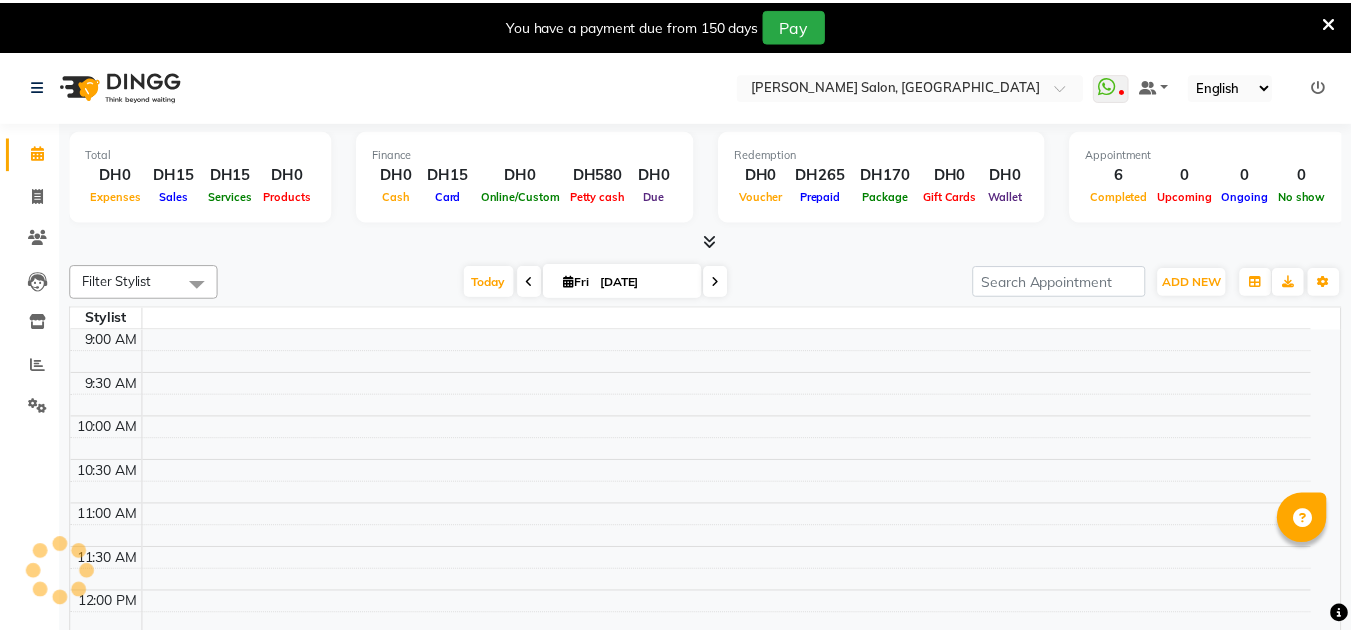 scroll, scrollTop: 0, scrollLeft: 0, axis: both 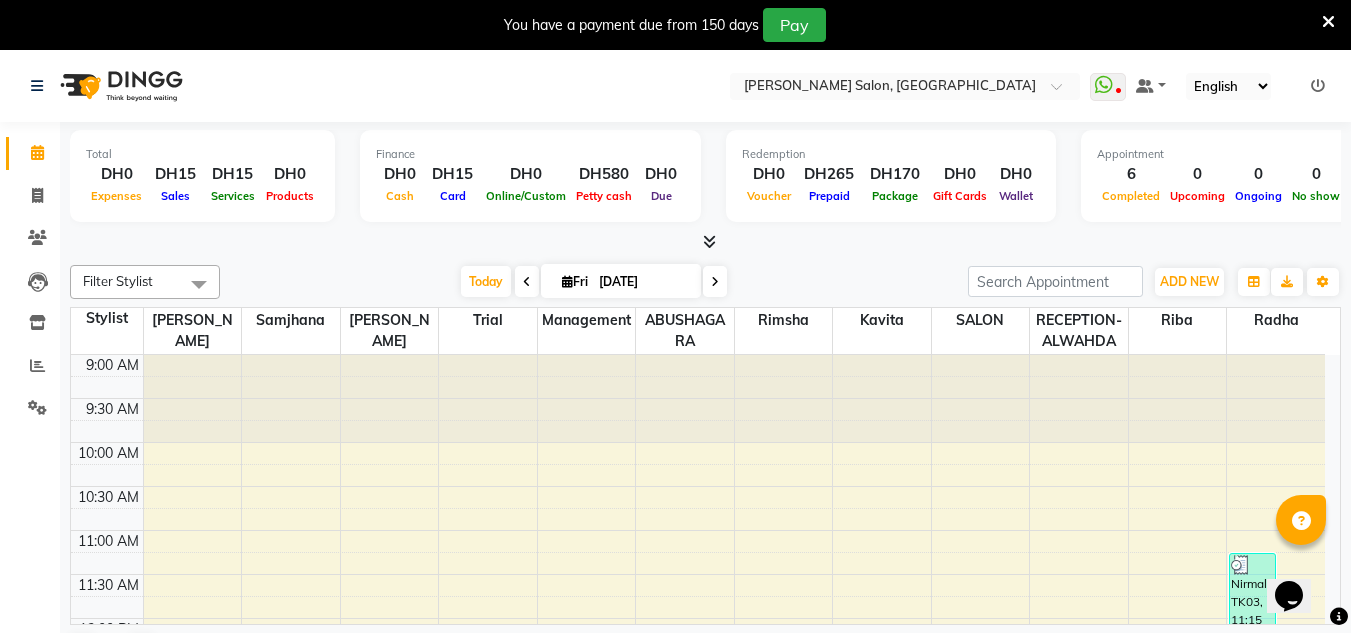 click at bounding box center (1328, 22) 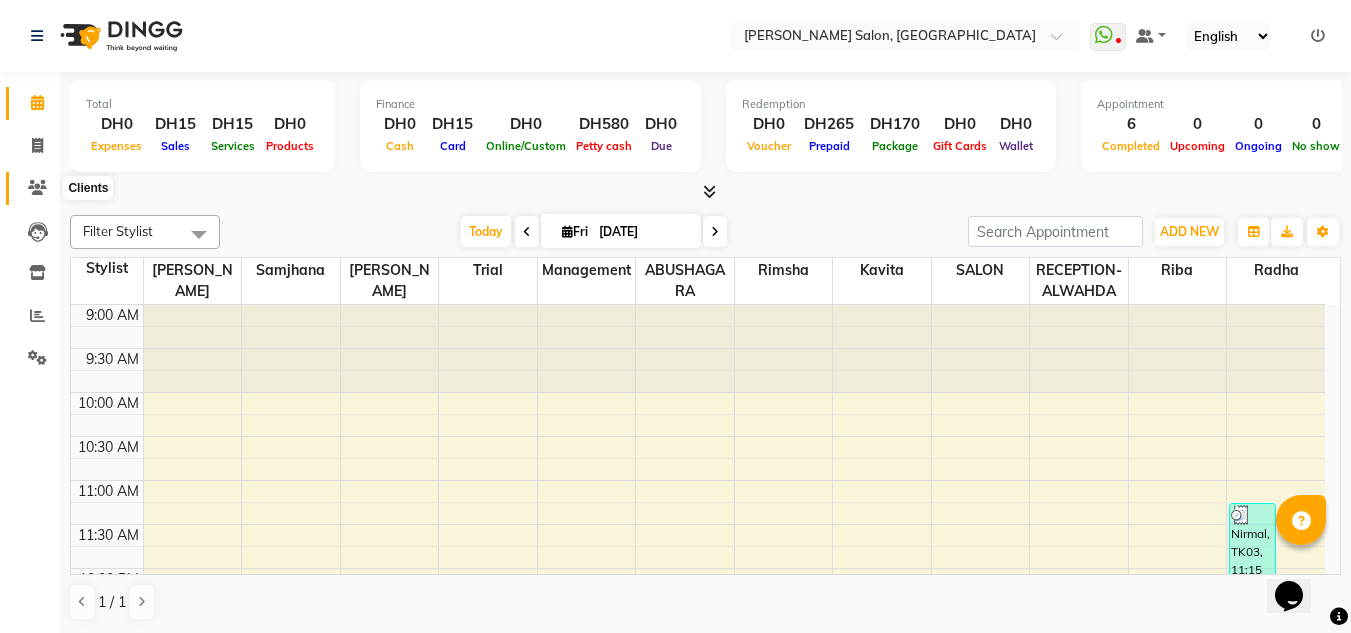 drag, startPoint x: 32, startPoint y: 190, endPoint x: 65, endPoint y: 175, distance: 36.249138 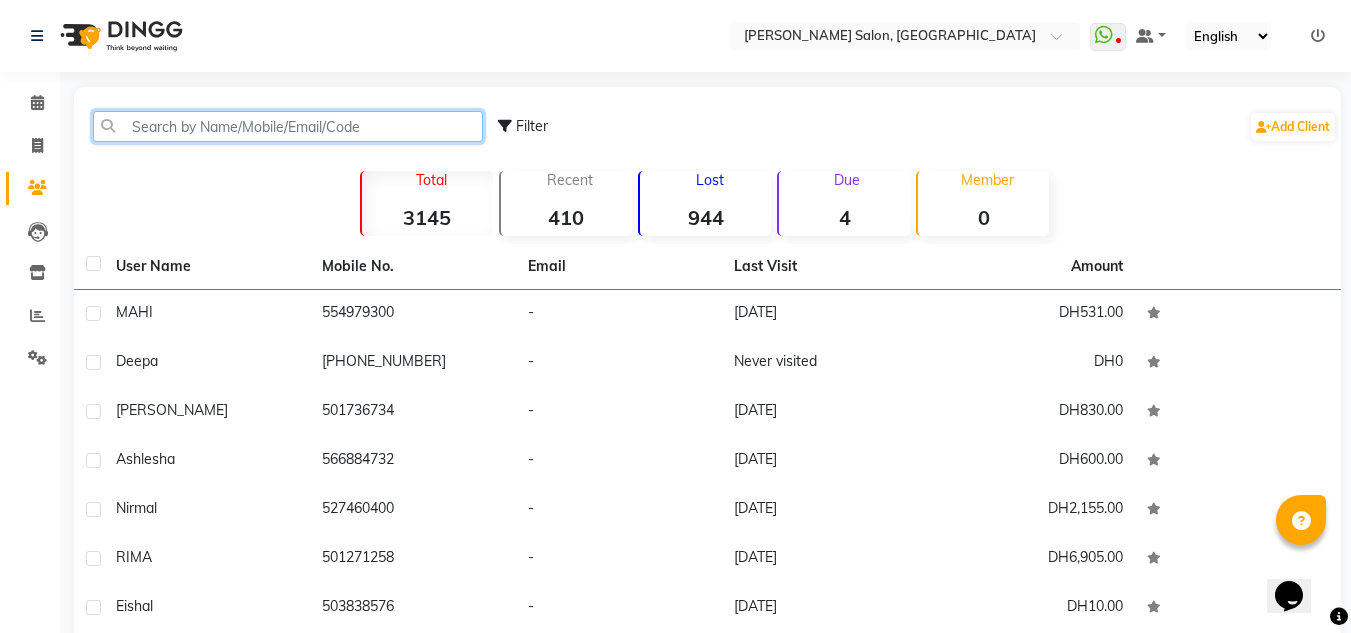 click 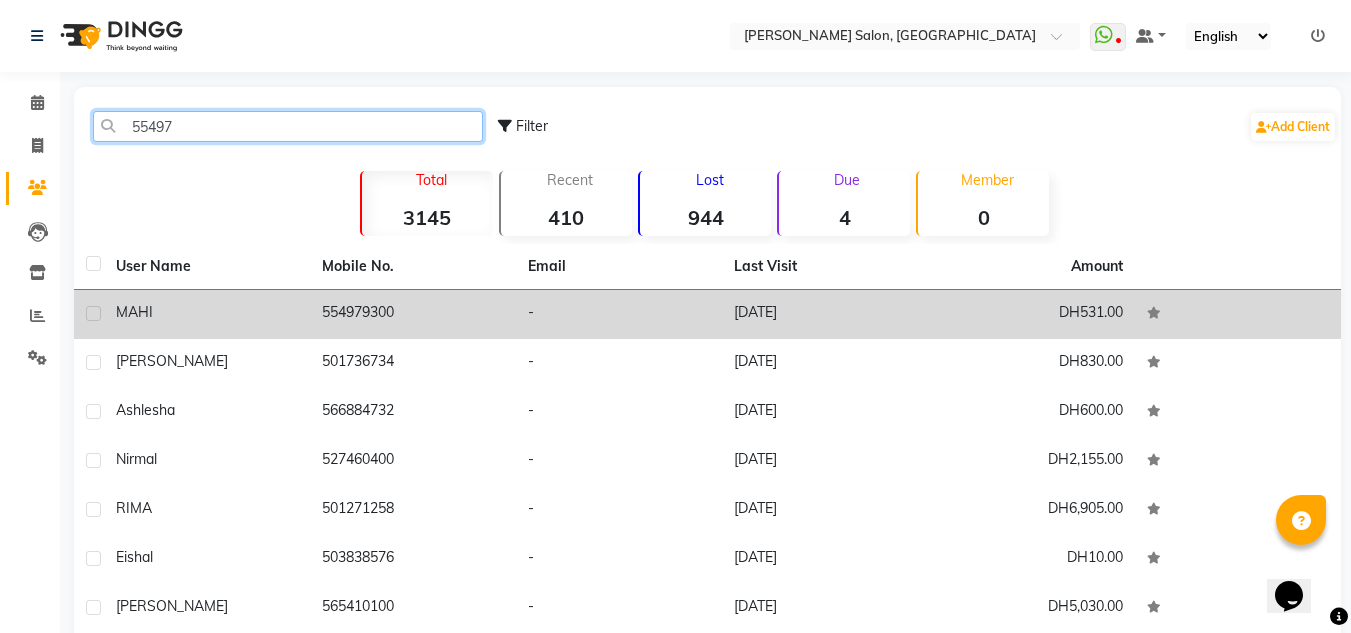 type on "55497" 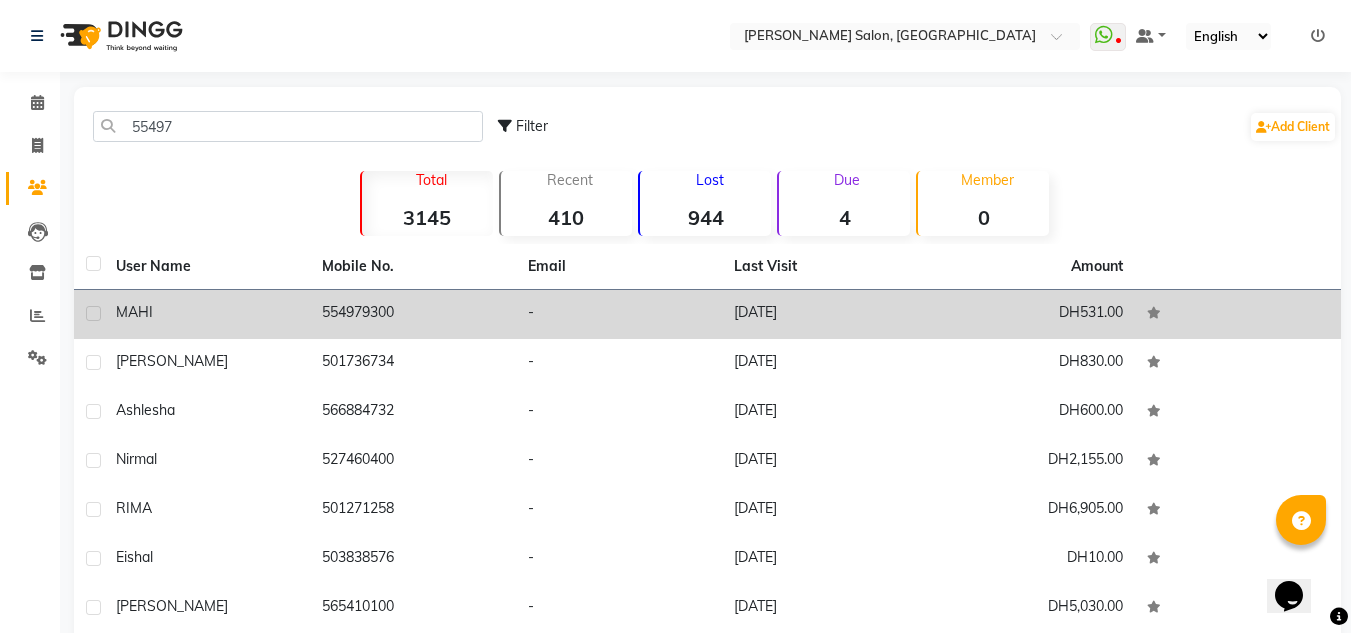 click on "-" 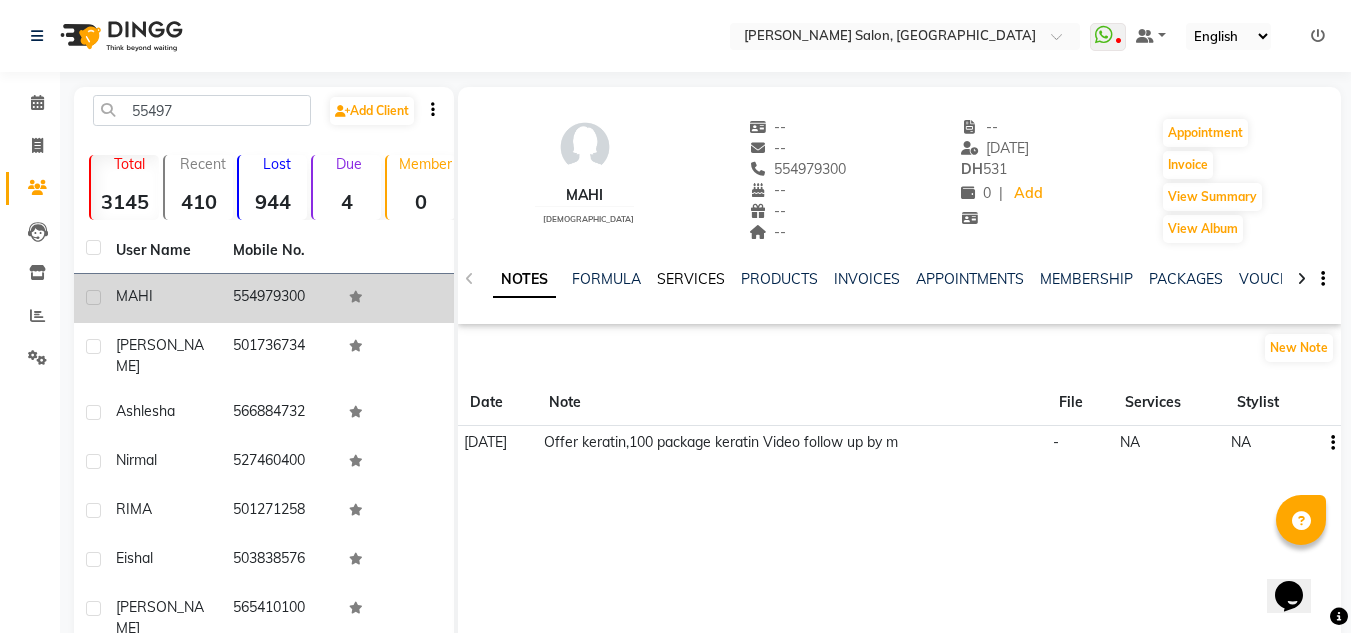 click on "SERVICES" 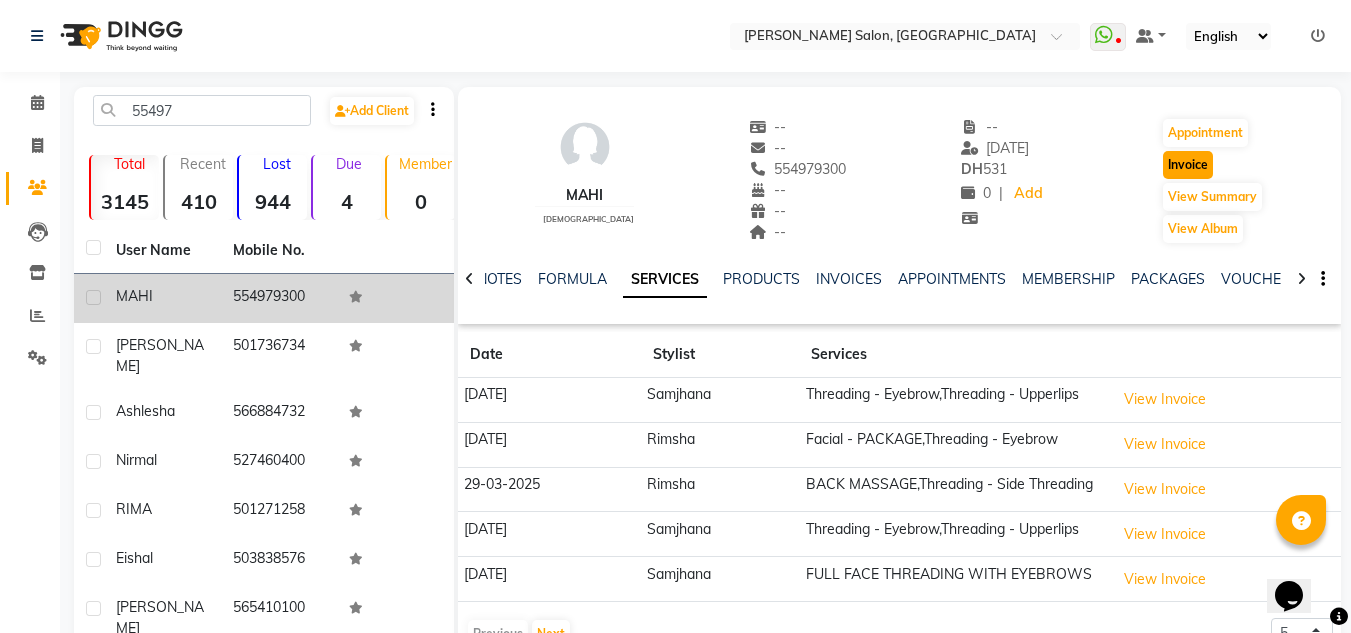 click on "Invoice" 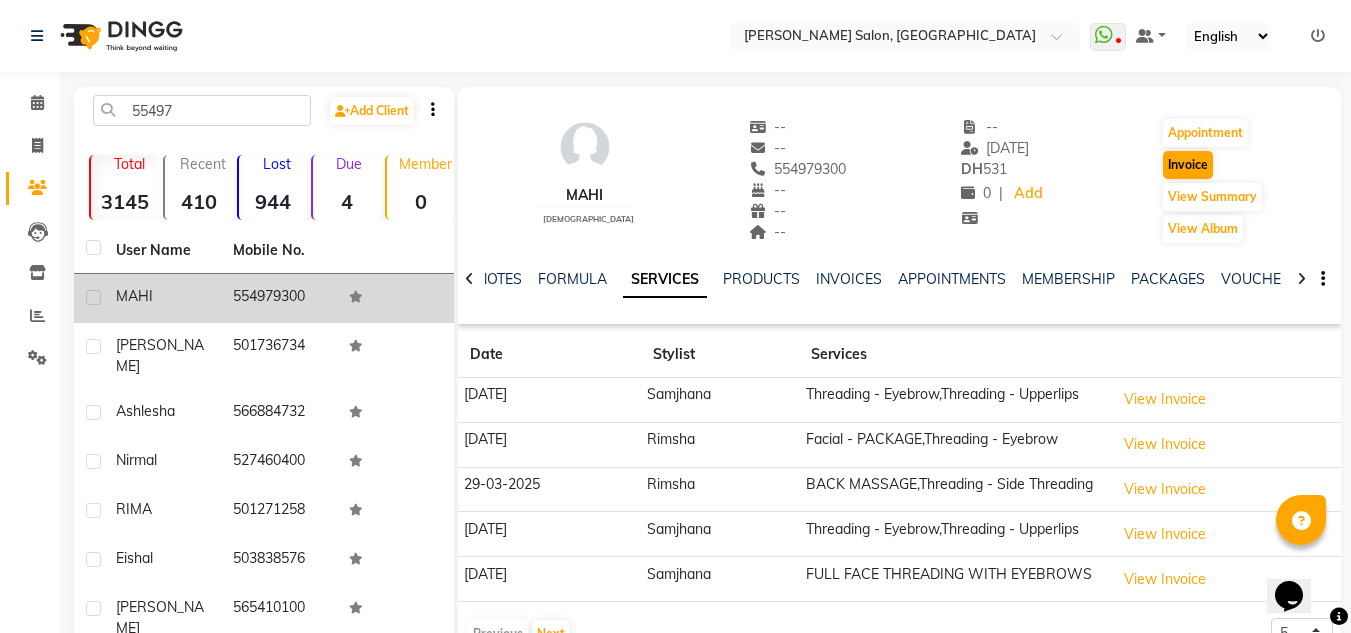 select on "service" 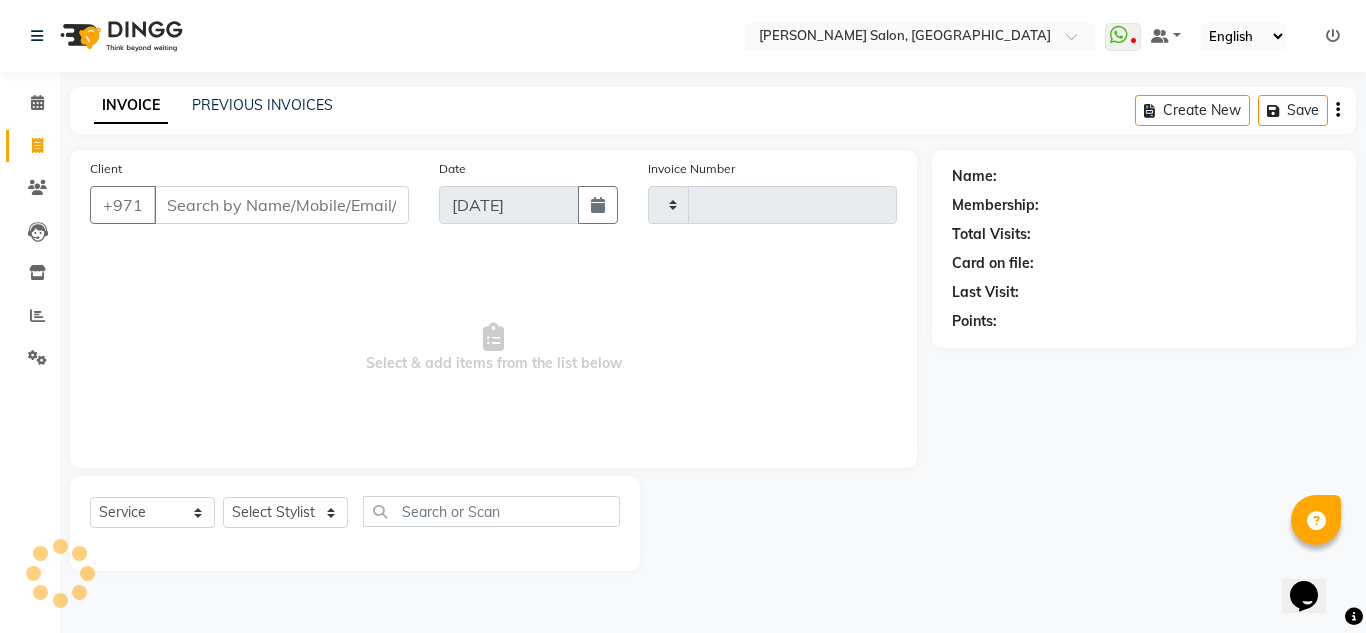 type on "1379" 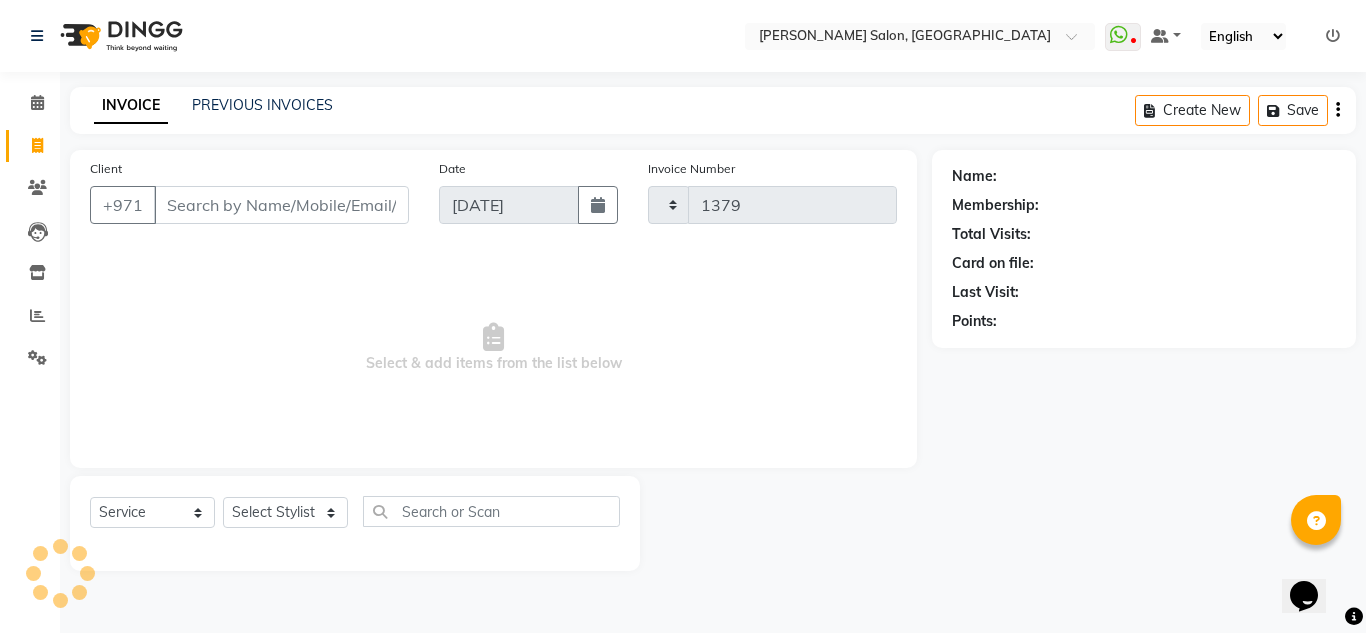 select on "4333" 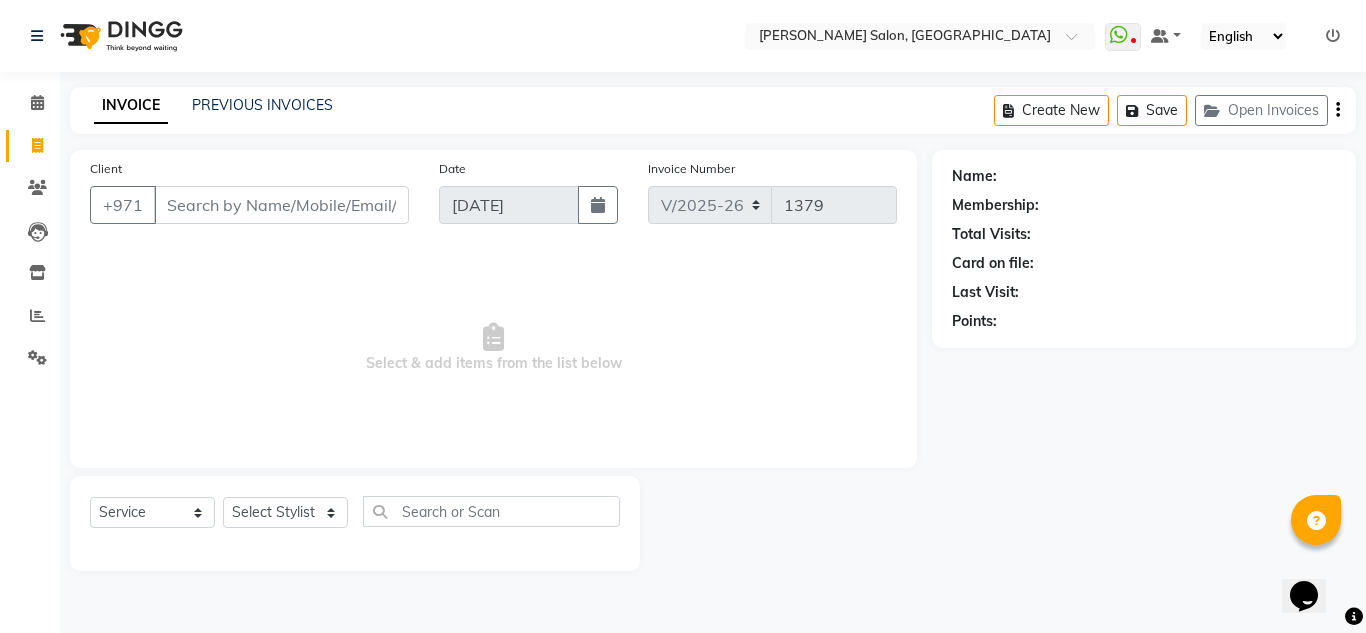 type on "554979300" 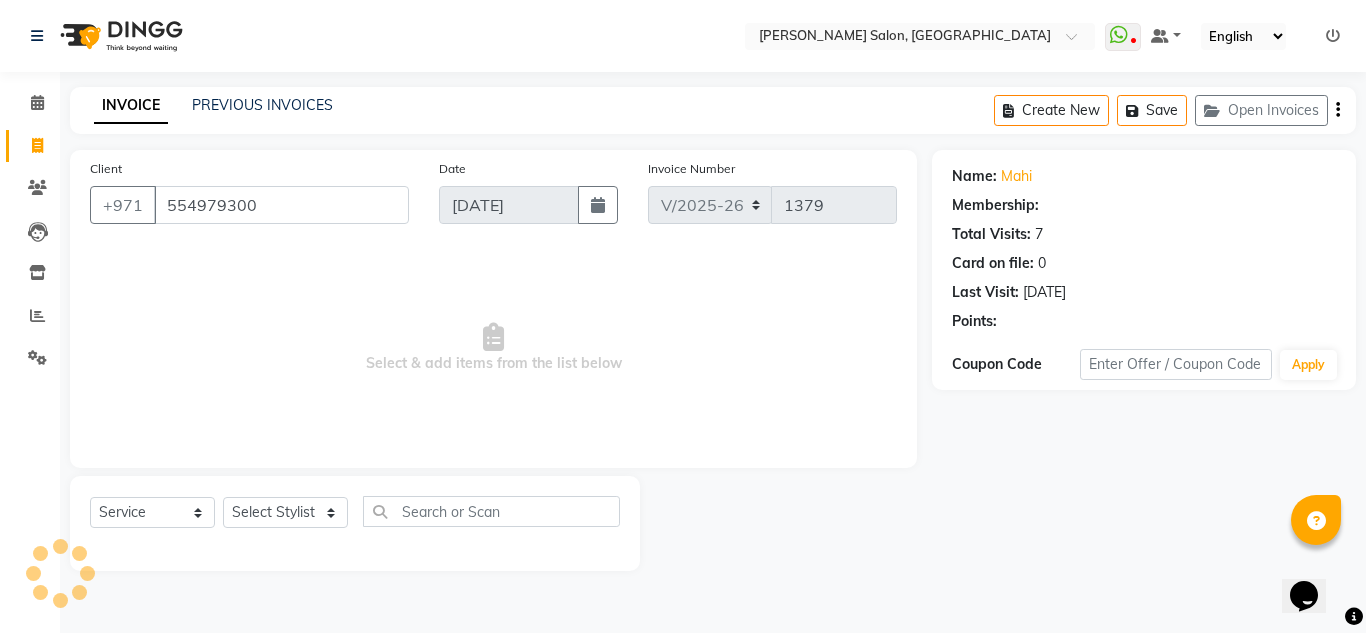 select on "1: Object" 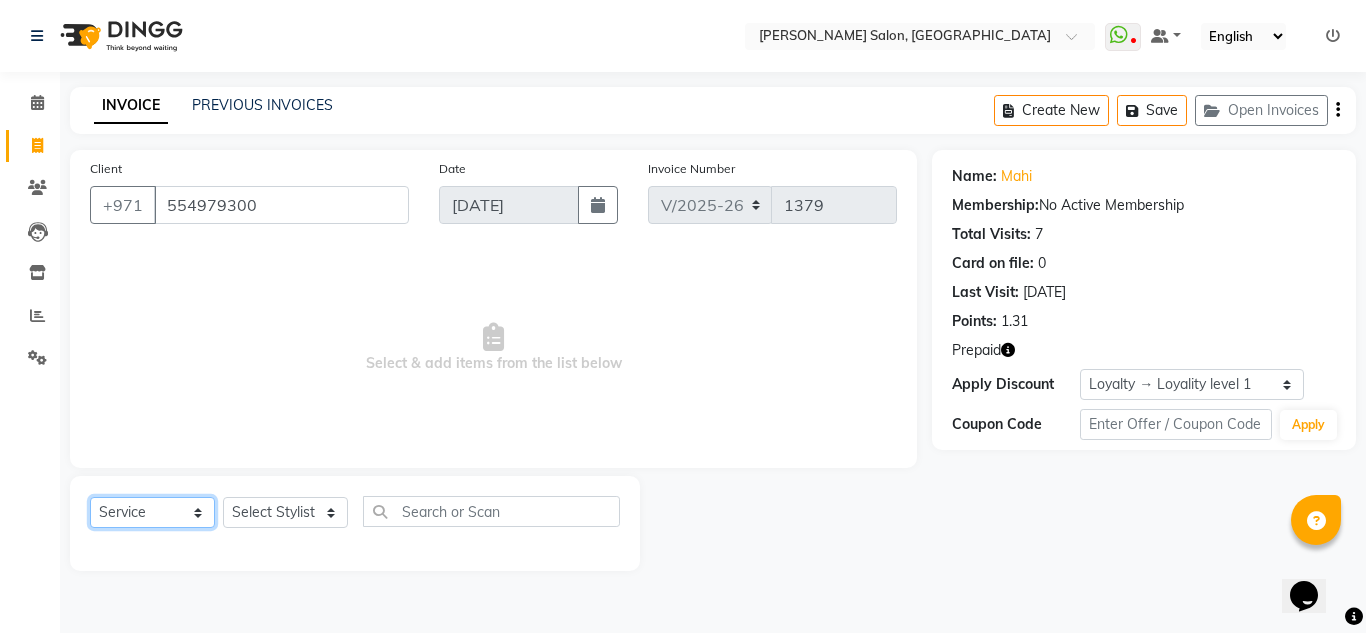 click on "Select  Service  Product  Membership  Package Voucher Prepaid Gift Card" 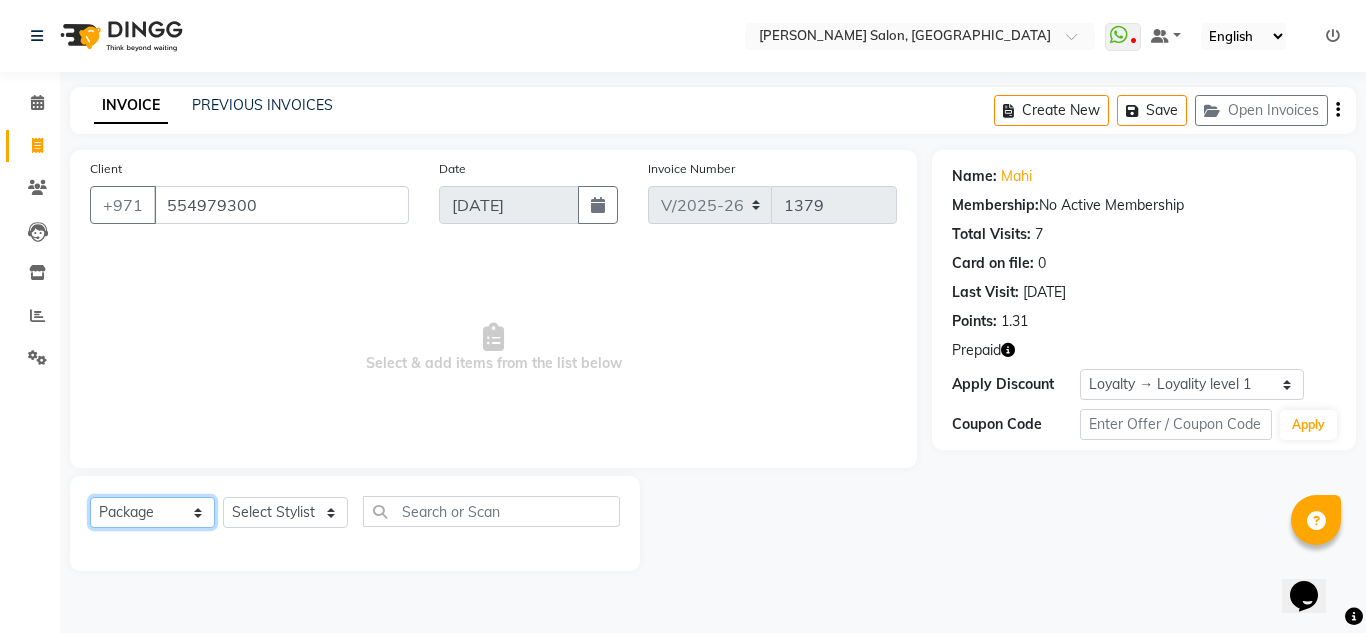 click on "Select  Service  Product  Membership  Package Voucher Prepaid Gift Card" 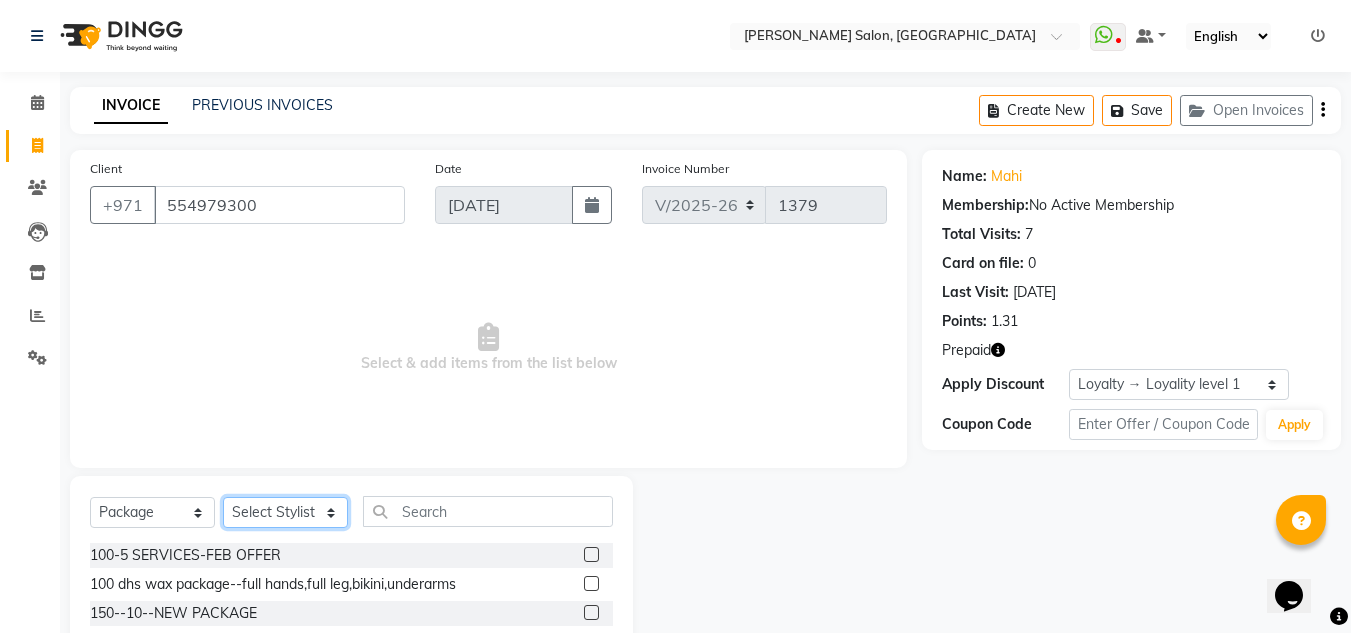 click on "Select Stylist ABUSHAGARA Kavita Laxmi Management [PERSON_NAME] RECEPTION-ALWAHDA [PERSON_NAME] SALON [PERSON_NAME] trial" 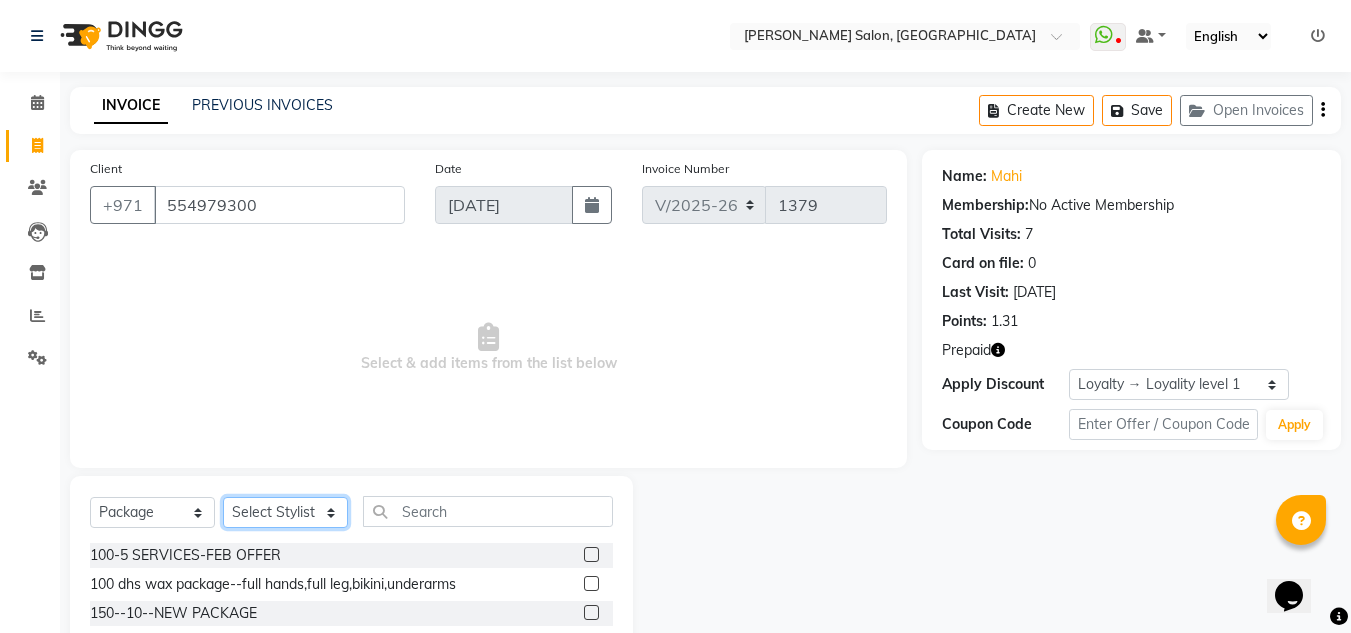 select on "76471" 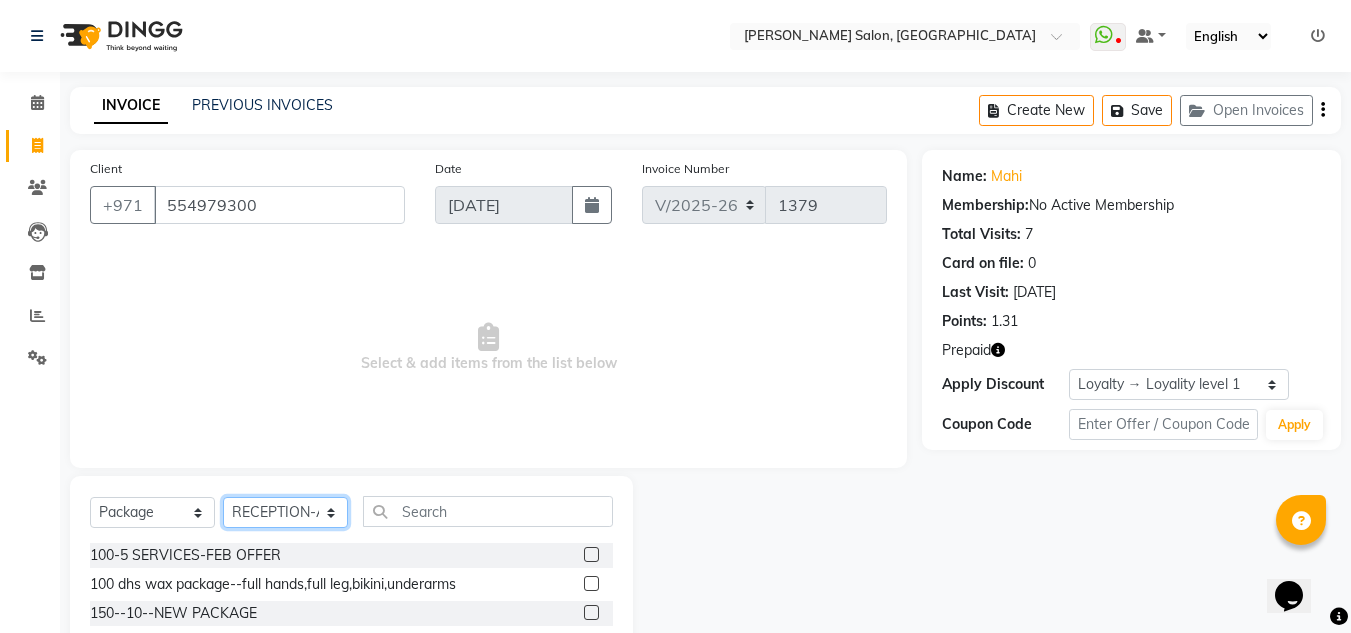 click on "Select Stylist ABUSHAGARA Kavita Laxmi Management [PERSON_NAME] RECEPTION-ALWAHDA [PERSON_NAME] SALON [PERSON_NAME] trial" 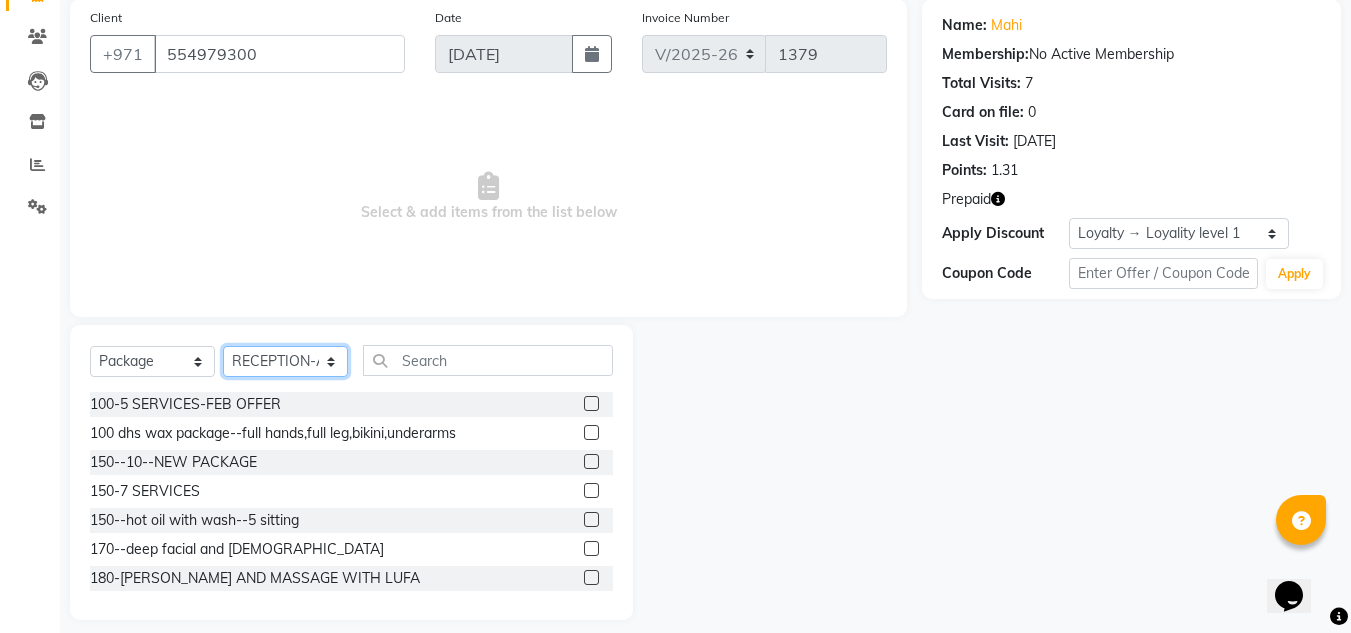 scroll, scrollTop: 168, scrollLeft: 0, axis: vertical 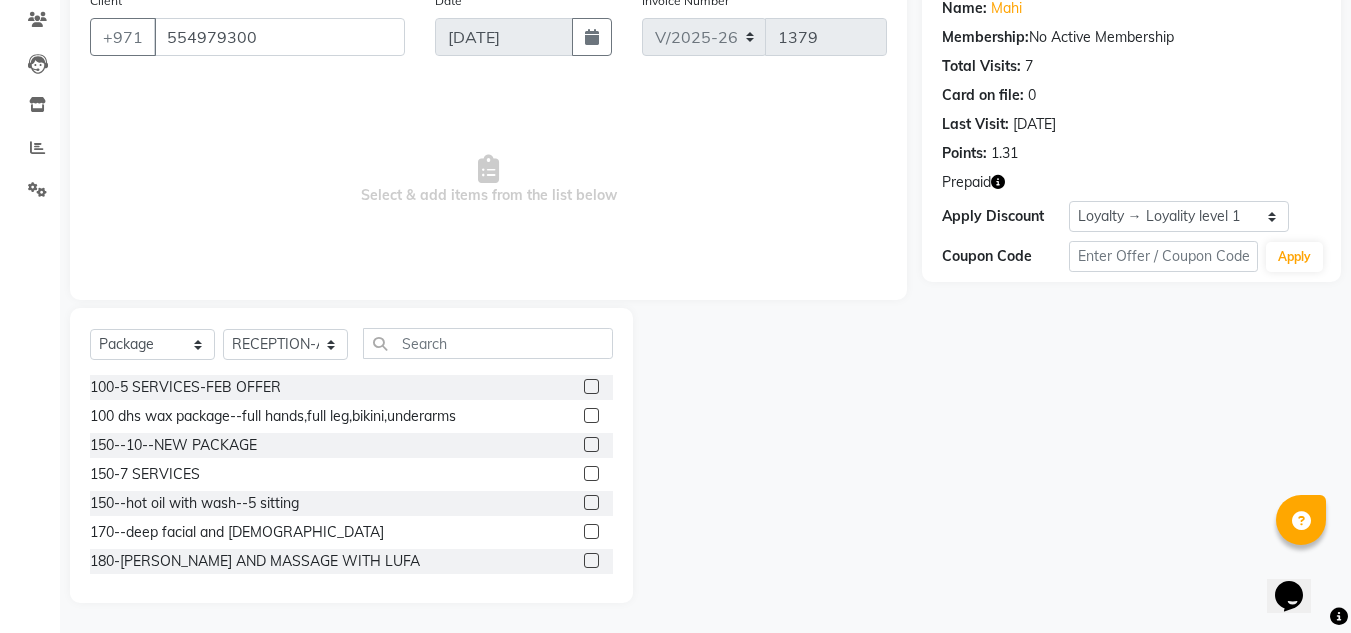 click 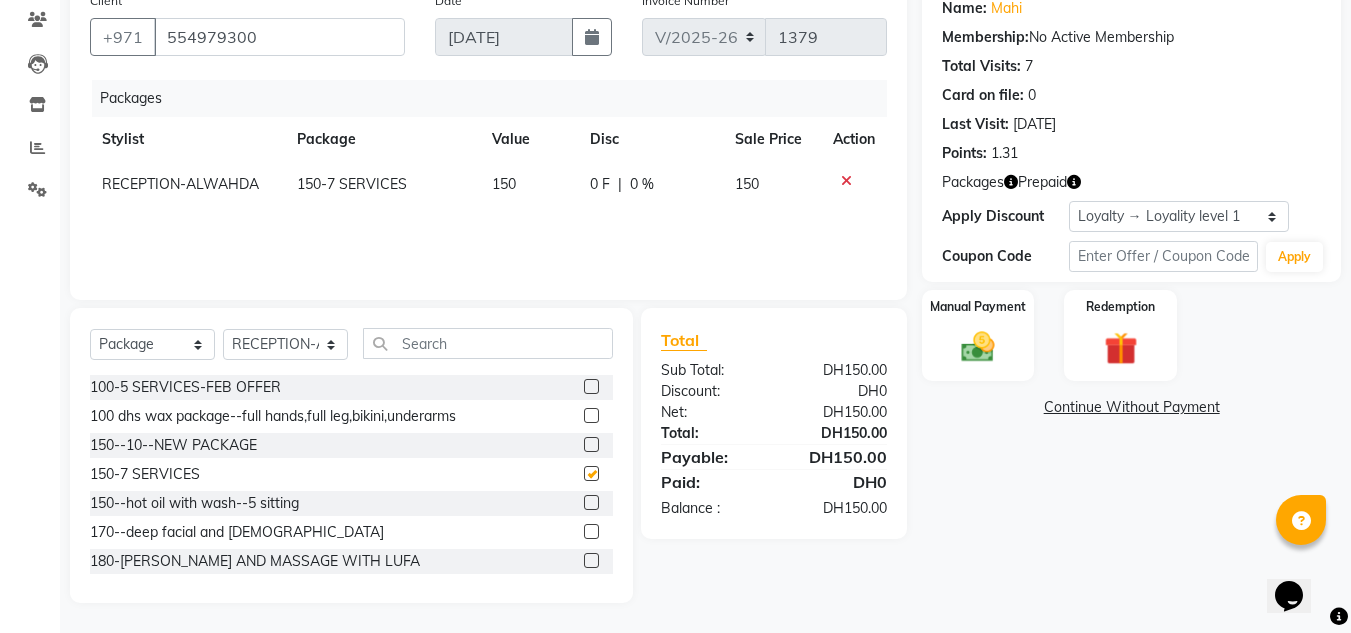 checkbox on "false" 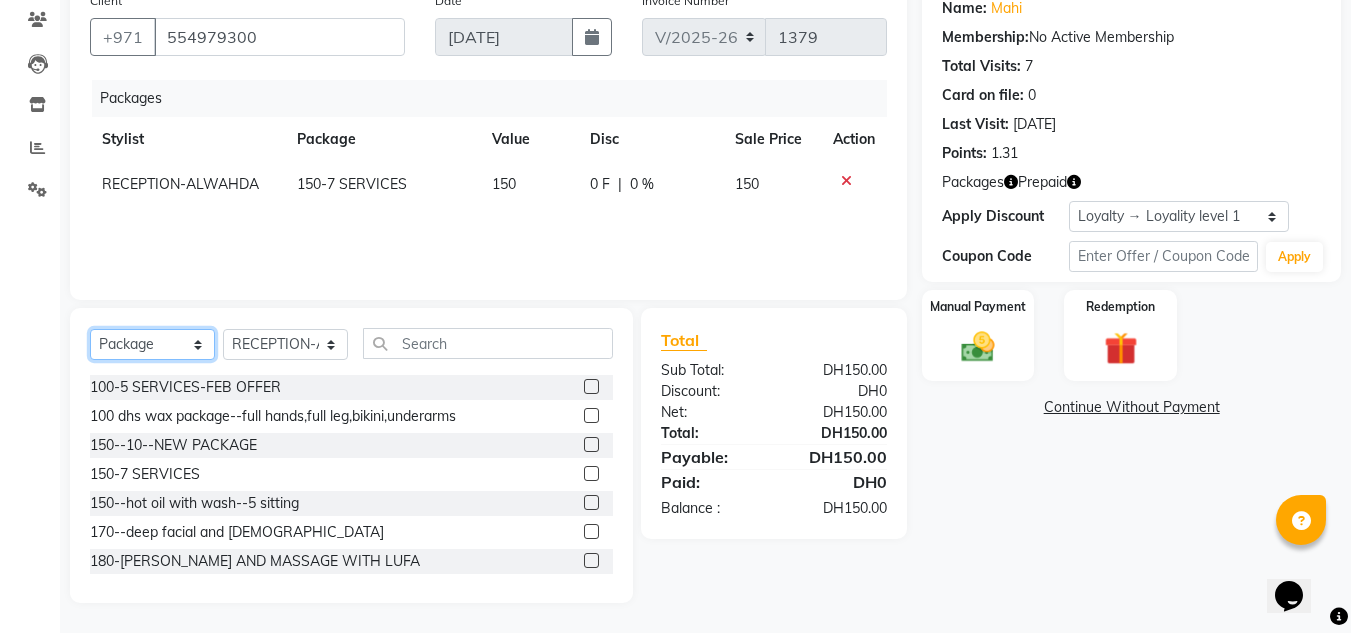 click on "Select  Service  Product  Membership  Package Voucher Prepaid Gift Card" 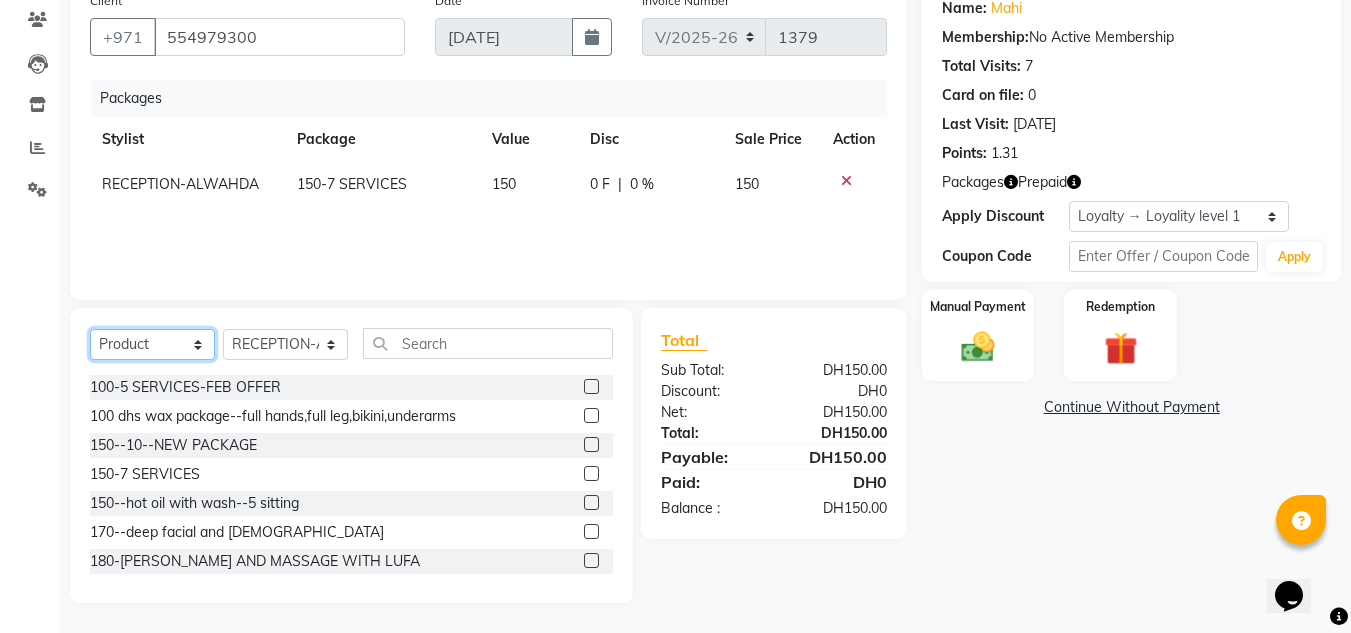 click on "Select  Service  Product  Membership  Package Voucher Prepaid Gift Card" 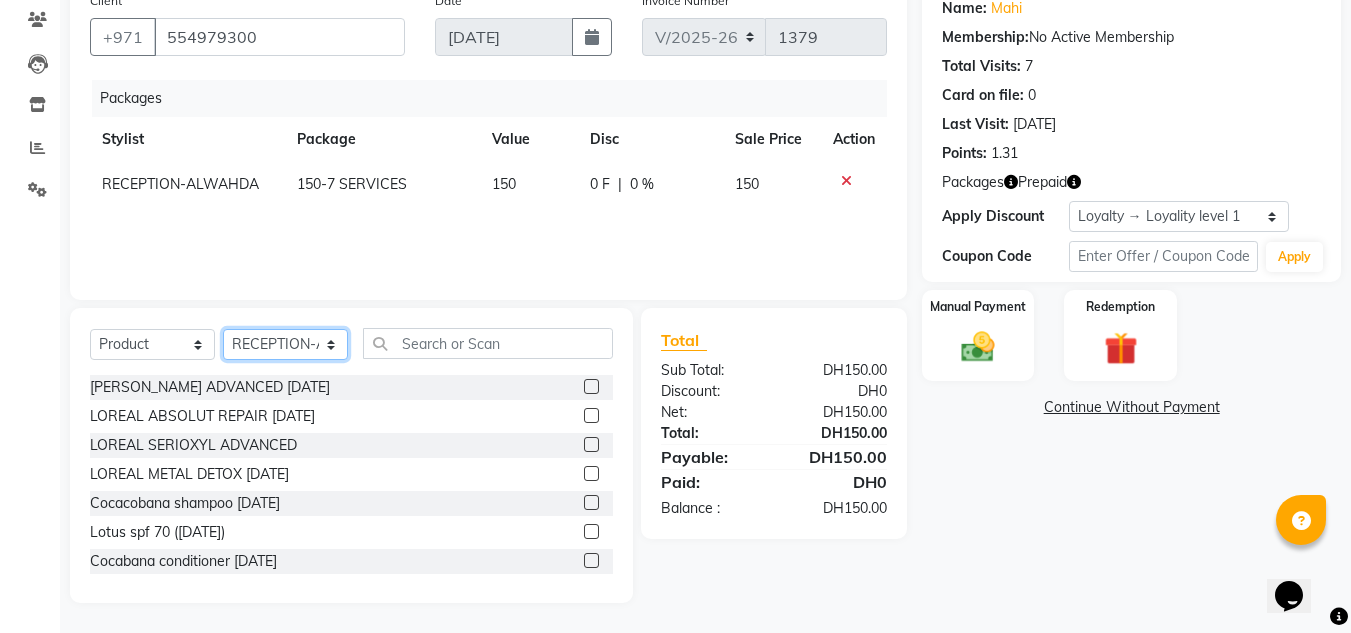 click on "Select Stylist ABUSHAGARA Kavita Laxmi Management [PERSON_NAME] RECEPTION-ALWAHDA [PERSON_NAME] SALON [PERSON_NAME] trial" 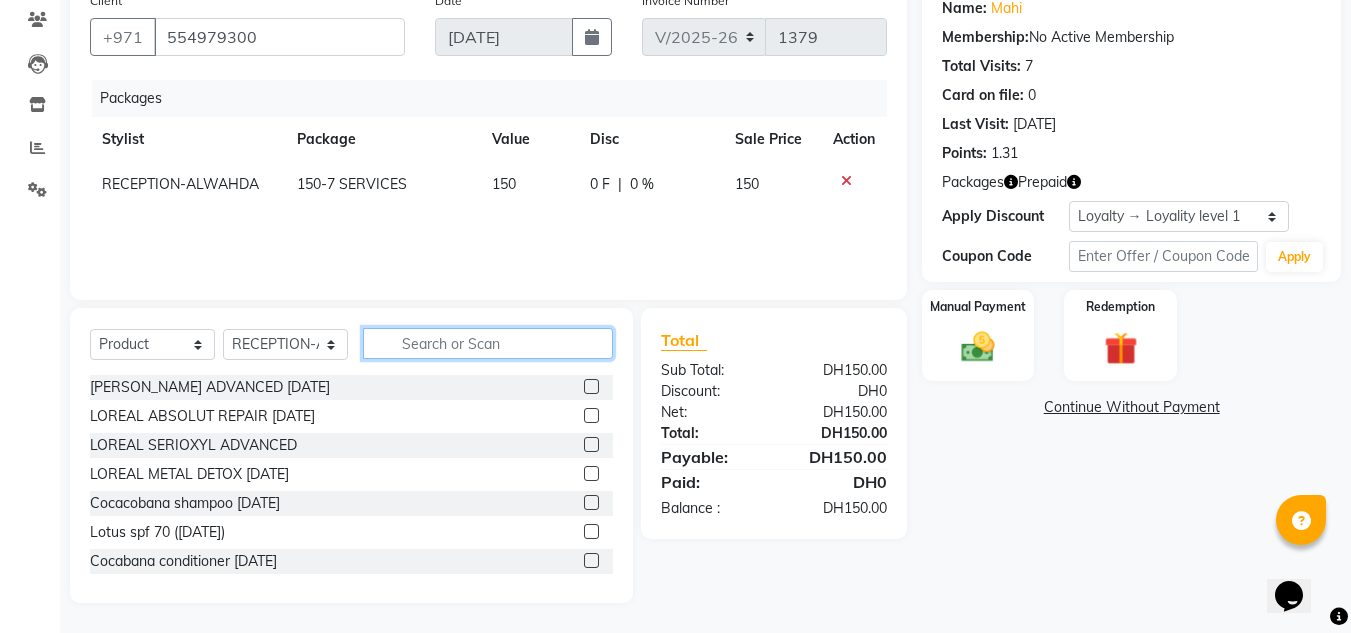 click 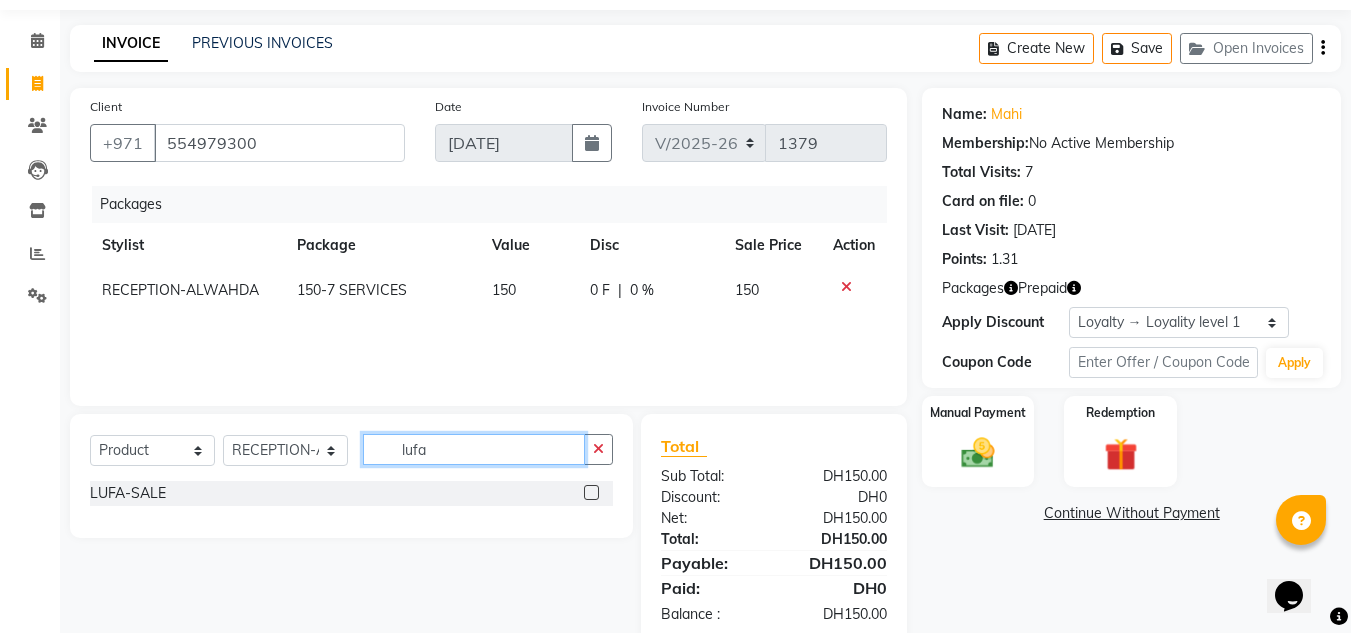 scroll, scrollTop: 0, scrollLeft: 0, axis: both 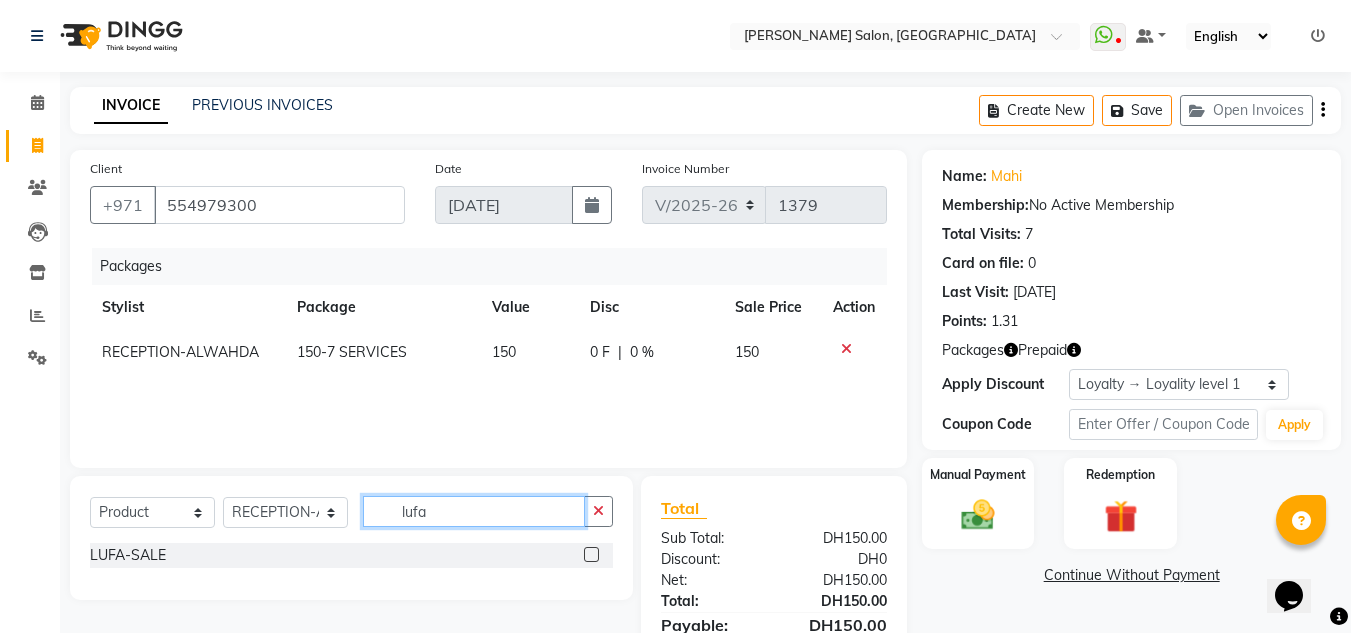 type on "lufa" 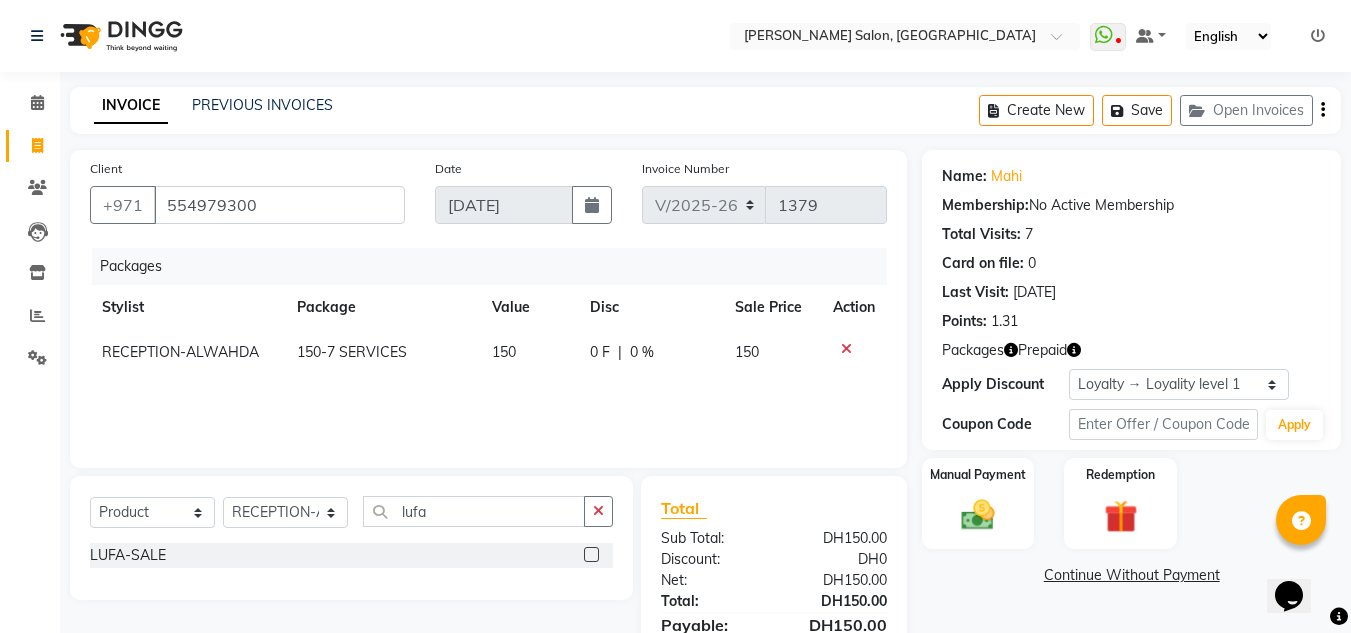 click 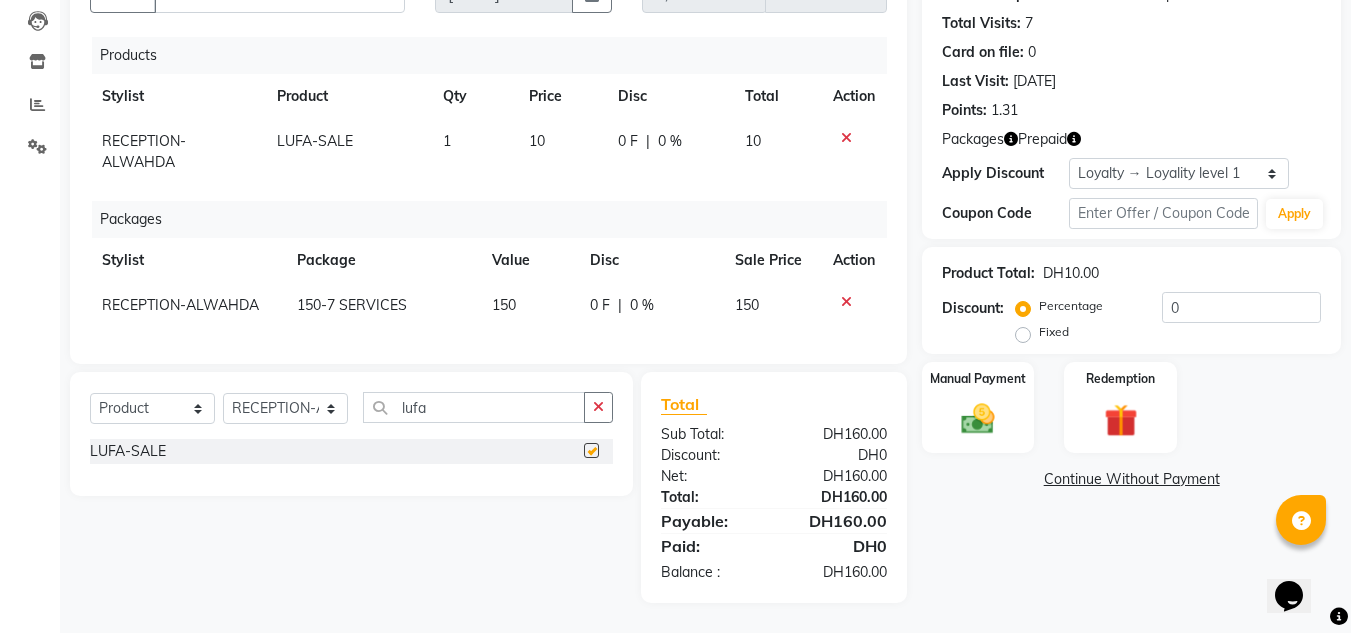 checkbox on "false" 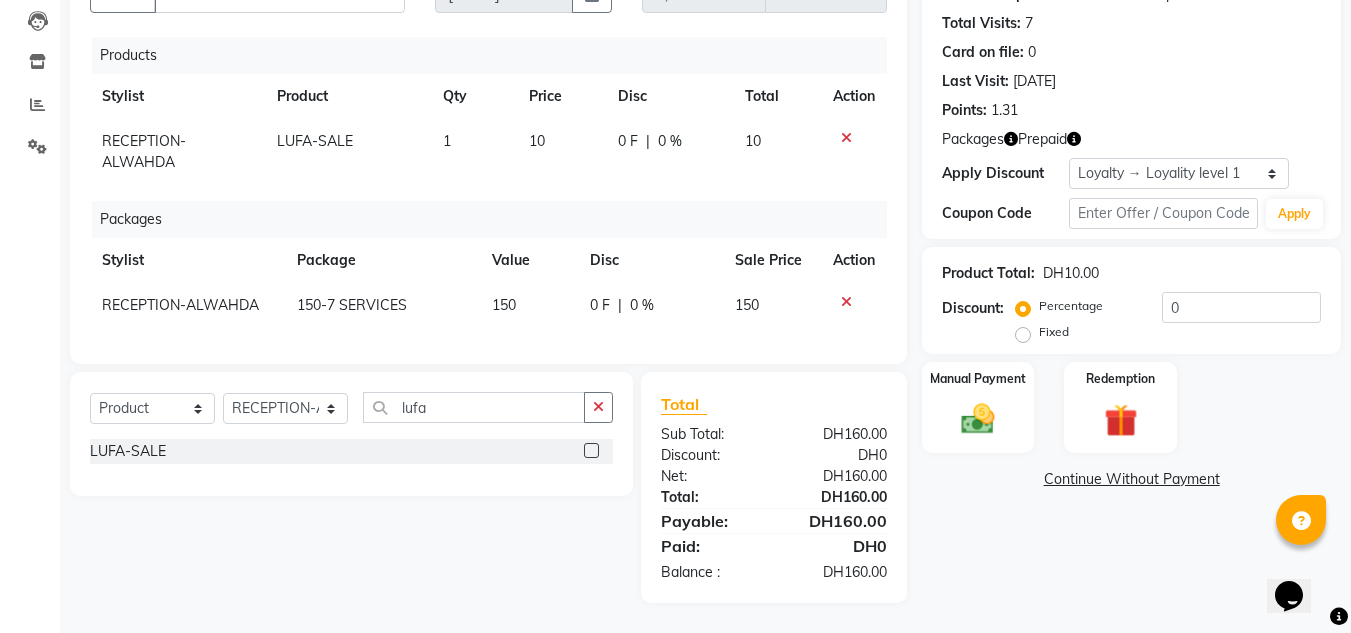 scroll, scrollTop: 226, scrollLeft: 0, axis: vertical 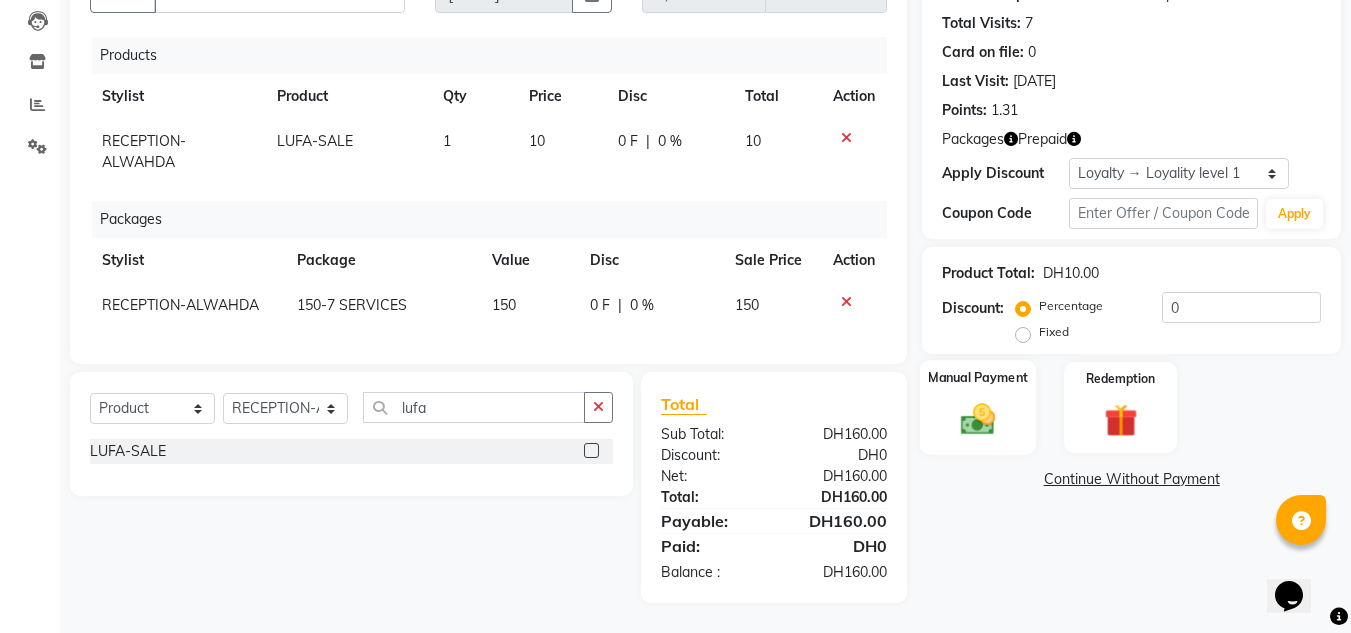 click 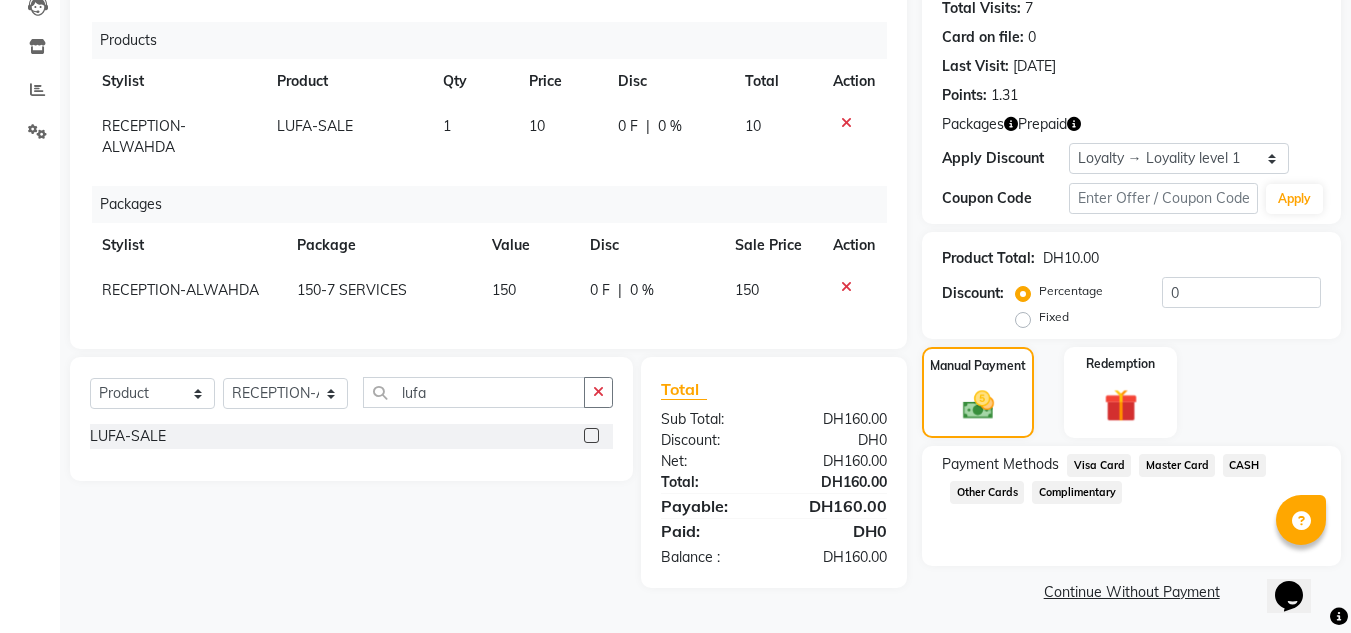 click on "CASH" 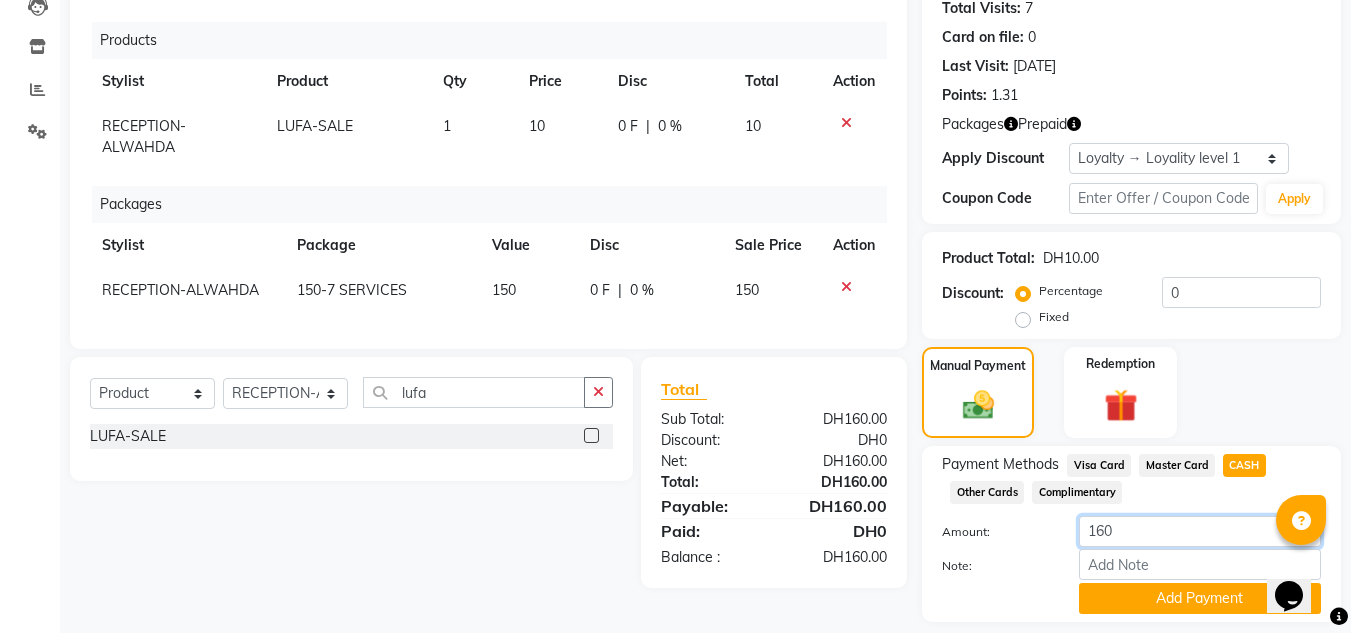 click on "160" 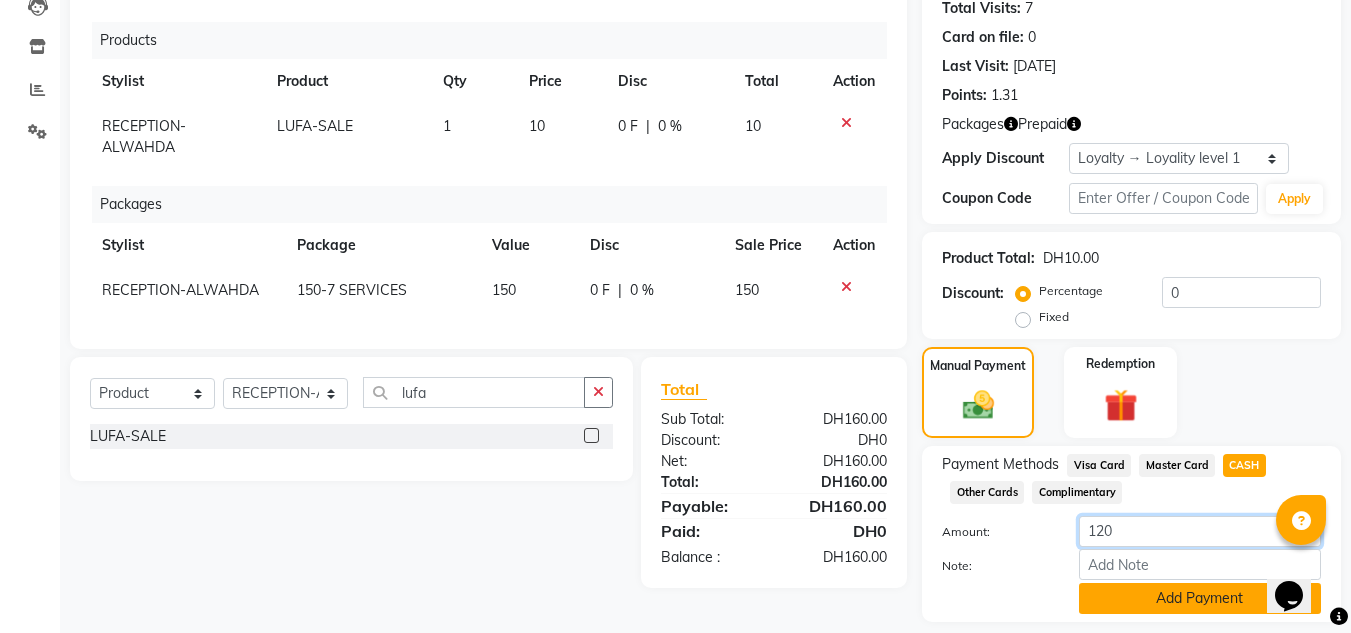 type on "120" 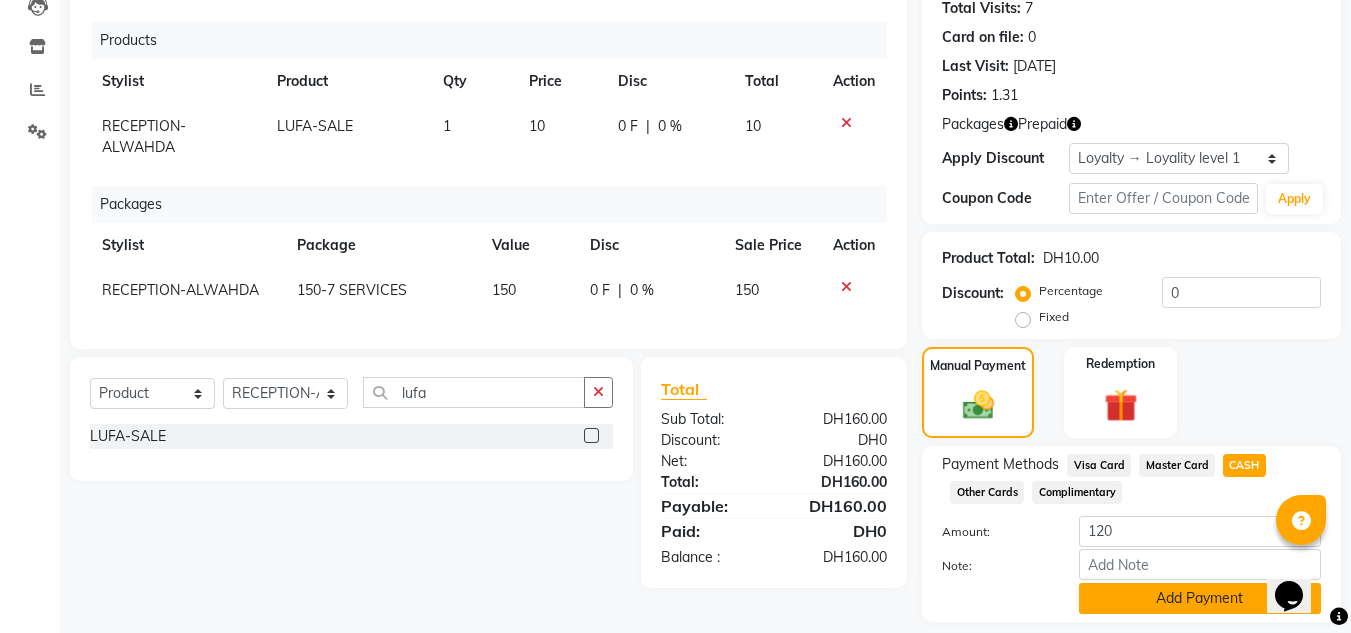 click on "Add Payment" 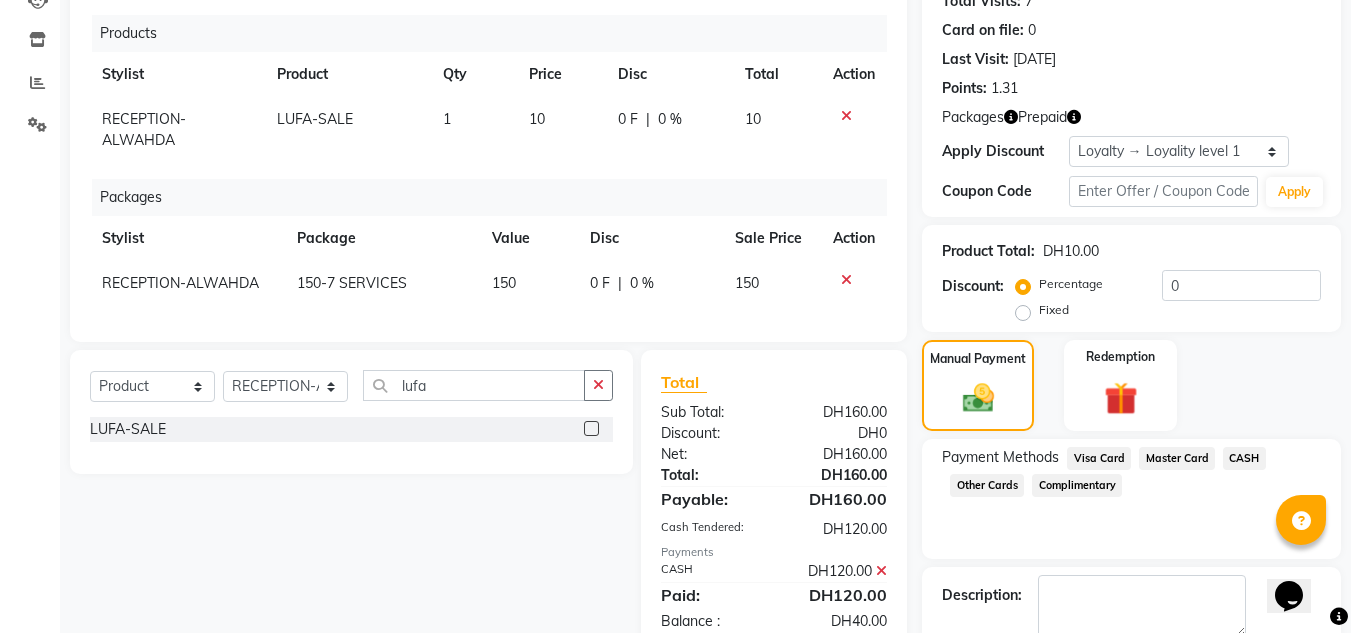 scroll, scrollTop: 0, scrollLeft: 0, axis: both 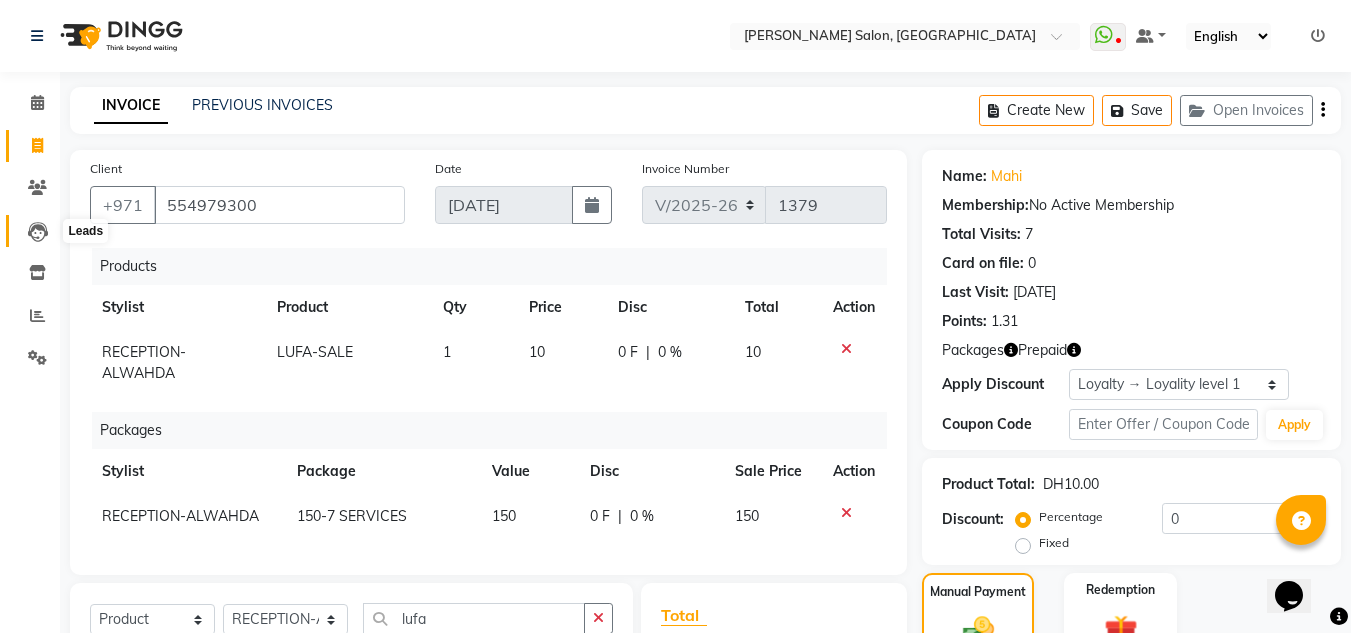 click 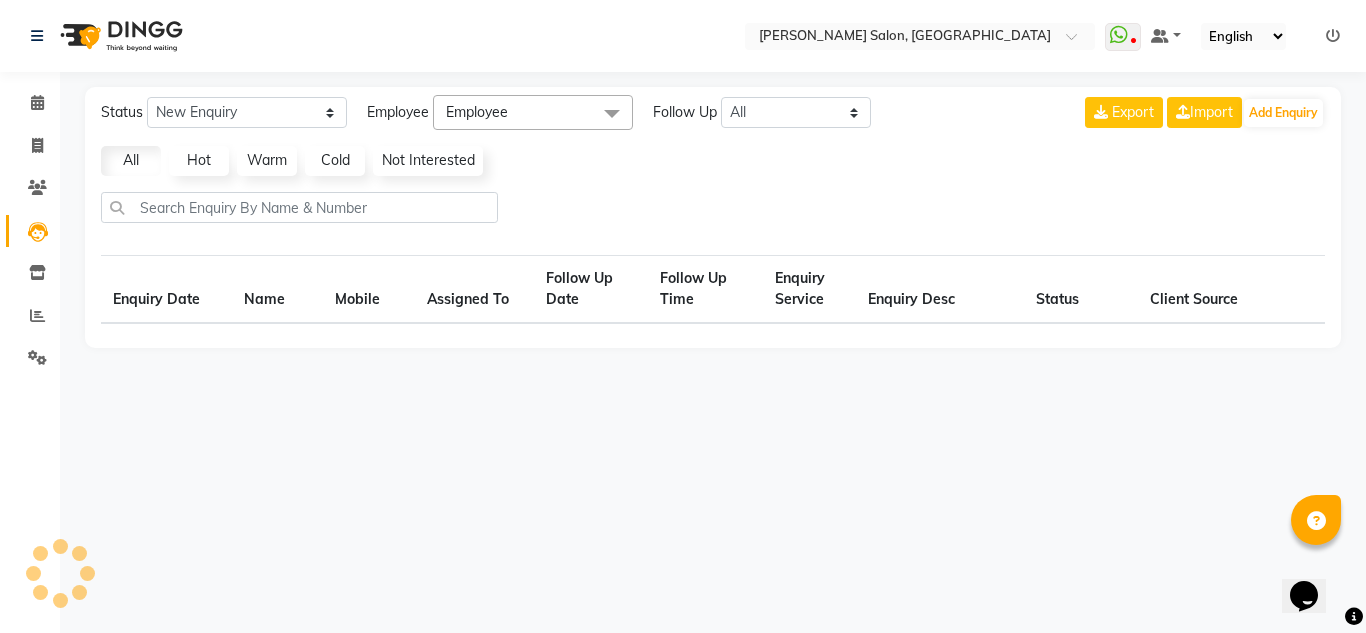 select on "10" 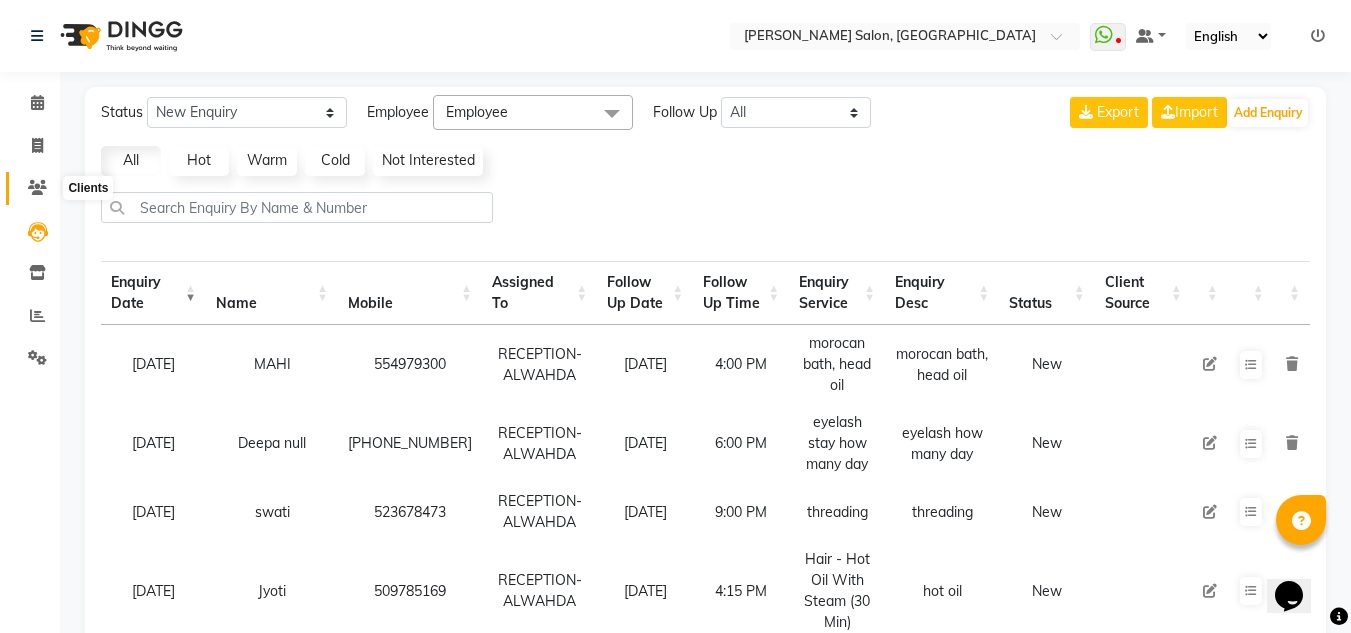 click 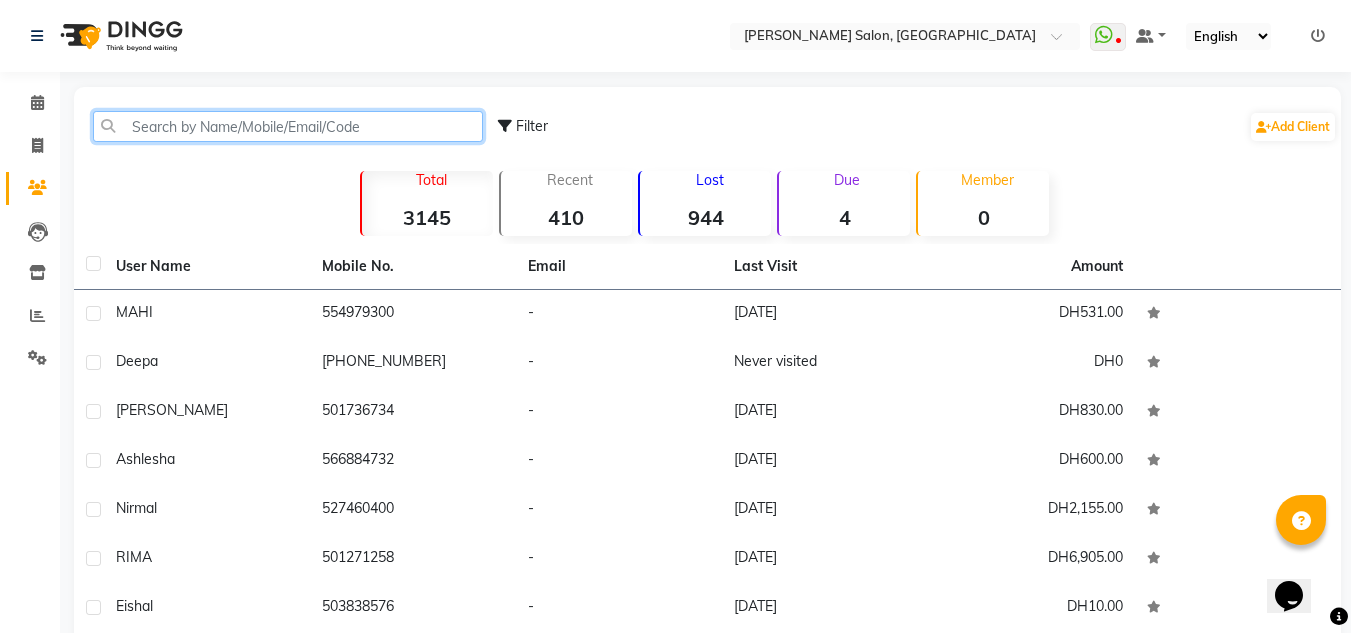 drag, startPoint x: 204, startPoint y: 123, endPoint x: 316, endPoint y: 3, distance: 164.14627 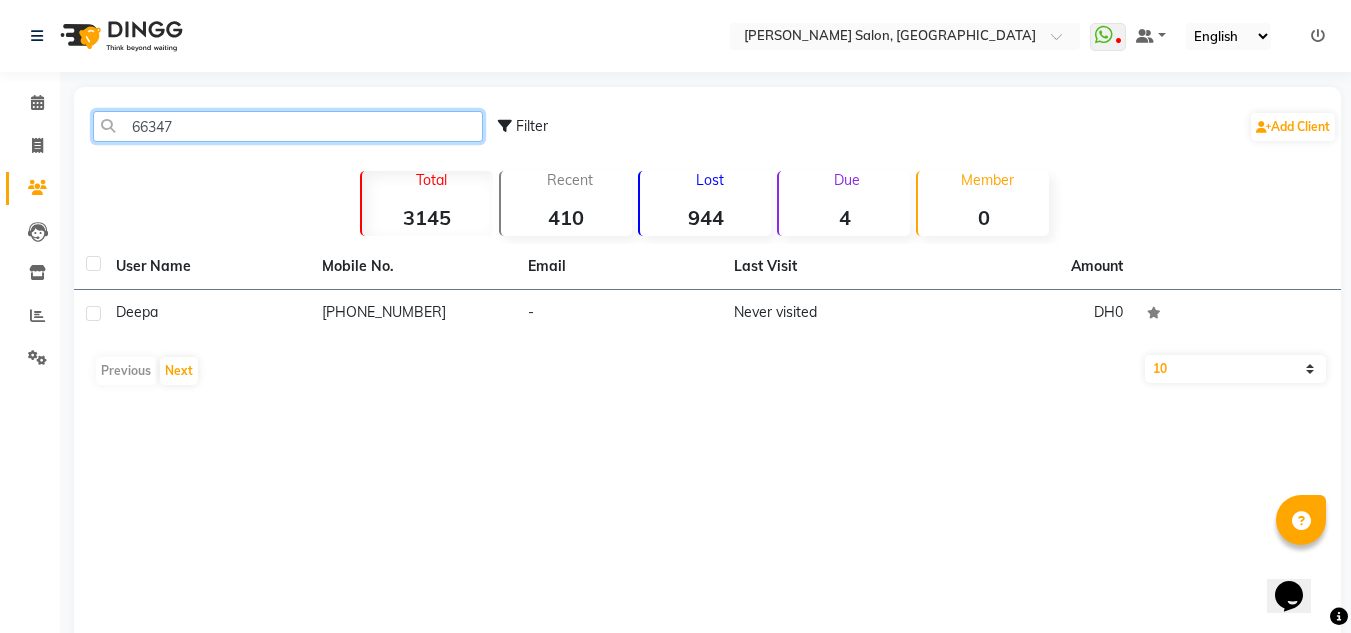 type on "66347" 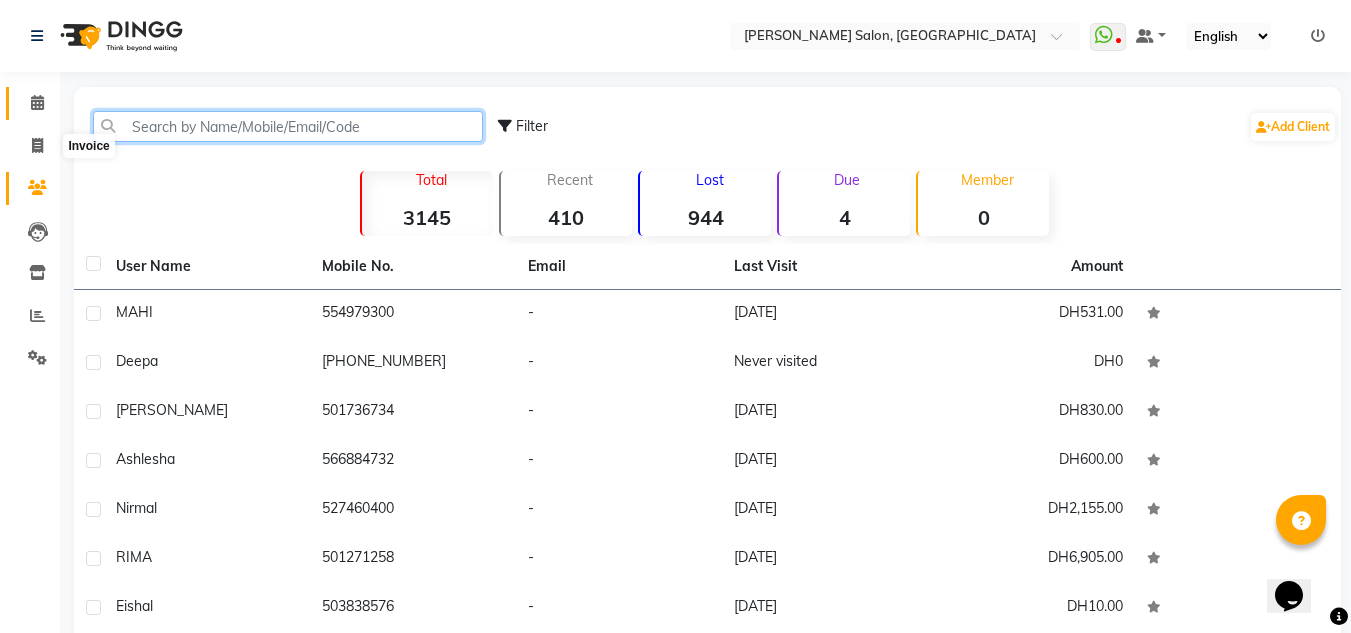 type 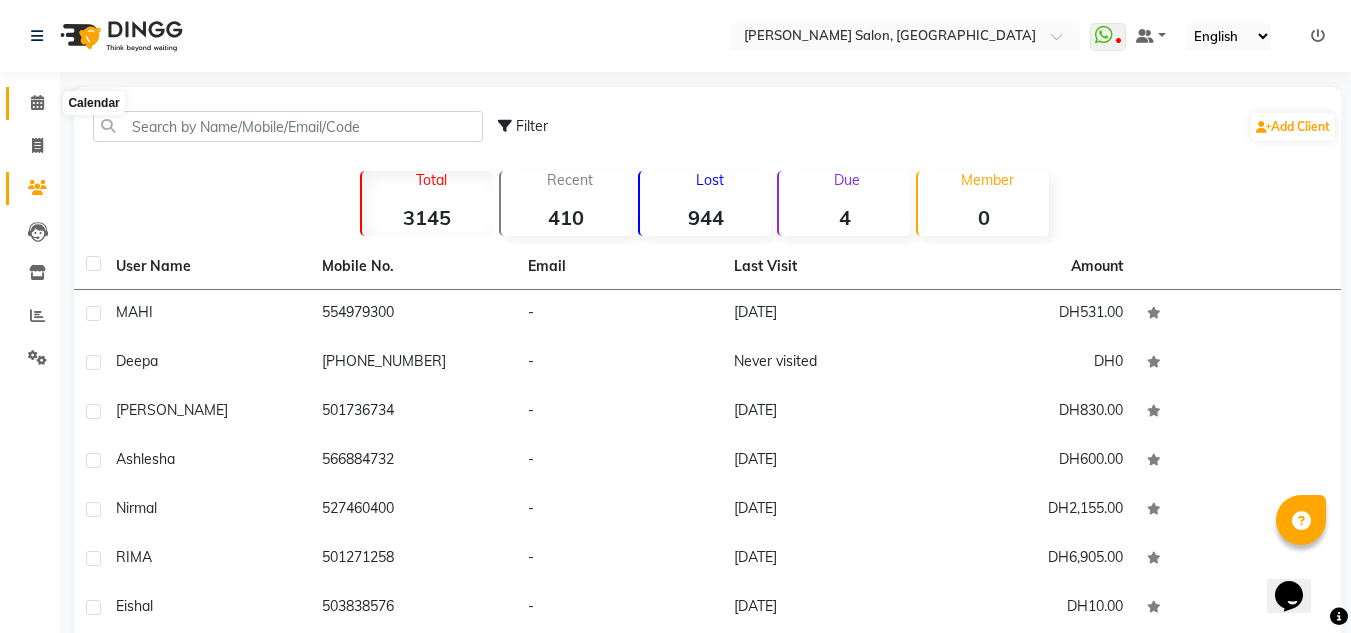 click 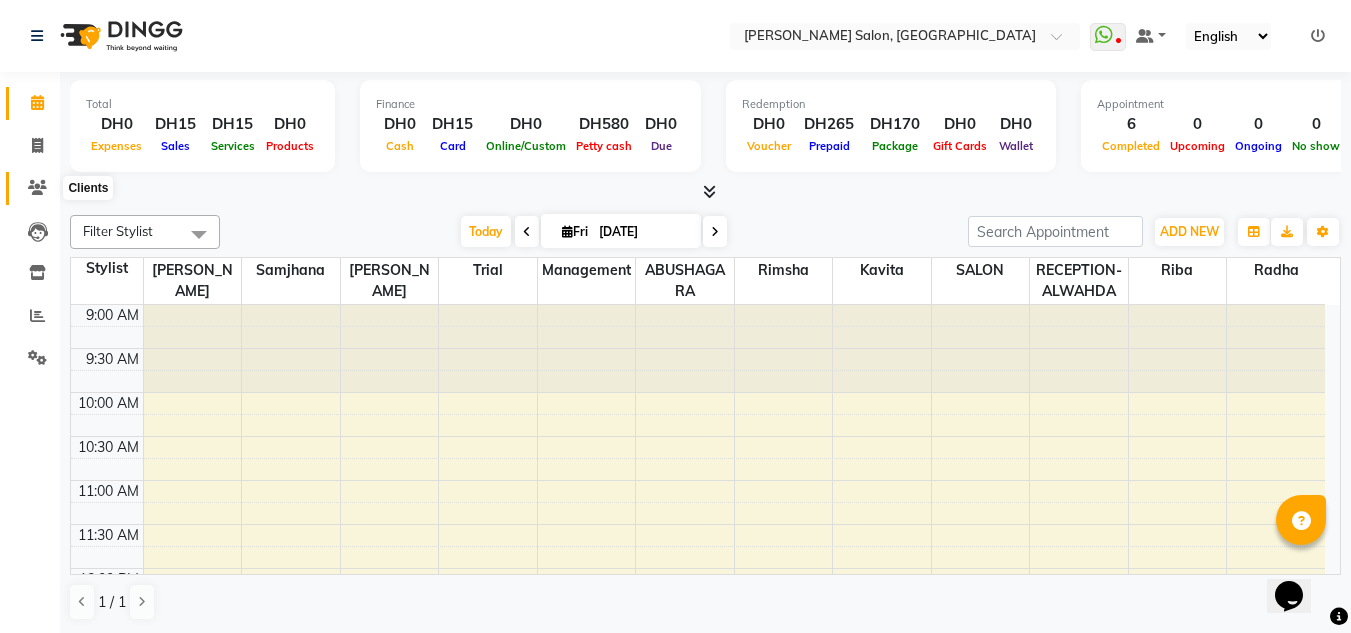 scroll, scrollTop: 0, scrollLeft: 0, axis: both 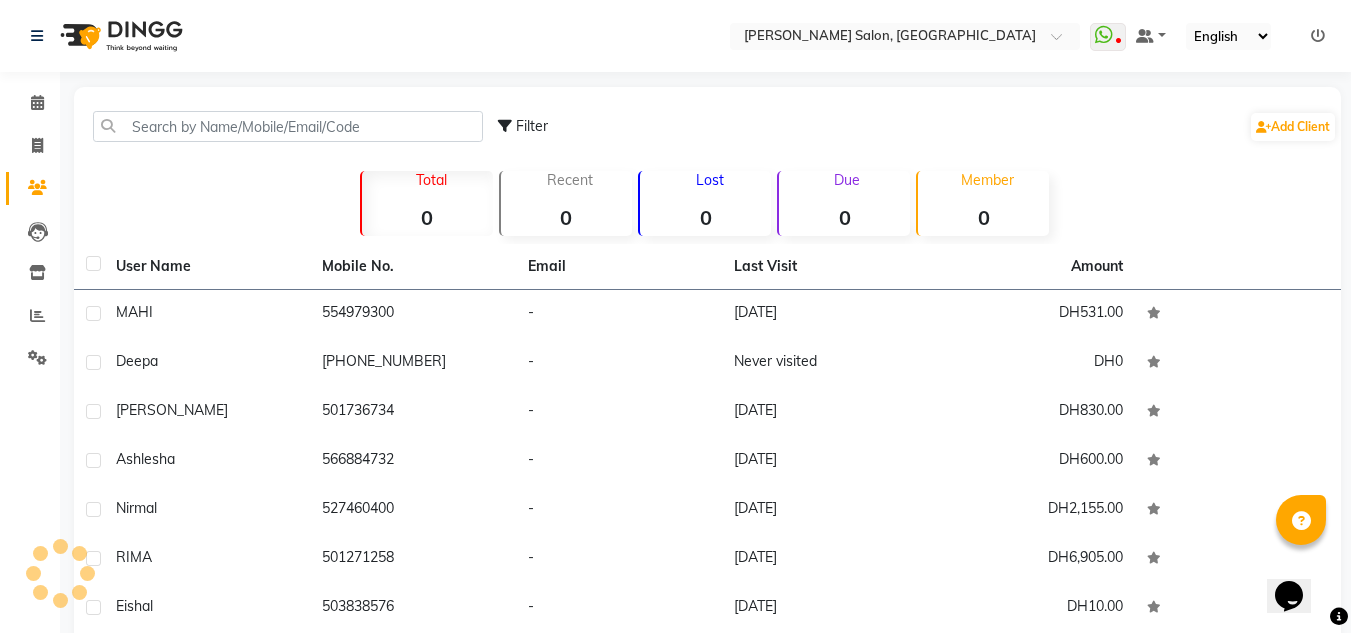 click on "Filter  Add Client" 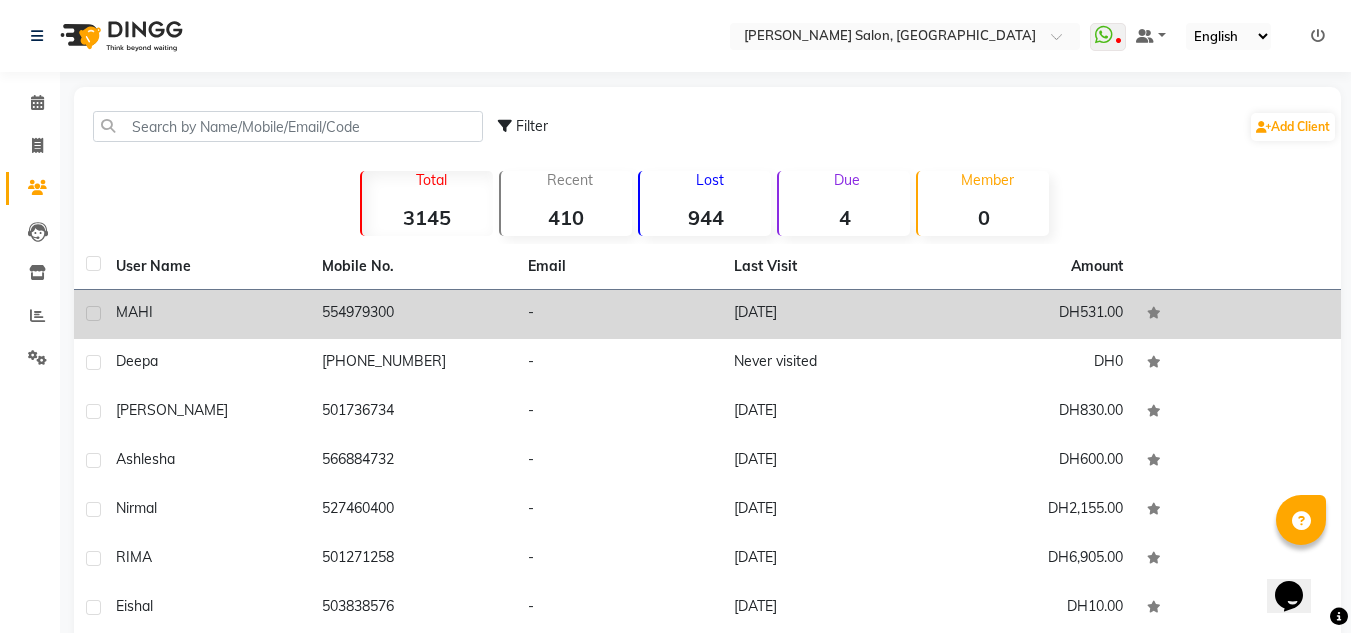 click on "554979300" 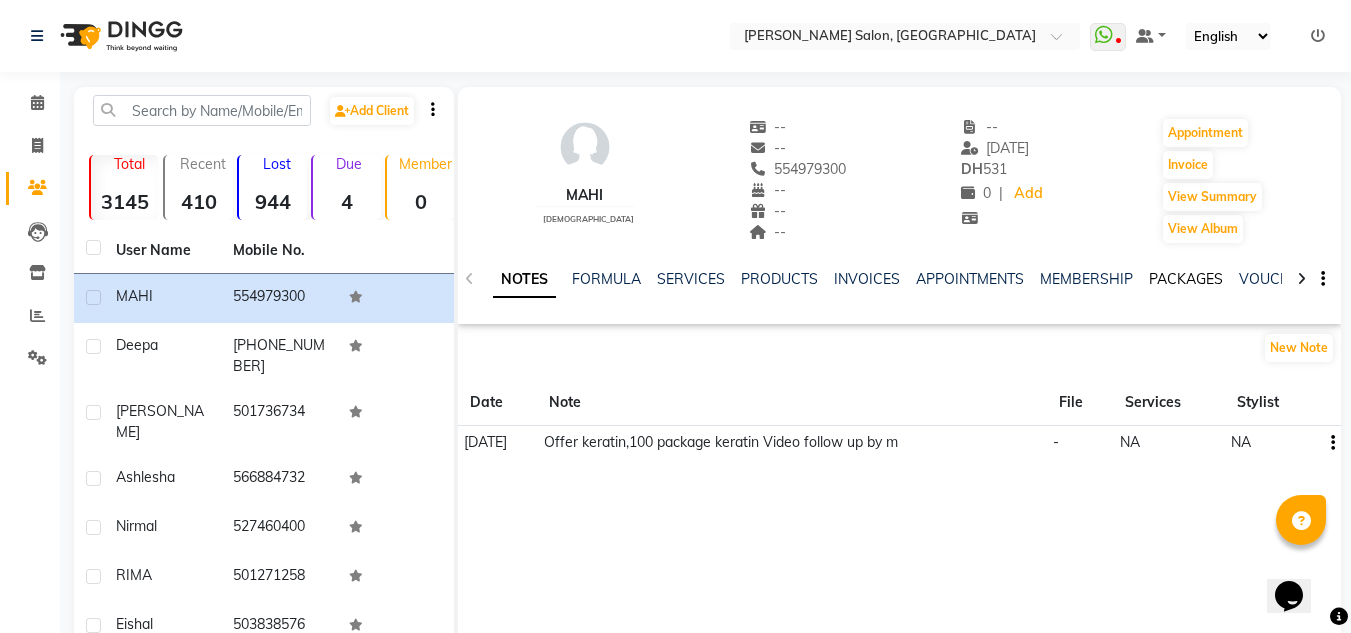 click on "PACKAGES" 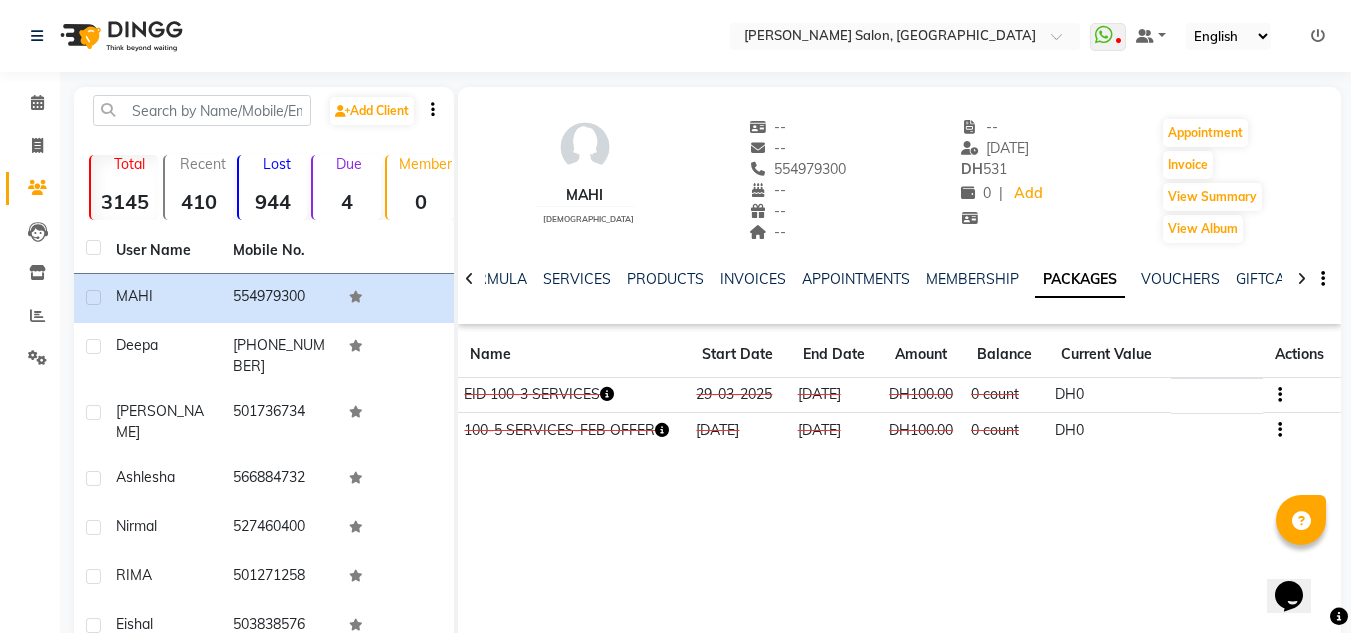 click on "VOUCHERS" 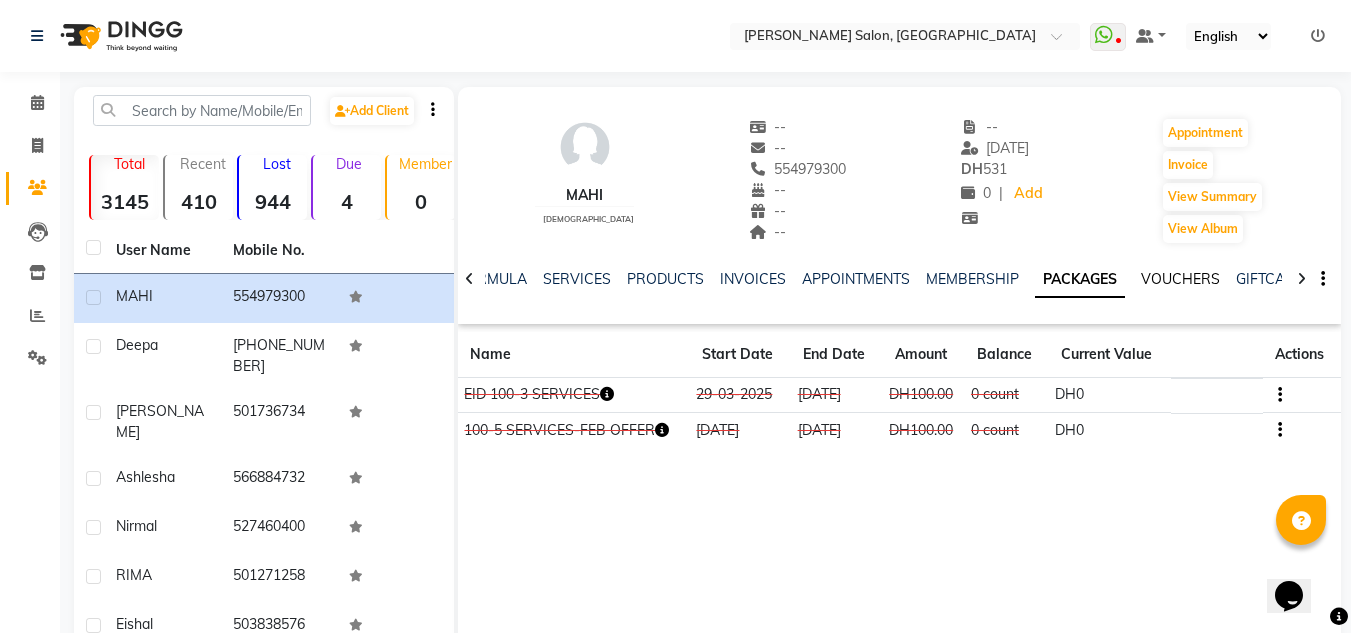 click on "VOUCHERS" 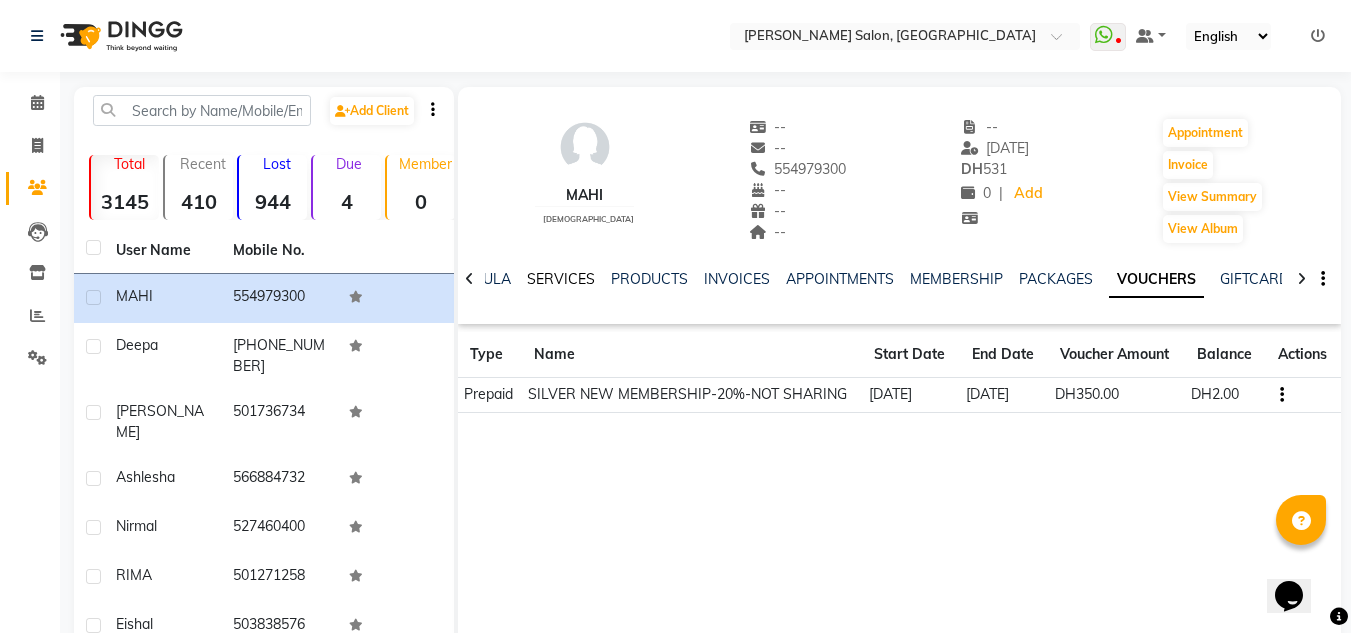 click on "SERVICES" 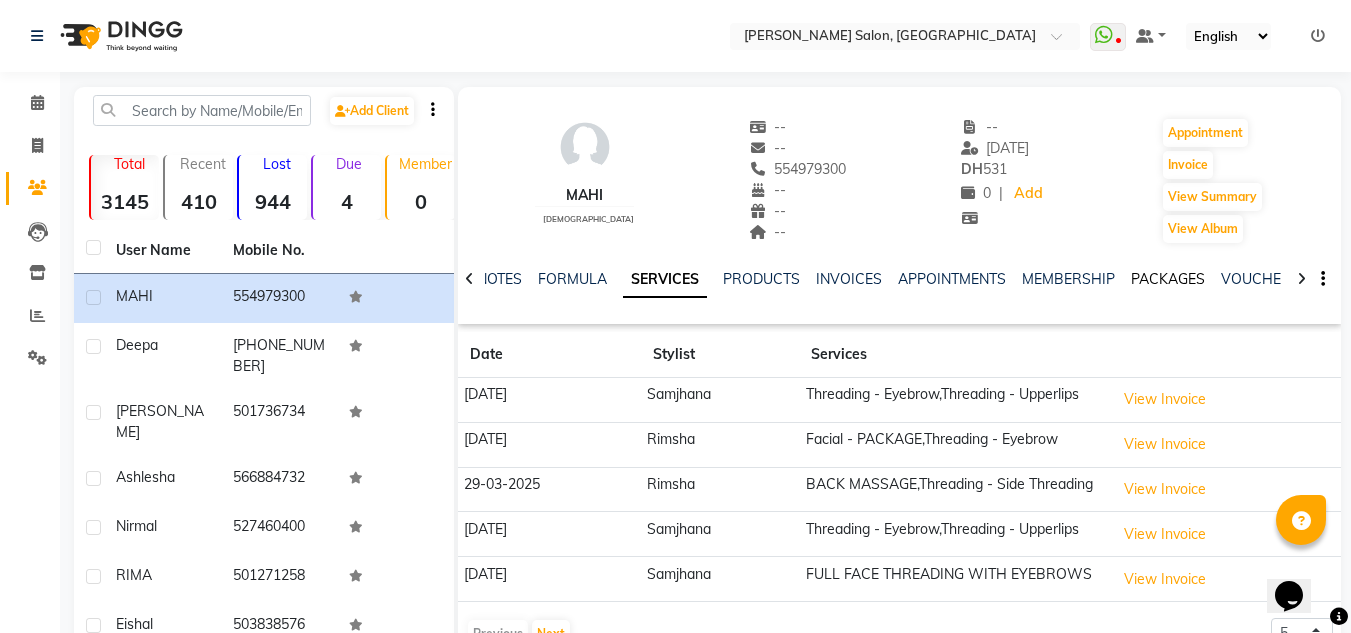 click on "PACKAGES" 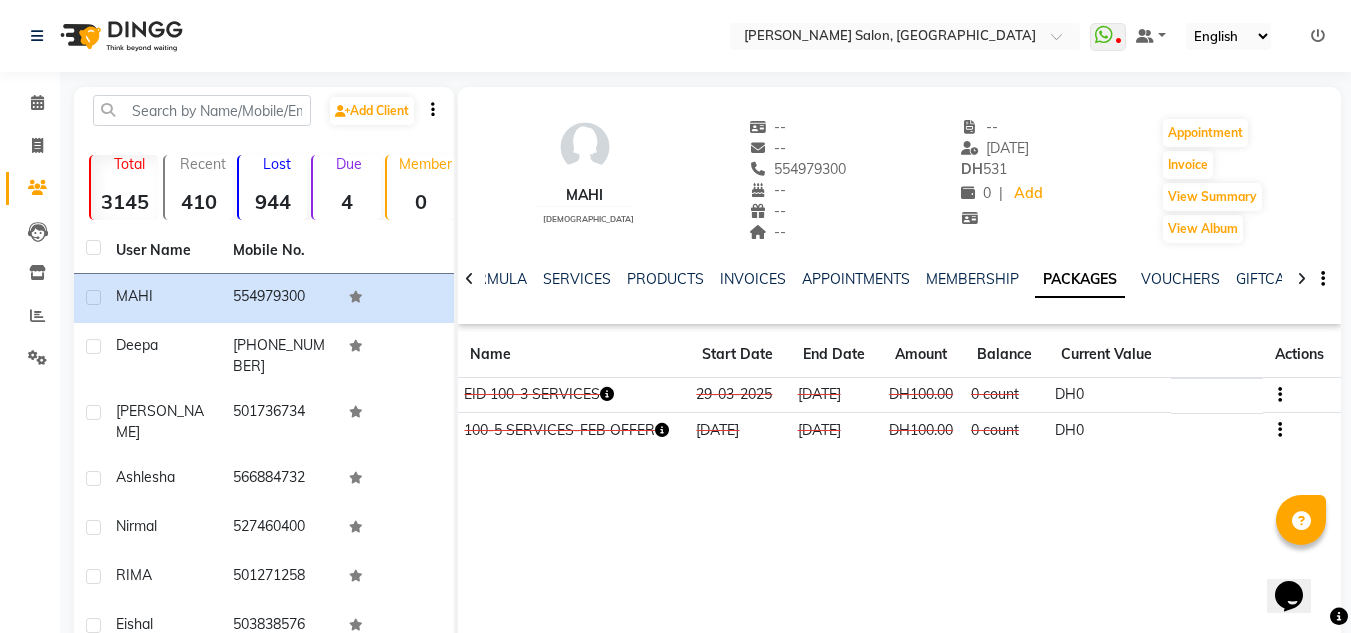 drag, startPoint x: 28, startPoint y: 16, endPoint x: 24, endPoint y: 58, distance: 42.190044 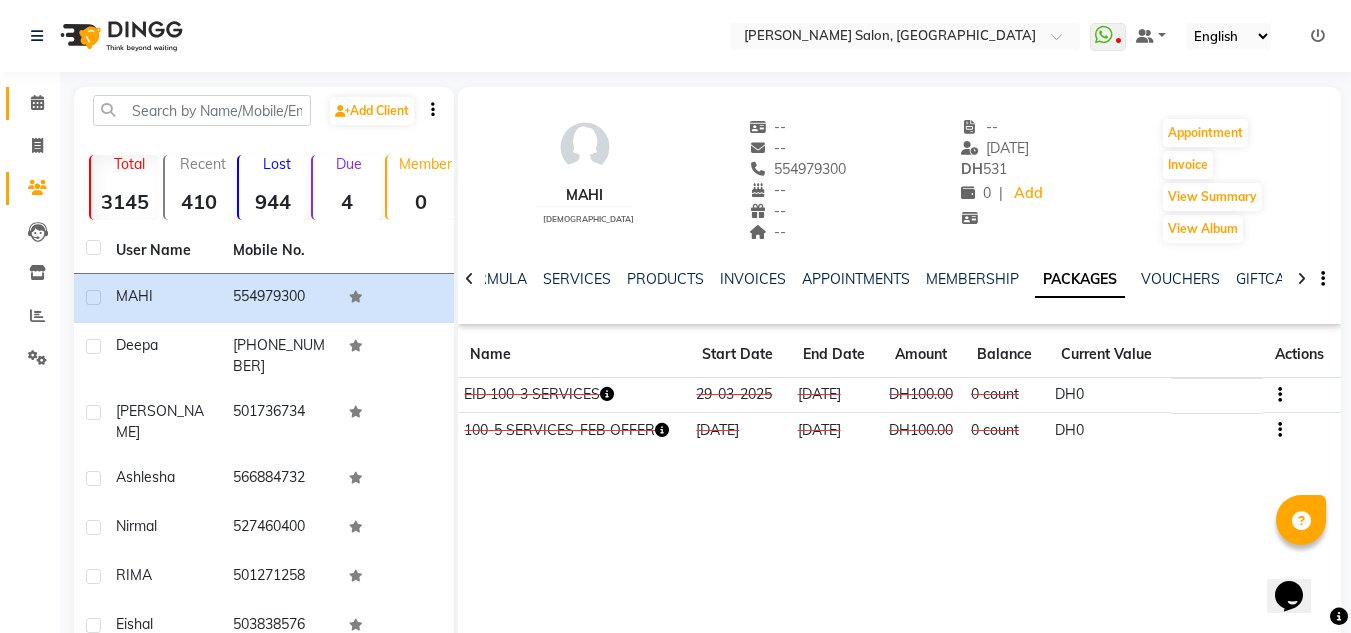 drag, startPoint x: 26, startPoint y: 79, endPoint x: 33, endPoint y: 98, distance: 20.248457 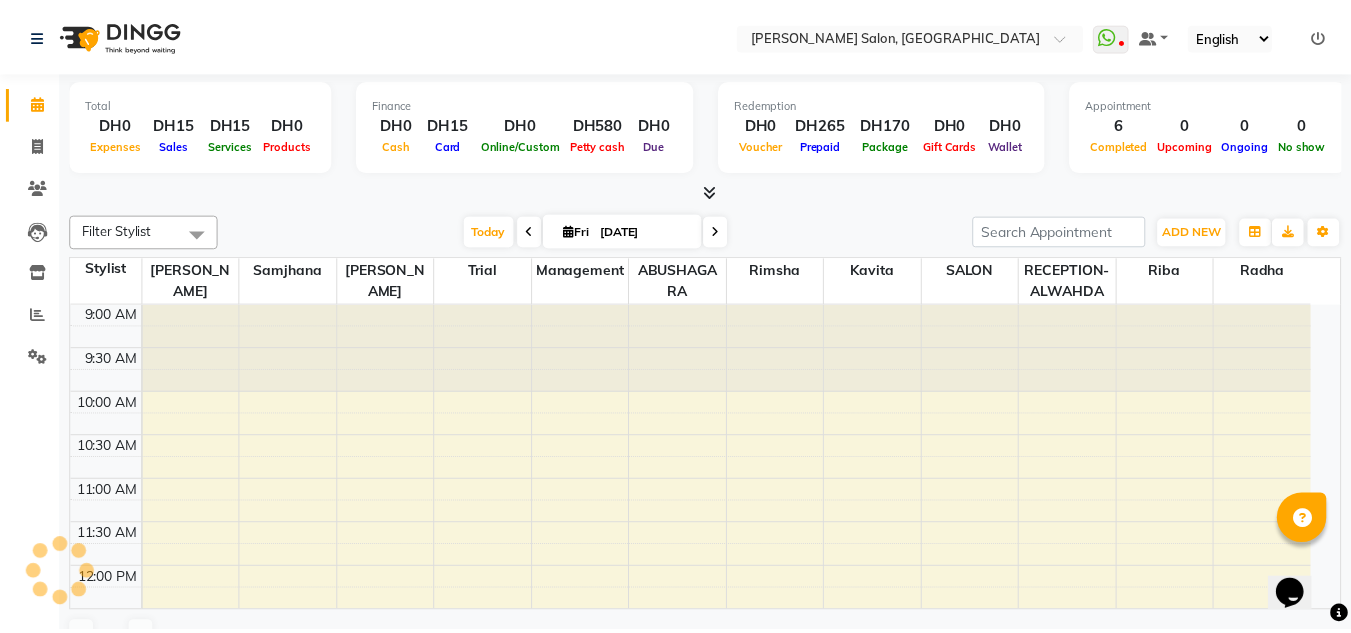 scroll, scrollTop: 0, scrollLeft: 0, axis: both 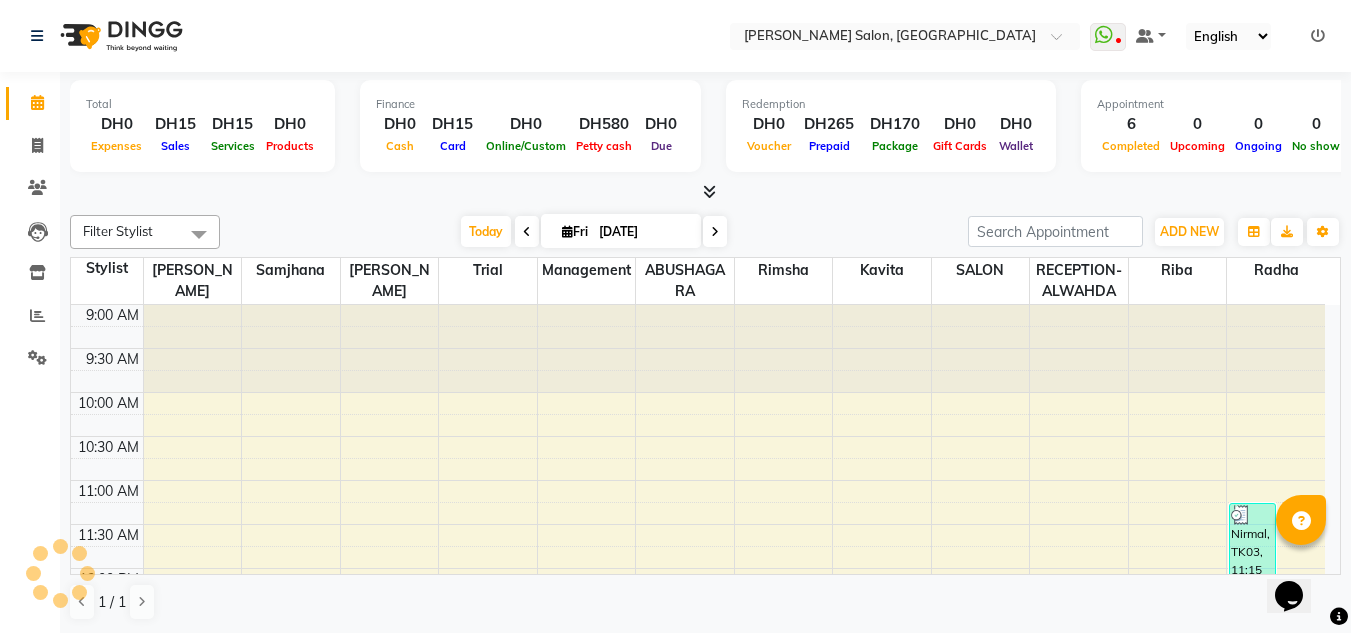 click on "Leads" 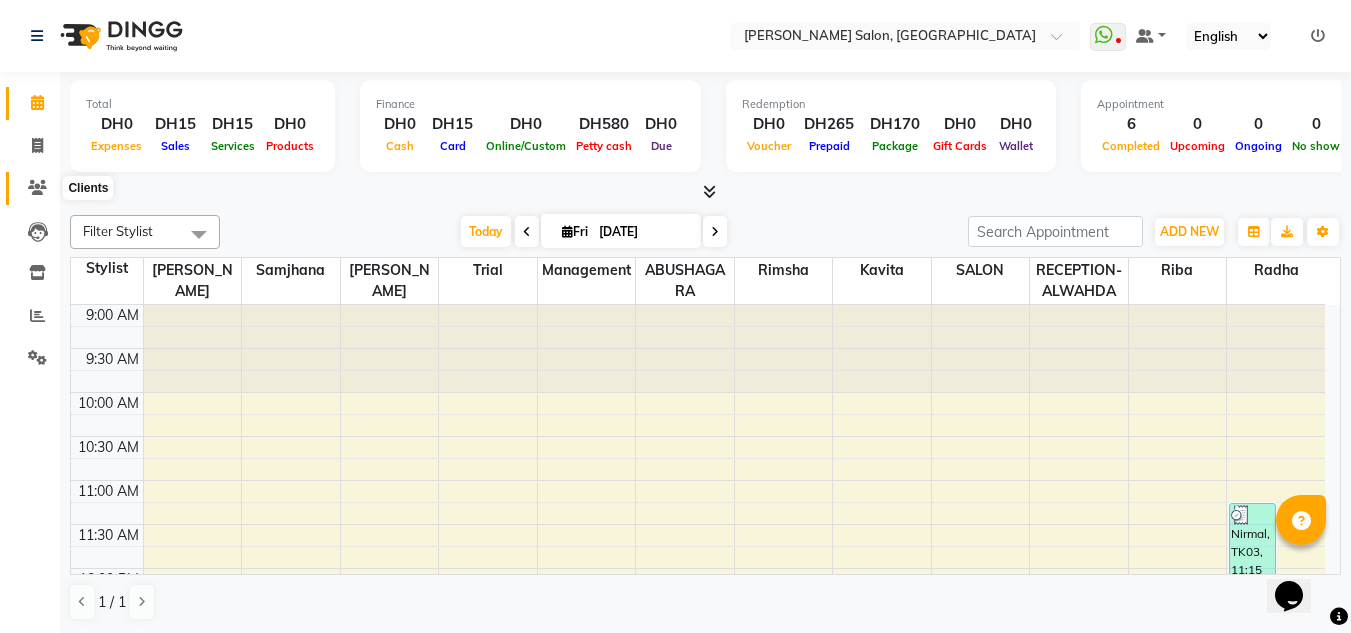 drag, startPoint x: 20, startPoint y: 188, endPoint x: 81, endPoint y: 203, distance: 62.817196 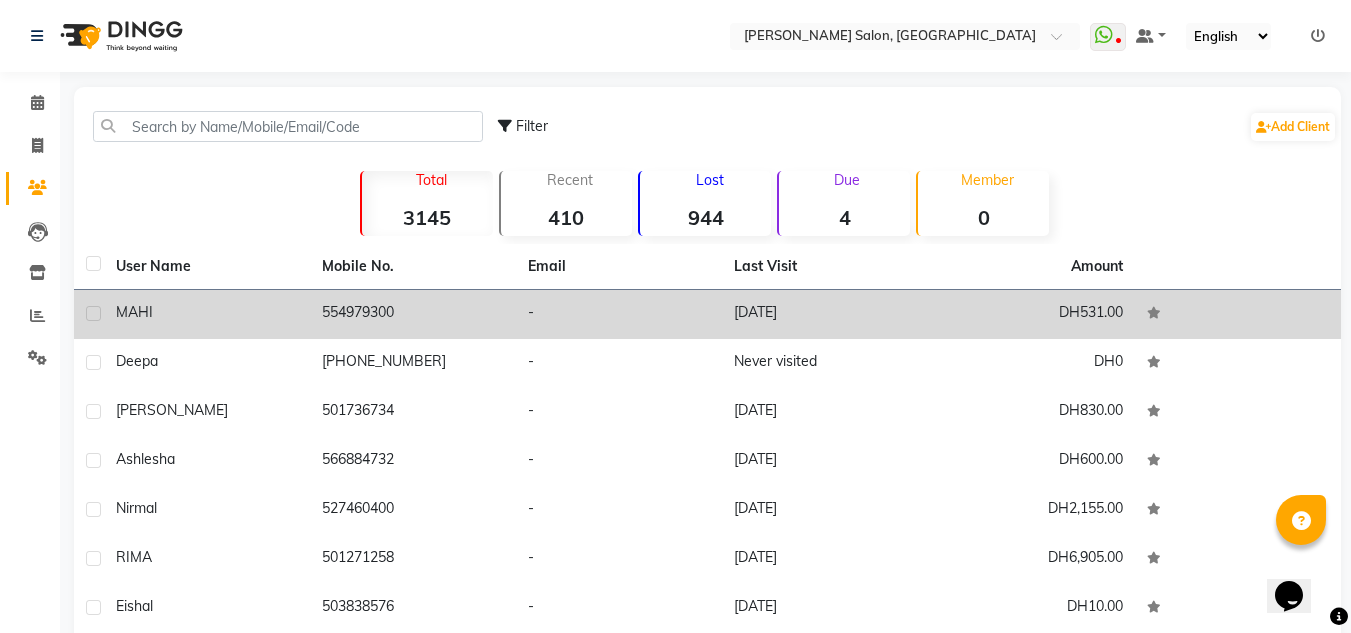drag, startPoint x: 235, startPoint y: 316, endPoint x: 407, endPoint y: 318, distance: 172.01163 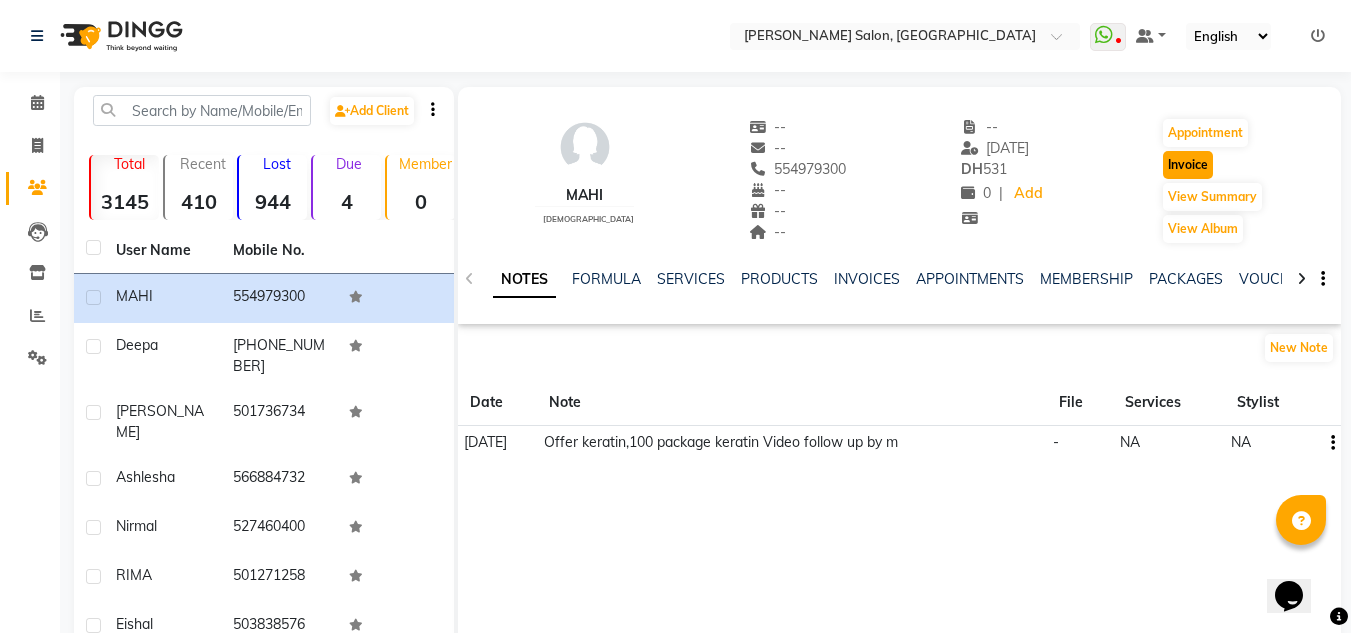 click on "Invoice" 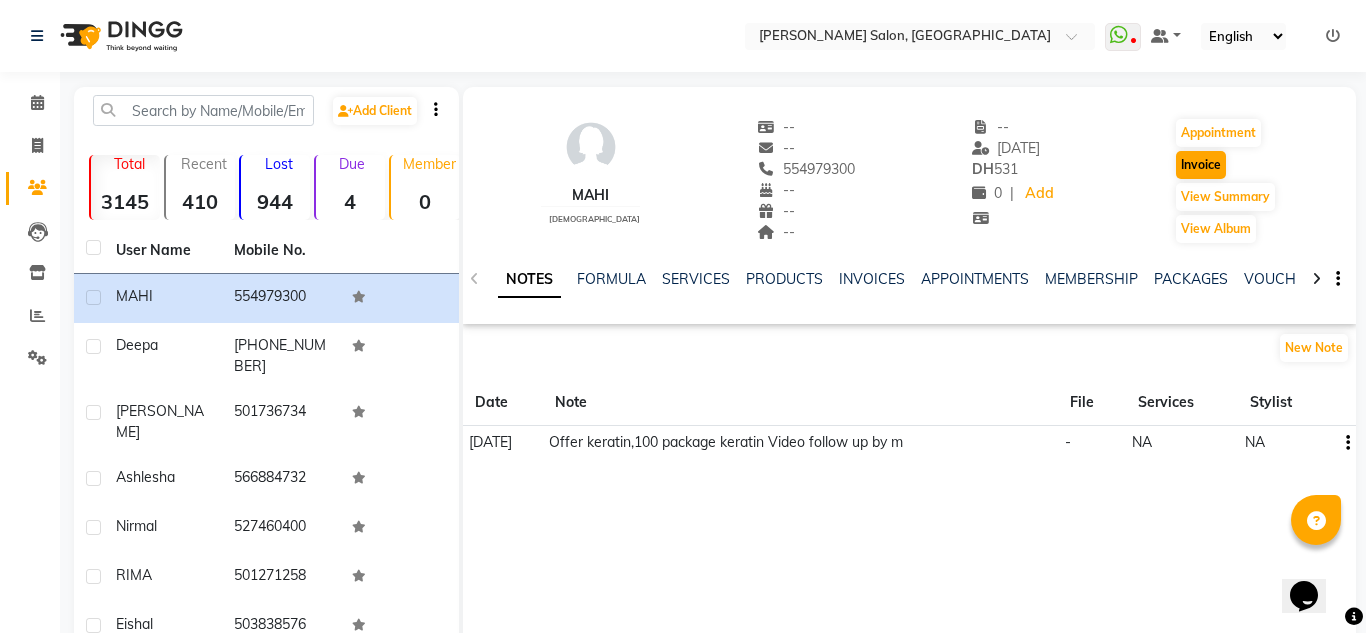 select on "4333" 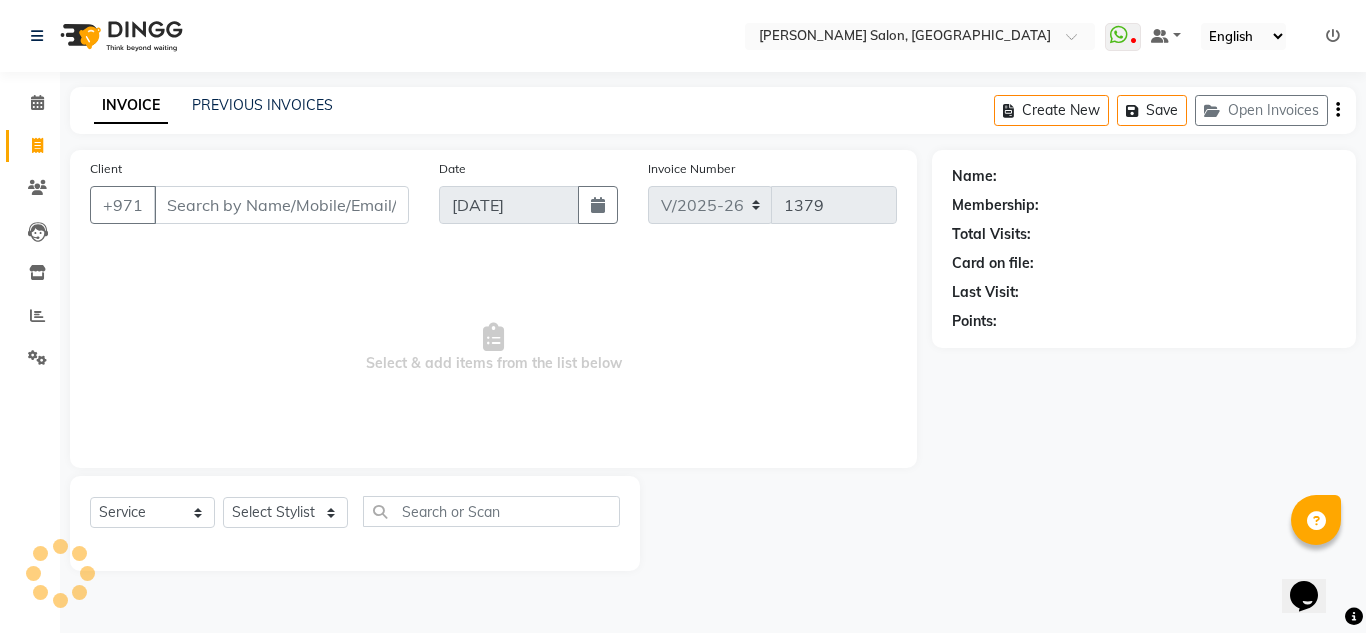 type on "554979300" 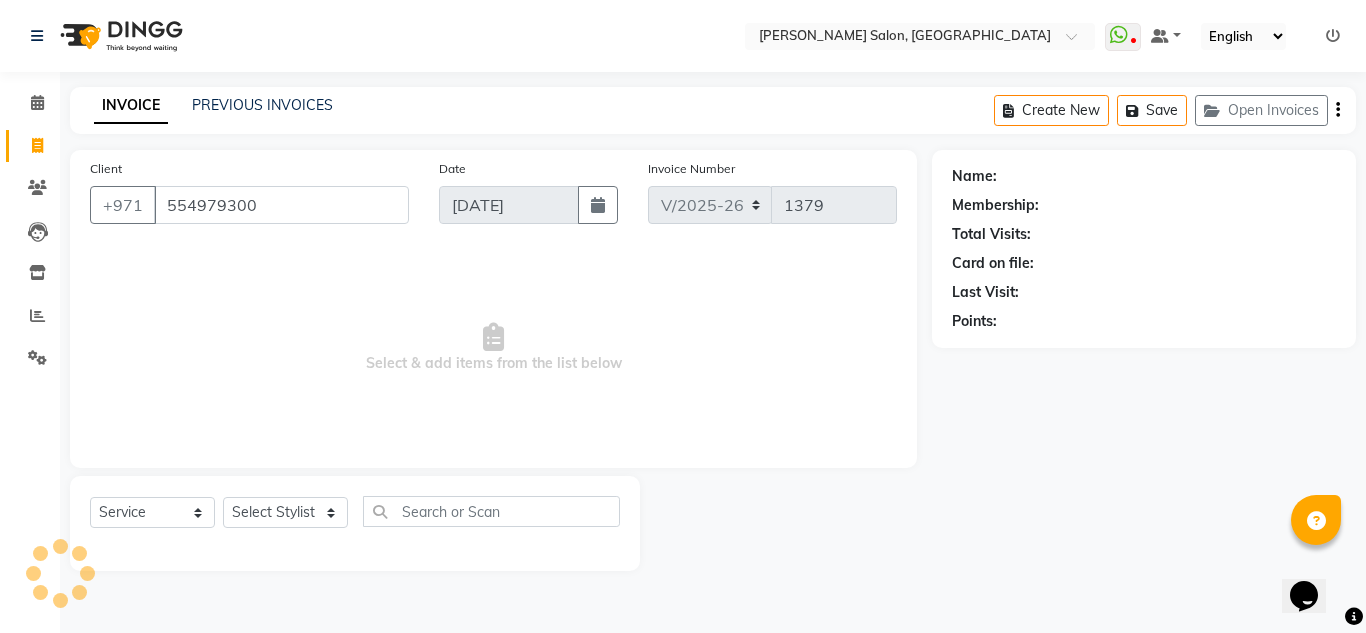 select on "1: Object" 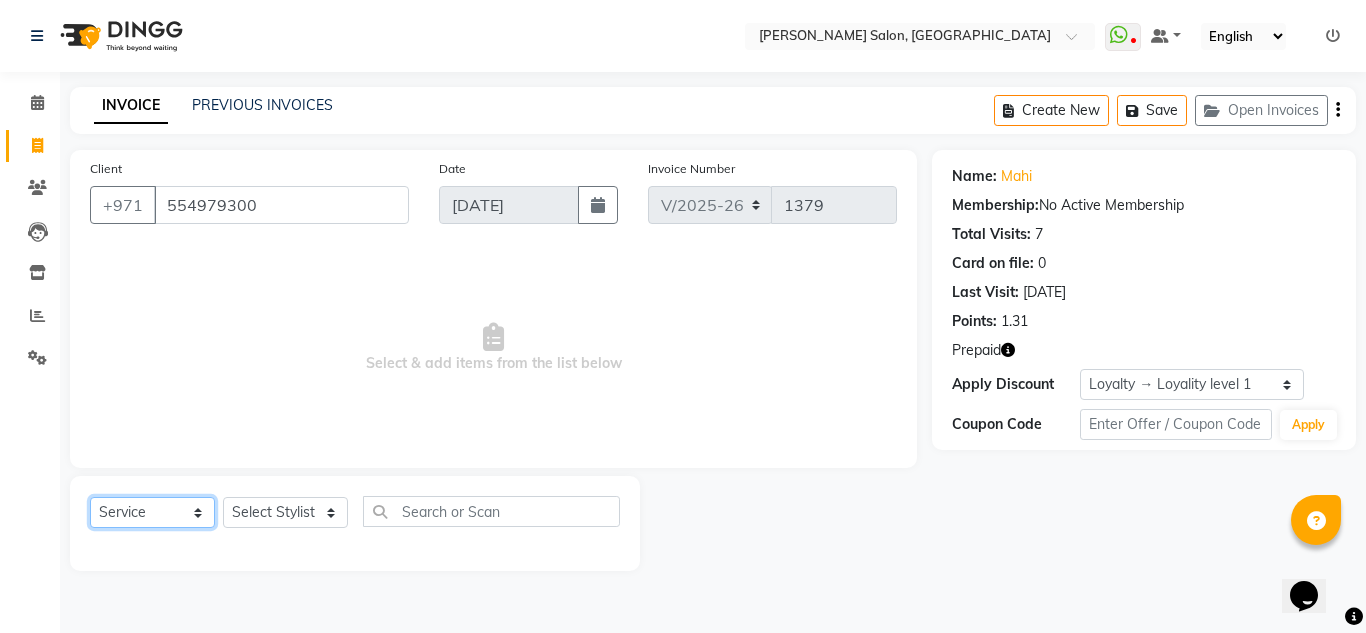 click on "Select  Service  Product  Membership  Package Voucher Prepaid Gift Card" 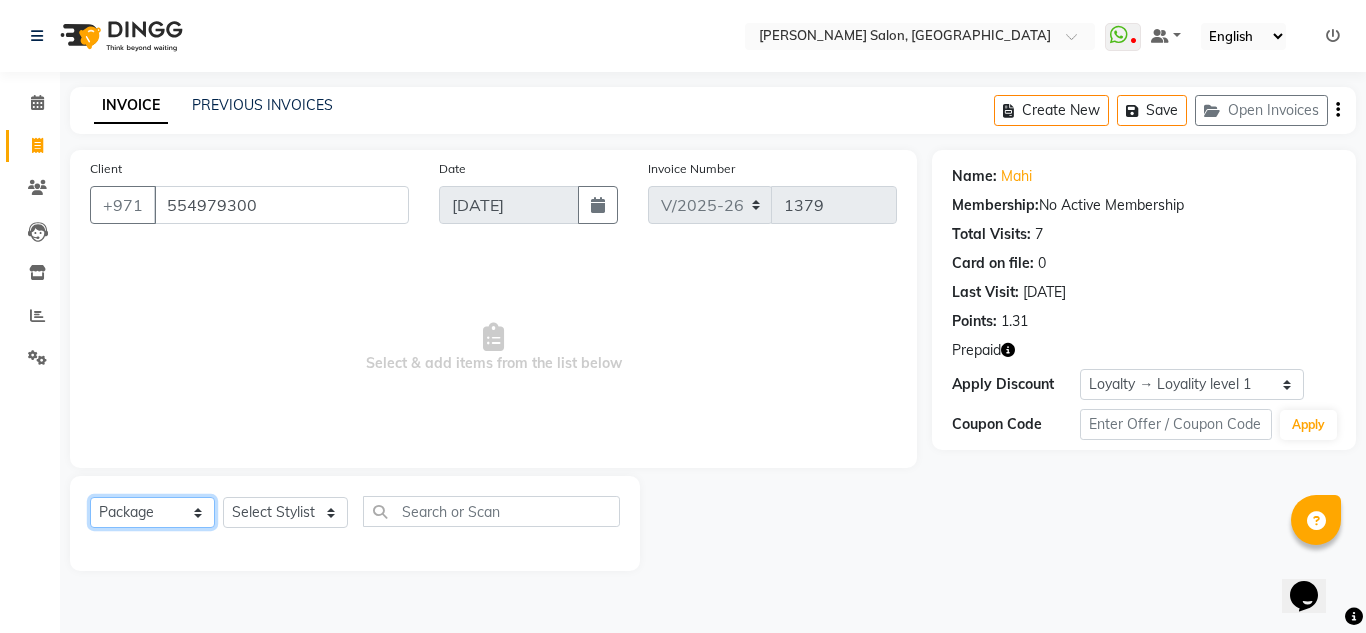 click on "Select  Service  Product  Membership  Package Voucher Prepaid Gift Card" 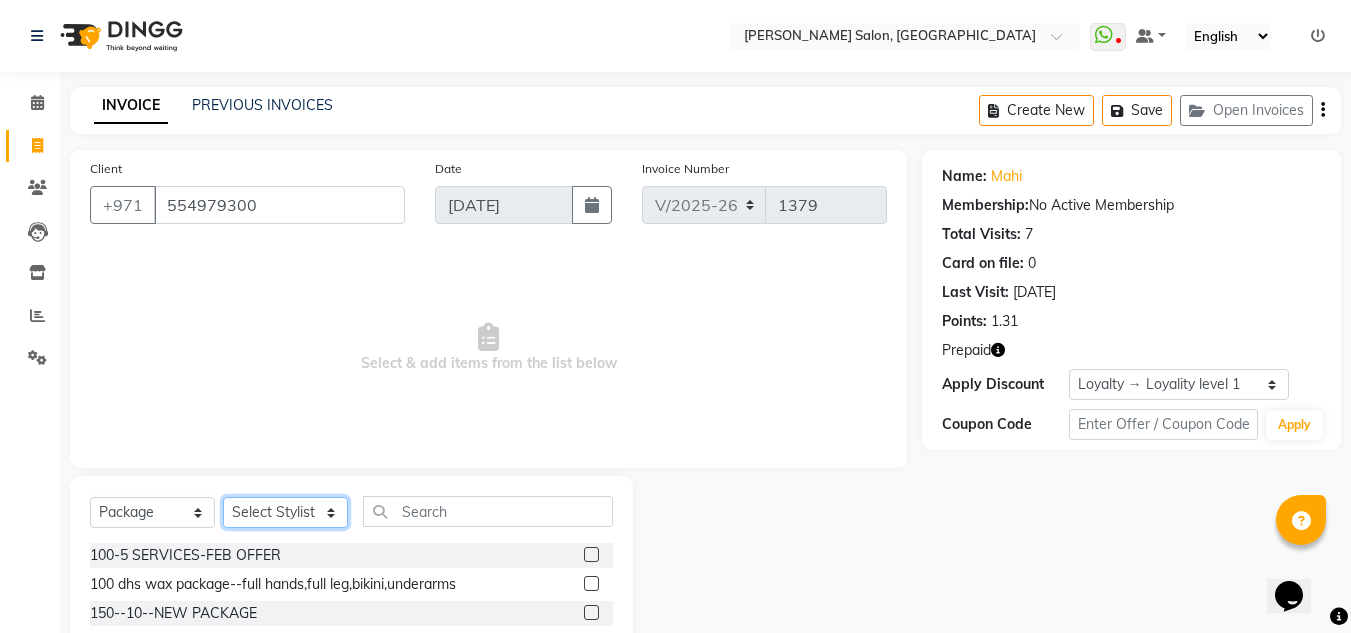 click on "Select Stylist ABUSHAGARA Kavita Laxmi Management [PERSON_NAME] RECEPTION-ALWAHDA [PERSON_NAME] SALON [PERSON_NAME] trial" 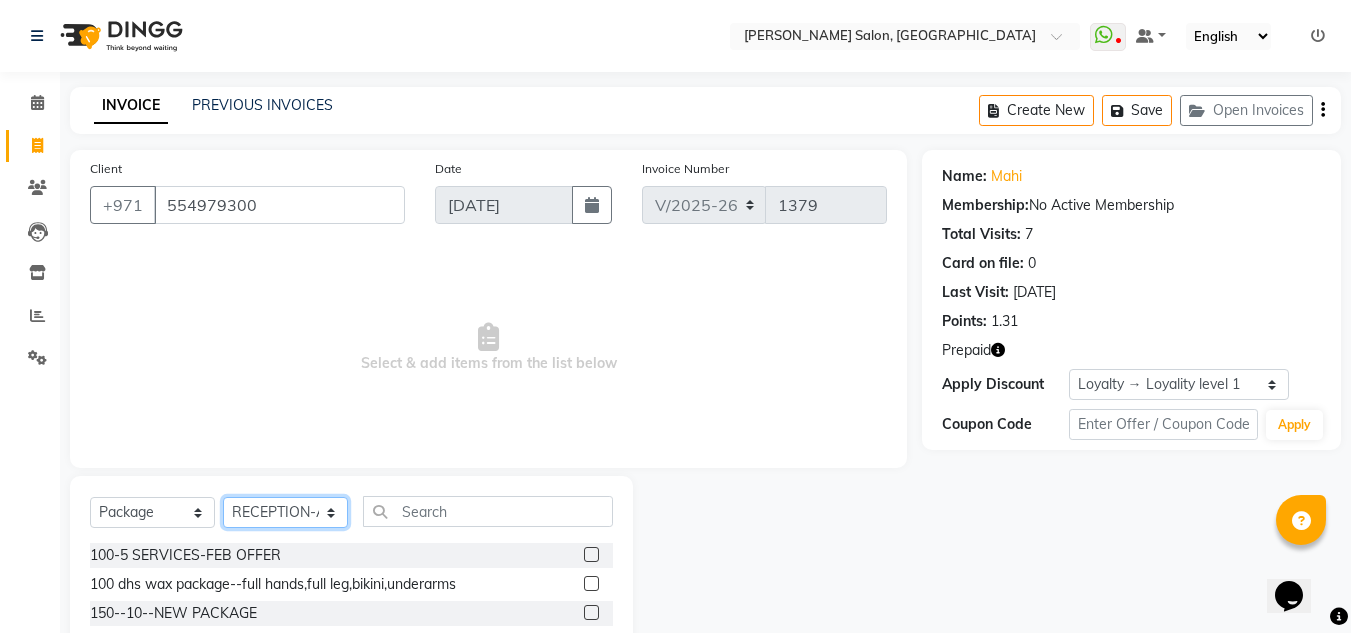 click on "Select Stylist ABUSHAGARA Kavita Laxmi Management [PERSON_NAME] RECEPTION-ALWAHDA [PERSON_NAME] SALON [PERSON_NAME] trial" 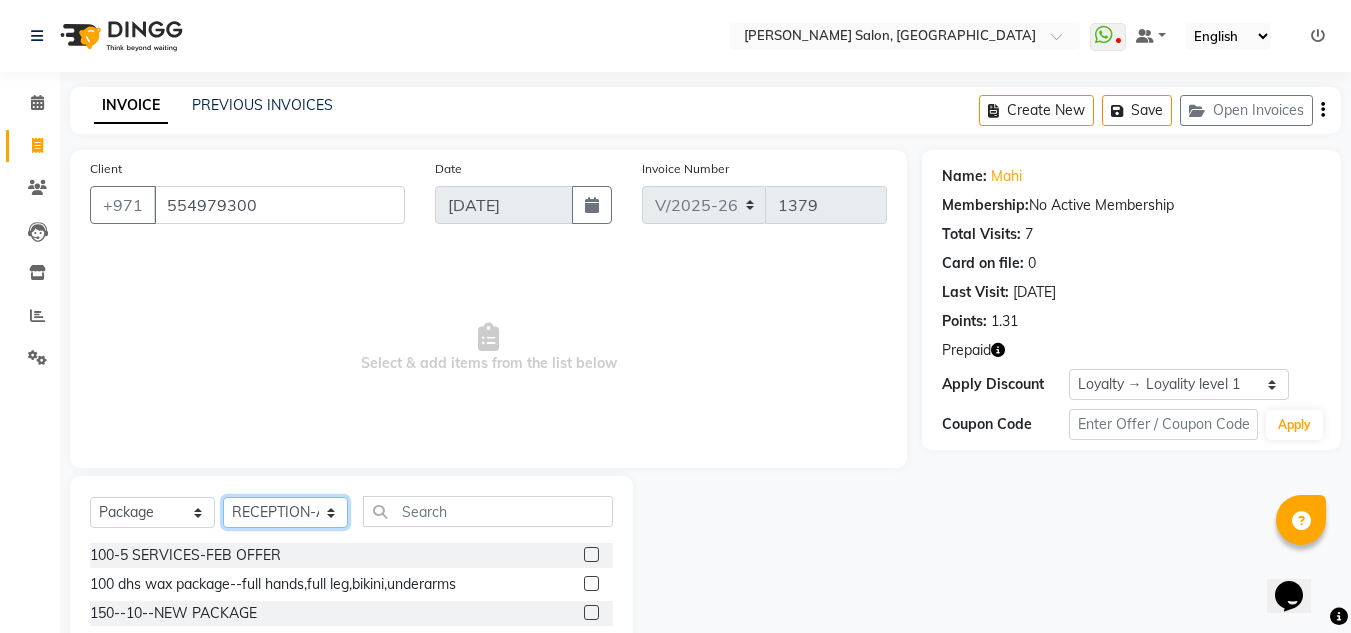 scroll, scrollTop: 100, scrollLeft: 0, axis: vertical 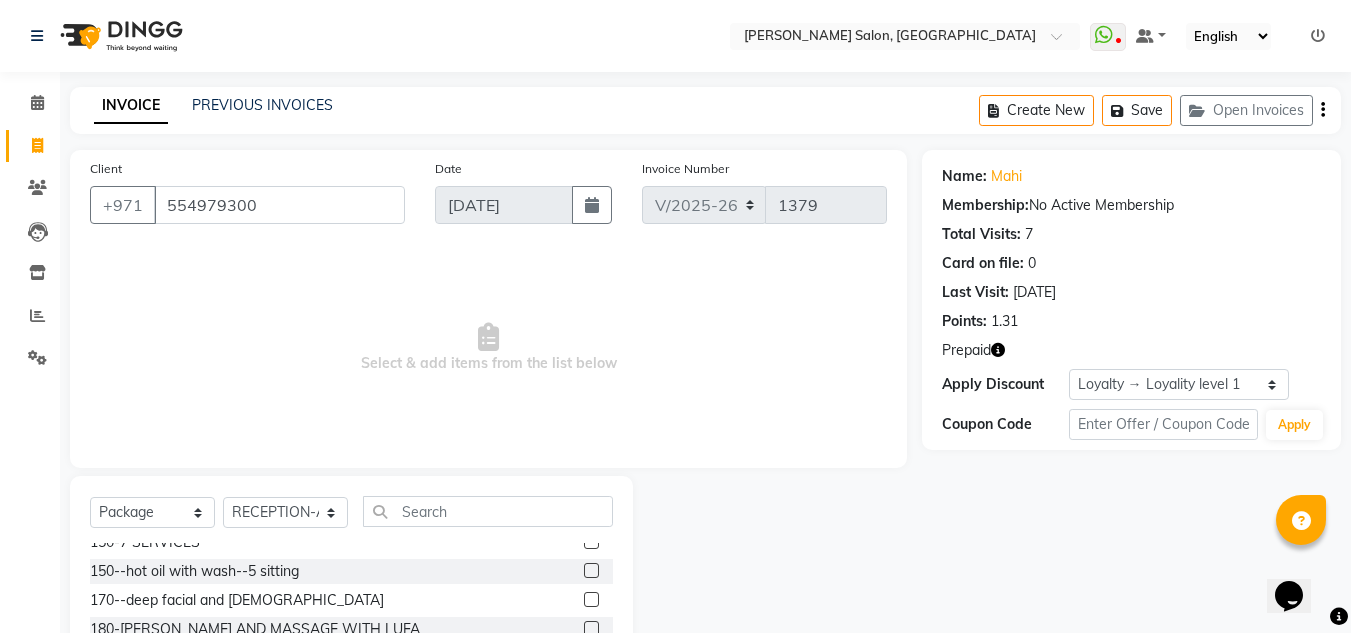 click 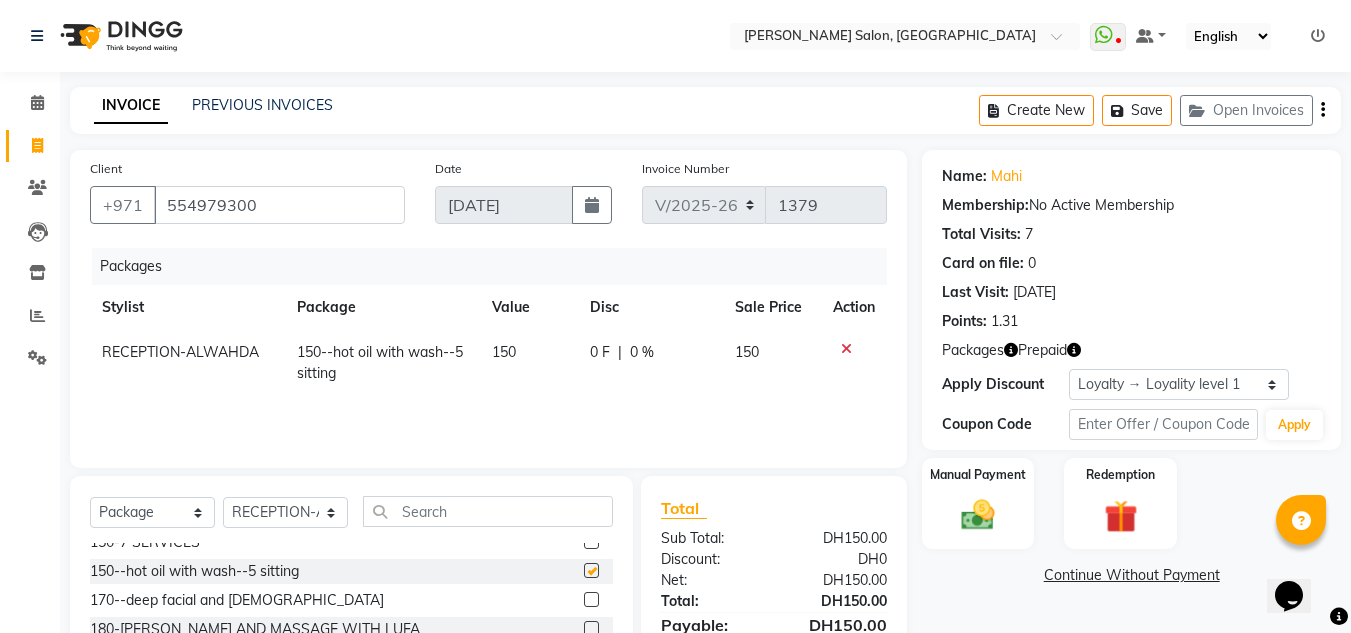 checkbox on "false" 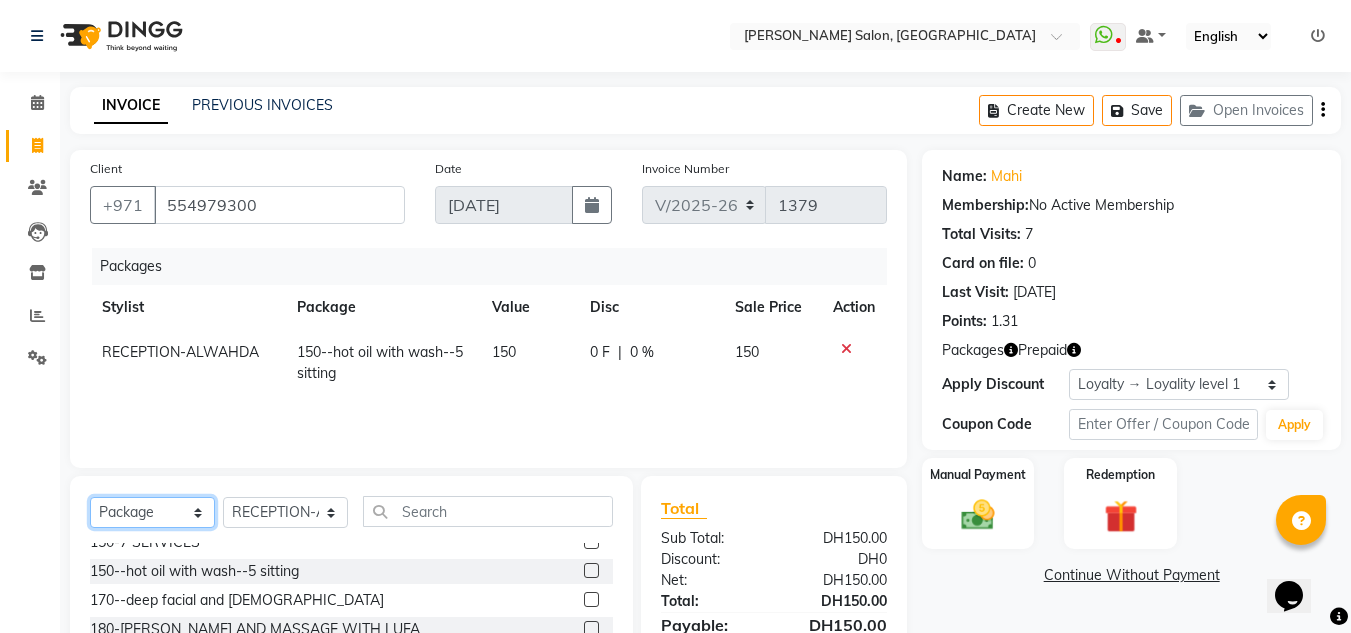 click on "Select  Service  Product  Membership  Package Voucher Prepaid Gift Card" 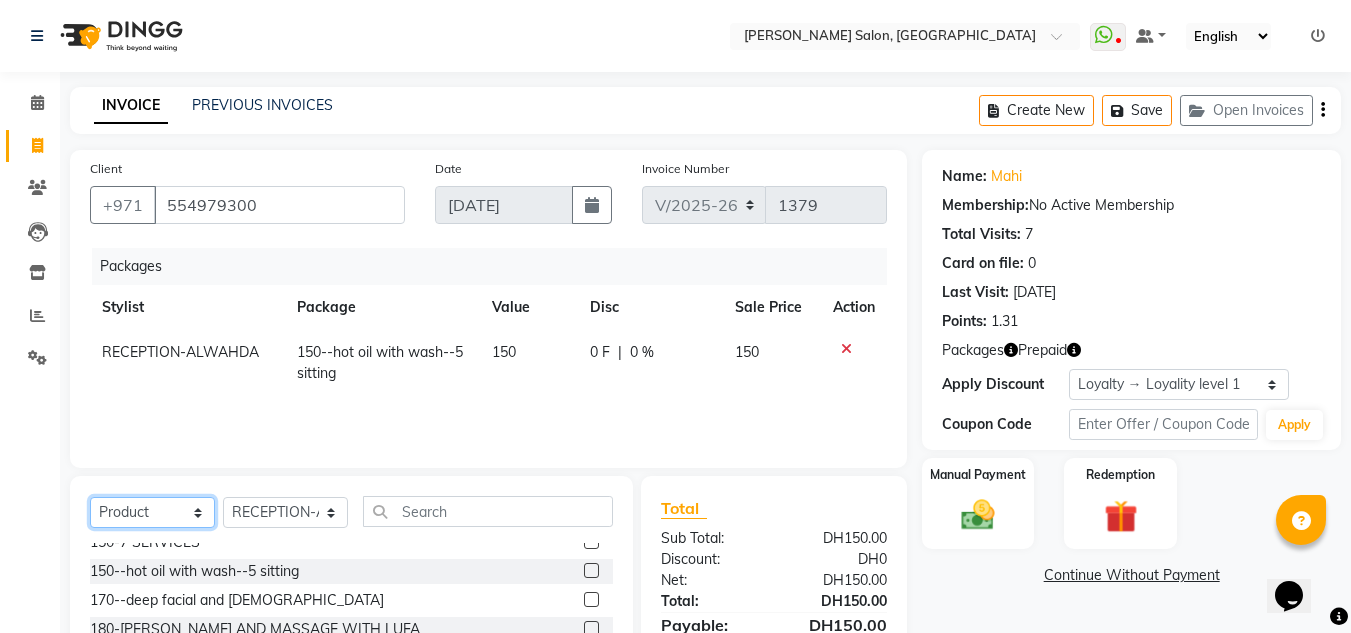 click on "Select  Service  Product  Membership  Package Voucher Prepaid Gift Card" 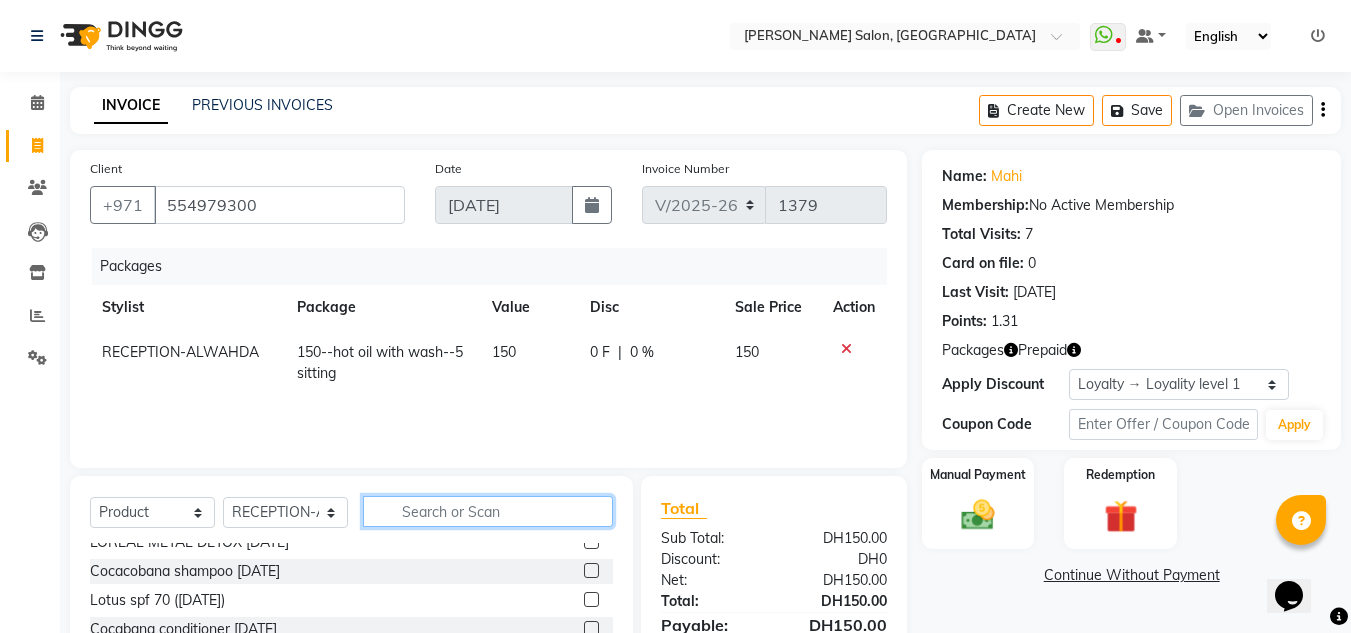 drag, startPoint x: 438, startPoint y: 517, endPoint x: 433, endPoint y: 484, distance: 33.37664 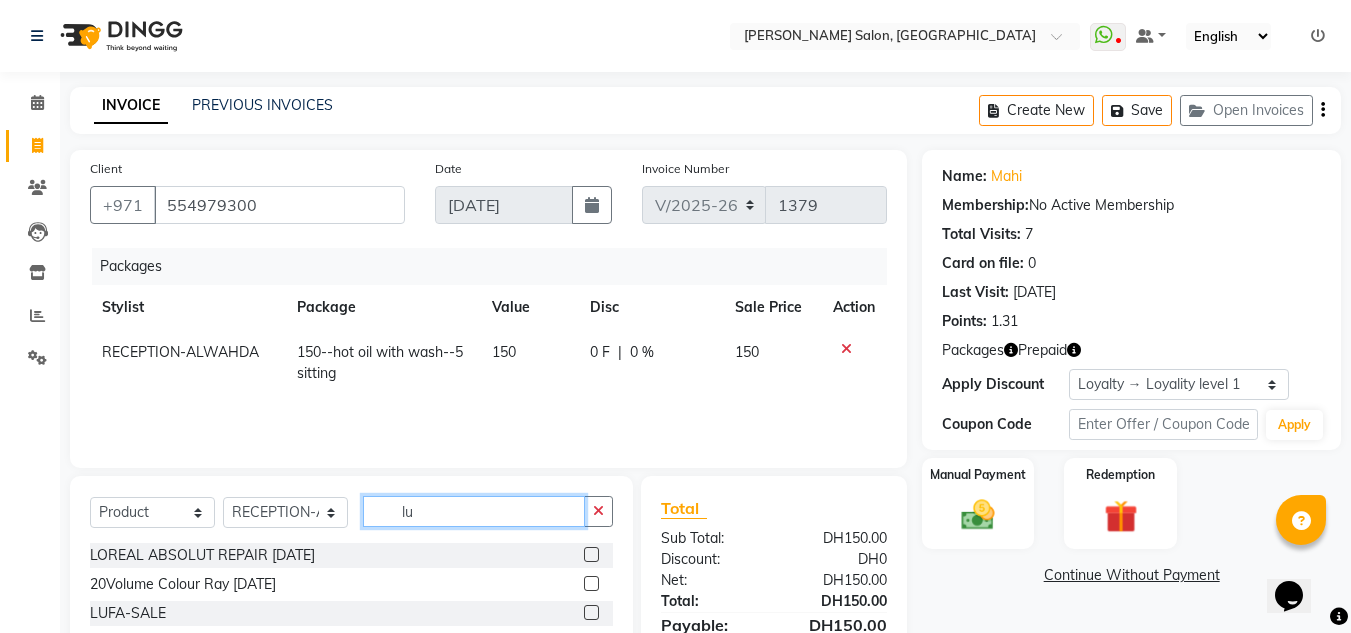 scroll, scrollTop: 0, scrollLeft: 0, axis: both 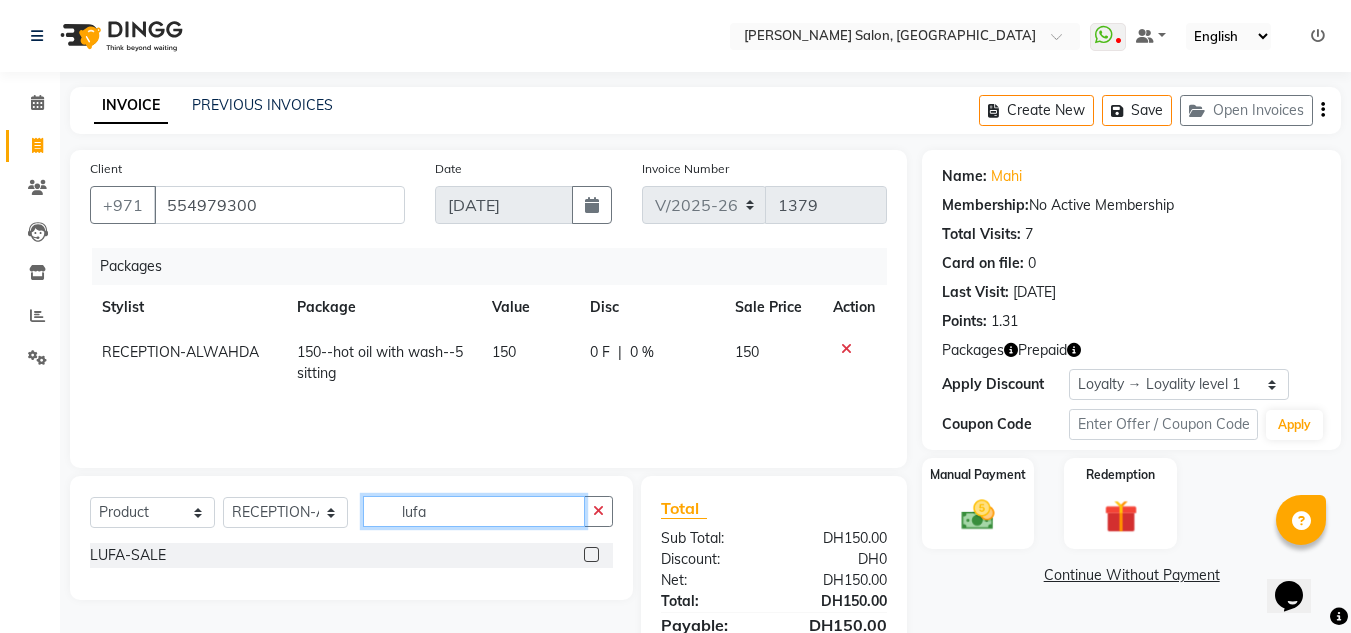 type on "lufa" 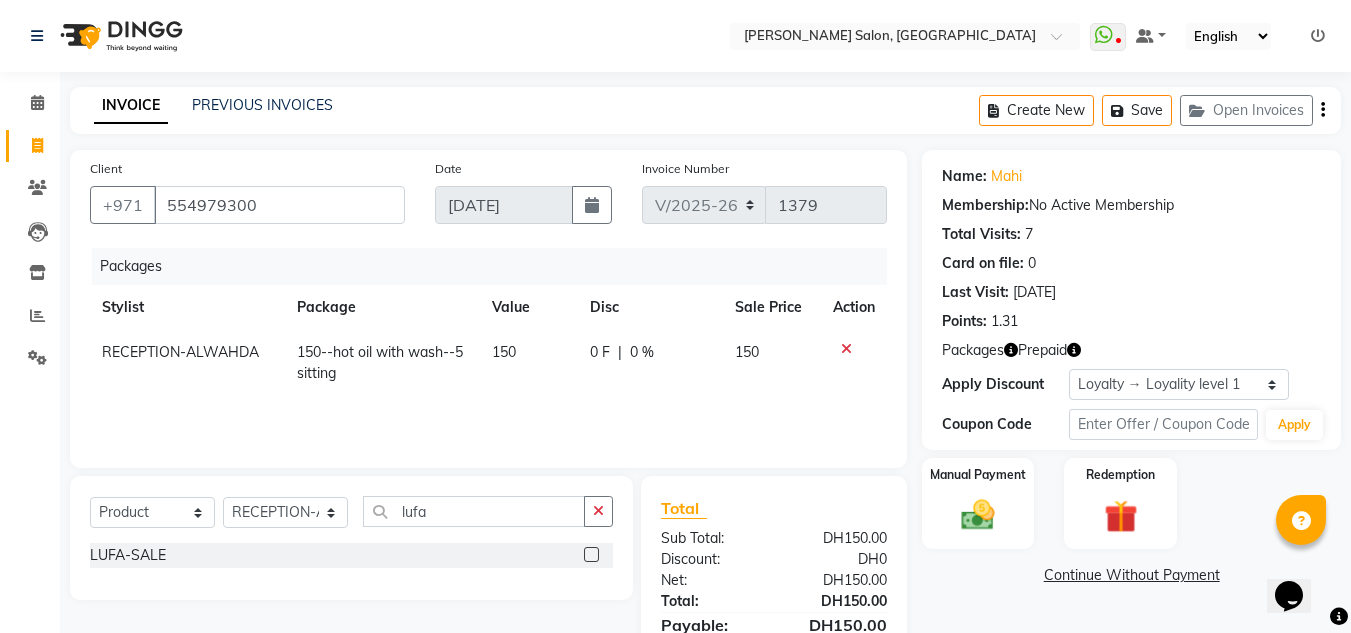 click 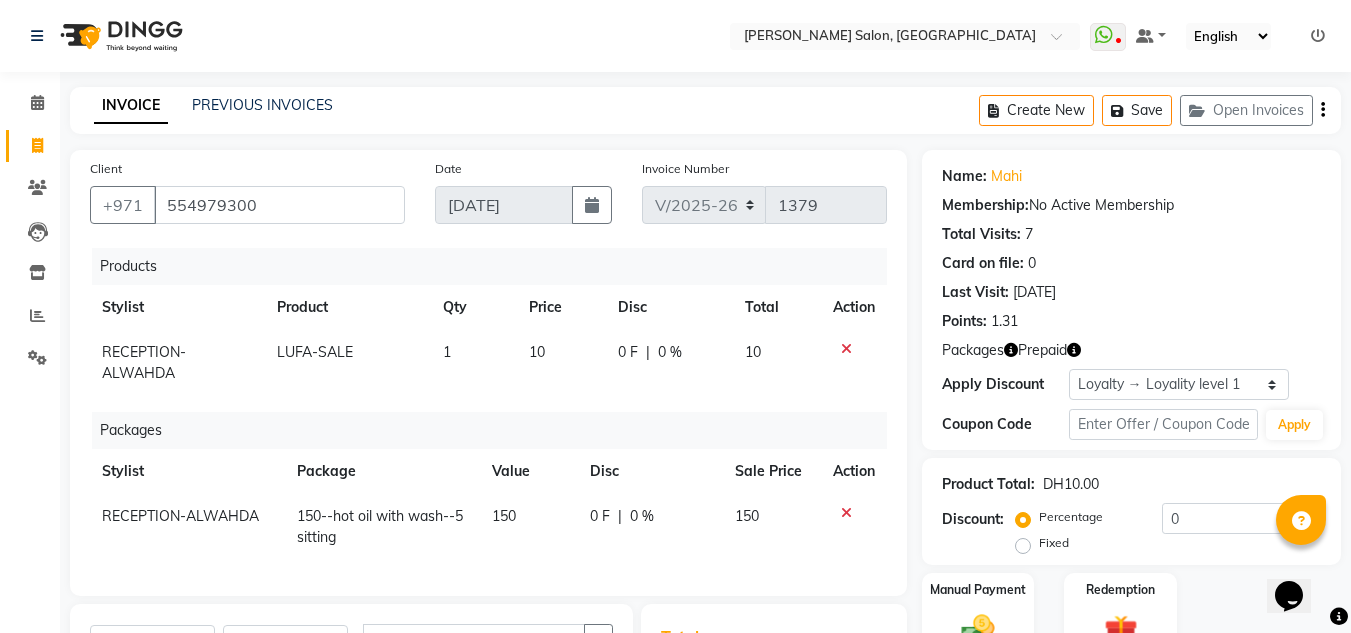 checkbox on "false" 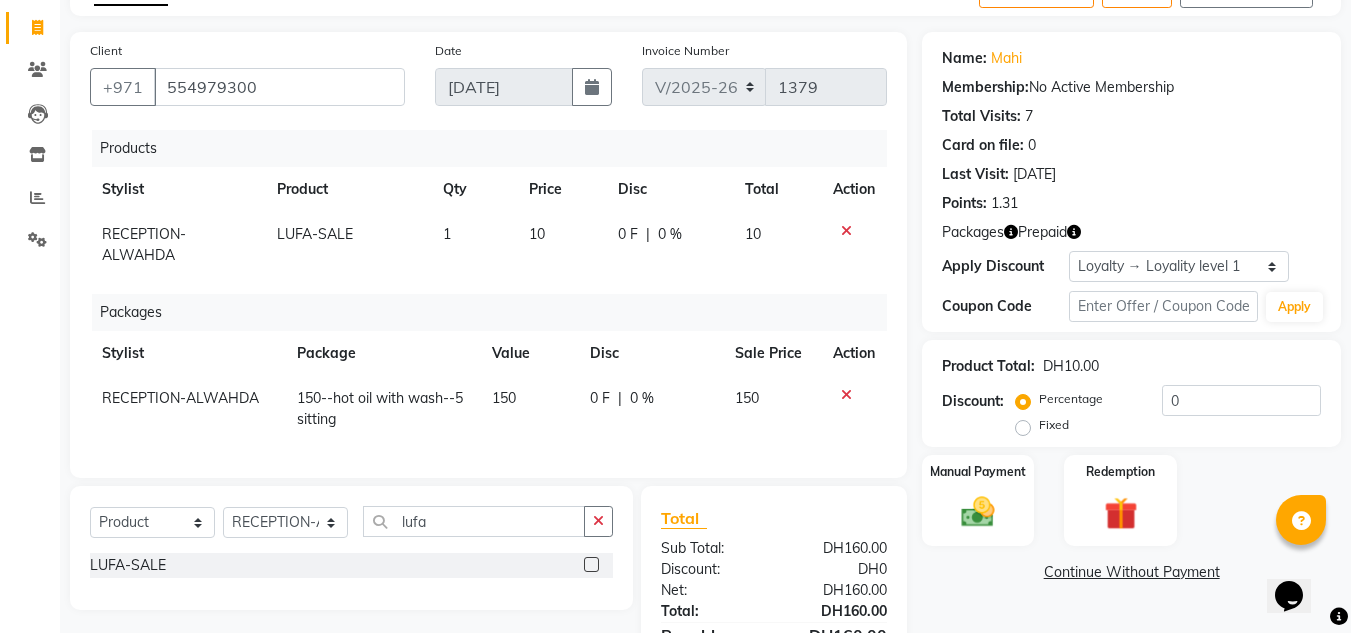 scroll, scrollTop: 247, scrollLeft: 0, axis: vertical 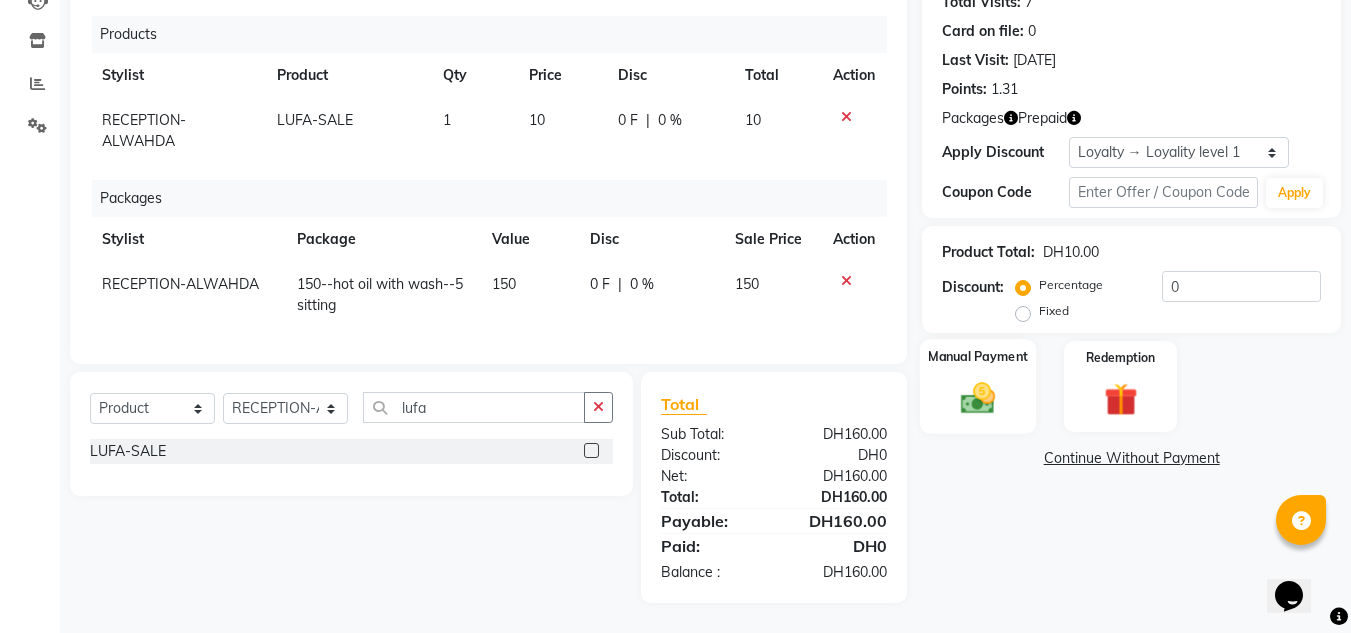 click on "Manual Payment Redemption" 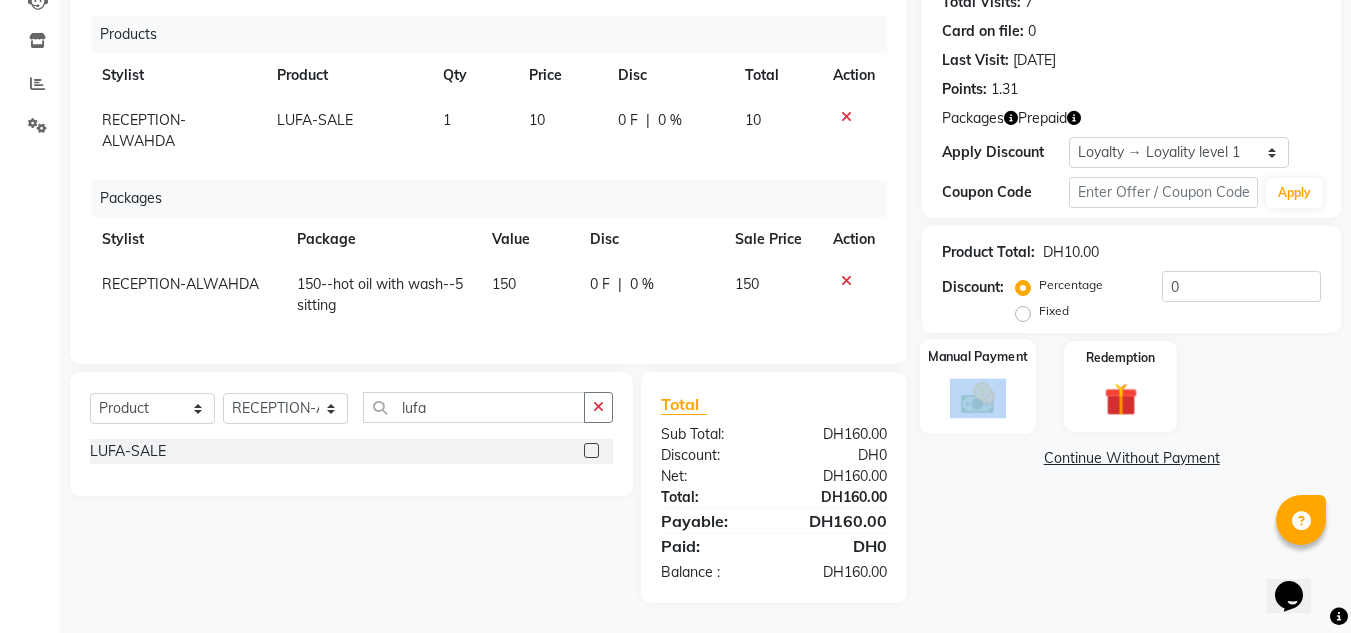click on "Manual Payment" 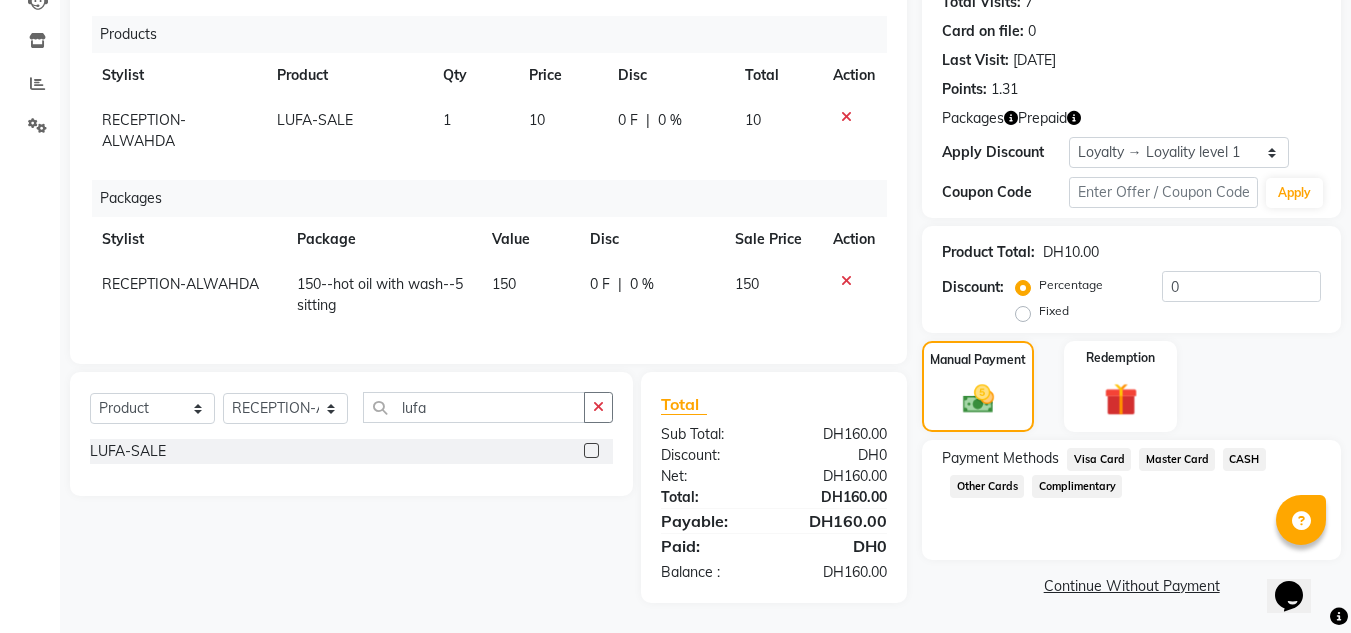 click on "CASH" 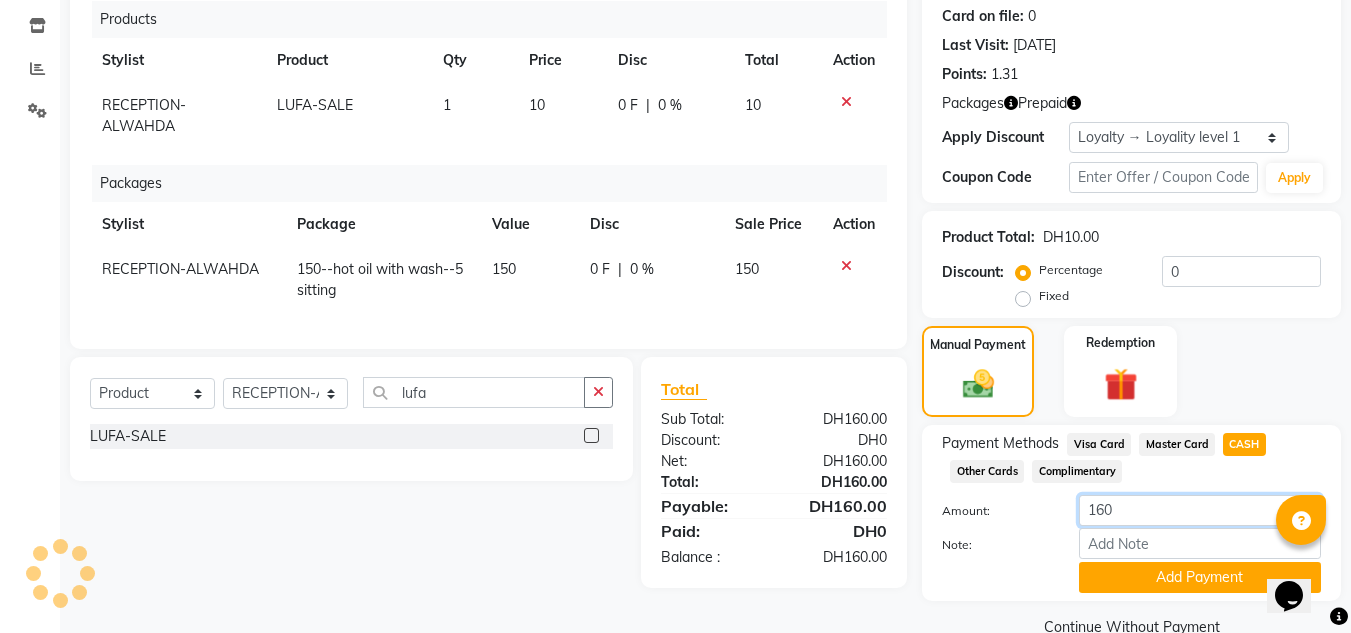 click on "160" 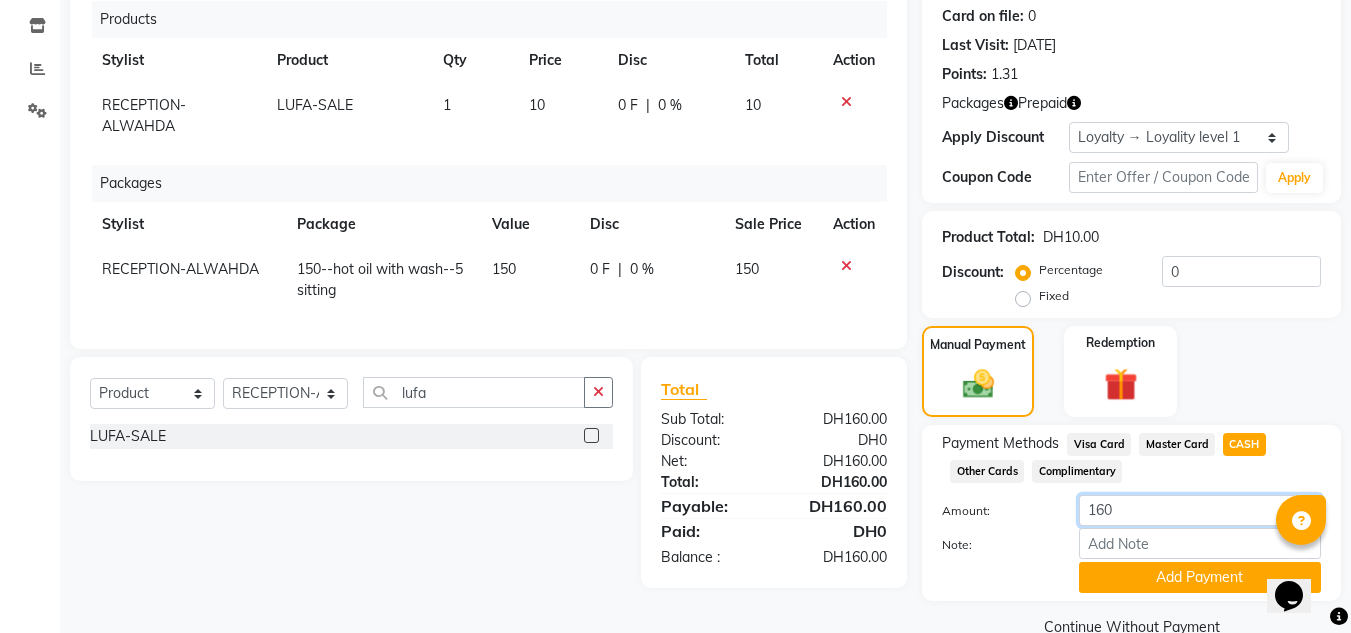 click on "160" 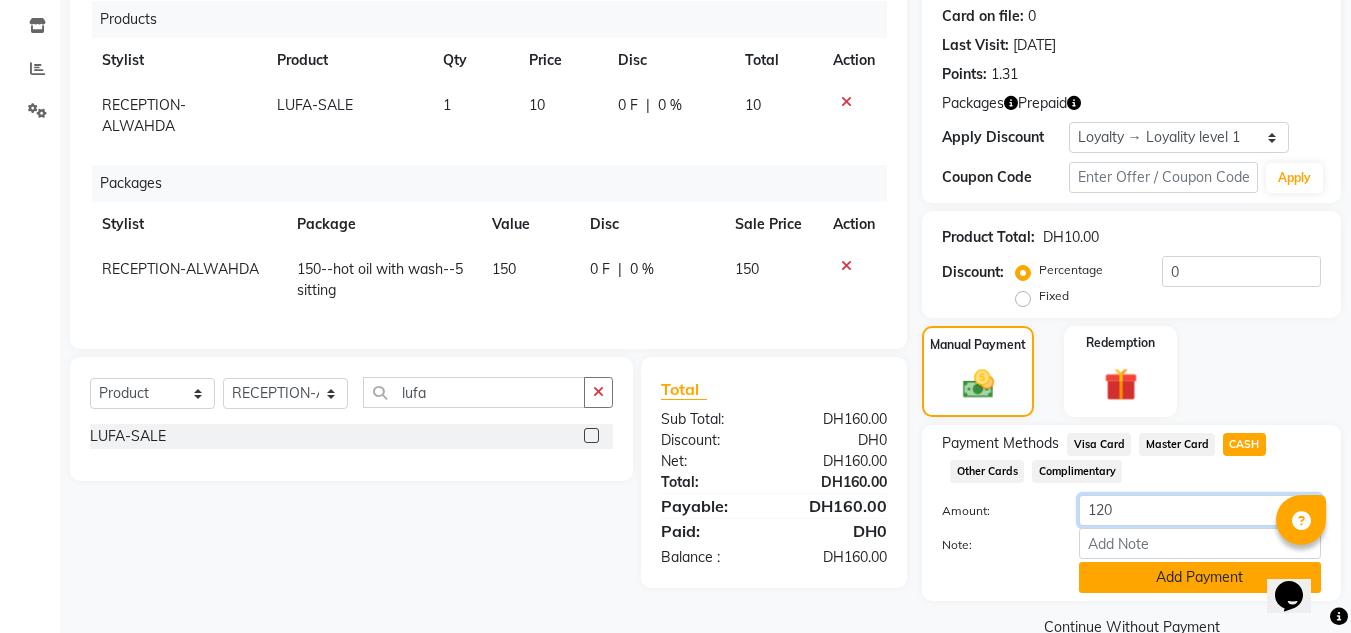 type on "120" 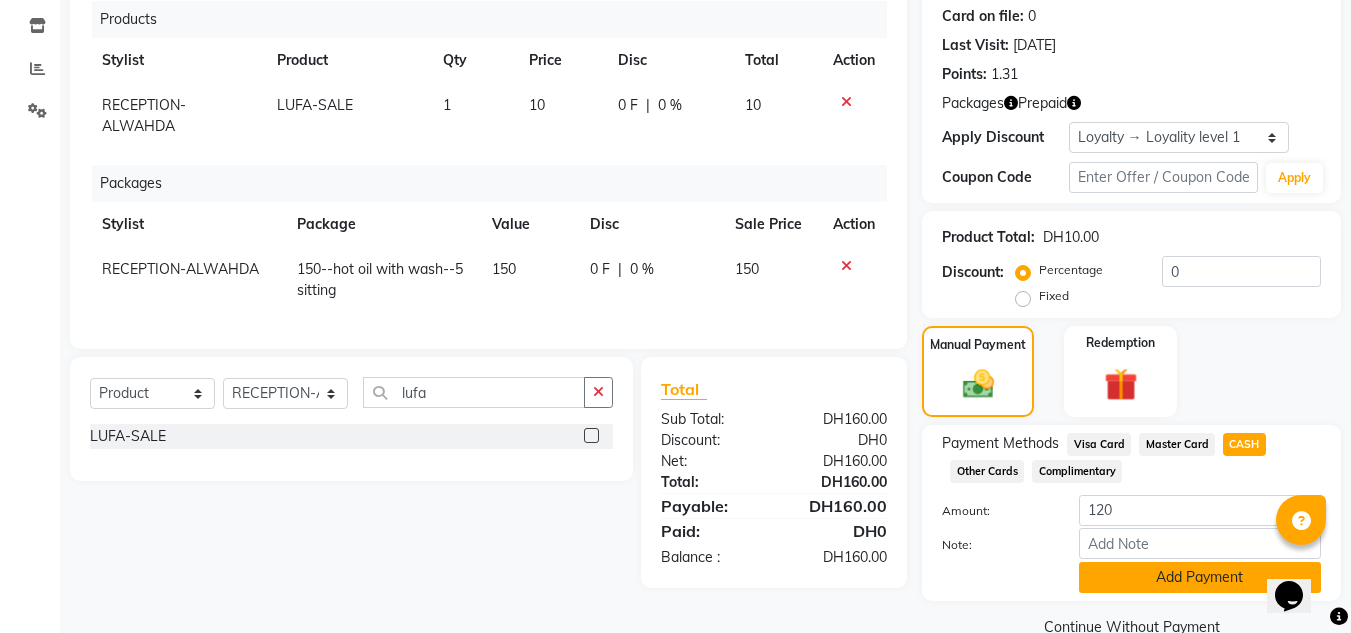 click on "Add Payment" 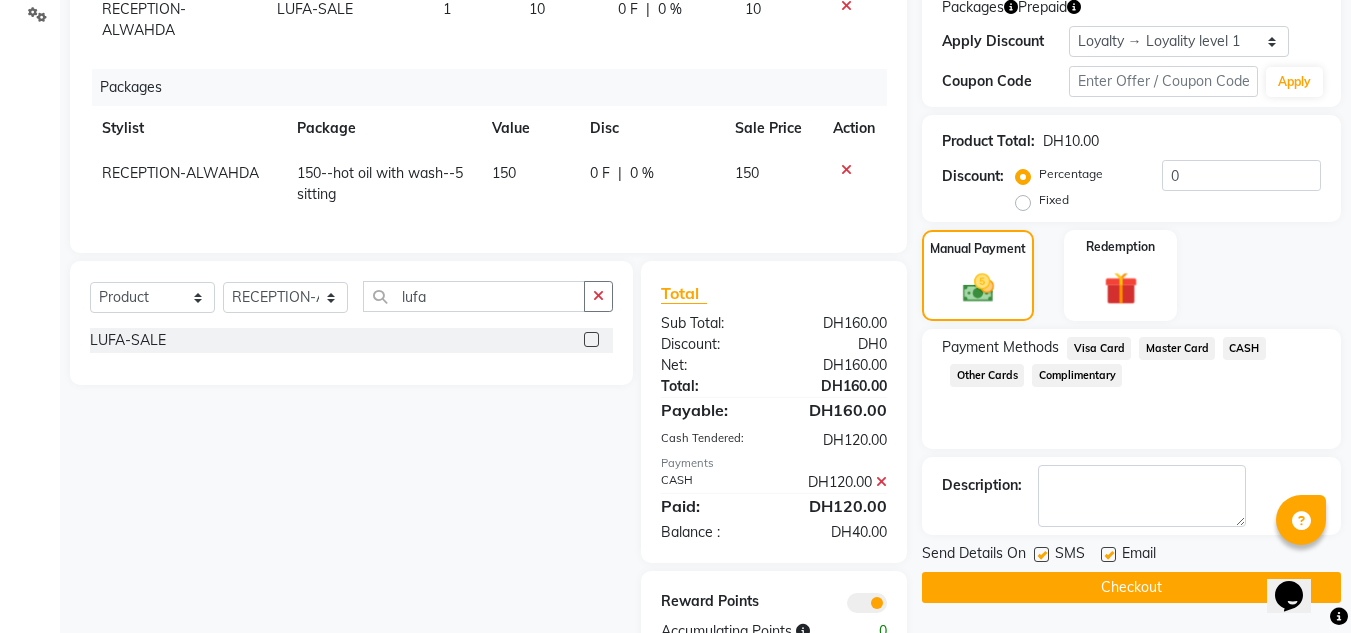 scroll, scrollTop: 417, scrollLeft: 0, axis: vertical 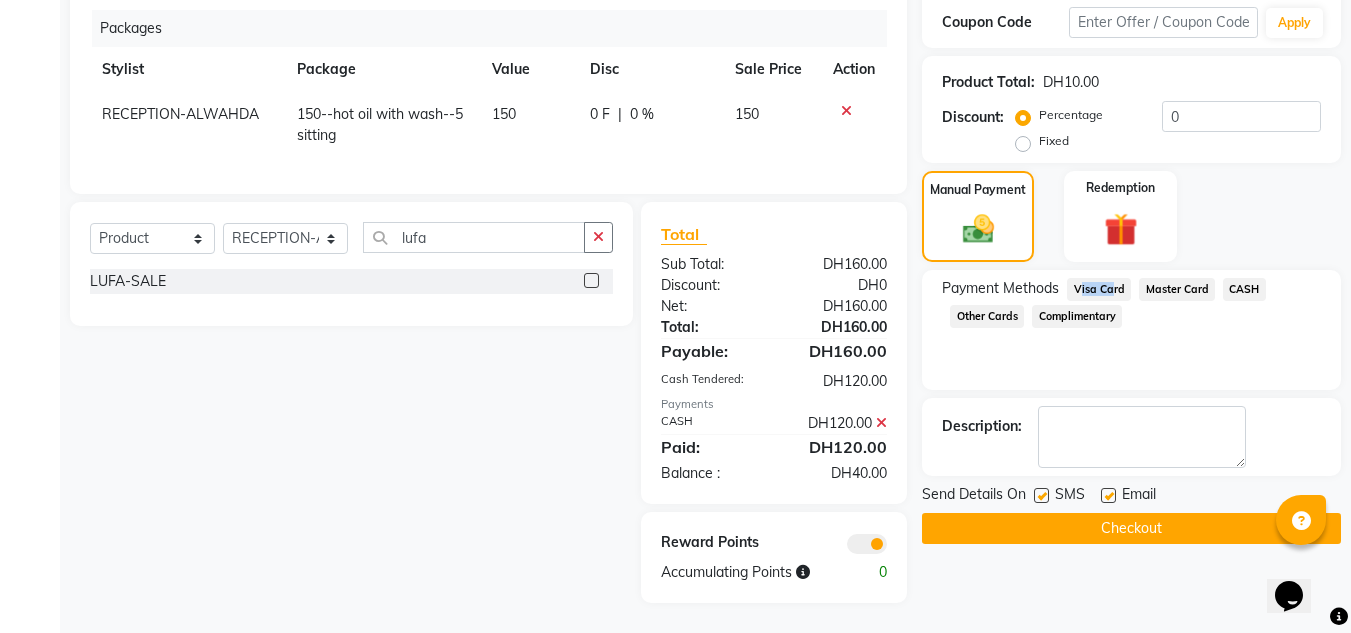 click on "Payment Methods  Visa Card   Master Card   CASH   Other Cards   Complimentary" 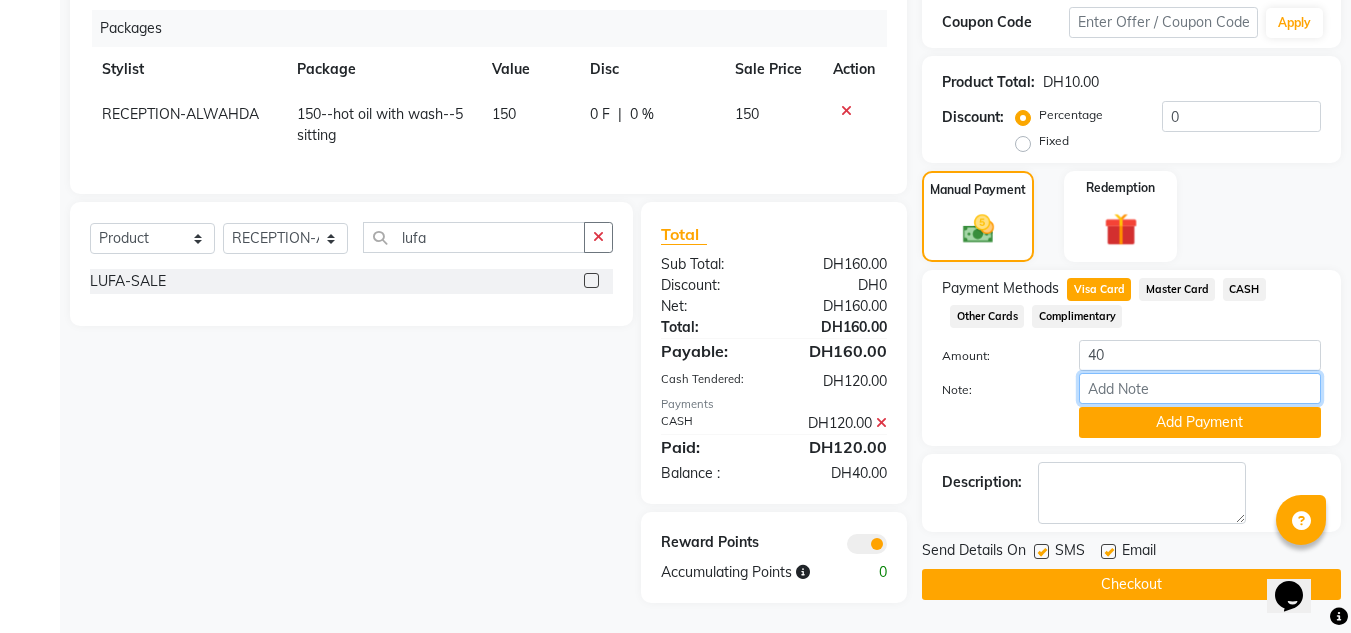 click on "Note:" at bounding box center [1200, 388] 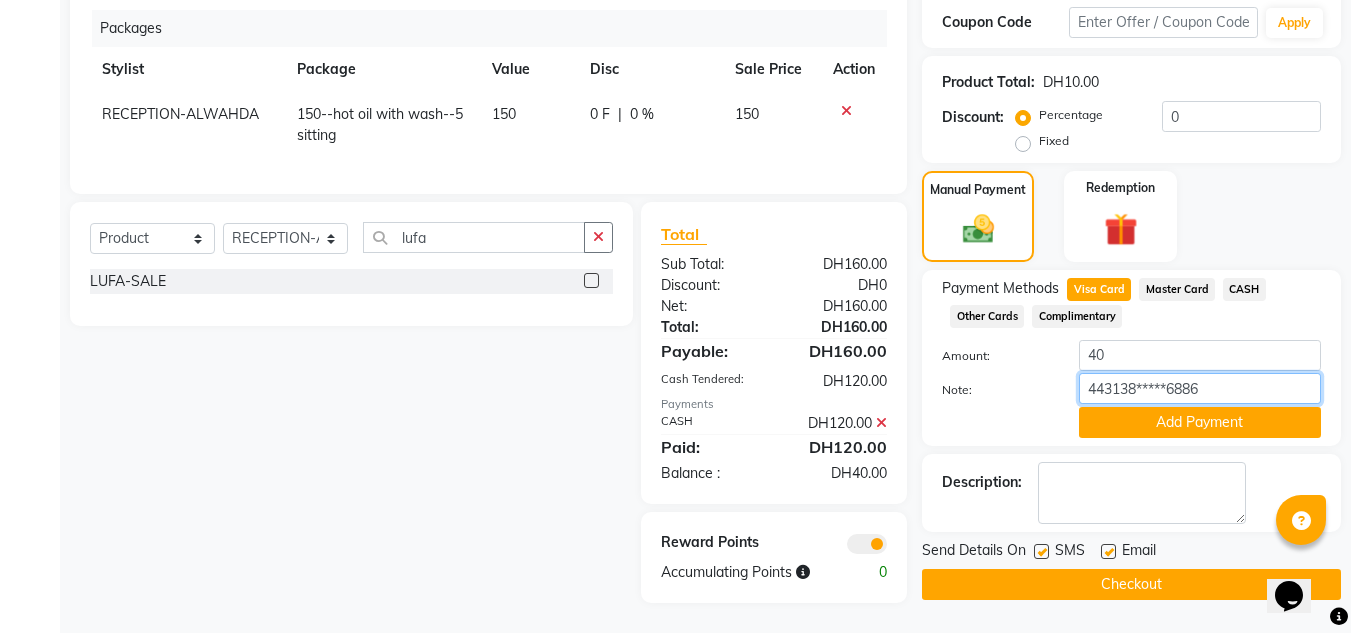 type on "443138*****6886" 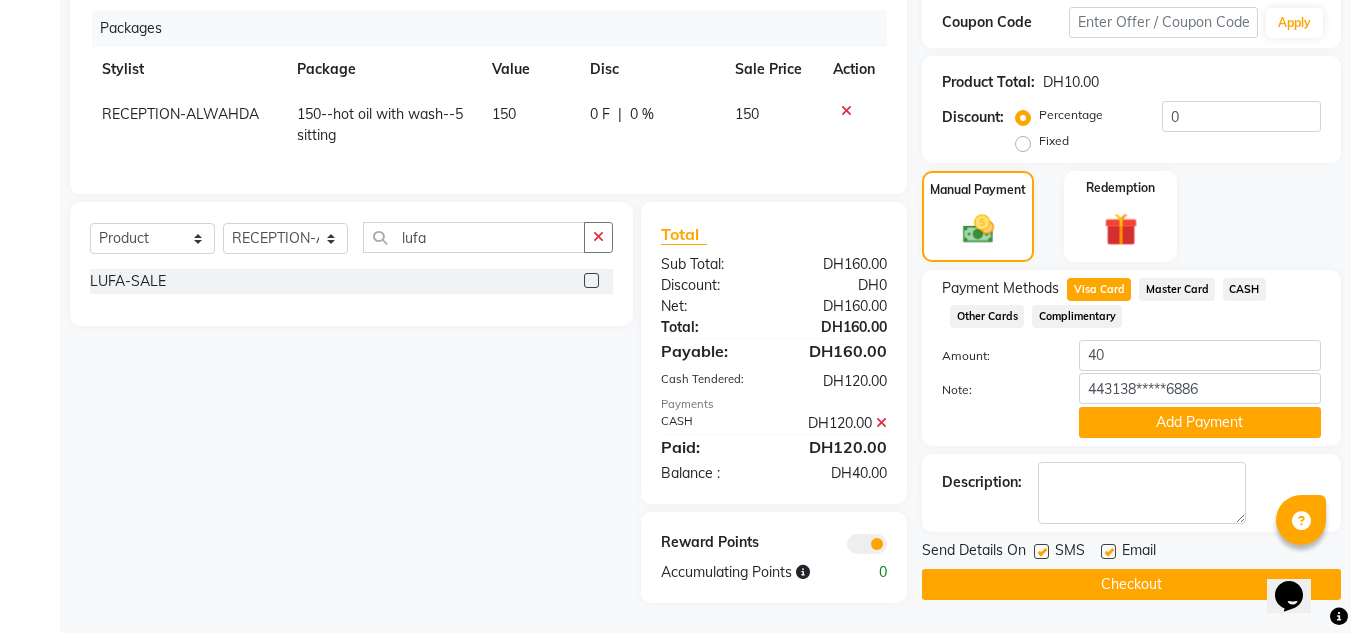 click 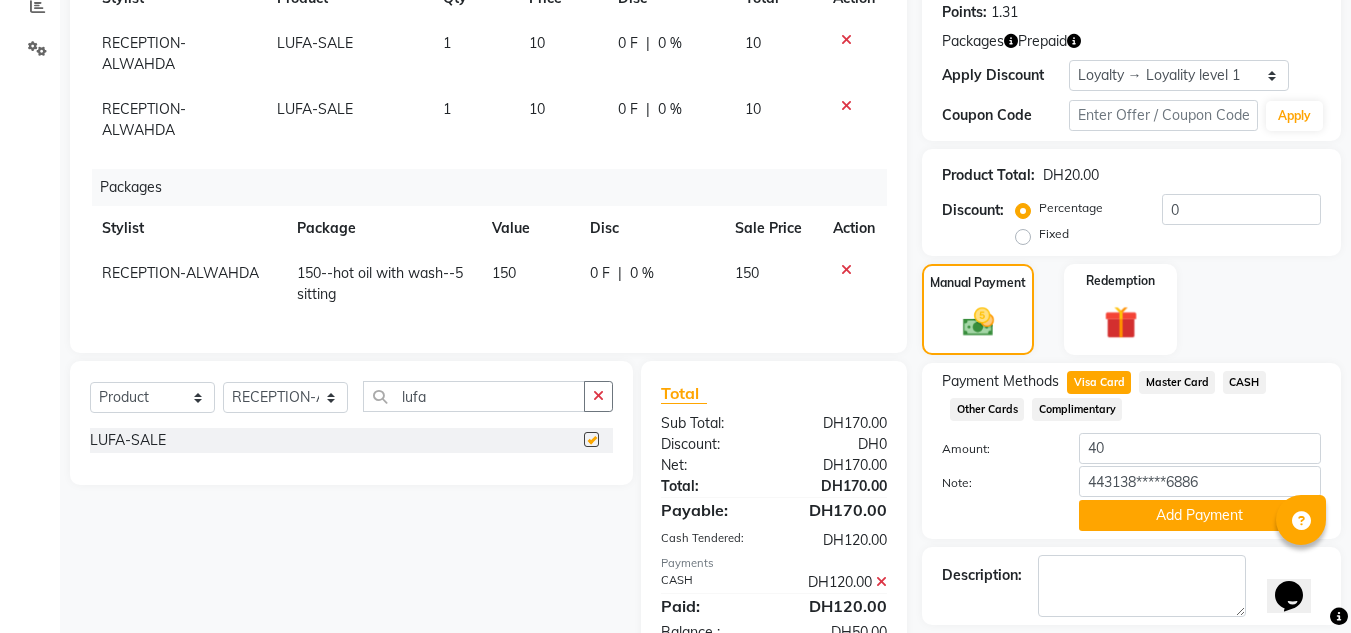 checkbox on "false" 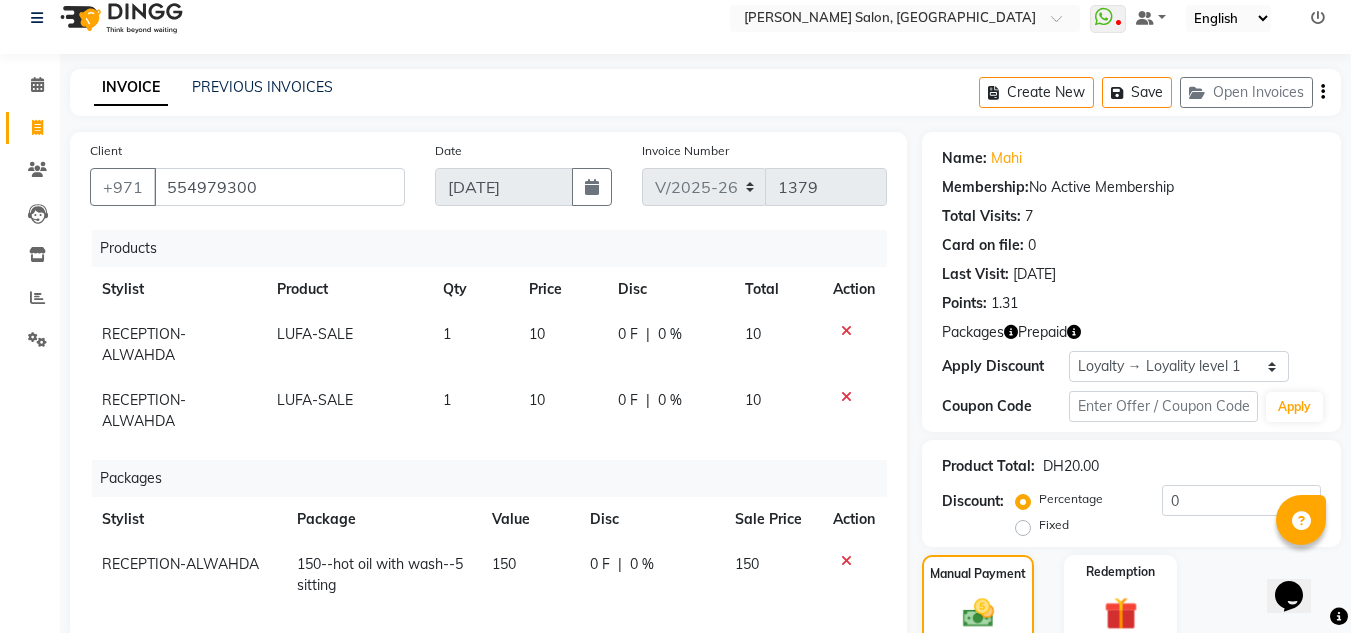scroll, scrollTop: 17, scrollLeft: 0, axis: vertical 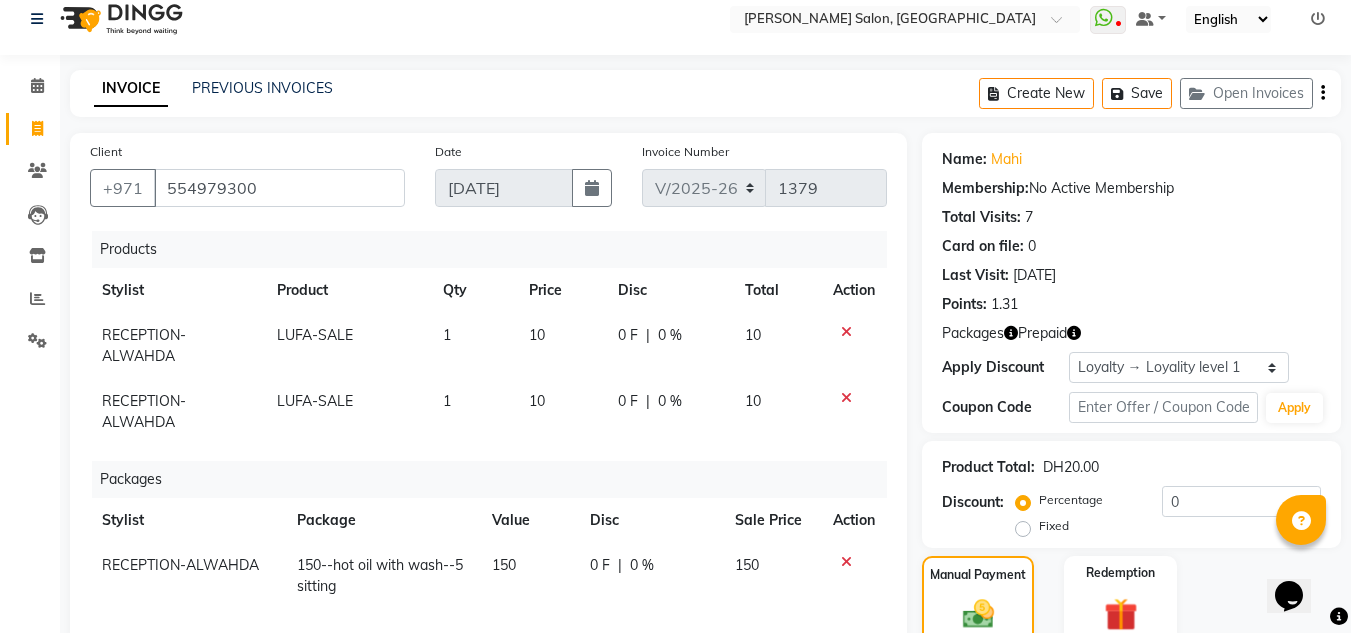 click 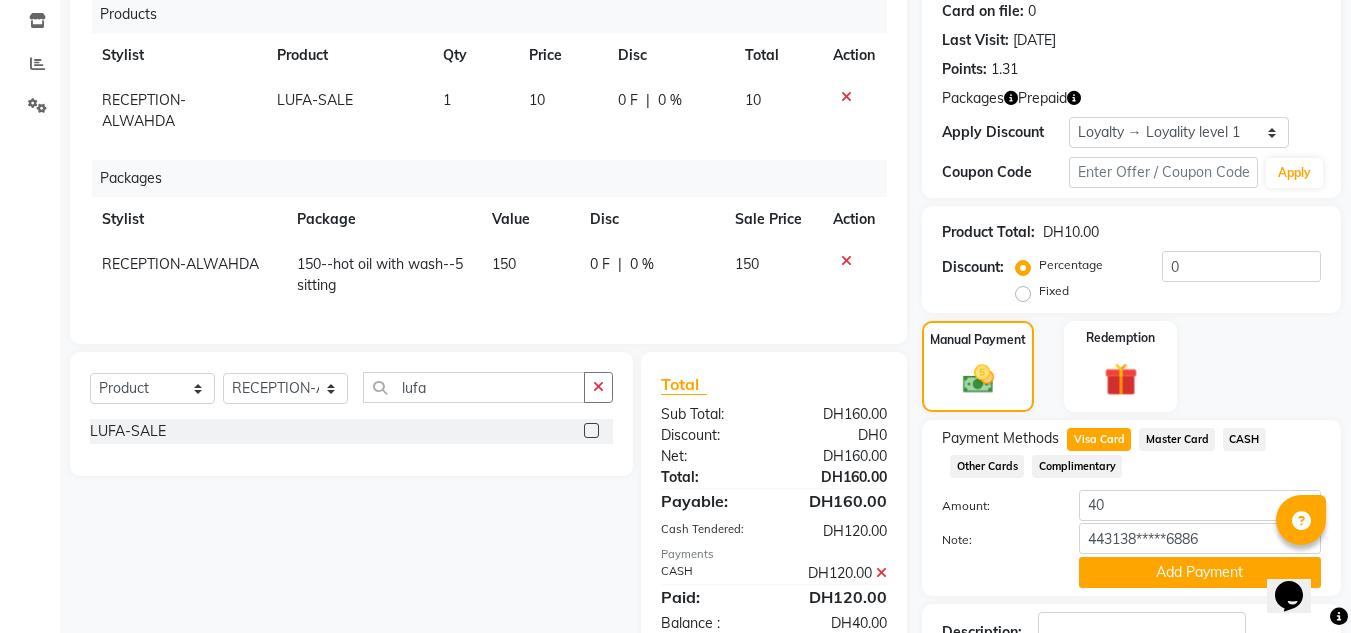 scroll, scrollTop: 417, scrollLeft: 0, axis: vertical 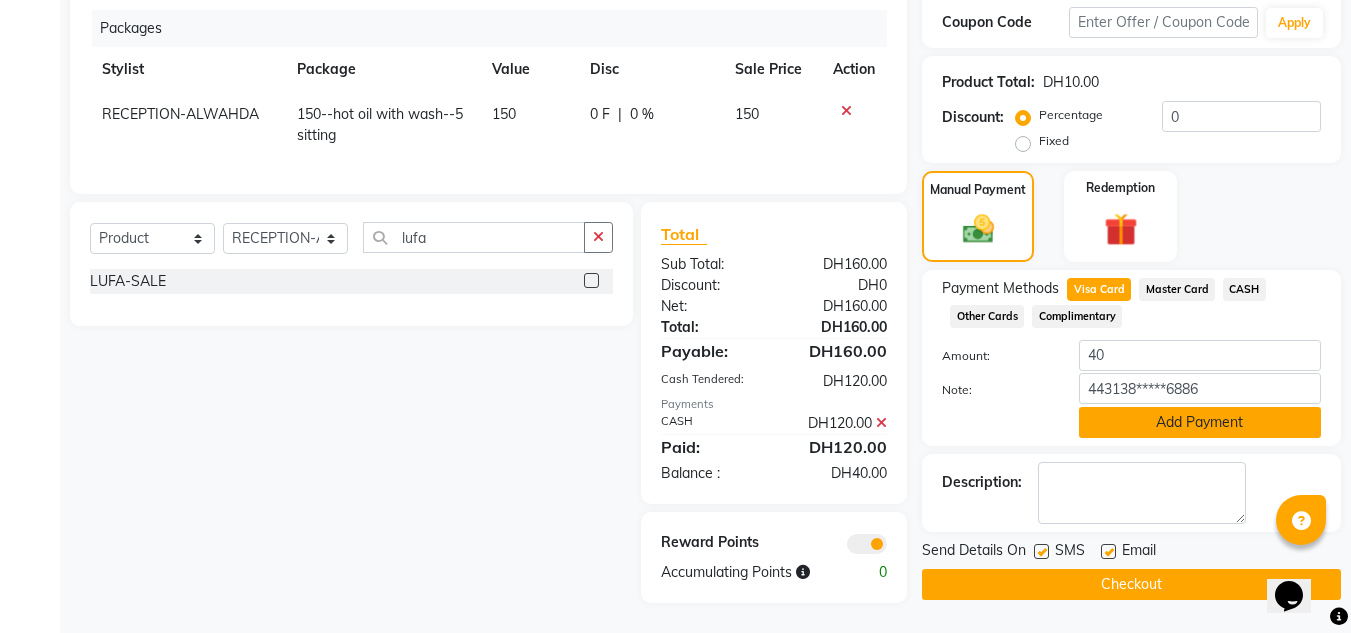click on "Add Payment" 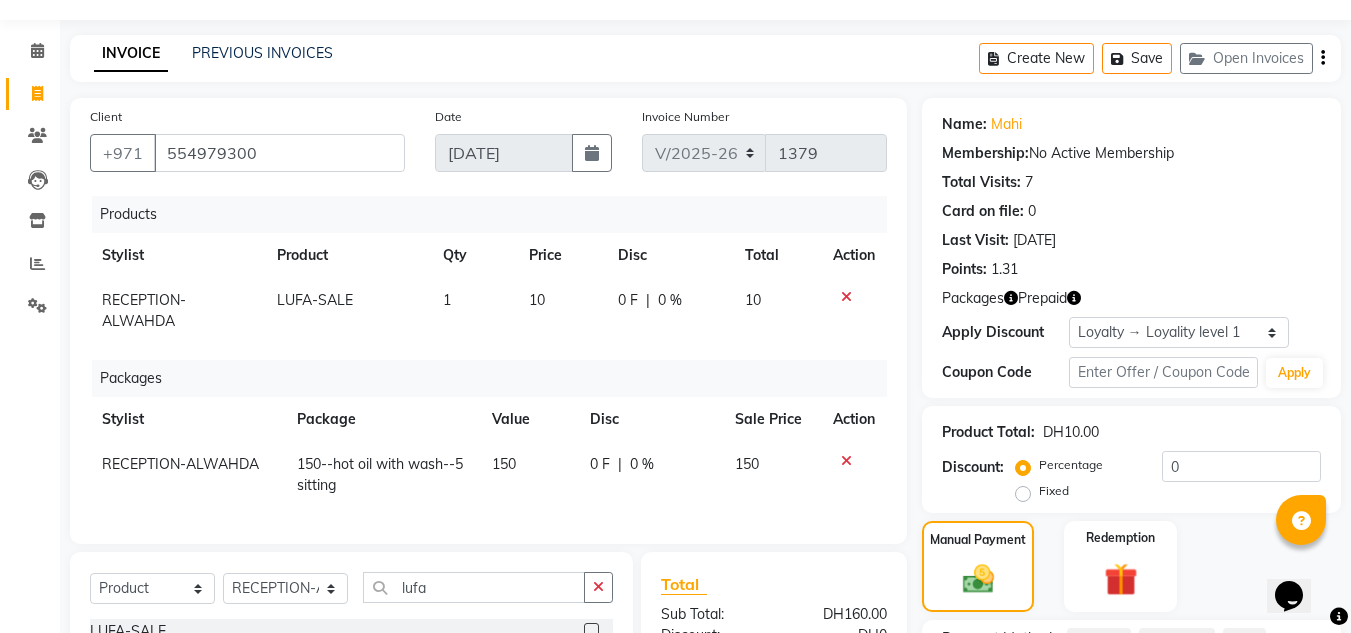 scroll, scrollTop: 17, scrollLeft: 0, axis: vertical 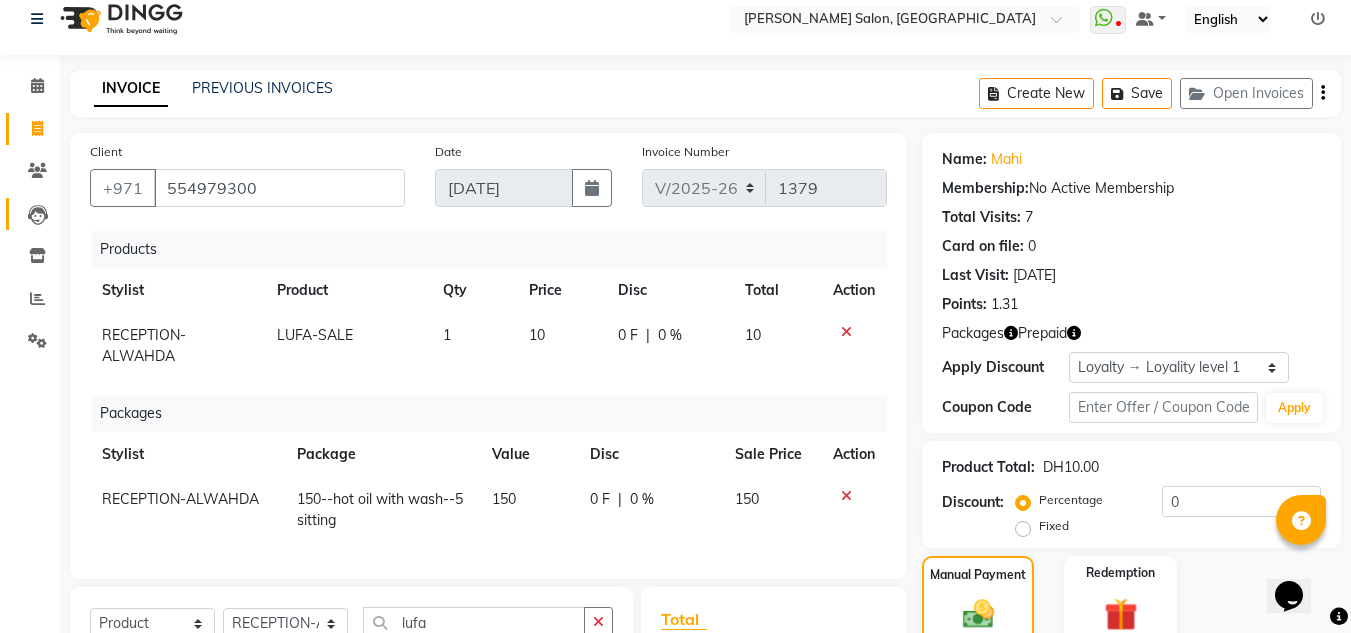 click 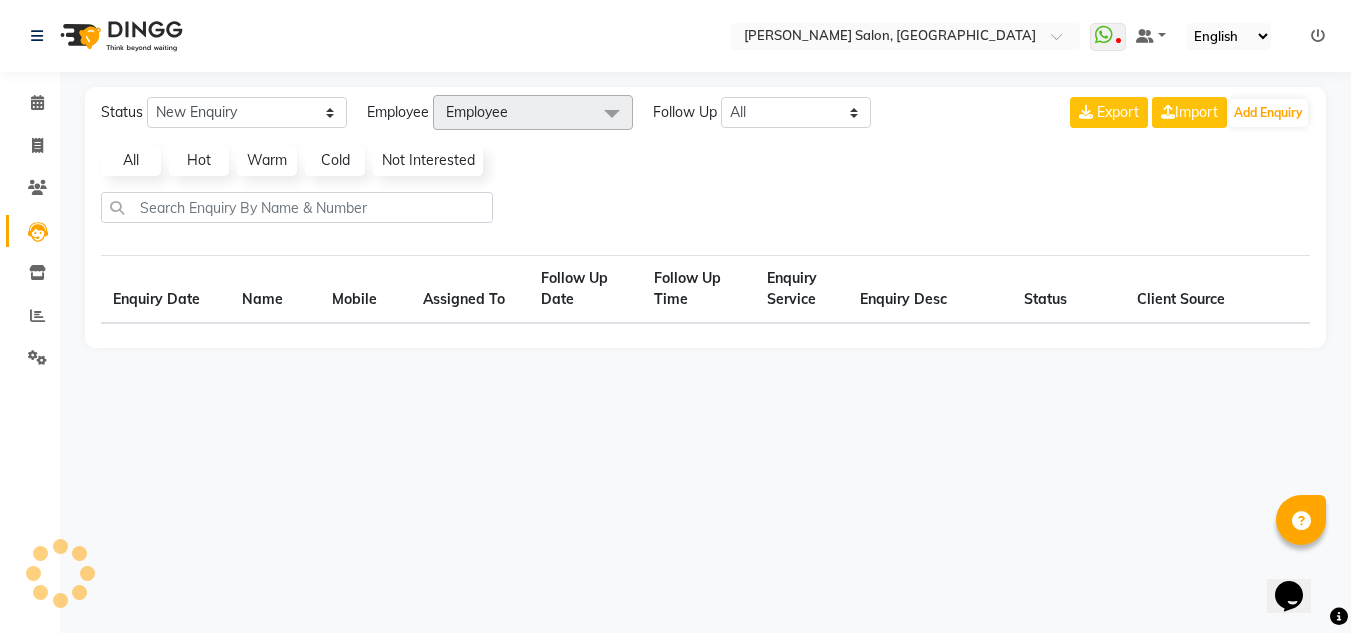 scroll, scrollTop: 0, scrollLeft: 0, axis: both 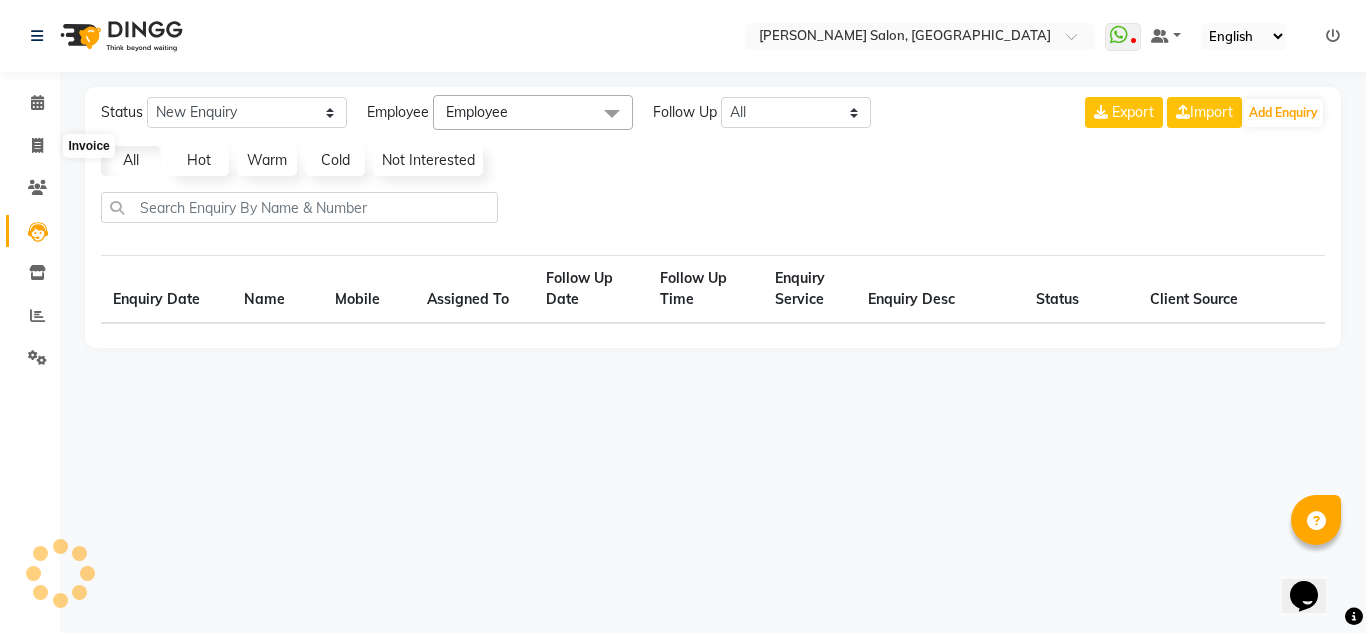 select on "10" 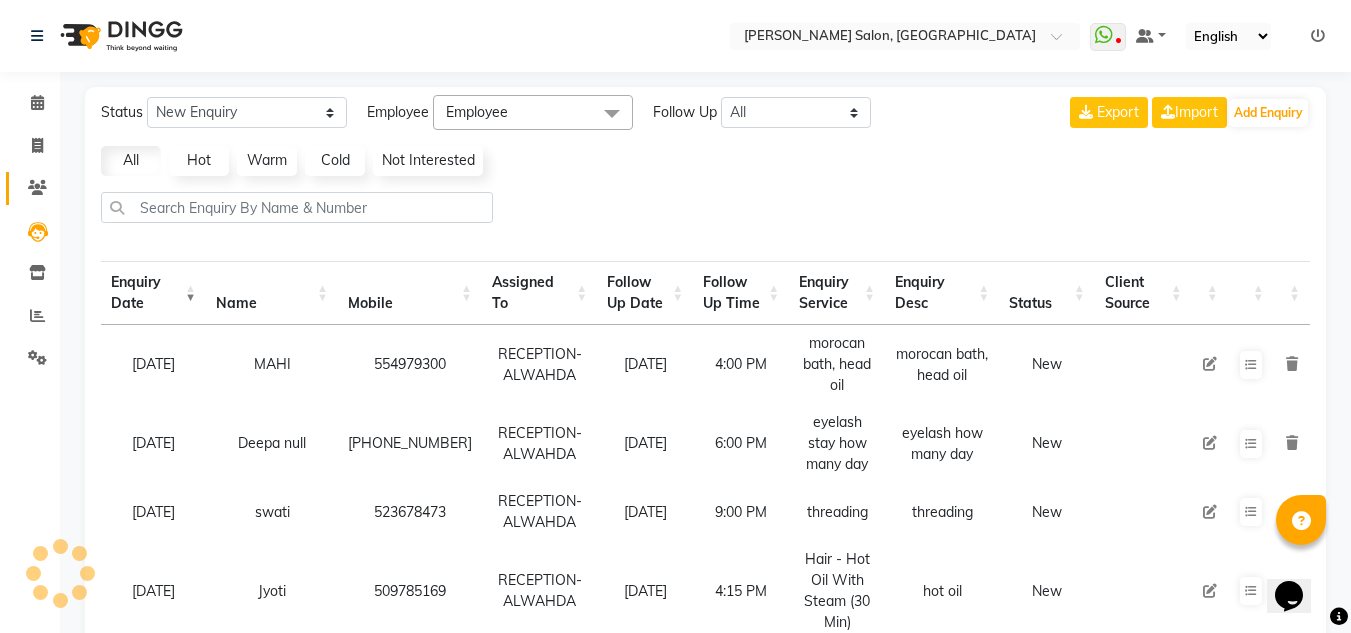 click 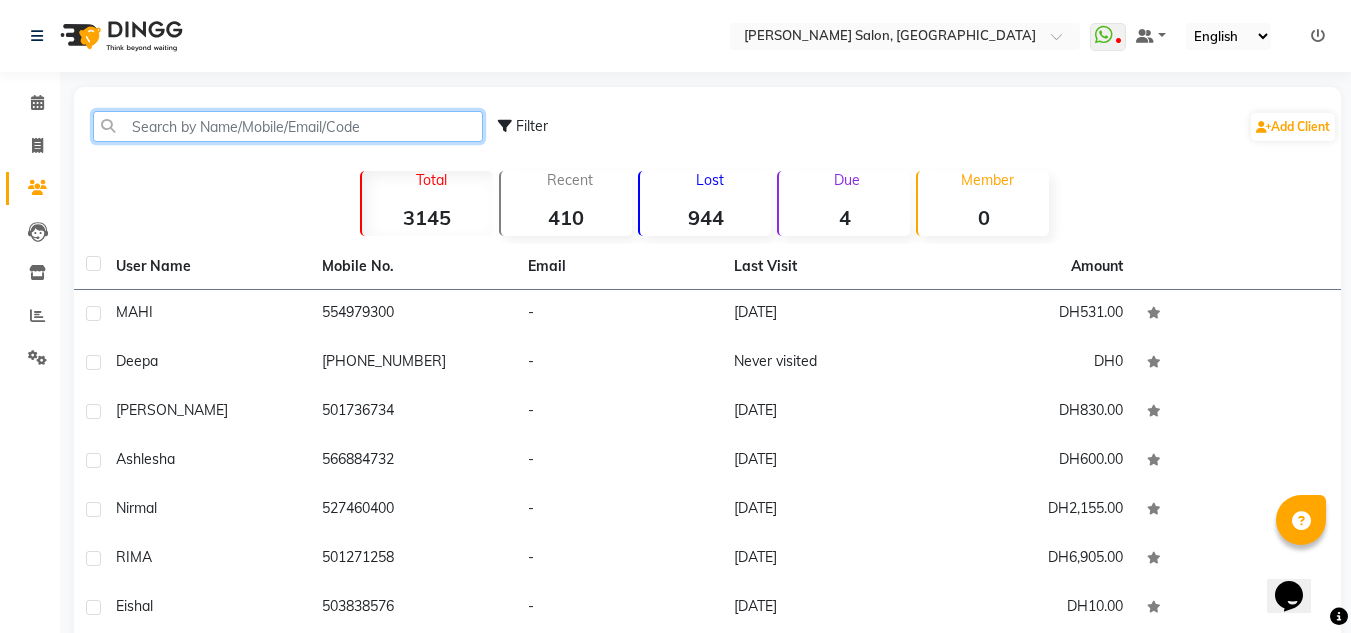 click 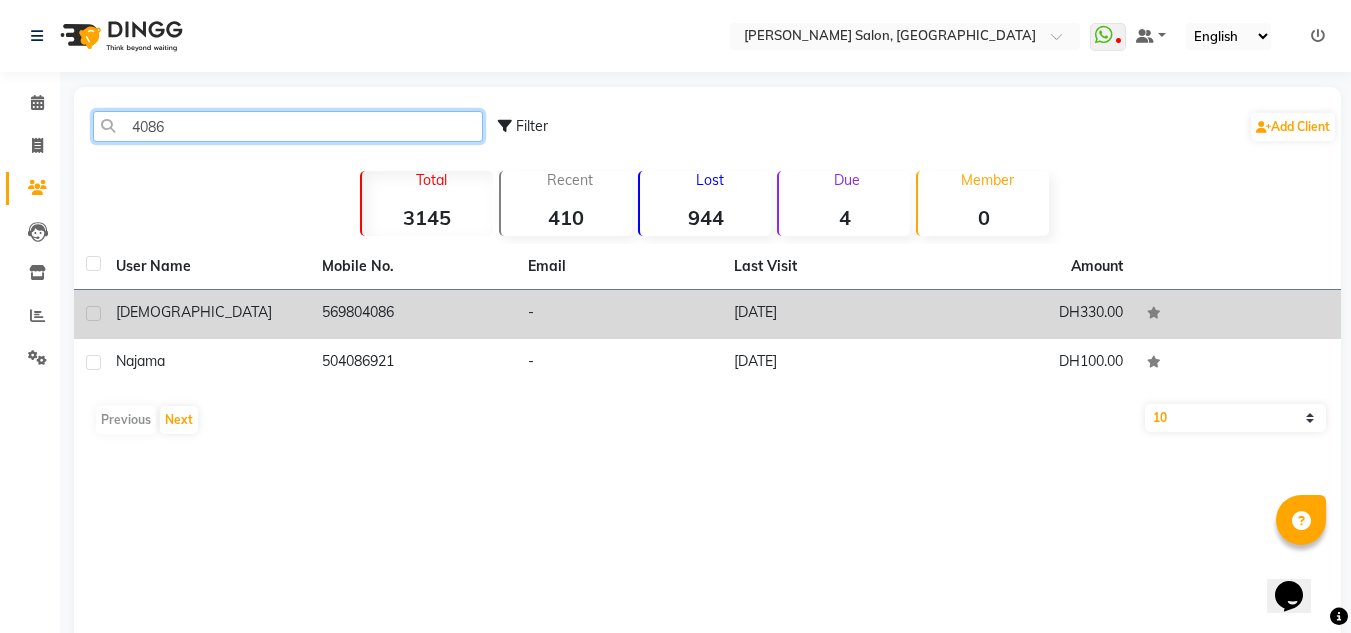 type on "4086" 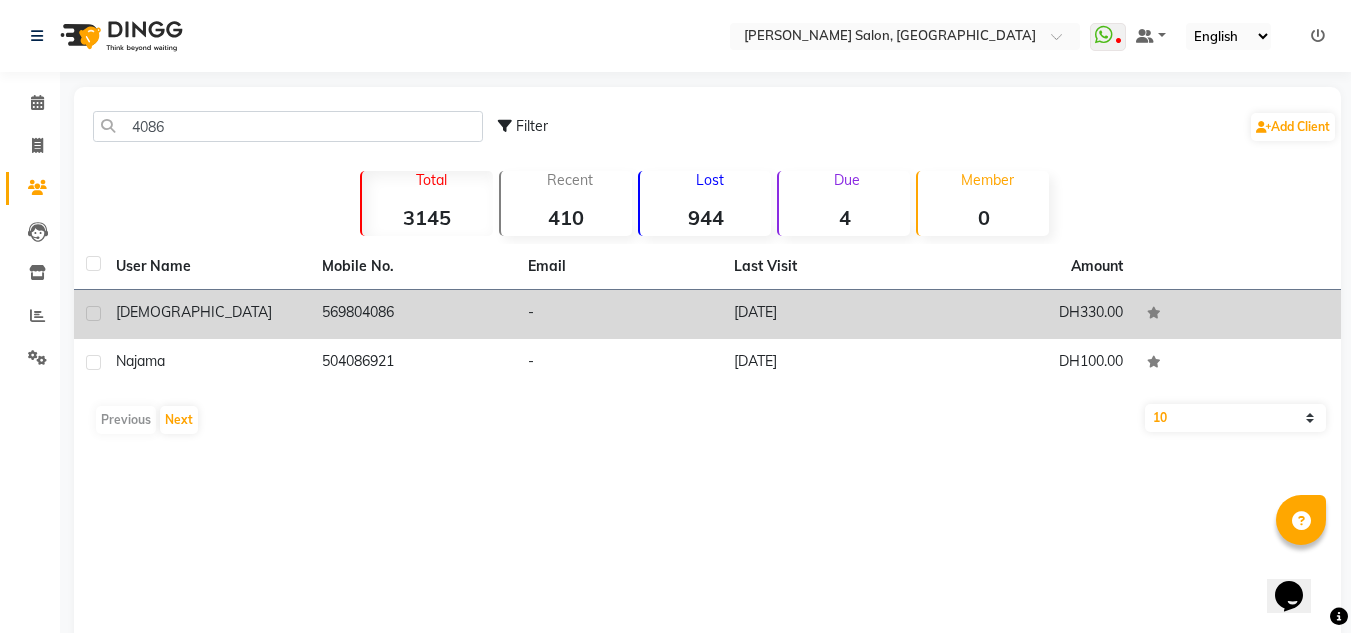 click on "-" 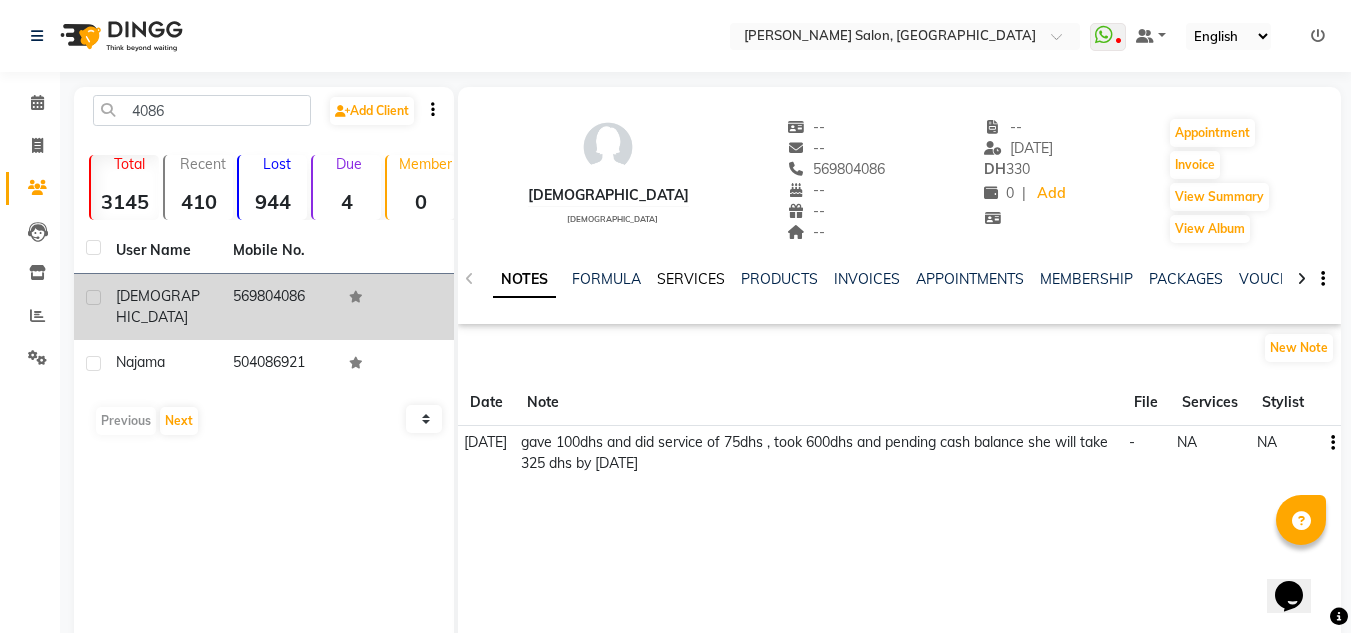click on "SERVICES" 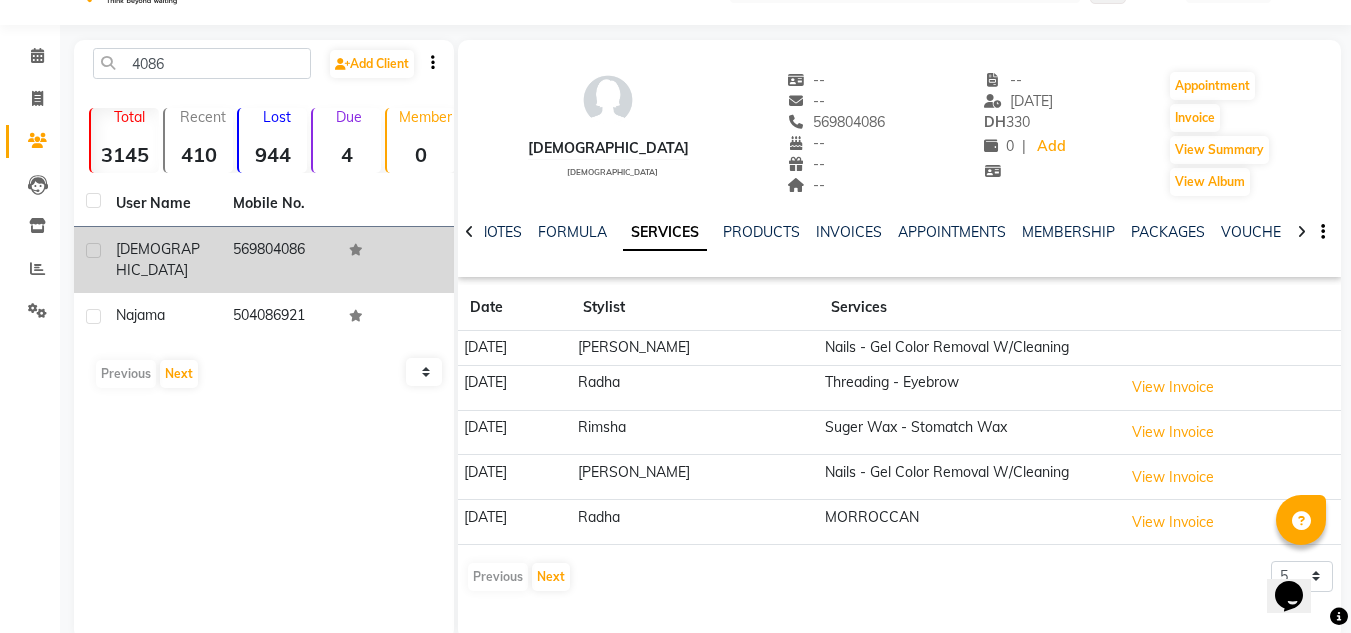 scroll, scrollTop: 84, scrollLeft: 0, axis: vertical 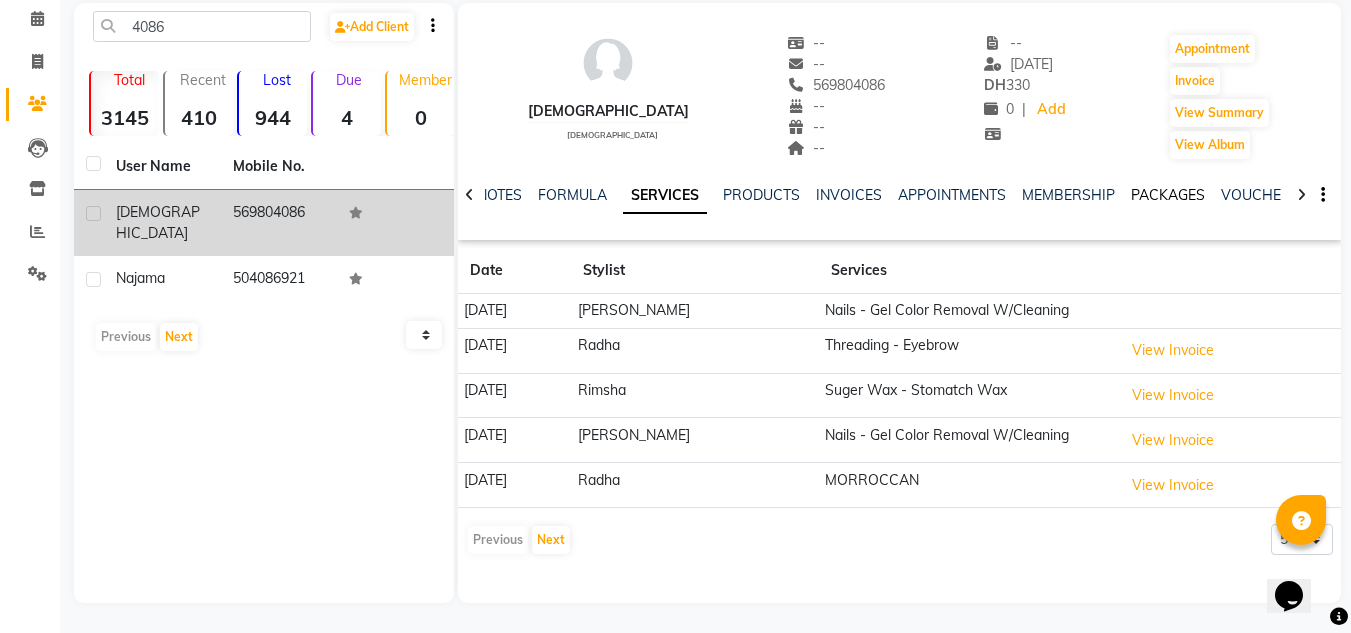 click on "PACKAGES" 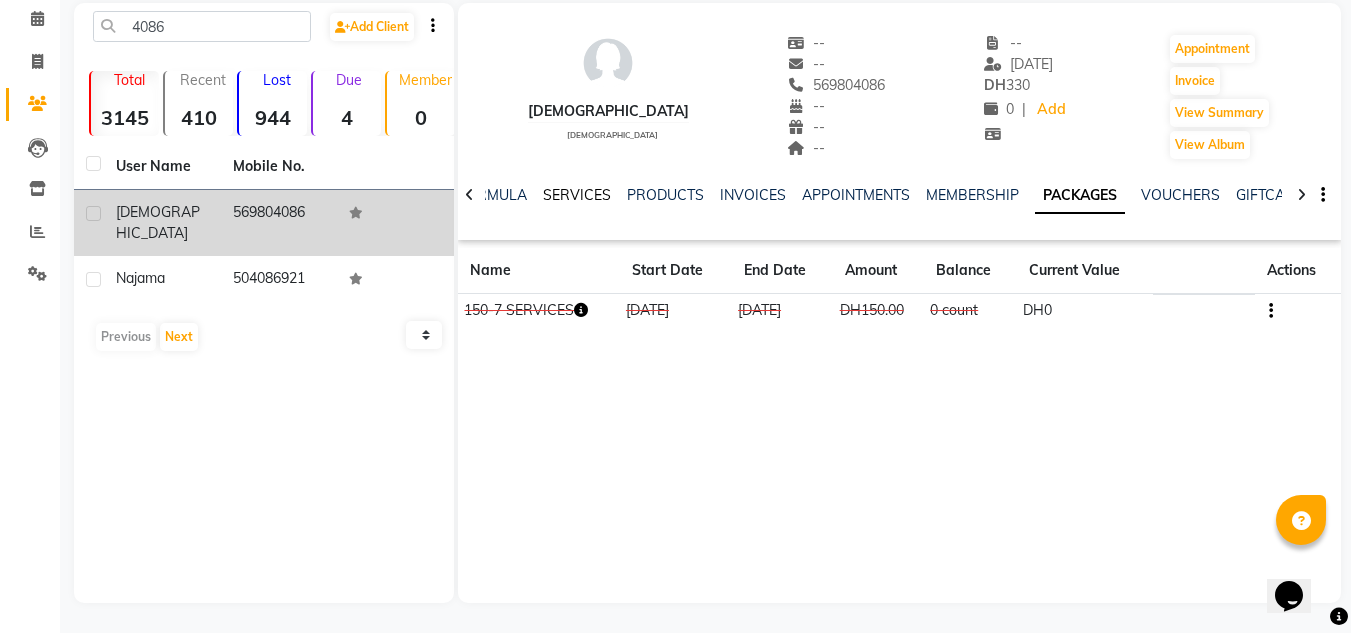 click on "SERVICES" 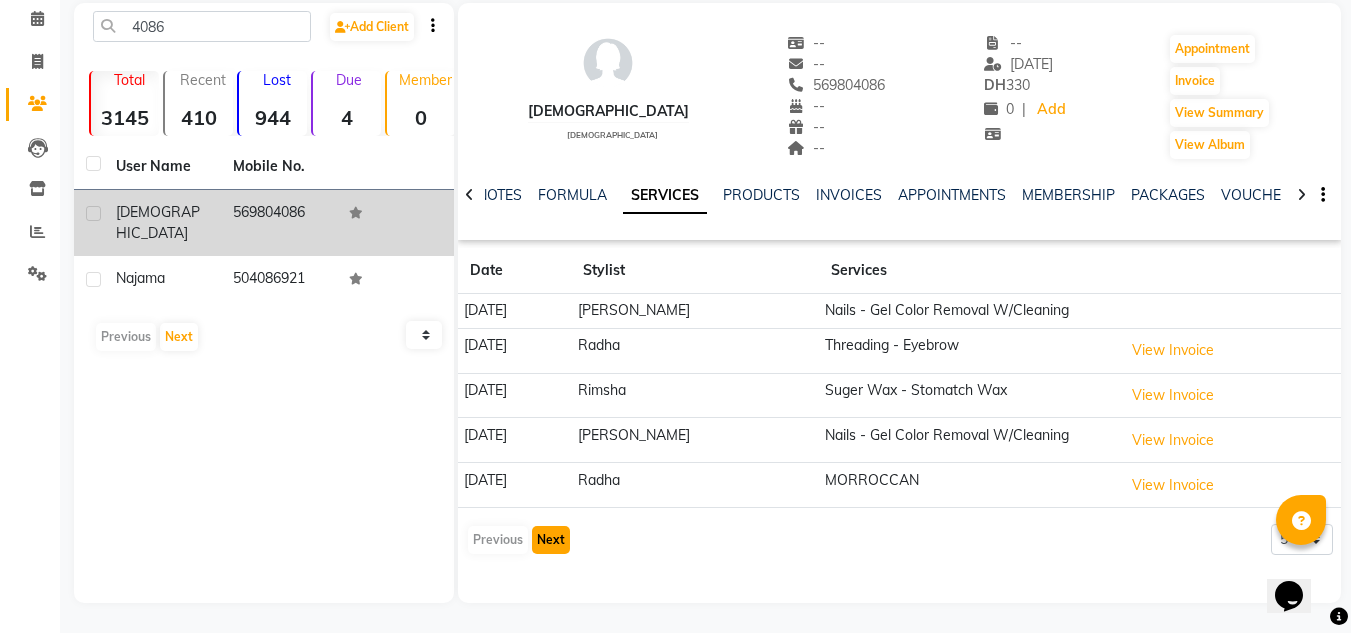 click on "Next" 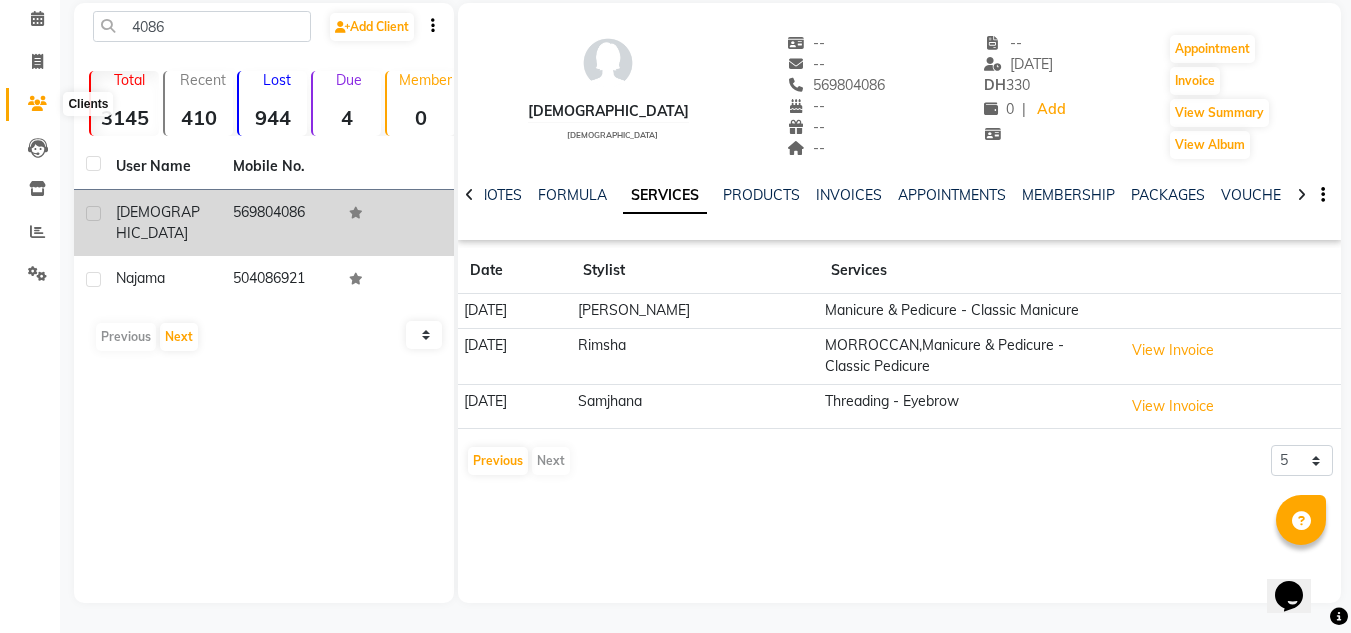 click on "Calendar" 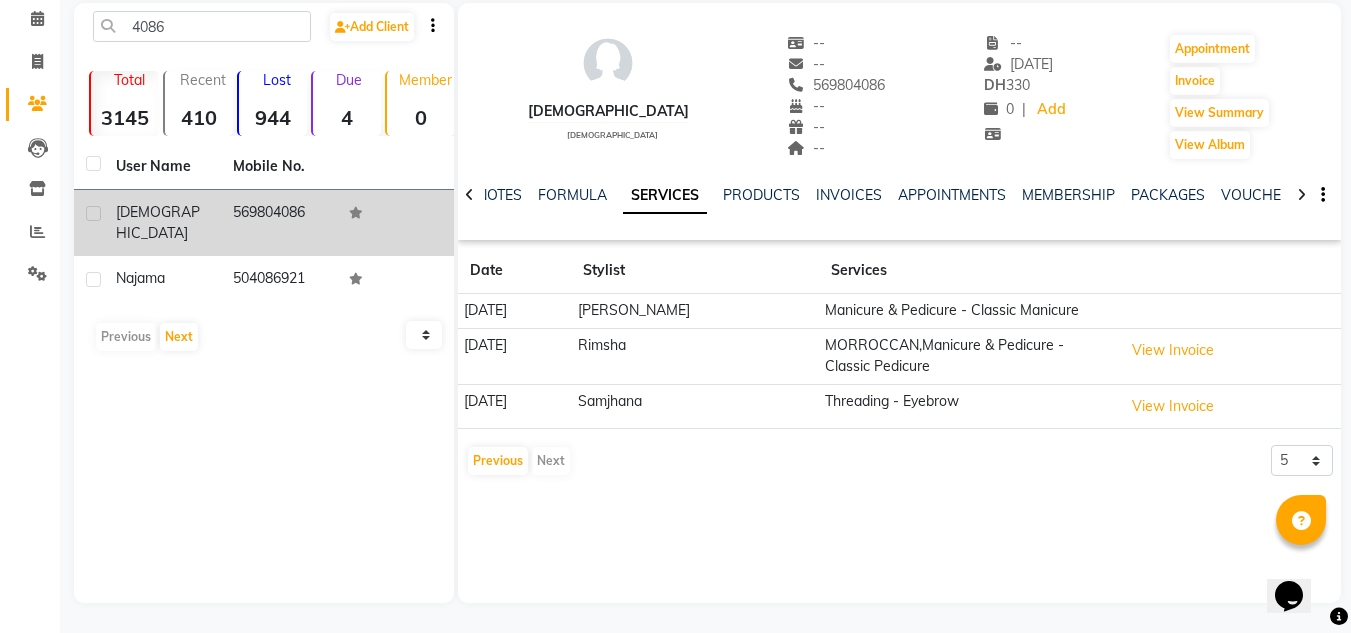 click on "Invoice" 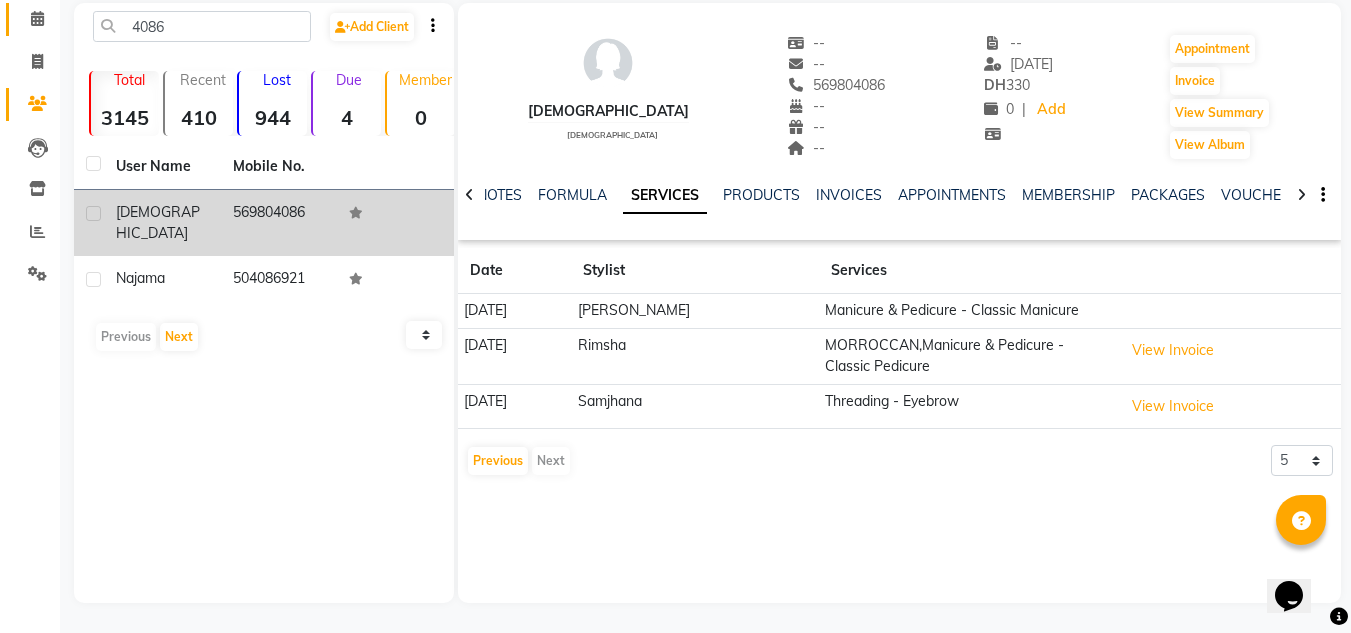 click on "Calendar" 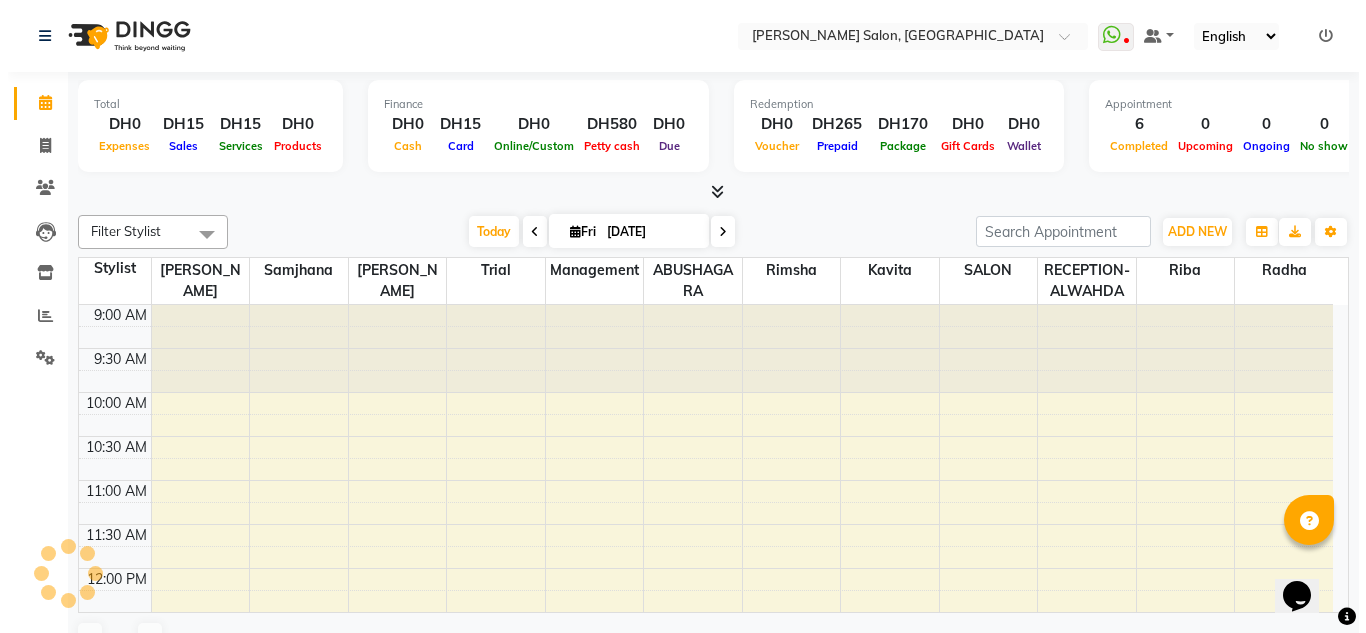 scroll, scrollTop: 793, scrollLeft: 0, axis: vertical 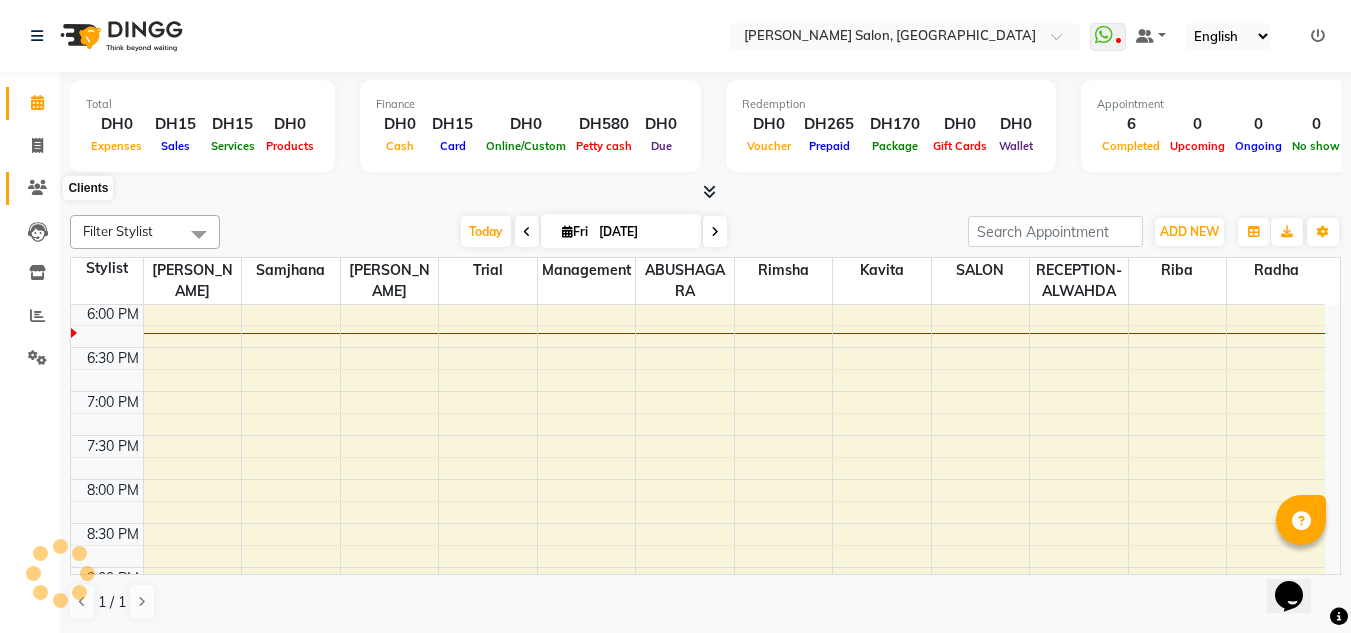 click 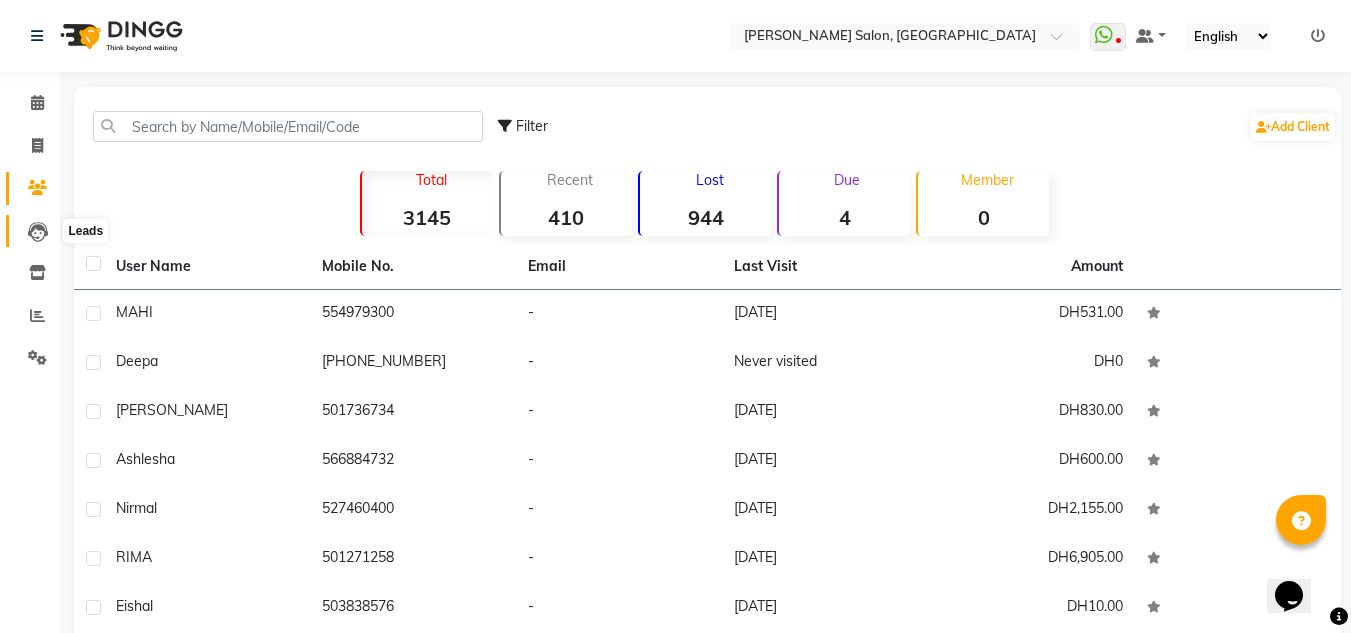 drag, startPoint x: 35, startPoint y: 235, endPoint x: 83, endPoint y: 236, distance: 48.010414 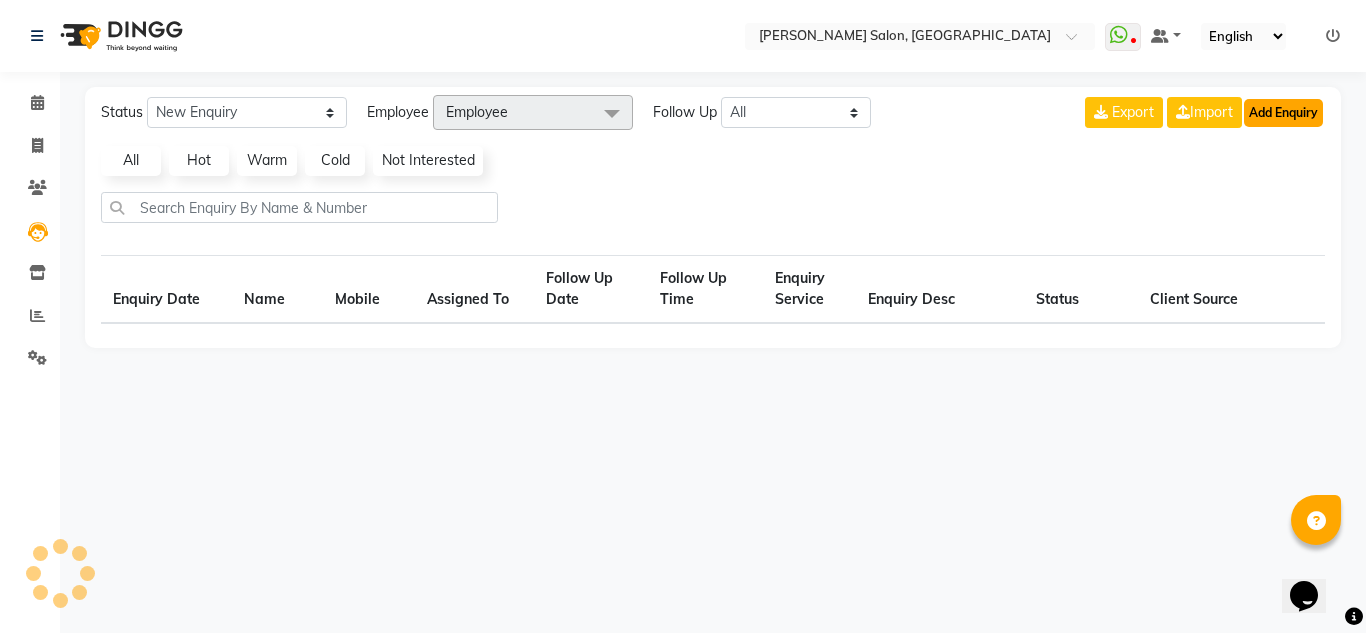click on "Add Enquiry" 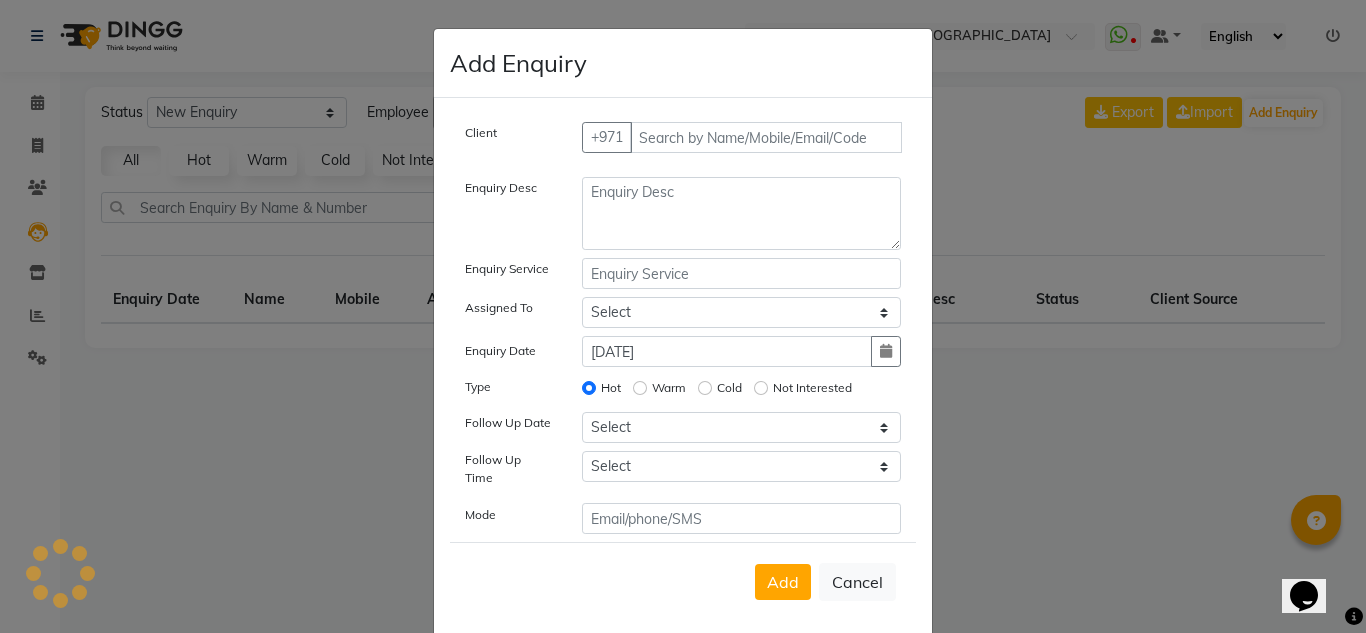 select on "10" 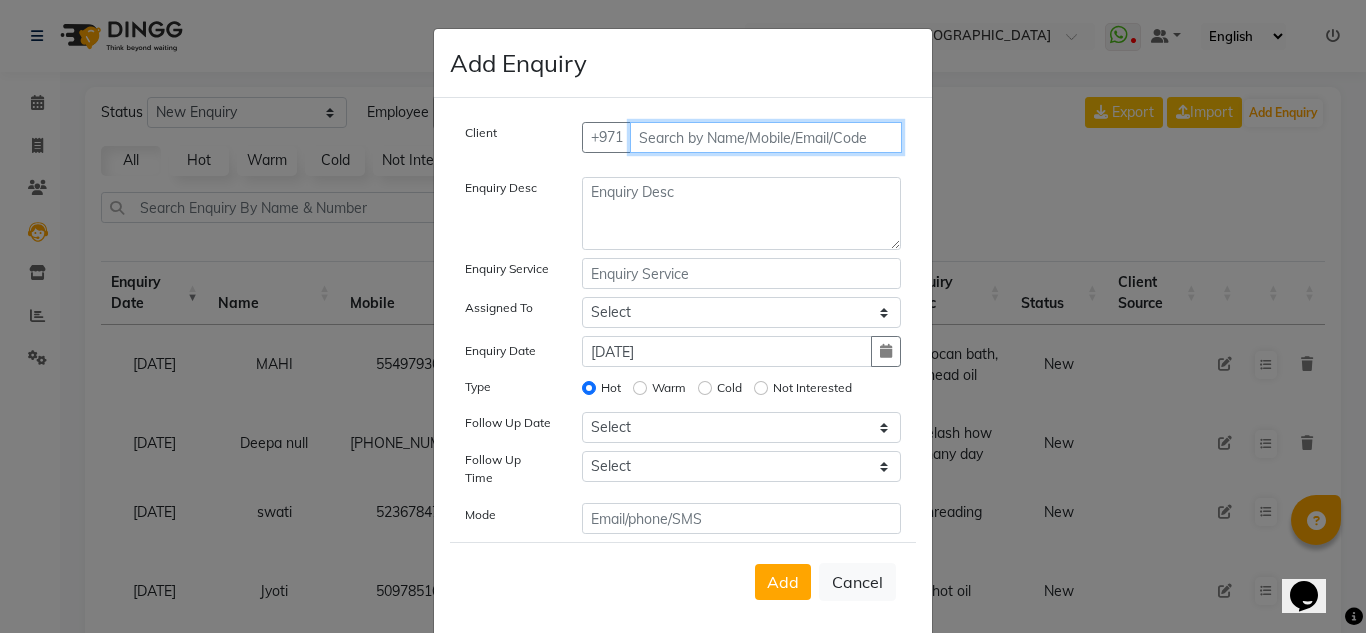 click at bounding box center (766, 137) 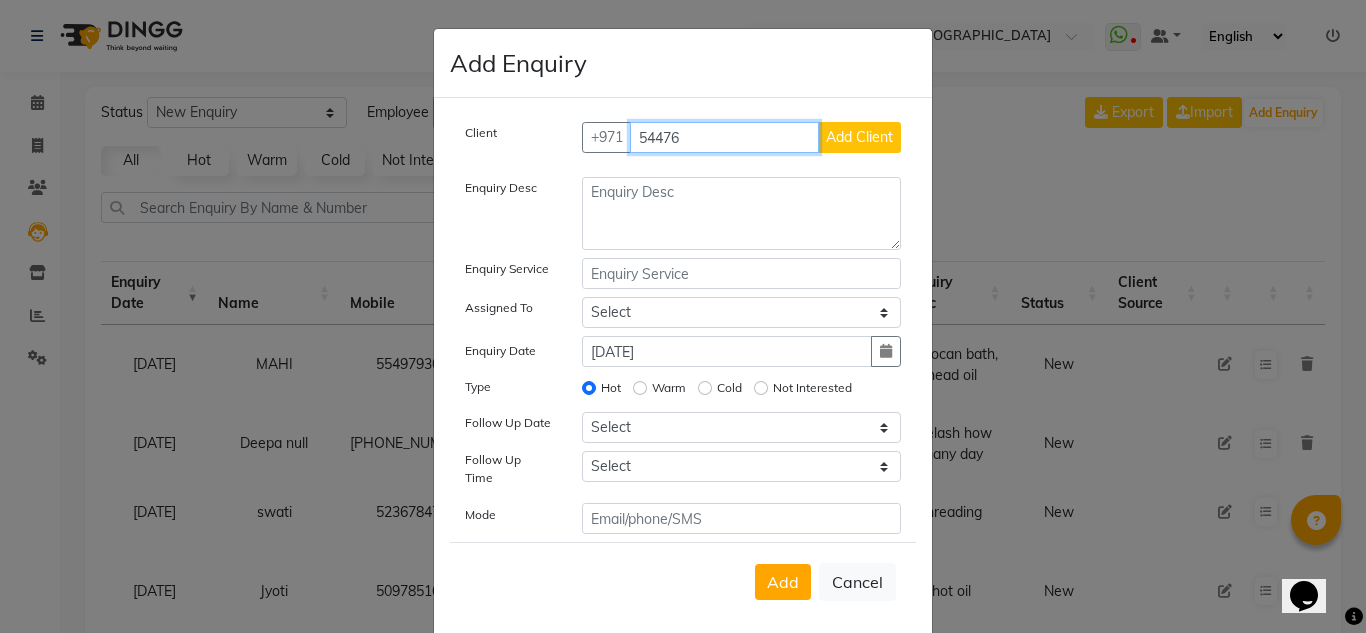 click on "54476" at bounding box center (725, 137) 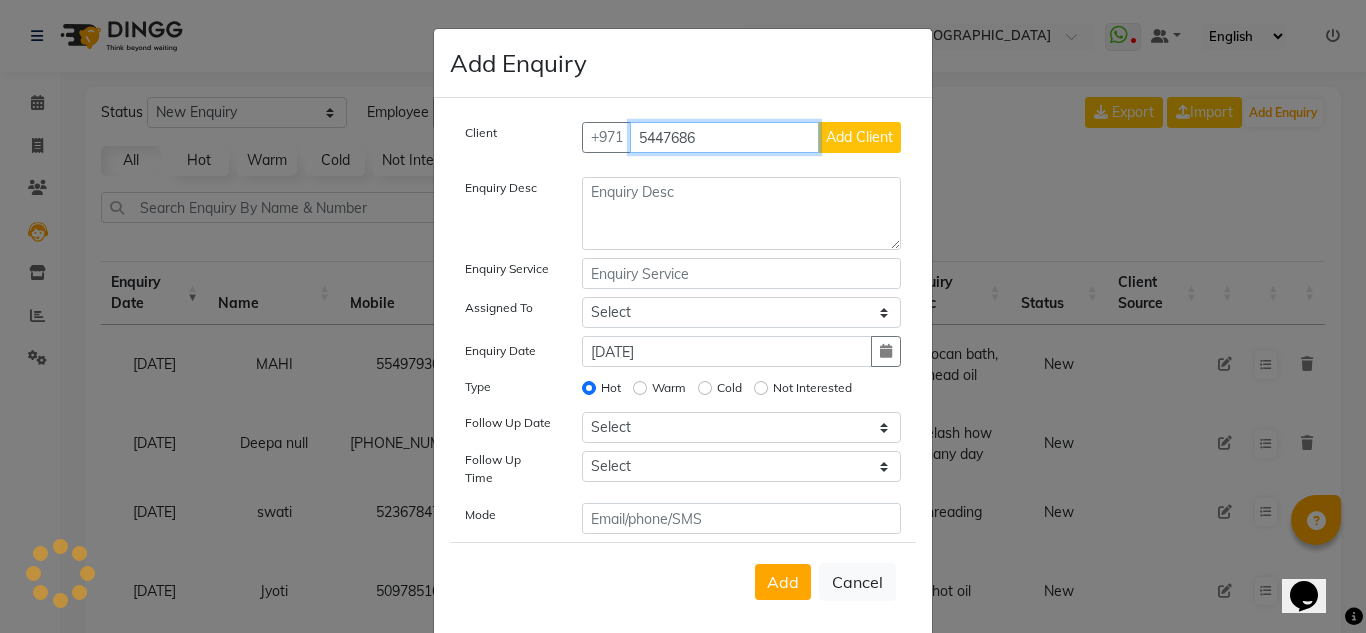 type on "54476865" 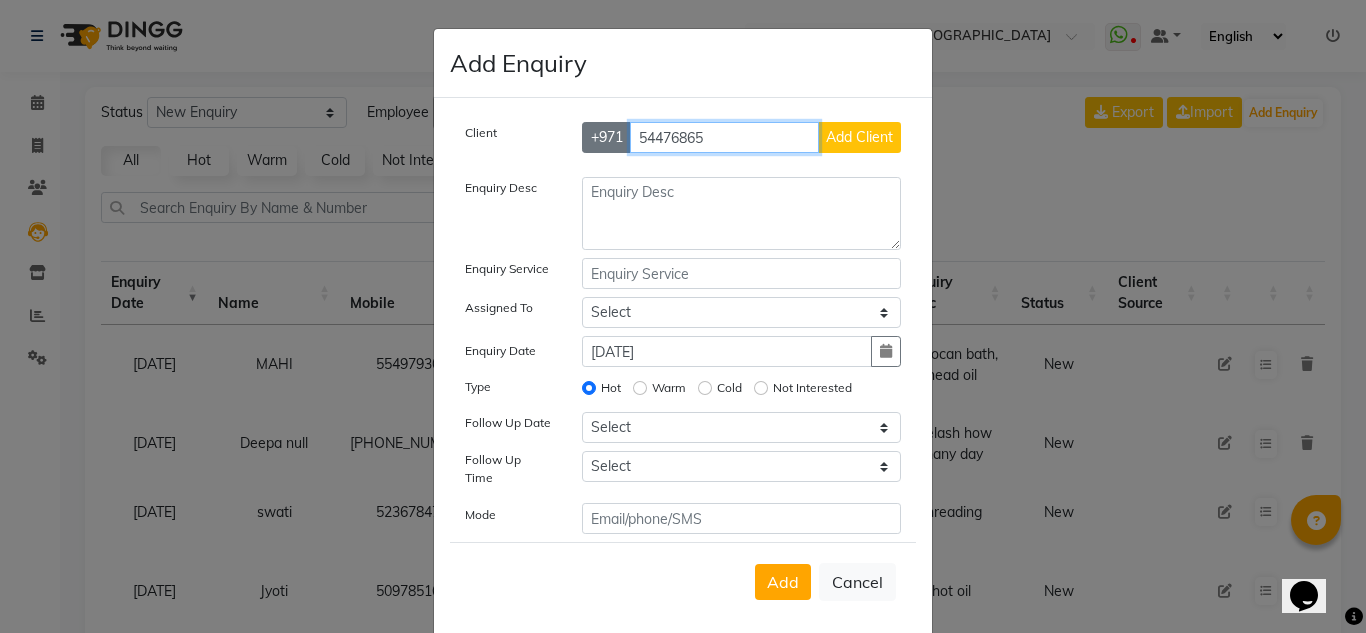 drag, startPoint x: 713, startPoint y: 125, endPoint x: 597, endPoint y: 134, distance: 116.34862 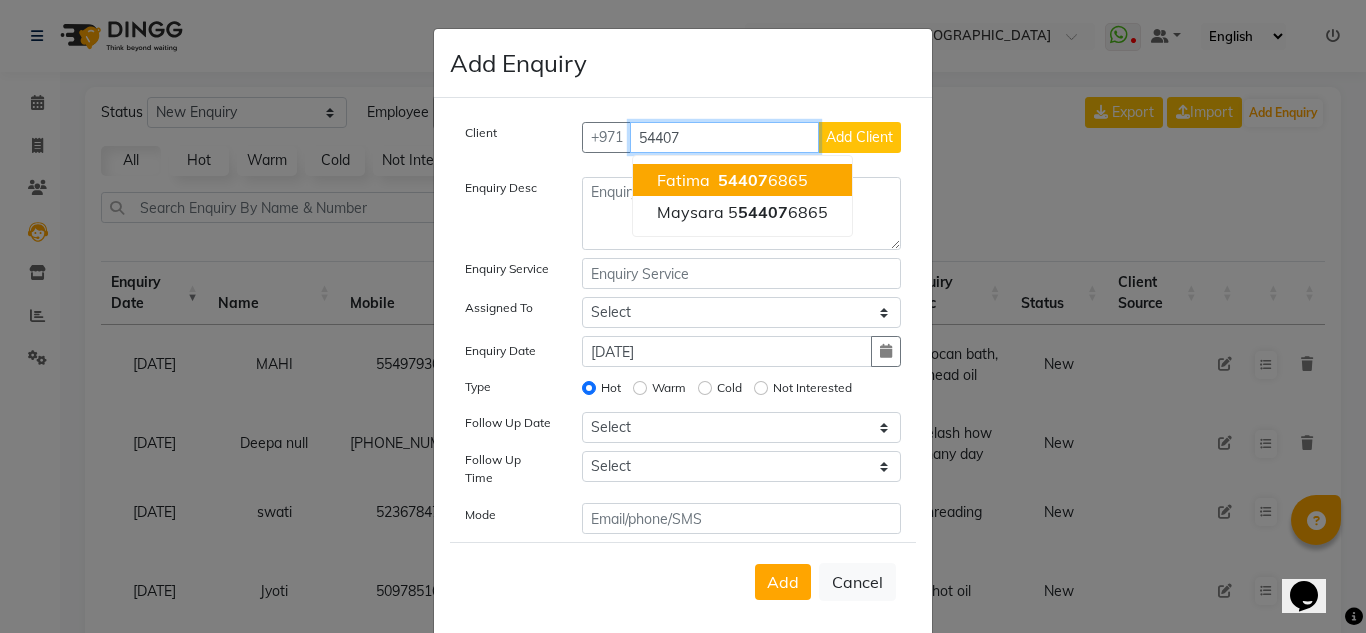 drag, startPoint x: 776, startPoint y: 179, endPoint x: 703, endPoint y: 214, distance: 80.95678 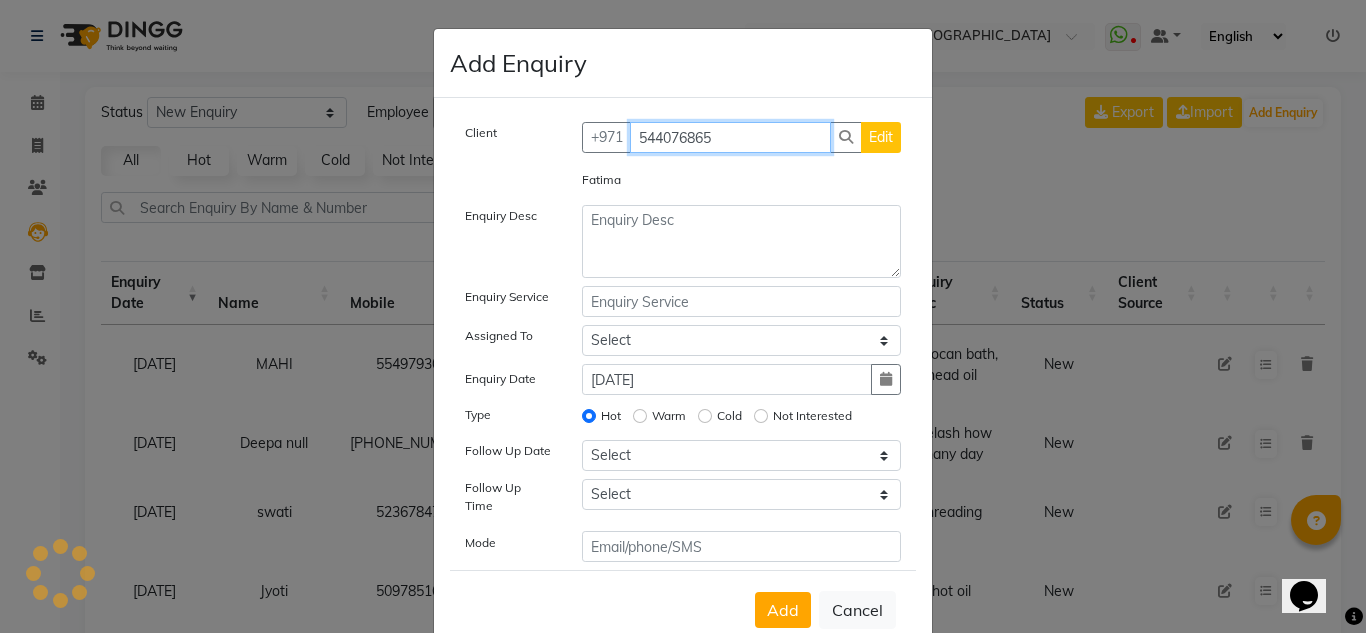 type on "544076865" 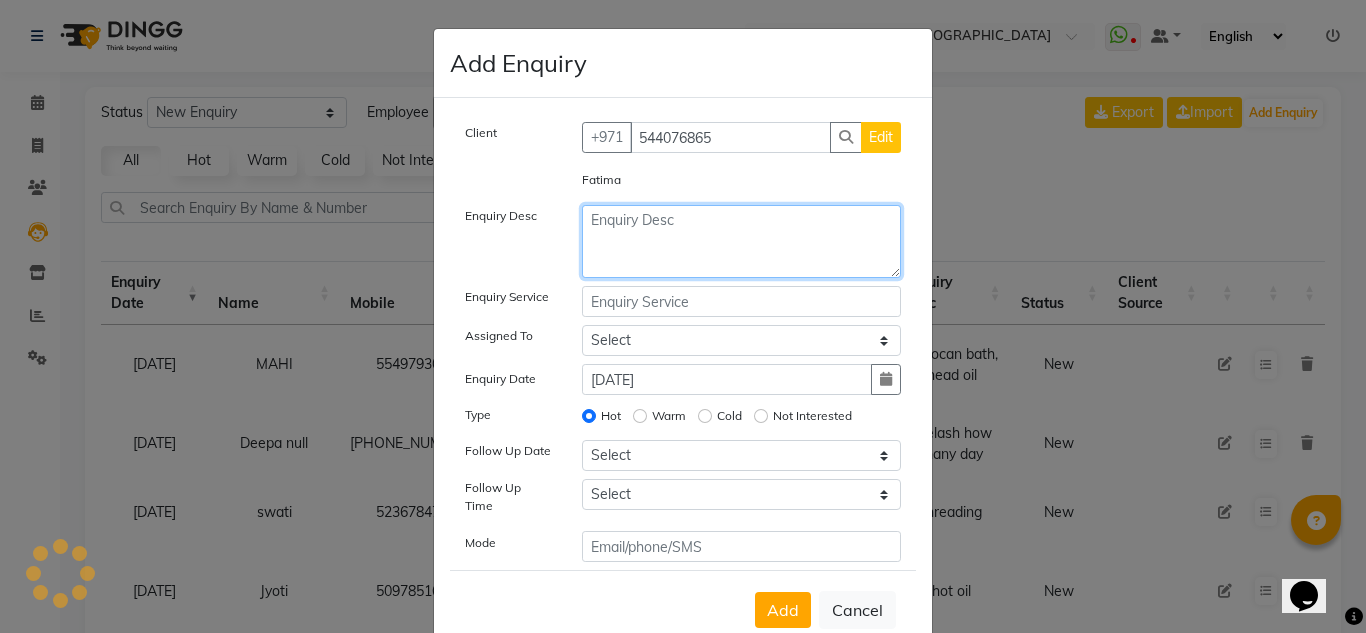 click 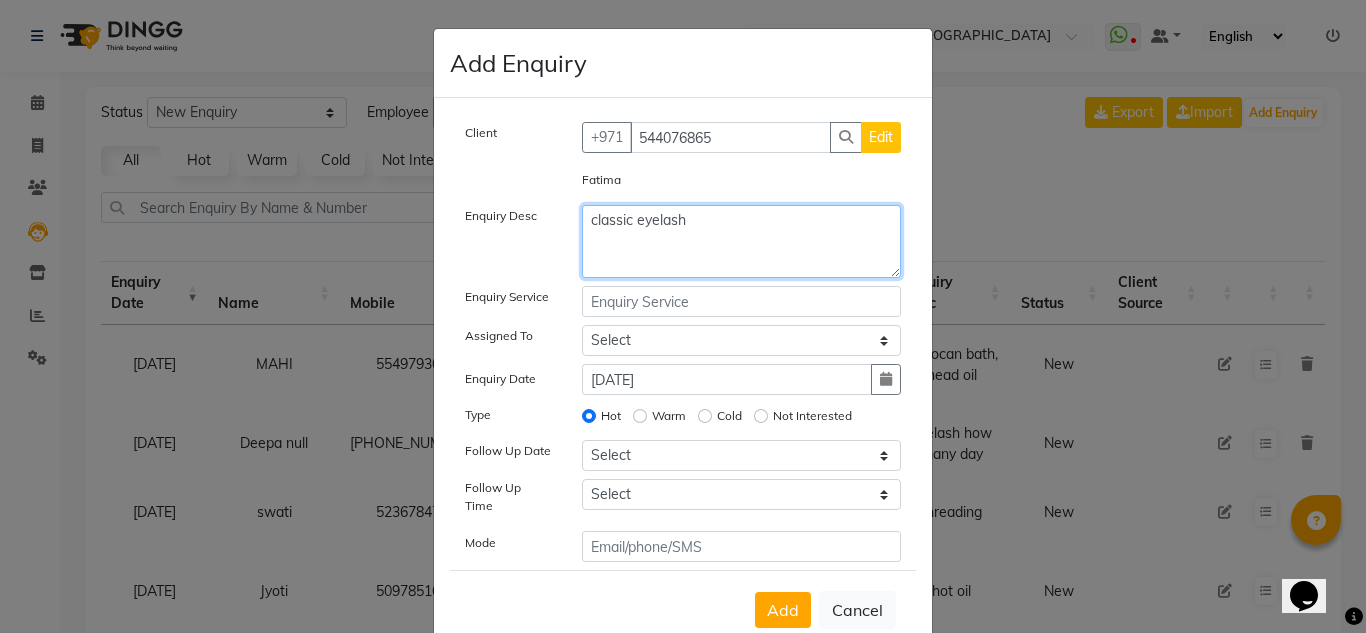 type on "classic eyelash" 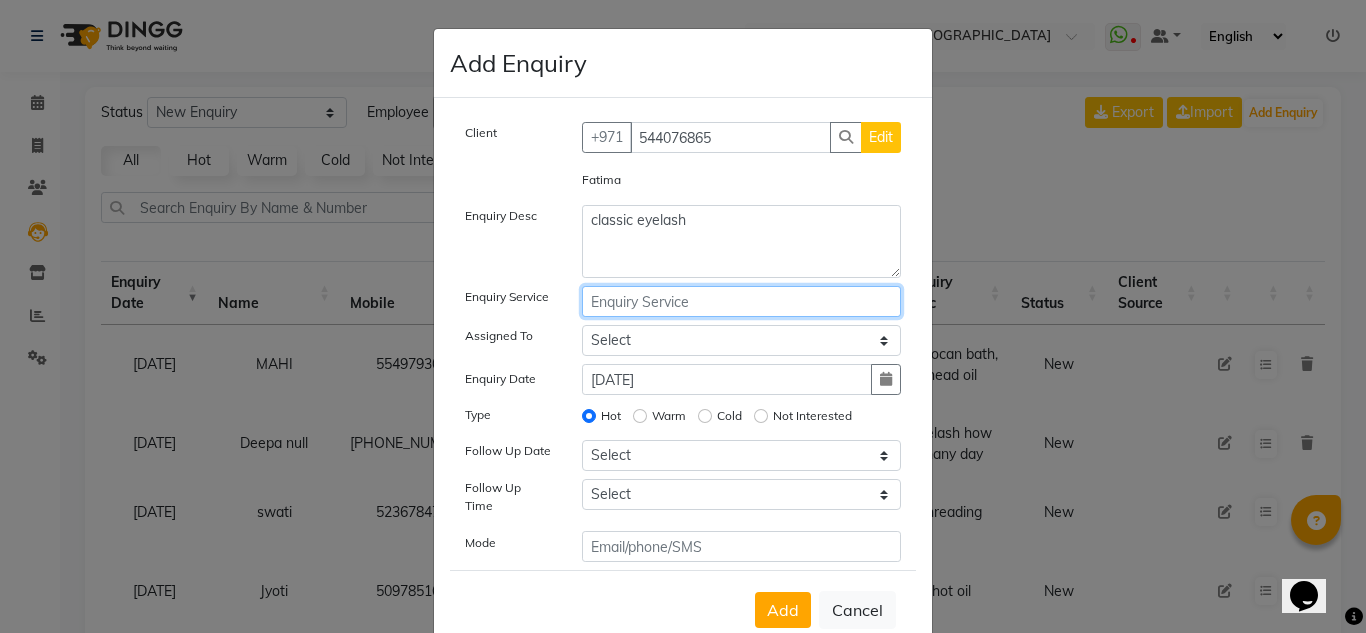 click at bounding box center (742, 301) 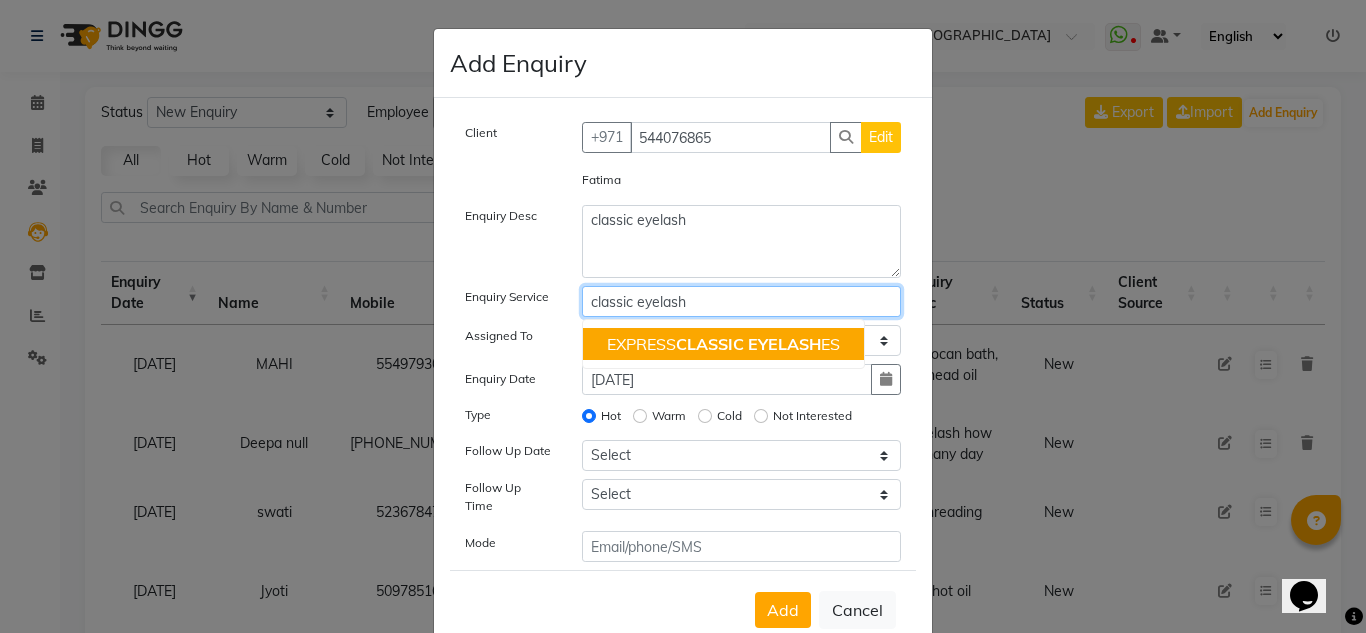 type on "classic eyelash" 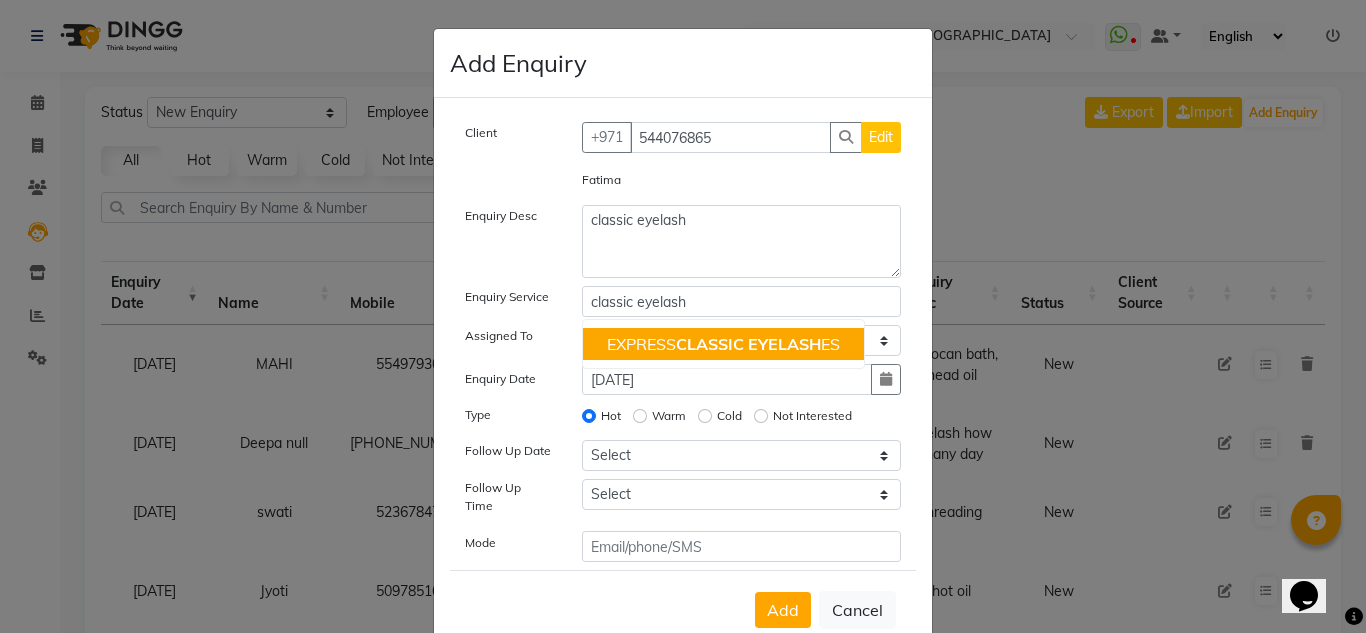 click on "Assigned To" 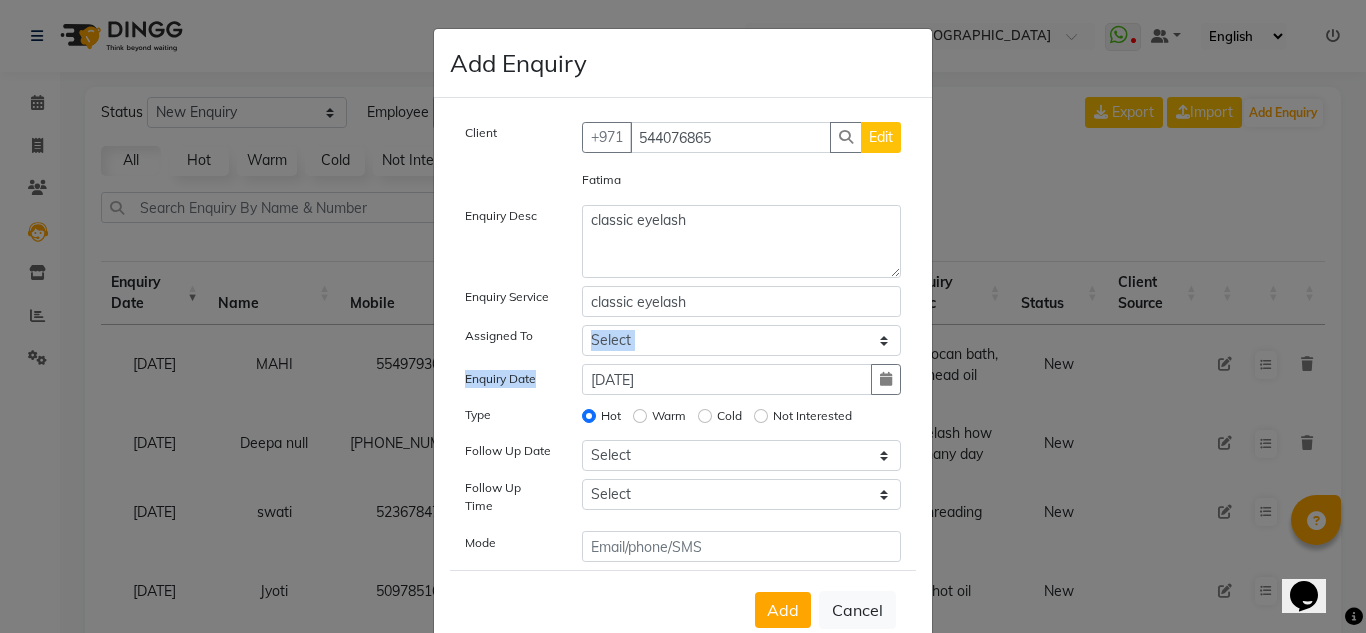 drag, startPoint x: 649, startPoint y: 356, endPoint x: 651, endPoint y: 345, distance: 11.18034 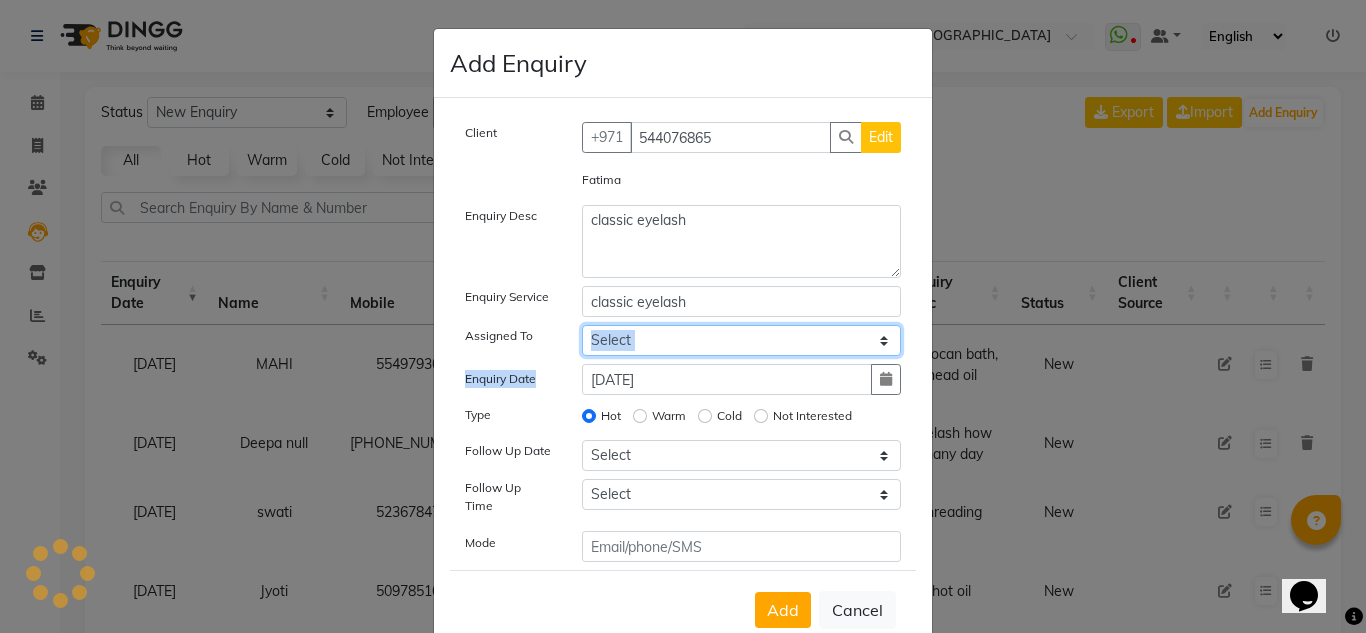 click on "Select ABUSHAGARA [PERSON_NAME] Management [PERSON_NAME] RECEPTION-ALWAHDA [PERSON_NAME] SALON [PERSON_NAME] trial" 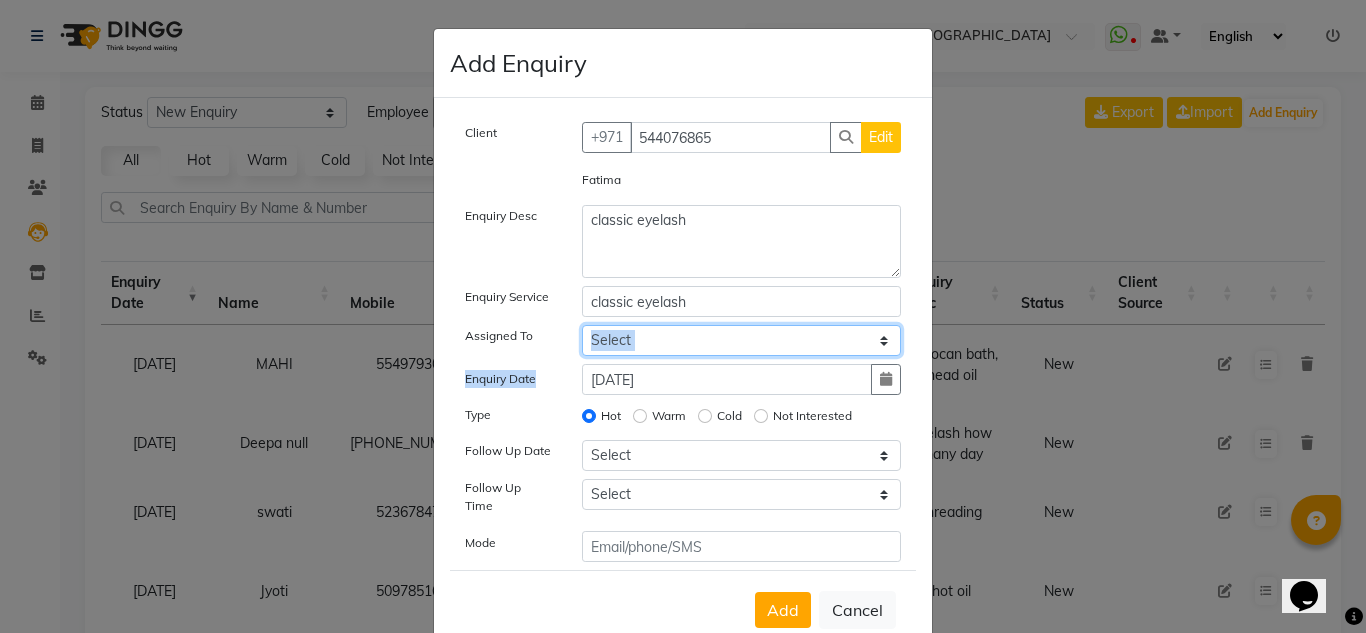 select on "76471" 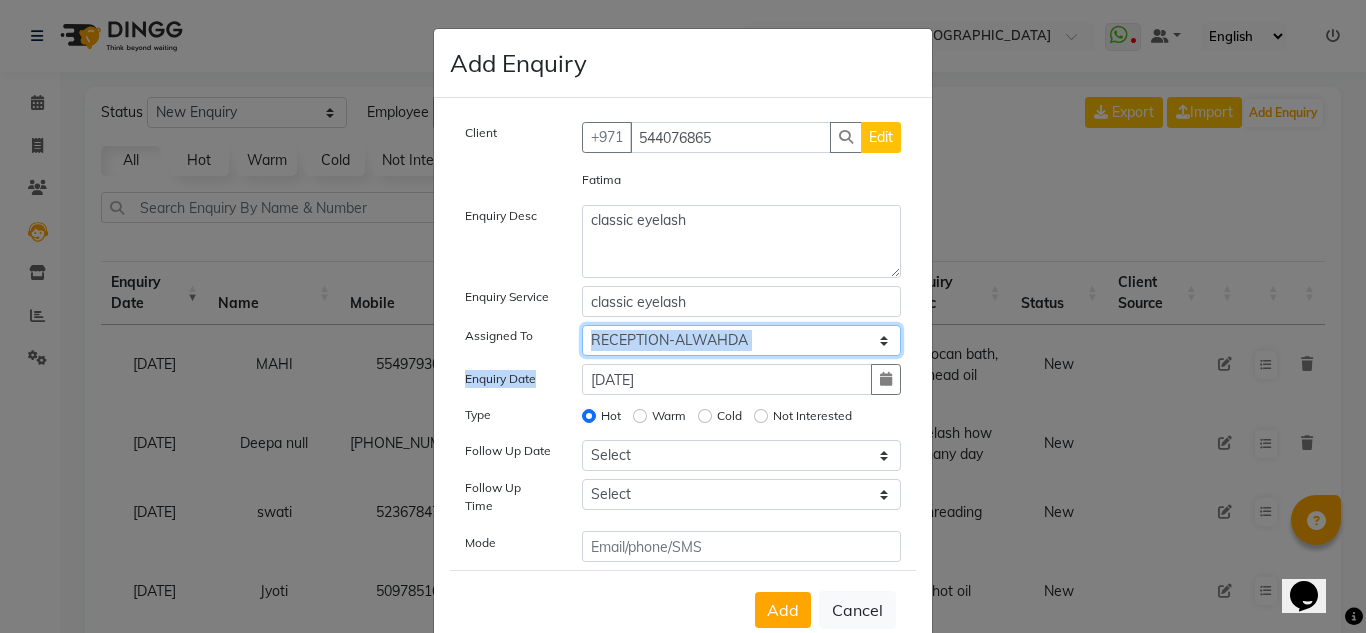 click on "Select ABUSHAGARA [PERSON_NAME] Management [PERSON_NAME] RECEPTION-ALWAHDA [PERSON_NAME] SALON [PERSON_NAME] trial" 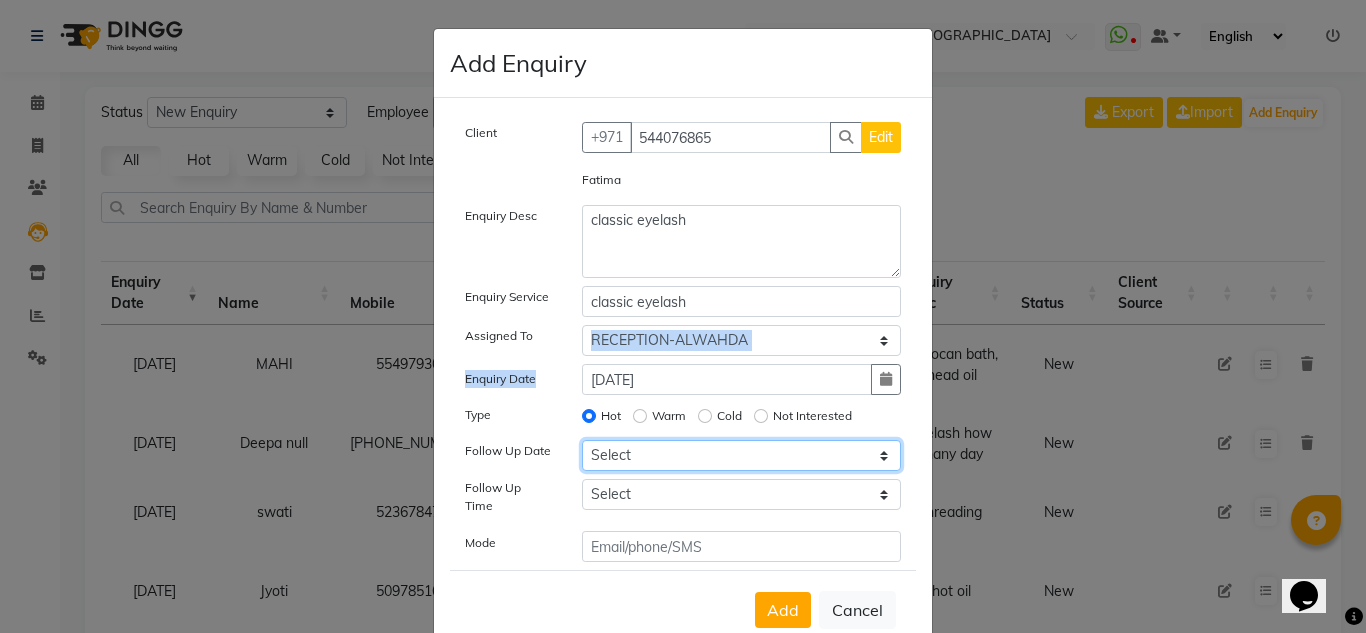 click on "Select [DATE] [DATE] [DATE] ([DATE]) [DATE] ([DATE]) [DATE] ([DATE]) [DATE] ([DATE]) [DATE] ([DATE]) [DATE] ([DATE]) [DATE] ([DATE]) [DATE] ([DATE]) [DATE] ([DATE]) [DATE] ([DATE]) Custom Date" at bounding box center (742, 455) 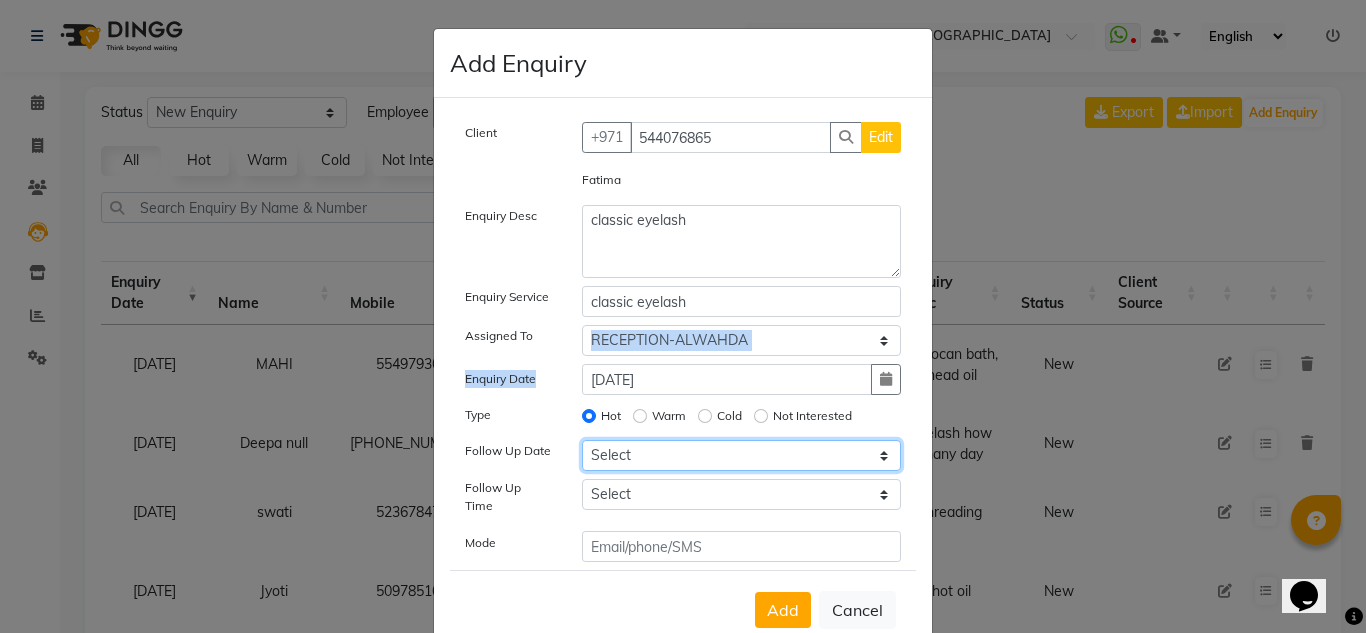 select on "2025-07-12" 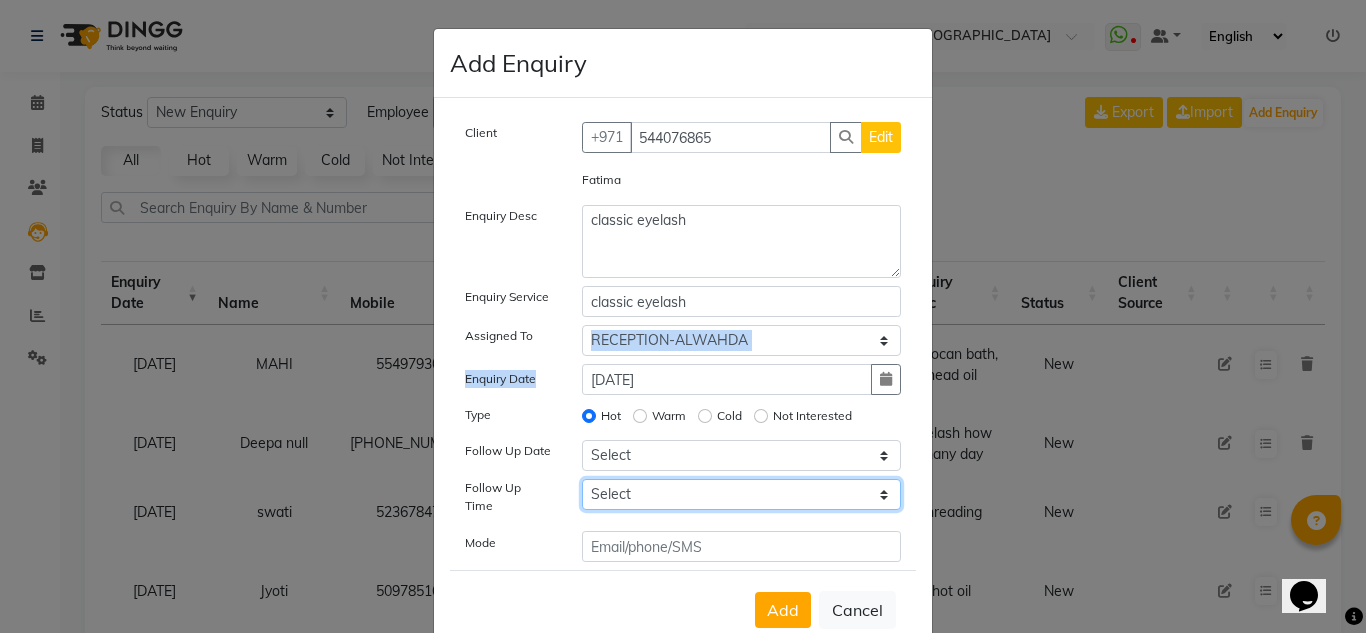 click on "Select 07:00 AM 07:15 AM 07:30 AM 07:45 AM 08:00 AM 08:15 AM 08:30 AM 08:45 AM 09:00 AM 09:15 AM 09:30 AM 09:45 AM 10:00 AM 10:15 AM 10:30 AM 10:45 AM 11:00 AM 11:15 AM 11:30 AM 11:45 AM 12:00 PM 12:15 PM 12:30 PM 12:45 PM 01:00 PM 01:15 PM 01:30 PM 01:45 PM 02:00 PM 02:15 PM 02:30 PM 02:45 PM 03:00 PM 03:15 PM 03:30 PM 03:45 PM 04:00 PM 04:15 PM 04:30 PM 04:45 PM 05:00 PM 05:15 PM 05:30 PM 05:45 PM 06:00 PM 06:15 PM 06:30 PM 06:45 PM 07:00 PM 07:15 PM 07:30 PM 07:45 PM 08:00 PM 08:15 PM 08:30 PM 08:45 PM 09:00 PM 09:15 PM 09:30 PM 09:45 PM 10:00 PM" at bounding box center (742, 494) 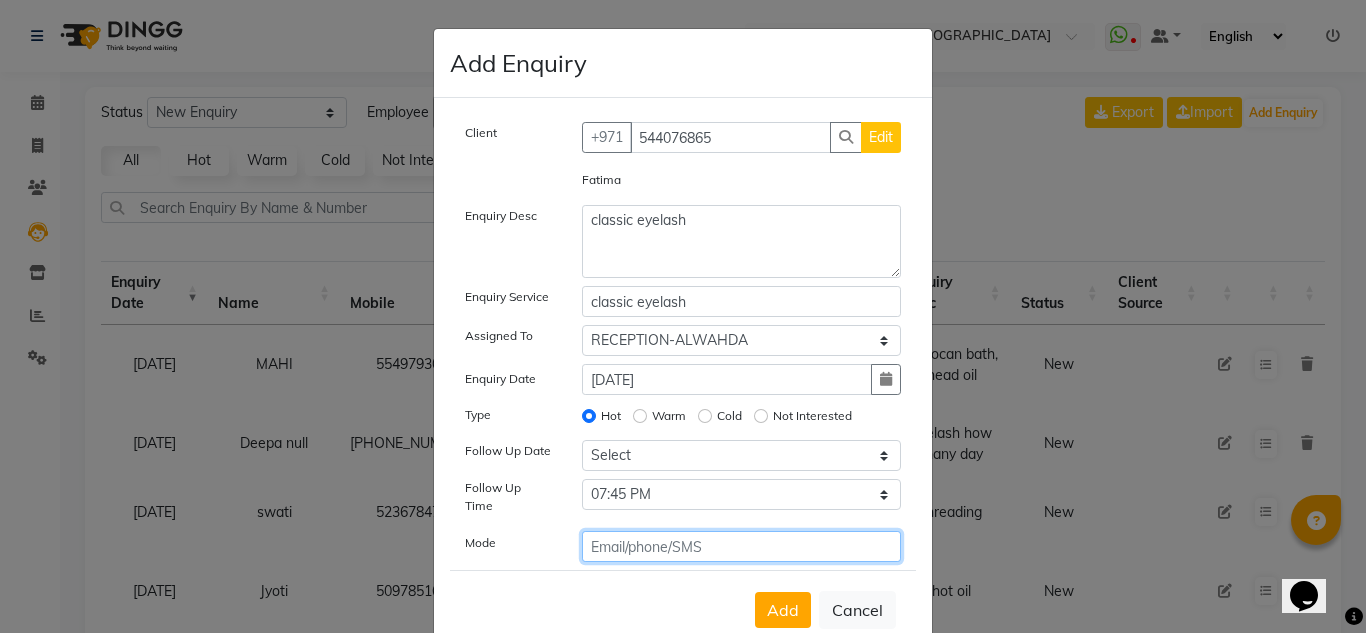 click 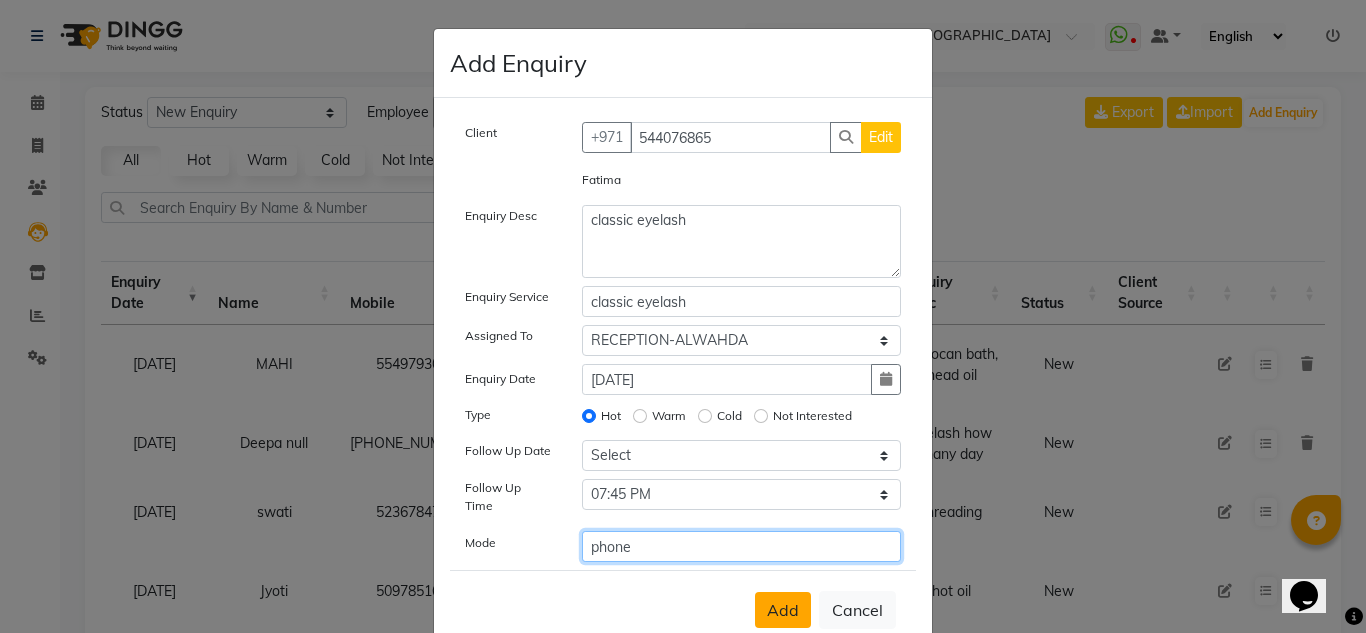 type on "phone" 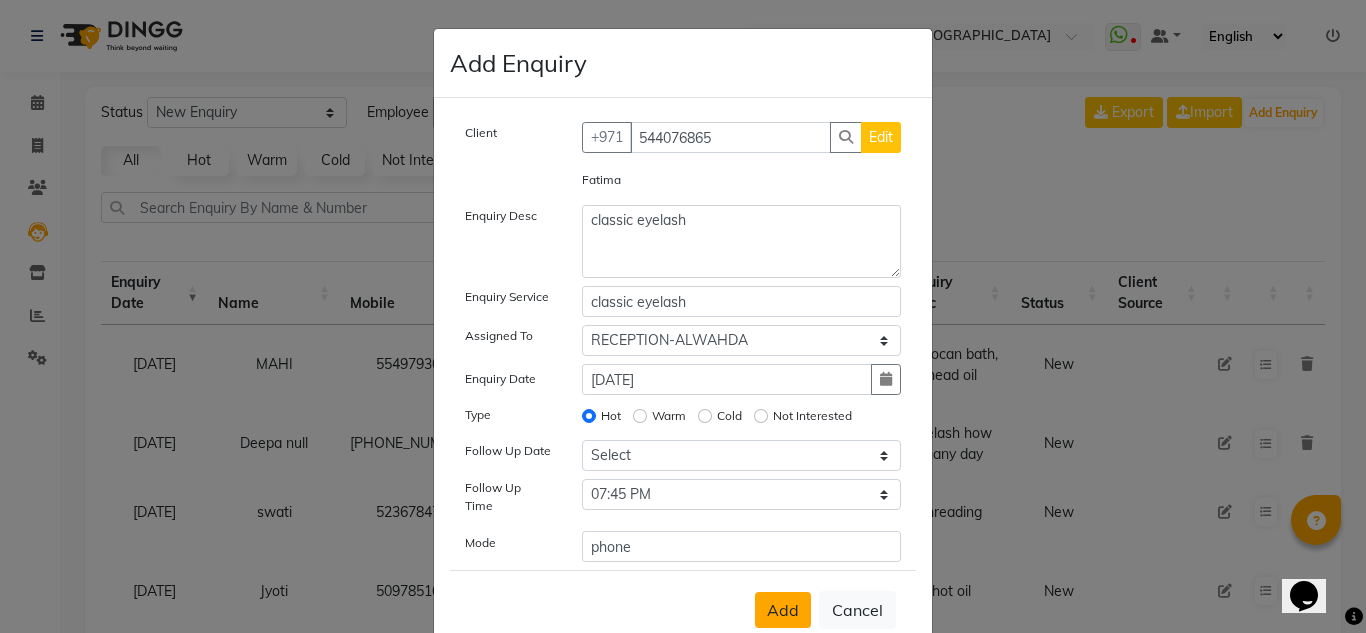 click on "Add" at bounding box center [783, 610] 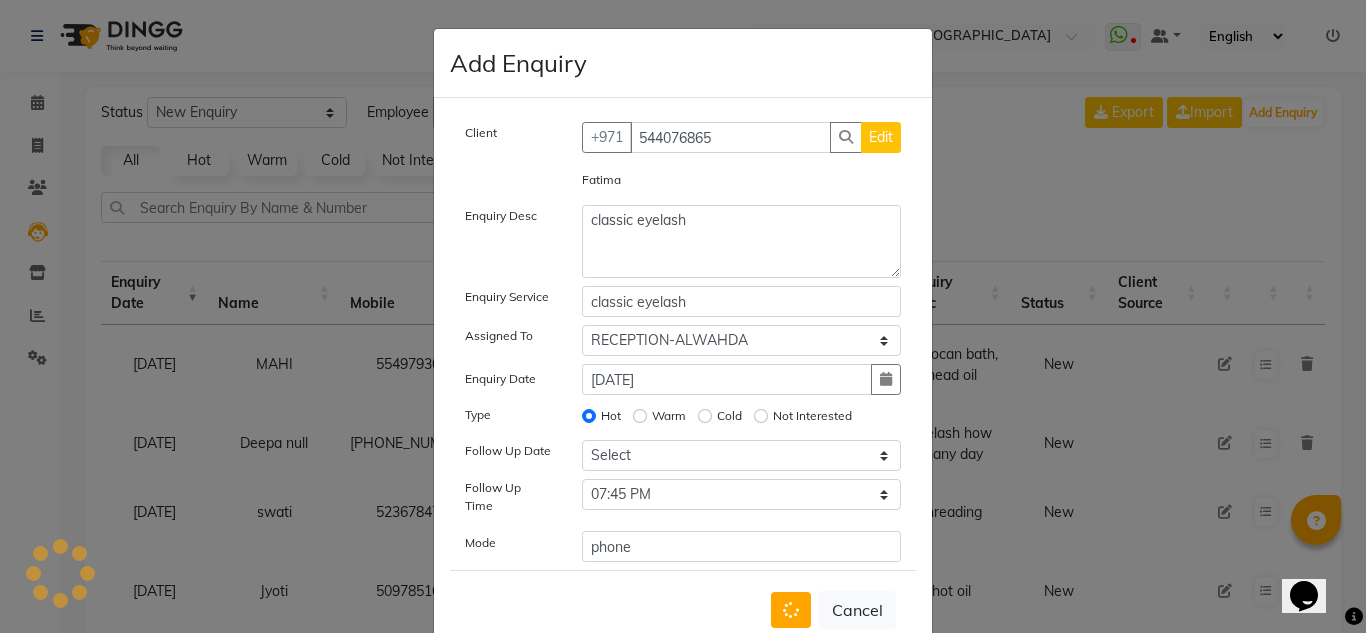 type 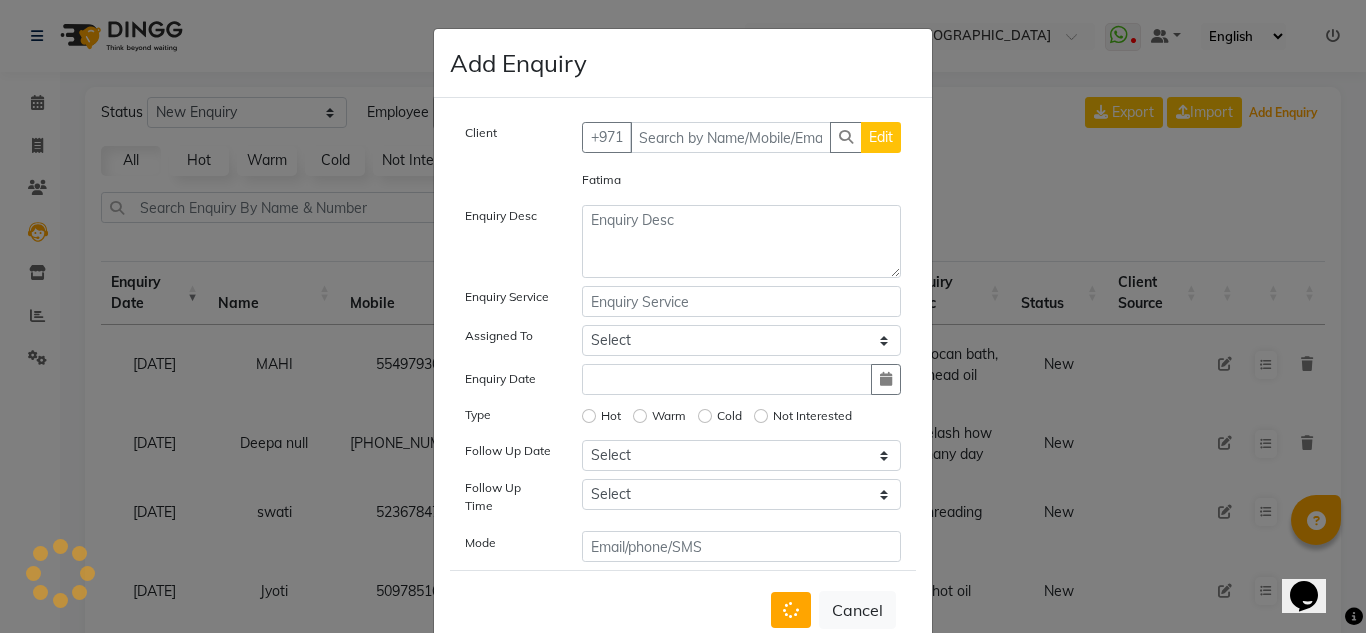 click on "Cancel" 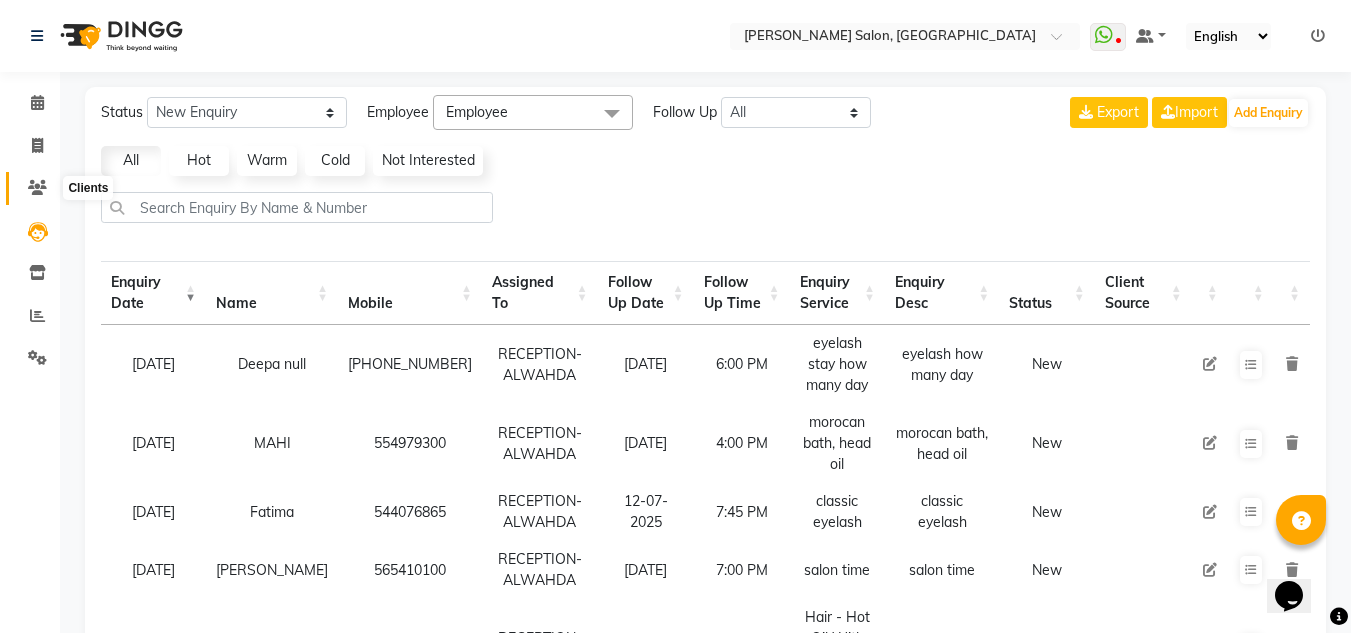click 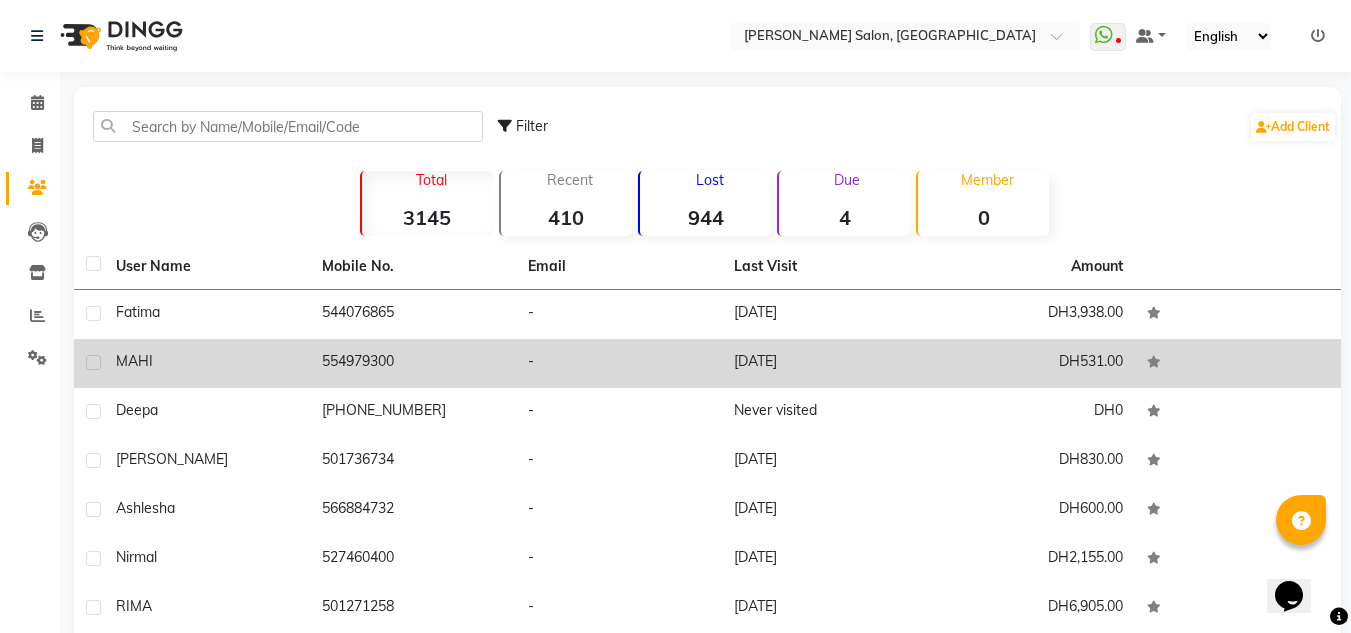 click on "MAHI" 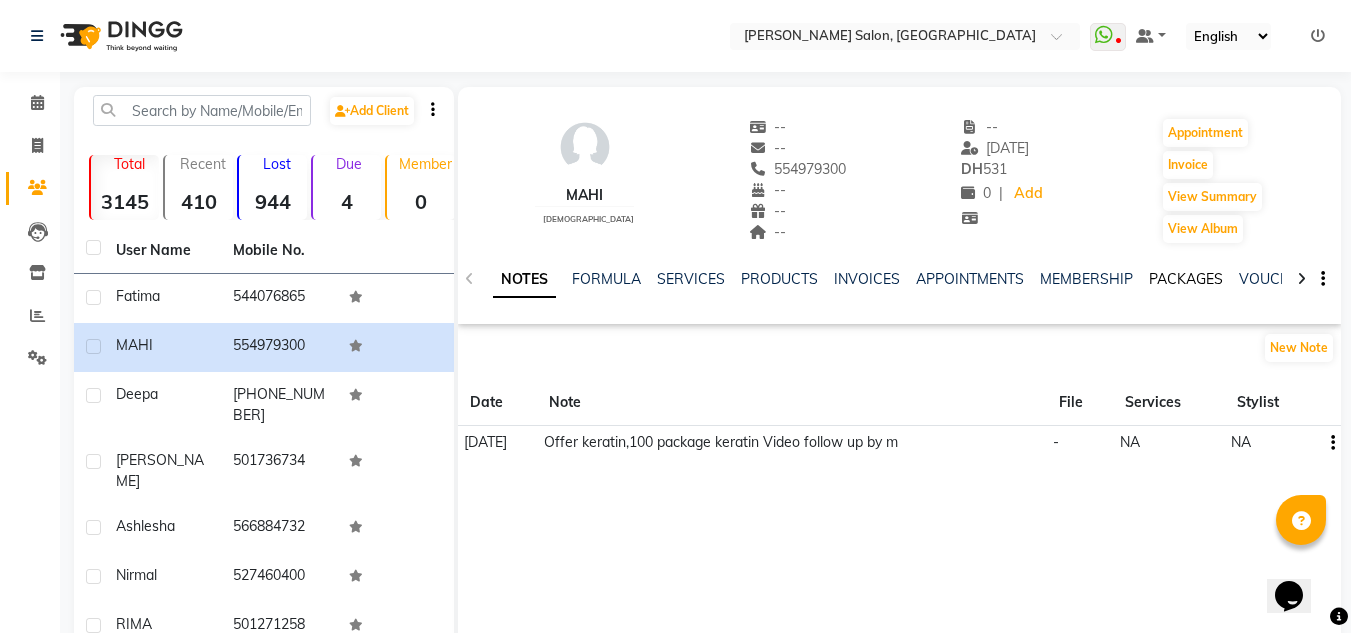 click on "PACKAGES" 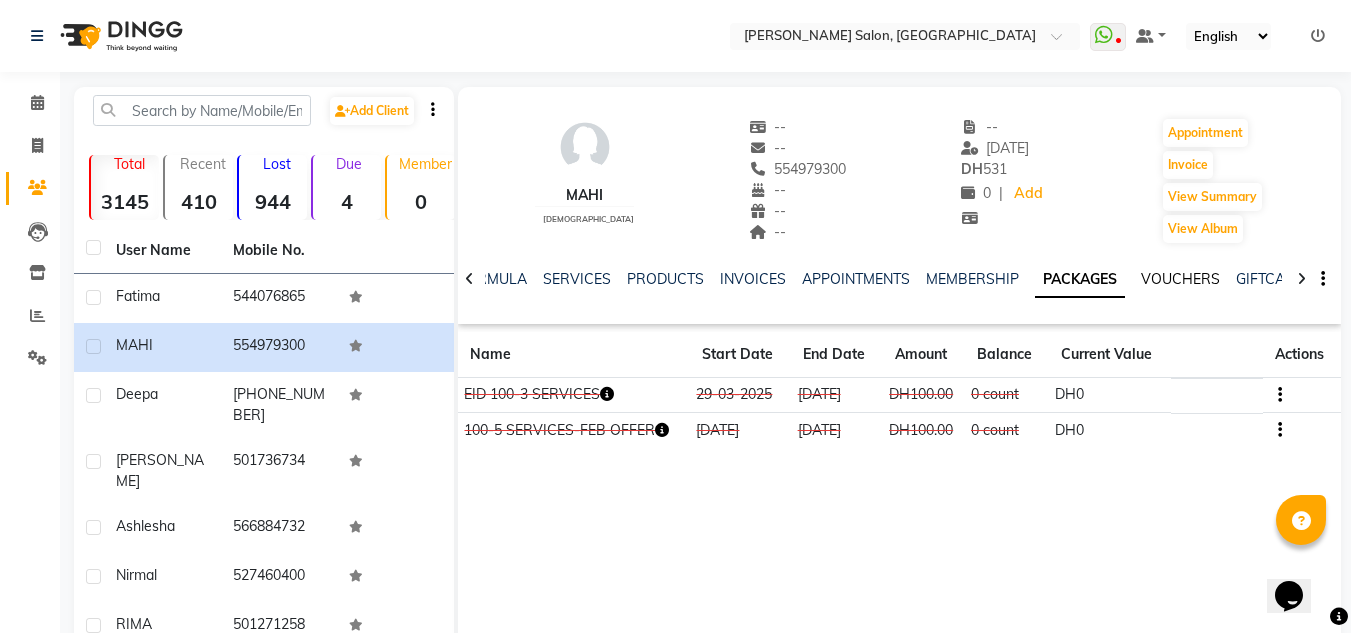click on "VOUCHERS" 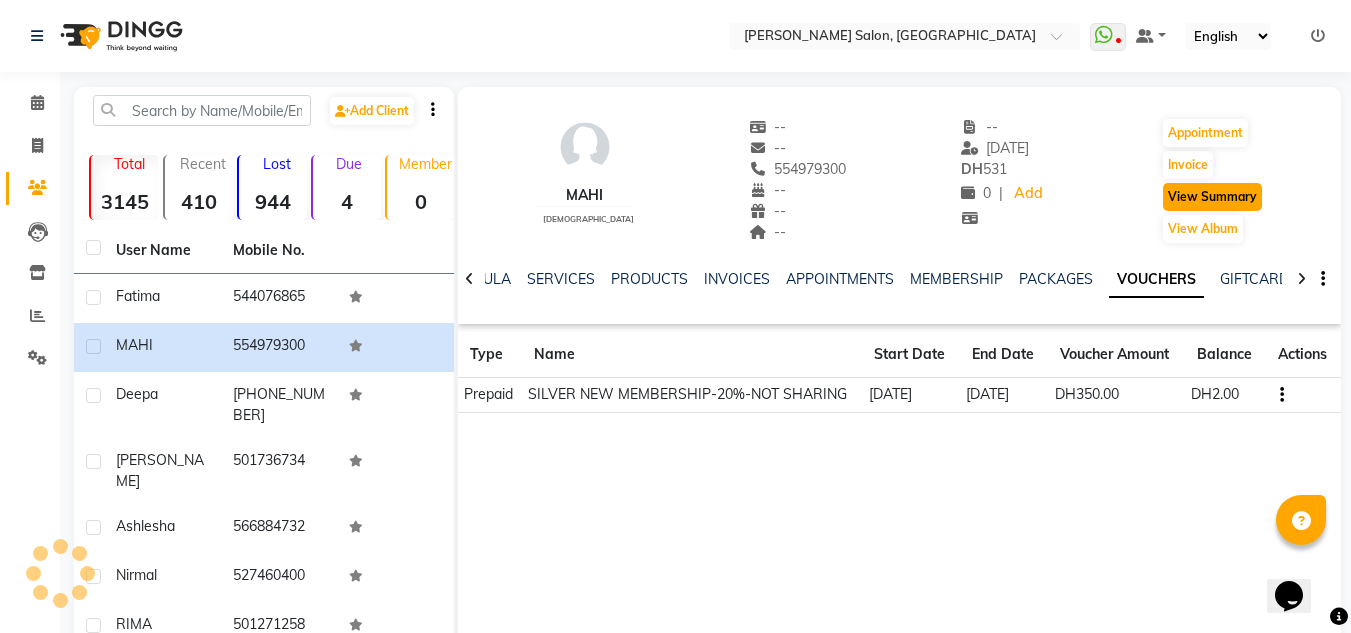 click on "View Summary" 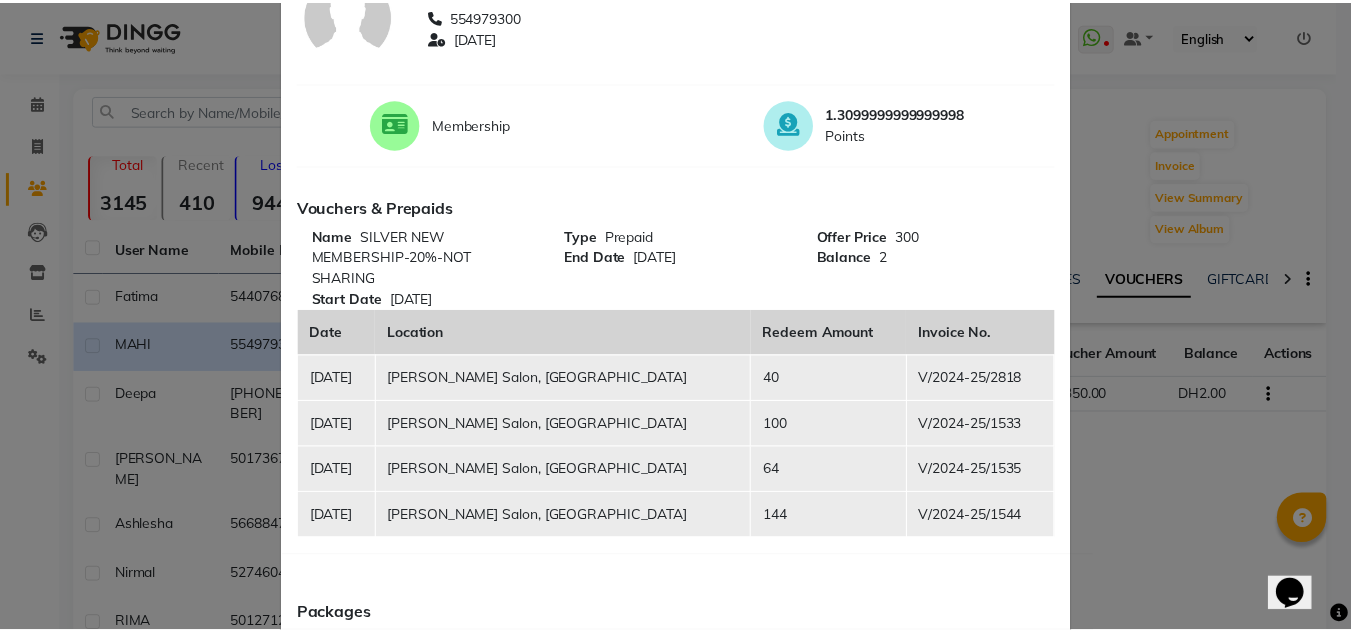 scroll, scrollTop: 0, scrollLeft: 0, axis: both 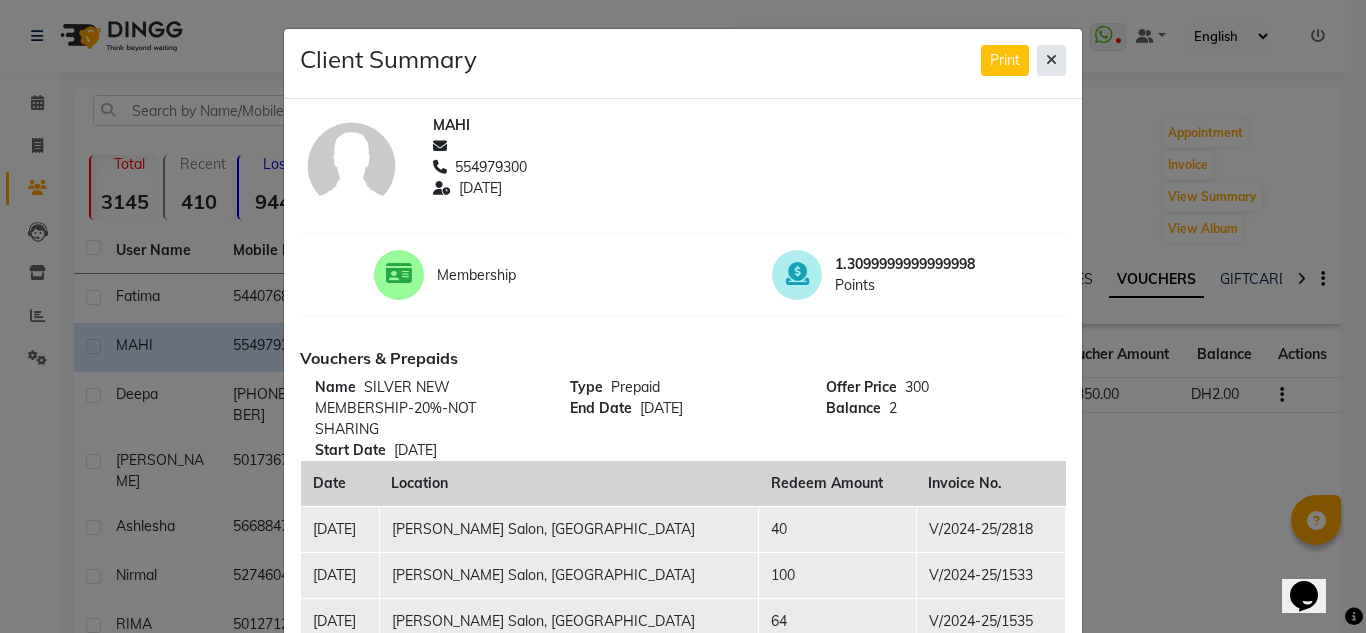 click 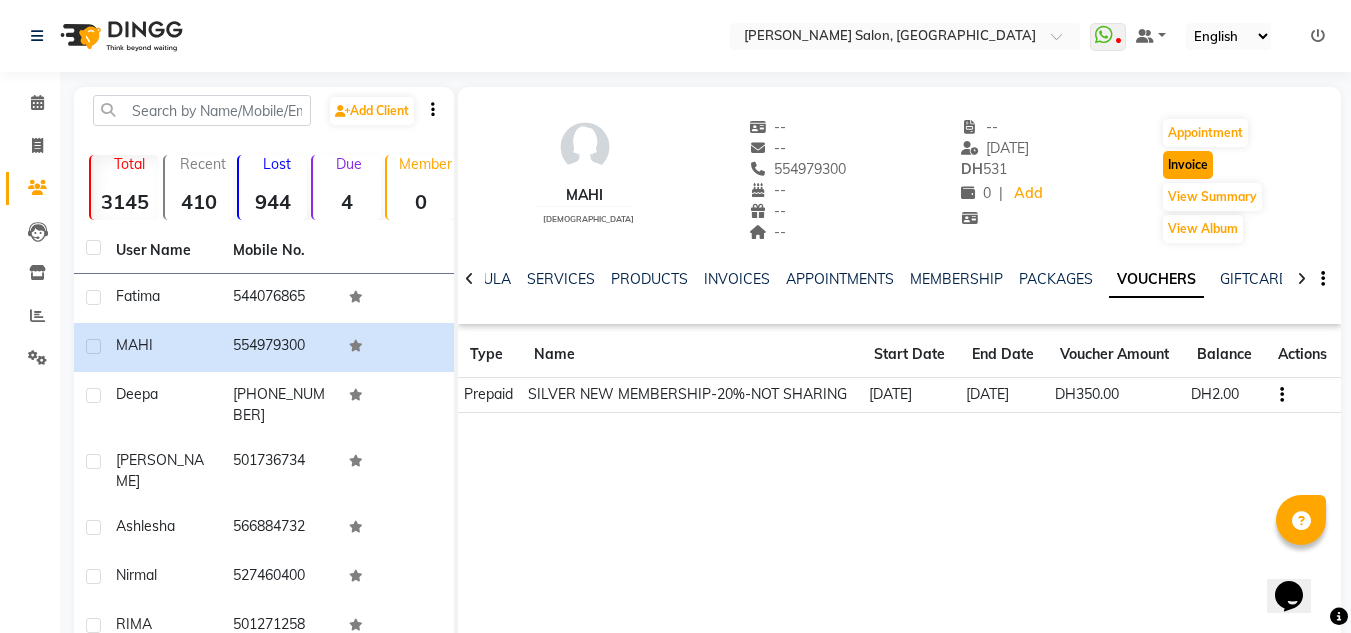 click on "Invoice" 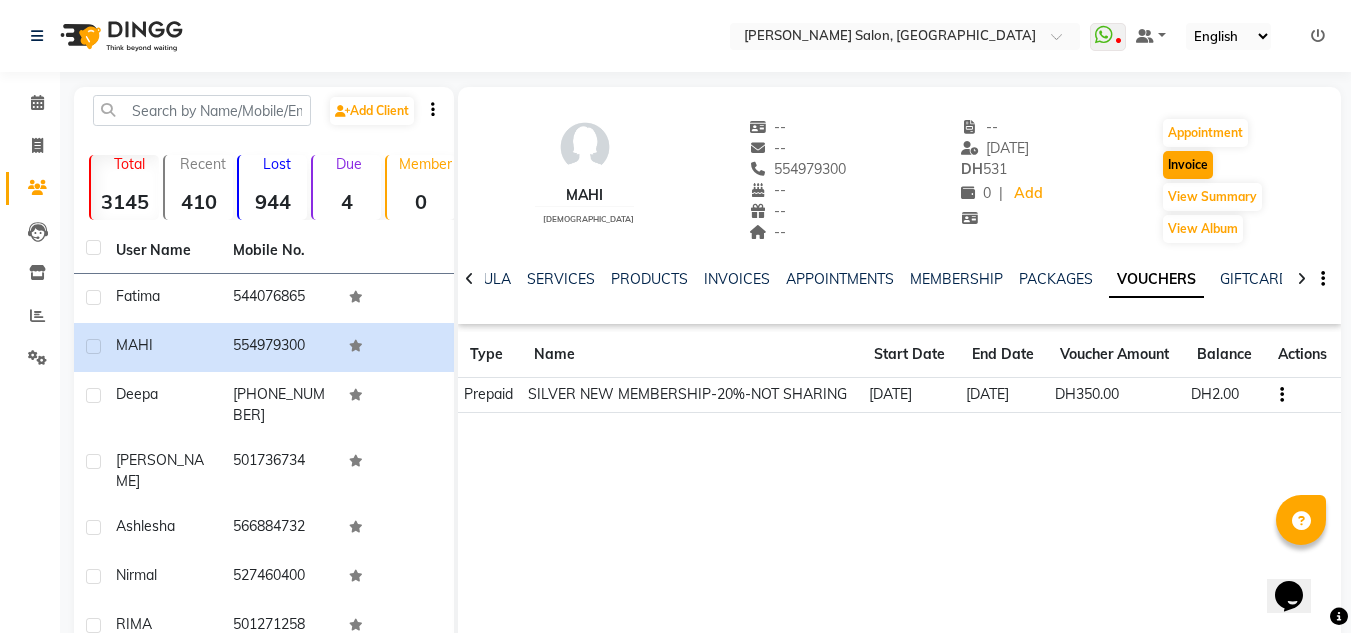 select on "service" 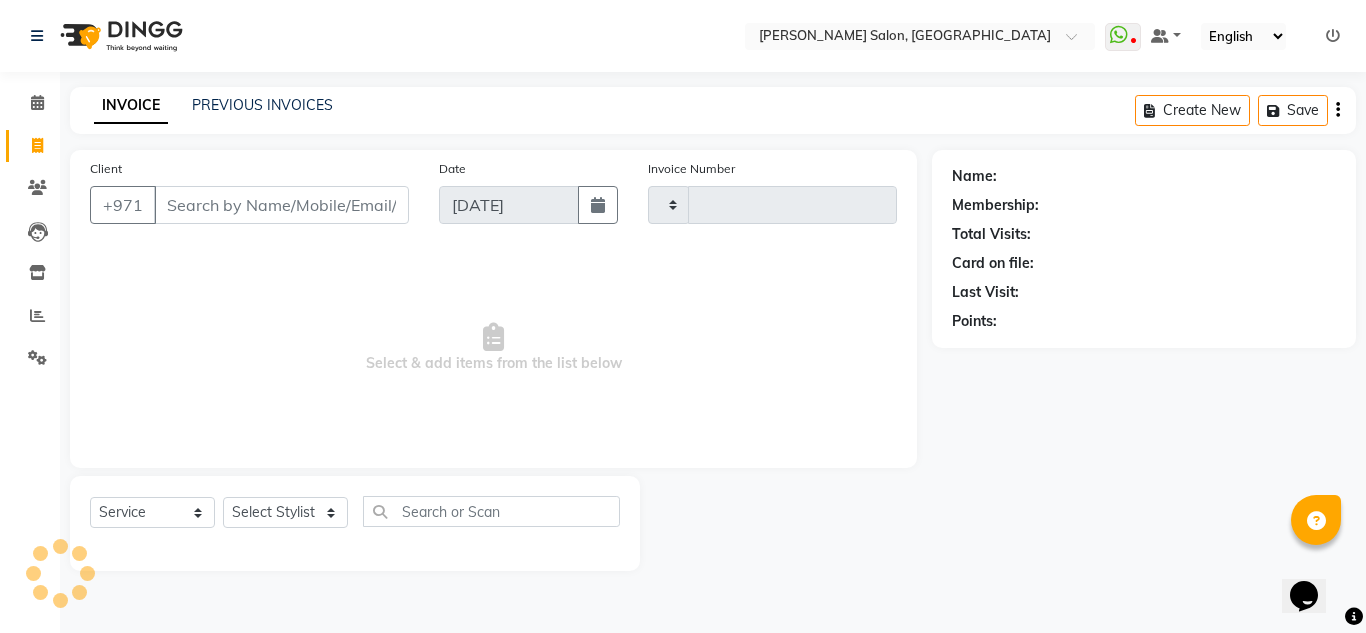 type on "1379" 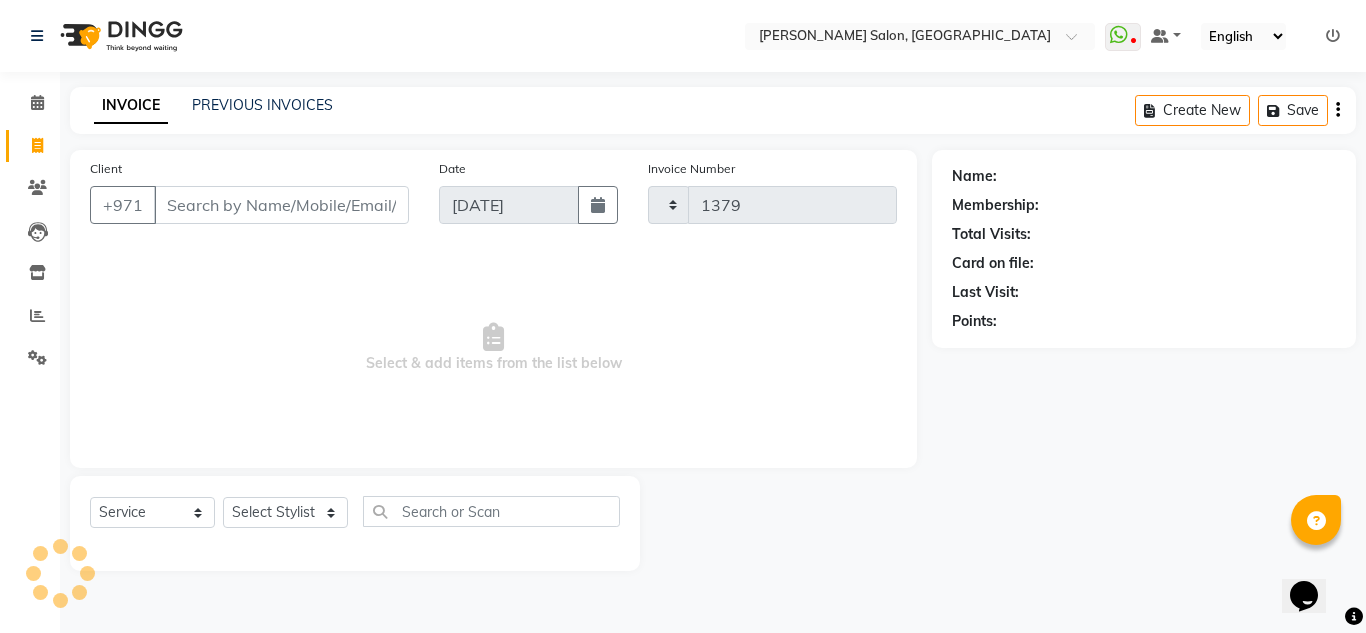 select on "4333" 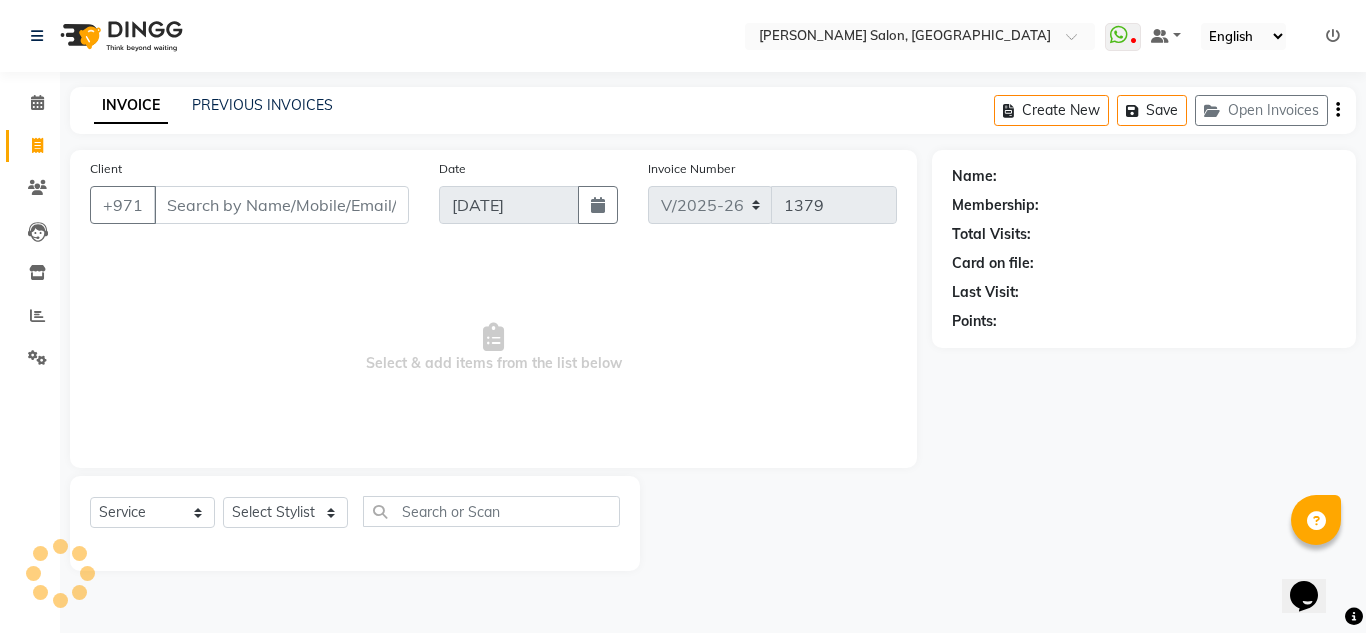 type on "554979300" 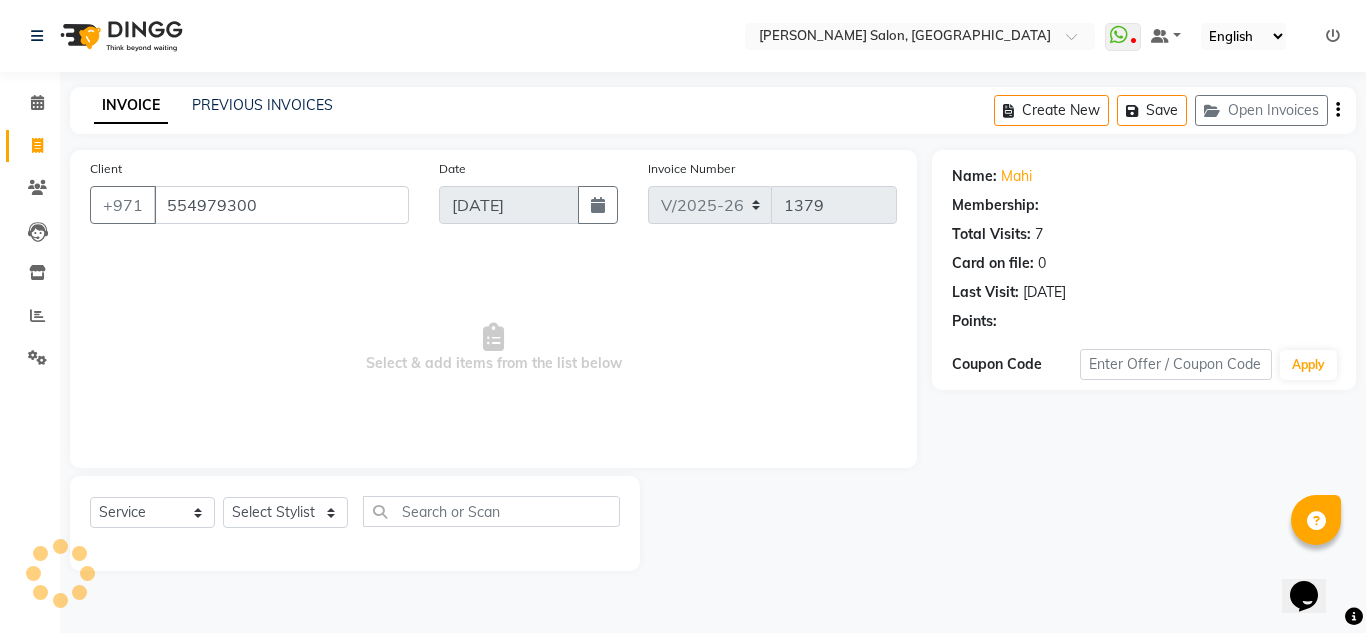 select on "1: Object" 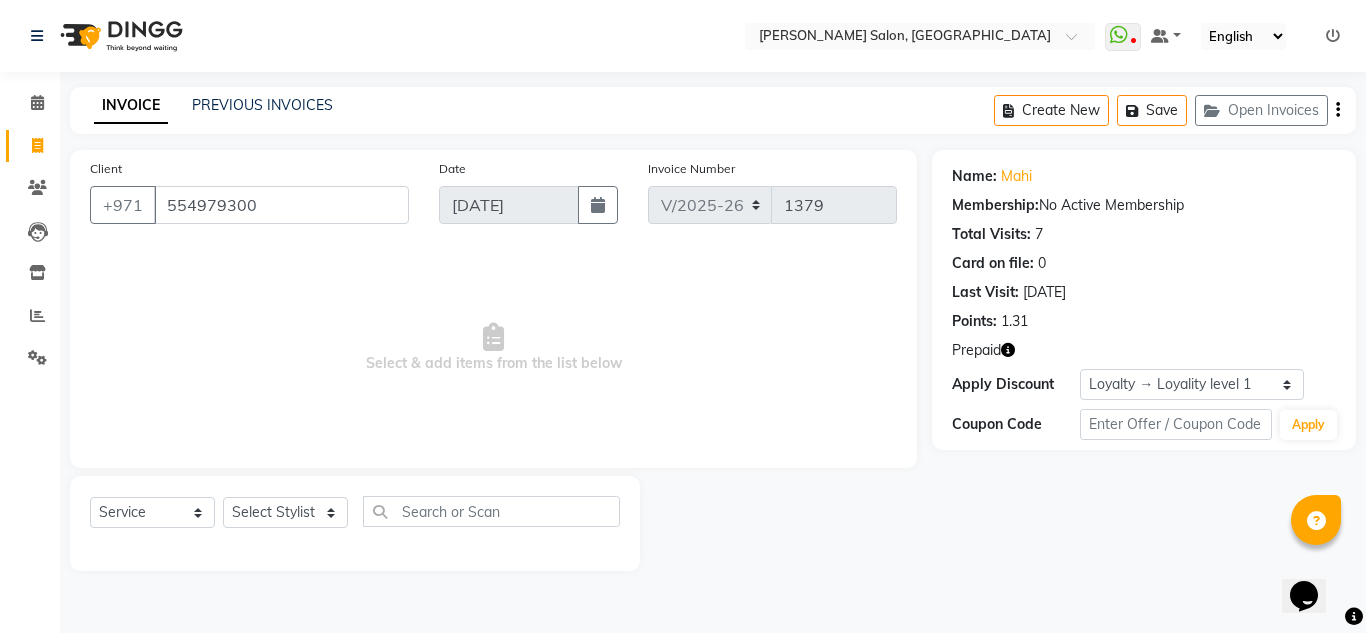 click on "Select  Service  Product  Membership  Package Voucher Prepaid Gift Card  Select Stylist ABUSHAGARA Kavita Laxmi Management [PERSON_NAME] Radha RECEPTION-ALWAHDA [PERSON_NAME] SALON [PERSON_NAME] trial" 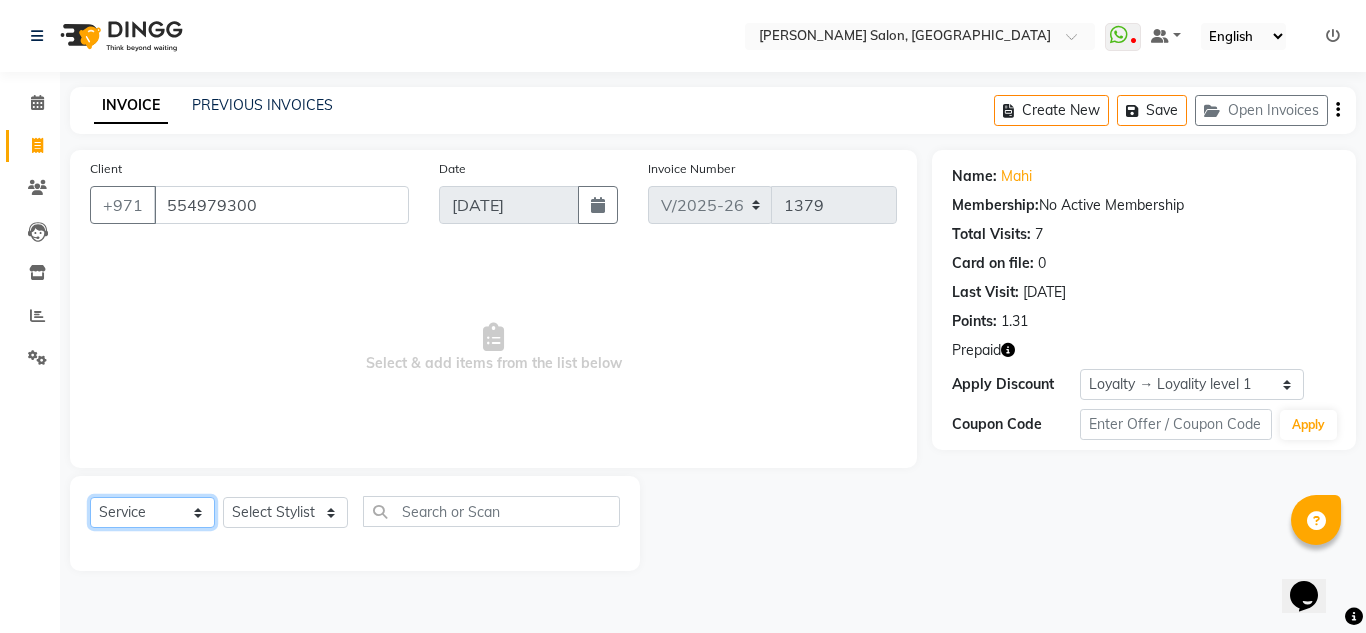 click on "Select  Service  Product  Membership  Package Voucher Prepaid Gift Card" 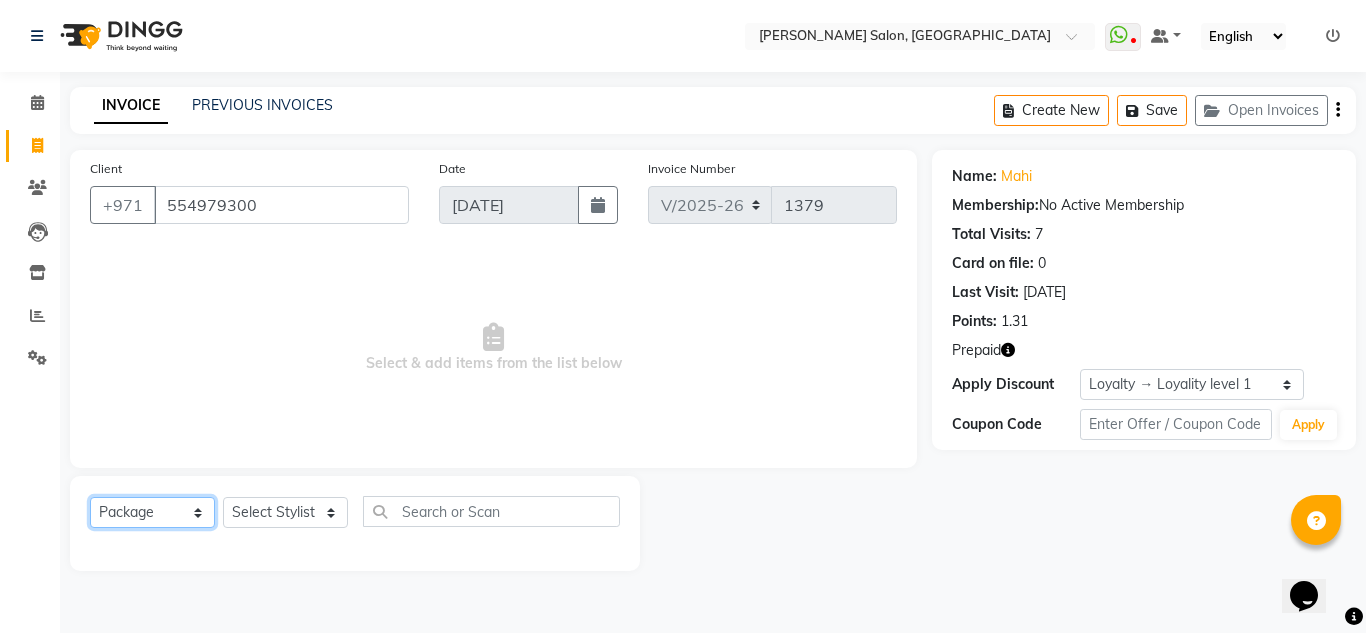 click on "Select  Service  Product  Membership  Package Voucher Prepaid Gift Card" 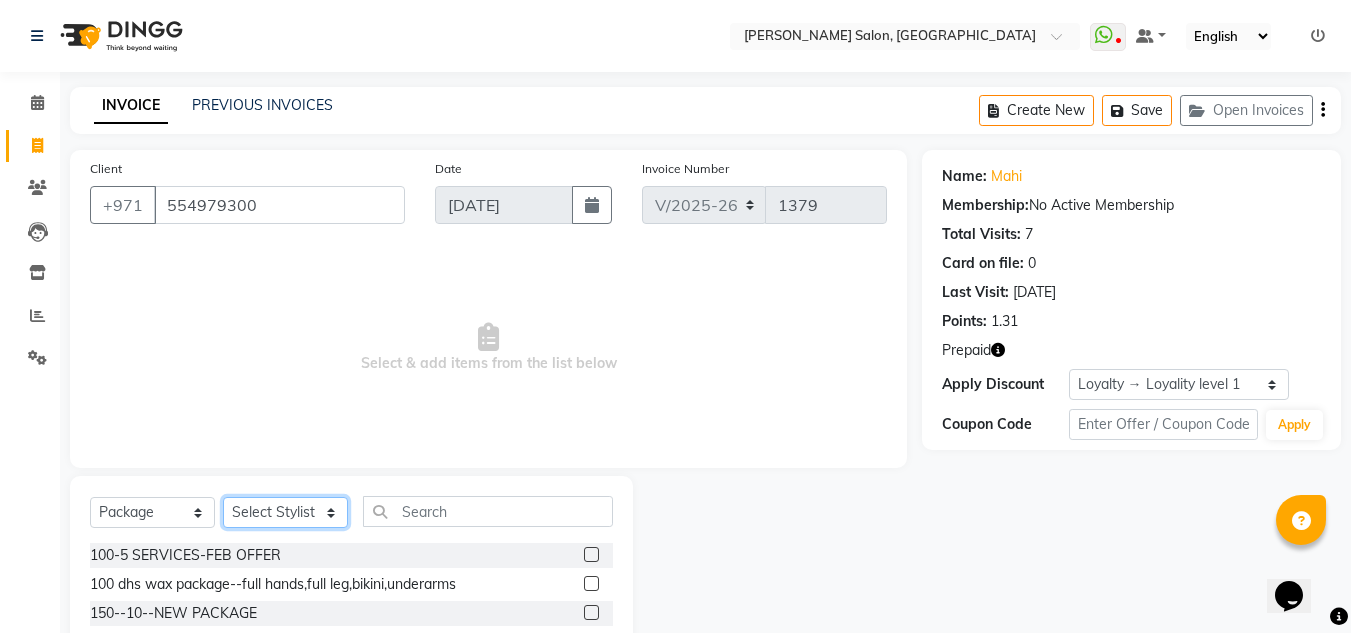 drag, startPoint x: 229, startPoint y: 497, endPoint x: 254, endPoint y: 504, distance: 25.96151 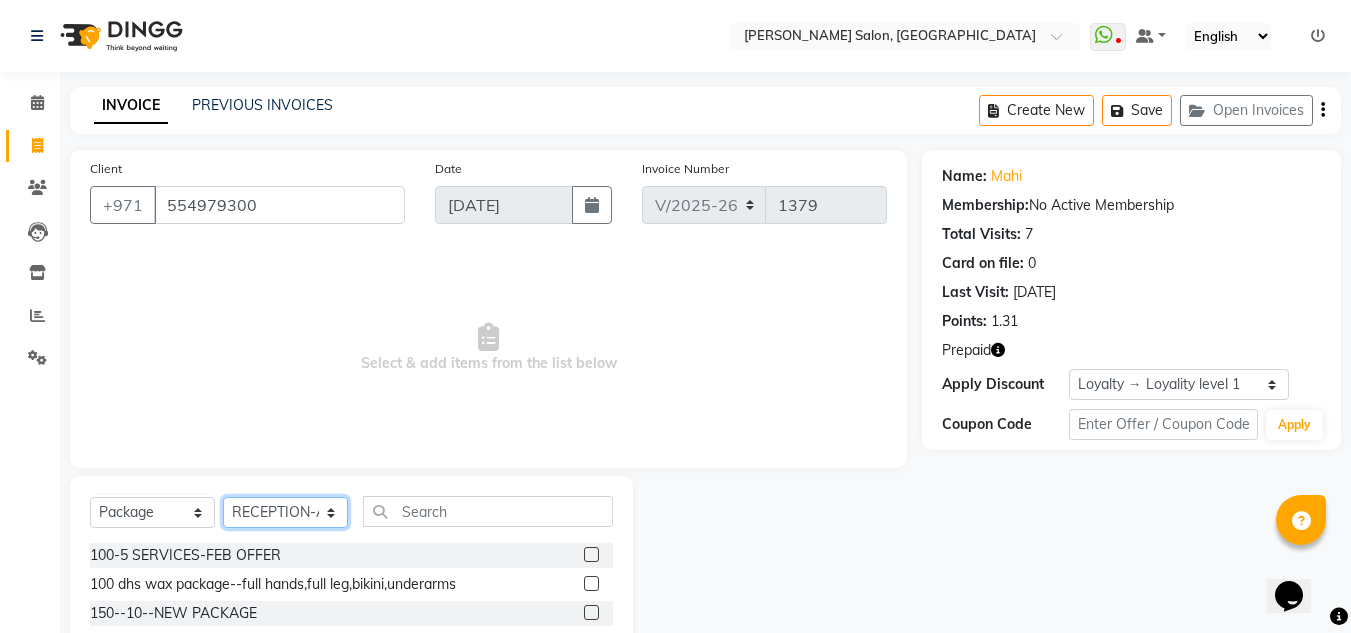 click on "Select Stylist ABUSHAGARA Kavita Laxmi Management [PERSON_NAME] RECEPTION-ALWAHDA [PERSON_NAME] SALON [PERSON_NAME] trial" 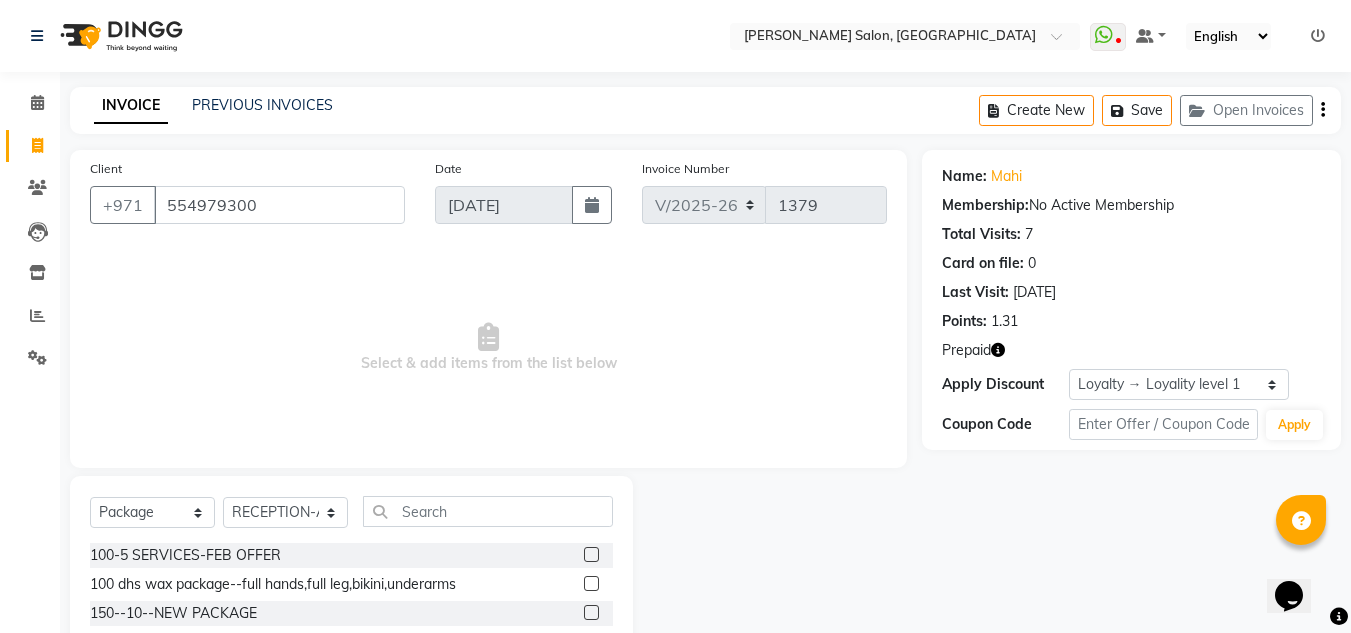 click 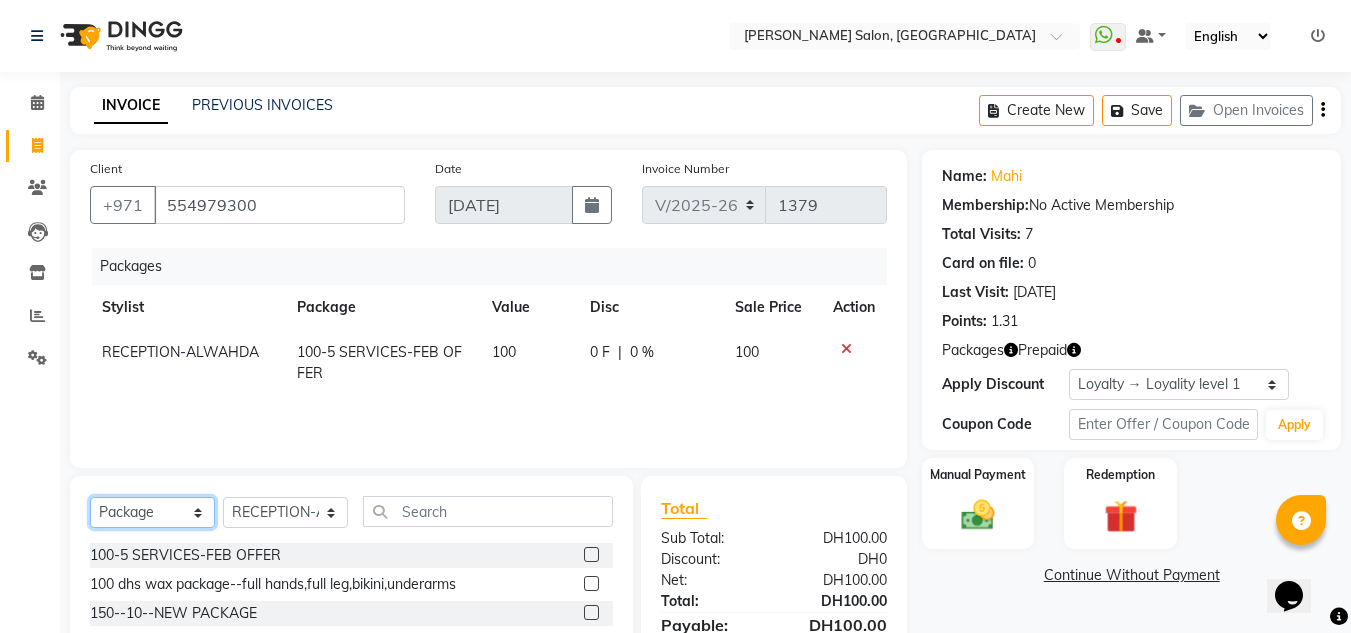 checkbox on "false" 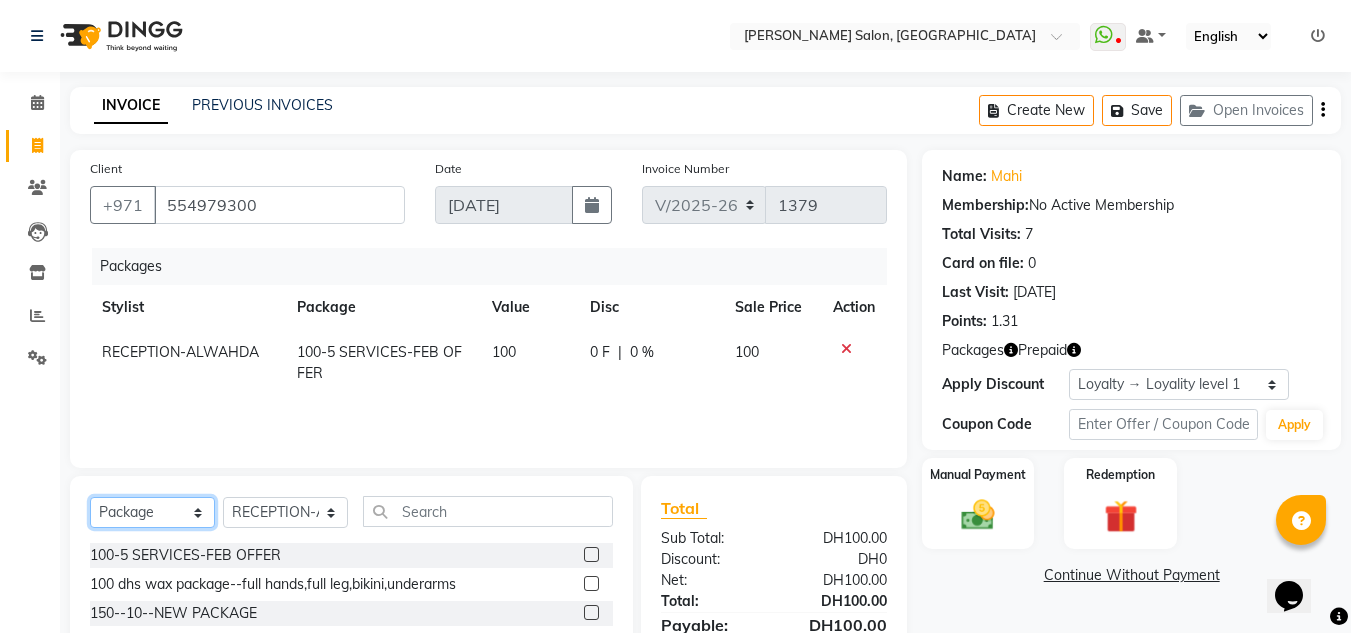 select on "product" 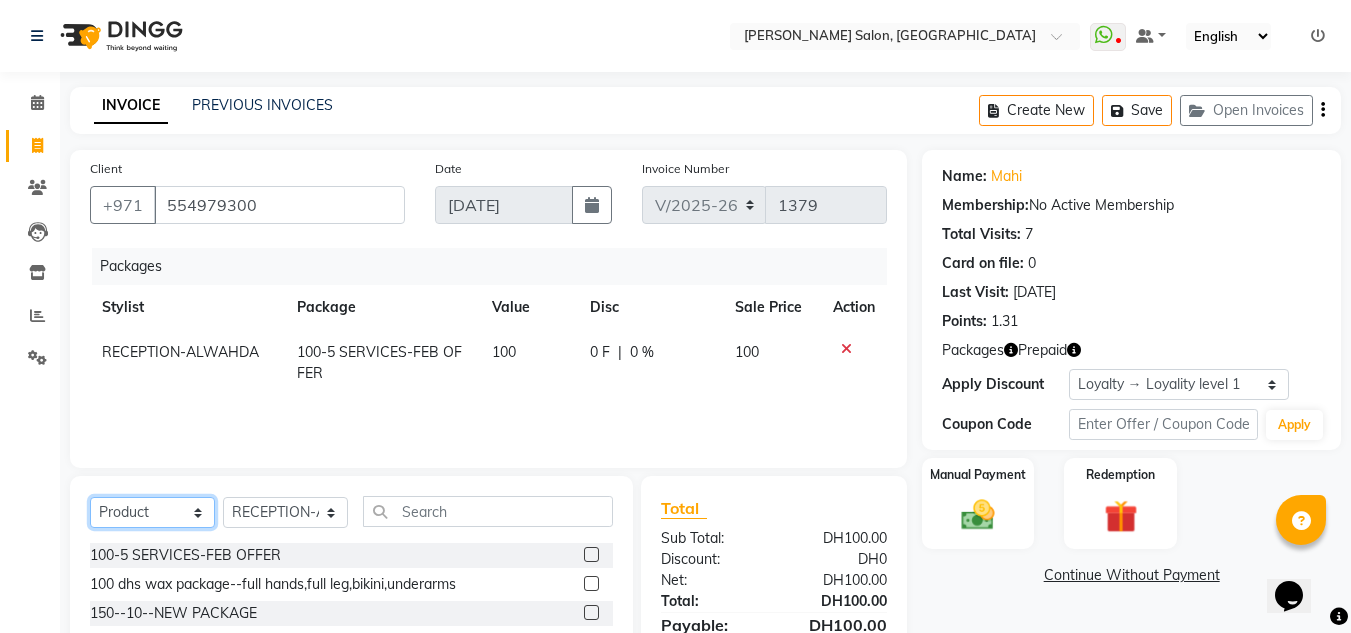 click on "Select  Service  Product  Membership  Package Voucher Prepaid Gift Card" 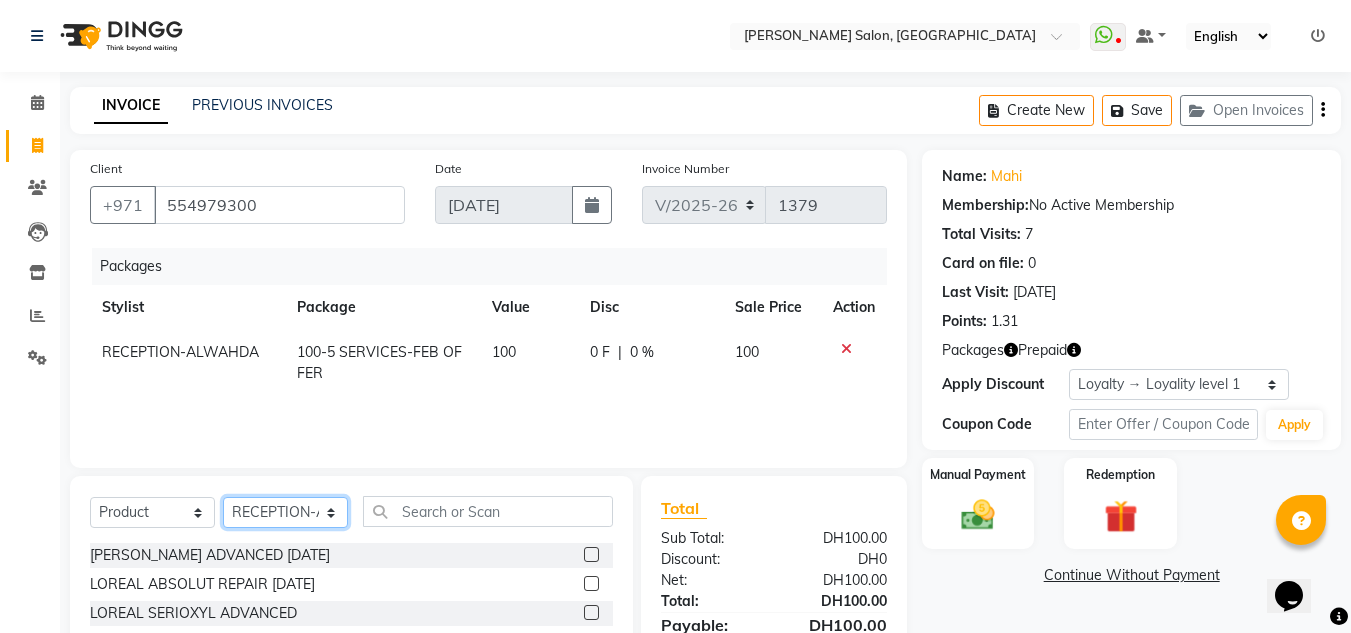 drag, startPoint x: 259, startPoint y: 517, endPoint x: 264, endPoint y: 497, distance: 20.615528 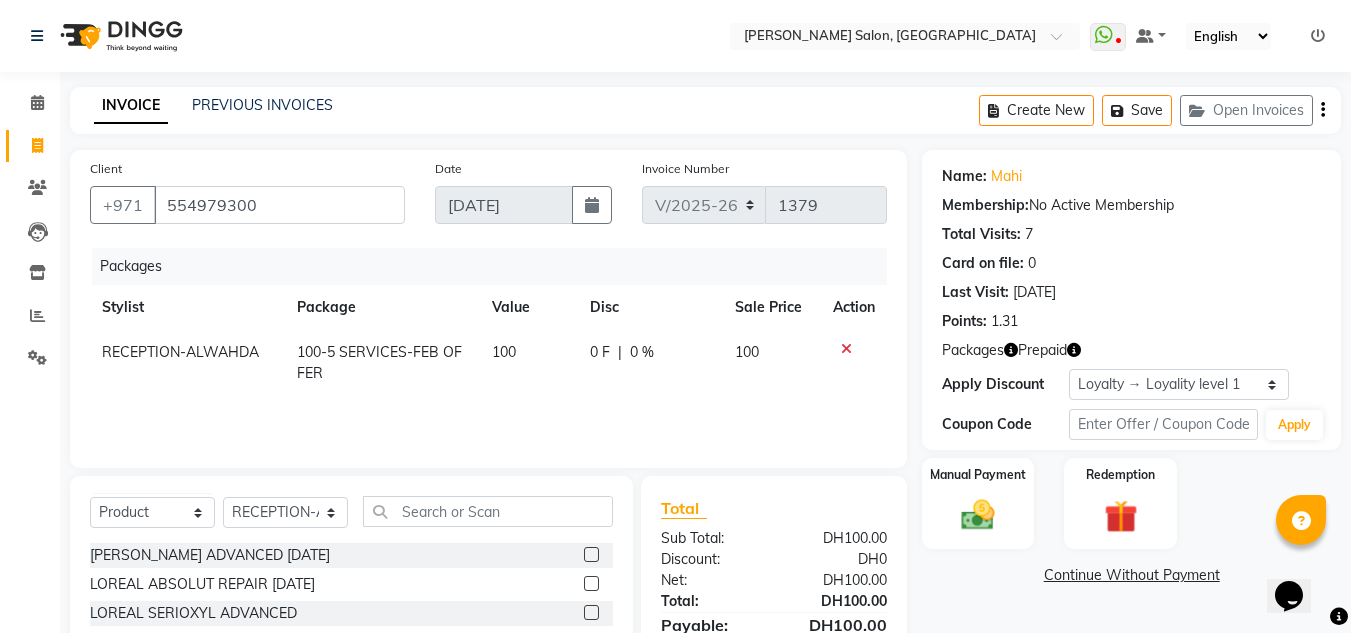 click on "Select  Service  Product  Membership  Package Voucher Prepaid Gift Card  Select Stylist ABUSHAGARA Kavita Laxmi Management [PERSON_NAME] Radha RECEPTION-ALWAHDA [PERSON_NAME] SALON [PERSON_NAME] trial" 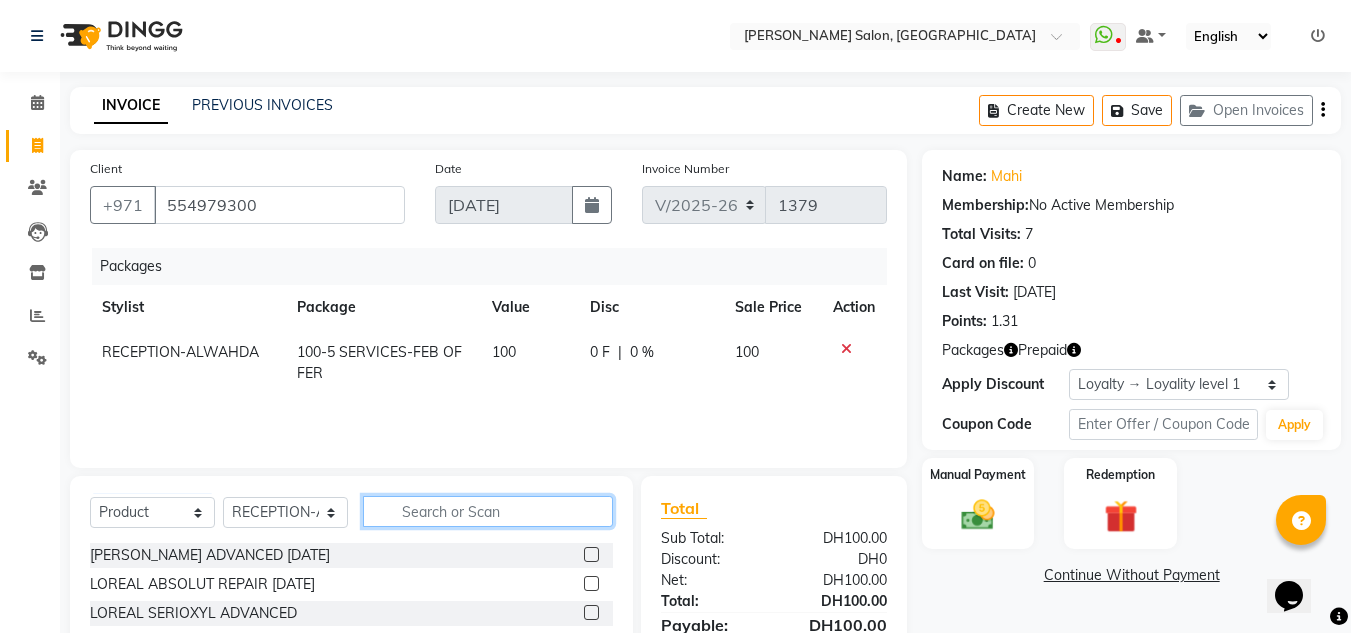 click 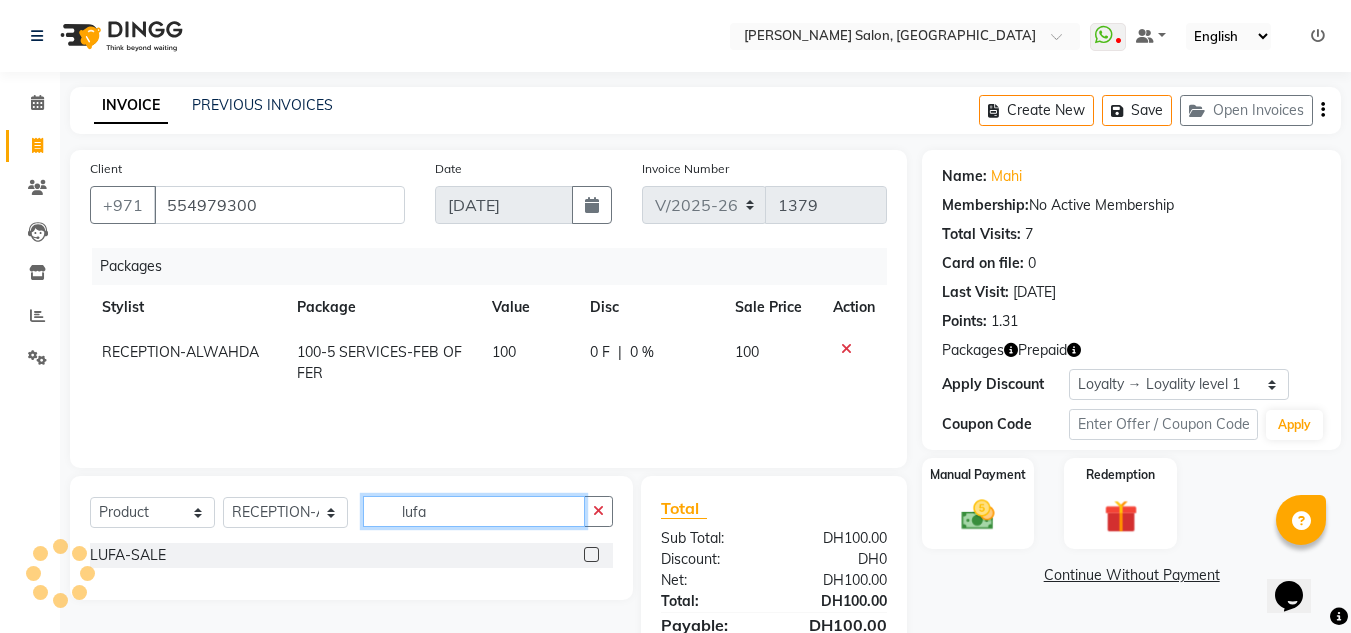 type on "lufa" 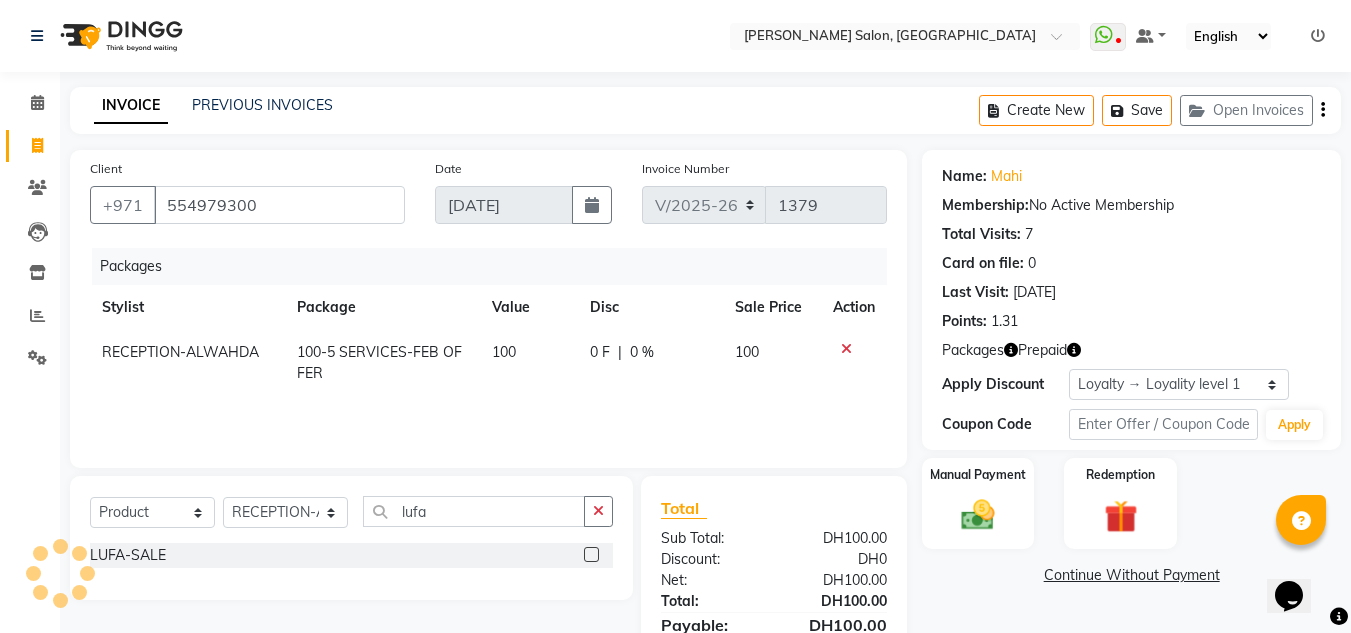 click 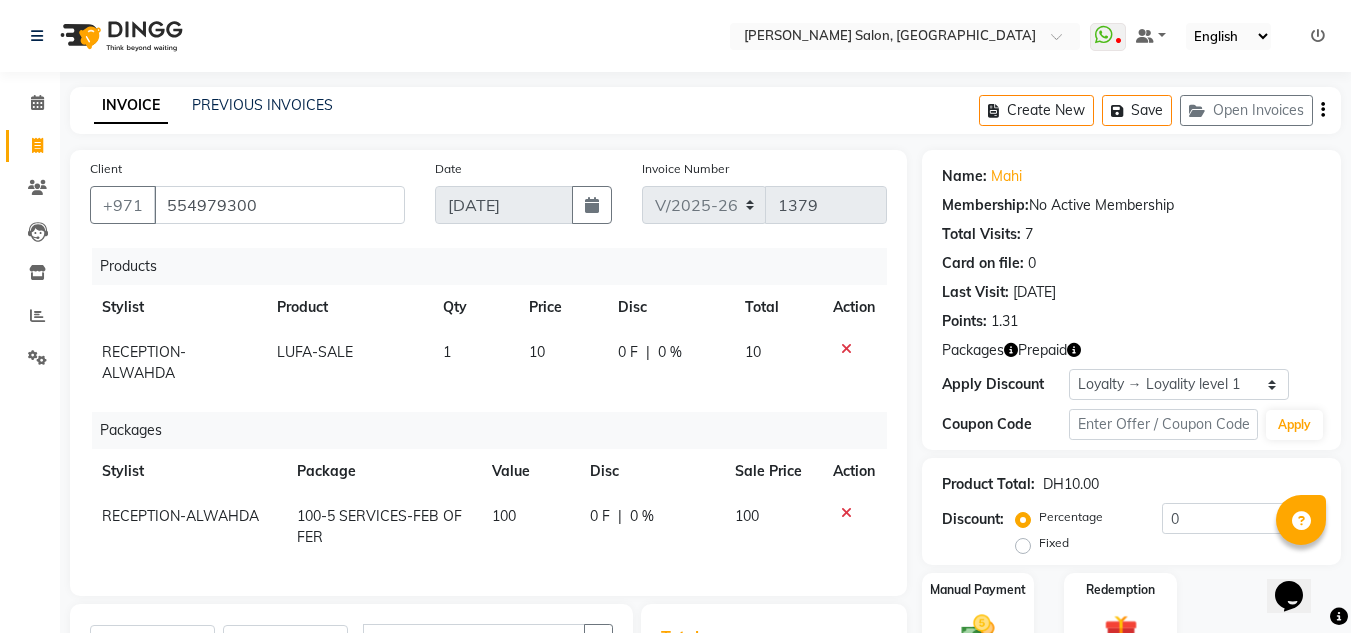 checkbox on "false" 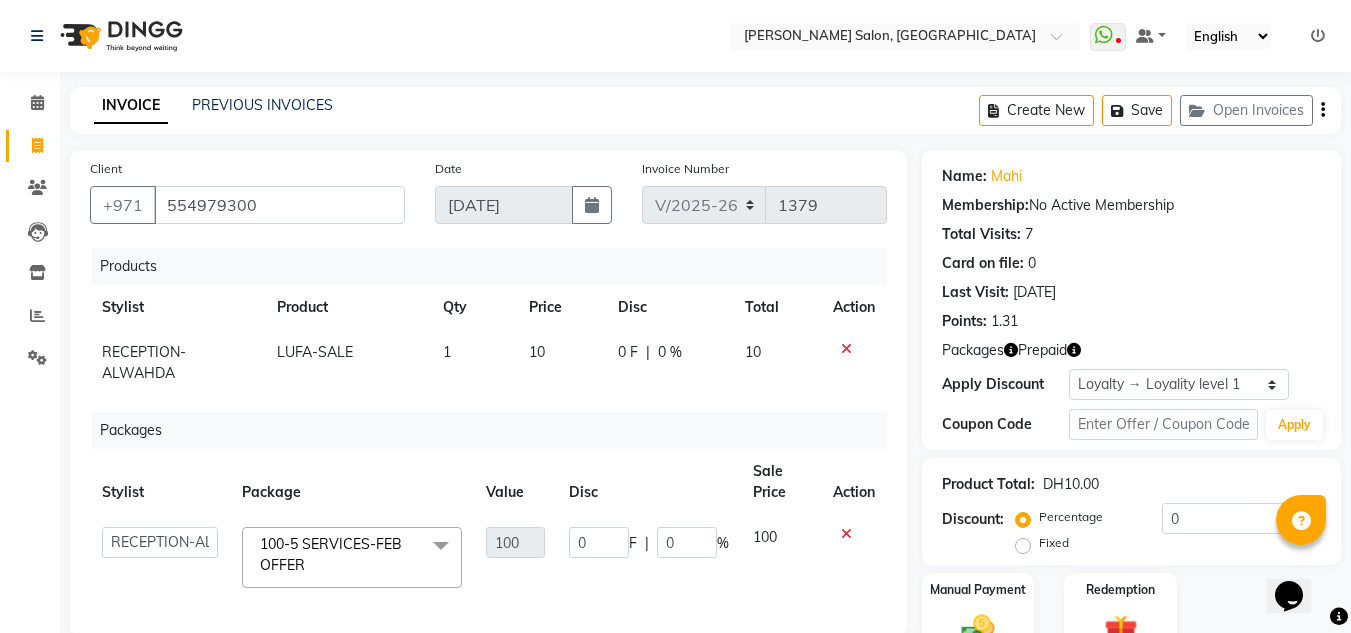 click 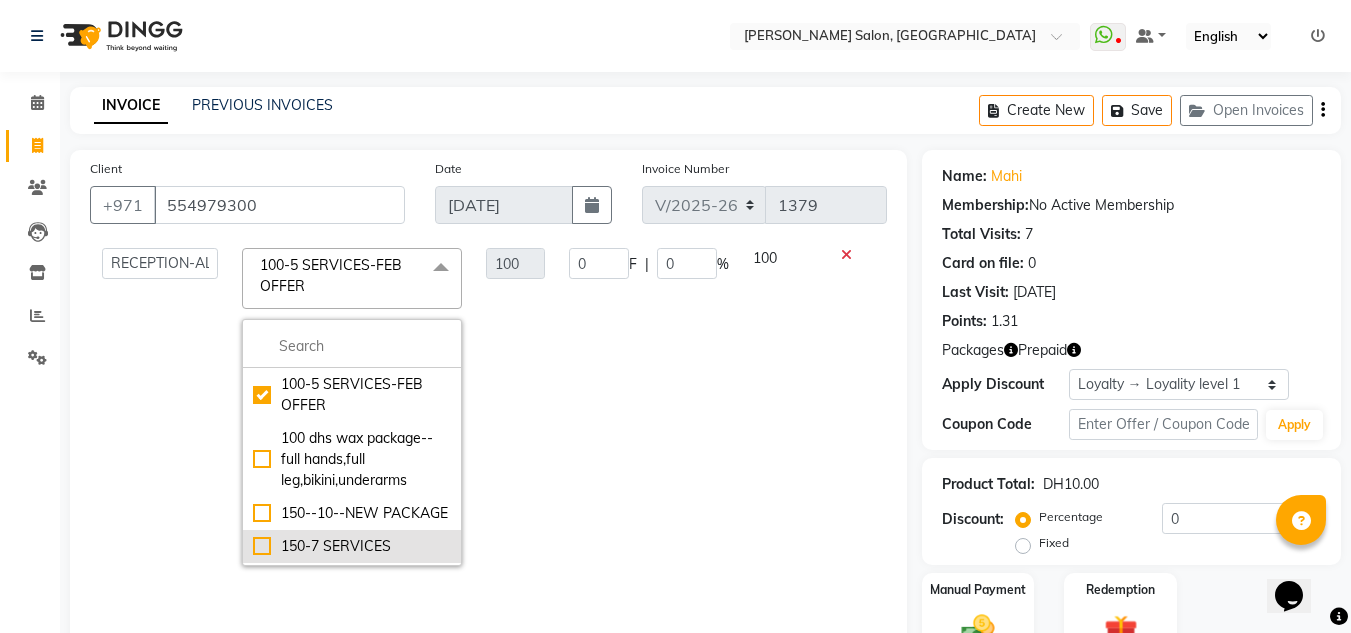 scroll, scrollTop: 300, scrollLeft: 0, axis: vertical 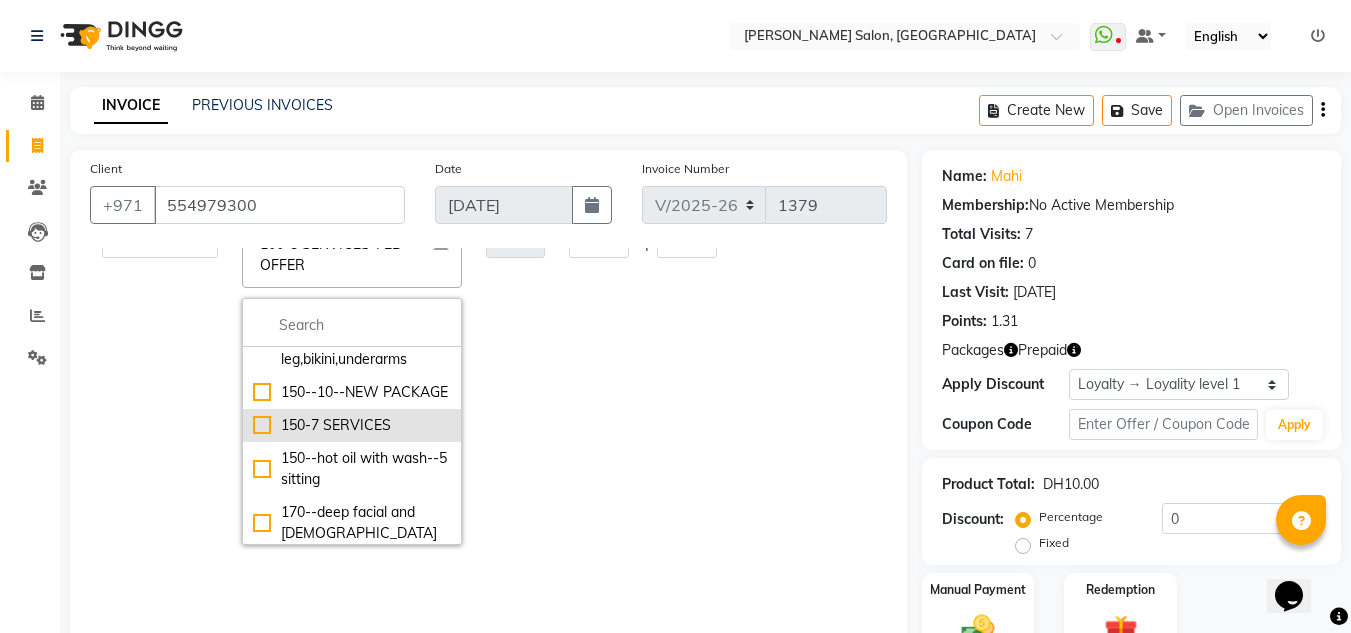 click on "150-7 SERVICES" 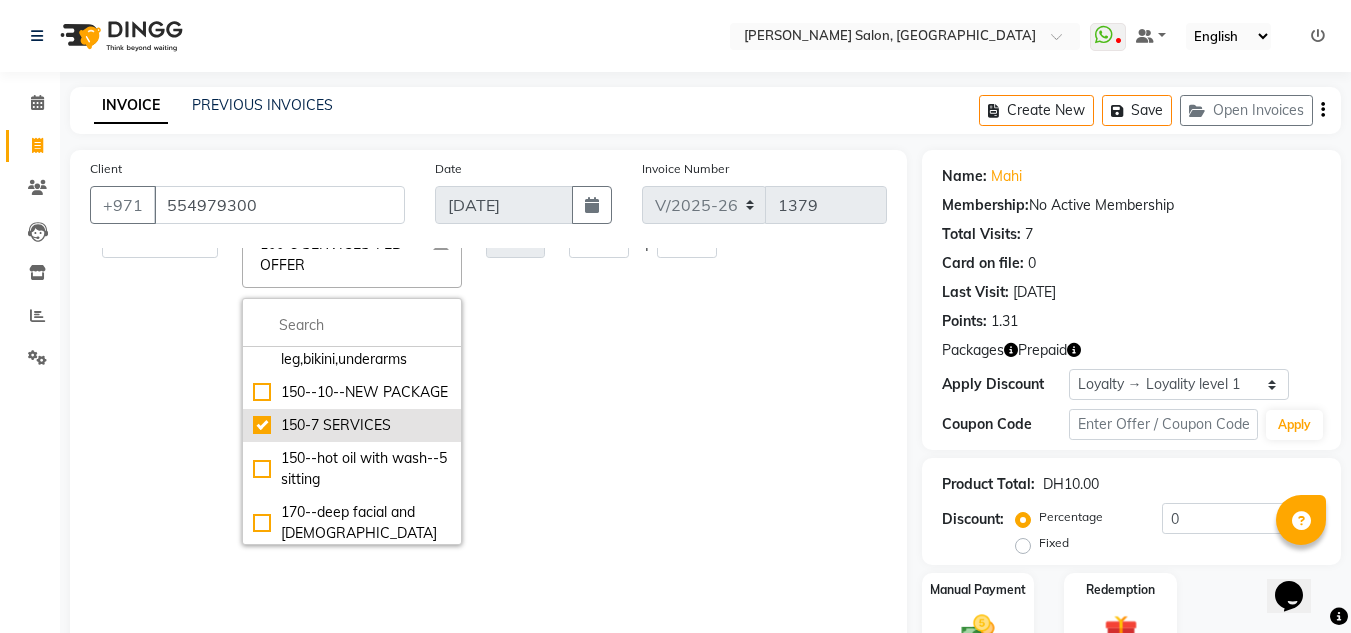 checkbox on "false" 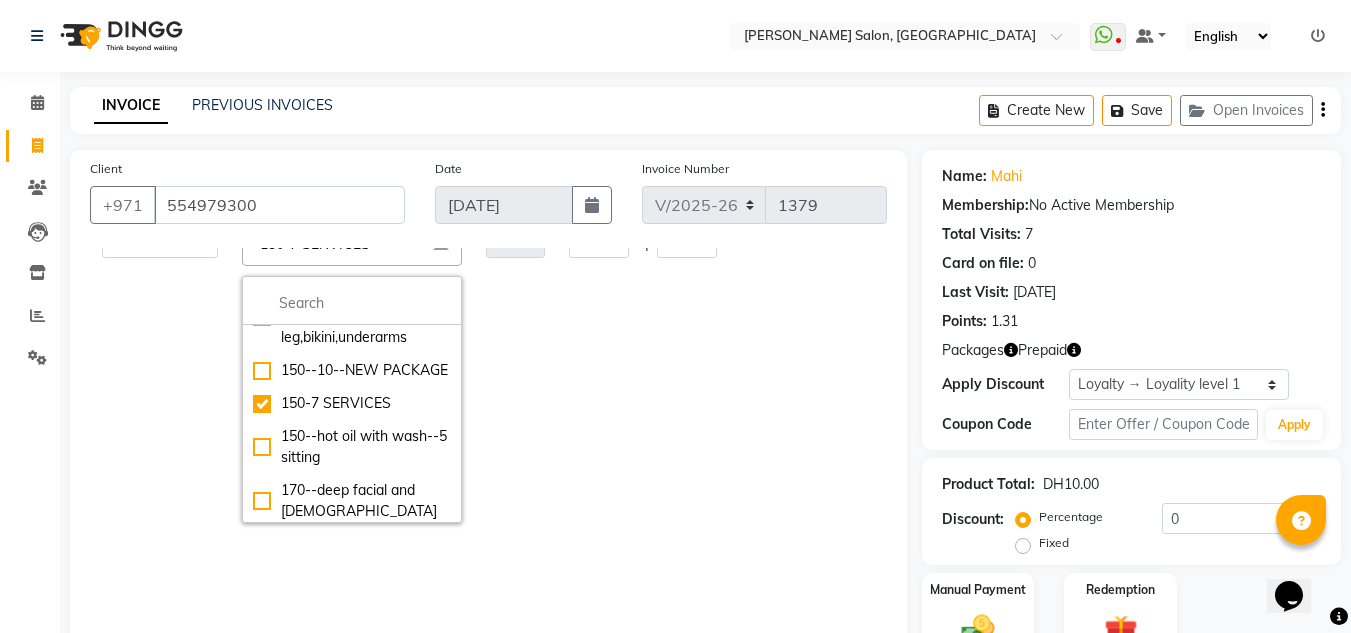 click on "0 F | 0 %" 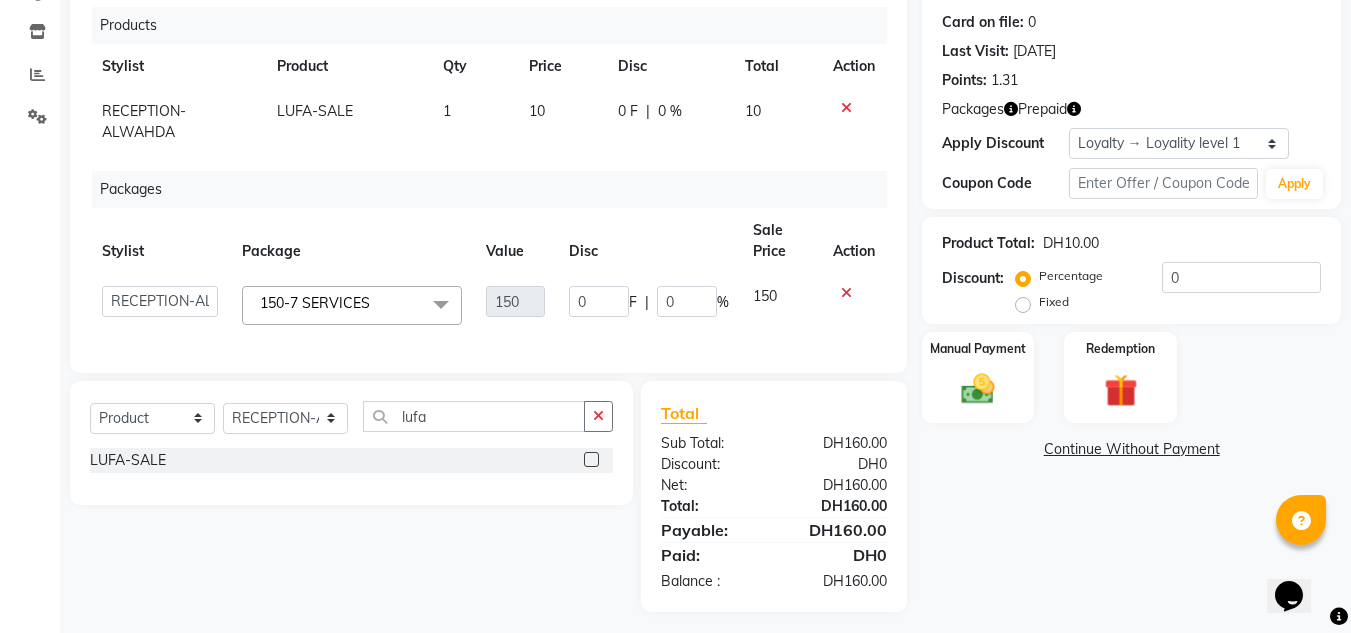 scroll, scrollTop: 265, scrollLeft: 0, axis: vertical 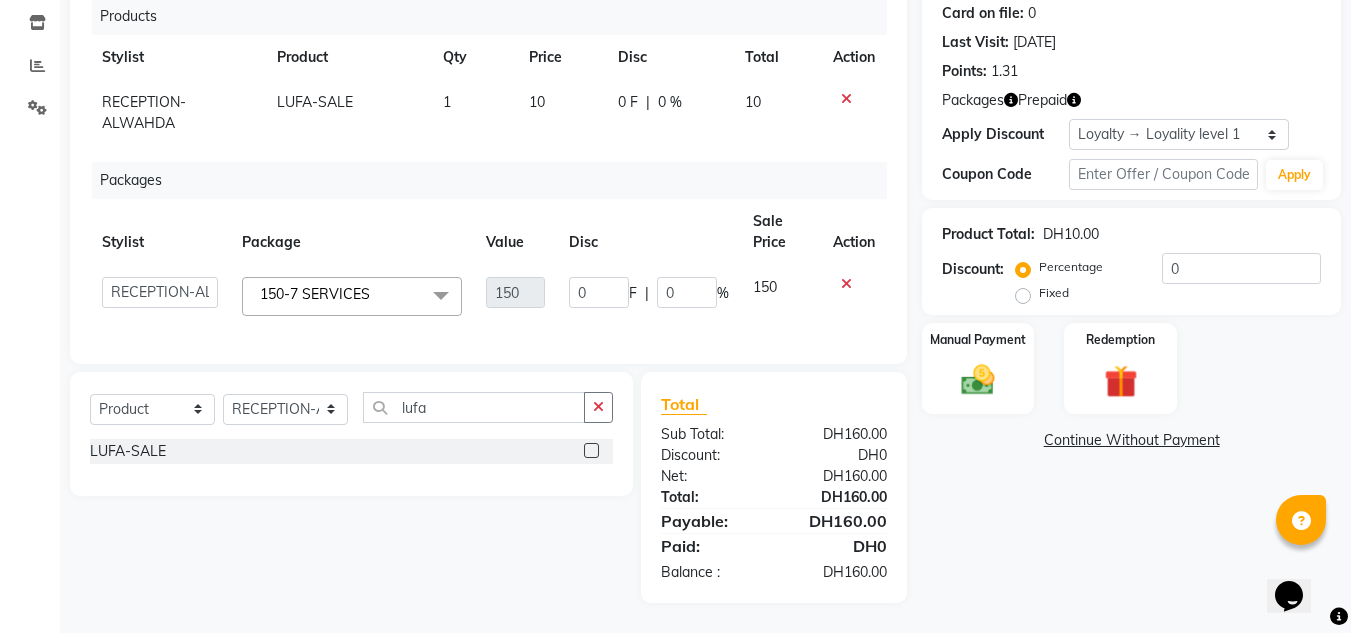 click on "Manual Payment Redemption" 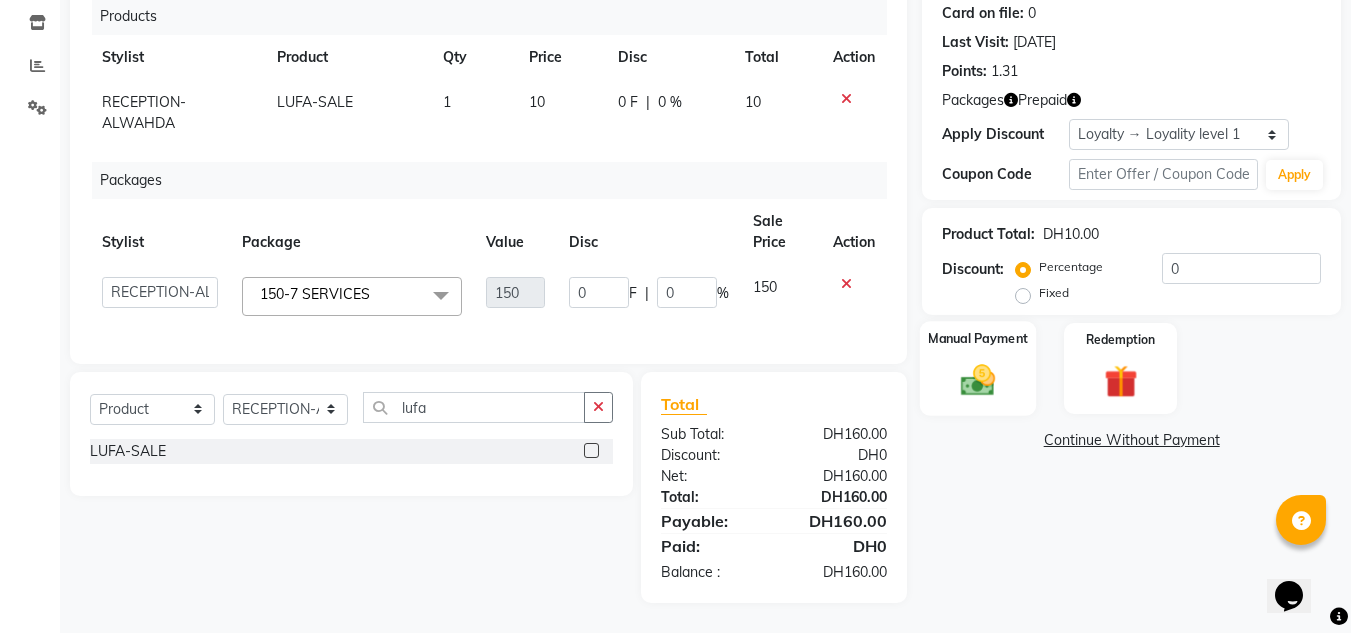 click 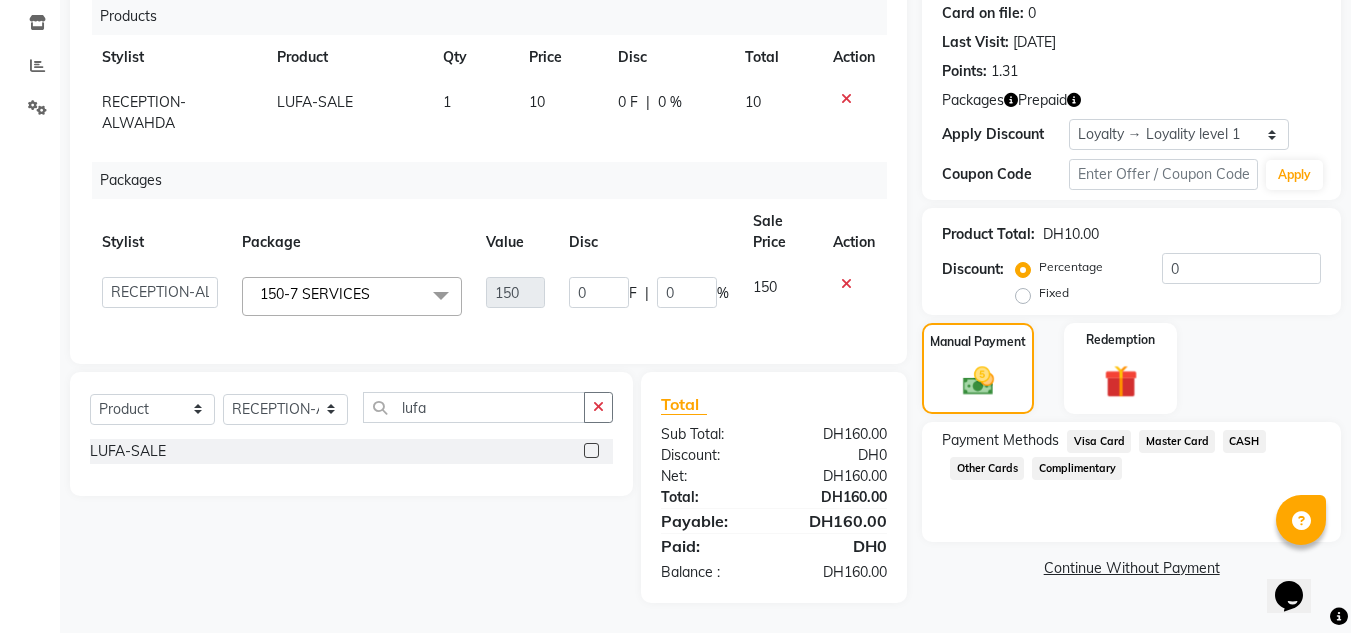click on "CASH" 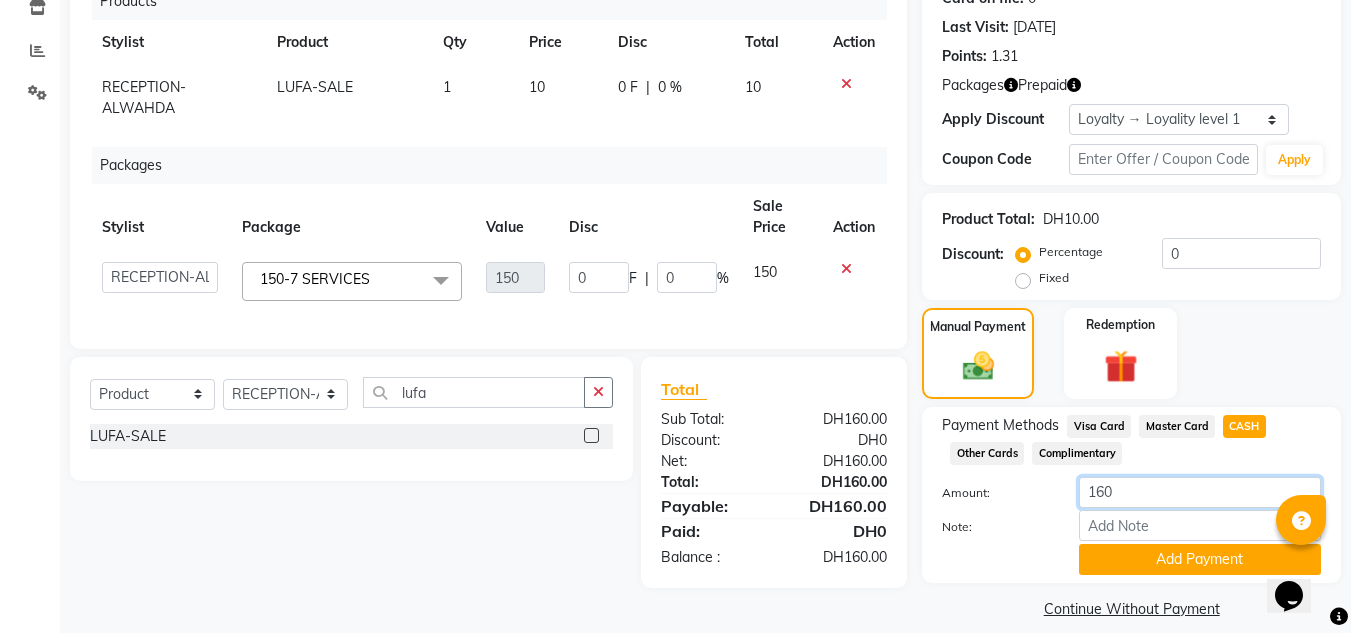 click on "160" 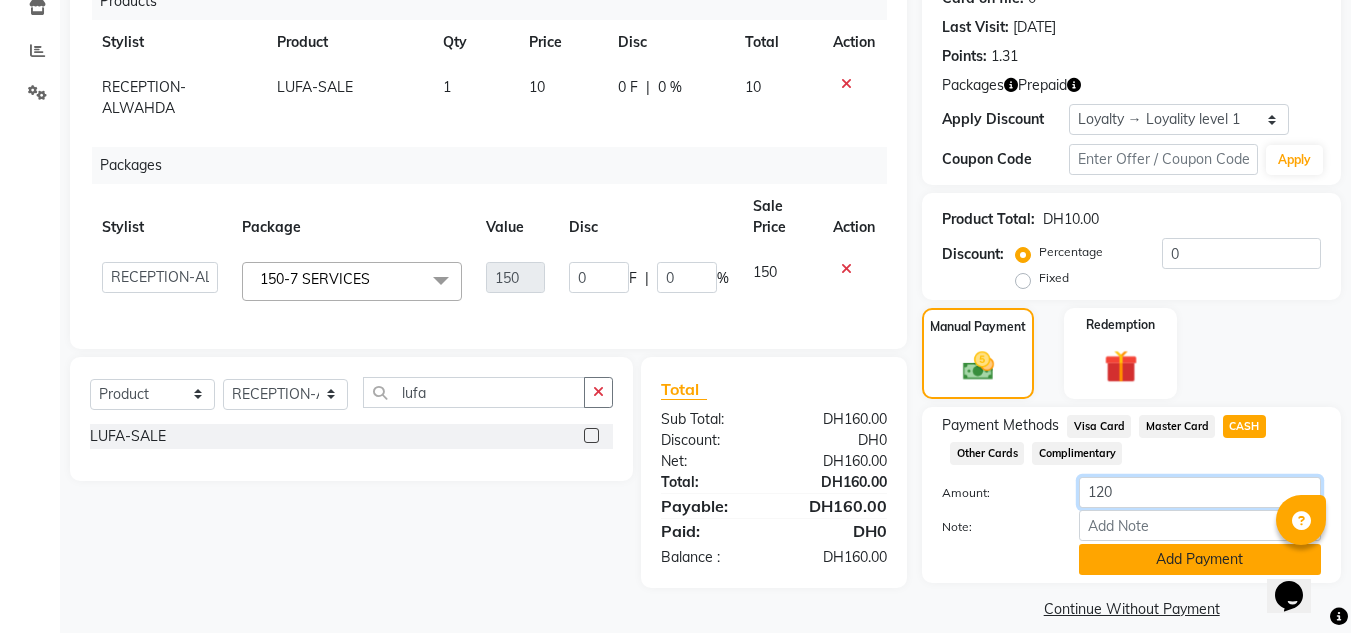 type on "120" 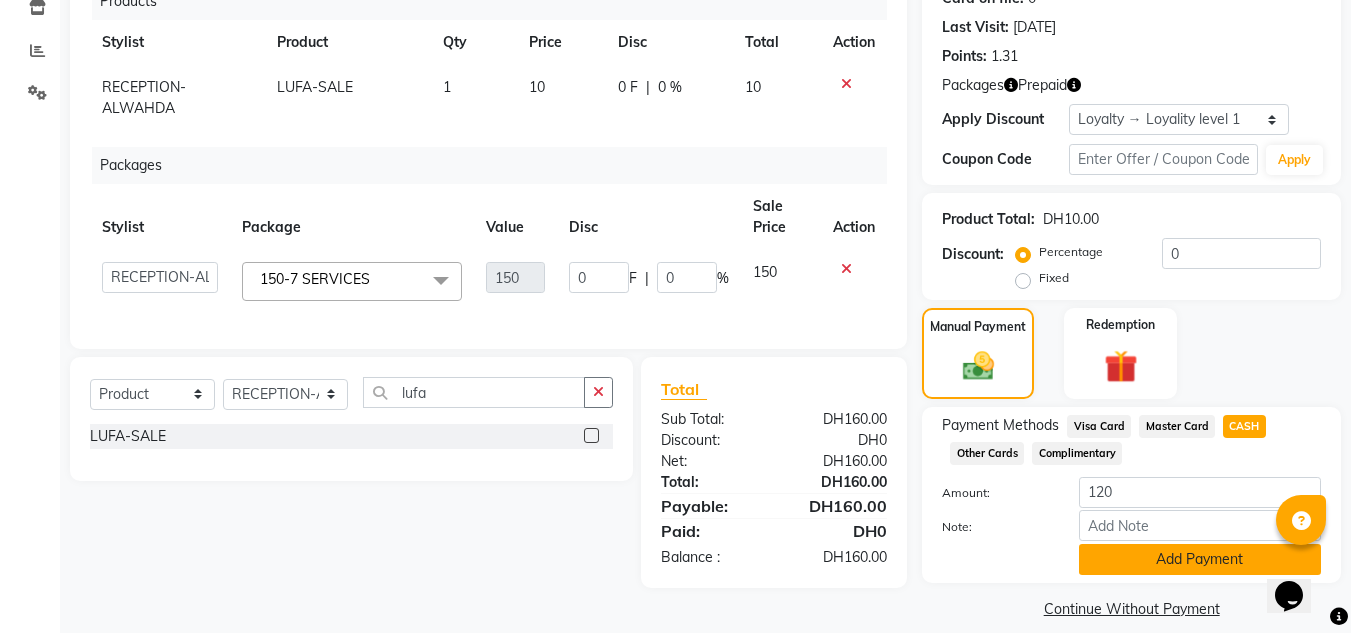 click on "Add Payment" 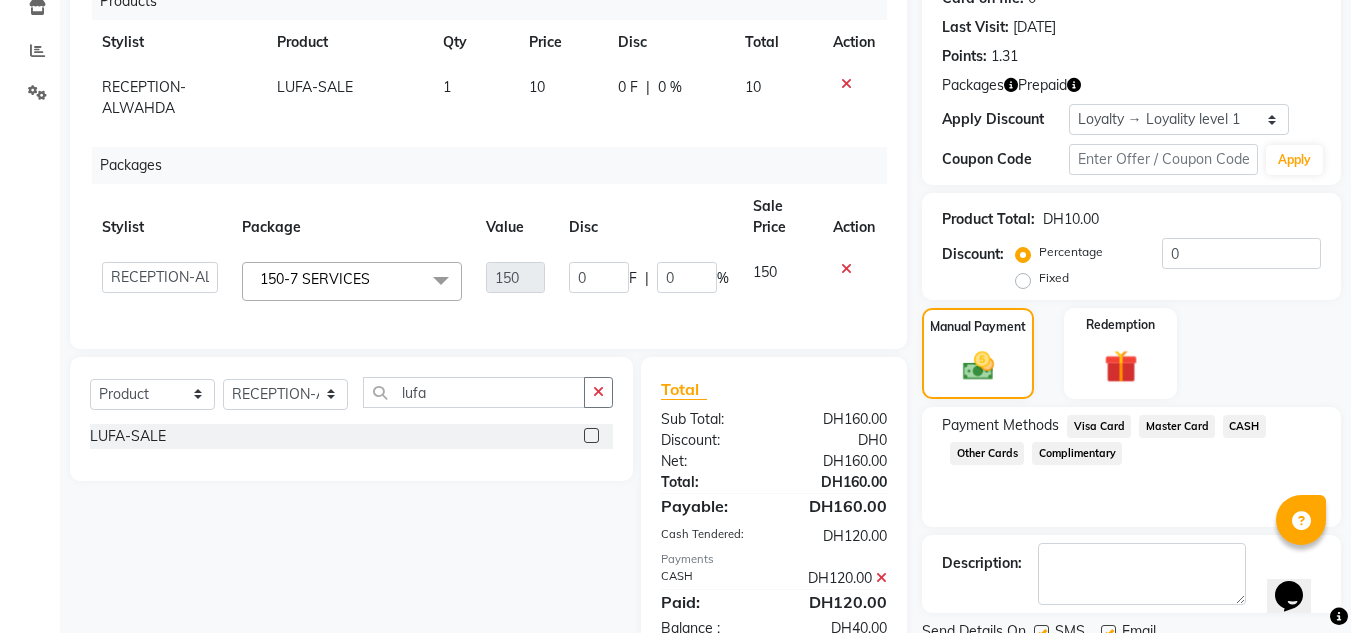 click on "Visa Card" 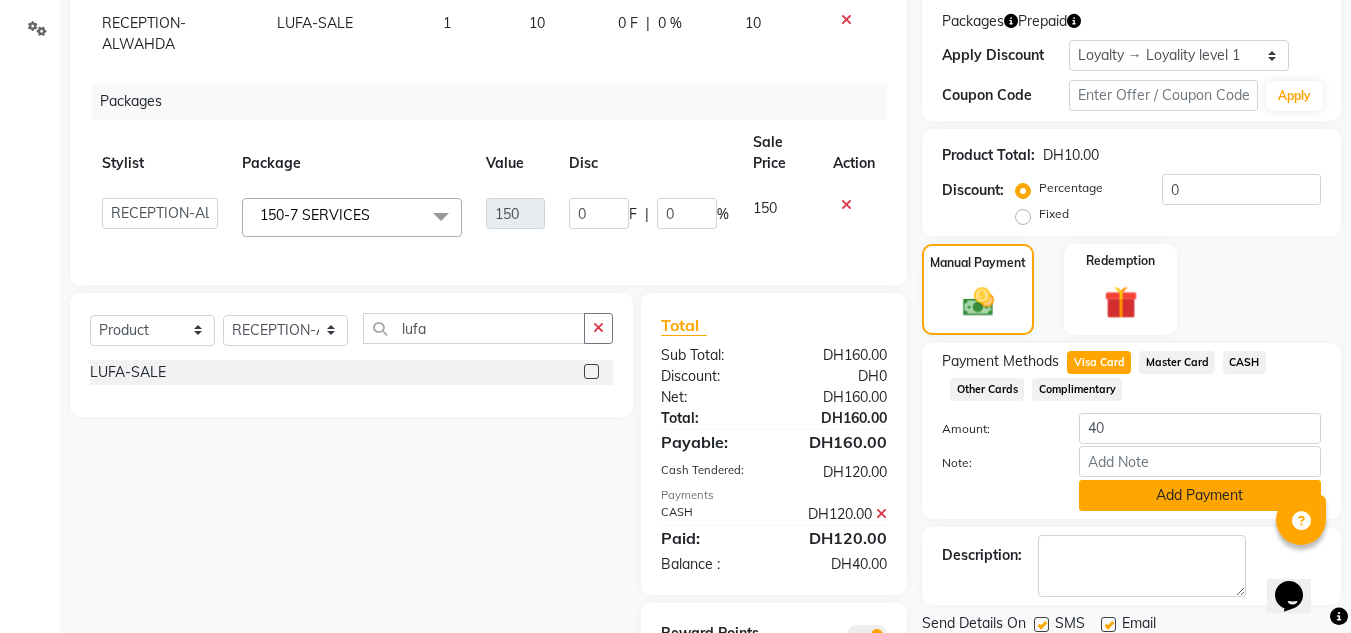scroll, scrollTop: 365, scrollLeft: 0, axis: vertical 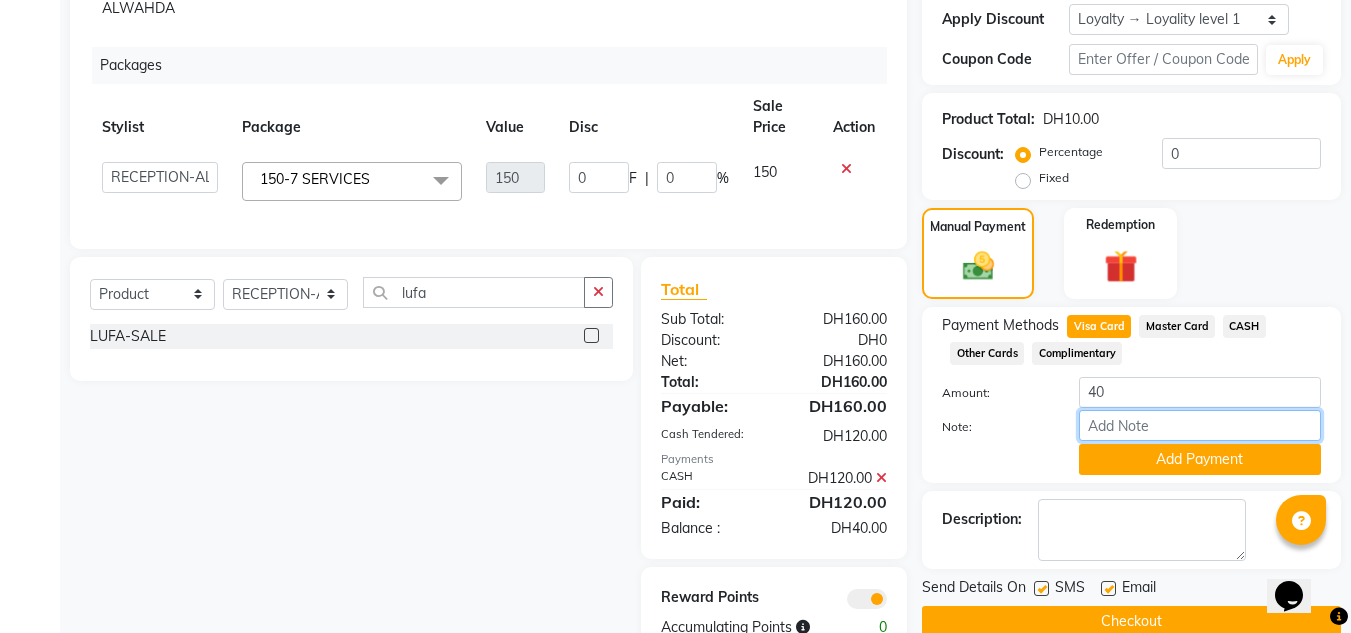 click on "Note:" at bounding box center (1200, 425) 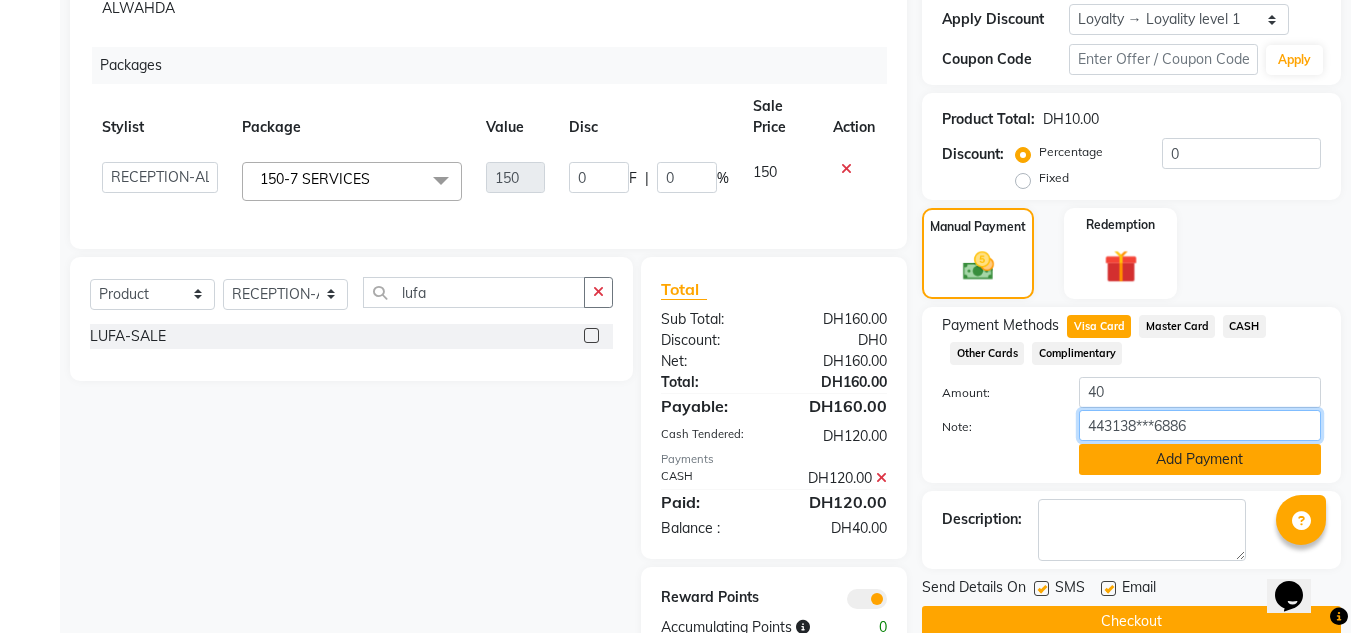 type on "443138***6886" 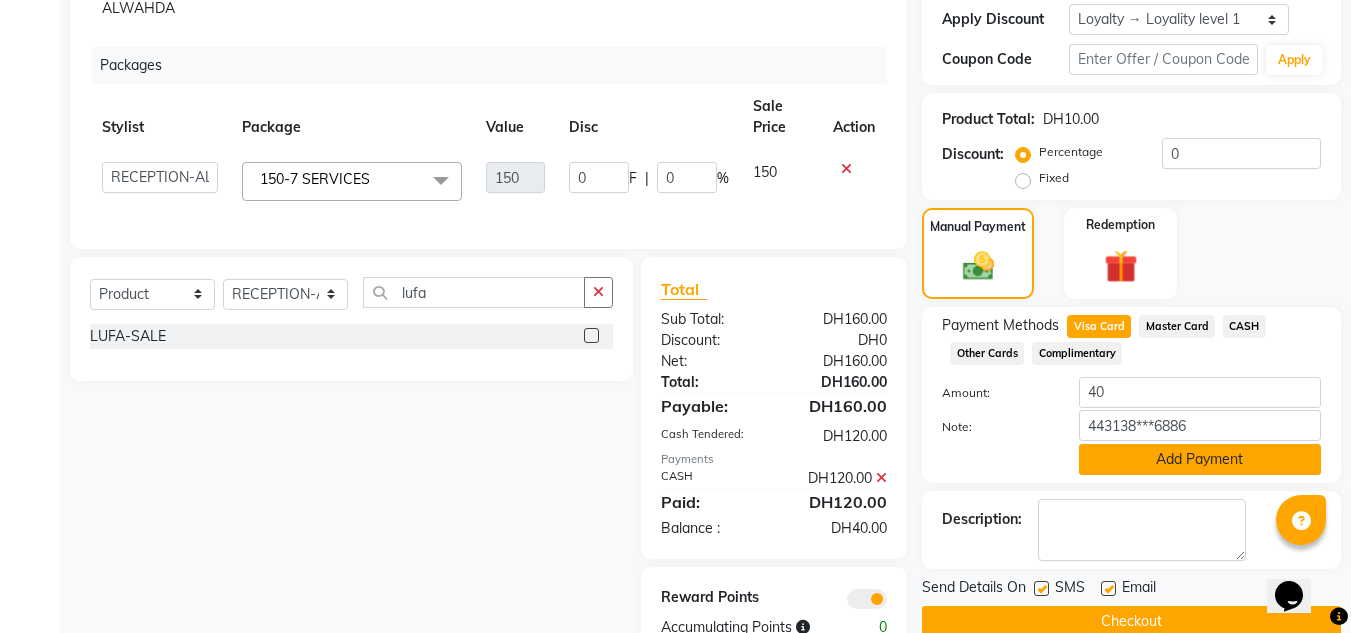 click on "Add Payment" 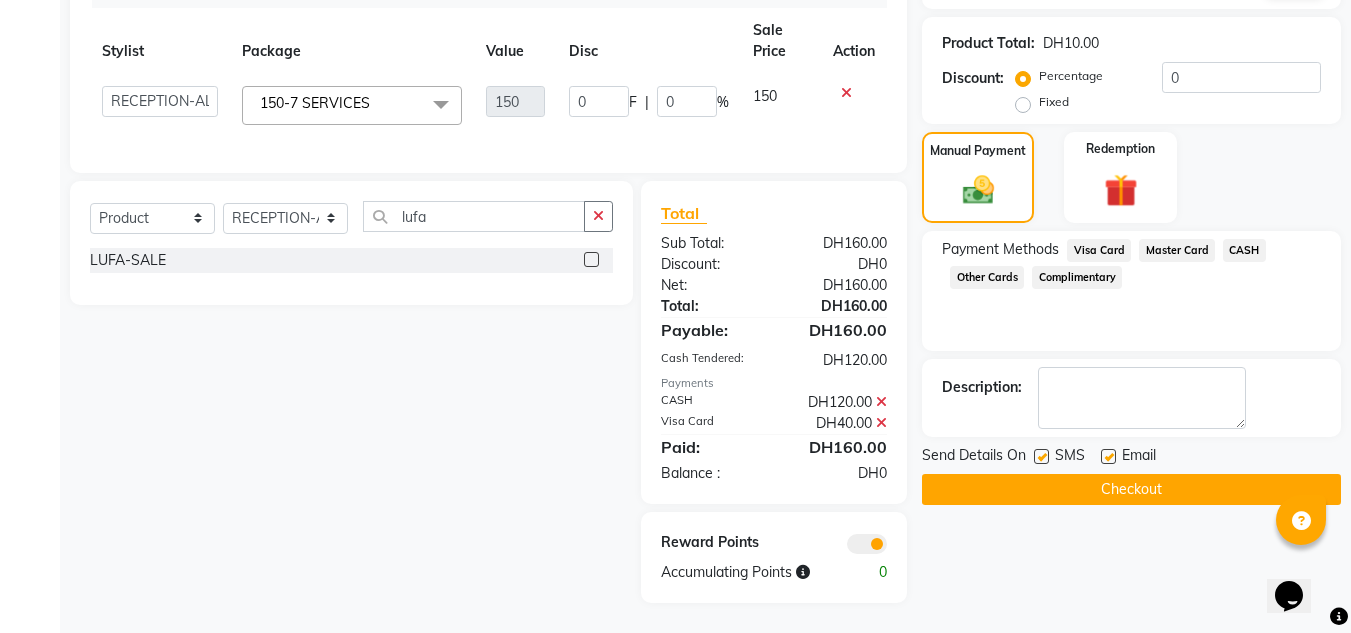 scroll, scrollTop: 456, scrollLeft: 0, axis: vertical 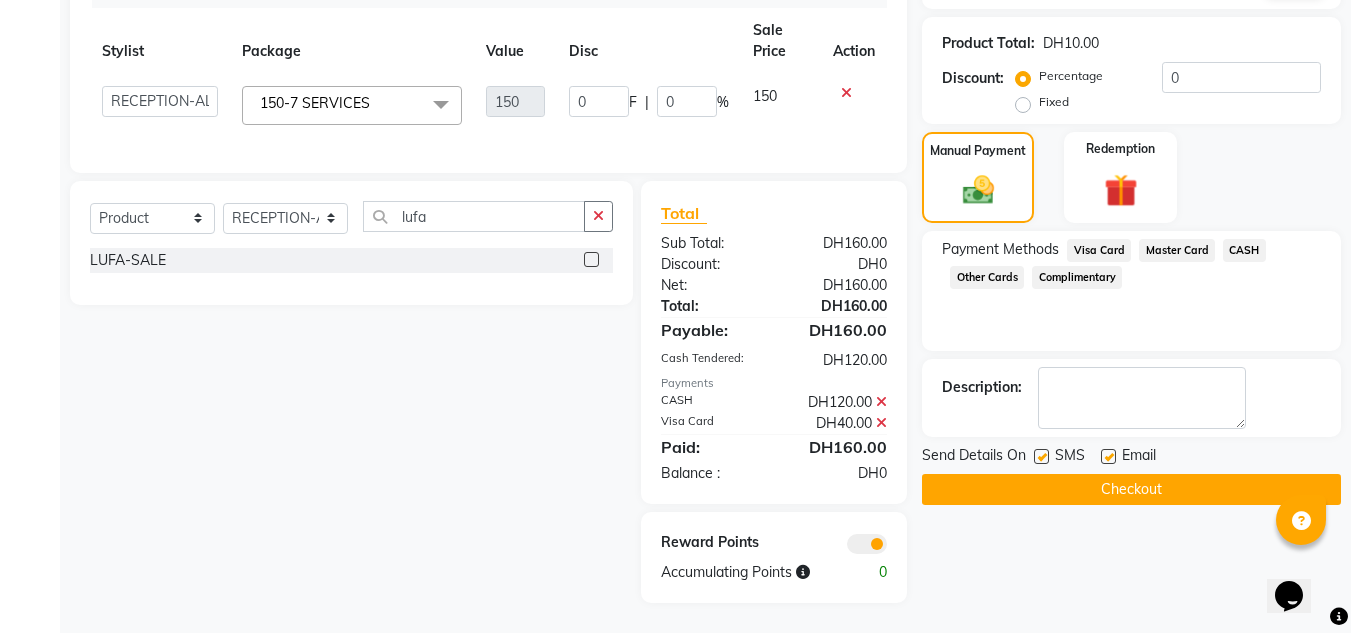 click on "Name: Mahi  Membership:  No Active Membership  Total Visits:  7 Card on file:  0 Last Visit:   13-06-2025 Points:   1.31  Packages Prepaid Apply Discount Select  Loyalty → Loyality level 1  Coupon Code Apply Product Total:  DH10.00  Discount:  Percentage   Fixed  0 Manual Payment Redemption Payment Methods  Visa Card   Master Card   CASH   Other Cards   Complimentary  Description:                  Send Details On SMS Email  Checkout" 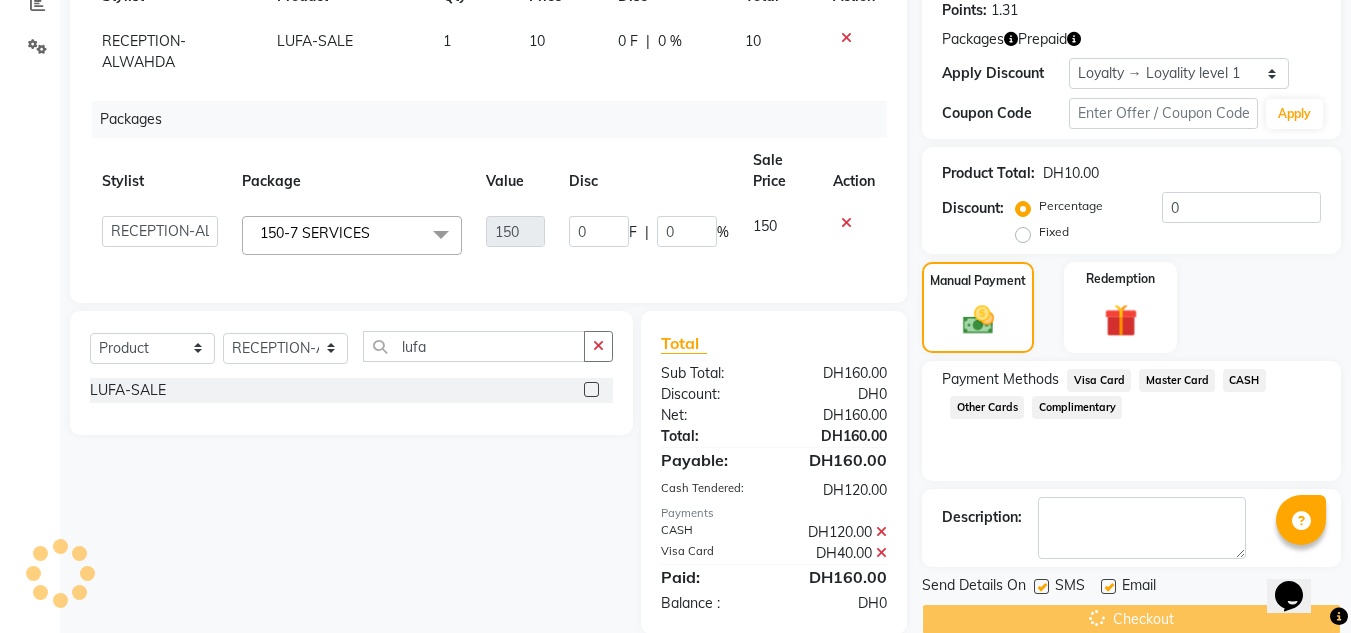 scroll, scrollTop: 56, scrollLeft: 0, axis: vertical 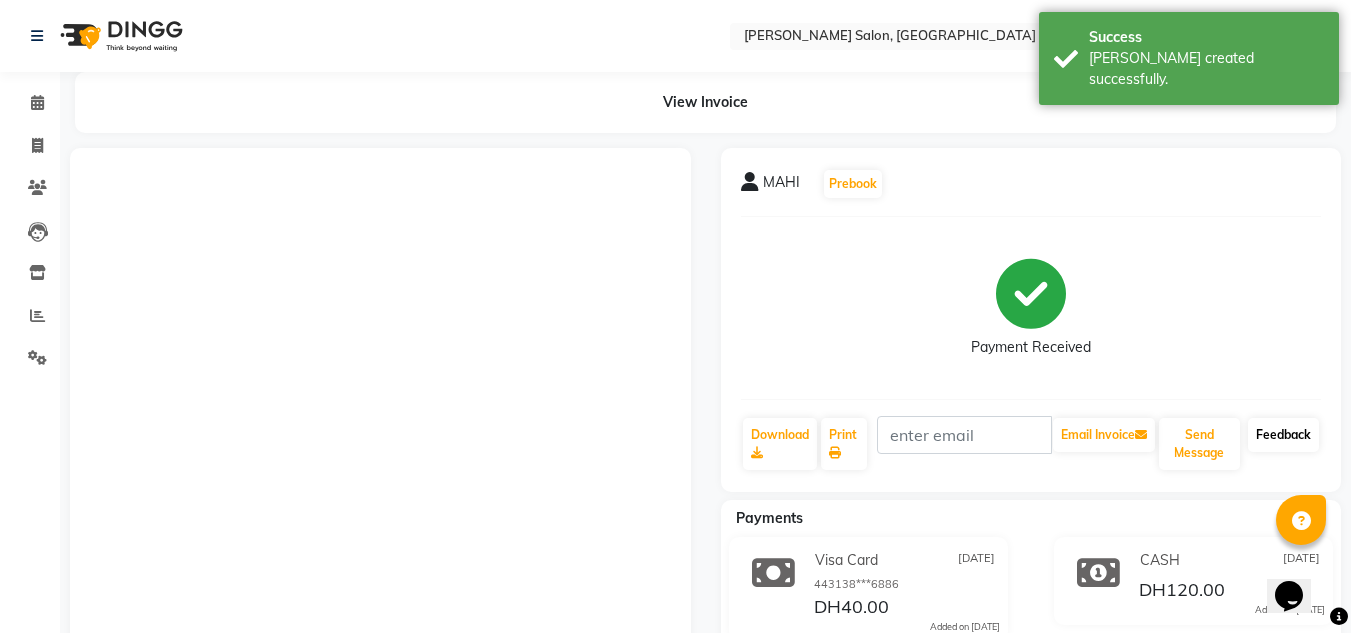 click on "Feedback" 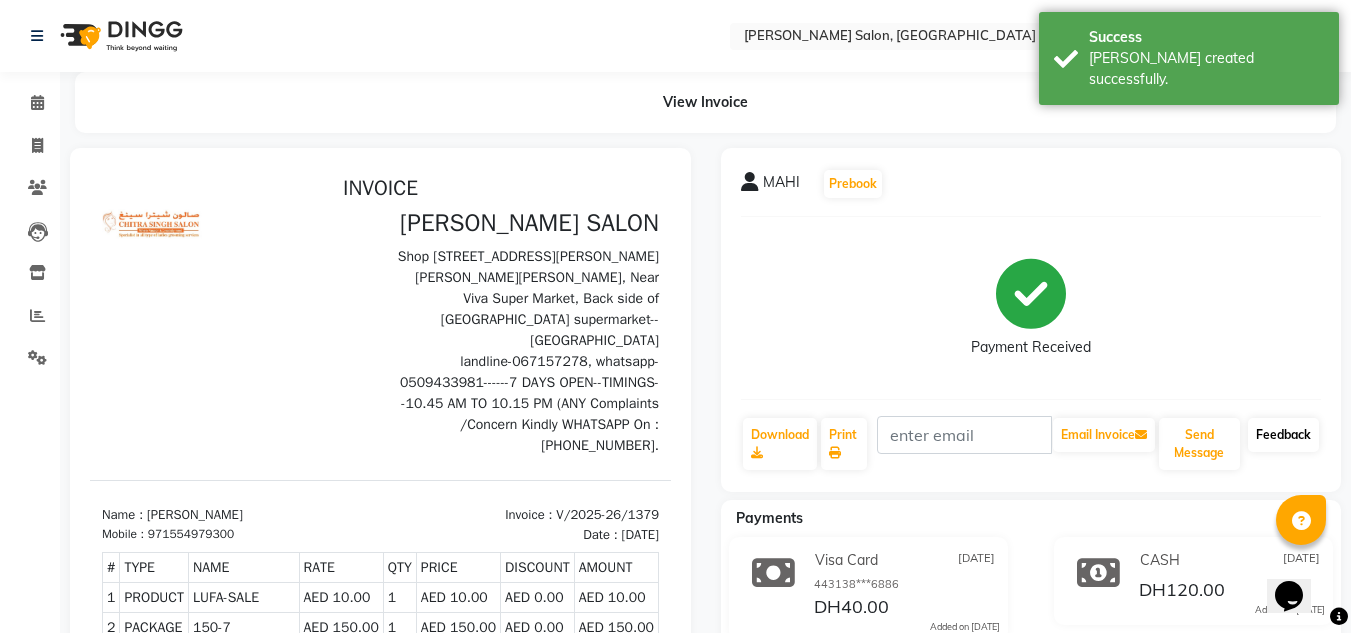 scroll, scrollTop: 0, scrollLeft: 0, axis: both 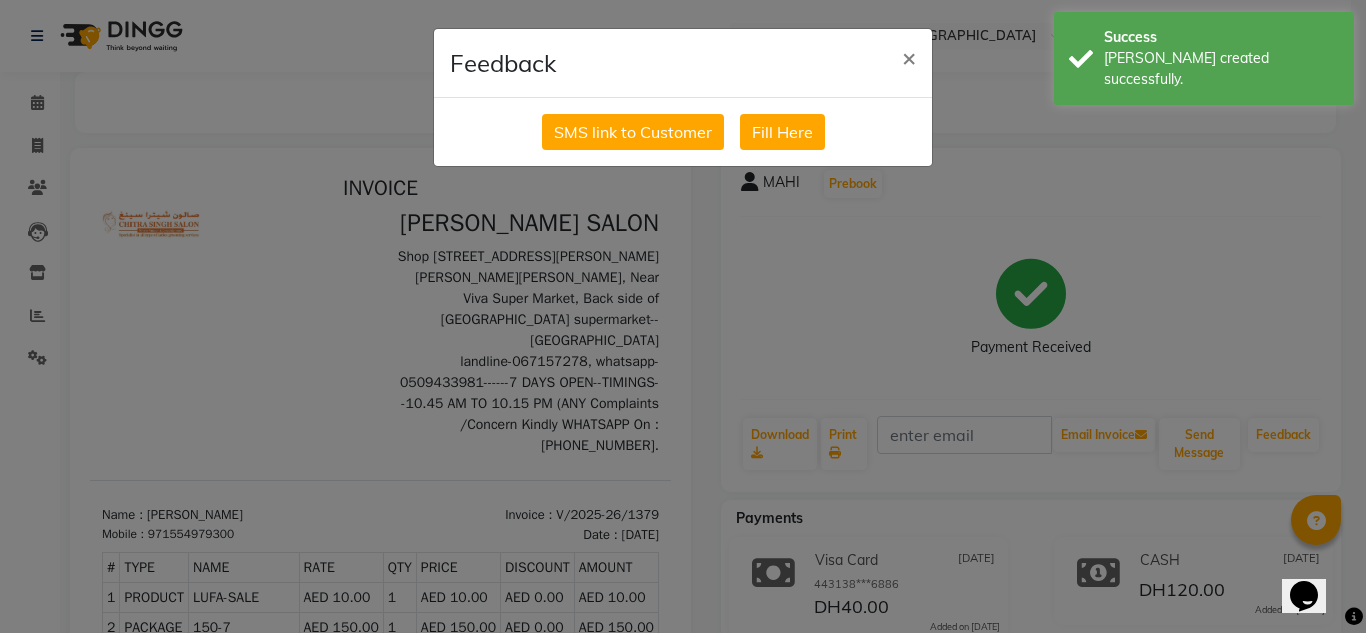 drag, startPoint x: 636, startPoint y: 124, endPoint x: 175, endPoint y: 103, distance: 461.47806 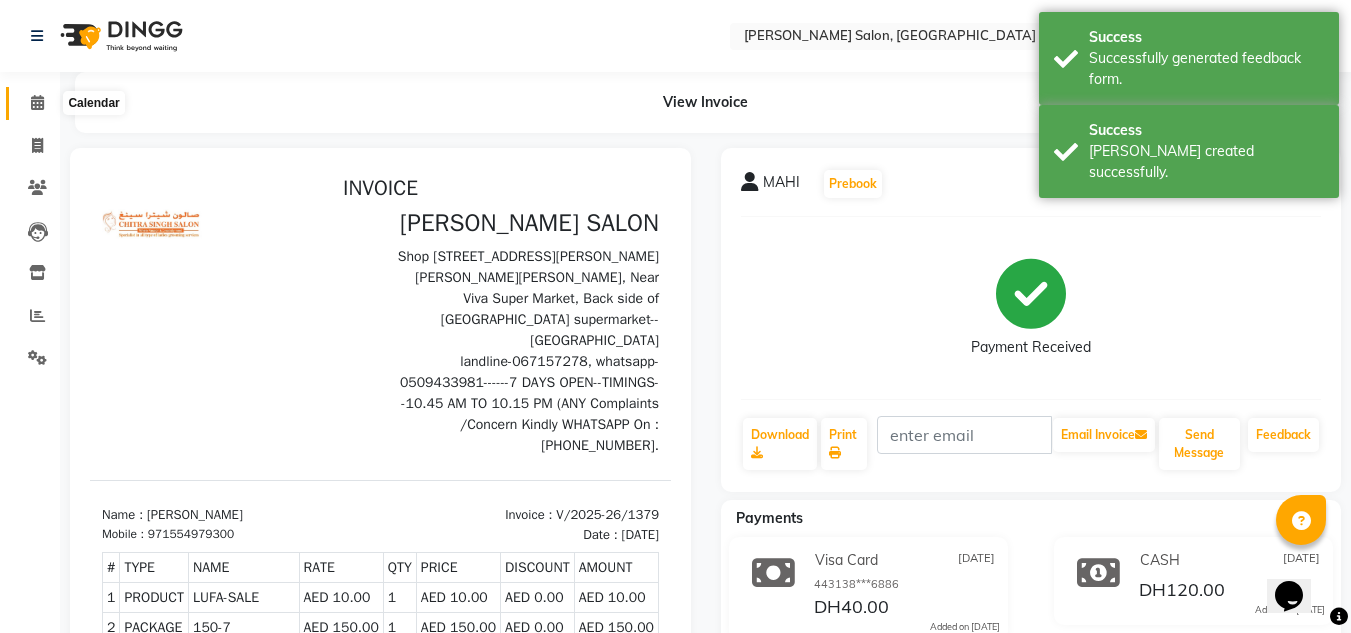 click 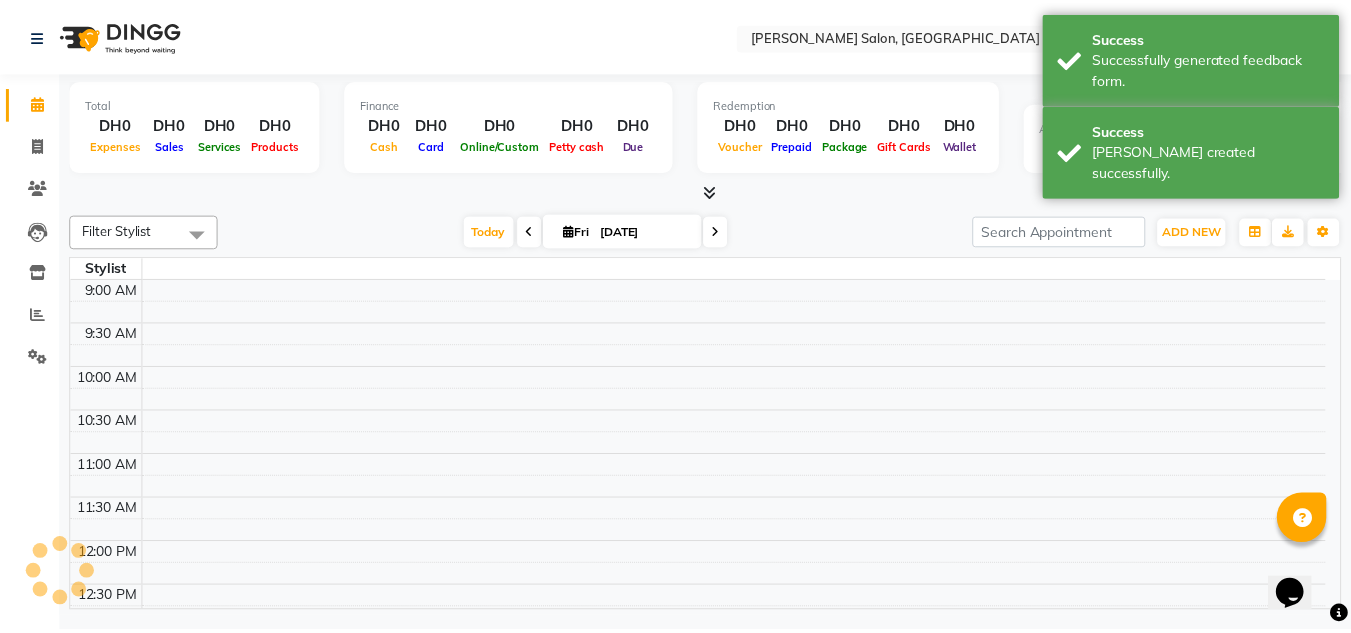 scroll, scrollTop: 793, scrollLeft: 0, axis: vertical 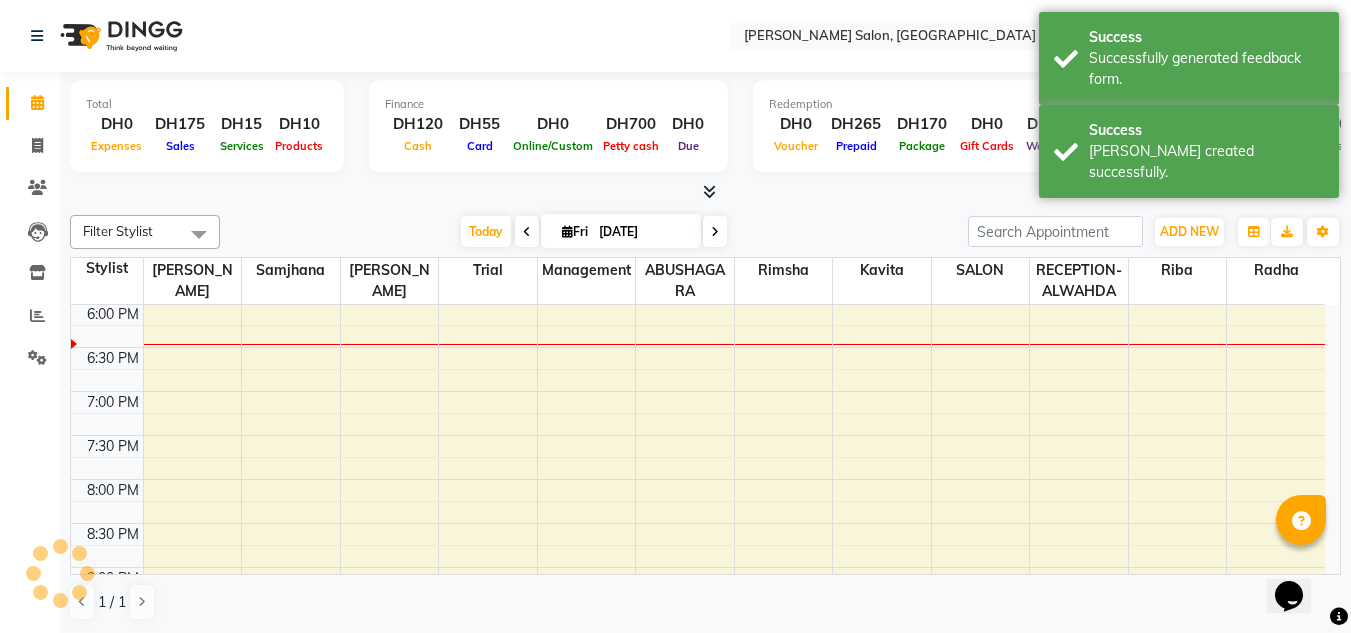 click at bounding box center [709, 191] 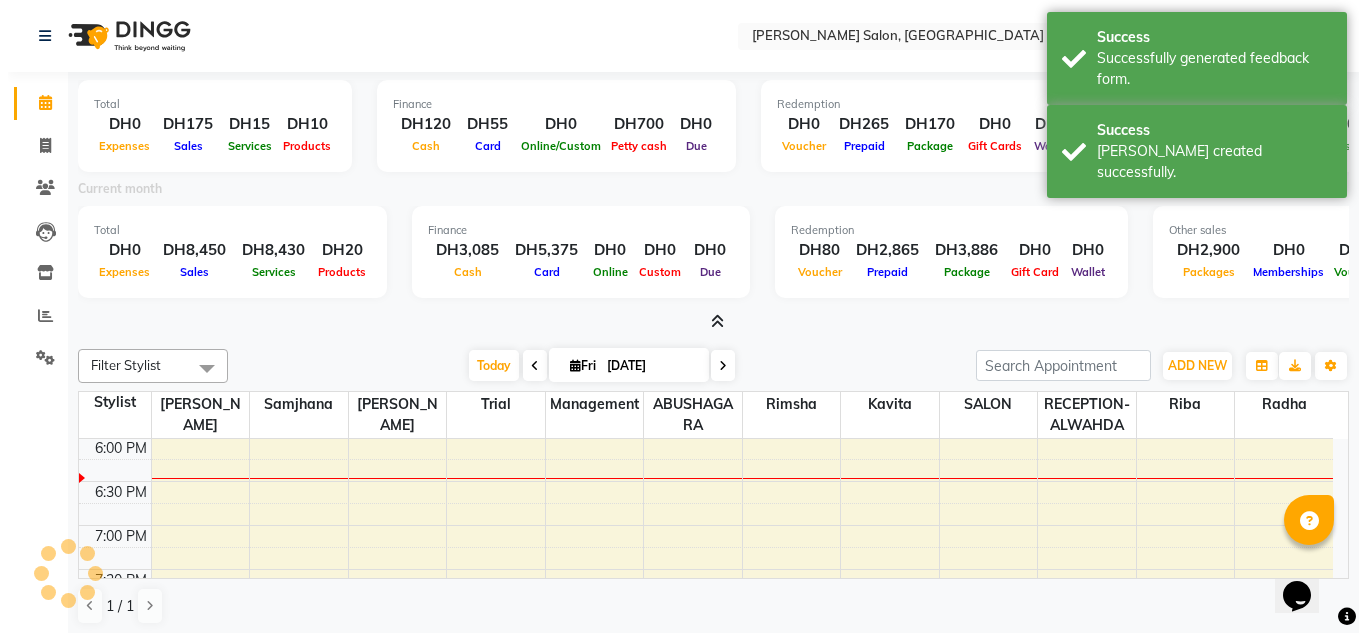 scroll, scrollTop: 0, scrollLeft: 0, axis: both 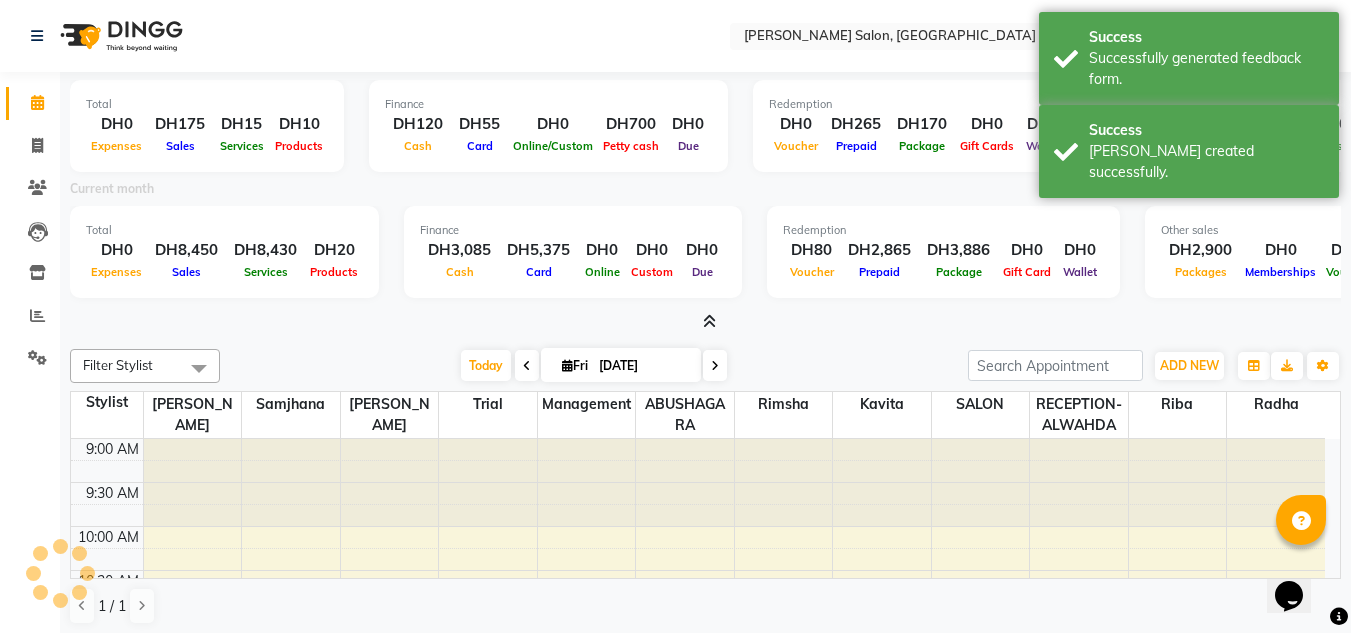 click at bounding box center (709, 321) 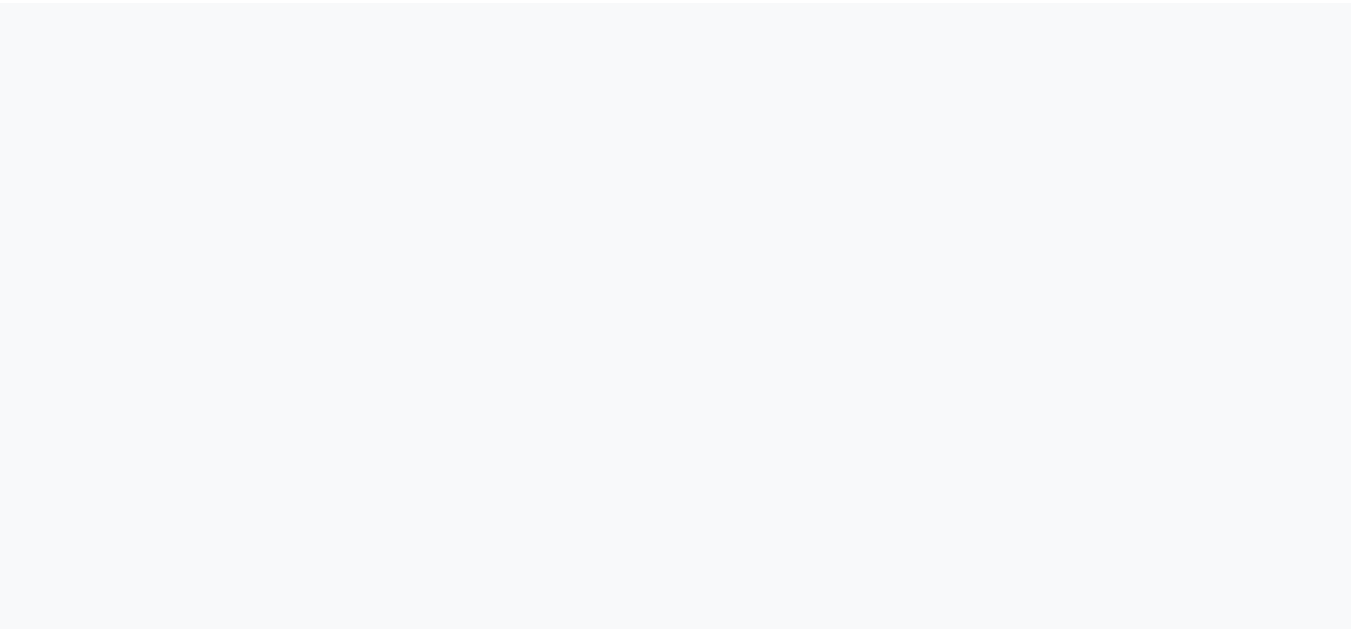 scroll, scrollTop: 0, scrollLeft: 0, axis: both 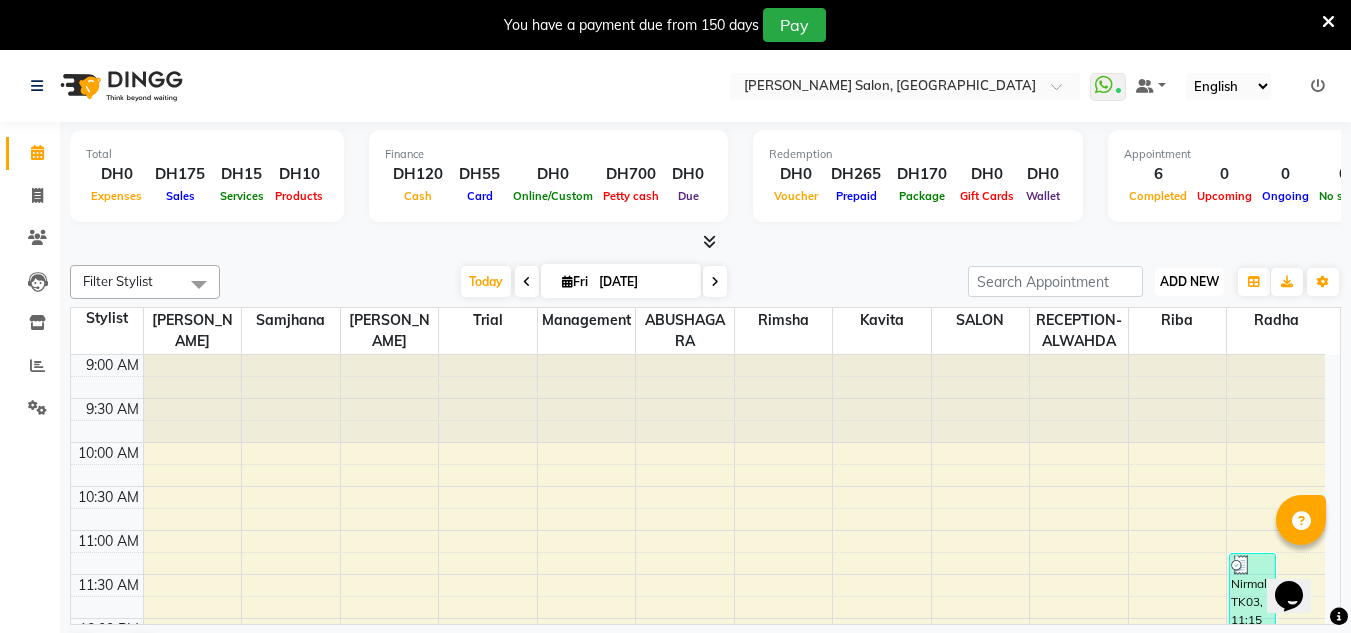 click on "ADD NEW" at bounding box center (1189, 281) 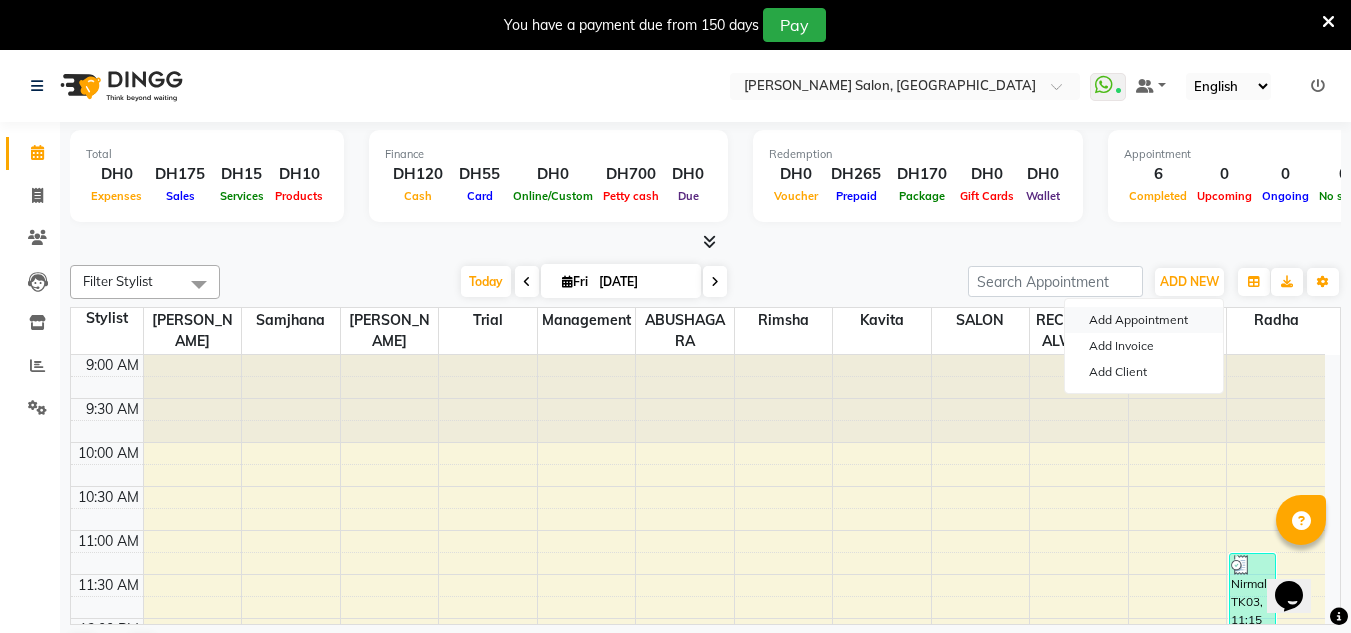 drag, startPoint x: 1162, startPoint y: 324, endPoint x: 857, endPoint y: 293, distance: 306.57135 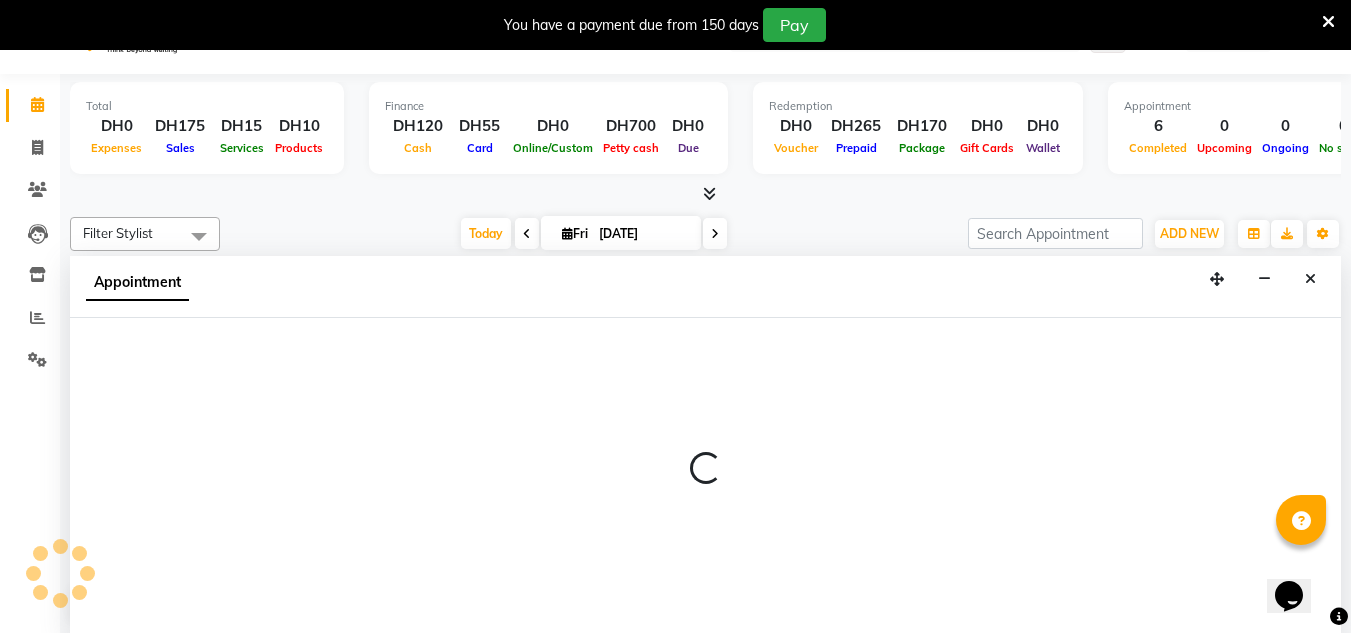 scroll, scrollTop: 51, scrollLeft: 0, axis: vertical 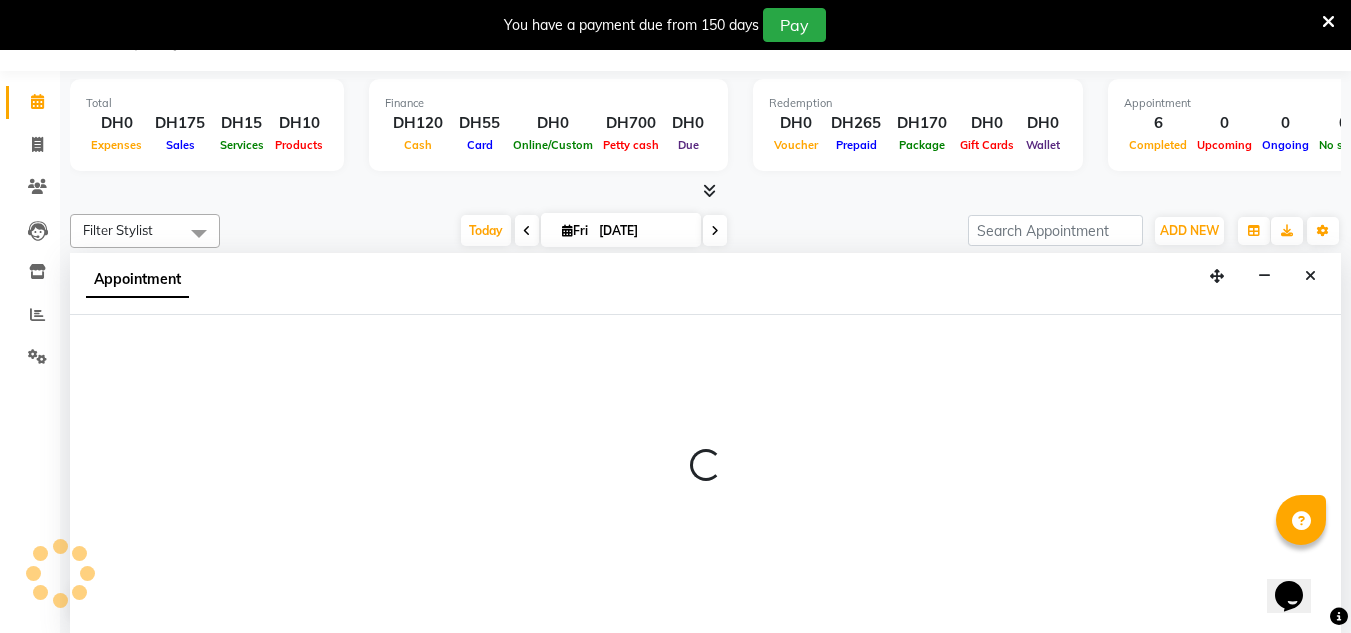 select on "600" 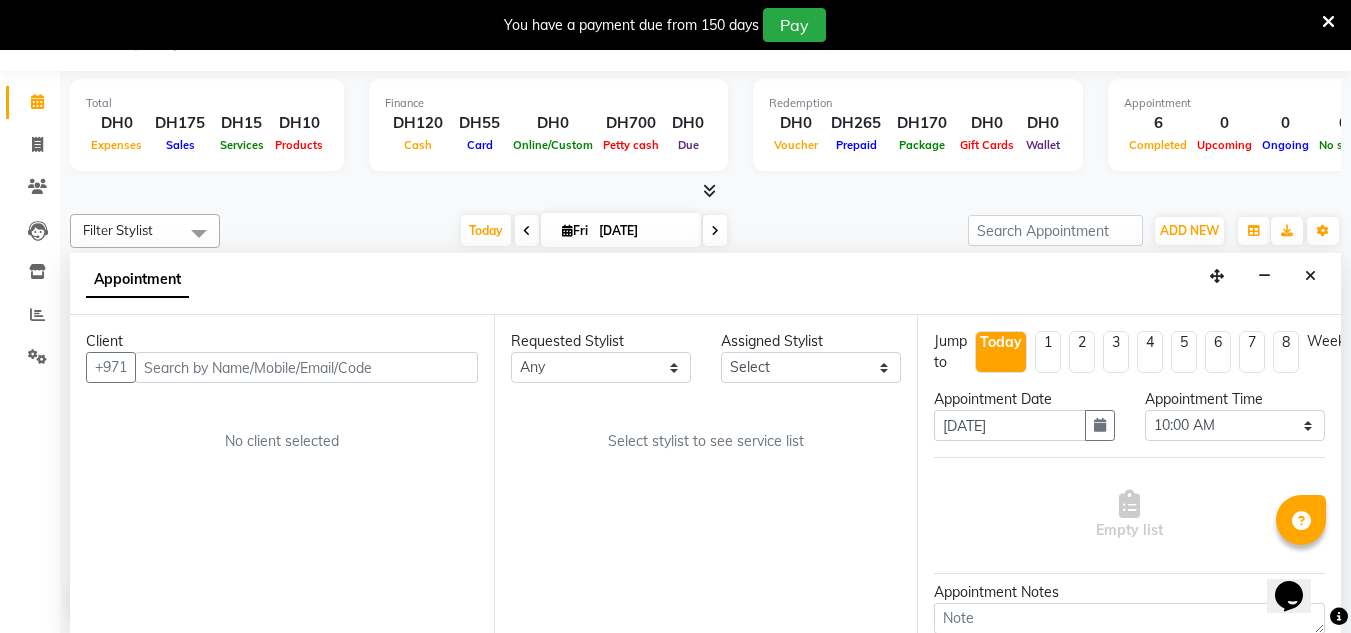click at bounding box center (1328, 22) 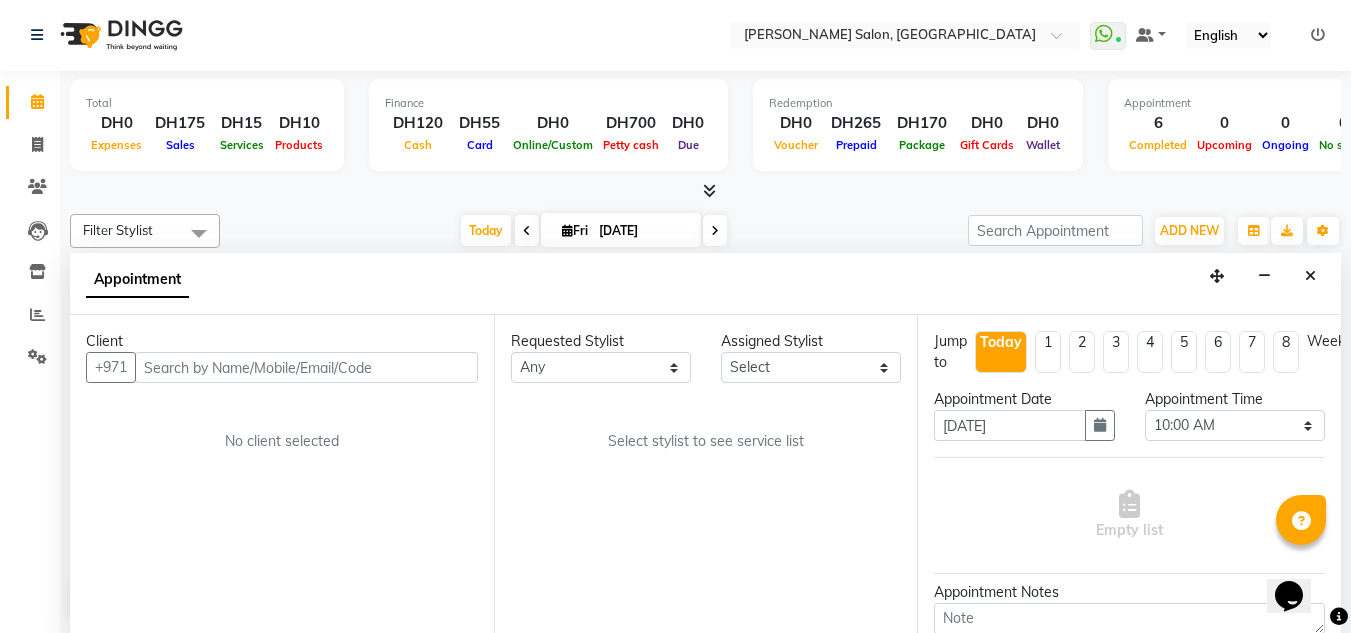 scroll, scrollTop: 1, scrollLeft: 0, axis: vertical 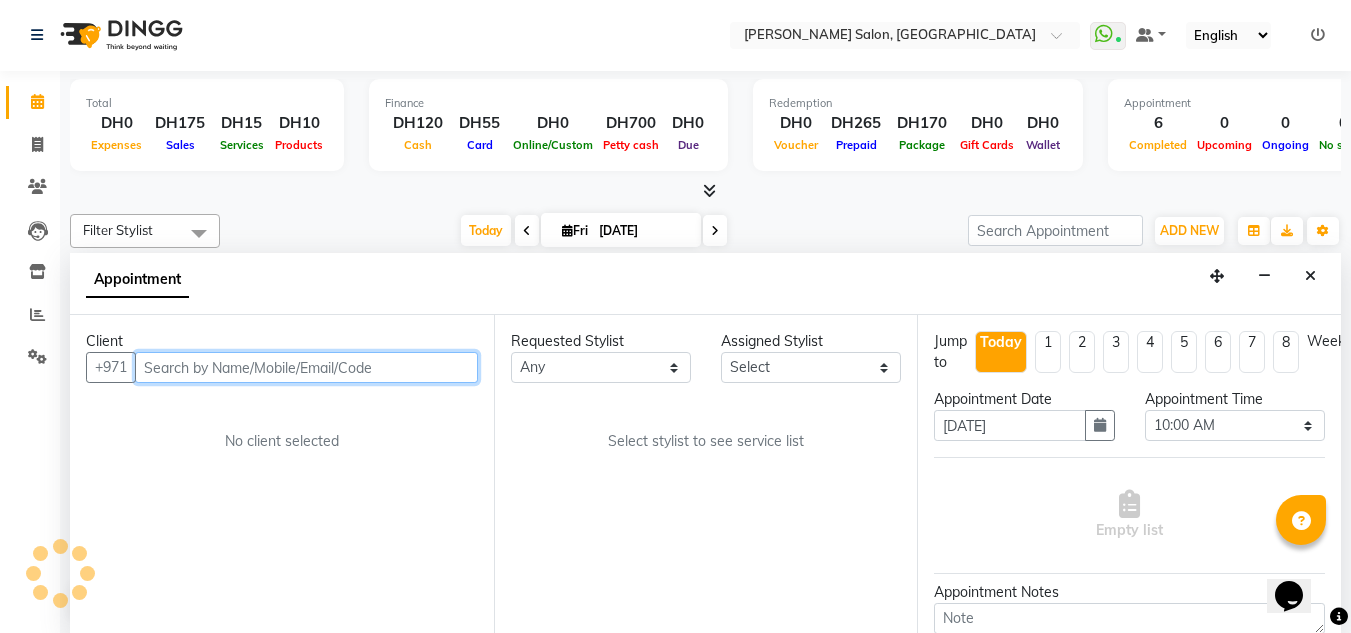 click at bounding box center (306, 367) 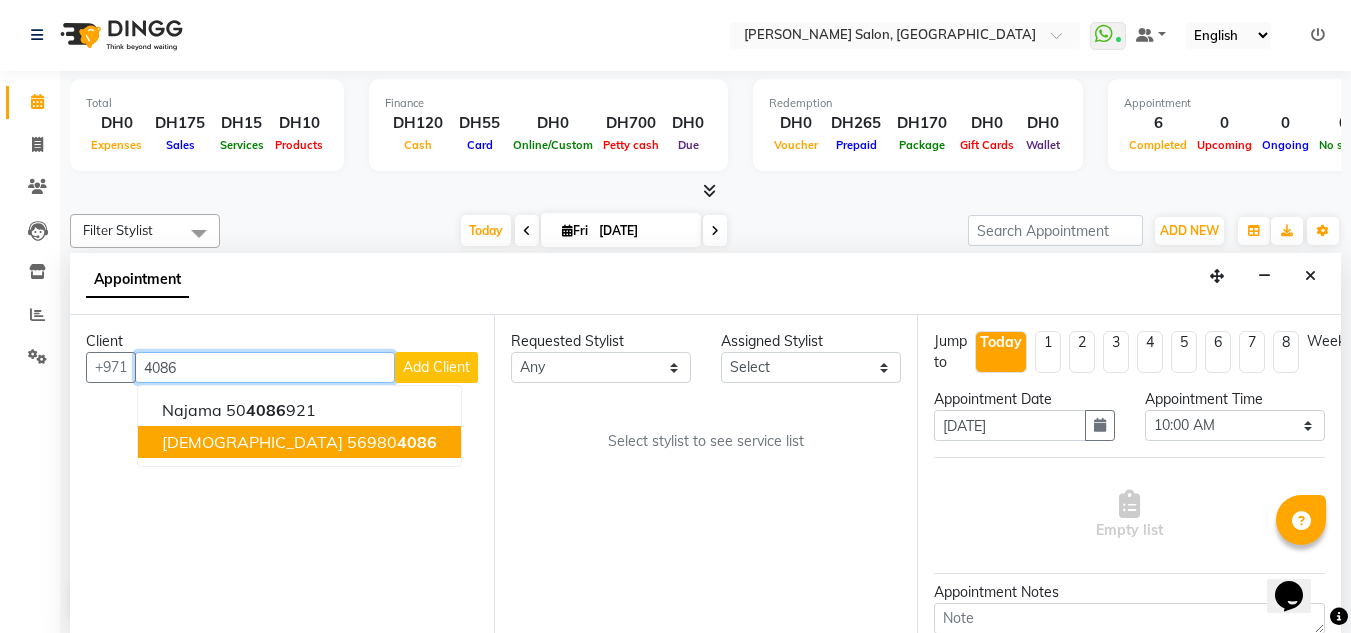 drag, startPoint x: 237, startPoint y: 434, endPoint x: 322, endPoint y: 443, distance: 85.47514 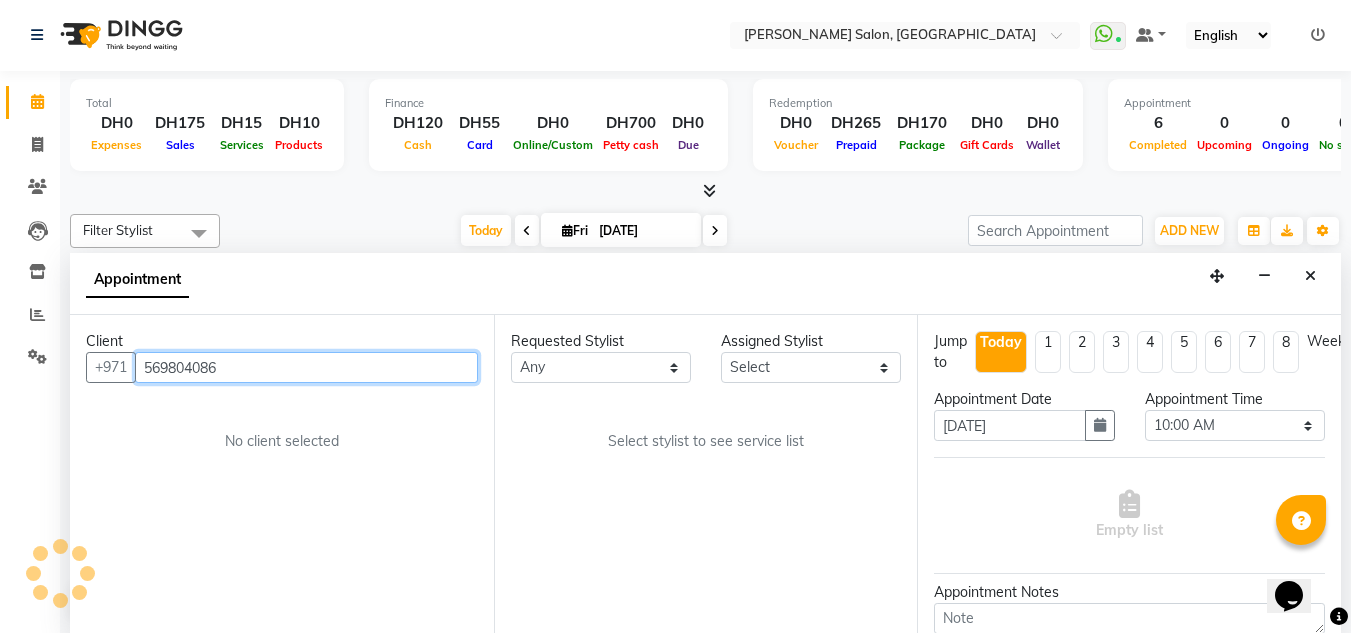 type on "569804086" 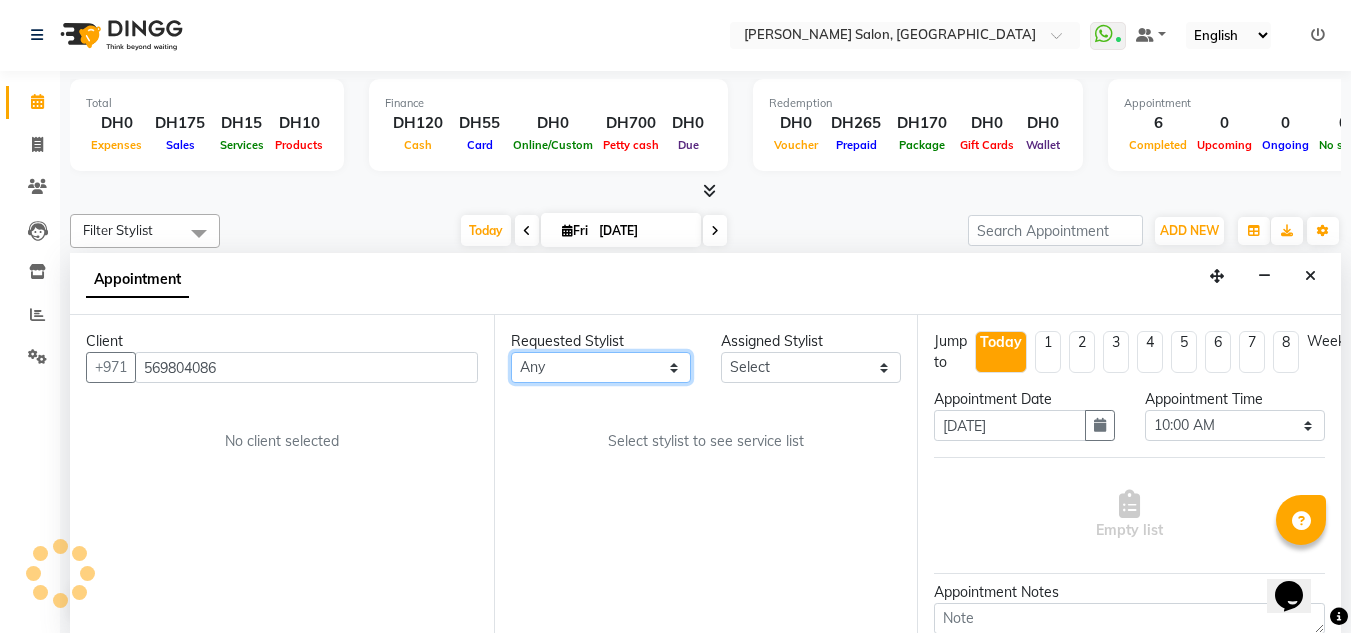 click on "Any ABUSHAGARA Kavita Laxmi Management Manisha Radha RECEPTION-ALWAHDA Riba Rimsha SALON Samjhana trial" at bounding box center (601, 367) 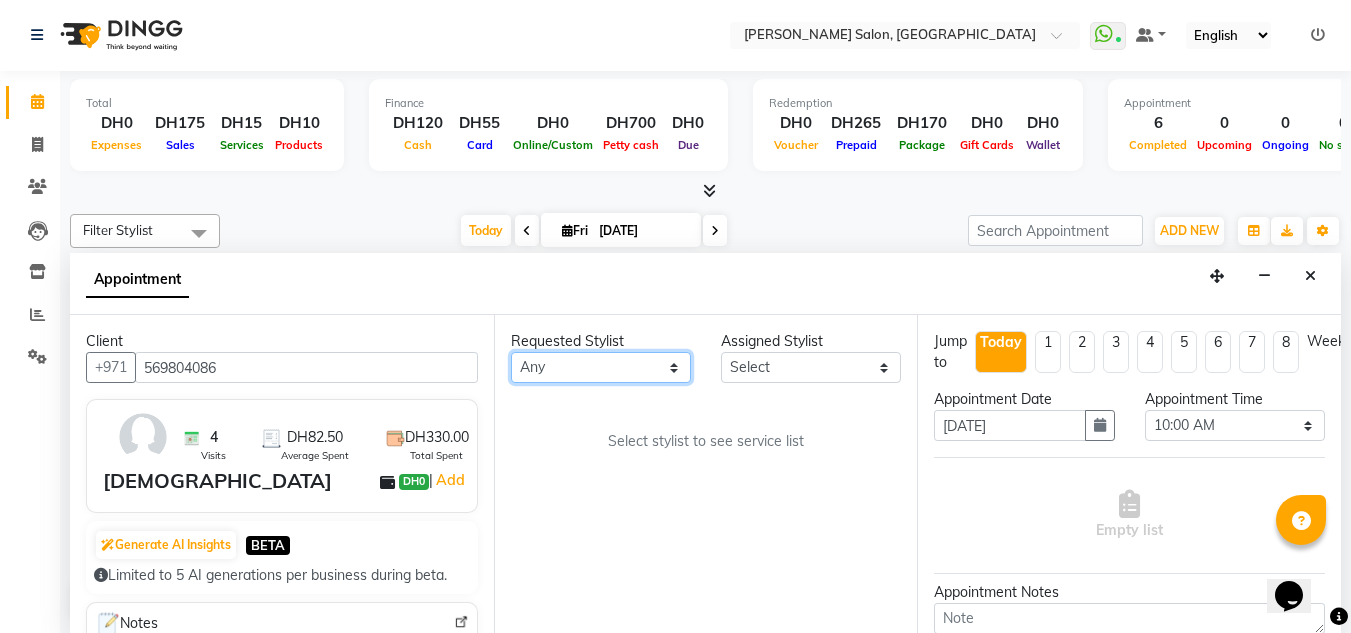 select on "76471" 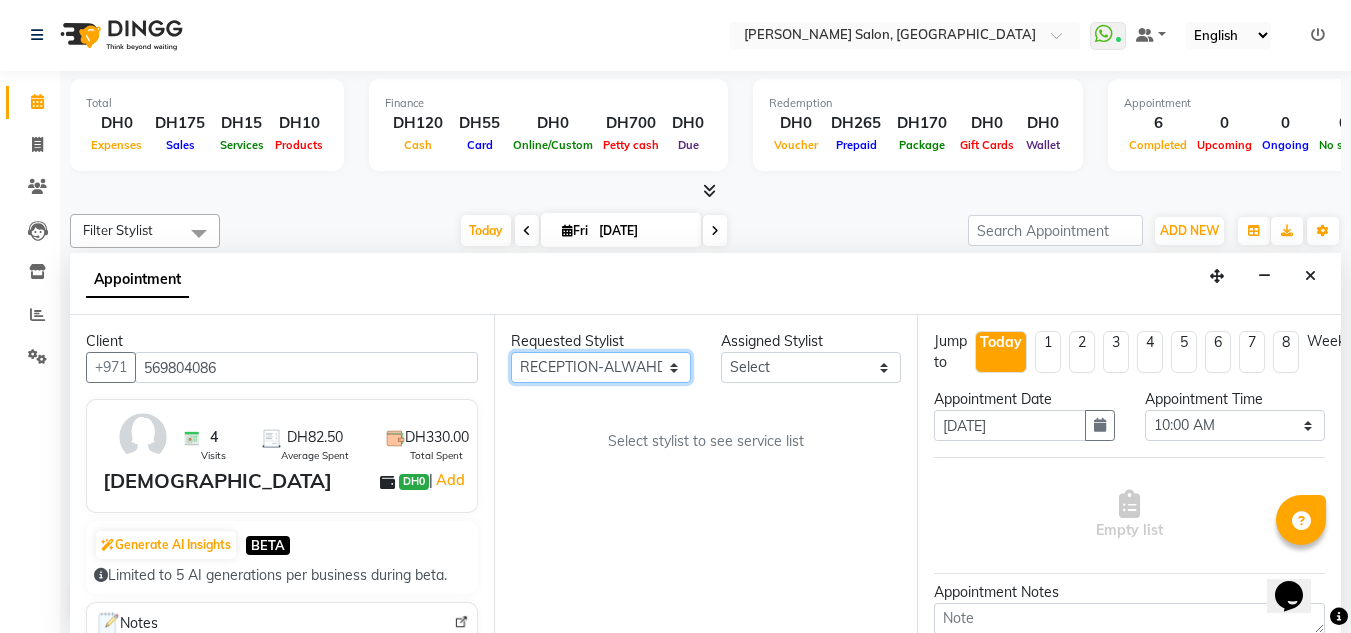 click on "Any ABUSHAGARA Kavita Laxmi Management Manisha Radha RECEPTION-ALWAHDA Riba Rimsha SALON Samjhana trial" at bounding box center [601, 367] 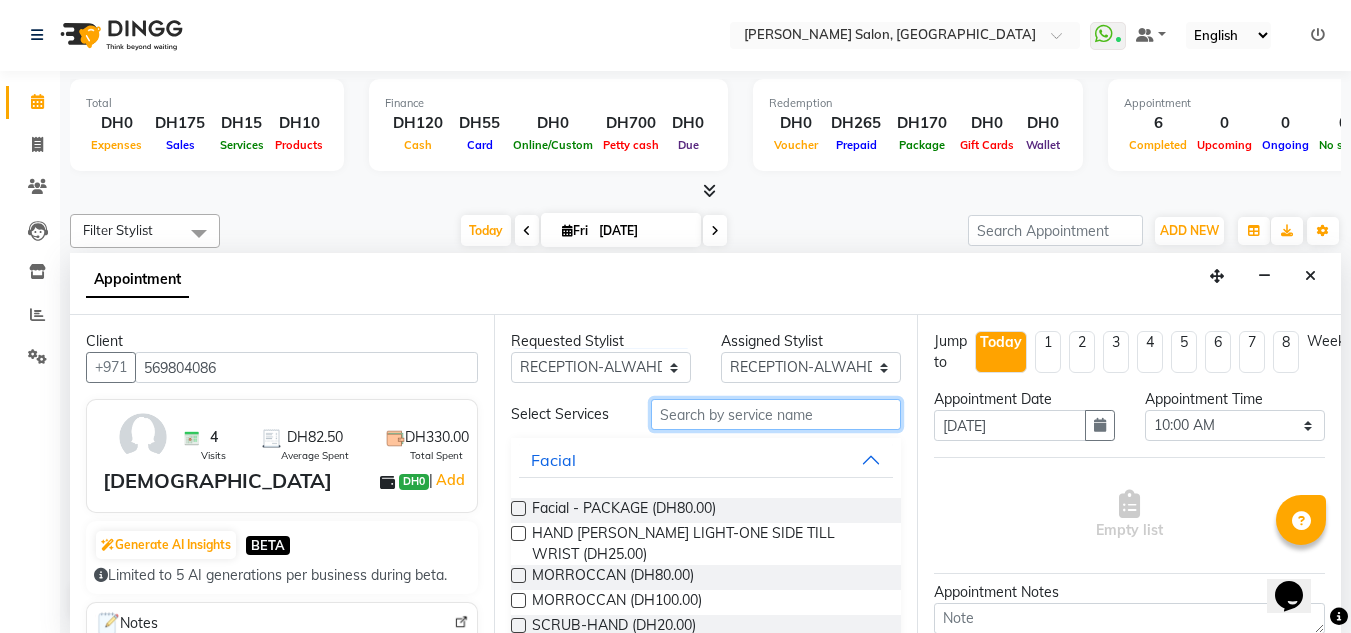 click at bounding box center (776, 414) 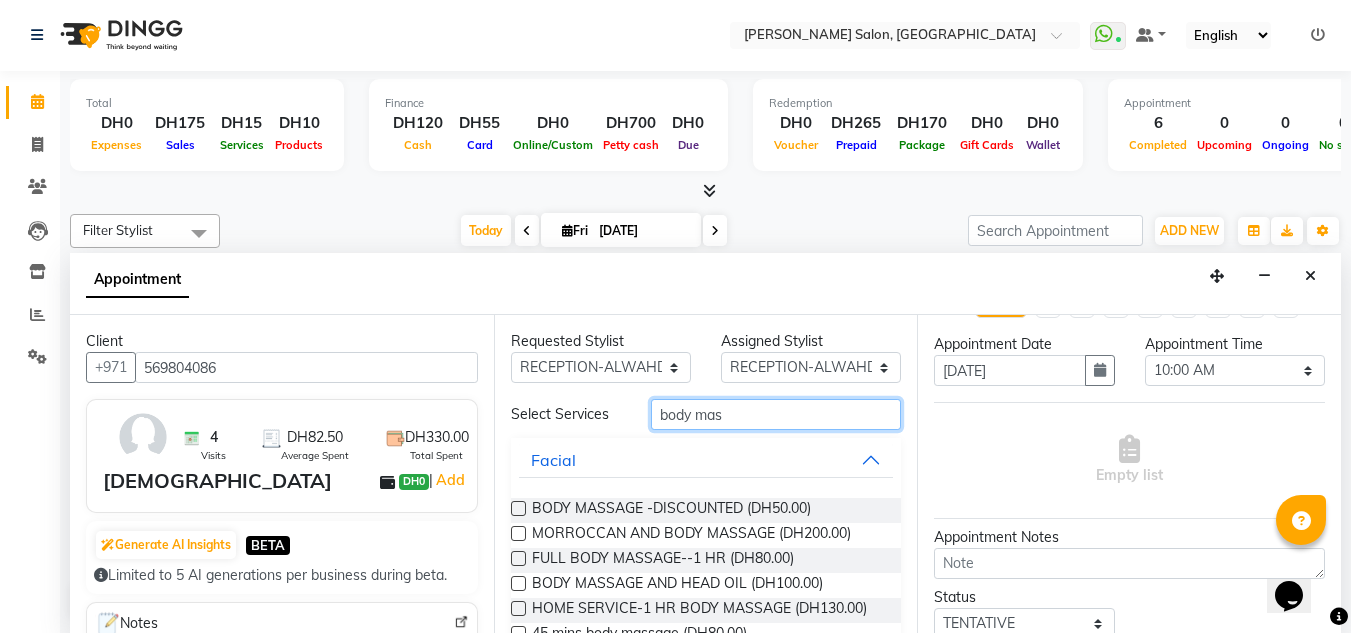 scroll, scrollTop: 100, scrollLeft: 0, axis: vertical 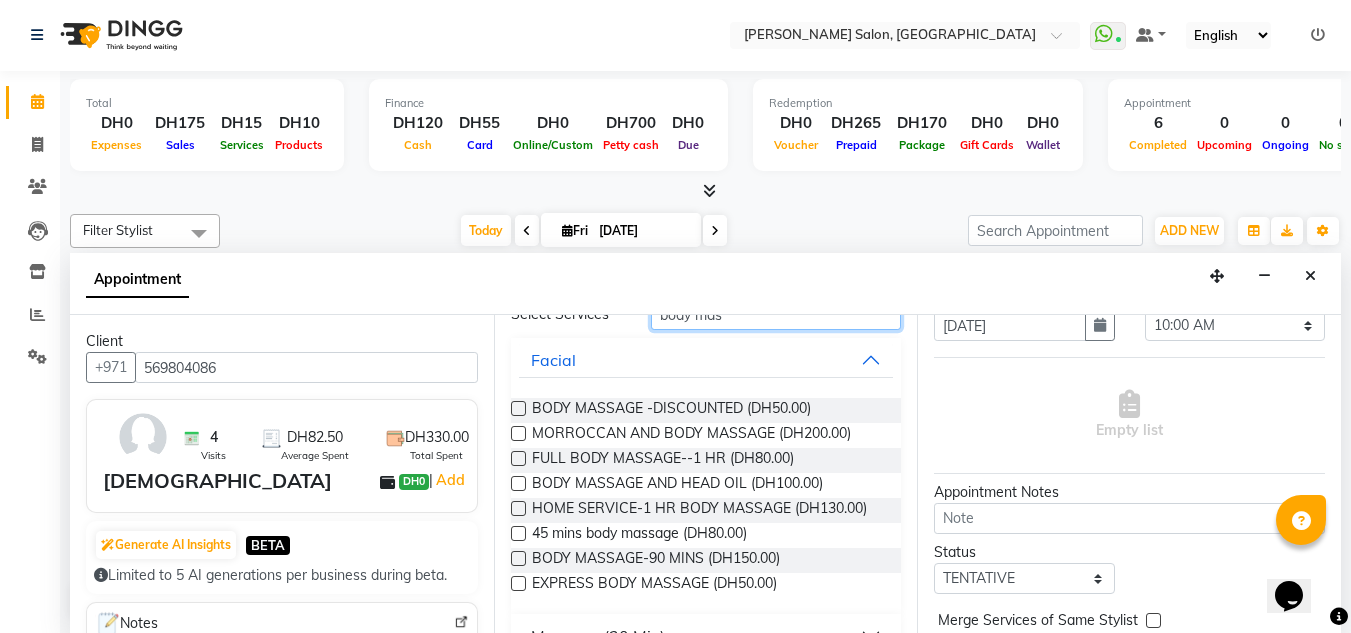 type on "body mas" 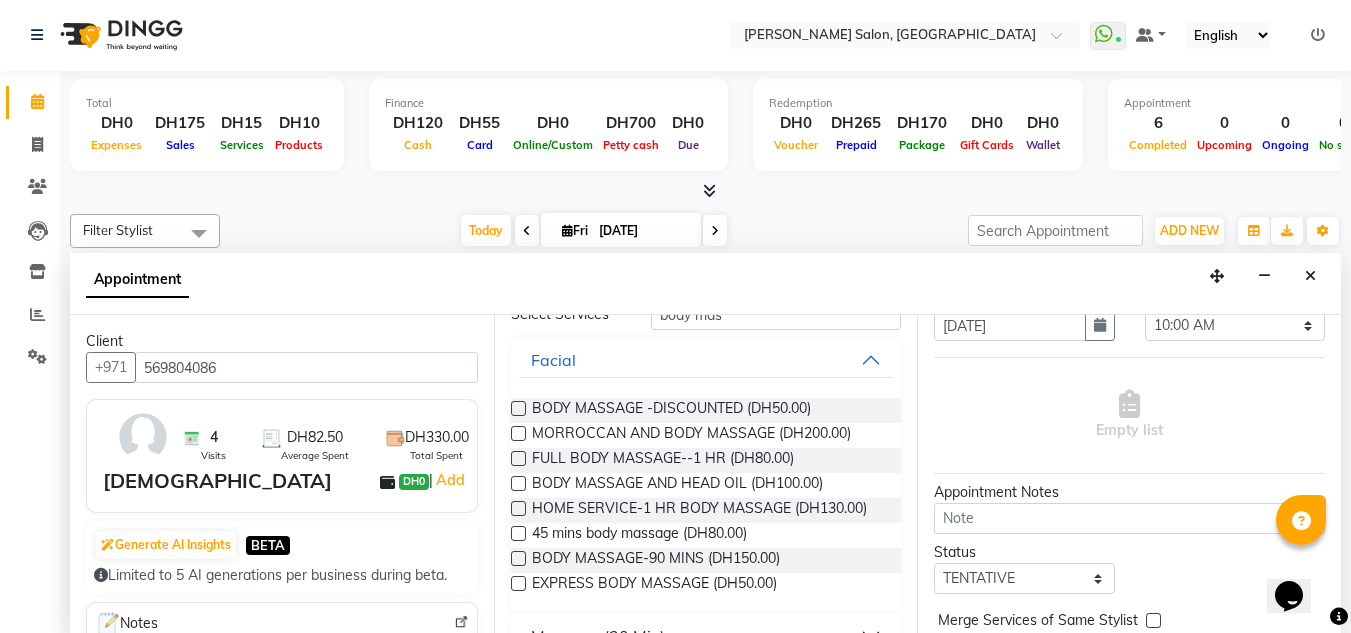 click at bounding box center [518, 458] 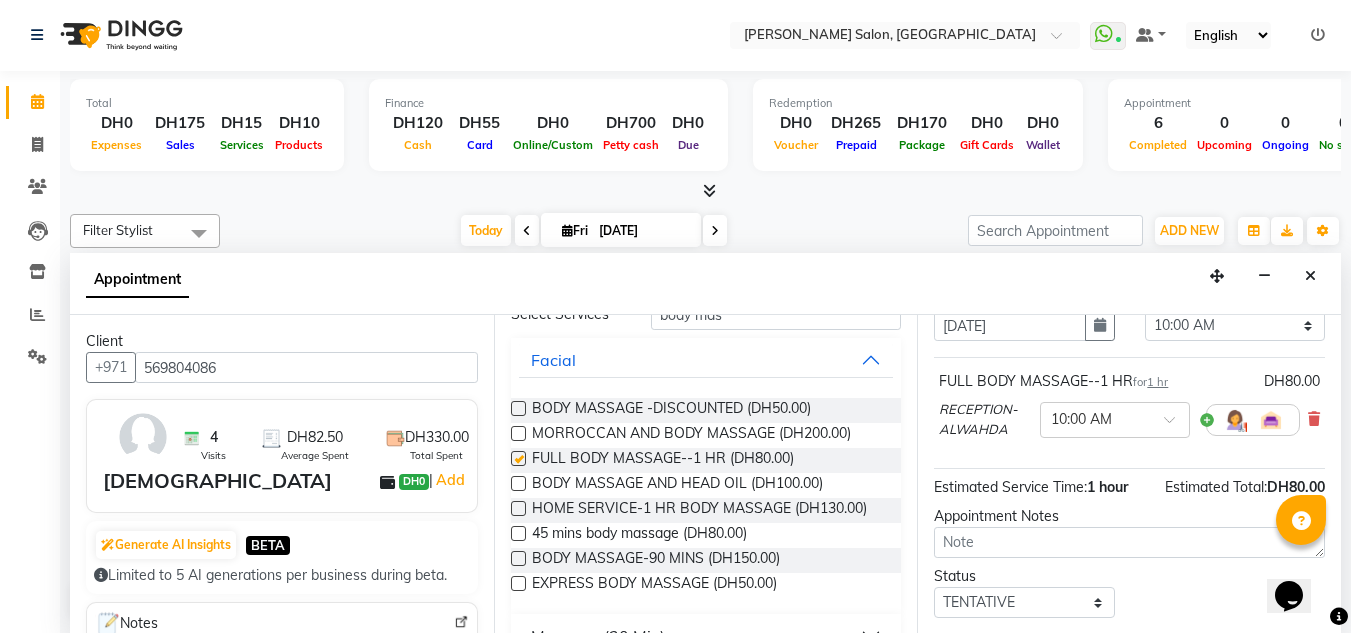 checkbox on "false" 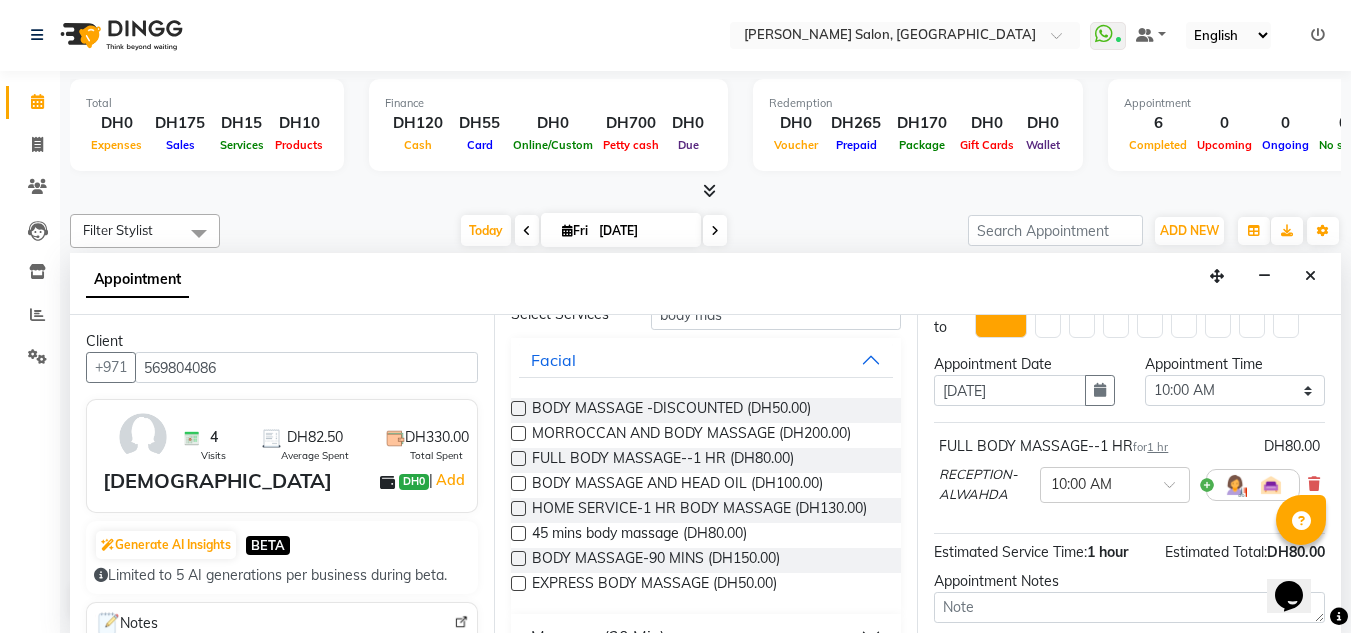 scroll, scrollTop: 0, scrollLeft: 0, axis: both 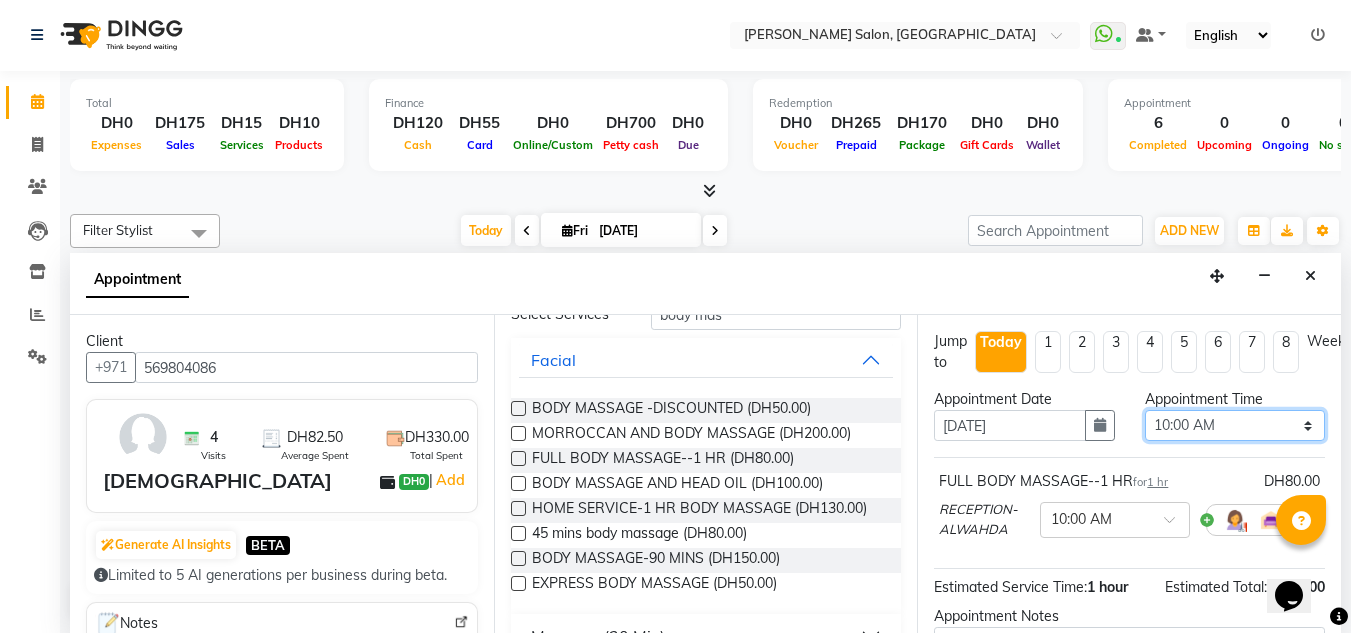 click on "Select 10:00 AM 10:15 AM 10:30 AM 10:45 AM 11:00 AM 11:15 AM 11:30 AM 11:45 AM 12:00 PM 12:15 PM 12:30 PM 12:45 PM 01:00 PM 01:15 PM 01:30 PM 01:45 PM 02:00 PM 02:15 PM 02:30 PM 02:45 PM 03:00 PM 03:15 PM 03:30 PM 03:45 PM 04:00 PM 04:15 PM 04:30 PM 04:45 PM 05:00 PM 05:15 PM 05:30 PM 05:45 PM 06:00 PM 06:15 PM 06:30 PM 06:45 PM 07:00 PM 07:15 PM 07:30 PM 07:45 PM 08:00 PM 08:15 PM 08:30 PM 08:45 PM 09:00 PM 09:15 PM 09:30 PM 09:45 PM 10:00 PM" at bounding box center (1235, 425) 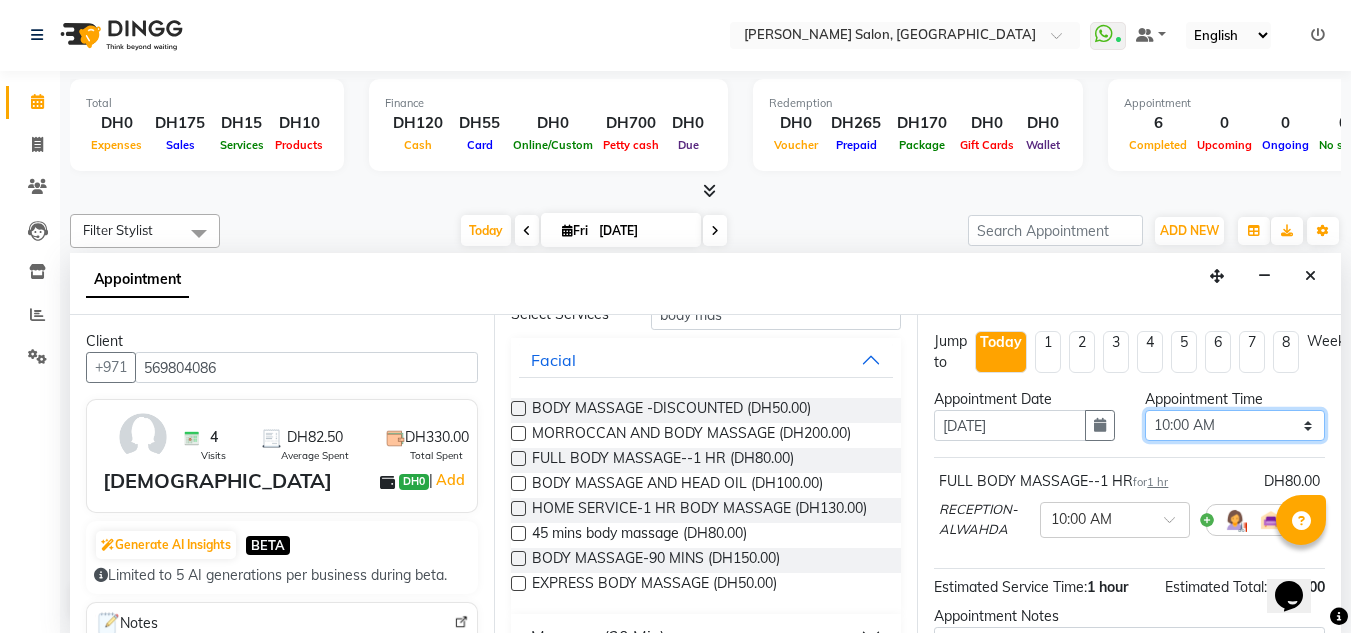 select on "1200" 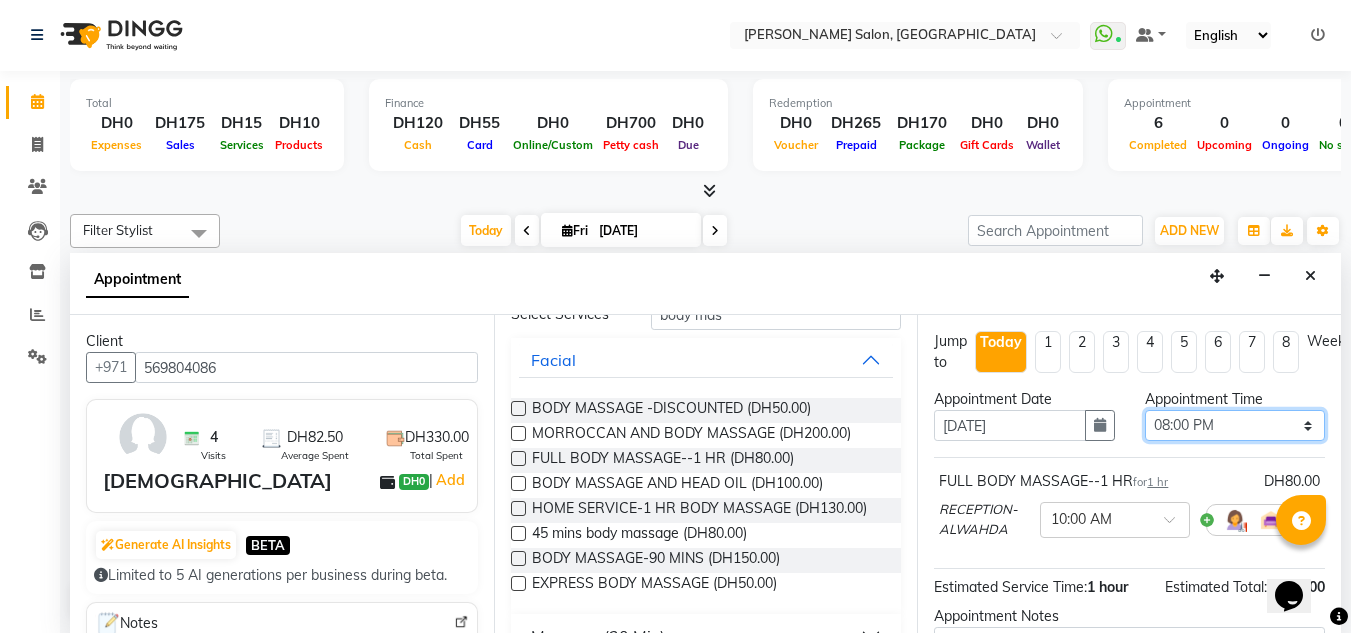 click on "Select 10:00 AM 10:15 AM 10:30 AM 10:45 AM 11:00 AM 11:15 AM 11:30 AM 11:45 AM 12:00 PM 12:15 PM 12:30 PM 12:45 PM 01:00 PM 01:15 PM 01:30 PM 01:45 PM 02:00 PM 02:15 PM 02:30 PM 02:45 PM 03:00 PM 03:15 PM 03:30 PM 03:45 PM 04:00 PM 04:15 PM 04:30 PM 04:45 PM 05:00 PM 05:15 PM 05:30 PM 05:45 PM 06:00 PM 06:15 PM 06:30 PM 06:45 PM 07:00 PM 07:15 PM 07:30 PM 07:45 PM 08:00 PM 08:15 PM 08:30 PM 08:45 PM 09:00 PM 09:15 PM 09:30 PM 09:45 PM 10:00 PM" at bounding box center [1235, 425] 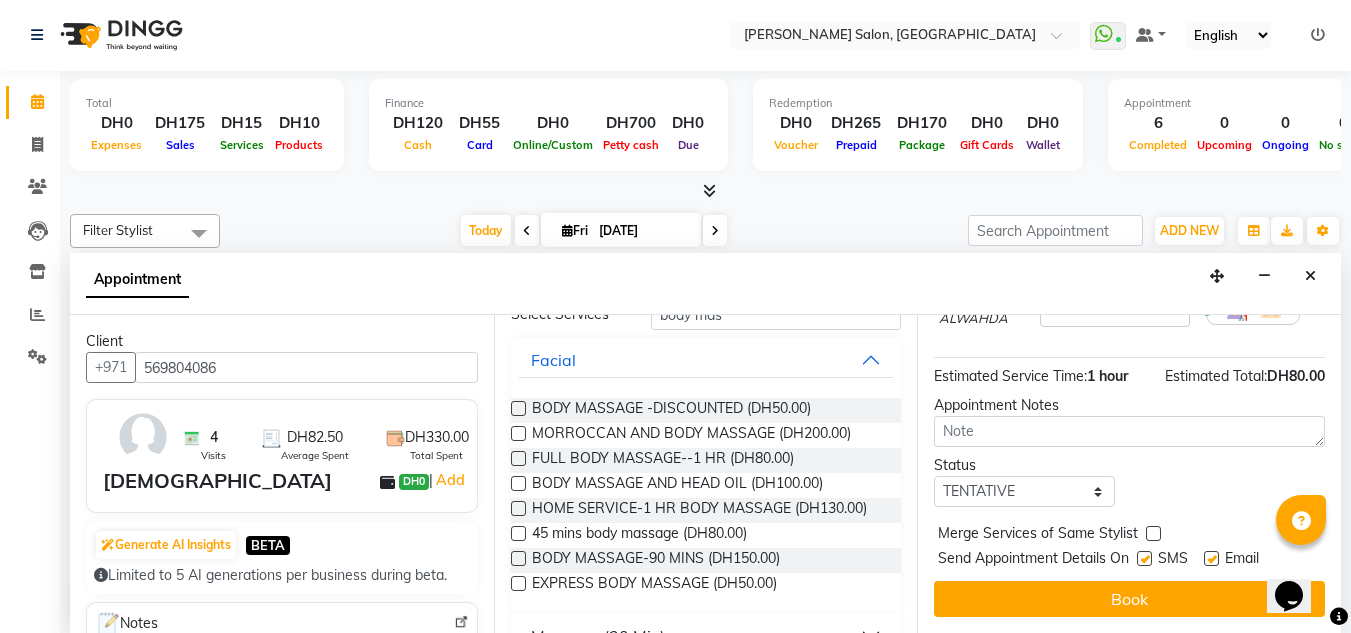 scroll, scrollTop: 226, scrollLeft: 0, axis: vertical 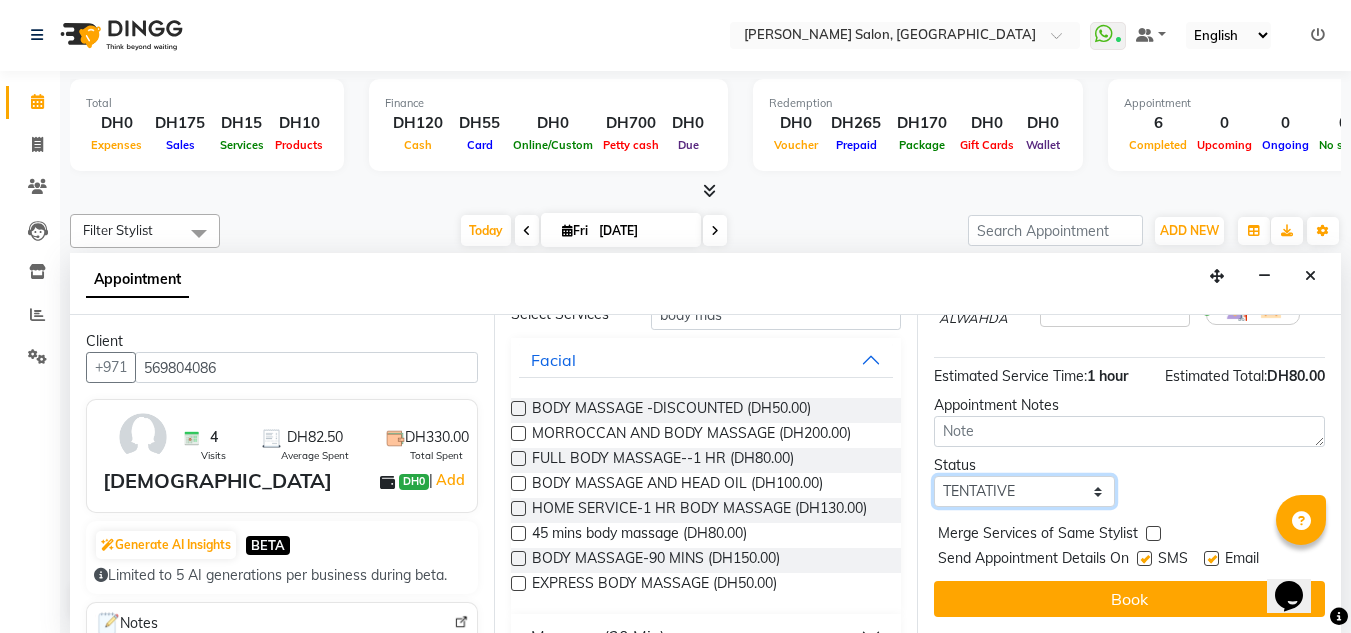 click on "Select TENTATIVE CONFIRM CHECK-IN UPCOMING" at bounding box center (1024, 491) 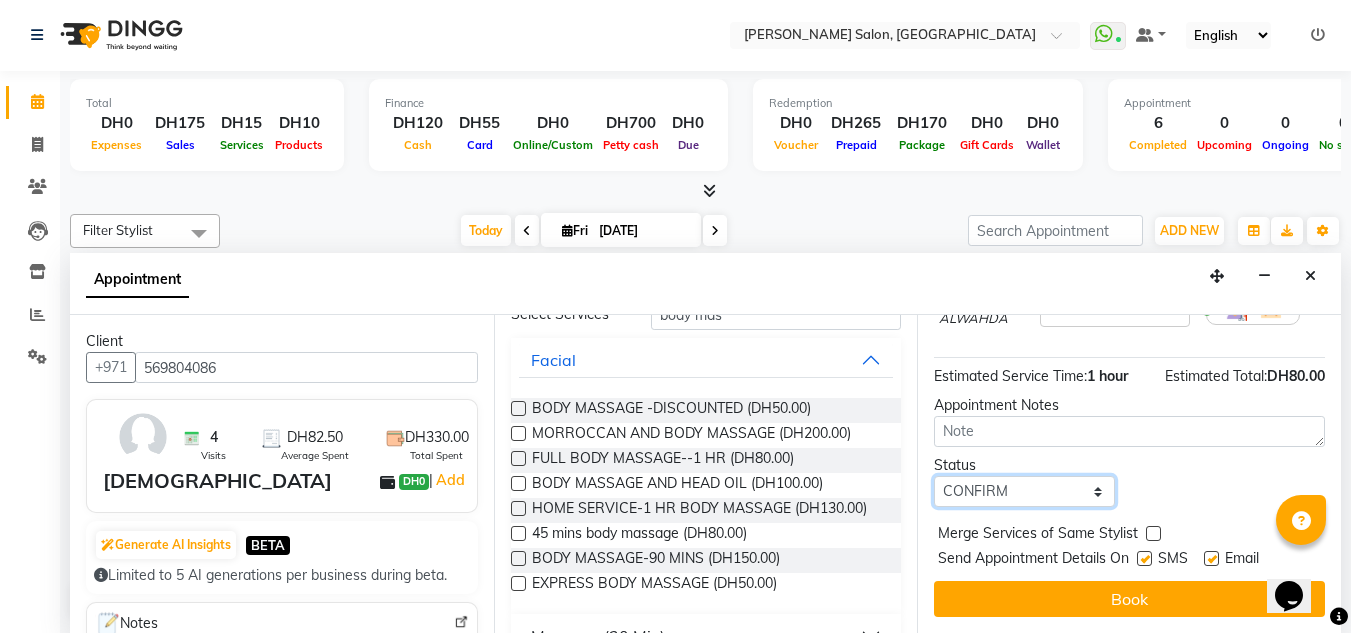 click on "Select TENTATIVE CONFIRM CHECK-IN UPCOMING" at bounding box center (1024, 491) 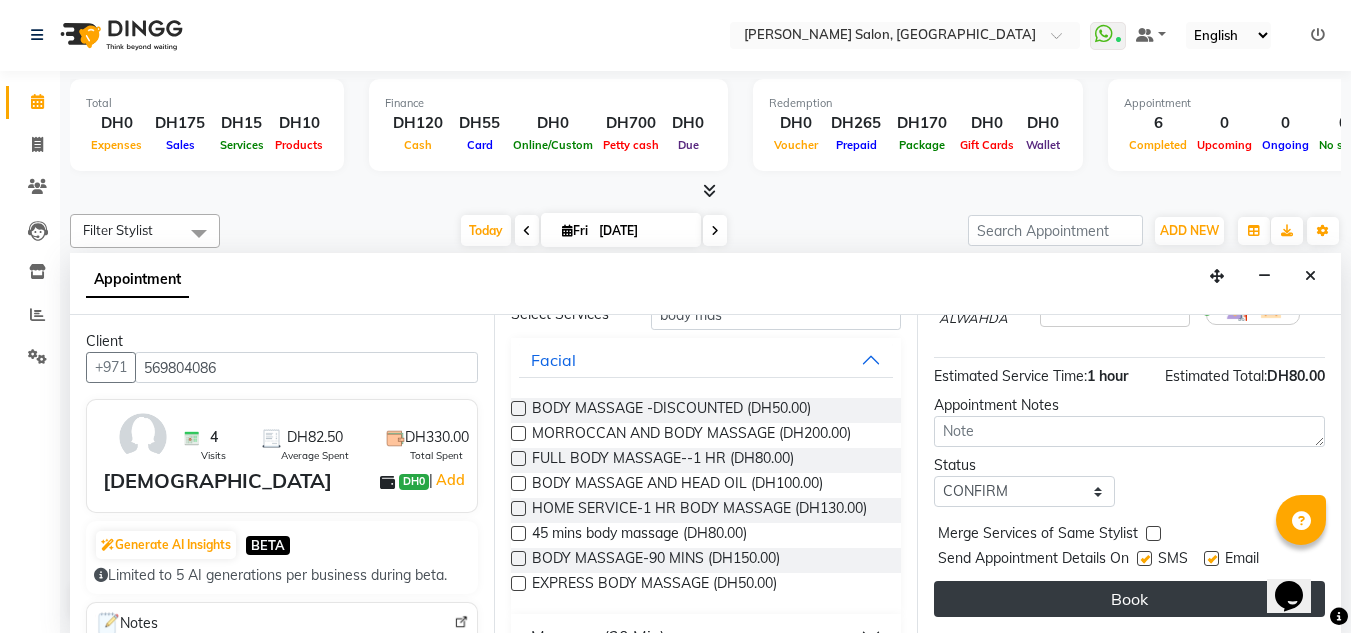 click on "Book" at bounding box center [1129, 599] 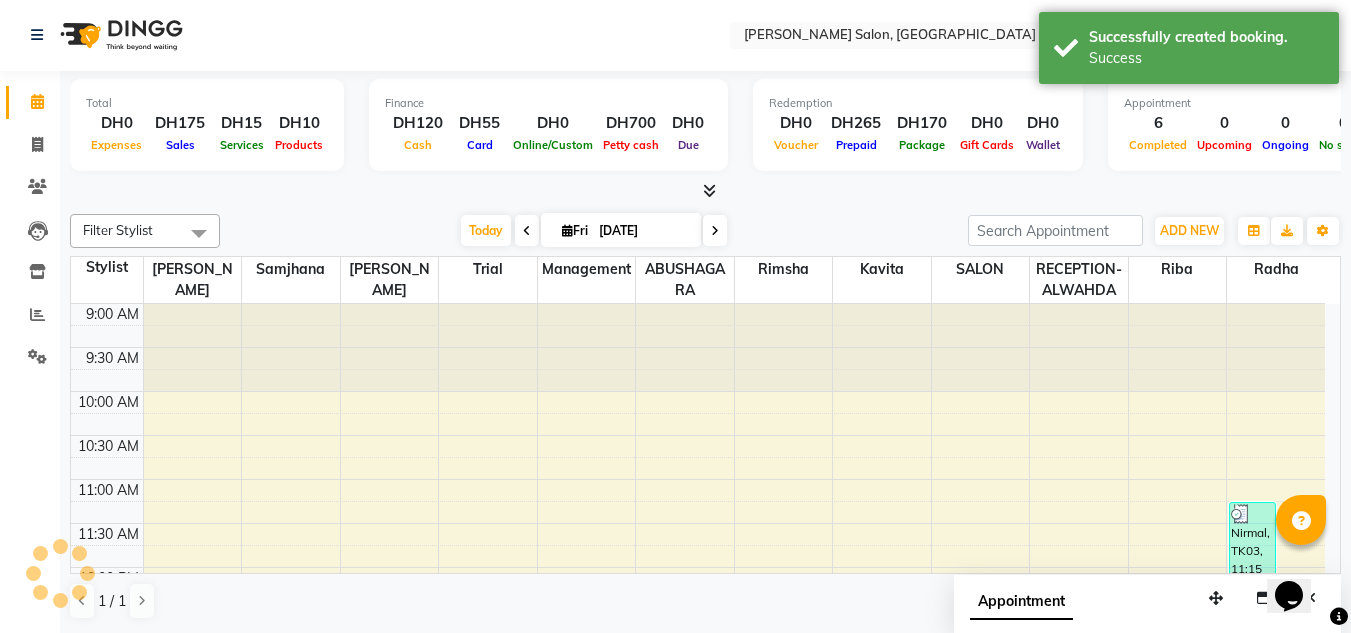 scroll, scrollTop: 0, scrollLeft: 0, axis: both 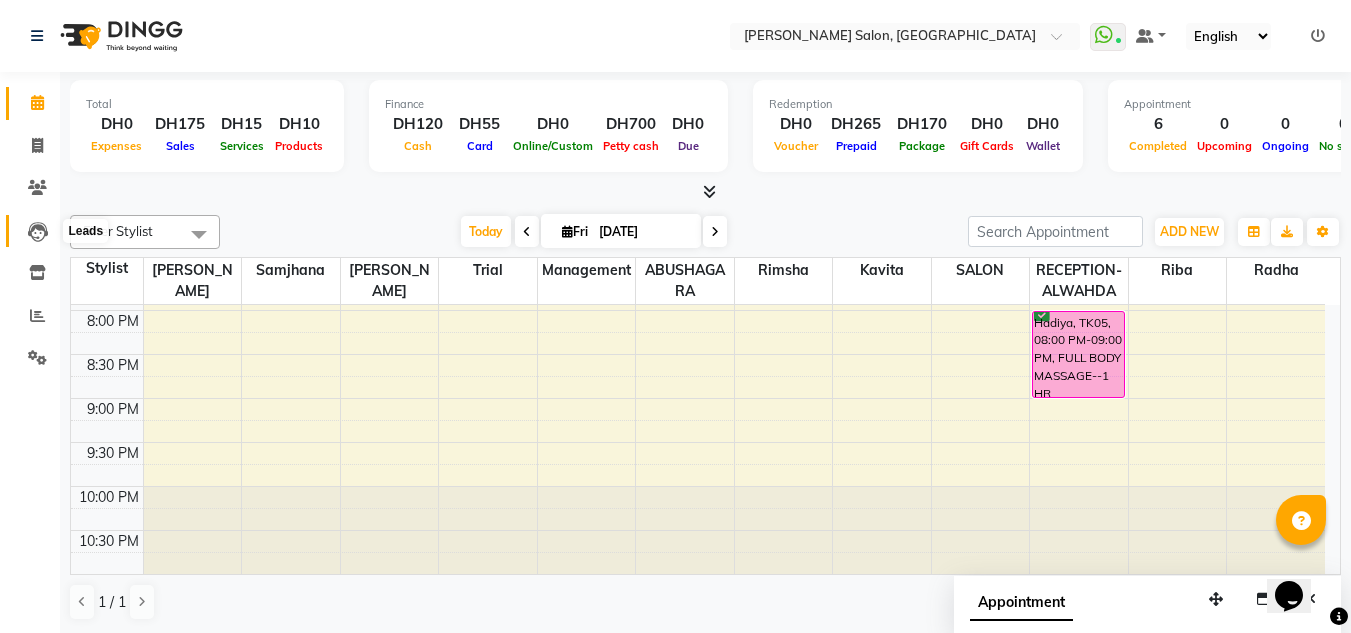 click 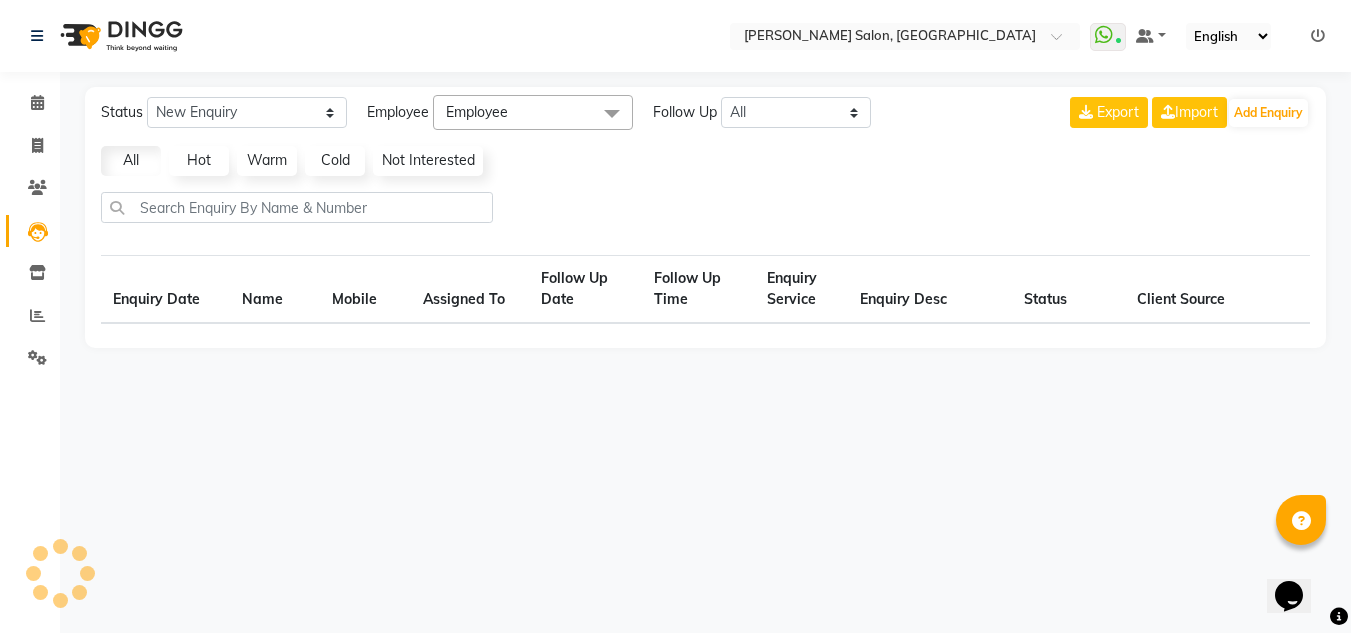 select on "10" 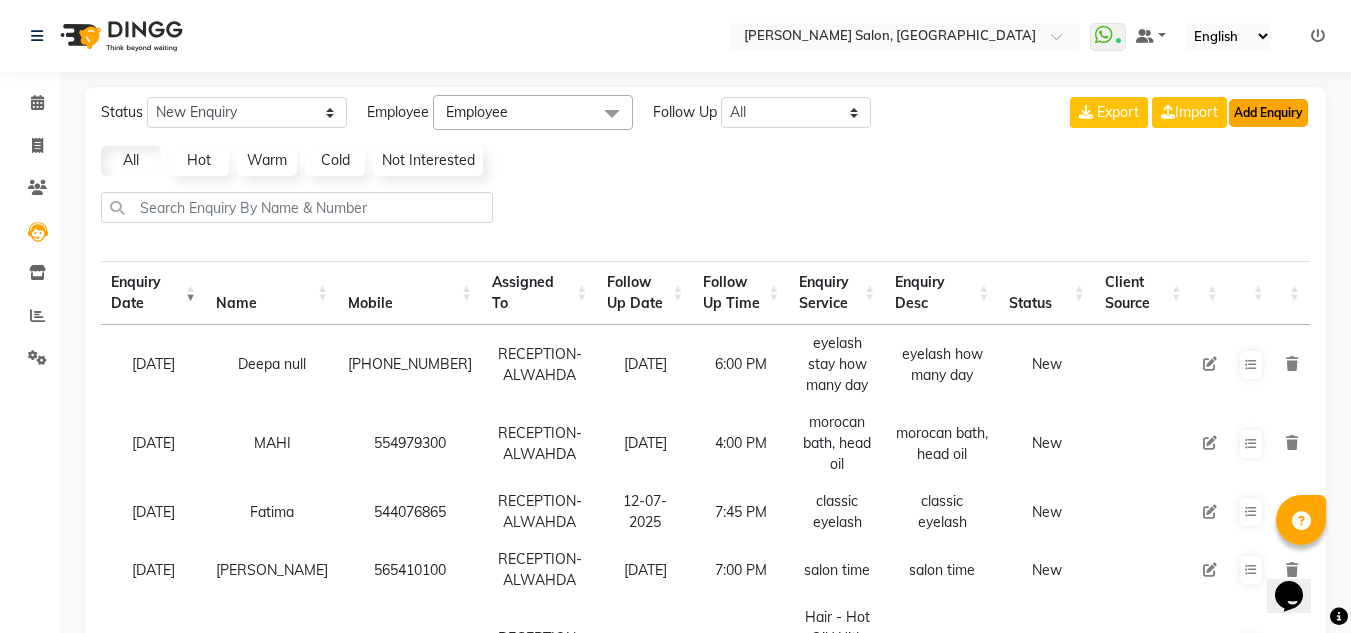click on "Add Enquiry" 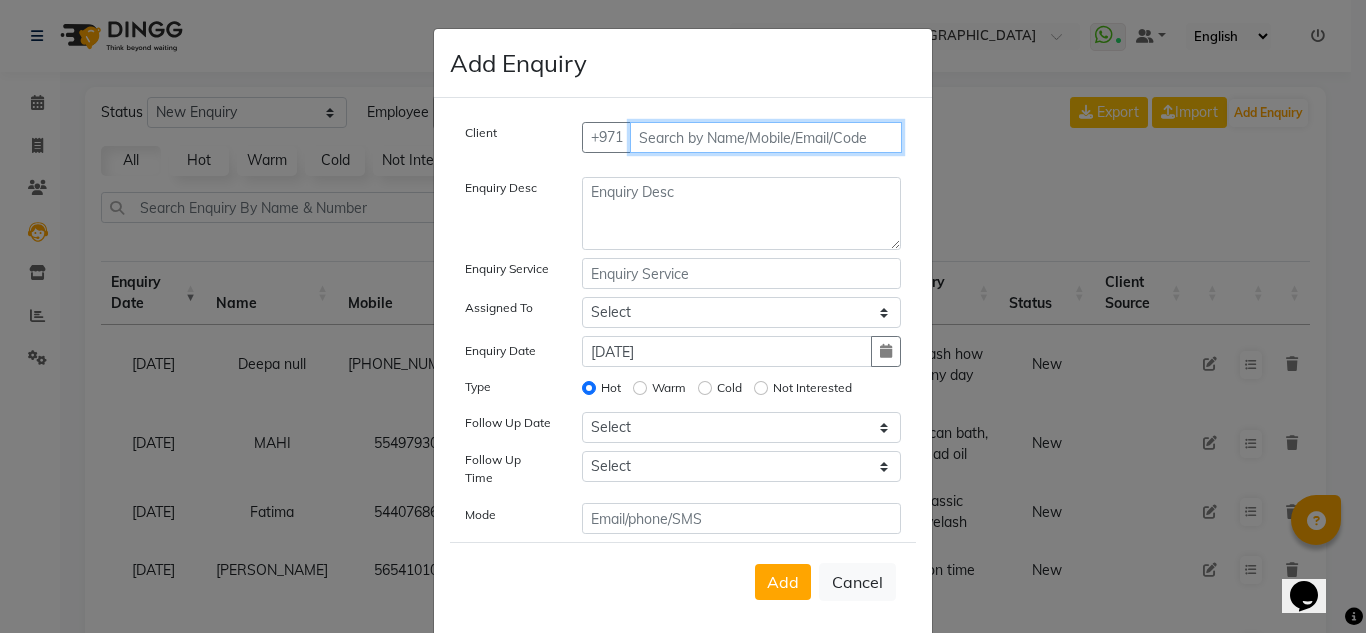 click at bounding box center [766, 137] 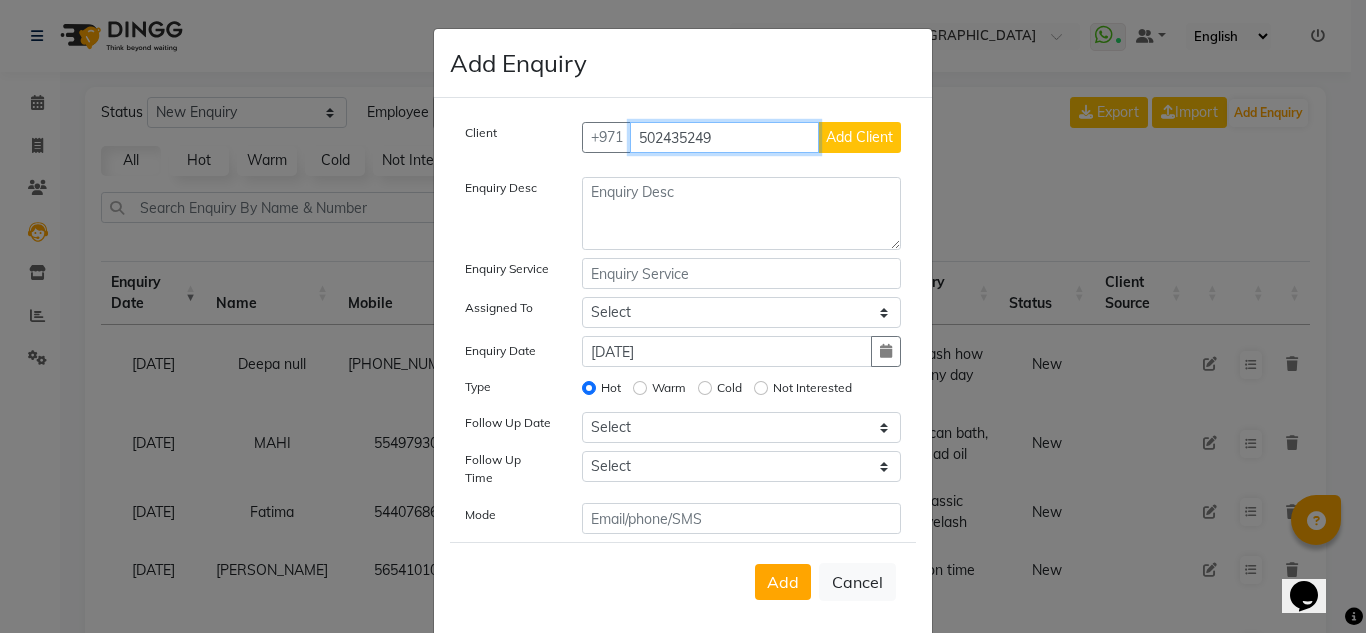 type on "502435249" 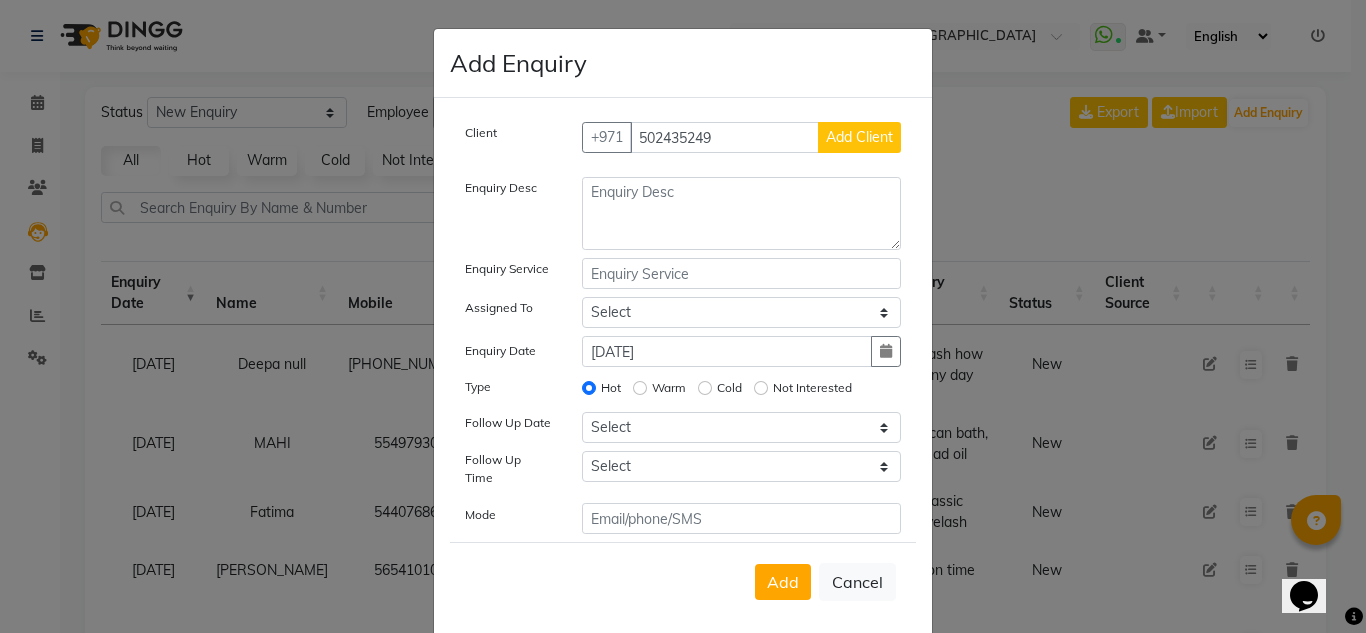 click on "Add Client" 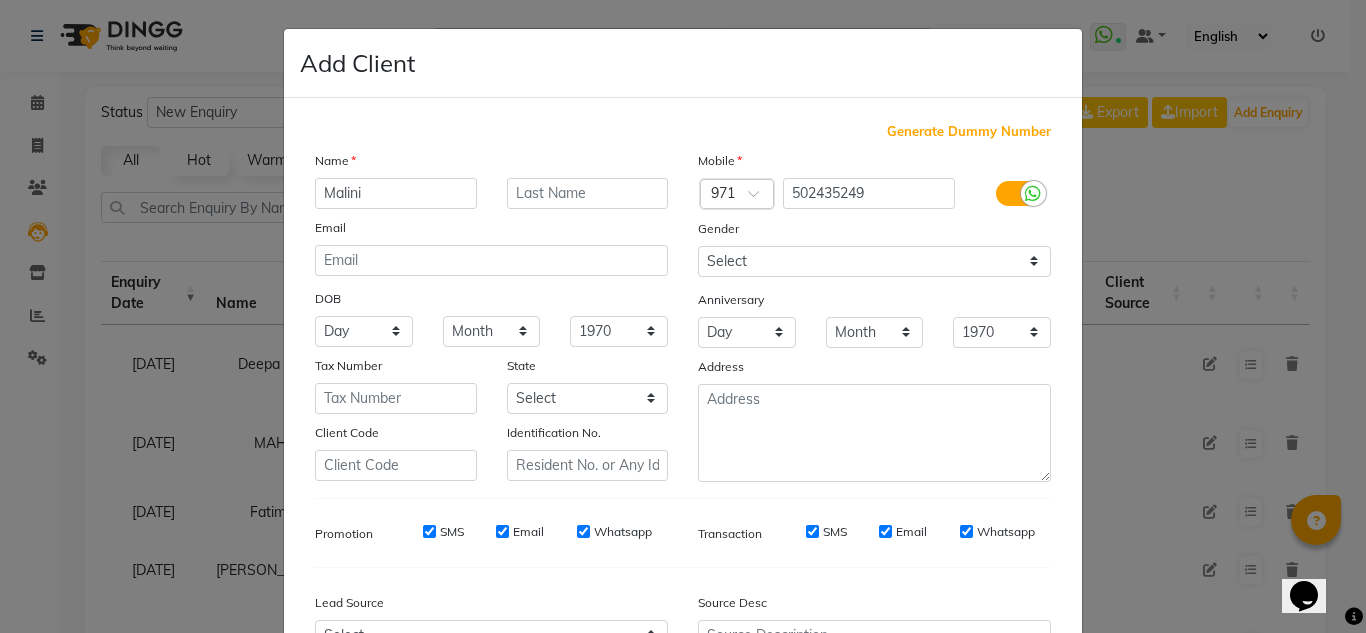 type on "Malini" 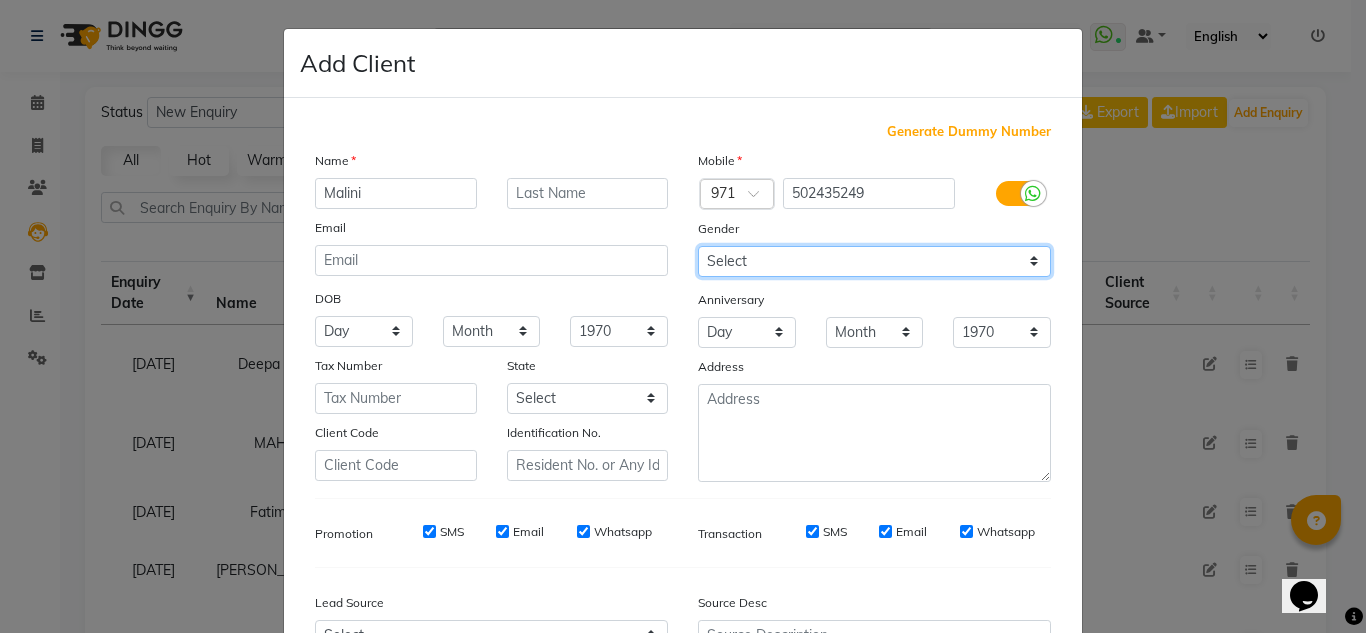 click on "Select [DEMOGRAPHIC_DATA] [DEMOGRAPHIC_DATA] Other Prefer Not To Say" 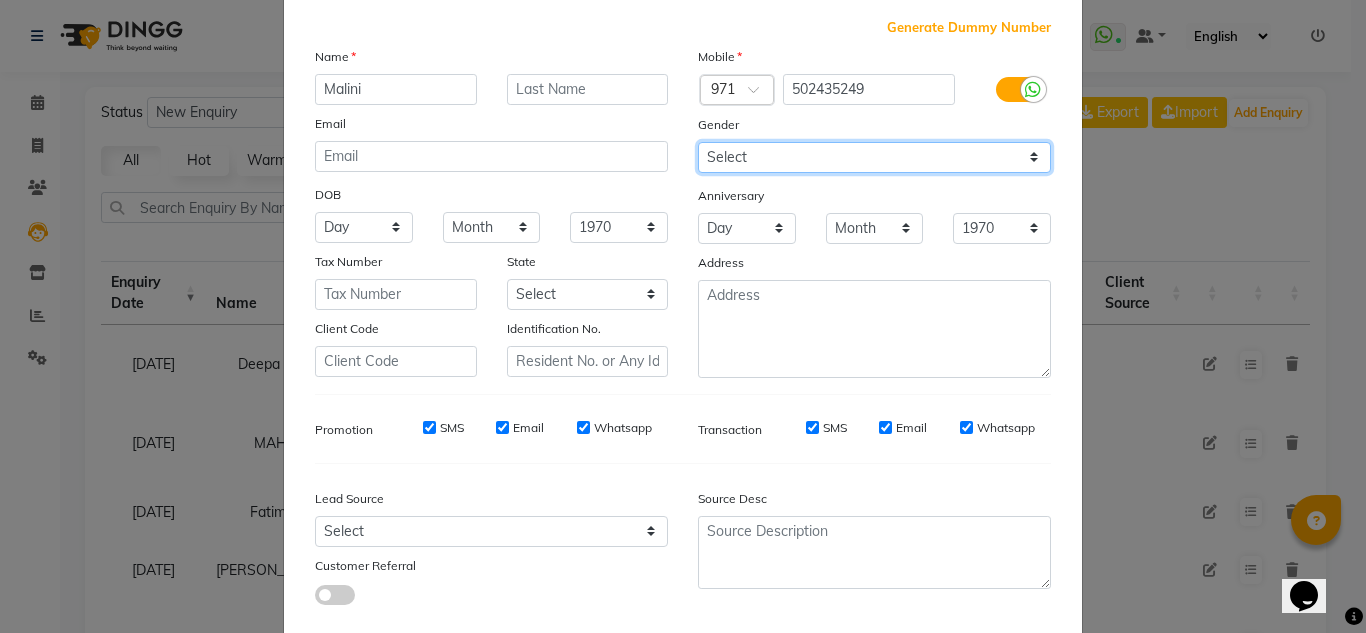 scroll, scrollTop: 216, scrollLeft: 0, axis: vertical 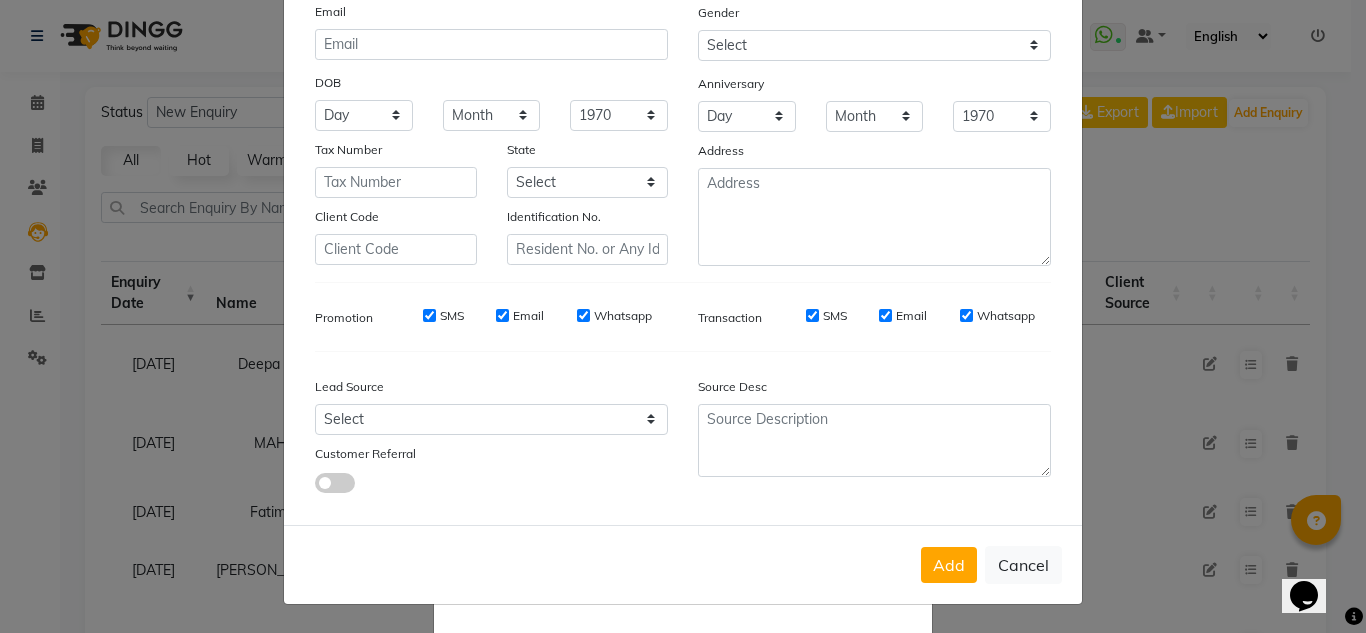 click on "Add" 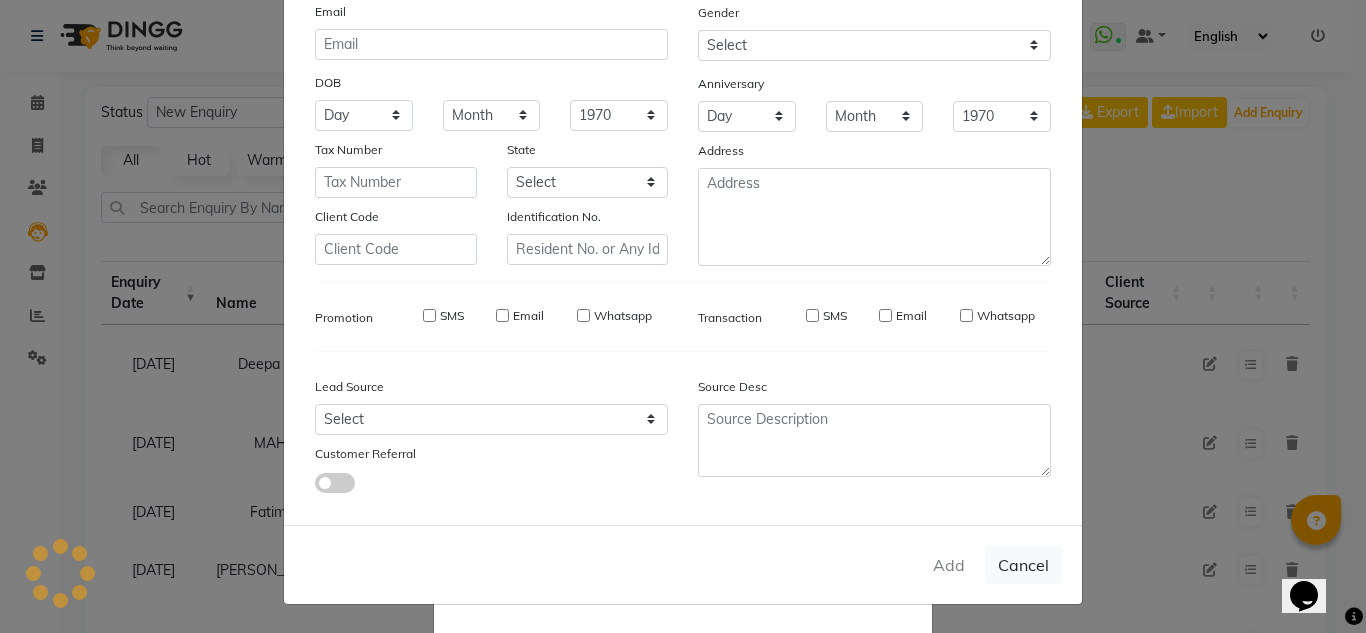 type 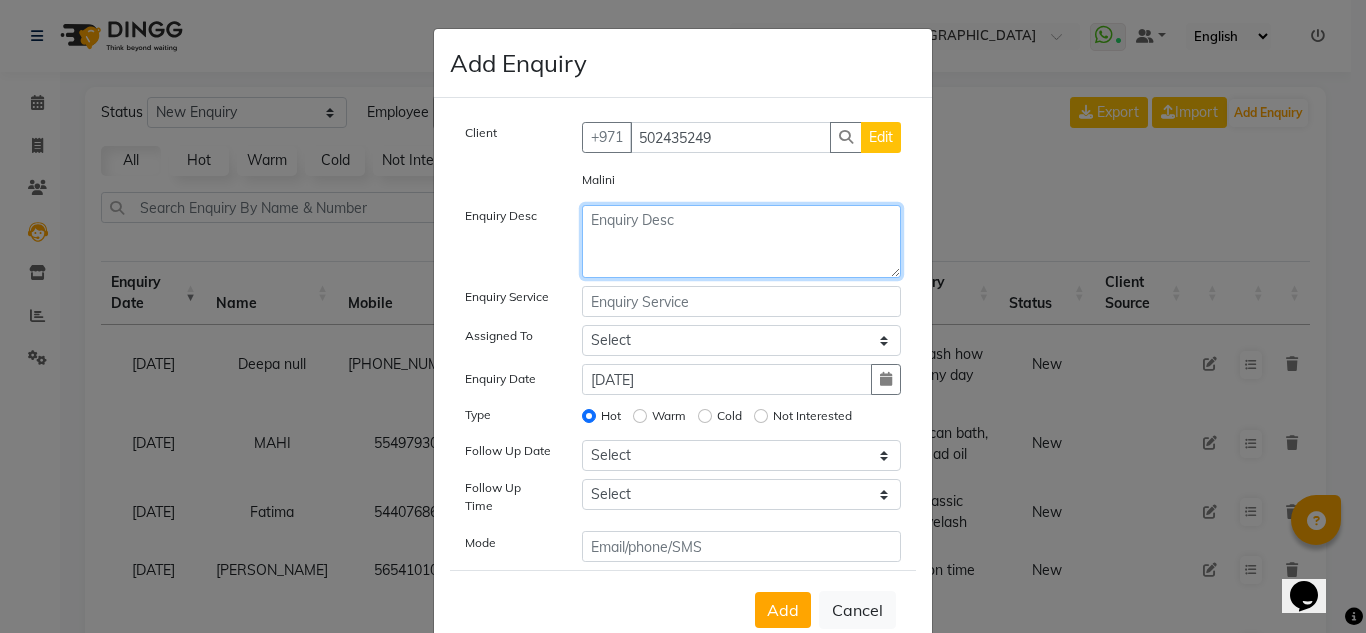 click 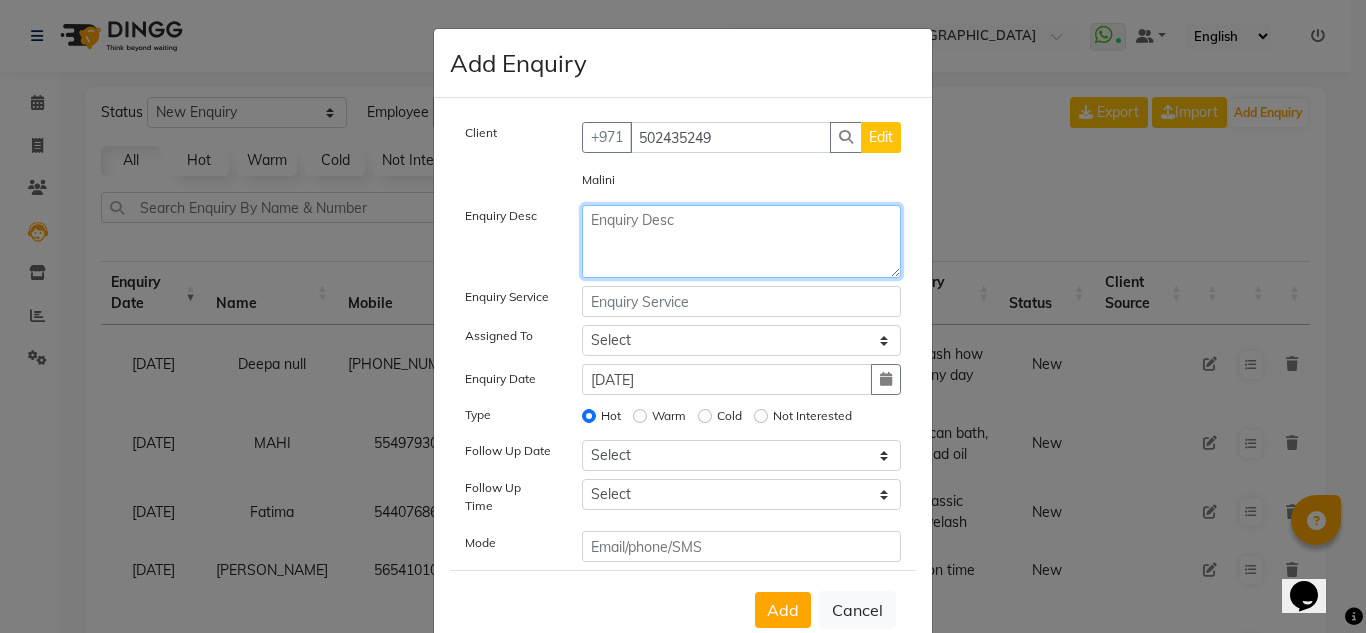 click 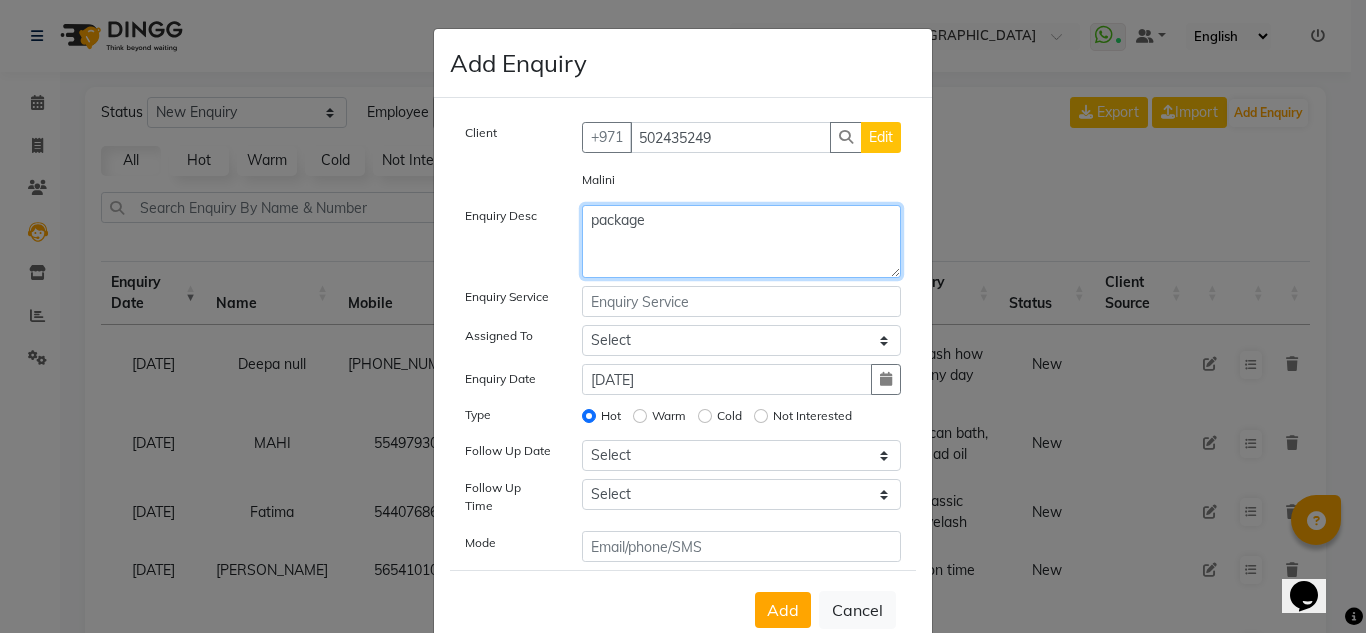 type on "package" 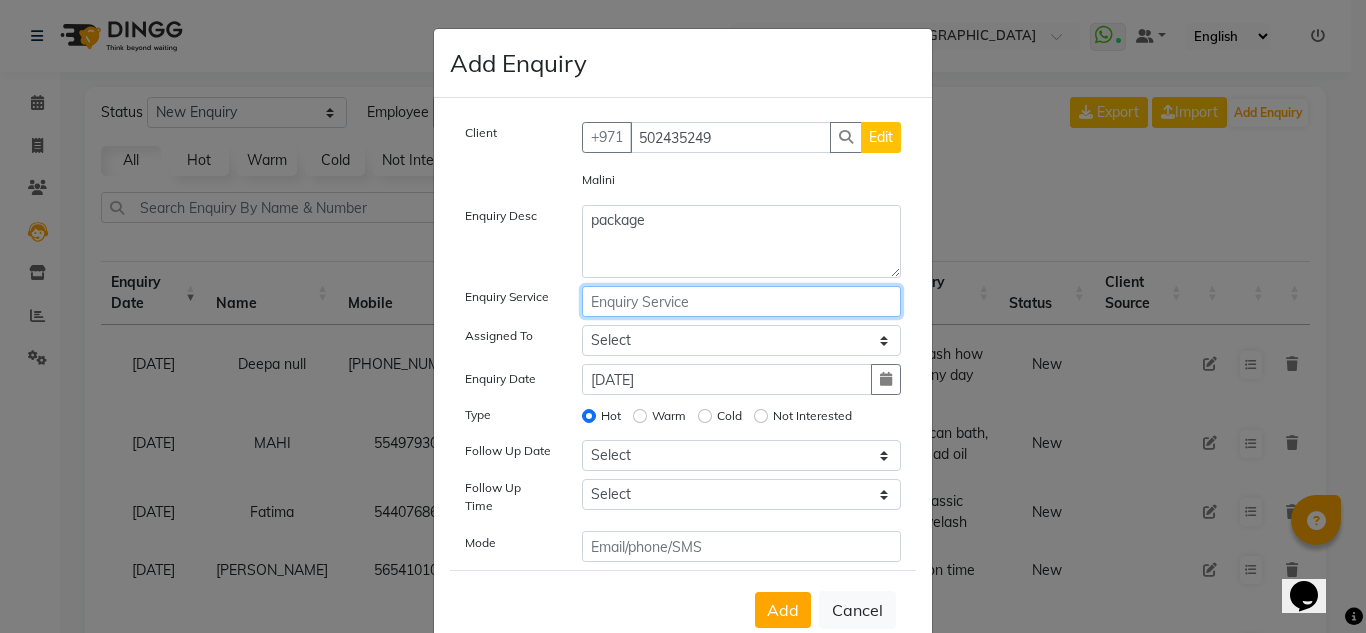 click at bounding box center [742, 301] 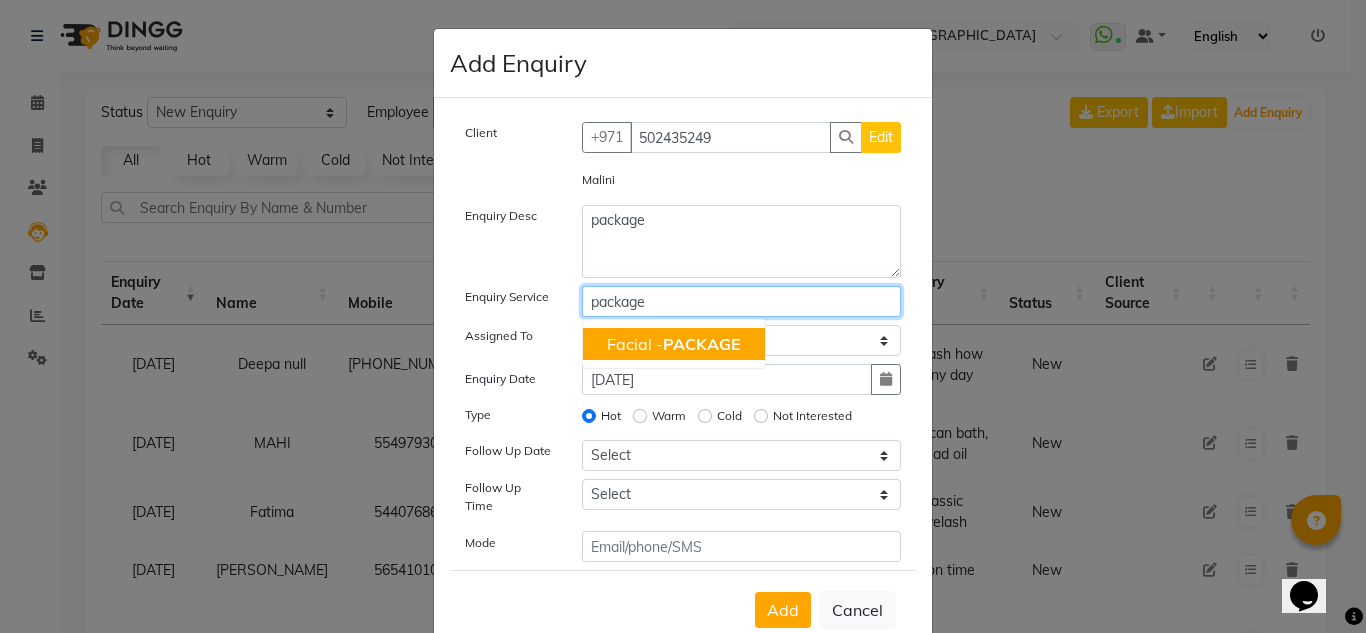 click on "package" at bounding box center [742, 301] 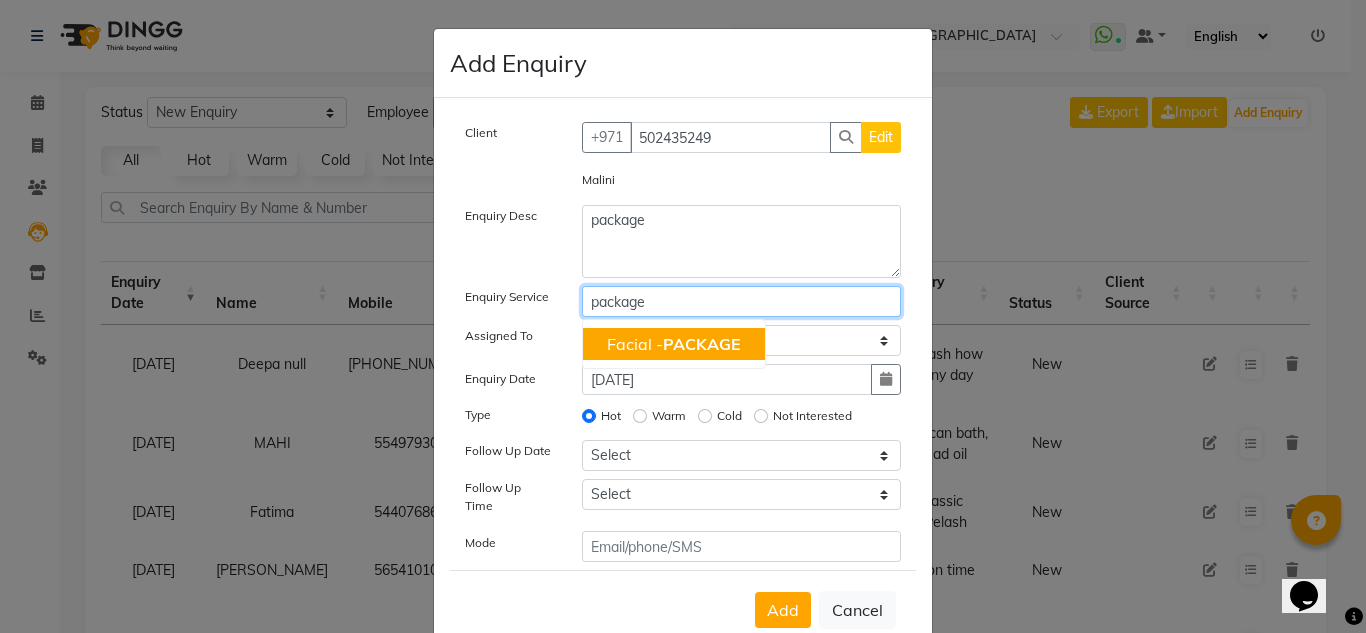 type on "package" 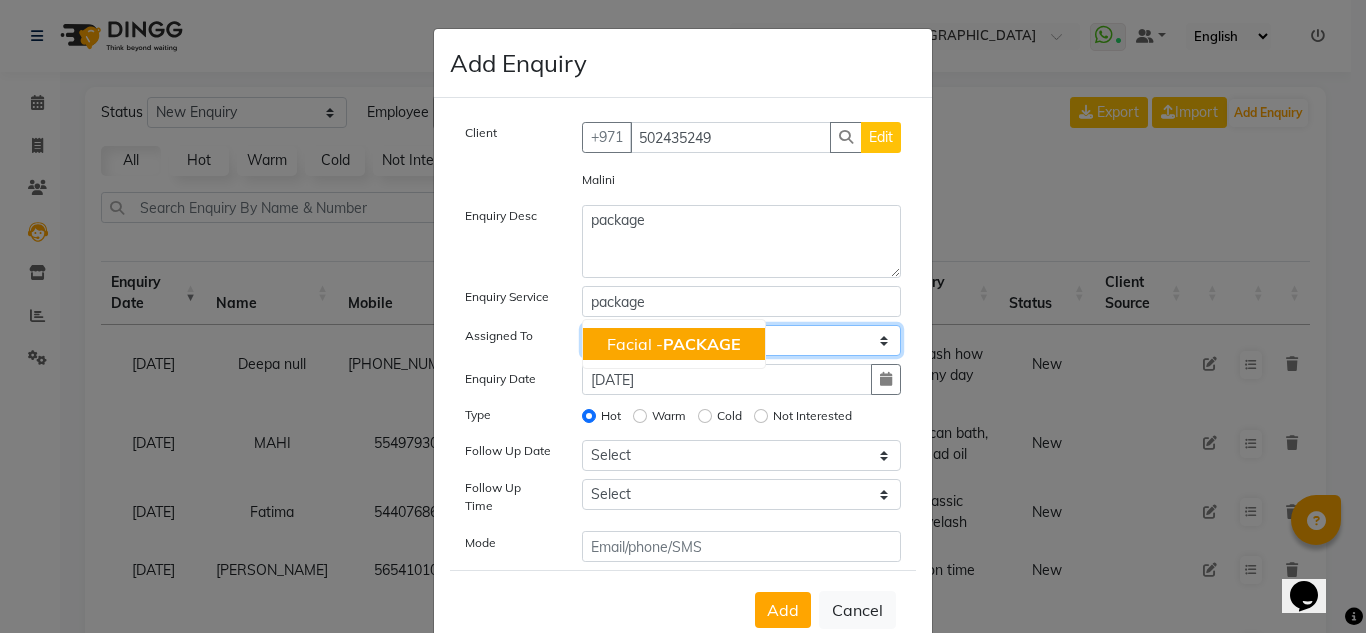 click on "Select ABUSHAGARA [PERSON_NAME] Management [PERSON_NAME] RECEPTION-ALWAHDA [PERSON_NAME] SALON [PERSON_NAME] trial" 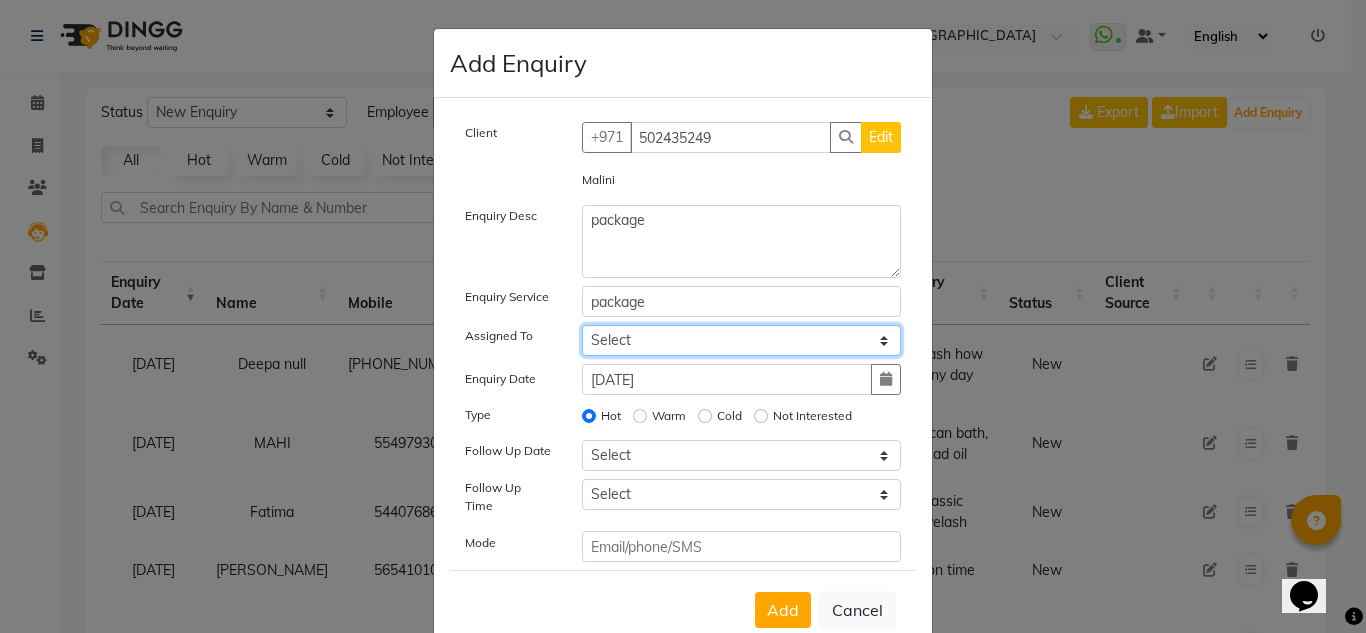select on "76471" 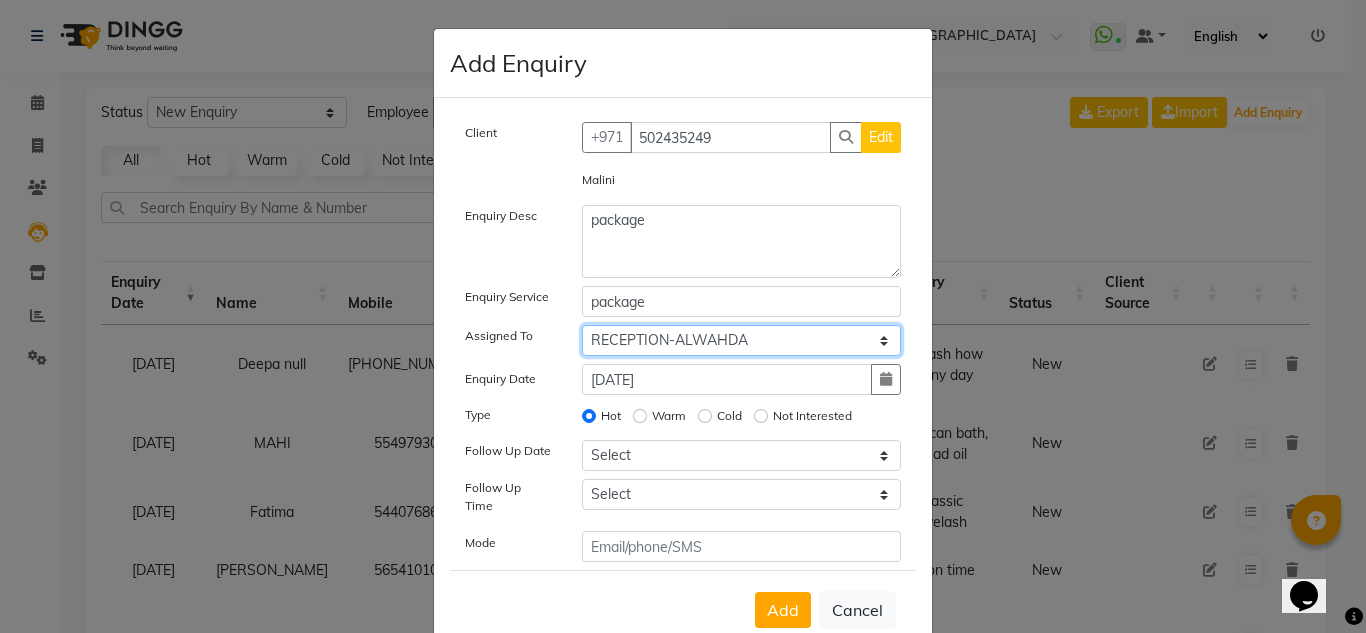 click on "Select ABUSHAGARA [PERSON_NAME] Management [PERSON_NAME] RECEPTION-ALWAHDA [PERSON_NAME] SALON [PERSON_NAME] trial" 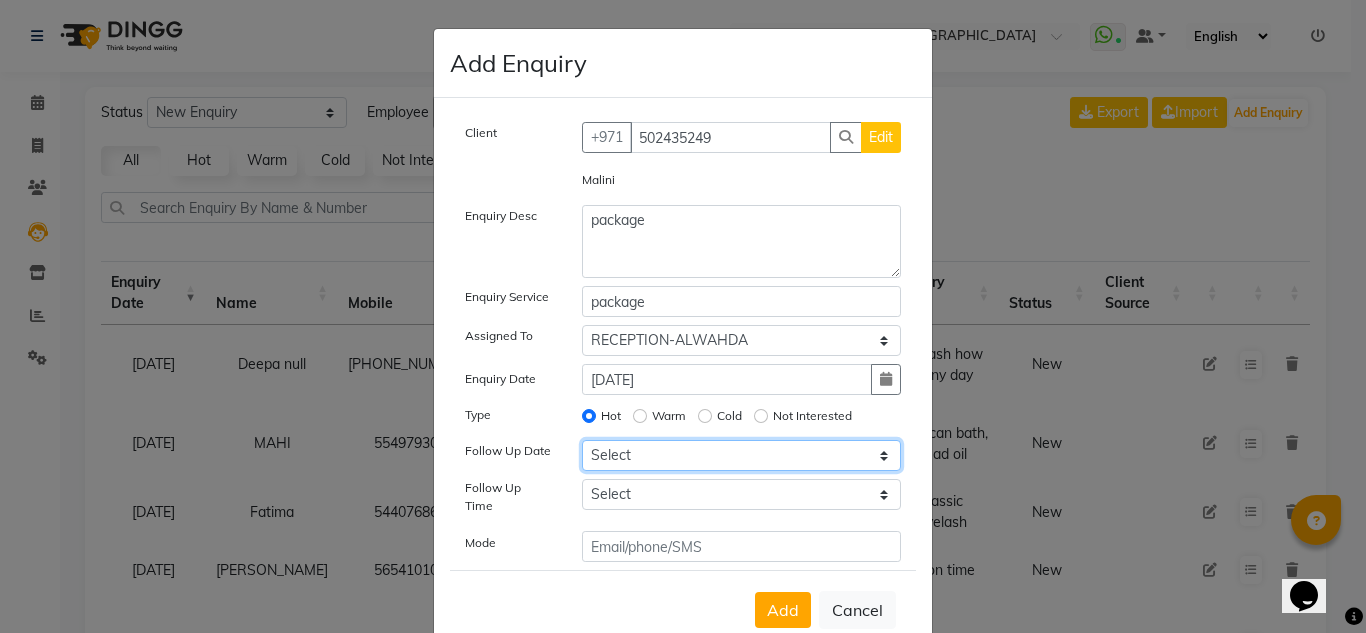 drag, startPoint x: 627, startPoint y: 458, endPoint x: 627, endPoint y: 442, distance: 16 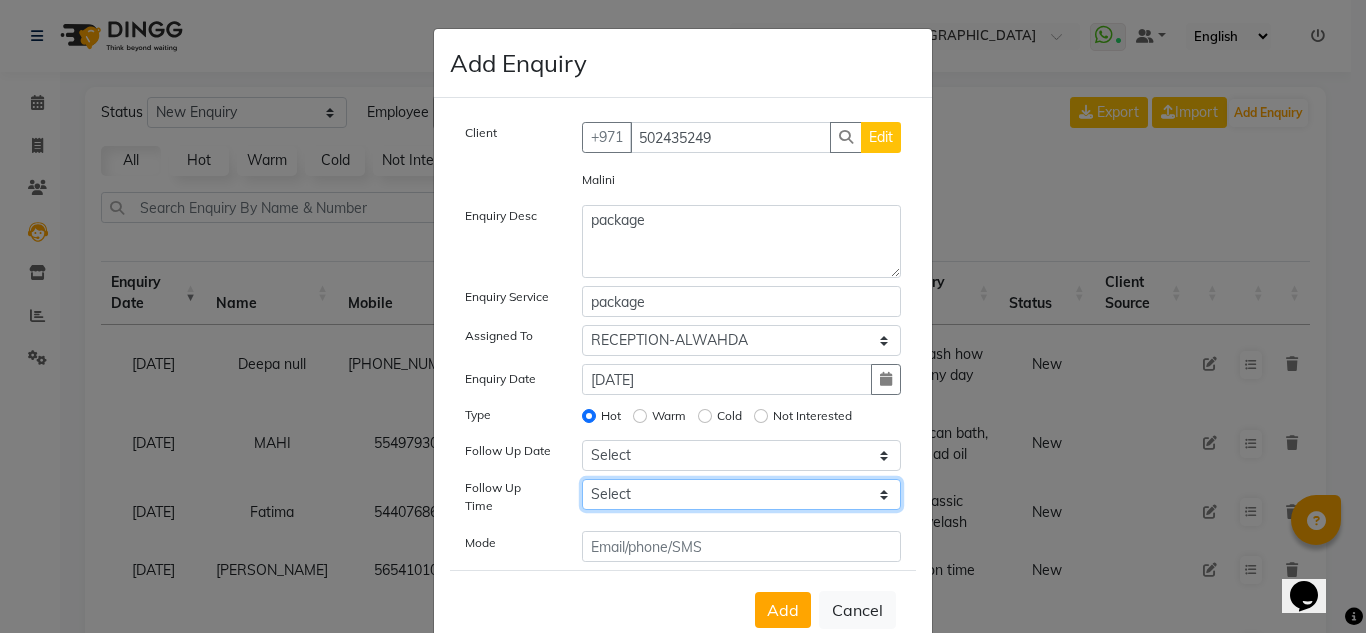 drag, startPoint x: 654, startPoint y: 497, endPoint x: 654, endPoint y: 480, distance: 17 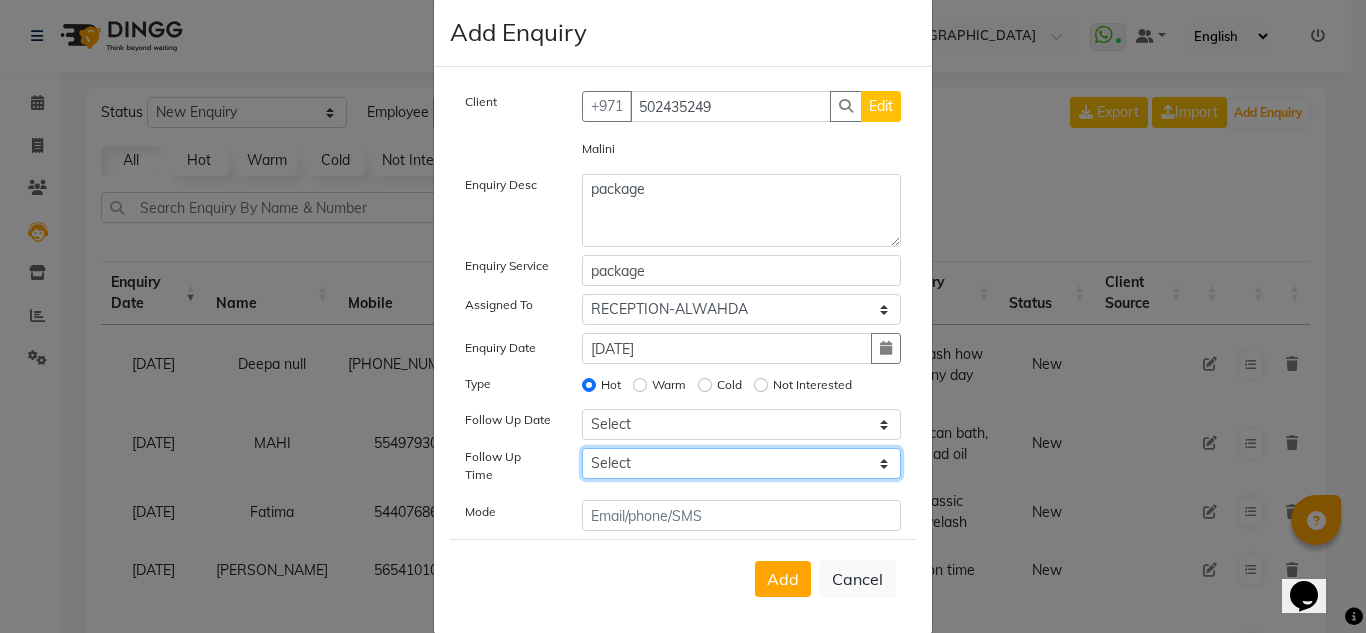 scroll, scrollTop: 48, scrollLeft: 0, axis: vertical 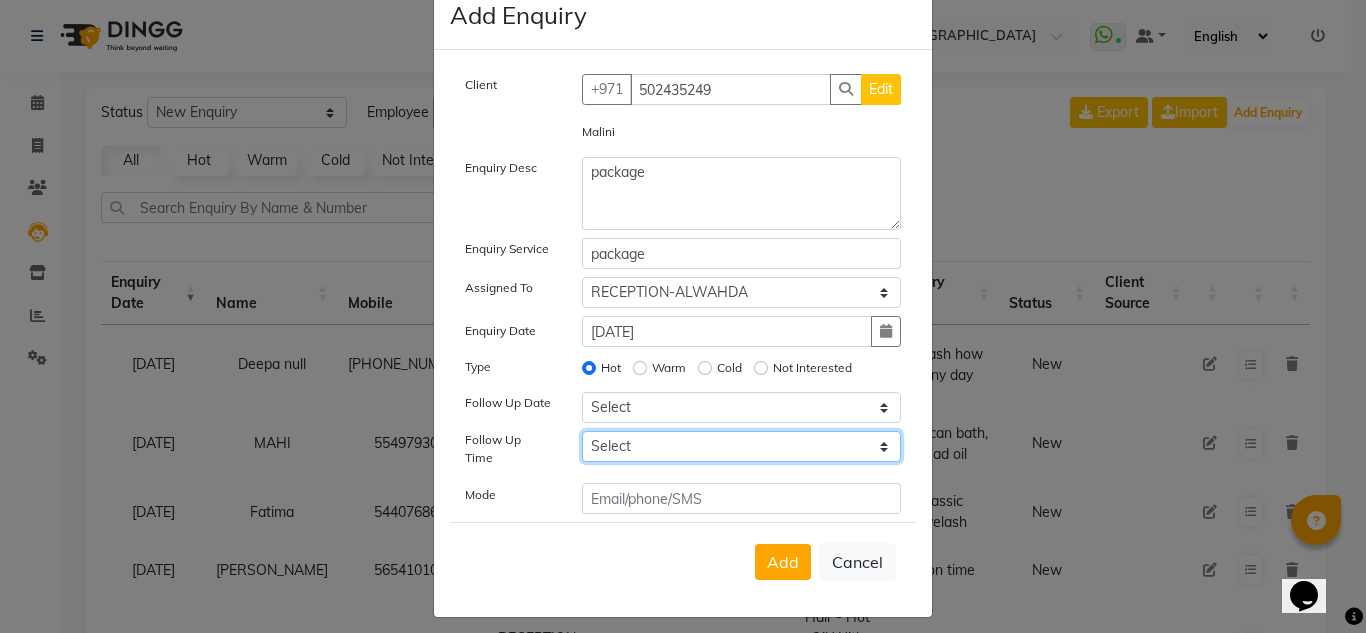 drag, startPoint x: 624, startPoint y: 455, endPoint x: 629, endPoint y: 436, distance: 19.646883 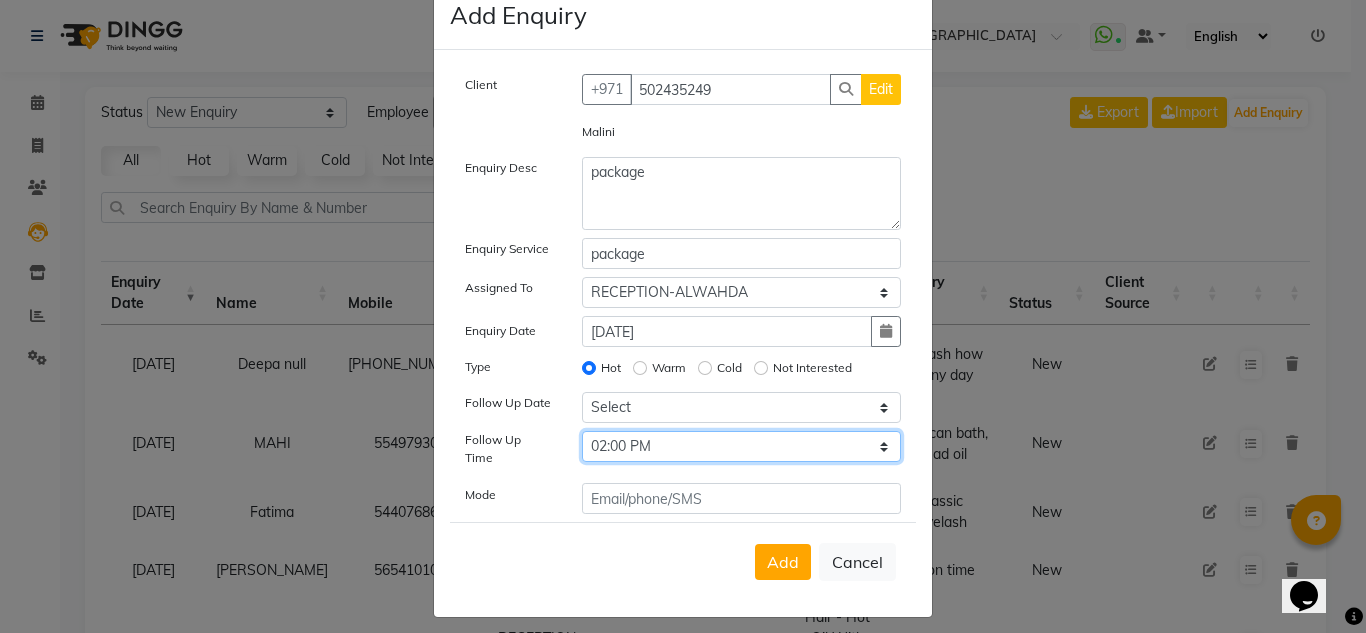 click on "Select 07:00 AM 07:15 AM 07:30 AM 07:45 AM 08:00 AM 08:15 AM 08:30 AM 08:45 AM 09:00 AM 09:15 AM 09:30 AM 09:45 AM 10:00 AM 10:15 AM 10:30 AM 10:45 AM 11:00 AM 11:15 AM 11:30 AM 11:45 AM 12:00 PM 12:15 PM 12:30 PM 12:45 PM 01:00 PM 01:15 PM 01:30 PM 01:45 PM 02:00 PM 02:15 PM 02:30 PM 02:45 PM 03:00 PM 03:15 PM 03:30 PM 03:45 PM 04:00 PM 04:15 PM 04:30 PM 04:45 PM 05:00 PM 05:15 PM 05:30 PM 05:45 PM 06:00 PM 06:15 PM 06:30 PM 06:45 PM 07:00 PM 07:15 PM 07:30 PM 07:45 PM 08:00 PM 08:15 PM 08:30 PM 08:45 PM 09:00 PM 09:15 PM 09:30 PM 09:45 PM 10:00 PM" at bounding box center (742, 446) 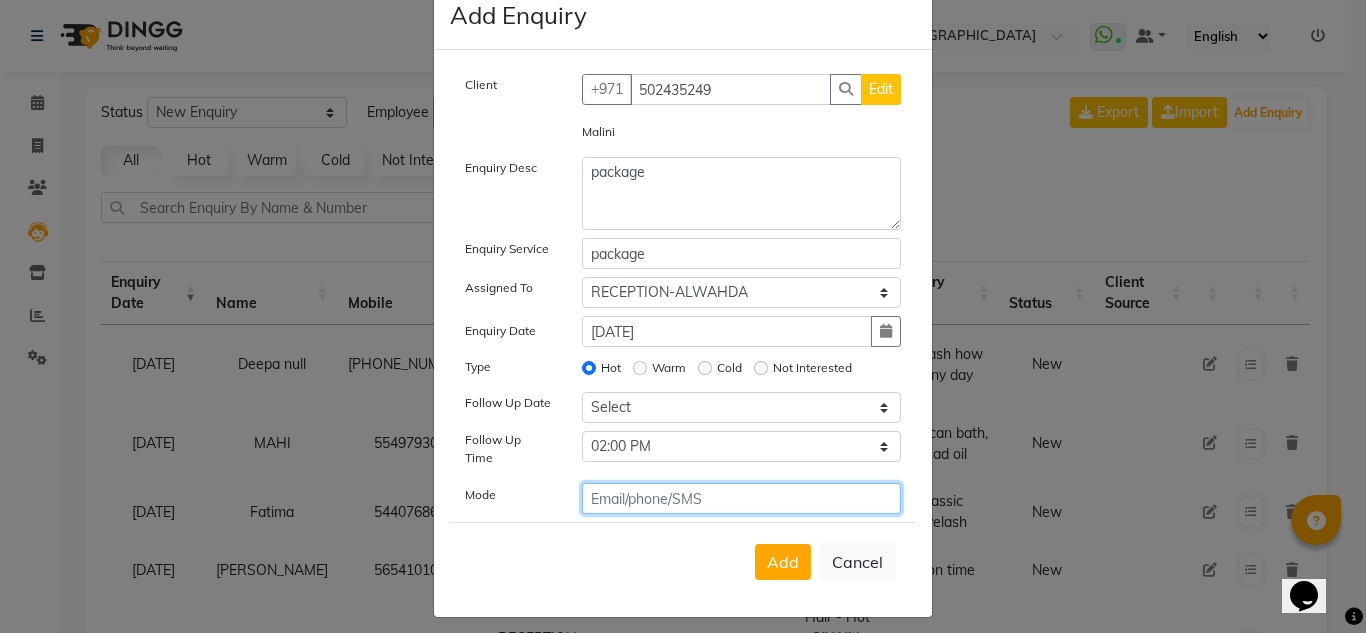 click 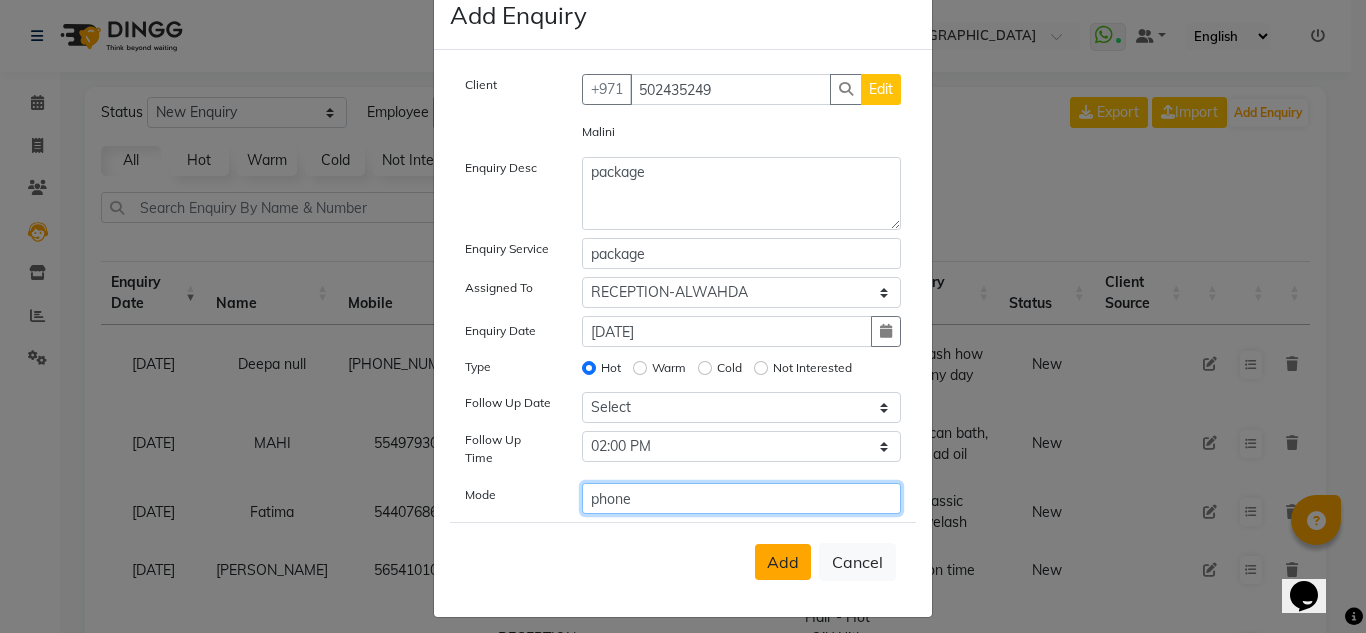 type on "phone" 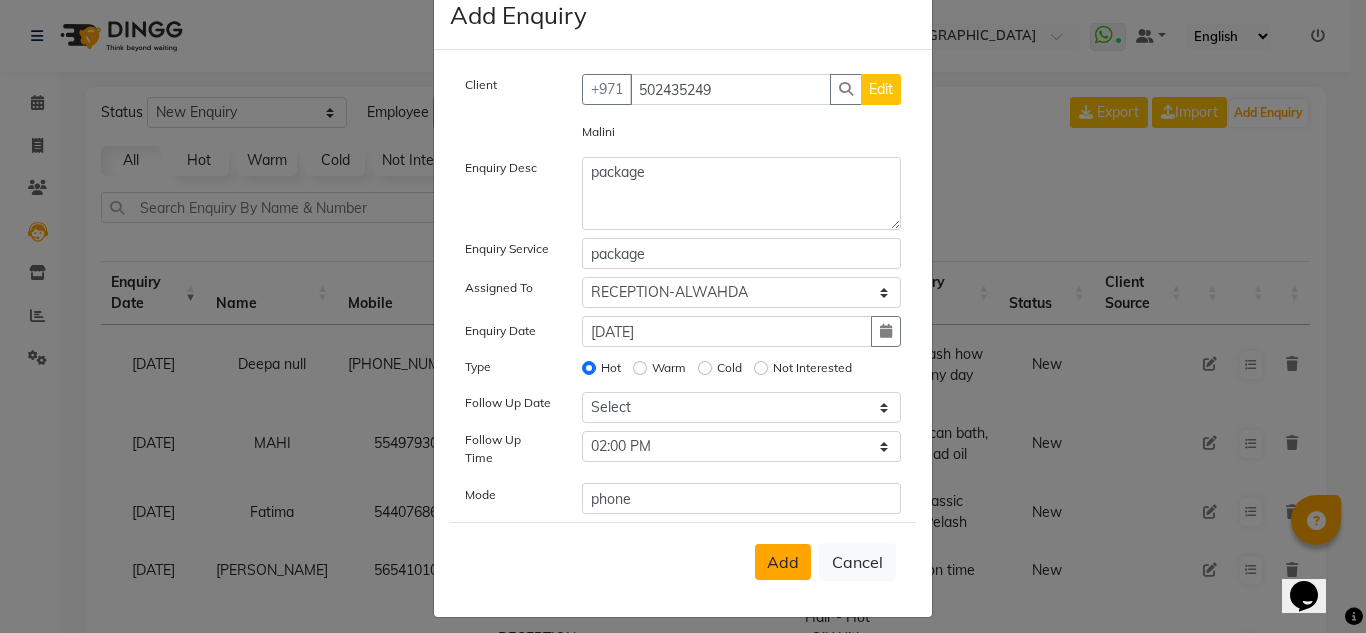 click on "Add" at bounding box center [783, 562] 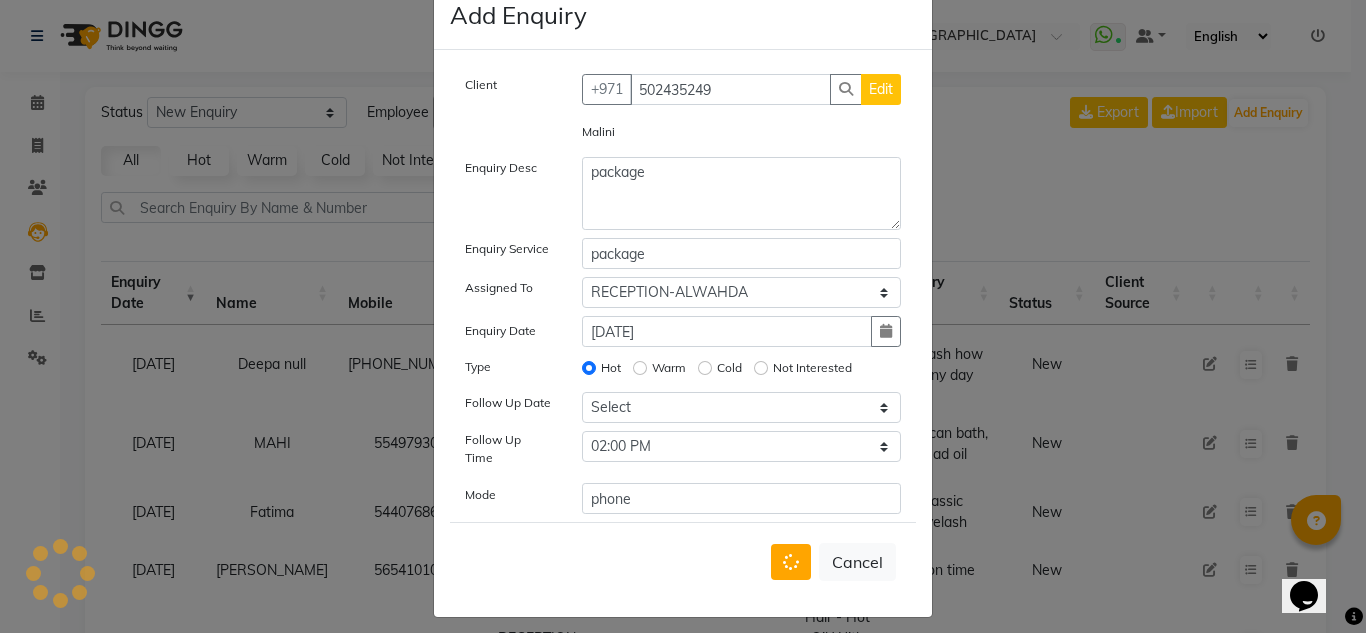 type 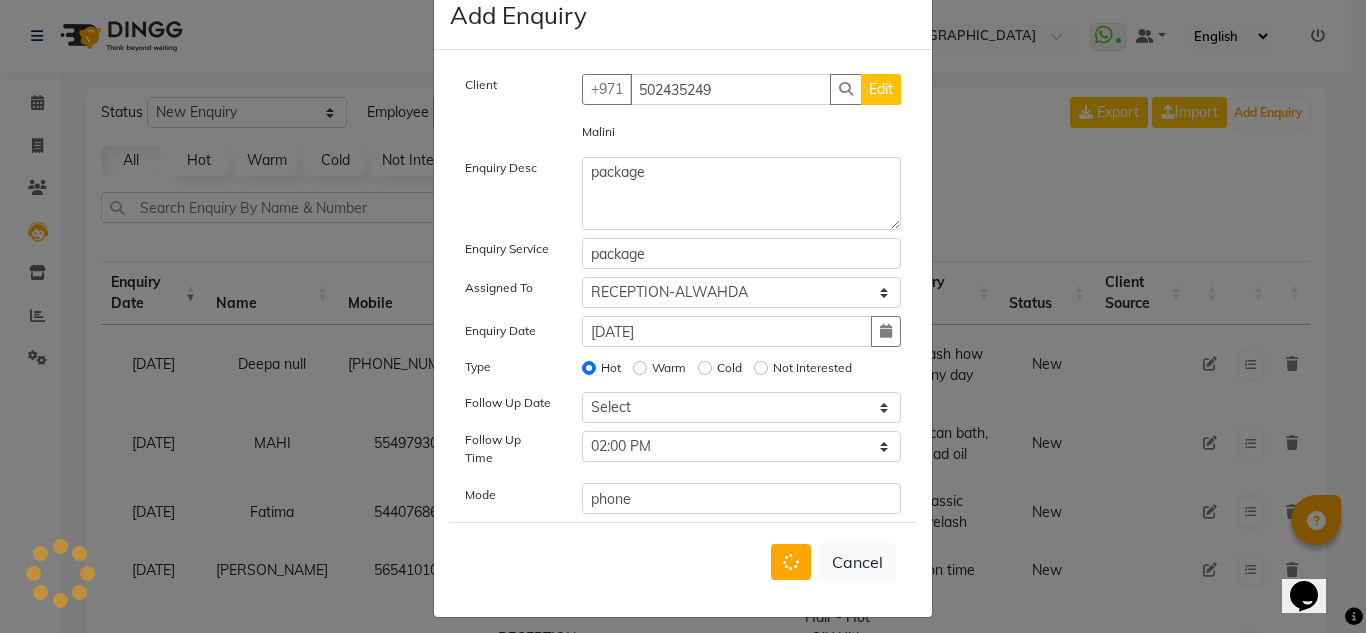 type 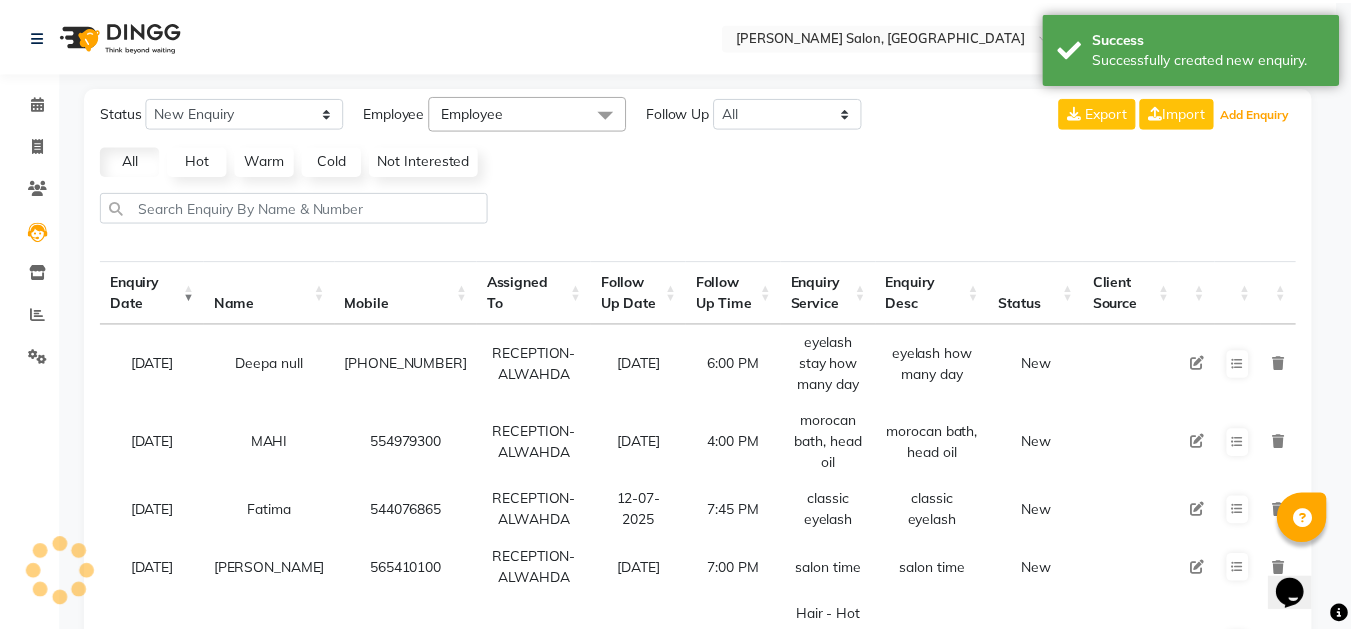 scroll, scrollTop: 20, scrollLeft: 0, axis: vertical 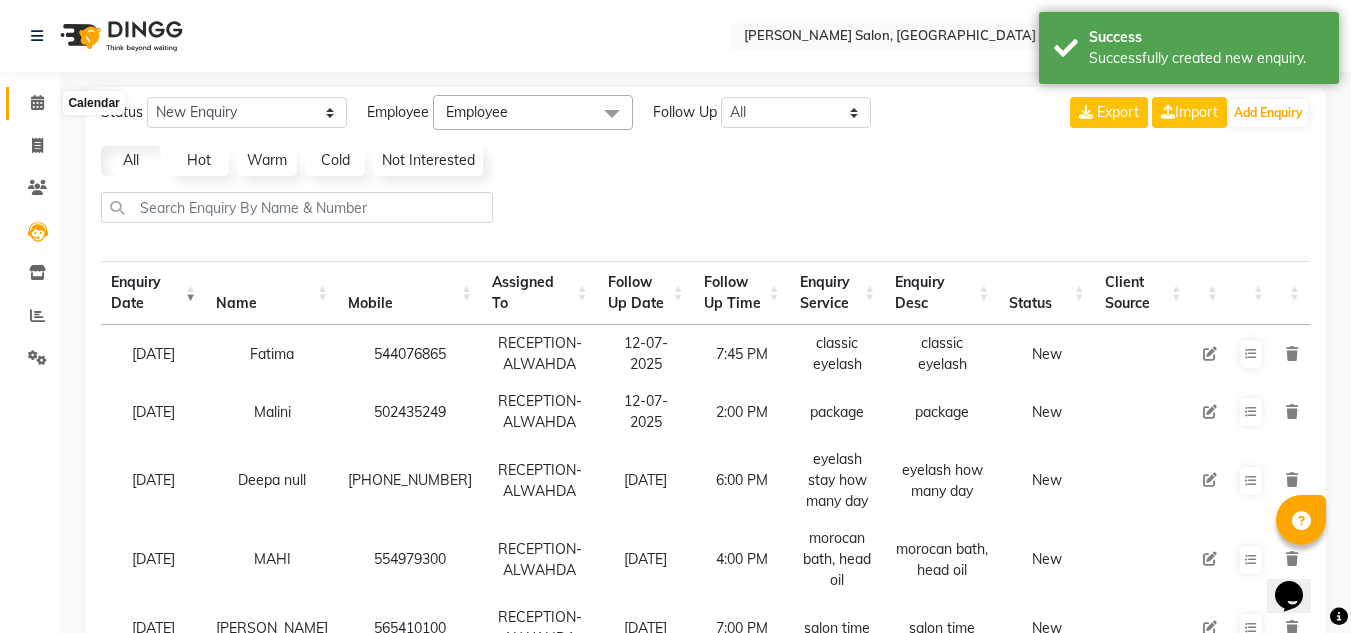 click 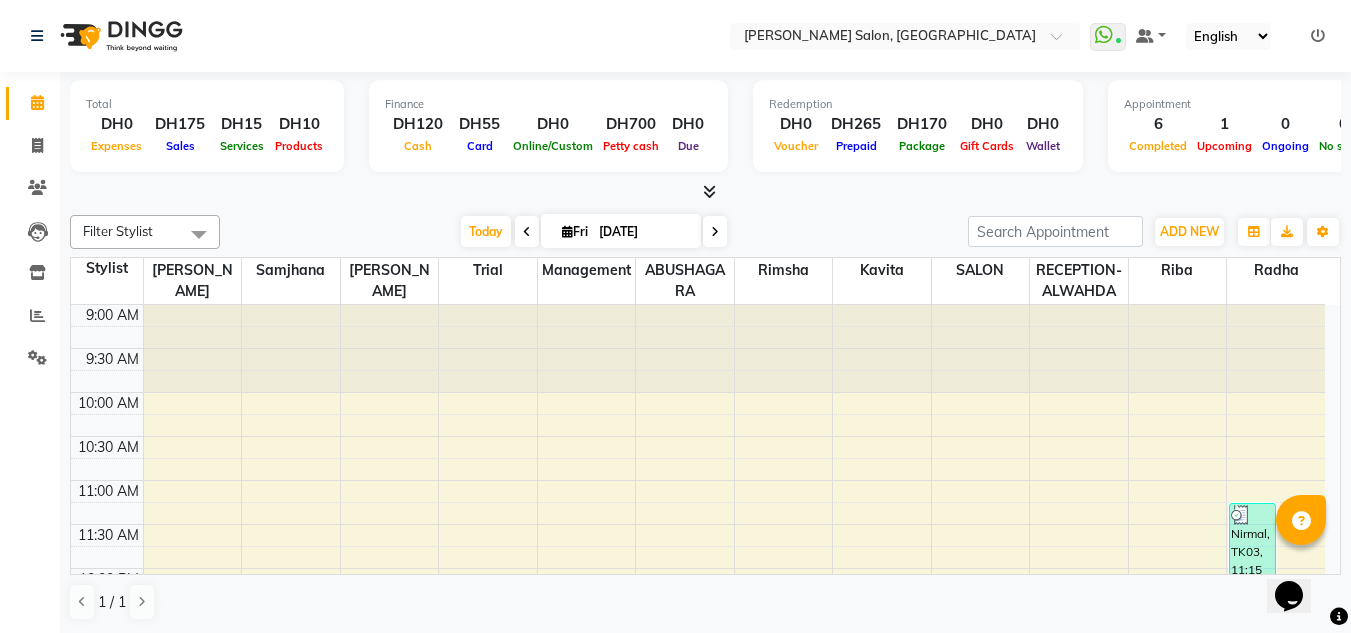 scroll, scrollTop: 0, scrollLeft: 0, axis: both 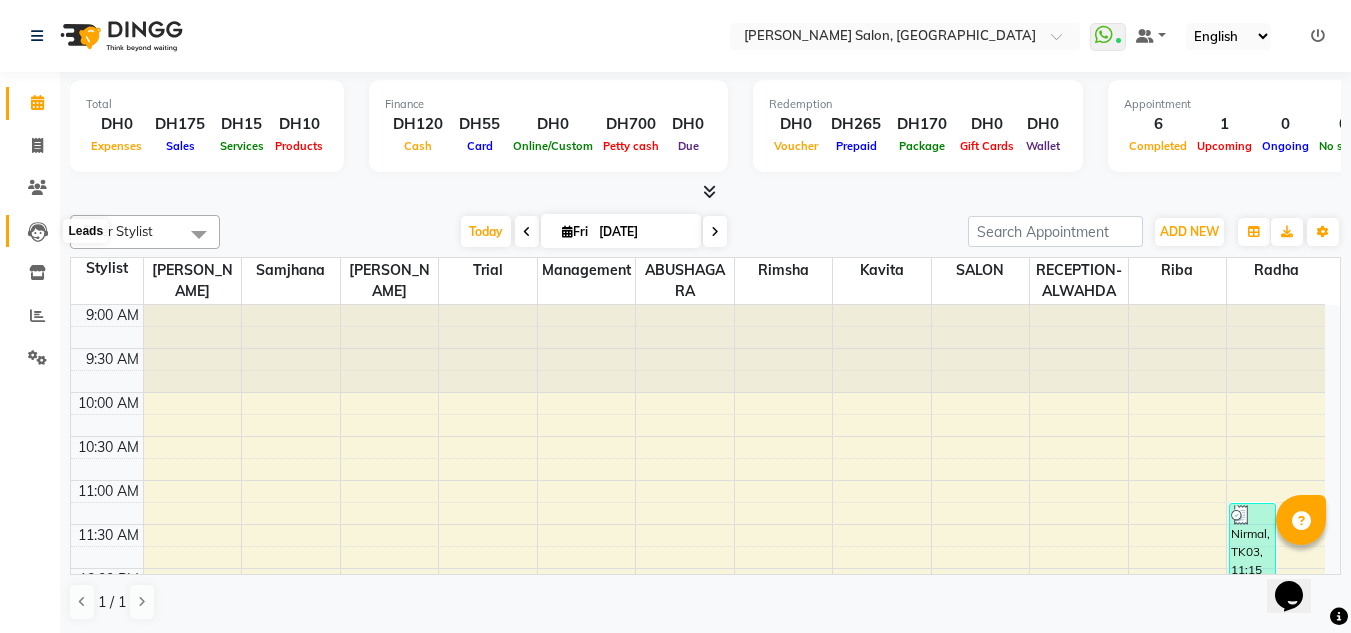 drag, startPoint x: 32, startPoint y: 230, endPoint x: 89, endPoint y: 225, distance: 57.21888 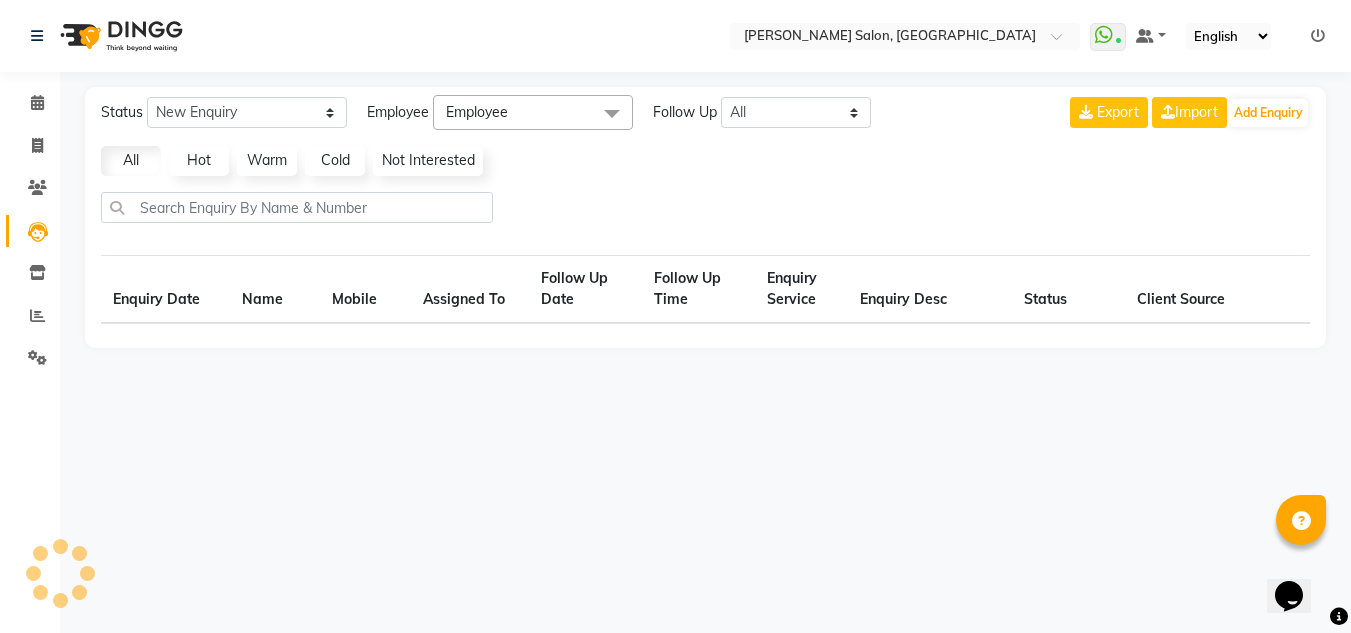 select on "10" 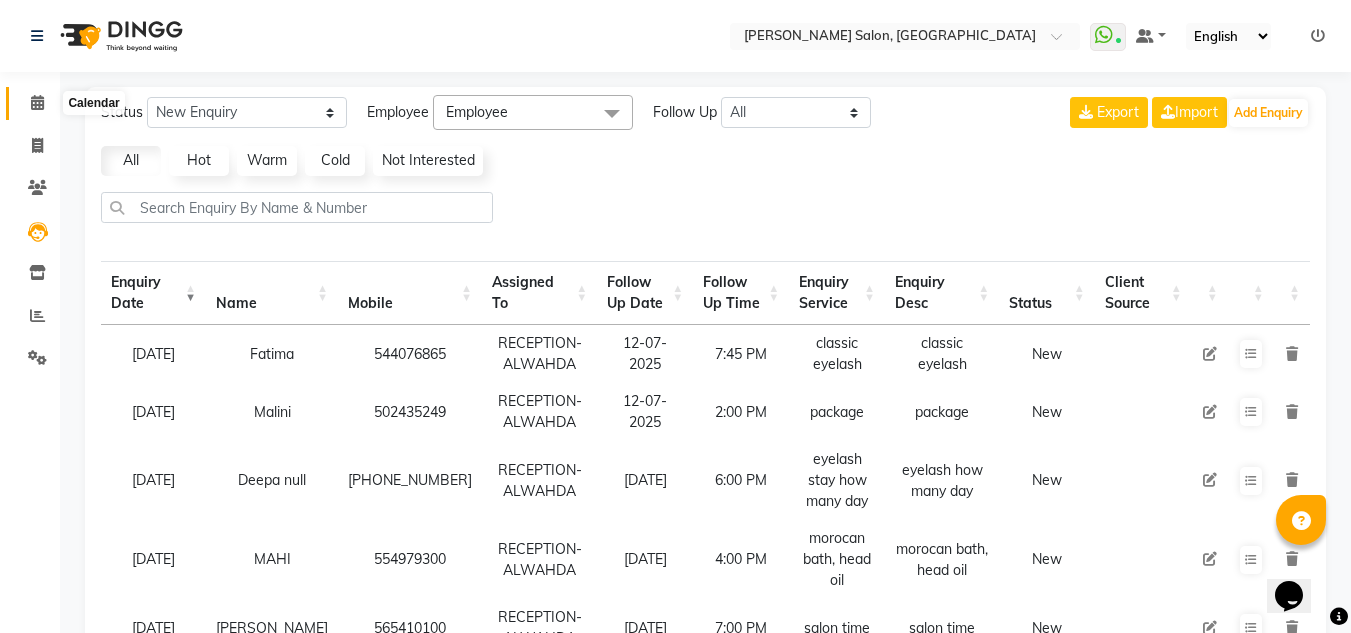 click 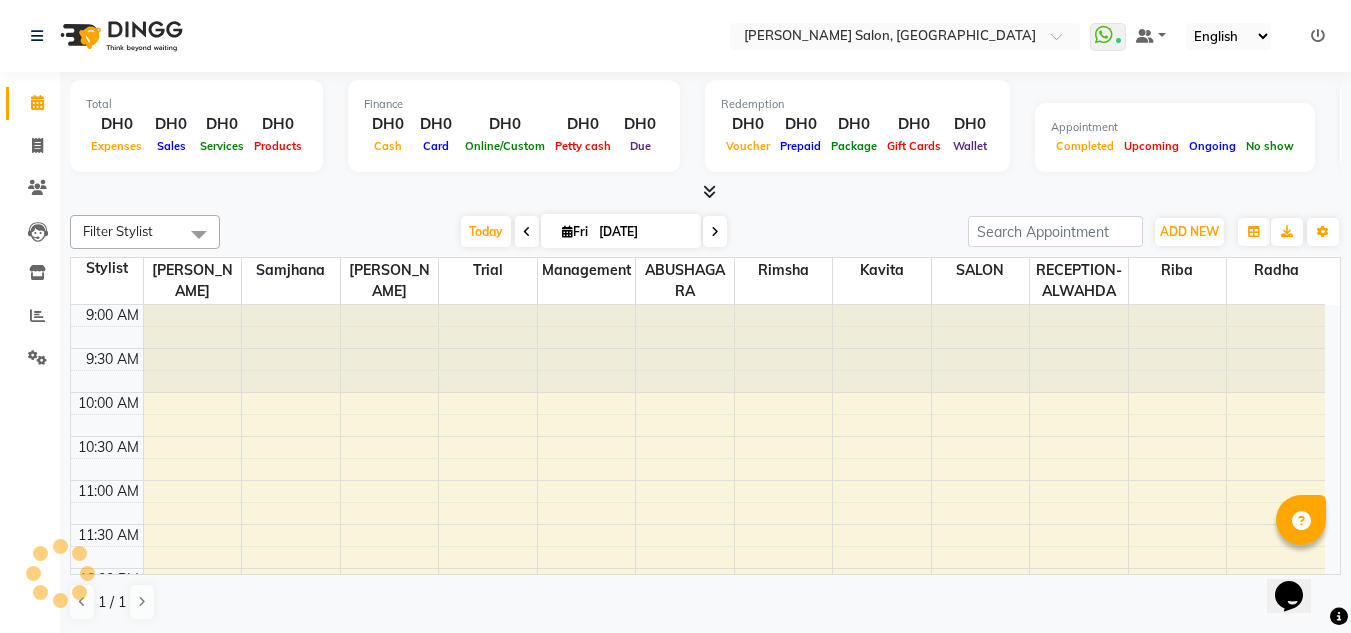 scroll, scrollTop: 0, scrollLeft: 0, axis: both 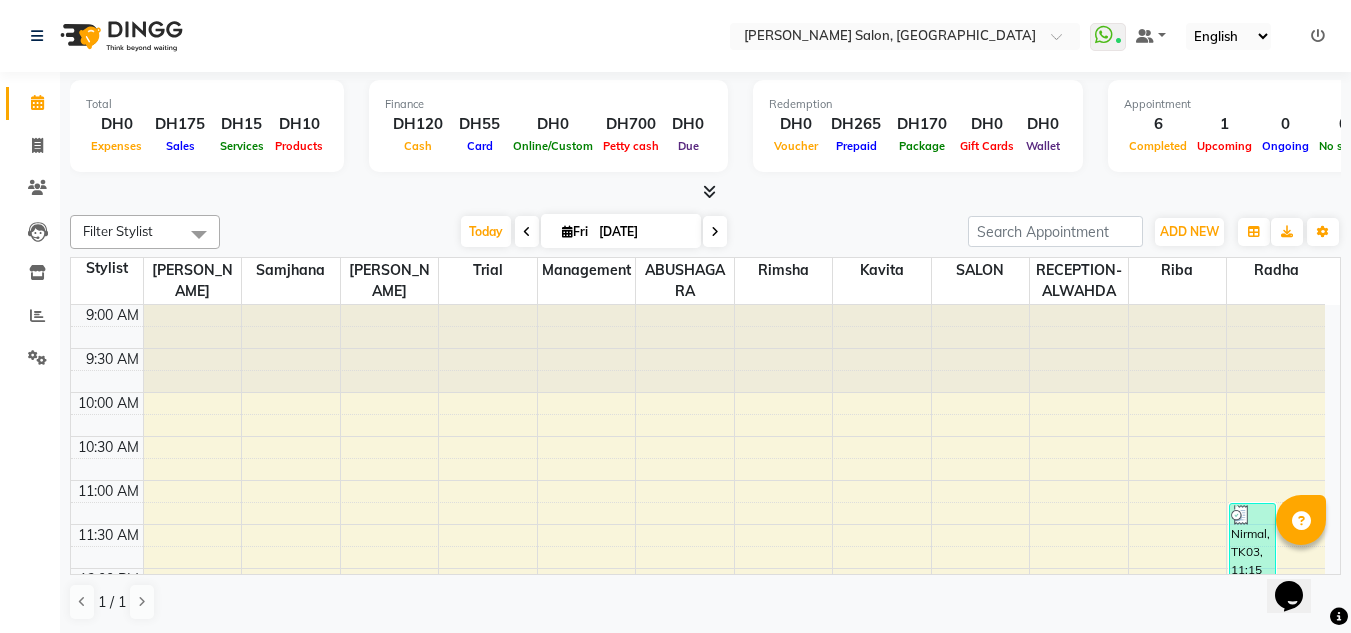 click at bounding box center (709, 191) 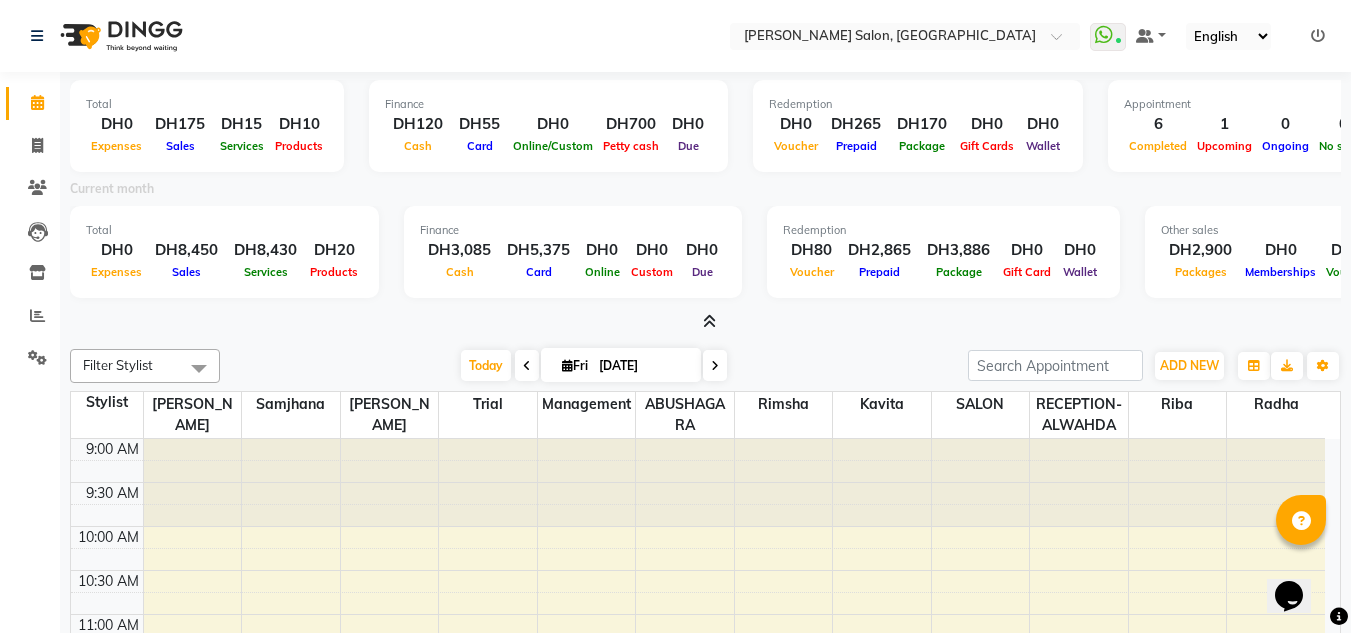 click at bounding box center (709, 321) 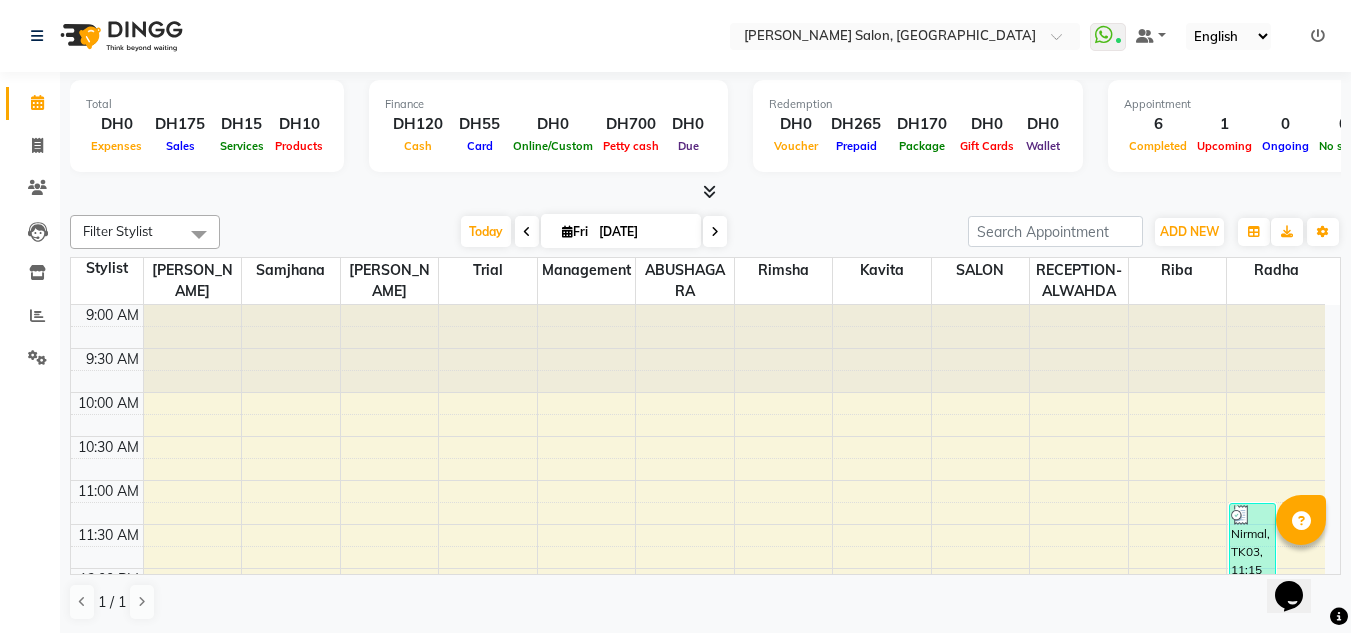 scroll, scrollTop: 1, scrollLeft: 0, axis: vertical 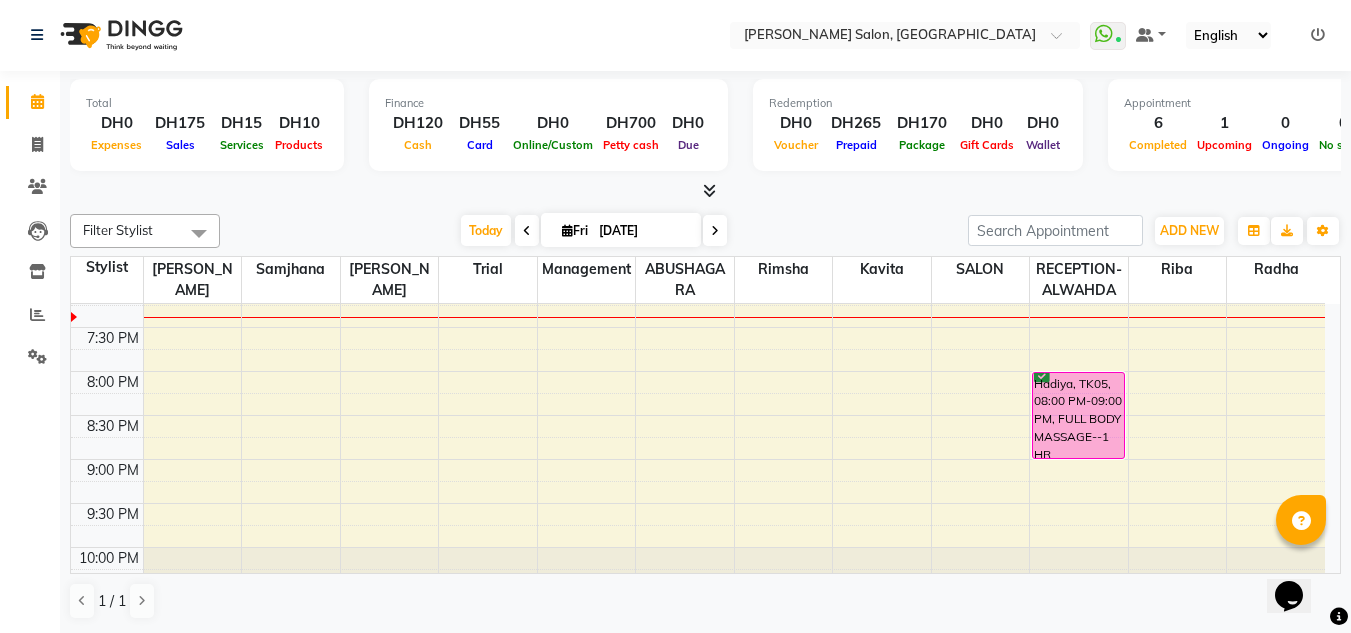 click on "Clients" 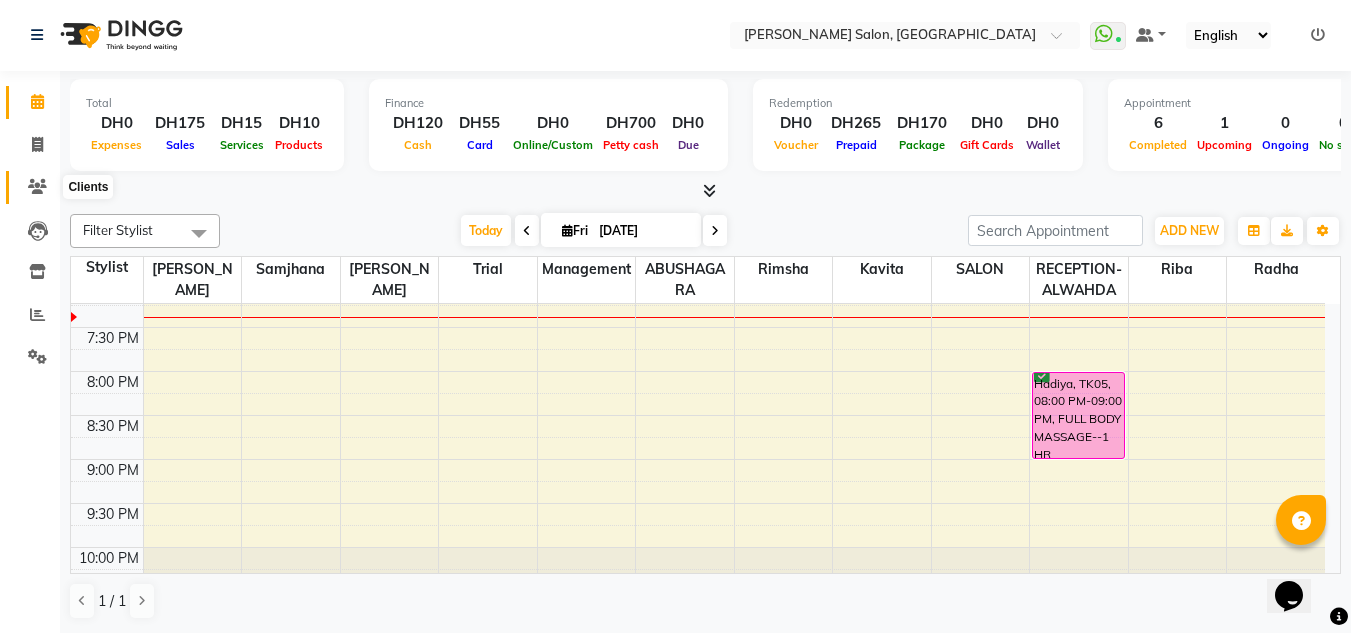 click 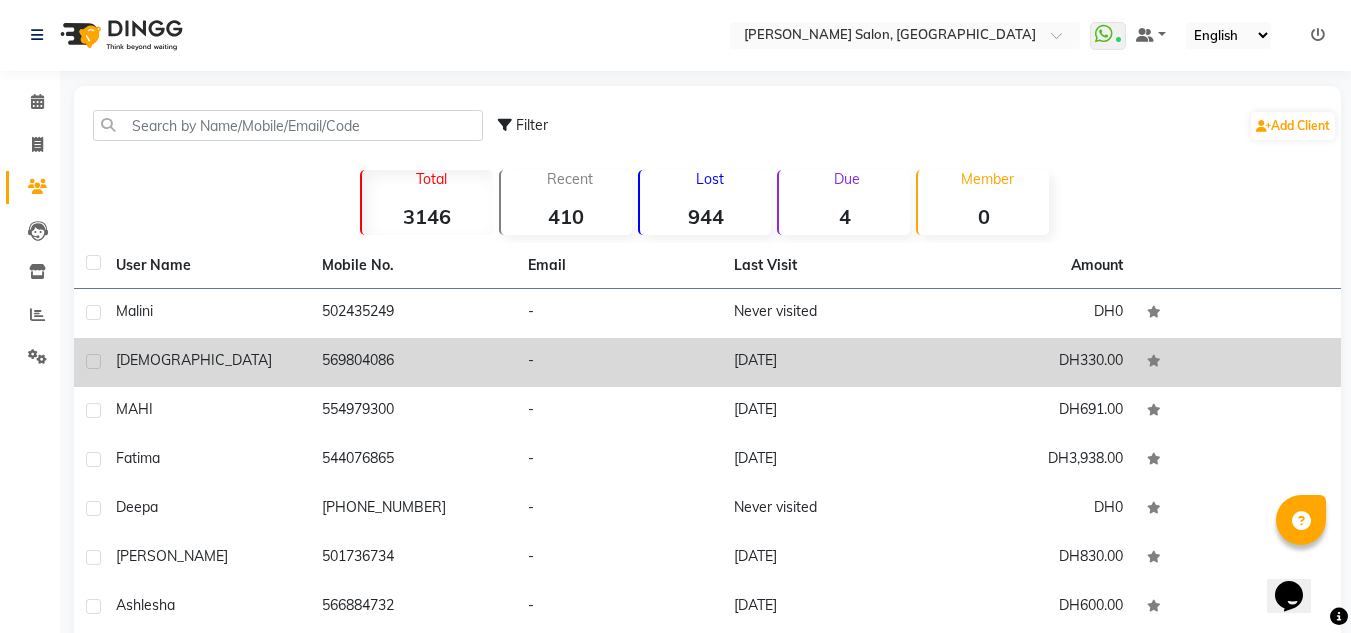 click on "569804086" 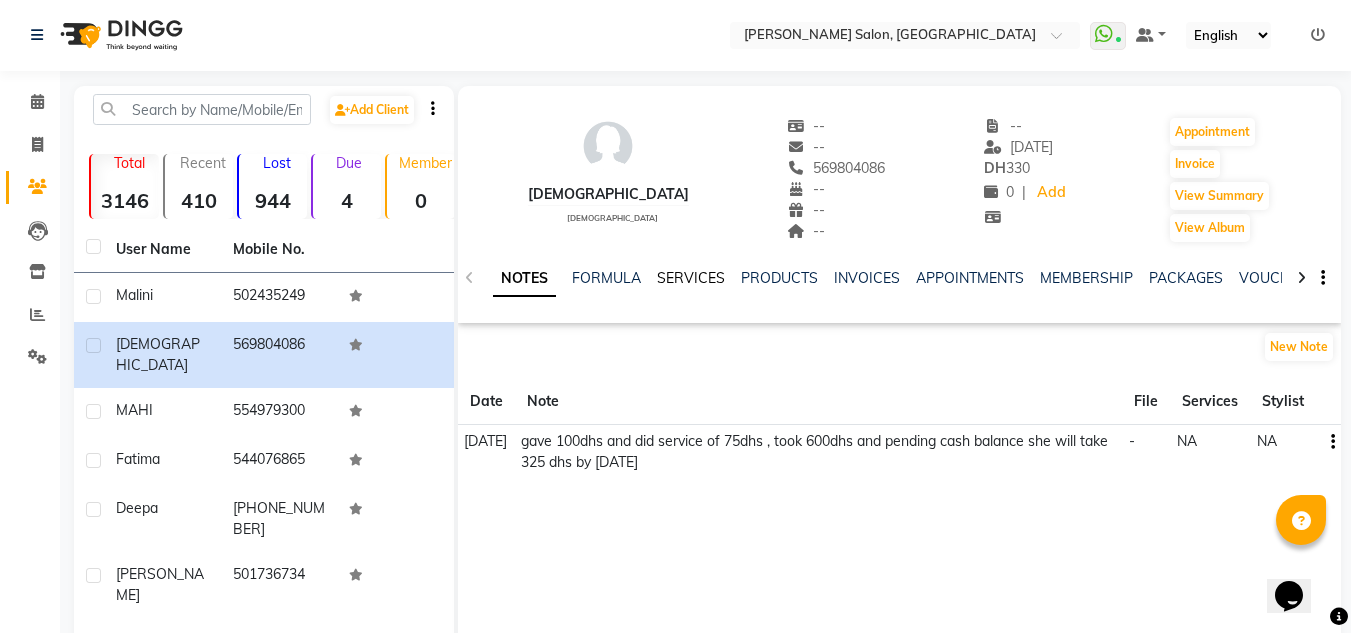 click on "SERVICES" 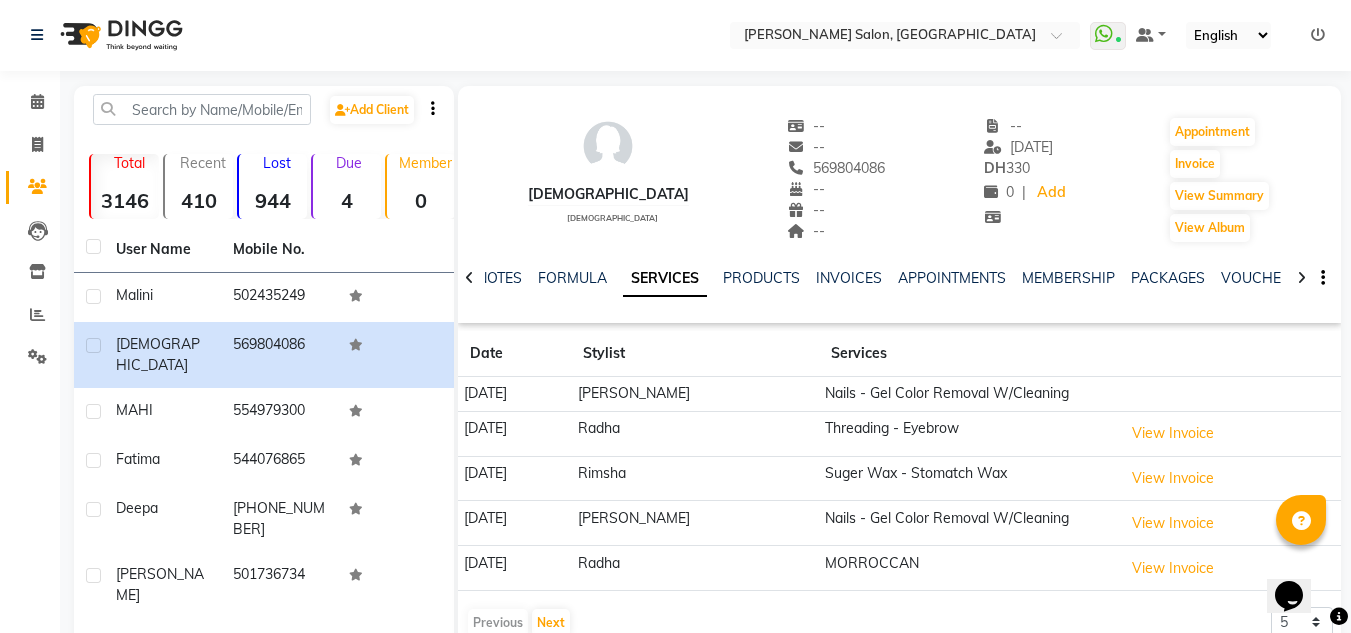 drag, startPoint x: 701, startPoint y: 438, endPoint x: 553, endPoint y: 444, distance: 148.12157 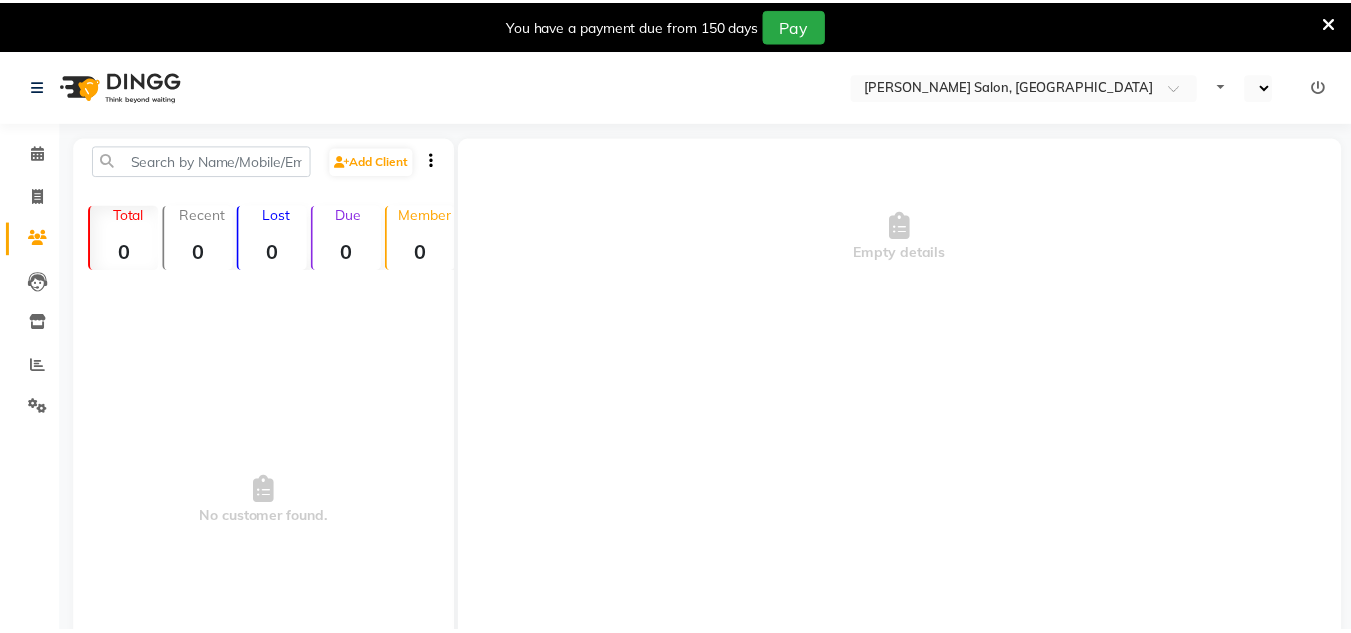 scroll, scrollTop: 0, scrollLeft: 0, axis: both 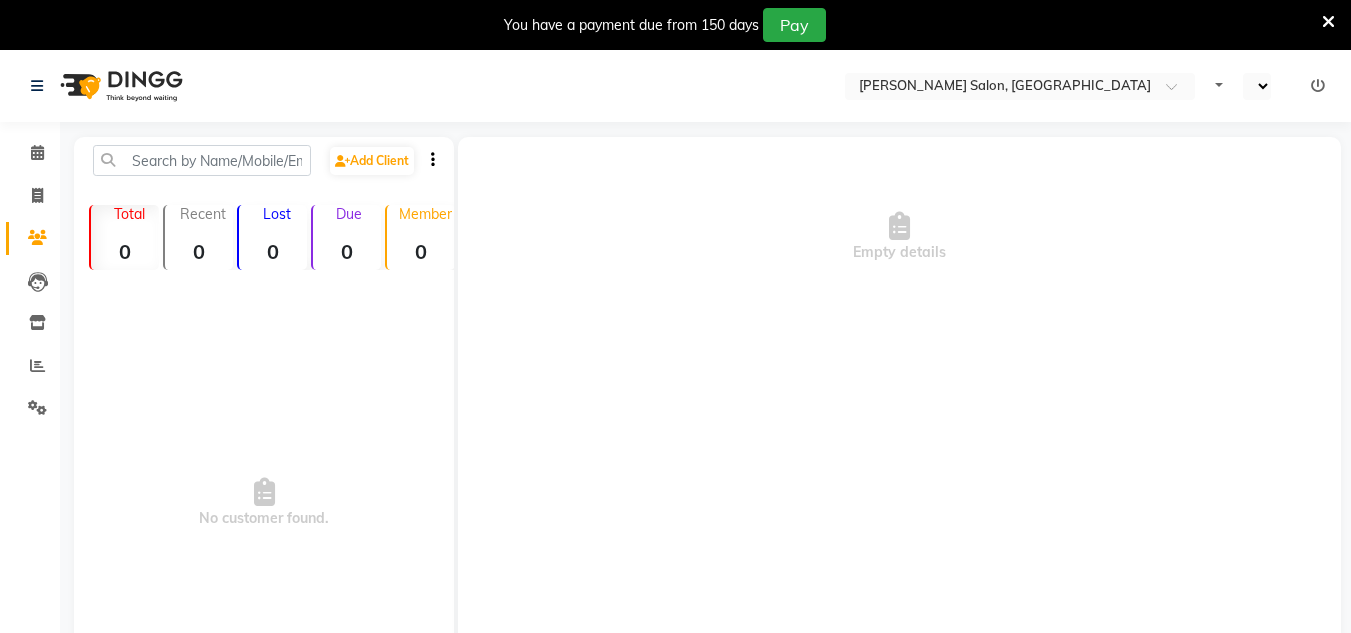 select on "en" 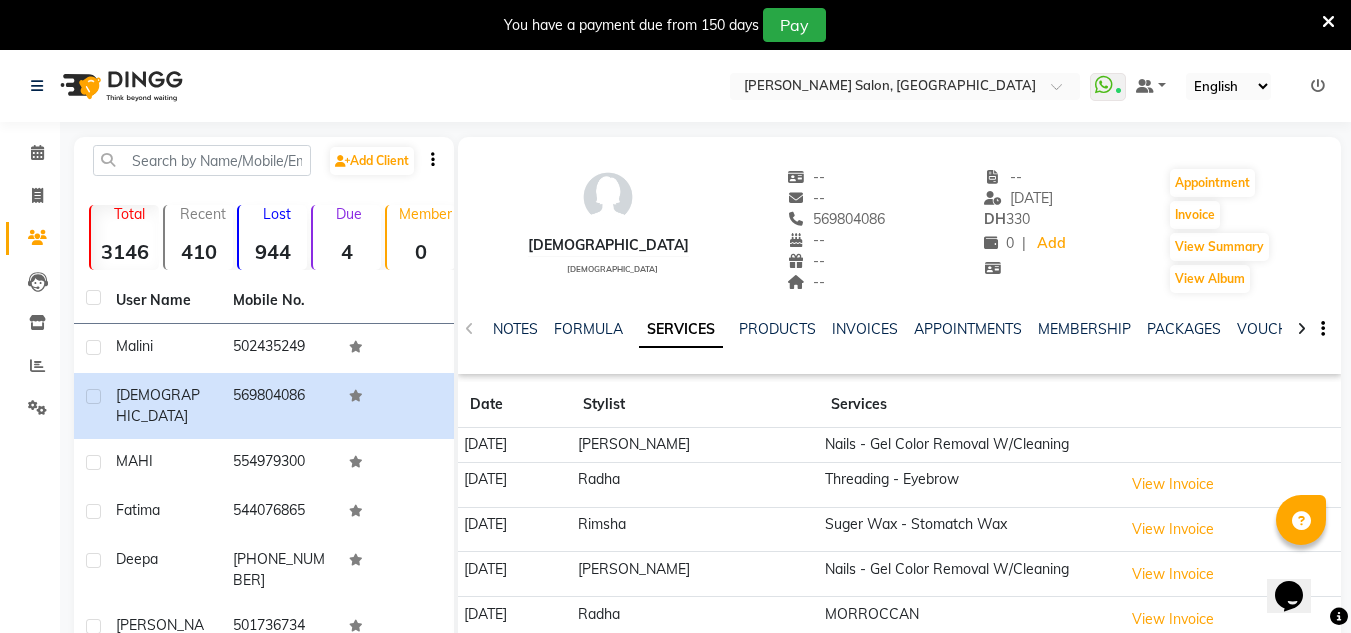 scroll, scrollTop: 0, scrollLeft: 0, axis: both 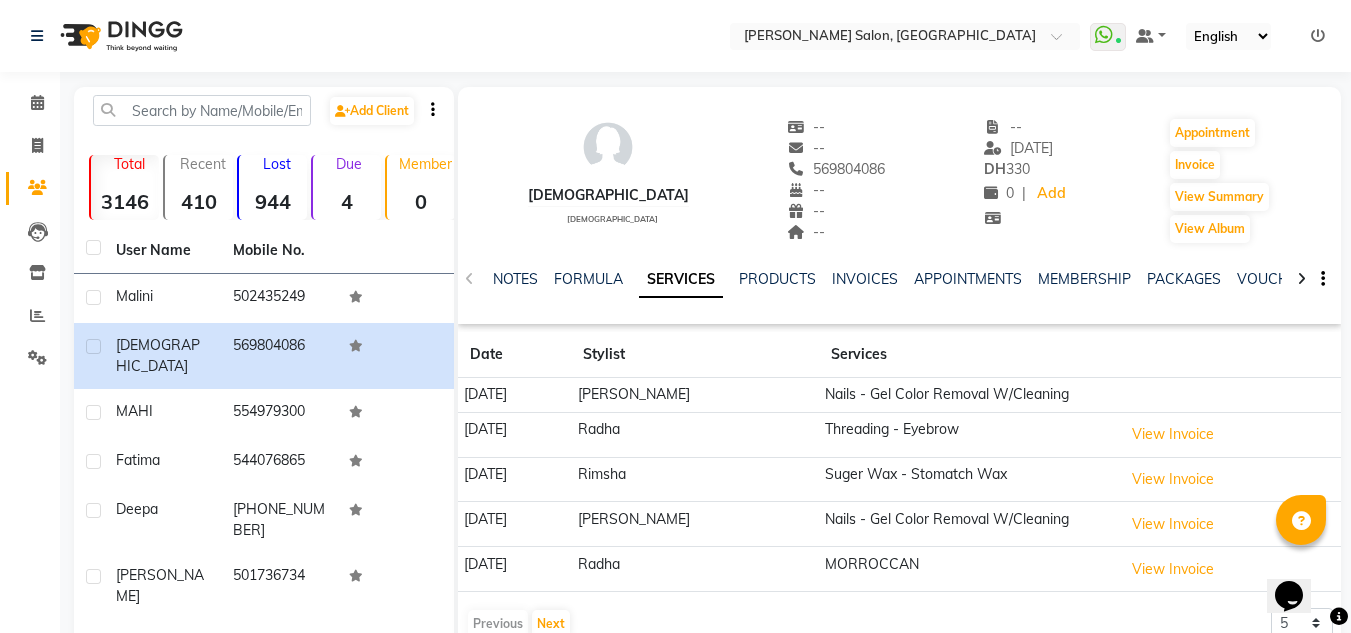 click on "Add Client  Total  3146  Recent  410  Lost  944  Due  4  Member  0 User Name Mobile No. Malini     502435249  Hadiya     569804086  MAHI     554979300  Fatima     544076865  Deepa    +91  8248066347  Nikhita     501736734  Ashlesha     566884732  Nirmal     527460400  RIMA     501271258  Eishal     503838576   Previous   Next   10   50   100   Hadiya    female  --   --   569804086  --  --  --  -- 02-07-2025 DH    330 0 |  Add   Appointment   Invoice  View Summary  View Album  NOTES FORMULA SERVICES PRODUCTS INVOICES APPOINTMENTS MEMBERSHIP PACKAGES VOUCHERS GIFTCARDS POINTS FORMS FAMILY CARDS WALLET Date Stylist Services 02-07-2025 Manisha Nails - Gel Color Removal W/Cleaning 02-07-2025 Radha Threading  - Eyebrow  View Invoice  01-07-2025 Rimsha Suger Wax - Stomatch Wax  View Invoice  01-07-2025 Manisha Nails - Gel Color Removal W/Cleaning  View Invoice  20-06-2025 Radha MORROCCAN  View Invoice   Previous   Next  5 10 50 100 500" 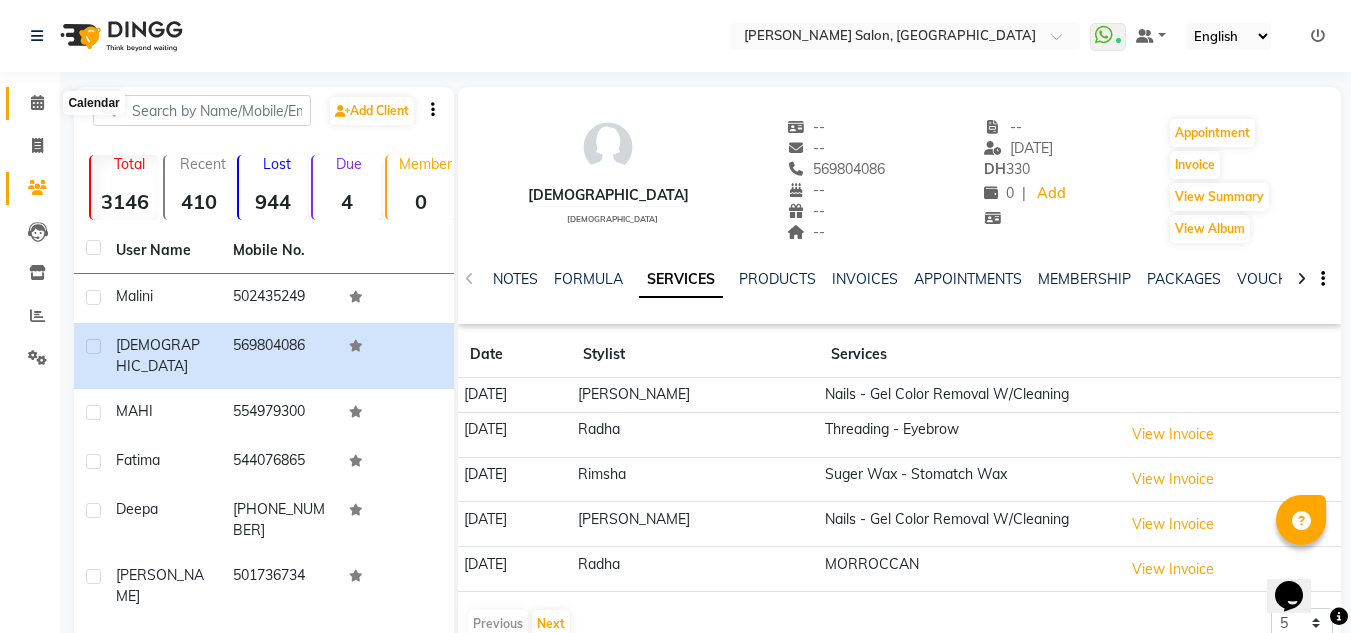 click 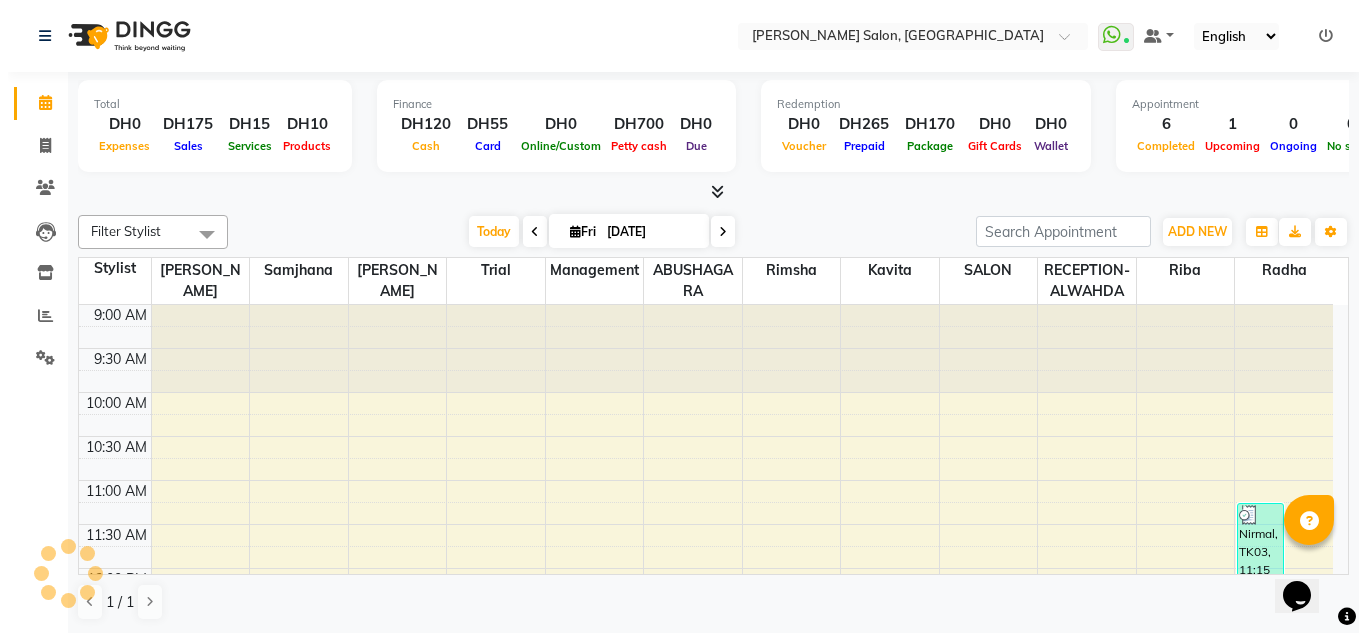 scroll, scrollTop: 0, scrollLeft: 0, axis: both 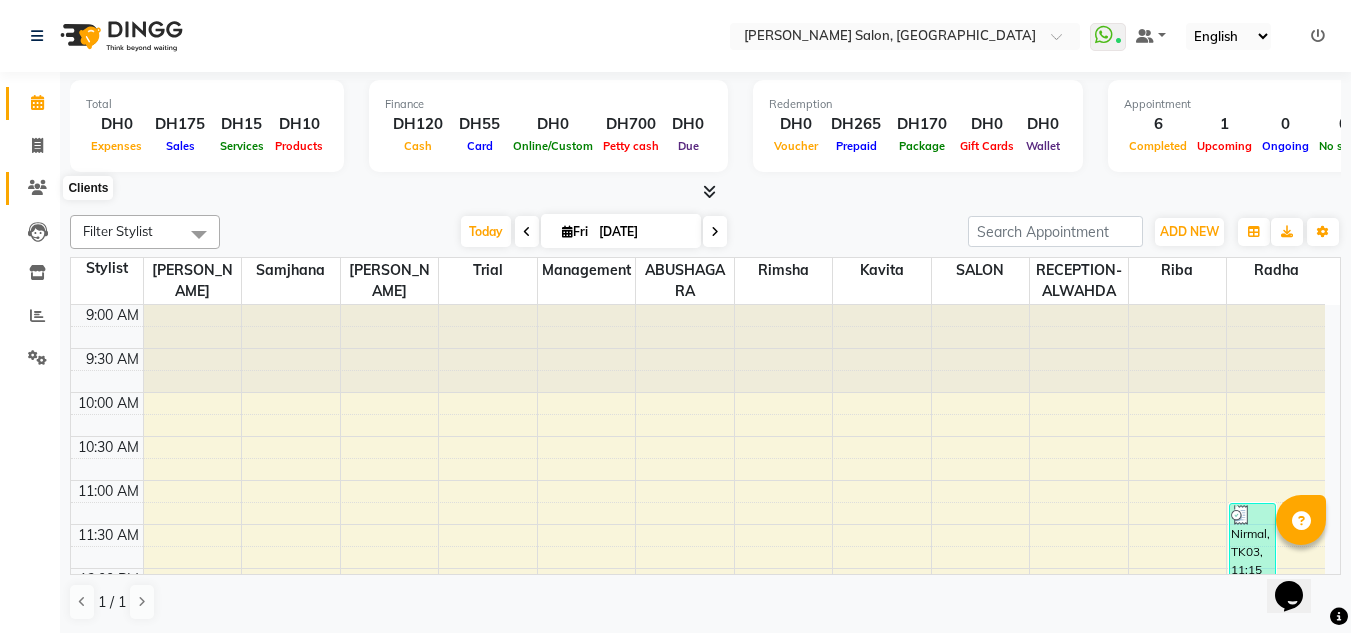 click 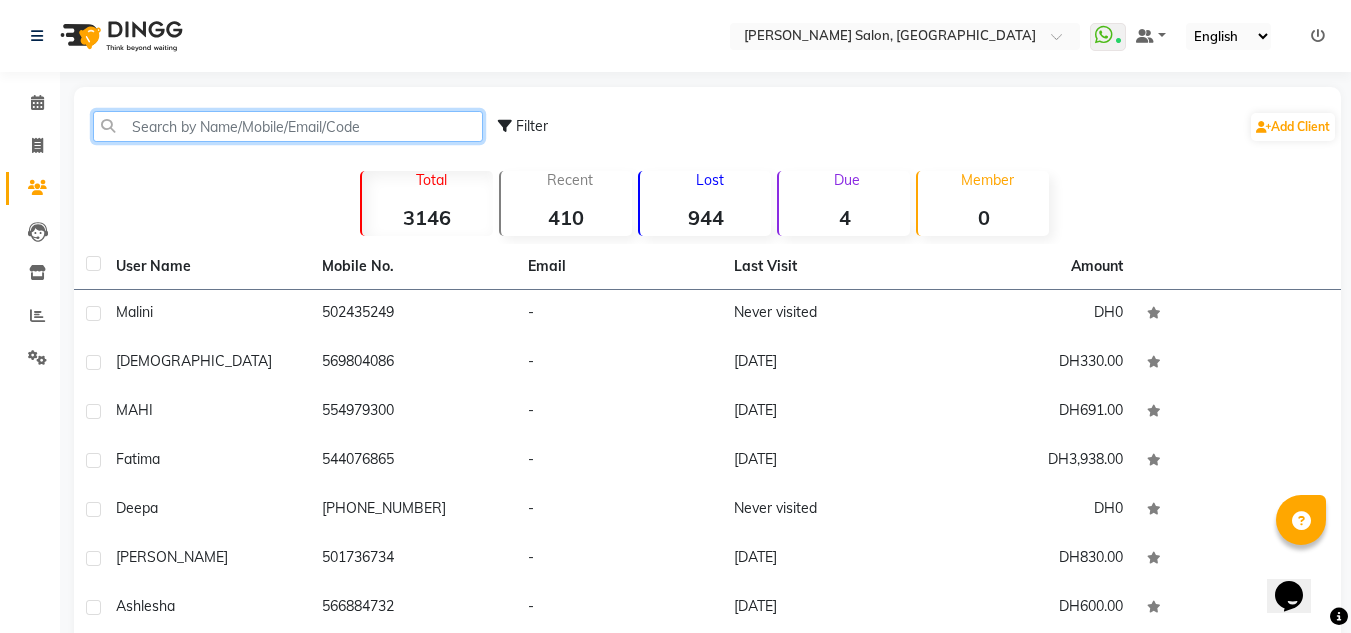 click 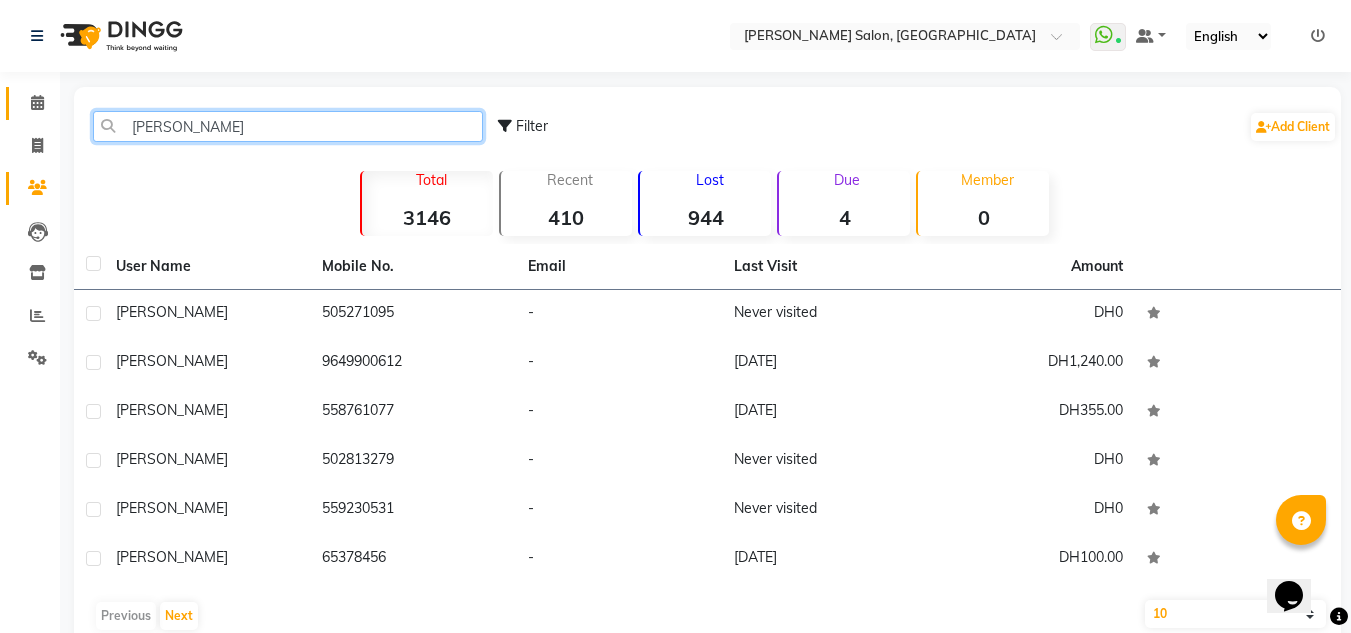 type on "neetu" 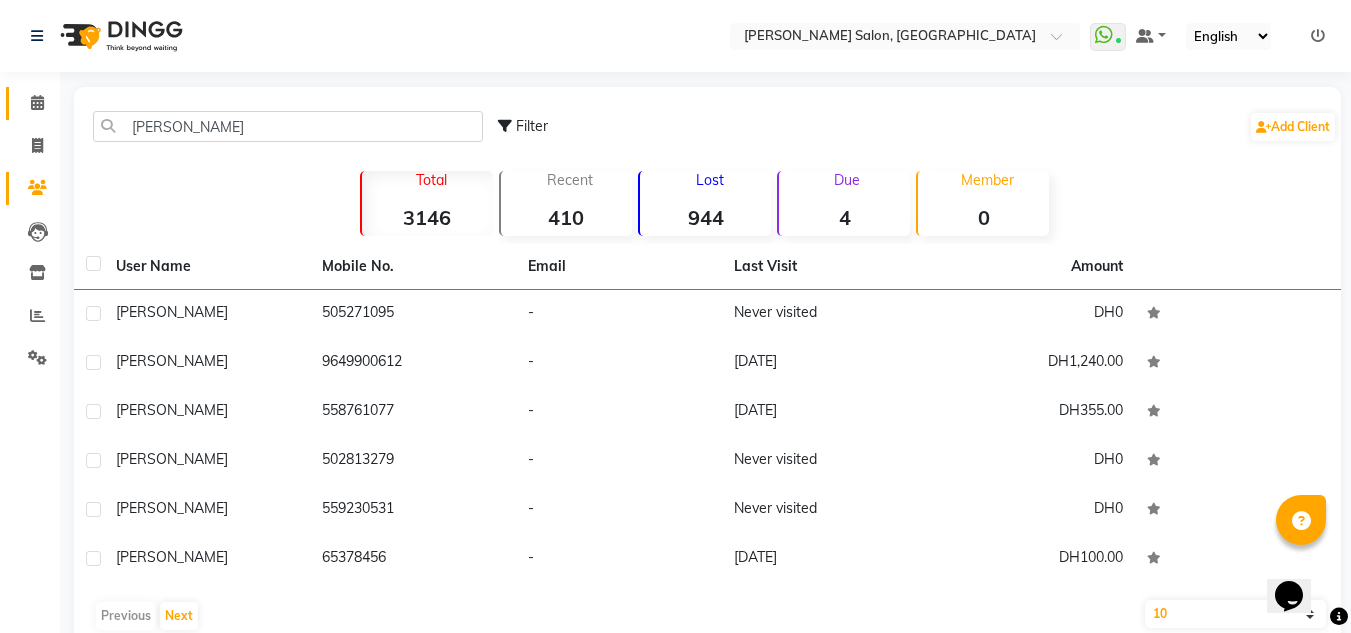 click on "Calendar" 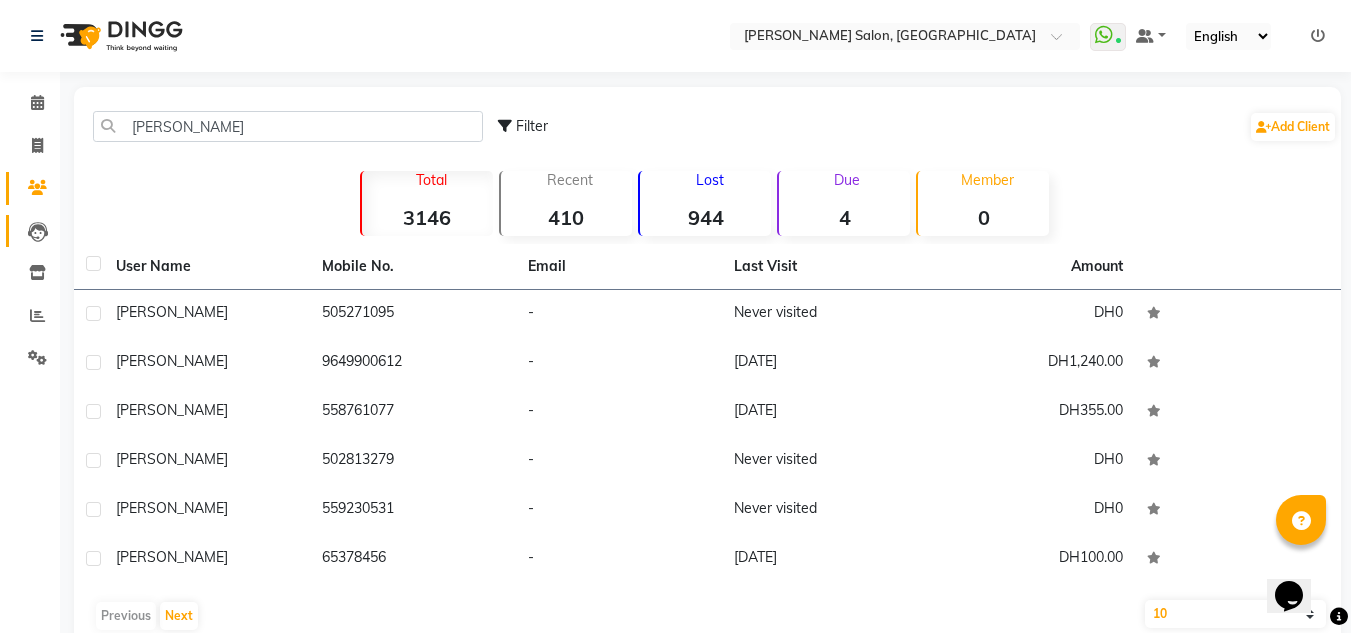 click on "Leads" 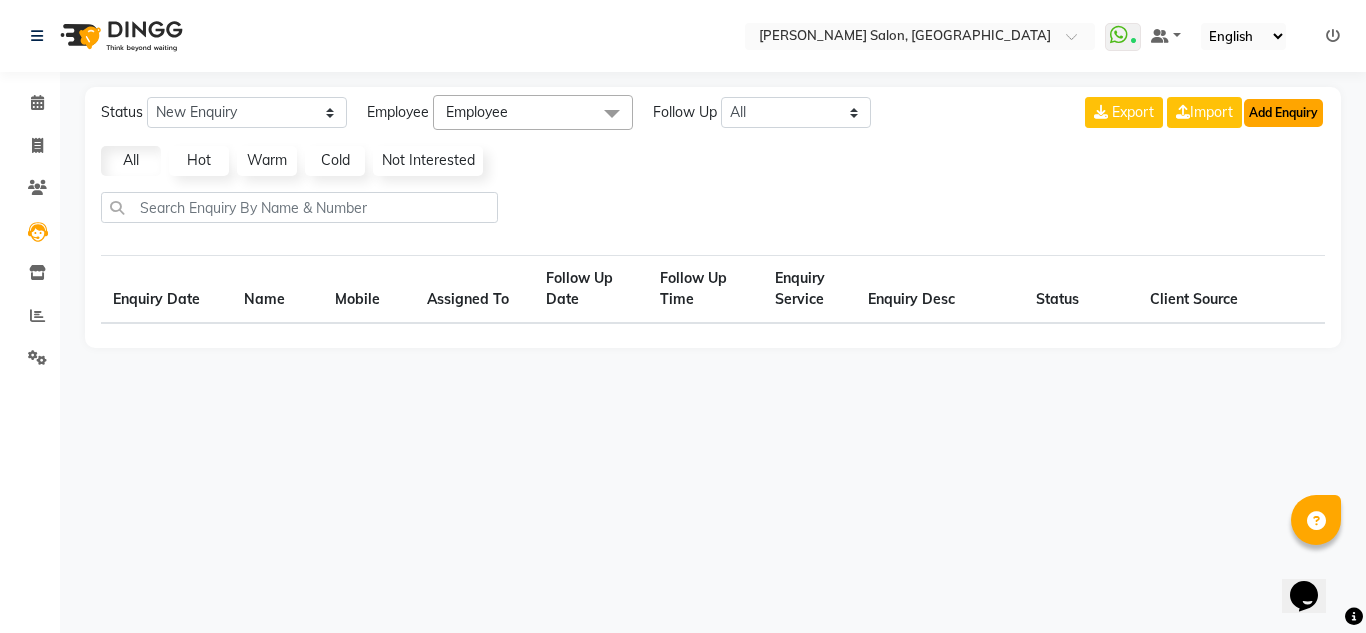 click on "Add Enquiry" 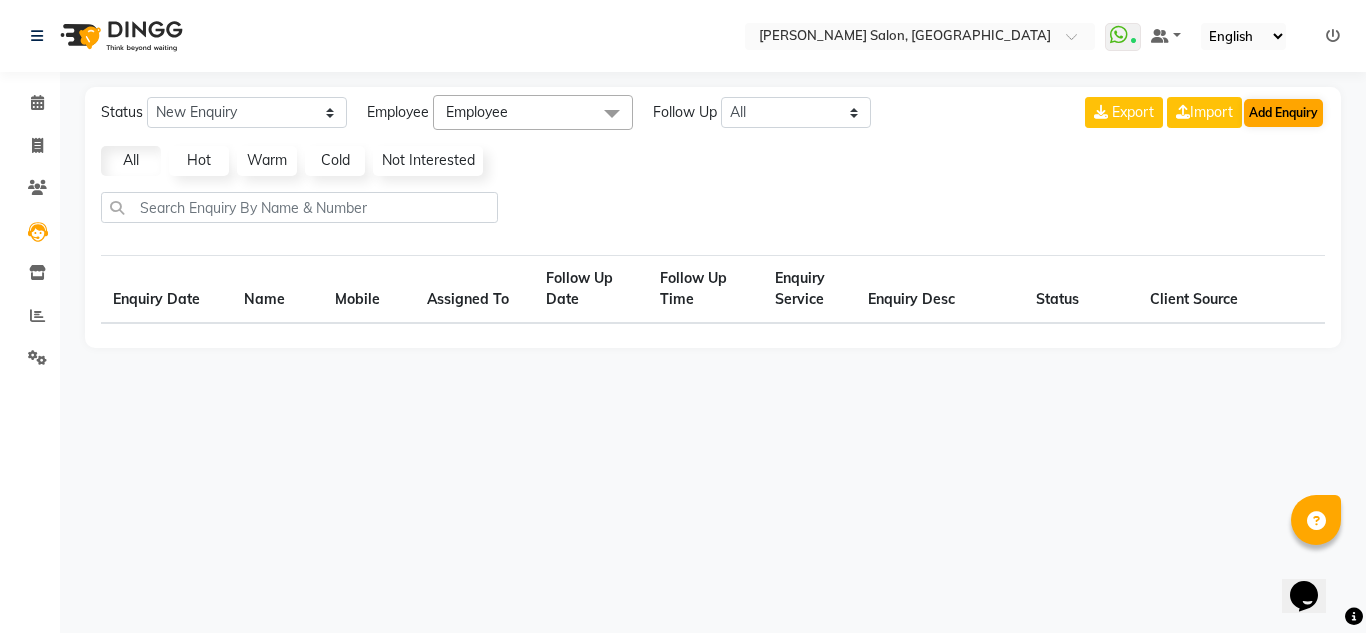 select on "10" 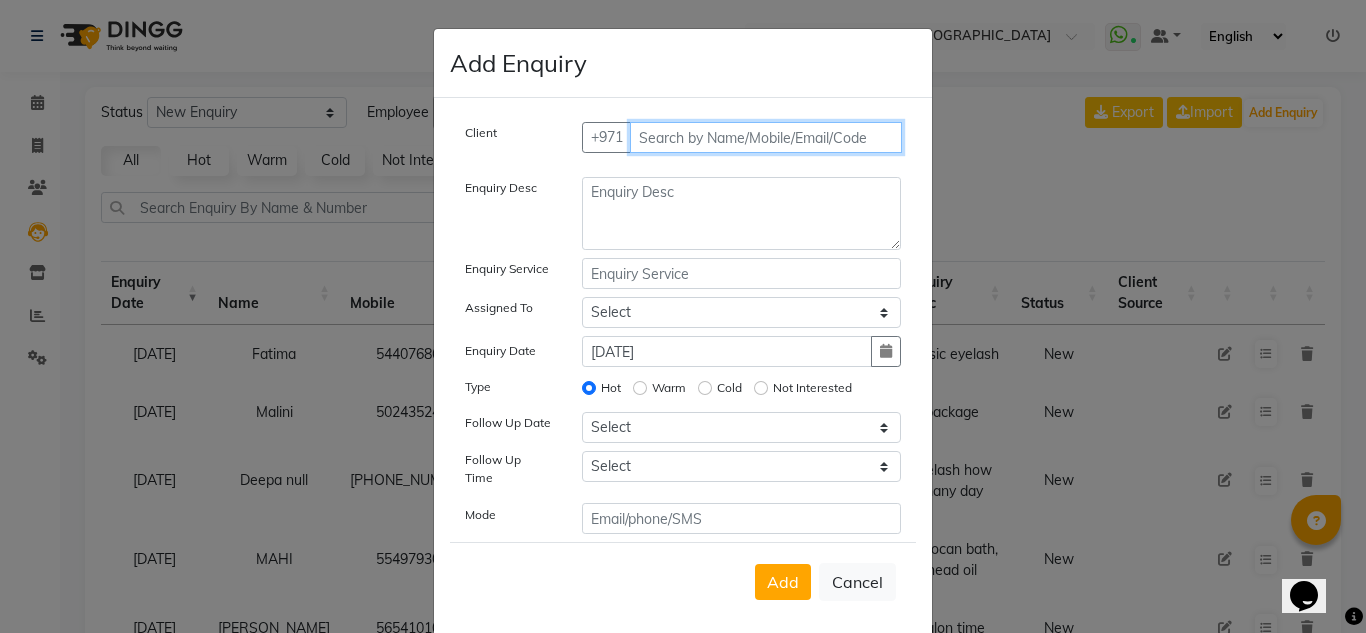 click at bounding box center (766, 137) 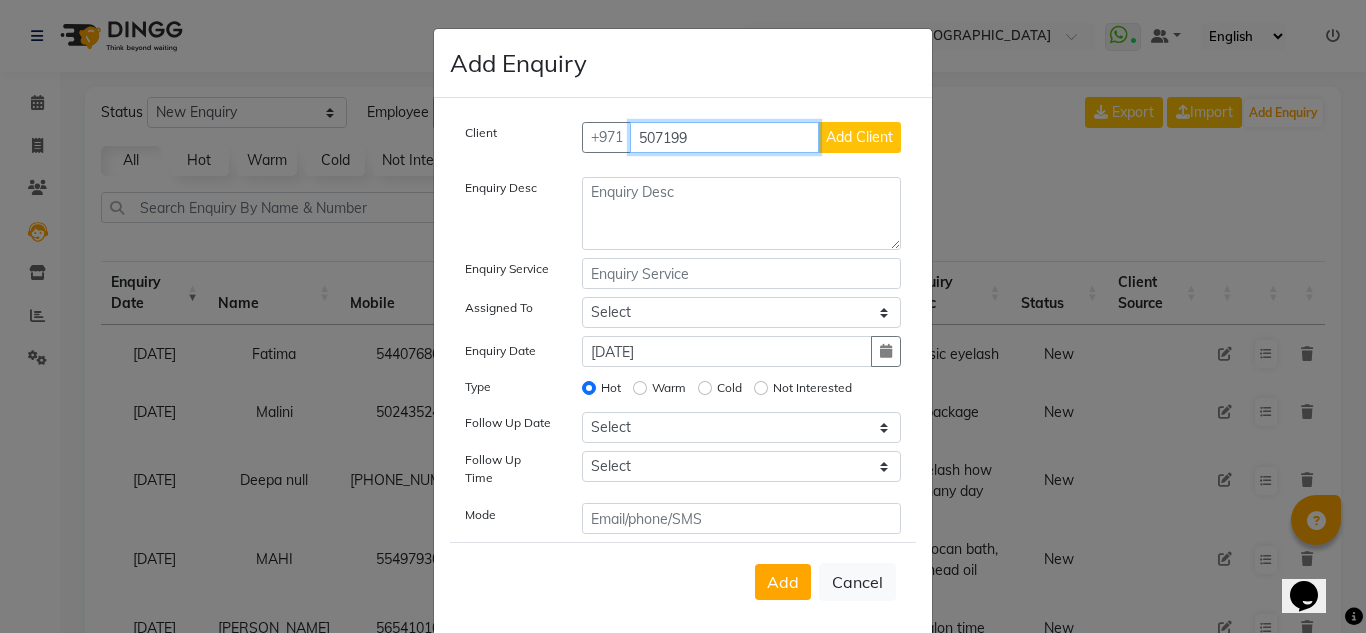 type on "507199" 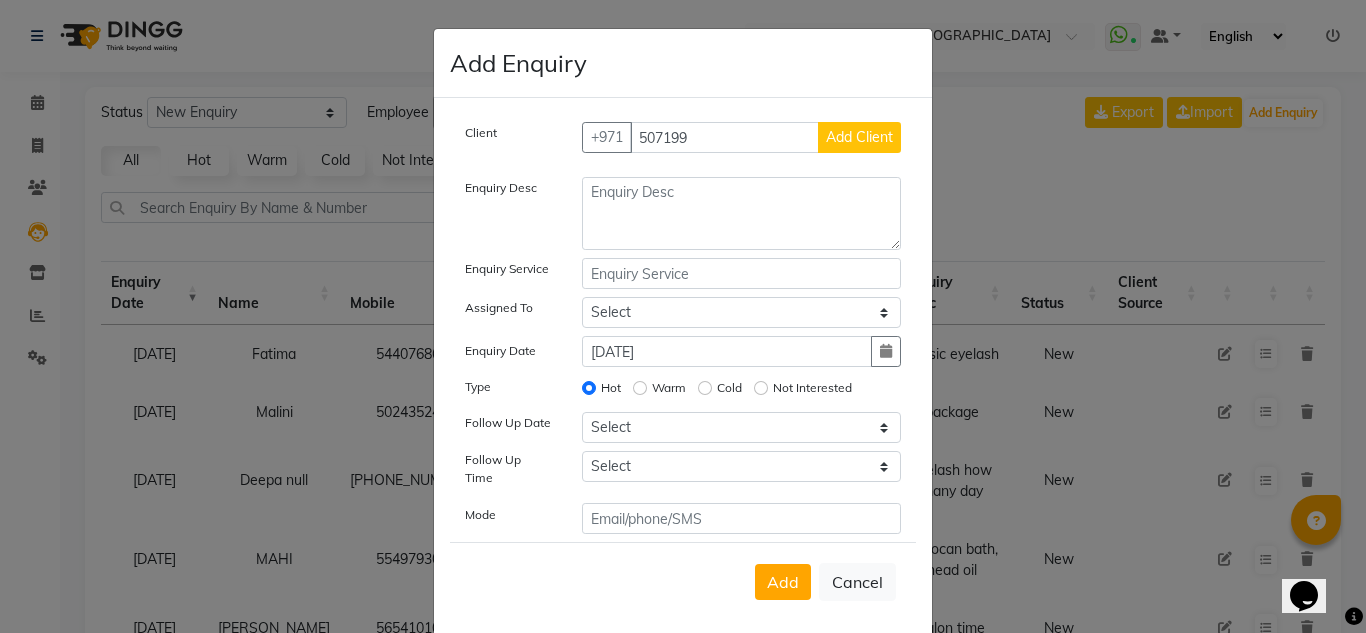 click on "Add Client" 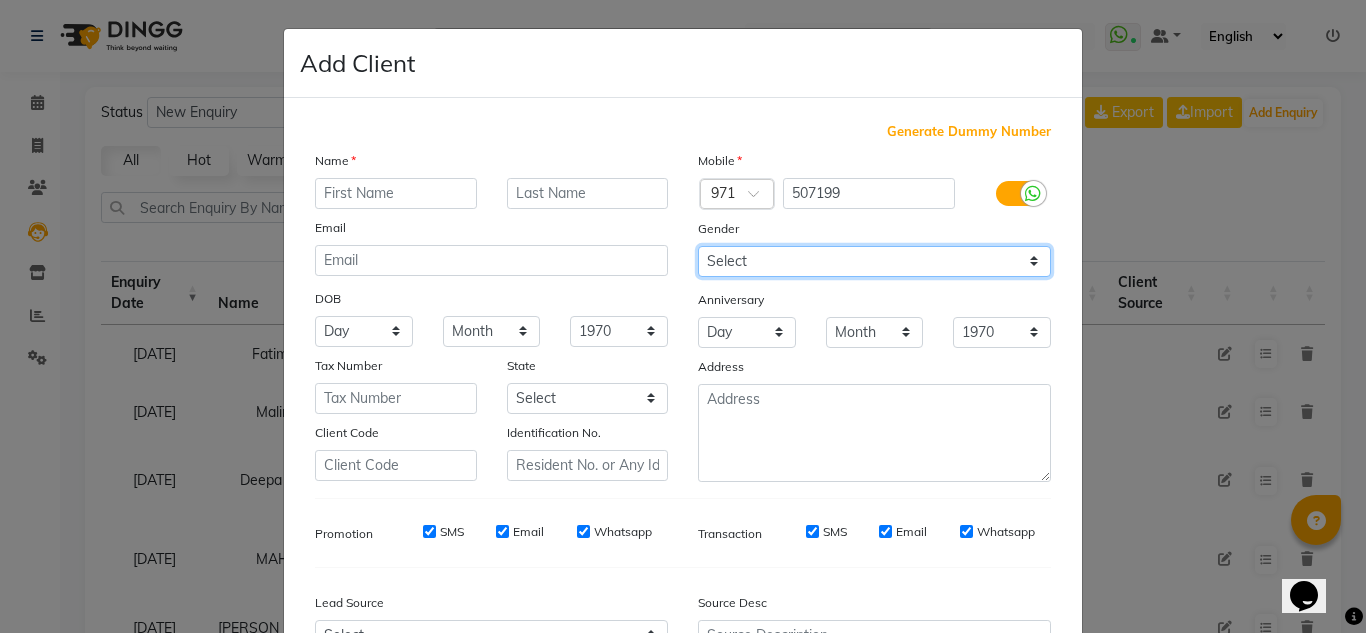 click on "Select [DEMOGRAPHIC_DATA] [DEMOGRAPHIC_DATA] Other Prefer Not To Say" 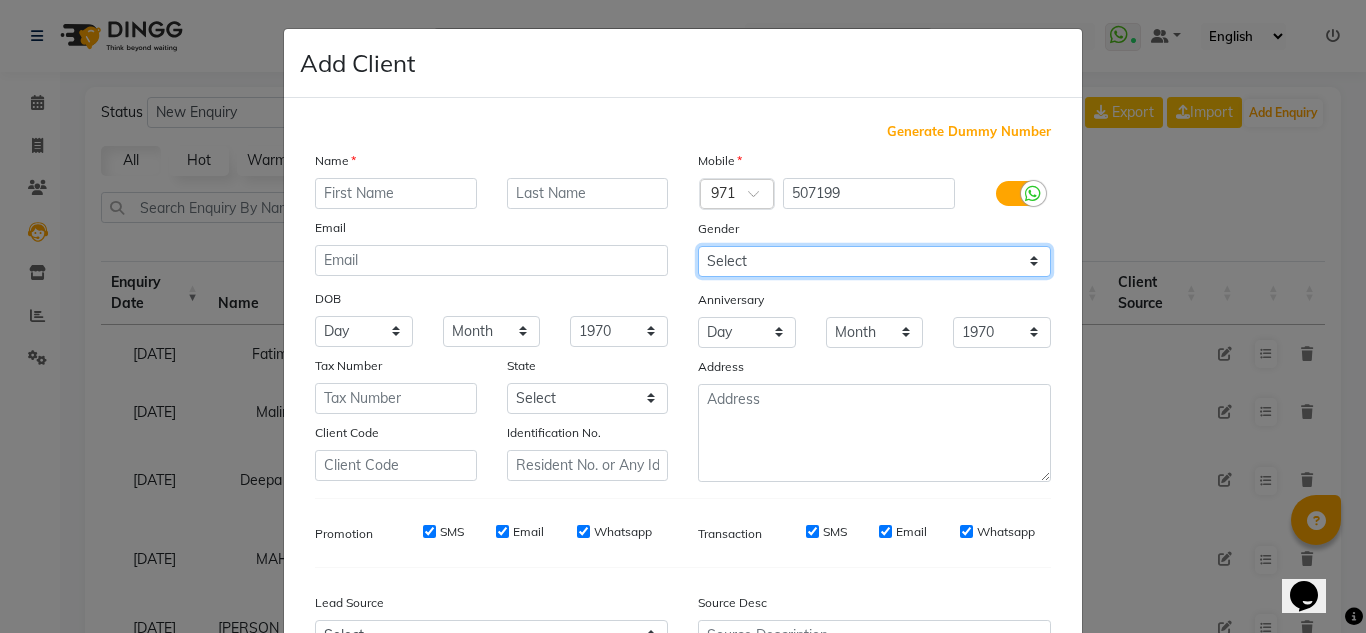 click on "Select [DEMOGRAPHIC_DATA] [DEMOGRAPHIC_DATA] Other Prefer Not To Say" 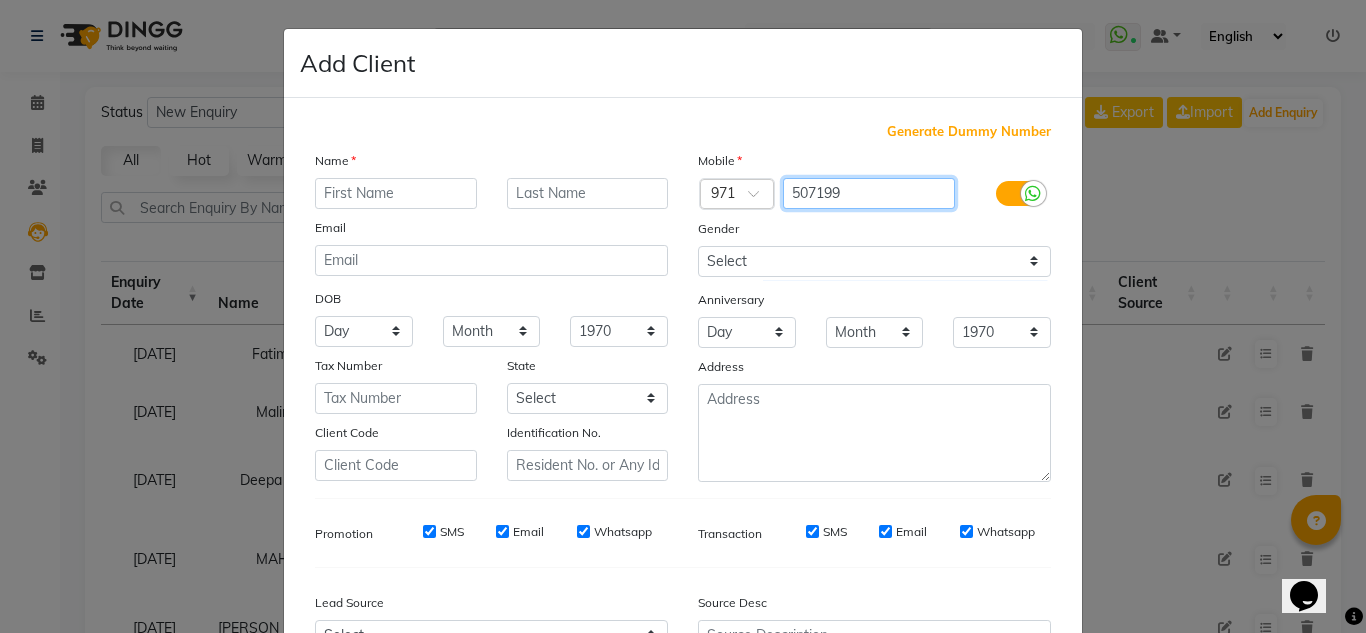 click on "507199" 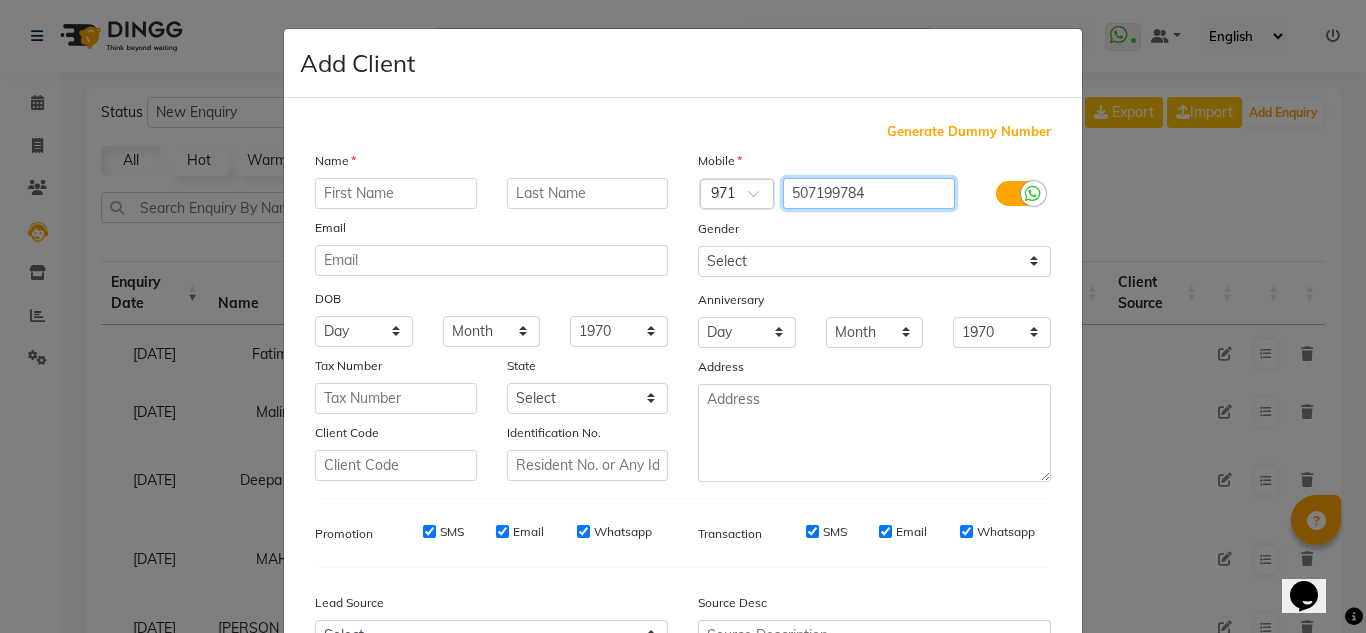 type on "507199784" 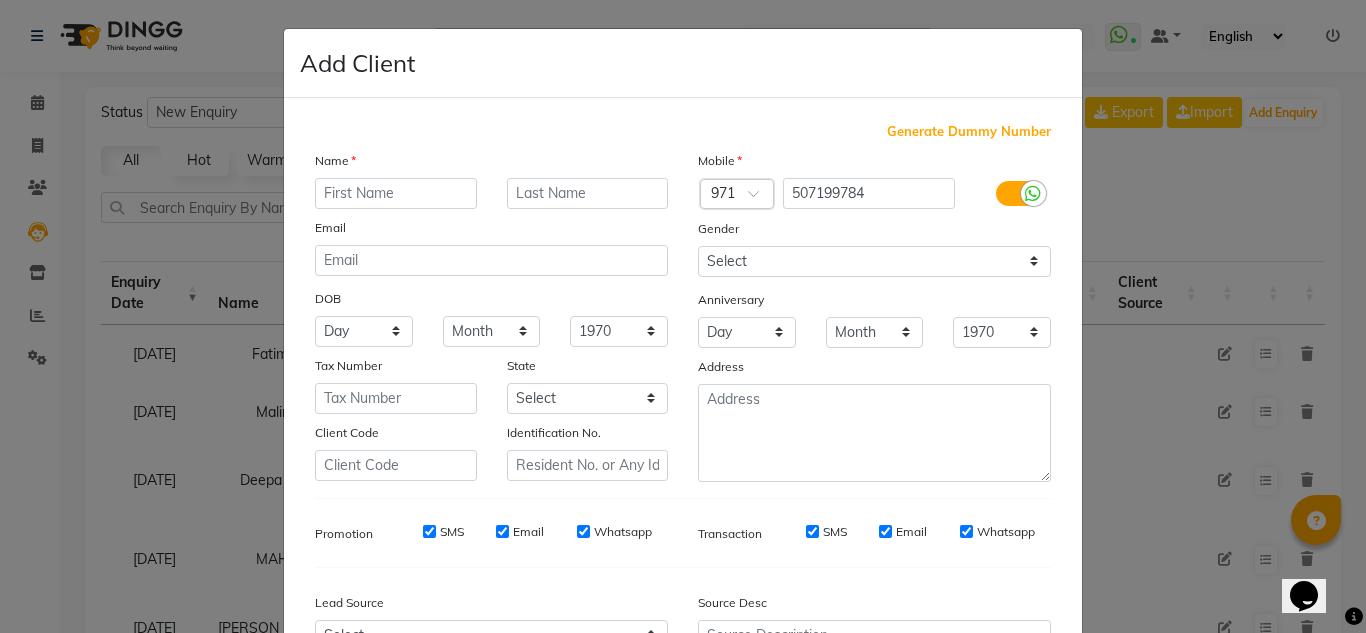 click on "Name" 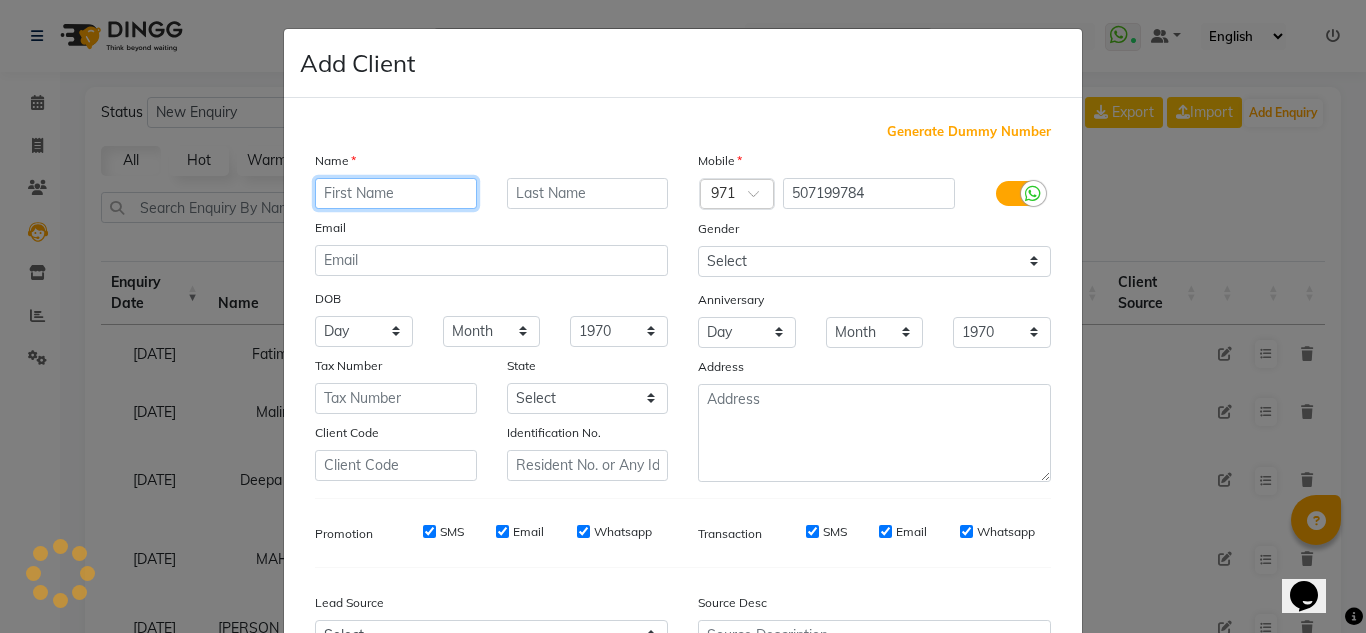 drag, startPoint x: 343, startPoint y: 178, endPoint x: 382, endPoint y: 201, distance: 45.276924 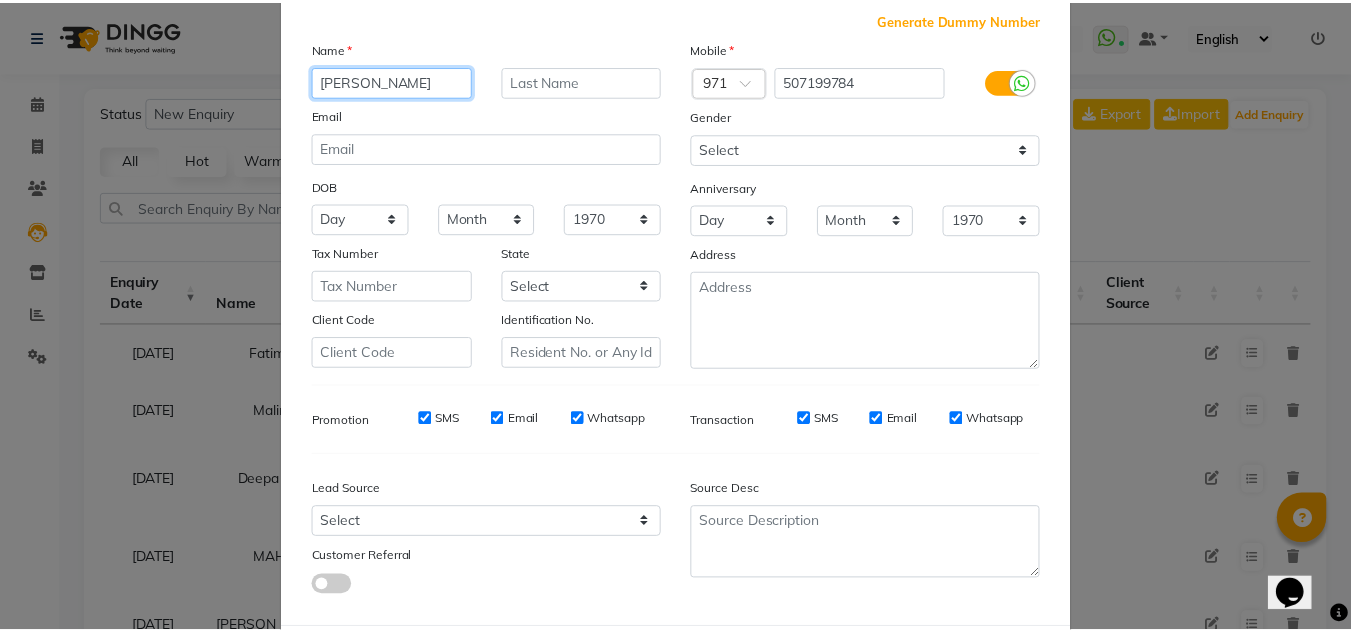 scroll, scrollTop: 216, scrollLeft: 0, axis: vertical 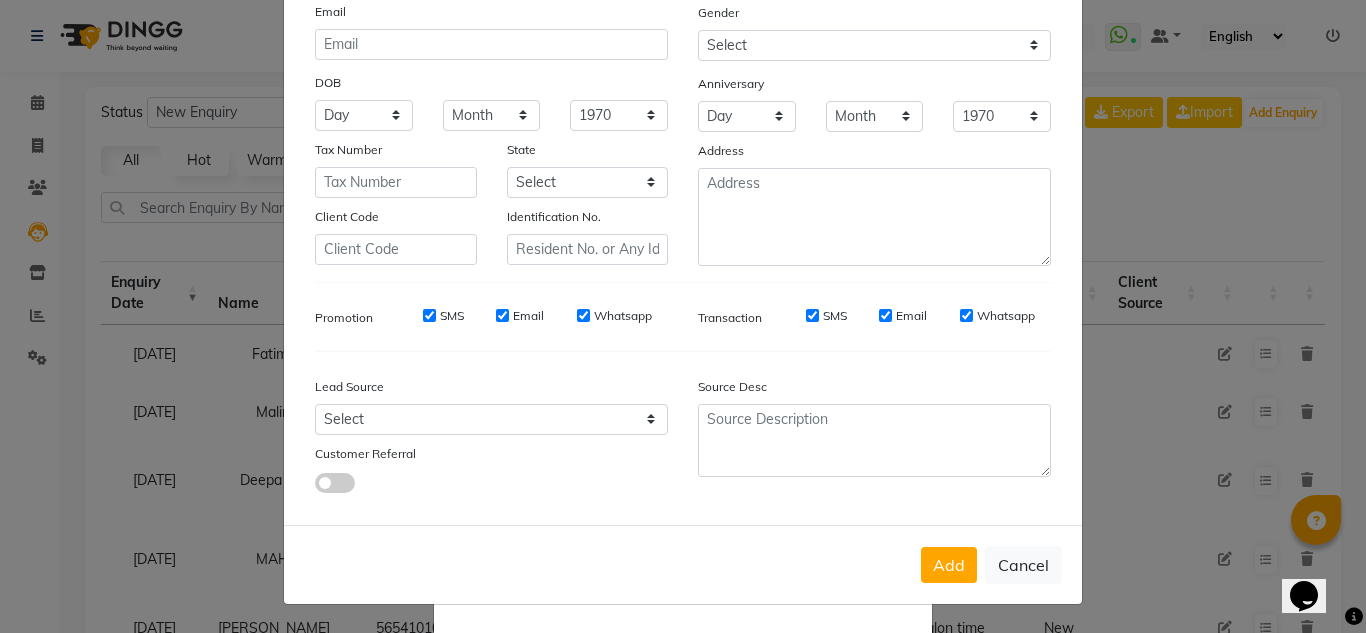 type on "[PERSON_NAME]" 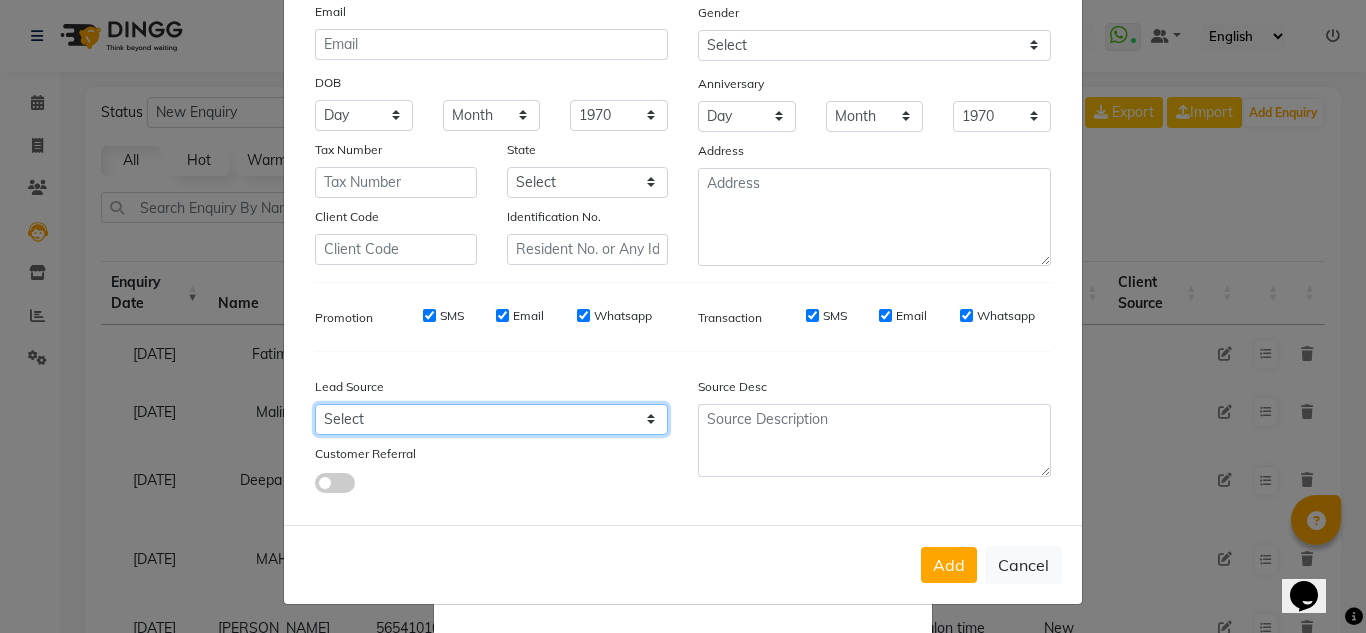 click on "Select Walk-in Referral Internet Friend Word of Mouth Advertisement Facebook JustDial Google Other Instagram  YouTube  WhatsApp" 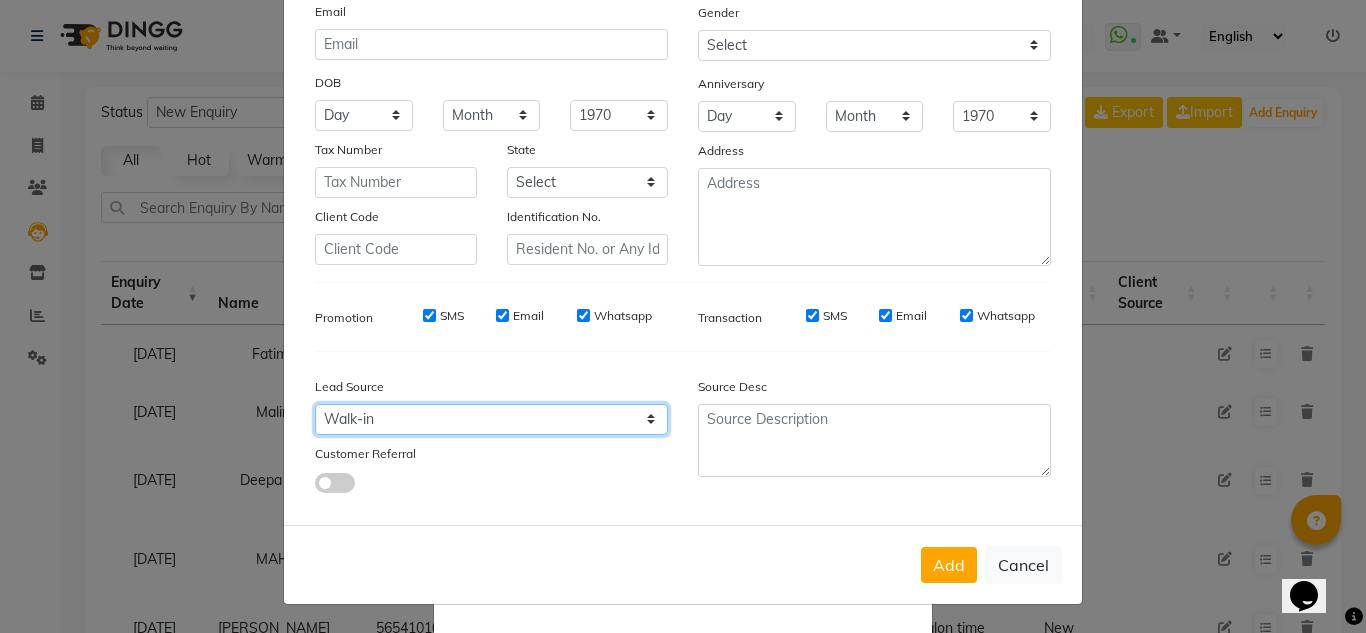 click on "Select Walk-in Referral Internet Friend Word of Mouth Advertisement Facebook JustDial Google Other Instagram  YouTube  WhatsApp" 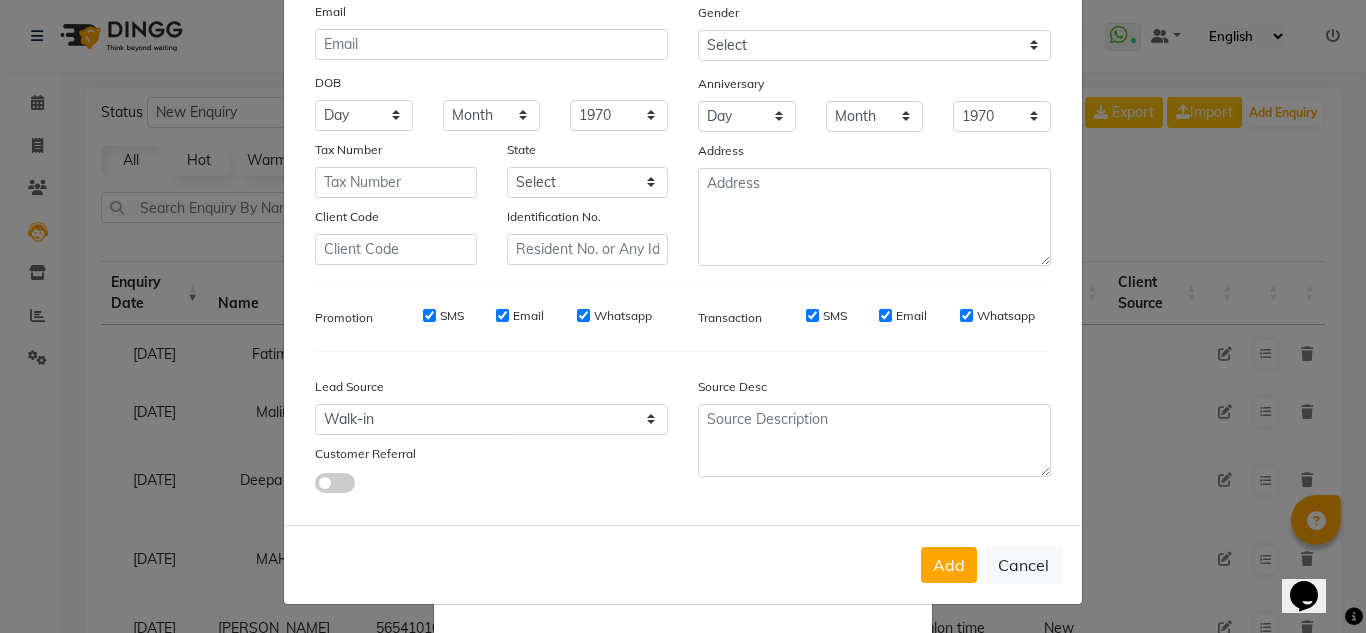 click on "Add   Cancel" 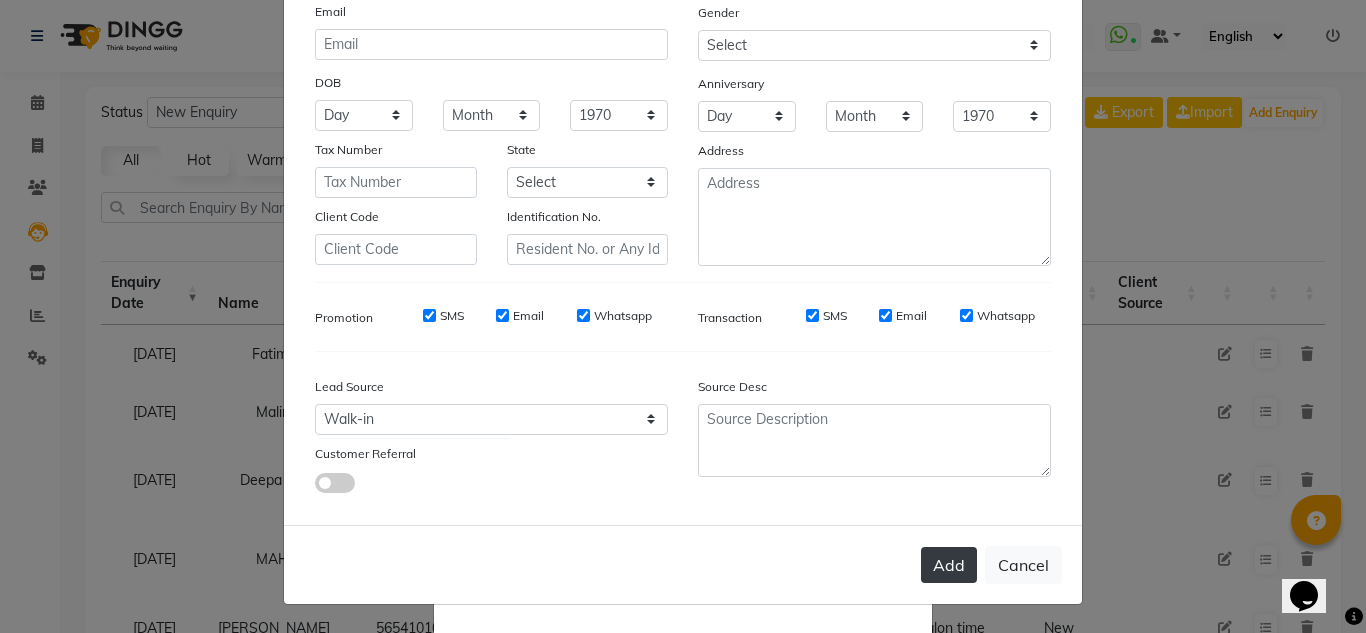 click on "Add" 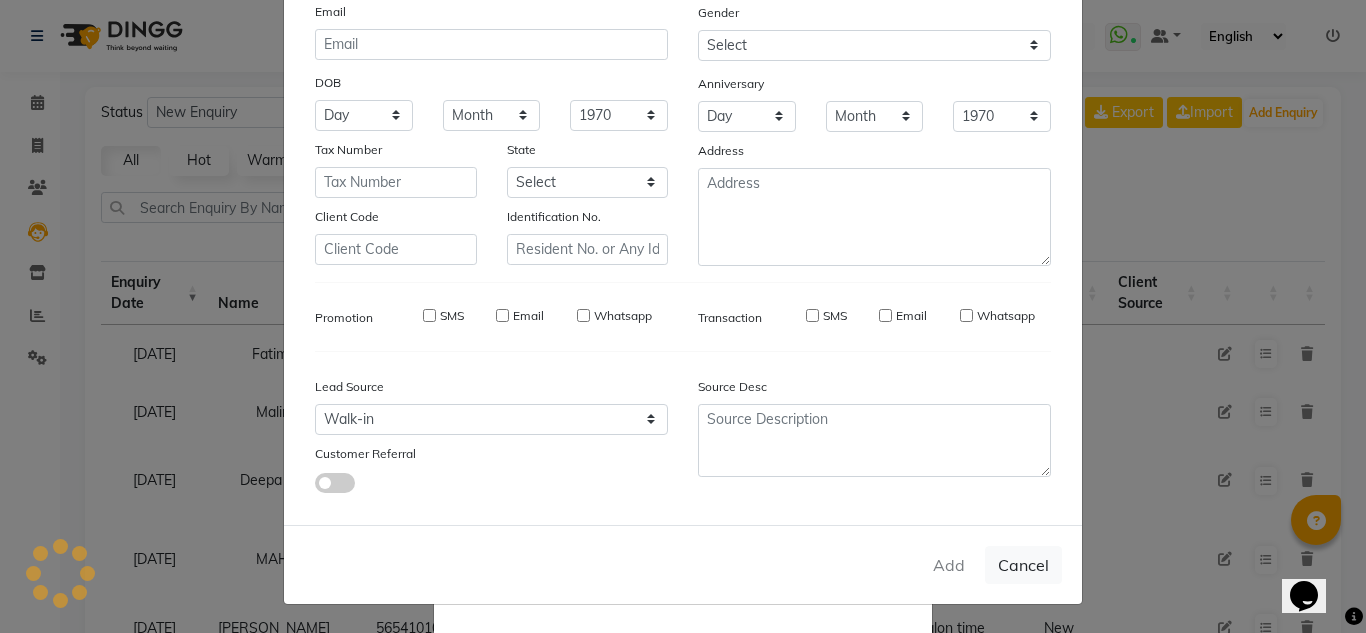 type on "507199784" 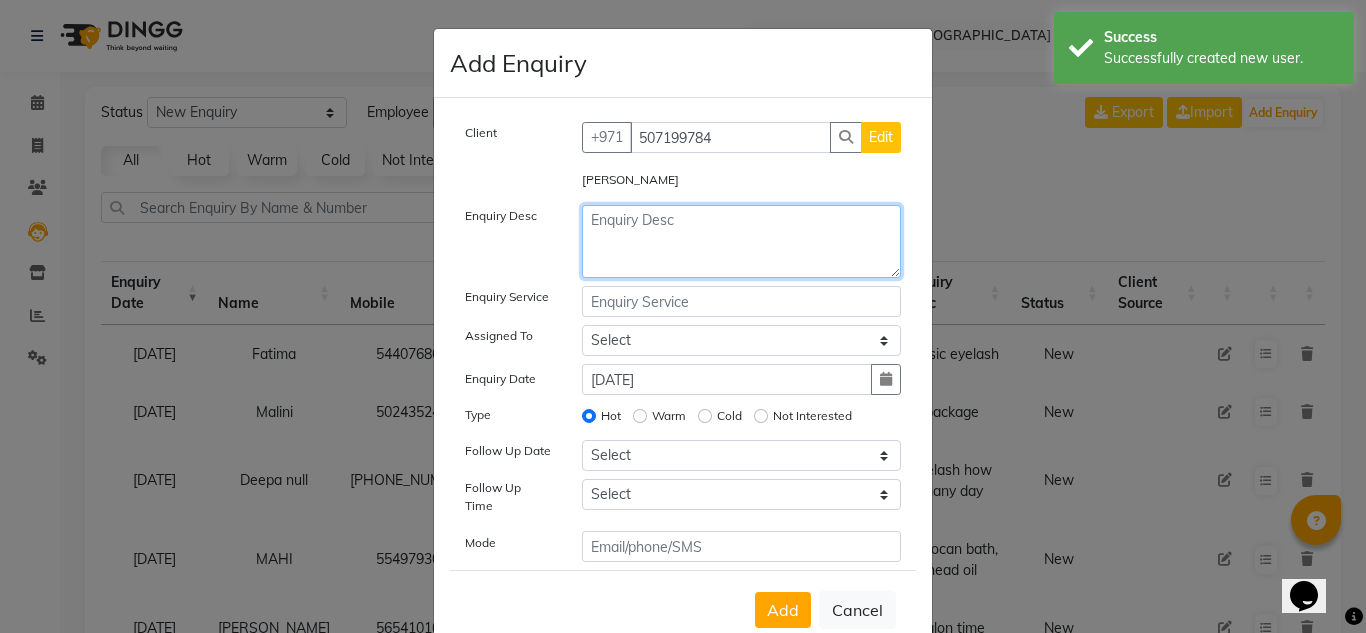 click 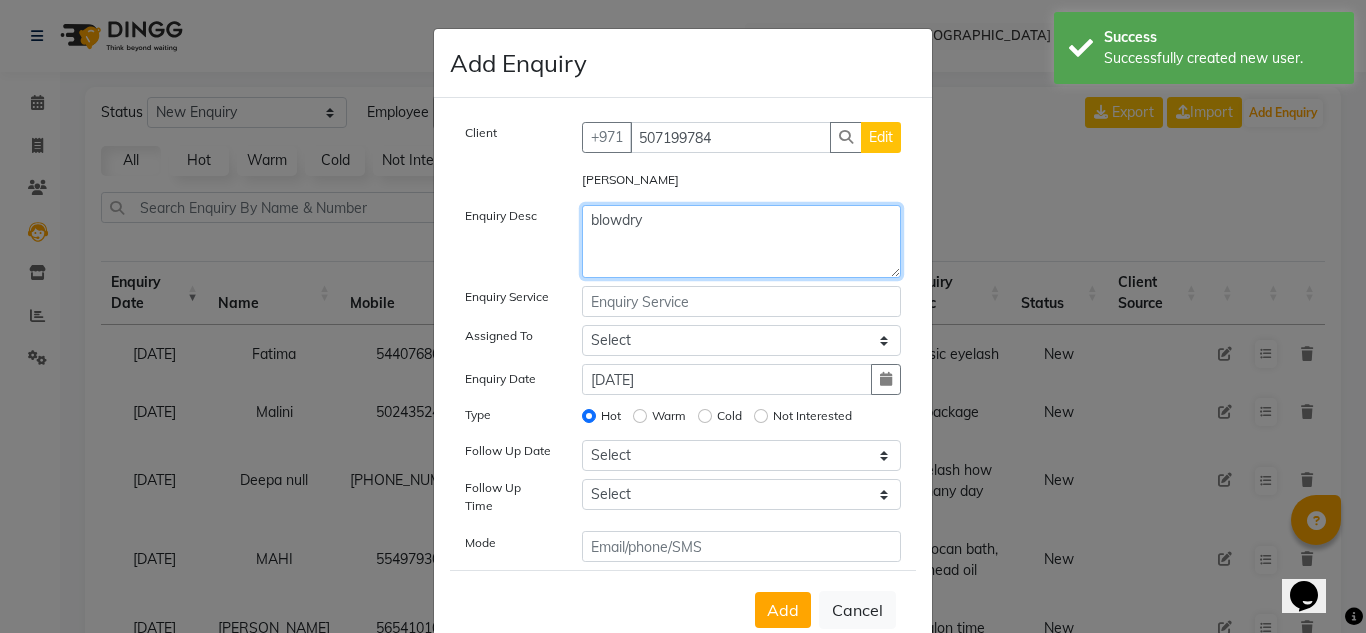 type on "blowdry" 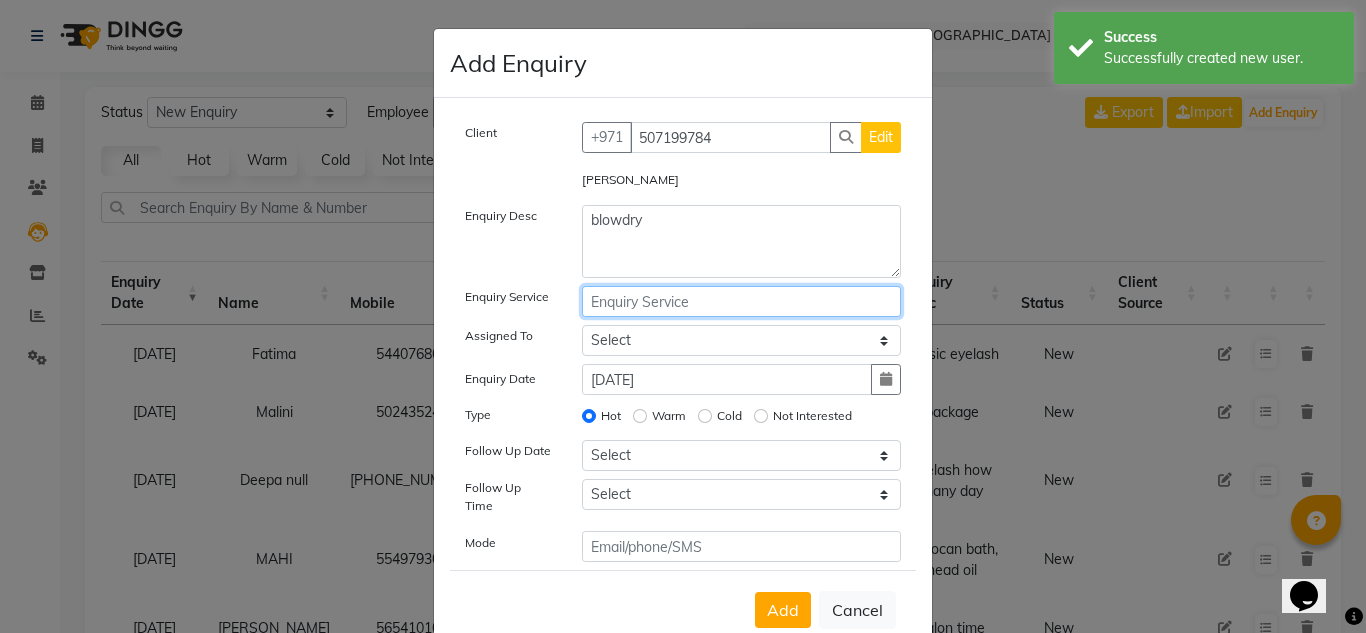click at bounding box center [742, 301] 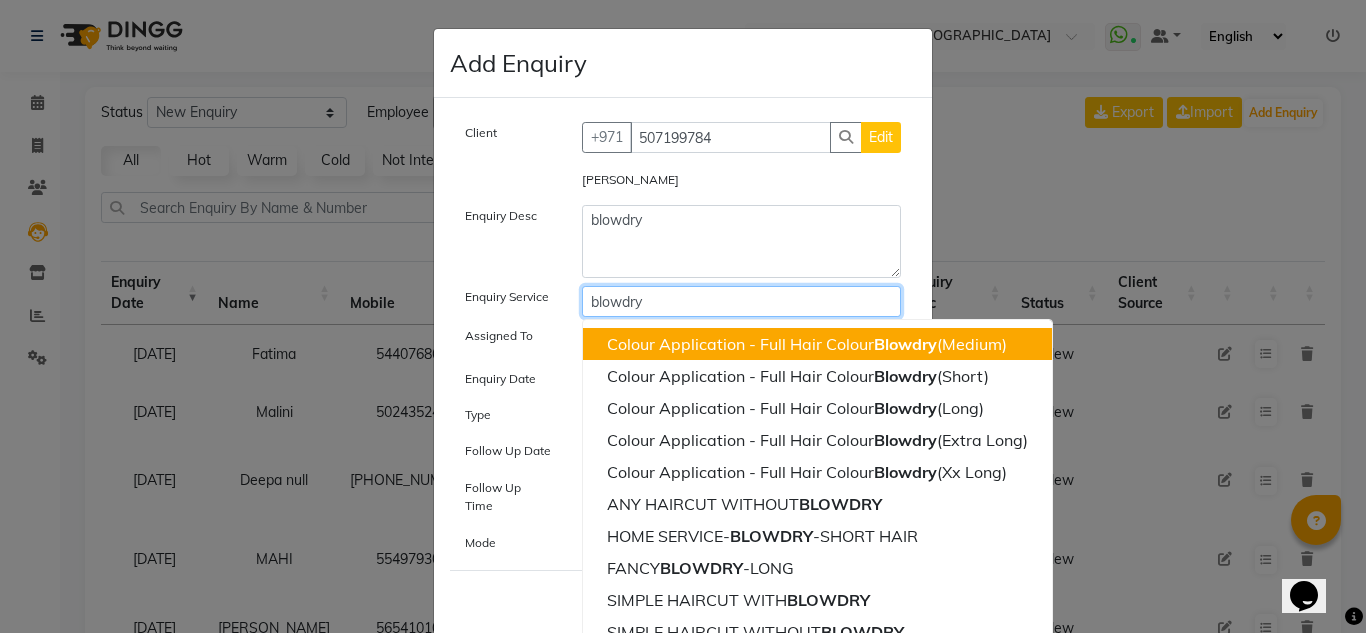 type on "blowdry" 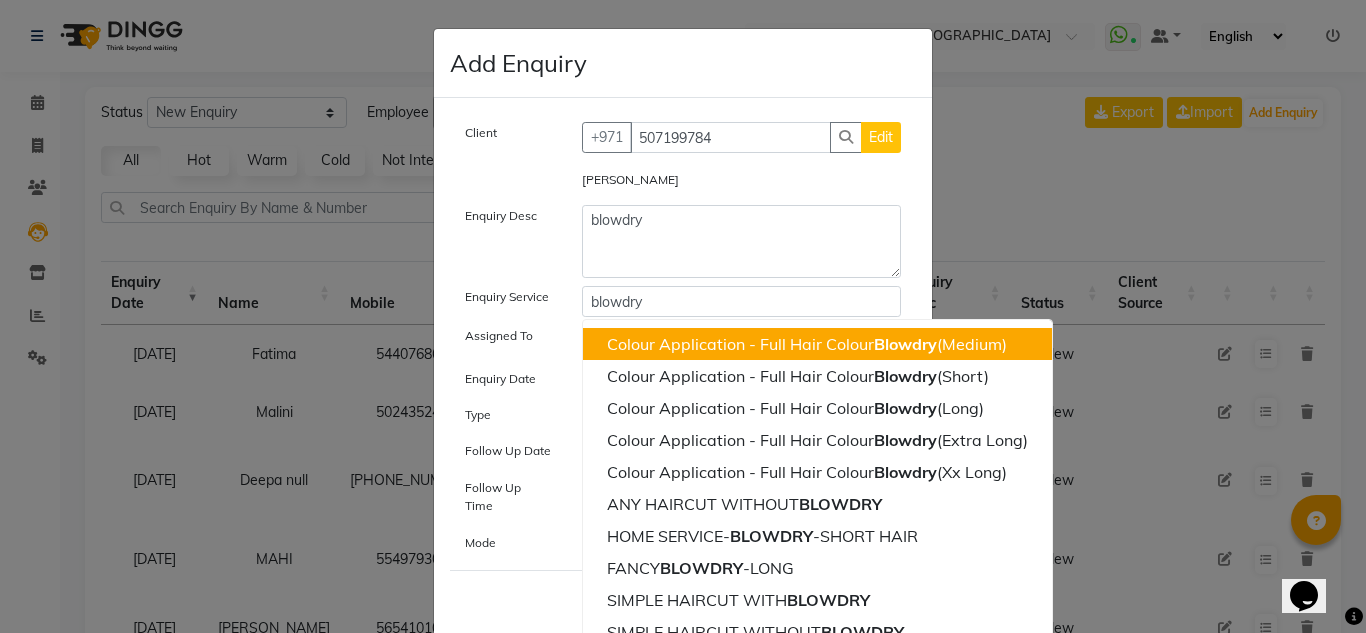 click on "Assigned To" 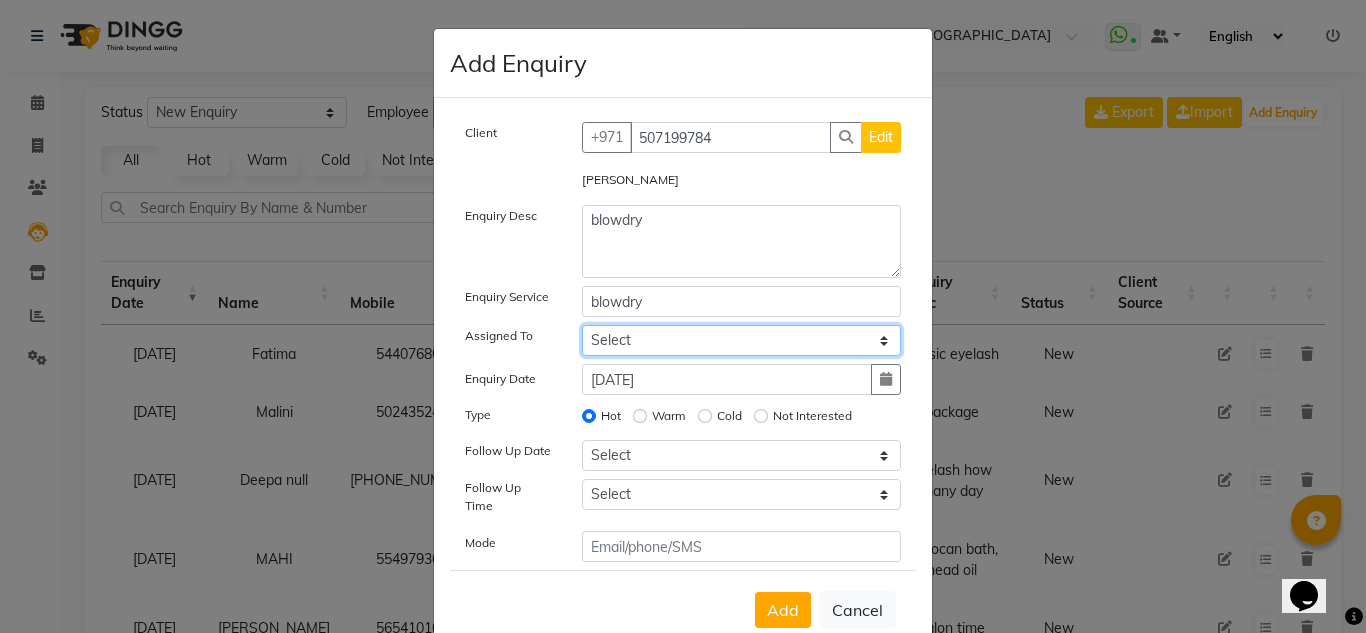 drag, startPoint x: 589, startPoint y: 330, endPoint x: 605, endPoint y: 325, distance: 16.763054 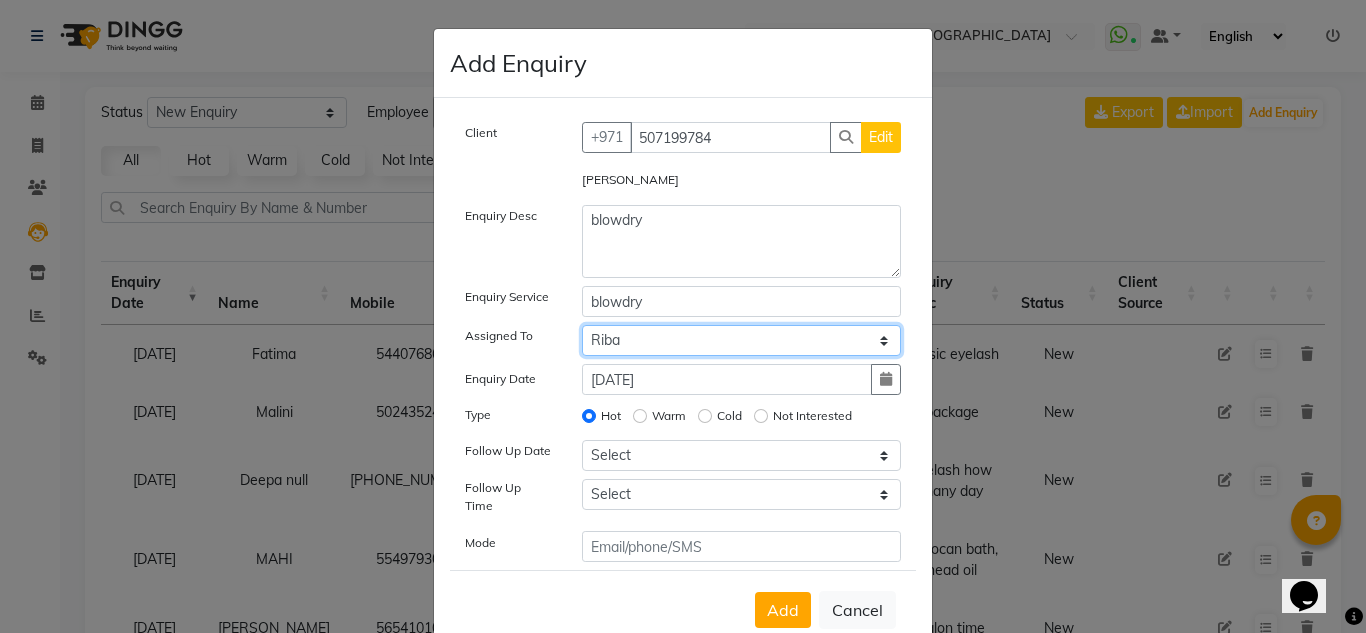 click on "Select ABUSHAGARA [PERSON_NAME] Management [PERSON_NAME] RECEPTION-ALWAHDA [PERSON_NAME] SALON [PERSON_NAME] trial" 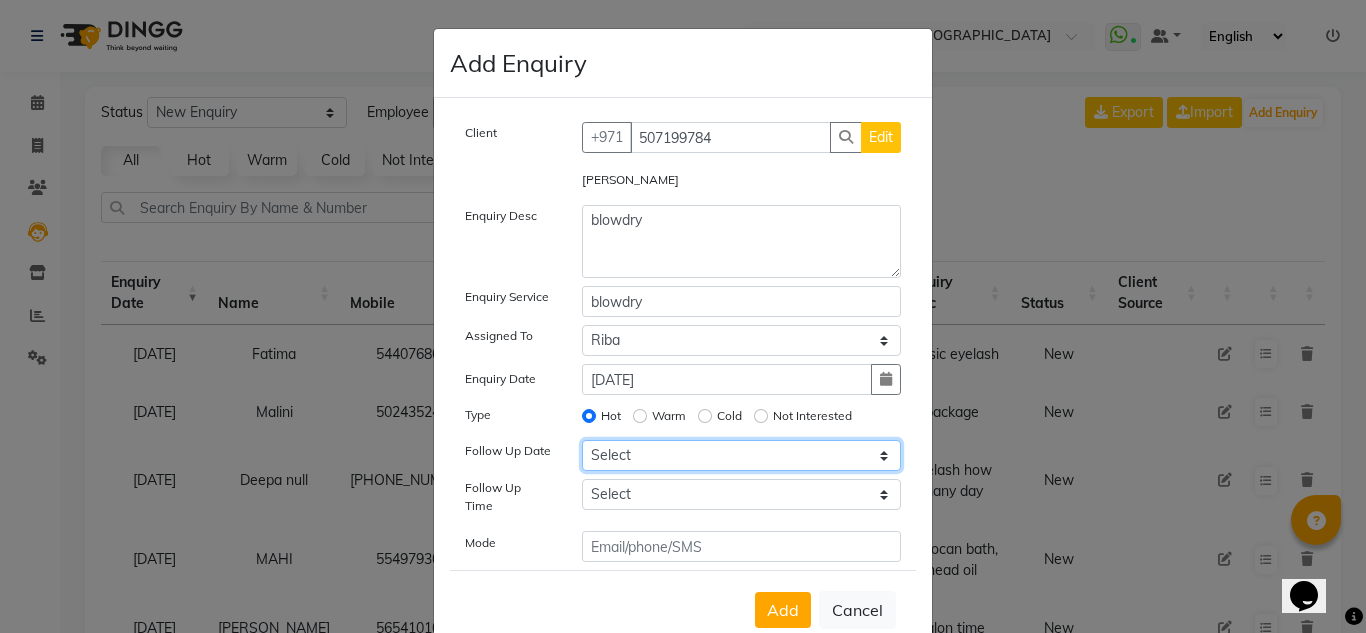 click on "Select [DATE] [DATE] [DATE] ([DATE]) [DATE] ([DATE]) [DATE] ([DATE]) [DATE] ([DATE]) [DATE] ([DATE]) [DATE] ([DATE]) [DATE] ([DATE]) [DATE] ([DATE]) [DATE] ([DATE]) [DATE] ([DATE]) Custom Date" at bounding box center [742, 455] 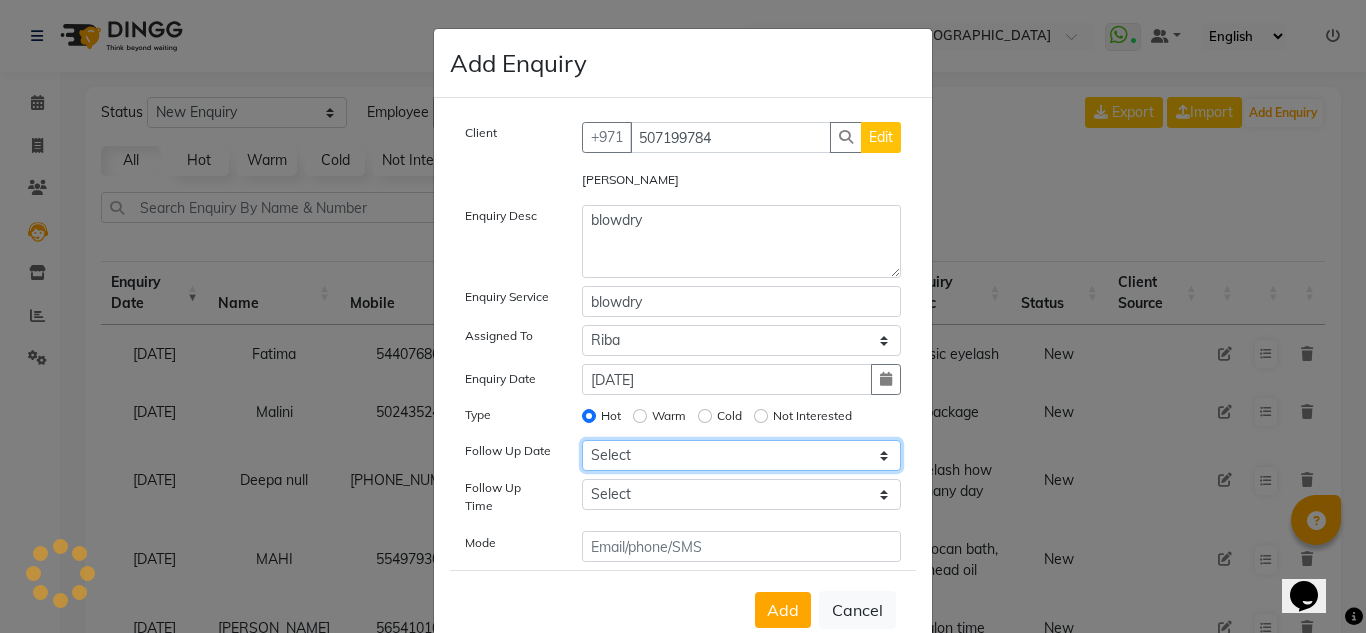 select on "[DATE]" 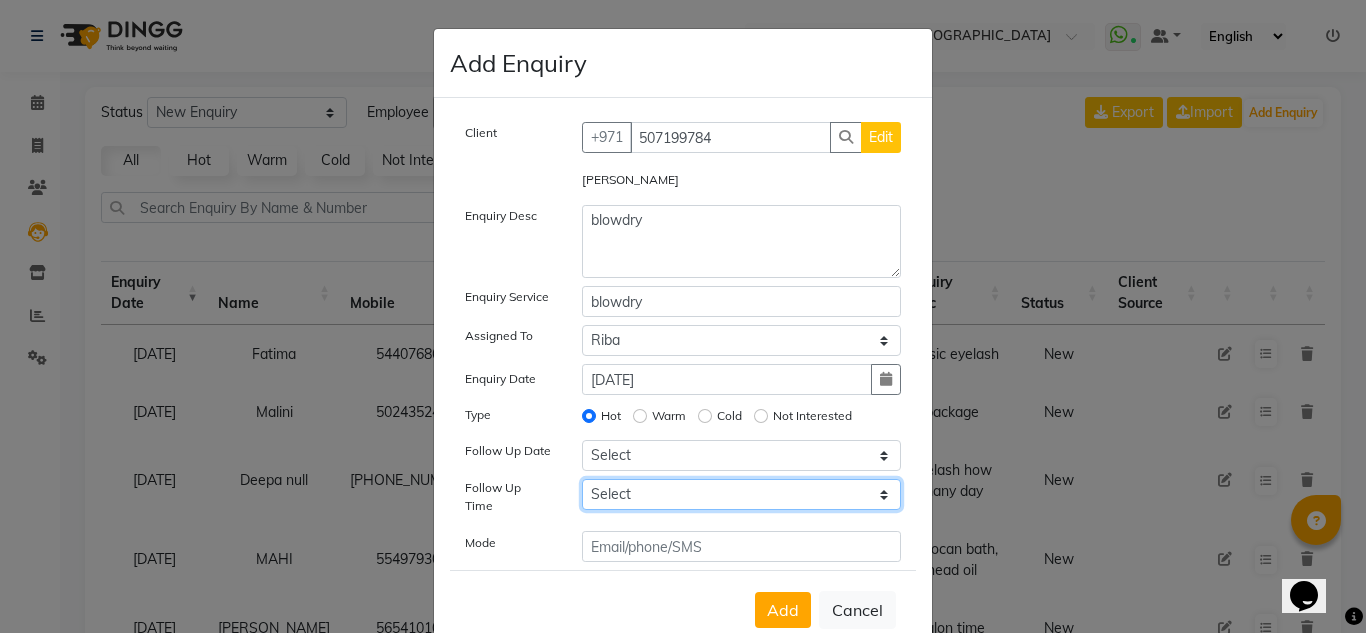 drag, startPoint x: 697, startPoint y: 495, endPoint x: 697, endPoint y: 481, distance: 14 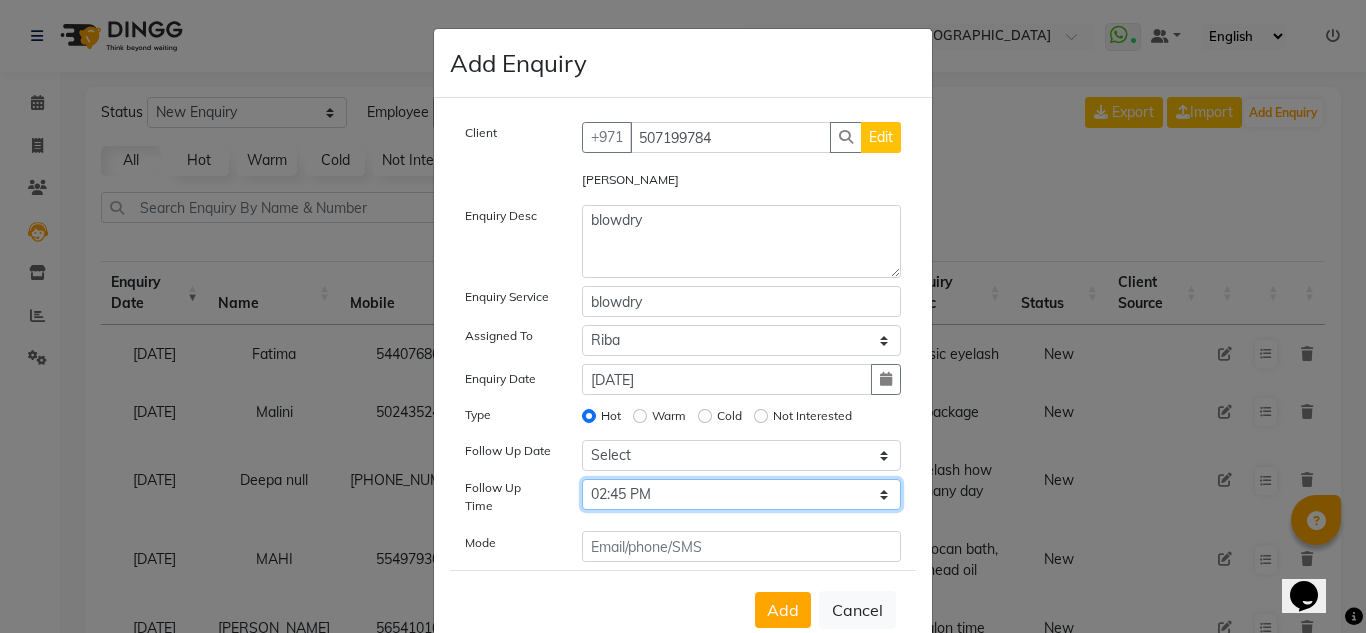 click on "Select 07:00 AM 07:15 AM 07:30 AM 07:45 AM 08:00 AM 08:15 AM 08:30 AM 08:45 AM 09:00 AM 09:15 AM 09:30 AM 09:45 AM 10:00 AM 10:15 AM 10:30 AM 10:45 AM 11:00 AM 11:15 AM 11:30 AM 11:45 AM 12:00 PM 12:15 PM 12:30 PM 12:45 PM 01:00 PM 01:15 PM 01:30 PM 01:45 PM 02:00 PM 02:15 PM 02:30 PM 02:45 PM 03:00 PM 03:15 PM 03:30 PM 03:45 PM 04:00 PM 04:15 PM 04:30 PM 04:45 PM 05:00 PM 05:15 PM 05:30 PM 05:45 PM 06:00 PM 06:15 PM 06:30 PM 06:45 PM 07:00 PM 07:15 PM 07:30 PM 07:45 PM 08:00 PM 08:15 PM 08:30 PM 08:45 PM 09:00 PM 09:15 PM 09:30 PM 09:45 PM 10:00 PM" at bounding box center [742, 494] 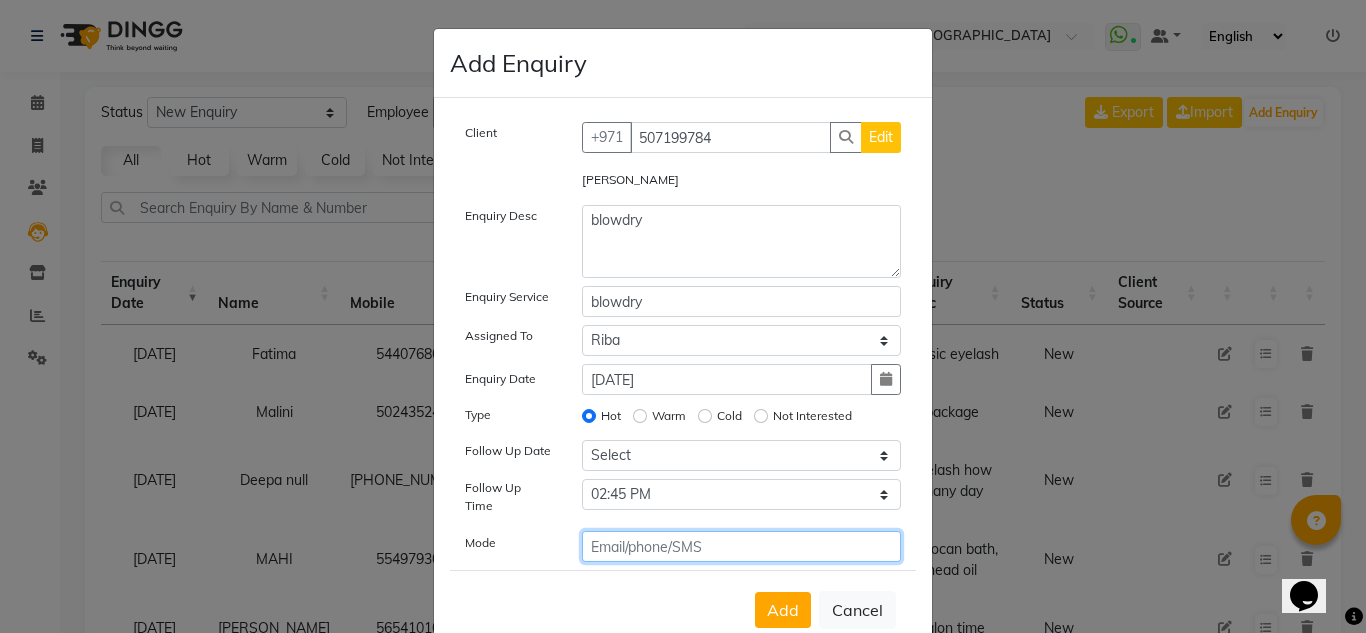 click 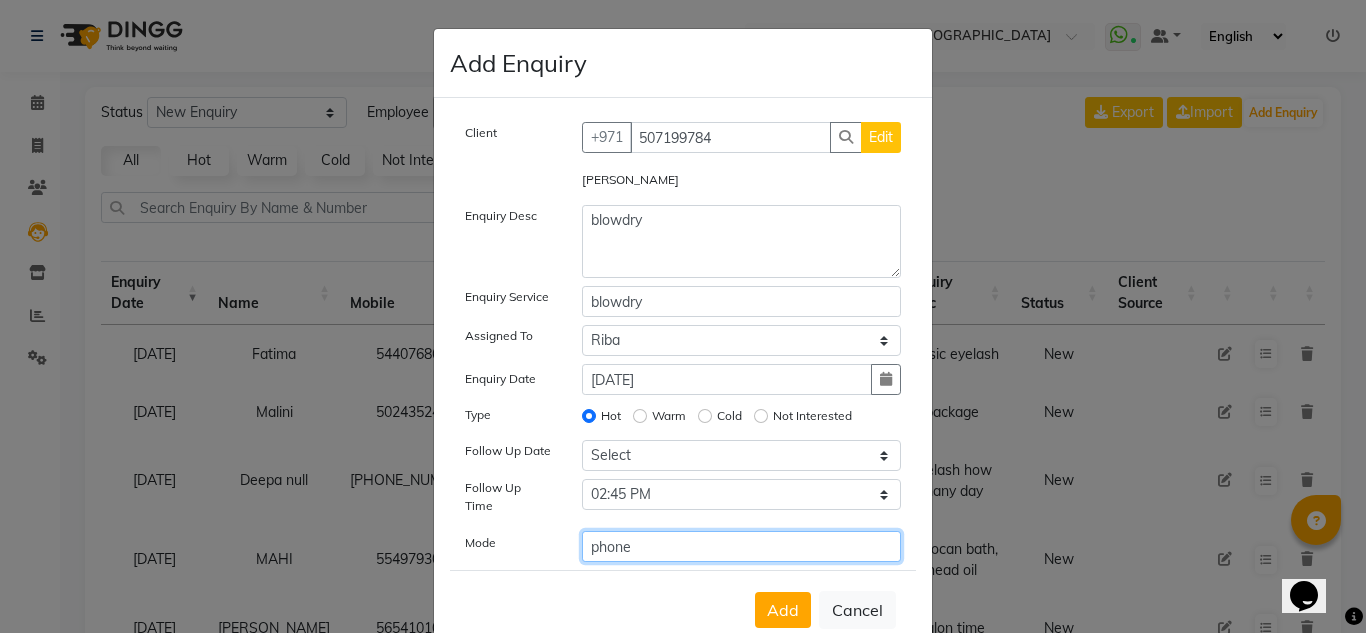 type on "phone" 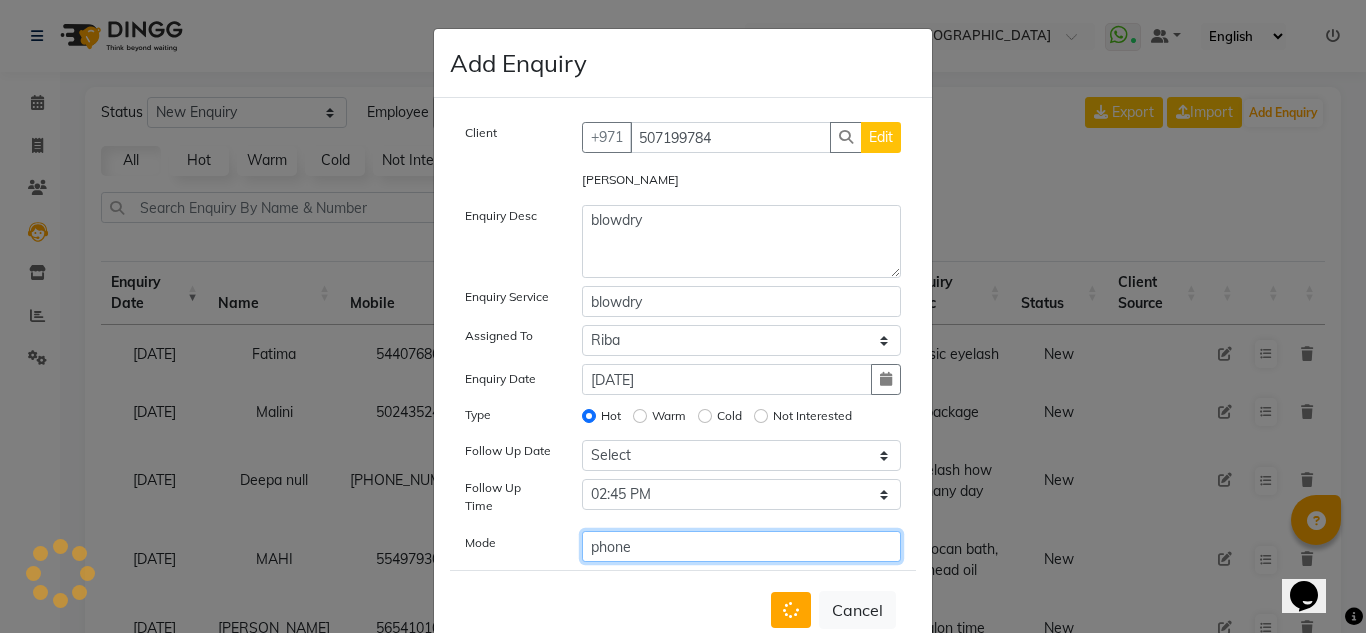 type 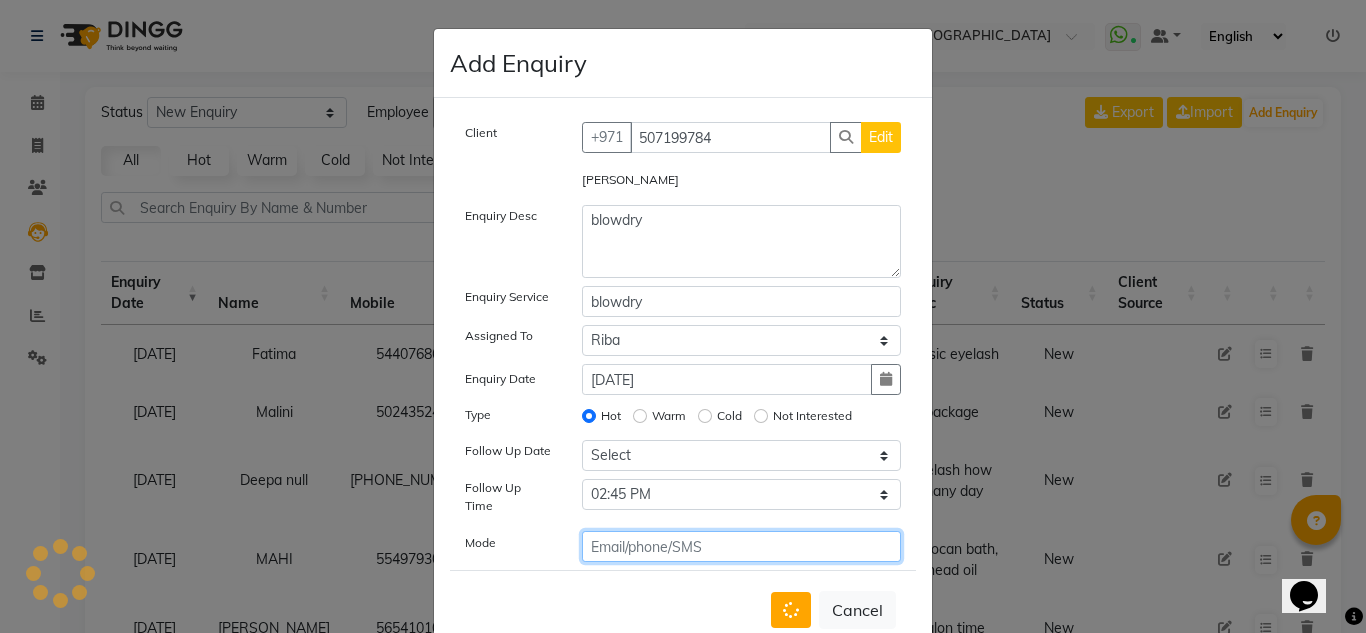 type 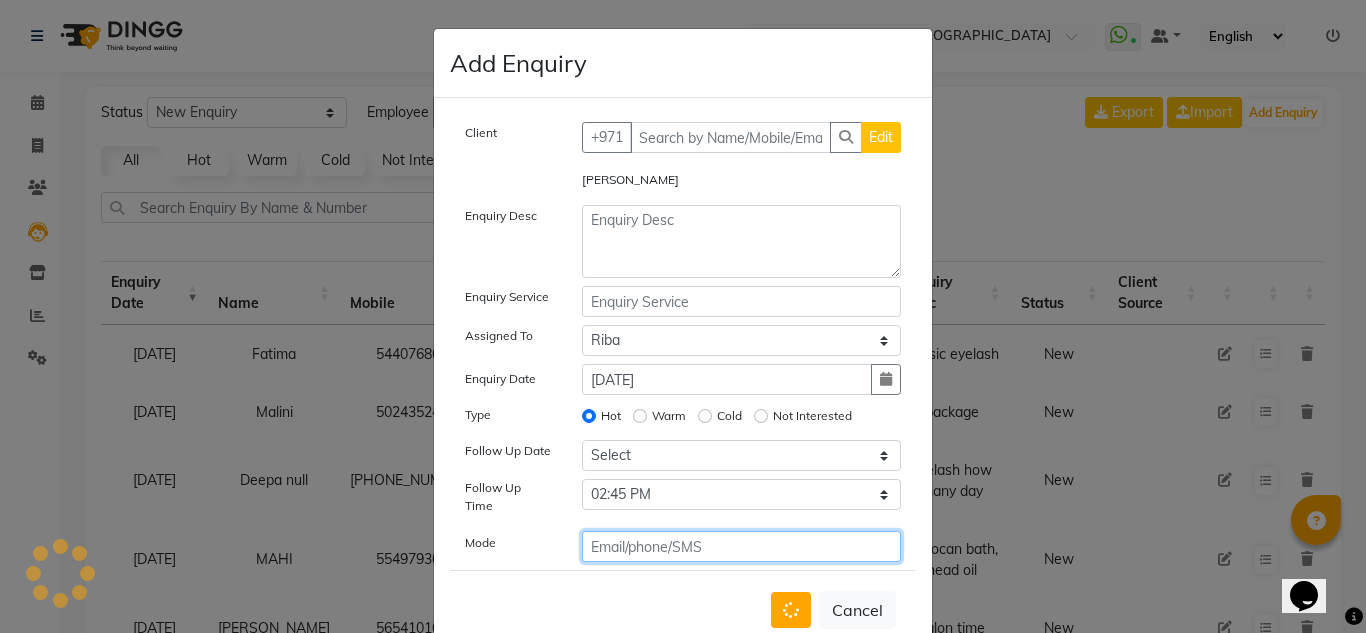 select 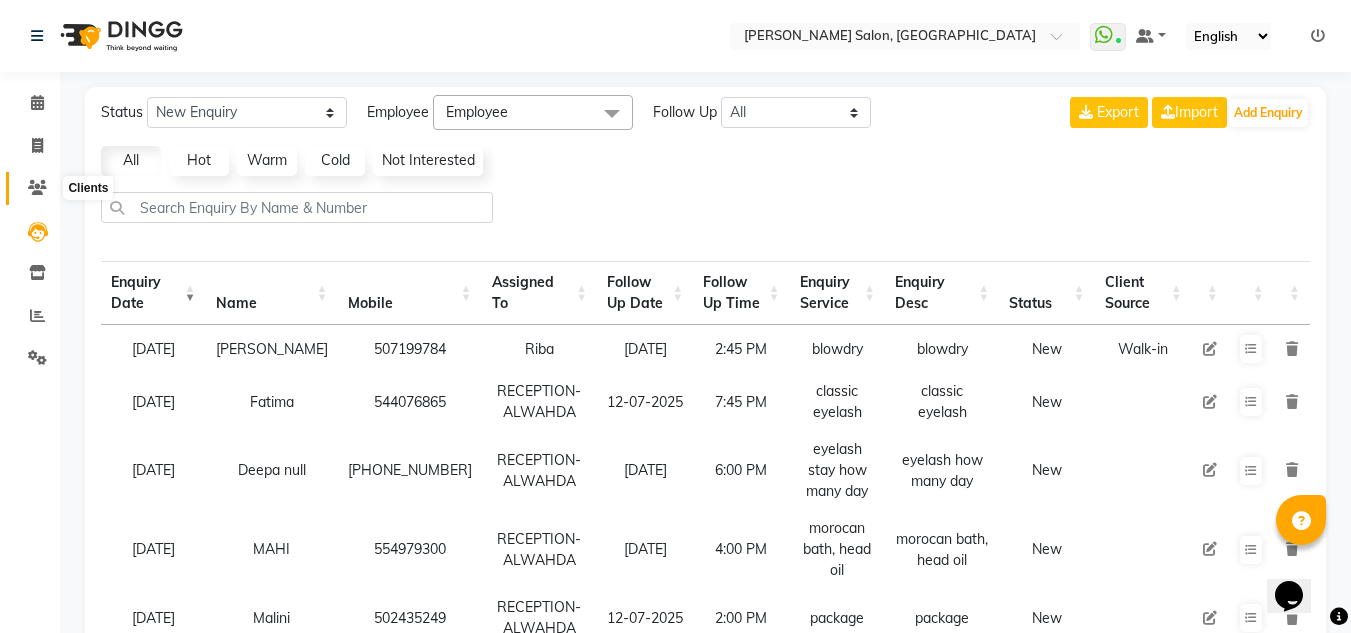click 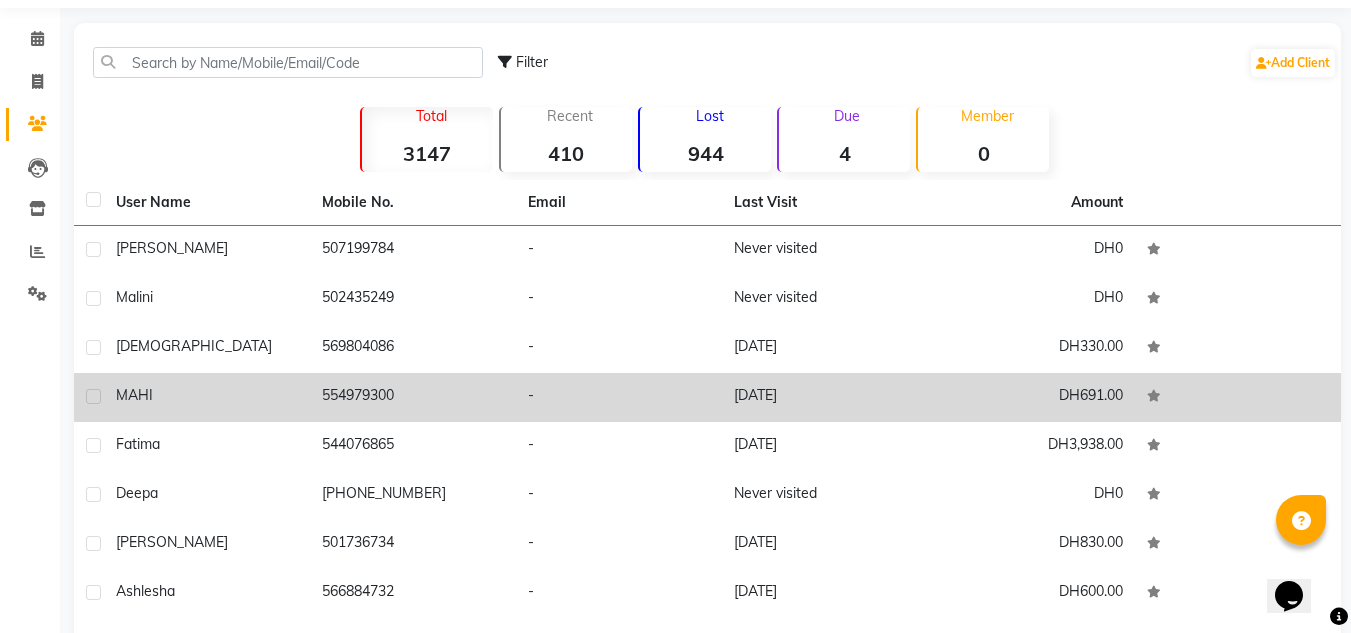 scroll, scrollTop: 100, scrollLeft: 0, axis: vertical 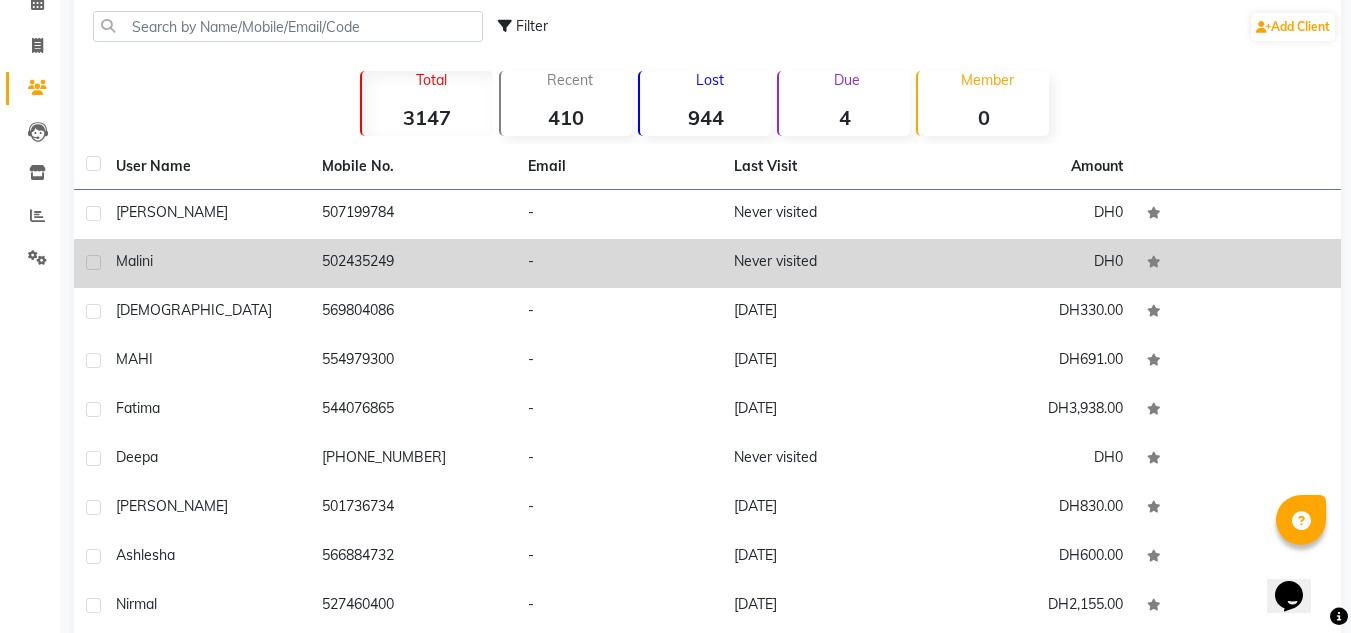 click on "Malini" 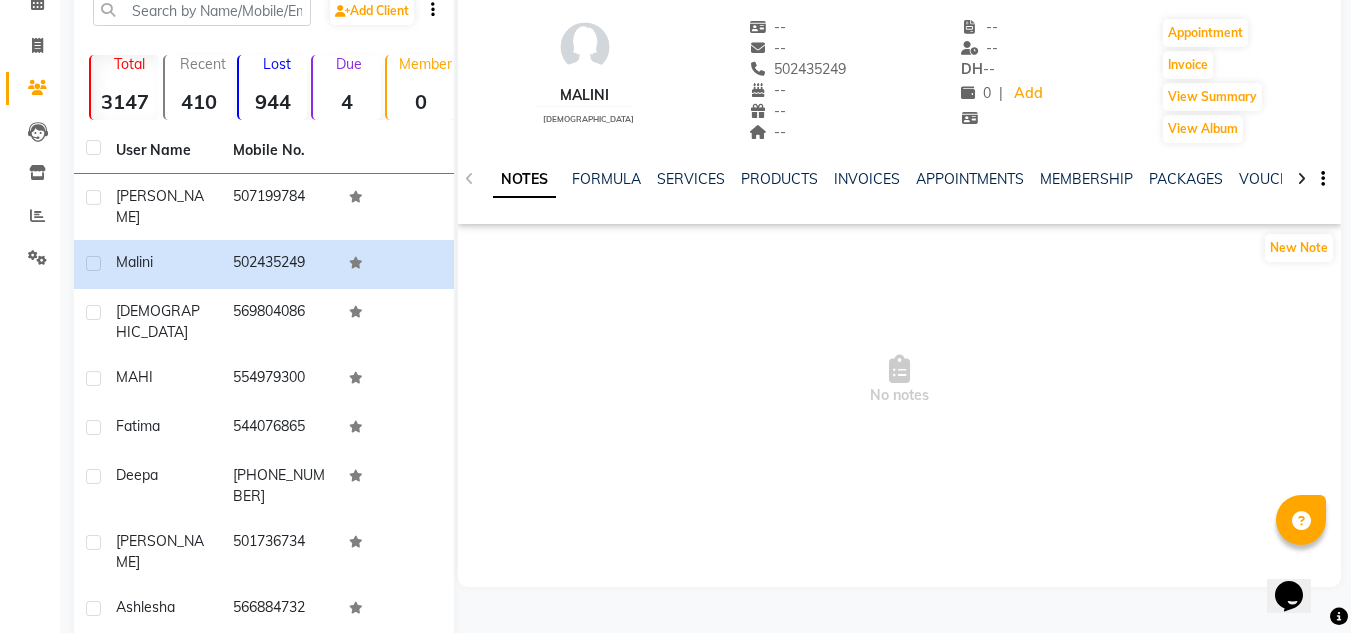 drag, startPoint x: 295, startPoint y: 363, endPoint x: 484, endPoint y: 327, distance: 192.39803 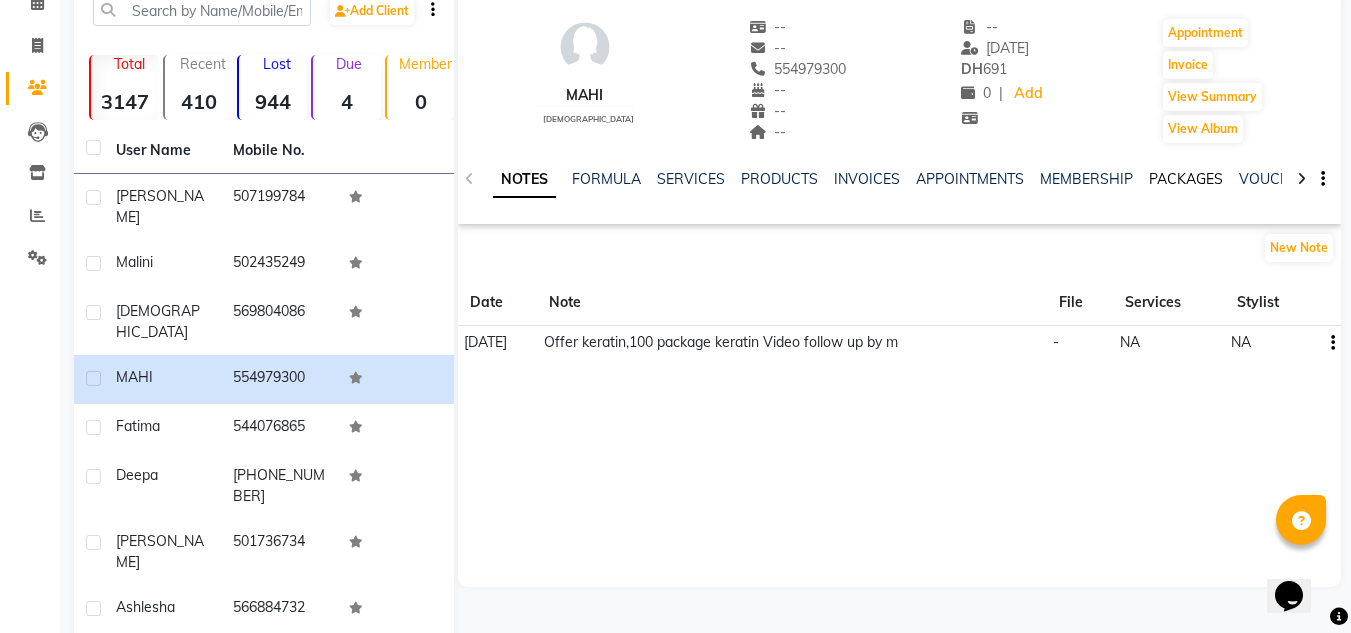 click on "PACKAGES" 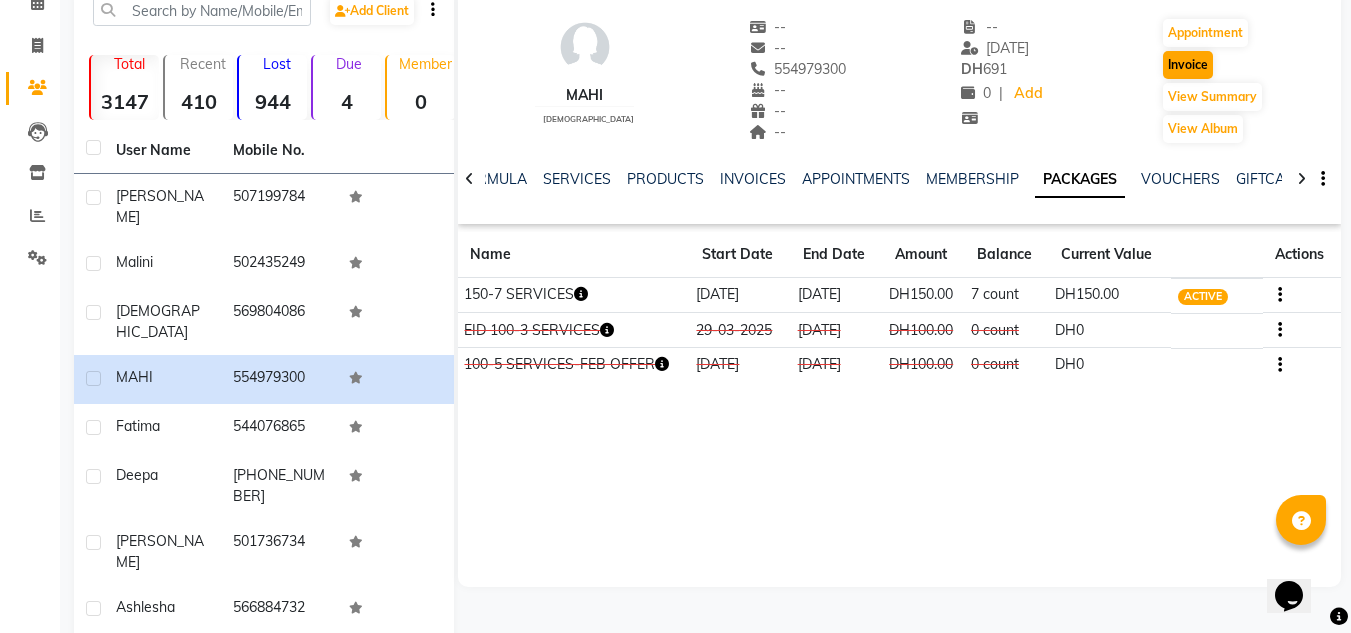 scroll, scrollTop: 0, scrollLeft: 0, axis: both 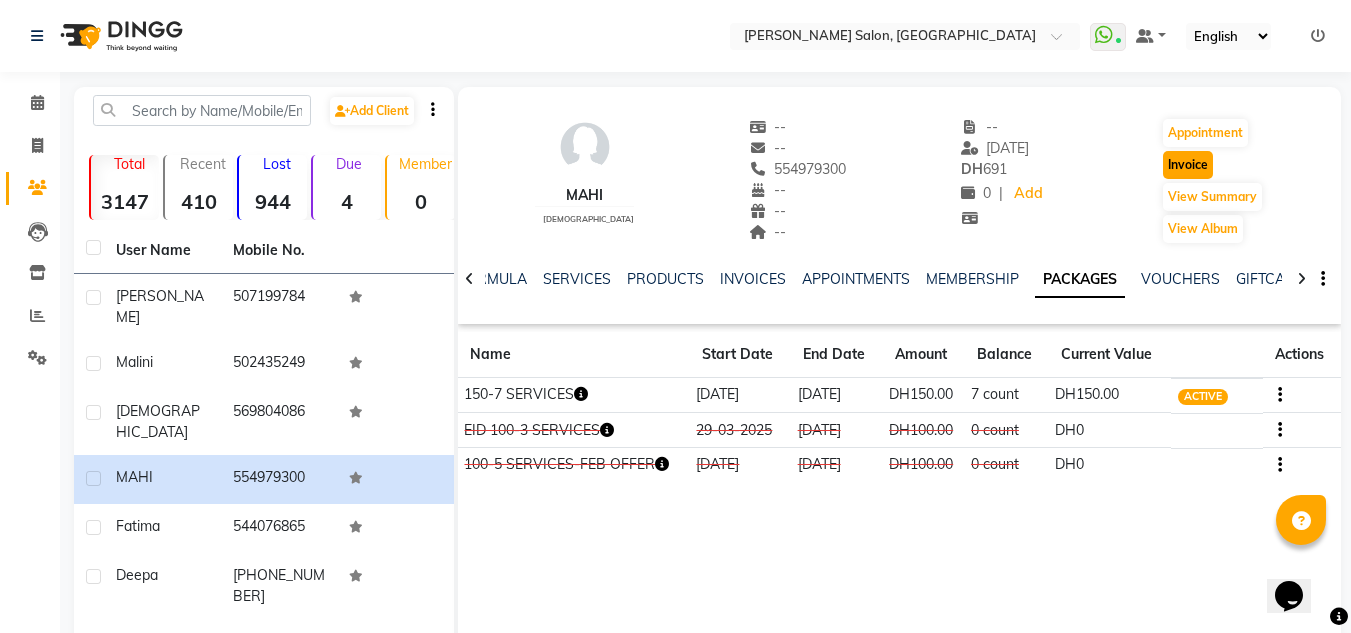 click on "Invoice" 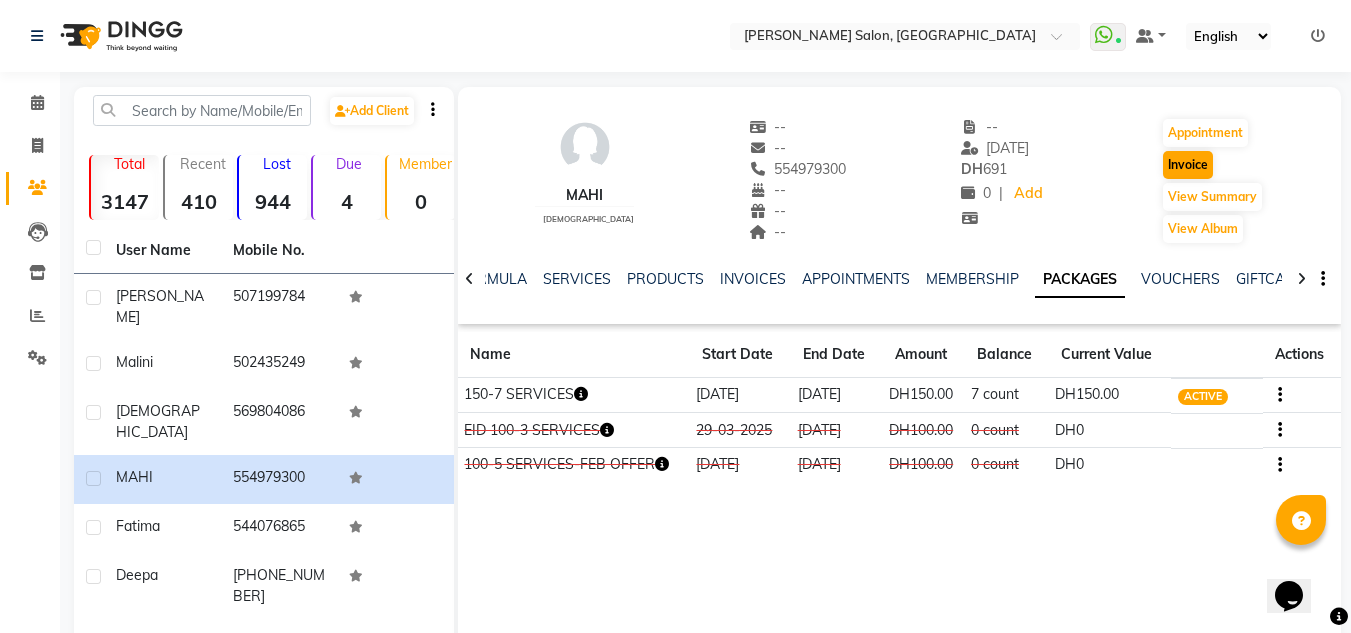 select on "service" 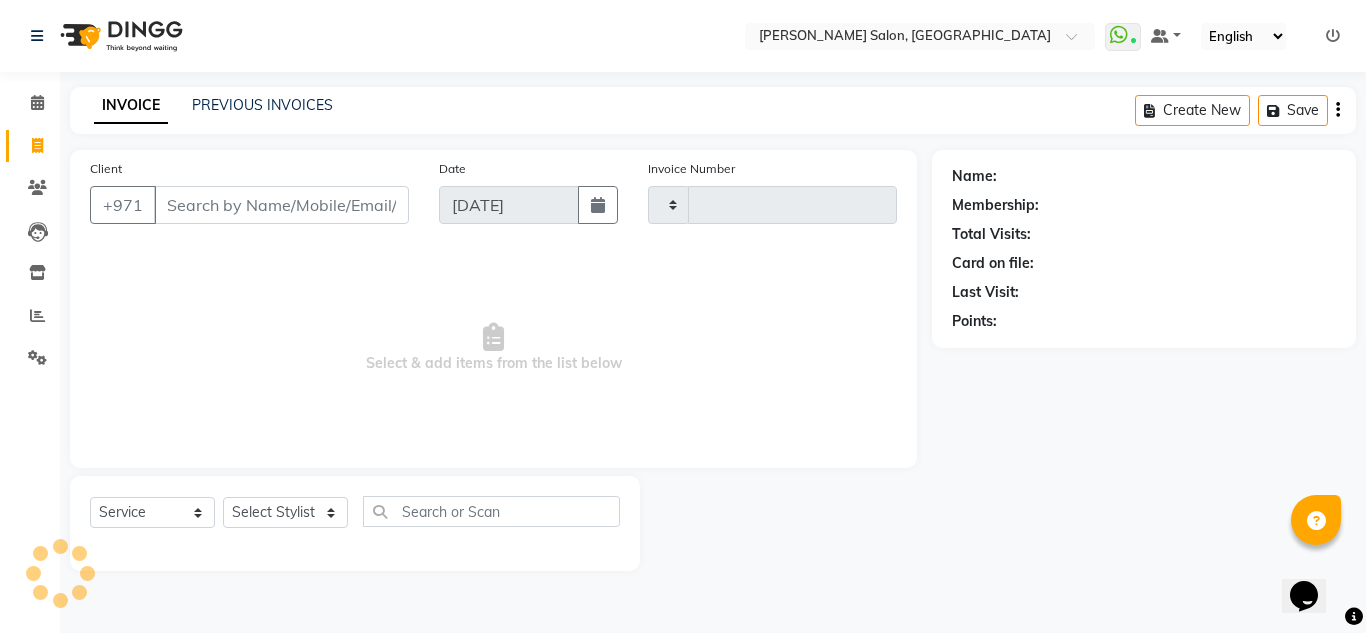 type on "1380" 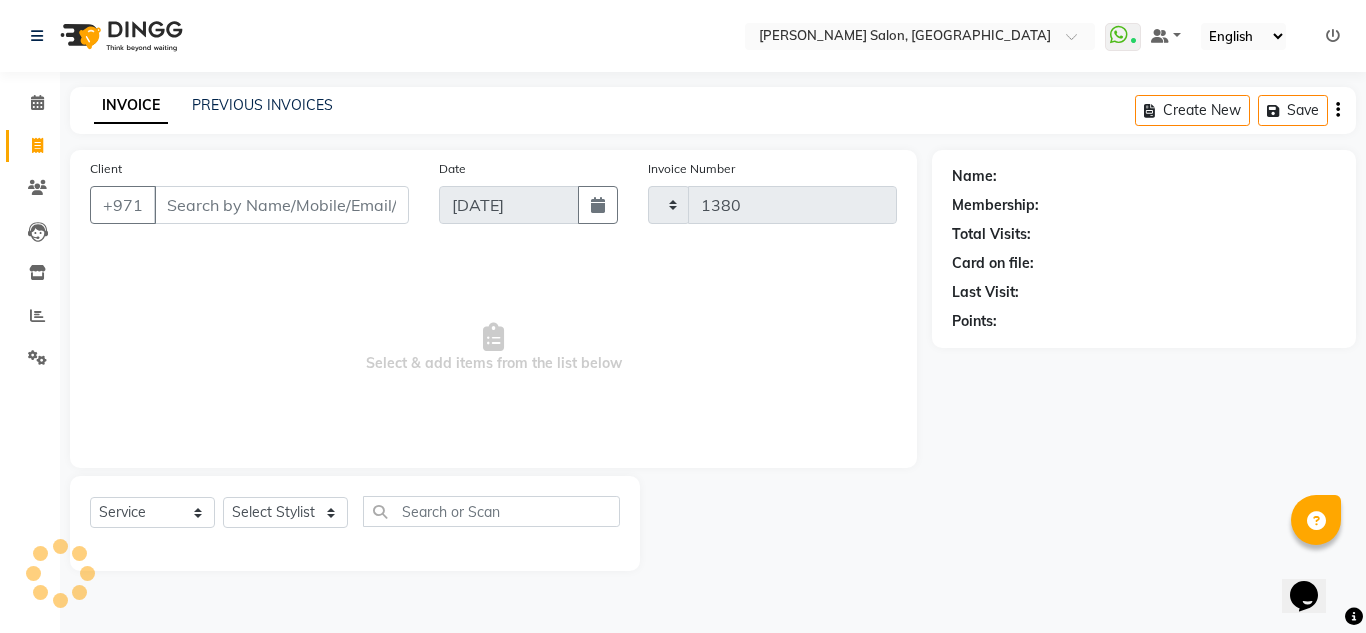 select on "4333" 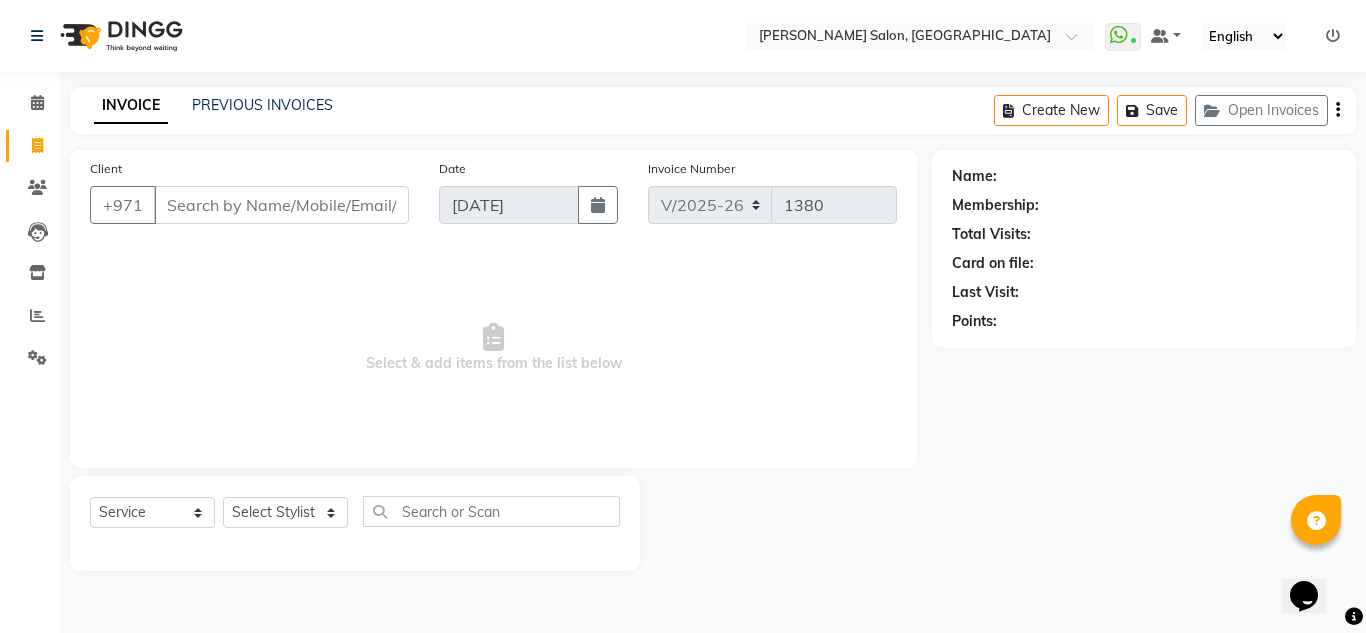 type on "554979300" 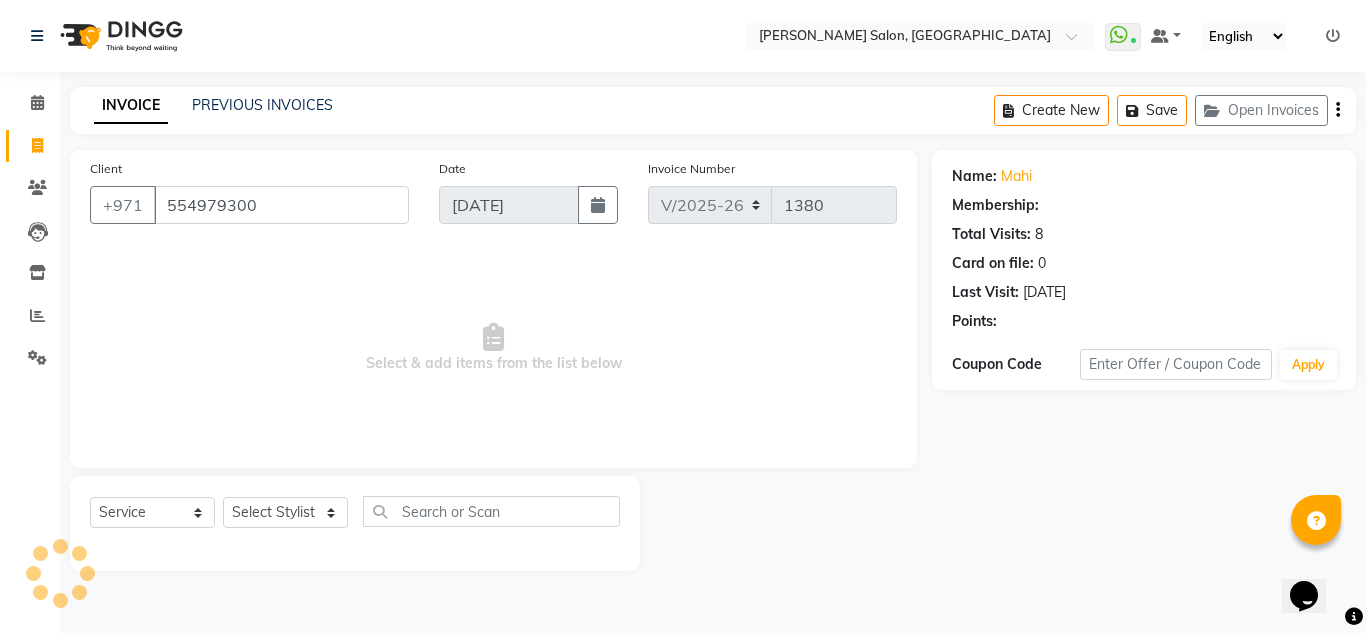 select on "1: Object" 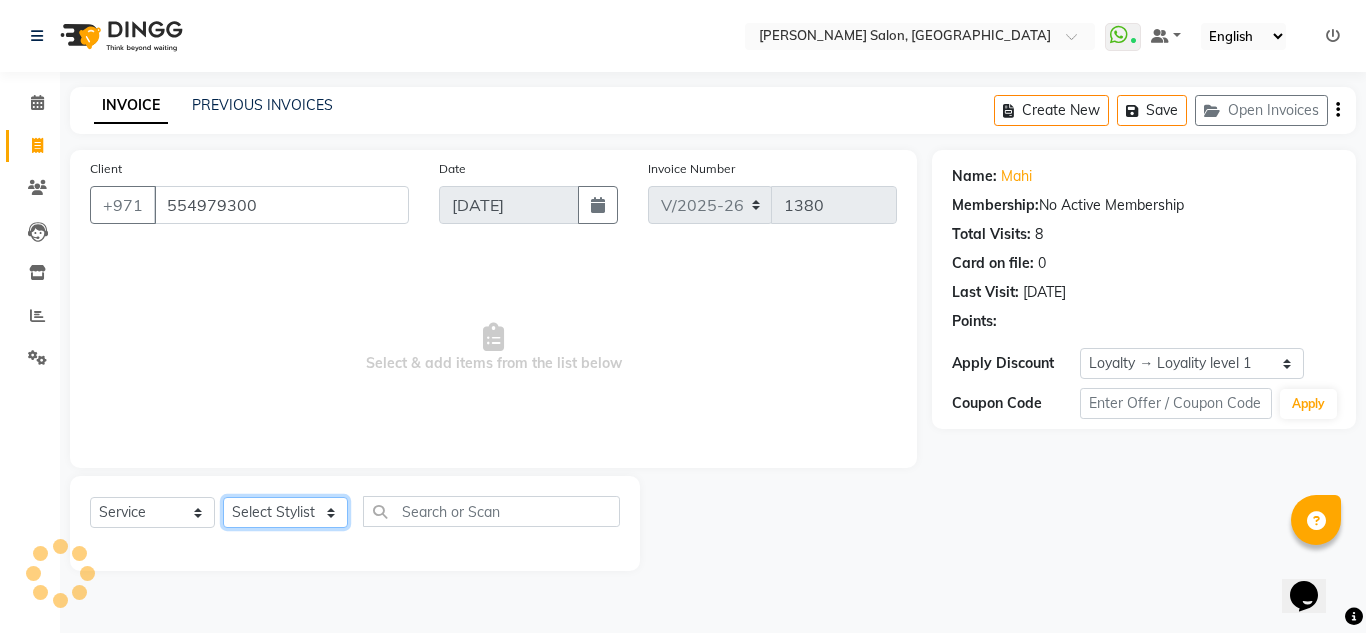 click on "Select Stylist ABUSHAGARA Kavita Laxmi Management [PERSON_NAME] RECEPTION-ALWAHDA [PERSON_NAME] SALON [PERSON_NAME] trial" 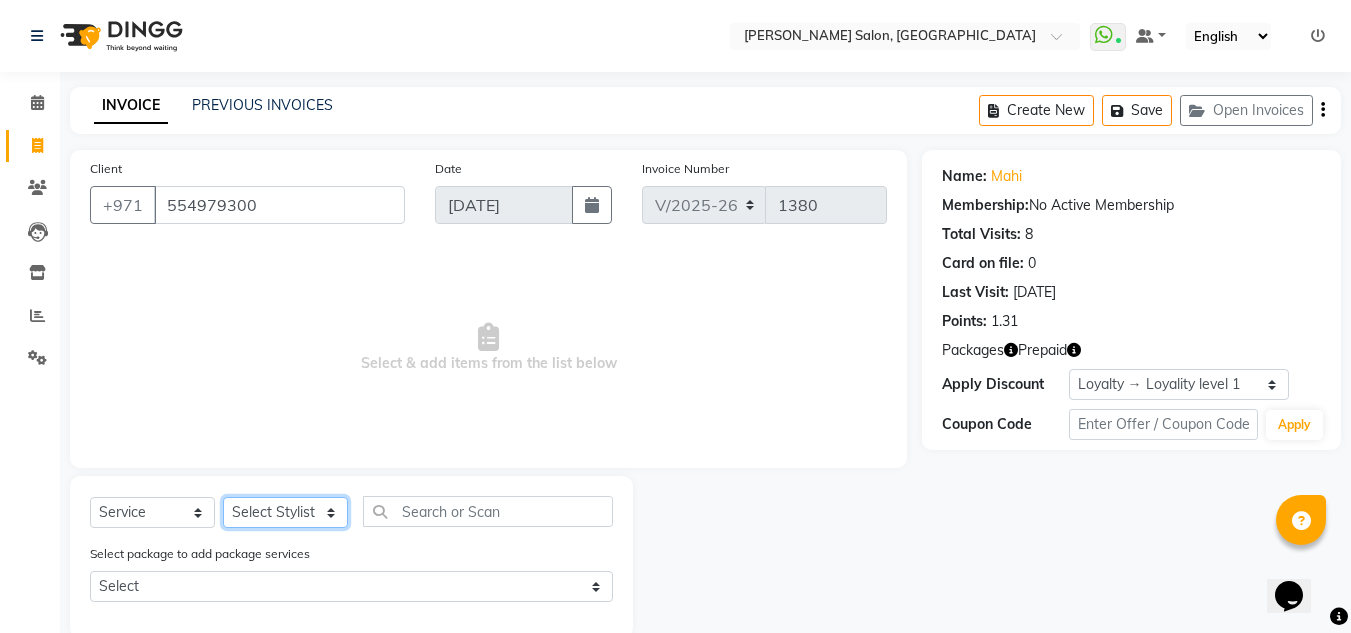 select on "70354" 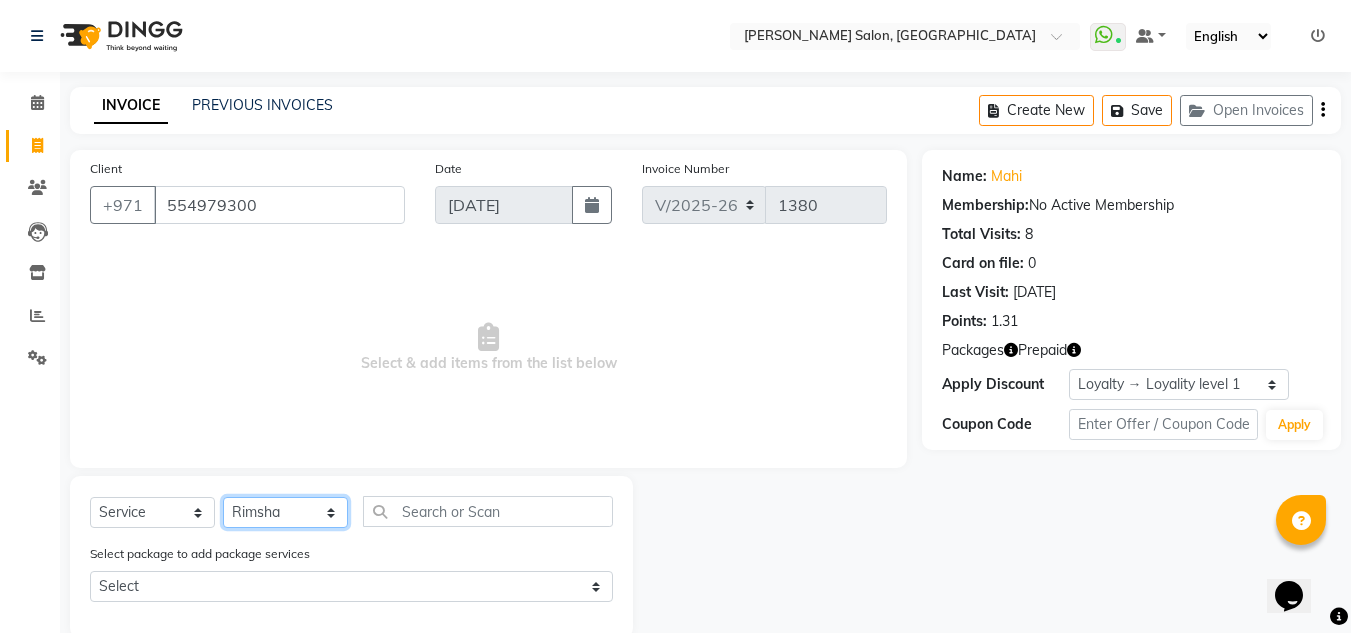 click on "Select Stylist ABUSHAGARA Kavita Laxmi Management [PERSON_NAME] RECEPTION-ALWAHDA [PERSON_NAME] SALON [PERSON_NAME] trial" 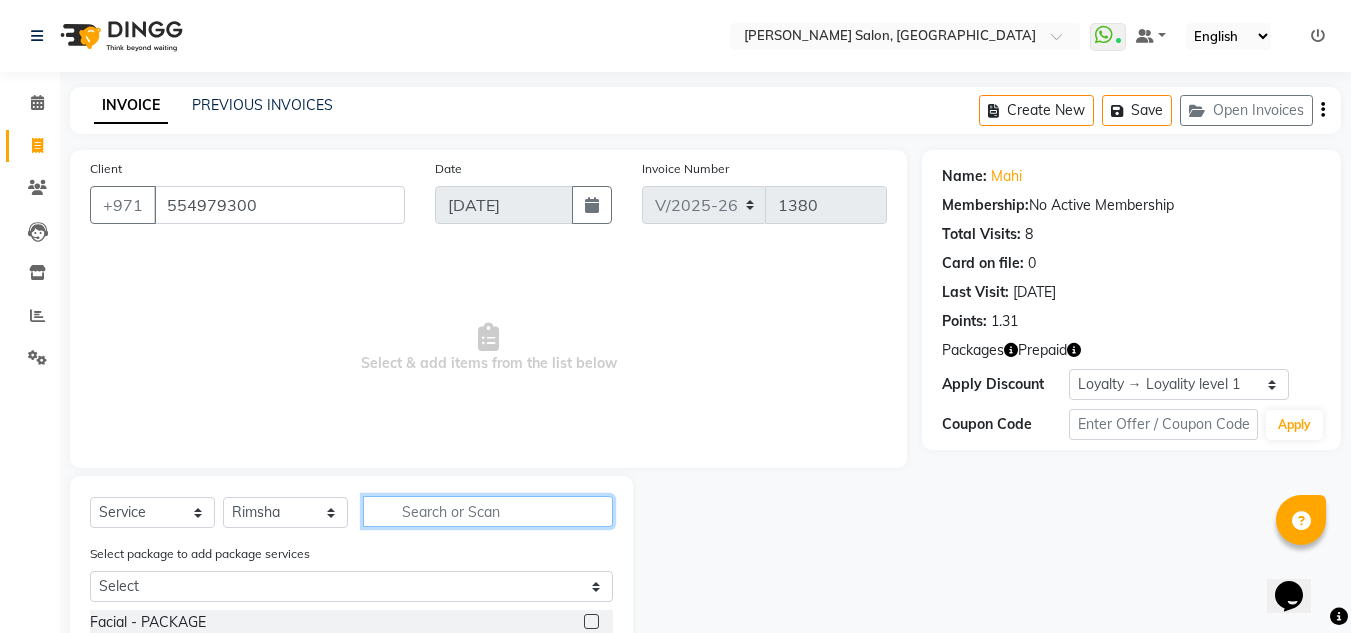 click 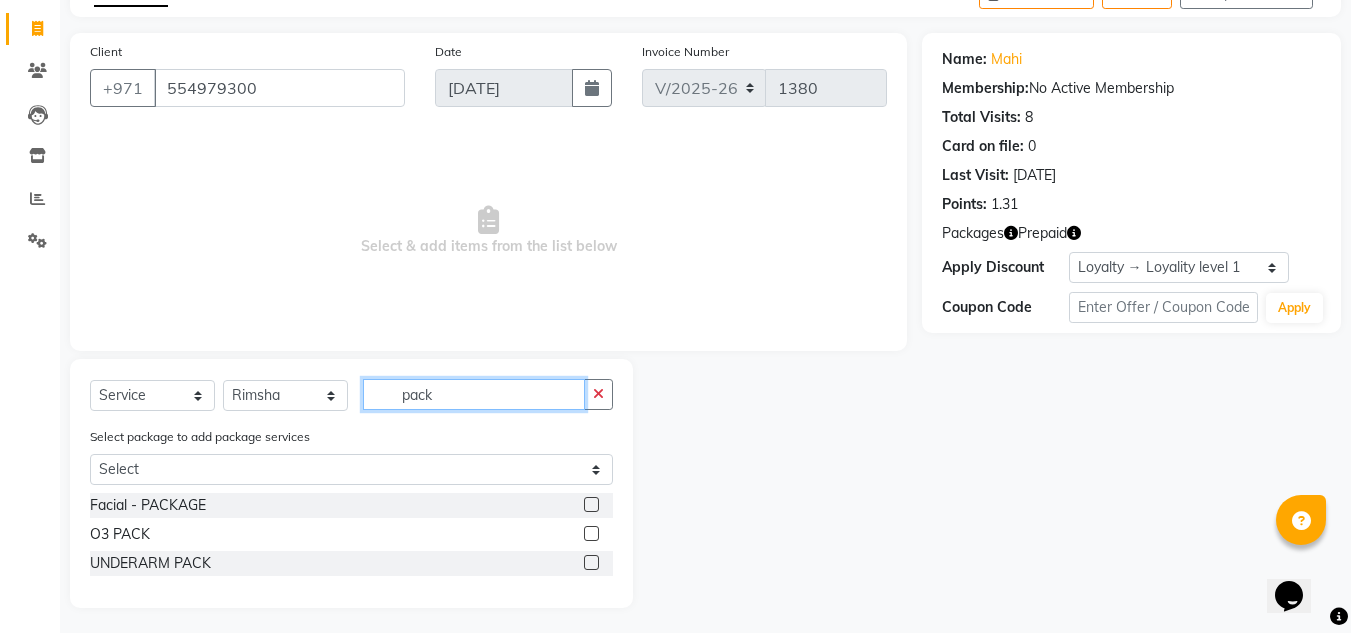 scroll, scrollTop: 122, scrollLeft: 0, axis: vertical 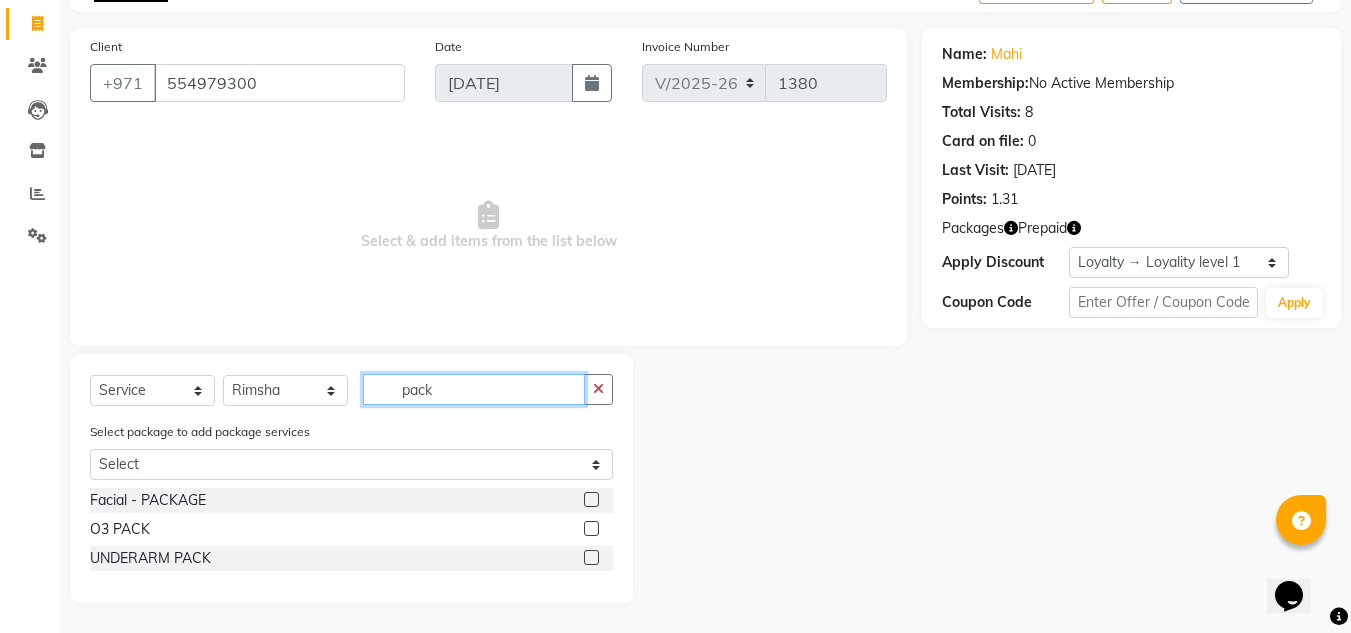type on "pack" 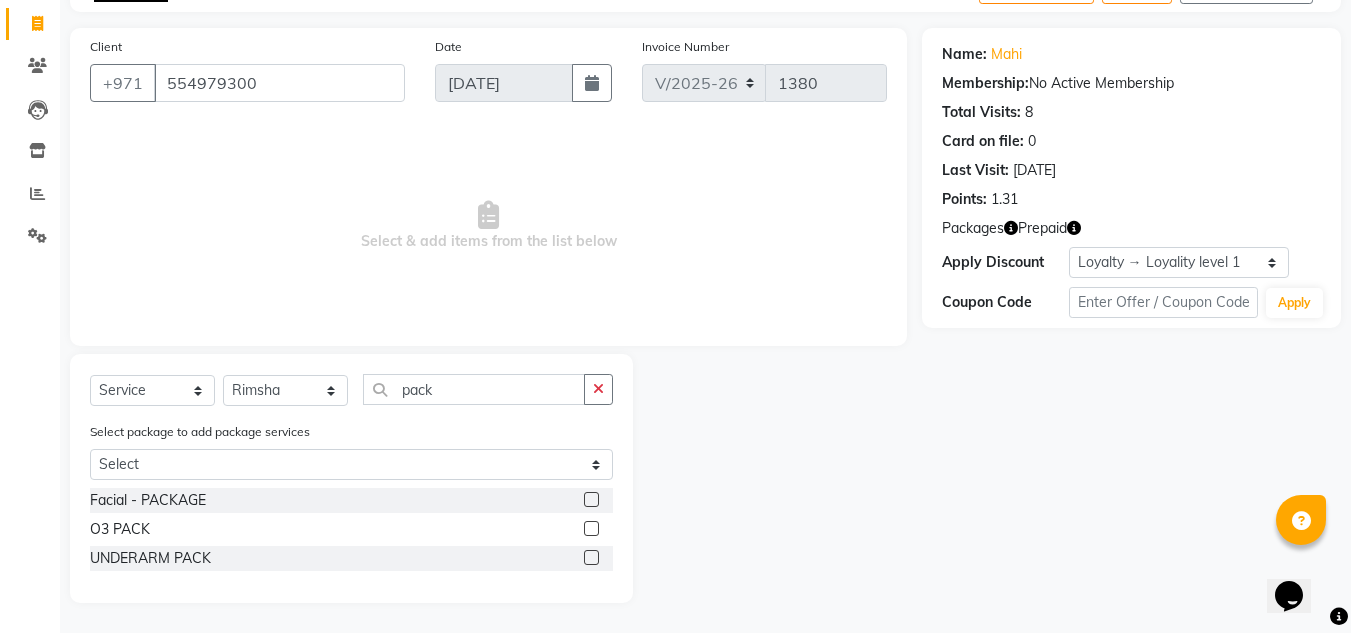 drag, startPoint x: 596, startPoint y: 495, endPoint x: 541, endPoint y: 466, distance: 62.177166 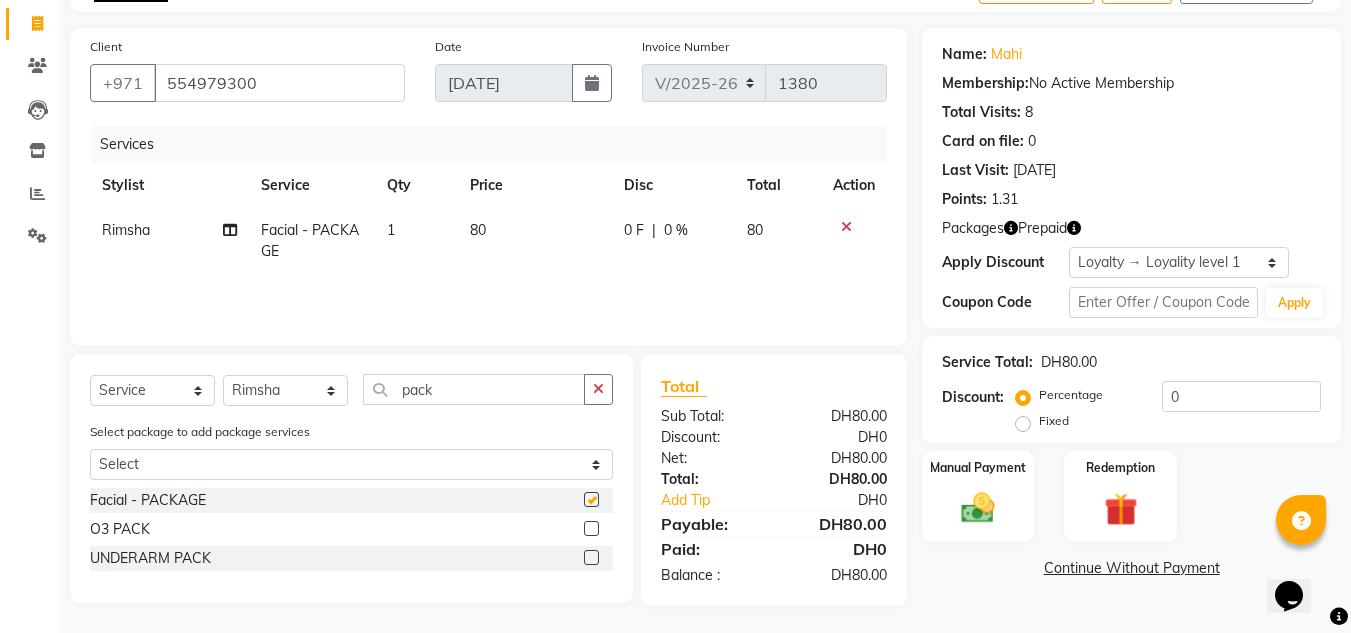 click on "1" 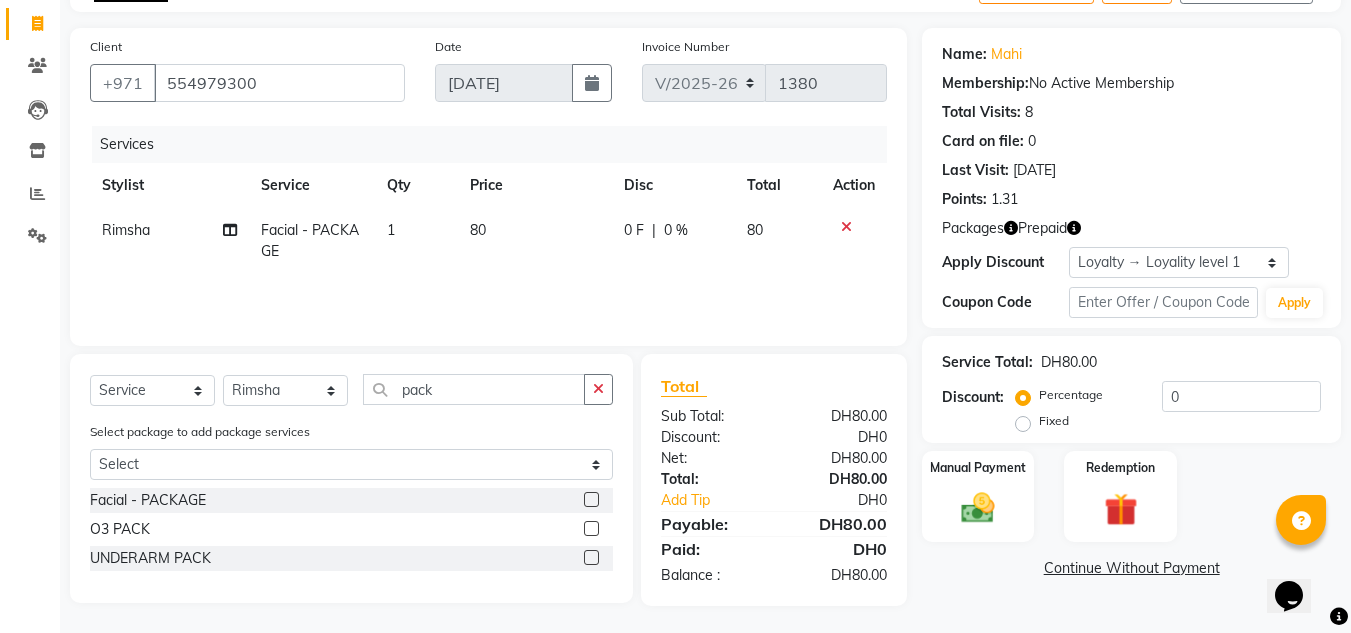 checkbox on "false" 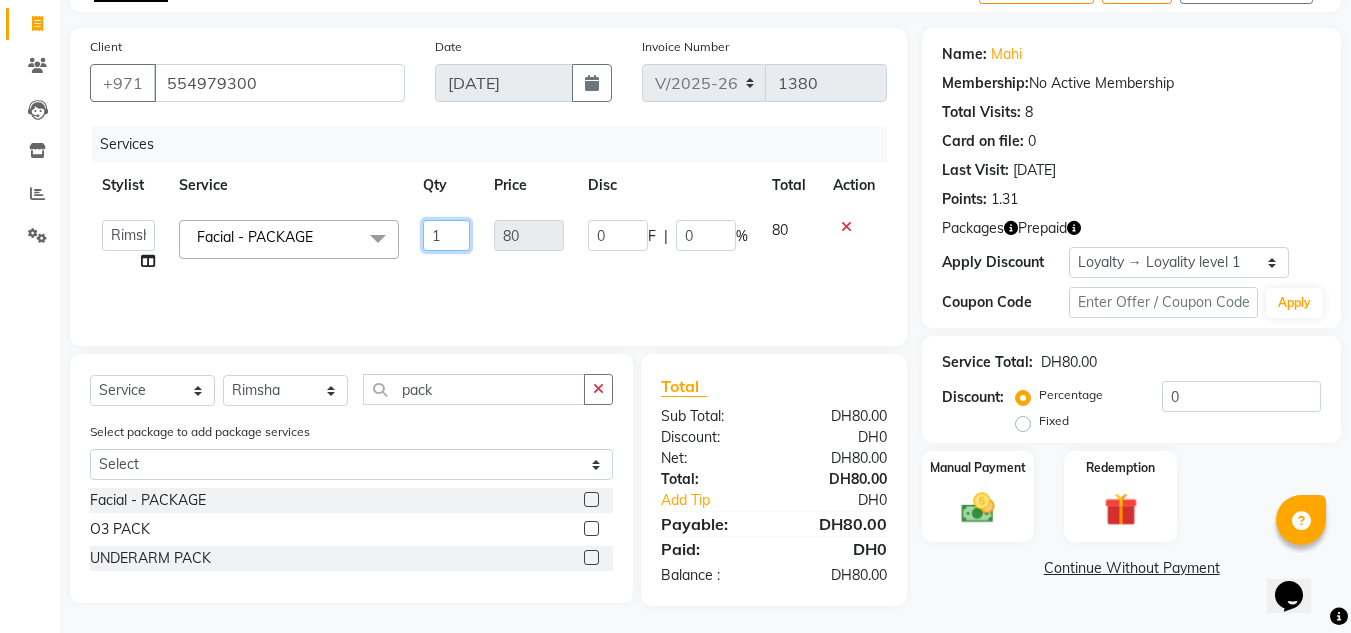 drag, startPoint x: 416, startPoint y: 233, endPoint x: 436, endPoint y: 236, distance: 20.22375 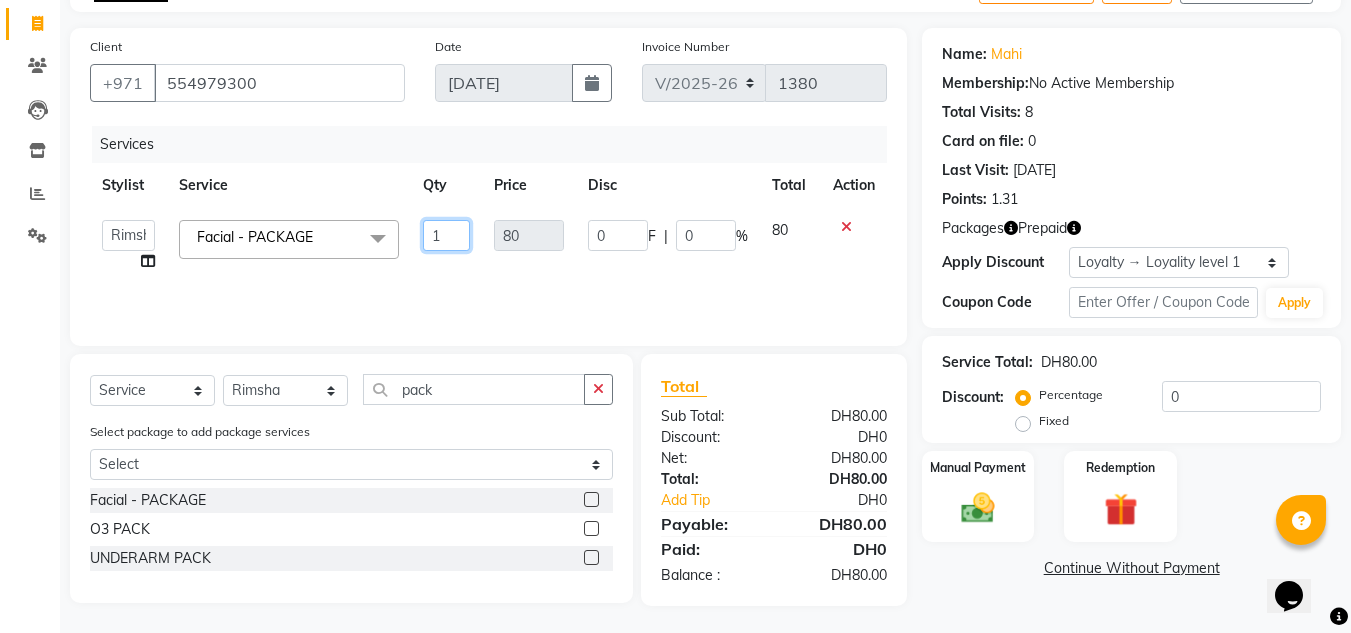 click on "1" 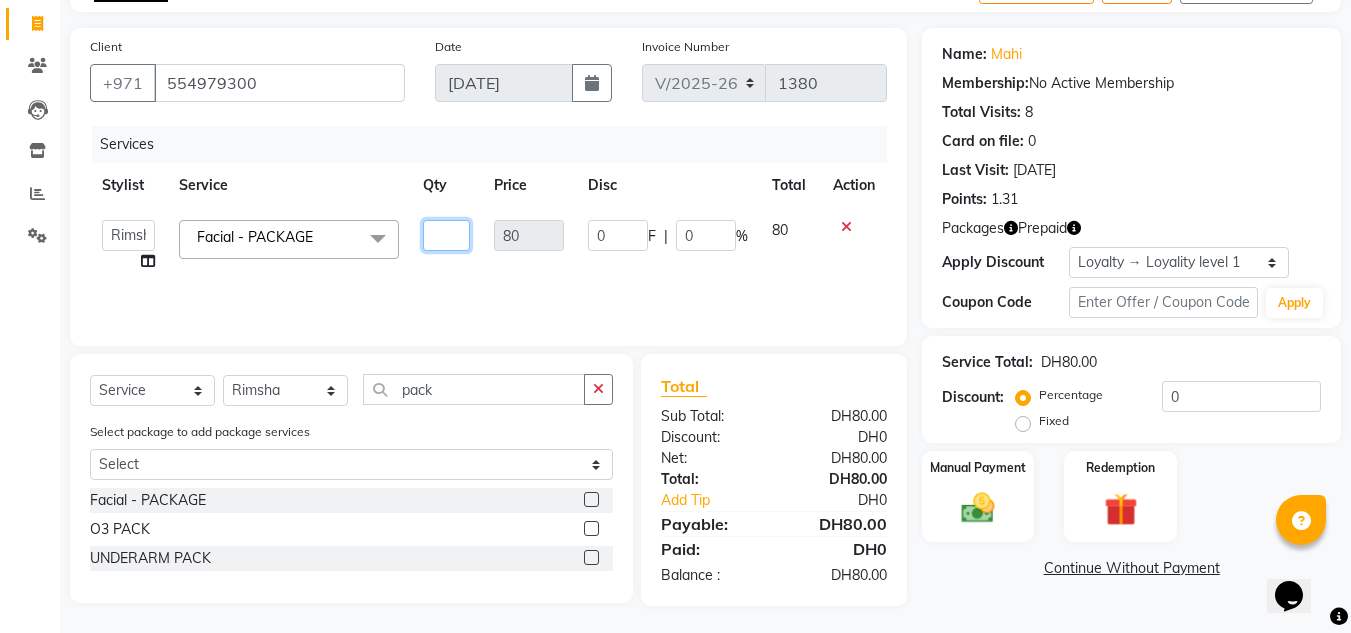 type on "2" 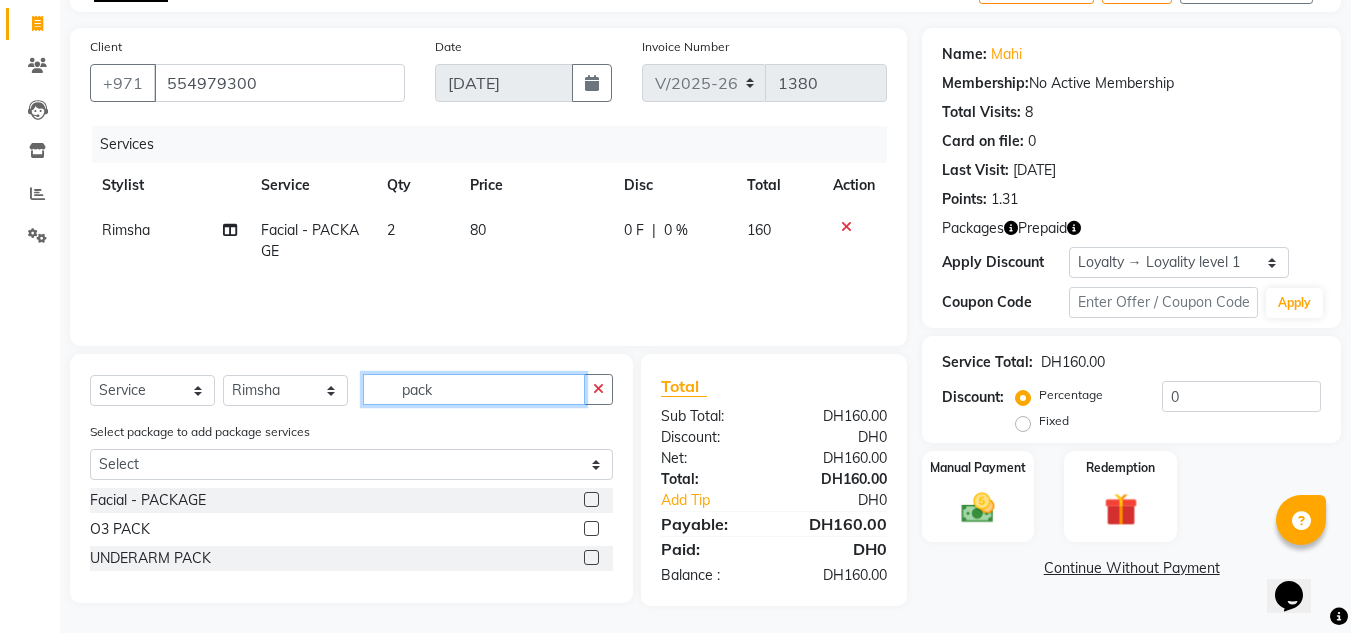 drag, startPoint x: 516, startPoint y: 380, endPoint x: 376, endPoint y: 379, distance: 140.00357 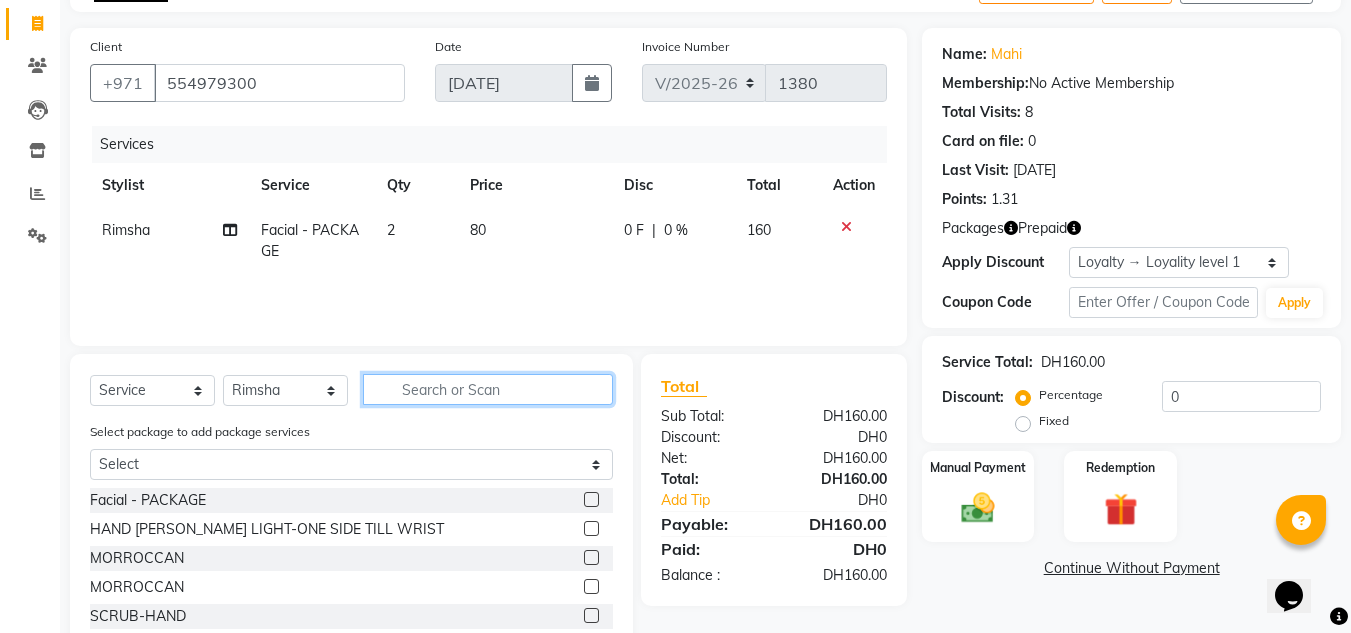 type 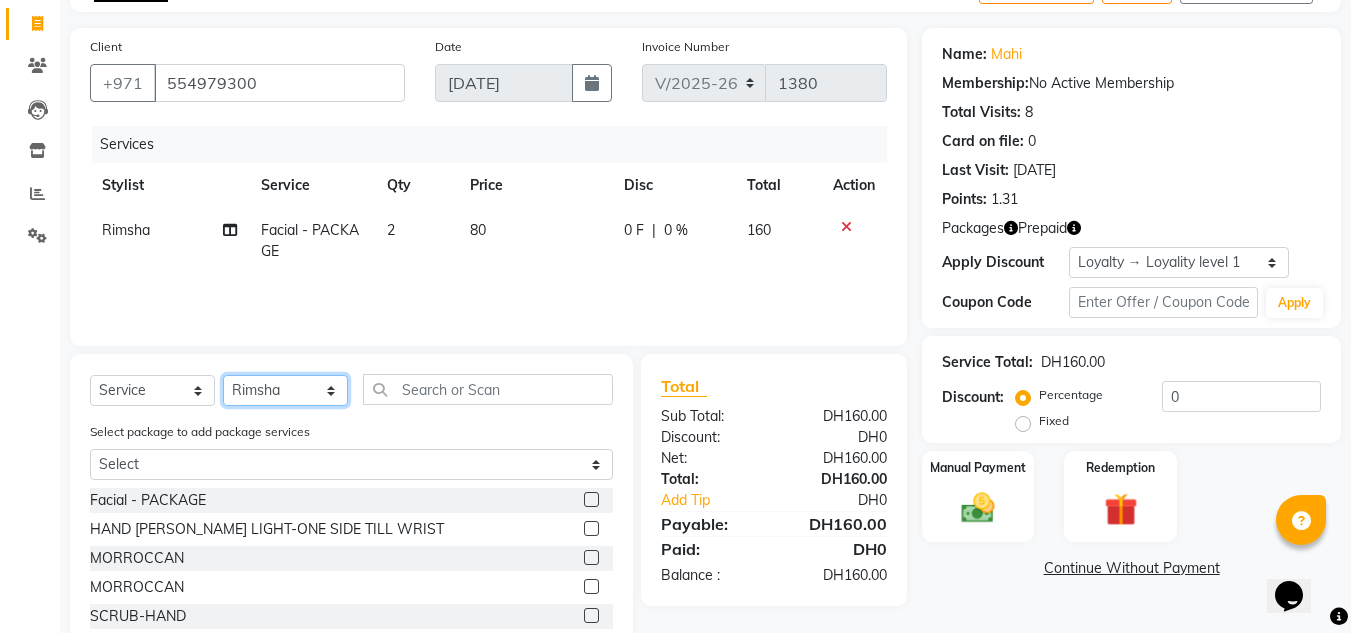 click on "Select Stylist ABUSHAGARA Kavita Laxmi Management [PERSON_NAME] RECEPTION-ALWAHDA [PERSON_NAME] SALON [PERSON_NAME] trial" 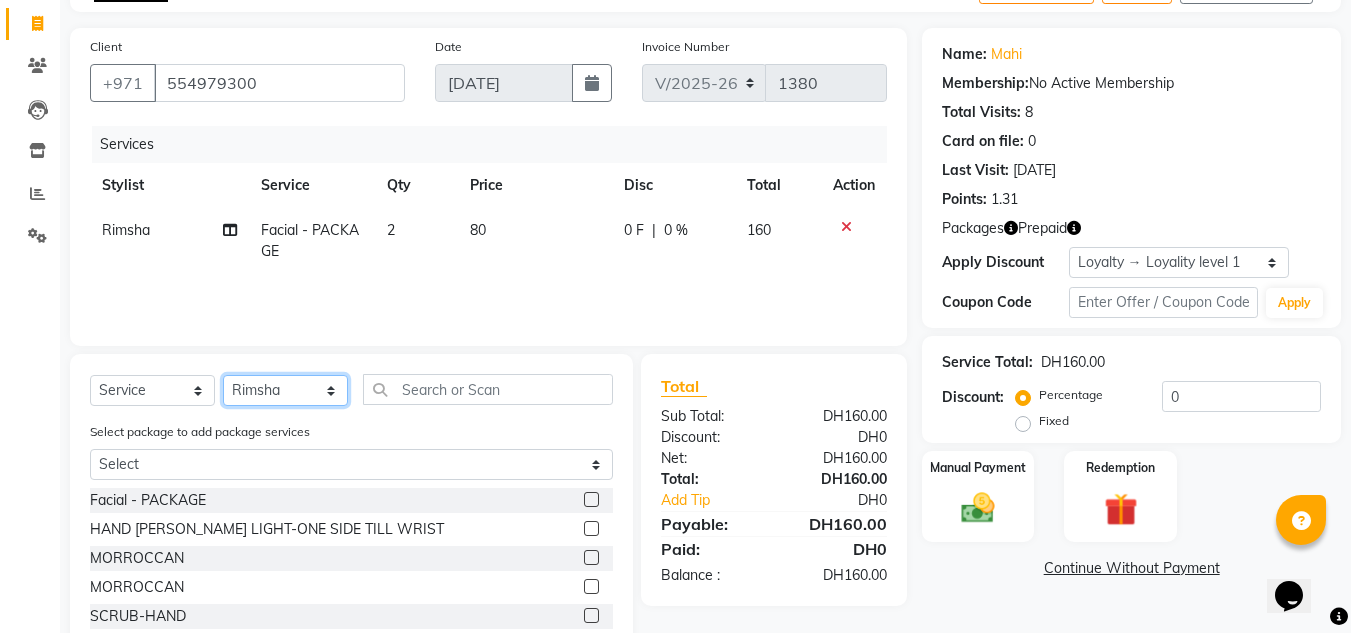 select on "76471" 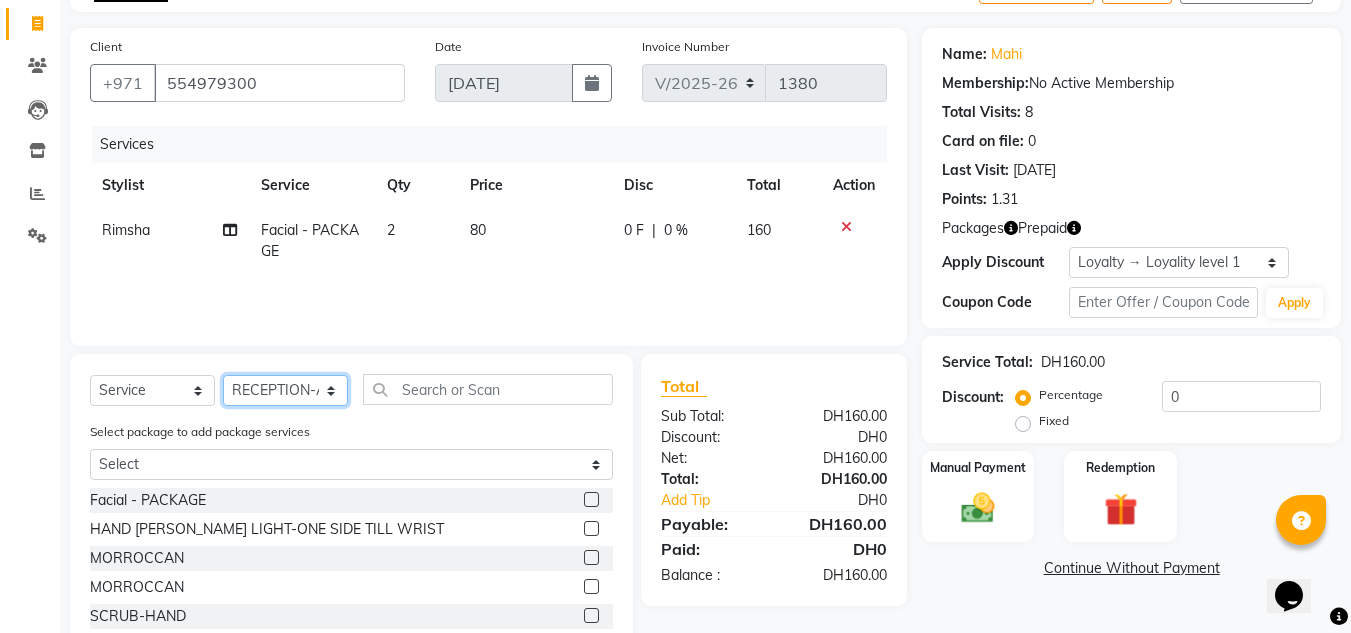 click on "Select Stylist ABUSHAGARA Kavita Laxmi Management [PERSON_NAME] RECEPTION-ALWAHDA [PERSON_NAME] SALON [PERSON_NAME] trial" 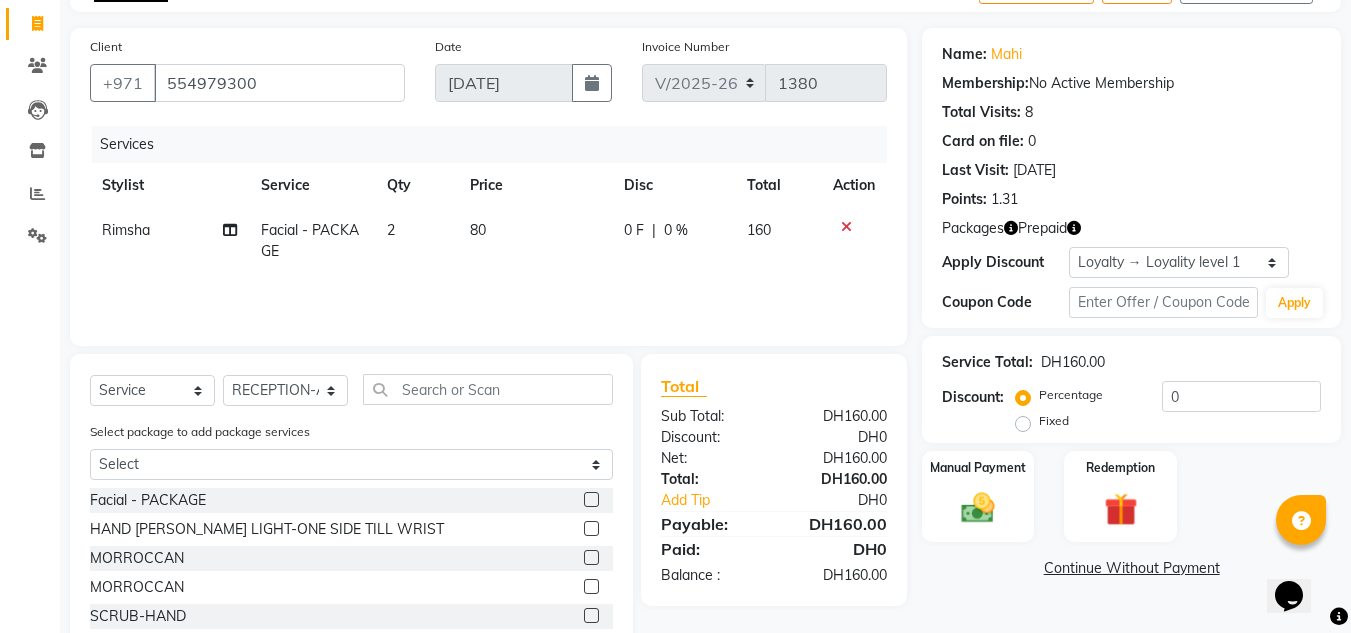 click on "Facial  - PACKAGE" 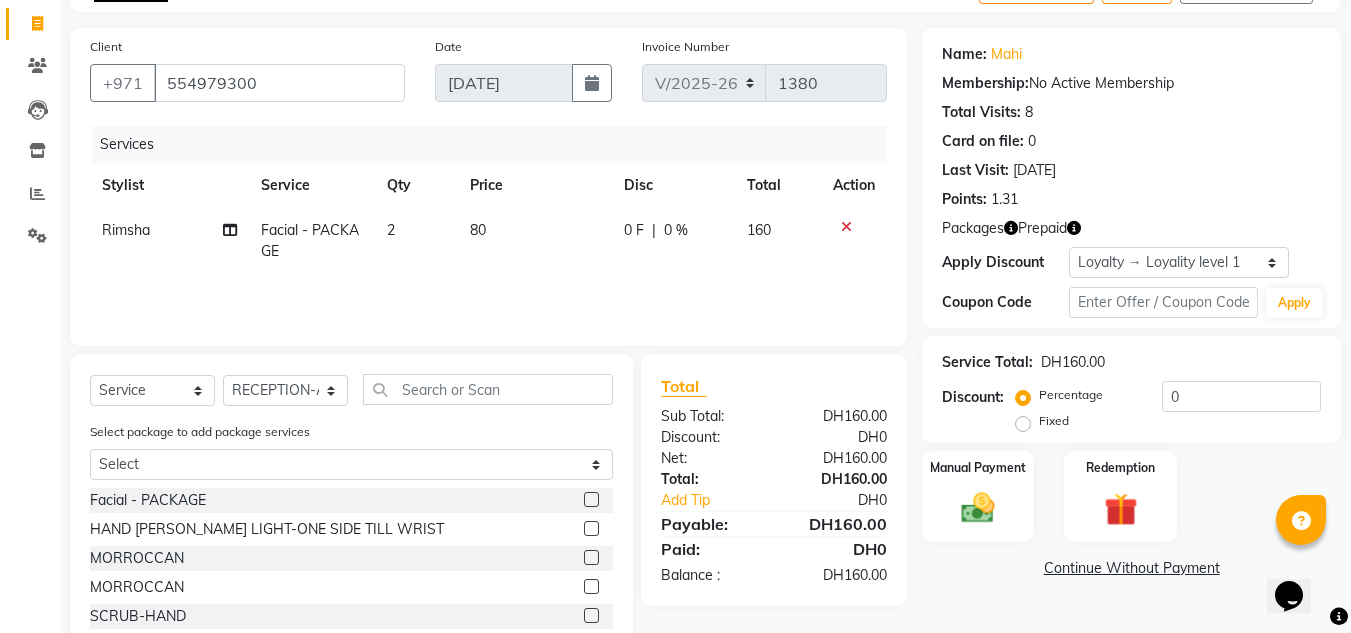 select on "70354" 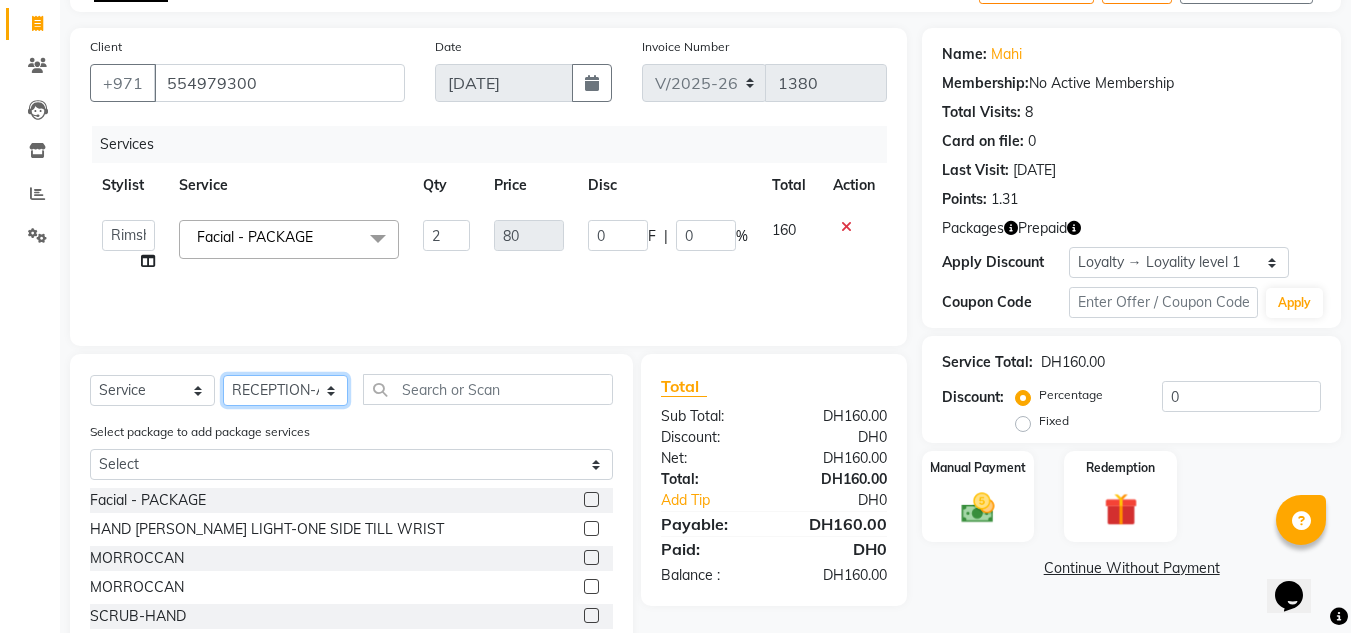 click on "Select Stylist ABUSHAGARA Kavita Laxmi Management [PERSON_NAME] RECEPTION-ALWAHDA [PERSON_NAME] SALON [PERSON_NAME] trial" 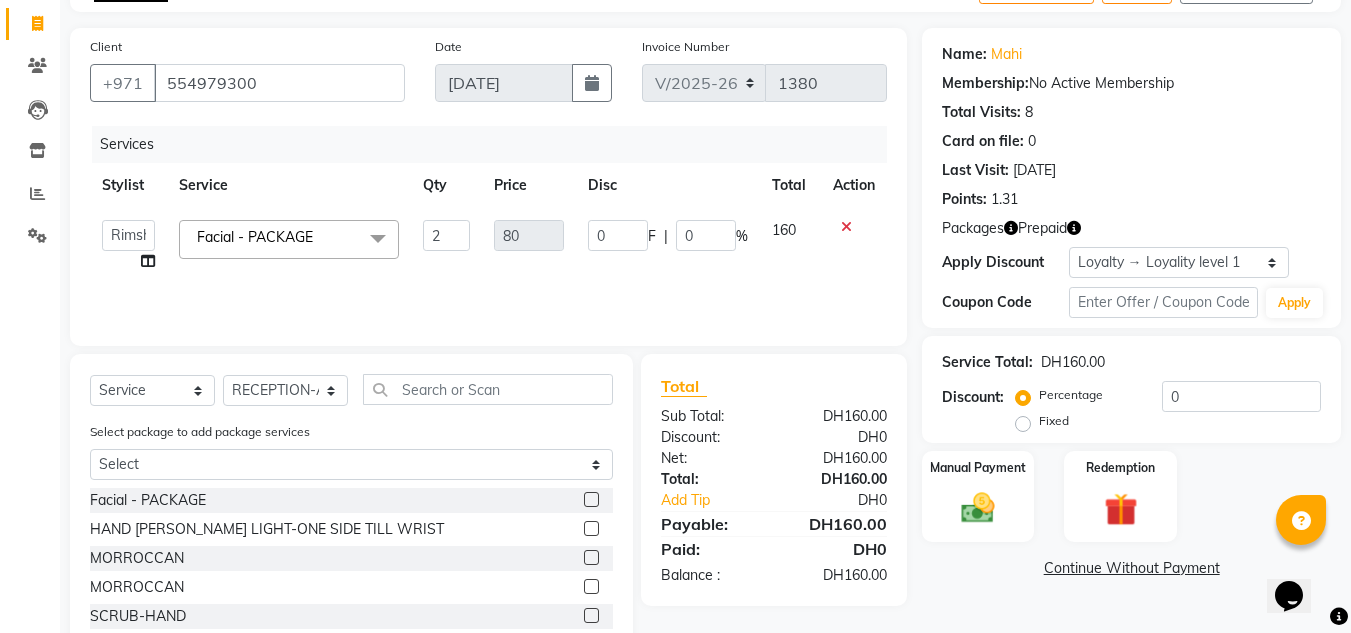 click on "Select  Service  Product  Membership  Package Voucher Prepaid Gift Card  Select Stylist ABUSHAGARA Kavita Laxmi Management [PERSON_NAME] Radha RECEPTION-ALWAHDA [PERSON_NAME] SALON [PERSON_NAME] trial" 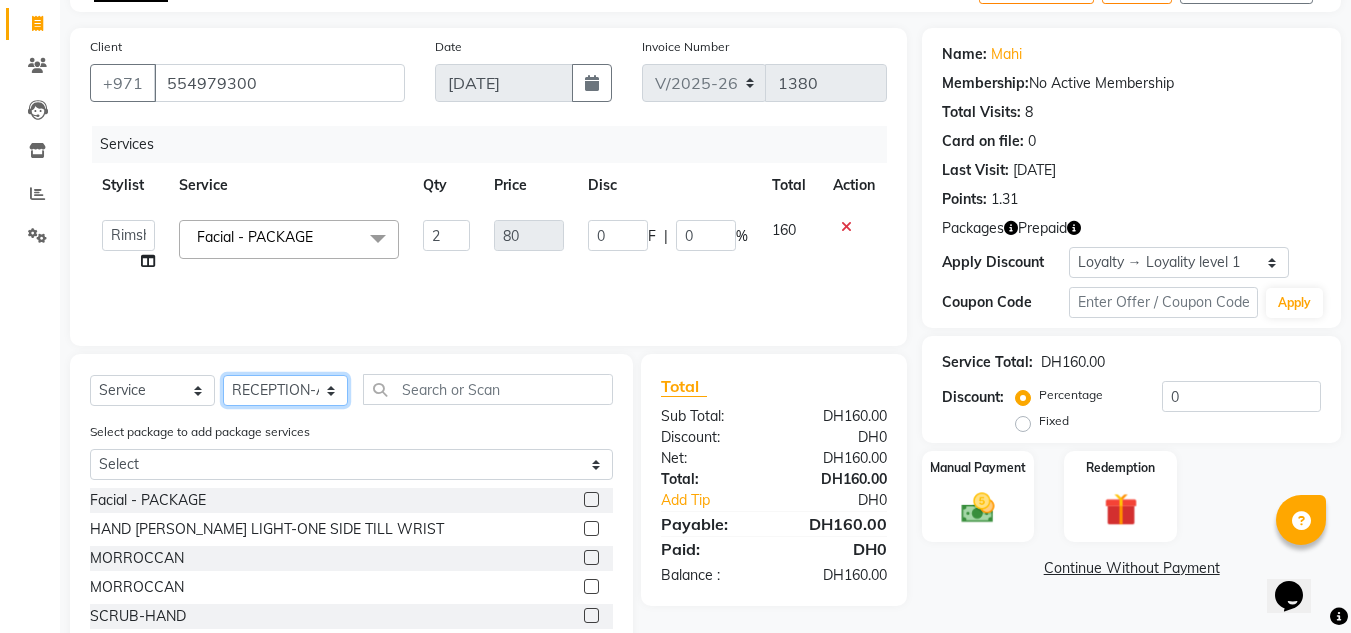 click on "Select Stylist ABUSHAGARA Kavita Laxmi Management [PERSON_NAME] RECEPTION-ALWAHDA [PERSON_NAME] SALON [PERSON_NAME] trial" 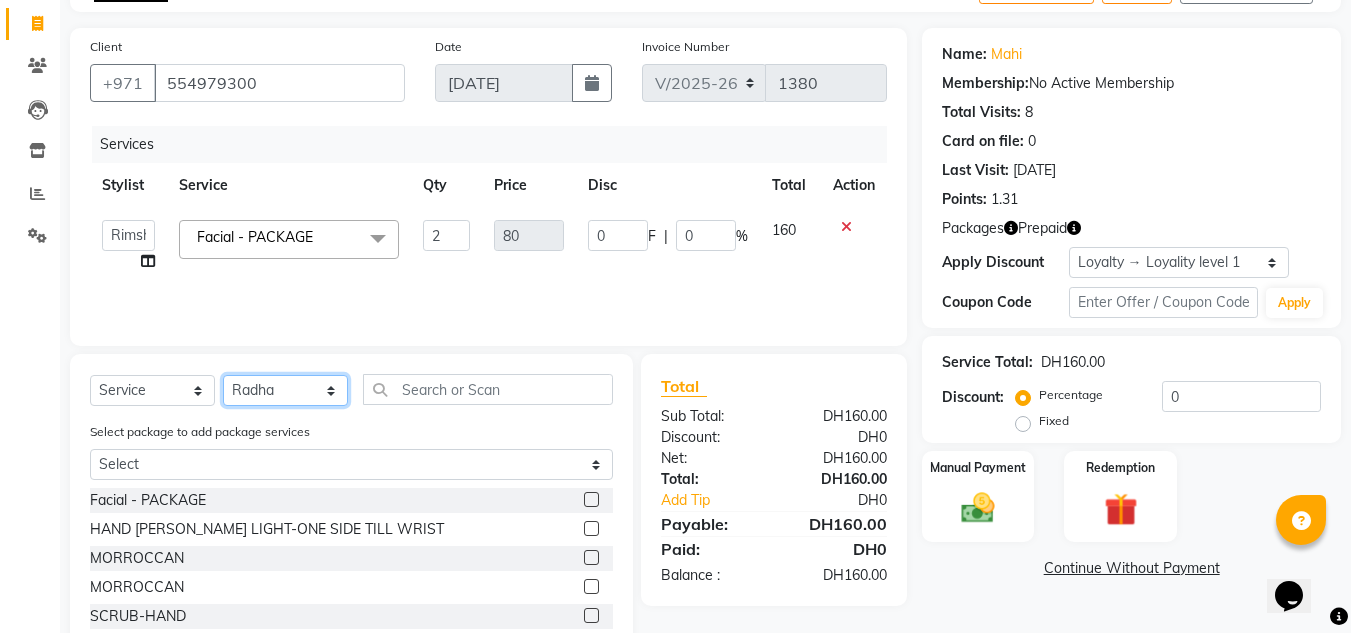 click on "Select Stylist ABUSHAGARA Kavita Laxmi Management [PERSON_NAME] RECEPTION-ALWAHDA [PERSON_NAME] SALON [PERSON_NAME] trial" 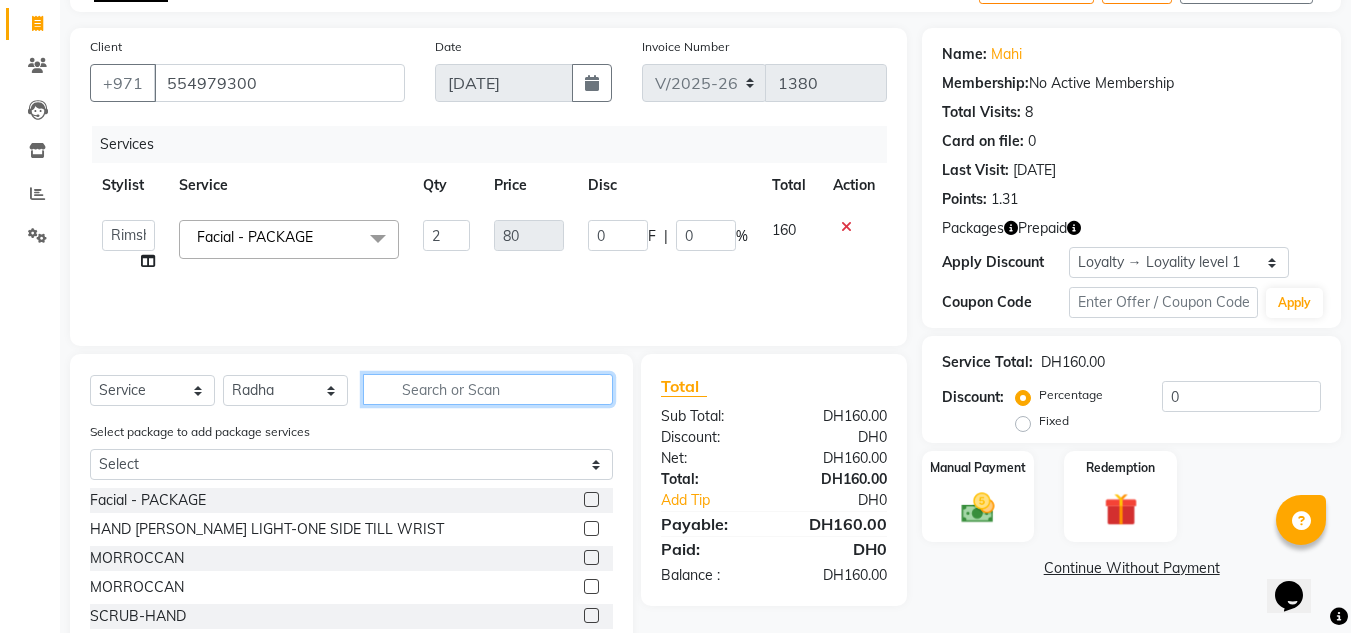 click 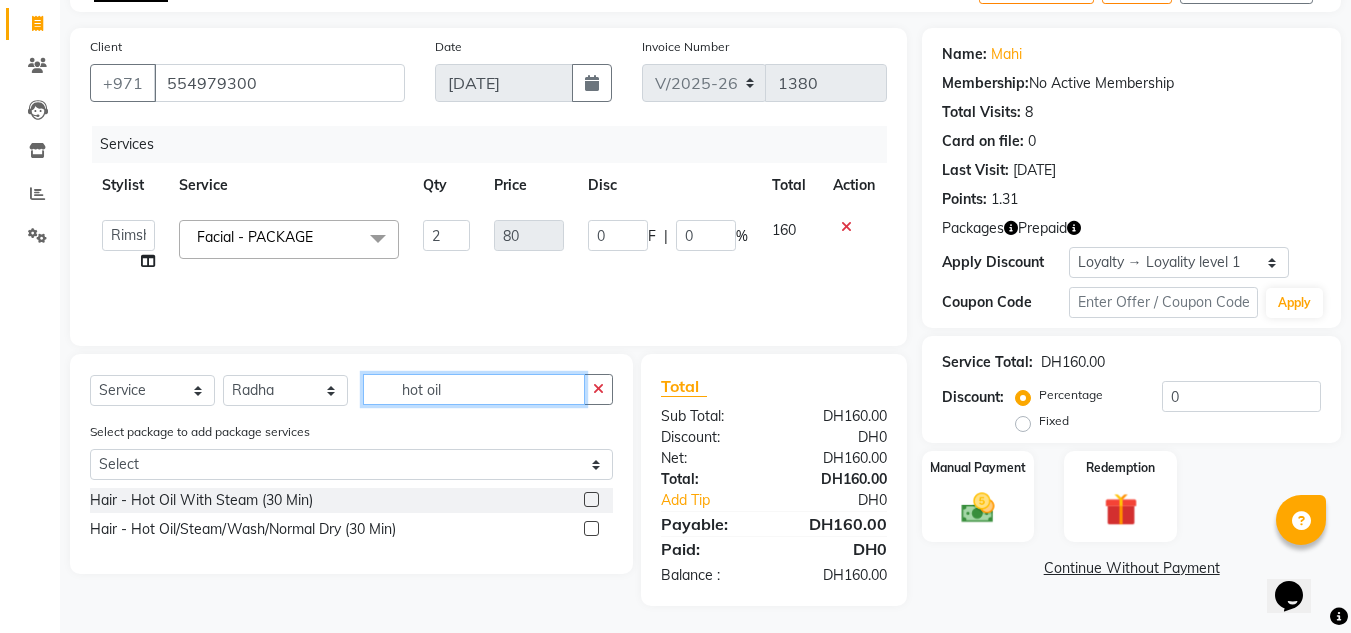 type on "hot oil" 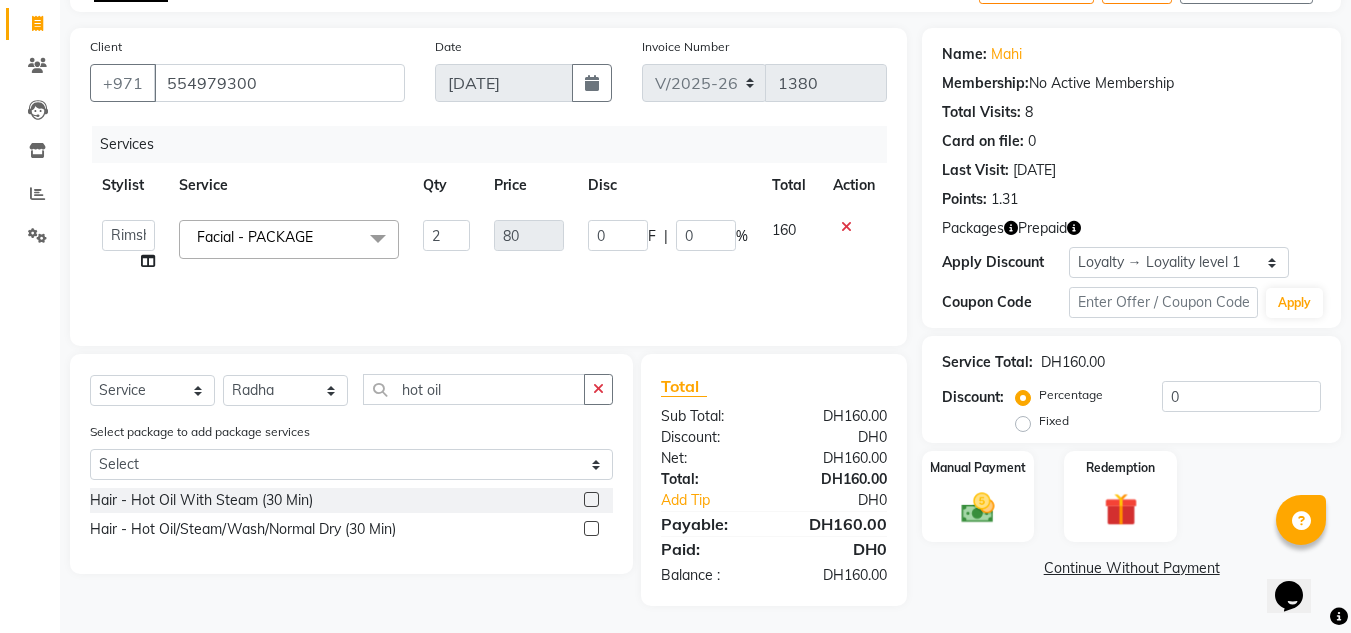 click 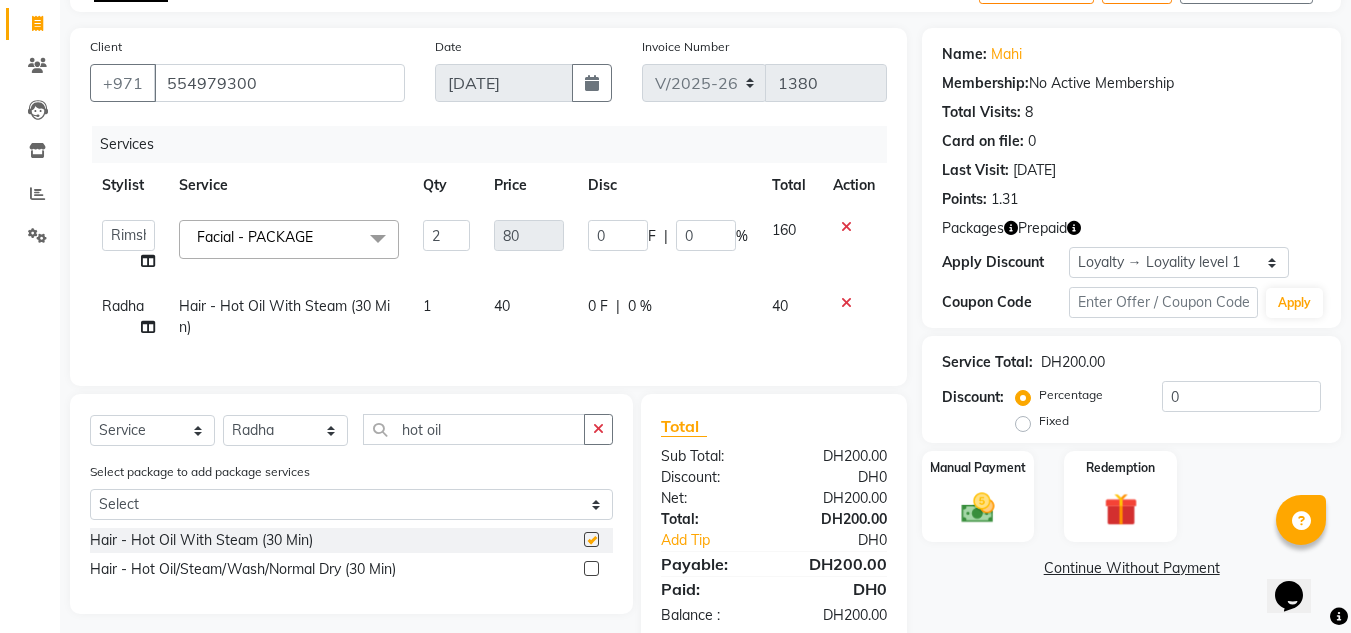 checkbox on "false" 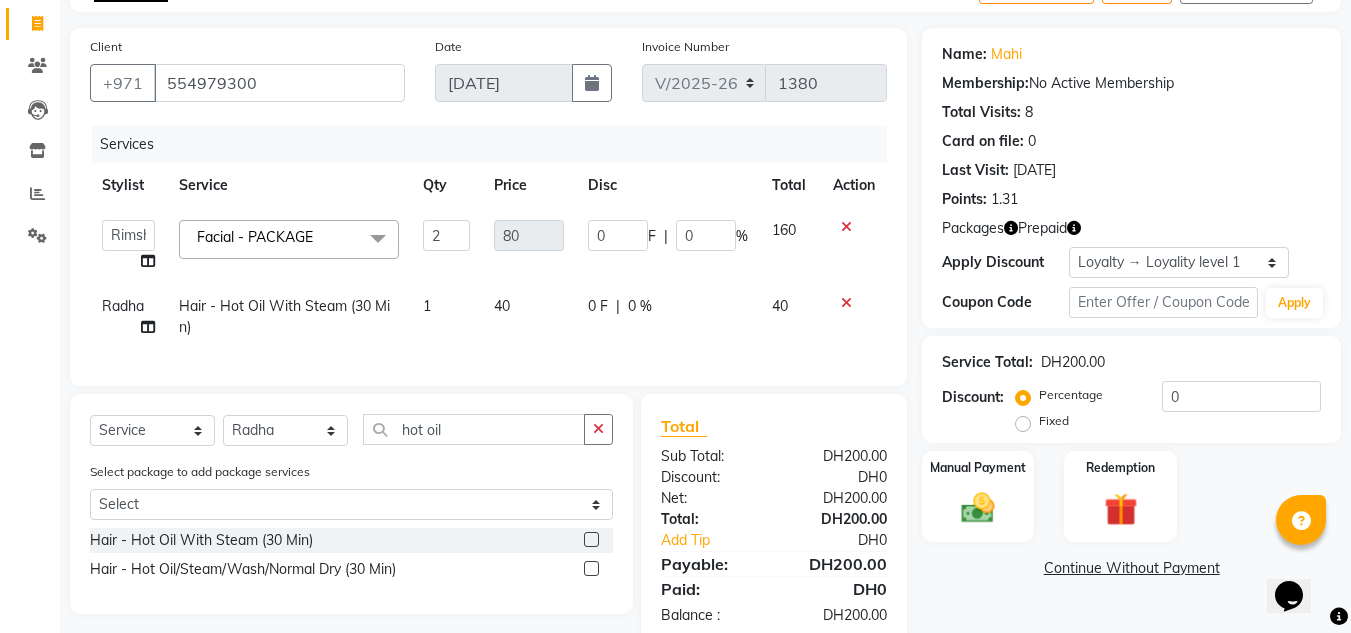 drag, startPoint x: 452, startPoint y: 466, endPoint x: 449, endPoint y: 446, distance: 20.22375 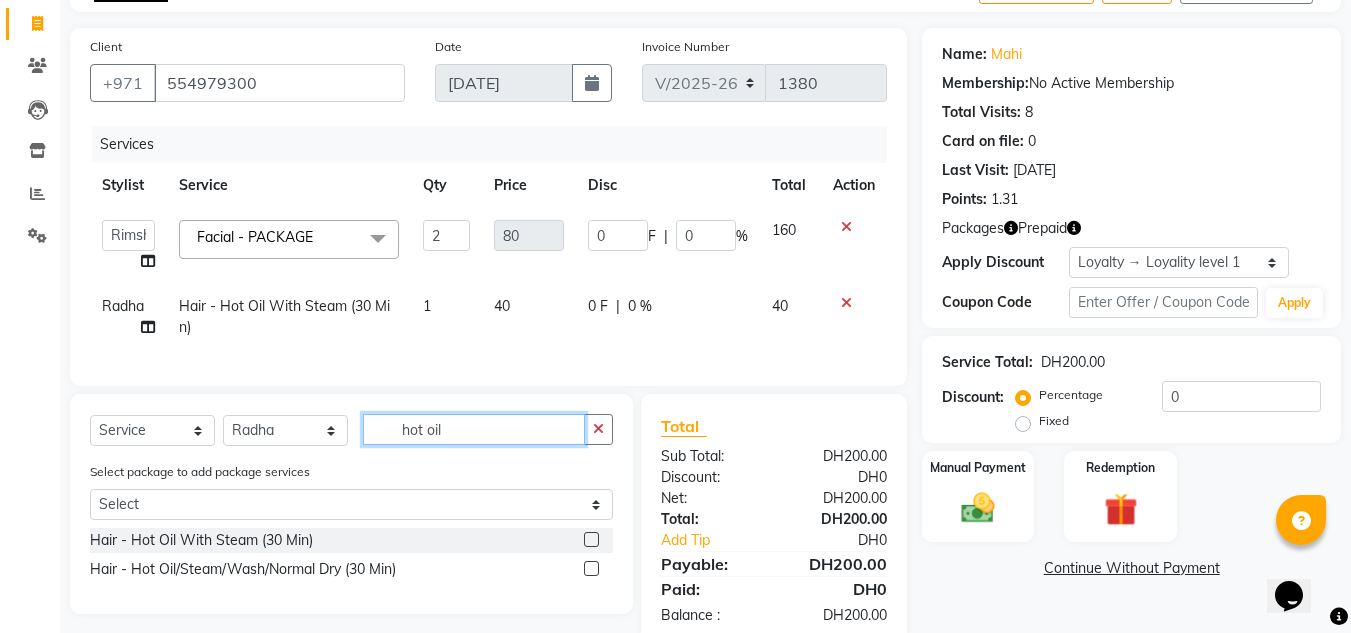 drag, startPoint x: 449, startPoint y: 446, endPoint x: 335, endPoint y: 446, distance: 114 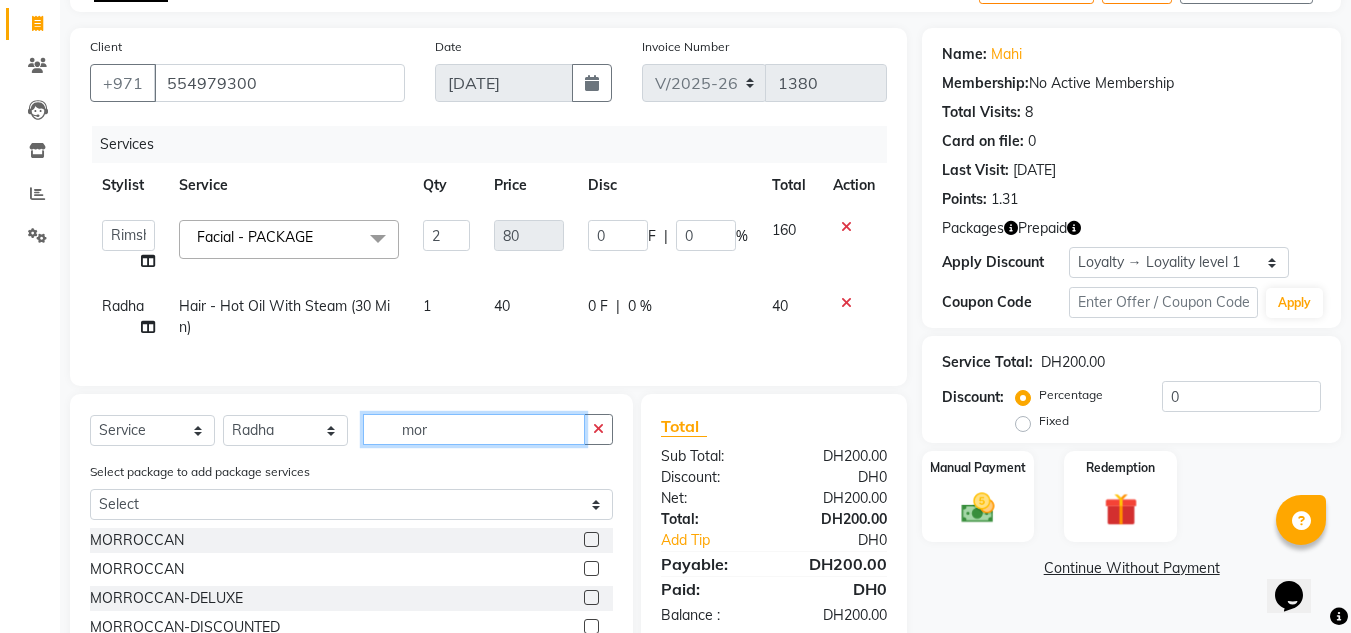 type on "mor" 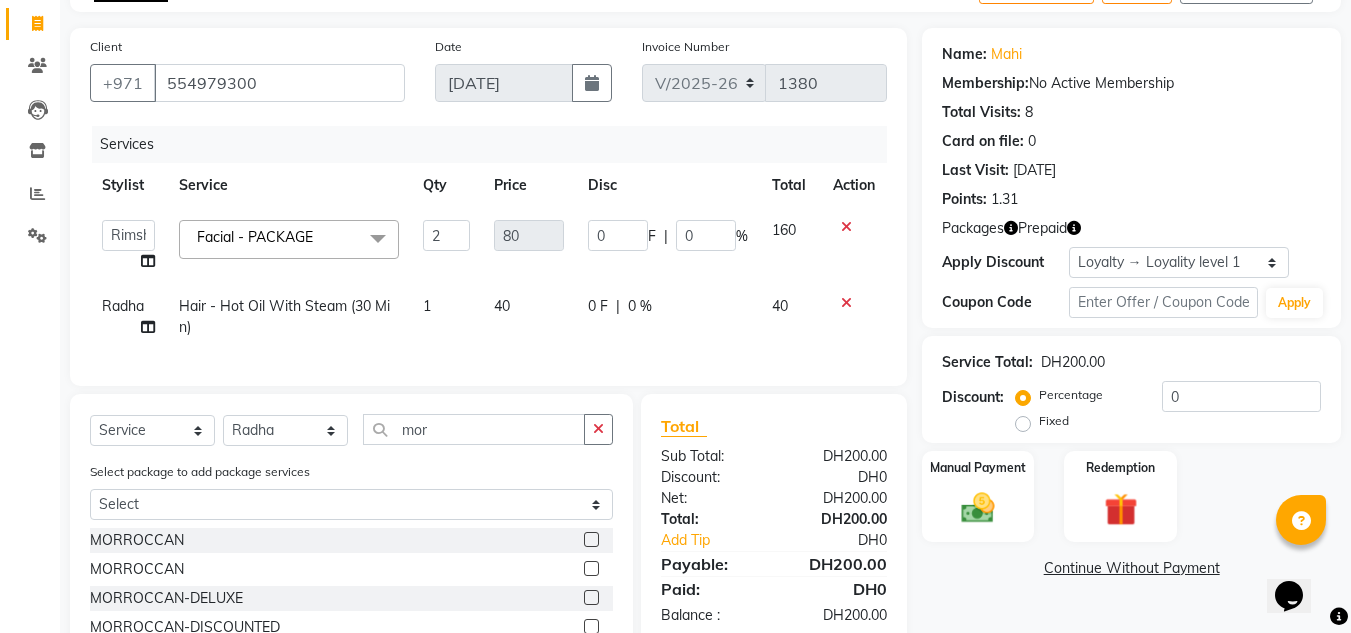 click 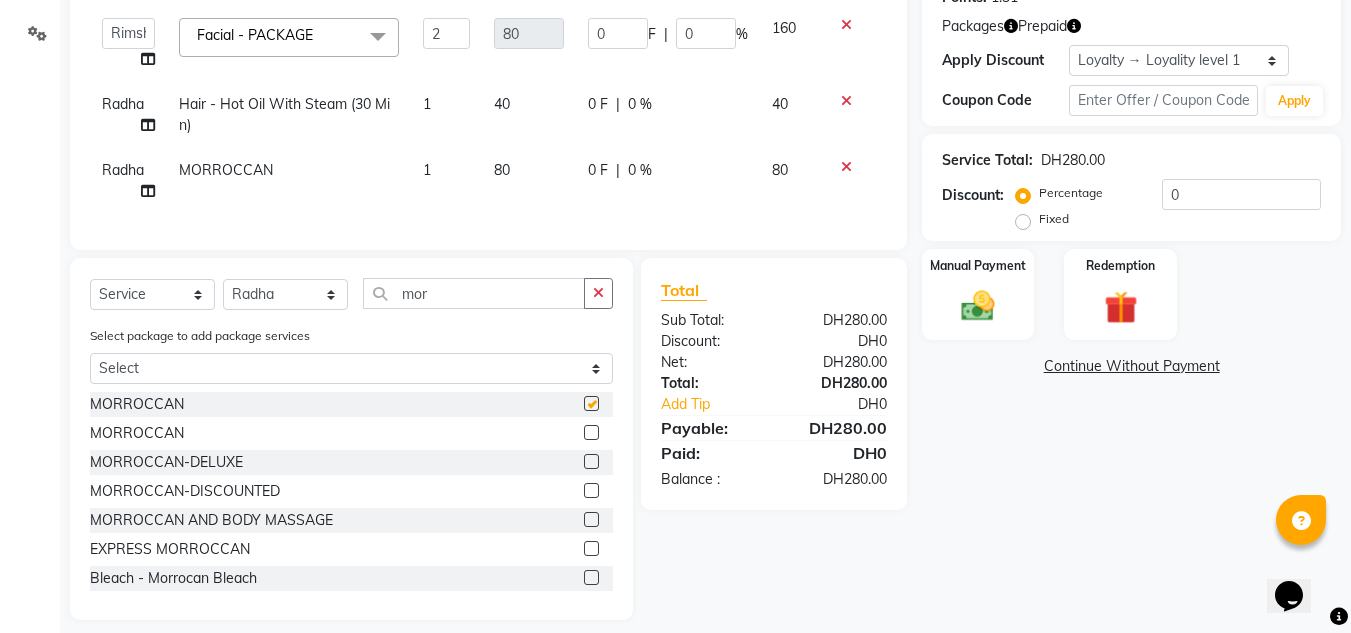 checkbox on "false" 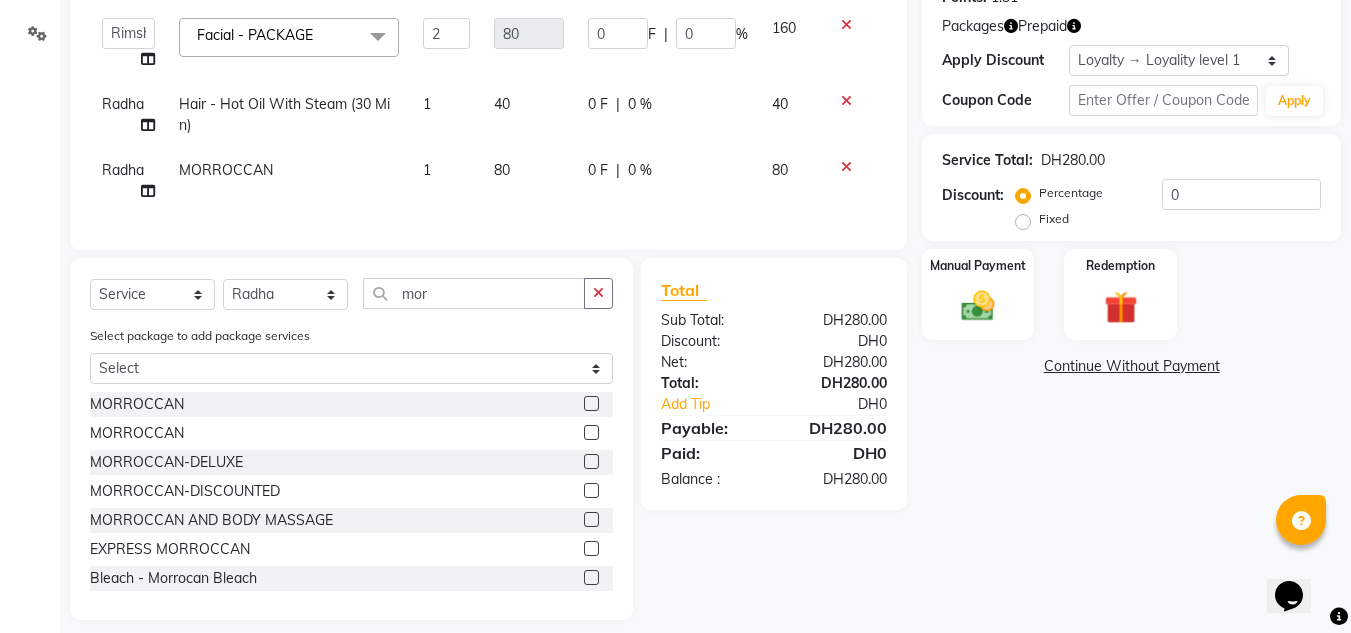 scroll, scrollTop: 356, scrollLeft: 0, axis: vertical 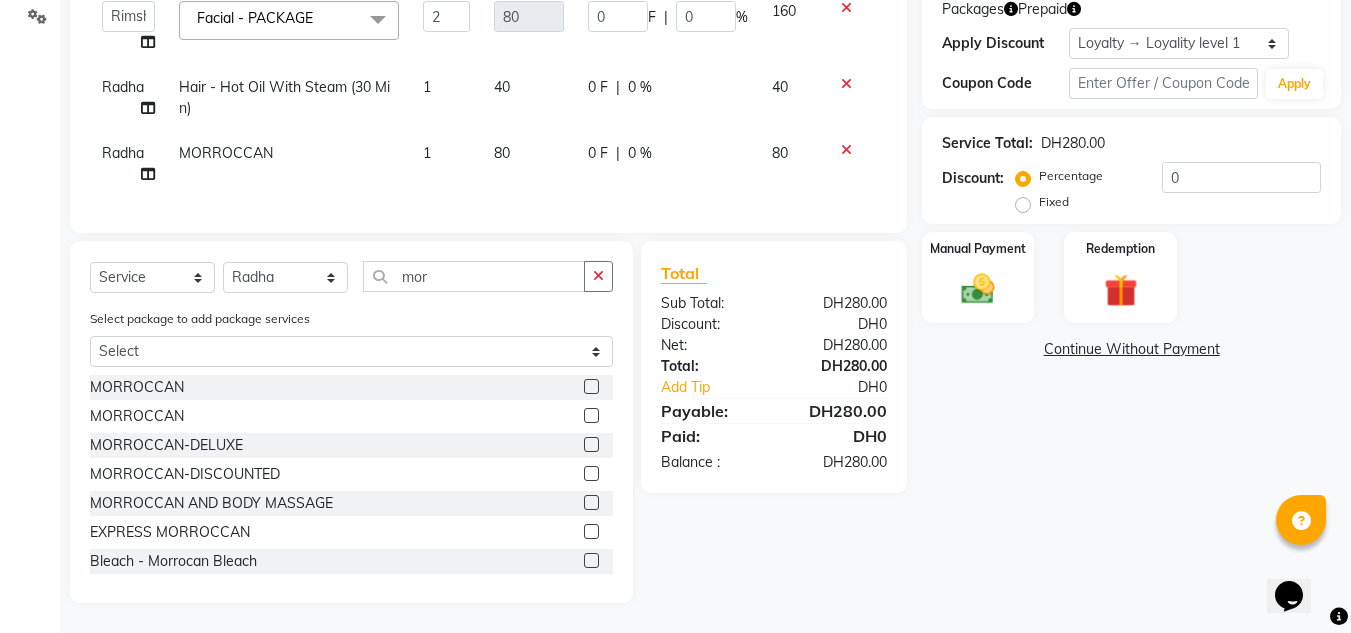click on "1" 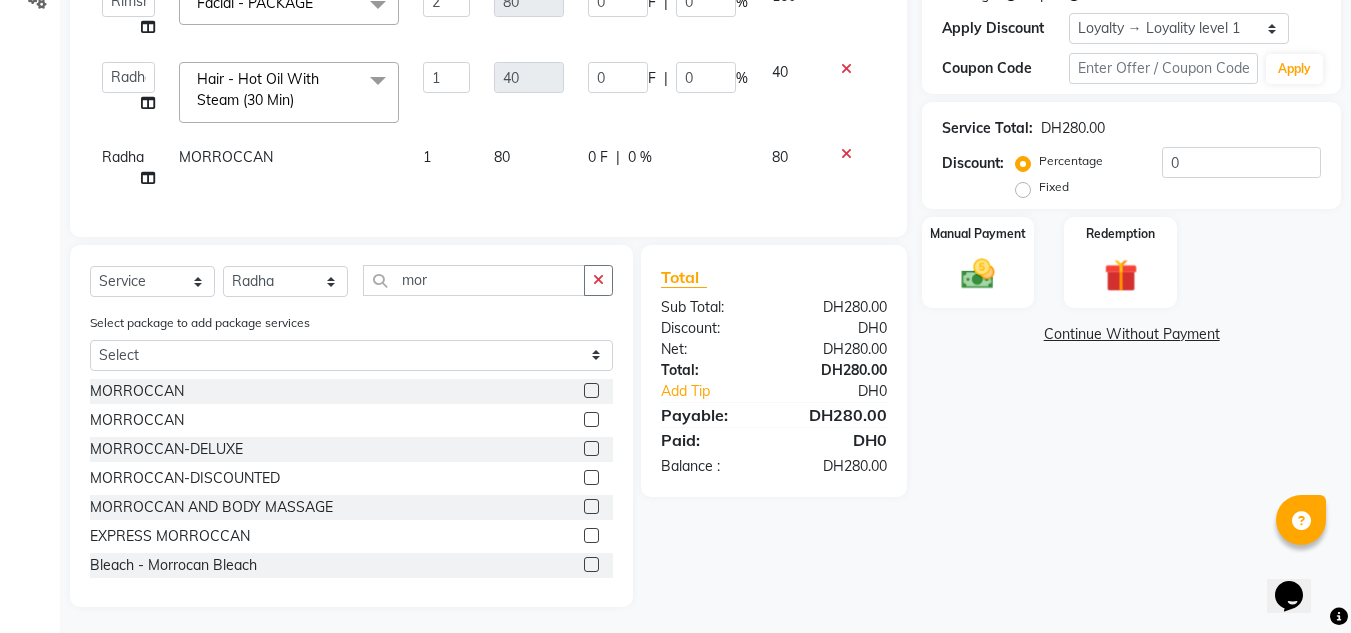 click on "1" 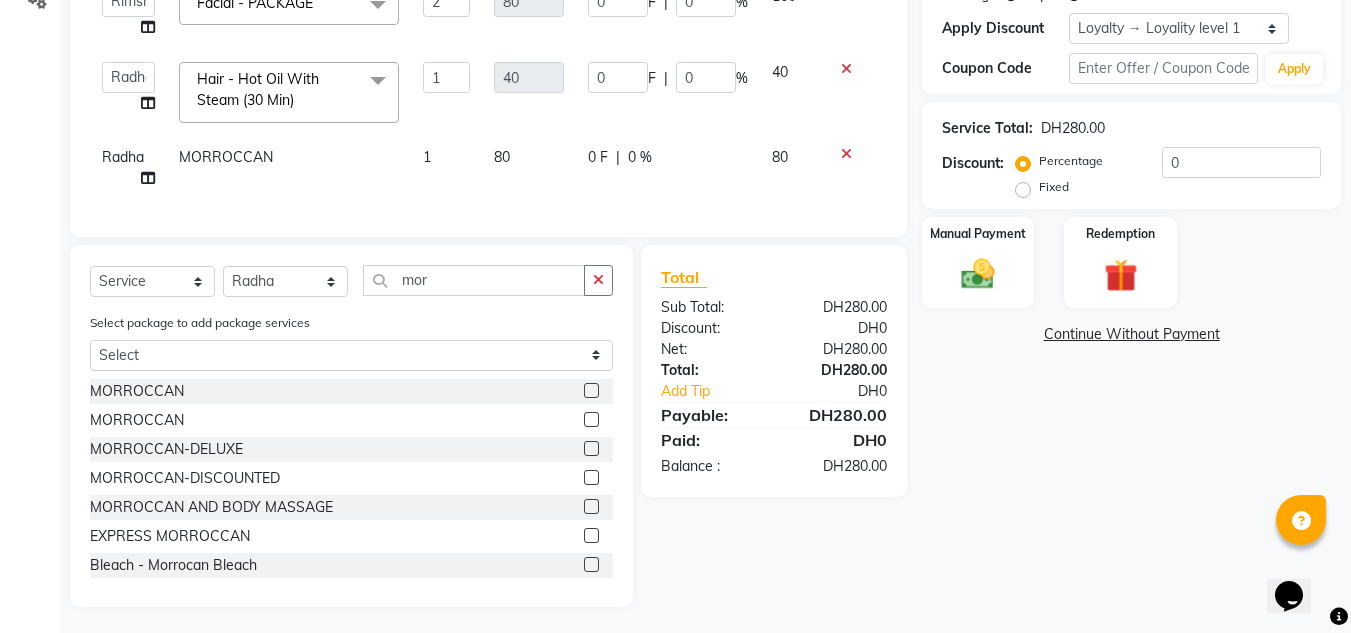 select on "80299" 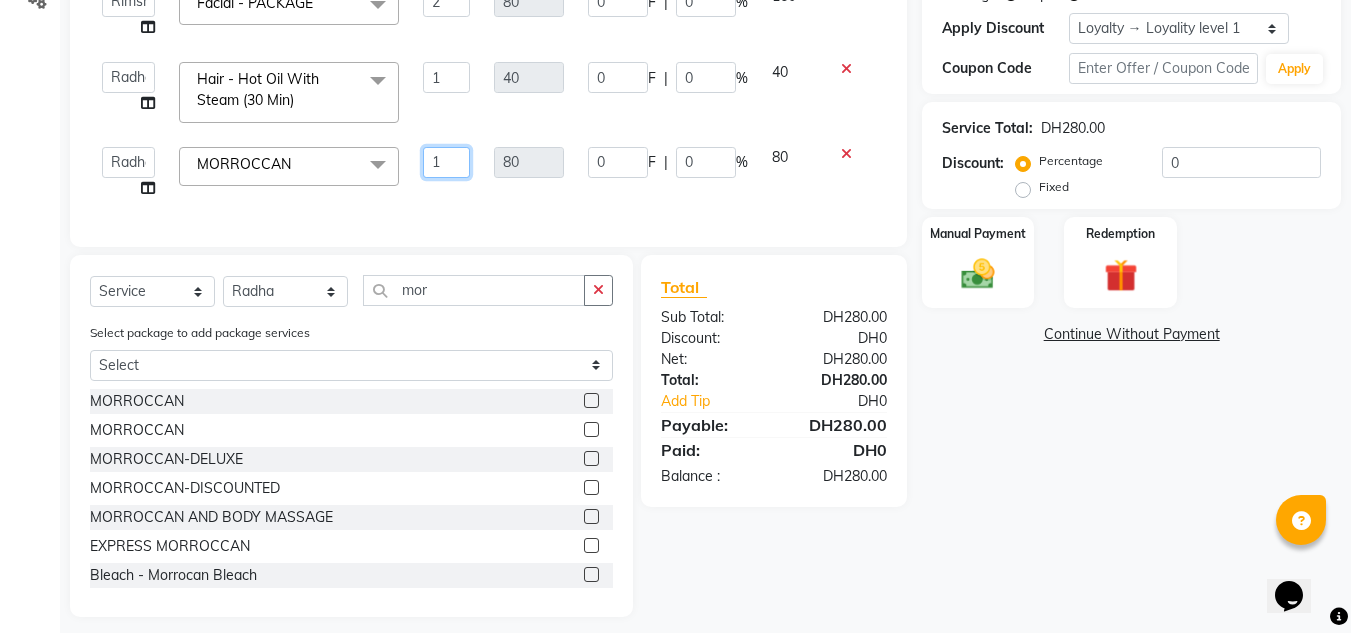 drag, startPoint x: 448, startPoint y: 152, endPoint x: 393, endPoint y: 172, distance: 58.5235 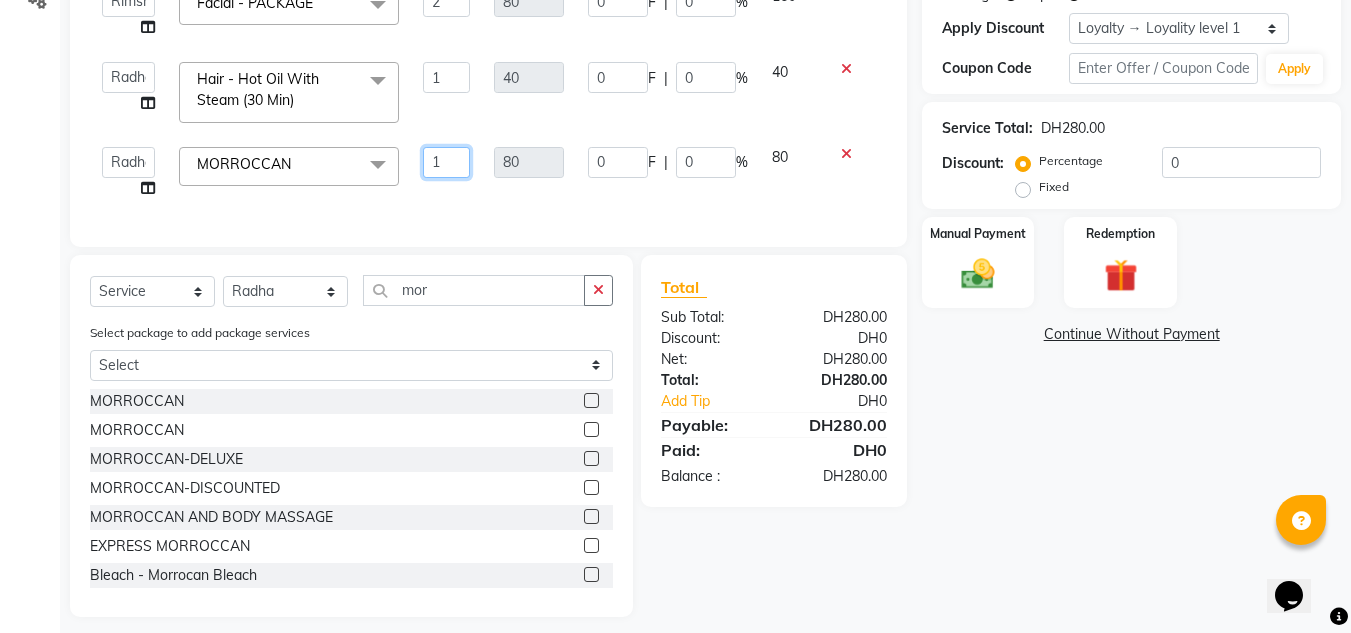 click on "ABUSHAGARA   [PERSON_NAME]   Management   [PERSON_NAME]   RECEPTION-ALWAHDA   [PERSON_NAME]   SALON   Samjhana   trial  MORROCCAN  x Facial  - PACKAGE HAND [PERSON_NAME] LIGHT-ONE SIDE TILL WRIST MORROCCAN MORROCCAN SCRUB-HAND SCRIB -LEGS SCRUB-BACK MORROCCAN-DELUXE MORROCCAN-DISCOUNTED BODY MASSAGE -DISCOUNTED MAKE UP HAND [PERSON_NAME]-BOTH HANDS NANO FILLER WATER TREATMENT ANY HAIRCUT WITHOUT BLOWDRY FULL FACE WAX-NO THREADING SIMPLE HAIRCUT WITH BLOWDRY HYDRA FACIAL 1 SIMPLE HAIRCUT WITHOUT BLOWDRY FULL FACE THREADING-NO EYEBROWS Fancy Blowdry-medium ACRYLIC REMOVAL [MEDICAL_DATA]-SHORT [MEDICAL_DATA]-MEDIUM [MEDICAL_DATA]-LONG [MEDICAL_DATA]-EXTRA LONG FANCY BLOWDRY-LONG CHIN WAX-FULL LASH -REFILL MORROCCAN AND BODY MASSAGE HOME SERVICE-BACK MASSAGE HOME SERVICE-PEDICURE HOME SERVICE-HEAD [PERSON_NAME]-SHORT/MEDIUM HOME SERVICE-20 MINS MASSAGE HOME SERVICE-BLOWDRY-SHORT HAIR NAIL FIX-1 HOME SERVICE-DEAL-MANI,PEDI,FULL HAND,HALF LEGS,THREADING FULL FACE THREADING WITH EYEBROWS FULL BODY MASSAGE--1 HR BODY MASSAGE AND HEAD OIL LASH LIFTING HEAVY HAND [PERSON_NAME] 1 0" 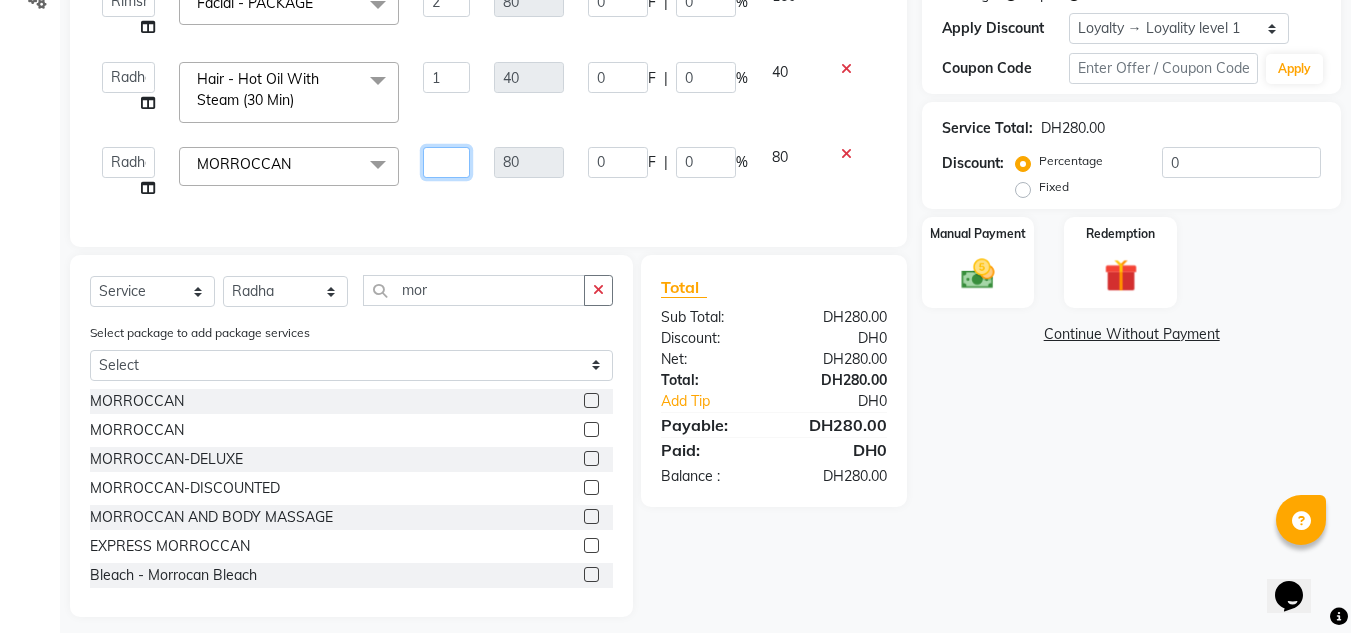 type on "4" 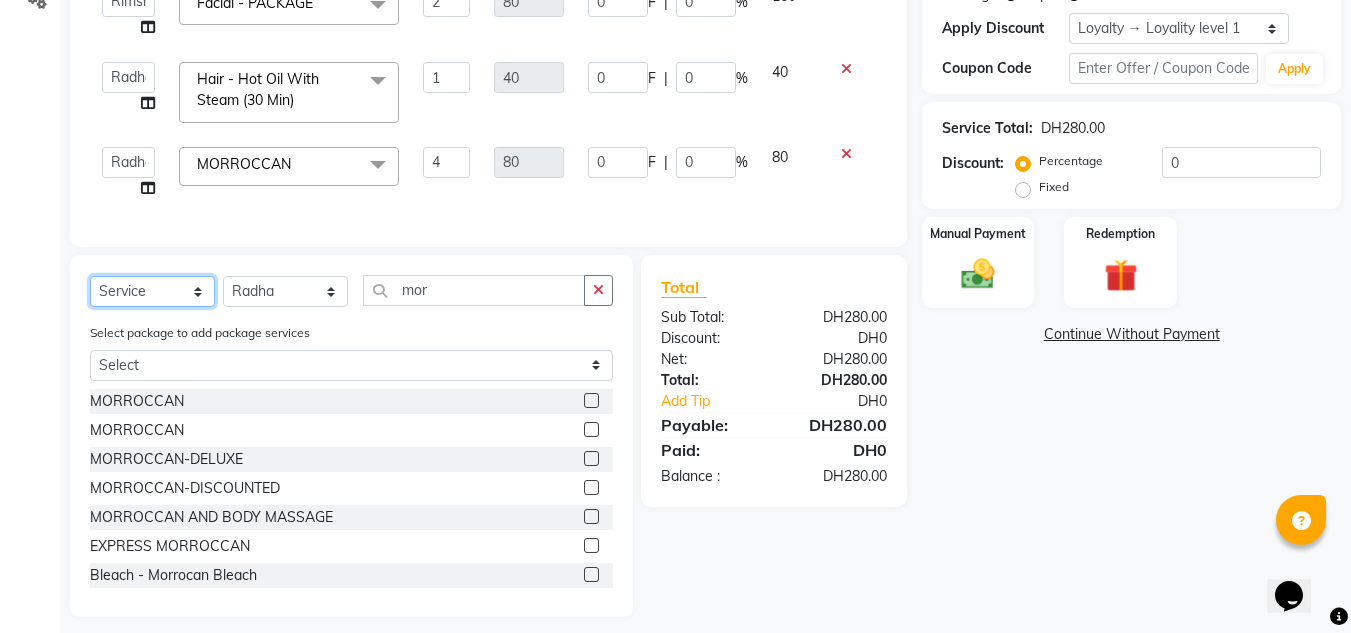 click on "Select  Service  Product  Membership  Package Voucher Prepaid Gift Card  Select Stylist ABUSHAGARA Kavita Laxmi Management [PERSON_NAME] Radha RECEPTION-ALWAHDA [PERSON_NAME] SALON [PERSON_NAME] trial mor" 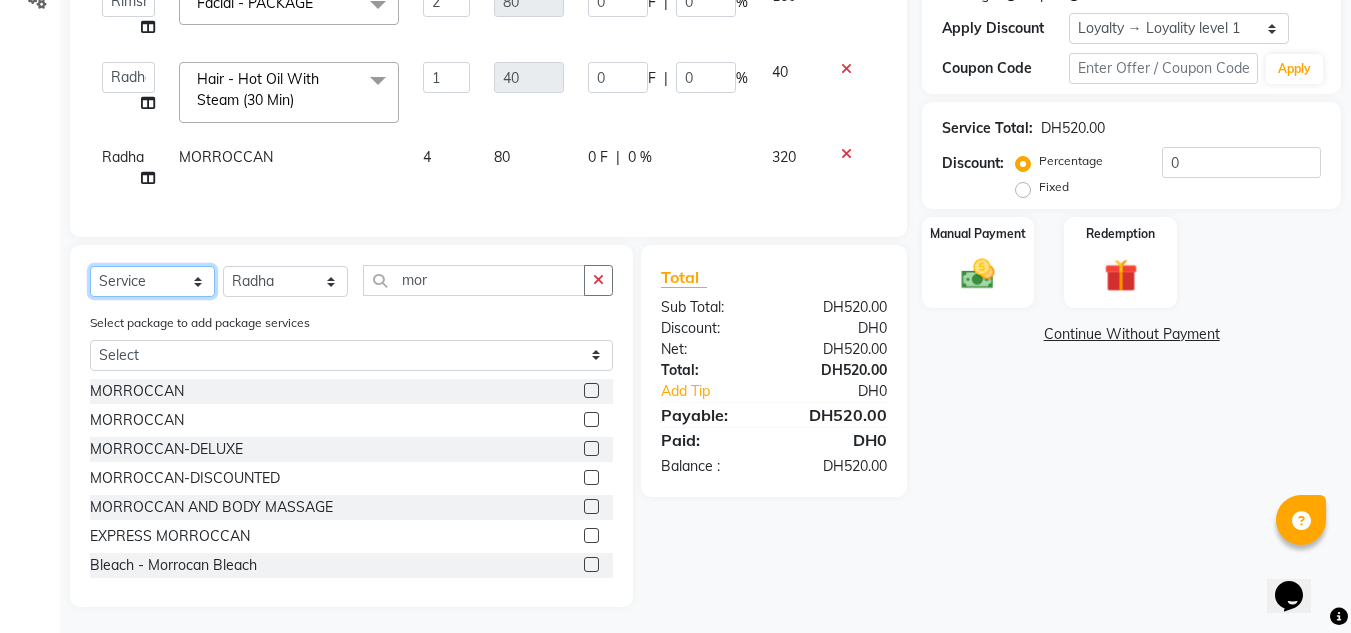 select on "product" 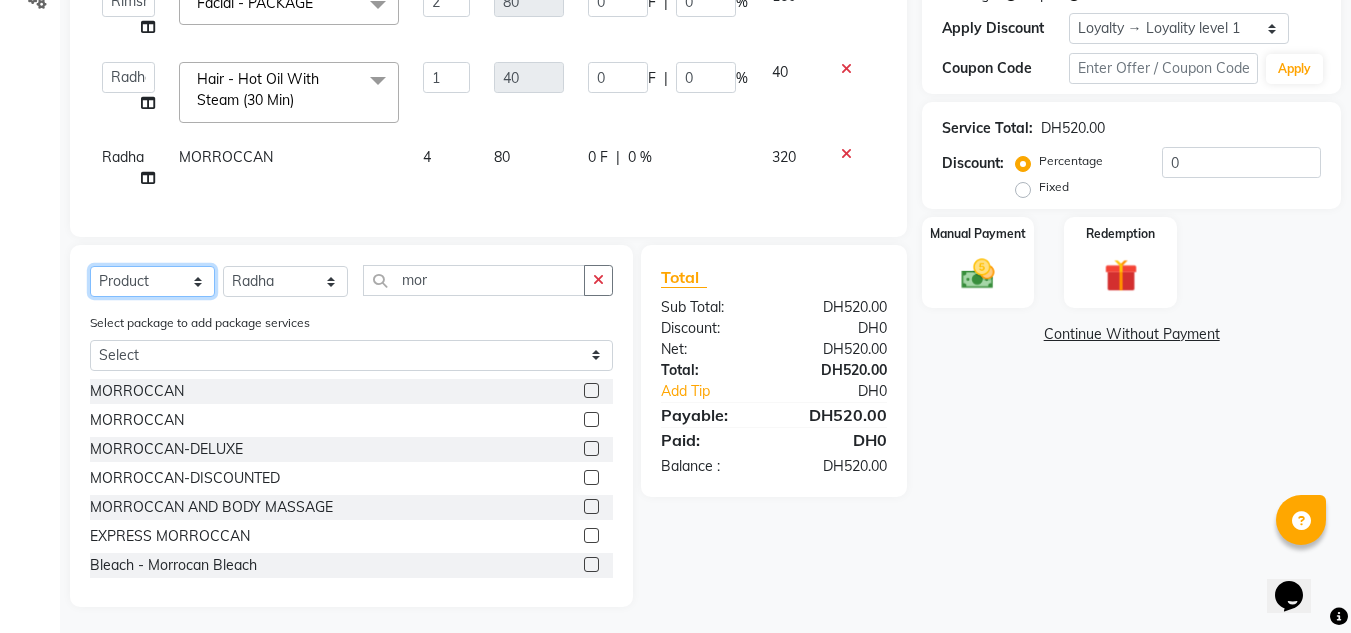 click on "Select  Service  Product  Membership  Package Voucher Prepaid Gift Card" 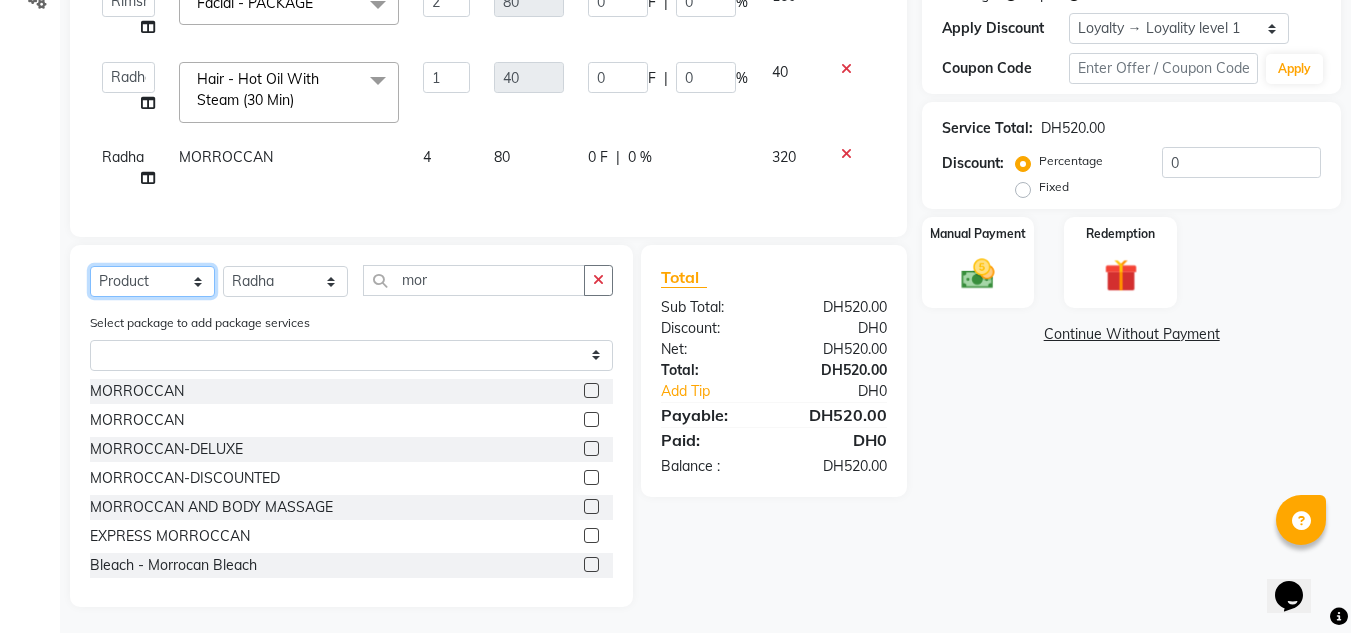 scroll, scrollTop: 308, scrollLeft: 0, axis: vertical 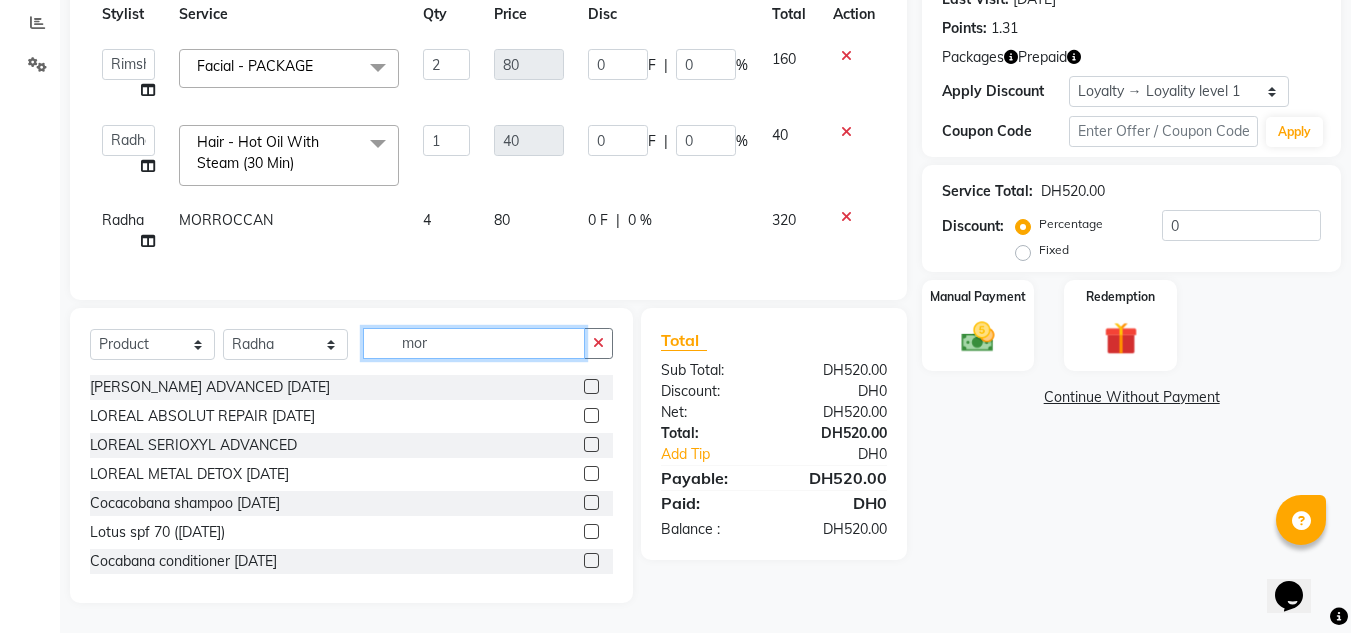 drag, startPoint x: 458, startPoint y: 339, endPoint x: 346, endPoint y: 333, distance: 112.1606 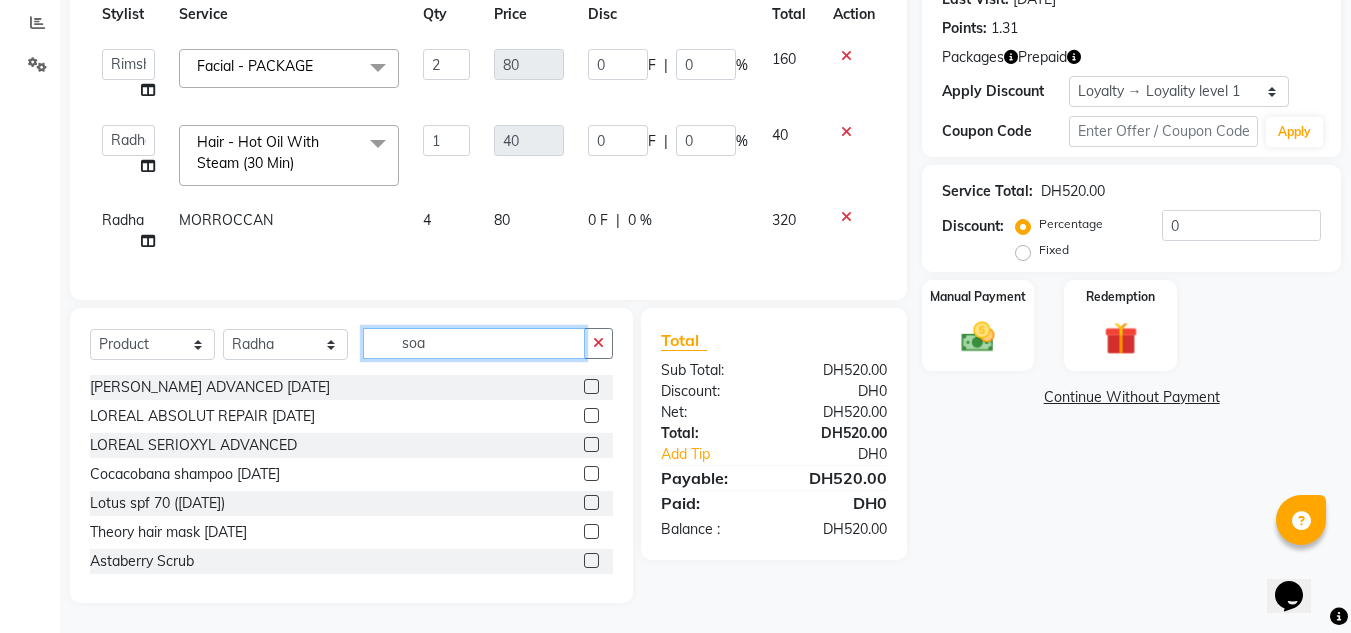 scroll, scrollTop: 265, scrollLeft: 0, axis: vertical 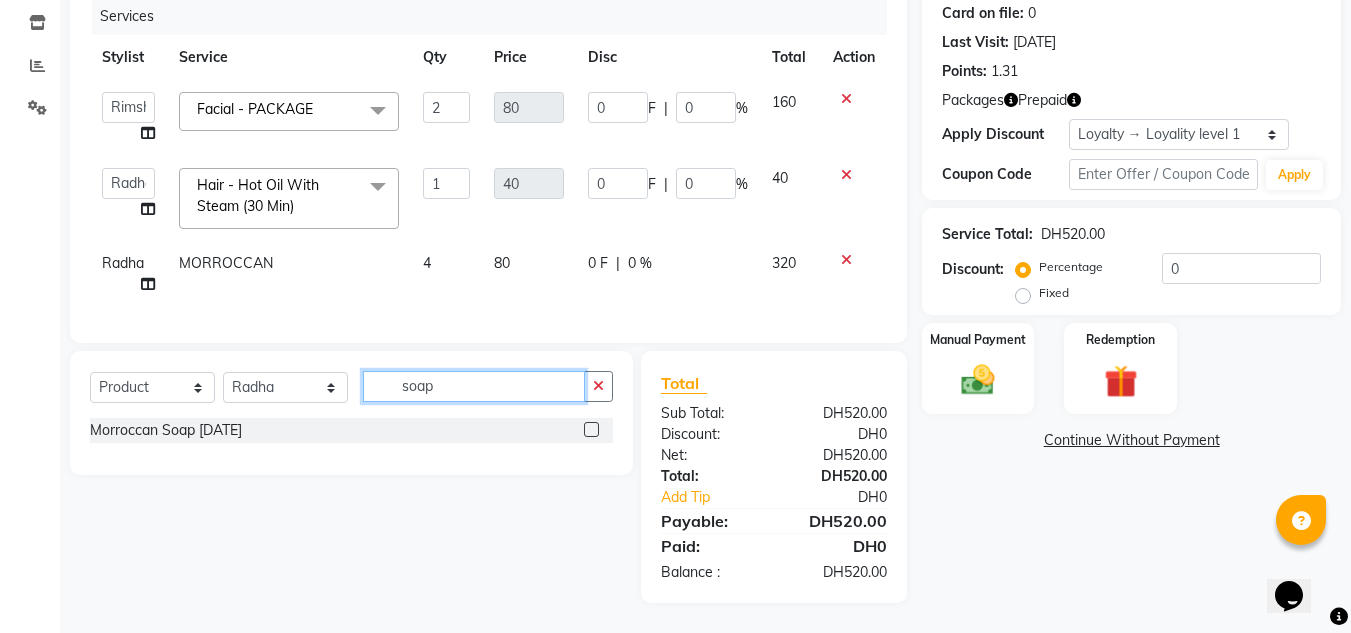 type on "soap" 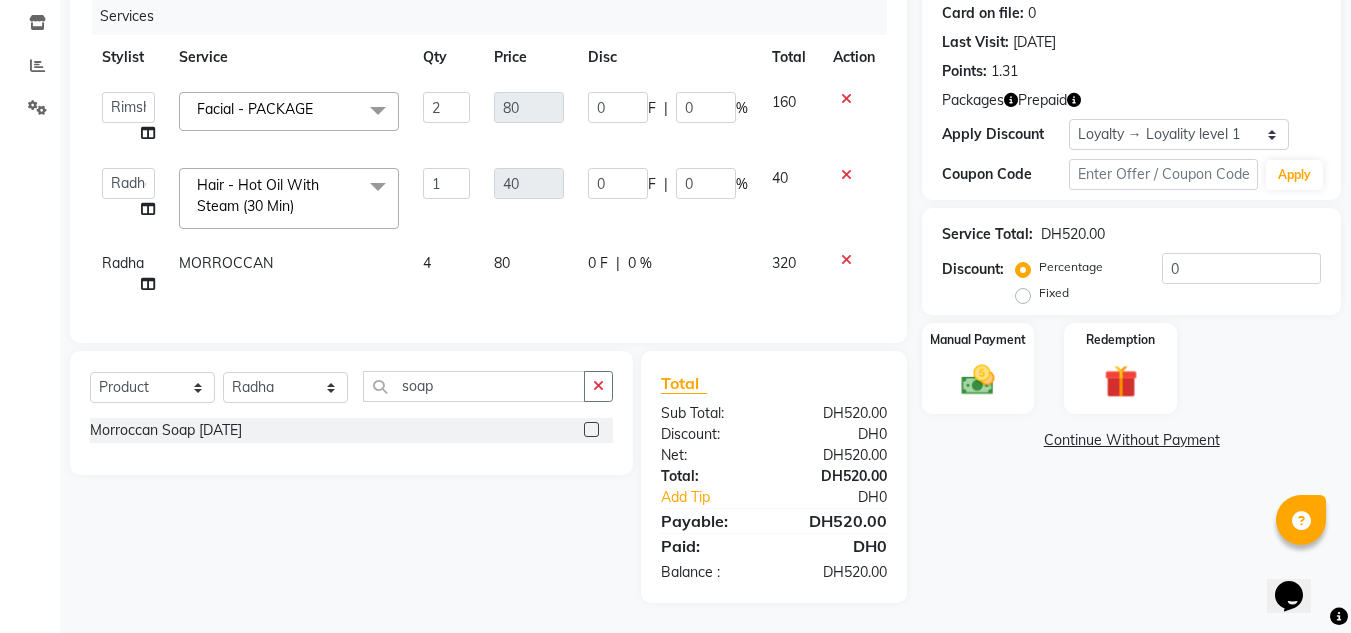 click on "Morroccan Soap [DATE]" 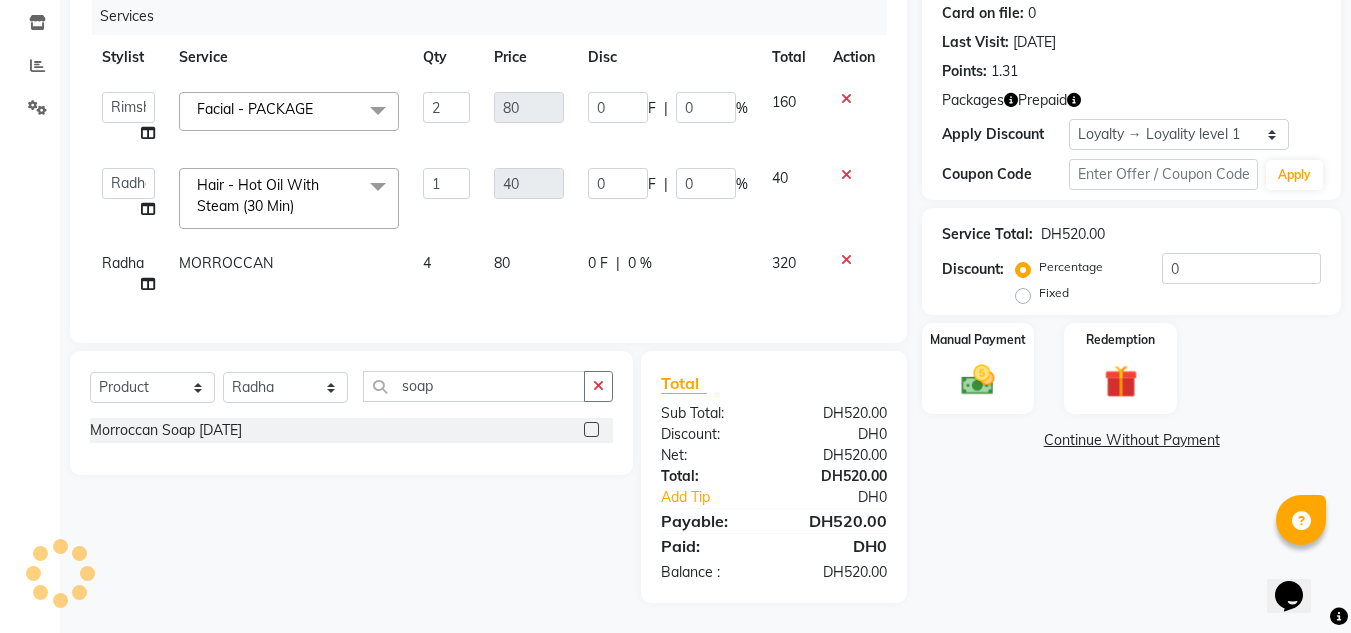click 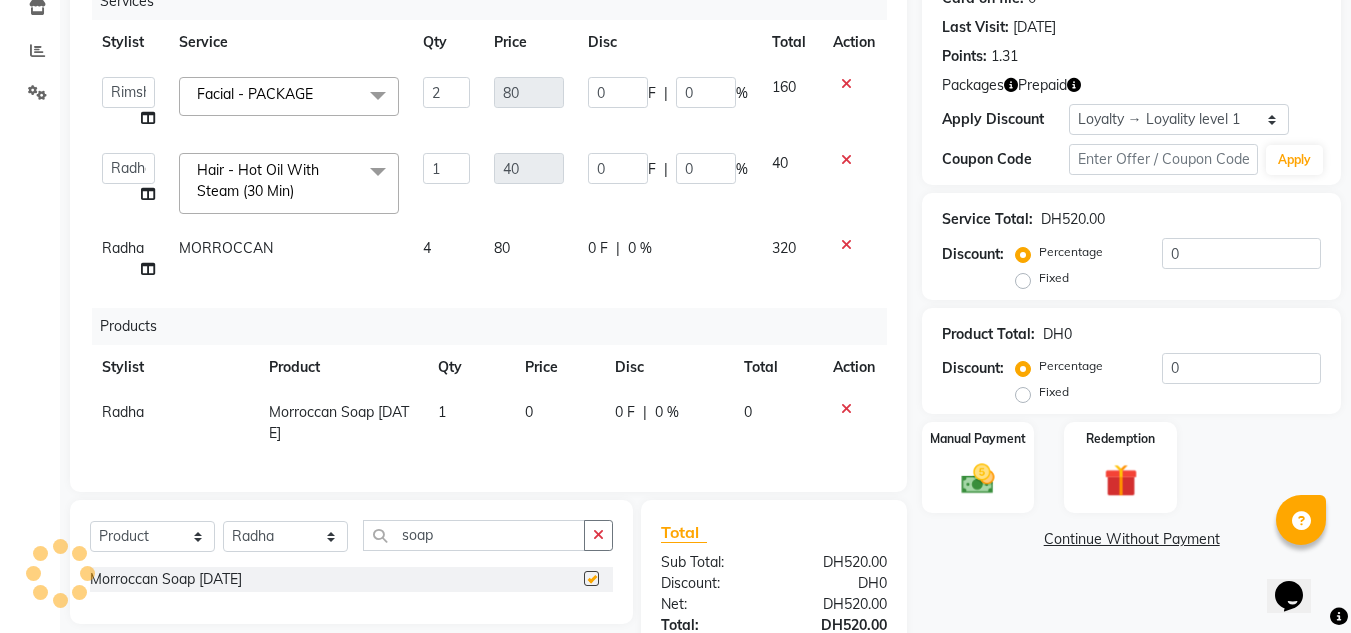 checkbox on "false" 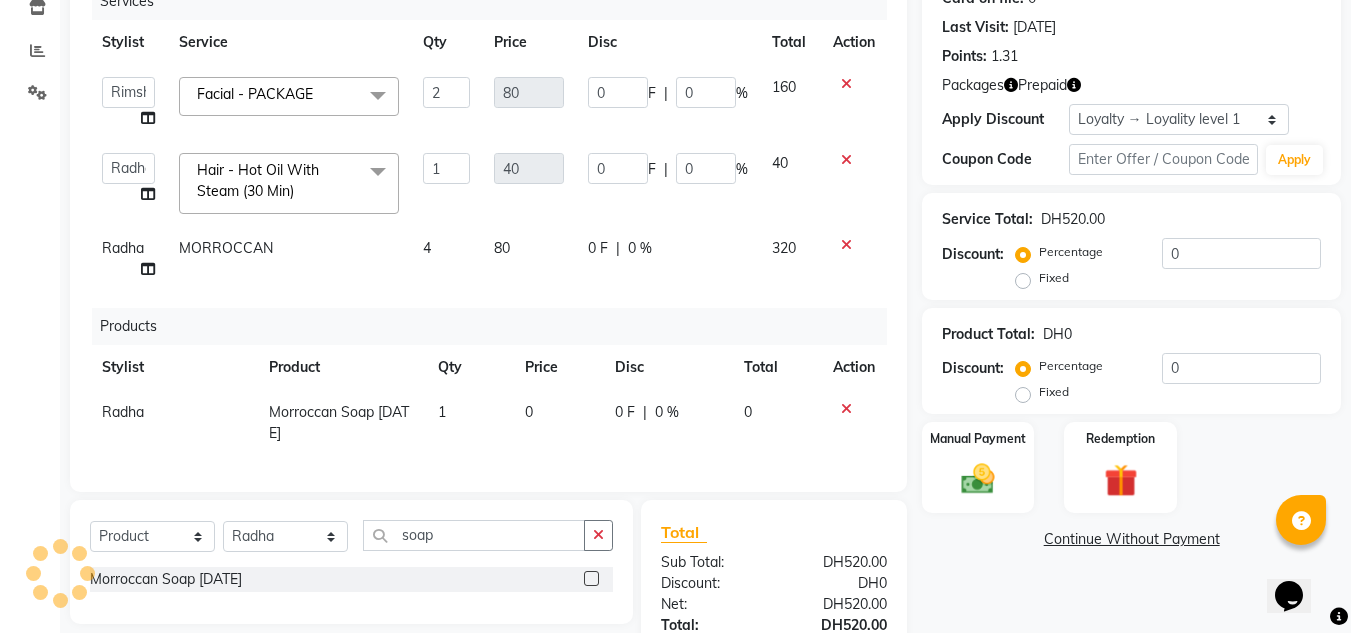 scroll, scrollTop: 4, scrollLeft: 0, axis: vertical 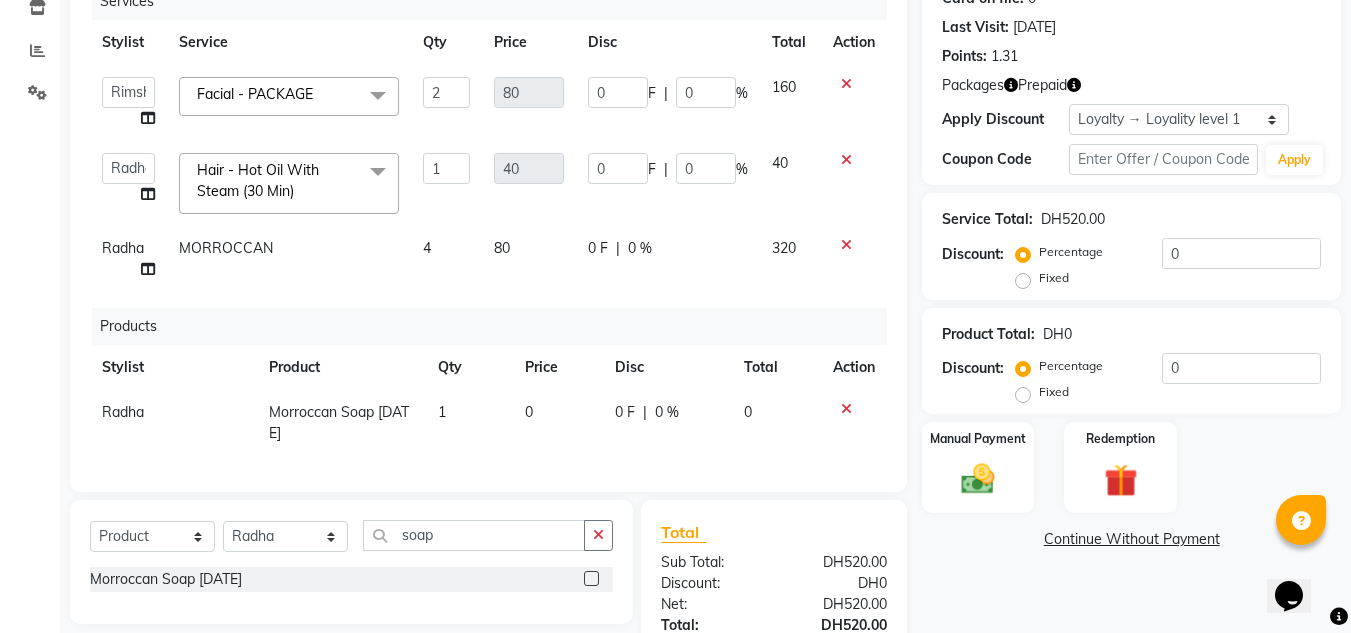 click on "1" 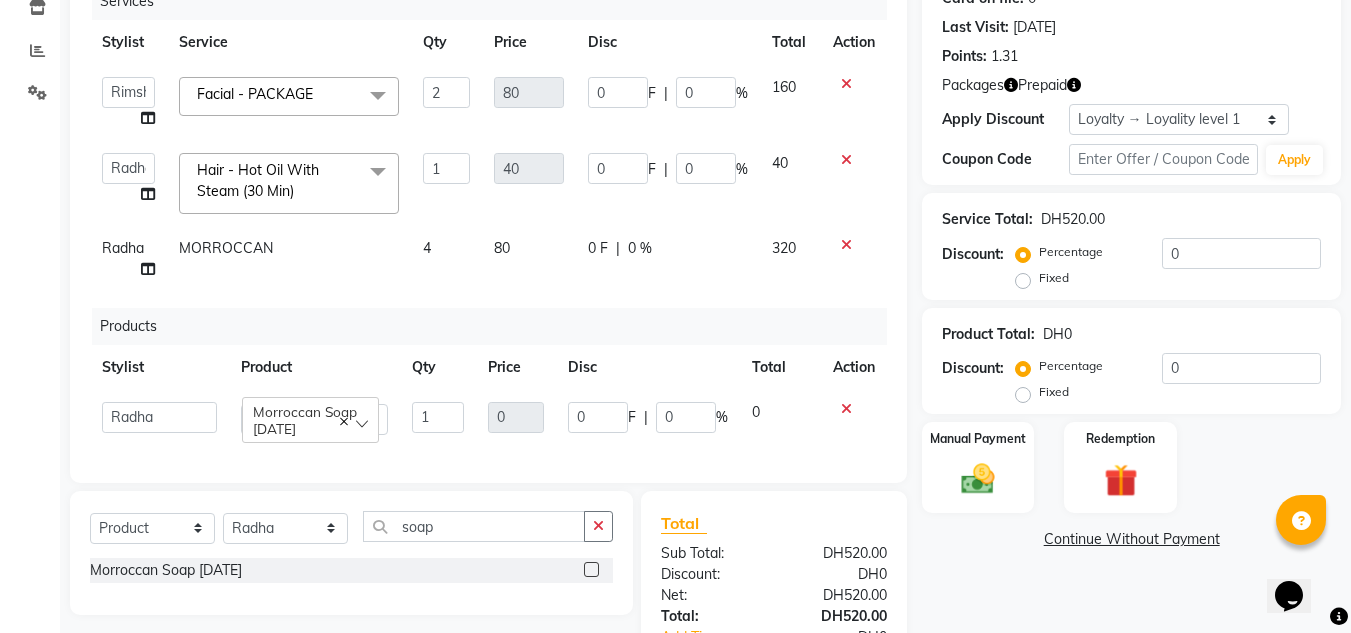 scroll, scrollTop: 0, scrollLeft: 0, axis: both 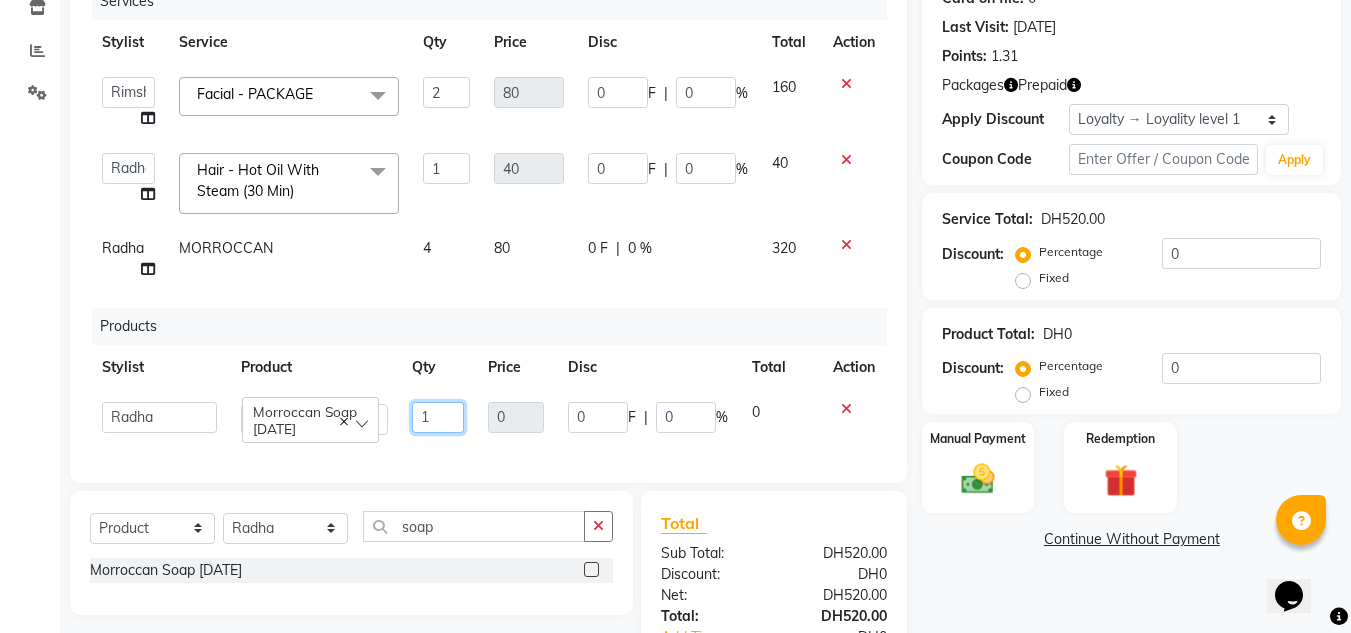 drag, startPoint x: 445, startPoint y: 411, endPoint x: 379, endPoint y: 407, distance: 66.1211 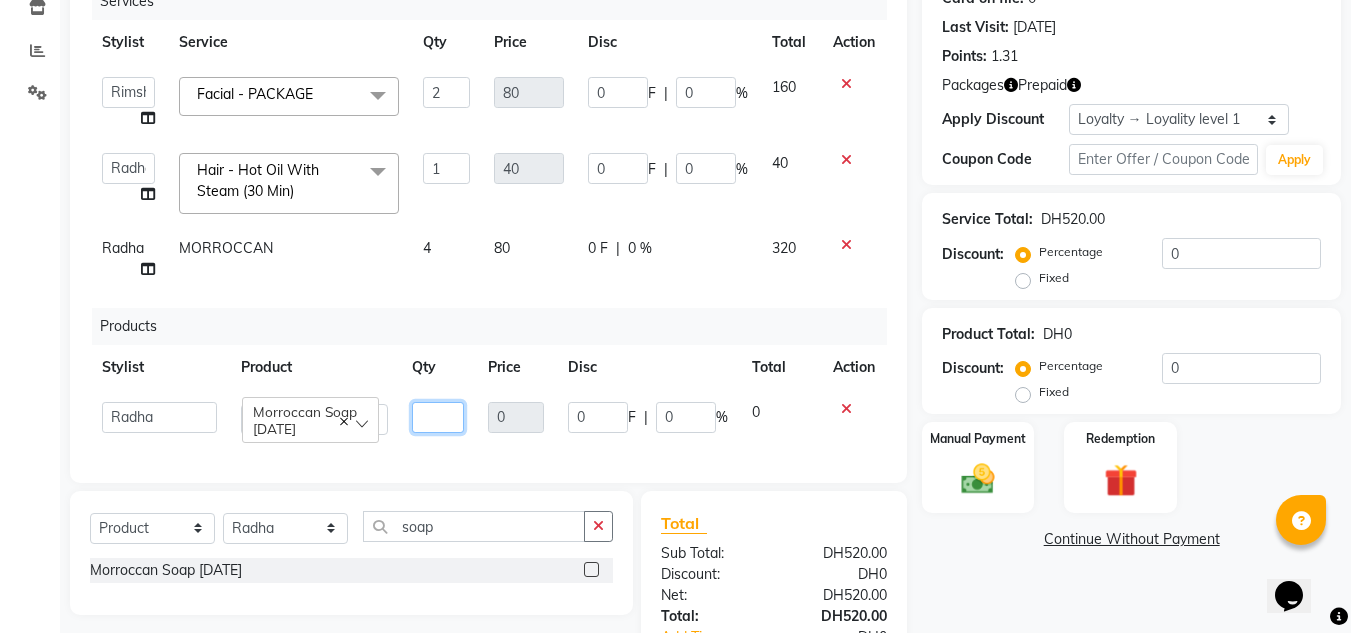 type on "2" 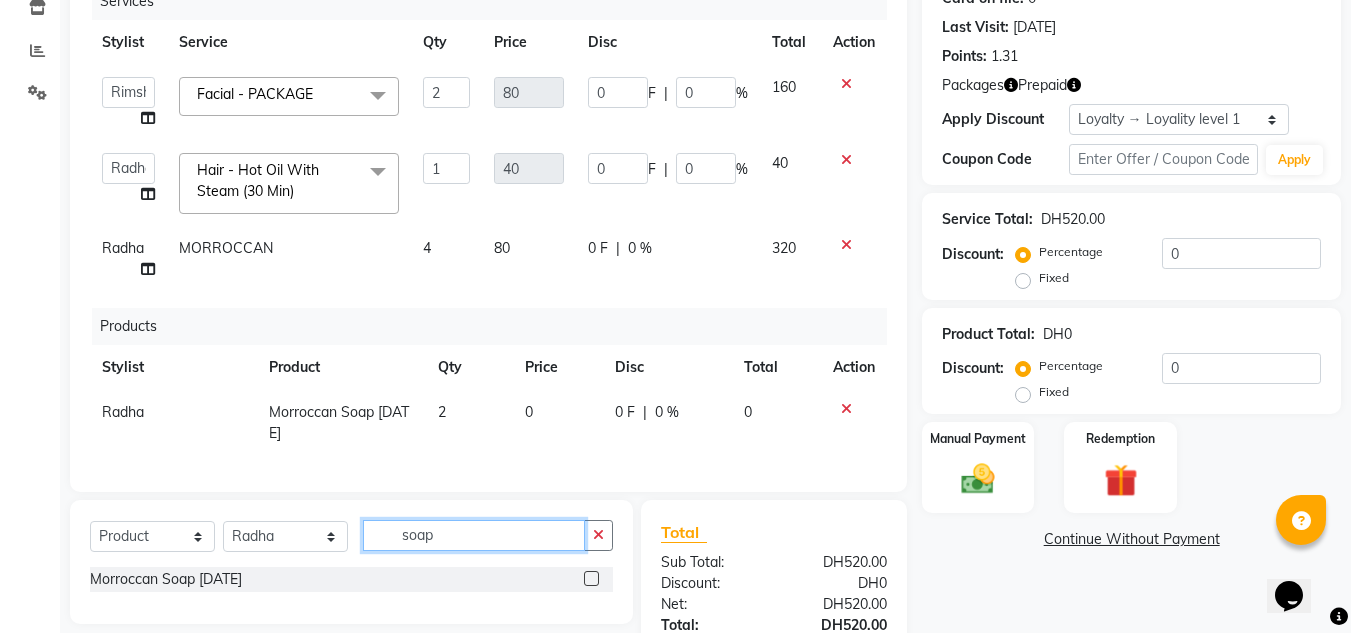 drag, startPoint x: 483, startPoint y: 553, endPoint x: 317, endPoint y: 527, distance: 168.0238 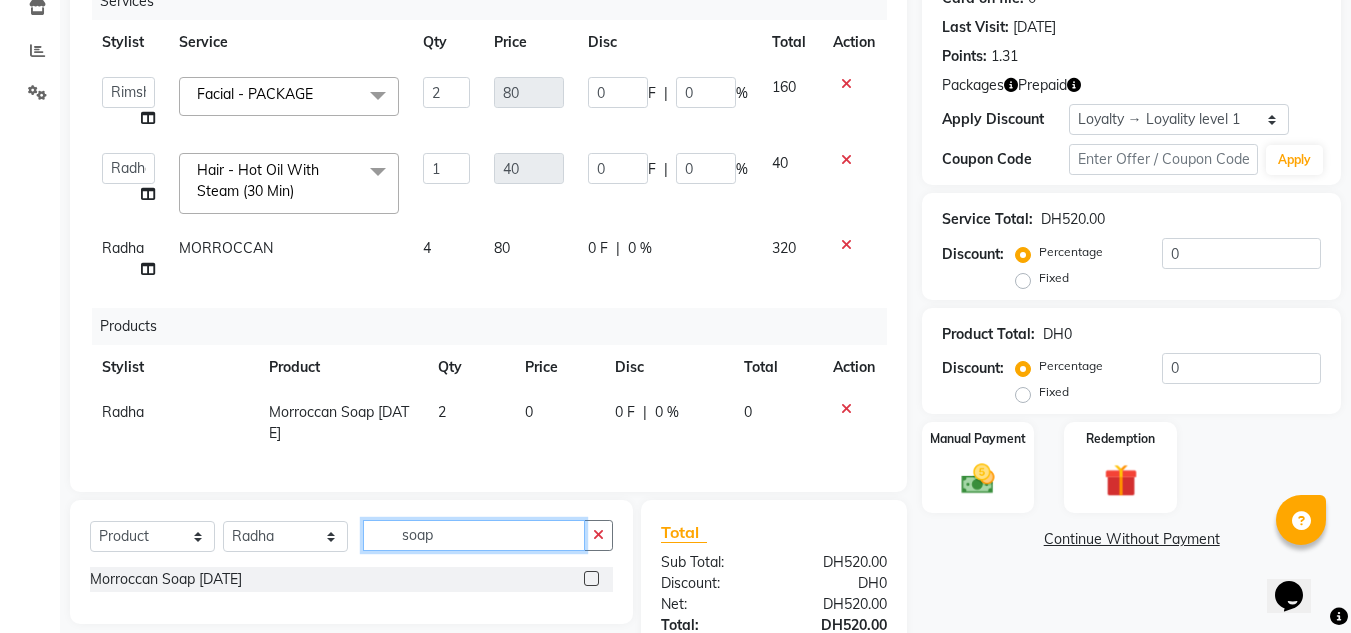 click on "Select  Service  Product  Membership  Package Voucher Prepaid Gift Card  Select Stylist ABUSHAGARA Kavita Laxmi Management [PERSON_NAME] Radha RECEPTION-ALWAHDA [PERSON_NAME] SALON [PERSON_NAME] trial soap Morroccan Soap [DATE]" 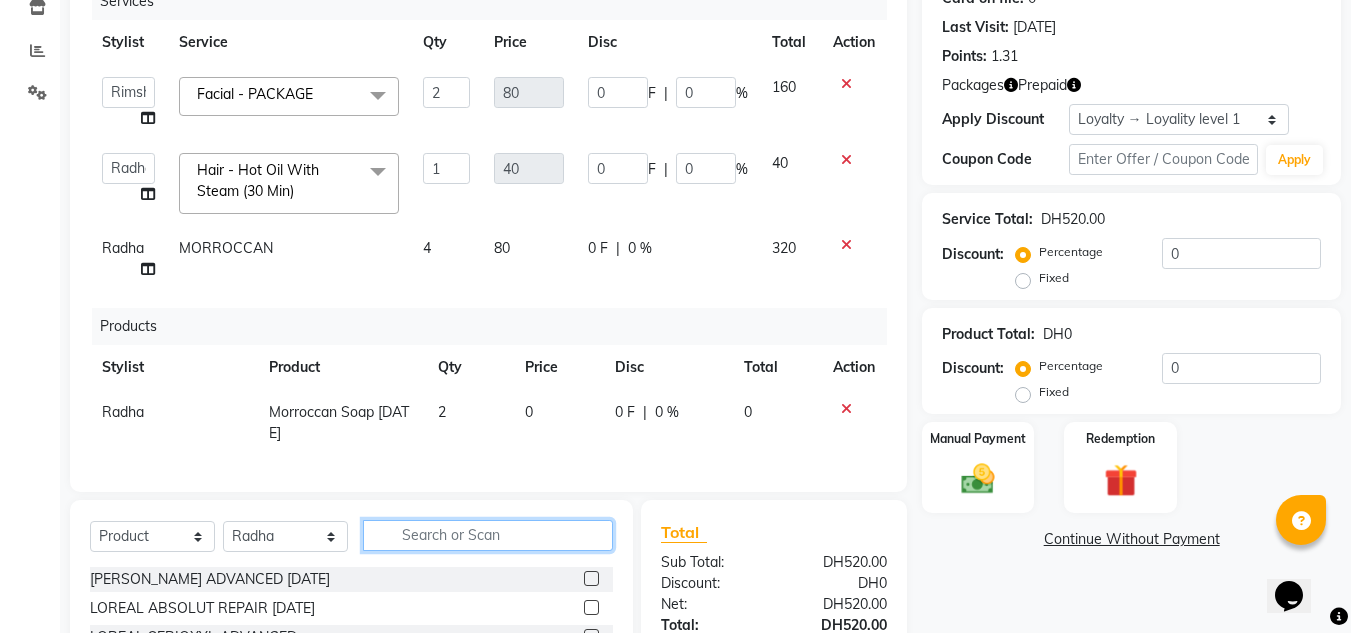 scroll, scrollTop: 4, scrollLeft: 0, axis: vertical 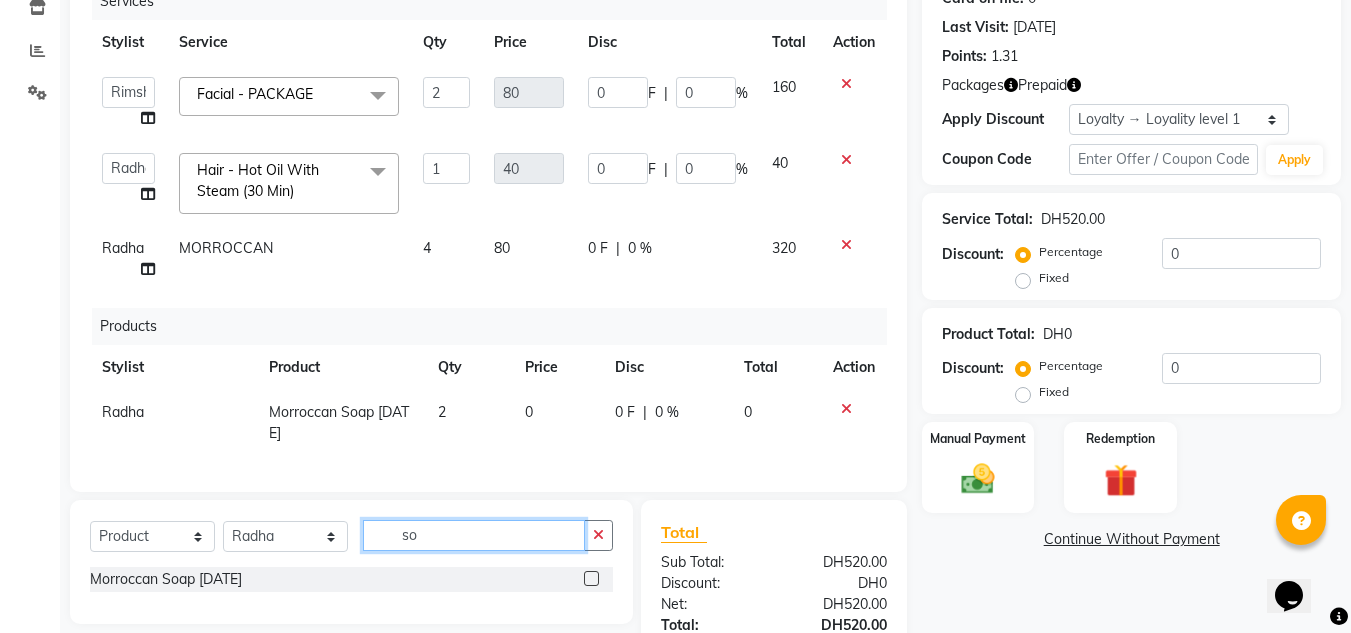 type on "s" 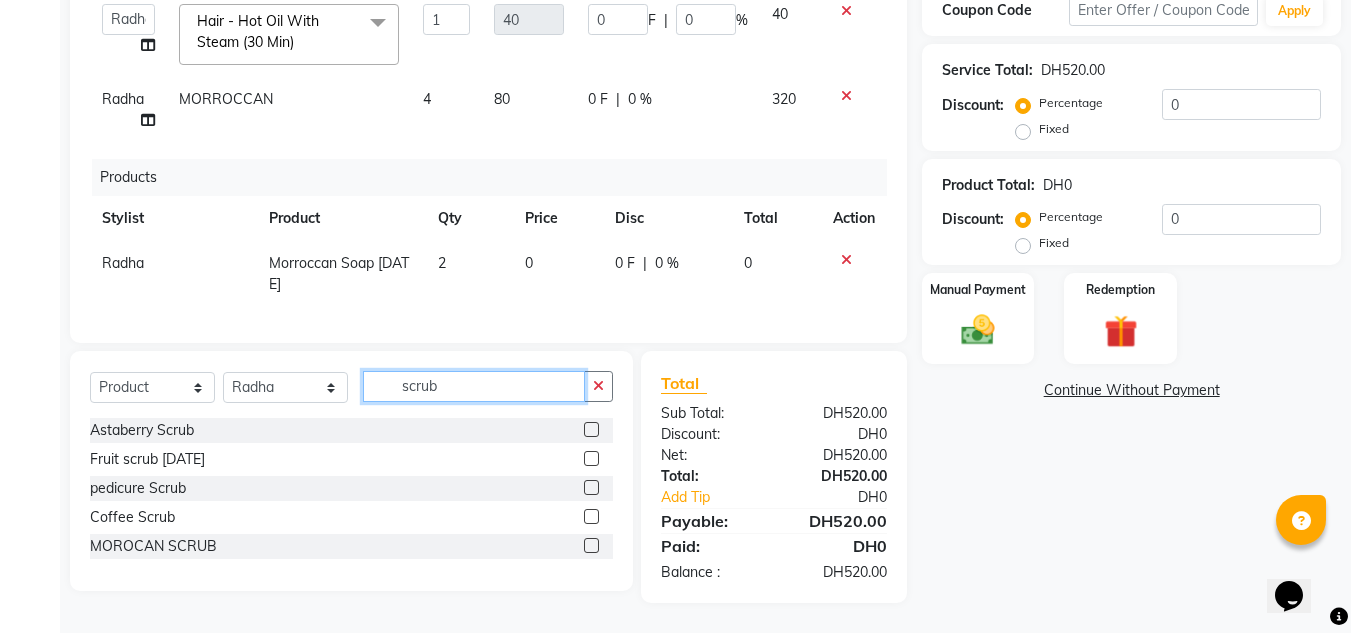 scroll, scrollTop: 425, scrollLeft: 0, axis: vertical 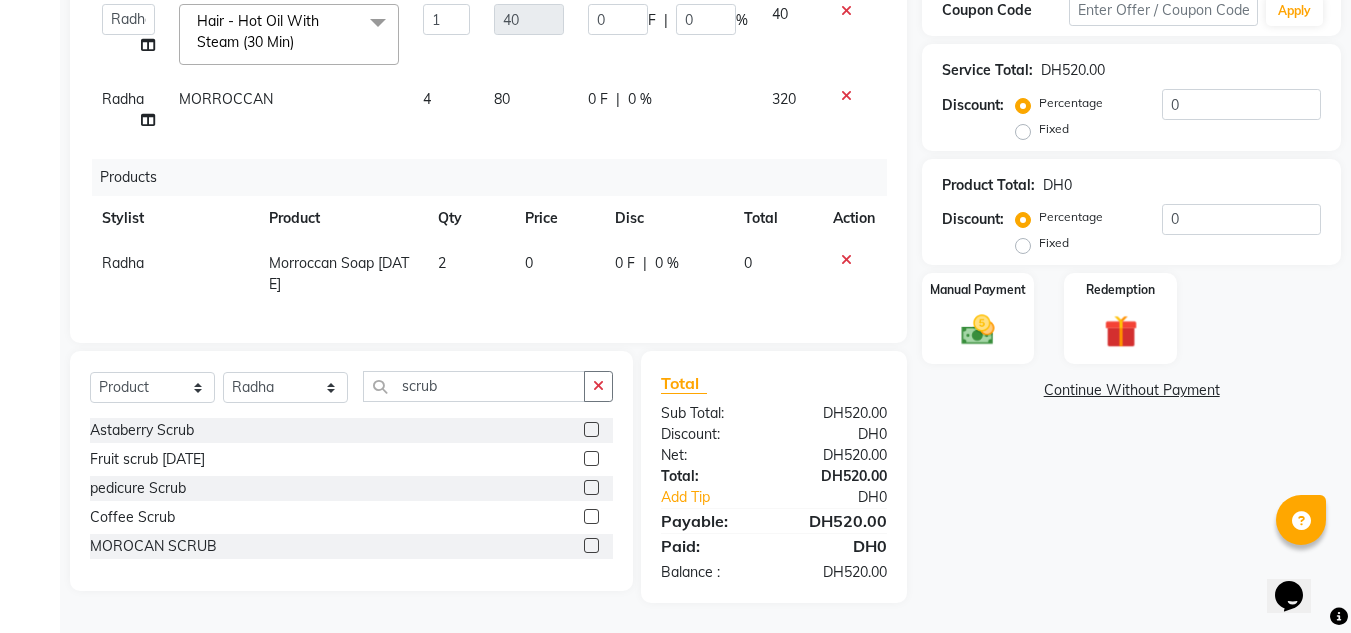 click 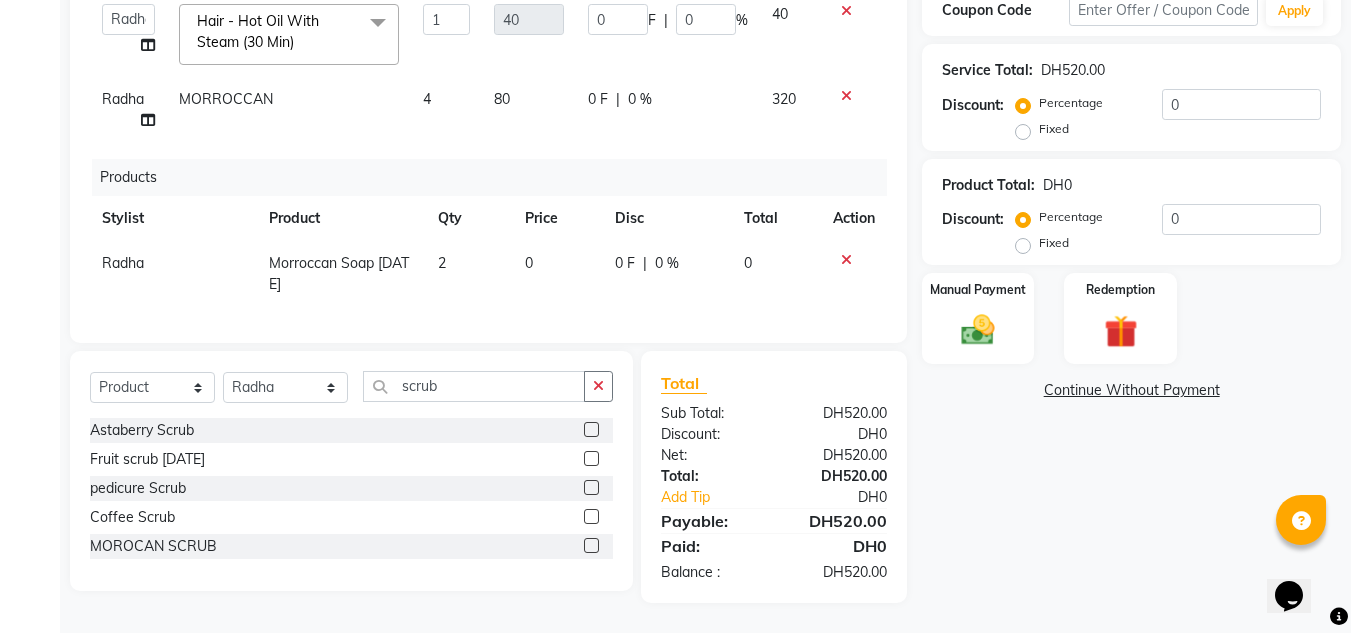 click at bounding box center [590, 488] 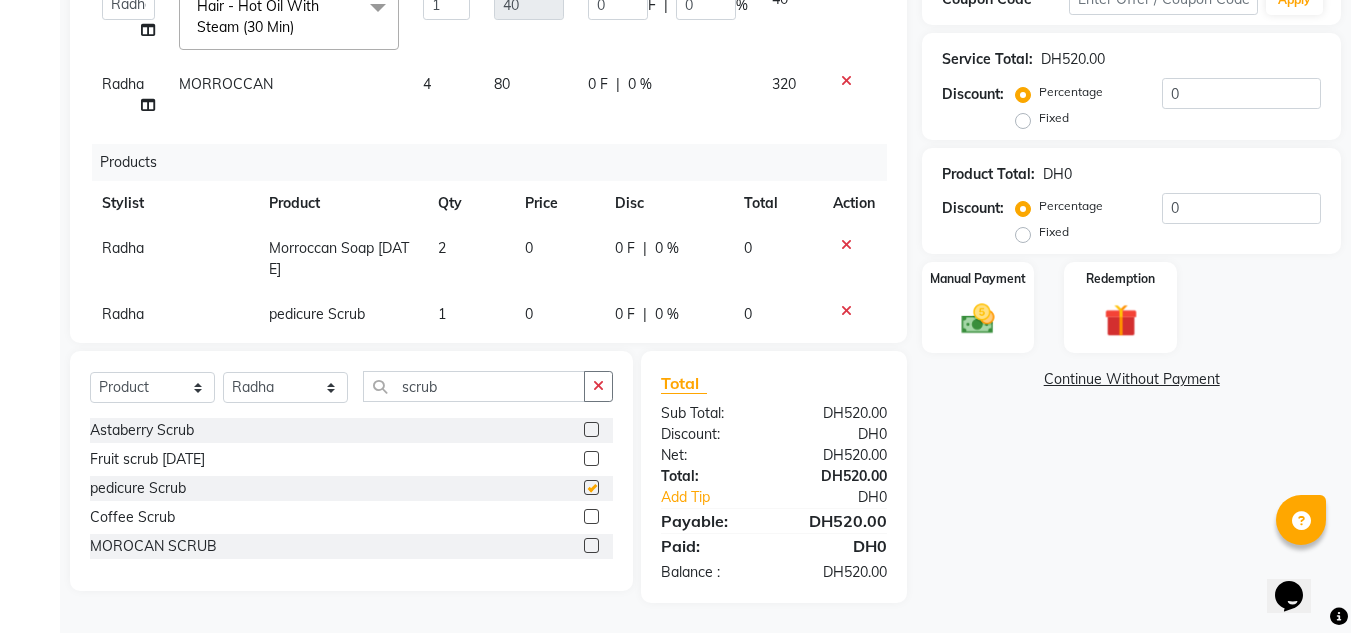 checkbox on "false" 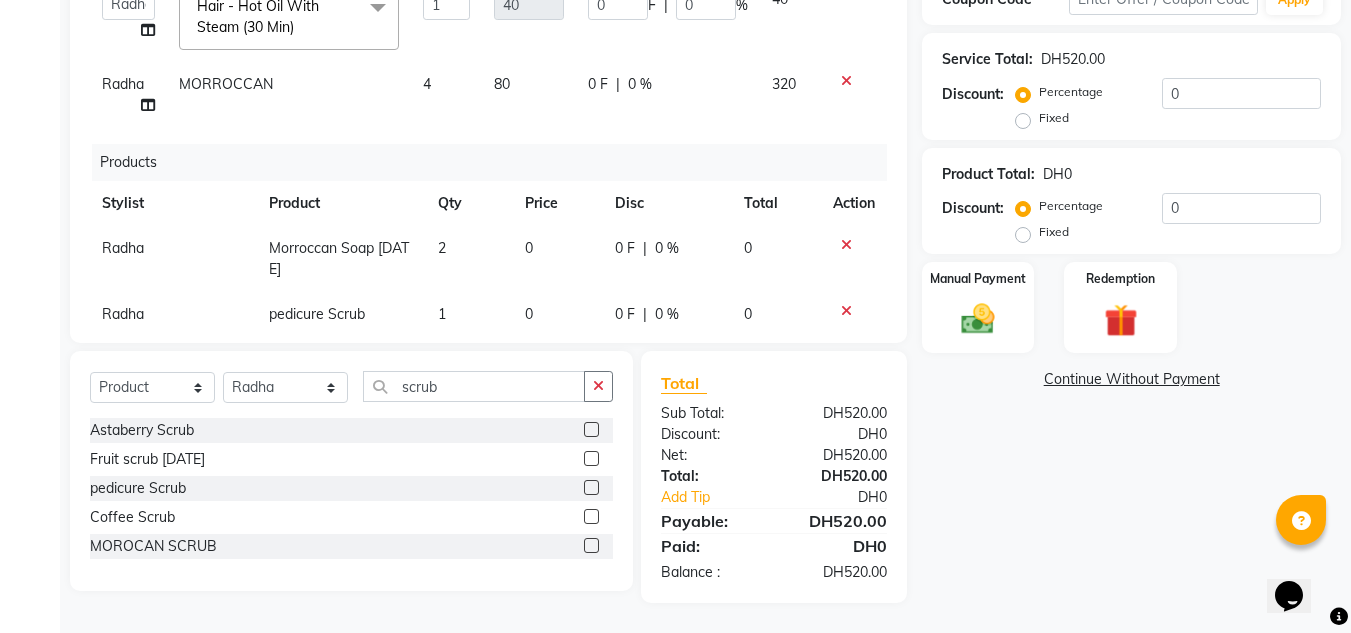 scroll, scrollTop: 49, scrollLeft: 0, axis: vertical 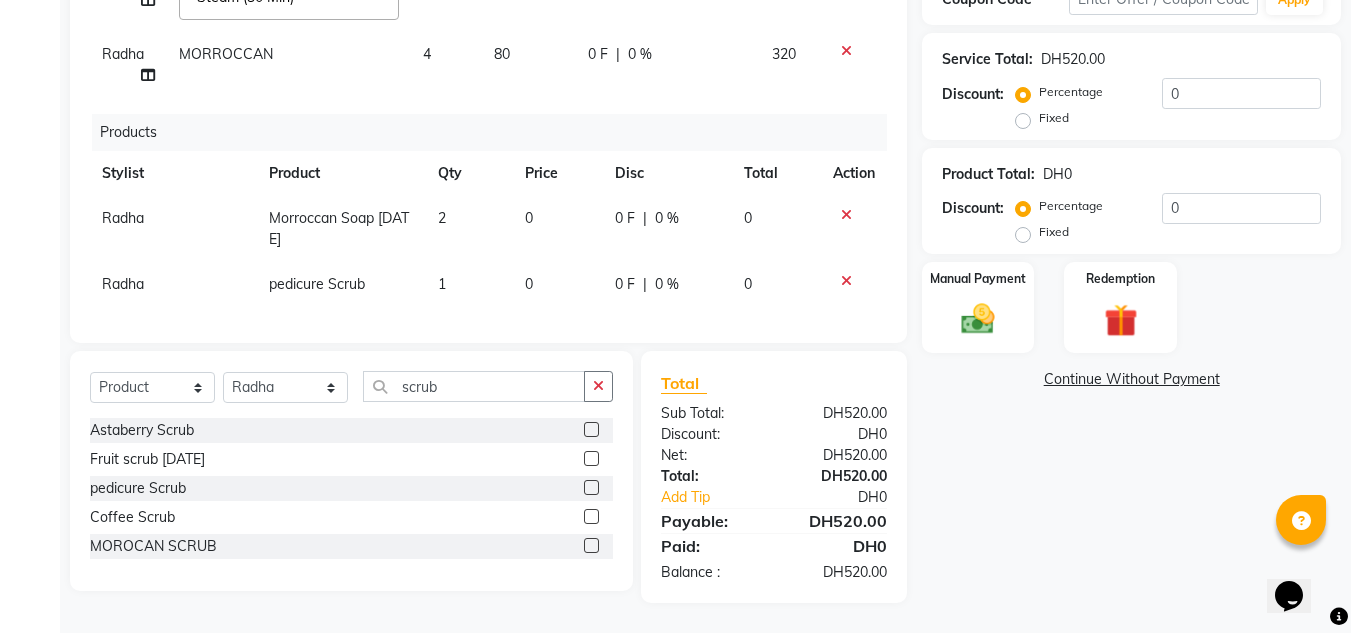 click on "1" 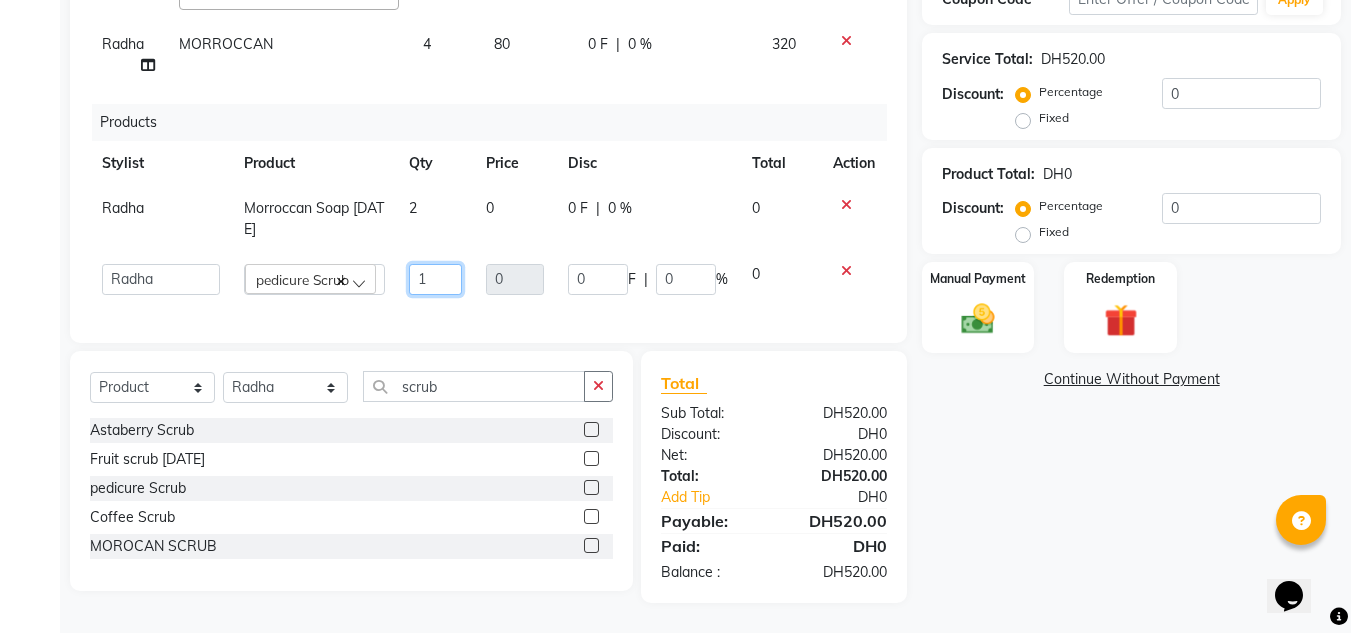 drag, startPoint x: 453, startPoint y: 274, endPoint x: 414, endPoint y: 280, distance: 39.45884 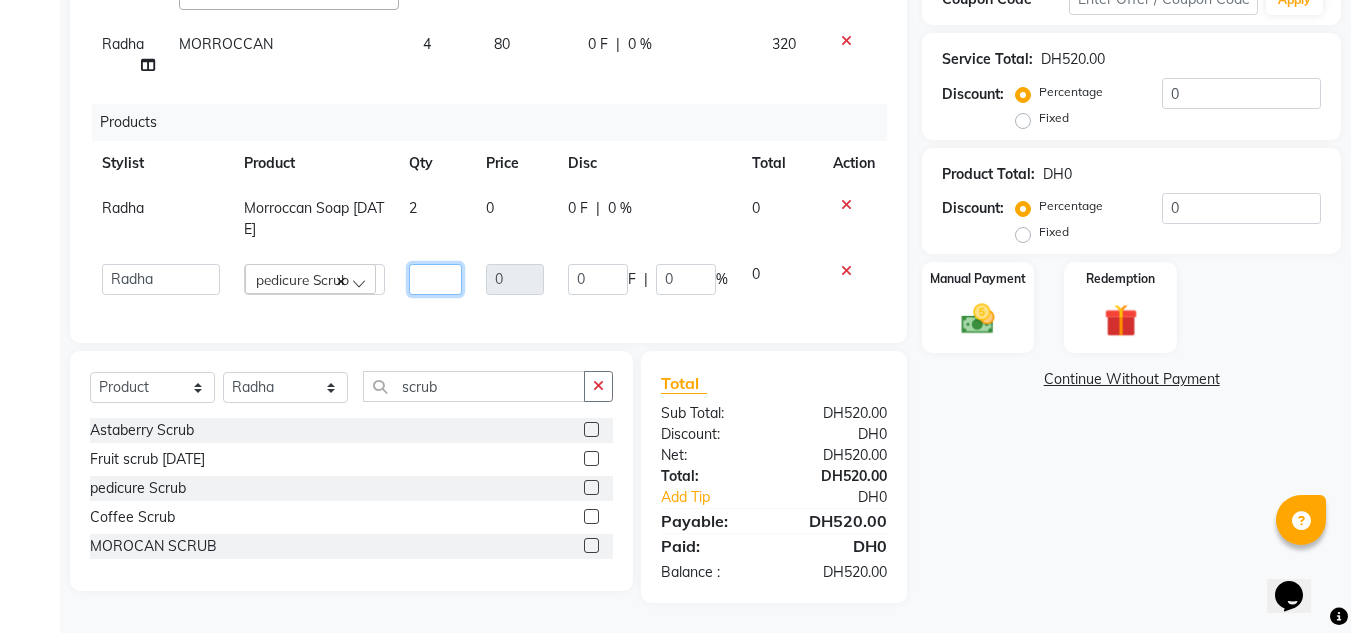 drag, startPoint x: 432, startPoint y: 273, endPoint x: 412, endPoint y: 277, distance: 20.396078 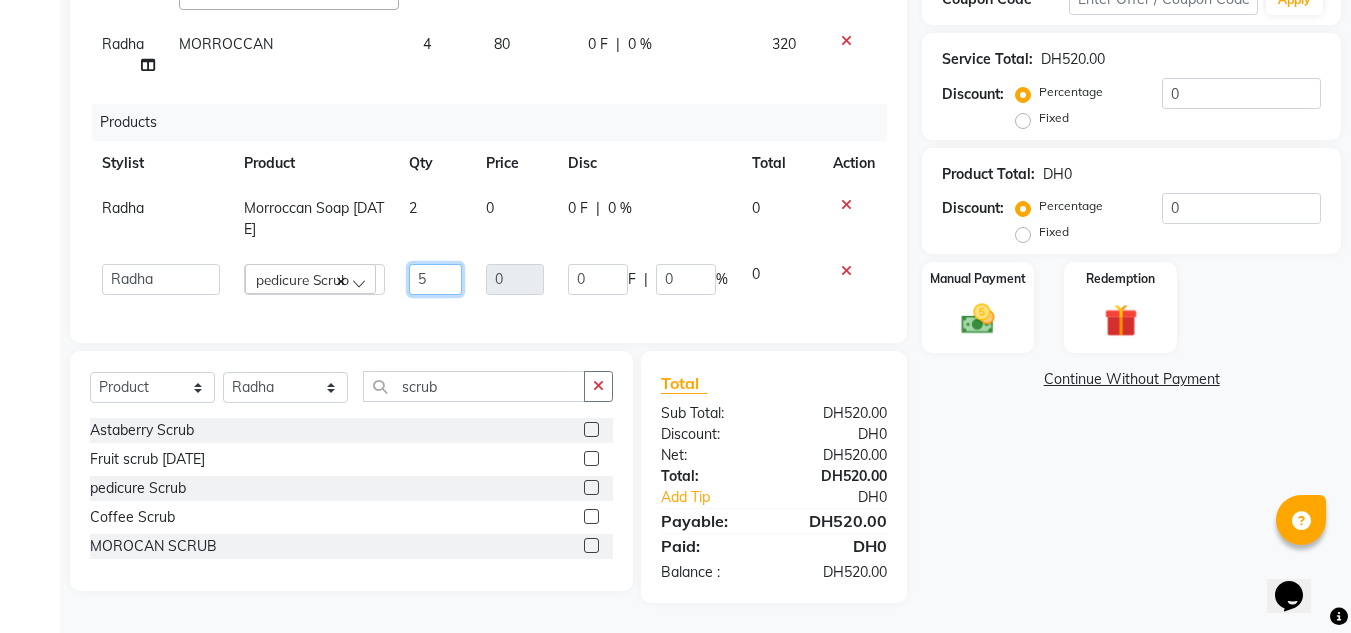 click on "5" 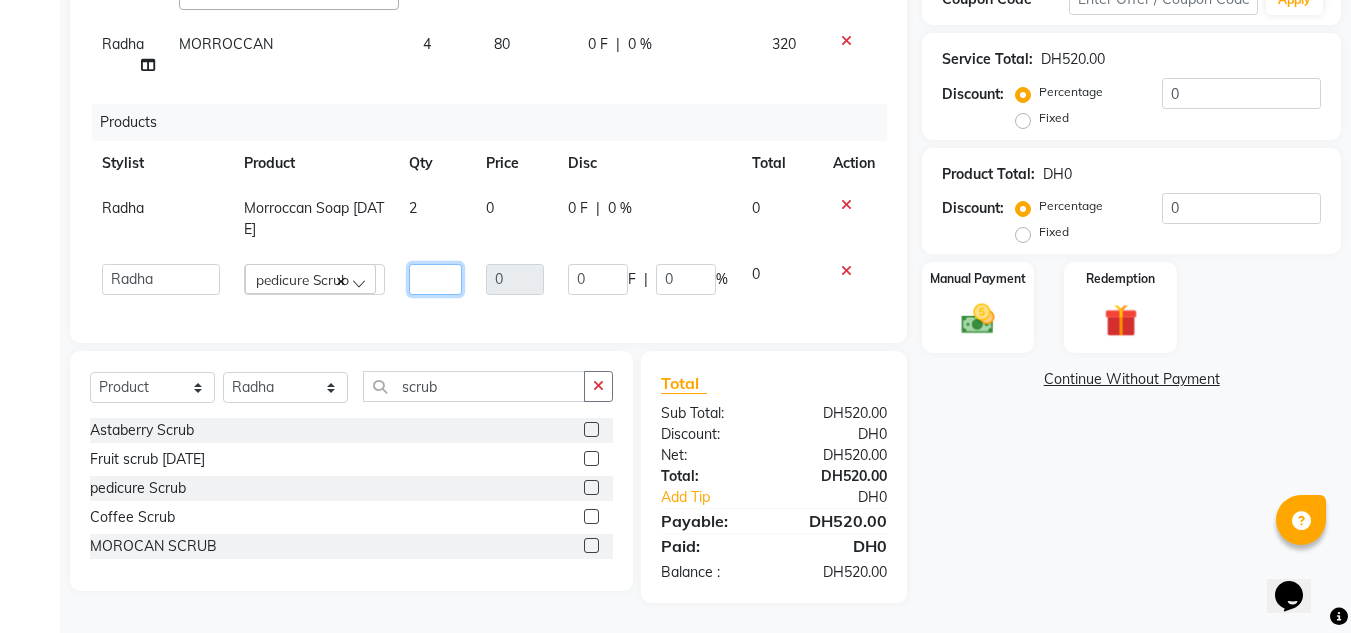 type on "6" 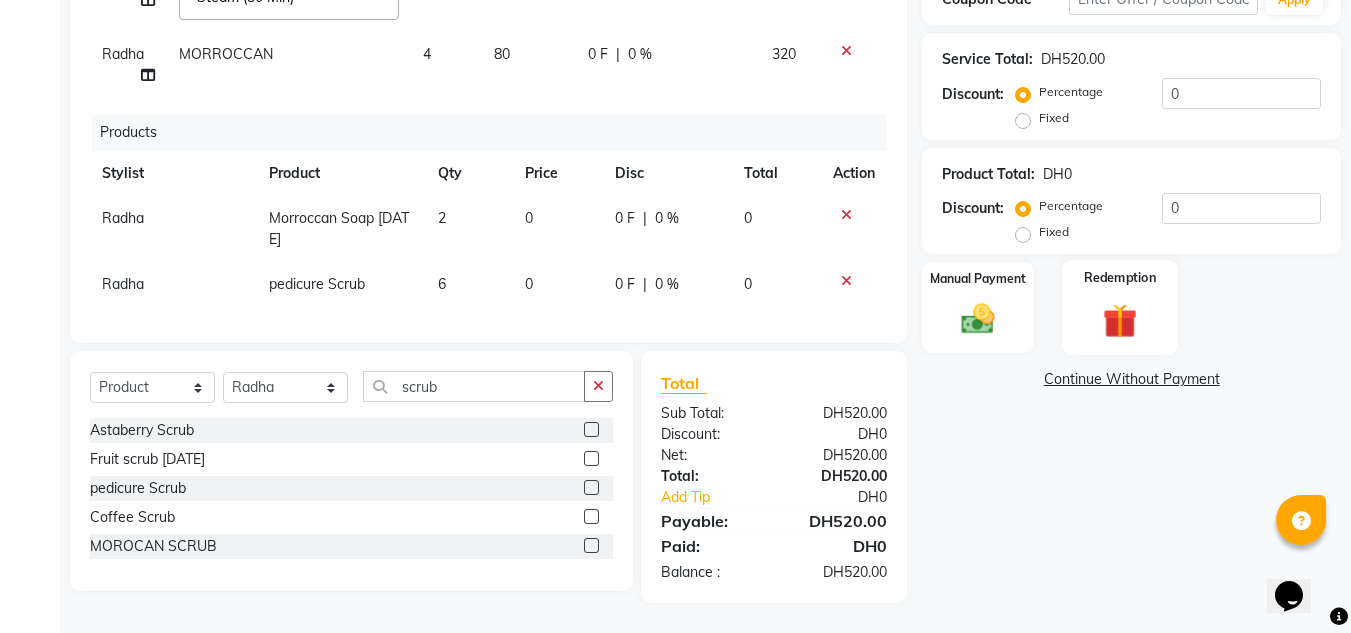 click 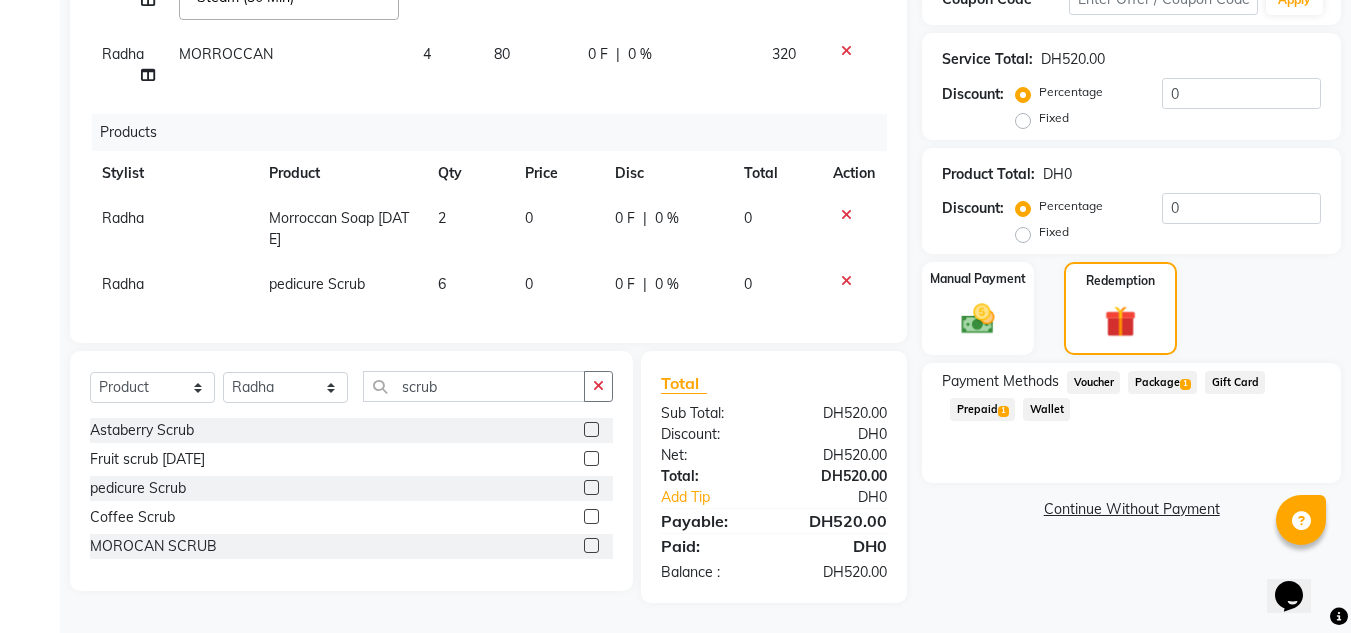 click on "Prepaid  1" 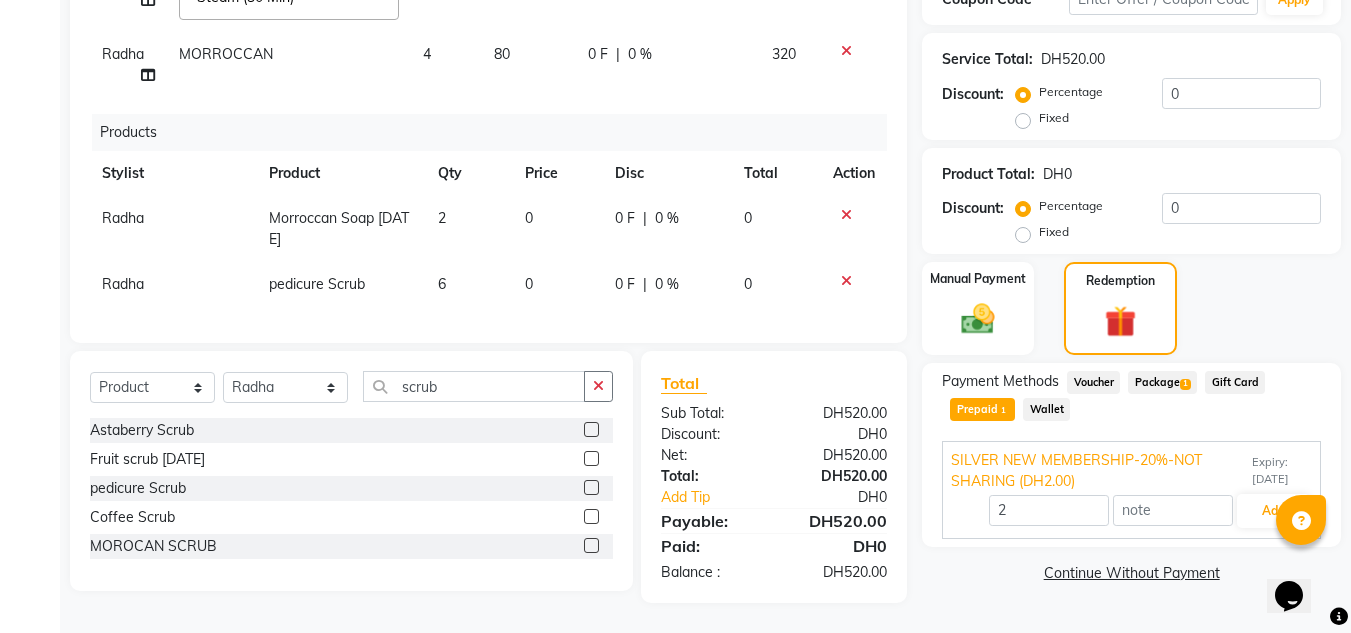 click on "Package  1" 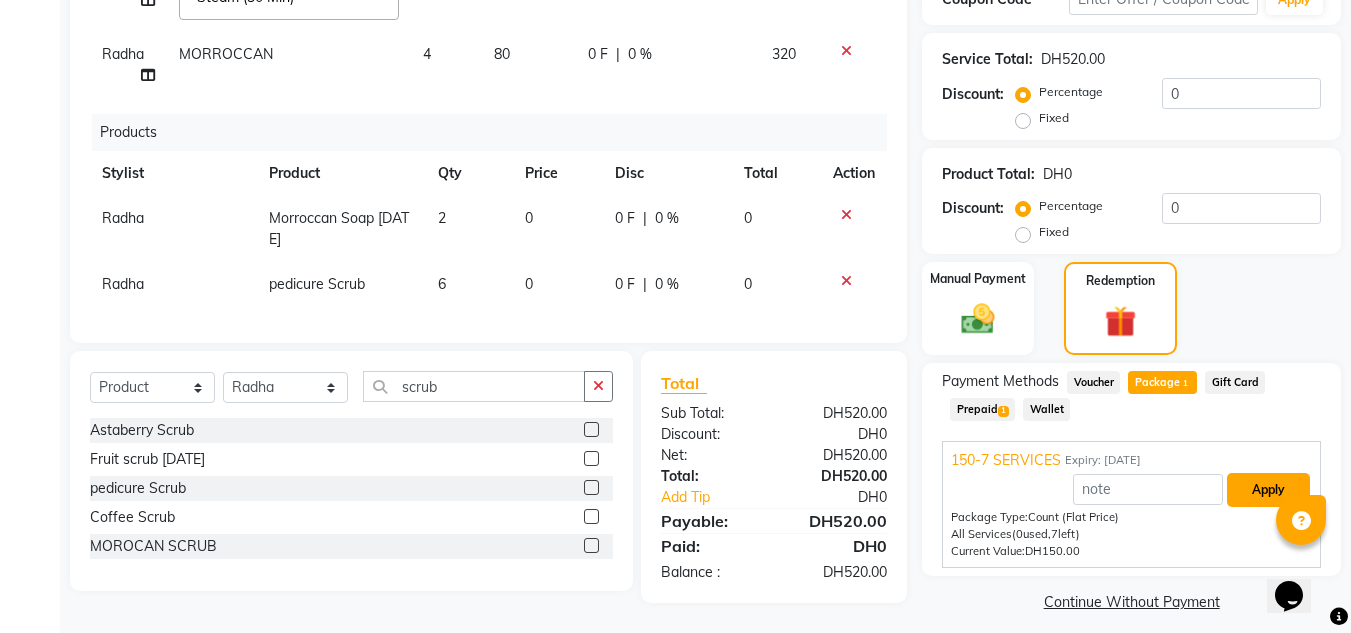 click on "Apply" at bounding box center [1268, 490] 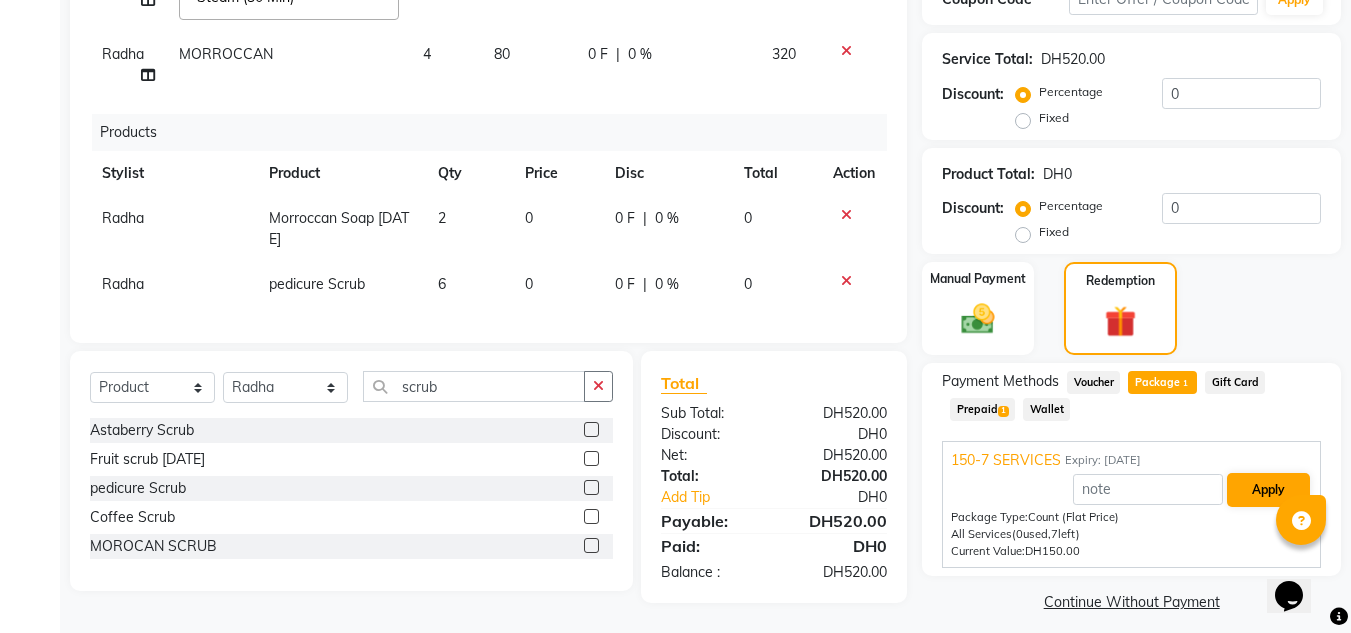type on "117.14" 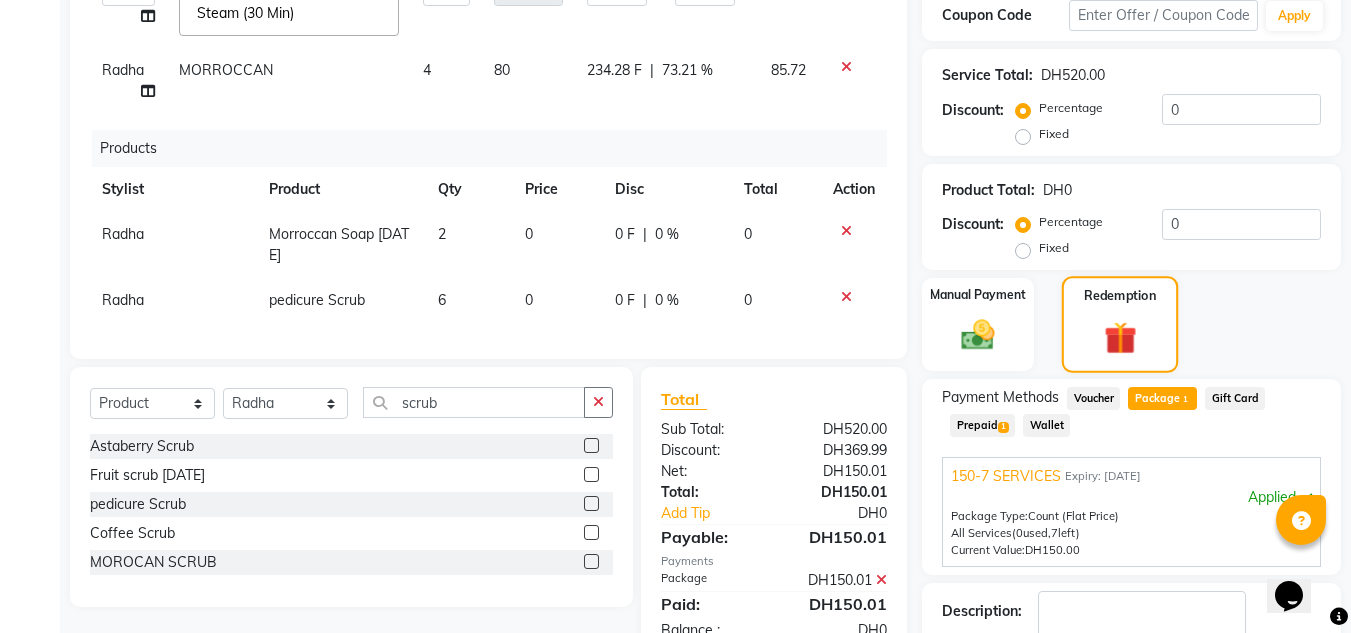 scroll, scrollTop: 166, scrollLeft: 0, axis: vertical 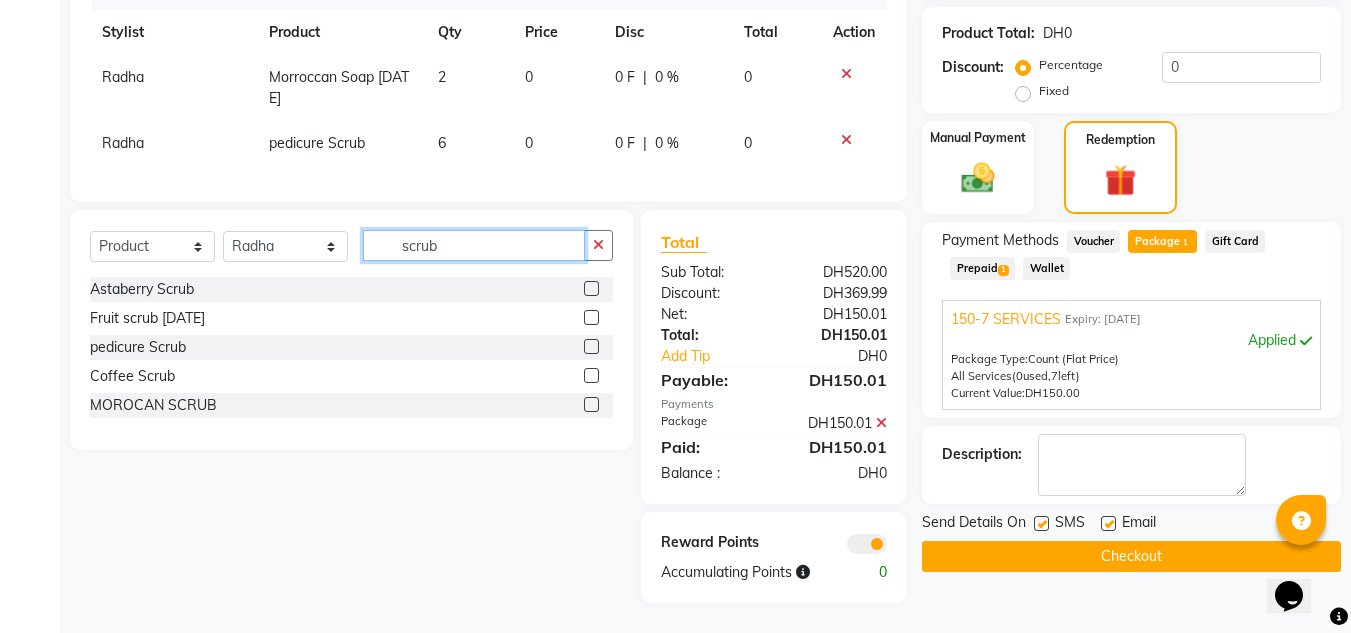 drag, startPoint x: 503, startPoint y: 236, endPoint x: 274, endPoint y: 259, distance: 230.15213 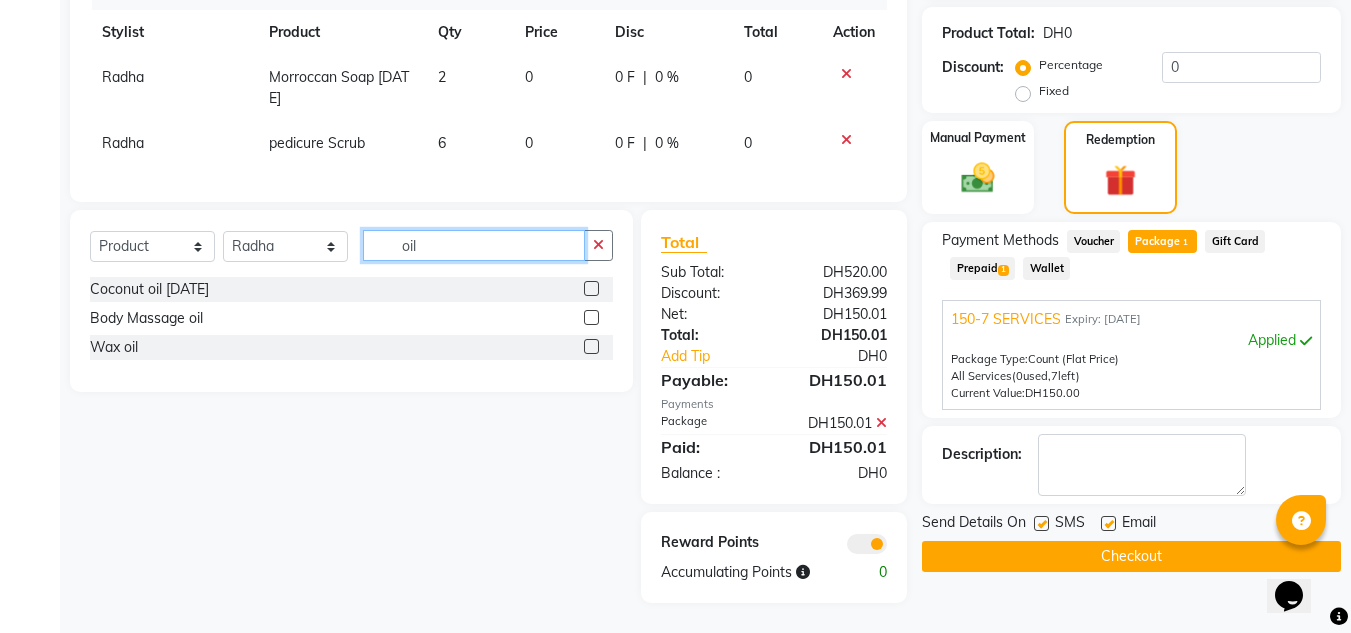 type on "oil" 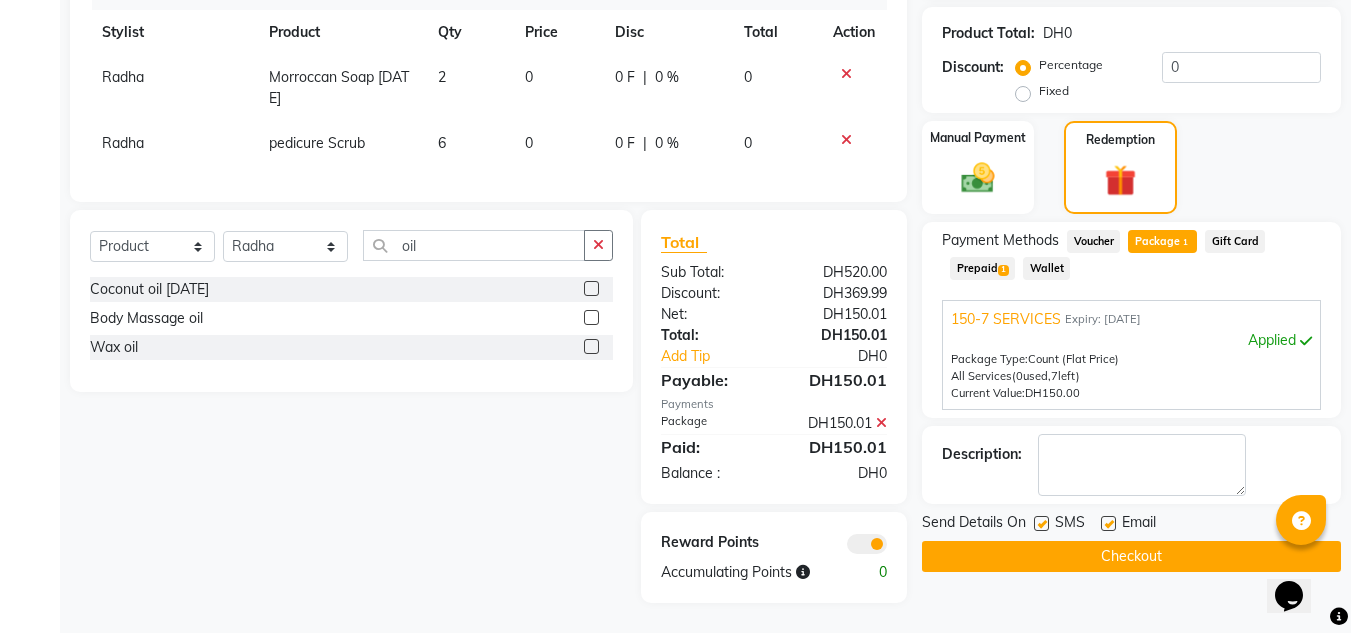 click 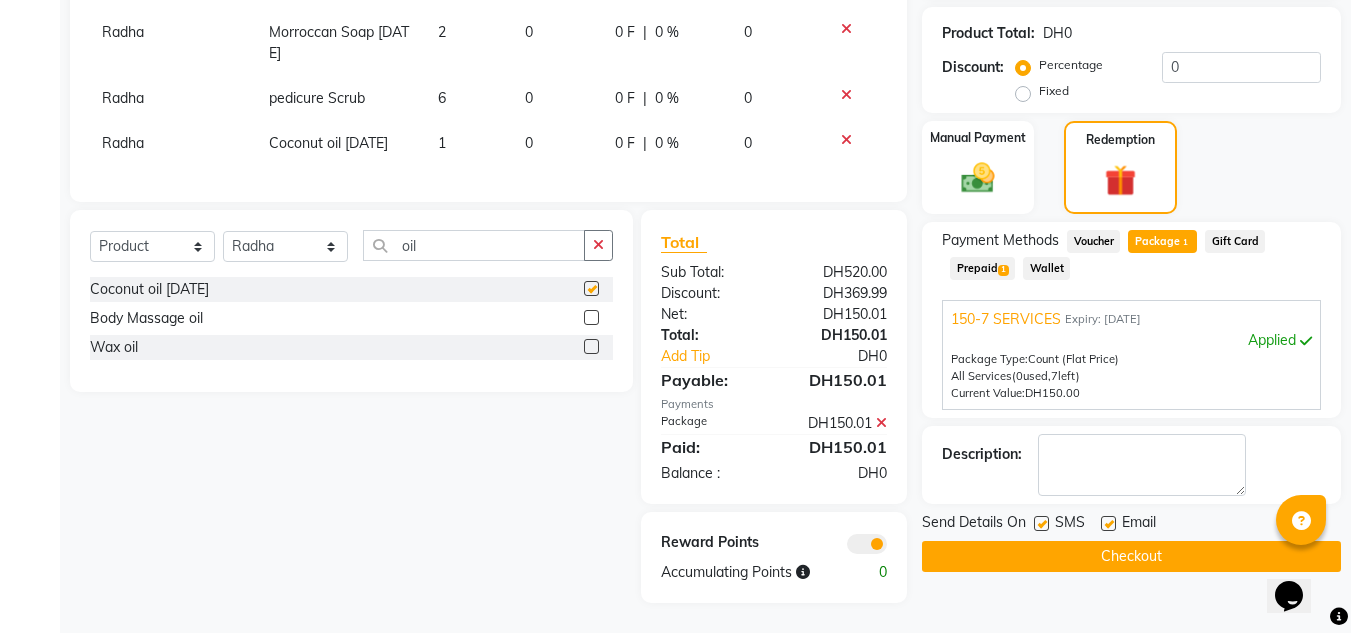 checkbox on "false" 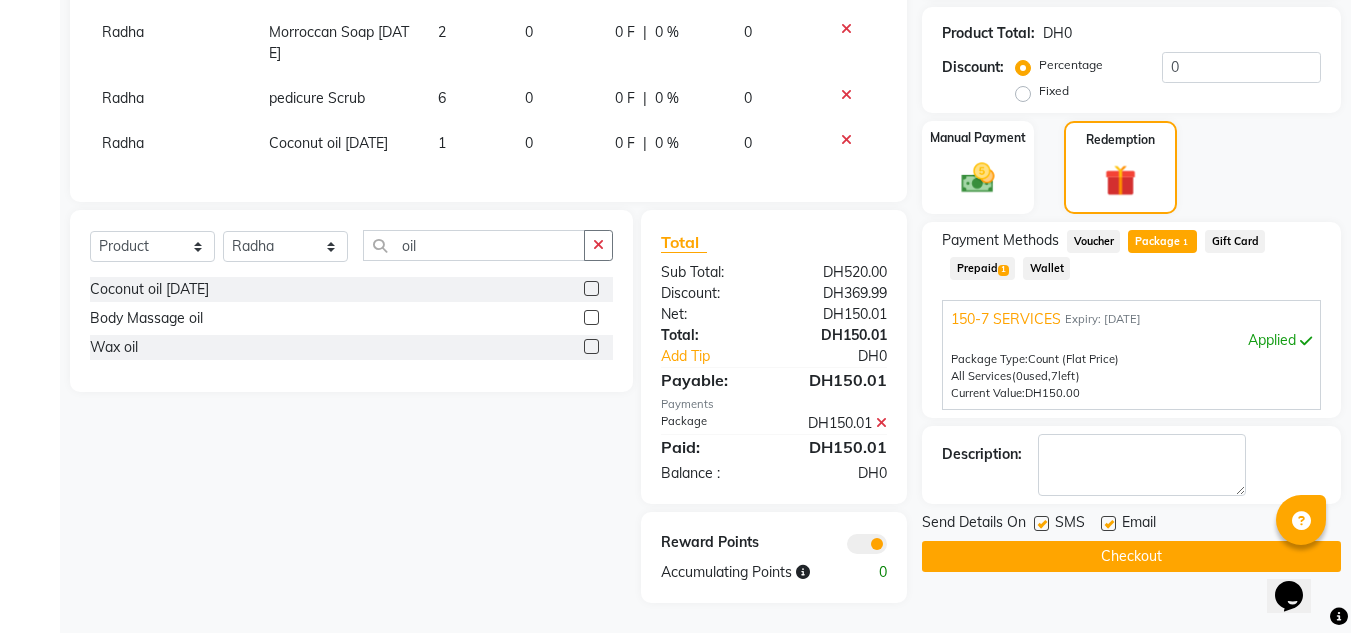 click on "0" 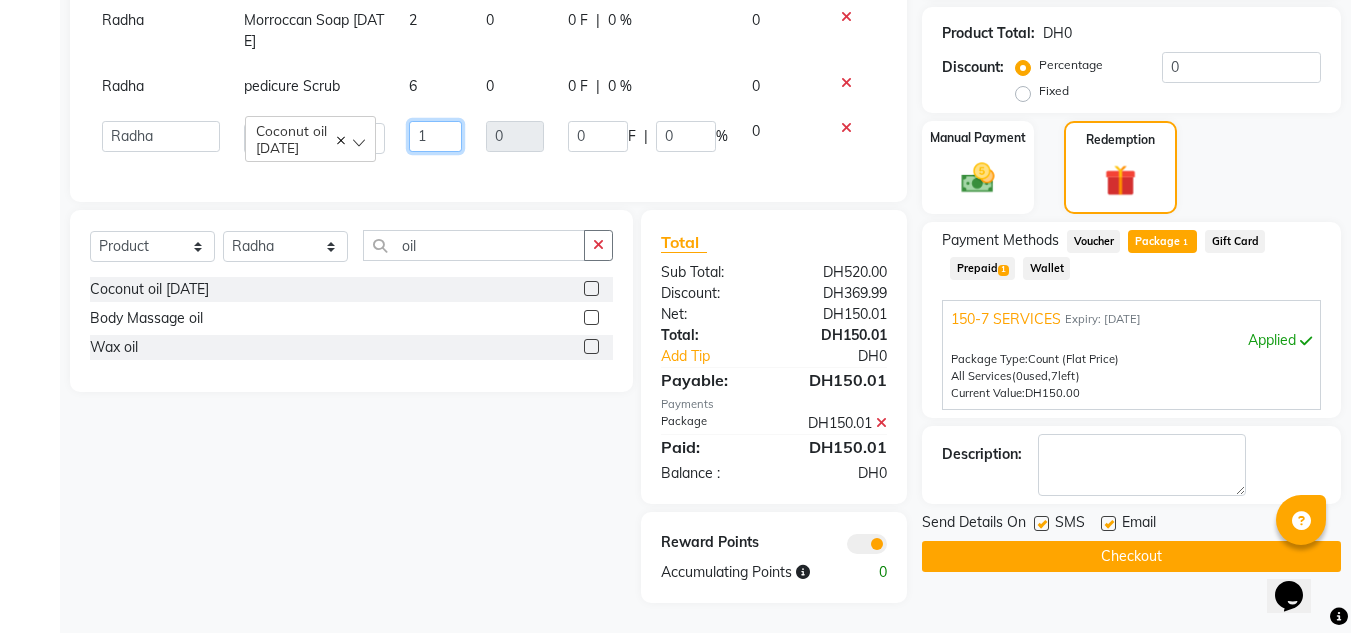 drag, startPoint x: 431, startPoint y: 122, endPoint x: 341, endPoint y: 119, distance: 90.04999 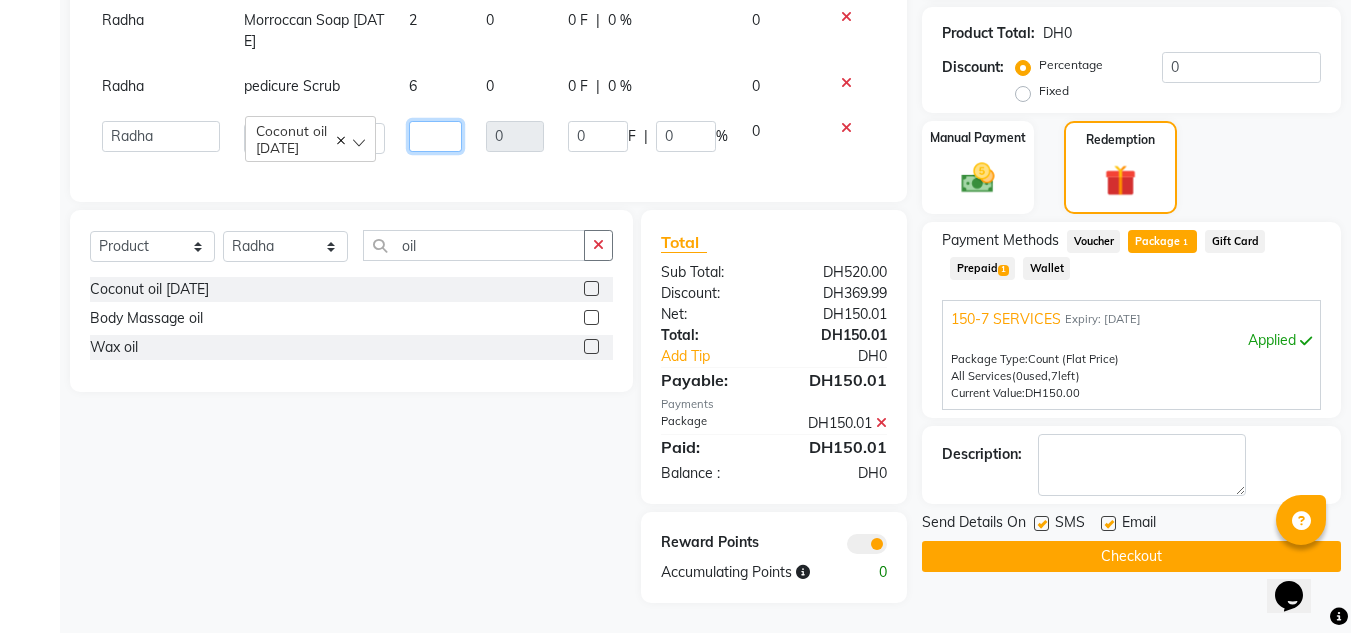 type on "2" 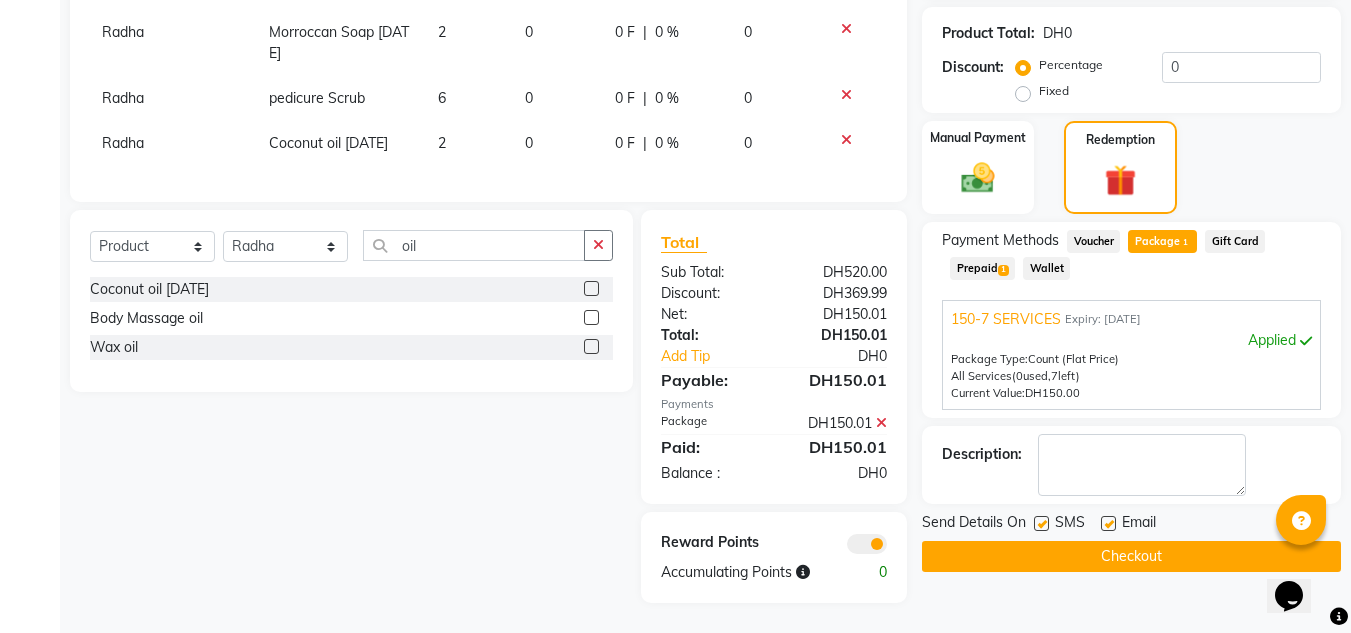 click on "Manual Payment Redemption" 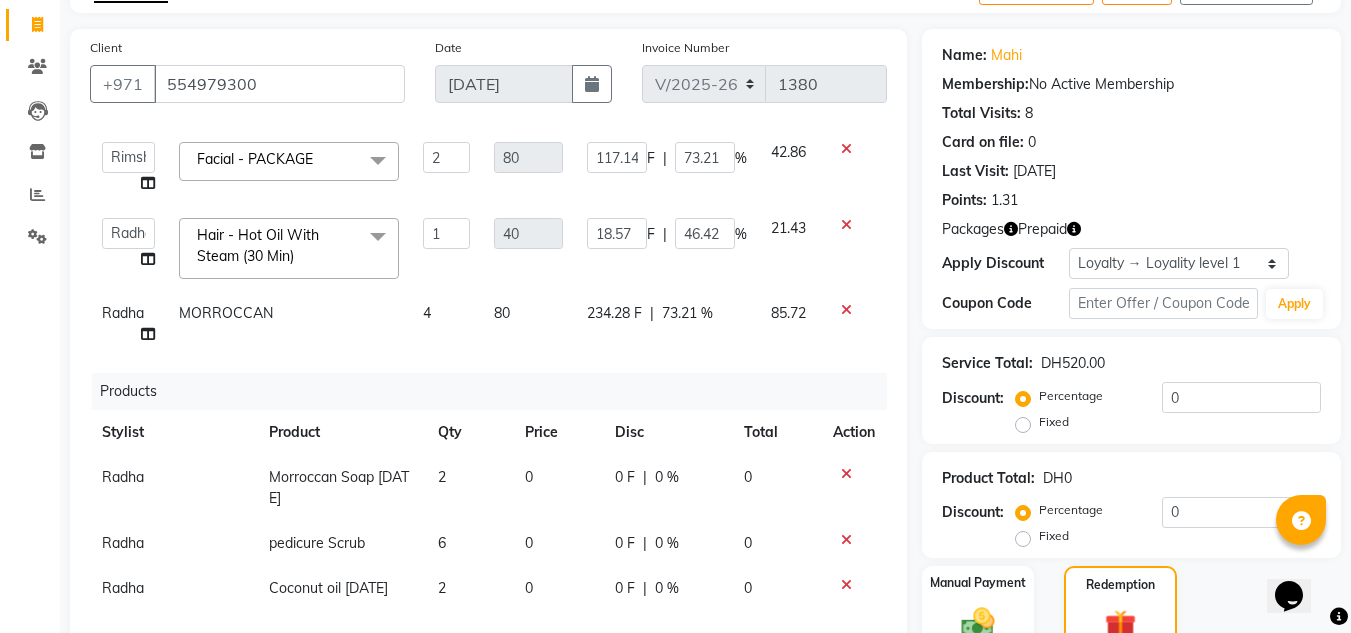 scroll, scrollTop: 66, scrollLeft: 0, axis: vertical 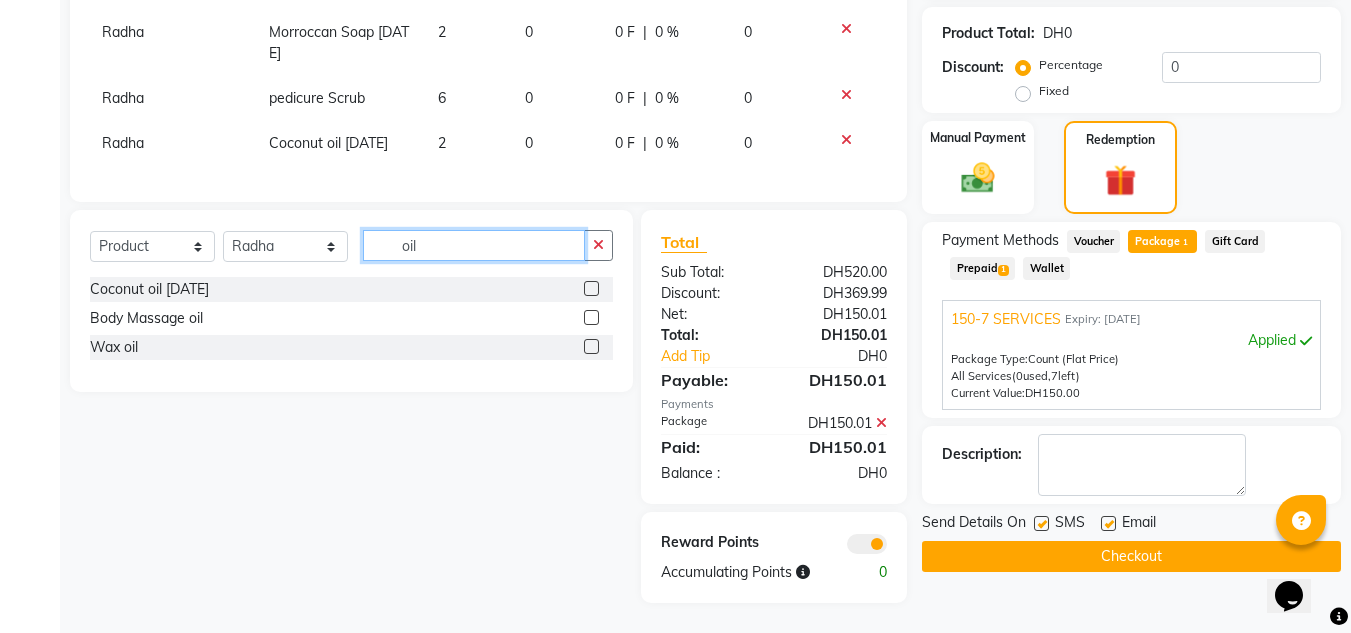 drag, startPoint x: 435, startPoint y: 248, endPoint x: 340, endPoint y: 247, distance: 95.005264 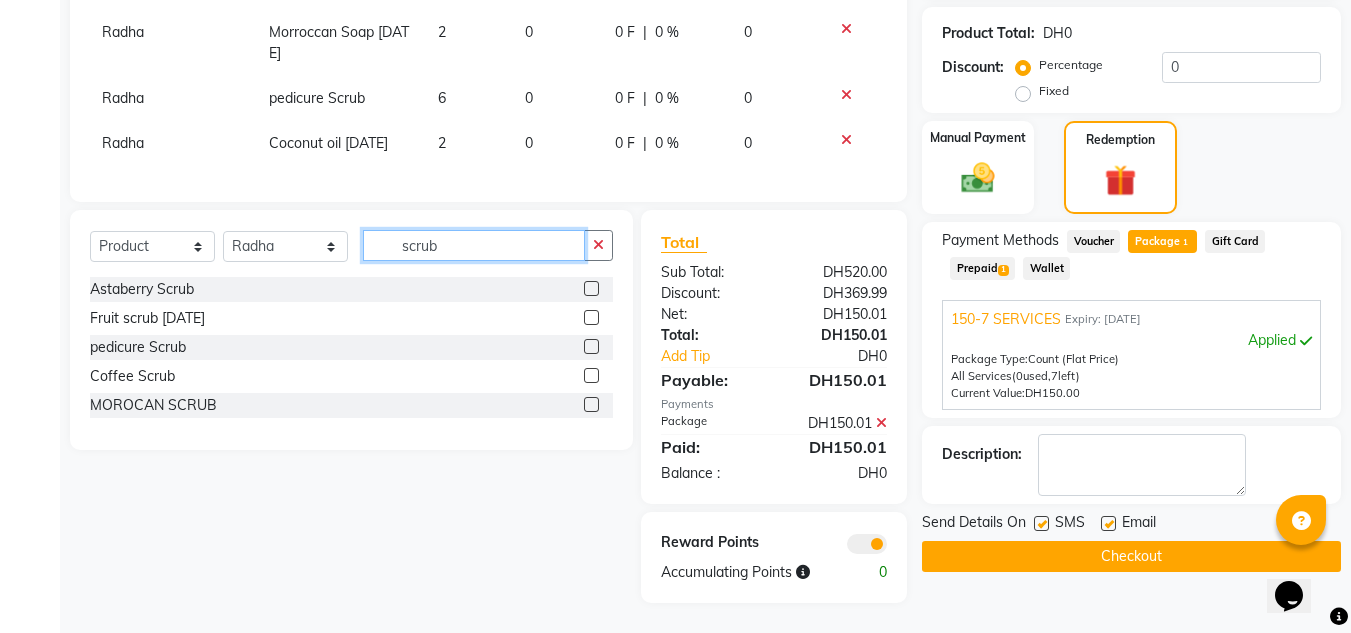 type on "scrub" 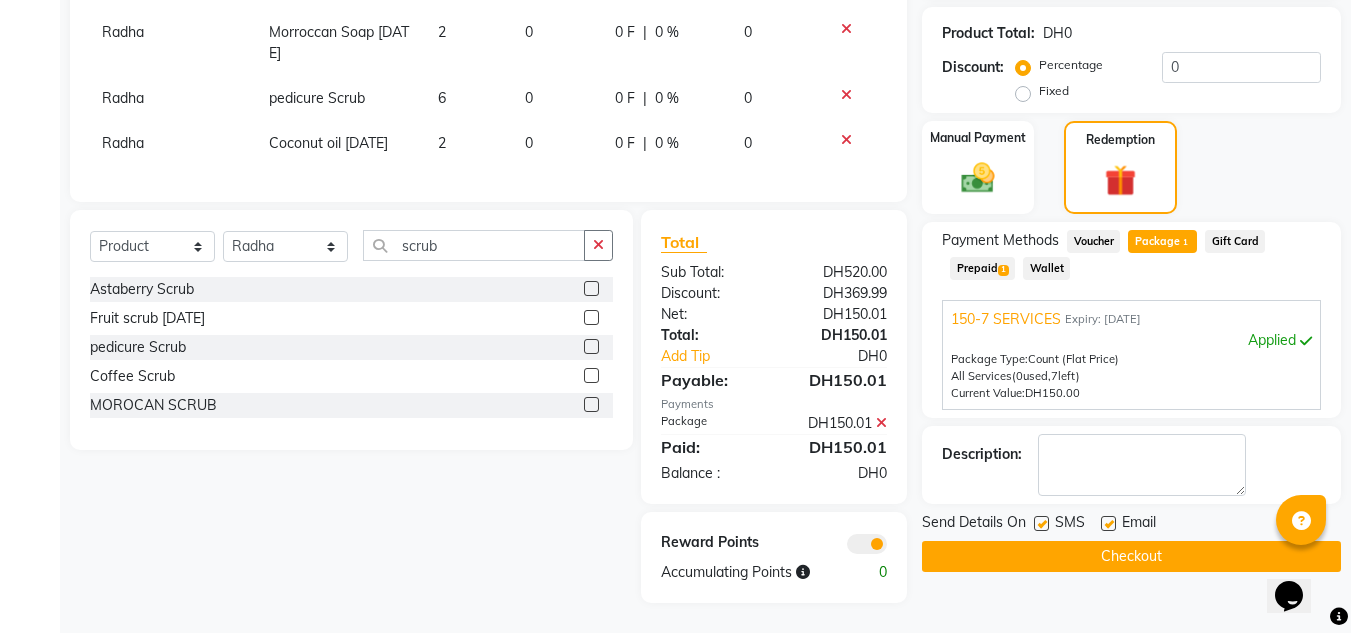 click 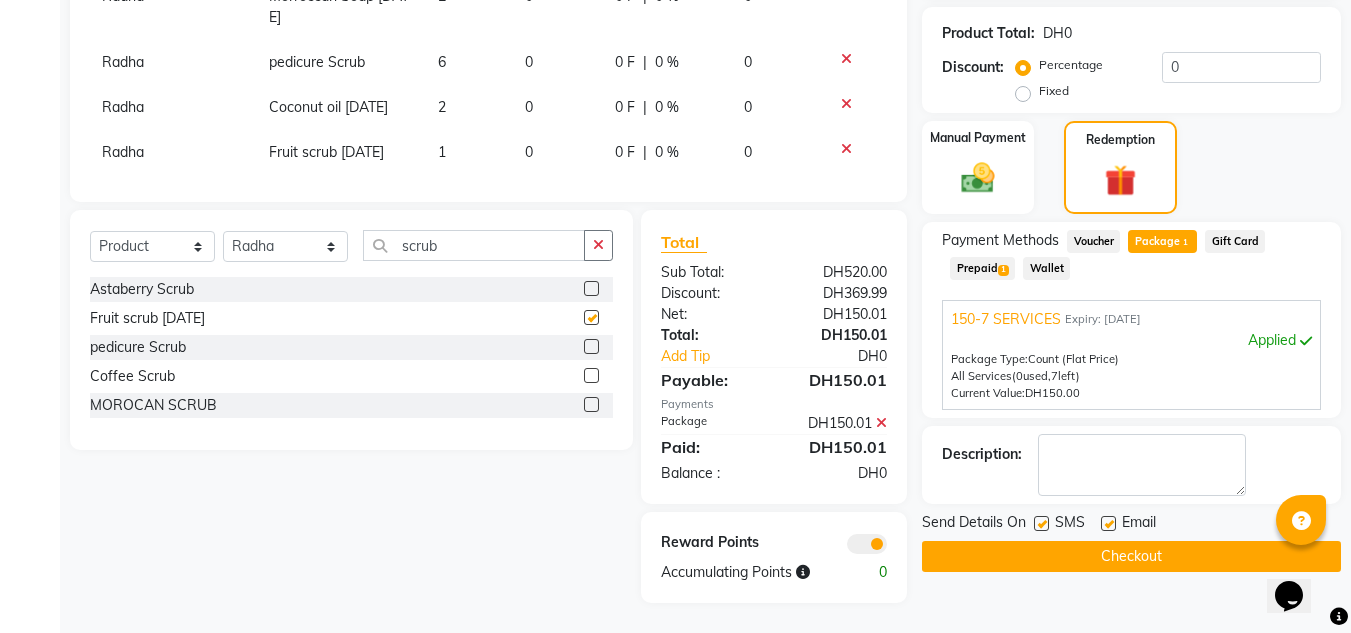 checkbox on "false" 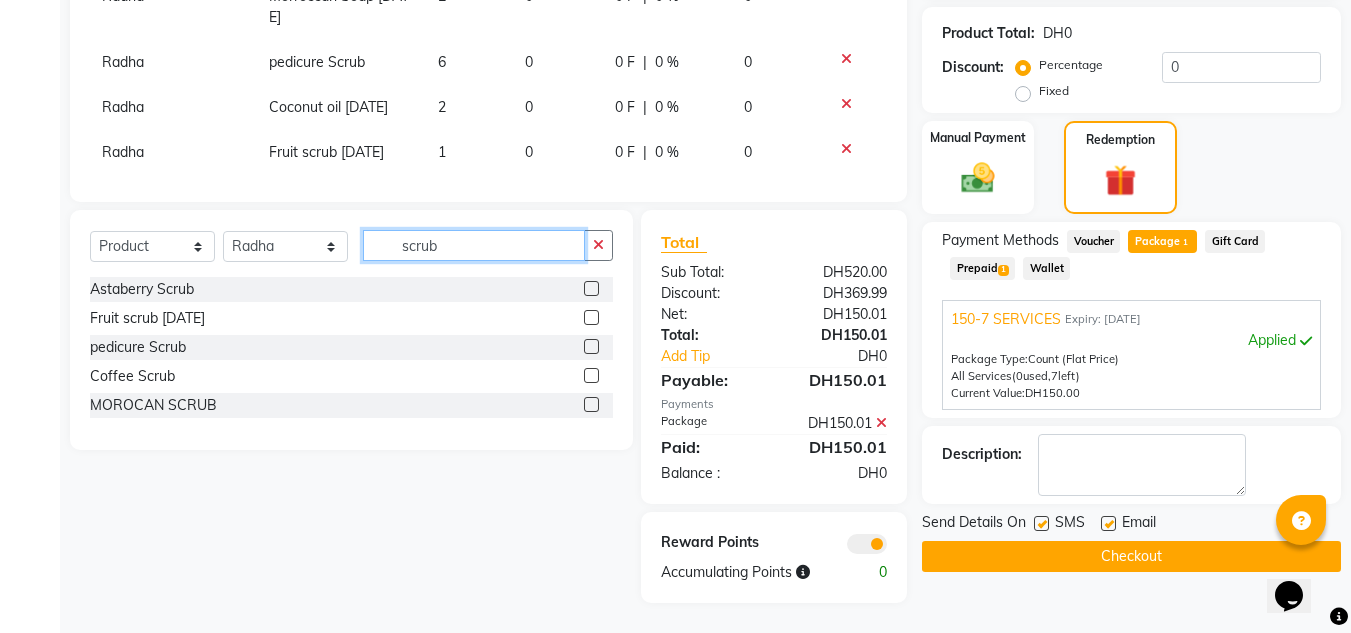 drag, startPoint x: 451, startPoint y: 241, endPoint x: 421, endPoint y: 262, distance: 36.619667 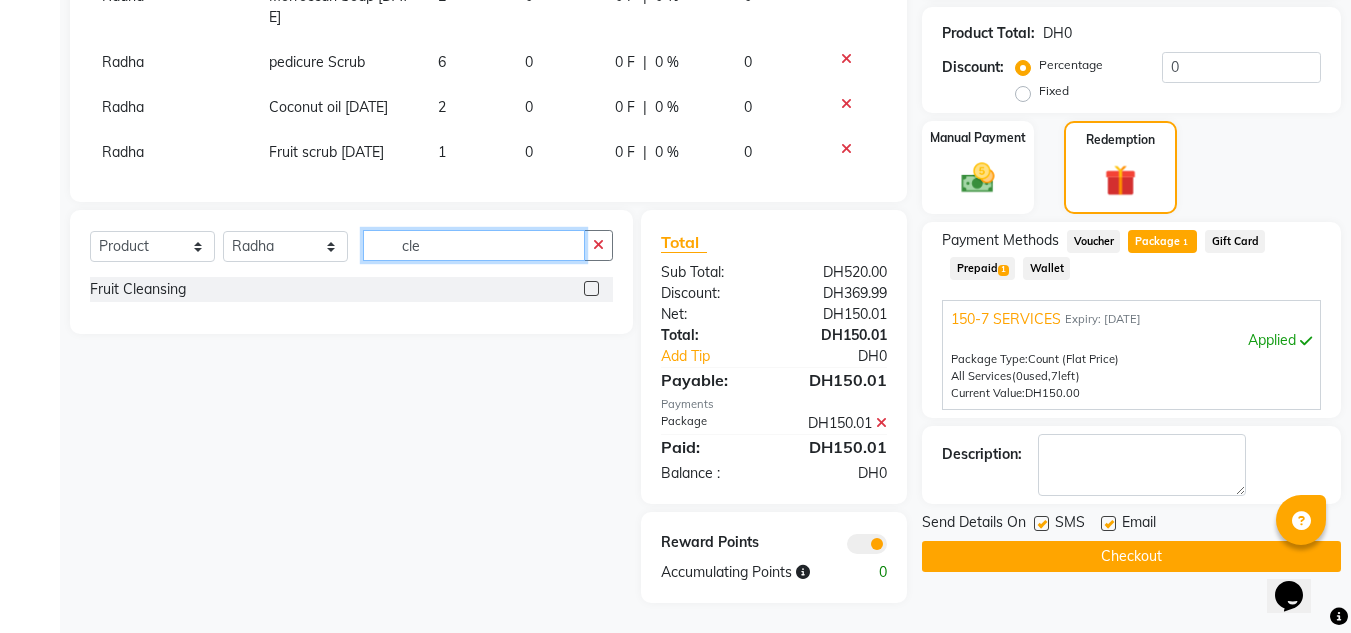 type on "cle" 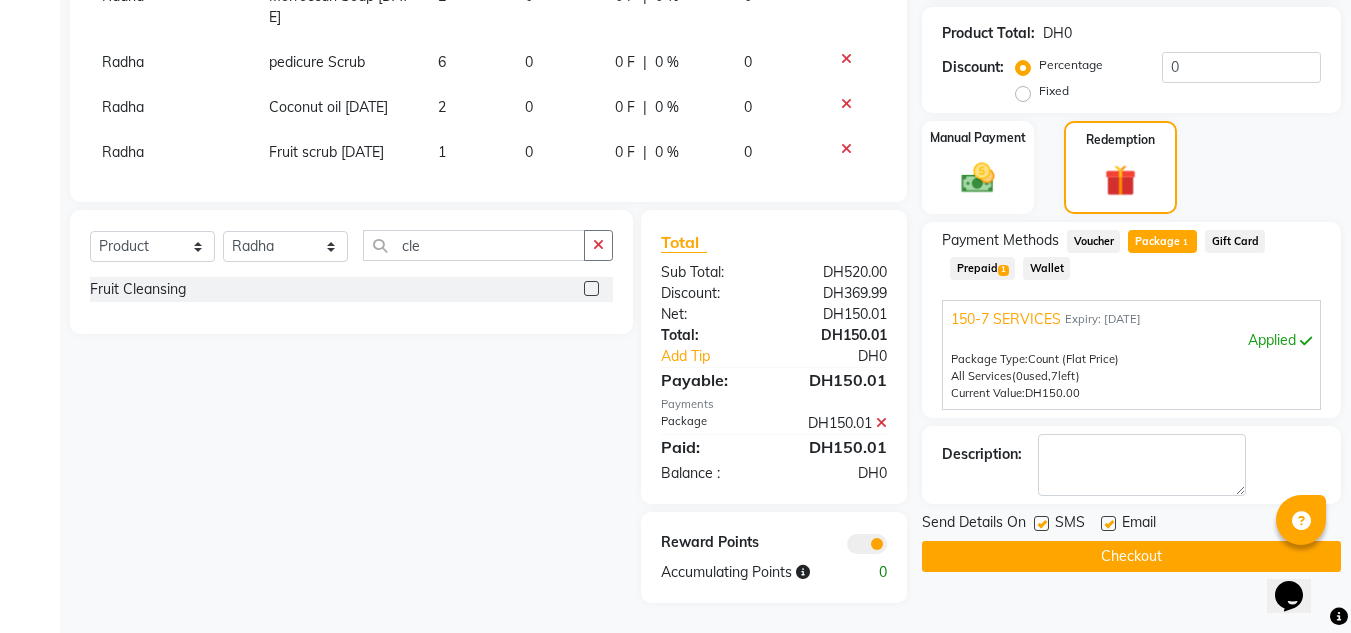click on "Fruit Cleansing" 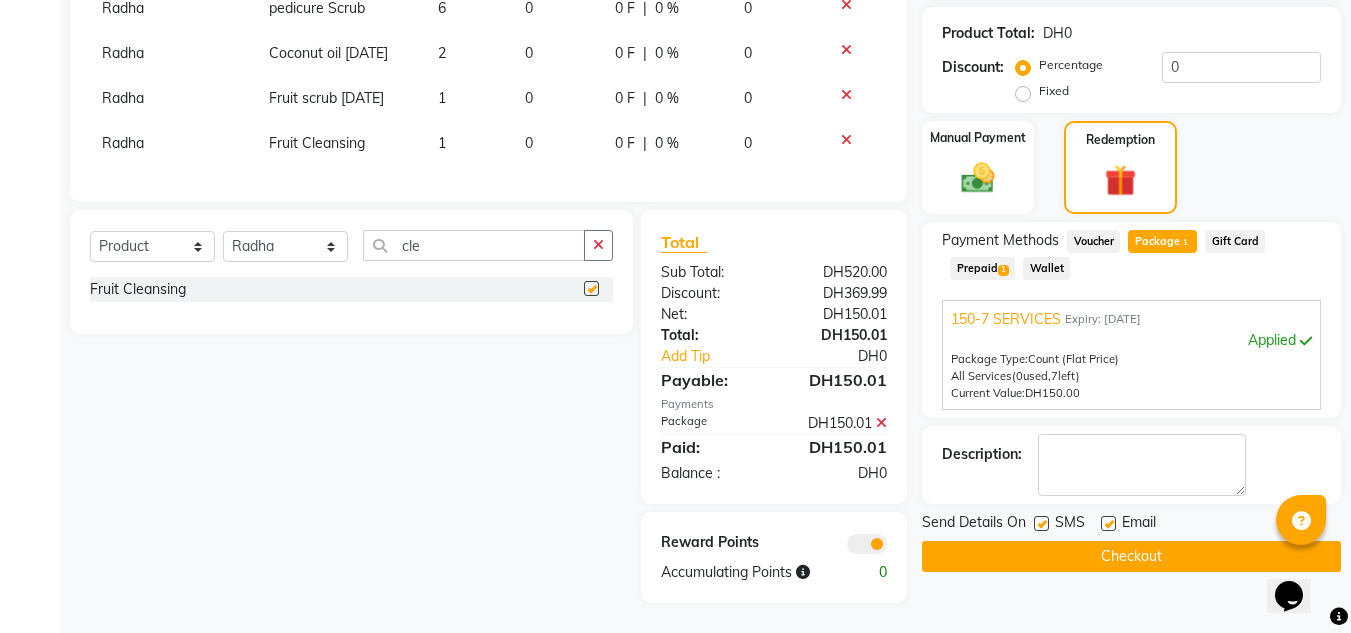 checkbox on "false" 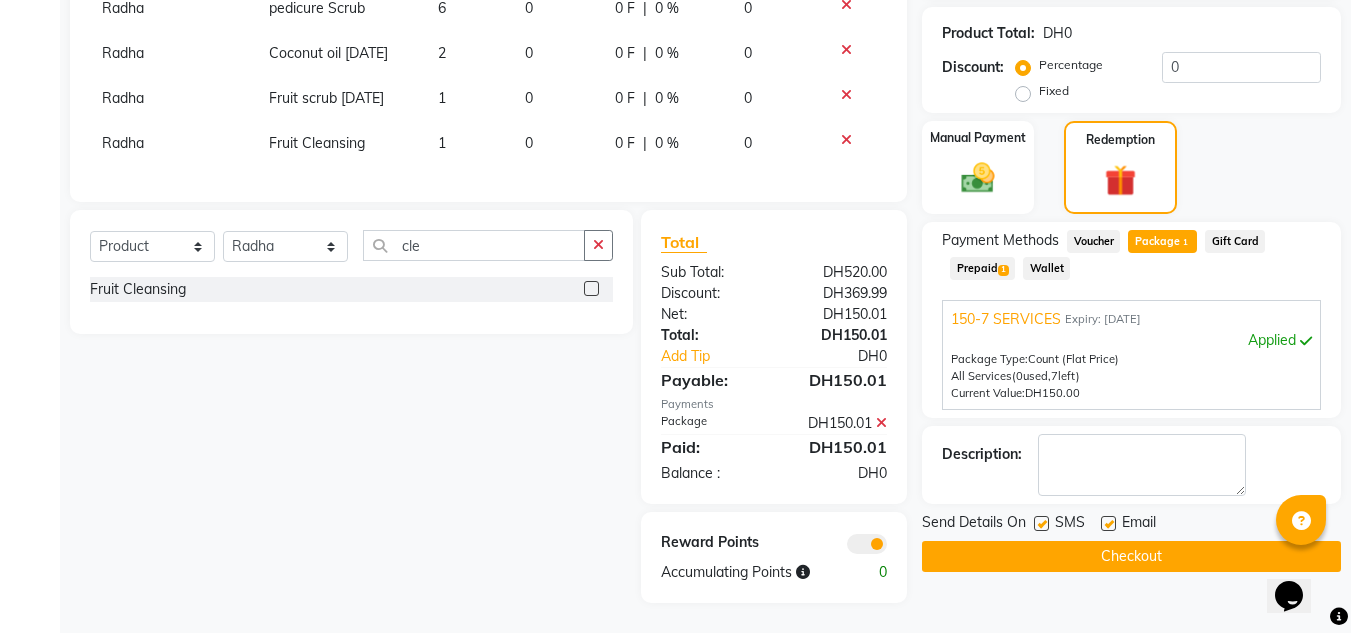 scroll, scrollTop: 226, scrollLeft: 0, axis: vertical 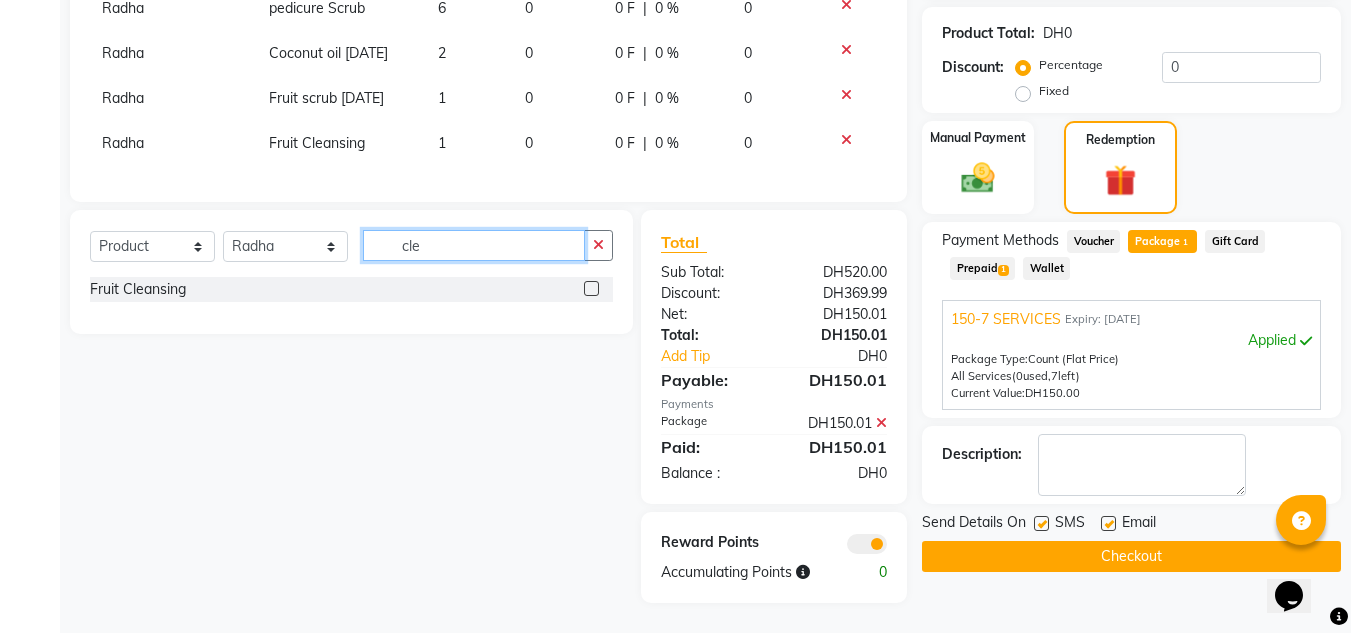 drag, startPoint x: 473, startPoint y: 241, endPoint x: 392, endPoint y: 238, distance: 81.055534 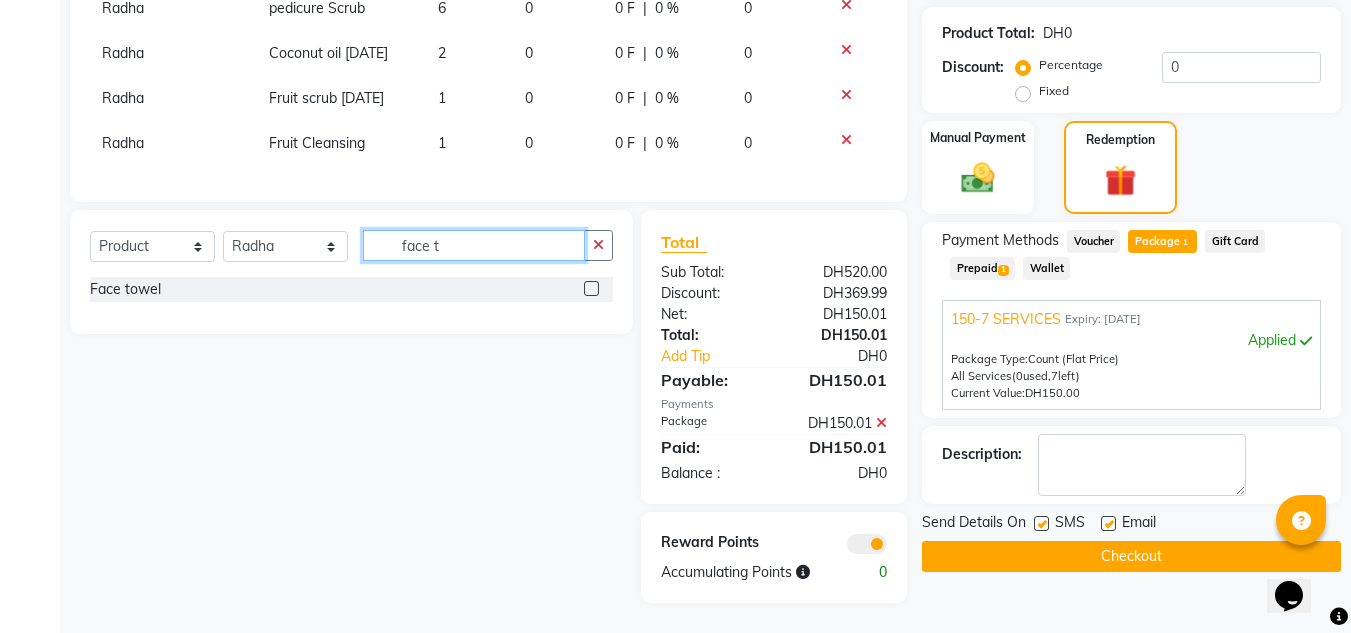 type on "face t" 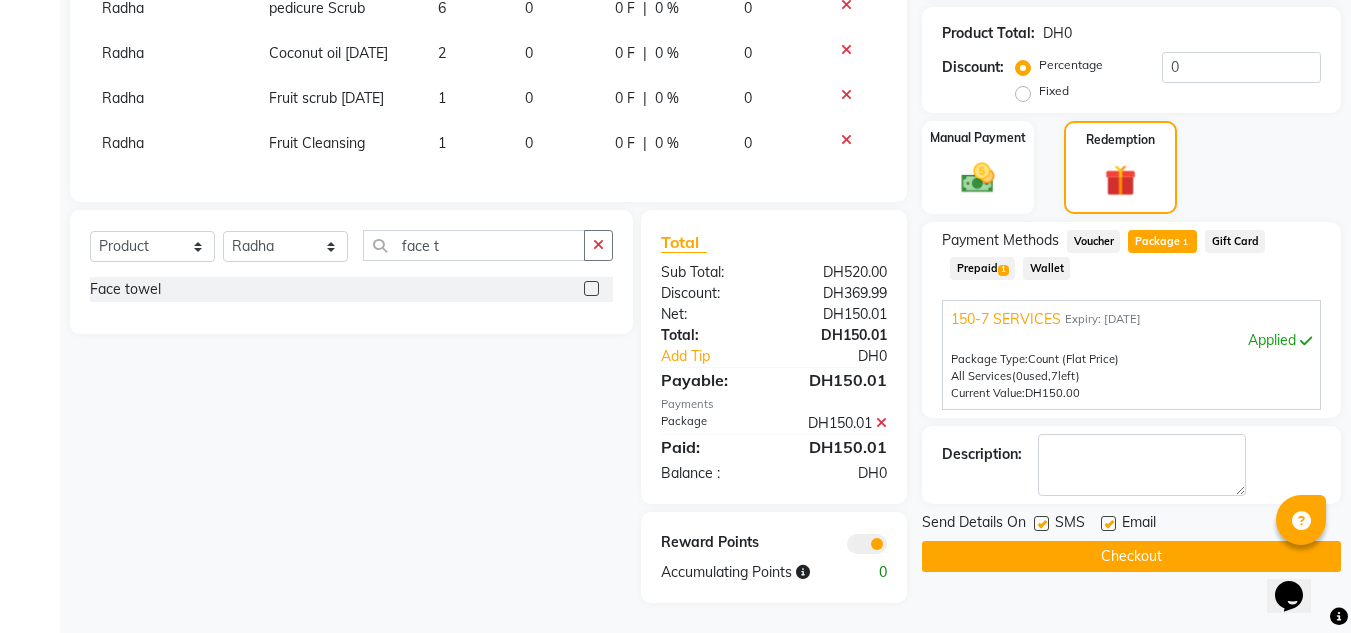 click 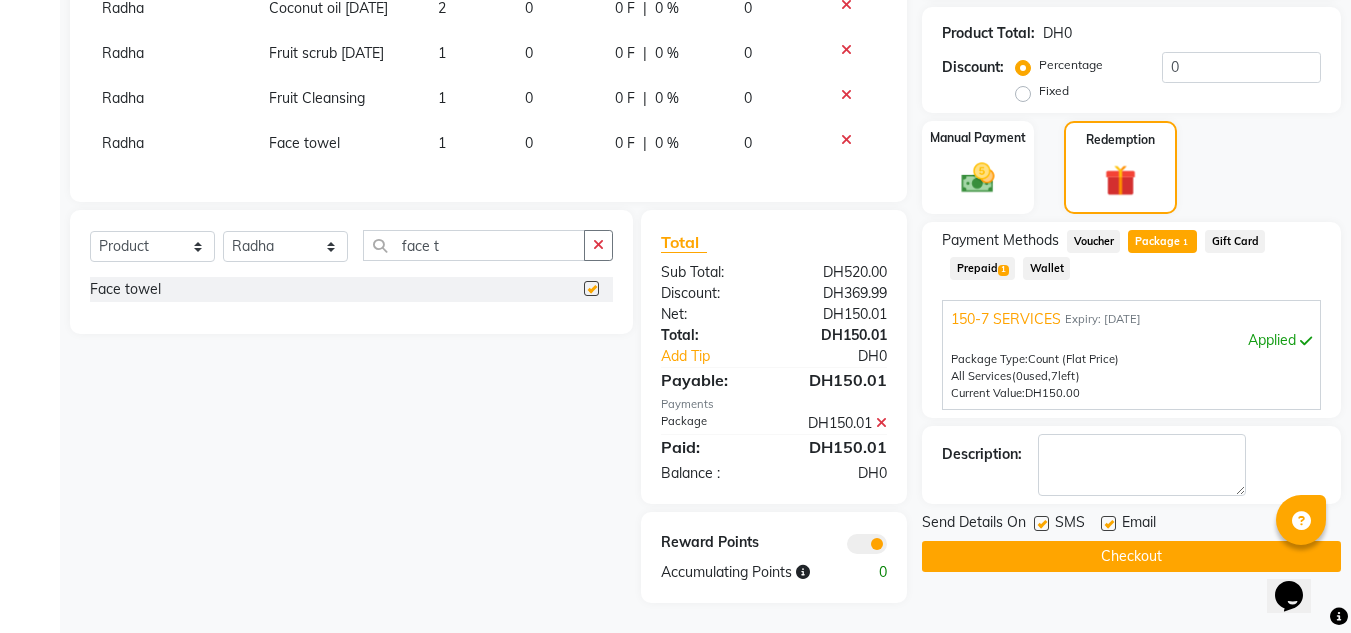 checkbox on "false" 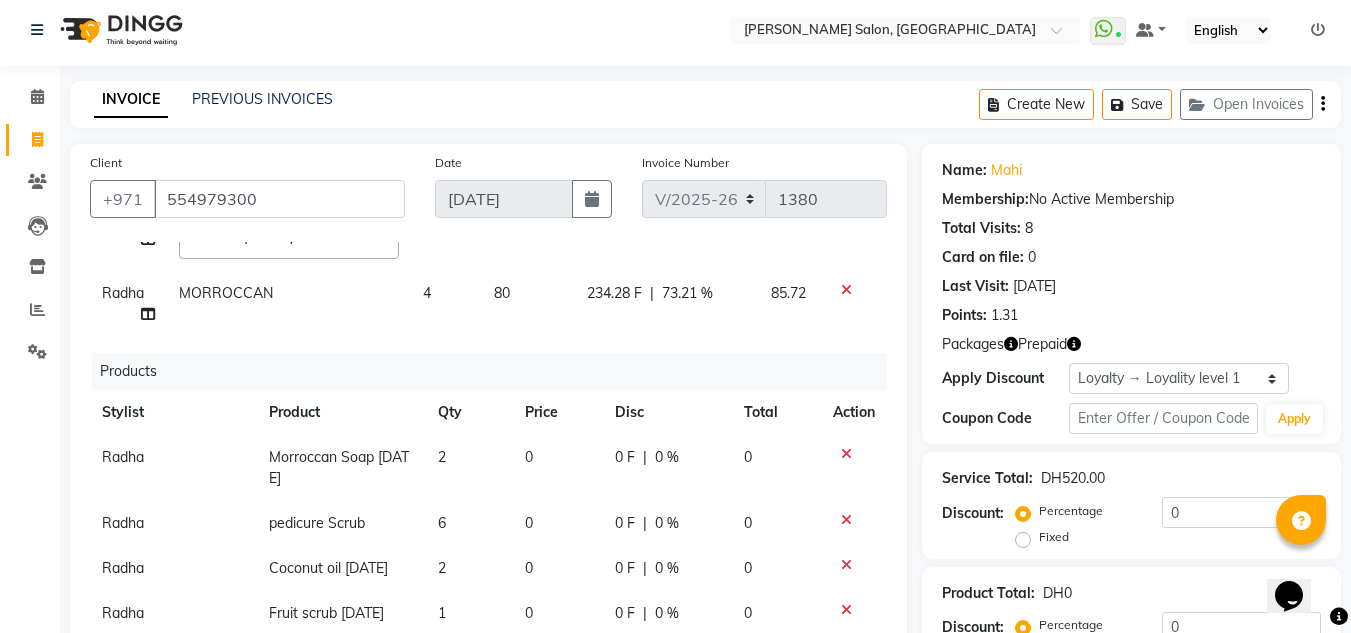 scroll, scrollTop: 0, scrollLeft: 0, axis: both 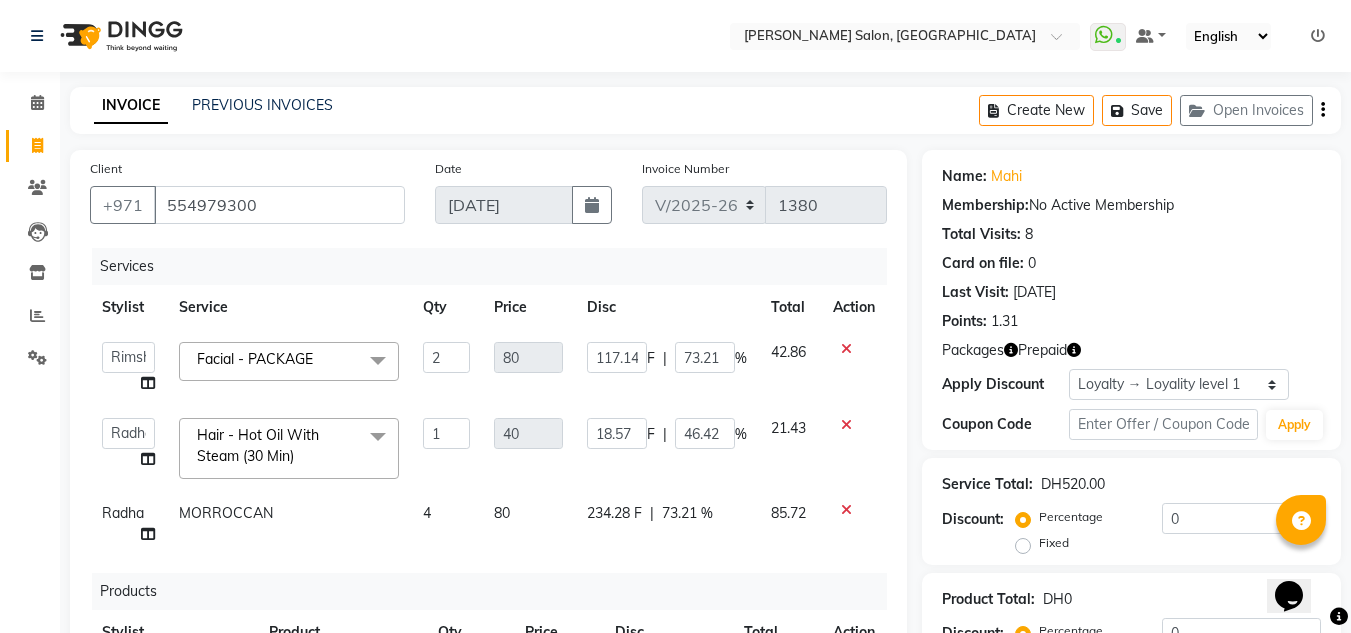 click on "Card on file:  0" 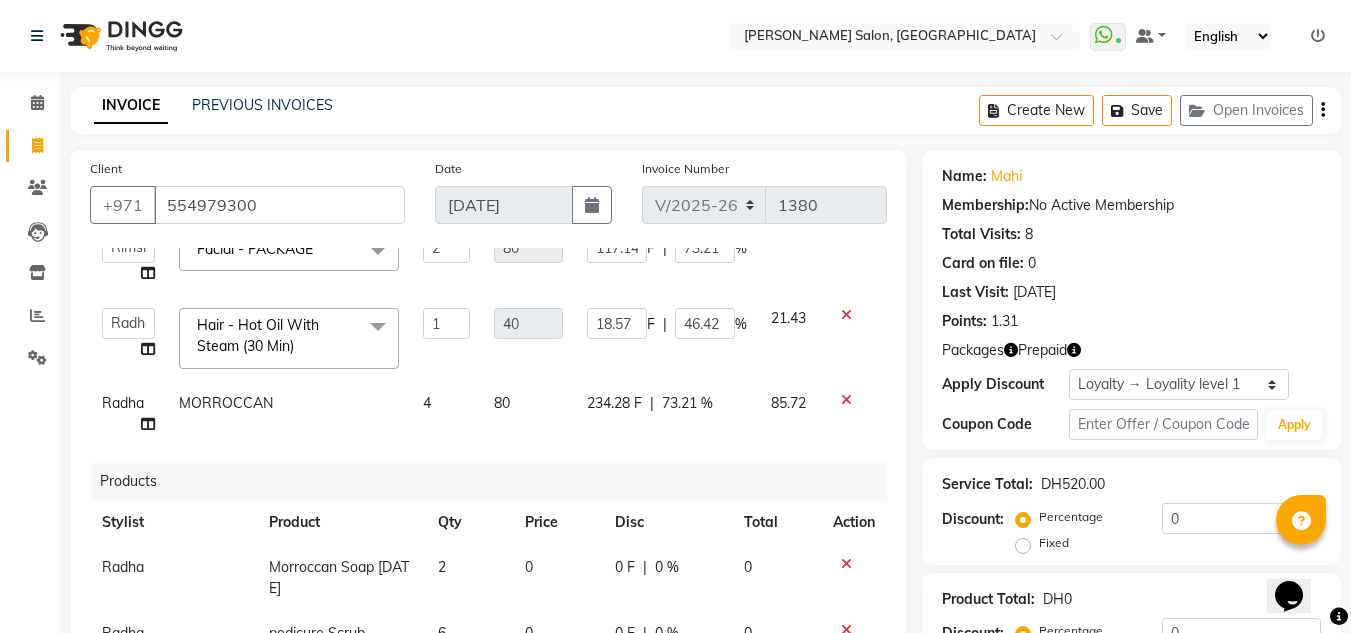 scroll, scrollTop: 0, scrollLeft: 0, axis: both 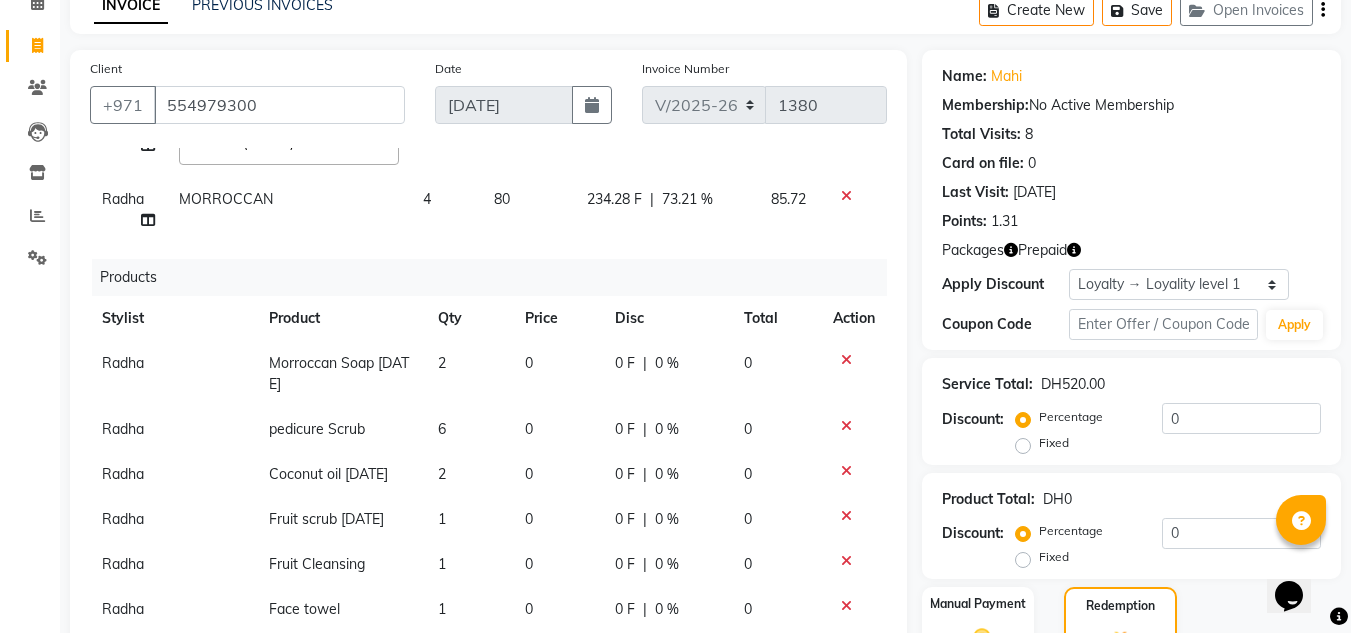 click on "Radha" 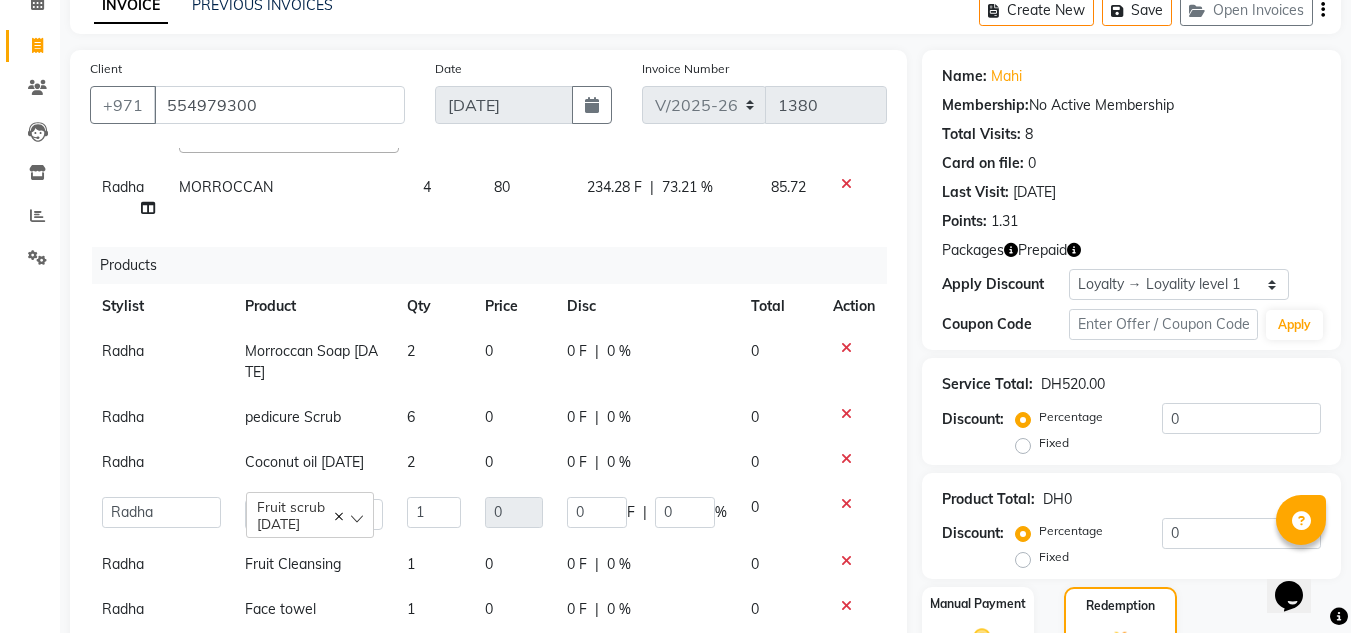 scroll, scrollTop: 262, scrollLeft: 0, axis: vertical 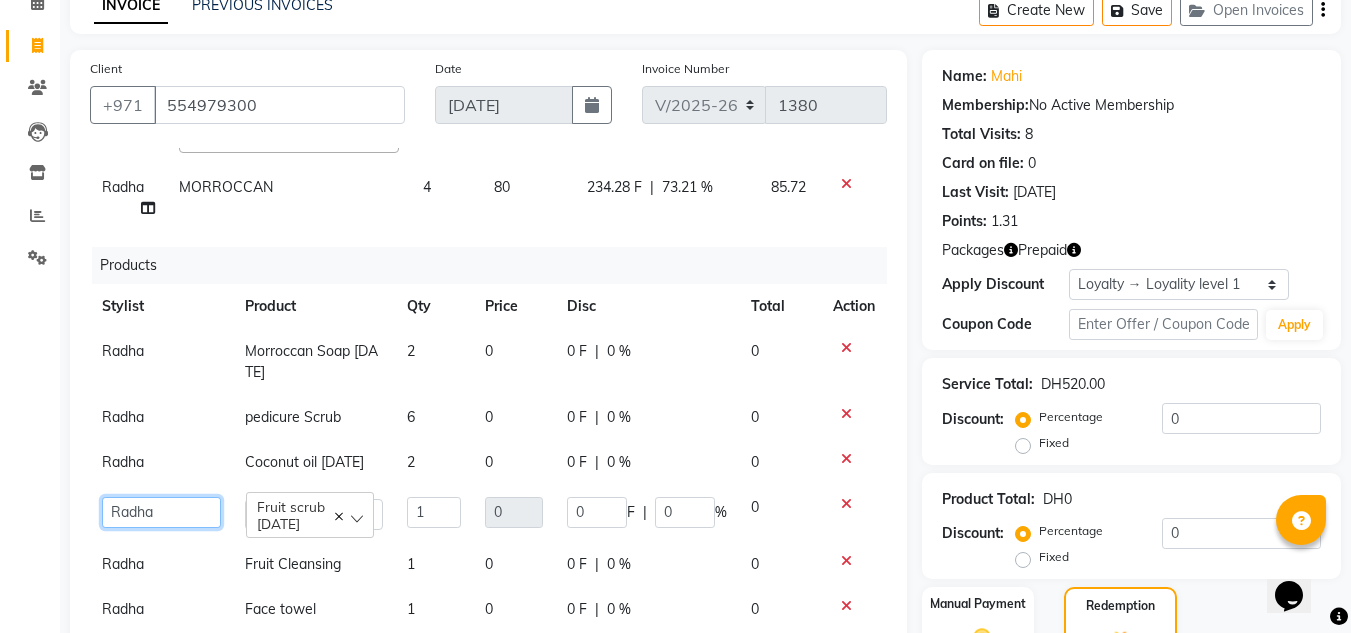 drag, startPoint x: 122, startPoint y: 485, endPoint x: 127, endPoint y: 498, distance: 13.928389 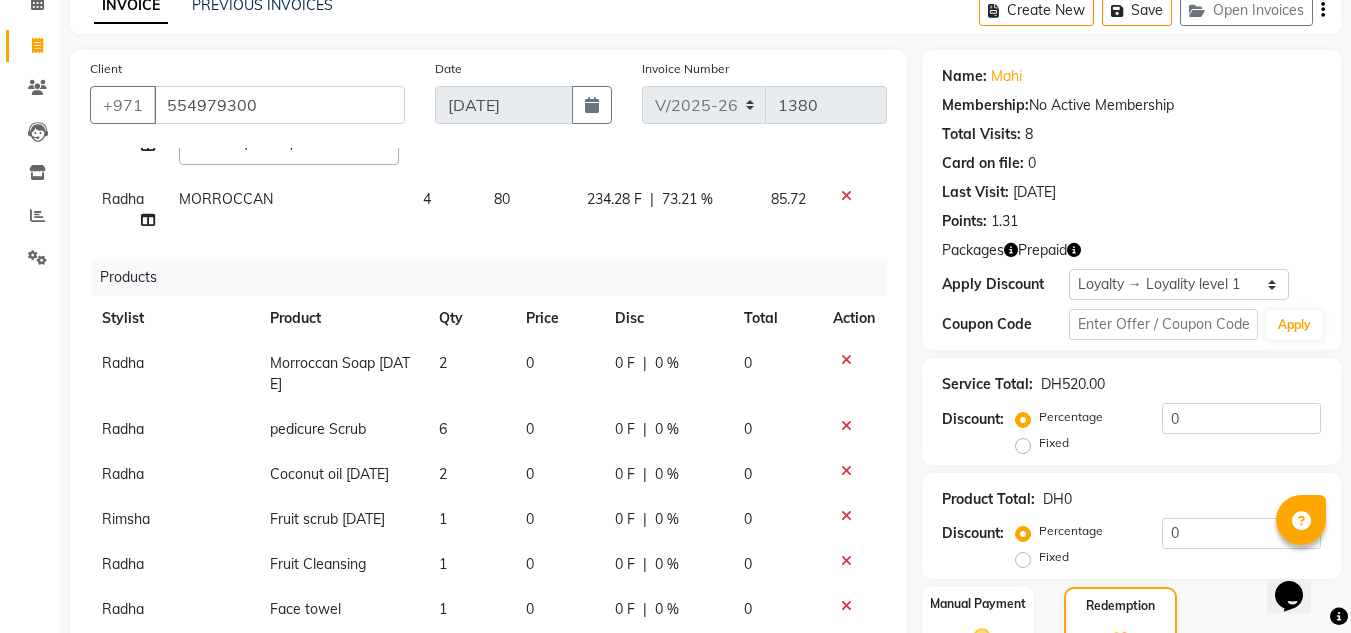 click on "Radha" 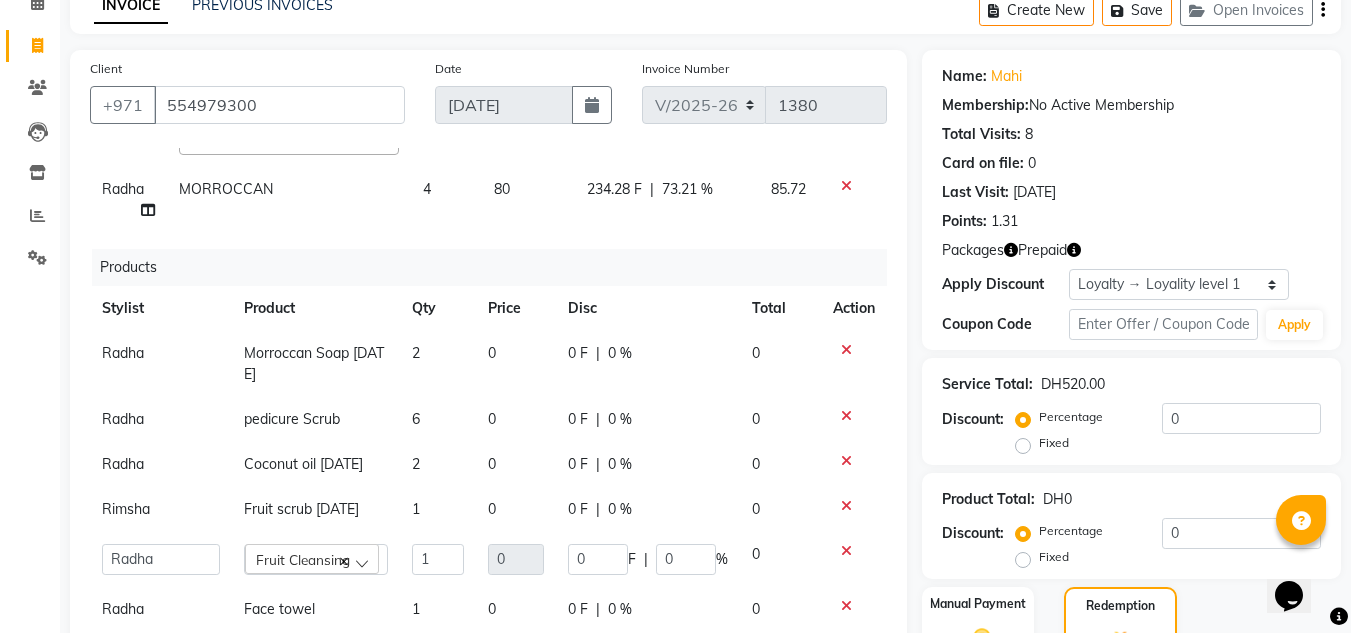 click on "ABUSHAGARA   [PERSON_NAME]   Management   [PERSON_NAME]   RECEPTION-ALWAHDA   [PERSON_NAME]   SALON   Samjhana   trial" 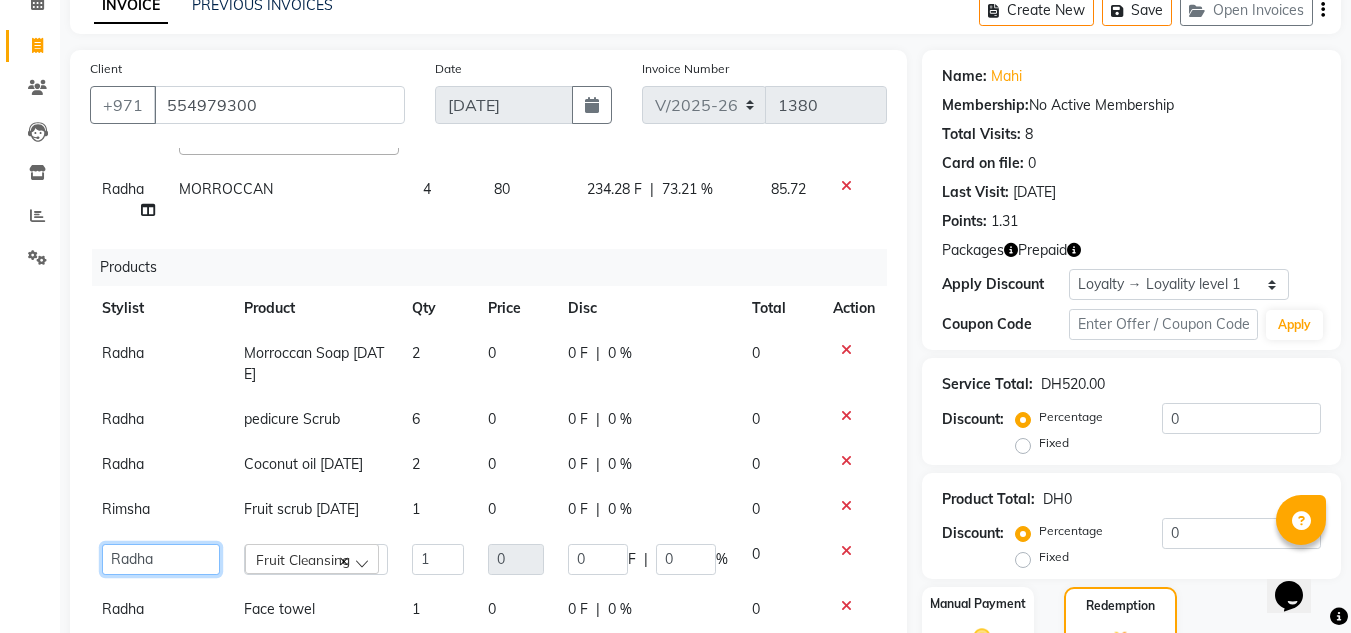drag, startPoint x: 125, startPoint y: 564, endPoint x: 135, endPoint y: 554, distance: 14.142136 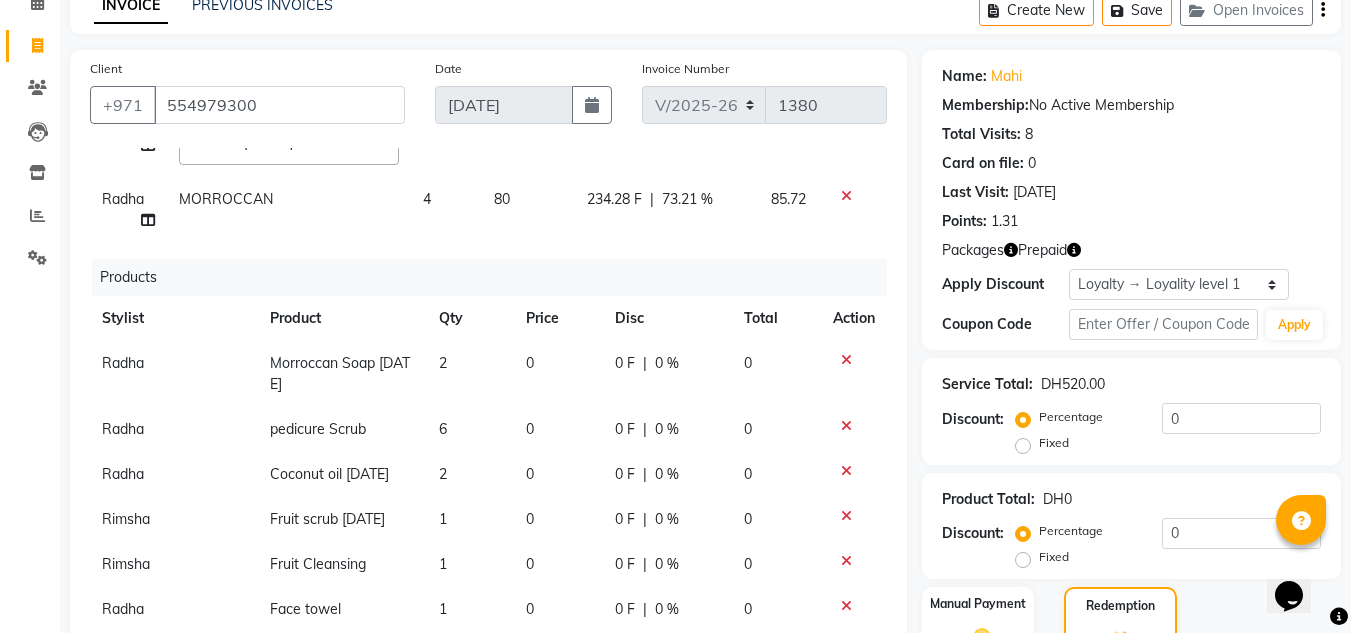 scroll, scrollTop: 271, scrollLeft: 0, axis: vertical 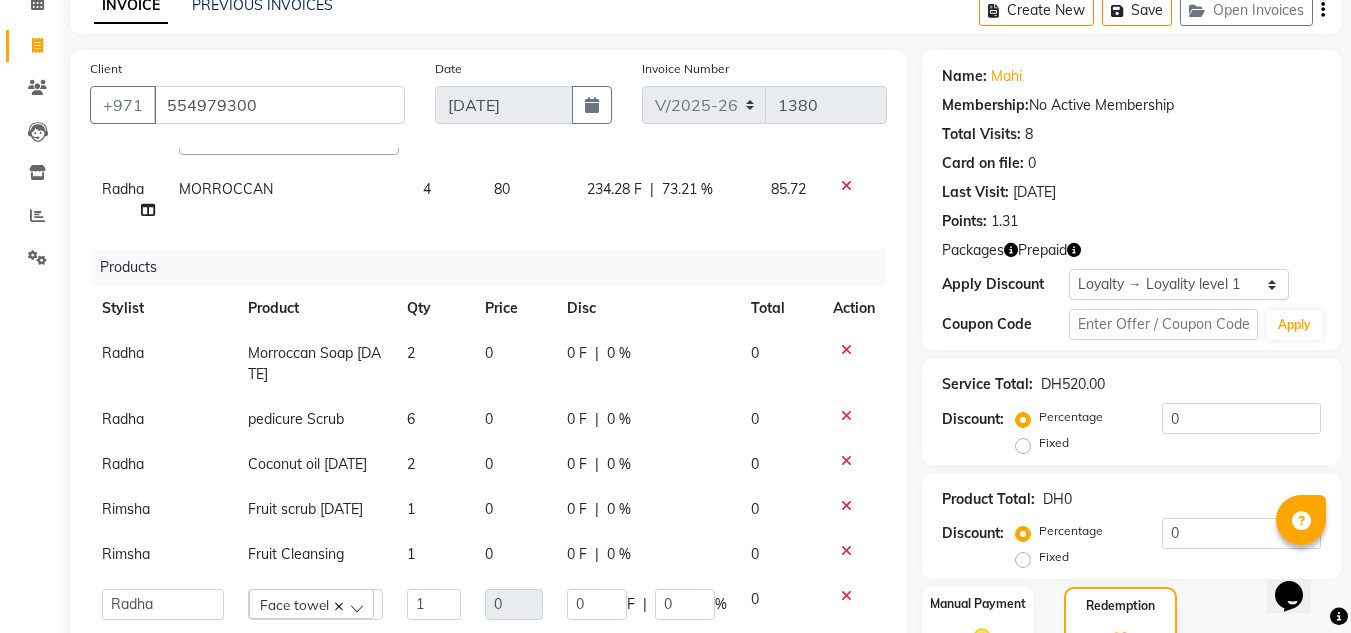 click on "ABUSHAGARA   [PERSON_NAME]   Management   [PERSON_NAME]   RECEPTION-ALWAHDA   [PERSON_NAME]   SALON   Samjhana   trial" 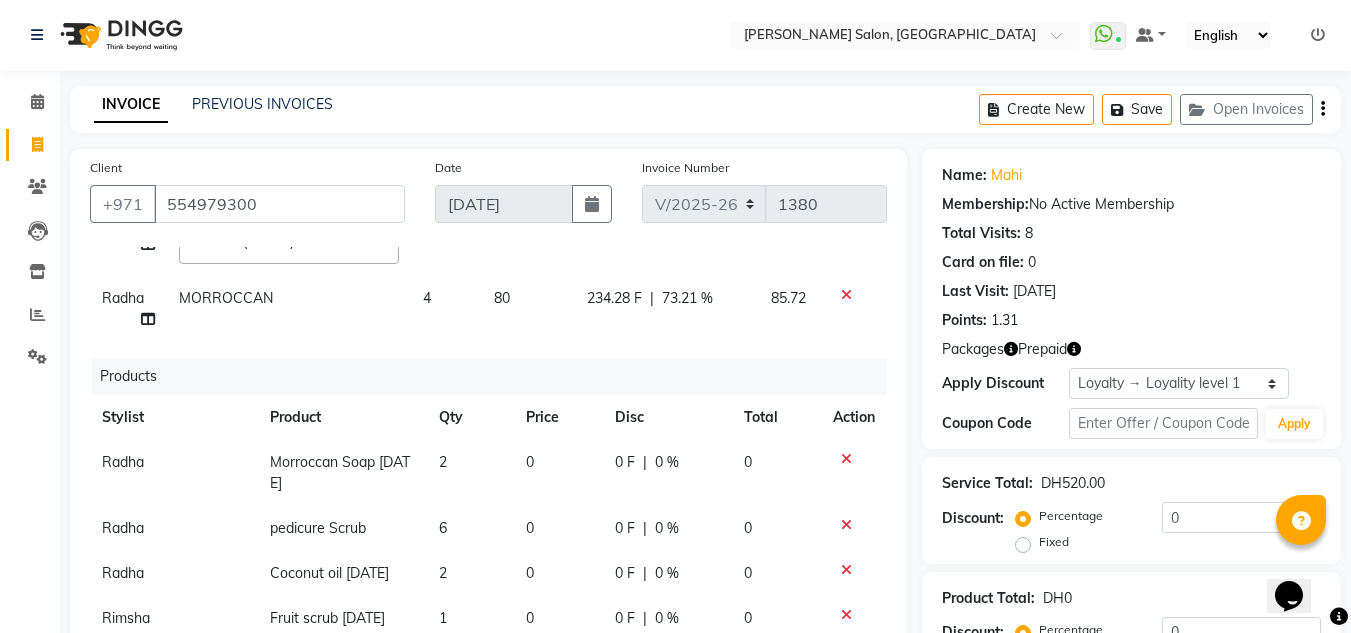 scroll, scrollTop: 0, scrollLeft: 0, axis: both 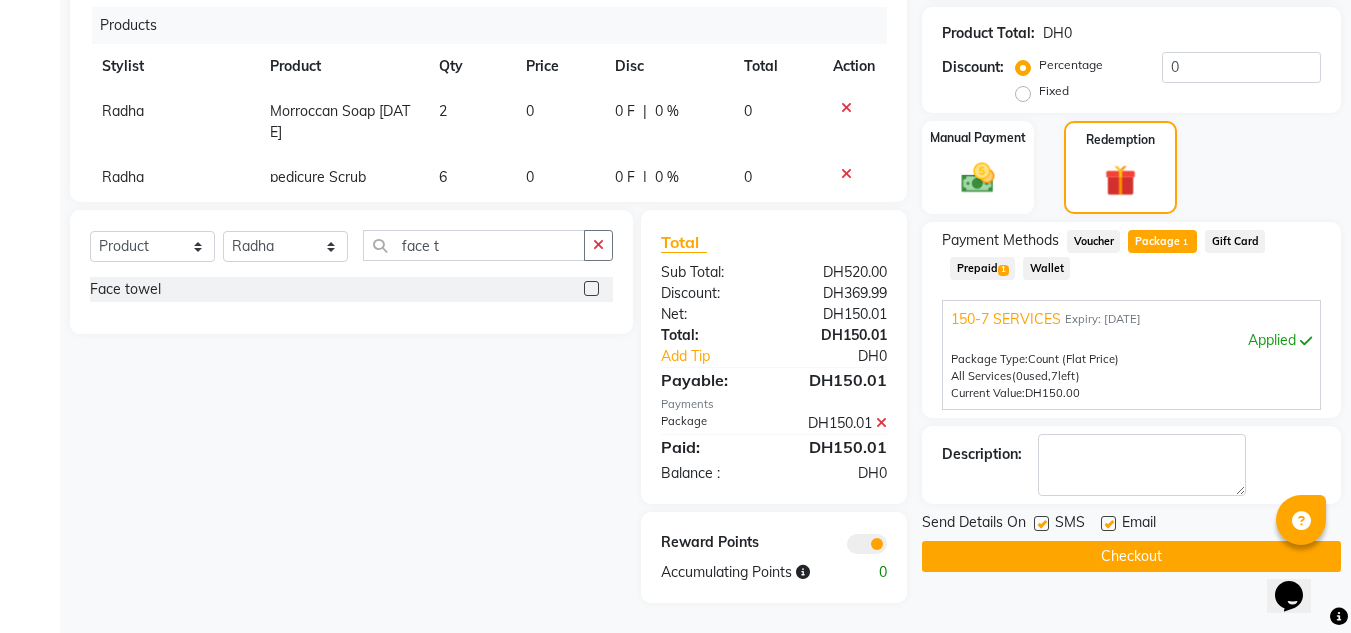 click on "Checkout" 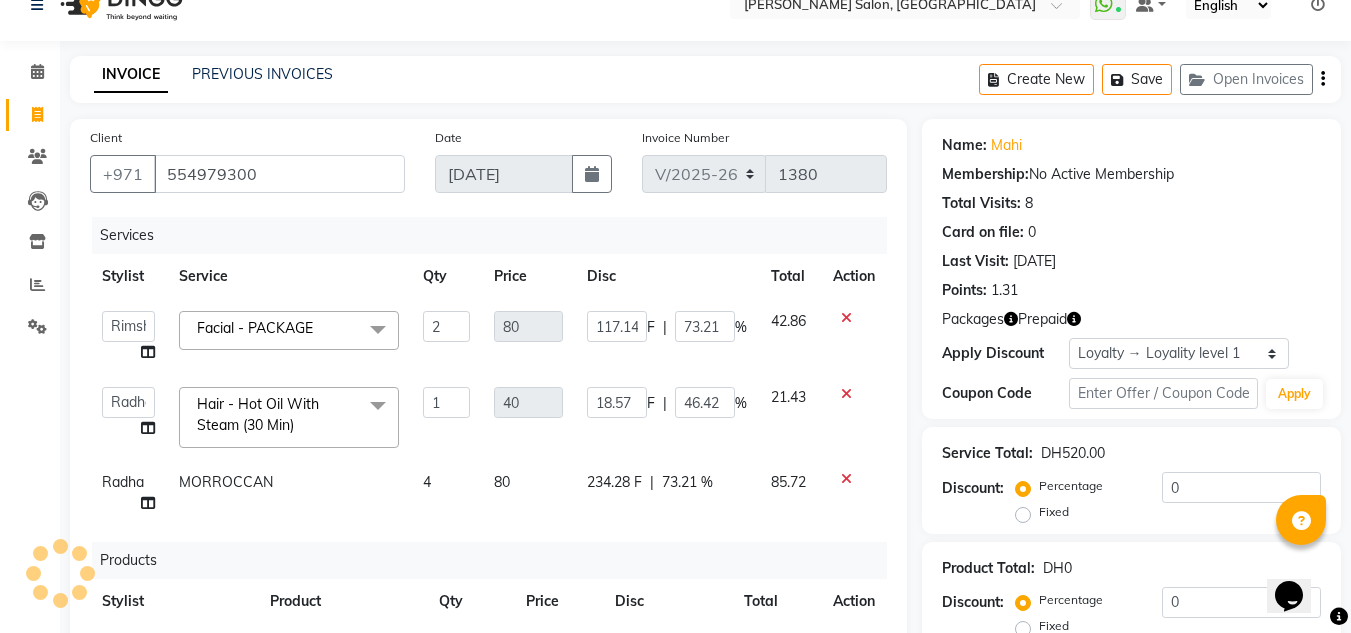scroll, scrollTop: 0, scrollLeft: 0, axis: both 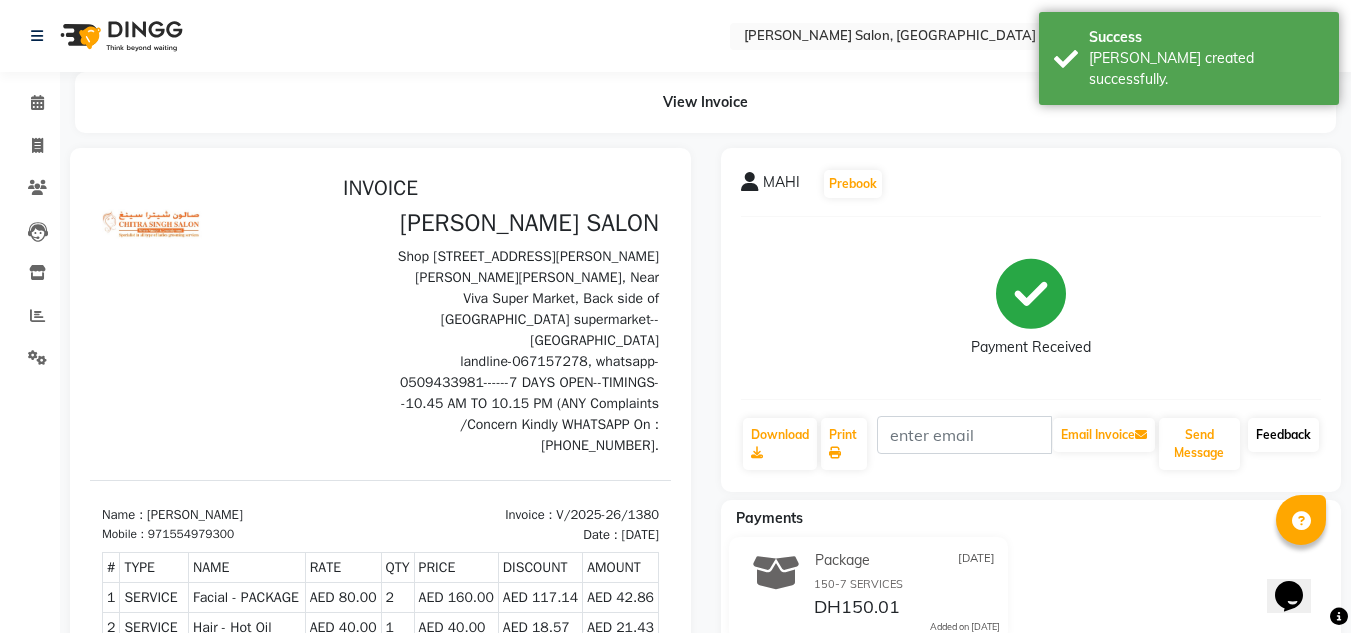 click on "Feedback" 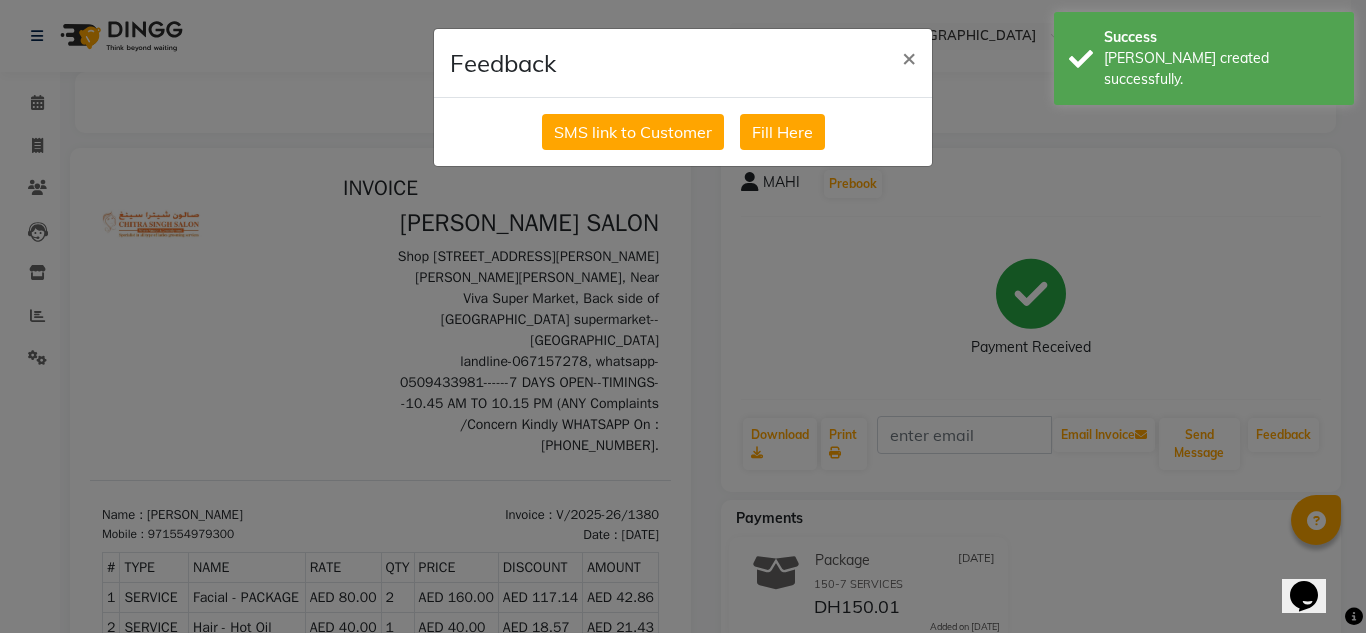 drag, startPoint x: 626, startPoint y: 118, endPoint x: 952, endPoint y: 308, distance: 377.32745 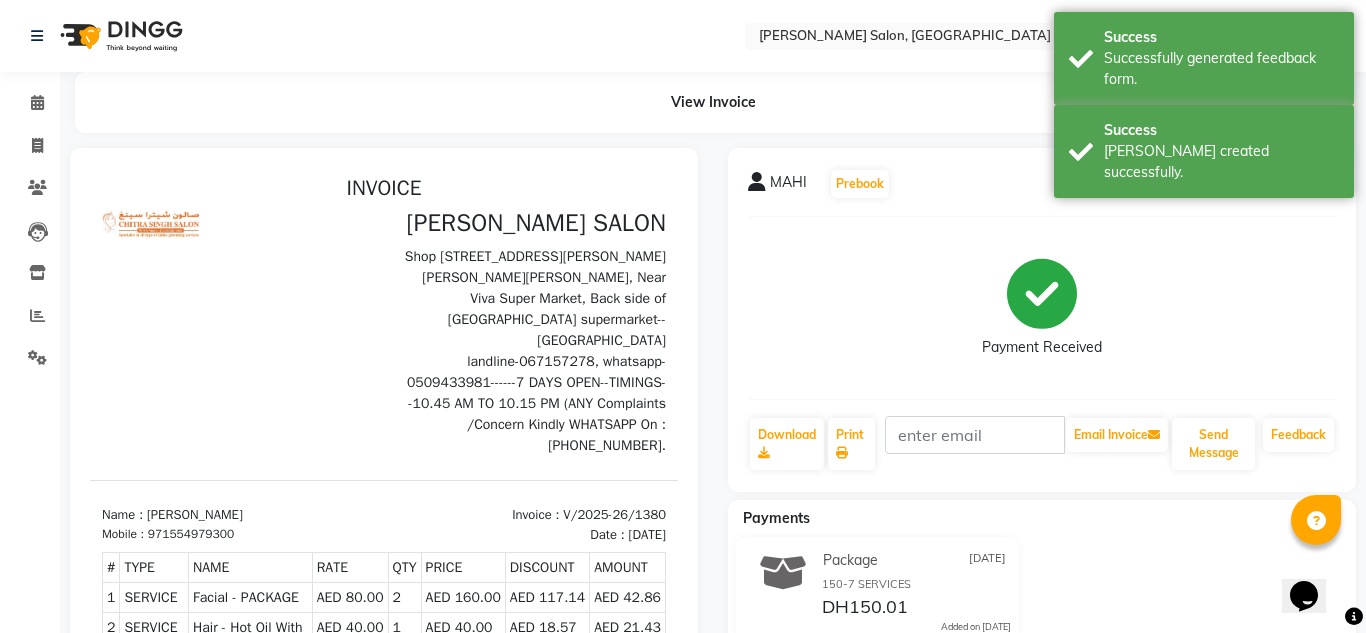 drag, startPoint x: 1213, startPoint y: 437, endPoint x: 675, endPoint y: 340, distance: 546.6745 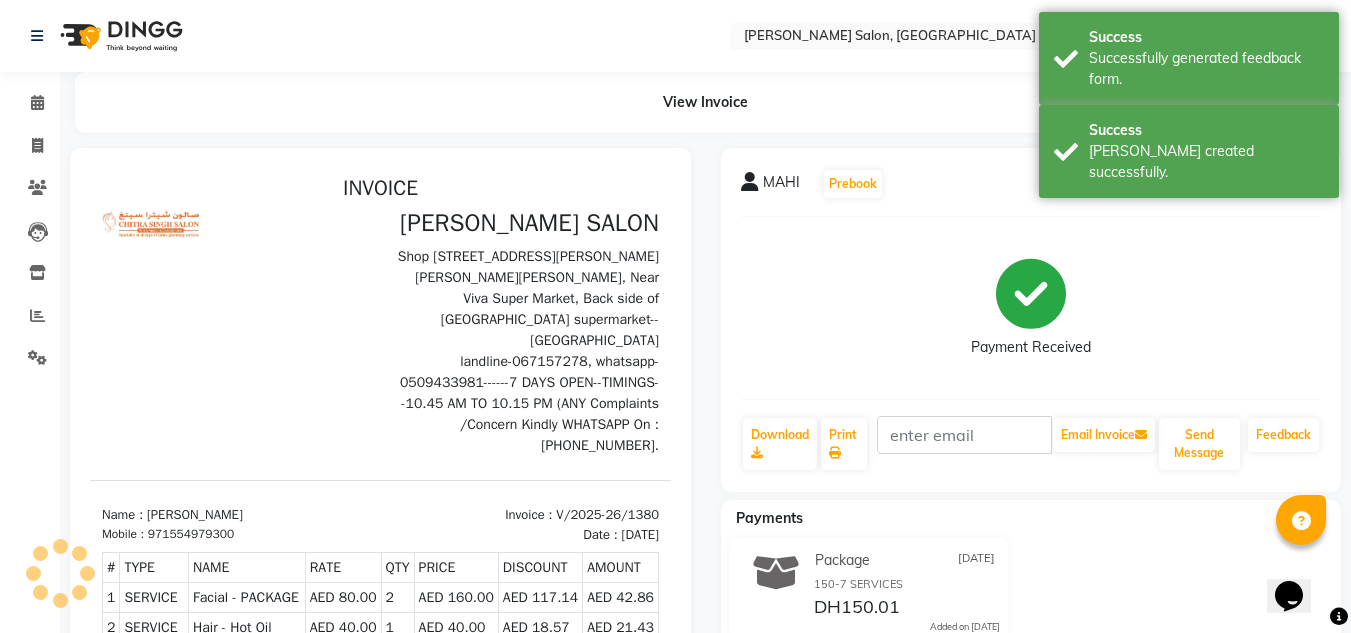 click on "Settings" 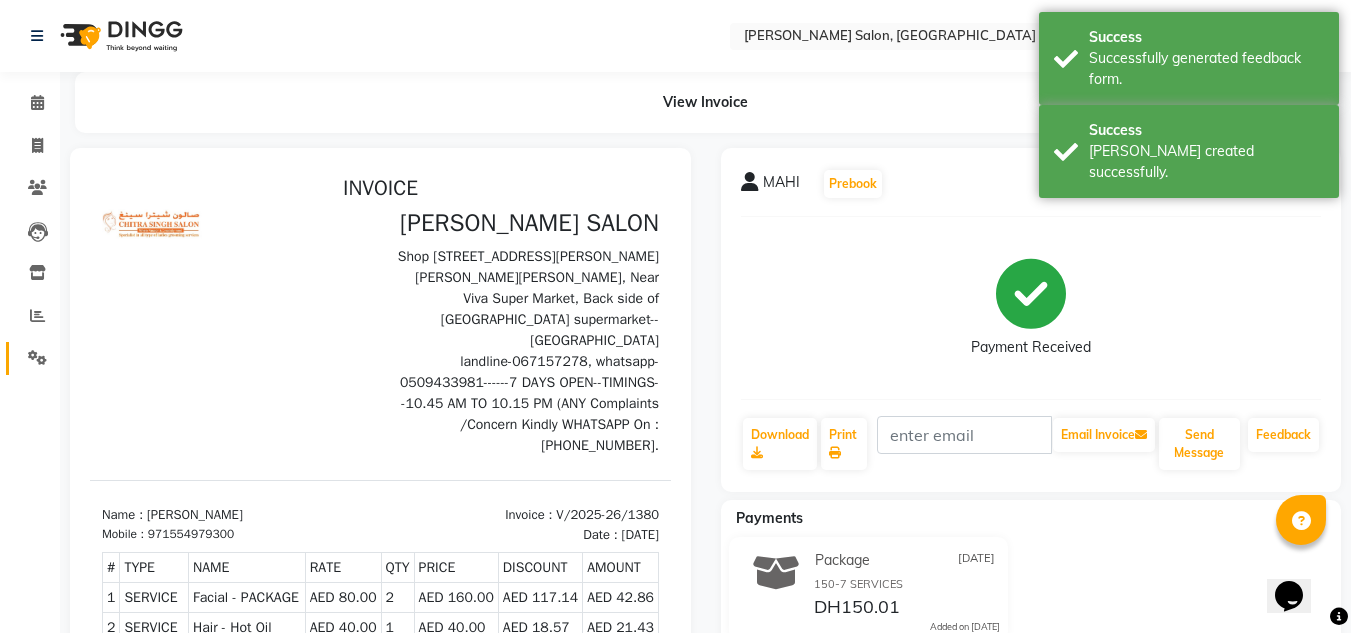 click 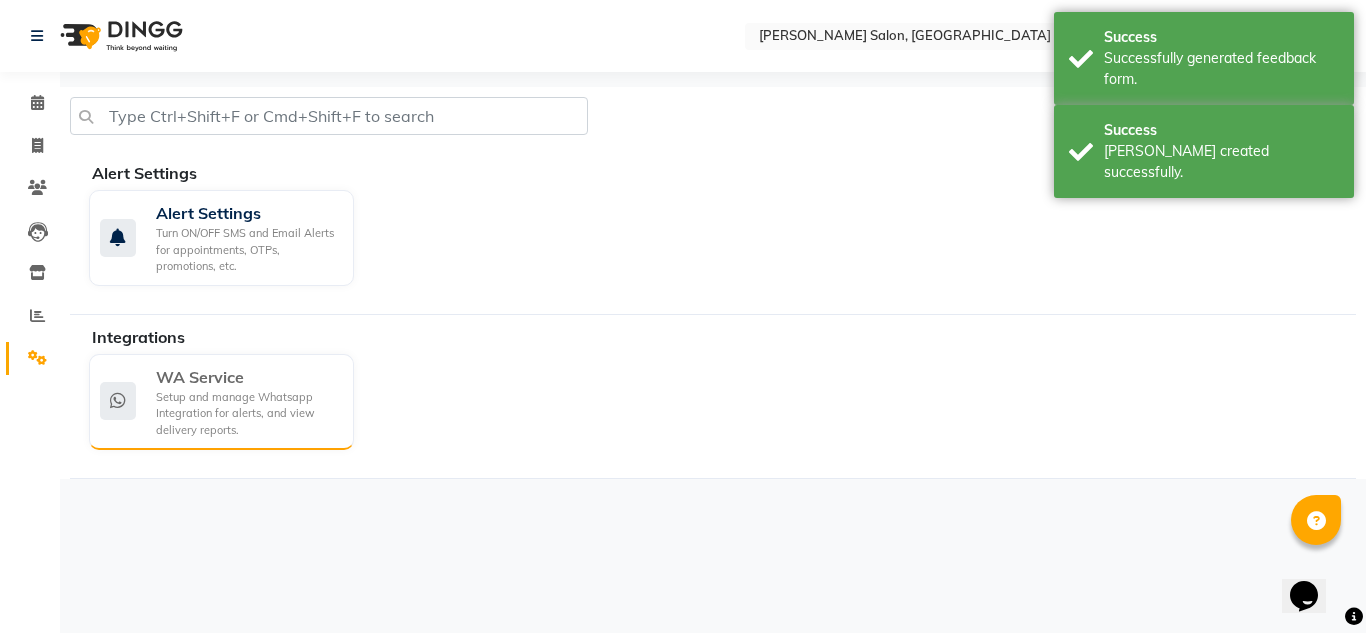 click on "Setup and manage Whatsapp Integration for alerts, and view delivery reports." 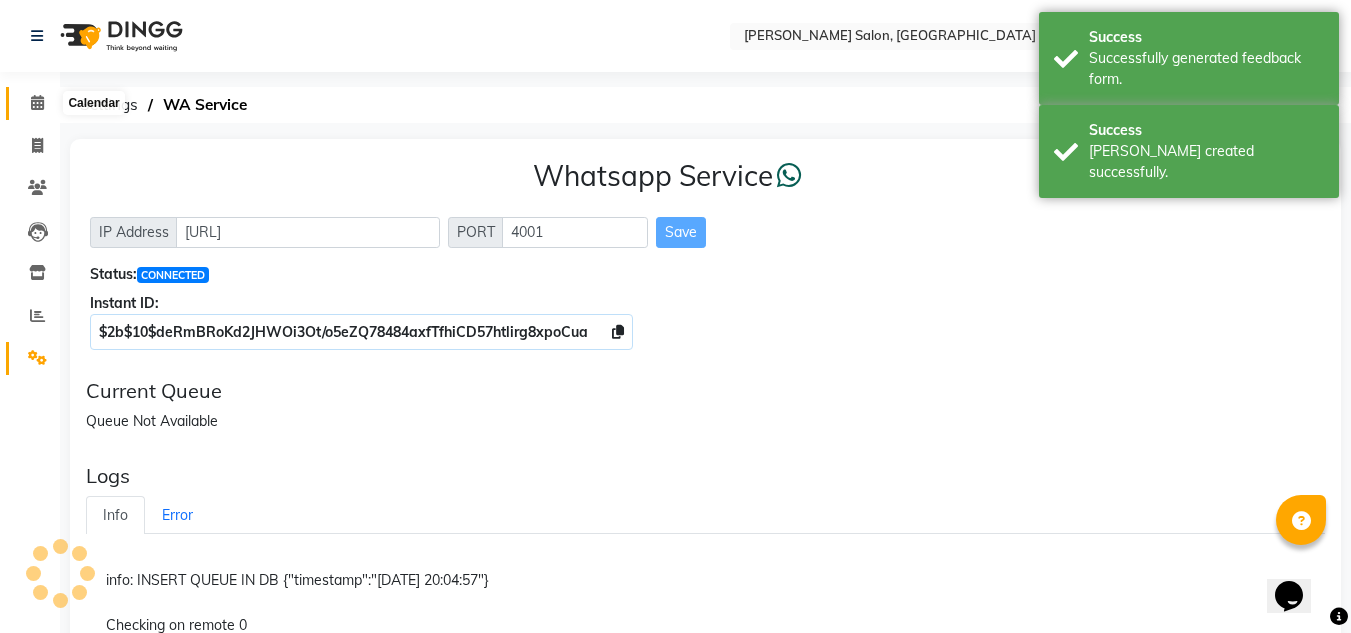 click 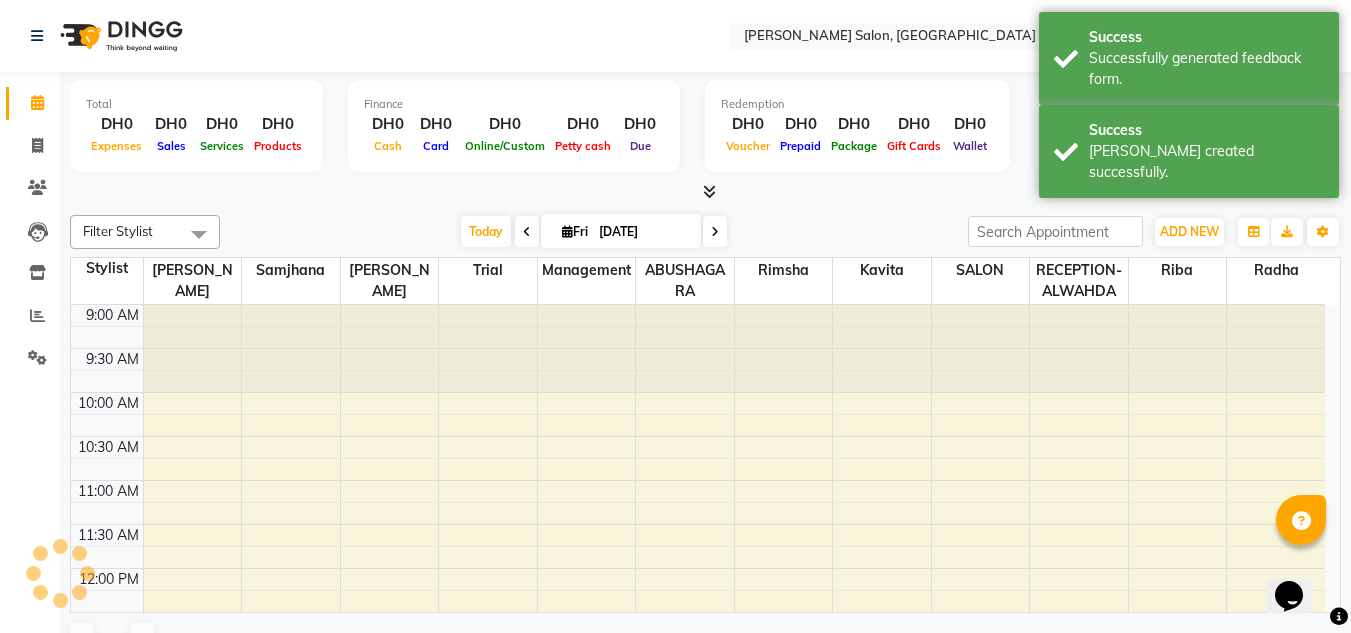 scroll, scrollTop: 0, scrollLeft: 0, axis: both 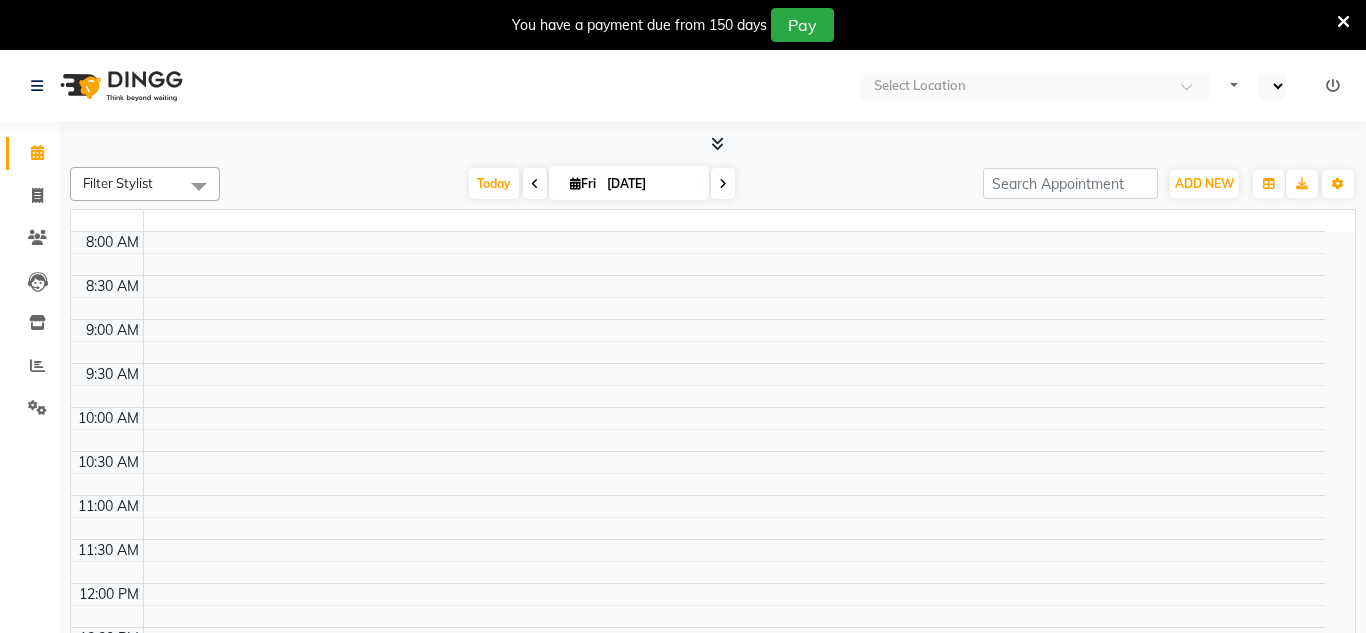 select on "en" 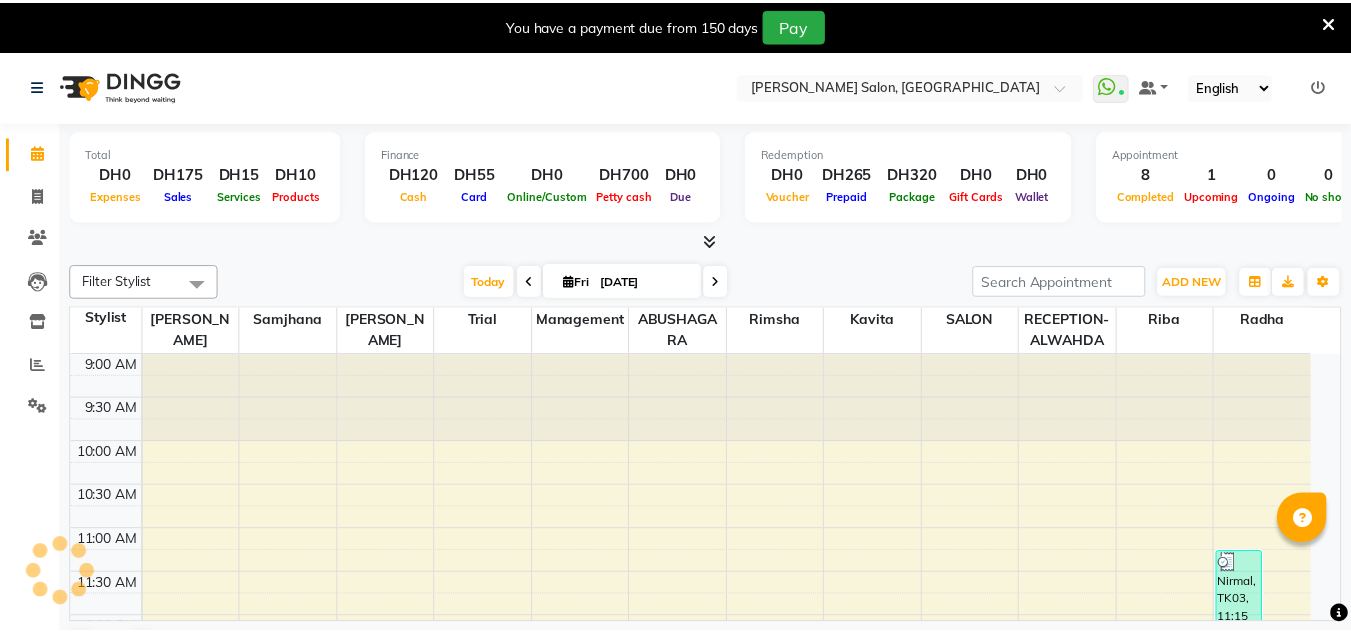 scroll, scrollTop: 0, scrollLeft: 0, axis: both 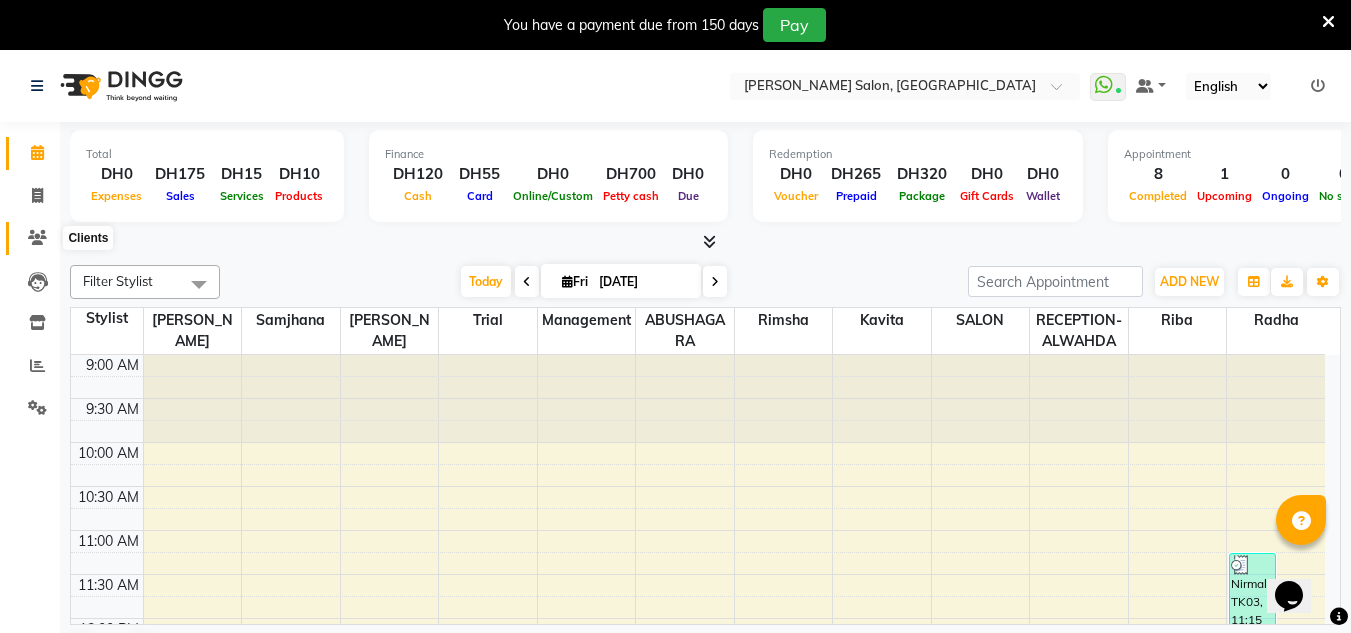 click 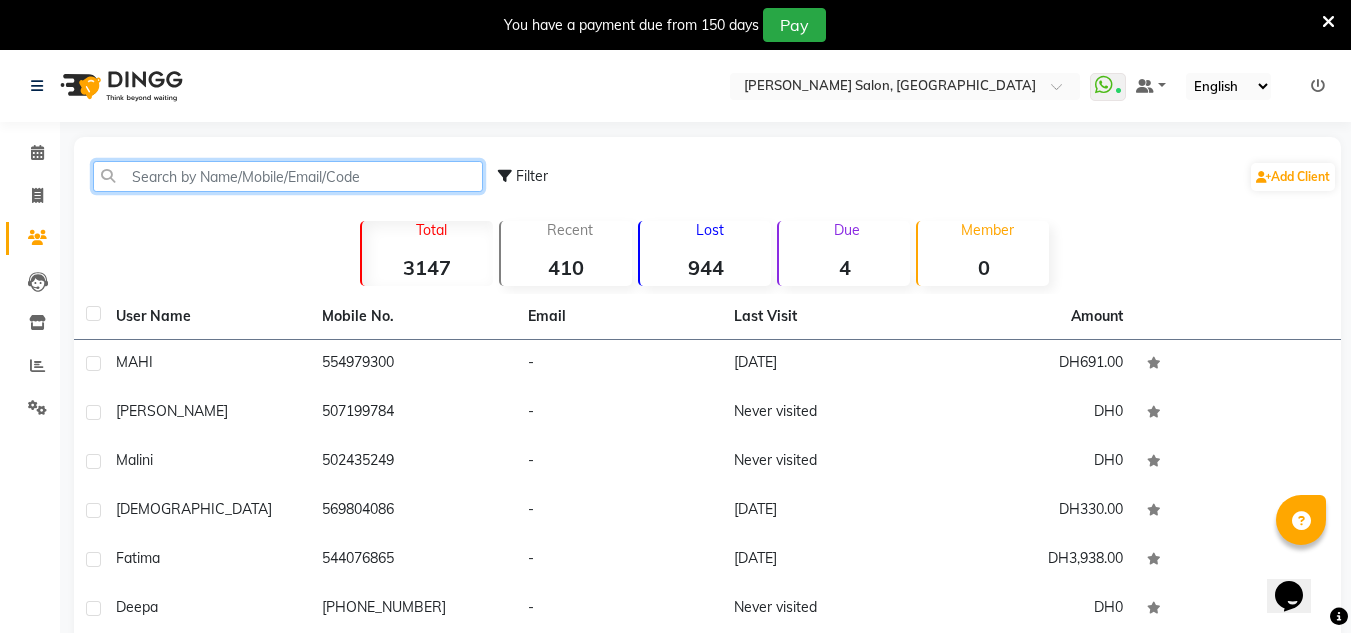 click 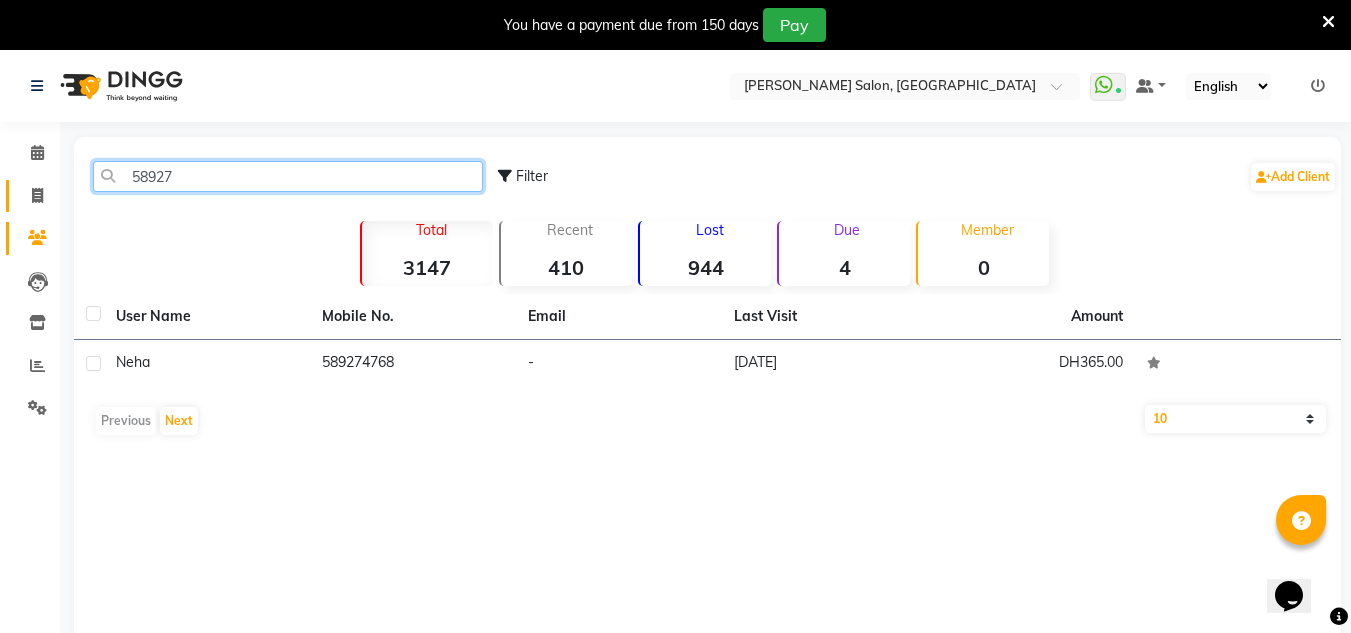 type on "58927" 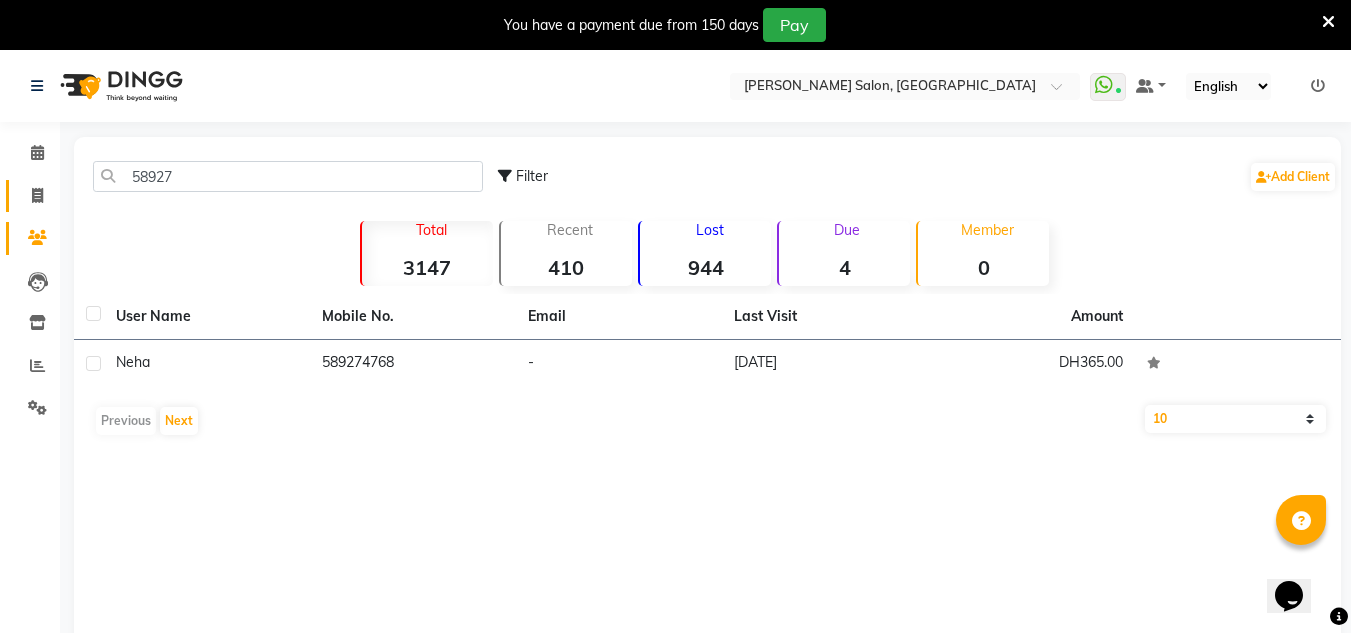 click 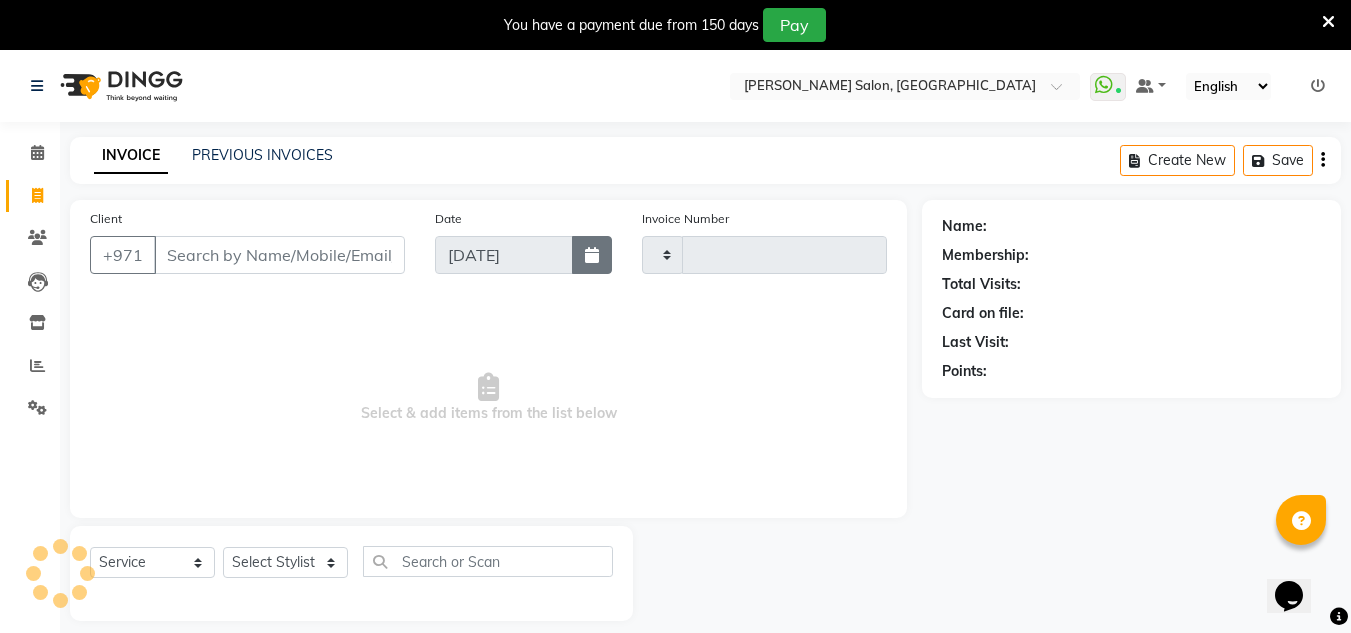 scroll, scrollTop: 50, scrollLeft: 0, axis: vertical 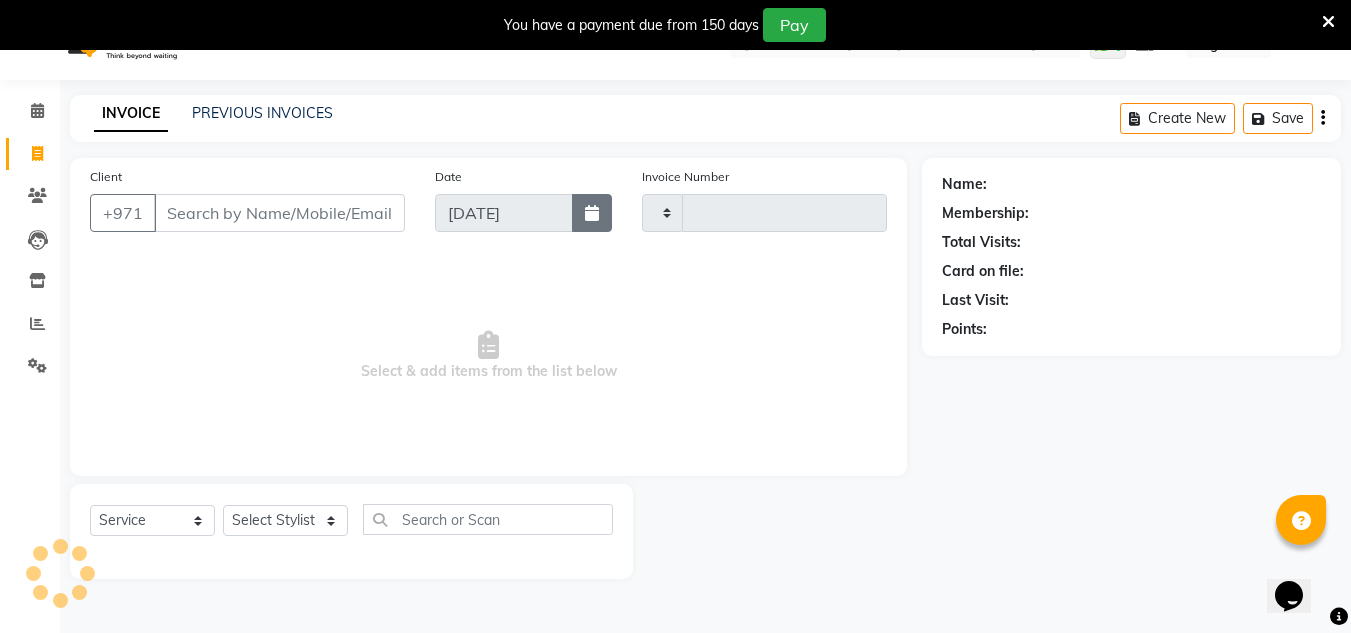 type on "1381" 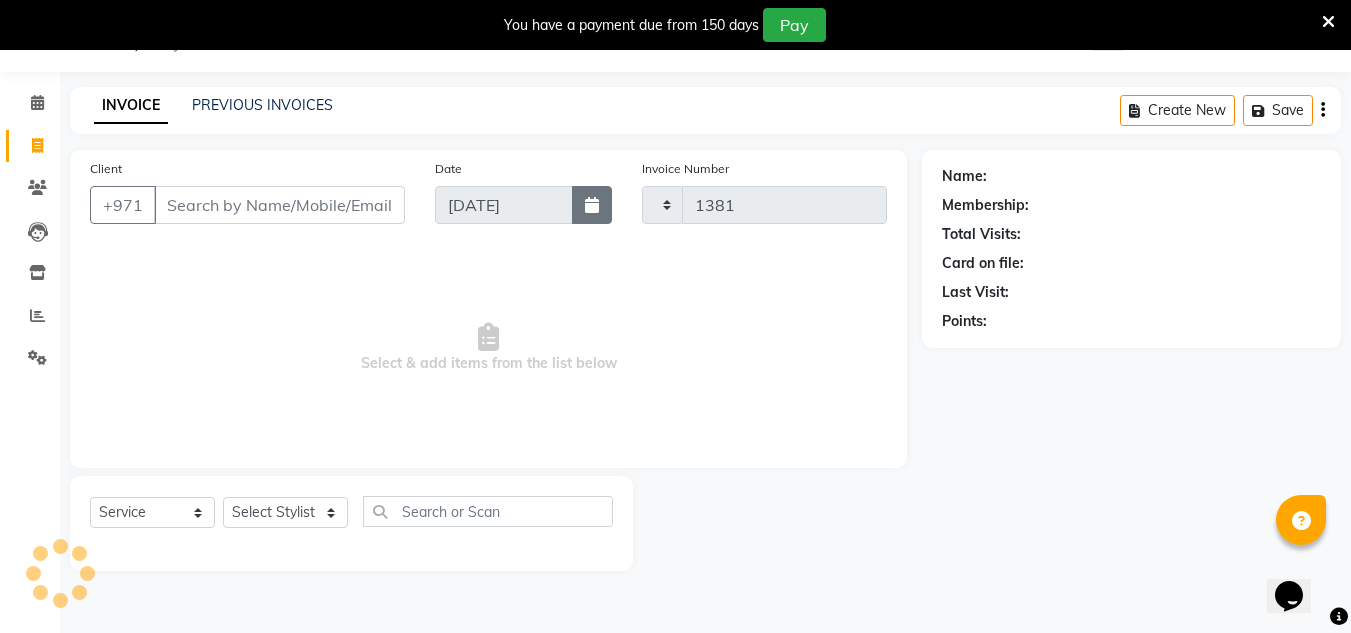 select on "4333" 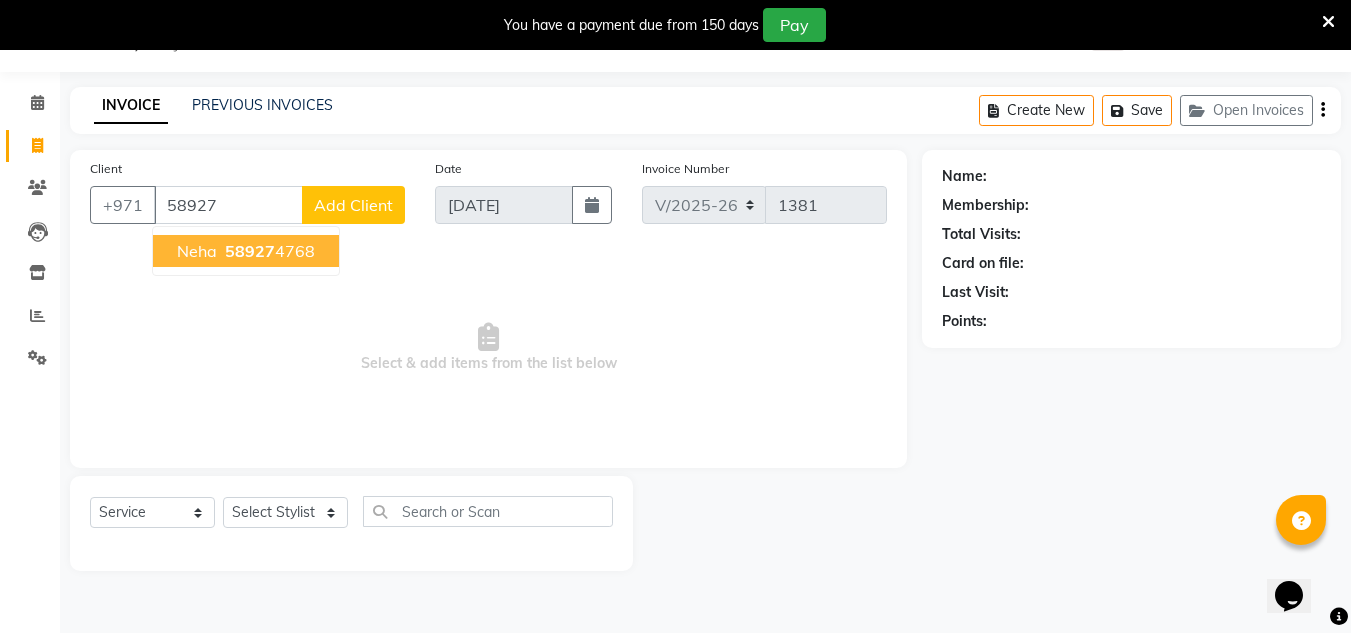 click on "neha   58927 4768" at bounding box center [246, 251] 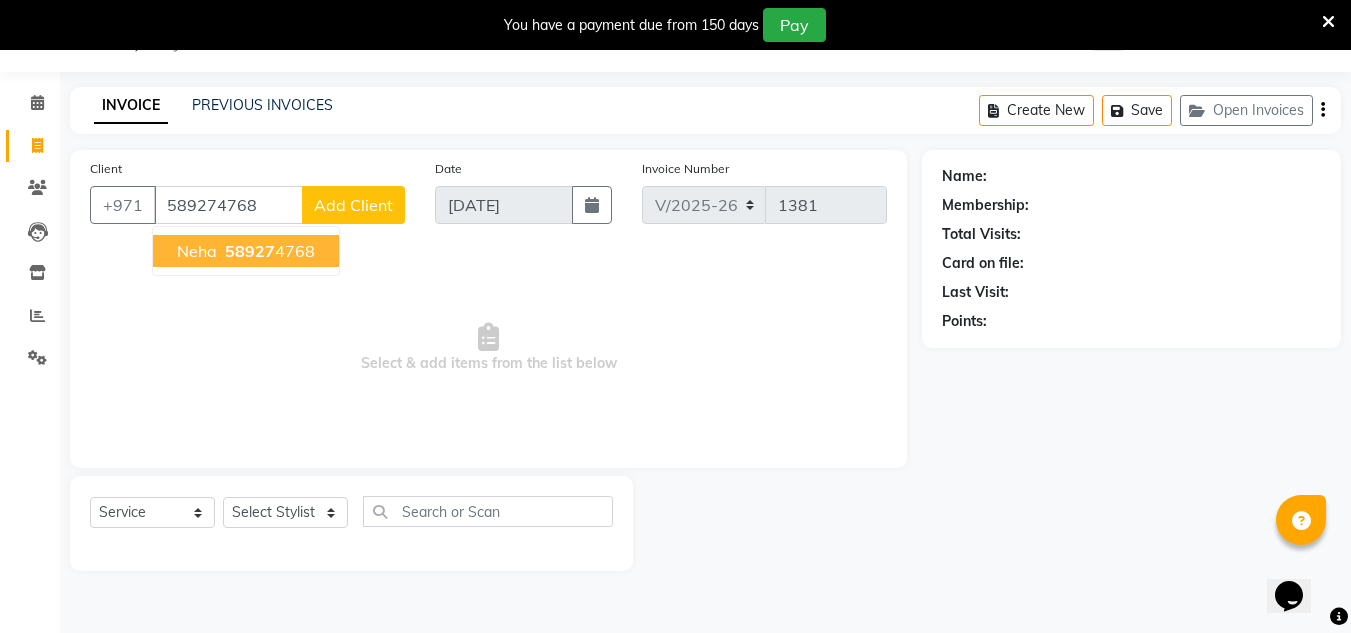 type on "589274768" 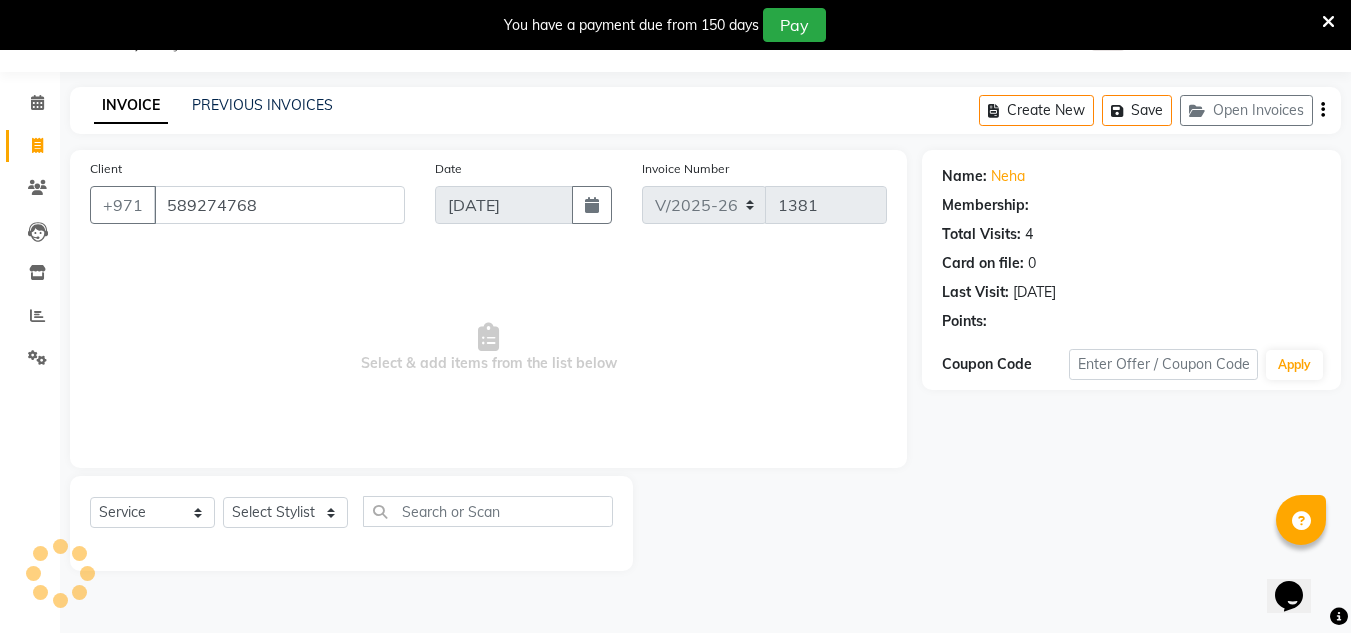 select on "1: Object" 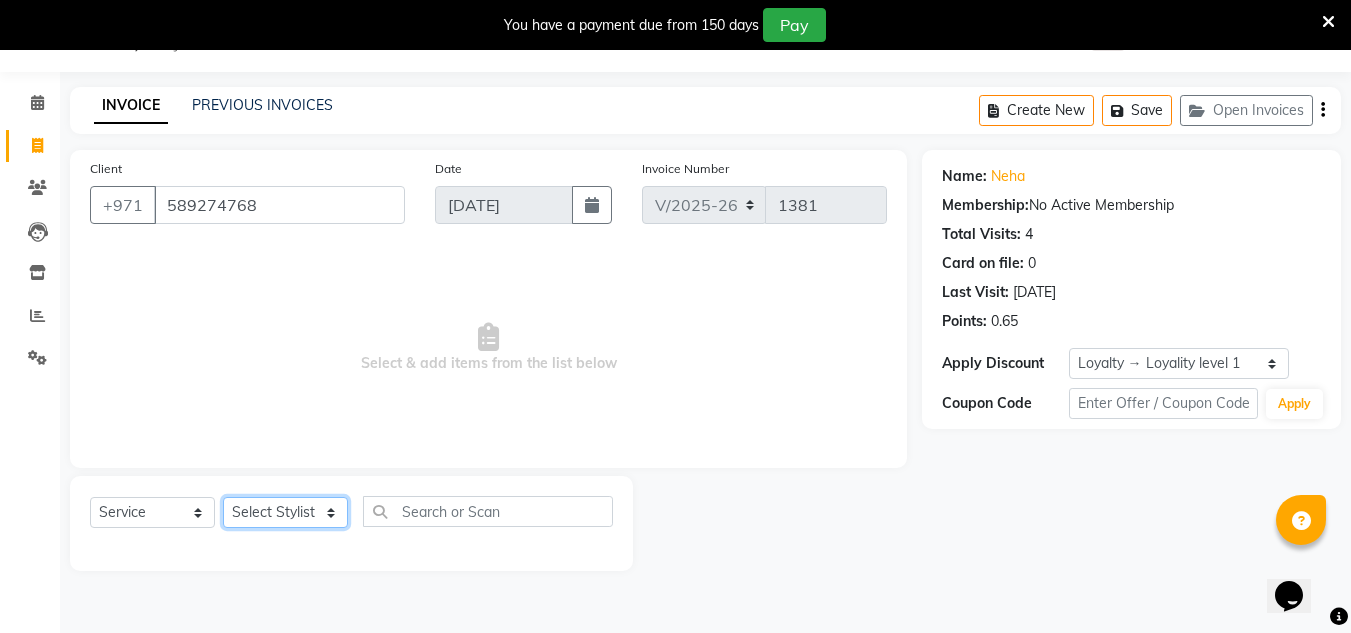 click on "Select Stylist ABUSHAGARA Kavita Laxmi Management [PERSON_NAME] RECEPTION-ALWAHDA [PERSON_NAME] SALON [PERSON_NAME] trial" 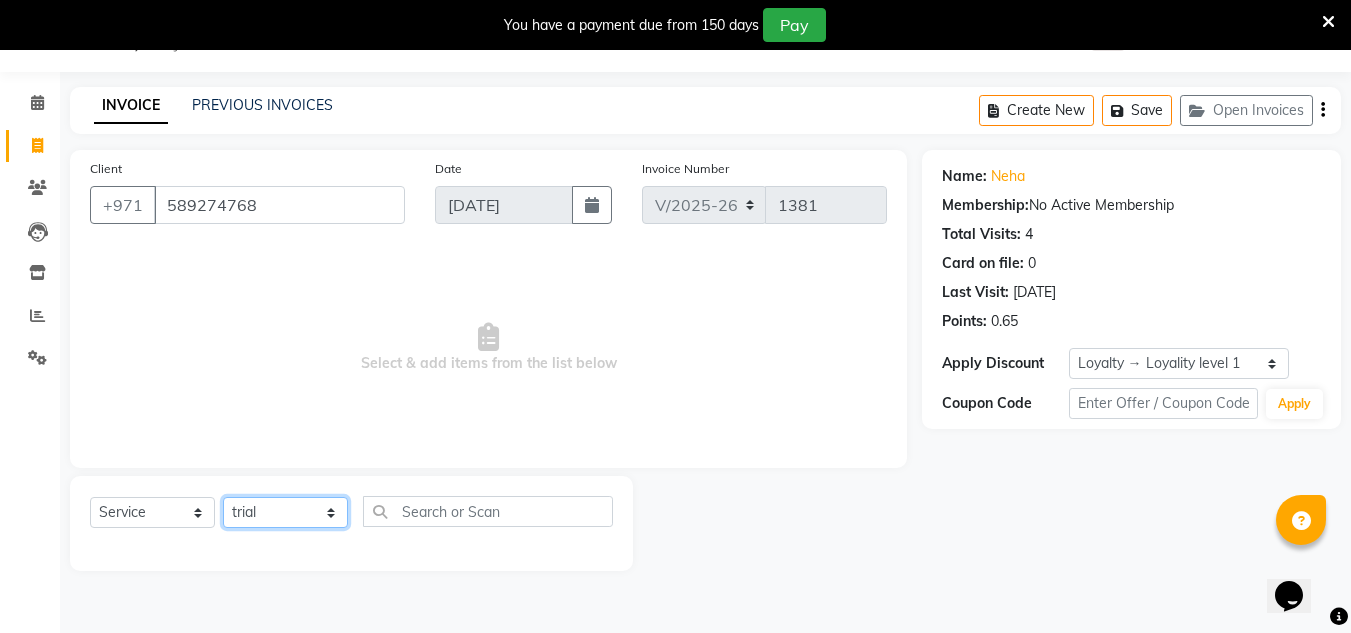 click on "Select Stylist ABUSHAGARA Kavita Laxmi Management [PERSON_NAME] RECEPTION-ALWAHDA [PERSON_NAME] SALON [PERSON_NAME] trial" 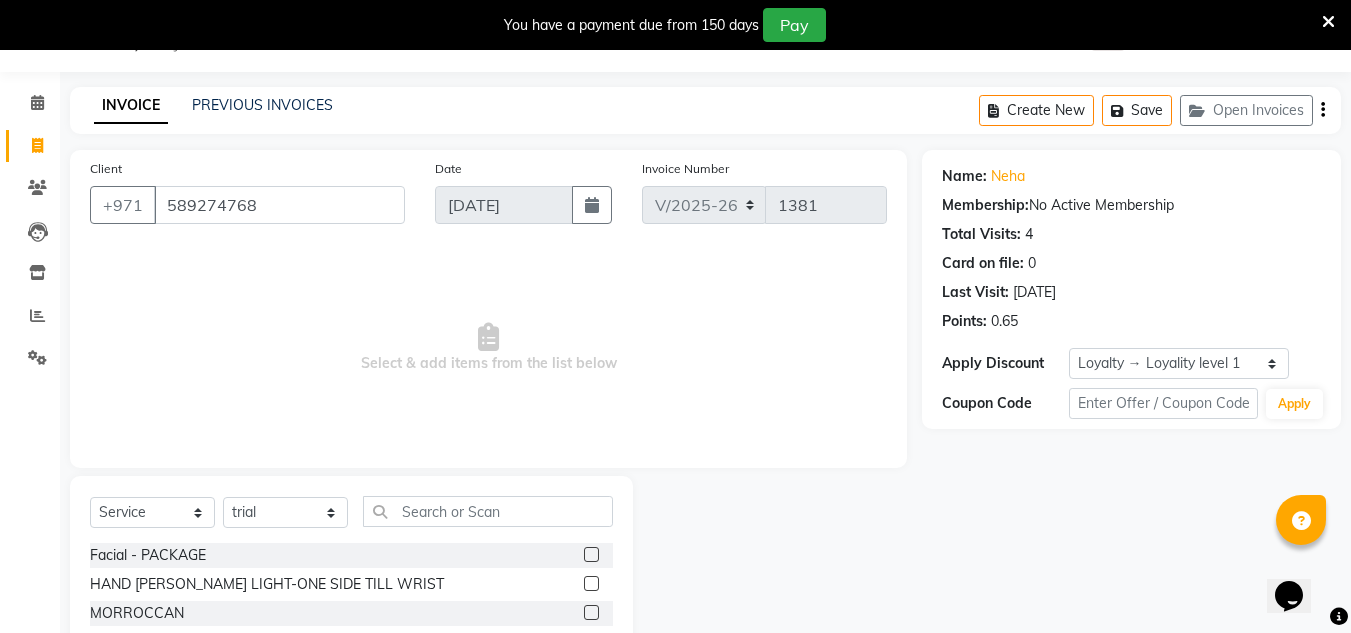 click on "Select  Service  Product  Membership  Package Voucher Prepaid Gift Card  Select Stylist ABUSHAGARA Kavita Laxmi Management [PERSON_NAME] Radha RECEPTION-ALWAHDA [PERSON_NAME] SALON [PERSON_NAME] trial" 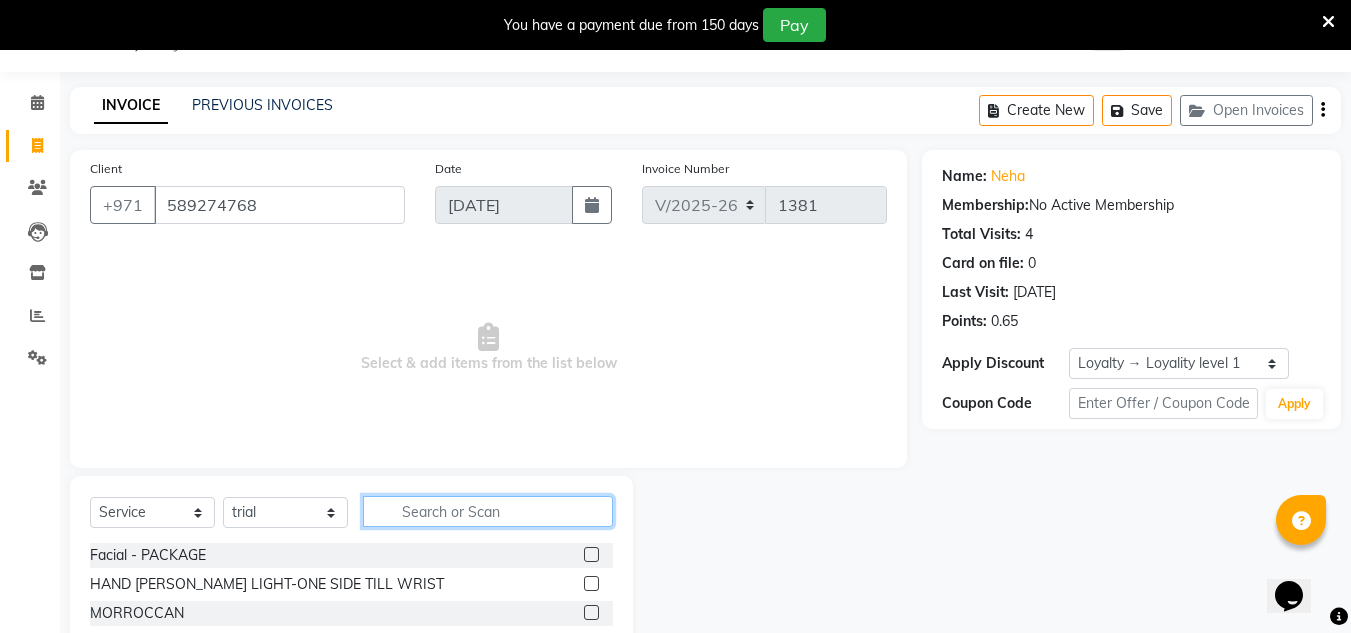 click 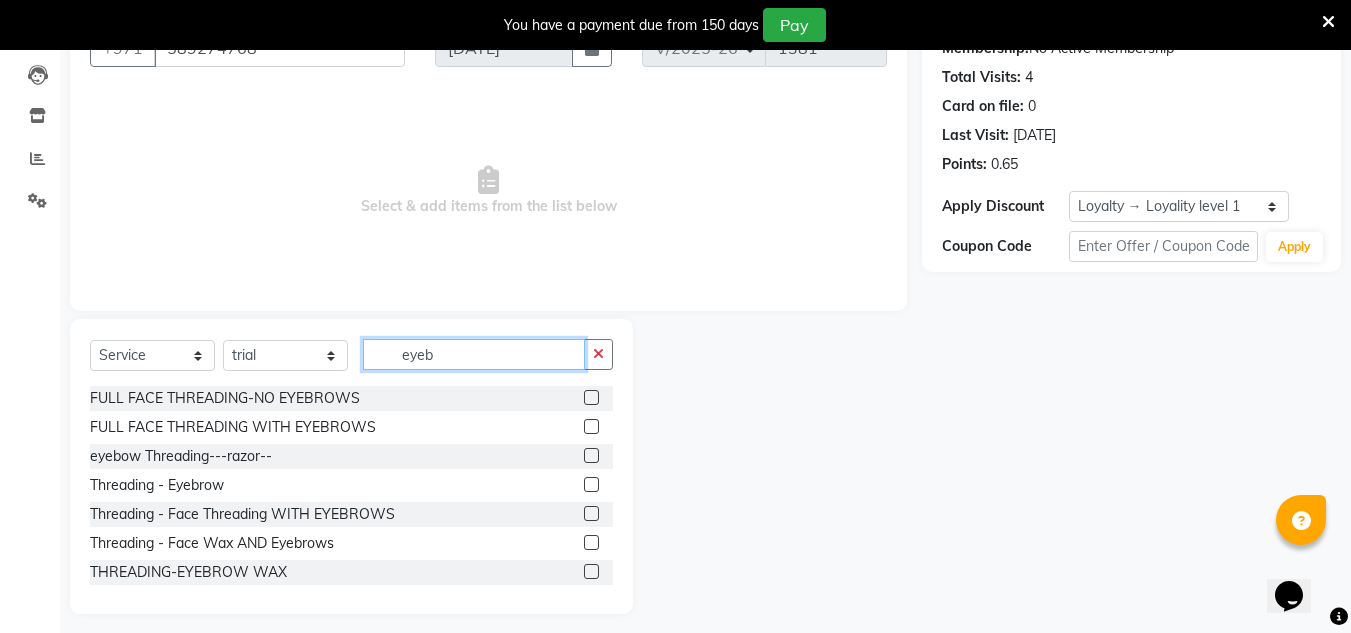 scroll, scrollTop: 218, scrollLeft: 0, axis: vertical 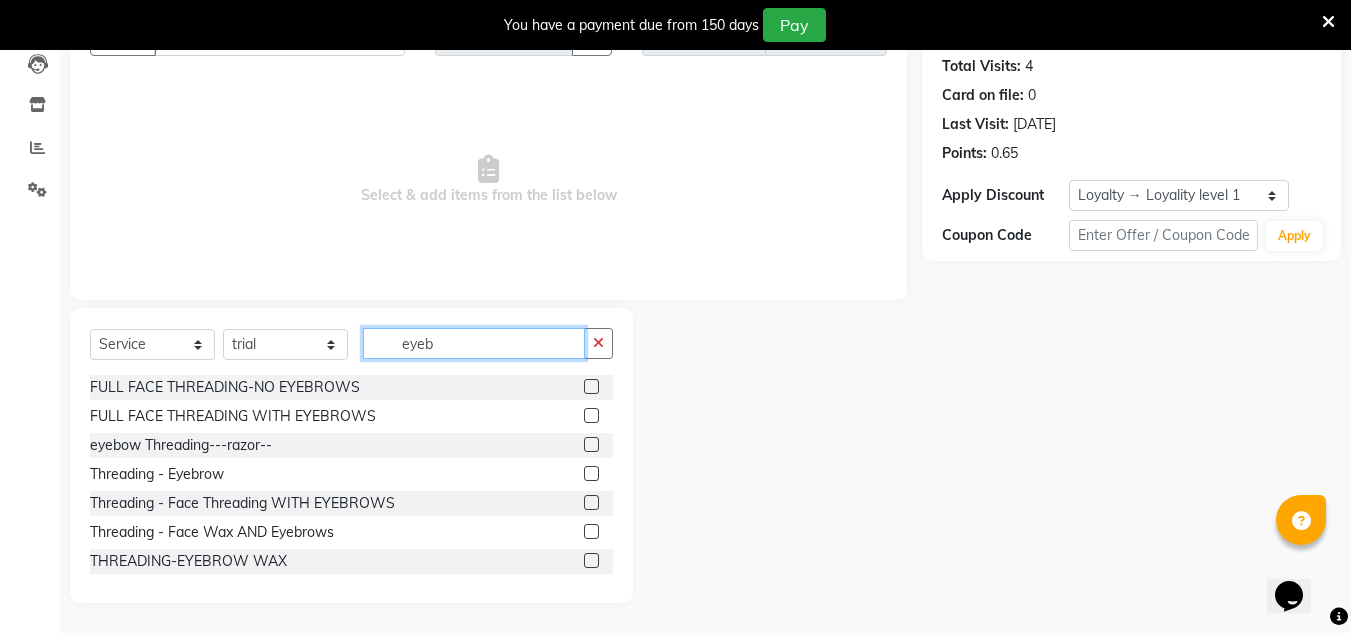 type on "eyeb" 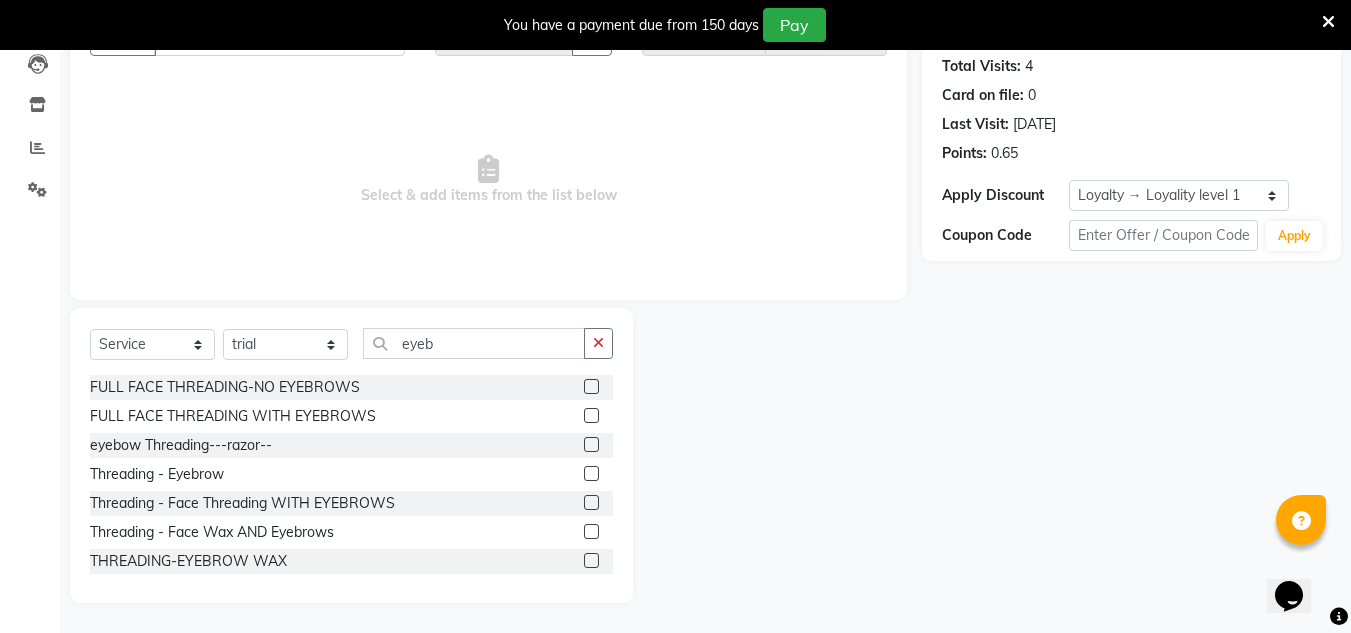 drag, startPoint x: 575, startPoint y: 470, endPoint x: 599, endPoint y: 485, distance: 28.301943 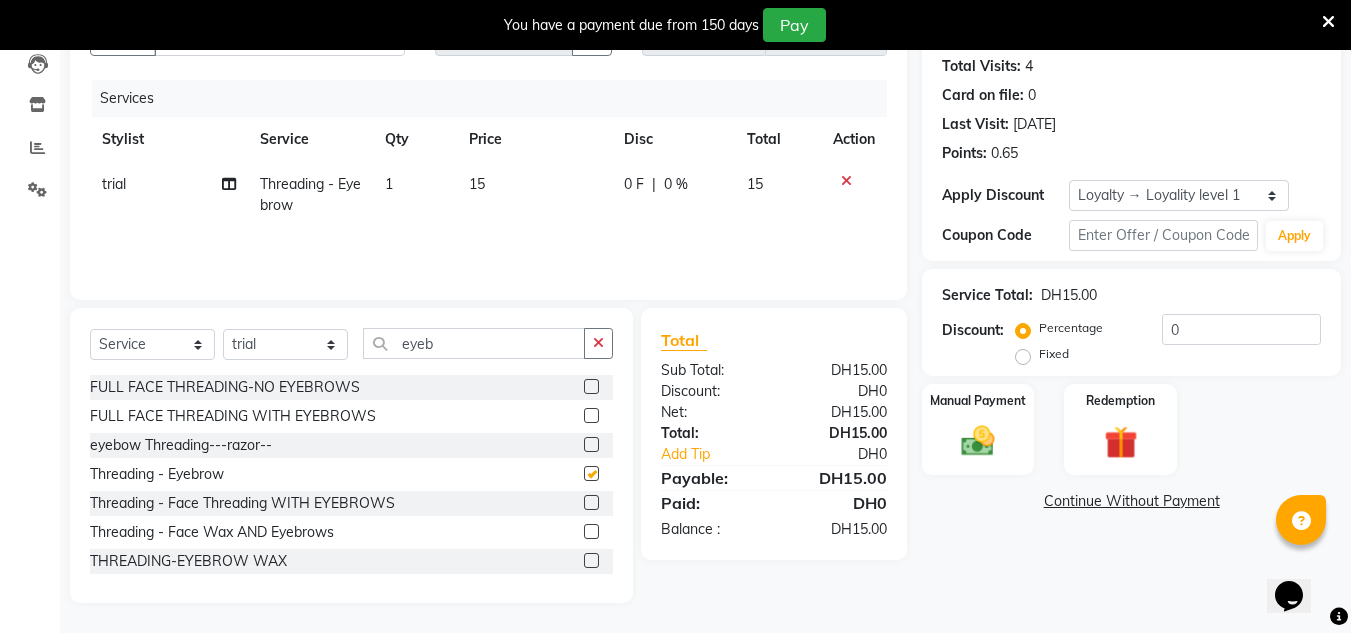 checkbox on "false" 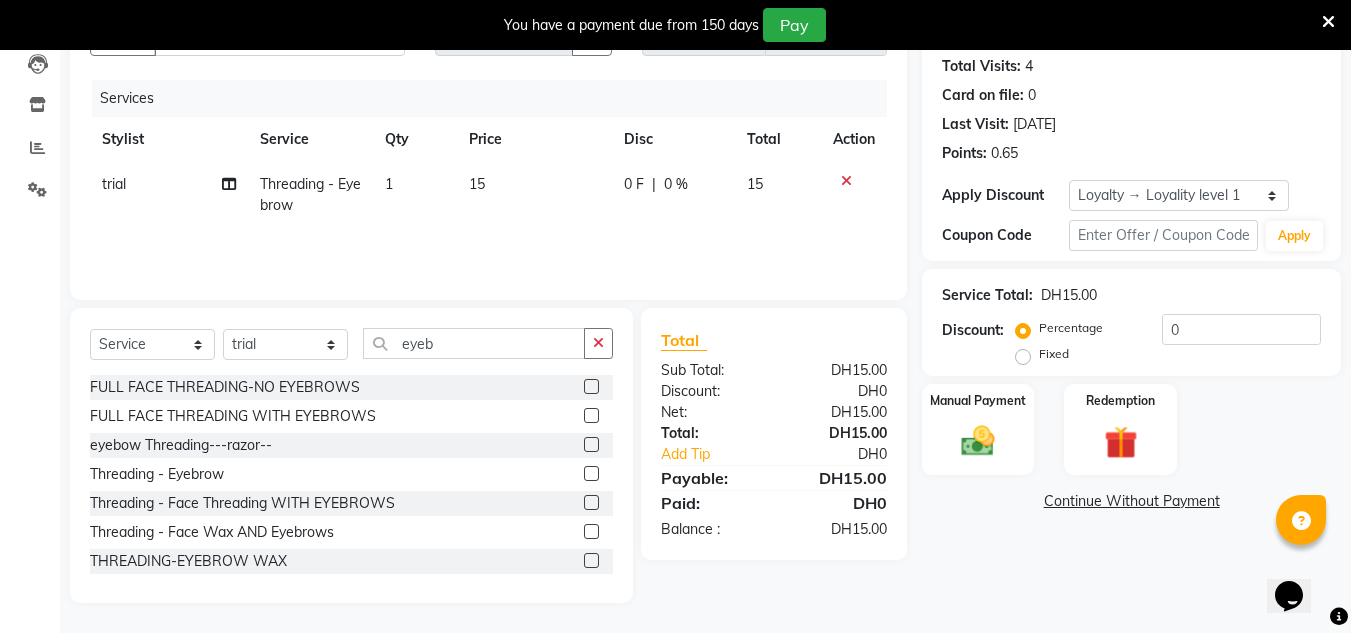 drag, startPoint x: 1328, startPoint y: 15, endPoint x: 1109, endPoint y: 272, distance: 337.65366 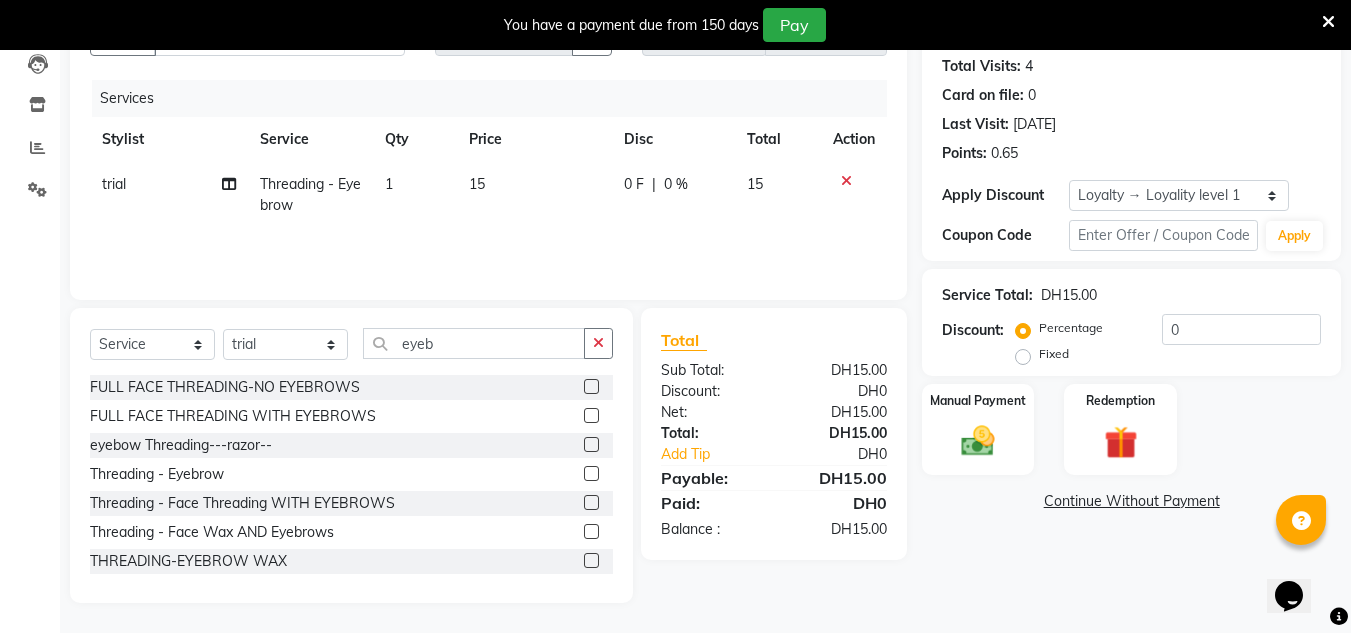 scroll, scrollTop: 168, scrollLeft: 0, axis: vertical 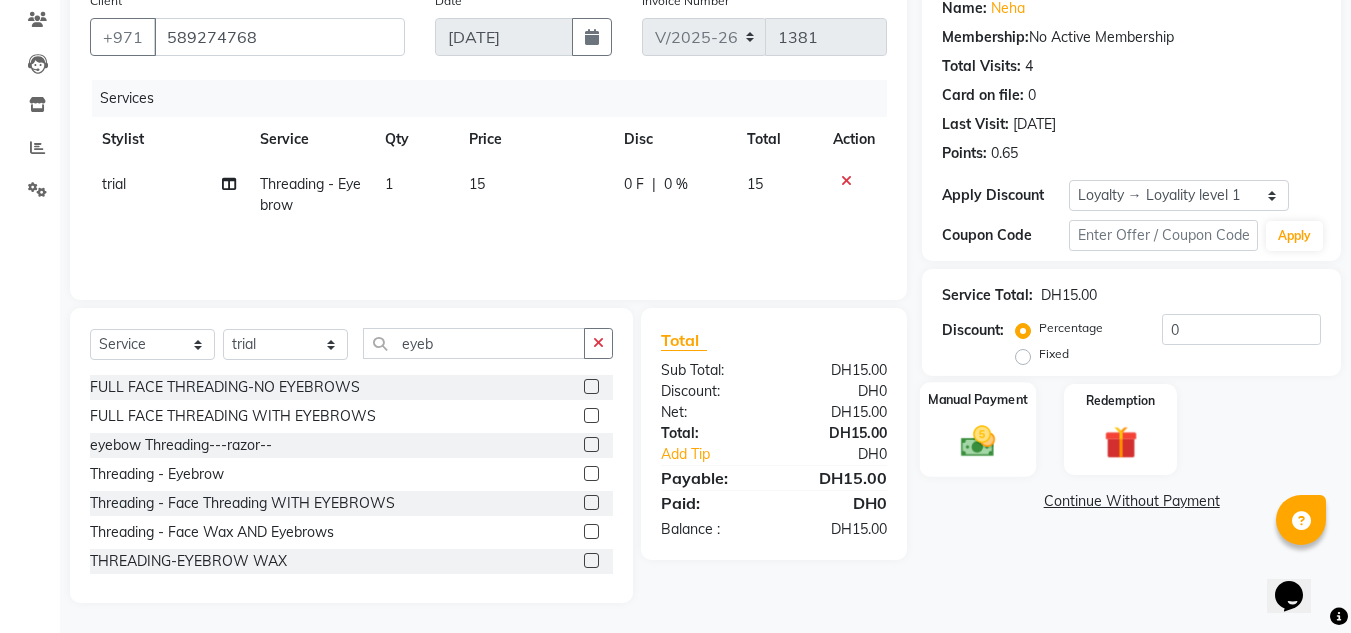 click on "Manual Payment" 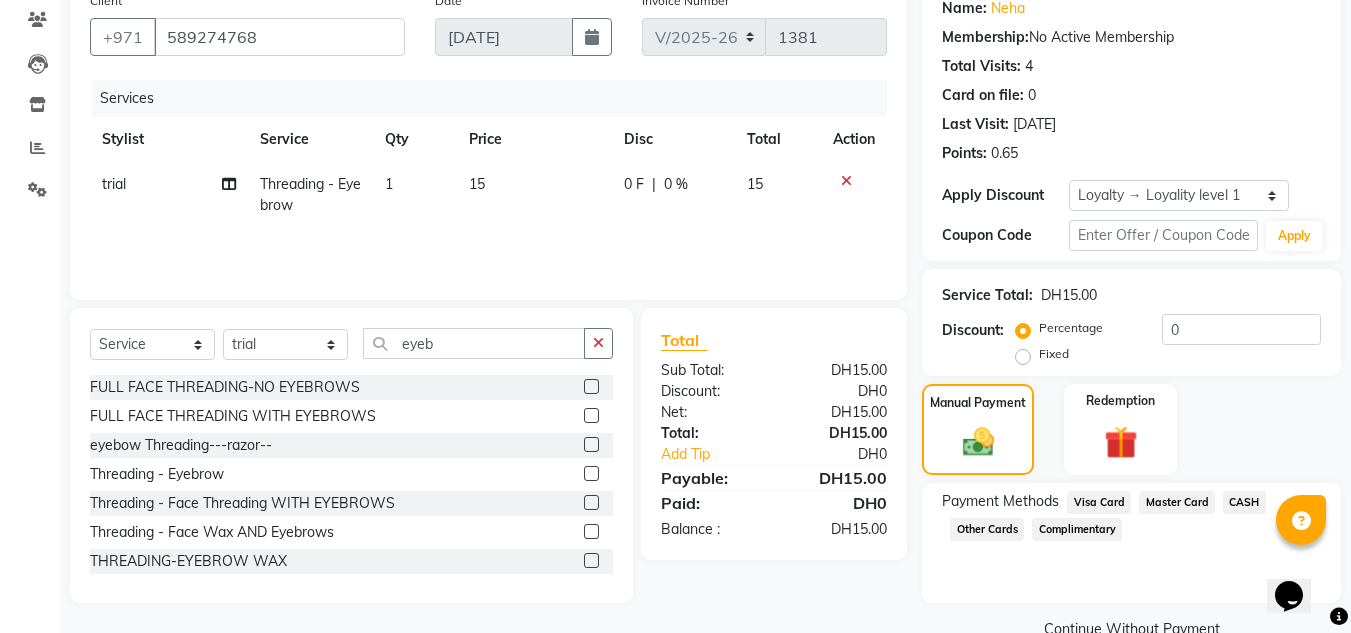 drag, startPoint x: 1235, startPoint y: 498, endPoint x: 1230, endPoint y: 515, distance: 17.720045 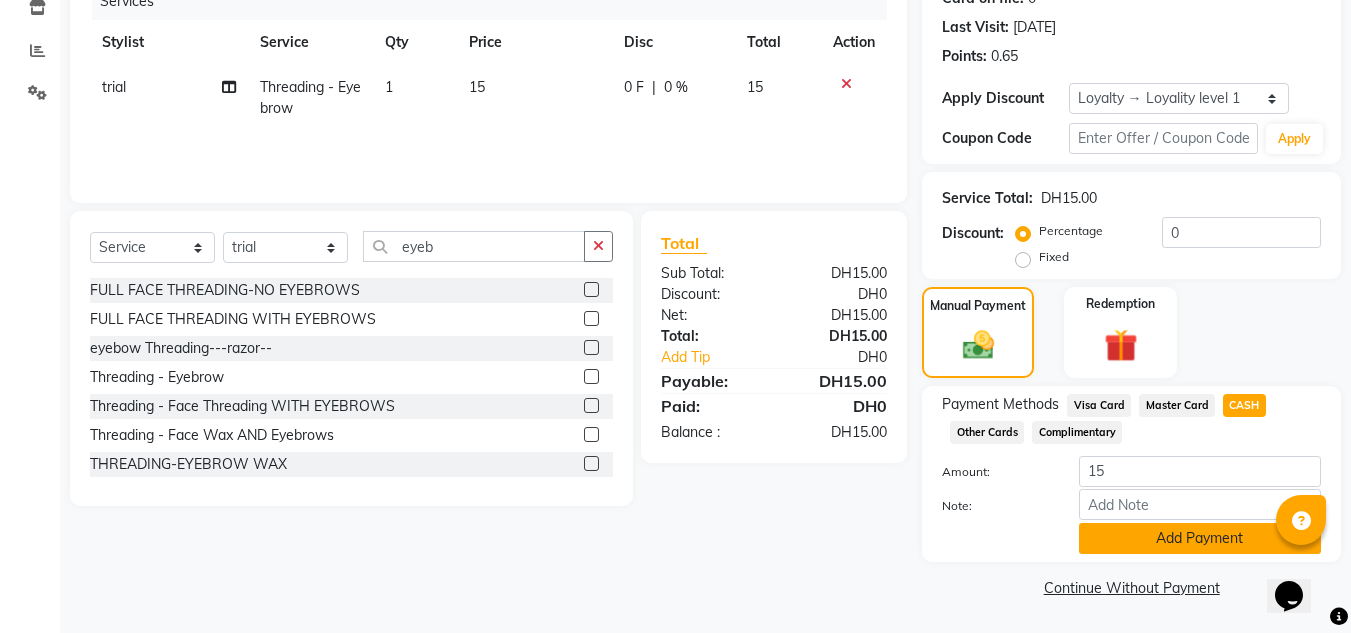 click on "Add Payment" 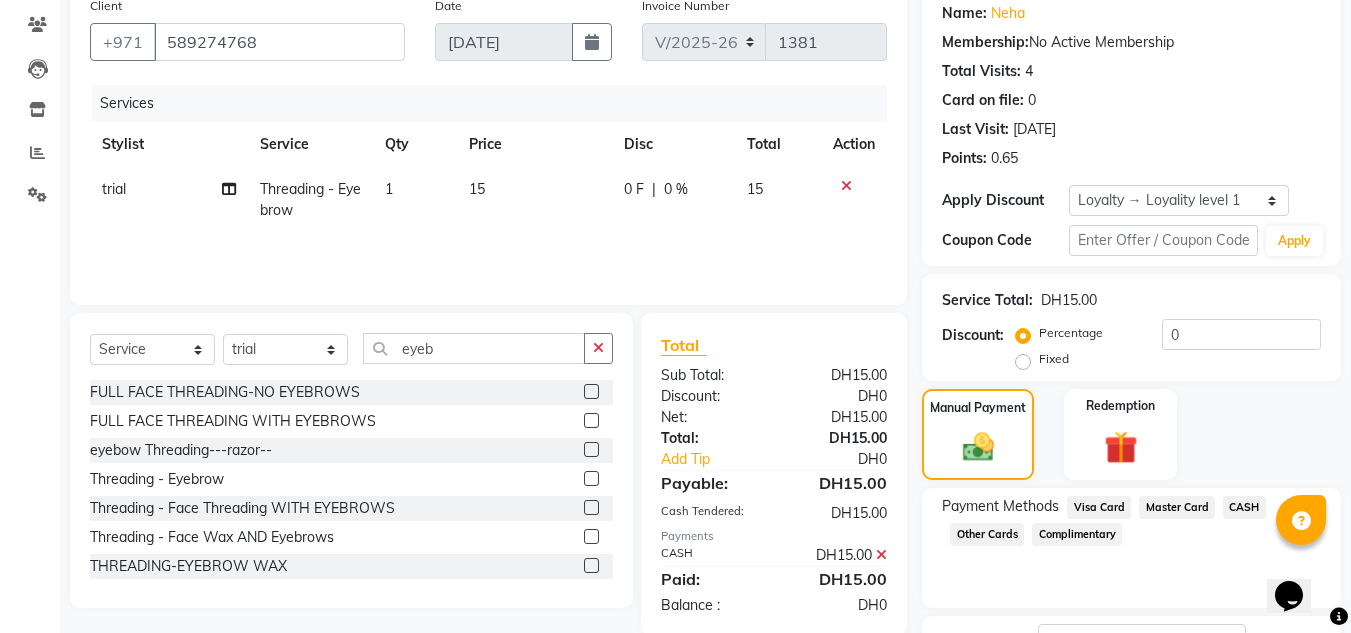 scroll, scrollTop: 322, scrollLeft: 0, axis: vertical 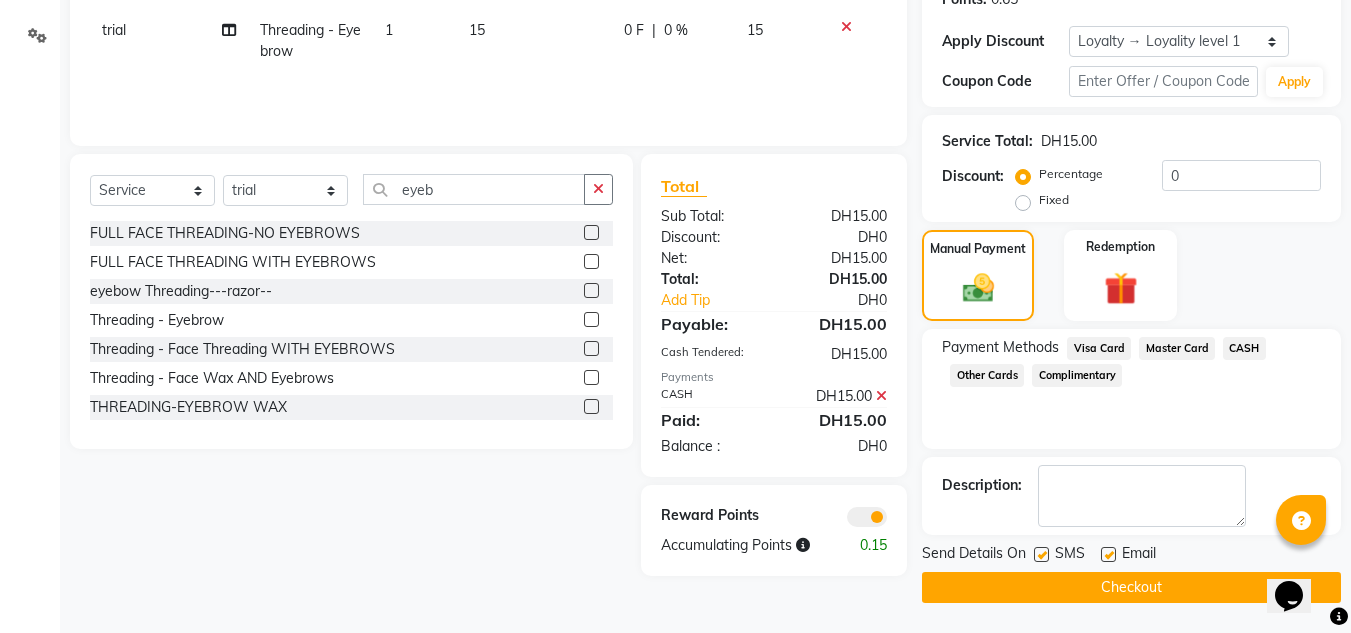 click on "Checkout" 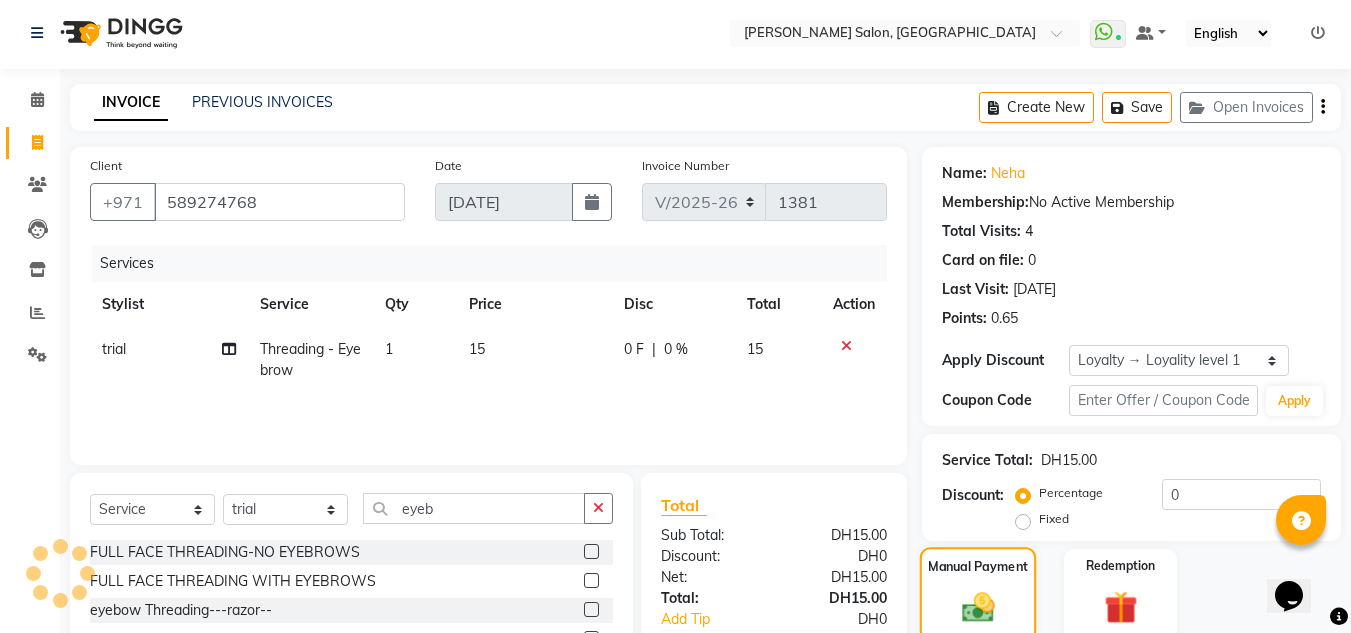 scroll, scrollTop: 0, scrollLeft: 0, axis: both 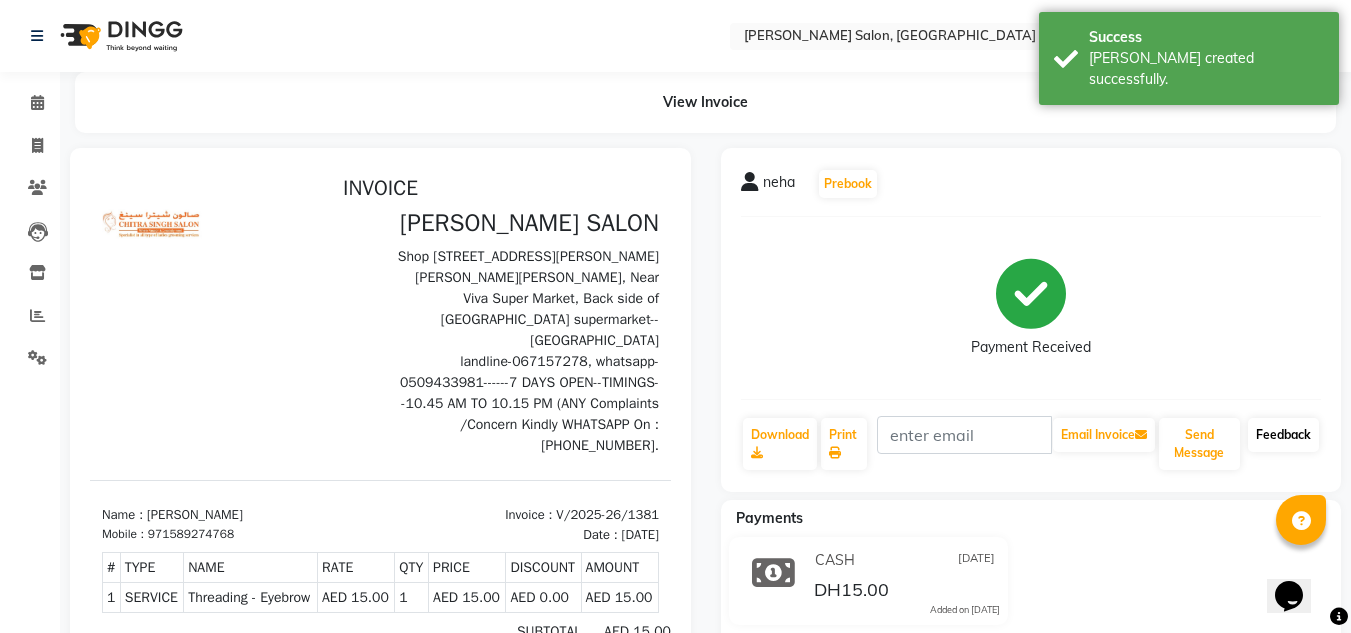 click on "Feedback" 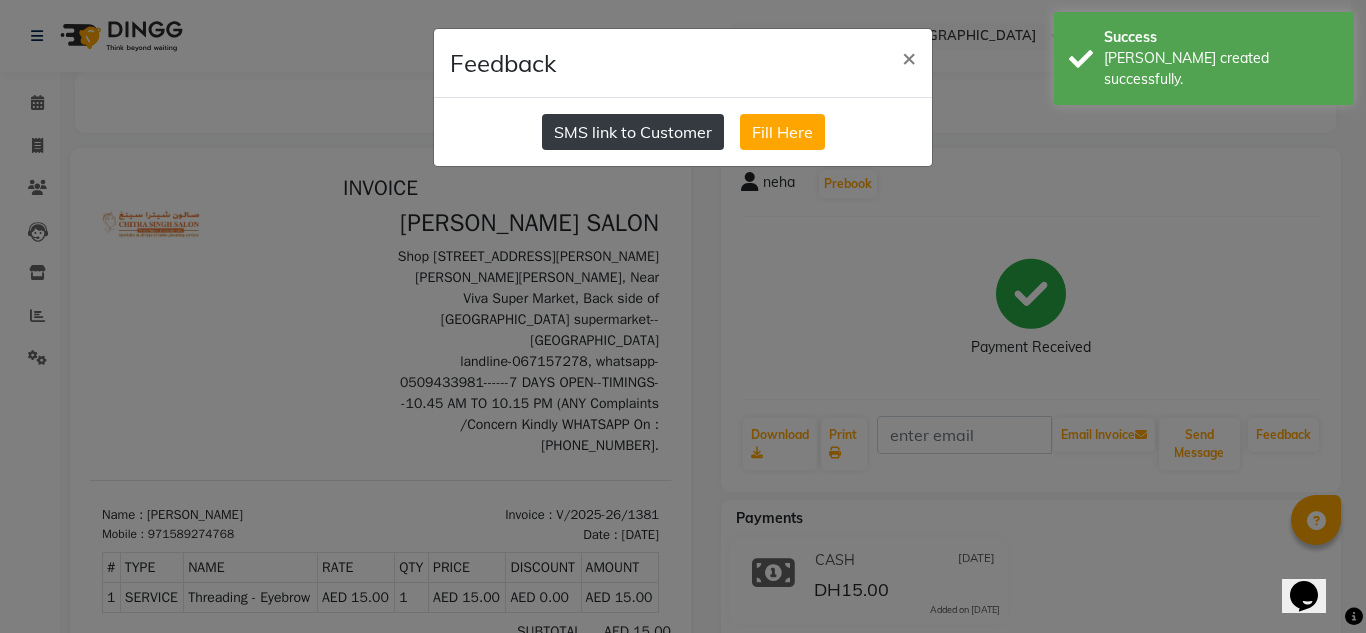 drag, startPoint x: 608, startPoint y: 128, endPoint x: 344, endPoint y: 212, distance: 277.0415 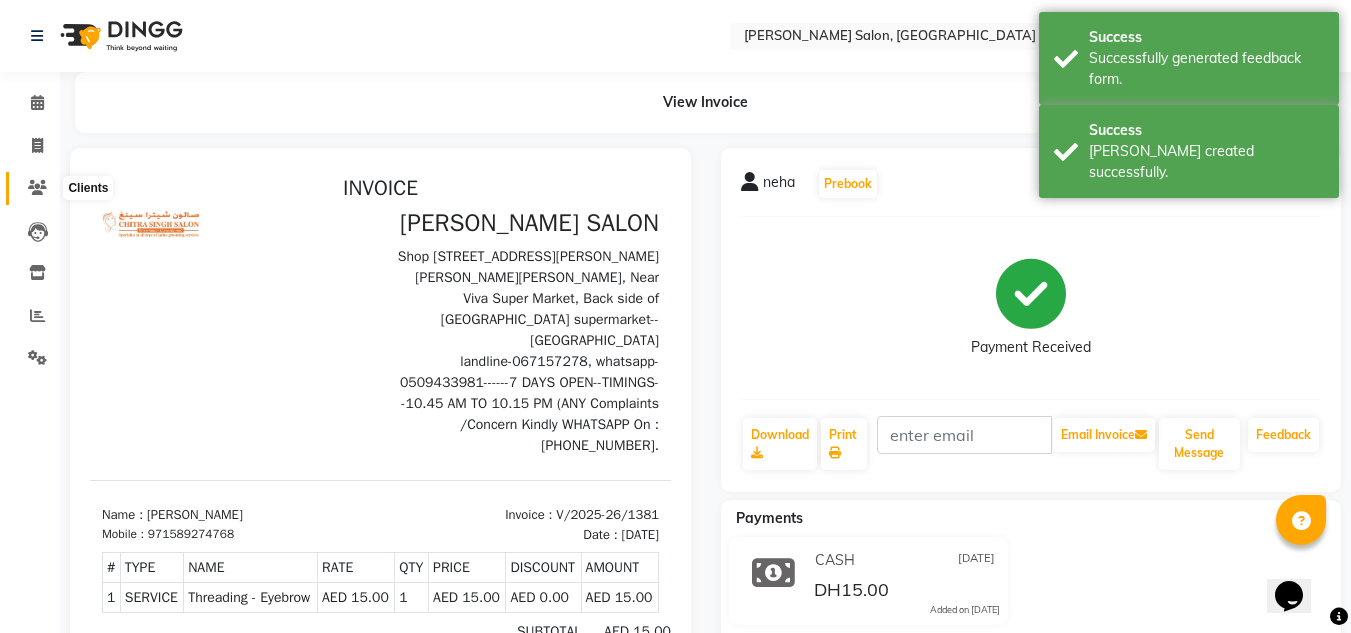 click 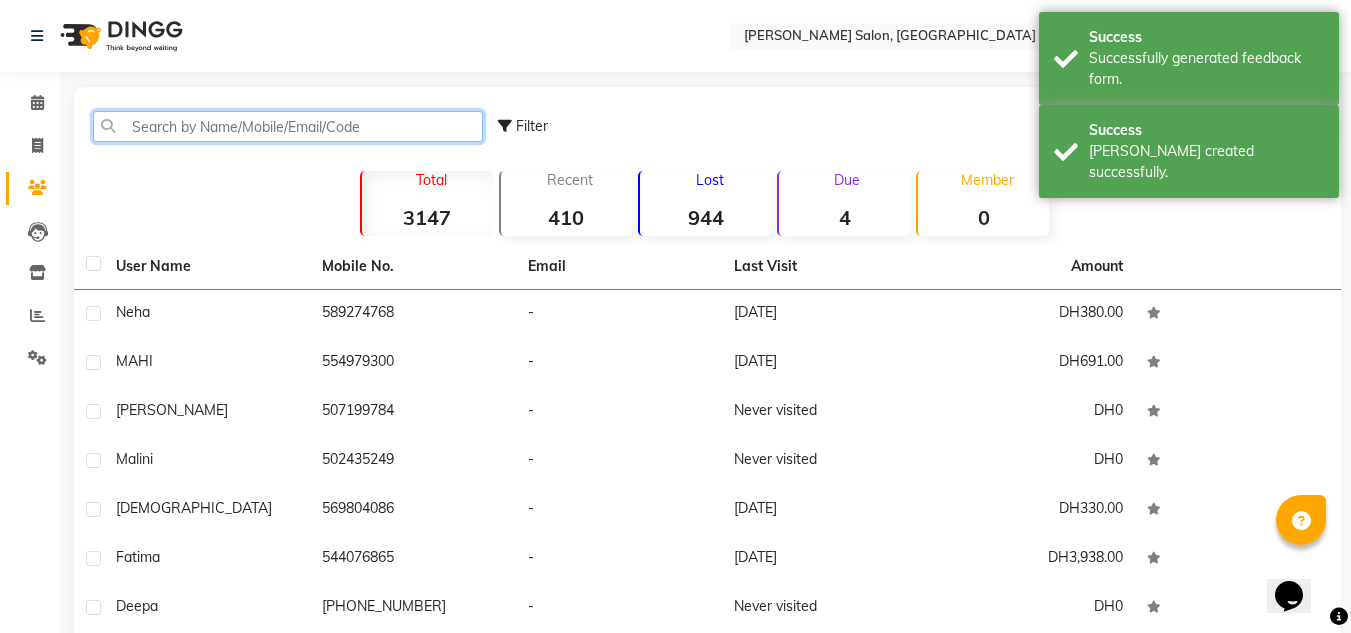 click 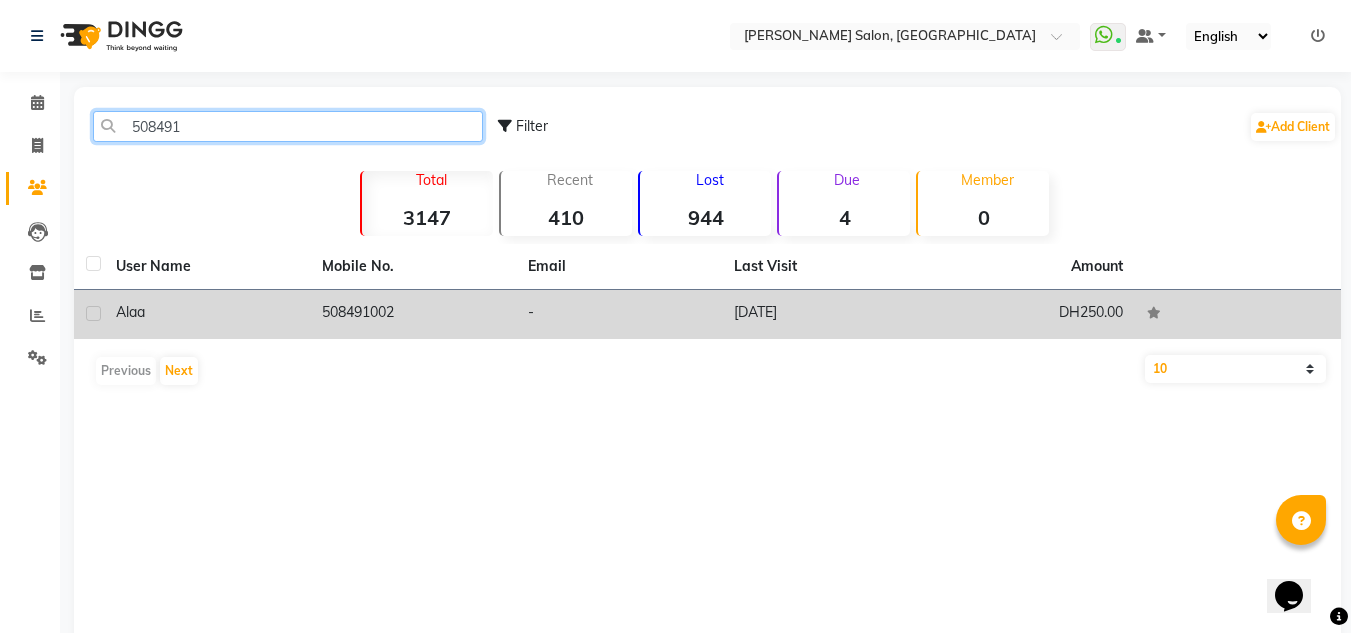type on "508491" 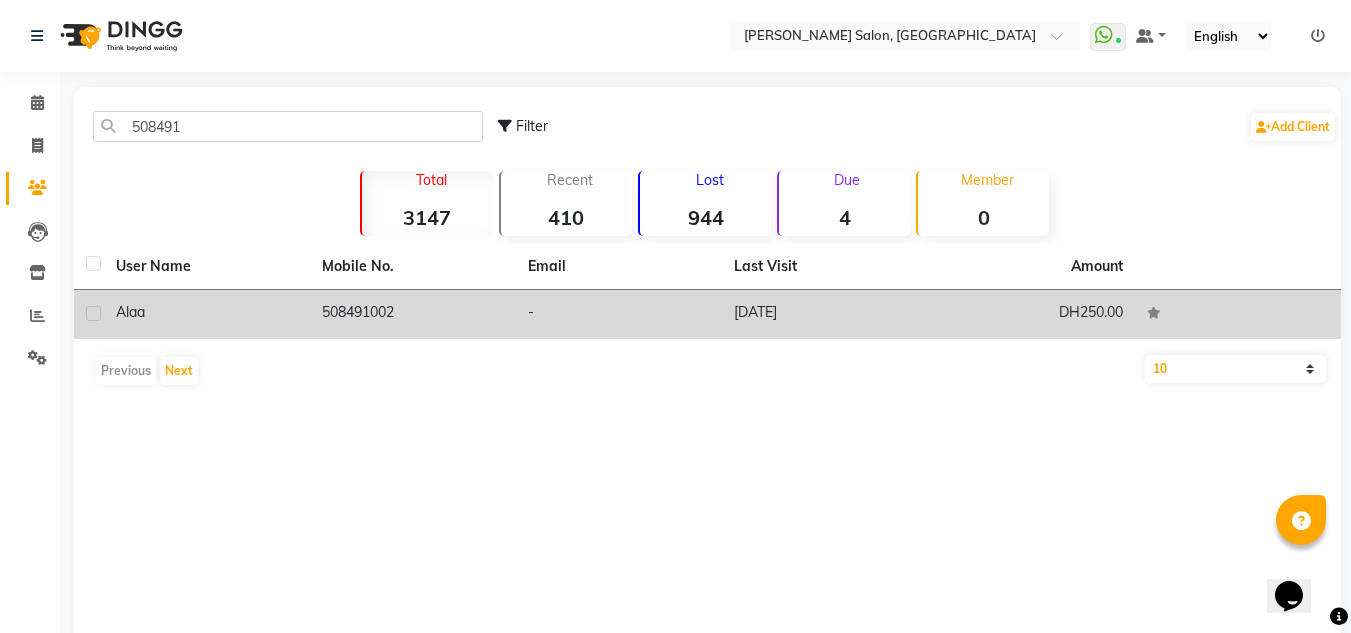 drag, startPoint x: 293, startPoint y: 332, endPoint x: 307, endPoint y: 339, distance: 15.652476 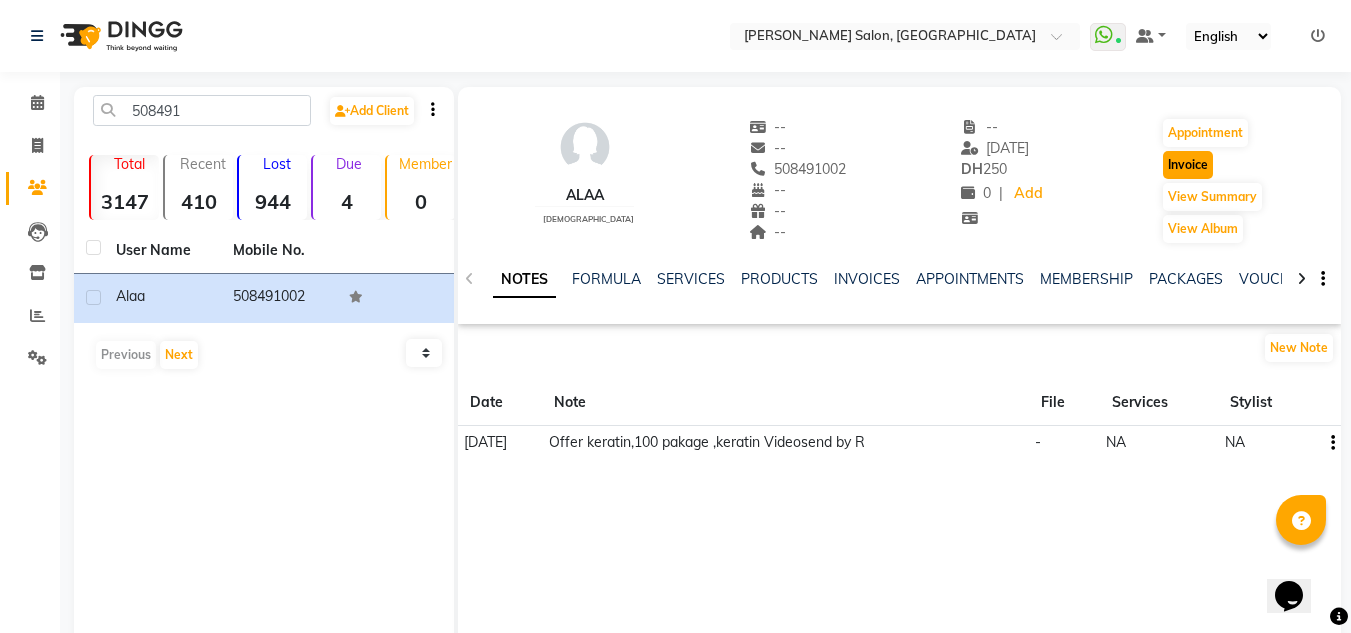 click on "Invoice" 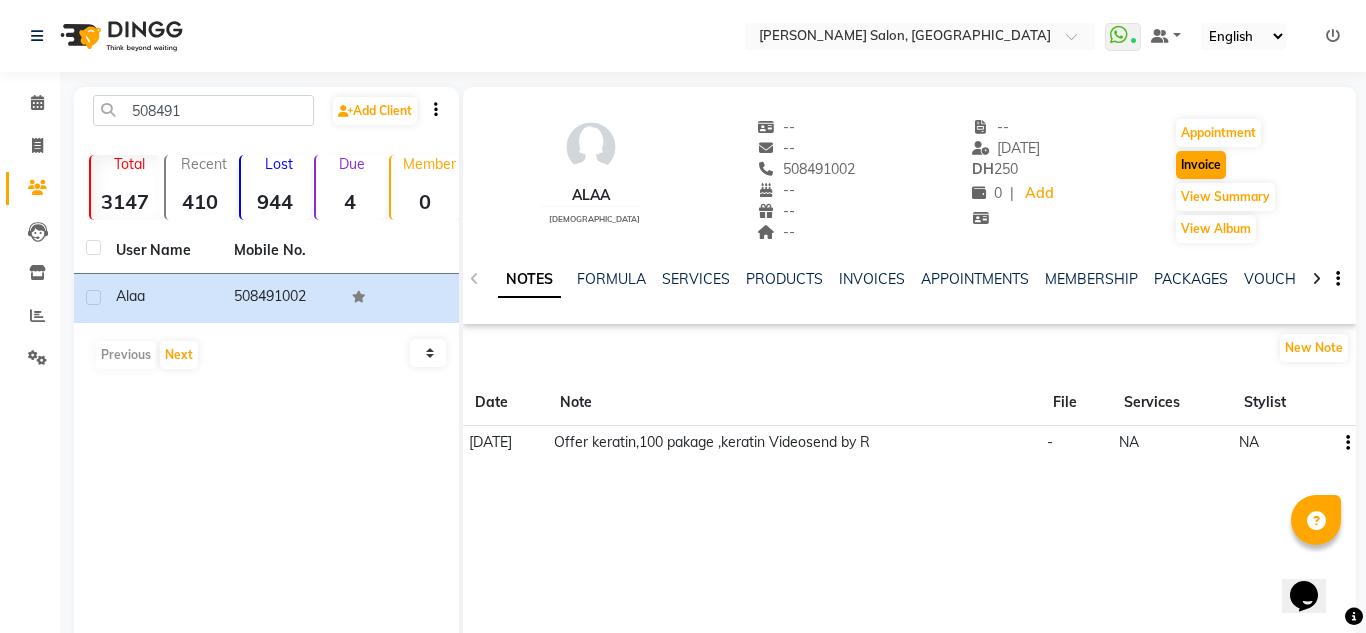 select on "service" 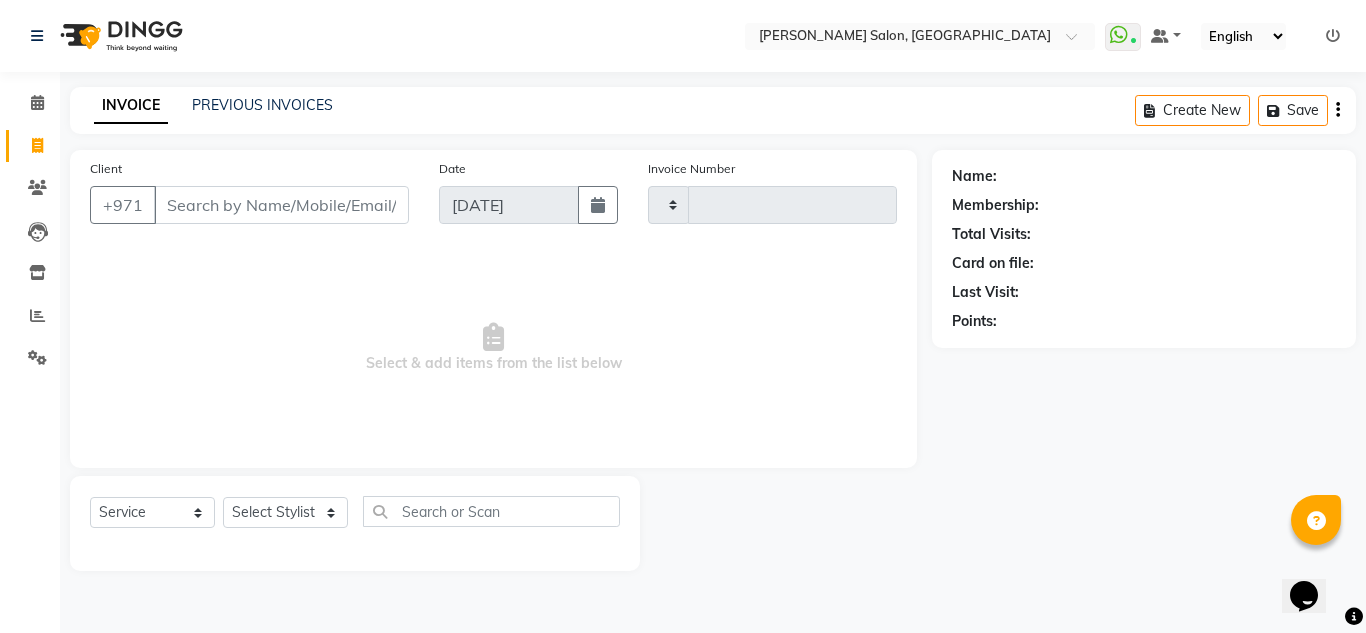 type on "1382" 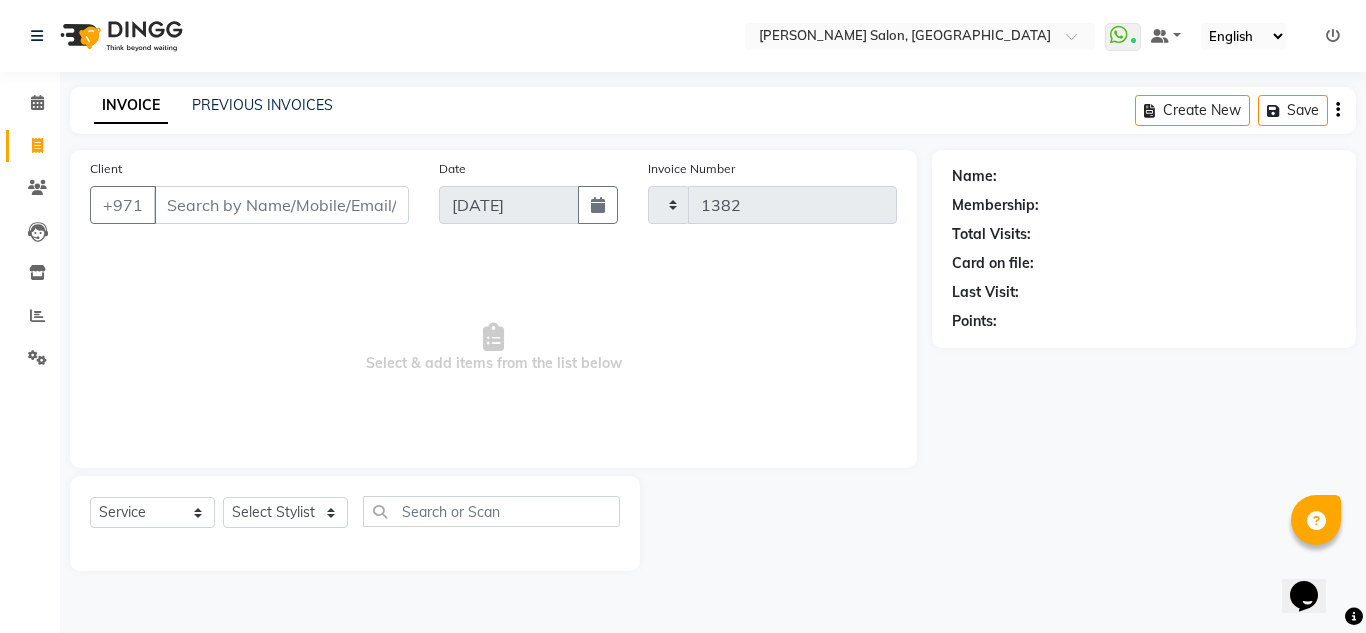 select on "4333" 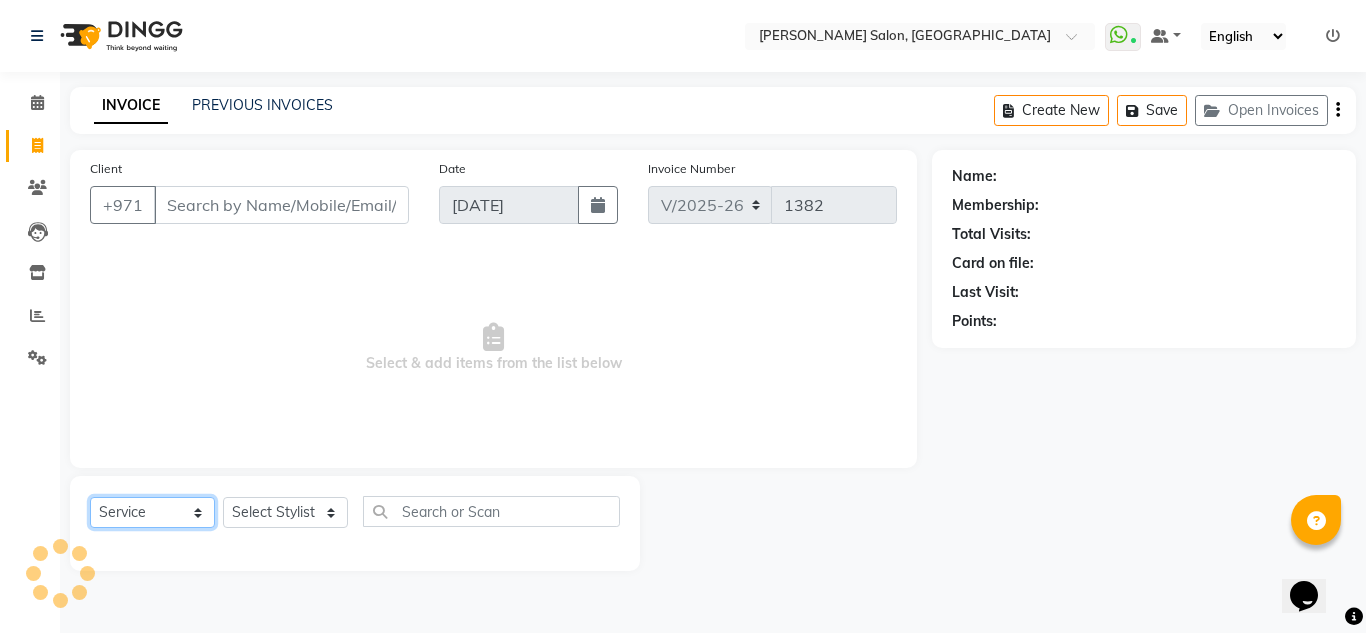 drag, startPoint x: 212, startPoint y: 516, endPoint x: 206, endPoint y: 498, distance: 18.973665 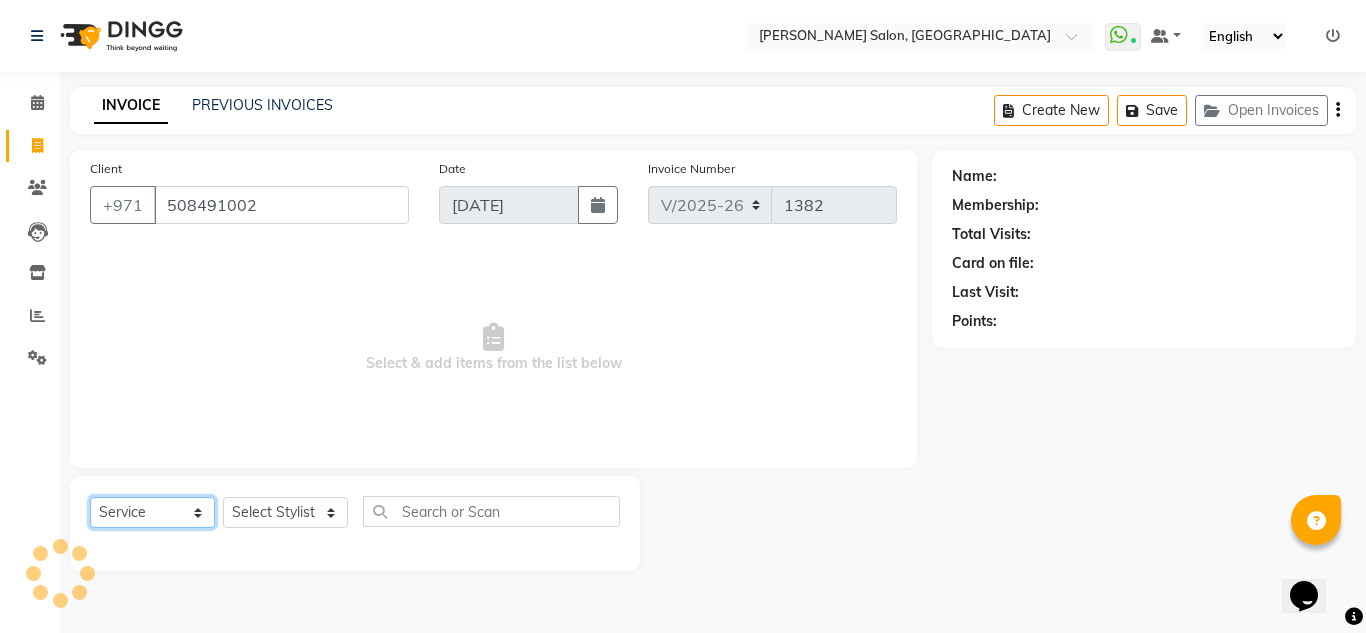 select on "1: Object" 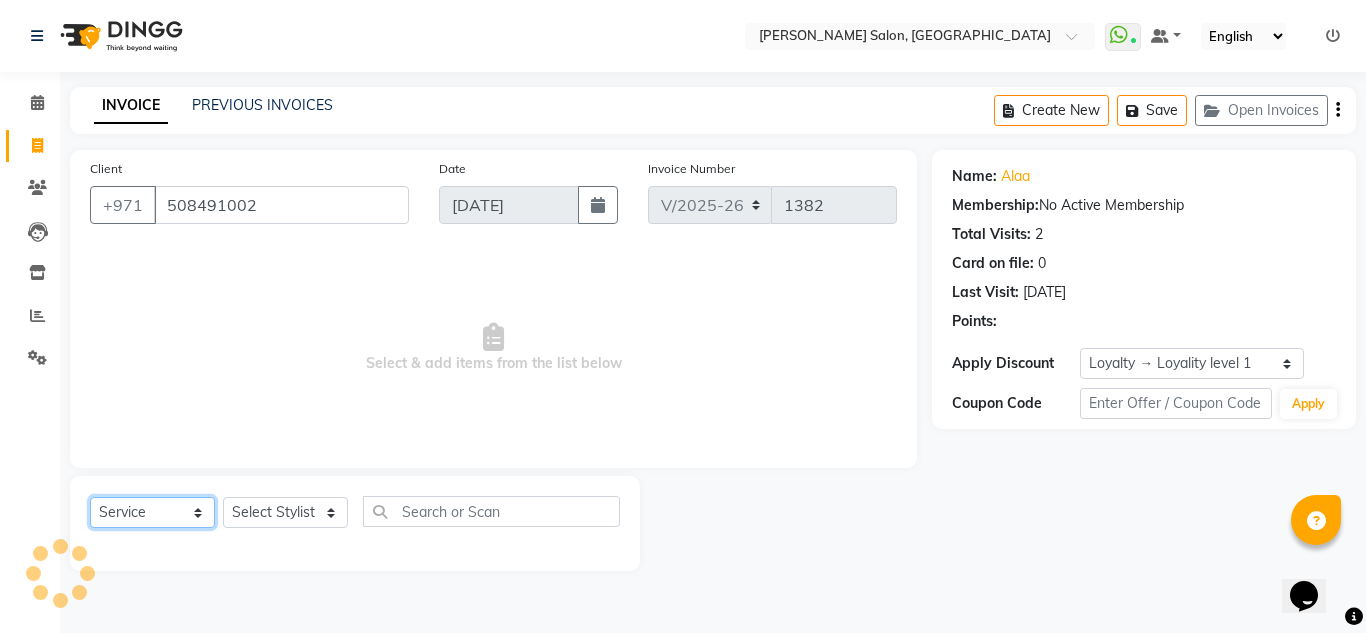 select on "package" 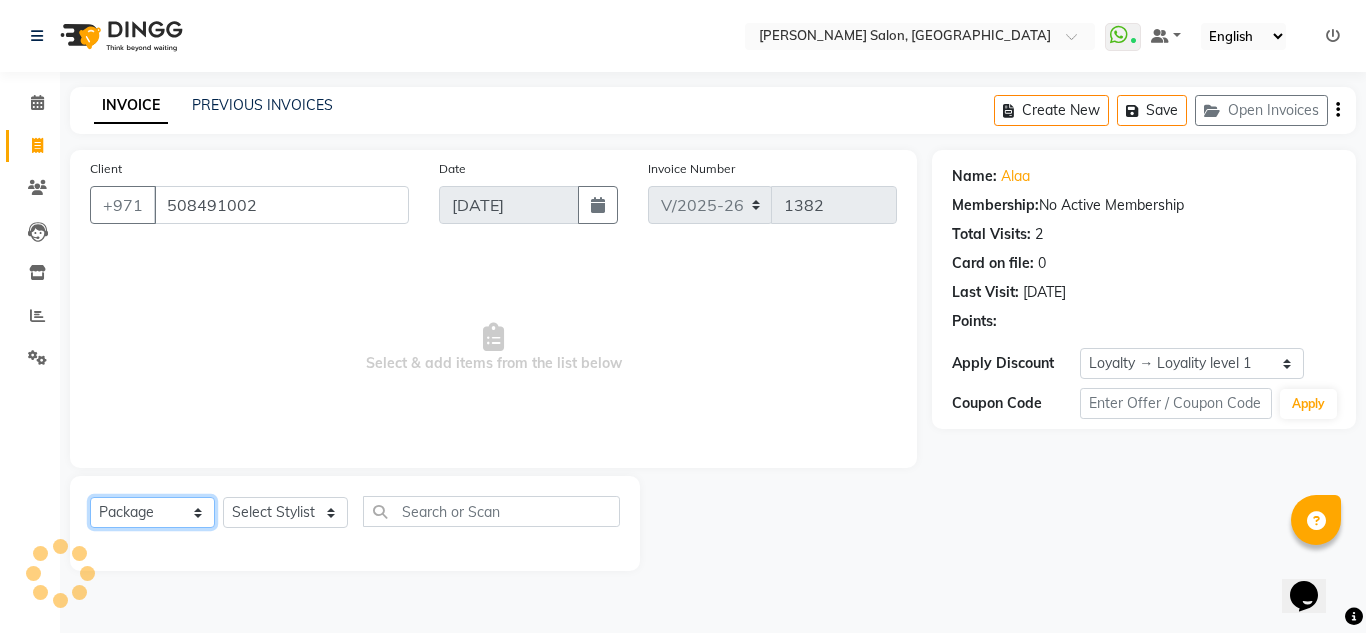 click on "Select  Service  Product  Membership  Package Voucher Prepaid Gift Card" 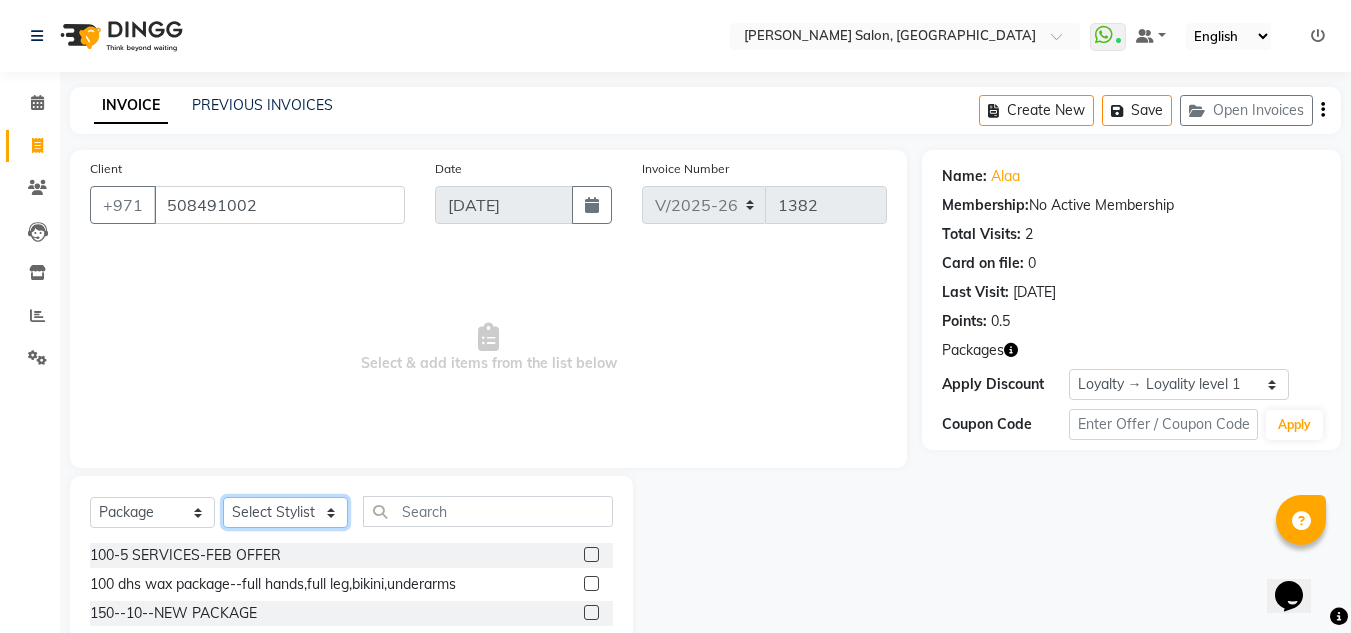click on "Select Stylist ABUSHAGARA Kavita Laxmi Management [PERSON_NAME] RECEPTION-ALWAHDA [PERSON_NAME] SALON [PERSON_NAME] trial" 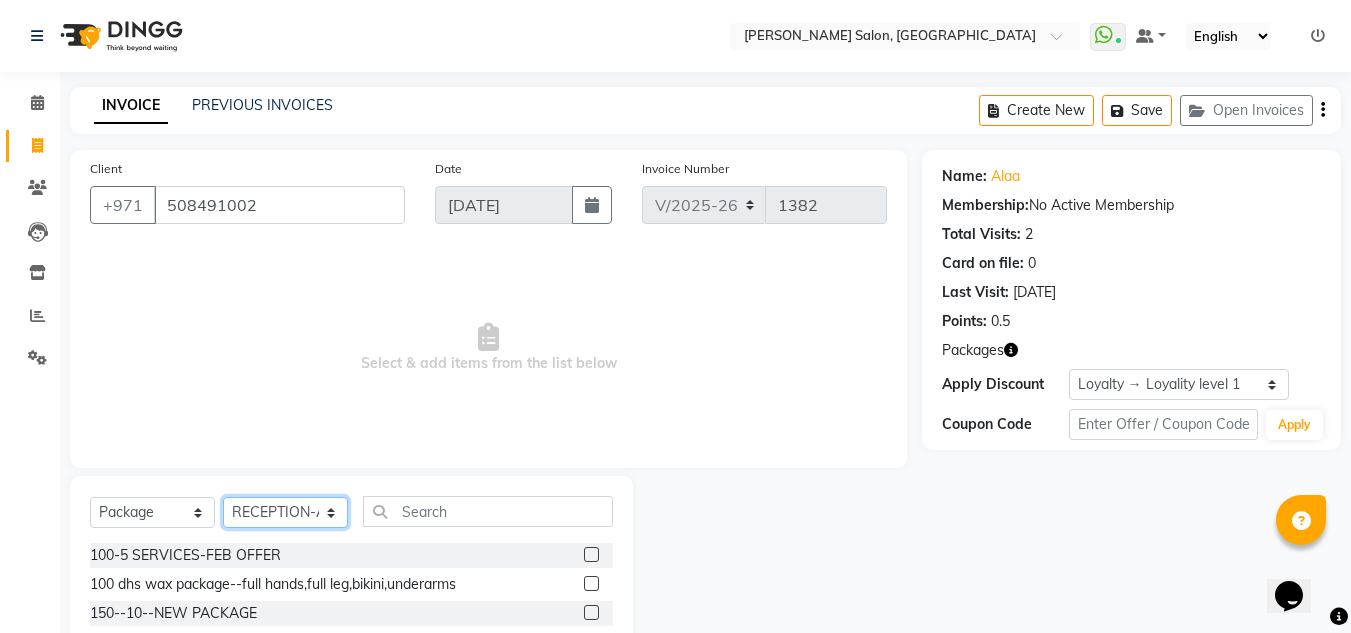 click on "Select Stylist ABUSHAGARA Kavita Laxmi Management [PERSON_NAME] RECEPTION-ALWAHDA [PERSON_NAME] SALON [PERSON_NAME] trial" 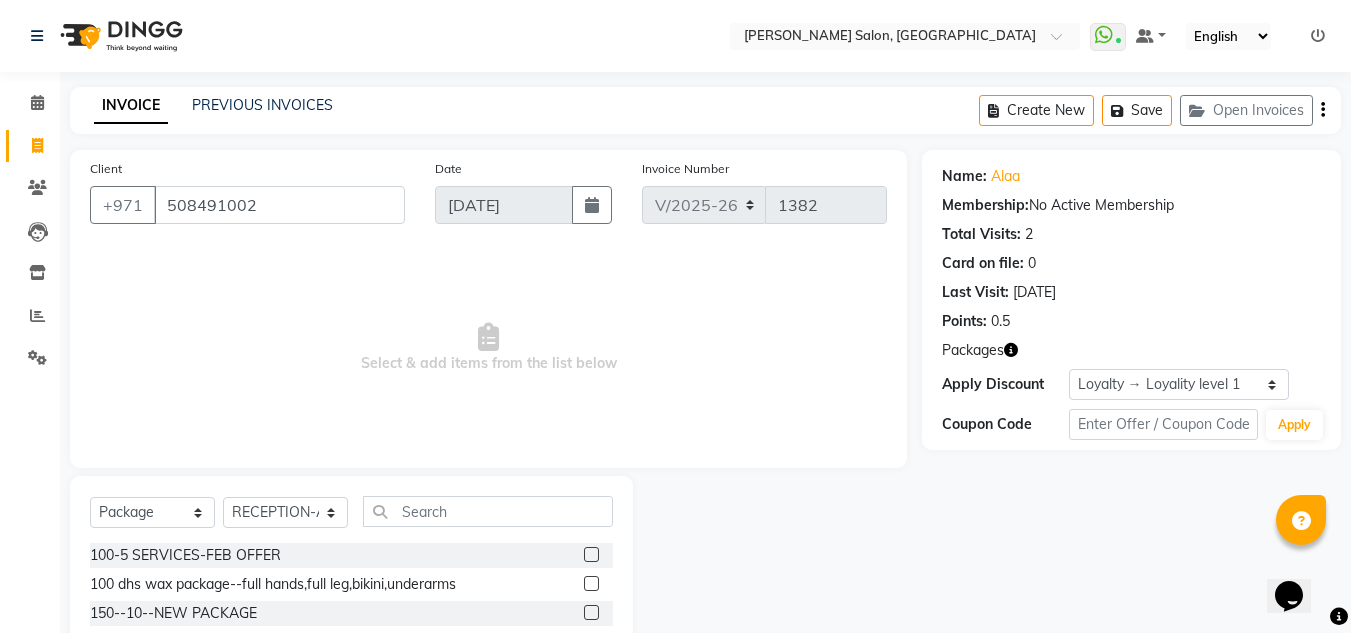 click 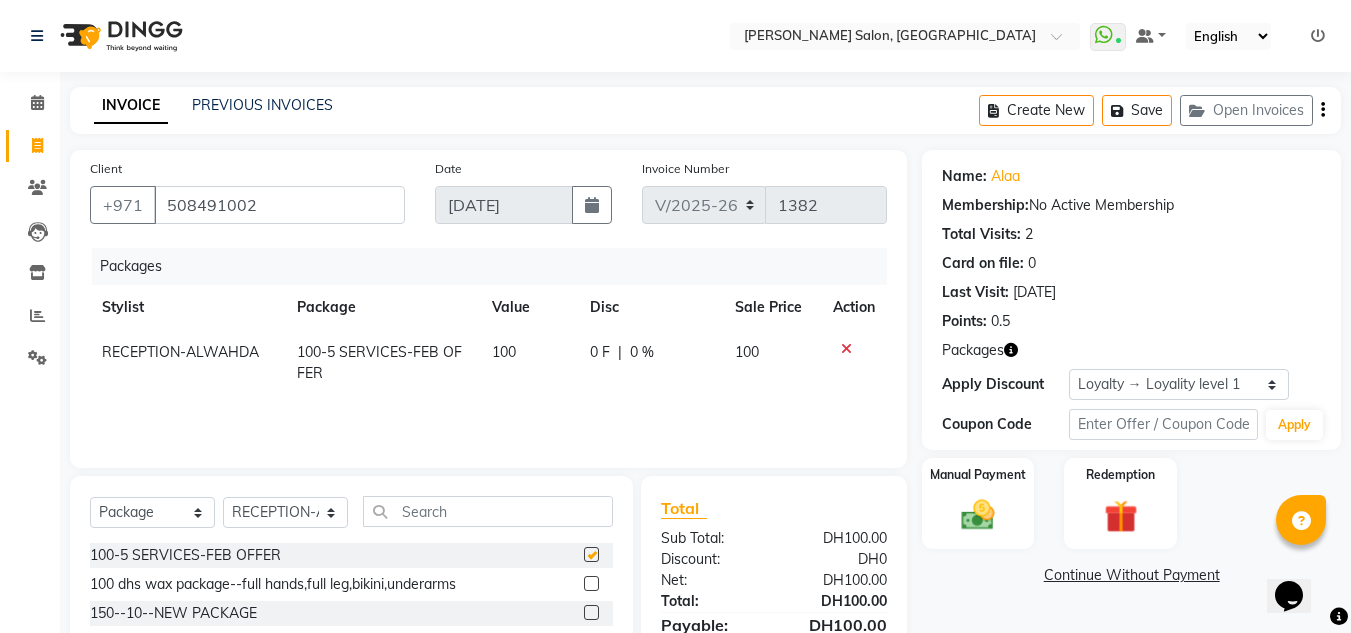 scroll, scrollTop: 168, scrollLeft: 0, axis: vertical 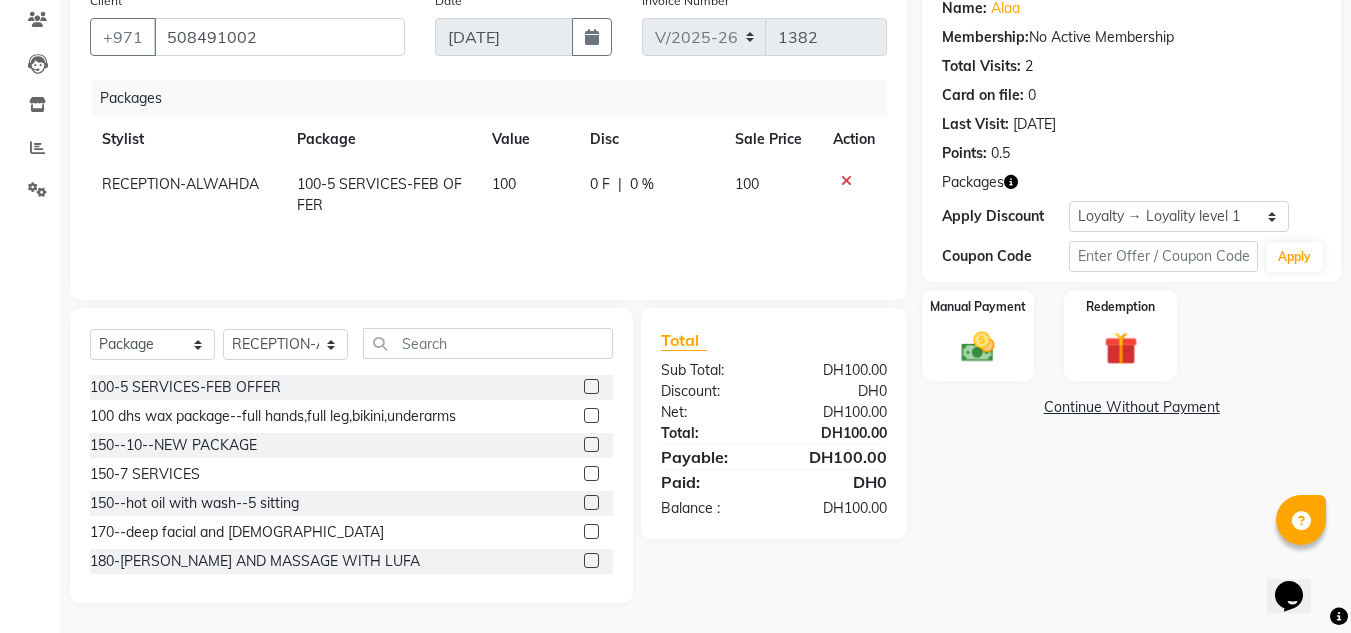 checkbox on "false" 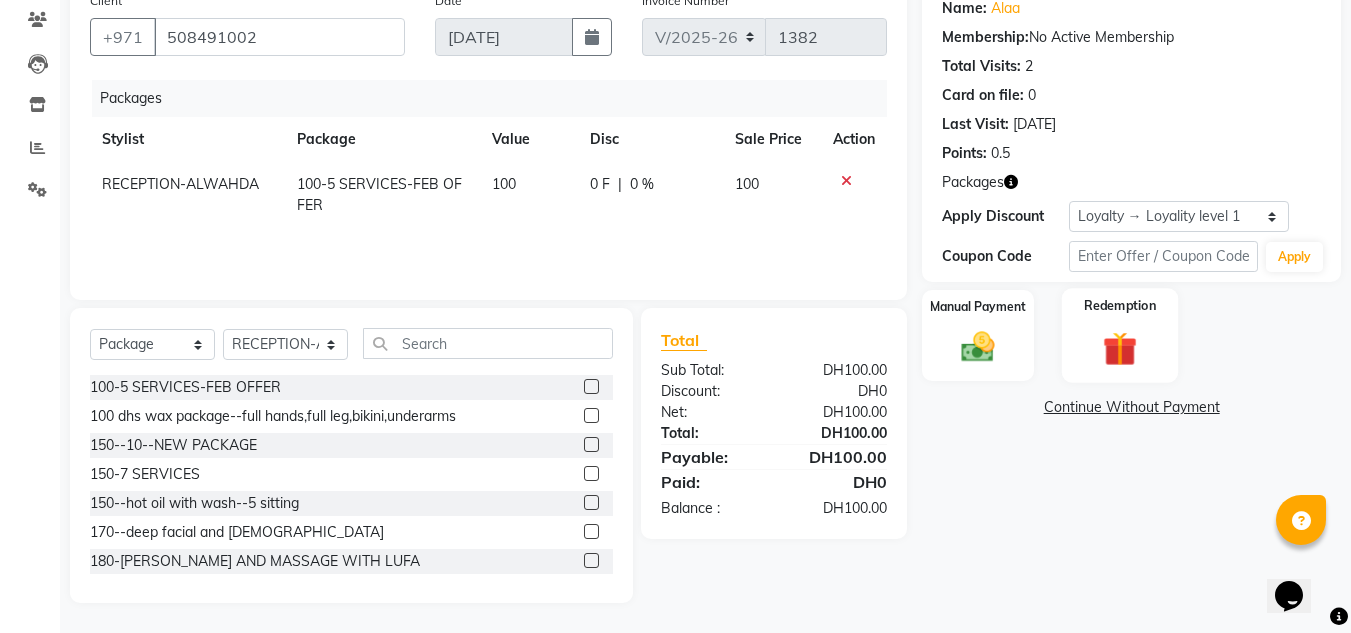 drag, startPoint x: 986, startPoint y: 322, endPoint x: 1112, endPoint y: 375, distance: 136.69308 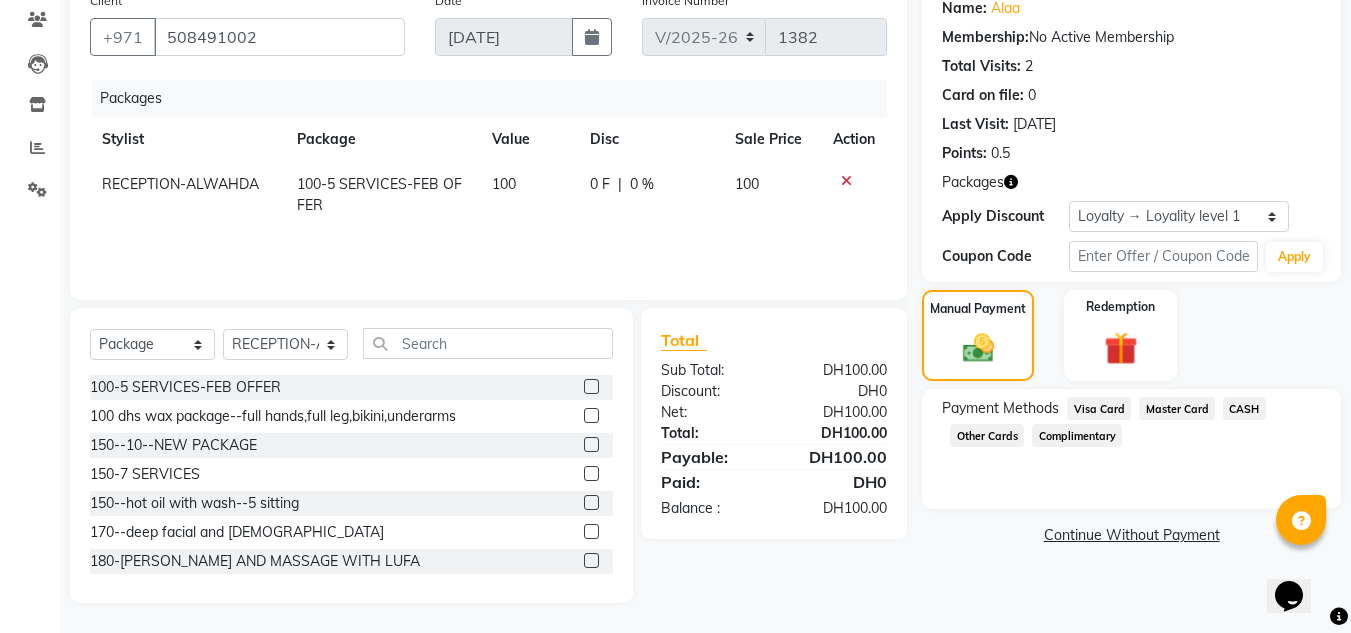 click on "Visa Card" 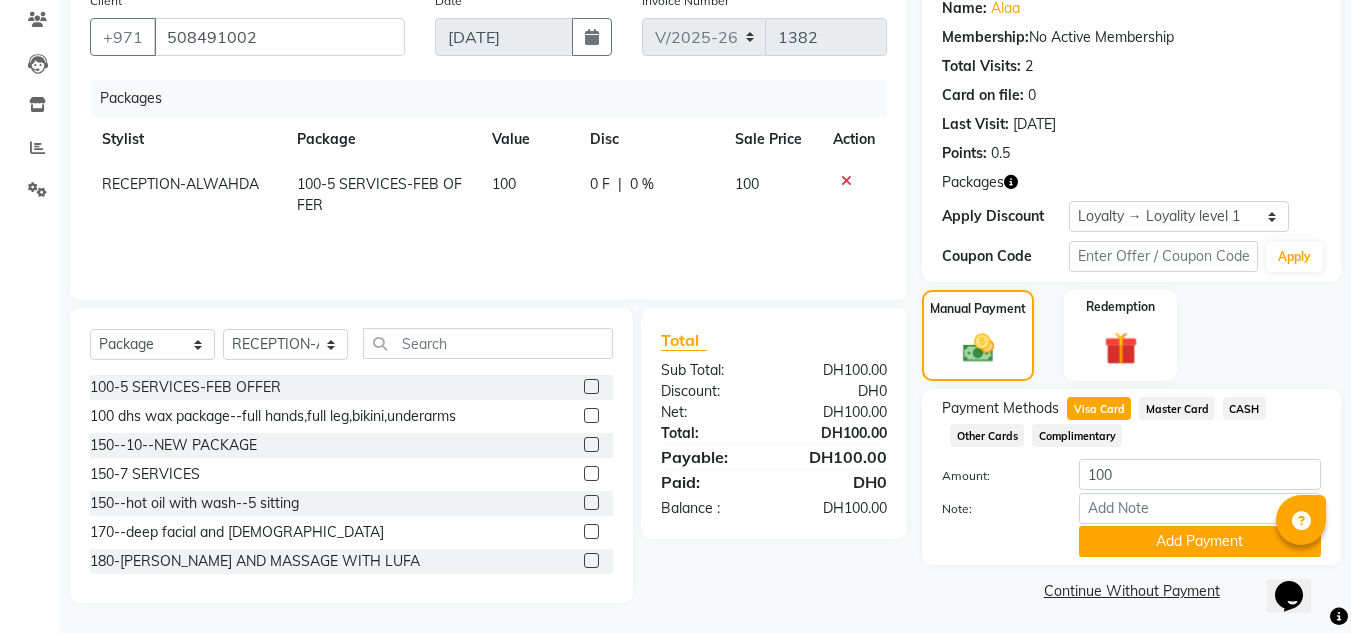scroll, scrollTop: 171, scrollLeft: 0, axis: vertical 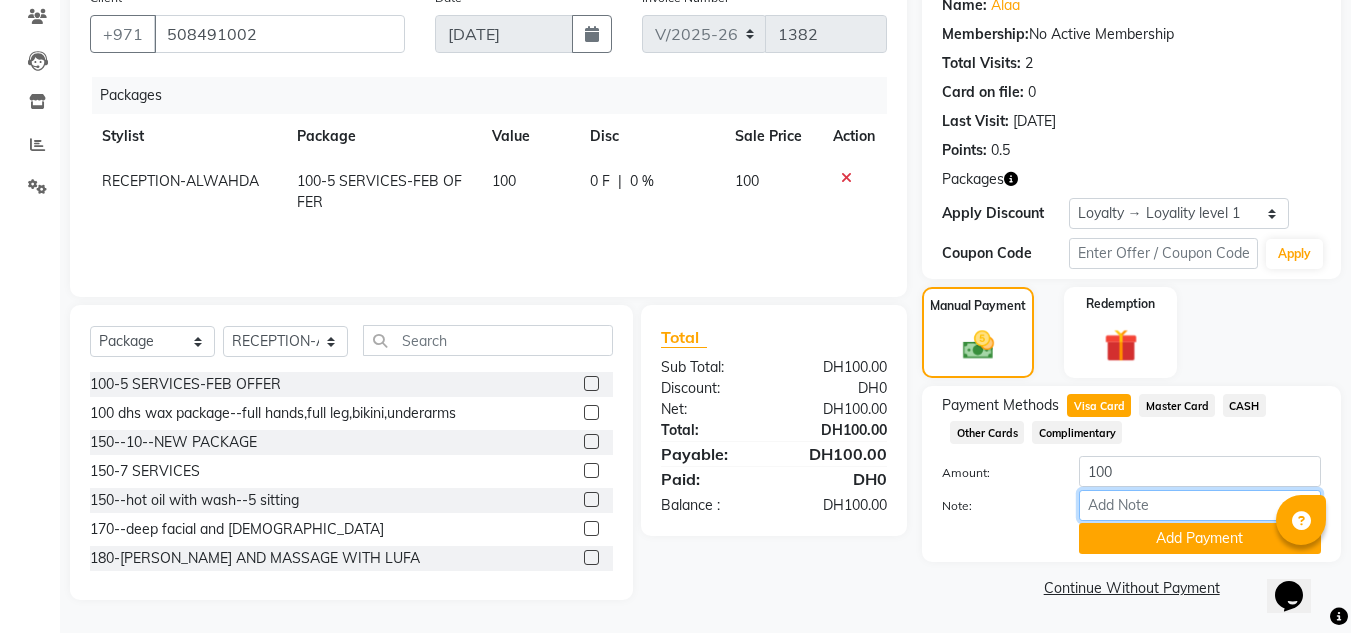 drag, startPoint x: 1158, startPoint y: 494, endPoint x: 1147, endPoint y: 516, distance: 24.596748 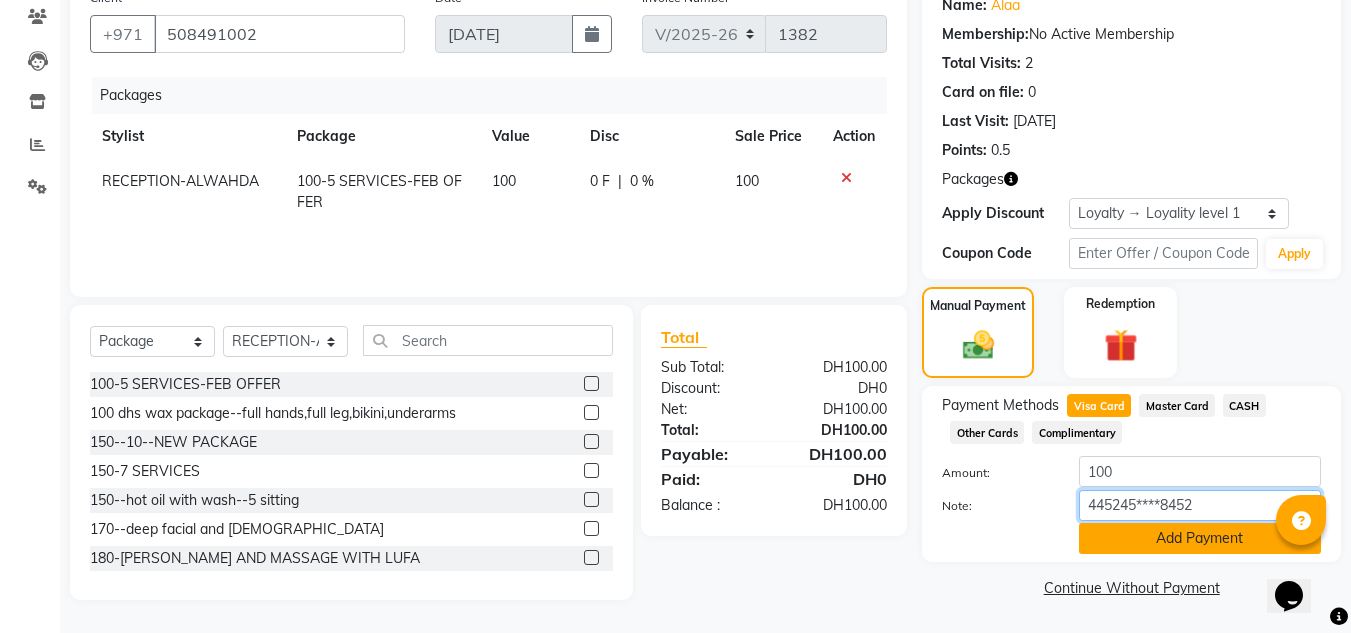 type on "445245****8452" 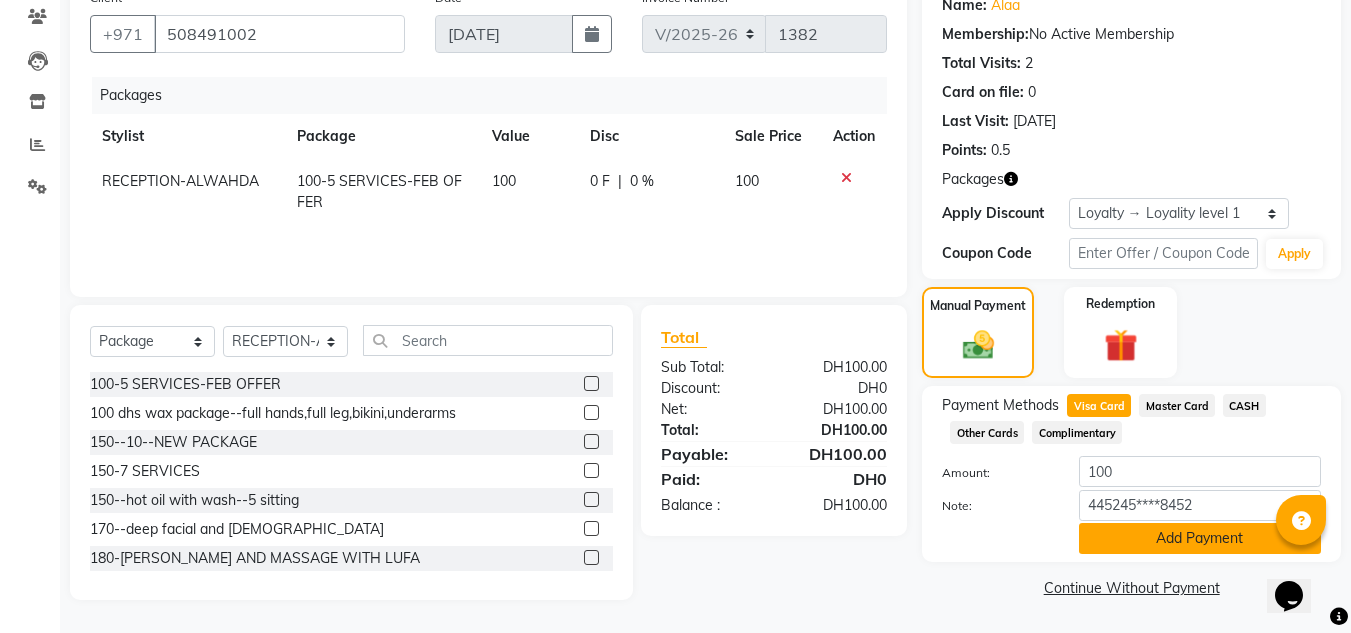 click on "Add Payment" 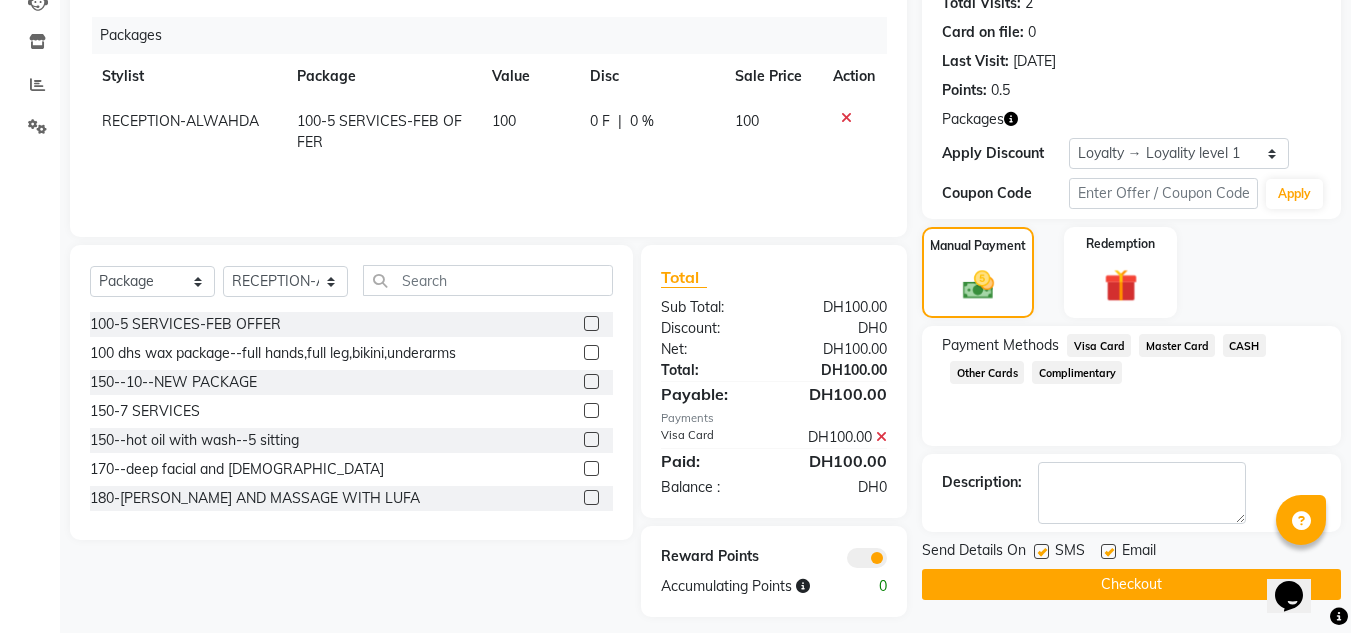 scroll, scrollTop: 245, scrollLeft: 0, axis: vertical 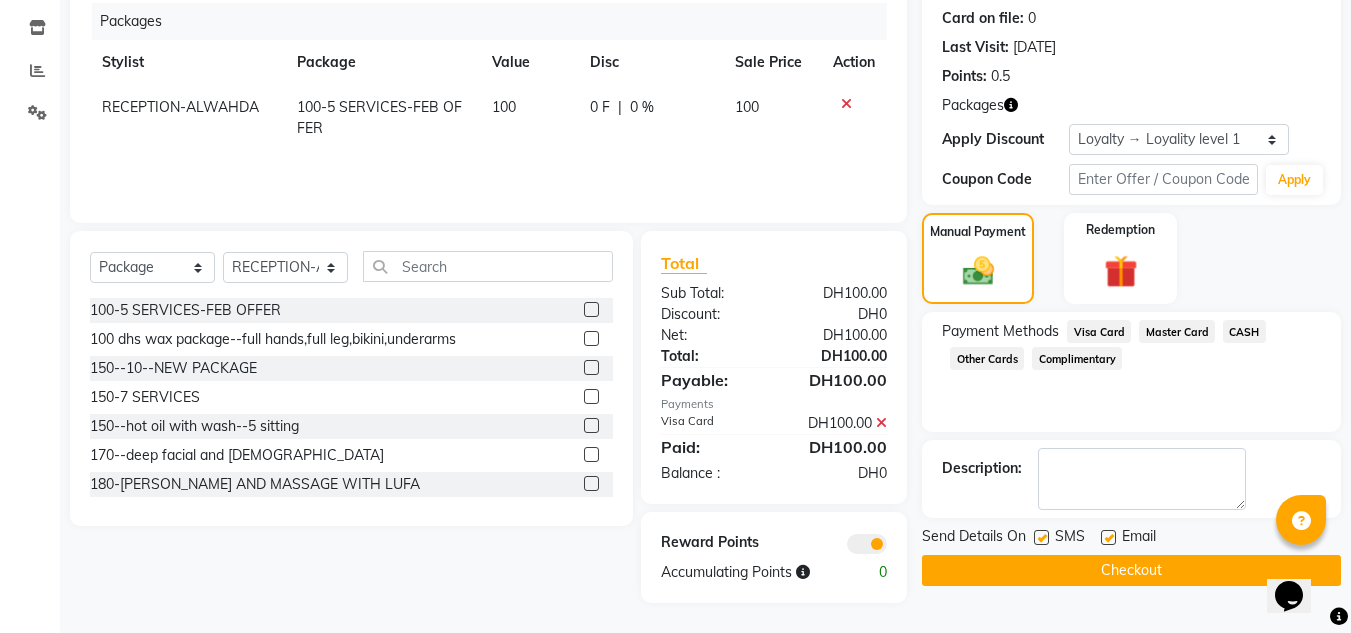 click on "Checkout" 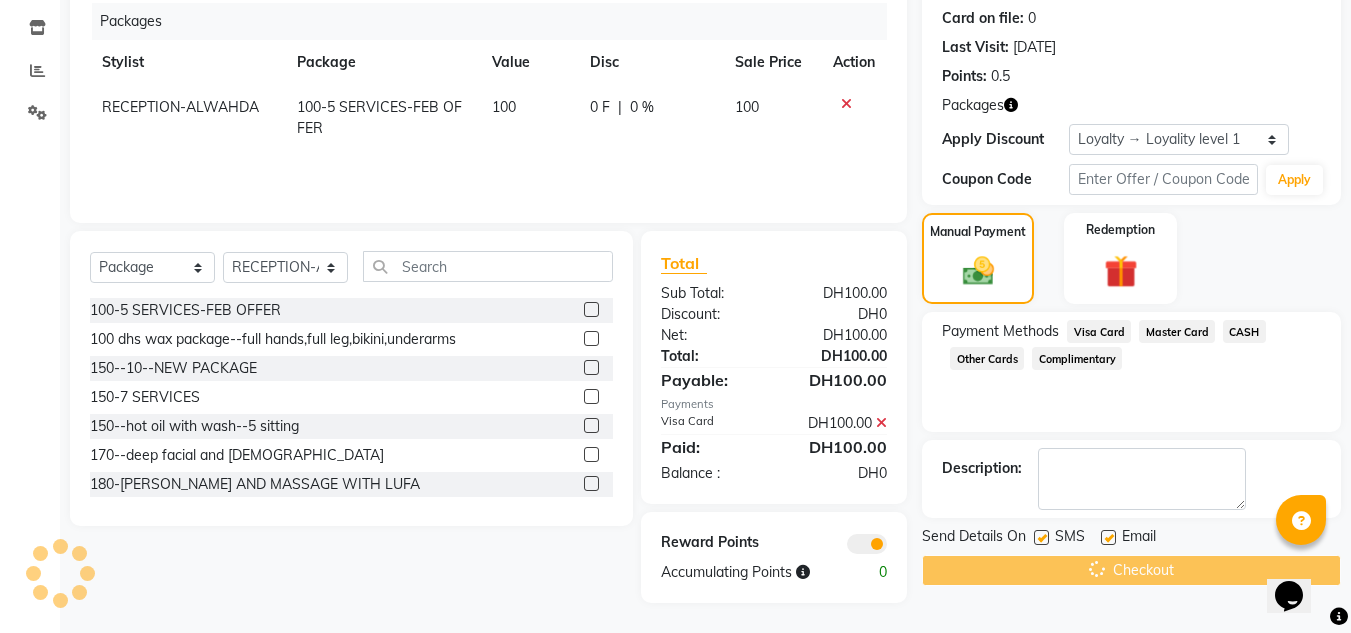 scroll, scrollTop: 0, scrollLeft: 0, axis: both 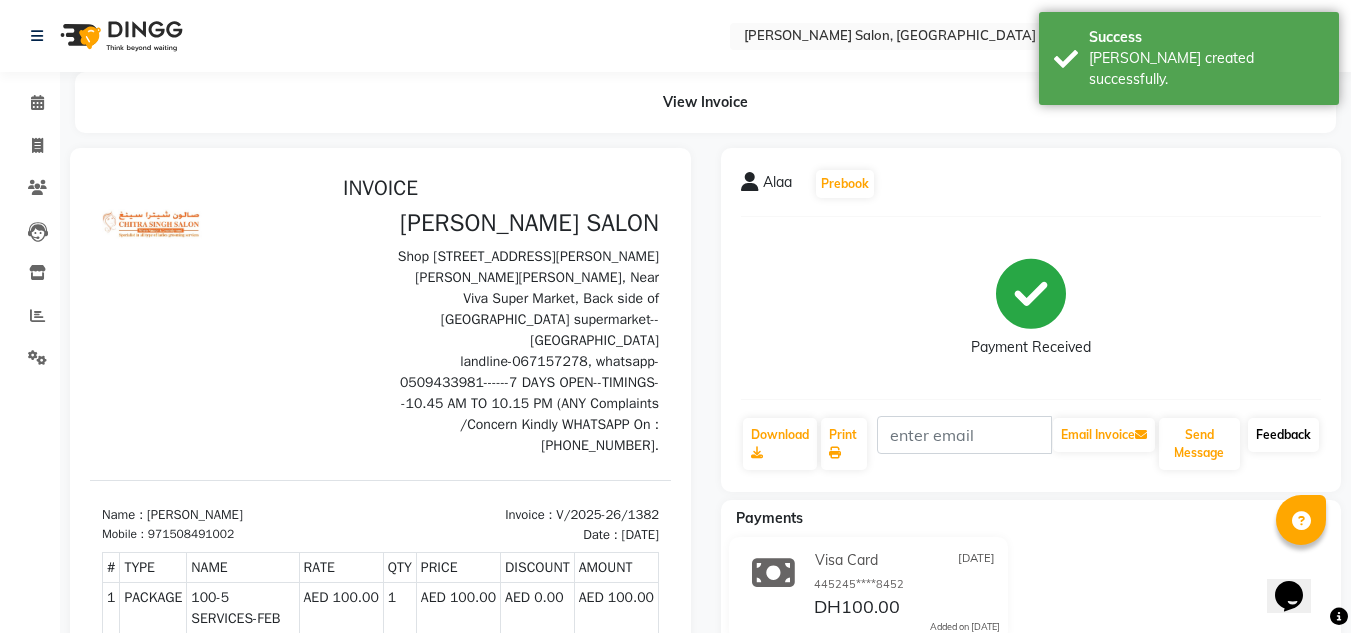 click on "Feedback" 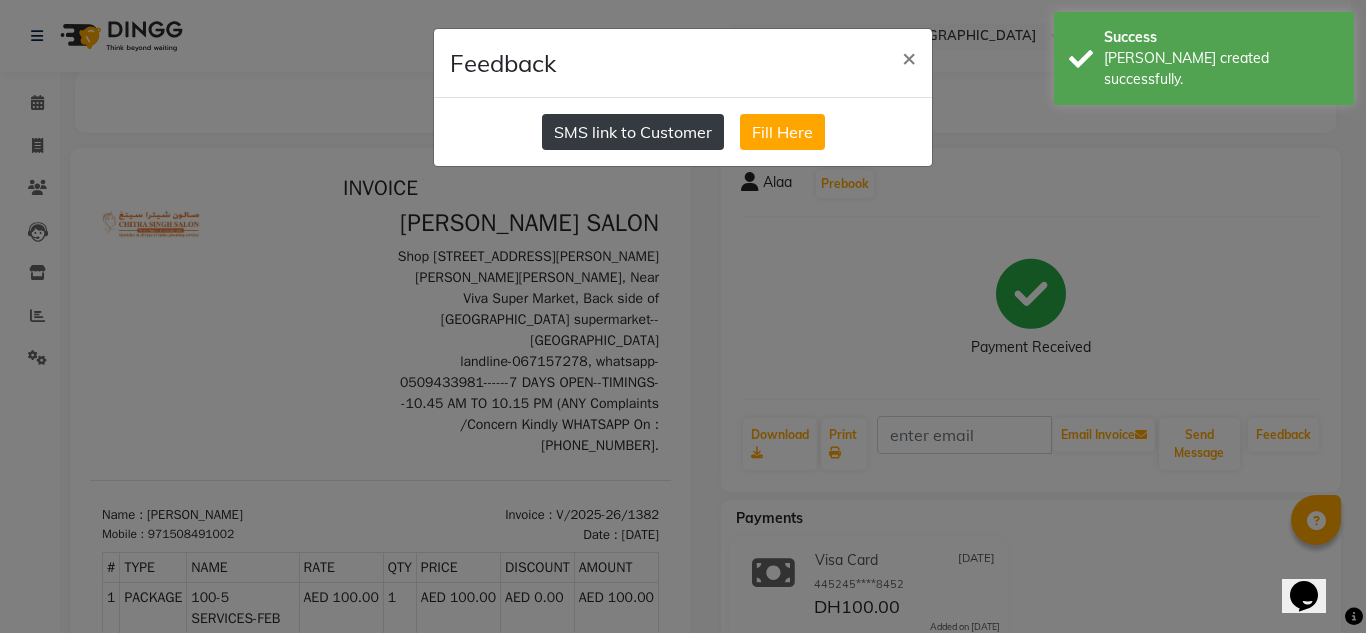 click on "SMS link to Customer" 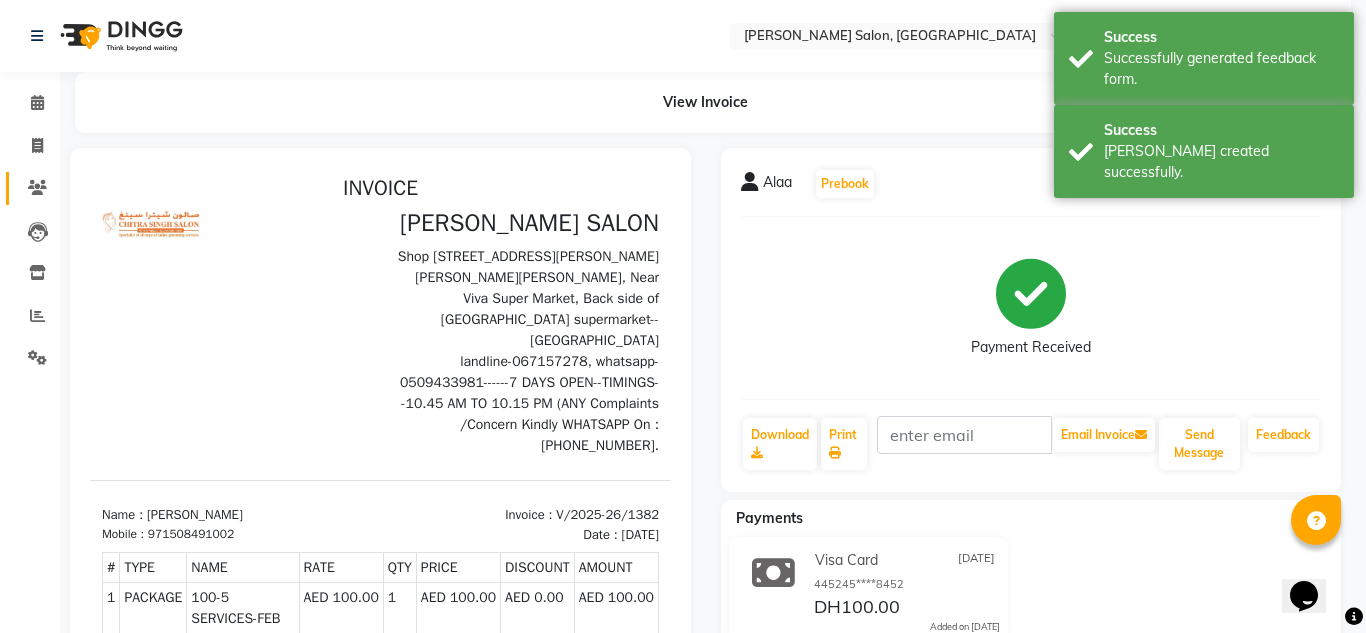 drag, startPoint x: 17, startPoint y: 185, endPoint x: 43, endPoint y: 183, distance: 26.076809 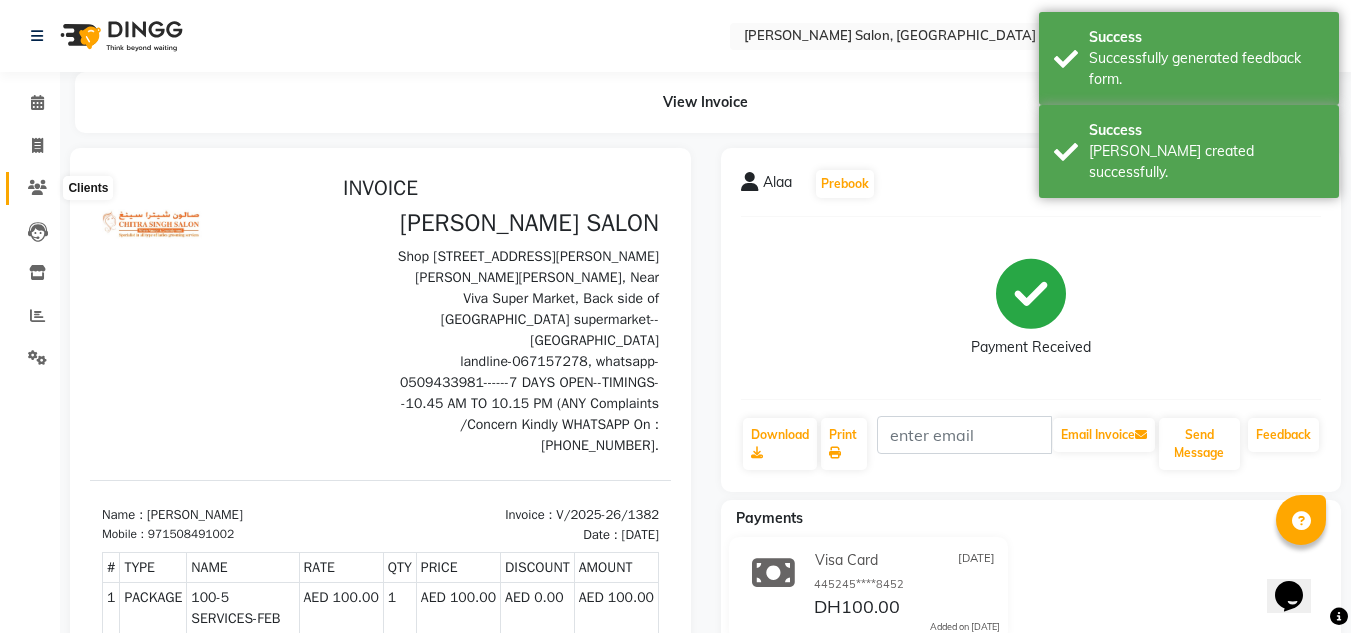 click 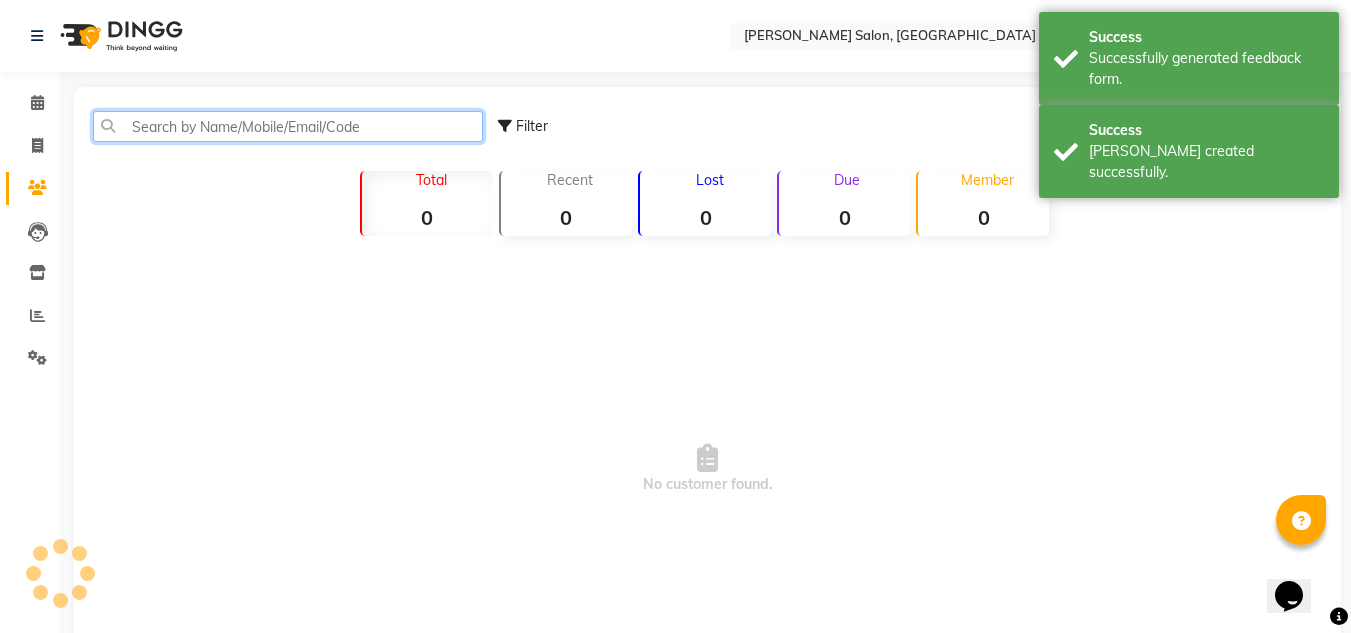 click 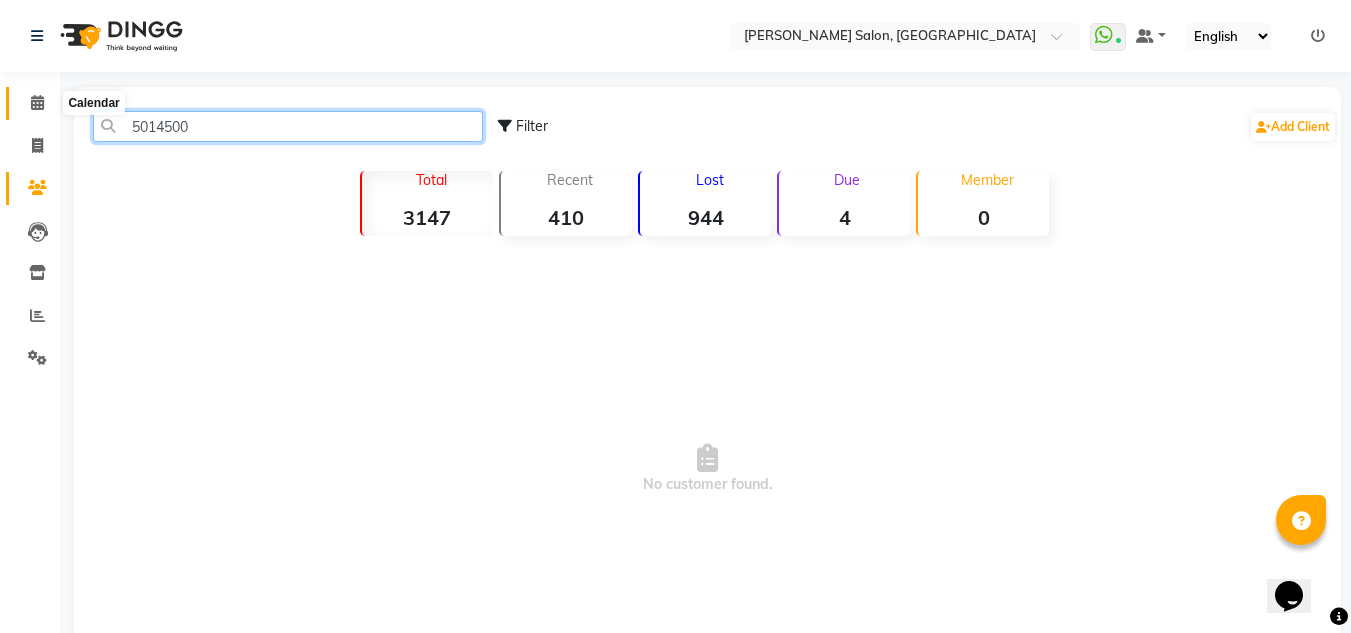 type on "5014500" 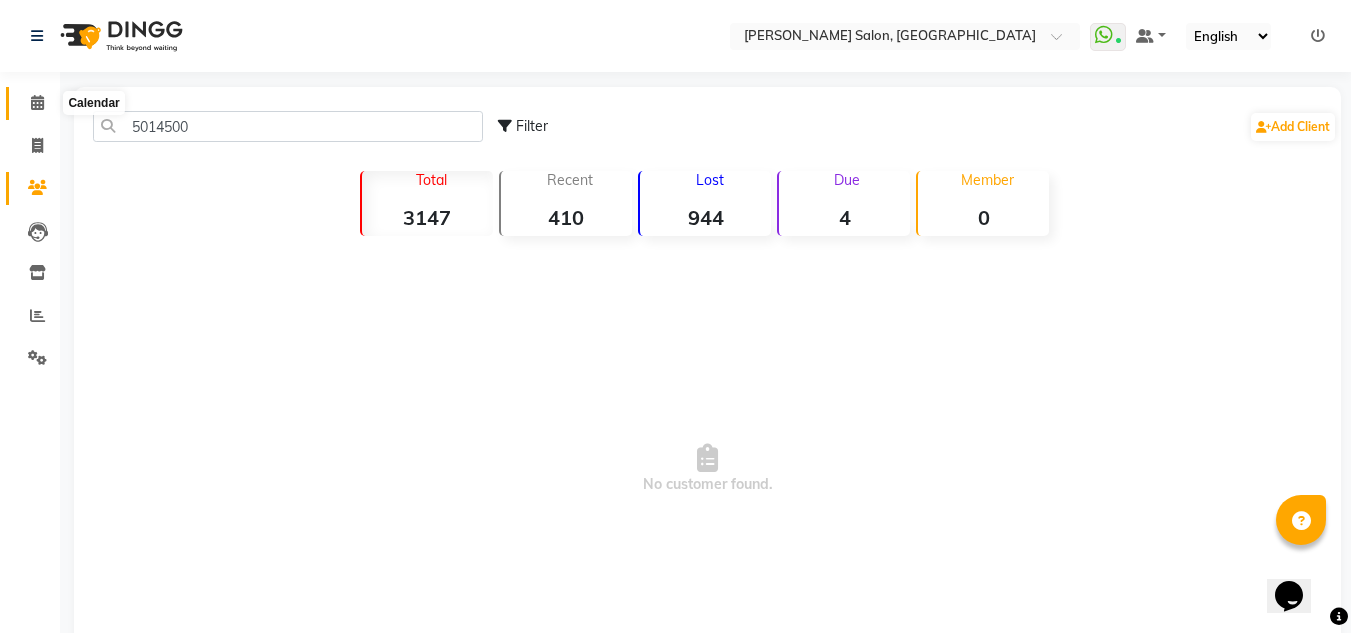 click 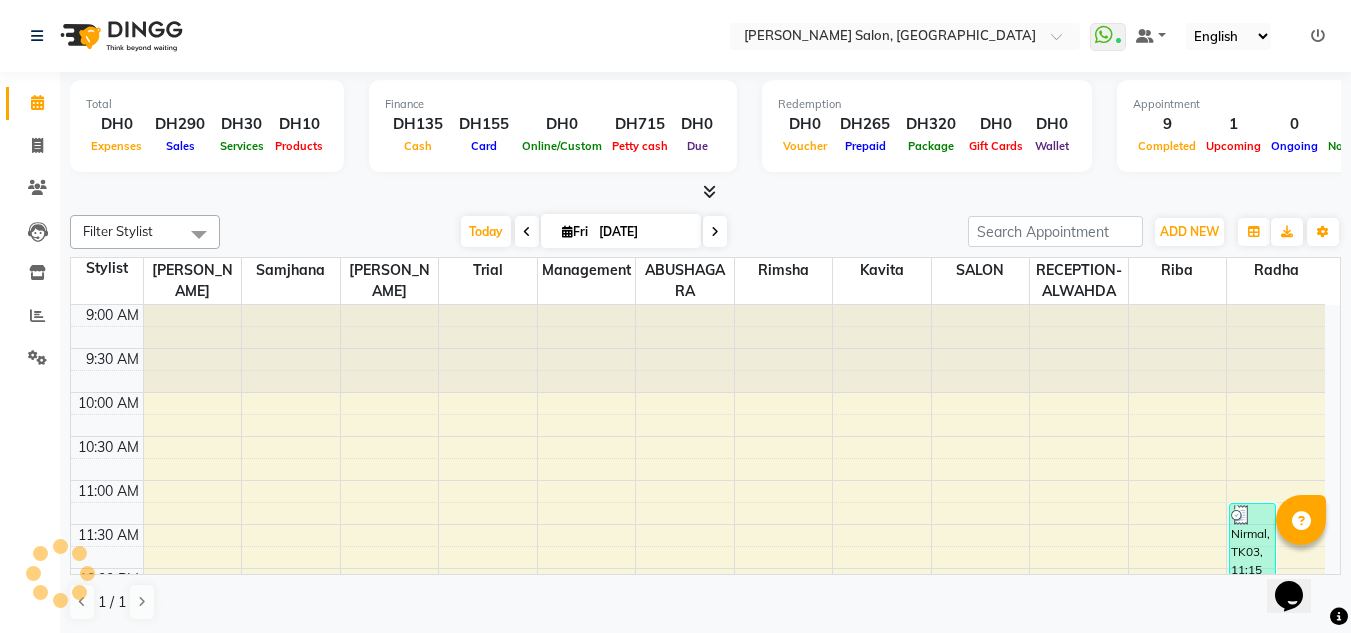 scroll, scrollTop: 0, scrollLeft: 0, axis: both 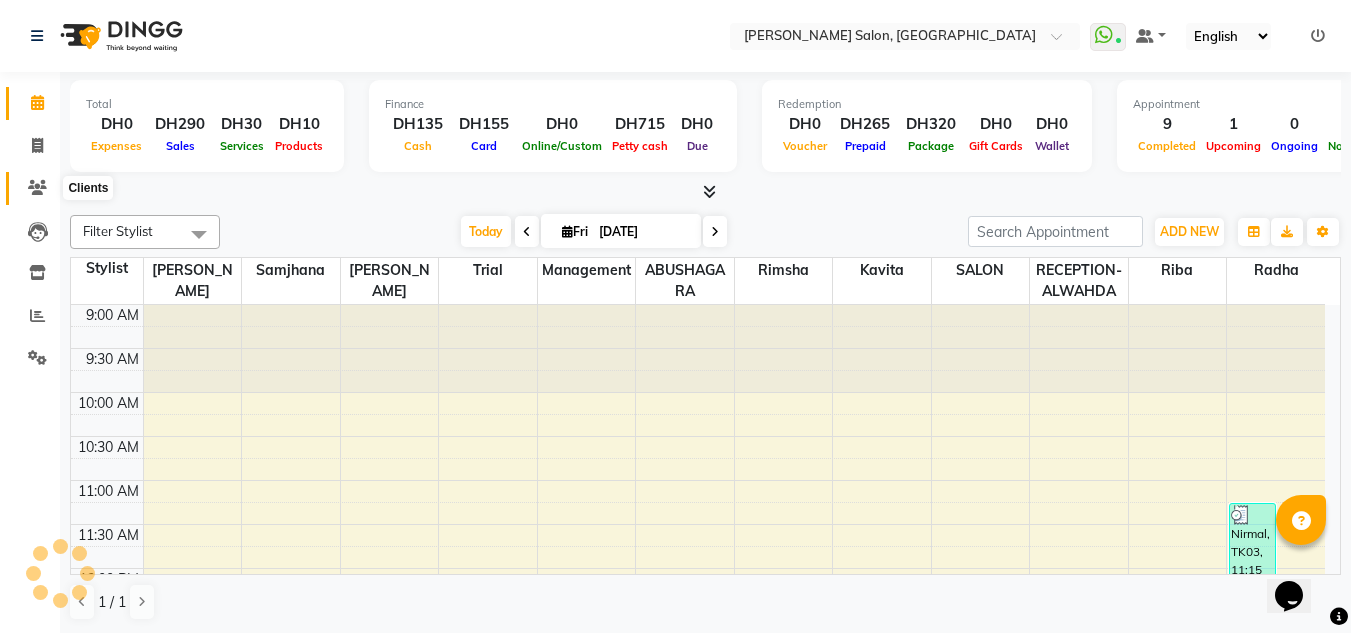 click 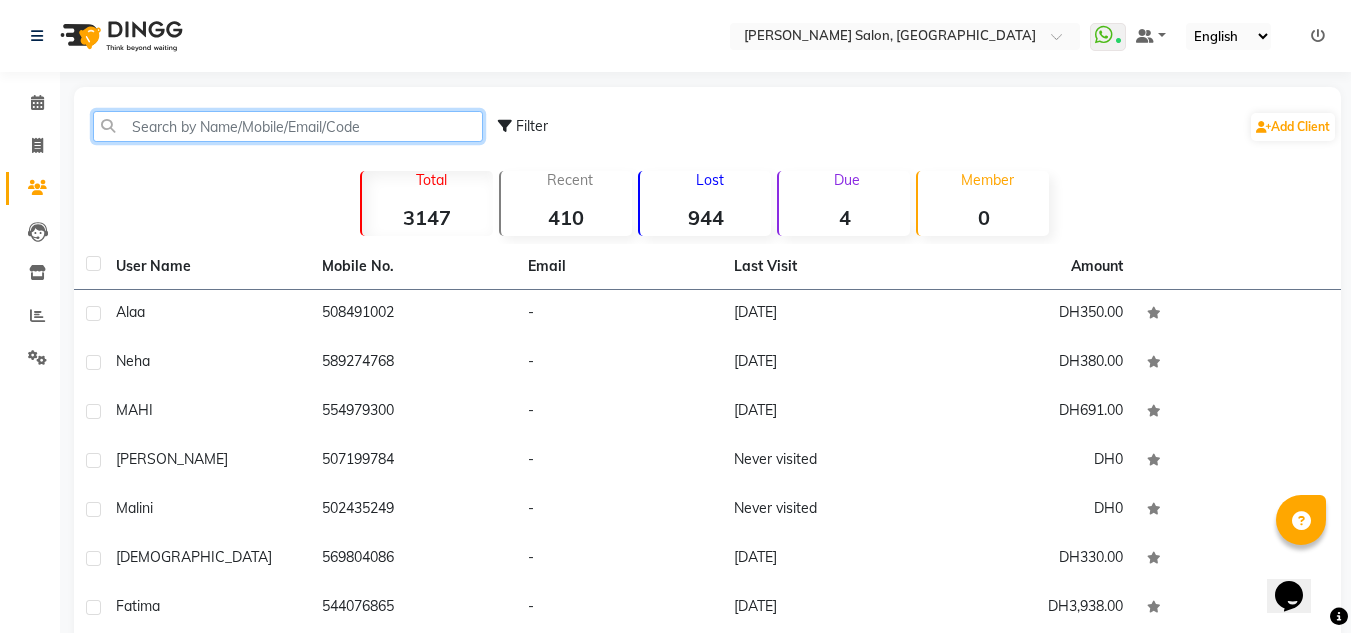 click 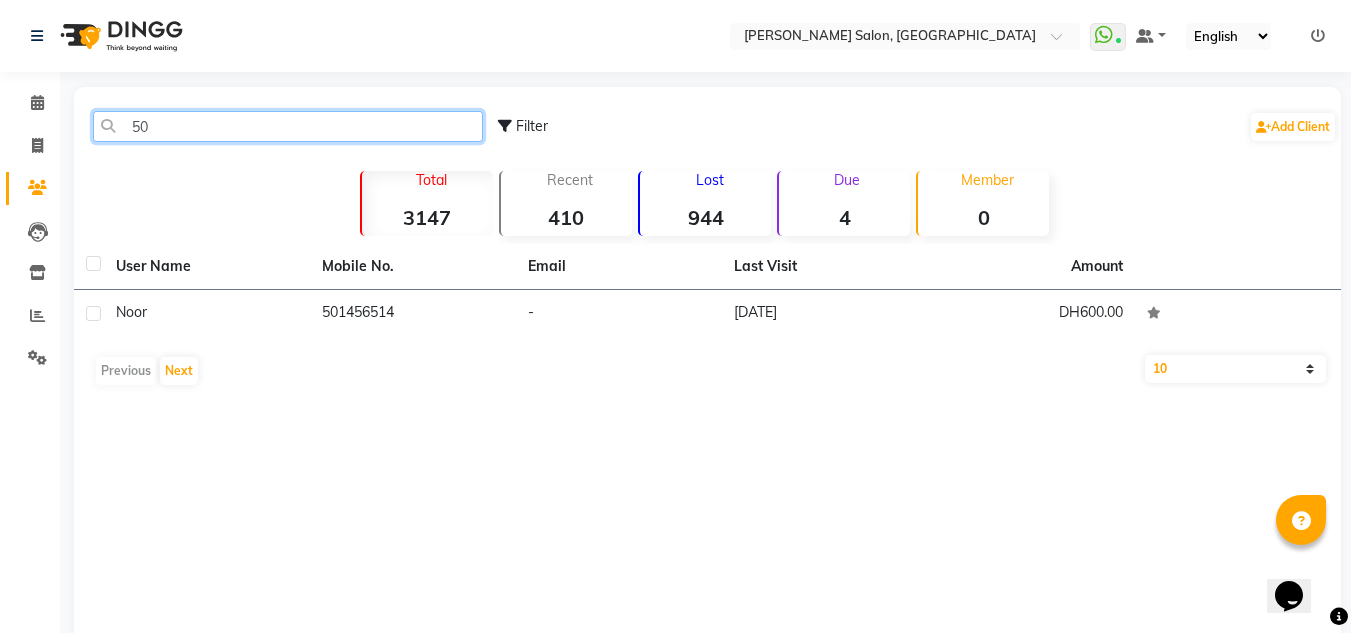 type on "5" 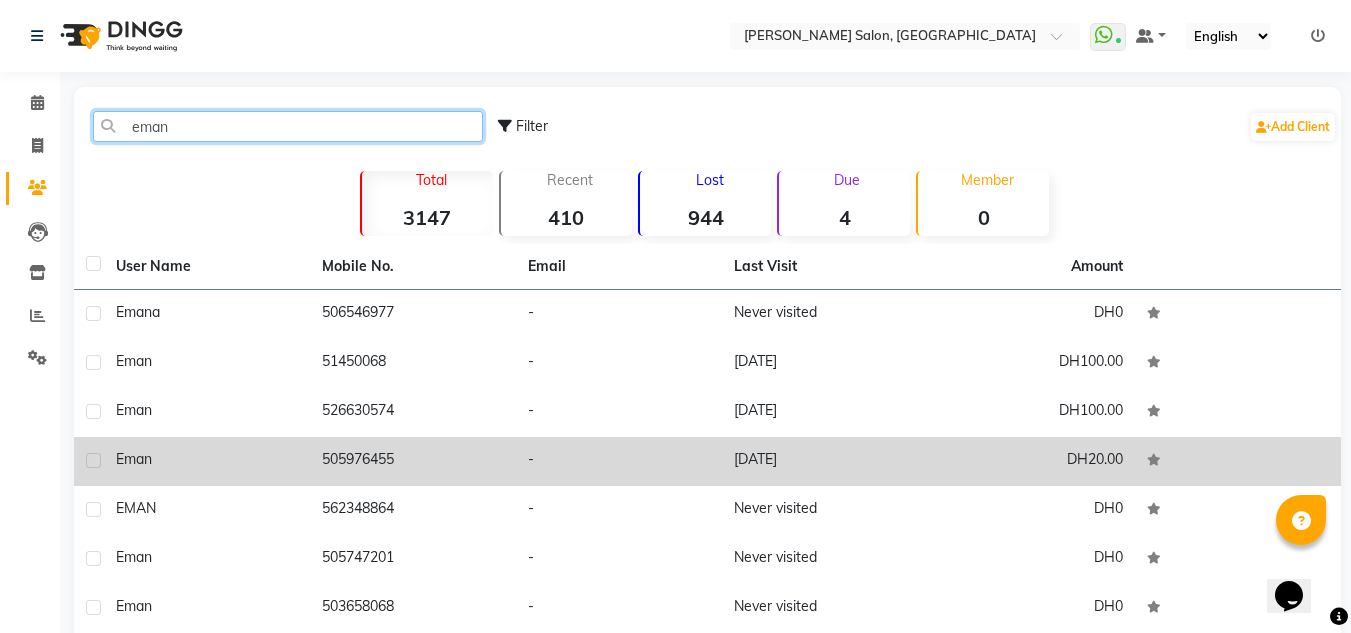 type on "eman" 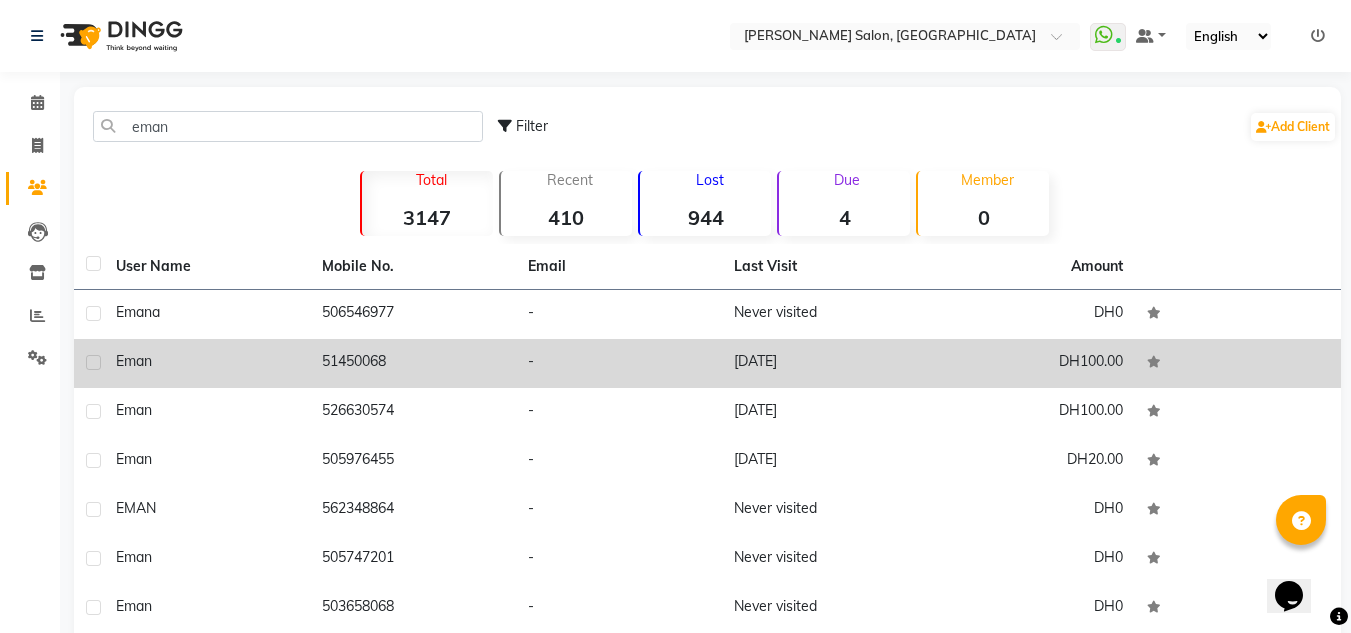 drag, startPoint x: 939, startPoint y: 457, endPoint x: 499, endPoint y: 347, distance: 453.54163 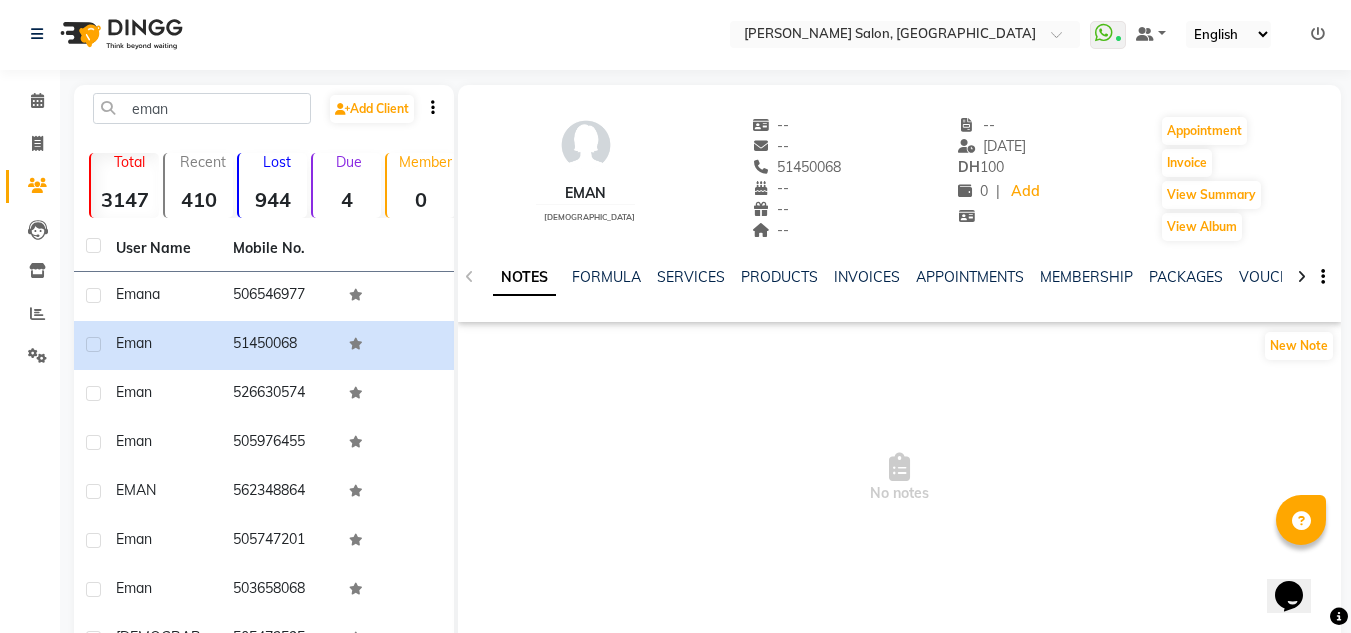scroll, scrollTop: 0, scrollLeft: 0, axis: both 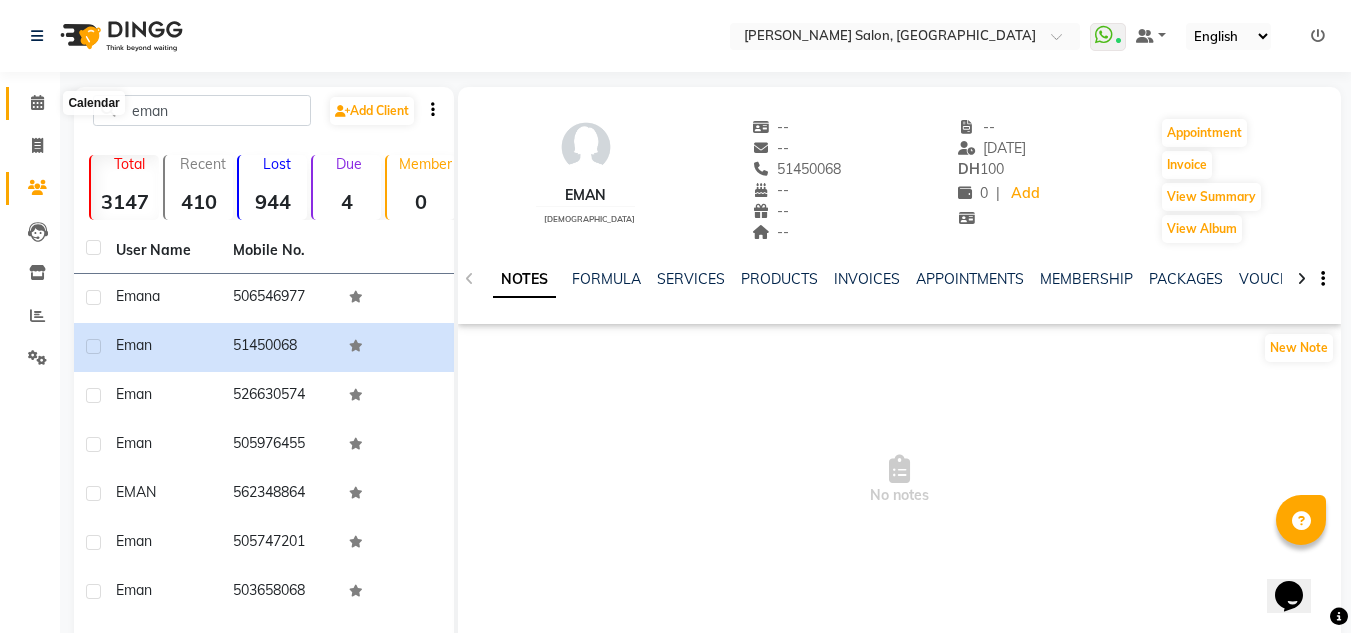 click 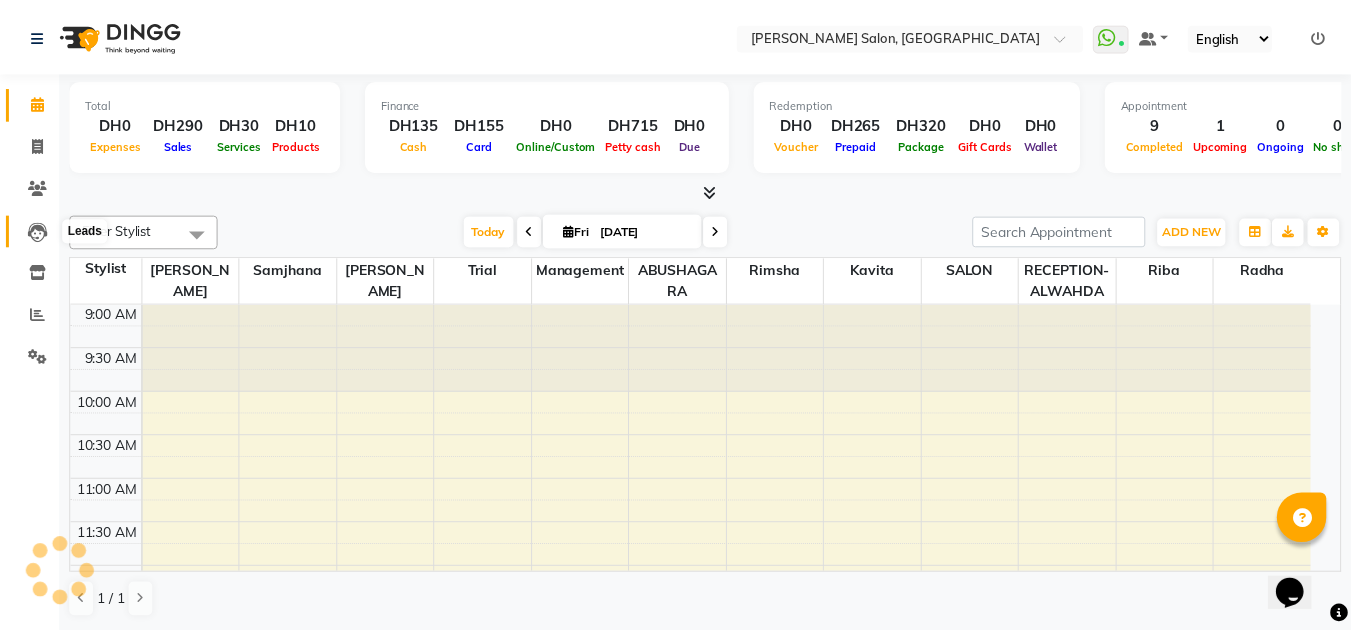 scroll, scrollTop: 924, scrollLeft: 0, axis: vertical 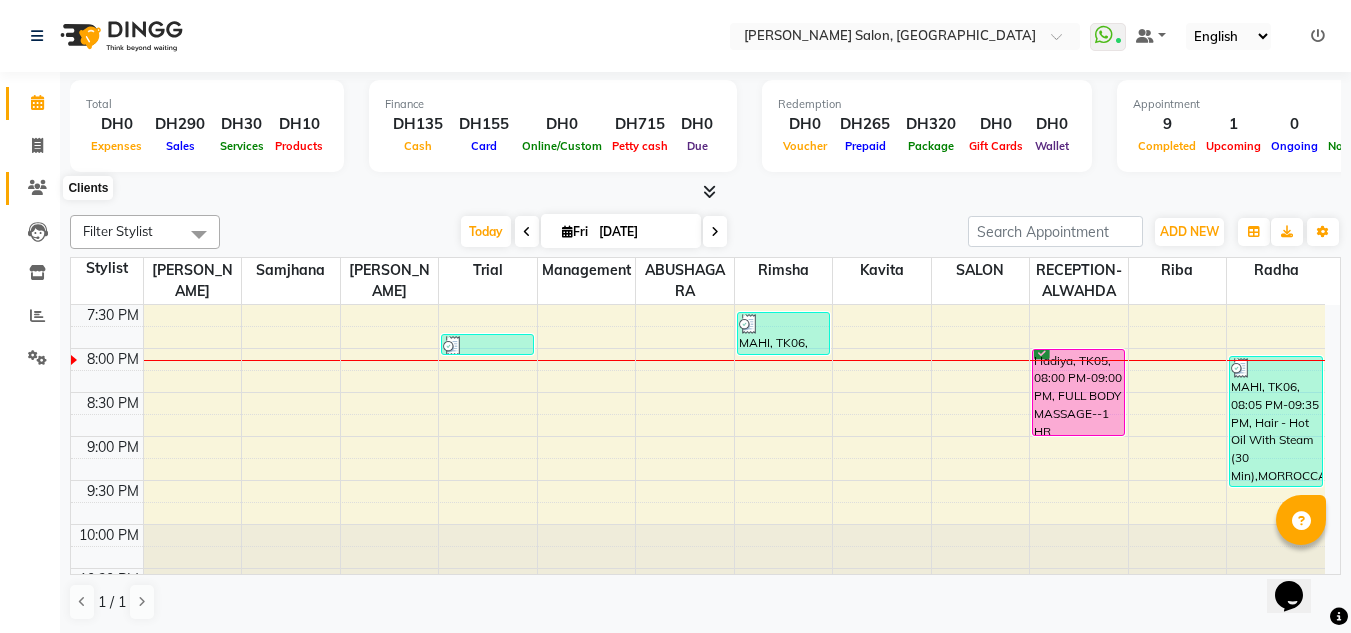 drag, startPoint x: 39, startPoint y: 191, endPoint x: 105, endPoint y: 175, distance: 67.911705 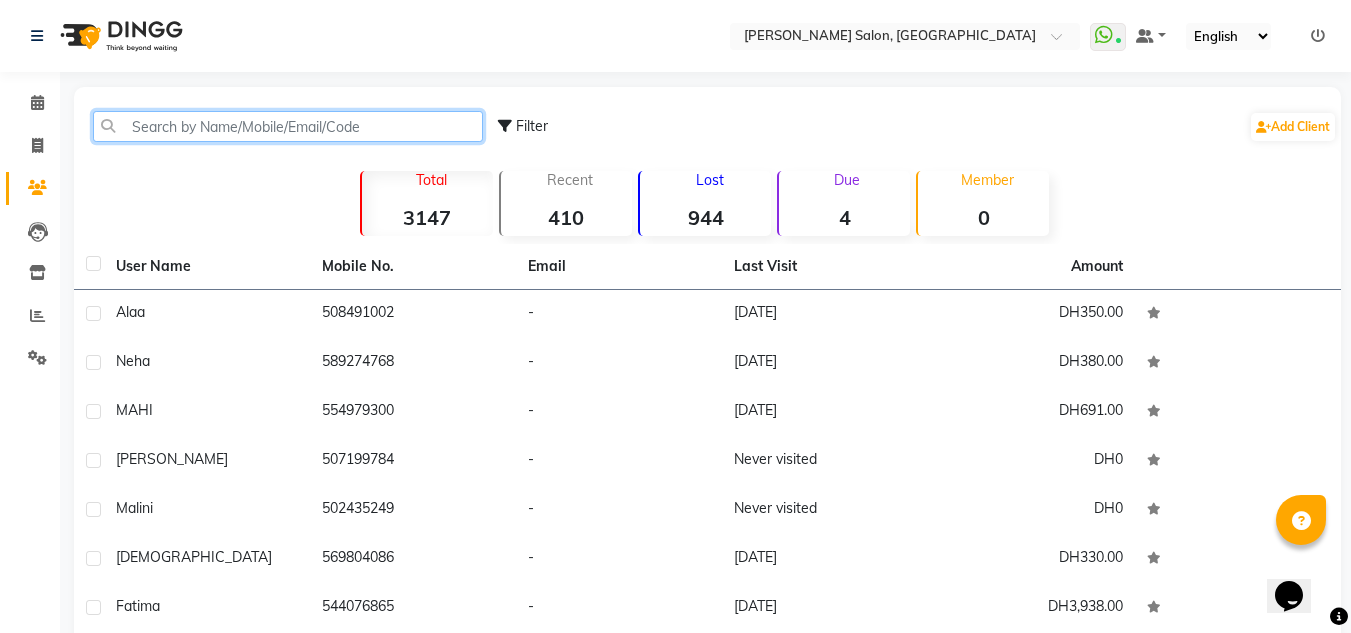 click 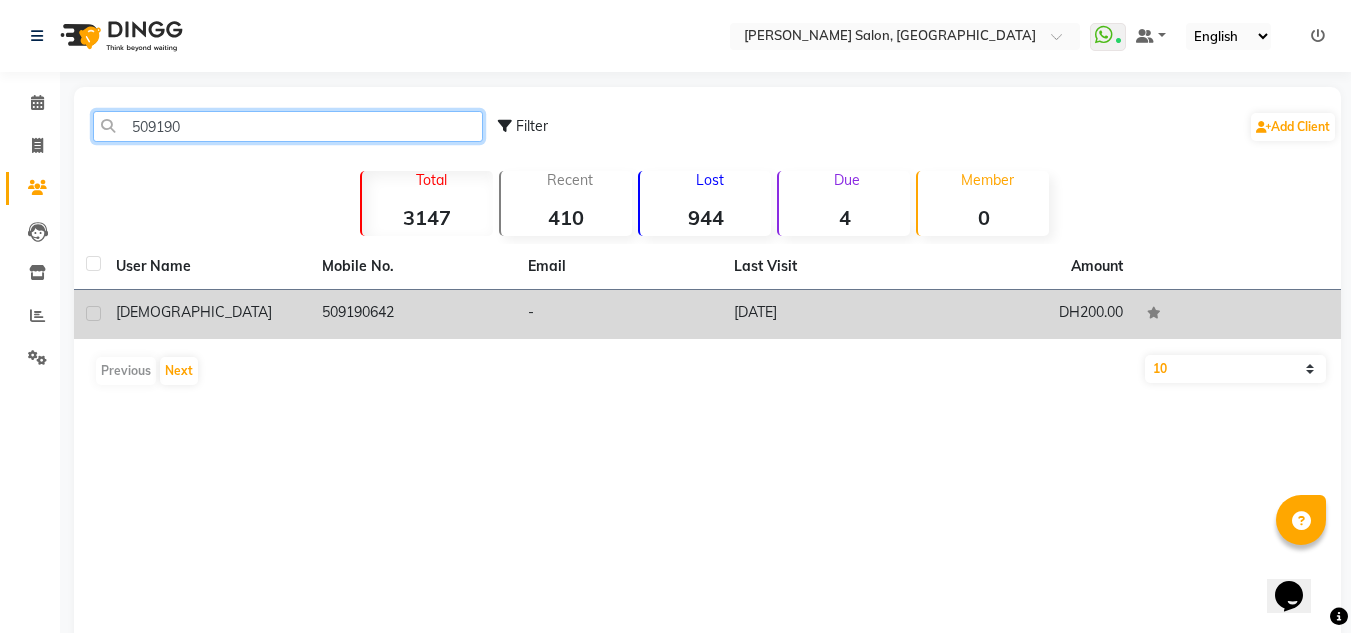 type on "509190" 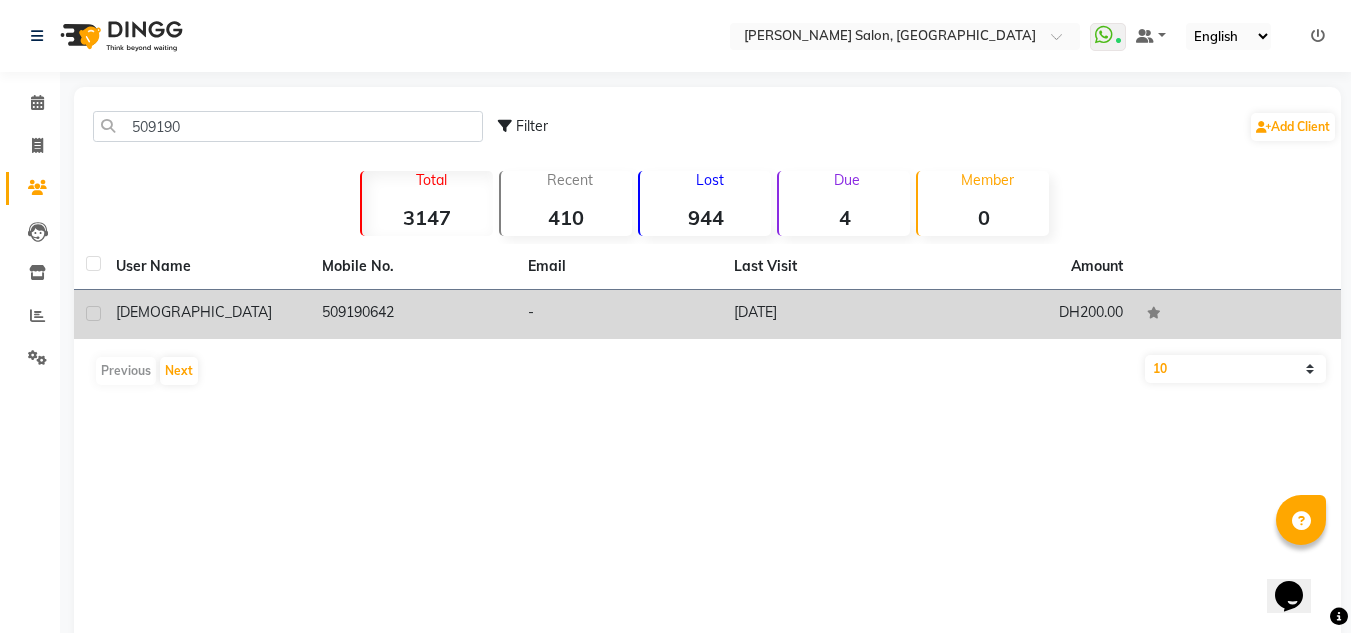 click on "509190642" 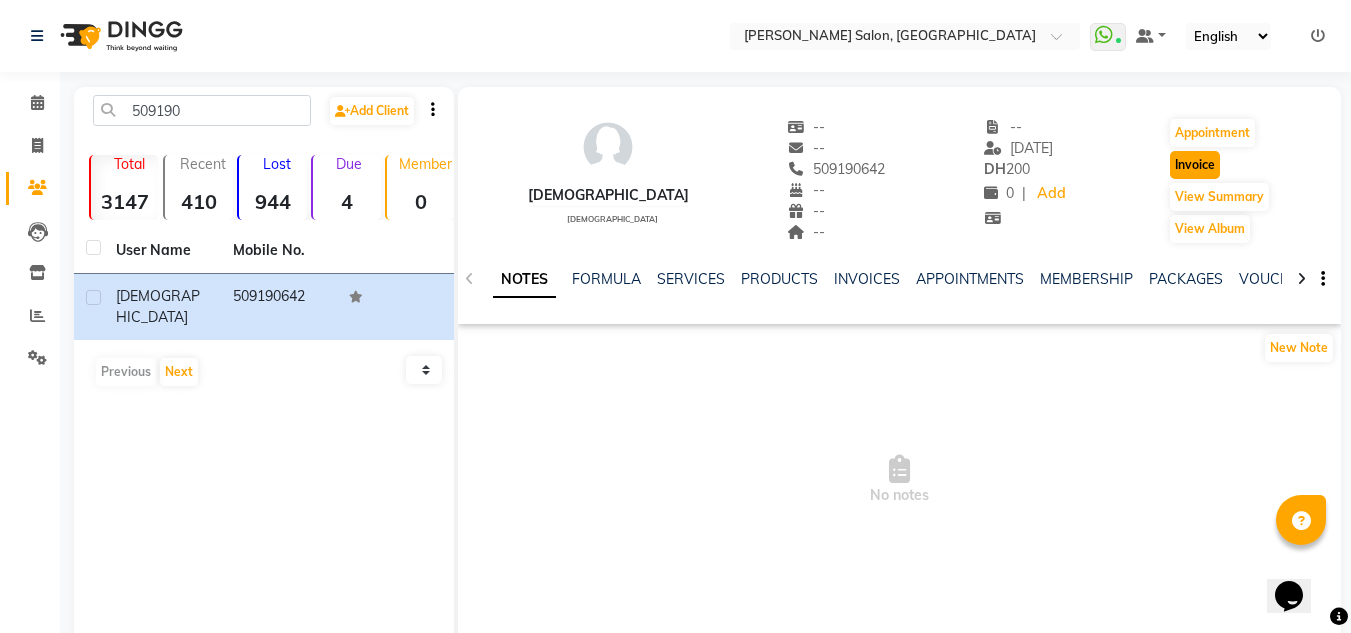 click on "Invoice" 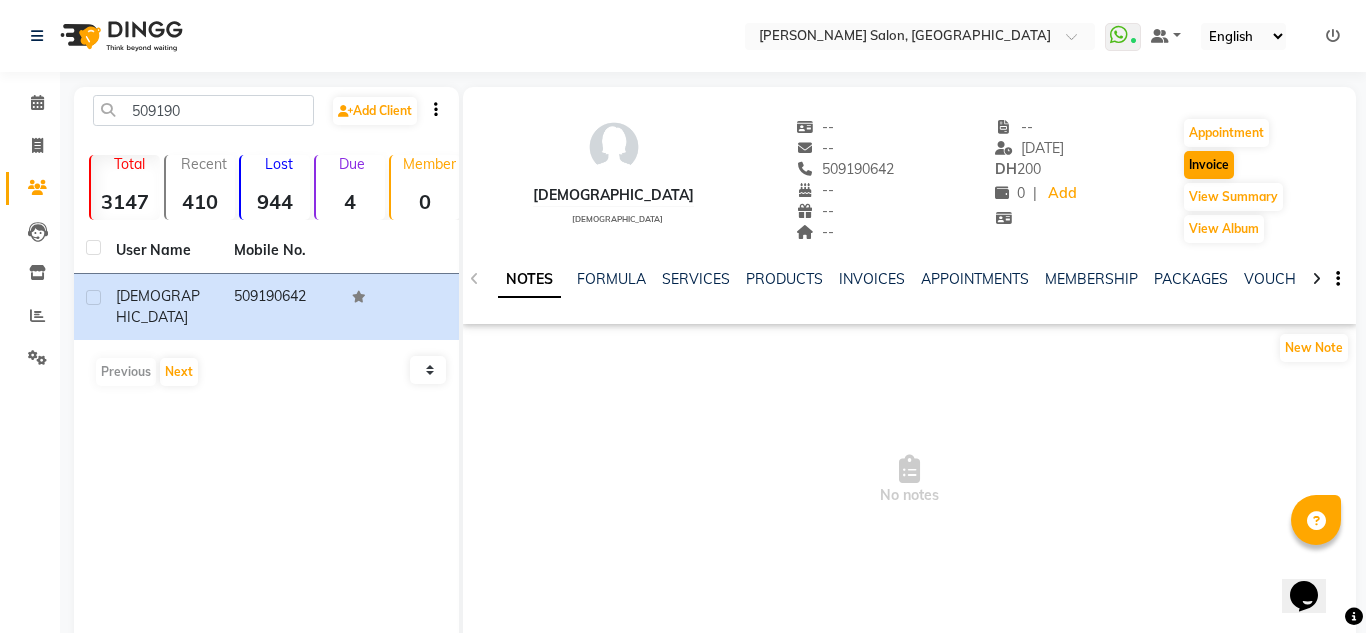 select on "4333" 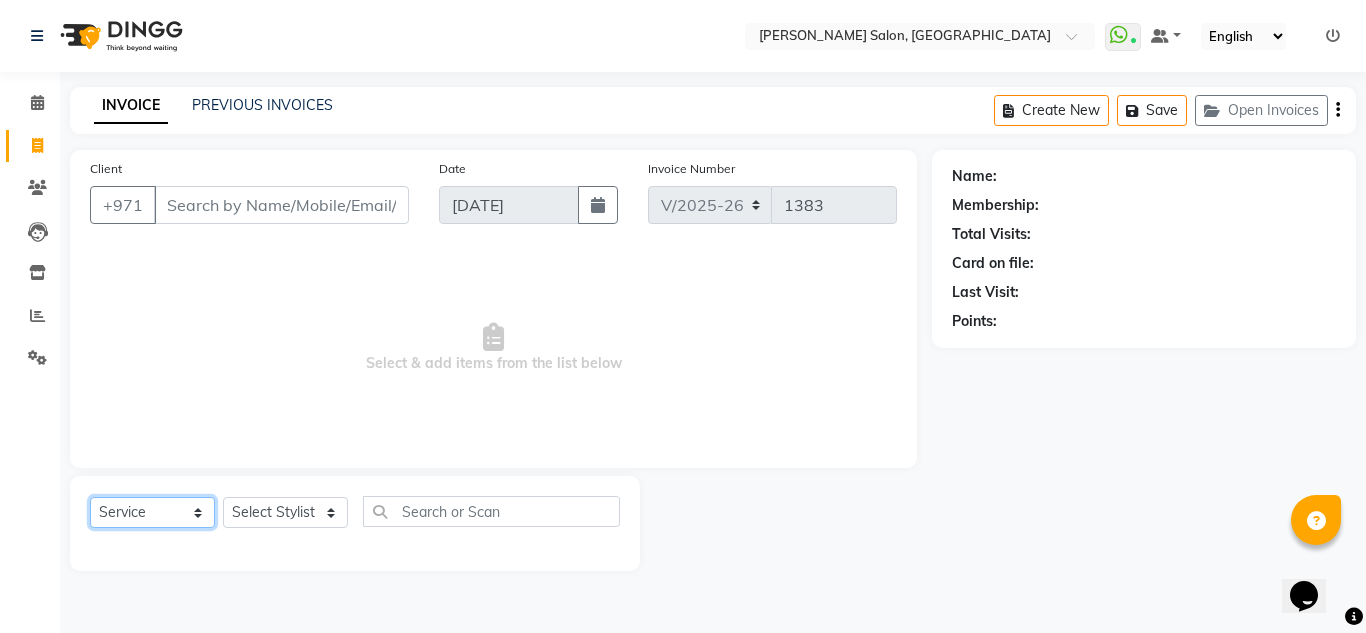 click on "Select  Service  Product  Membership  Package Voucher Prepaid Gift Card" 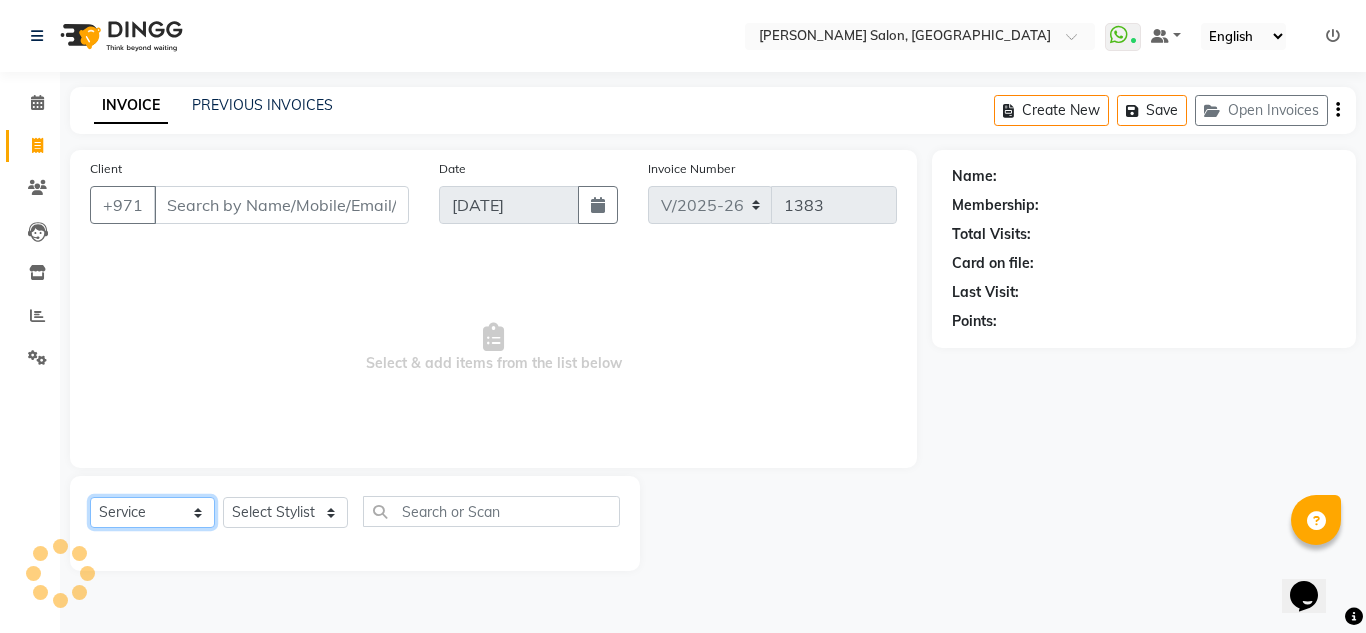 type on "509190642" 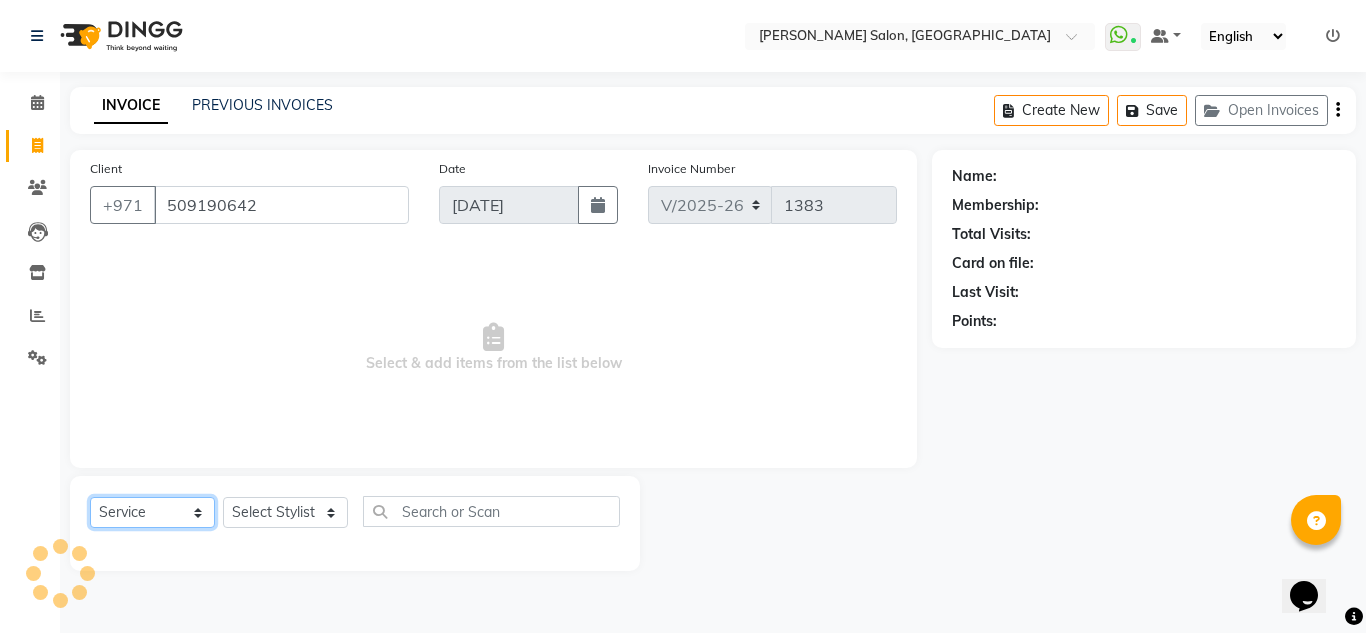 select on "1: Object" 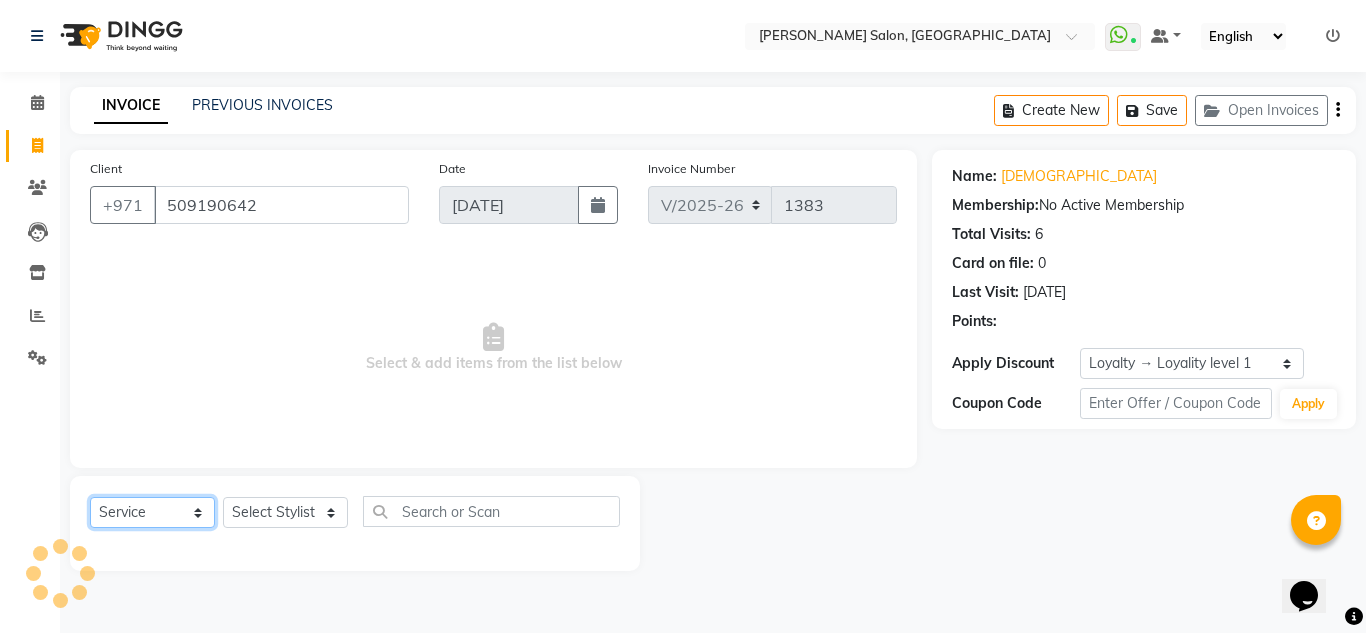 select on "package" 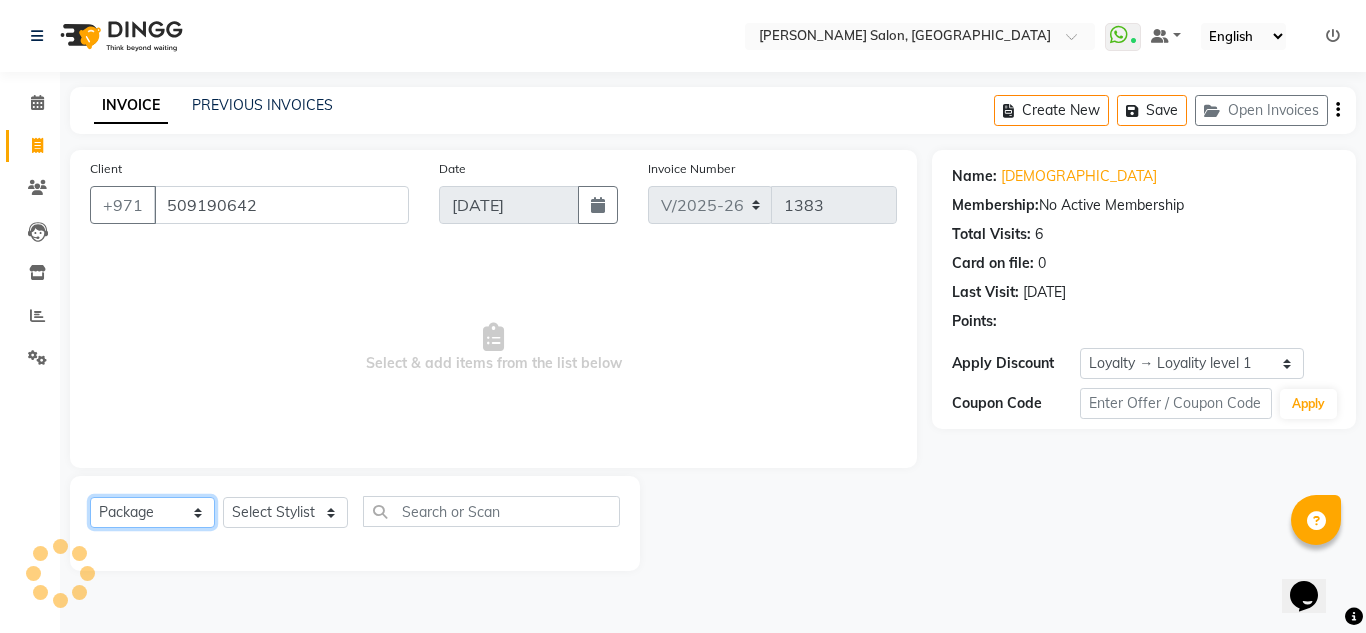 click on "Select  Service  Product  Membership  Package Voucher Prepaid Gift Card" 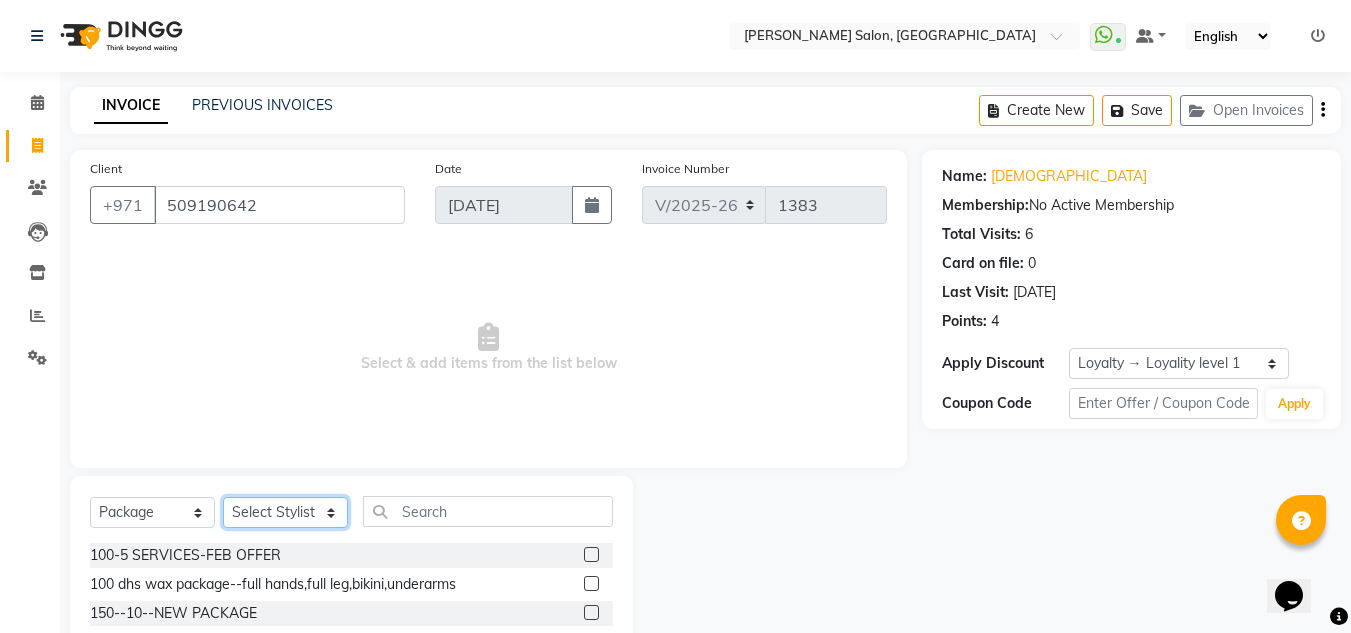 click on "Select Stylist ABUSHAGARA Kavita Laxmi Management [PERSON_NAME] RECEPTION-ALWAHDA [PERSON_NAME] SALON [PERSON_NAME] trial" 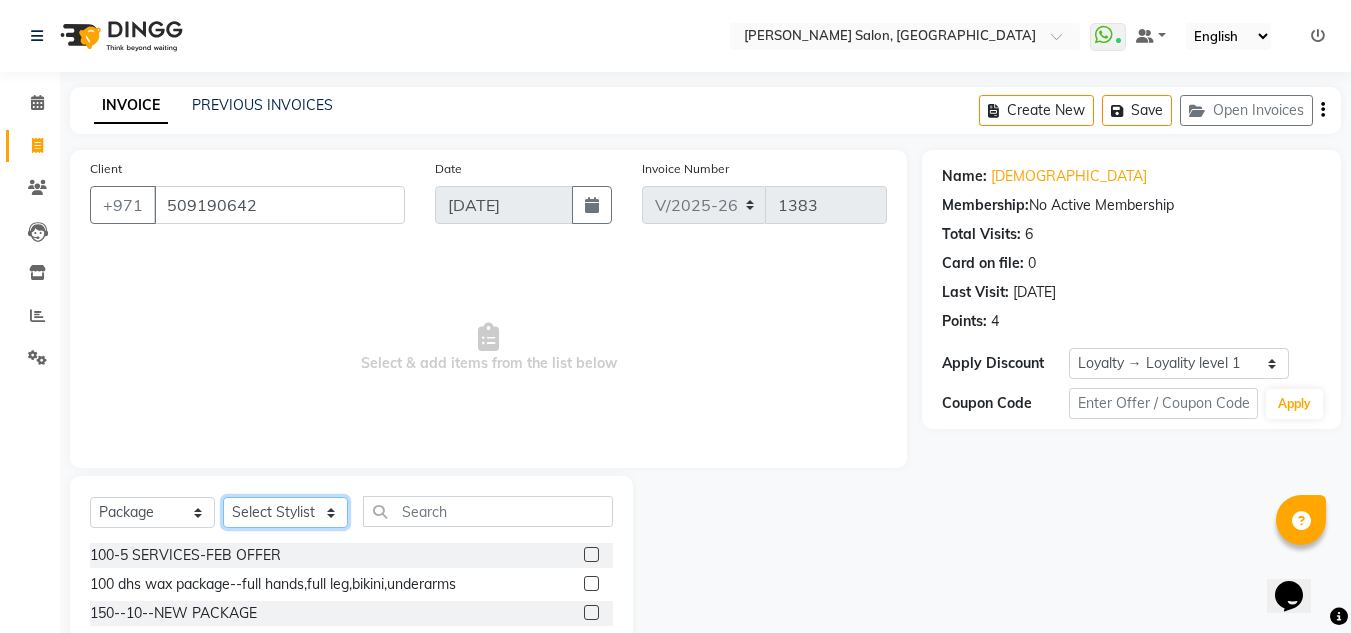 select on "76471" 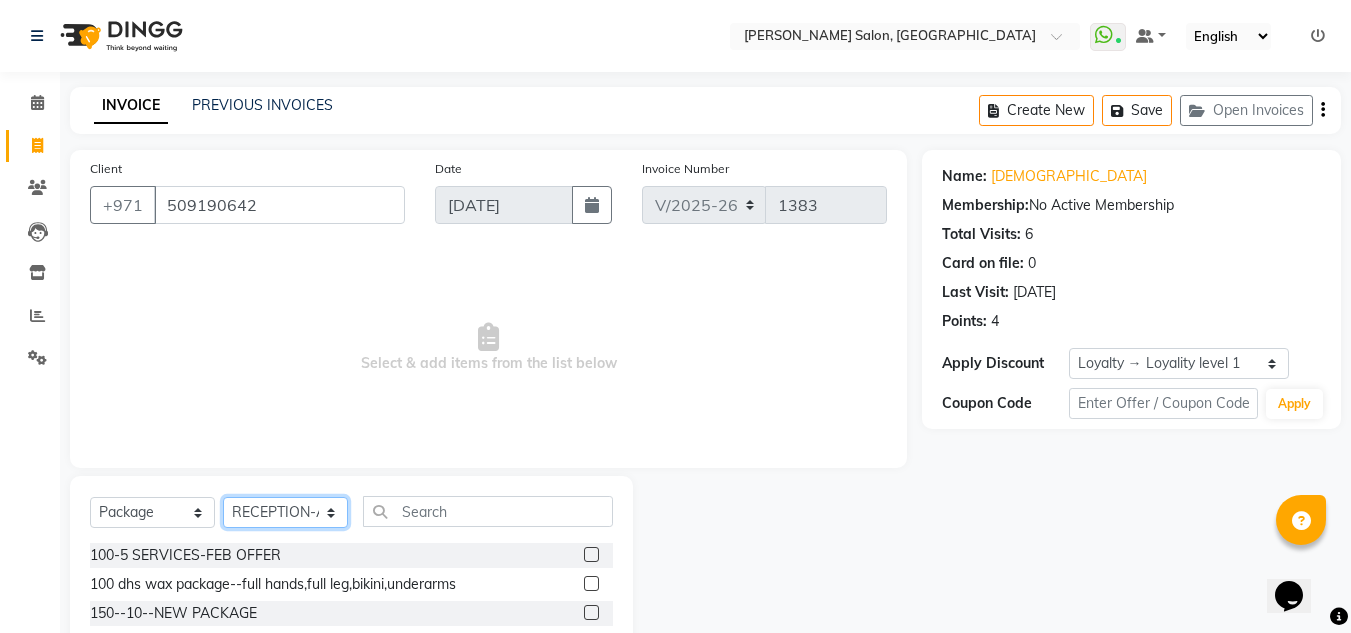 click on "Select Stylist ABUSHAGARA Kavita Laxmi Management [PERSON_NAME] RECEPTION-ALWAHDA [PERSON_NAME] SALON [PERSON_NAME] trial" 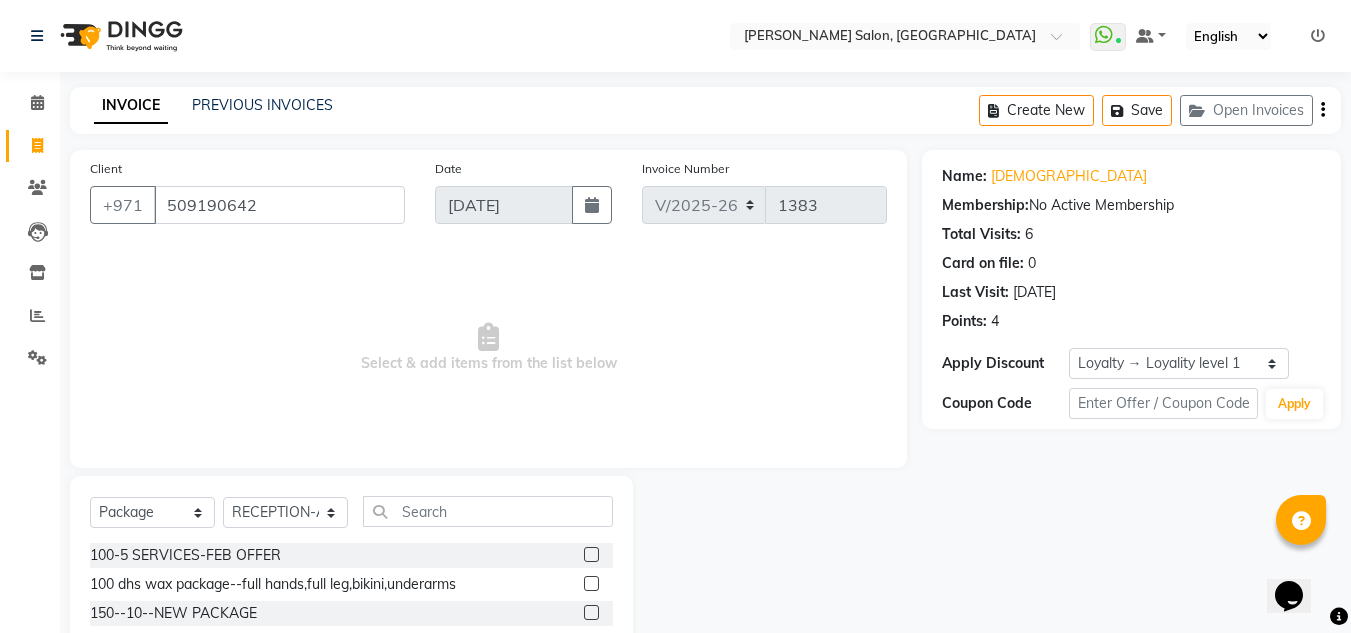 click 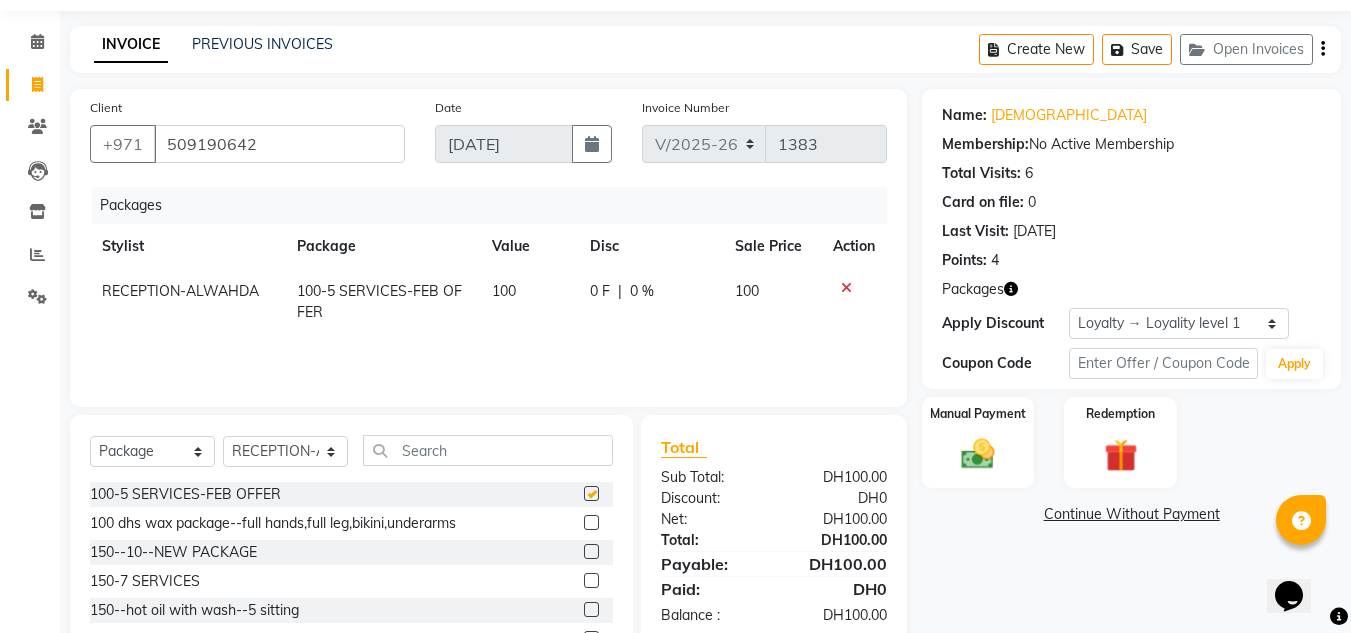 scroll, scrollTop: 168, scrollLeft: 0, axis: vertical 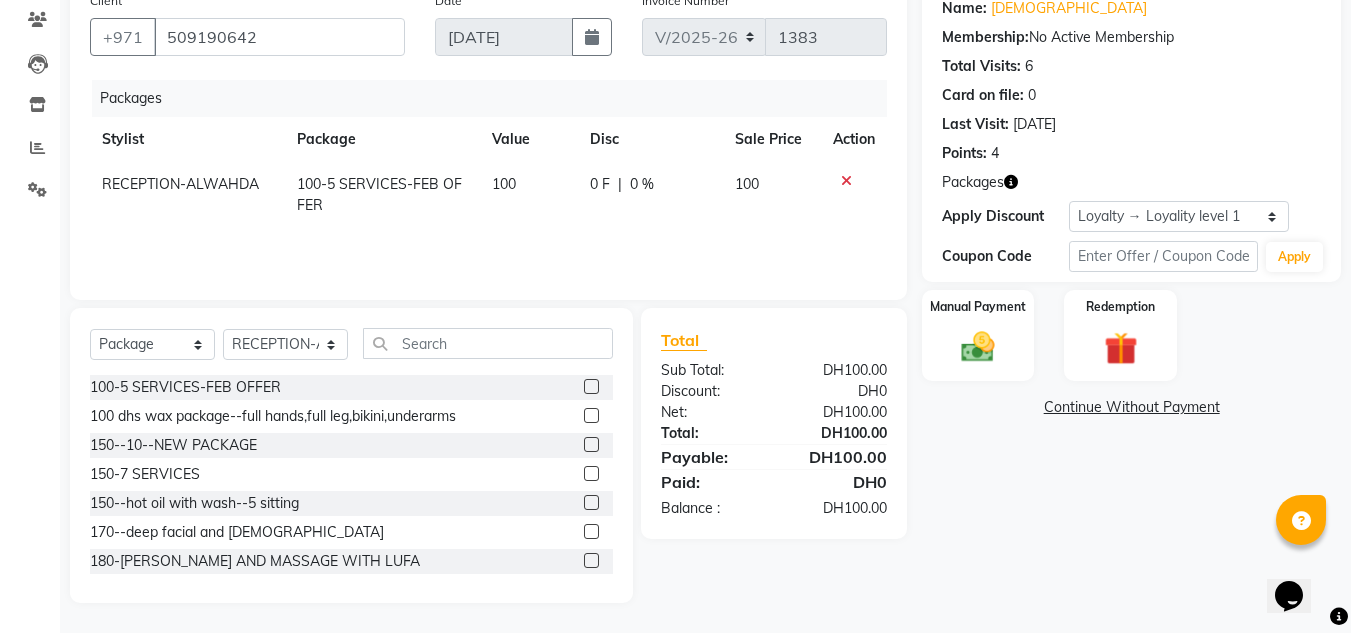 checkbox on "false" 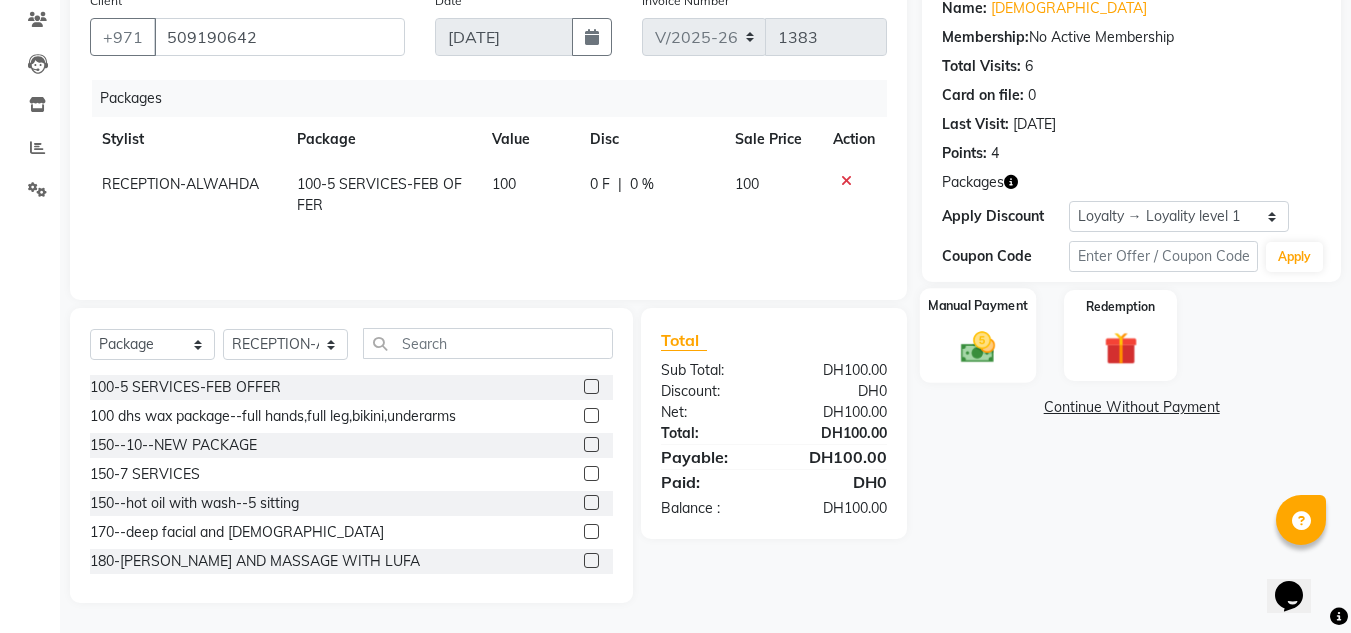 click 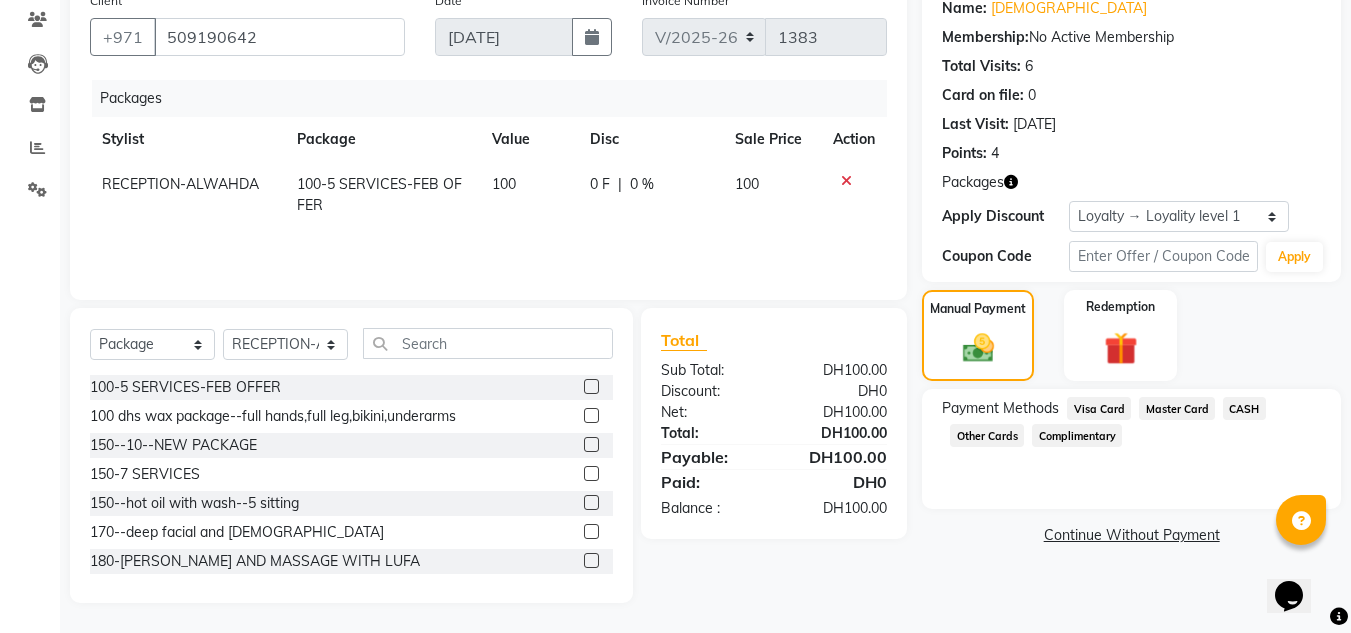 click on "Master Card" 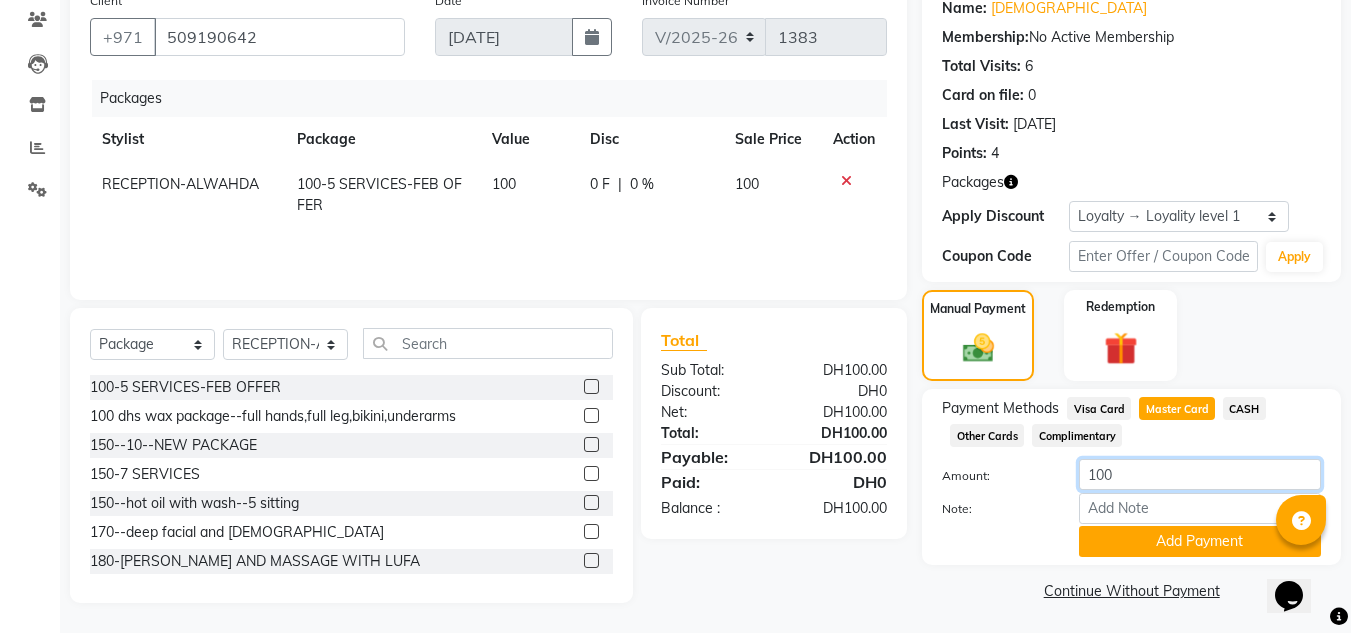 drag, startPoint x: 1149, startPoint y: 487, endPoint x: 1145, endPoint y: 502, distance: 15.524175 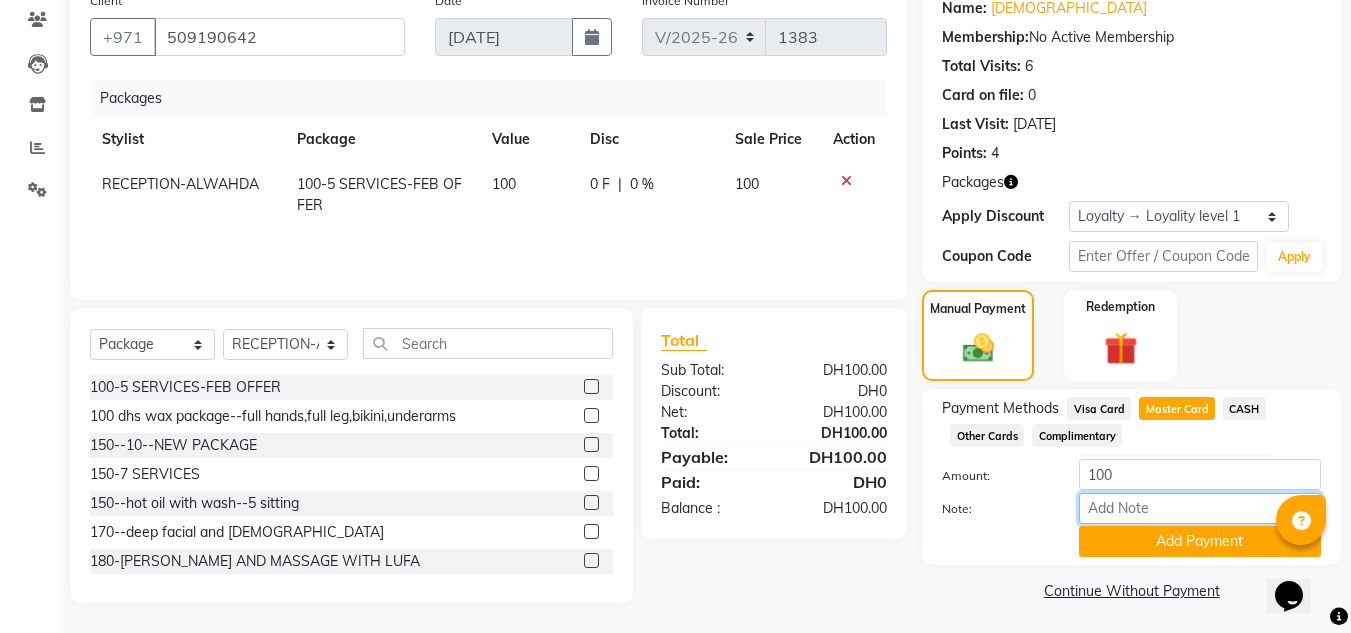 drag, startPoint x: 1145, startPoint y: 504, endPoint x: 1144, endPoint y: 523, distance: 19.026299 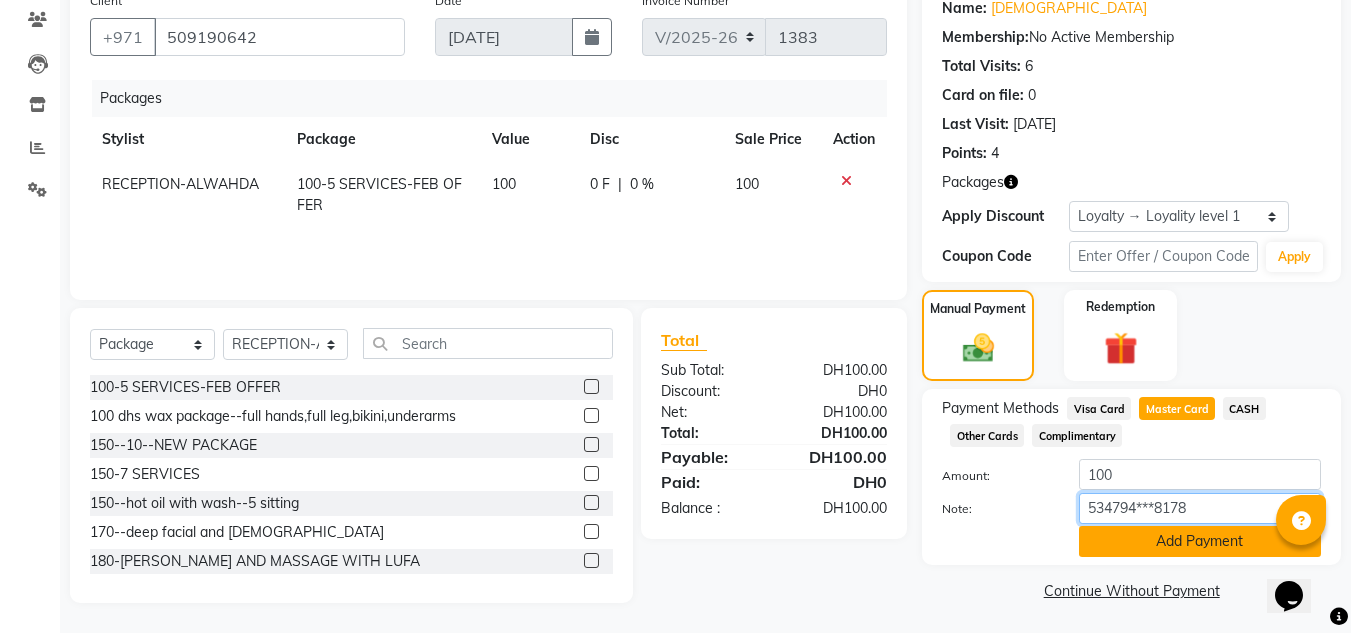 type on "534794***8178" 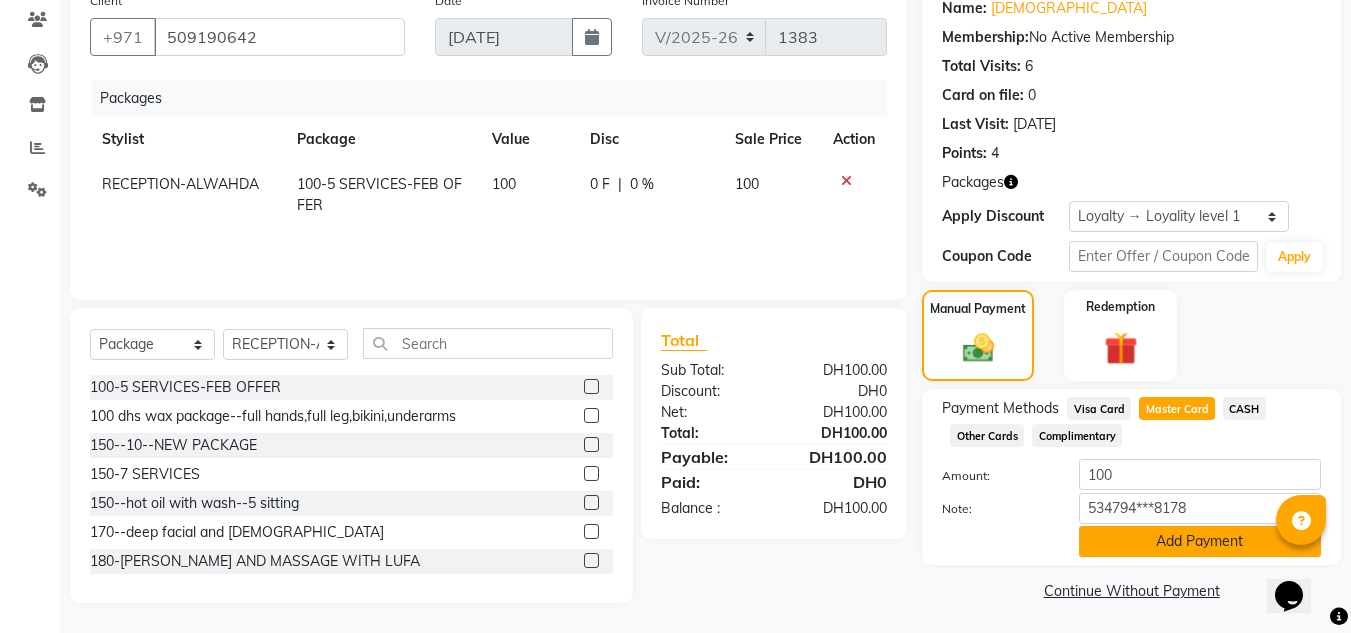 click on "Add Payment" 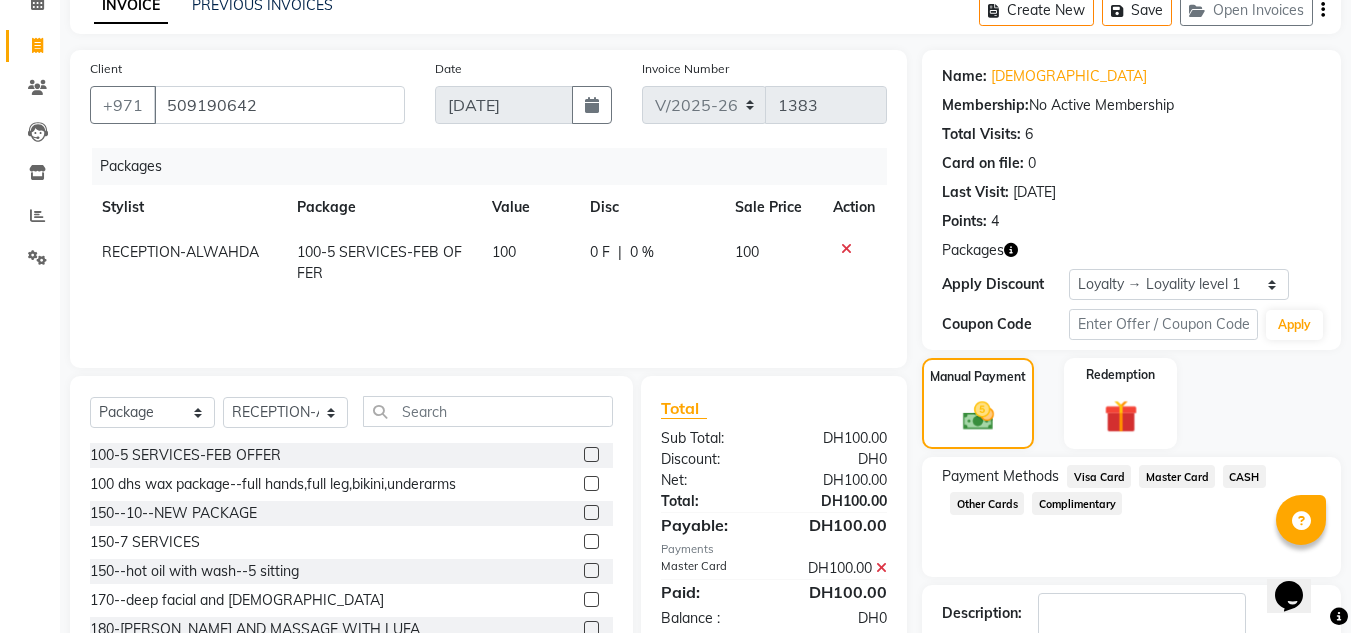 scroll, scrollTop: 245, scrollLeft: 0, axis: vertical 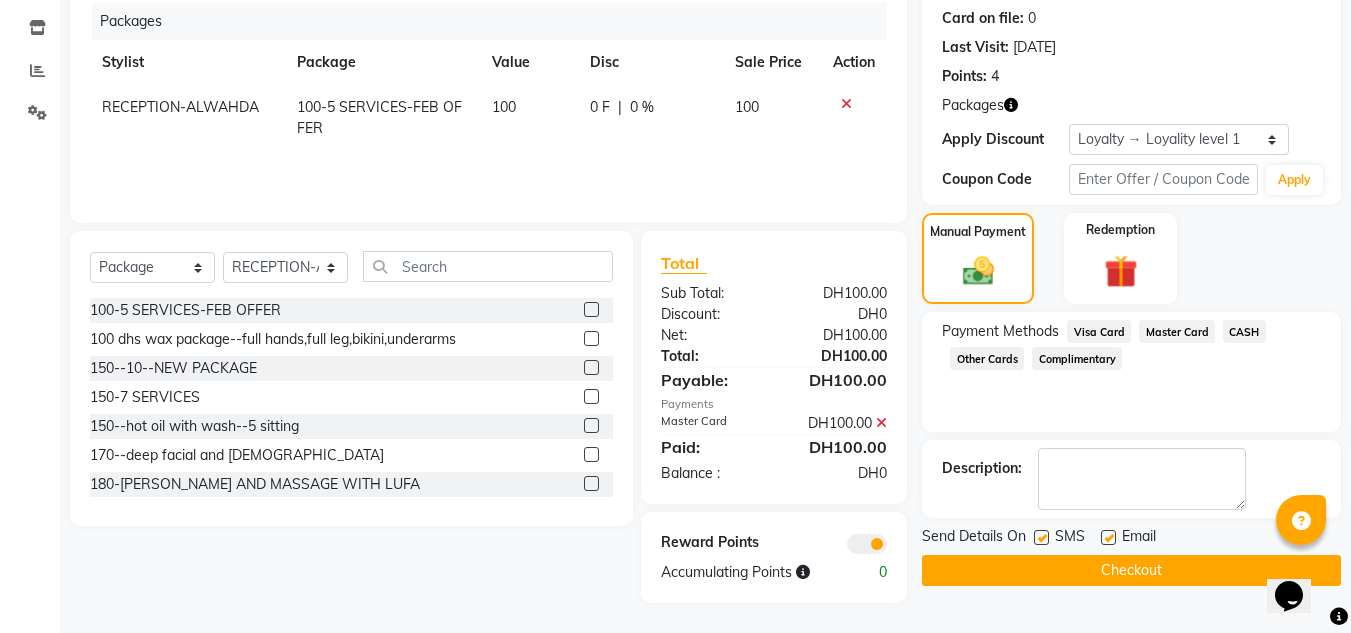click on "Checkout" 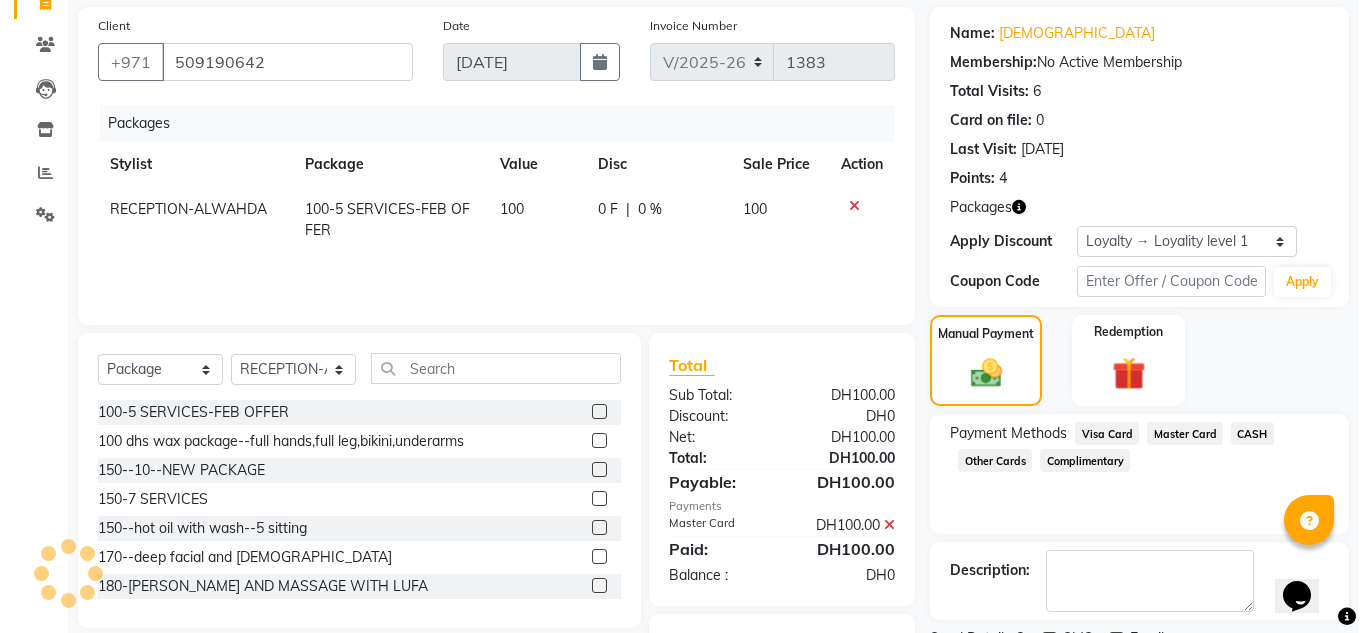 scroll, scrollTop: 0, scrollLeft: 0, axis: both 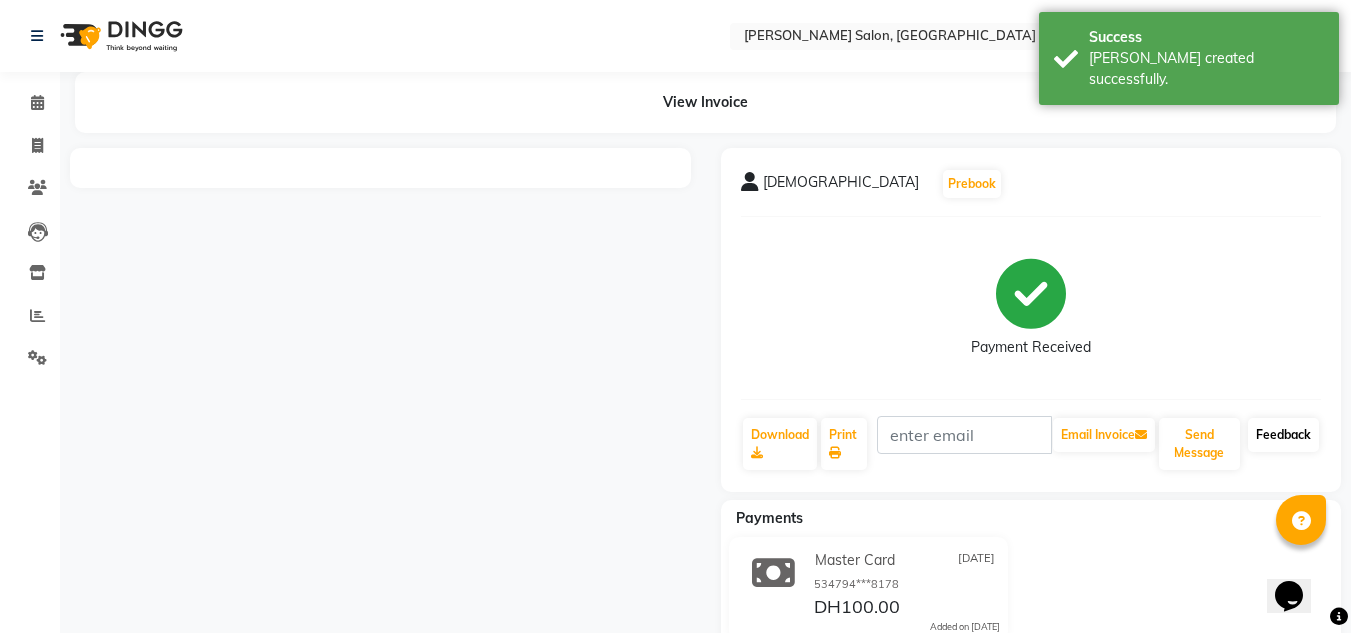 click on "Feedback" 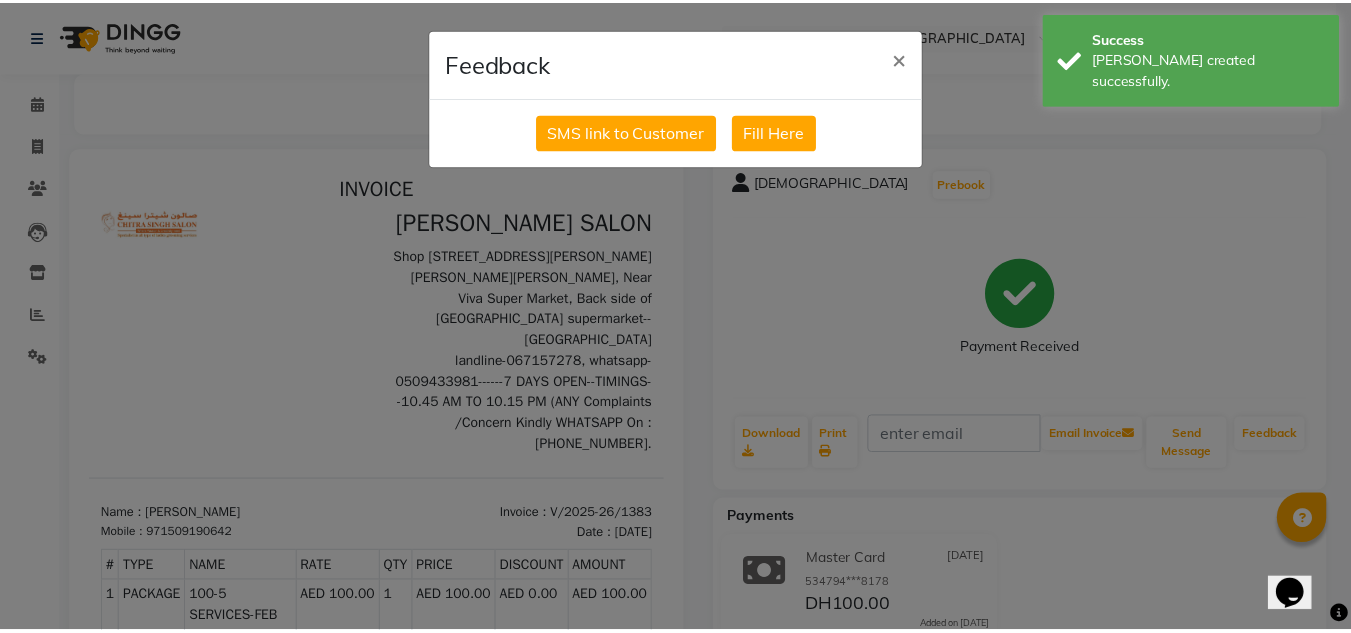 scroll, scrollTop: 0, scrollLeft: 0, axis: both 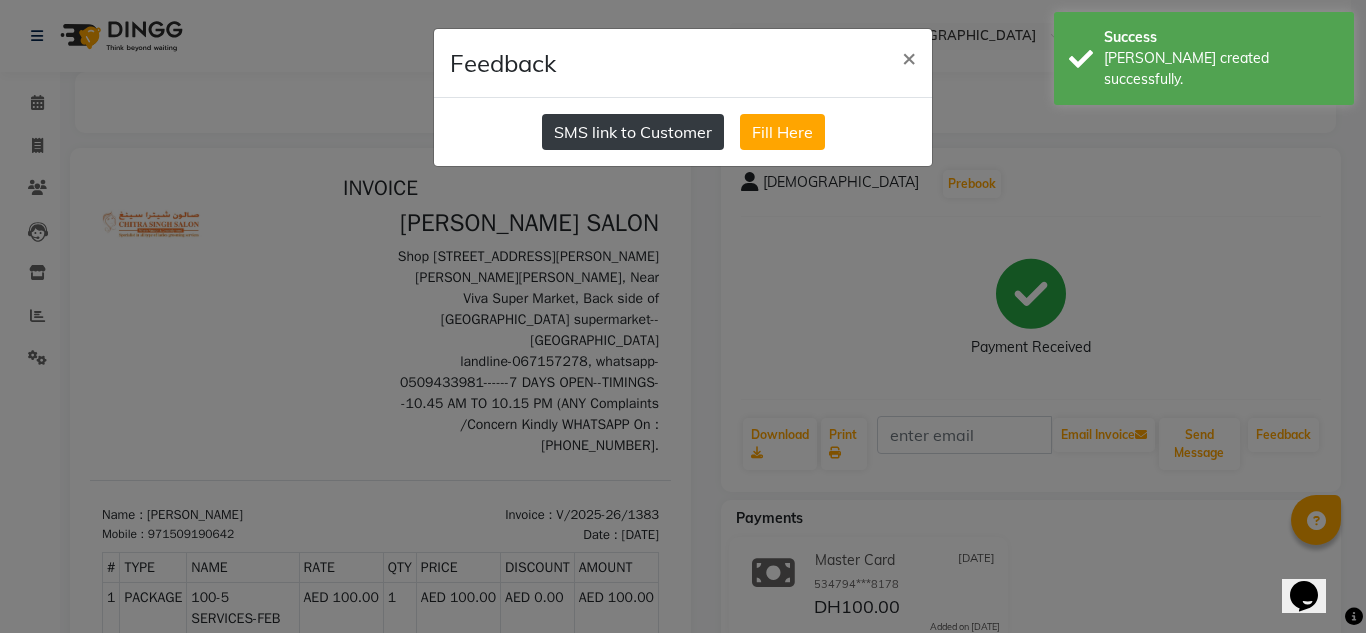 click on "SMS link to Customer" 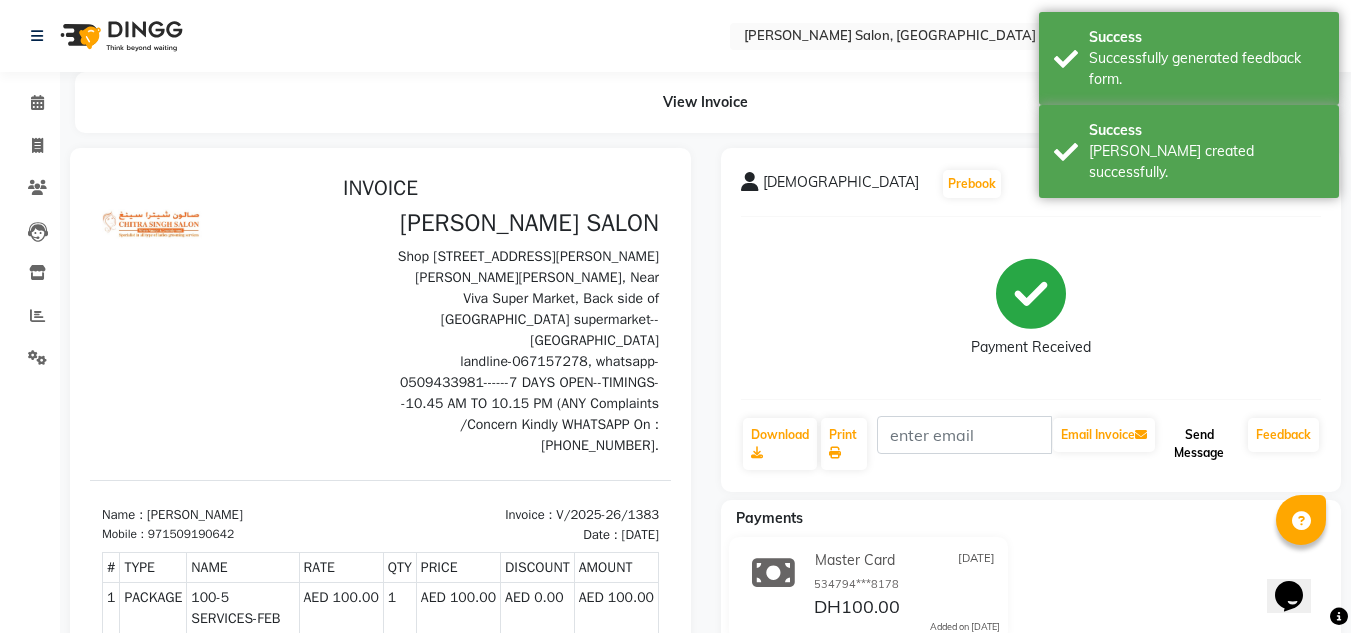 click on "Send Message" 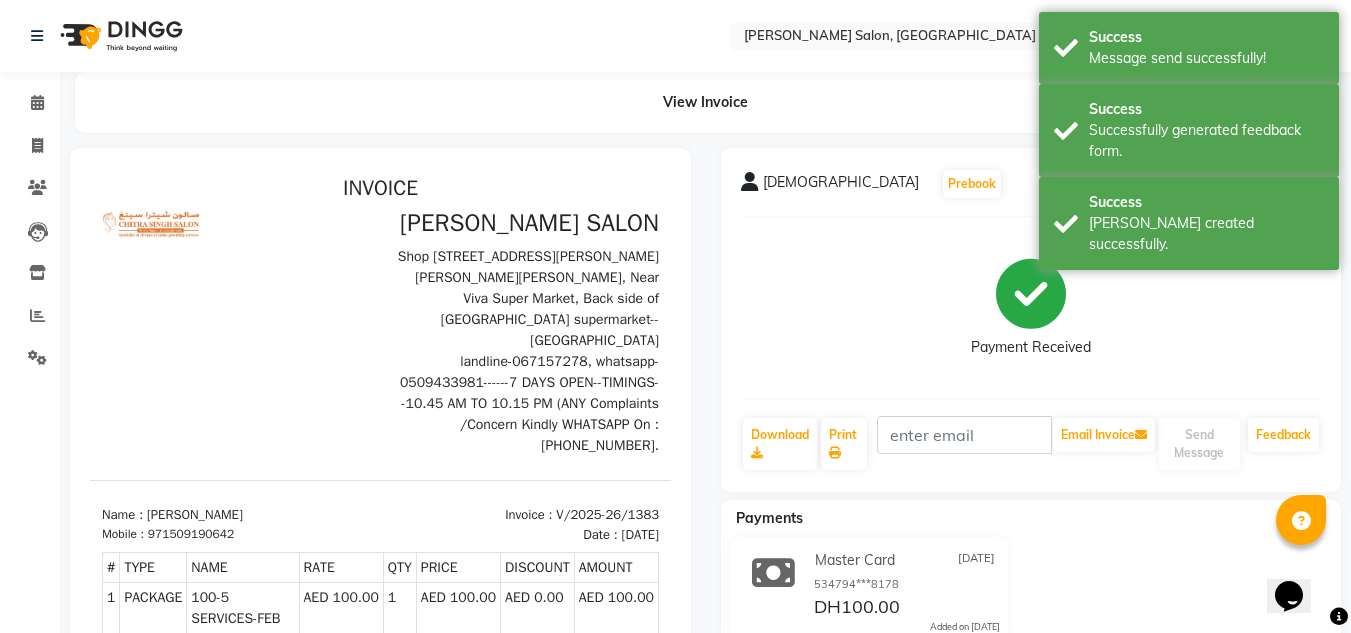 click on "Invoice" 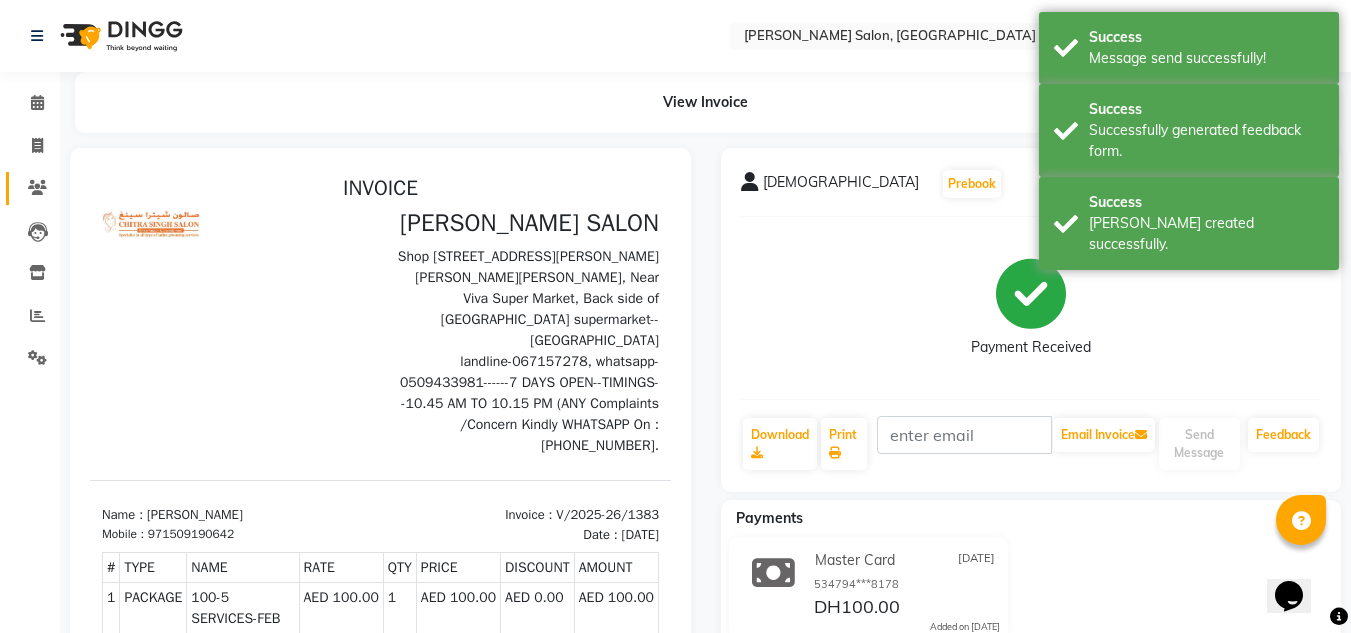 click 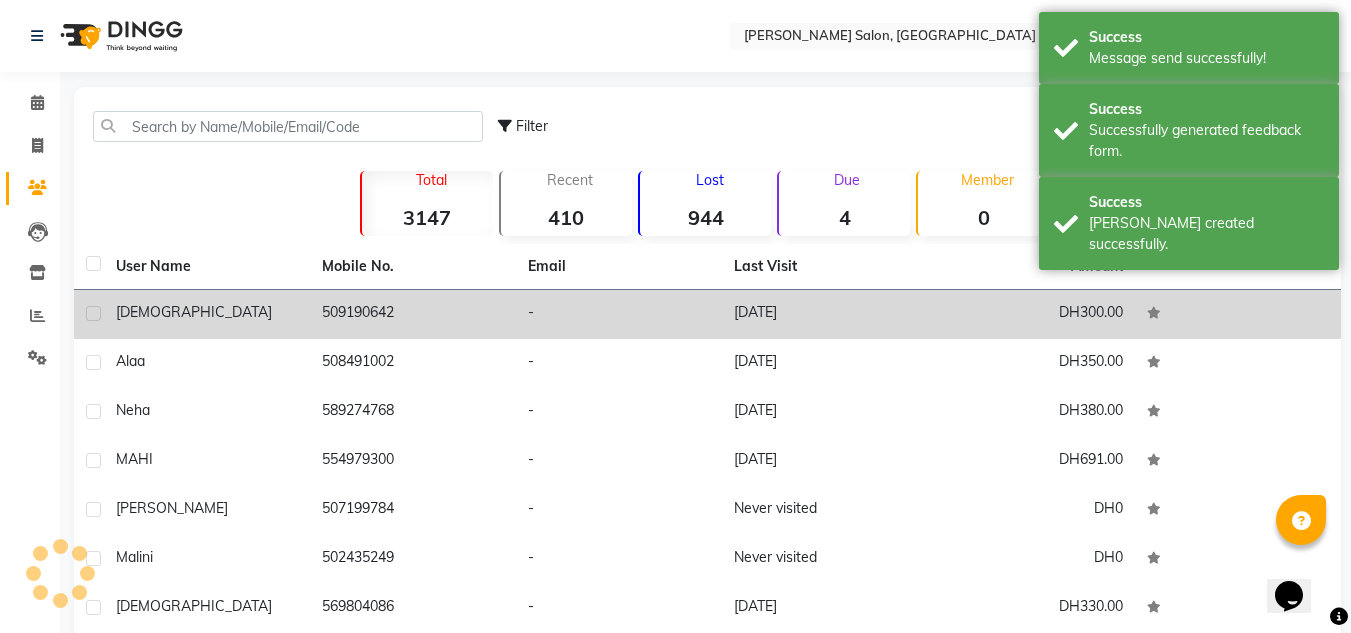 click on "509190642" 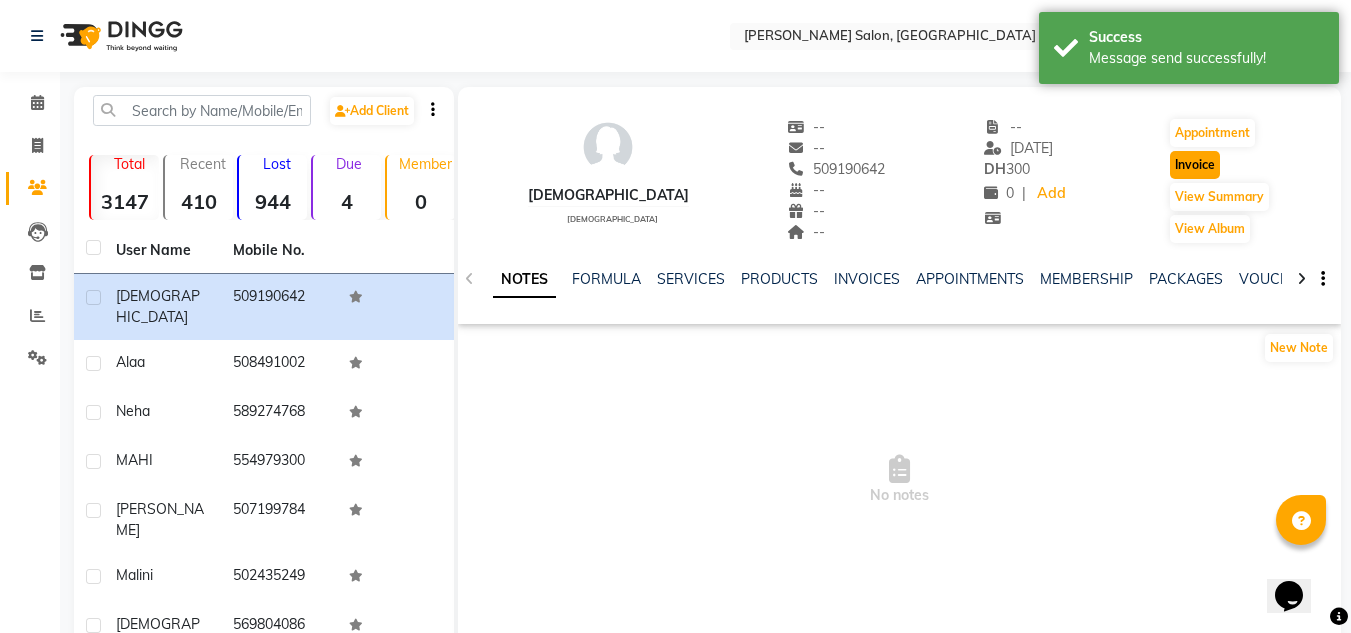 click on "Invoice" 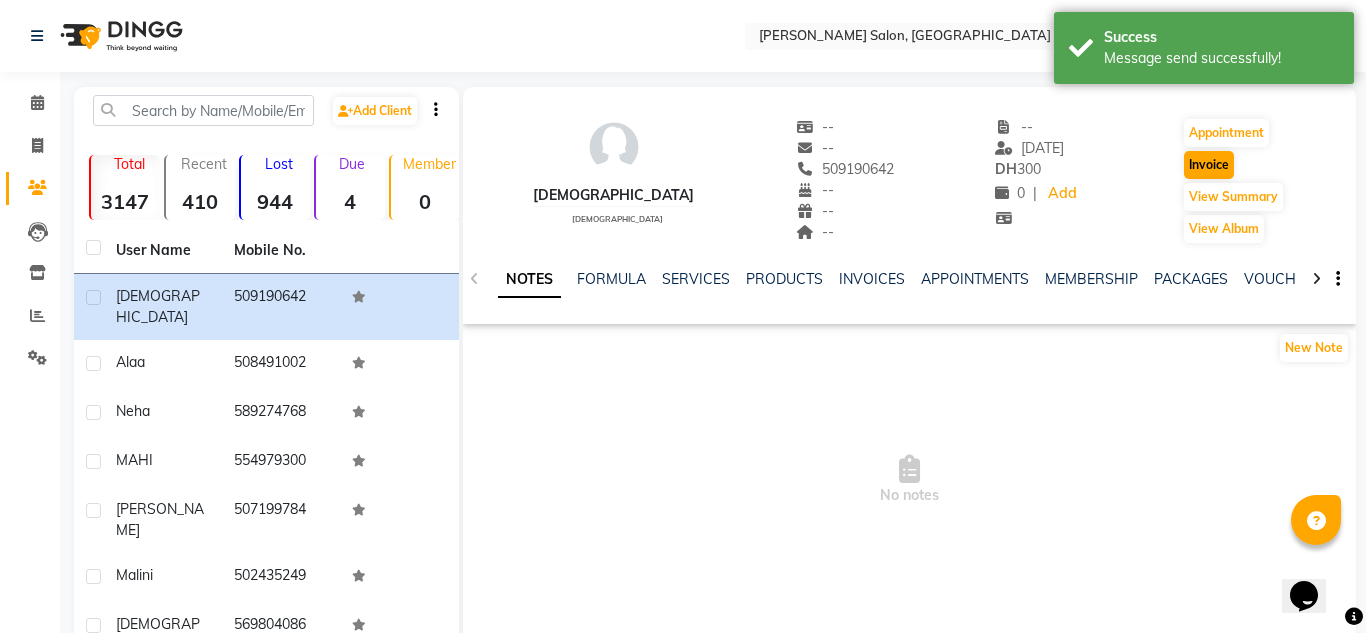 select on "service" 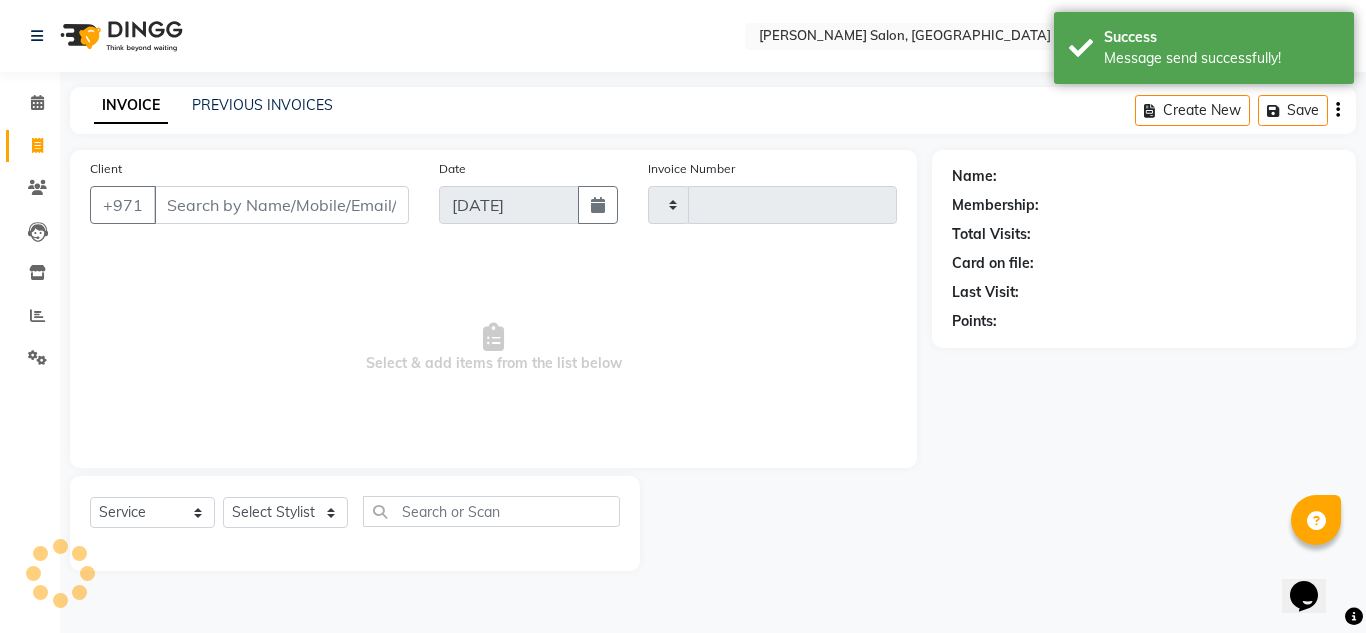 type on "1384" 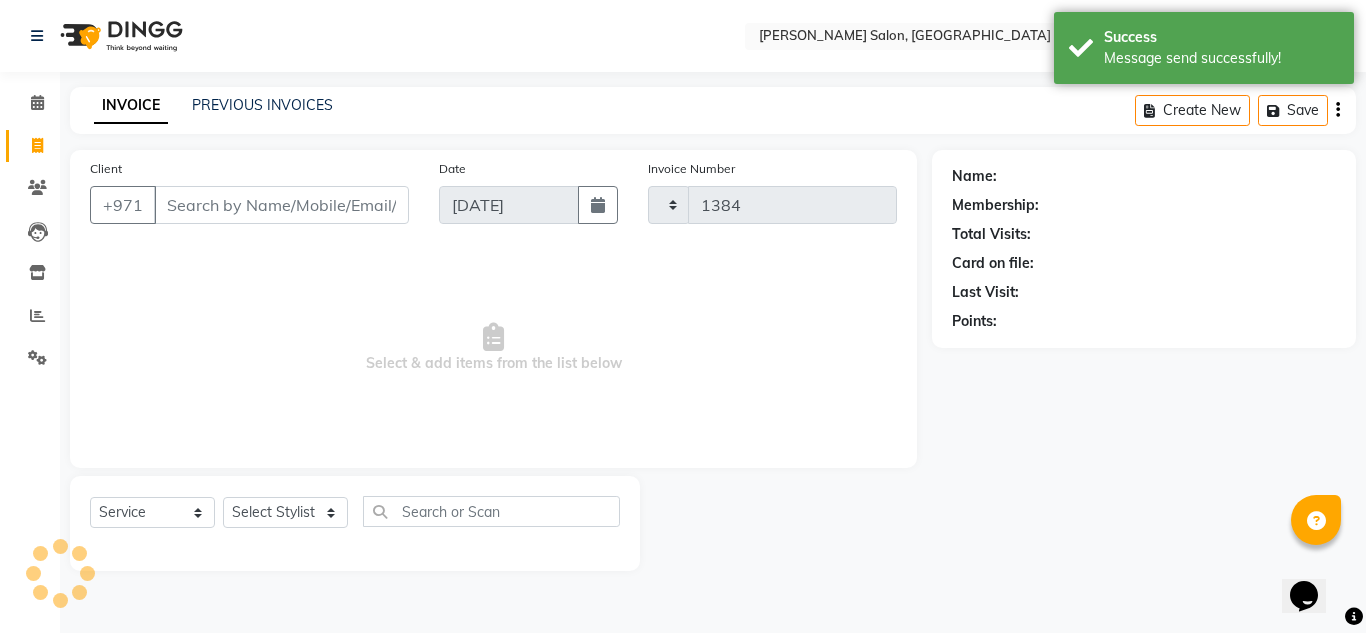 select on "4333" 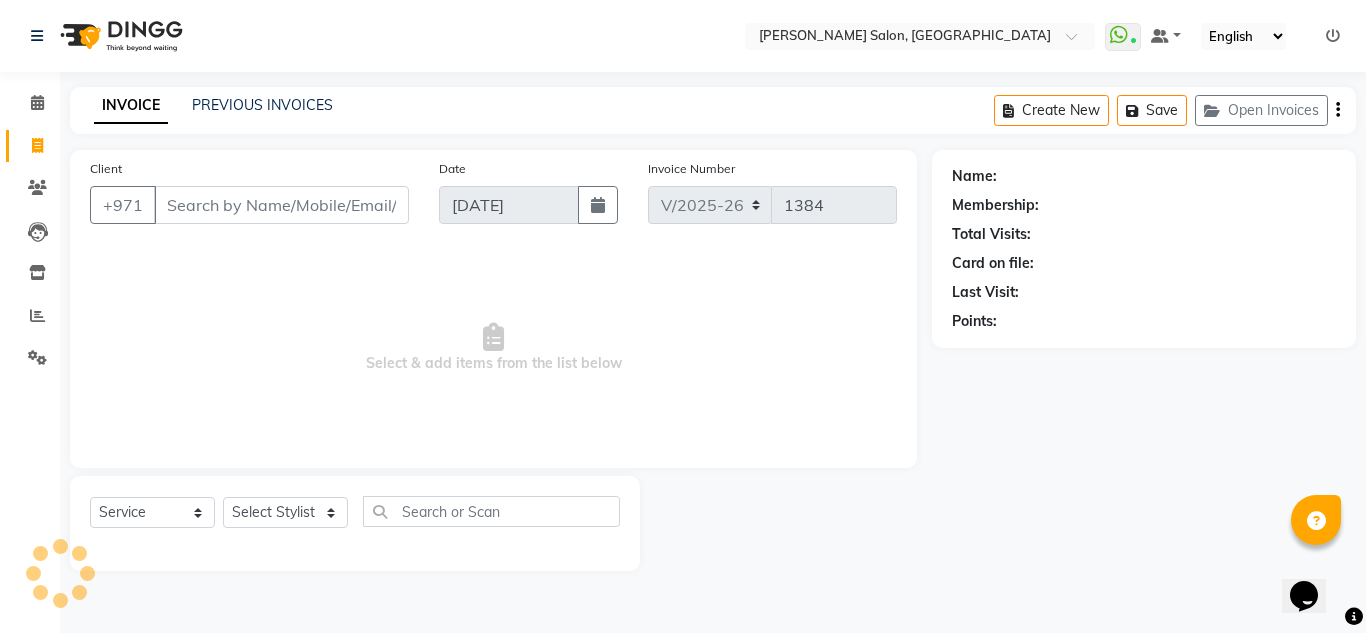 type on "509190642" 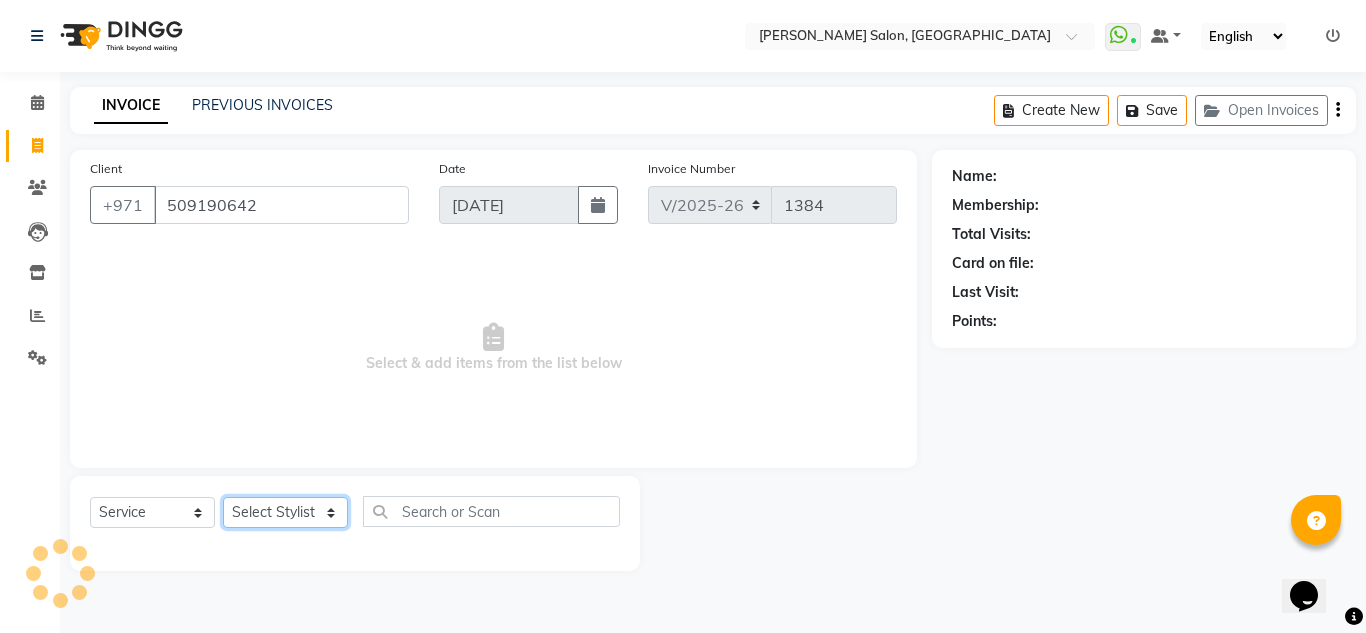 click on "Select Stylist ABUSHAGARA Kavita Laxmi Management [PERSON_NAME] RECEPTION-ALWAHDA [PERSON_NAME] SALON [PERSON_NAME] trial" 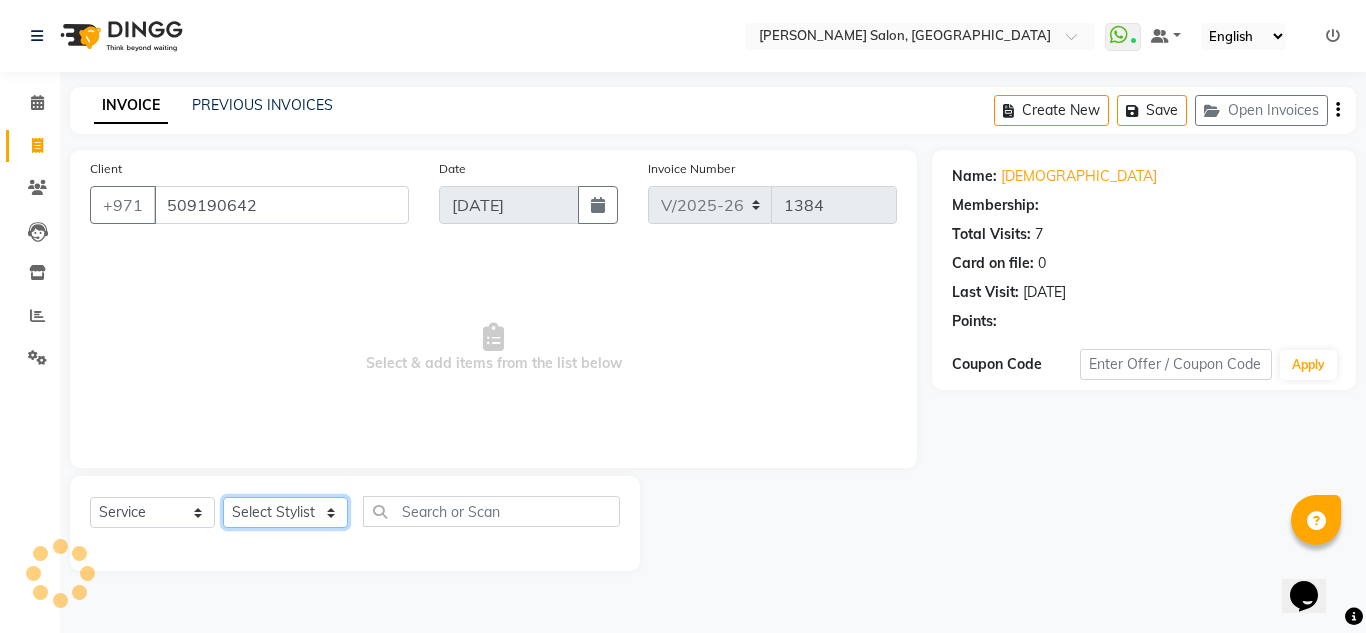 select on "1: Object" 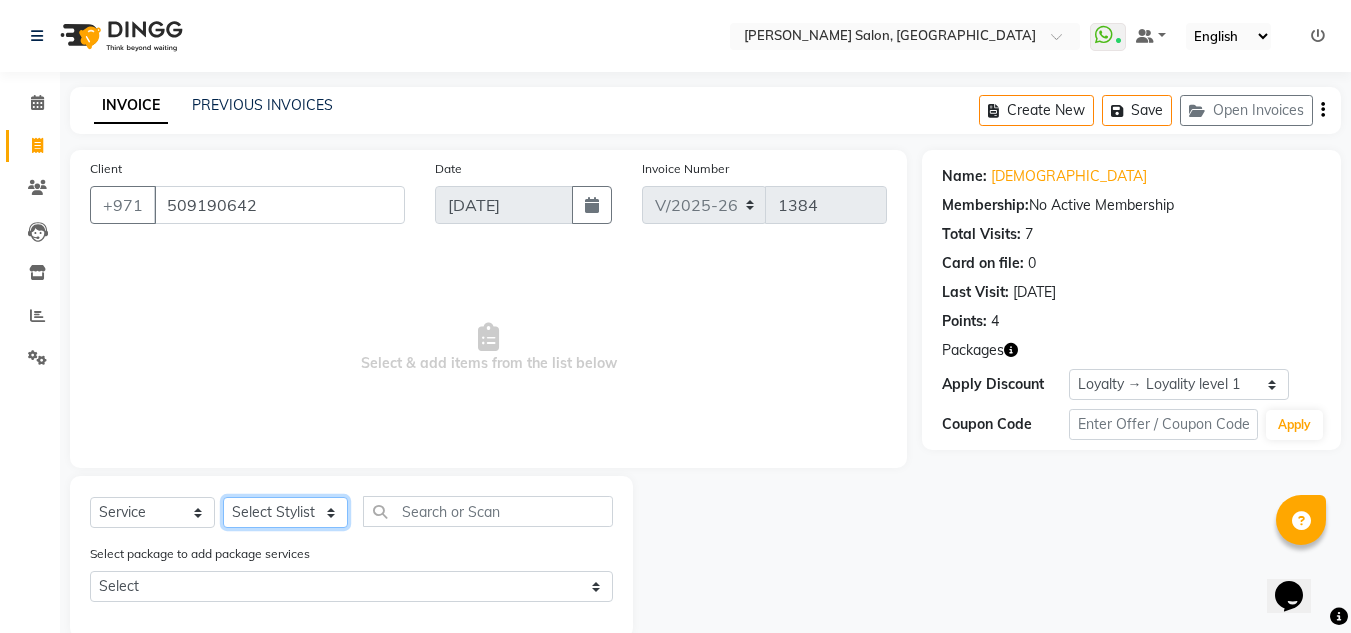 select on "45258" 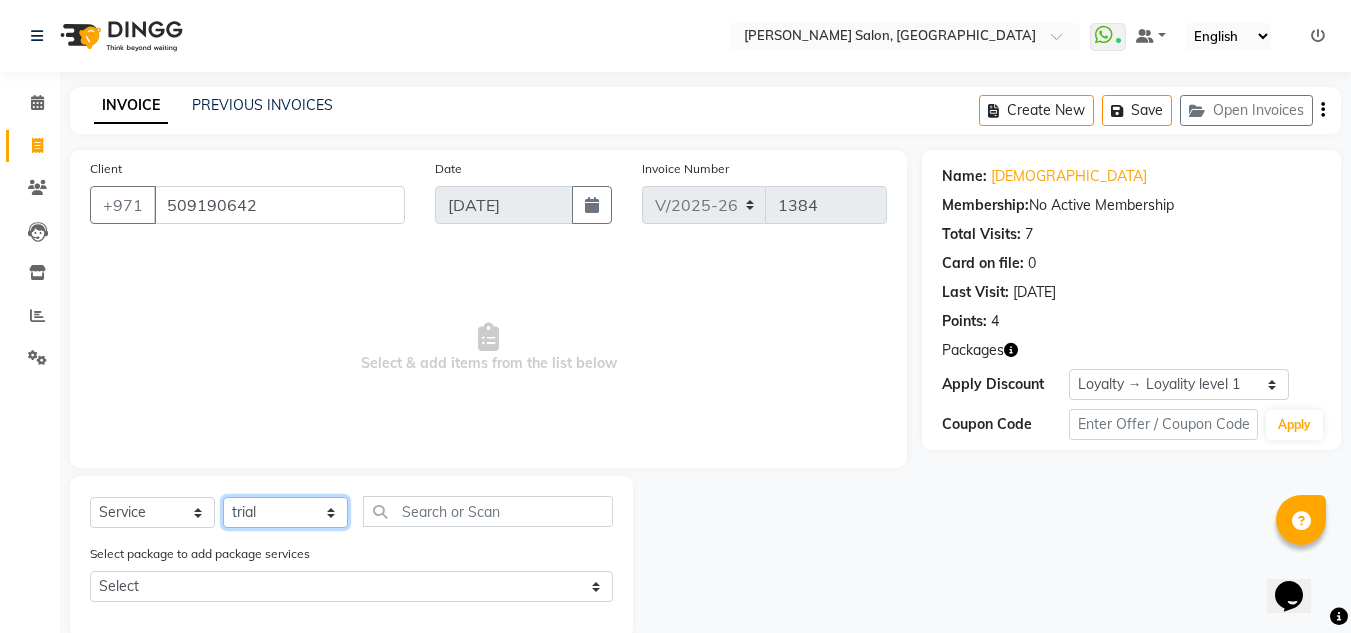 click on "Select Stylist ABUSHAGARA Kavita Laxmi Management [PERSON_NAME] RECEPTION-ALWAHDA [PERSON_NAME] SALON [PERSON_NAME] trial" 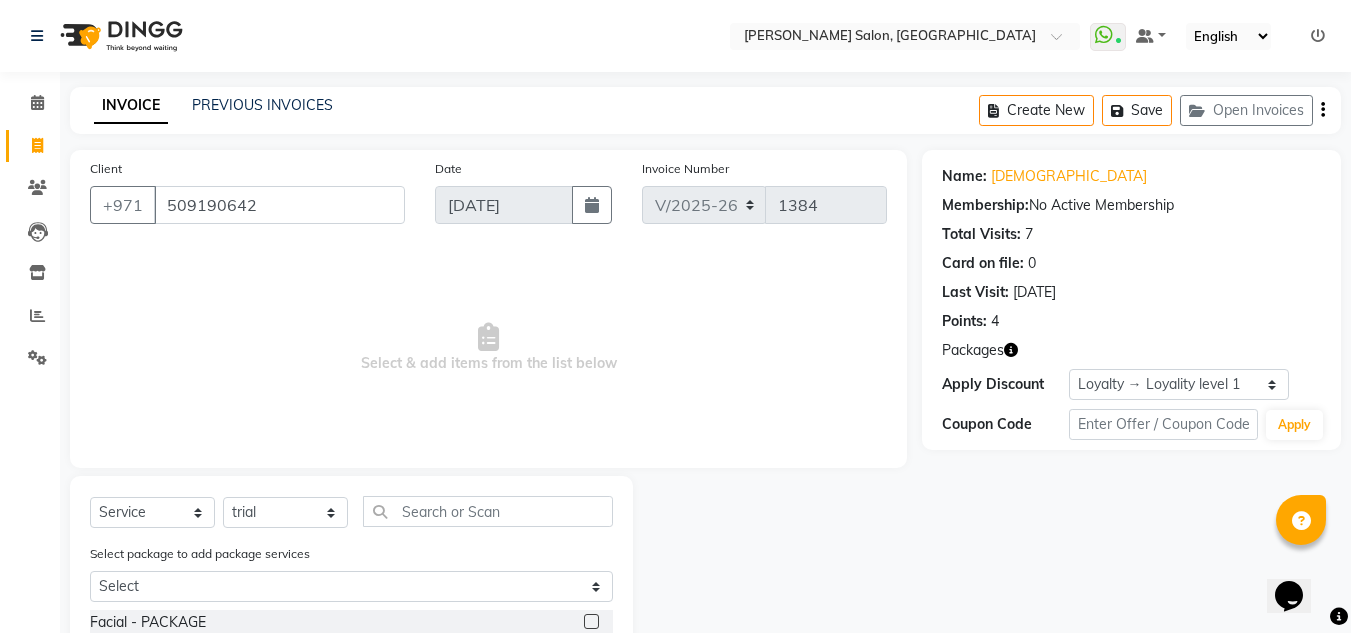 click on "Select  Service  Product  Membership  Package Voucher Prepaid Gift Card  Select Stylist ABUSHAGARA Kavita Laxmi Management [PERSON_NAME] Radha RECEPTION-ALWAHDA [PERSON_NAME] SALON [PERSON_NAME] trial Select package to add package services Select 100-5 SERVICES-FEB OFFER Facial  - PACKAGE  HAND [PERSON_NAME] LIGHT-ONE SIDE TILL WRIST  MORROCCAN  MORROCCAN  SCRUB-HAND  SCRIB -LEGS  SCRUB-BACK  MORROCCAN-DELUXE  MORROCCAN-DISCOUNTED  BODY MASSAGE -DISCOUNTED  MAKE UP  HAND [PERSON_NAME]-BOTH HANDS  NANO FILLER WATER TREATMENT  ANY HAIRCUT WITHOUT BLOWDRY  FULL FACE WAX-NO THREADING  SIMPLE HAIRCUT WITH BLOWDRY  HYDRA FACIAL 1  SIMPLE HAIRCUT WITHOUT BLOWDRY  FULL FACE THREADING-NO EYEBROWS  Fancy Blowdry-medium  ACRYLIC REMOVAL  [MEDICAL_DATA]-SHORT  [MEDICAL_DATA]-MEDIUM  [MEDICAL_DATA]-LONG  [MEDICAL_DATA]-EXTRA LONG  FANCY BLOWDRY-LONG  CHIN WAX-FULL  LASH -REFILL  MORROCCAN AND BODY MASSAGE  HOME SERVICE-BACK MASSAGE  HOME SERVICE-PEDICURE  HOME SERVICE-HEAD [PERSON_NAME]-SHORT/MEDIUM  HOME SERVICE-20 MINS MASSAGE  HOME SERVICE-BLOWDRY-SHORT HAIR  NAIL FIX-1  LASH LIFTING" 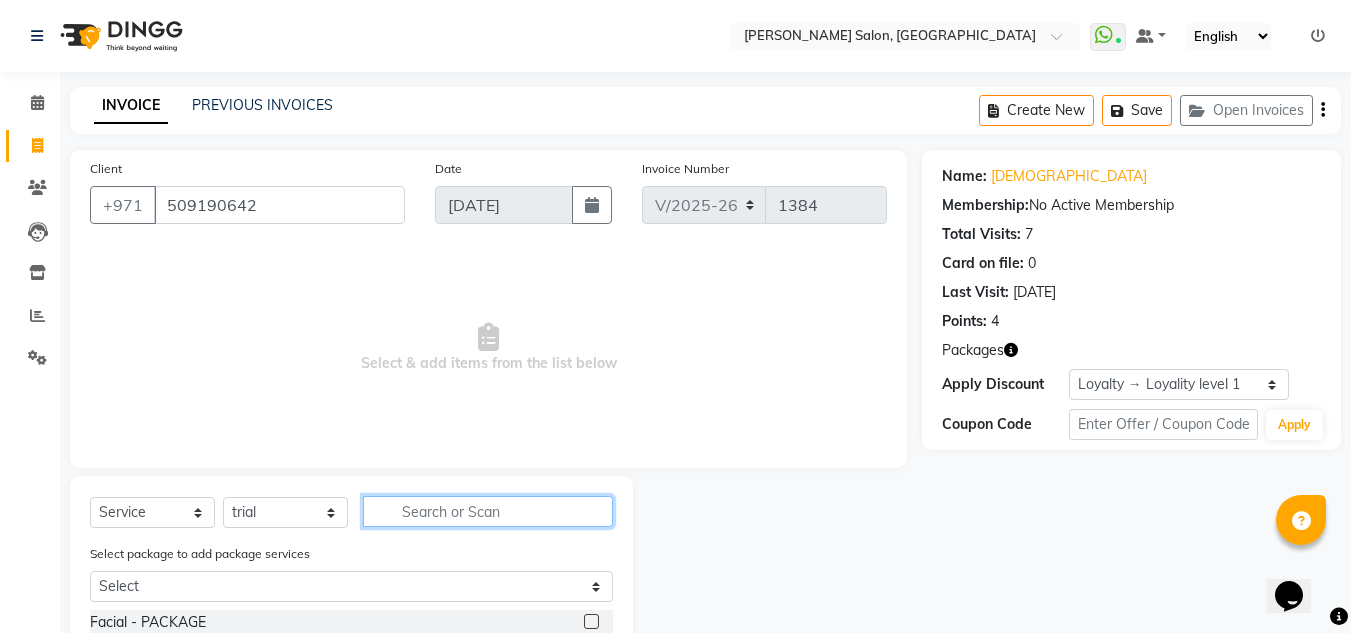 click 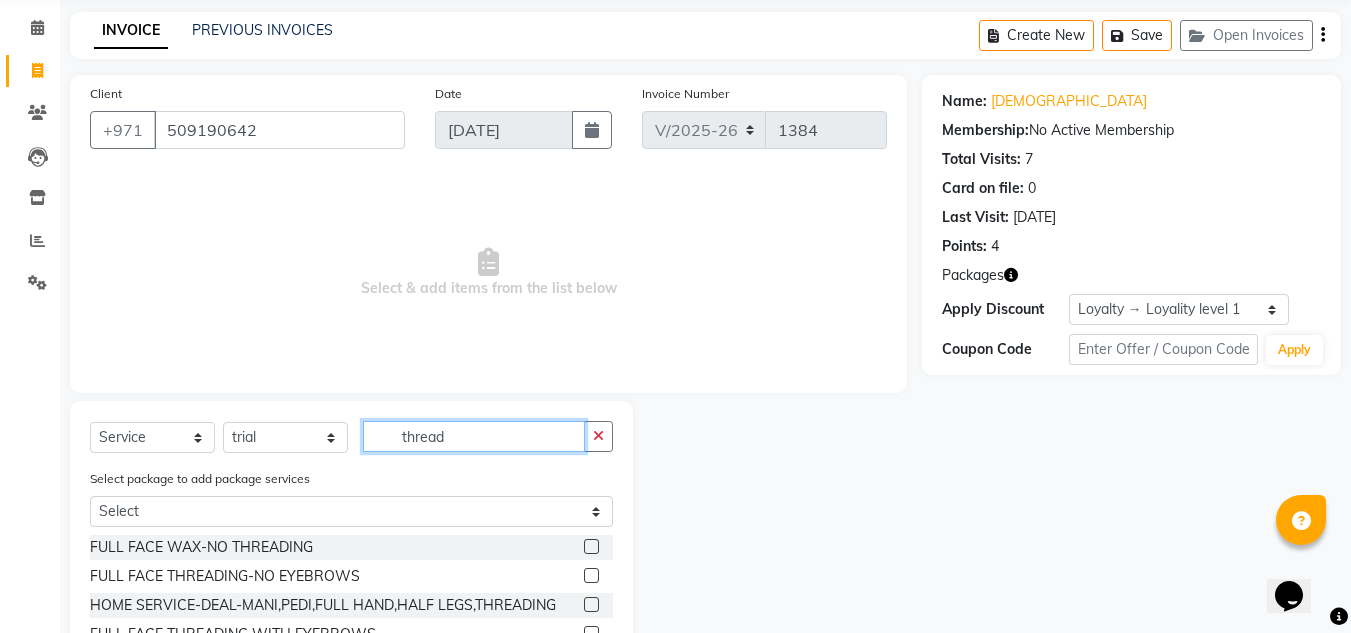 scroll, scrollTop: 235, scrollLeft: 0, axis: vertical 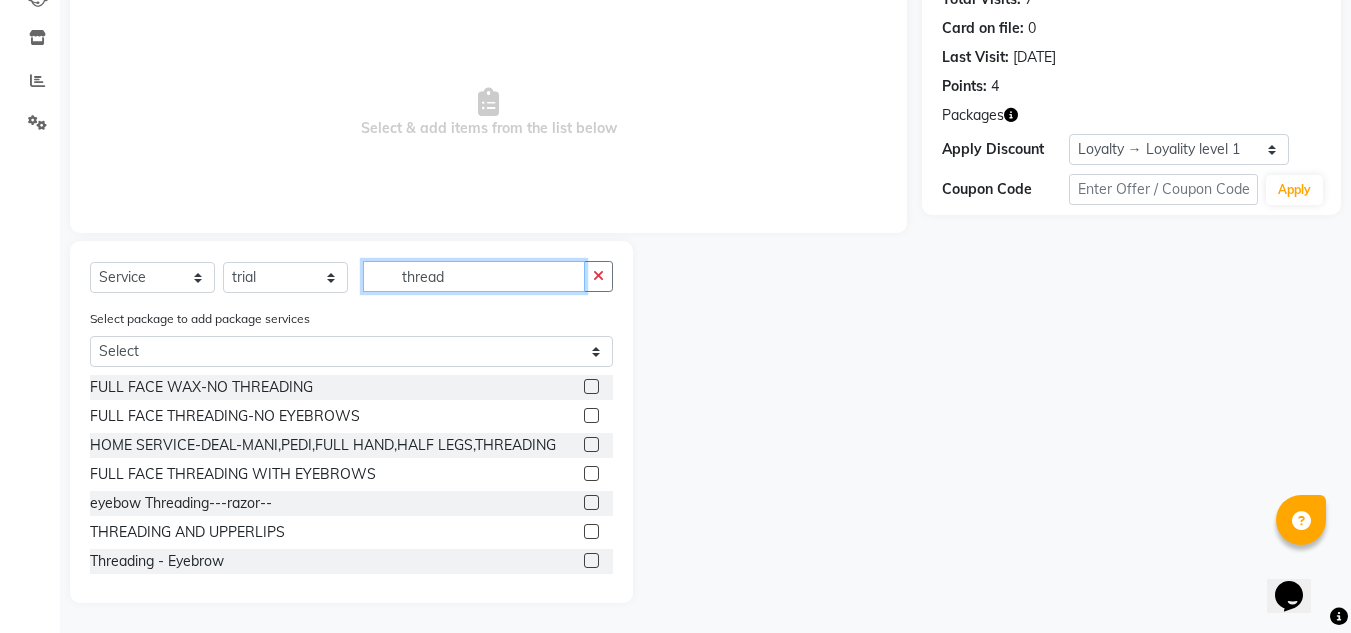 type on "thread" 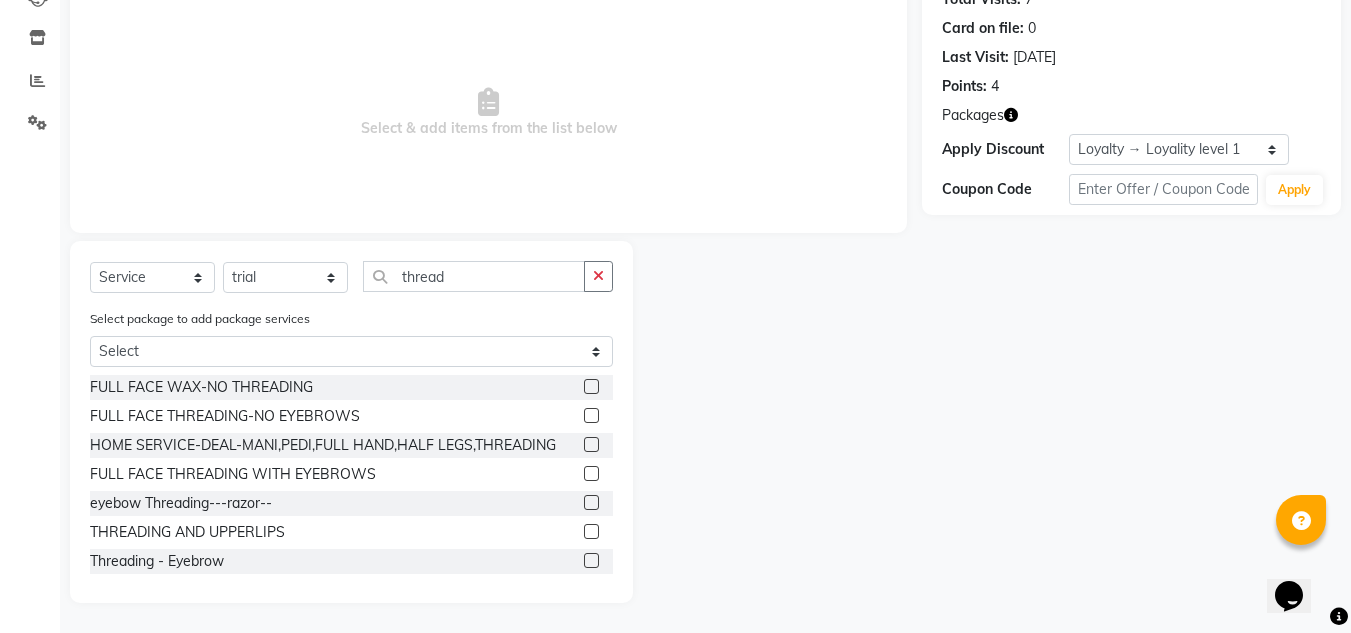 click 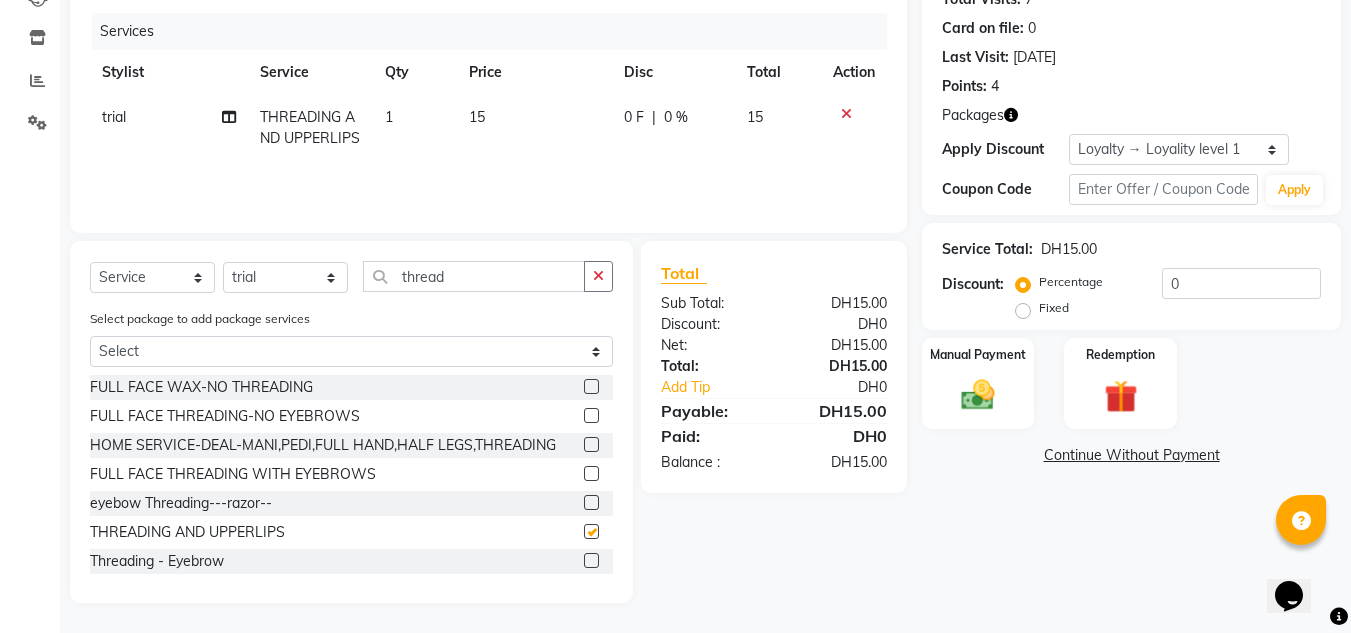 checkbox on "false" 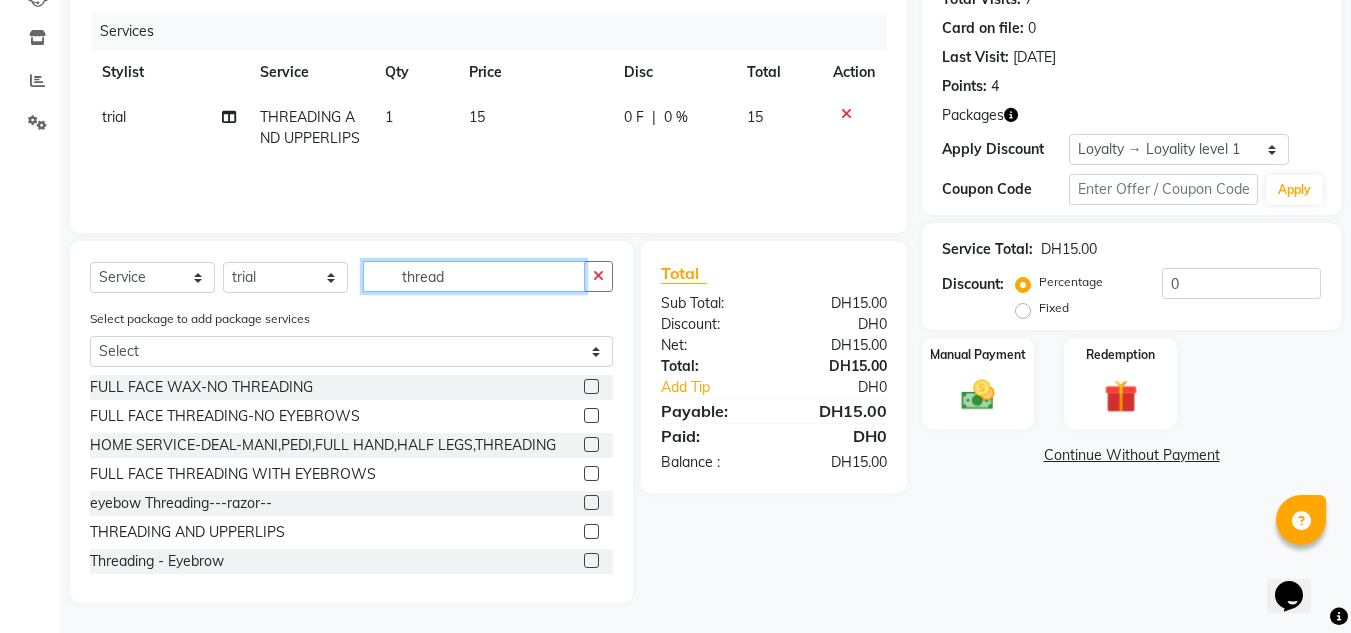 drag, startPoint x: 496, startPoint y: 265, endPoint x: 324, endPoint y: 284, distance: 173.04623 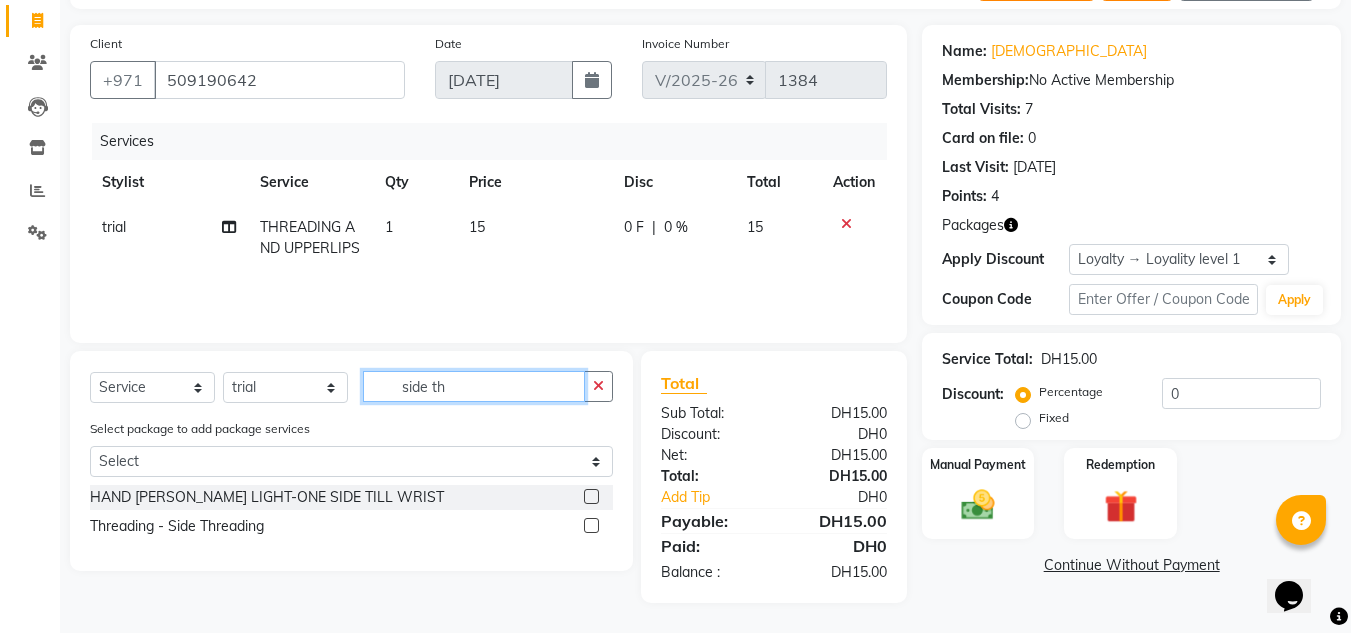 scroll, scrollTop: 125, scrollLeft: 0, axis: vertical 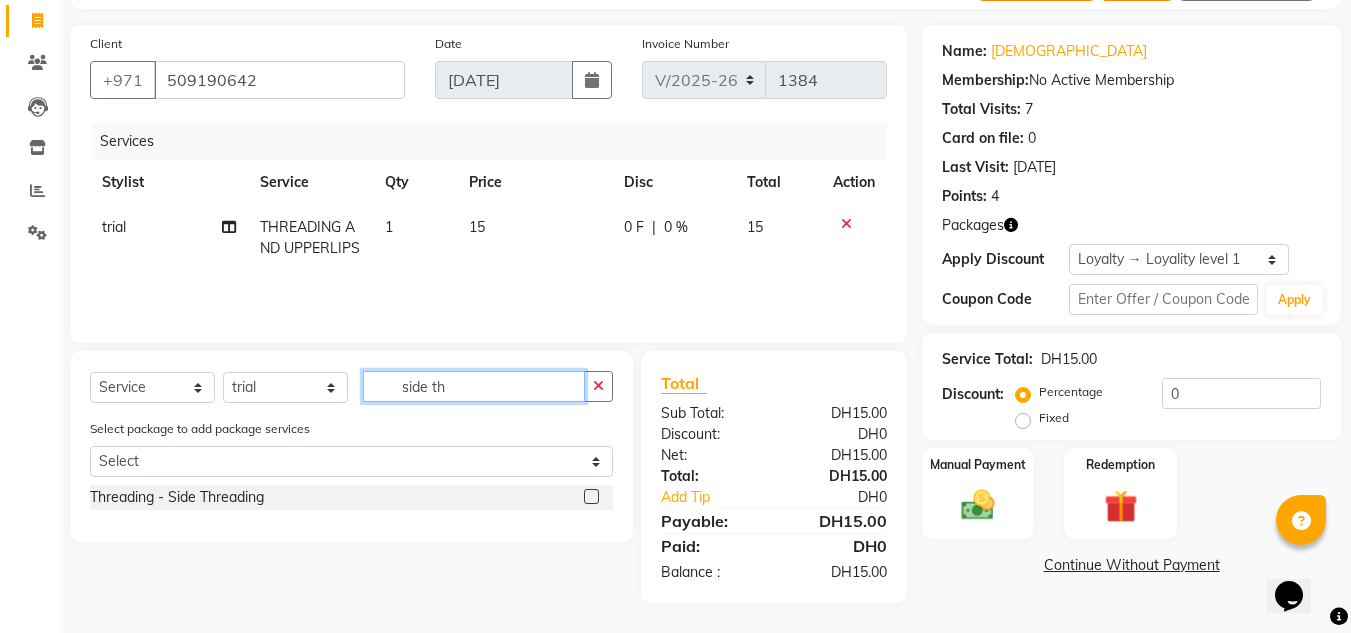 type on "side th" 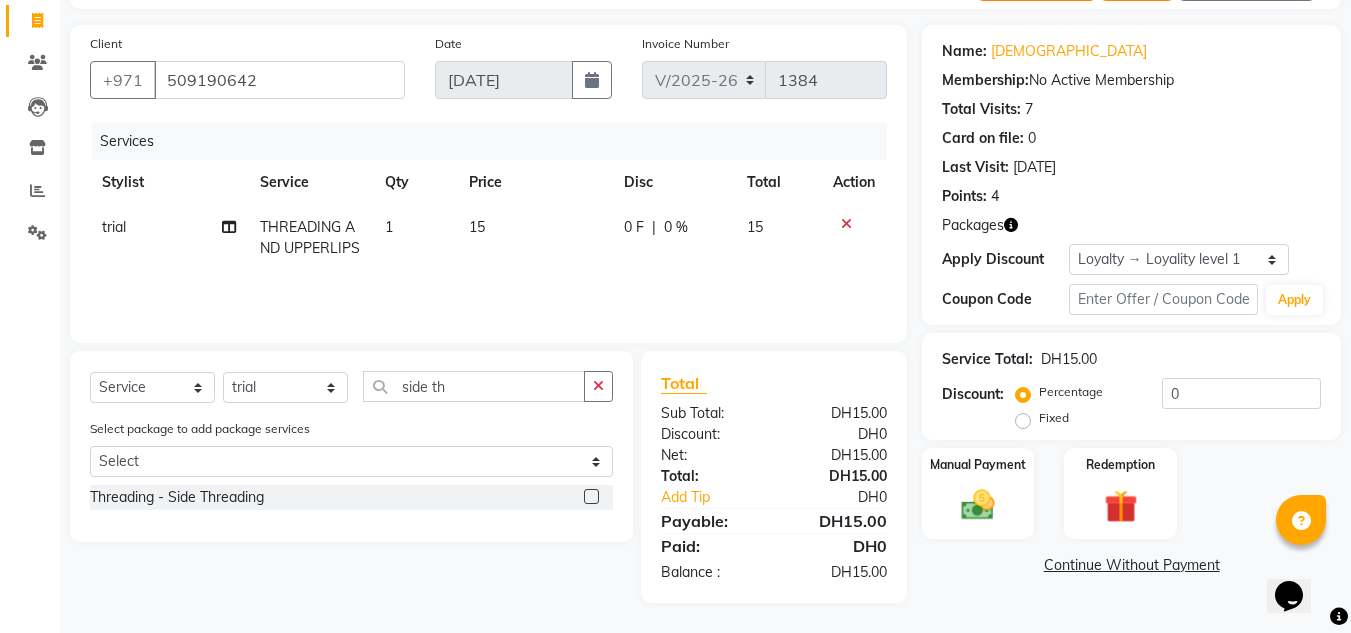 click 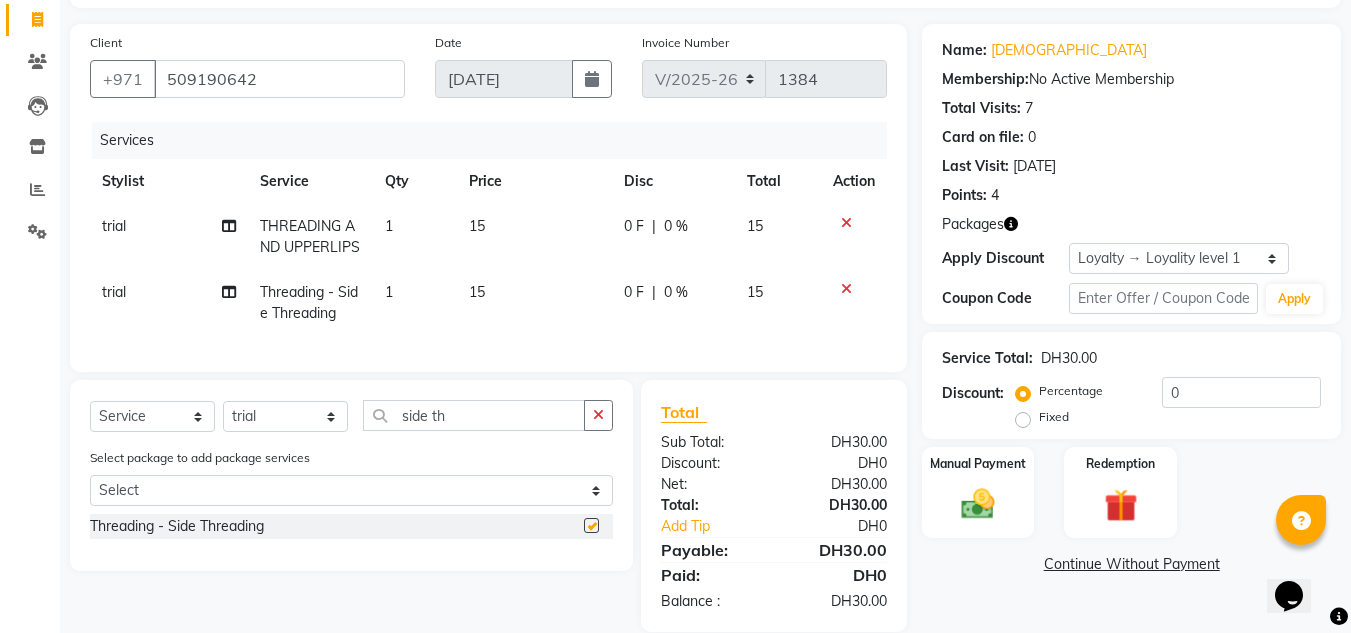 scroll, scrollTop: 170, scrollLeft: 0, axis: vertical 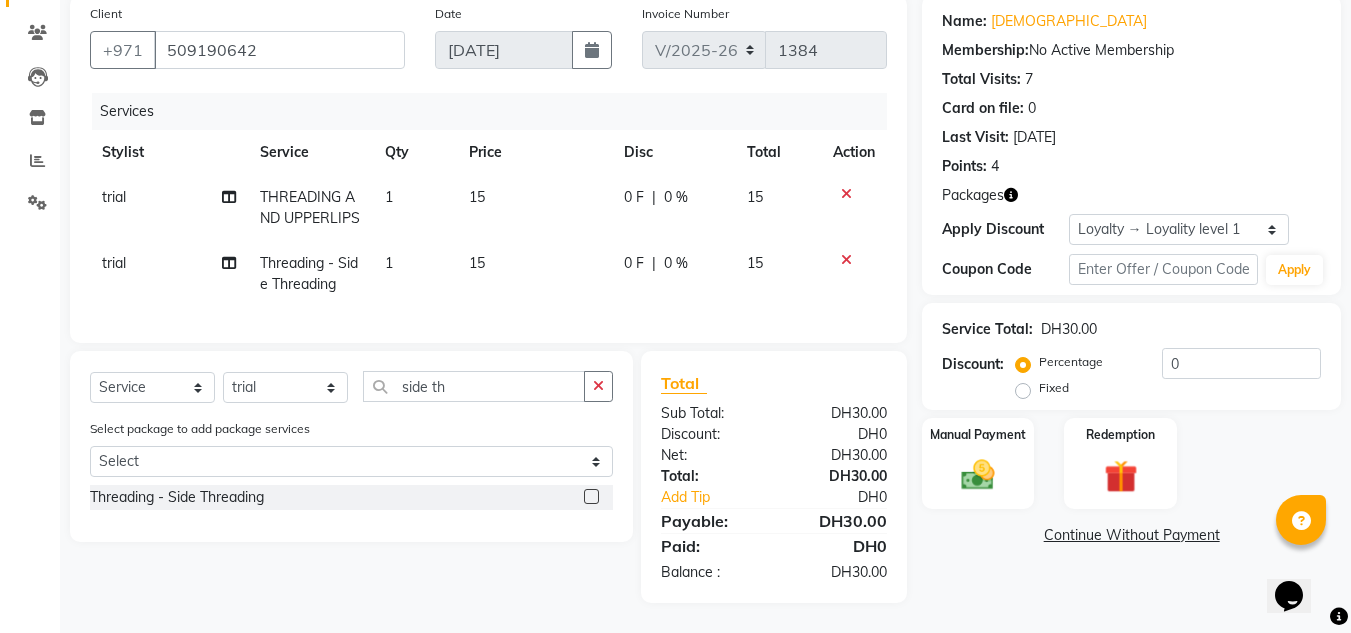 checkbox on "false" 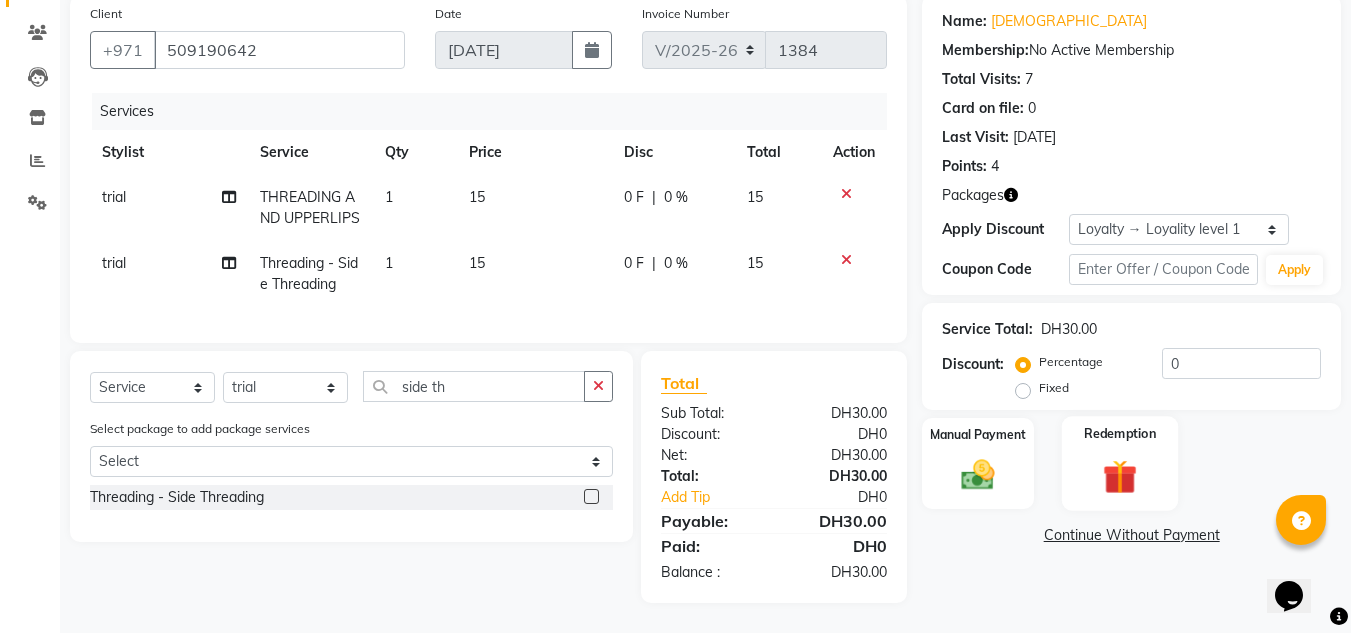 drag, startPoint x: 1066, startPoint y: 443, endPoint x: 1074, endPoint y: 453, distance: 12.806249 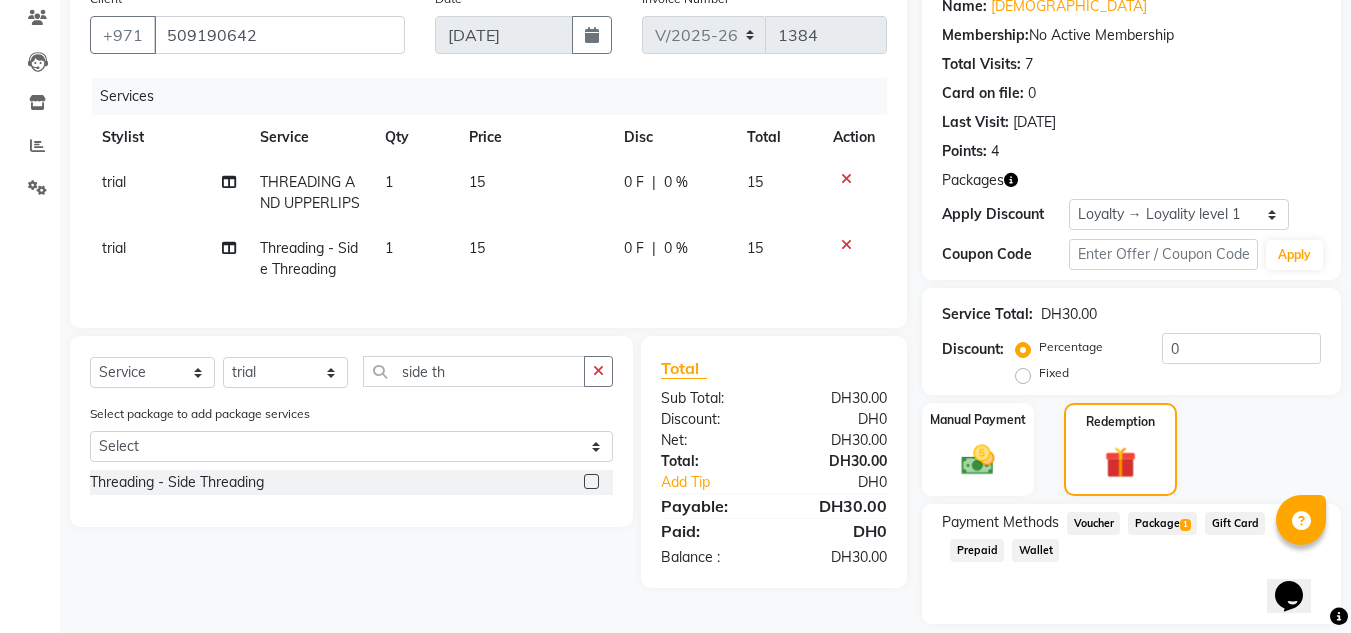 click on "Package  1" 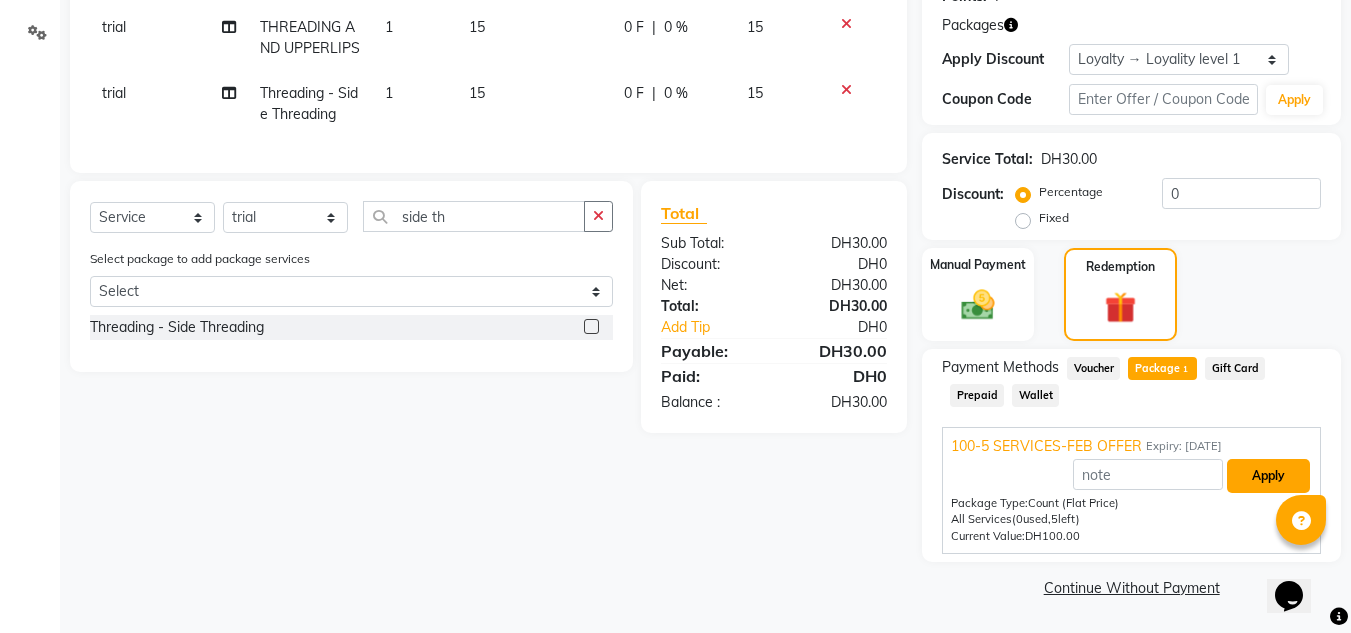 click on "Apply" at bounding box center (1268, 476) 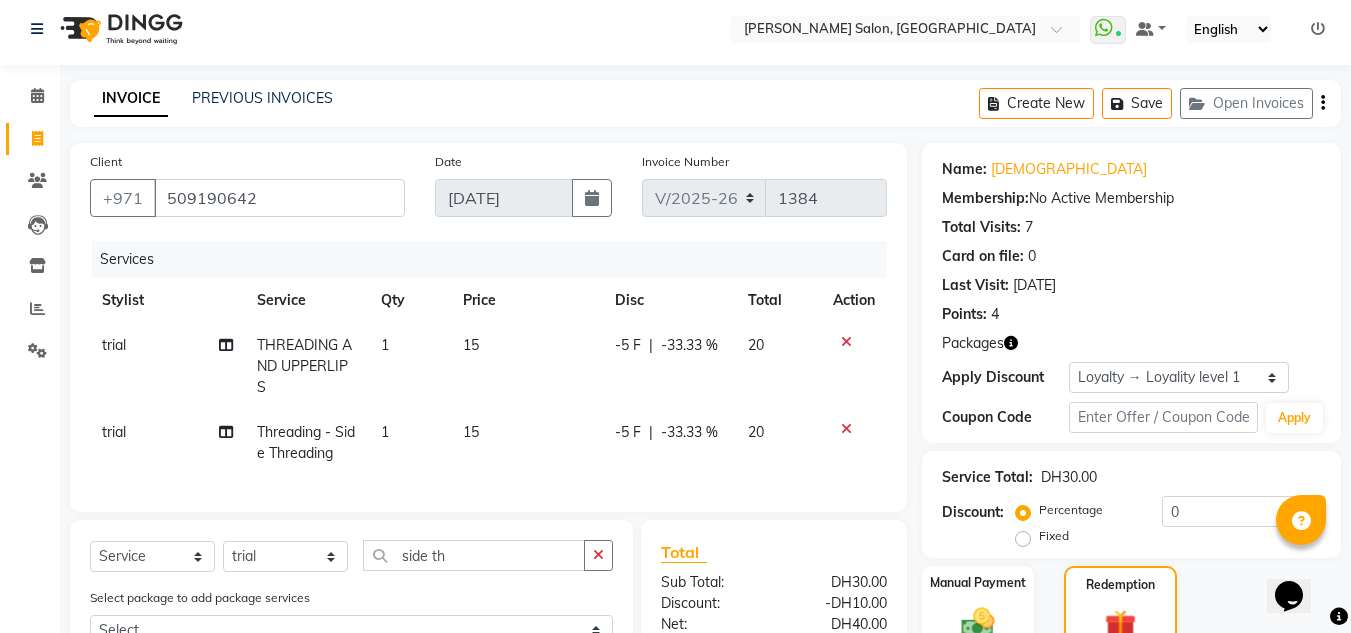 scroll, scrollTop: 0, scrollLeft: 0, axis: both 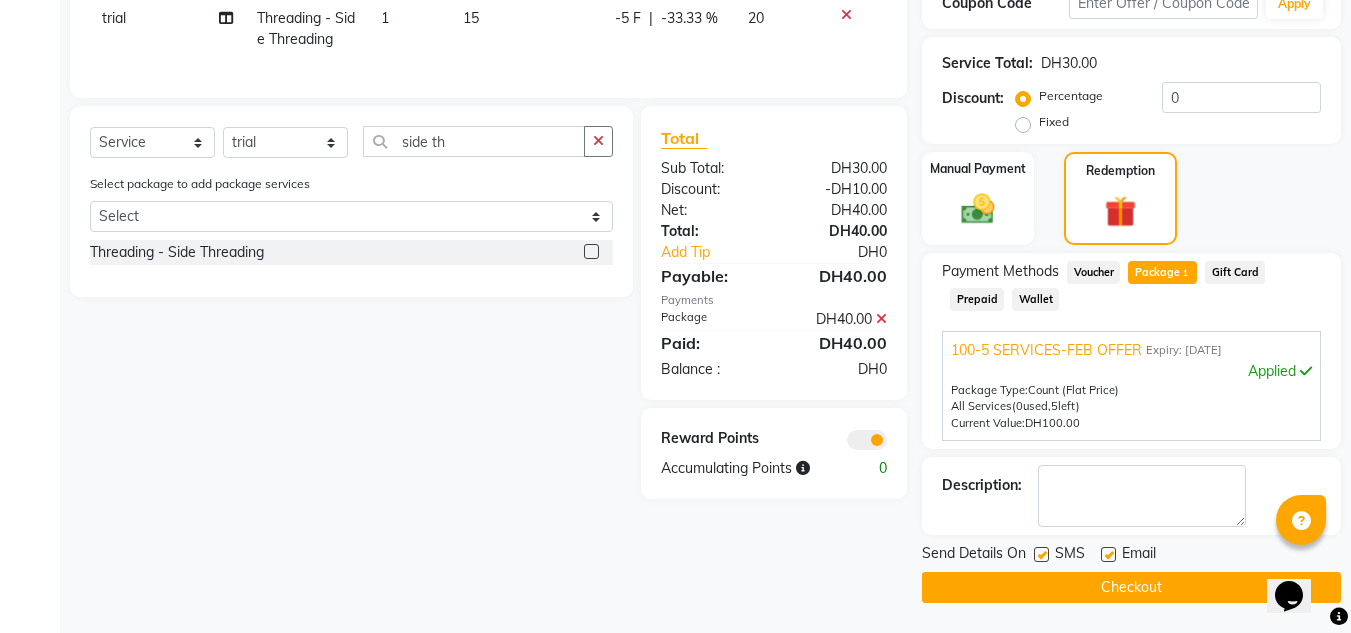 click on "Checkout" 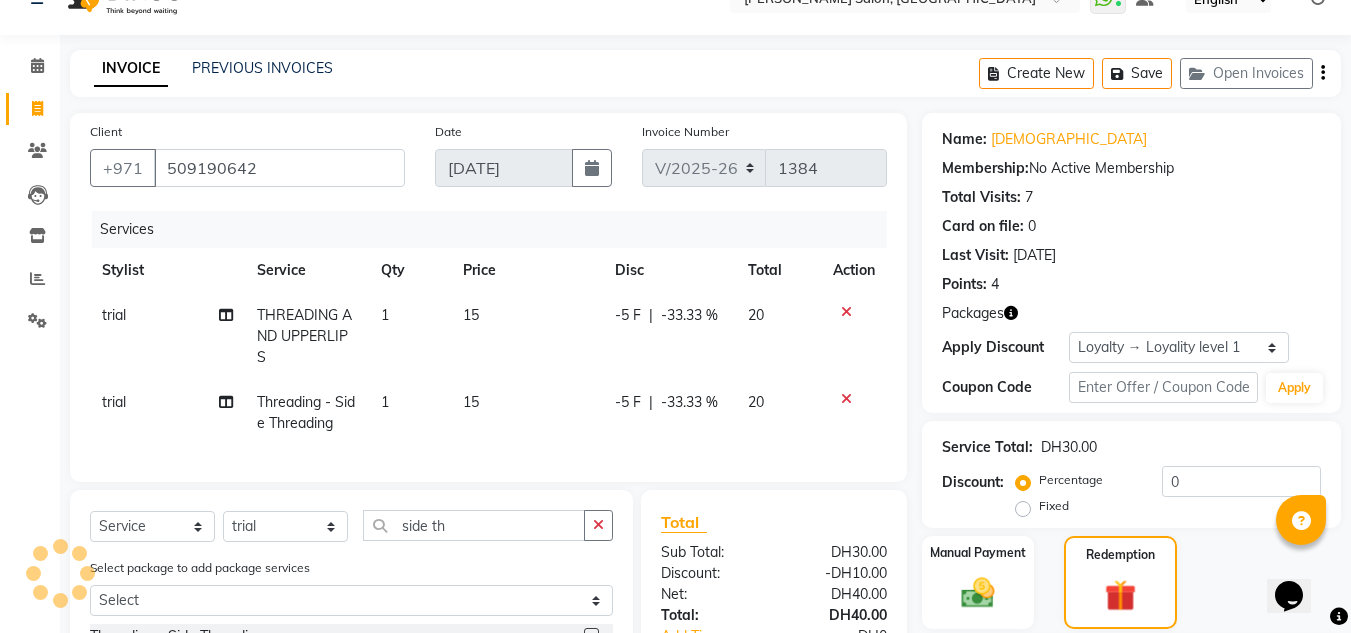 scroll, scrollTop: 21, scrollLeft: 0, axis: vertical 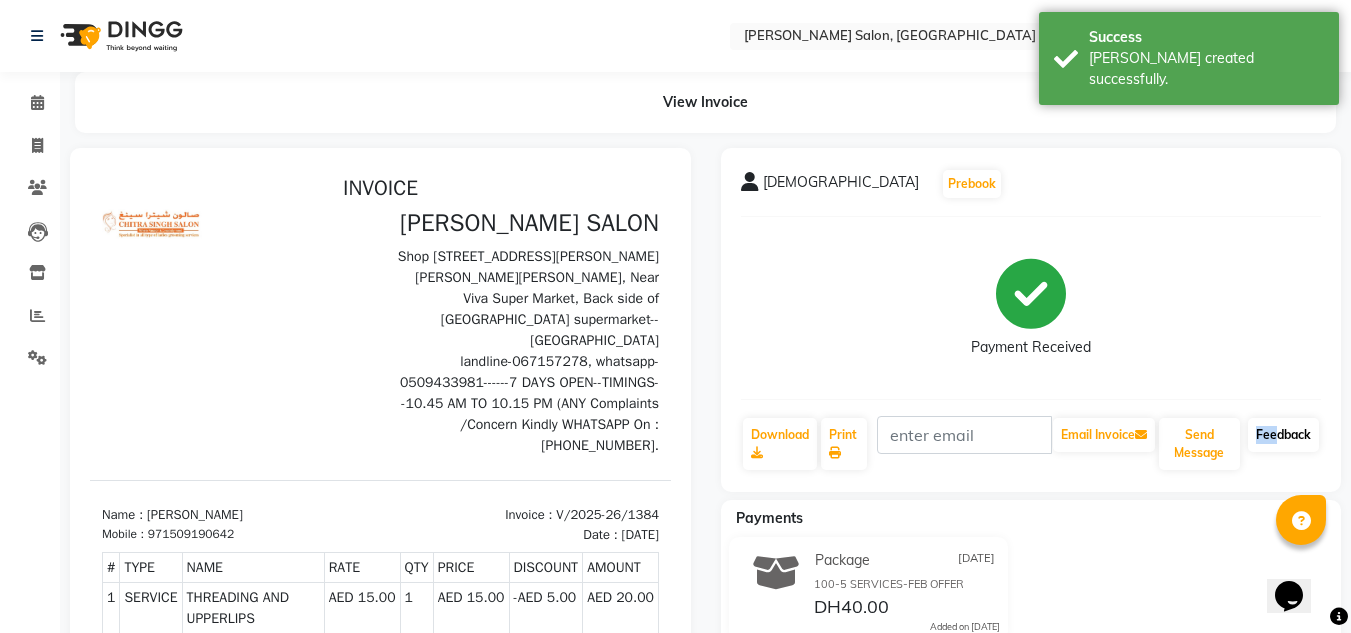 click on "[PERSON_NAME]   Prebook   Payment Received  Download  Print   Email Invoice   Send Message Feedback" 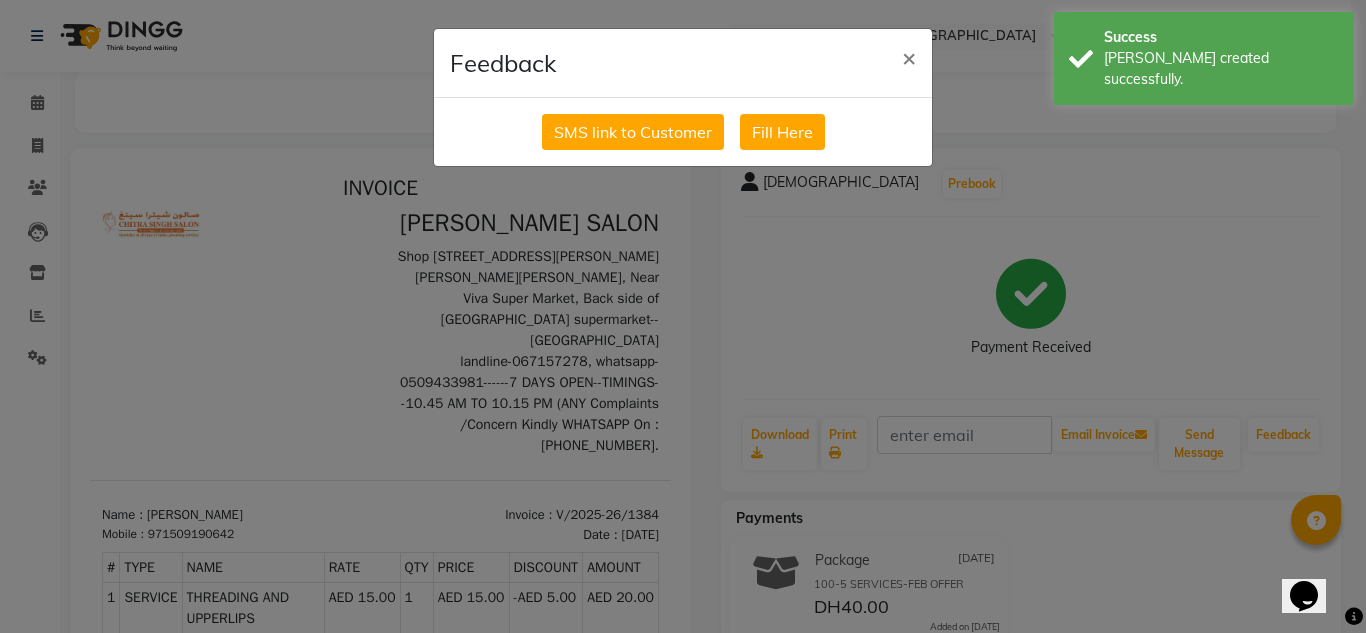 click on "SMS link to Customer   Fill Here" 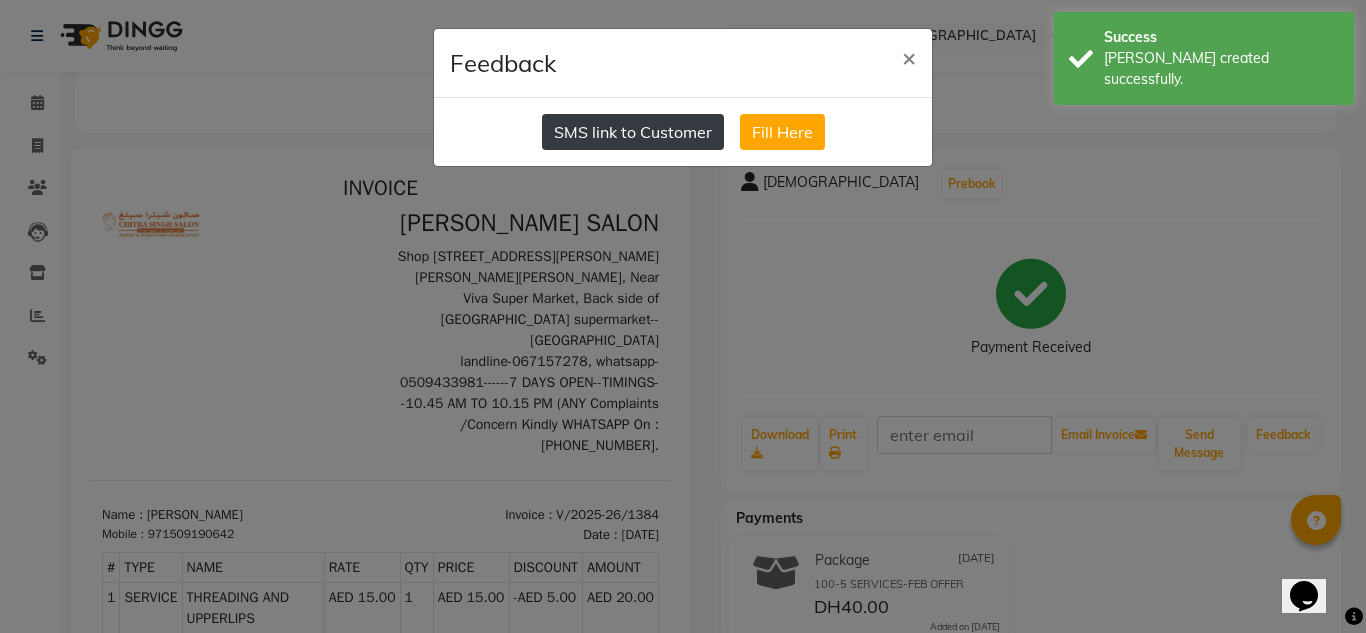drag, startPoint x: 659, startPoint y: 132, endPoint x: 686, endPoint y: 142, distance: 28.79236 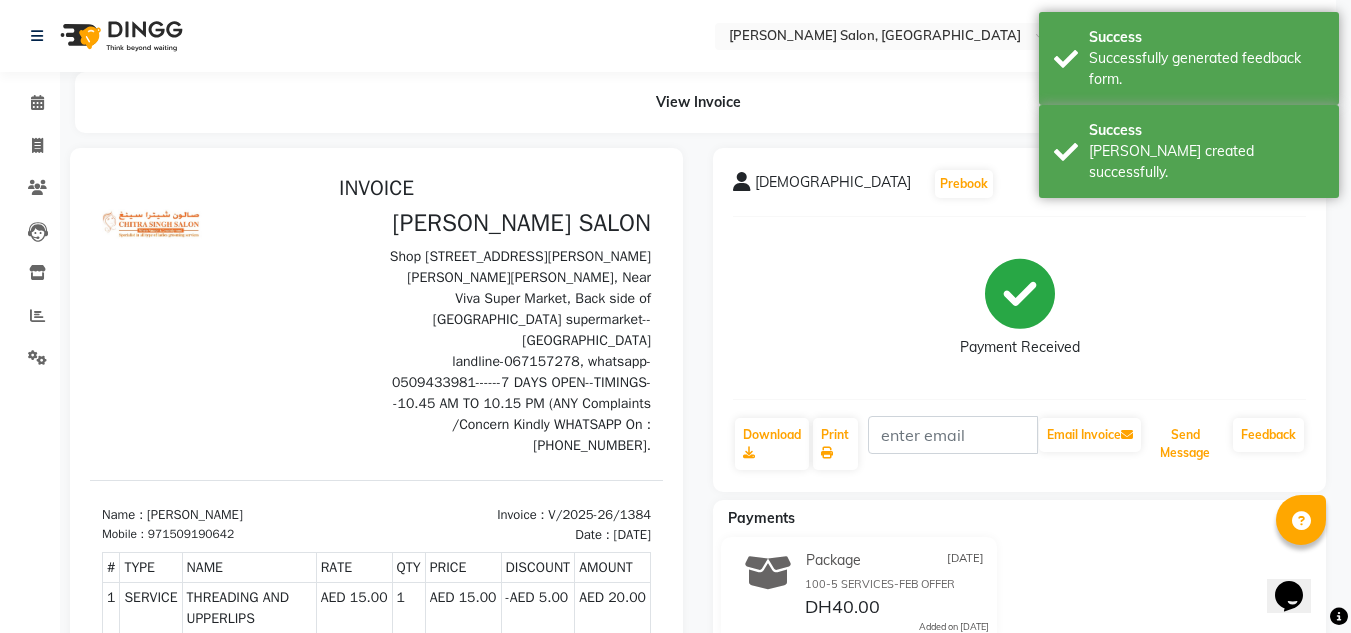 click on "Send Message" 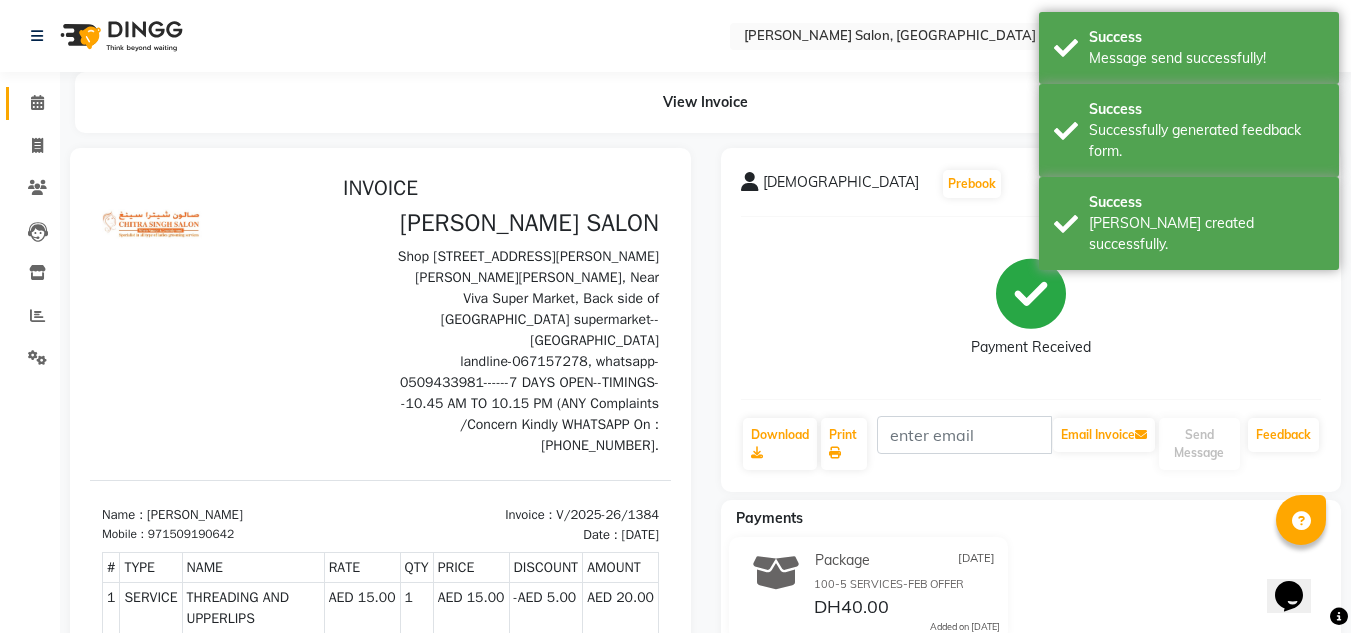 drag, startPoint x: 44, startPoint y: 98, endPoint x: 290, endPoint y: 8, distance: 261.94656 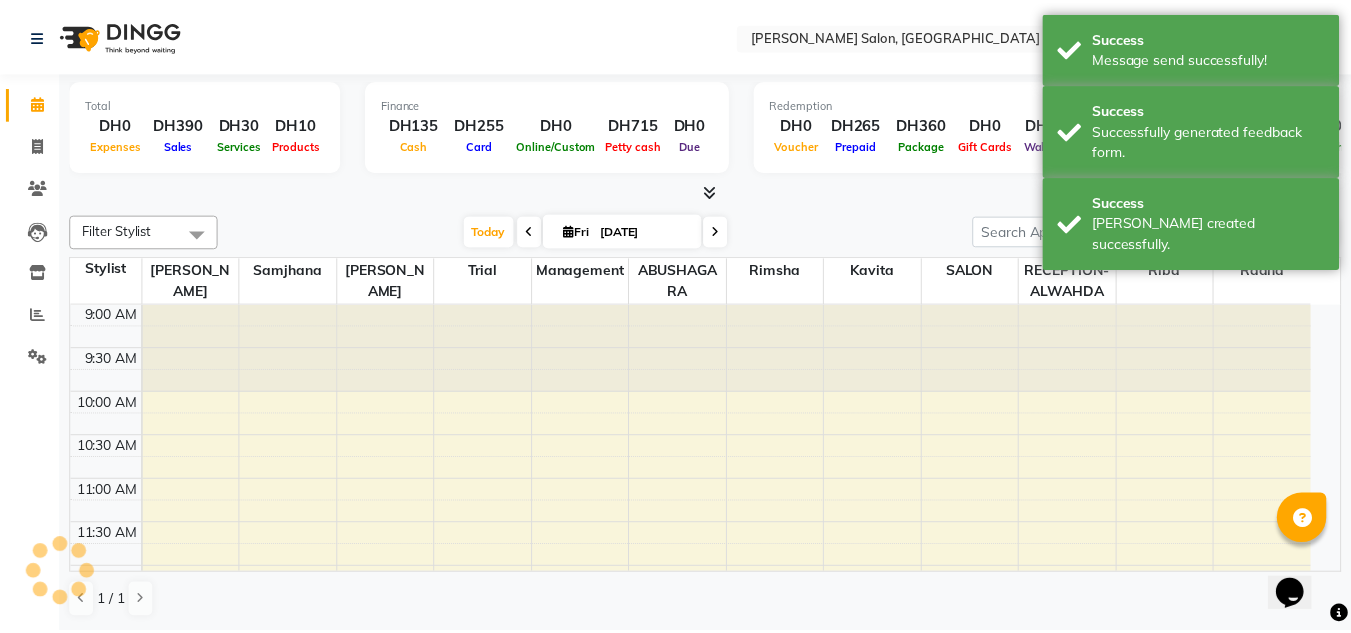 scroll, scrollTop: 0, scrollLeft: 0, axis: both 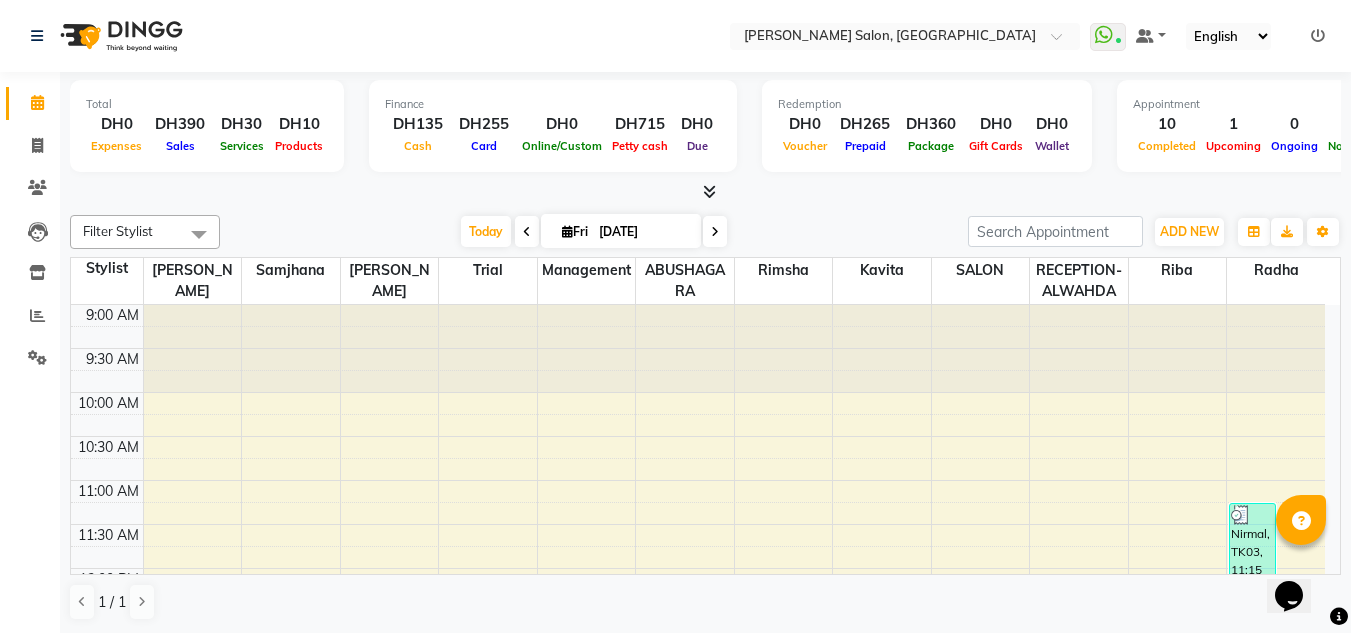 click on "Total  DH0  Expenses DH390  Sales DH30  Services DH10  Products Finance  DH135  Cash DH255  Card DH0  Online/Custom DH715 [PERSON_NAME] cash DH0 Due  Redemption  DH0 Voucher DH265 Prepaid DH360 Package DH0  Gift Cards DH0  Wallet  Appointment  10 Completed 1 Upcoming 0 Ongoing 0 No show  Other sales  DH350  Packages DH0  Memberships DH0  Vouchers DH0  Prepaids DH0  Gift Cards" at bounding box center (705, 137) 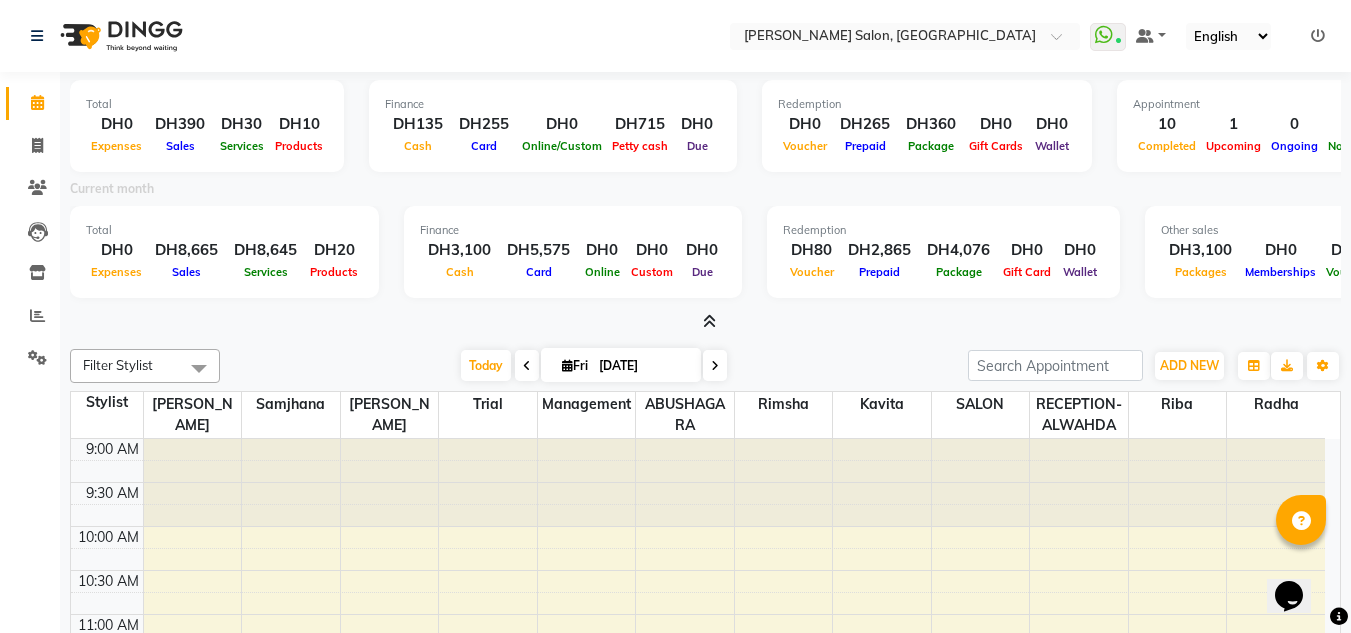 click at bounding box center (709, 321) 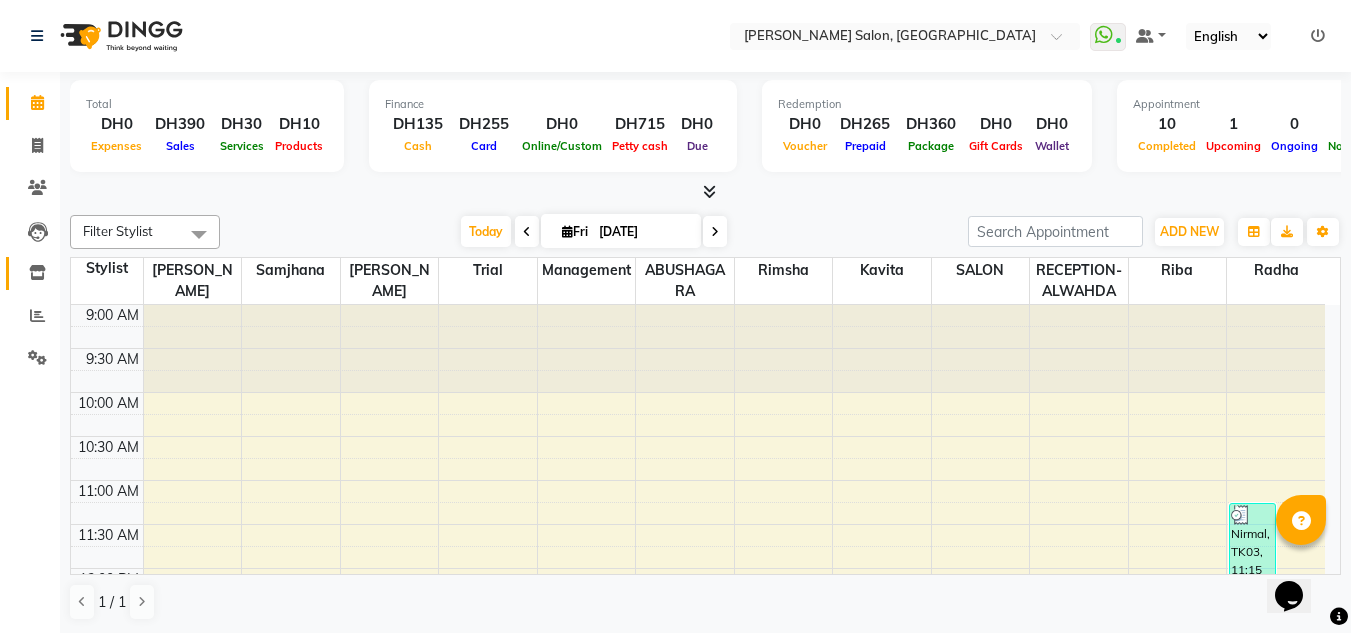 click 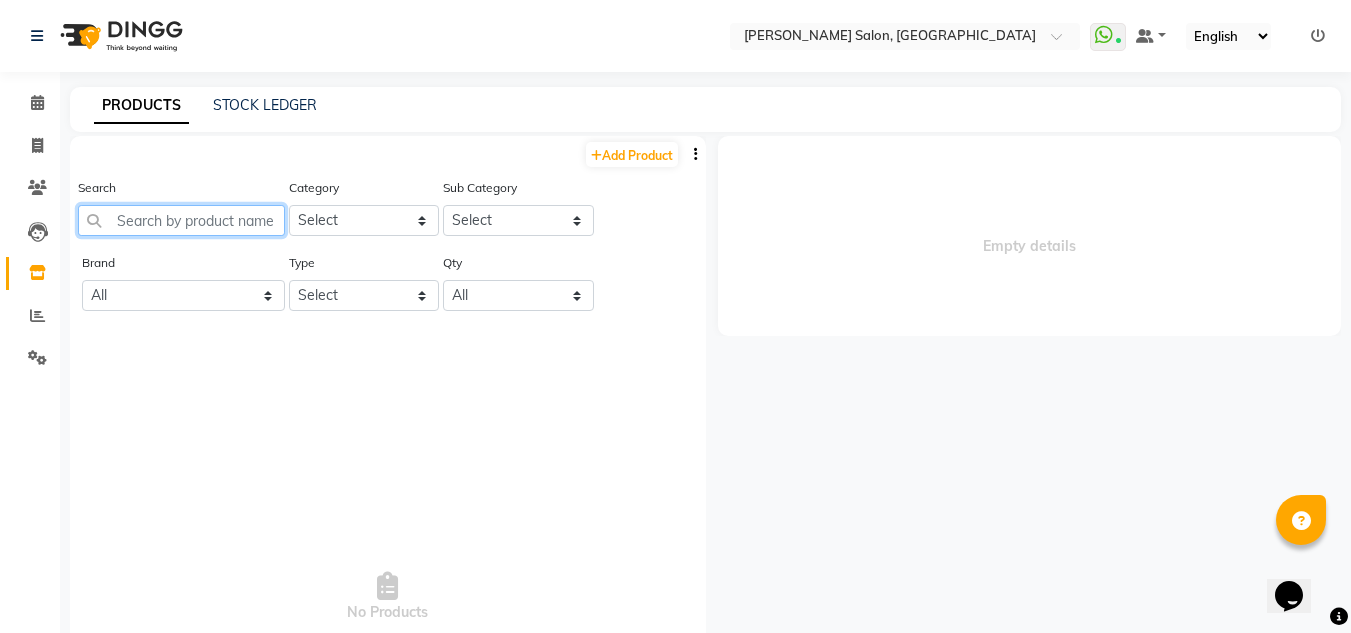 click 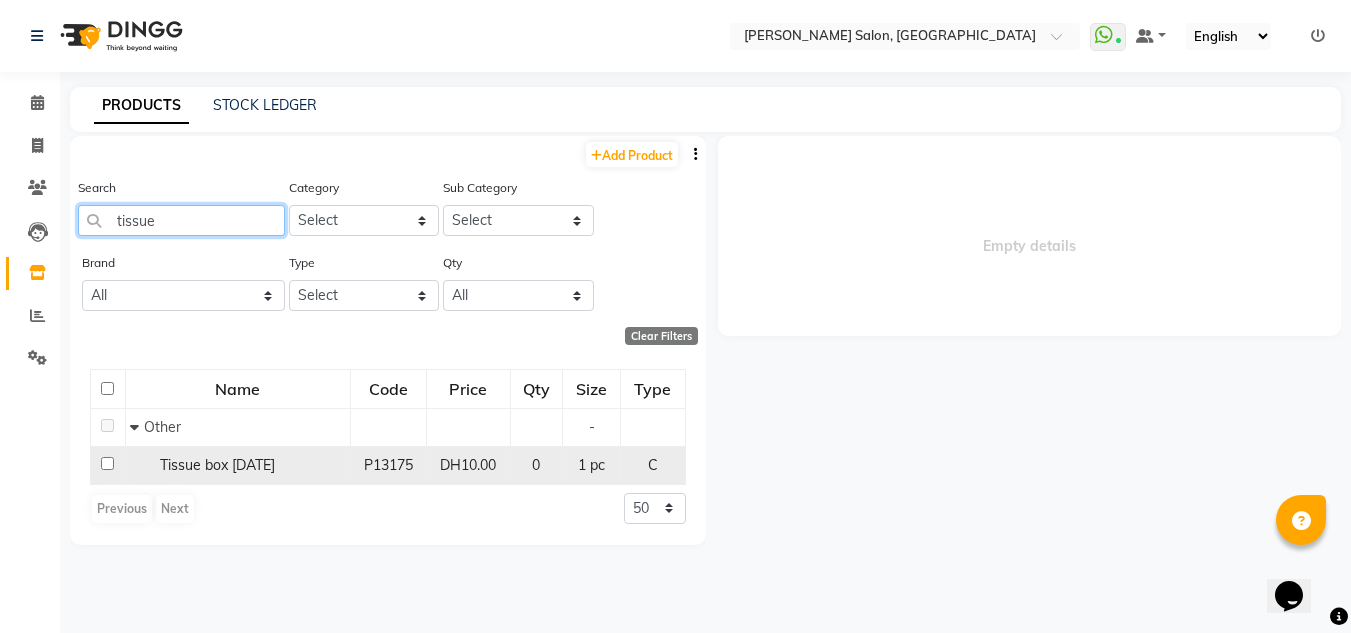 type on "tissue" 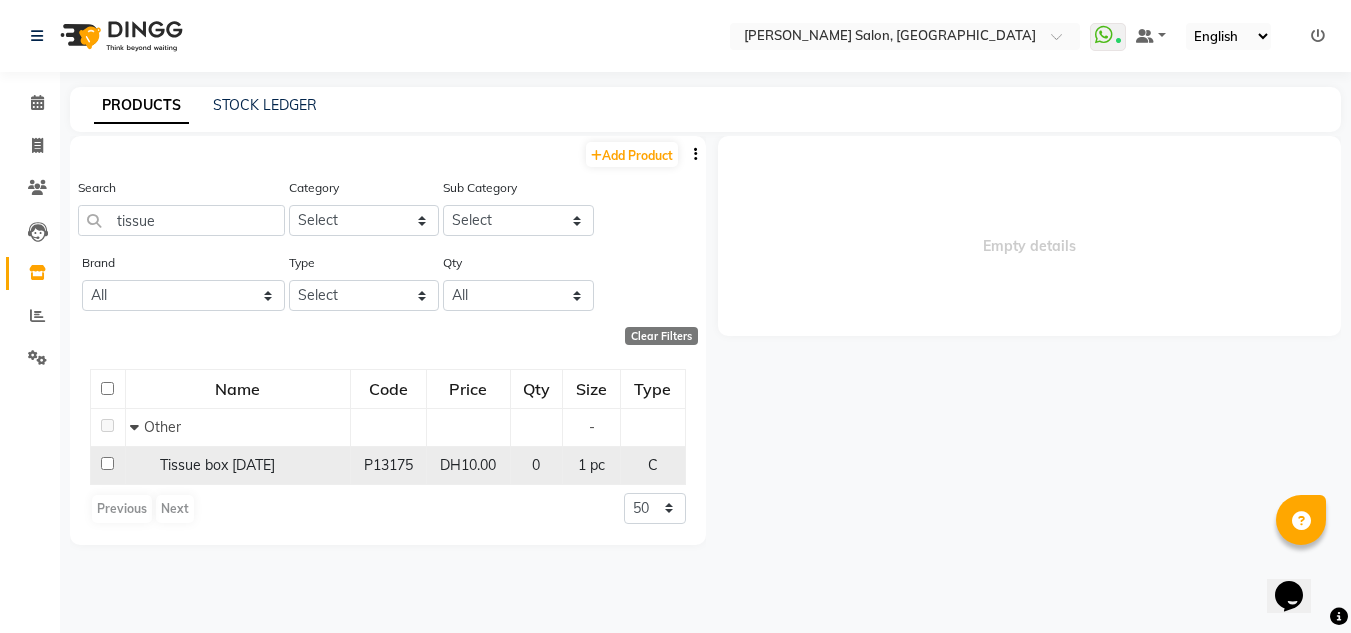 click 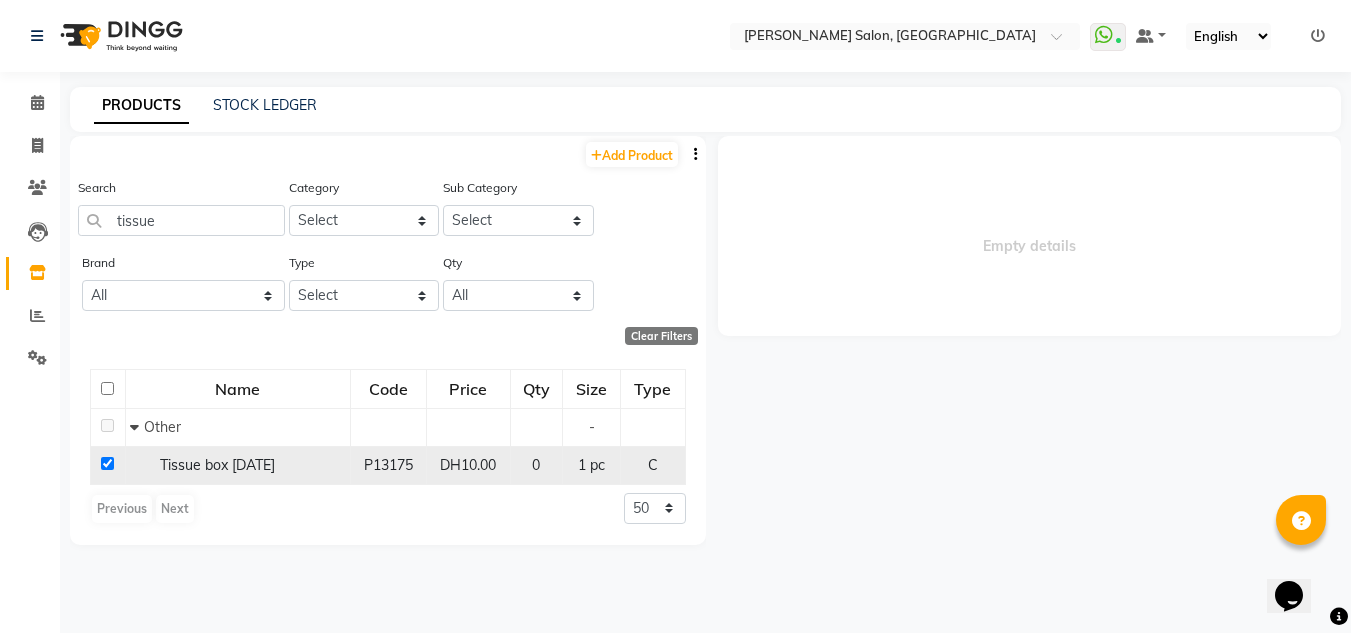 checkbox on "true" 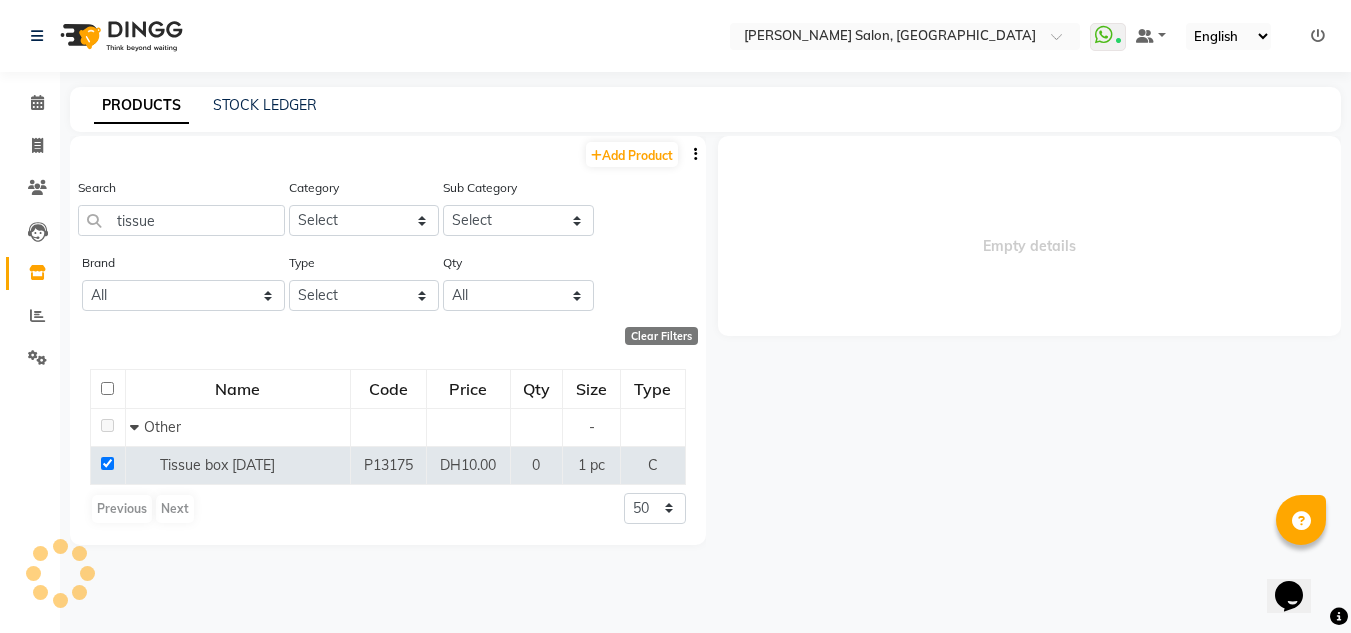 select 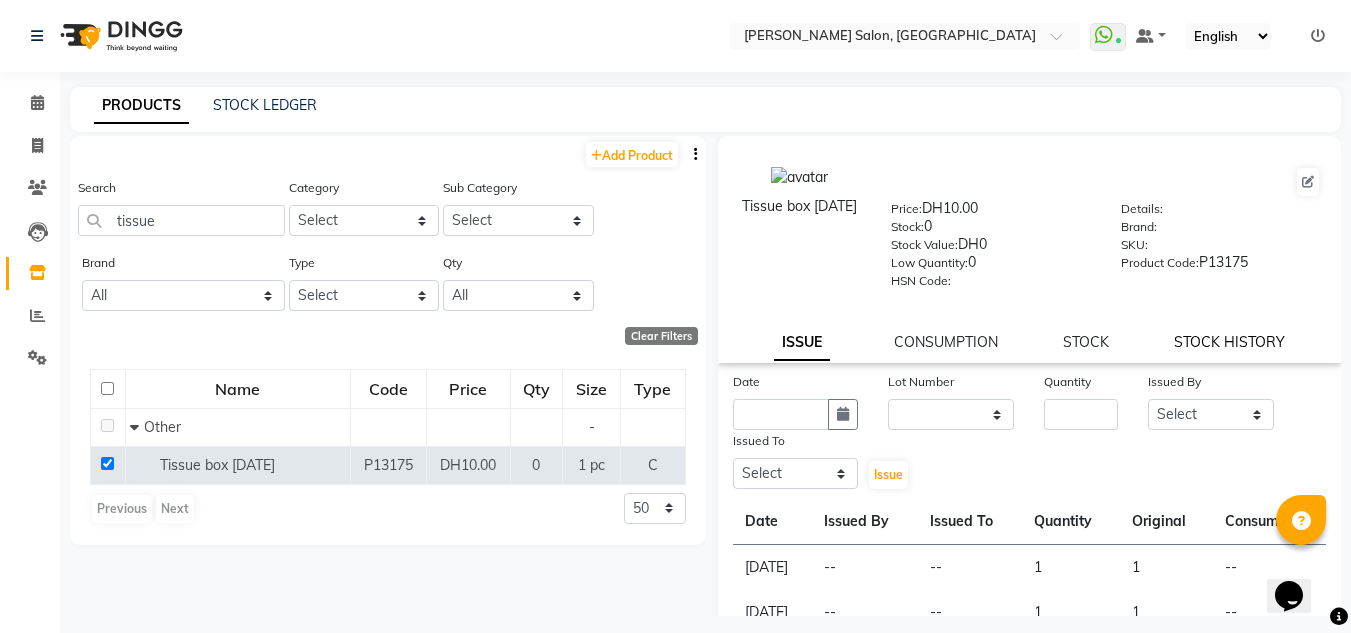 drag, startPoint x: 1242, startPoint y: 328, endPoint x: 1236, endPoint y: 342, distance: 15.231546 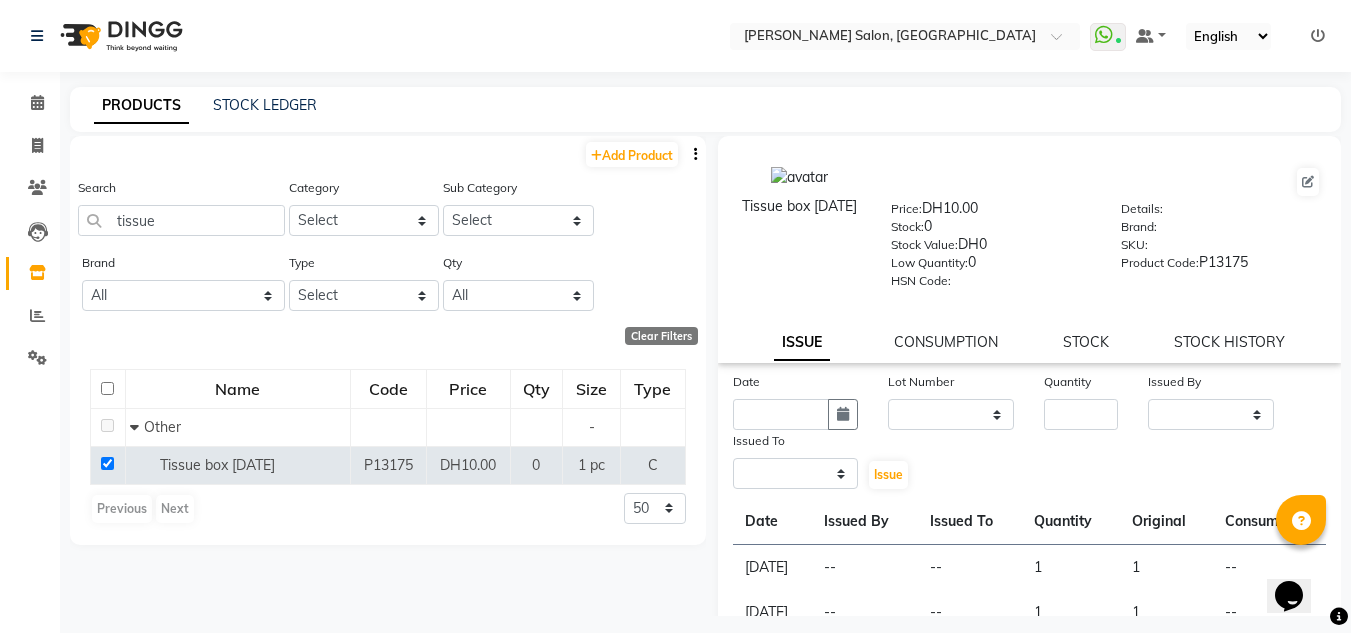 select on "all" 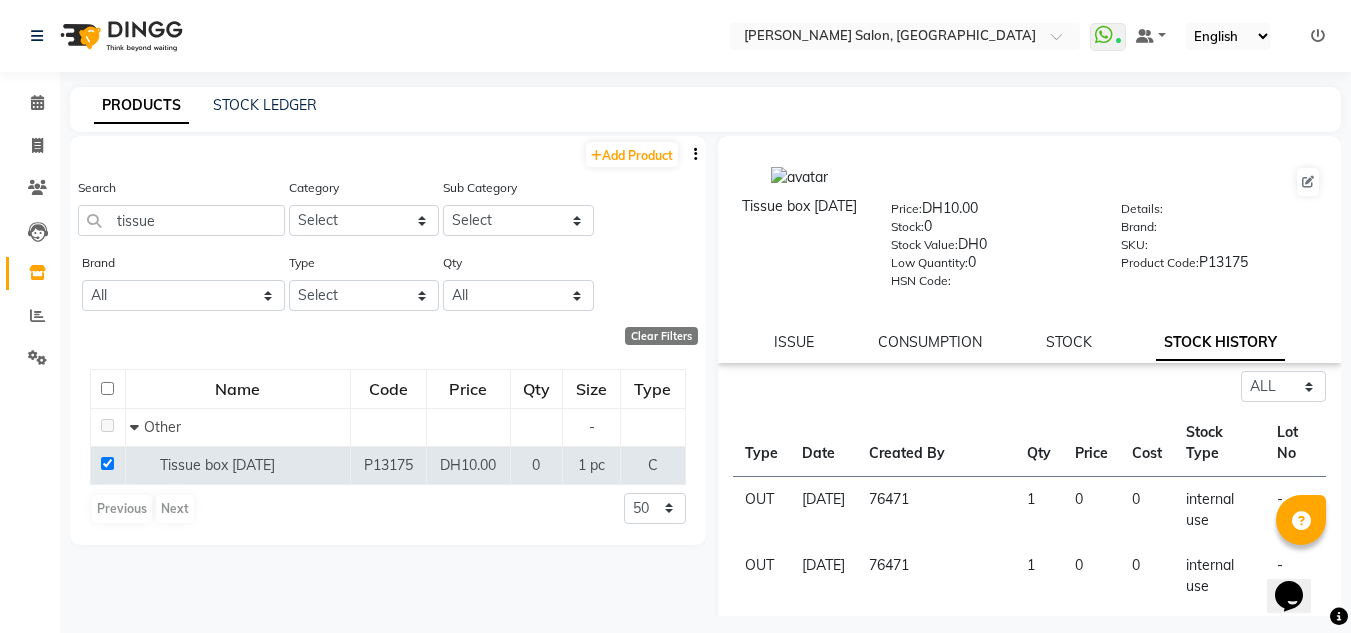 click on "STOCK" 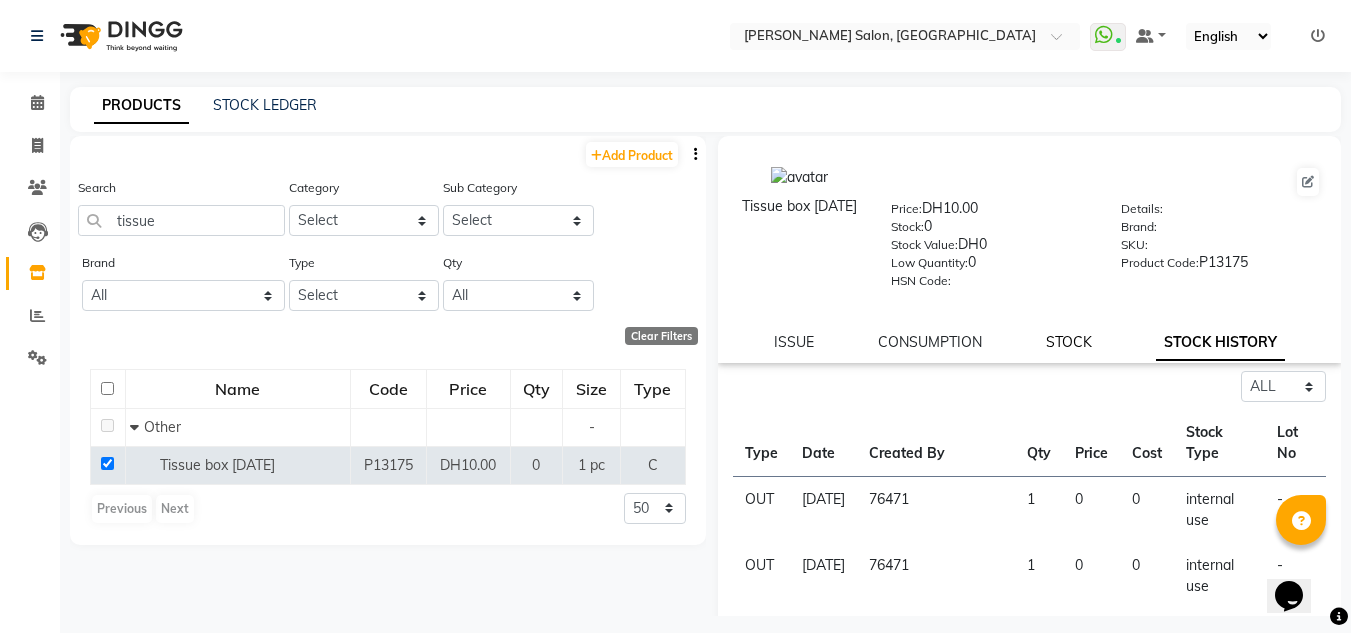 click on "STOCK" 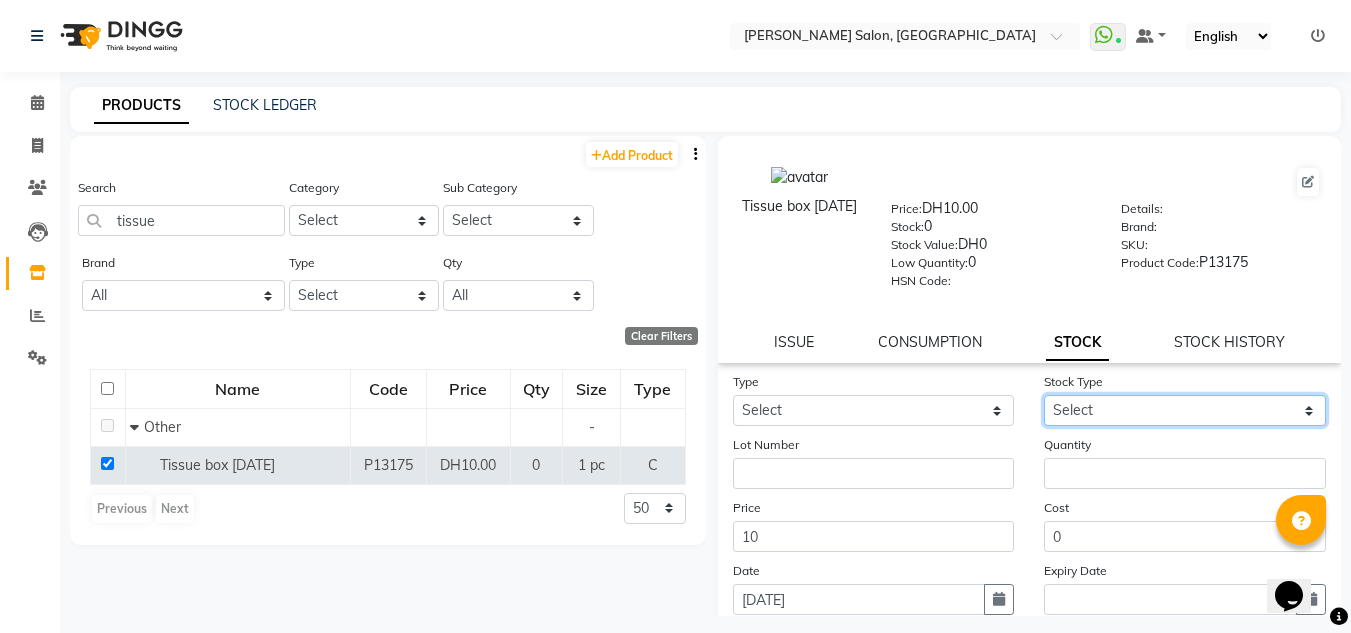 click on "Select" 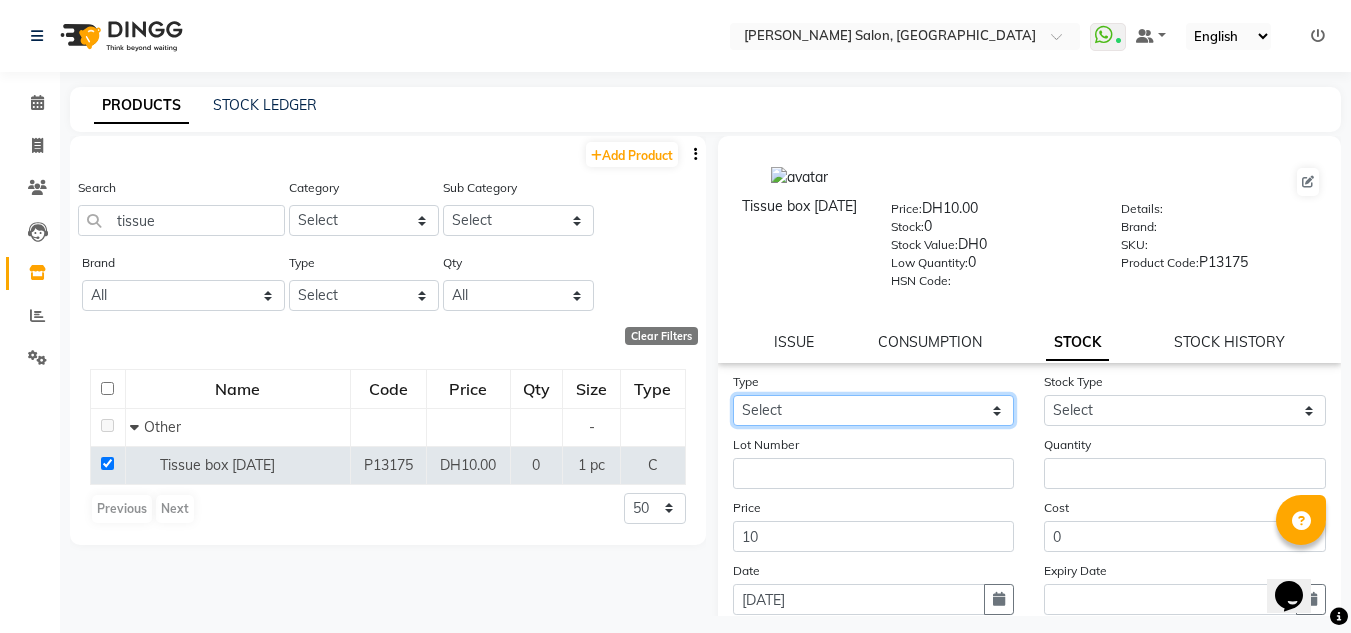 drag, startPoint x: 934, startPoint y: 404, endPoint x: 941, endPoint y: 425, distance: 22.135944 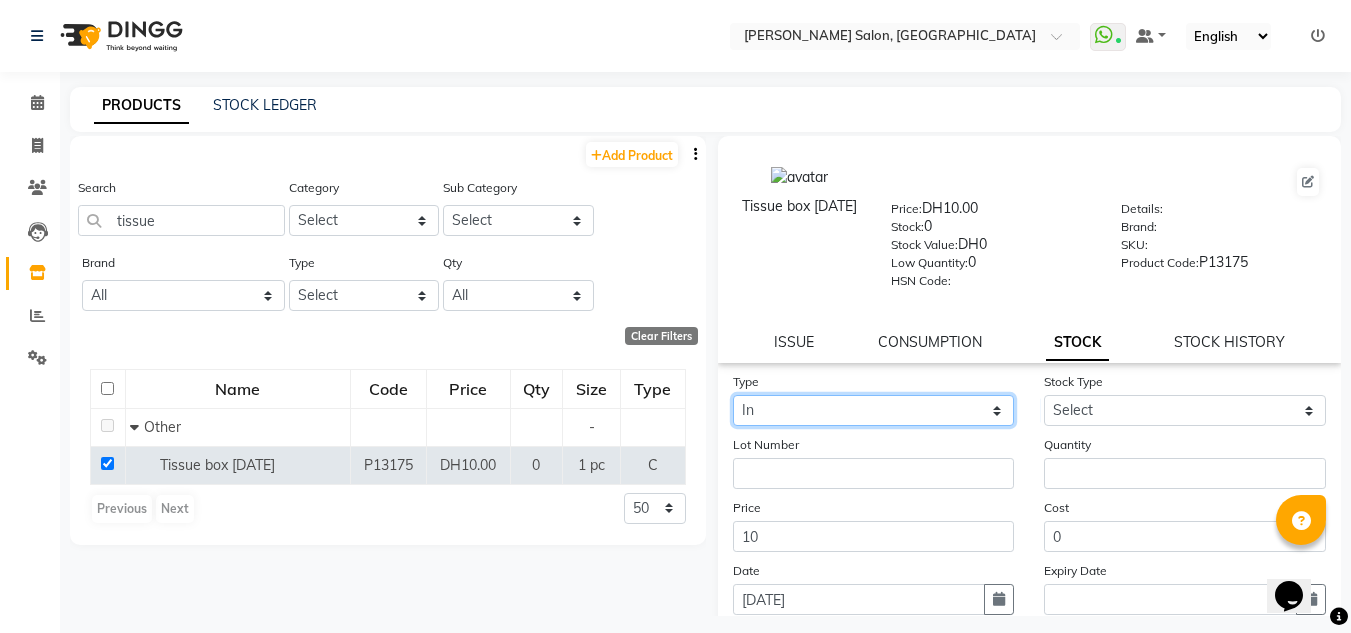 click on "Select In" 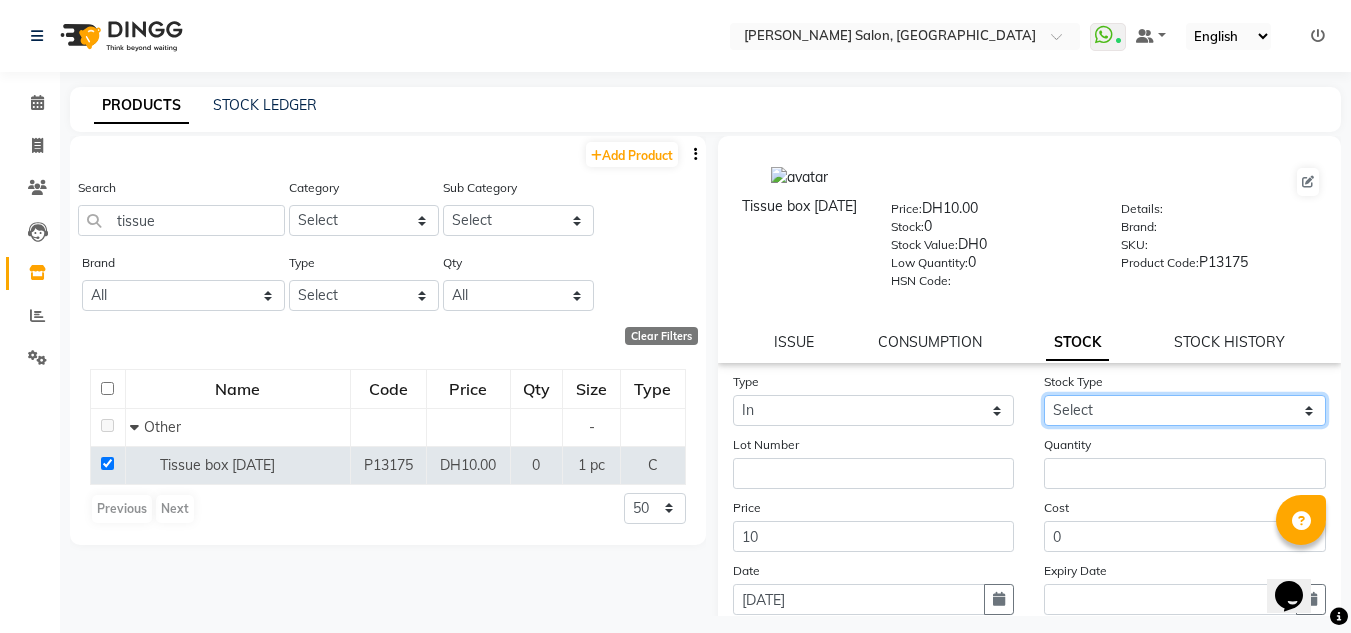 drag, startPoint x: 1081, startPoint y: 409, endPoint x: 1085, endPoint y: 423, distance: 14.56022 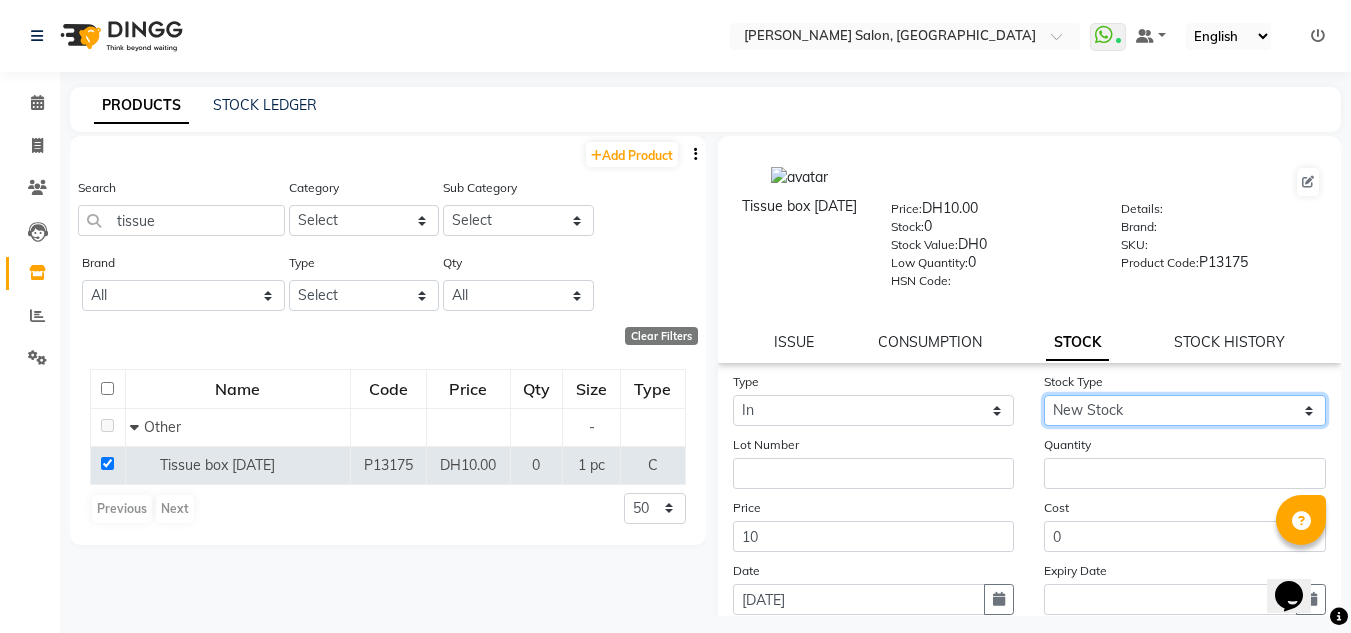 click on "Select New Stock Adjustment Return Other" 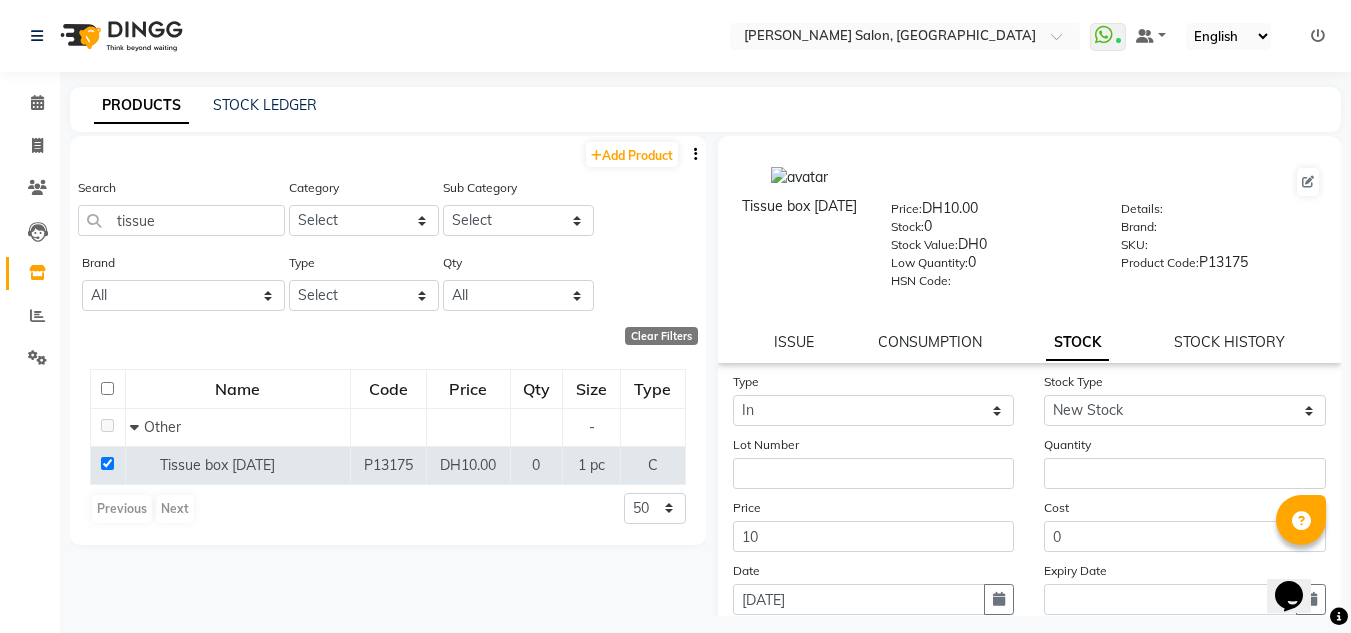 click on "Quantity" 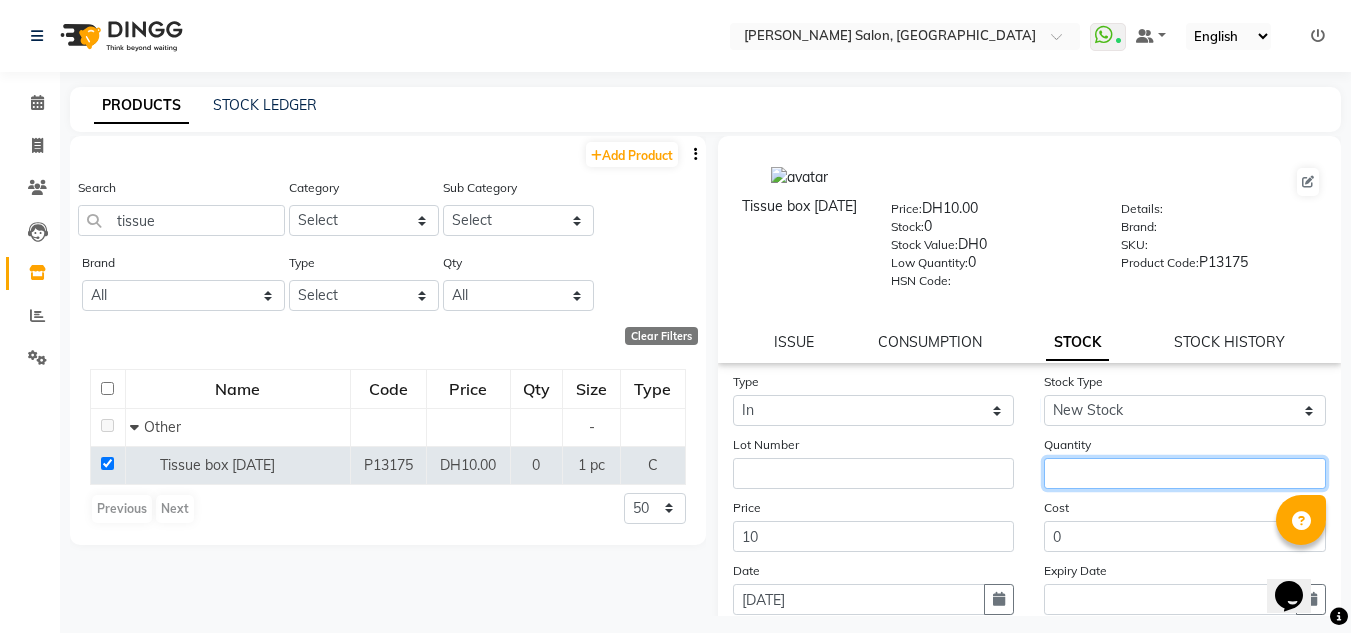 click 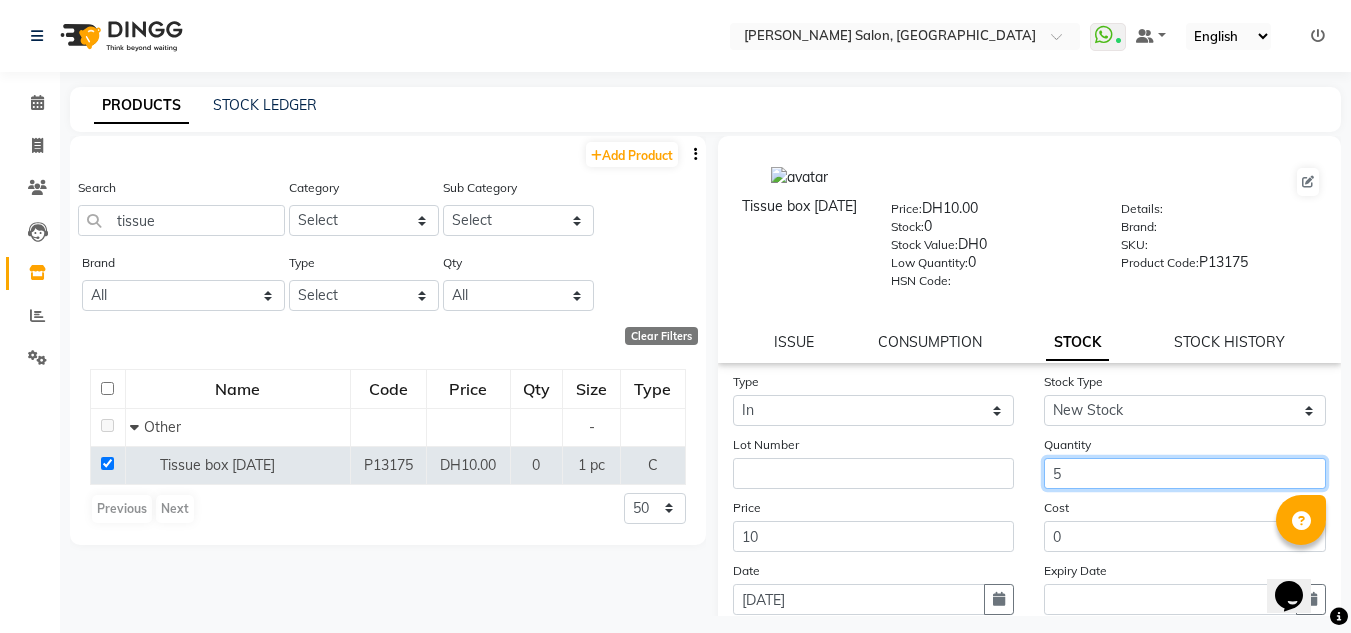 scroll, scrollTop: 155, scrollLeft: 0, axis: vertical 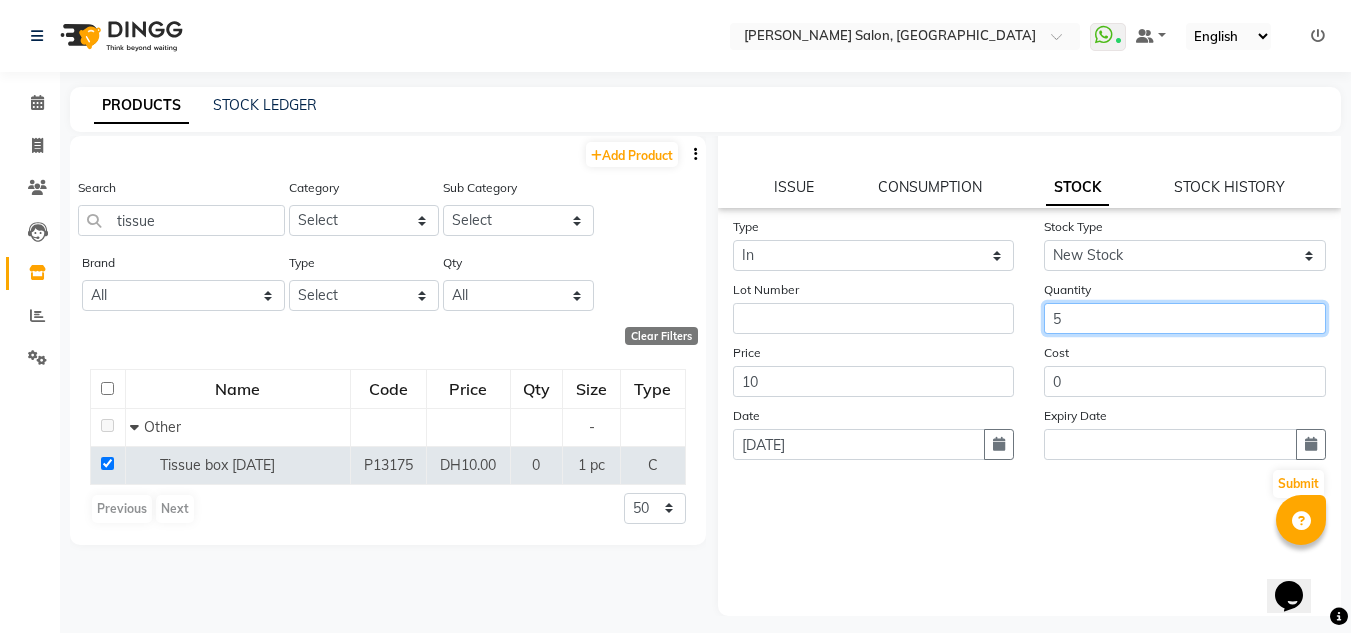 type on "5" 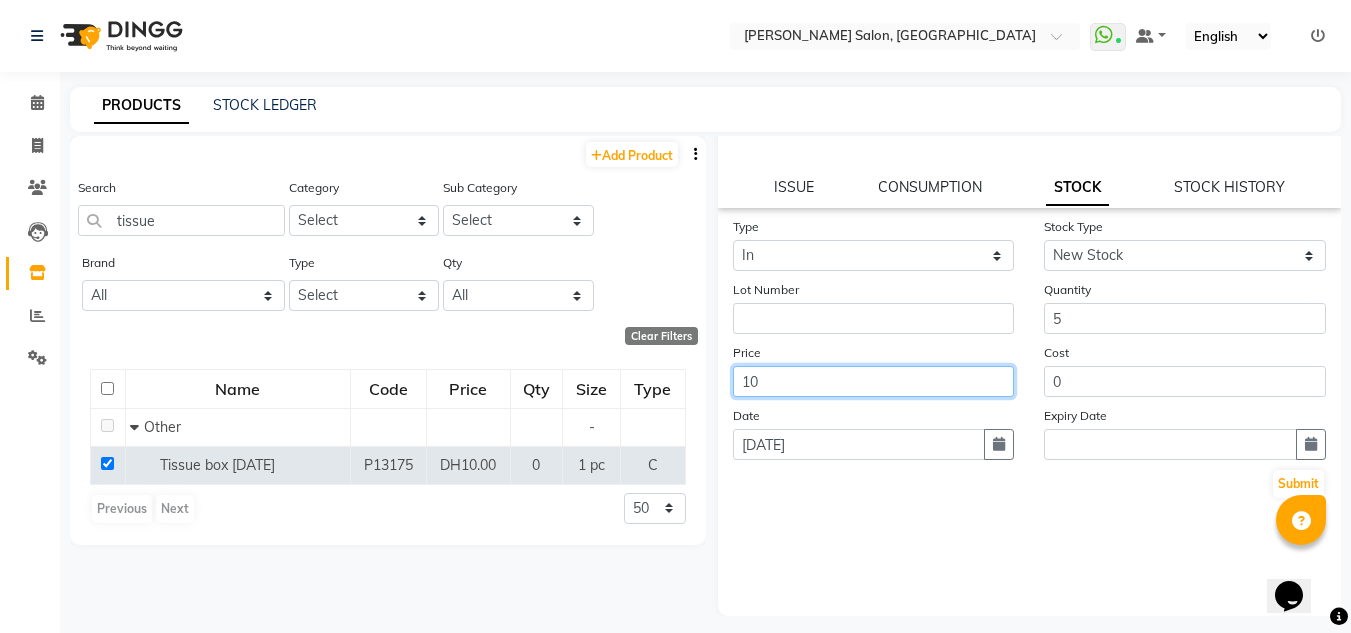 click on "10" 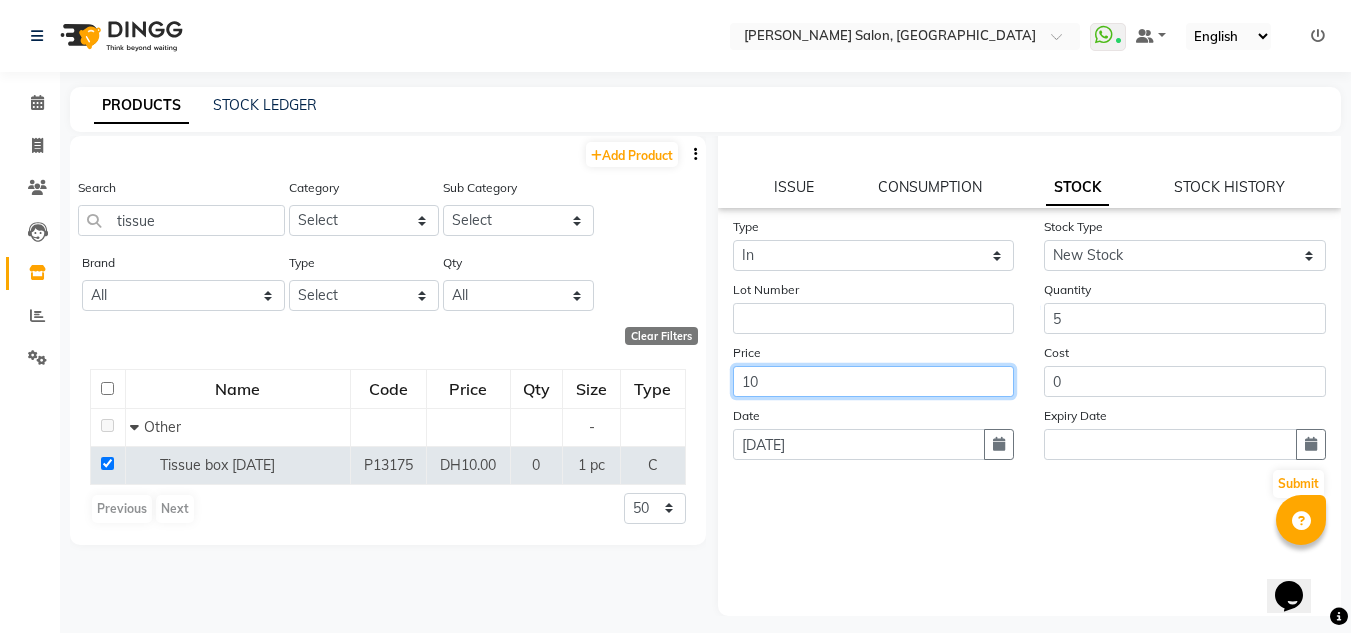 drag, startPoint x: 818, startPoint y: 392, endPoint x: 498, endPoint y: 403, distance: 320.189 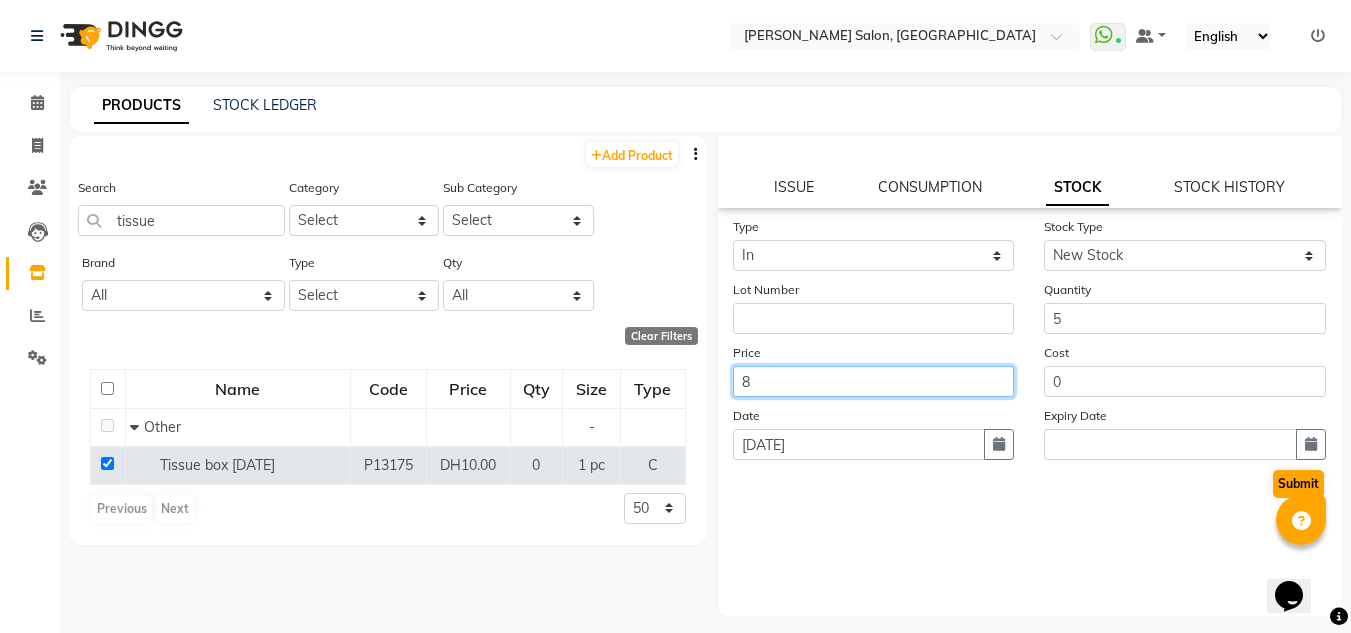 type on "8" 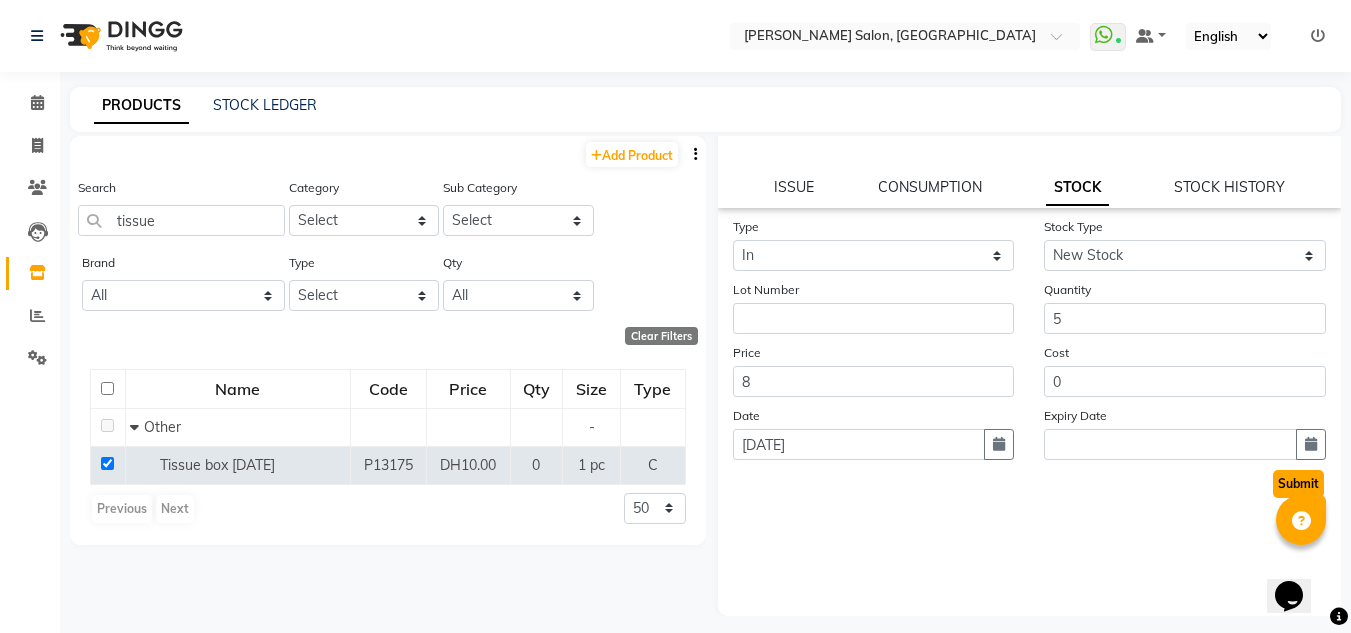 click on "Submit" 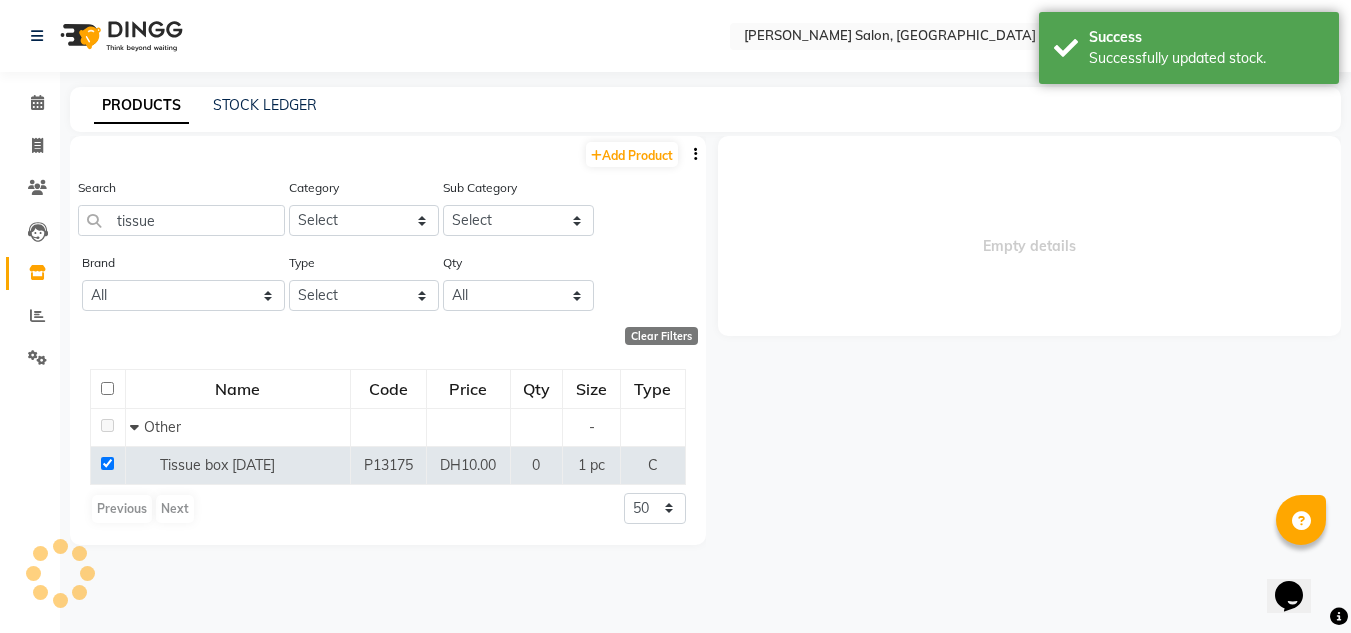 scroll, scrollTop: 0, scrollLeft: 0, axis: both 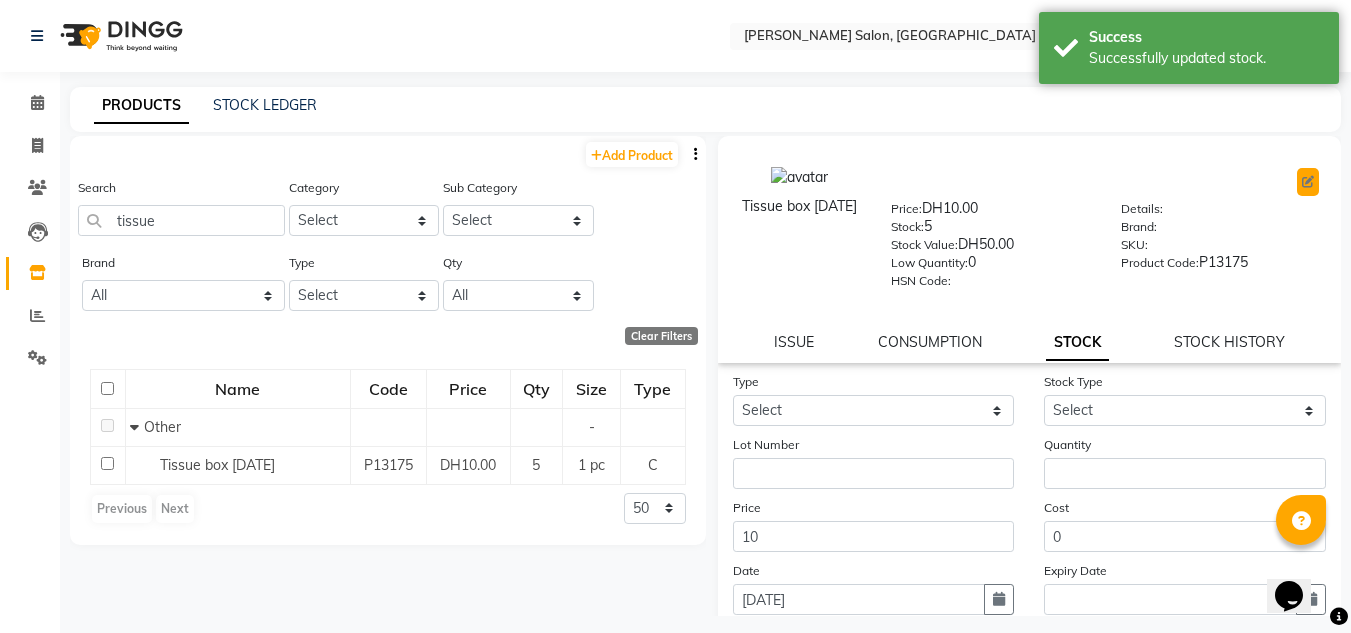 click 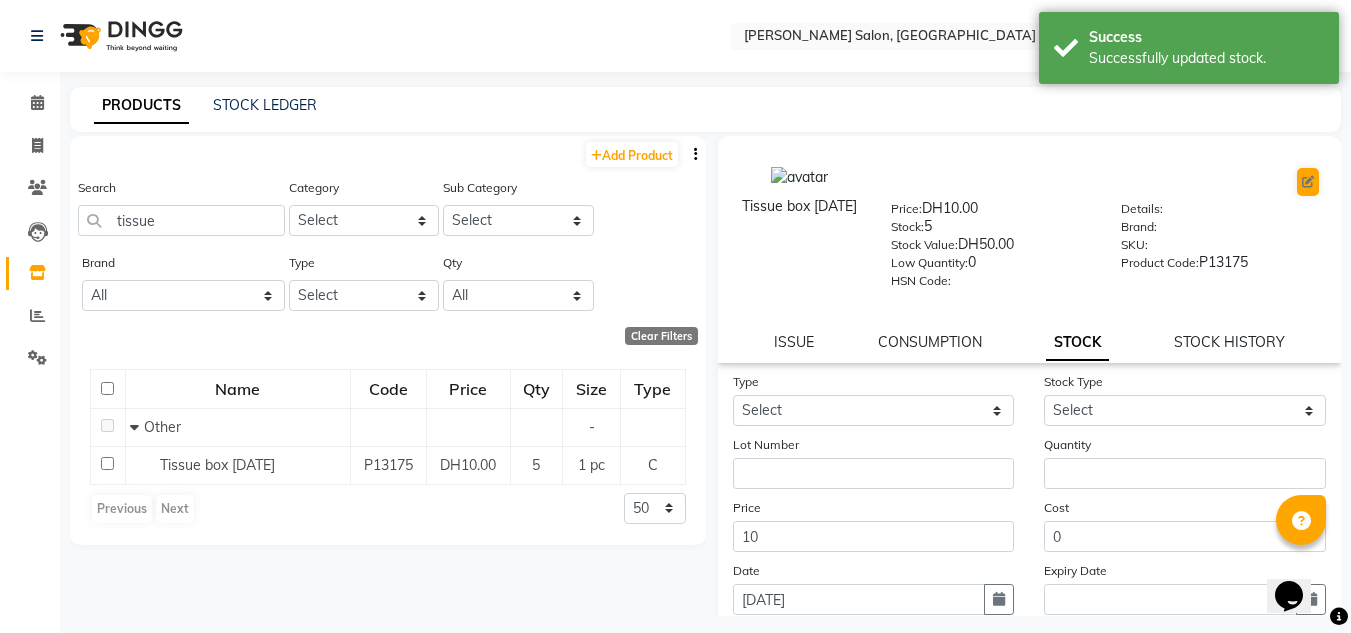 select on "C" 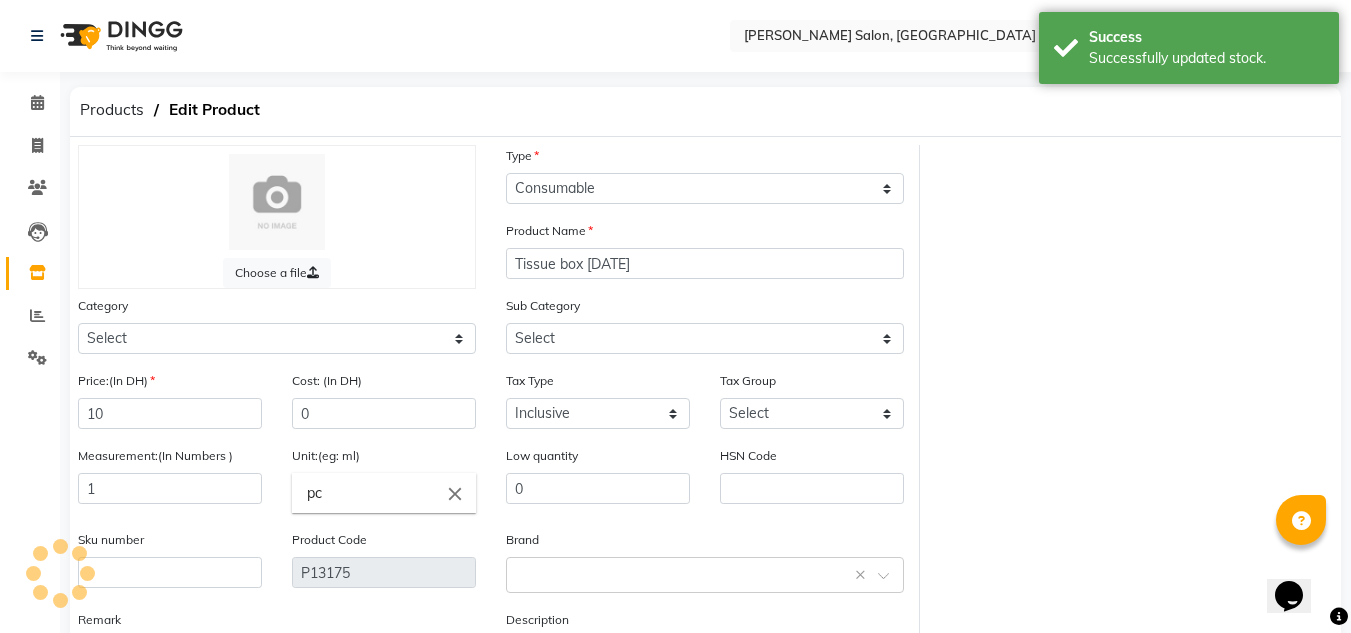 select on "462401000" 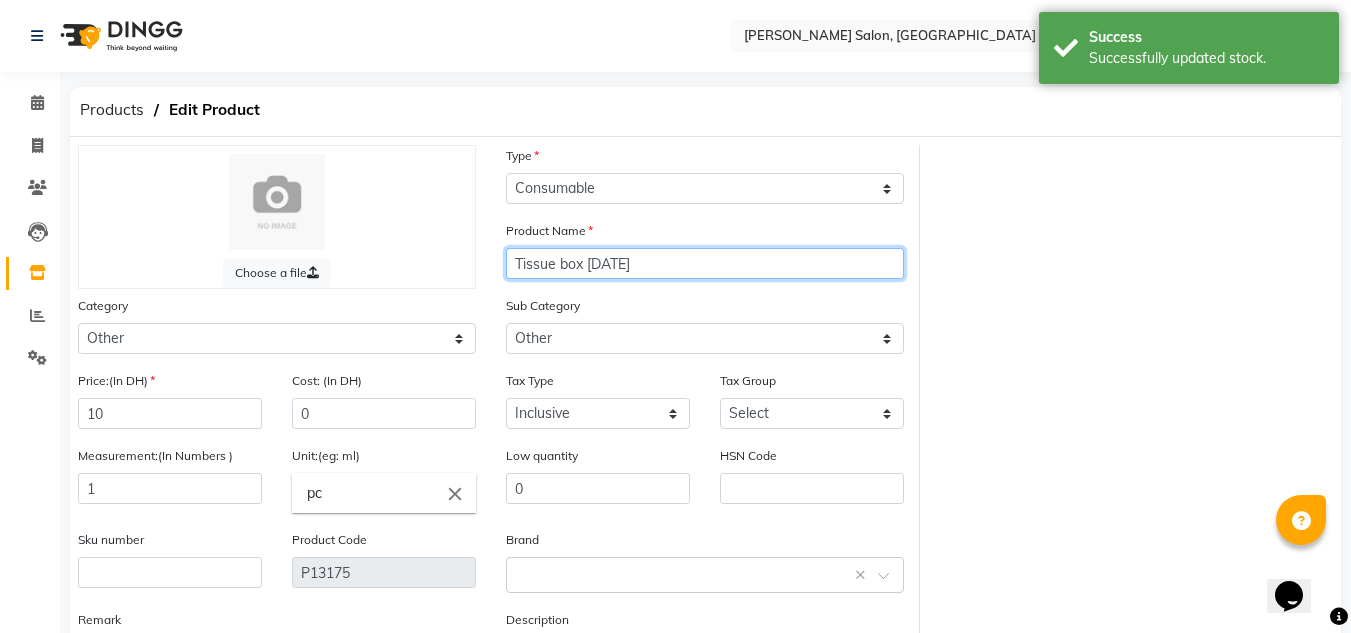 drag, startPoint x: 682, startPoint y: 265, endPoint x: 633, endPoint y: 270, distance: 49.25444 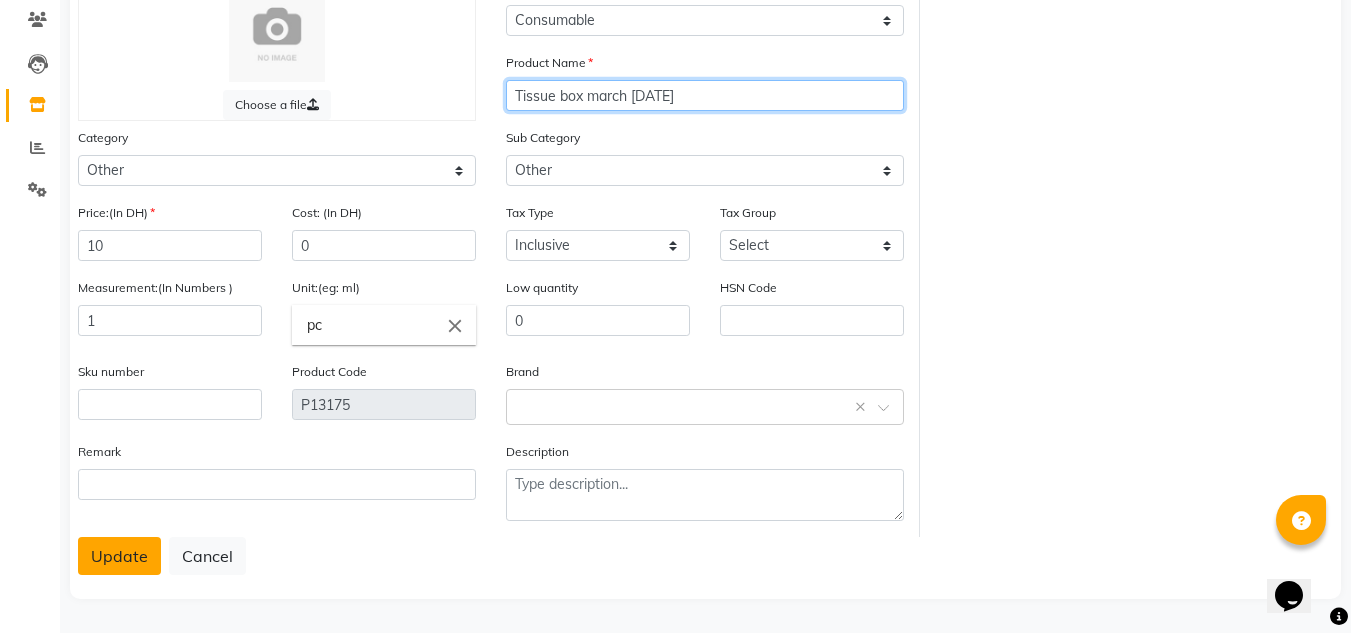 type on "Tissue box march [DATE]" 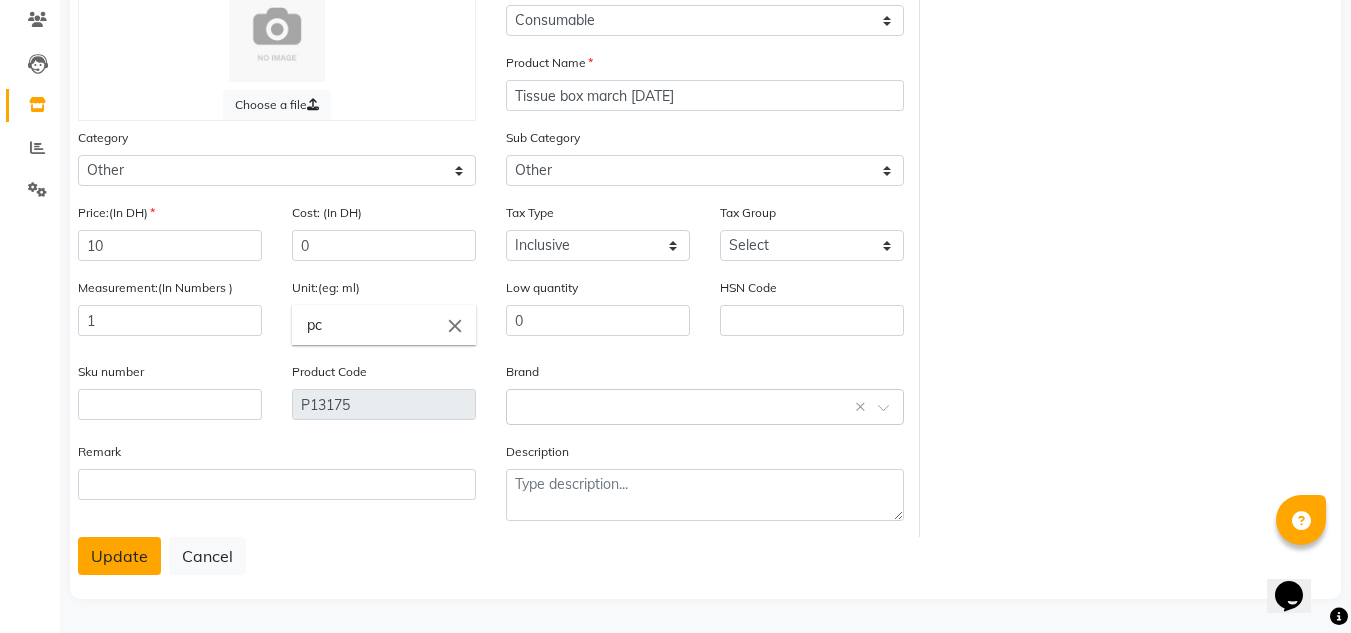 click on "Update" 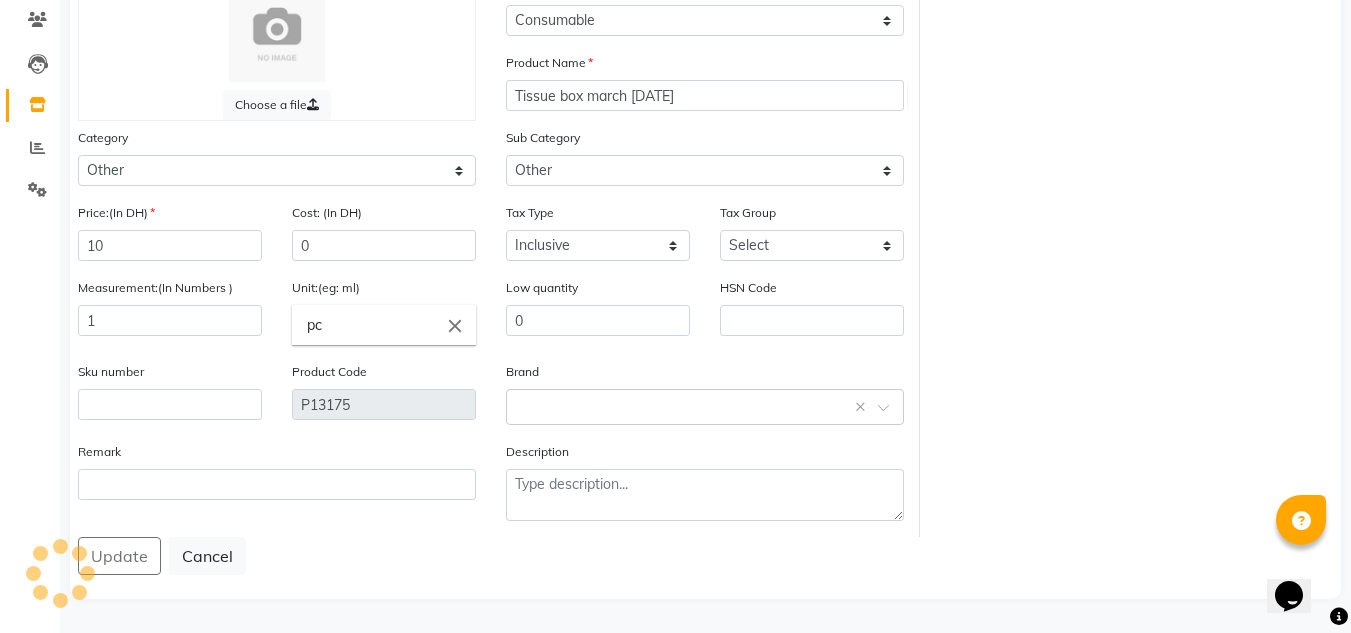 scroll, scrollTop: 33, scrollLeft: 0, axis: vertical 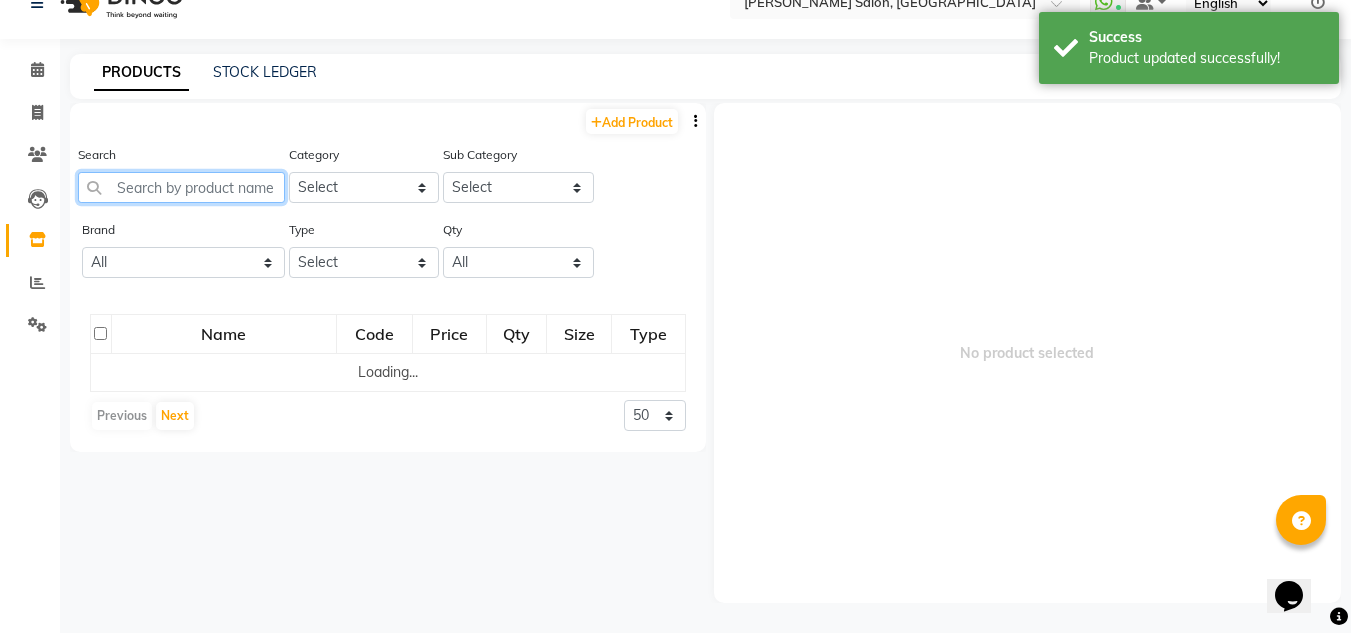 drag, startPoint x: 121, startPoint y: 183, endPoint x: 127, endPoint y: 193, distance: 11.661903 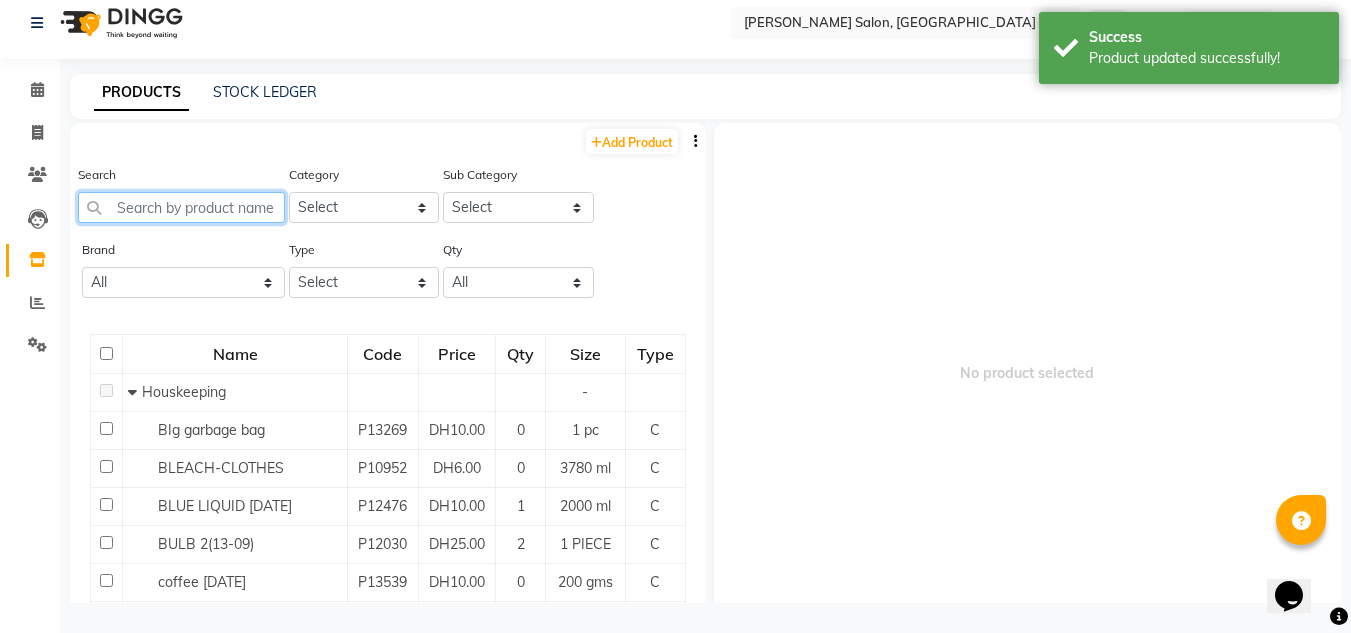 type on "r" 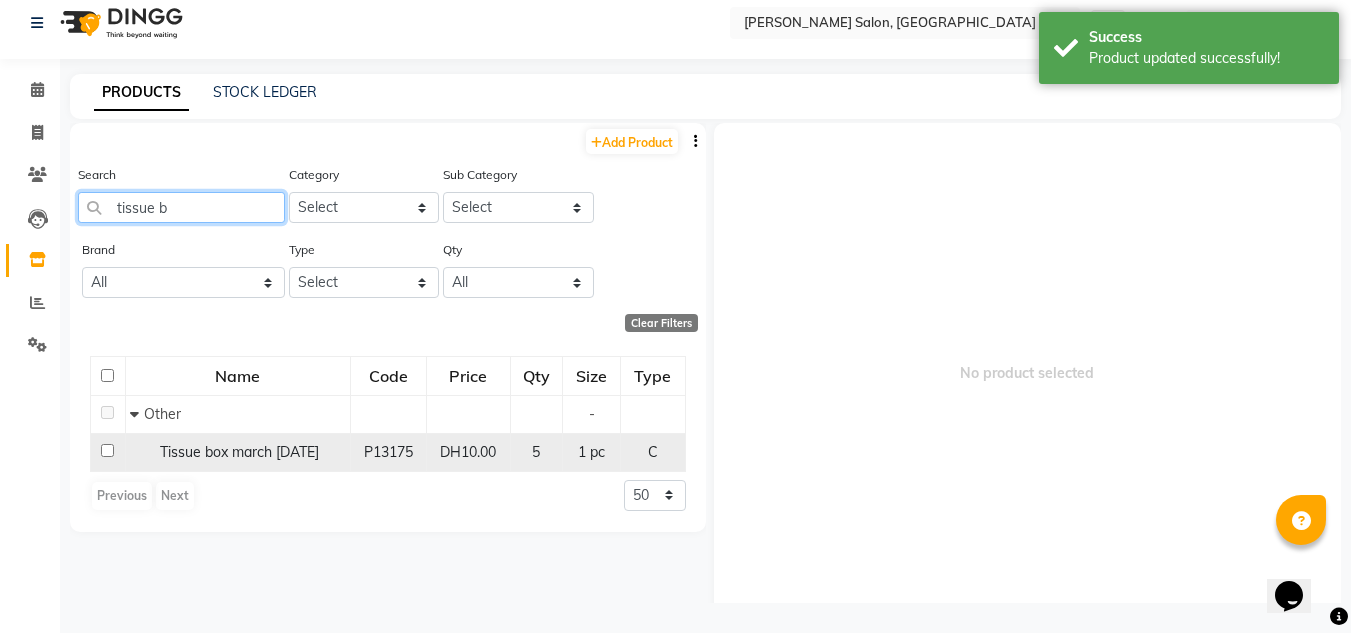 type on "tissue b" 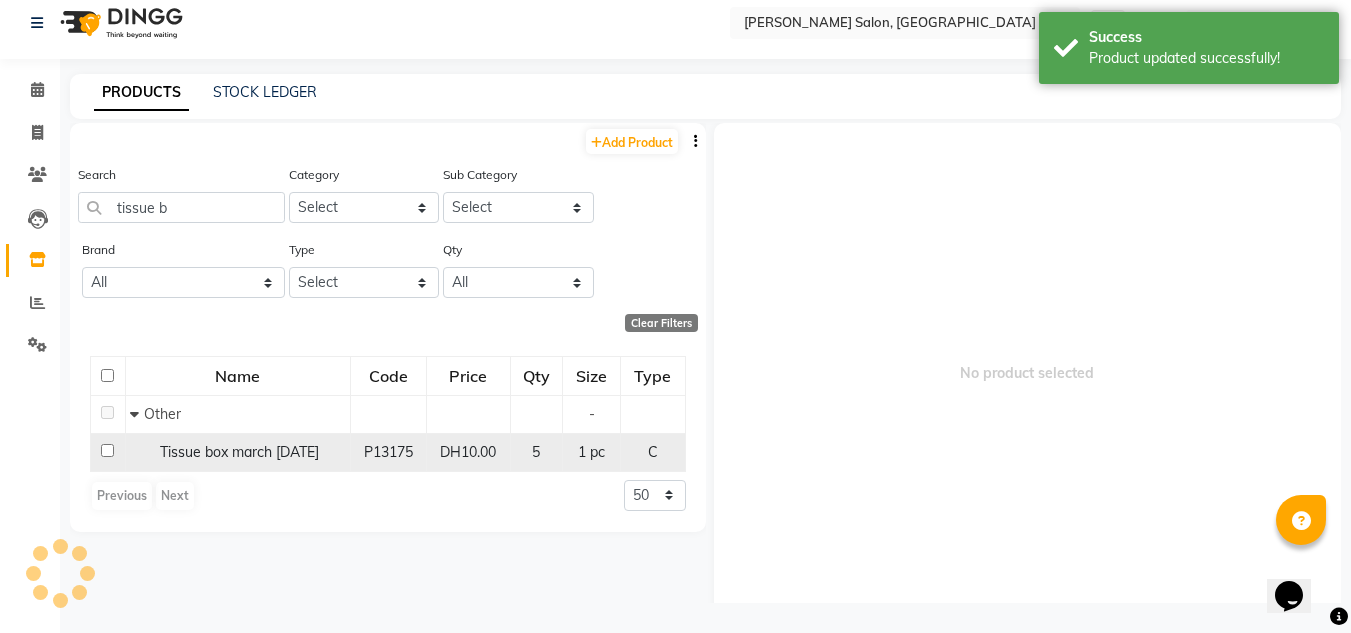 click 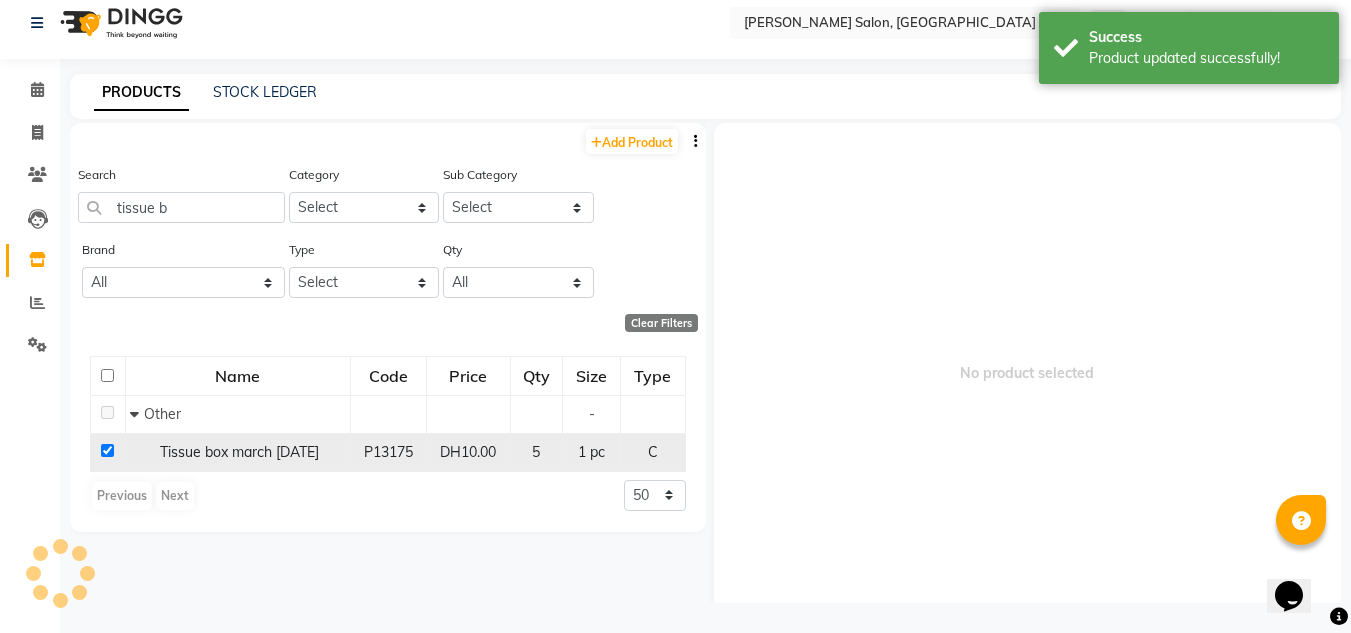 checkbox on "true" 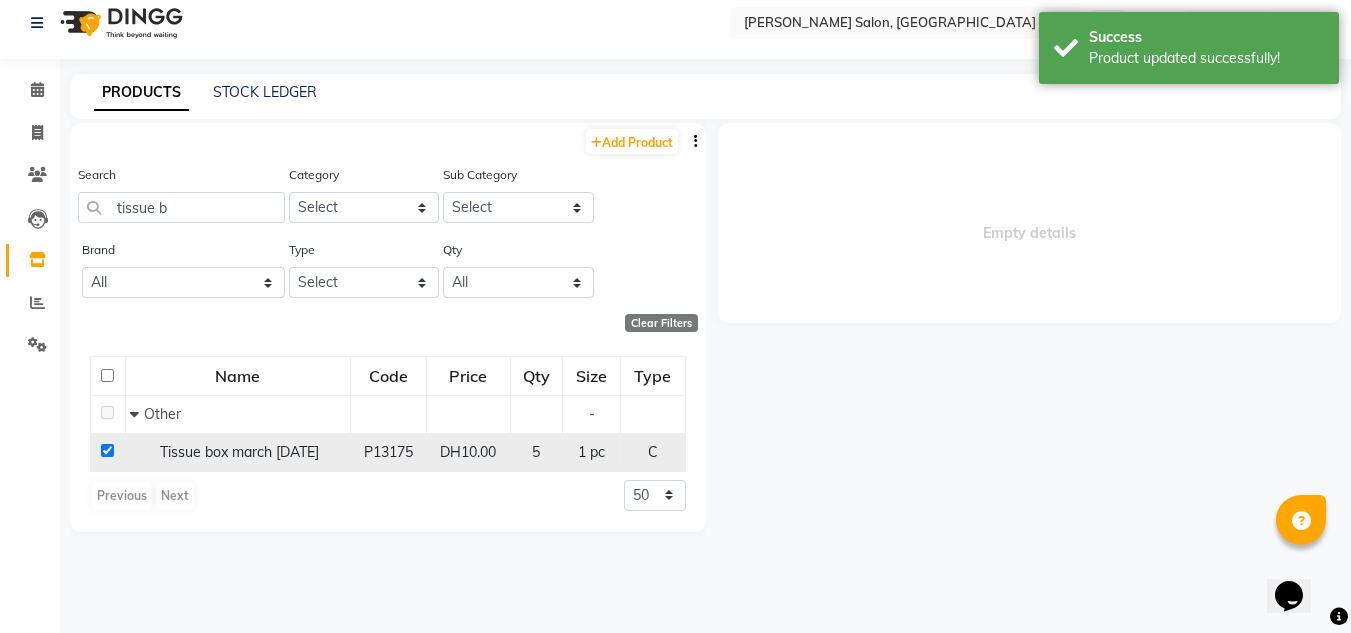 select 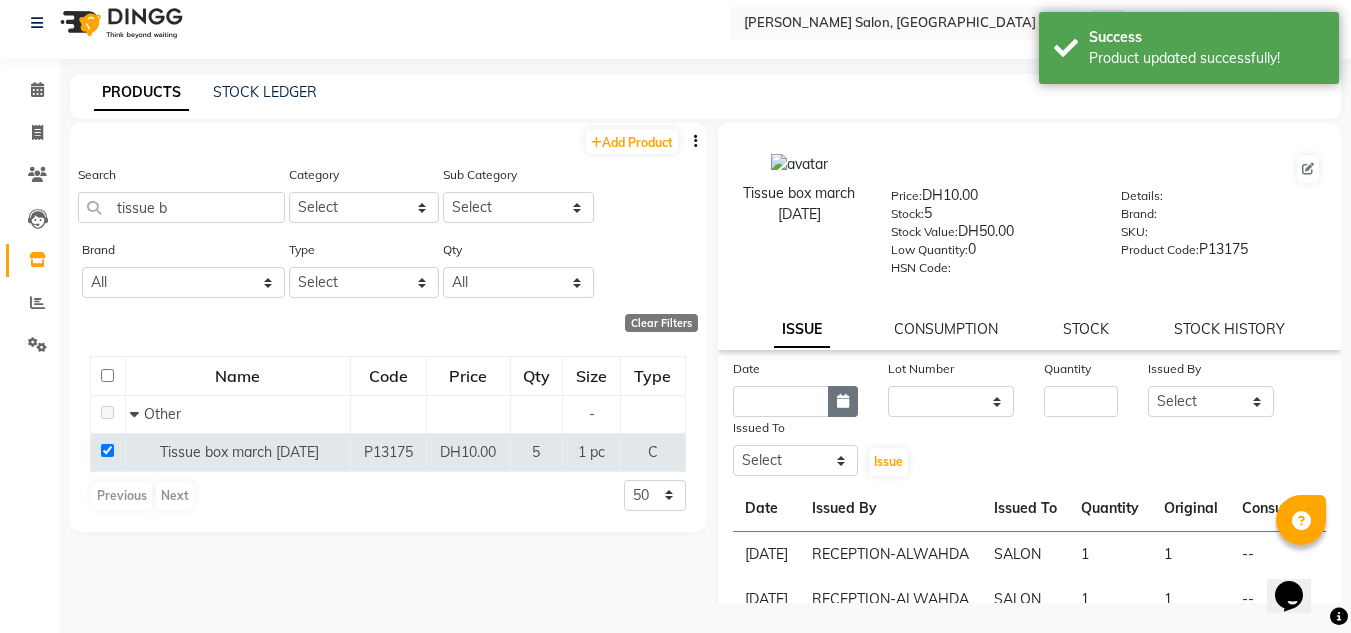 click 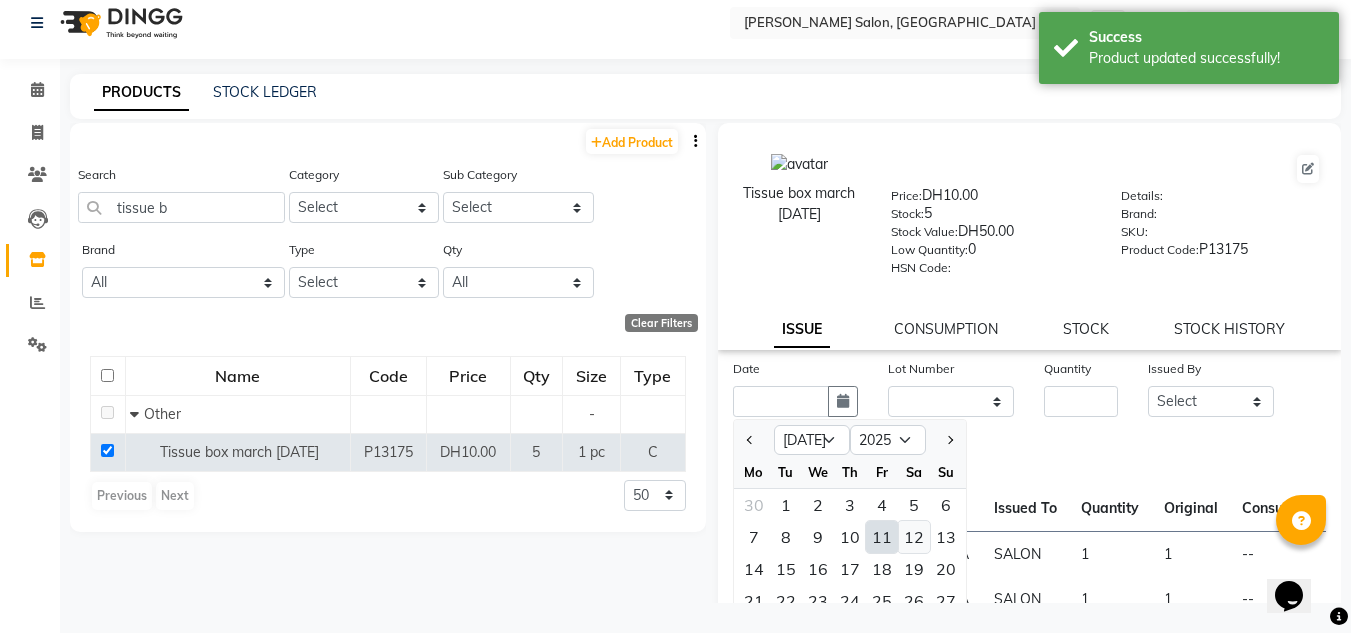 click on "12" 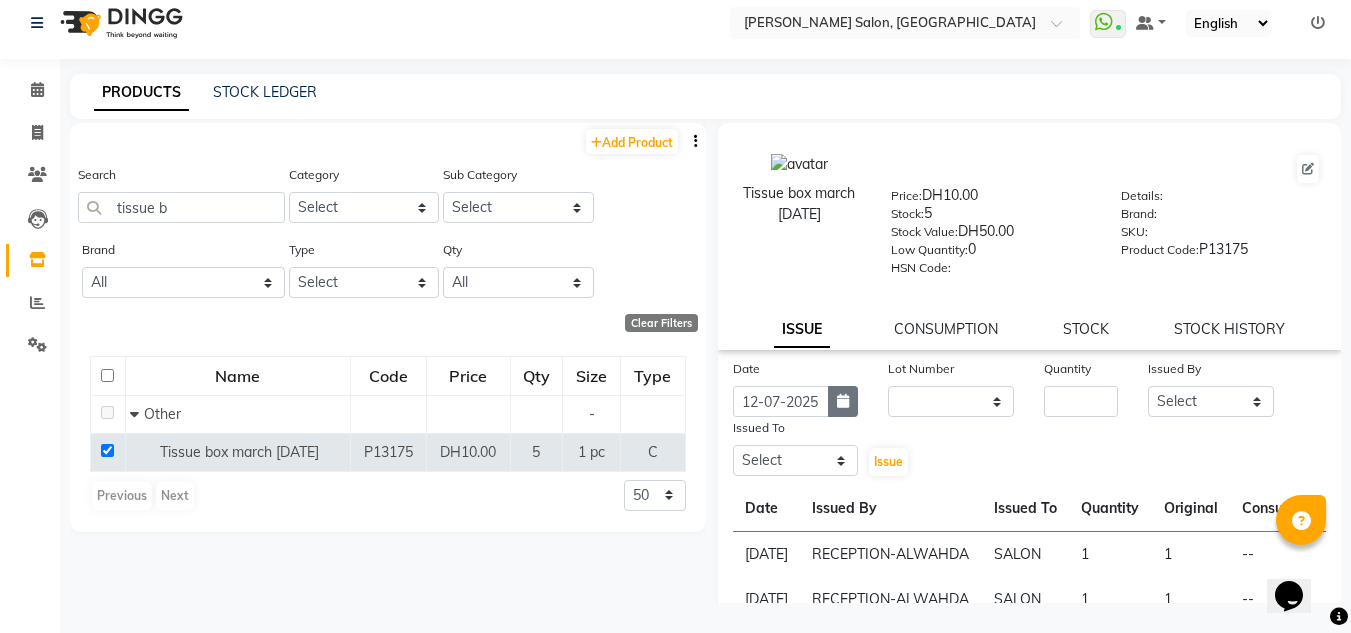 click 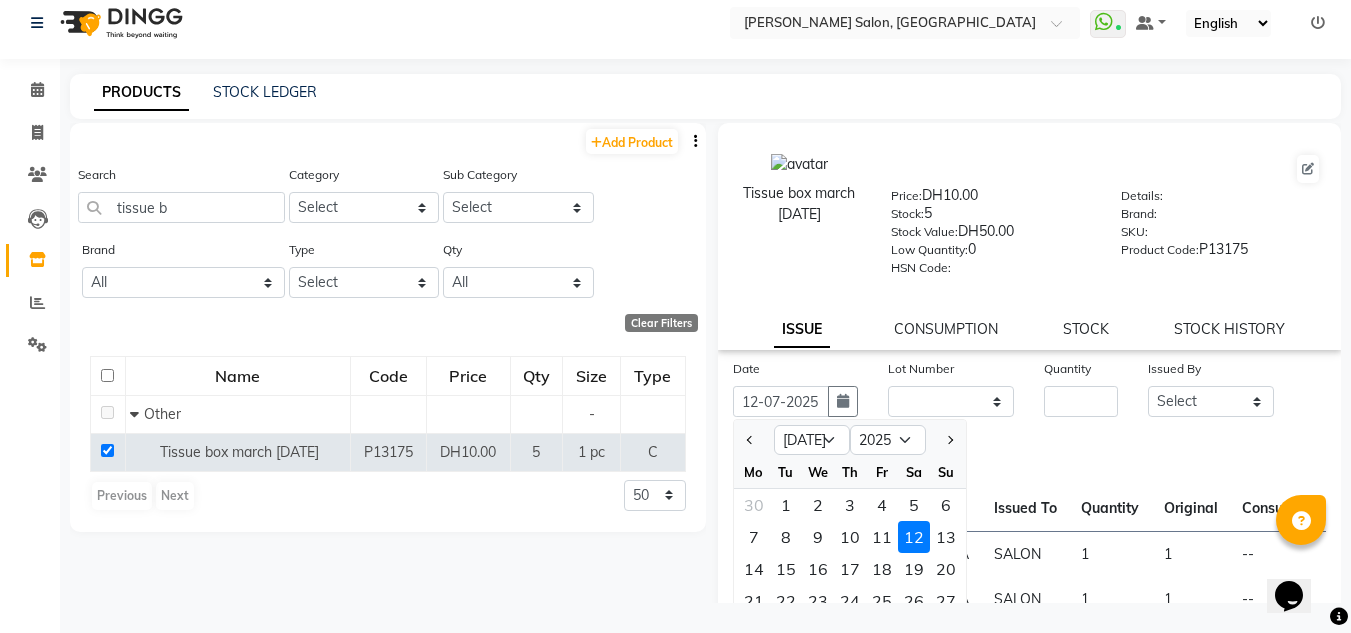click on "11" 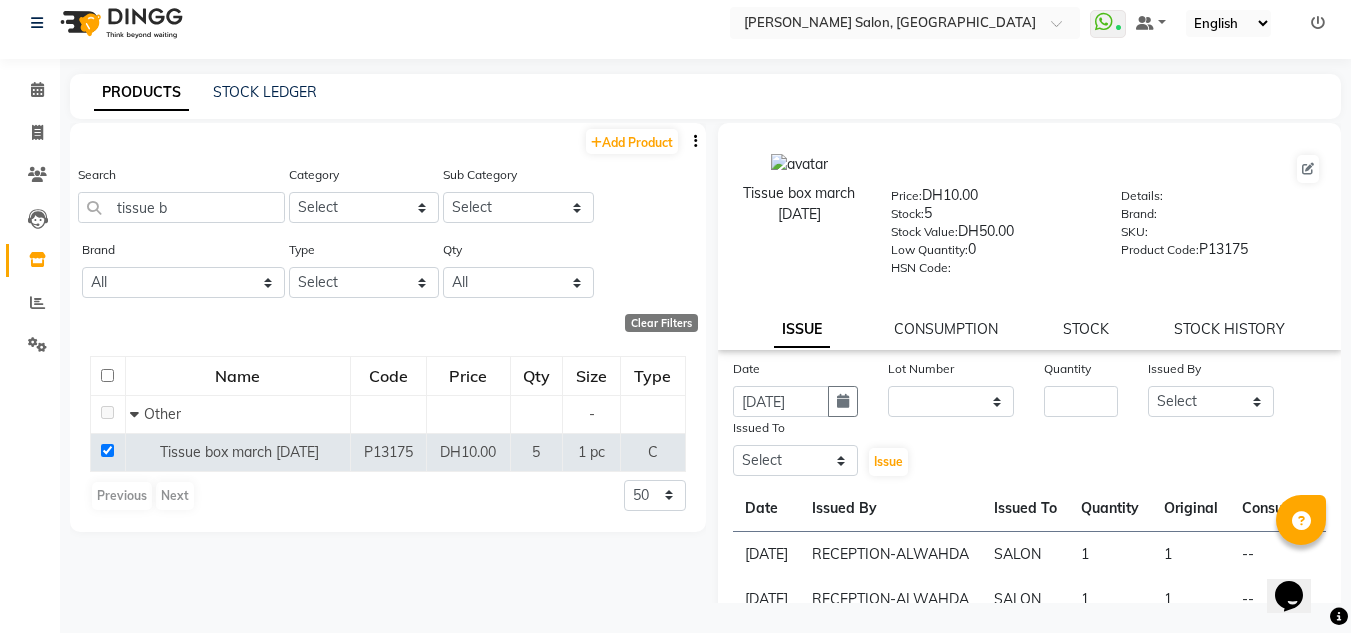 click on "Lot Number None" 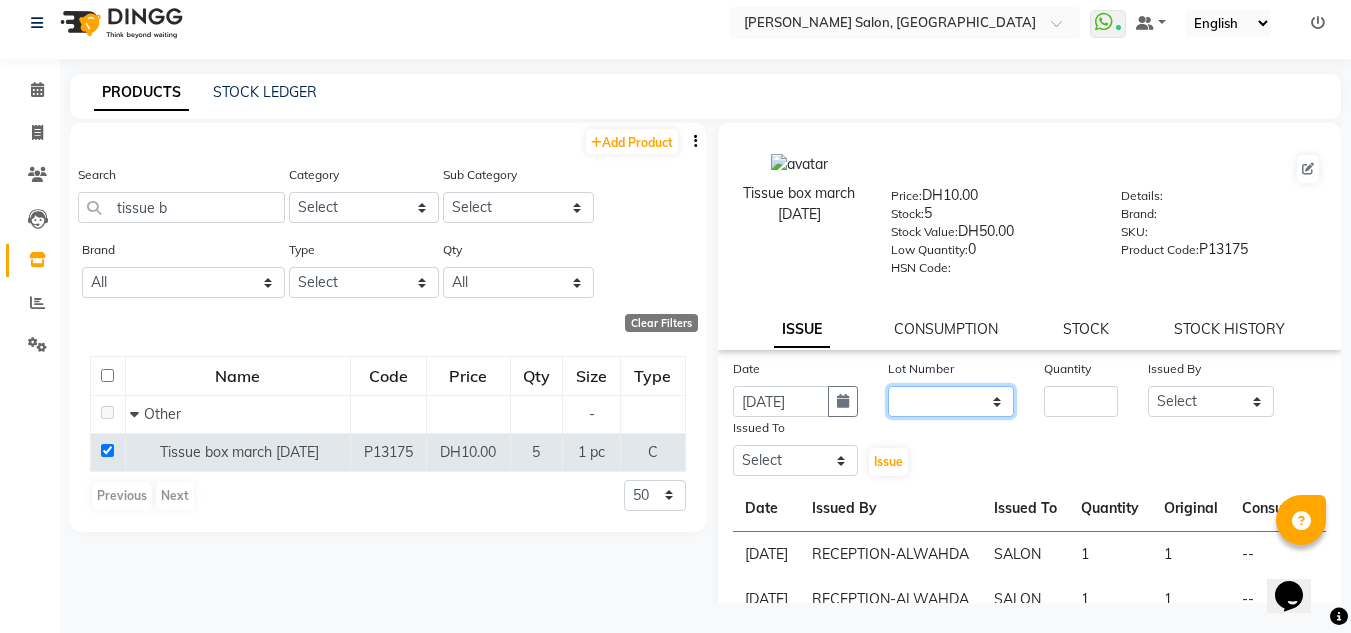 click on "None" 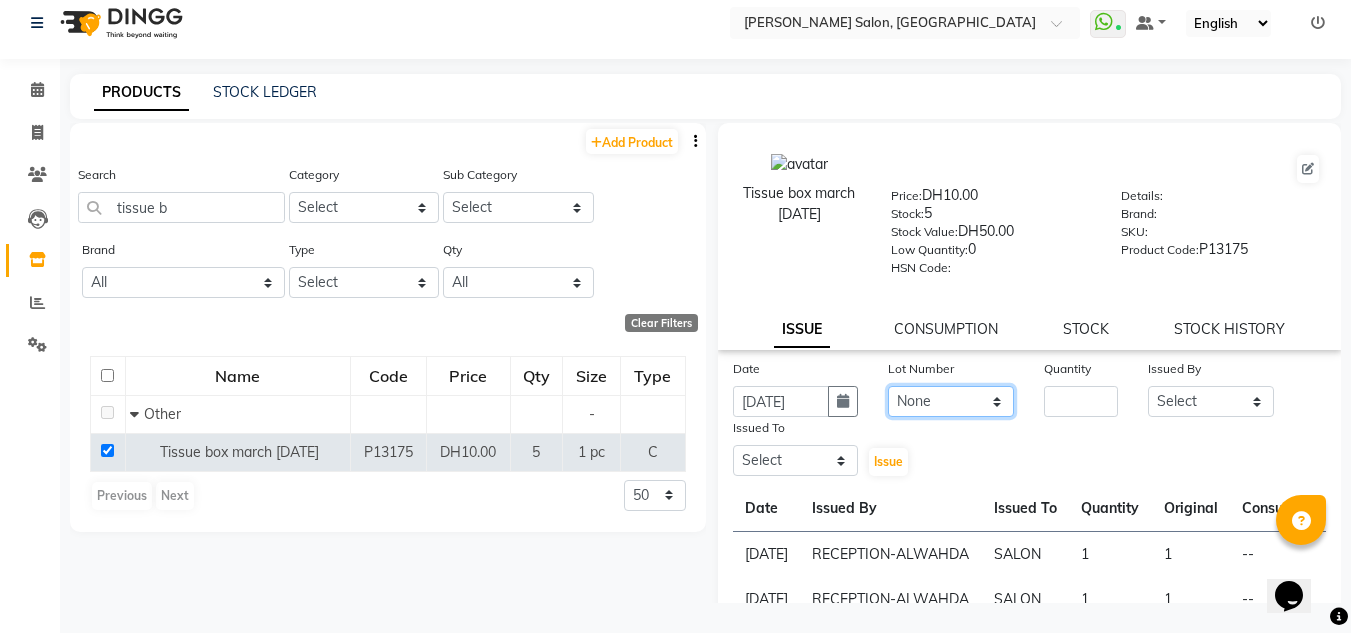 click on "None" 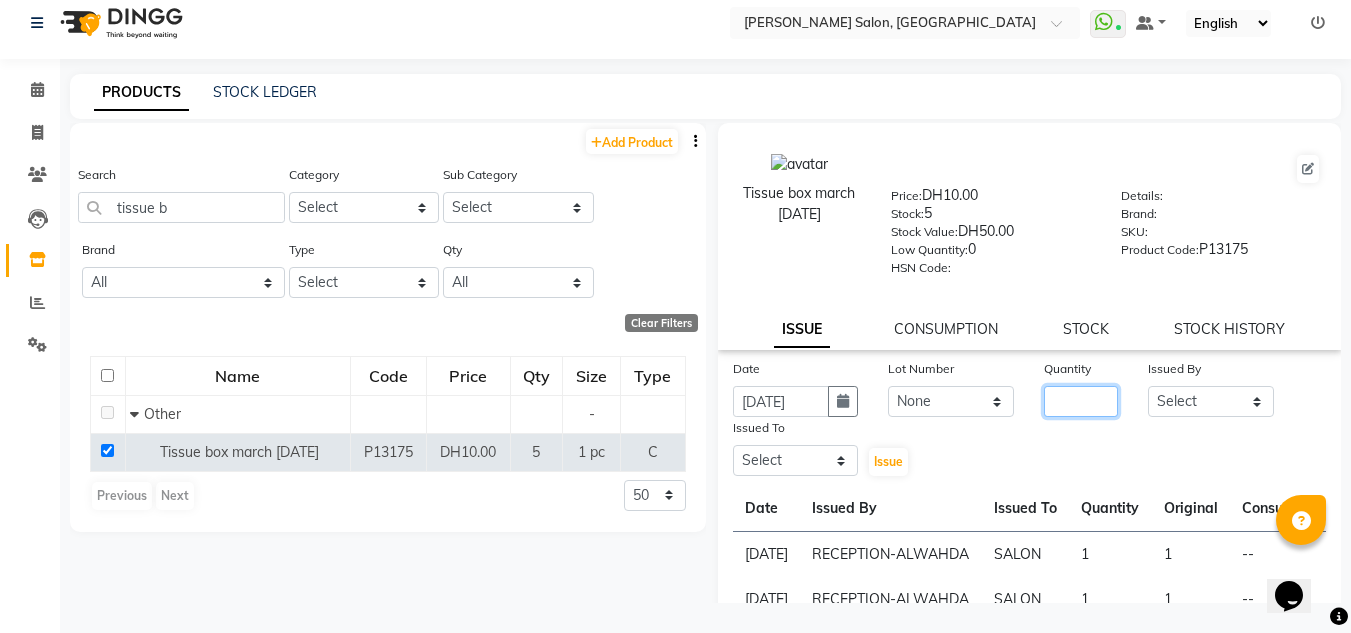 click 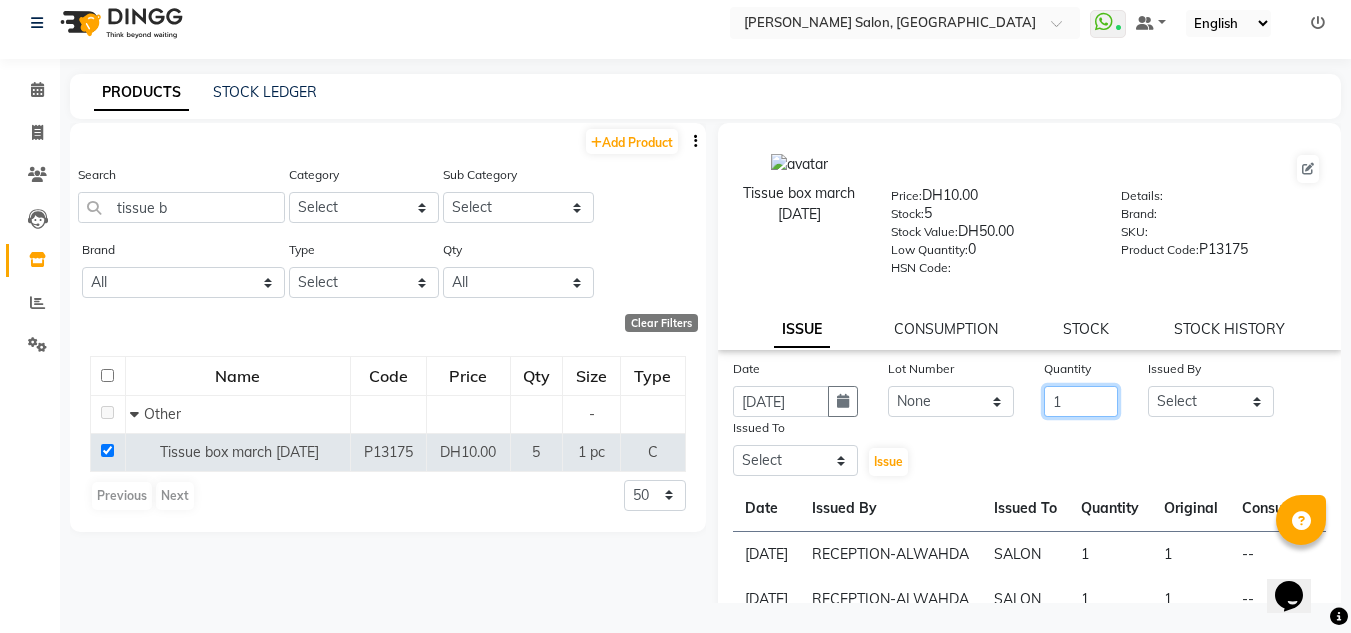 type on "1" 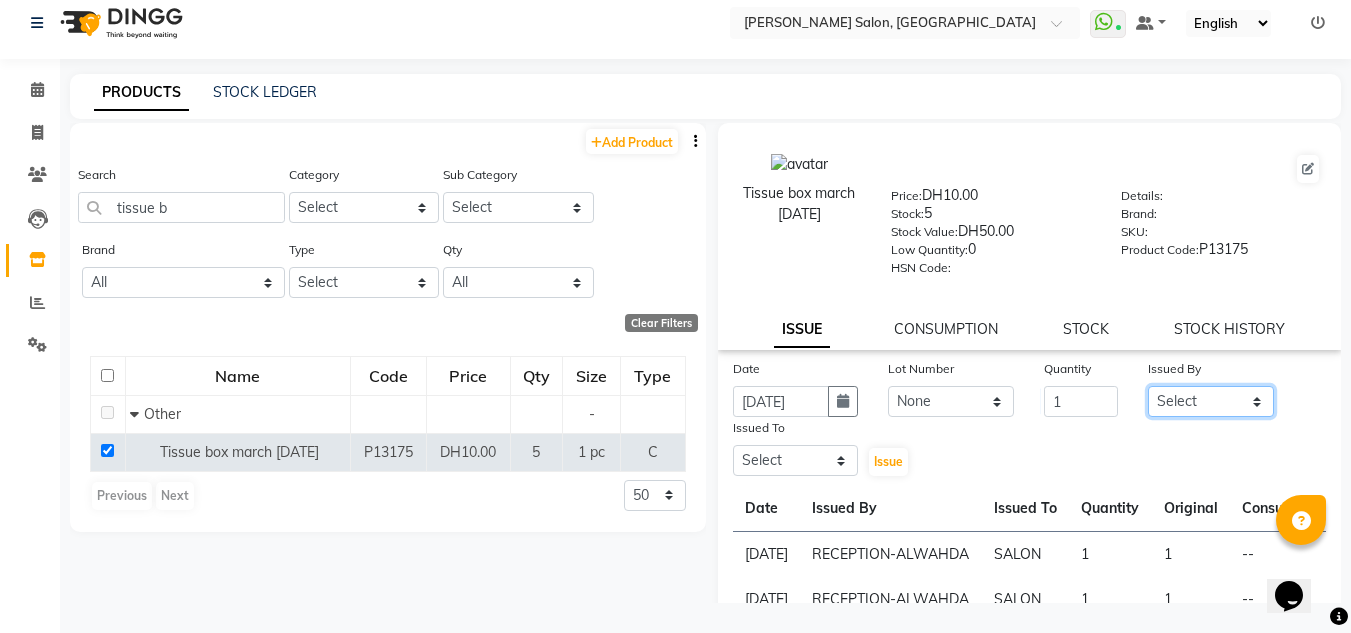 click on "Select ABUSHAGARA [PERSON_NAME] Management [PERSON_NAME] RECEPTION-ALWAHDA [PERSON_NAME] SALON [PERSON_NAME] trial" 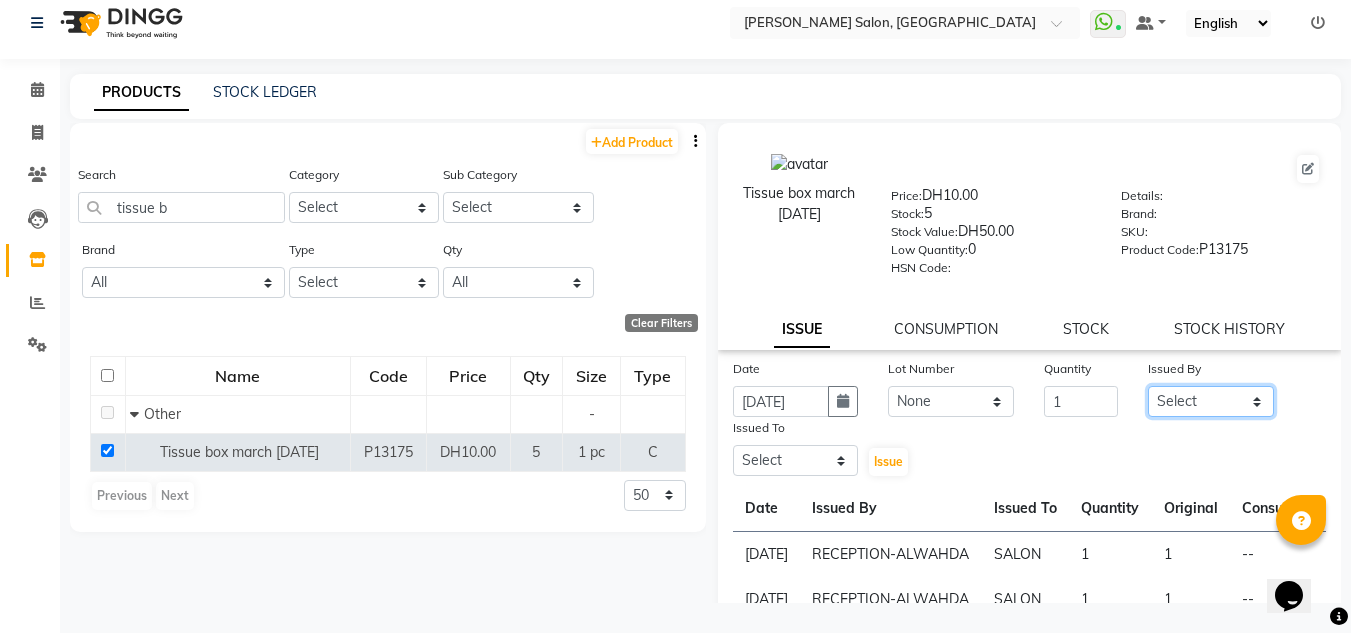 select on "76471" 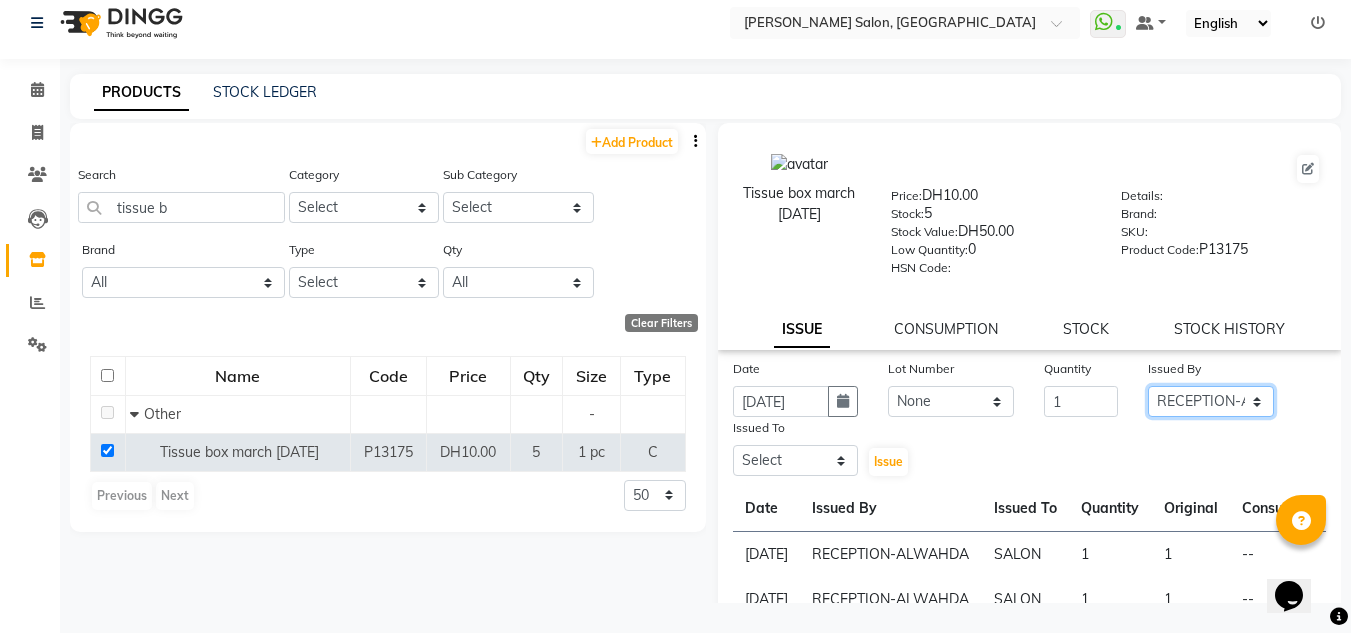 click on "Select ABUSHAGARA [PERSON_NAME] Management [PERSON_NAME] RECEPTION-ALWAHDA [PERSON_NAME] SALON [PERSON_NAME] trial" 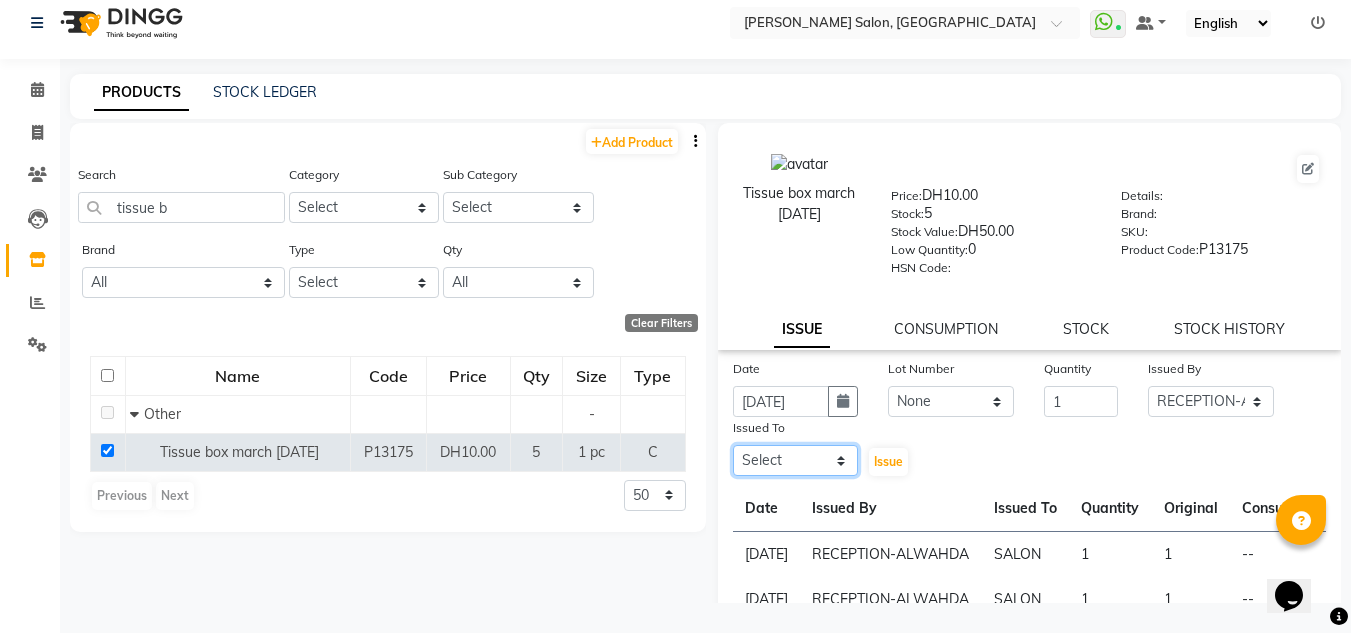 click on "Select ABUSHAGARA [PERSON_NAME] Management [PERSON_NAME] RECEPTION-ALWAHDA [PERSON_NAME] SALON [PERSON_NAME] trial" 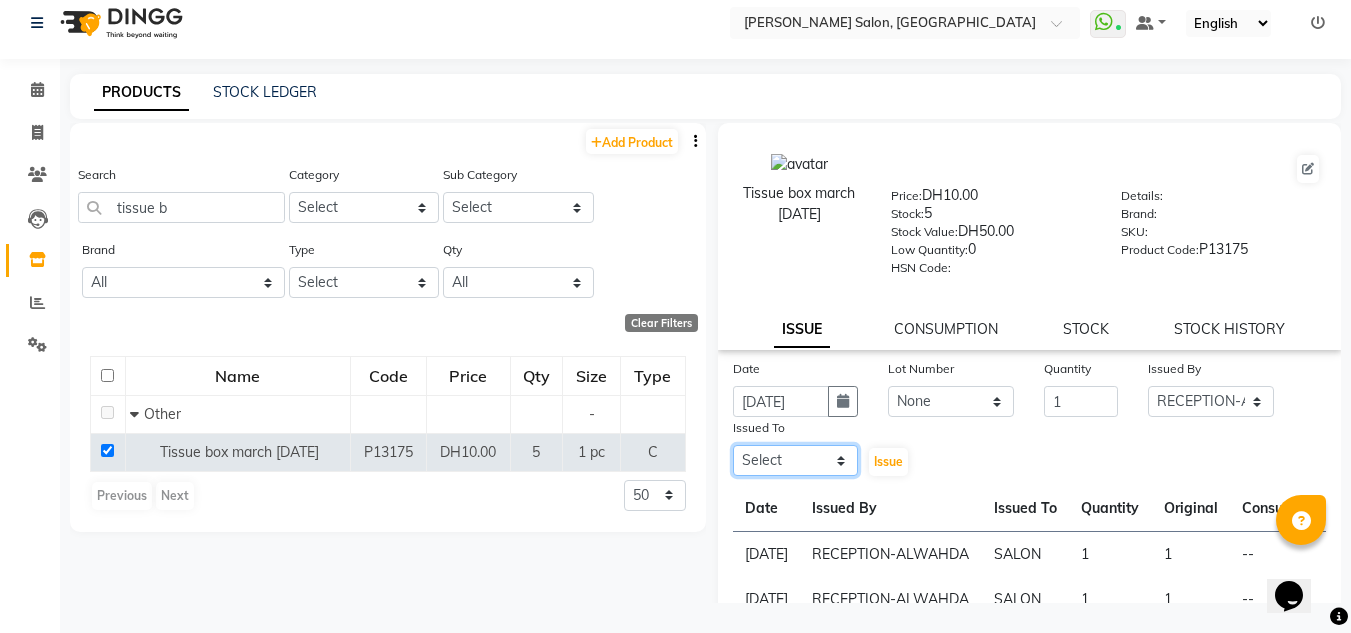 select on "75614" 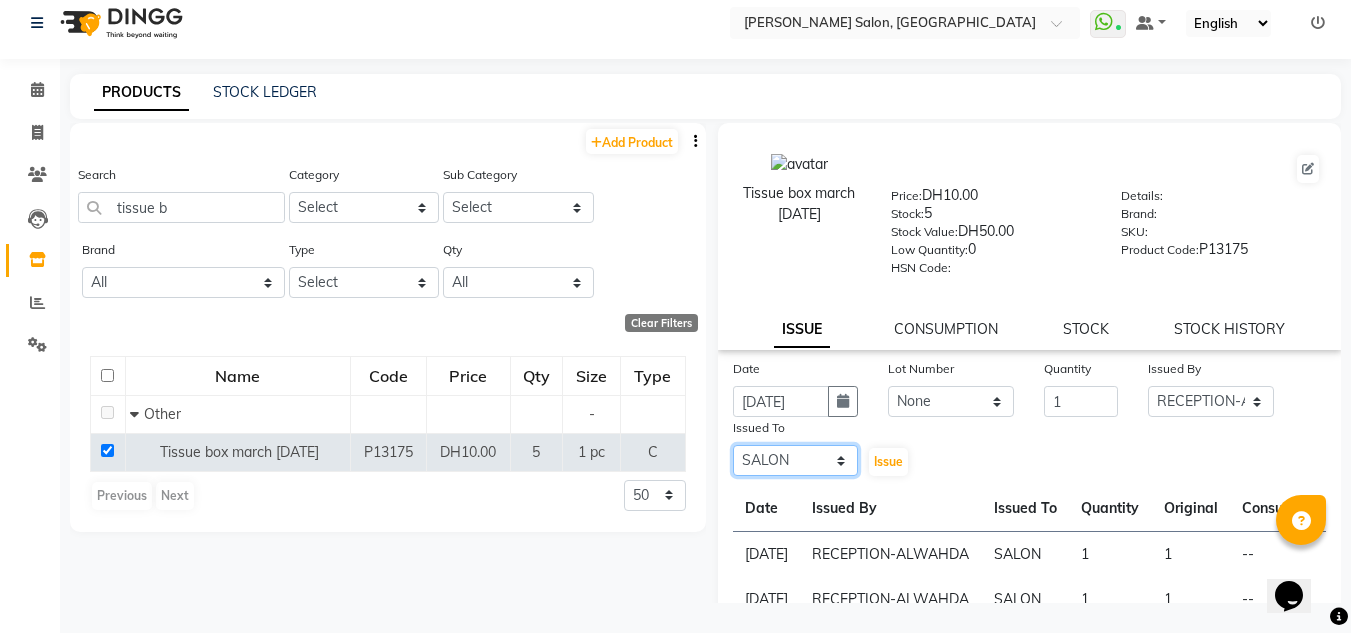 click on "Select ABUSHAGARA [PERSON_NAME] Management [PERSON_NAME] RECEPTION-ALWAHDA [PERSON_NAME] SALON [PERSON_NAME] trial" 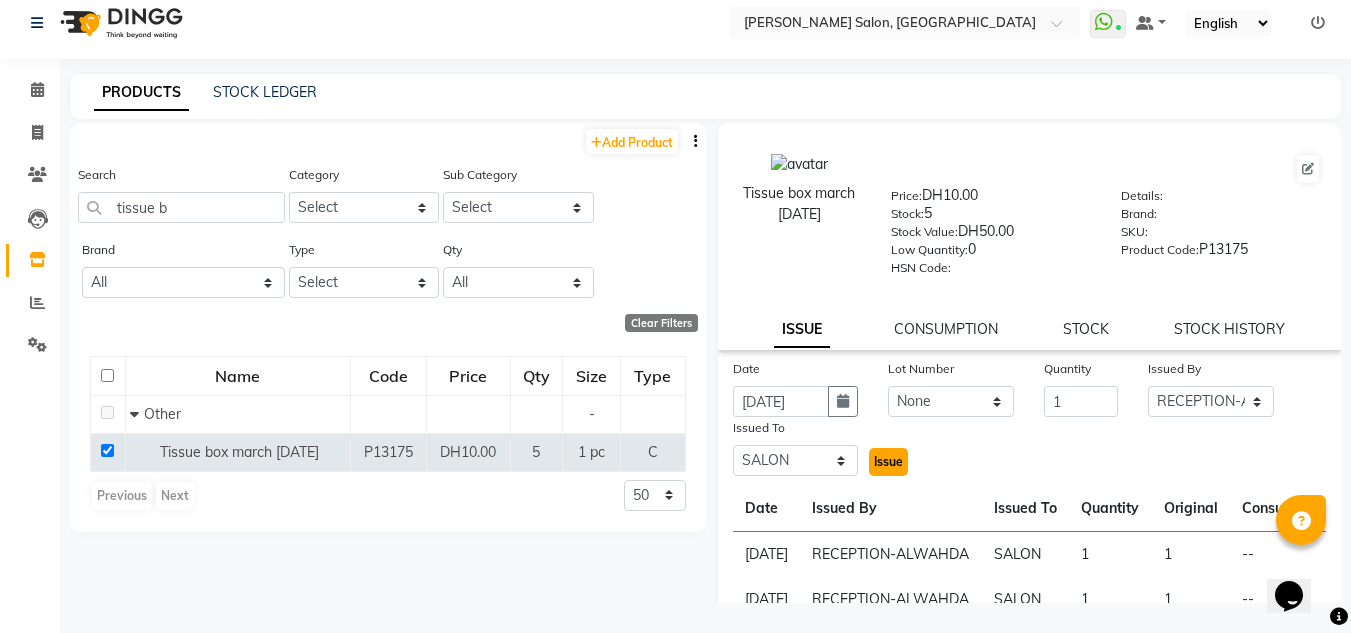 click on "Issue" 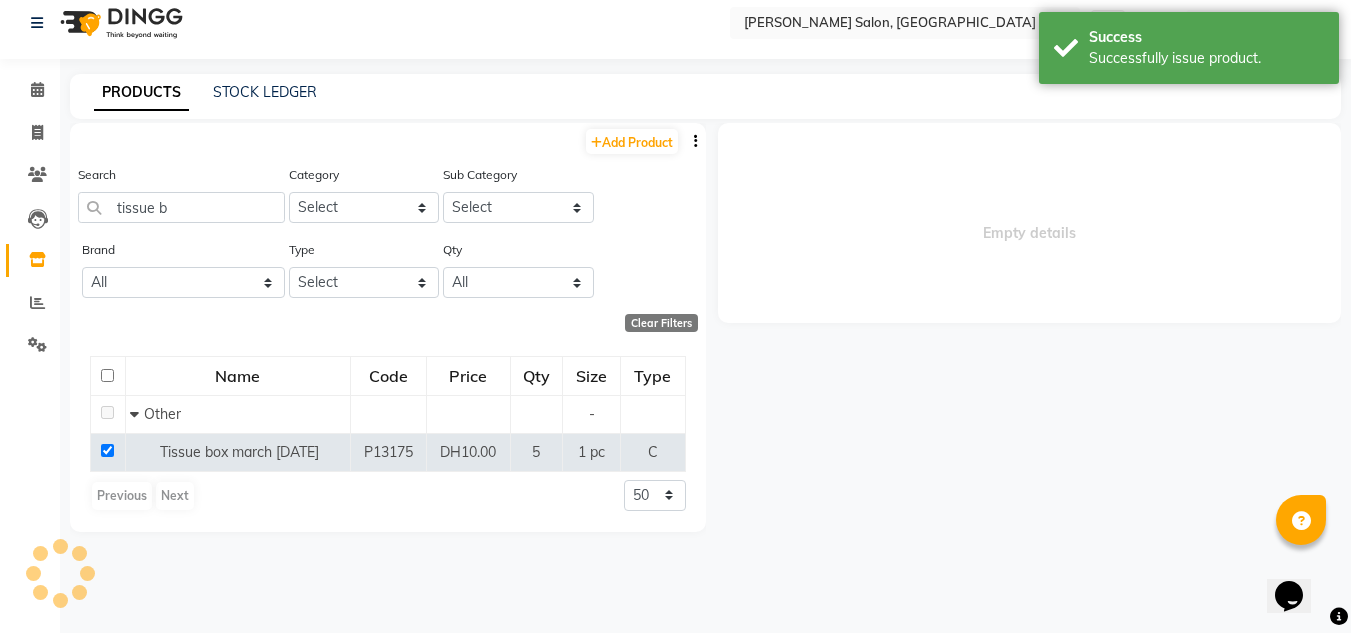 select 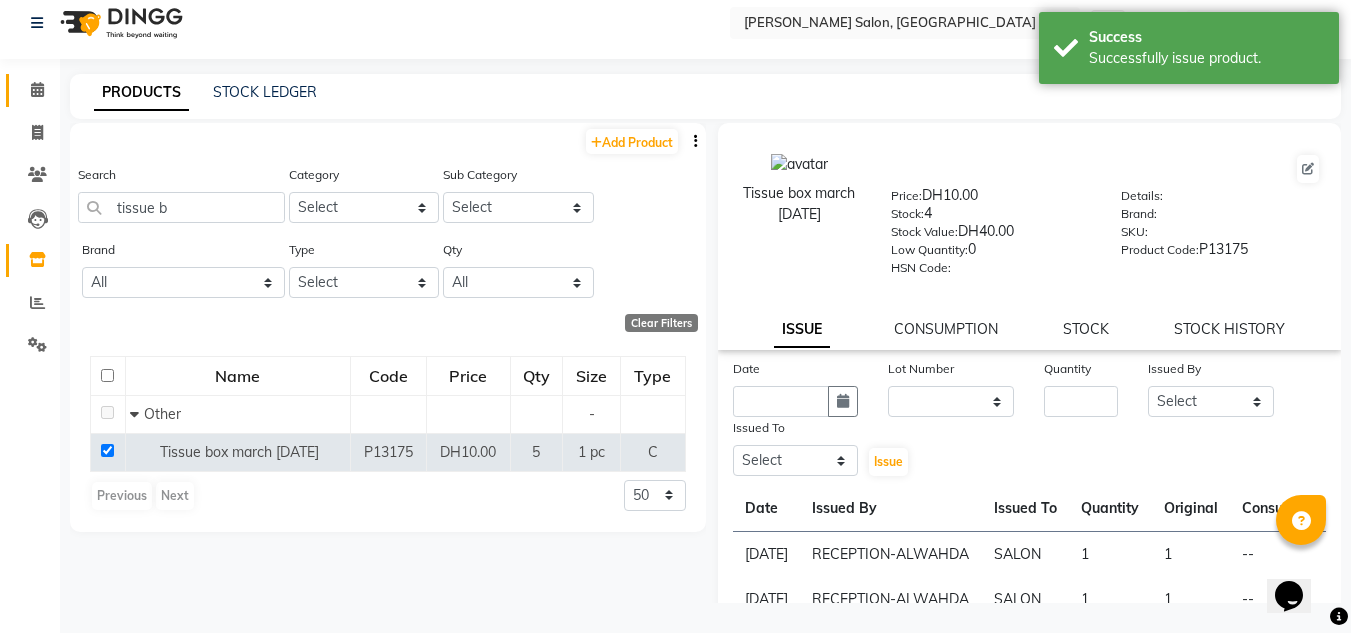 click on "Calendar" 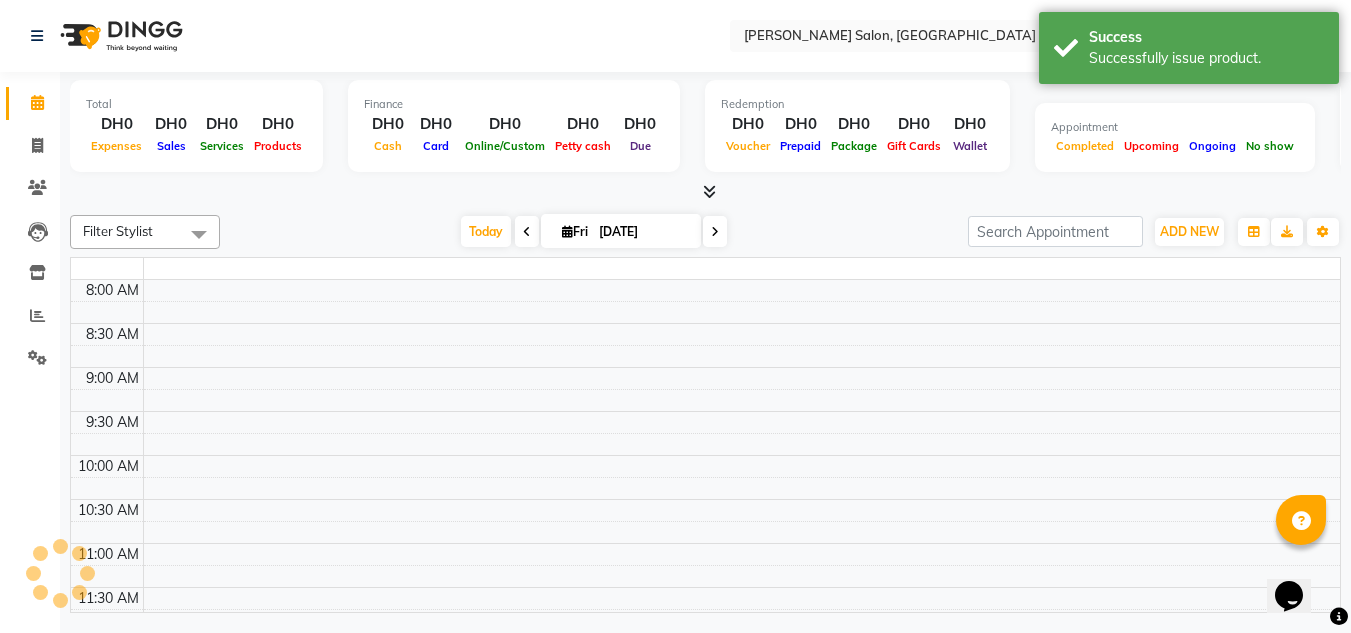 scroll, scrollTop: 0, scrollLeft: 0, axis: both 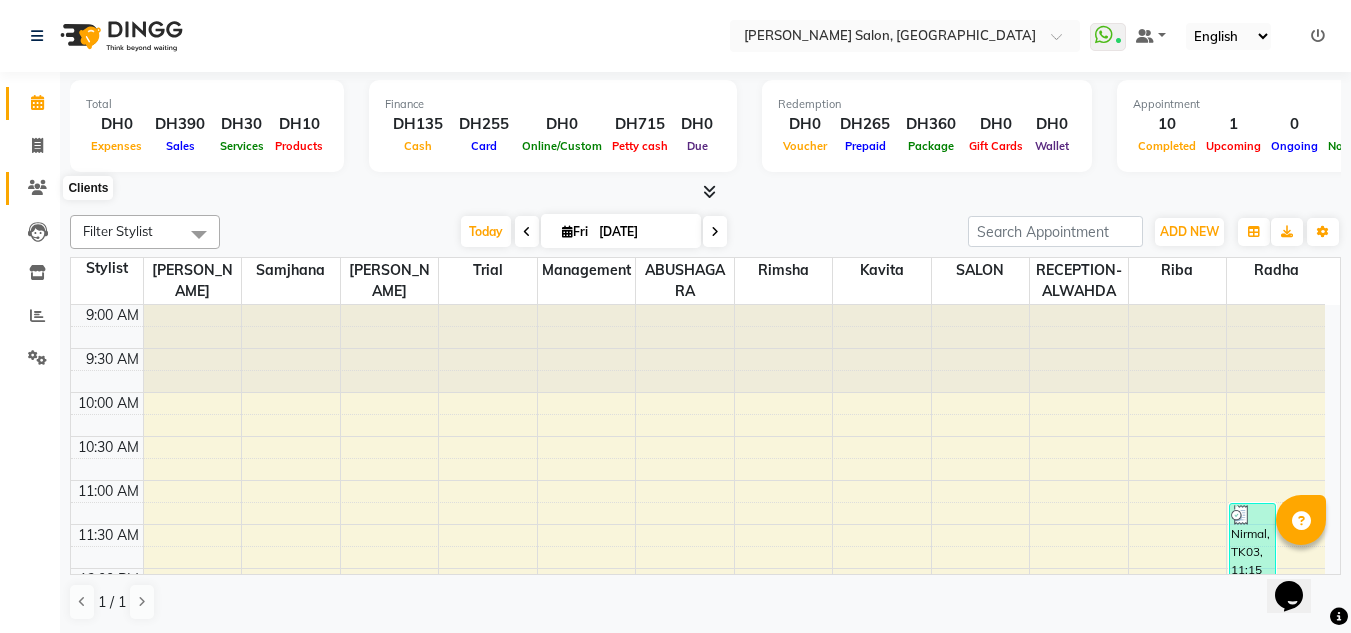 click 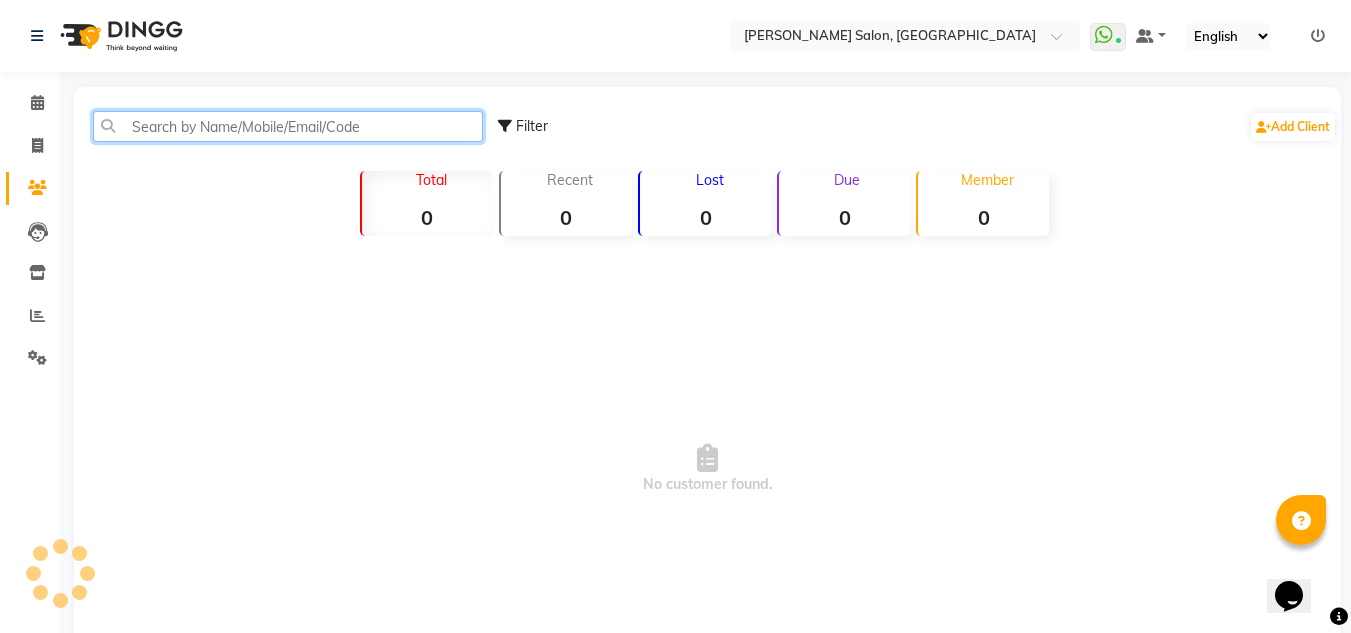 drag, startPoint x: 67, startPoint y: 180, endPoint x: 160, endPoint y: 115, distance: 113.46365 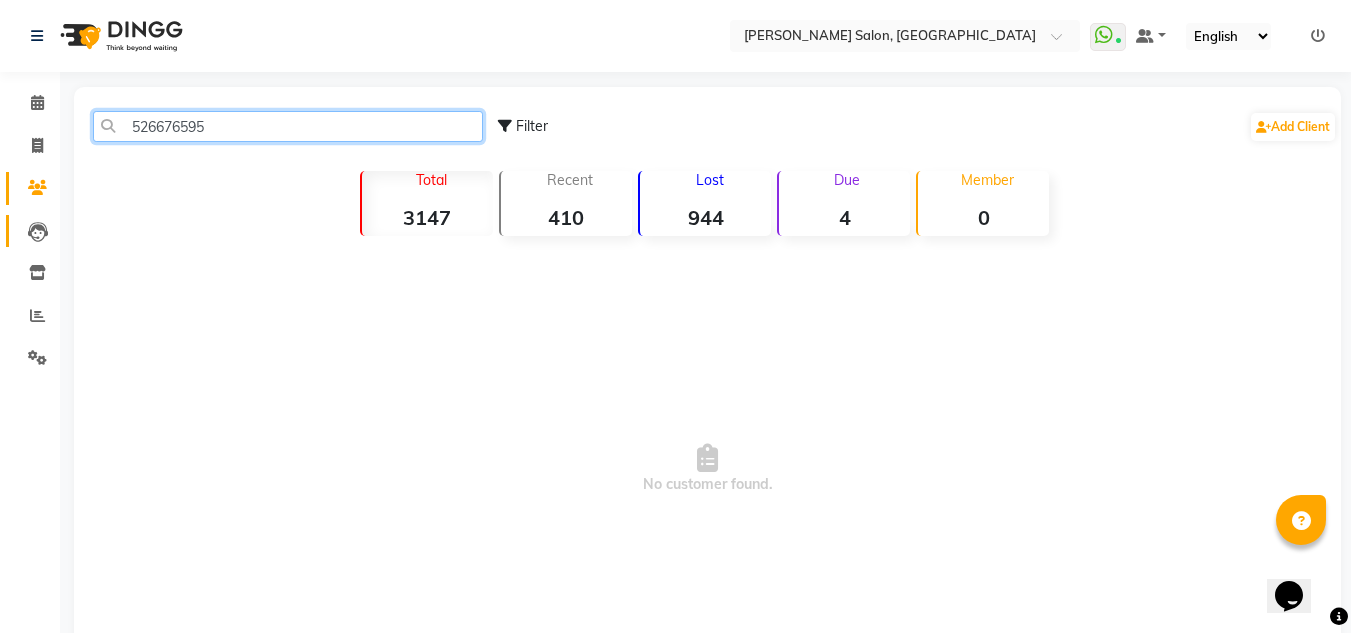type on "526676595" 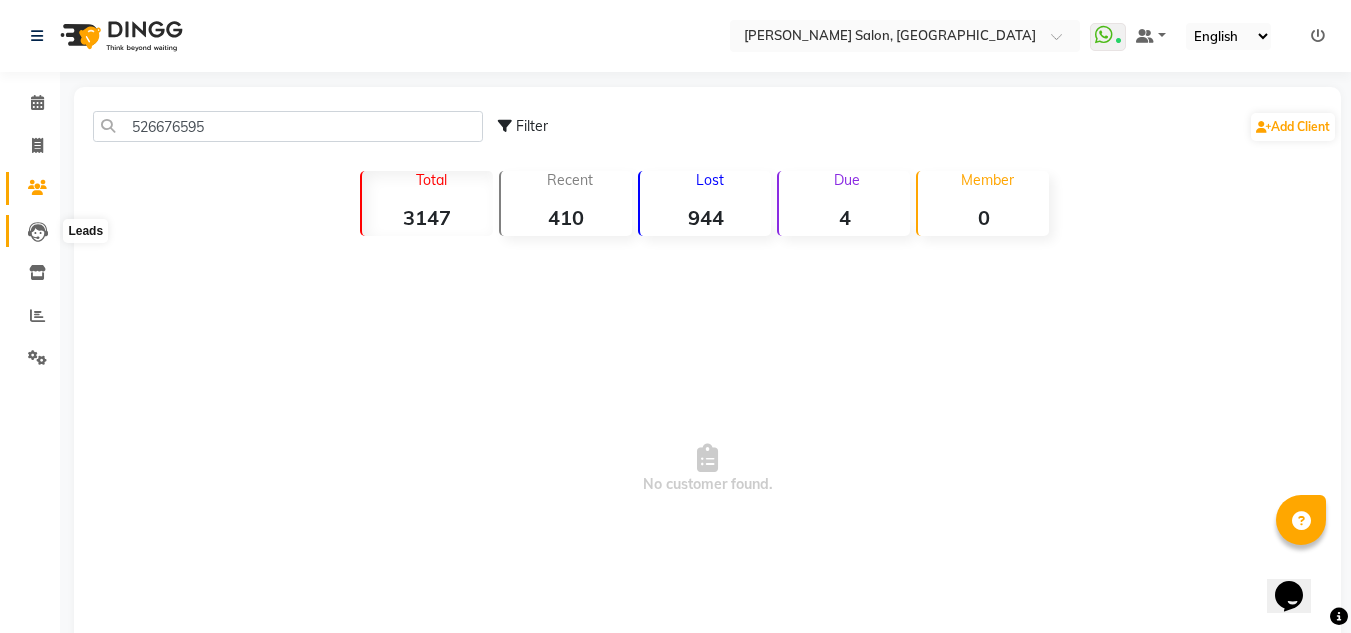 drag, startPoint x: 24, startPoint y: 232, endPoint x: 31, endPoint y: 213, distance: 20.248457 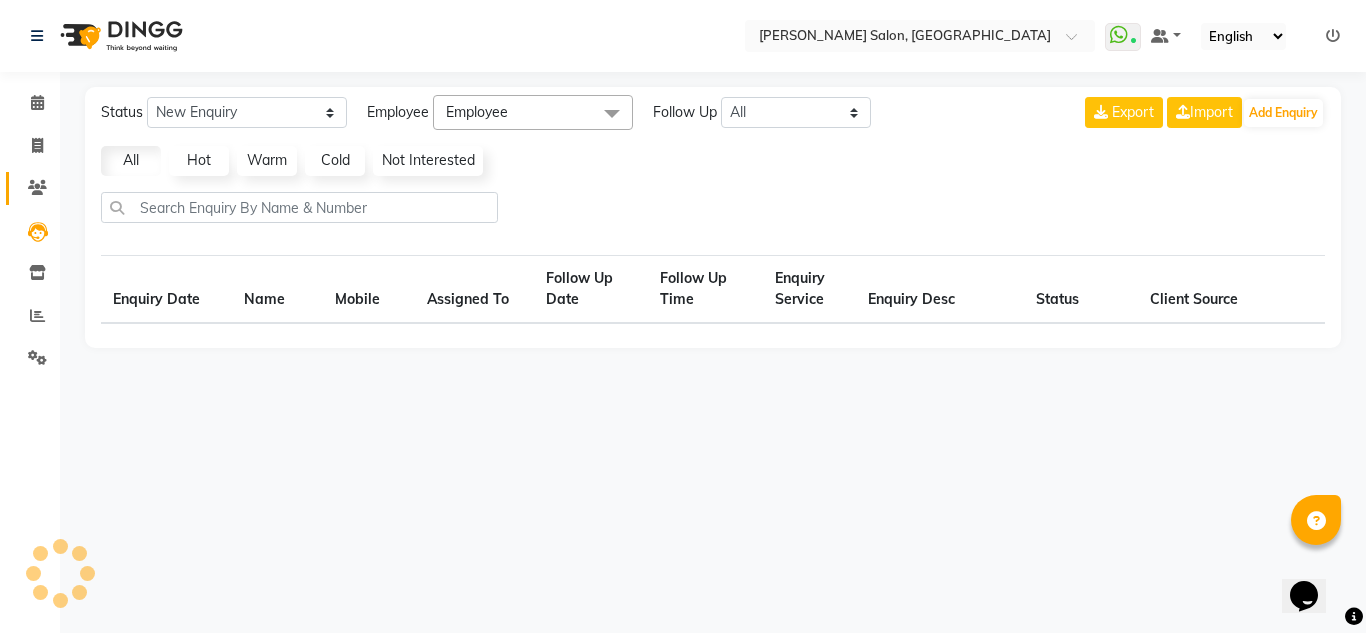 click on "Clients" 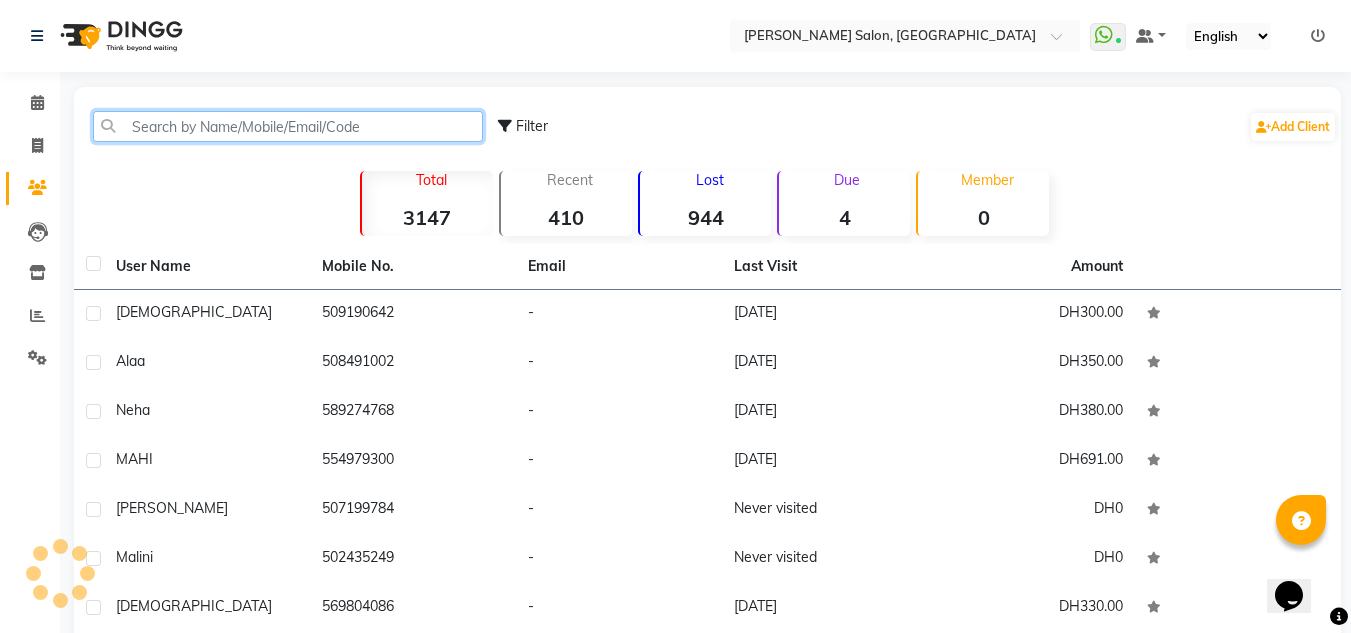 click 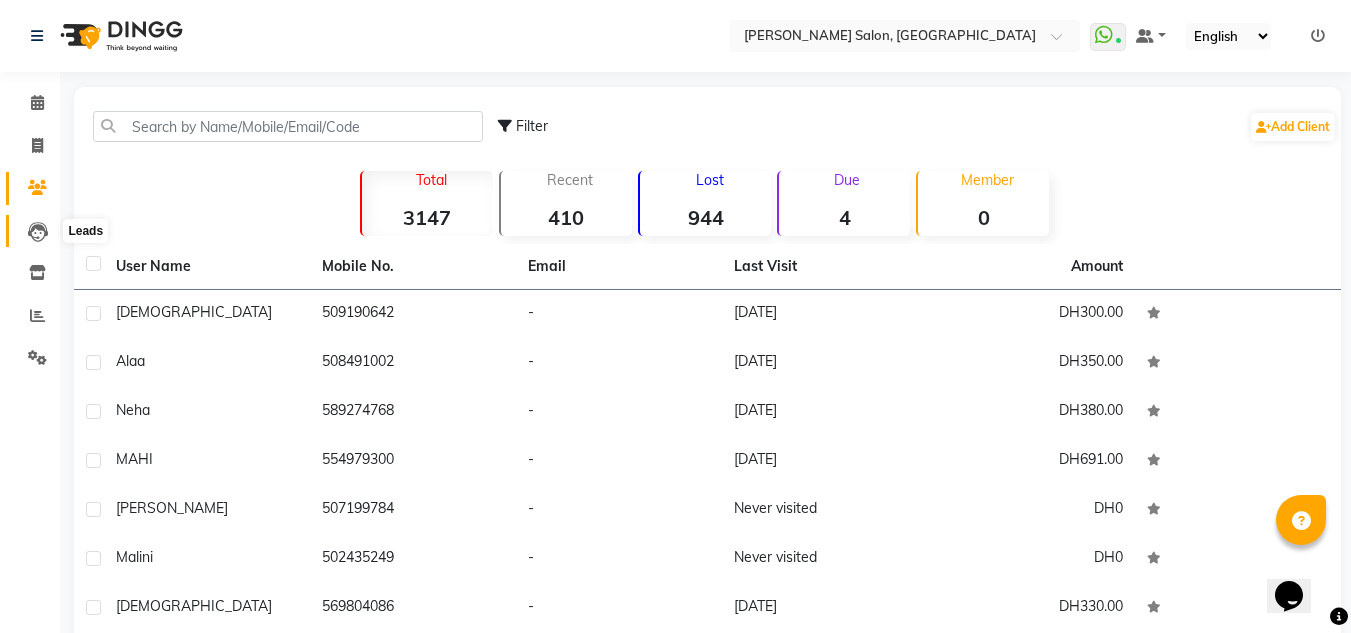 click 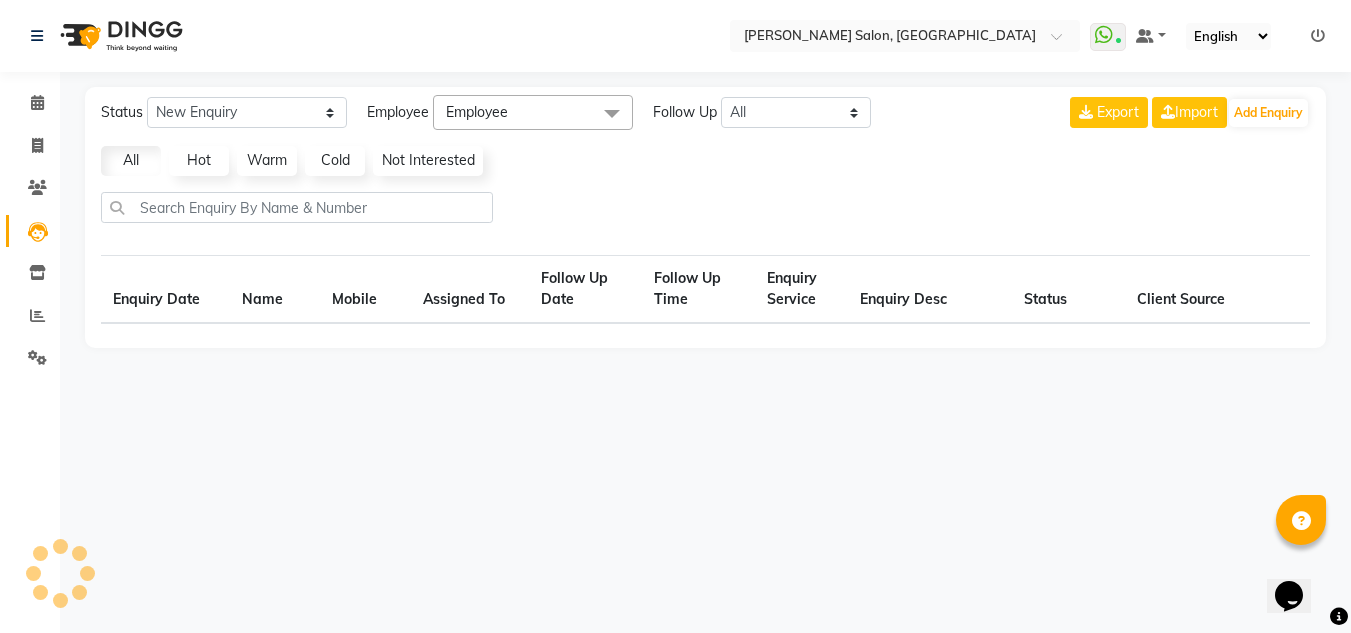 select on "10" 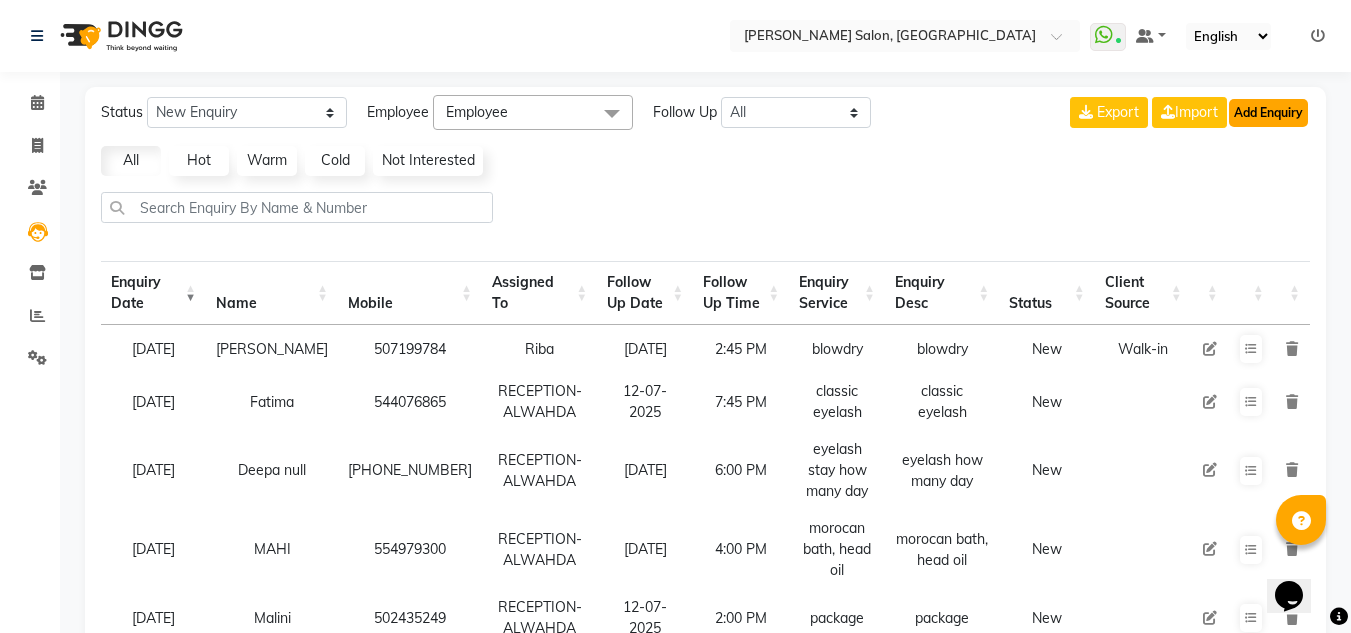 click on "Add Enquiry" 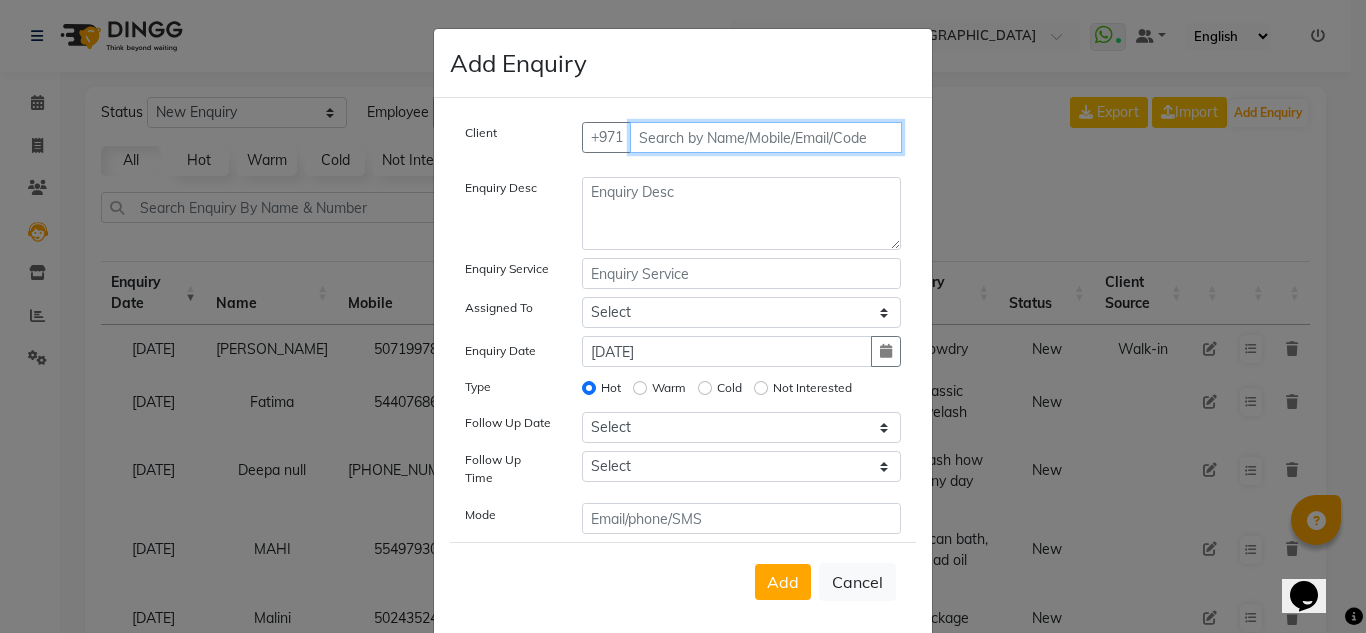 click at bounding box center (766, 137) 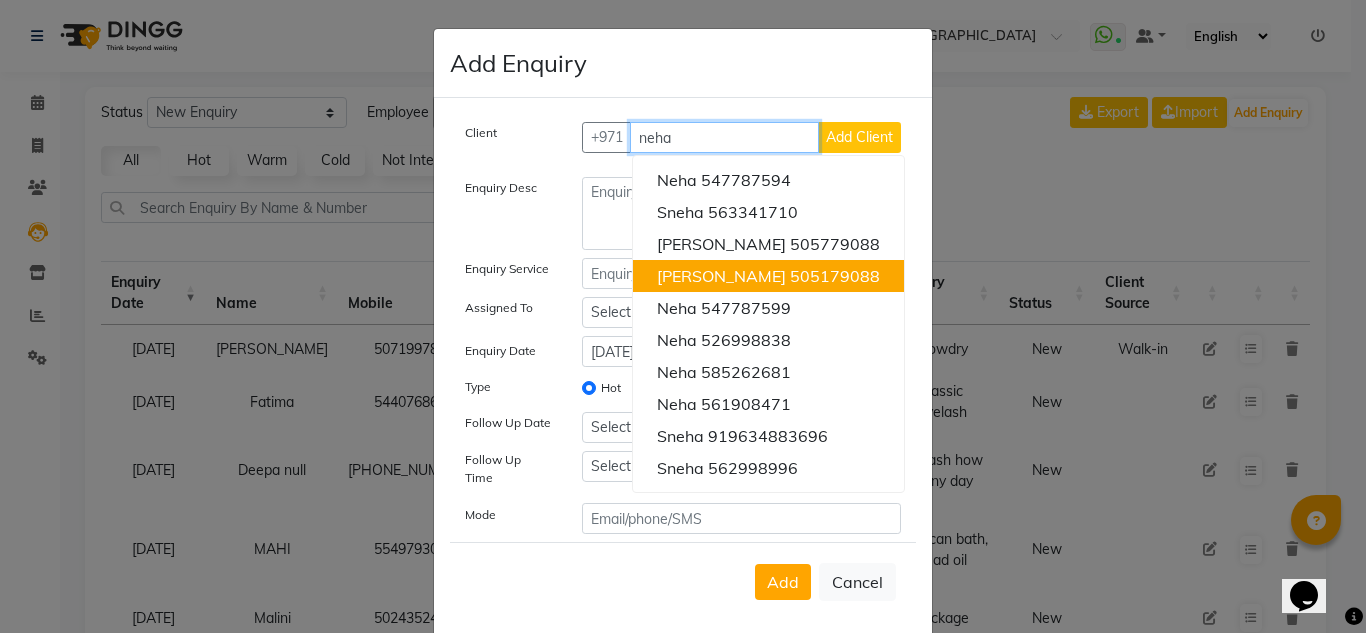 type on "neha" 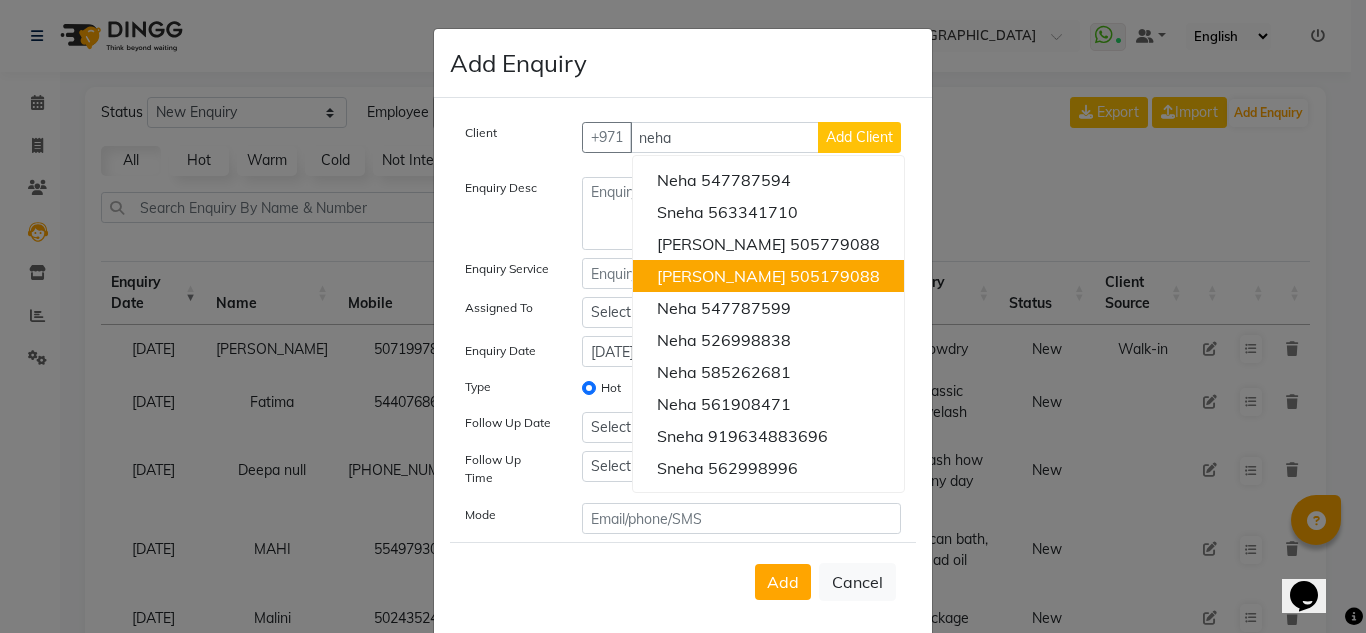 click on "Add Enquiry Client +971 neha Neha  547787594 Sneha  563341710 [PERSON_NAME]  505779088 [PERSON_NAME]  505179088 Neha  547787599 Neha  526998838 Neha  585262681 Neha  561908471 sneha  919634883696 sneha  562998996 Add Client Enquiry Desc Enquiry Service Assigned To Select ABUSHAGARA Kavita Laxmi Management [PERSON_NAME] Radha RECEPTION-ALWAHDA [PERSON_NAME] SALON [PERSON_NAME] trial Enquiry Date [DATE] Type Hot Warm Cold Not Interested Follow Up Date Select [DATE] [DATE] [DATE] ([DATE]) [DATE] ([DATE]) [DATE] ([DATE]) [DATE] ([DATE]) [DATE] ([DATE]) [DATE] ([DATE]) [DATE] ([DATE]) [DATE] ([DATE]) [DATE] ([DATE]) [DATE] ([DATE]) Custom Date  Follow Up Time Select 07:00 AM 07:15 AM 07:30 AM 07:45 AM 08:00 AM 08:15 AM 08:30 AM 08:45 AM 09:00 AM 09:15 AM 09:30 AM 09:45 AM 10:00 AM 10:15 AM 10:30 AM 10:45 AM 11:00 AM 11:15 AM 11:30 AM 11:45 AM 12:00 PM 12:15 PM 12:30 PM 12:45 PM 01:00 PM 01:15 PM 01:30 PM 01:45 PM 02:00 PM 02:15 PM 02:30 PM 02:45 PM 03:00 PM 03:15 PM 03:30 PM Mode" 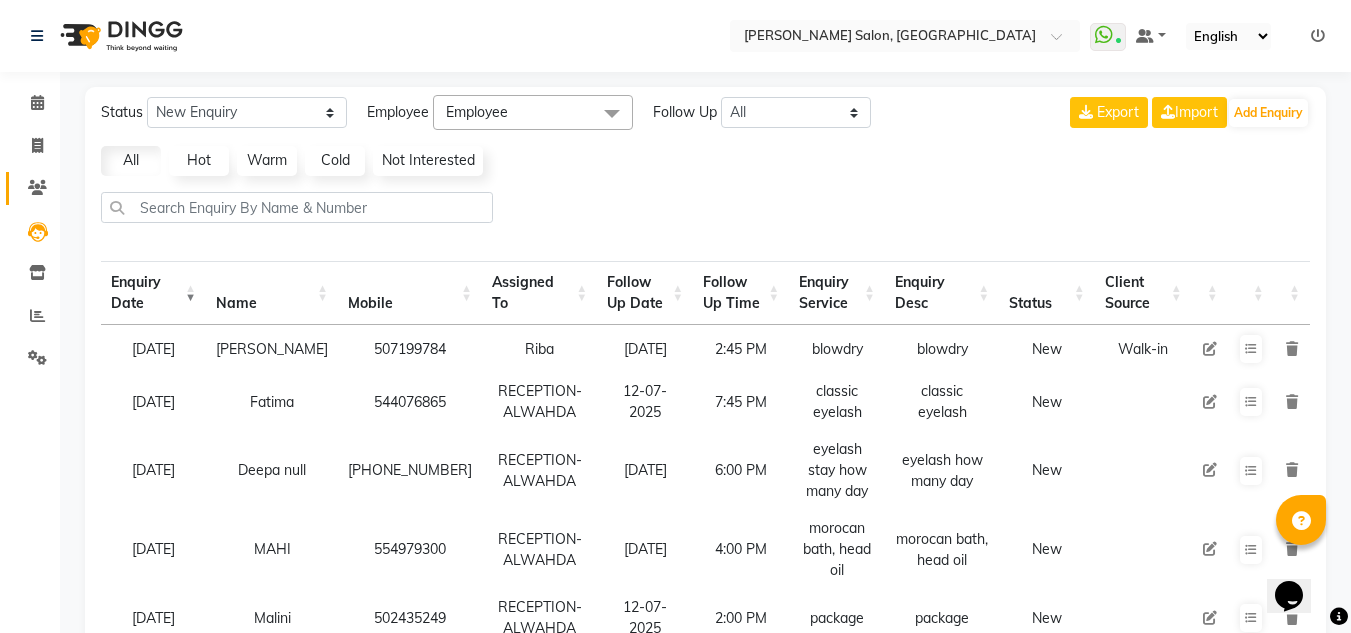 click 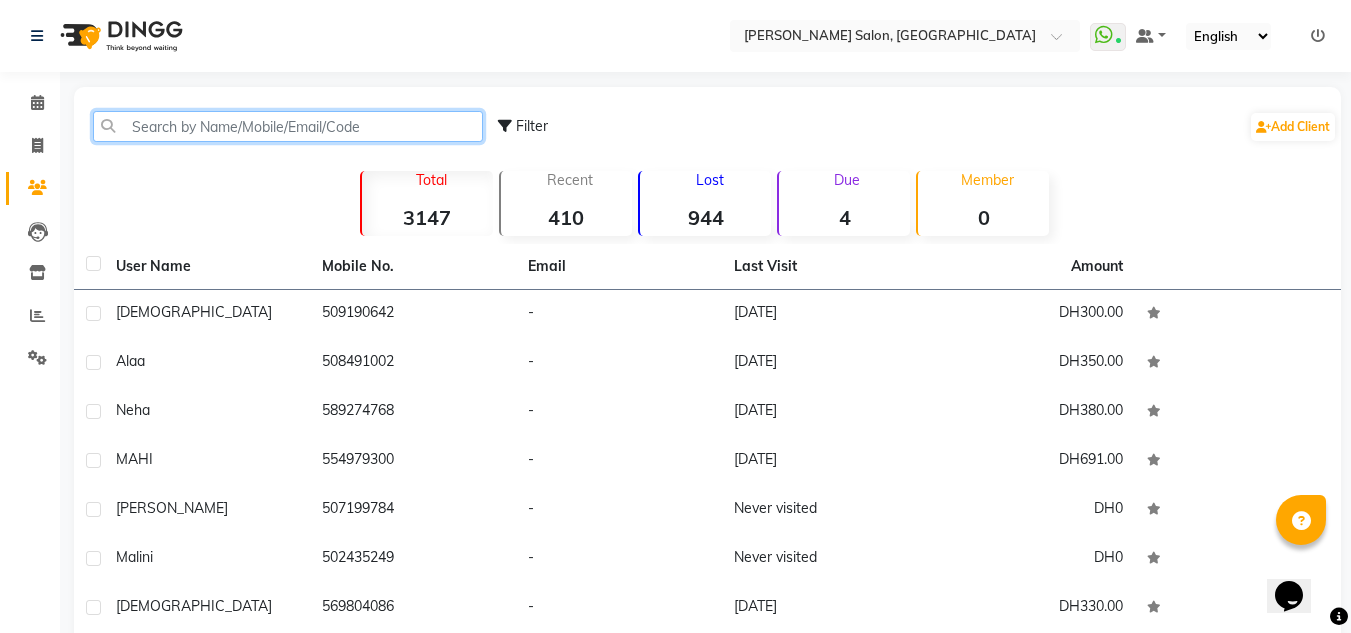 click 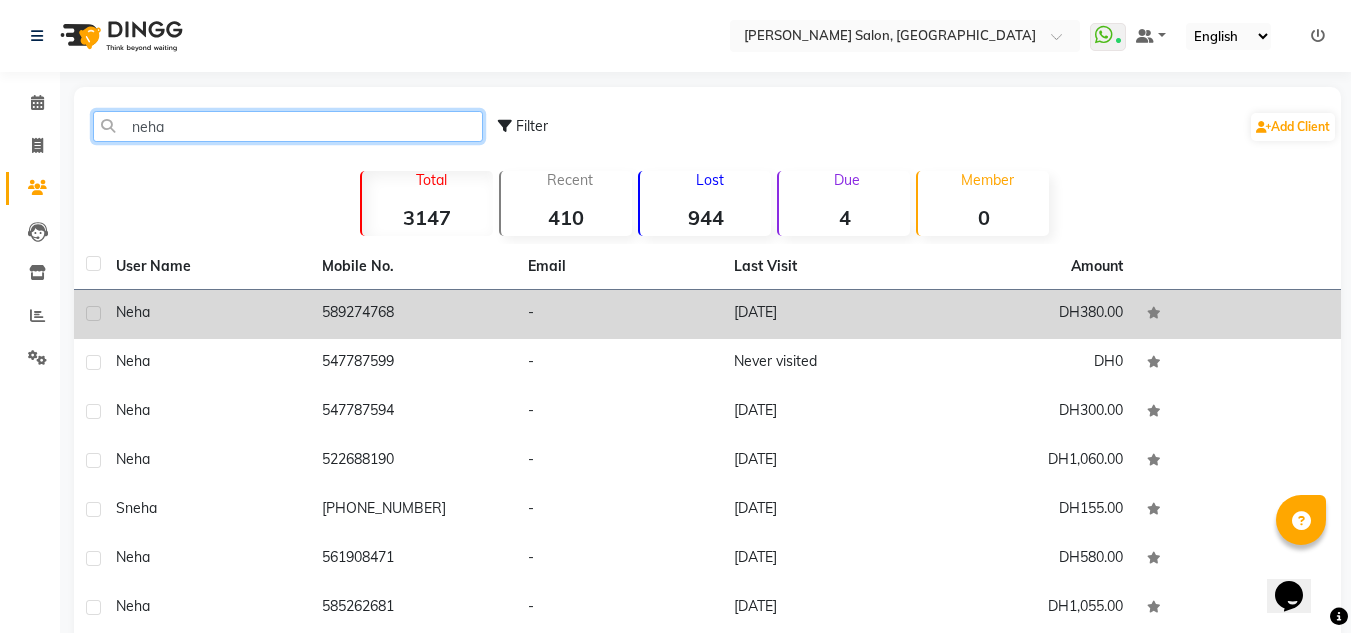 type on "neha" 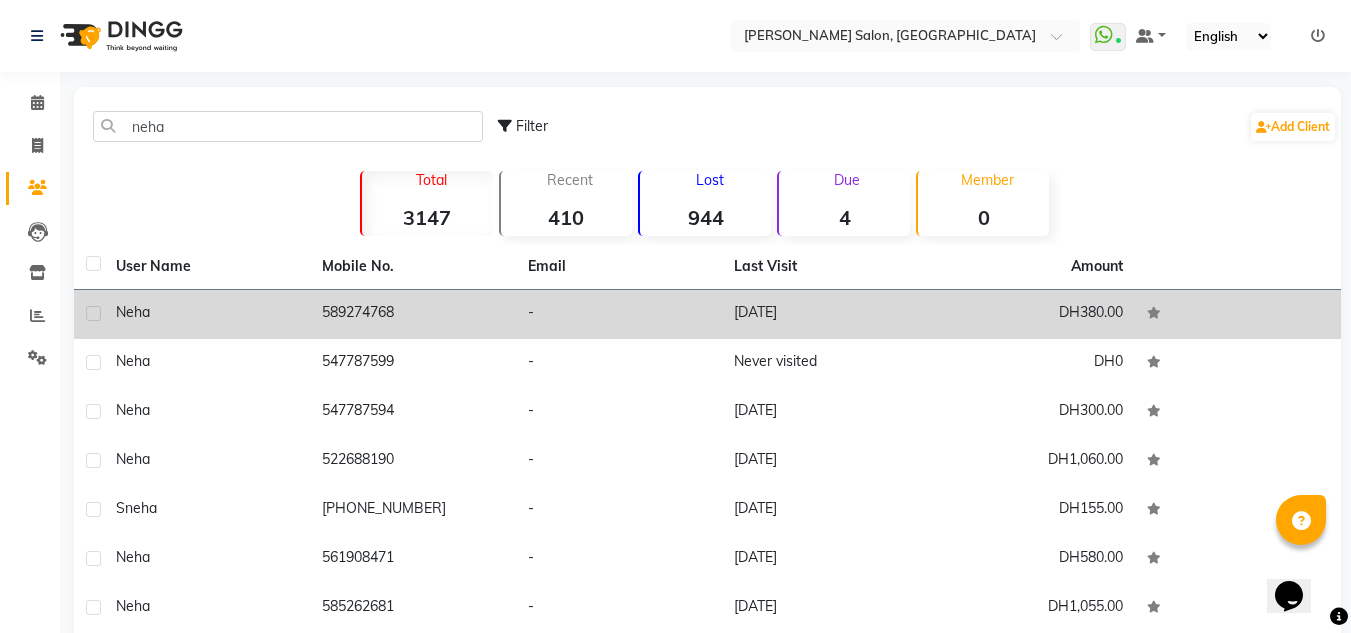 click on "-" 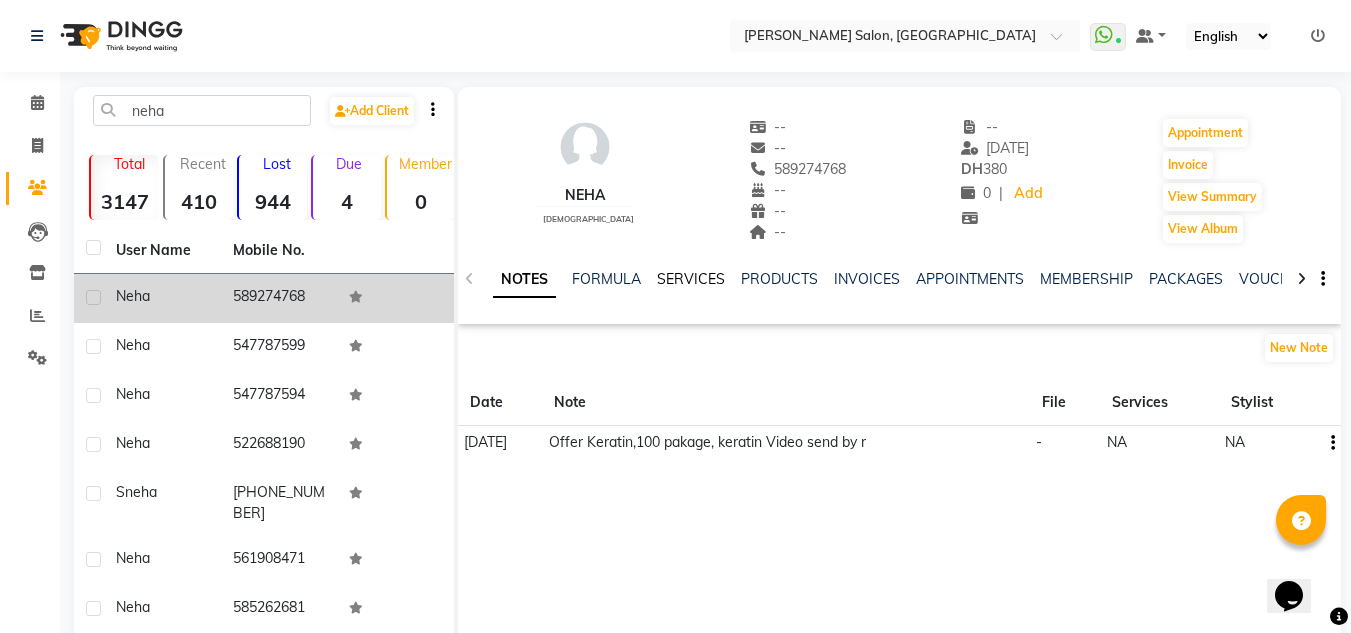click on "SERVICES" 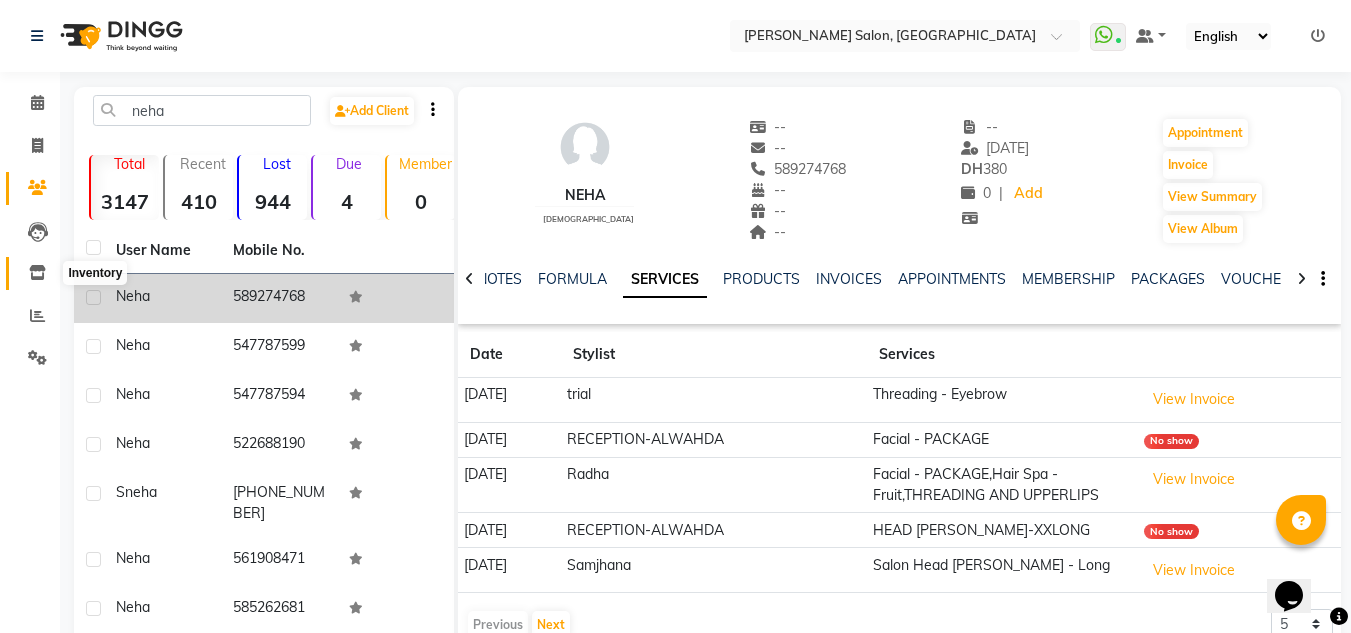 click 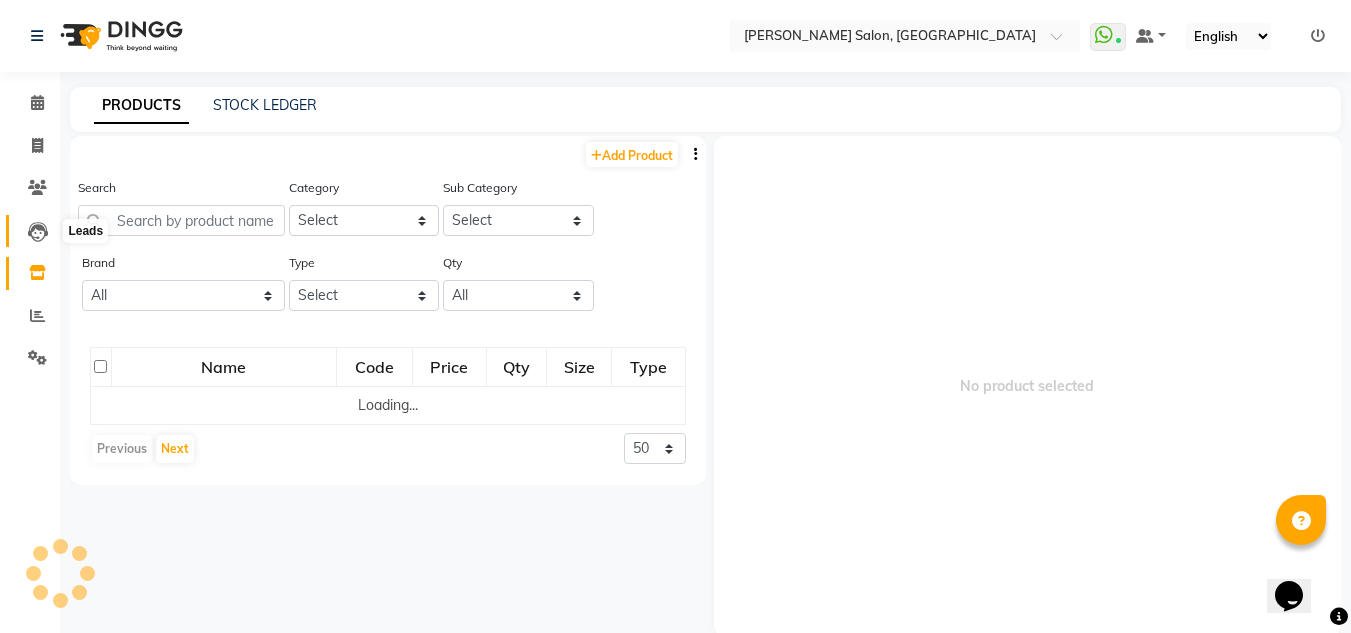 click 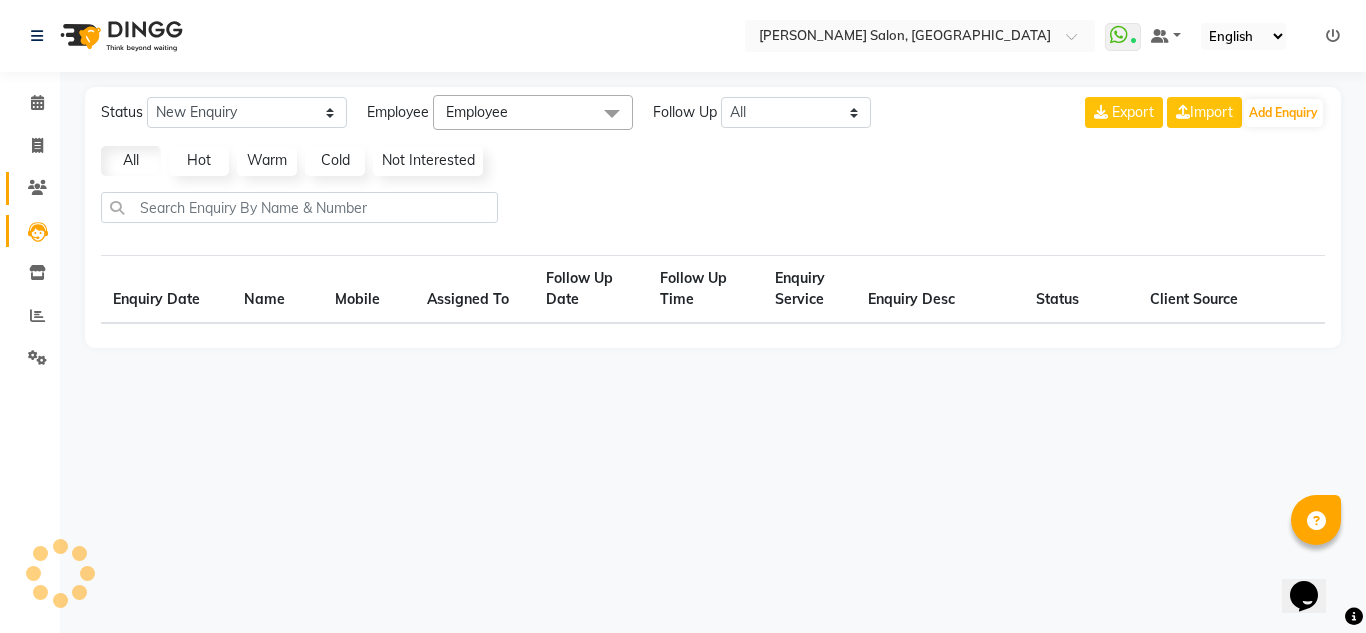 select on "10" 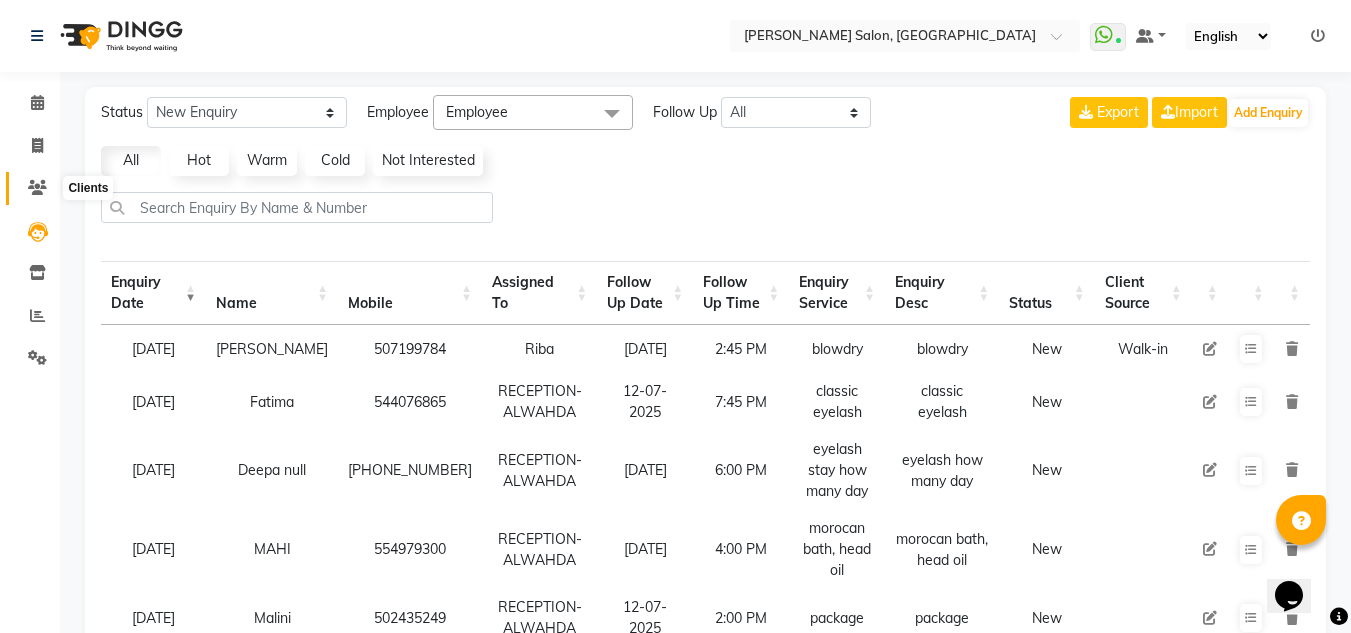 click 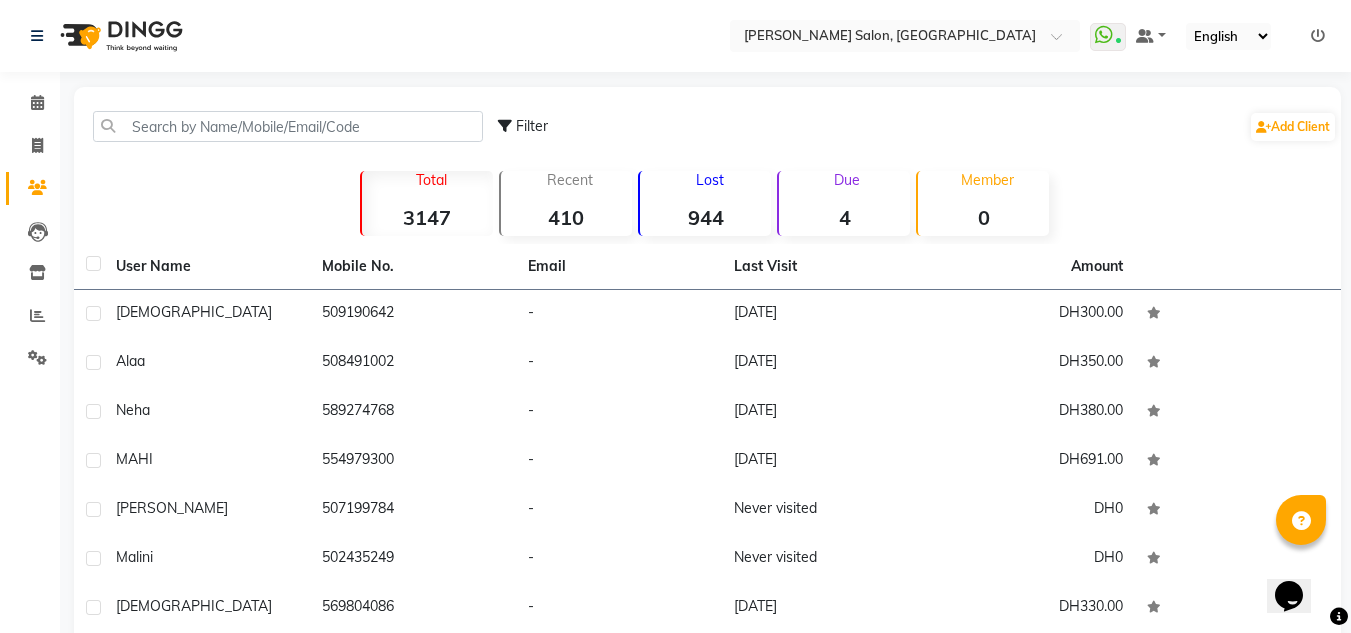 click on "Filter  Add Client" 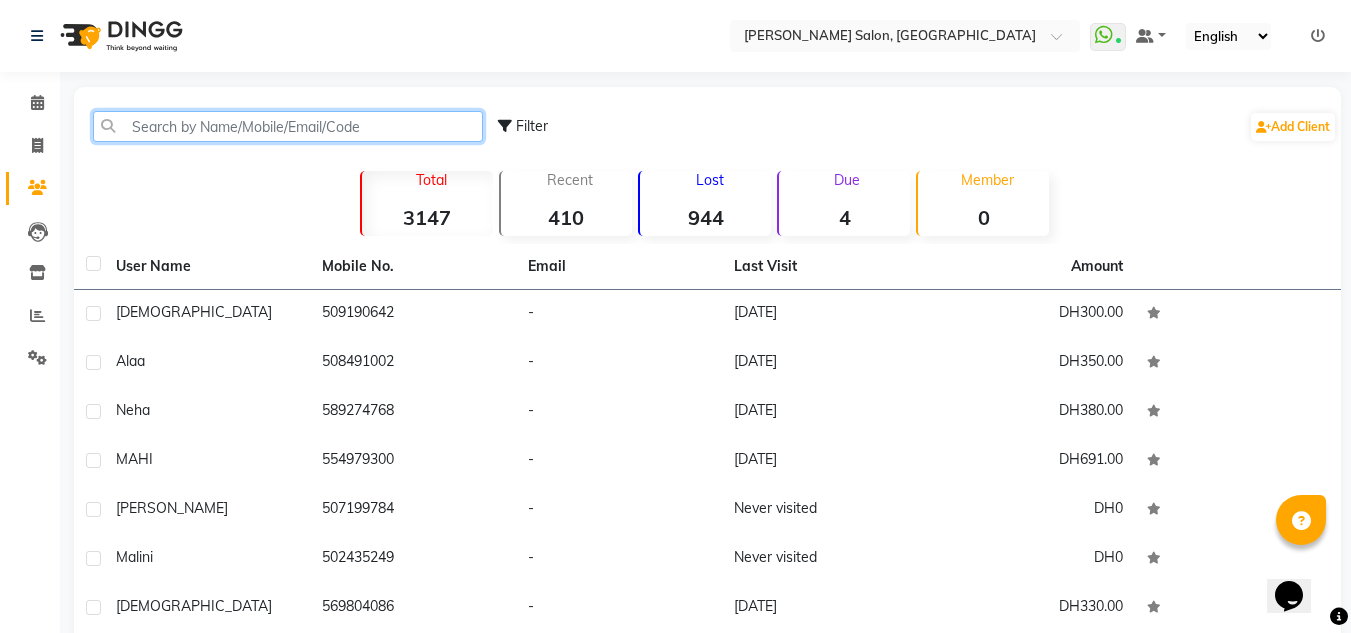 click 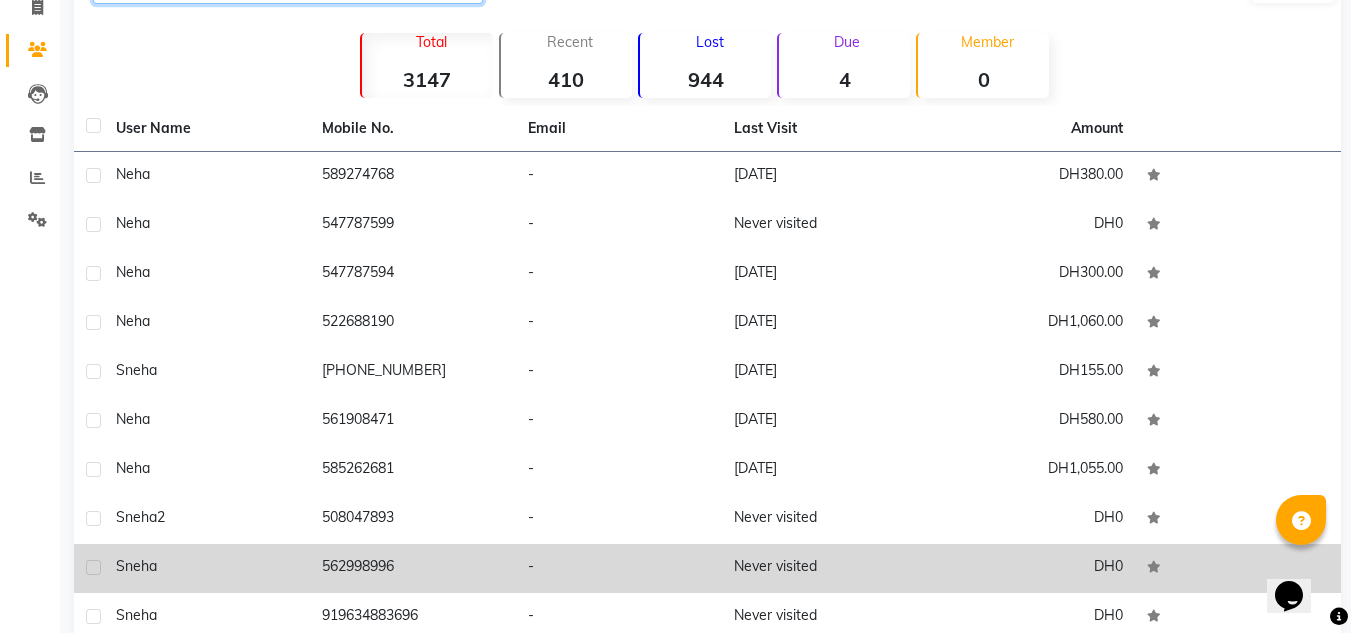 scroll, scrollTop: 133, scrollLeft: 0, axis: vertical 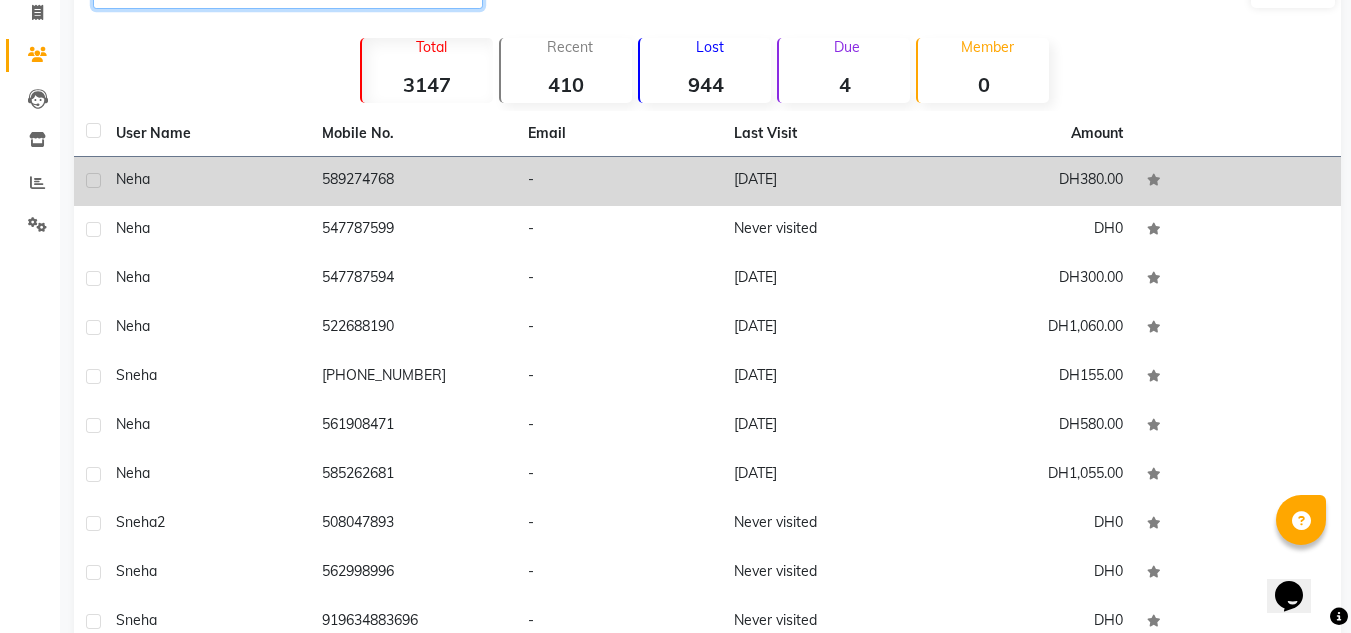 type on "neha" 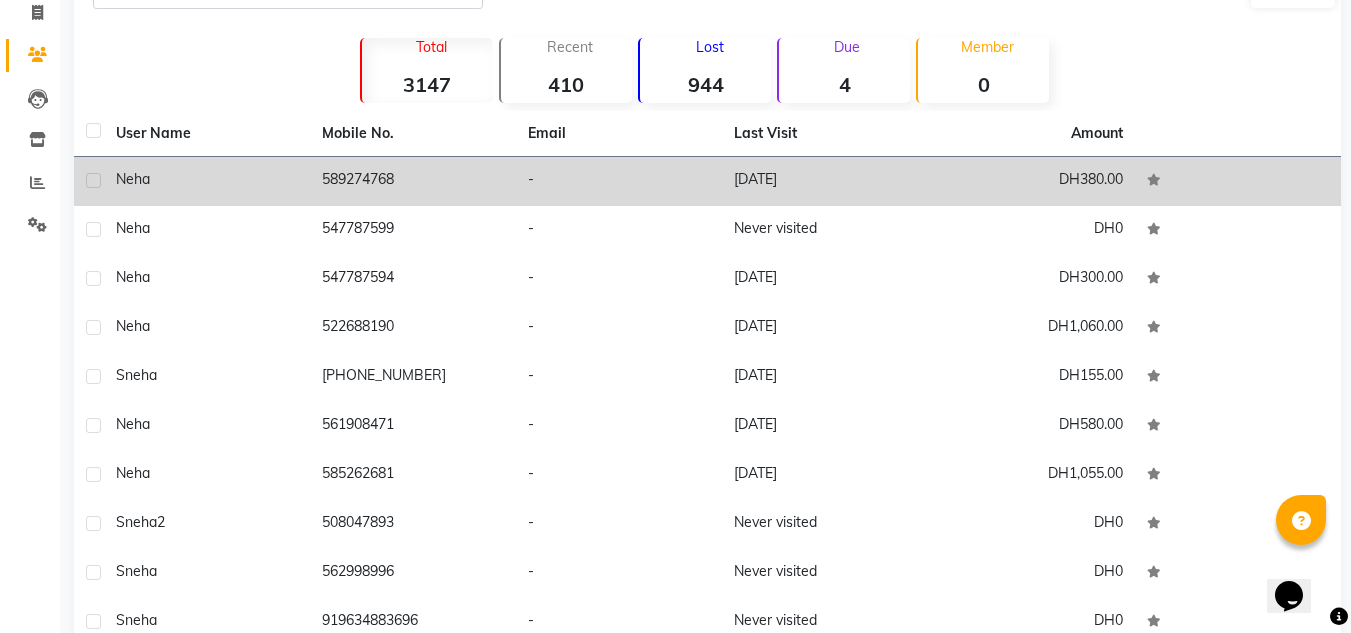 click on "-" 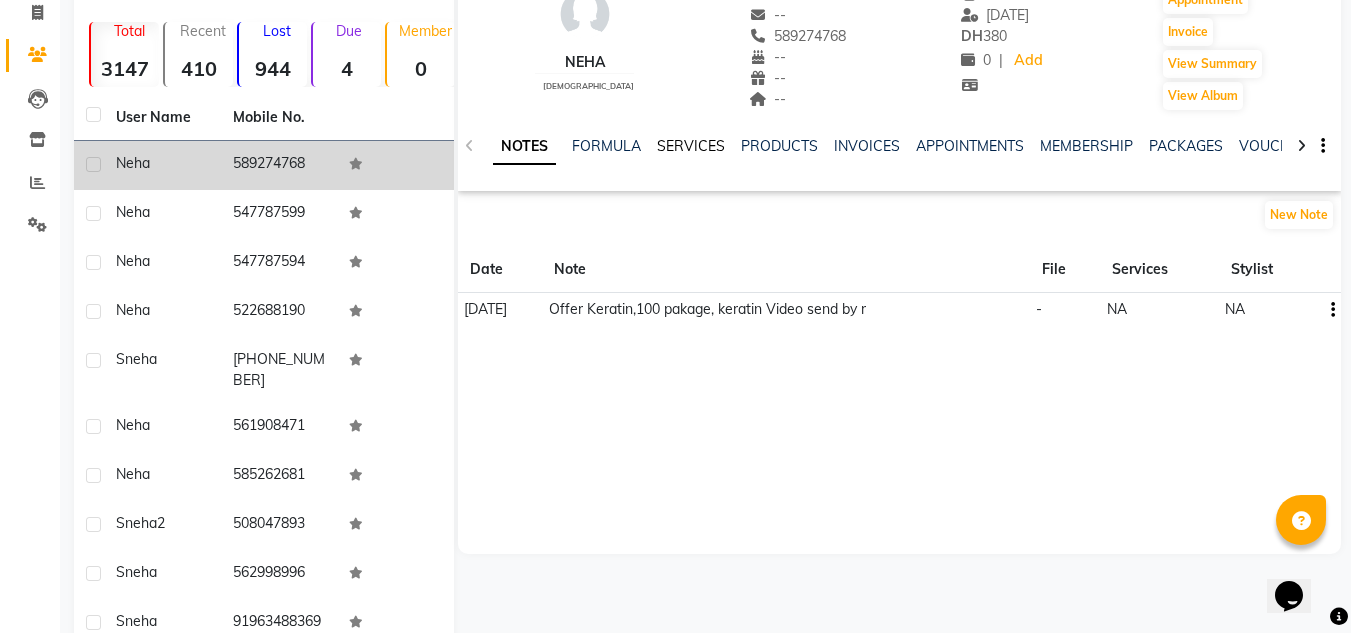 click on "SERVICES" 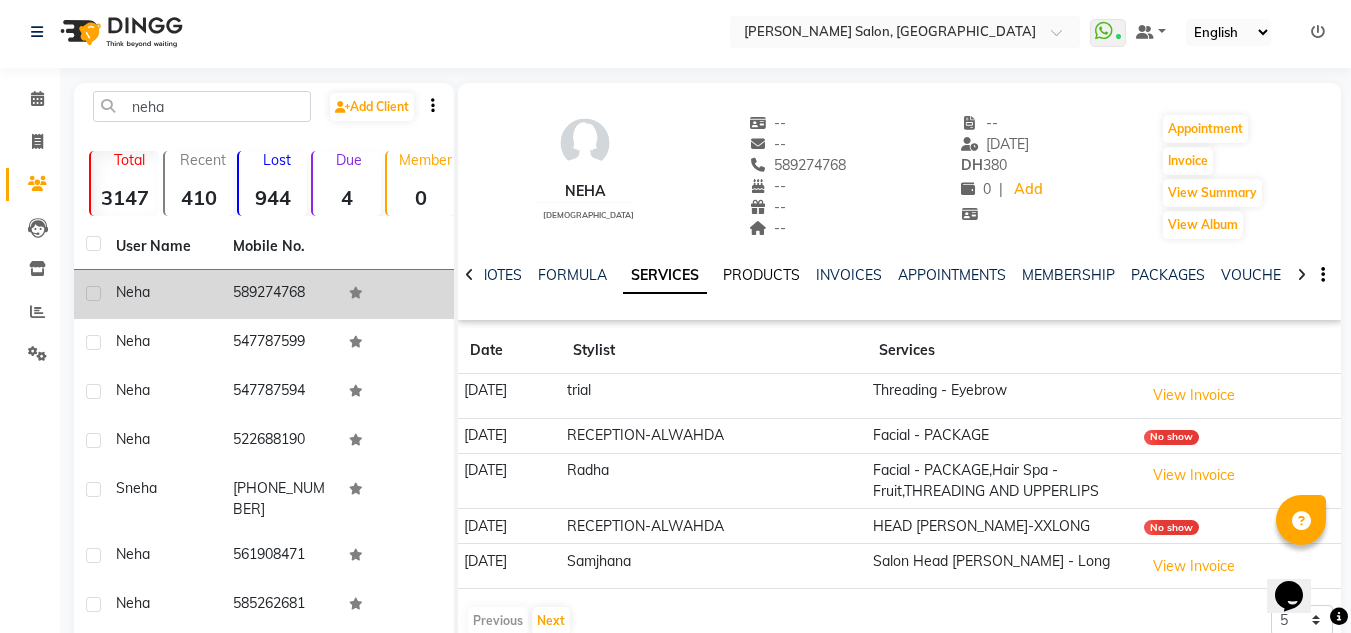 scroll, scrollTop: 0, scrollLeft: 0, axis: both 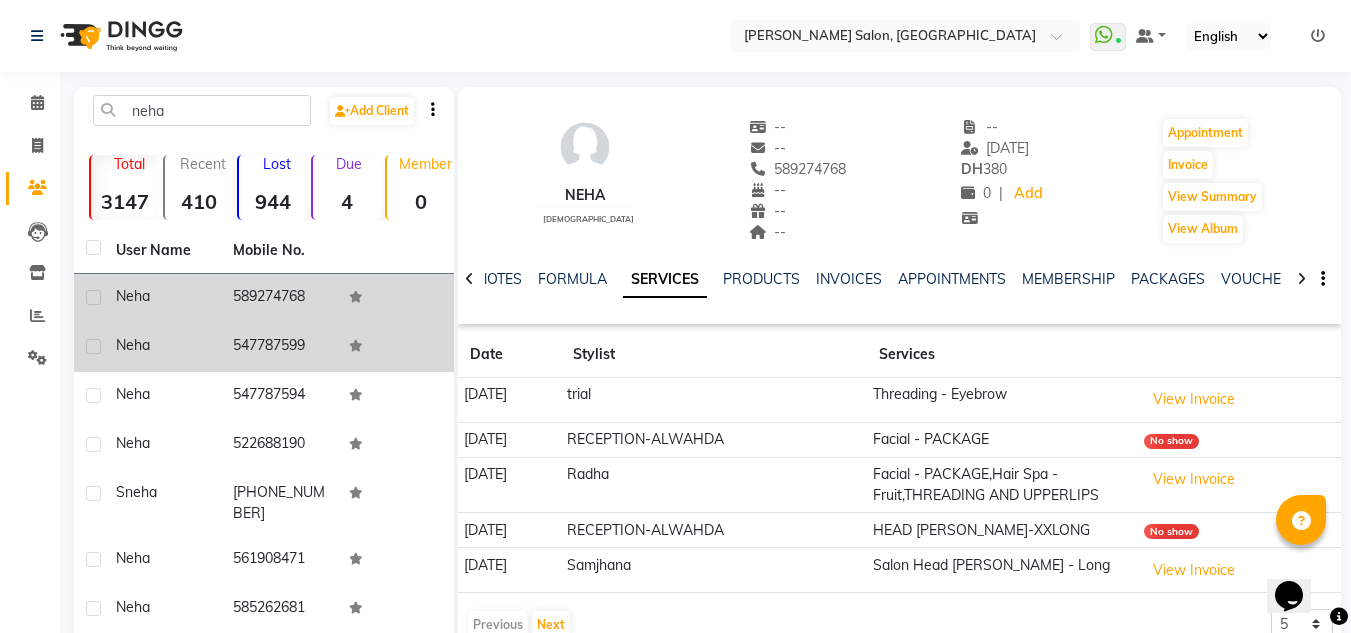 click on "Neha" 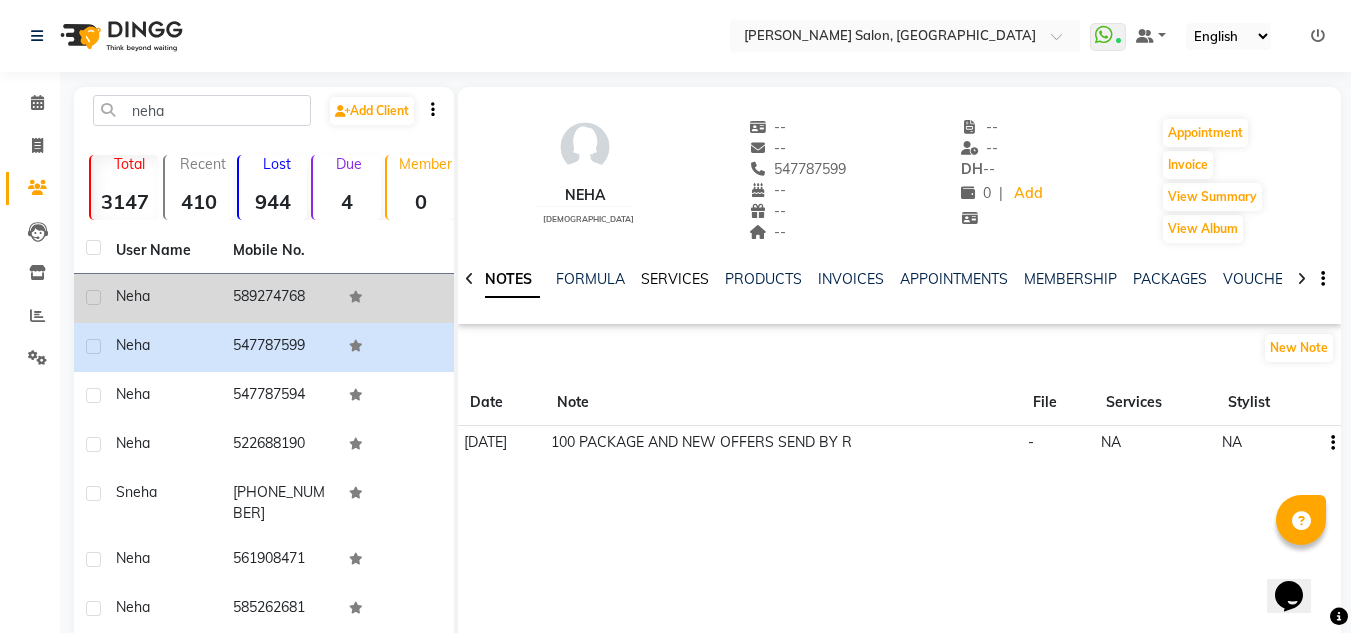 click on "SERVICES" 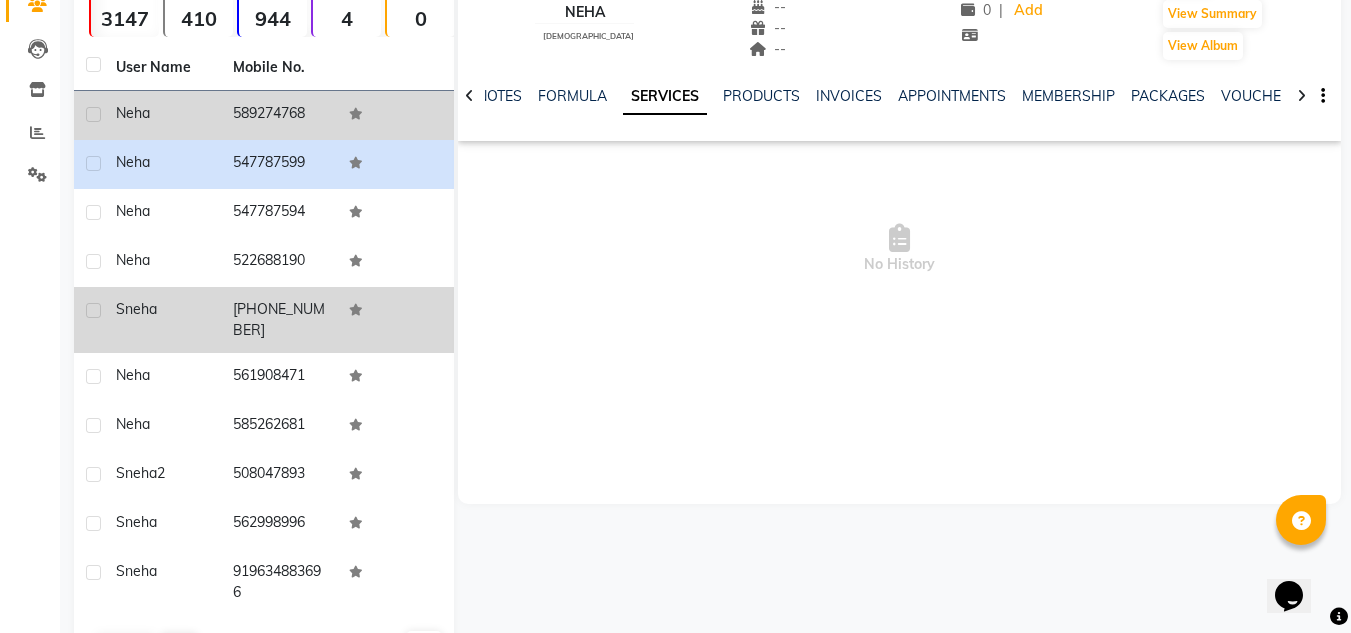 scroll, scrollTop: 200, scrollLeft: 0, axis: vertical 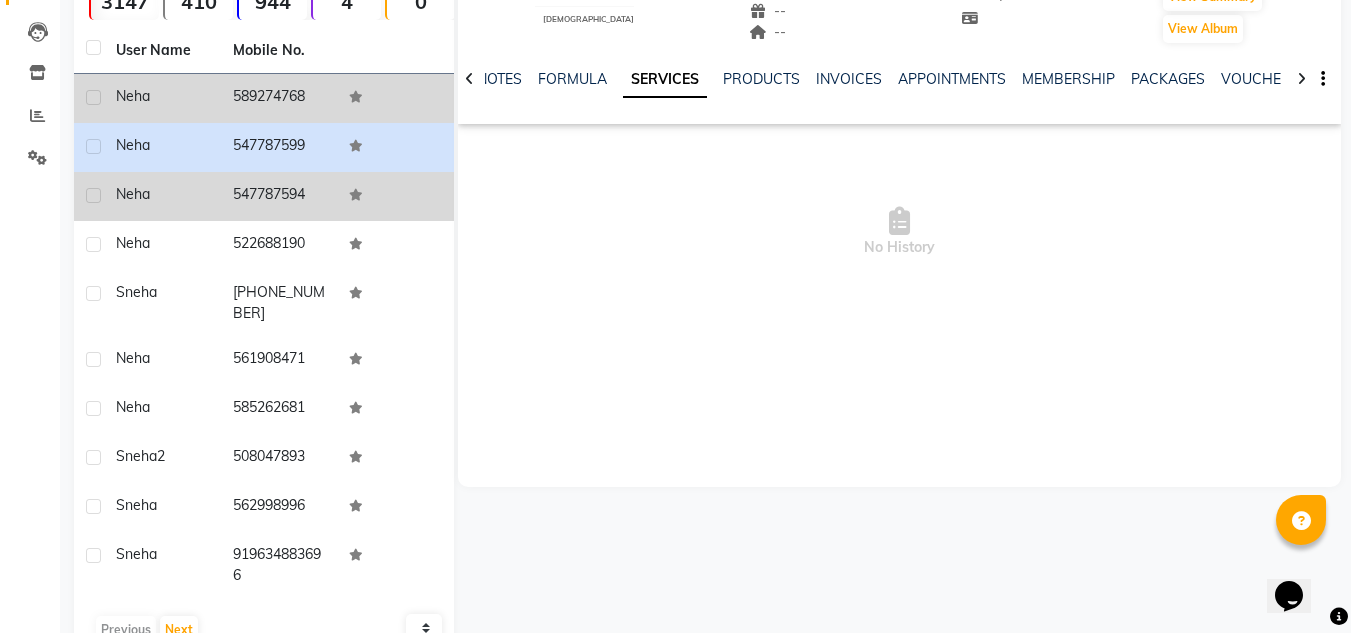 click 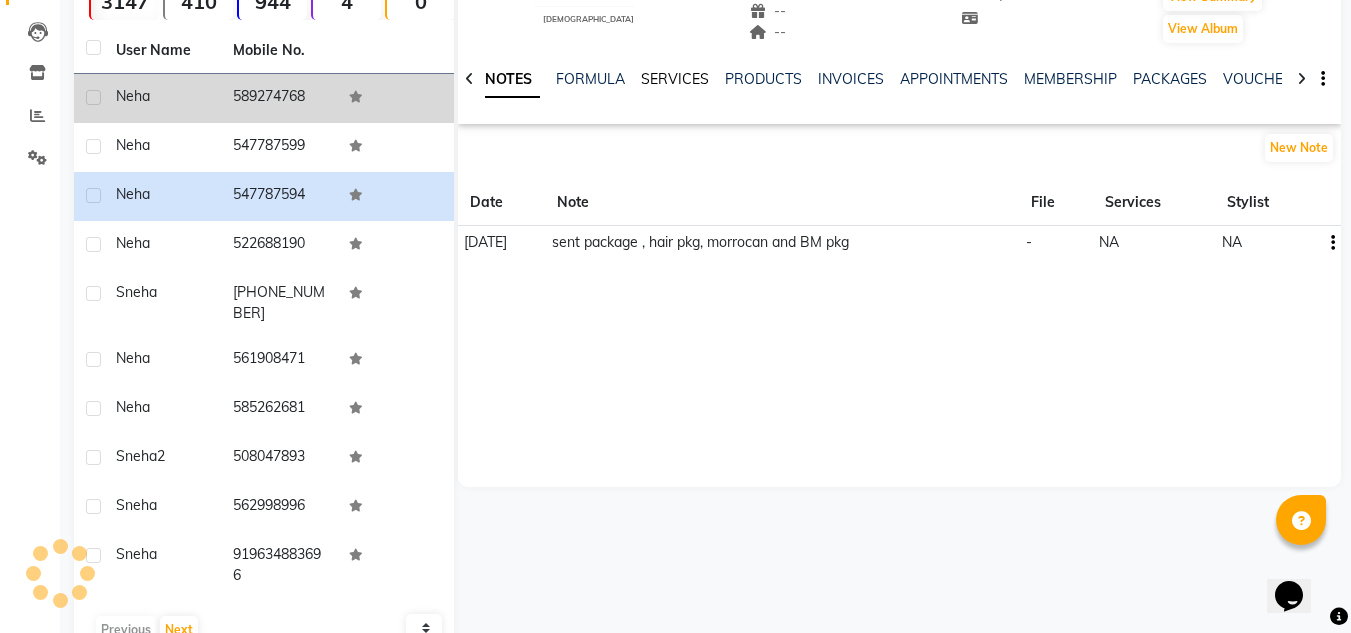 click on "SERVICES" 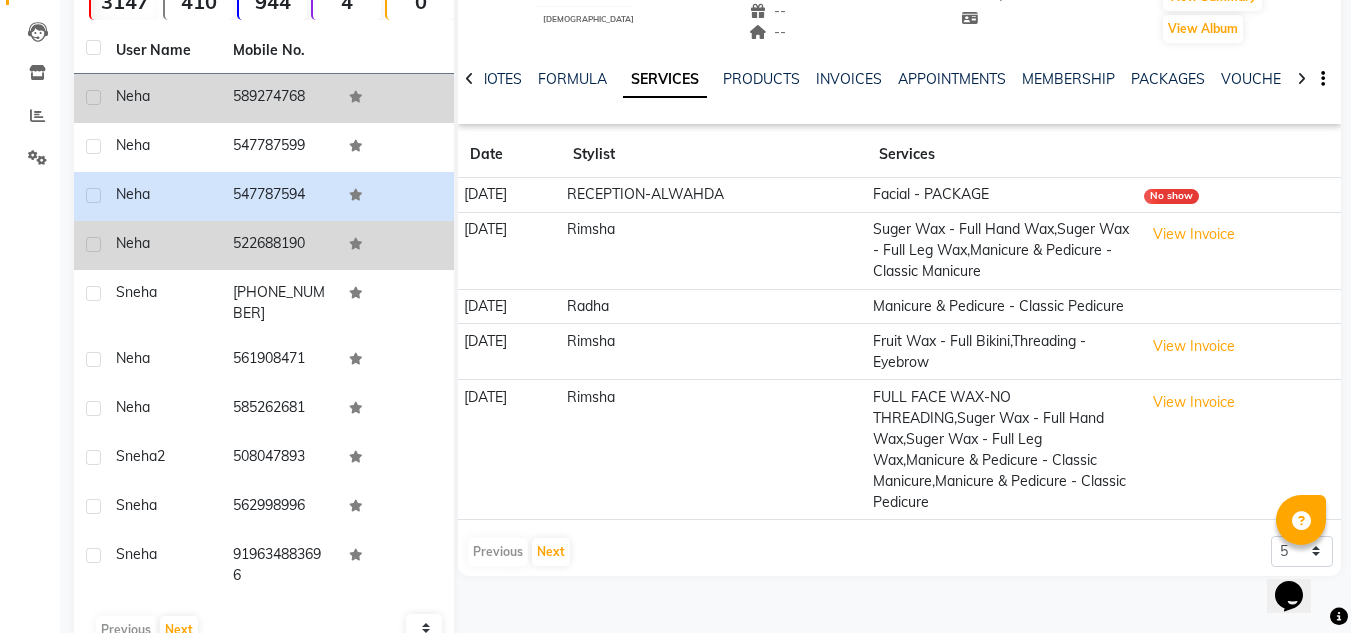 click 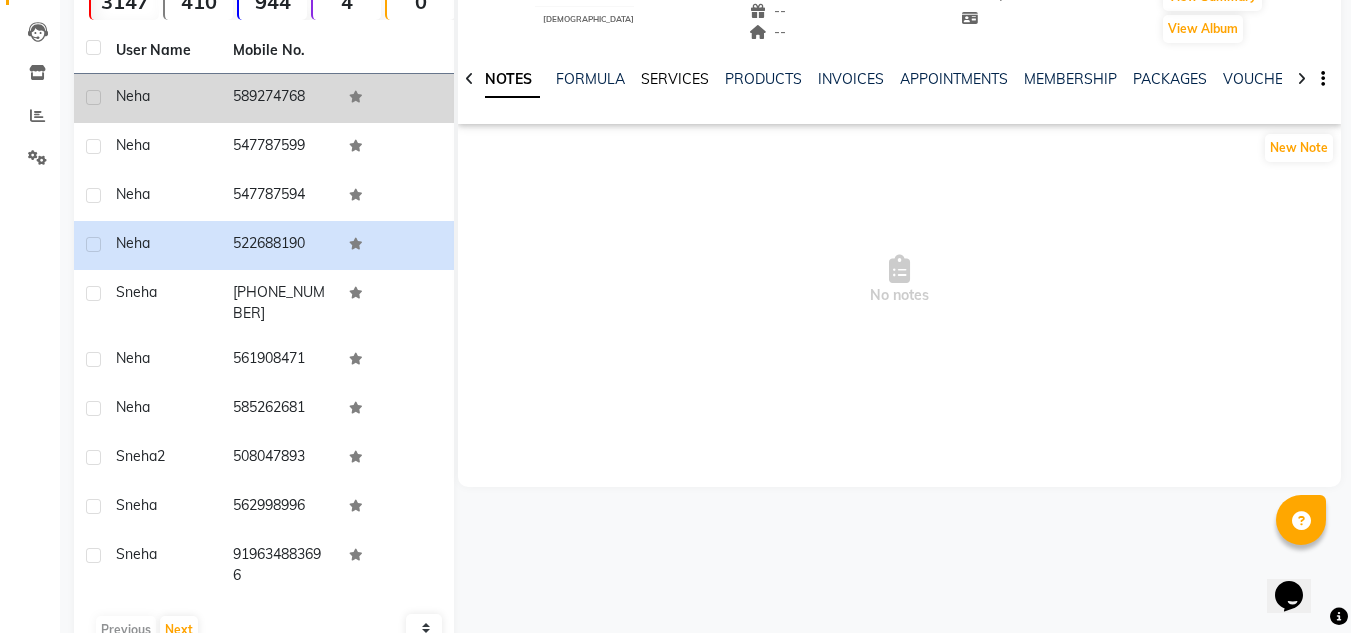 drag, startPoint x: 667, startPoint y: 81, endPoint x: 660, endPoint y: 96, distance: 16.552946 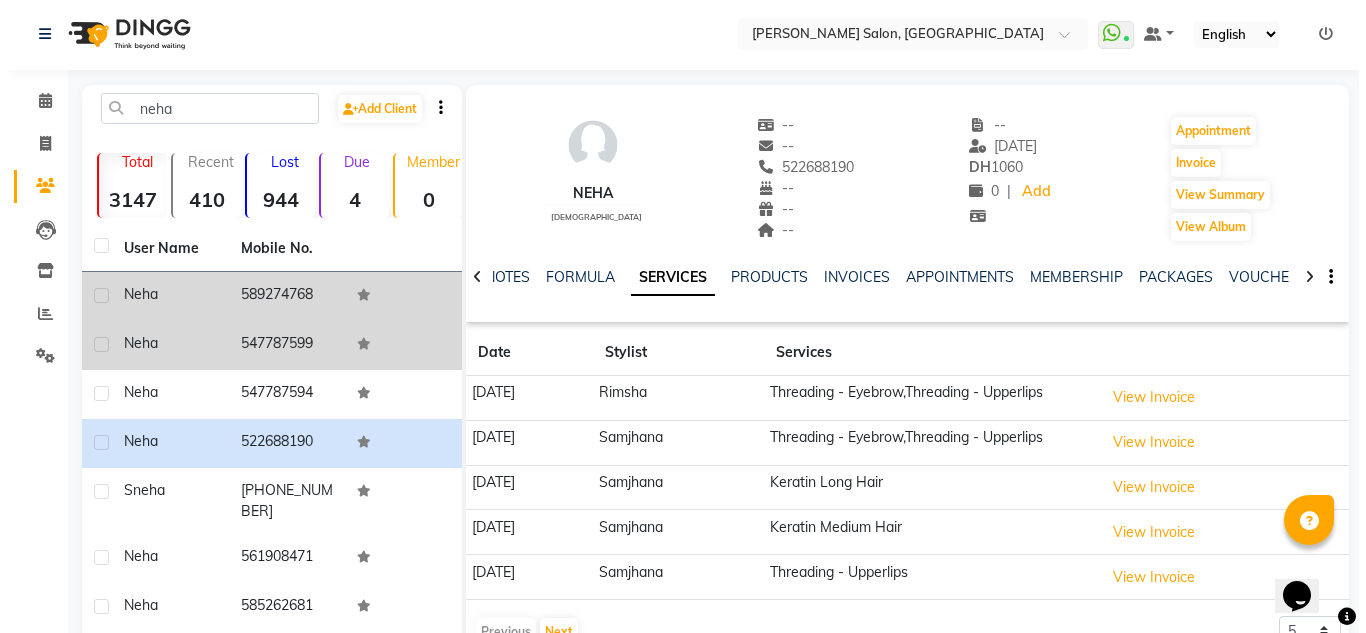 scroll, scrollTop: 0, scrollLeft: 0, axis: both 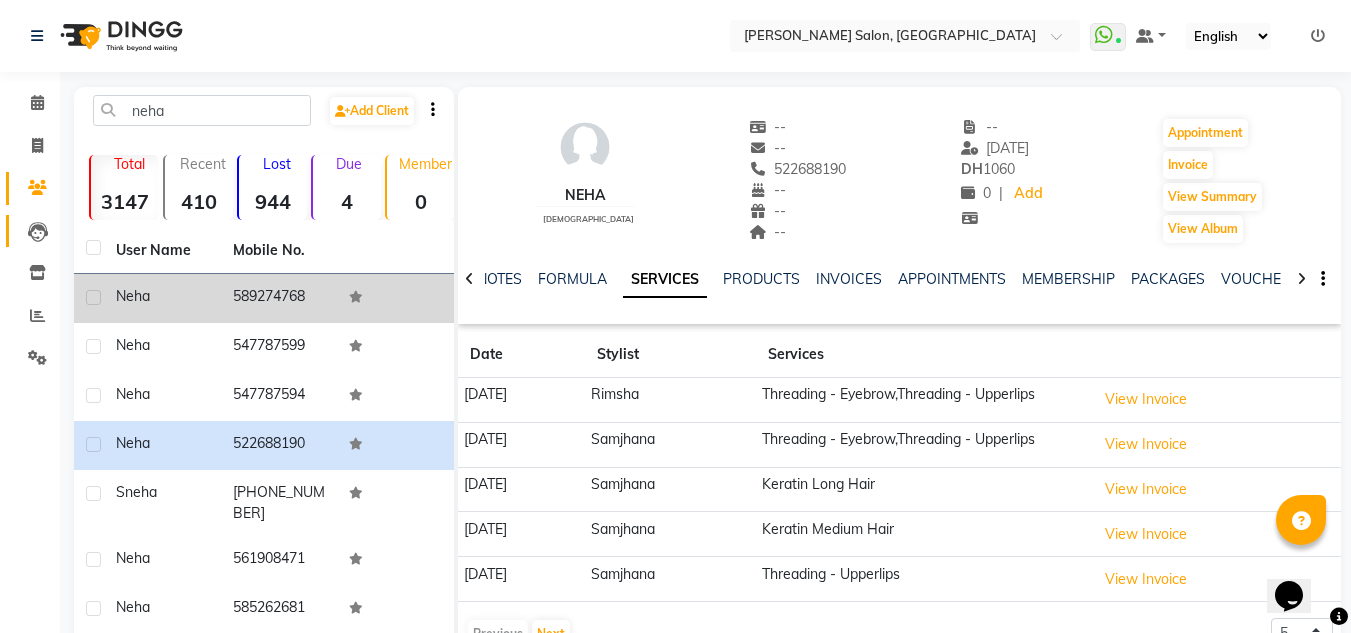 click 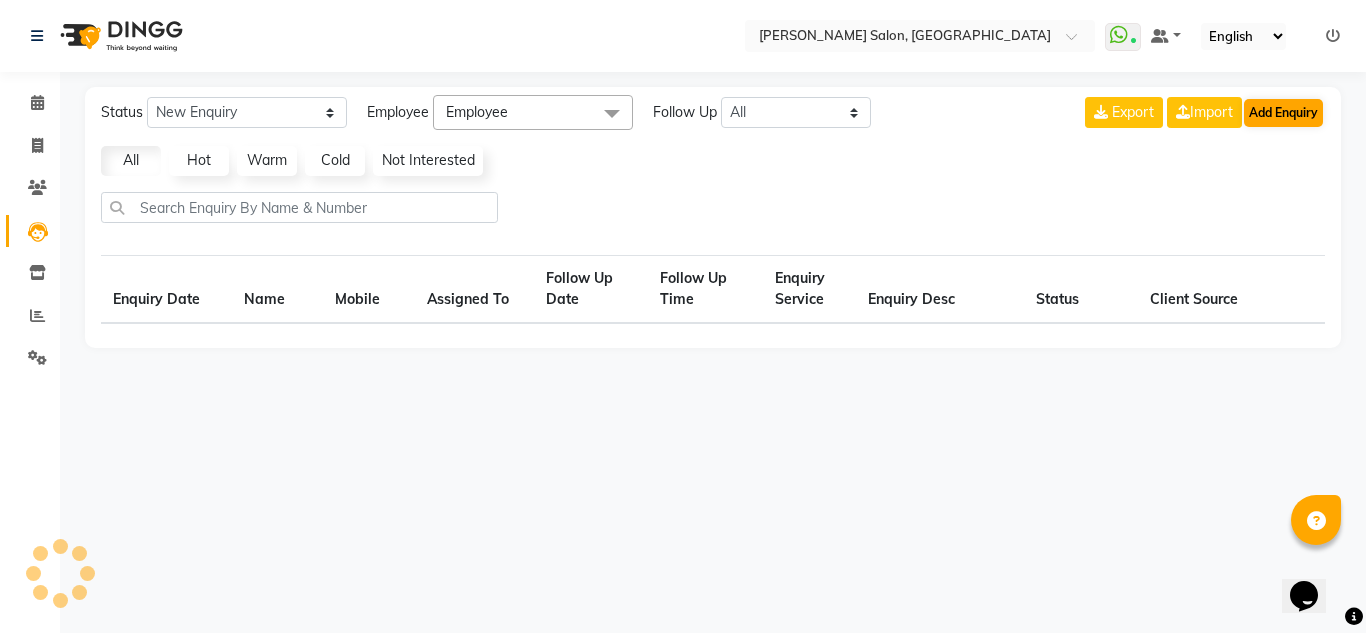 select on "10" 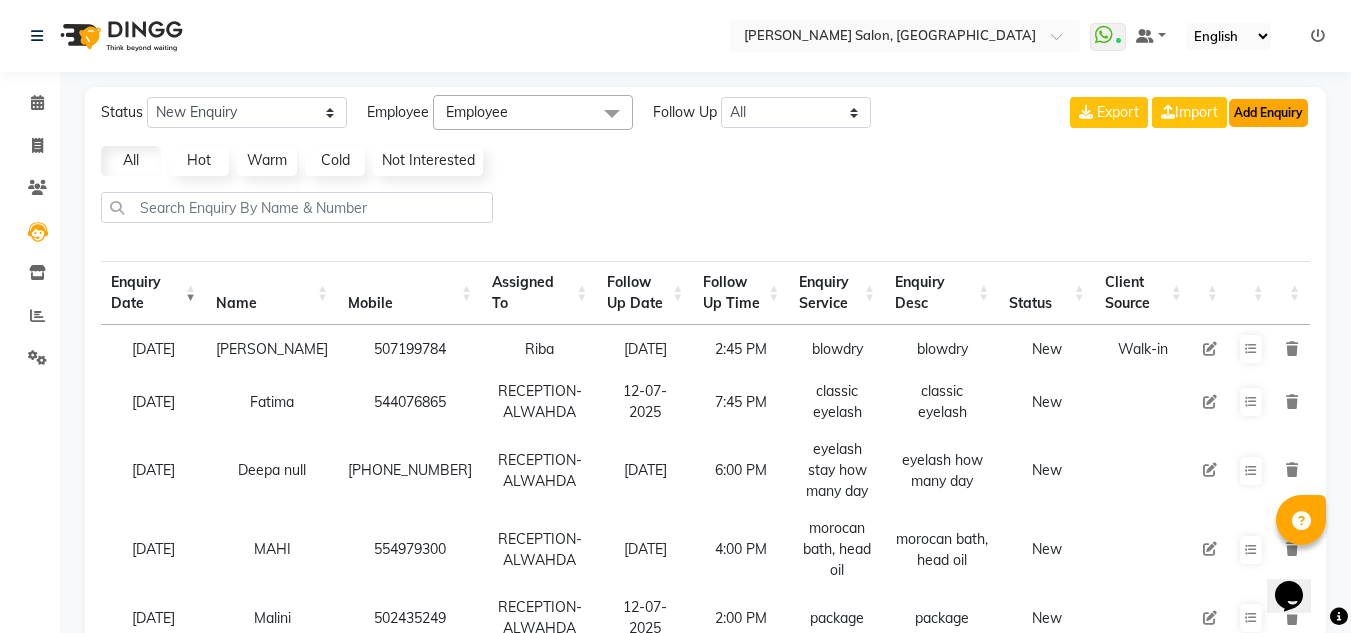 click on "Add Enquiry" 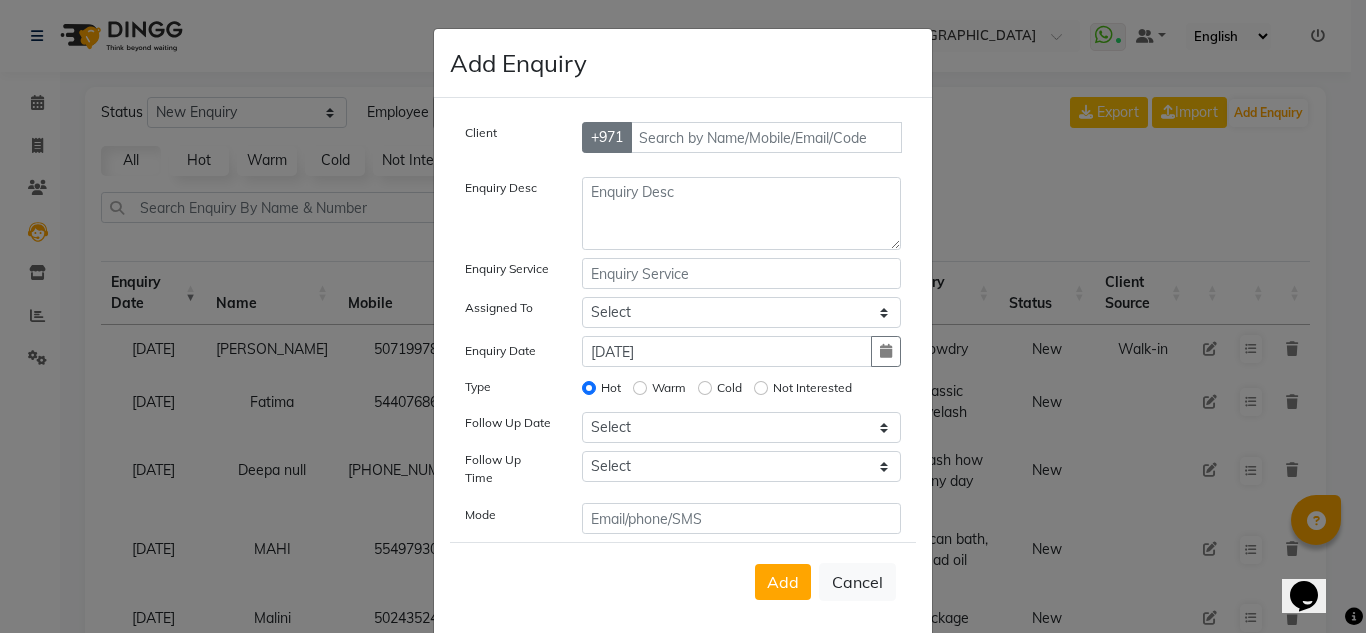 click on "+971" 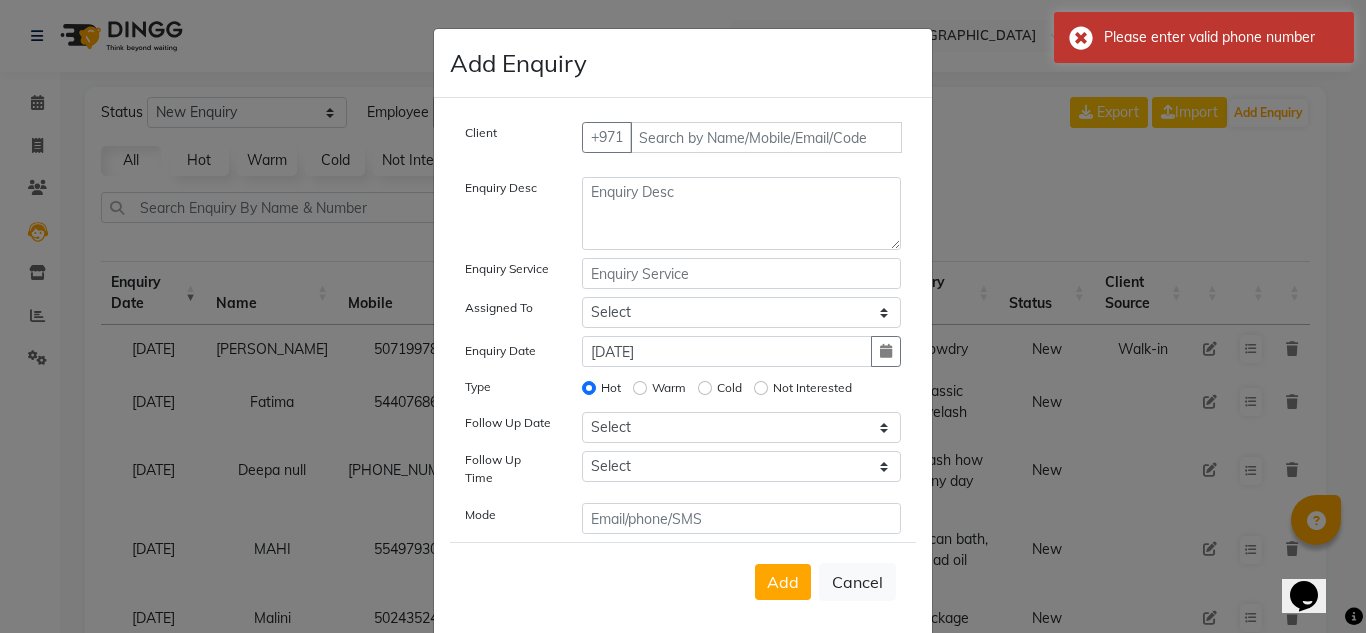 drag, startPoint x: 793, startPoint y: 116, endPoint x: 784, endPoint y: 133, distance: 19.235384 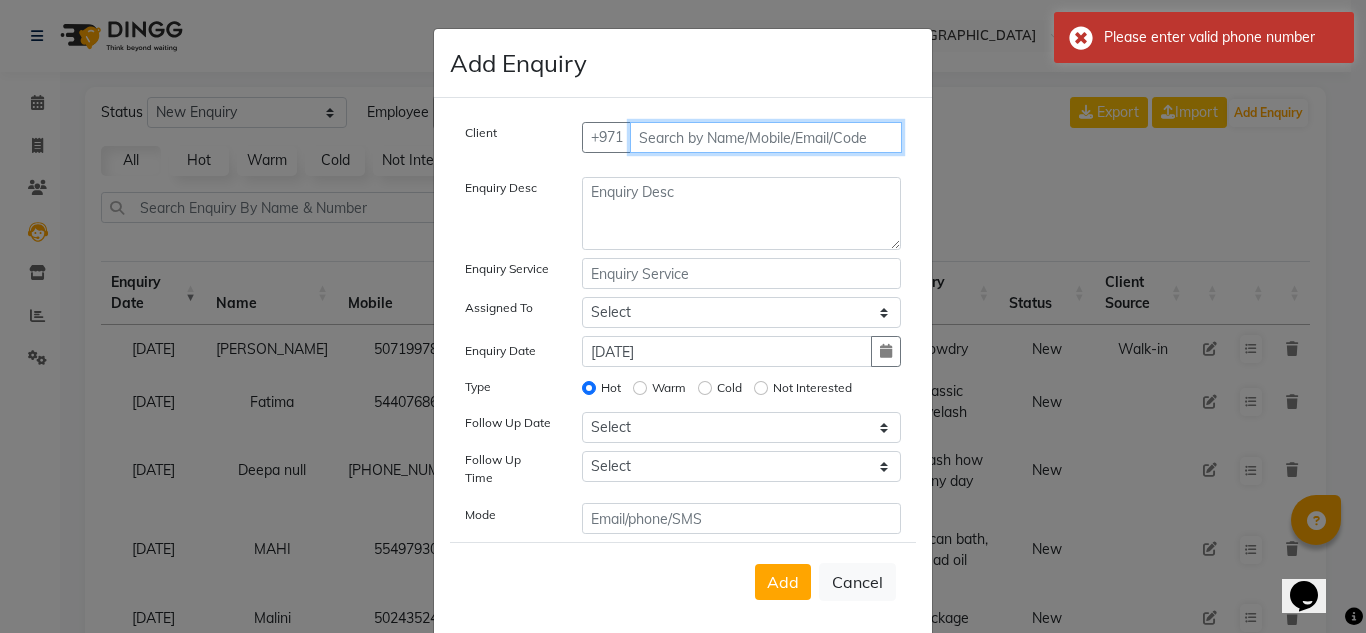 click at bounding box center [766, 137] 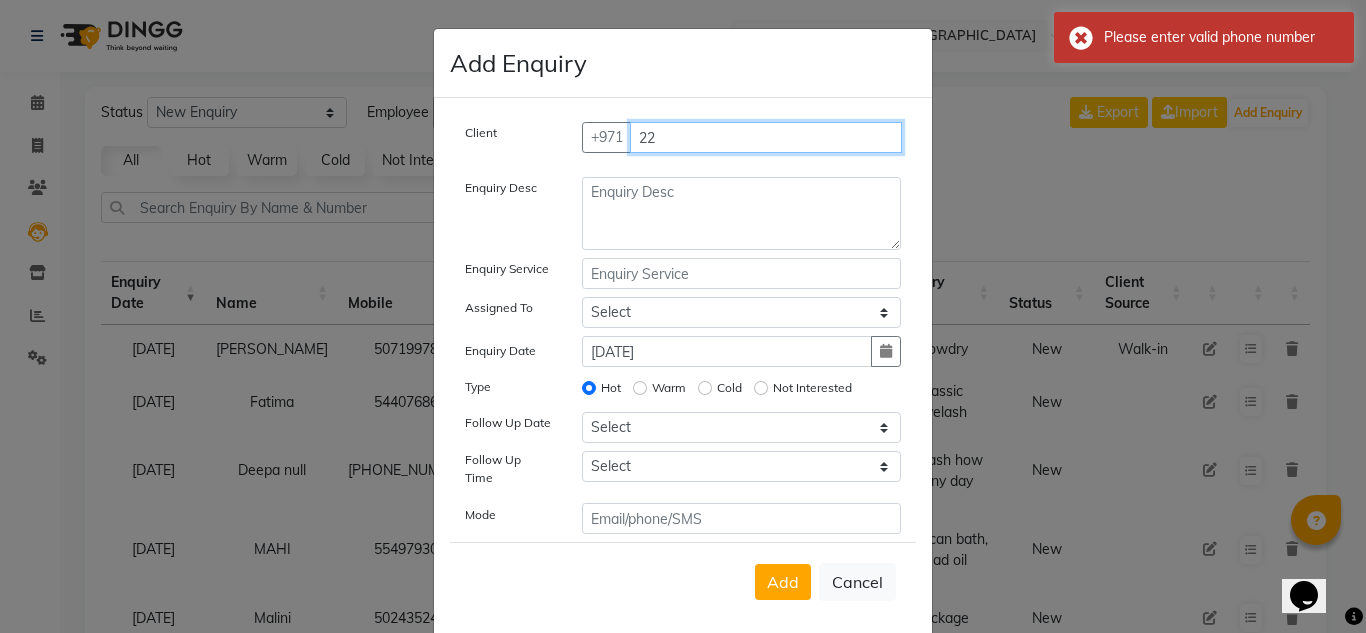 type on "2" 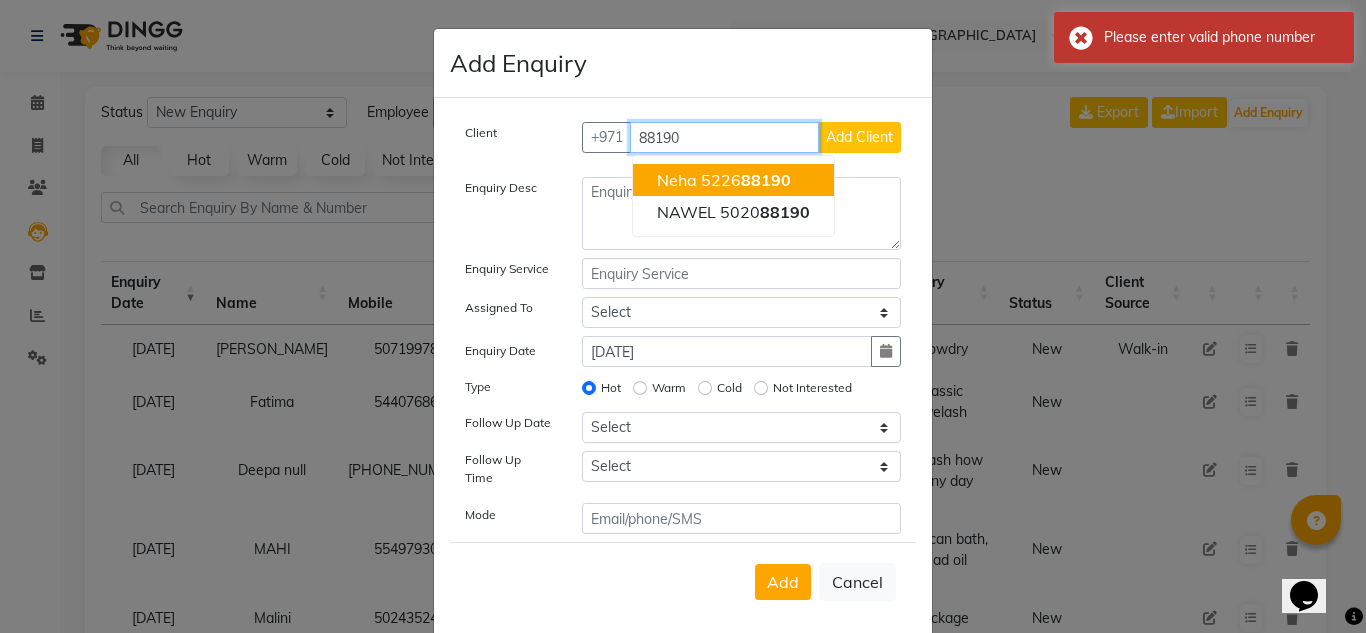 click on "Neha  5226 88190" at bounding box center [733, 180] 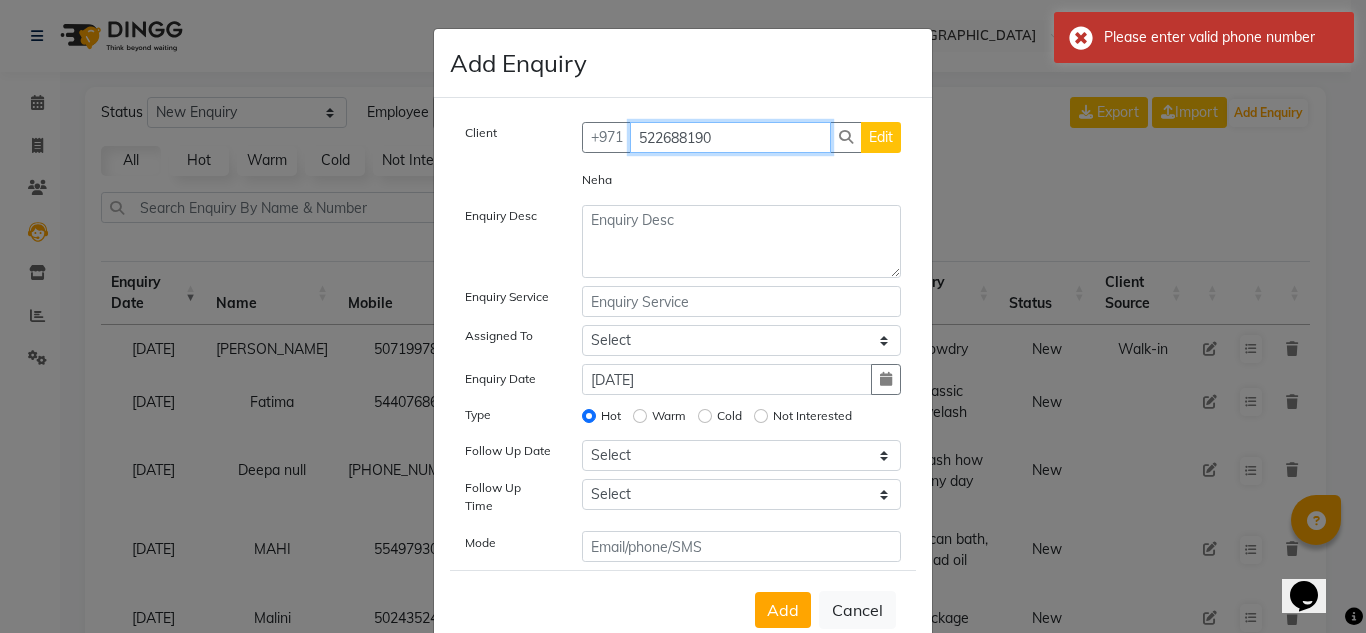 type on "522688190" 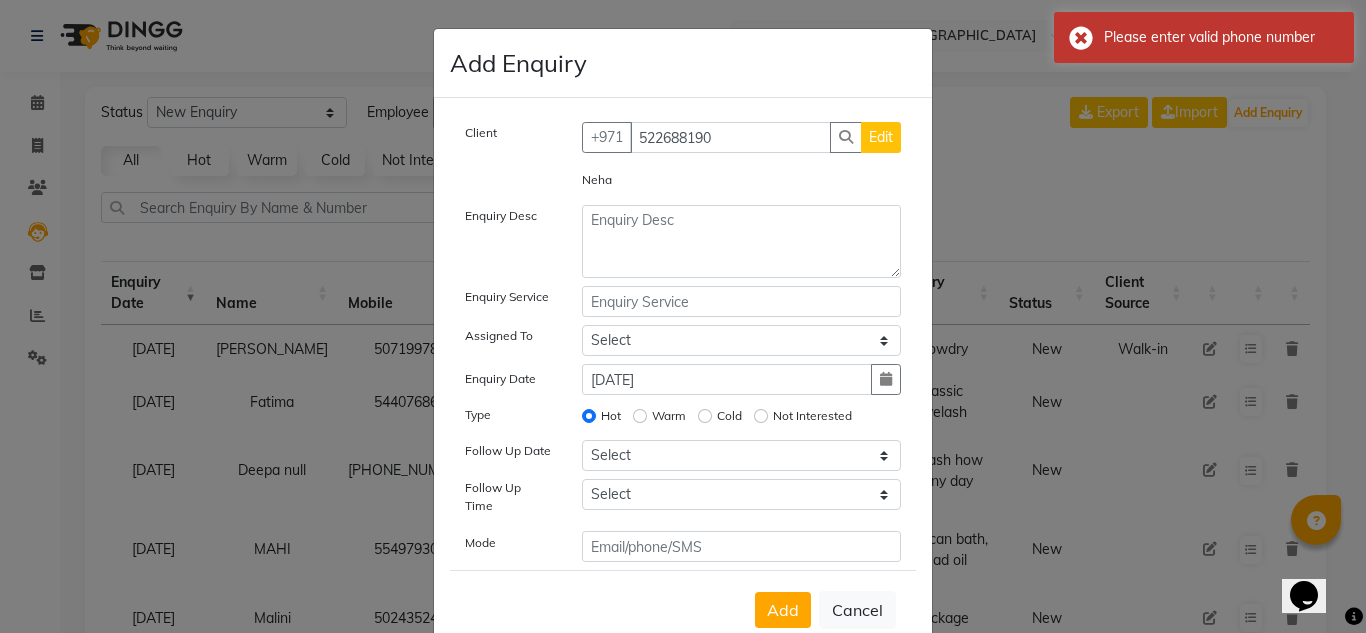 click on "Edit" 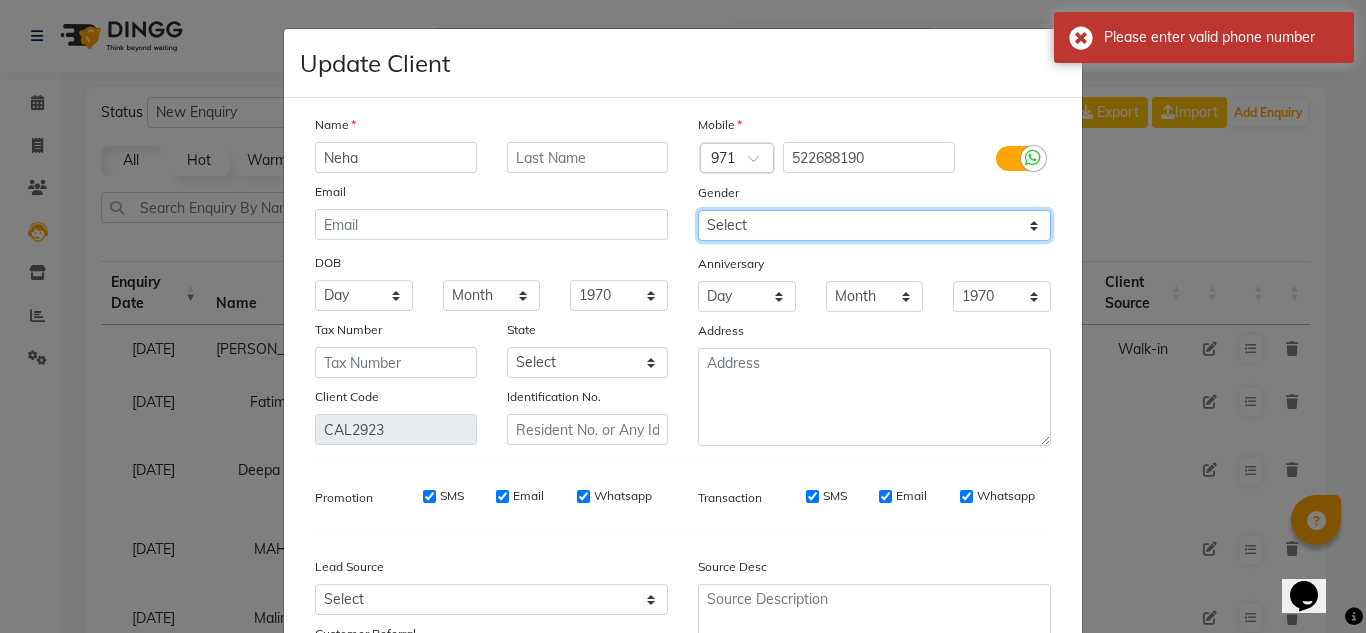 click on "Select Male Female Other Prefer Not To Say" 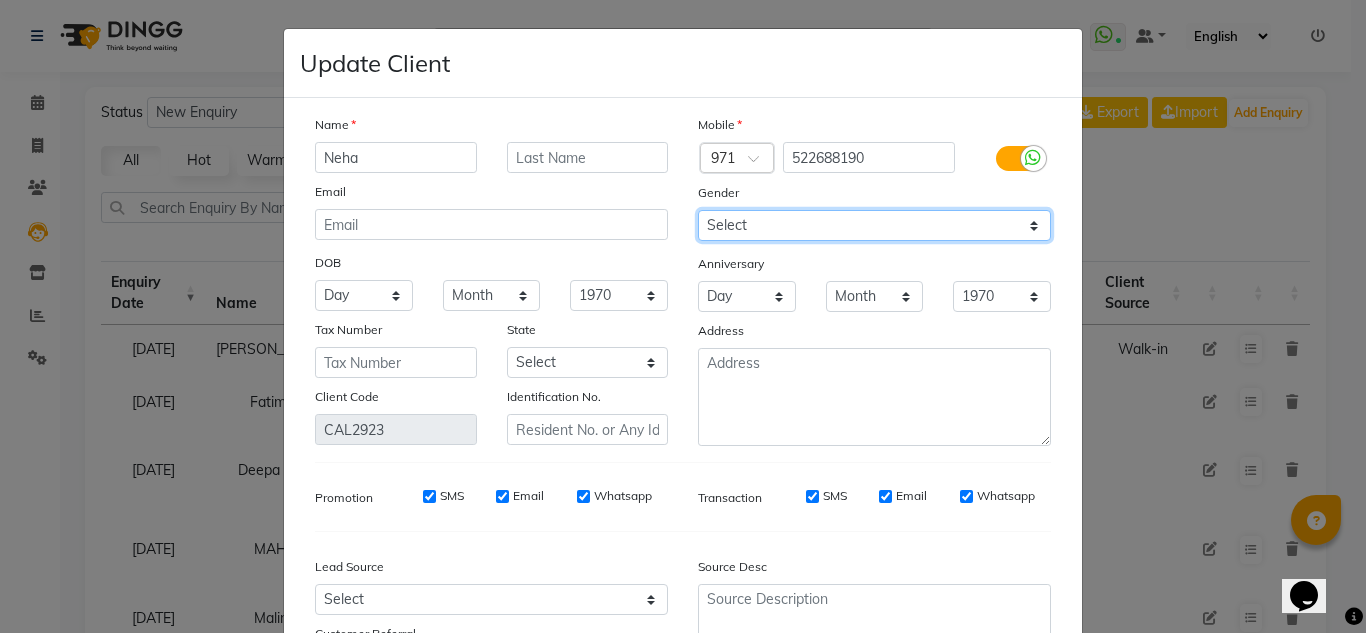 click on "Select Male Female Other Prefer Not To Say" 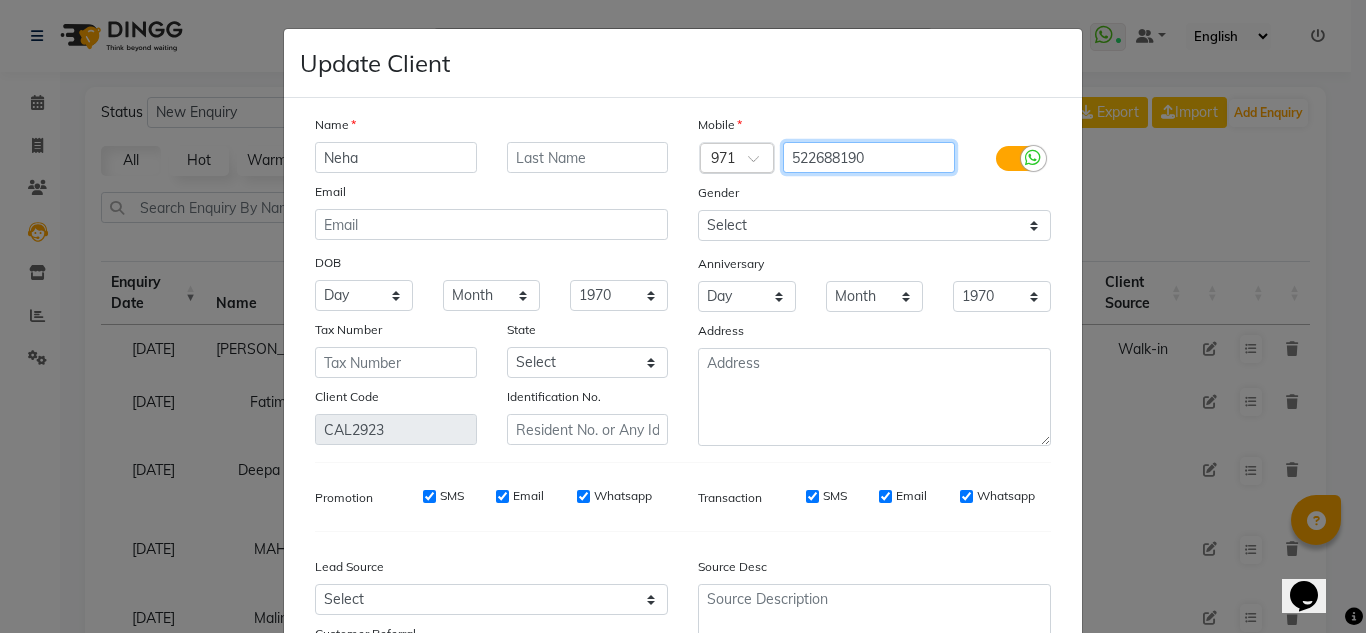 drag, startPoint x: 887, startPoint y: 163, endPoint x: 744, endPoint y: 149, distance: 143.68369 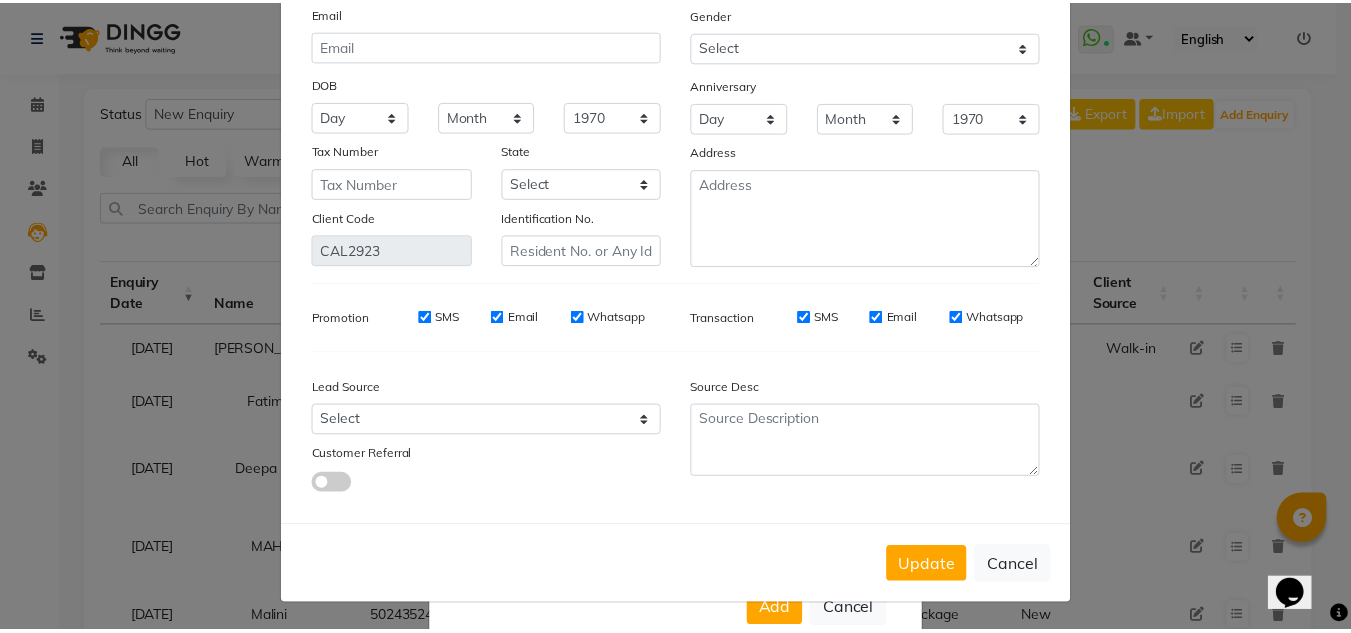 scroll, scrollTop: 180, scrollLeft: 0, axis: vertical 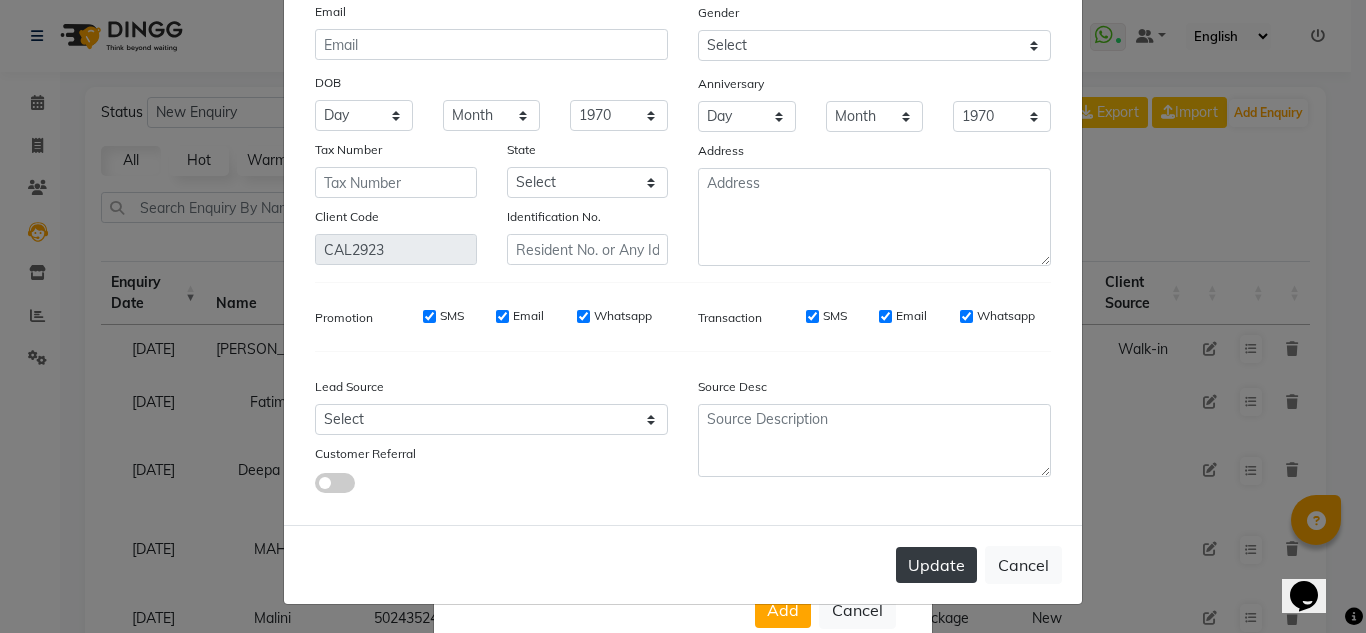 type on "526676595" 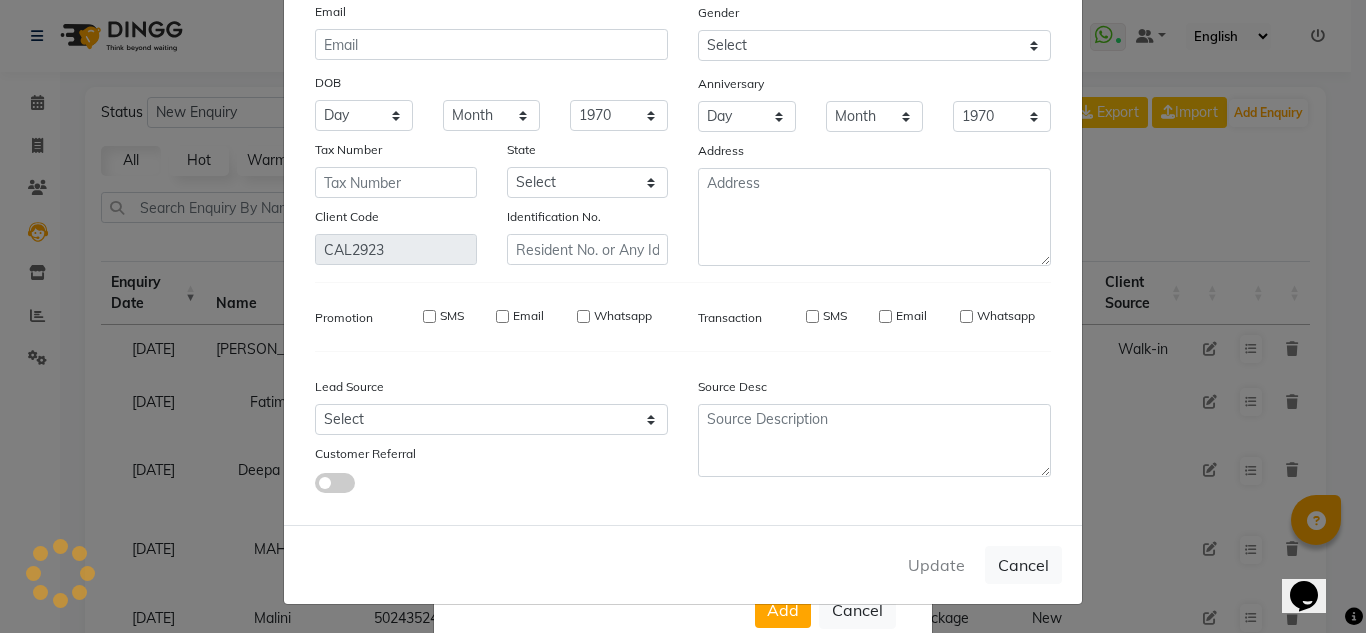 type on "526676595" 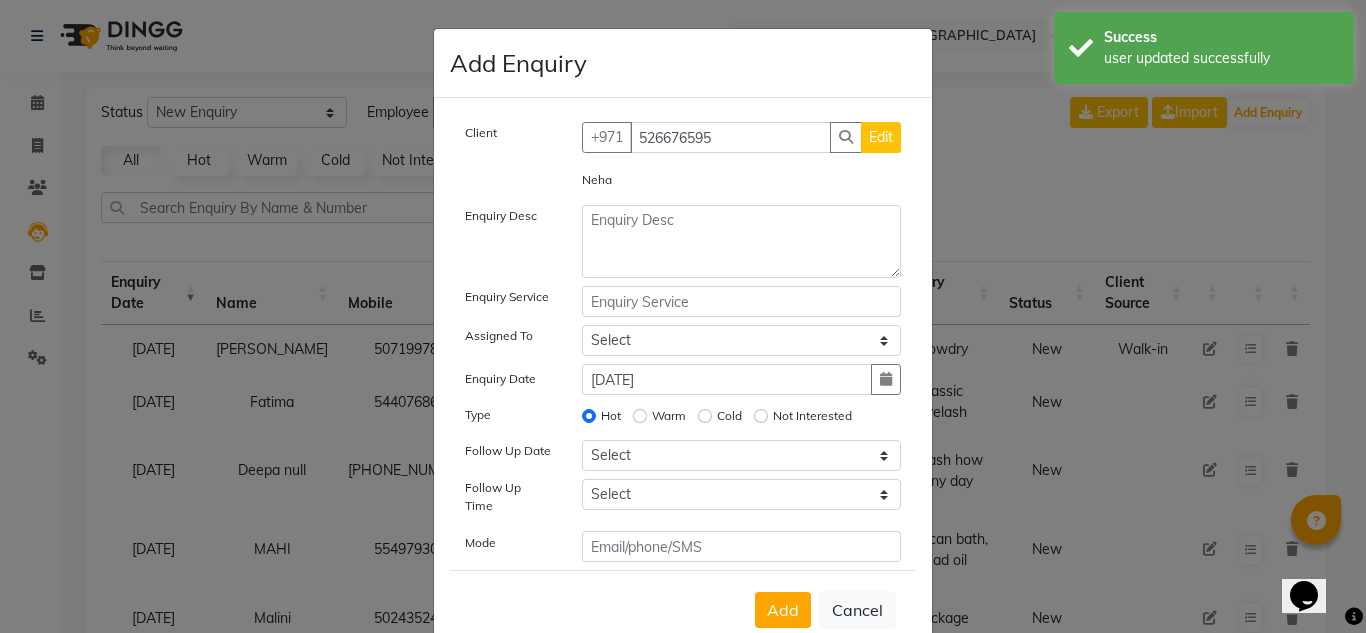 click on "Add Enquiry Client +971 526676595 Edit Neha  Enquiry Desc Enquiry Service Assigned To Select ABUSHAGARA Kavita Laxmi Management Manisha Radha RECEPTION-ALWAHDA Riba Rimsha SALON Samjhana trial Enquiry Date 11-07-2025 Type Hot Warm Cold Not Interested Follow Up Date Select Today Tomorrow In 2 days (Sunday) In 3 days (Monday) In 4 days (Tuesday) In 5 days (Wednesday) In 6 days (Thursday) In 1 Week (2025-07-18) In 2 Week (2025-07-25) In 1 Month (2025-08-11) In 2 Month (2025-09-11) In 3 Month (2025-10-11) Custom Date  Follow Up Time Select 07:00 AM 07:15 AM 07:30 AM 07:45 AM 08:00 AM 08:15 AM 08:30 AM 08:45 AM 09:00 AM 09:15 AM 09:30 AM 09:45 AM 10:00 AM 10:15 AM 10:30 AM 10:45 AM 11:00 AM 11:15 AM 11:30 AM 11:45 AM 12:00 PM 12:15 PM 12:30 PM 12:45 PM 01:00 PM 01:15 PM 01:30 PM 01:45 PM 02:00 PM 02:15 PM 02:30 PM 02:45 PM 03:00 PM 03:15 PM 03:30 PM 03:45 PM 04:00 PM 04:15 PM 04:30 PM 04:45 PM 05:00 PM 05:15 PM 05:30 PM 05:45 PM 06:00 PM 06:15 PM 06:30 PM 06:45 PM 07:00 PM 07:15 PM 07:30 PM 07:45 PM 08:00 PM Mode" 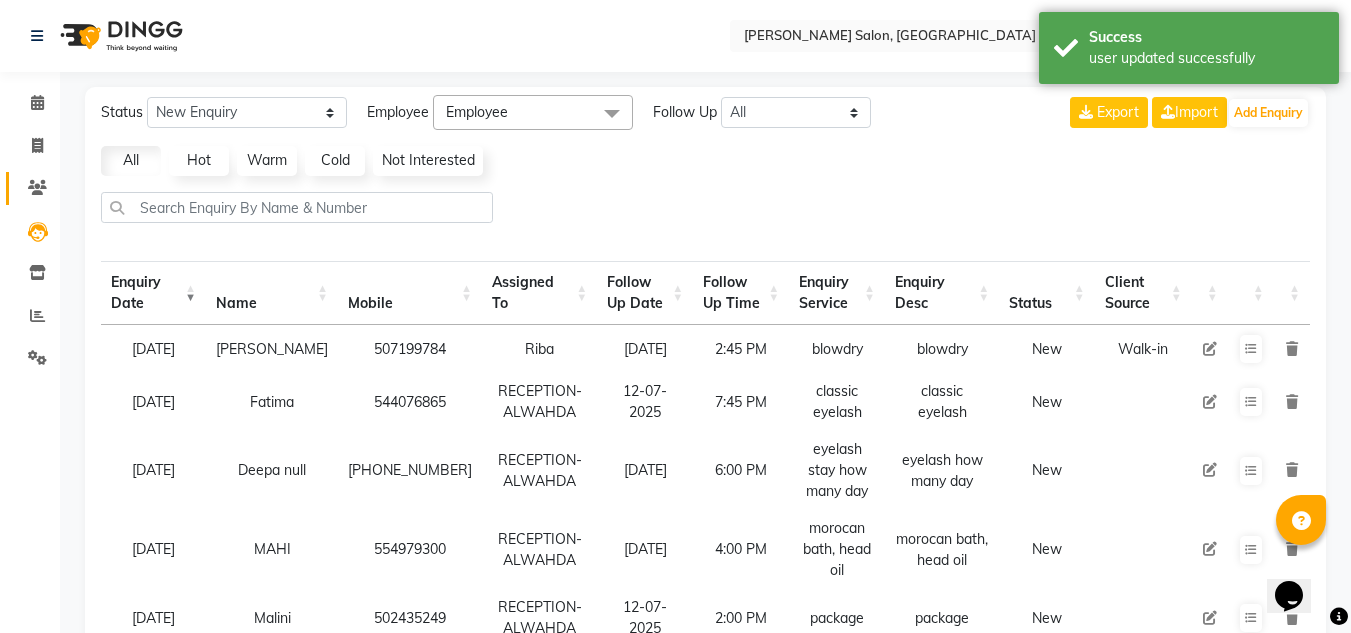 click on "Clients" 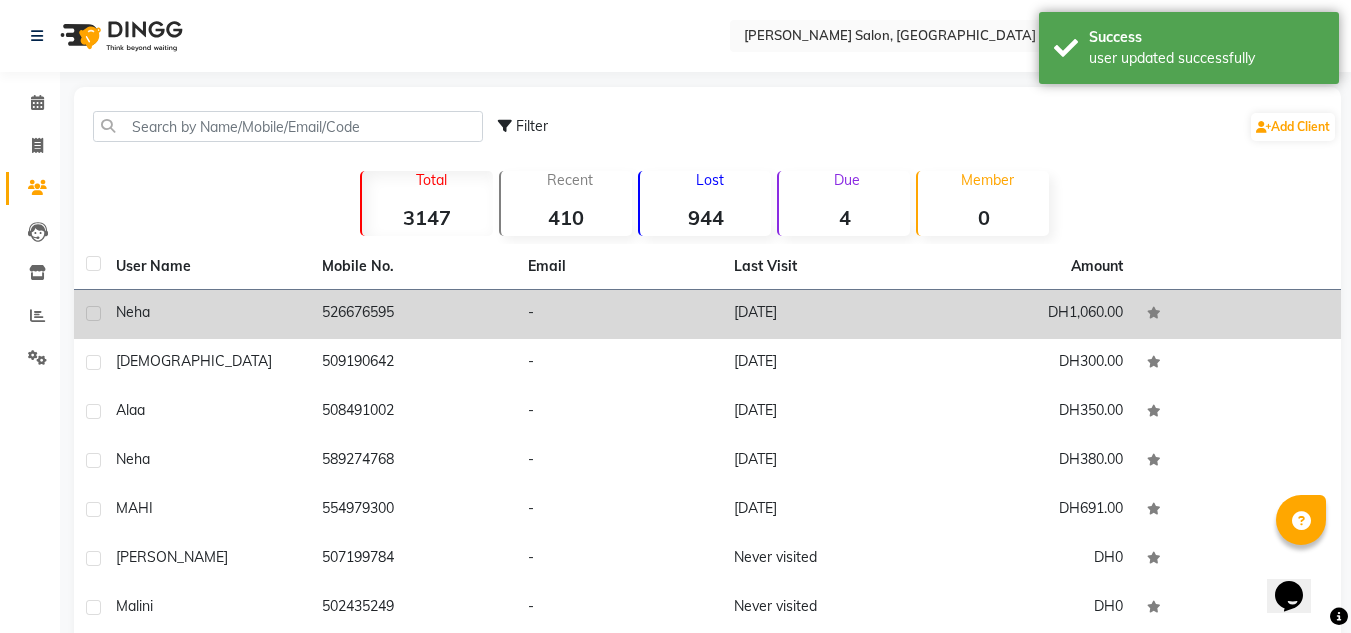 click on "Neha" 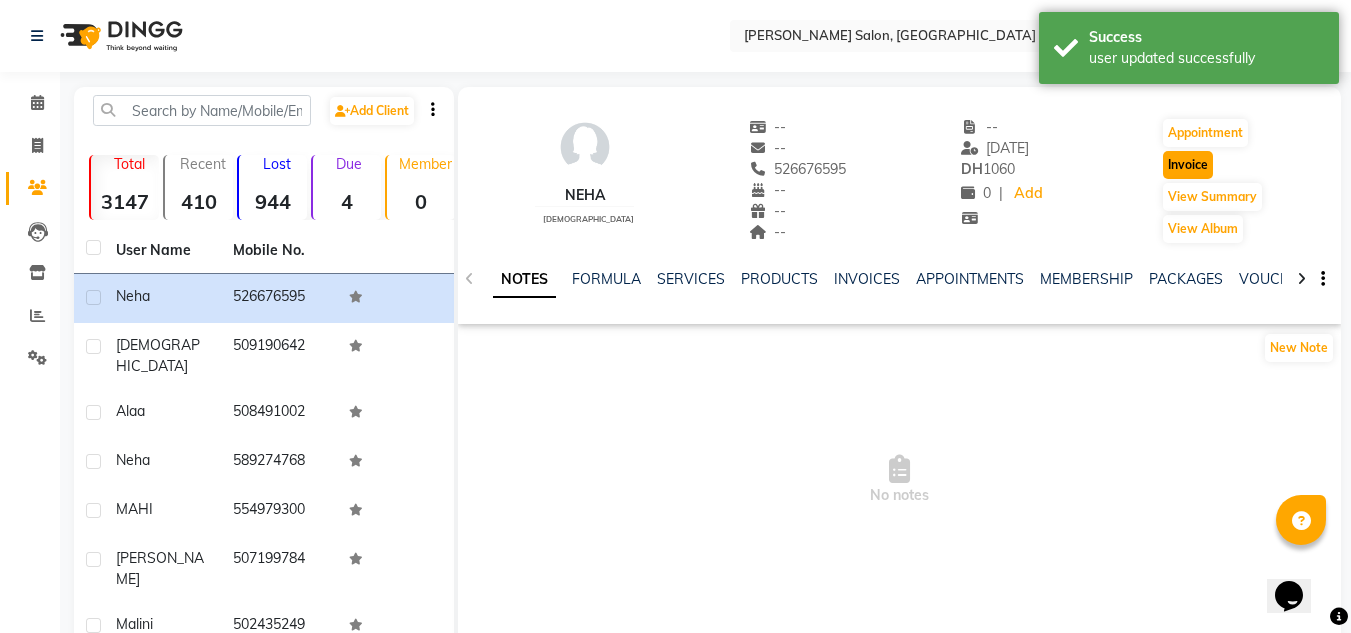 click on "Invoice" 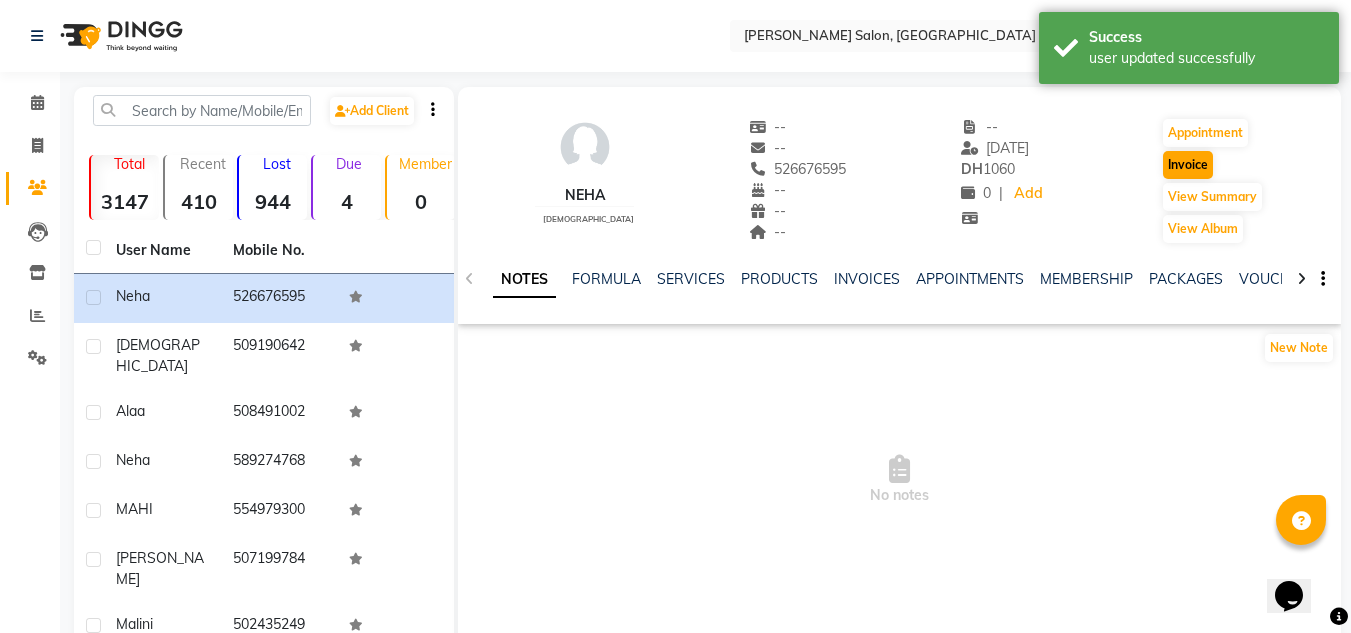 select on "service" 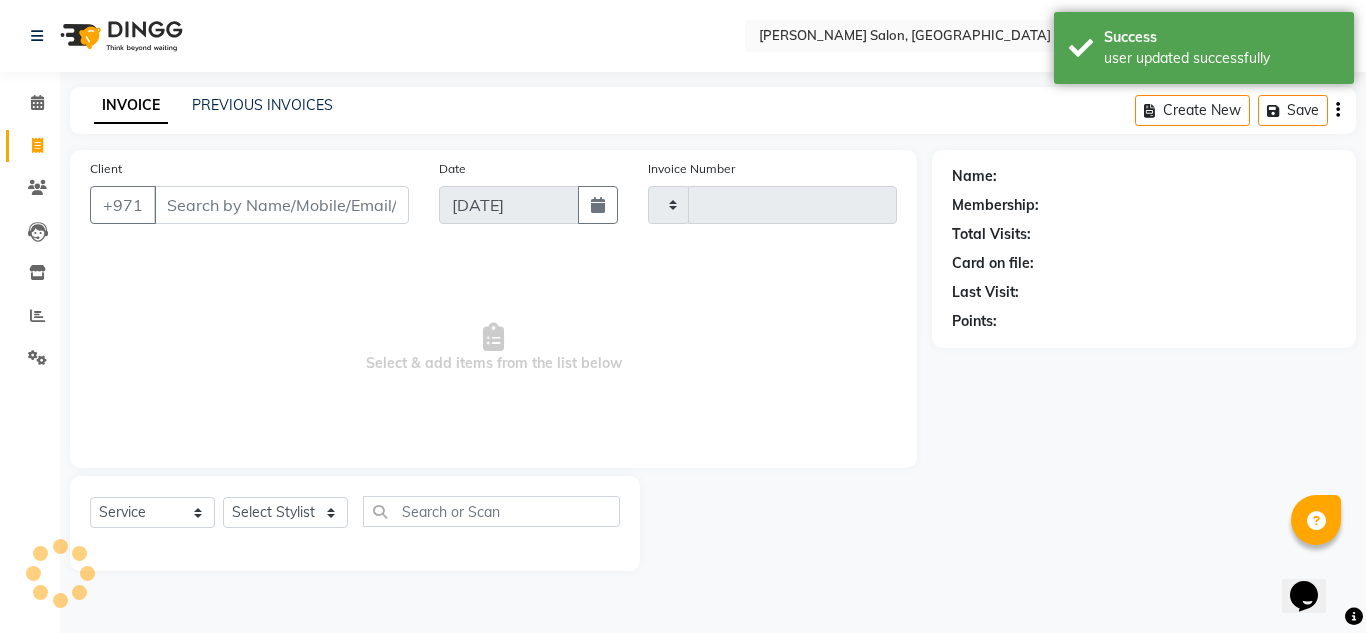 type on "1385" 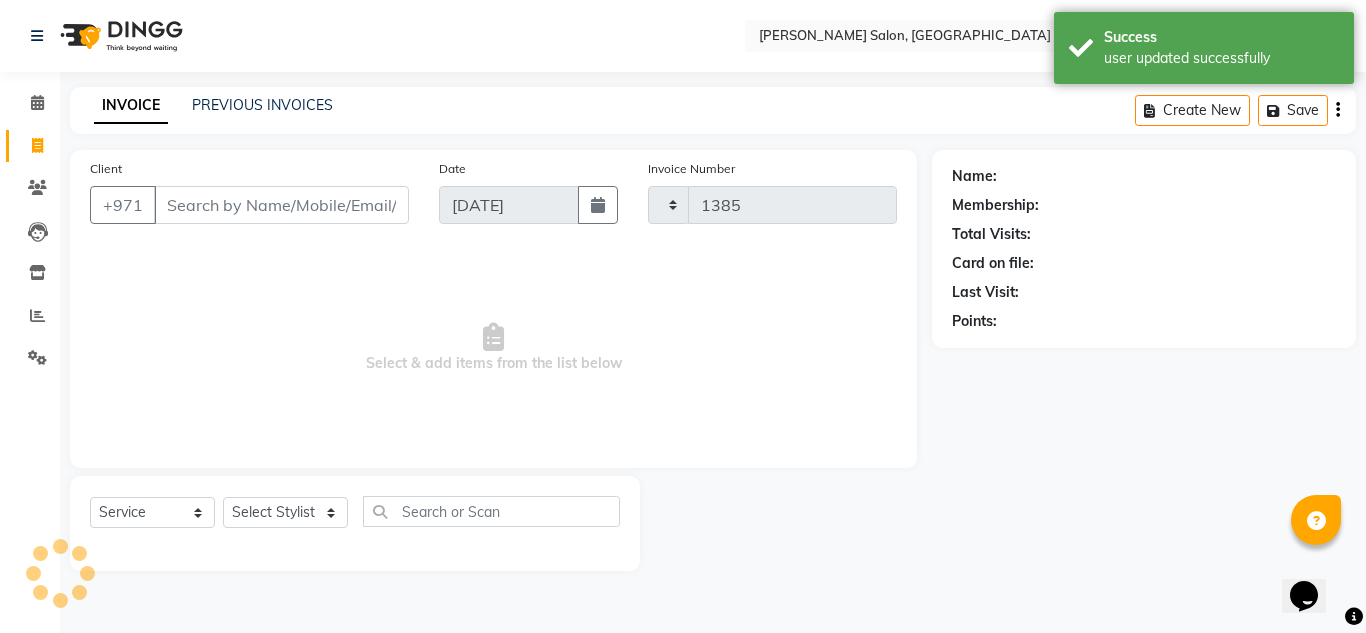 select on "4333" 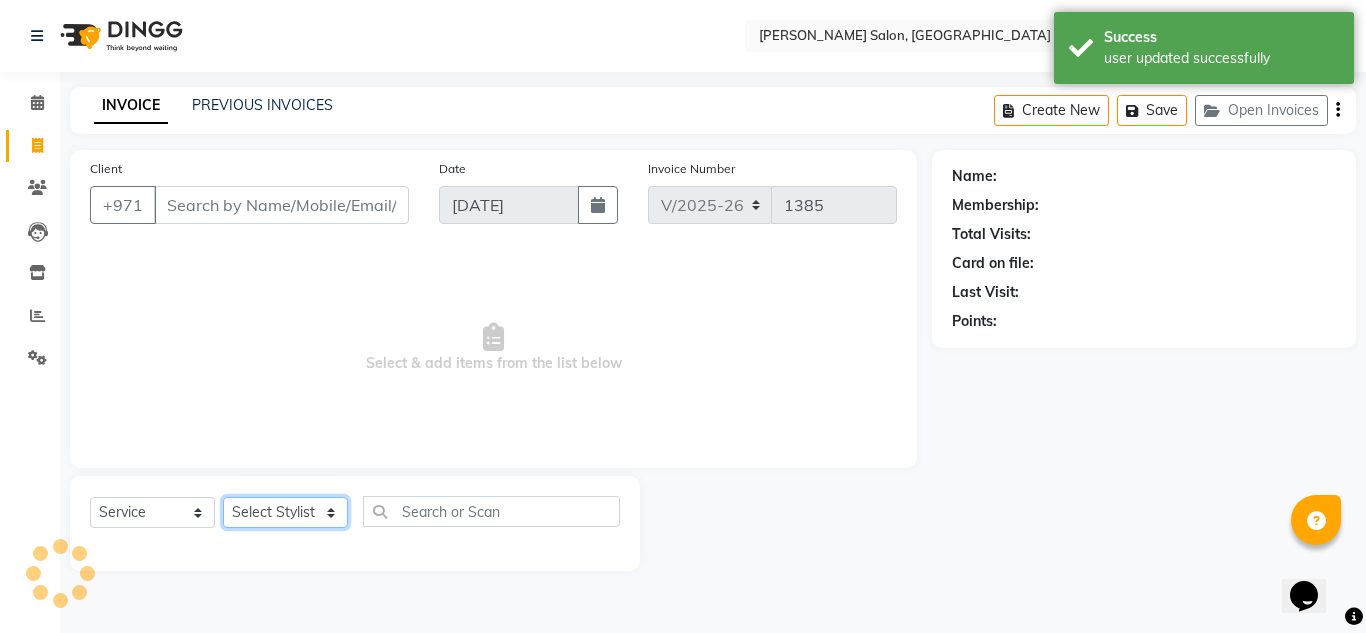 click on "Select Stylist" 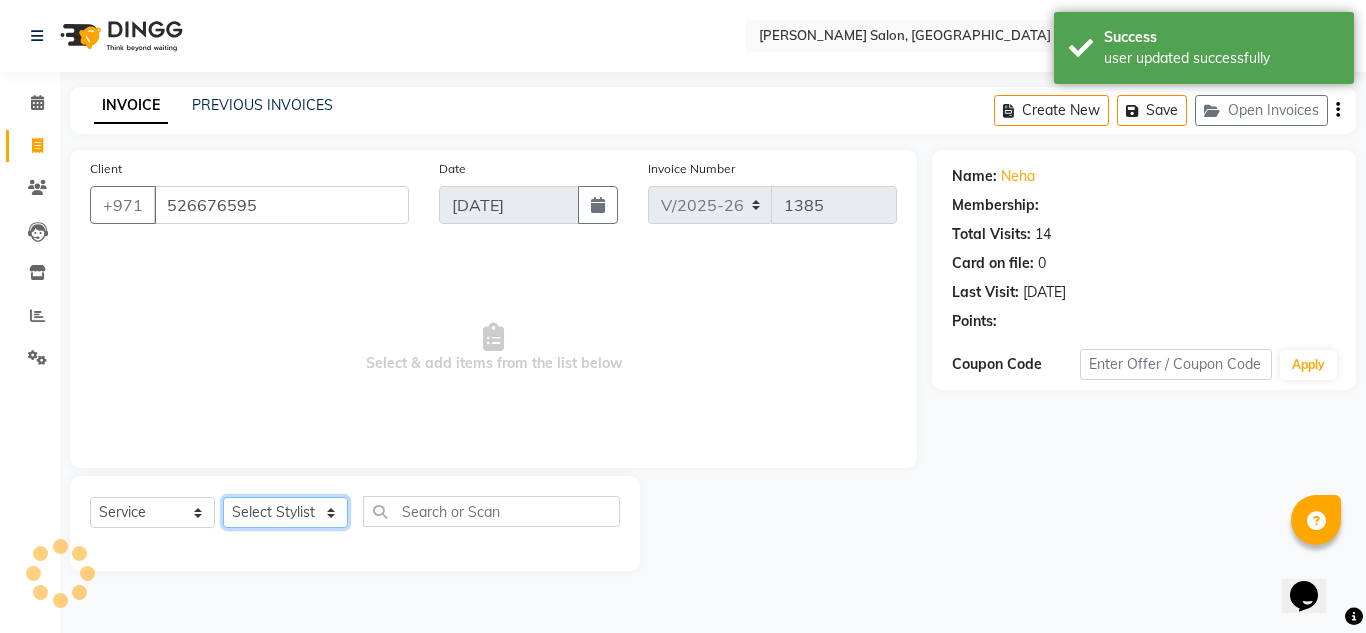 select on "1: Object" 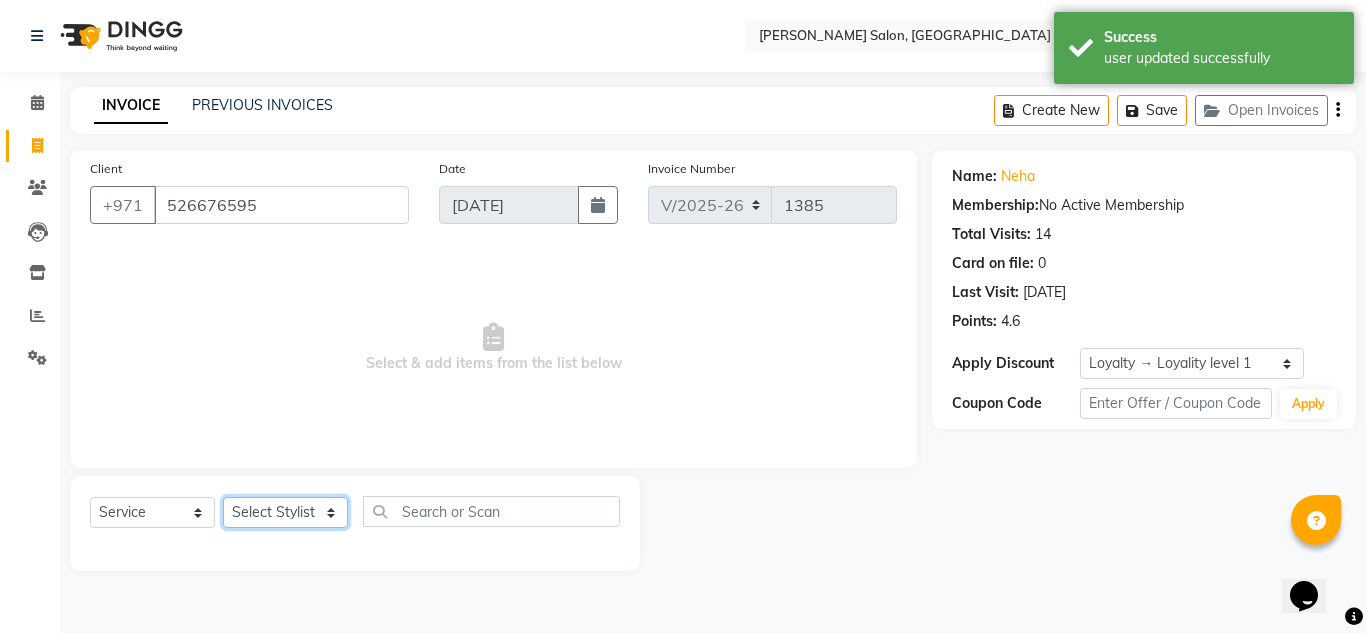 select on "36338" 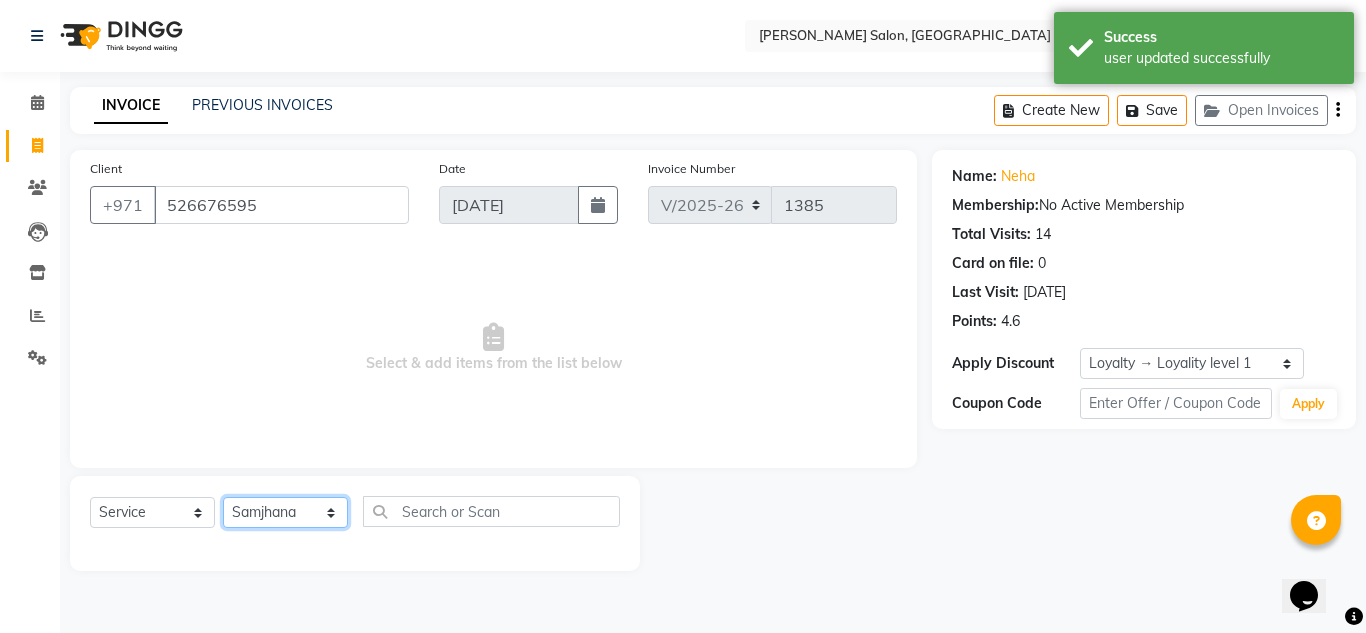 click on "Select Stylist ABUSHAGARA Kavita Laxmi Management [PERSON_NAME] RECEPTION-ALWAHDA [PERSON_NAME] SALON [PERSON_NAME] trial" 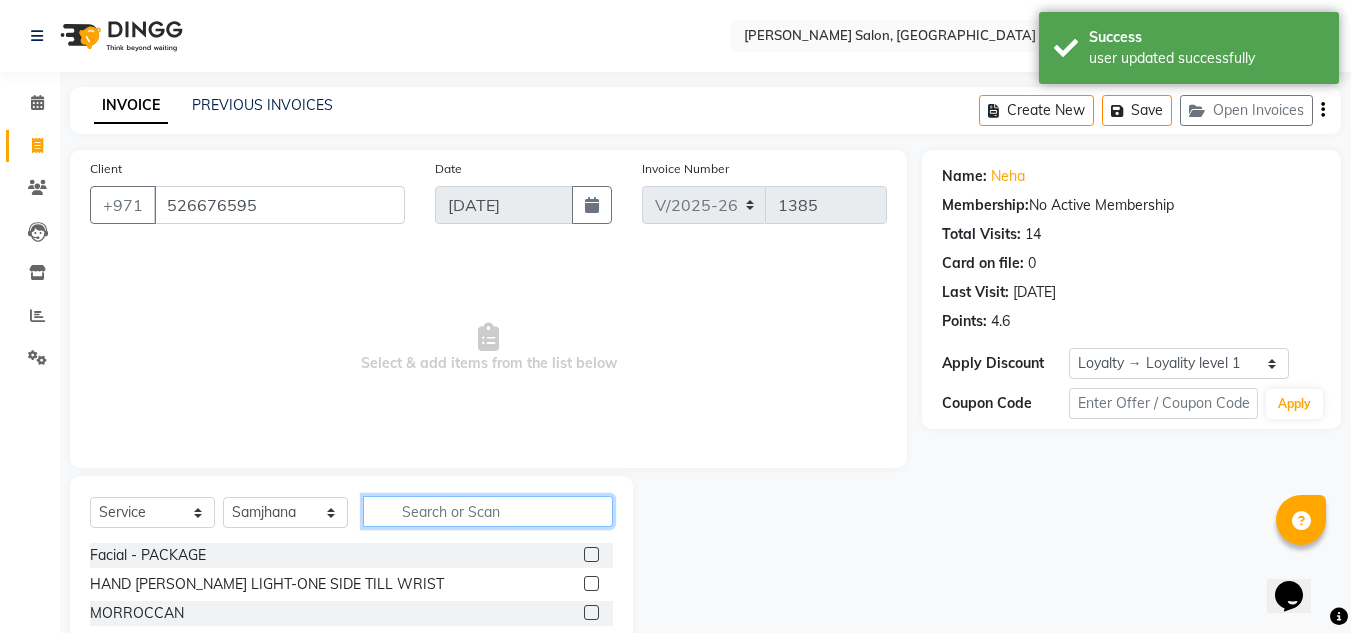 click 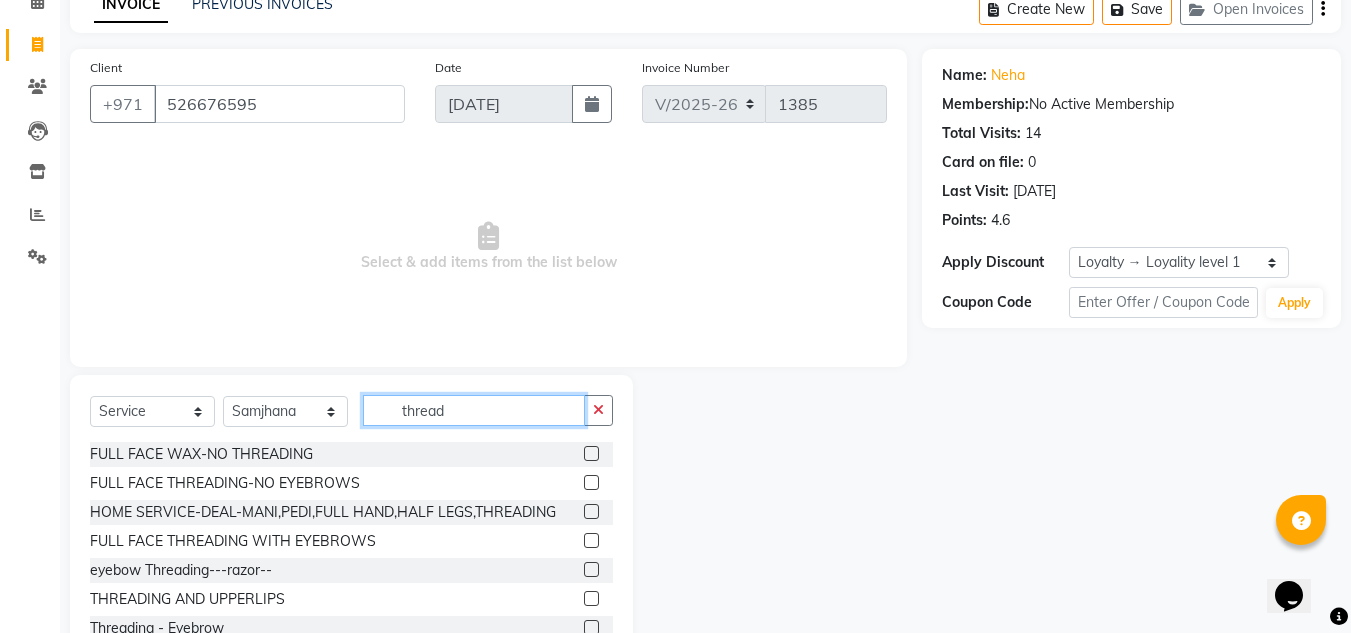 scroll, scrollTop: 168, scrollLeft: 0, axis: vertical 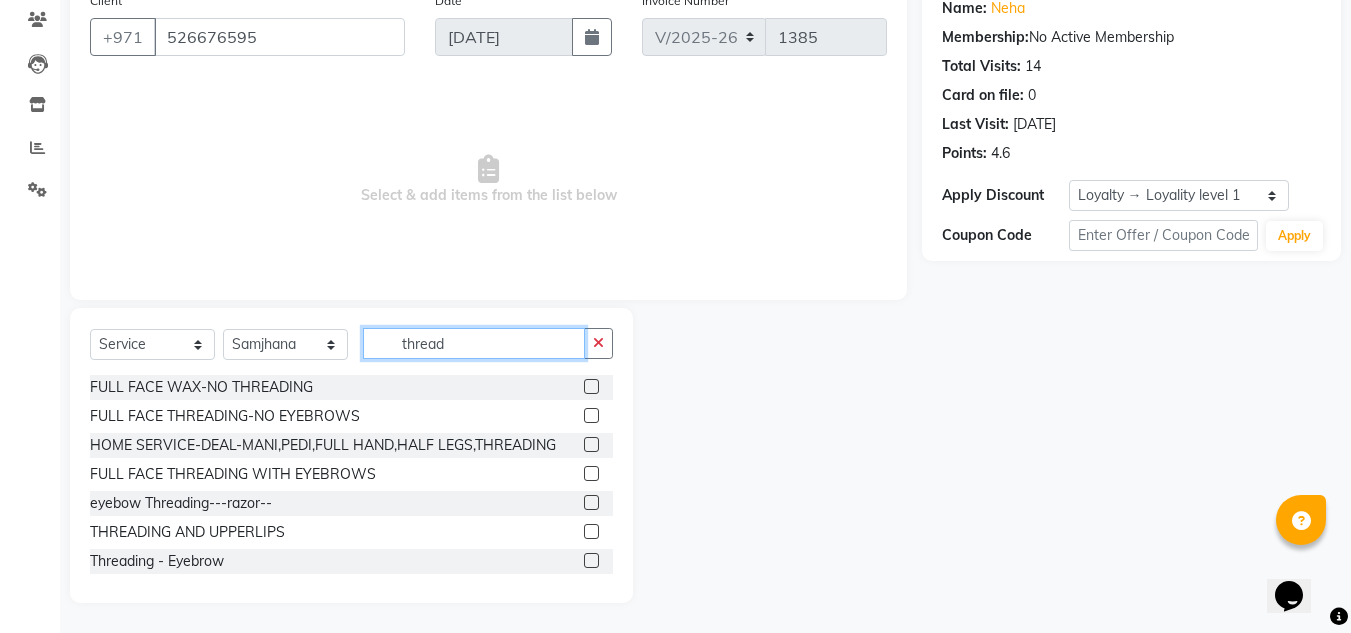 type on "thread" 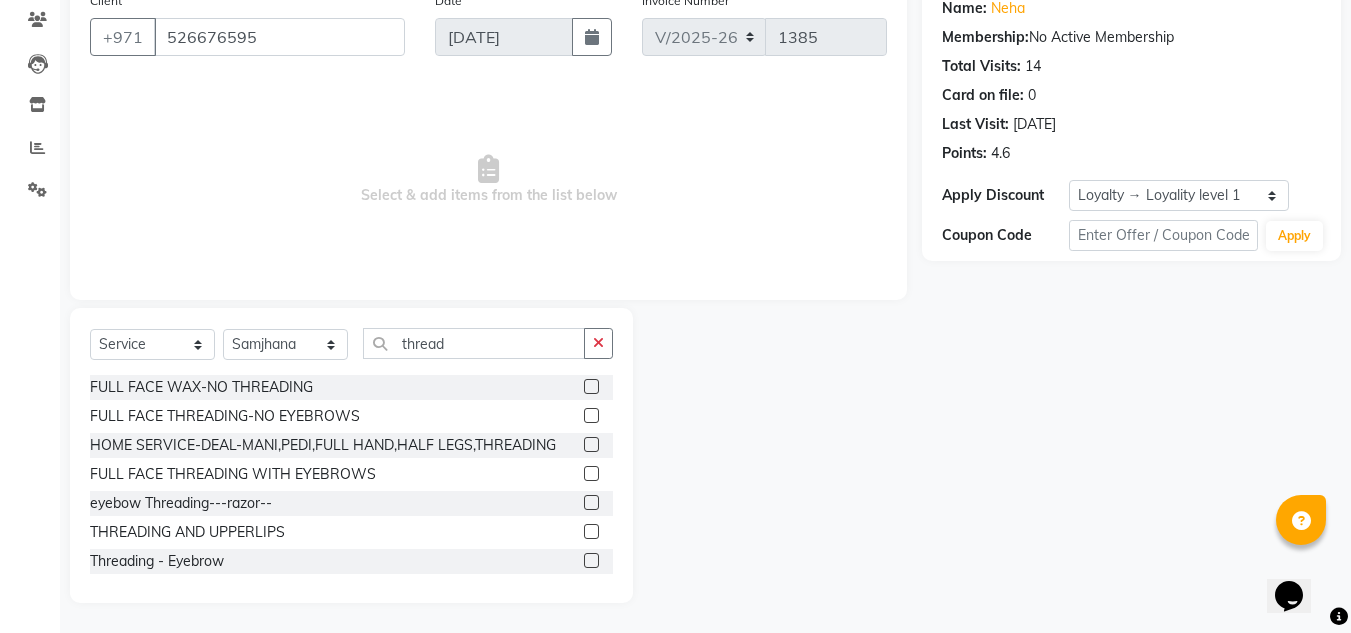 click 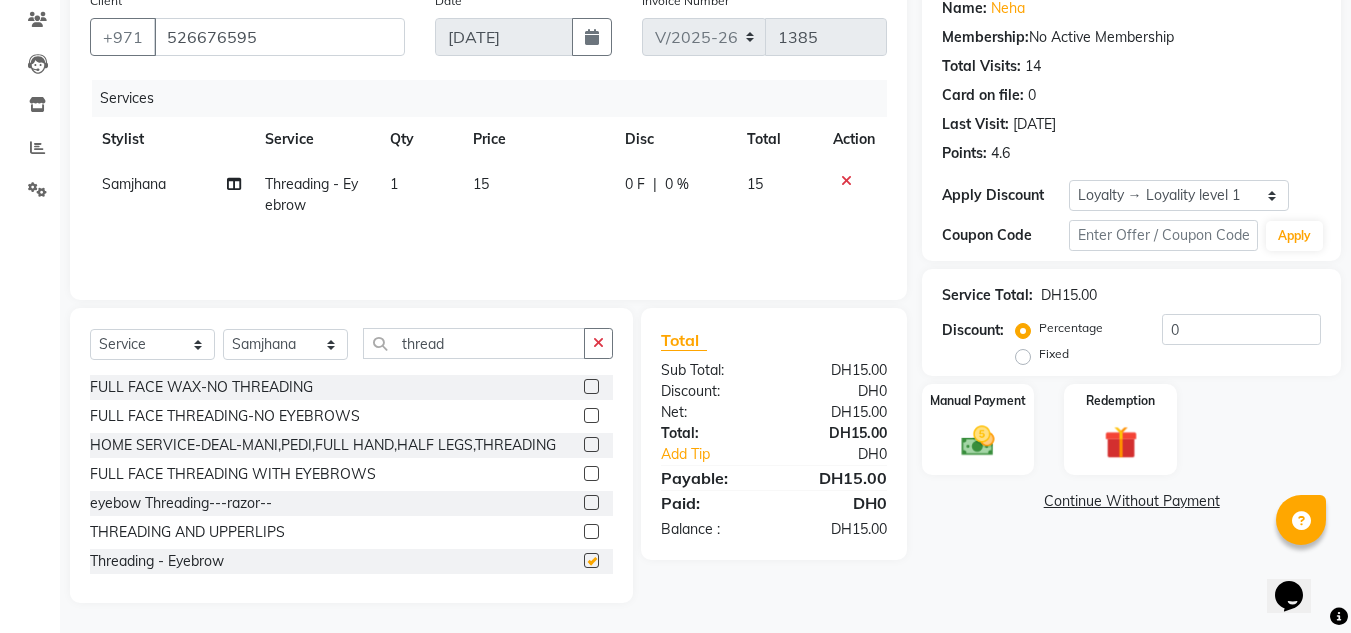 checkbox on "false" 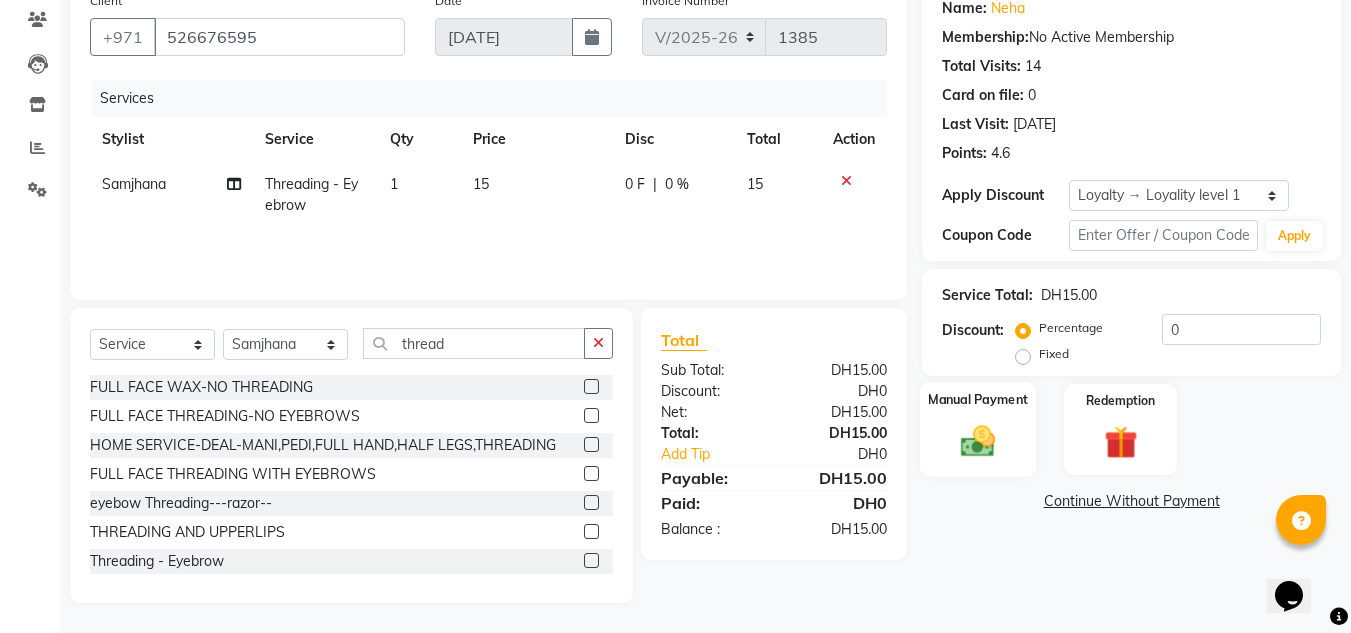 click 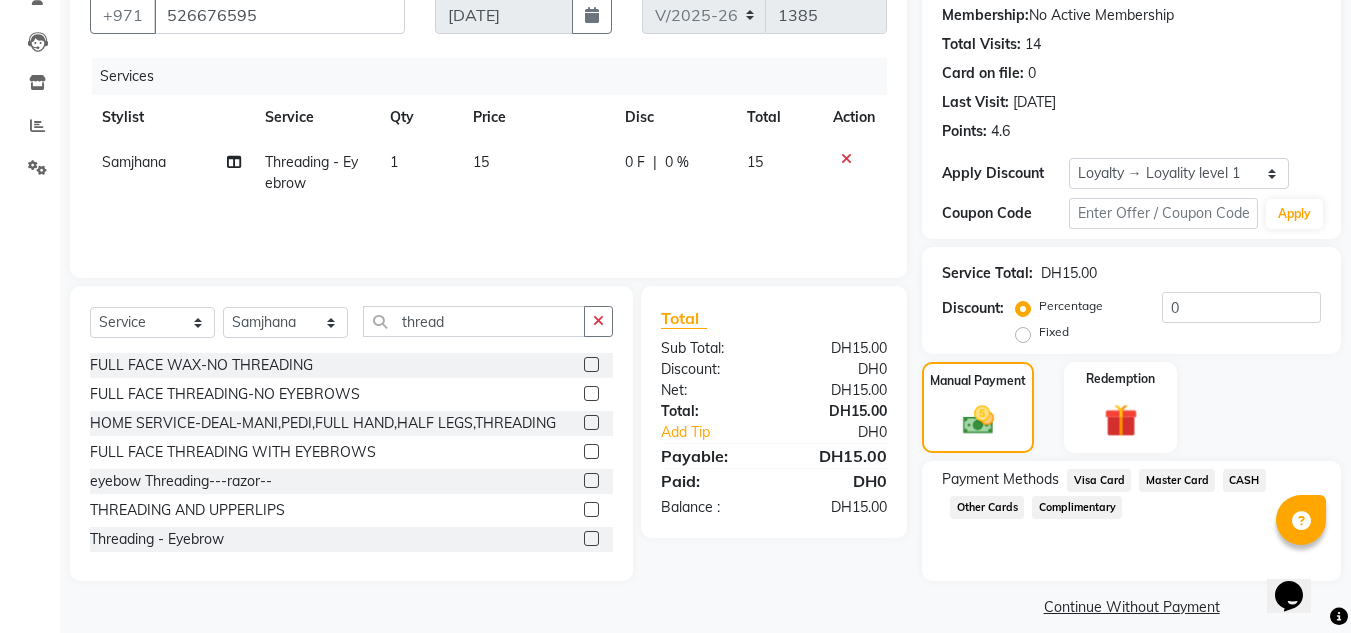 scroll, scrollTop: 209, scrollLeft: 0, axis: vertical 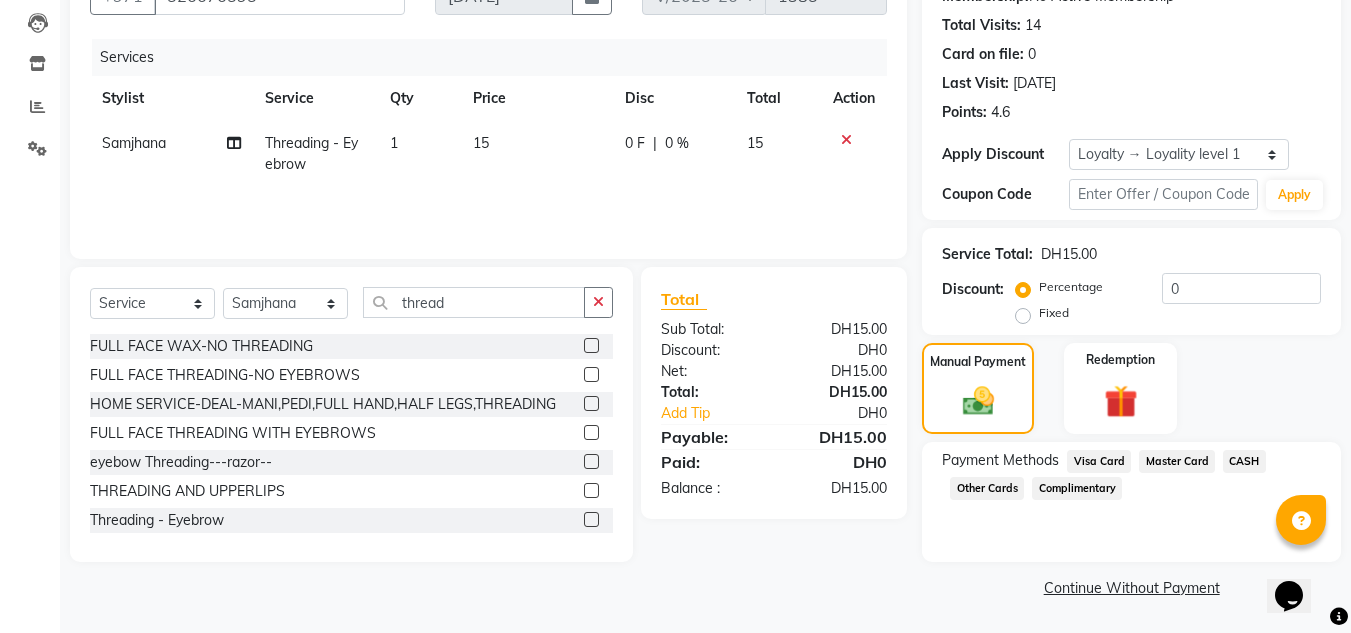 drag, startPoint x: 1245, startPoint y: 466, endPoint x: 1240, endPoint y: 506, distance: 40.311287 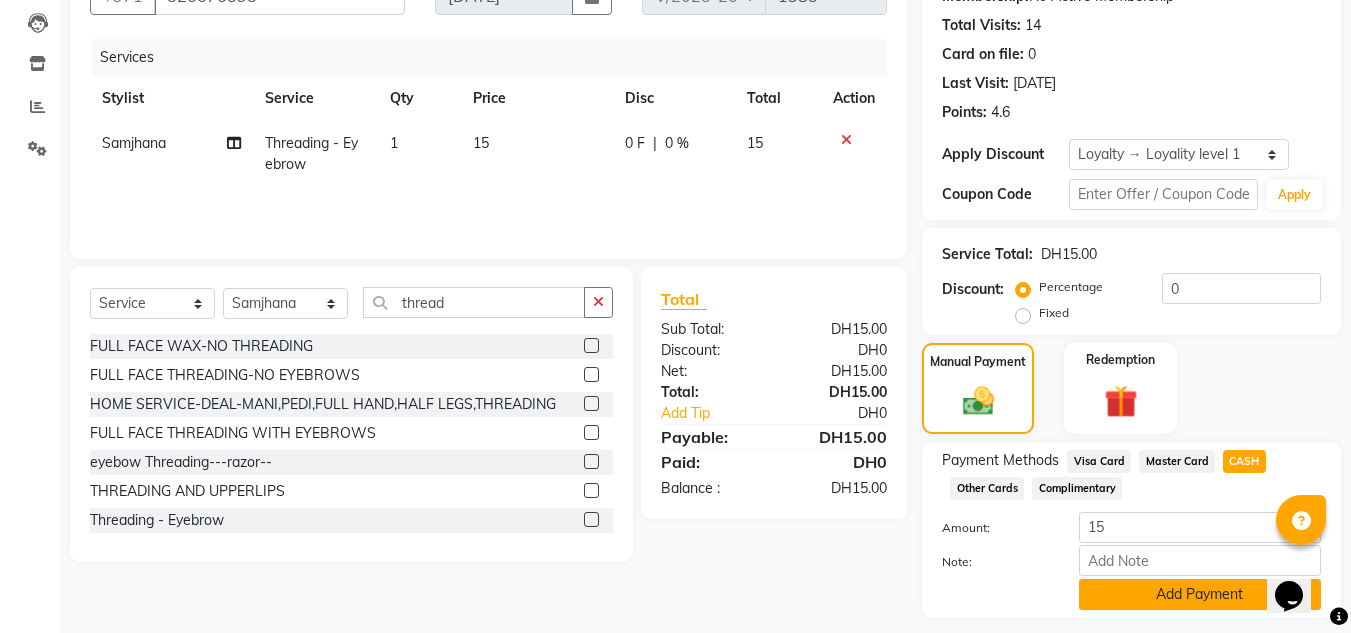 click on "Add Payment" 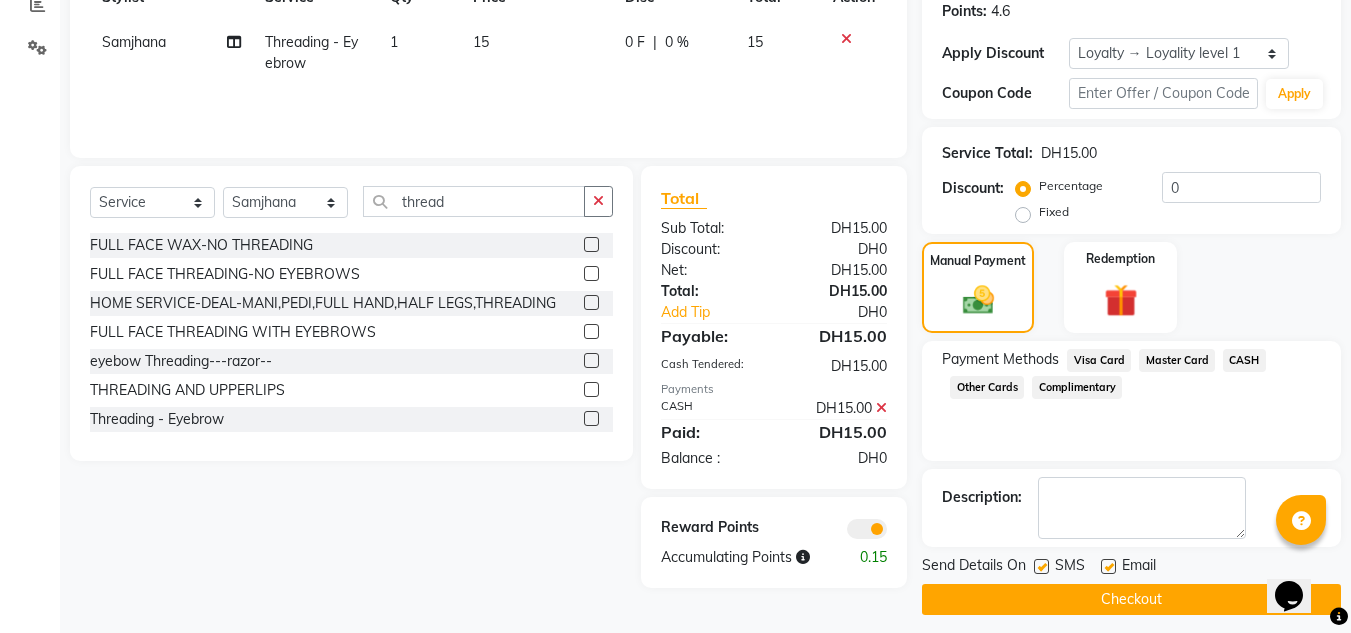 scroll, scrollTop: 322, scrollLeft: 0, axis: vertical 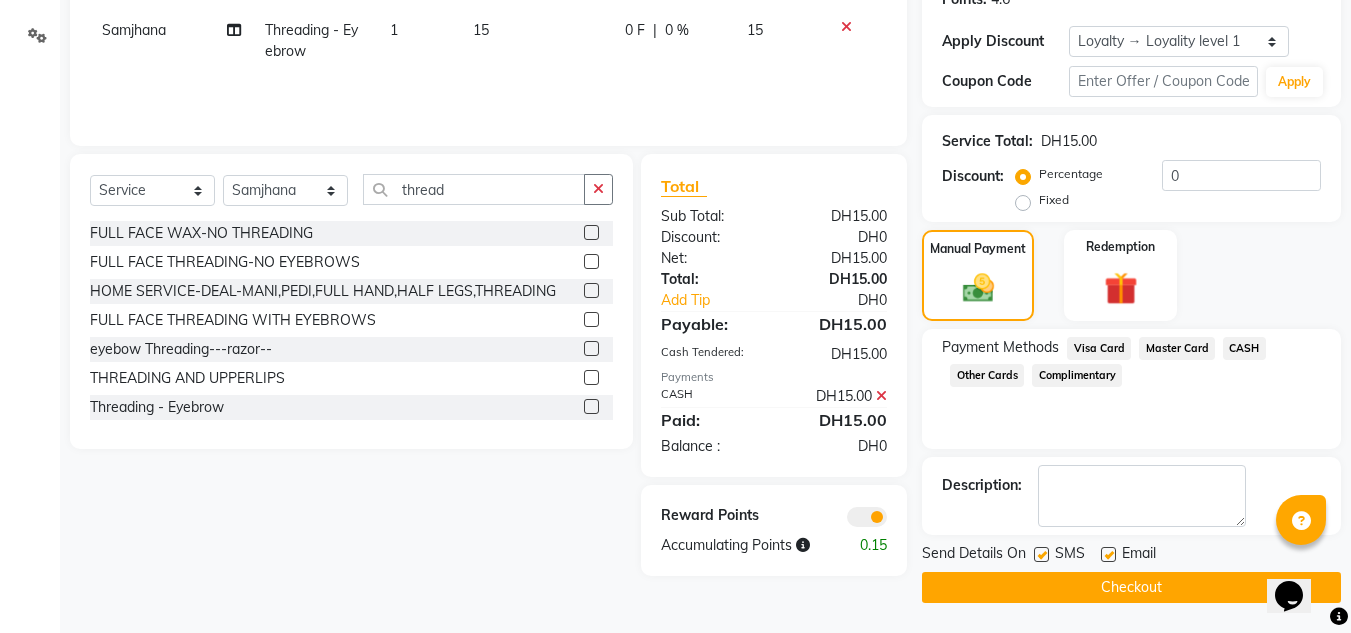 click on "Checkout" 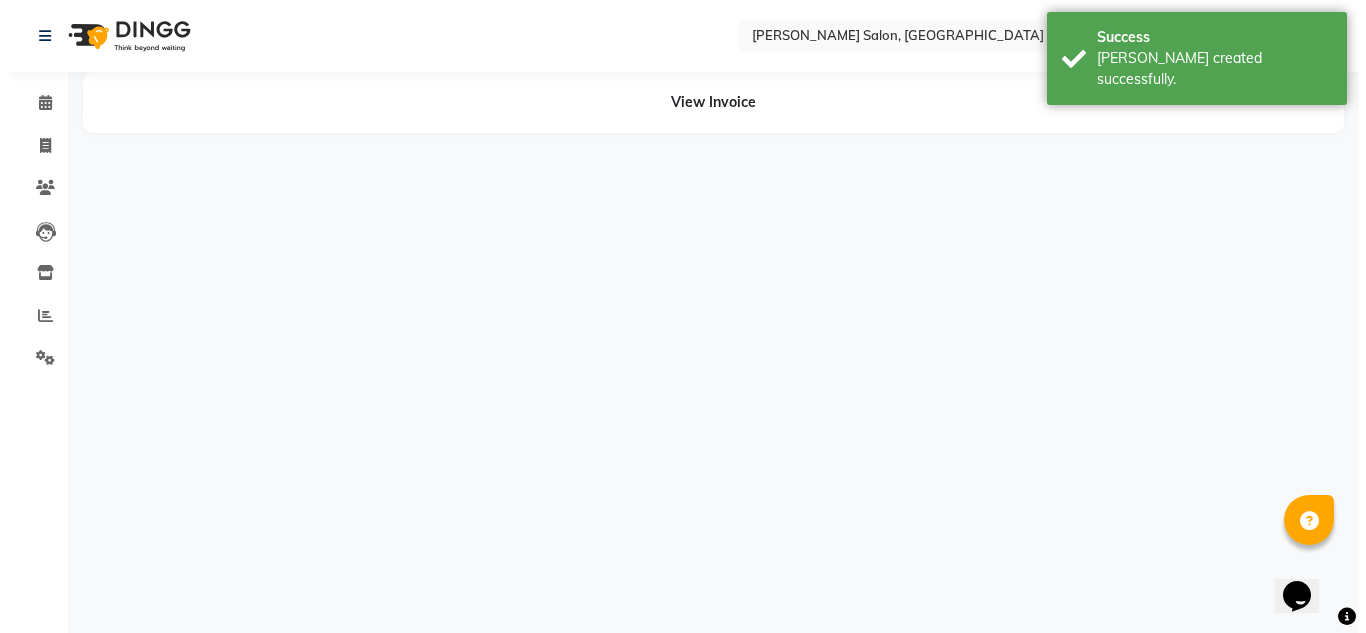 scroll, scrollTop: 0, scrollLeft: 0, axis: both 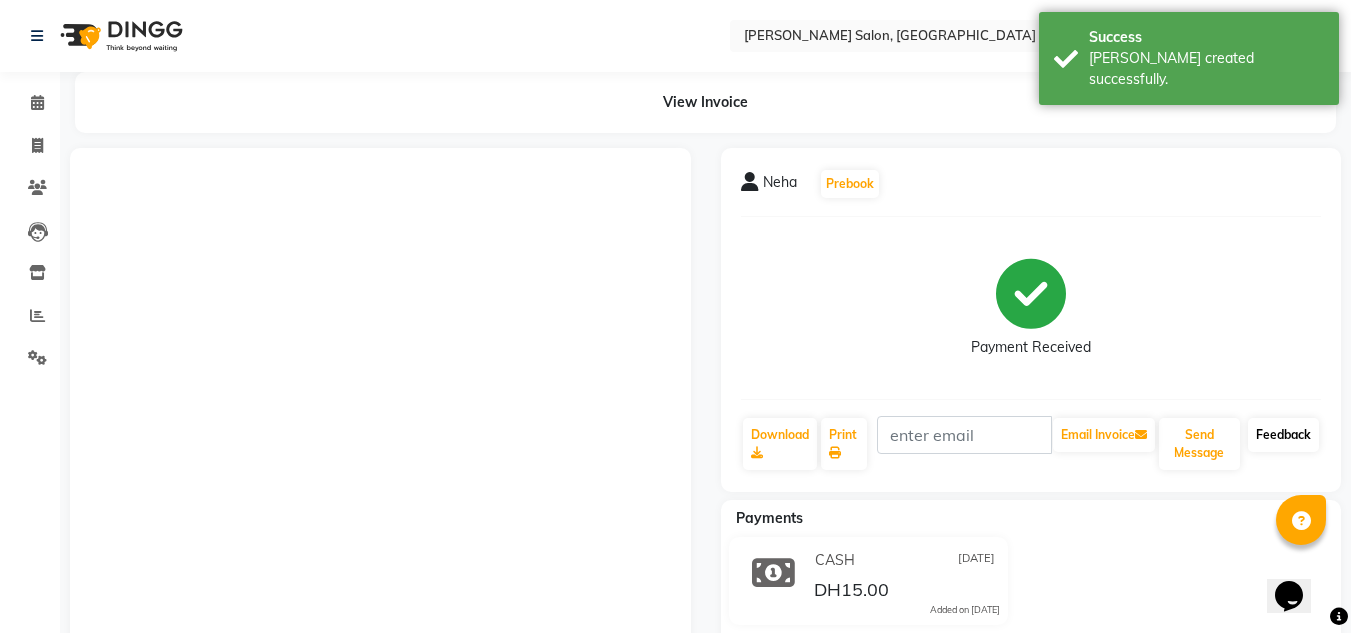 click on "Feedback" 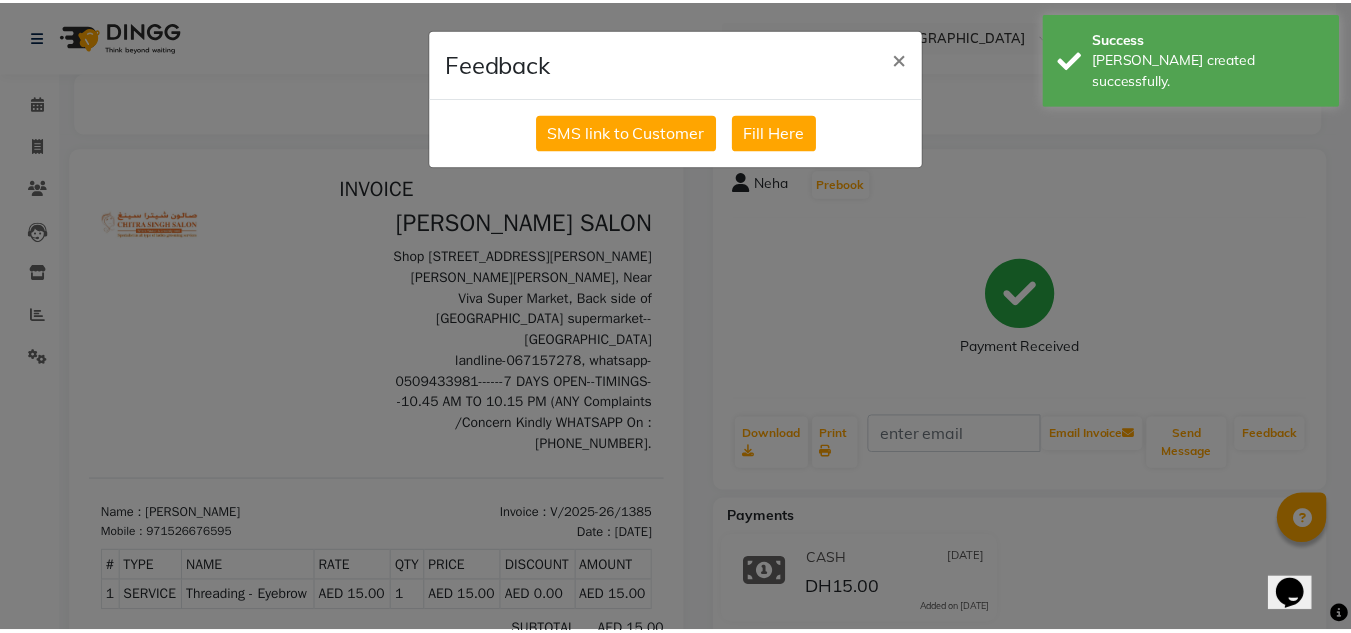 scroll, scrollTop: 0, scrollLeft: 0, axis: both 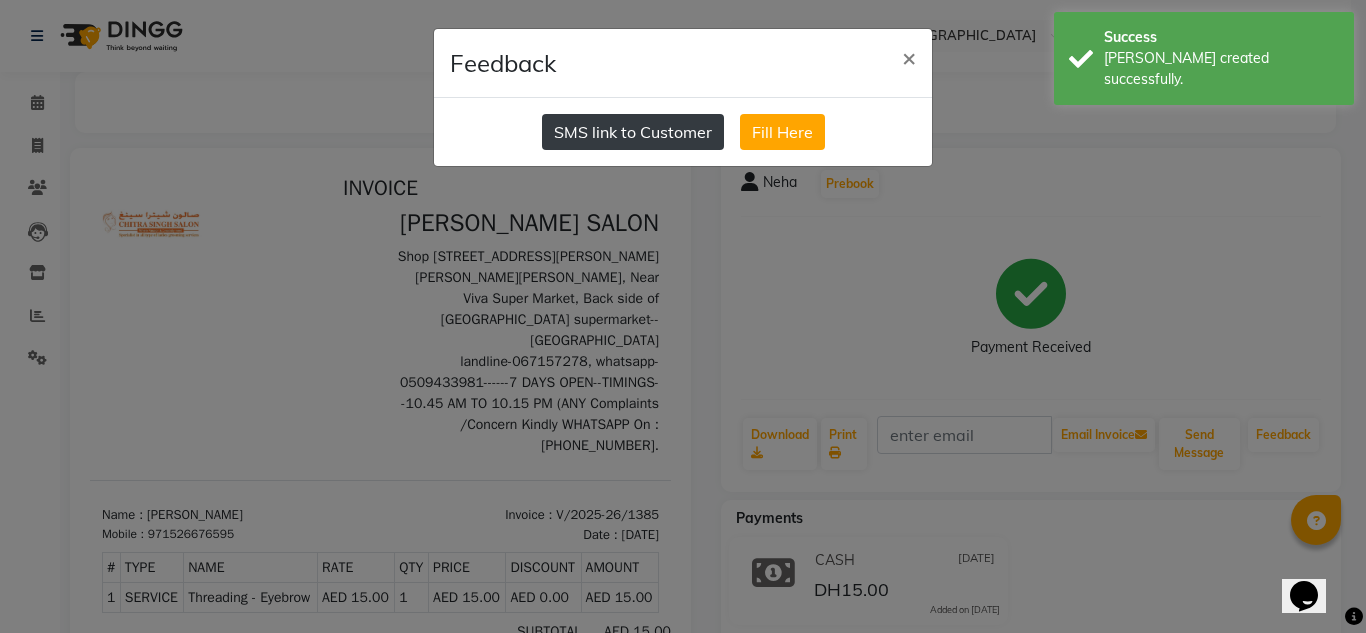click on "SMS link to Customer" 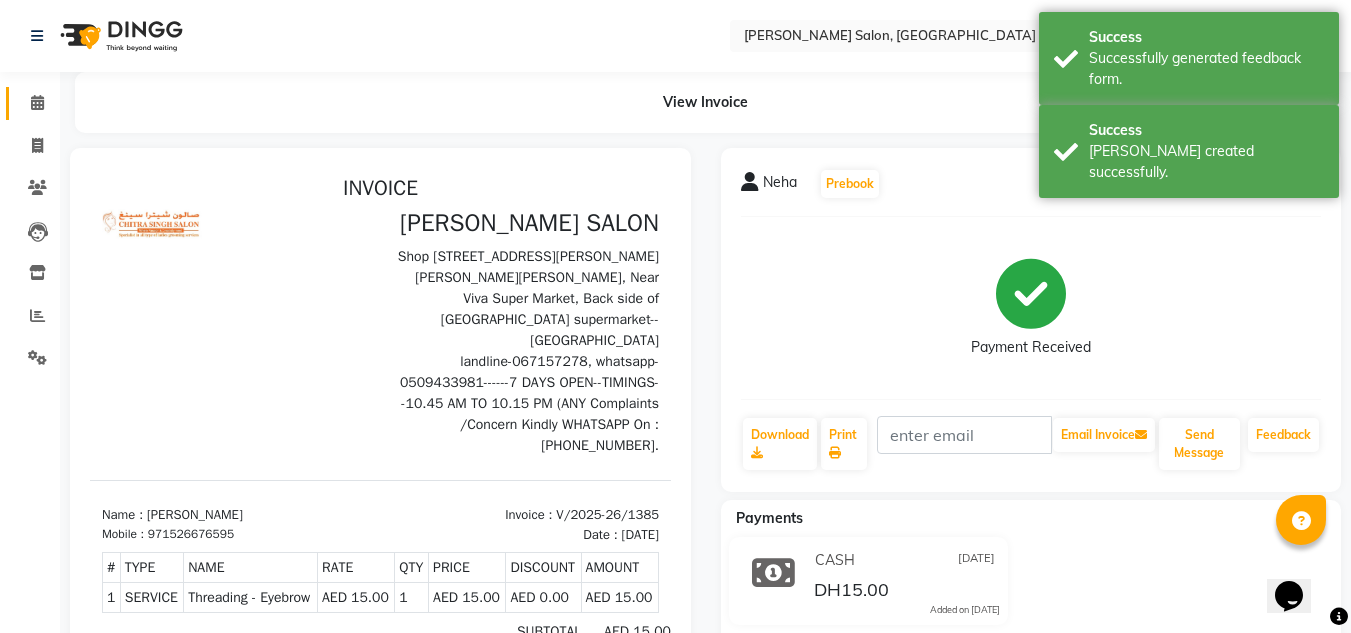 click on "Calendar" 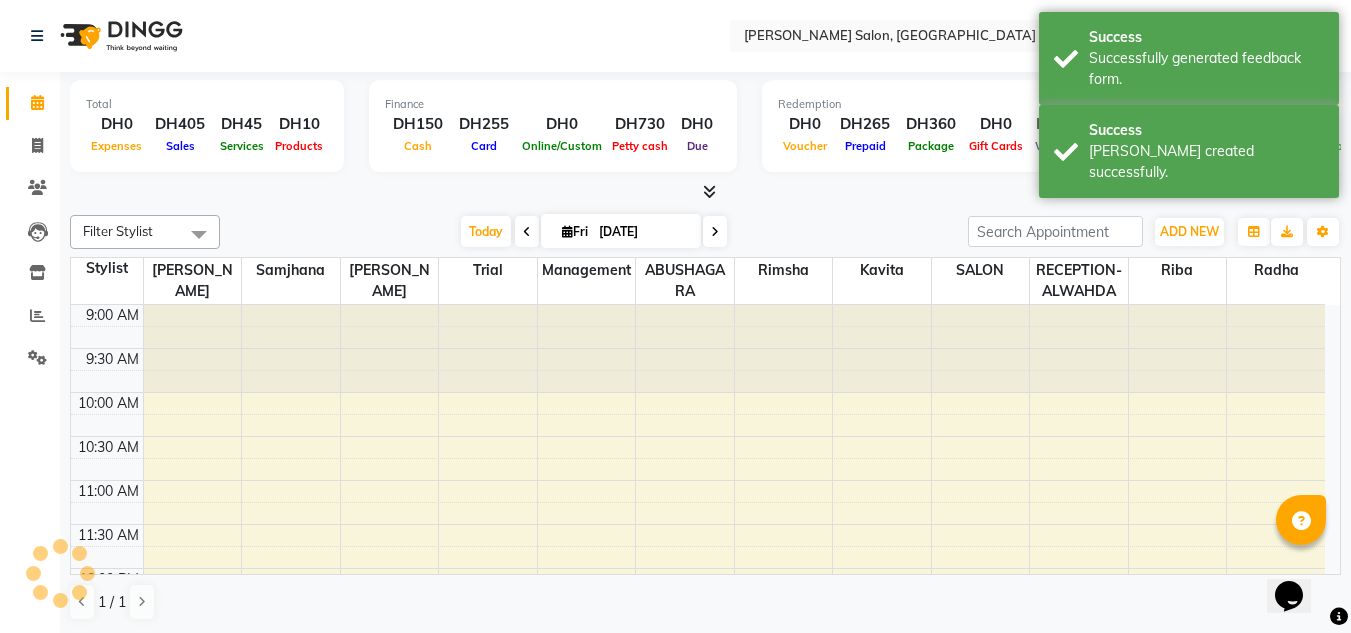scroll, scrollTop: 924, scrollLeft: 0, axis: vertical 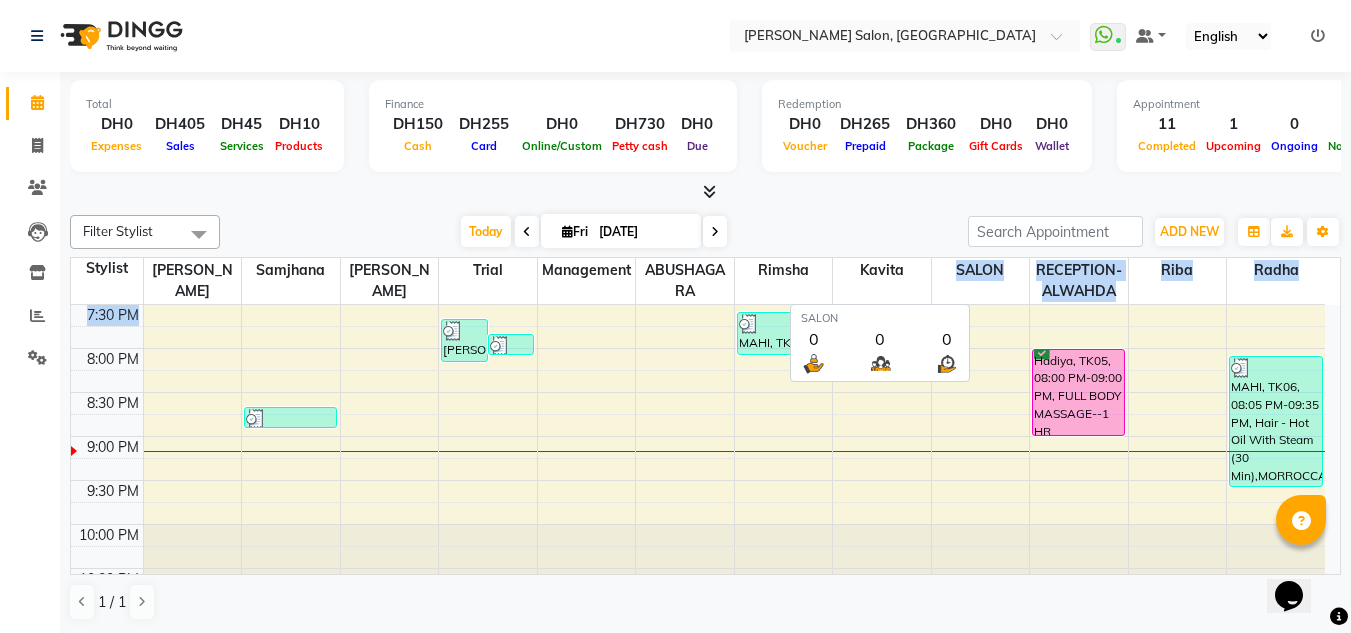 drag, startPoint x: 933, startPoint y: 279, endPoint x: 921, endPoint y: 568, distance: 289.24902 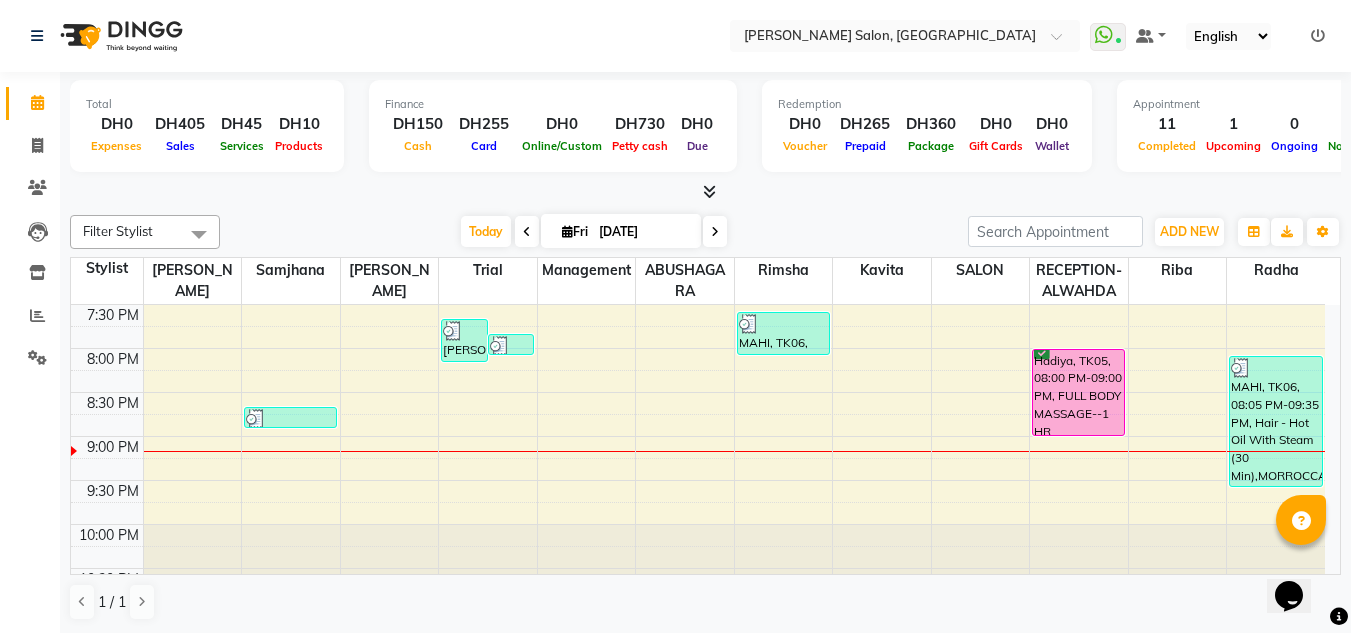 drag, startPoint x: 915, startPoint y: 583, endPoint x: 877, endPoint y: 573, distance: 39.293766 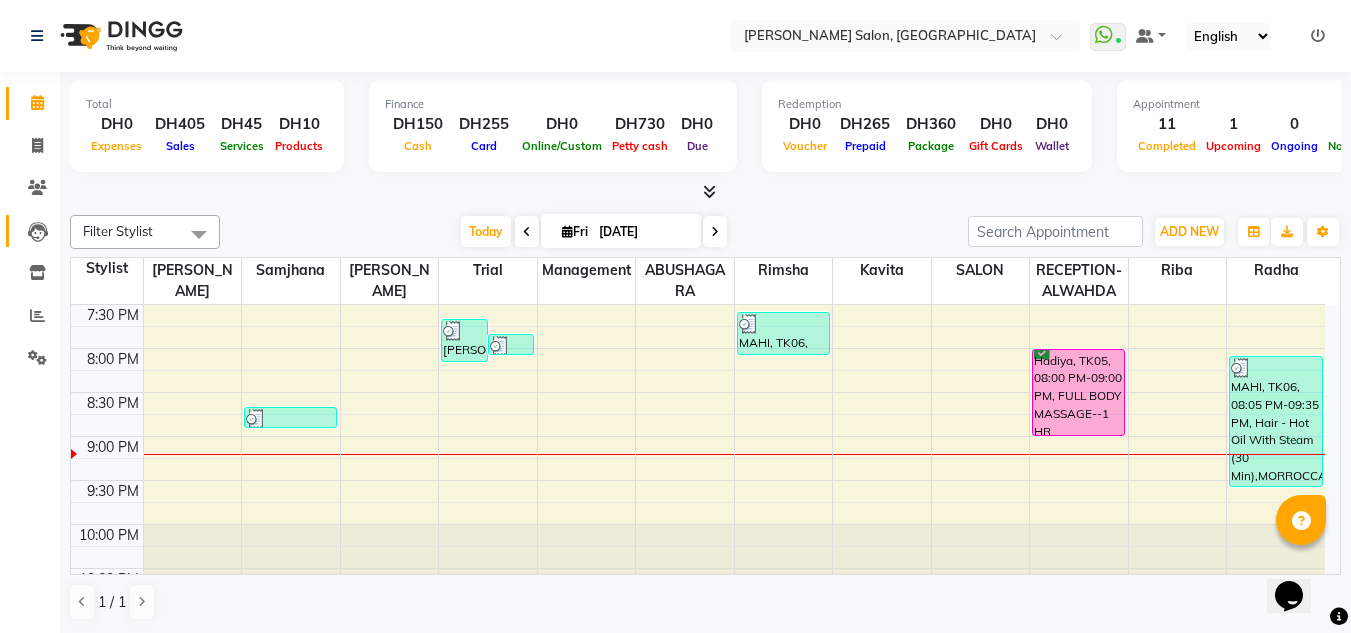 click on "Leads" 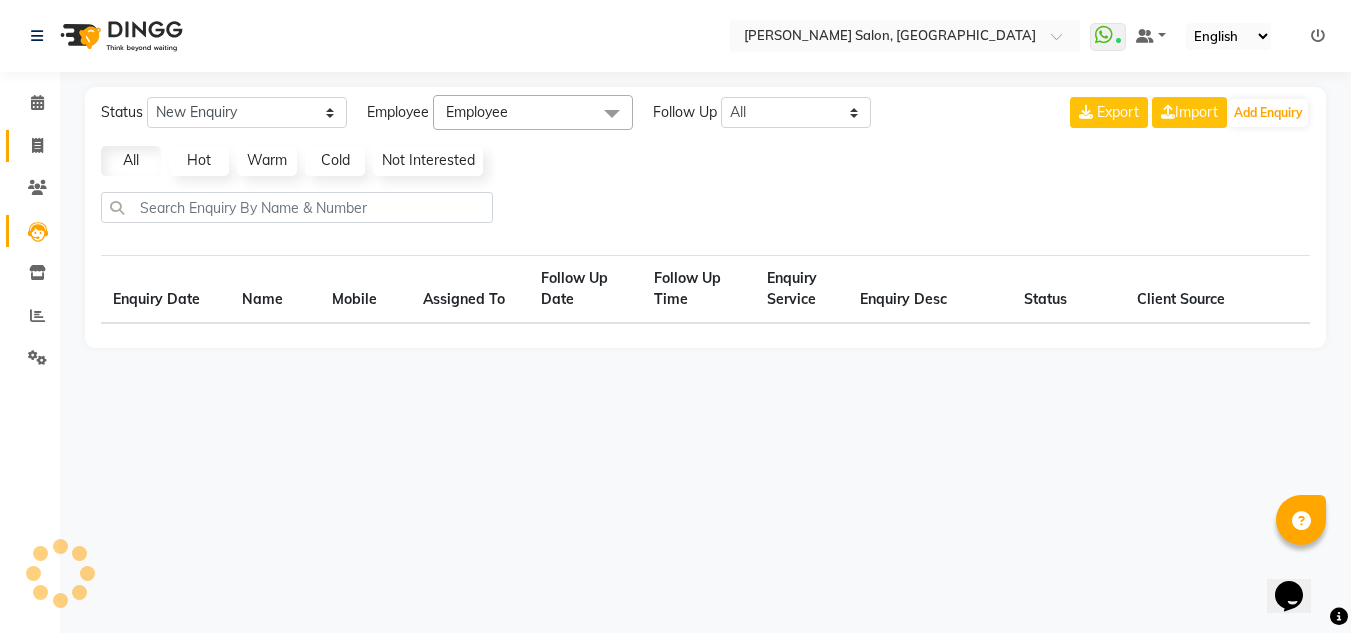 select on "10" 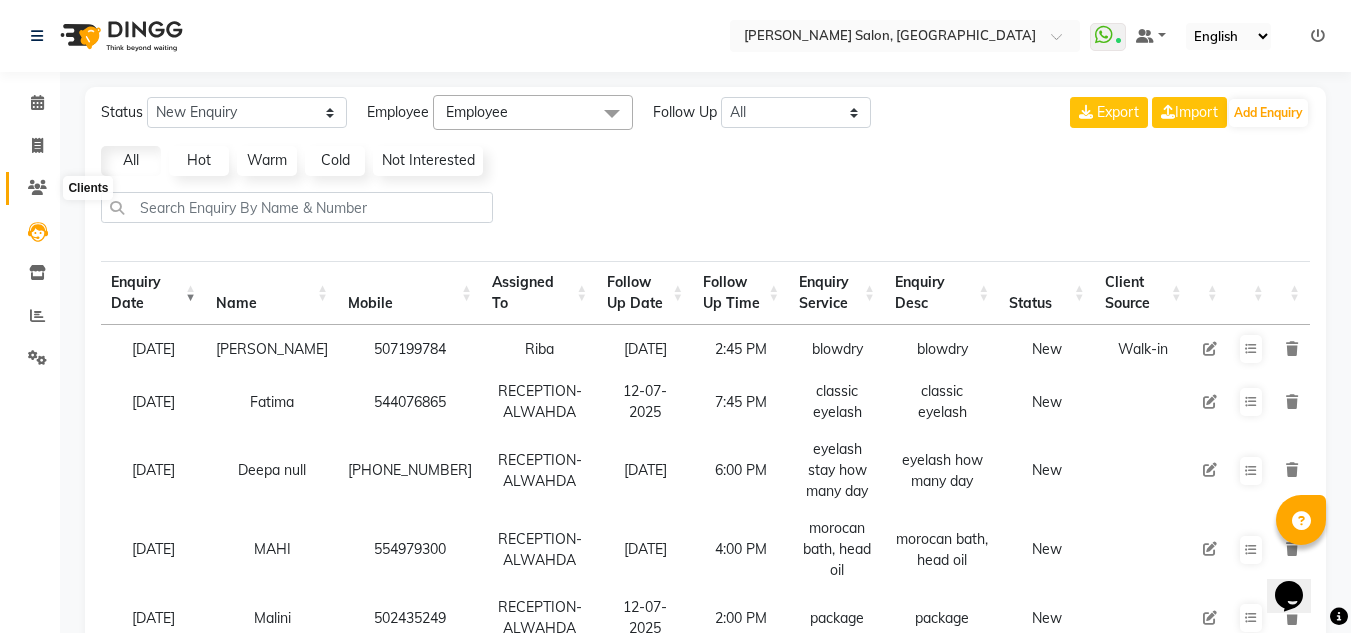 click 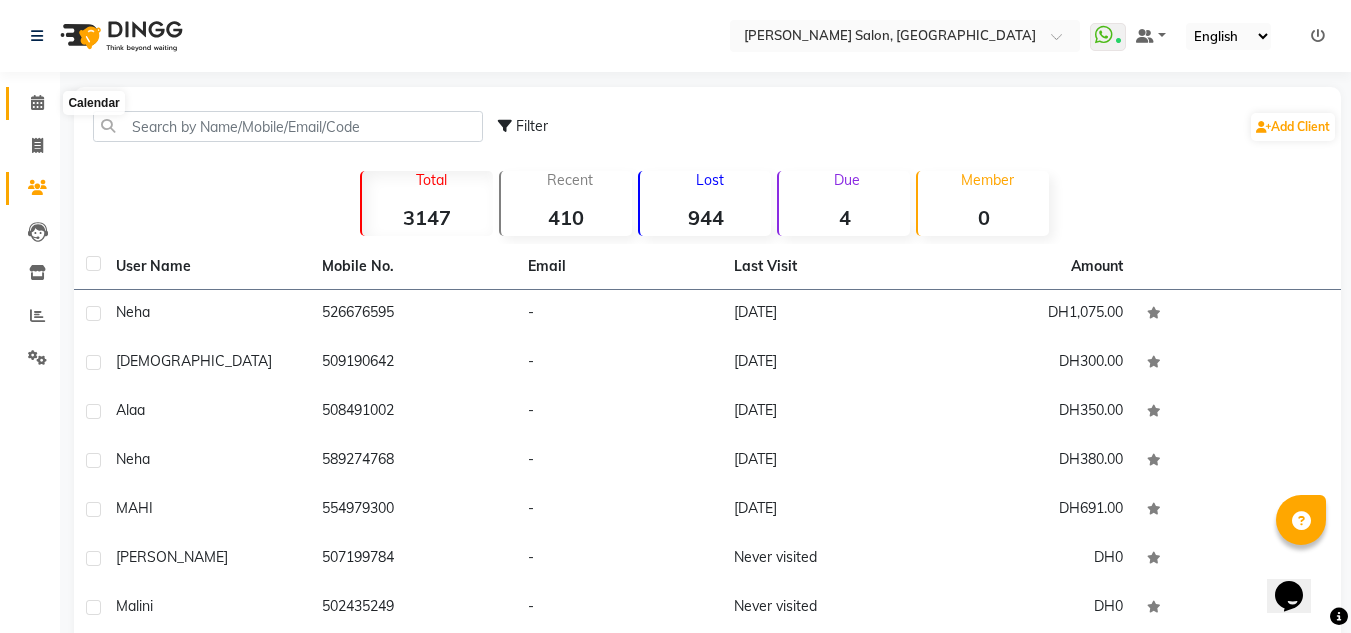 click 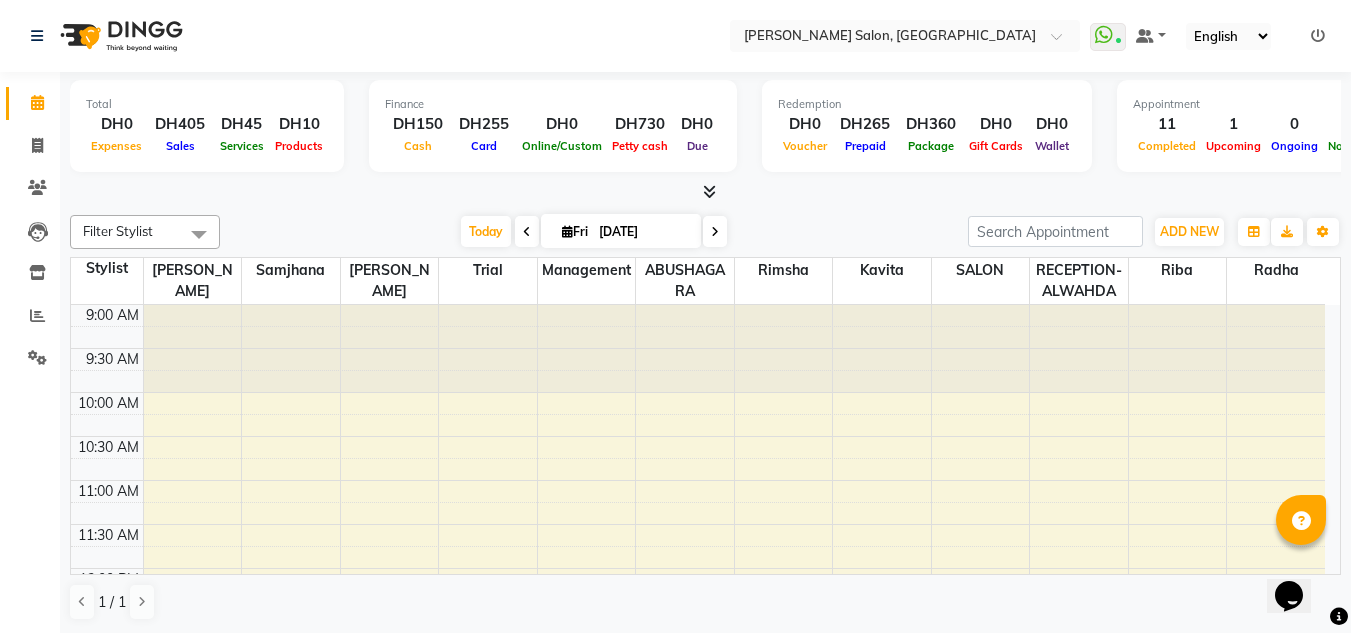 scroll, scrollTop: 0, scrollLeft: 0, axis: both 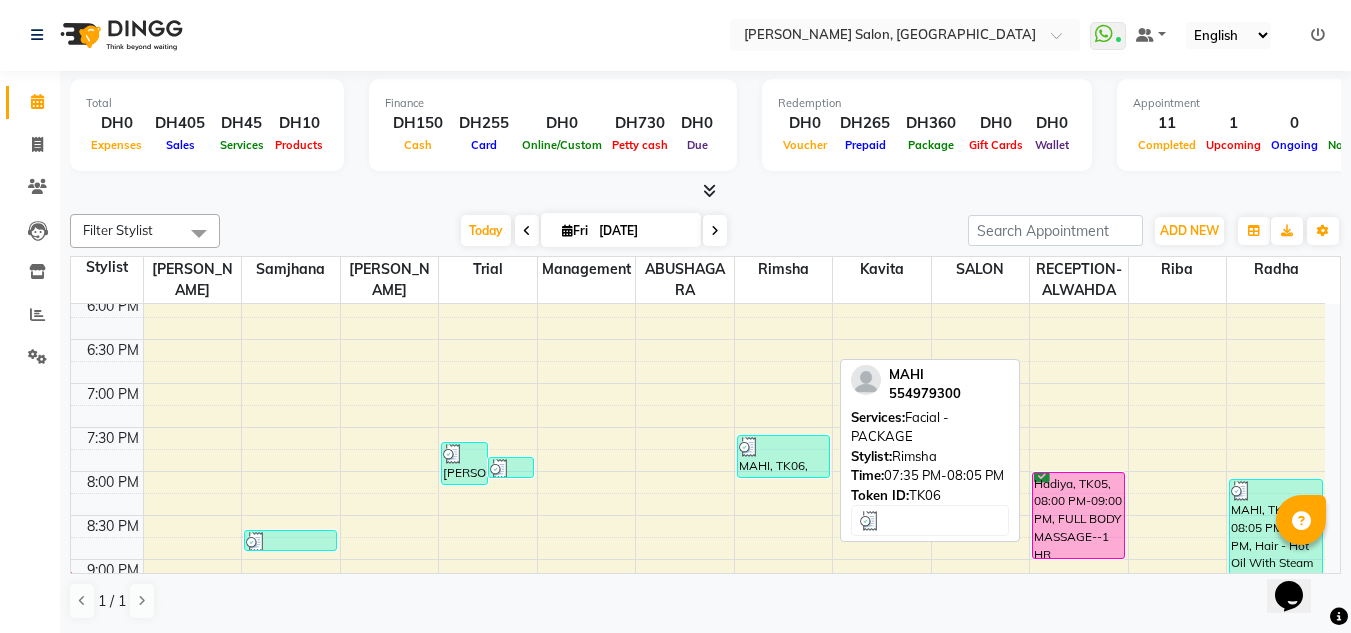 click on "MAHI, TK06, 07:35 PM-08:05 PM, Facial  - PACKAGE" at bounding box center (783, 456) 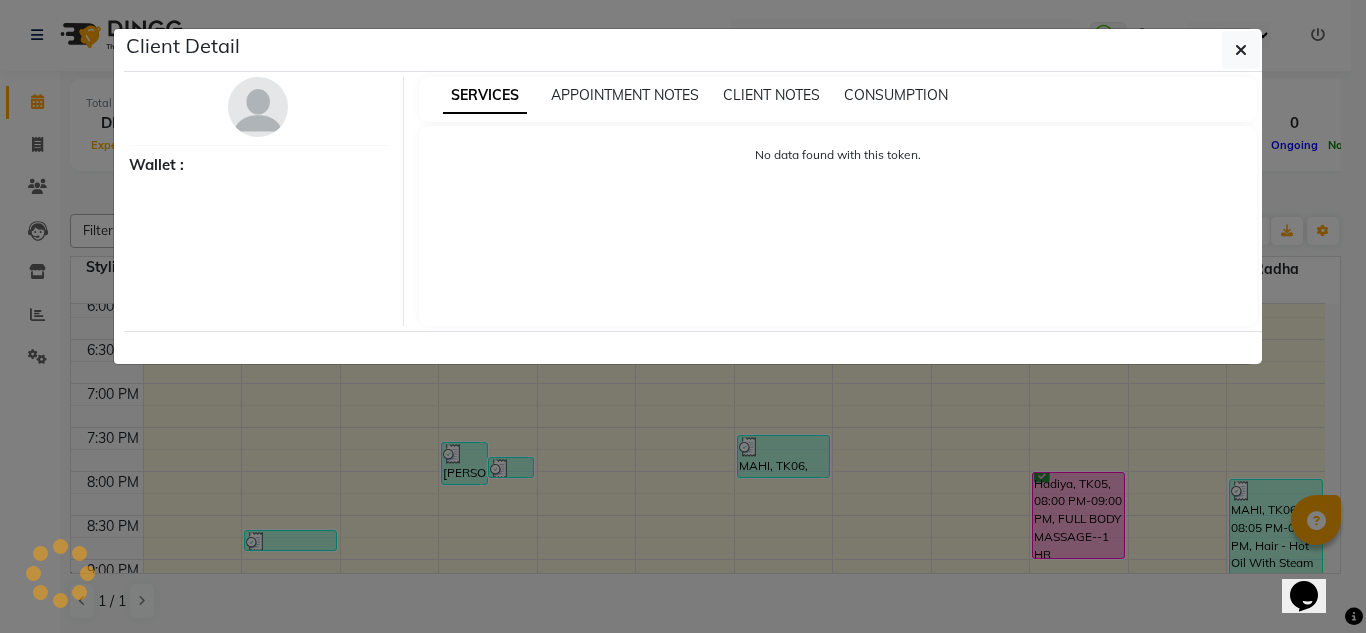 select on "3" 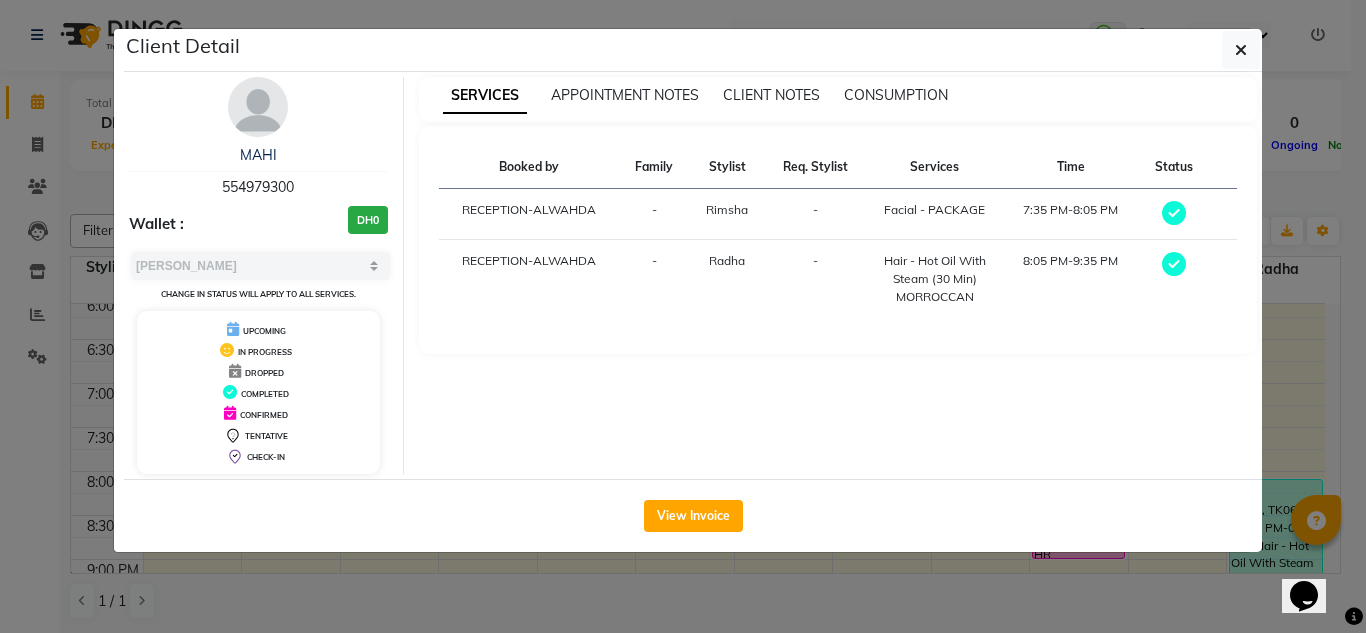 click on "MAHI    554979300 Wallet : DH0 Select MARK DONE UPCOMING Change in status will apply to all services. UPCOMING IN PROGRESS DROPPED COMPLETED CONFIRMED TENTATIVE CHECK-IN SERVICES APPOINTMENT NOTES CLIENT NOTES CONSUMPTION Booked by Family Stylist Req. Stylist Services Time Status  RECEPTION-ALWAHDA  - Rimsha -  Facial  - PACKAGE   7:35 PM-8:05 PM   RECEPTION-ALWAHDA  - Radha -  Hair  - Hot Oil With Steam (30 Min)   MORROCCAN   8:05 PM-9:35 PM" at bounding box center (693, 275) 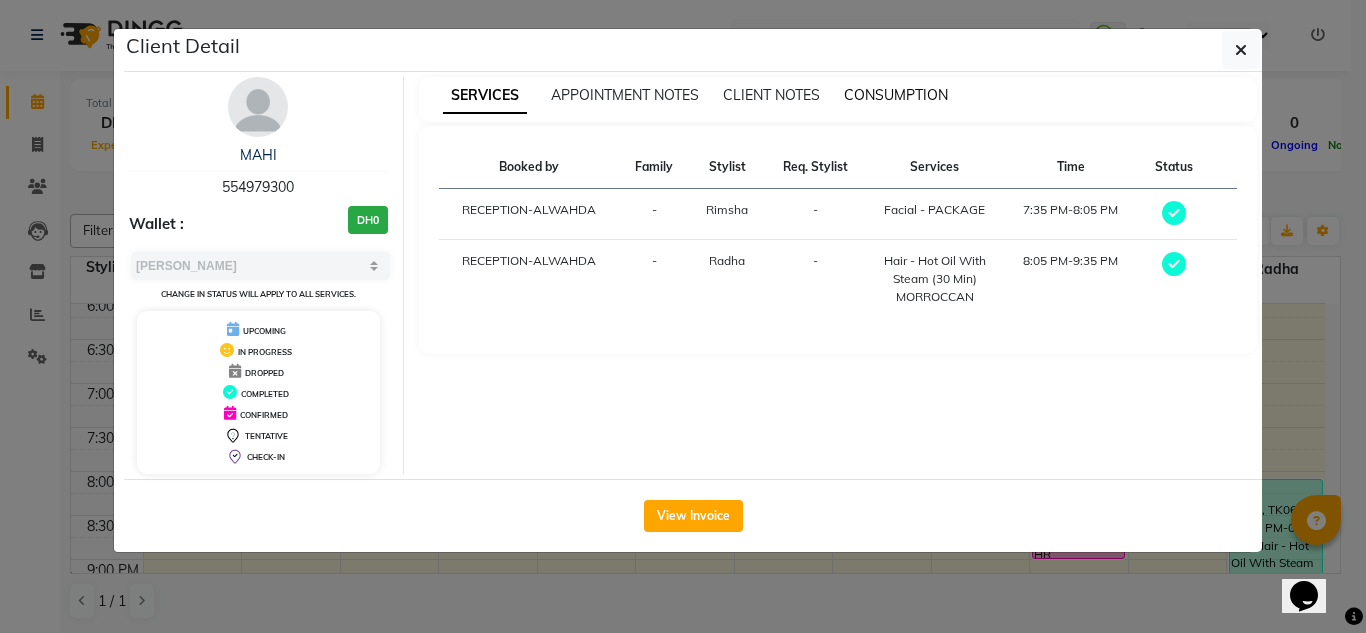 click on "CONSUMPTION" at bounding box center [896, 95] 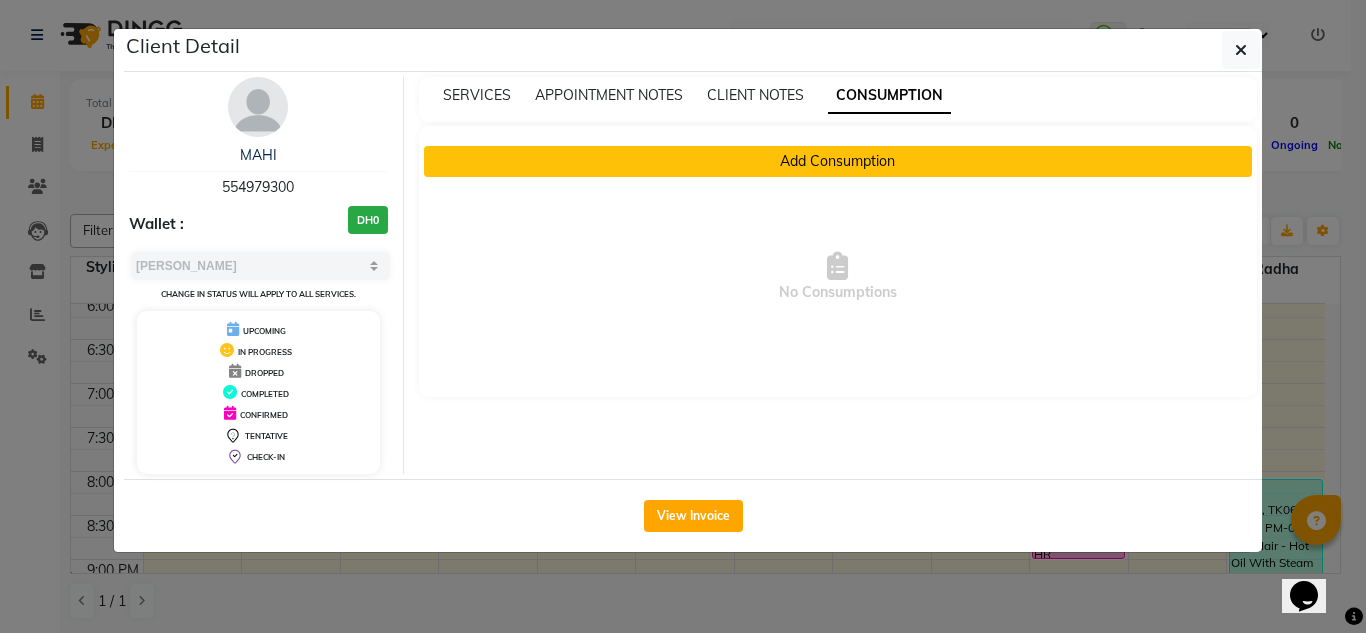 click on "Add Consumption" at bounding box center [838, 161] 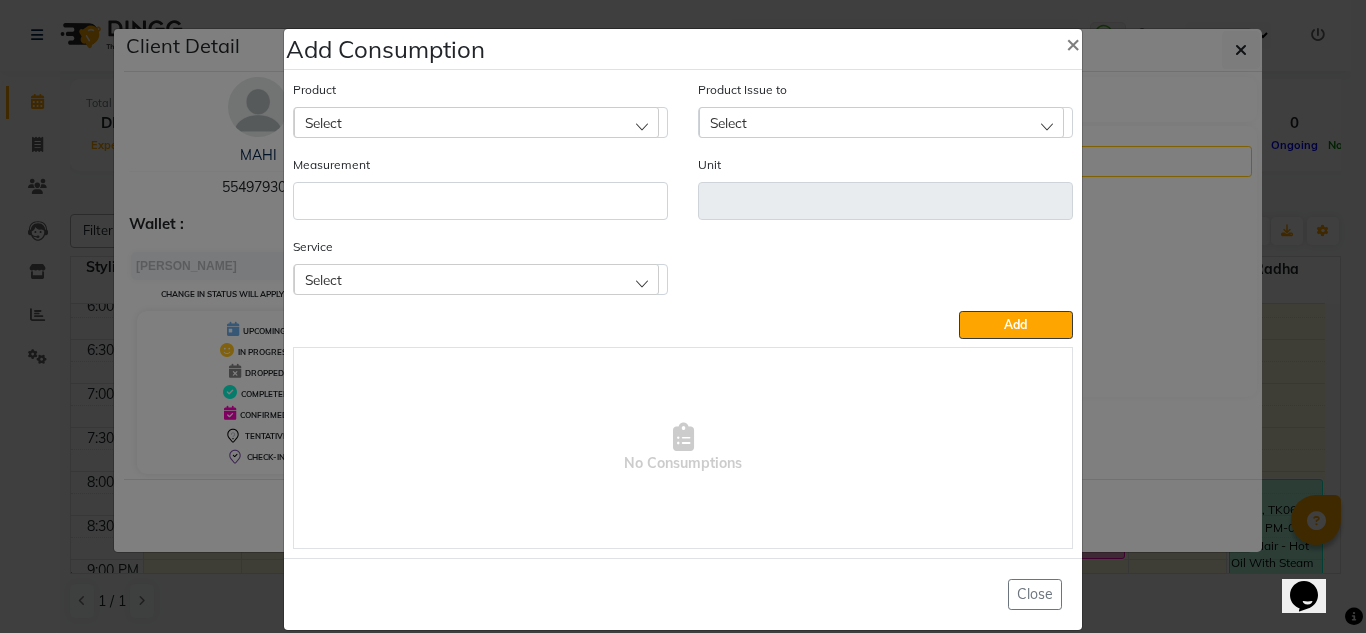 click on "Select" 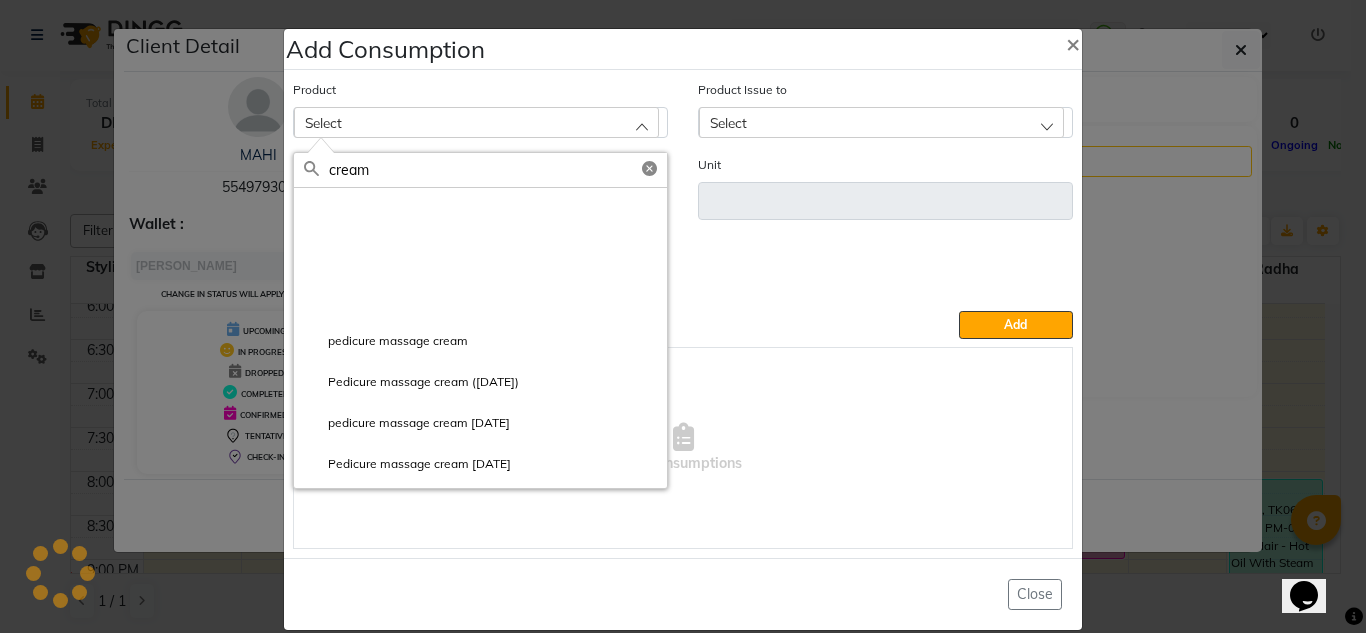scroll, scrollTop: 930, scrollLeft: 0, axis: vertical 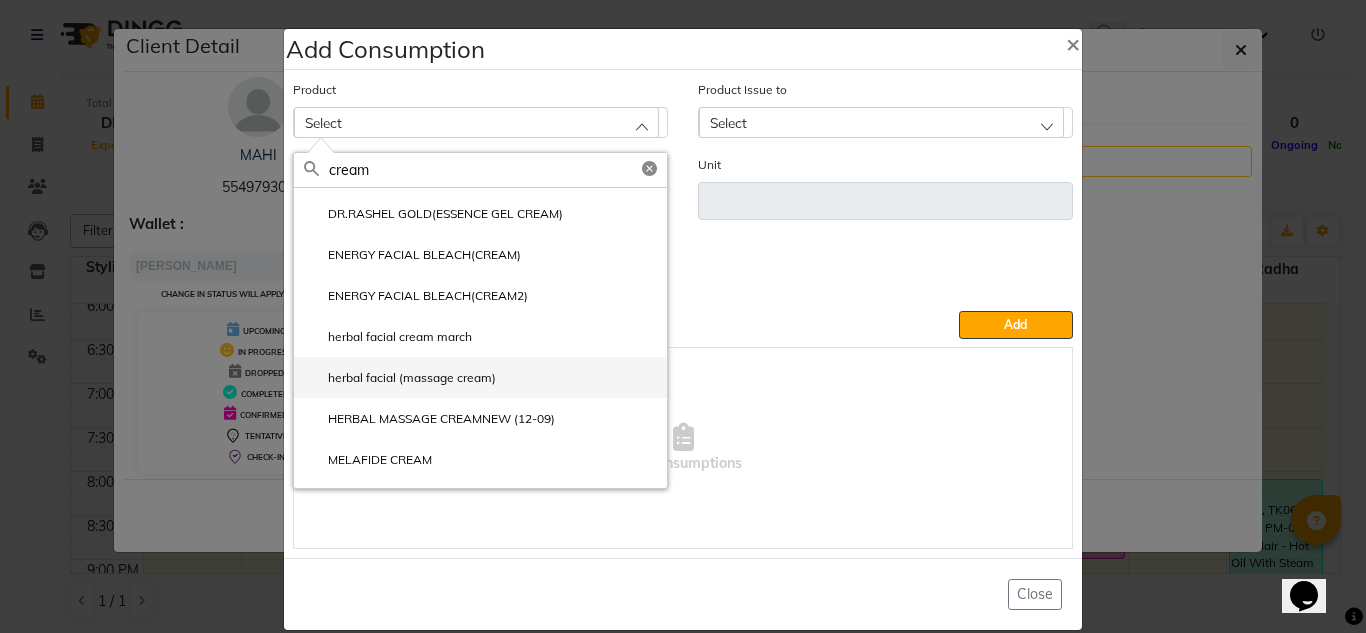 type on "cream" 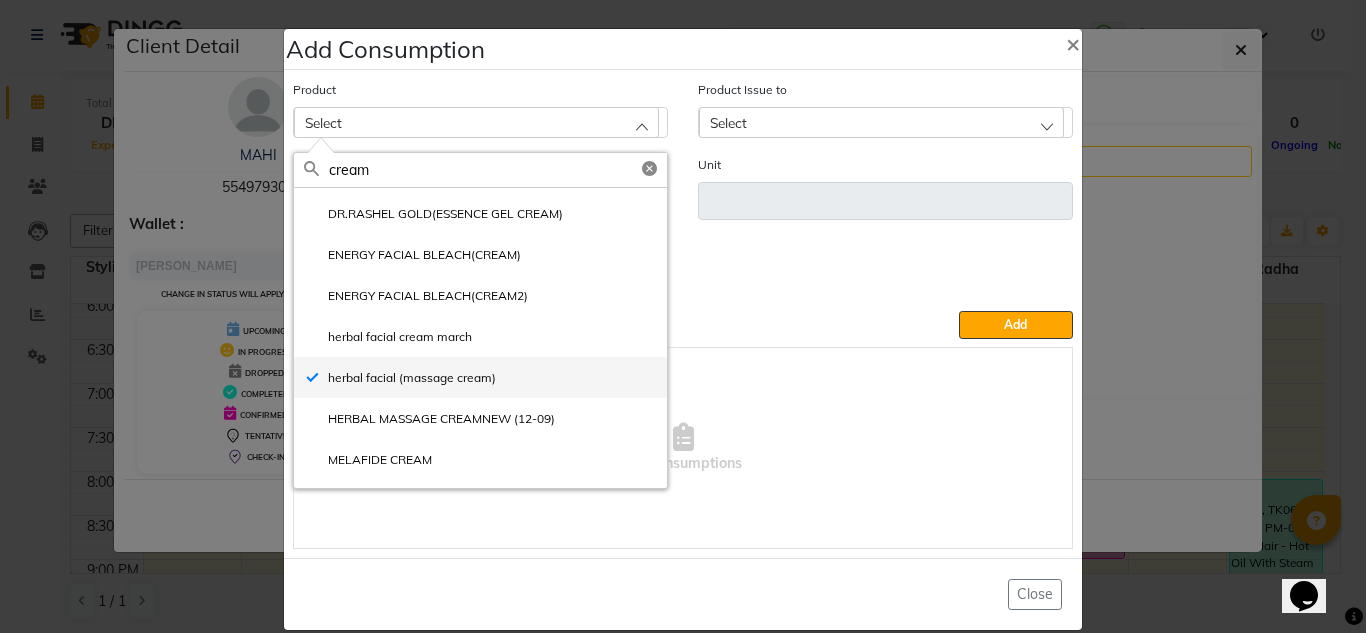 type on "ml" 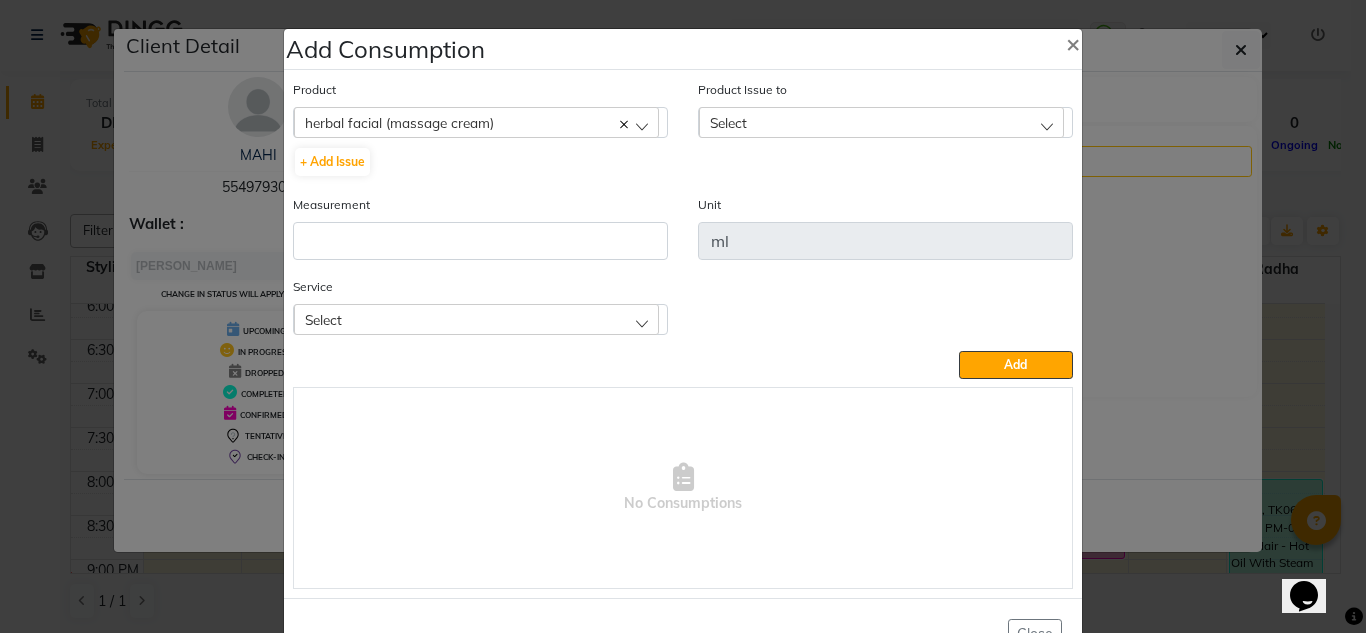 drag, startPoint x: 826, startPoint y: 109, endPoint x: 820, endPoint y: 138, distance: 29.614185 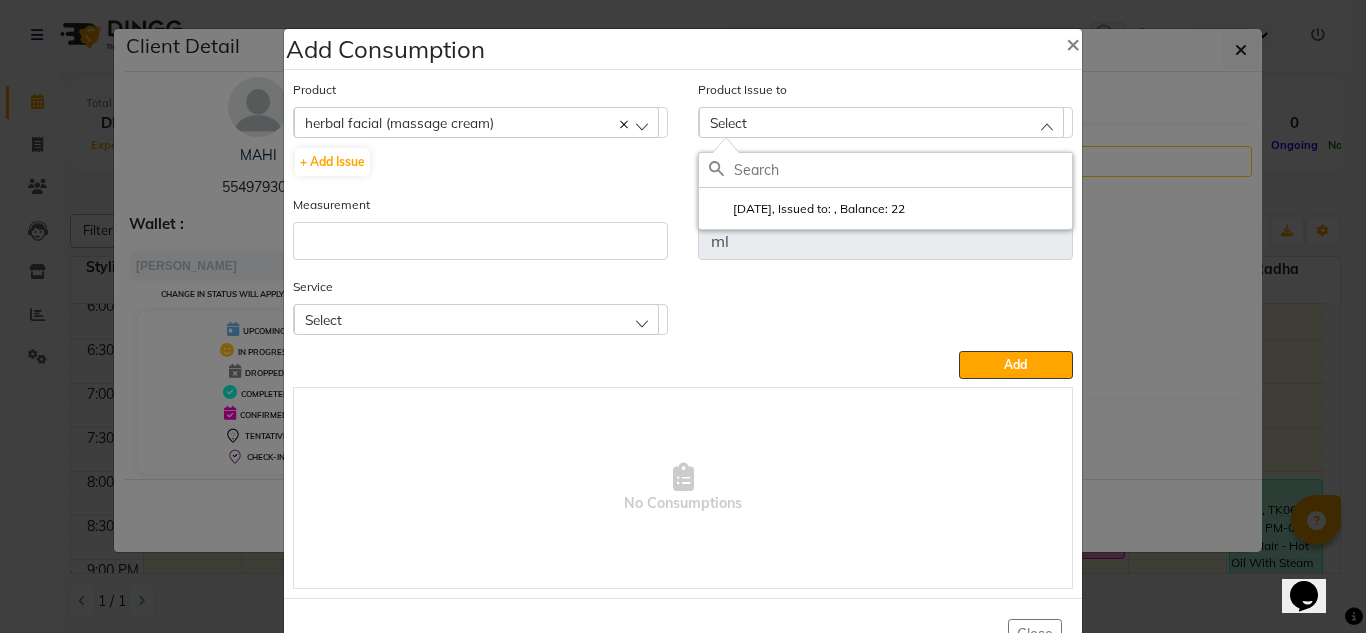 click 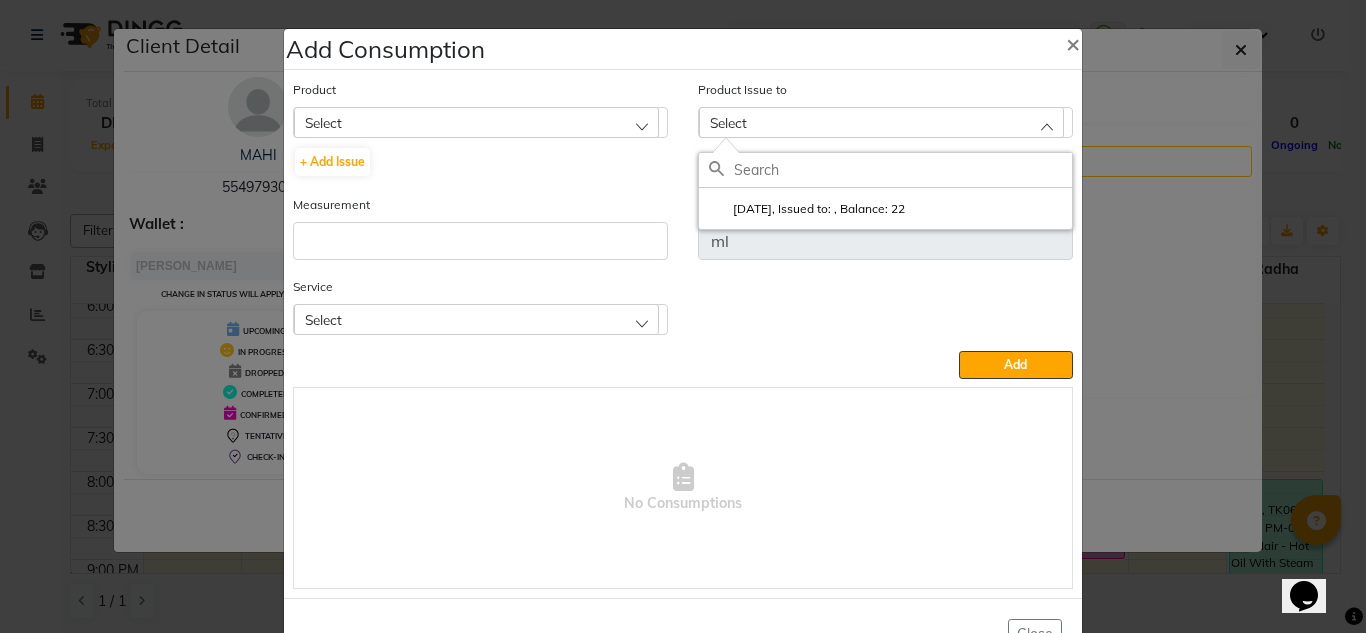 click on "Select" 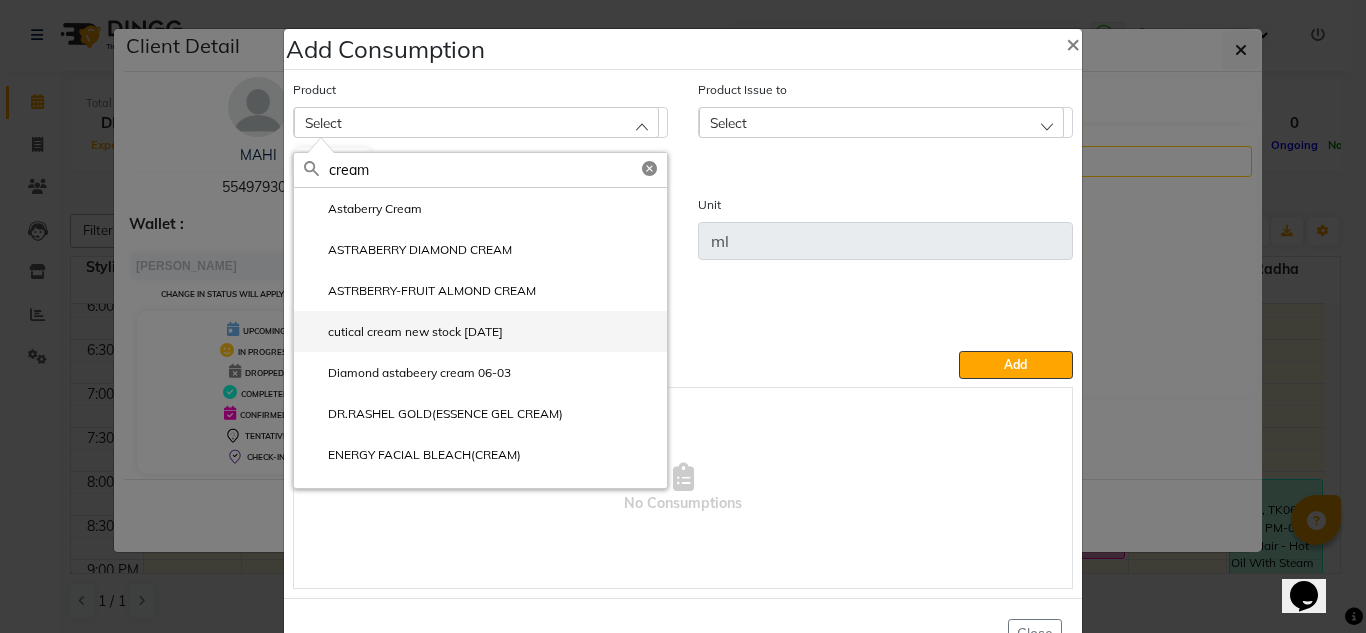 scroll, scrollTop: 200, scrollLeft: 0, axis: vertical 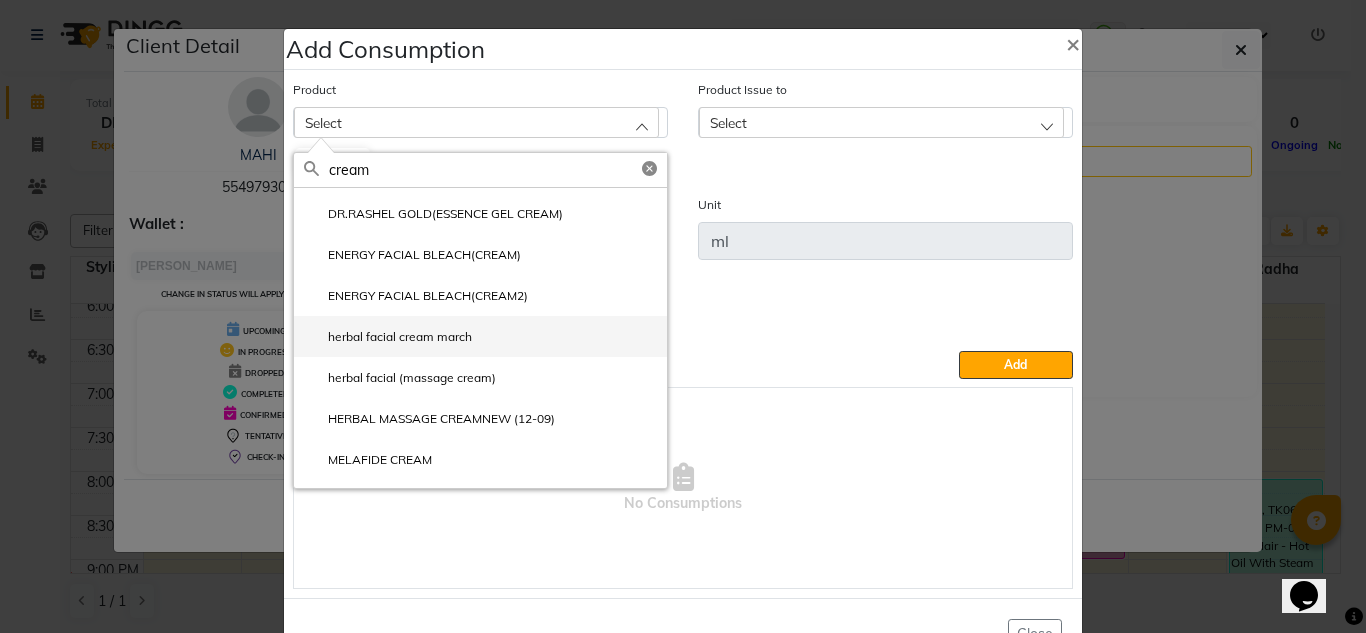 type on "cream" 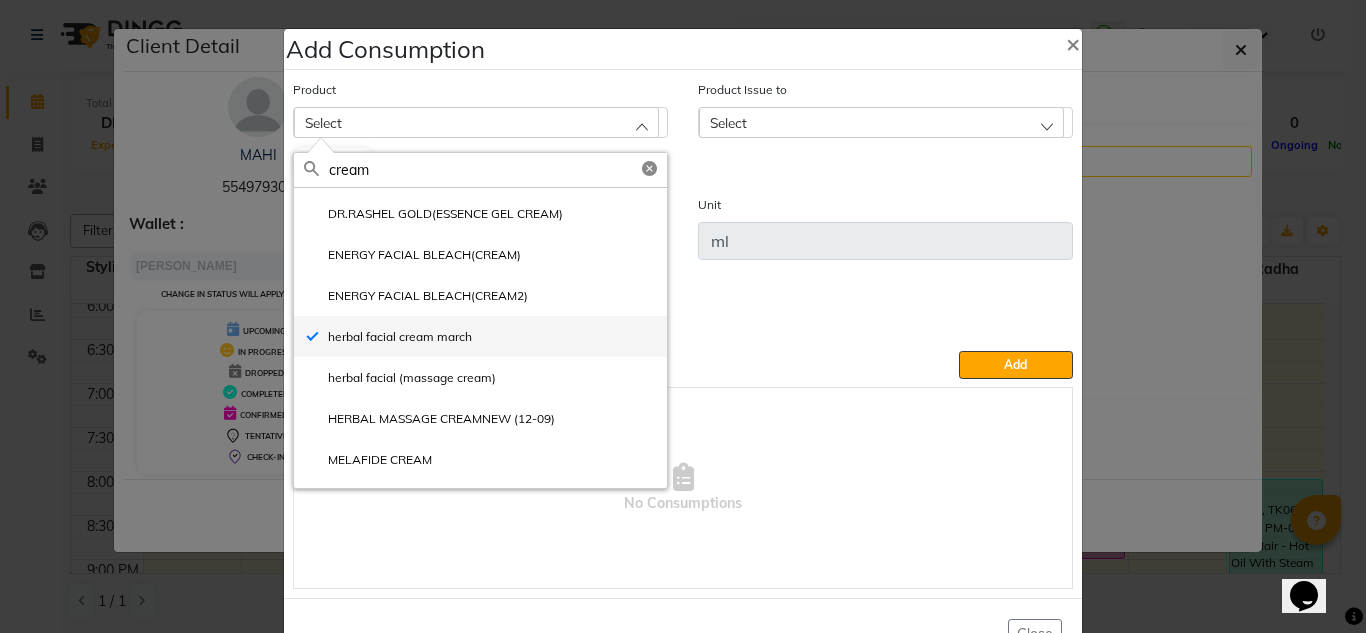 type on "gms" 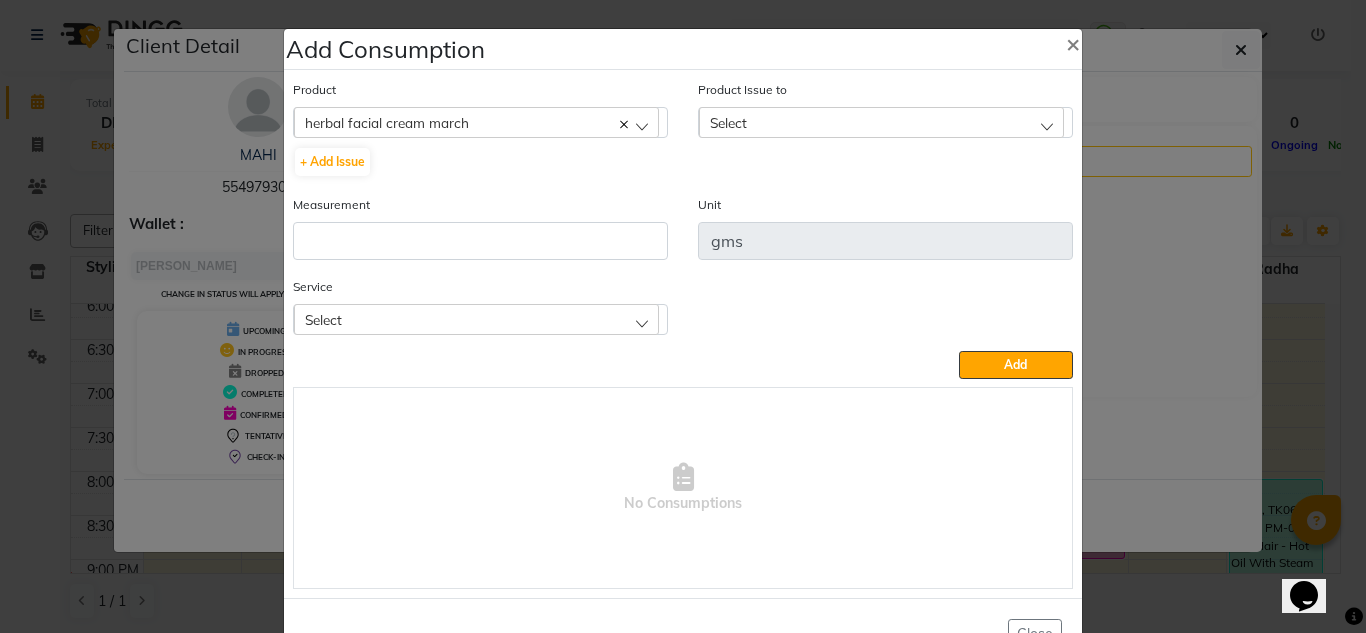 click on "Product Issue to Select 2025-05-17, Issued to: RECEPTION-ALWAHDA, Balance: 295 2025-03-28, Issued to: , Balance: 228" 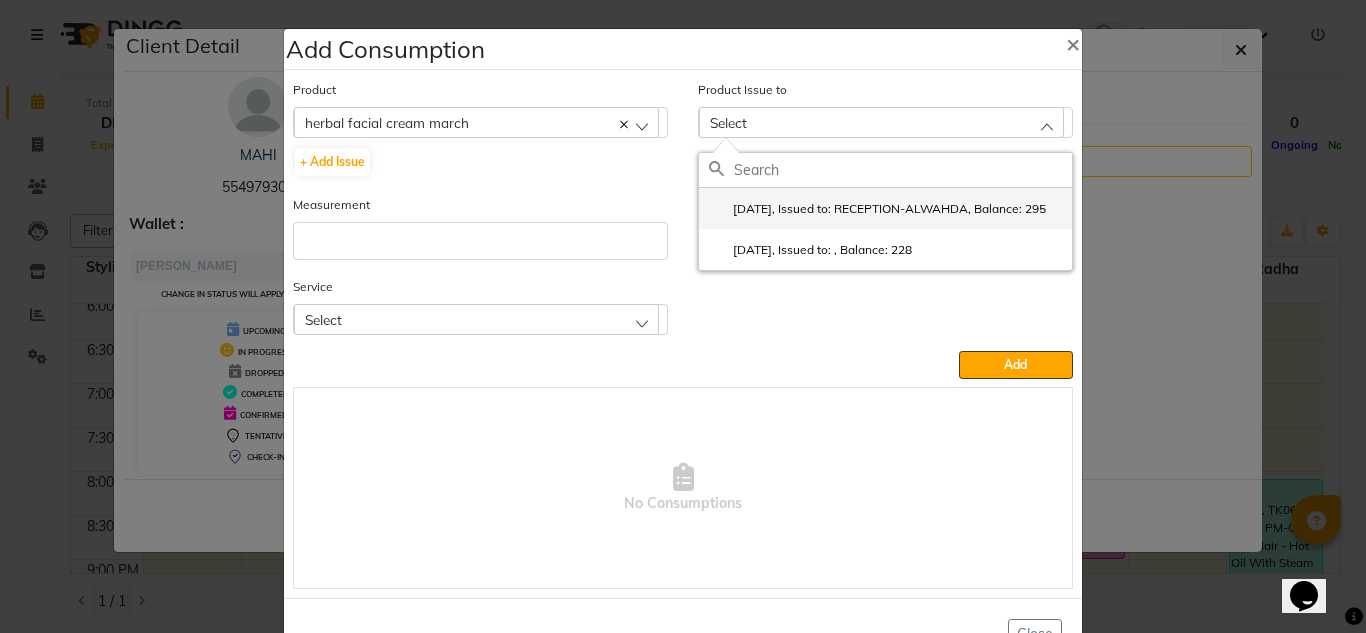 drag, startPoint x: 720, startPoint y: 226, endPoint x: 693, endPoint y: 231, distance: 27.45906 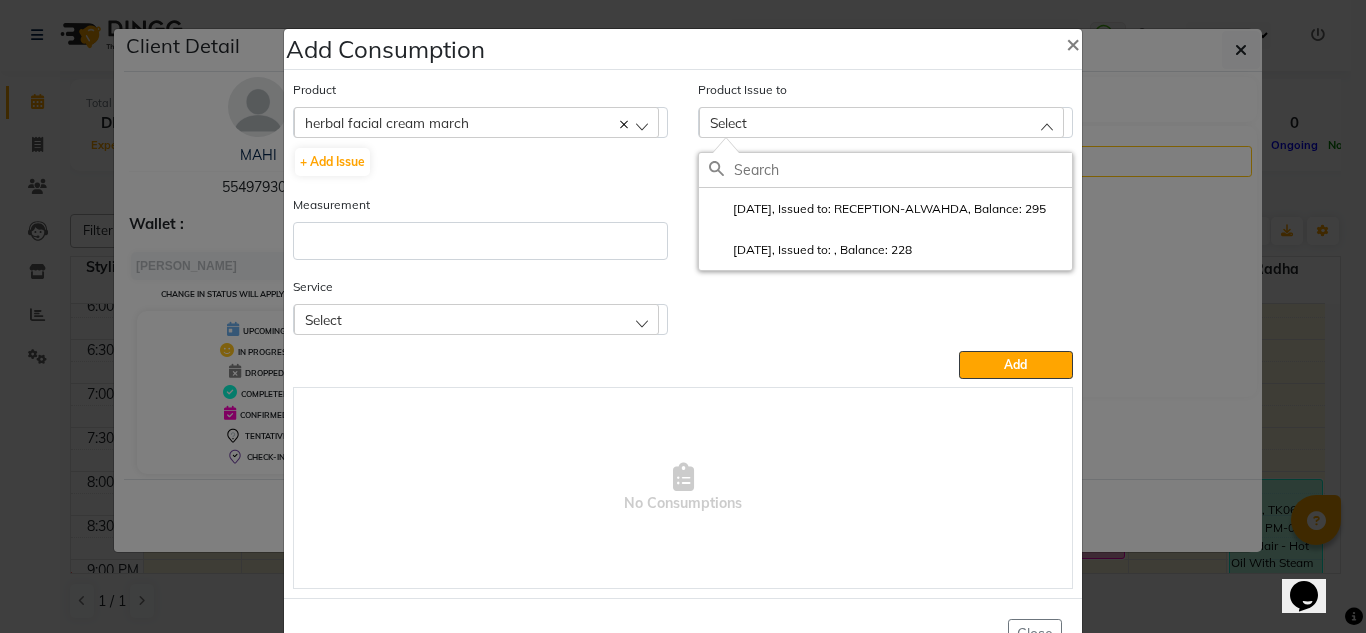 click on "2025-05-17, Issued to: RECEPTION-ALWAHDA, Balance: 295" 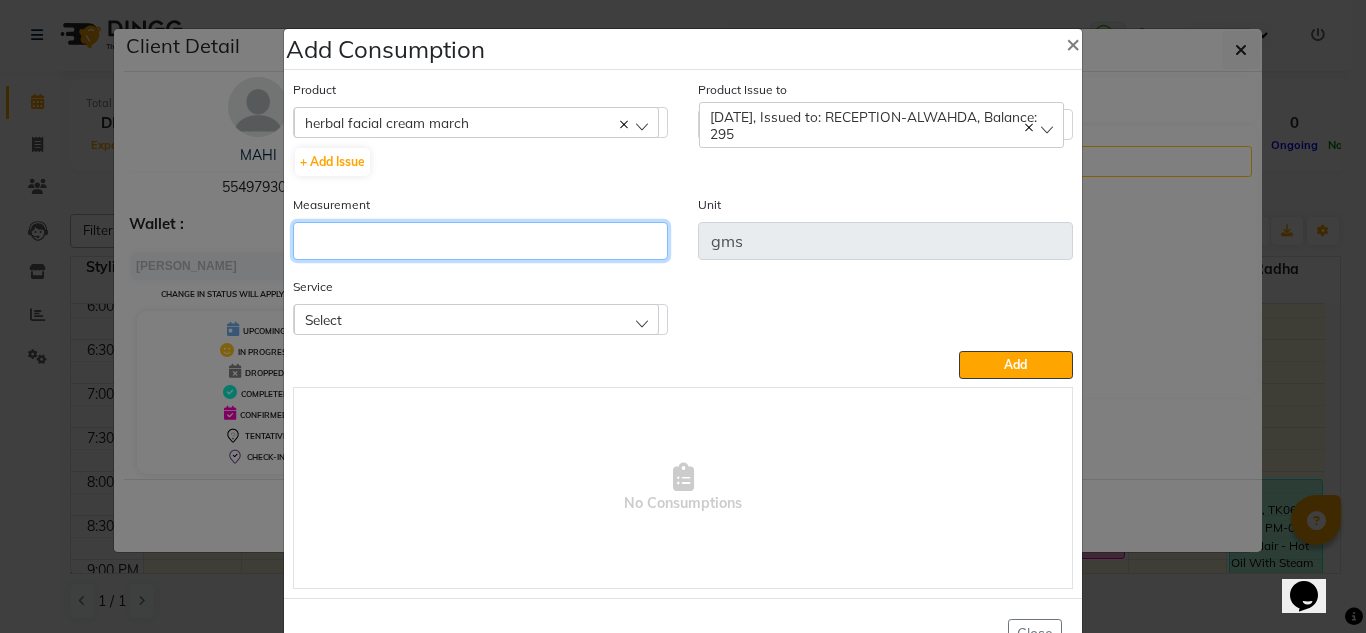 drag, startPoint x: 554, startPoint y: 239, endPoint x: 550, endPoint y: 254, distance: 15.524175 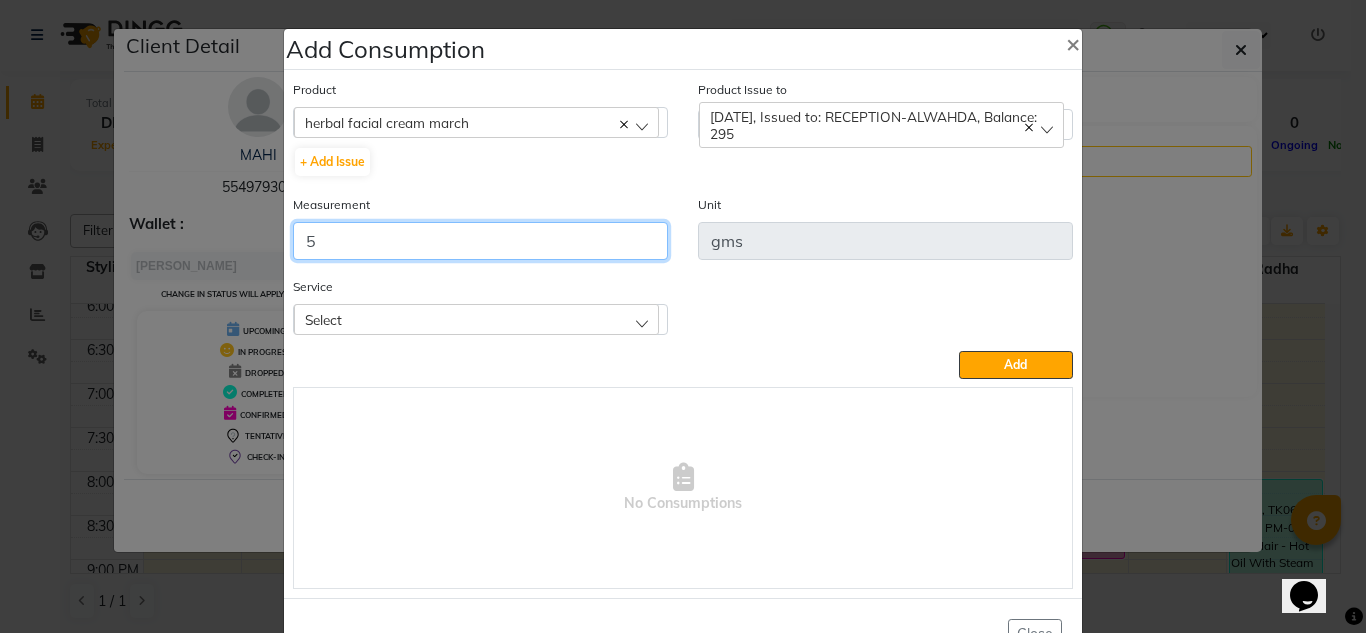 type on "5" 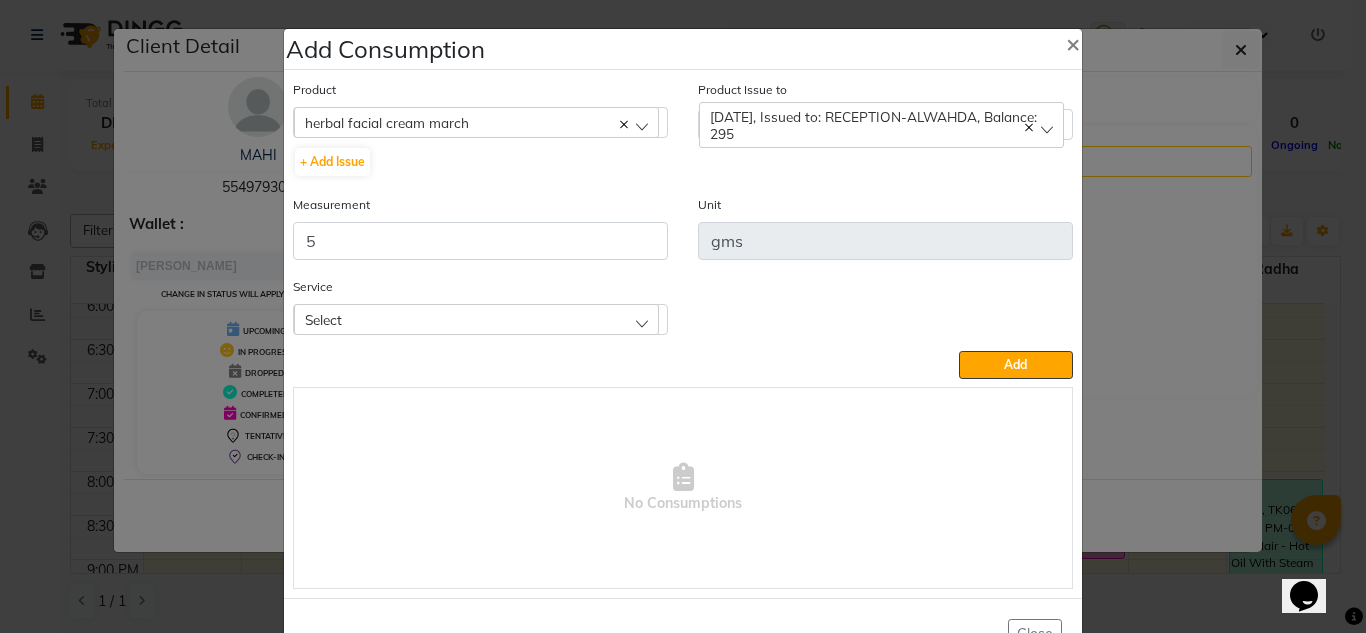 click on "Select" 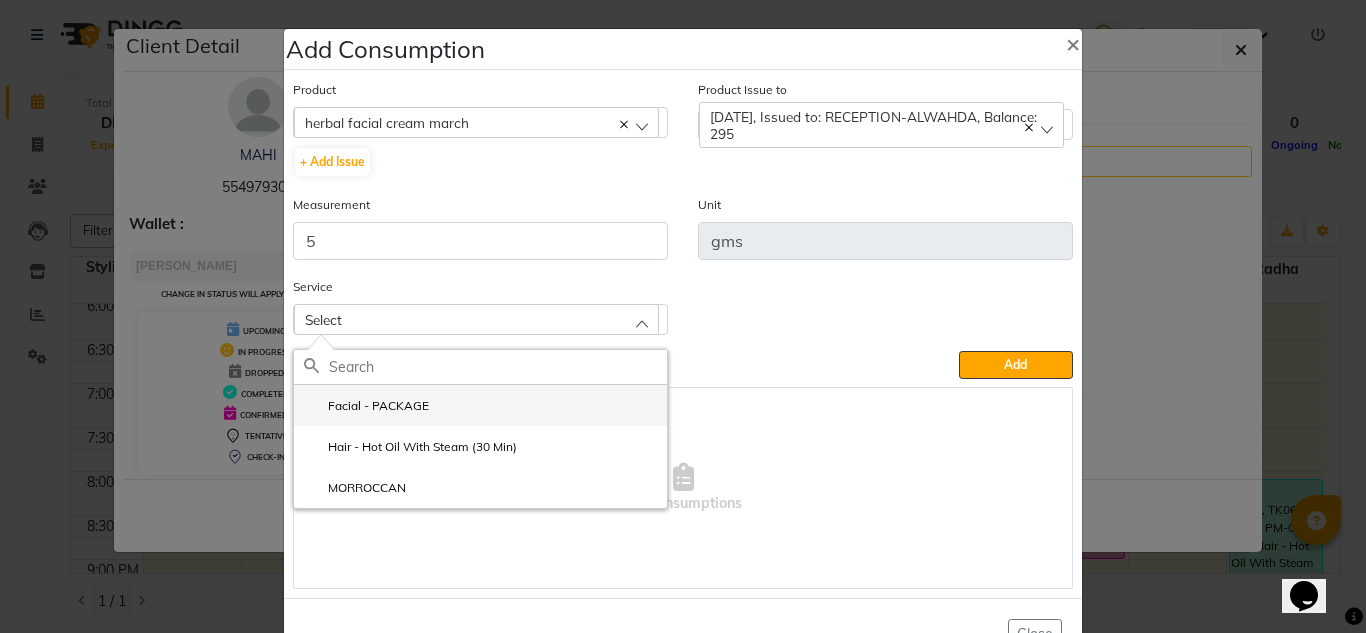click on "Facial  - PACKAGE" 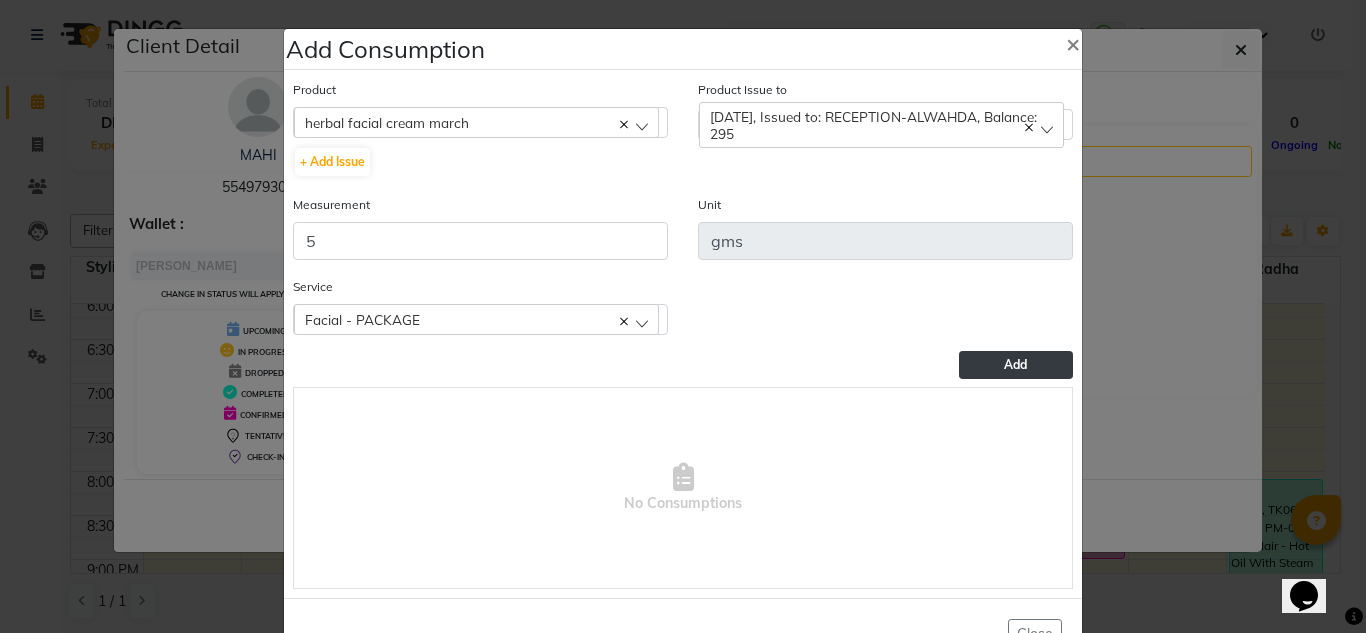 click on "Add" 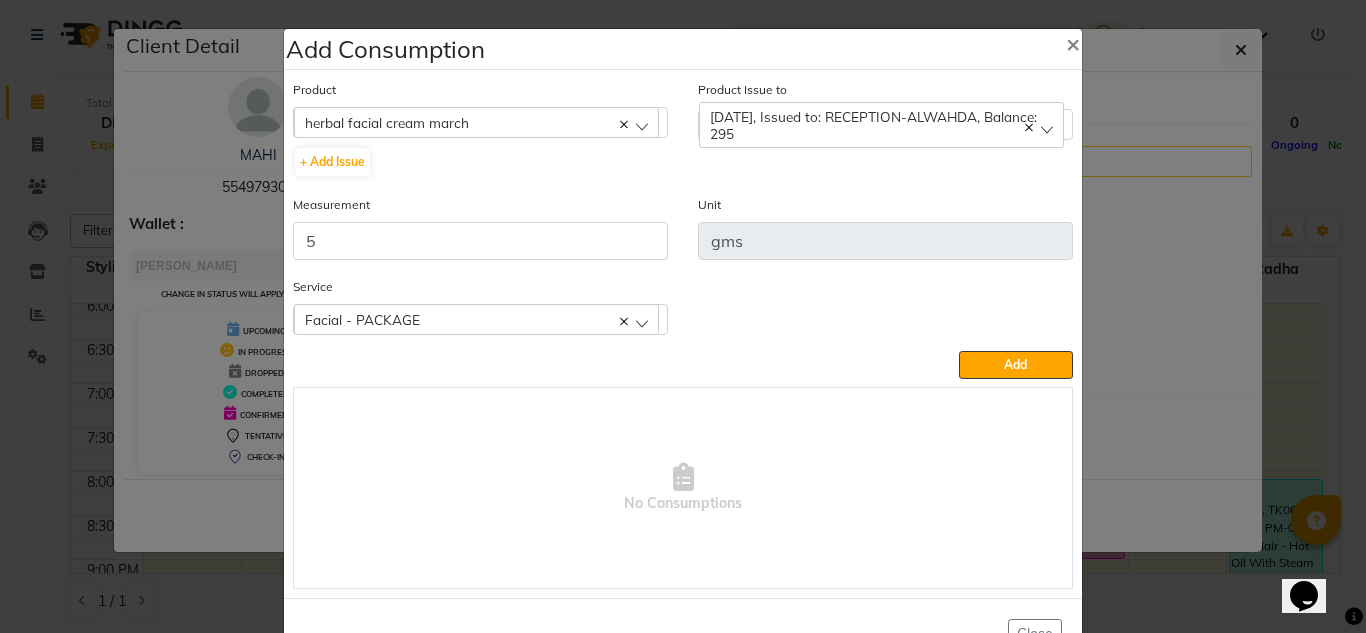 type 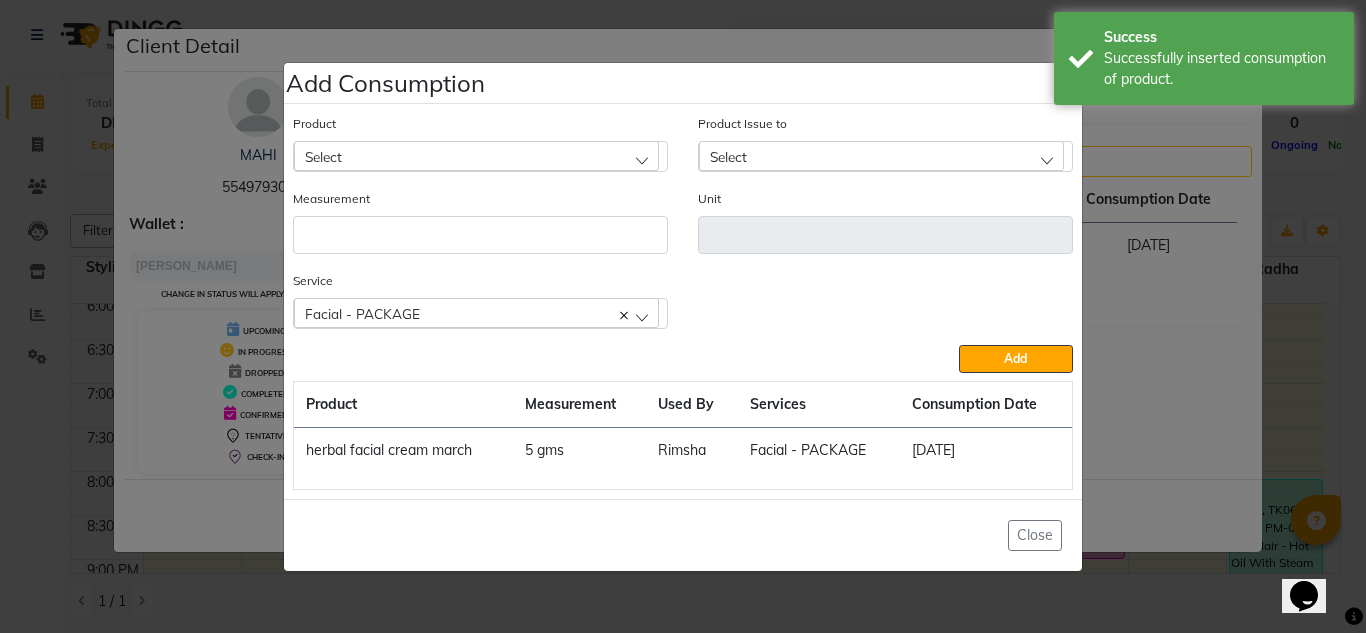 click on "Select" 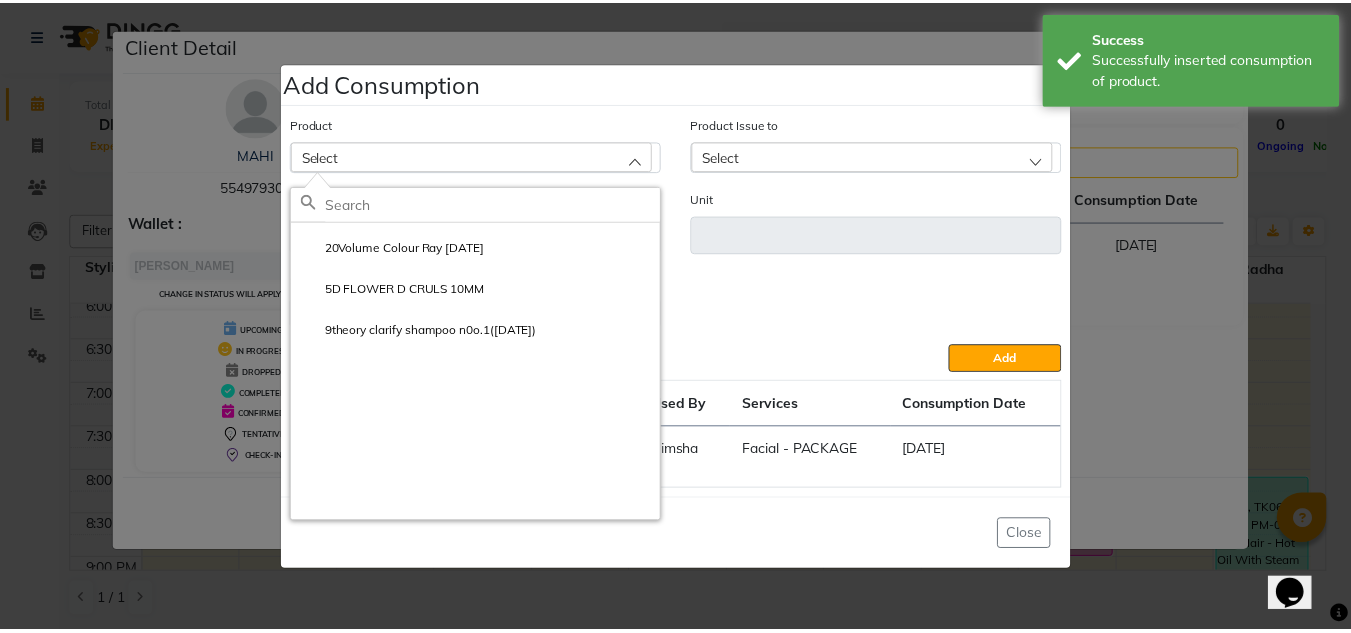 scroll, scrollTop: 0, scrollLeft: 0, axis: both 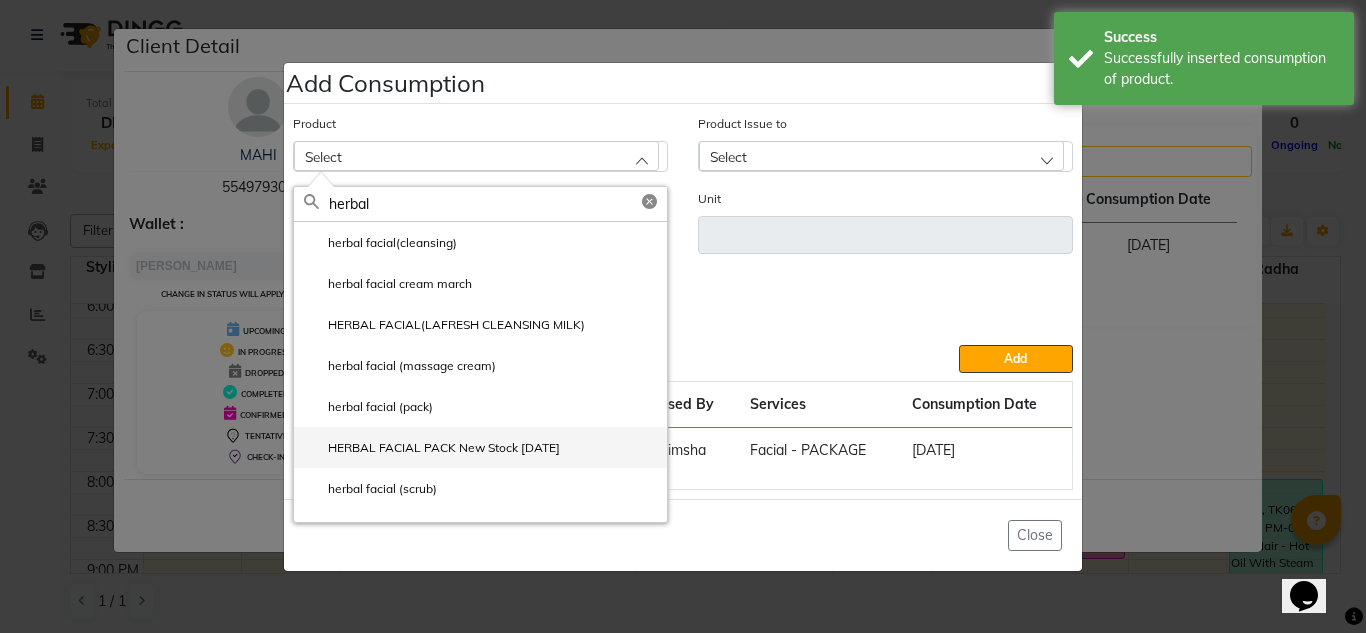 type on "herbal" 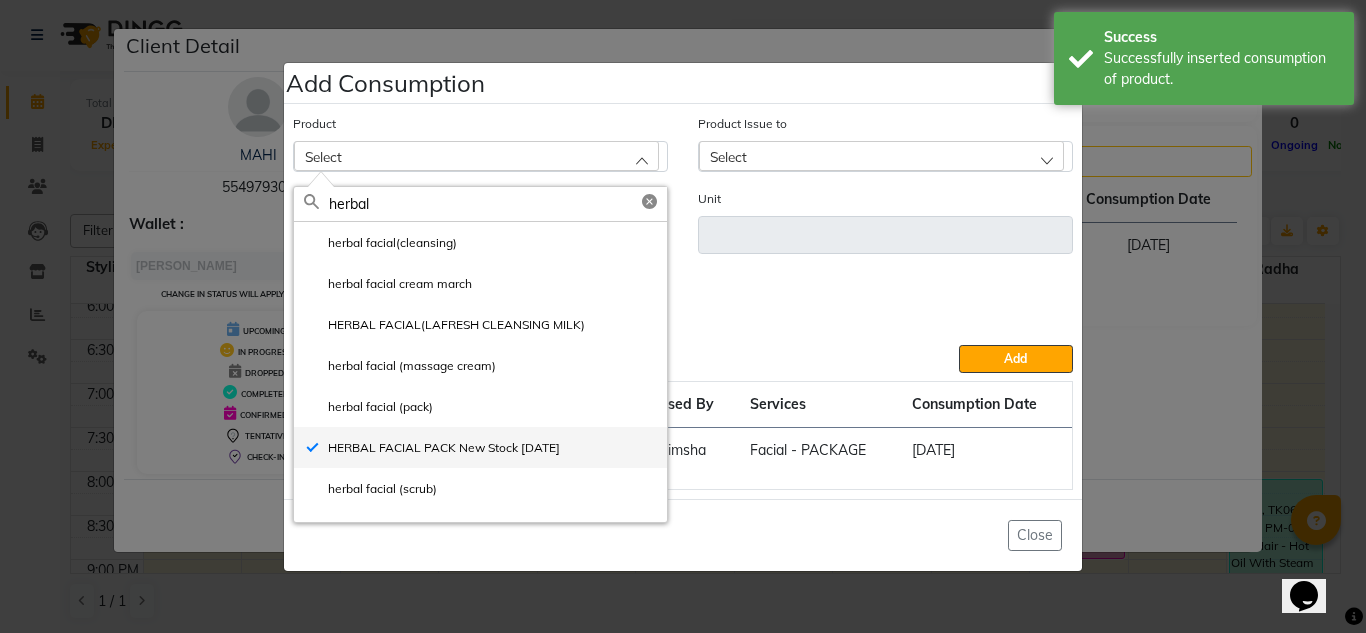 type on "gms" 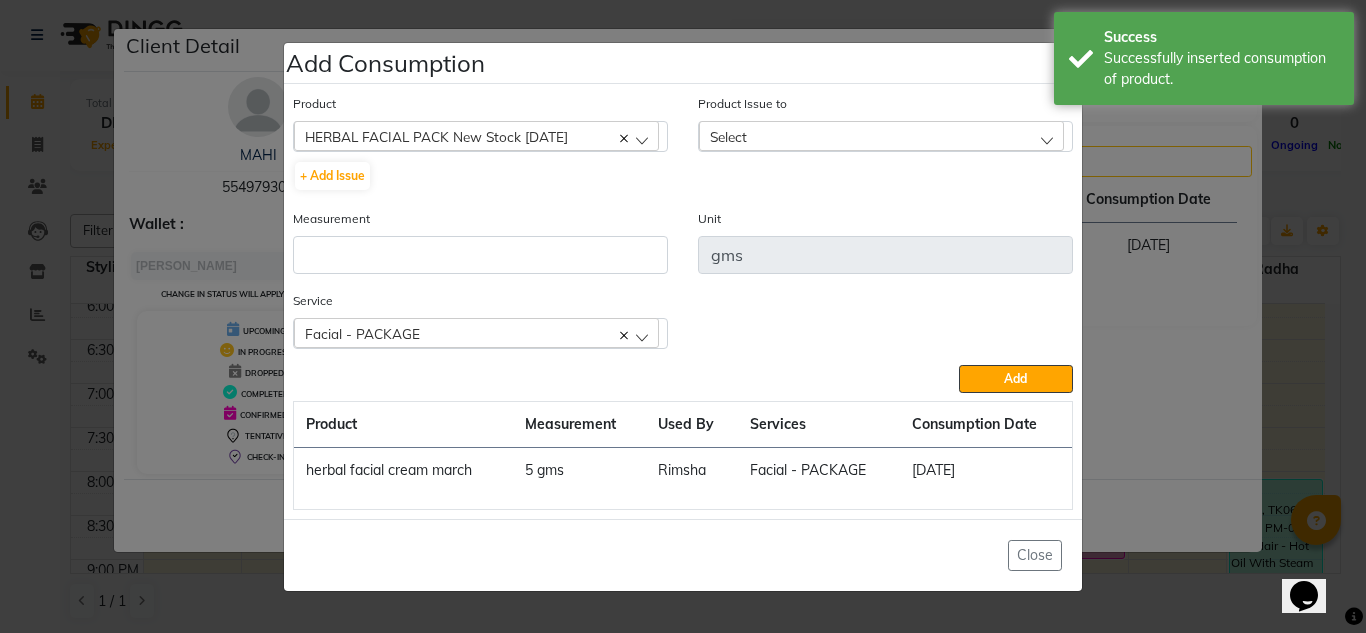 click on "Select" 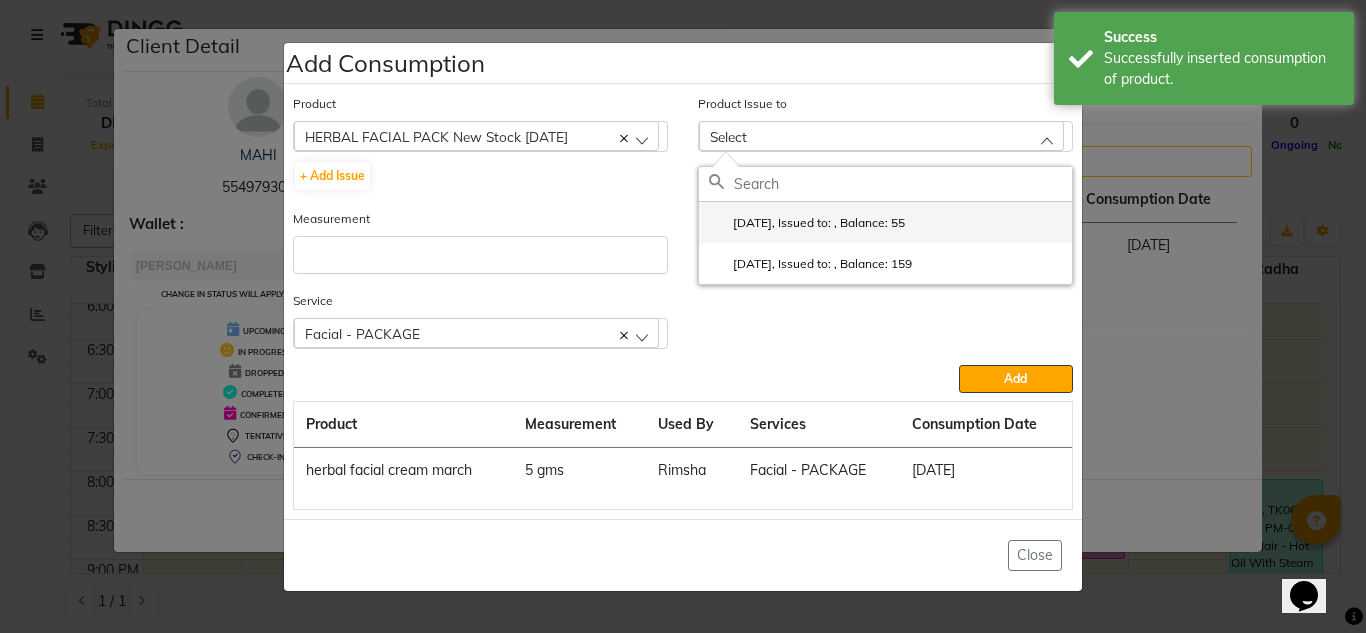 click on "2025-02-21, Issued to: , Balance: 55" 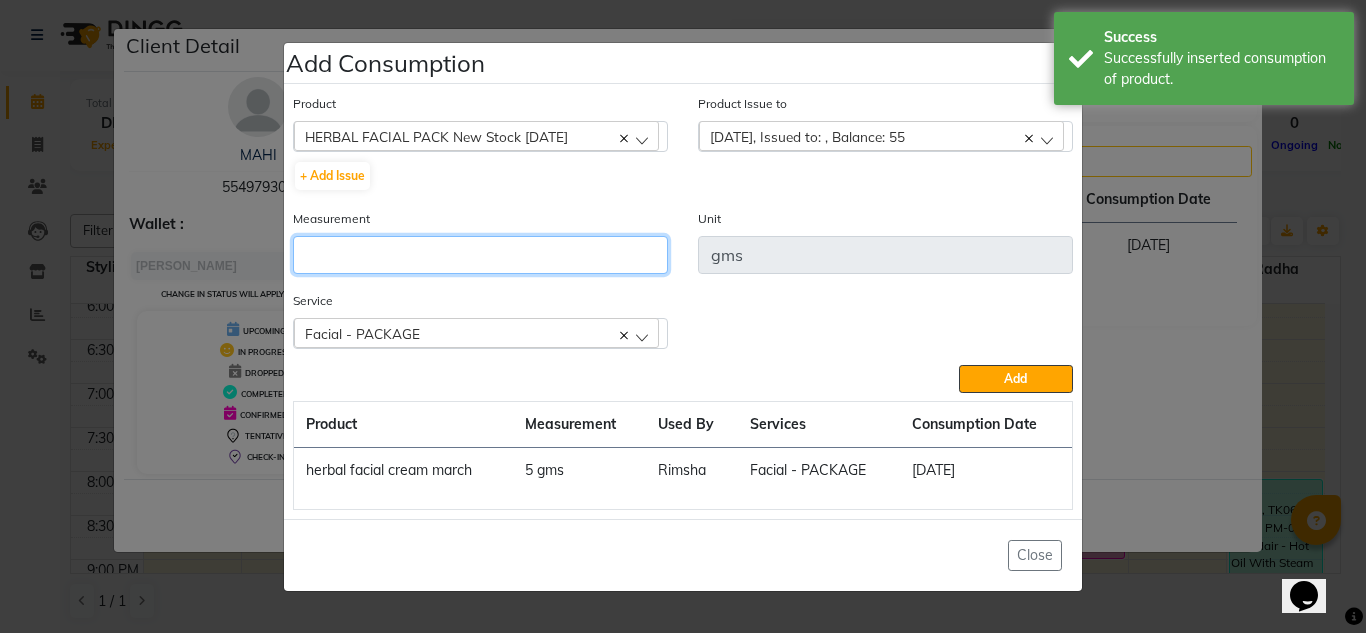 click 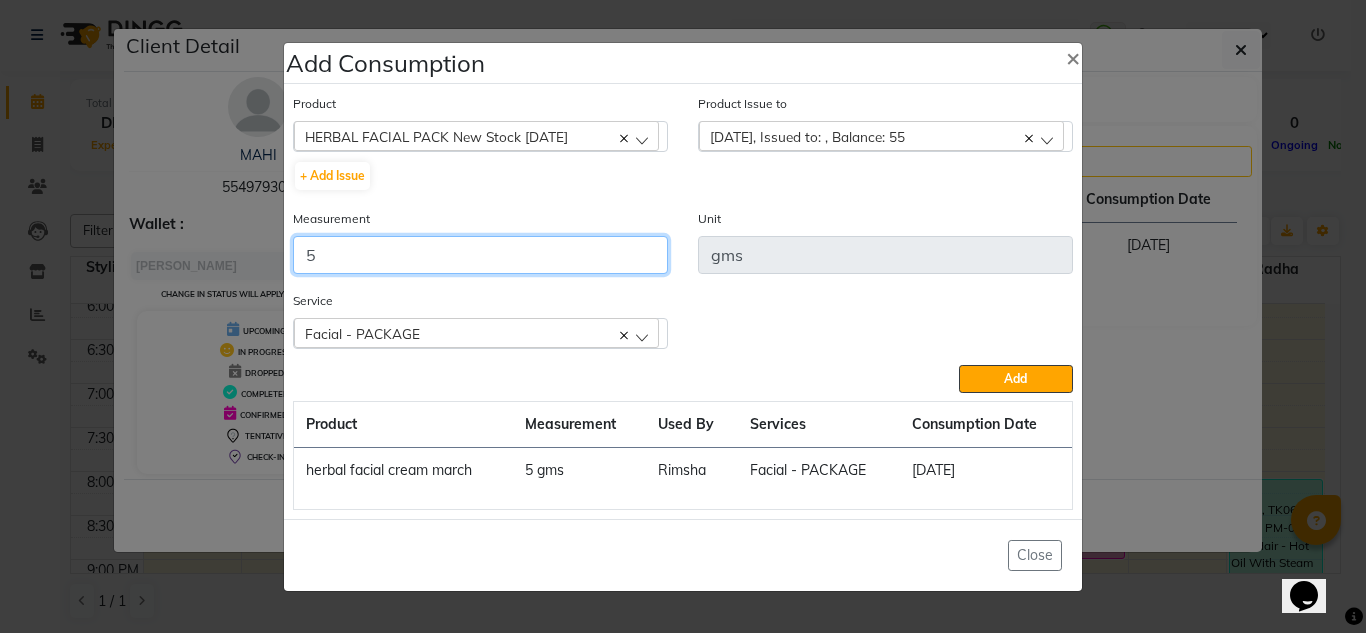 type on "5" 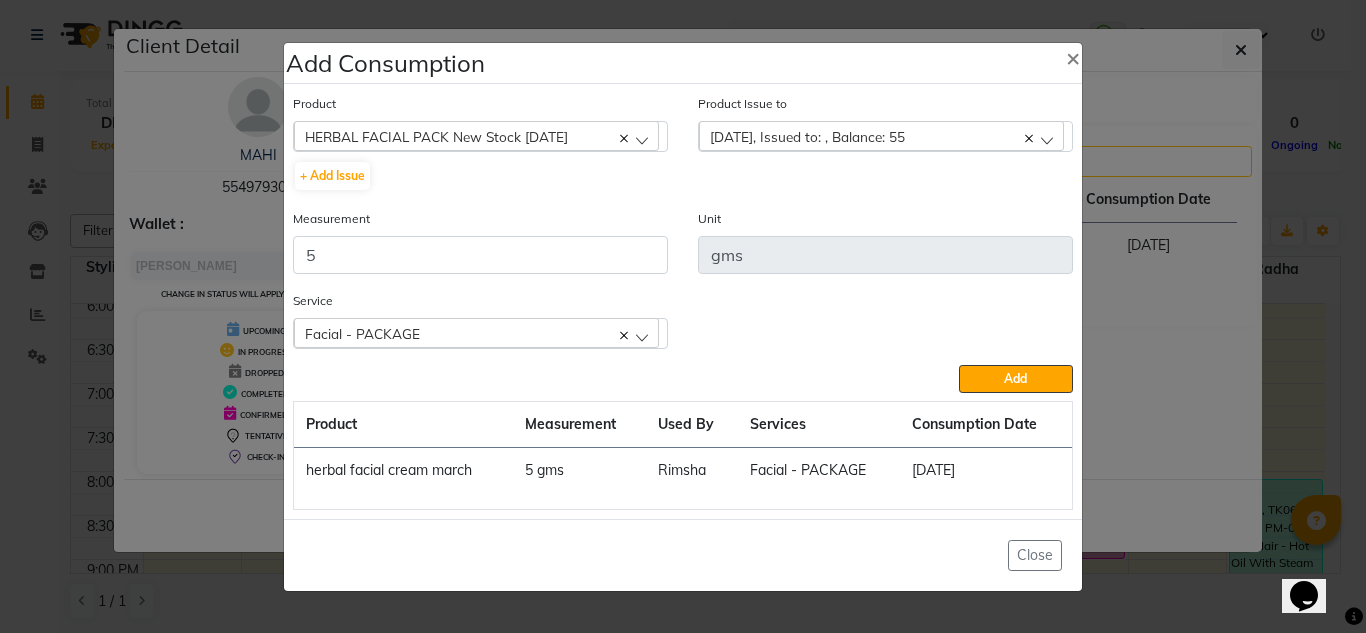 click on "Service  Facial  - PACKAGE  Facial  - PACKAGE  Hair  - Hot Oil With Steam (30 Min)  MORROCCAN" 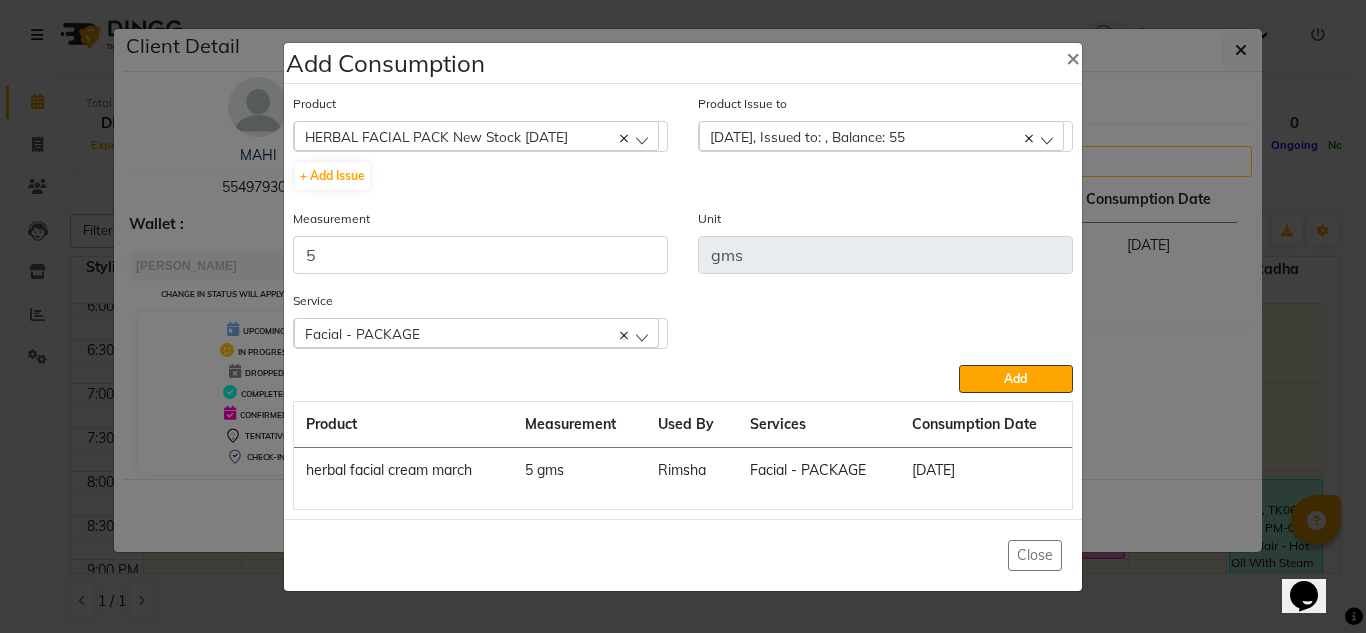 drag, startPoint x: 1014, startPoint y: 374, endPoint x: 1014, endPoint y: 387, distance: 13 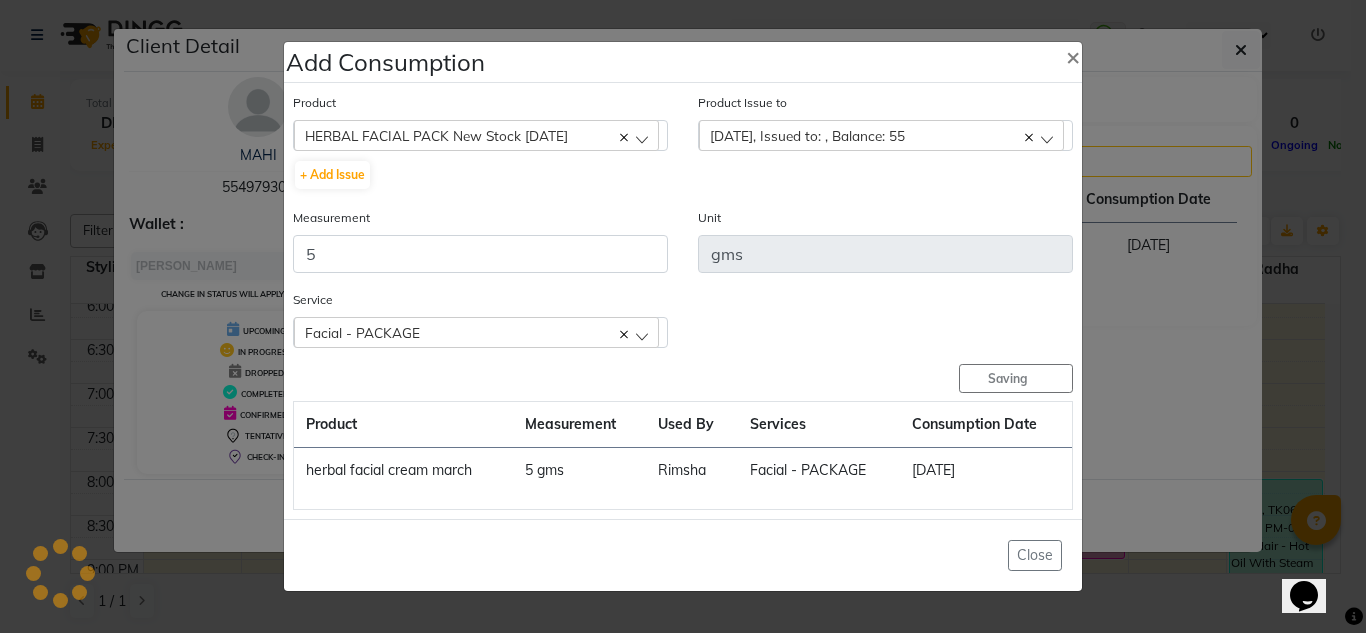 type 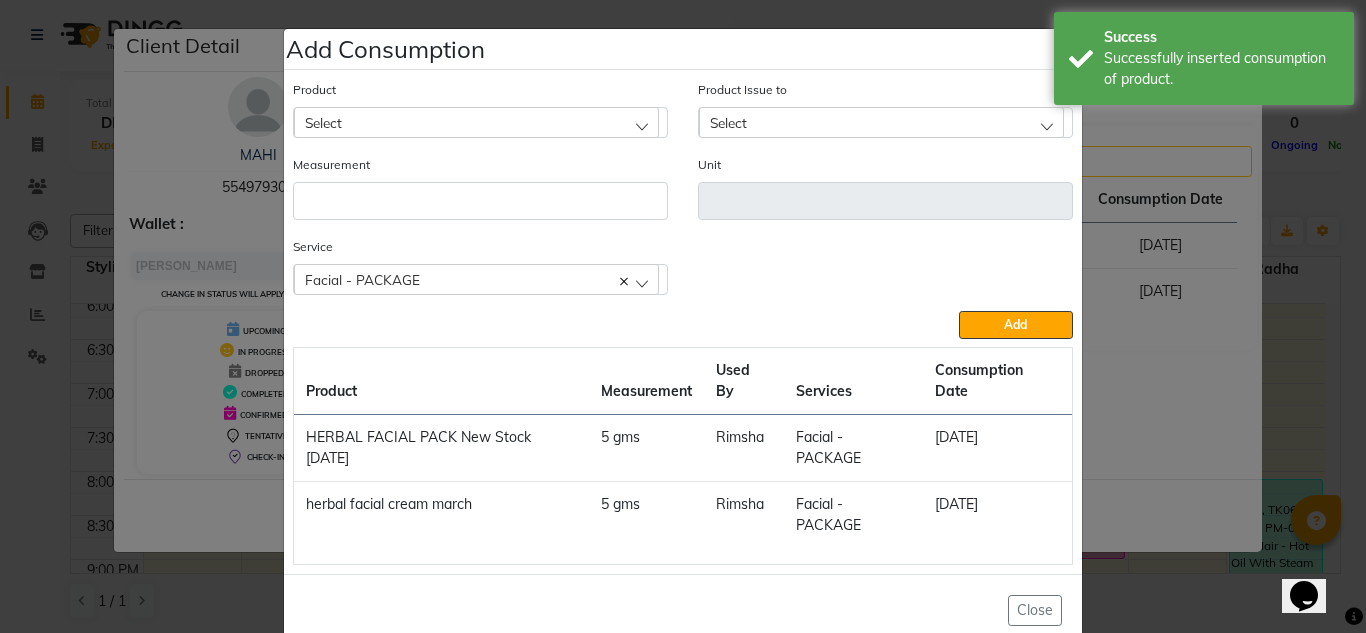 click on "Add Consumption × Product Select 0.07C 6D MIX Product Issue to Select 2025-02-21, Issued to: , Balance: 55 2024-10-20, Issued to: , Balance: 159 Measurement Unit Service  Facial  - PACKAGE  Facial  - PACKAGE  Hair  - Hot Oil With Steam (30 Min)  MORROCCAN  Add  Product Measurement Used By Services Consumption Date  HERBAL FACIAL PACK  New Stock 25-05-2025   5 gms   Rimsha   Facial  - PACKAGE   11-07-2025   herbal facial cream march    5 gms   Rimsha   Facial  - PACKAGE   11-07-2025   Close" 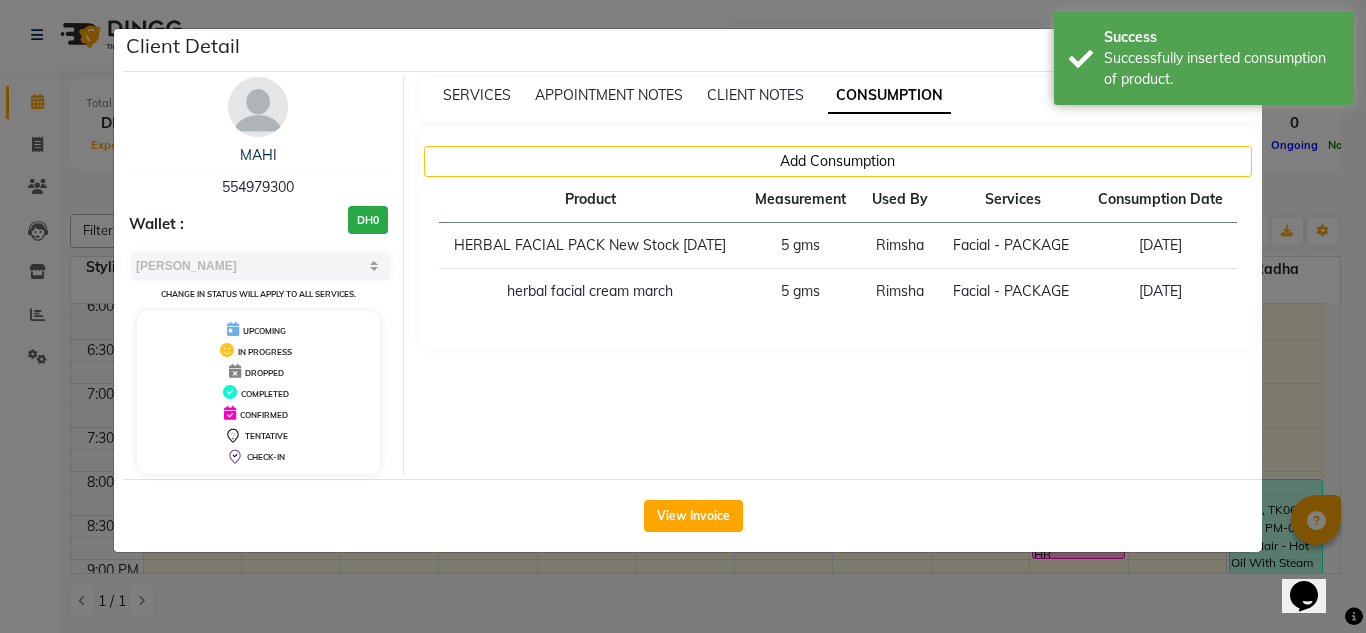 drag, startPoint x: 25, startPoint y: 233, endPoint x: 30, endPoint y: 242, distance: 10.29563 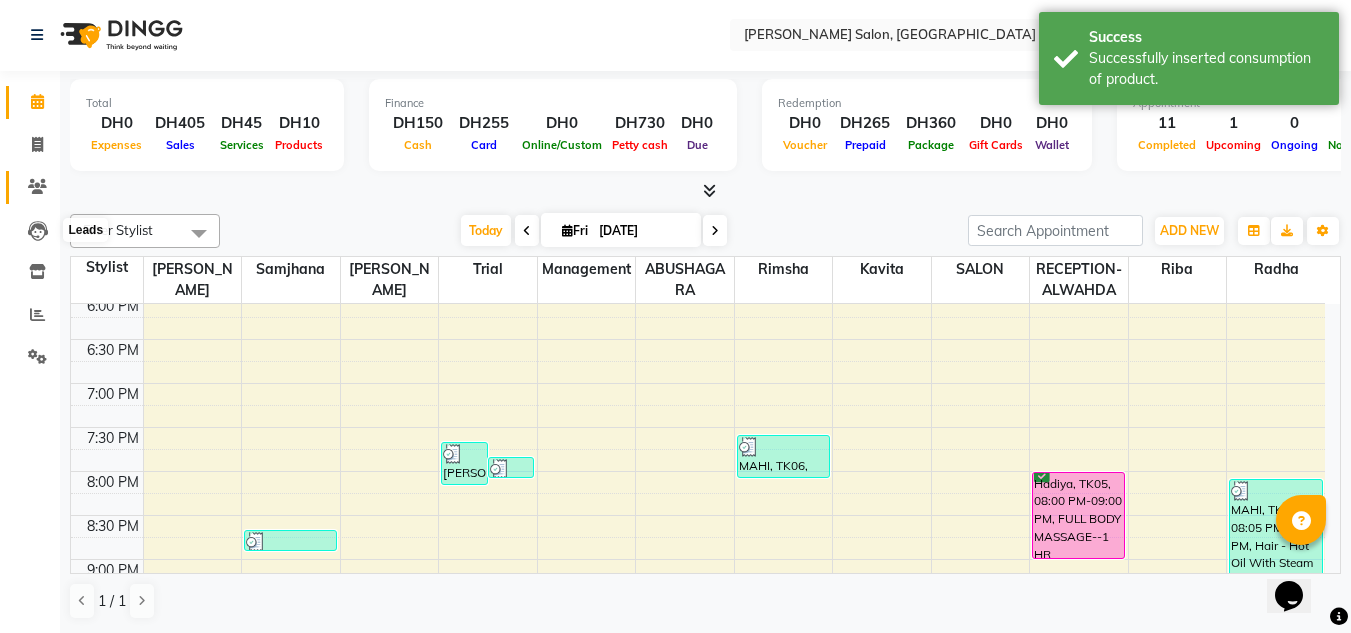 click 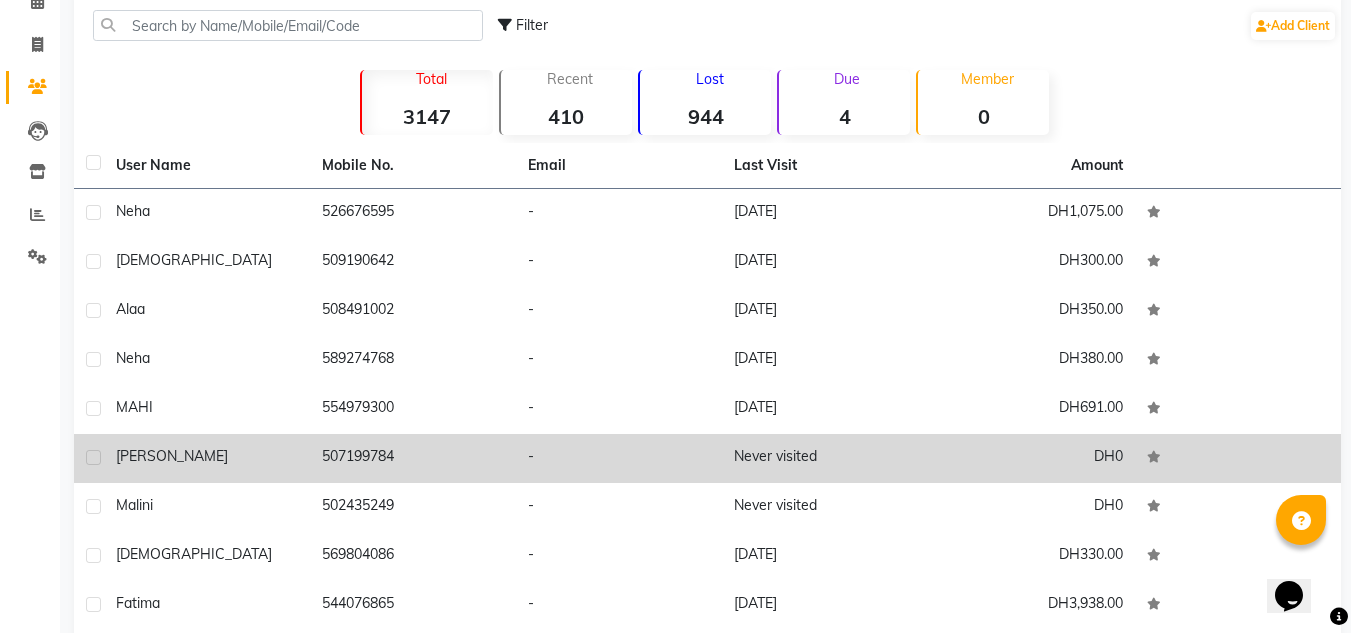 scroll, scrollTop: 201, scrollLeft: 0, axis: vertical 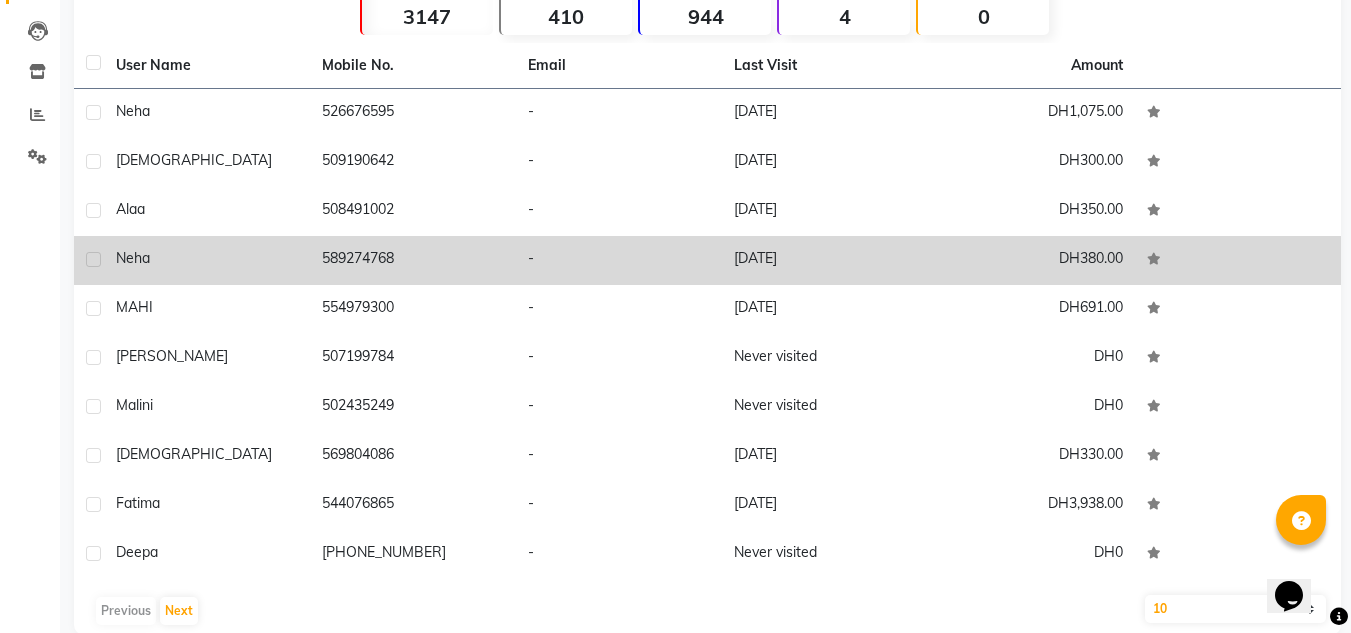 click on "Alaa" 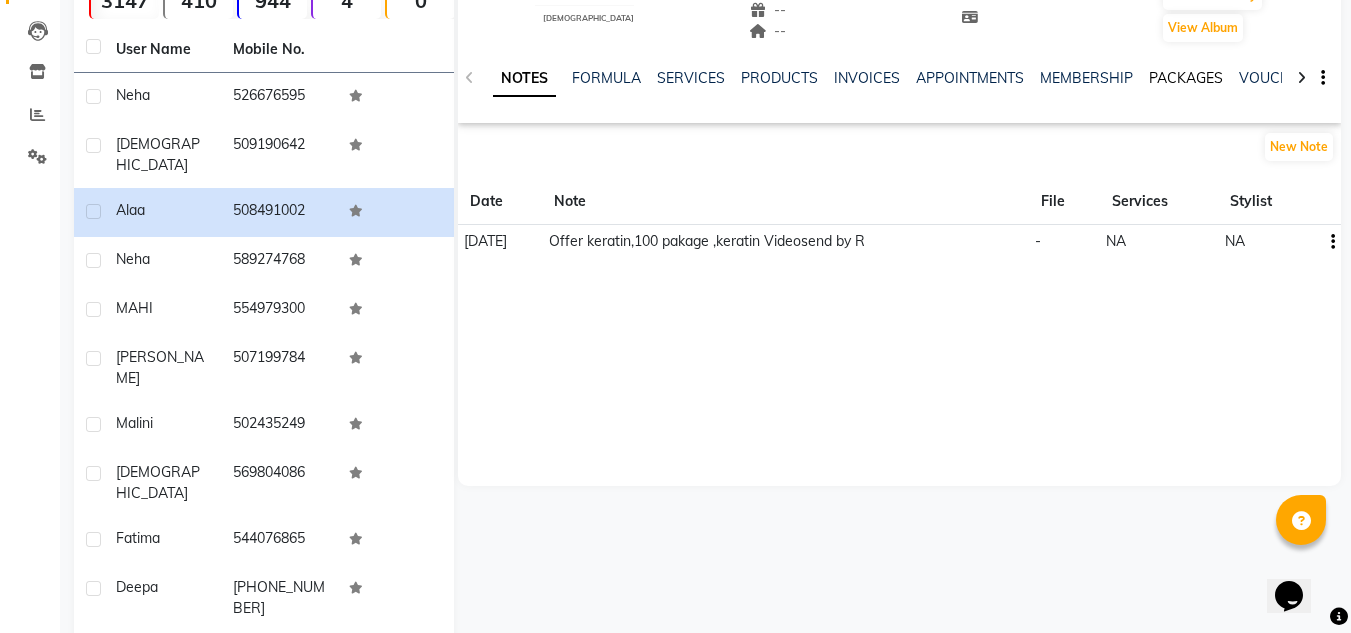 click on "PACKAGES" 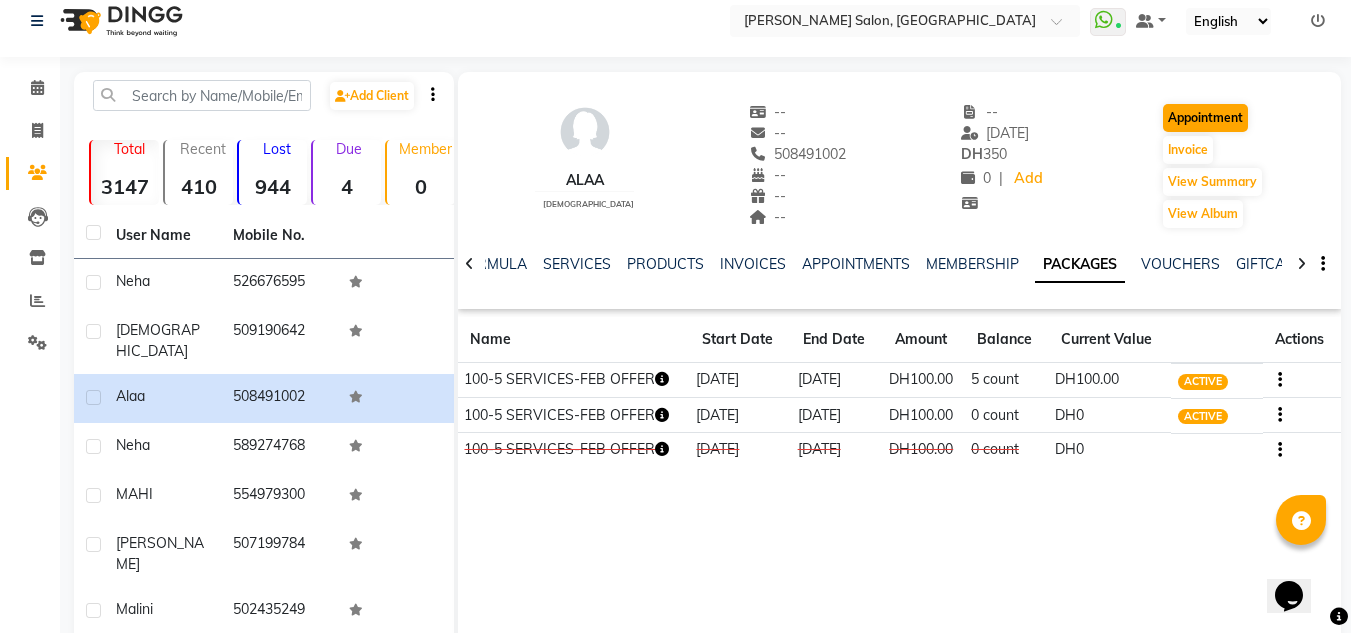 scroll, scrollTop: 0, scrollLeft: 0, axis: both 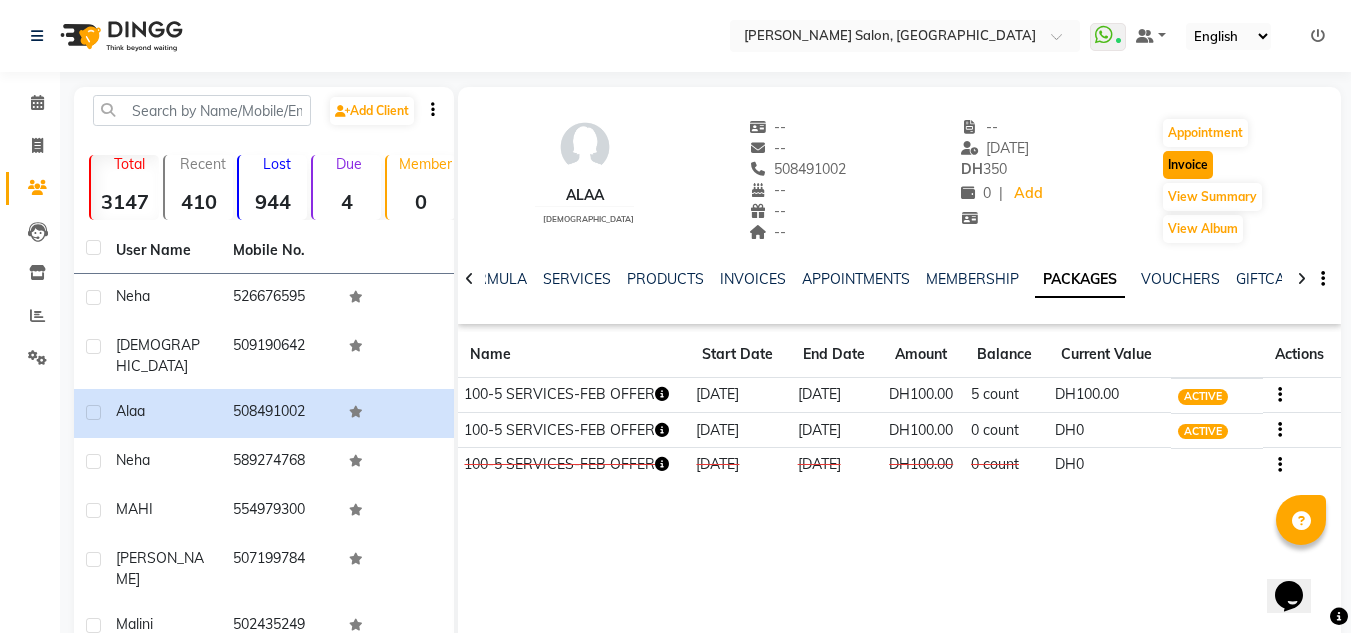 click on "Invoice" 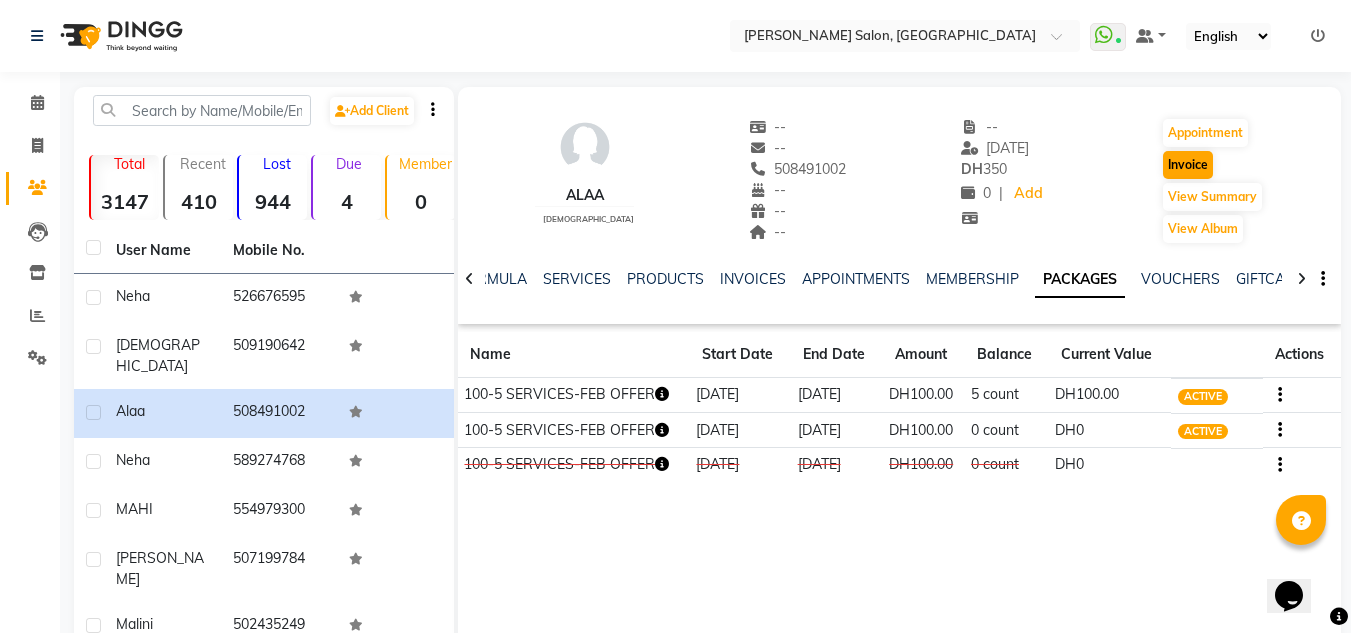 select on "service" 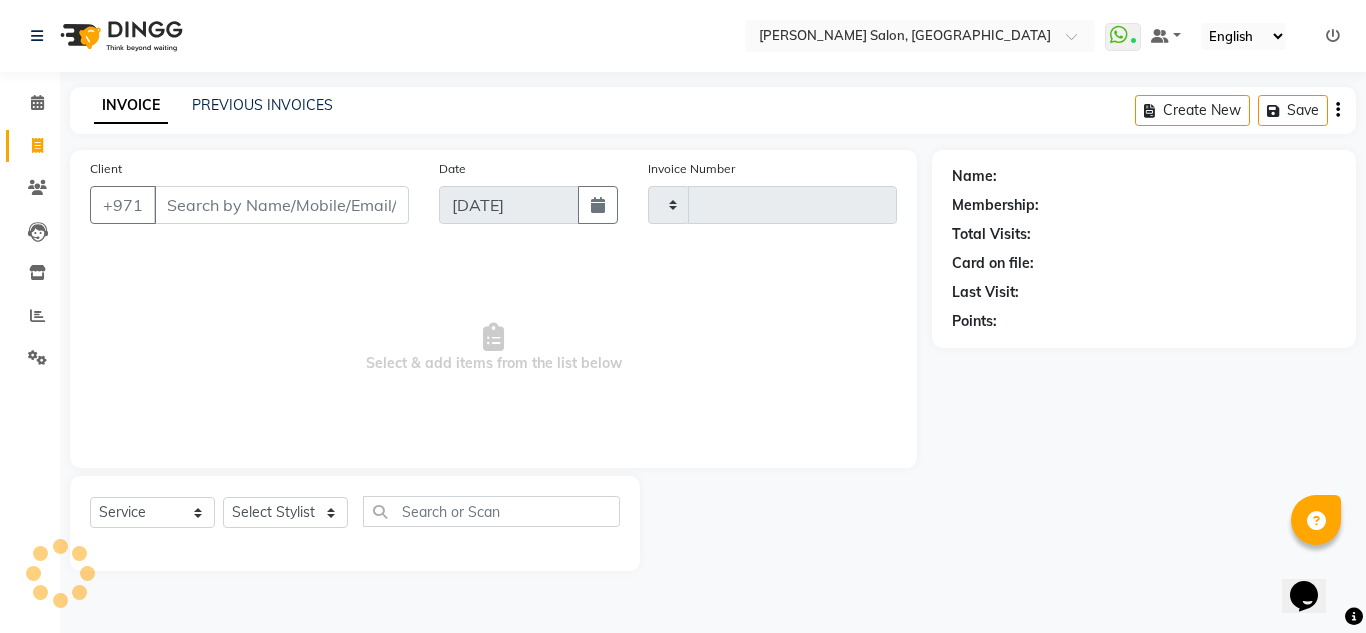 type on "1386" 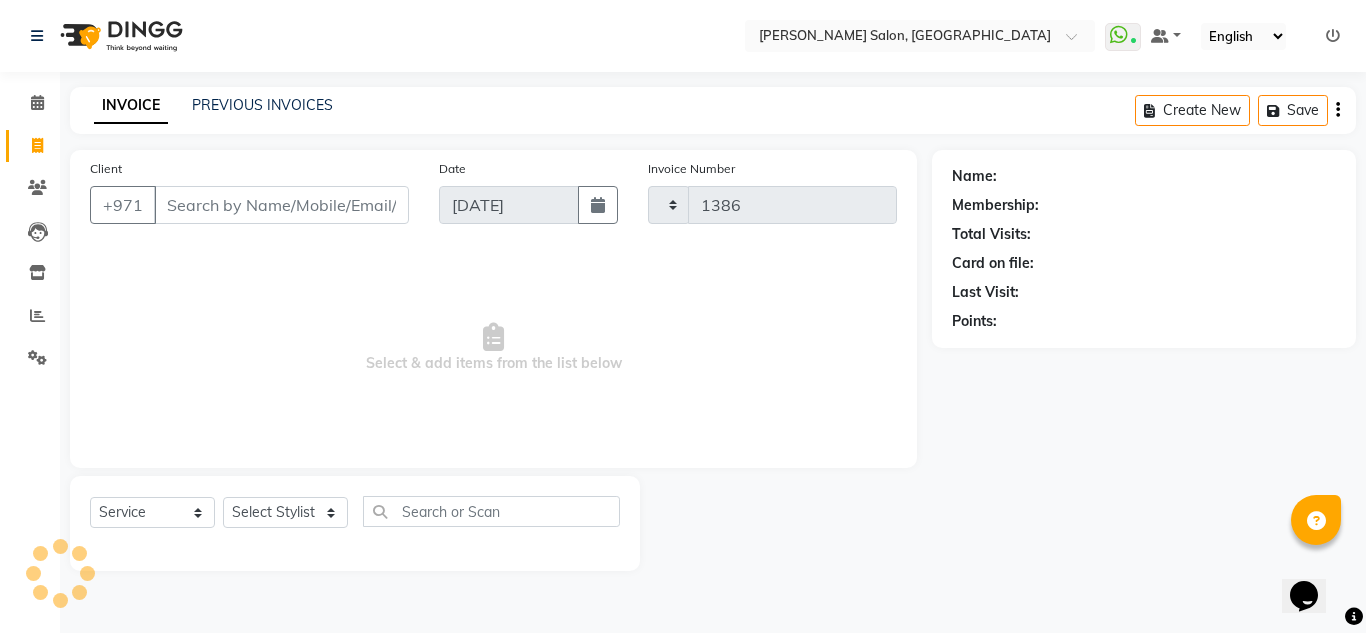 select on "4333" 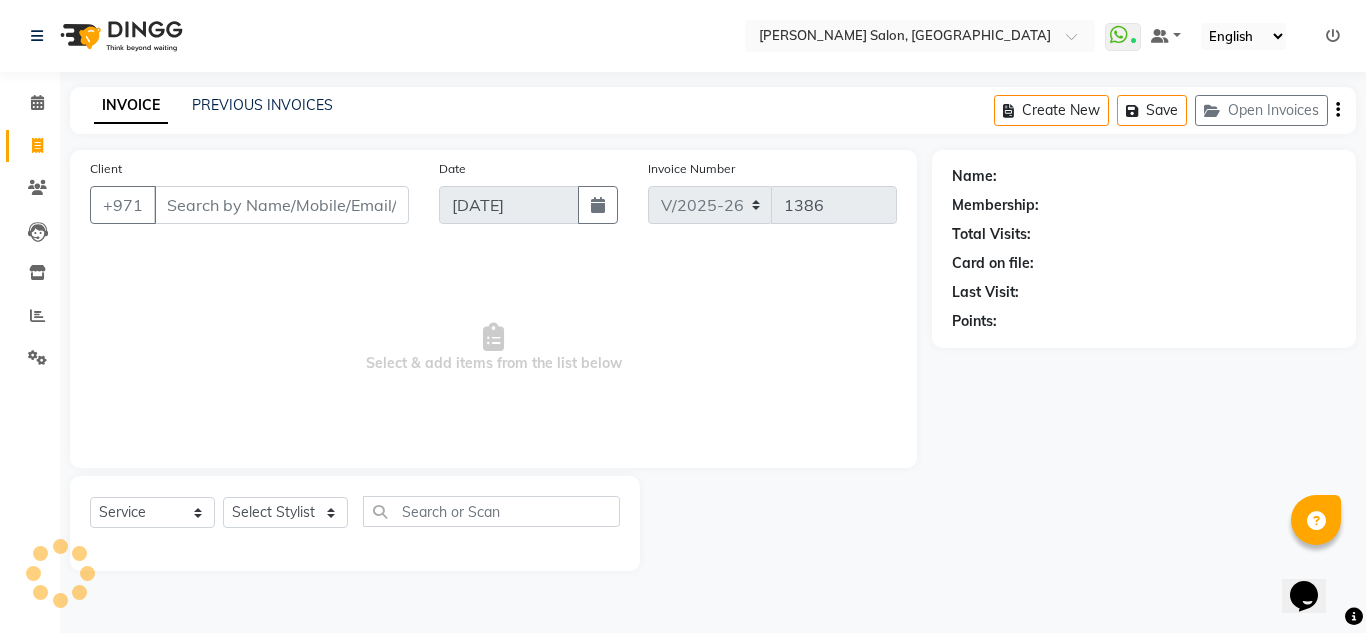 type on "508491002" 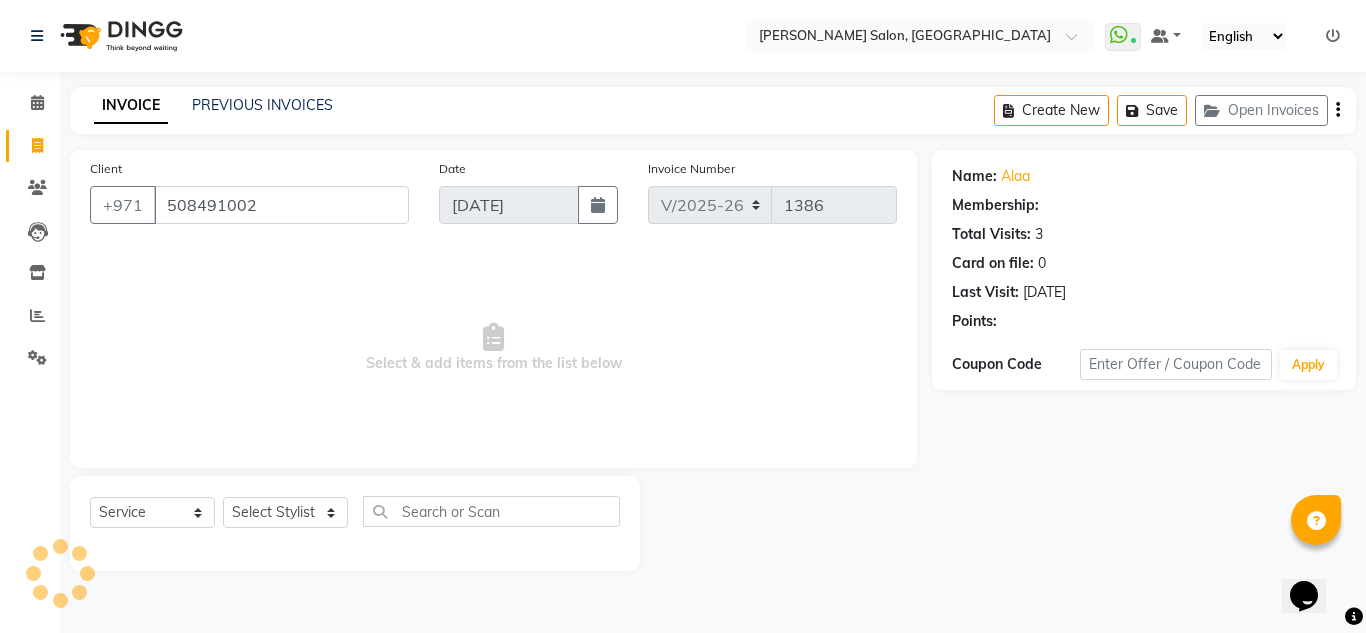 select on "1: Object" 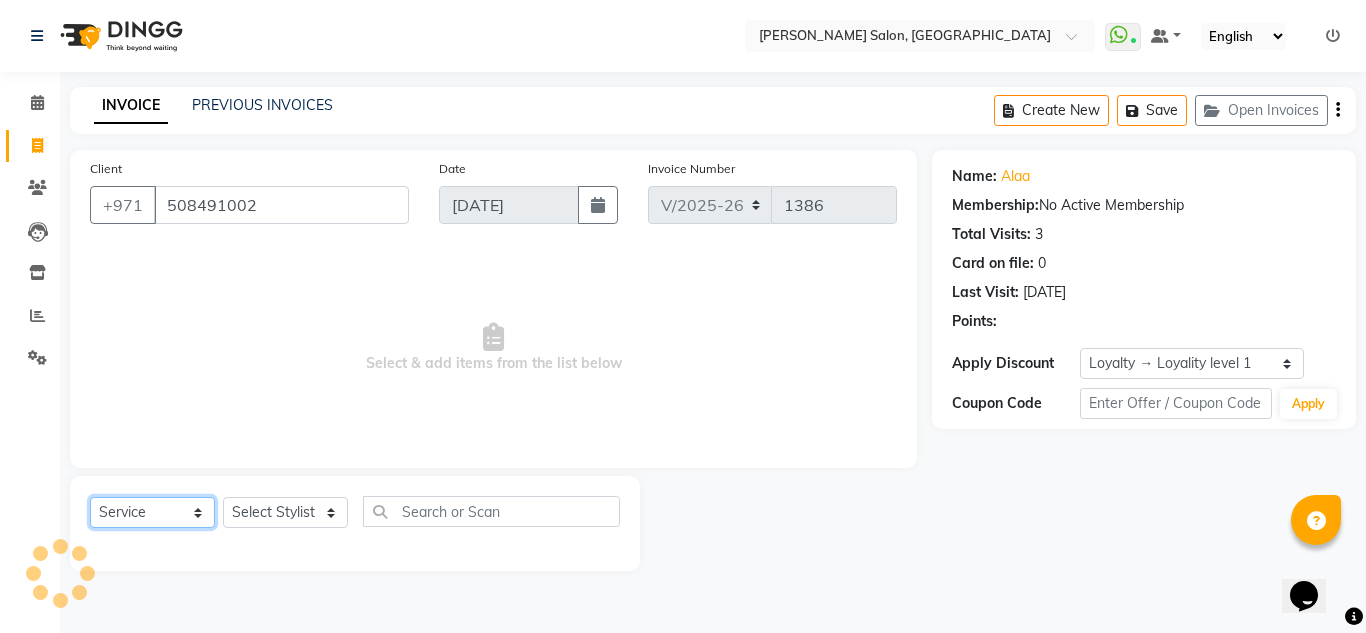 drag, startPoint x: 193, startPoint y: 515, endPoint x: 194, endPoint y: 503, distance: 12.0415945 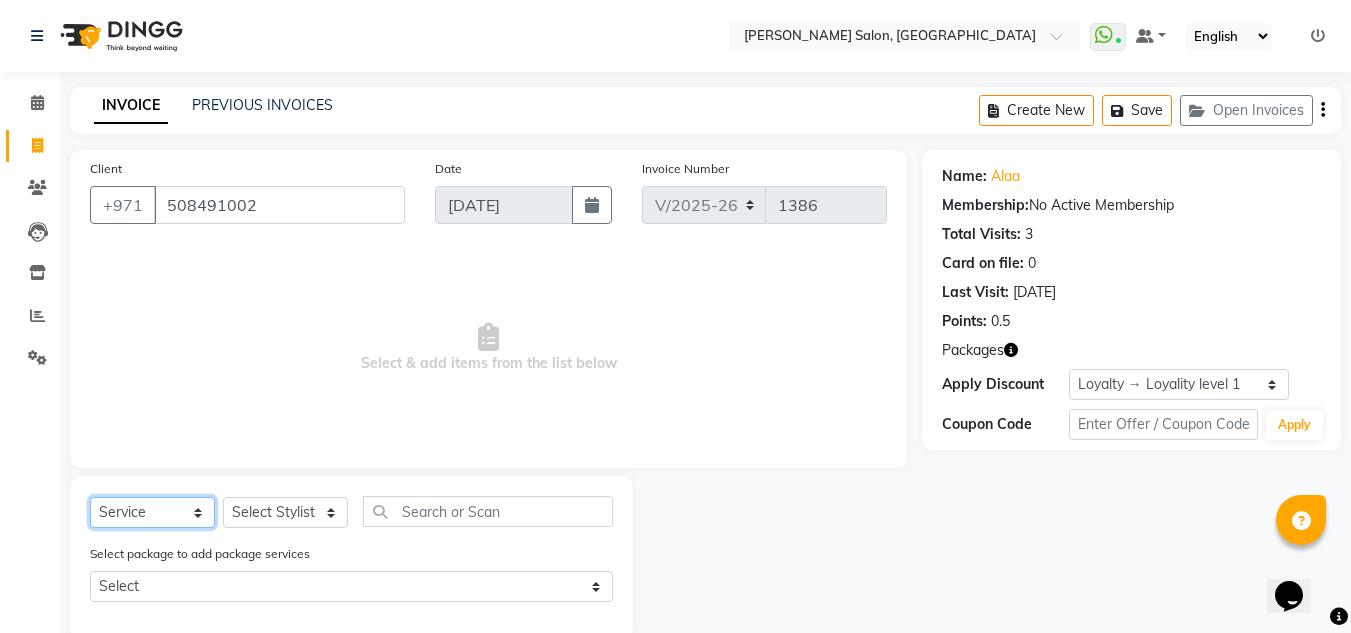 click on "Select  Service  Product  Membership  Package Voucher Prepaid Gift Card" 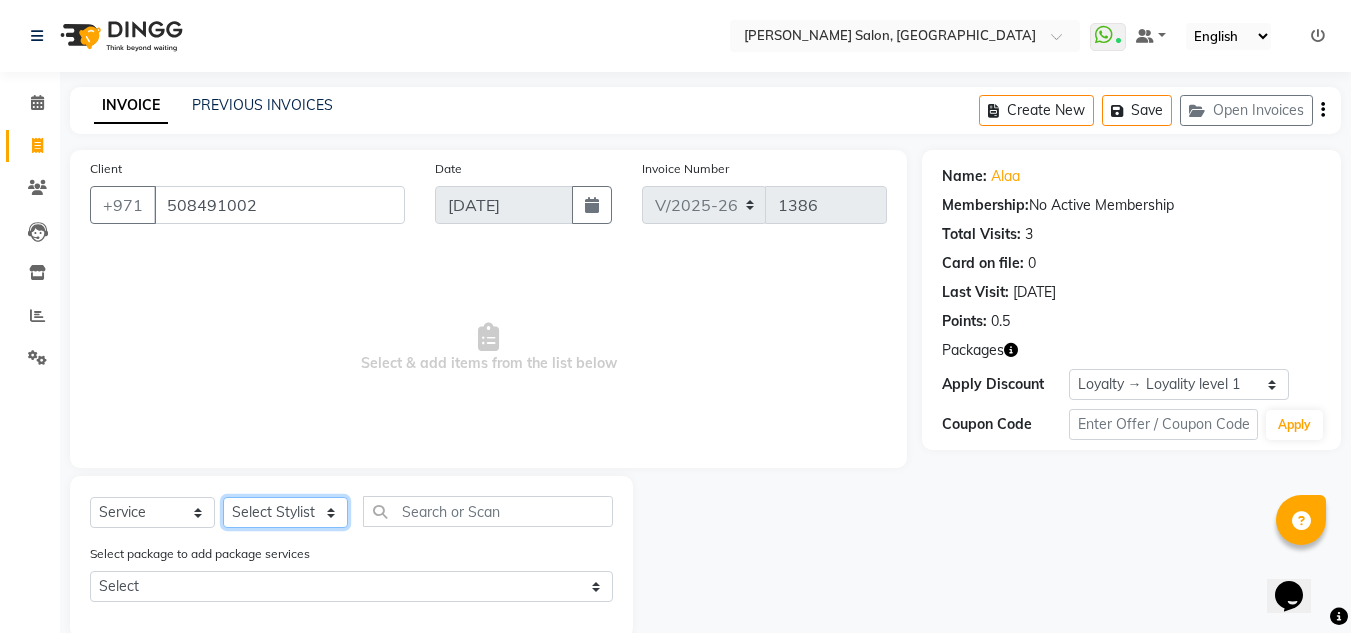 click on "Select Stylist ABUSHAGARA Kavita Laxmi Management [PERSON_NAME] RECEPTION-ALWAHDA [PERSON_NAME] SALON [PERSON_NAME] trial" 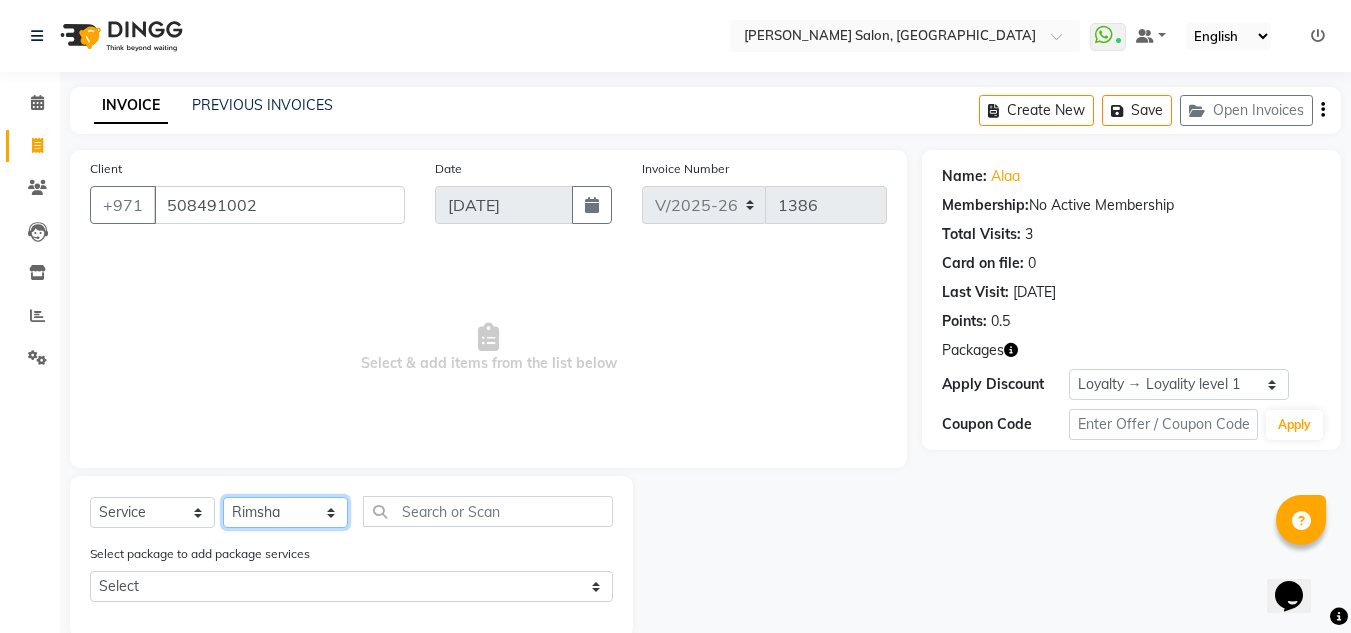 click on "Select Stylist ABUSHAGARA Kavita Laxmi Management [PERSON_NAME] RECEPTION-ALWAHDA [PERSON_NAME] SALON [PERSON_NAME] trial" 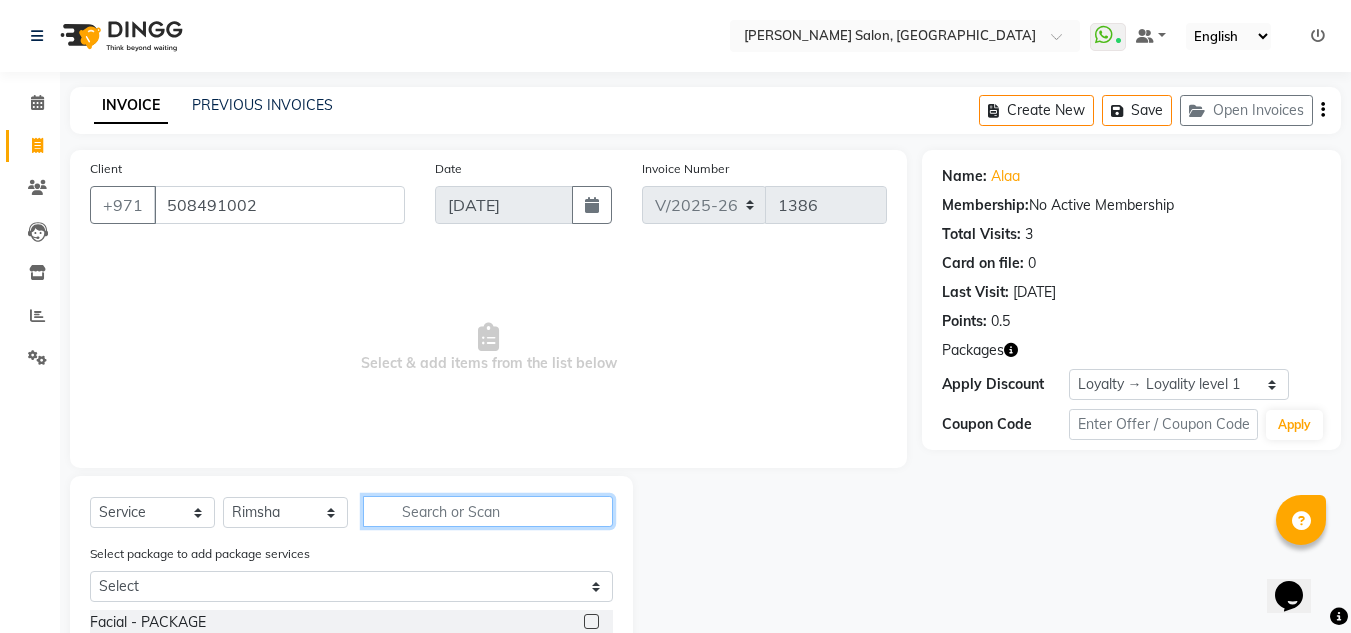 click 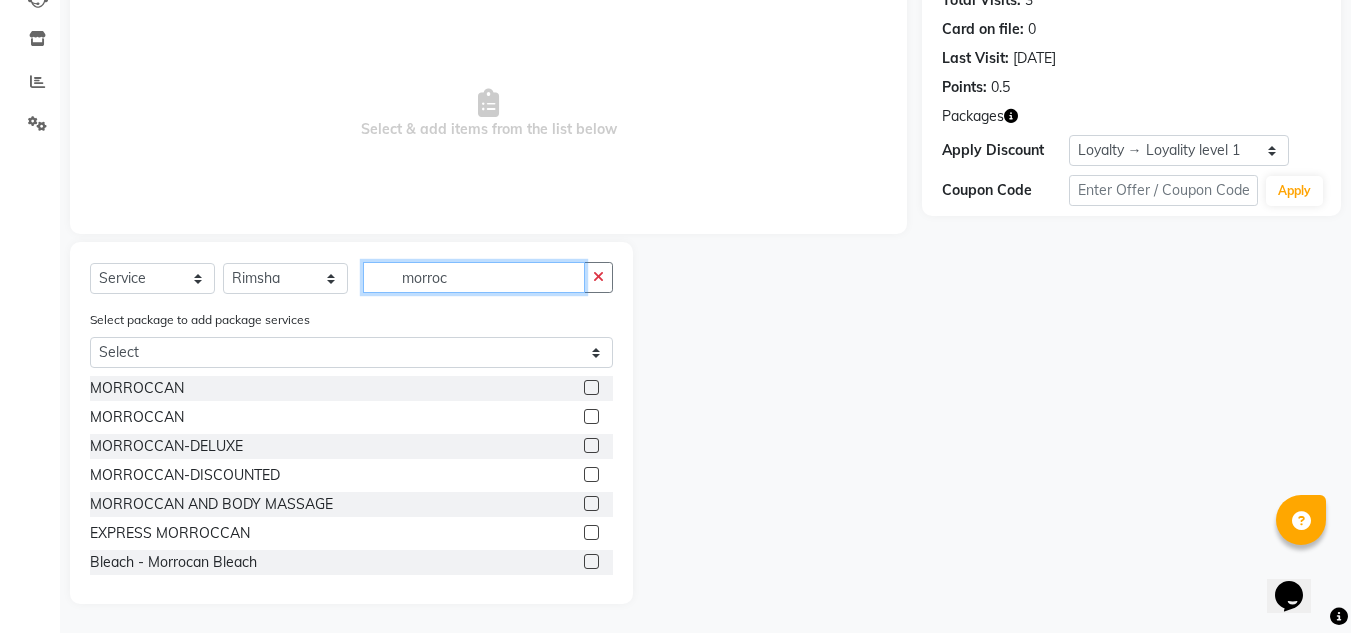 scroll, scrollTop: 235, scrollLeft: 0, axis: vertical 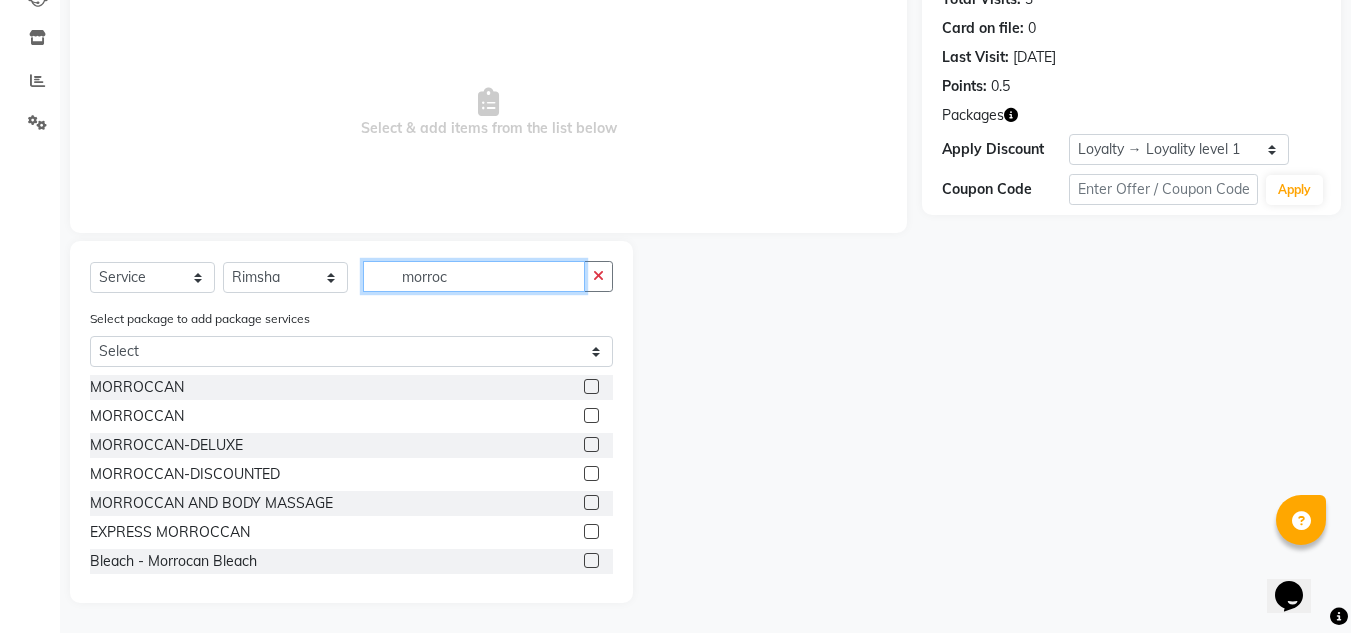 type on "morroc" 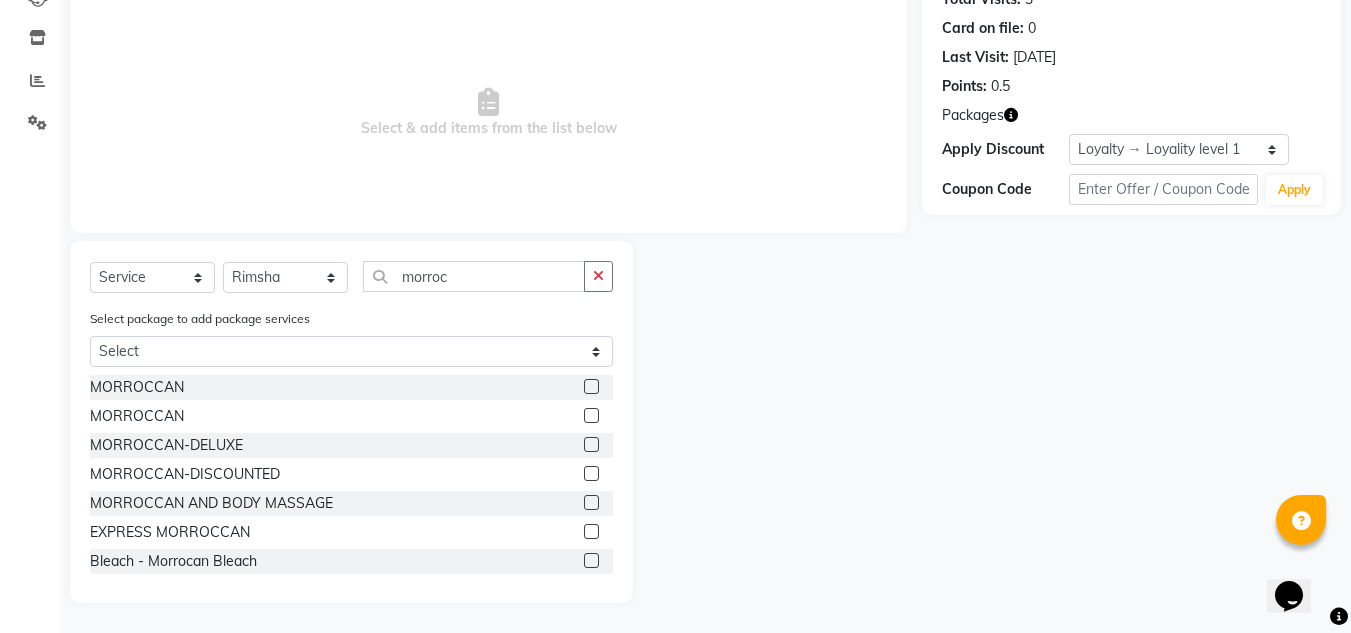 click 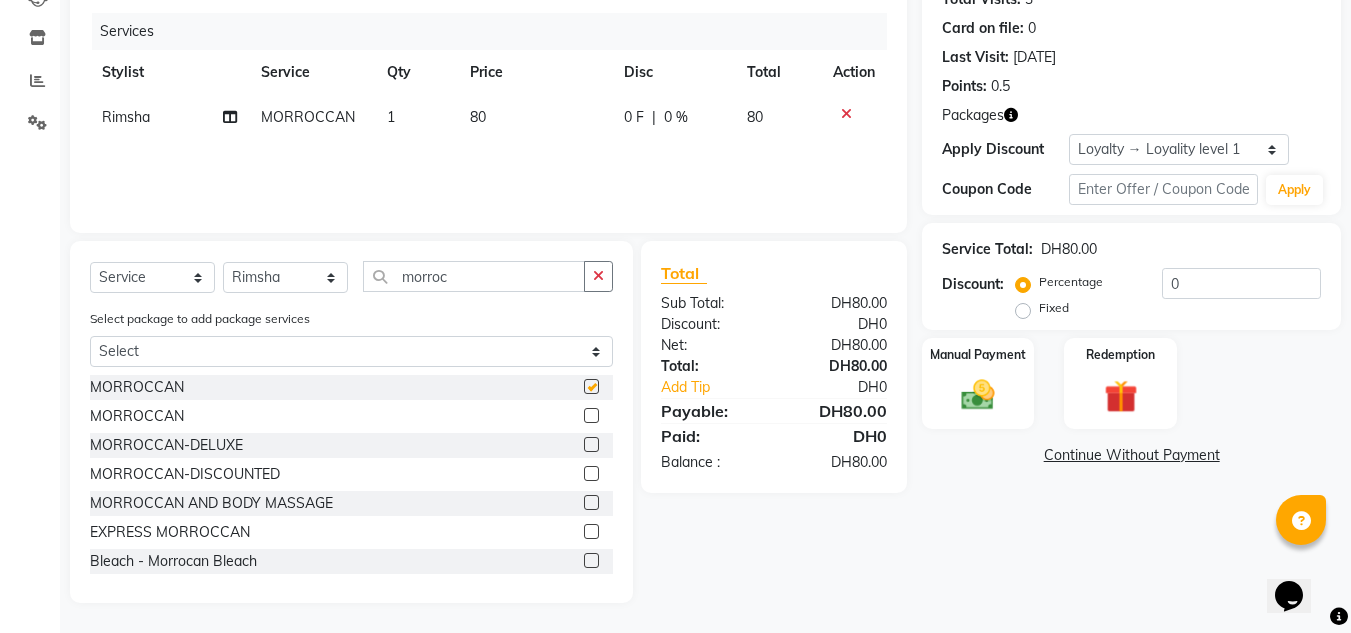 checkbox on "false" 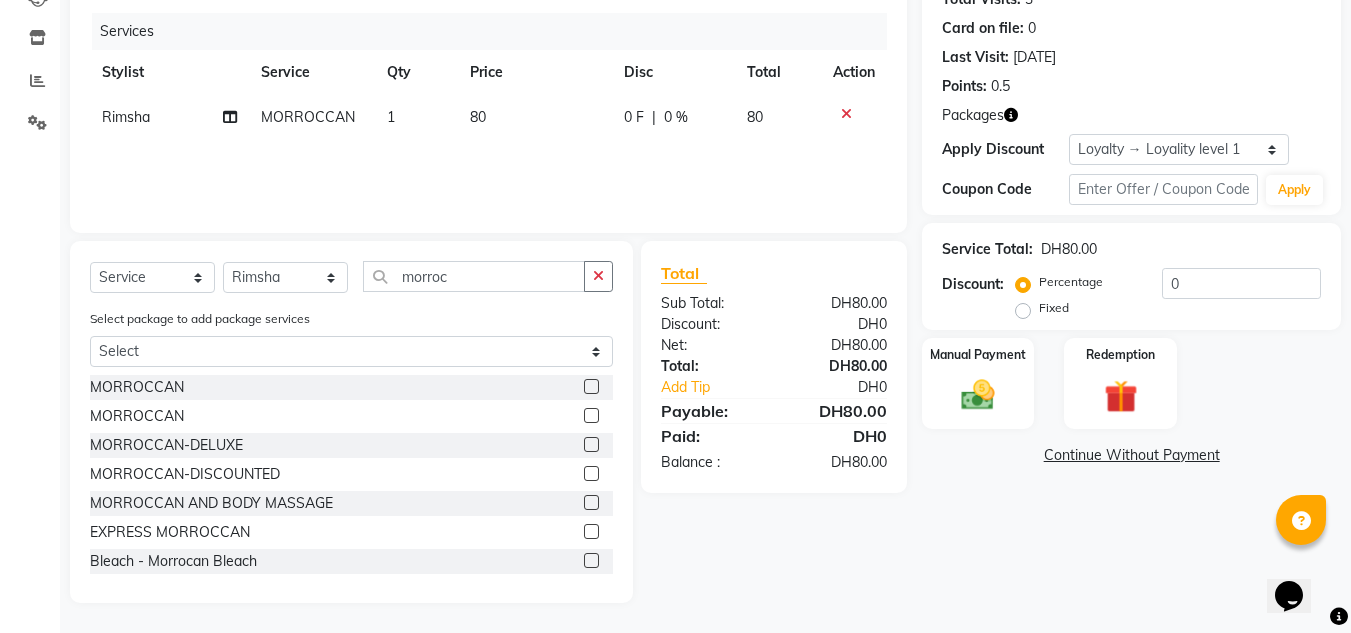click on "Select  Service  Product  Membership  Package Voucher Prepaid Gift Card  Select Stylist ABUSHAGARA Kavita Laxmi Management Manisha Radha RECEPTION-ALWAHDA Riba Rimsha SALON Samjhana trial morroc" 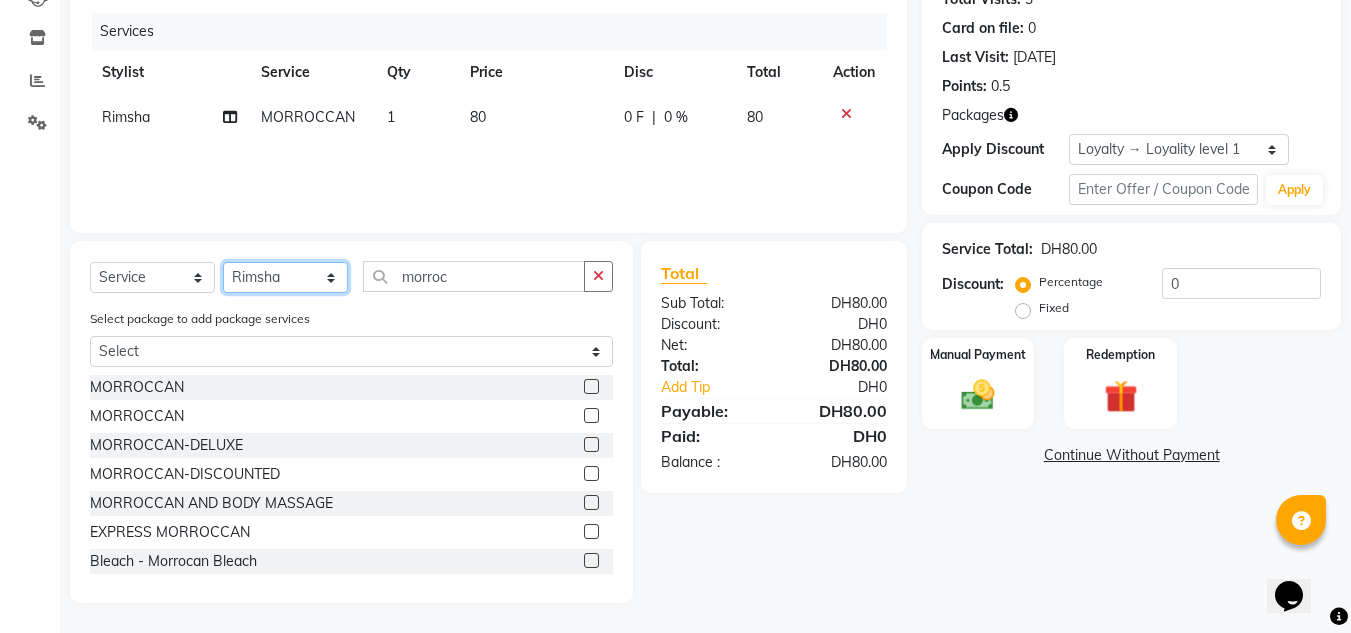 click on "Select Stylist ABUSHAGARA Kavita Laxmi Management [PERSON_NAME] RECEPTION-ALWAHDA [PERSON_NAME] SALON [PERSON_NAME] trial" 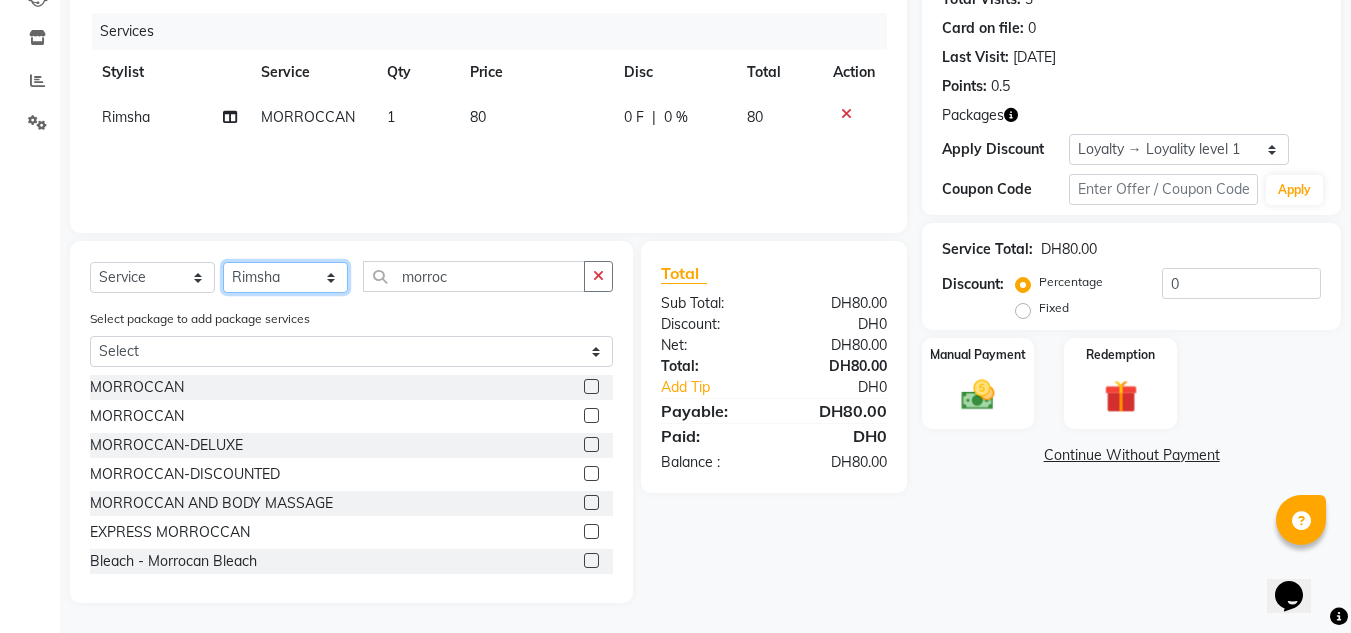 select on "36338" 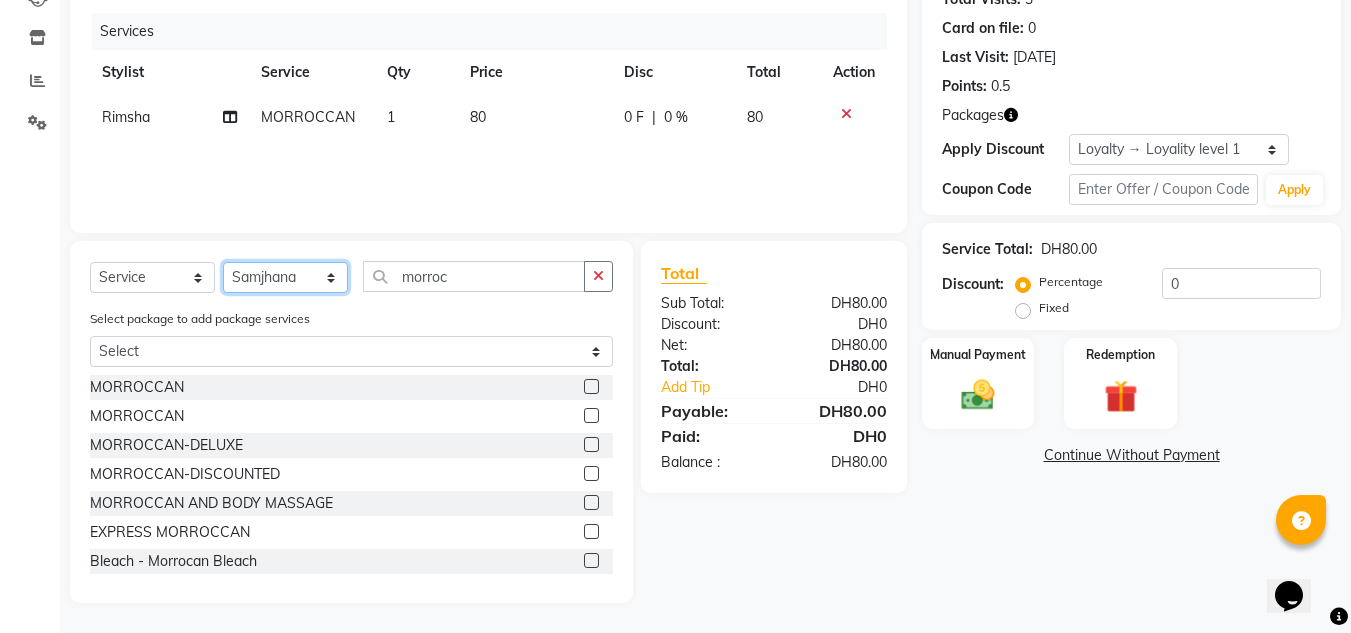 click on "Select Stylist ABUSHAGARA Kavita Laxmi Management [PERSON_NAME] RECEPTION-ALWAHDA [PERSON_NAME] SALON [PERSON_NAME] trial" 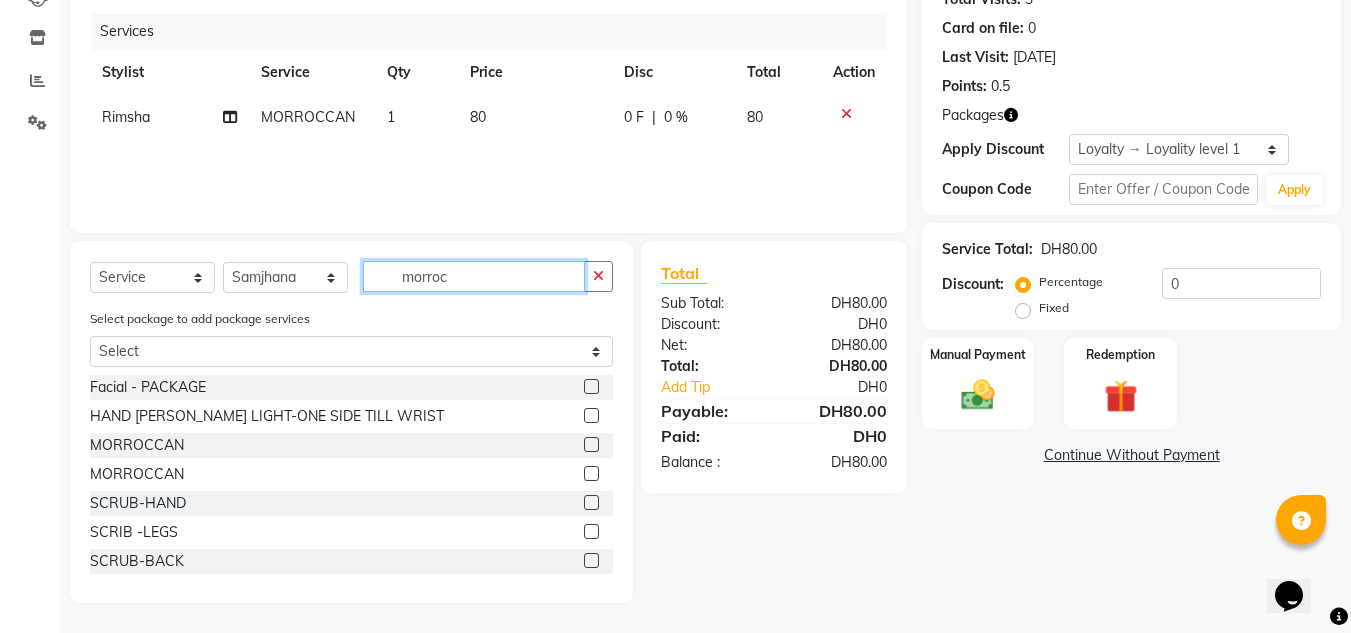 drag, startPoint x: 475, startPoint y: 281, endPoint x: 254, endPoint y: 296, distance: 221.50847 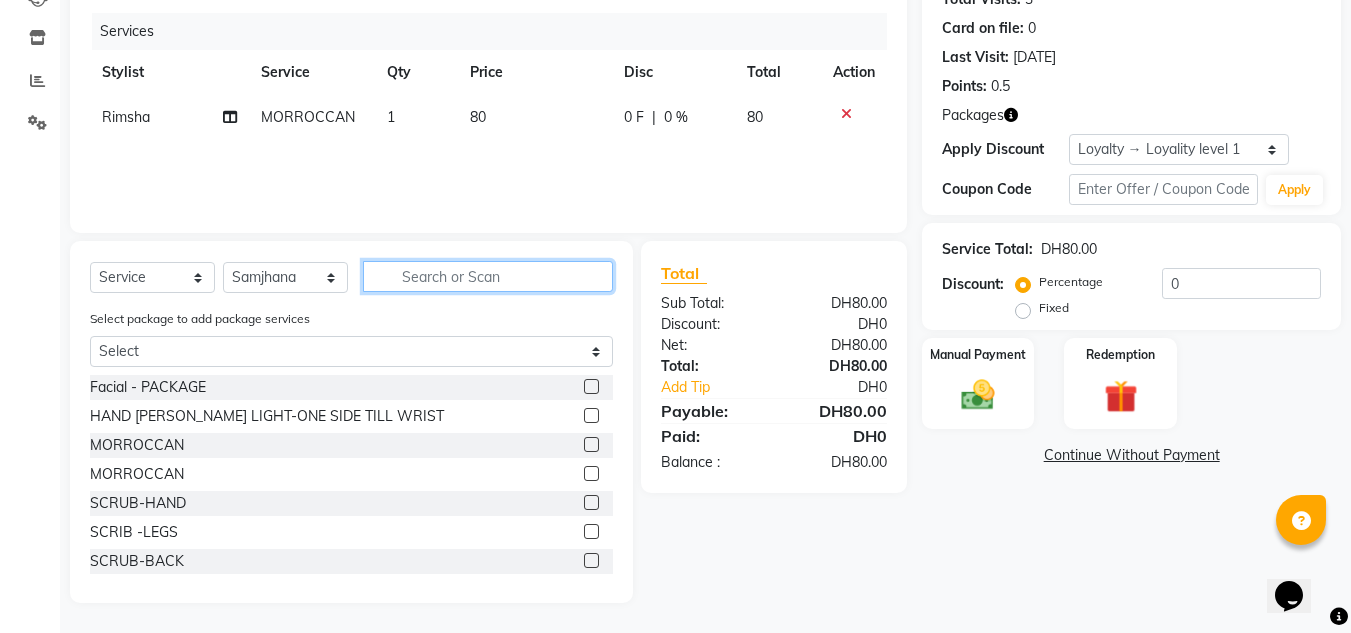 type on "s" 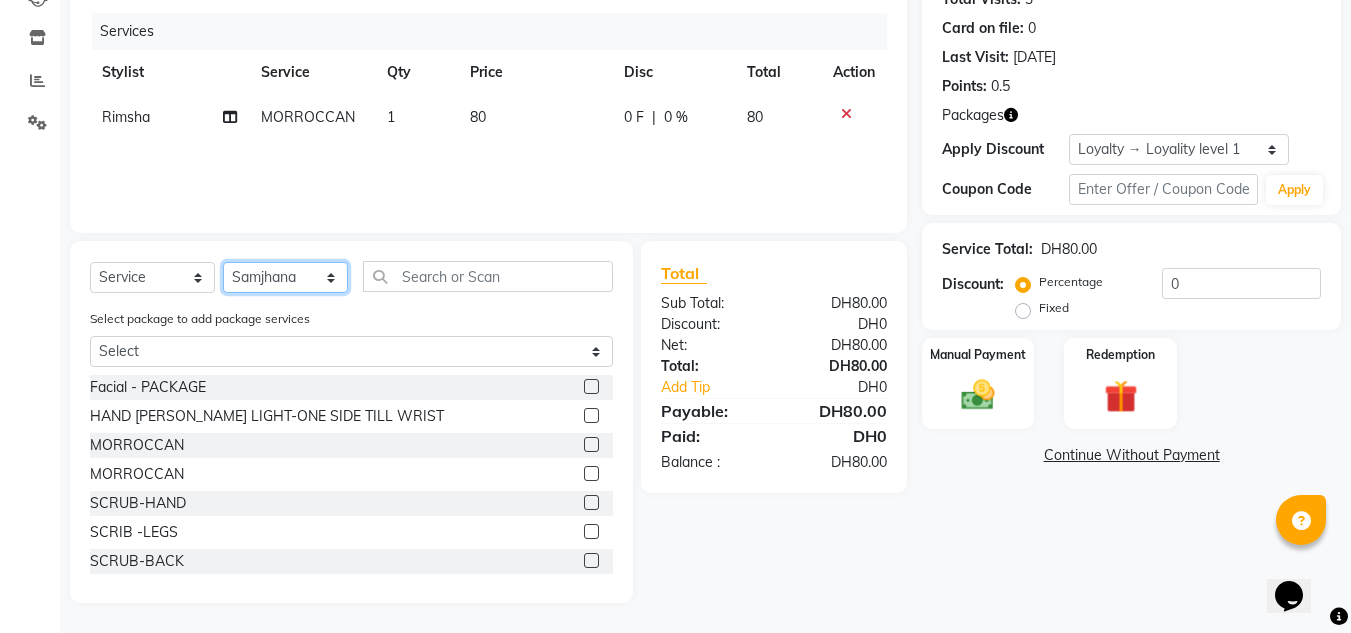click on "Select Stylist ABUSHAGARA Kavita Laxmi Management [PERSON_NAME] RECEPTION-ALWAHDA [PERSON_NAME] SALON [PERSON_NAME] trial" 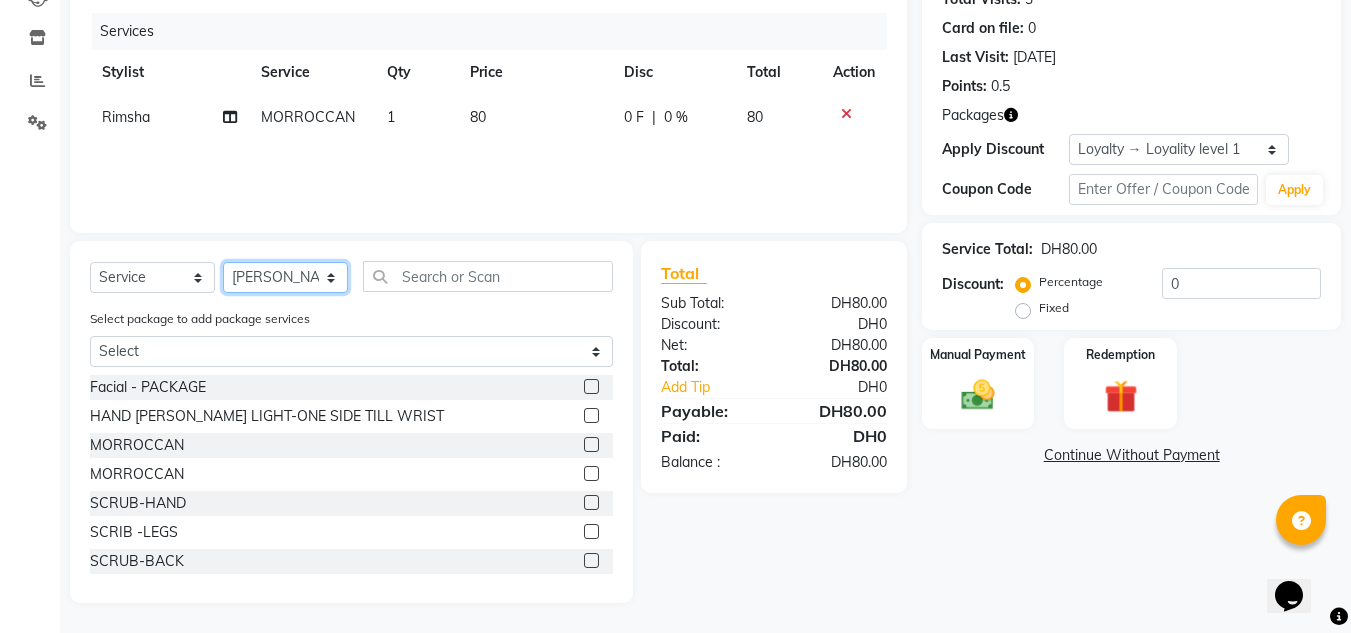 click on "Select Stylist ABUSHAGARA Kavita Laxmi Management [PERSON_NAME] RECEPTION-ALWAHDA [PERSON_NAME] SALON [PERSON_NAME] trial" 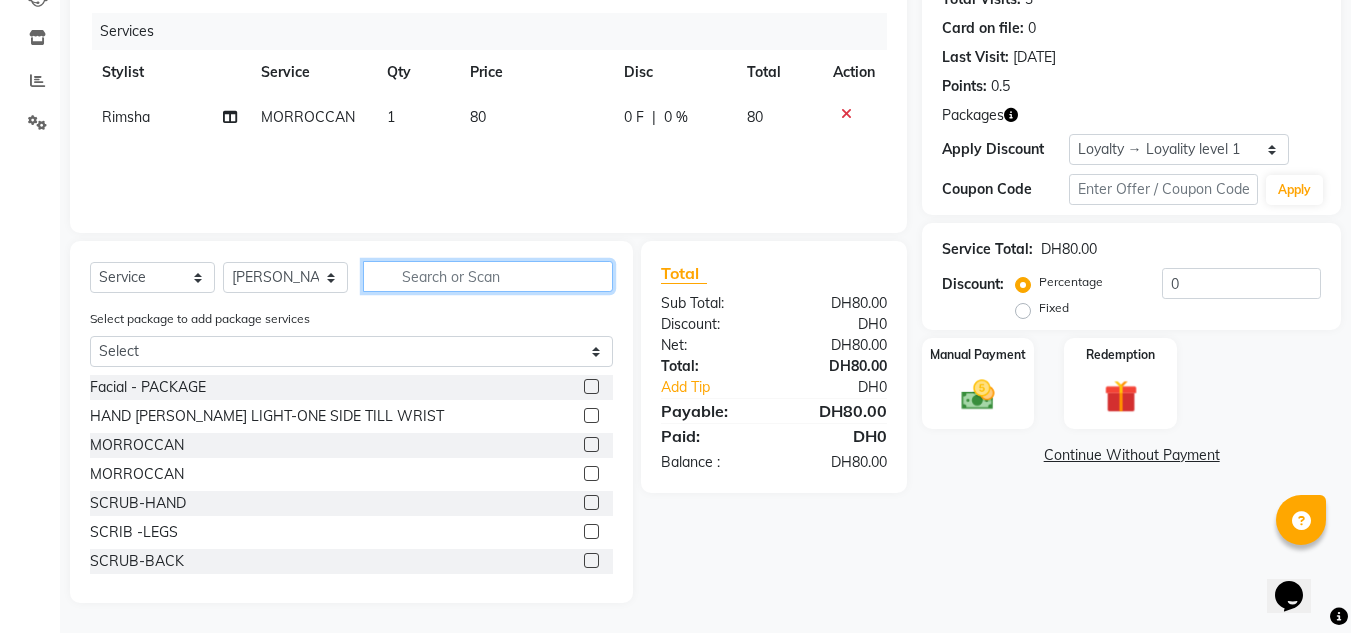 click 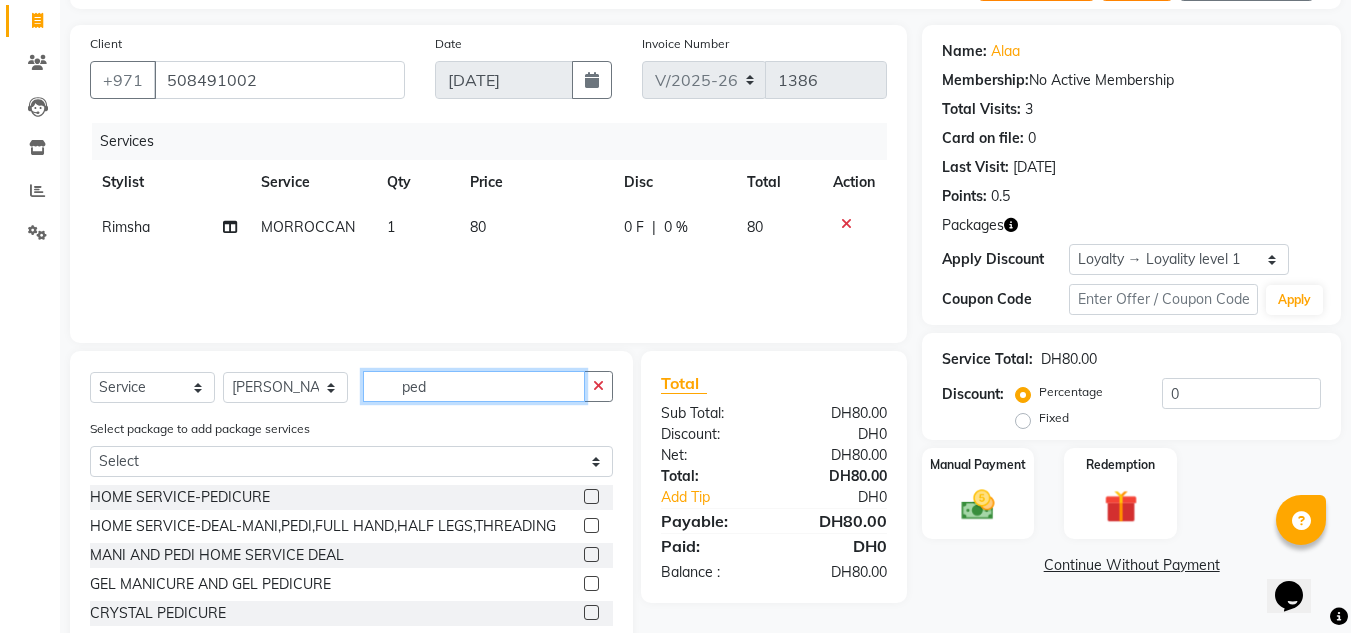 scroll, scrollTop: 235, scrollLeft: 0, axis: vertical 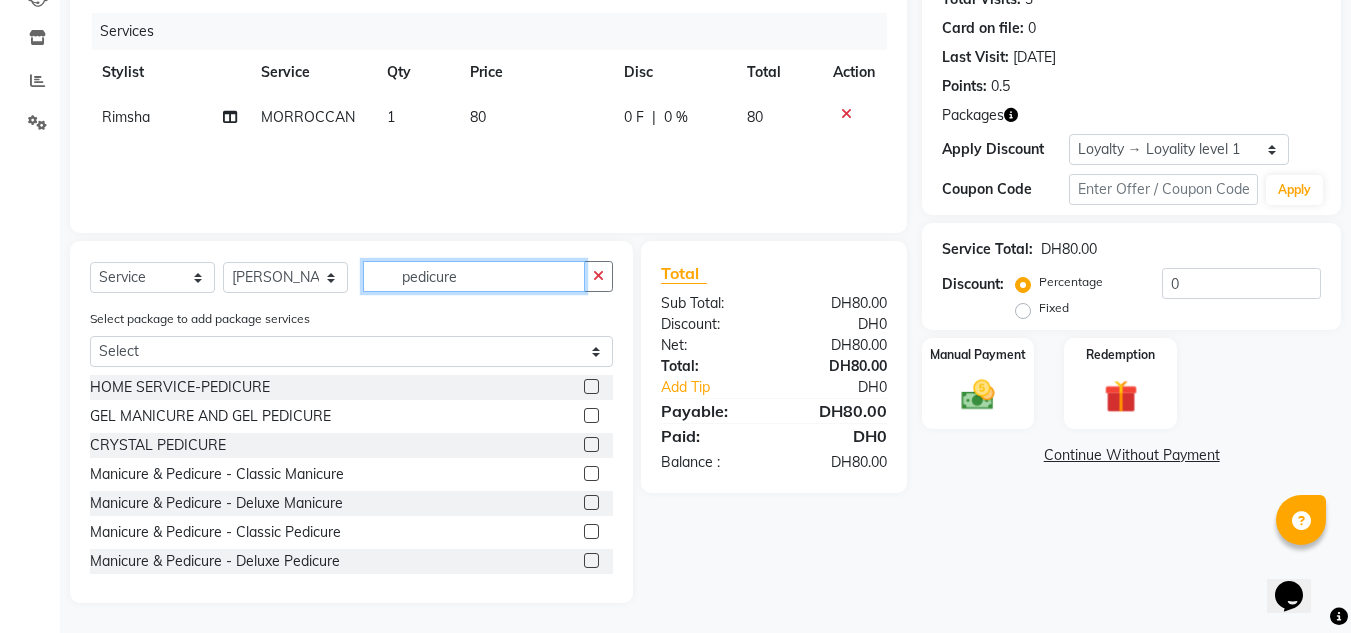 type on "pedicure" 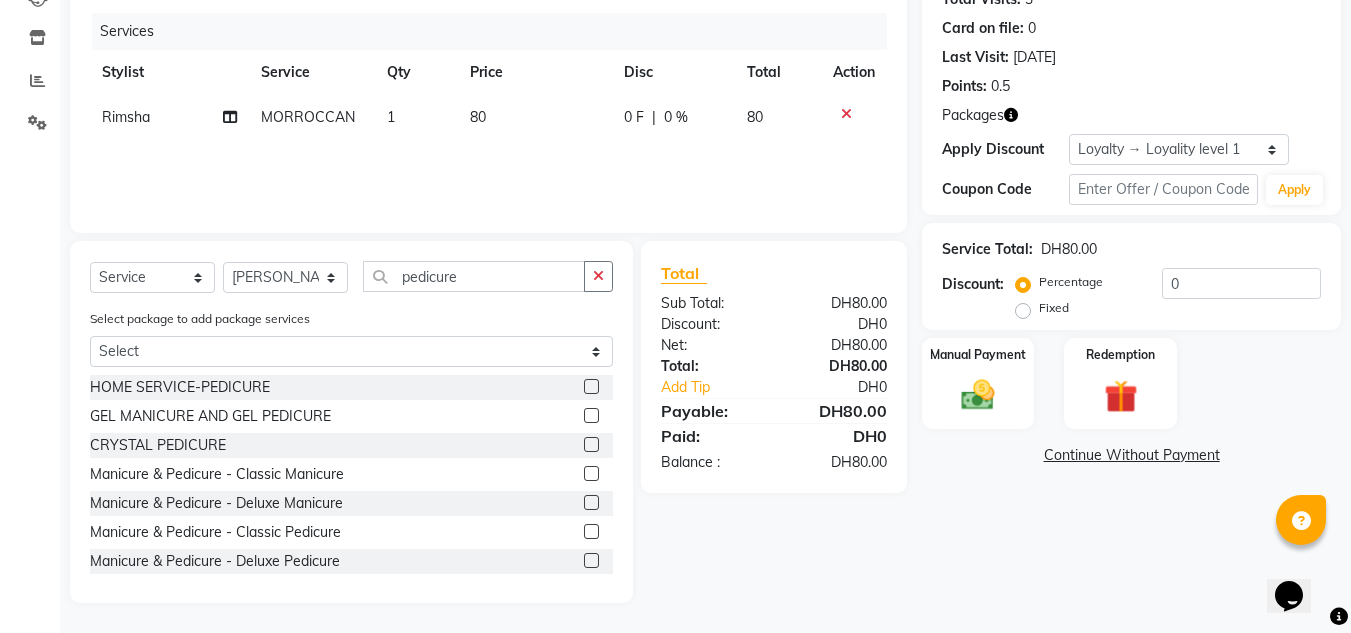 click 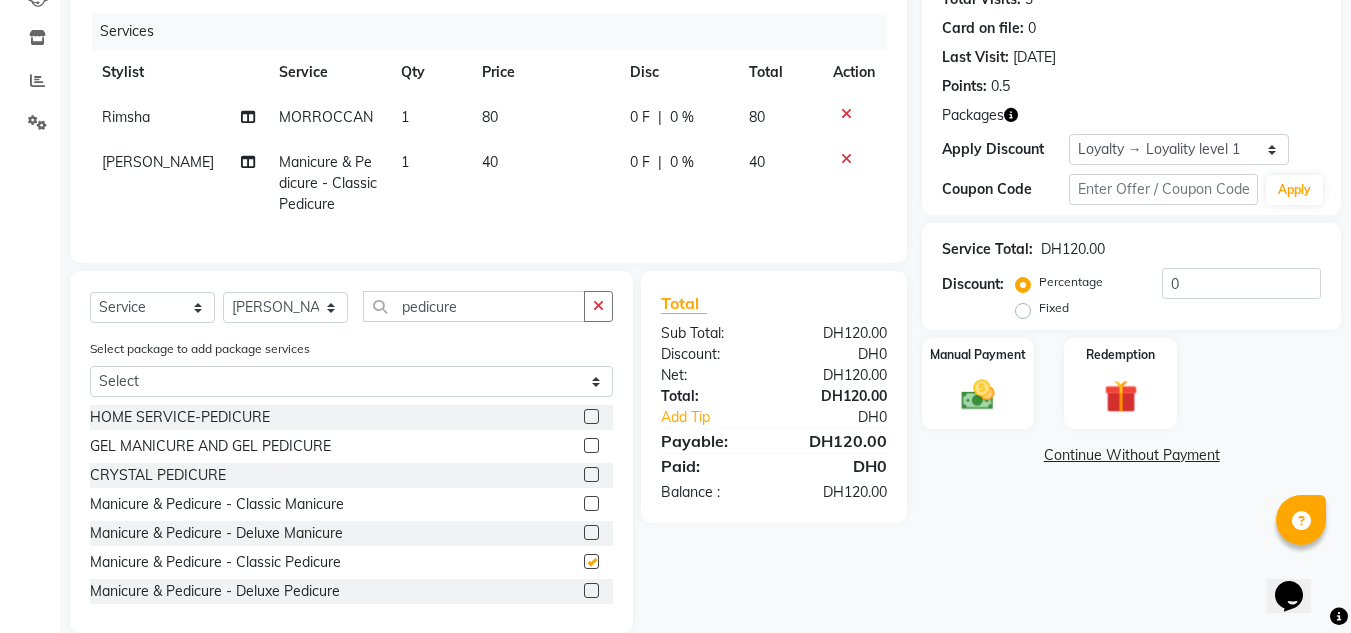 checkbox on "false" 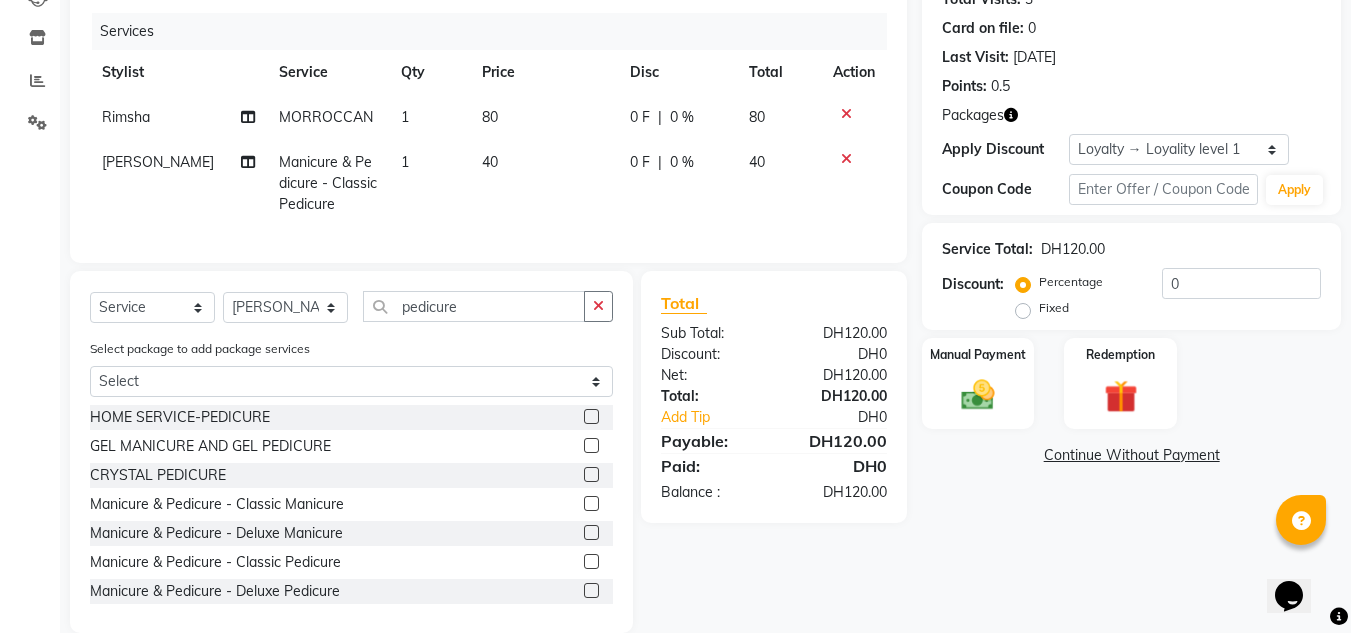 click on "1" 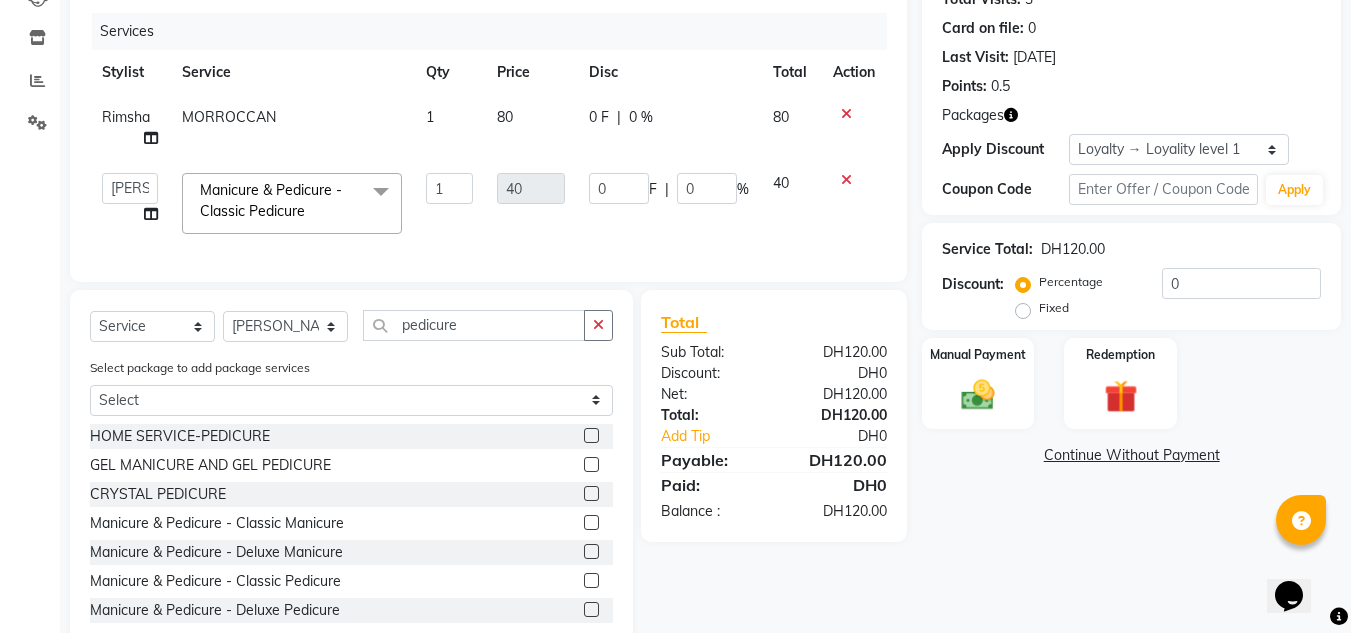 click on "1" 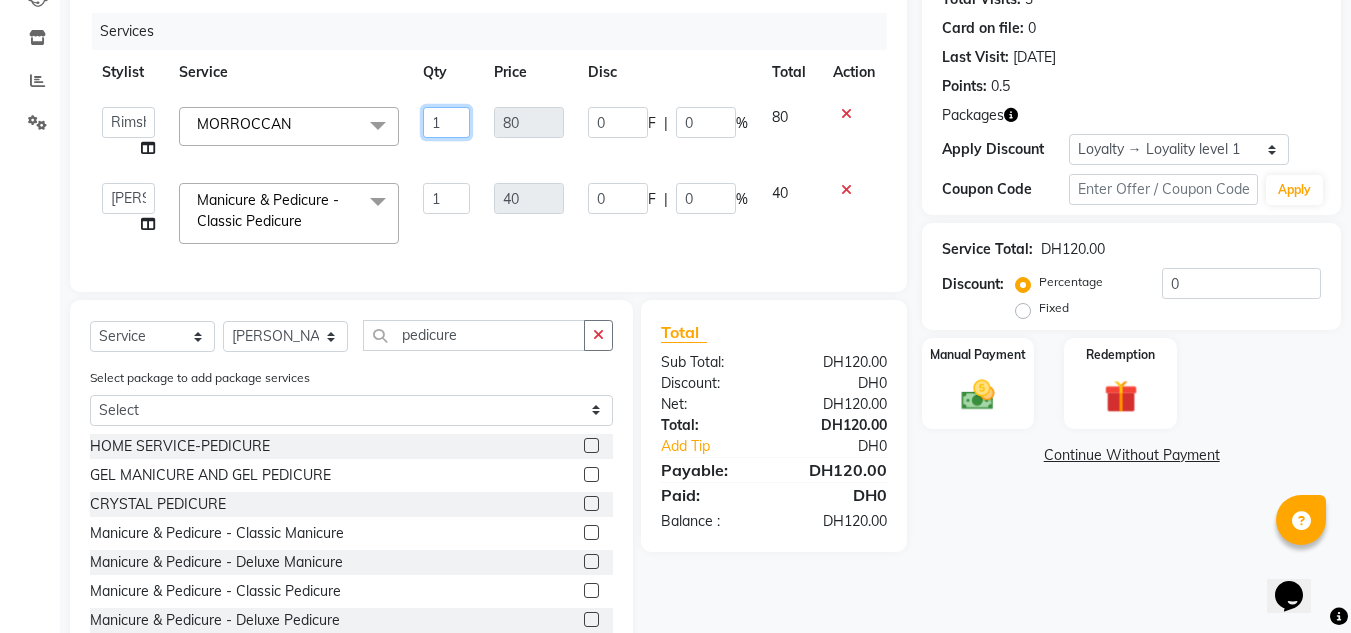 drag, startPoint x: 421, startPoint y: 122, endPoint x: 408, endPoint y: 122, distance: 13 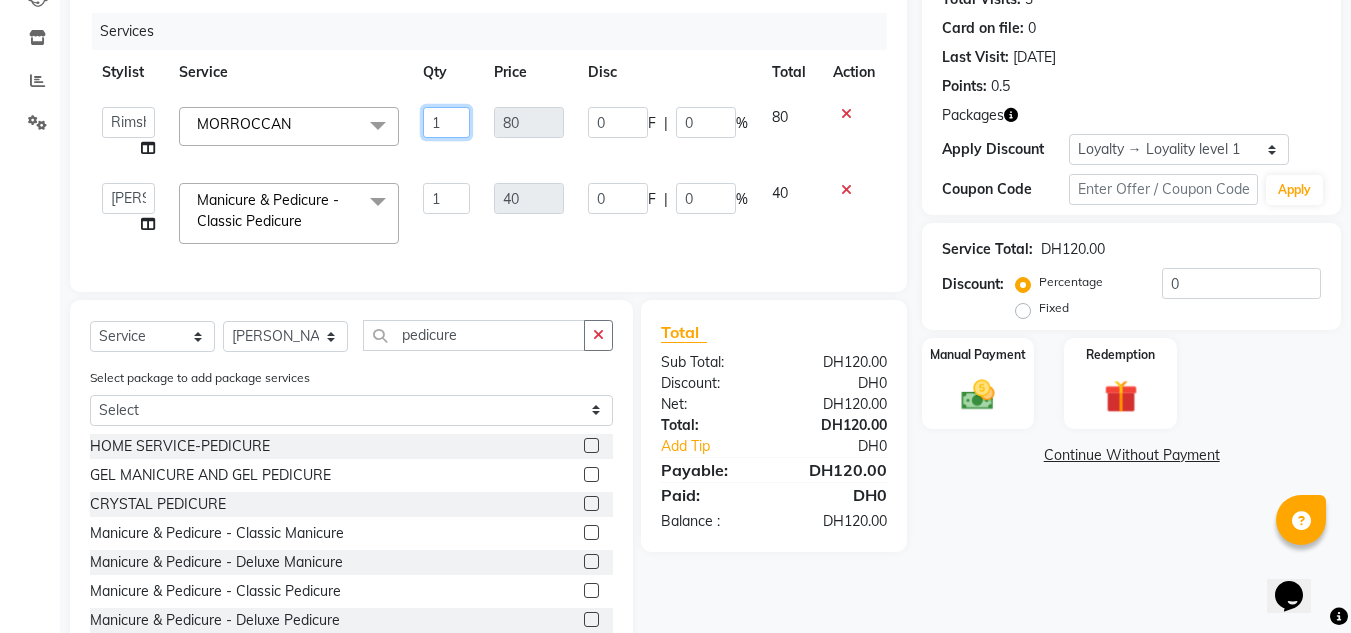 click on "ABUSHAGARA   [PERSON_NAME]   Management   [PERSON_NAME]   RECEPTION-ALWAHDA   [PERSON_NAME]   SALON   Samjhana   trial  MORROCCAN  x Facial  - PACKAGE HAND [PERSON_NAME] LIGHT-ONE SIDE TILL WRIST MORROCCAN MORROCCAN SCRUB-HAND SCRIB -LEGS SCRUB-BACK MORROCCAN-DELUXE MORROCCAN-DISCOUNTED BODY MASSAGE -DISCOUNTED MAKE UP HAND [PERSON_NAME]-BOTH HANDS NANO FILLER WATER TREATMENT ANY HAIRCUT WITHOUT BLOWDRY FULL FACE WAX-NO THREADING SIMPLE HAIRCUT WITH BLOWDRY HYDRA FACIAL 1 SIMPLE HAIRCUT WITHOUT BLOWDRY FULL FACE THREADING-NO EYEBROWS Fancy Blowdry-medium ACRYLIC REMOVAL [MEDICAL_DATA]-SHORT [MEDICAL_DATA]-MEDIUM [MEDICAL_DATA]-LONG [MEDICAL_DATA]-EXTRA LONG FANCY BLOWDRY-LONG CHIN WAX-FULL LASH -REFILL MORROCCAN AND BODY MASSAGE HOME SERVICE-BACK MASSAGE HOME SERVICE-PEDICURE HOME SERVICE-HEAD [PERSON_NAME]-SHORT/MEDIUM HOME SERVICE-20 MINS MASSAGE HOME SERVICE-BLOWDRY-SHORT HAIR NAIL FIX-1 HOME SERVICE-DEAL-MANI,PEDI,FULL HAND,HALF LEGS,THREADING FULL FACE THREADING WITH EYEBROWS FULL BODY MASSAGE--1 HR BODY MASSAGE AND HEAD OIL LASH LIFTING HEAVY HAND [PERSON_NAME] 1 0" 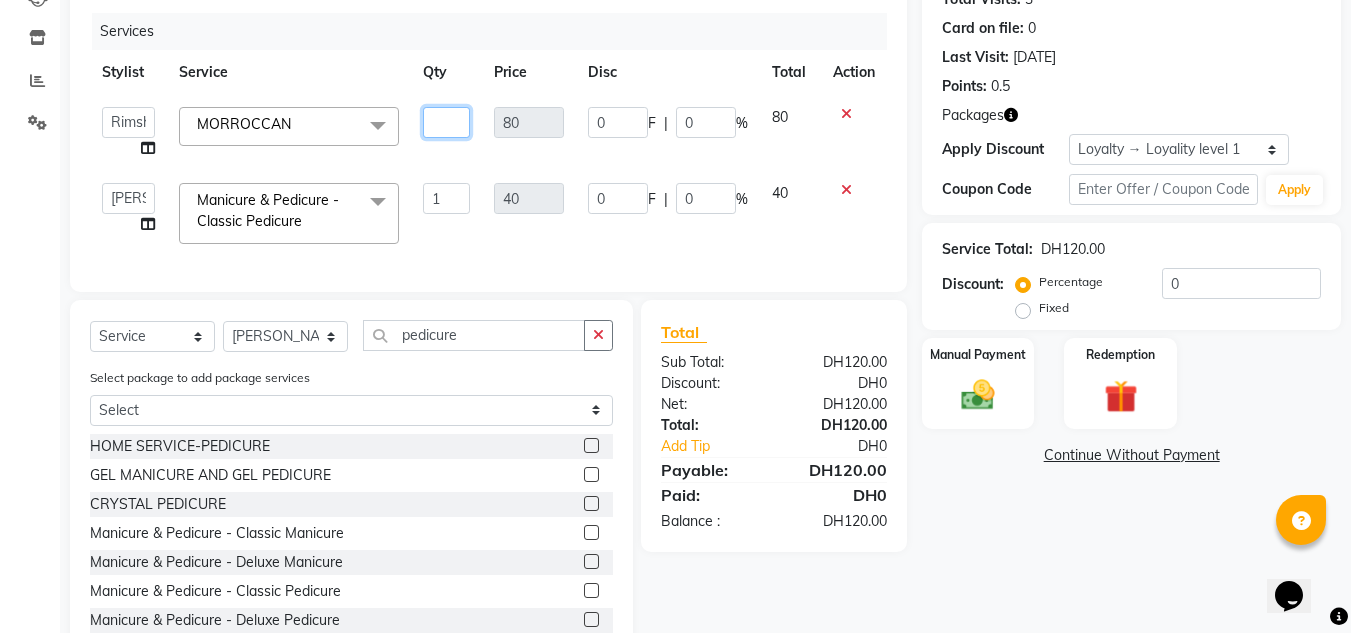 type on "4" 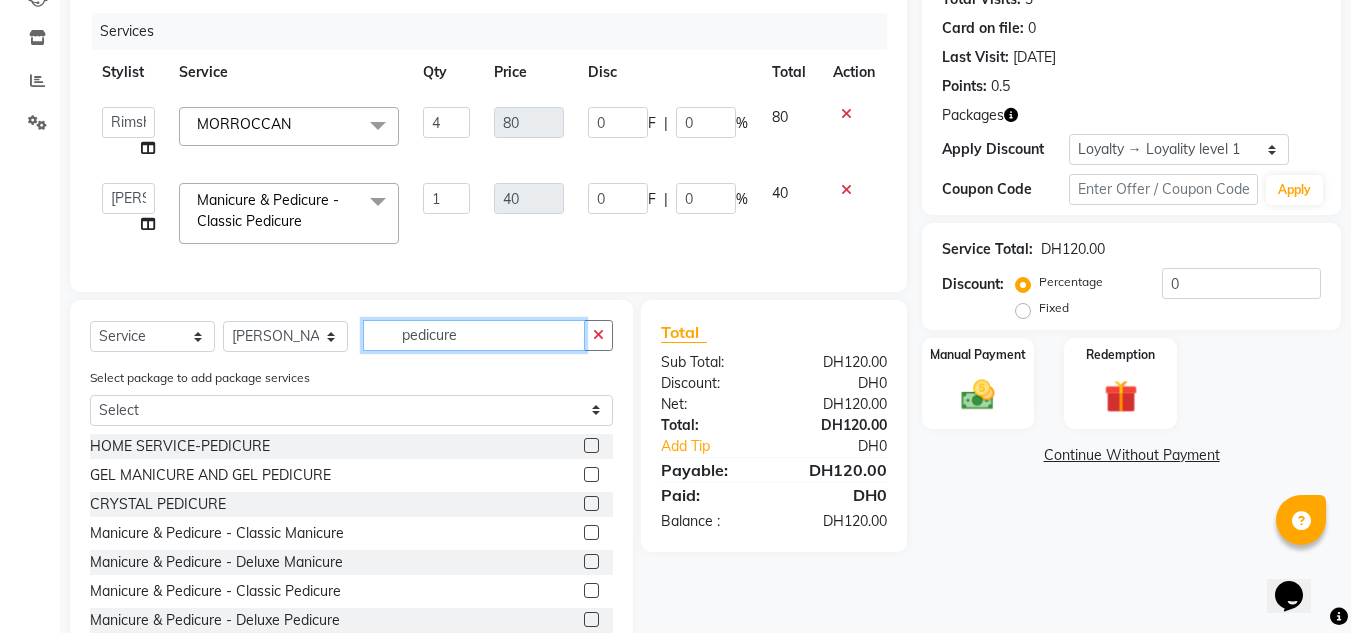 drag, startPoint x: 343, startPoint y: 343, endPoint x: 320, endPoint y: 347, distance: 23.345236 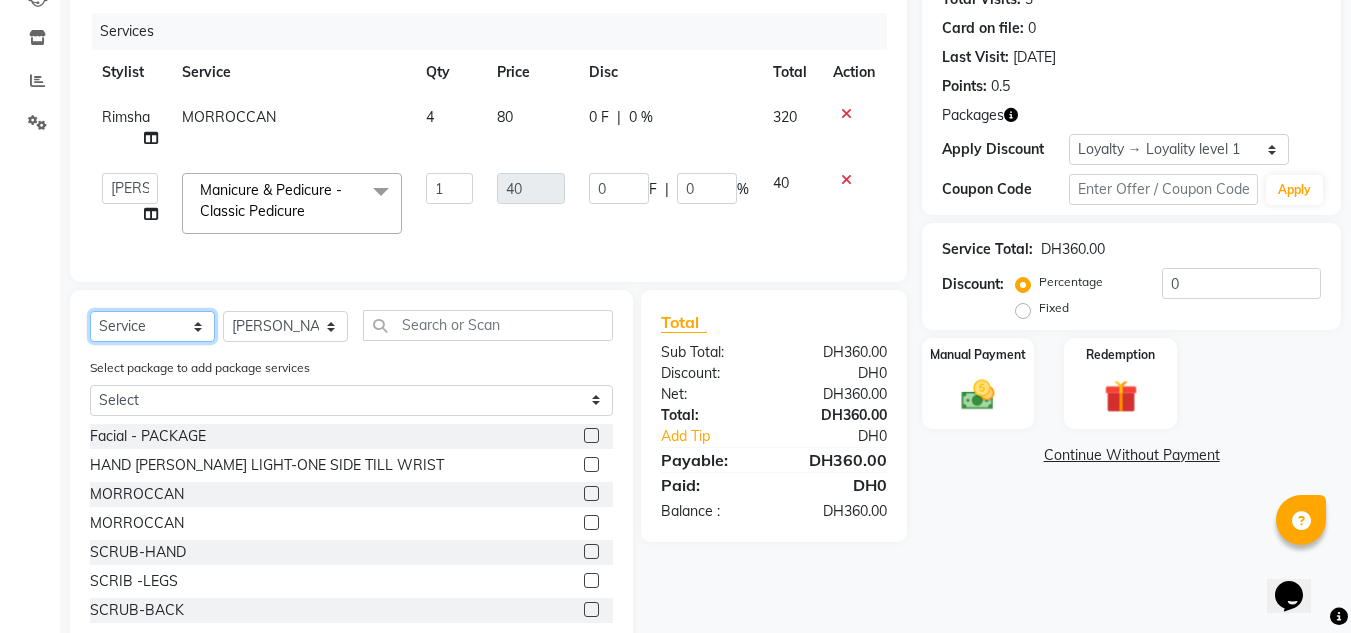 click on "Select  Service  Product  Membership  Package Voucher Prepaid Gift Card" 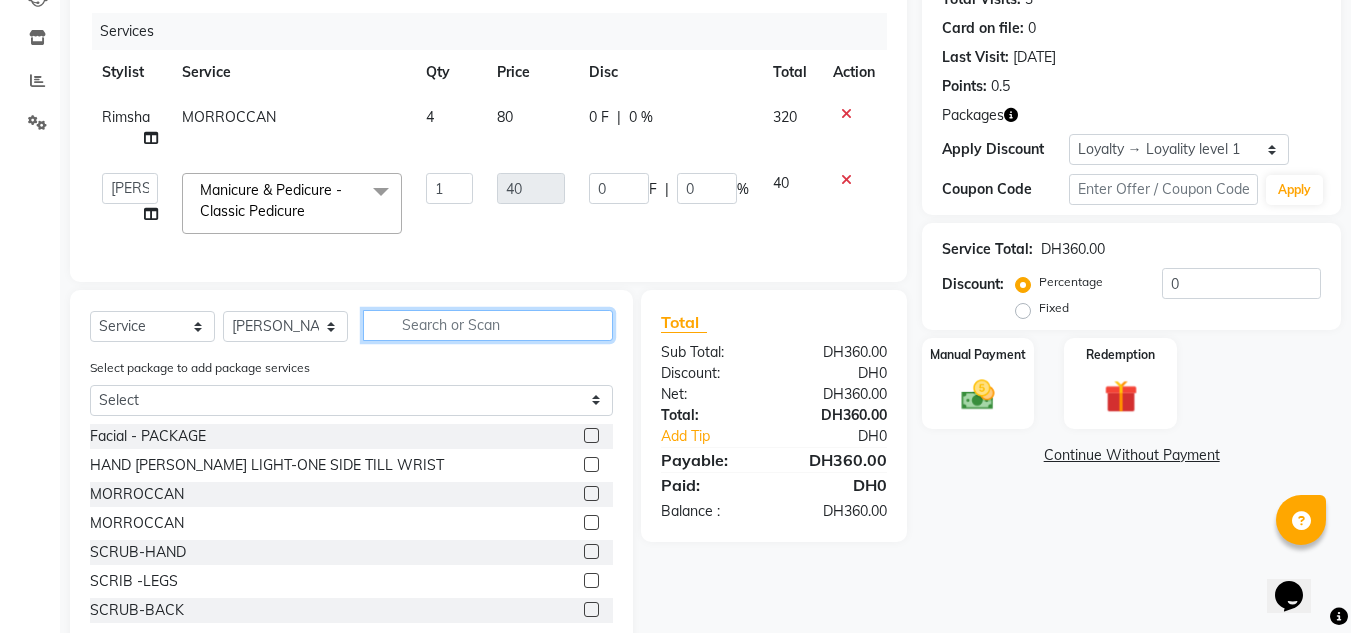 drag, startPoint x: 472, startPoint y: 333, endPoint x: 469, endPoint y: 349, distance: 16.27882 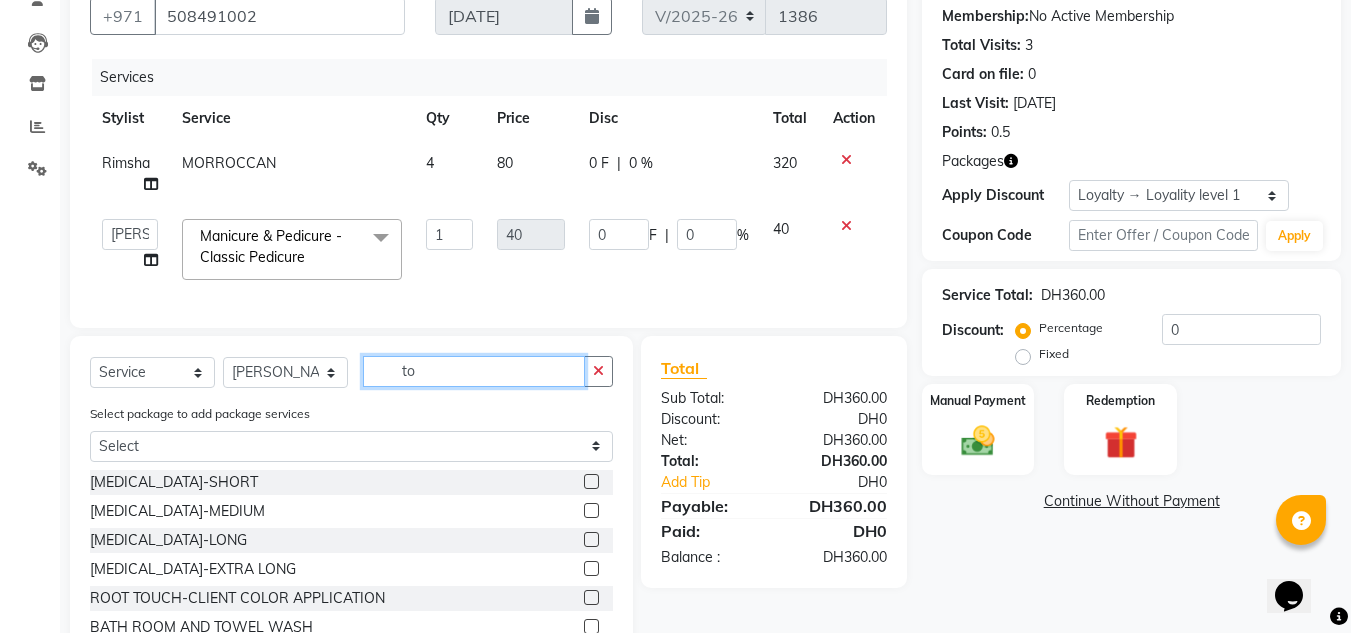scroll, scrollTop: 235, scrollLeft: 0, axis: vertical 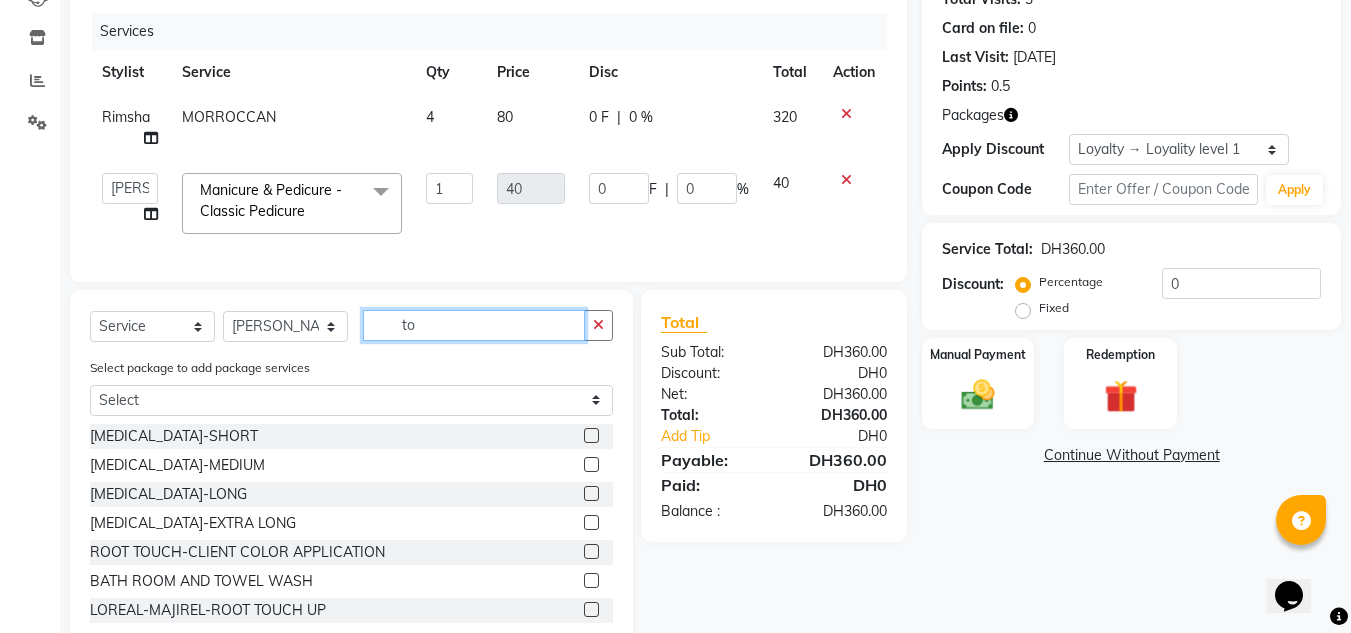 type on "to" 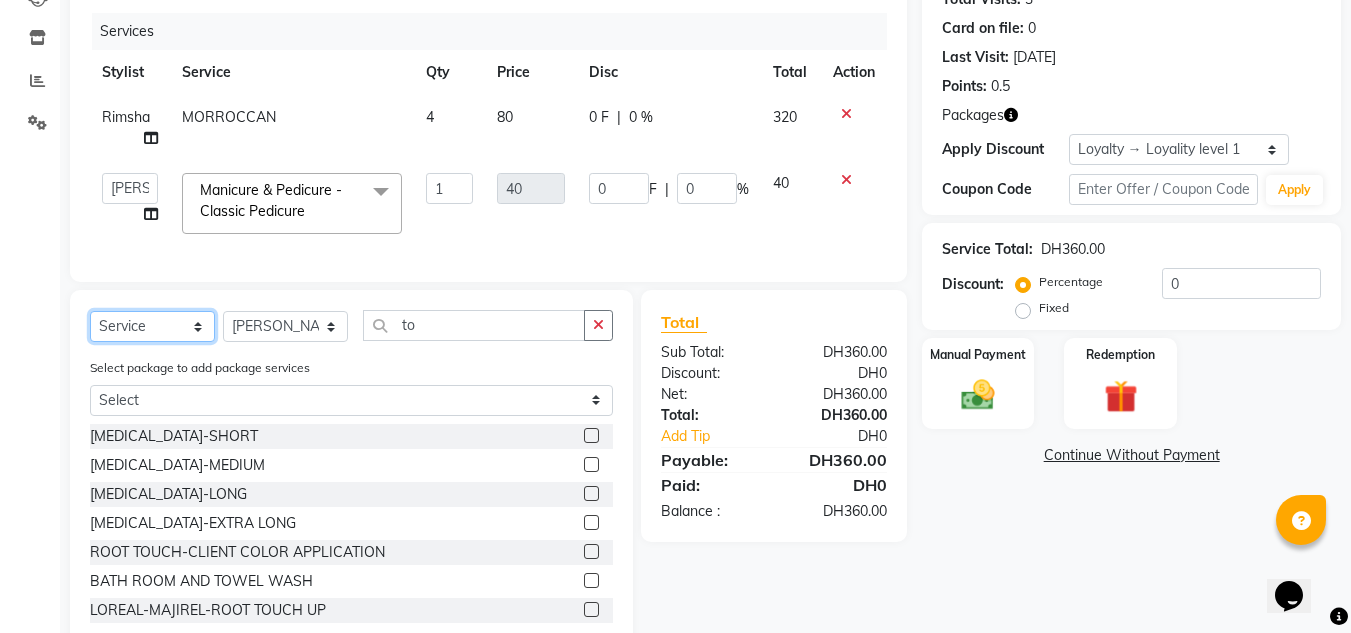 click on "Select  Service  Product  Membership  Package Voucher Prepaid Gift Card" 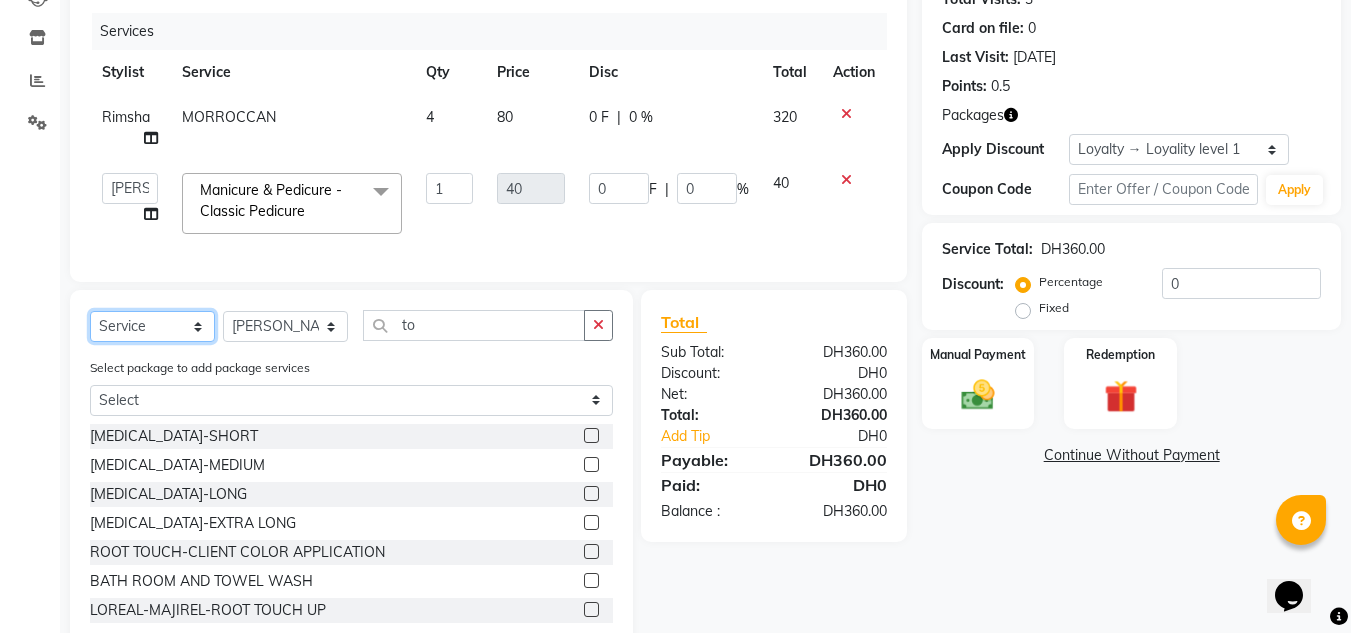 select on "product" 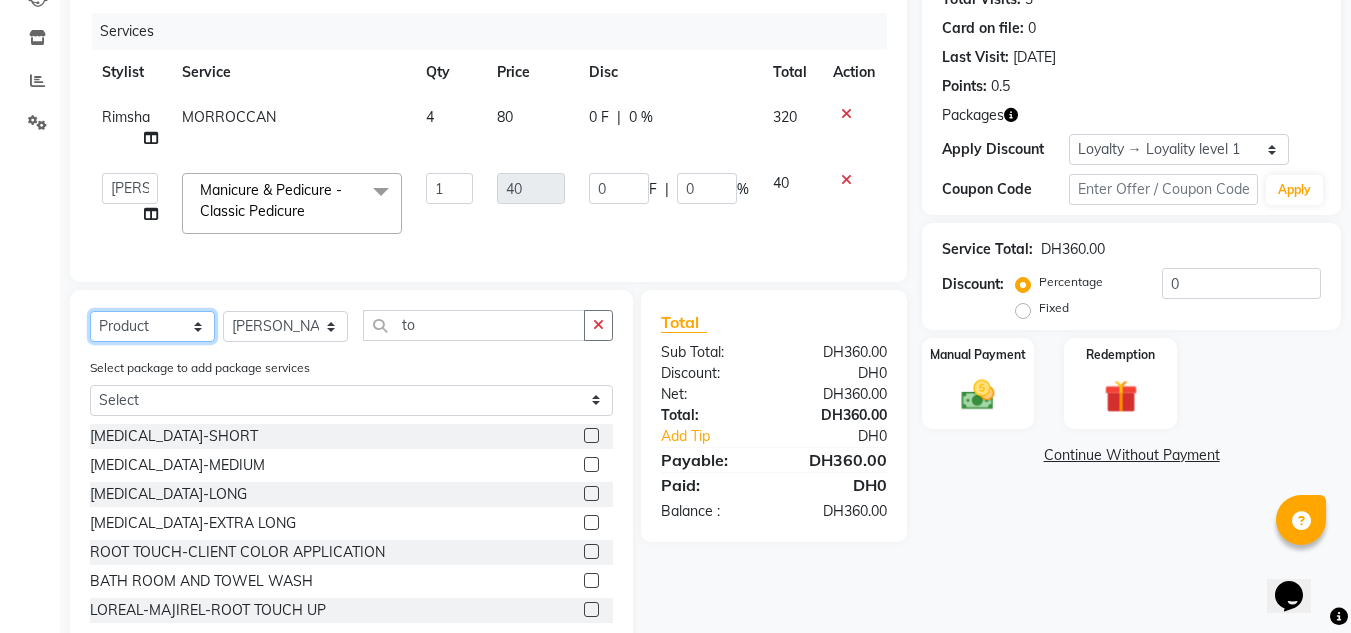 click on "Select  Service  Product  Membership  Package Voucher Prepaid Gift Card" 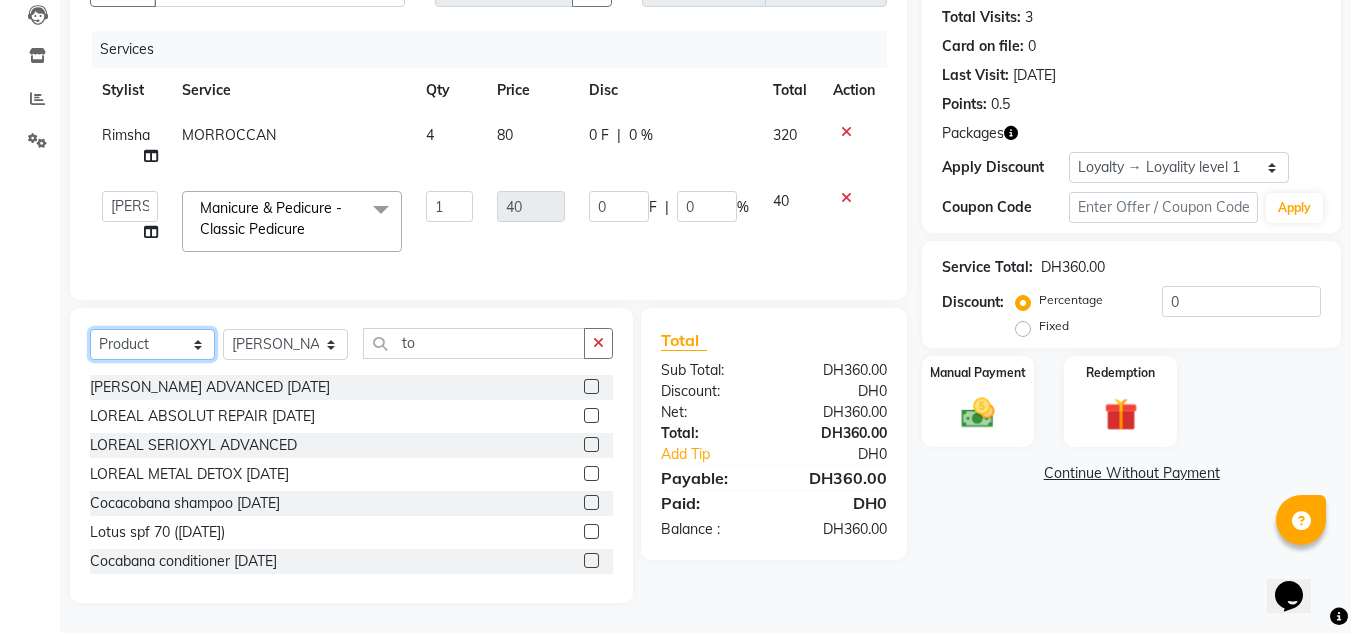 scroll, scrollTop: 232, scrollLeft: 0, axis: vertical 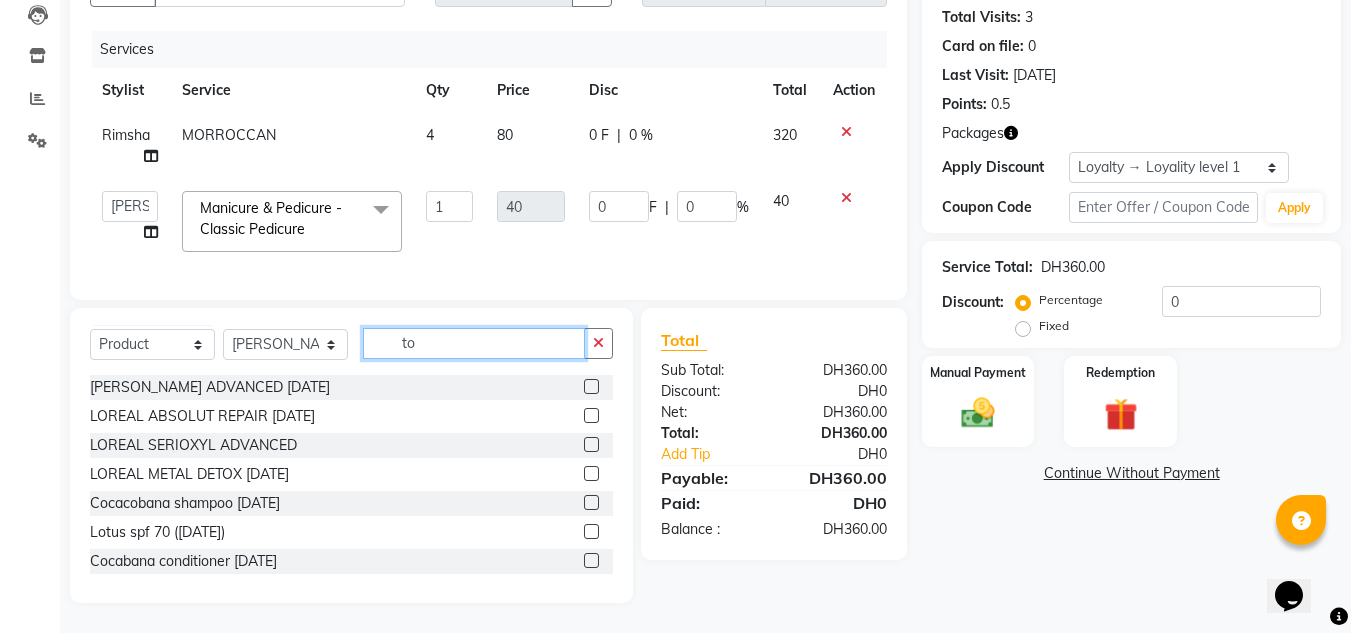 drag, startPoint x: 445, startPoint y: 345, endPoint x: 289, endPoint y: 339, distance: 156.11534 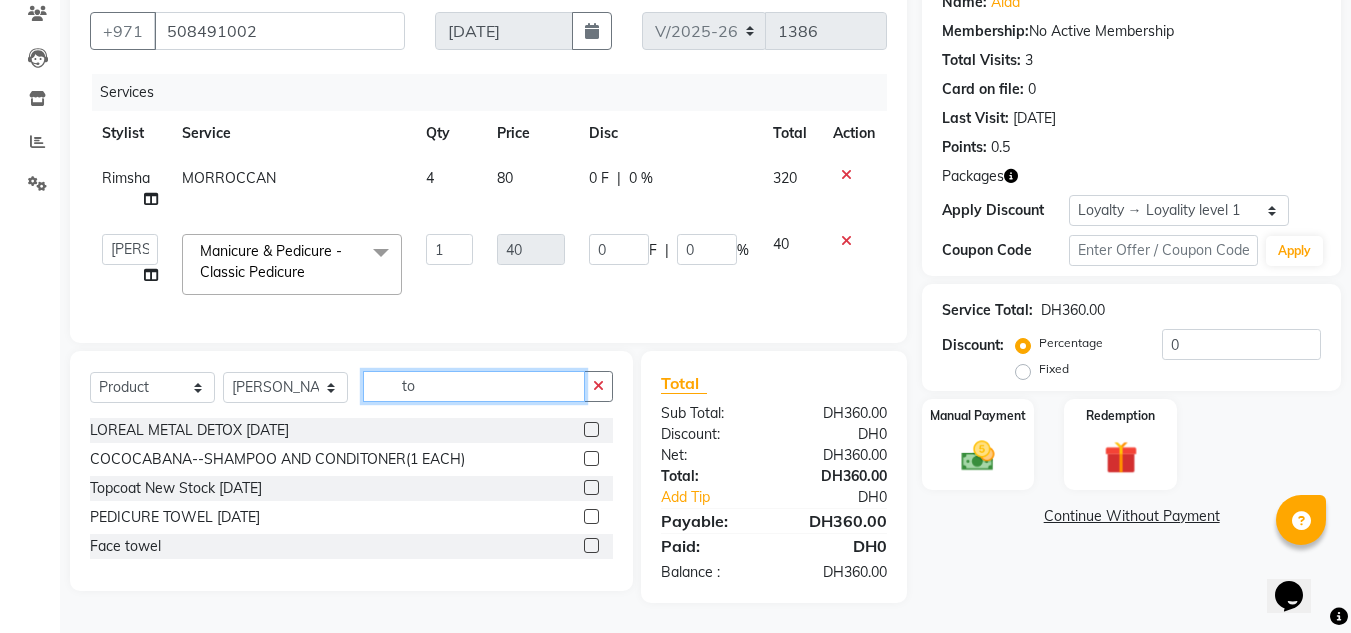 scroll, scrollTop: 189, scrollLeft: 0, axis: vertical 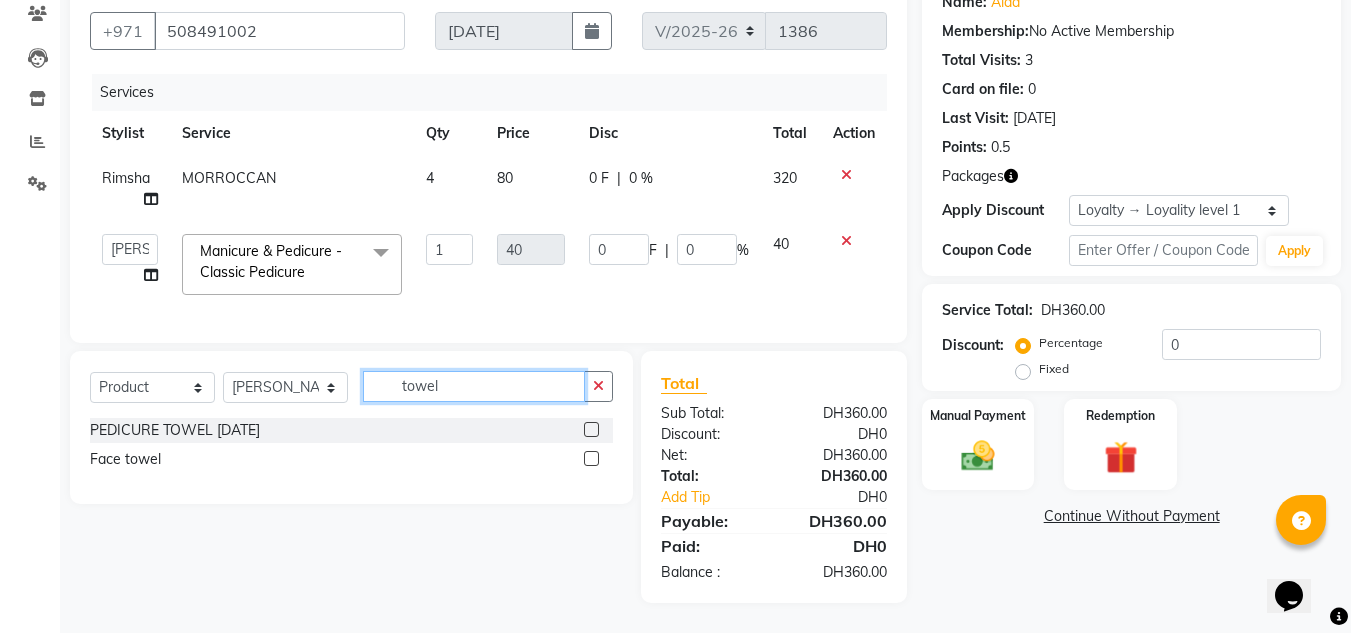 type on "towel" 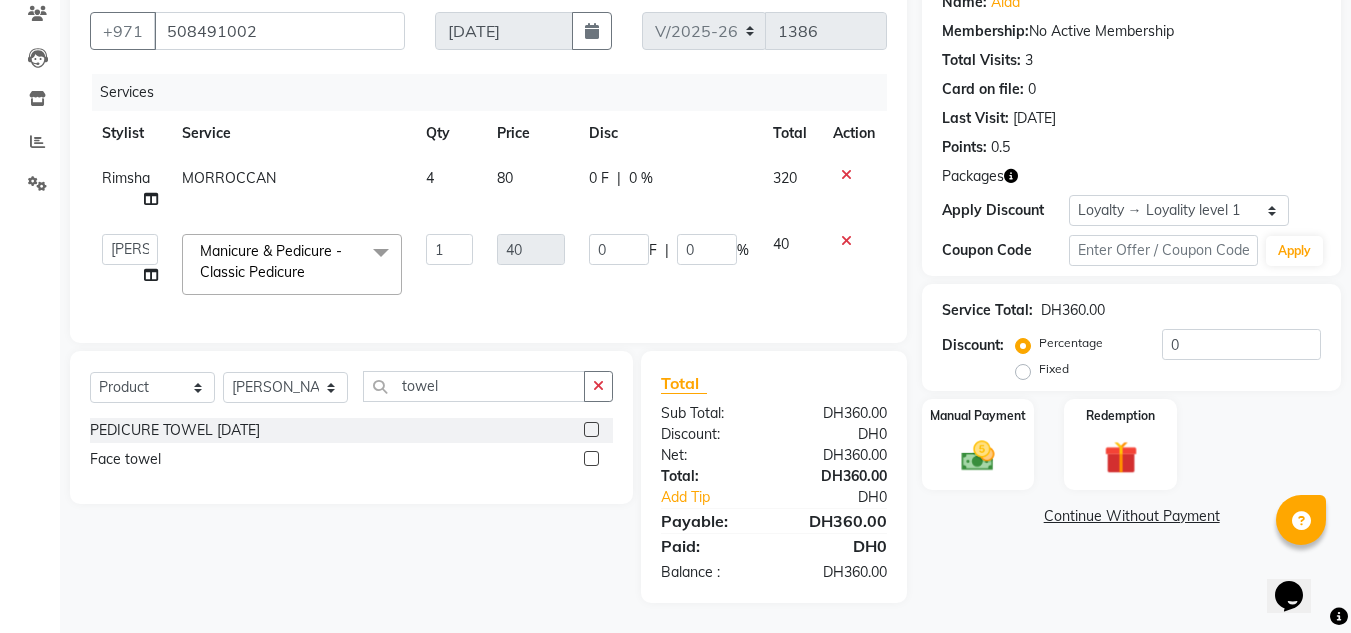 click 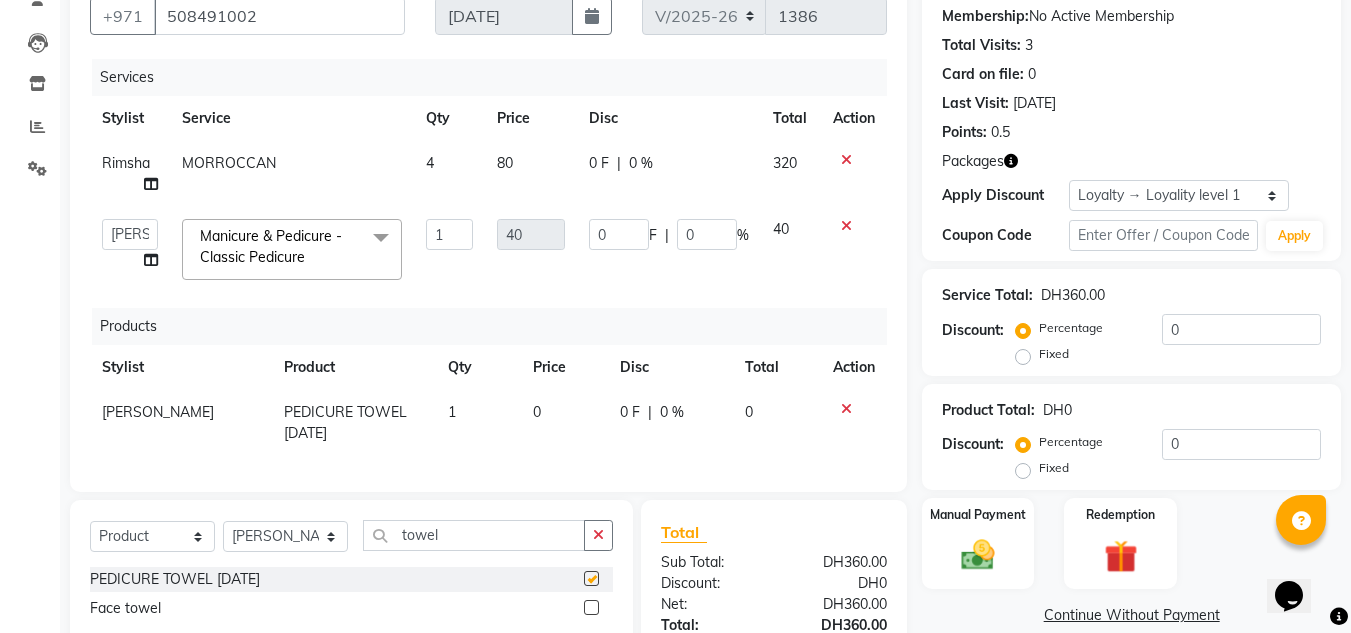 checkbox on "false" 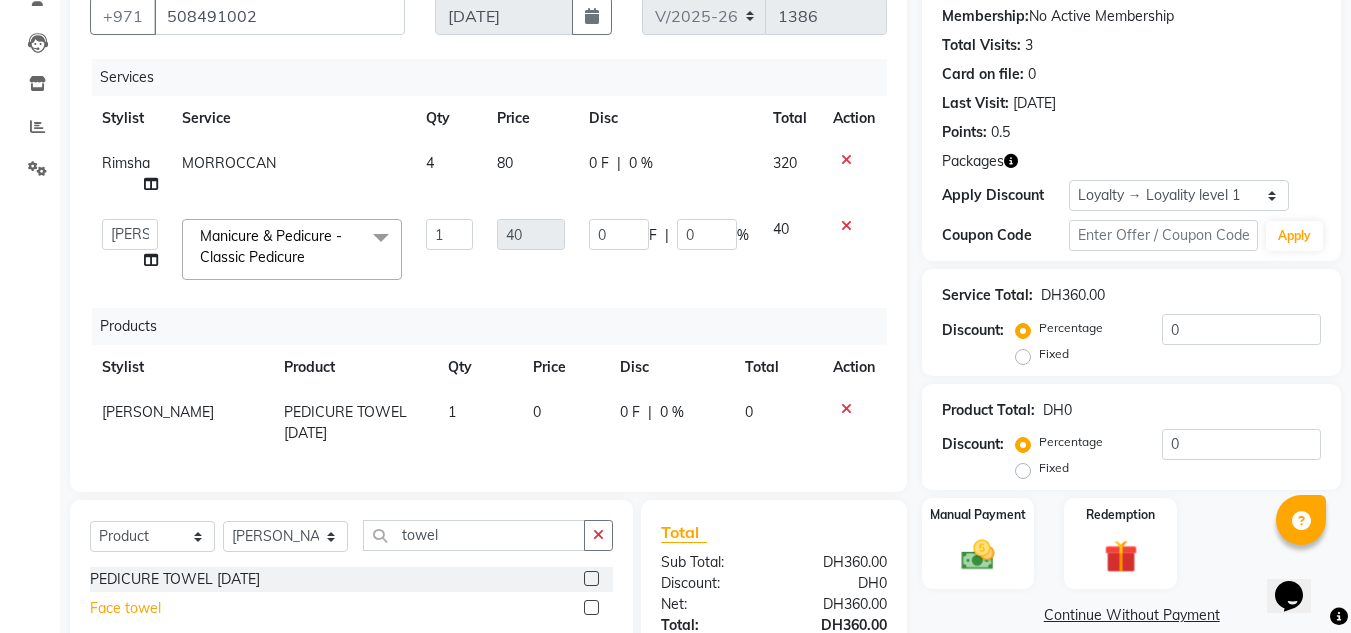 scroll, scrollTop: 353, scrollLeft: 0, axis: vertical 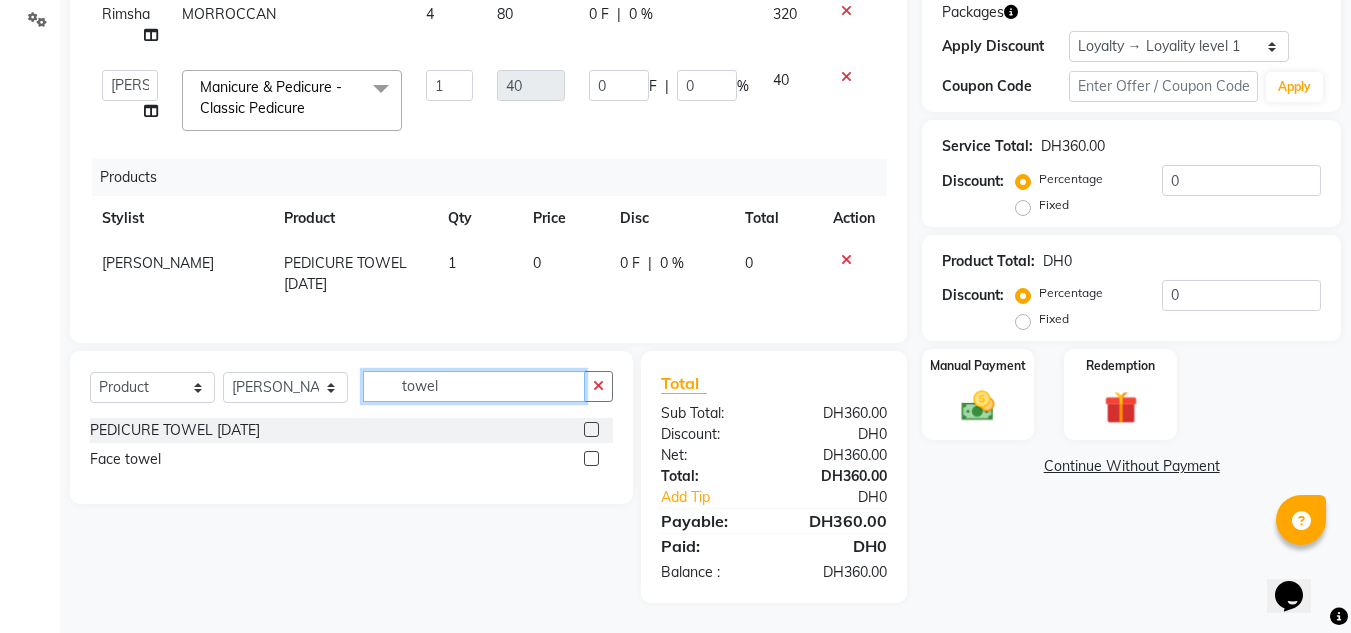 drag, startPoint x: 484, startPoint y: 388, endPoint x: 262, endPoint y: 392, distance: 222.03603 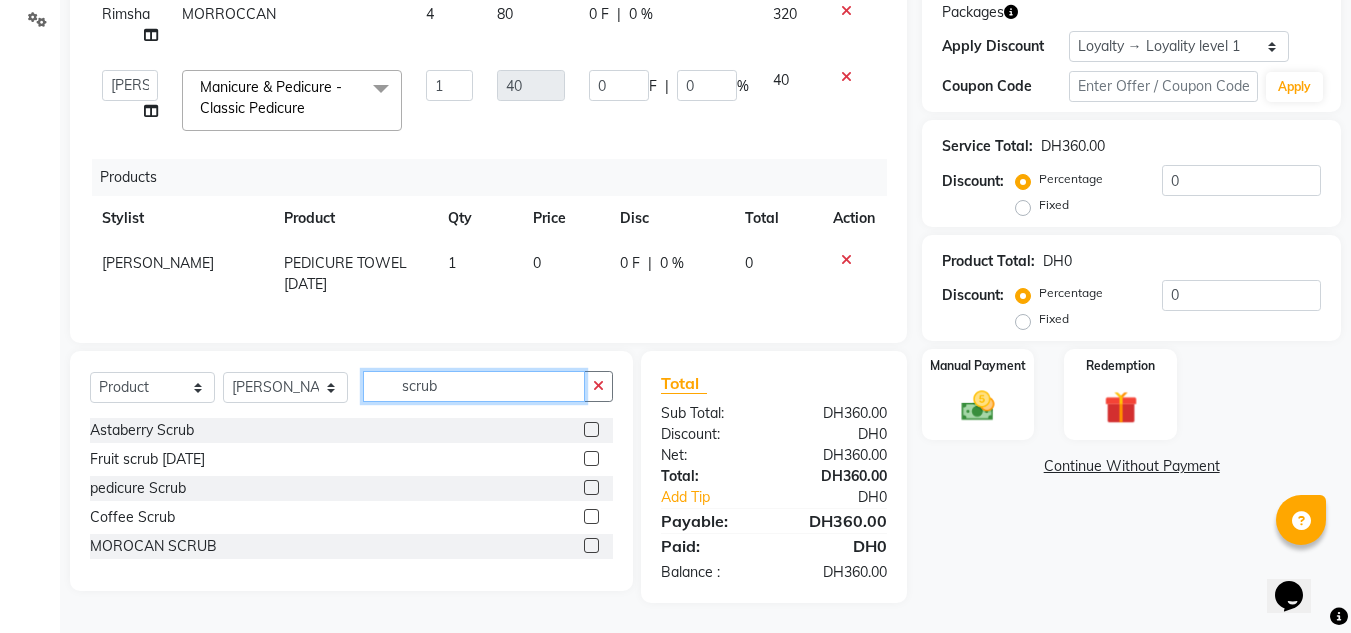 type on "scrub" 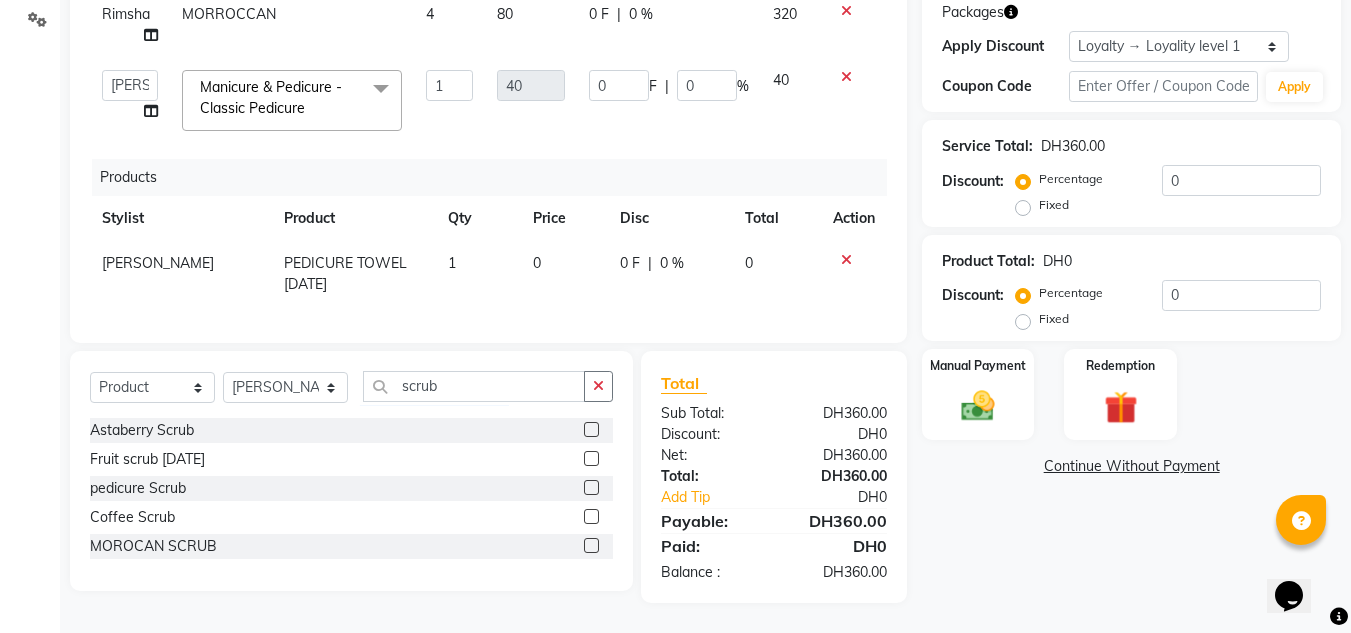 click 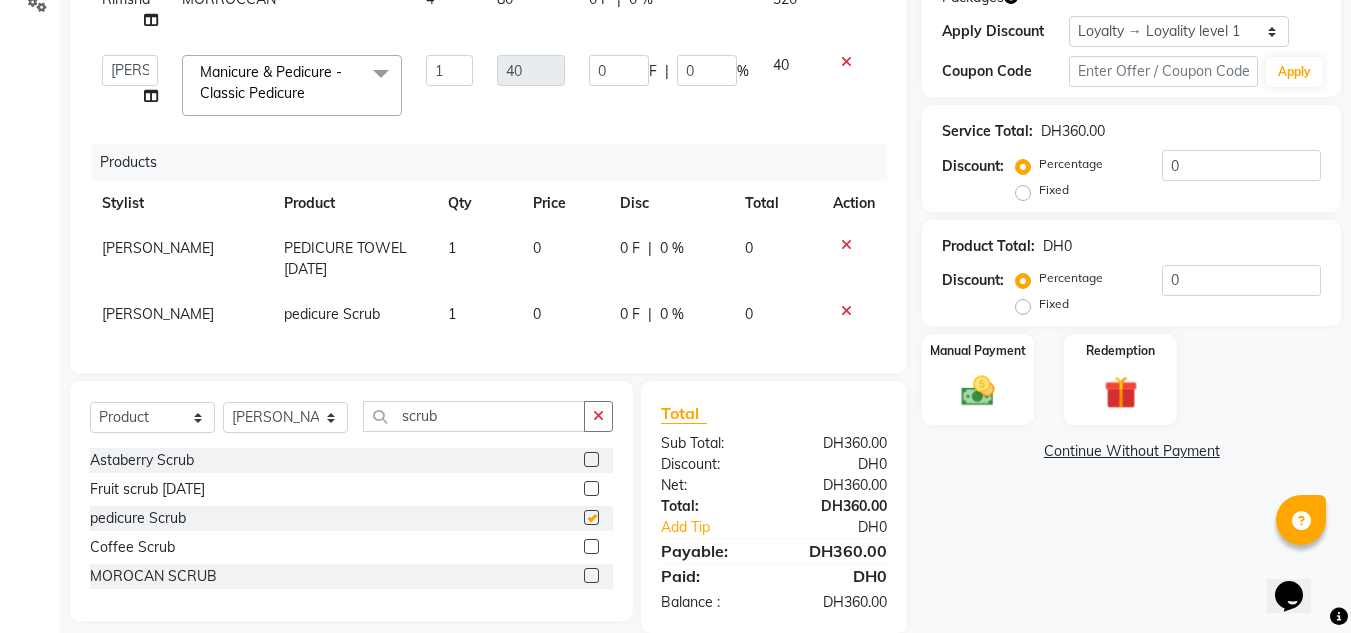 checkbox on "false" 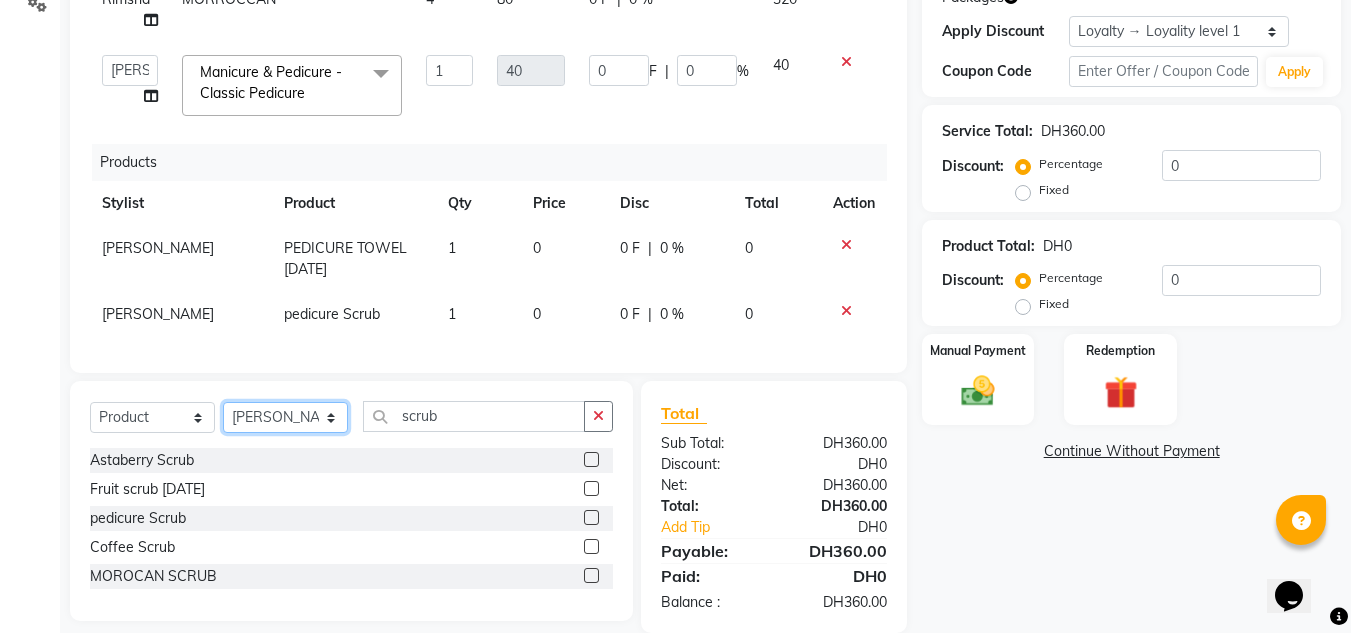click on "Select Stylist ABUSHAGARA Kavita Laxmi Management [PERSON_NAME] RECEPTION-ALWAHDA [PERSON_NAME] SALON [PERSON_NAME] trial" 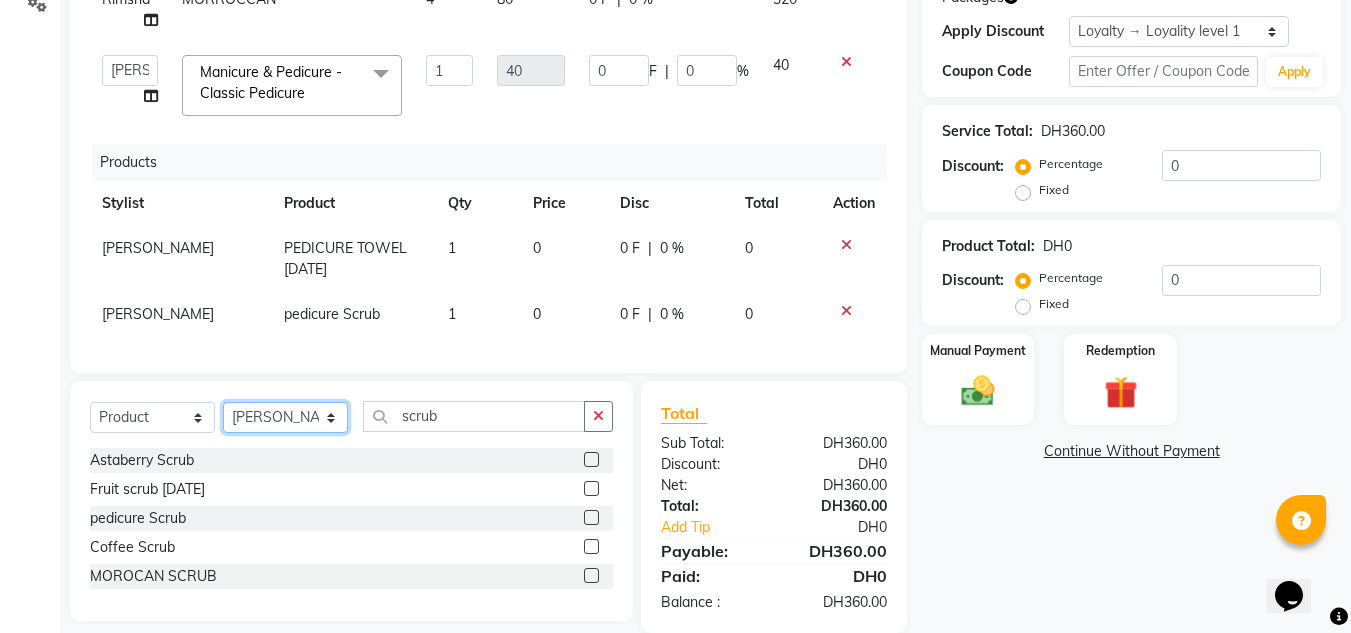 select on "70354" 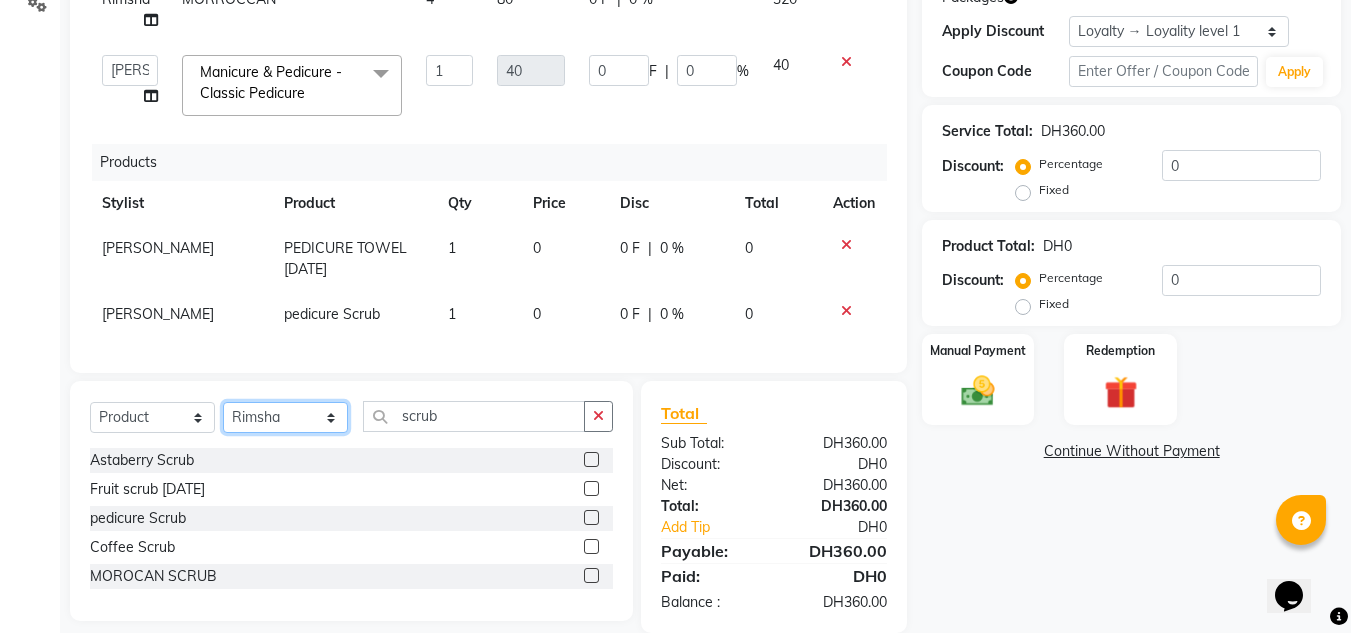click on "Select Stylist ABUSHAGARA Kavita Laxmi Management [PERSON_NAME] RECEPTION-ALWAHDA [PERSON_NAME] SALON [PERSON_NAME] trial" 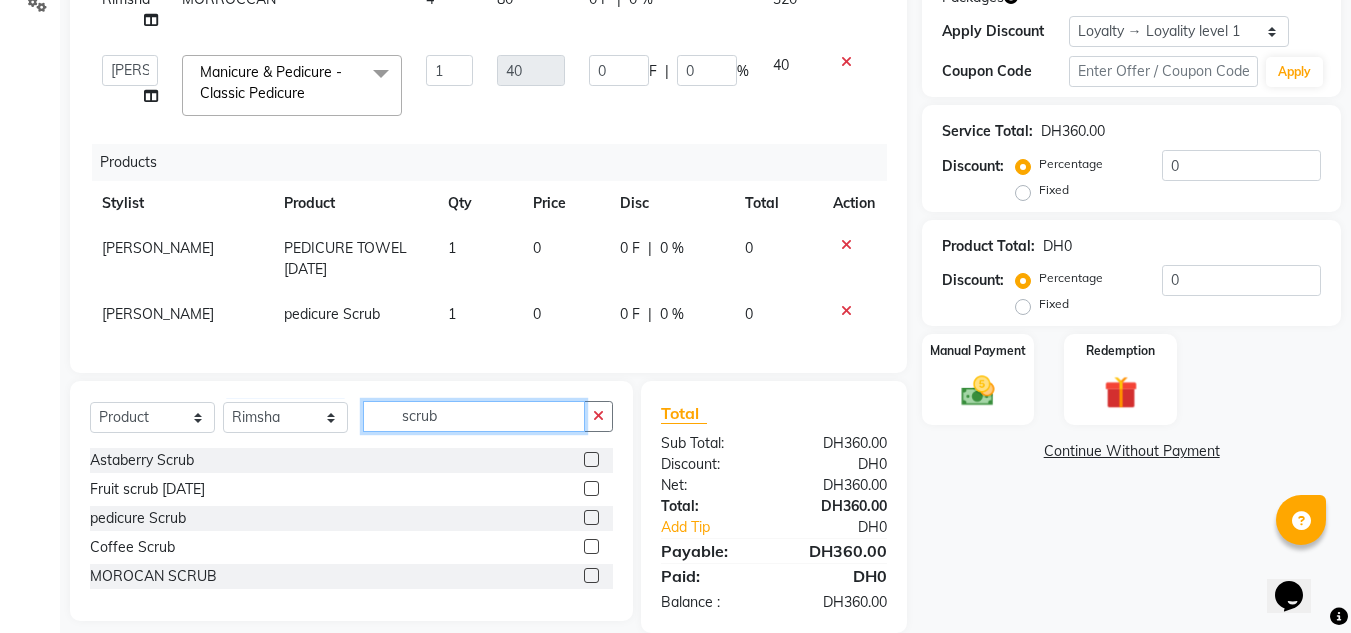 drag, startPoint x: 546, startPoint y: 432, endPoint x: 160, endPoint y: 432, distance: 386 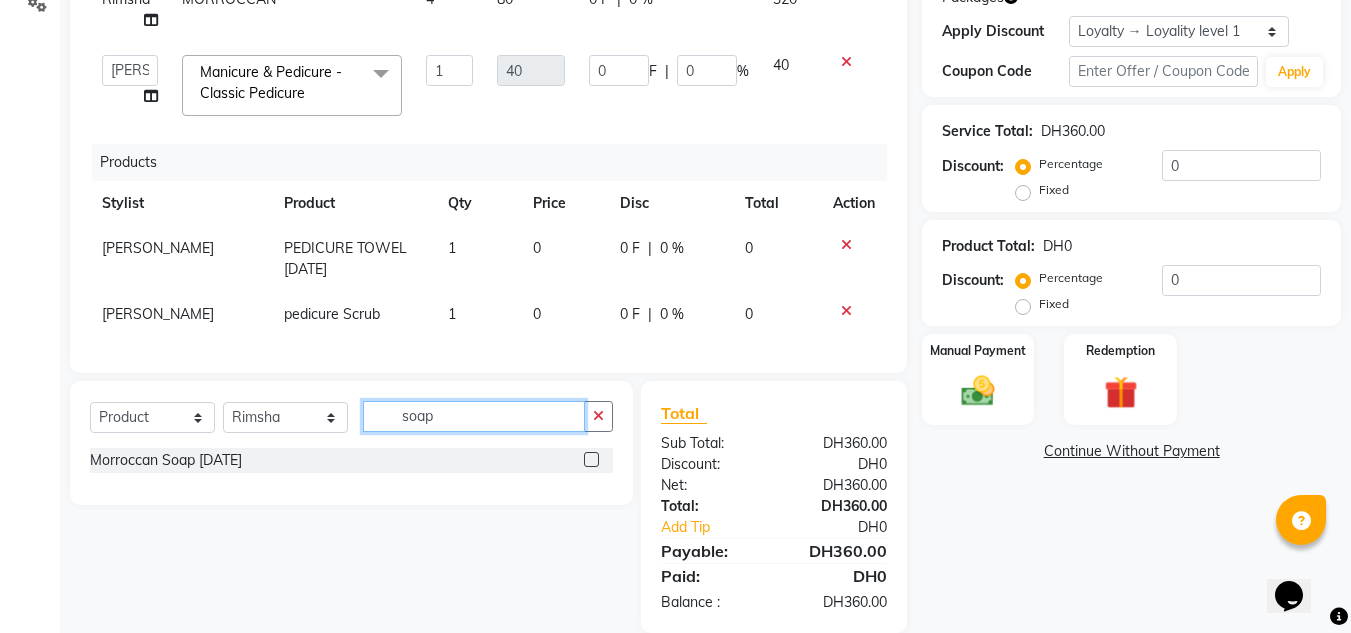type on "soap" 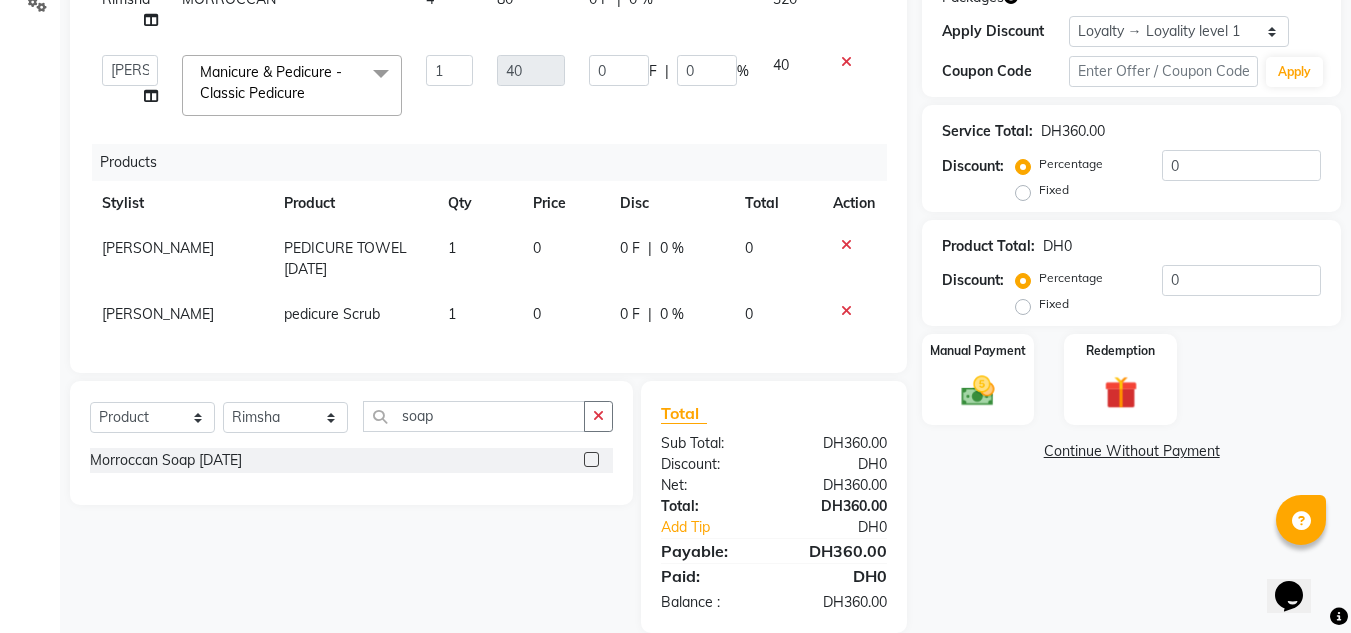 click 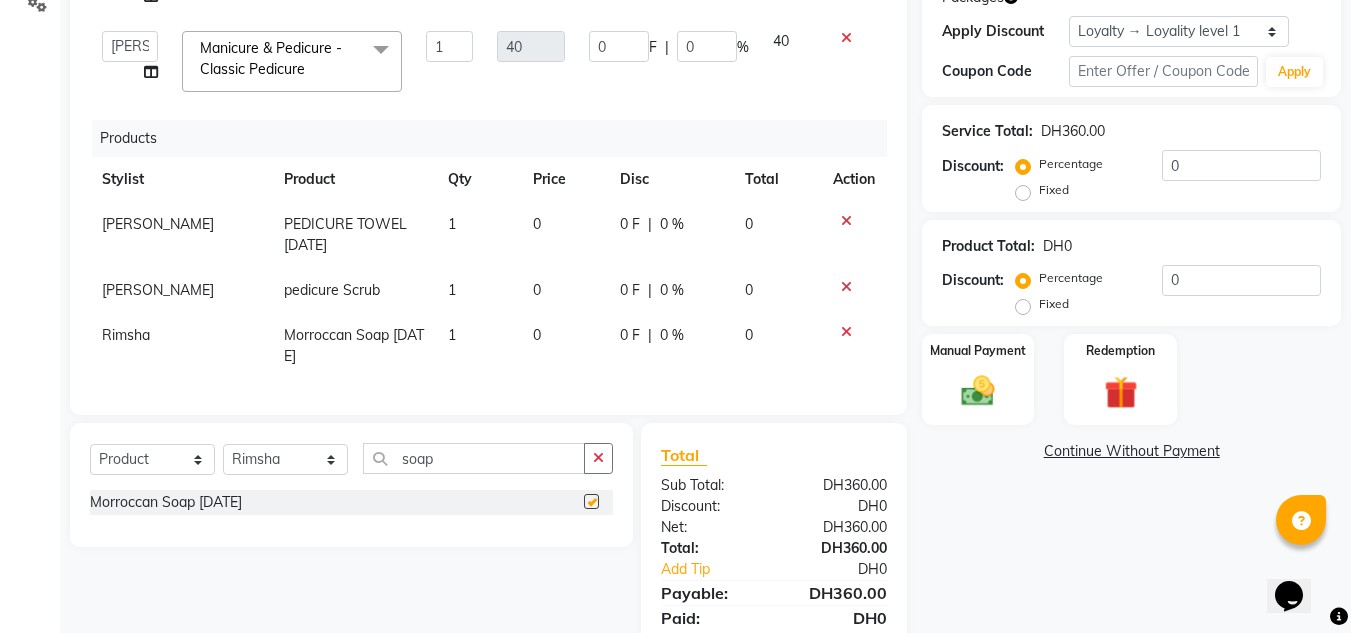checkbox on "false" 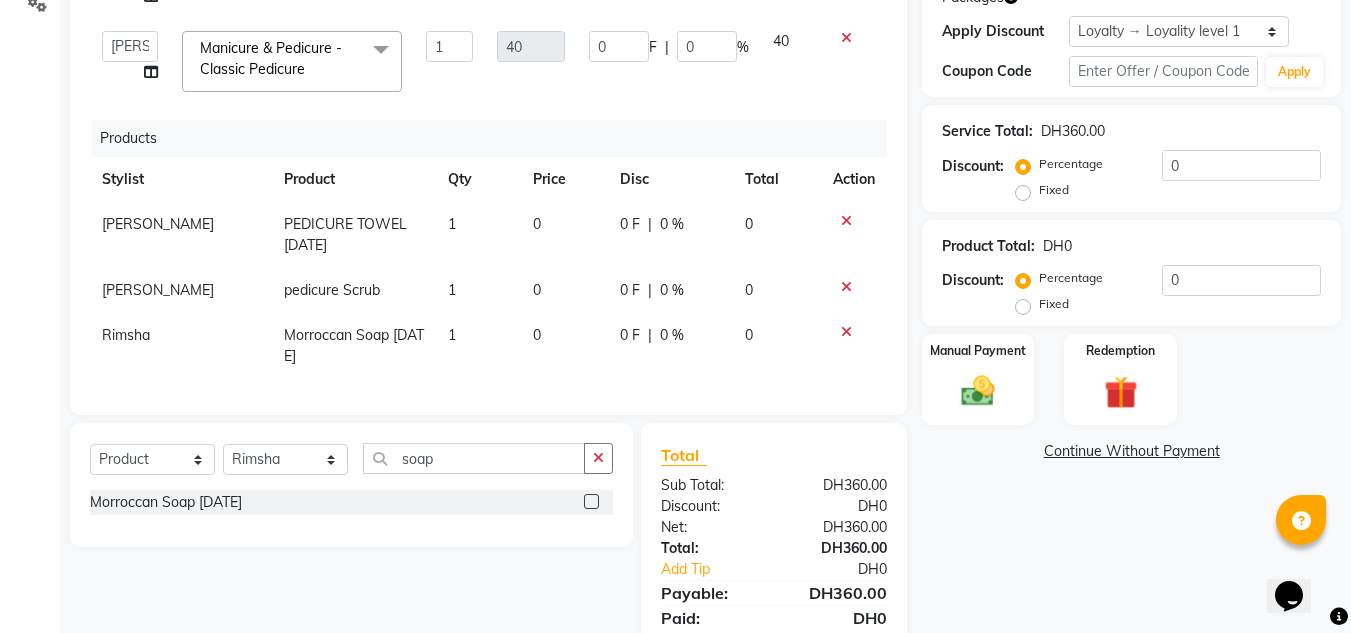 click on "1" 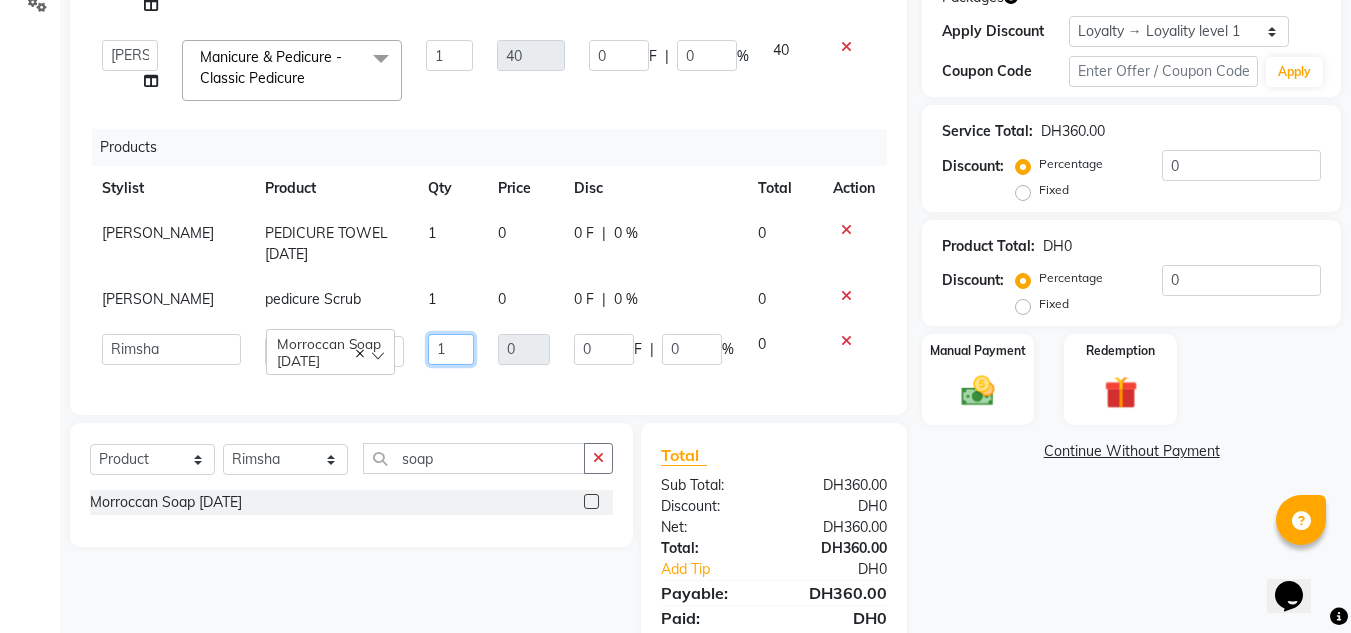 drag, startPoint x: 441, startPoint y: 325, endPoint x: 340, endPoint y: 338, distance: 101.8332 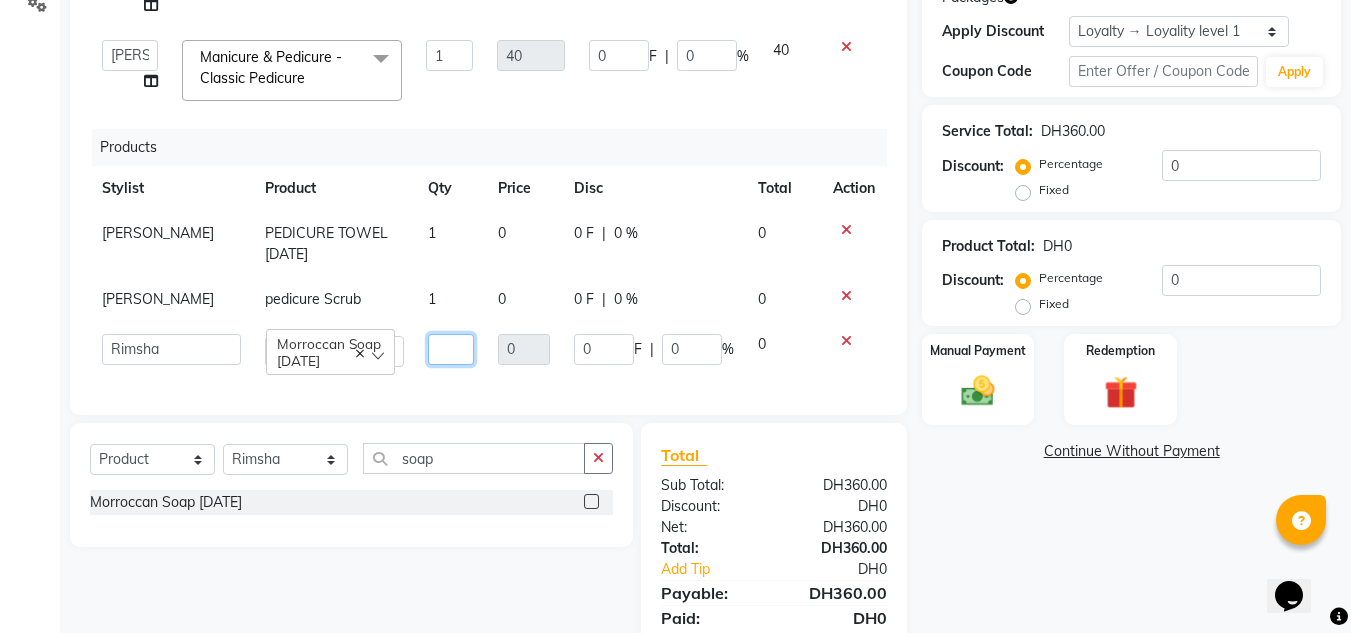 type on "2" 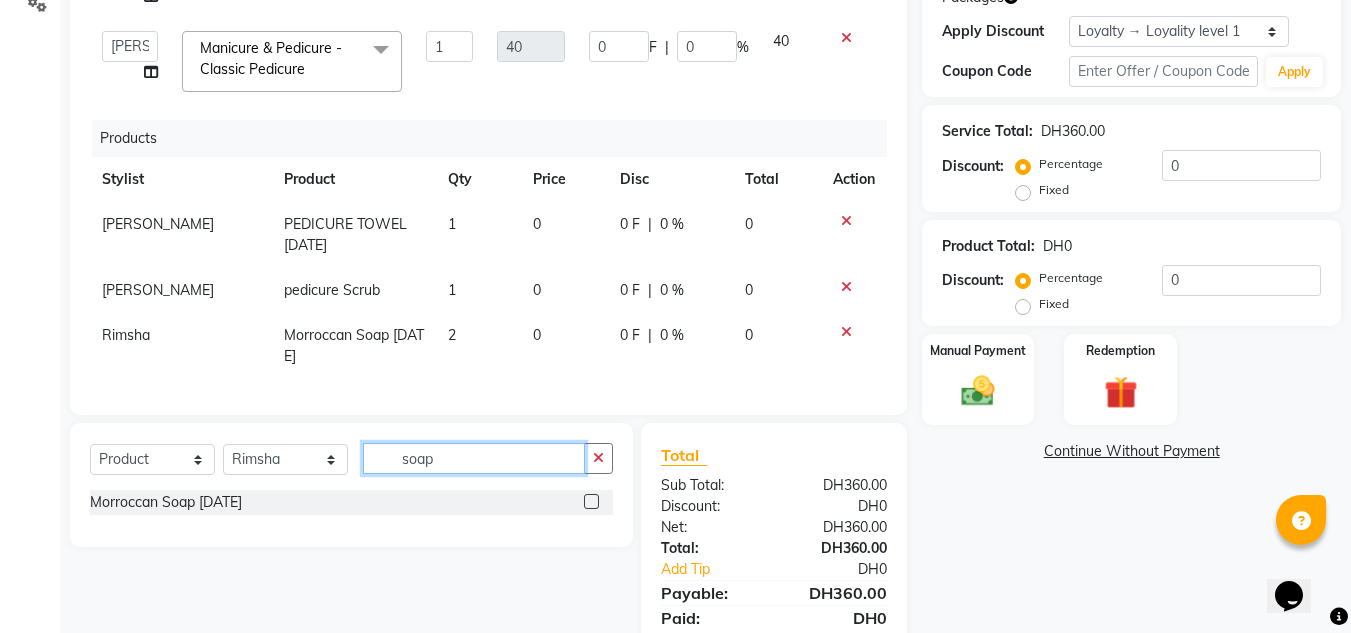 drag, startPoint x: 459, startPoint y: 456, endPoint x: 256, endPoint y: 432, distance: 204.4138 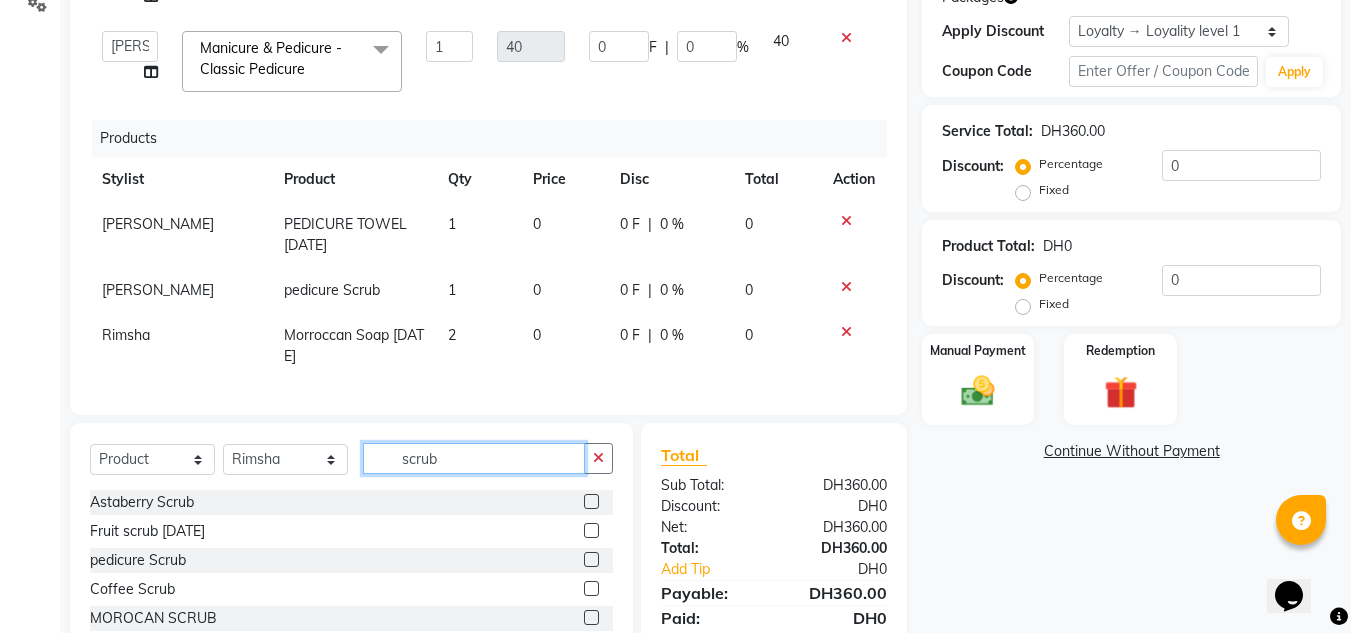type on "scrub" 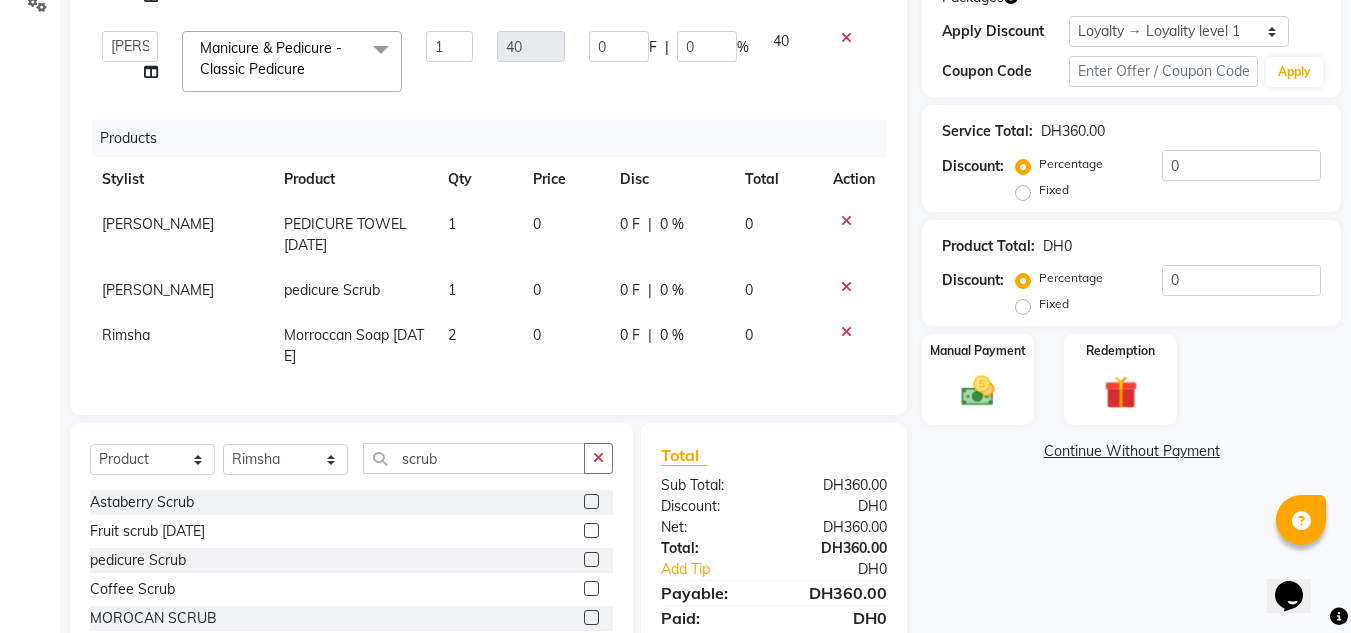 click 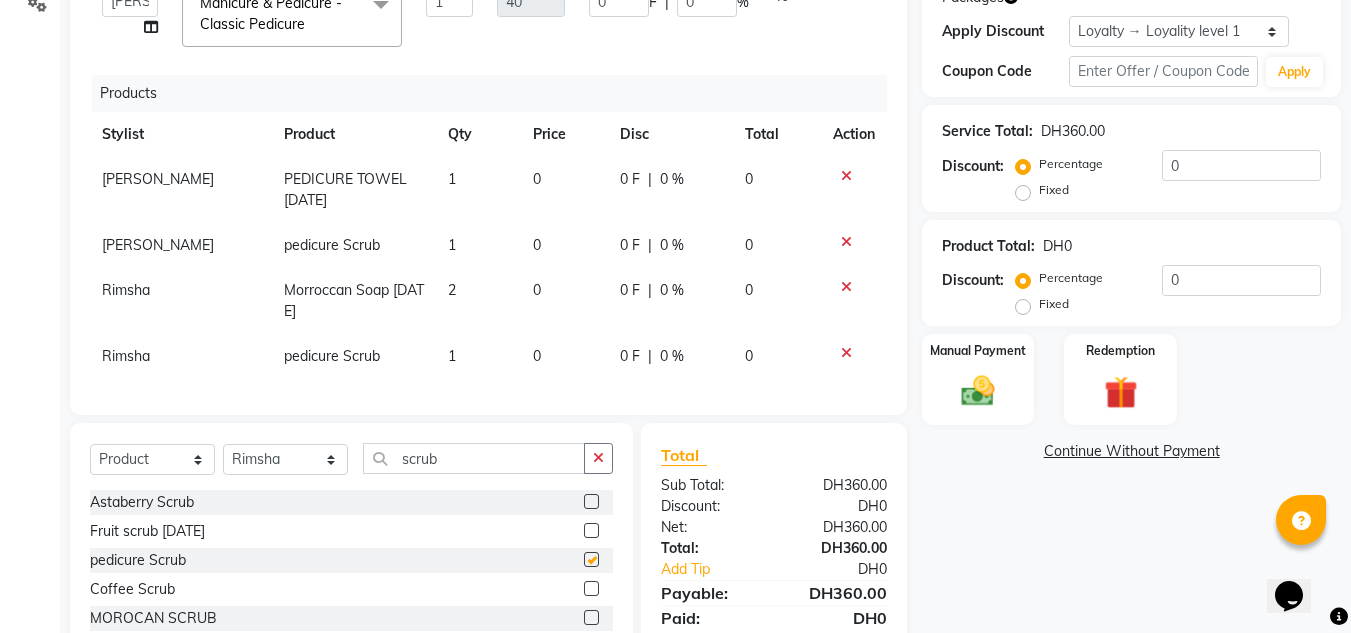 checkbox on "false" 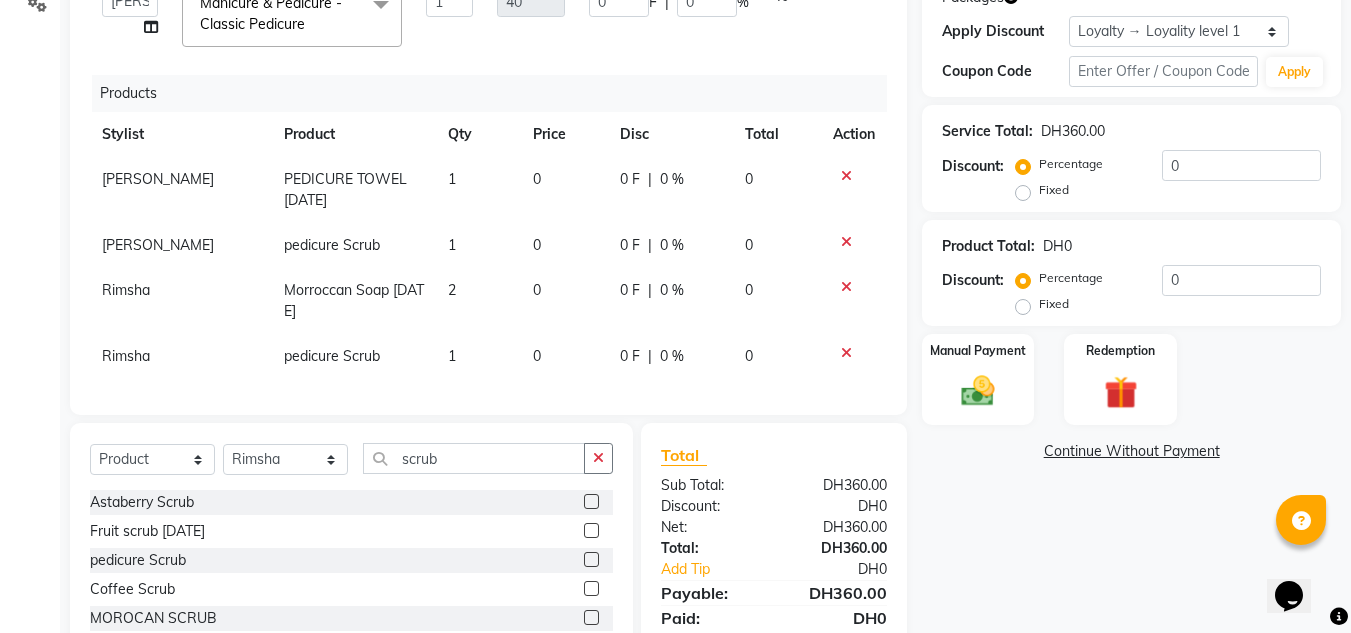 click on "2" 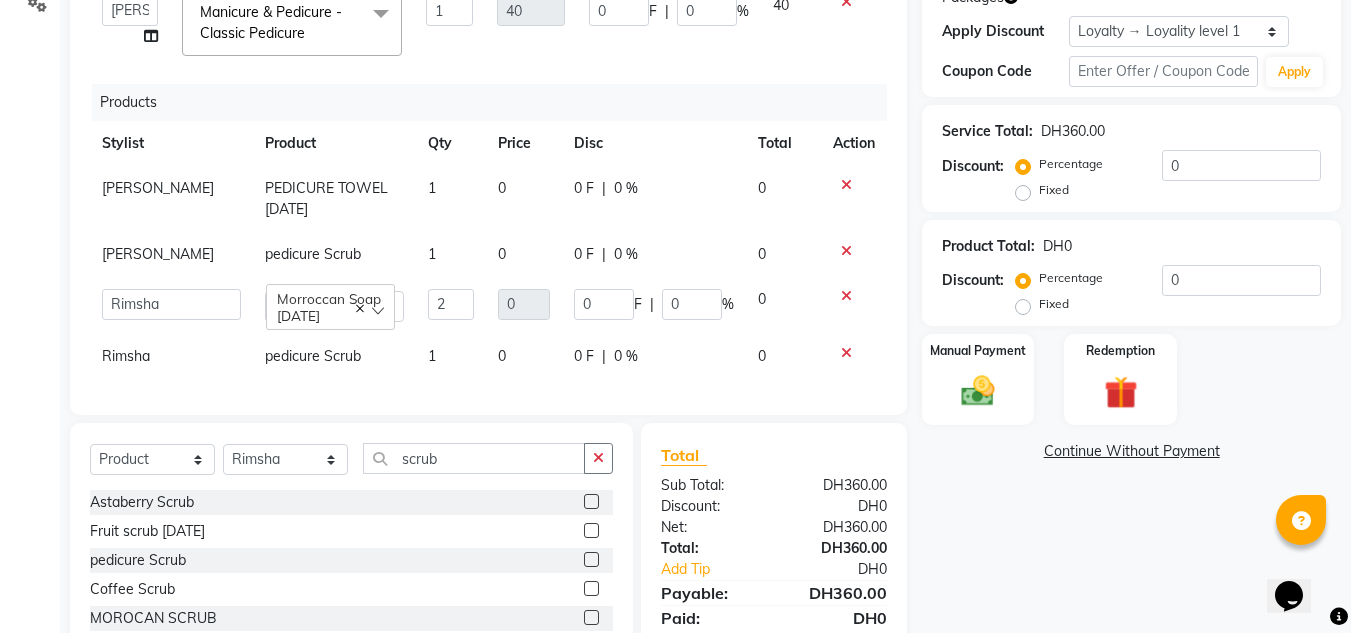 click on "1" 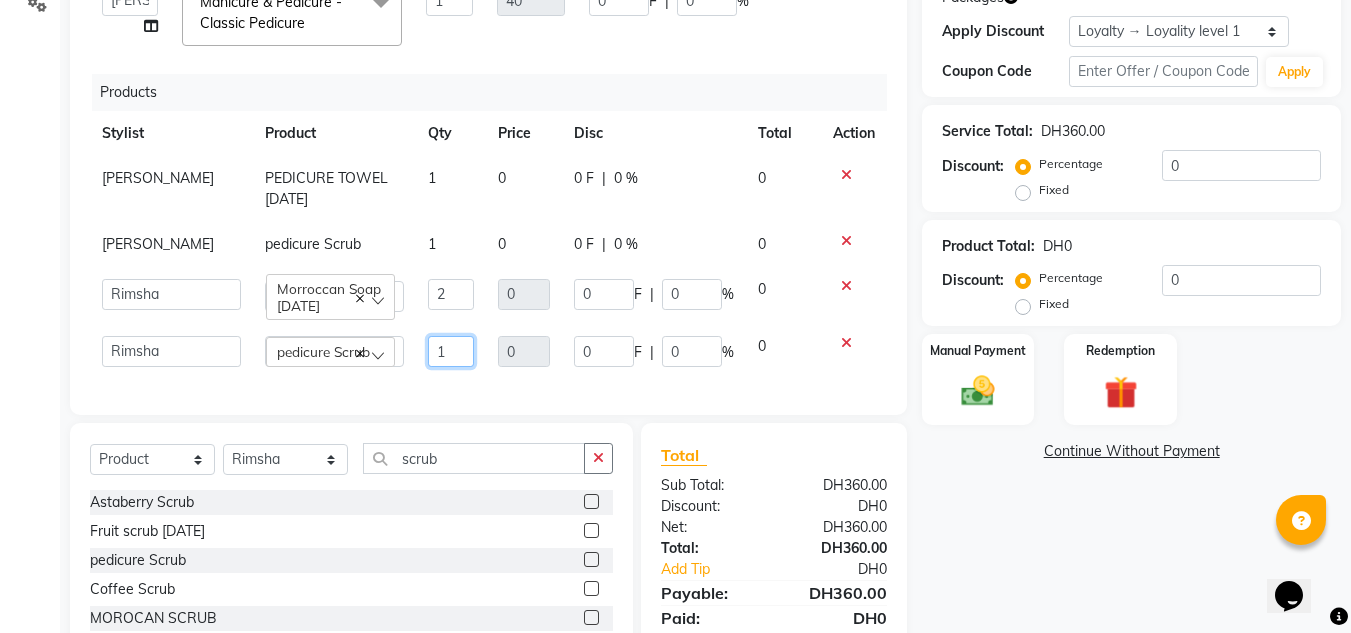 drag, startPoint x: 430, startPoint y: 332, endPoint x: 332, endPoint y: 340, distance: 98.32599 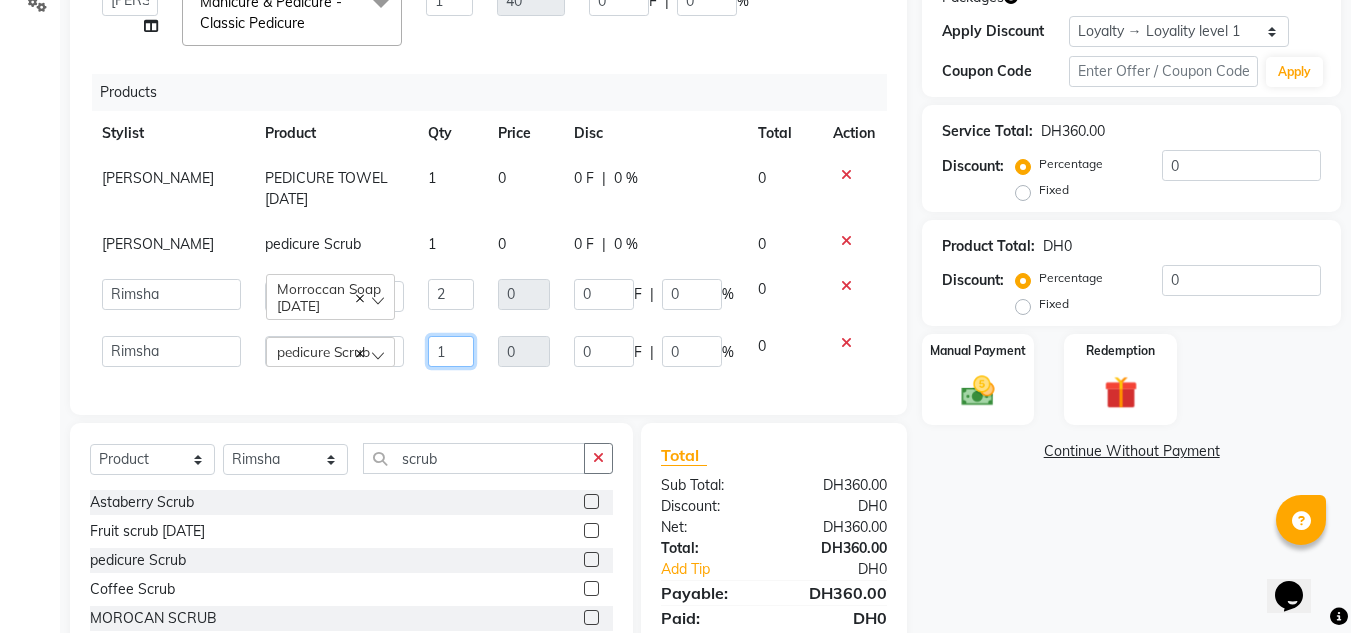 click on "ABUSHAGARA   [PERSON_NAME]   Management   [PERSON_NAME]   RECEPTION-ALWAHDA   [PERSON_NAME]   SALON   Samjhana   trial   pedicure Scrub  1 0 0 F | 0 % 0" 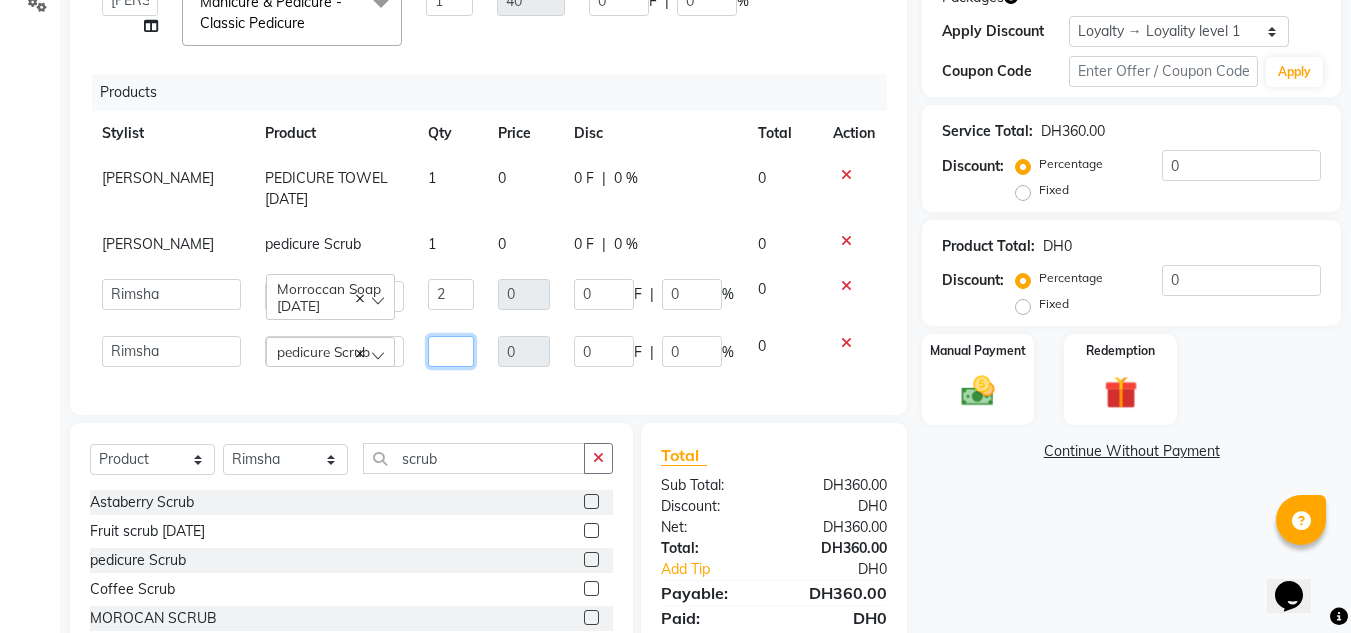 type on "5" 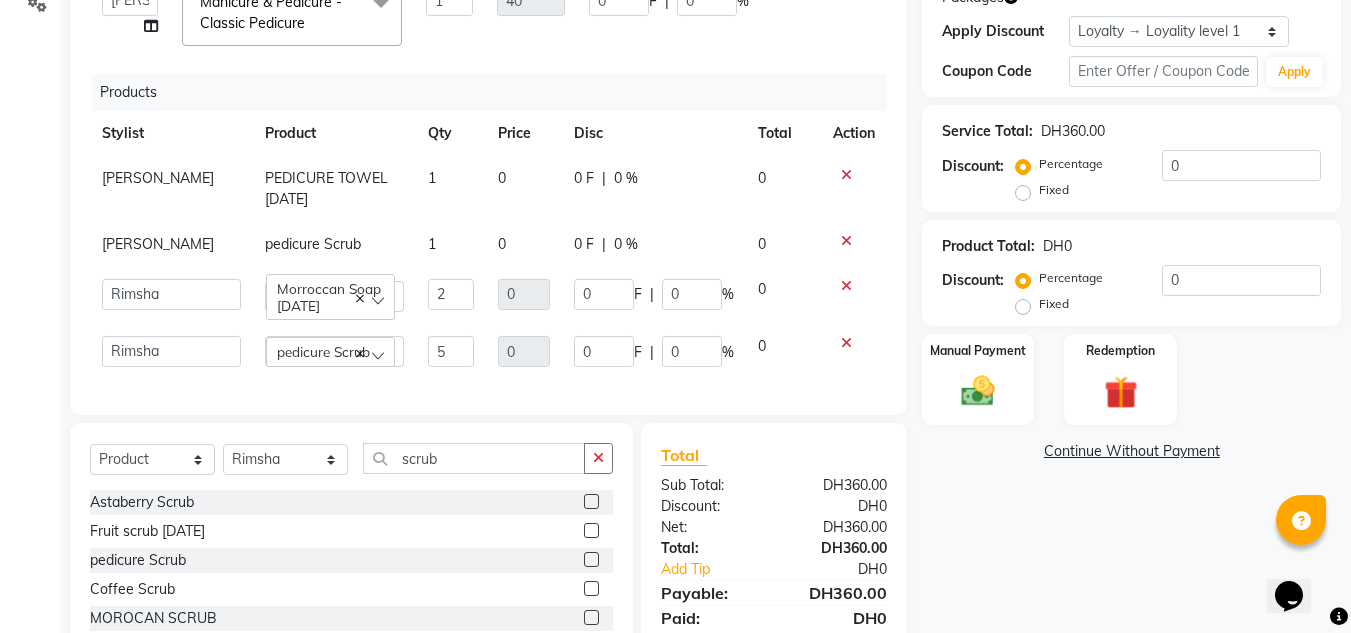 click on "Name: Alaa  Membership:  No Active Membership  Total Visits:  3 Card on file:  0 Last Visit:   11-07-2025 Points:   0.5  Packages Apply Discount Select  Loyalty → Loyality level 1  Coupon Code Apply Service Total:  DH360.00  Discount:  Percentage   Fixed  0 Product Total:  DH0  Discount:  Percentage   Fixed  0 Manual Payment Redemption  Continue Without Payment" 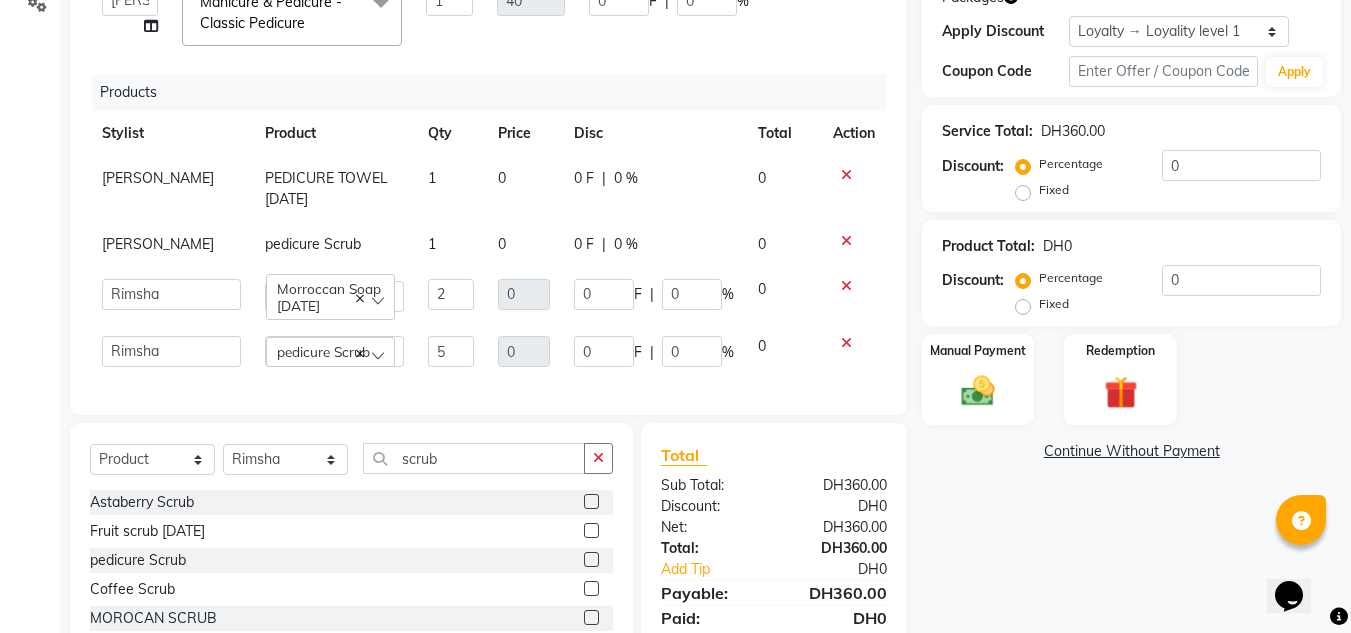 scroll, scrollTop: 75, scrollLeft: 0, axis: vertical 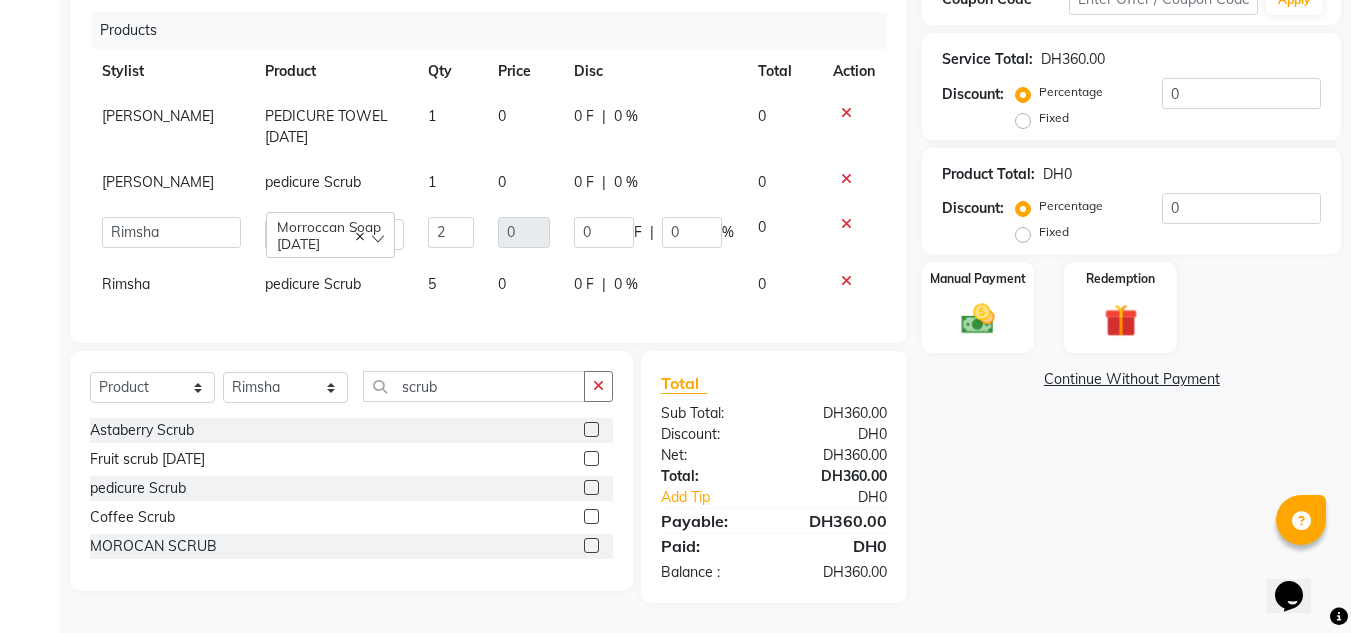 drag, startPoint x: 1113, startPoint y: 298, endPoint x: 1126, endPoint y: 361, distance: 64.327286 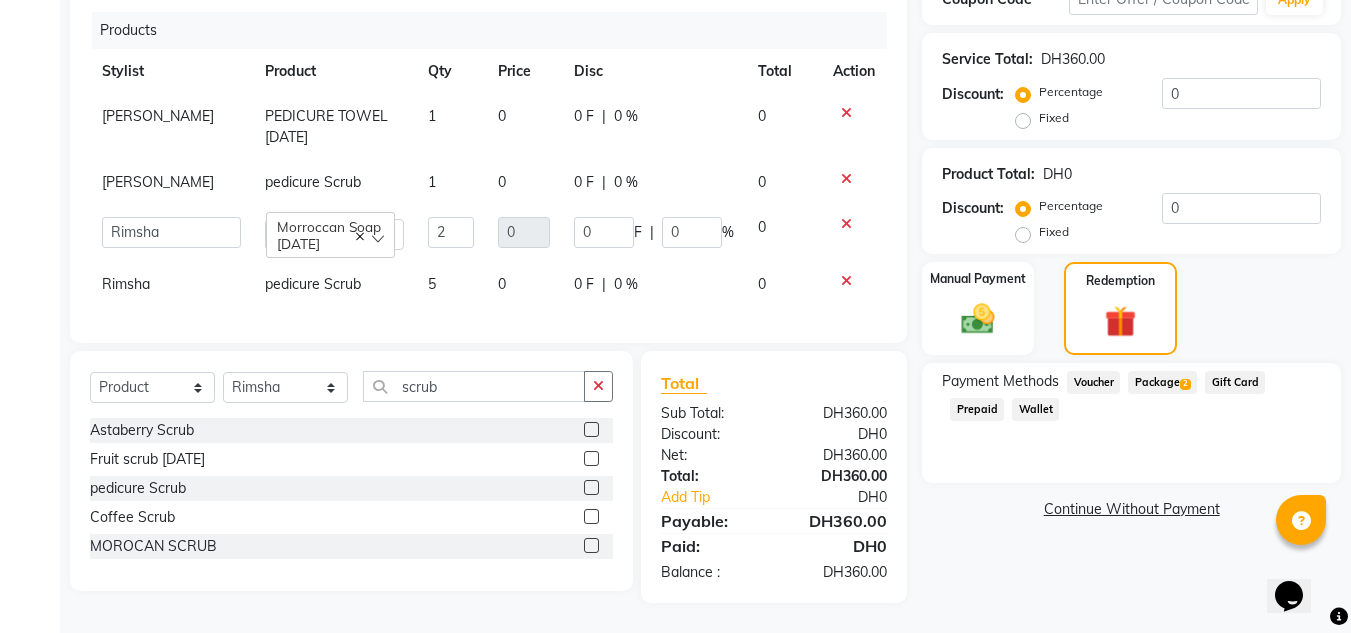 drag, startPoint x: 1143, startPoint y: 379, endPoint x: 1173, endPoint y: 428, distance: 57.45433 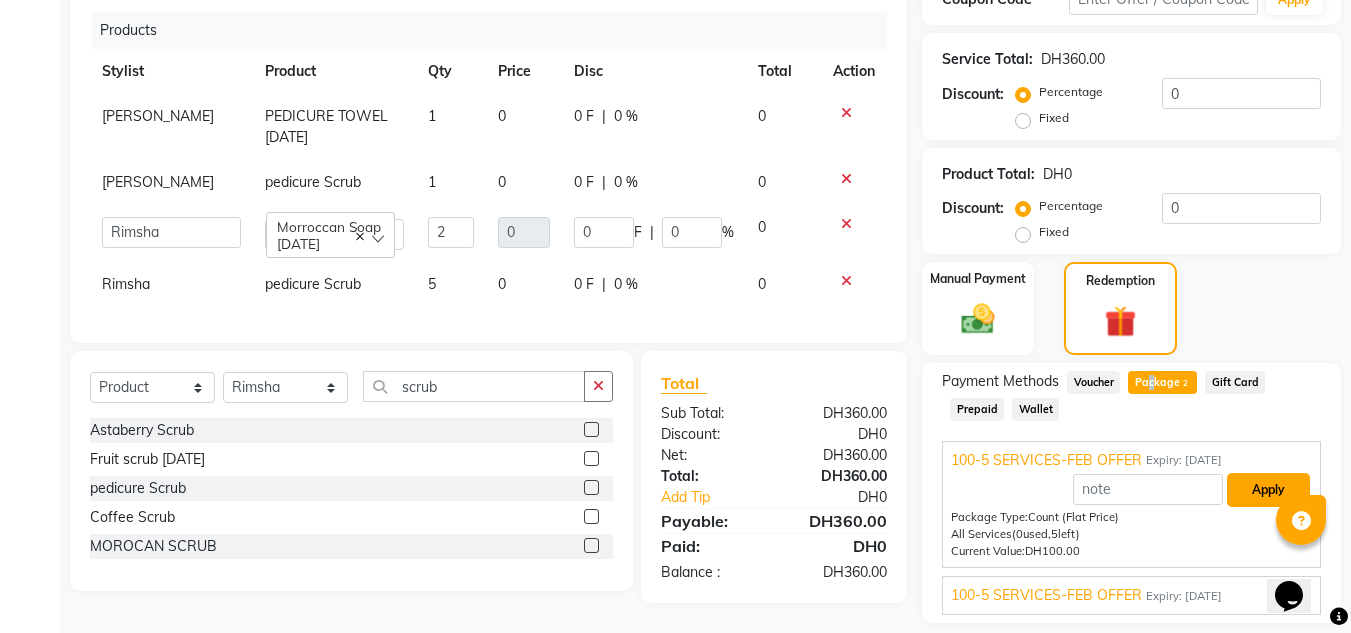 click on "Apply" at bounding box center (1268, 490) 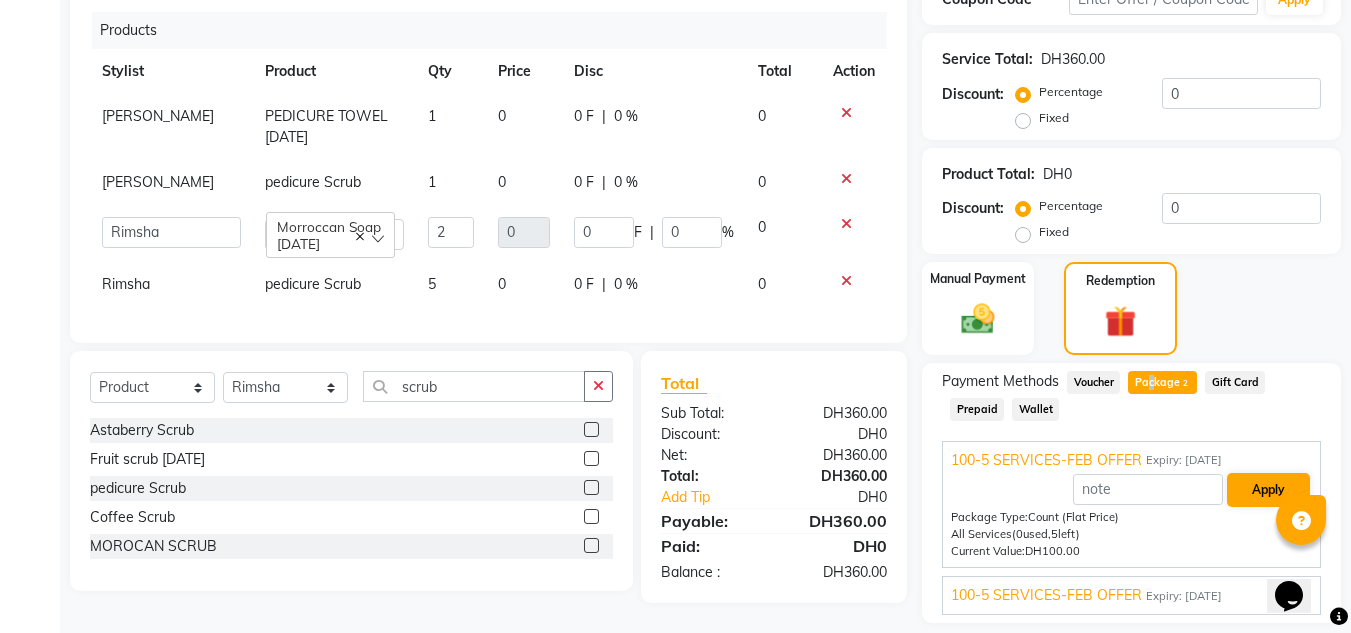 type on "20" 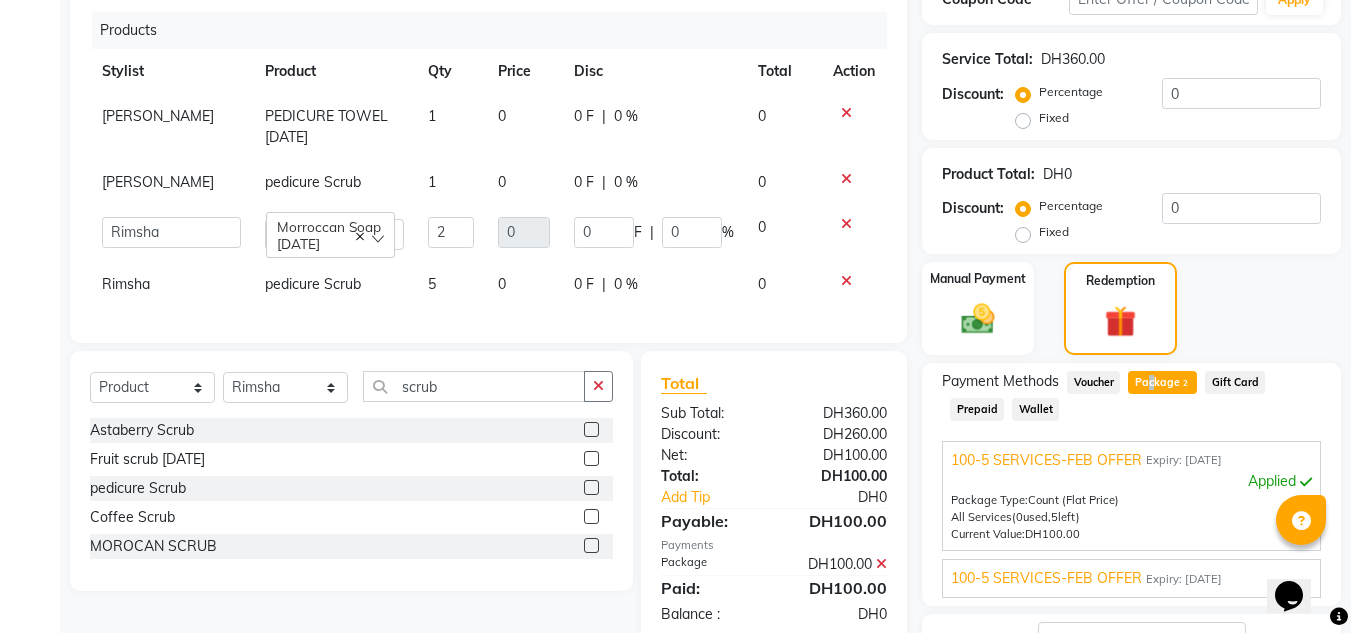 scroll, scrollTop: 0, scrollLeft: 0, axis: both 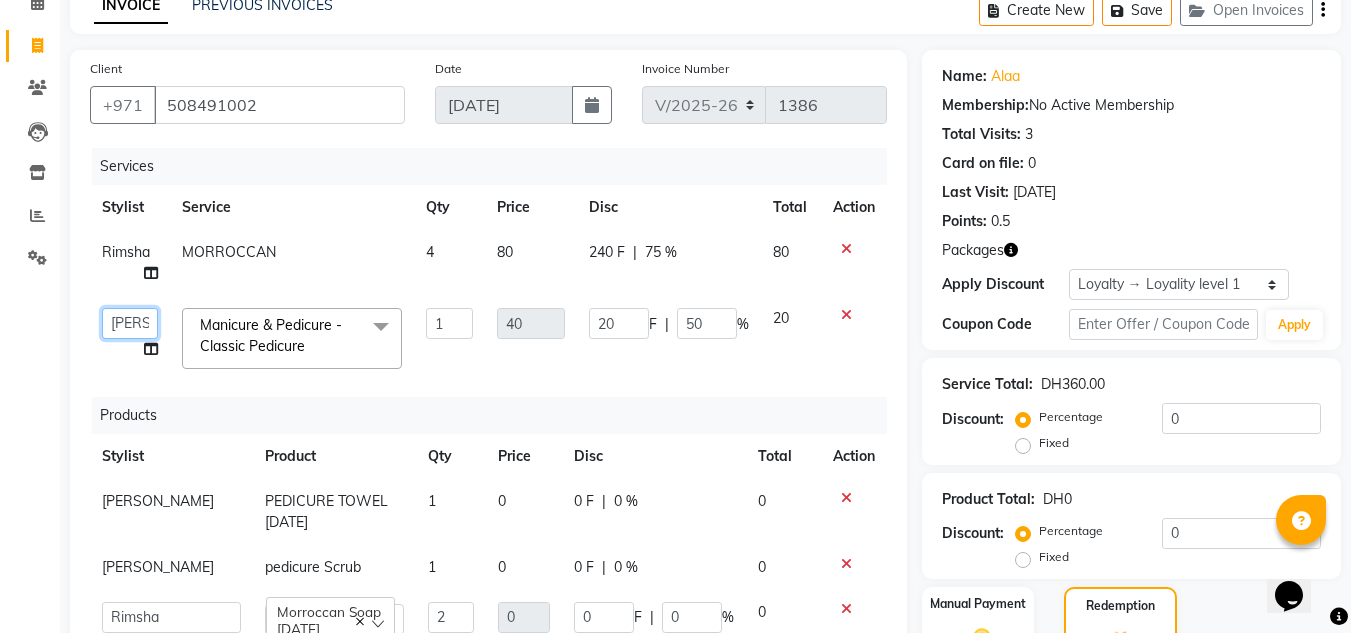 click on "ABUSHAGARA   [PERSON_NAME]   Management   [PERSON_NAME]   RECEPTION-ALWAHDA   [PERSON_NAME]   SALON   Samjhana   trial" 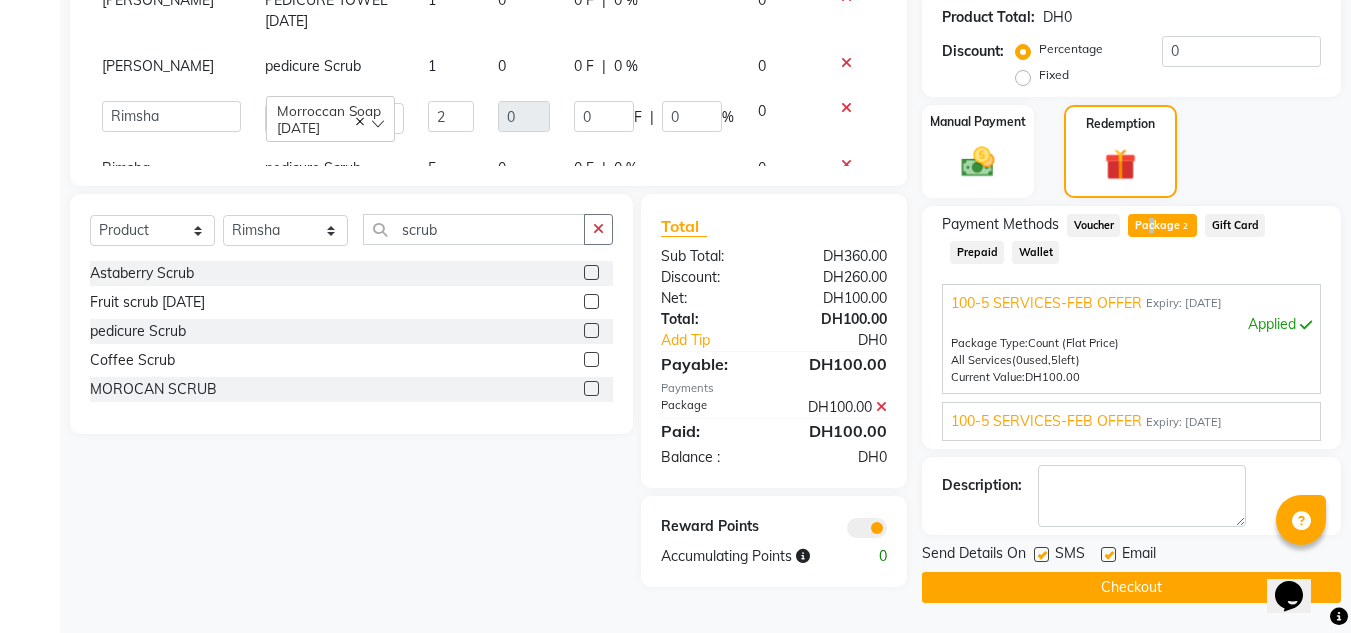 click on "Checkout" 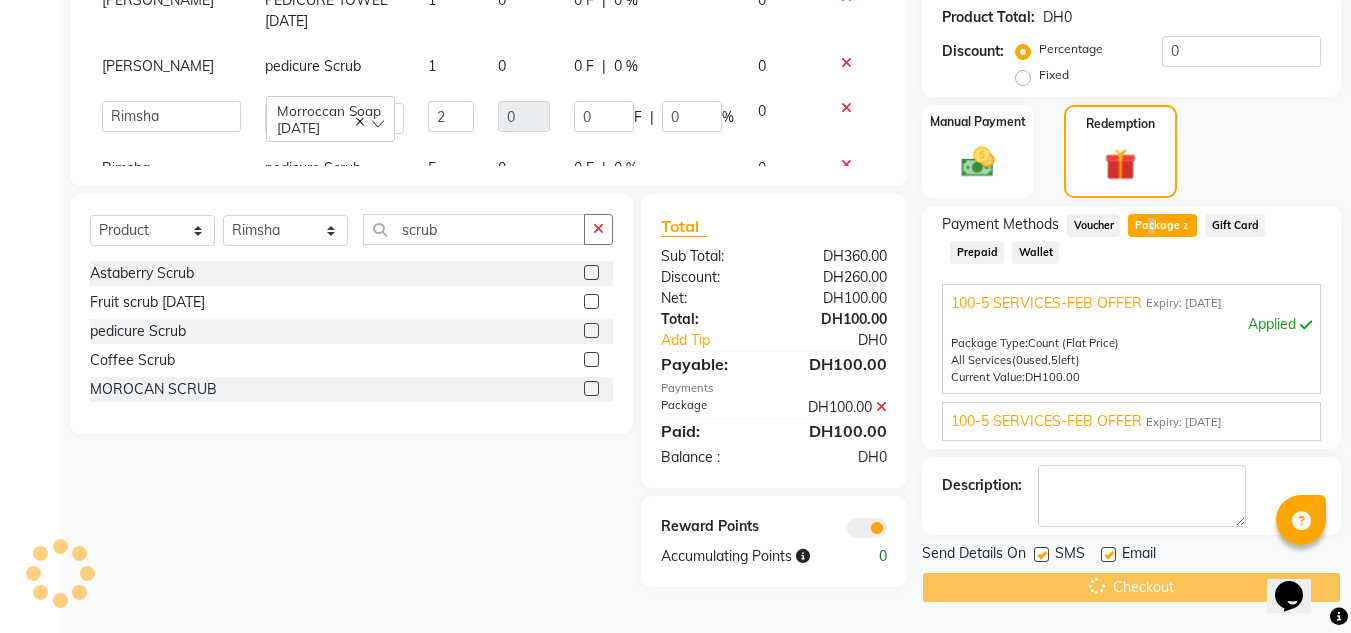 scroll, scrollTop: 282, scrollLeft: 0, axis: vertical 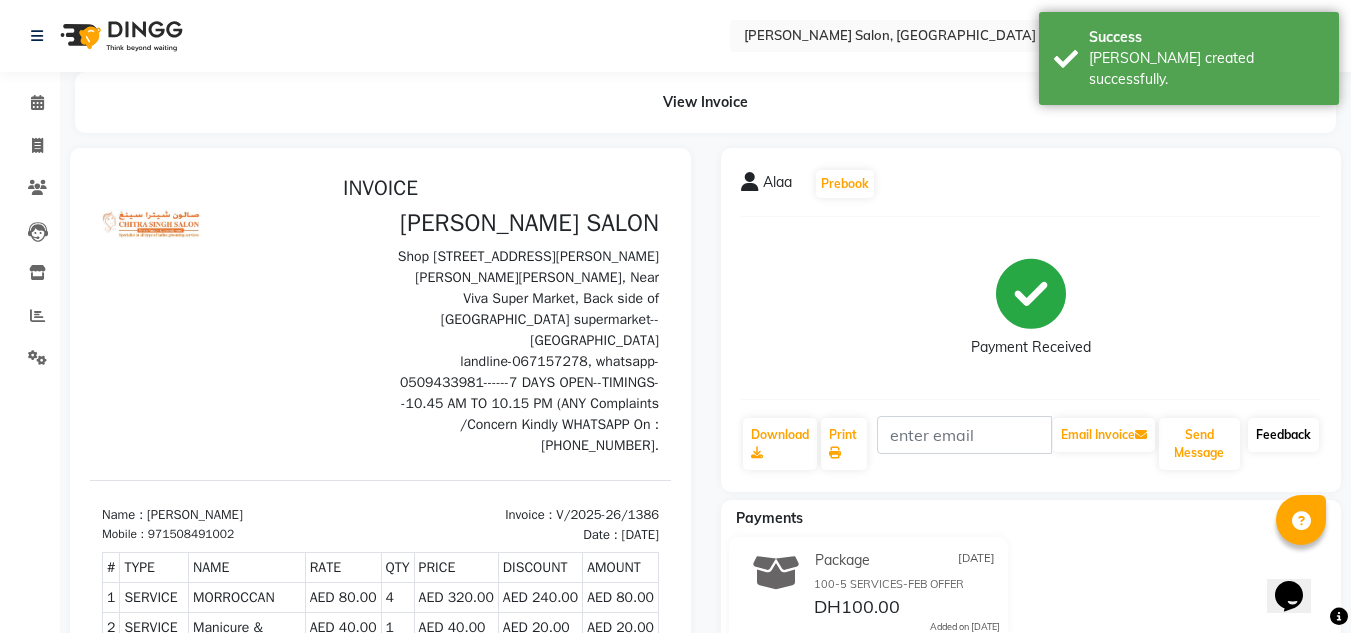 click on "Feedback" 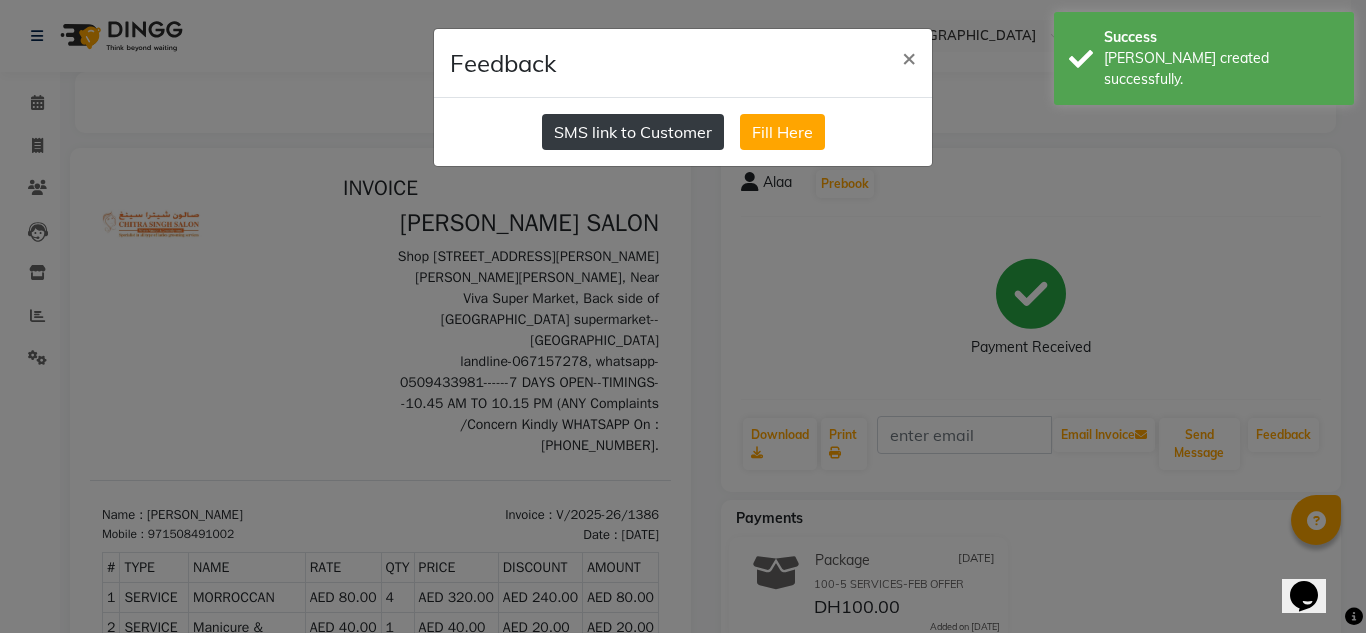 click on "SMS link to Customer" 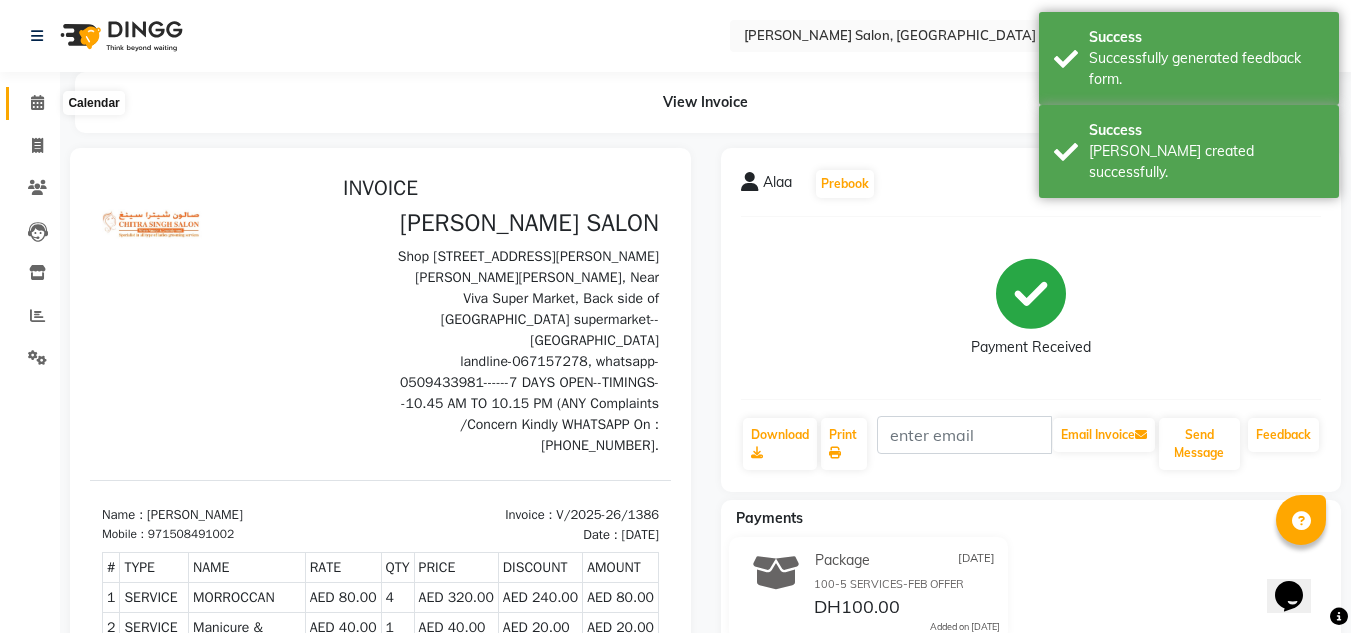 click 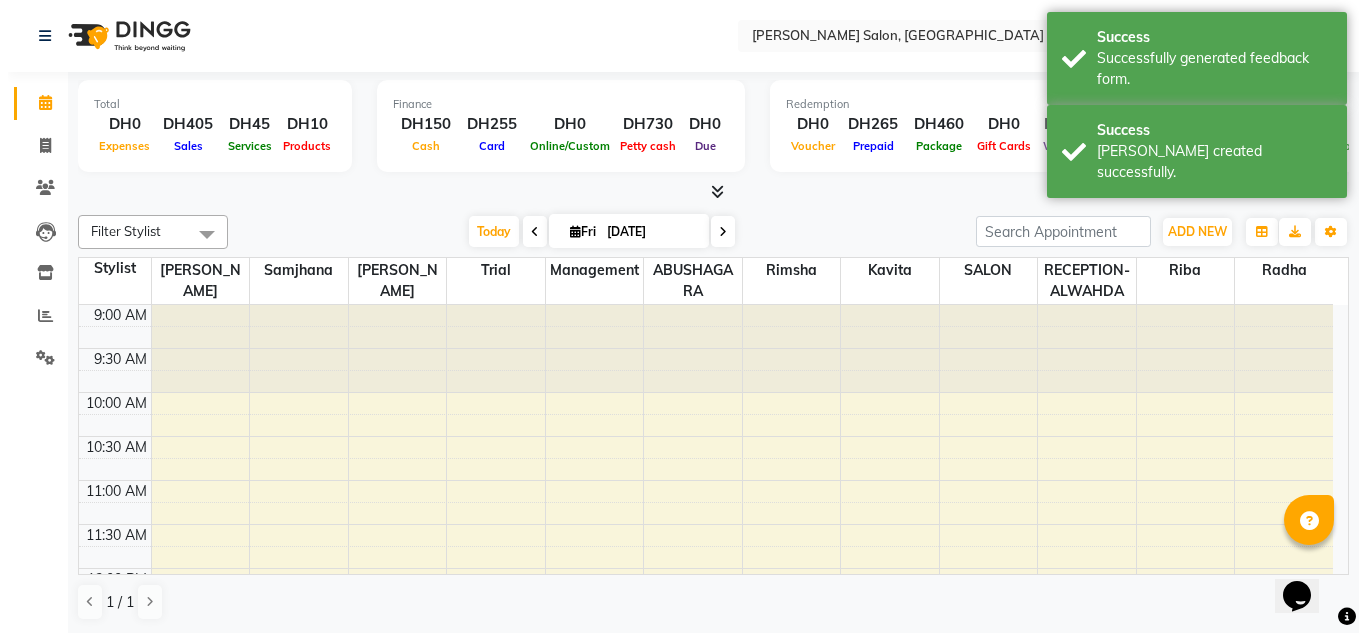 scroll, scrollTop: 0, scrollLeft: 0, axis: both 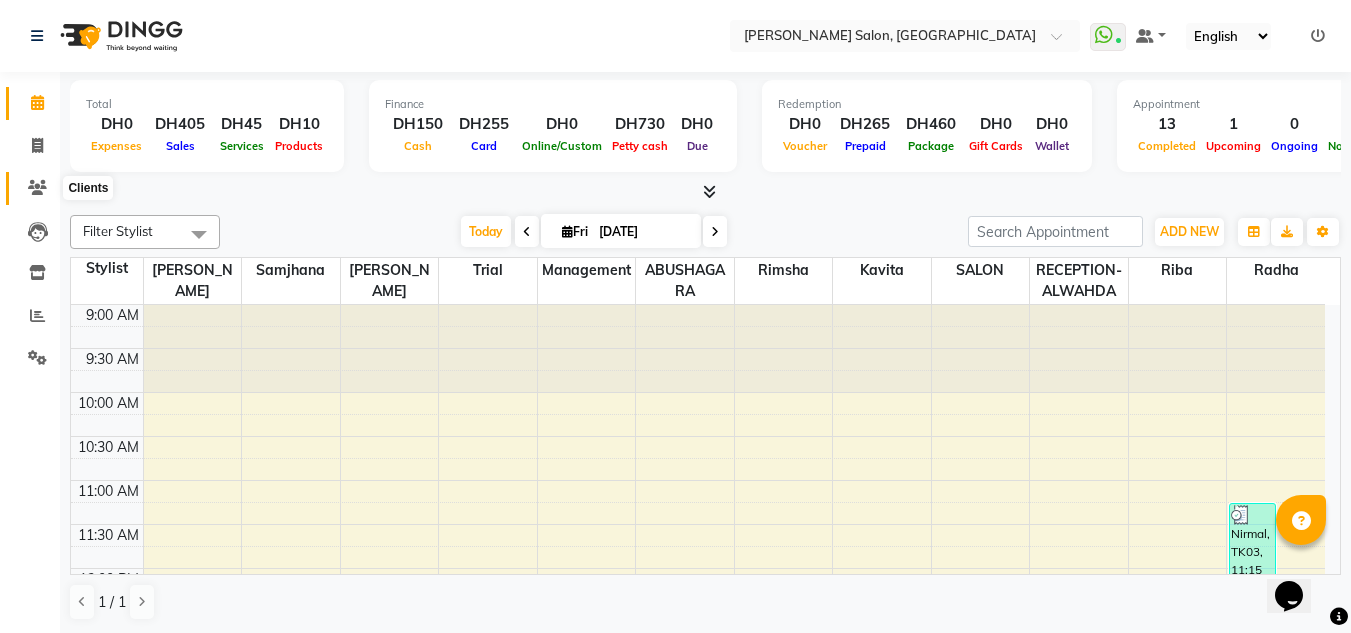 click 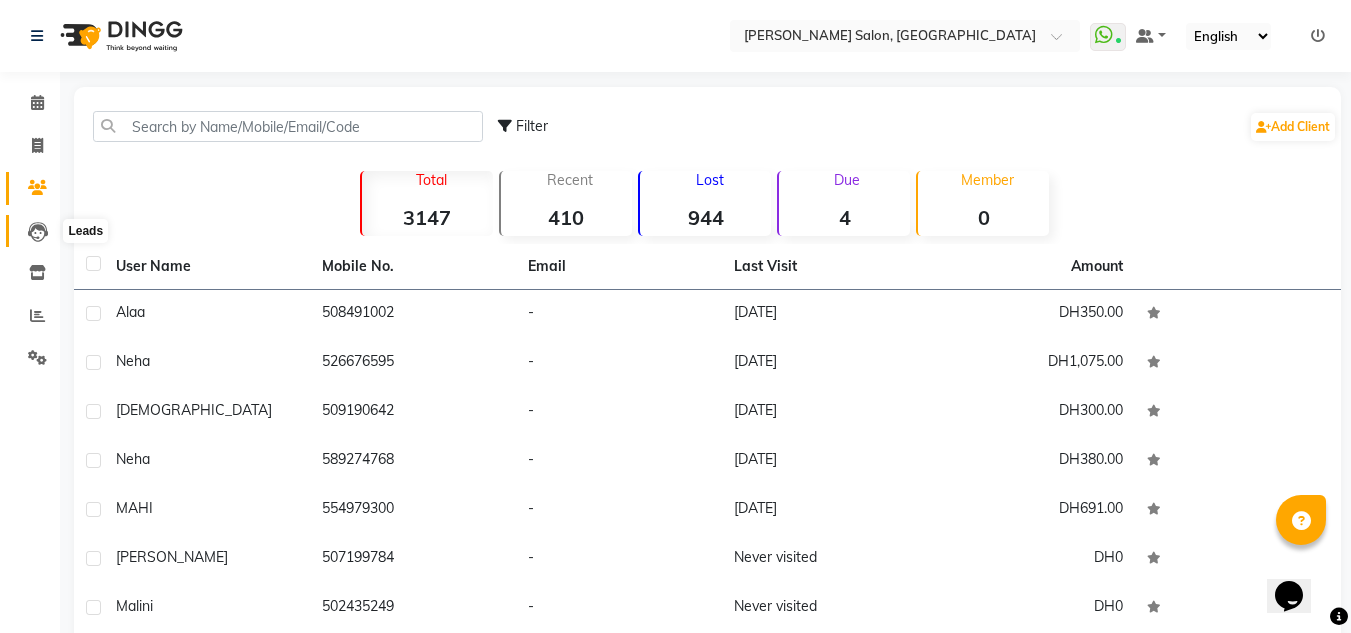 click 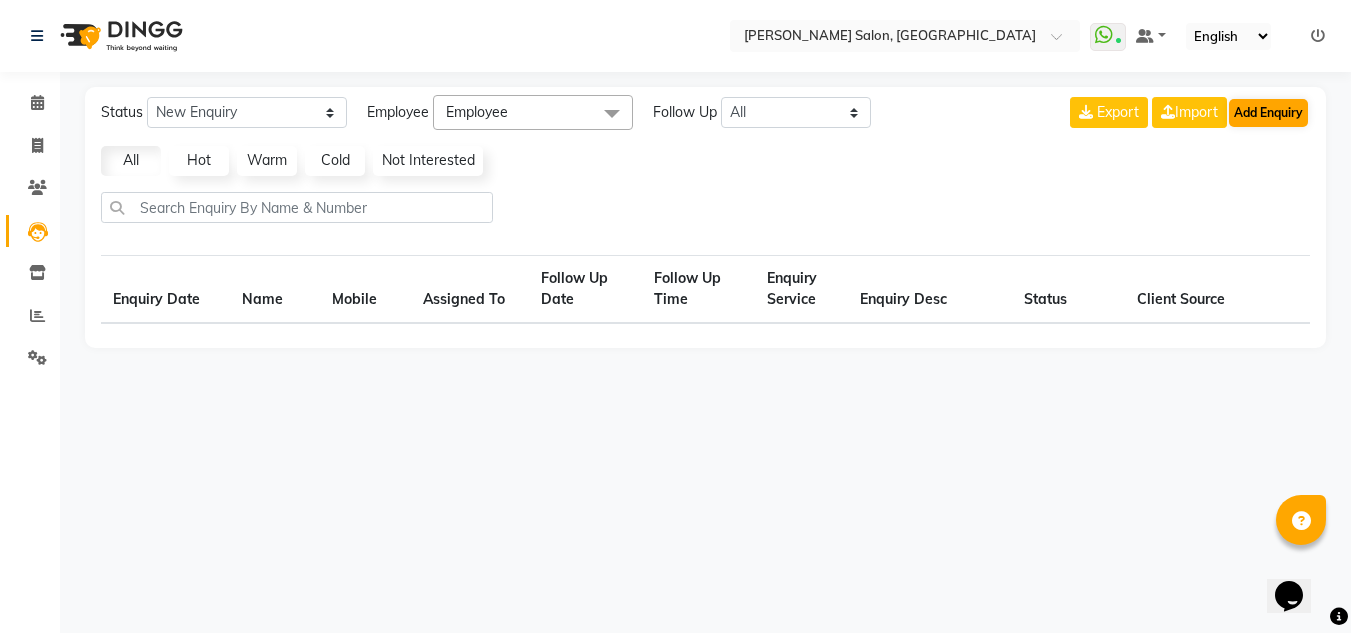 select on "10" 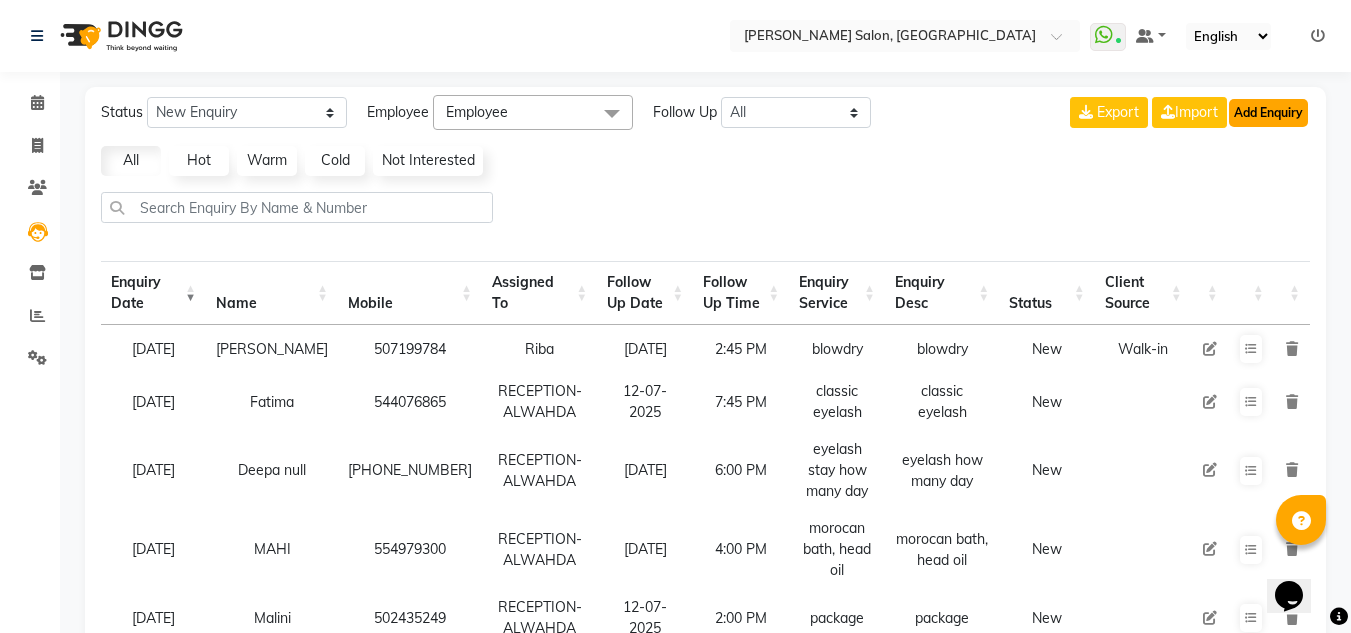 click on "Add Enquiry" 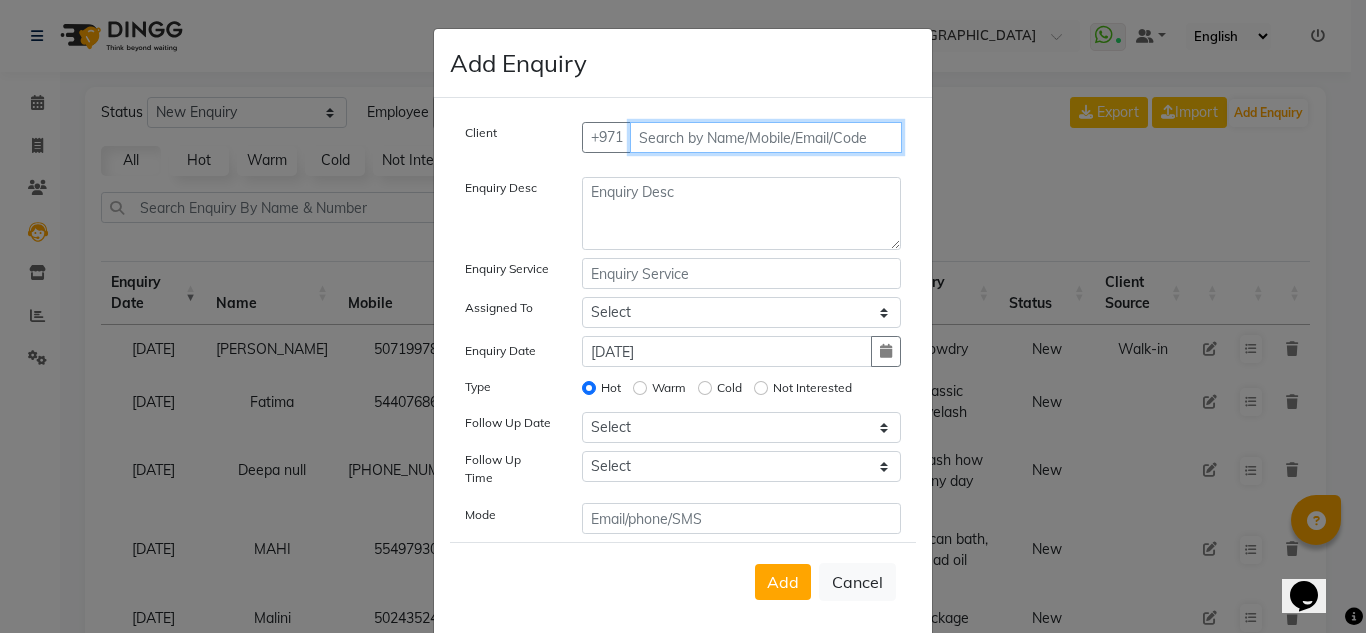 click at bounding box center [766, 137] 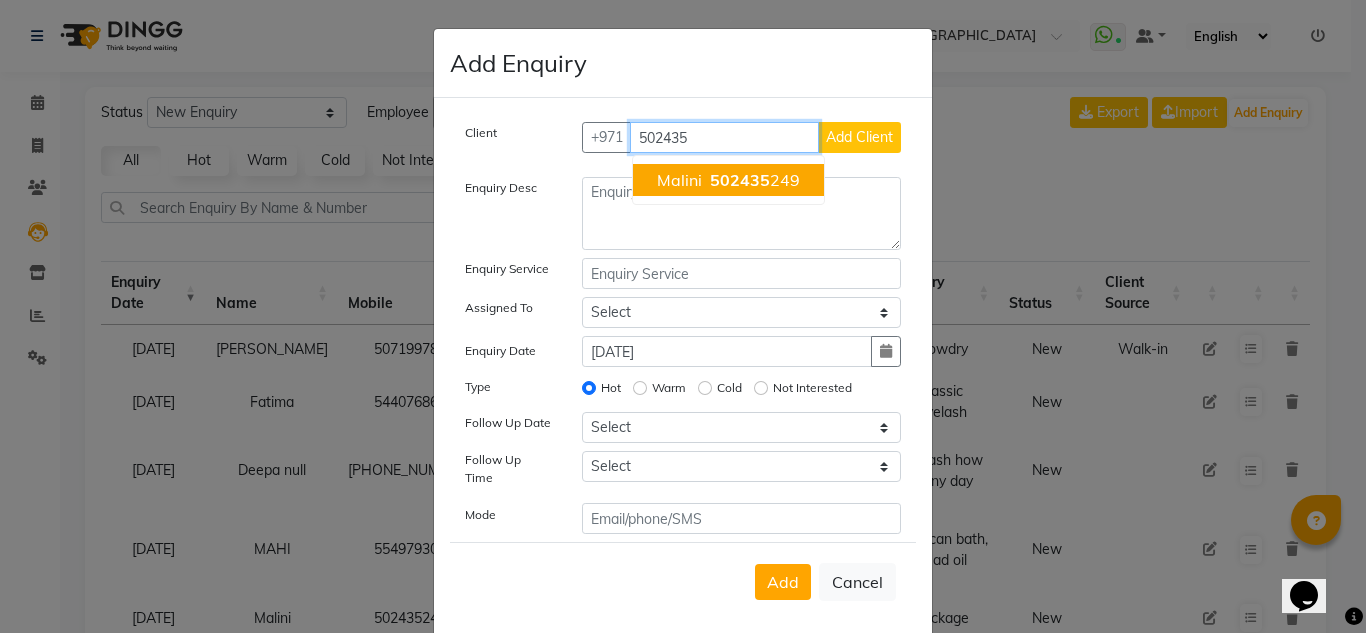 type on "502435" 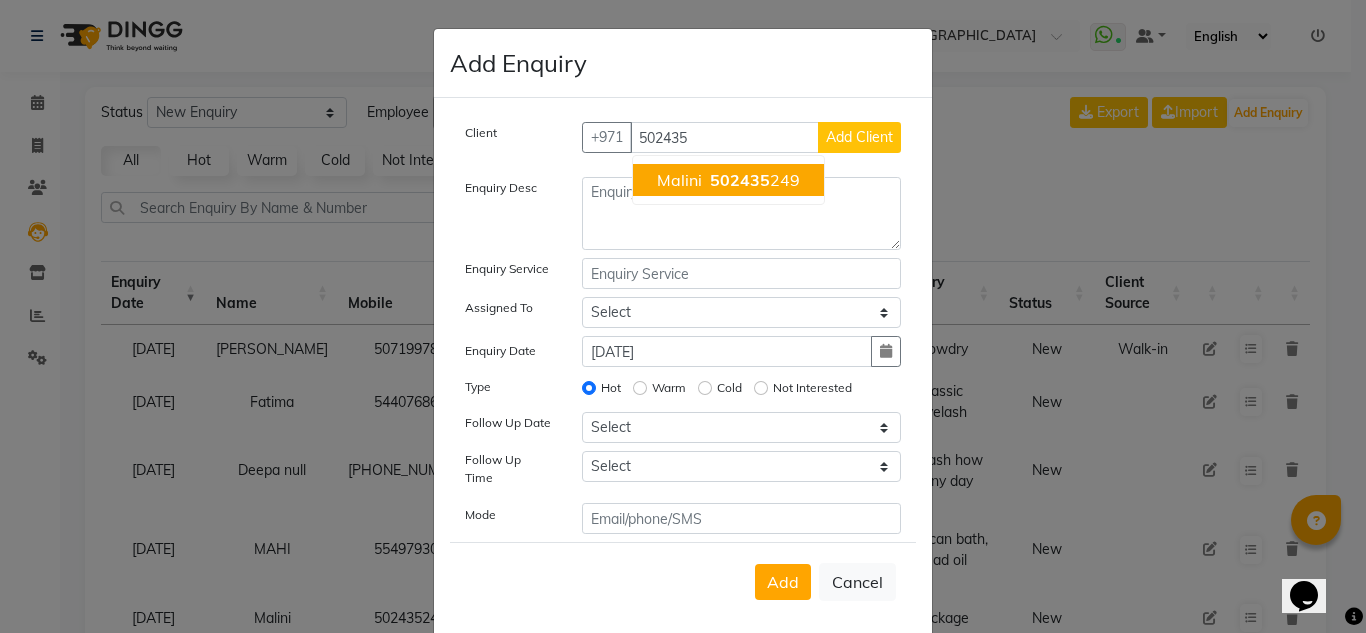 click on "Add Client" 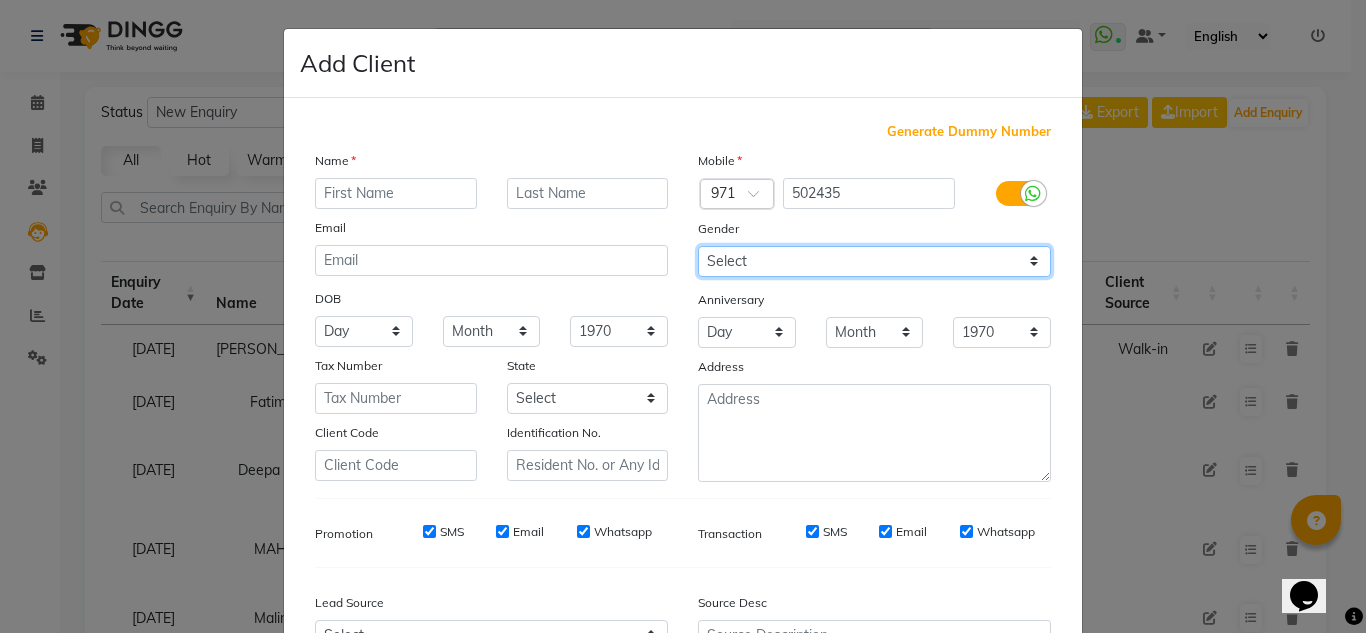 click on "Select [DEMOGRAPHIC_DATA] [DEMOGRAPHIC_DATA] Other Prefer Not To Say" 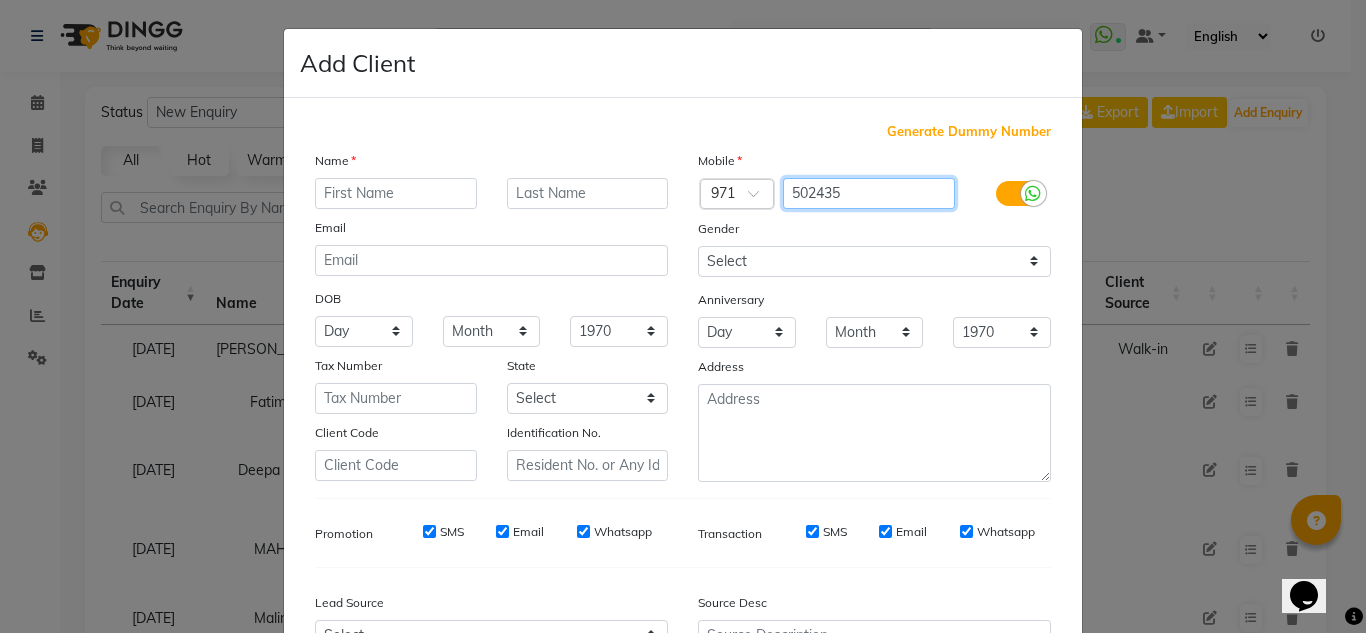 drag, startPoint x: 865, startPoint y: 197, endPoint x: 544, endPoint y: 236, distance: 323.36047 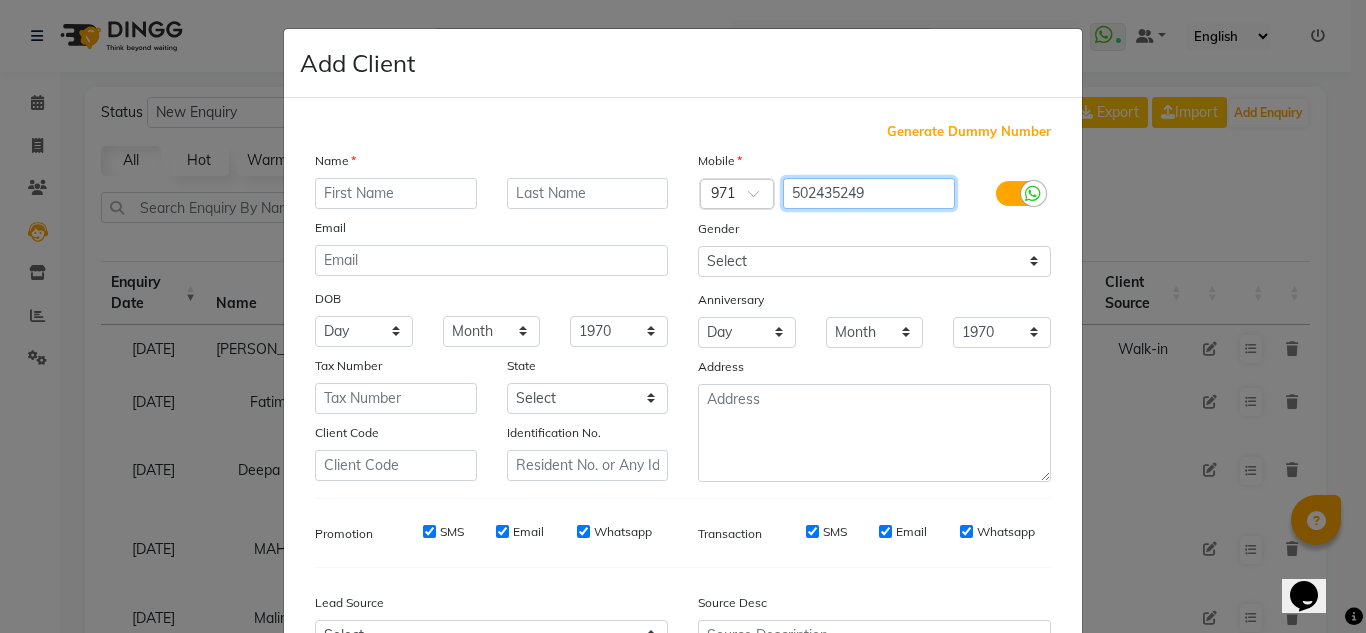 type on "502435249" 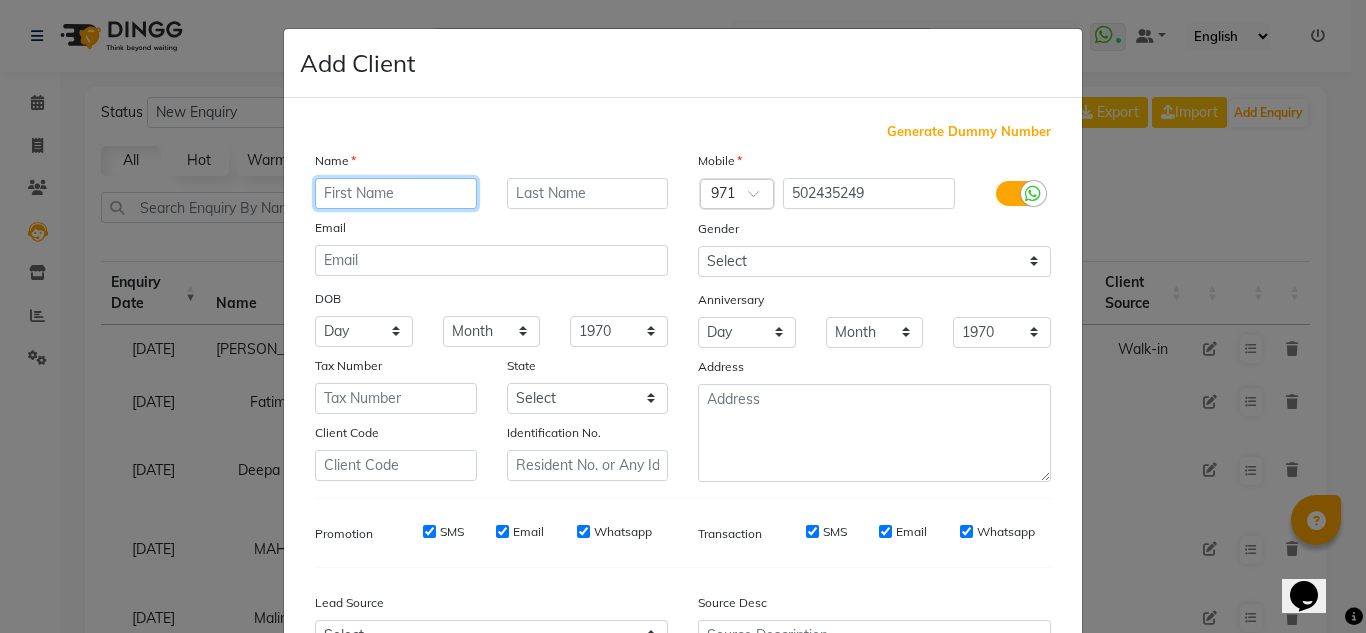 click 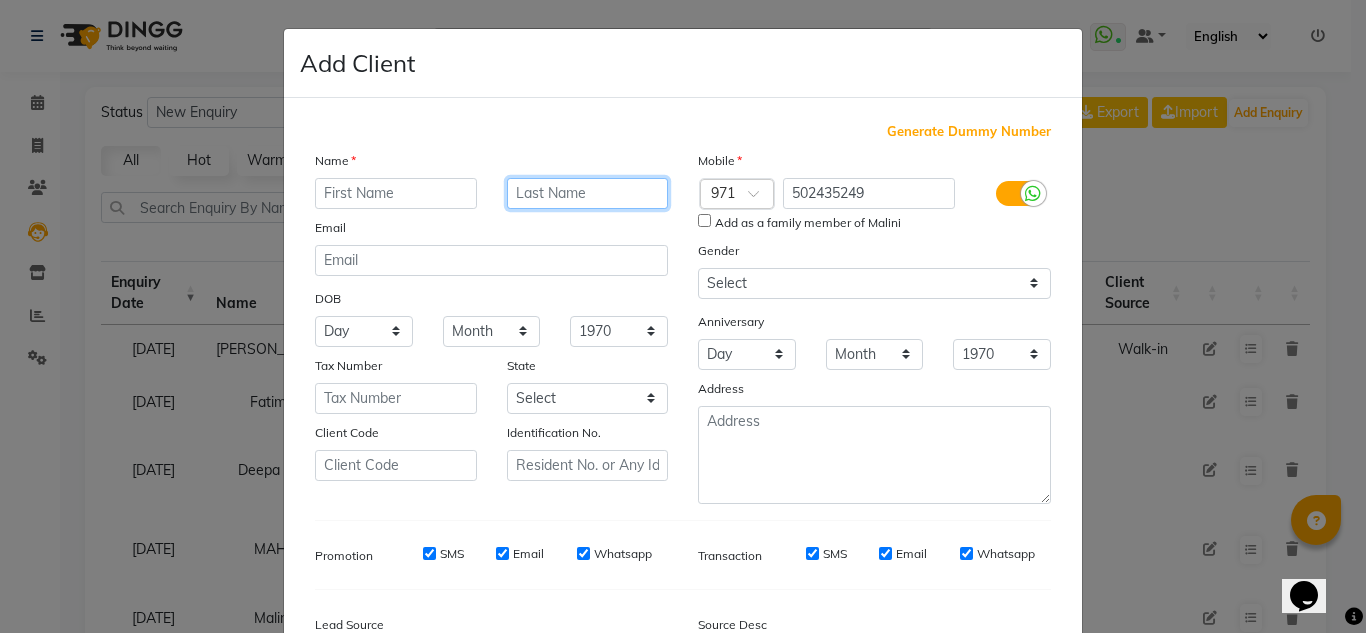 type on "m" 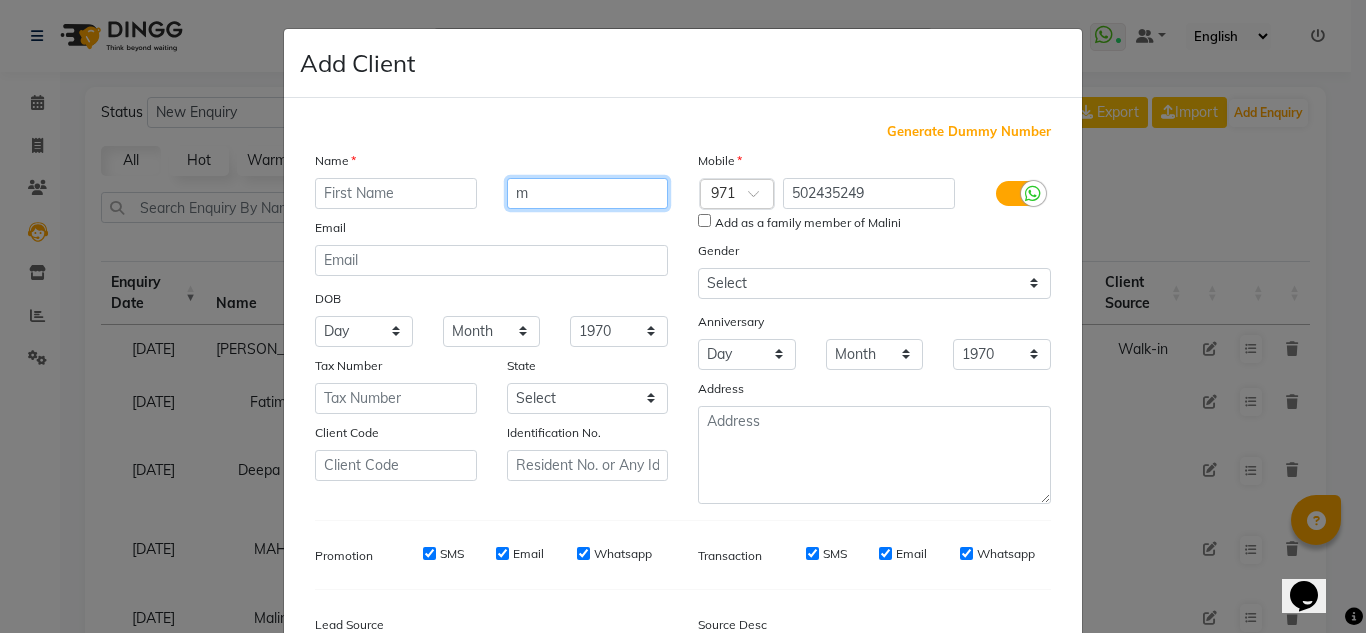 type 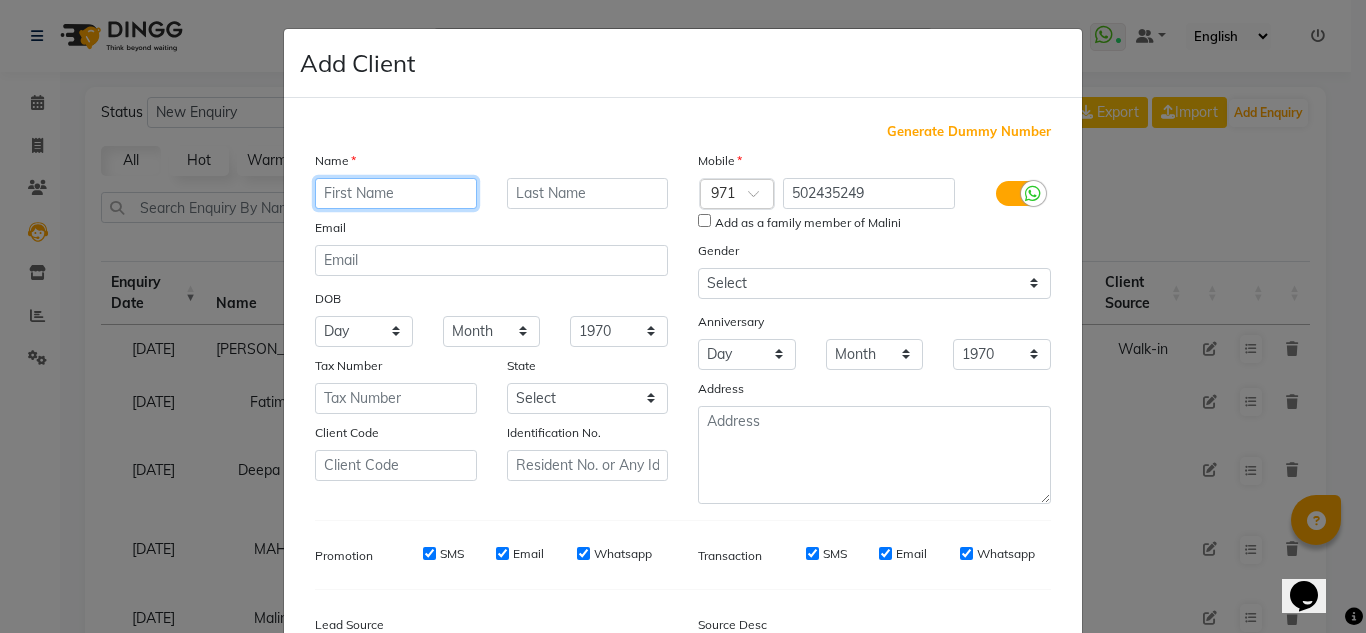 click 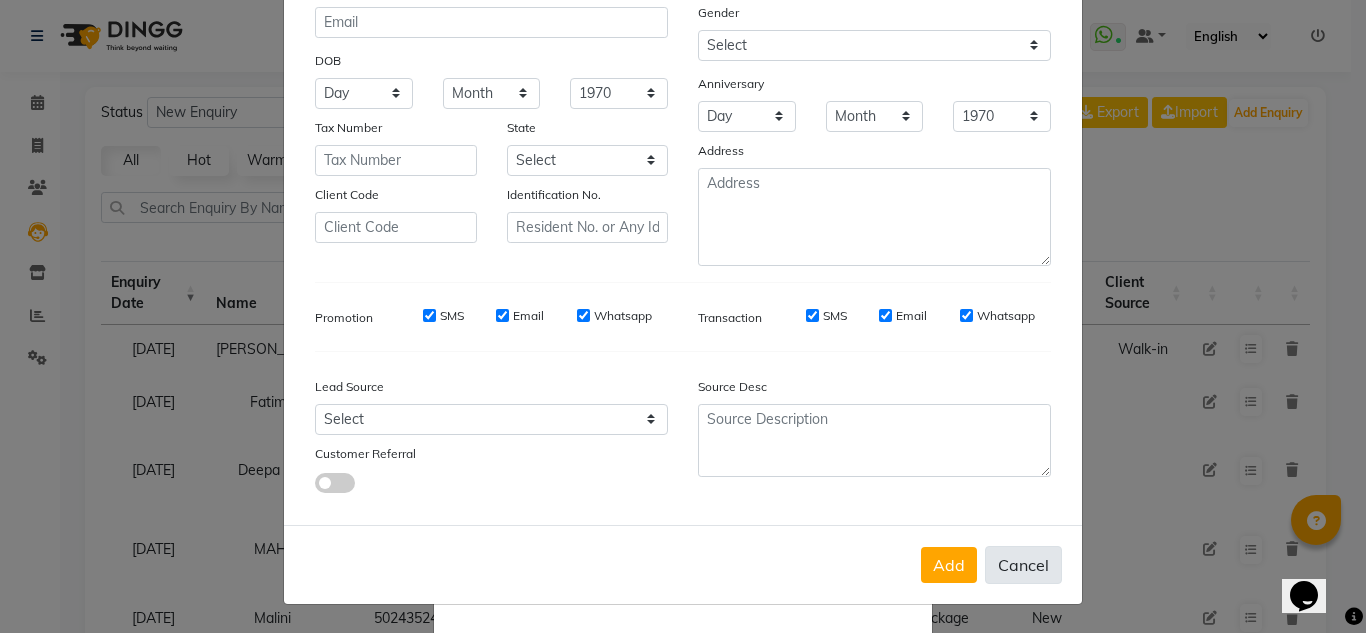 type on "Malini" 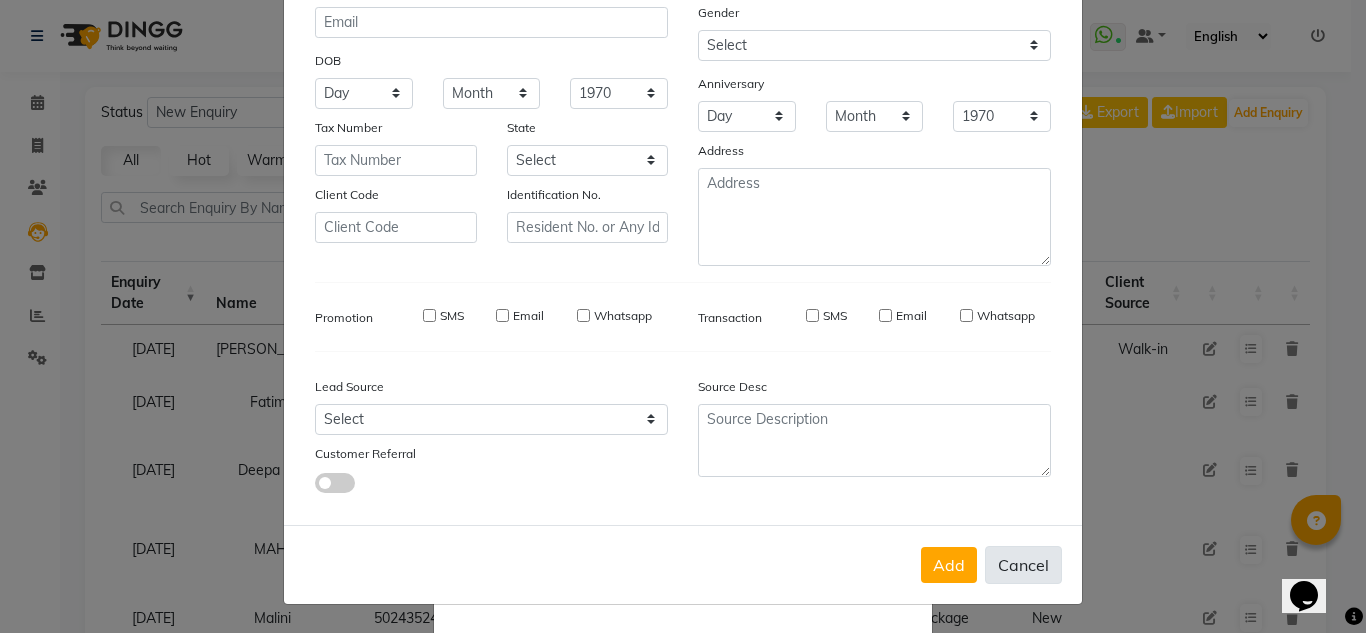 type 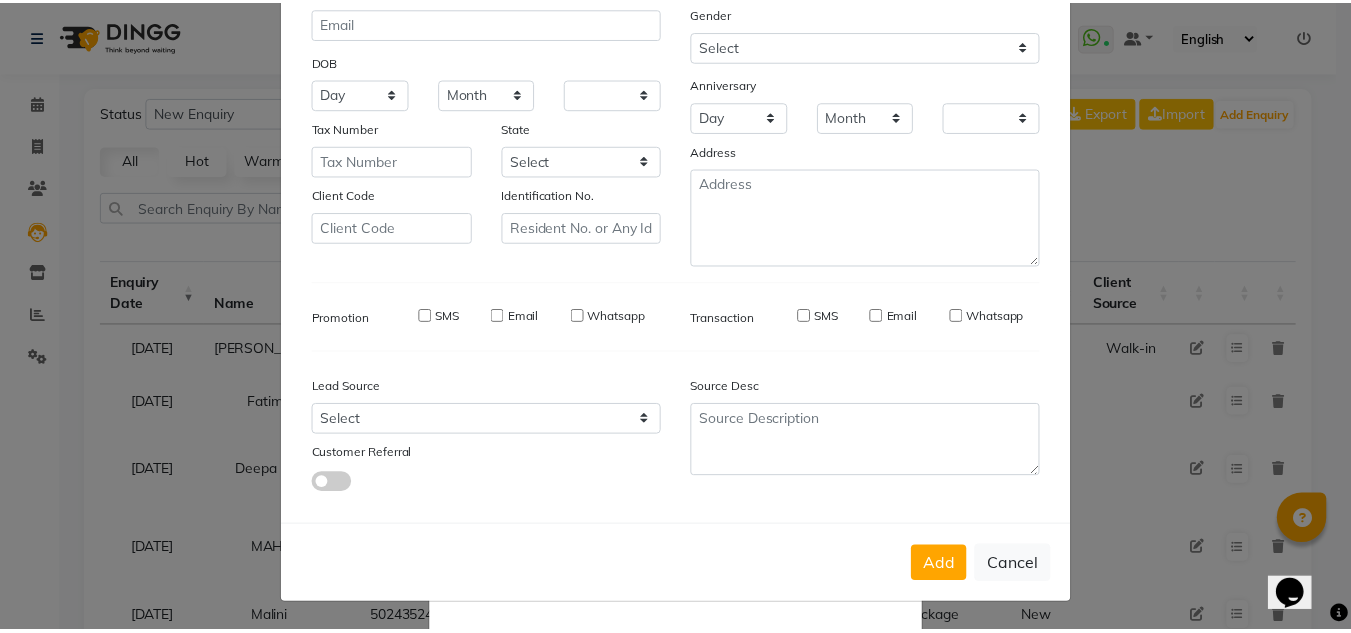 scroll, scrollTop: 237, scrollLeft: 0, axis: vertical 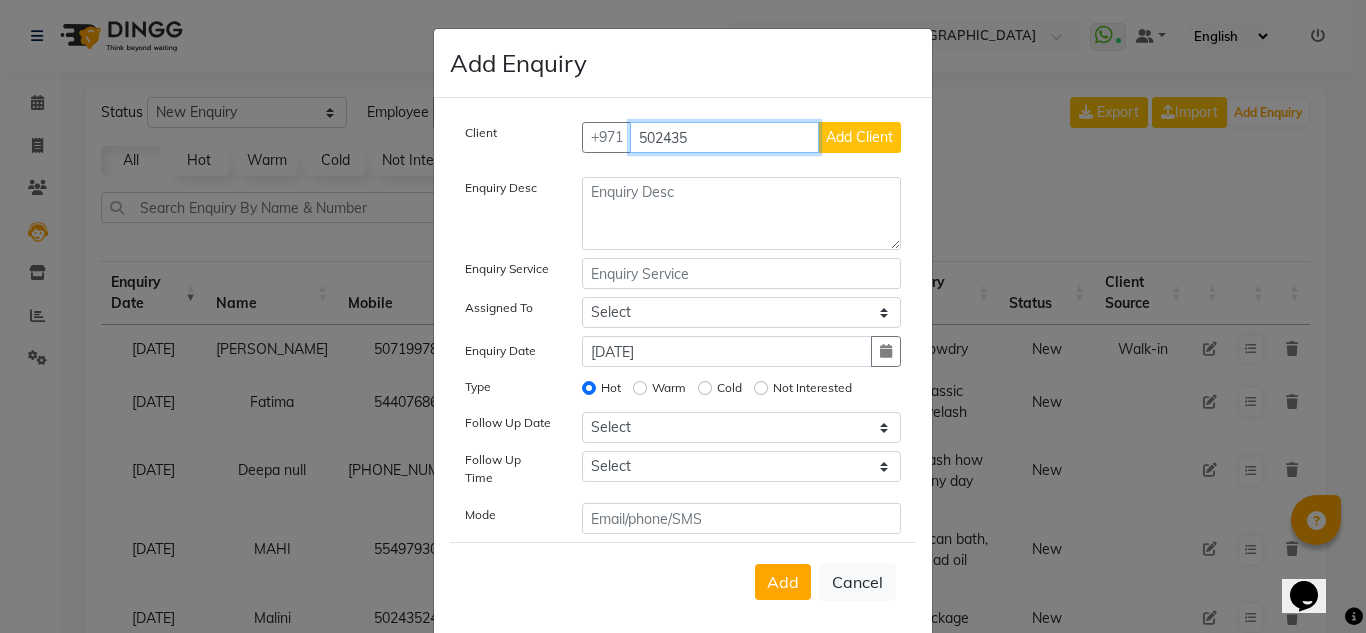 drag, startPoint x: 718, startPoint y: 130, endPoint x: 537, endPoint y: 143, distance: 181.46625 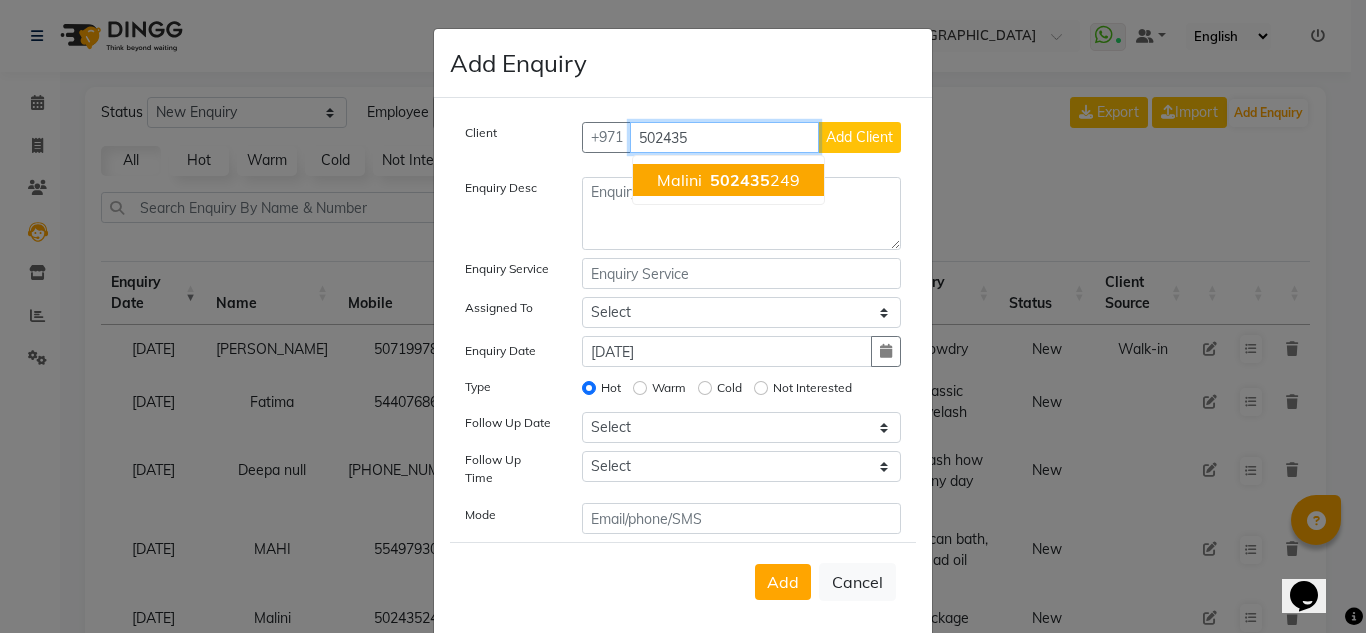 click on "502435" at bounding box center [740, 180] 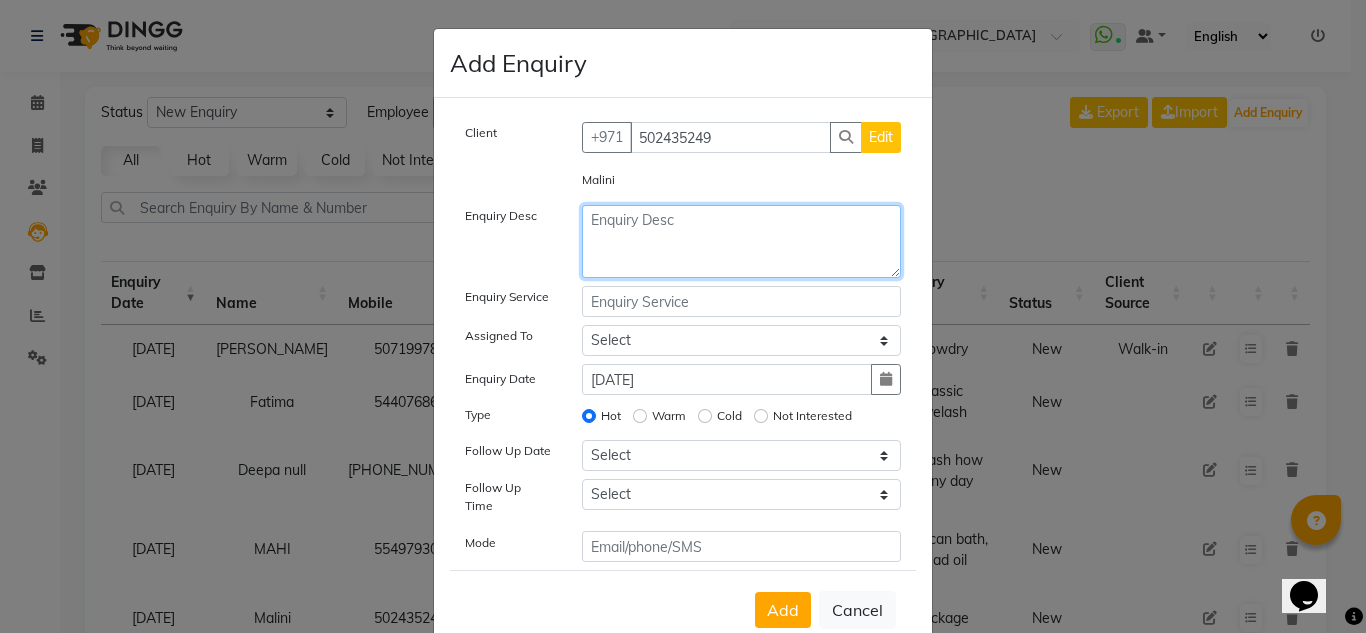 click 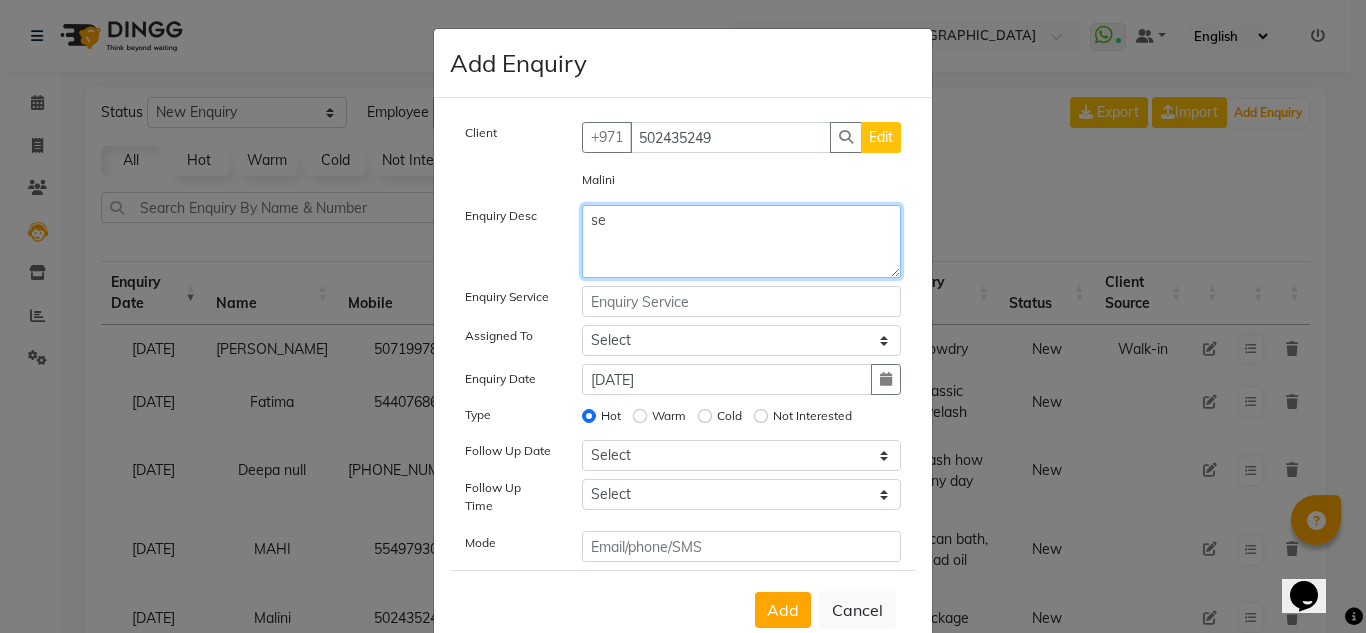 type on "s" 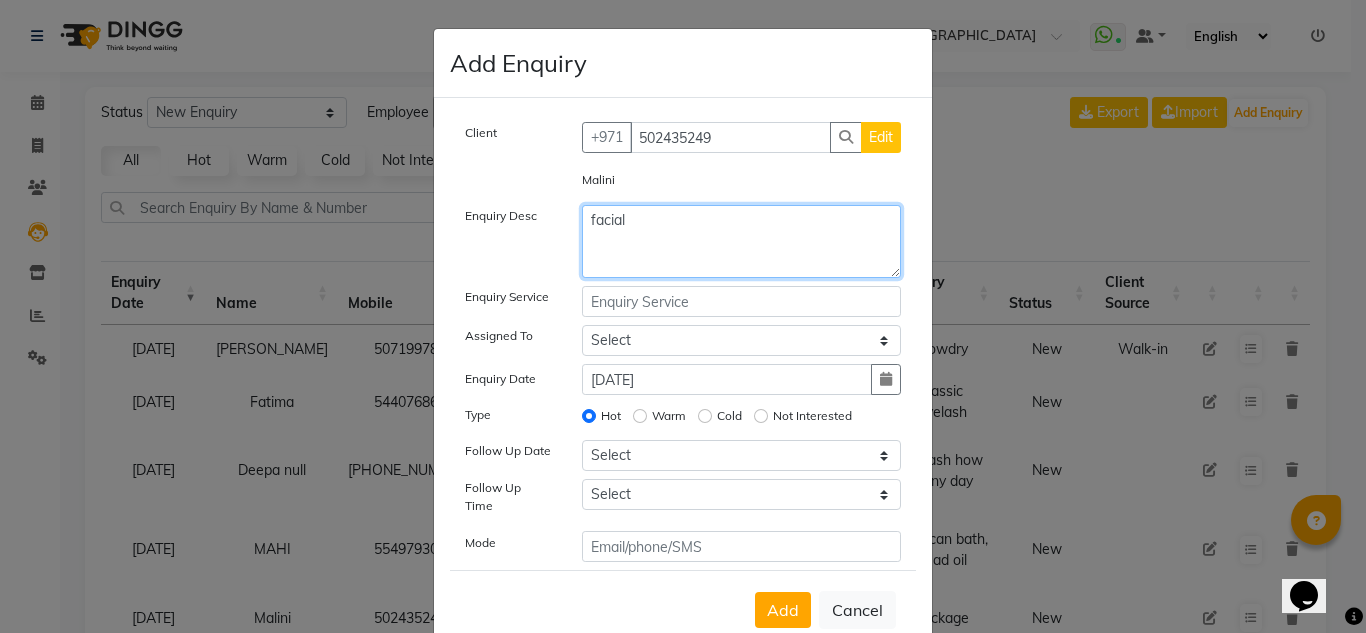 type on "facial" 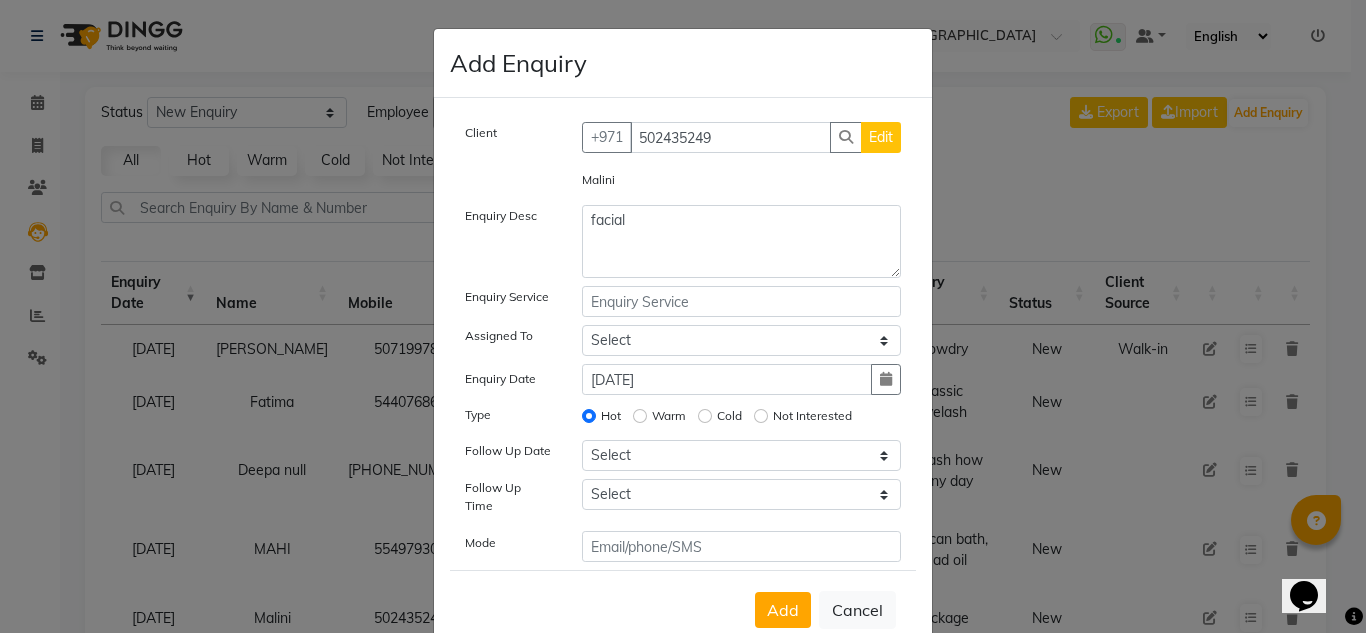 click 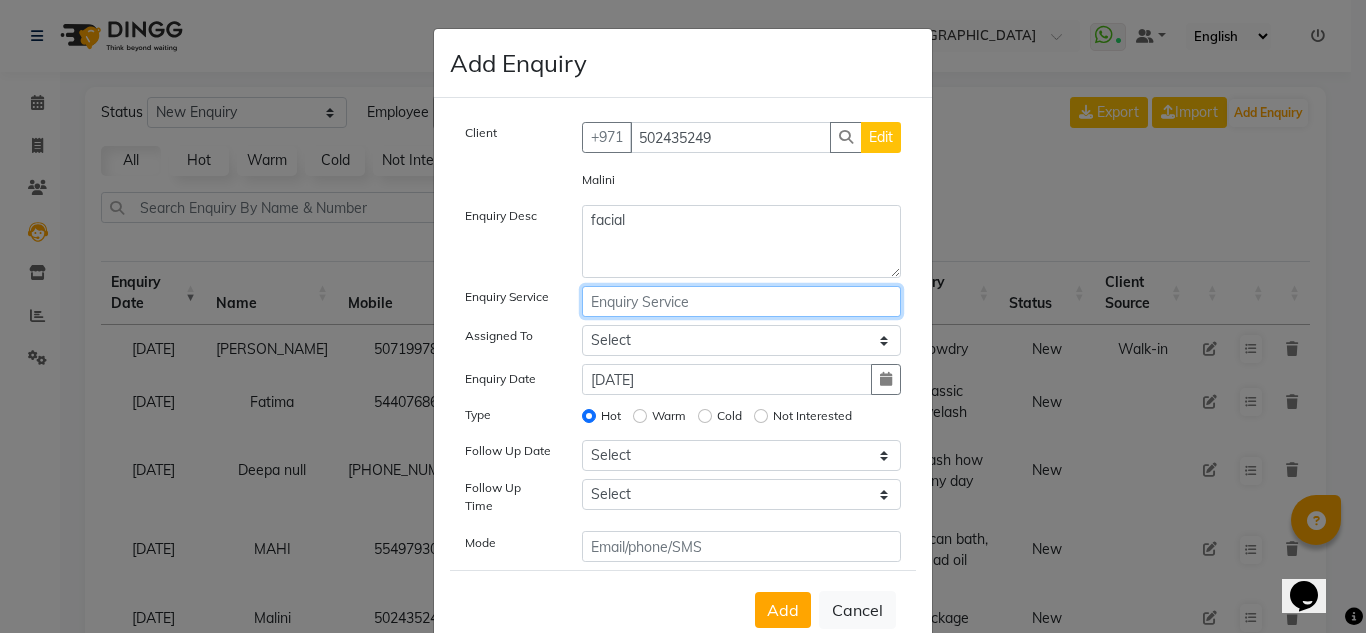 click at bounding box center [742, 301] 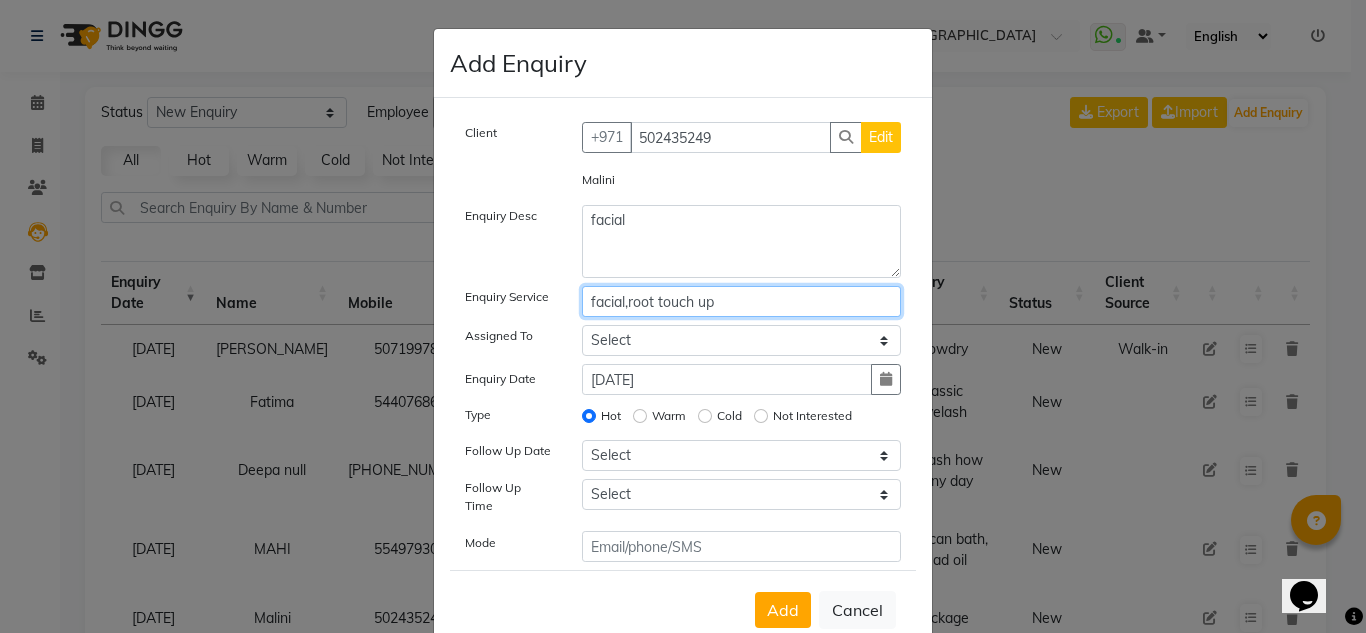 type on "facial,root touch up" 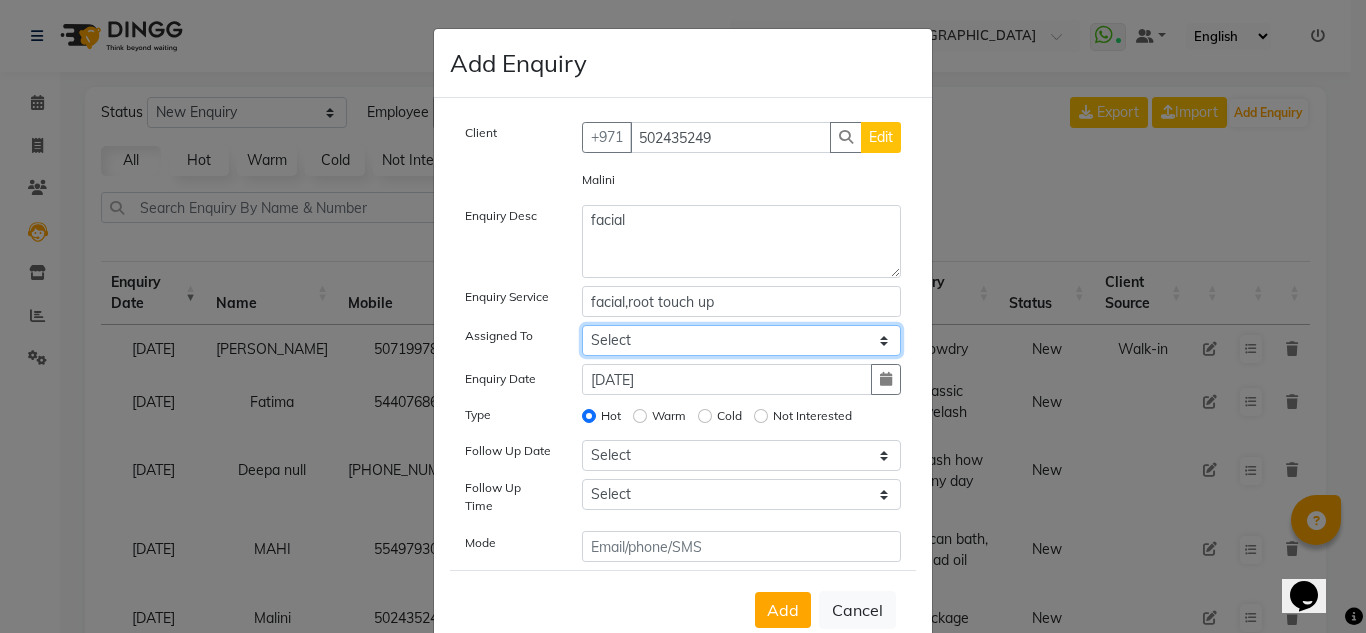drag, startPoint x: 592, startPoint y: 338, endPoint x: 592, endPoint y: 326, distance: 12 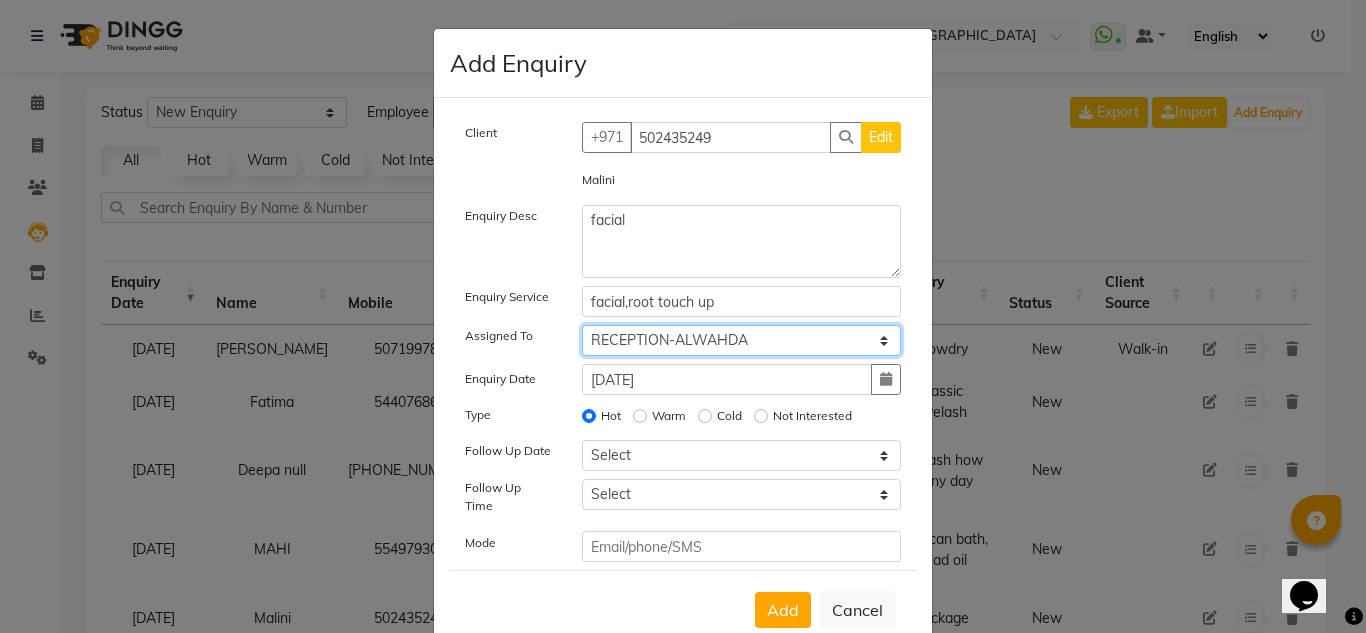 click on "Select ABUSHAGARA Kavita Laxmi Management Manisha Radha RECEPTION-ALWAHDA Riba Rimsha SALON Samjhana trial" 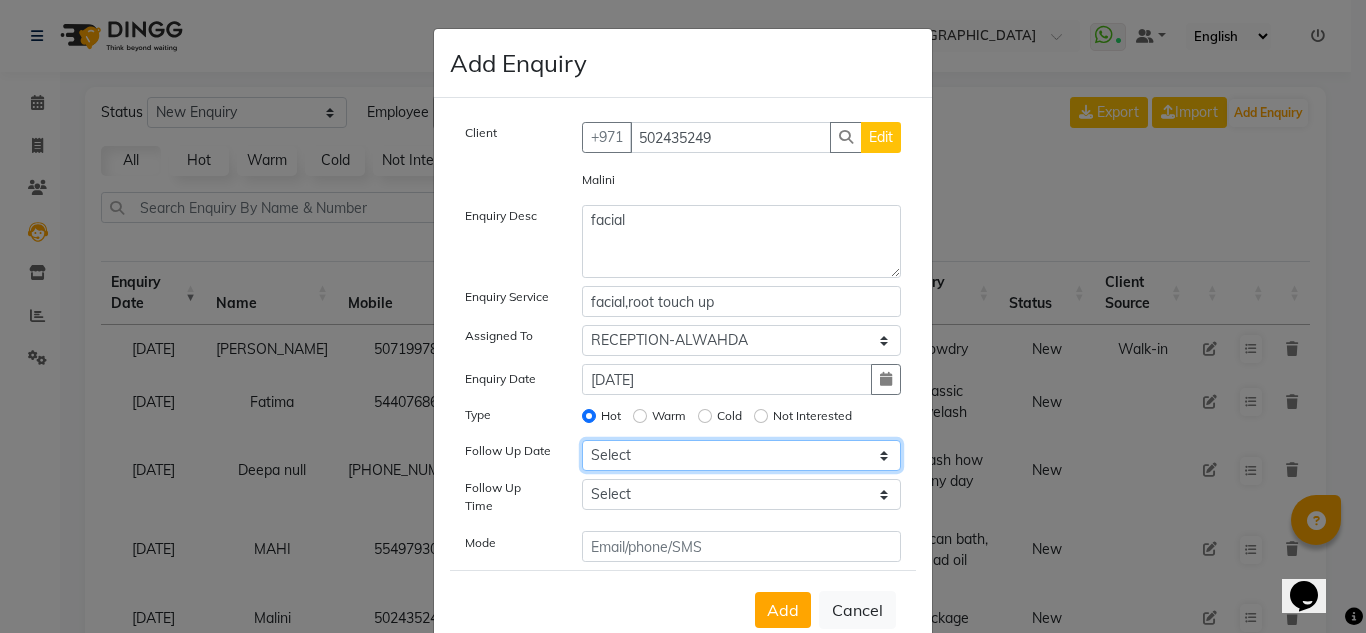 click on "Select Today Tomorrow In 2 days (Sunday) In 3 days (Monday) In 4 days (Tuesday) In 5 days (Wednesday) In 6 days (Thursday) In 1 Week (2025-07-18) In 2 Week (2025-07-25) In 1 Month (2025-08-11) In 2 Month (2025-09-11) In 3 Month (2025-10-11) Custom Date" at bounding box center [742, 455] 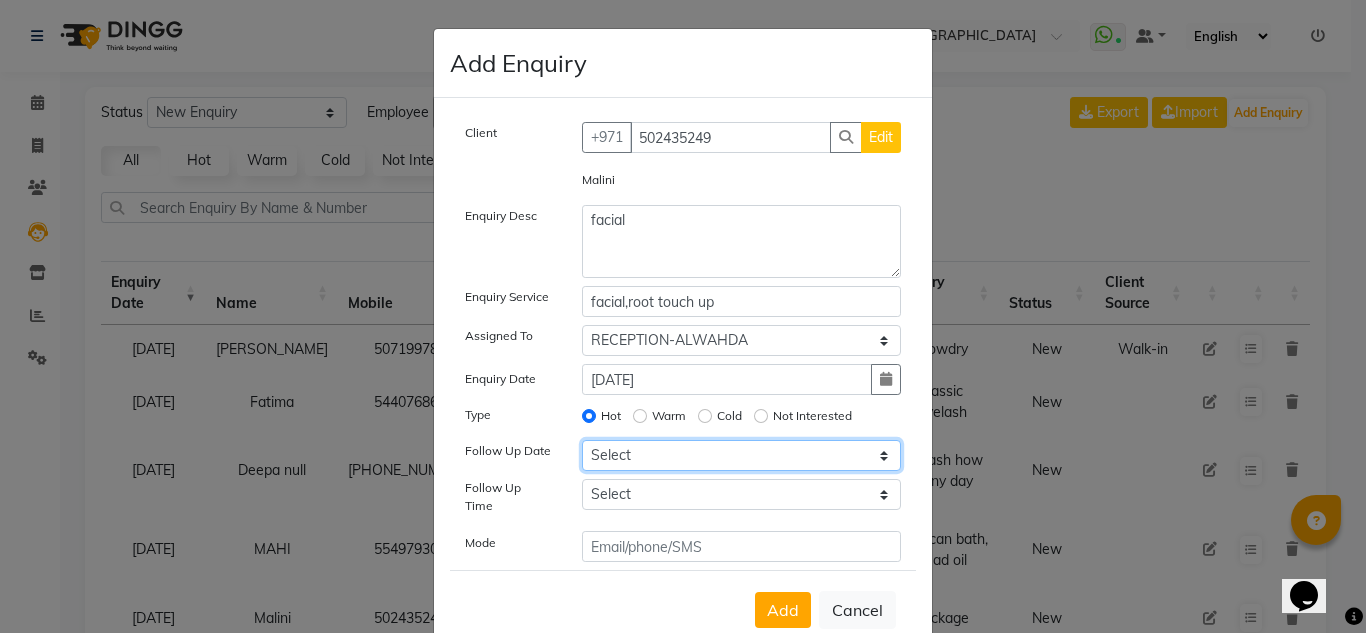 select on "2025-07-13" 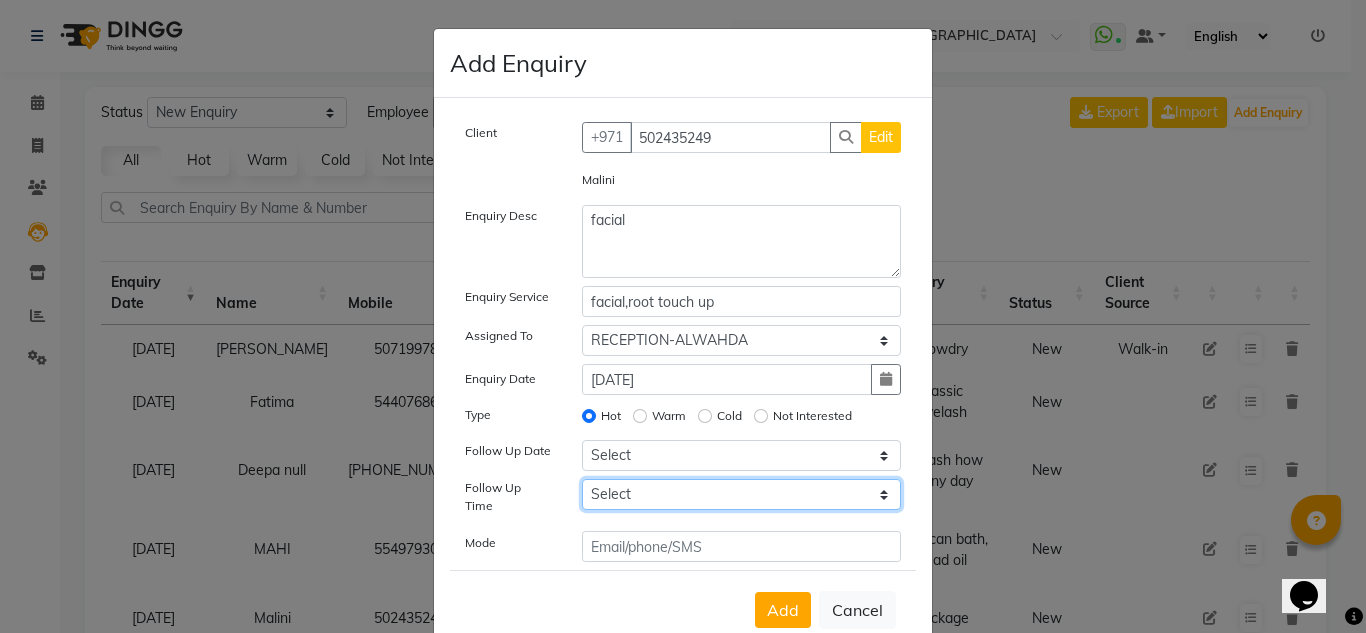 drag, startPoint x: 712, startPoint y: 499, endPoint x: 704, endPoint y: 483, distance: 17.888544 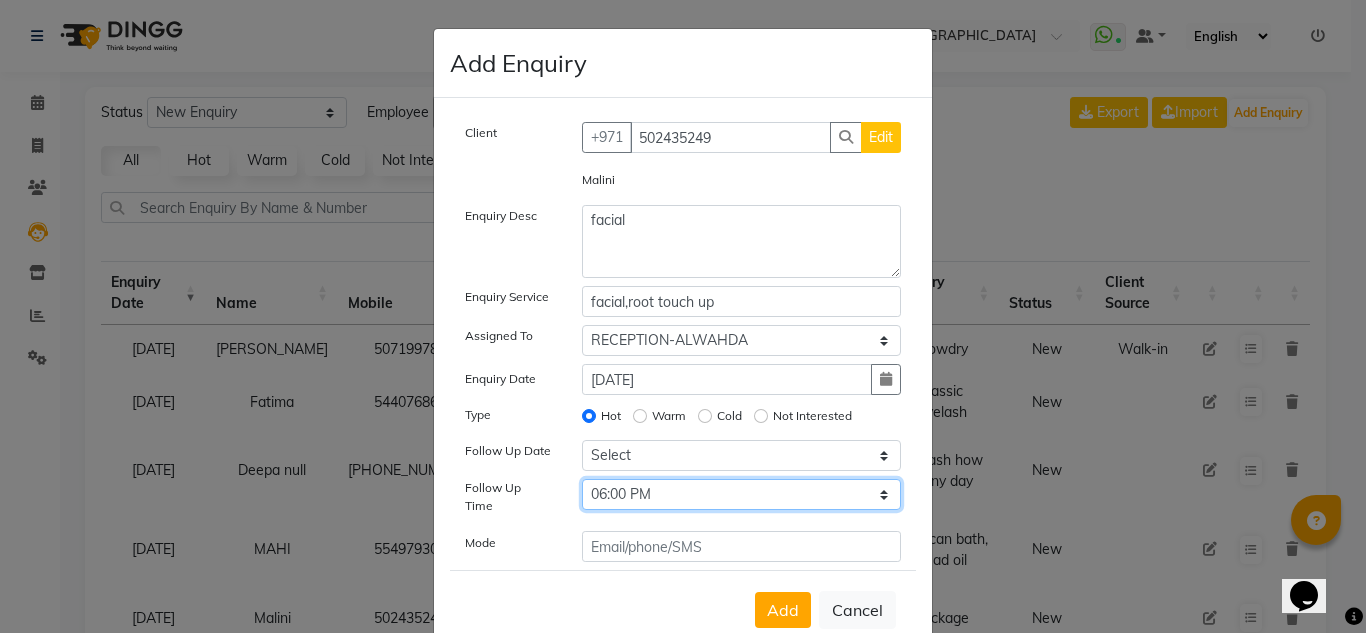 click on "Select 07:00 AM 07:15 AM 07:30 AM 07:45 AM 08:00 AM 08:15 AM 08:30 AM 08:45 AM 09:00 AM 09:15 AM 09:30 AM 09:45 AM 10:00 AM 10:15 AM 10:30 AM 10:45 AM 11:00 AM 11:15 AM 11:30 AM 11:45 AM 12:00 PM 12:15 PM 12:30 PM 12:45 PM 01:00 PM 01:15 PM 01:30 PM 01:45 PM 02:00 PM 02:15 PM 02:30 PM 02:45 PM 03:00 PM 03:15 PM 03:30 PM 03:45 PM 04:00 PM 04:15 PM 04:30 PM 04:45 PM 05:00 PM 05:15 PM 05:30 PM 05:45 PM 06:00 PM 06:15 PM 06:30 PM 06:45 PM 07:00 PM 07:15 PM 07:30 PM 07:45 PM 08:00 PM 08:15 PM 08:30 PM 08:45 PM 09:00 PM 09:15 PM 09:30 PM 09:45 PM 10:00 PM" at bounding box center (742, 494) 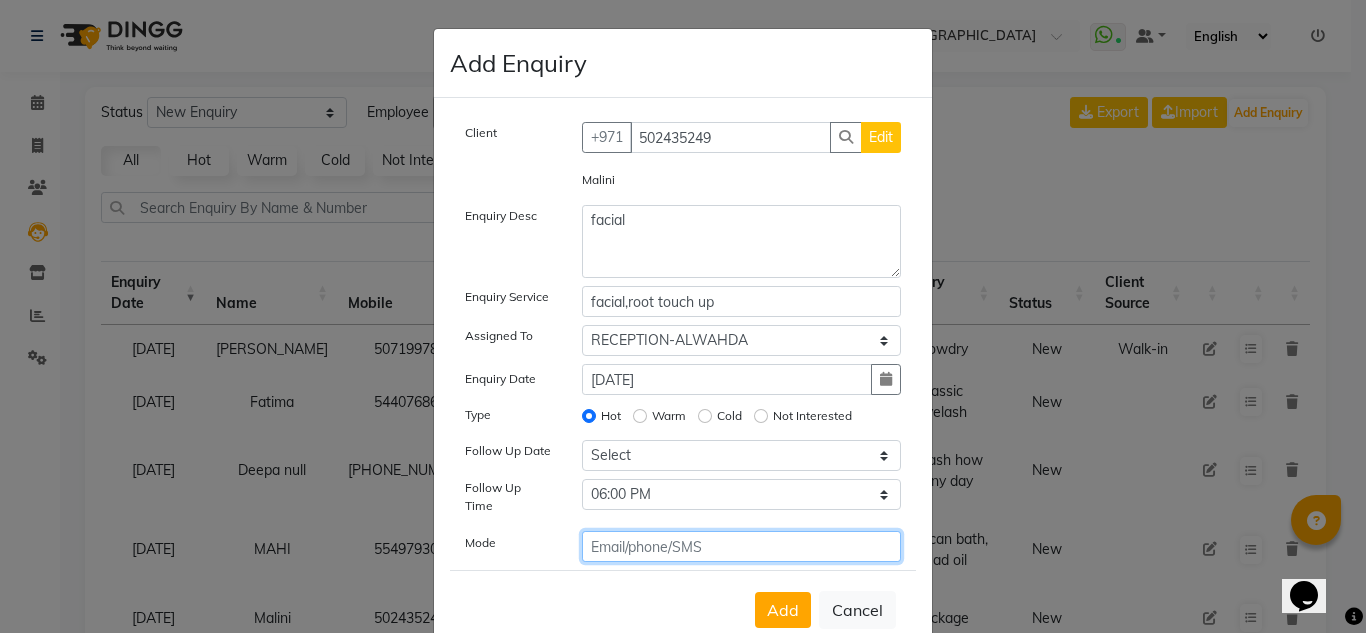 click 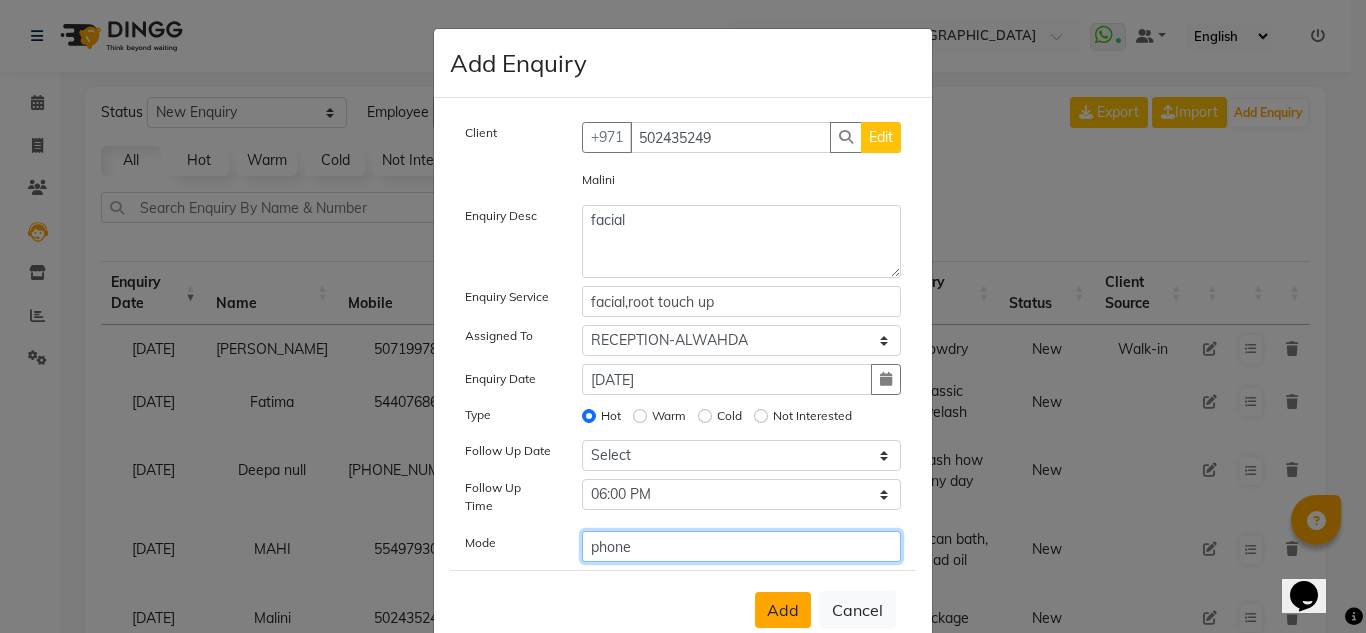 type on "phone" 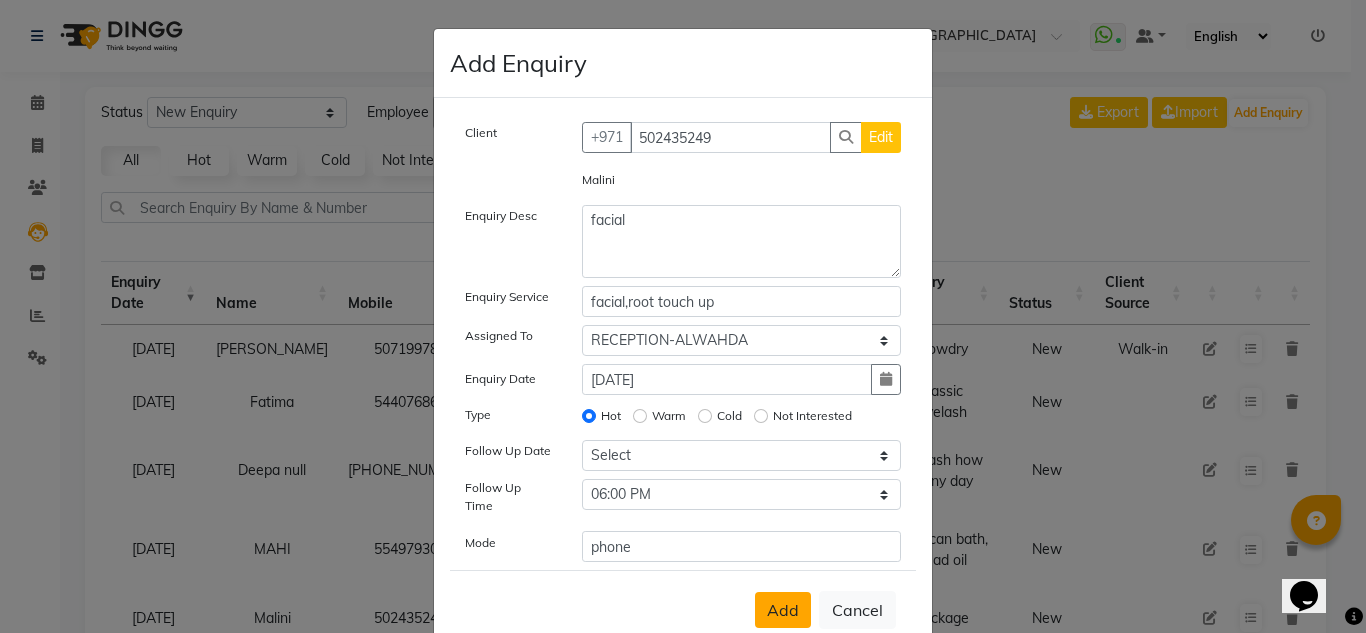 click on "Add" at bounding box center [783, 610] 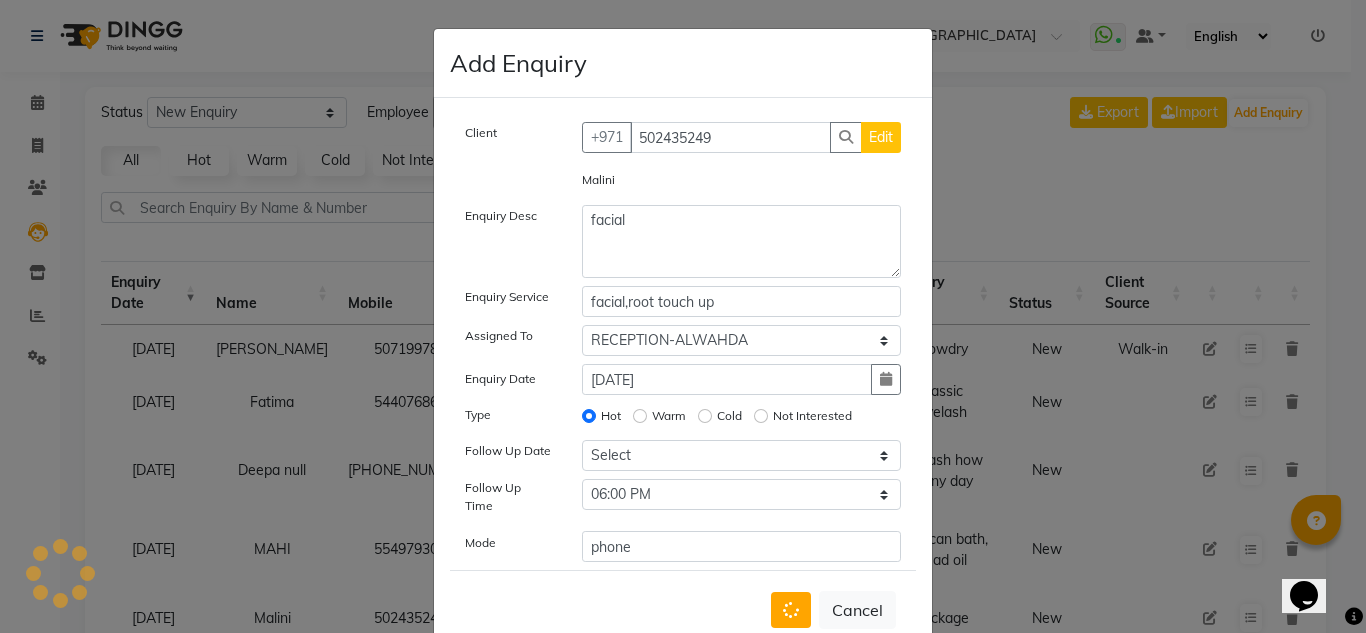 type 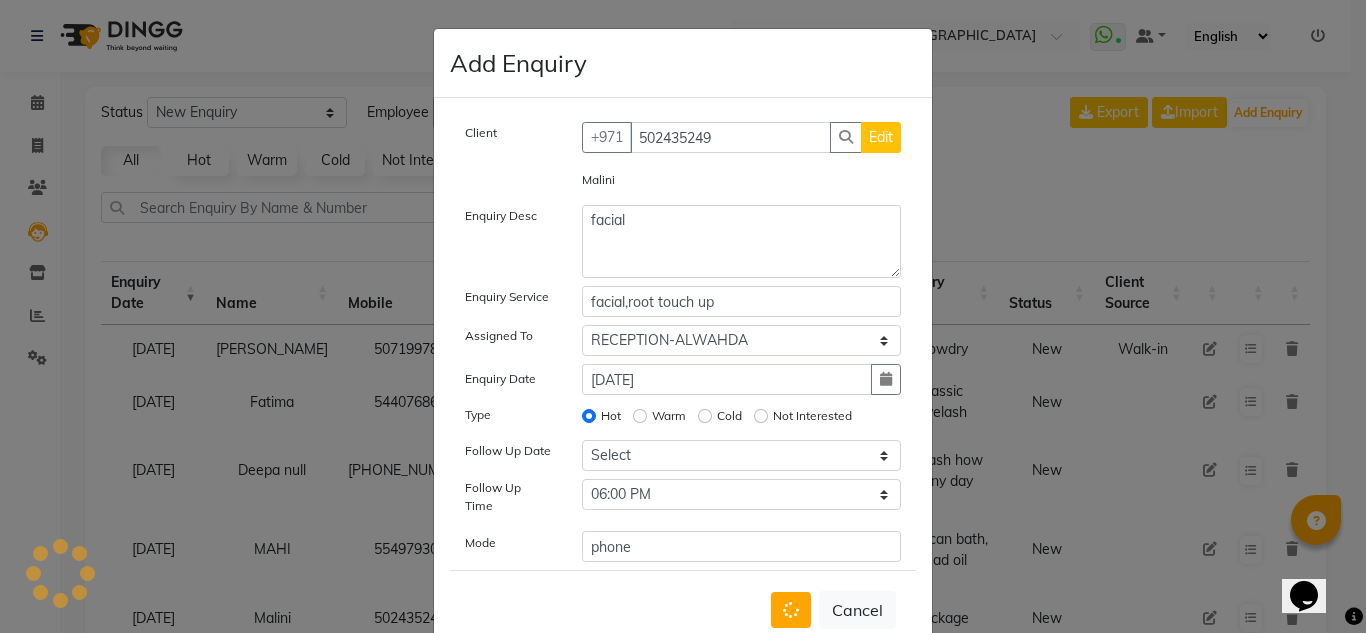 type 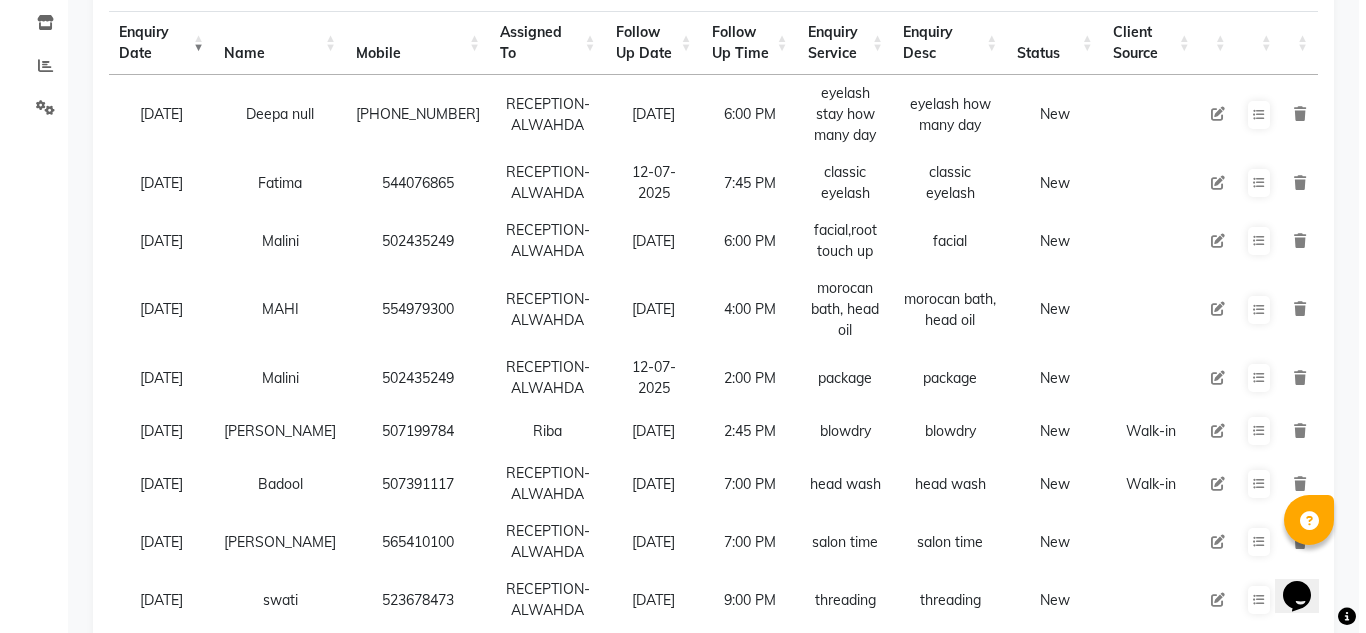 scroll, scrollTop: 200, scrollLeft: 0, axis: vertical 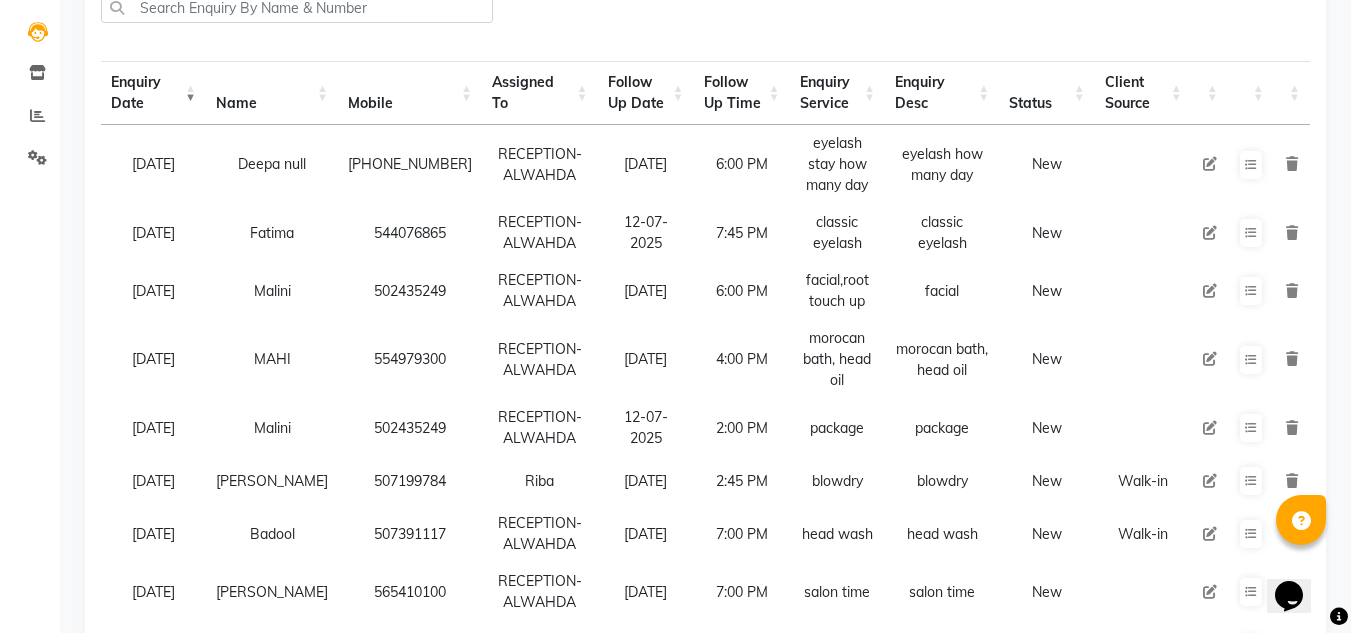 click at bounding box center [1210, 481] 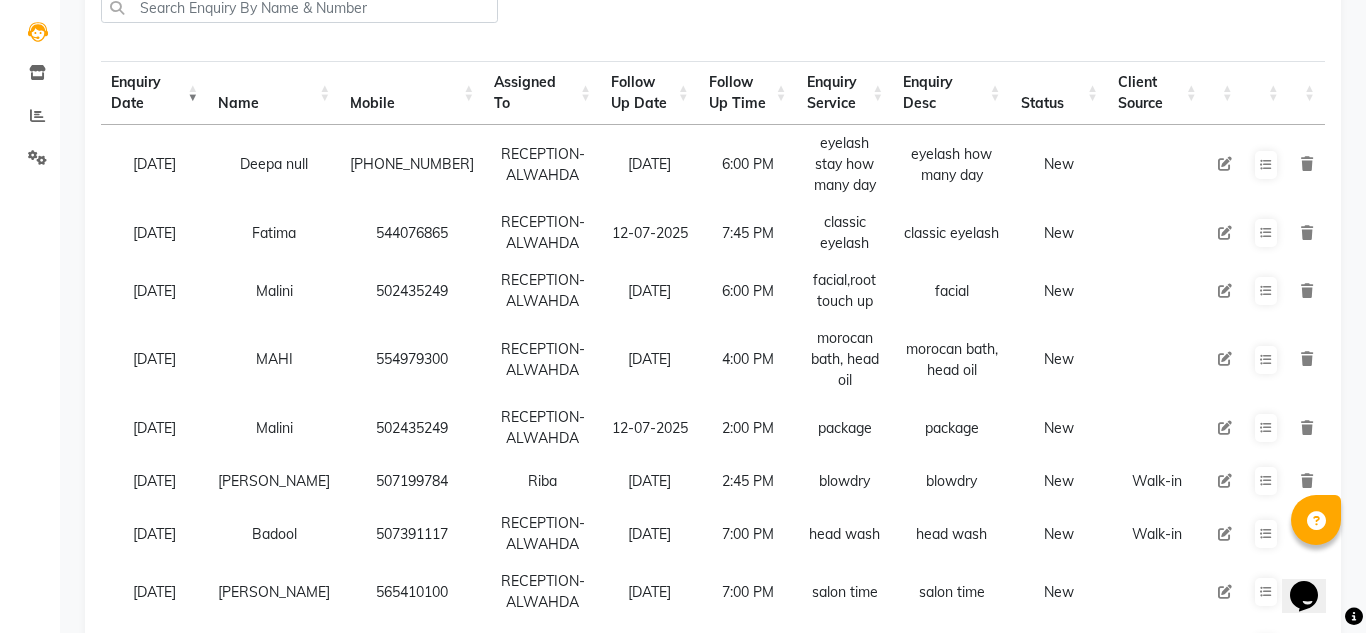 select on "76700" 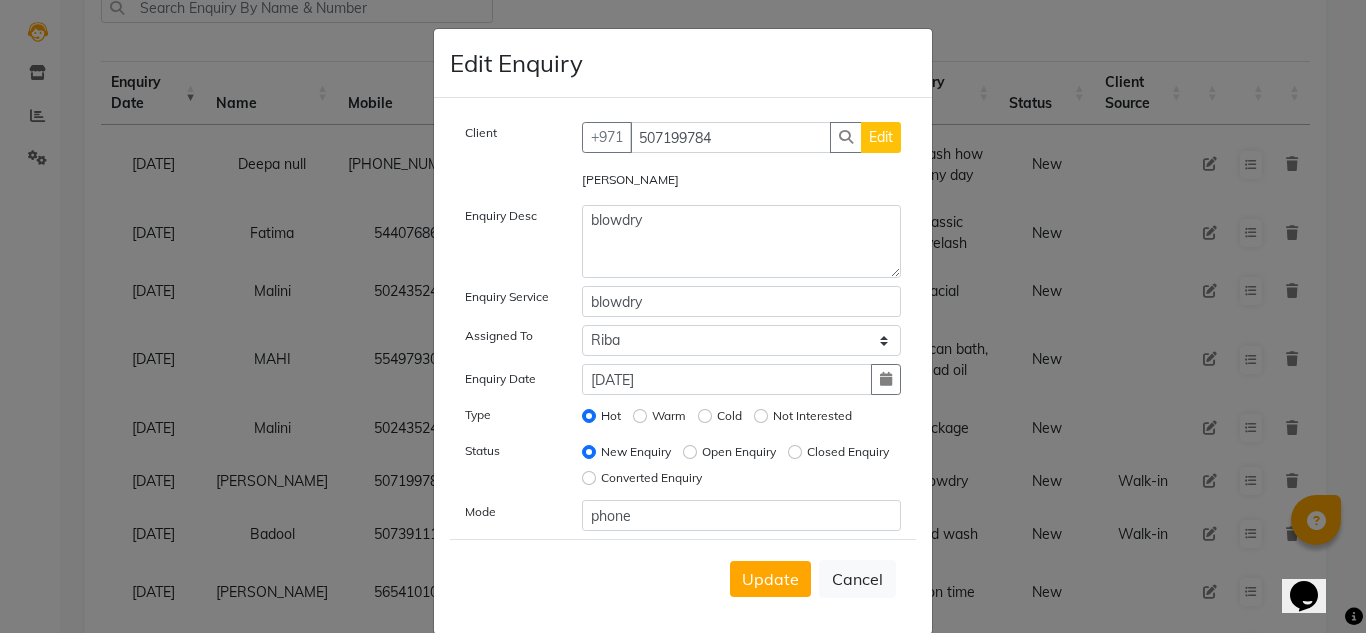 click on "Edit" 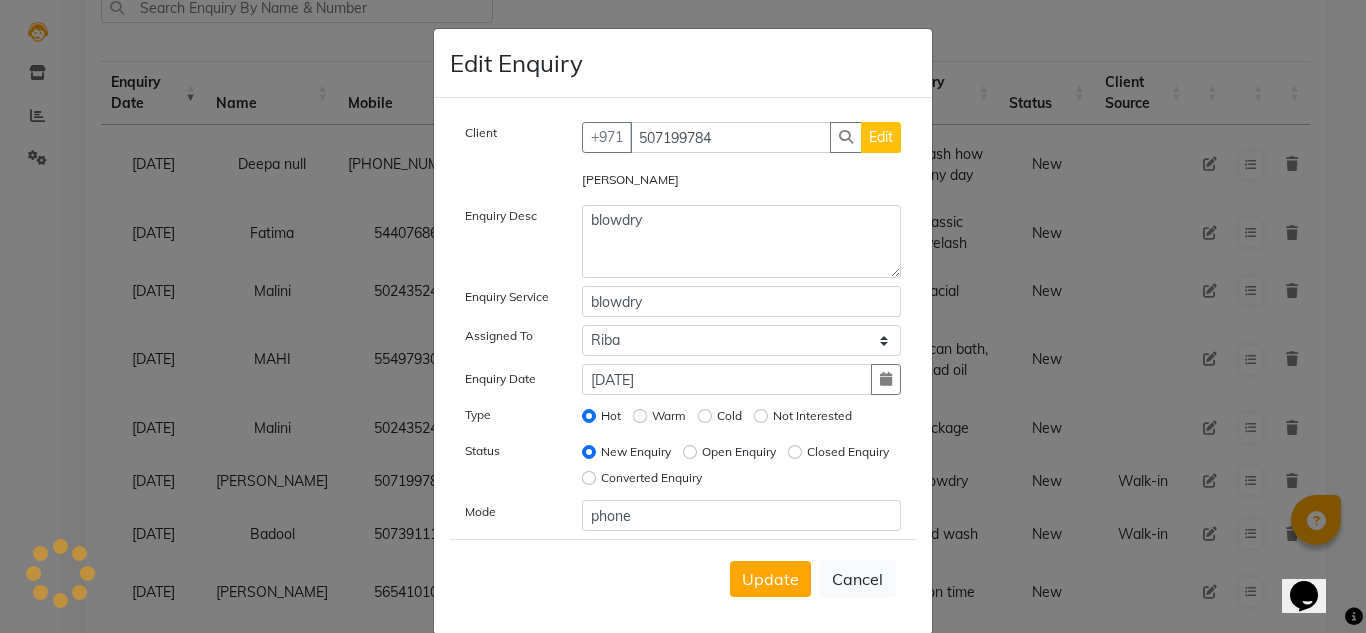 select on "[DEMOGRAPHIC_DATA]" 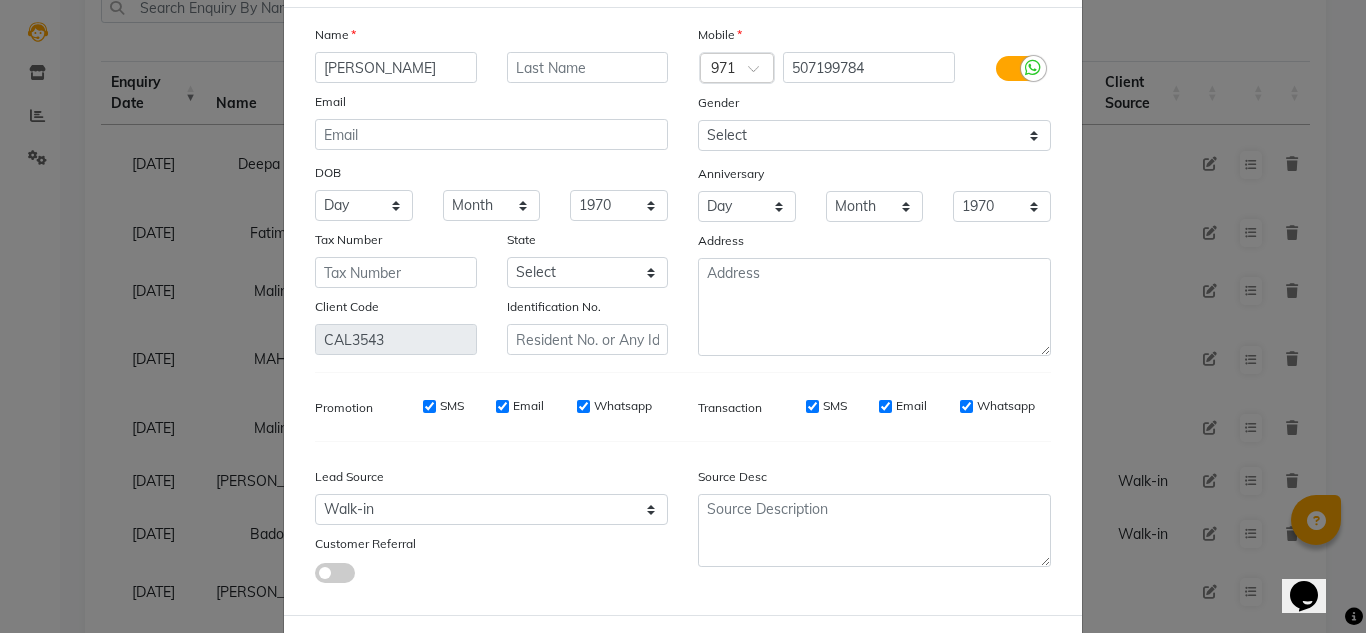 scroll, scrollTop: 180, scrollLeft: 0, axis: vertical 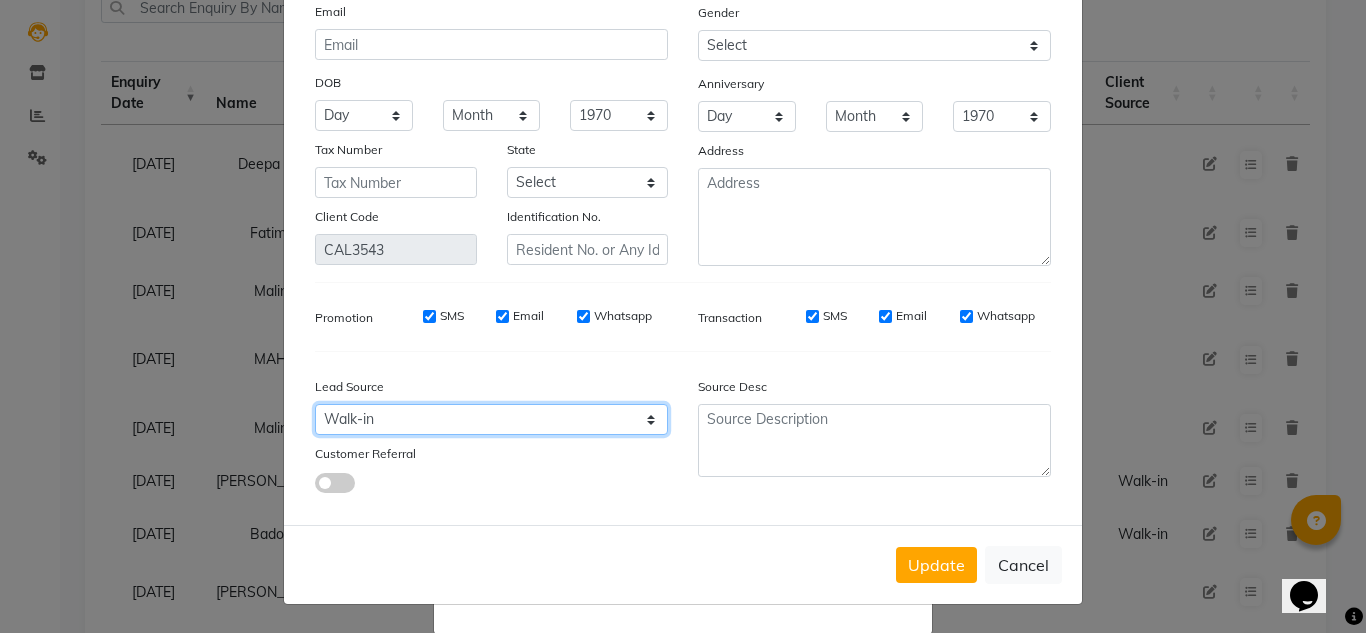 click on "Select Walk-in Referral Internet Friend Word of Mouth Advertisement Facebook JustDial Google Other Instagram  YouTube  WhatsApp" 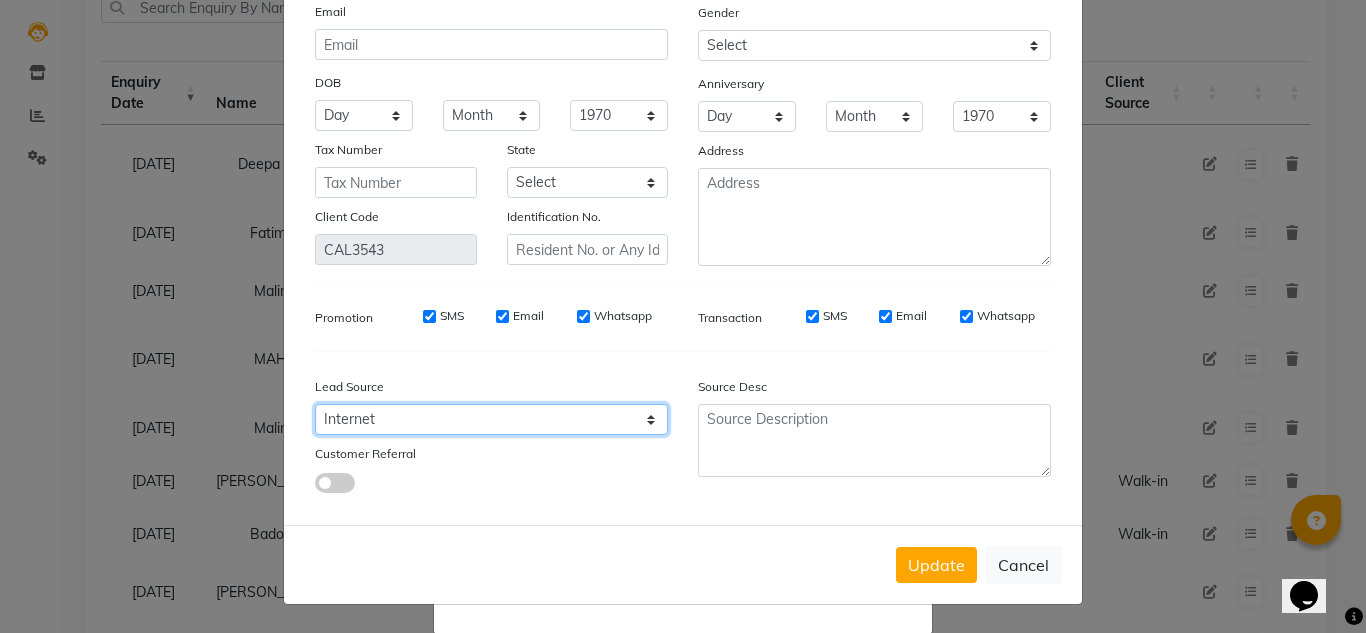 click on "Select Walk-in Referral Internet Friend Word of Mouth Advertisement Facebook JustDial Google Other Instagram  YouTube  WhatsApp" 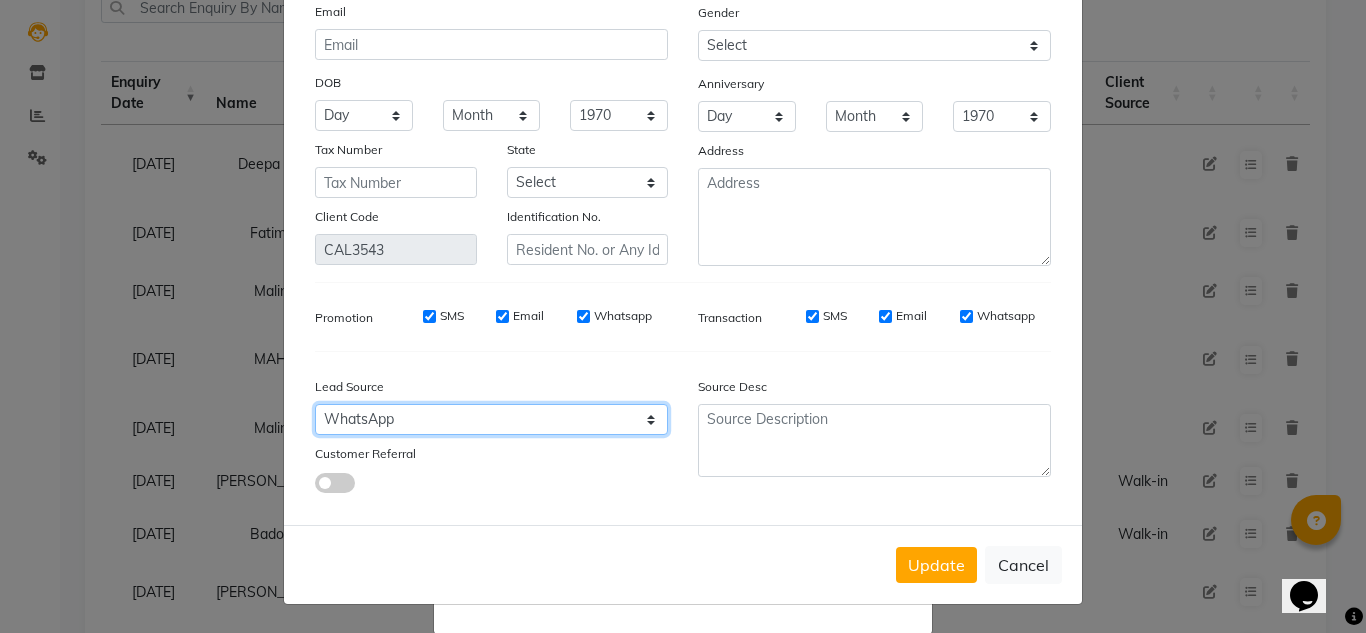 click on "Select Walk-in Referral Internet Friend Word of Mouth Advertisement Facebook JustDial Google Other Instagram  YouTube  WhatsApp" 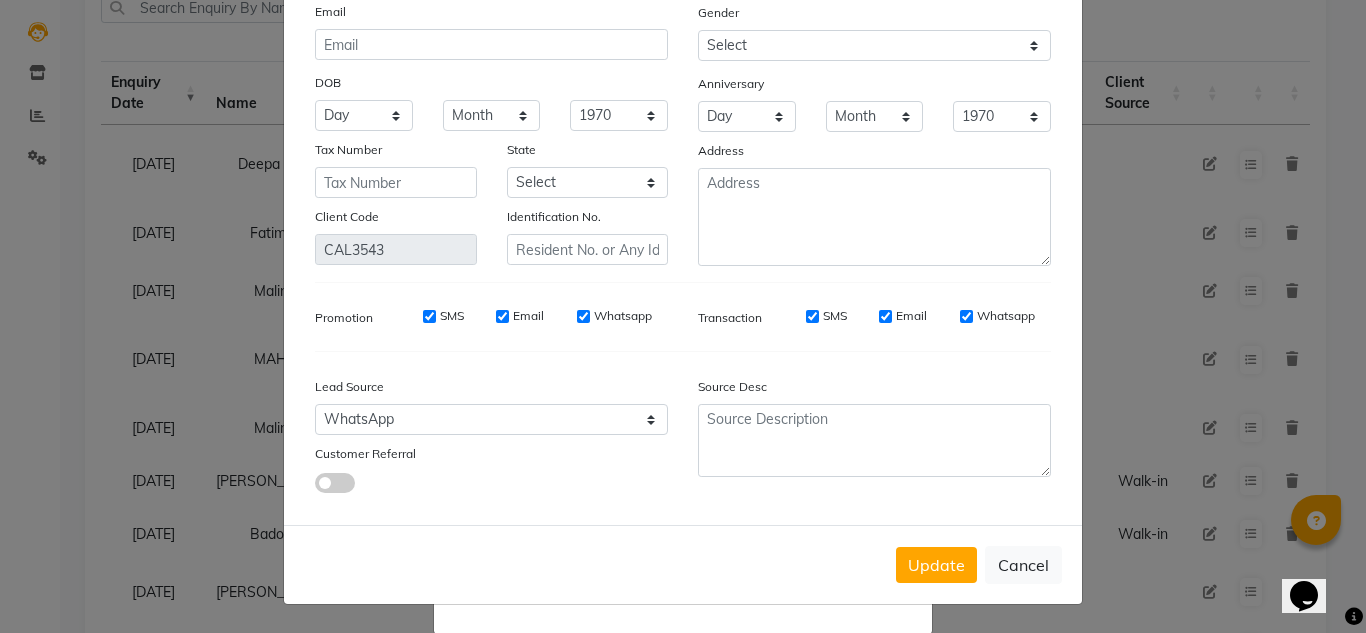 drag, startPoint x: 944, startPoint y: 567, endPoint x: 836, endPoint y: 579, distance: 108.66462 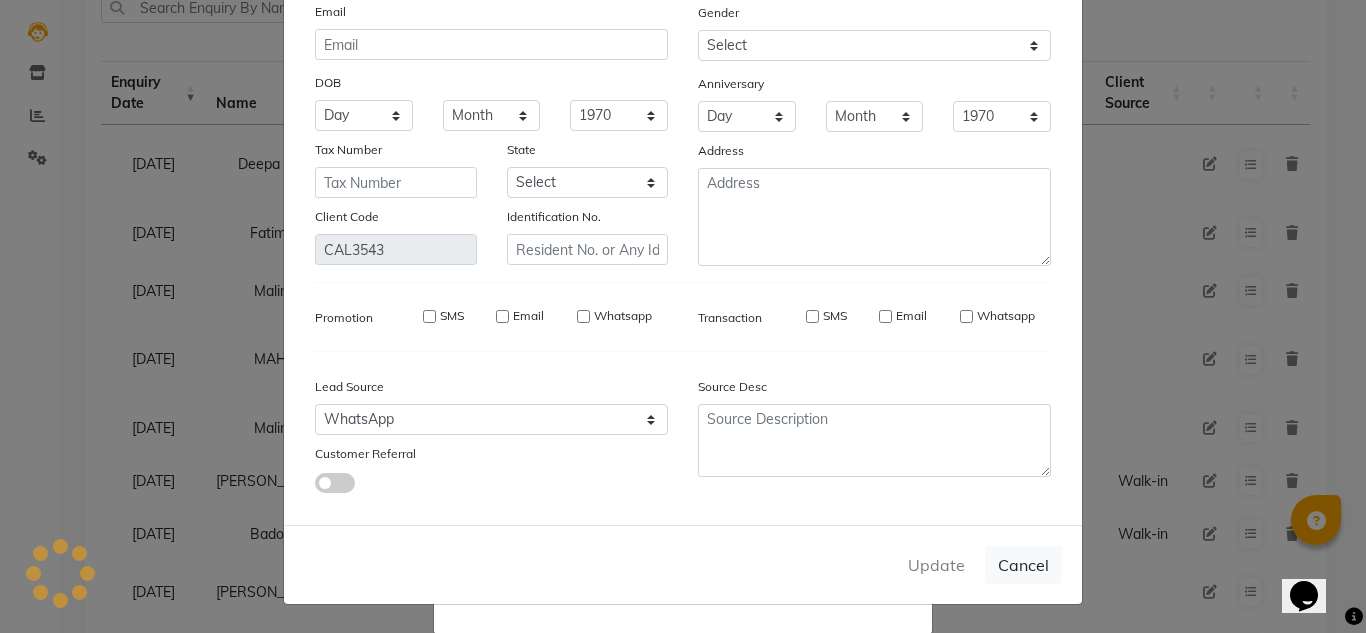 type 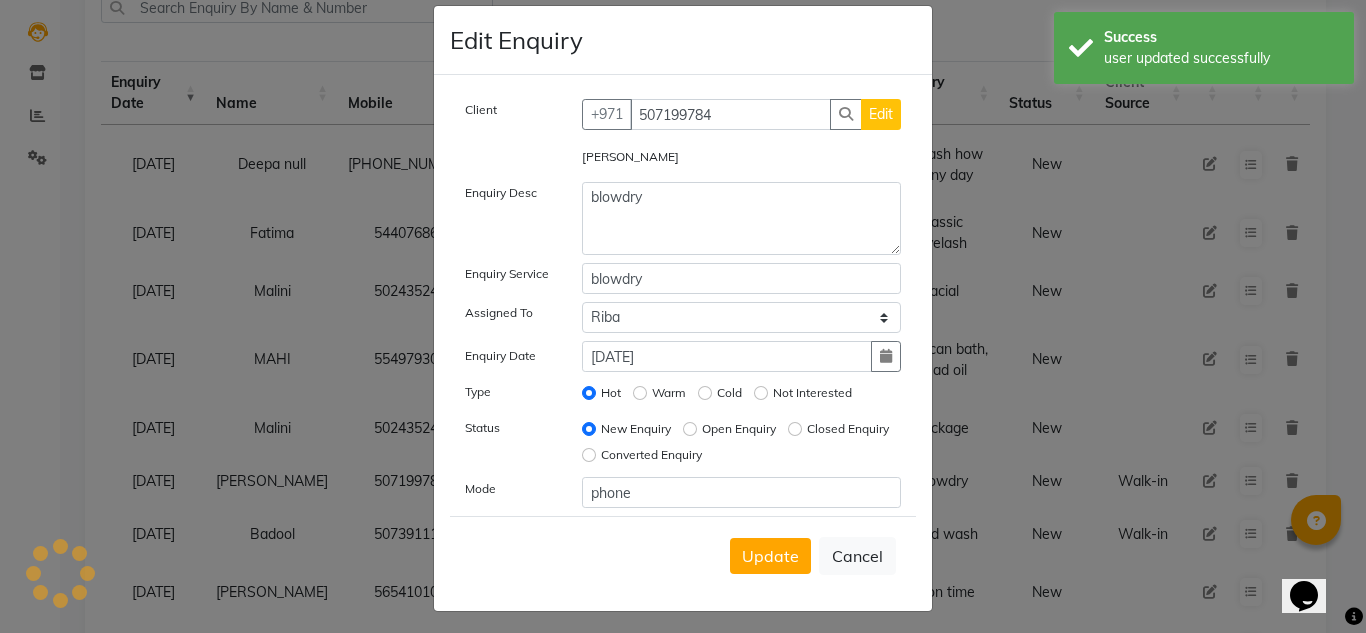 scroll, scrollTop: 30, scrollLeft: 0, axis: vertical 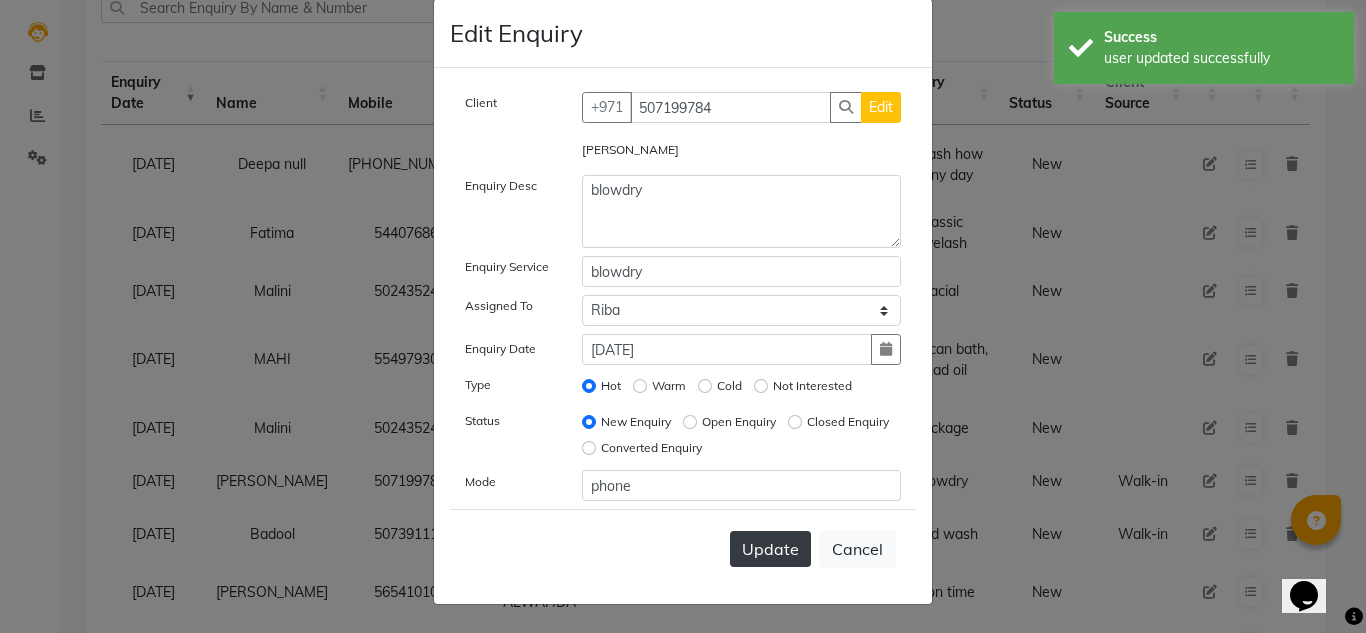 drag, startPoint x: 777, startPoint y: 573, endPoint x: 768, endPoint y: 536, distance: 38.078865 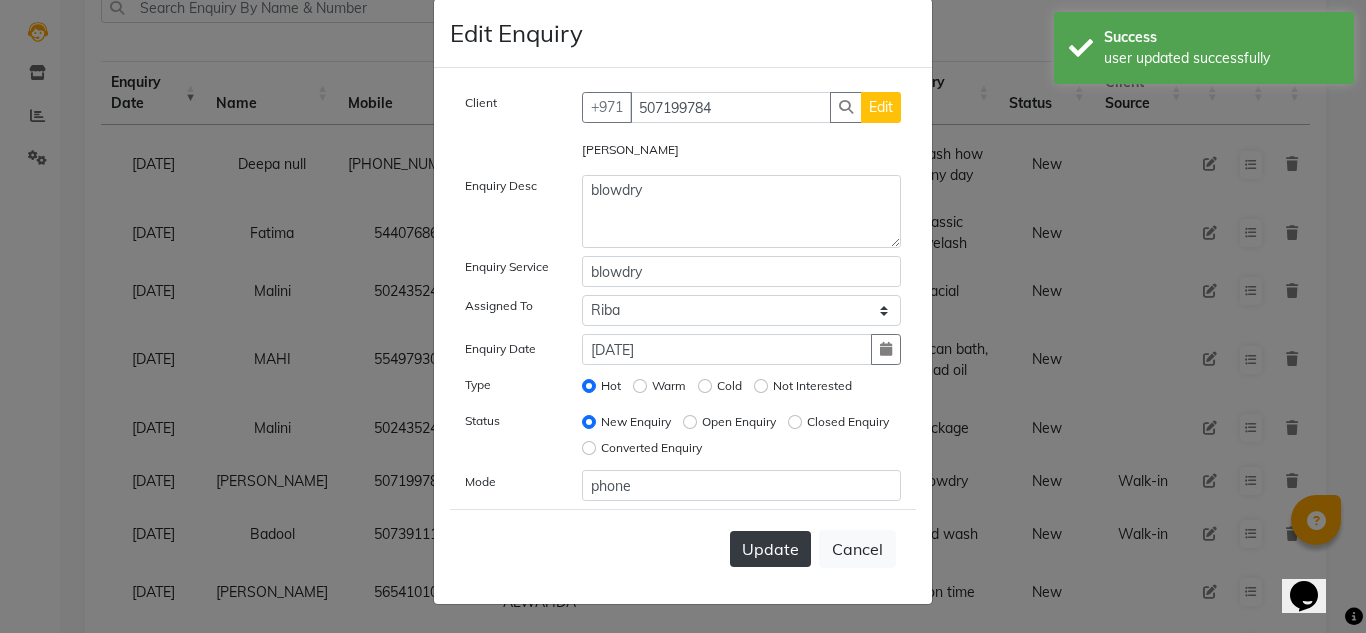 drag, startPoint x: 797, startPoint y: 568, endPoint x: 770, endPoint y: 564, distance: 27.294687 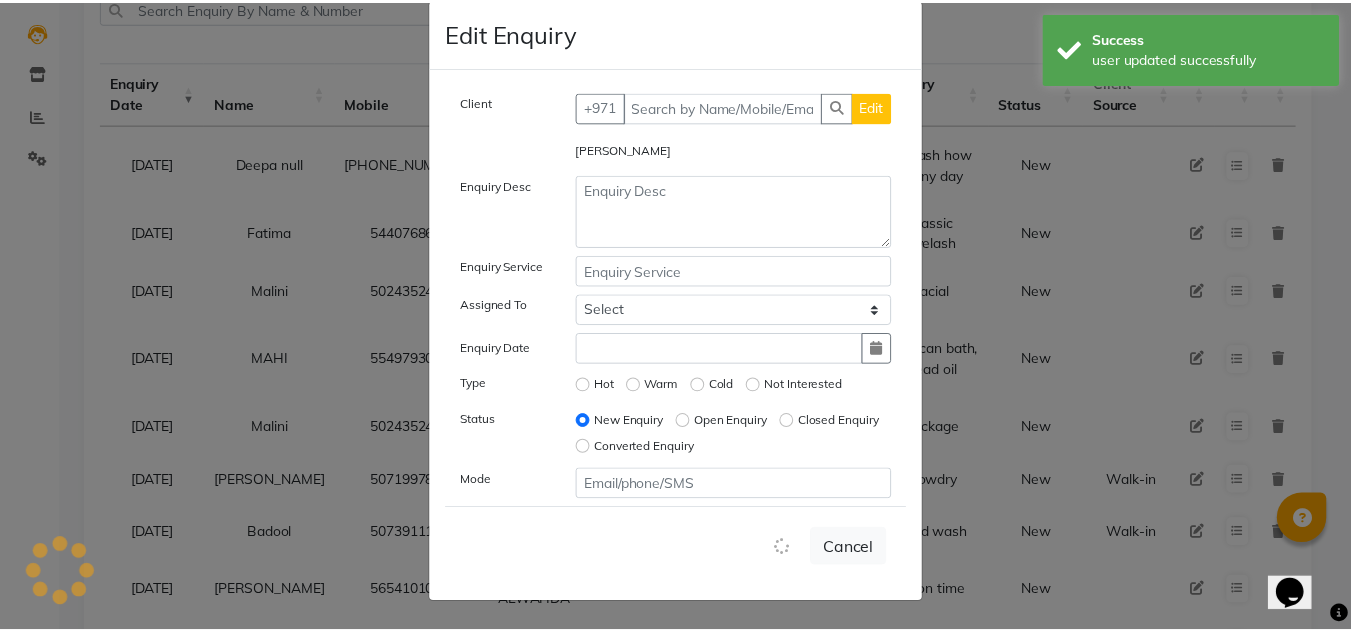 scroll, scrollTop: 20, scrollLeft: 0, axis: vertical 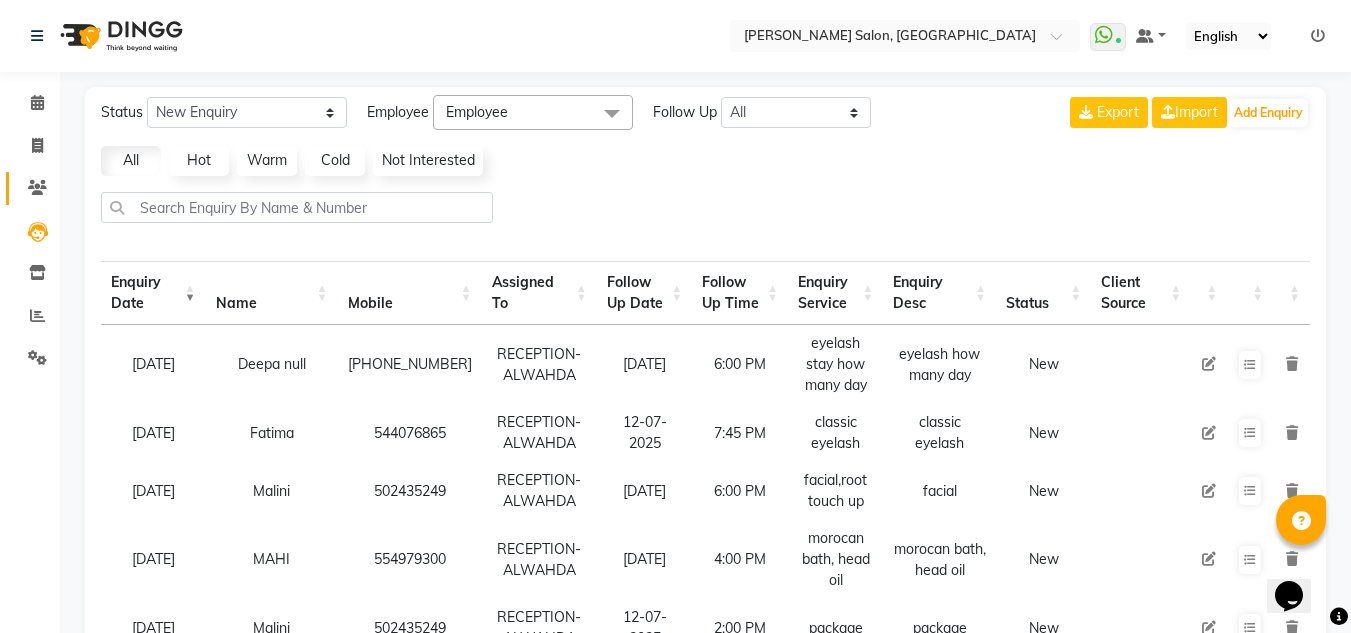 click on "Clients" 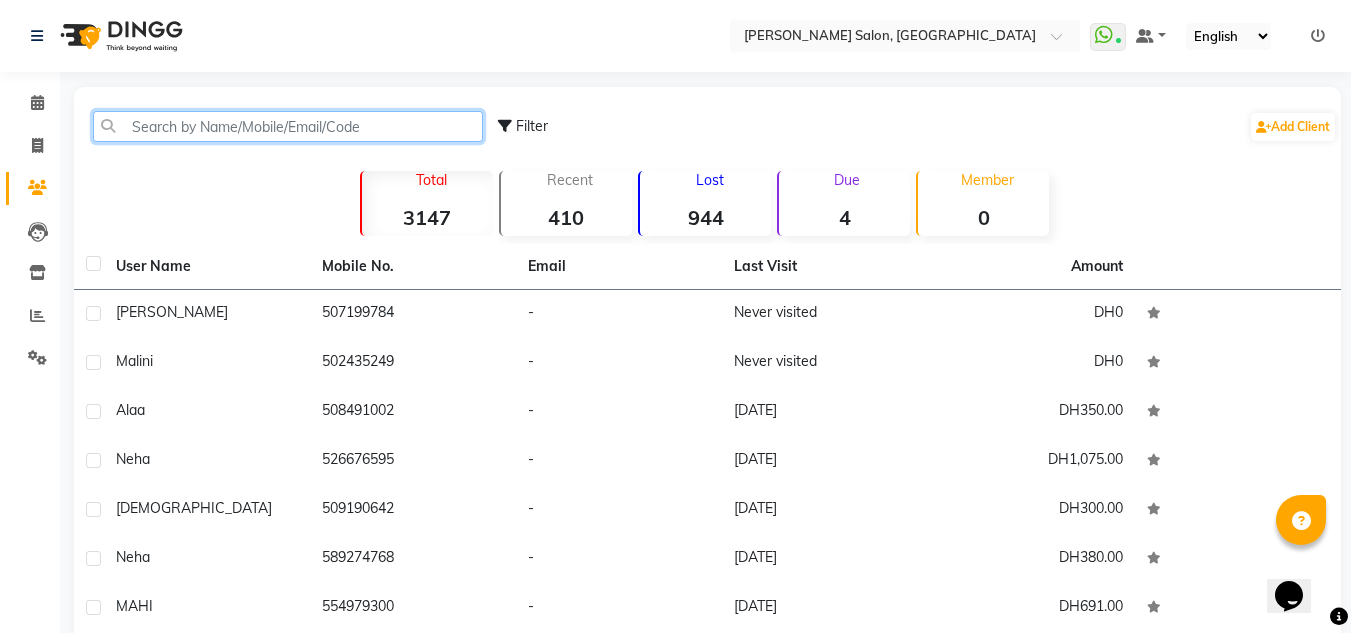 click 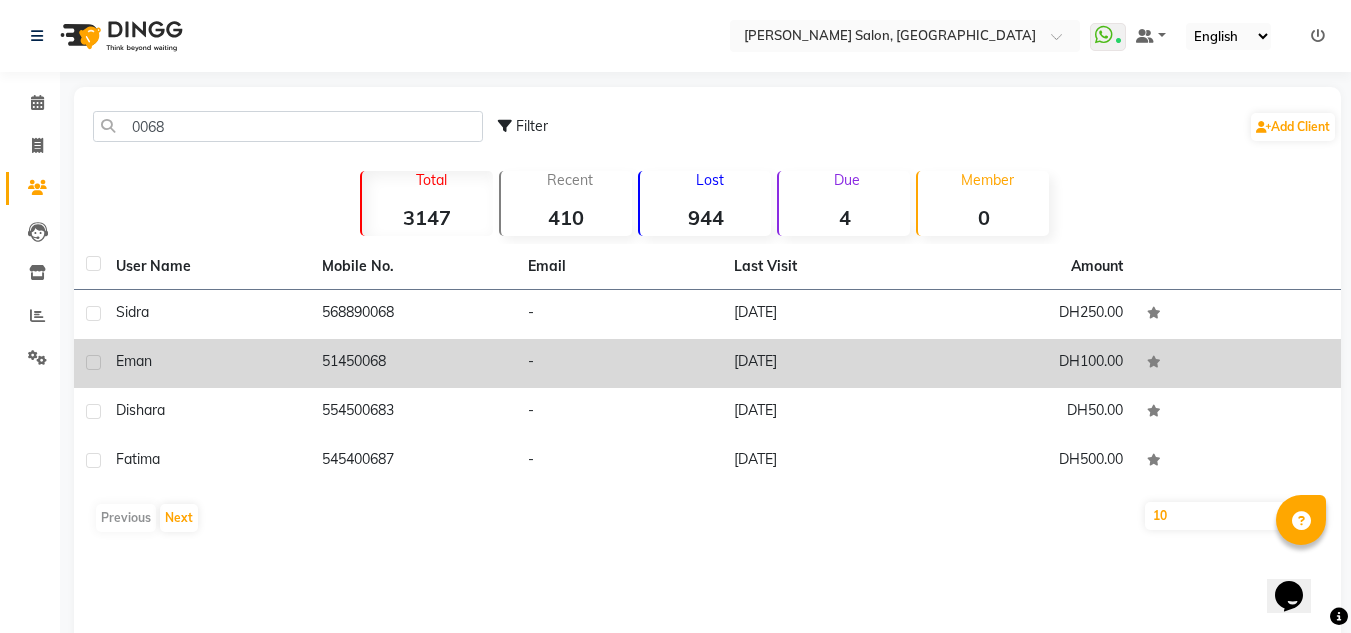 click on "51450068" 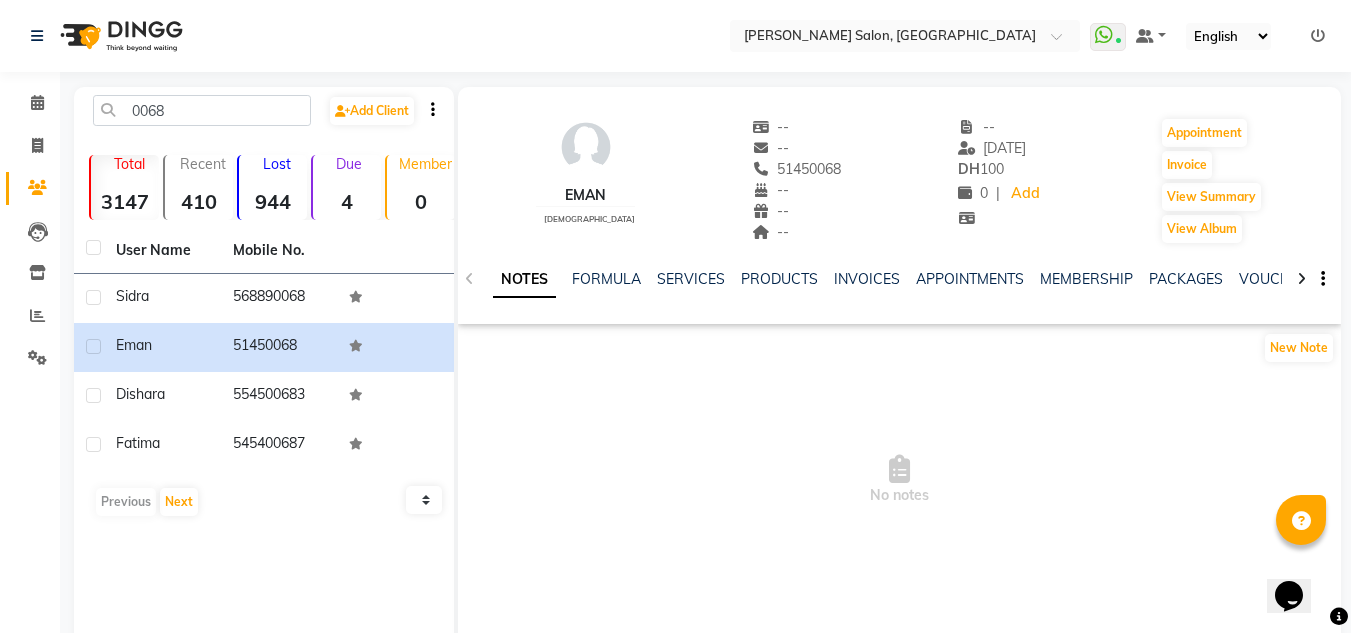 click on "NOTES FORMULA SERVICES PRODUCTS INVOICES APPOINTMENTS MEMBERSHIP PACKAGES VOUCHERS GIFTCARDS POINTS FORMS FAMILY CARDS WALLET" 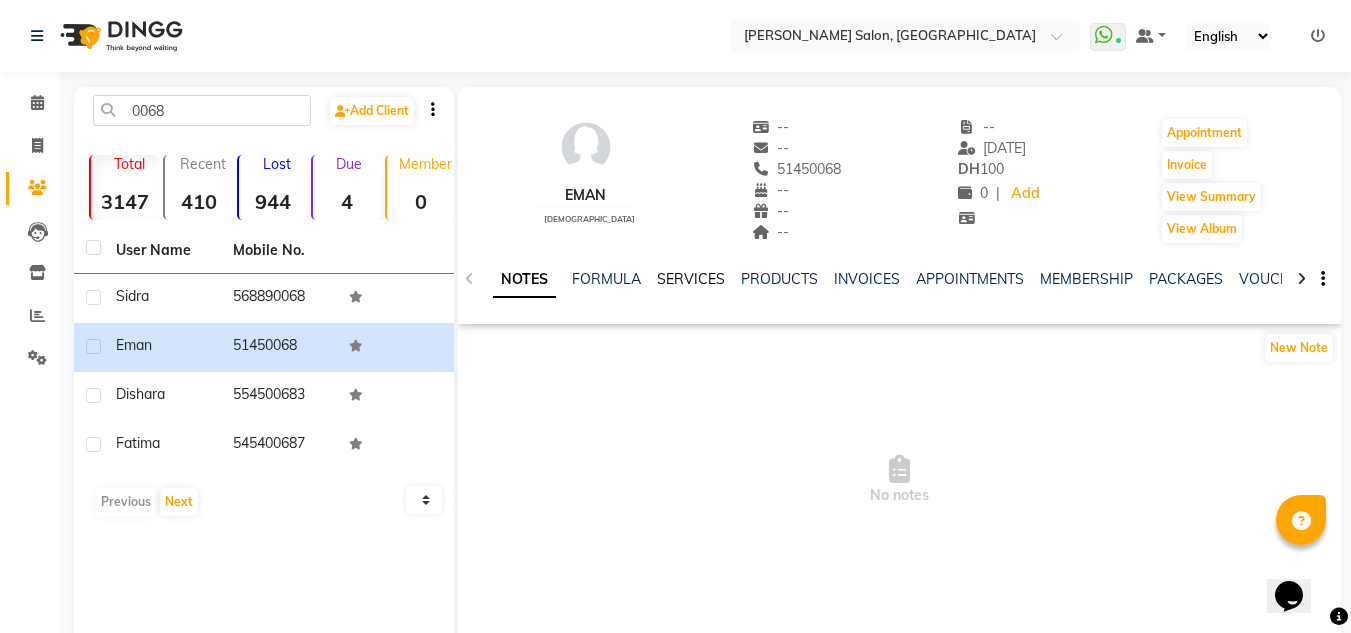 click on "SERVICES" 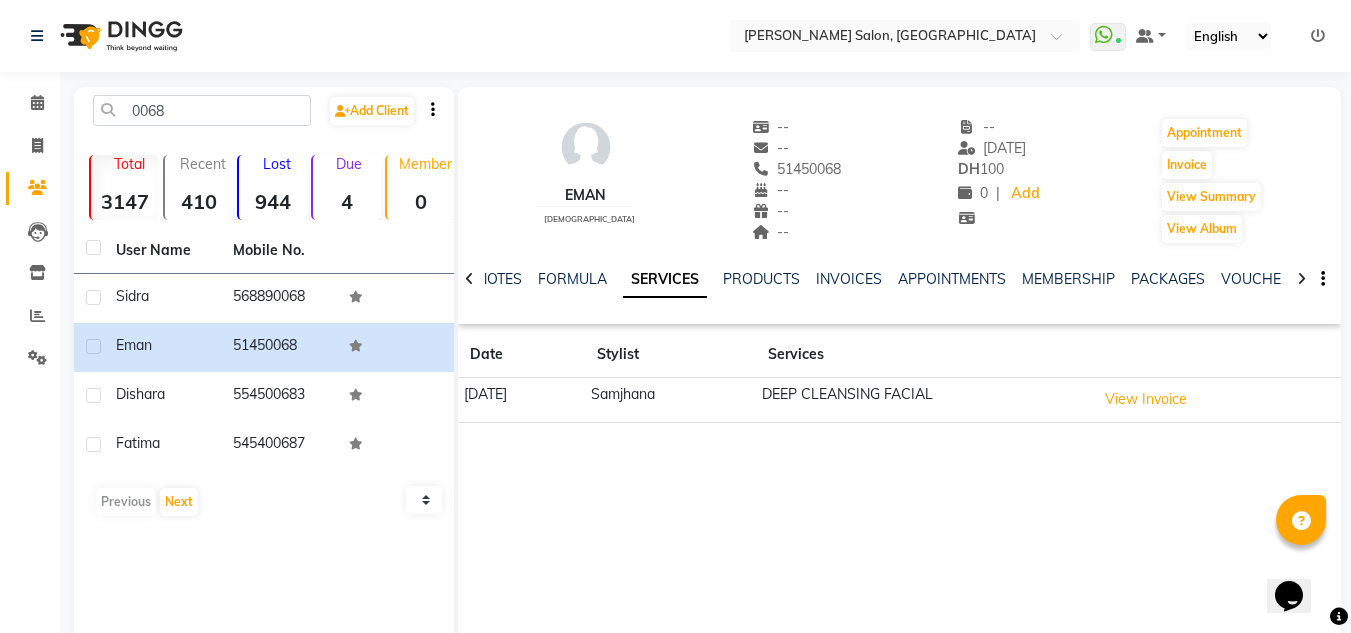 click on "Leads" 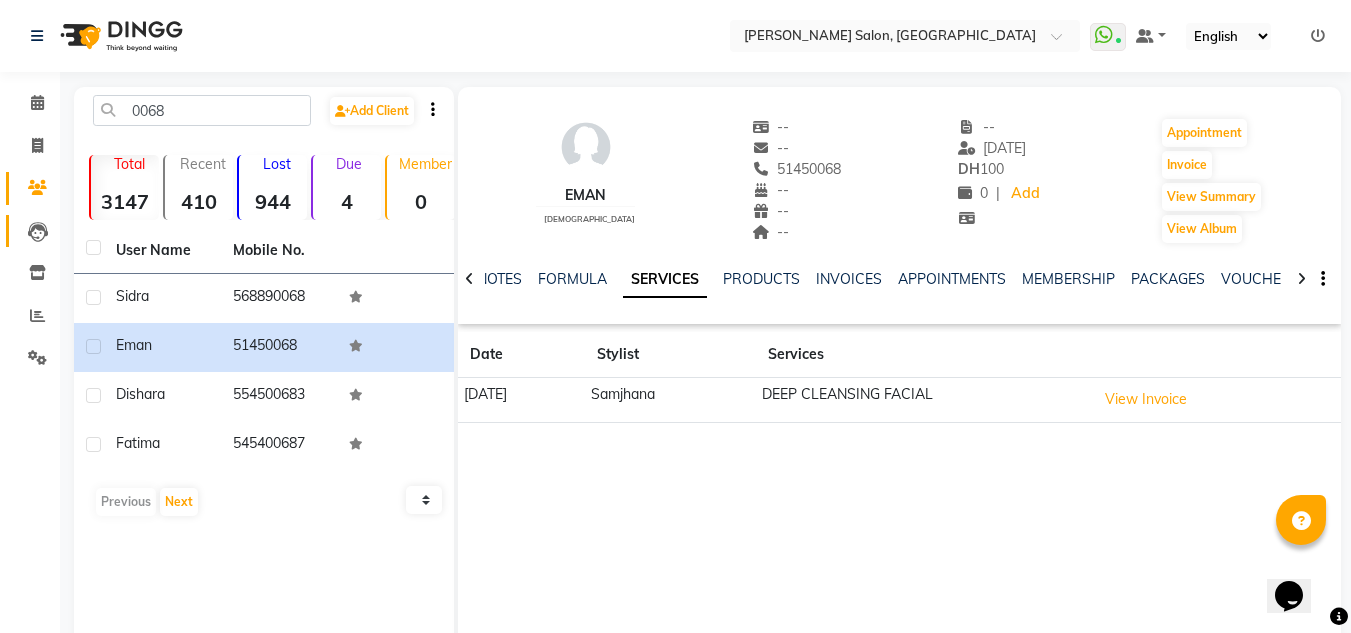 click on "Leads" 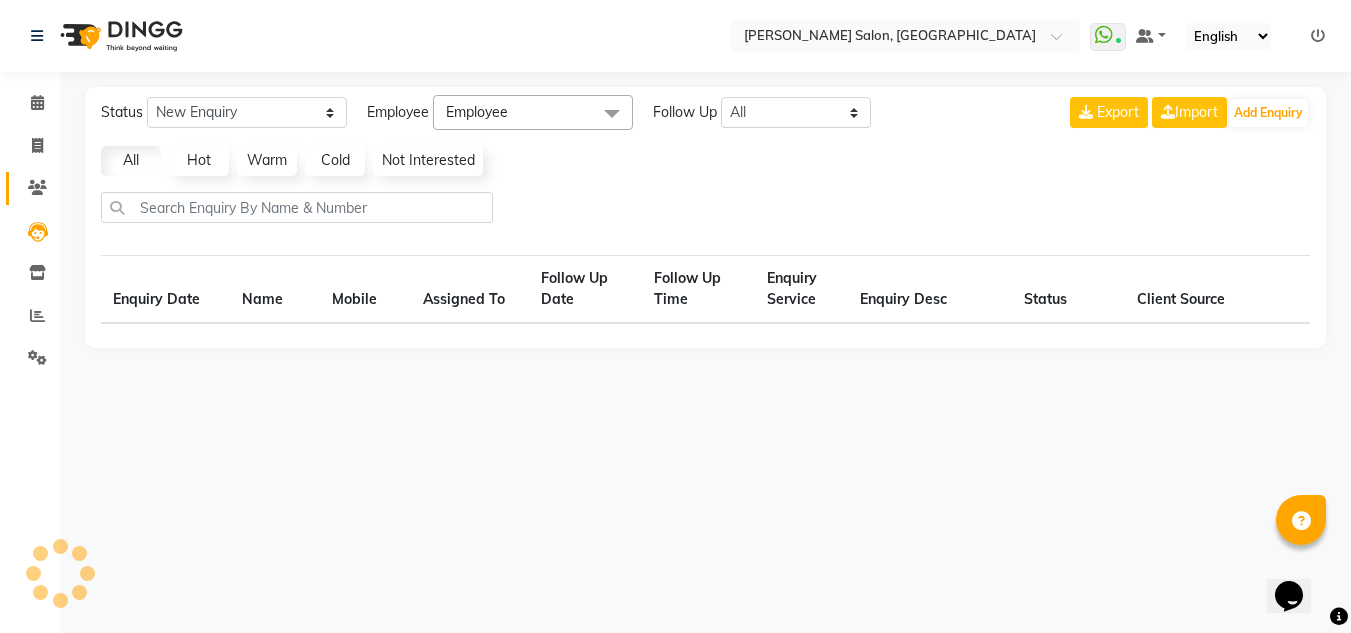click 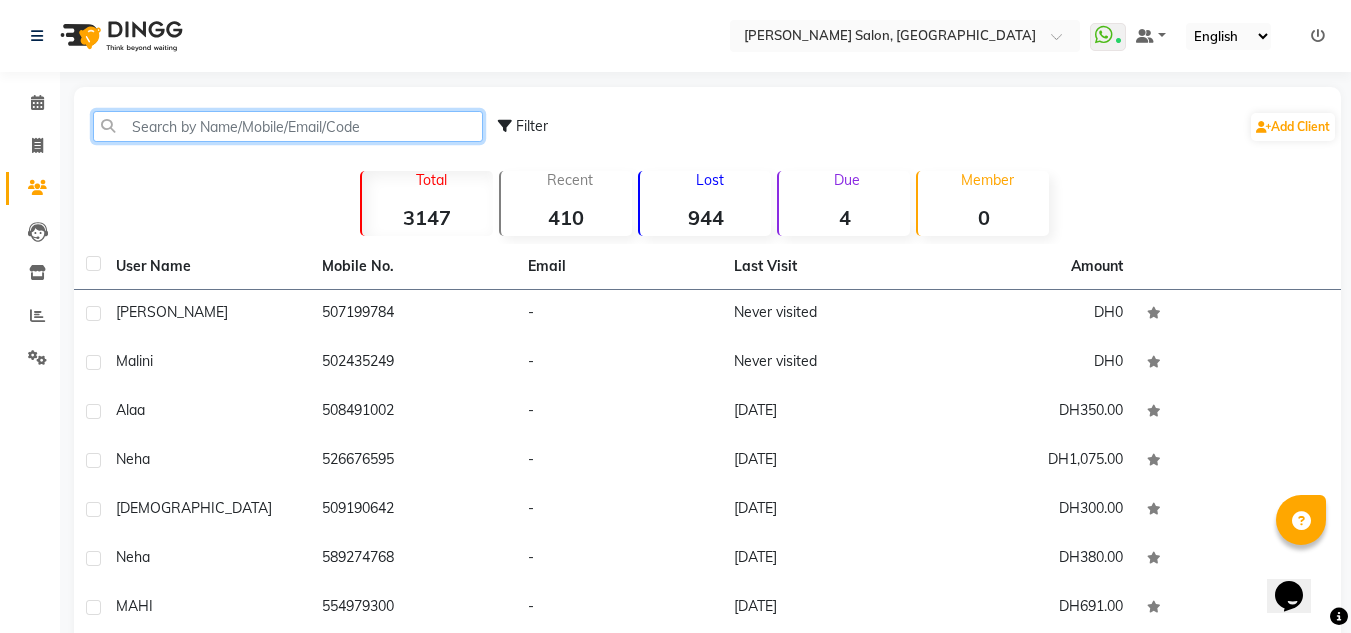 click 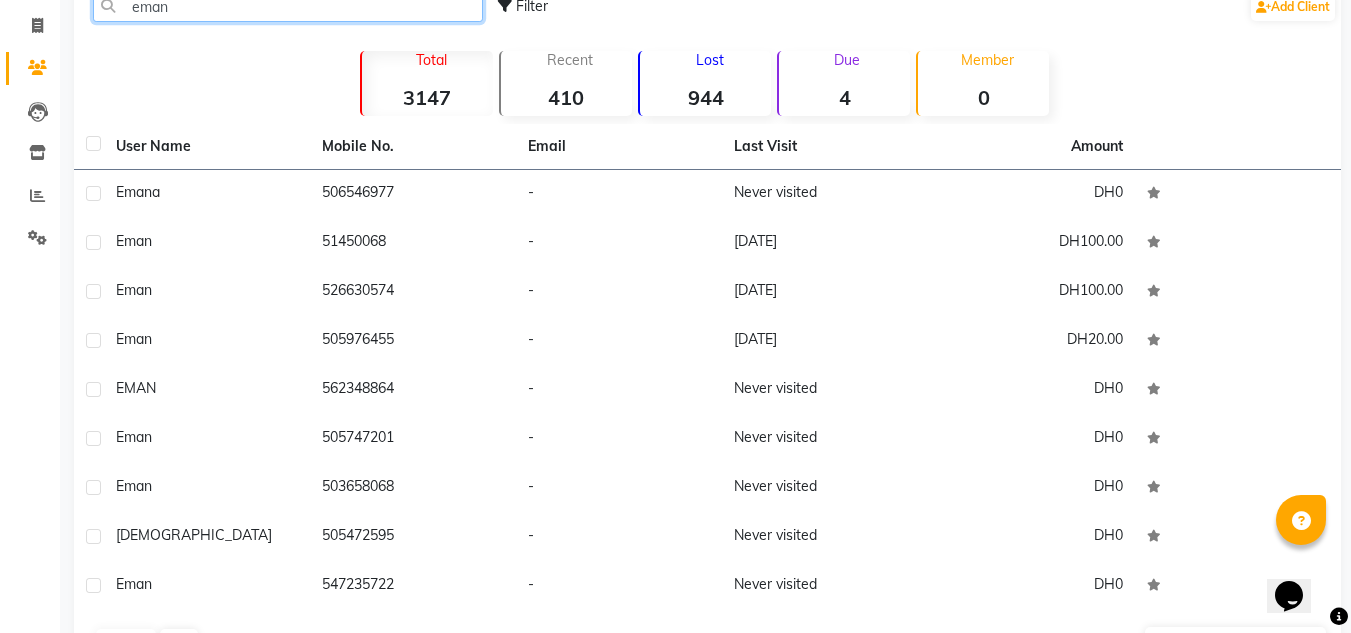 scroll, scrollTop: 84, scrollLeft: 0, axis: vertical 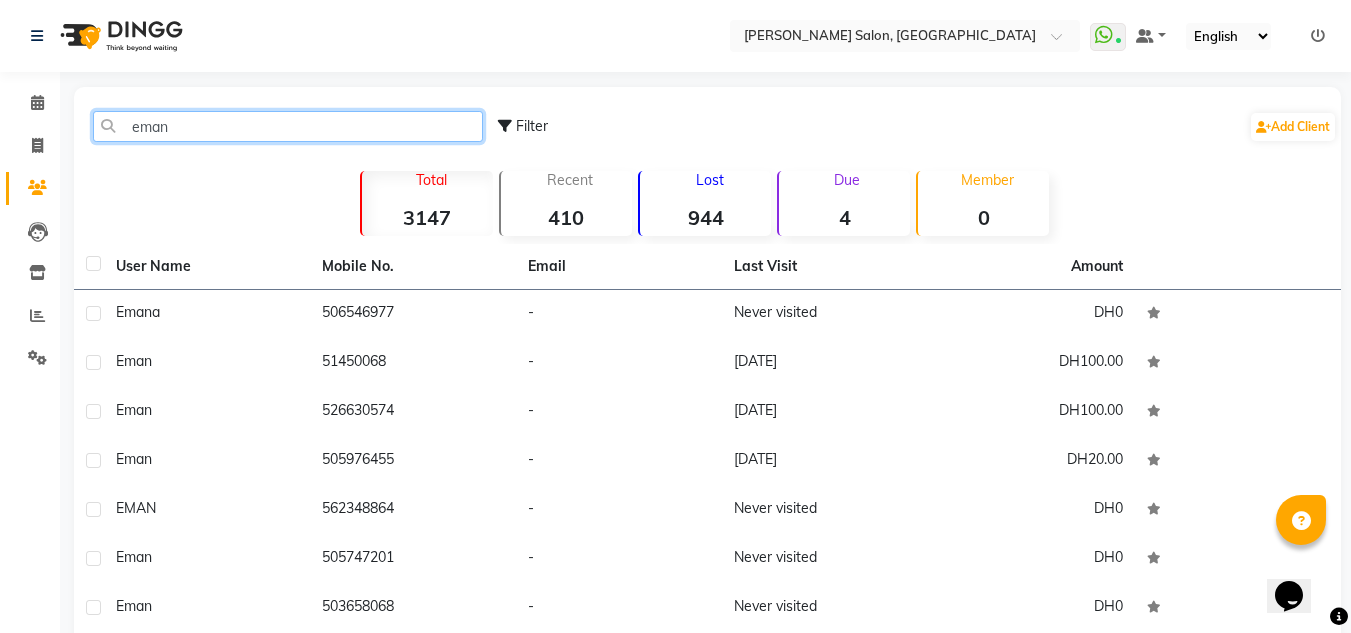 drag, startPoint x: 180, startPoint y: 139, endPoint x: 69, endPoint y: 150, distance: 111.54372 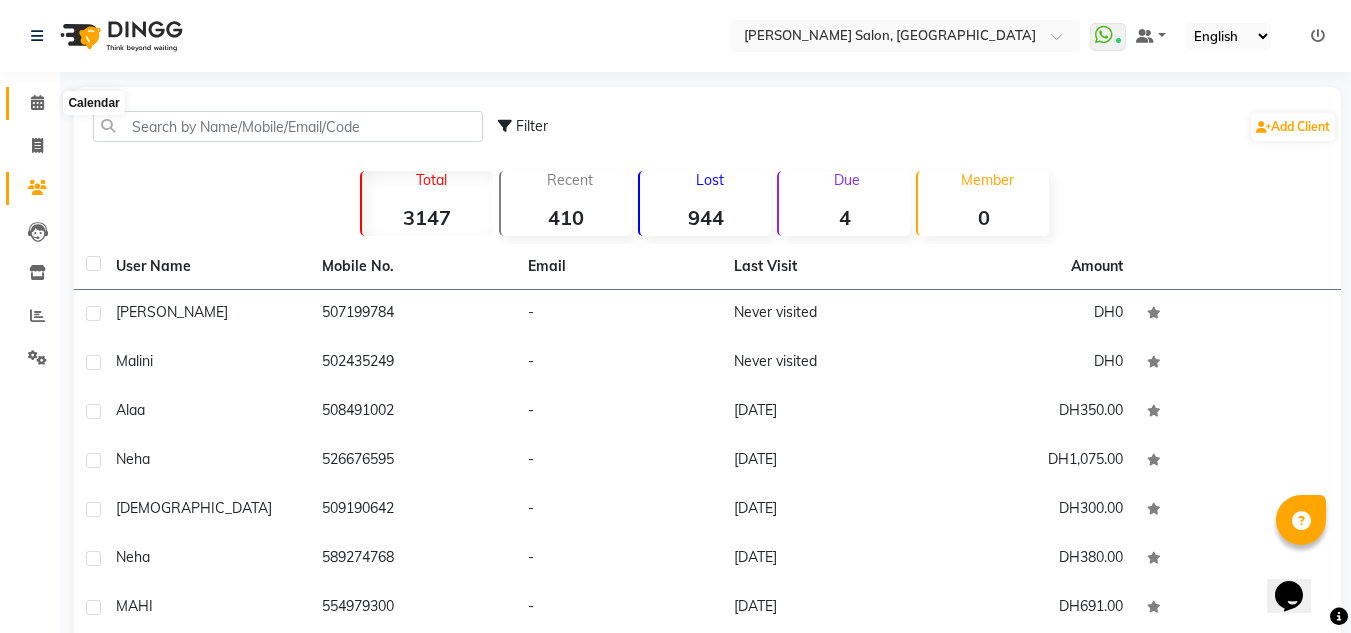 click 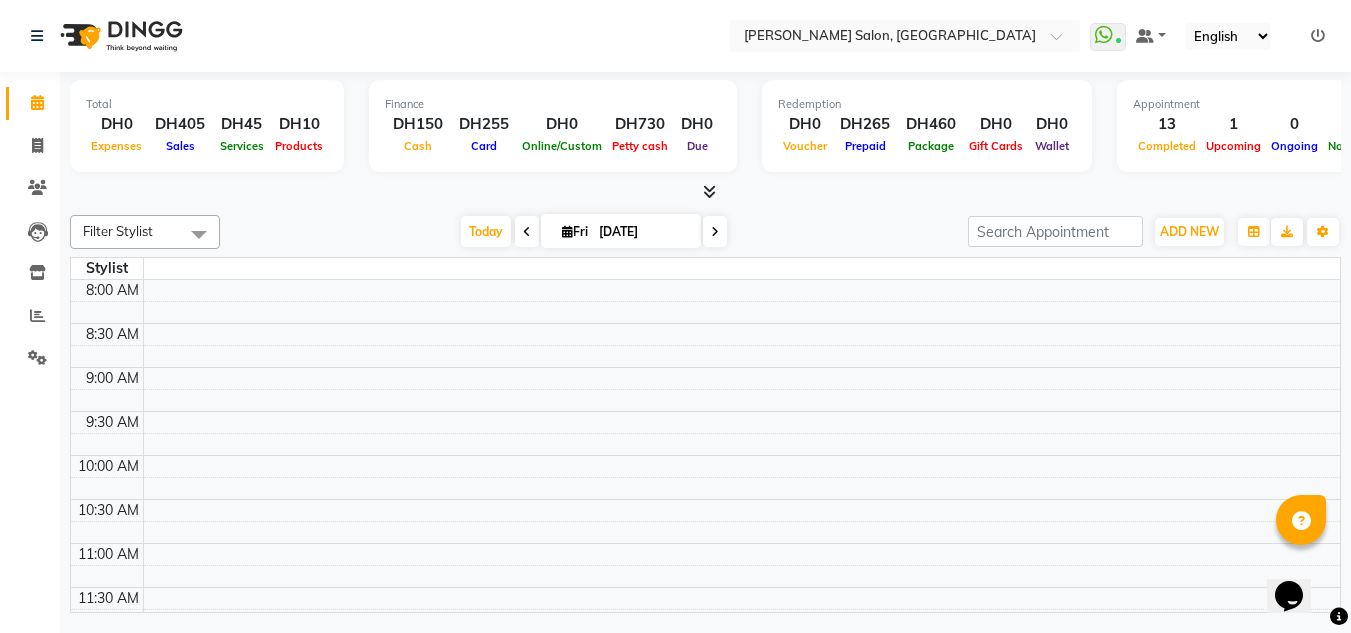scroll, scrollTop: 924, scrollLeft: 0, axis: vertical 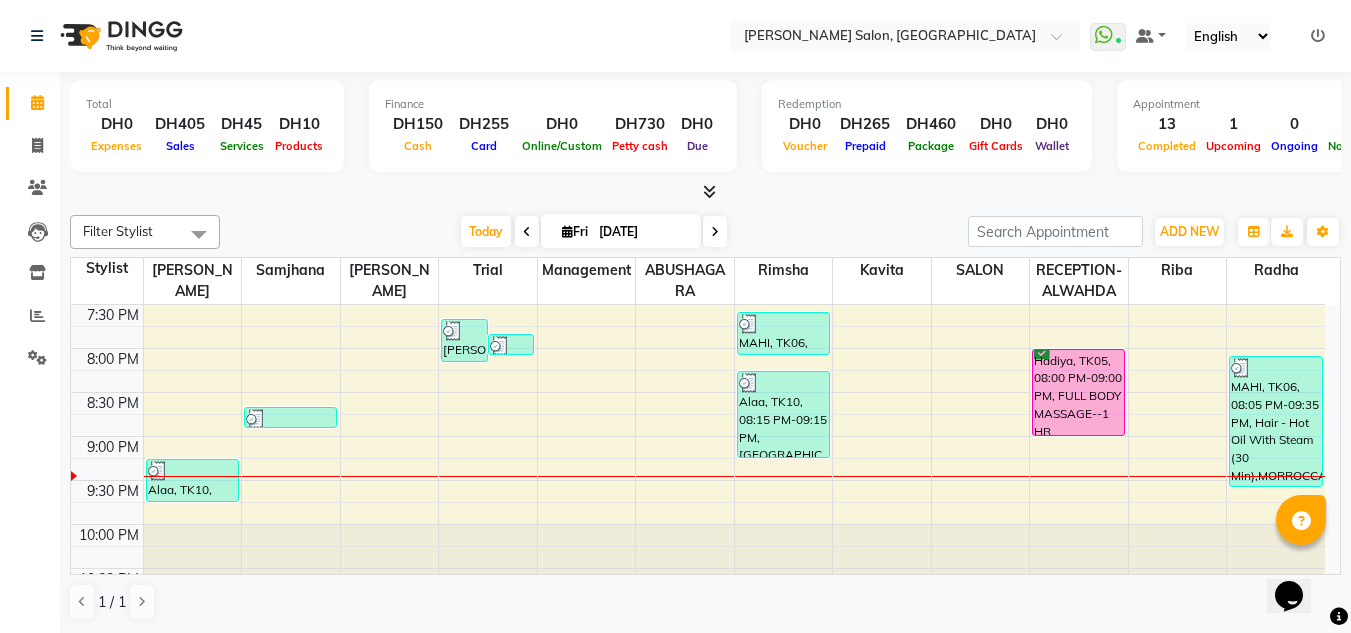 drag, startPoint x: 400, startPoint y: 16, endPoint x: 513, endPoint y: 46, distance: 116.9145 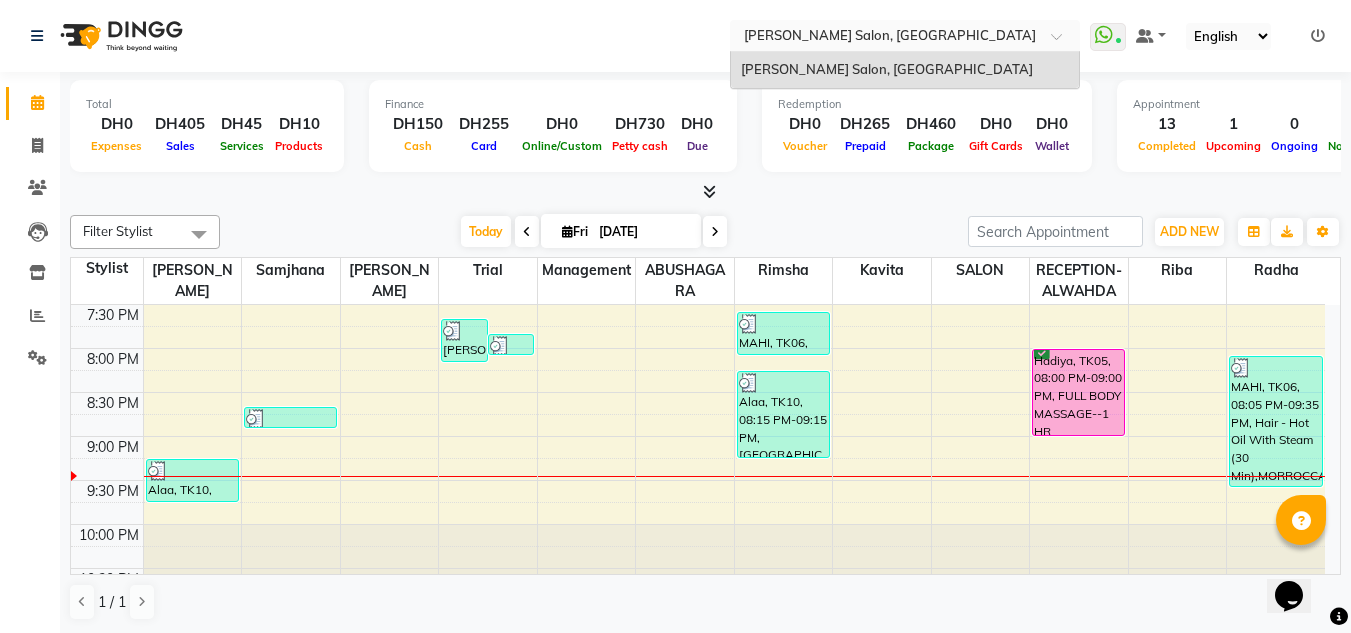 drag, startPoint x: 749, startPoint y: 48, endPoint x: 367, endPoint y: 103, distance: 385.93912 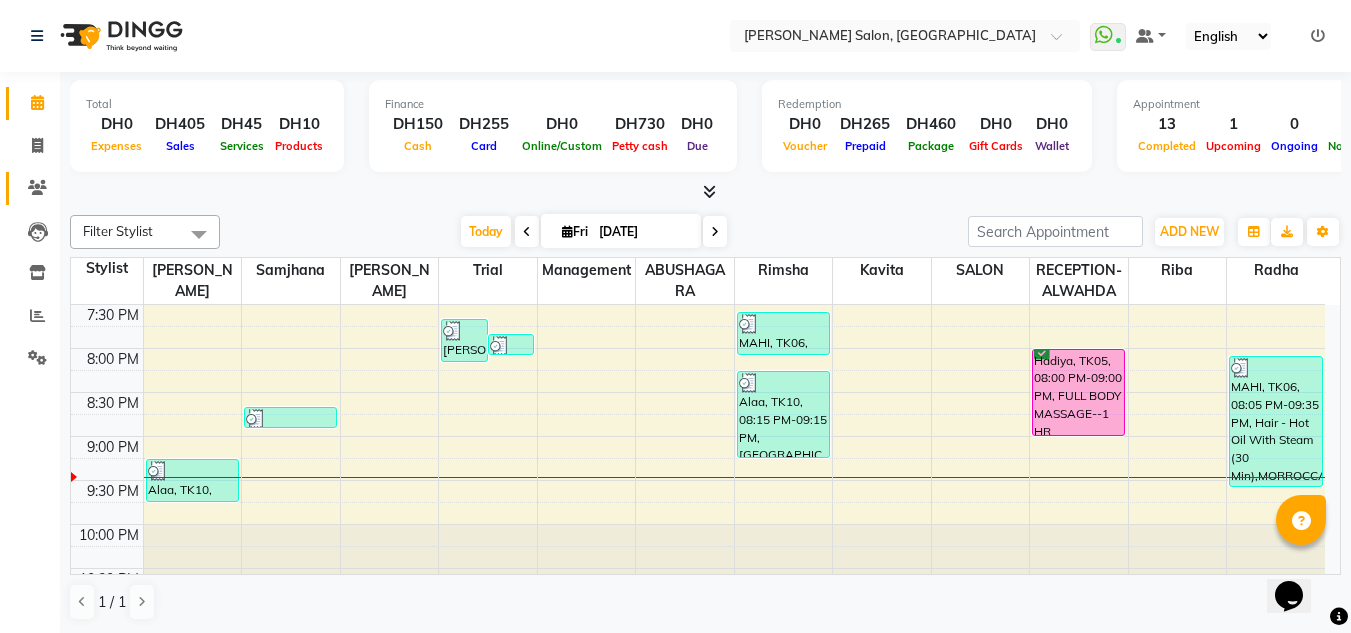 drag, startPoint x: 33, startPoint y: 210, endPoint x: 39, endPoint y: 192, distance: 18.973665 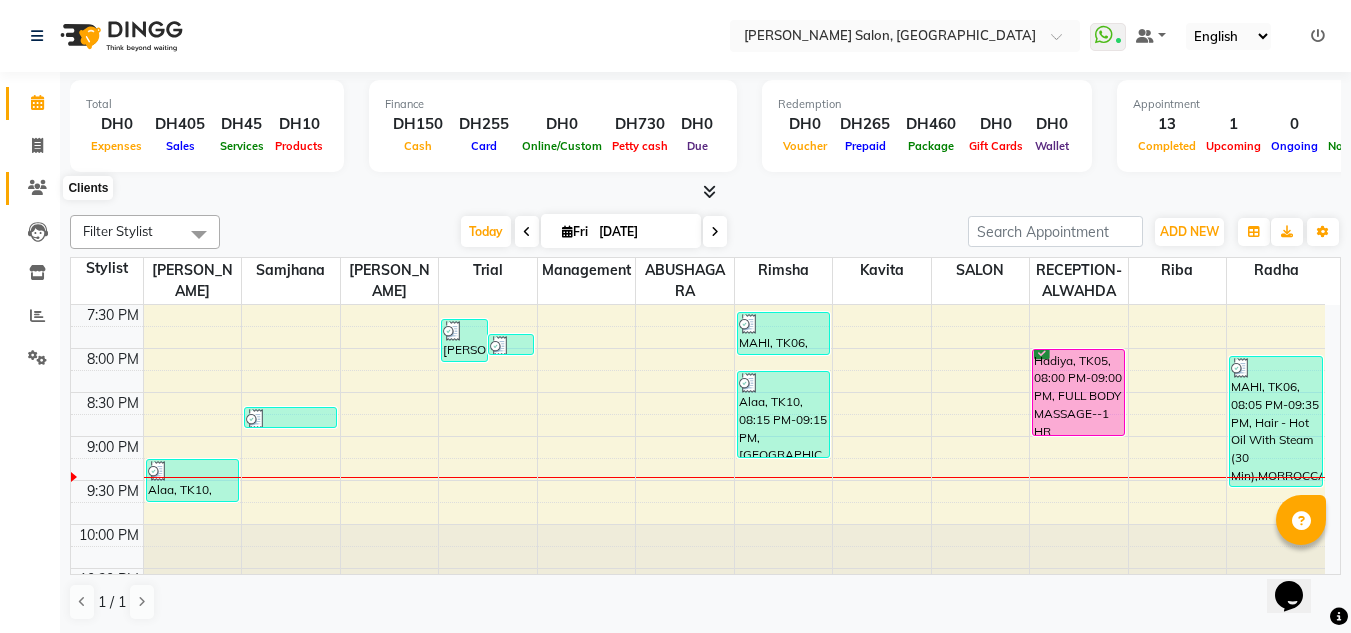 click 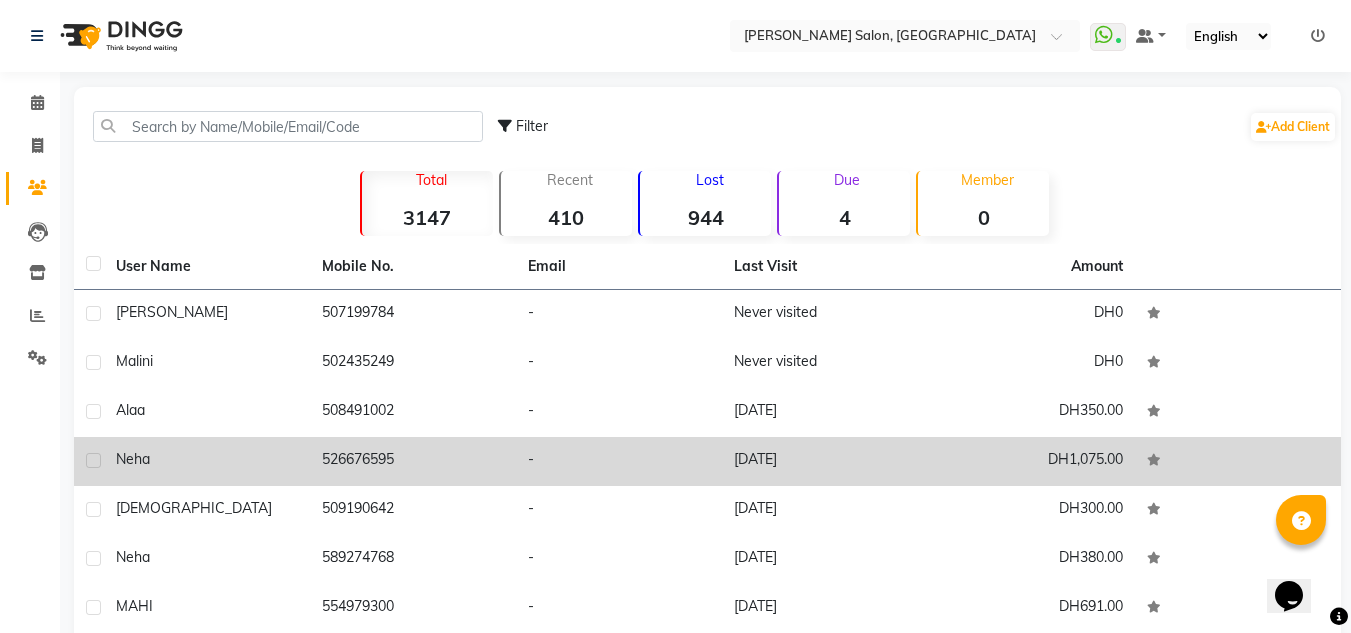 drag, startPoint x: 208, startPoint y: 420, endPoint x: 405, endPoint y: 422, distance: 197.01015 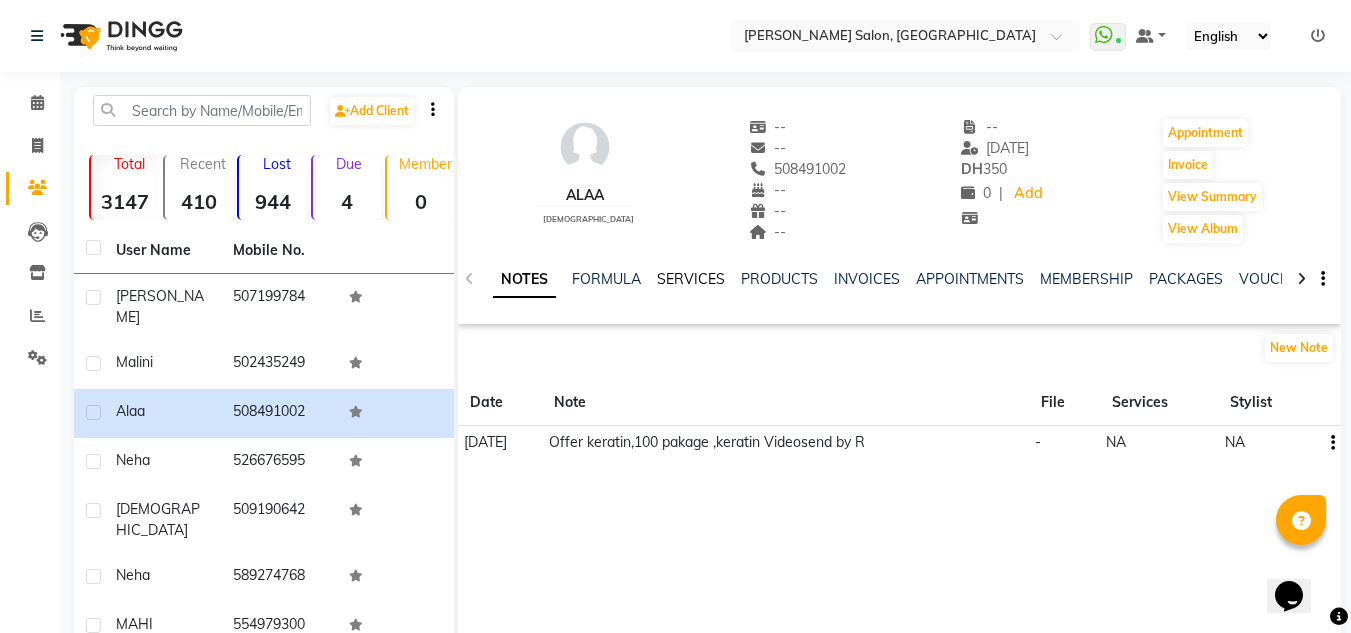 click on "SERVICES" 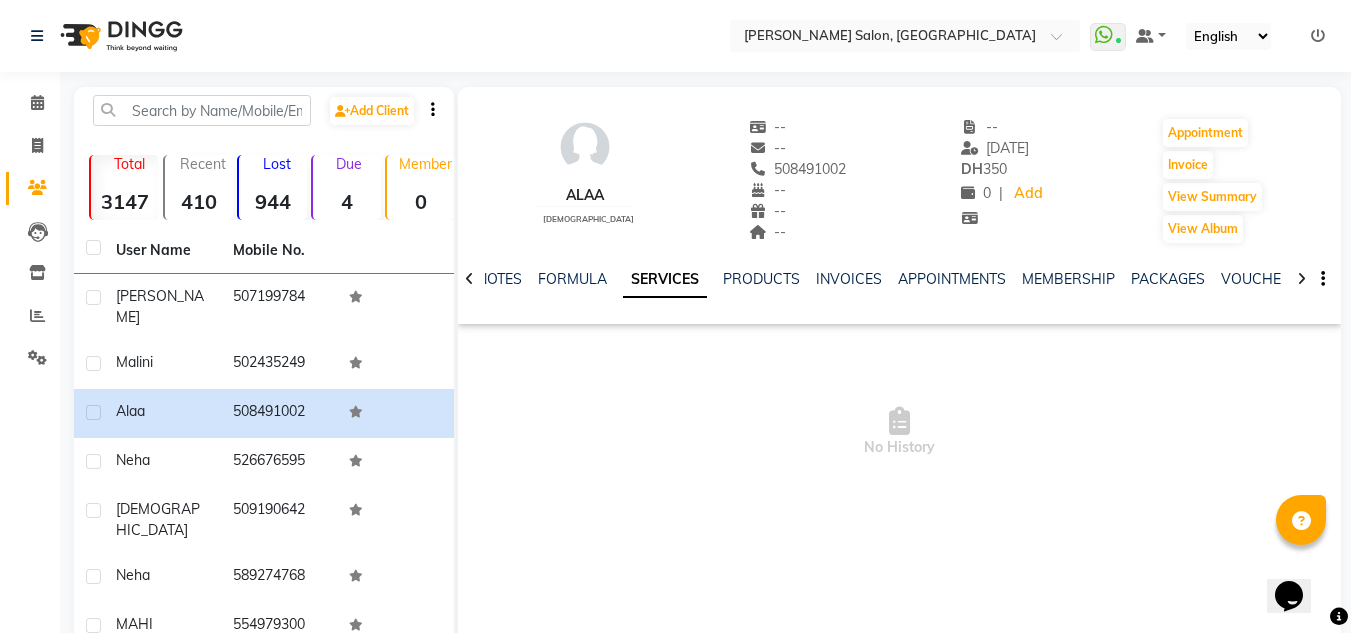 click on "NOTES FORMULA SERVICES PRODUCTS INVOICES APPOINTMENTS MEMBERSHIP PACKAGES VOUCHERS GIFTCARDS POINTS FORMS FAMILY CARDS WALLET" 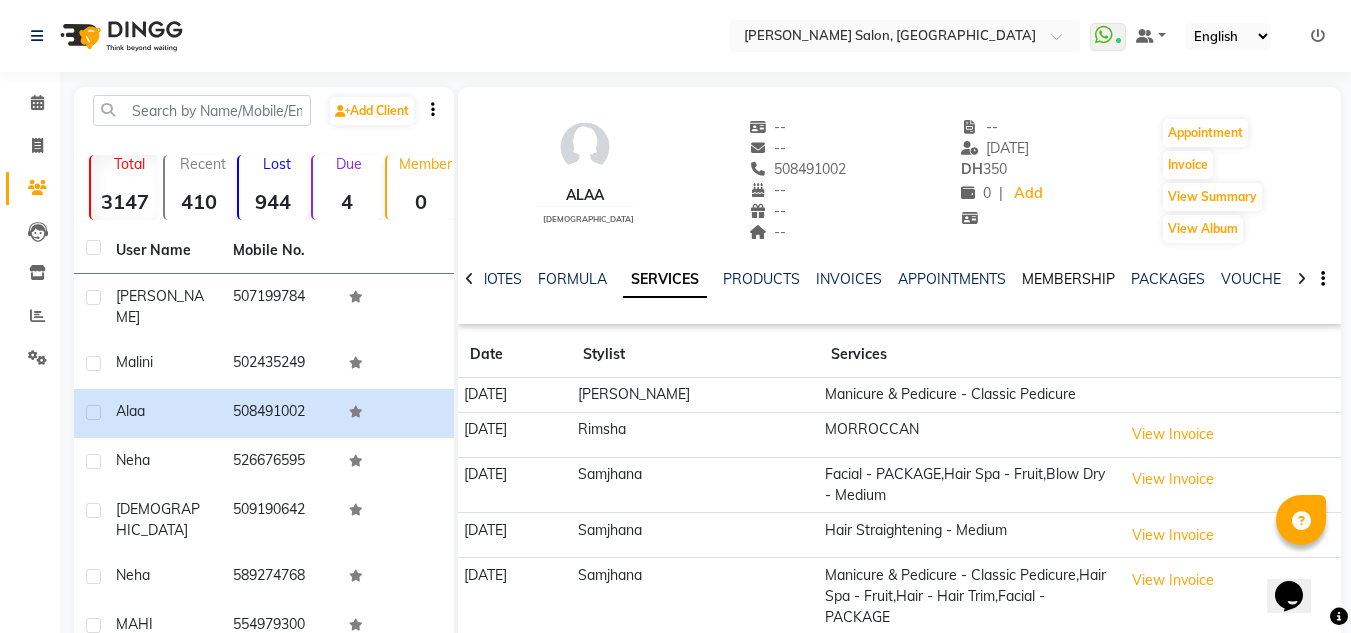 click on "MEMBERSHIP" 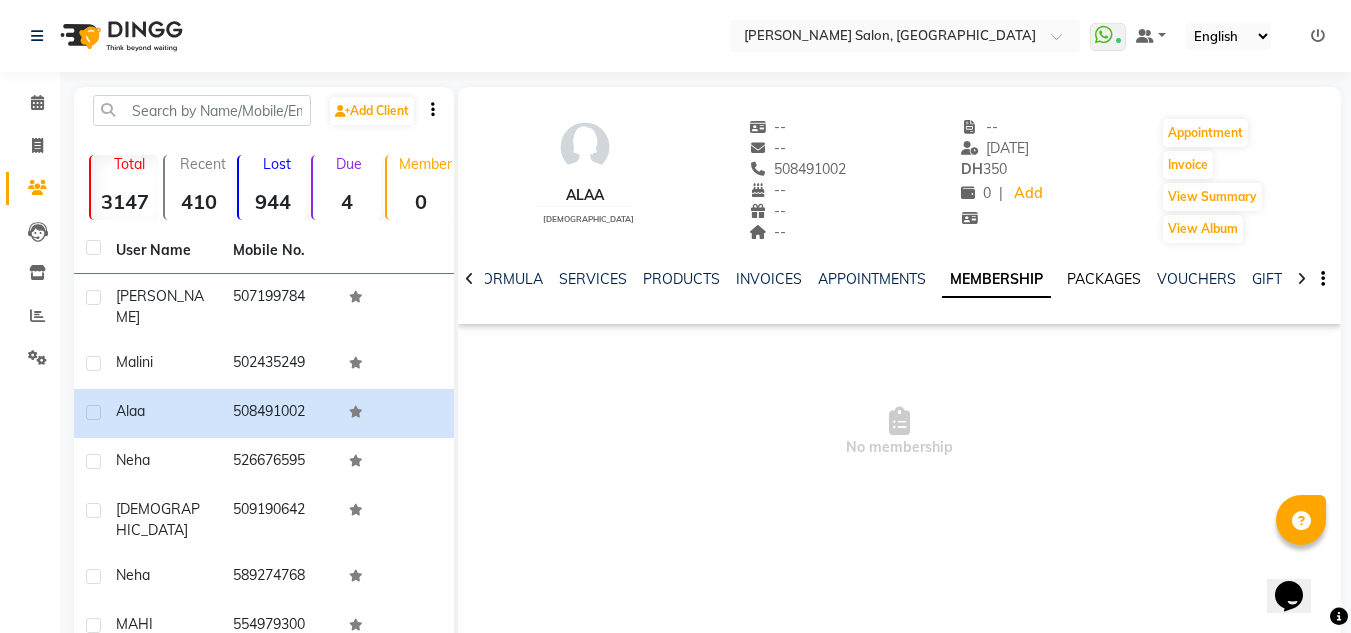 click on "NOTES FORMULA SERVICES PRODUCTS INVOICES APPOINTMENTS MEMBERSHIP PACKAGES VOUCHERS GIFTCARDS POINTS FORMS FAMILY CARDS WALLET" 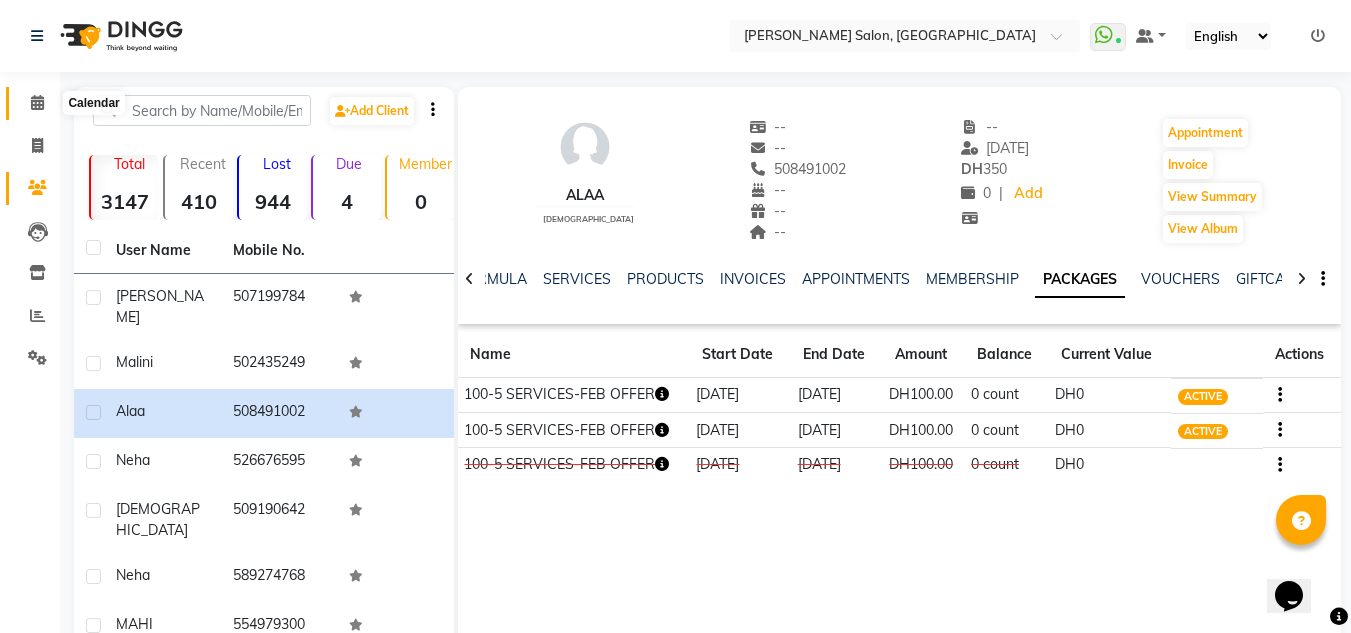 click 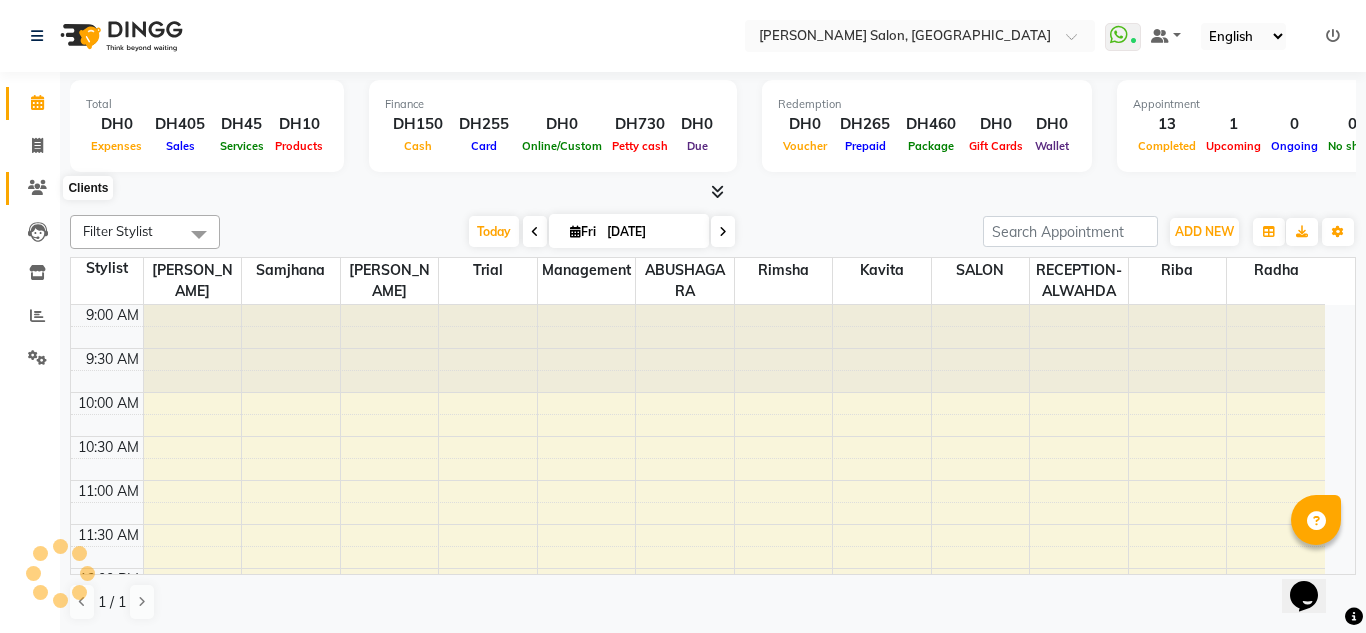 click 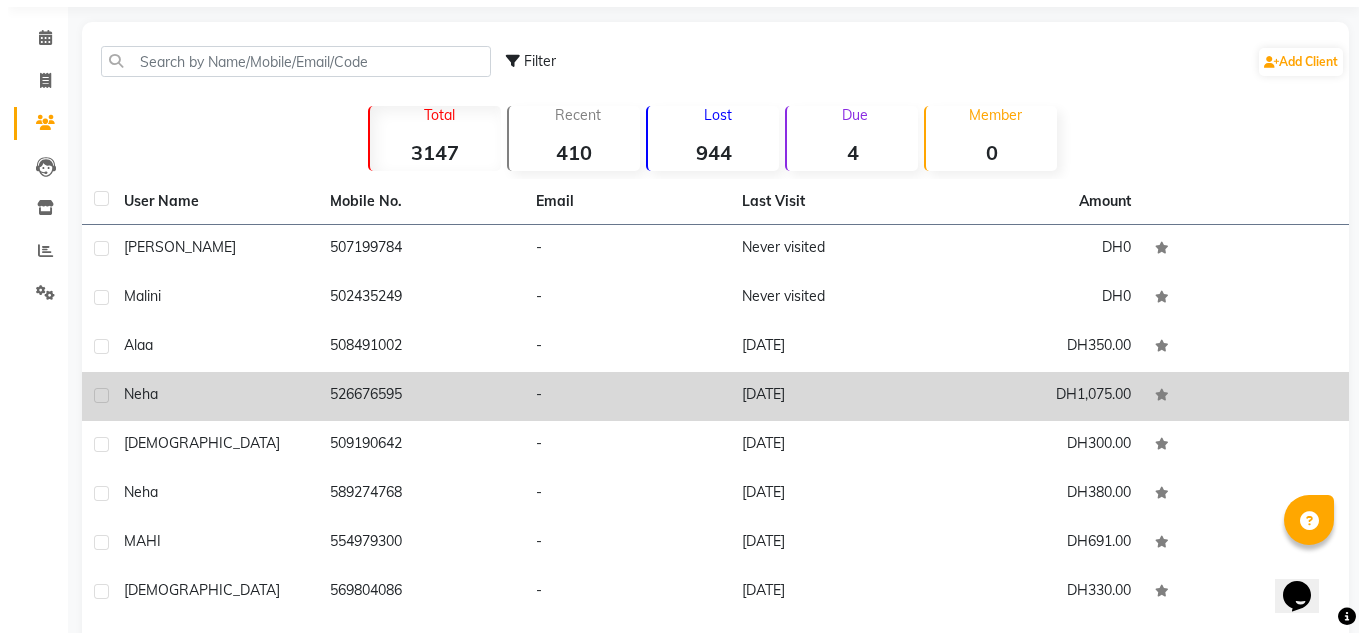scroll, scrollTop: 100, scrollLeft: 0, axis: vertical 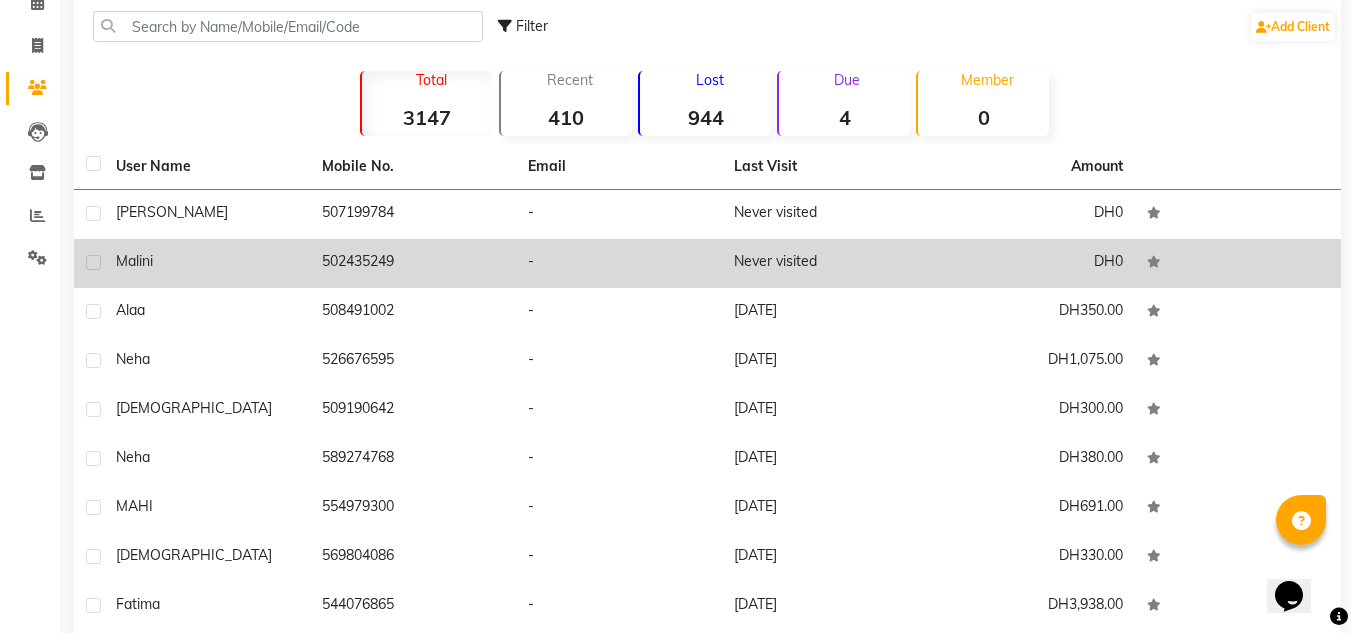 click on "502435249" 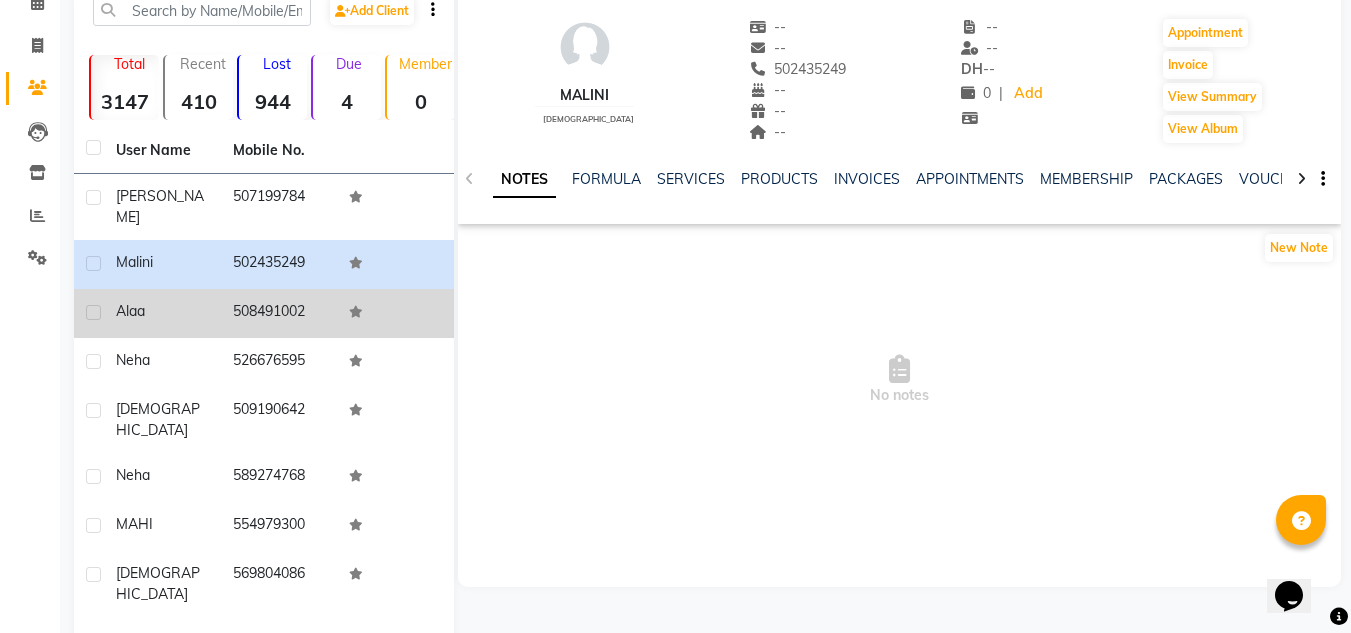 click on "508491002" 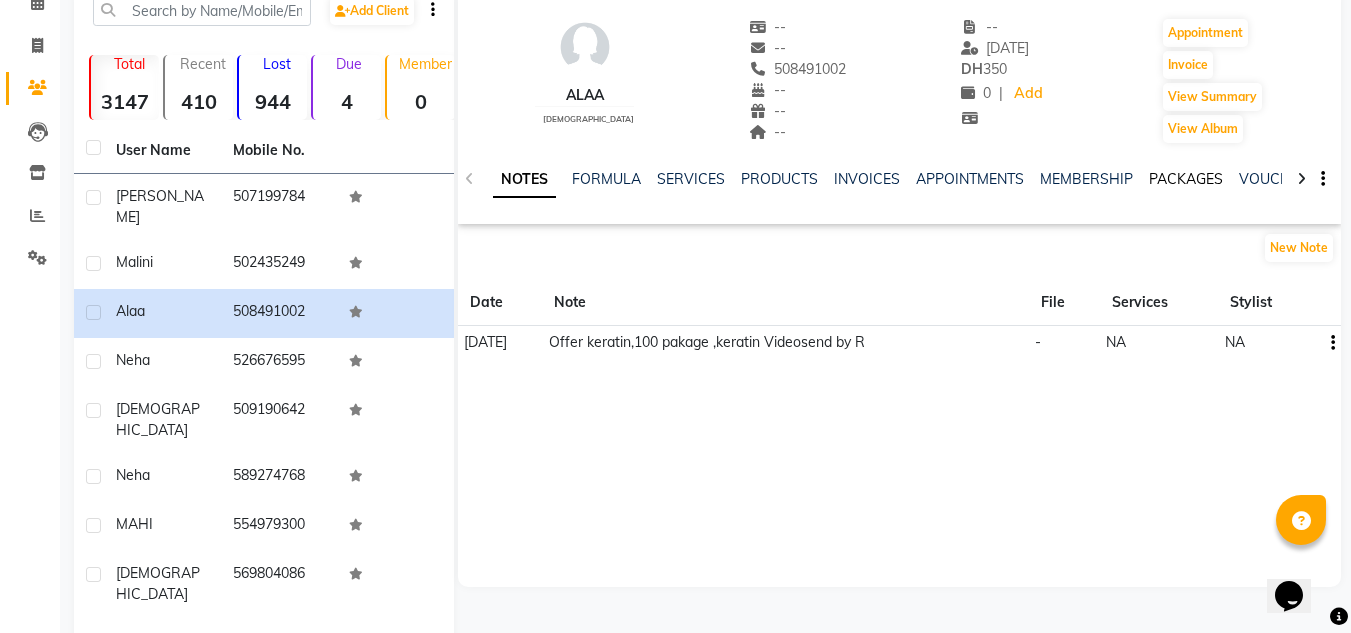 click on "PACKAGES" 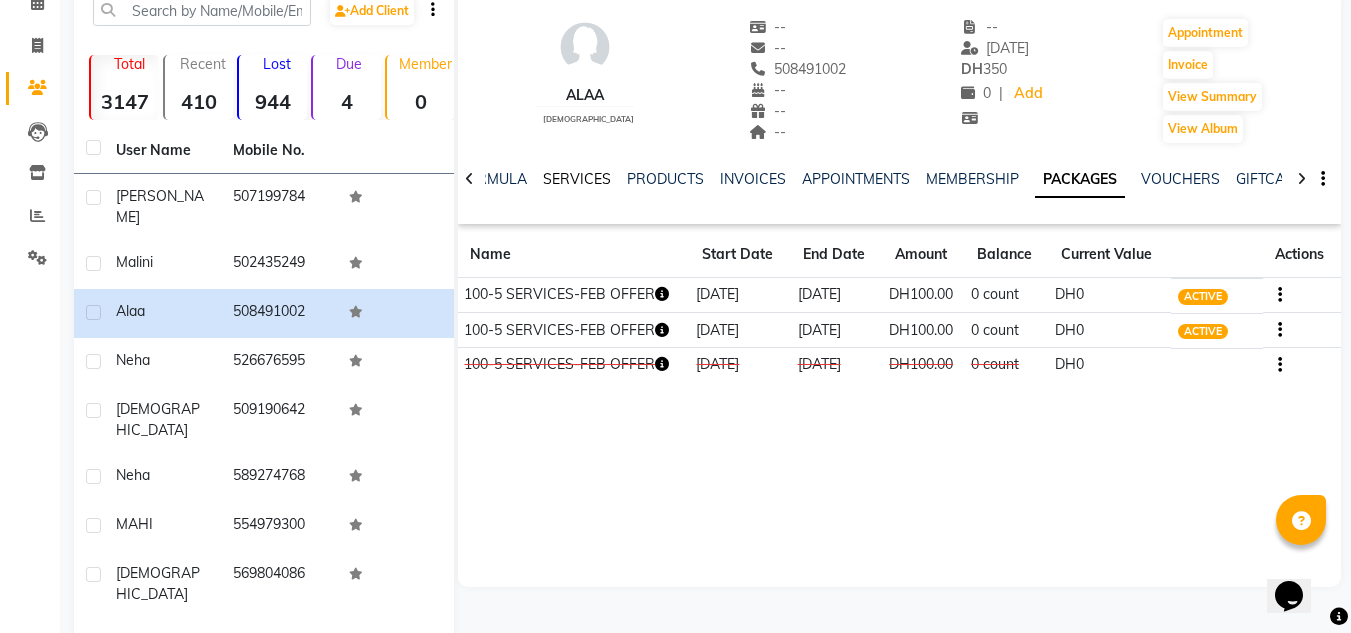 click on "SERVICES" 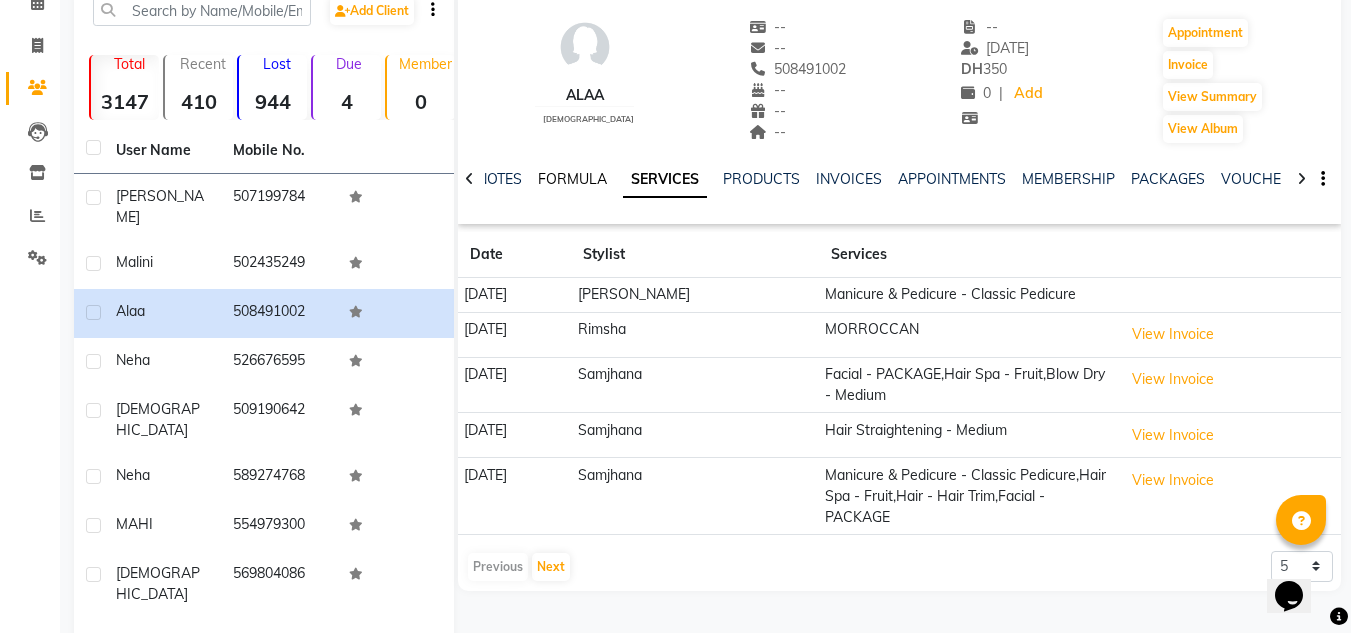click on "FORMULA" 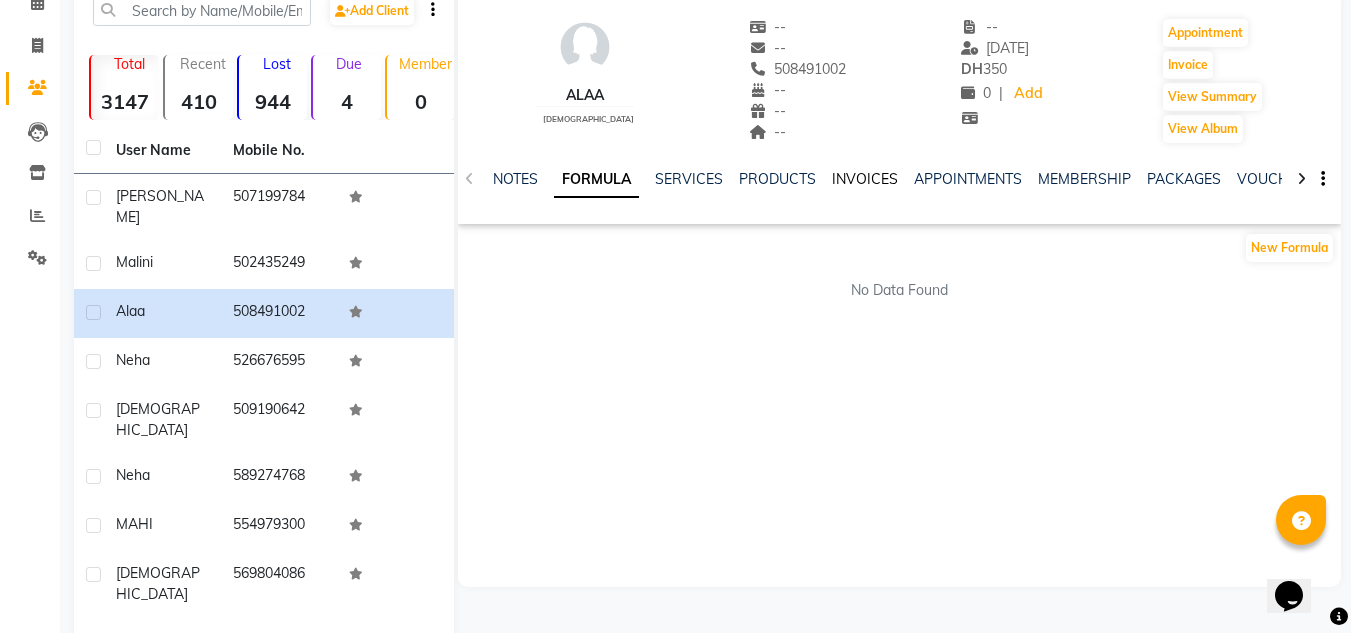 click on "INVOICES" 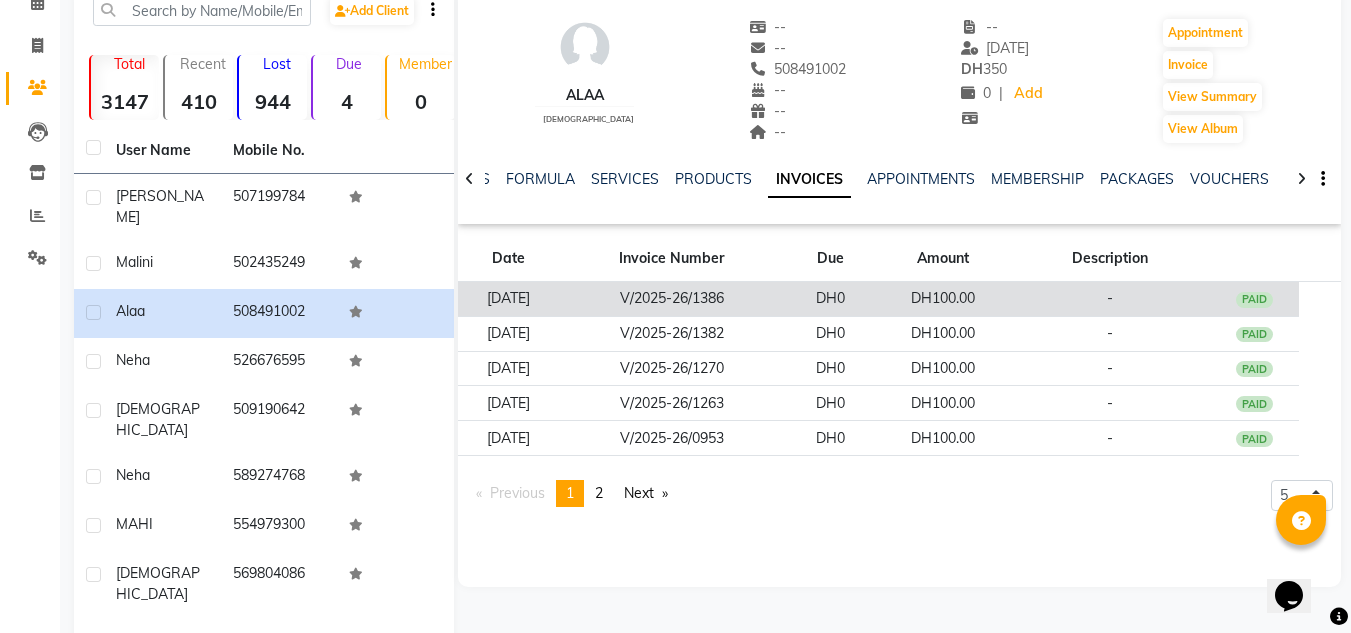 click on "DH0" 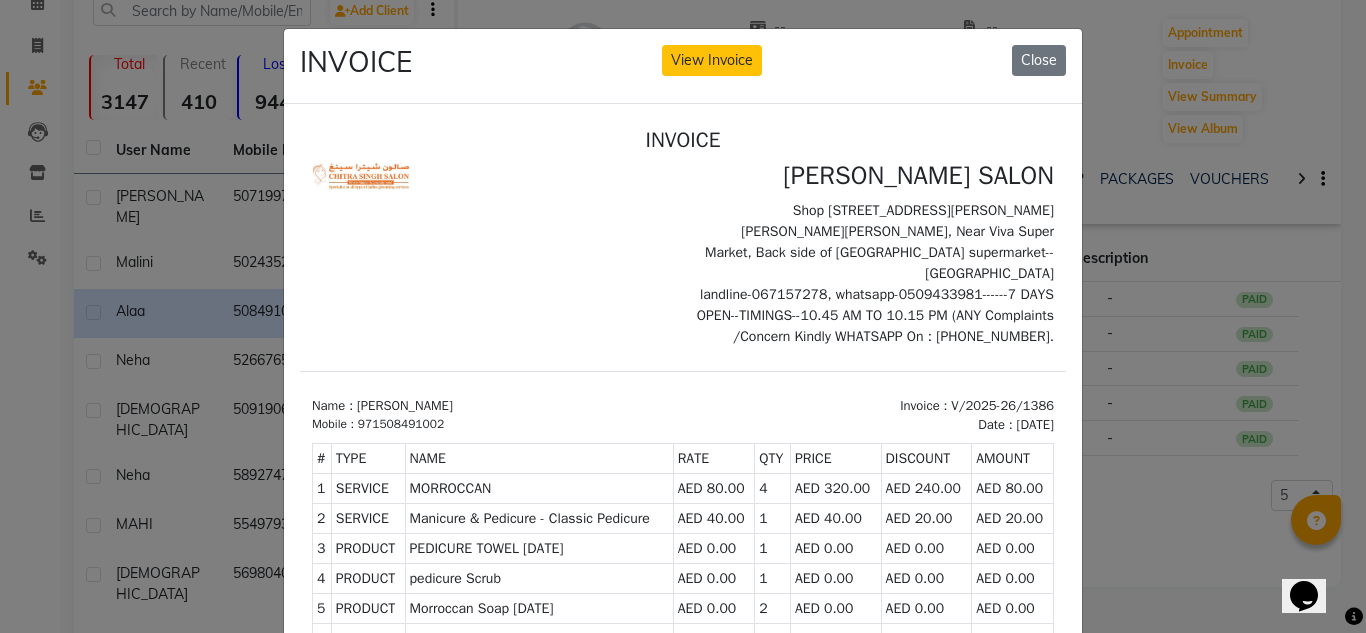 scroll, scrollTop: 0, scrollLeft: 0, axis: both 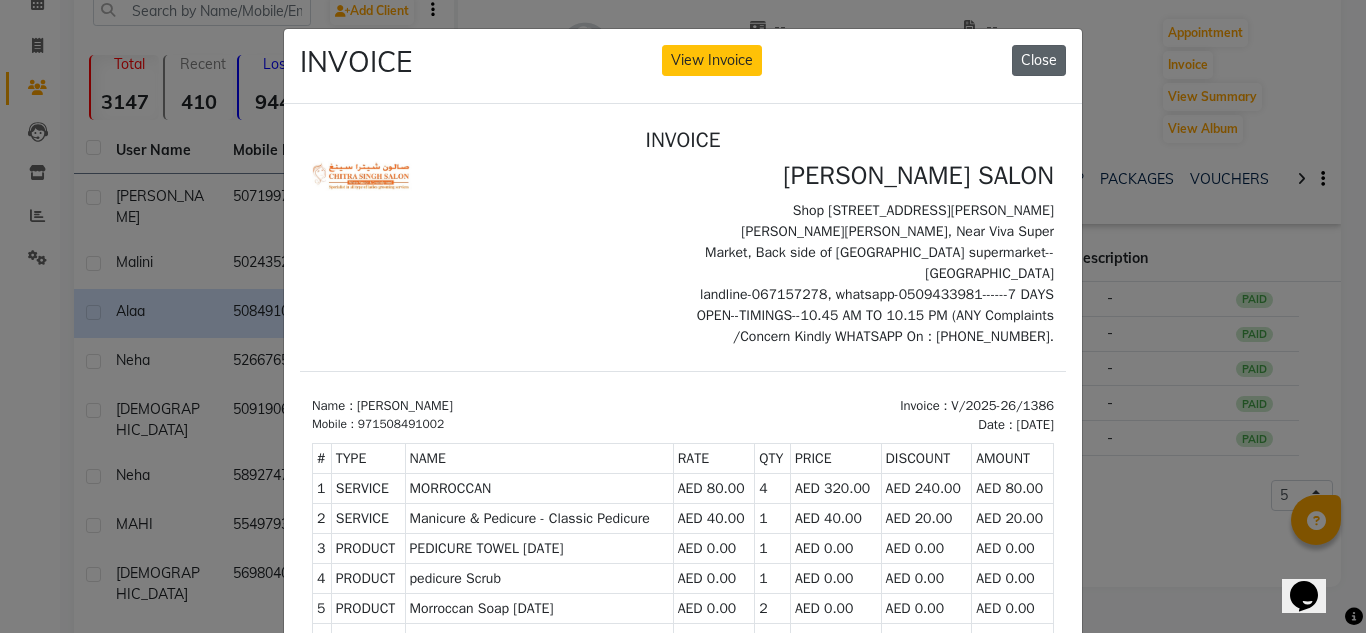 click on "Close" 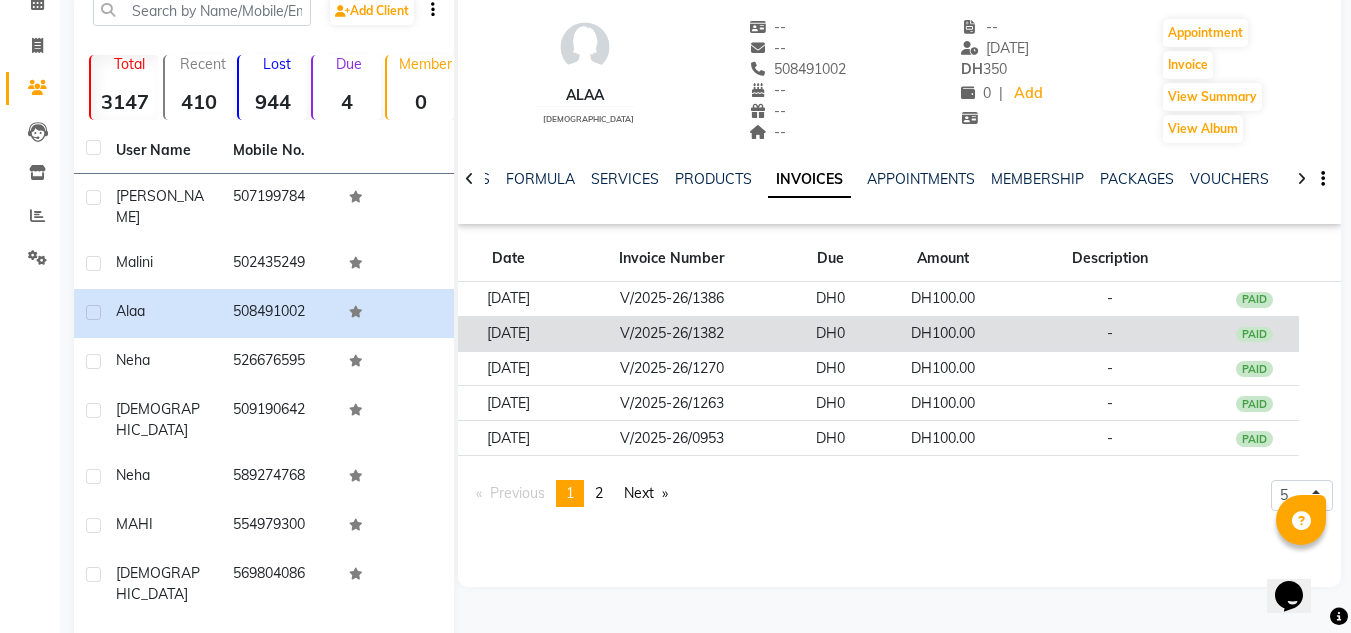 click on "-" 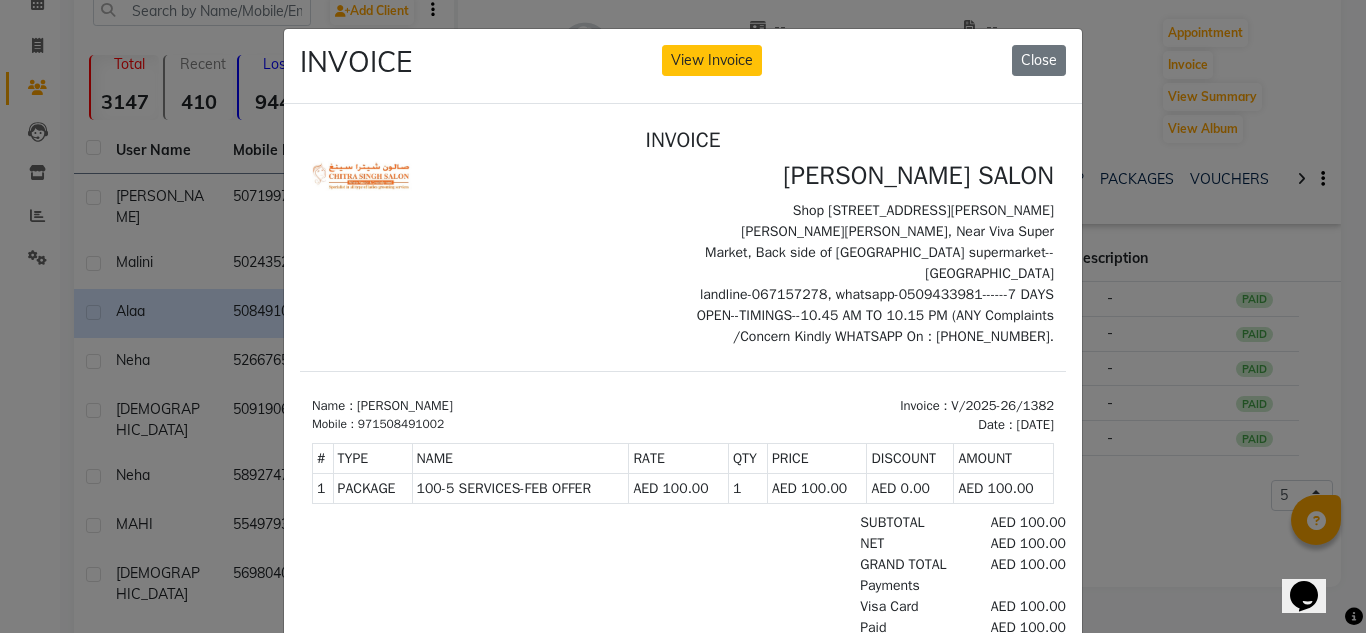scroll, scrollTop: 16, scrollLeft: 0, axis: vertical 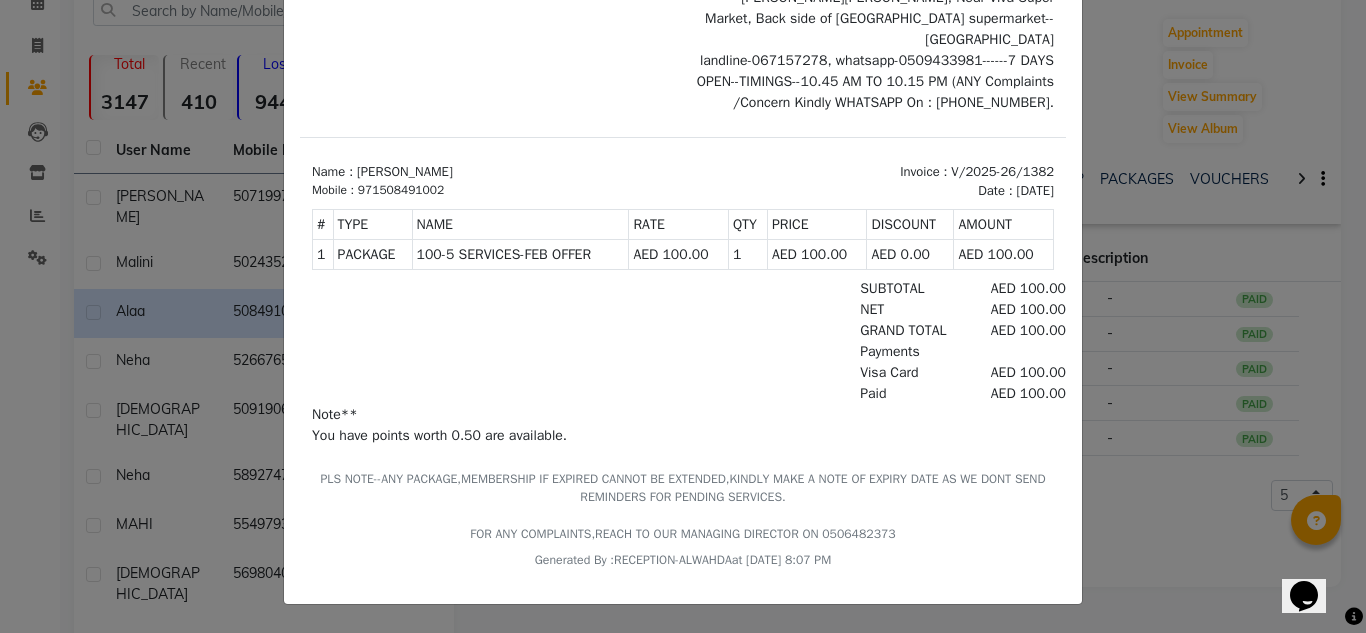 drag, startPoint x: 979, startPoint y: 134, endPoint x: 900, endPoint y: 689, distance: 560.5943 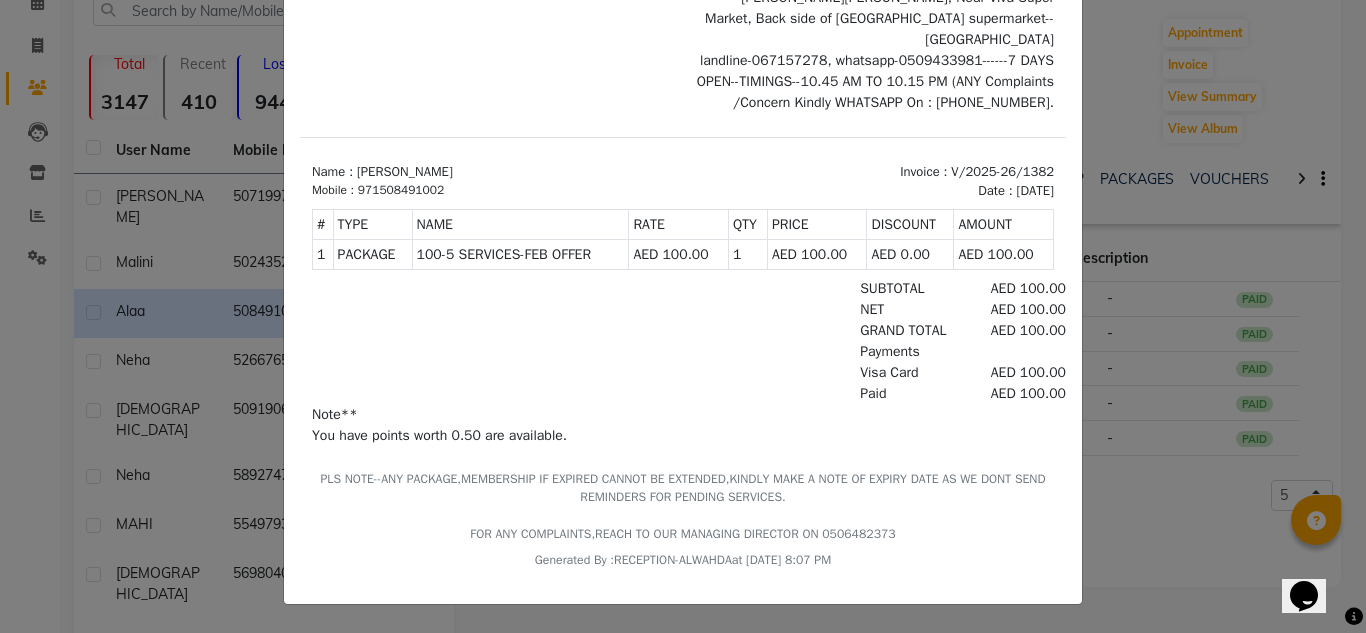 click at bounding box center (683, 237) 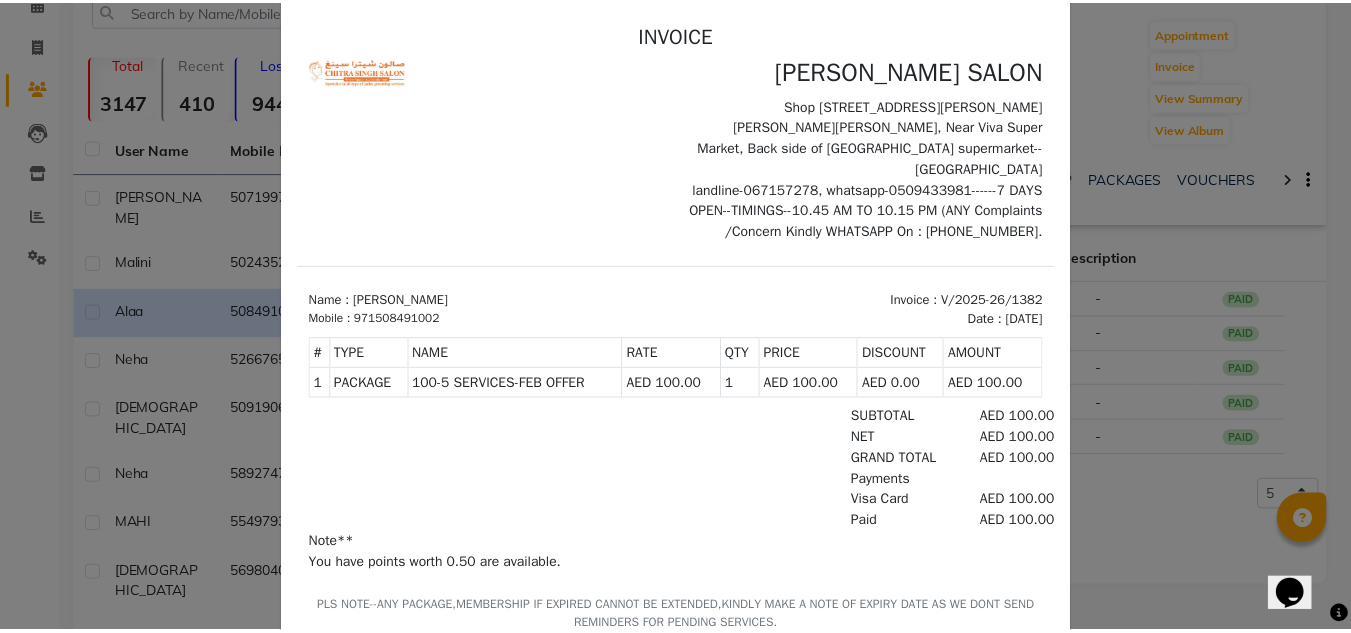 scroll, scrollTop: 0, scrollLeft: 0, axis: both 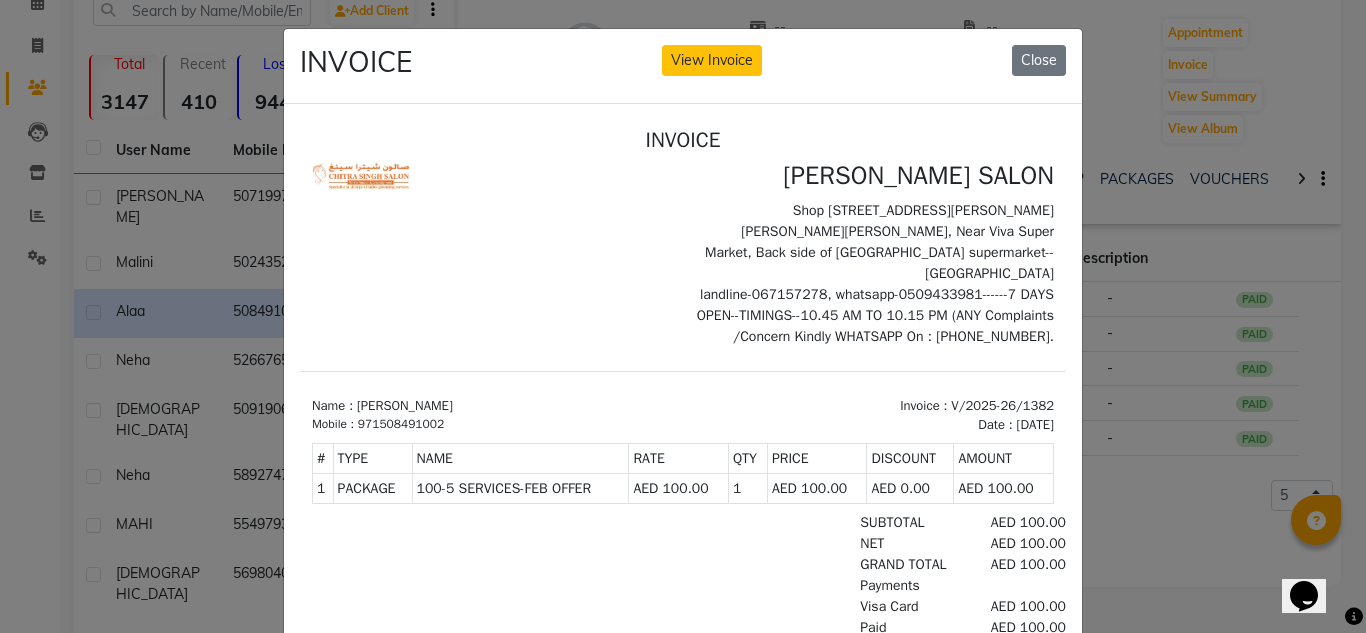 click on "INVOICE View Invoice Close" 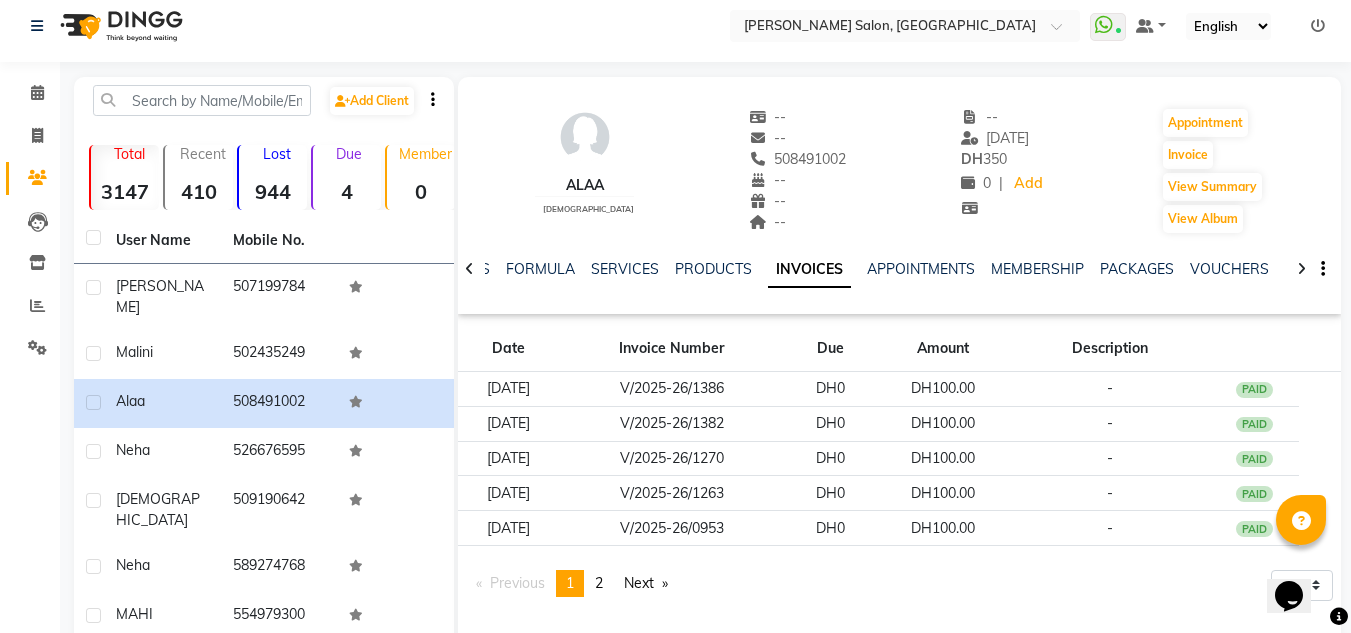 scroll, scrollTop: 0, scrollLeft: 0, axis: both 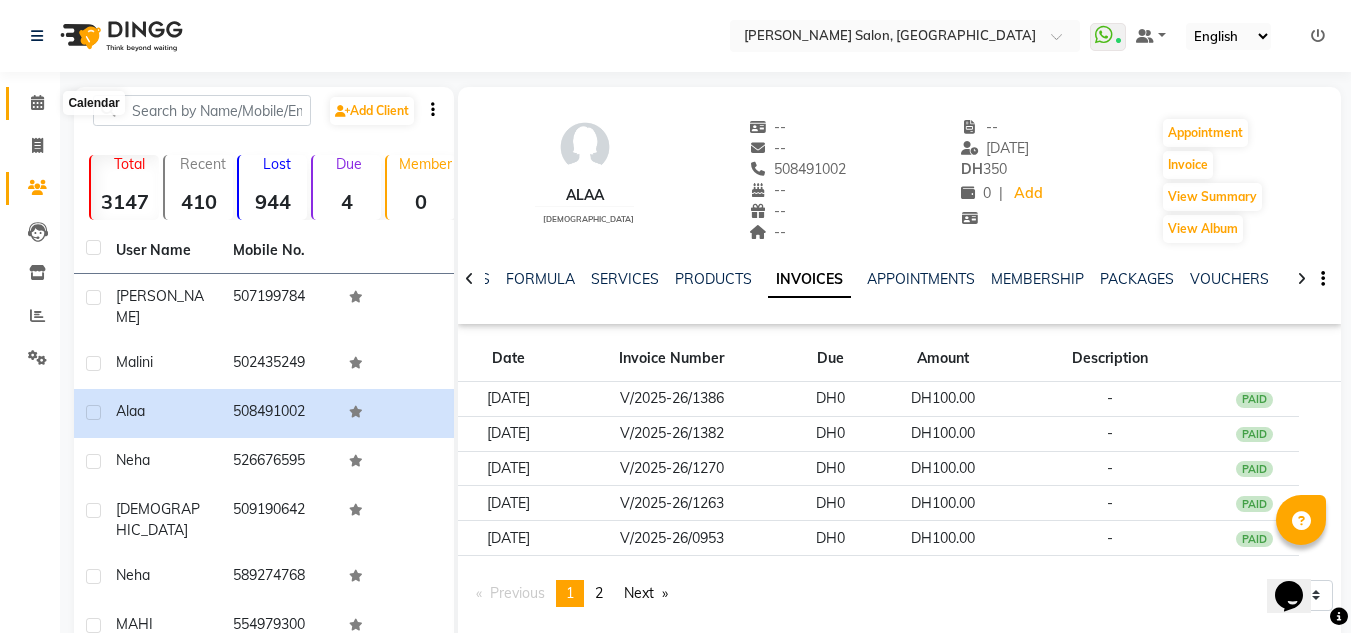 click 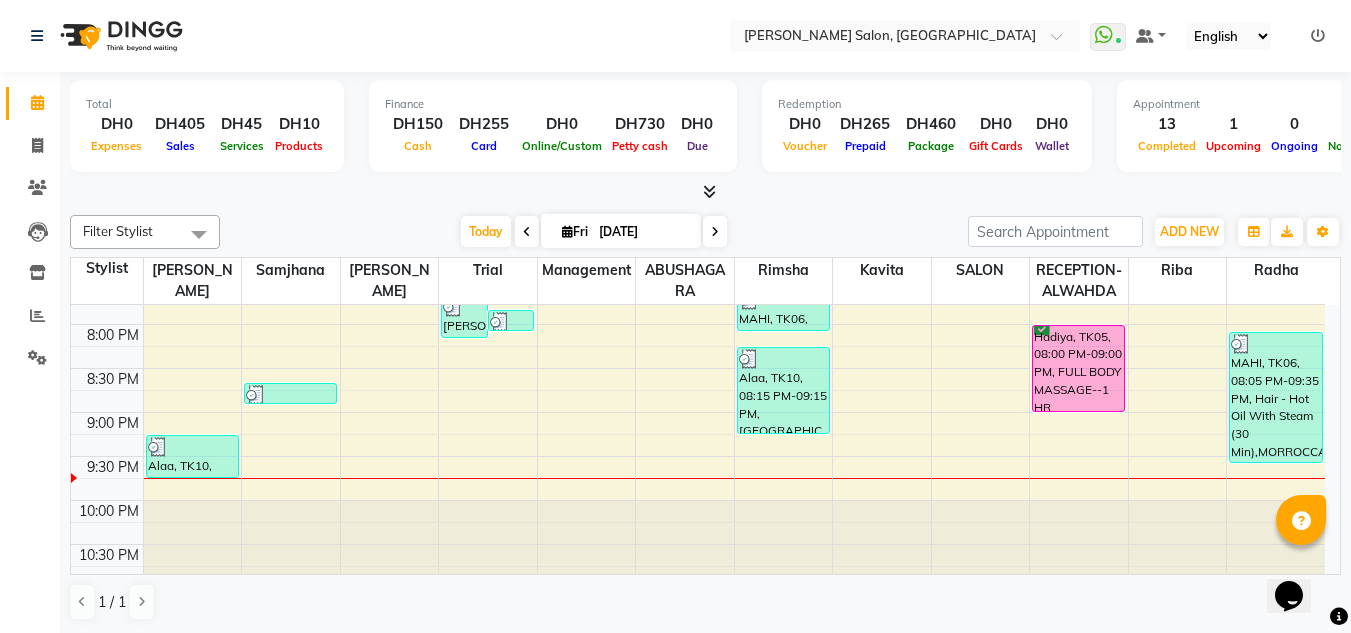 scroll, scrollTop: 962, scrollLeft: 0, axis: vertical 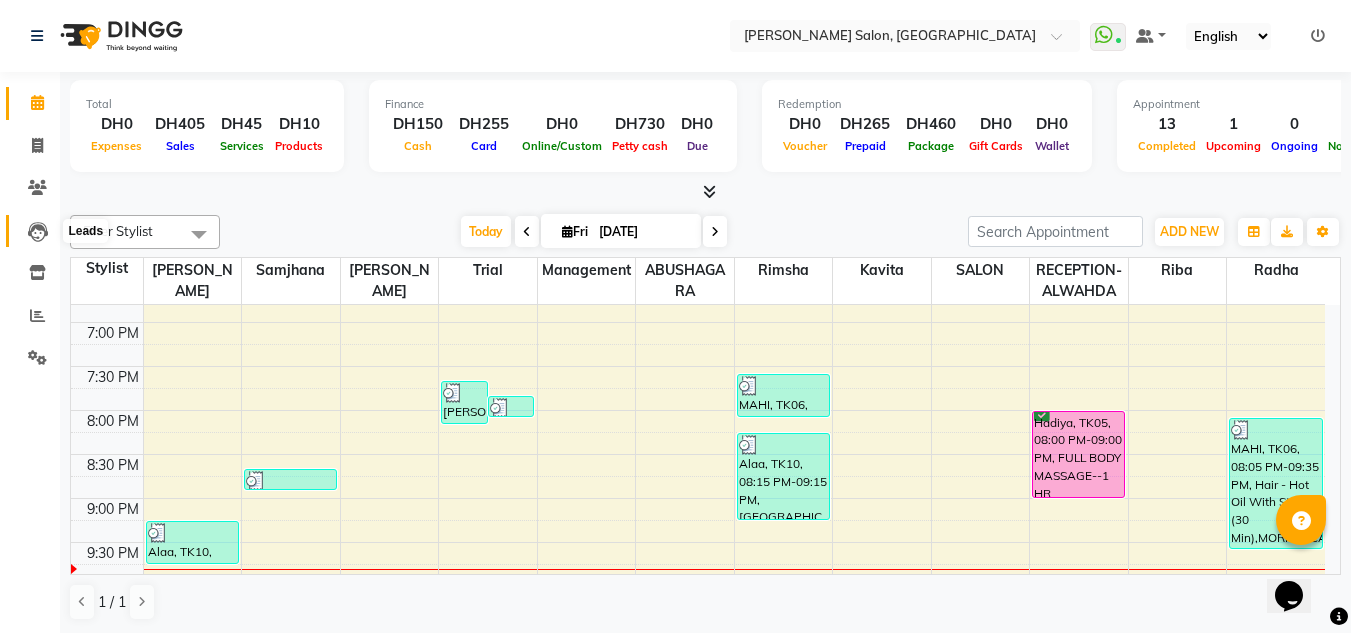 click 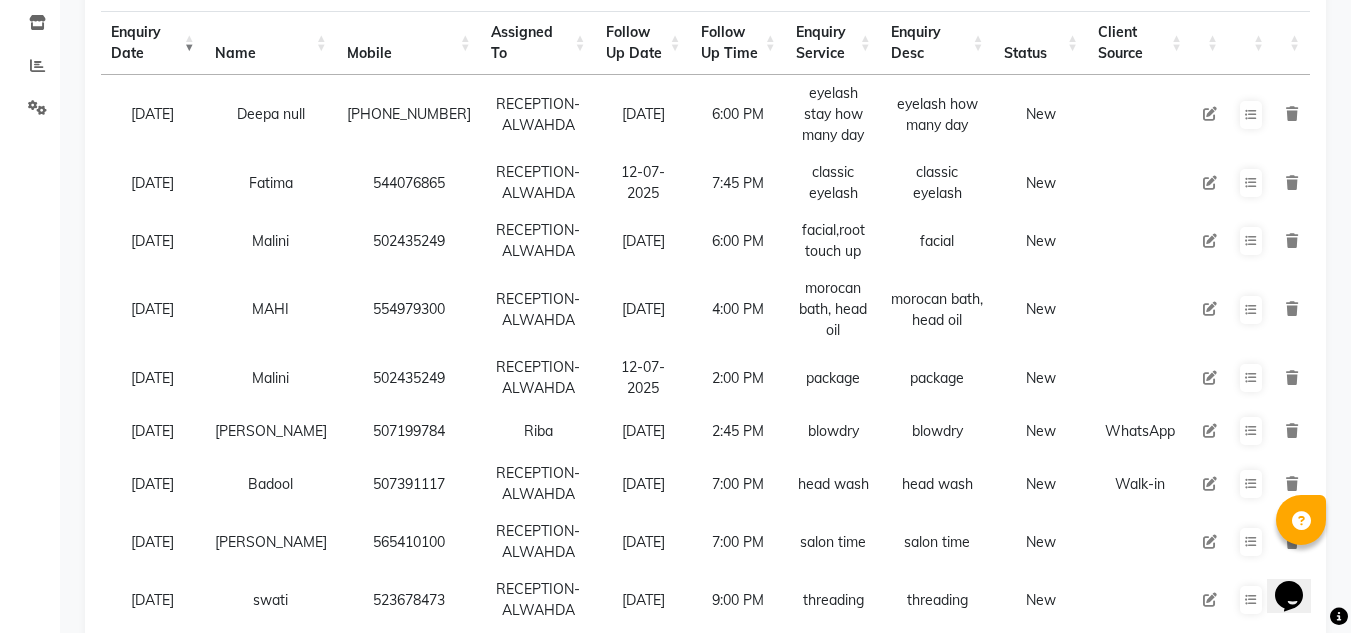 scroll, scrollTop: 200, scrollLeft: 0, axis: vertical 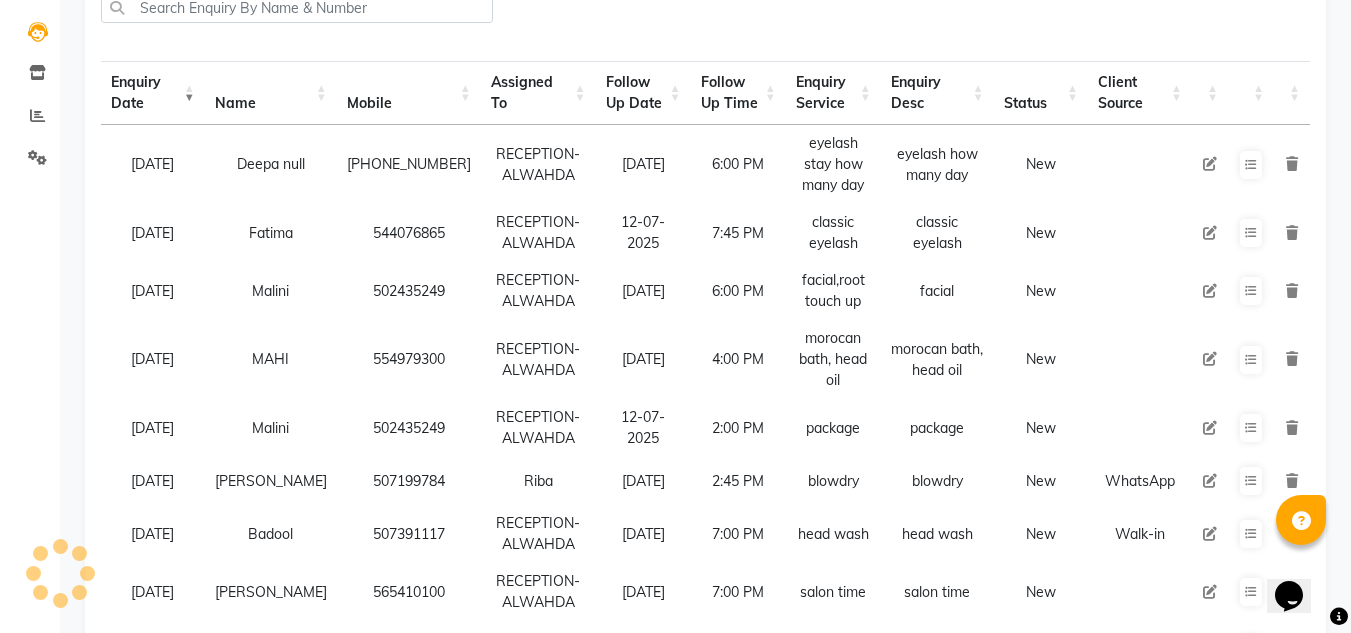 click at bounding box center (1292, 291) 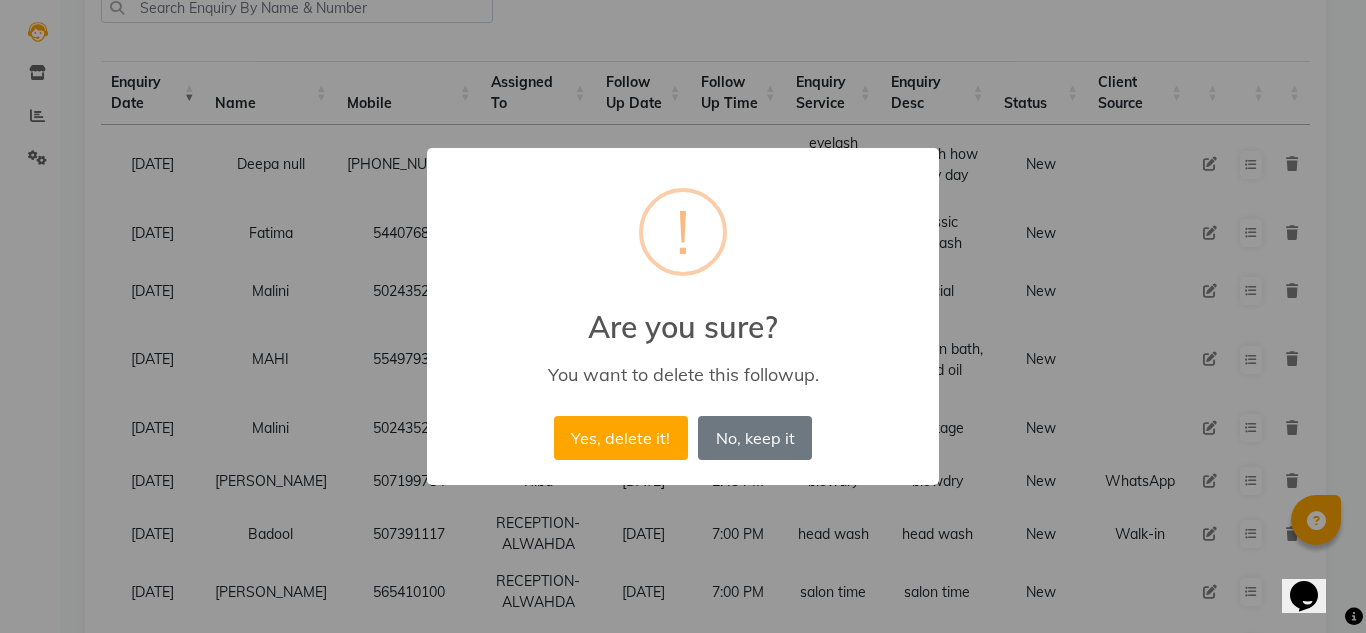 click on "Yes, delete it!" at bounding box center [621, 438] 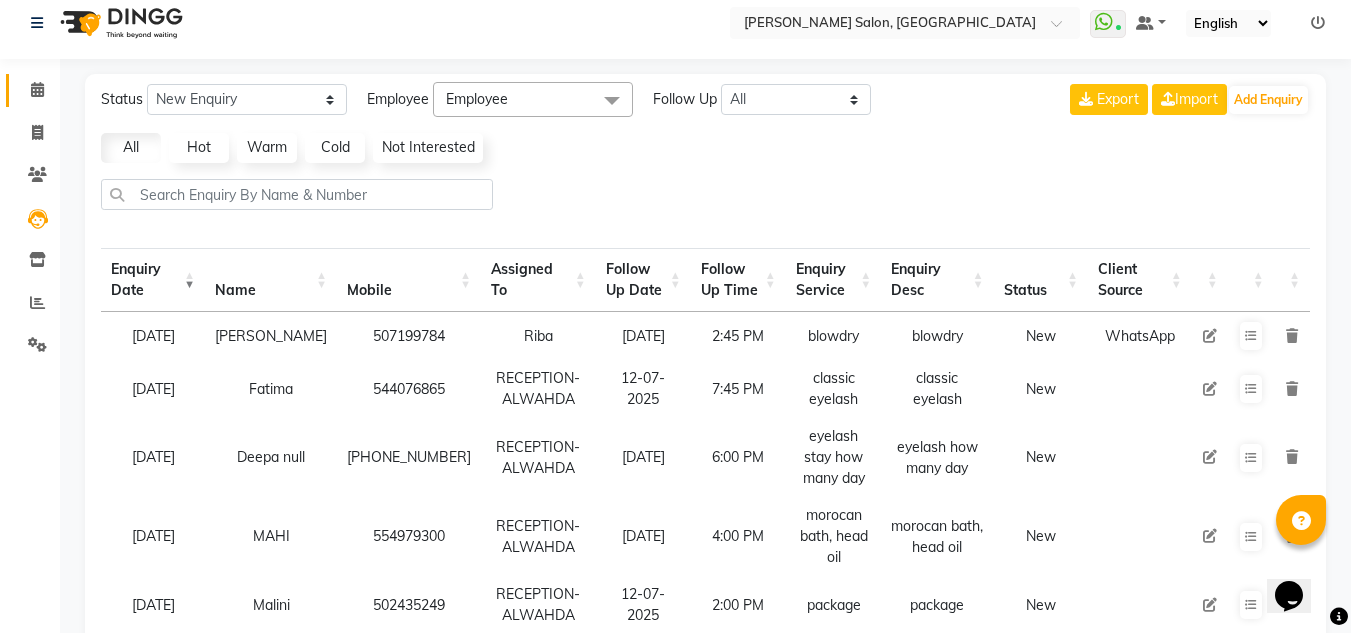 scroll, scrollTop: 0, scrollLeft: 0, axis: both 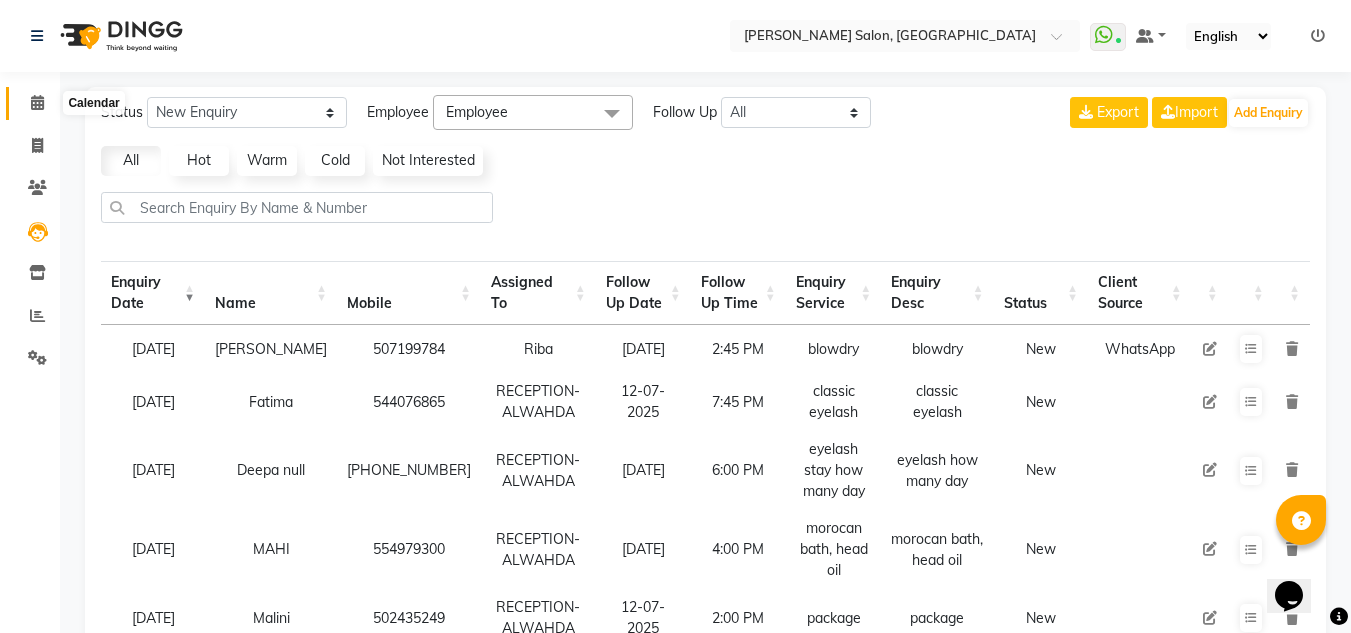 click 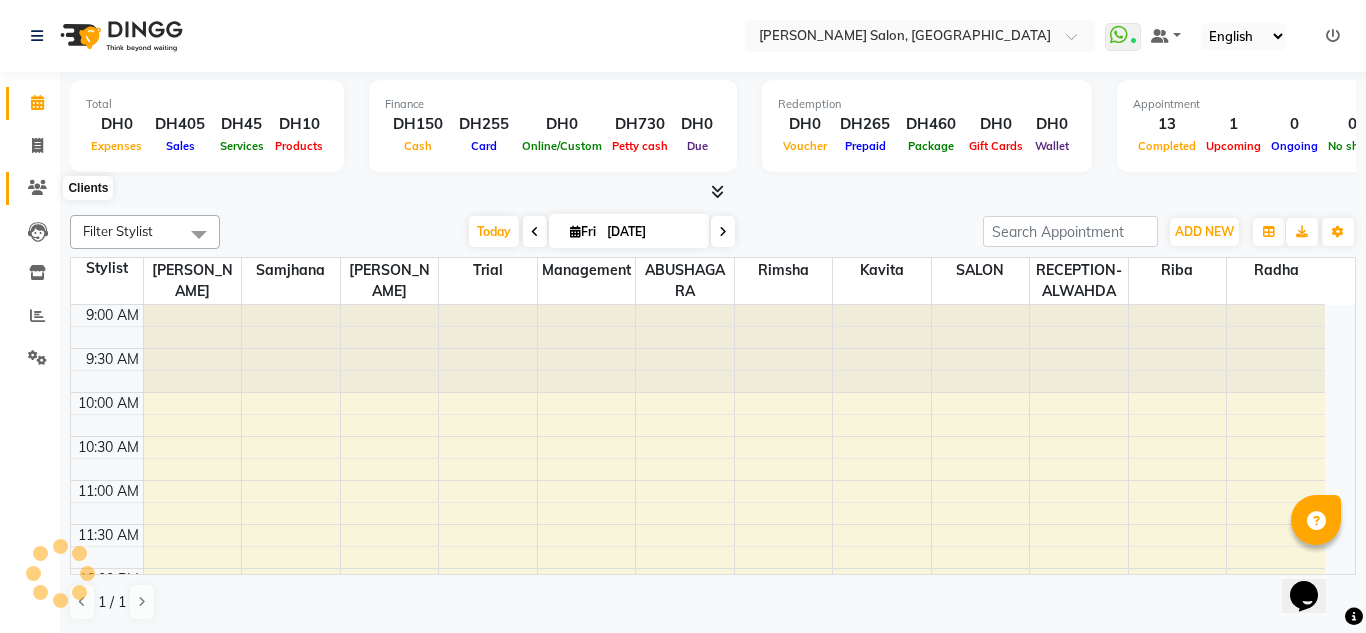 click 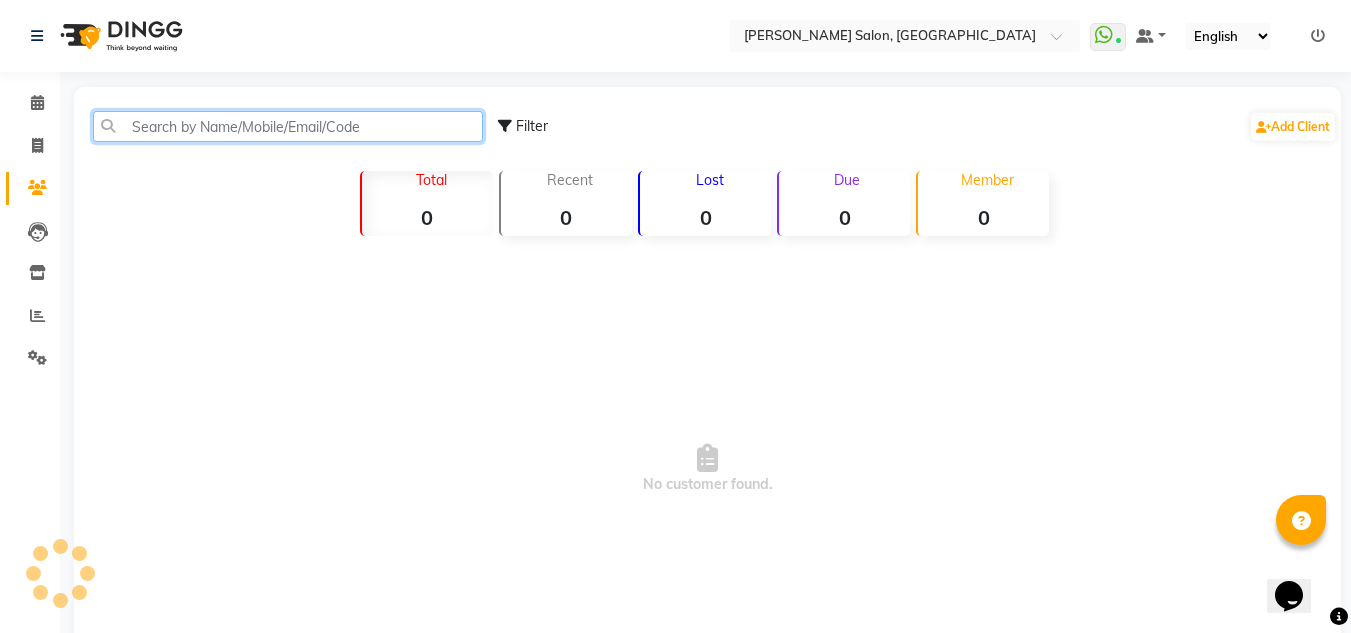 click 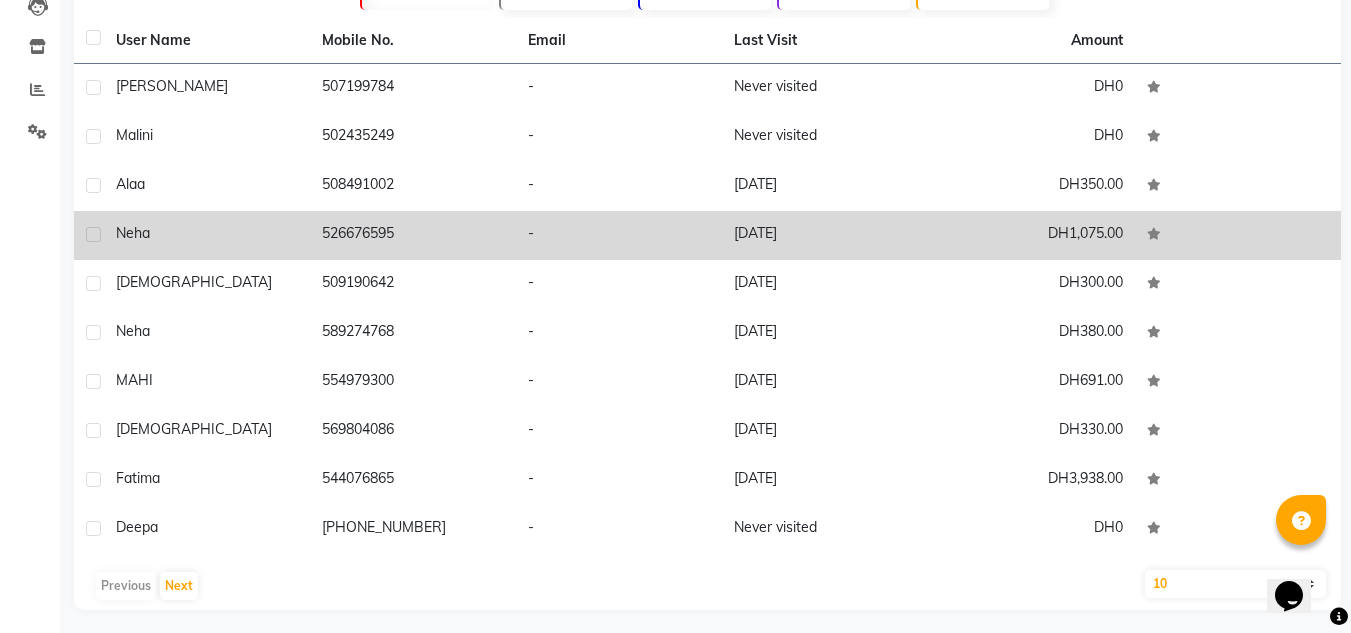 scroll, scrollTop: 233, scrollLeft: 0, axis: vertical 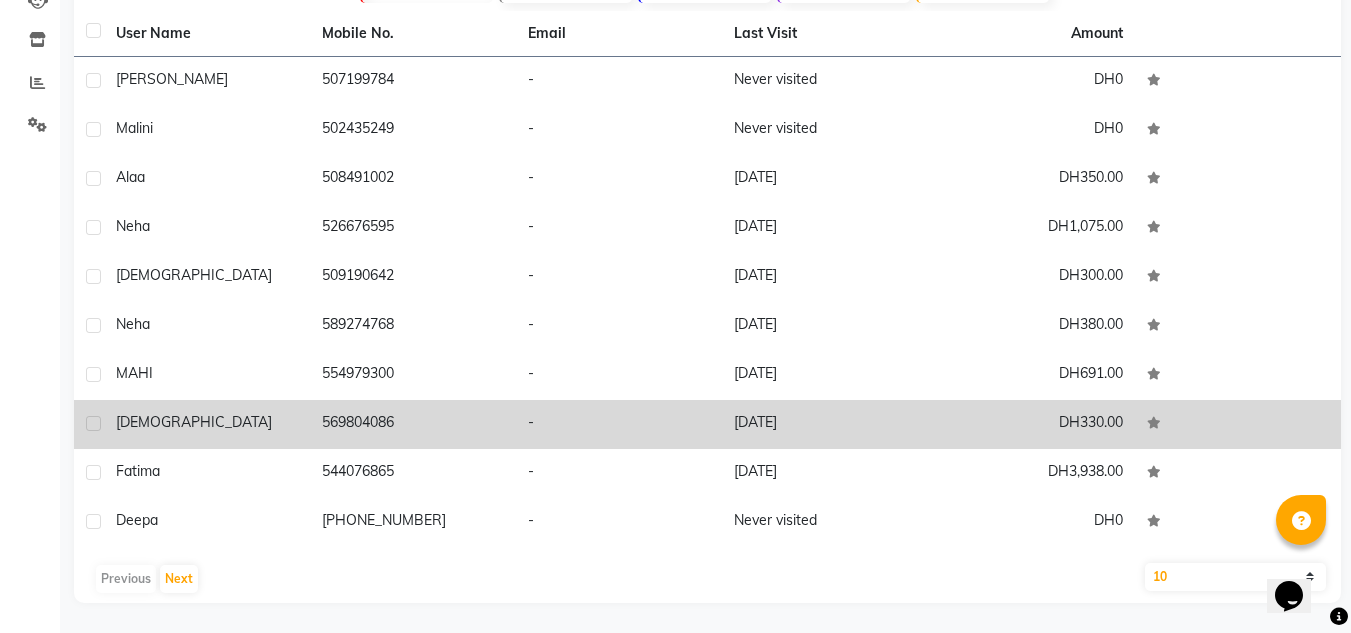 click on "[DEMOGRAPHIC_DATA]" 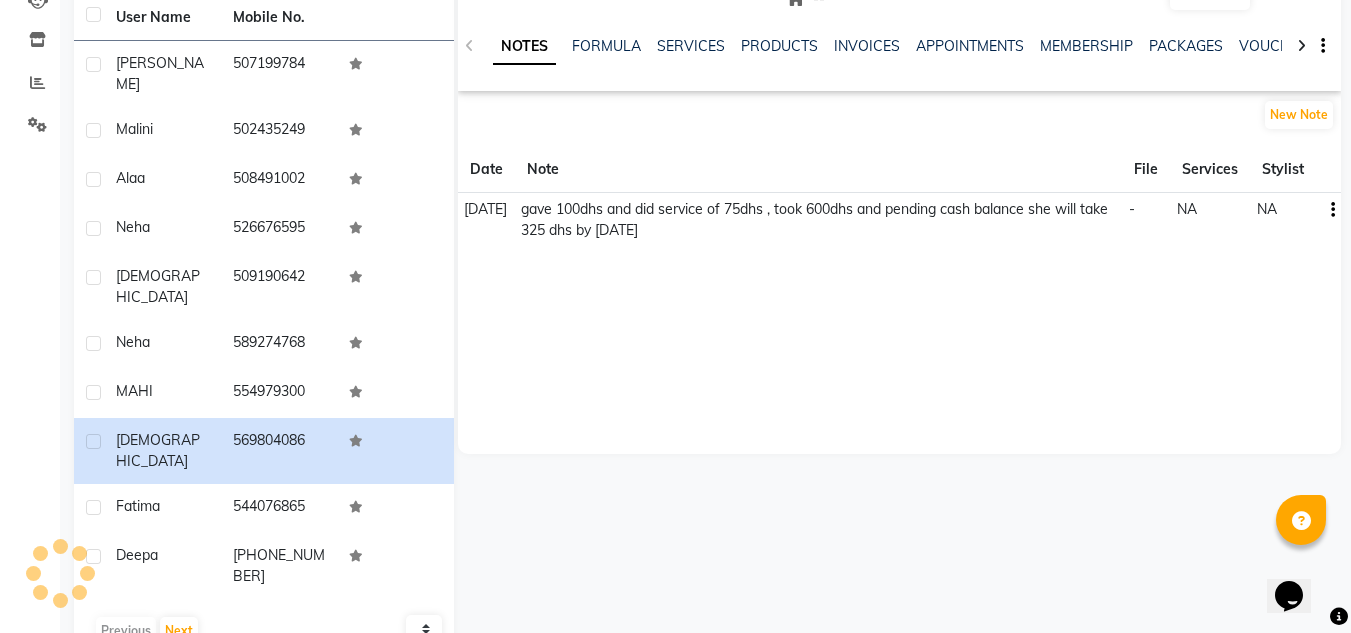 scroll, scrollTop: 0, scrollLeft: 0, axis: both 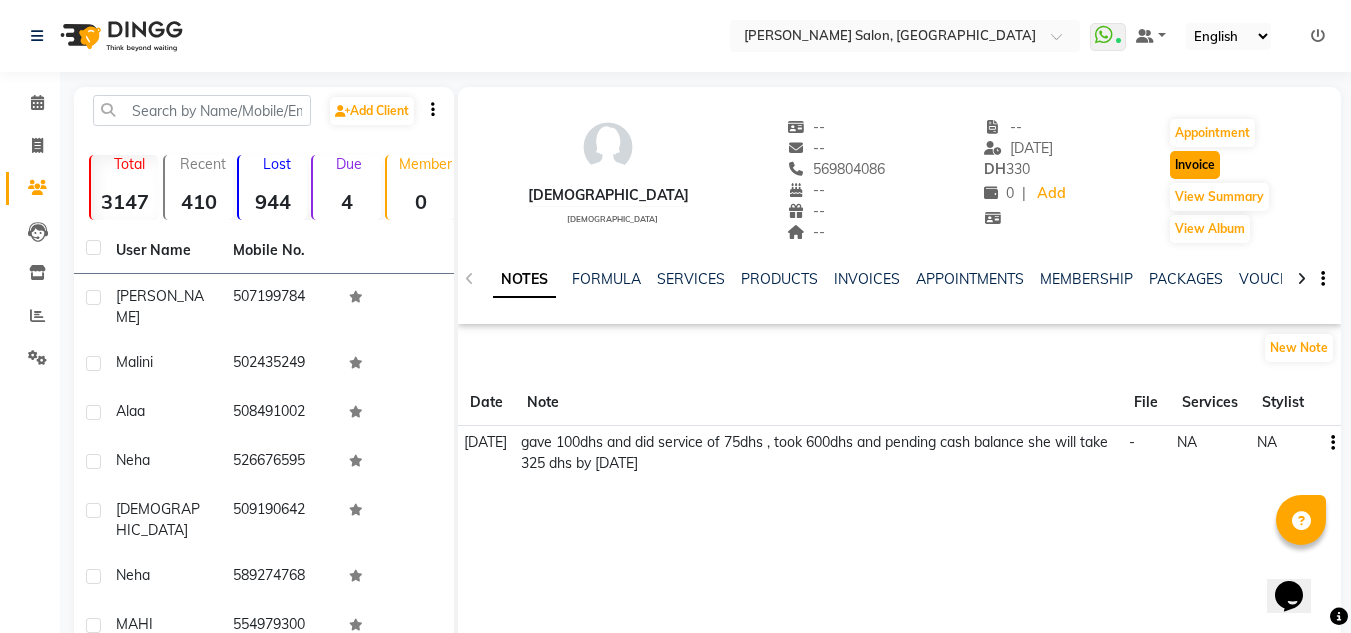 click on "Invoice" 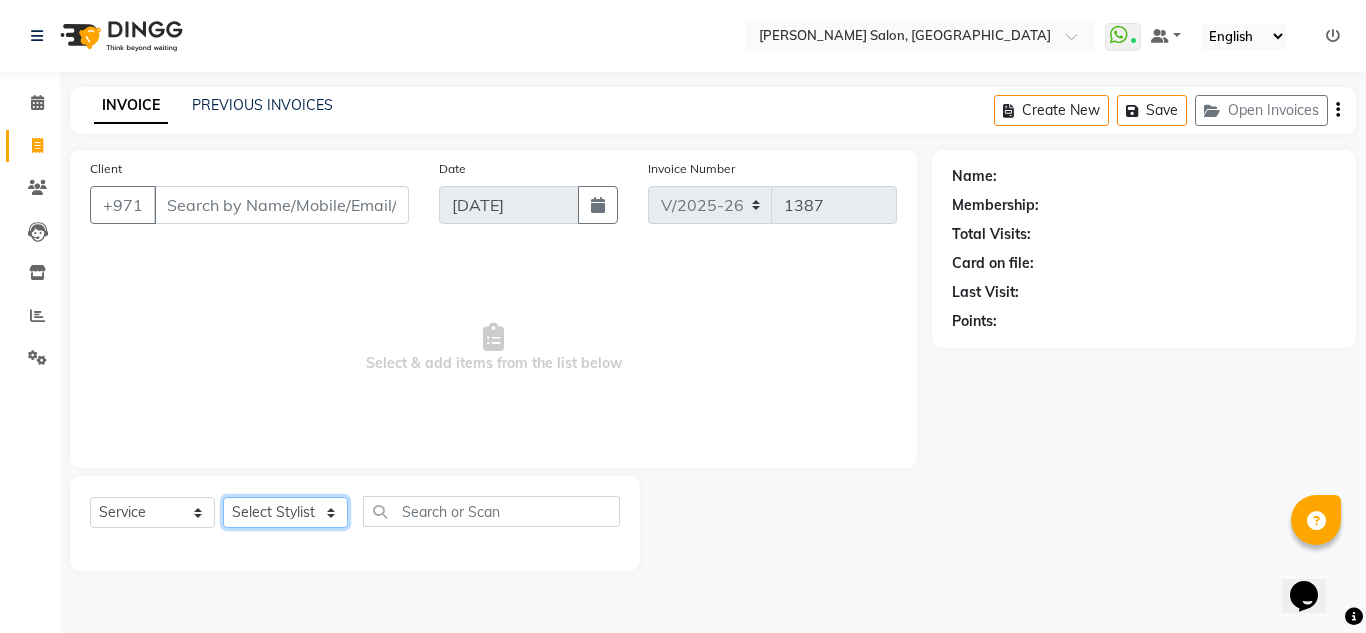click on "Select Stylist" 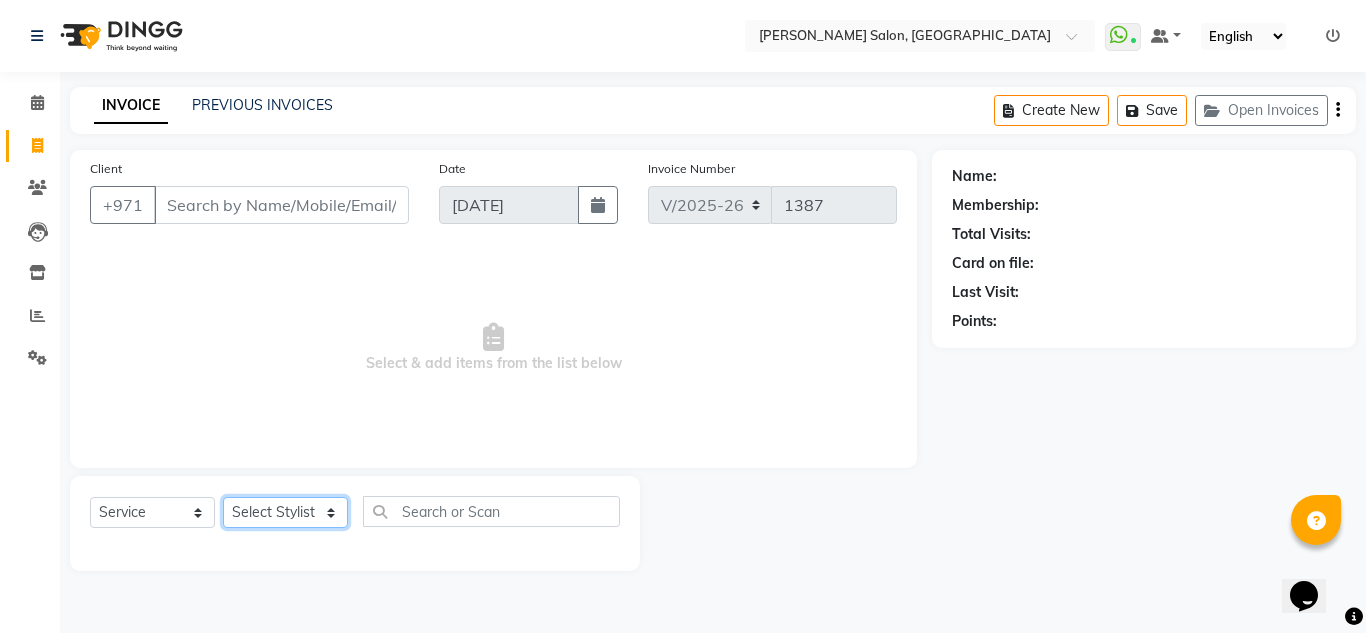click on "Select Stylist" 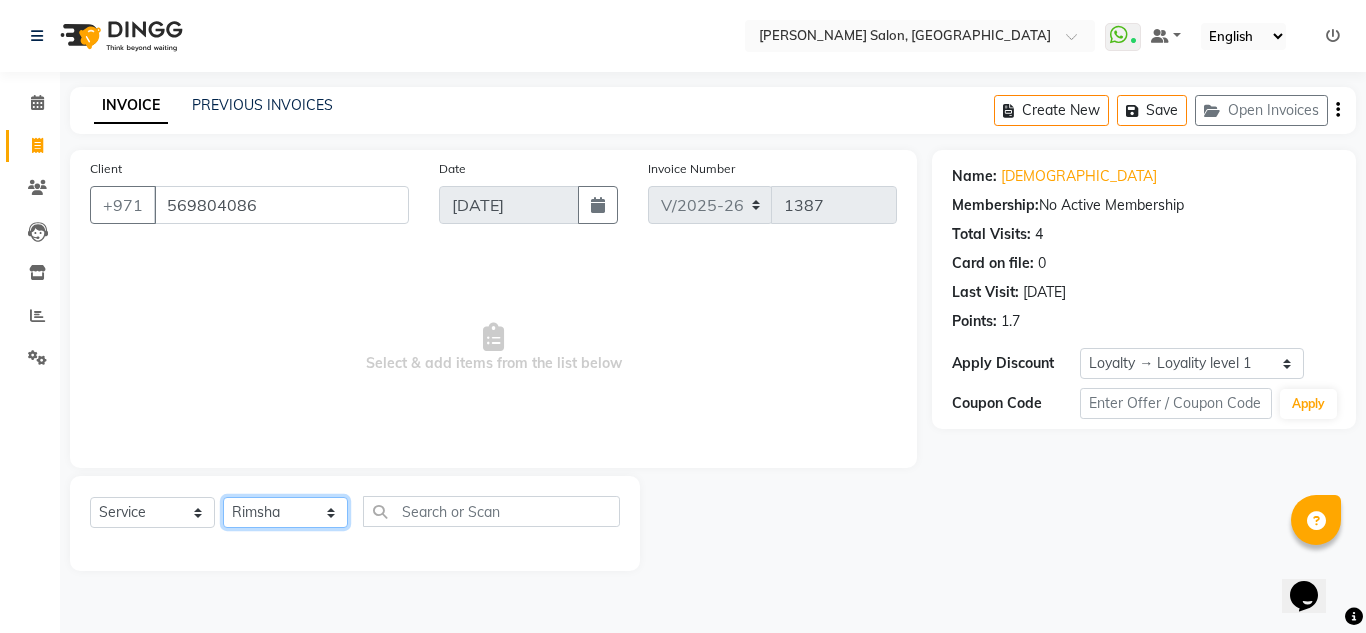 click on "Select Stylist ABUSHAGARA Kavita Laxmi Management [PERSON_NAME] RECEPTION-ALWAHDA [PERSON_NAME] SALON [PERSON_NAME] trial" 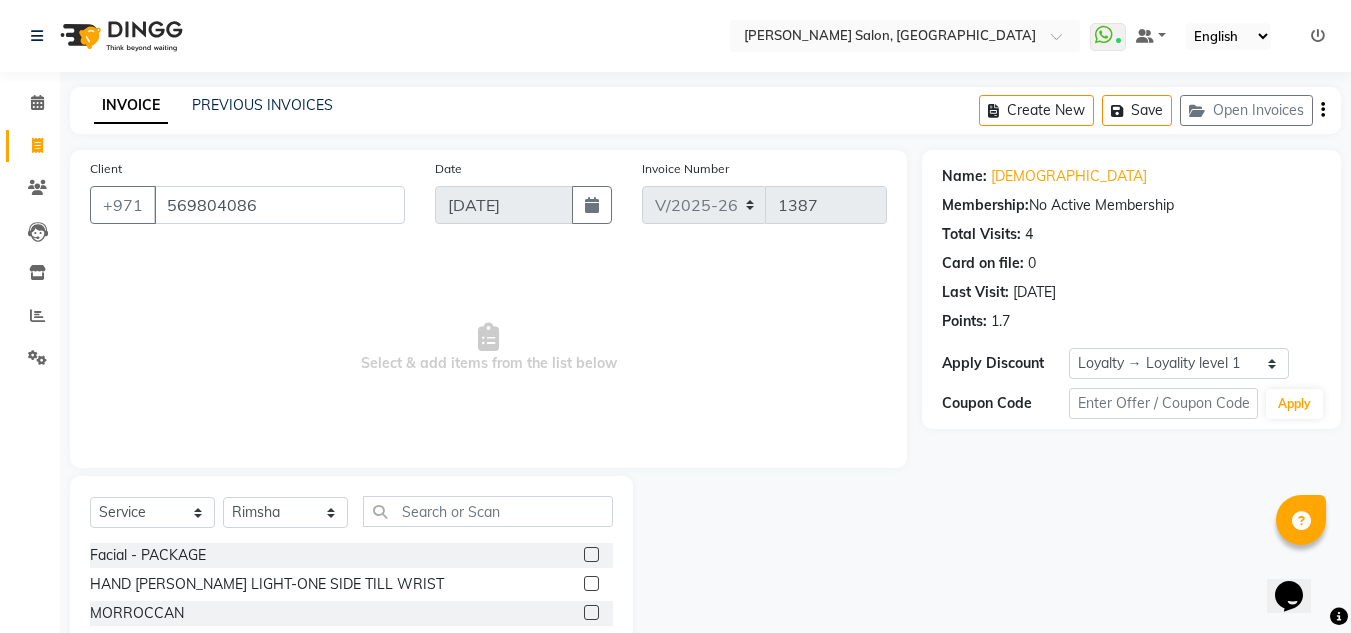drag, startPoint x: 388, startPoint y: 527, endPoint x: 394, endPoint y: 515, distance: 13.416408 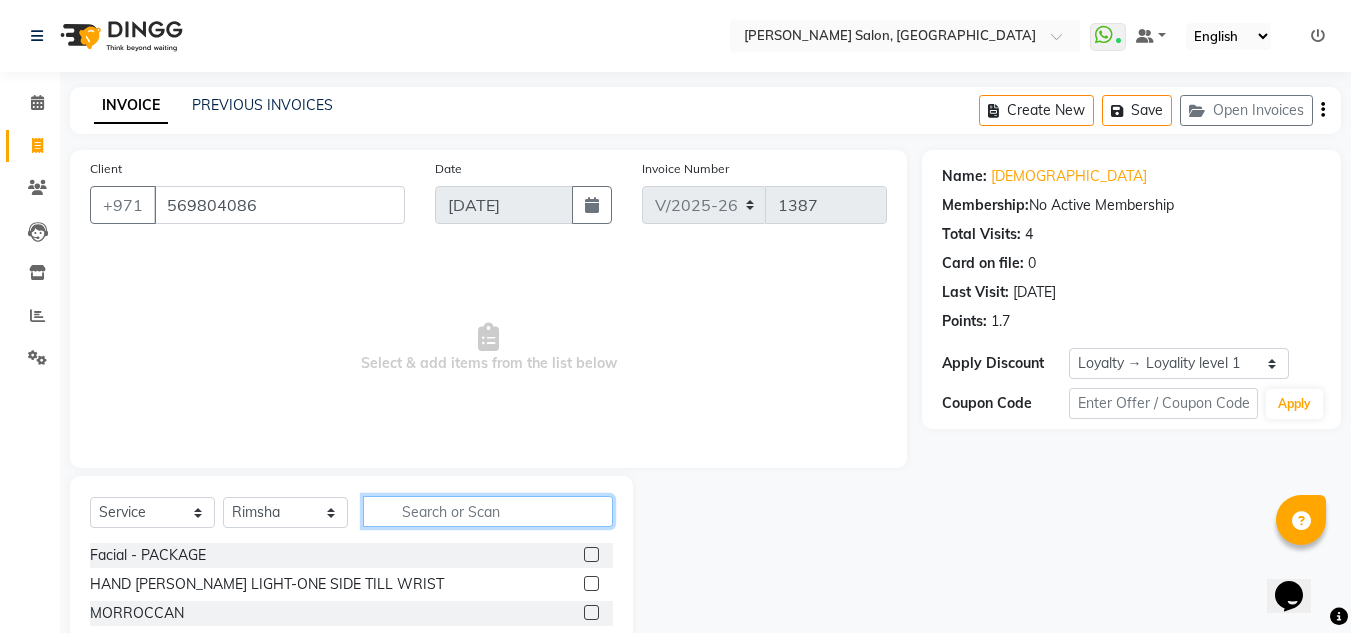 click 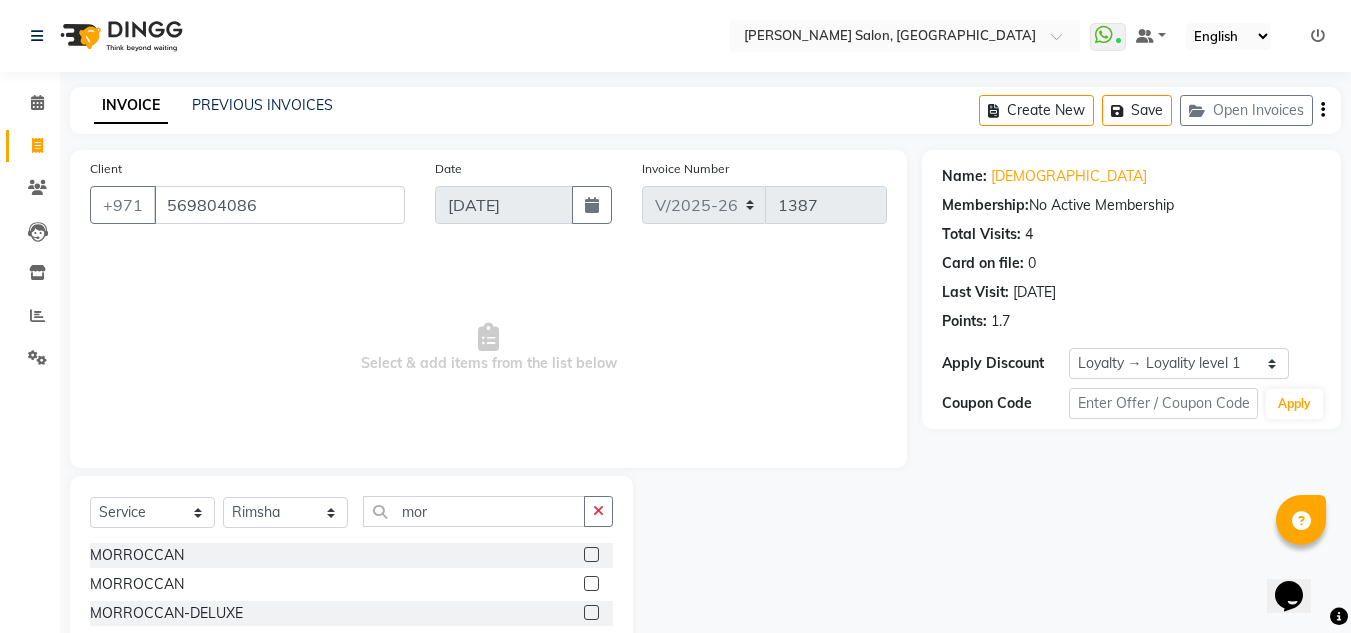 click on "MORROCCAN" 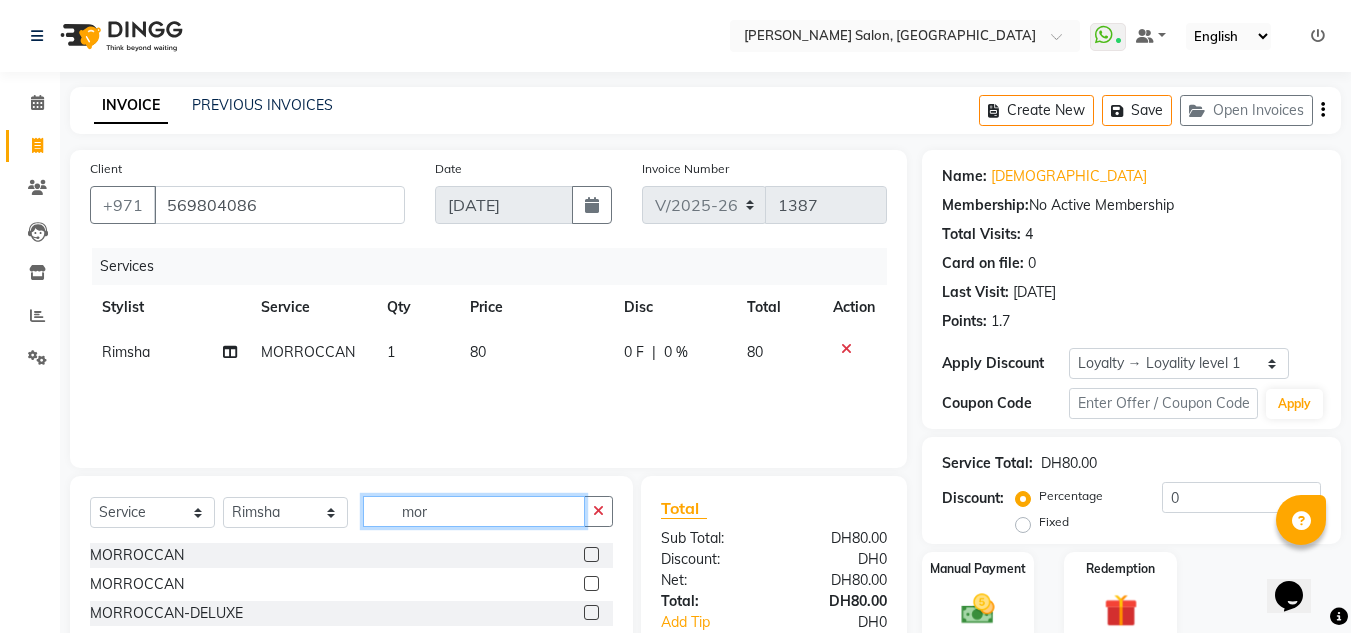 drag, startPoint x: 504, startPoint y: 519, endPoint x: 349, endPoint y: 516, distance: 155.02902 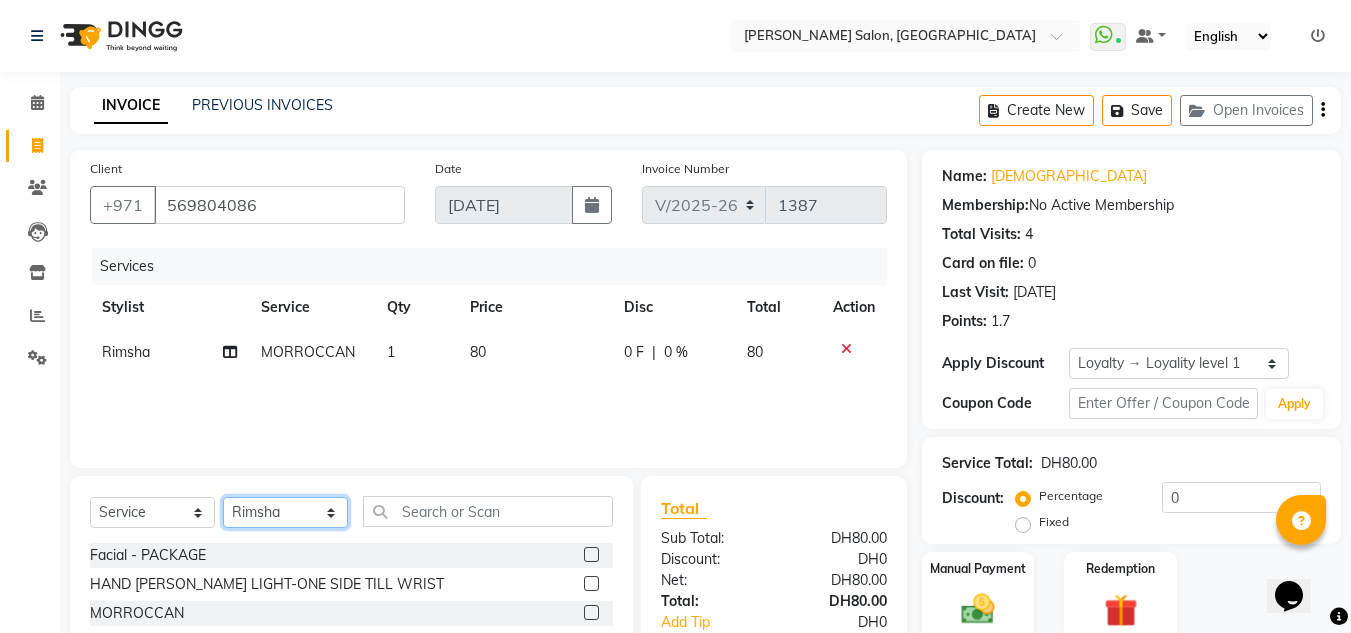 click on "Select Stylist ABUSHAGARA Kavita Laxmi Management [PERSON_NAME] RECEPTION-ALWAHDA [PERSON_NAME] SALON [PERSON_NAME] trial" 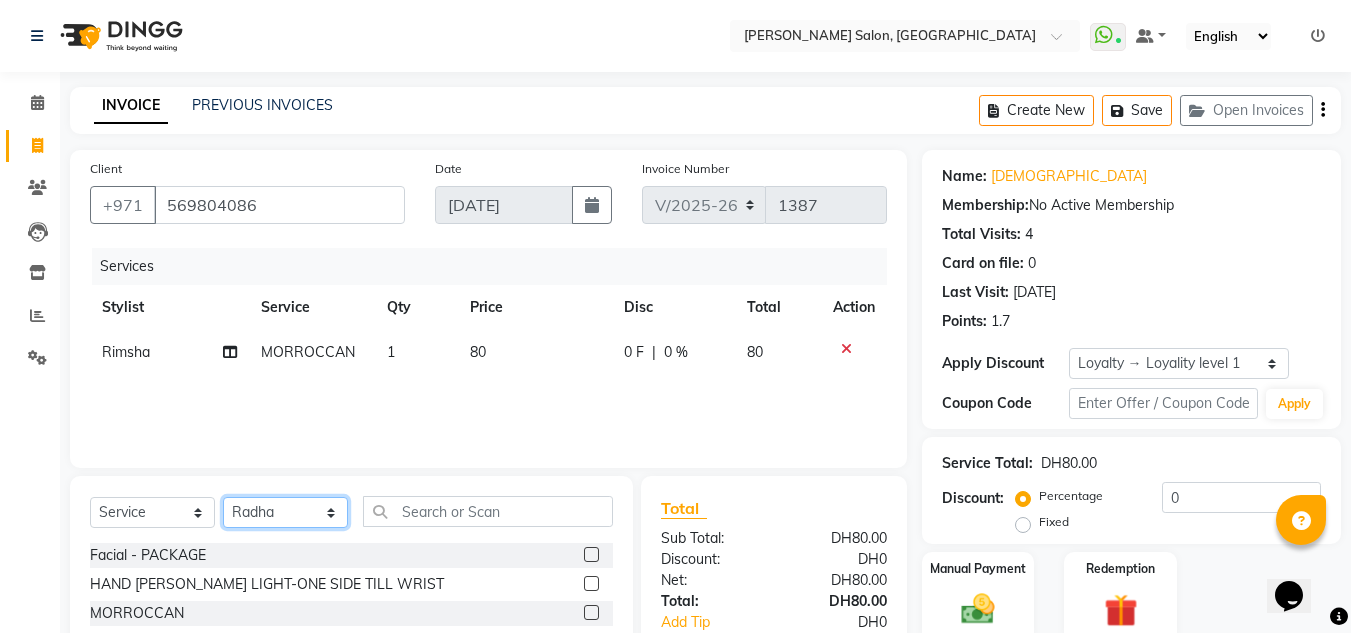 click on "Select Stylist ABUSHAGARA Kavita Laxmi Management [PERSON_NAME] RECEPTION-ALWAHDA [PERSON_NAME] SALON [PERSON_NAME] trial" 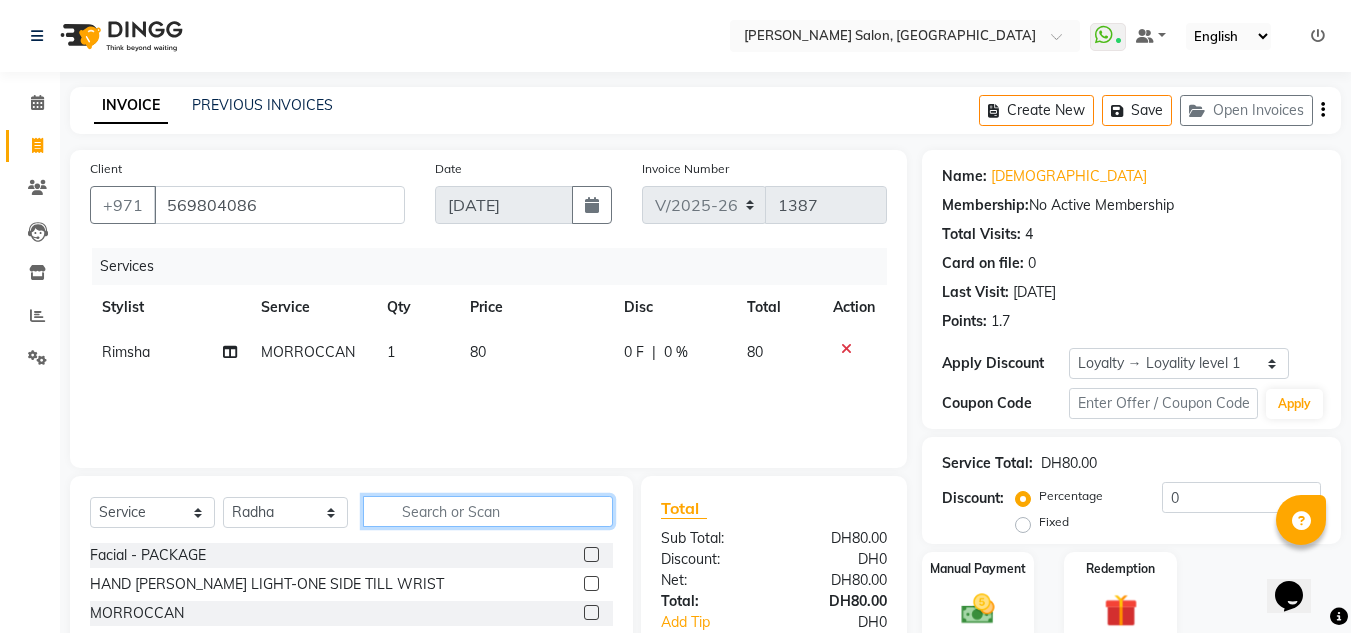 click 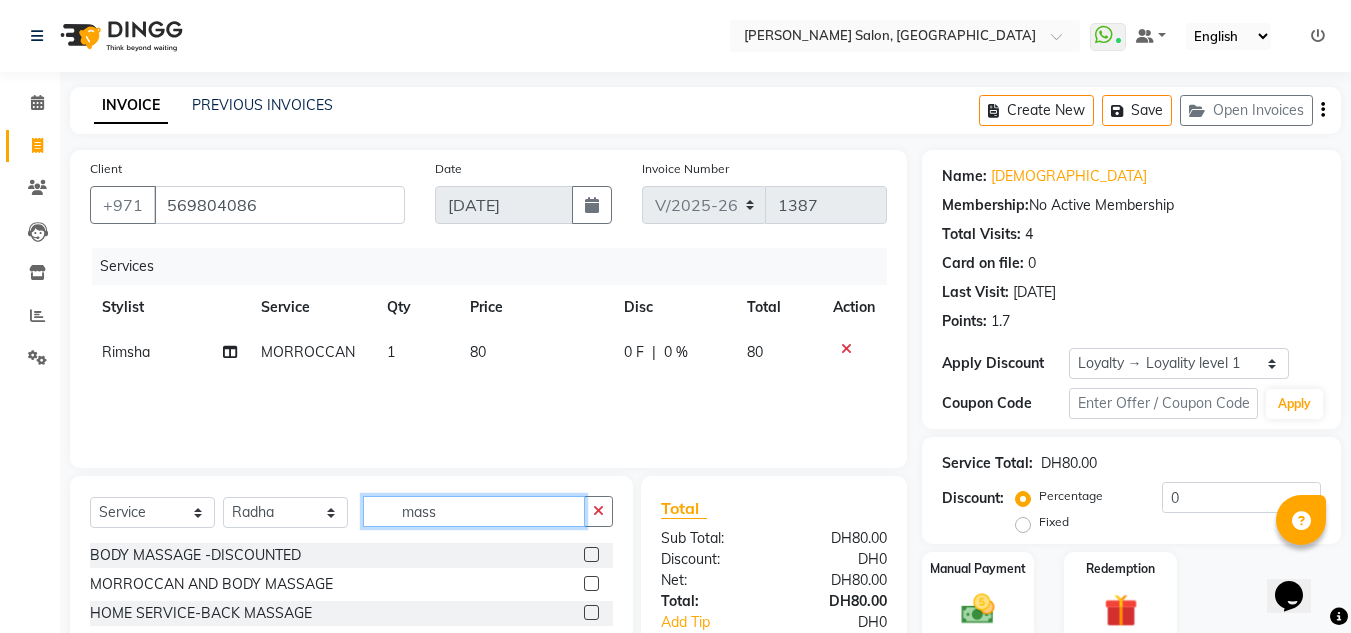 scroll, scrollTop: 168, scrollLeft: 0, axis: vertical 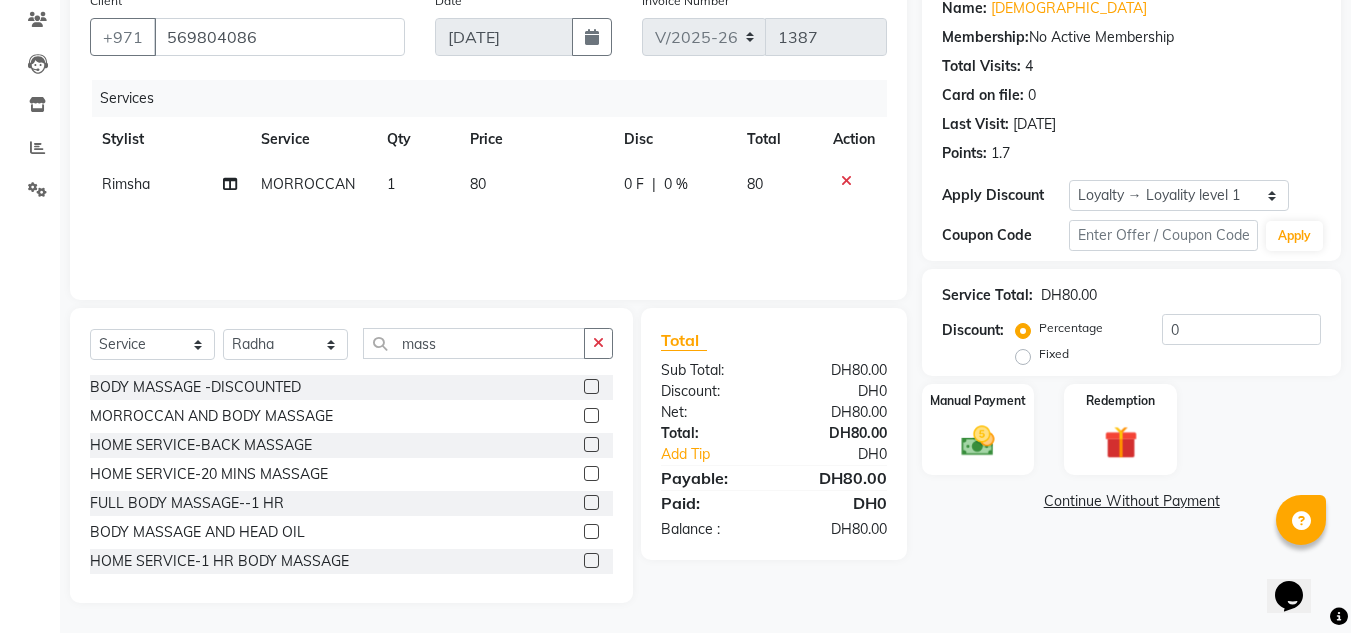 click 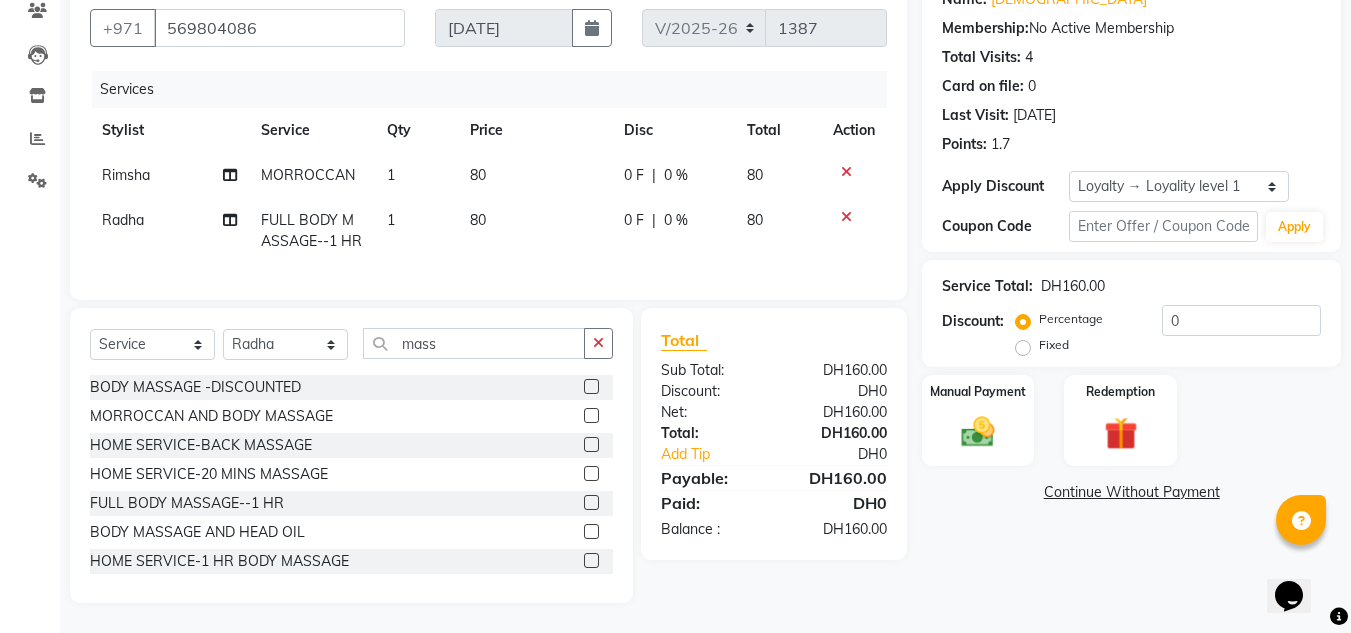 scroll, scrollTop: 192, scrollLeft: 0, axis: vertical 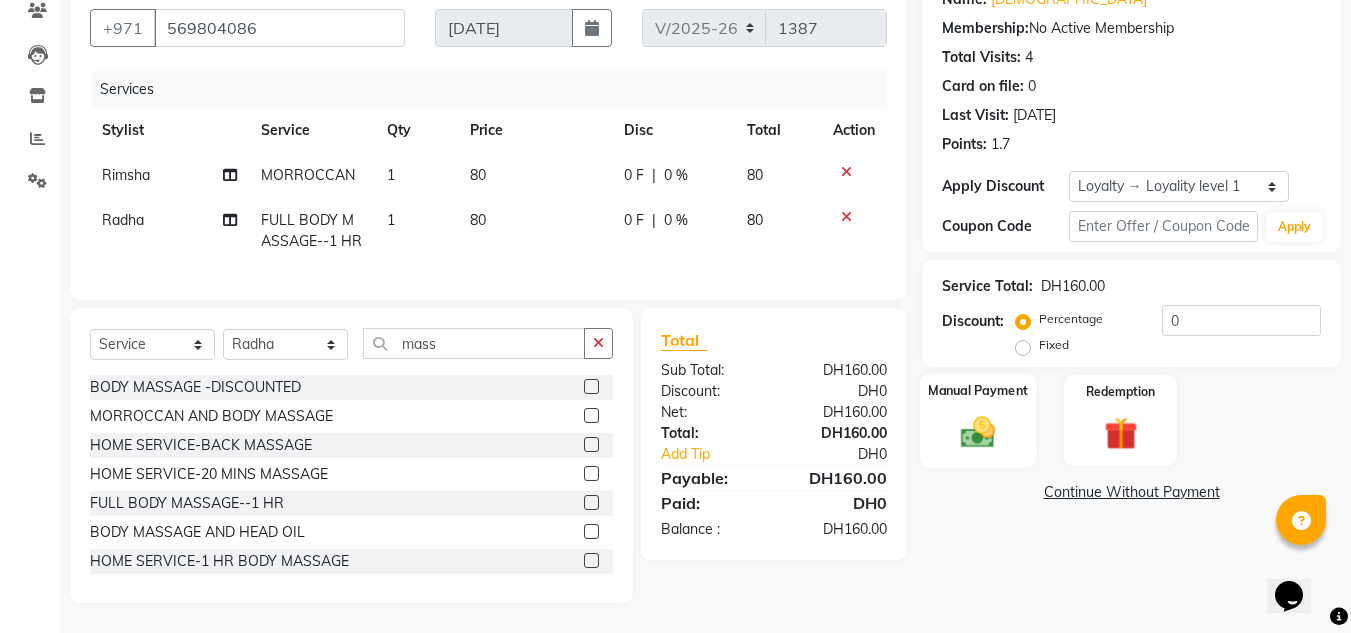 click on "Manual Payment" 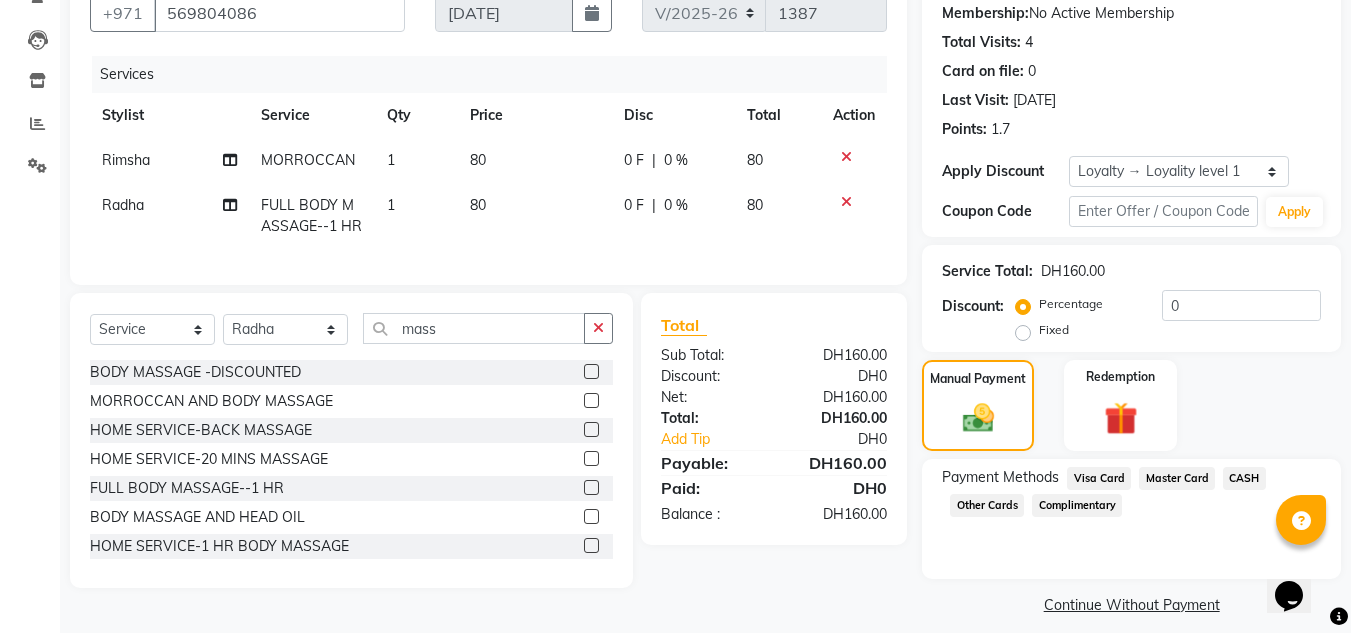 drag, startPoint x: 1206, startPoint y: 481, endPoint x: 1194, endPoint y: 477, distance: 12.649111 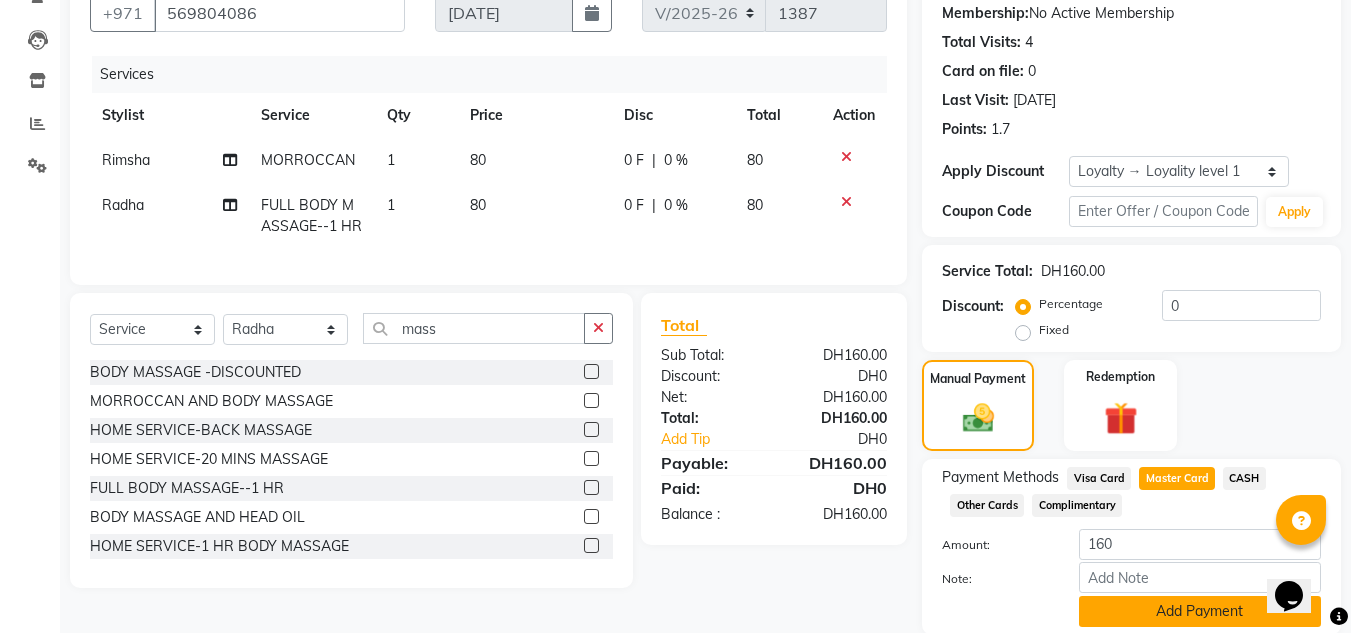 scroll, scrollTop: 265, scrollLeft: 0, axis: vertical 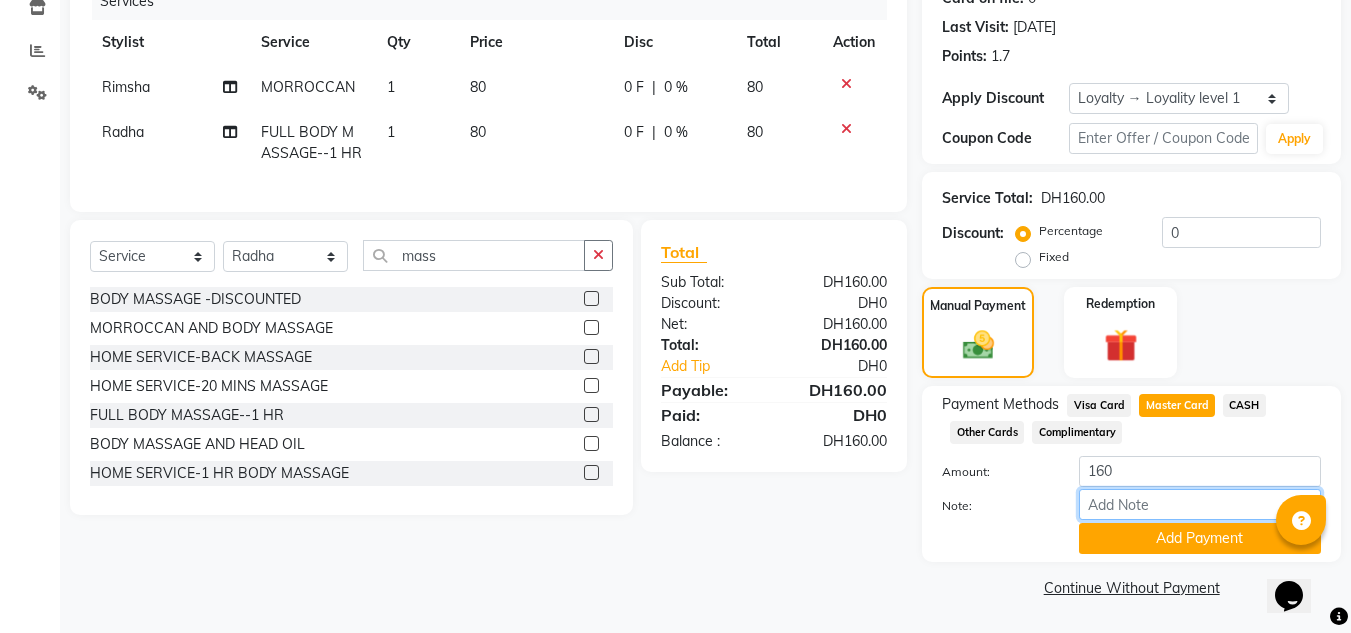 click on "Note:" at bounding box center [1200, 504] 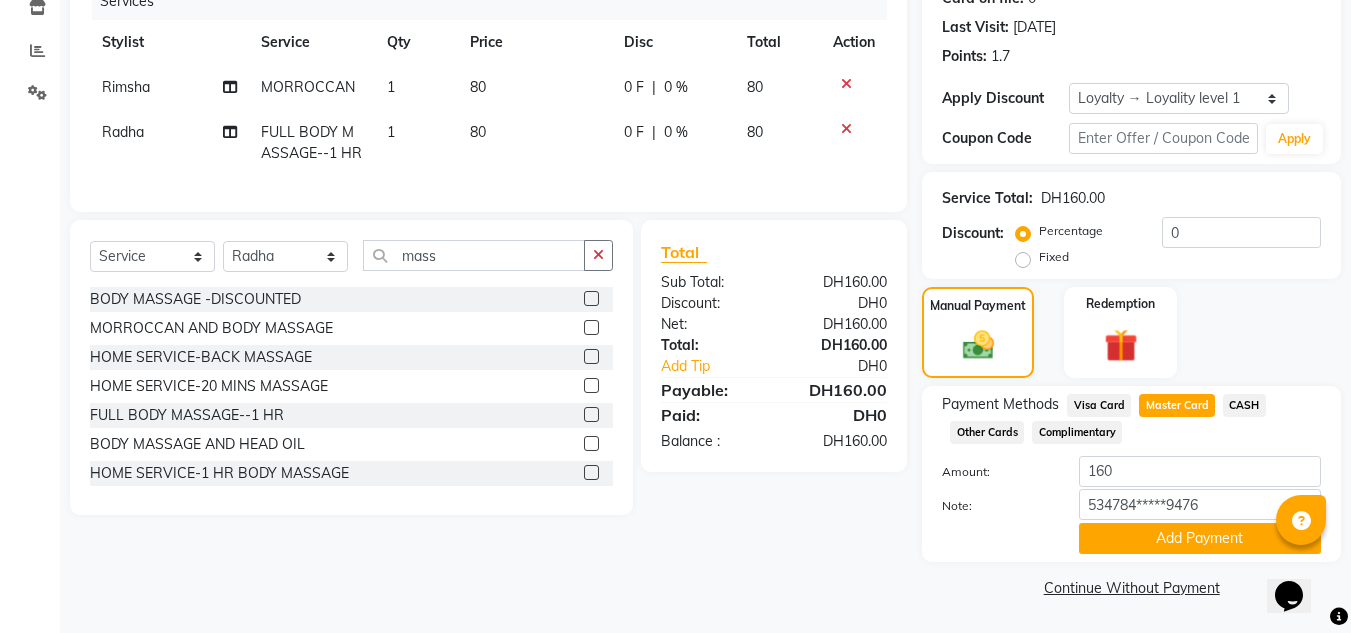click on "Payment Methods  Visa Card   Master Card   CASH   Other Cards   Complimentary  Amount: 160 Note: 534784*****9476 Add Payment" 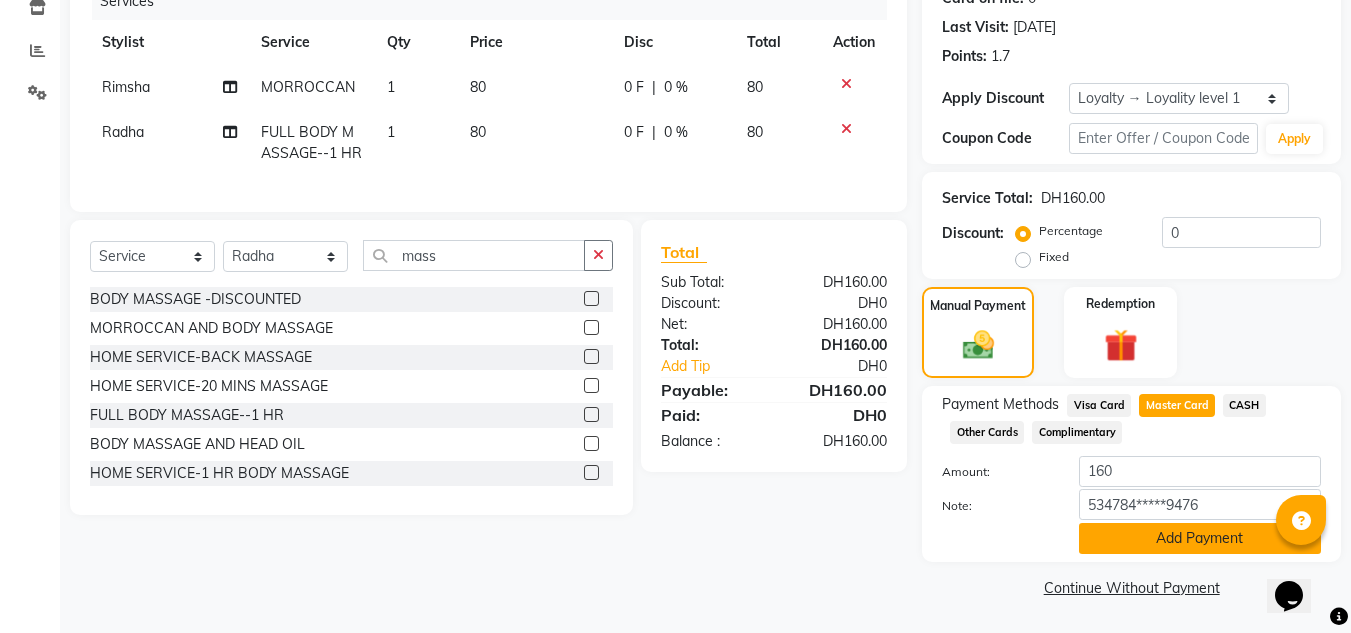 click on "Add Payment" 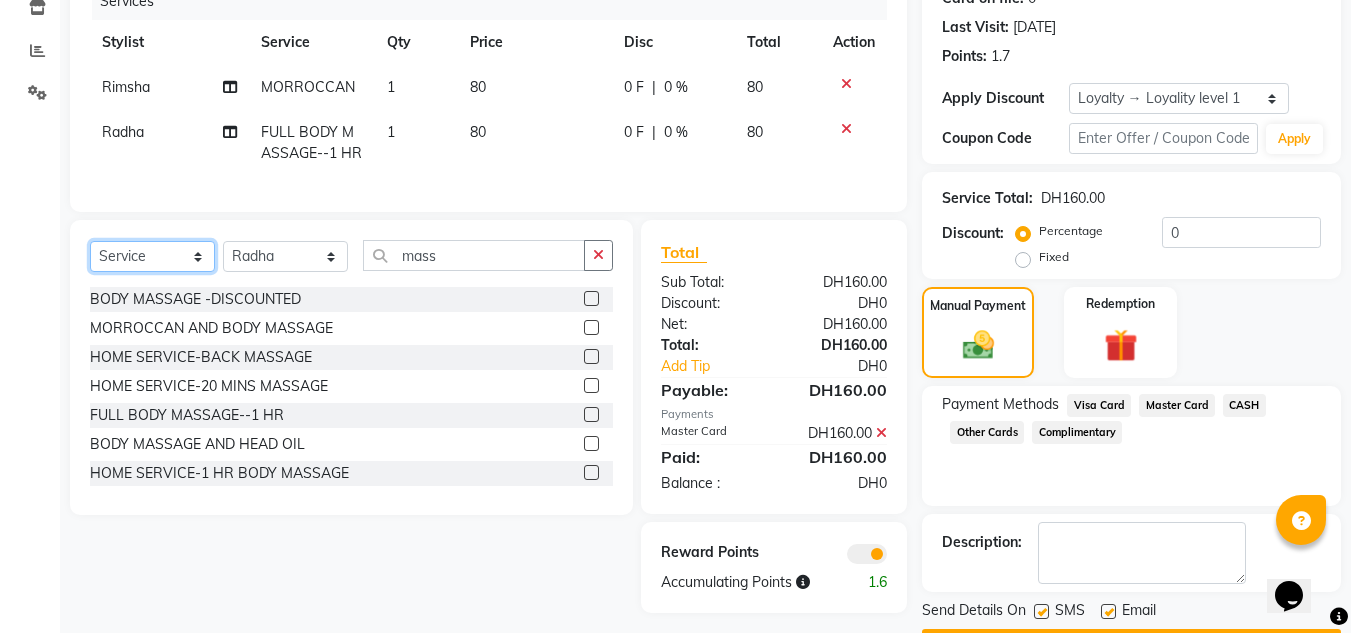 drag, startPoint x: 200, startPoint y: 265, endPoint x: 193, endPoint y: 278, distance: 14.764823 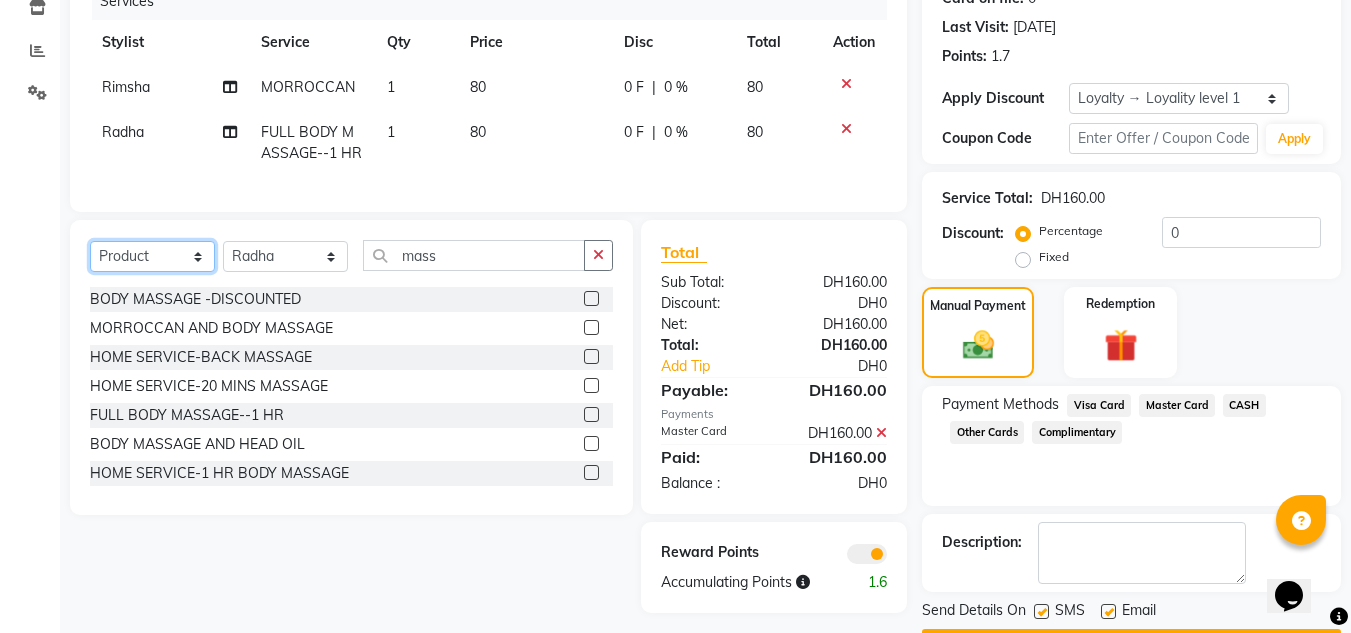 click on "Select  Service  Product  Membership  Package Voucher Prepaid Gift Card" 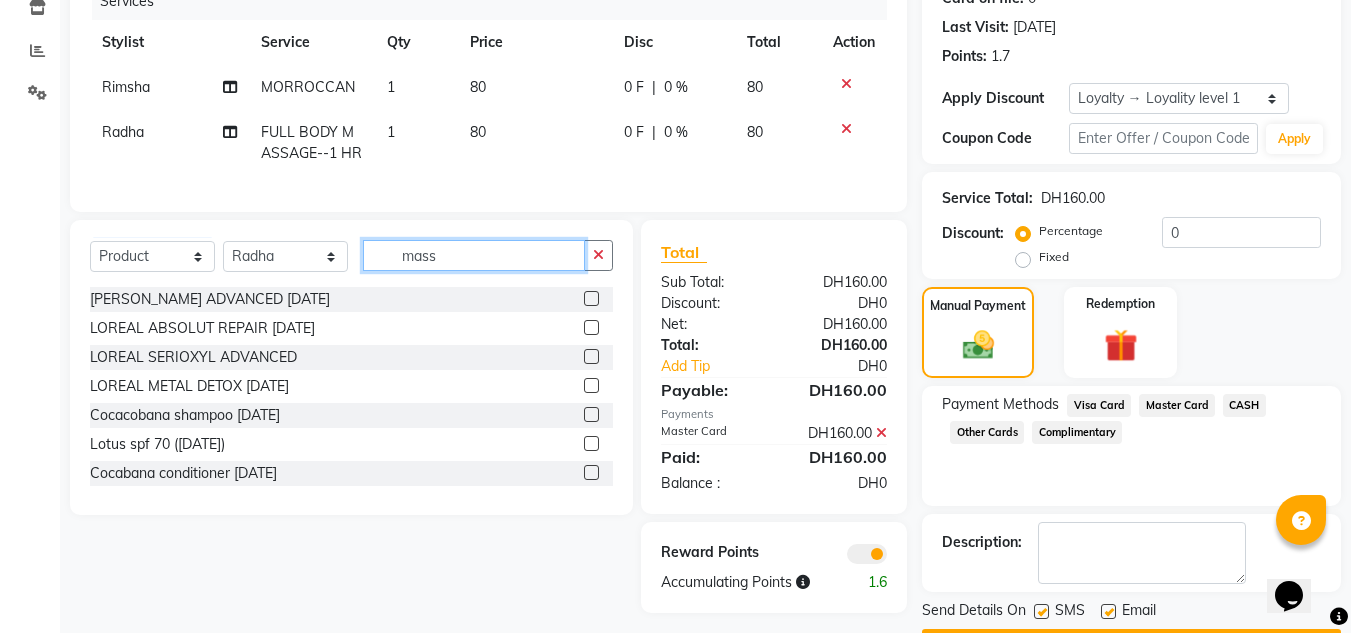 drag, startPoint x: 463, startPoint y: 267, endPoint x: 403, endPoint y: 264, distance: 60.074955 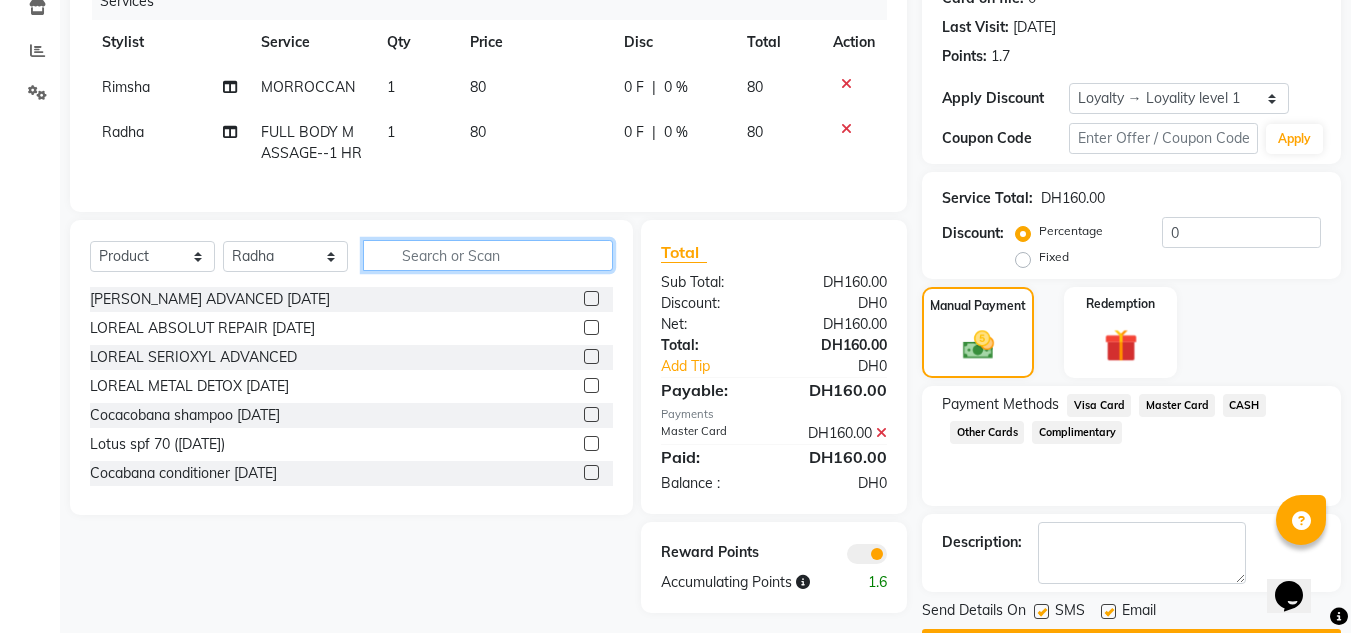 scroll, scrollTop: 0, scrollLeft: 0, axis: both 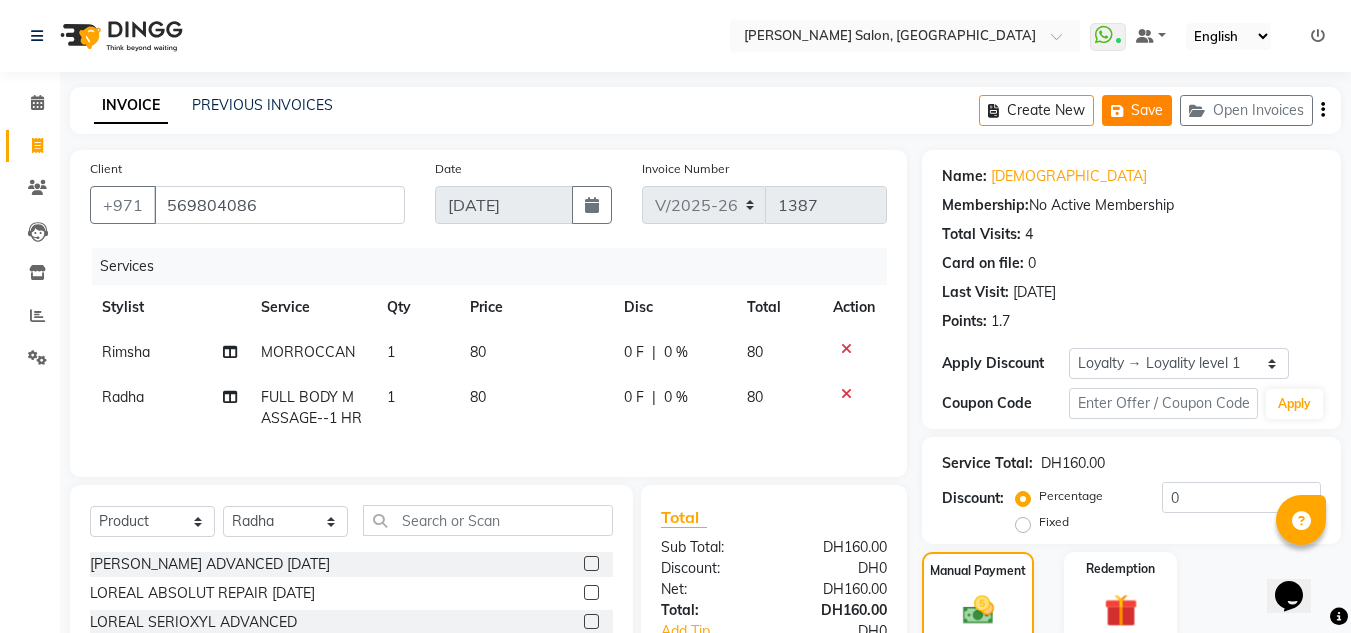 click 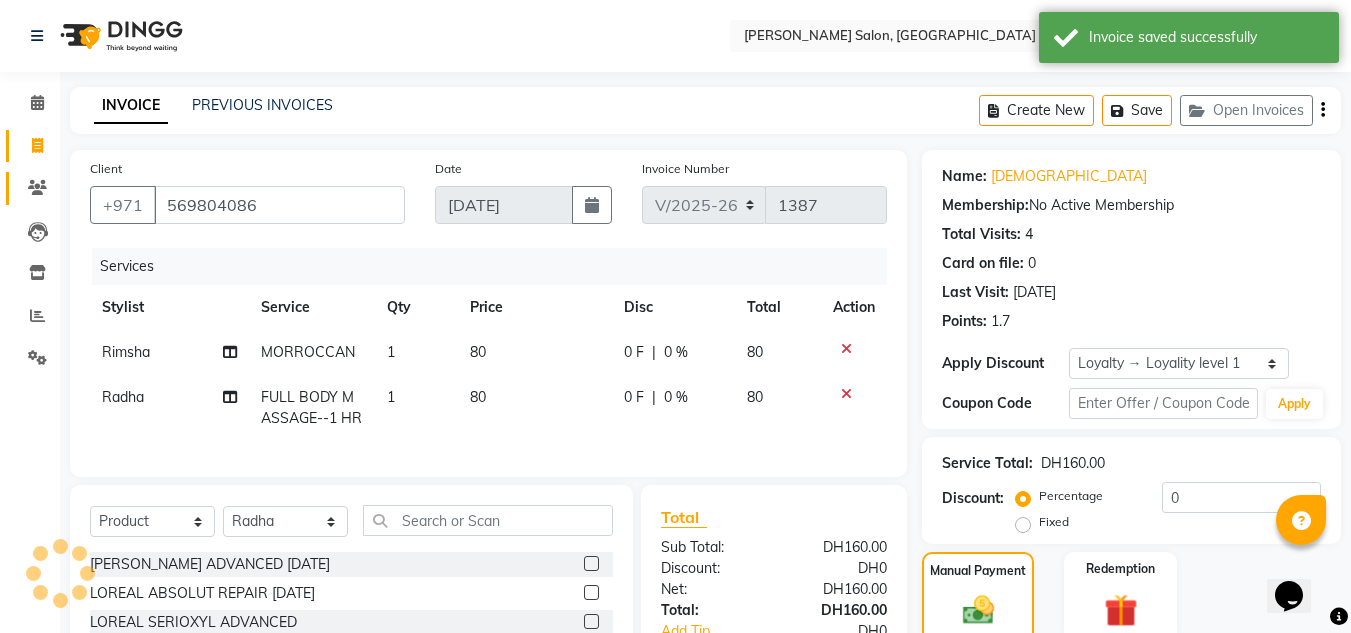 click 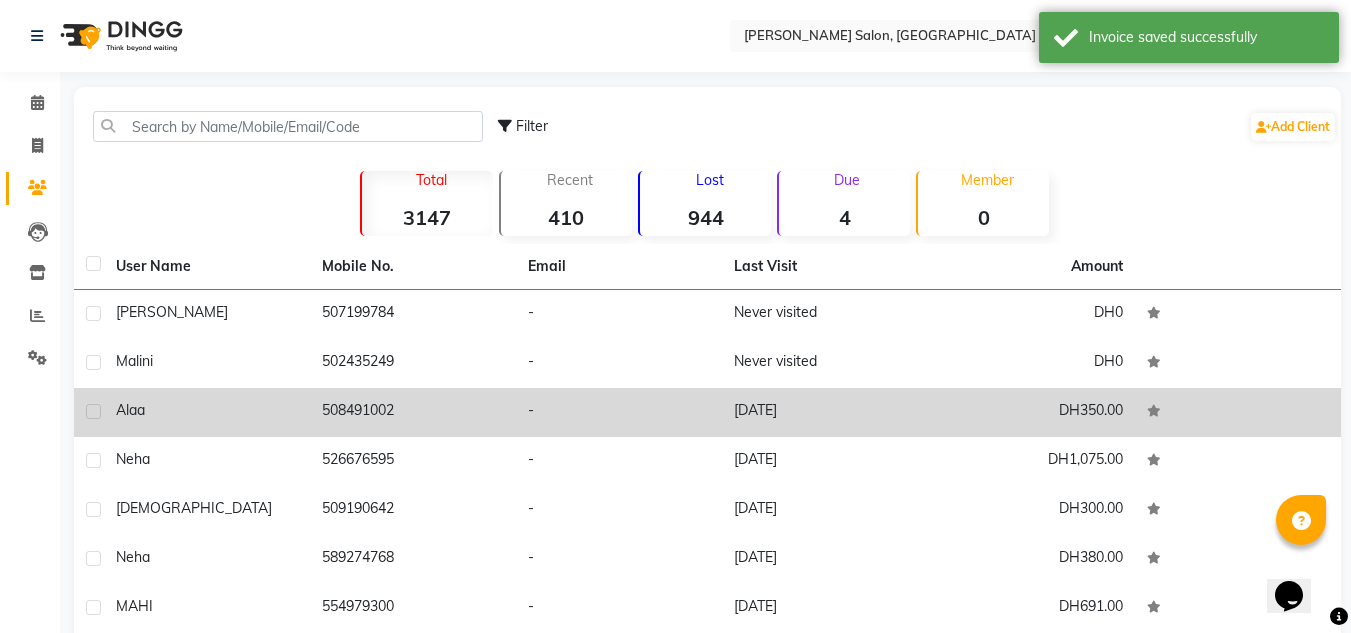 scroll, scrollTop: 233, scrollLeft: 0, axis: vertical 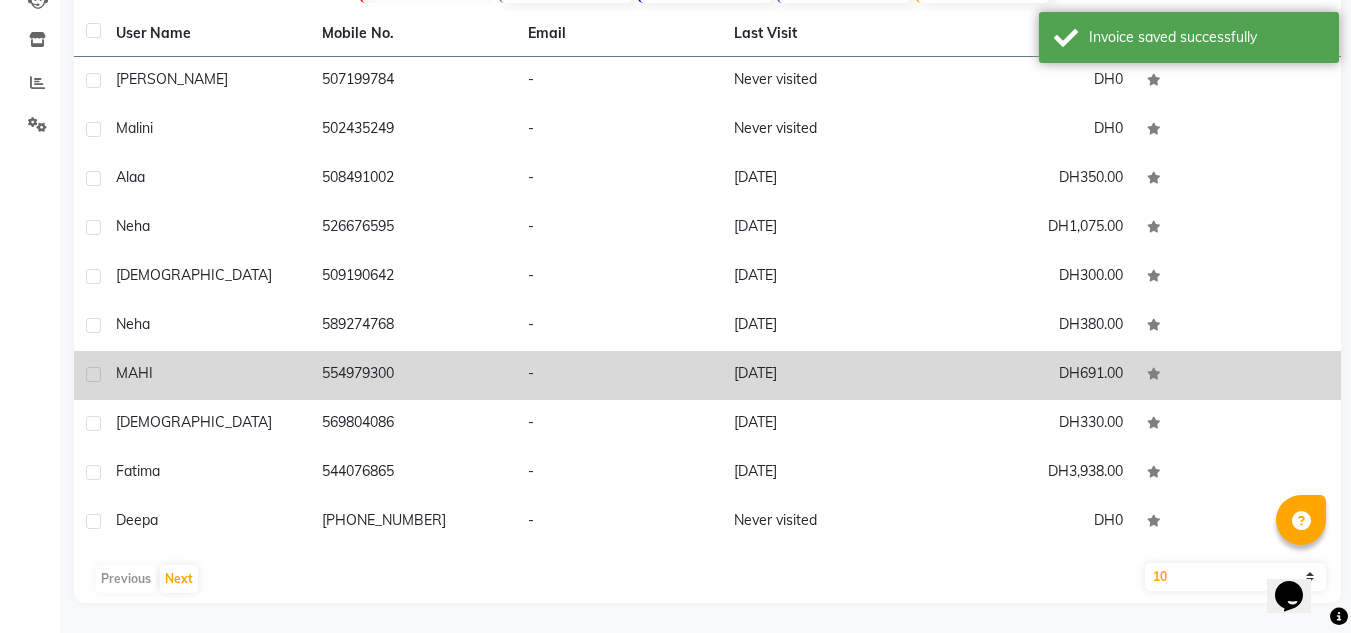 click on "MAHI" 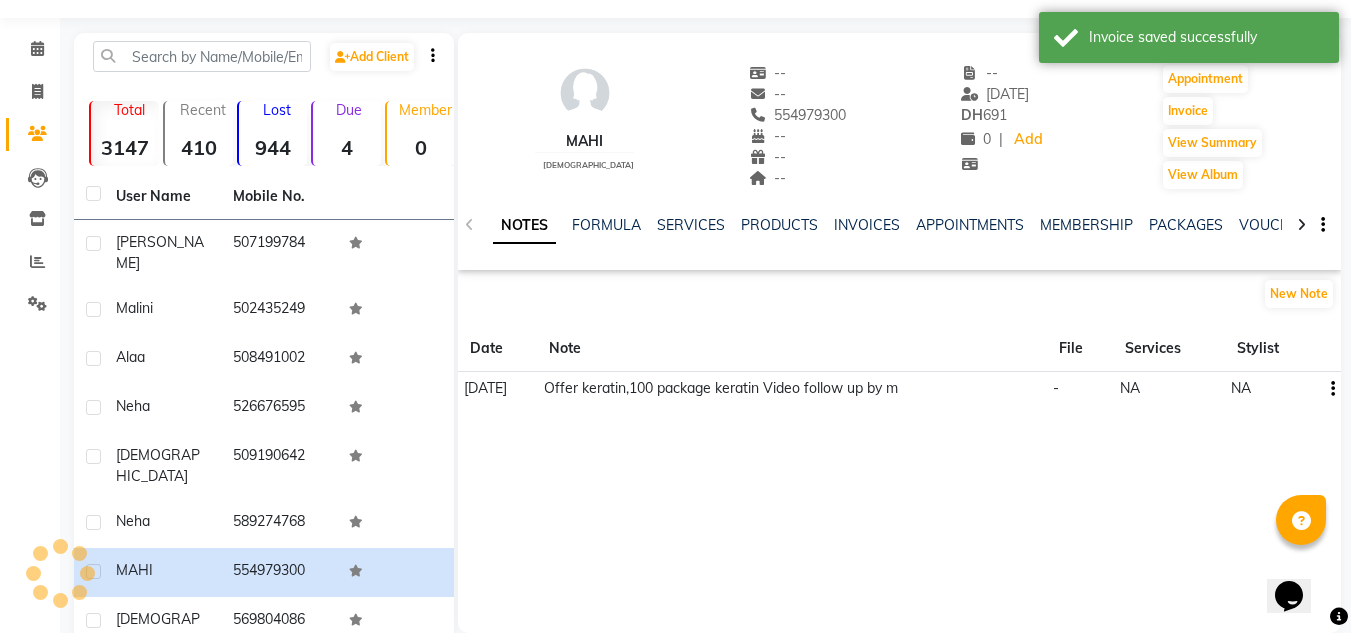scroll, scrollTop: 33, scrollLeft: 0, axis: vertical 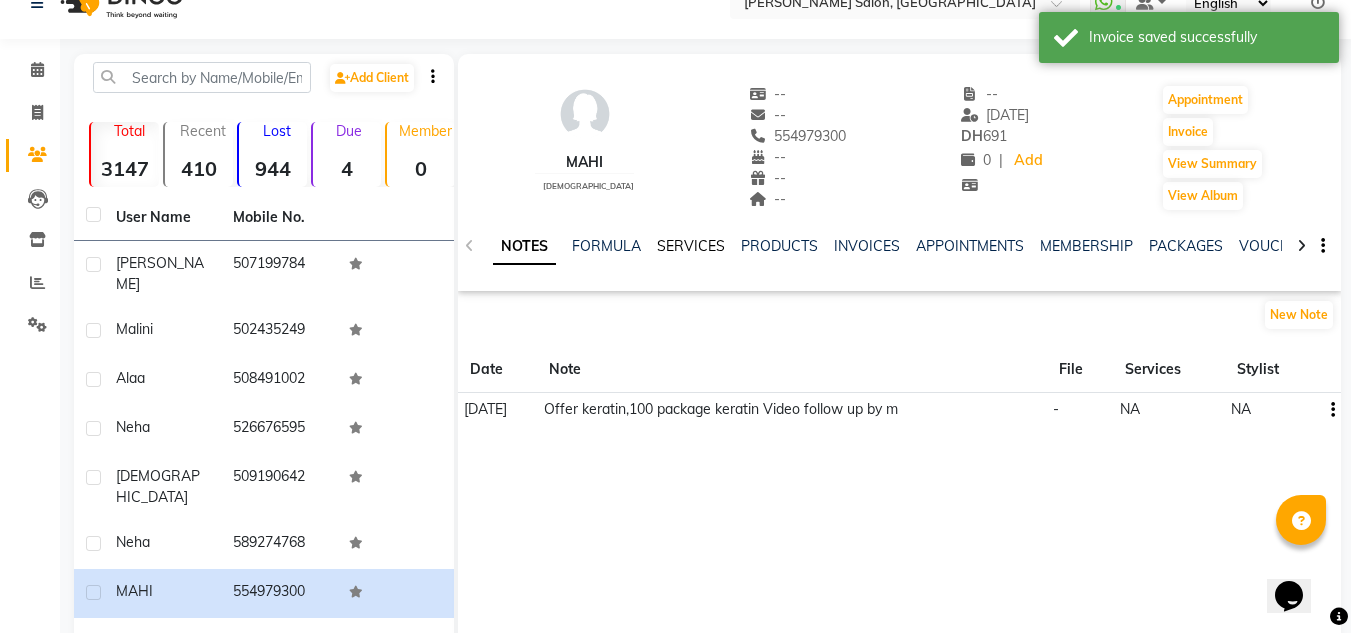 click on "SERVICES" 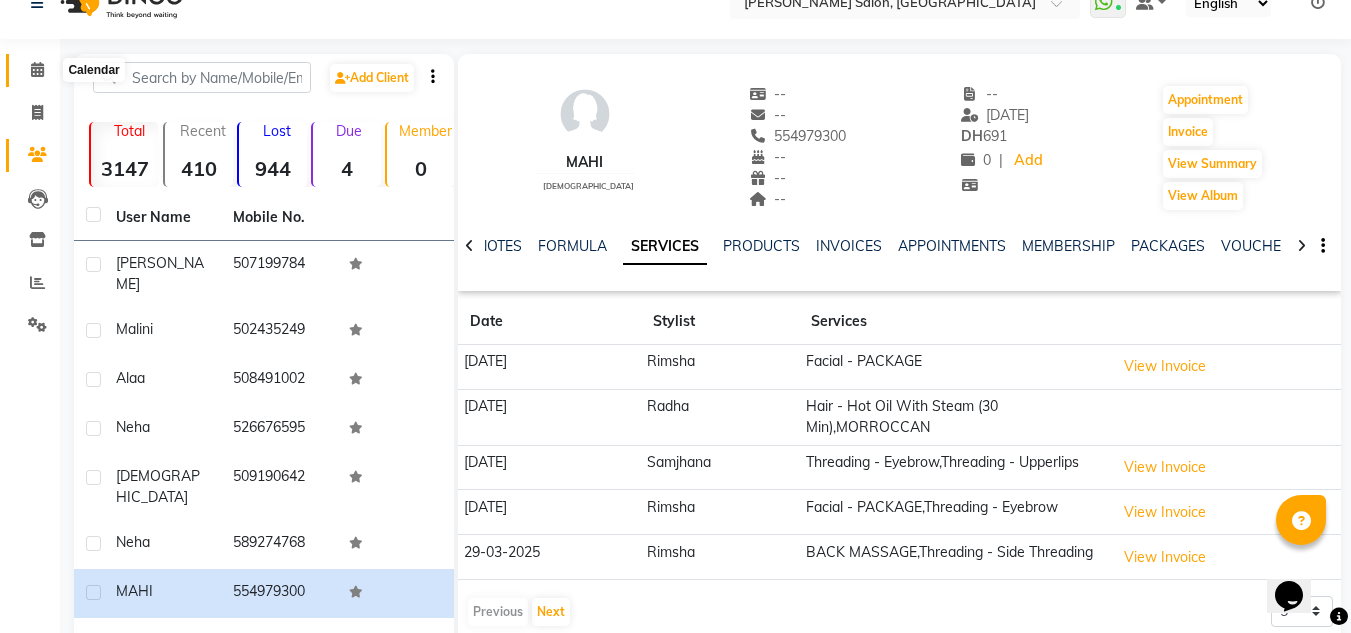 click 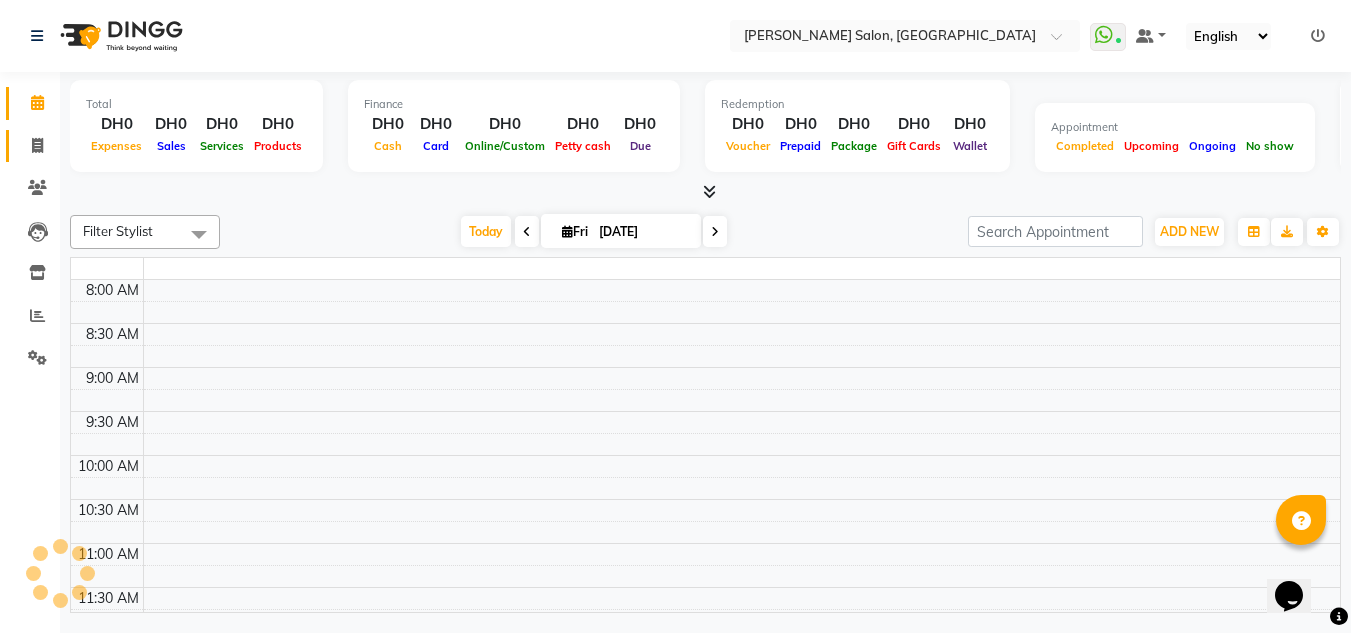 scroll, scrollTop: 0, scrollLeft: 0, axis: both 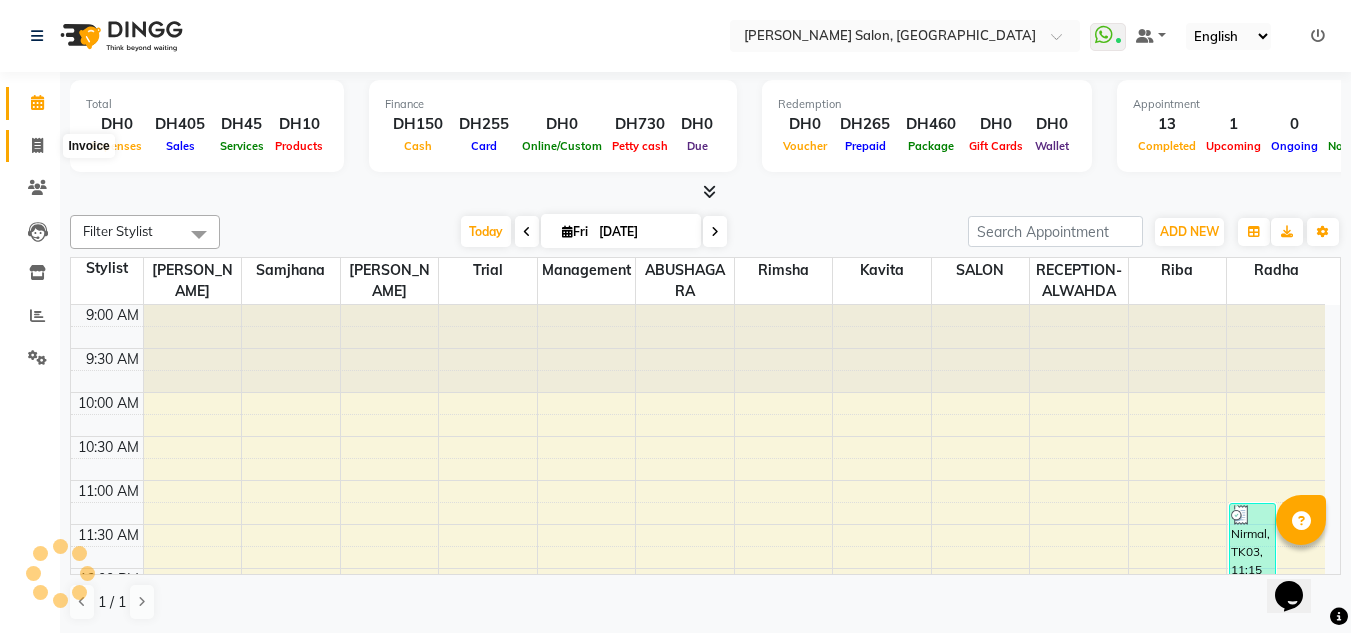 click 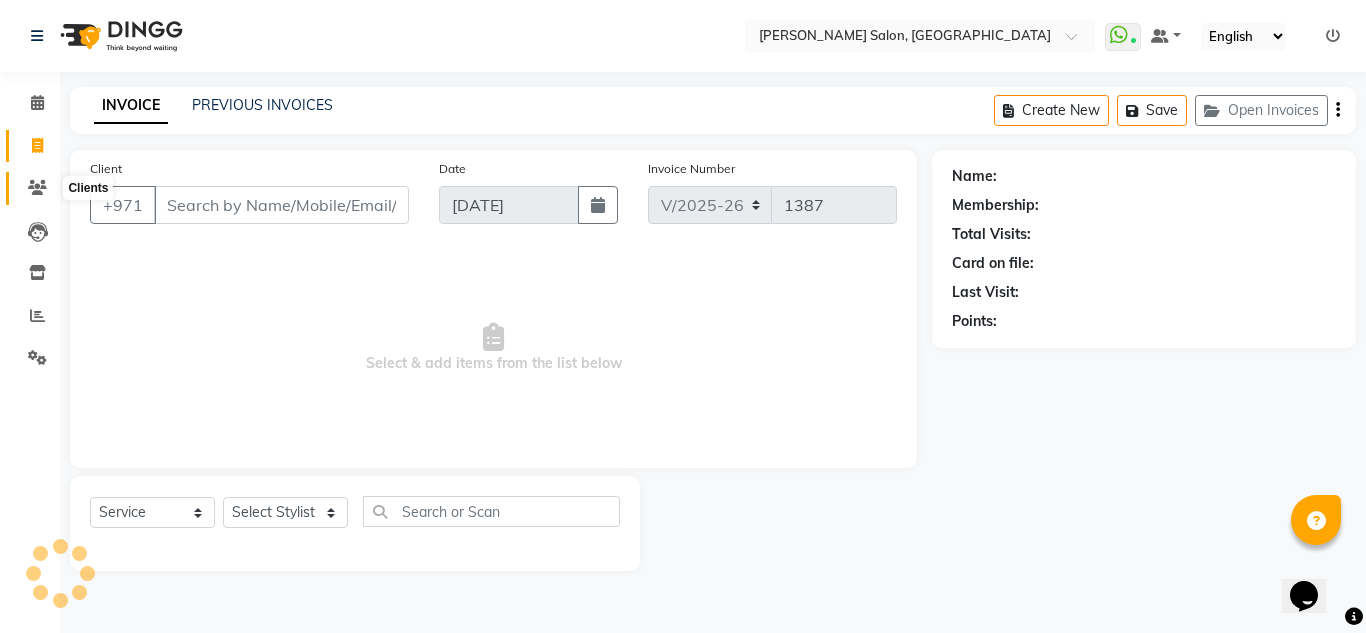 click 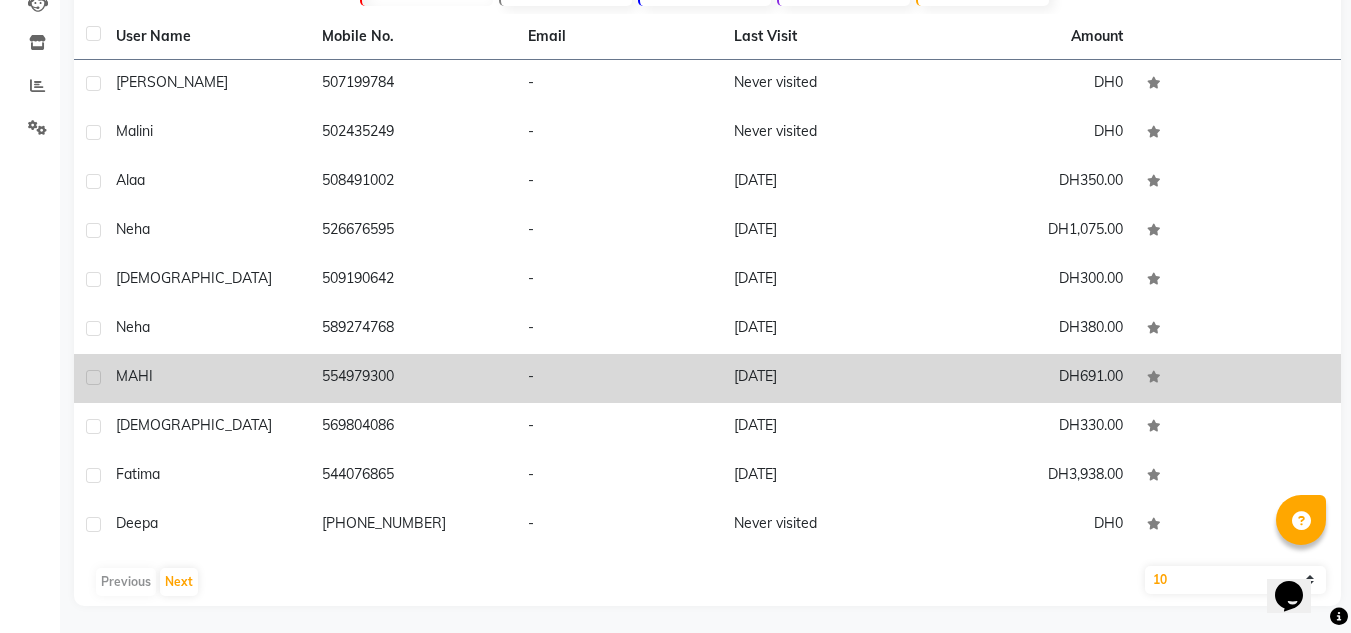 scroll, scrollTop: 233, scrollLeft: 0, axis: vertical 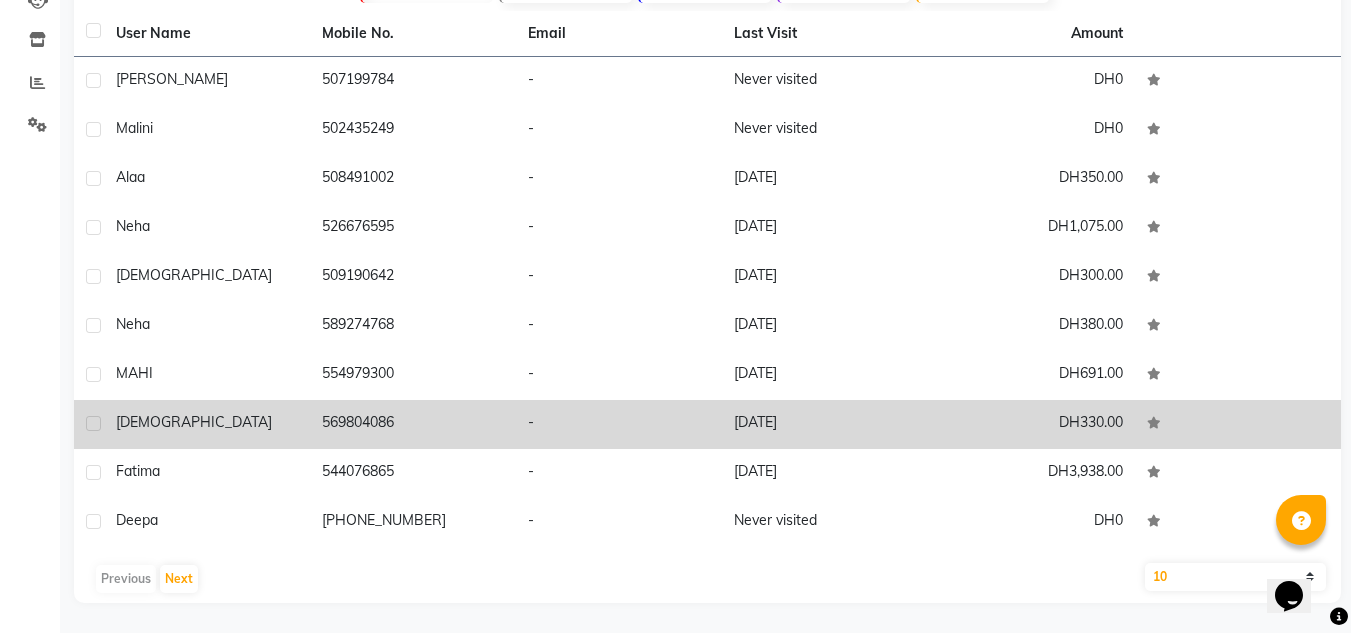 click on "[DEMOGRAPHIC_DATA]" 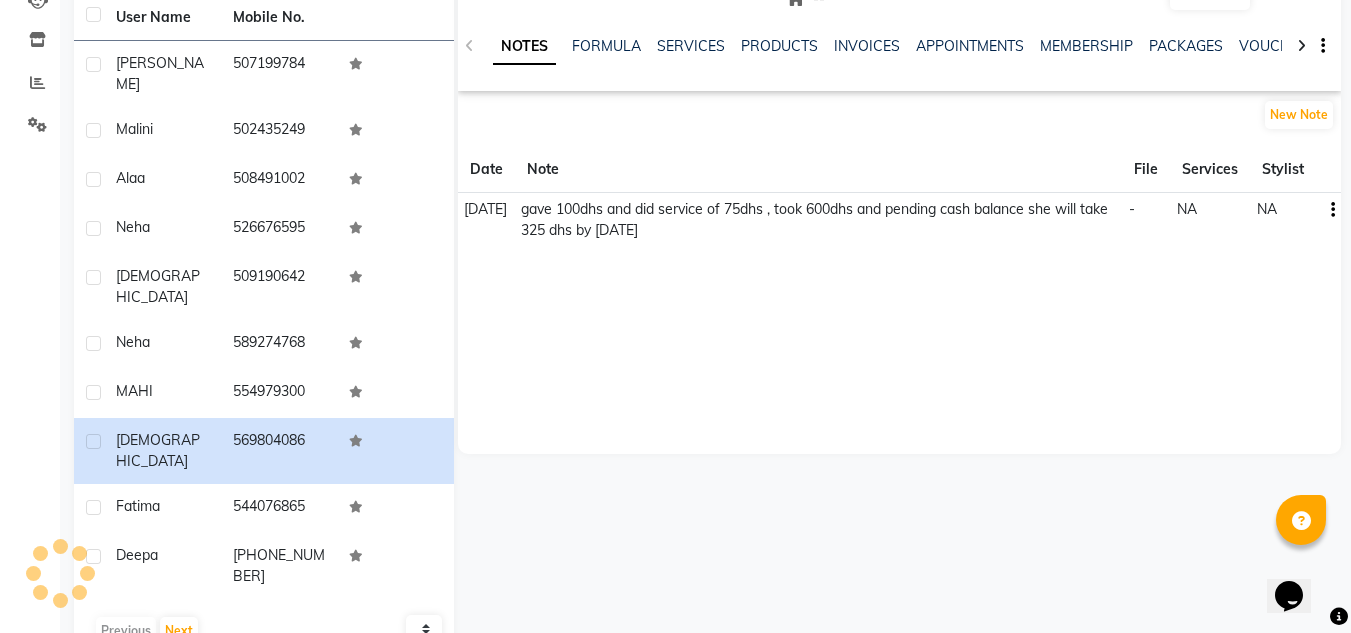 scroll, scrollTop: 0, scrollLeft: 0, axis: both 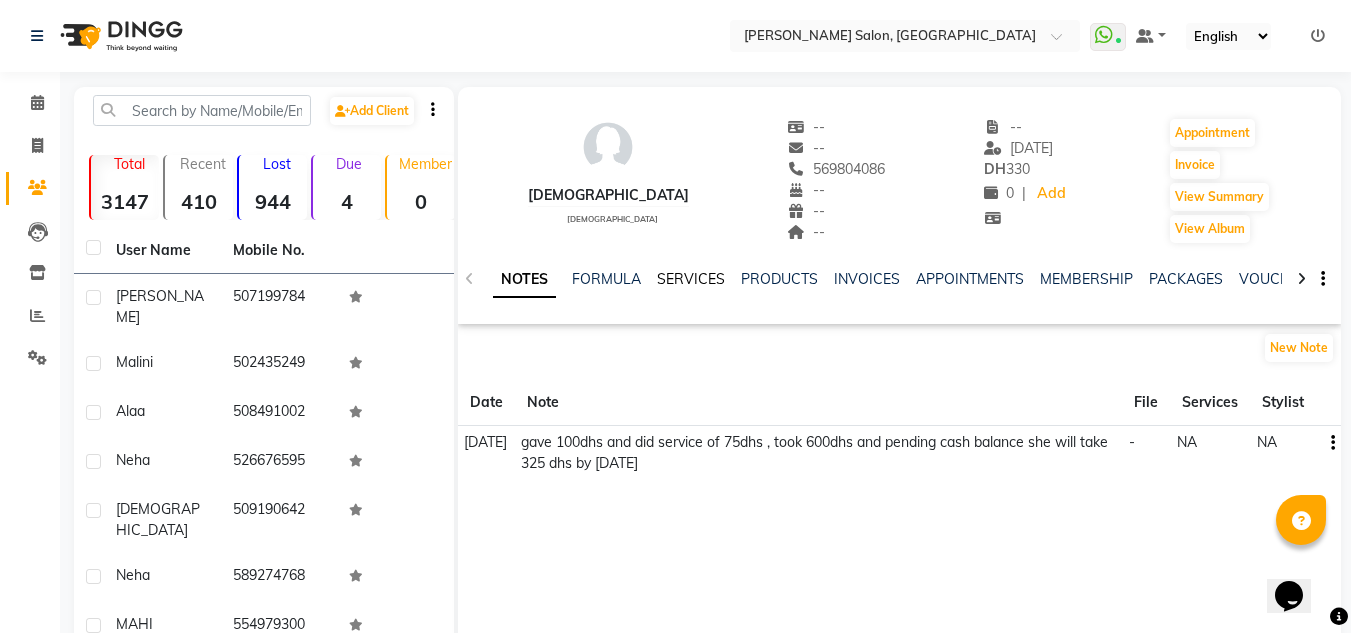 click on "SERVICES" 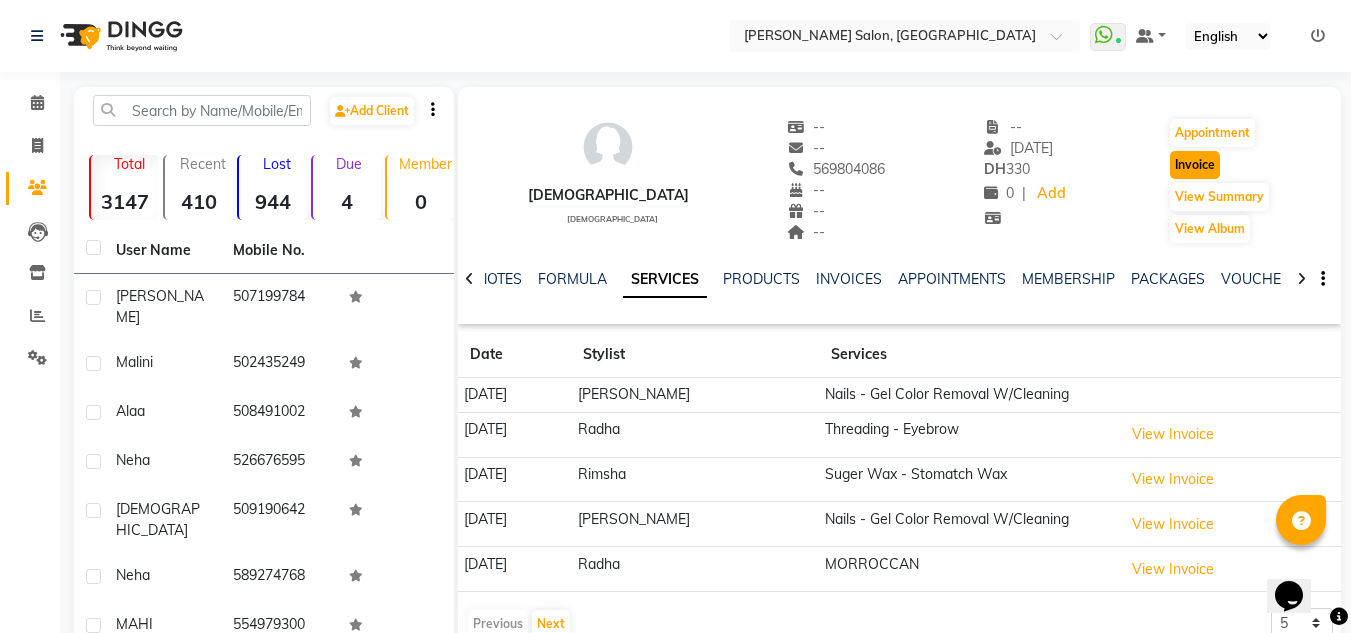 click on "Invoice" 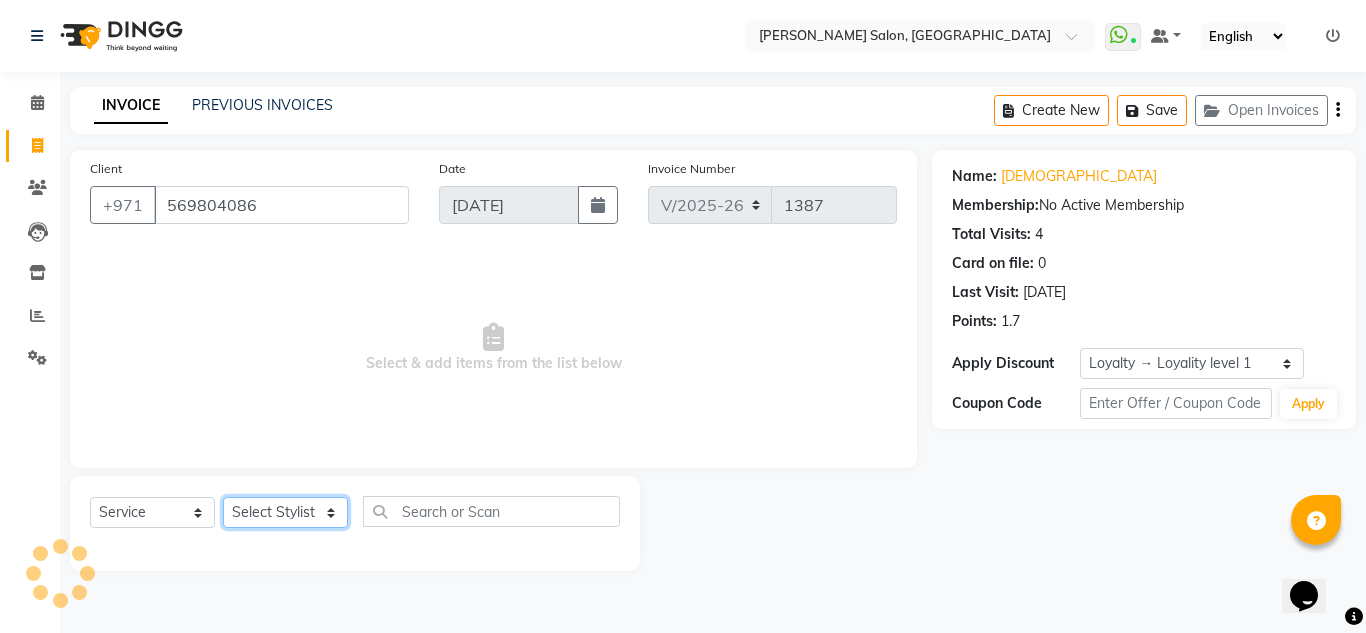 click on "Select Stylist ABUSHAGARA Kavita Laxmi Management [PERSON_NAME] RECEPTION-ALWAHDA [PERSON_NAME] SALON [PERSON_NAME] trial" 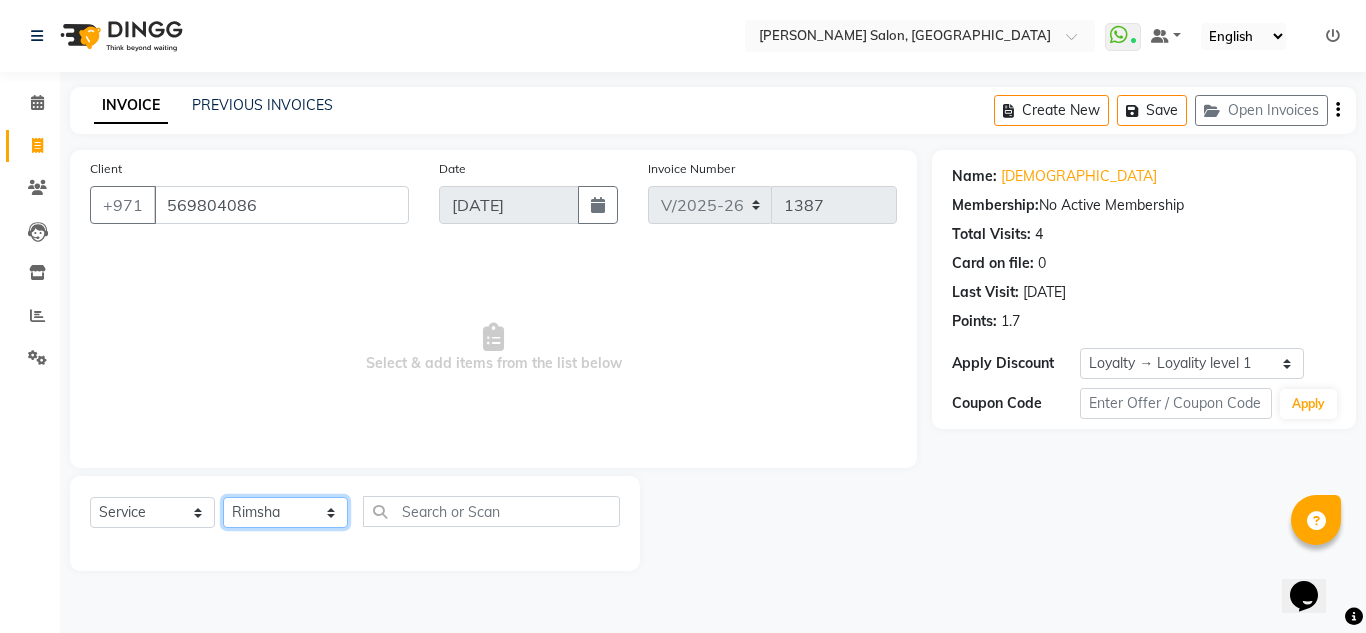 click on "Select Stylist ABUSHAGARA Kavita Laxmi Management [PERSON_NAME] RECEPTION-ALWAHDA [PERSON_NAME] SALON [PERSON_NAME] trial" 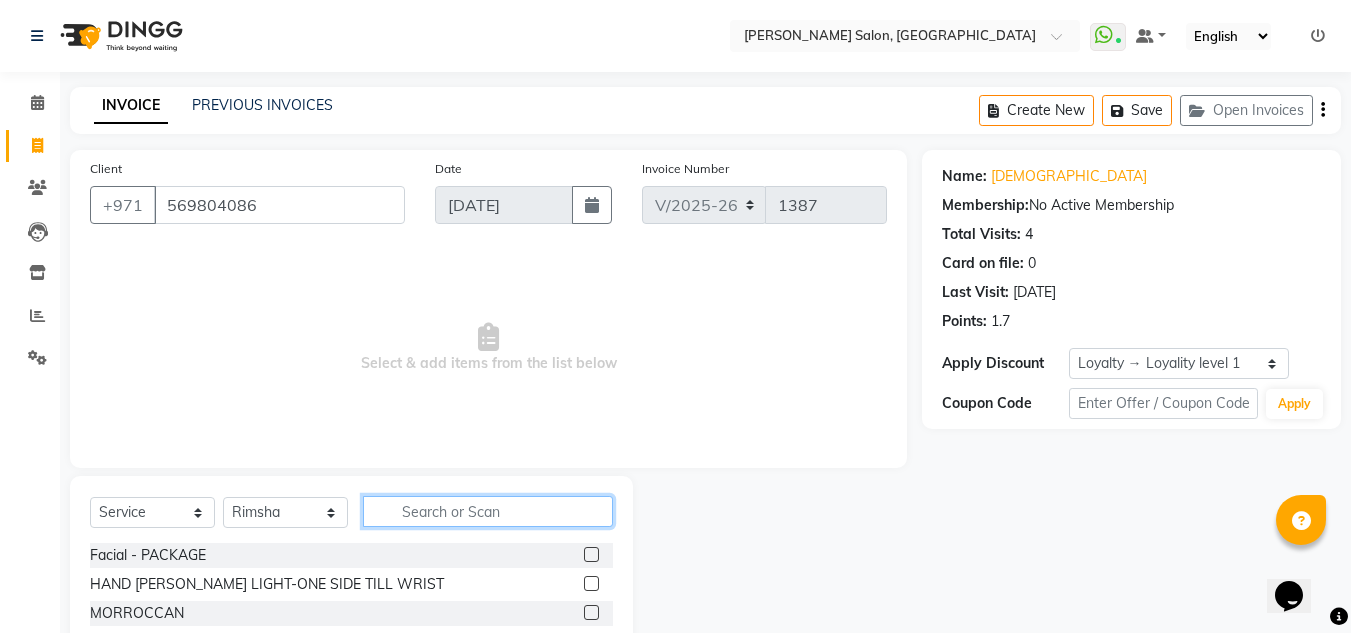 drag, startPoint x: 500, startPoint y: 501, endPoint x: 475, endPoint y: 505, distance: 25.317978 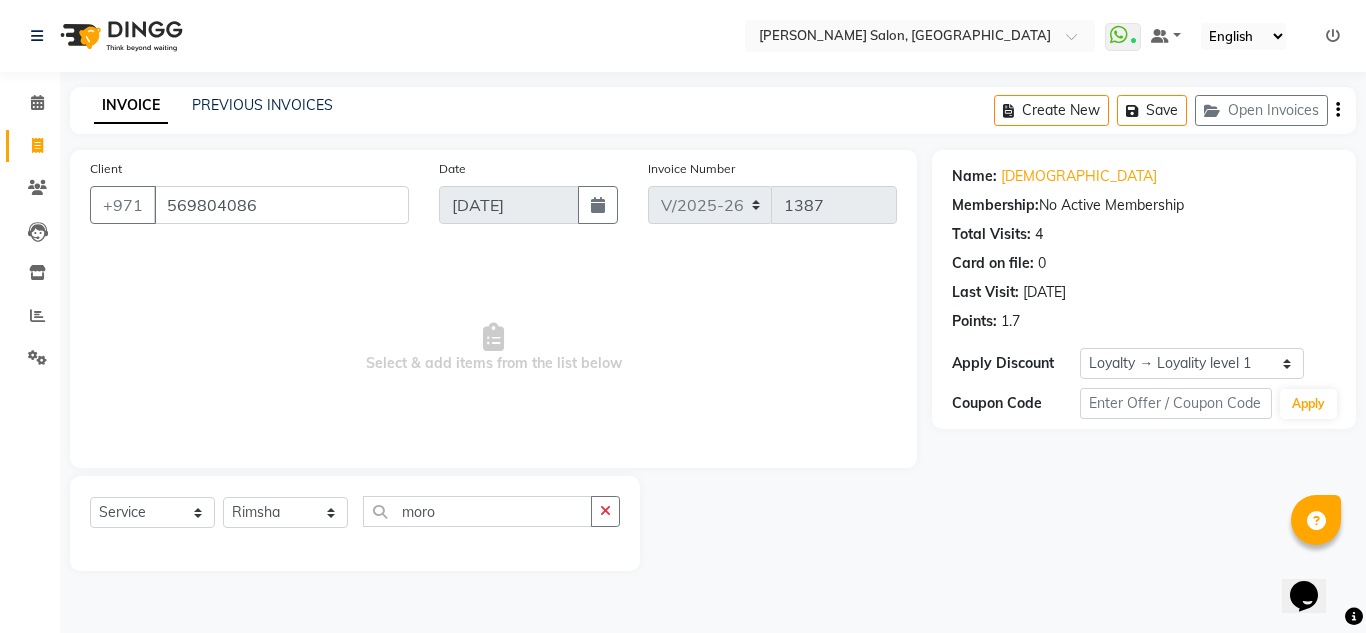 click on "Select  Service  Product  Membership  Package Voucher Prepaid Gift Card  Select Stylist ABUSHAGARA Kavita Laxmi Management Manisha Radha RECEPTION-ALWAHDA Riba Rimsha SALON Samjhana trial moro" 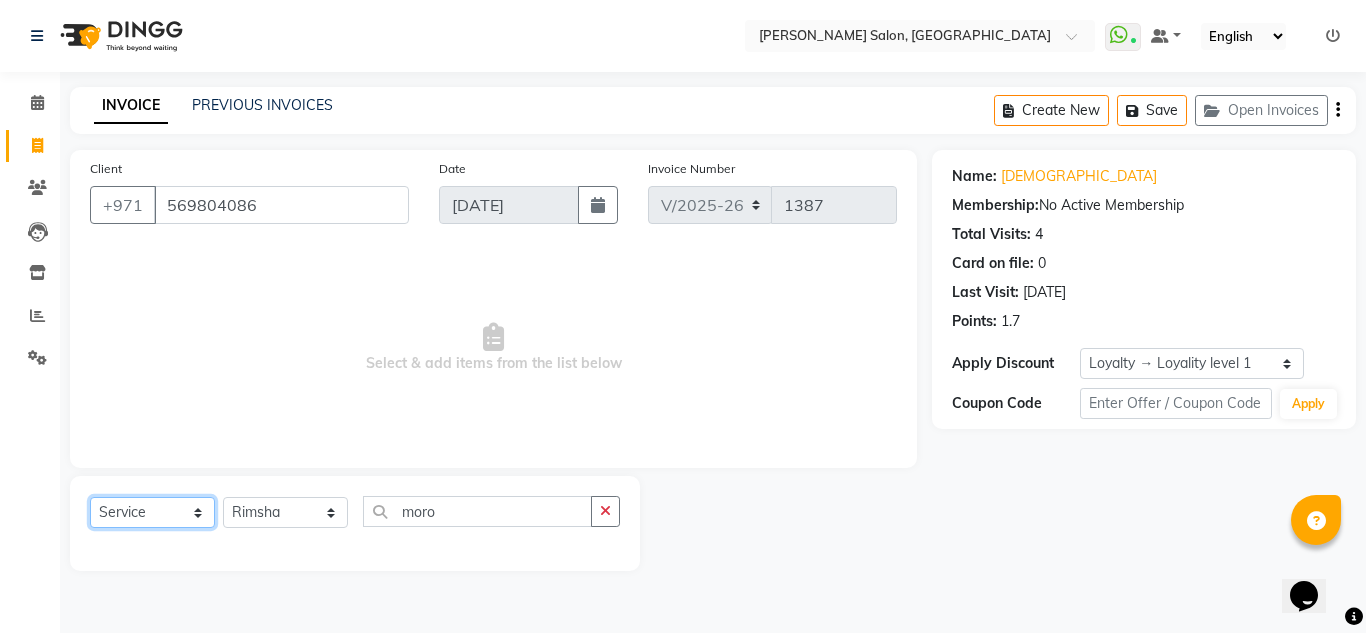 click on "Select  Service  Product  Membership  Package Voucher Prepaid Gift Card" 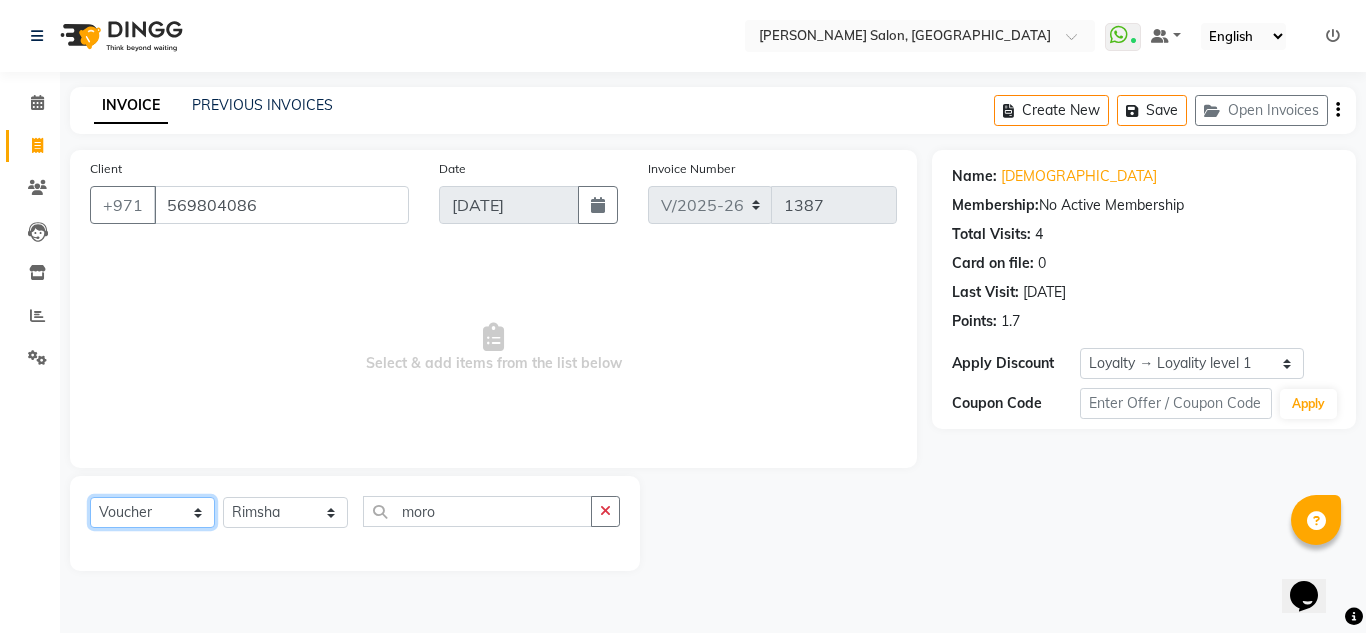 click on "Select  Service  Product  Membership  Package Voucher Prepaid Gift Card" 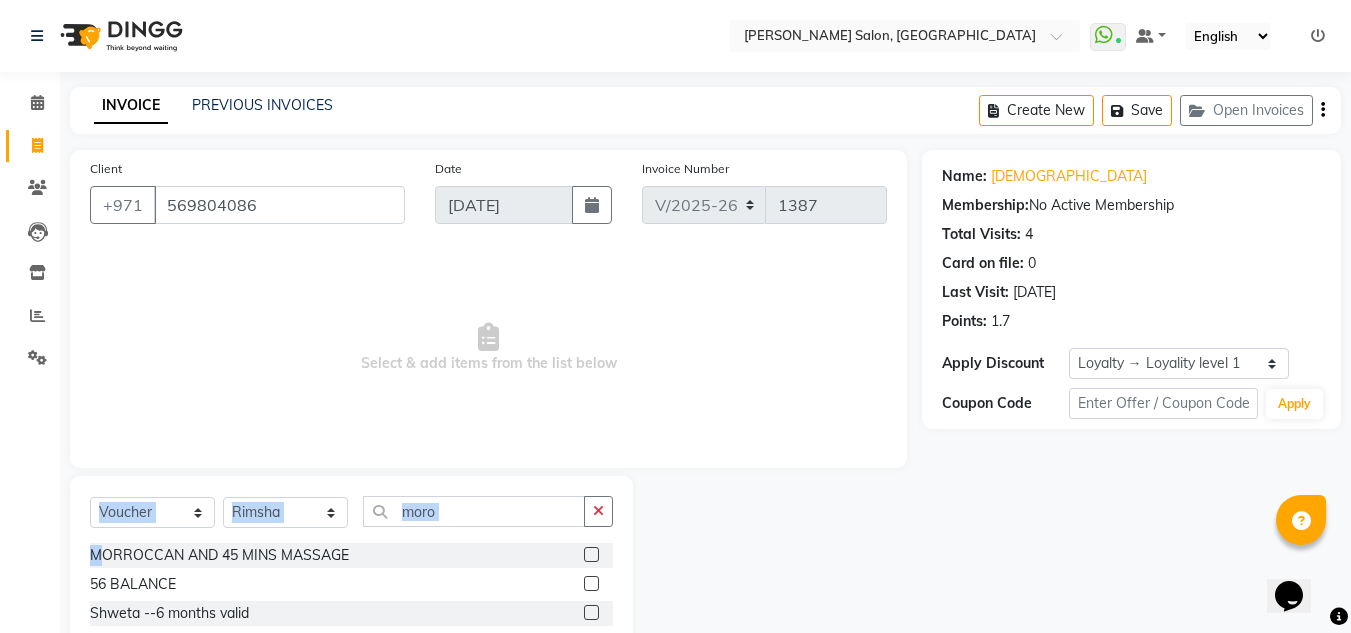 drag, startPoint x: 98, startPoint y: 553, endPoint x: 111, endPoint y: 527, distance: 29.068884 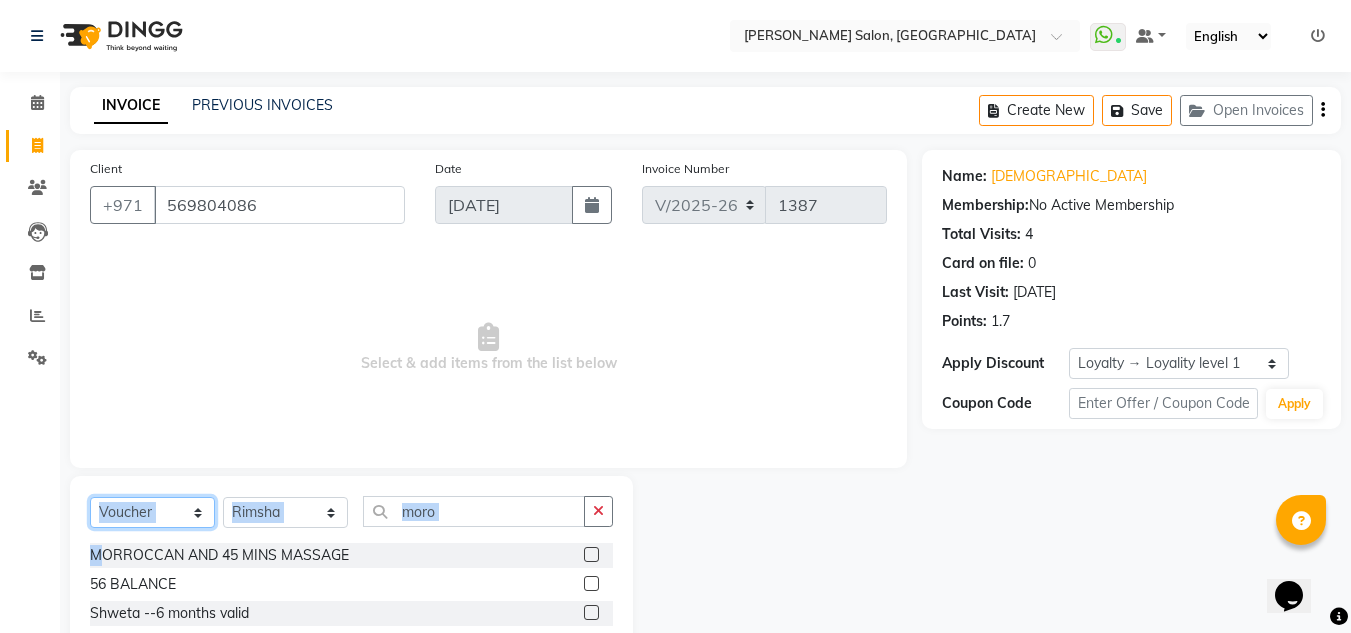 click on "Select  Service  Product  Membership  Package Voucher Prepaid Gift Card" 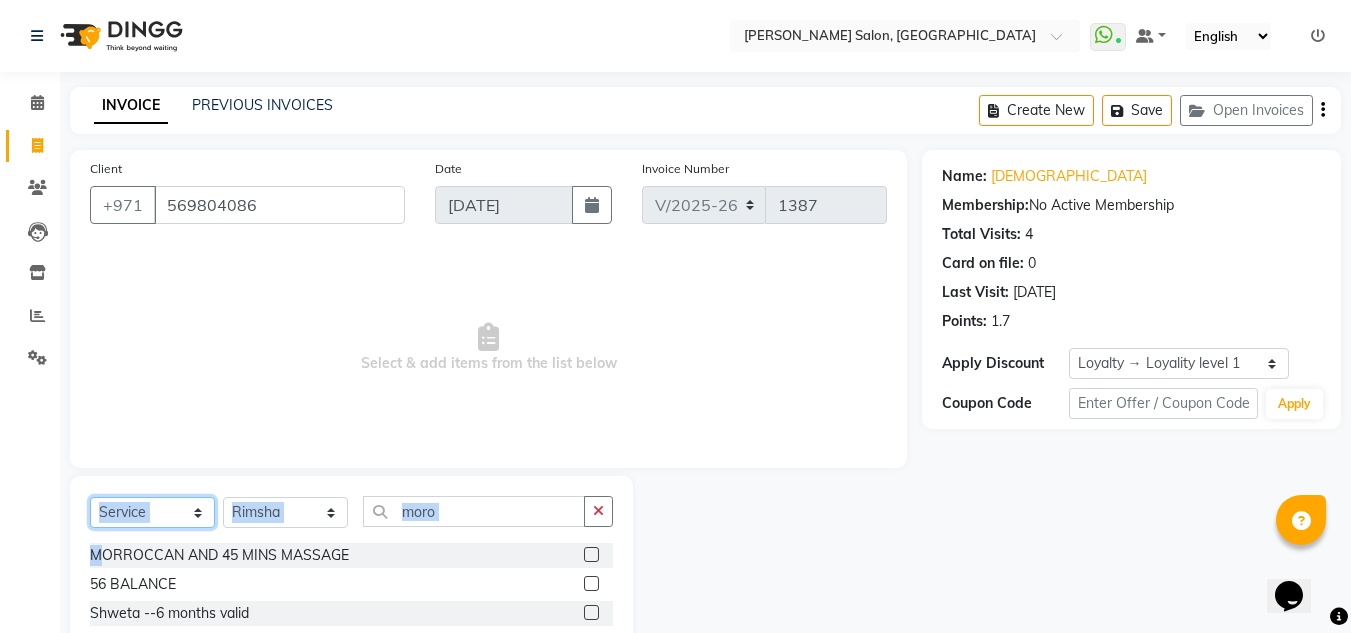 click on "Select  Service  Product  Membership  Package Voucher Prepaid Gift Card" 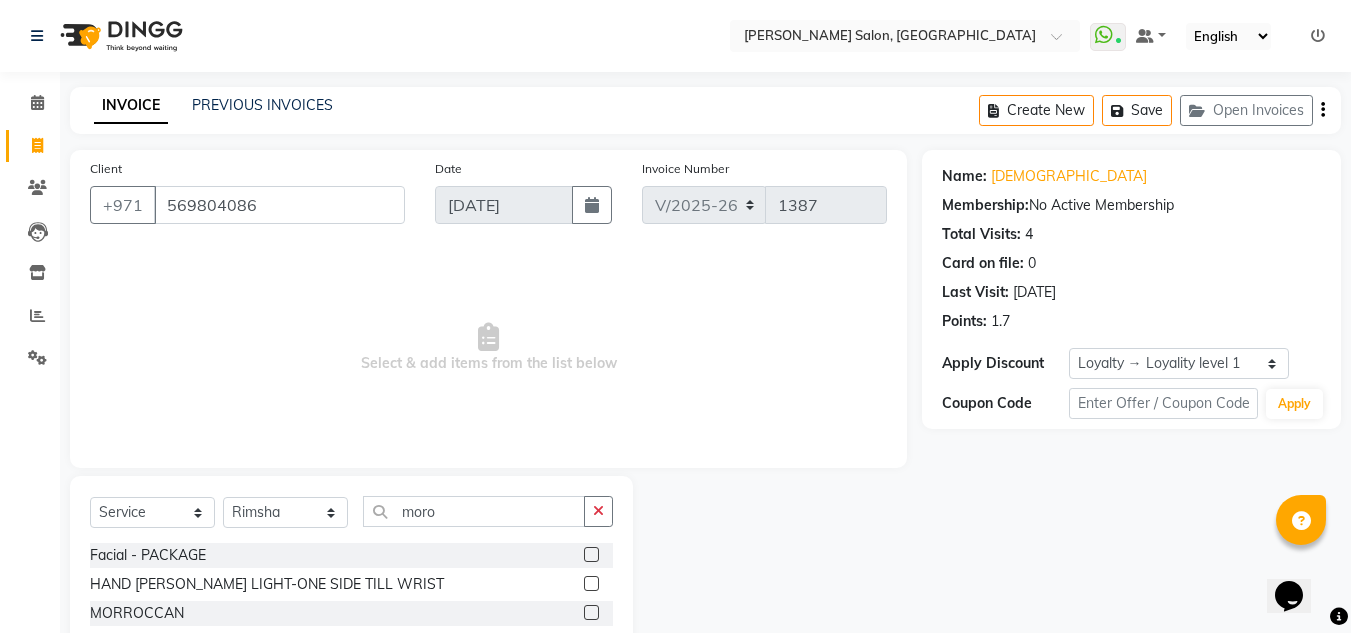 click on "Select & add items from the list below" at bounding box center (488, 348) 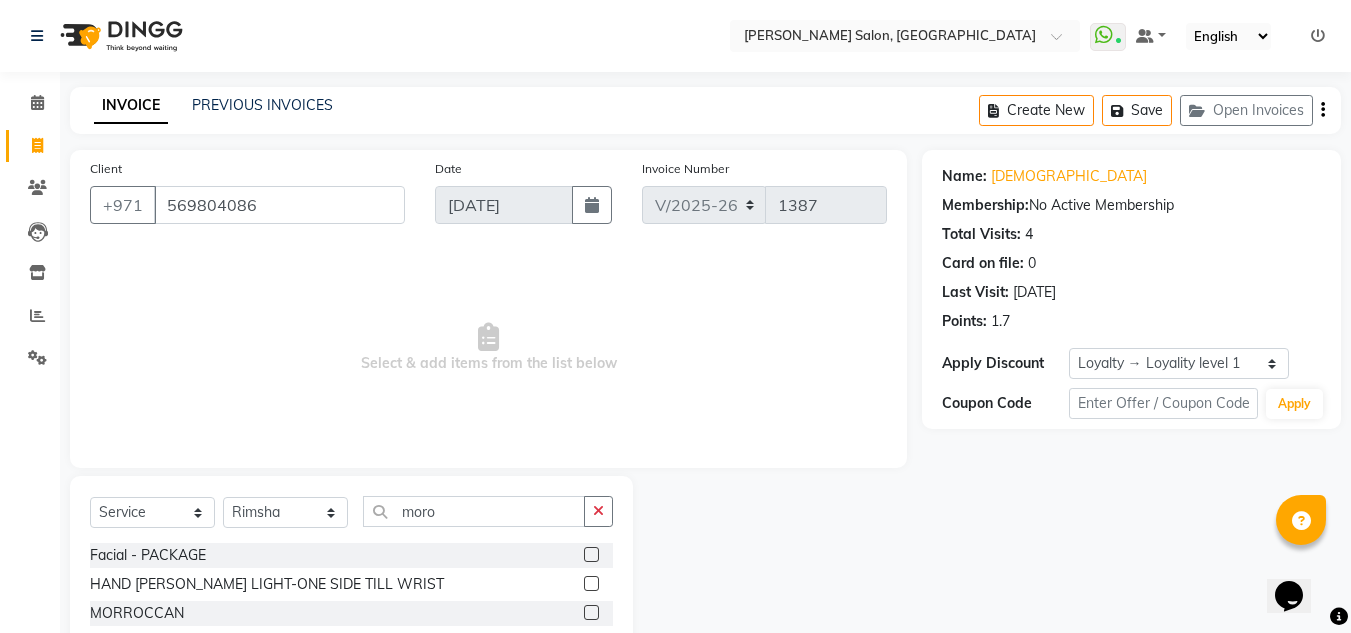 click 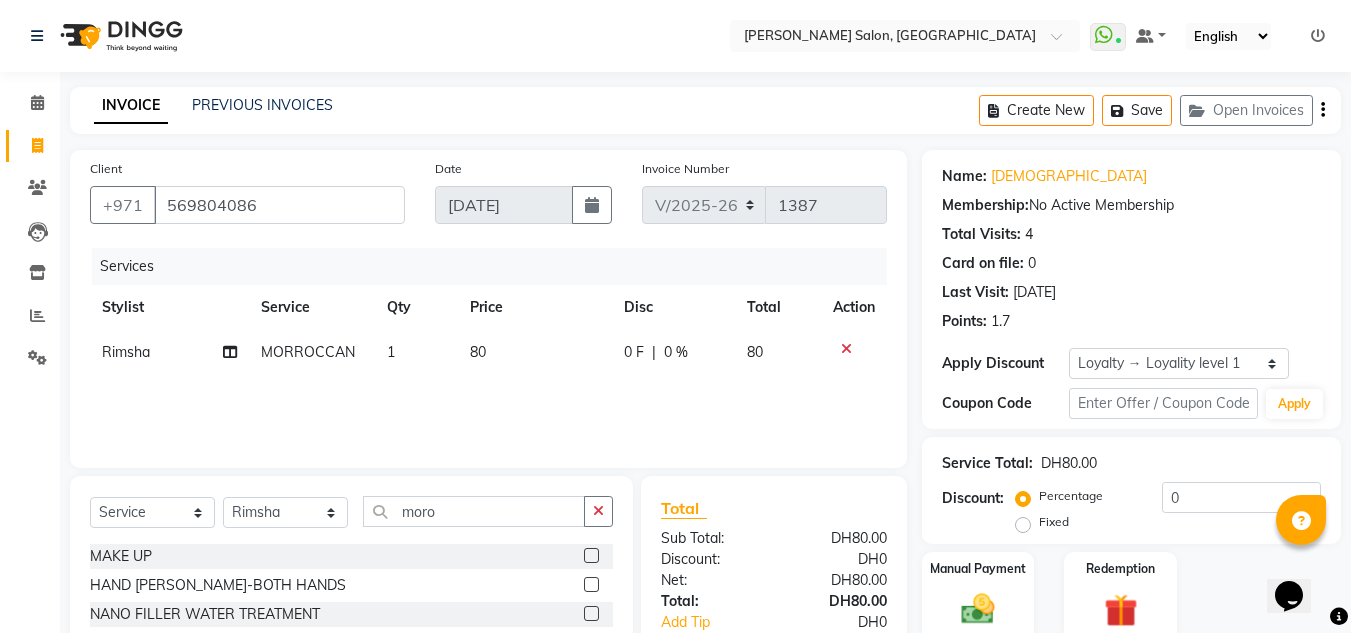 scroll, scrollTop: 300, scrollLeft: 0, axis: vertical 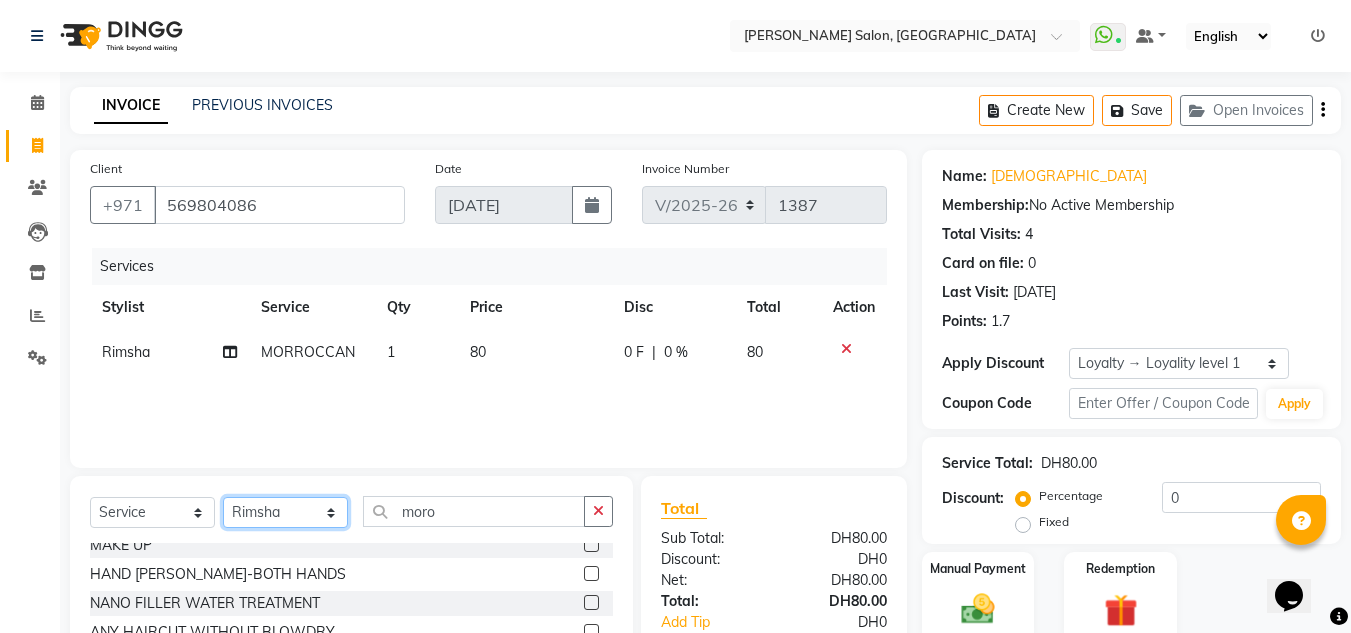 click on "Select Stylist ABUSHAGARA Kavita Laxmi Management [PERSON_NAME] RECEPTION-ALWAHDA [PERSON_NAME] SALON [PERSON_NAME] trial" 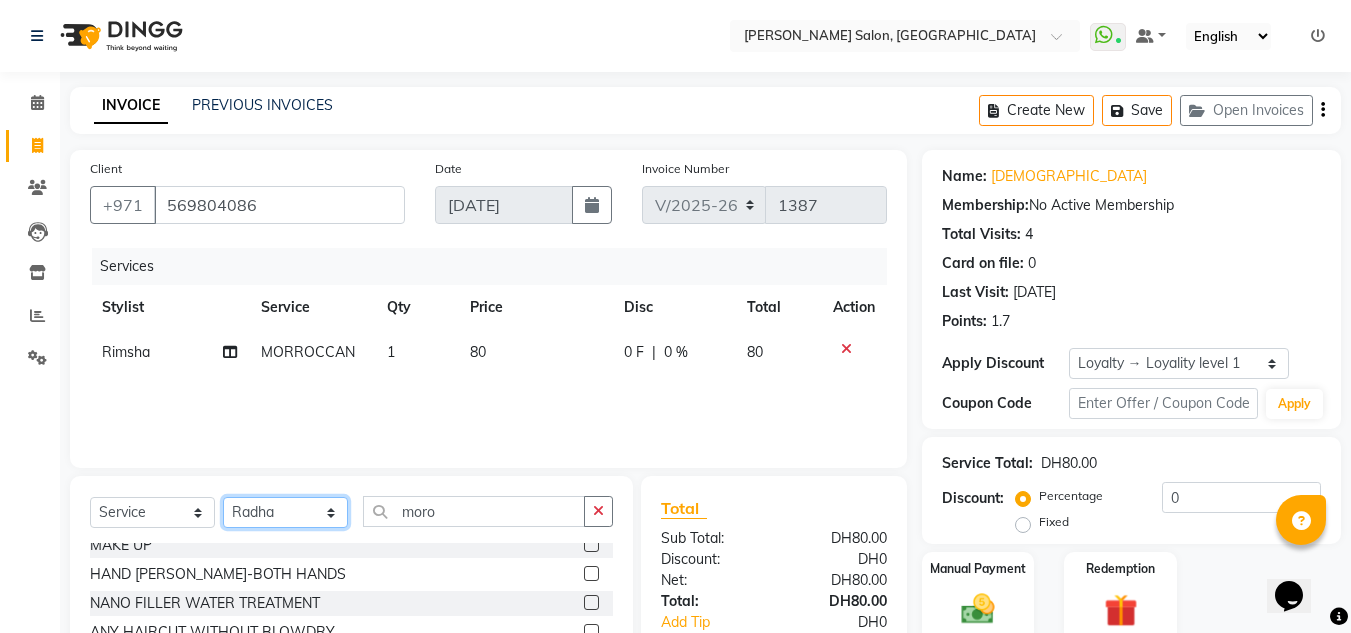 click on "Select Stylist ABUSHAGARA Kavita Laxmi Management [PERSON_NAME] RECEPTION-ALWAHDA [PERSON_NAME] SALON [PERSON_NAME] trial" 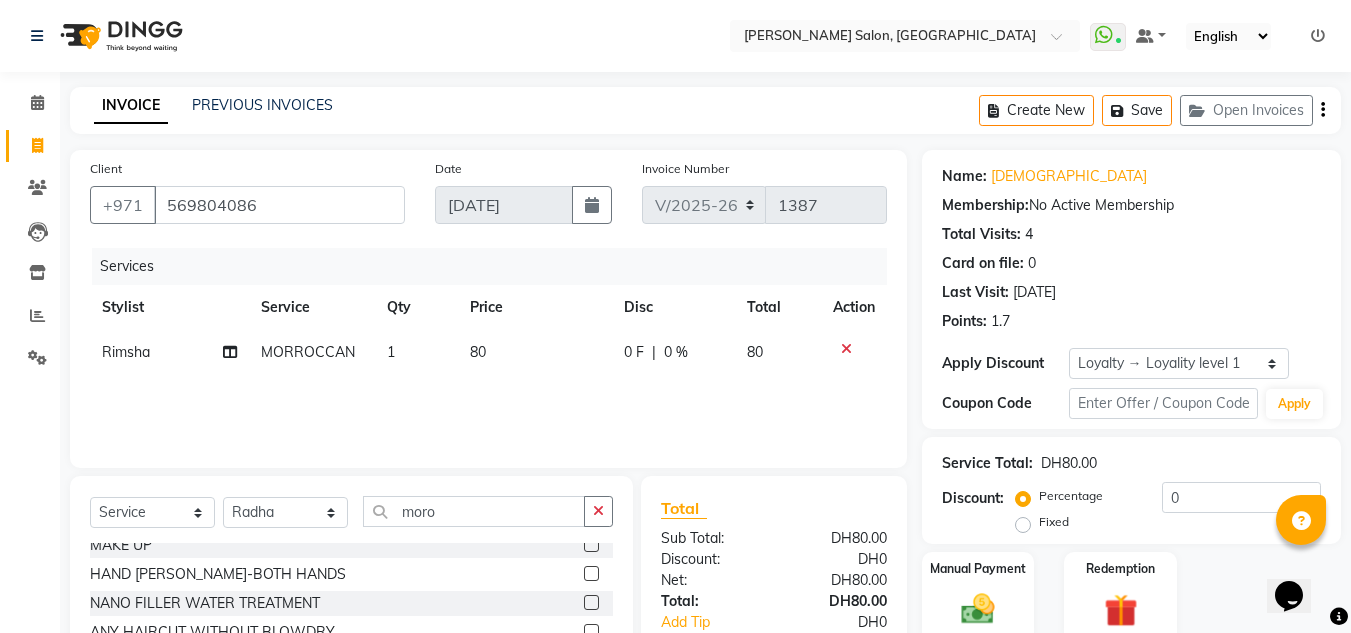 drag, startPoint x: 518, startPoint y: 527, endPoint x: 360, endPoint y: 516, distance: 158.38245 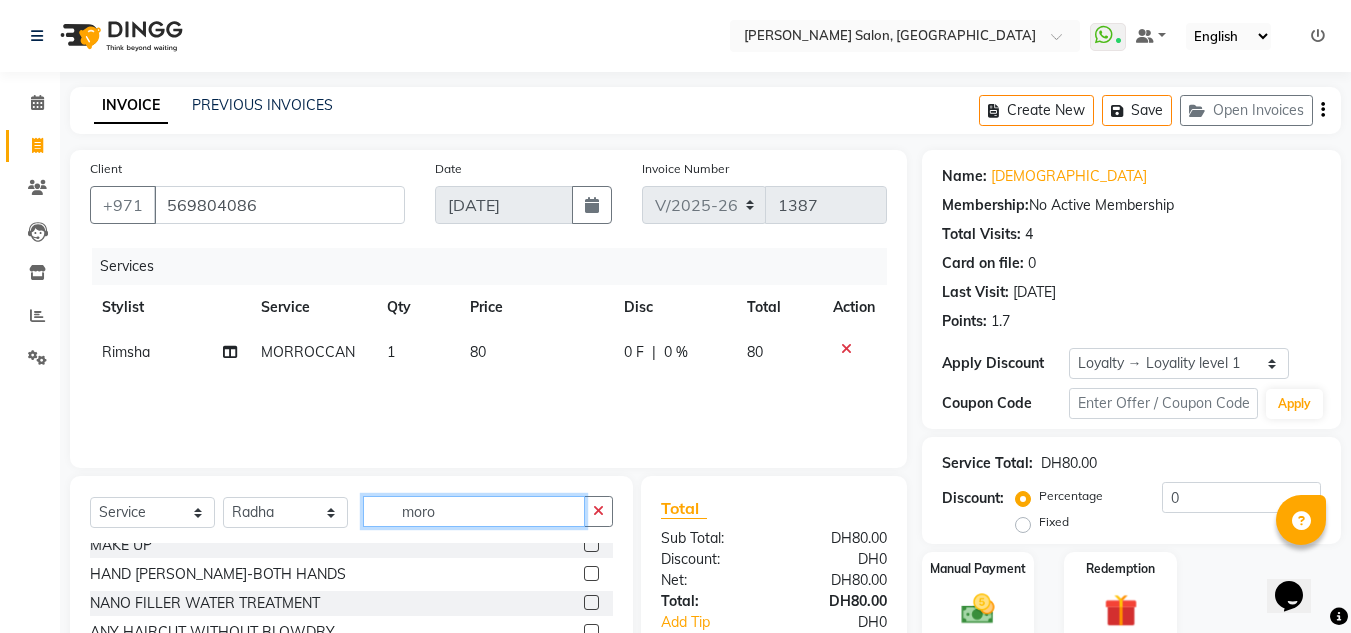 click on "moro" 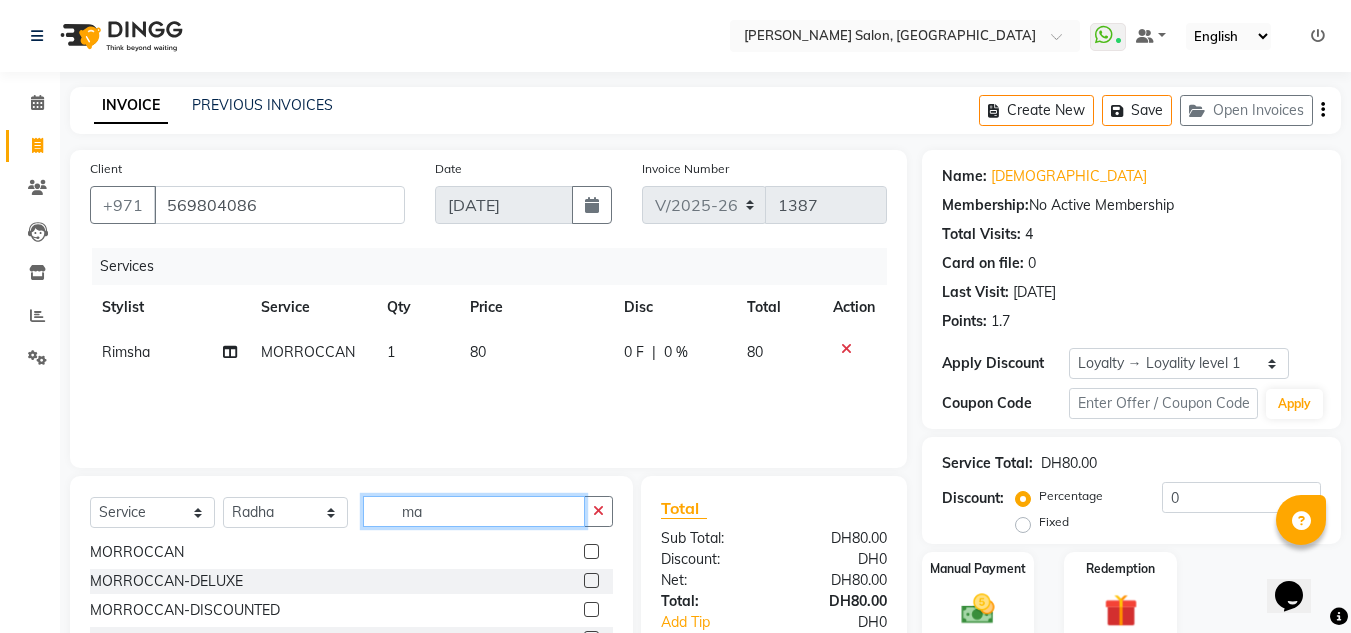 scroll, scrollTop: 0, scrollLeft: 0, axis: both 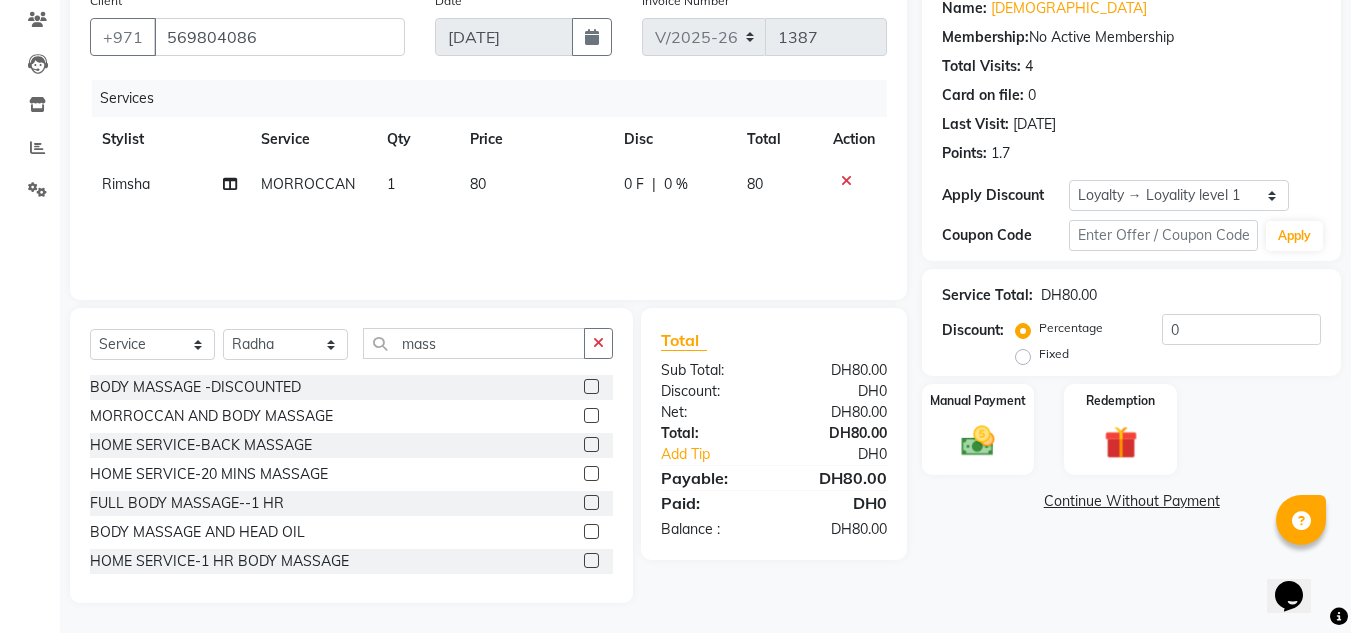 click on "FULL BODY MASSAGE--1 HR" 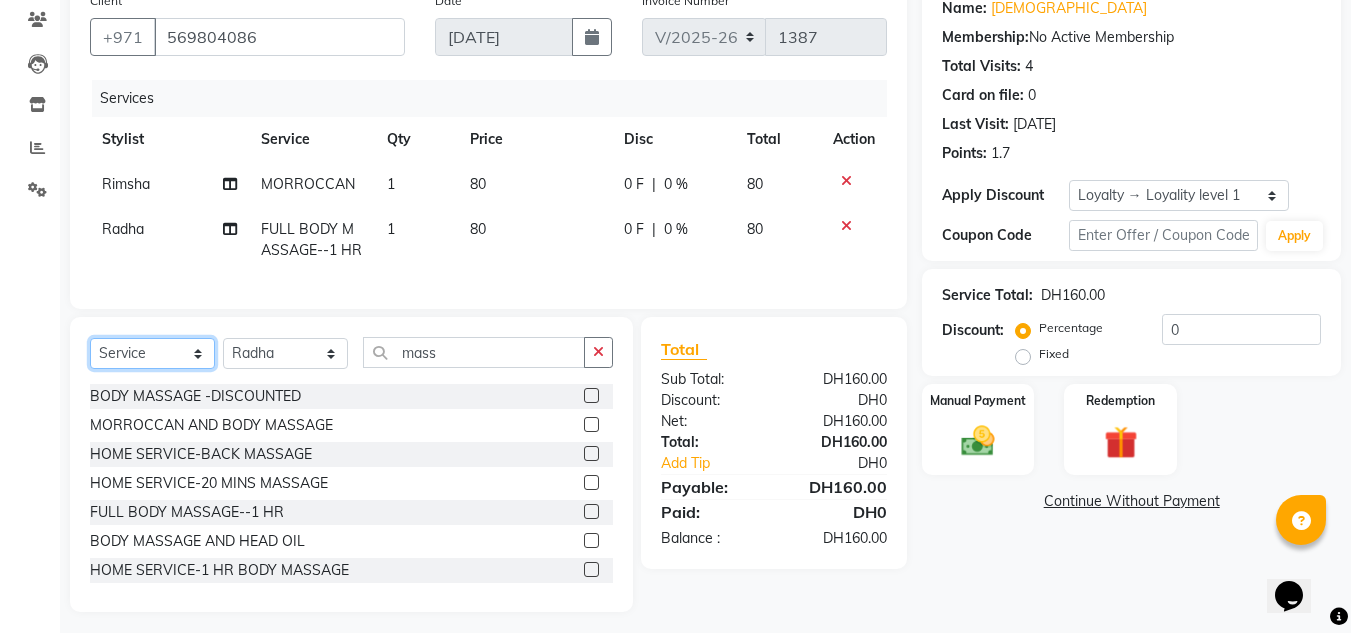 click on "Select  Service  Product  Membership  Package Voucher Prepaid Gift Card" 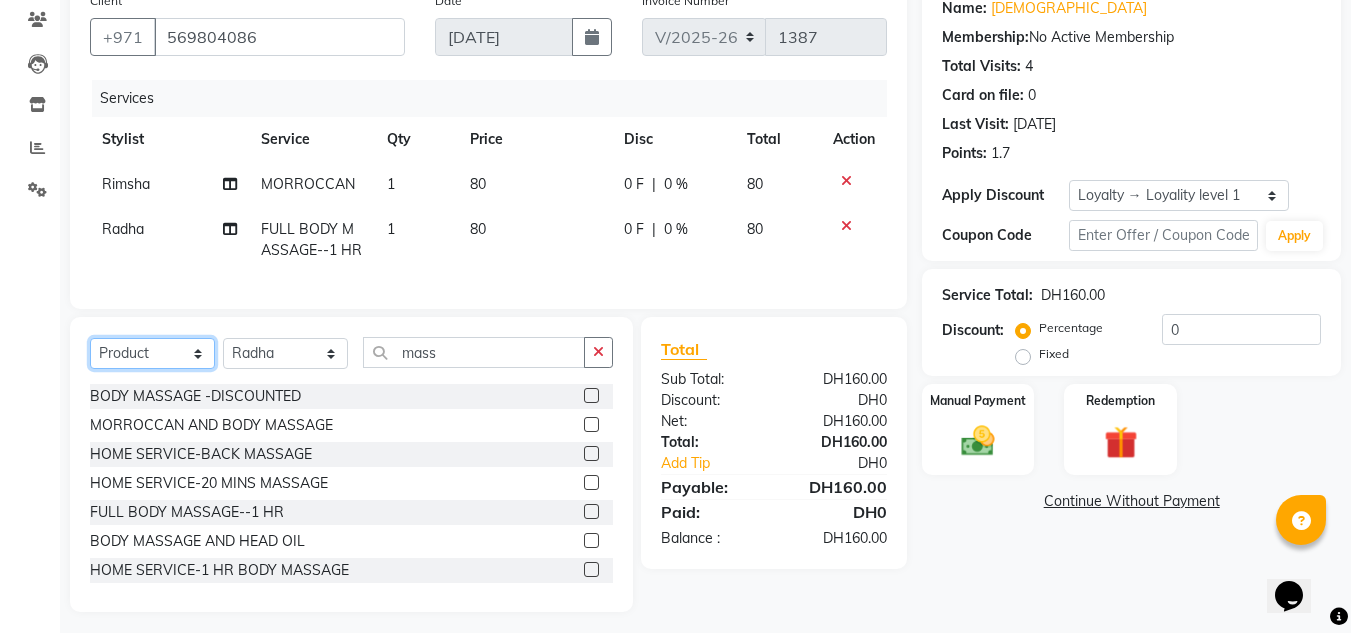 click on "Select  Service  Product  Membership  Package Voucher Prepaid Gift Card" 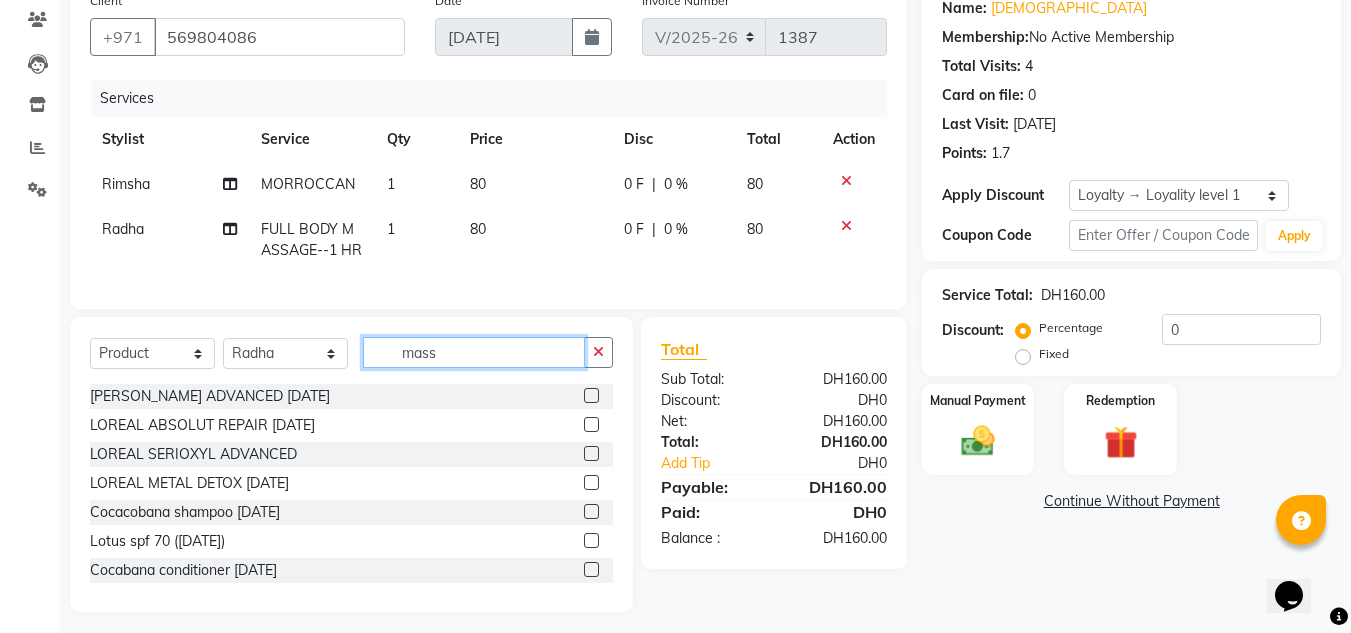 drag, startPoint x: 503, startPoint y: 366, endPoint x: 343, endPoint y: 363, distance: 160.02812 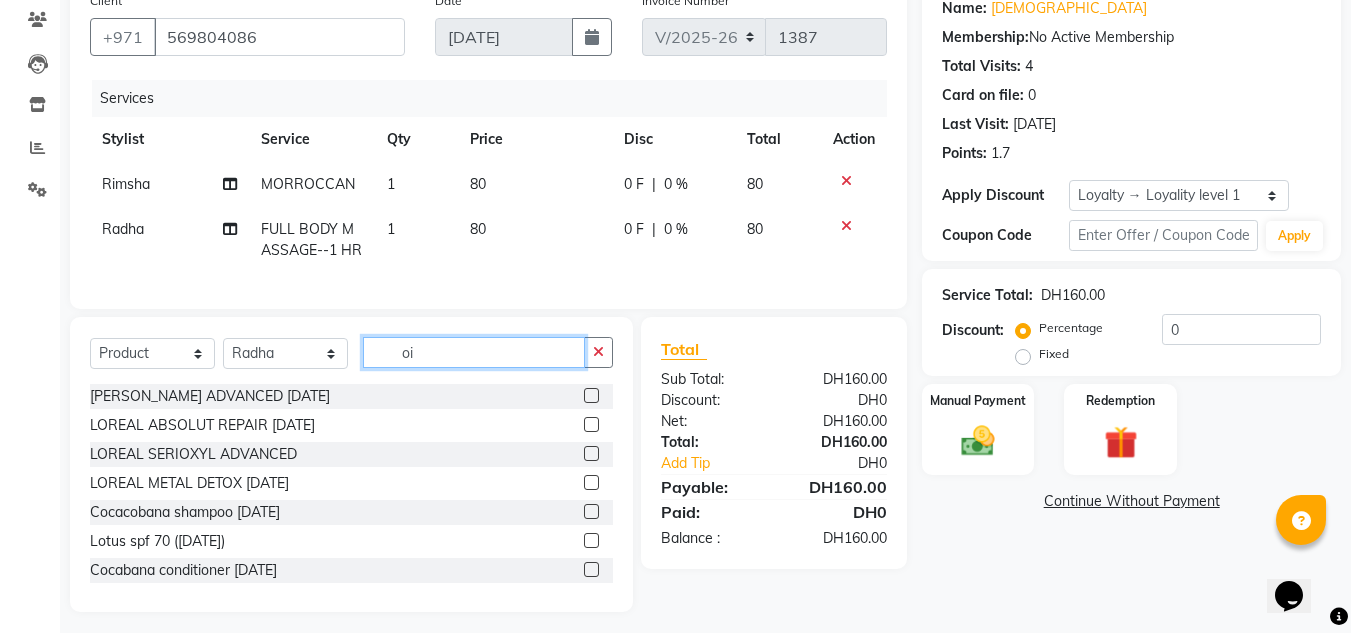 scroll, scrollTop: 149, scrollLeft: 0, axis: vertical 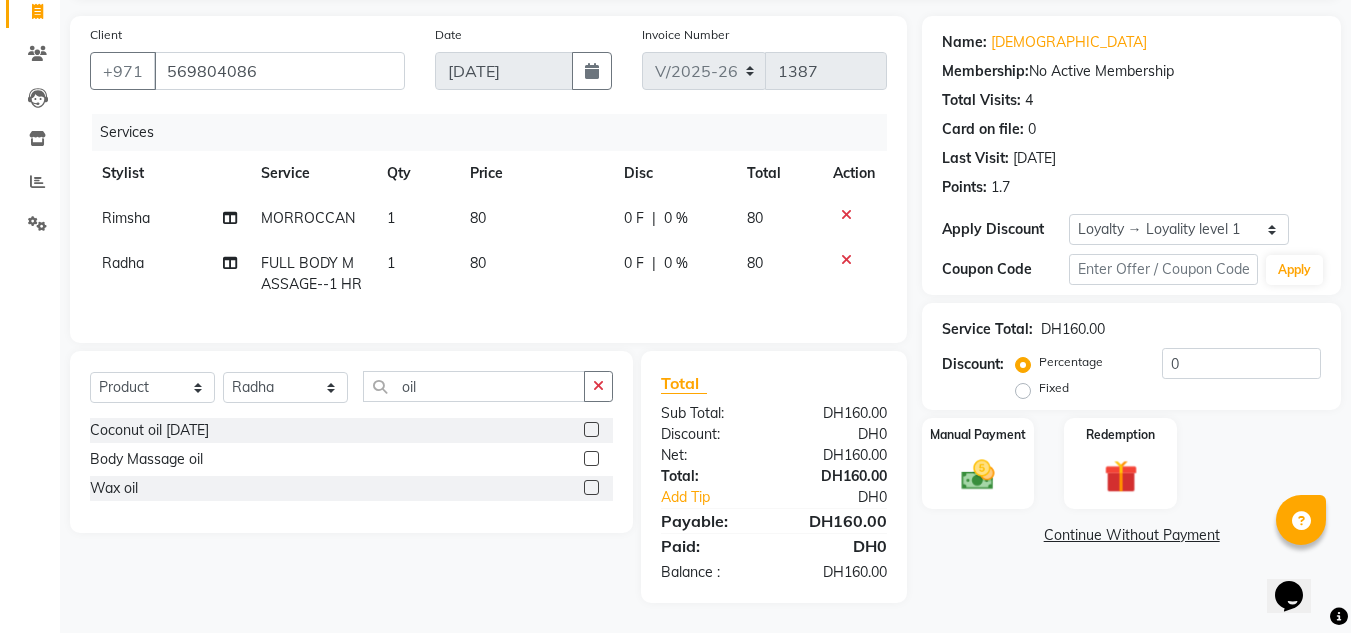 click 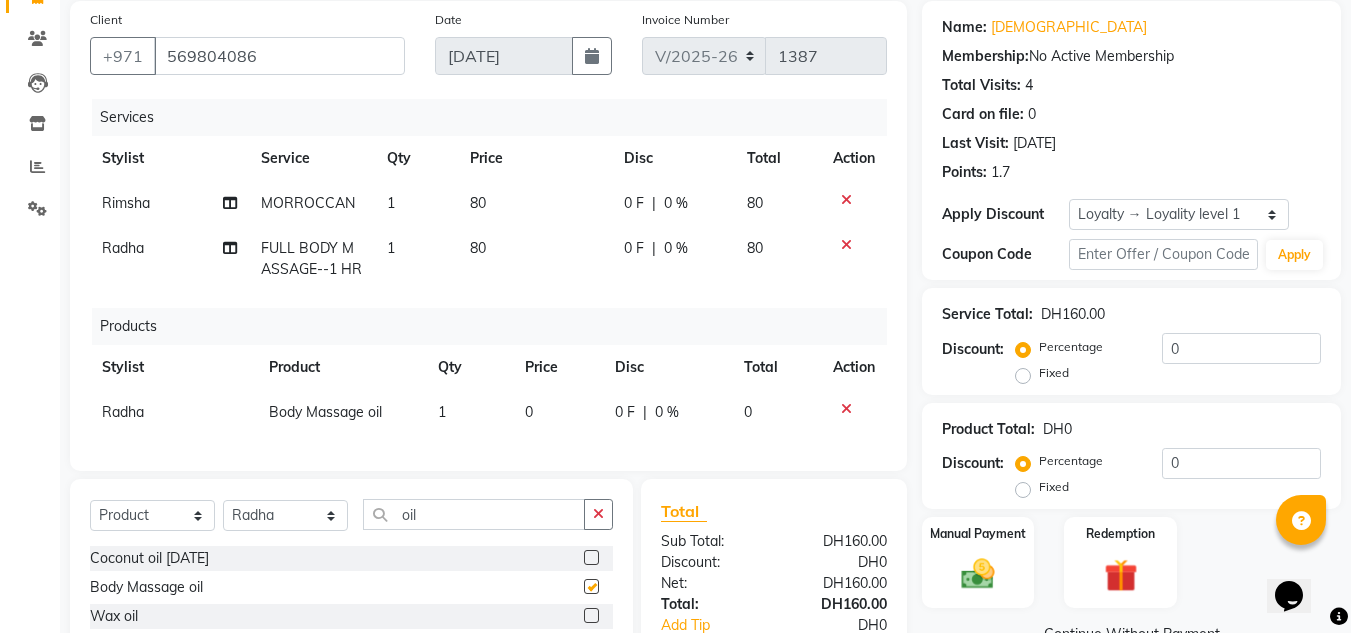 scroll, scrollTop: 292, scrollLeft: 0, axis: vertical 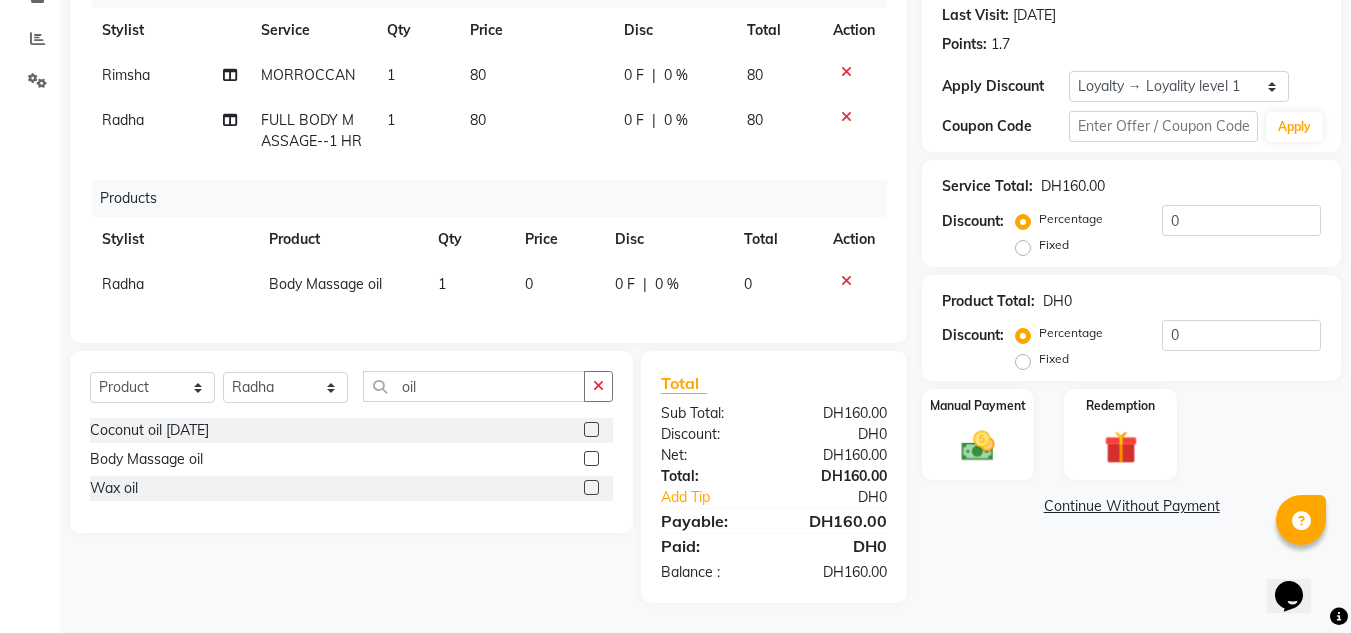 click on "1" 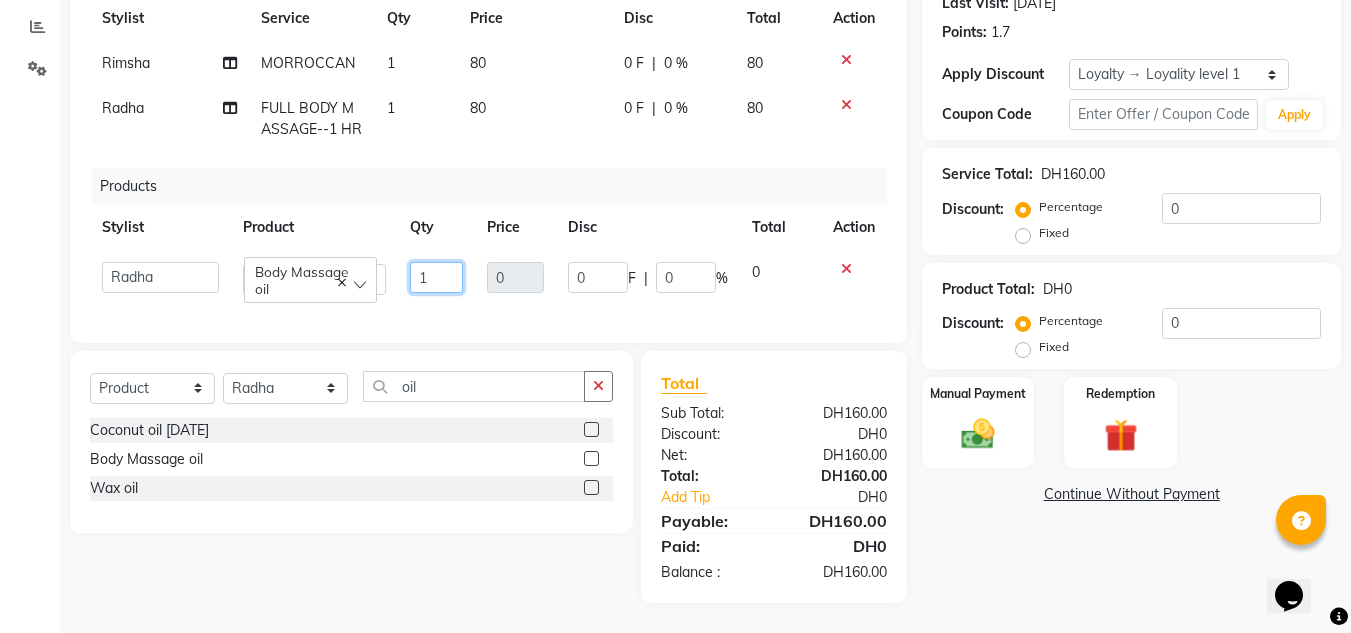 drag, startPoint x: 470, startPoint y: 269, endPoint x: 371, endPoint y: 264, distance: 99.12618 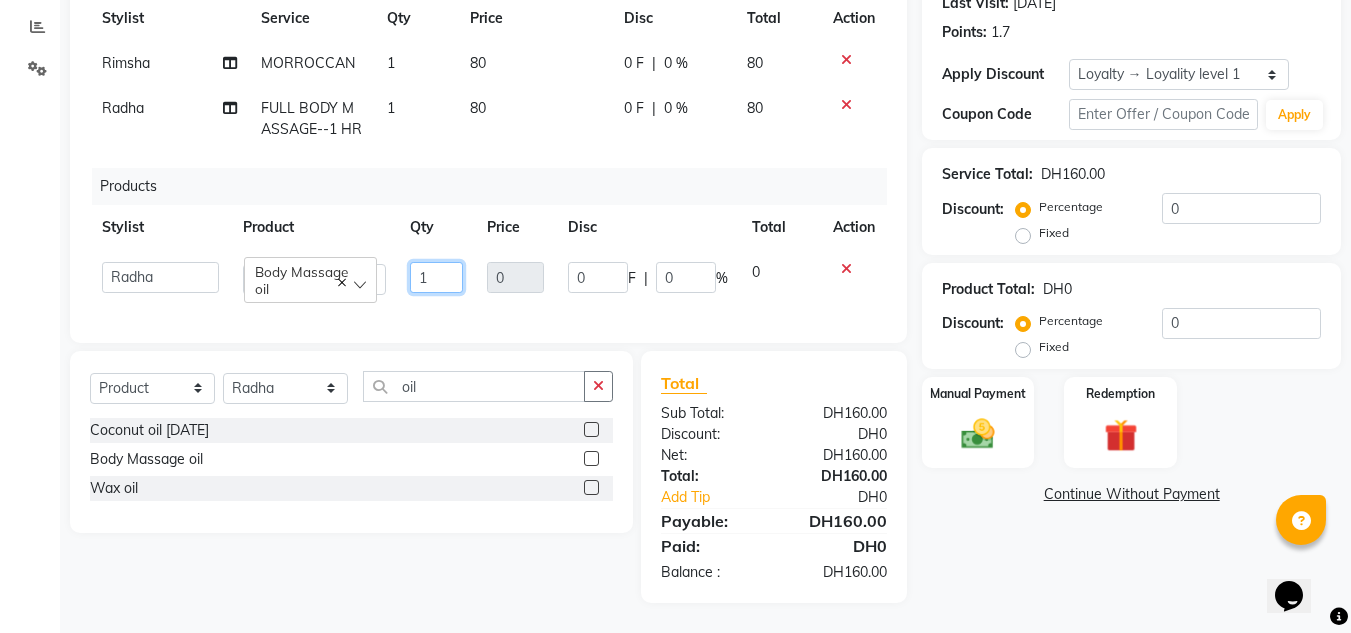 click on "ABUSHAGARA   Kavita   Laxmi   Management   Manisha   Radha   RECEPTION-ALWAHDA   Riba   Rimsha   SALON   Samjhana   trial    Body Massage oil  1 0 0 F | 0 % 0" 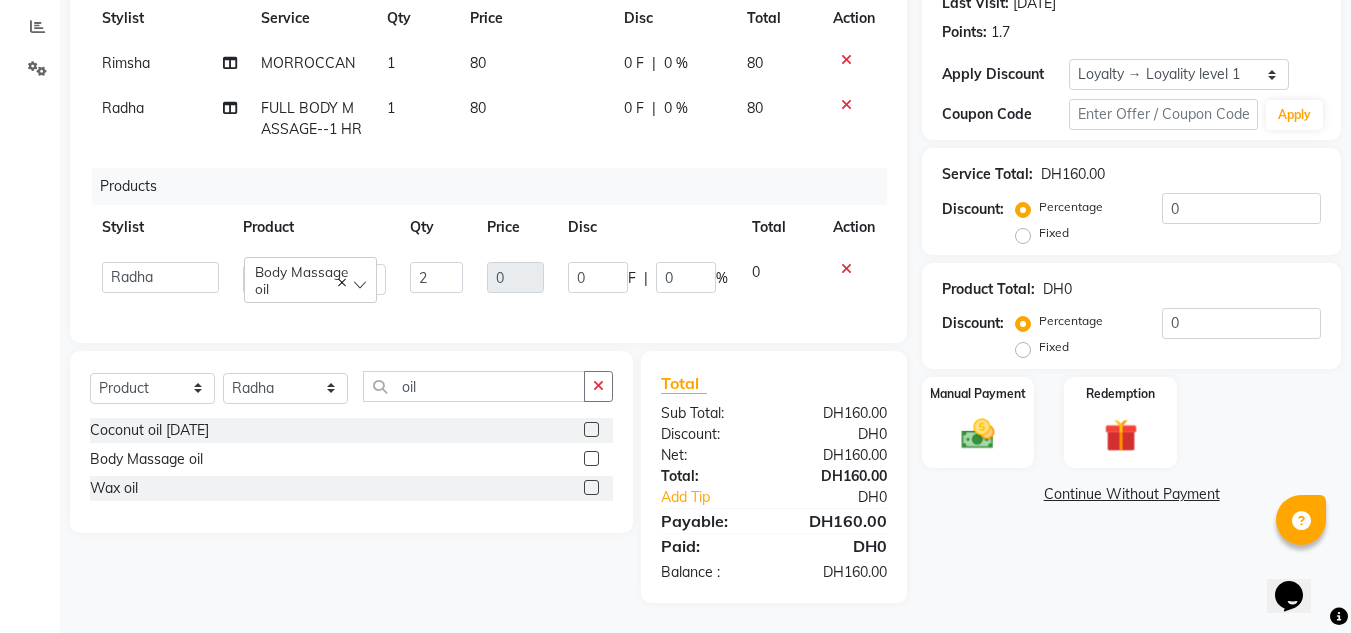 click on "Name: Hadiya  Membership:  No Active Membership  Total Visits:  4 Card on file:  0 Last Visit:   02-07-2025 Points:   1.7  Apply Discount Select  Loyalty → Loyality level 1  Coupon Code Apply Service Total:  DH160.00  Discount:  Percentage   Fixed  0 Product Total:  DH0  Discount:  Percentage   Fixed  0 Manual Payment Redemption  Continue Without Payment" 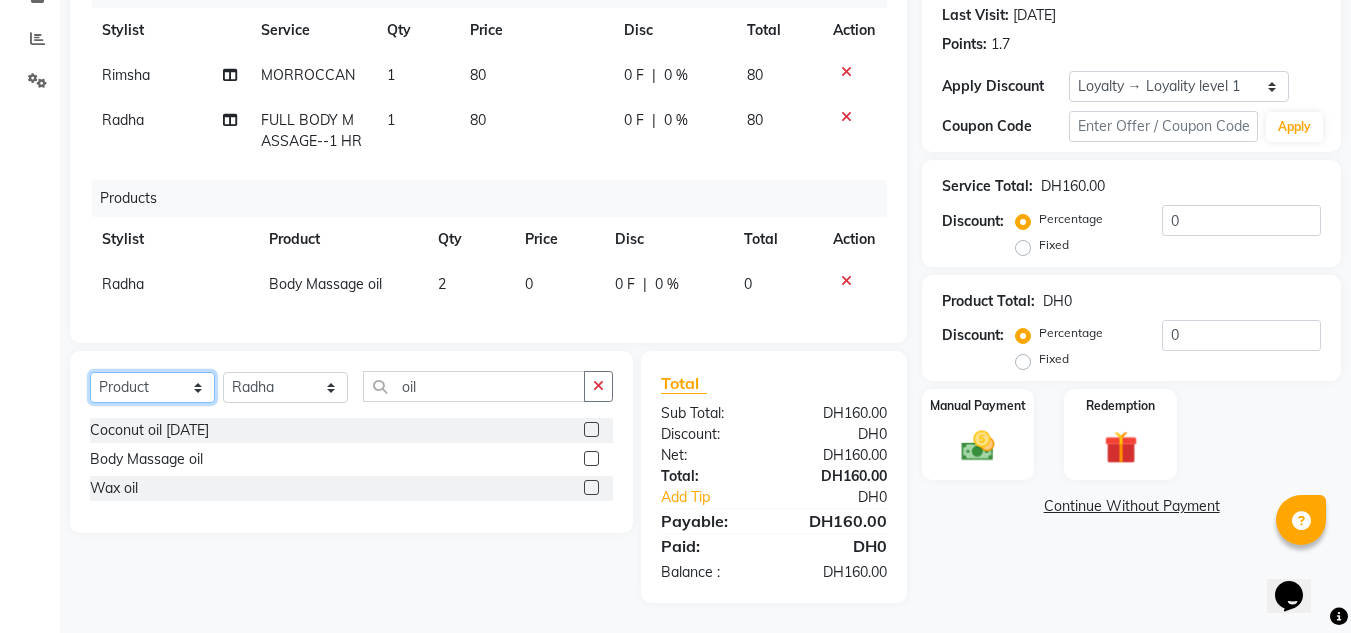 click on "Select  Service  Product  Membership  Package Voucher Prepaid Gift Card" 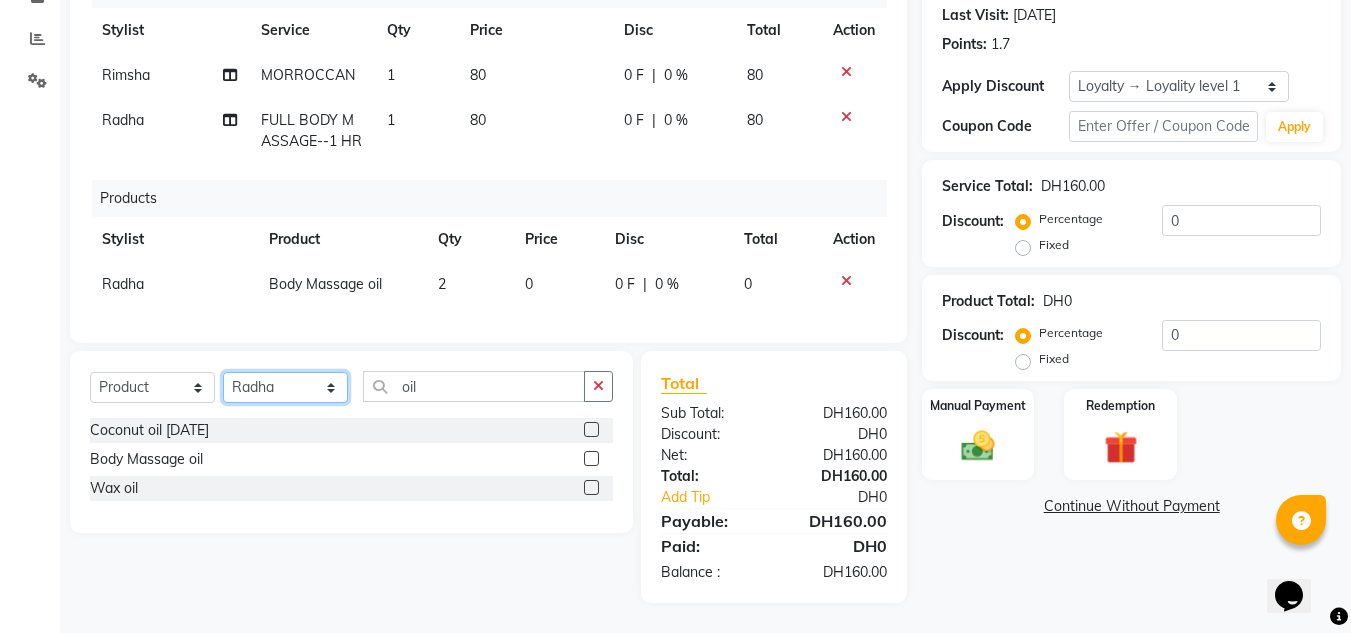 click on "Select Stylist ABUSHAGARA Kavita Laxmi Management [PERSON_NAME] RECEPTION-ALWAHDA [PERSON_NAME] SALON [PERSON_NAME] trial" 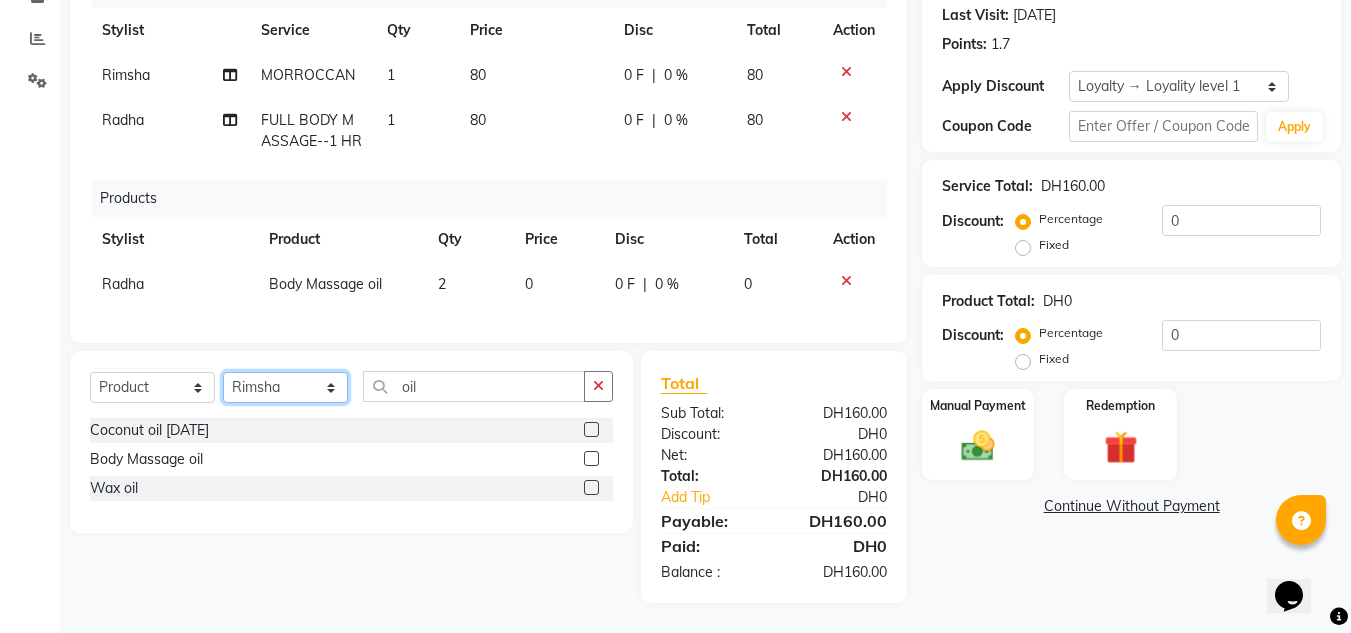 click on "Select Stylist ABUSHAGARA Kavita Laxmi Management [PERSON_NAME] RECEPTION-ALWAHDA [PERSON_NAME] SALON [PERSON_NAME] trial" 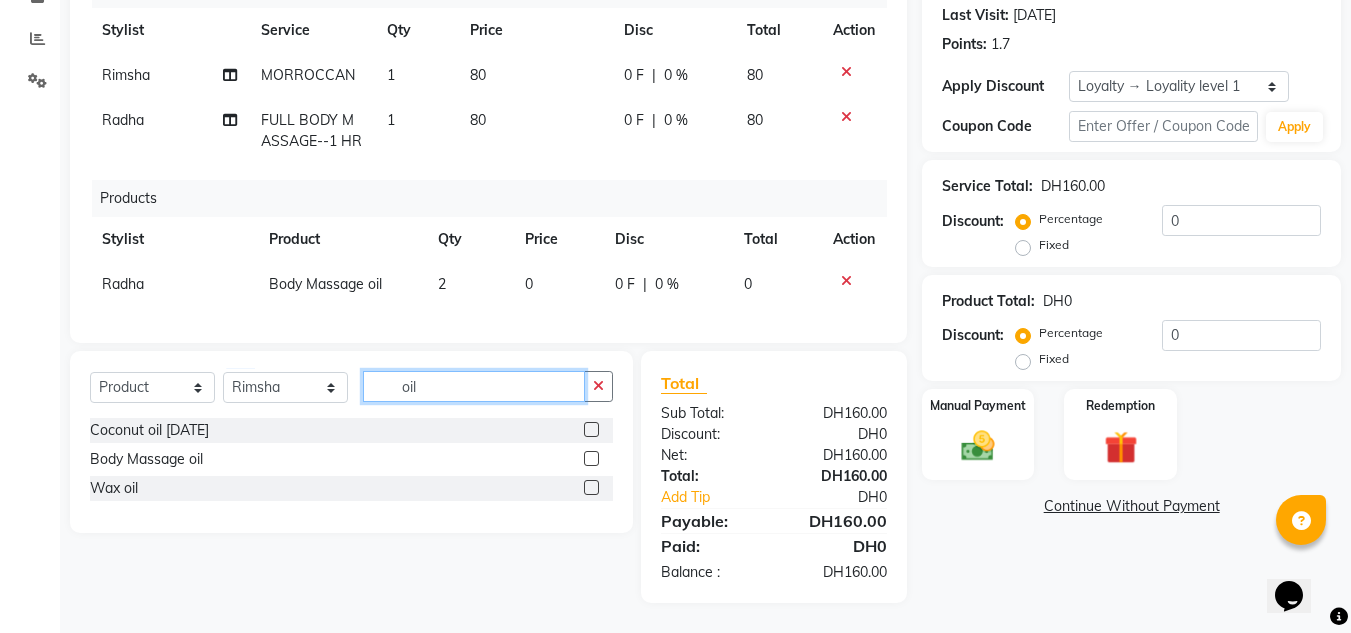 drag, startPoint x: 451, startPoint y: 383, endPoint x: 345, endPoint y: 402, distance: 107.68937 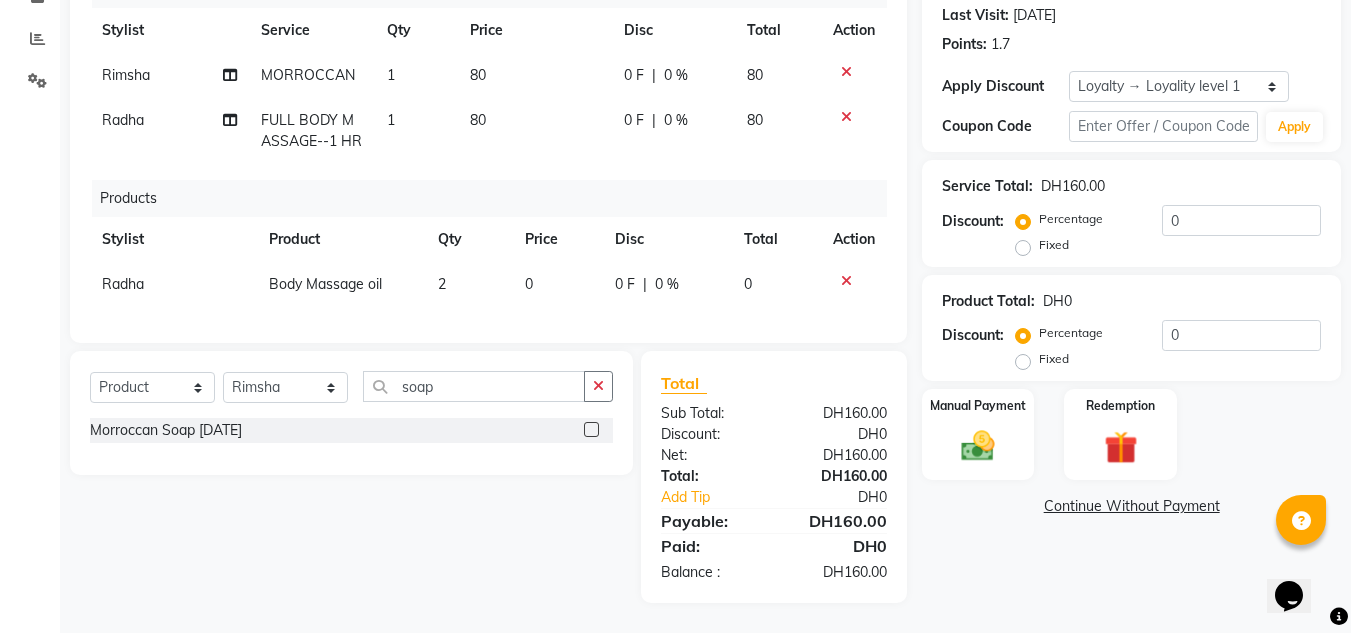 click 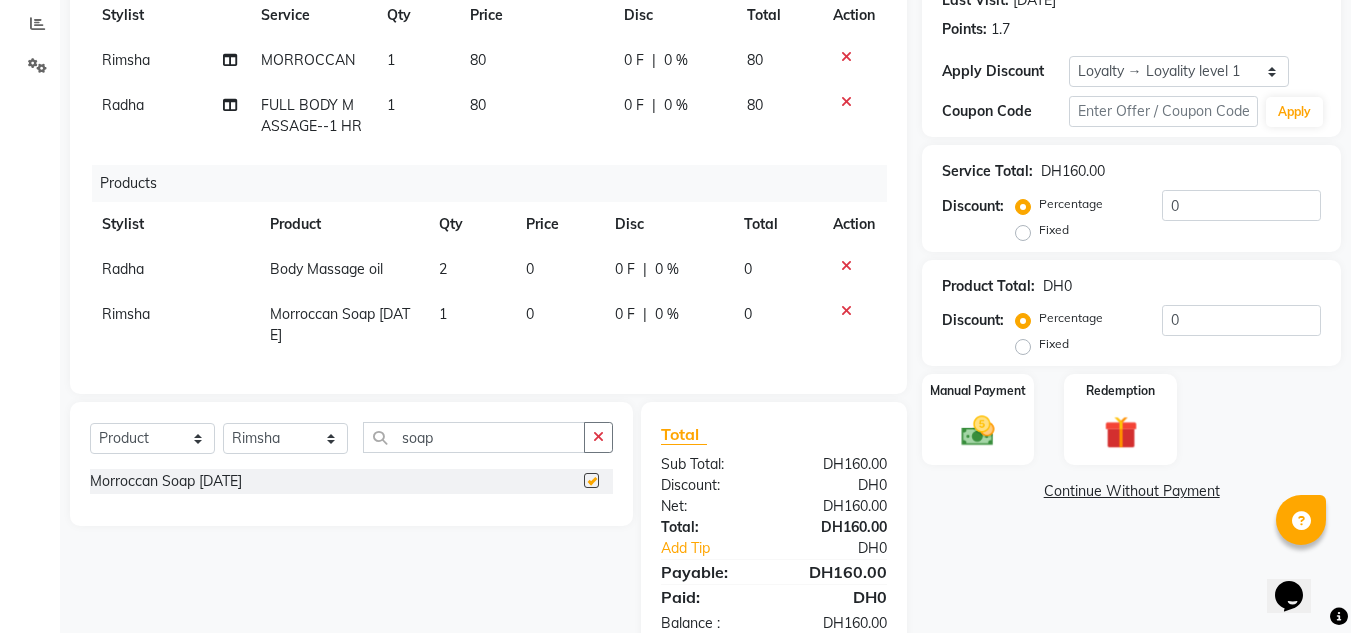 scroll, scrollTop: 358, scrollLeft: 0, axis: vertical 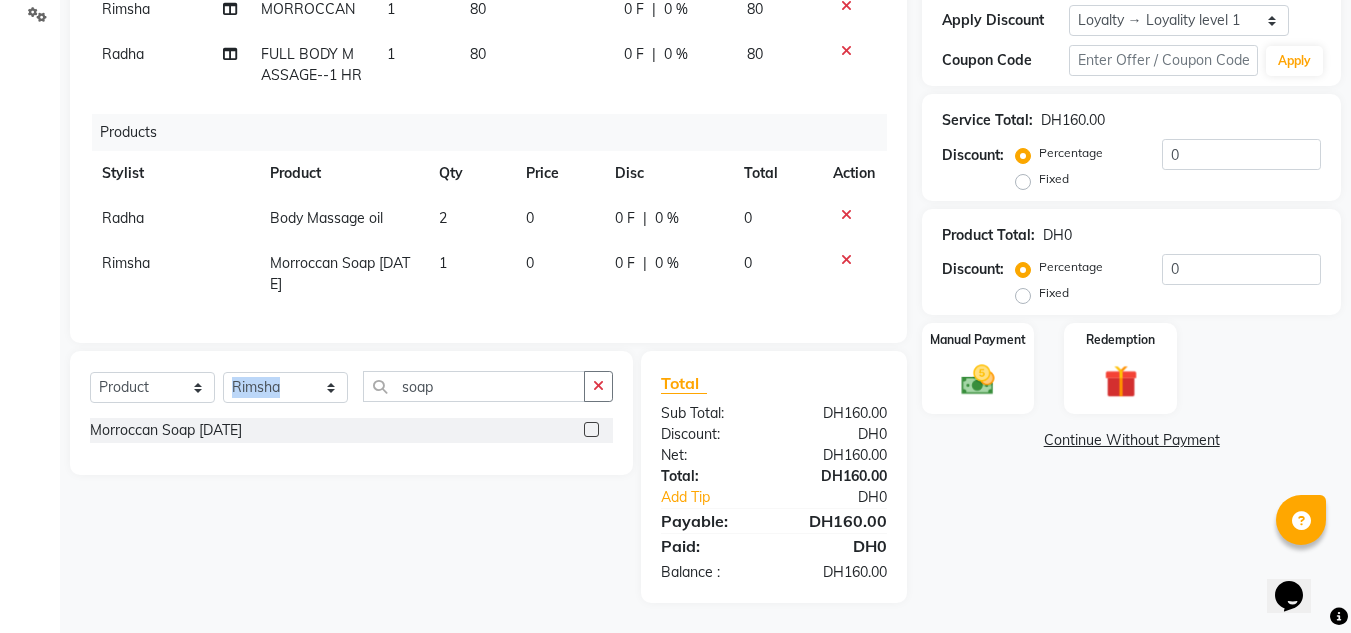 drag, startPoint x: 501, startPoint y: 365, endPoint x: 329, endPoint y: 391, distance: 173.95401 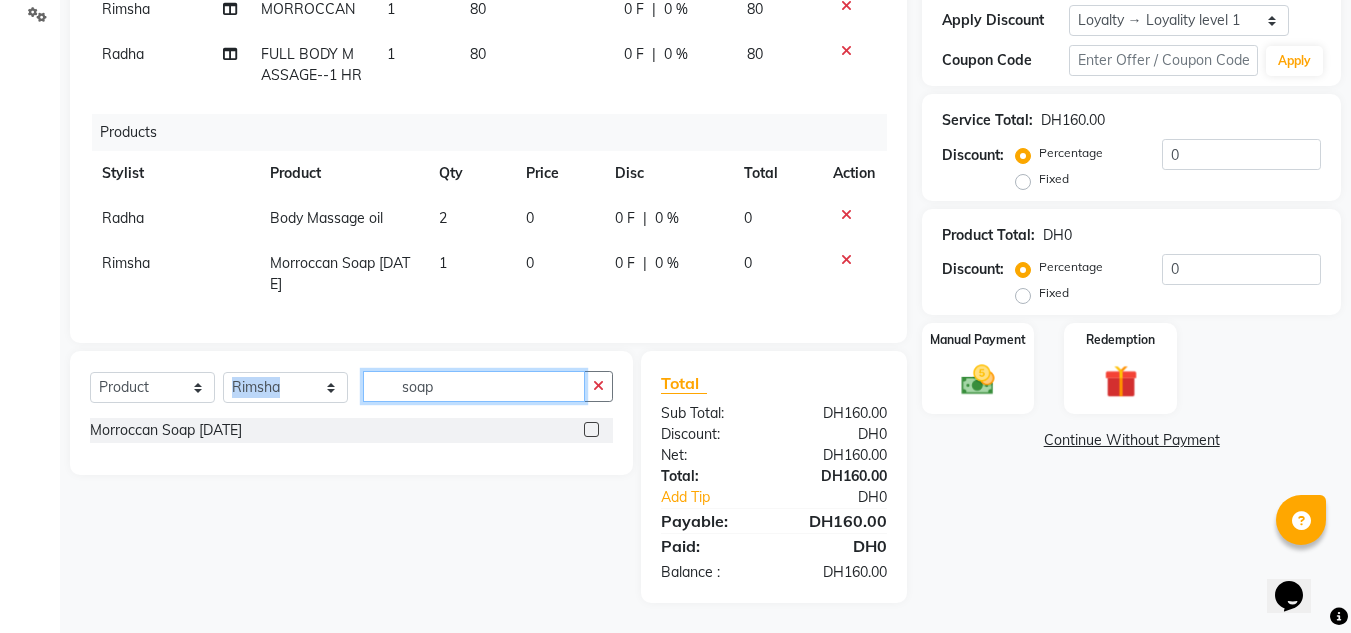 click on "soap" 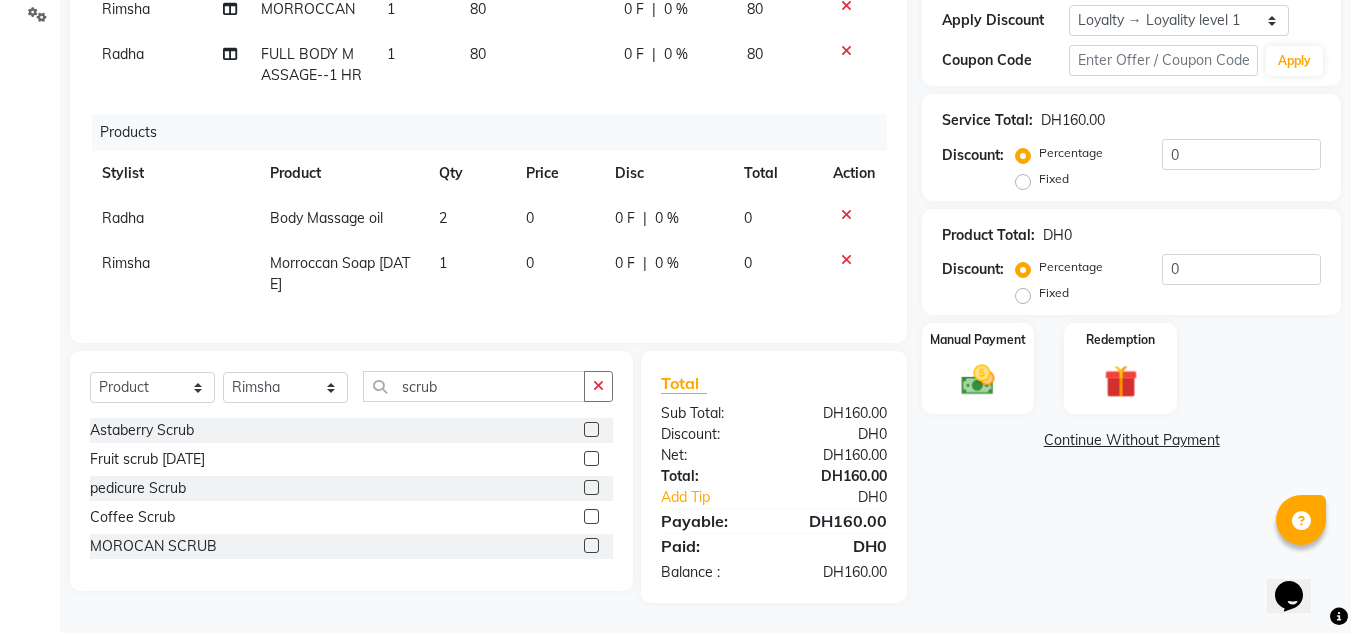 click 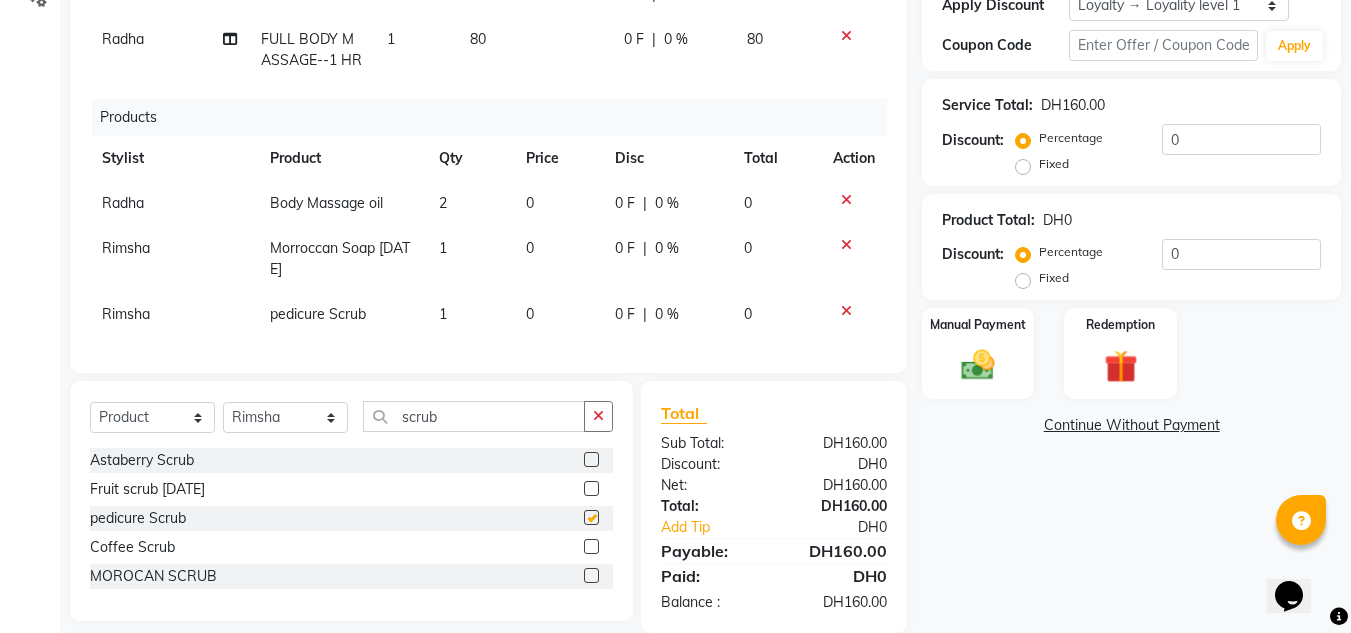 scroll, scrollTop: 403, scrollLeft: 0, axis: vertical 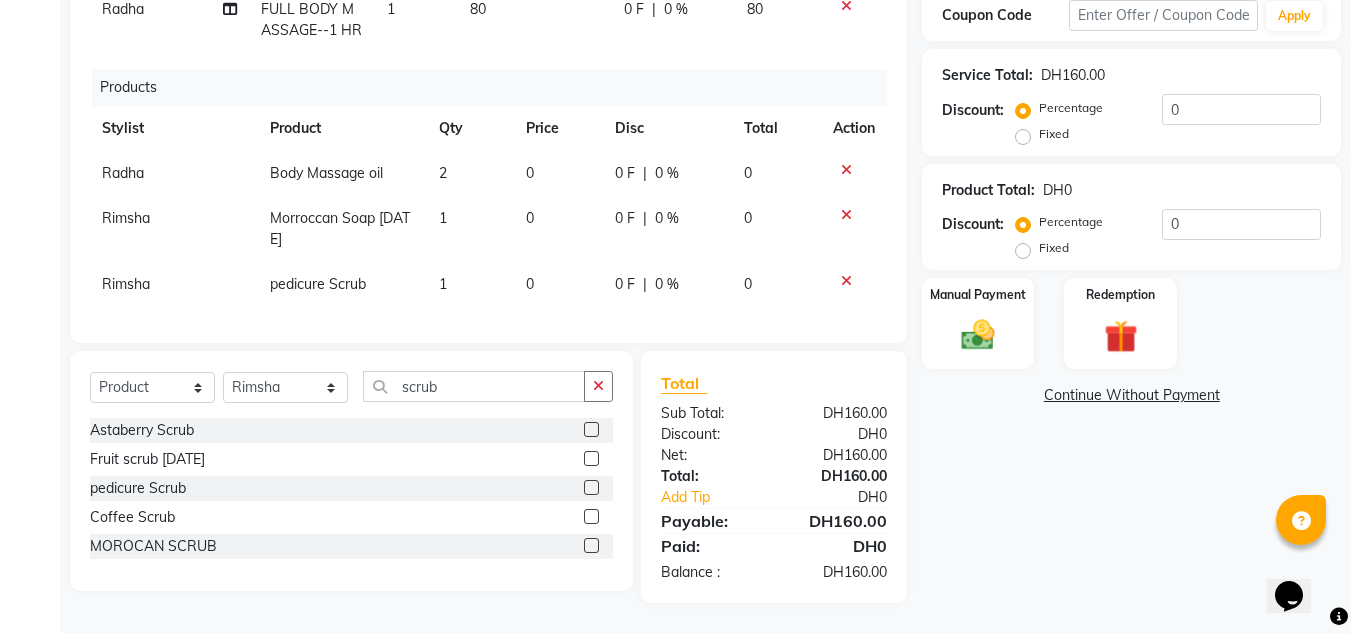 click on "1" 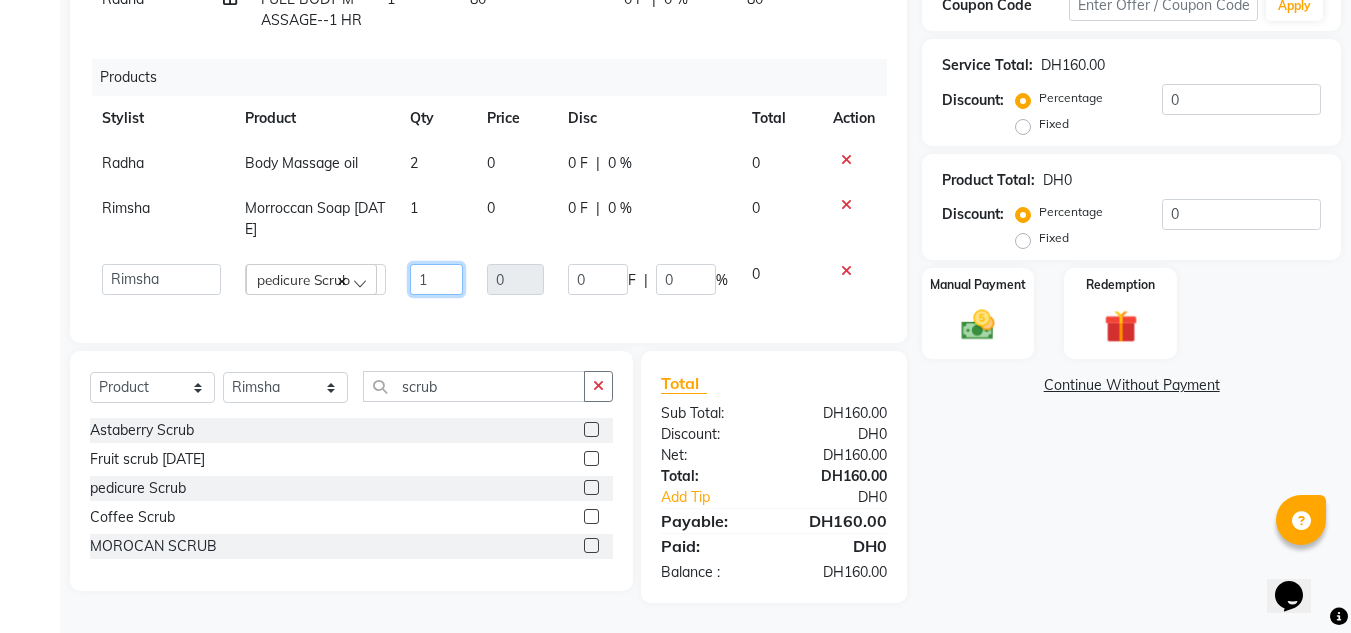 drag, startPoint x: 450, startPoint y: 271, endPoint x: 360, endPoint y: 272, distance: 90.005554 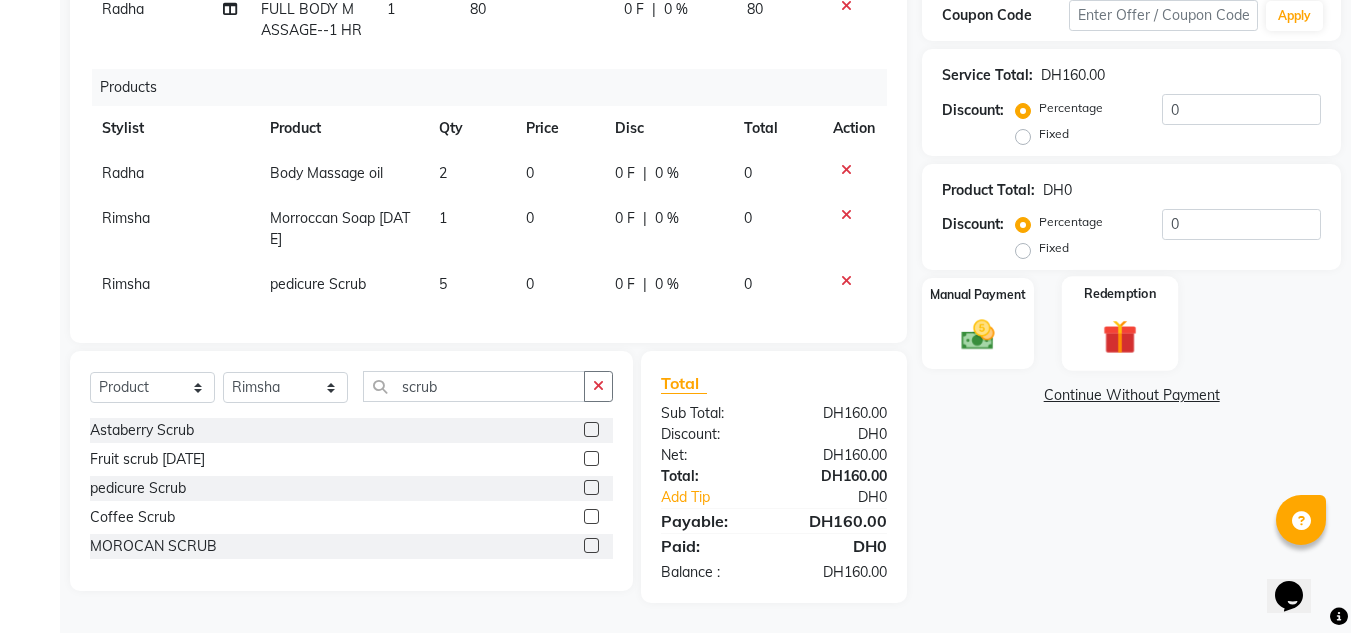 click on "Redemption" 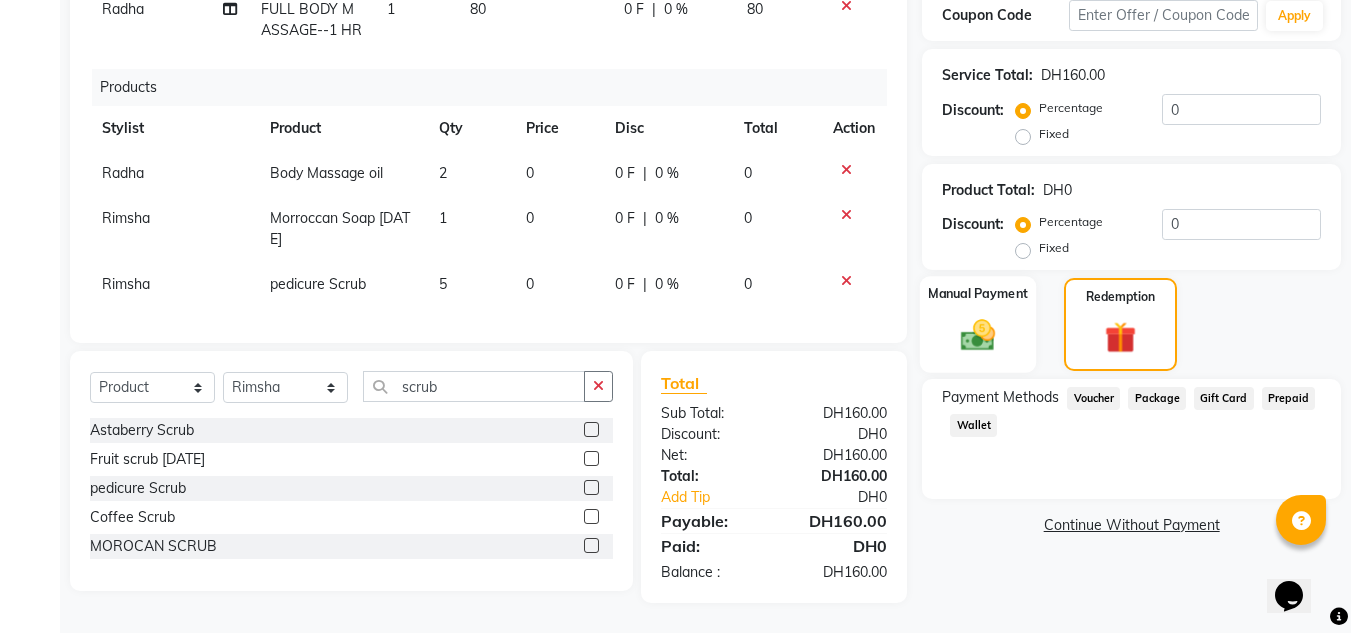 click 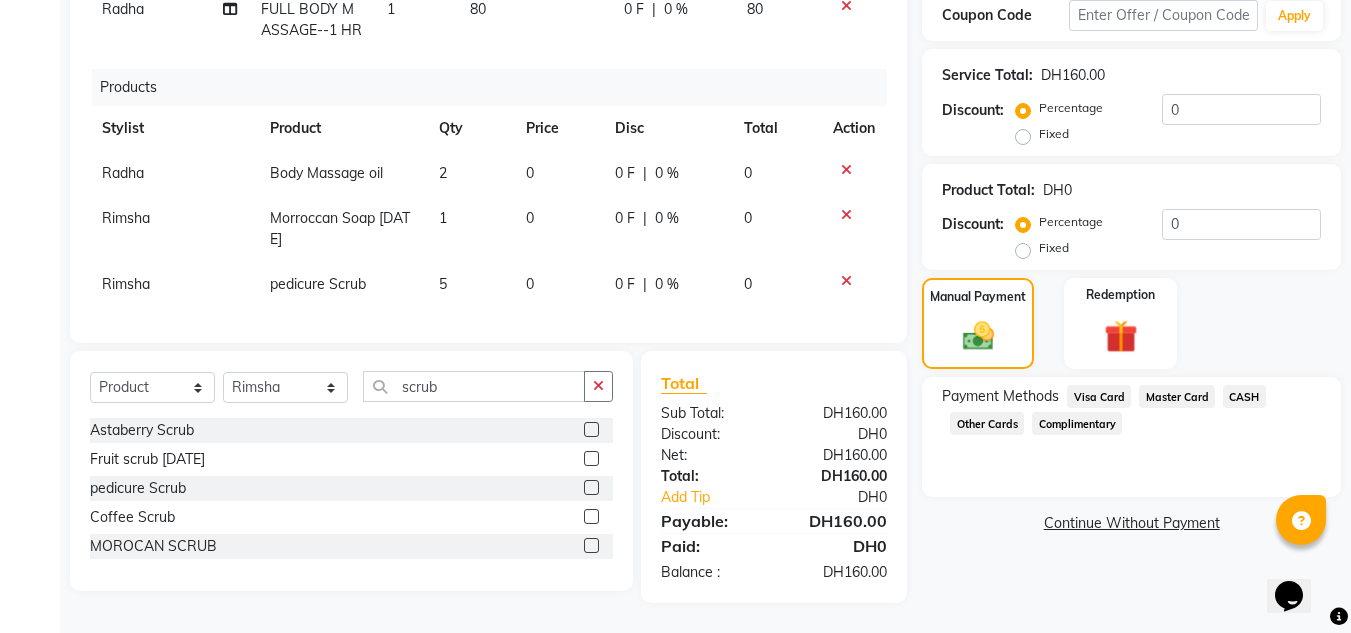 click on "Master Card" 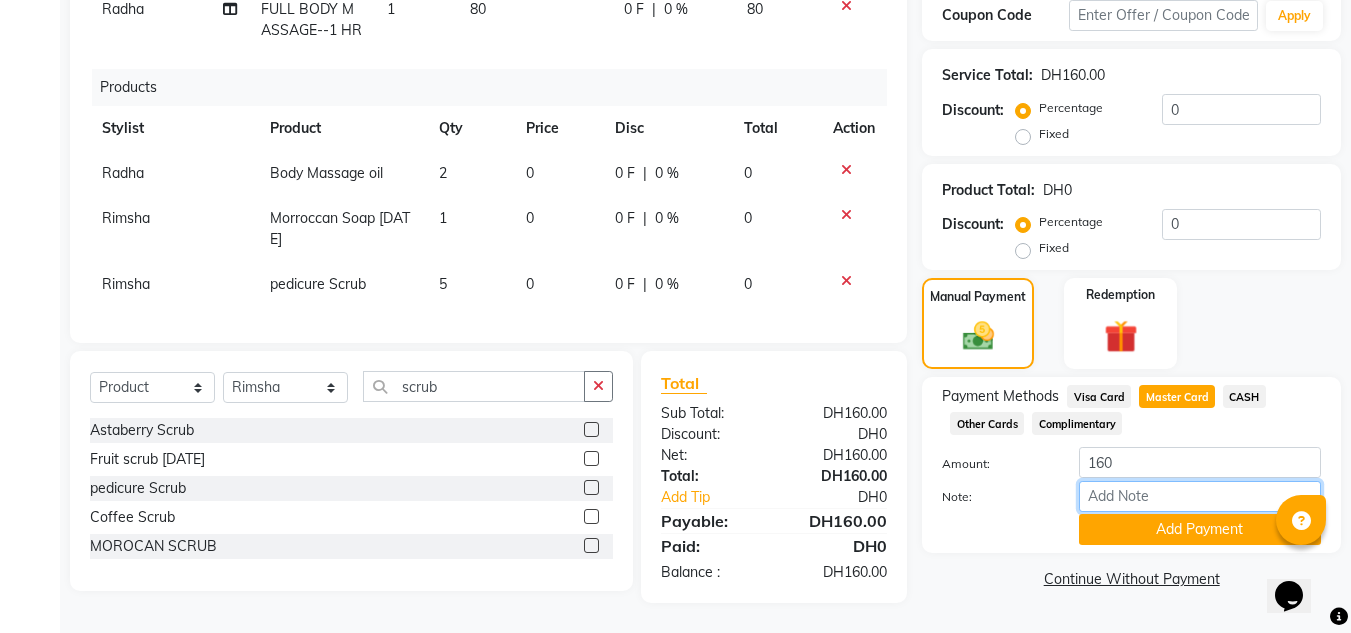 drag, startPoint x: 1163, startPoint y: 484, endPoint x: 1146, endPoint y: 485, distance: 17.029387 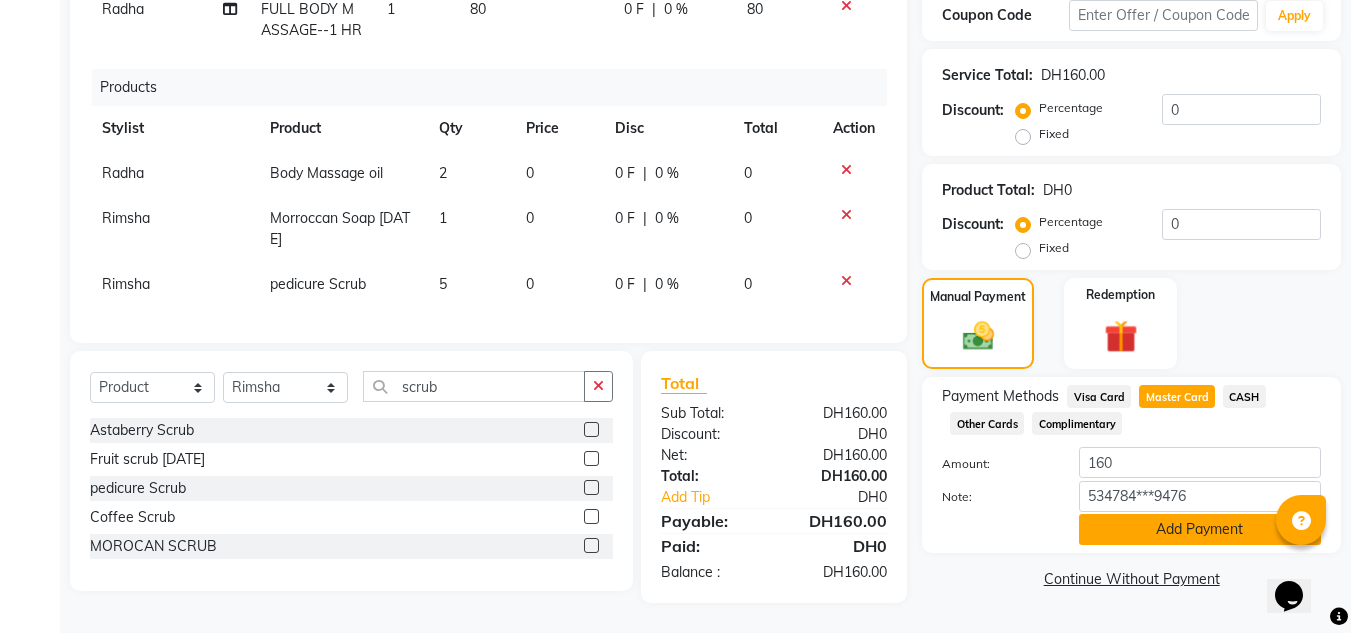 click on "Add Payment" 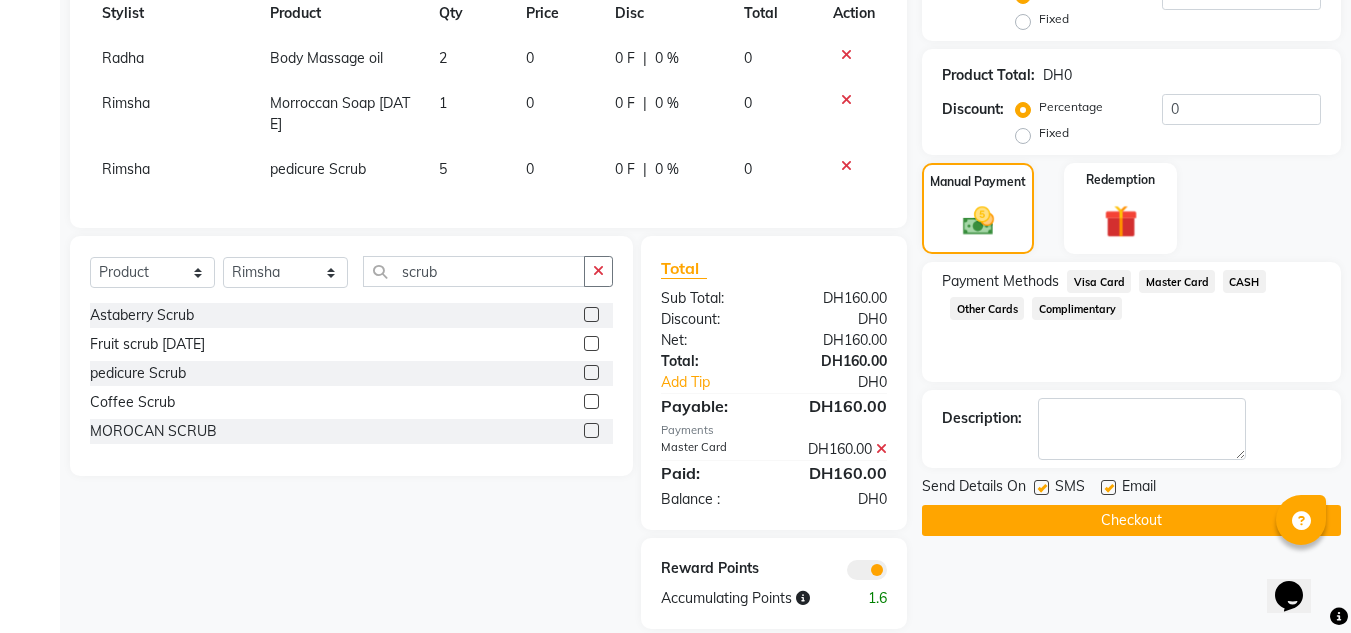 scroll, scrollTop: 544, scrollLeft: 0, axis: vertical 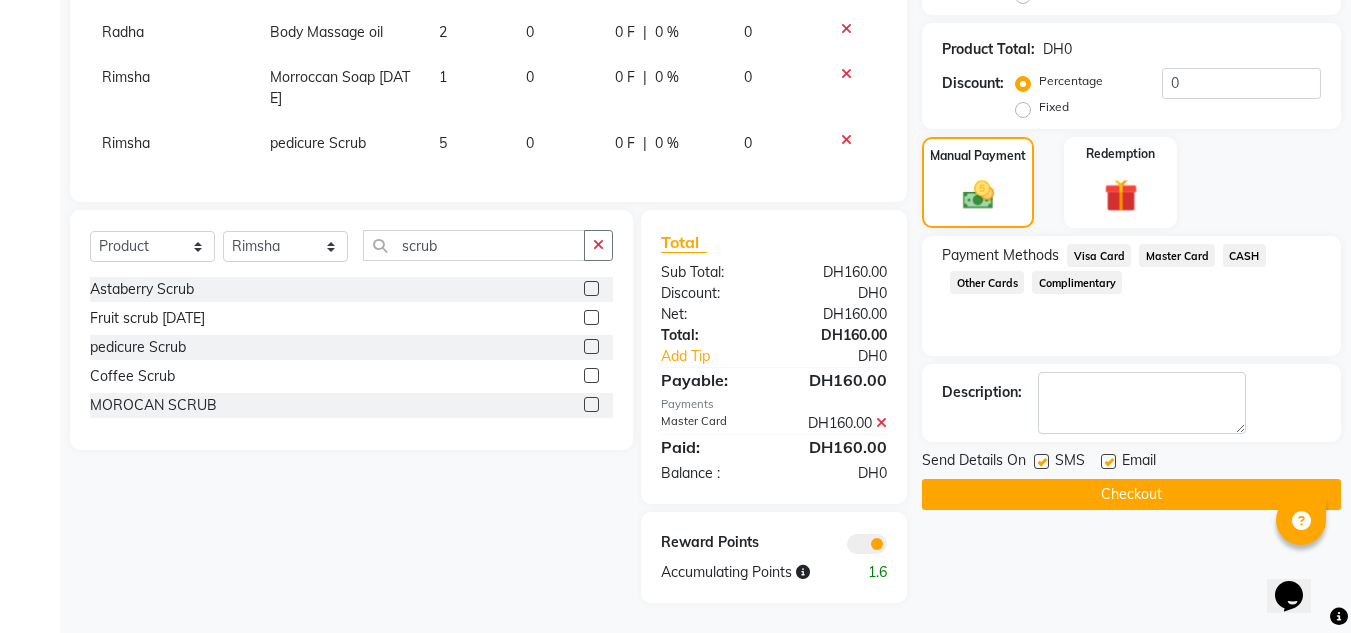 click on "Checkout" 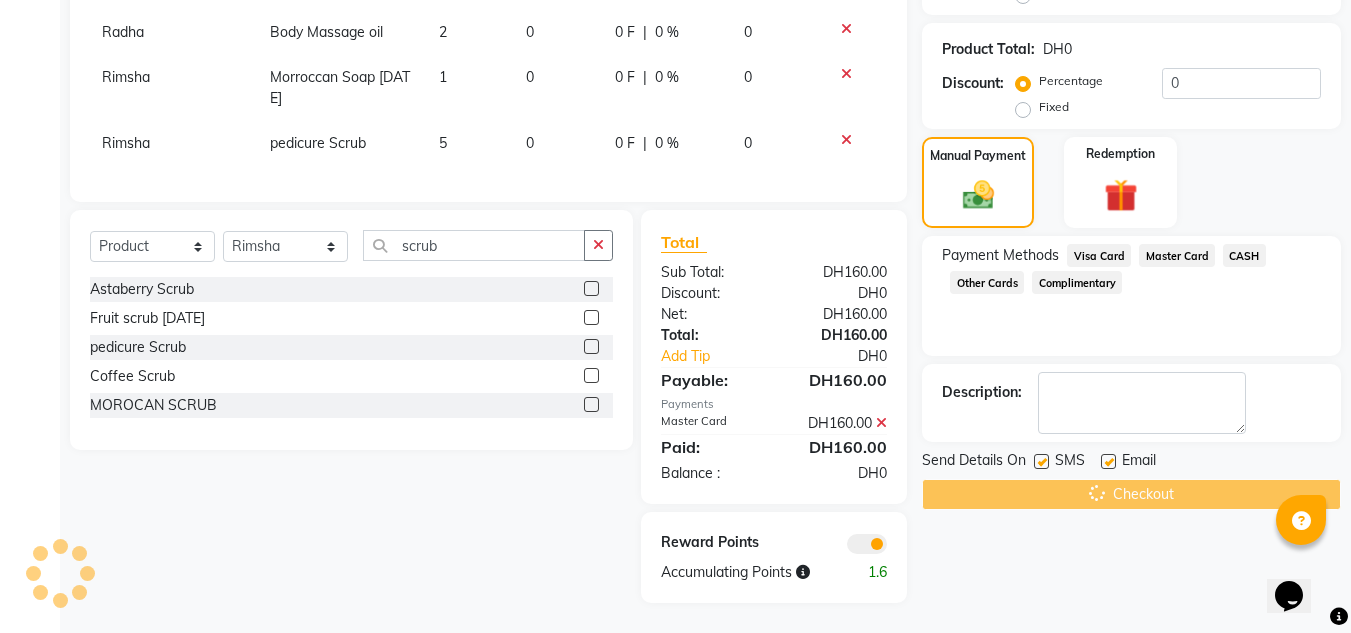 scroll, scrollTop: 340, scrollLeft: 0, axis: vertical 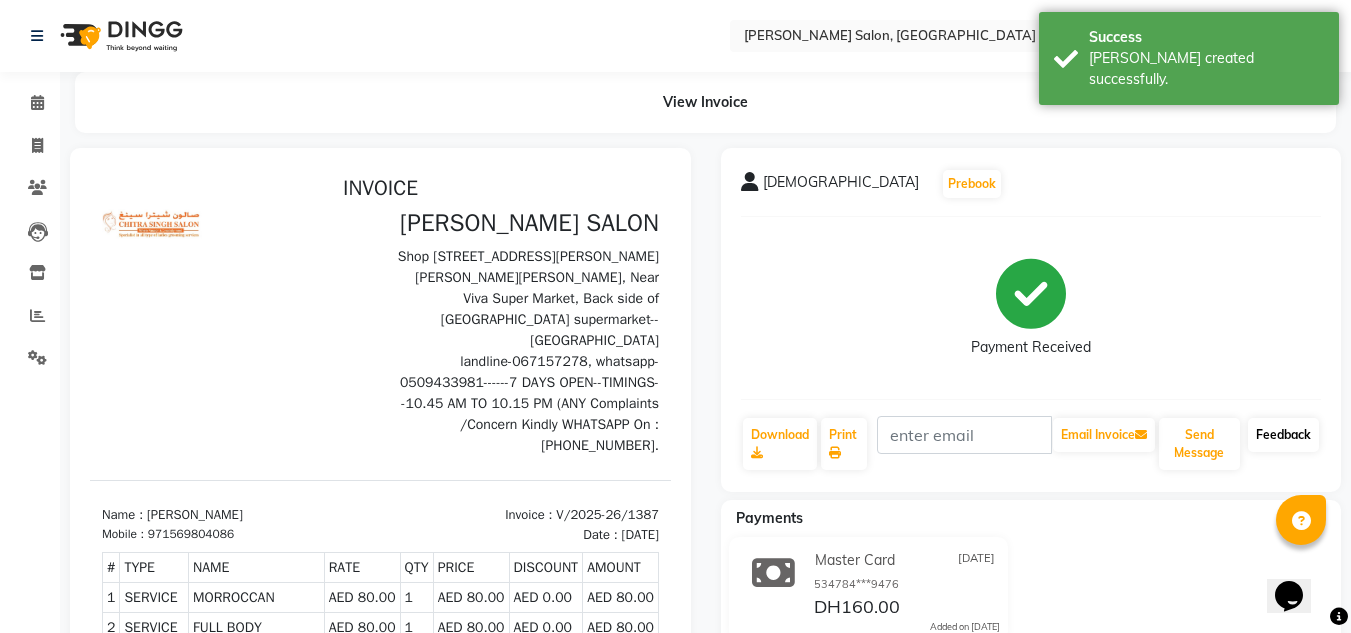 click on "Feedback" 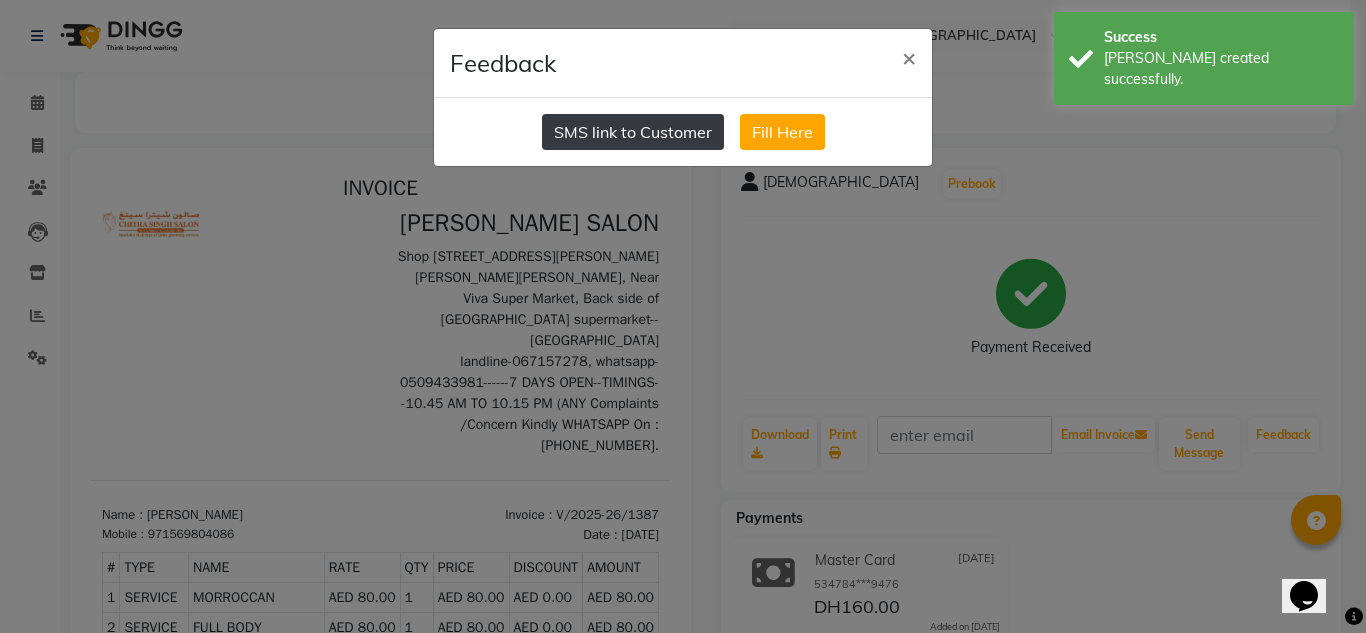 drag, startPoint x: 628, startPoint y: 117, endPoint x: 623, endPoint y: 127, distance: 11.18034 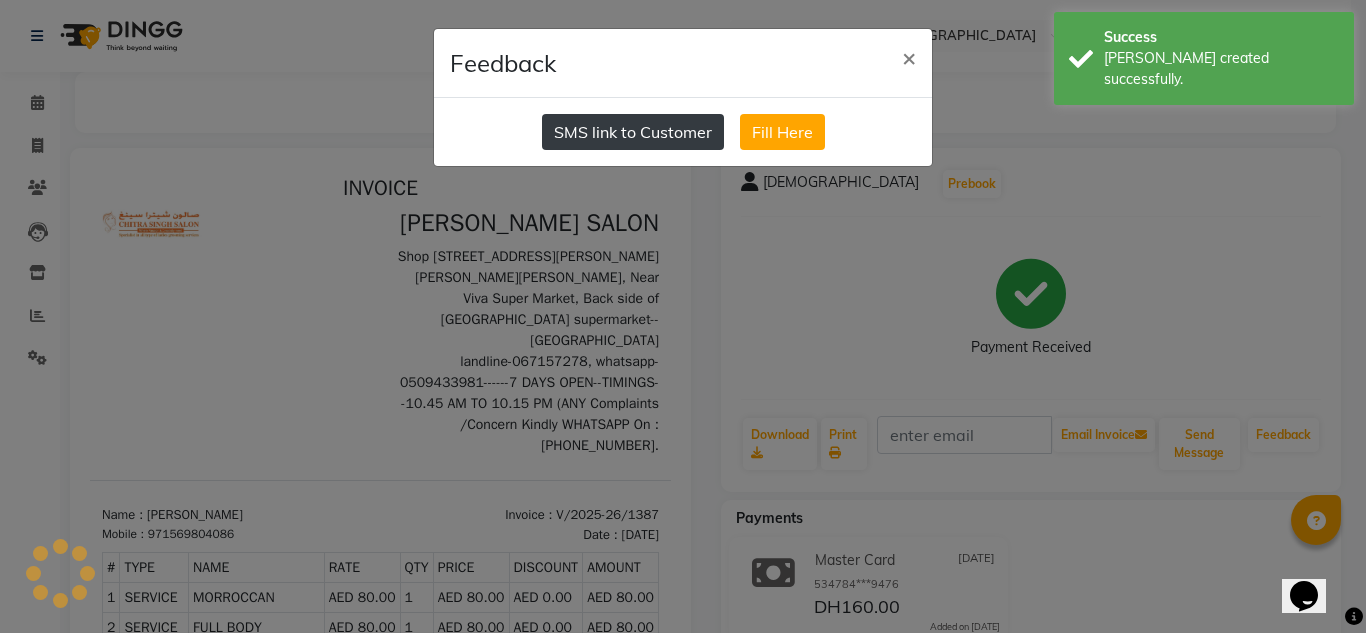 click on "SMS link to Customer" 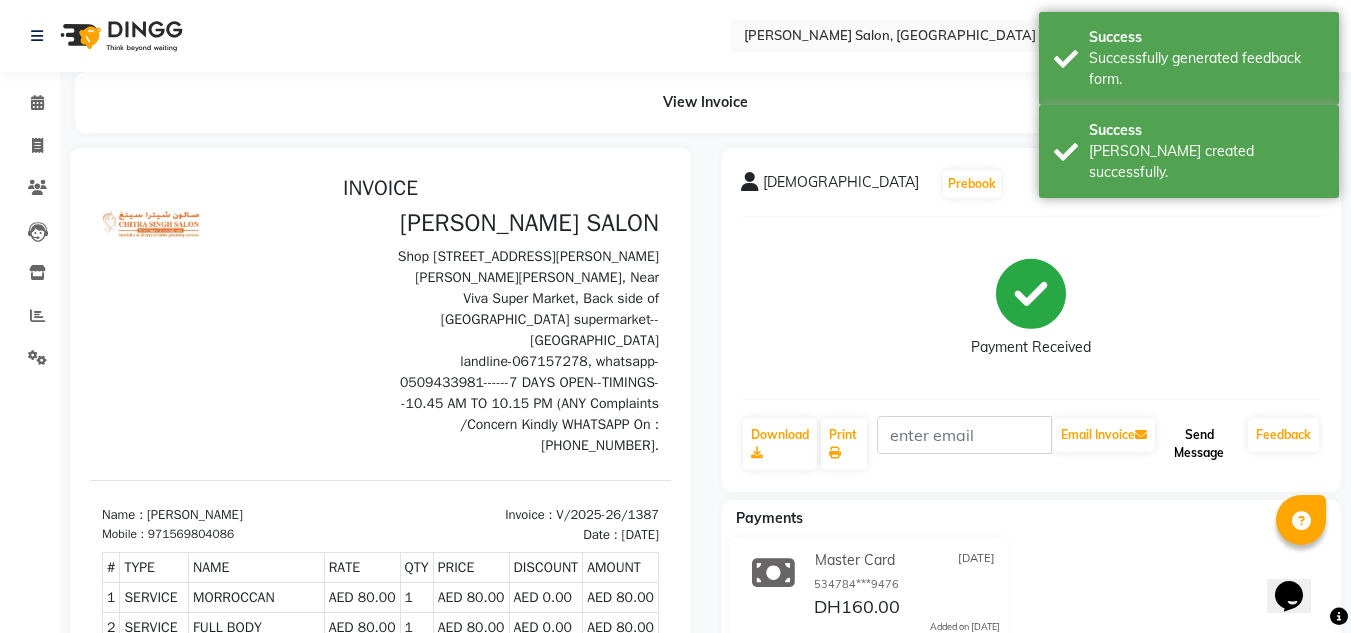 click on "Send Message" 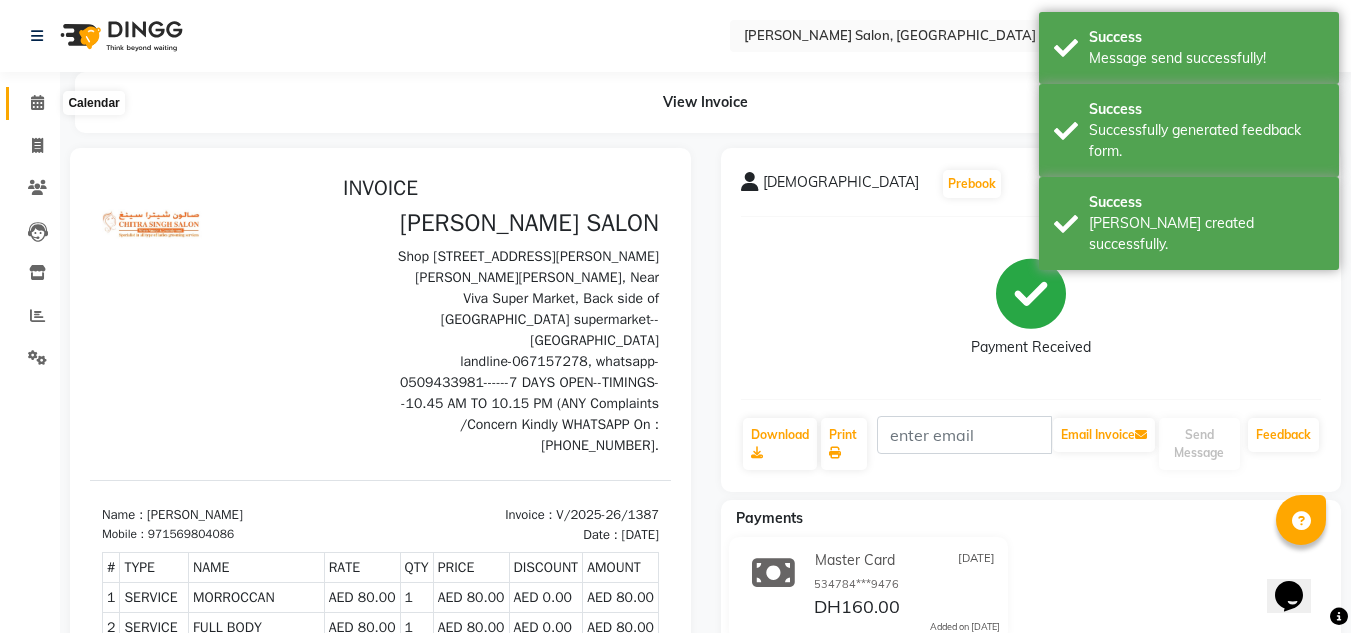 click 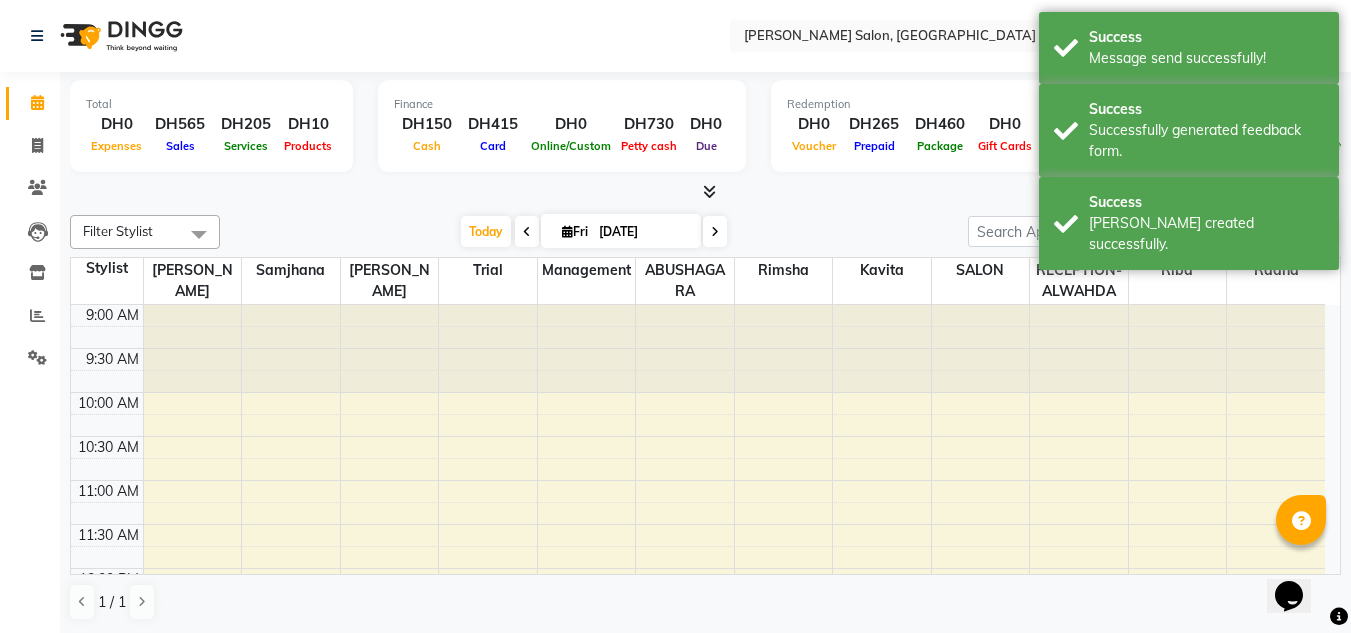 scroll, scrollTop: 924, scrollLeft: 0, axis: vertical 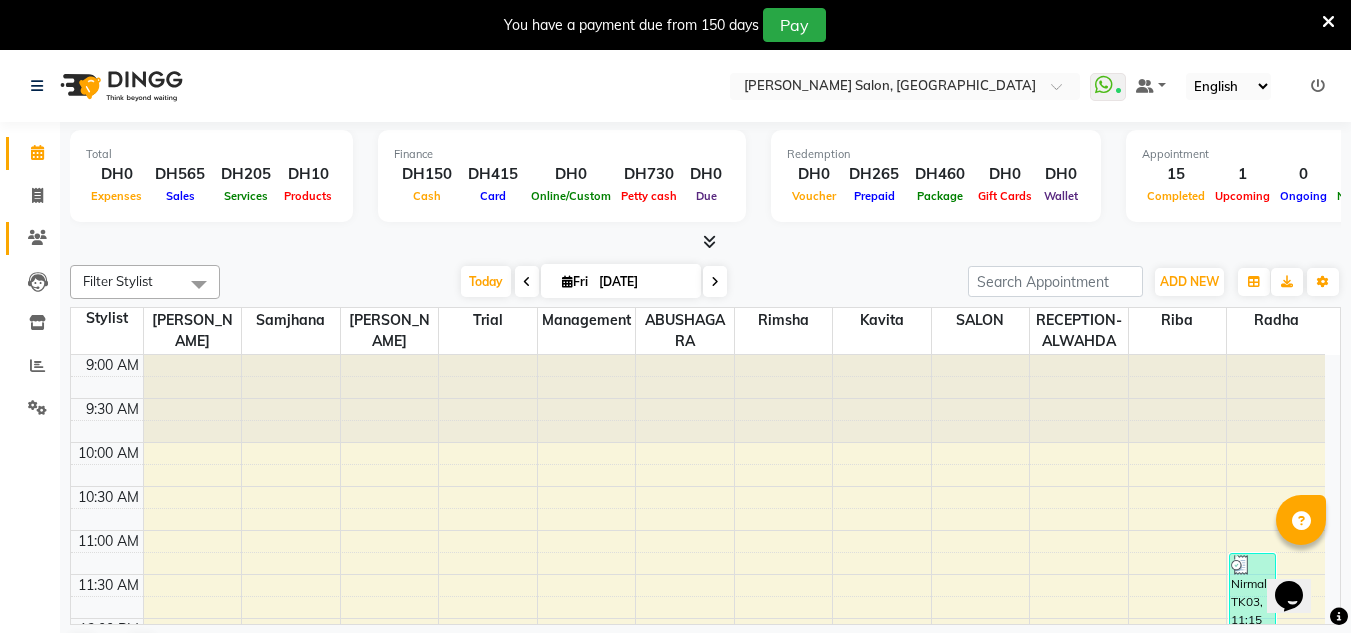click on "Clients" 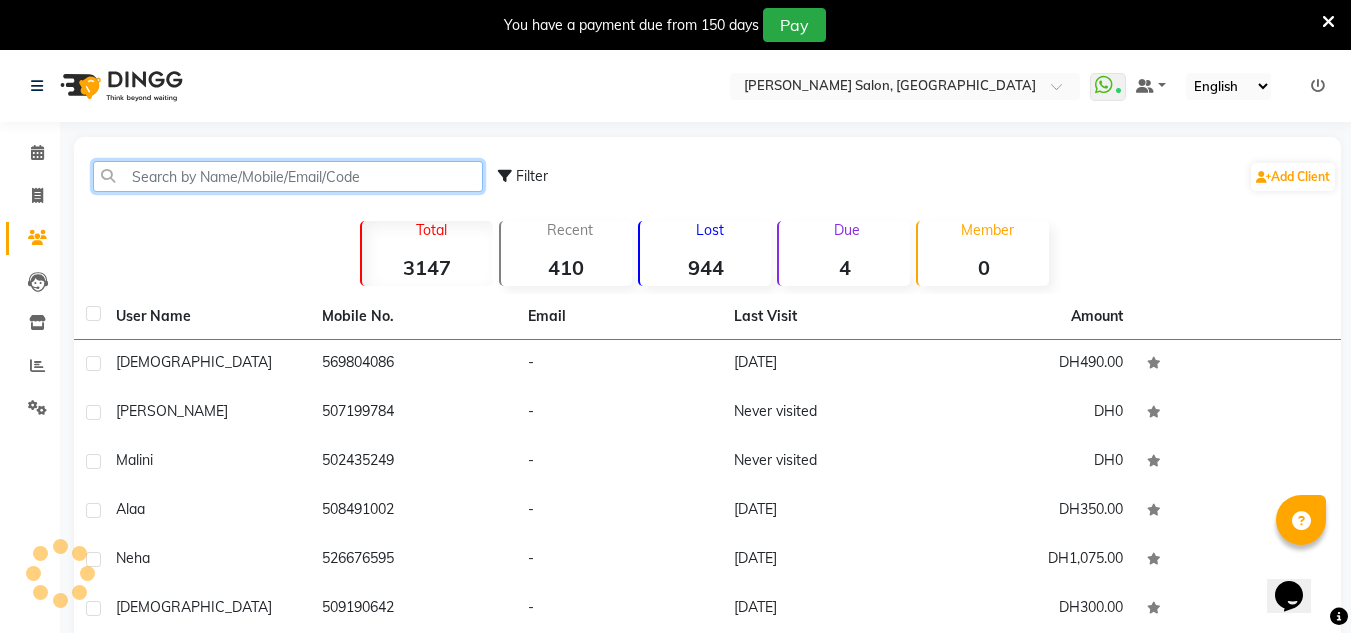 click 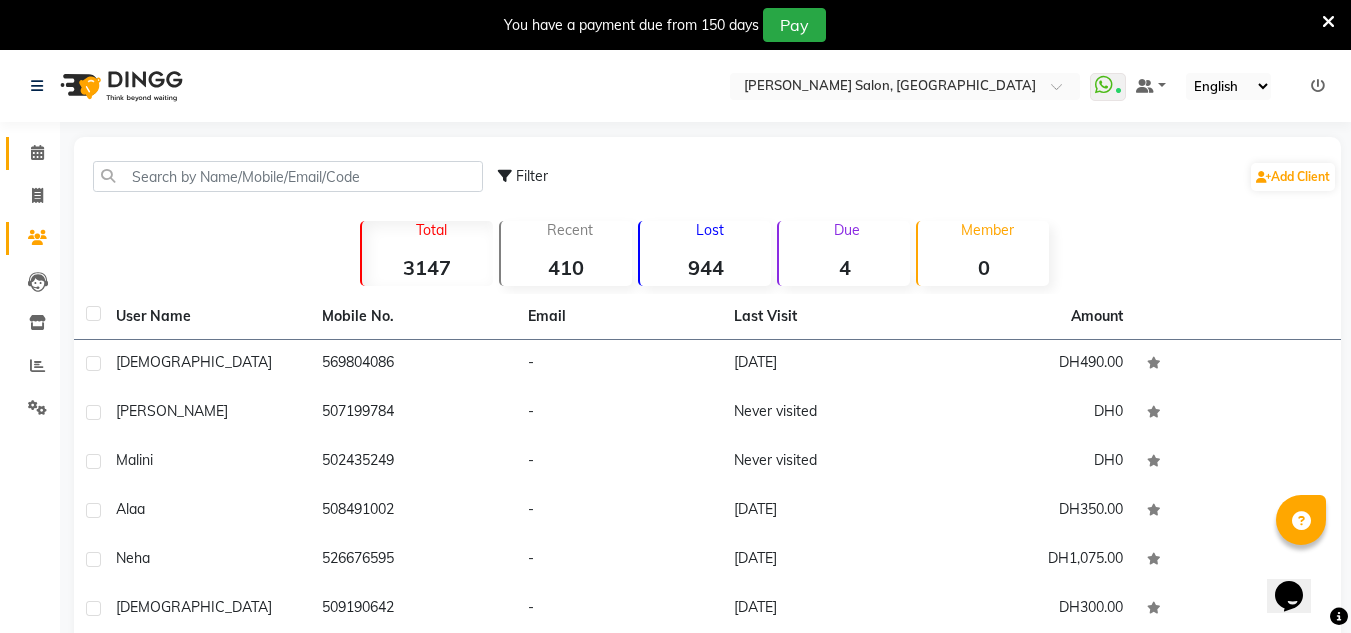 click on "Calendar" 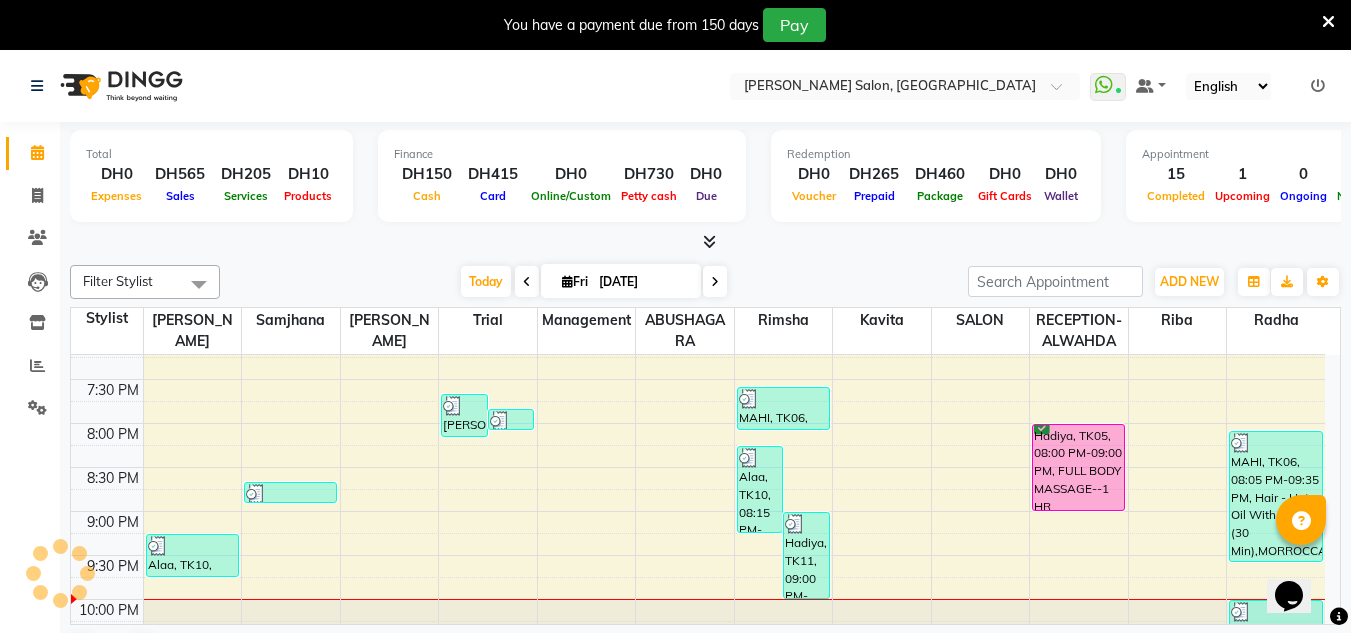 scroll, scrollTop: 0, scrollLeft: 0, axis: both 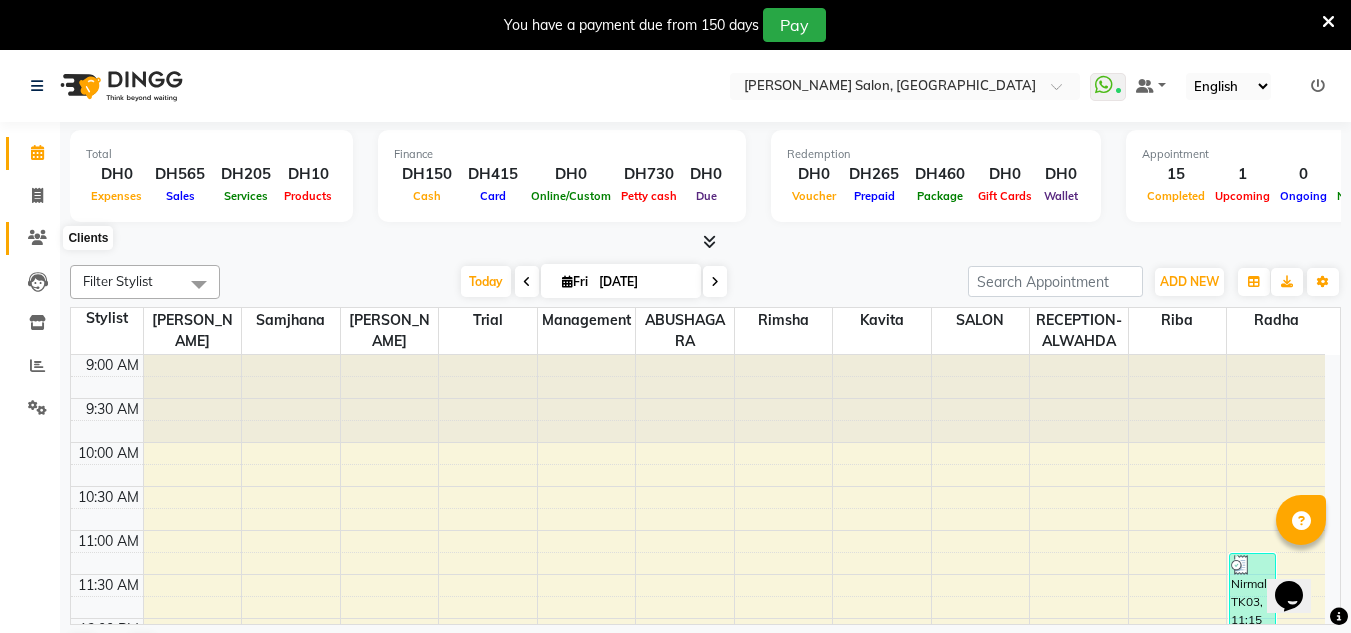 click 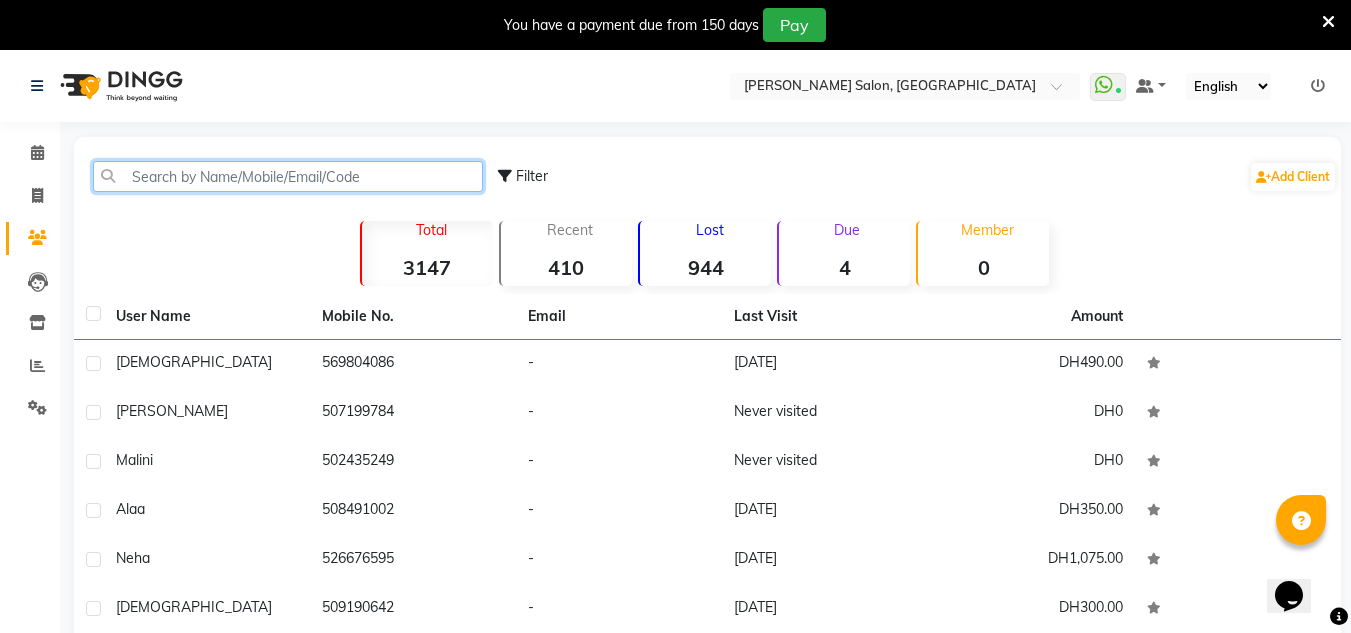 click 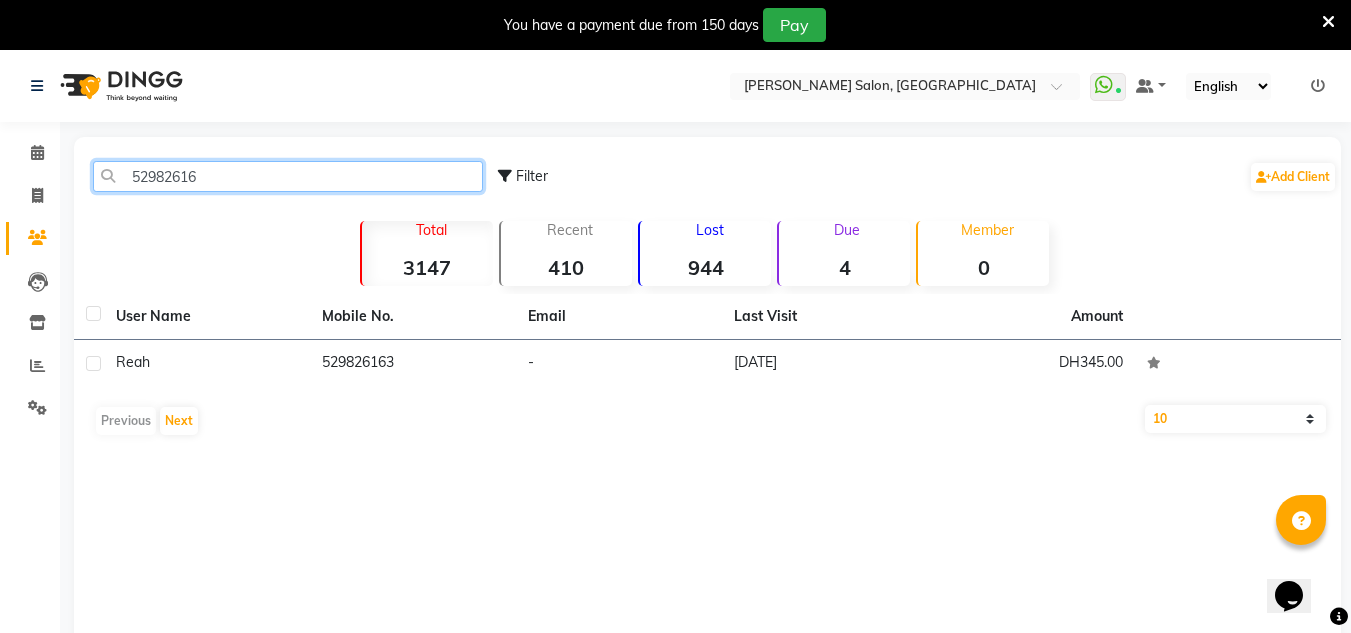 type on "52982616" 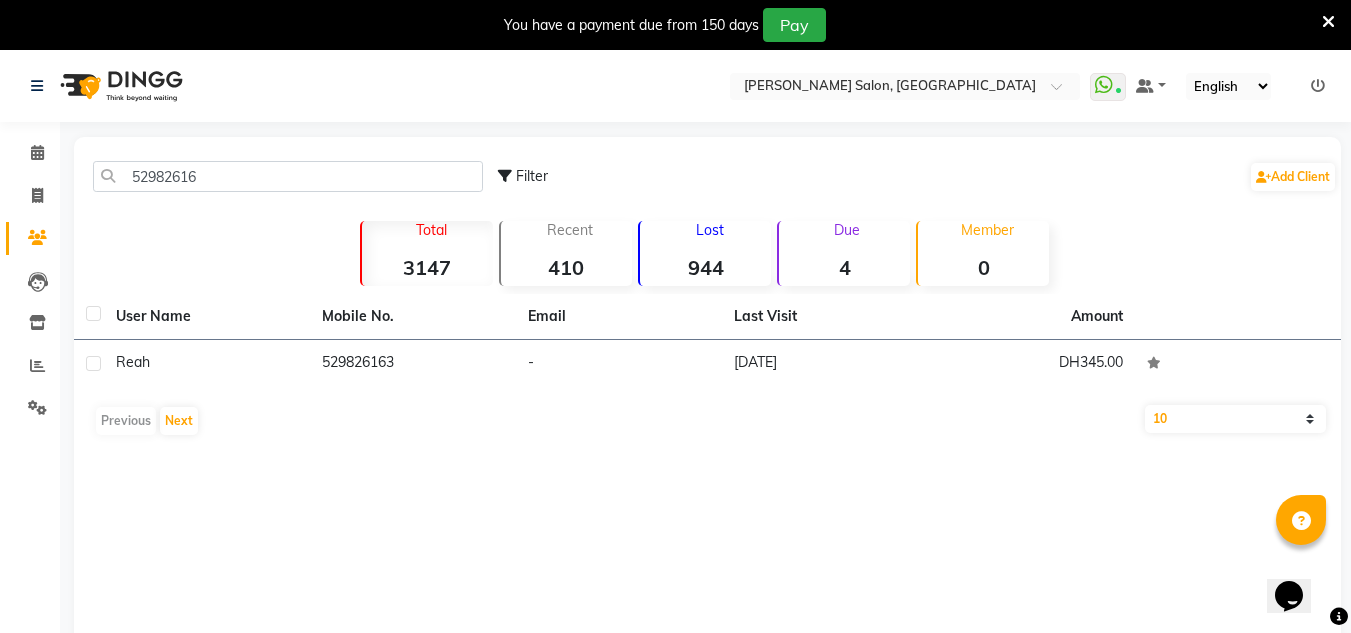 click on "User Name Mobile No. Email Last Visit Amount Reah     529826163   -   28-03-2025   DH345.00   Previous   Next   10   50   100" 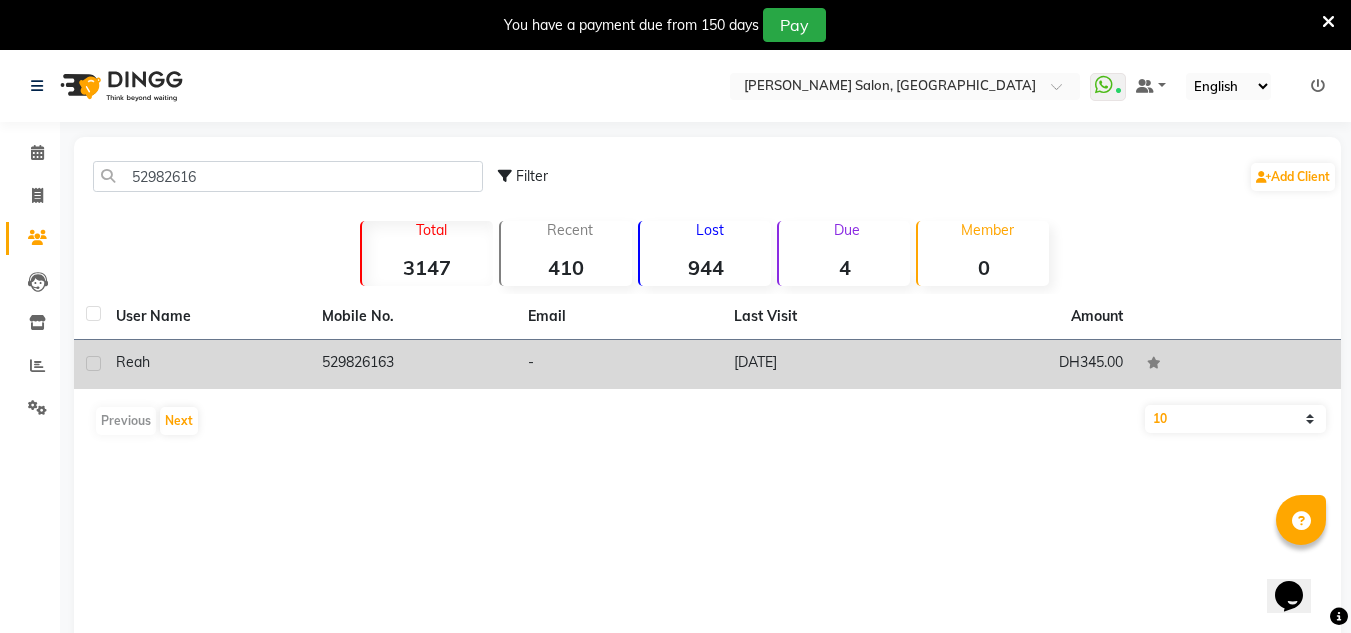 click on "-" 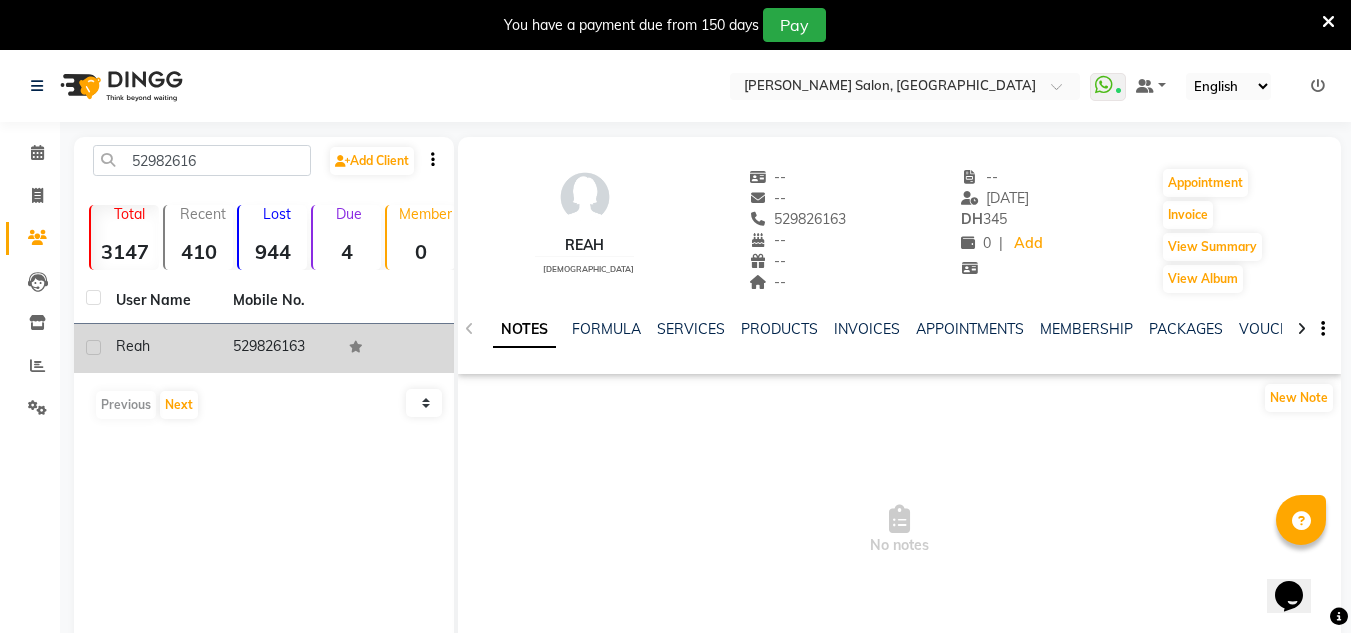 click on "Invoice" 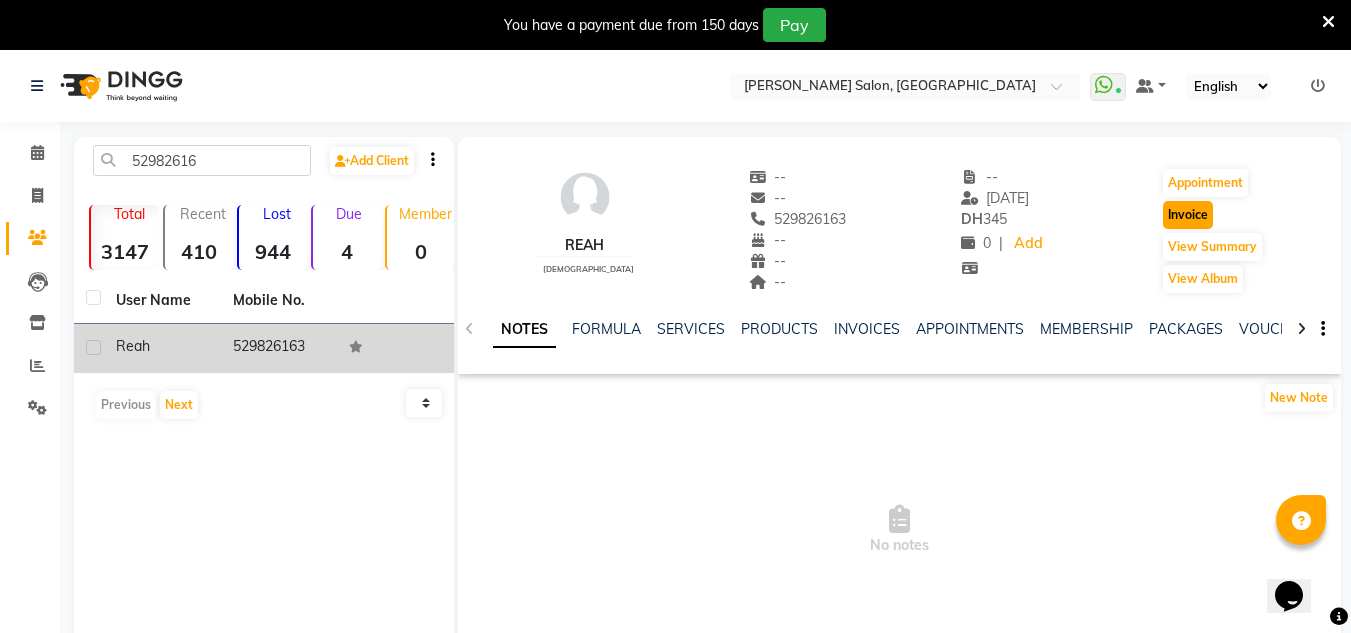 click on "Invoice" 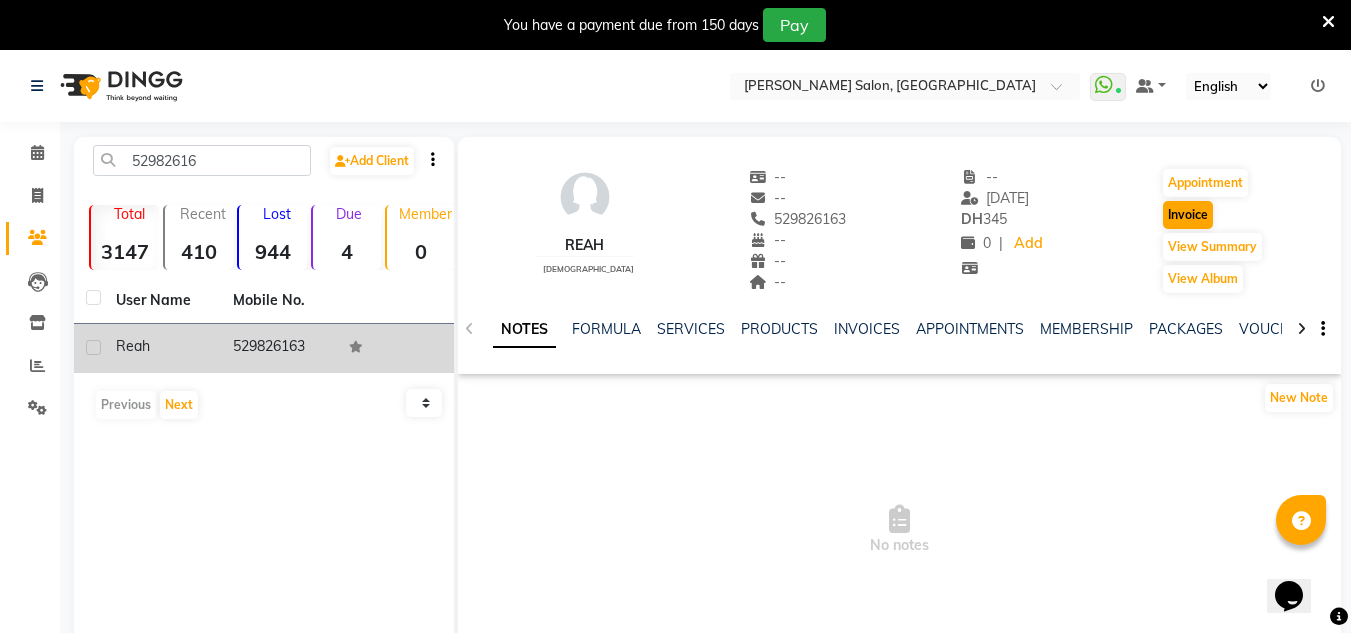 scroll, scrollTop: 50, scrollLeft: 0, axis: vertical 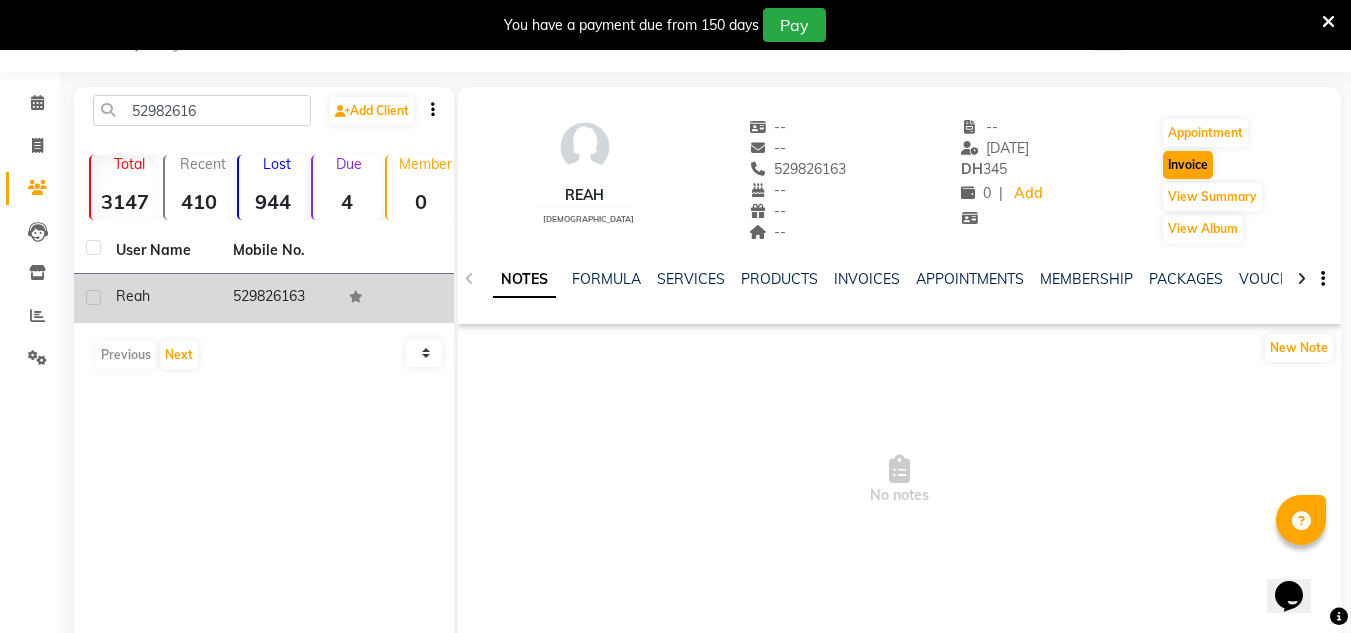 select on "4333" 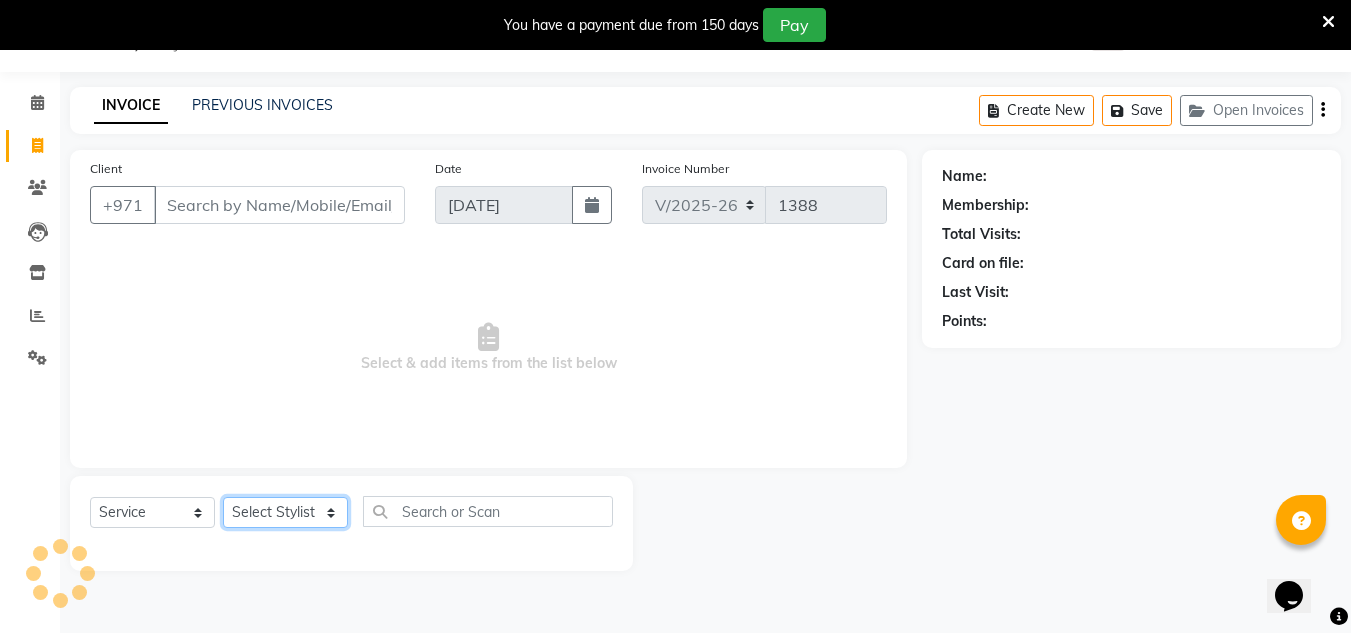 click on "Select Stylist" 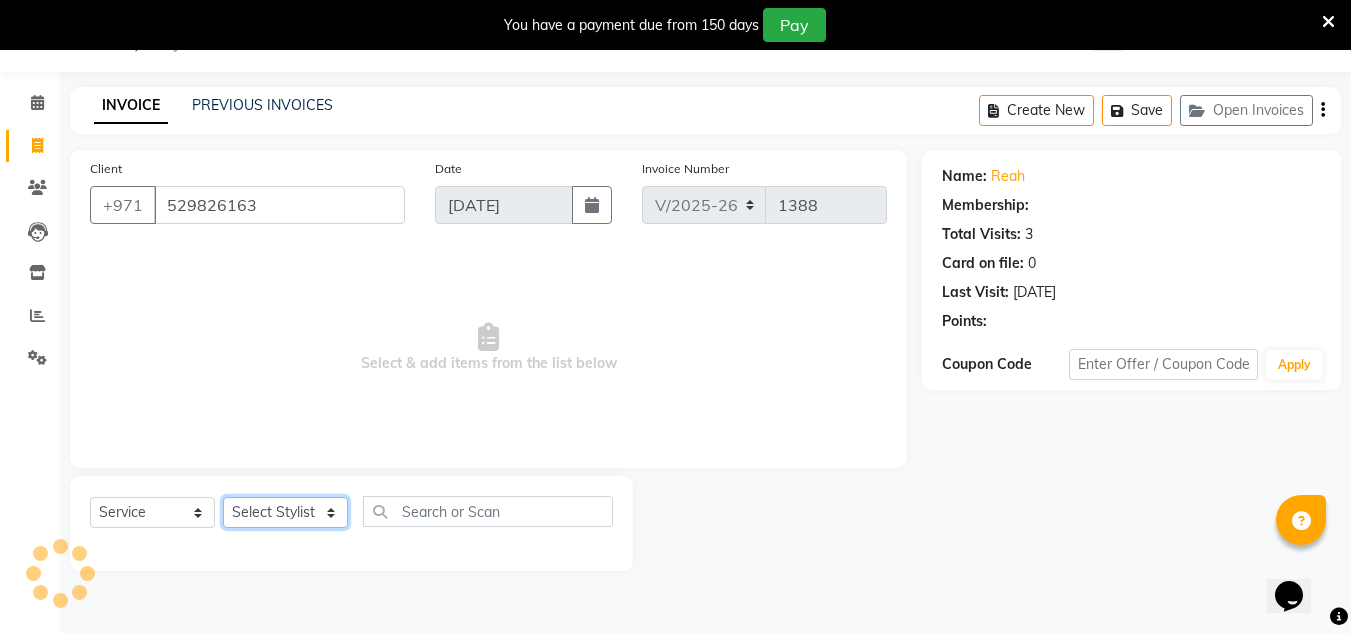 select on "1: Object" 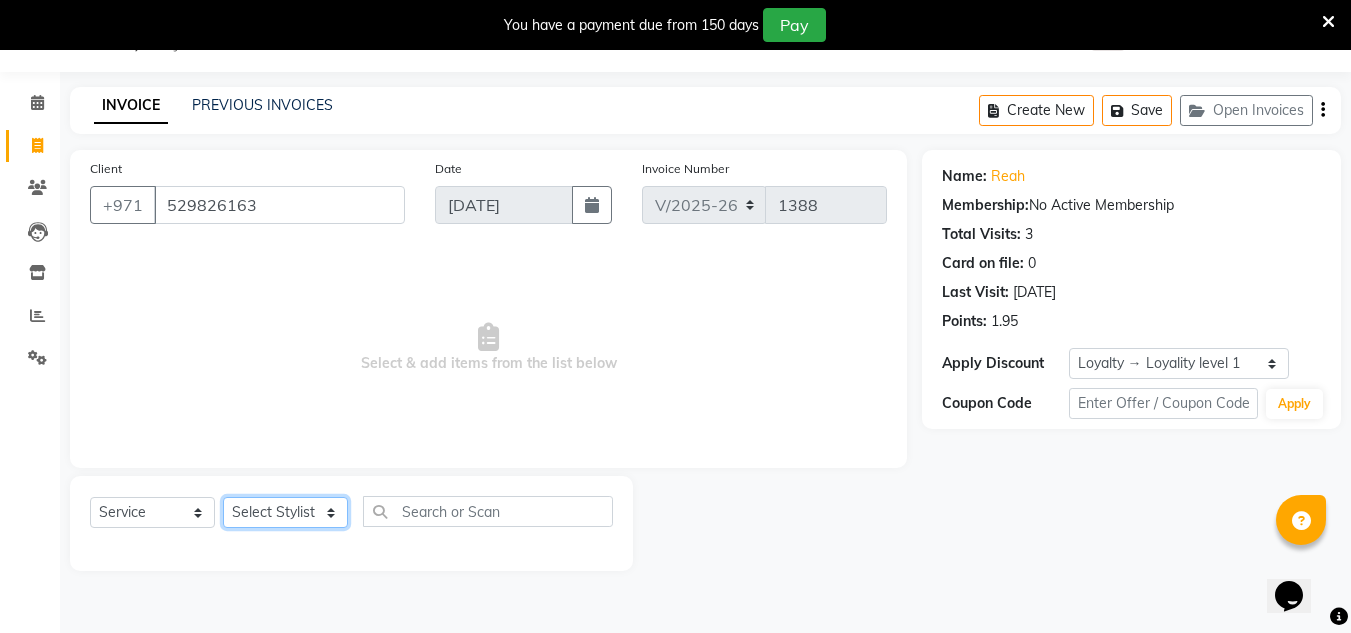 select on "36337" 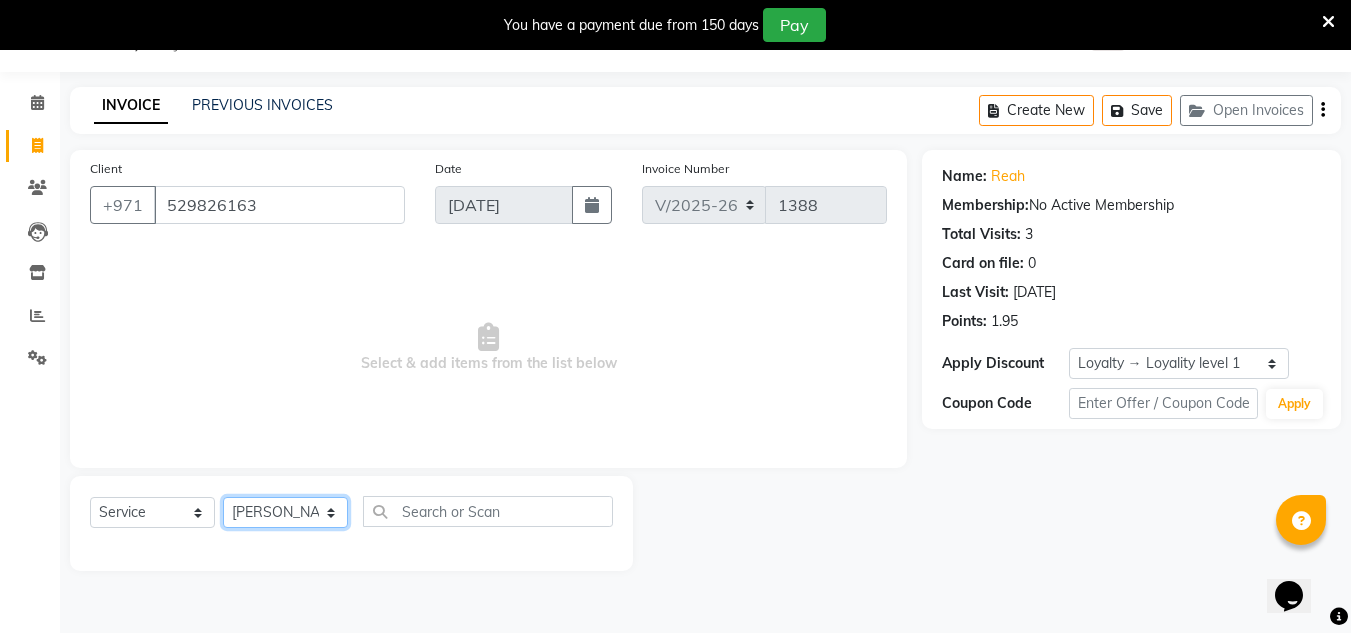 click on "Select Stylist ABUSHAGARA Kavita Laxmi Management [PERSON_NAME] RECEPTION-ALWAHDA [PERSON_NAME] SALON [PERSON_NAME] trial" 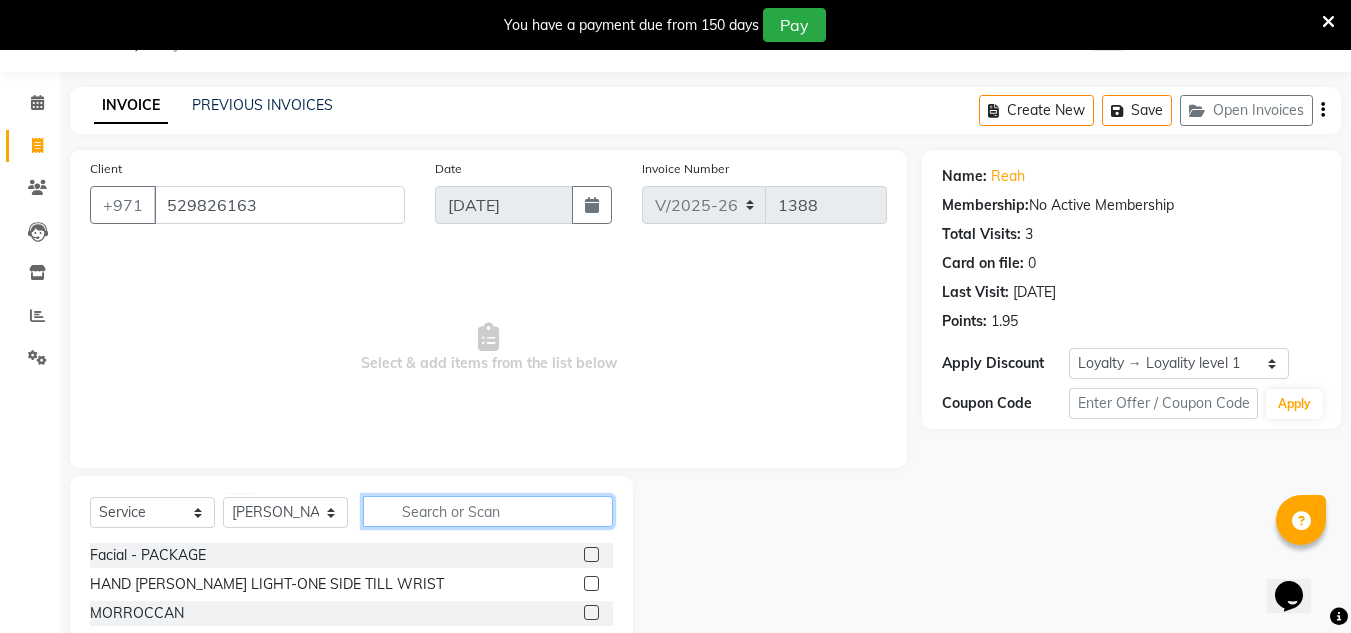 click 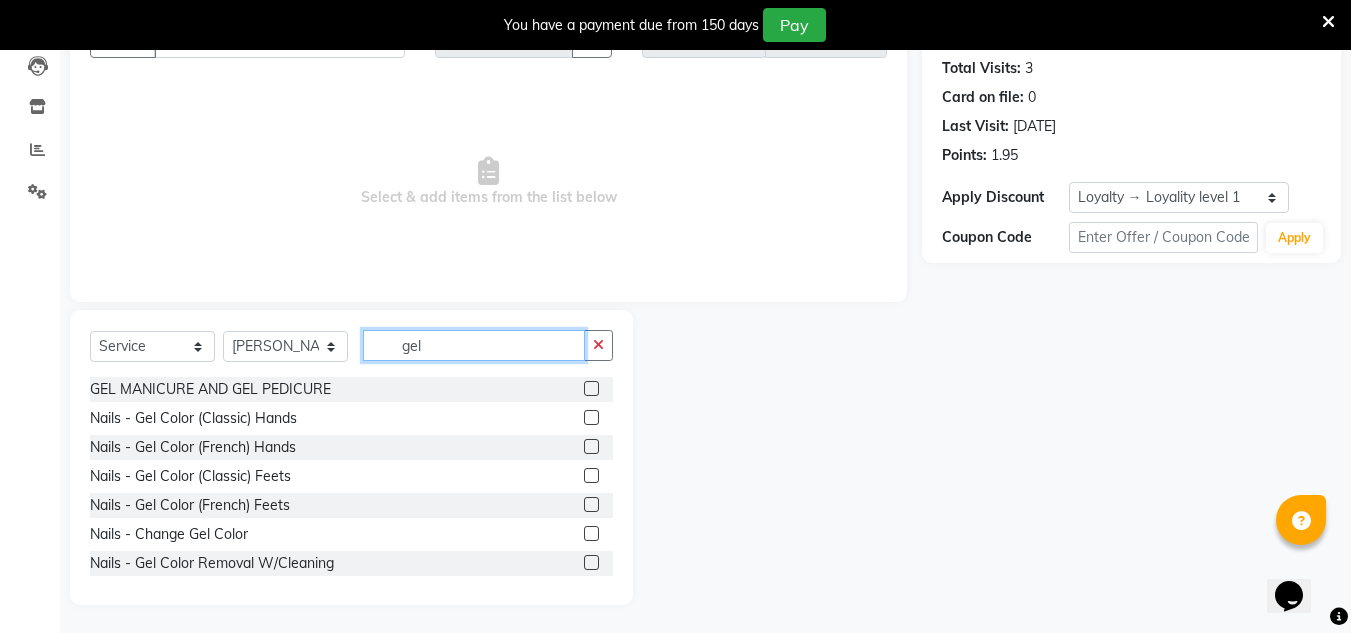 scroll, scrollTop: 218, scrollLeft: 0, axis: vertical 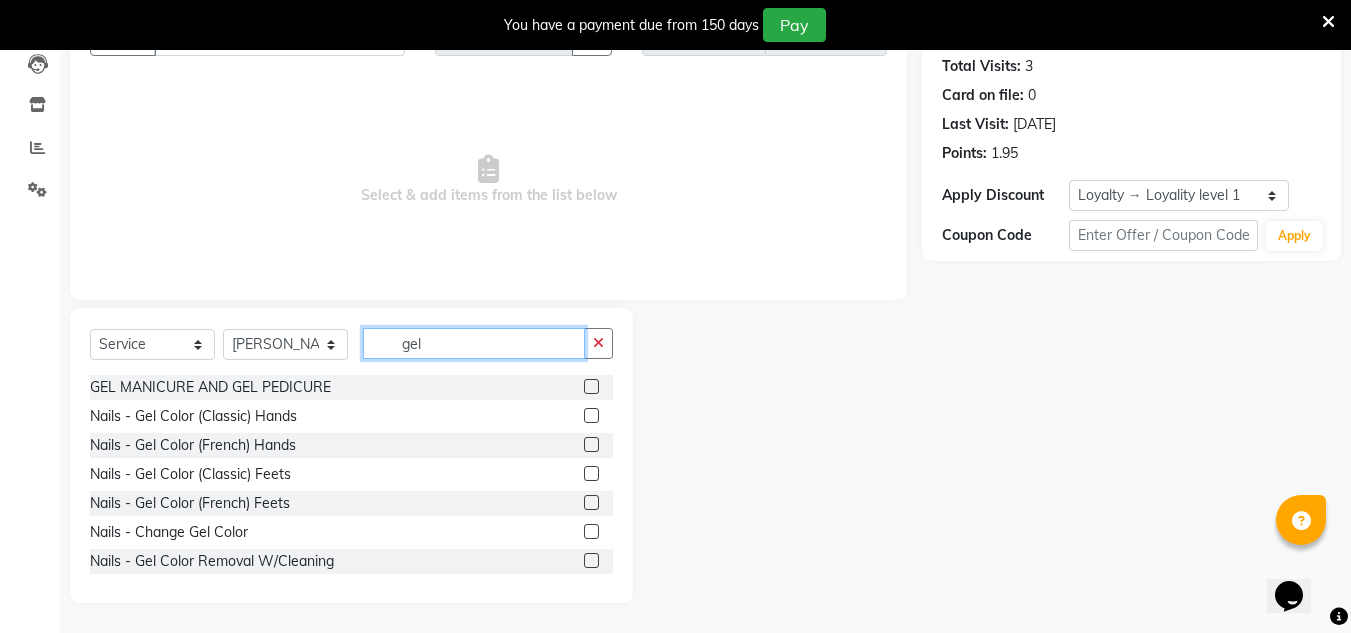type on "gel" 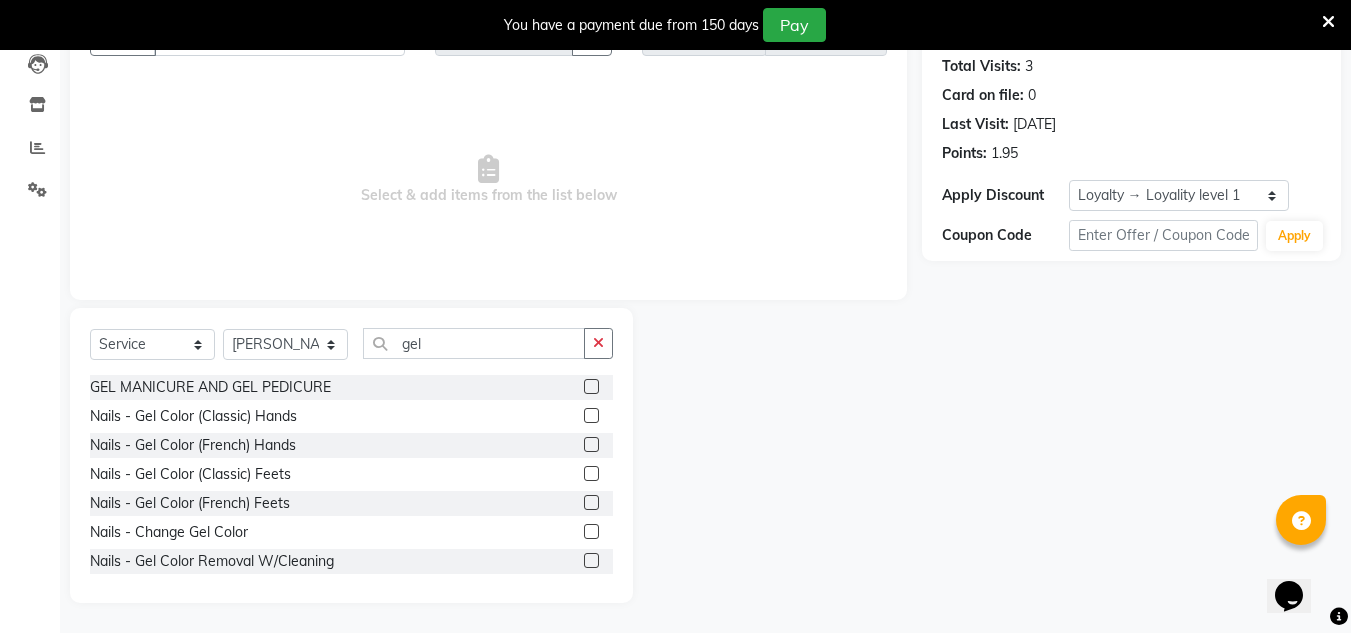 click 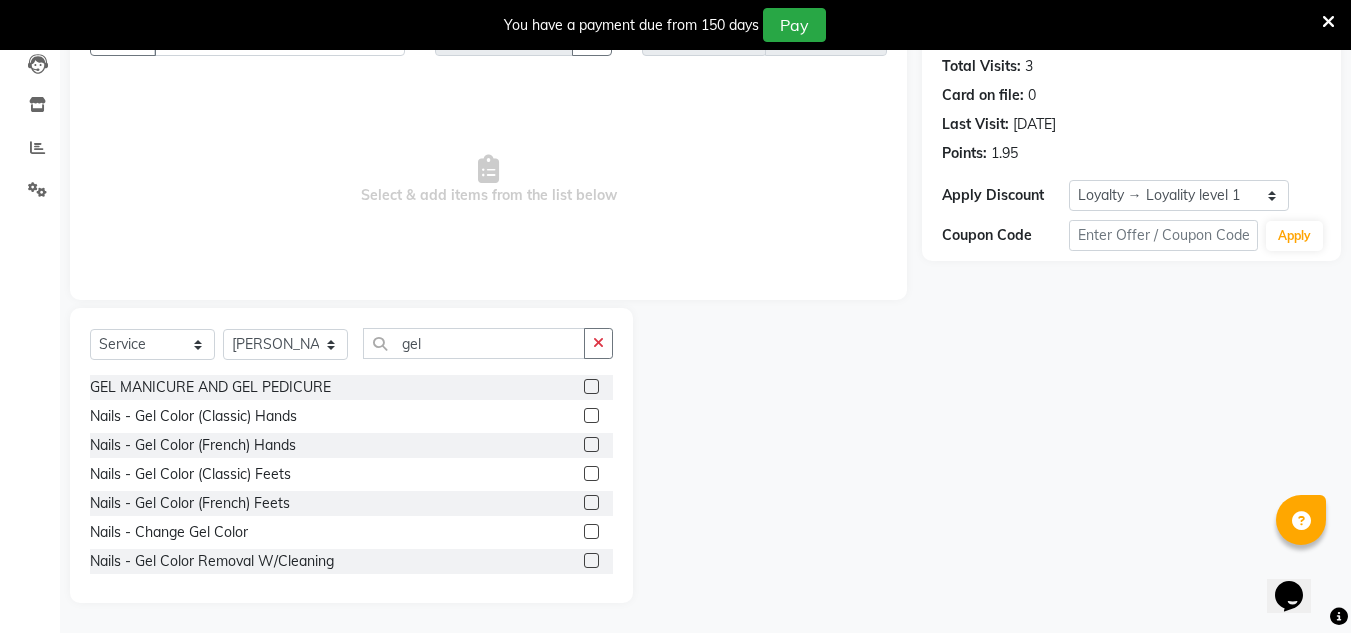 click 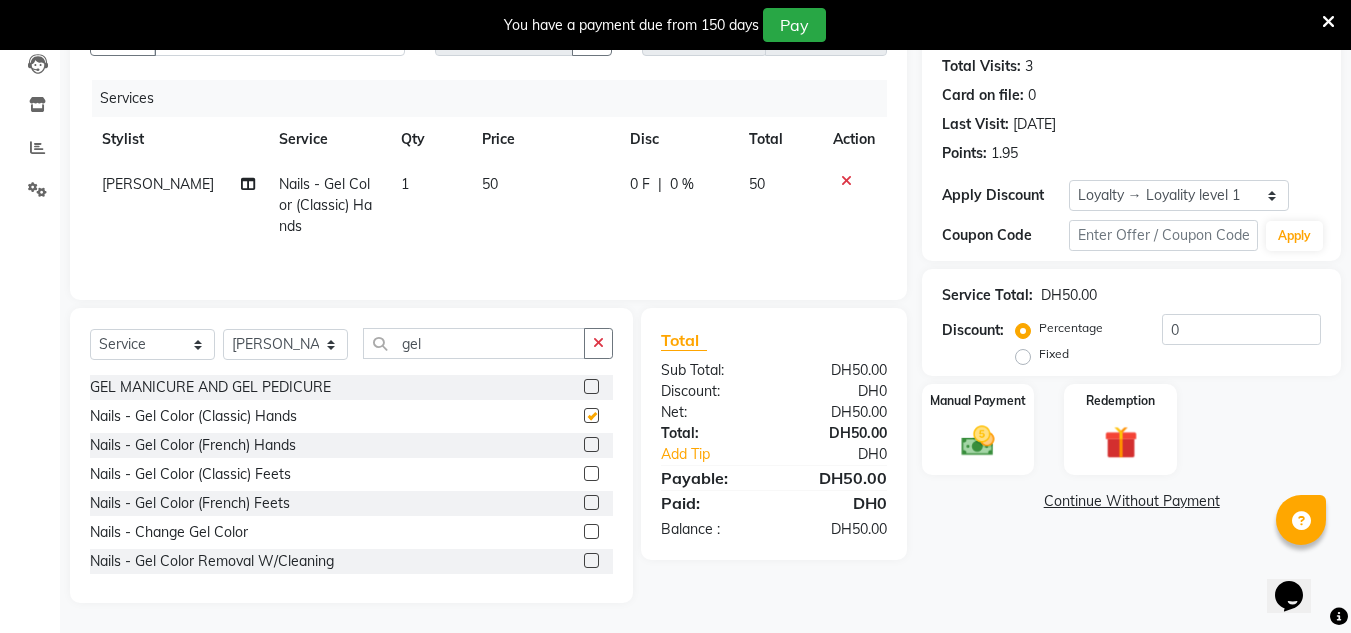 checkbox on "false" 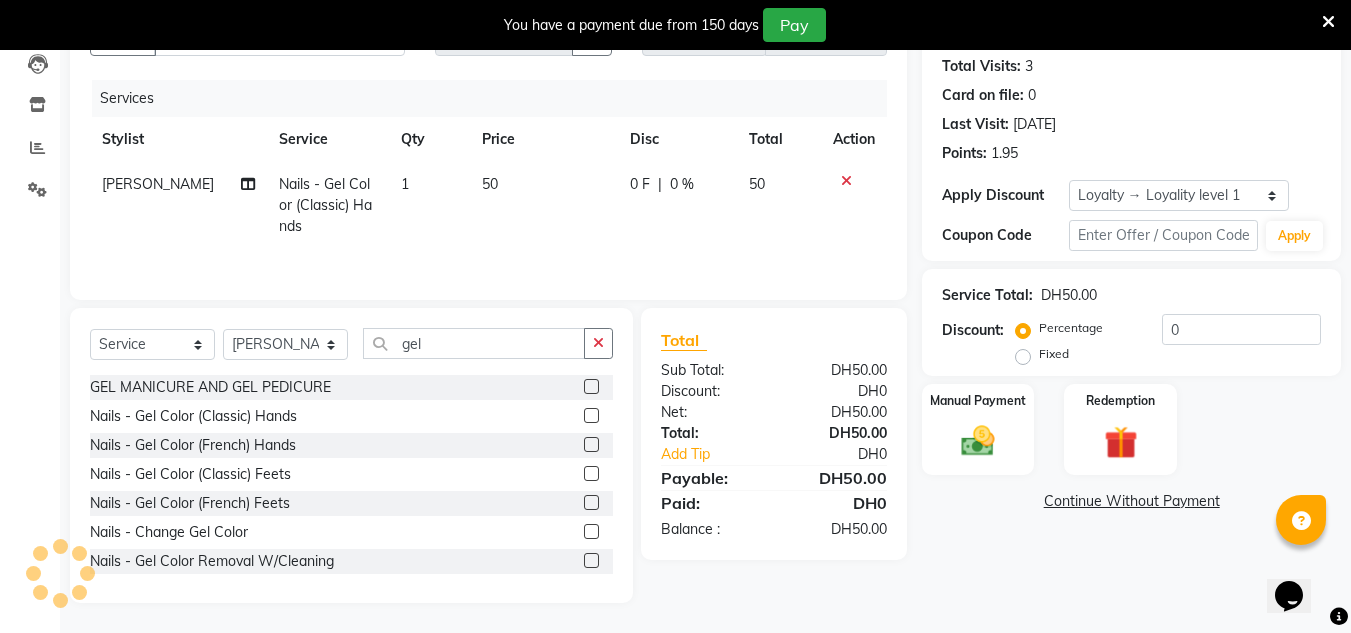 click at bounding box center (1328, 22) 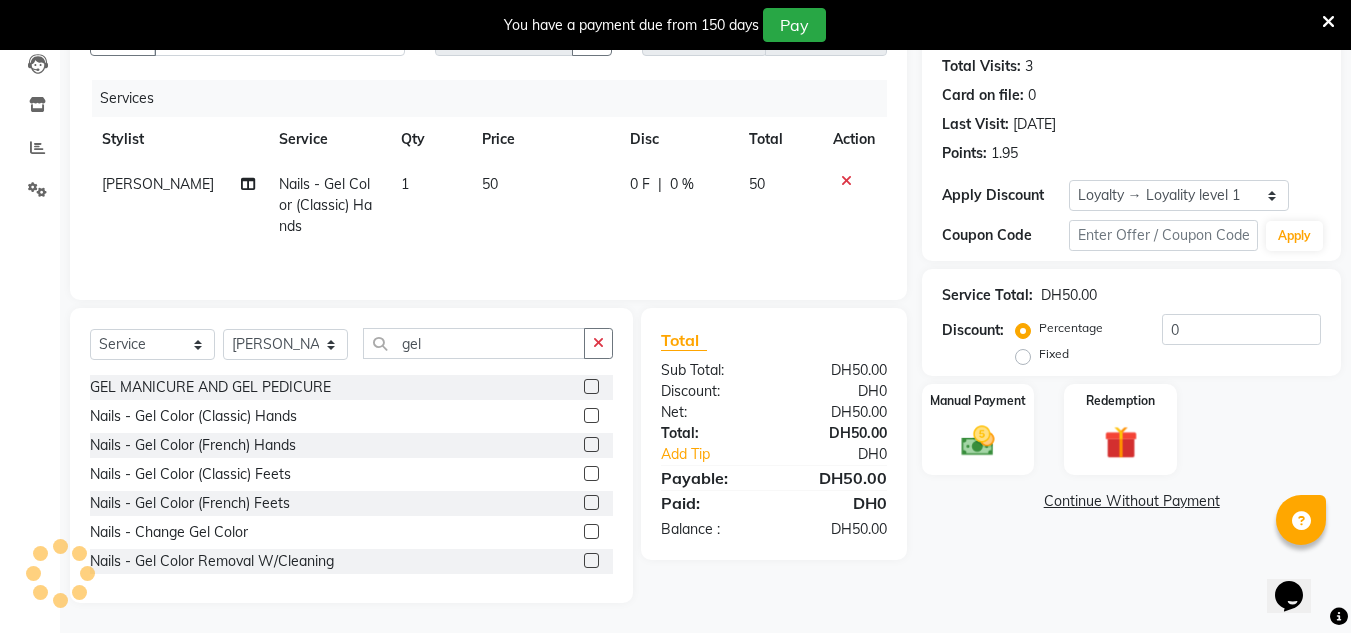 scroll, scrollTop: 168, scrollLeft: 0, axis: vertical 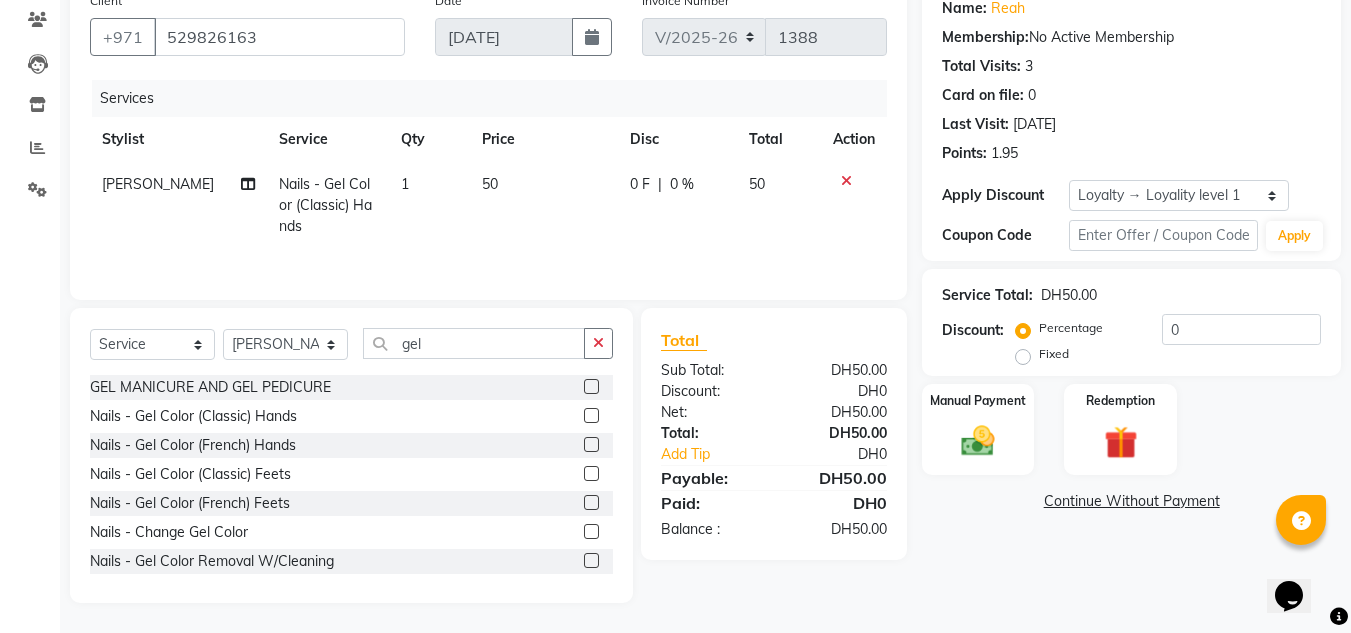 click on "Disc" 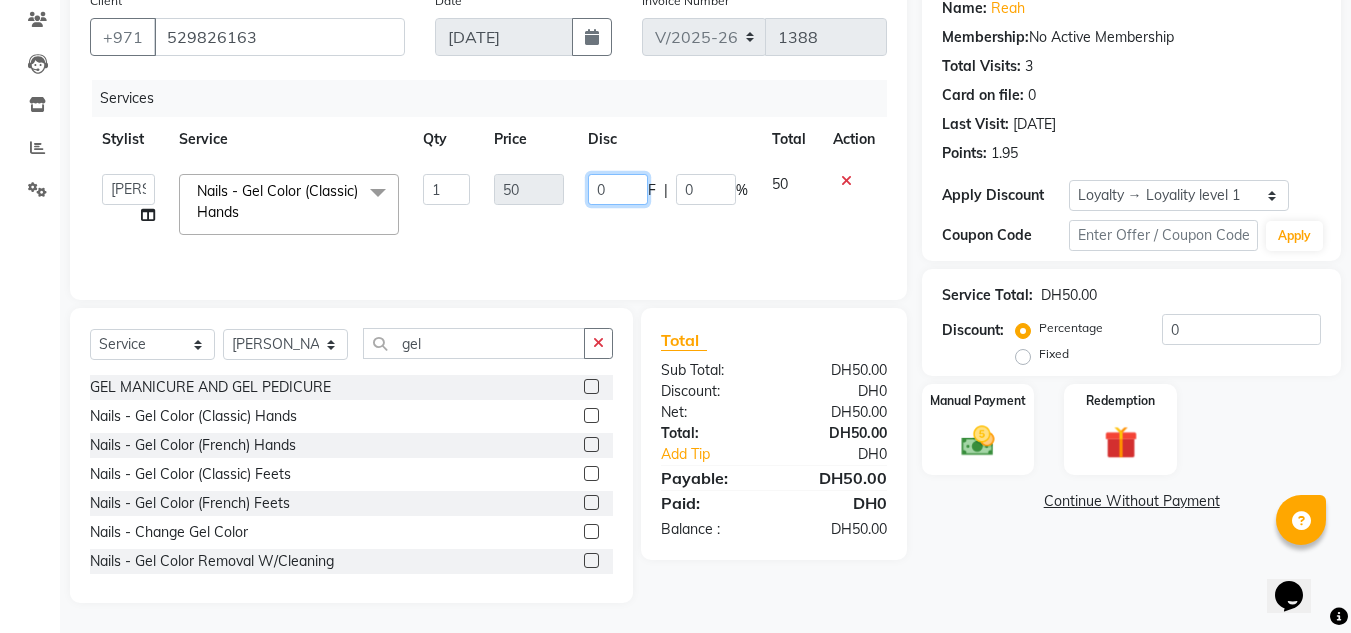 click on "ABUSHAGARA   Kavita   Laxmi   Management   Manisha   Radha   RECEPTION-ALWAHDA   Riba   Rimsha   SALON   Samjhana   trial  Nails - Gel Color (Classic) Hands  x Facial  - PACKAGE HAND HEENA LIGHT-ONE SIDE TILL WRIST MORROCCAN MORROCCAN SCRUB-HAND SCRIB -LEGS SCRUB-BACK MORROCCAN-DELUXE MORROCCAN-DISCOUNTED BODY MASSAGE -DISCOUNTED MAKE UP HAND HEENA-BOTH HANDS NANO FILLER WATER TREATMENT ANY HAIRCUT WITHOUT BLOWDRY FULL FACE WAX-NO THREADING SIMPLE HAIRCUT WITH BLOWDRY HYDRA FACIAL 1 SIMPLE HAIRCUT WITHOUT BLOWDRY FULL FACE THREADING-NO EYEBROWS Fancy Blowdry-medium ACRYLIC REMOVAL BOTOX-SHORT BOTOX-MEDIUM BOTOX-LONG BOTOX-EXTRA LONG FANCY BLOWDRY-LONG CHIN WAX-FULL LASH -REFILL MORROCCAN AND BODY MASSAGE HOME SERVICE-BACK MASSAGE HOME SERVICE-PEDICURE HOME SERVICE-HEAD HEENA-SHORT/MEDIUM HOME SERVICE-20 MINS MASSAGE HOME SERVICE-BLOWDRY-SHORT HAIR NAIL FIX-1 HOME SERVICE-DEAL-MANI,PEDI,FULL HAND,HALF LEGS,THREADING FULL FACE THREADING WITH EYEBROWS FULL BODY MASSAGE--1 HR BODY MASSAGE AND HEAD OIL EYELASHES" 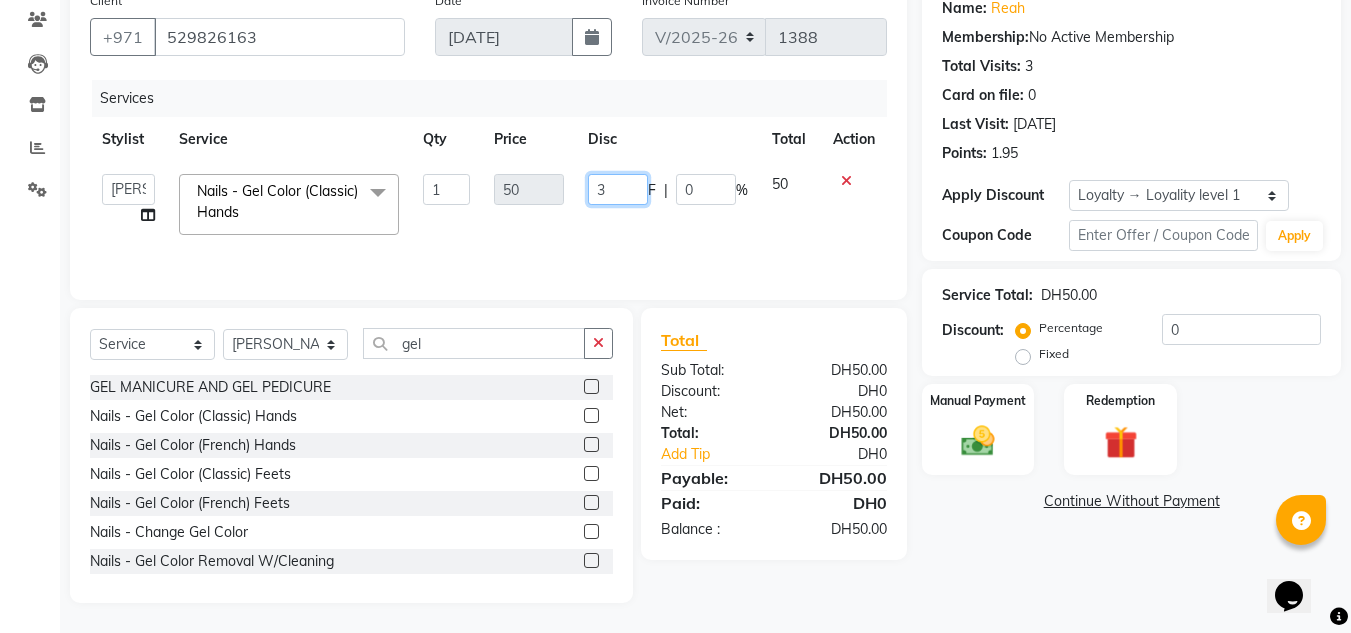 type on "30" 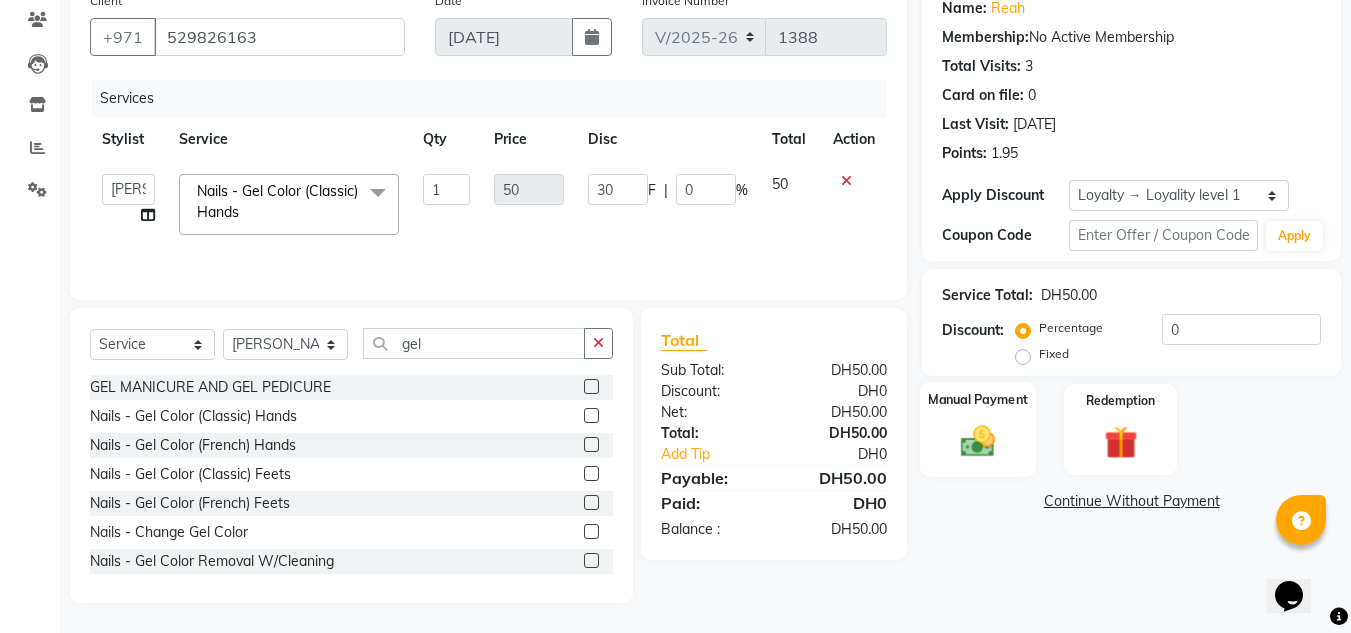 click 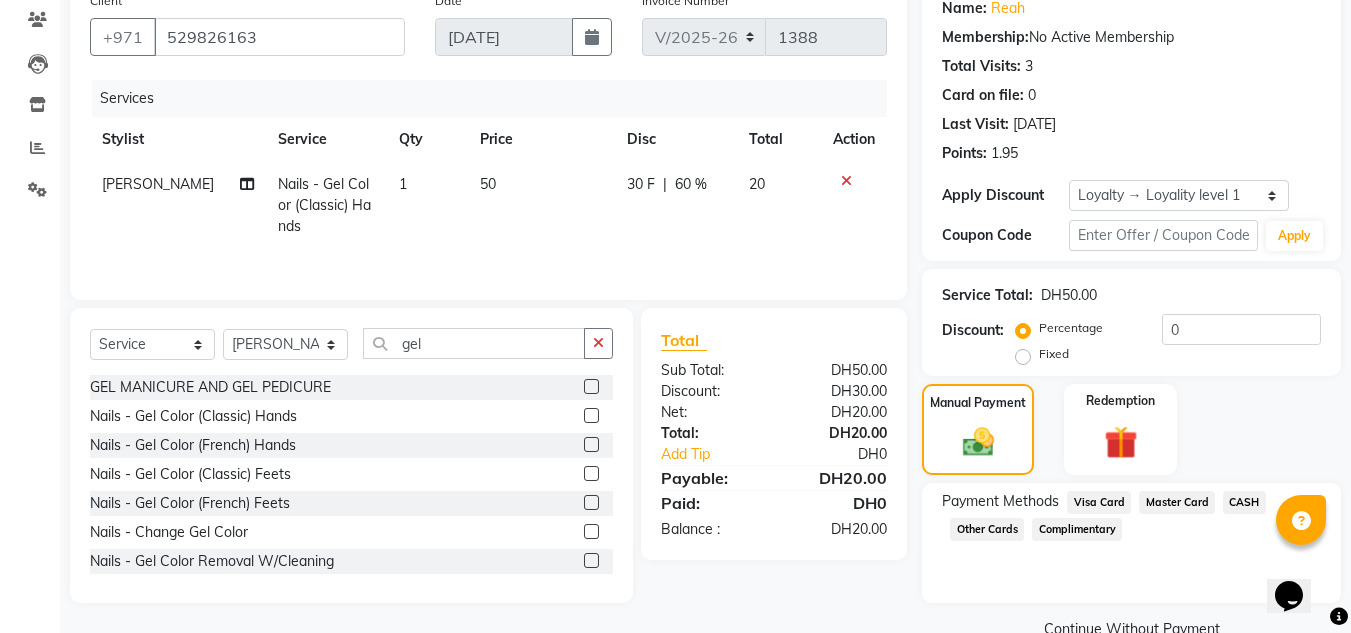 click on "CASH" 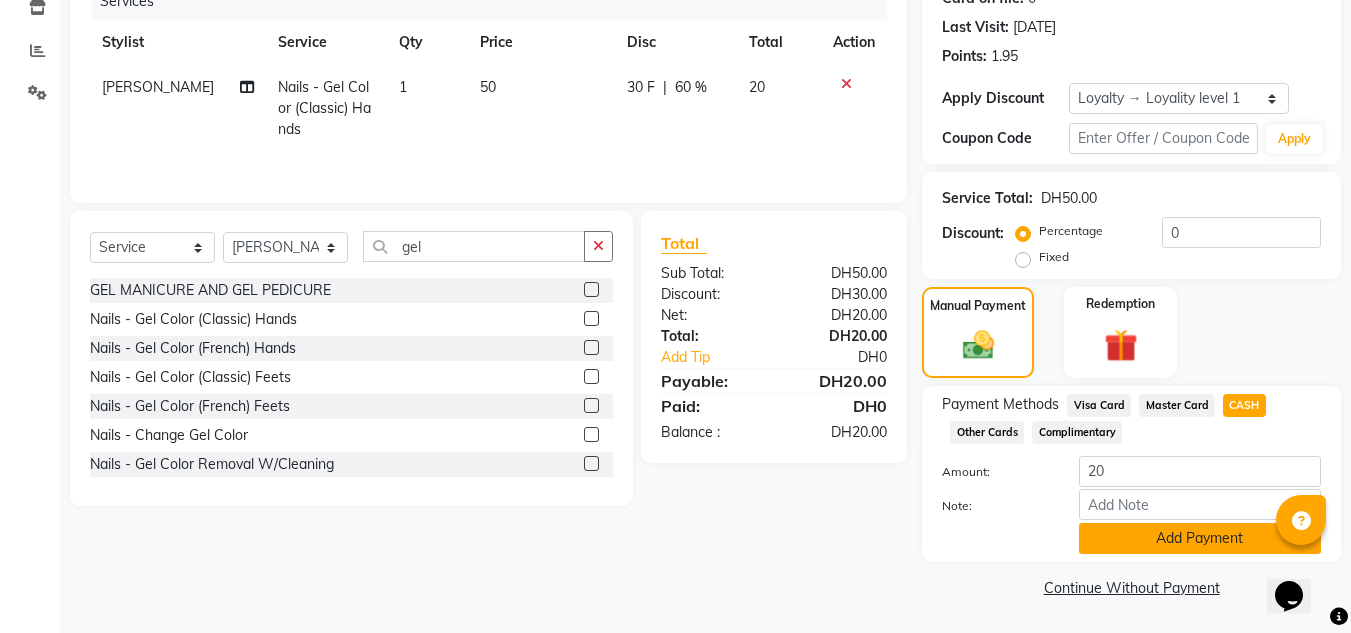 click on "Add Payment" 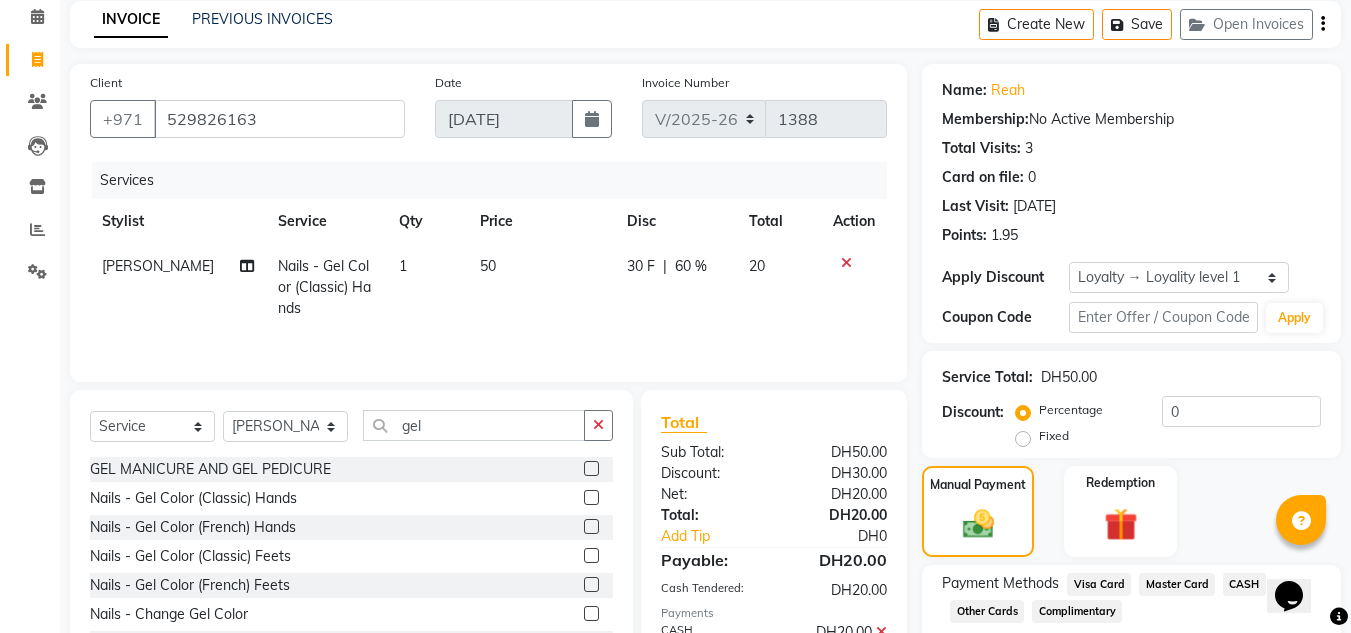 scroll, scrollTop: 65, scrollLeft: 0, axis: vertical 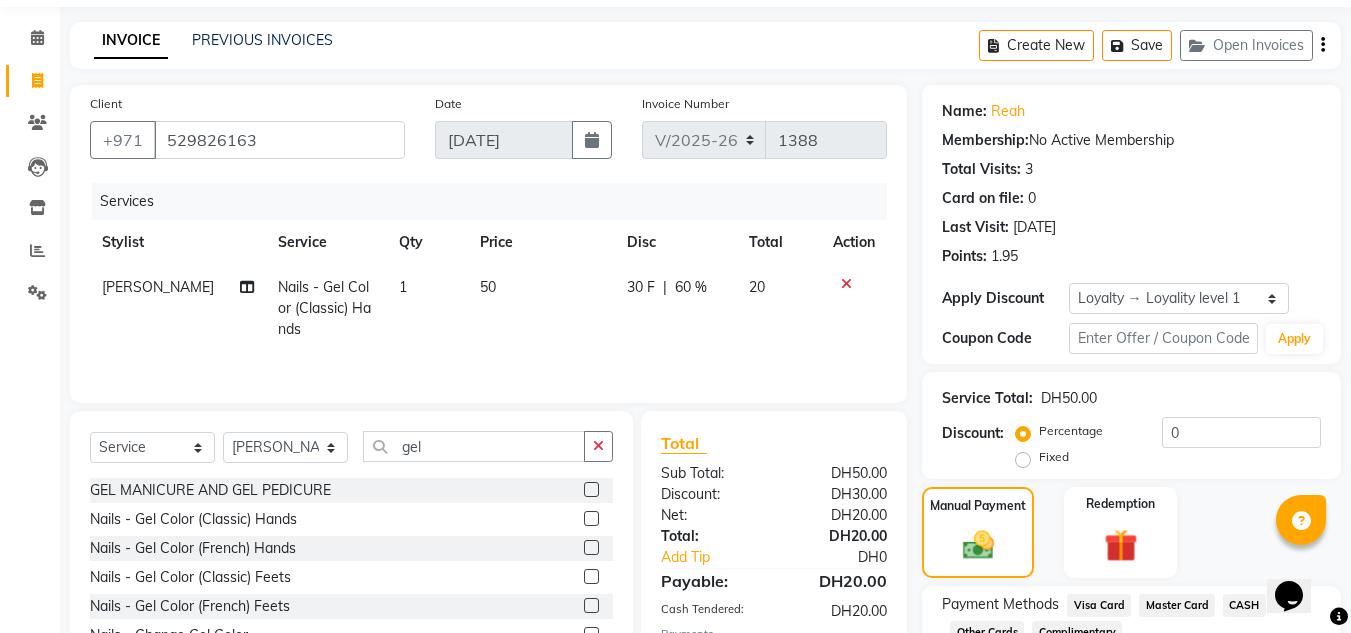 click on "30 F | 60 %" 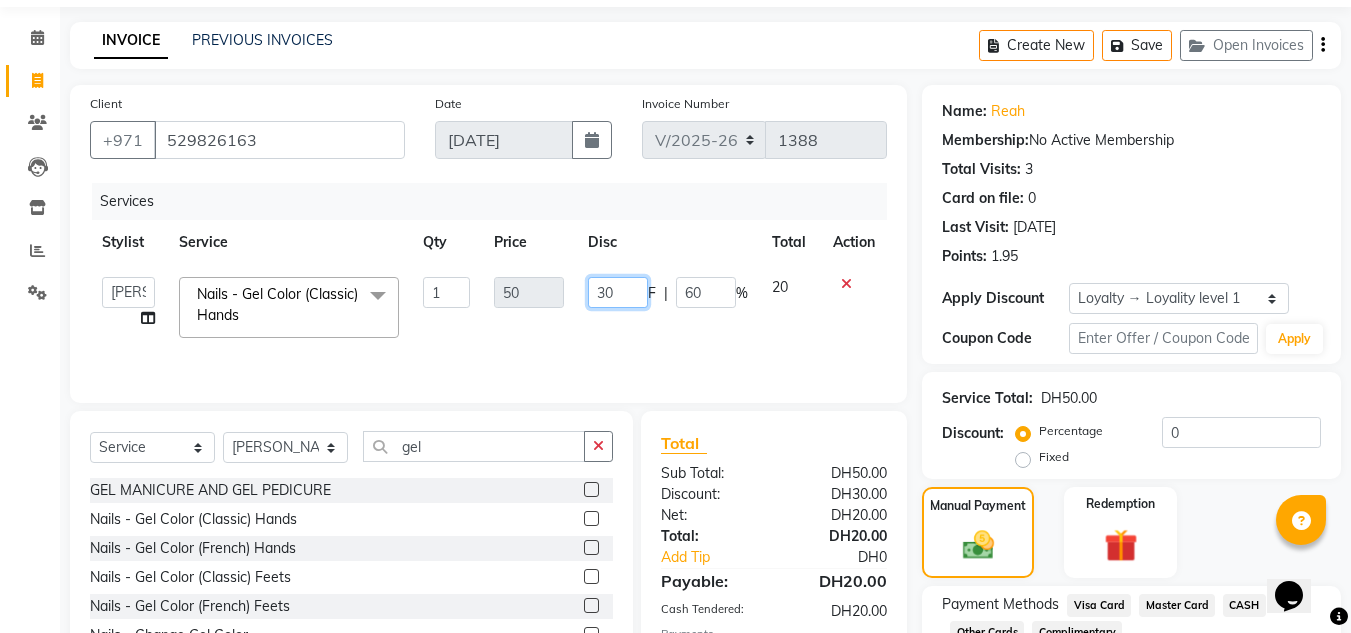click on "30" 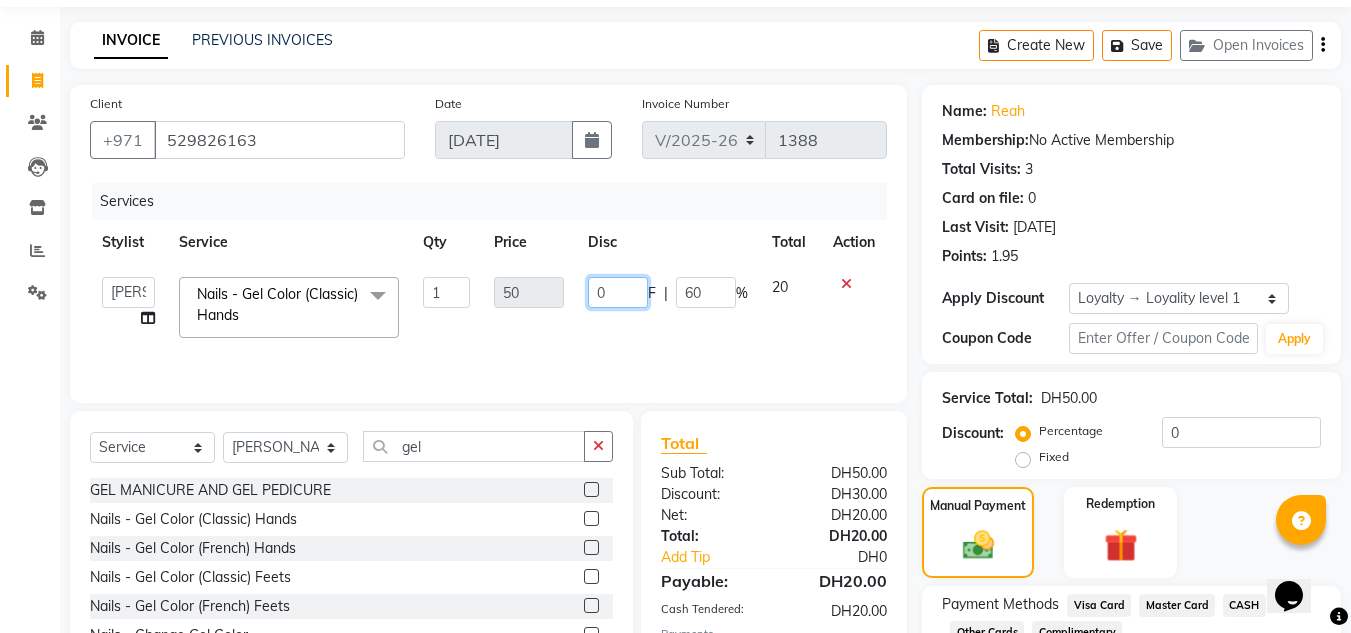 type on "20" 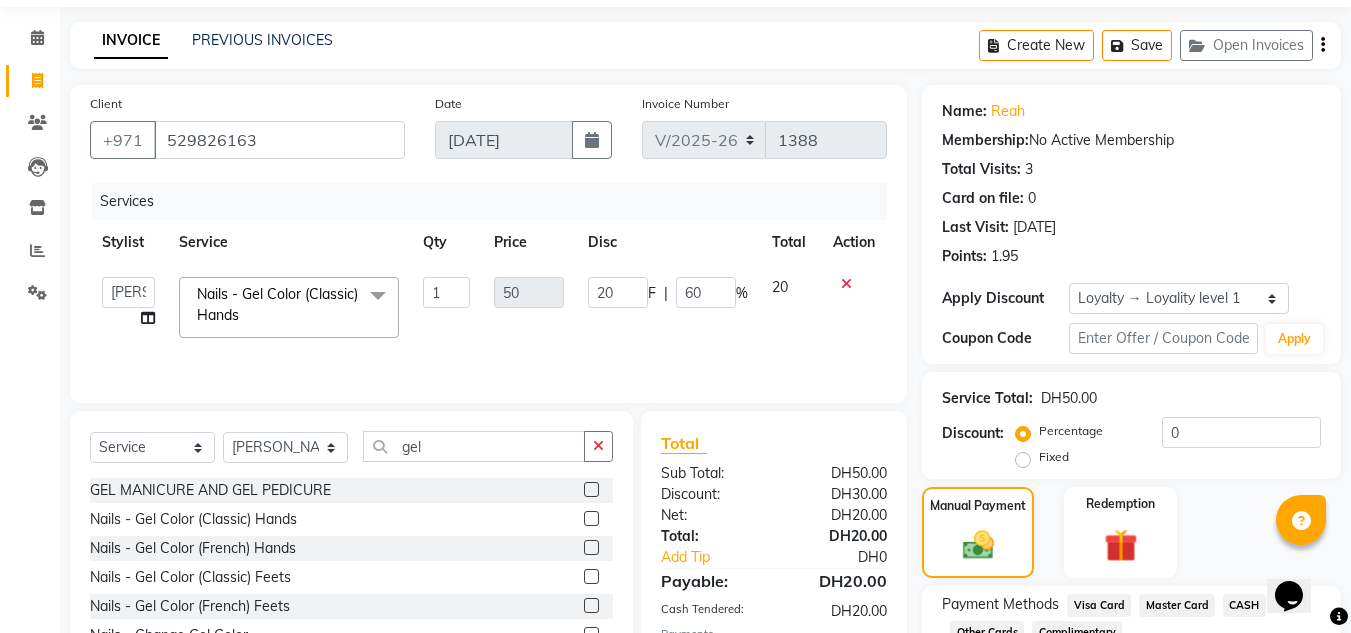 click on "Points:   1.95" 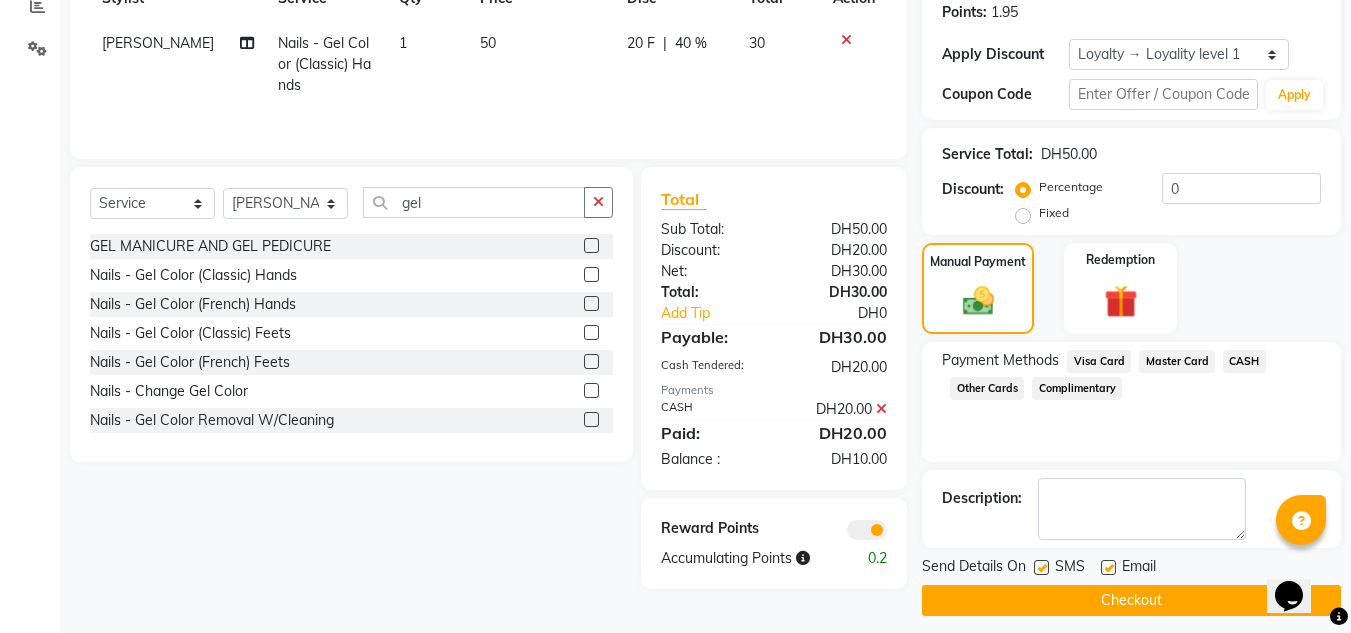 scroll, scrollTop: 322, scrollLeft: 0, axis: vertical 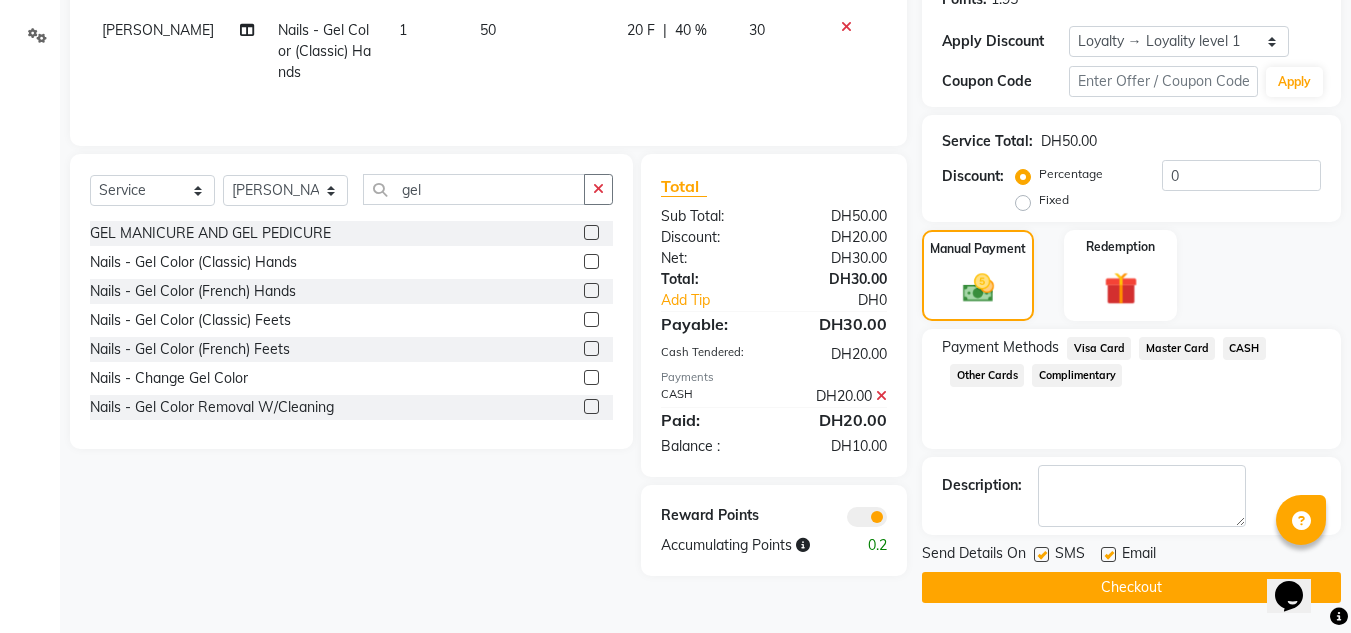click 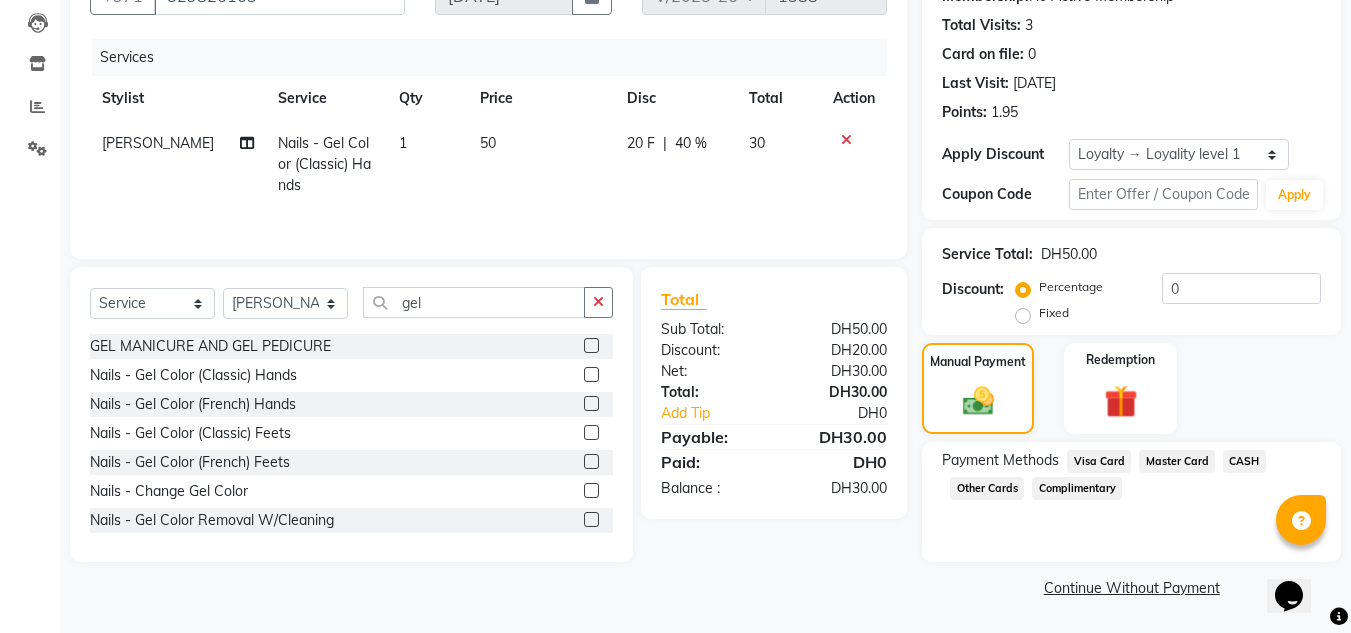 drag, startPoint x: 1243, startPoint y: 460, endPoint x: 1194, endPoint y: 559, distance: 110.46266 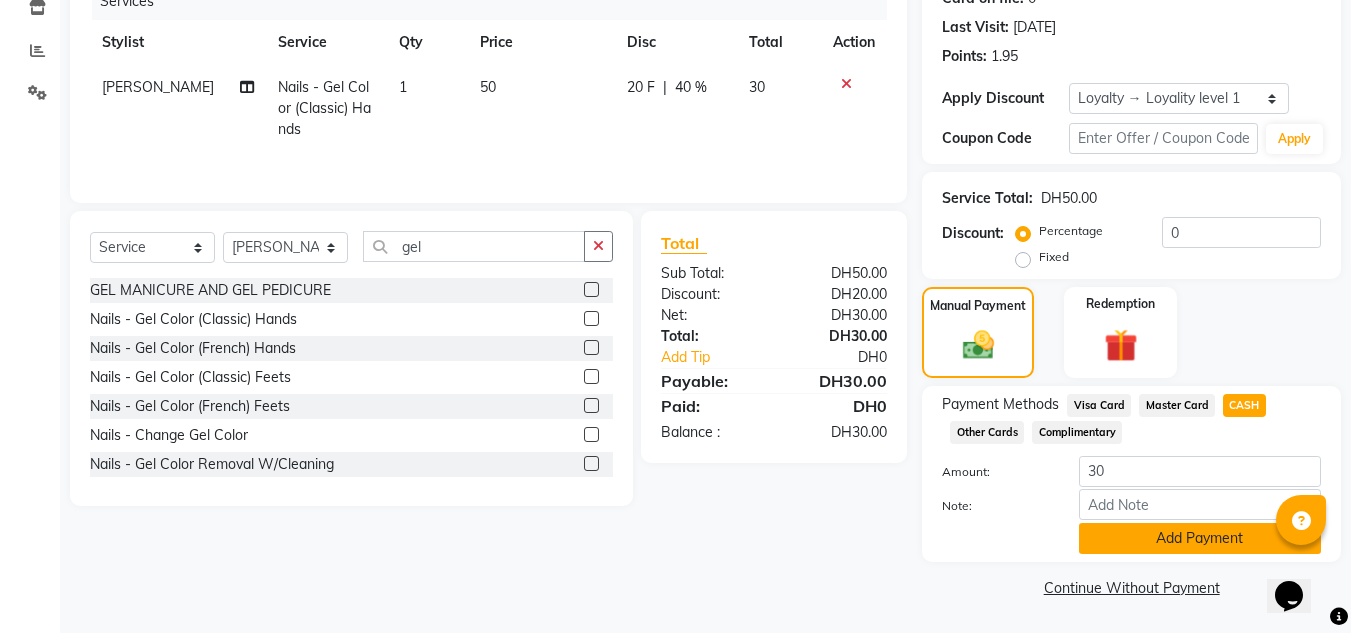 click on "Add Payment" 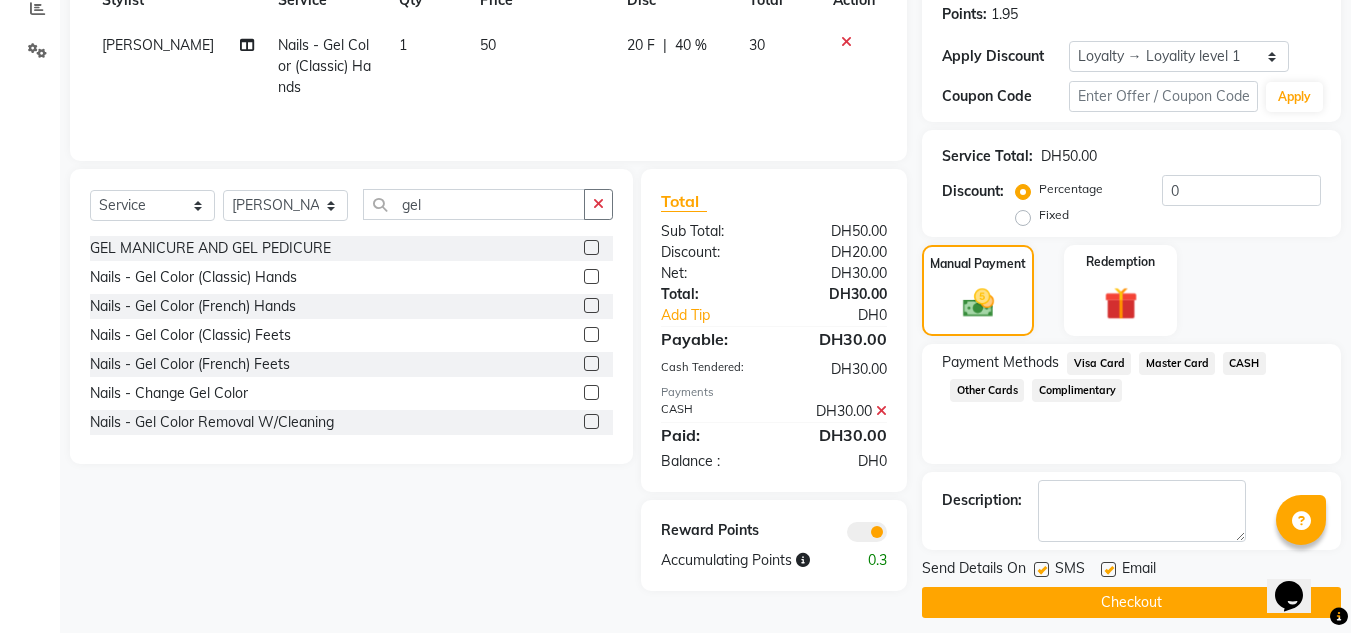 scroll, scrollTop: 322, scrollLeft: 0, axis: vertical 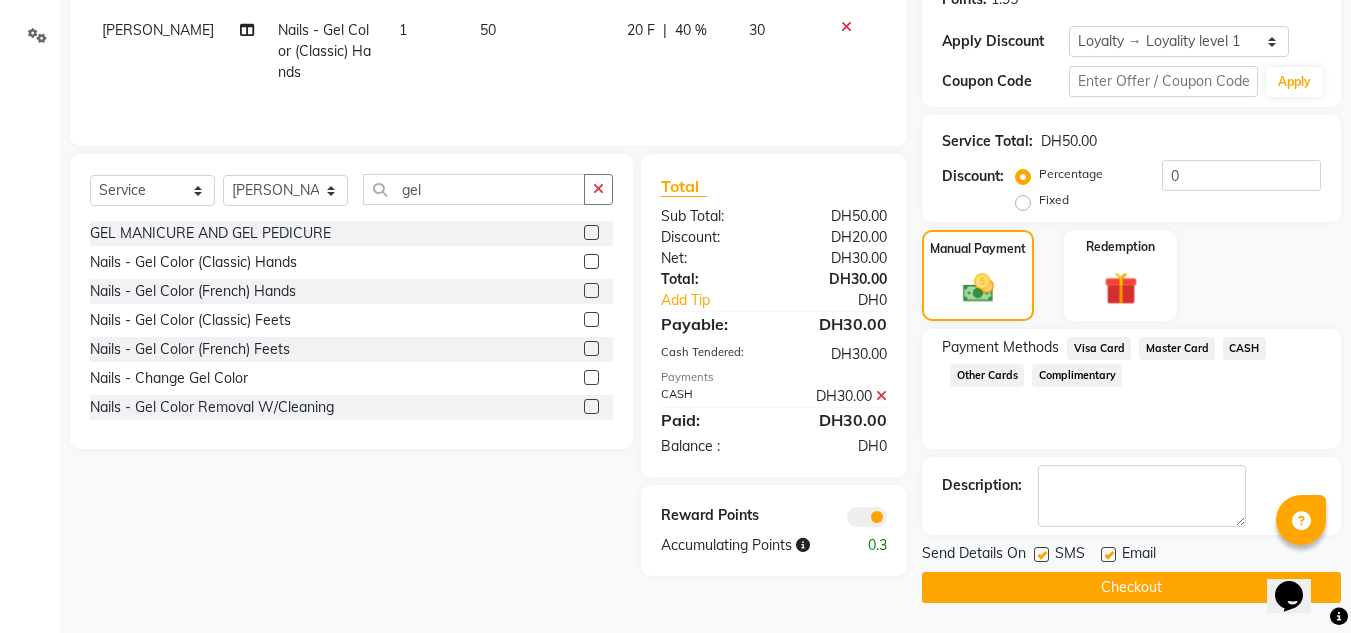 click on "Checkout" 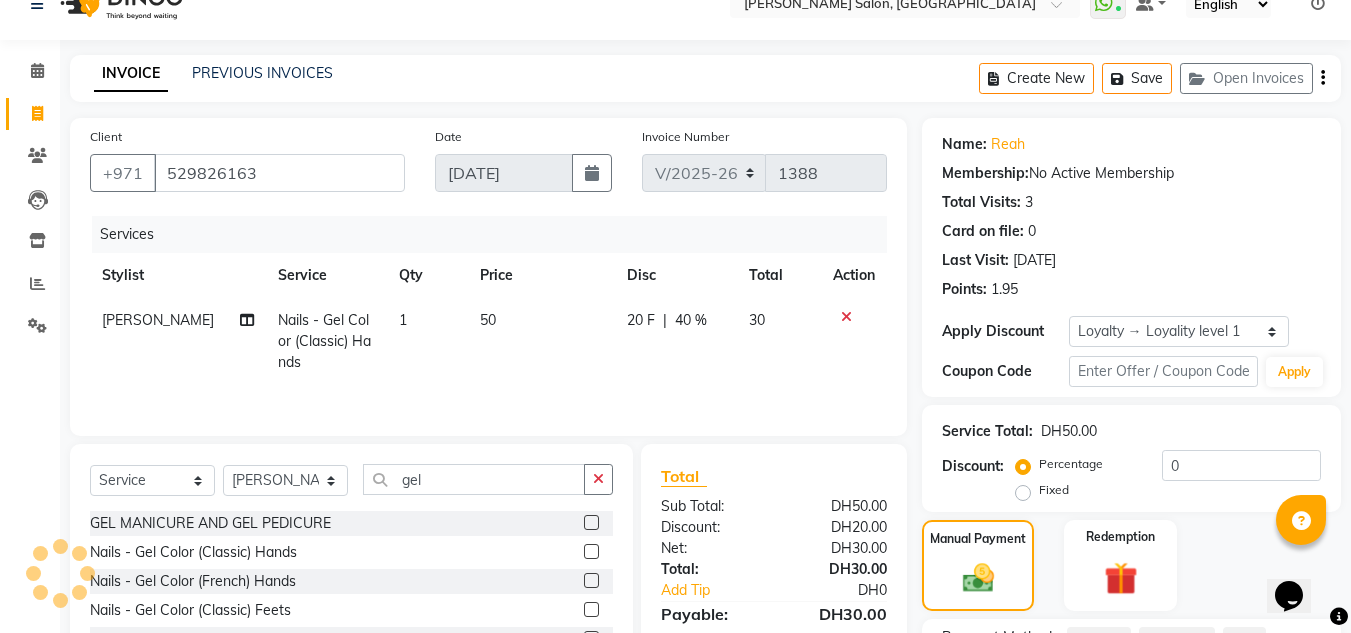 scroll, scrollTop: 0, scrollLeft: 0, axis: both 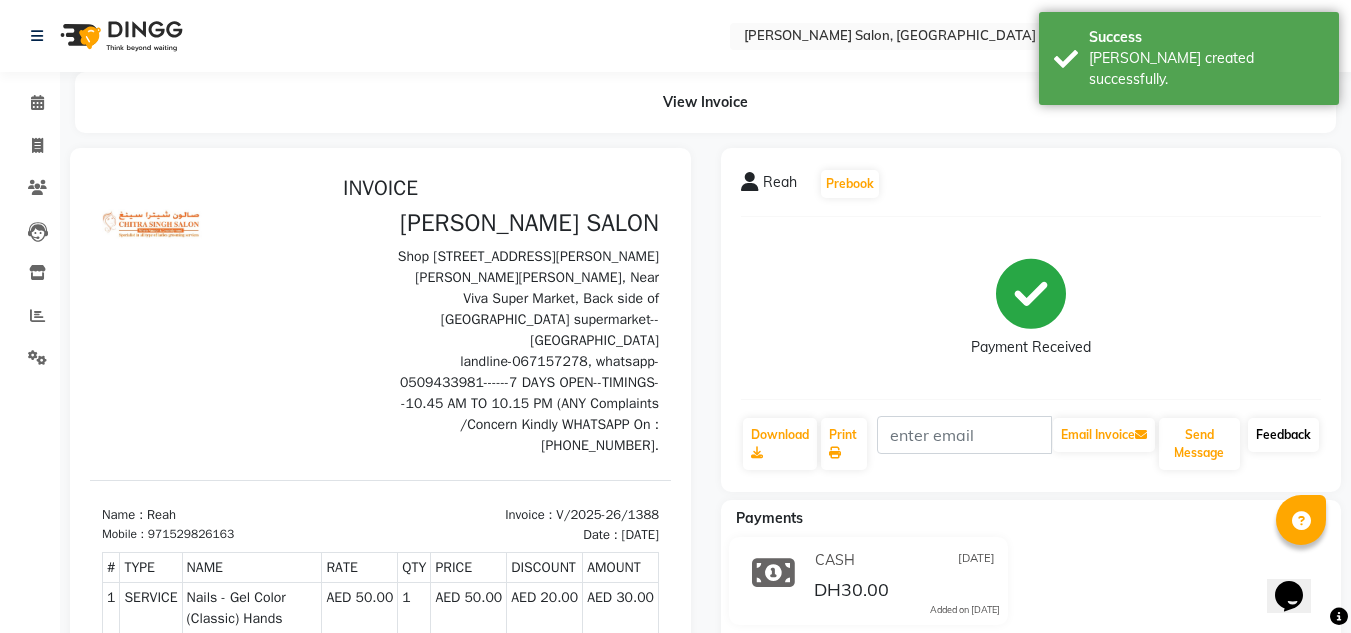 click on "Feedback" 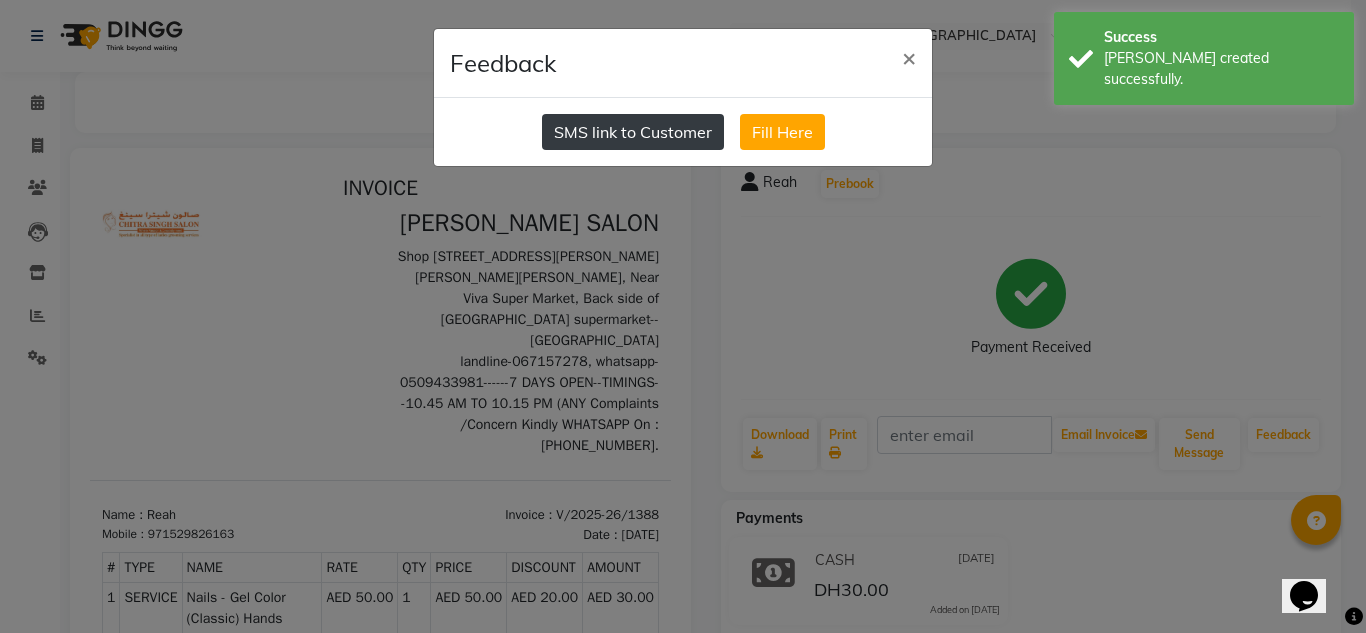 click on "SMS link to Customer" 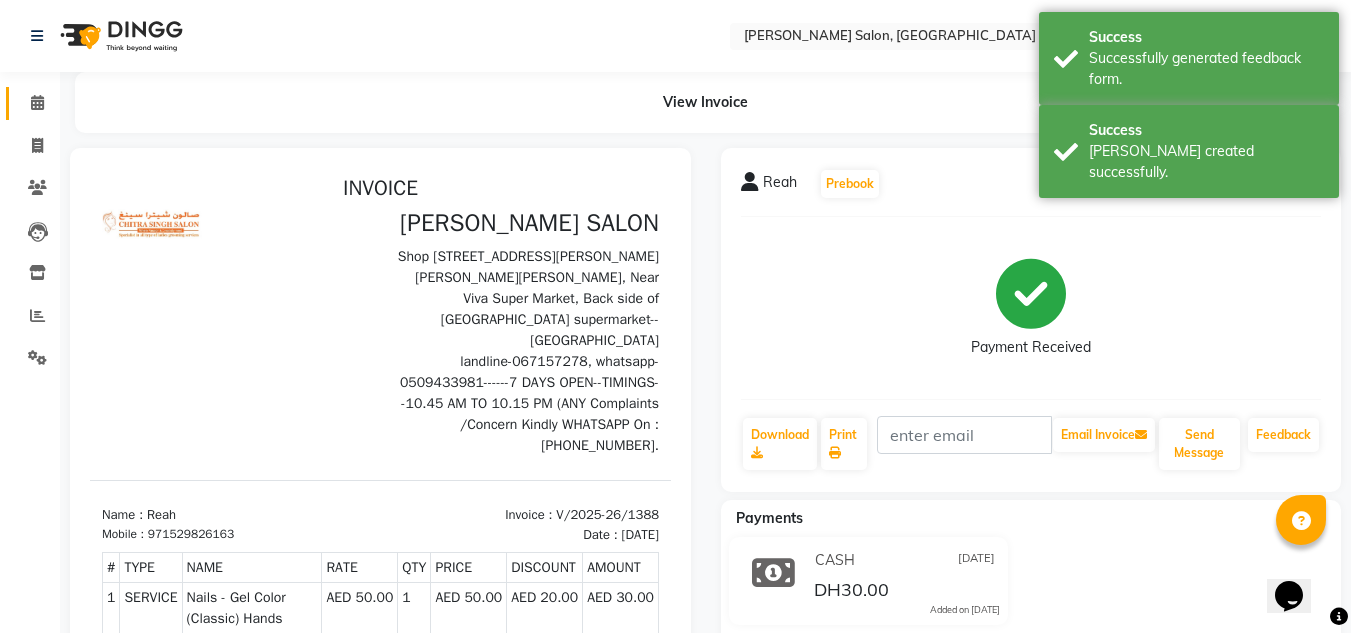 click 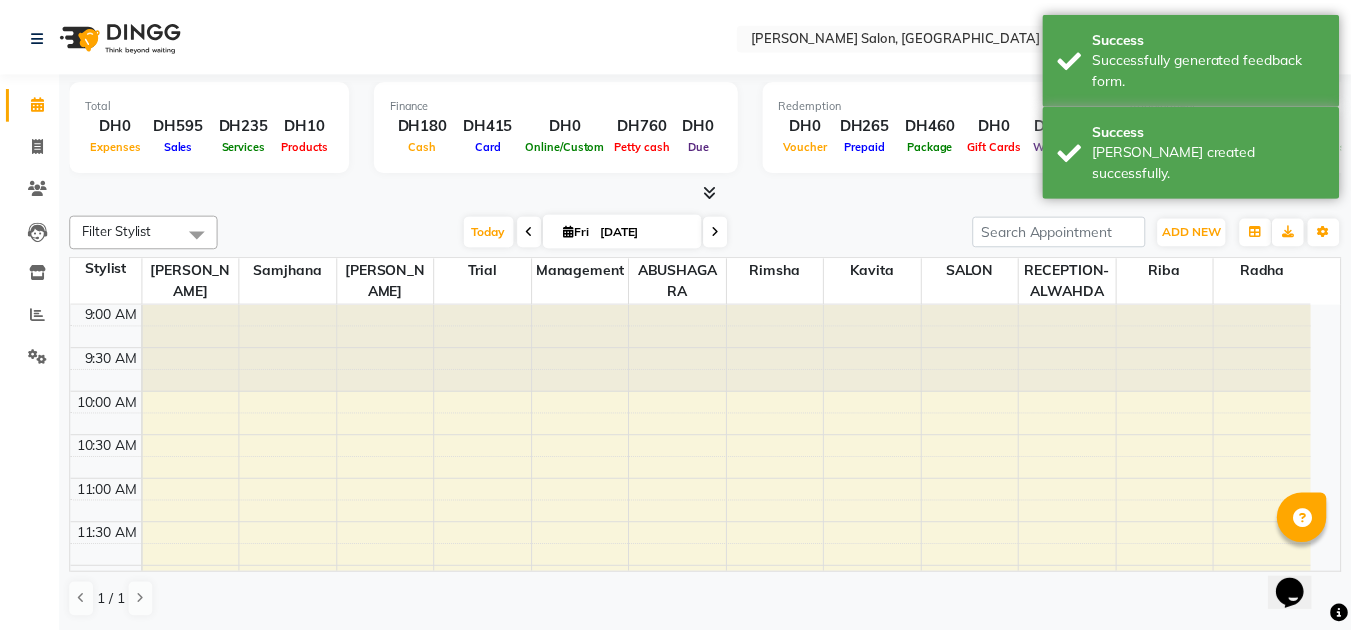 scroll, scrollTop: 0, scrollLeft: 0, axis: both 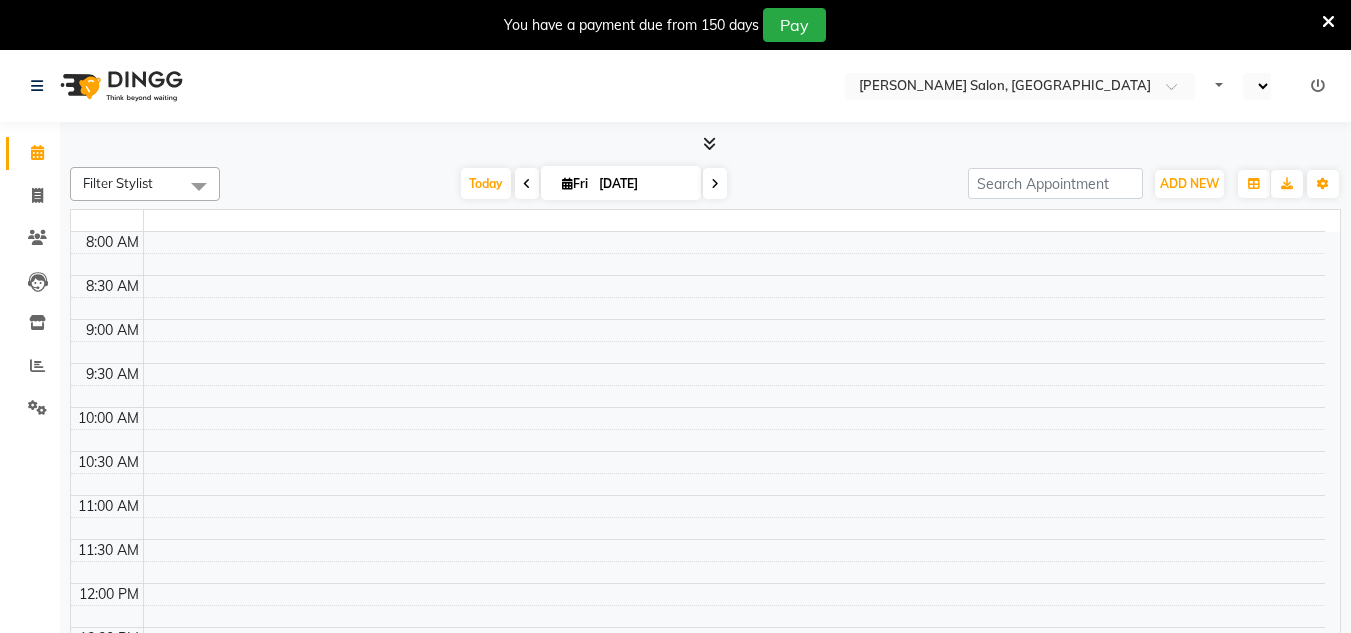 select on "en" 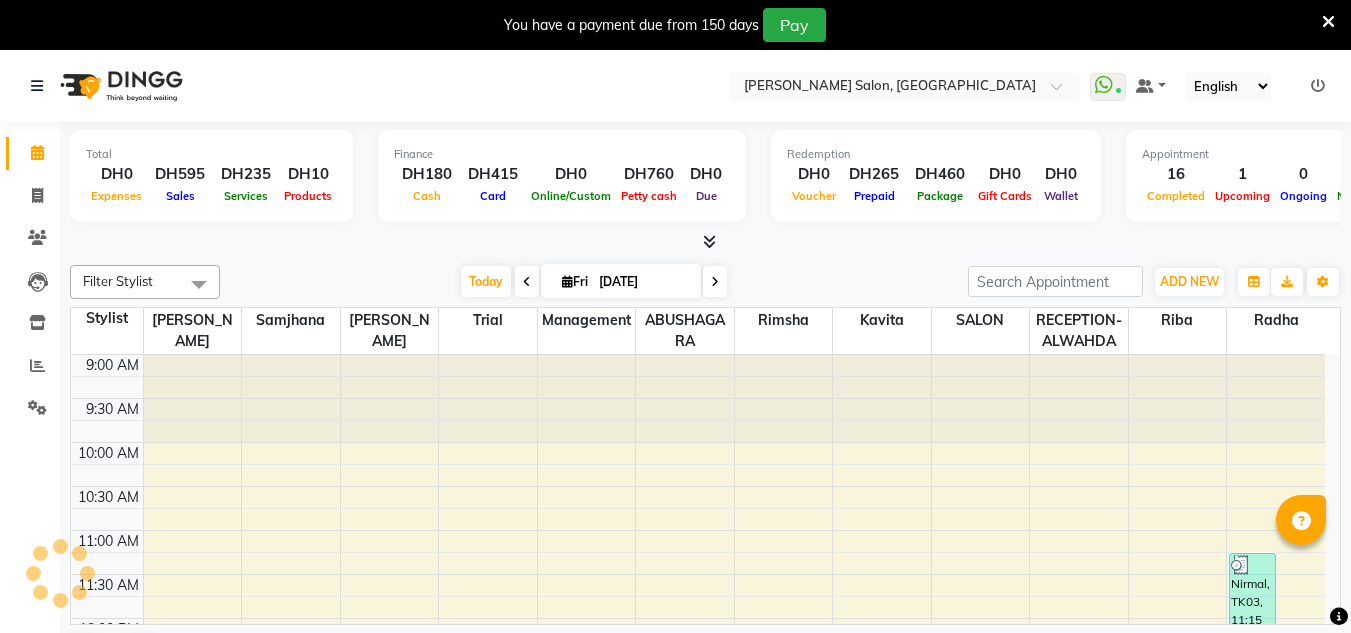 scroll, scrollTop: 0, scrollLeft: 0, axis: both 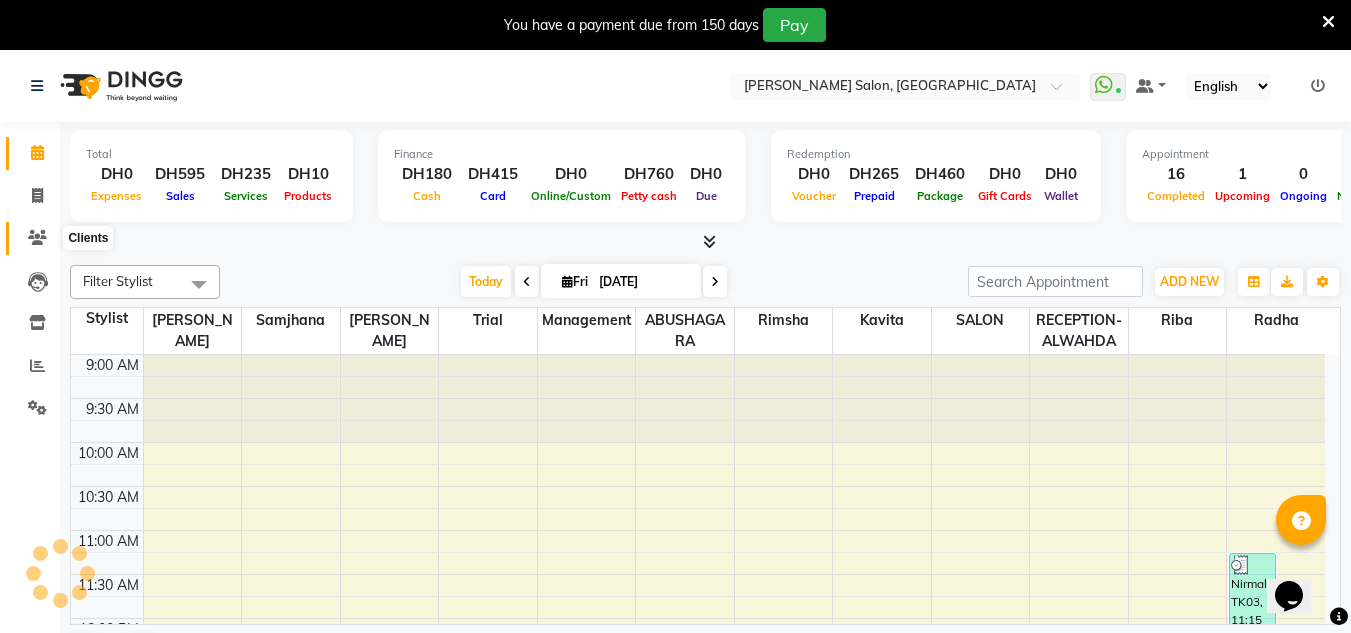 click 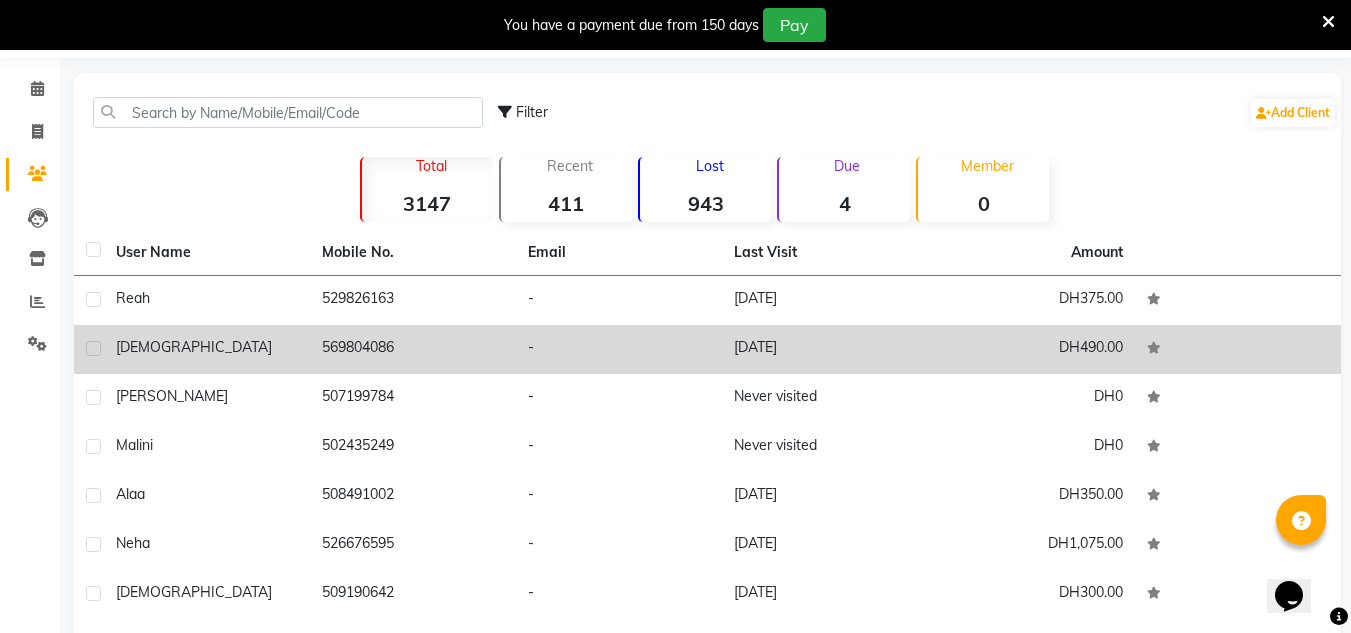 scroll, scrollTop: 100, scrollLeft: 0, axis: vertical 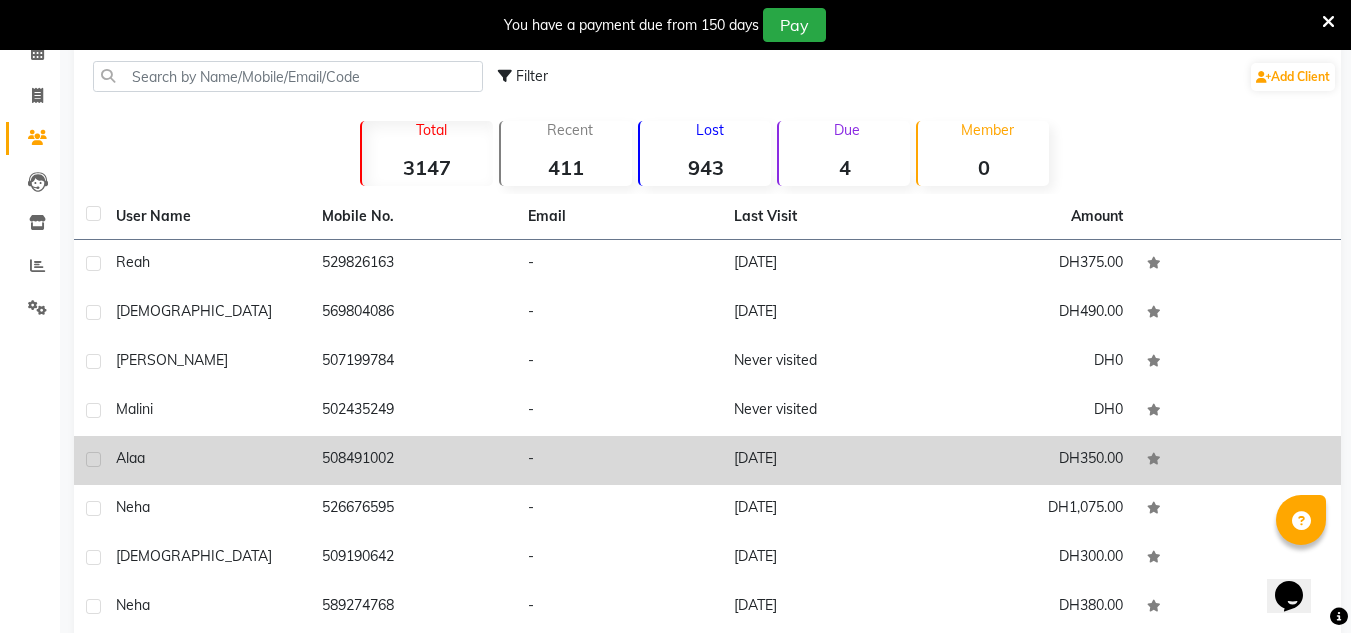 click on "508491002" 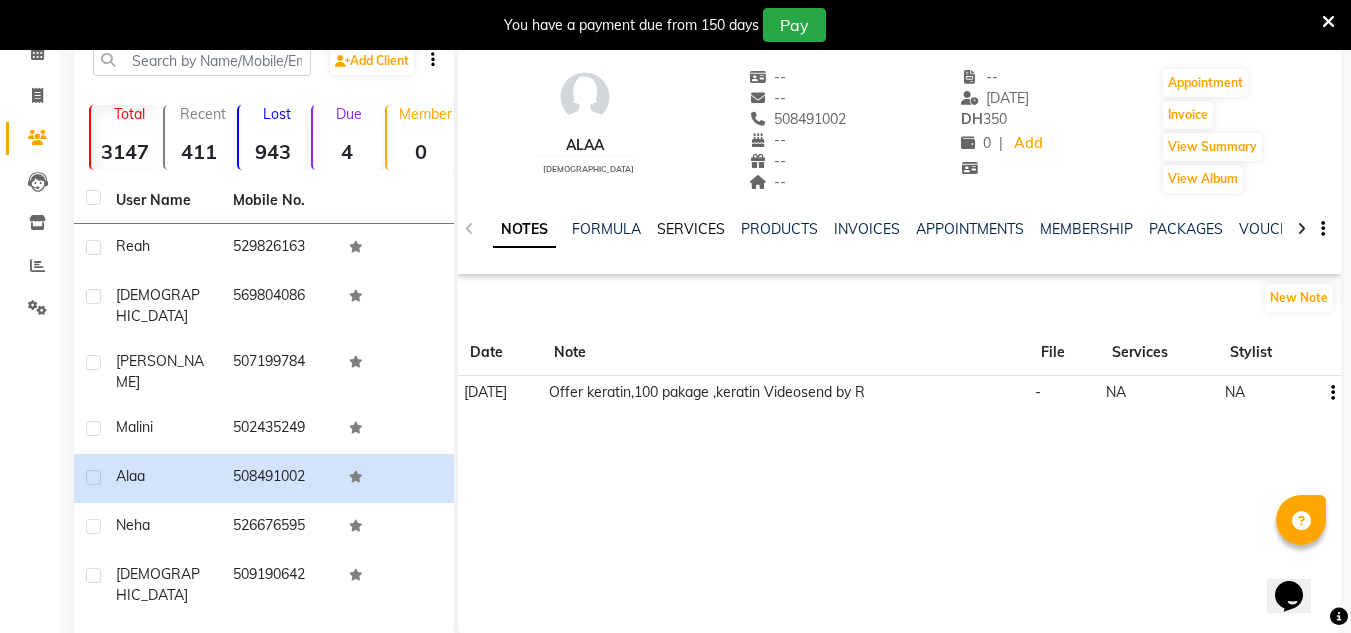 click on "SERVICES" 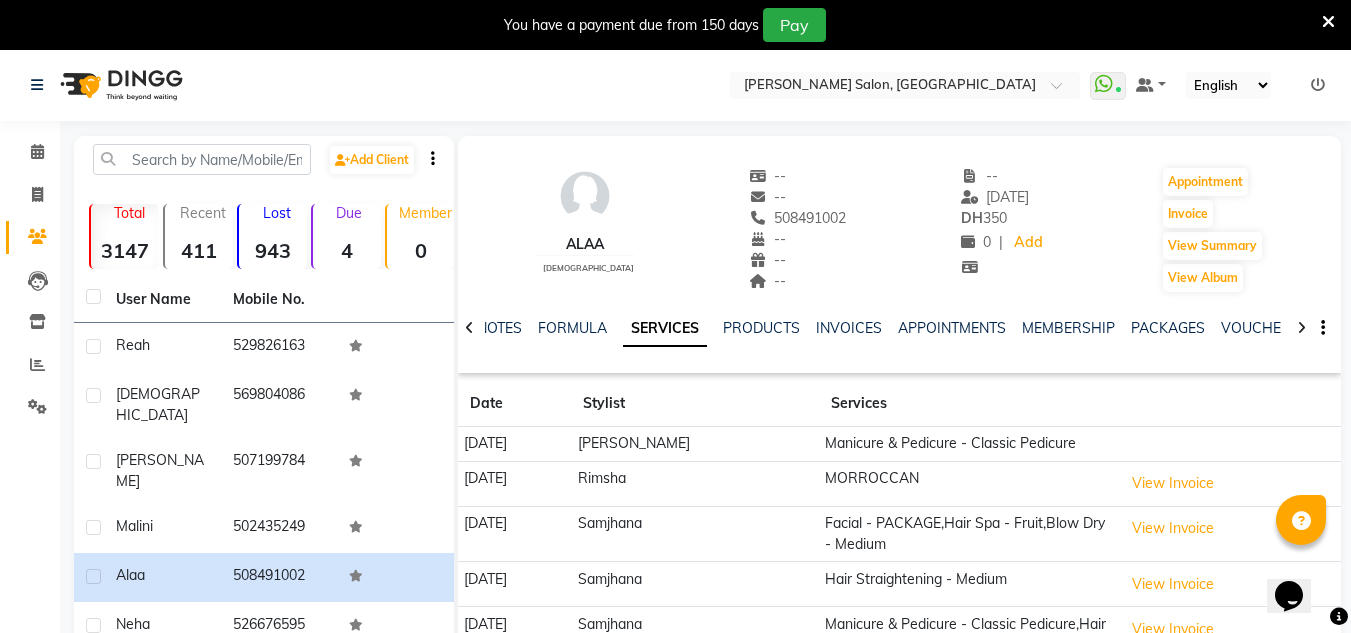 scroll, scrollTop: 0, scrollLeft: 0, axis: both 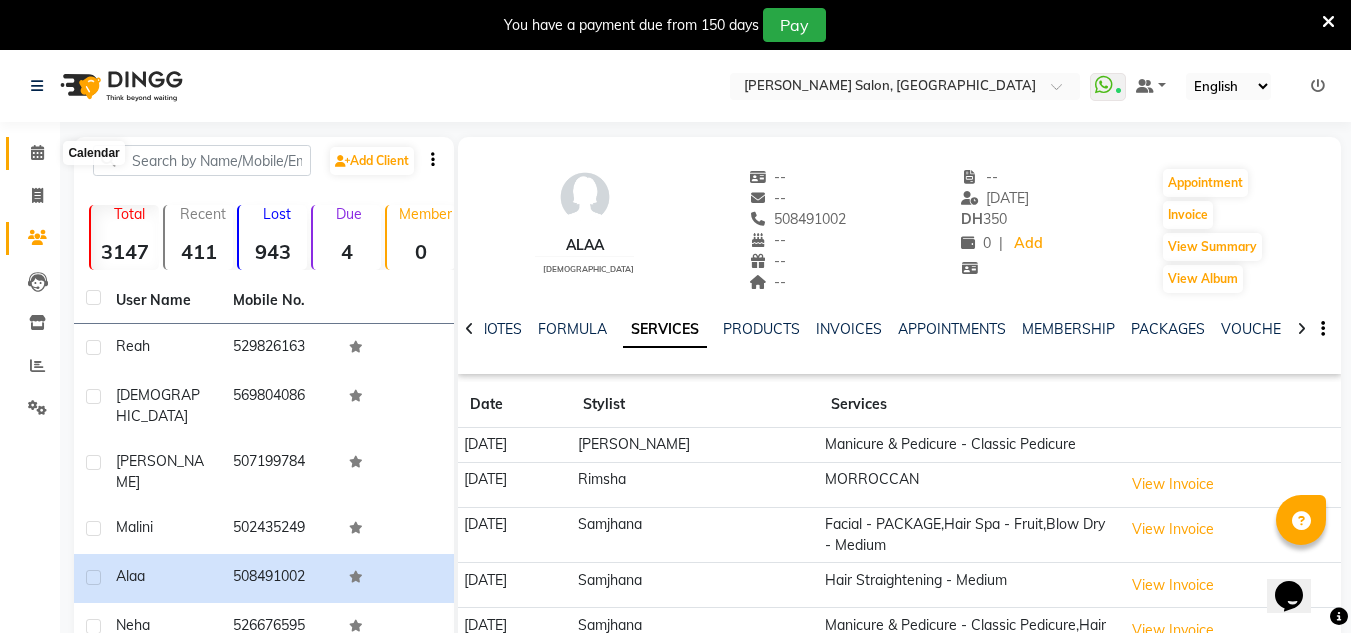 click 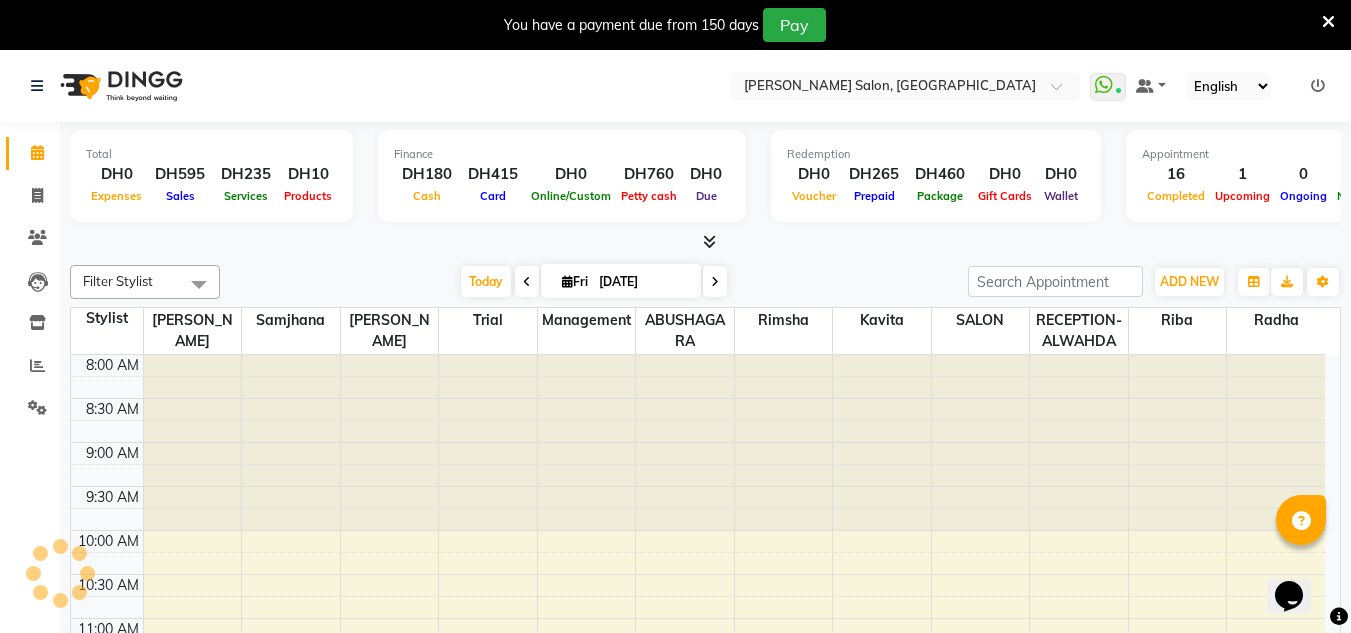 scroll, scrollTop: 0, scrollLeft: 0, axis: both 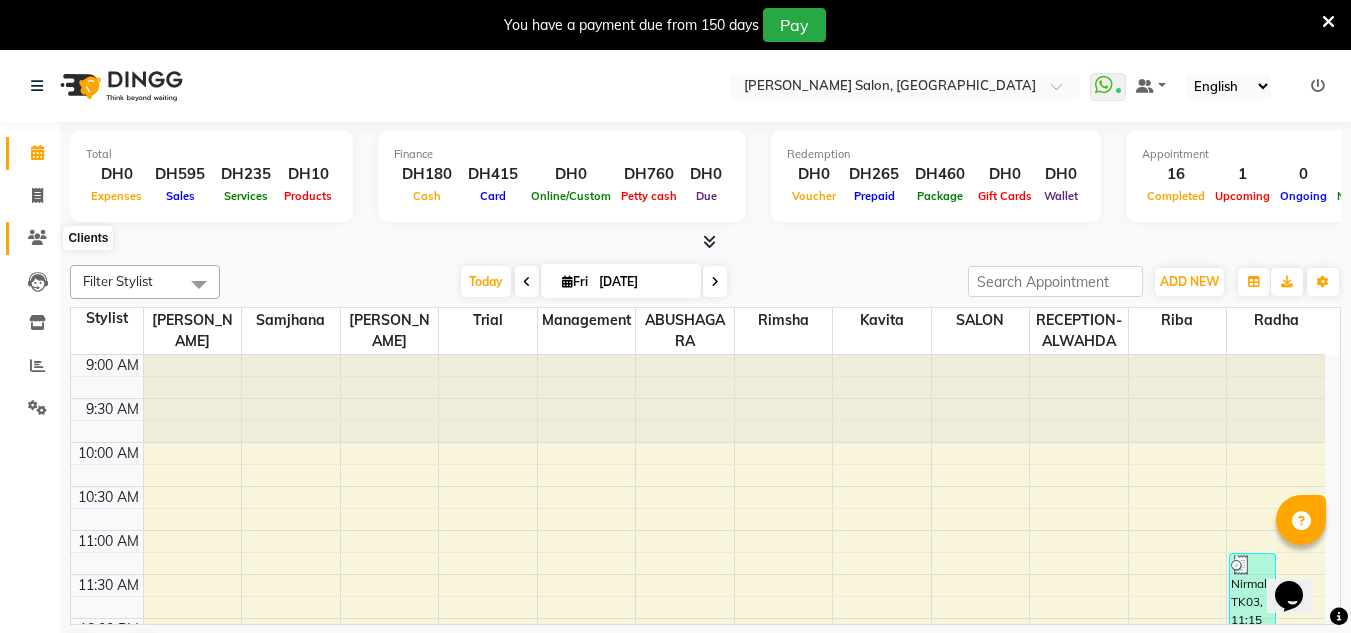 click 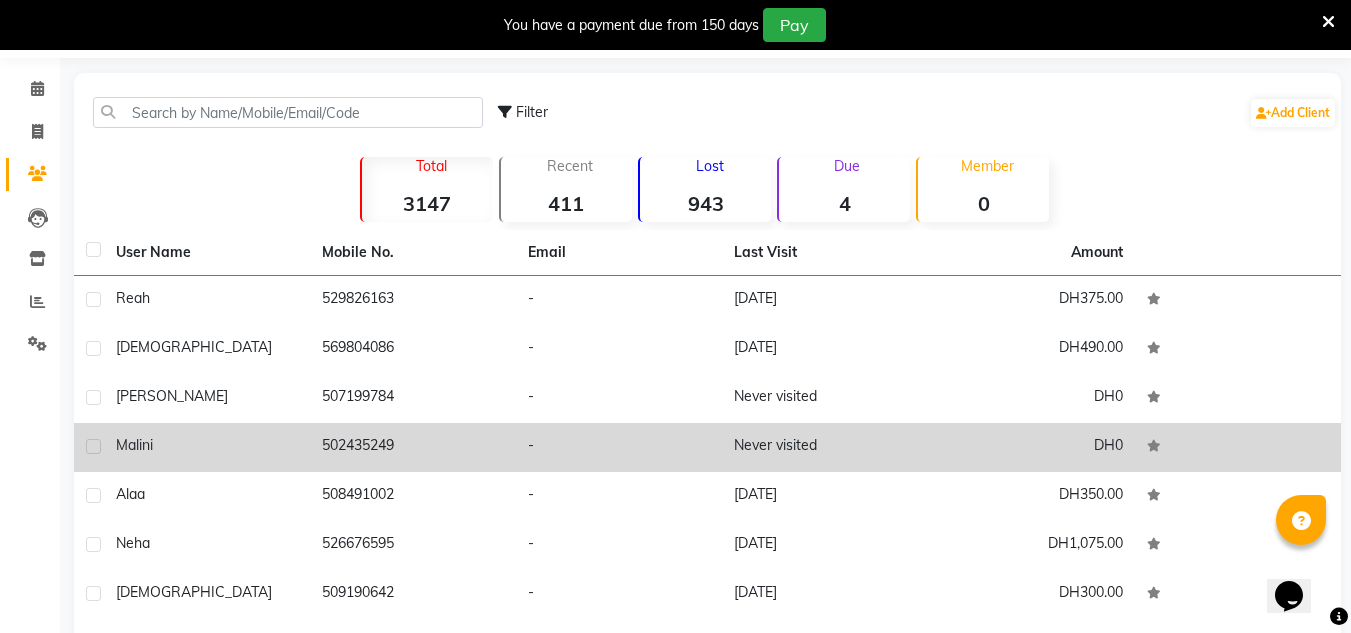 scroll, scrollTop: 100, scrollLeft: 0, axis: vertical 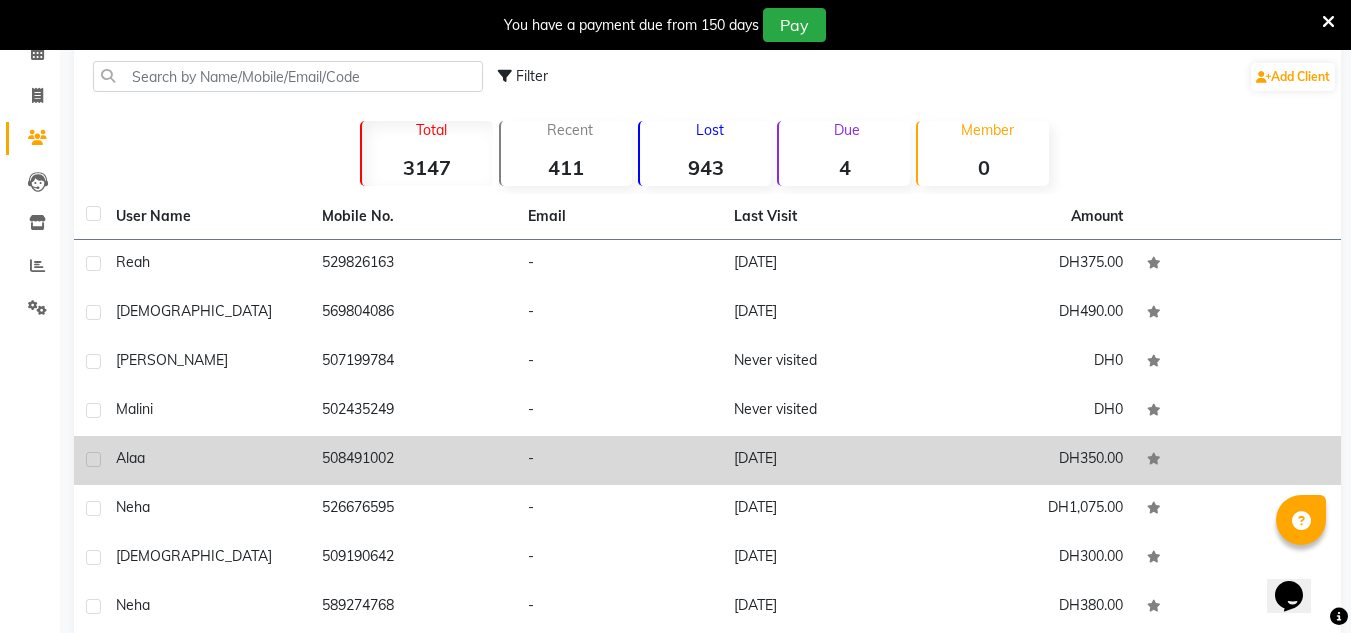 click on "508491002" 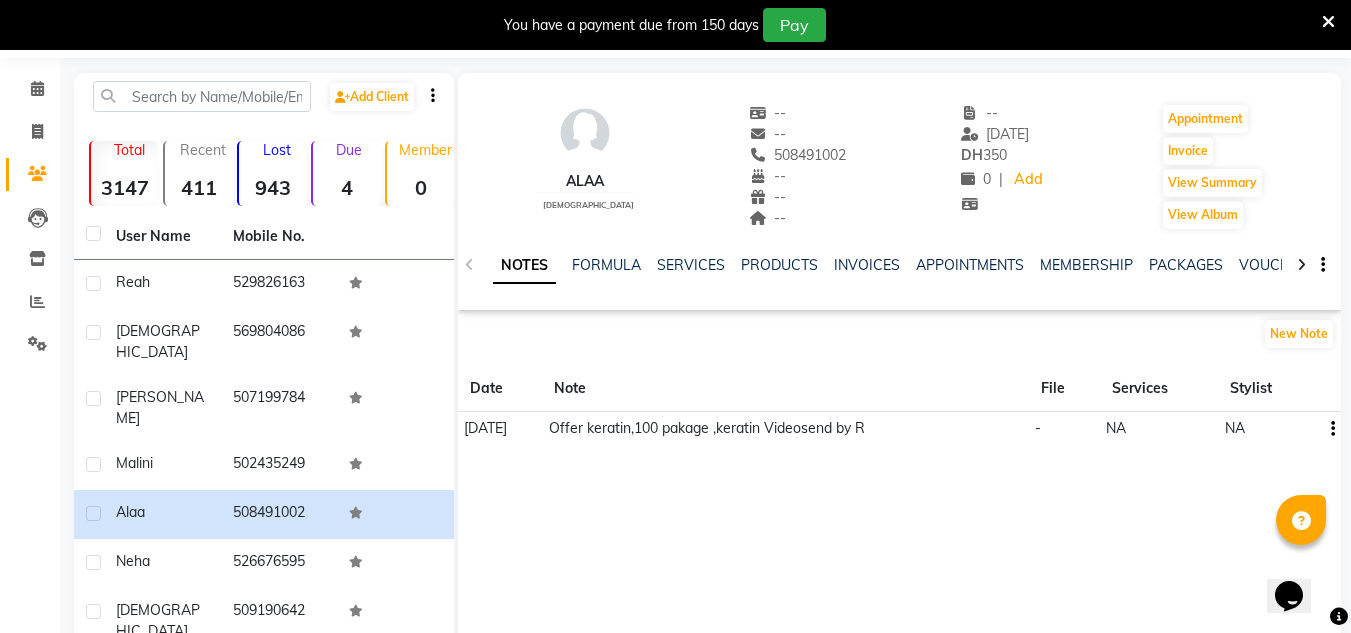 scroll, scrollTop: 0, scrollLeft: 0, axis: both 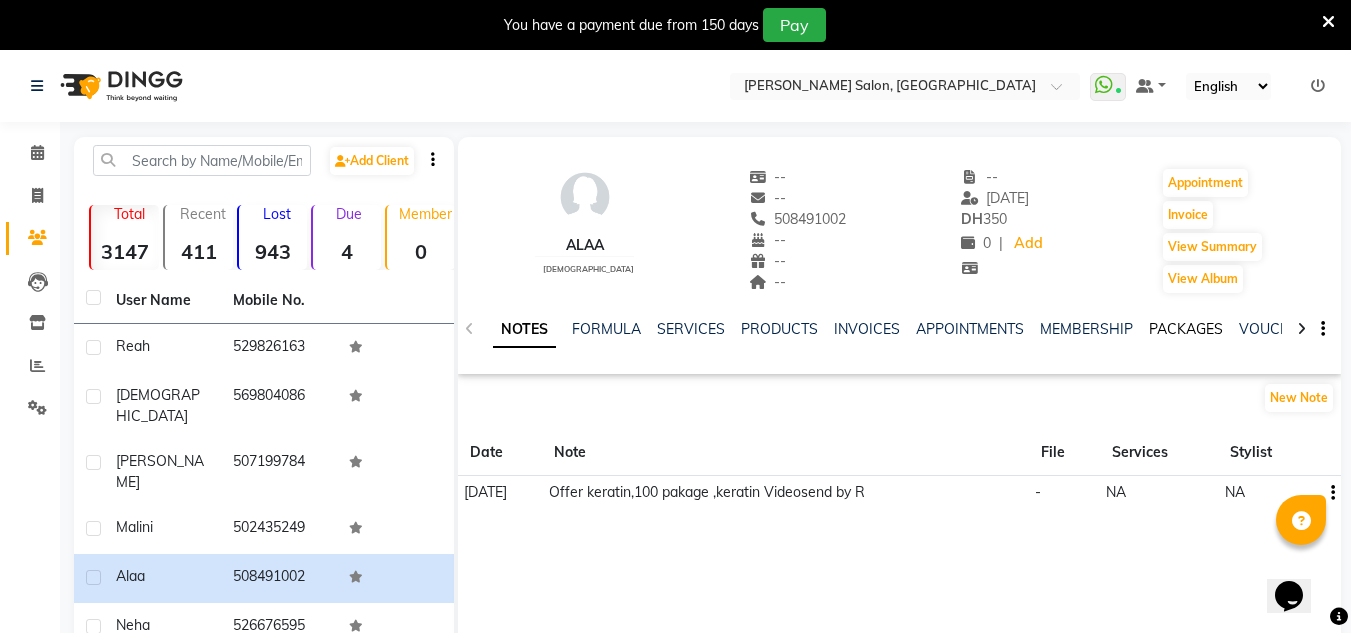click on "PACKAGES" 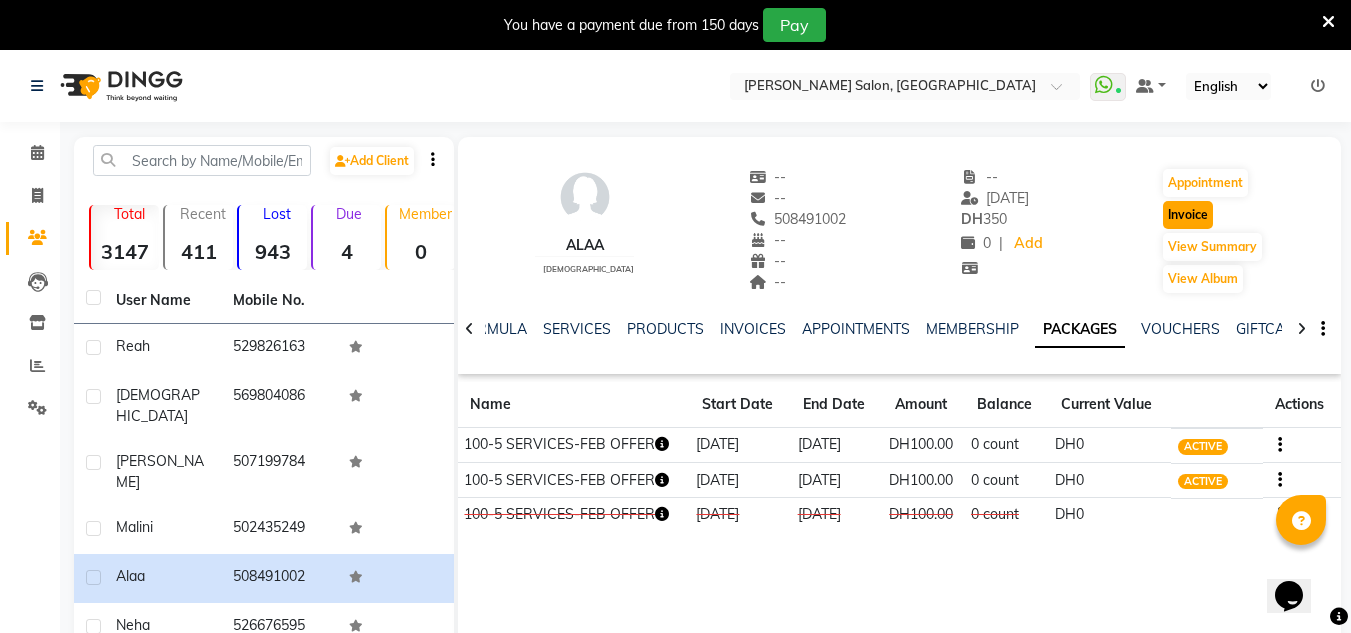 click on "Invoice" 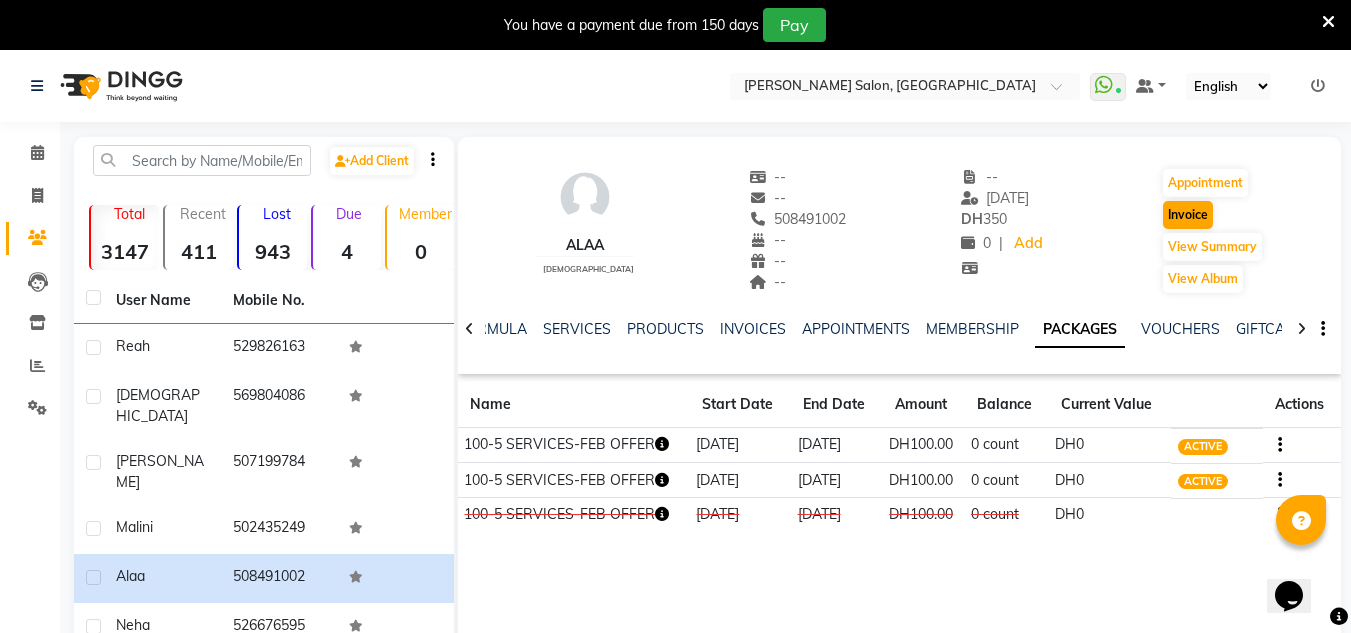 scroll, scrollTop: 50, scrollLeft: 0, axis: vertical 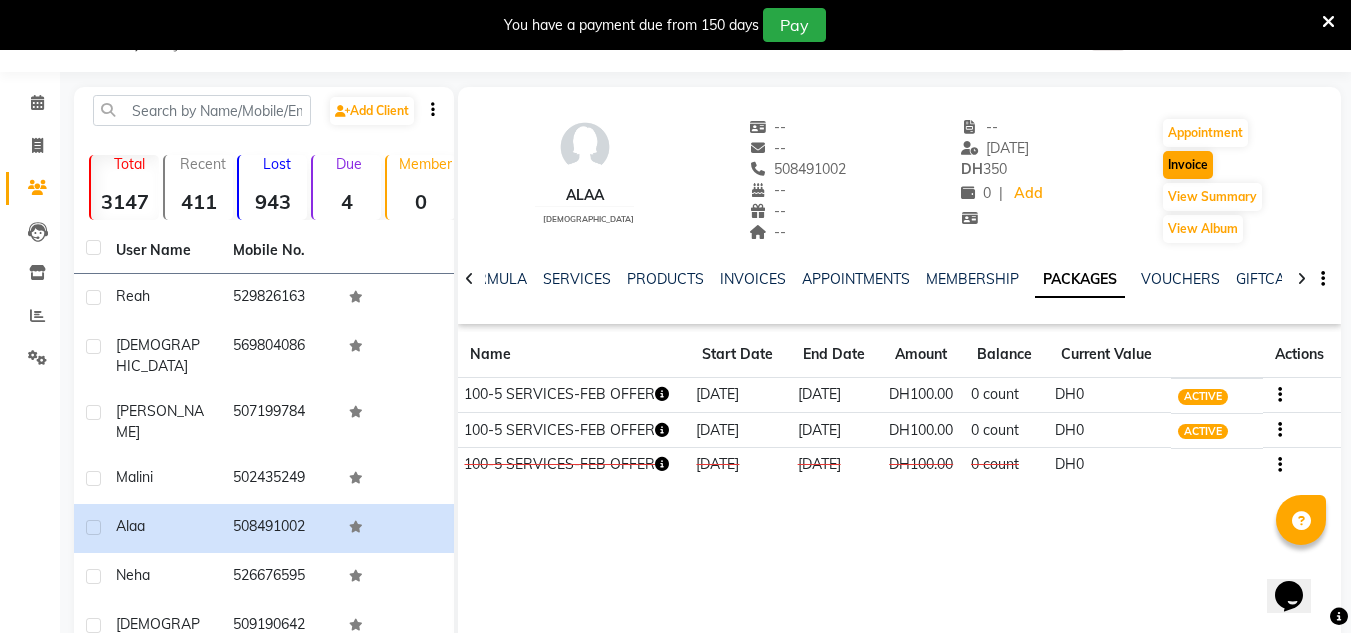 select on "4333" 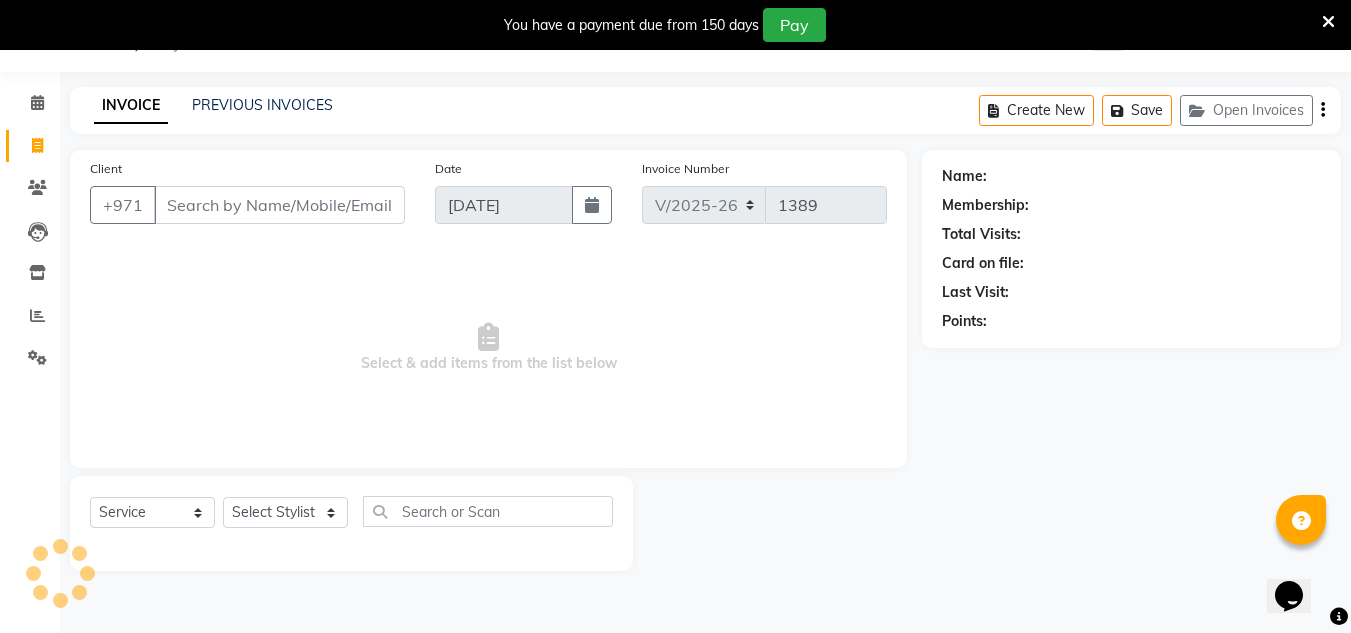 type on "508491002" 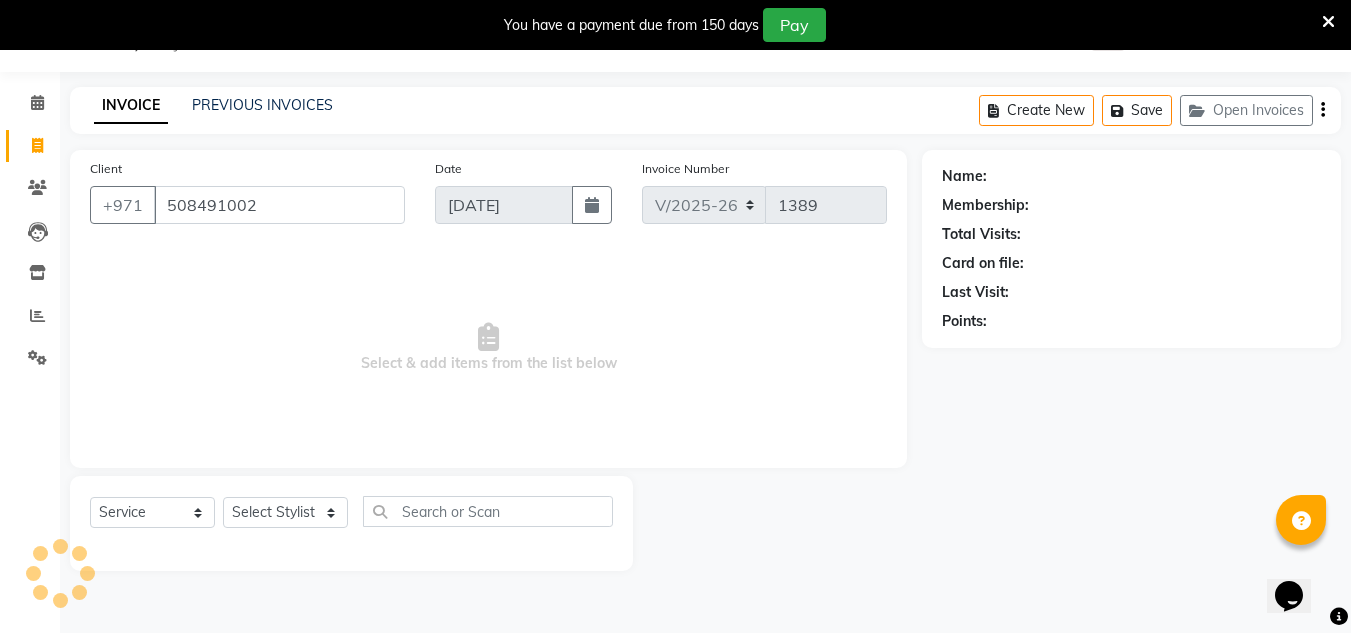 select on "1: Object" 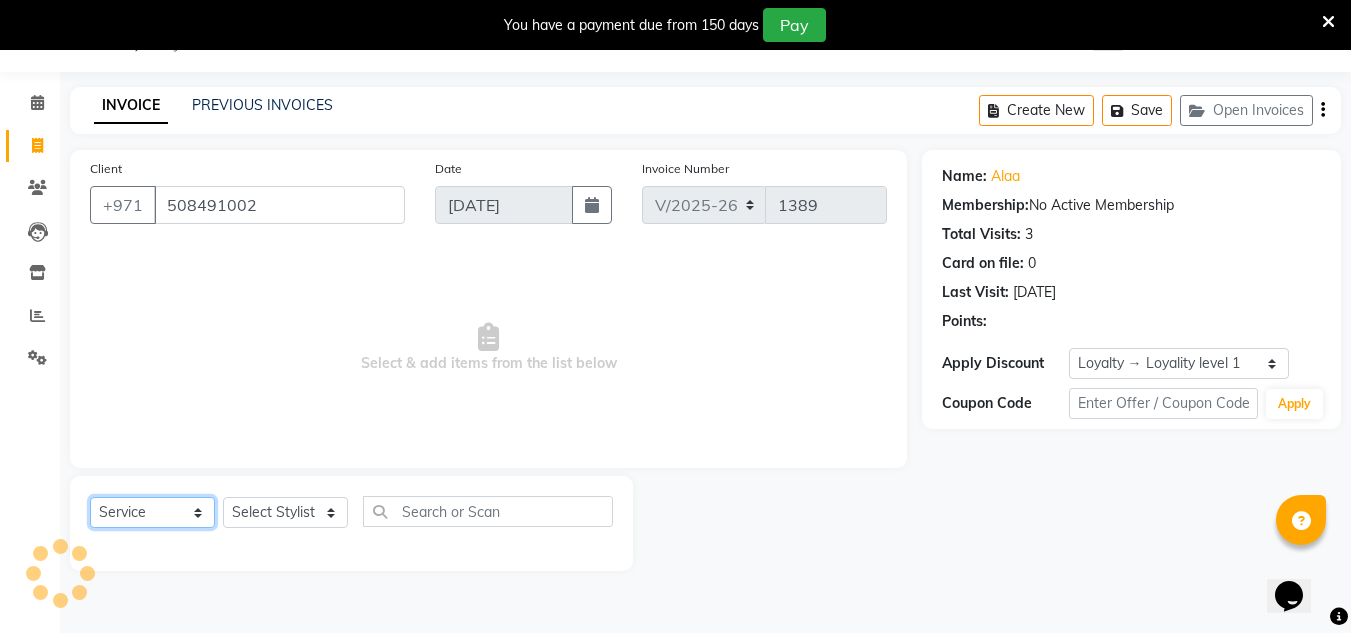 click on "Select  Service  Product  Membership  Package Voucher Prepaid Gift Card" 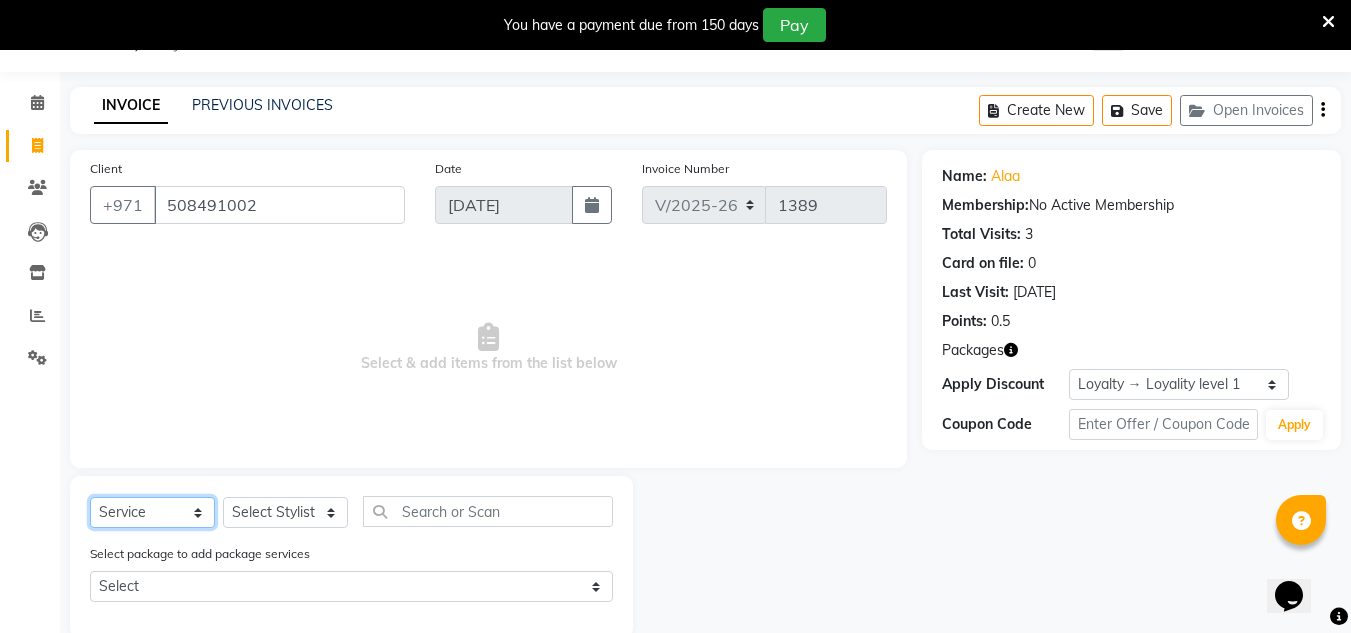 select on "package" 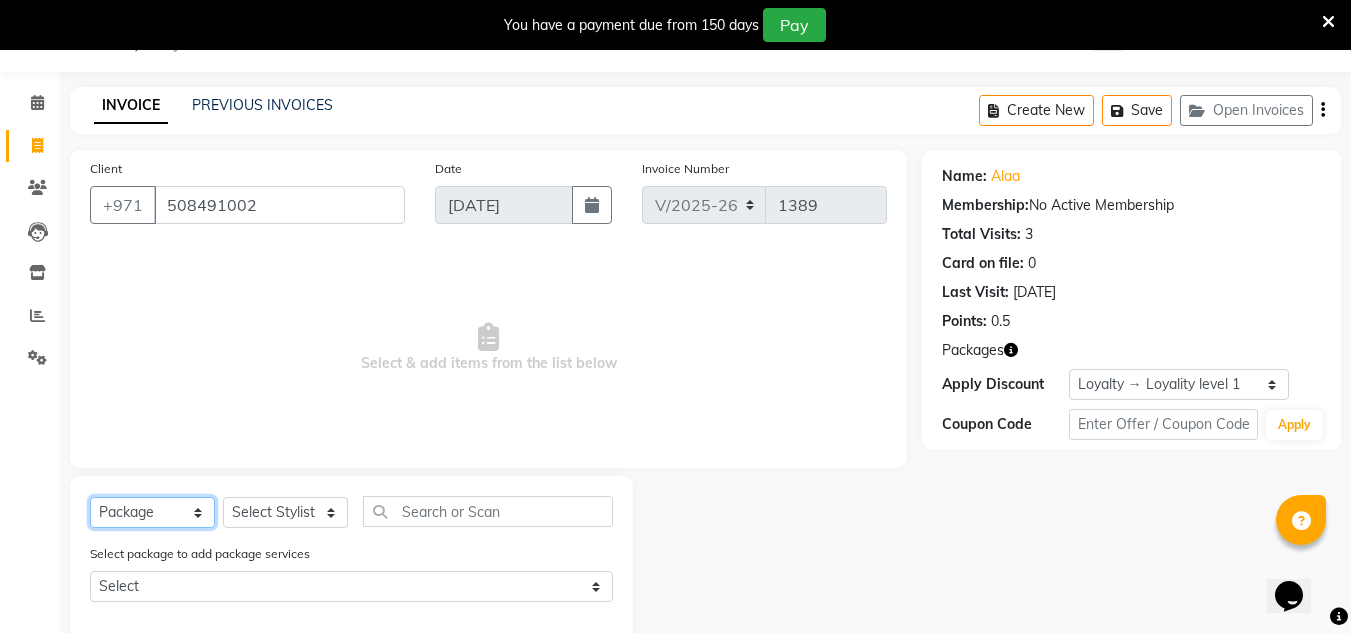 click on "Select  Service  Product  Membership  Package Voucher Prepaid Gift Card" 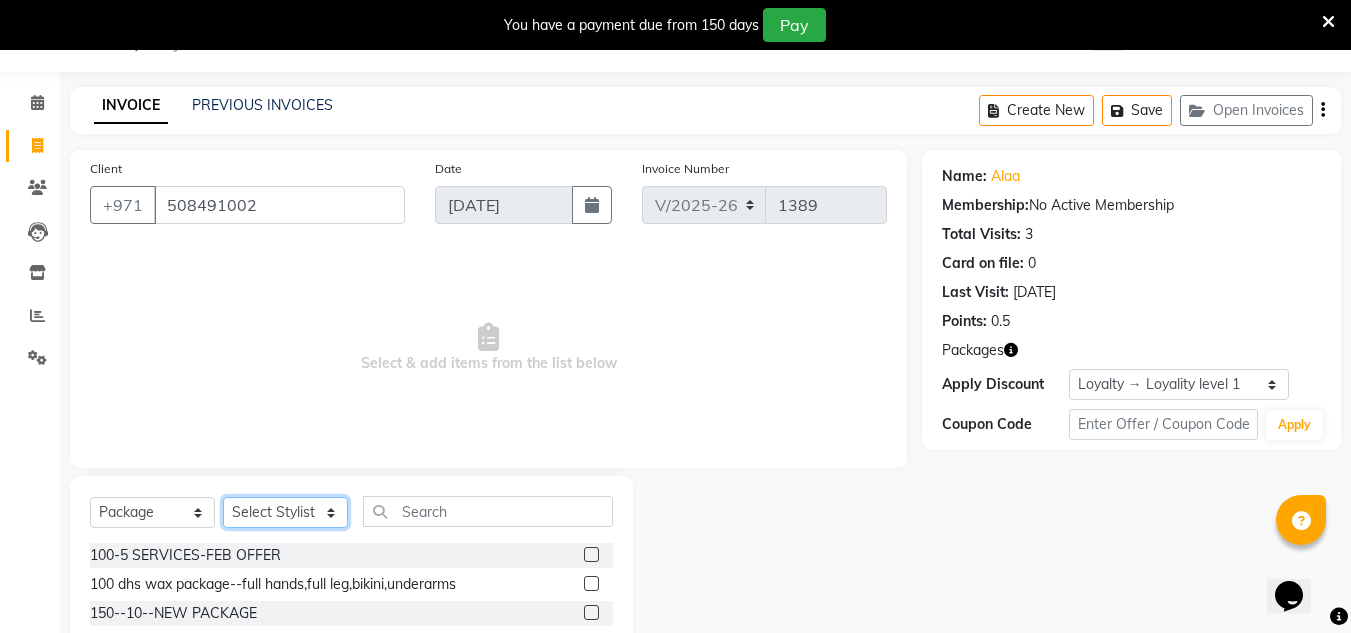 click on "Select Stylist ABUSHAGARA Kavita Laxmi Management [PERSON_NAME] RECEPTION-ALWAHDA [PERSON_NAME] SALON [PERSON_NAME] trial" 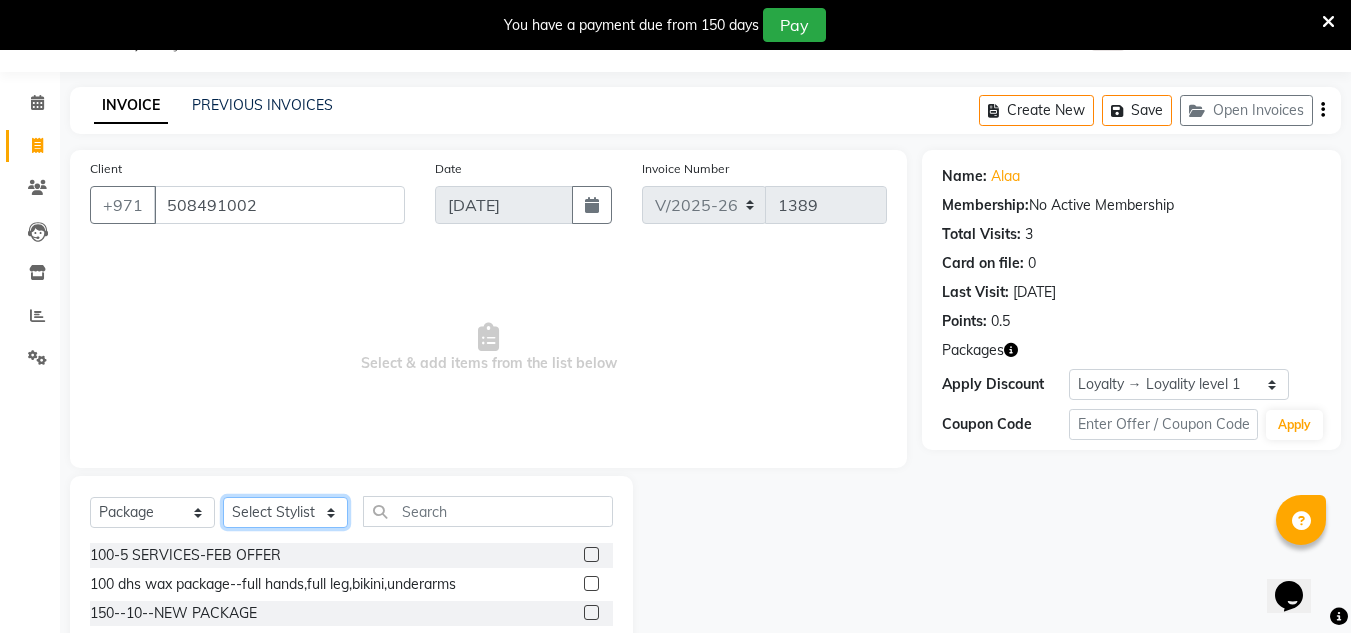 select on "76471" 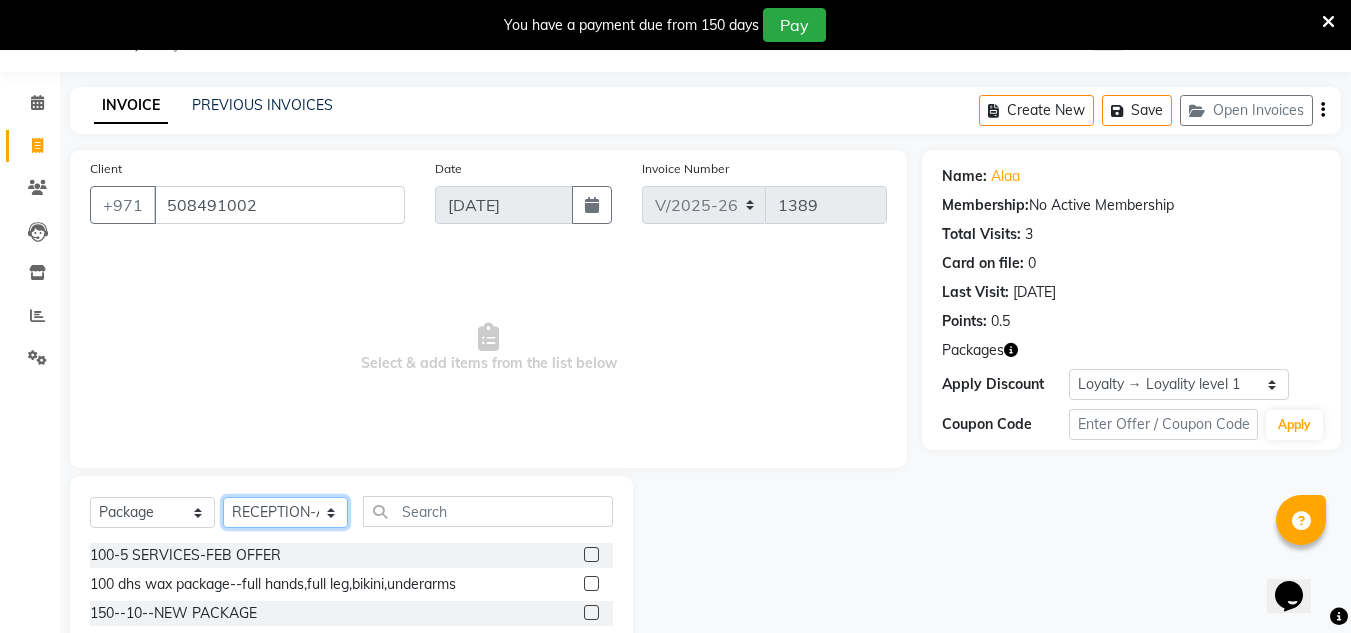 click on "Select Stylist ABUSHAGARA Kavita Laxmi Management [PERSON_NAME] RECEPTION-ALWAHDA [PERSON_NAME] SALON [PERSON_NAME] trial" 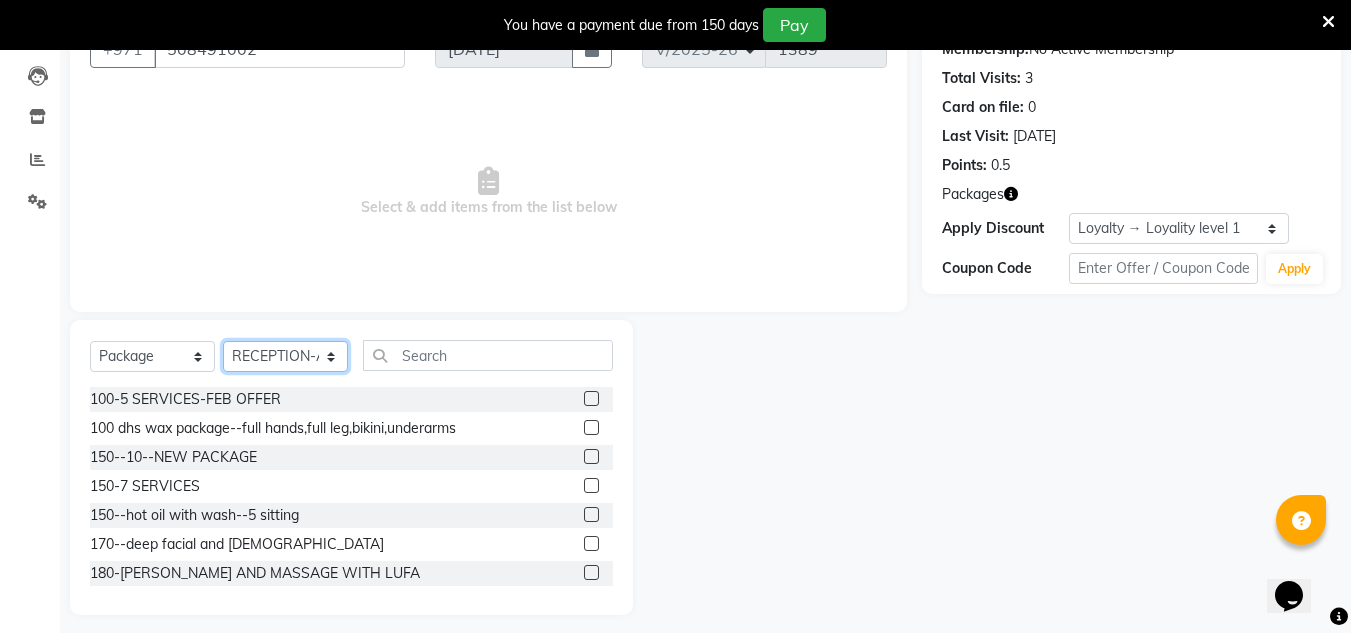 scroll, scrollTop: 218, scrollLeft: 0, axis: vertical 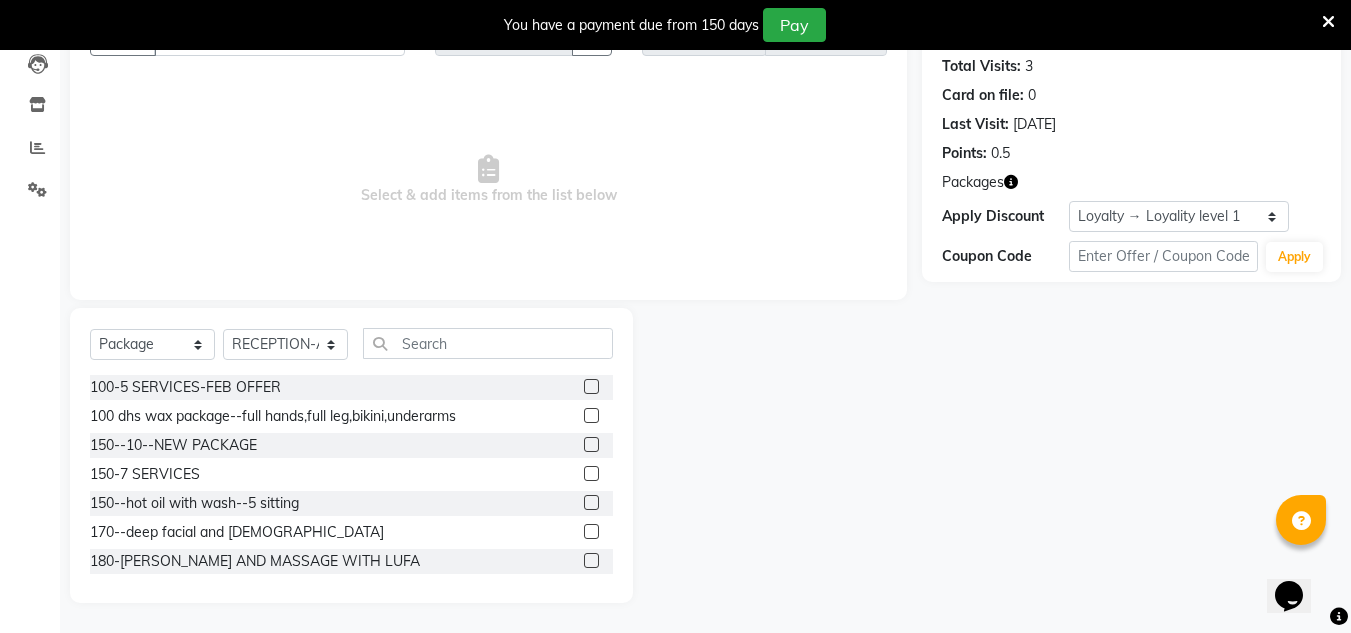 click 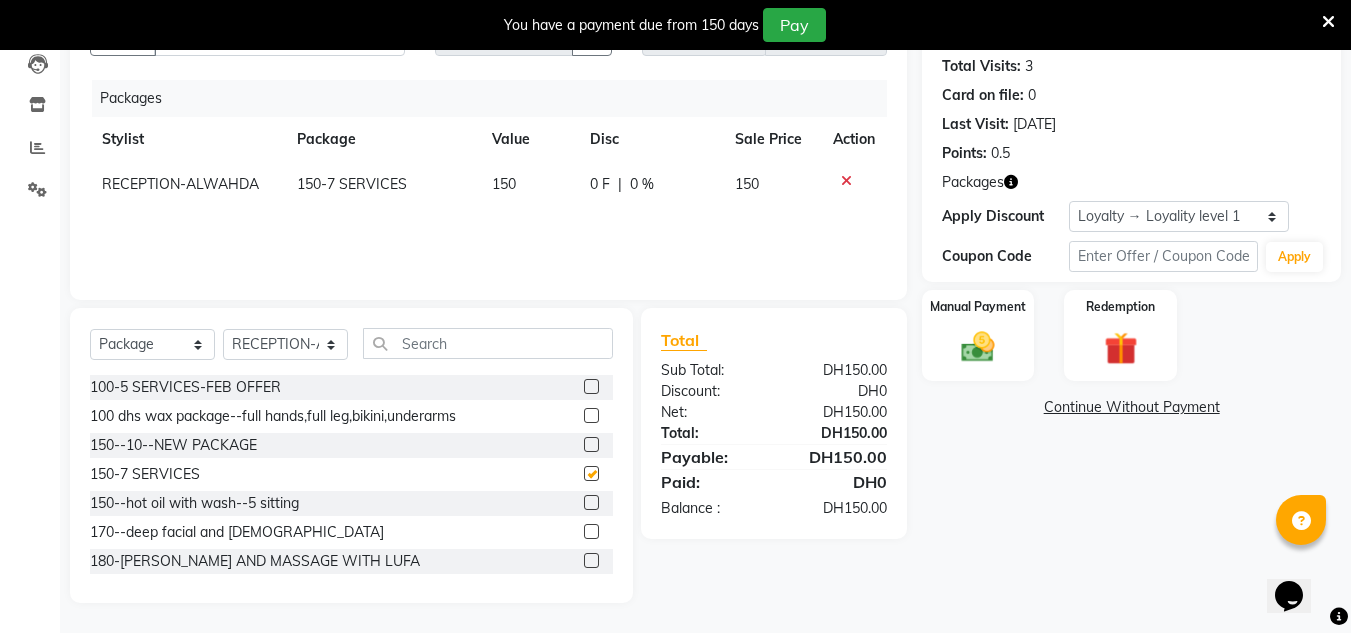 checkbox on "false" 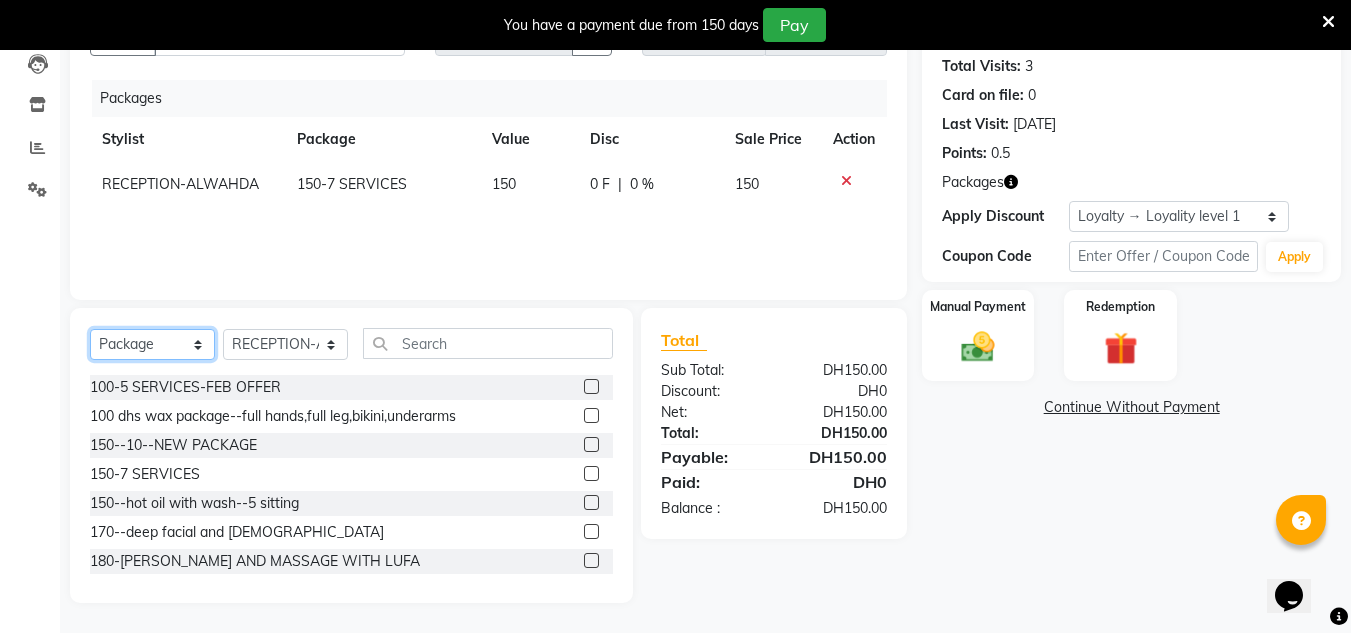 click on "Select  Service  Product  Membership  Package Voucher Prepaid Gift Card" 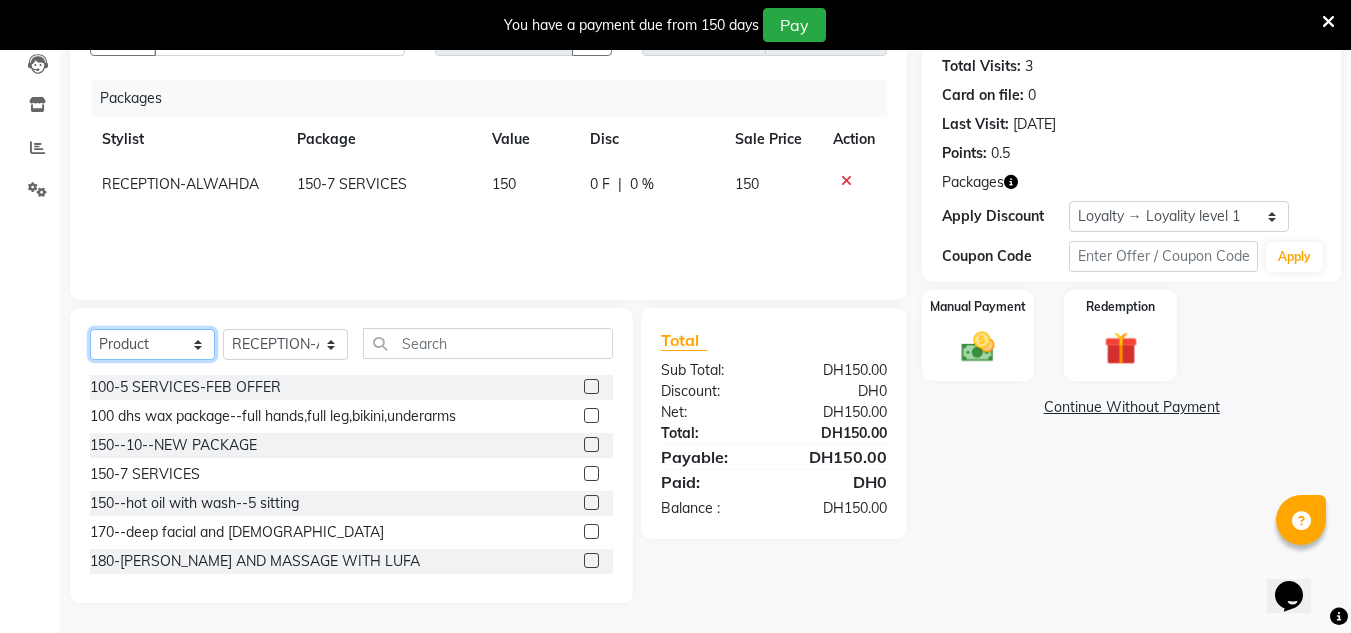 click on "Select  Service  Product  Membership  Package Voucher Prepaid Gift Card" 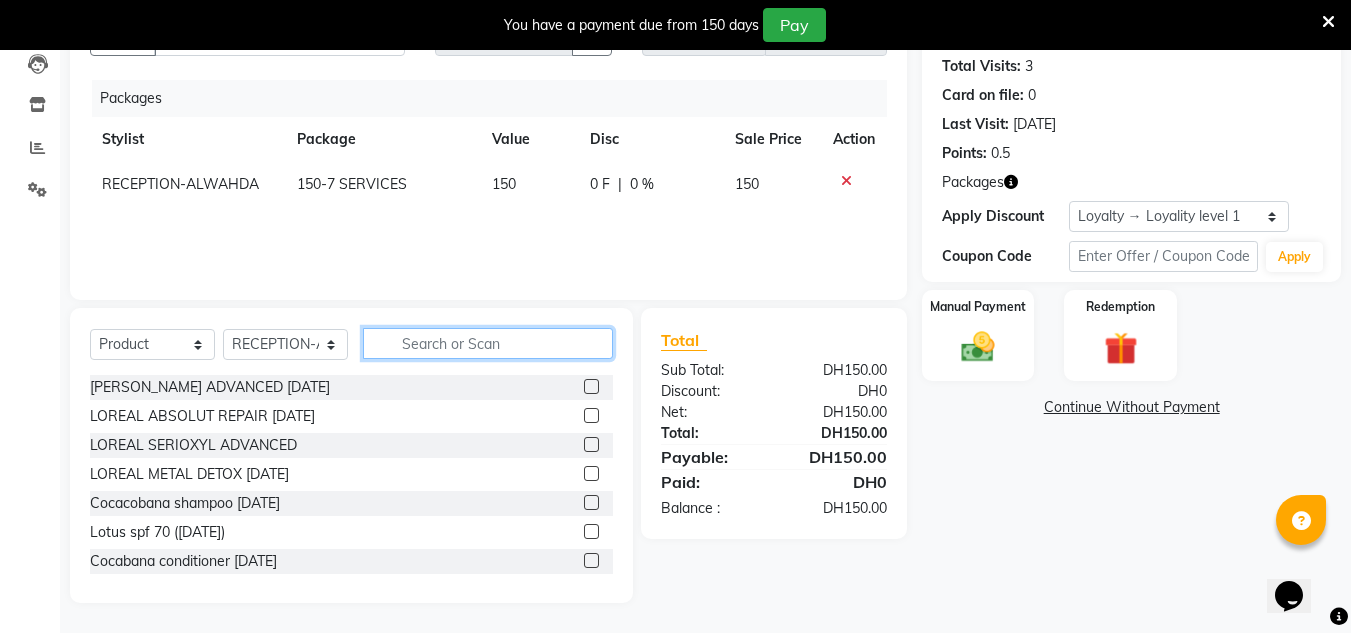 click 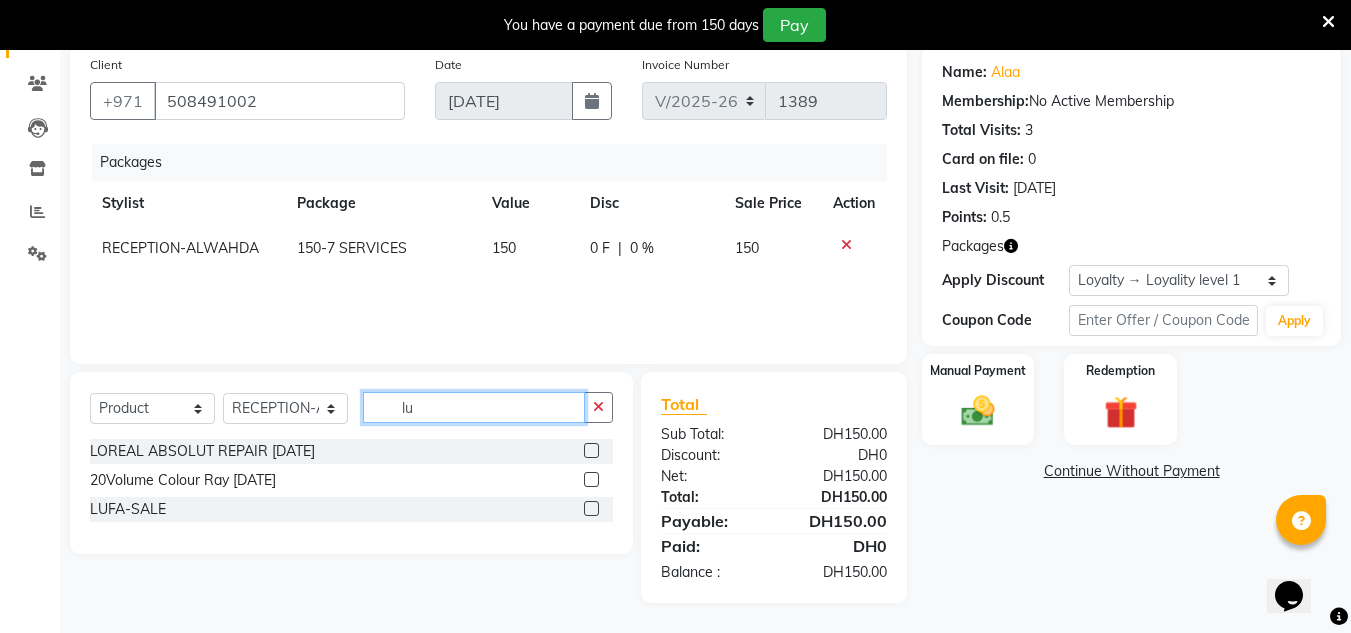 scroll, scrollTop: 154, scrollLeft: 0, axis: vertical 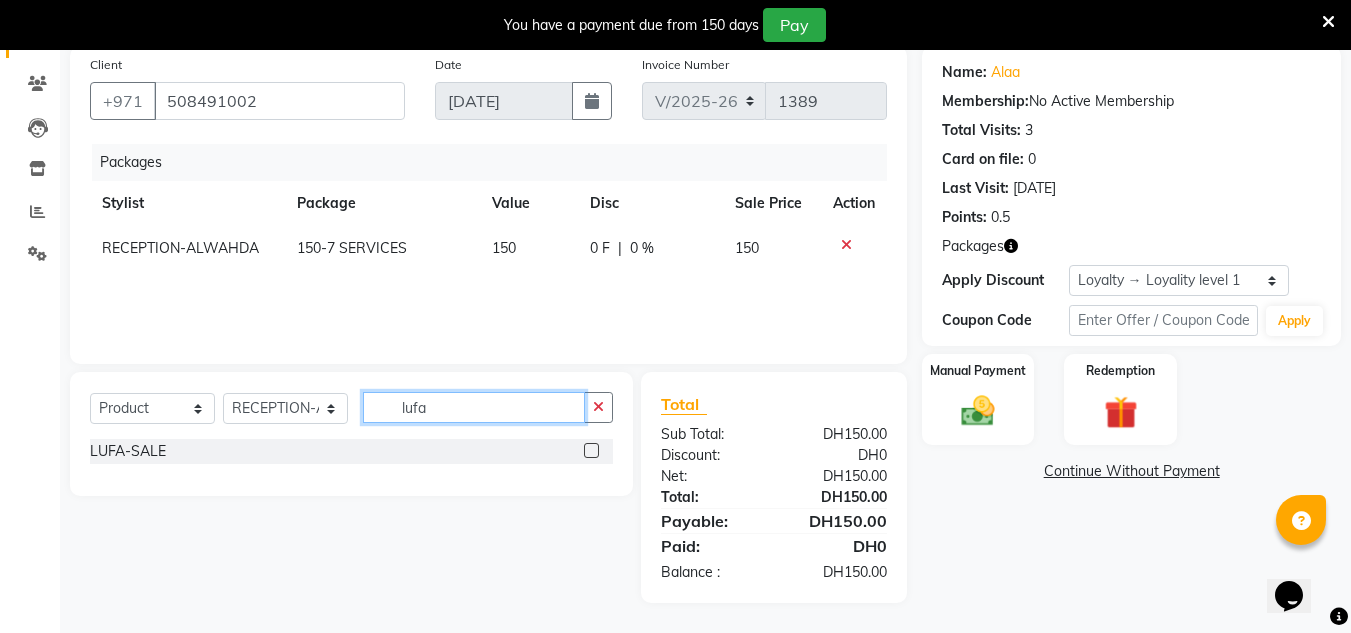 type on "lufa" 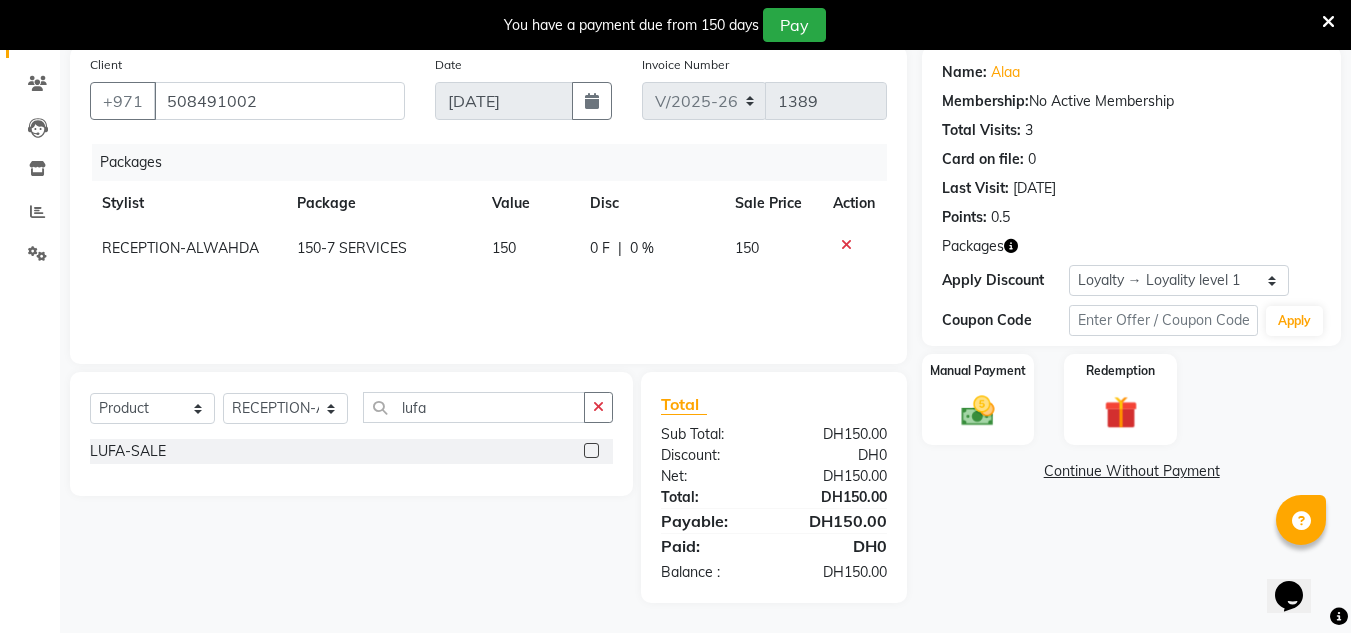 click 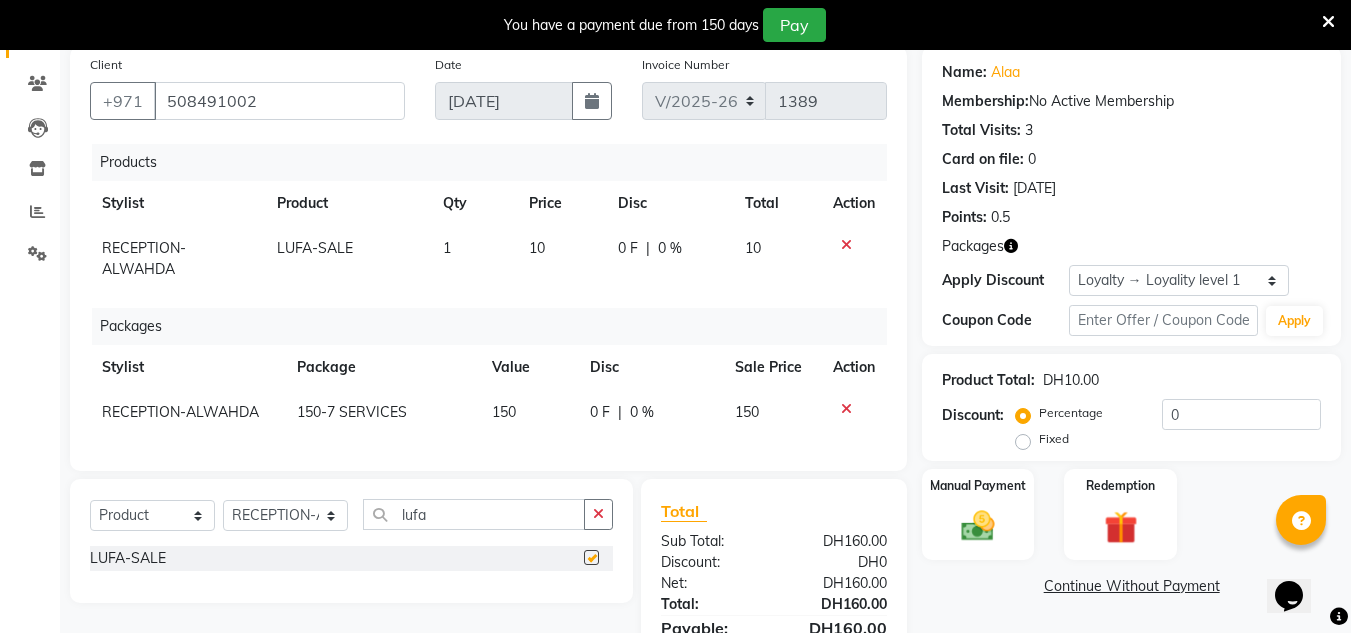 checkbox on "false" 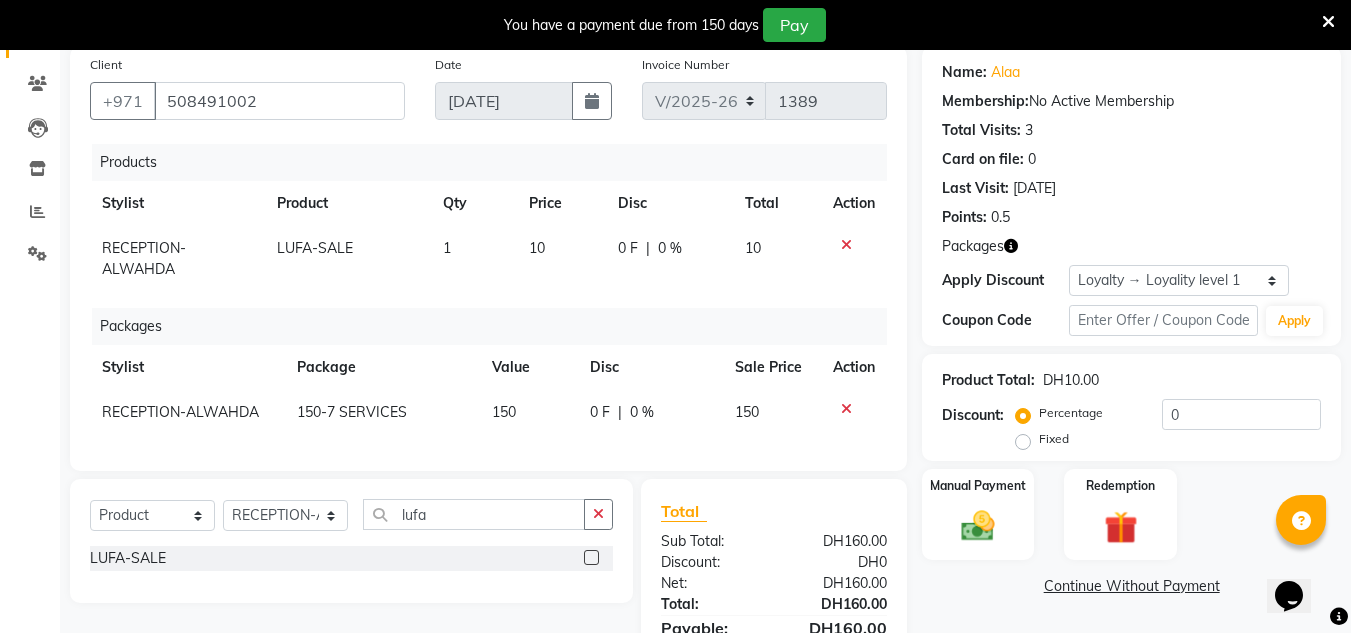 click on "You have a payment due from 150 days   Pay" at bounding box center [675, 25] 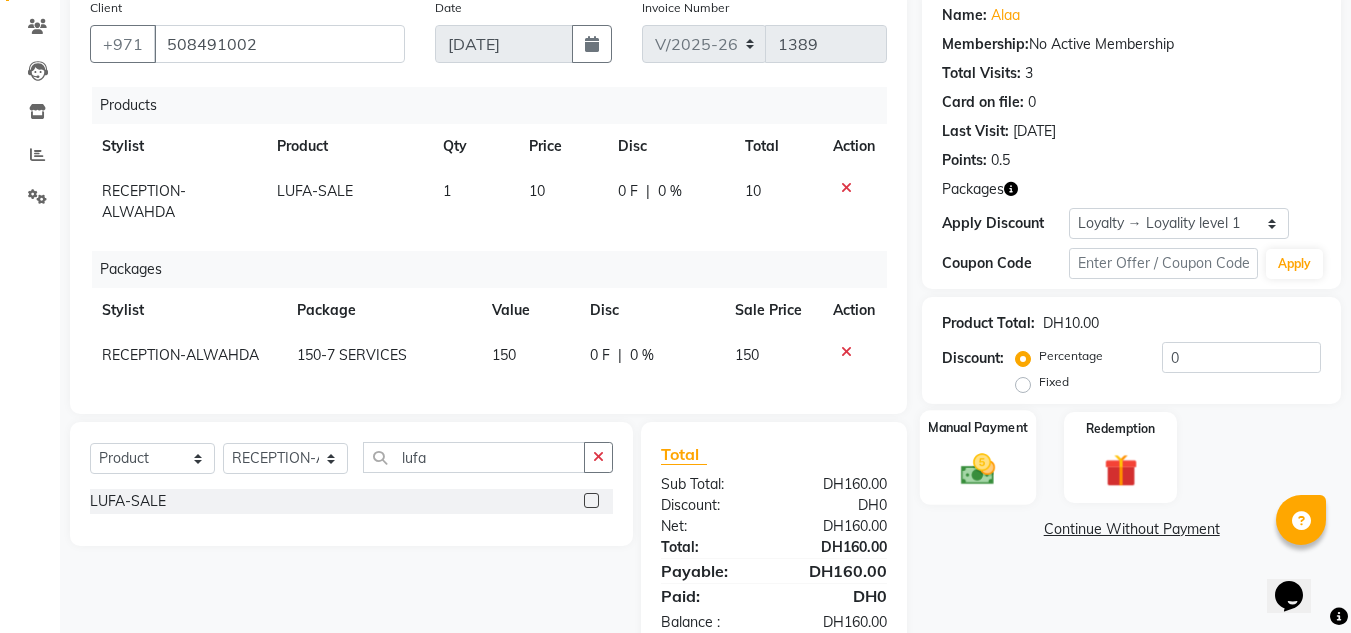 scroll, scrollTop: 126, scrollLeft: 0, axis: vertical 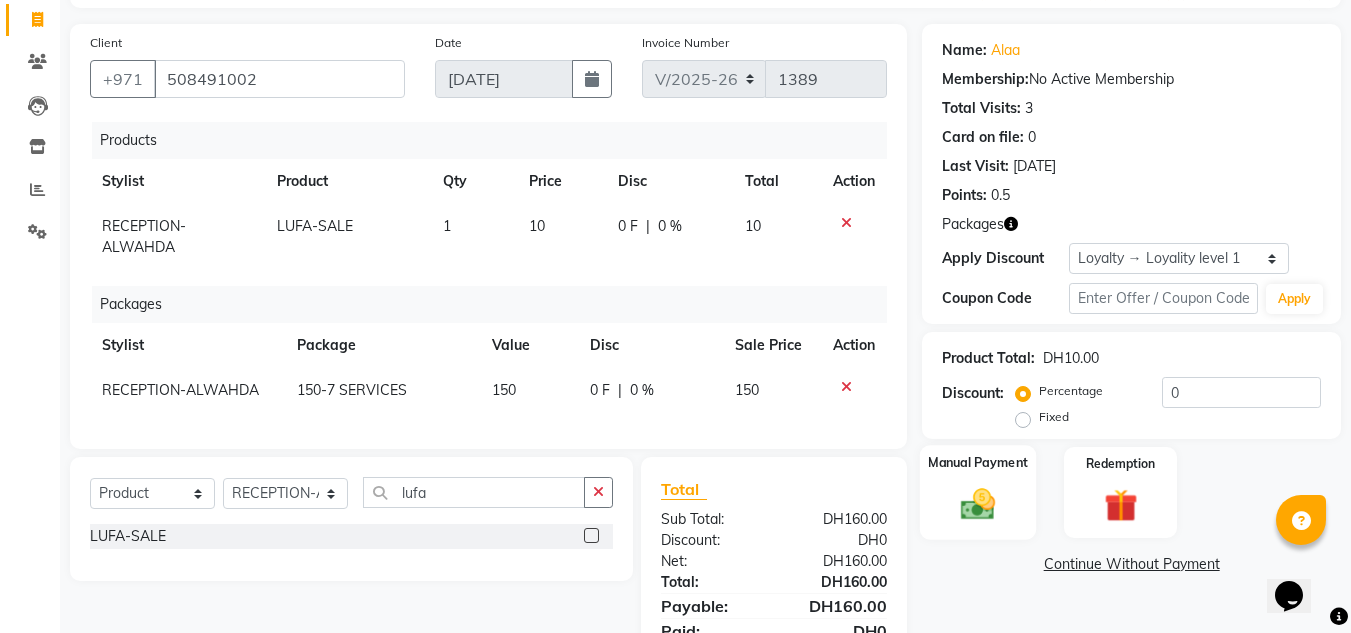 click 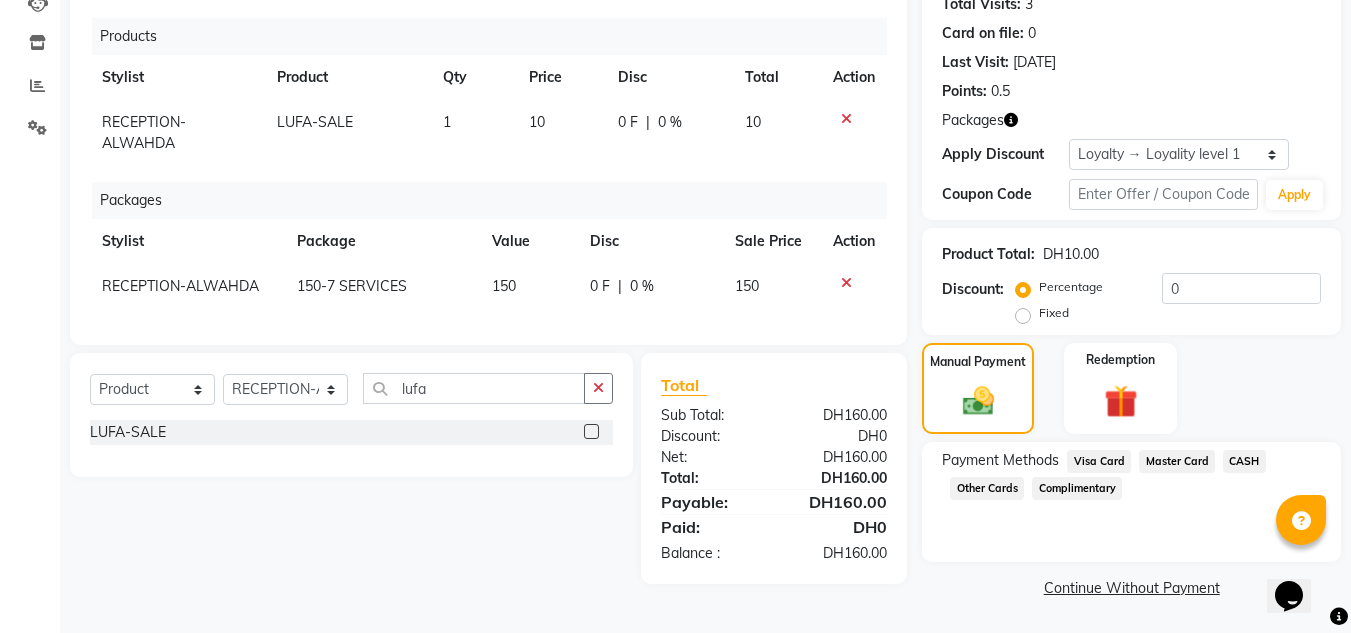 click on "Visa Card" 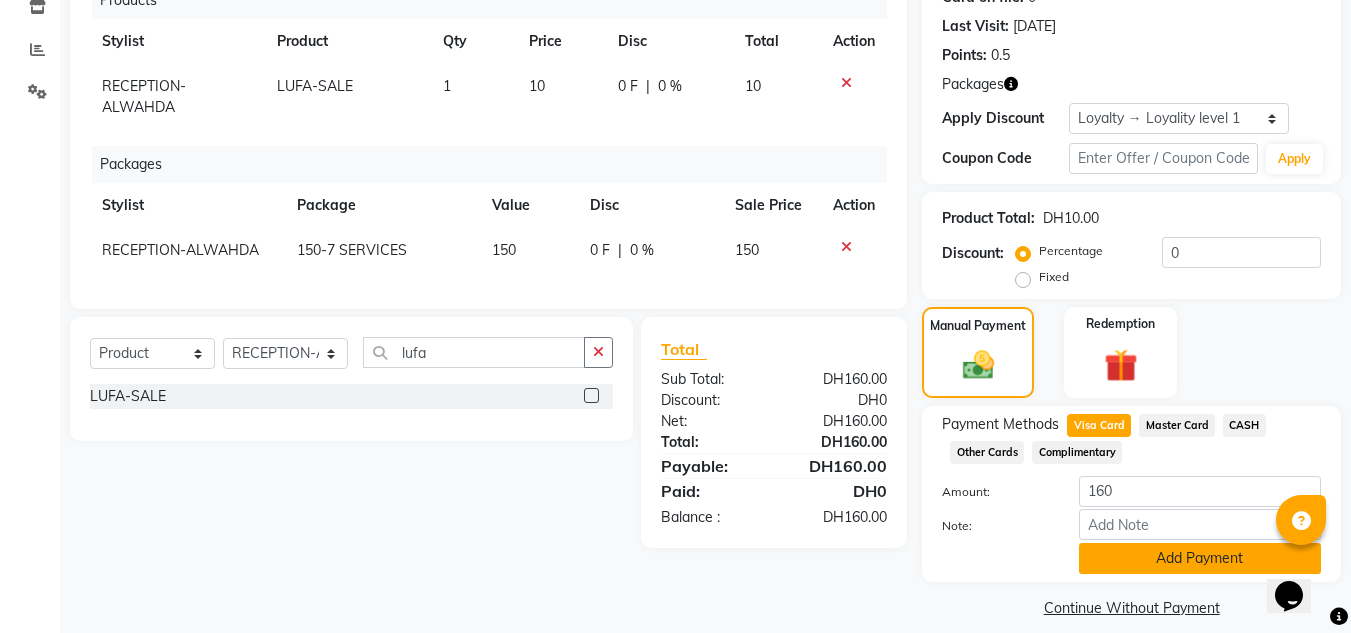 scroll, scrollTop: 286, scrollLeft: 0, axis: vertical 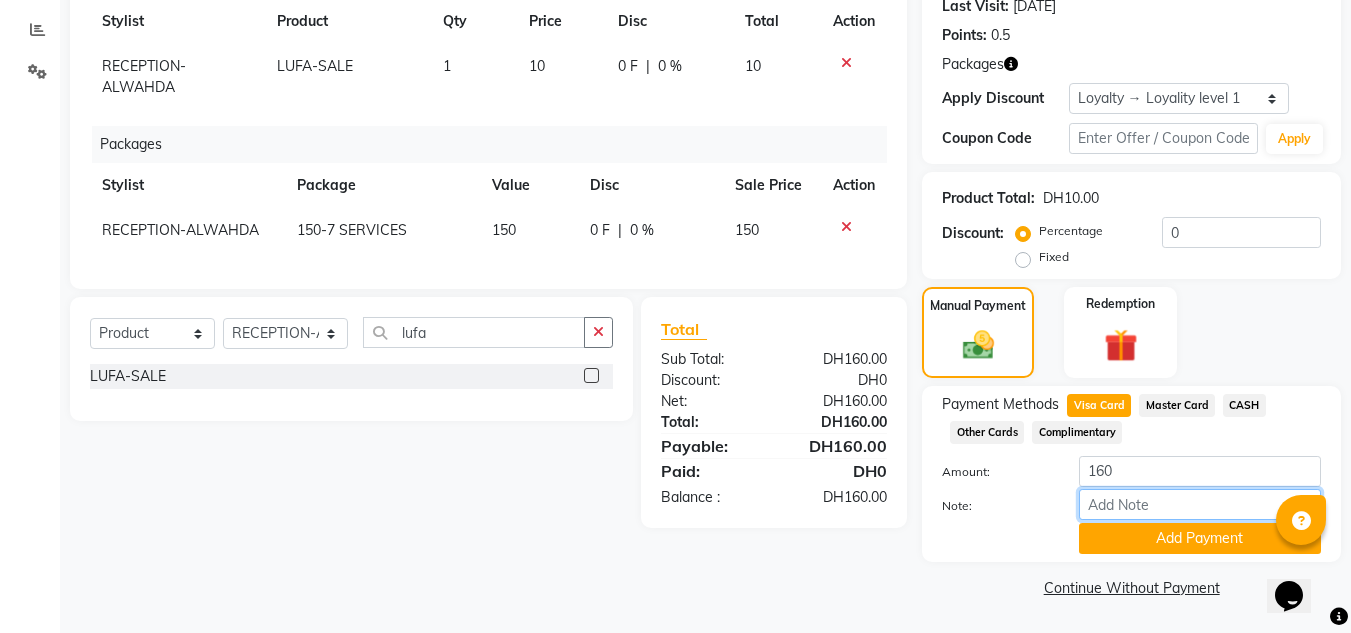 click on "Note:" at bounding box center [1200, 504] 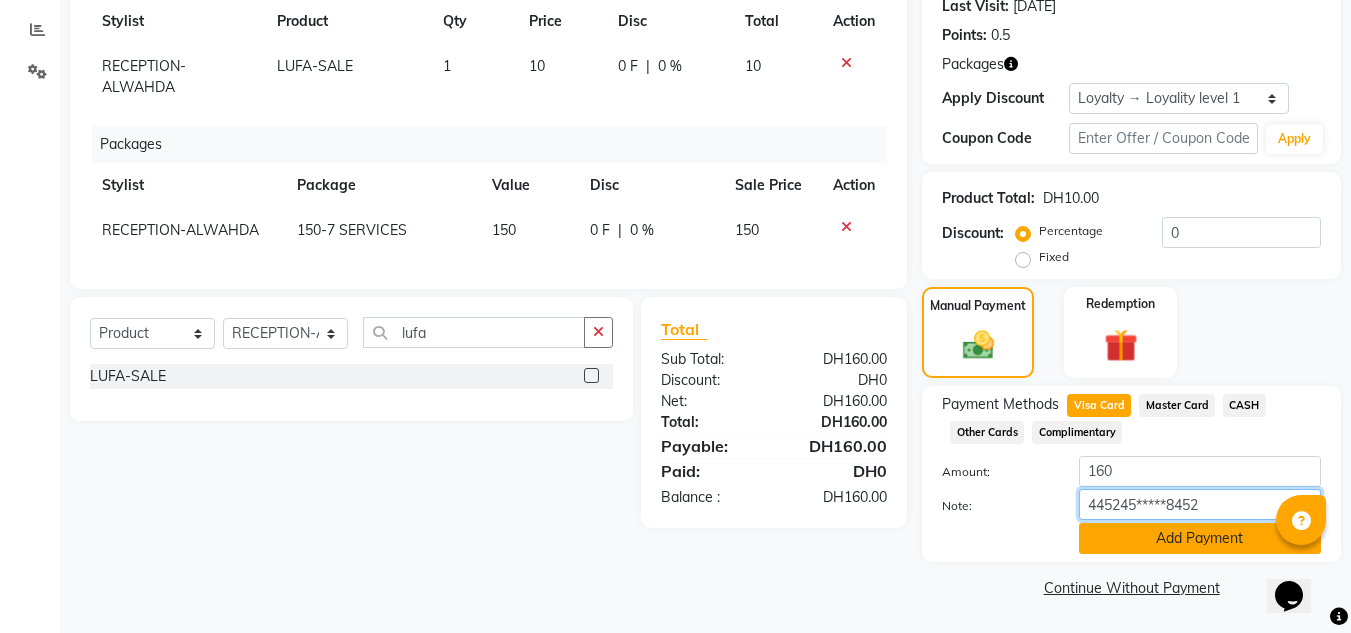 type on "445245*****8452" 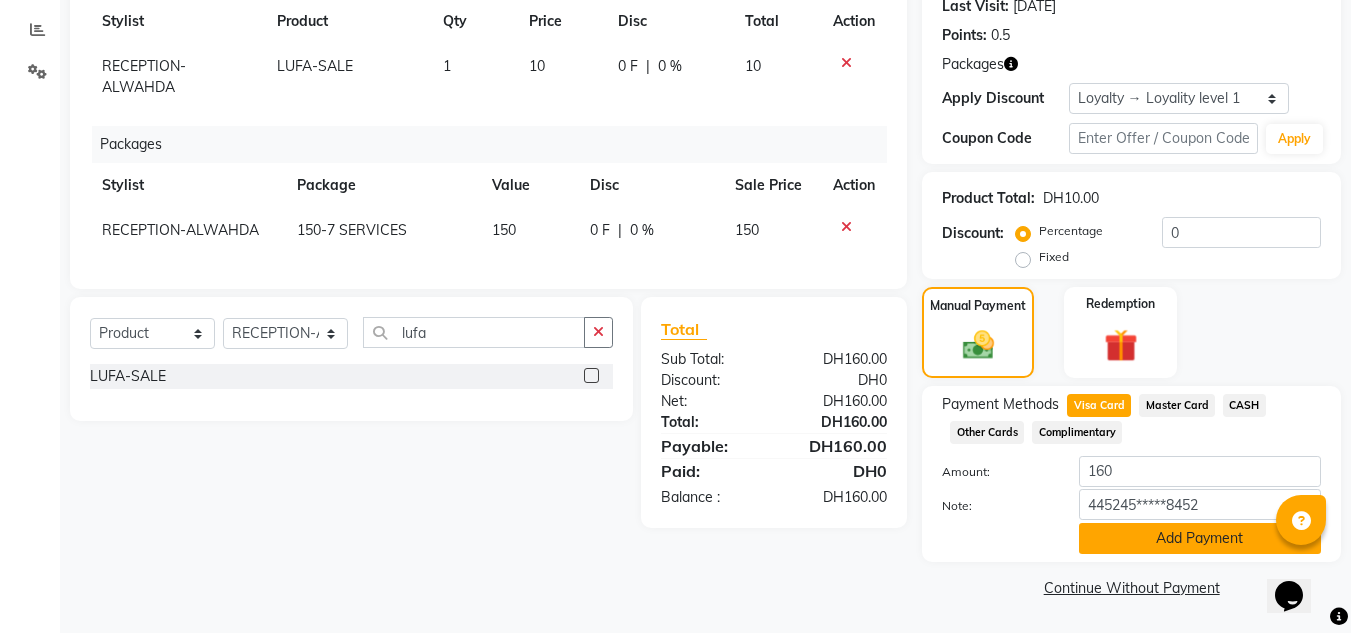 click on "Add Payment" 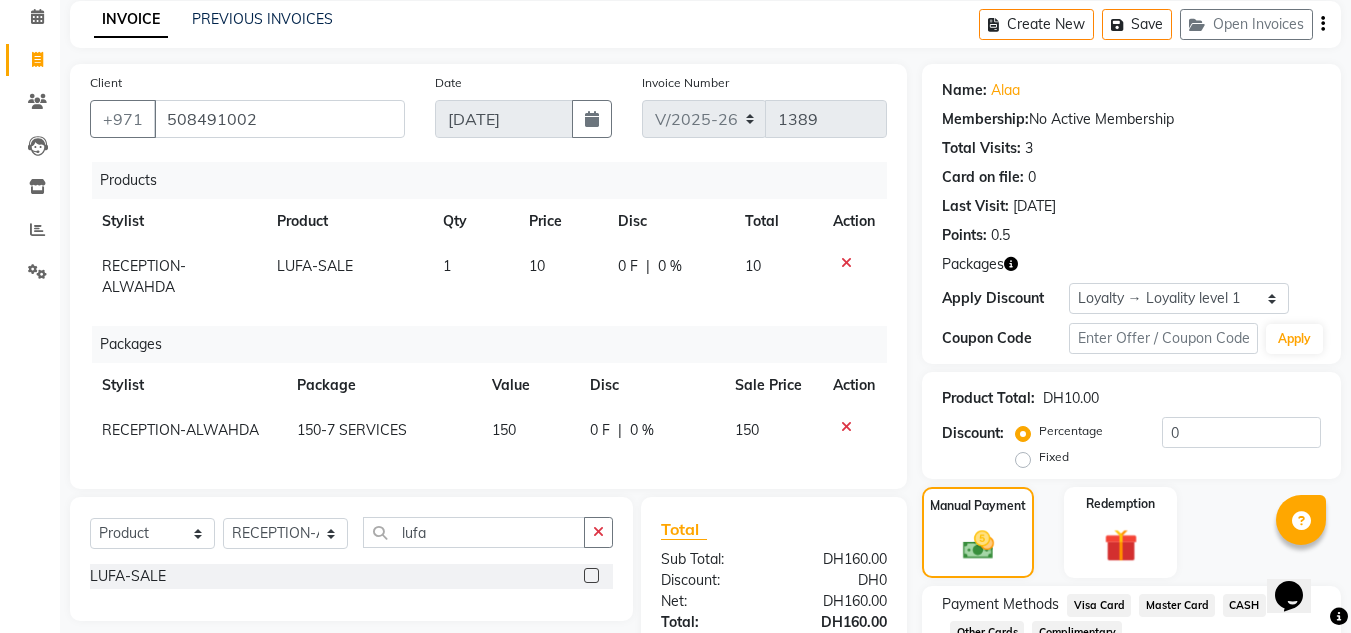 scroll, scrollTop: 367, scrollLeft: 0, axis: vertical 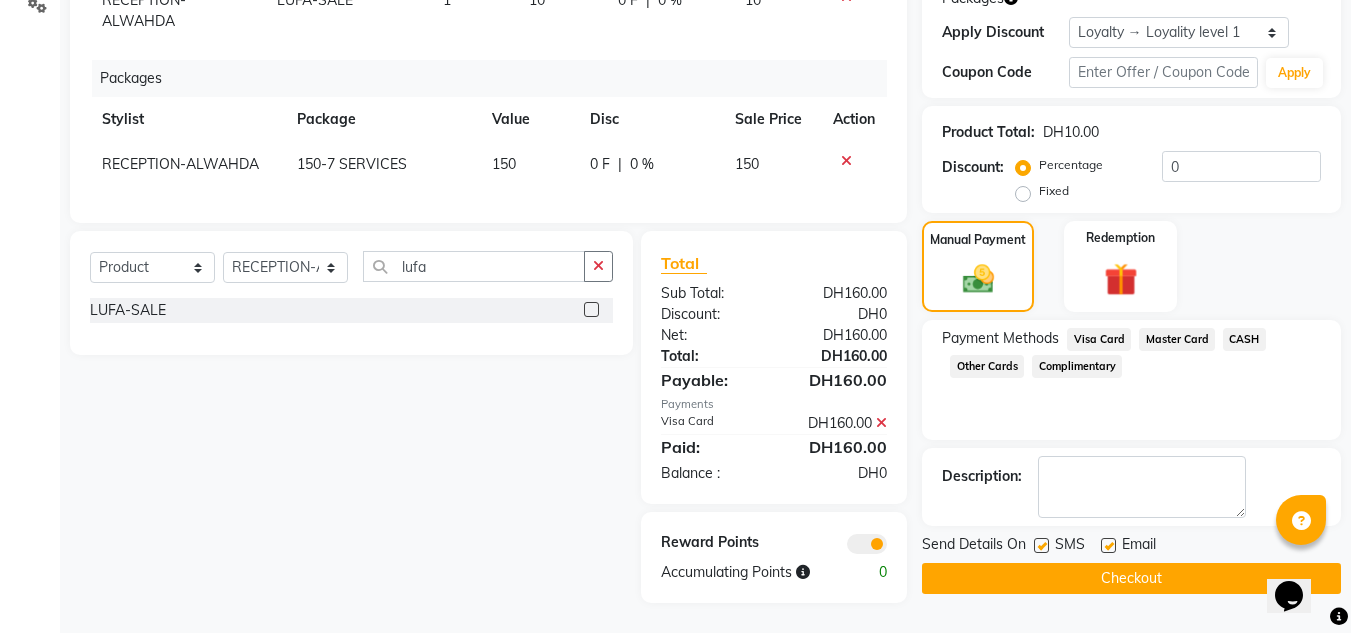 click on "Checkout" 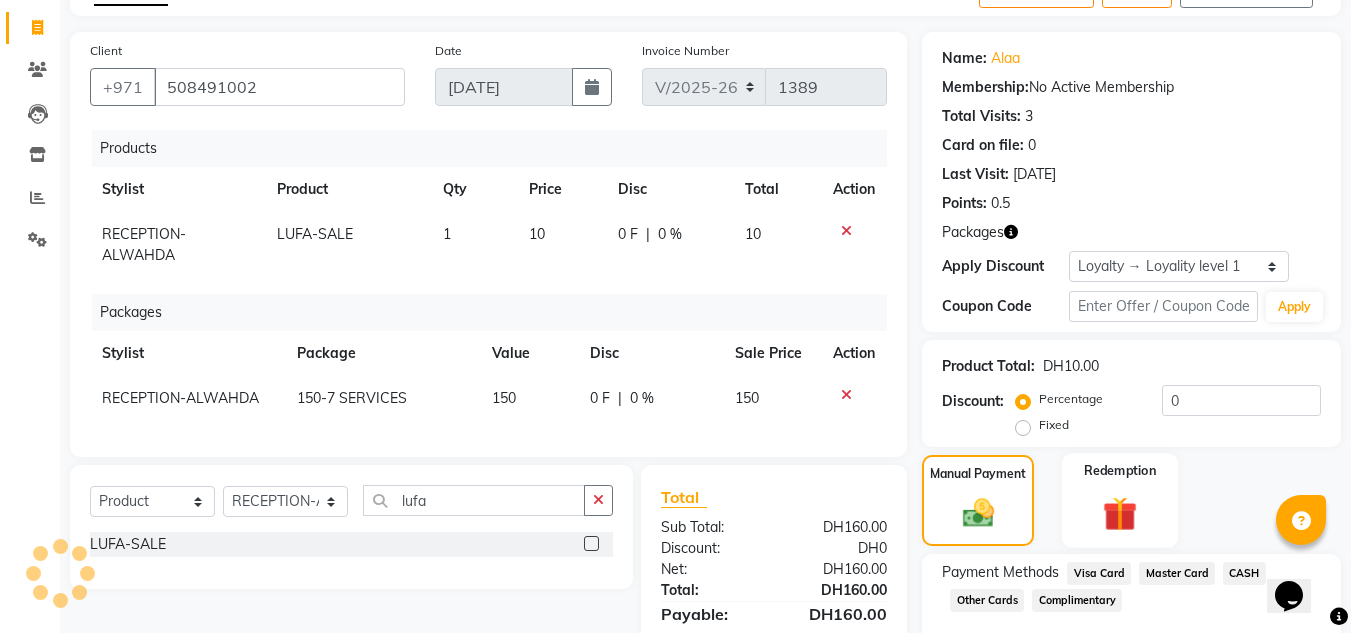 scroll, scrollTop: 67, scrollLeft: 0, axis: vertical 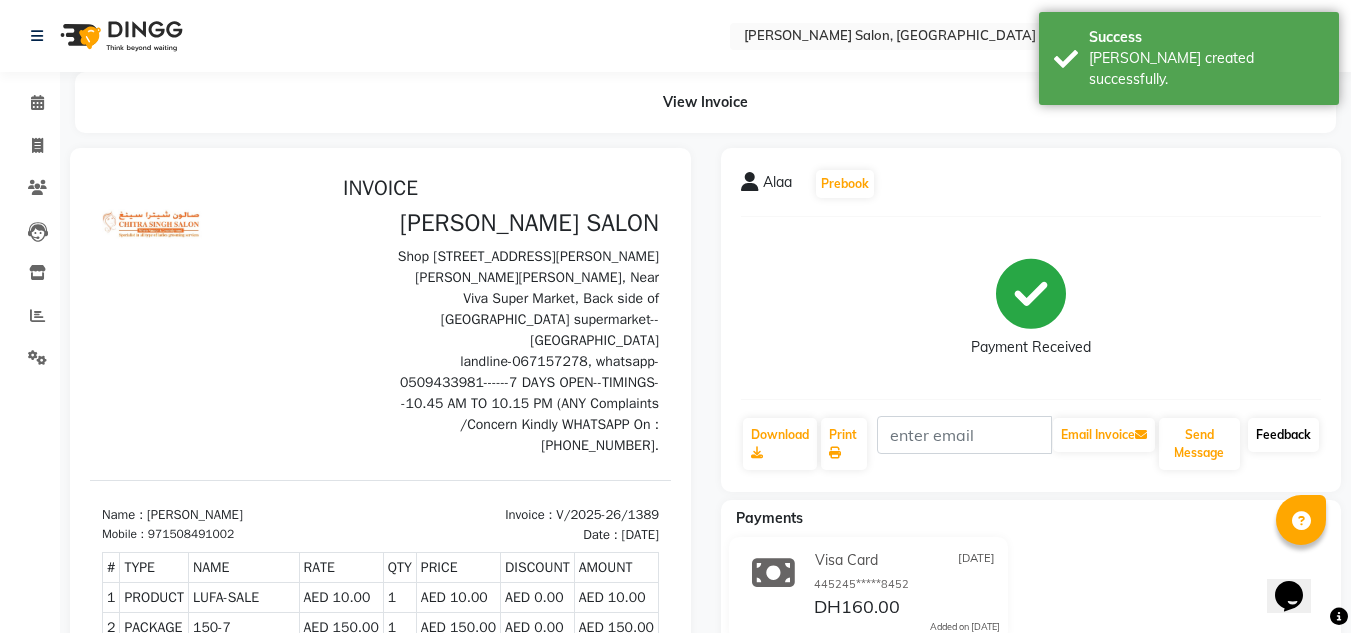 click on "Feedback" 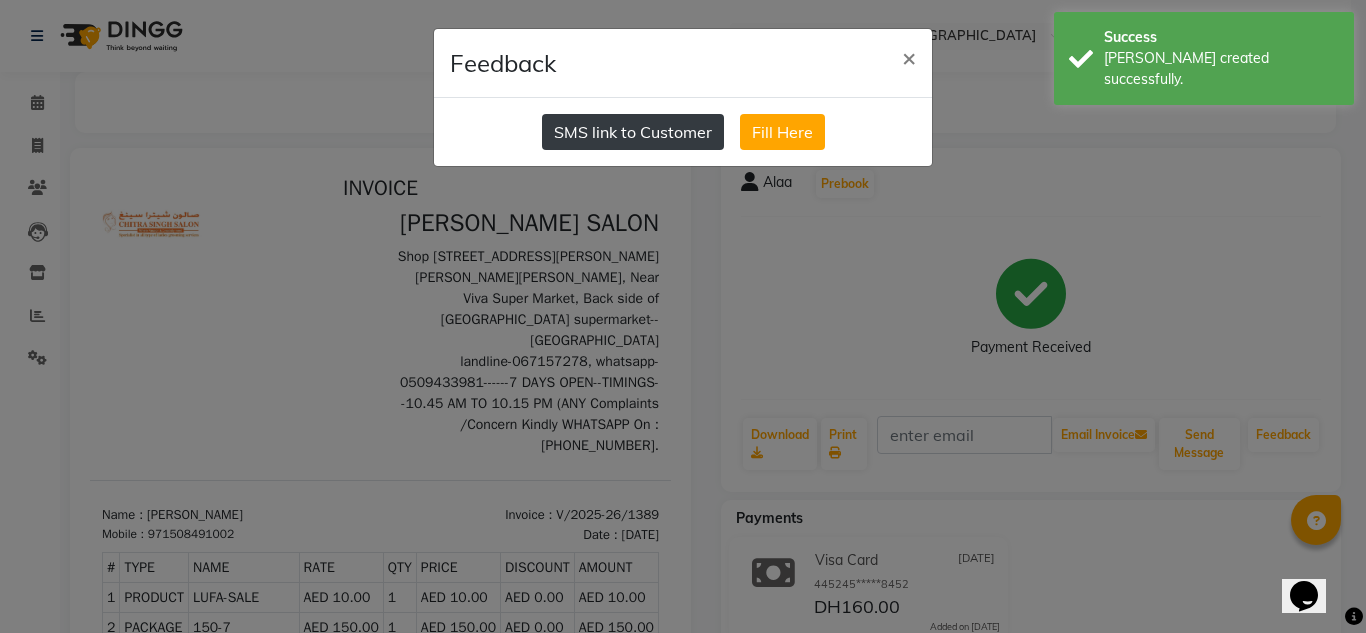 click on "SMS link to Customer" 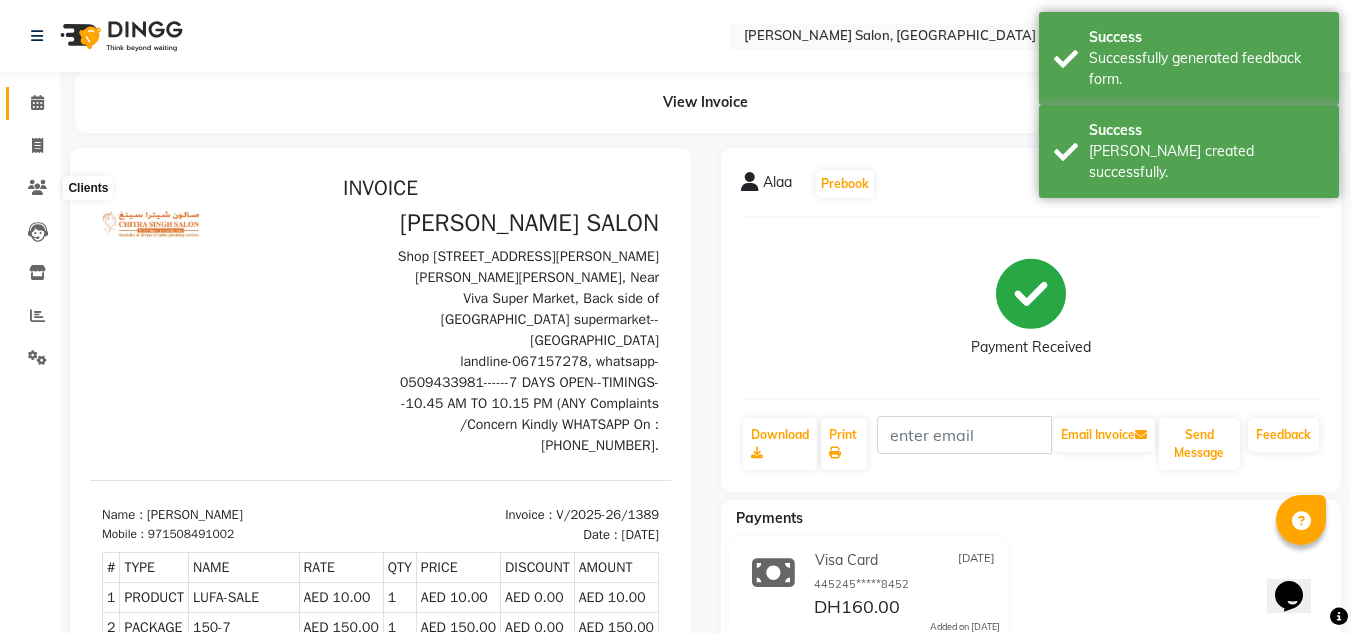 click 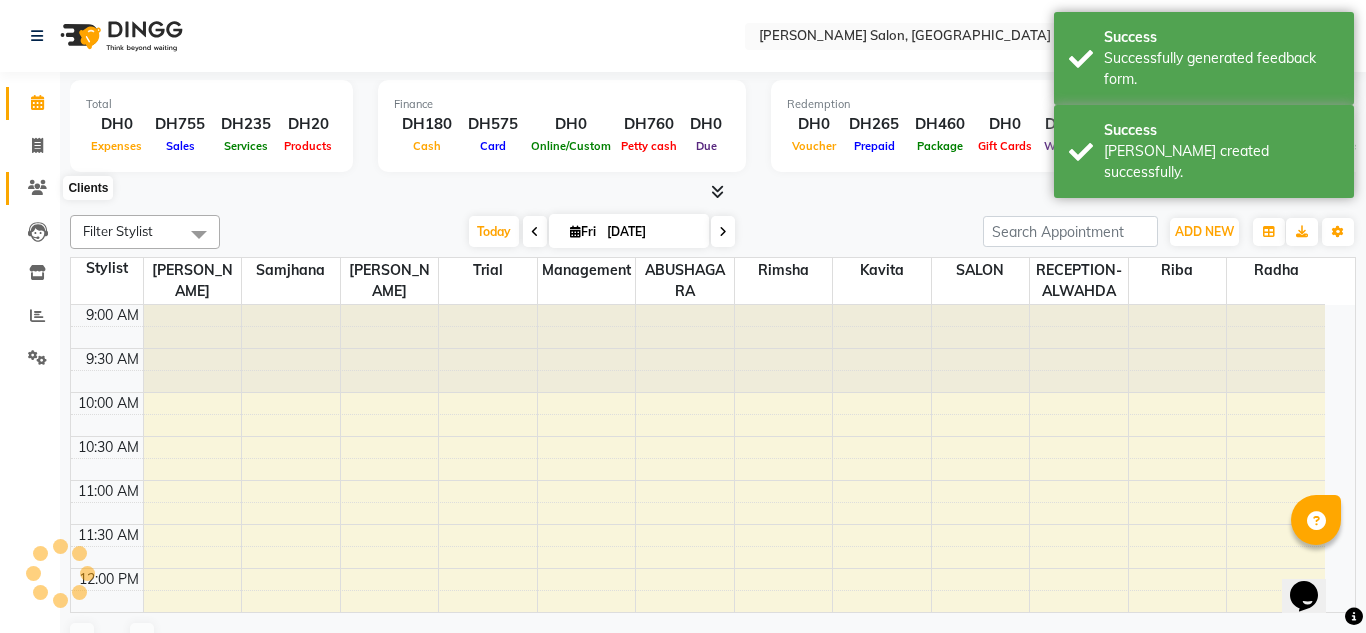 click 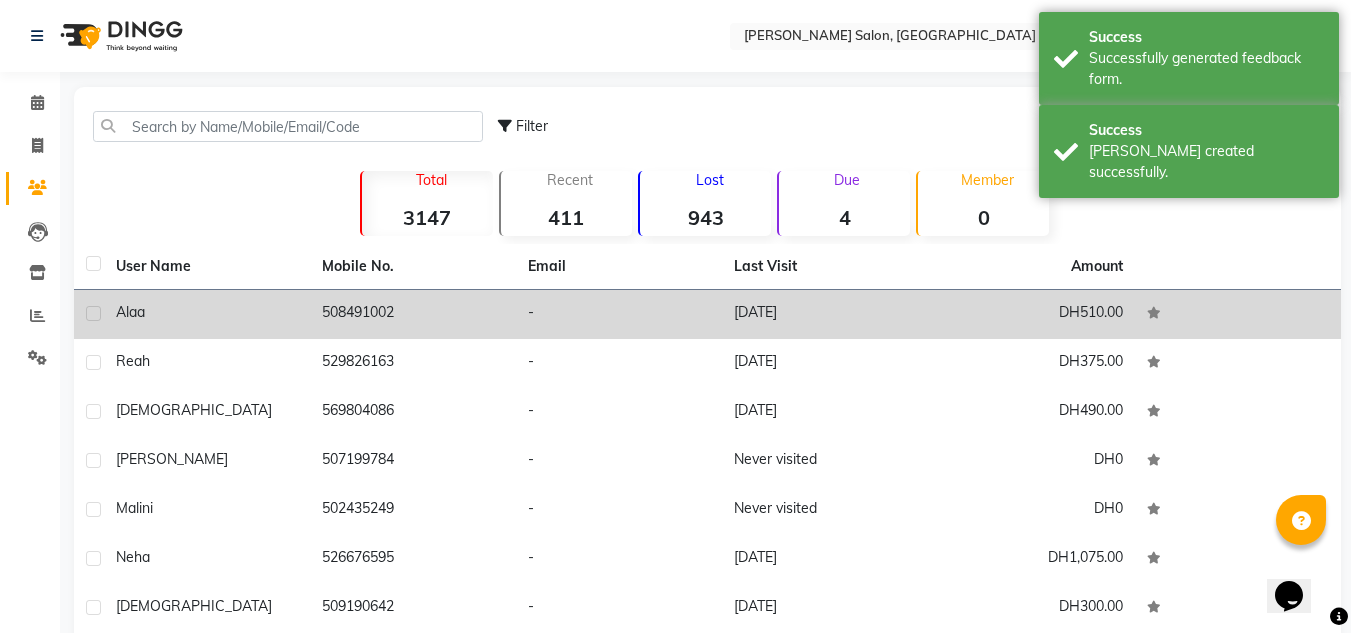 drag, startPoint x: 125, startPoint y: 306, endPoint x: 404, endPoint y: 314, distance: 279.1147 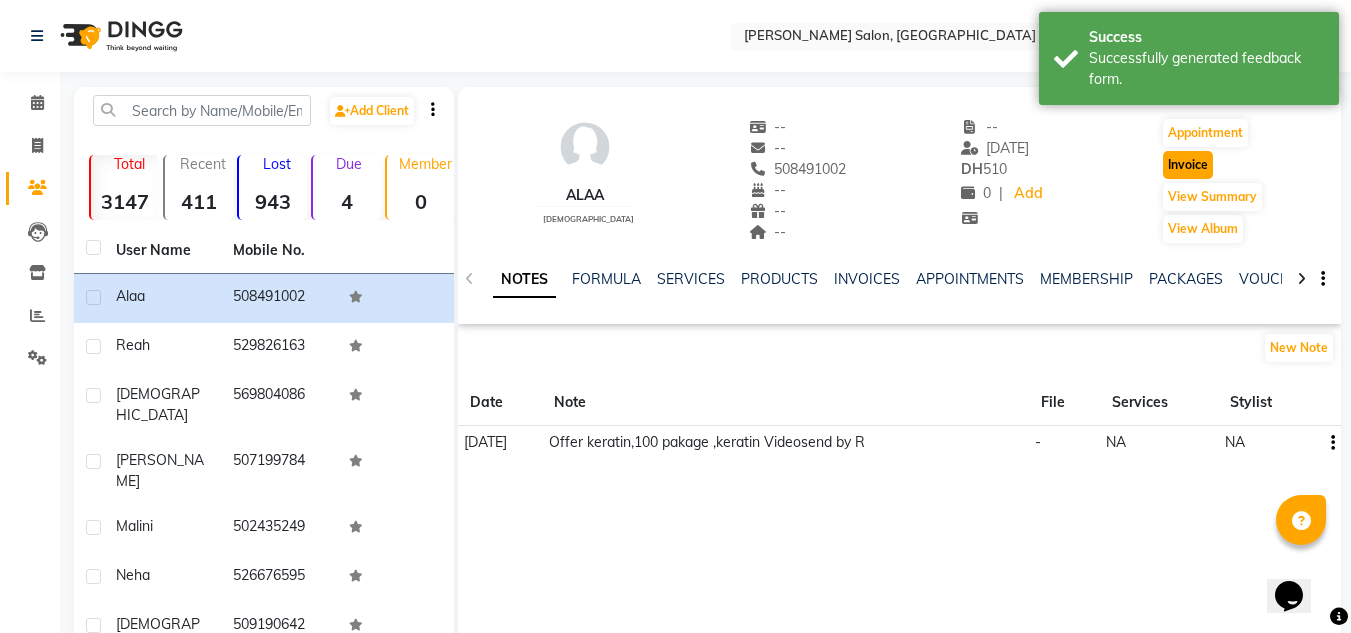click on "Invoice" 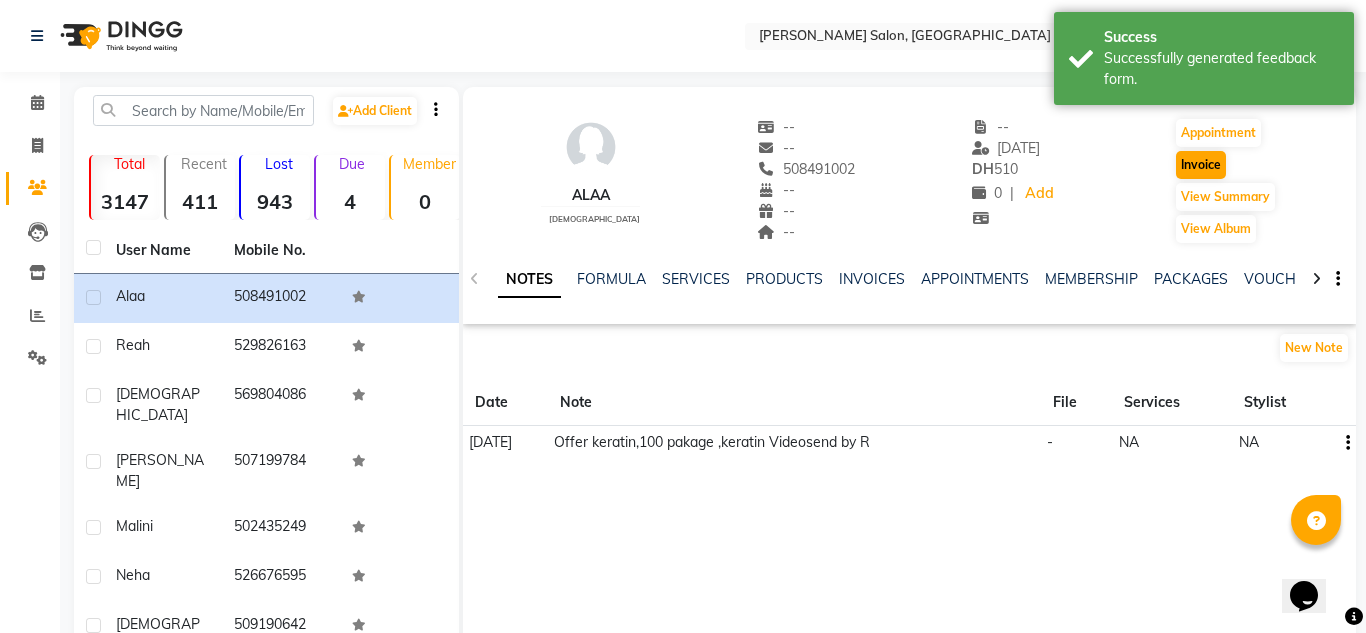 select on "4333" 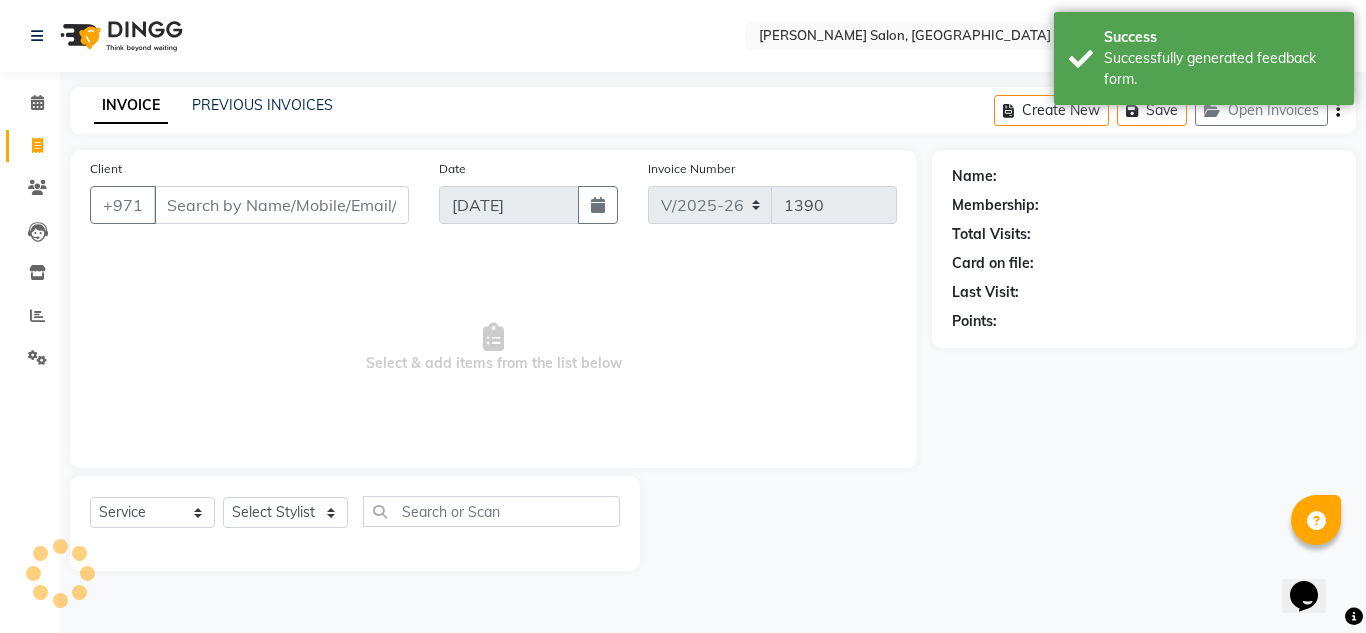 type on "508491002" 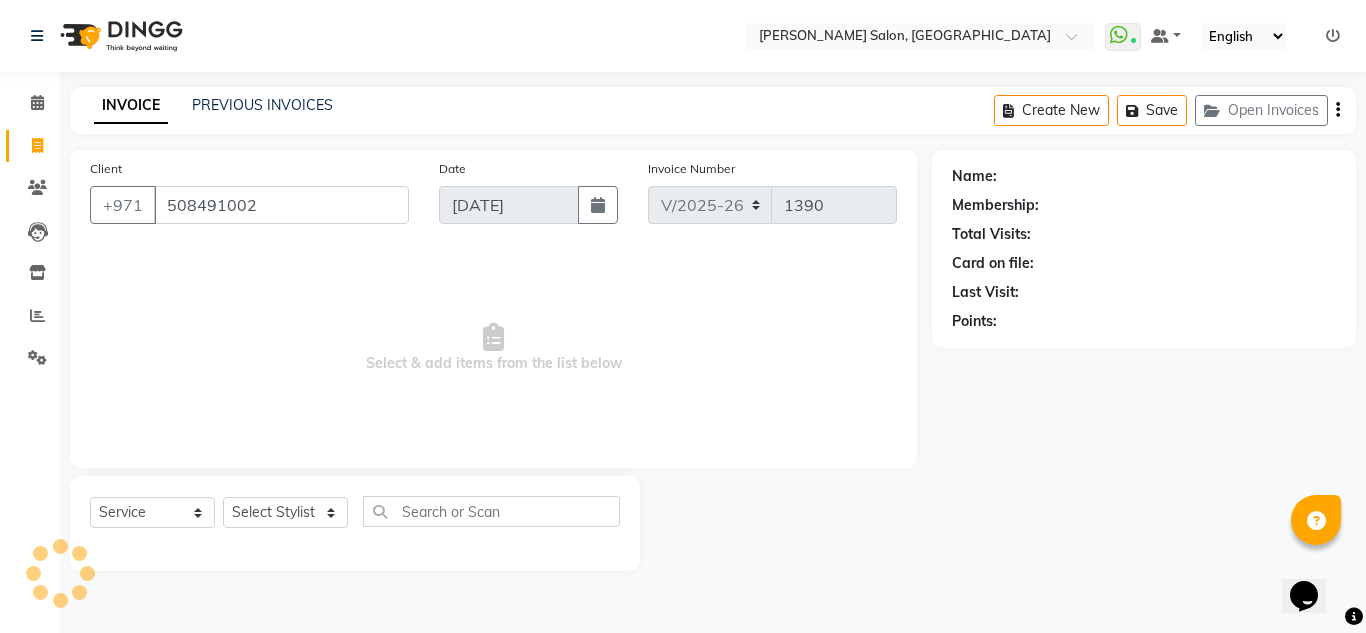 select on "1: Object" 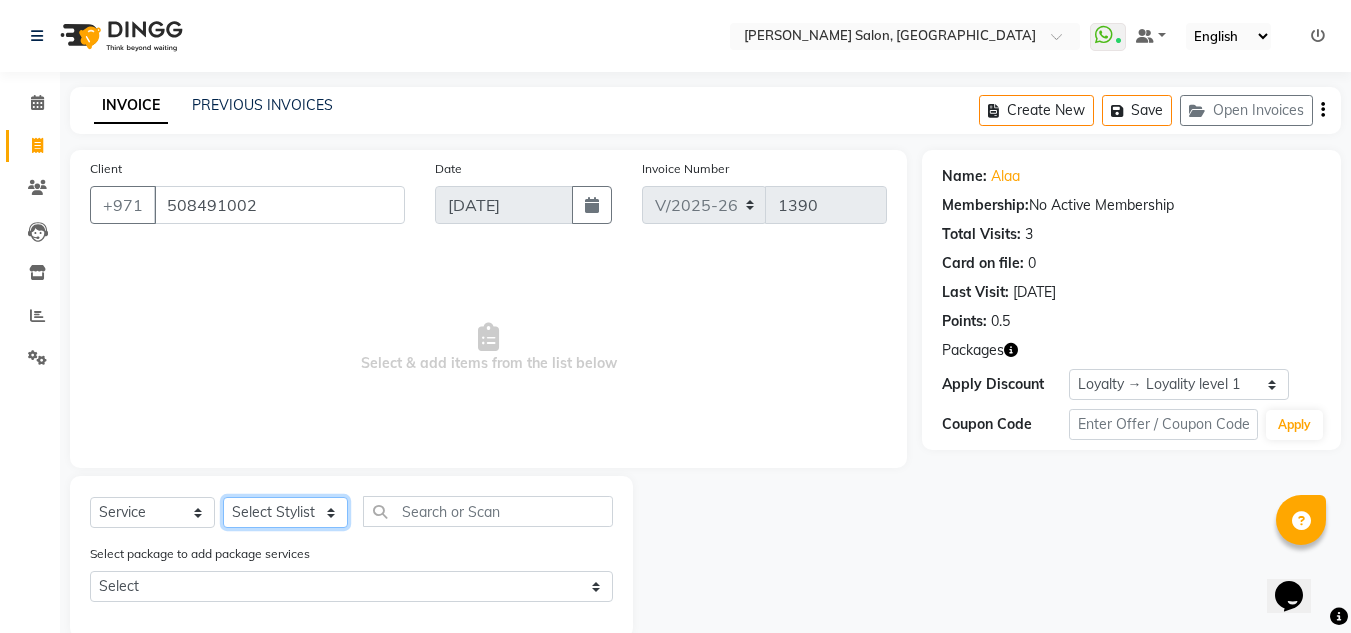 click on "Select Stylist ABUSHAGARA Kavita Laxmi Management [PERSON_NAME] RECEPTION-ALWAHDA [PERSON_NAME] SALON [PERSON_NAME] trial" 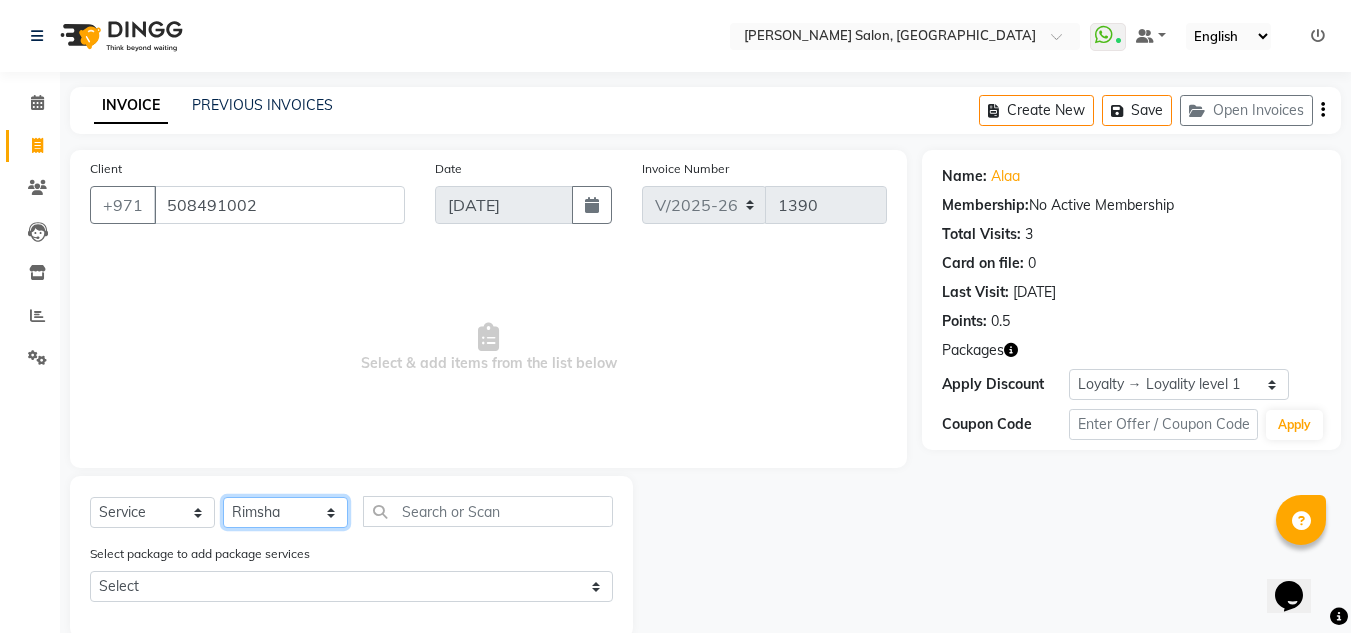 click on "Select Stylist ABUSHAGARA Kavita Laxmi Management [PERSON_NAME] RECEPTION-ALWAHDA [PERSON_NAME] SALON [PERSON_NAME] trial" 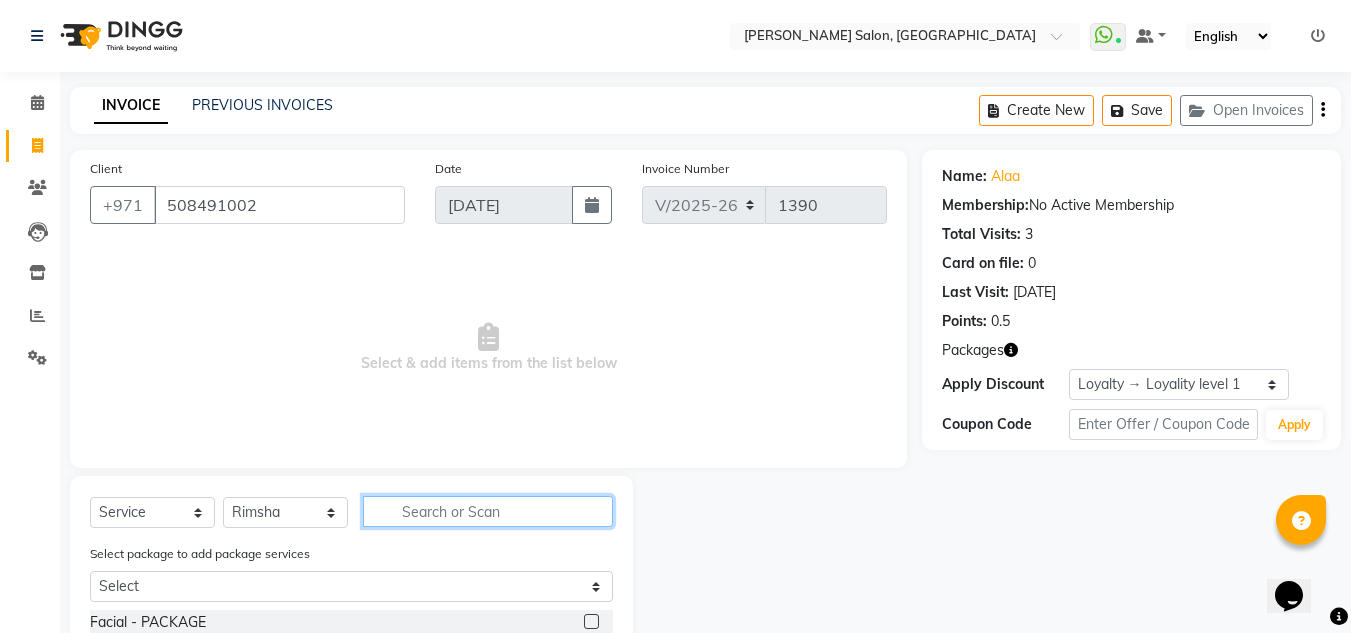 click 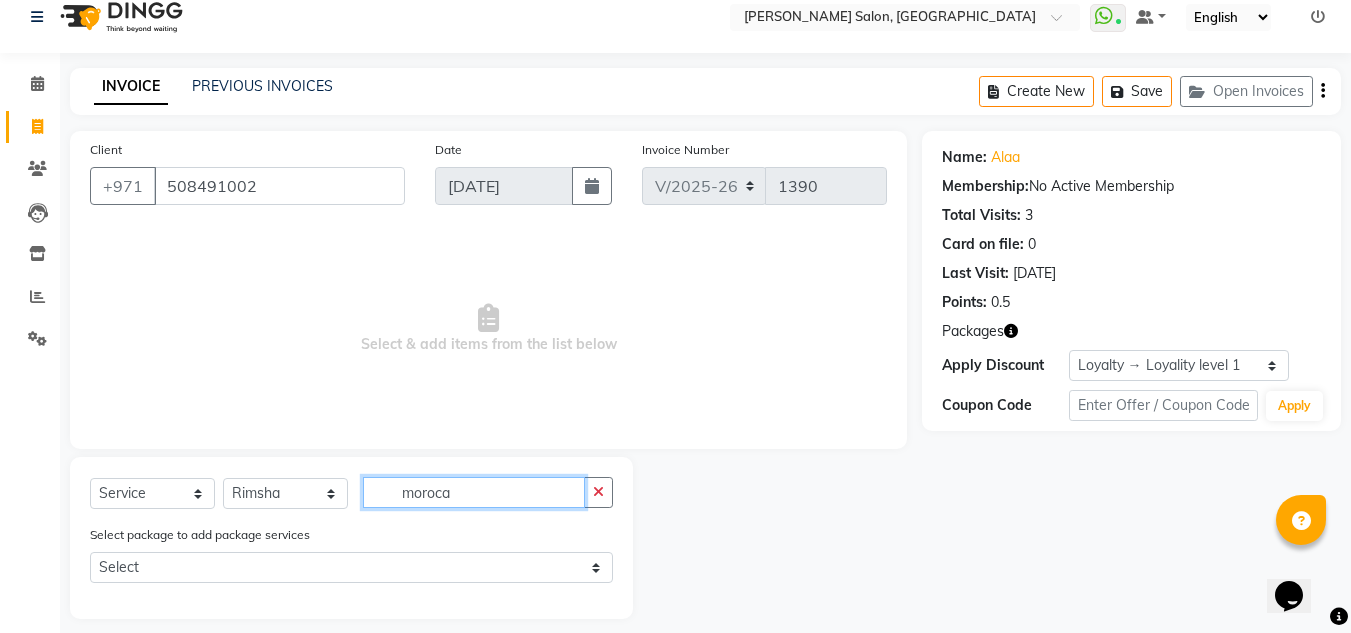 scroll, scrollTop: 35, scrollLeft: 0, axis: vertical 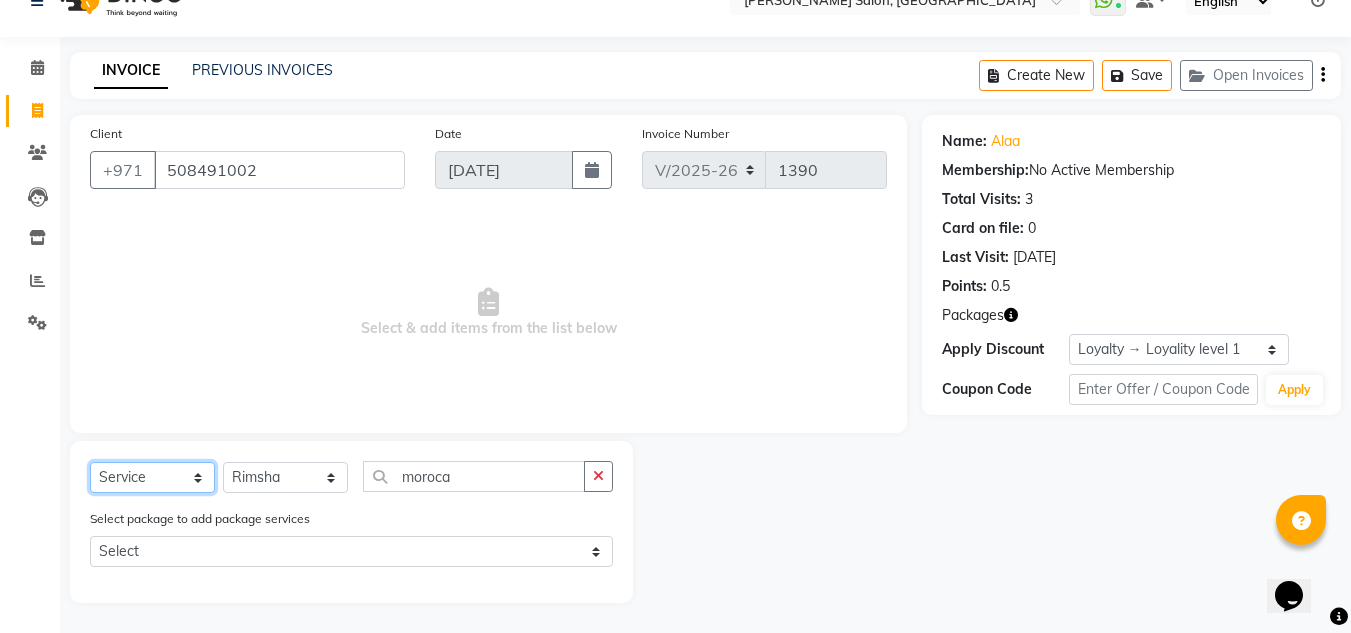 click on "Select  Service  Product  Membership  Package Voucher Prepaid Gift Card" 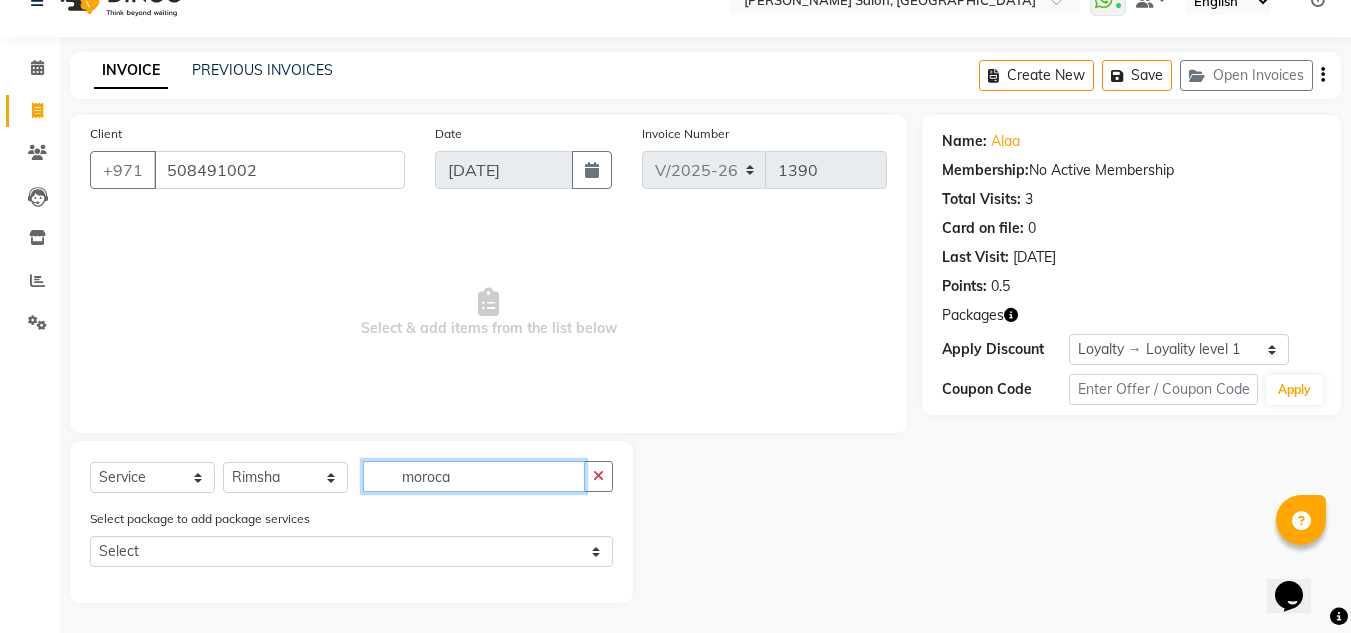 click on "moroca" 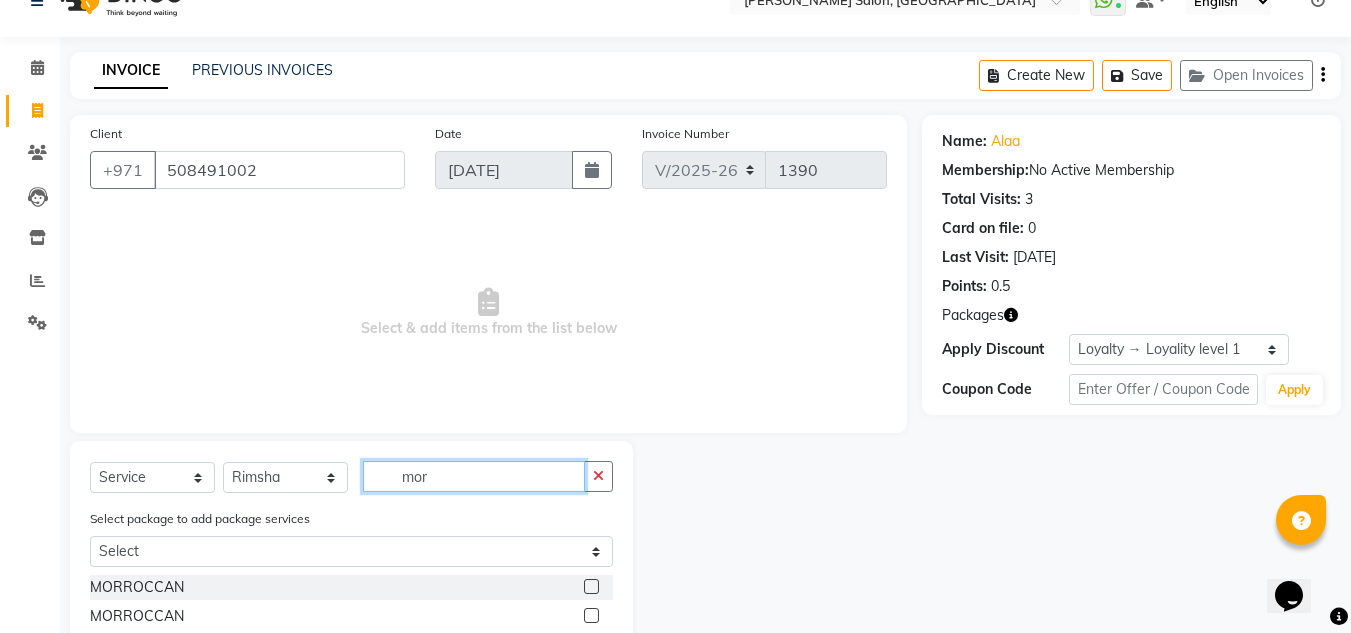 type on "mor" 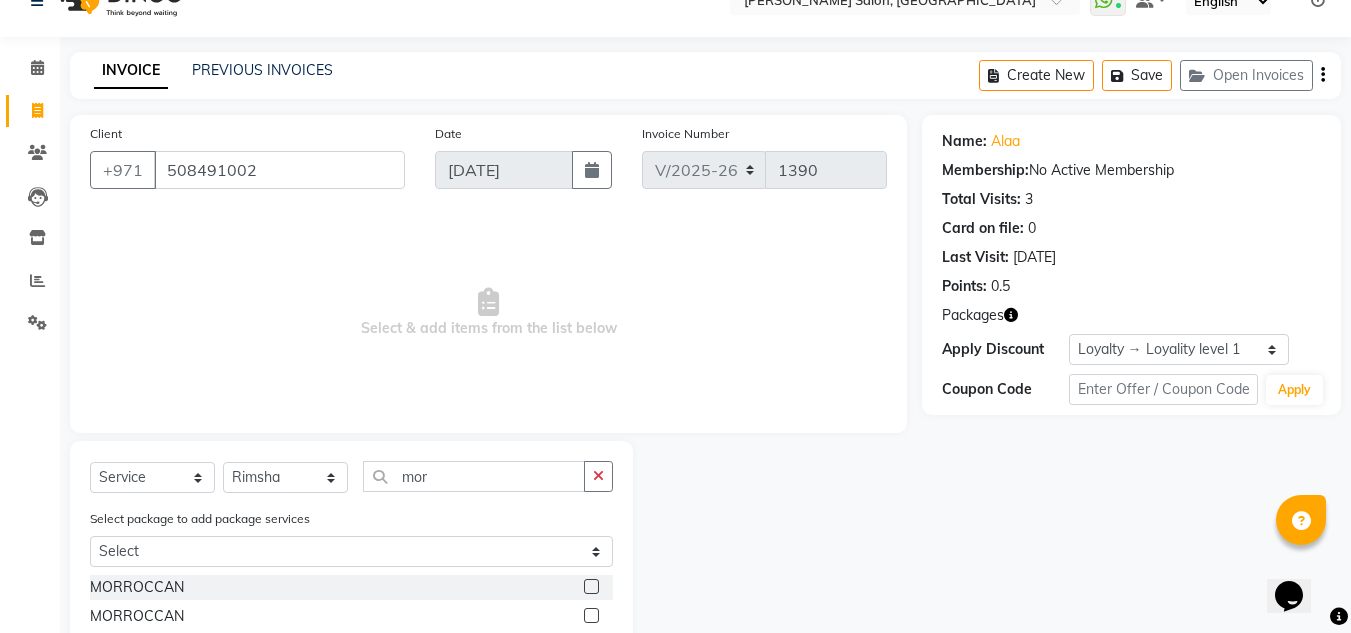click 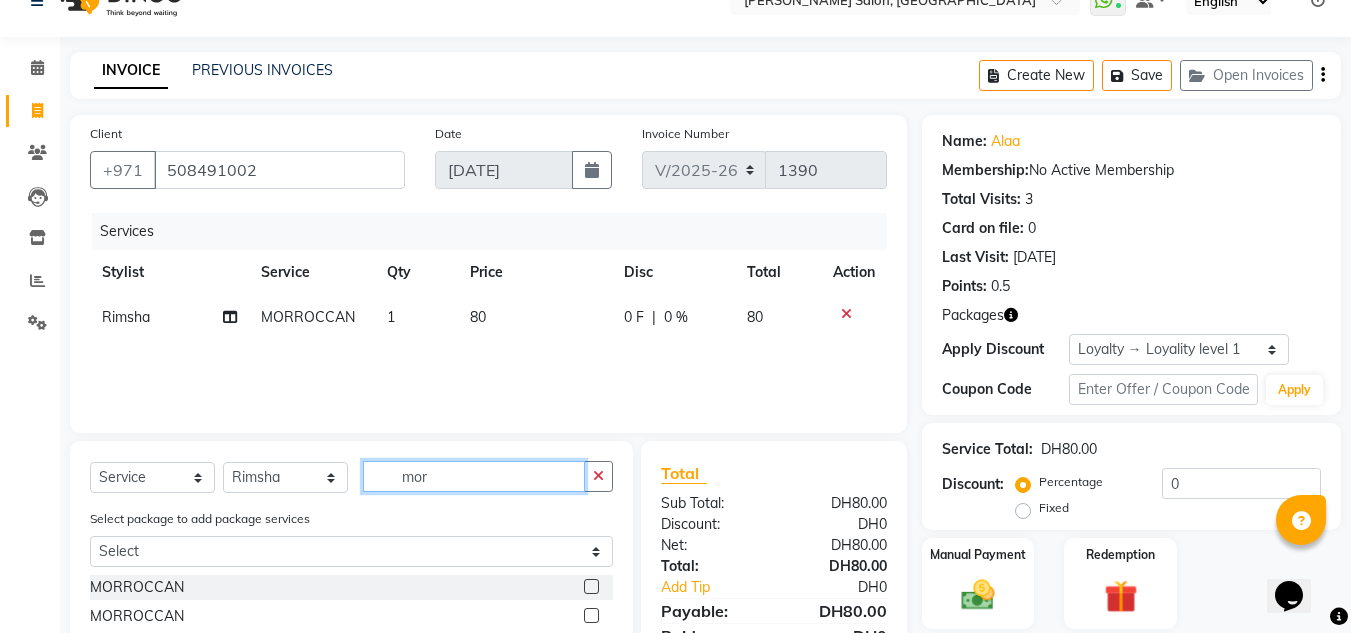 checkbox on "false" 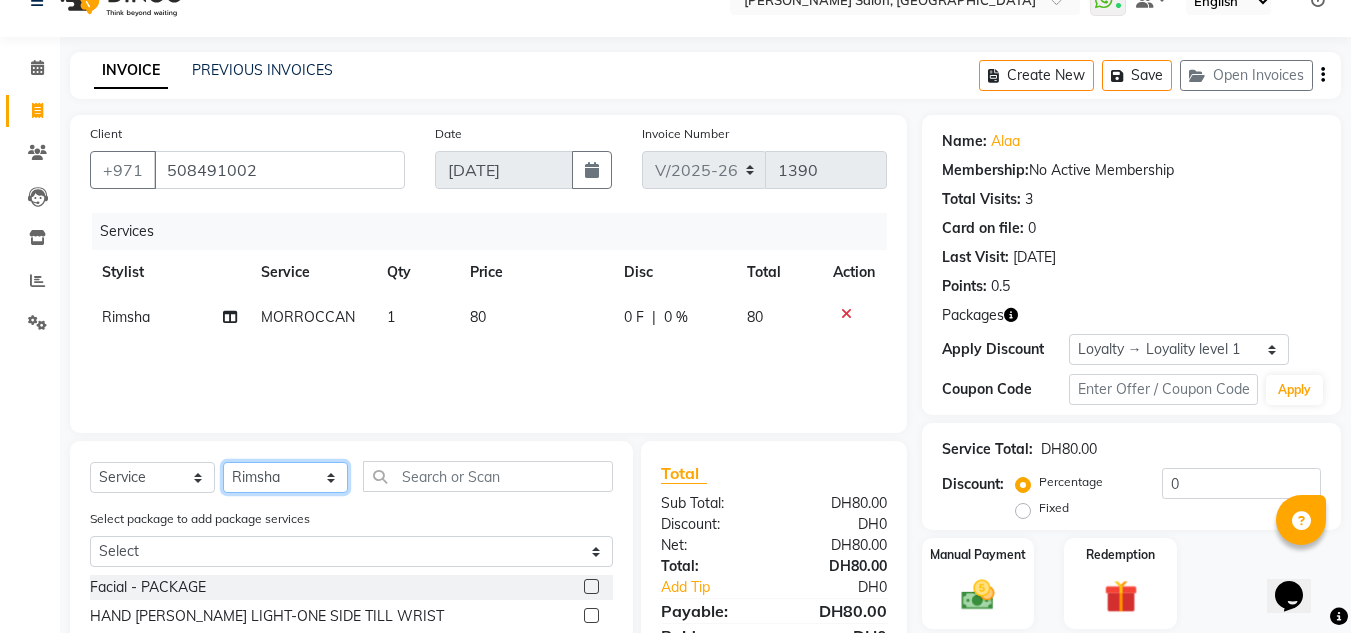 click on "Select Stylist ABUSHAGARA Kavita Laxmi Management [PERSON_NAME] RECEPTION-ALWAHDA [PERSON_NAME] SALON [PERSON_NAME] trial" 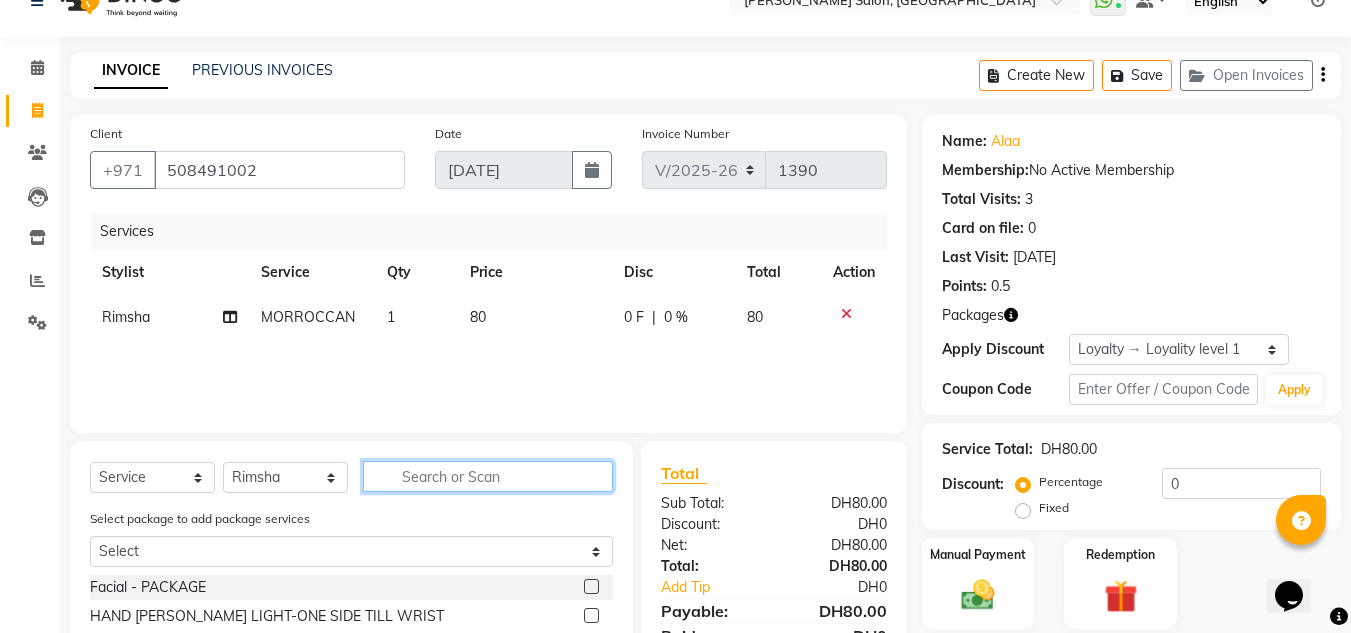 click 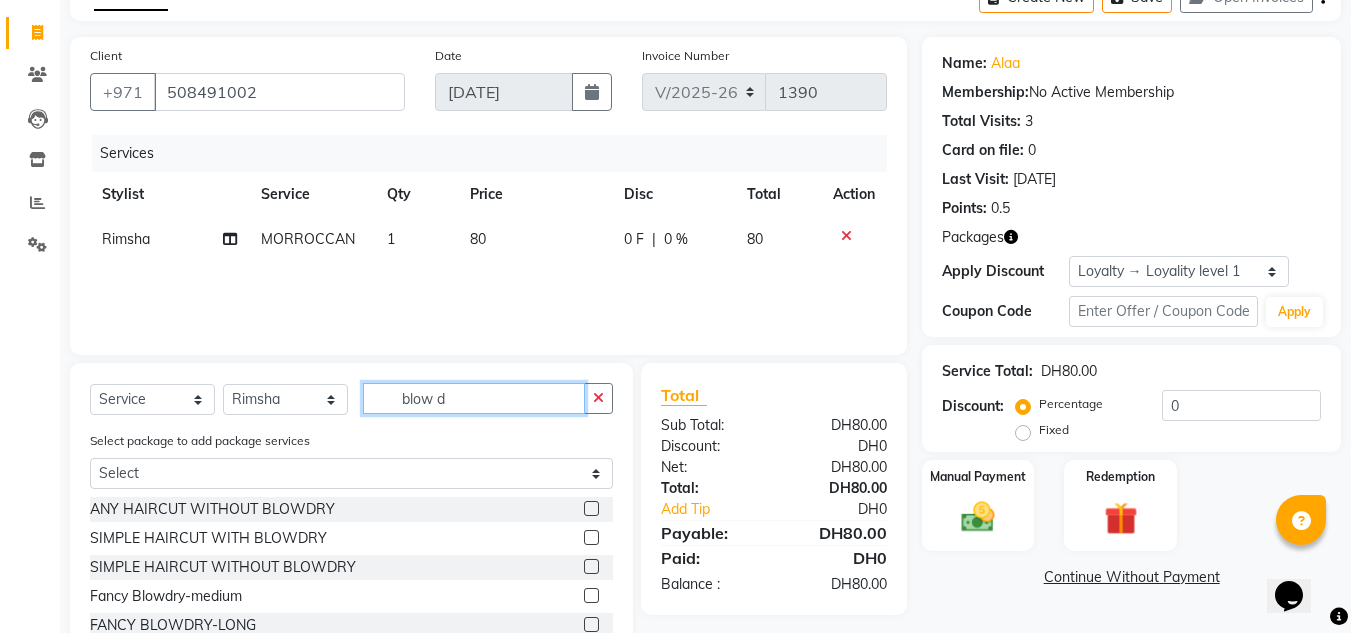scroll, scrollTop: 235, scrollLeft: 0, axis: vertical 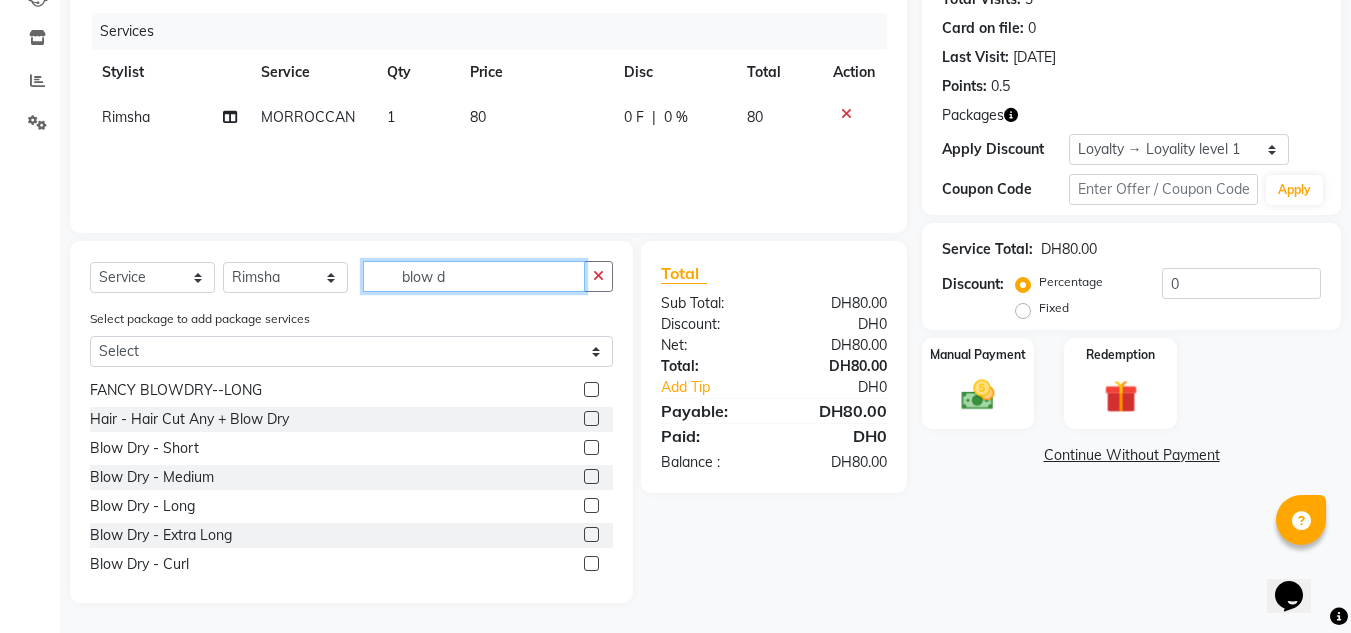 type on "blow d" 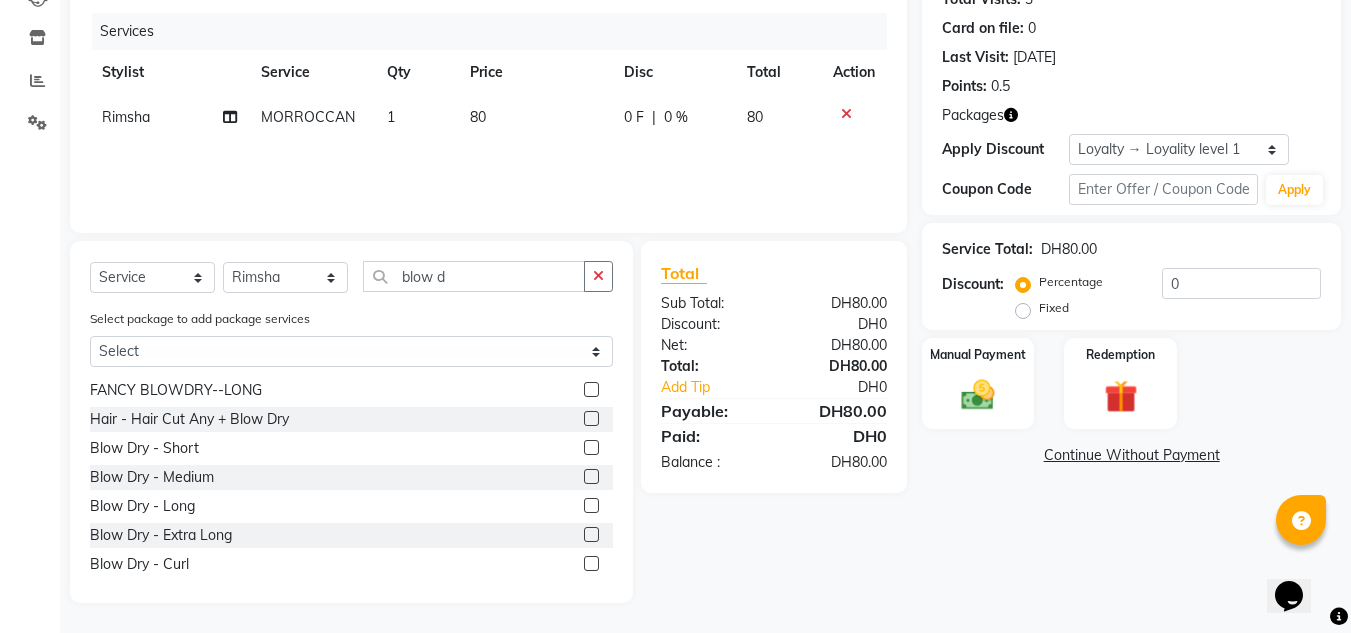 click 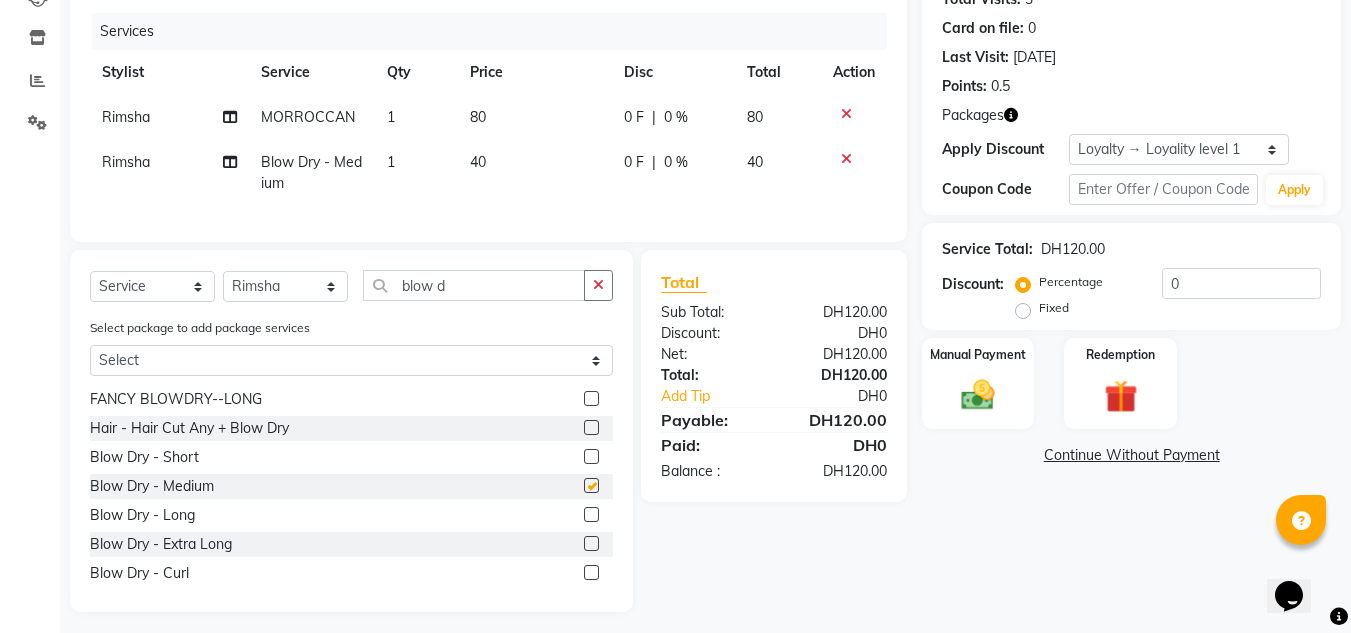 checkbox on "false" 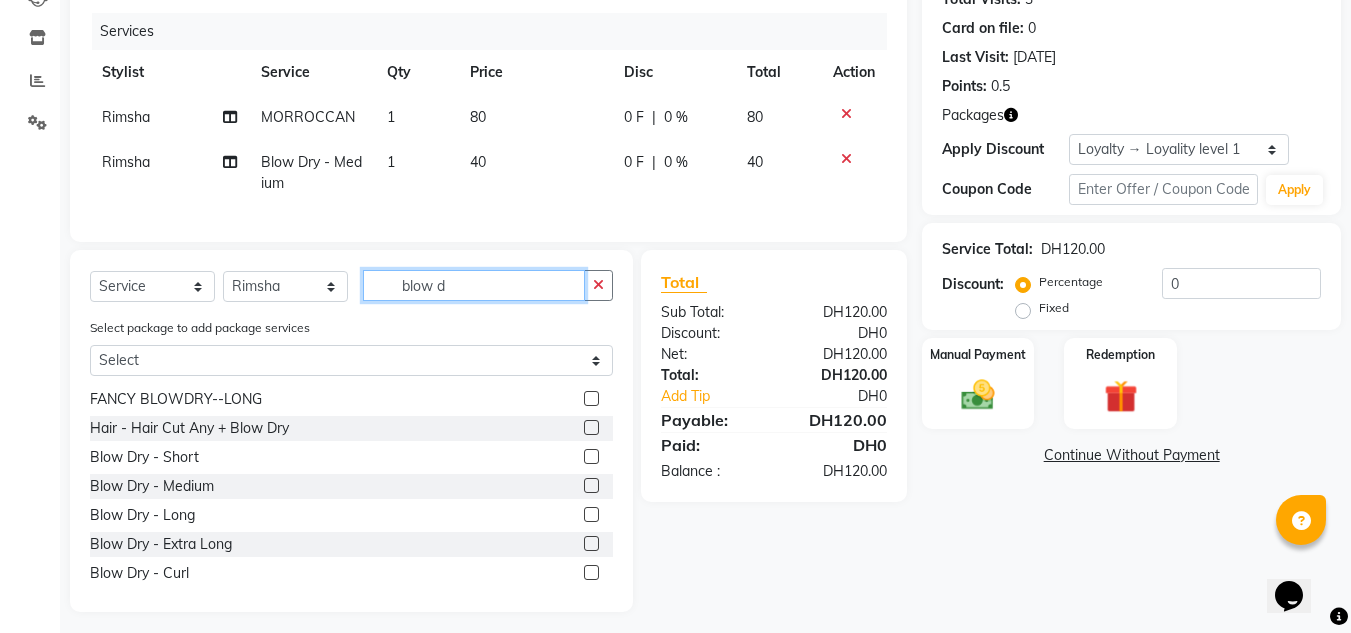 drag, startPoint x: 491, startPoint y: 295, endPoint x: 222, endPoint y: 278, distance: 269.53665 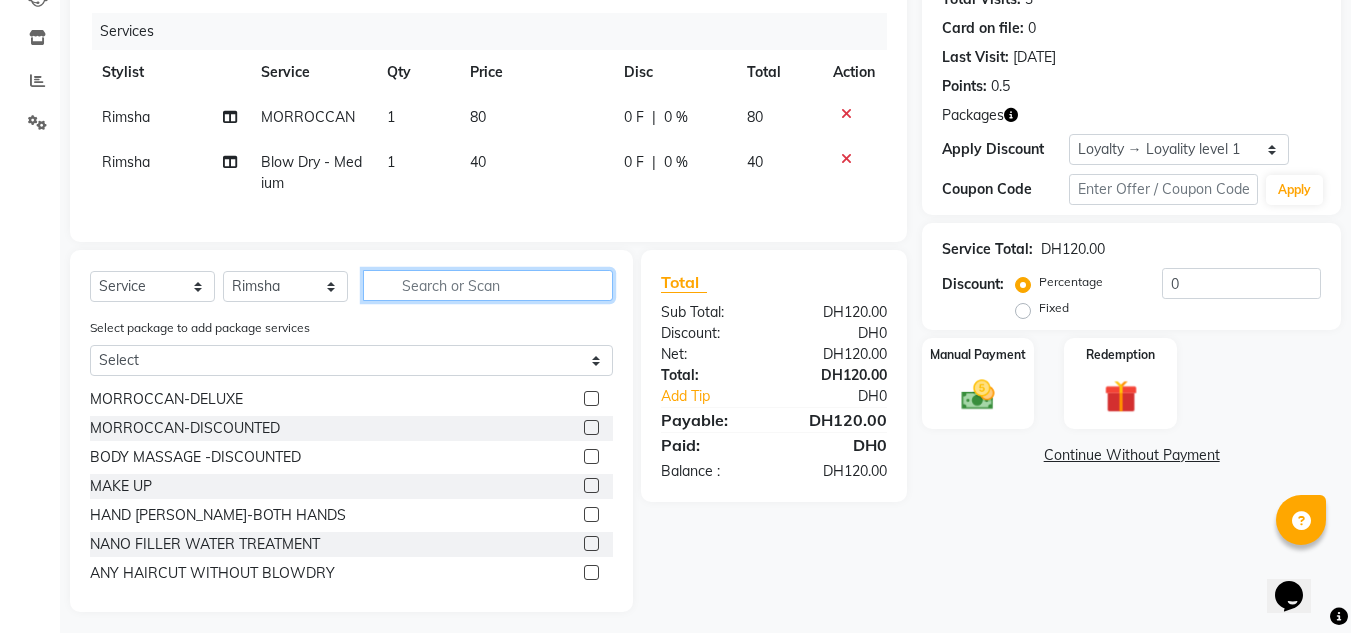 type 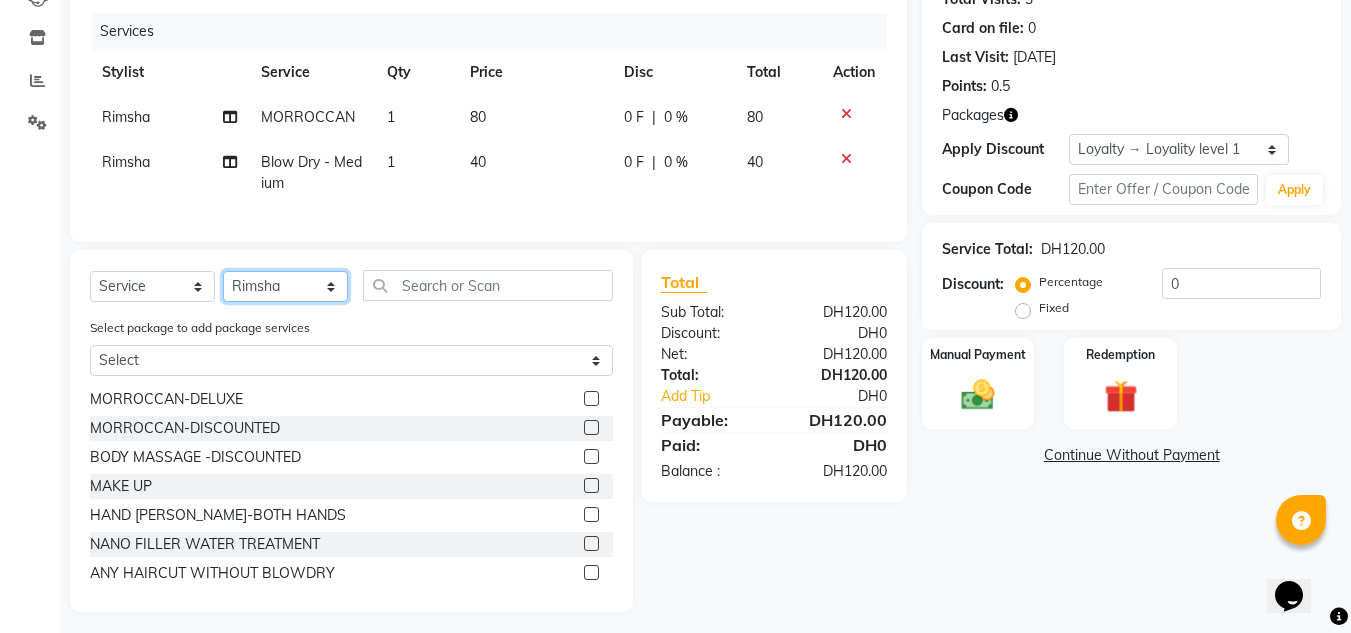 drag, startPoint x: 252, startPoint y: 309, endPoint x: 259, endPoint y: 318, distance: 11.401754 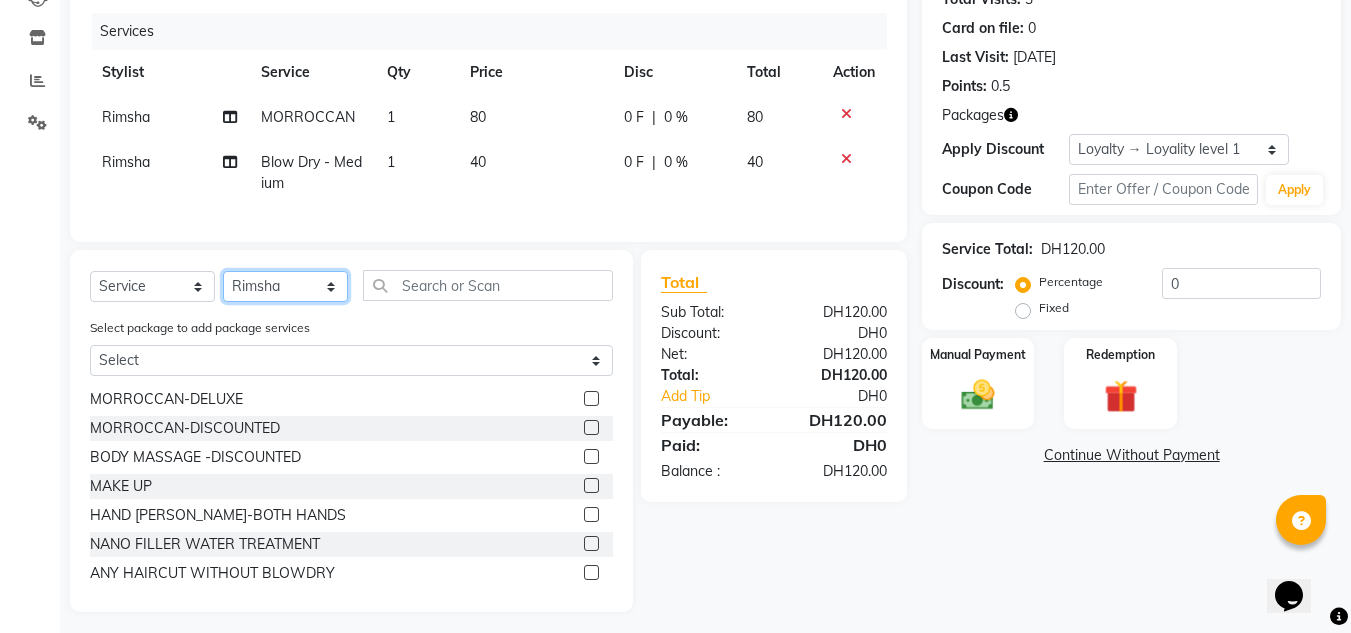 select on "36338" 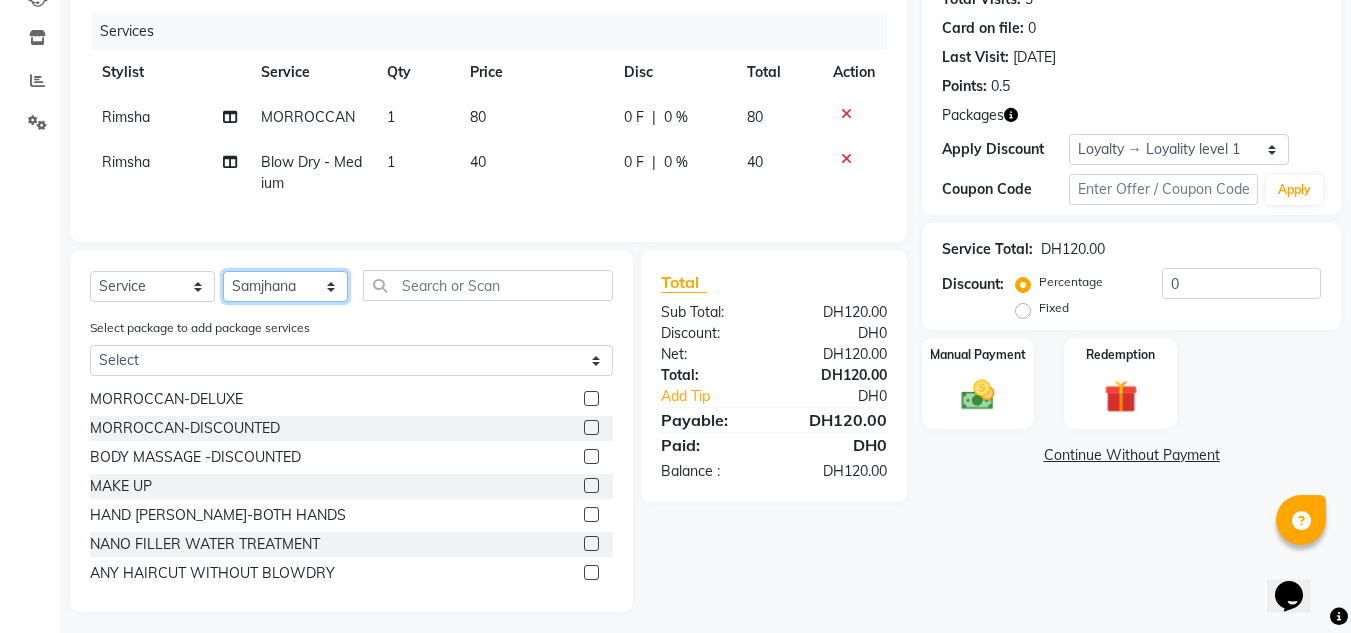 click on "Select Stylist ABUSHAGARA Kavita Laxmi Management [PERSON_NAME] RECEPTION-ALWAHDA [PERSON_NAME] SALON [PERSON_NAME] trial" 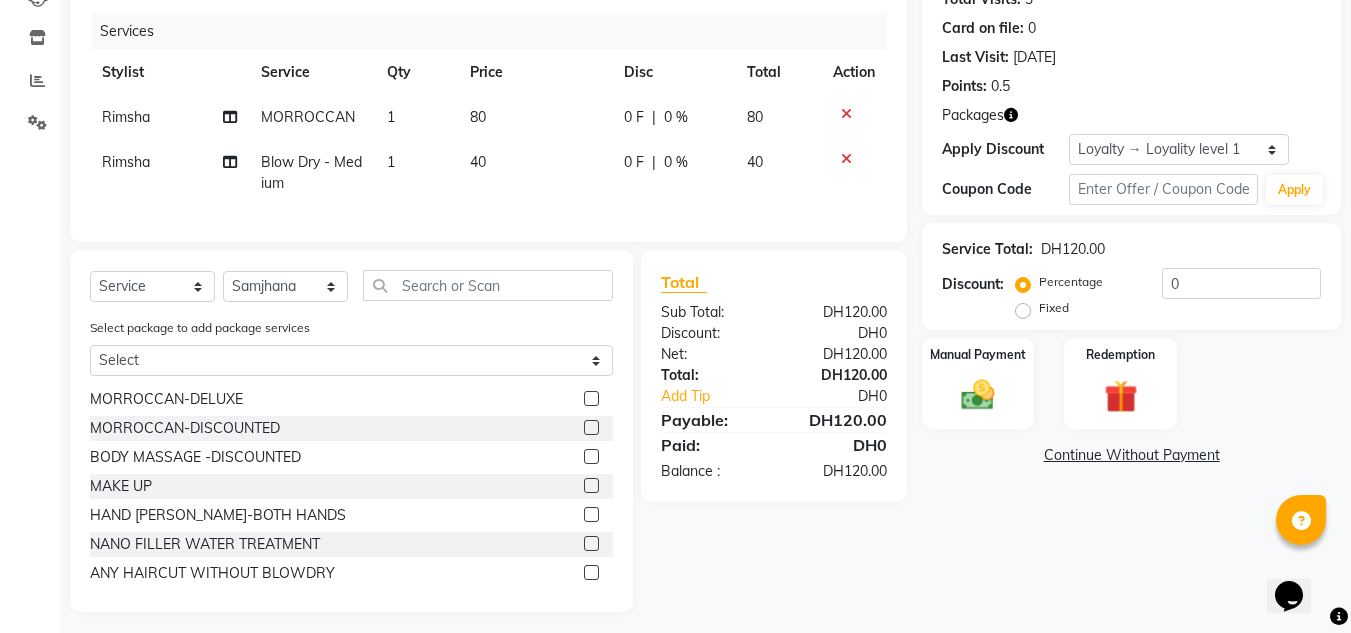 click on "Select  Service  Product  Membership  Package Voucher Prepaid Gift Card  Select Stylist ABUSHAGARA Kavita Laxmi Management [PERSON_NAME] Radha RECEPTION-ALWAHDA [PERSON_NAME] SALON [PERSON_NAME] trial Select package to add package services Select 150-7 SERVICES 100-5 SERVICES-FEB OFFER 100-5 SERVICES-FEB OFFER Facial  - PACKAGE  HAND [PERSON_NAME] LIGHT-ONE SIDE TILL WRIST  MORROCCAN  MORROCCAN  SCRUB-HAND  SCRIB -LEGS  SCRUB-BACK  MORROCCAN-DELUXE  MORROCCAN-DISCOUNTED  BODY MASSAGE -DISCOUNTED  MAKE UP  HAND [PERSON_NAME]-BOTH HANDS  NANO FILLER WATER TREATMENT  ANY HAIRCUT WITHOUT BLOWDRY  FULL FACE WAX-NO THREADING  SIMPLE HAIRCUT WITH BLOWDRY  HYDRA FACIAL 1  SIMPLE HAIRCUT WITHOUT BLOWDRY  FULL FACE THREADING-NO EYEBROWS  Fancy Blowdry-medium  ACRYLIC REMOVAL  [MEDICAL_DATA]-SHORT  [MEDICAL_DATA]-MEDIUM  [MEDICAL_DATA]-LONG  [MEDICAL_DATA]-EXTRA LONG  FANCY BLOWDRY-LONG  CHIN WAX-FULL  LASH -REFILL  MORROCCAN AND BODY MASSAGE  HOME SERVICE-BACK MASSAGE  HOME SERVICE-PEDICURE  HOME SERVICE-HEAD [PERSON_NAME]-SHORT/MEDIUM  HOME SERVICE-20 MINS MASSAGE  NAIL FIX-1  EYELASHES" 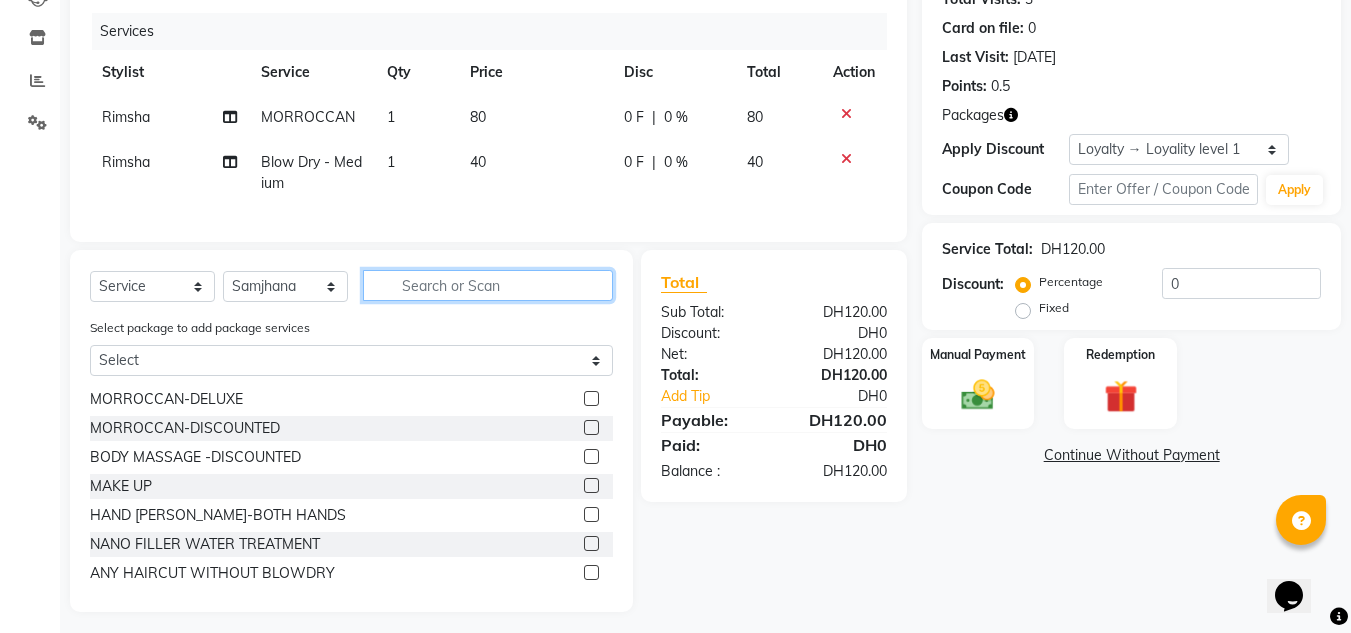 drag, startPoint x: 534, startPoint y: 285, endPoint x: 532, endPoint y: 298, distance: 13.152946 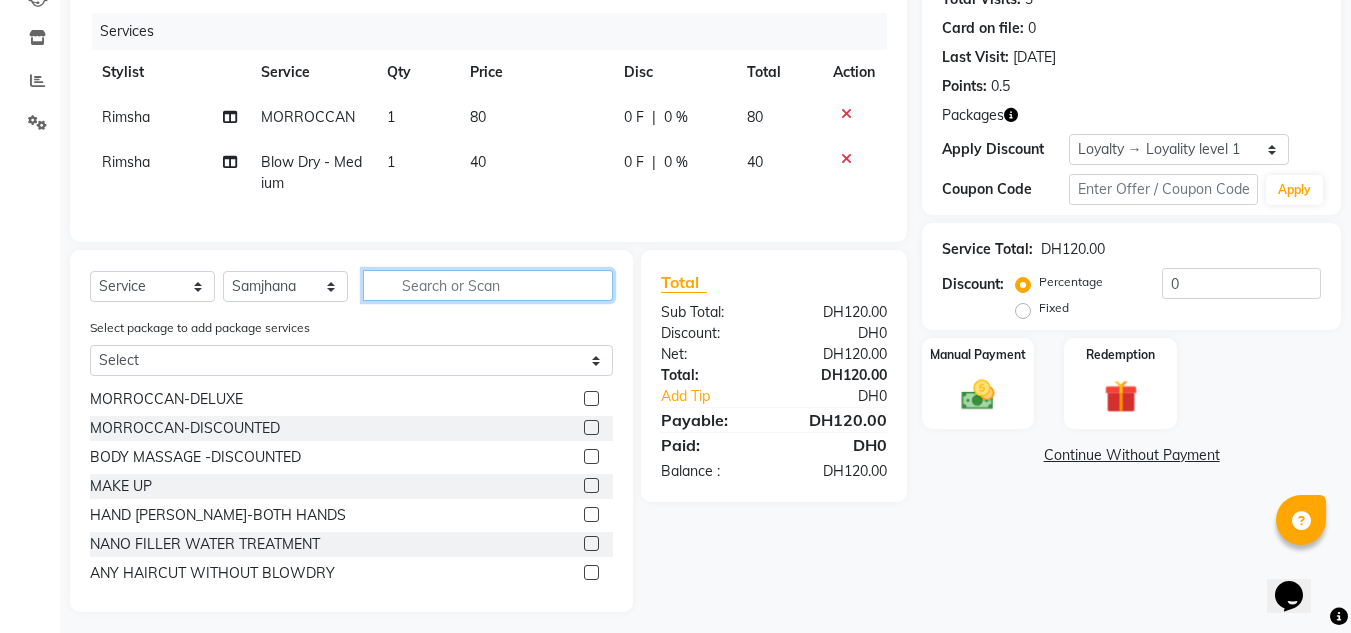 click 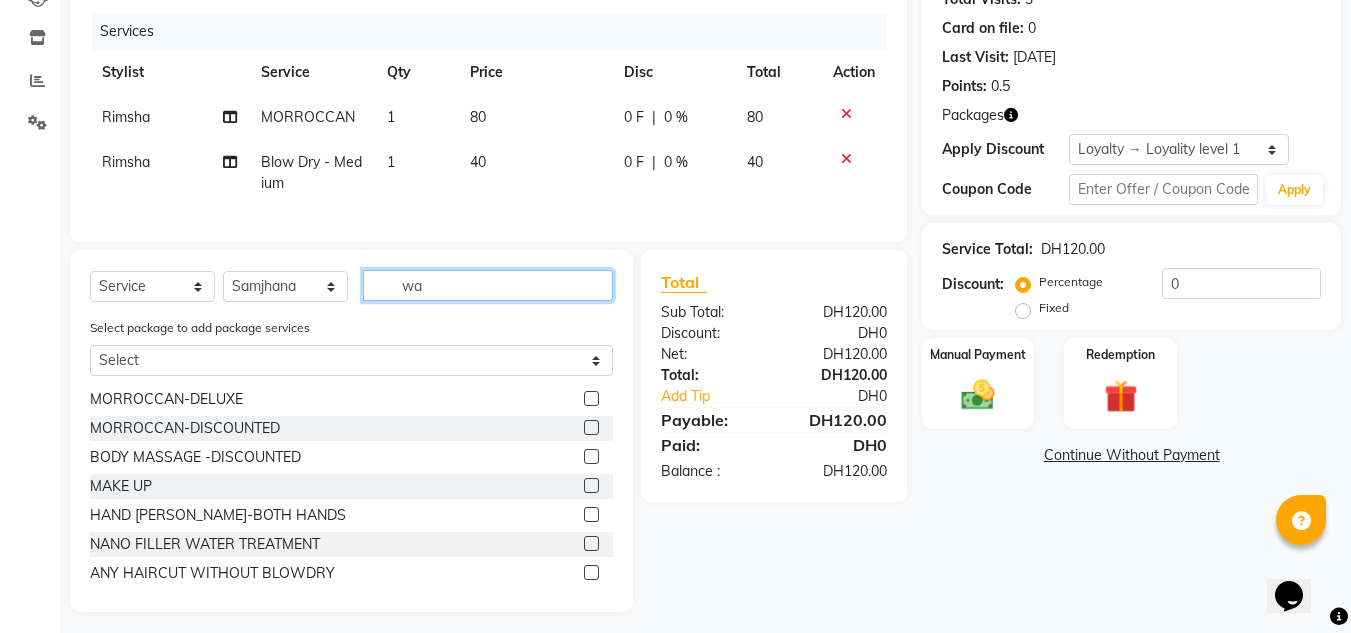 scroll, scrollTop: 0, scrollLeft: 0, axis: both 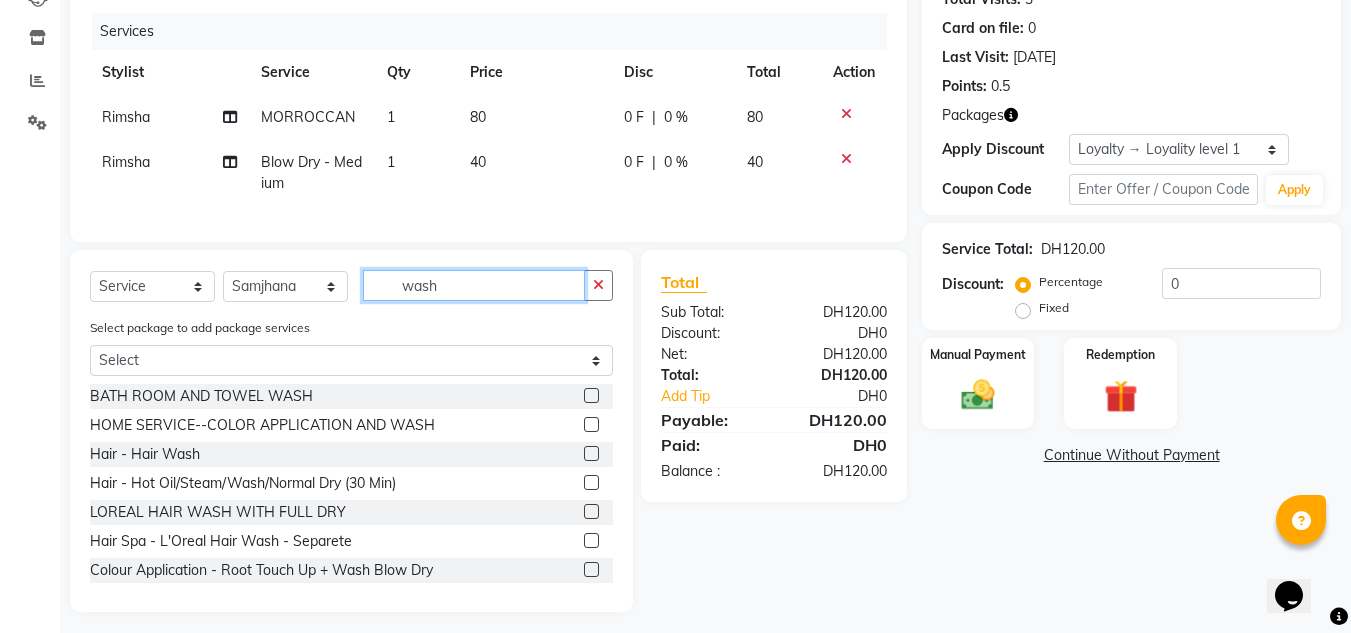 type on "wash" 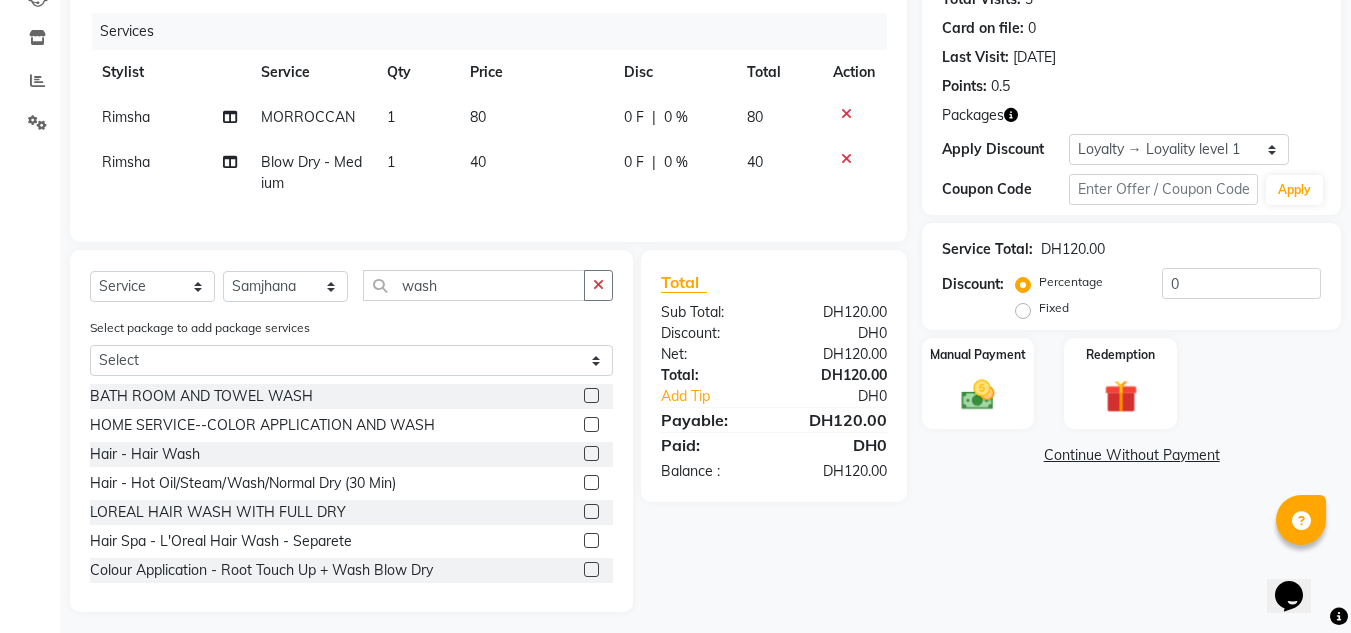 click 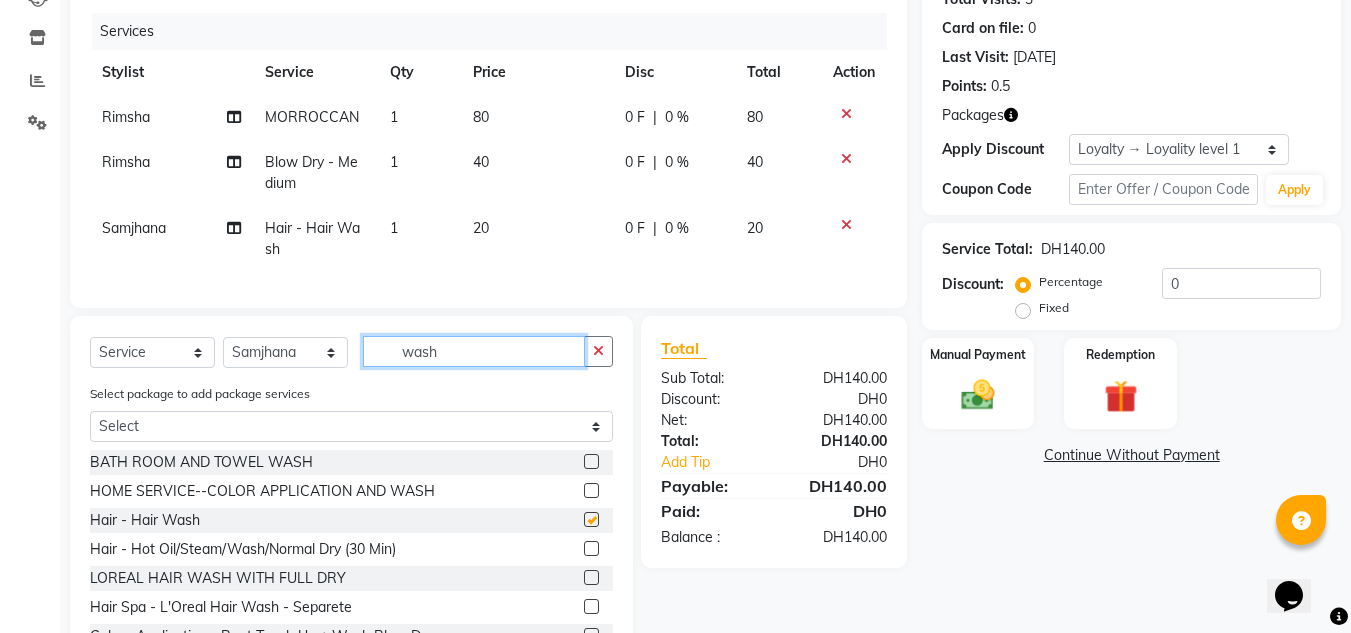 drag, startPoint x: 492, startPoint y: 375, endPoint x: 239, endPoint y: 379, distance: 253.03162 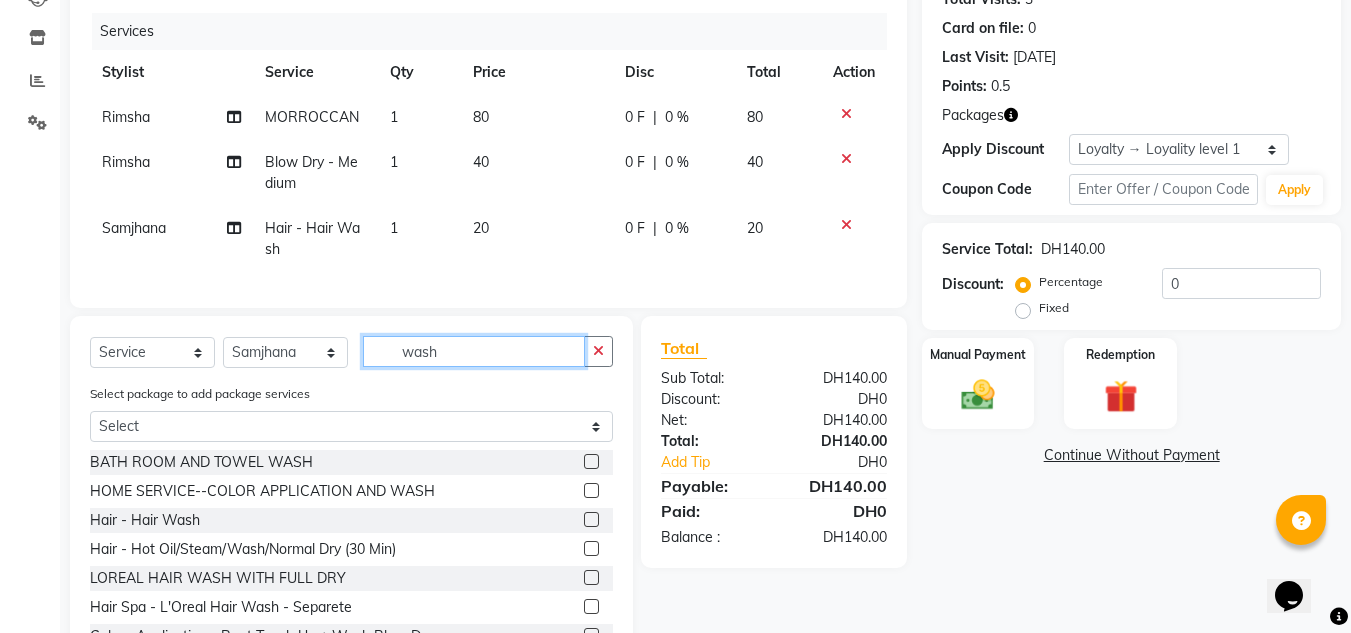 checkbox on "false" 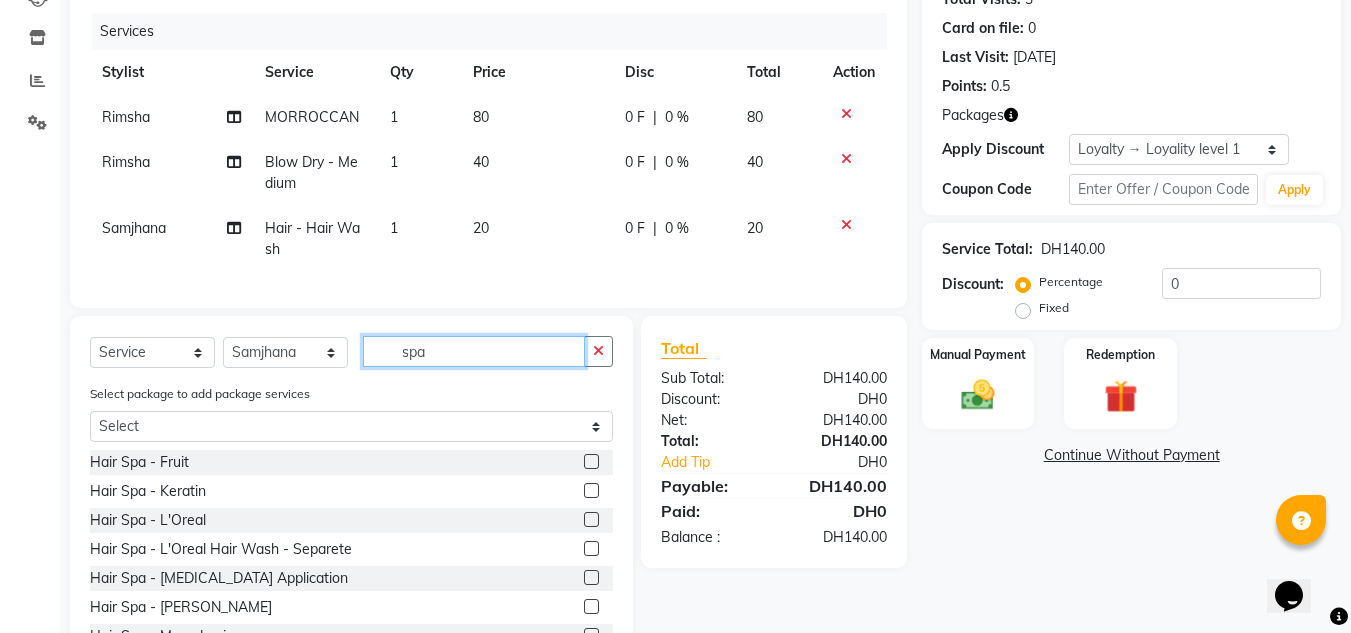 type on "spa" 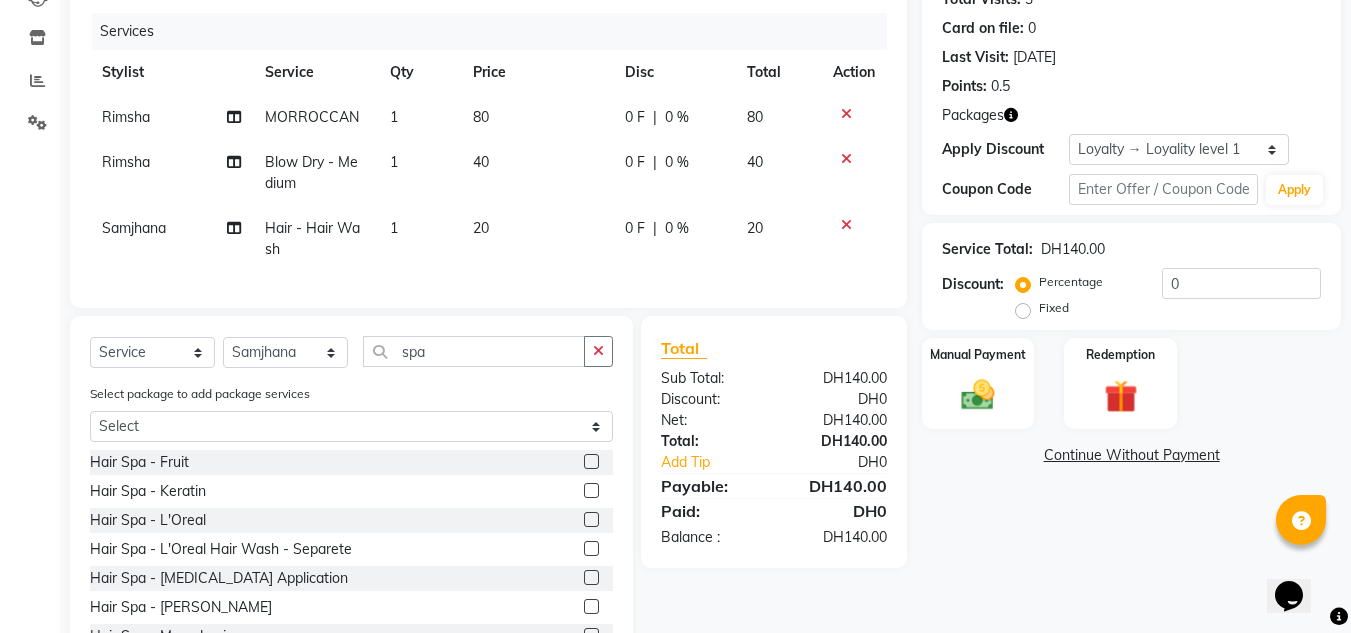 click 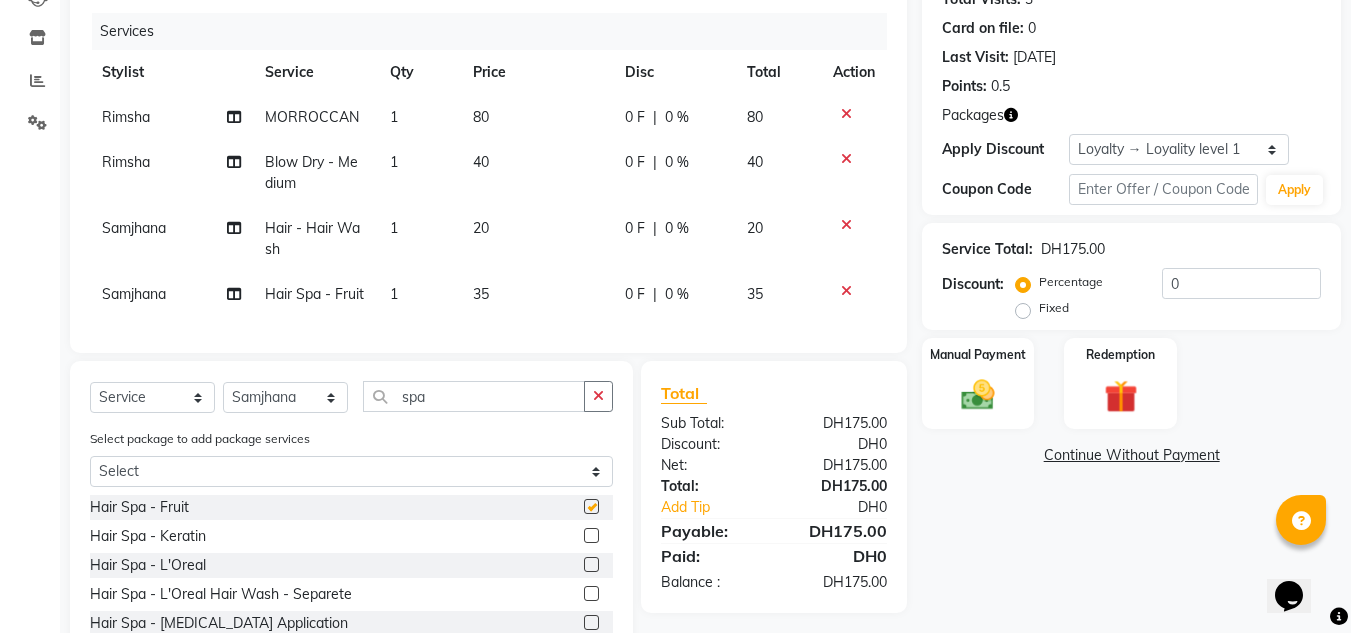checkbox on "false" 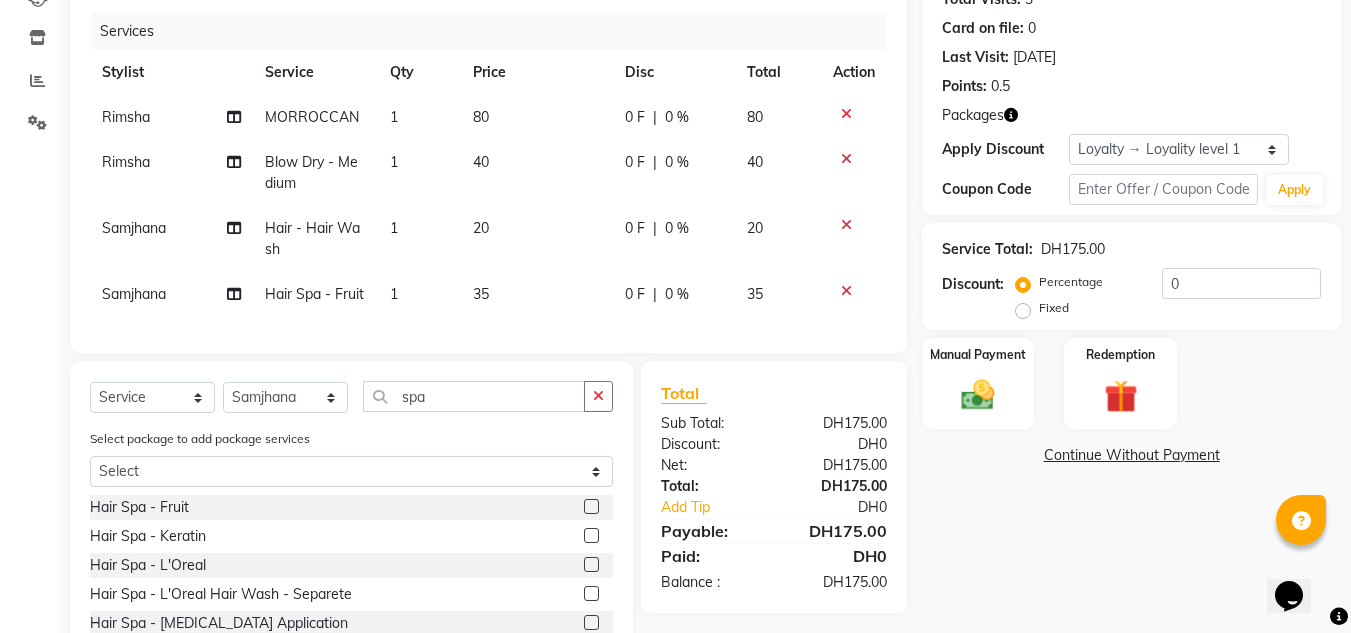 click on "1" 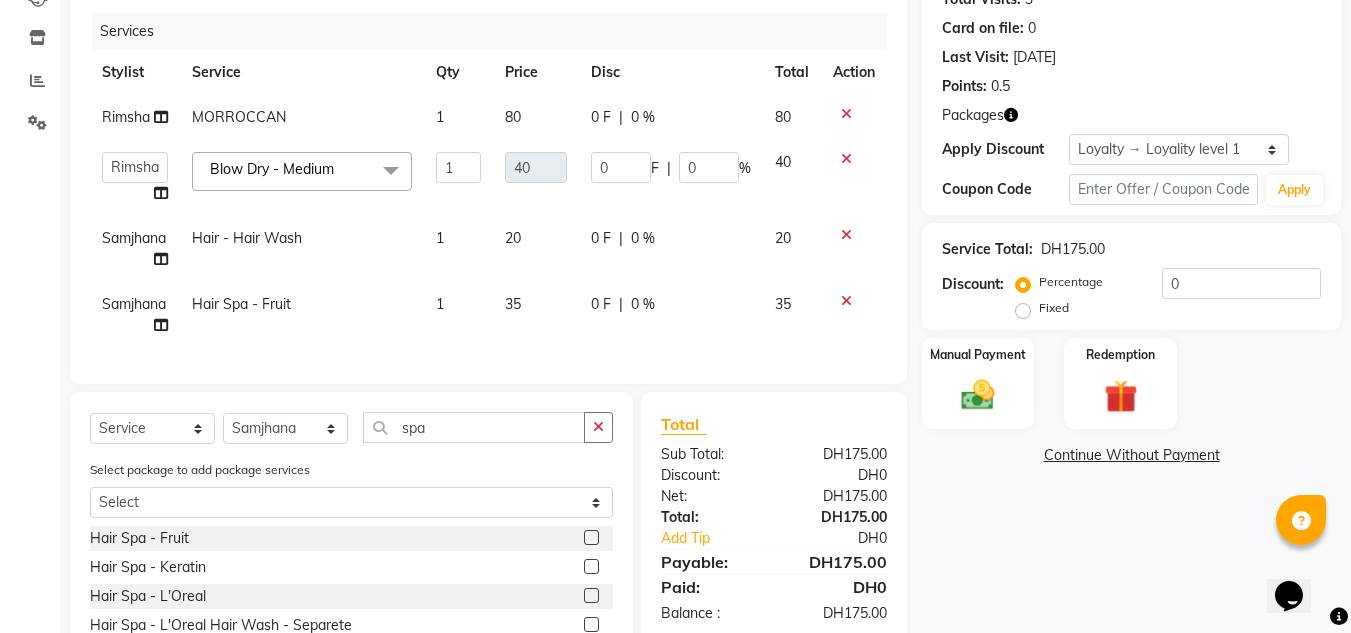 click on "1" 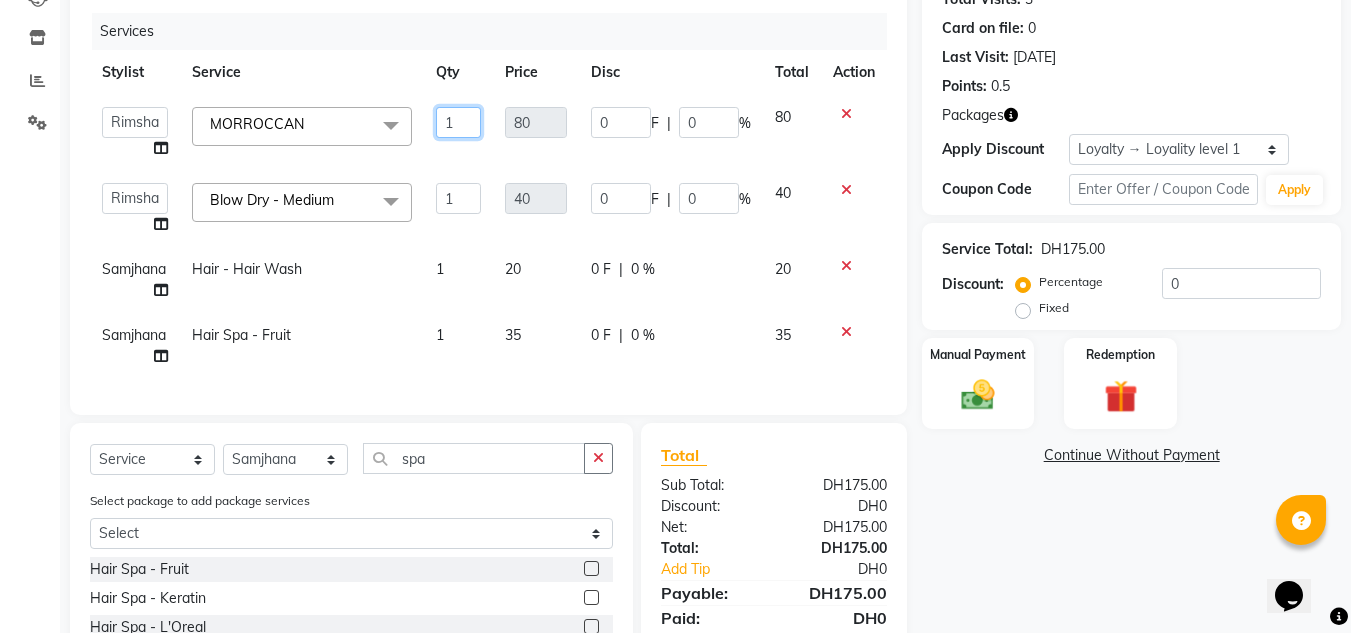drag, startPoint x: 453, startPoint y: 116, endPoint x: 352, endPoint y: 116, distance: 101 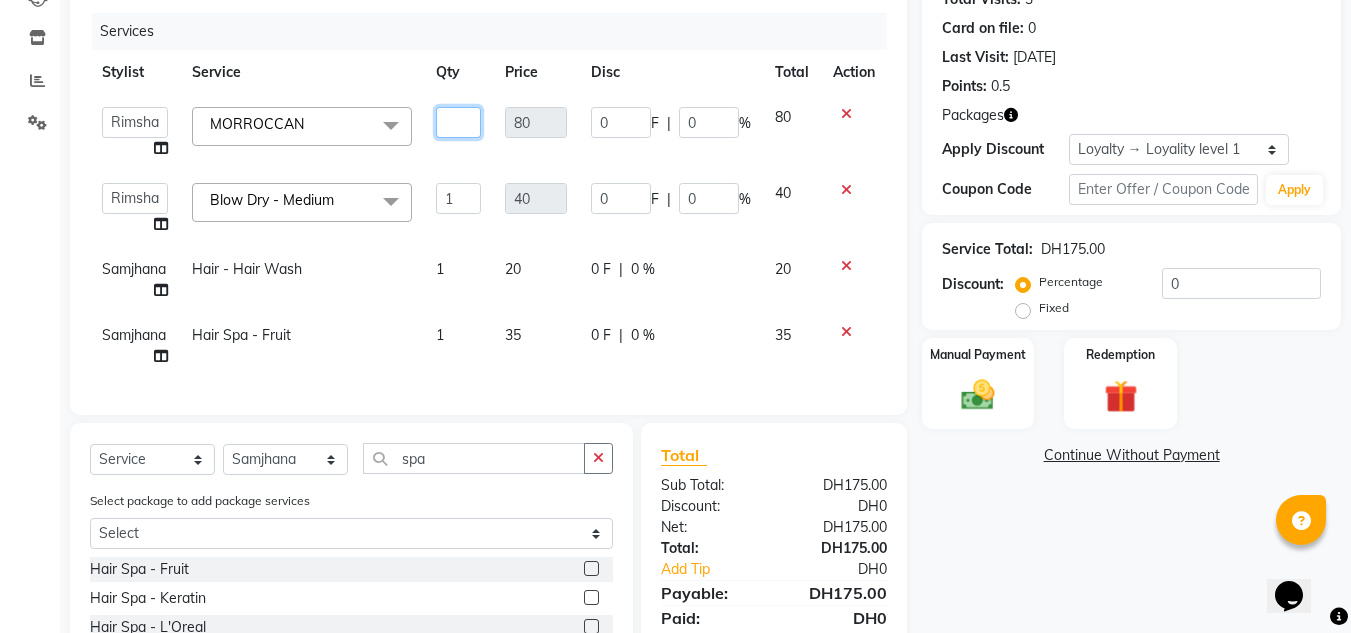 type on "4" 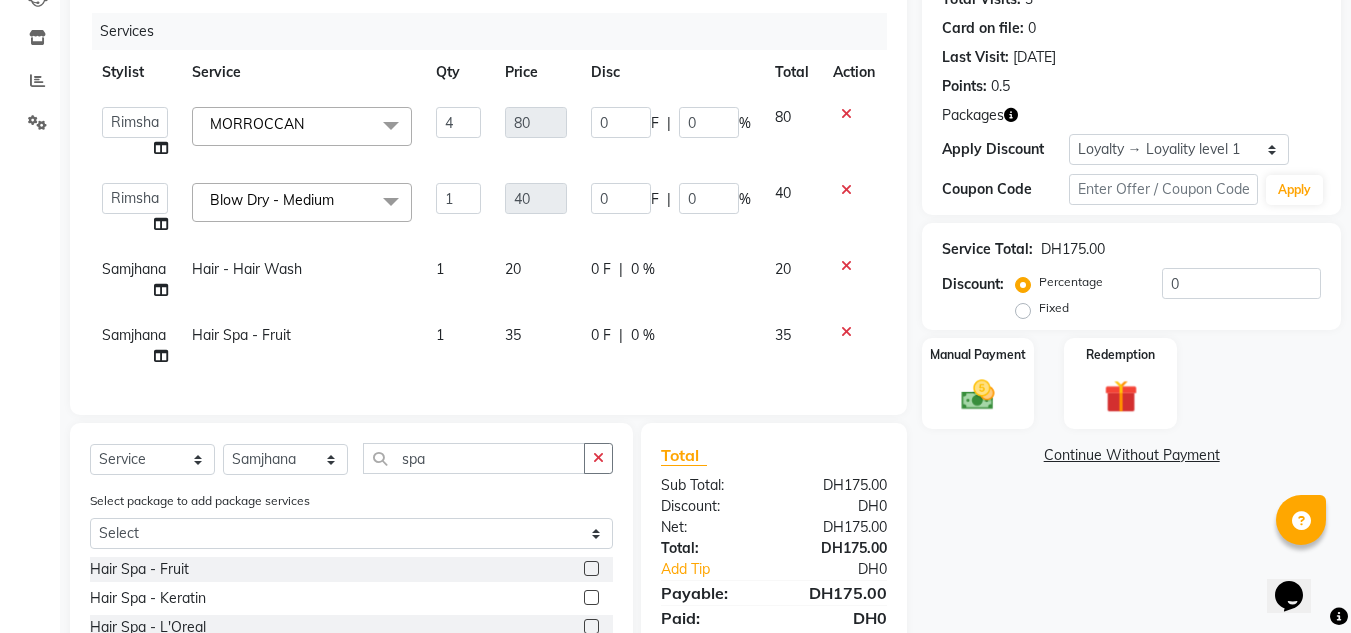 click on "40" 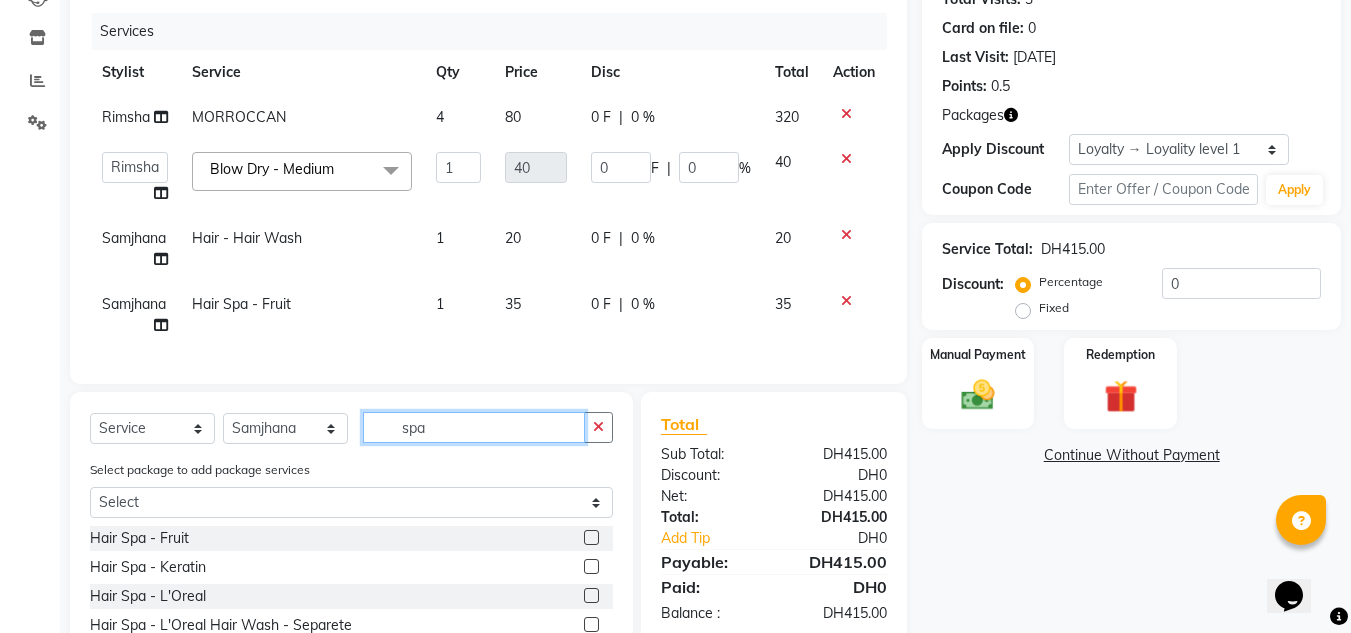 drag, startPoint x: 487, startPoint y: 436, endPoint x: 269, endPoint y: 432, distance: 218.0367 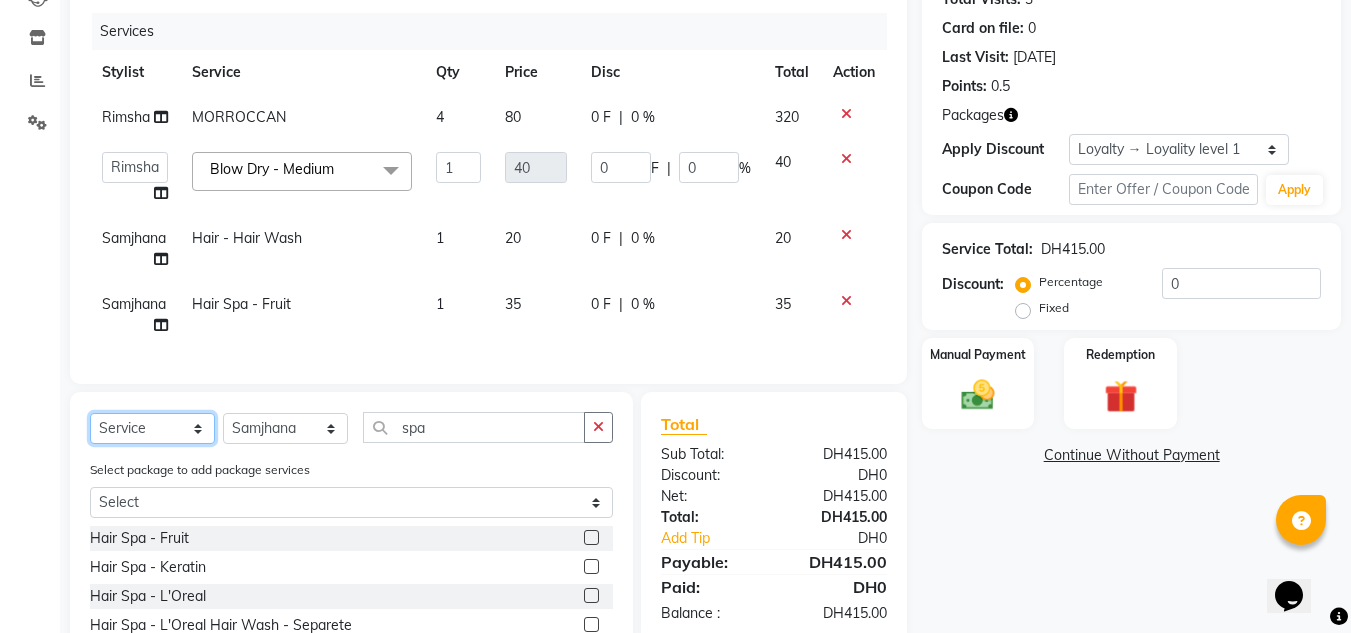 click on "Select  Service  Product  Membership  Package Voucher Prepaid Gift Card" 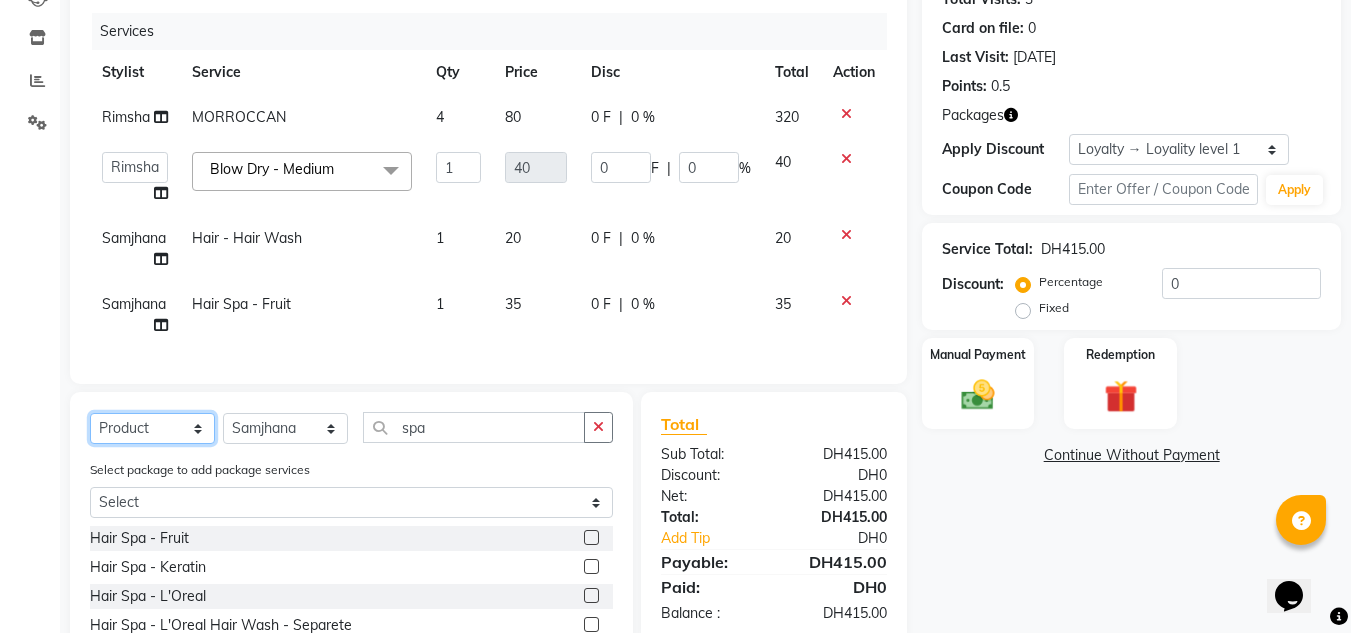 click on "Select  Service  Product  Membership  Package Voucher Prepaid Gift Card" 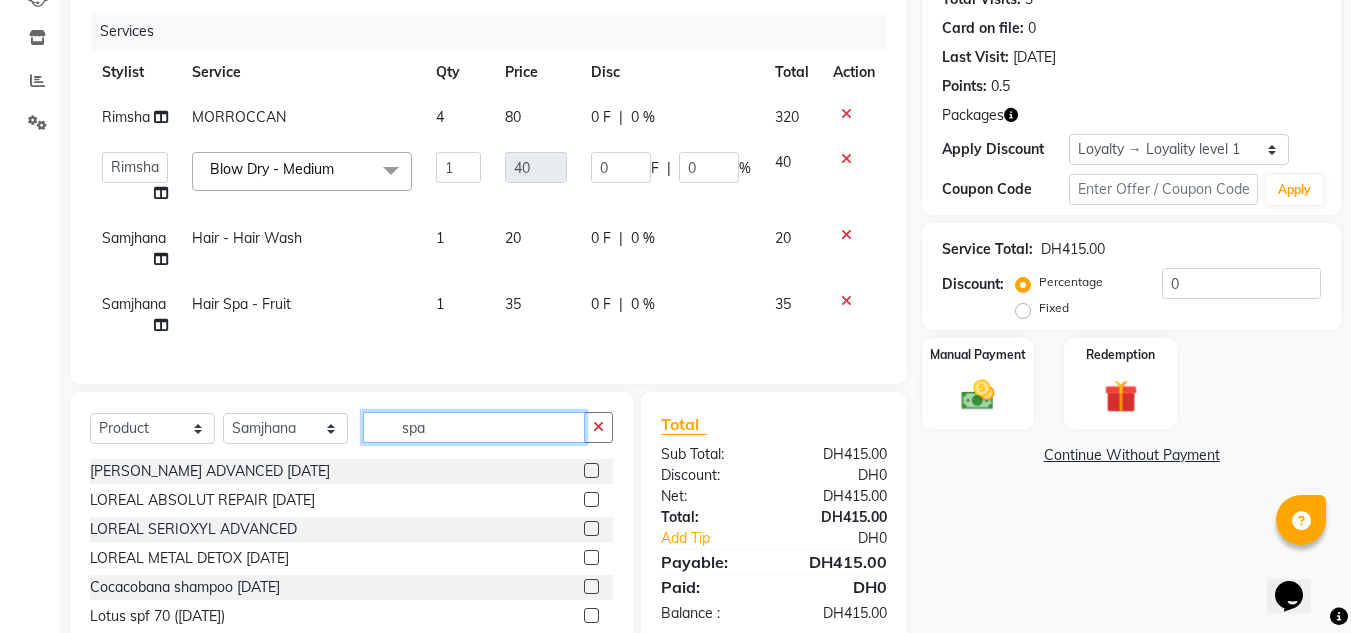 click on "spa" 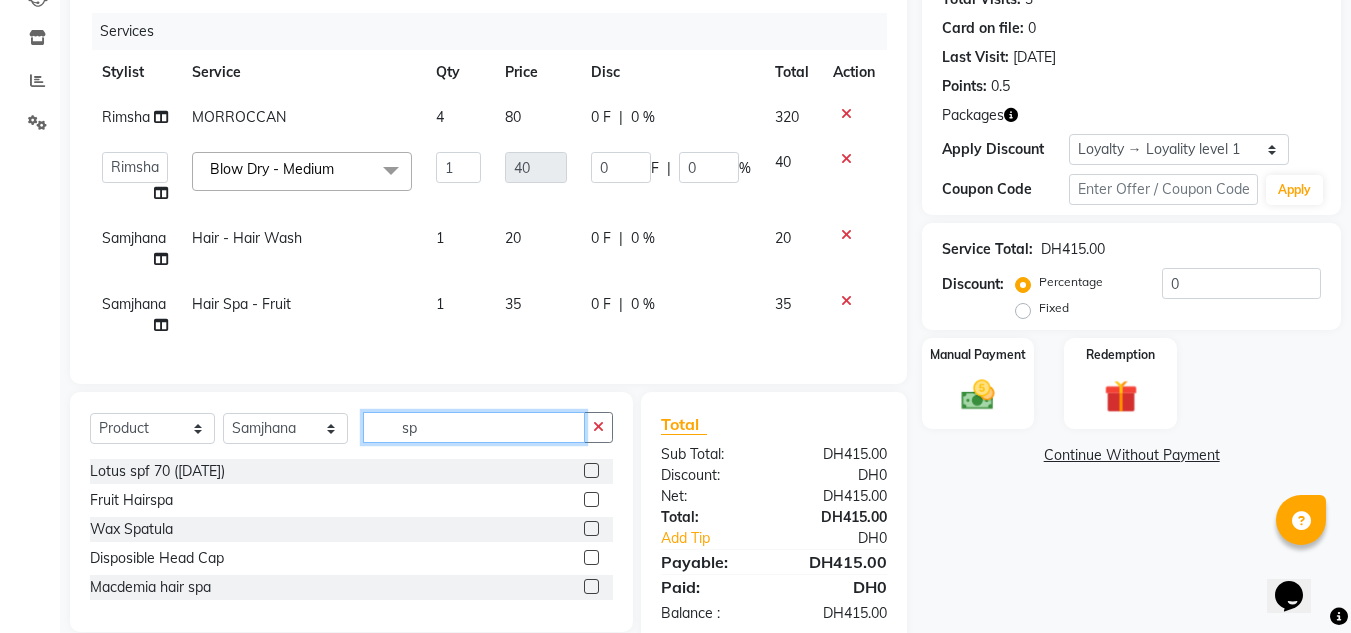 type on "sp" 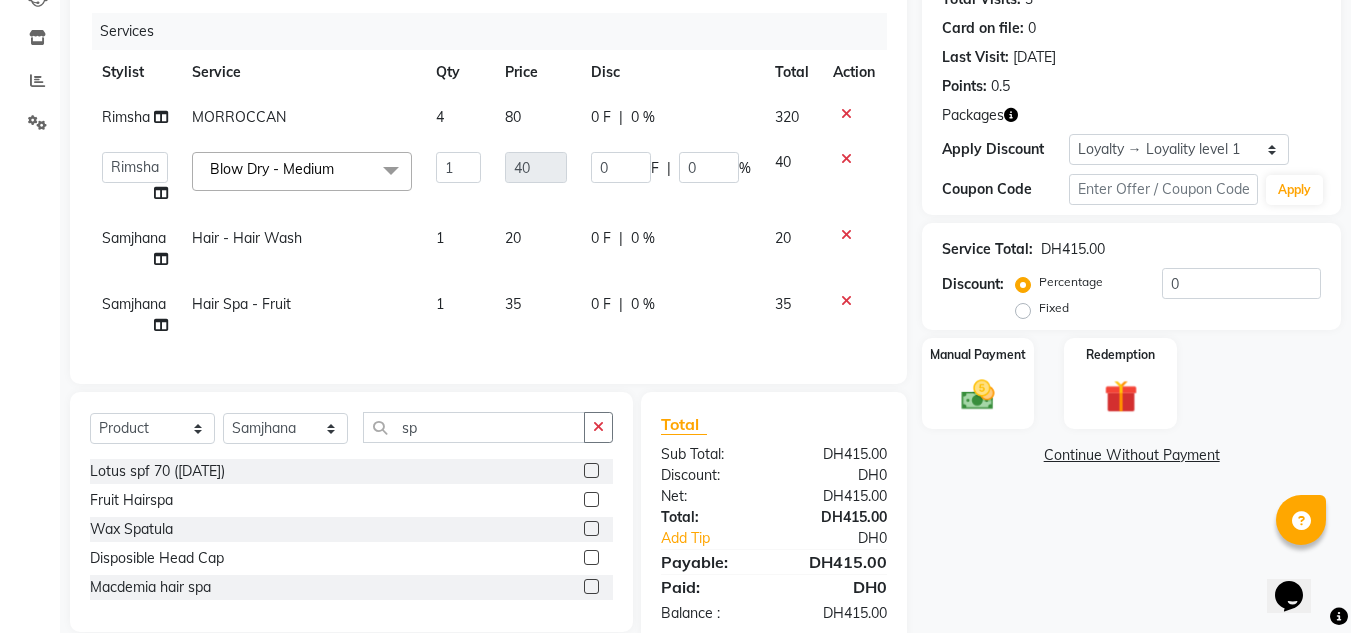 click on "Fruit Hairspa" 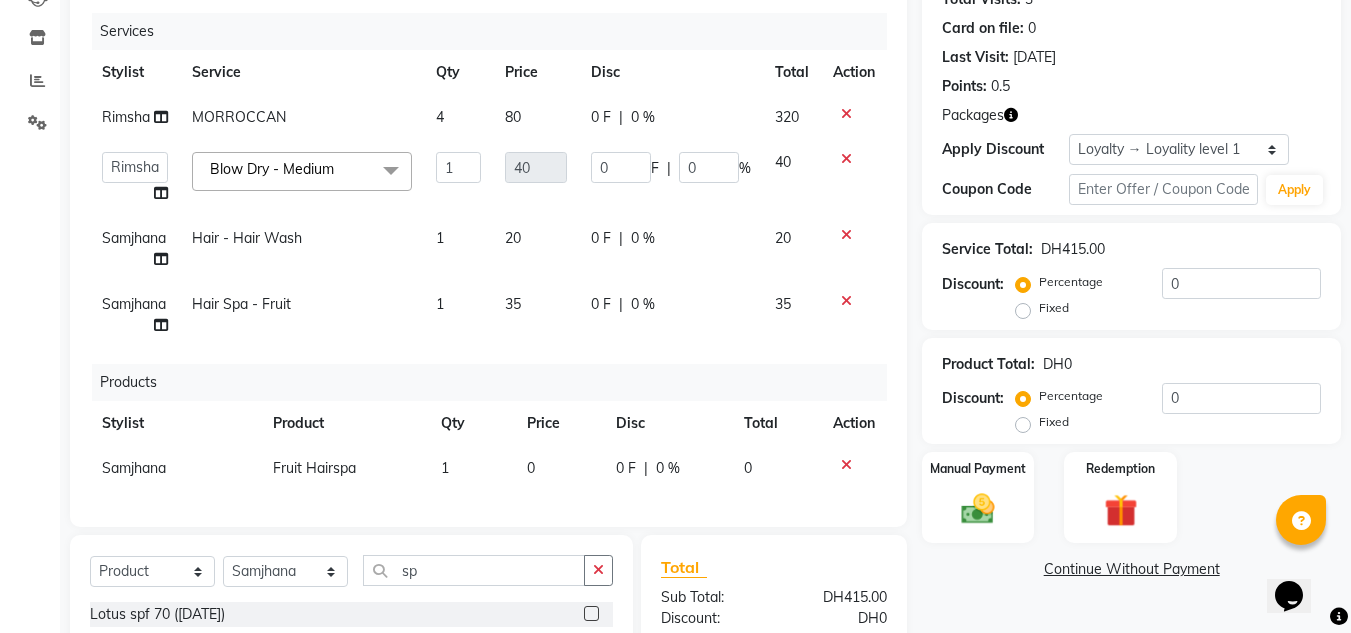 scroll, scrollTop: 9, scrollLeft: 0, axis: vertical 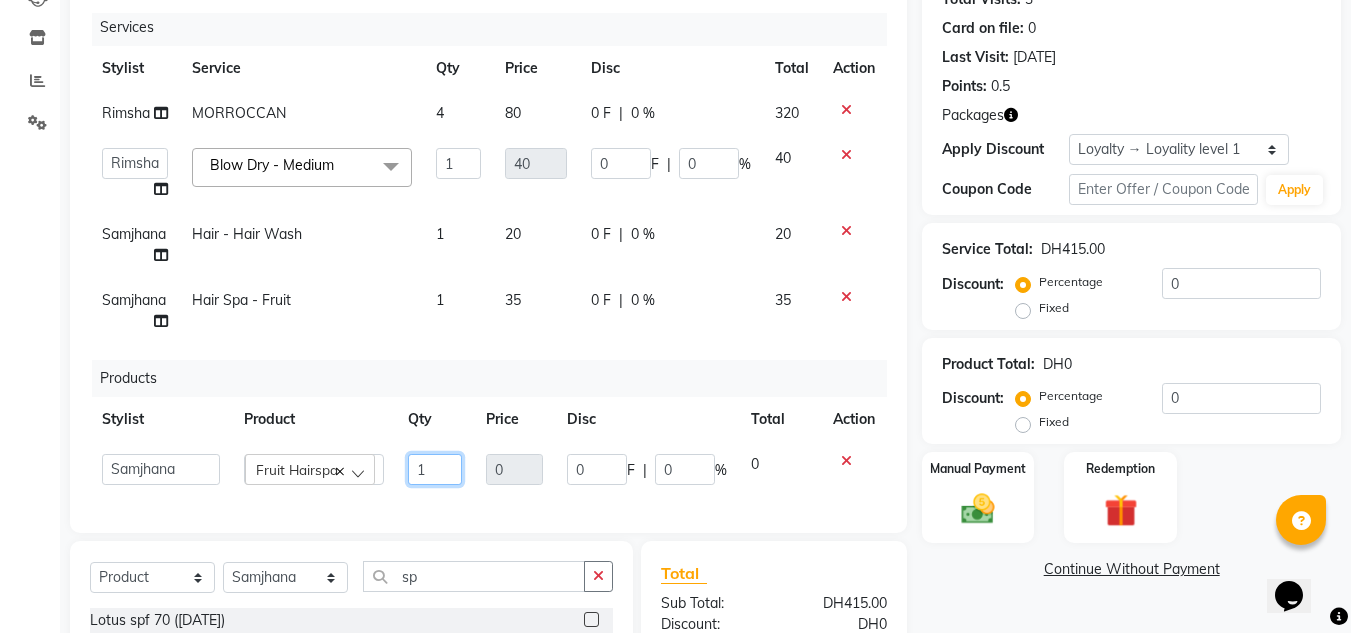 drag, startPoint x: 417, startPoint y: 449, endPoint x: 373, endPoint y: 461, distance: 45.607018 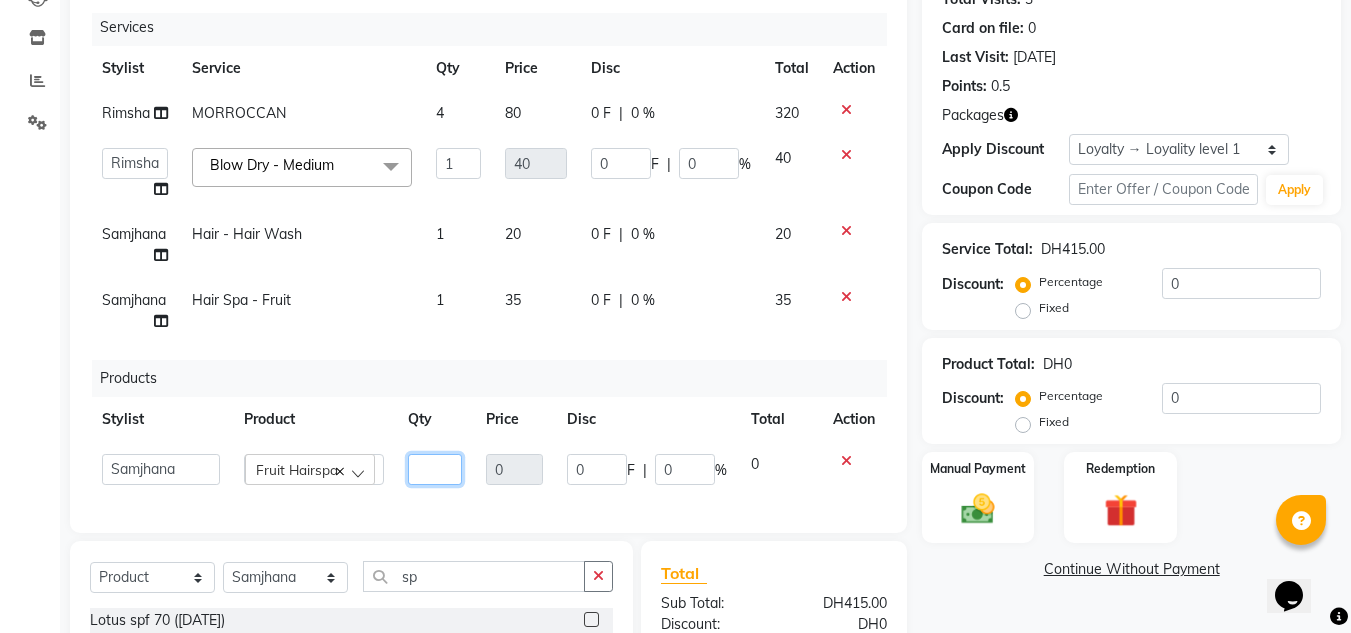type on "2" 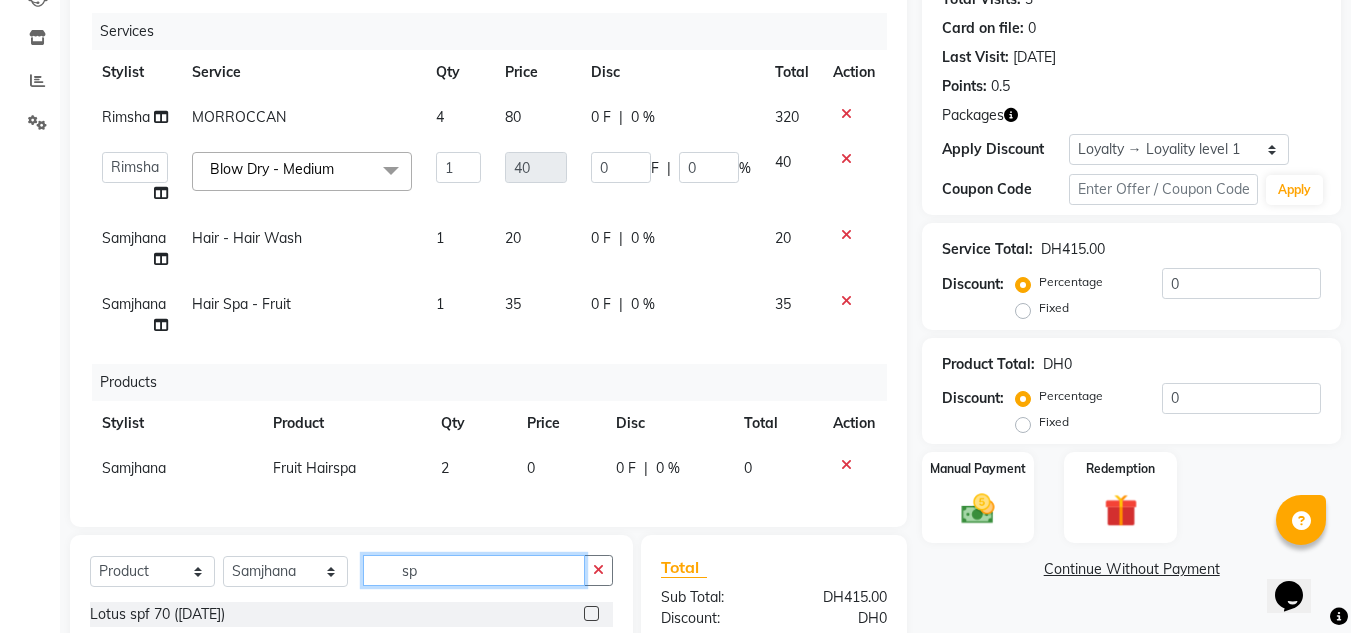 scroll, scrollTop: 0, scrollLeft: 0, axis: both 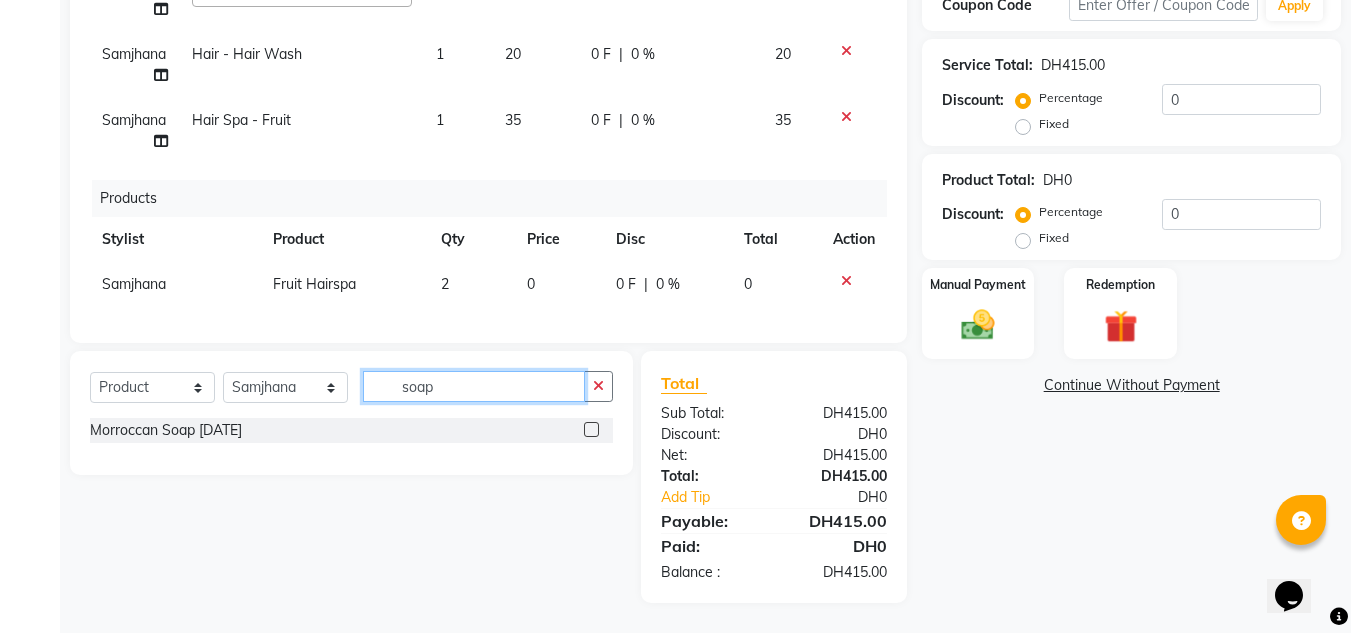 type on "soap" 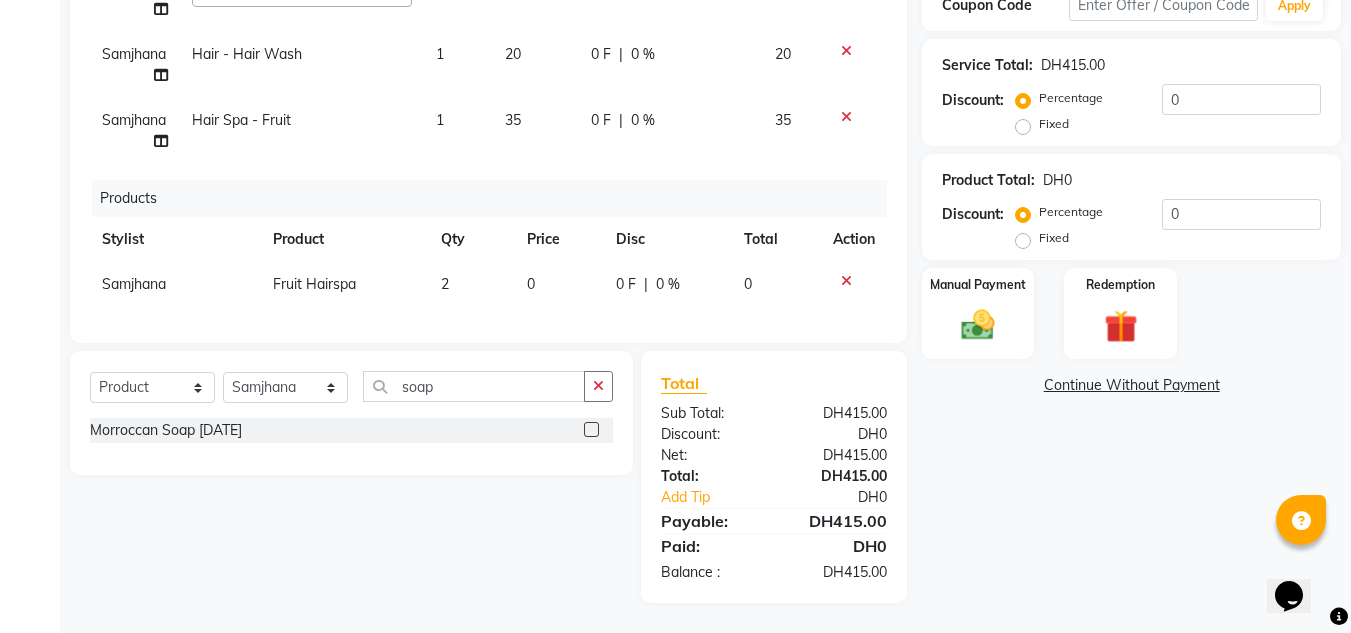 click 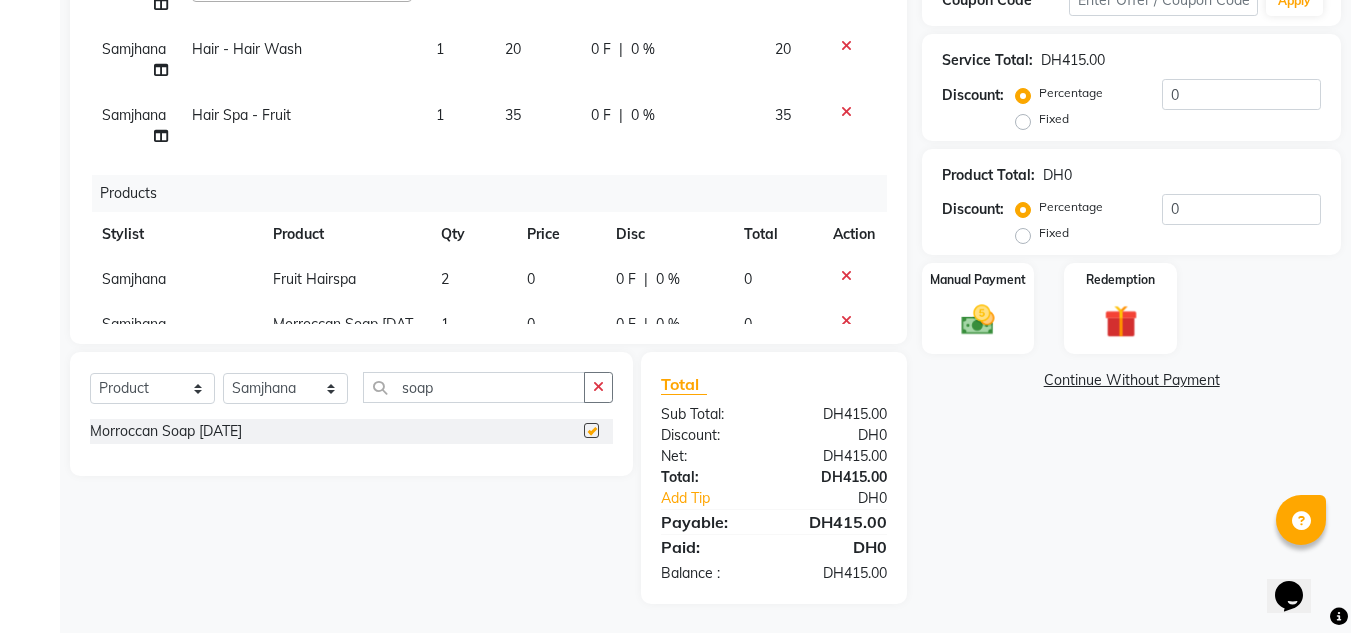 scroll, scrollTop: 425, scrollLeft: 0, axis: vertical 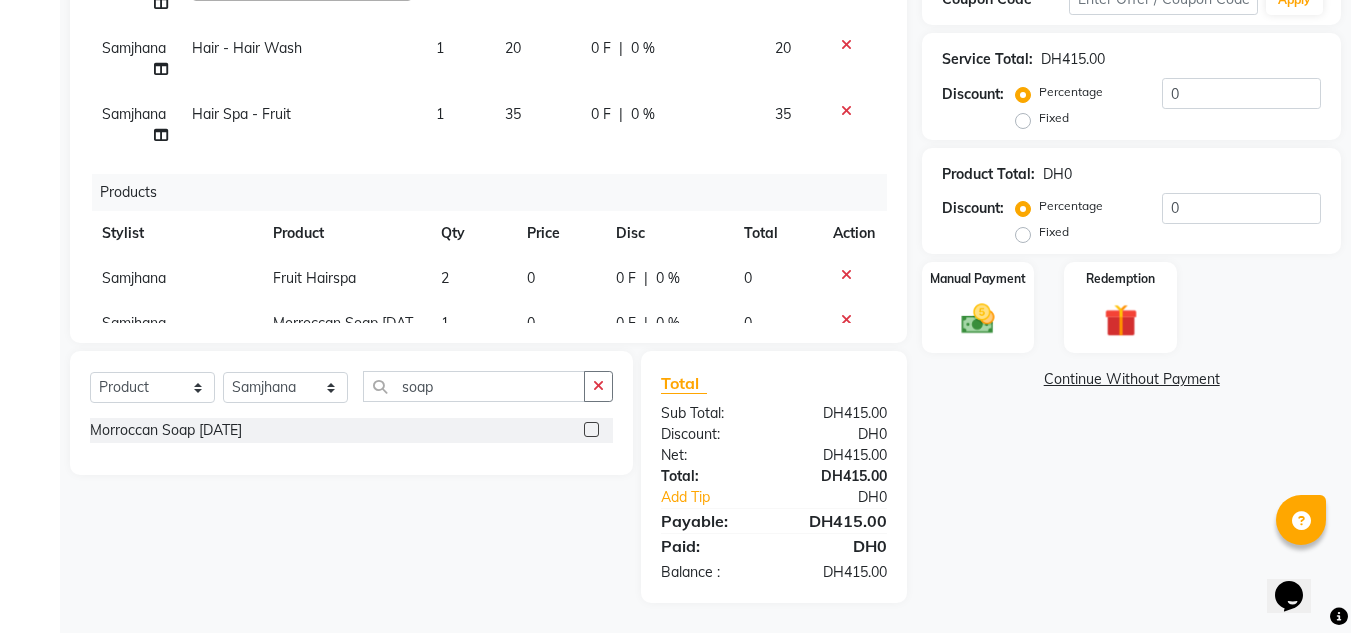 checkbox on "false" 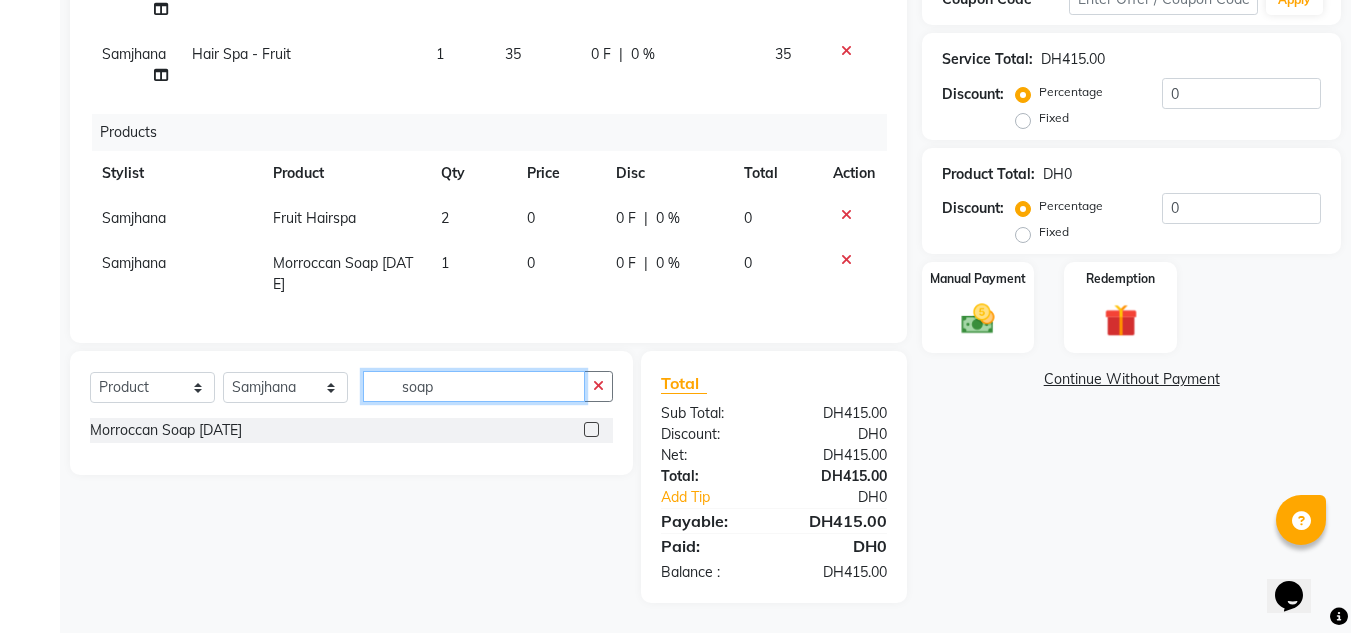 drag, startPoint x: 454, startPoint y: 382, endPoint x: 355, endPoint y: 387, distance: 99.12618 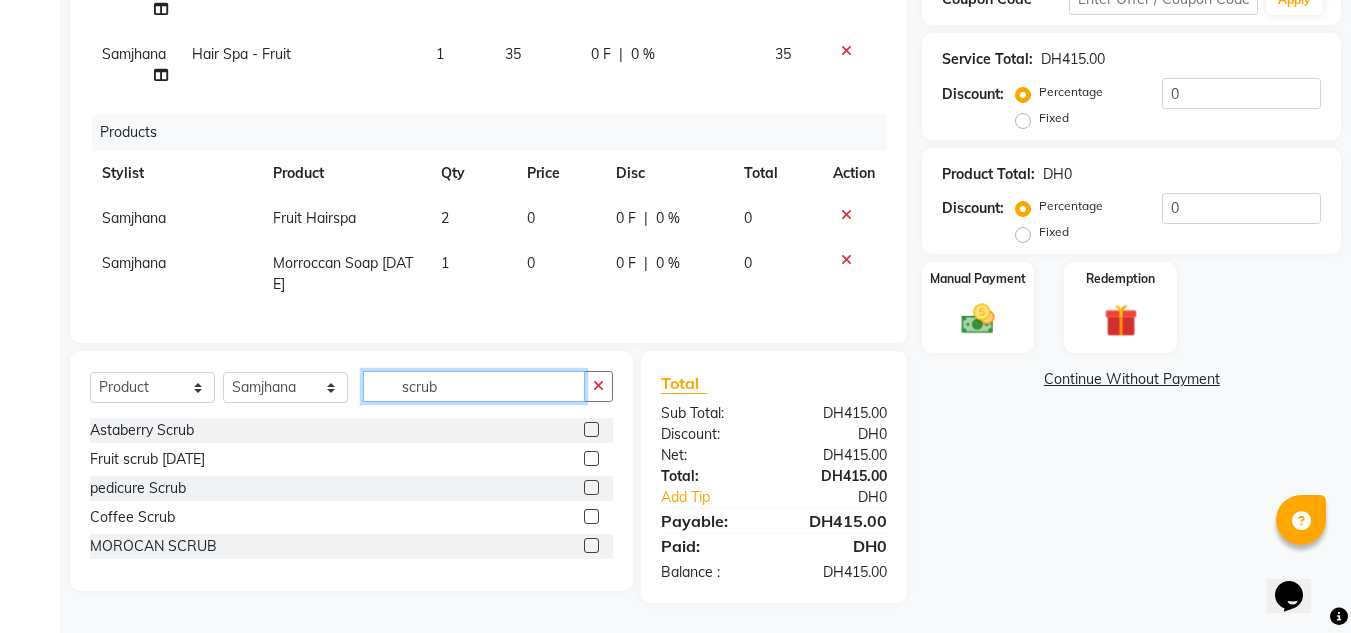 type on "scrub" 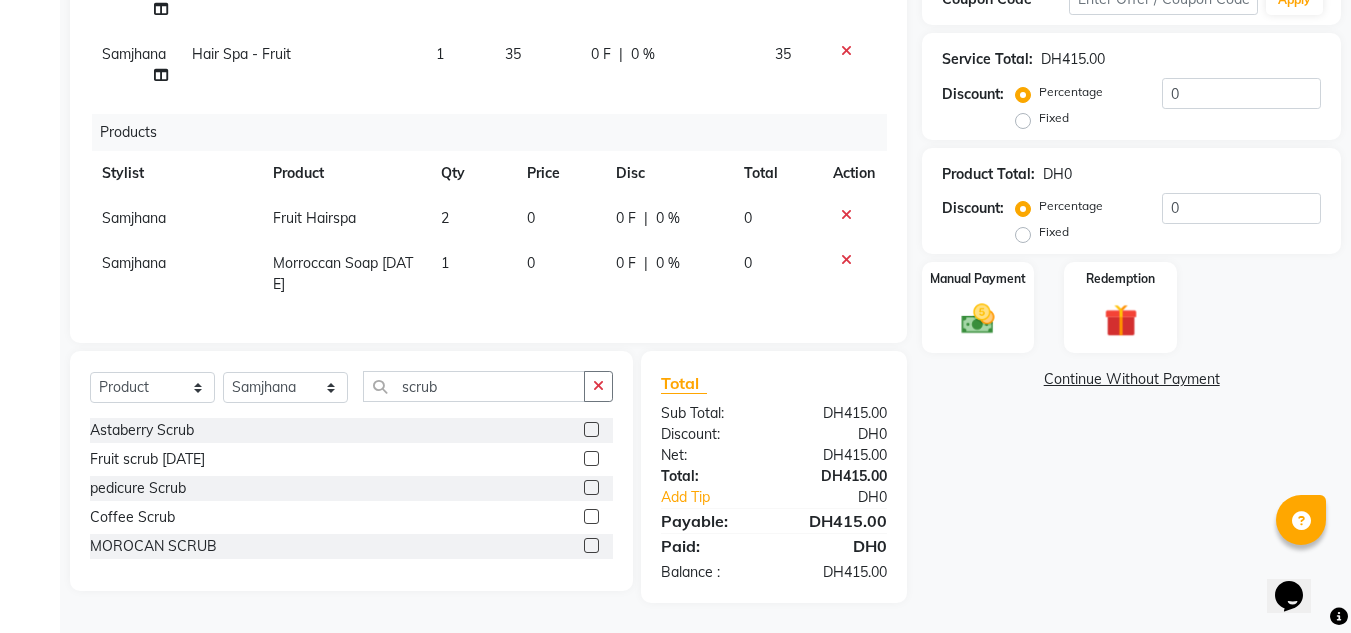 click 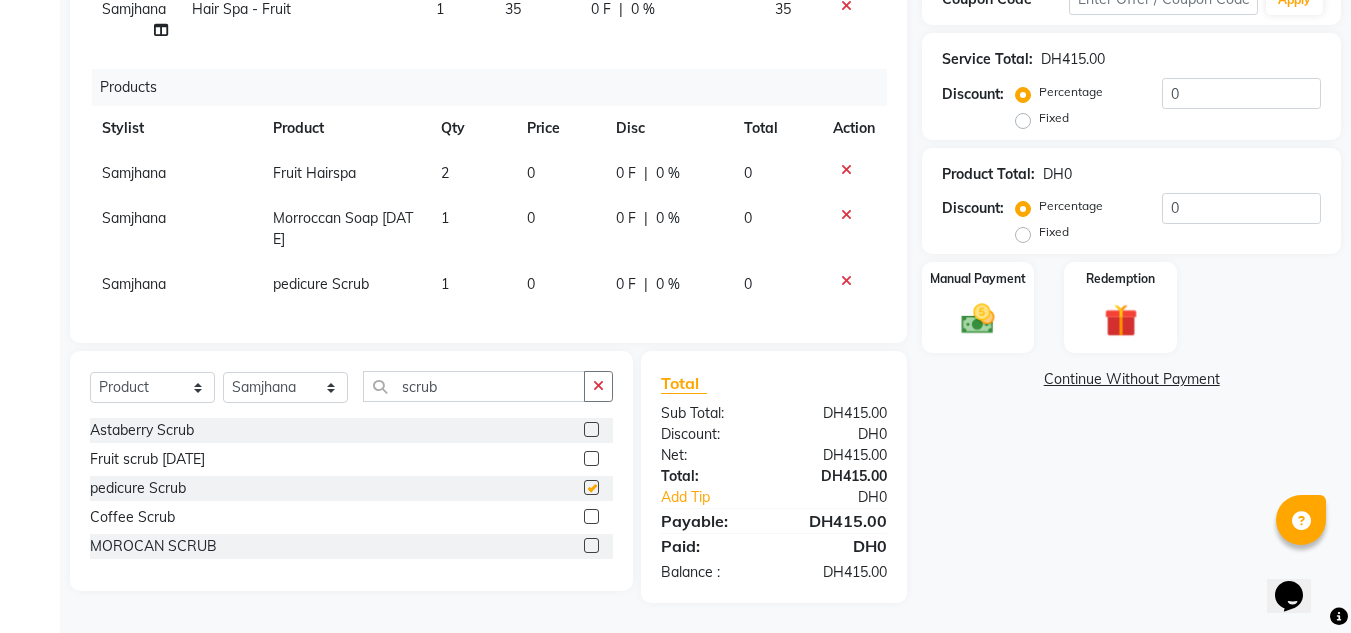 checkbox on "false" 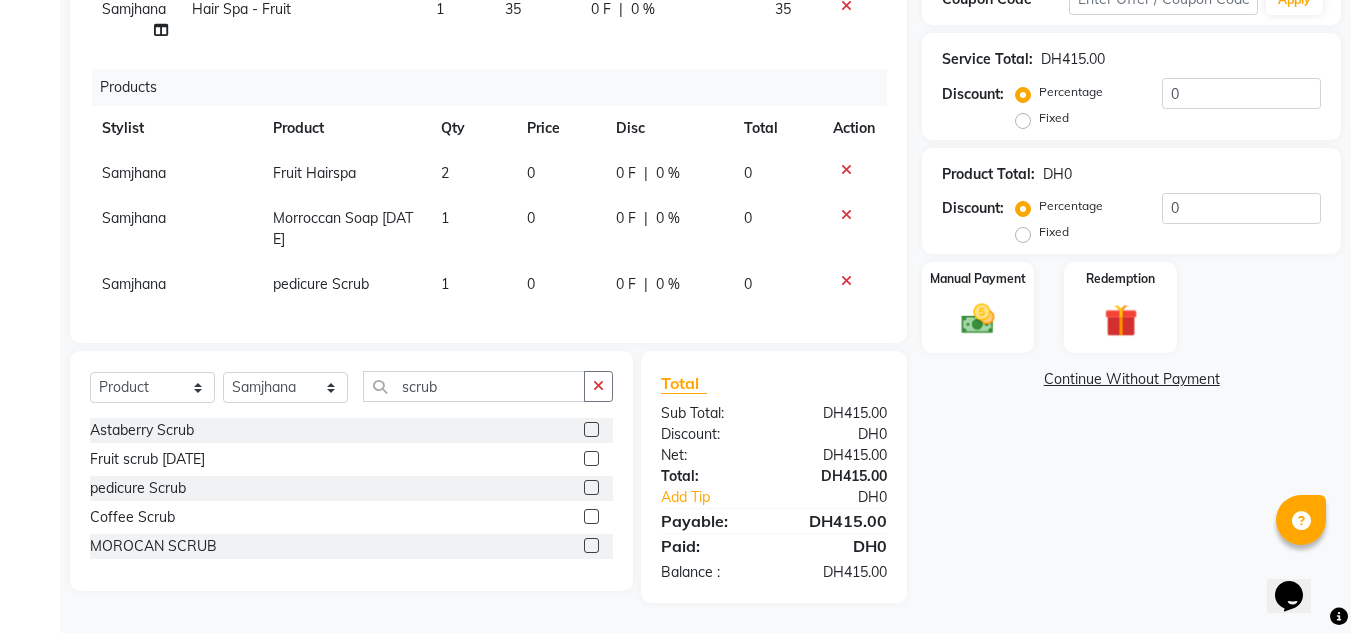scroll, scrollTop: 120, scrollLeft: 0, axis: vertical 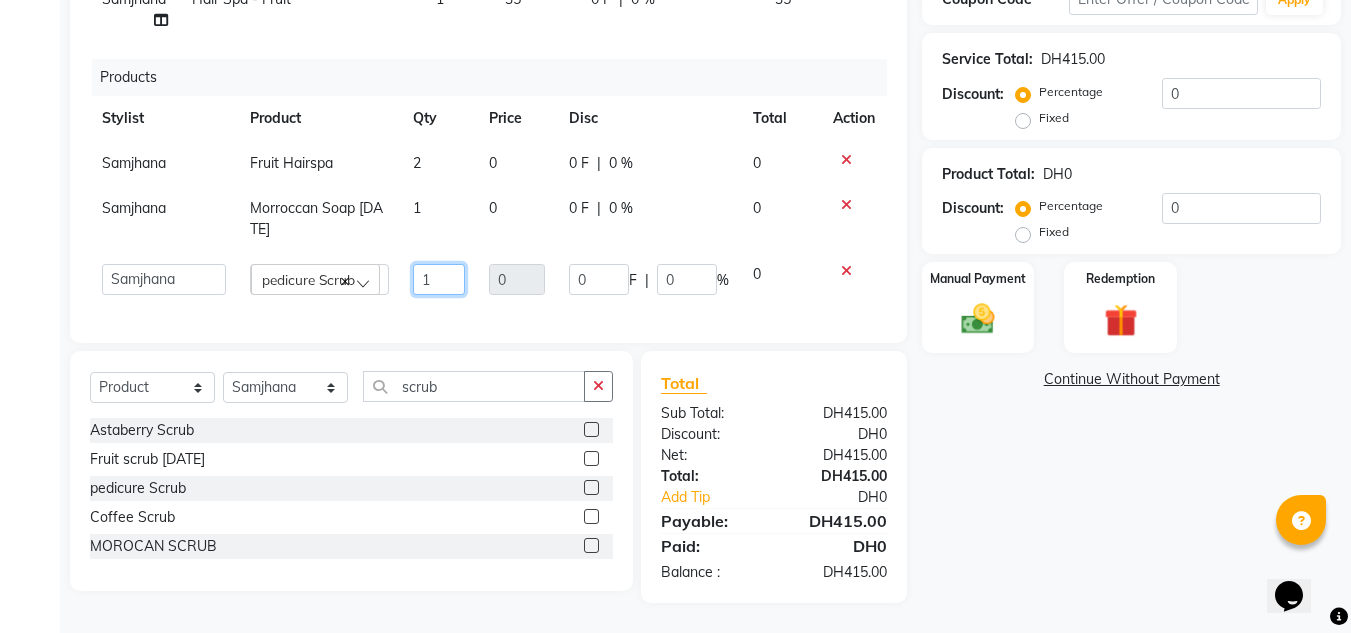 drag, startPoint x: 436, startPoint y: 269, endPoint x: 284, endPoint y: 274, distance: 152.08221 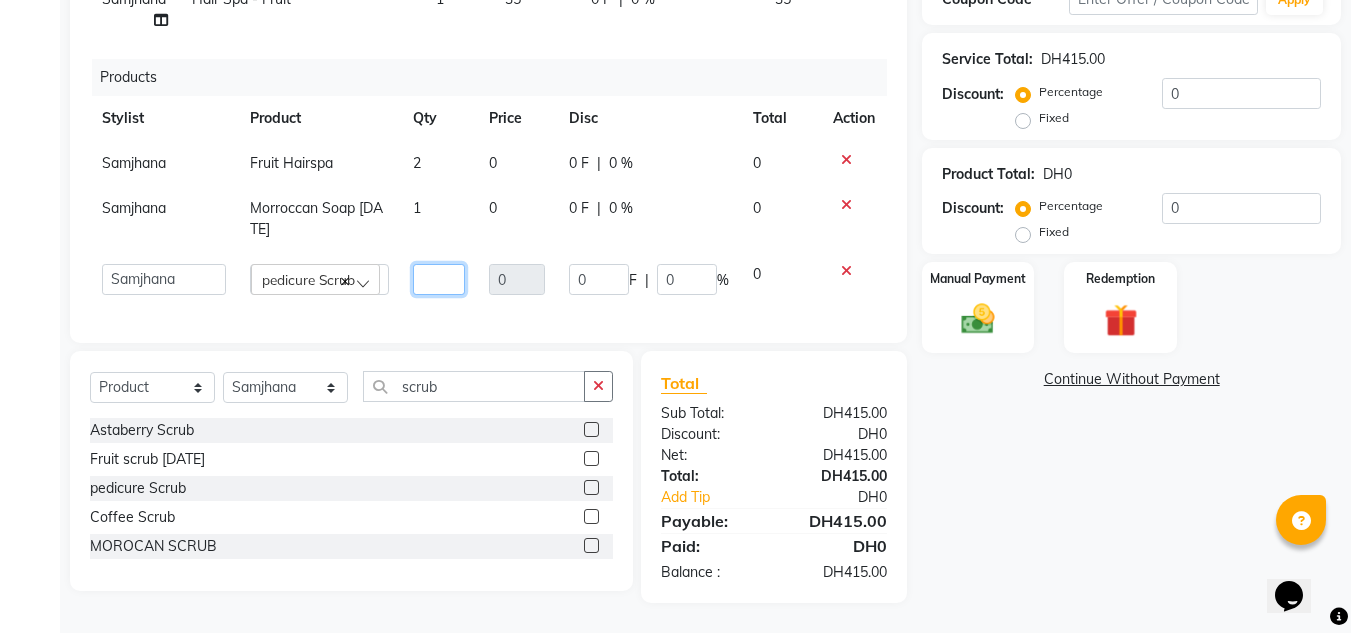type on "5" 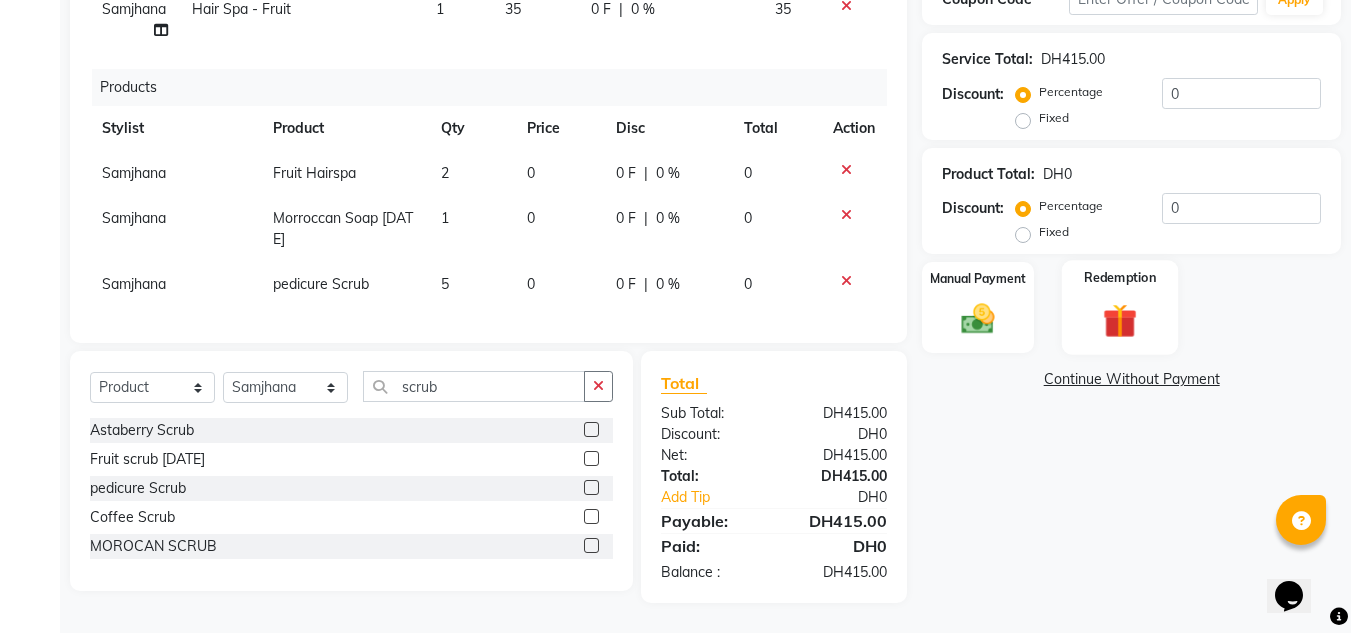 click on "Redemption" 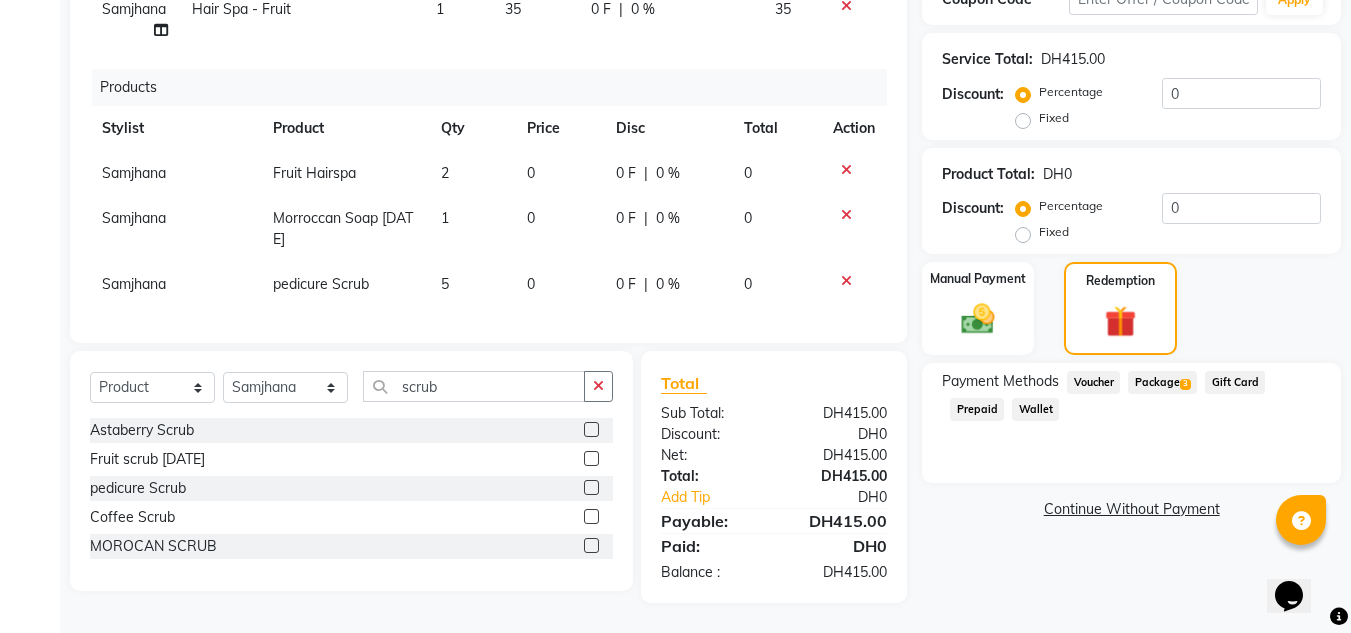 drag, startPoint x: 1147, startPoint y: 387, endPoint x: 1186, endPoint y: 406, distance: 43.382023 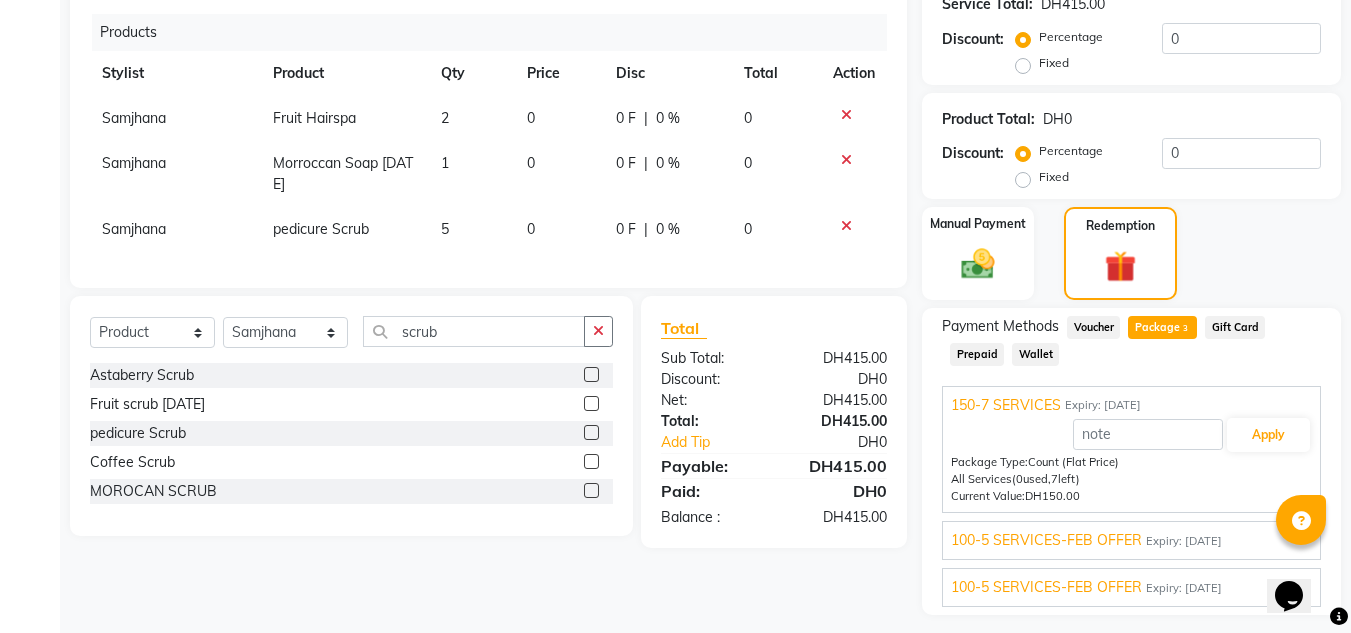 scroll, scrollTop: 533, scrollLeft: 0, axis: vertical 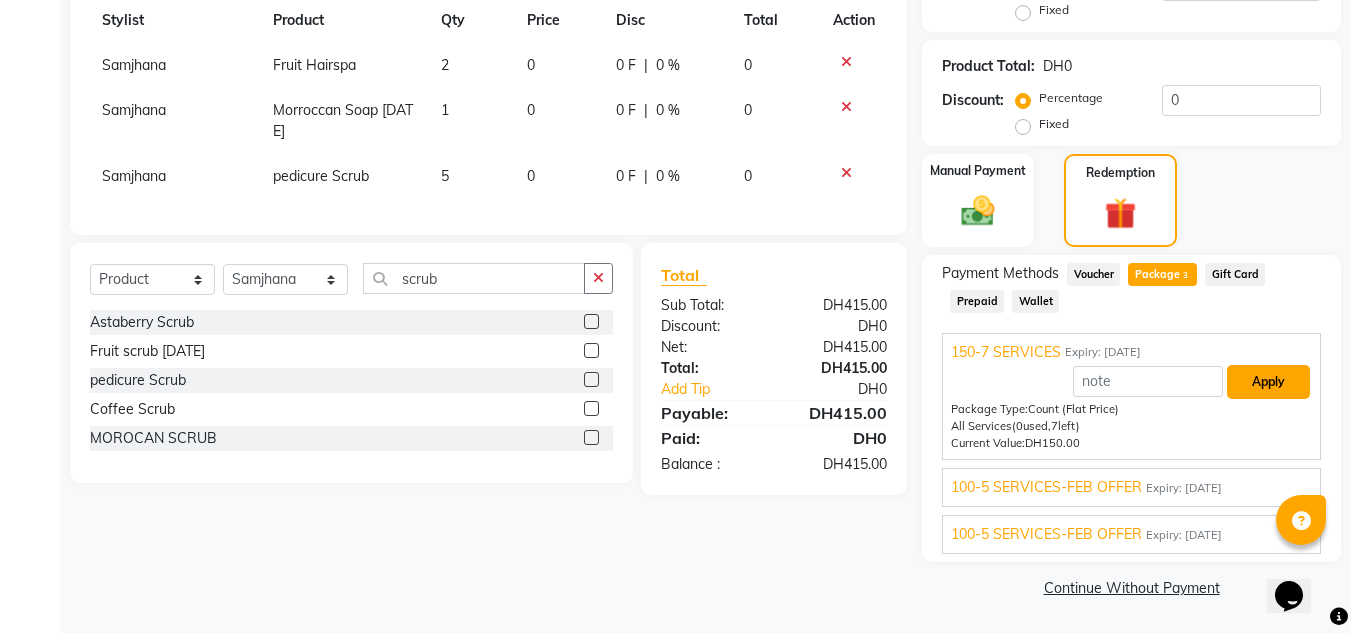 click on "Apply" at bounding box center (1268, 382) 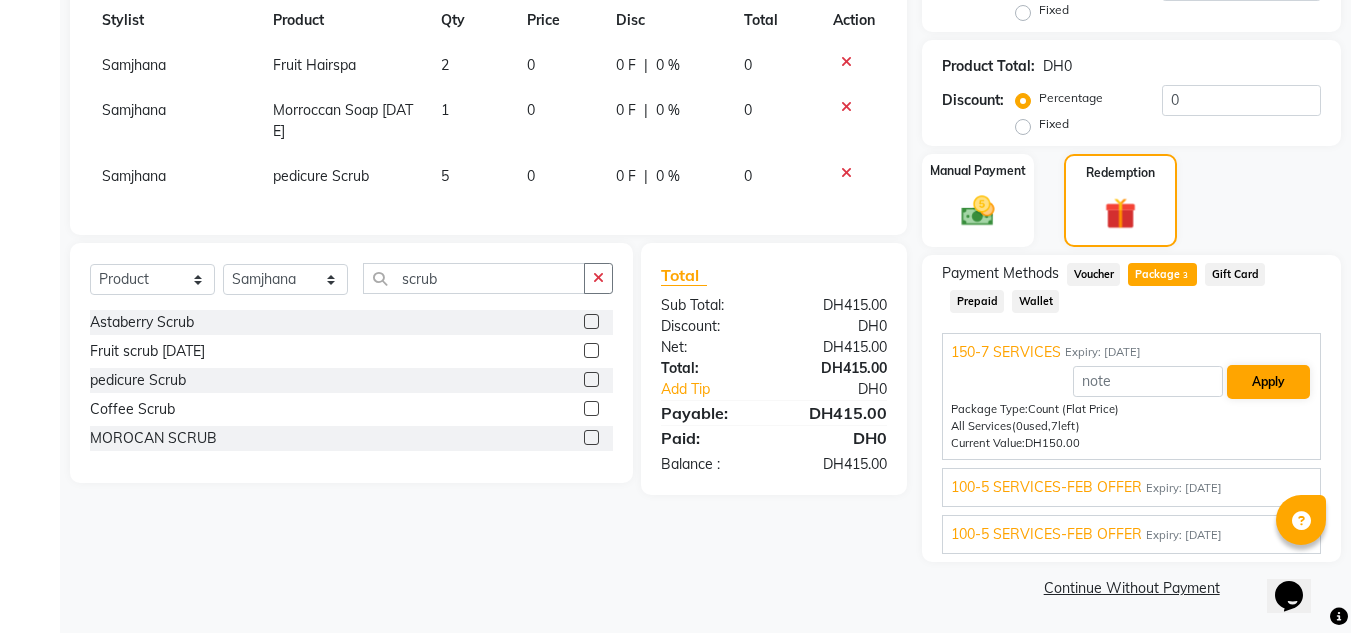 type on "18.57" 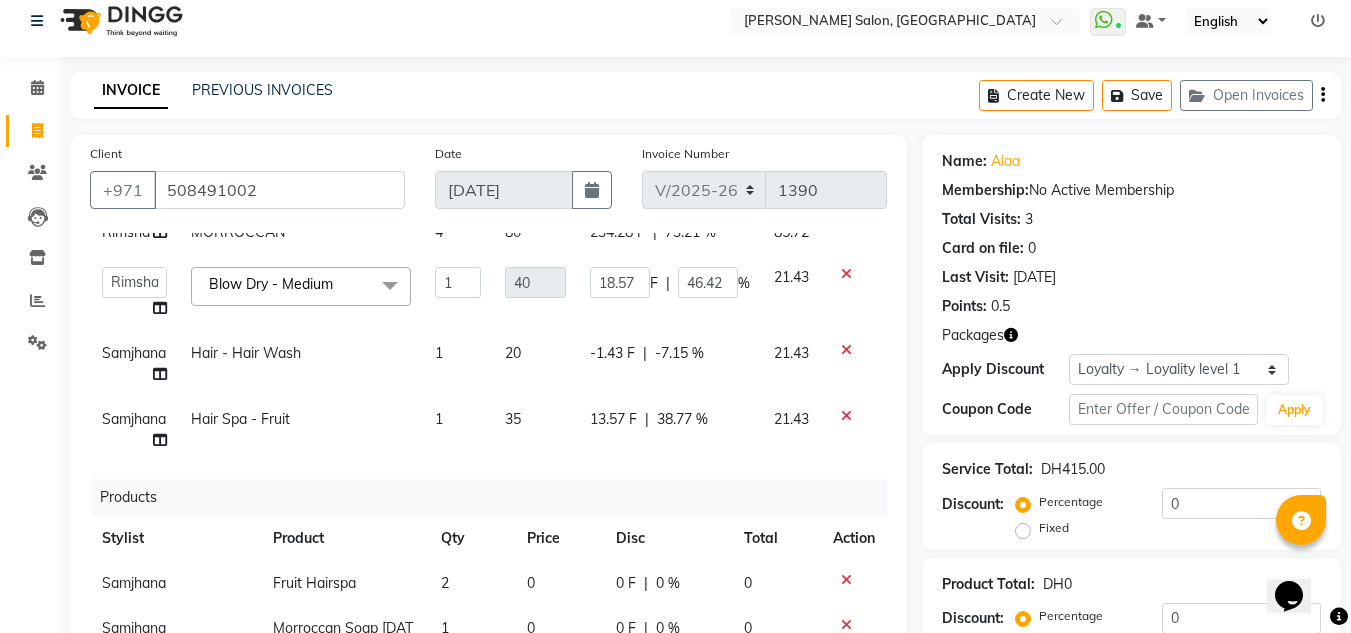 scroll, scrollTop: 0, scrollLeft: 0, axis: both 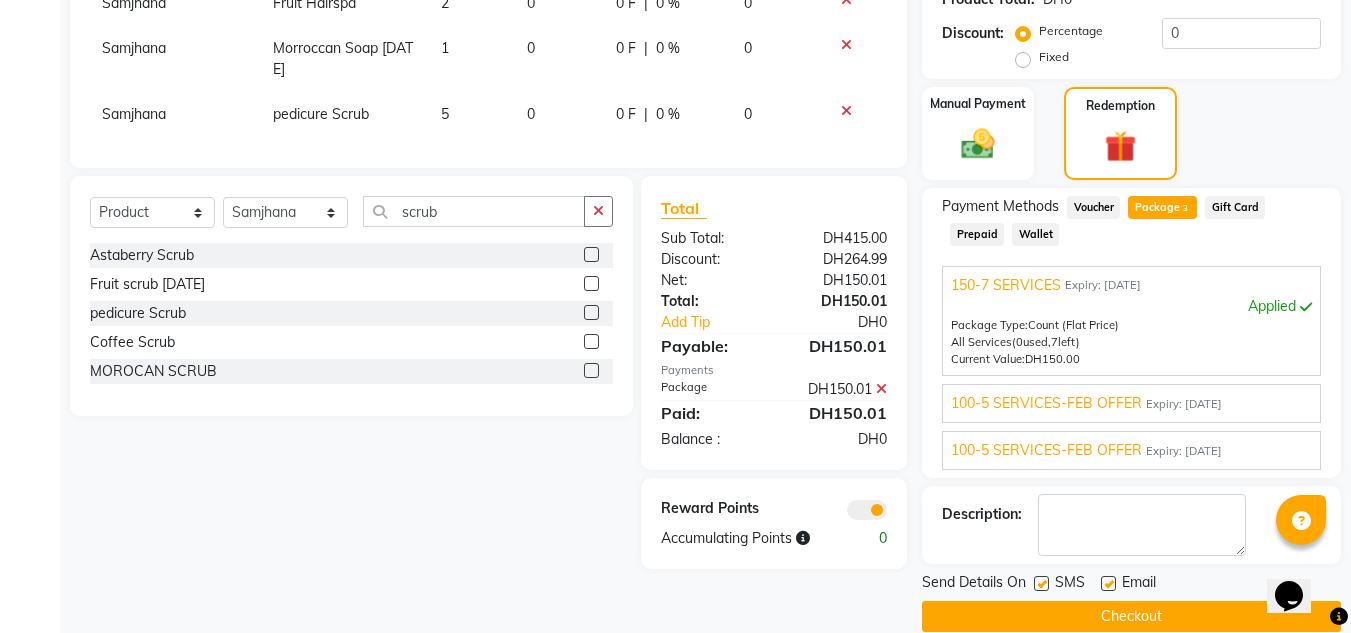 click on "Checkout" 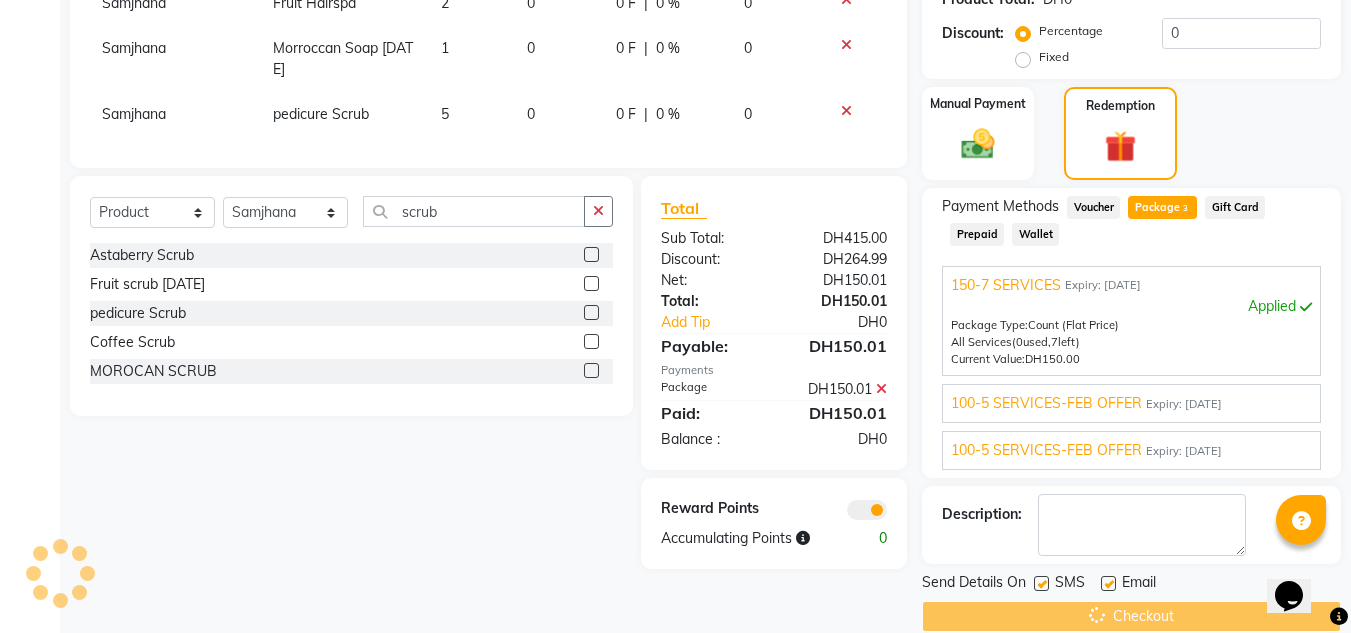 scroll, scrollTop: 500, scrollLeft: 0, axis: vertical 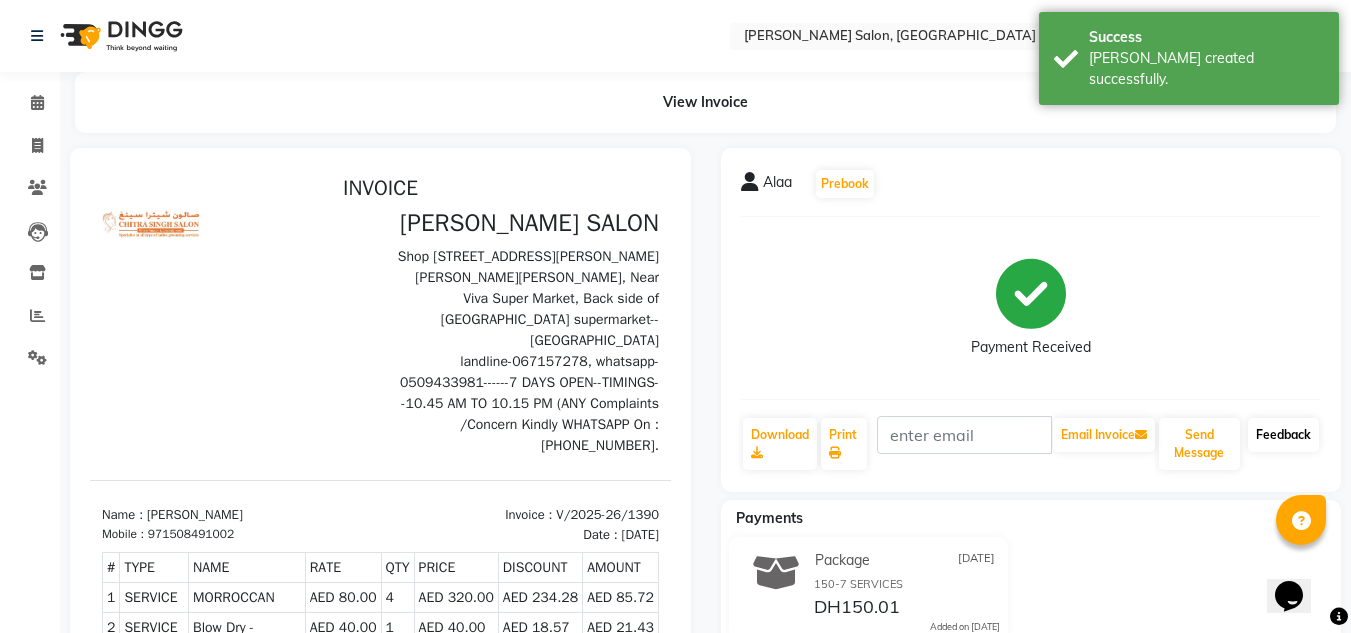 drag, startPoint x: 1284, startPoint y: 455, endPoint x: 1281, endPoint y: 437, distance: 18.248287 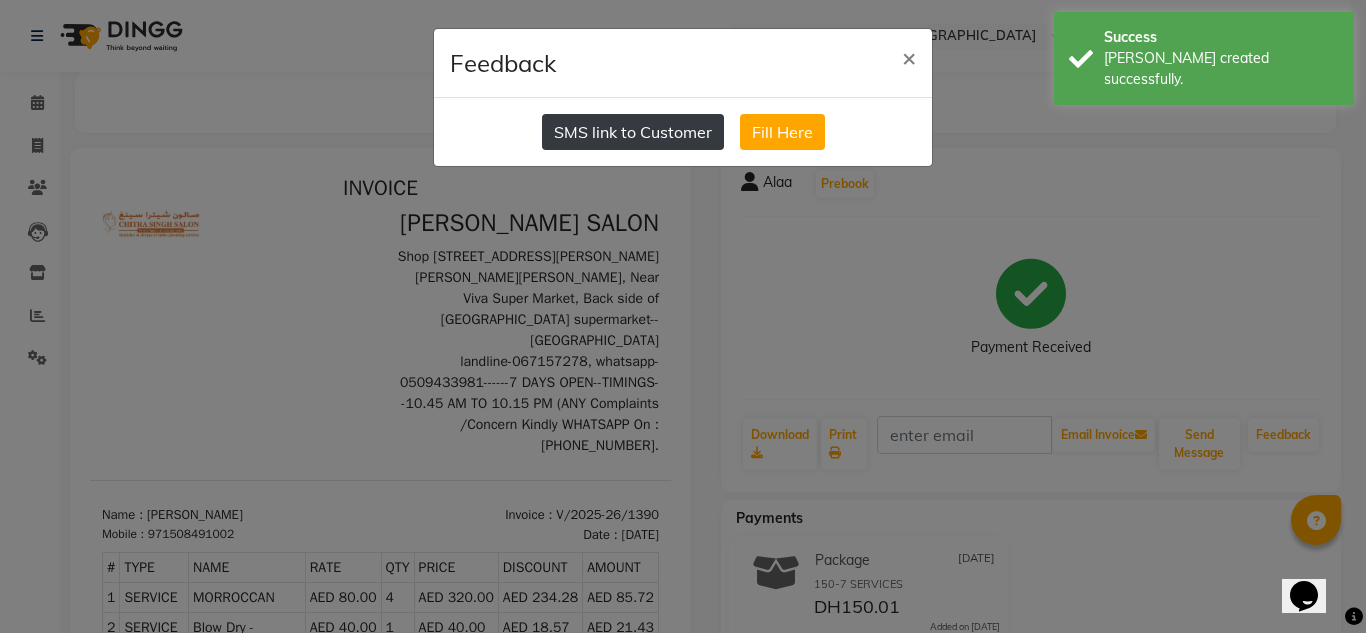 click on "SMS link to Customer" 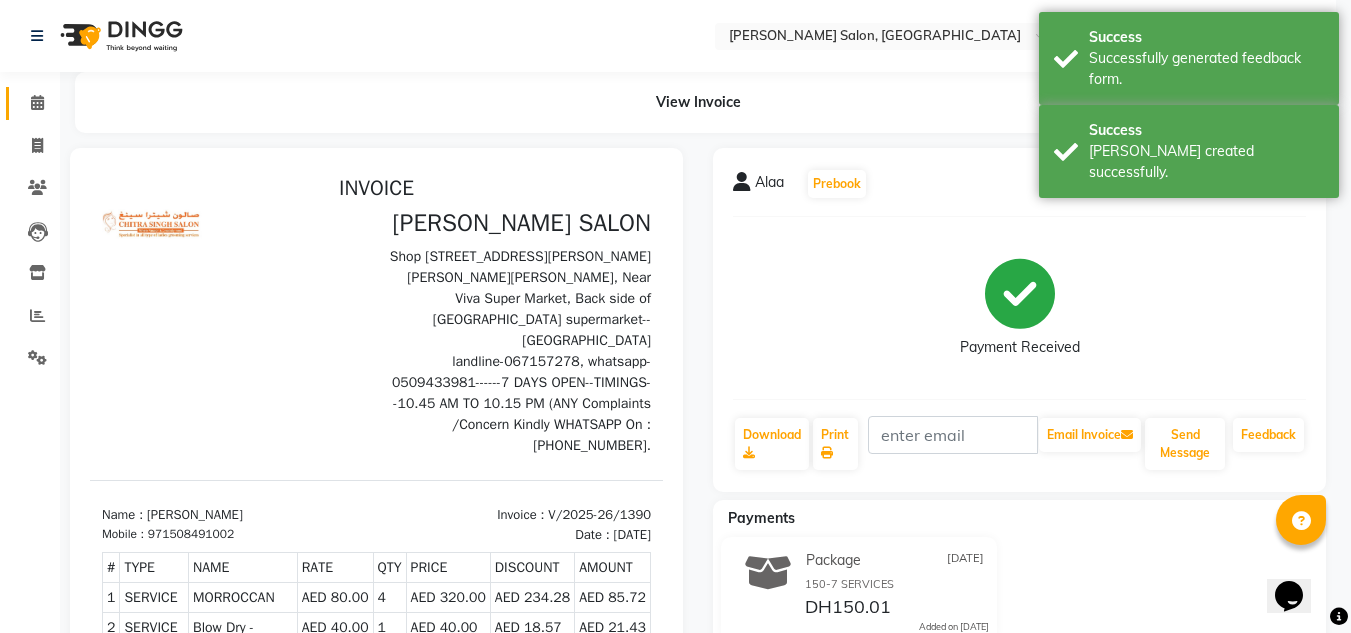 click 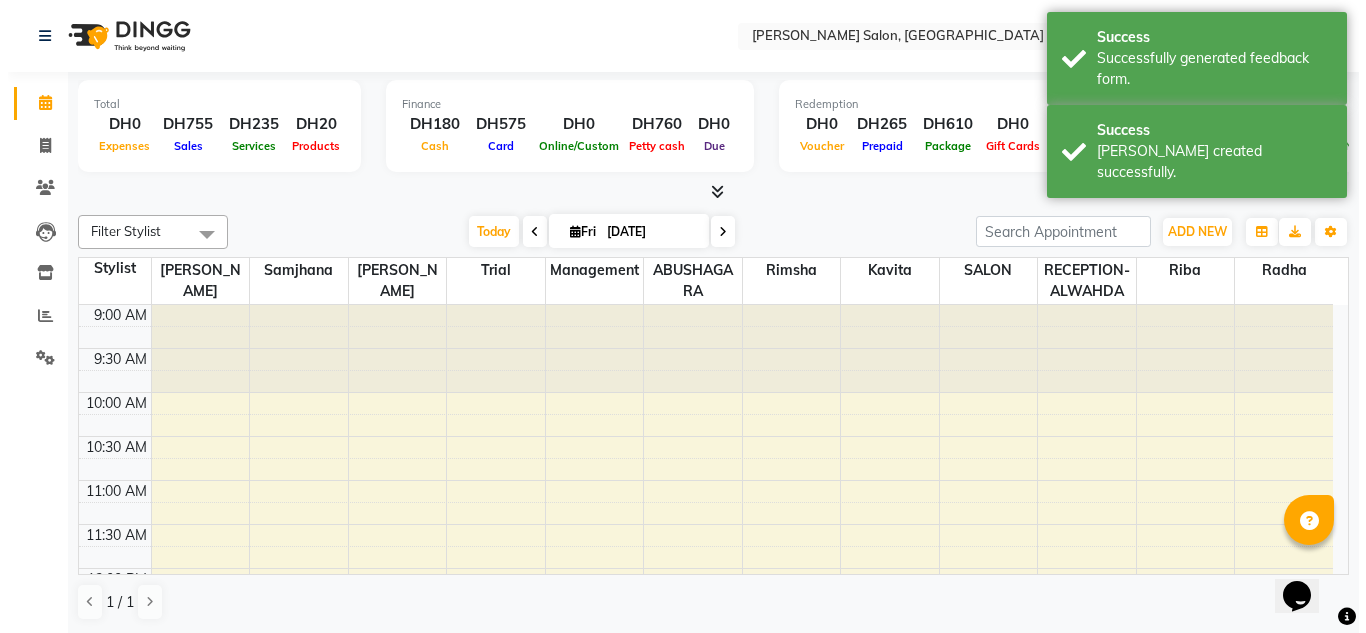 scroll, scrollTop: 0, scrollLeft: 0, axis: both 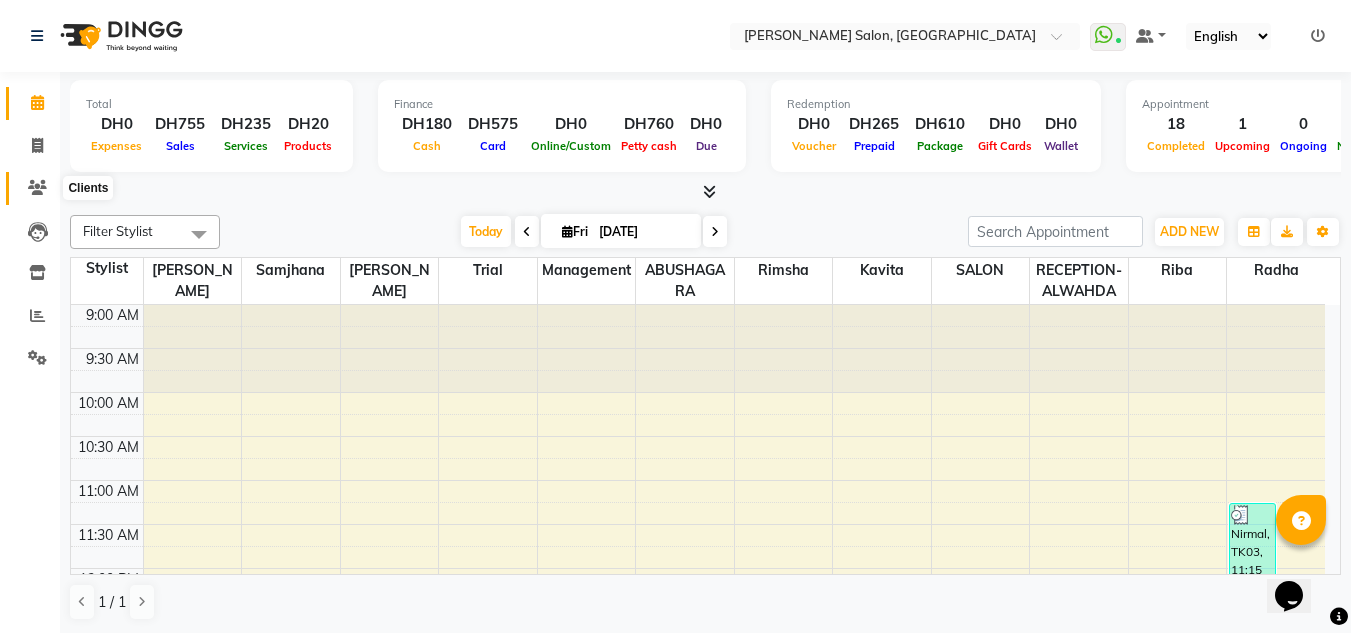click 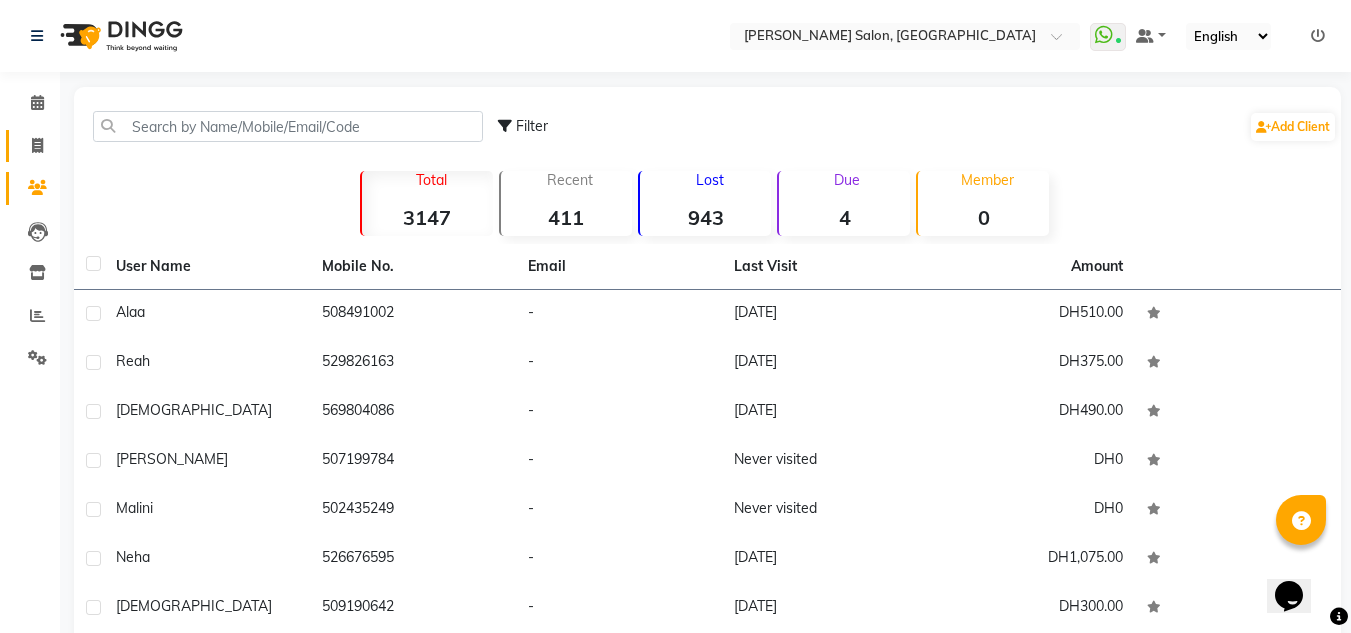 drag, startPoint x: 28, startPoint y: 162, endPoint x: 33, endPoint y: 136, distance: 26.476404 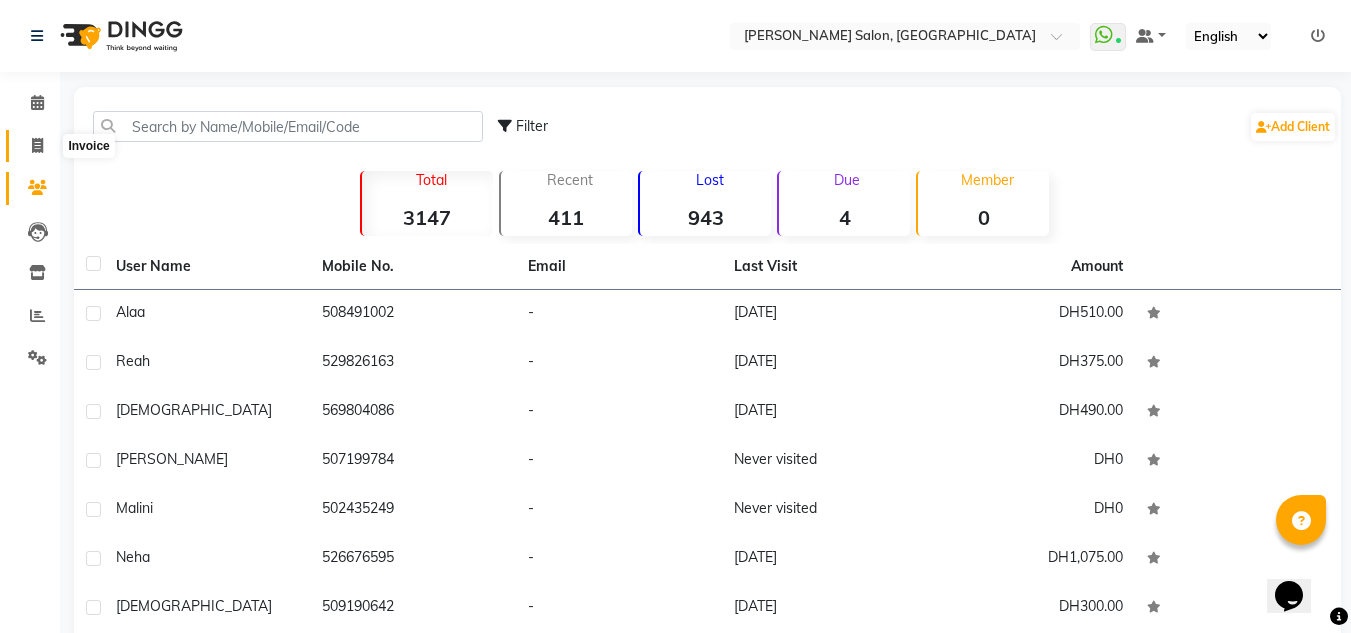 click 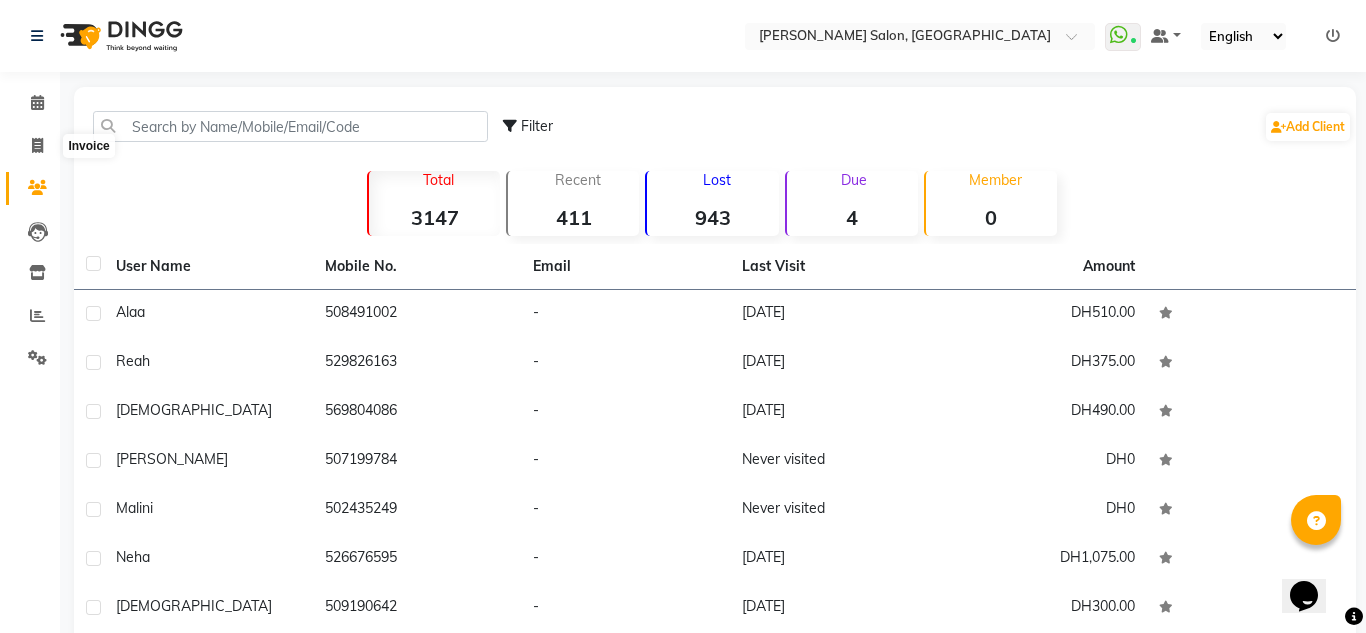 select on "4333" 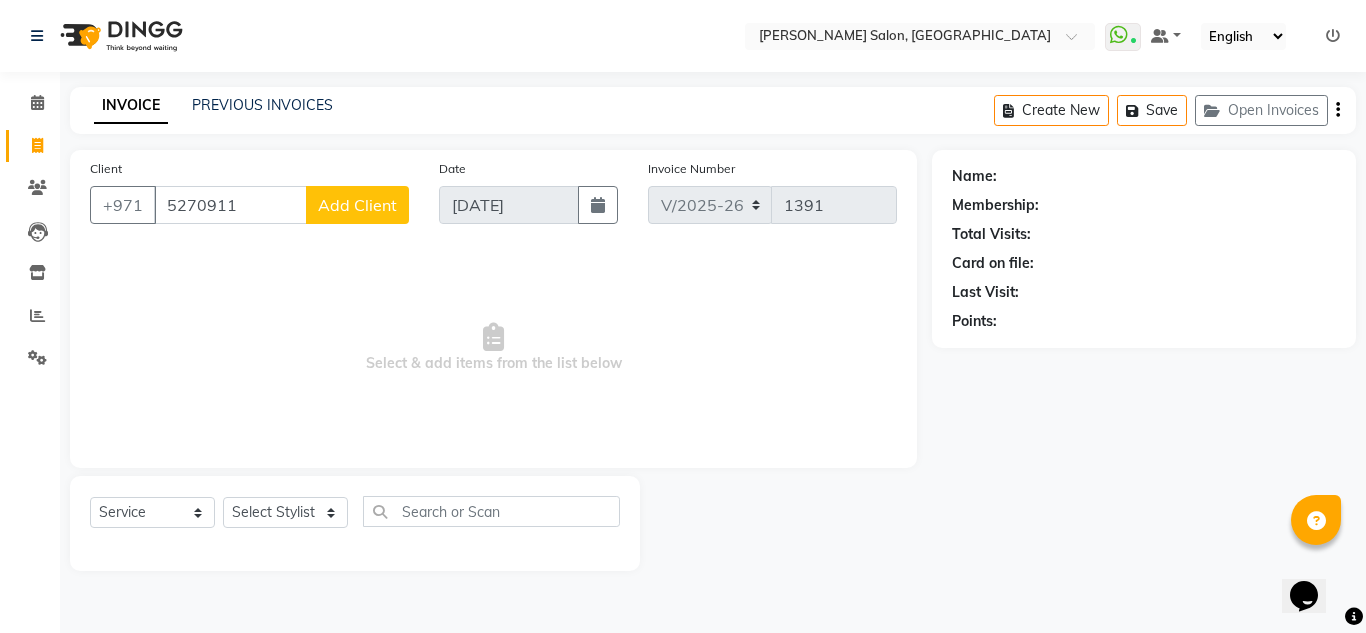 type on "5270911" 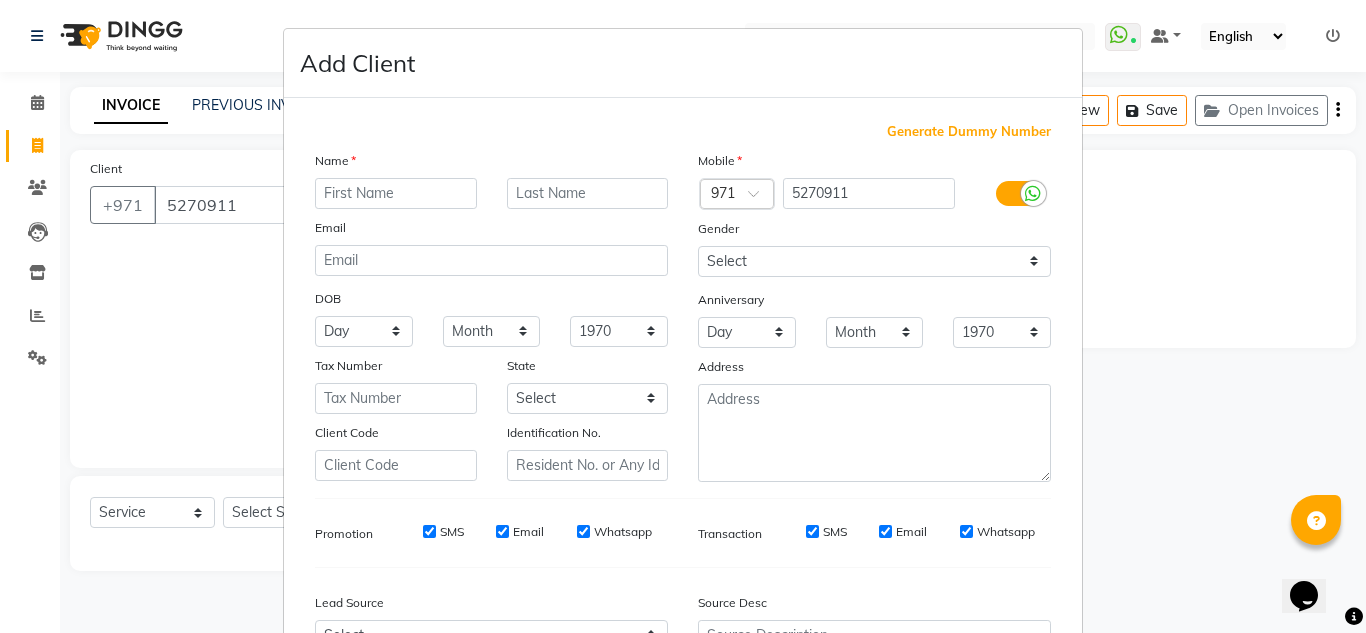 drag, startPoint x: 894, startPoint y: 173, endPoint x: 889, endPoint y: 186, distance: 13.928389 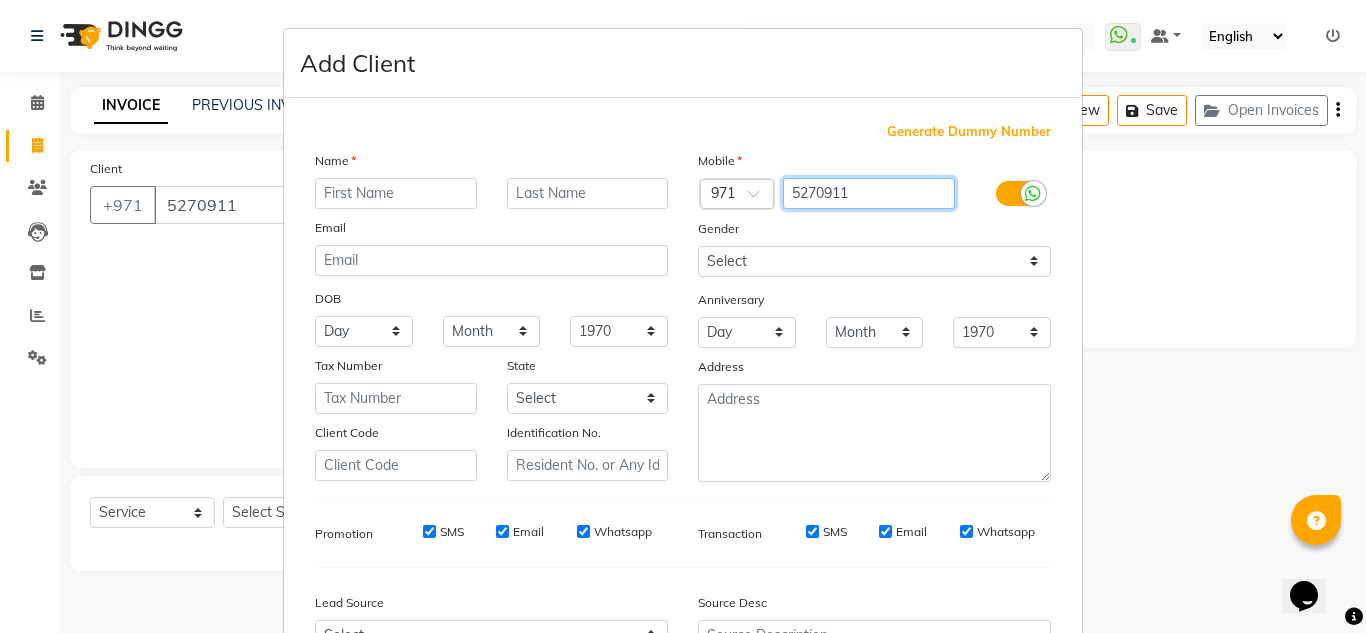 click on "5270911" at bounding box center (869, 193) 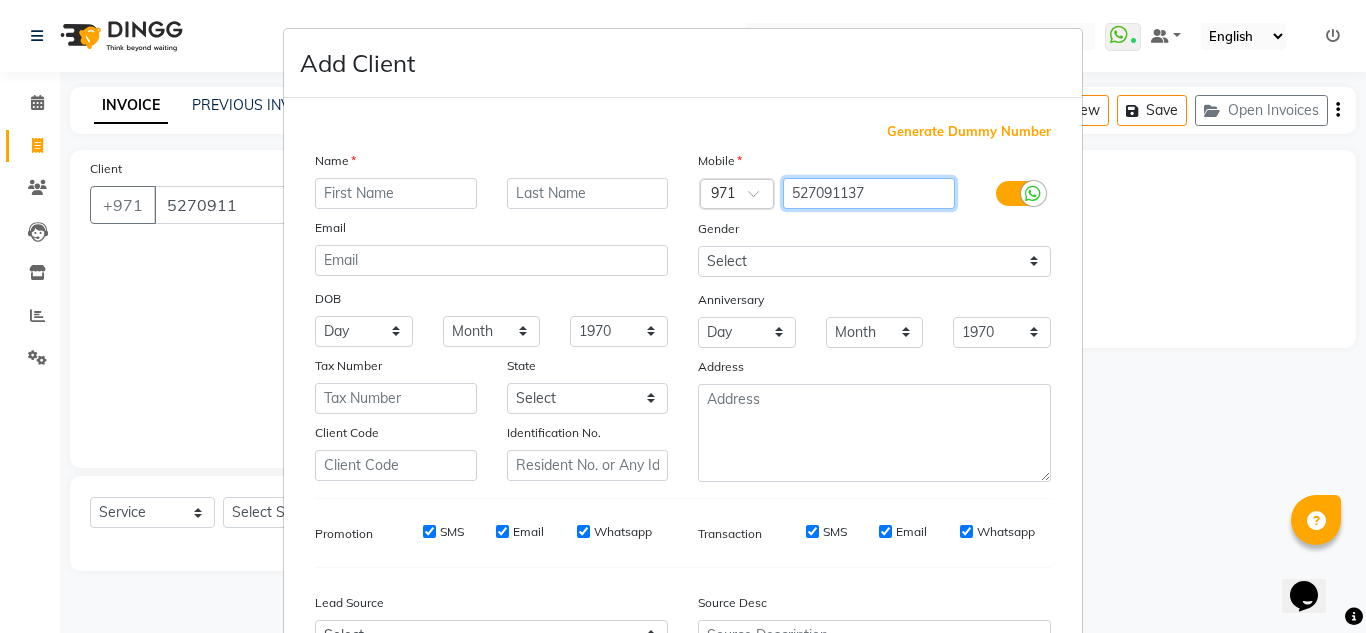 type on "527091137" 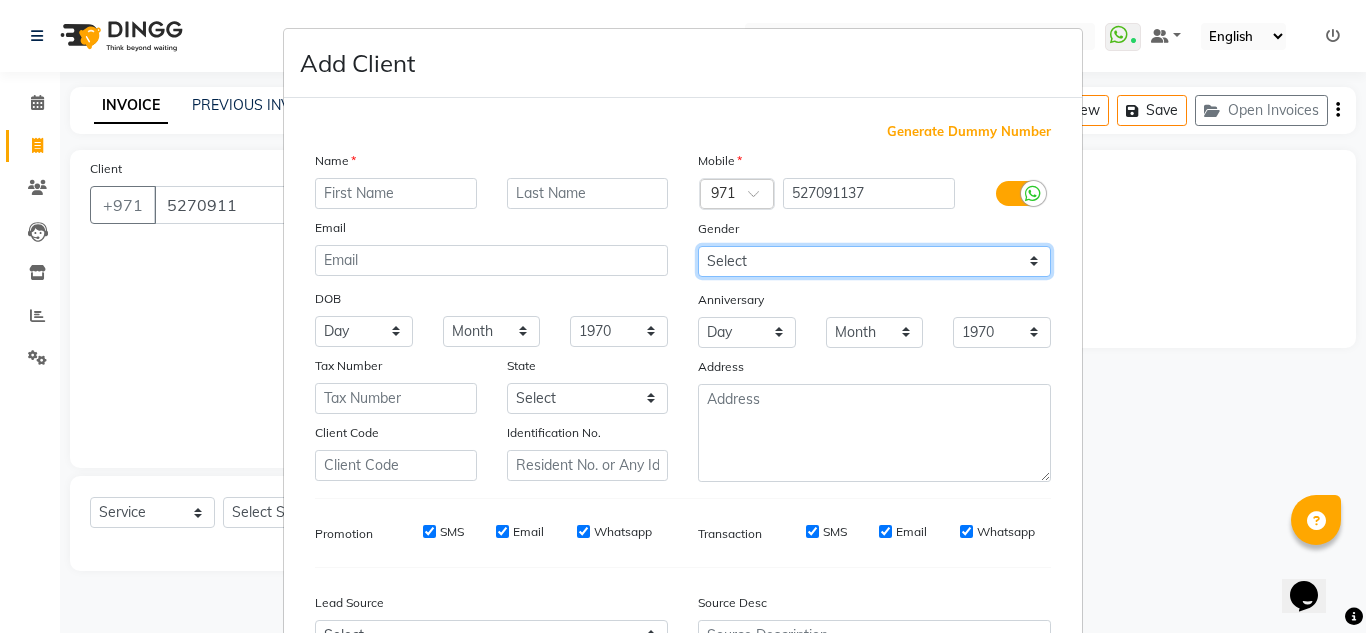 drag, startPoint x: 741, startPoint y: 260, endPoint x: 741, endPoint y: 276, distance: 16 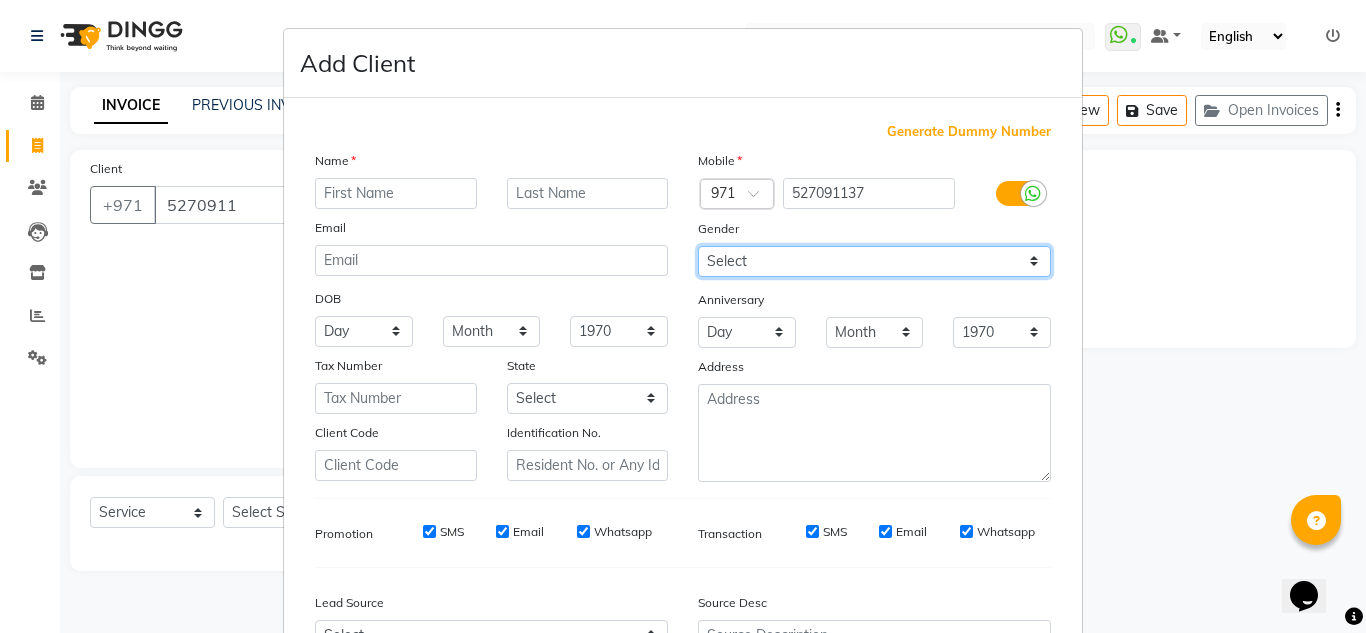 click on "Select [DEMOGRAPHIC_DATA] [DEMOGRAPHIC_DATA] Other Prefer Not To Say" at bounding box center [874, 261] 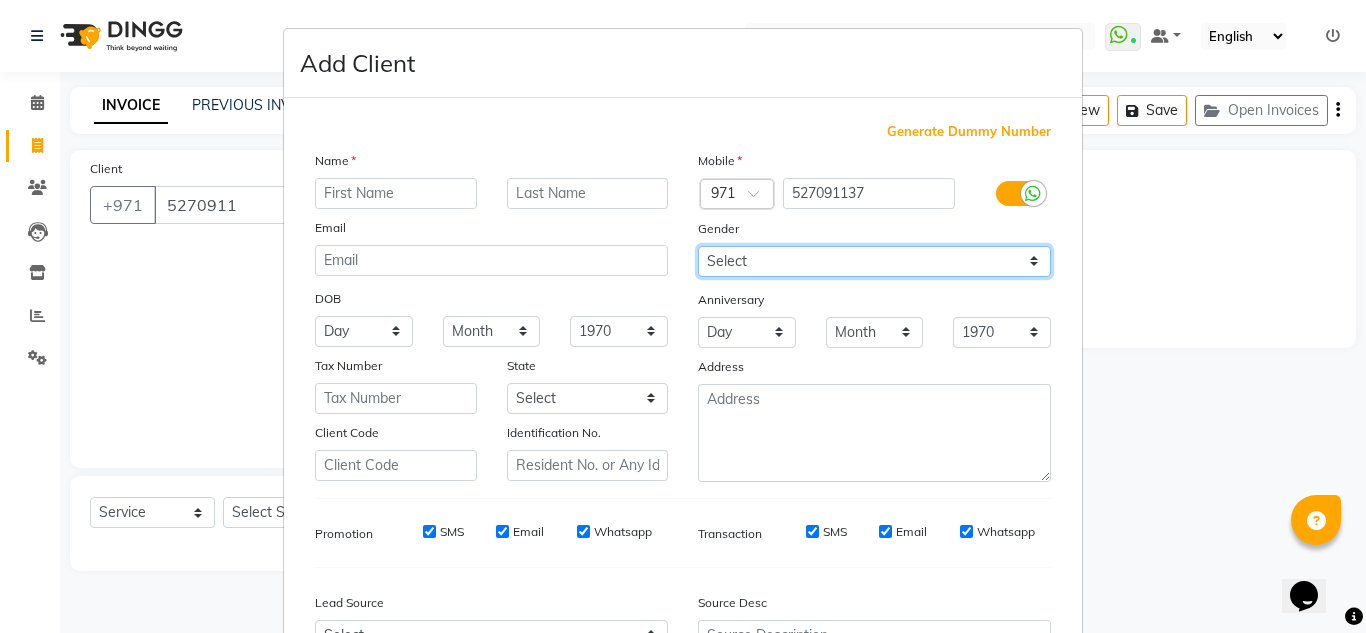 click on "Select [DEMOGRAPHIC_DATA] [DEMOGRAPHIC_DATA] Other Prefer Not To Say" at bounding box center [874, 261] 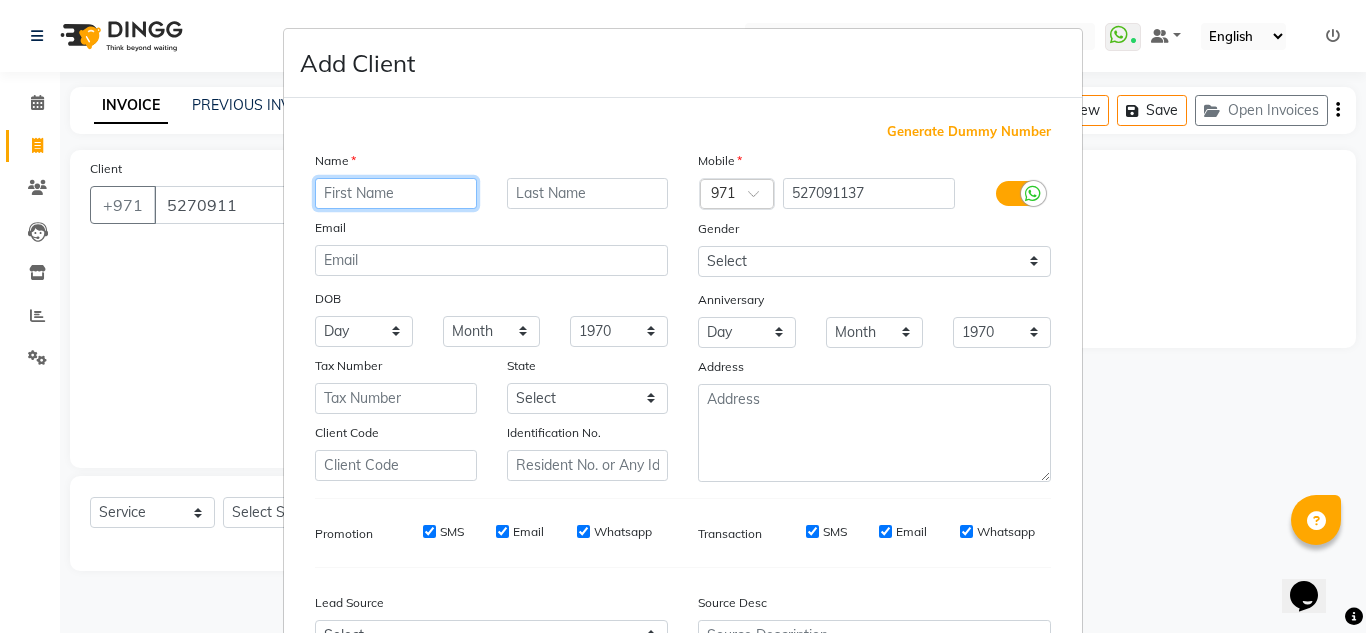 drag, startPoint x: 417, startPoint y: 200, endPoint x: 241, endPoint y: 192, distance: 176.18172 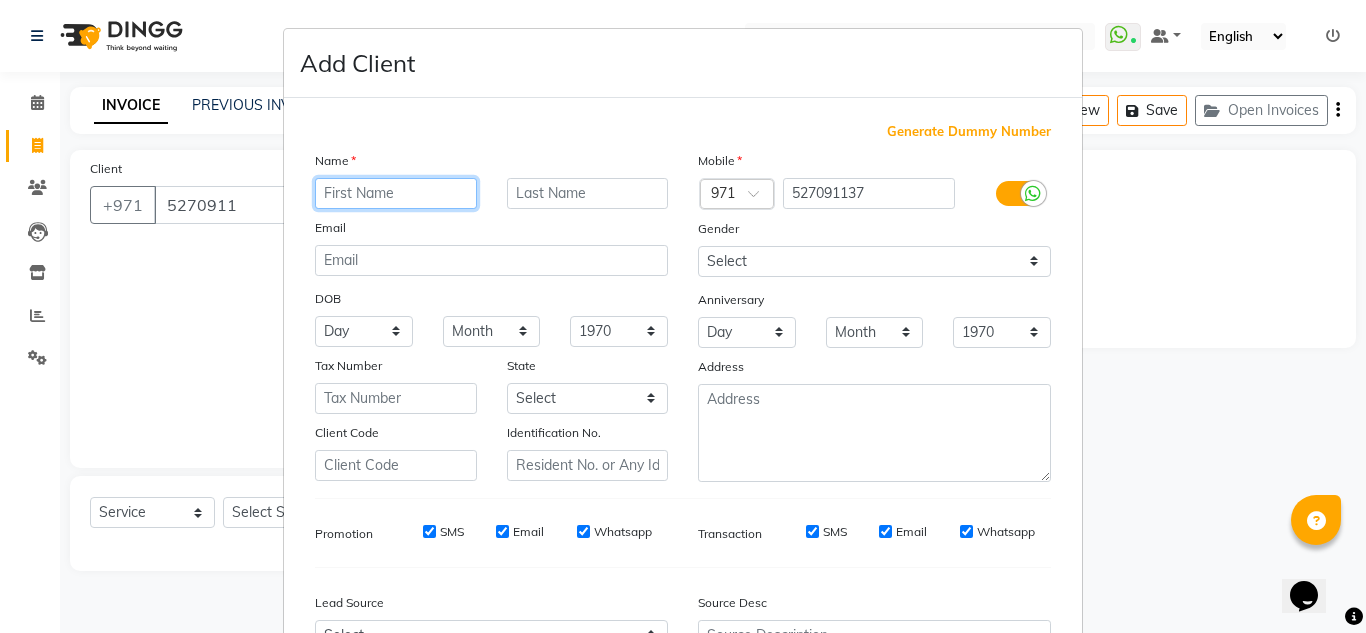click on "Add Client Generate Dummy Number Name Email DOB Day 01 02 03 04 05 06 07 08 09 10 11 12 13 14 15 16 17 18 19 20 21 22 23 24 25 26 27 28 29 30 31 Month January February March April May June July August September October November [DATE] 1941 1942 1943 1944 1945 1946 1947 1948 1949 1950 1951 1952 1953 1954 1955 1956 1957 1958 1959 1960 1961 1962 1963 1964 1965 1966 1967 1968 1969 1970 1971 1972 1973 1974 1975 1976 1977 1978 1979 1980 1981 1982 1983 1984 1985 1986 1987 1988 1989 1990 1991 1992 1993 1994 1995 1996 1997 1998 1999 2000 2001 2002 2003 2004 2005 2006 2007 2008 2009 2010 2011 2012 2013 2014 2015 2016 2017 2018 2019 2020 2021 2022 2023 2024 Tax Number State Select Abu [PERSON_NAME] [GEOGRAPHIC_DATA] [GEOGRAPHIC_DATA] Sharjah Sharjha [GEOGRAPHIC_DATA] al-Fujayrah ash-Shariqah Client Code Identification No. Mobile Country Code × 971 527091137 Gender Select [DEMOGRAPHIC_DATA] [DEMOGRAPHIC_DATA] Other Prefer Not To Say Anniversary Day 01 02 03 04 05 06 07 08 09 10 11 12 13 14 15 16 17 18 19 20 21 22 23 24 25 26 27 28 29 30 31 Month January March" at bounding box center [683, 316] 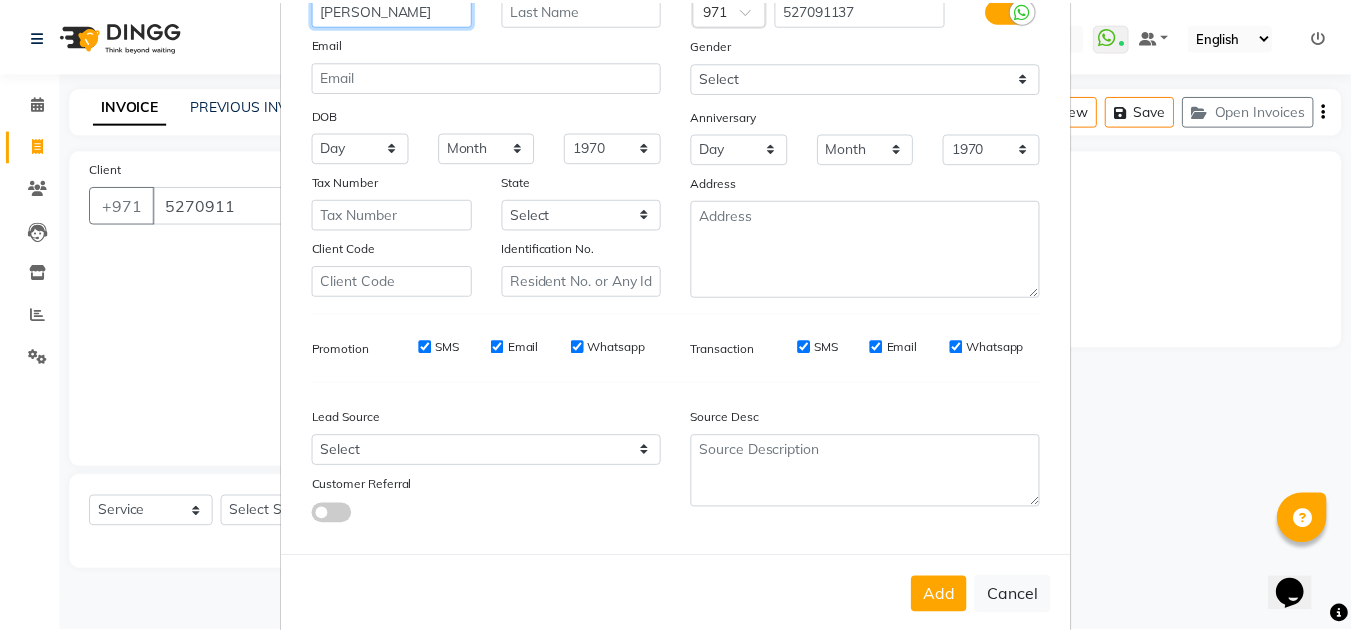 scroll, scrollTop: 216, scrollLeft: 0, axis: vertical 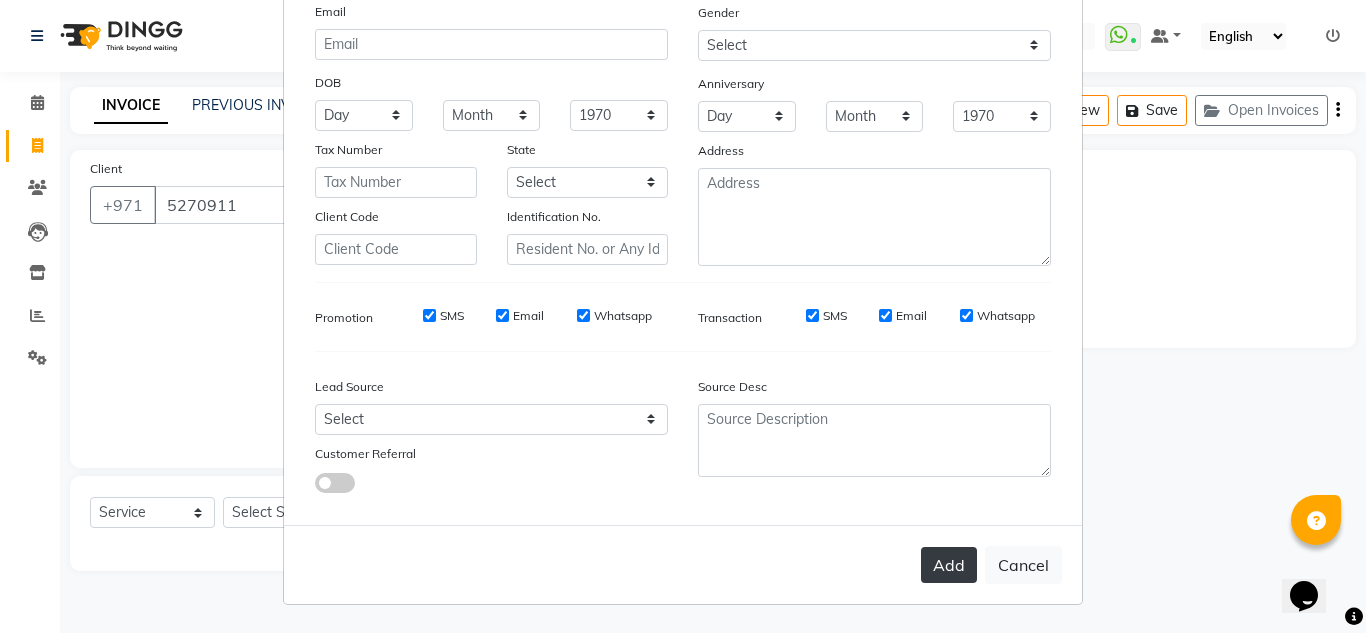 type on "[PERSON_NAME]" 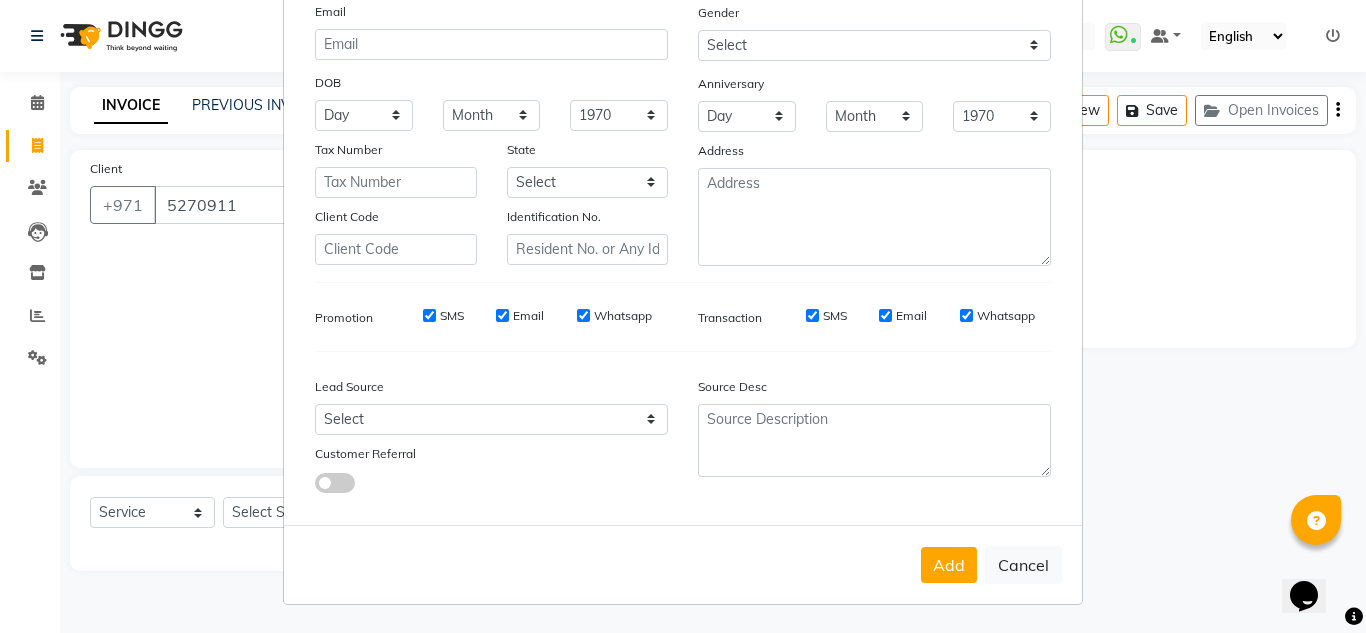drag, startPoint x: 955, startPoint y: 557, endPoint x: 833, endPoint y: 596, distance: 128.082 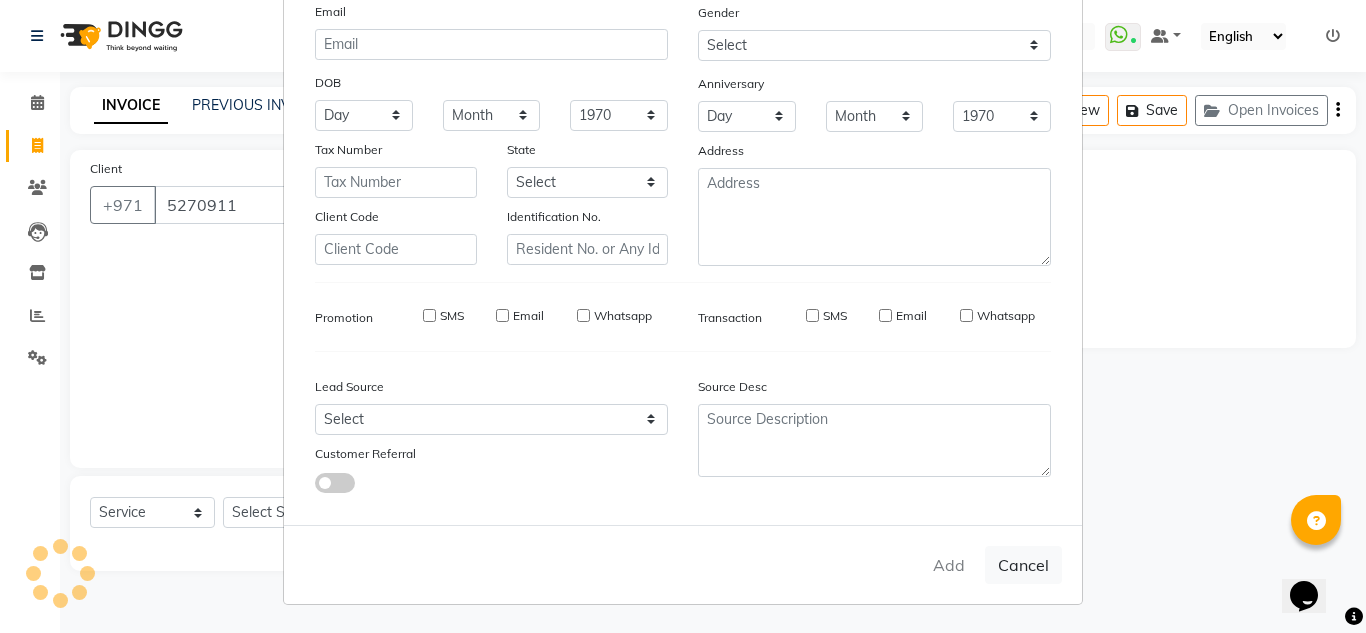 type on "527091137" 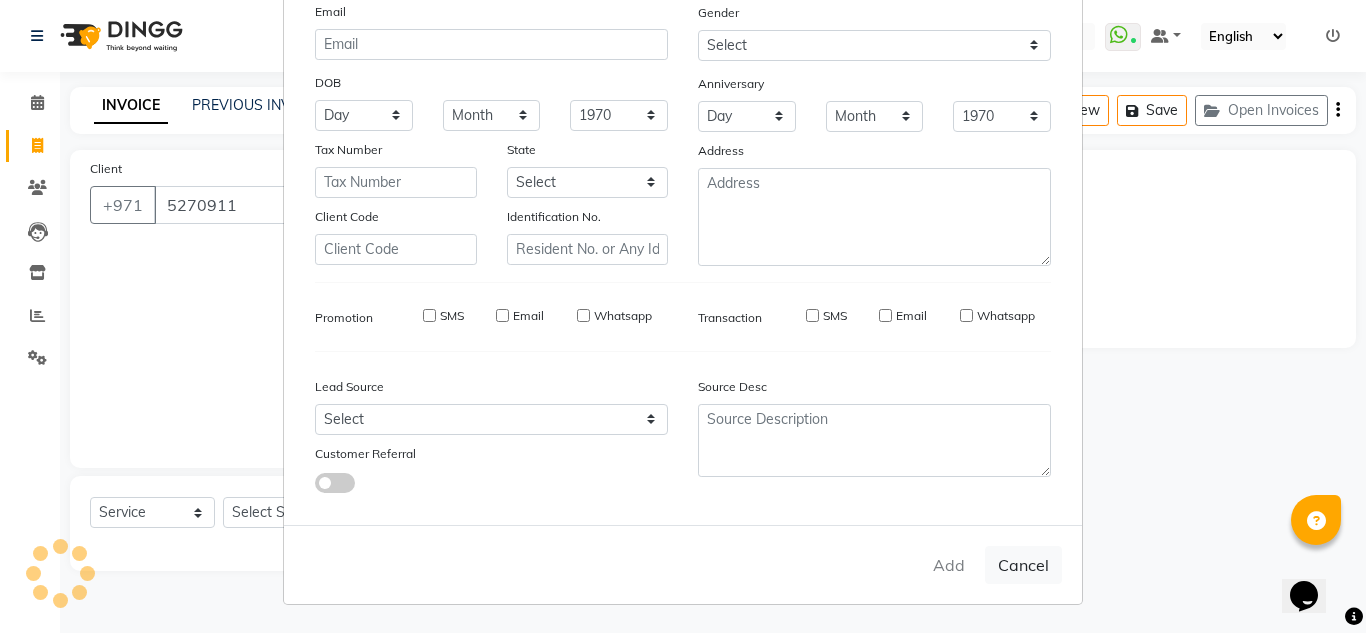 type 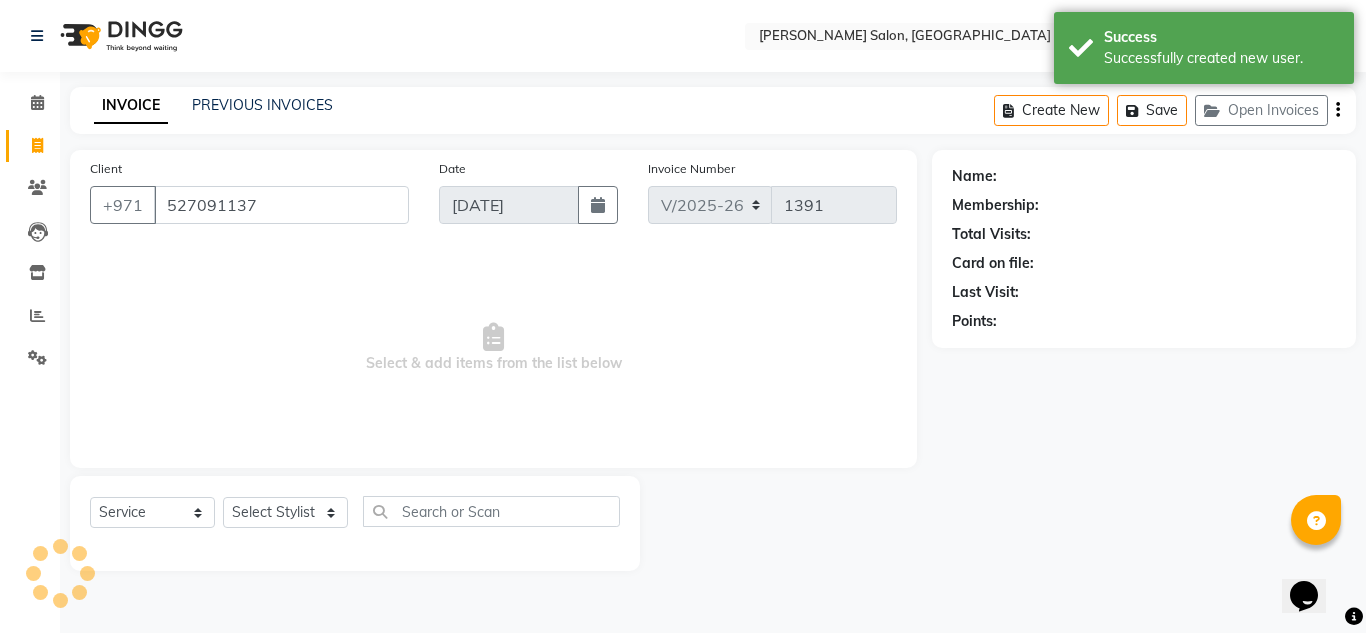 select on "1: Object" 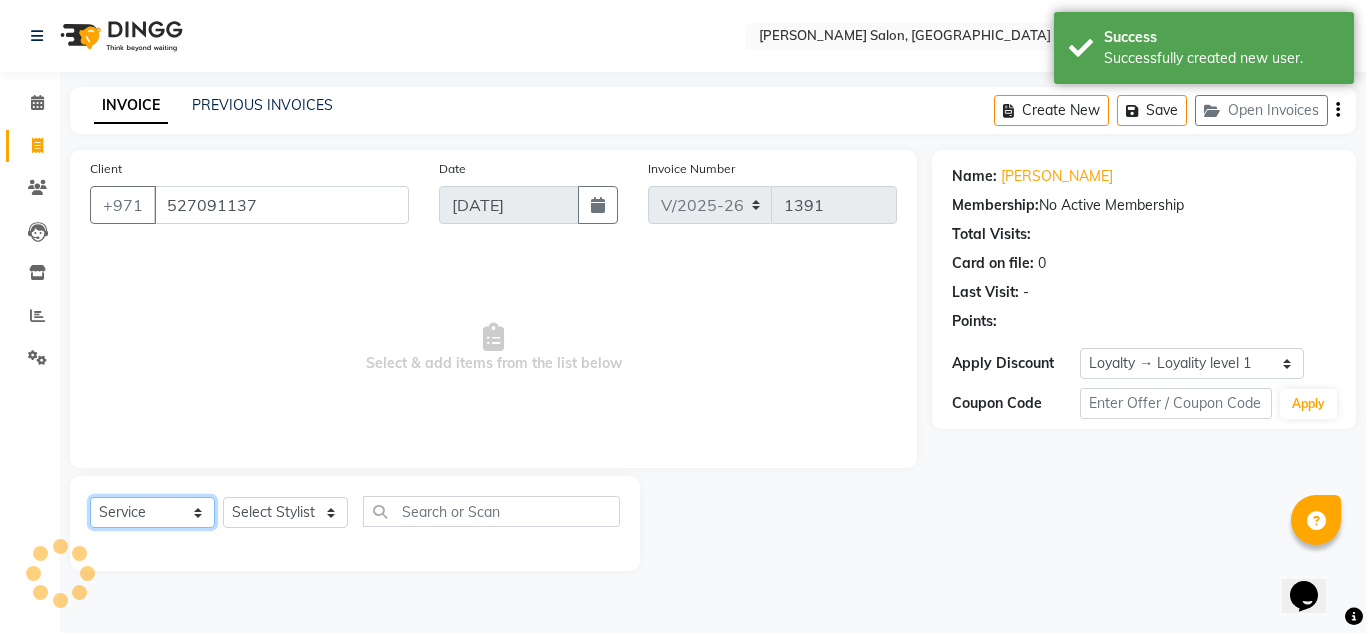 click on "Select  Service  Product  Membership  Package Voucher Prepaid Gift Card" 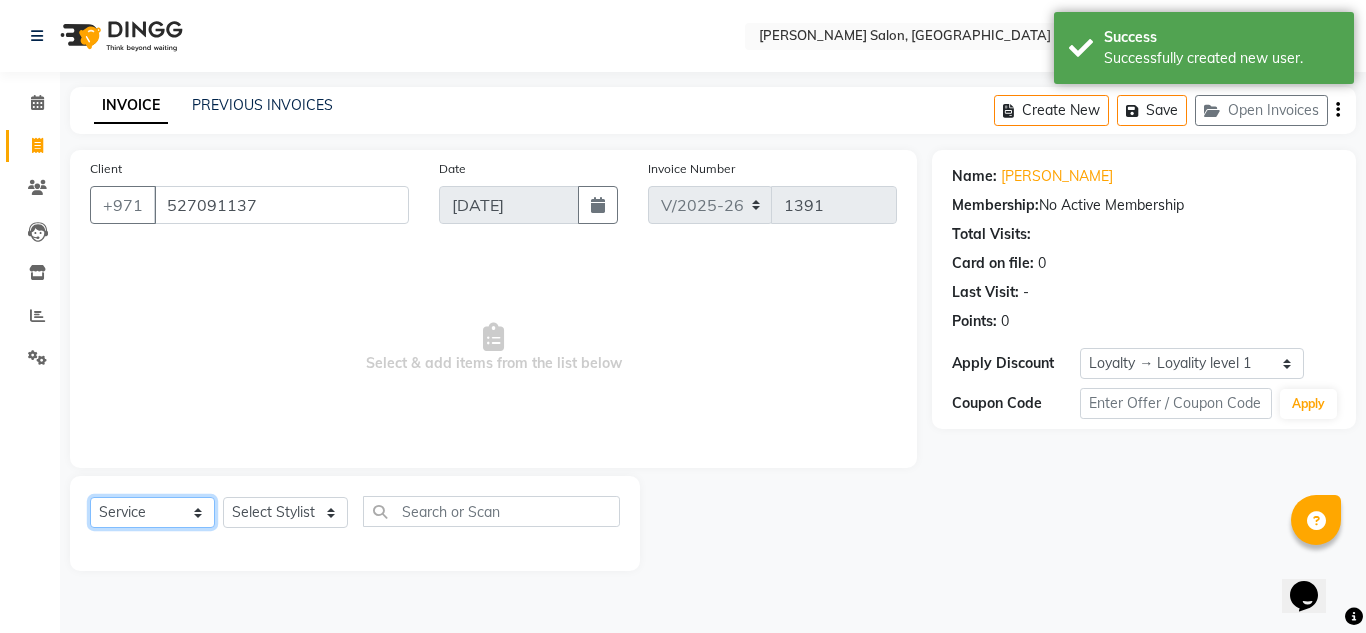 select on "package" 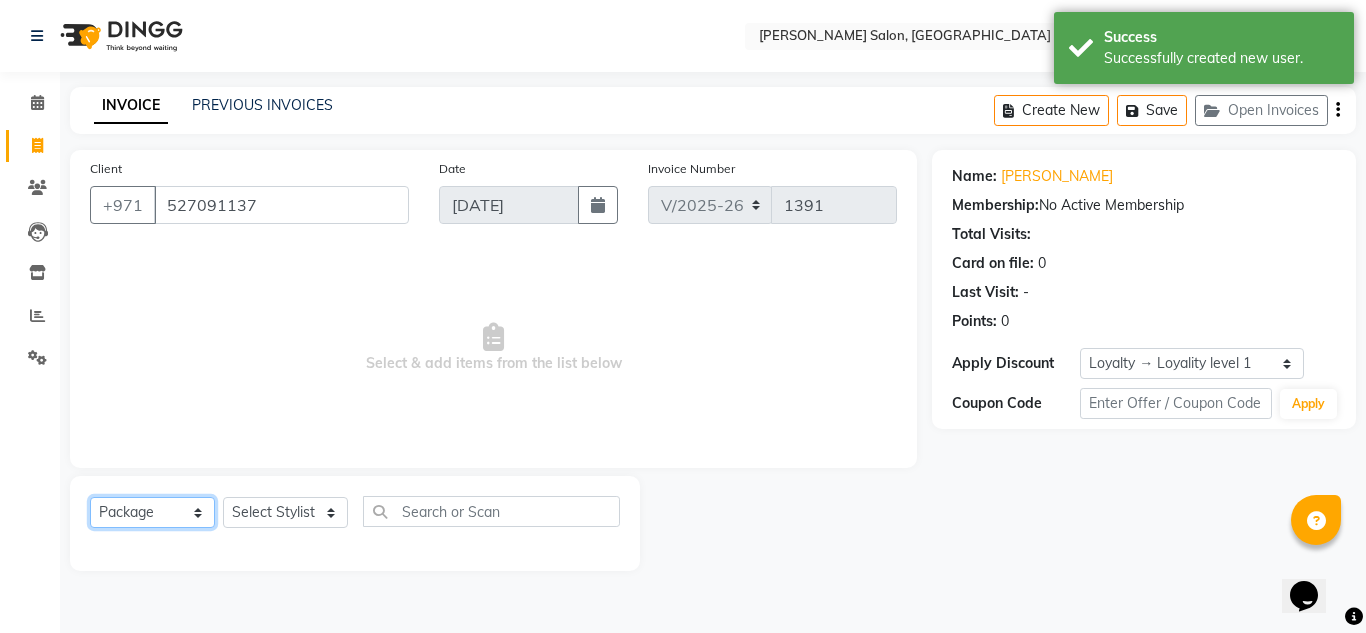 click on "Select  Service  Product  Membership  Package Voucher Prepaid Gift Card" 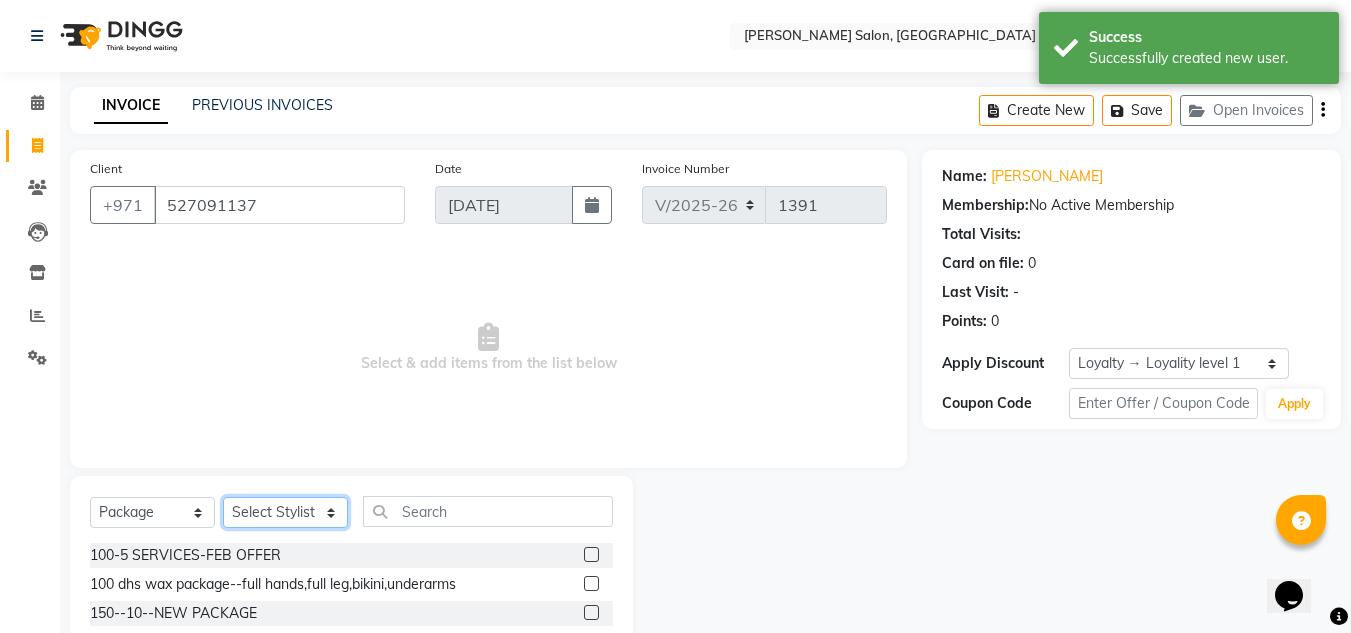 click on "Select Stylist ABUSHAGARA Kavita Laxmi Management [PERSON_NAME] RECEPTION-ALWAHDA [PERSON_NAME] SALON [PERSON_NAME] trial" 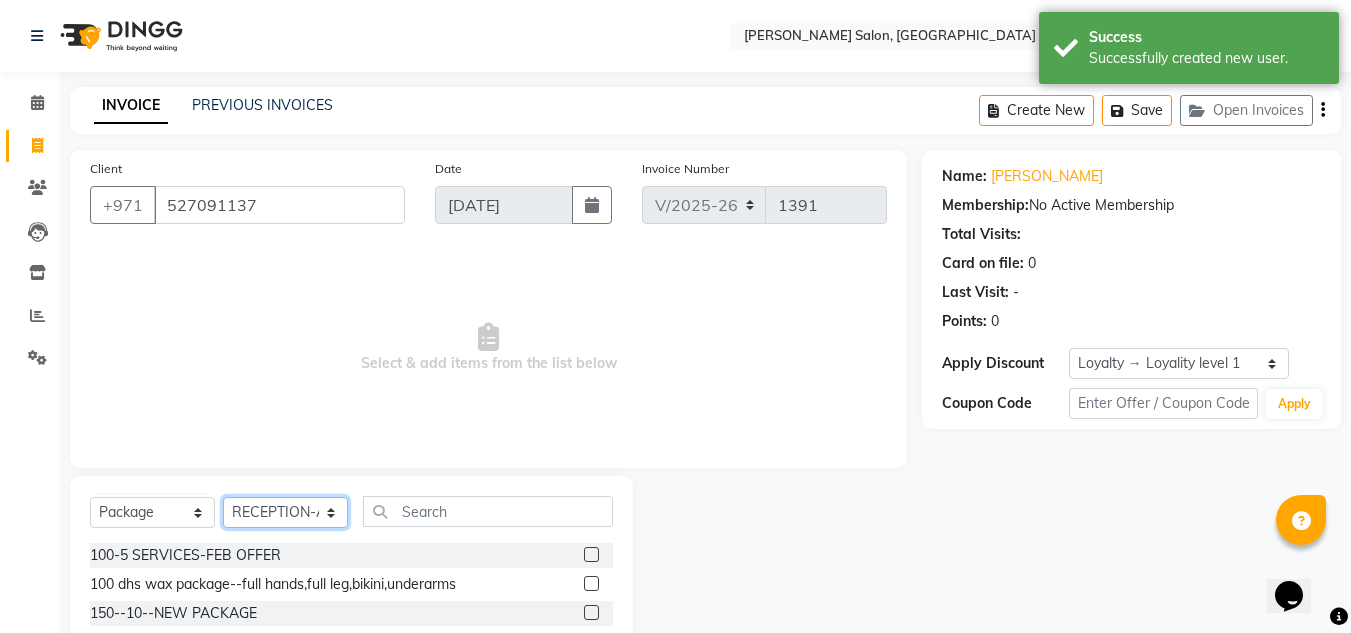 click on "Select Stylist ABUSHAGARA Kavita Laxmi Management [PERSON_NAME] RECEPTION-ALWAHDA [PERSON_NAME] SALON [PERSON_NAME] trial" 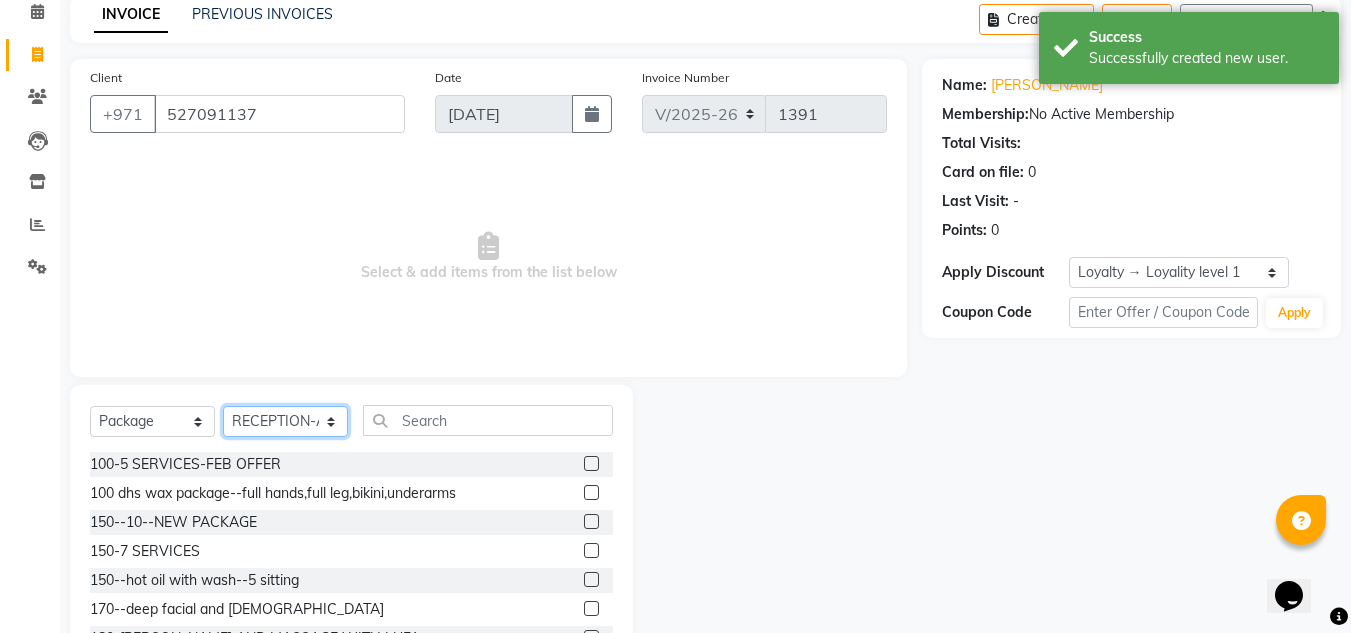 scroll, scrollTop: 100, scrollLeft: 0, axis: vertical 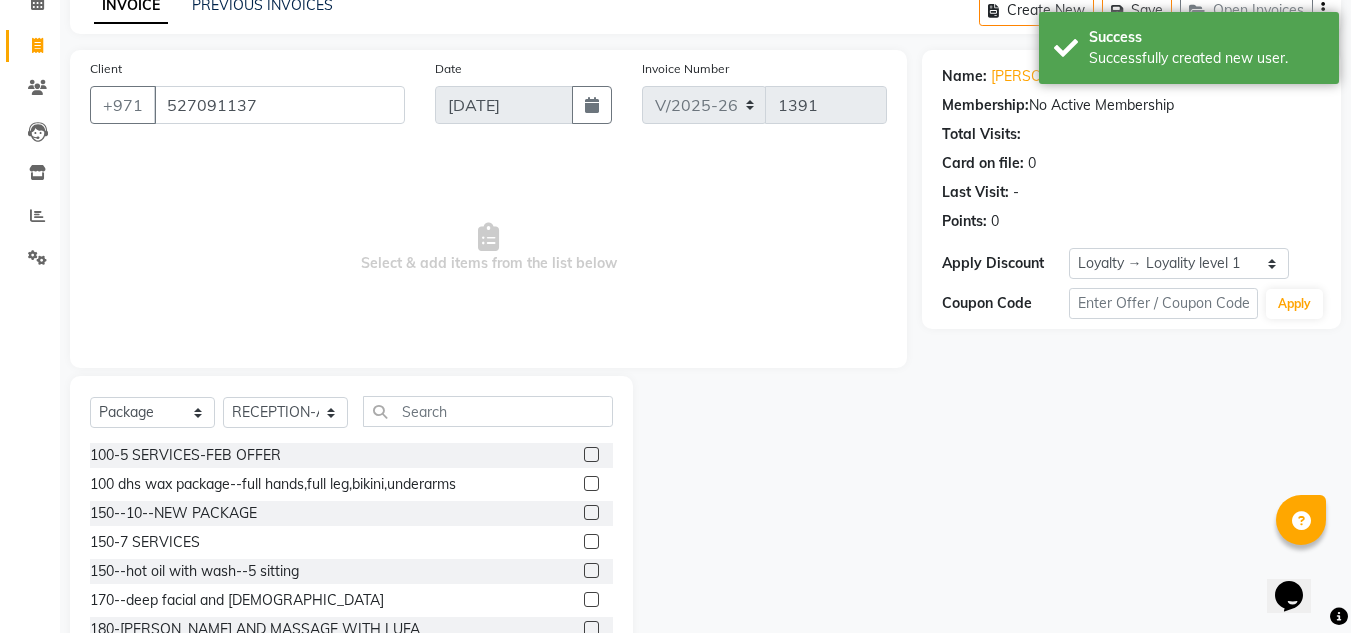 click 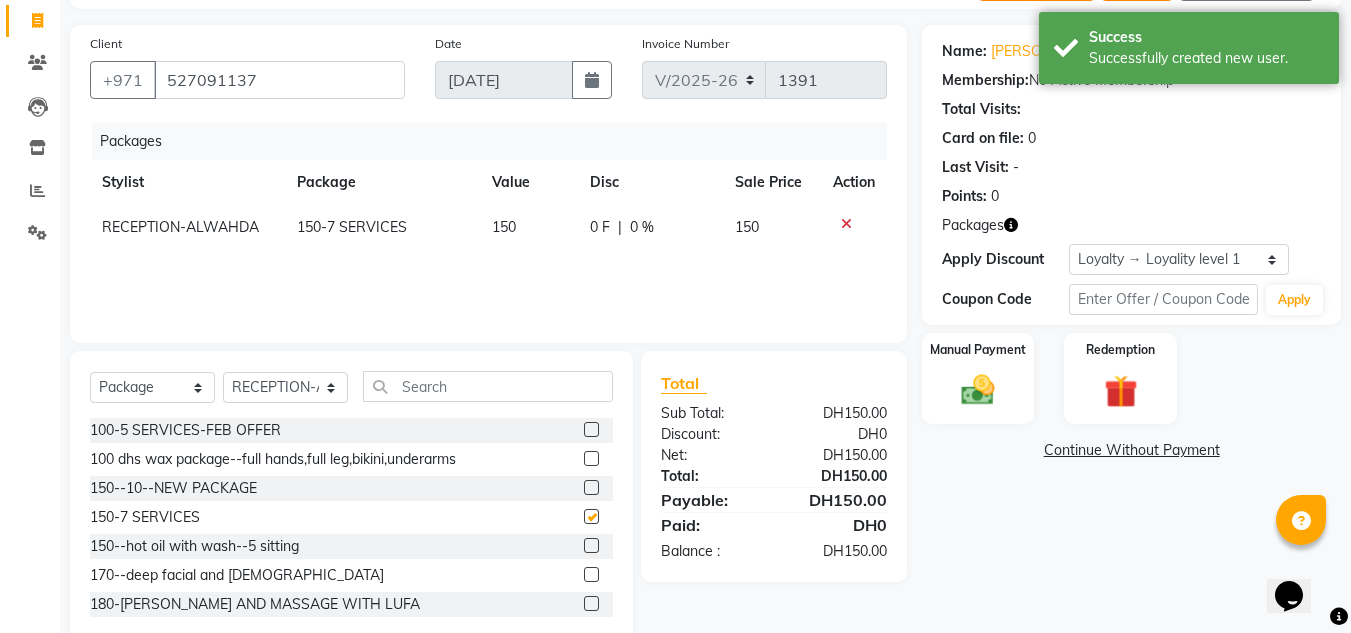 scroll, scrollTop: 168, scrollLeft: 0, axis: vertical 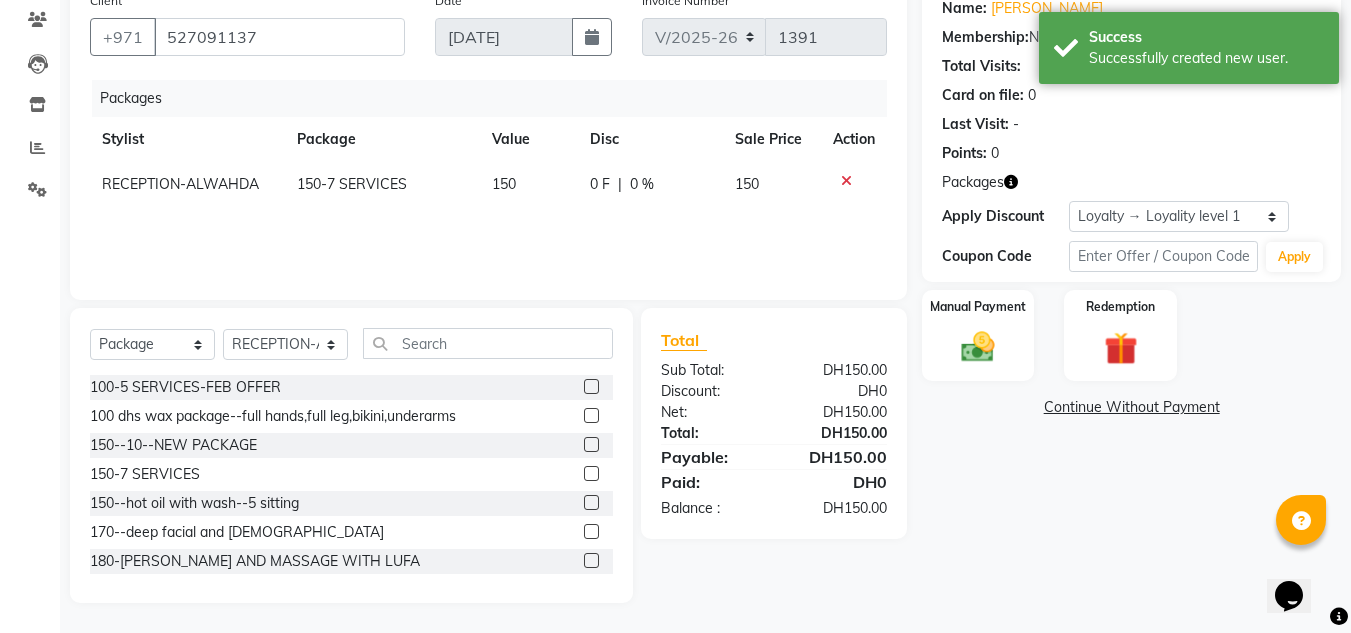 checkbox on "false" 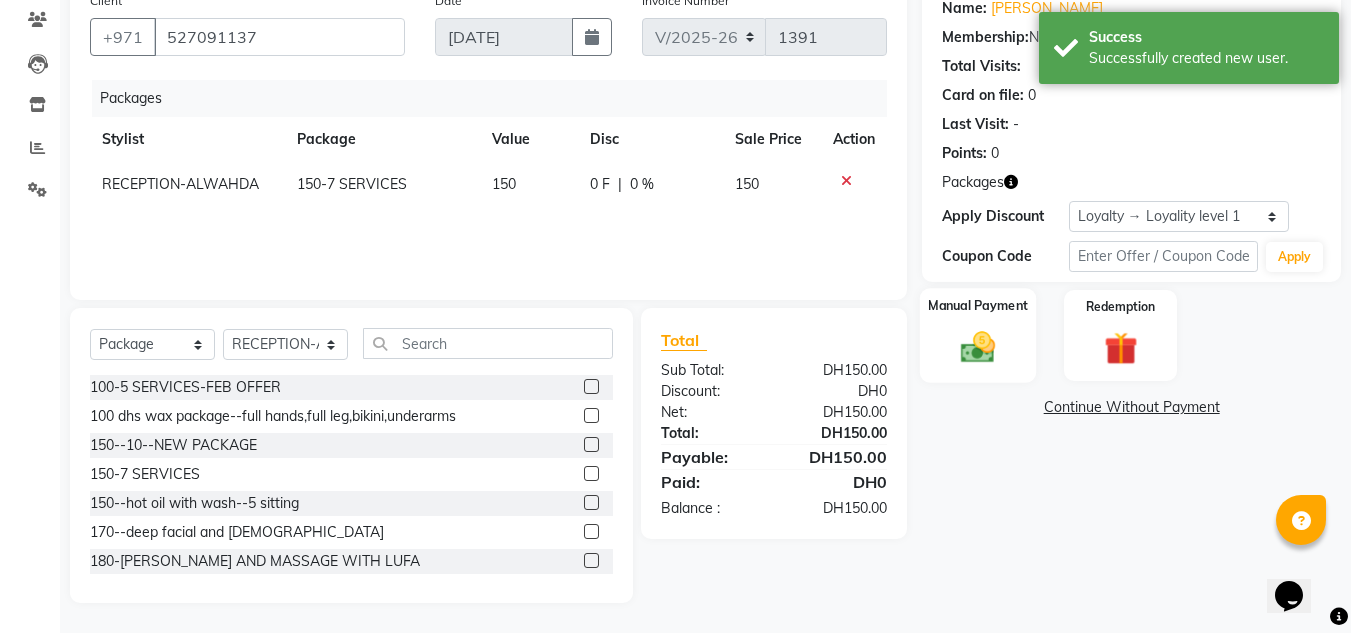 click 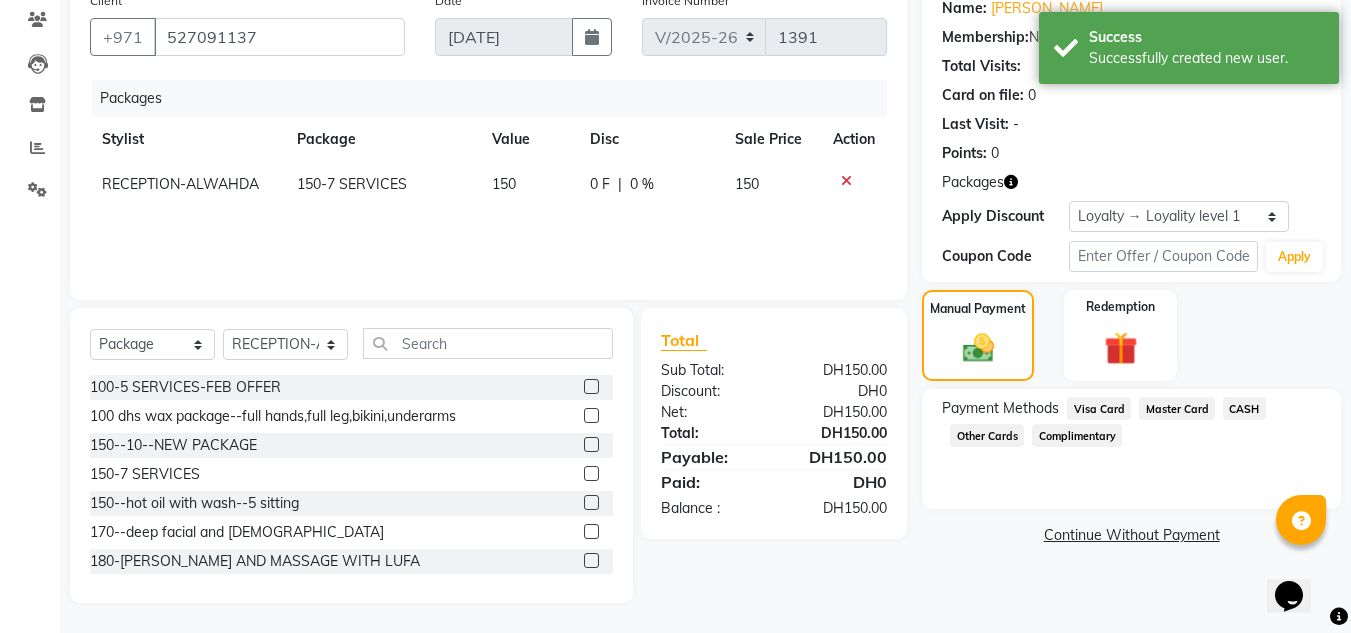 drag, startPoint x: 1250, startPoint y: 412, endPoint x: 1226, endPoint y: 437, distance: 34.655445 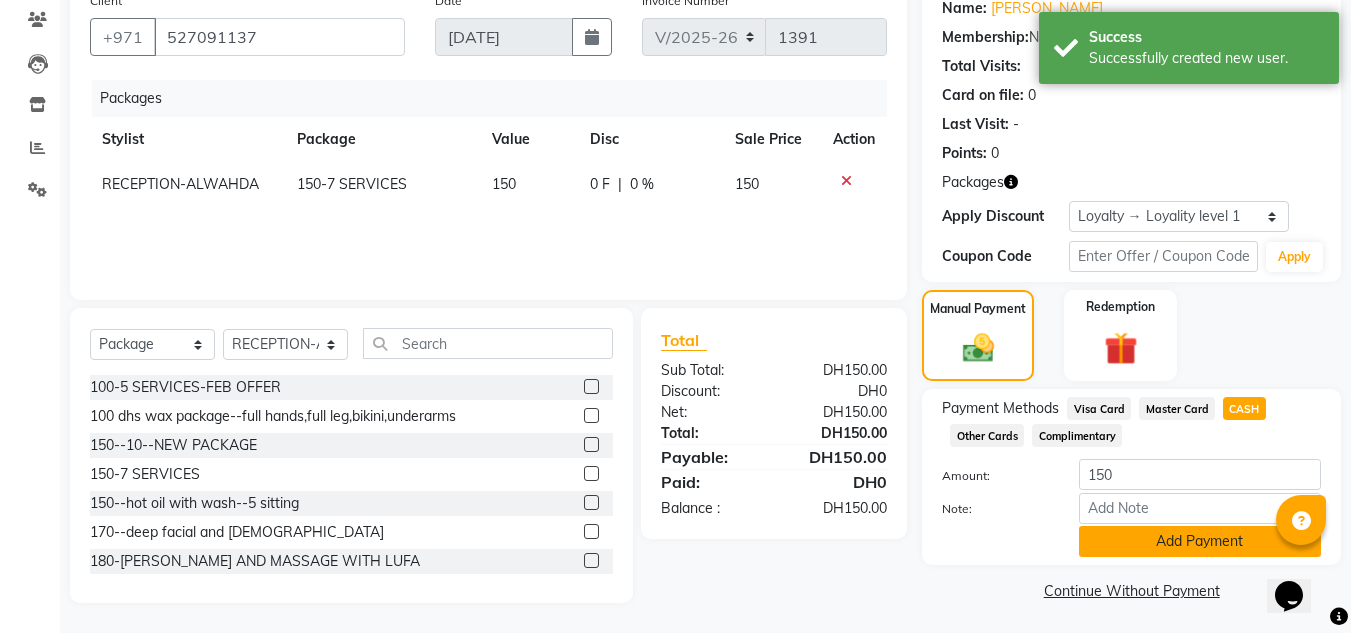 click on "Add Payment" 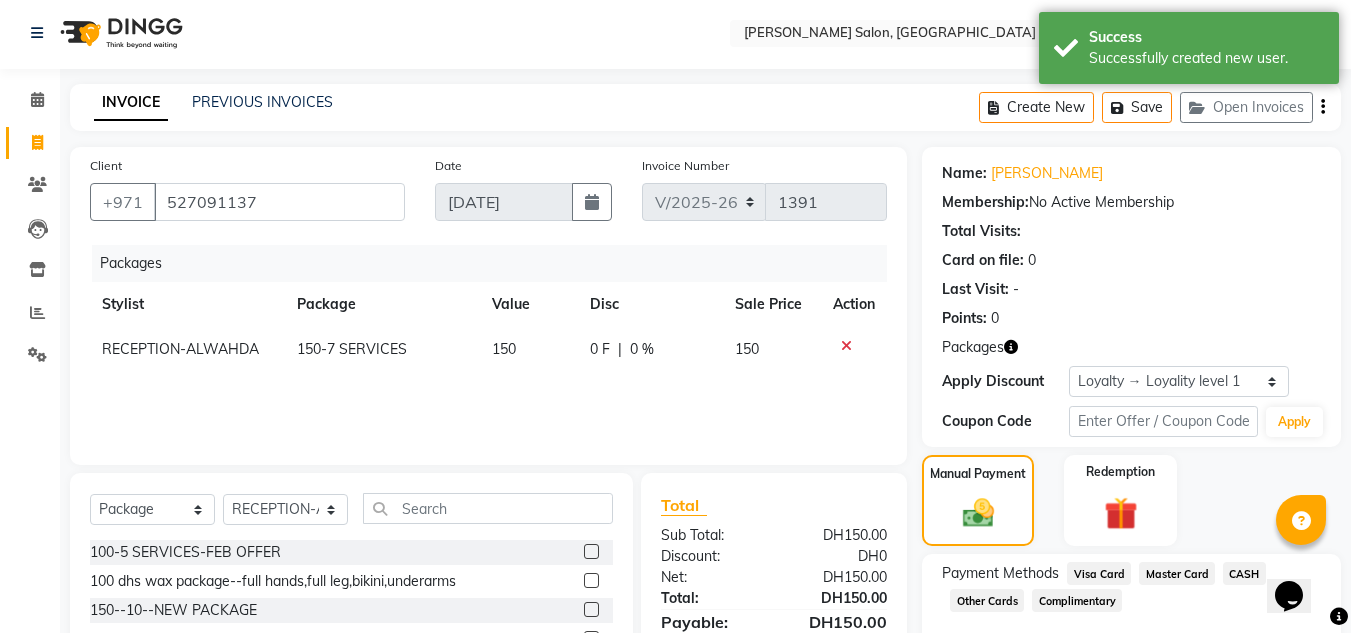 scroll, scrollTop: 0, scrollLeft: 0, axis: both 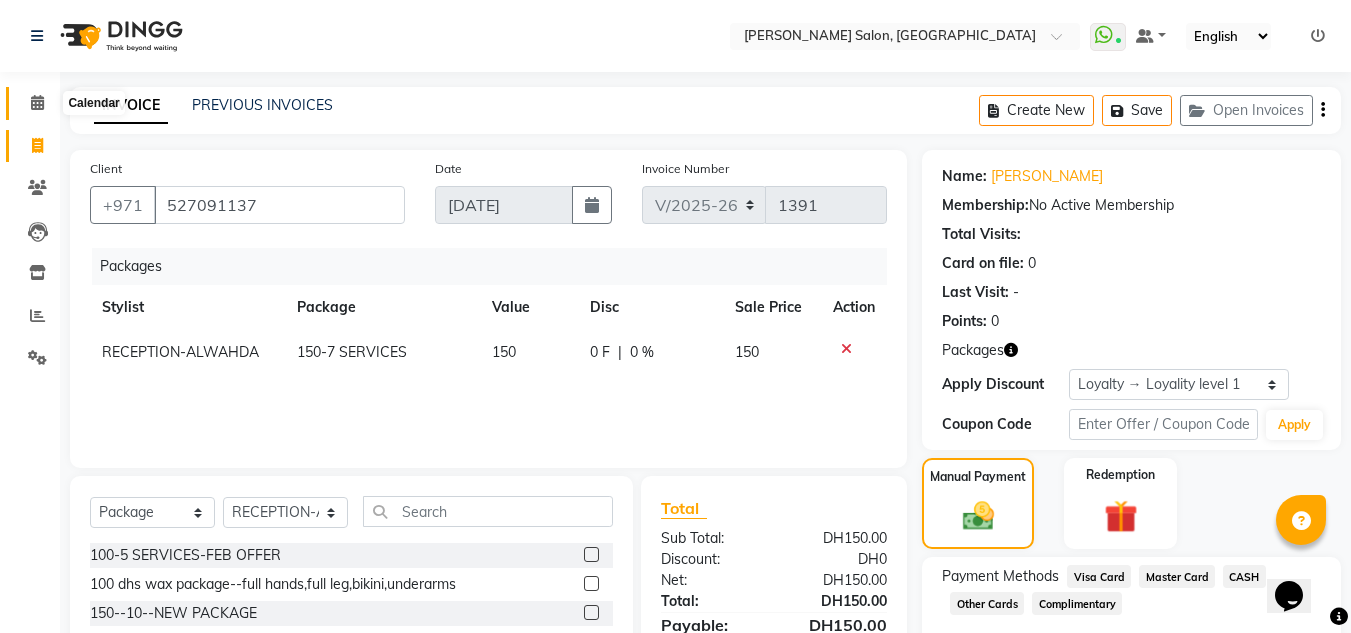 click 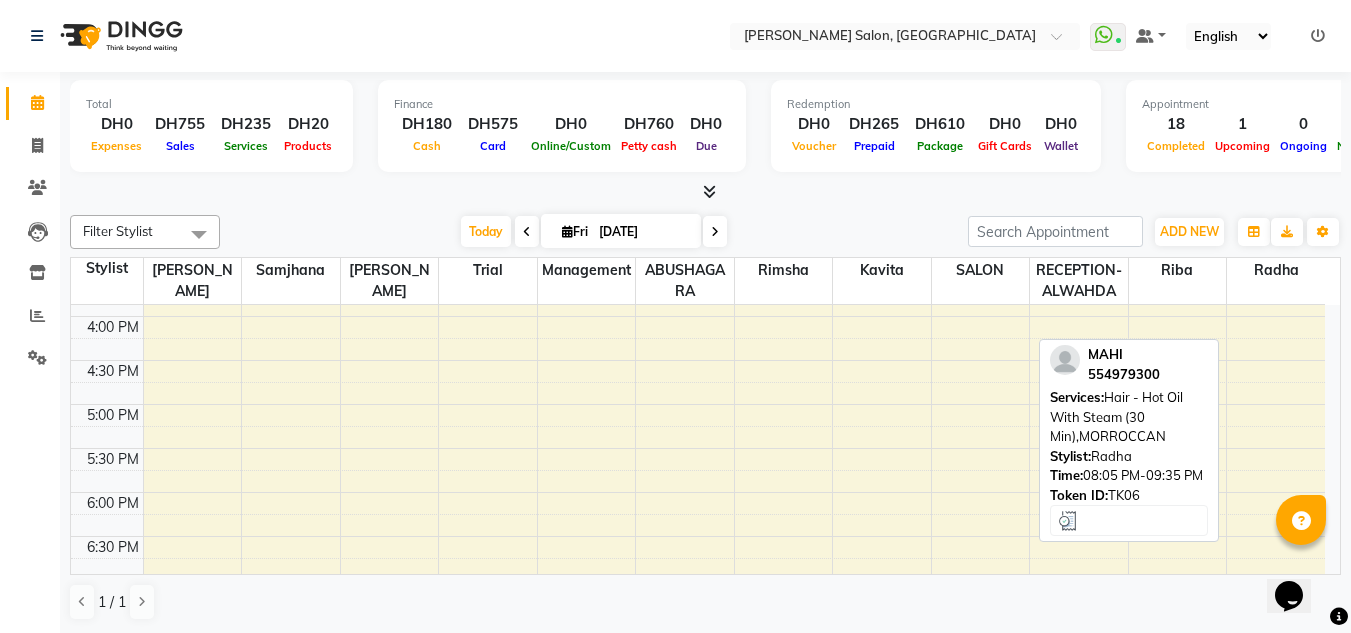 scroll, scrollTop: 562, scrollLeft: 0, axis: vertical 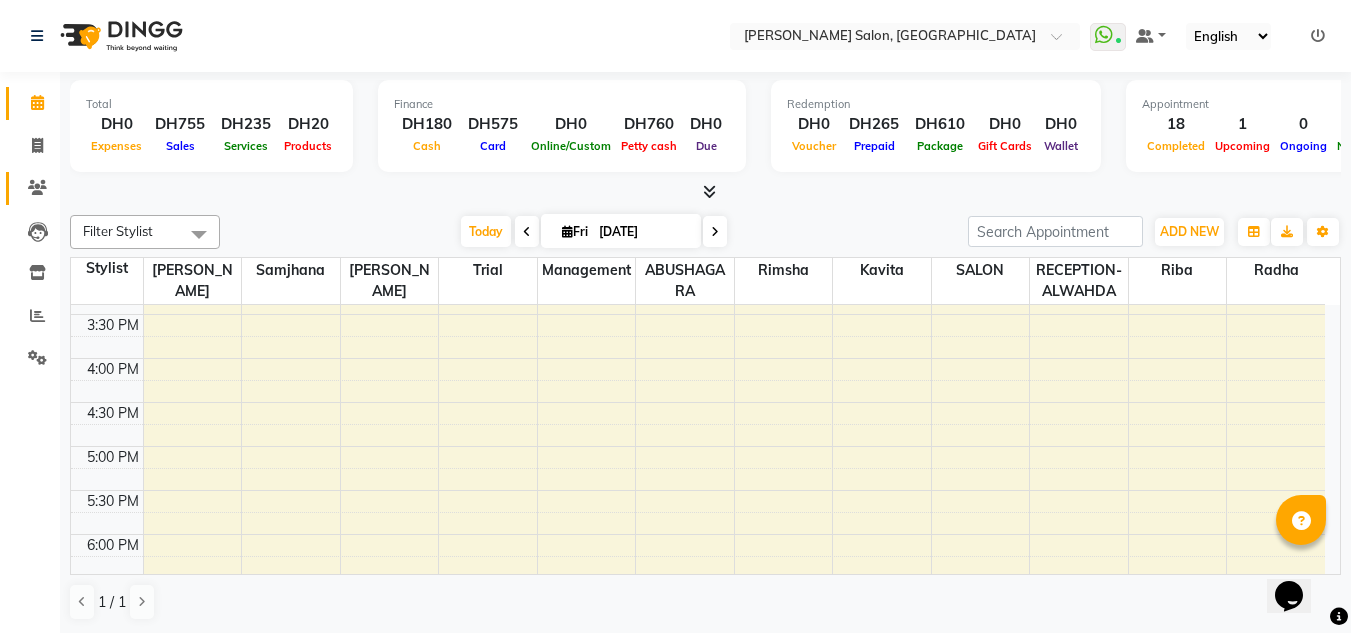 click 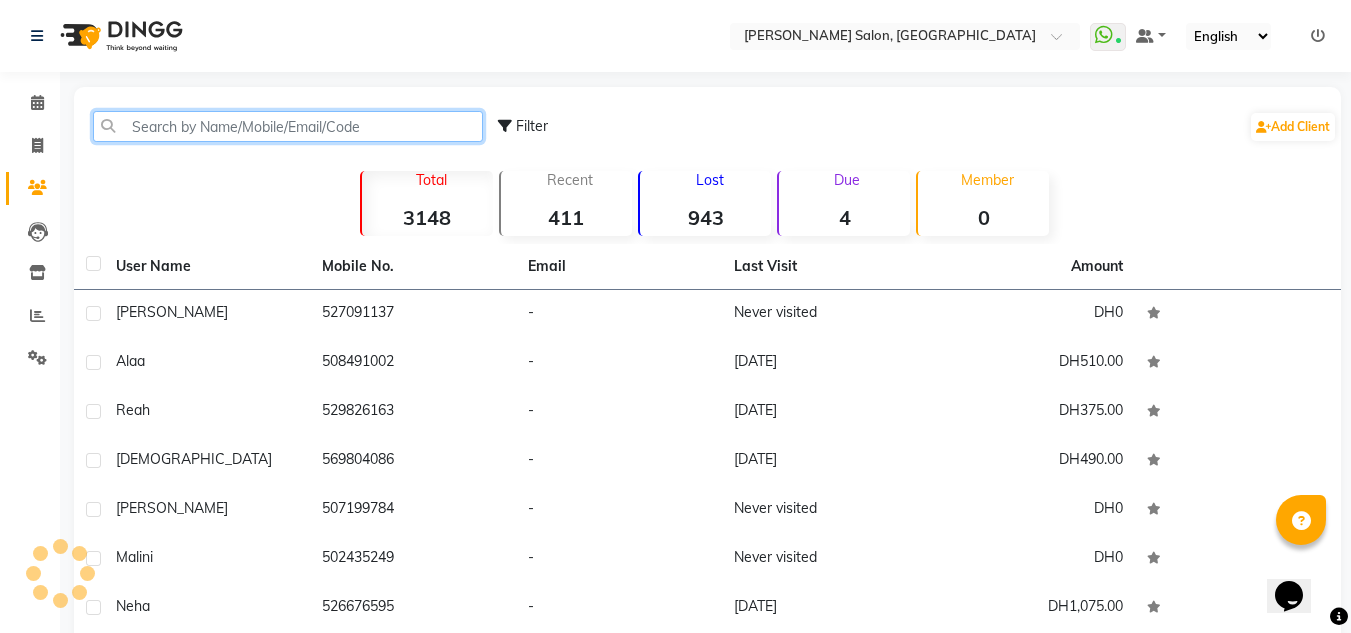 click 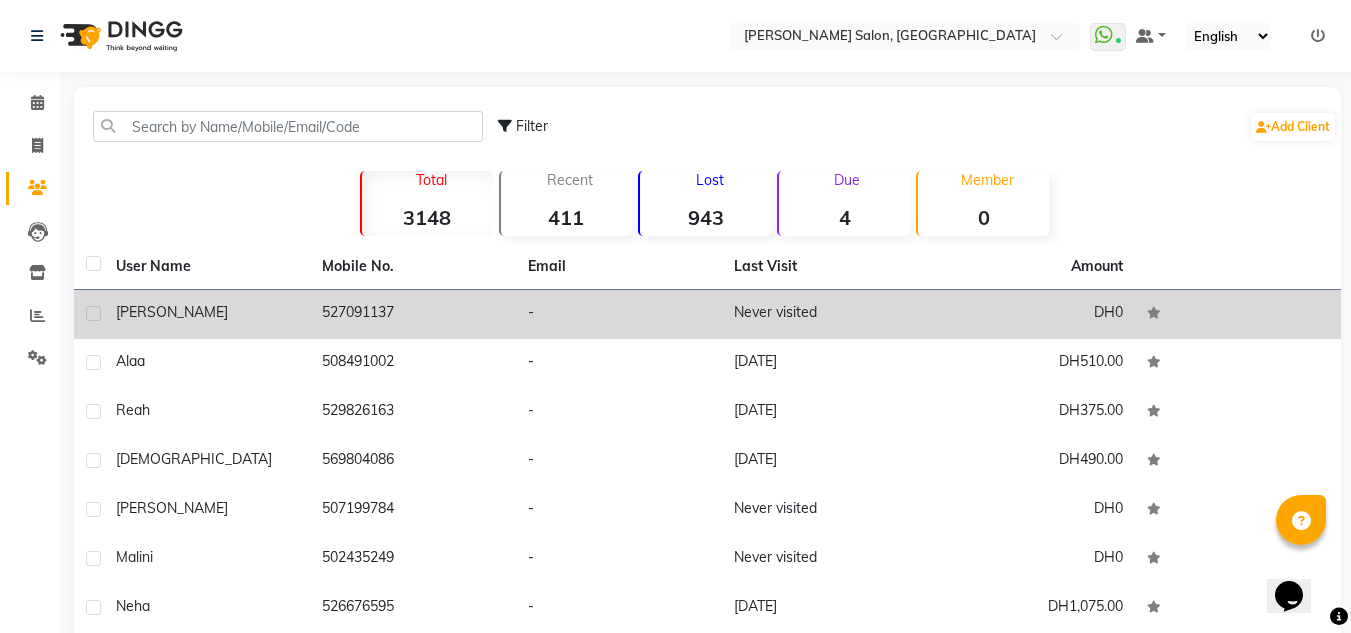 click on "[PERSON_NAME]" 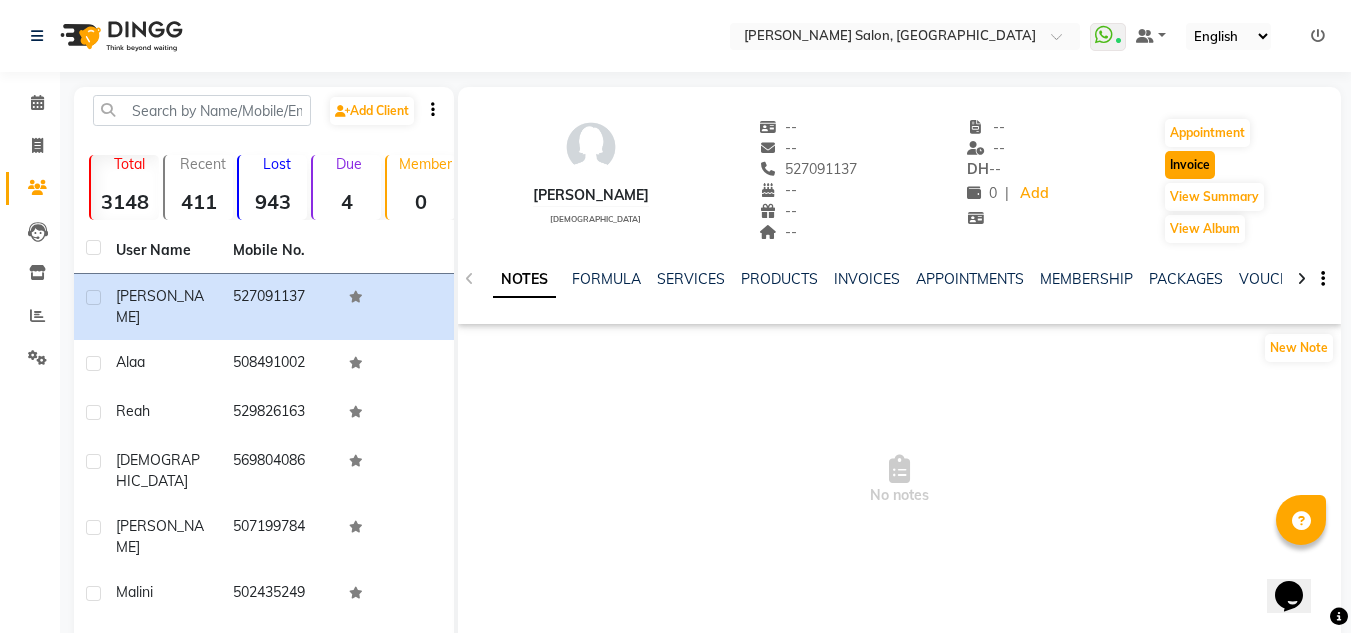 click on "Invoice" 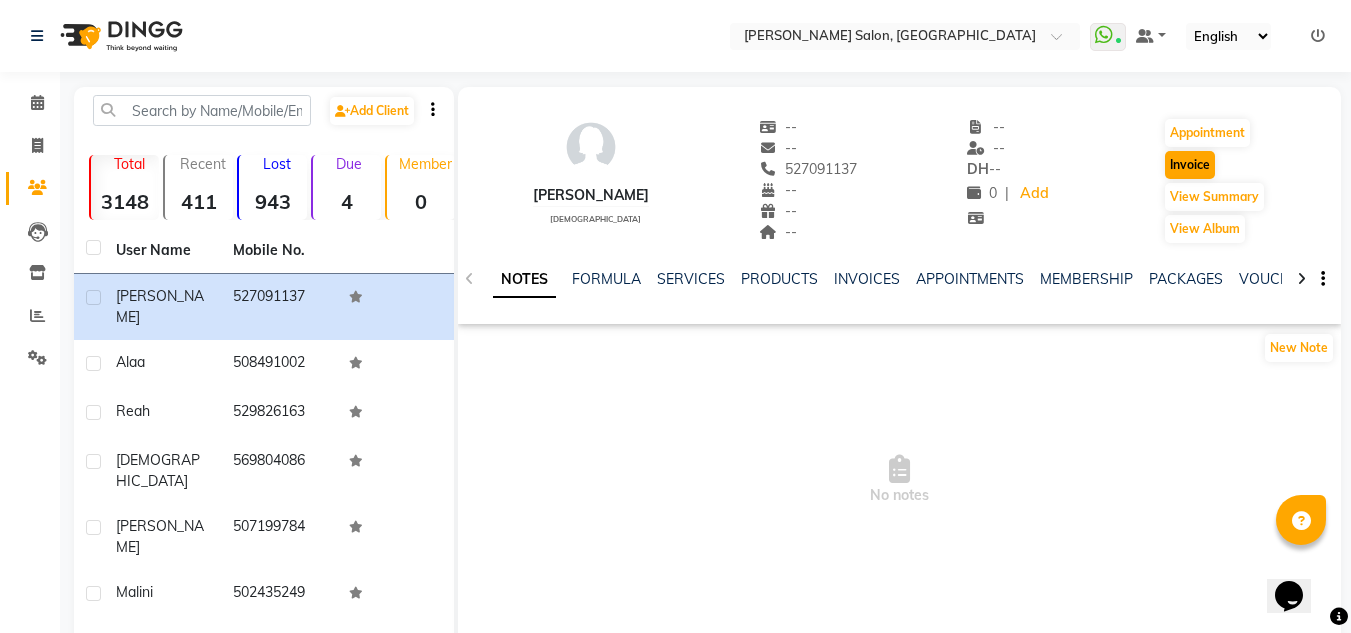 select on "service" 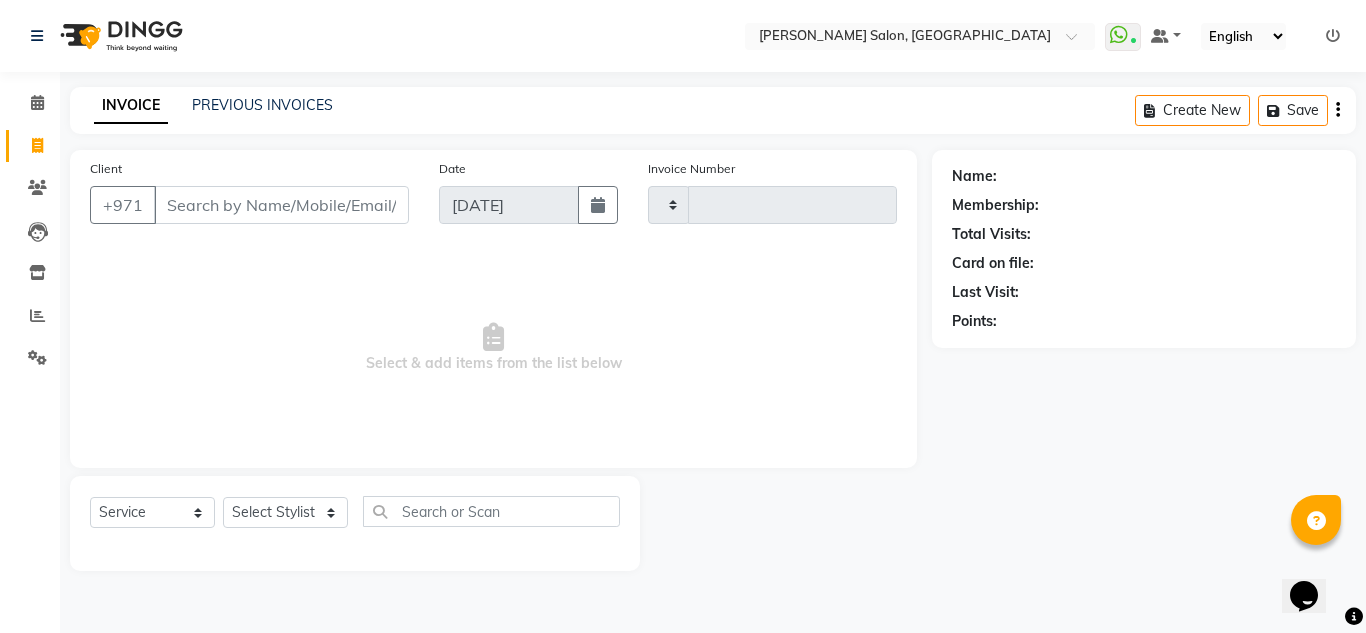 type on "1391" 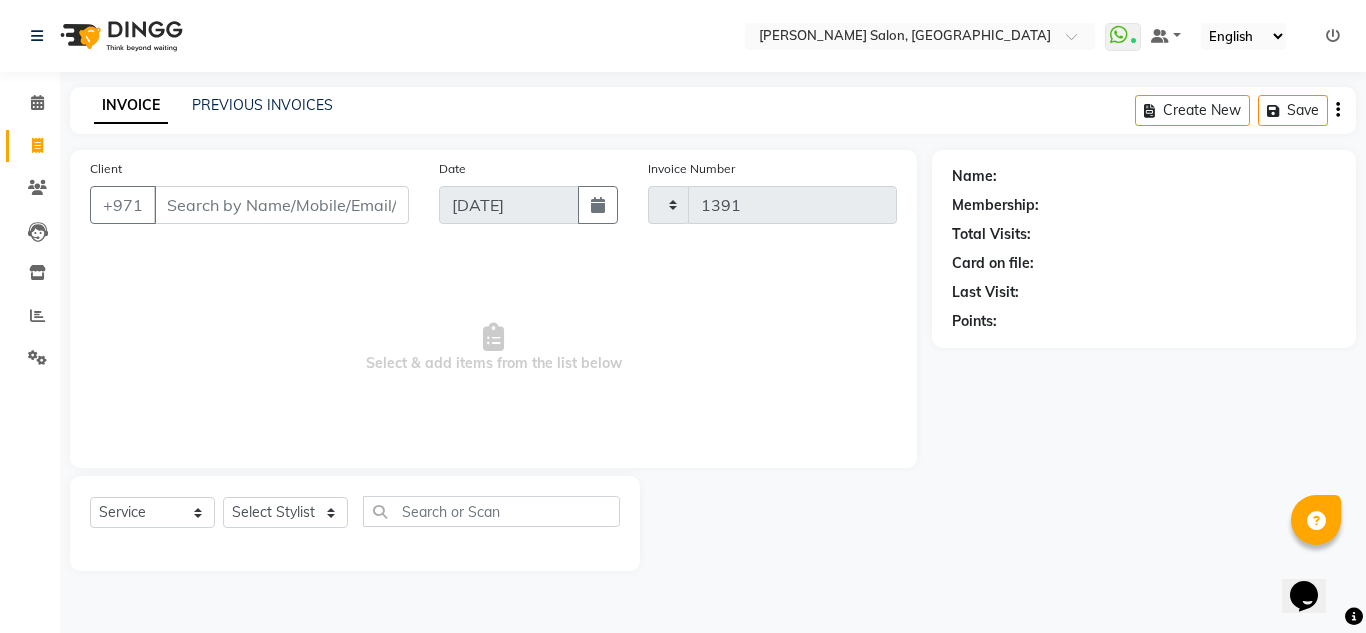 select on "4333" 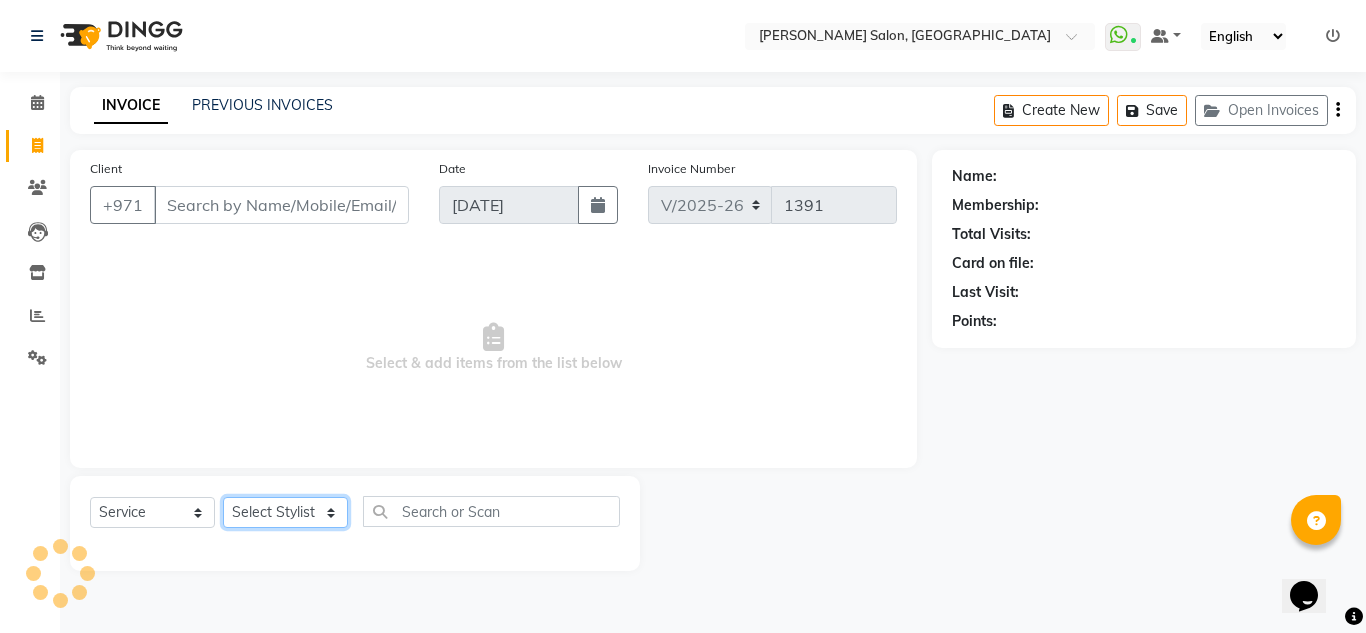 type on "527091137" 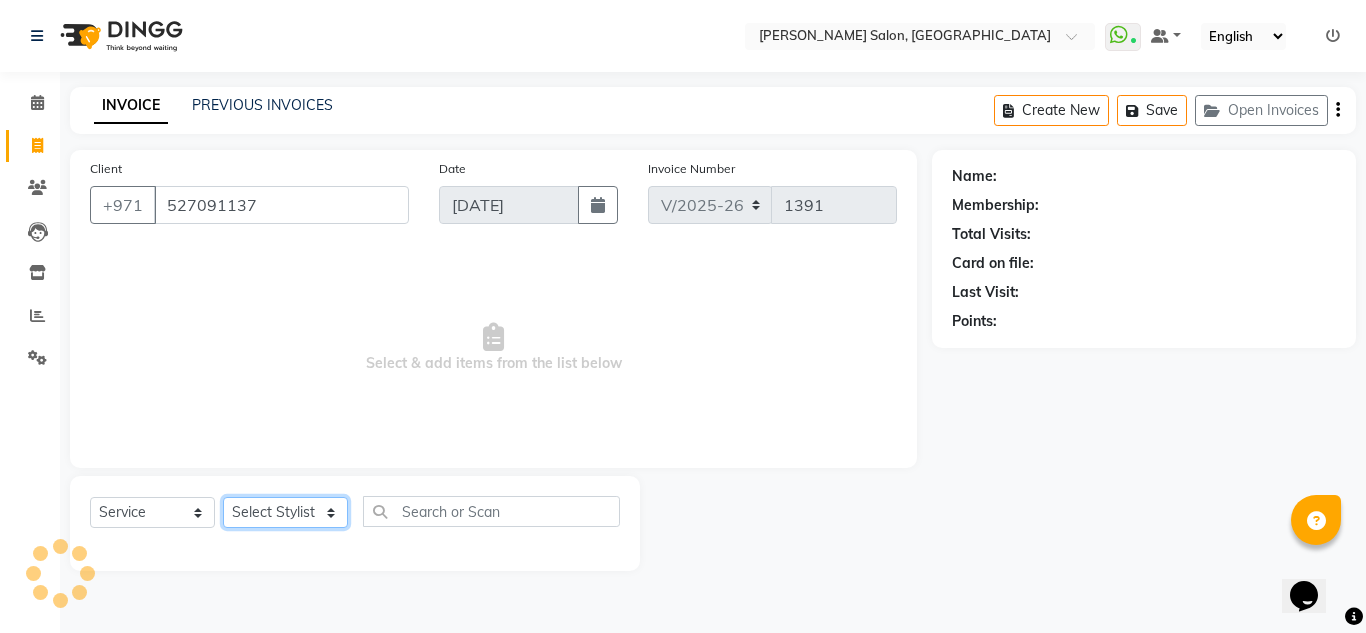 click on "Select Stylist ABUSHAGARA Kavita Laxmi Management [PERSON_NAME] RECEPTION-ALWAHDA [PERSON_NAME] SALON [PERSON_NAME] trial" 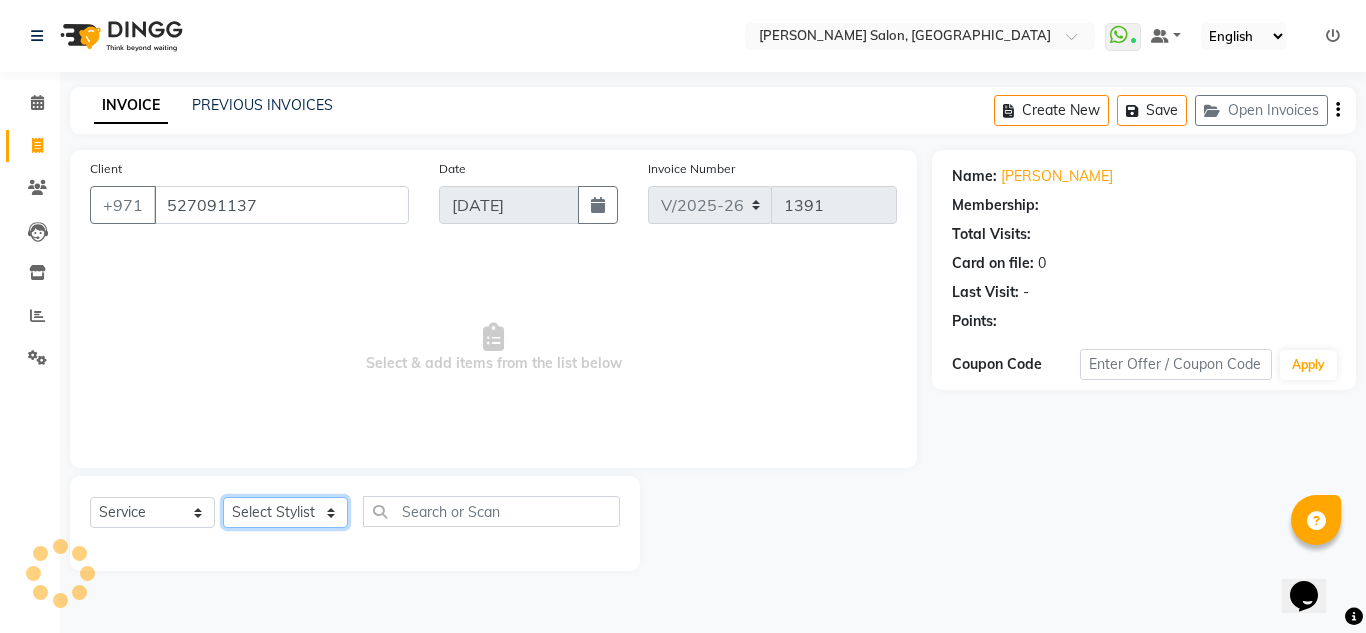 select on "1: Object" 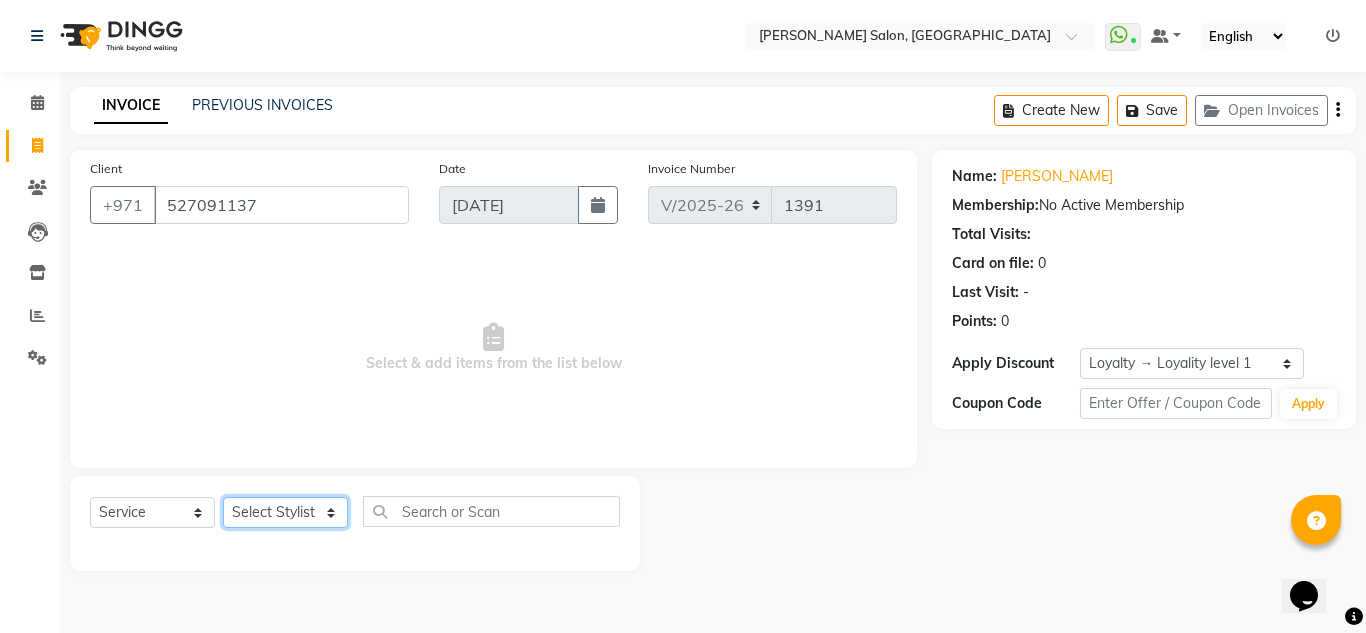 select on "36338" 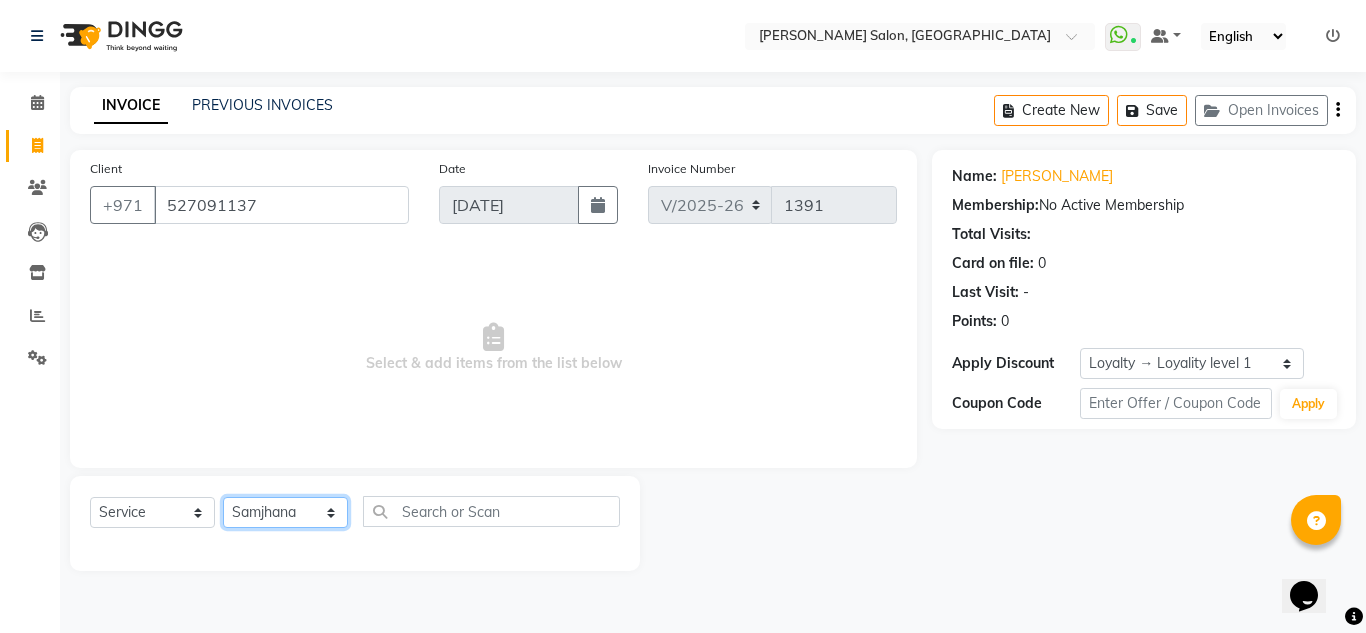 click on "Select Stylist ABUSHAGARA Kavita Laxmi Management [PERSON_NAME] RECEPTION-ALWAHDA [PERSON_NAME] SALON [PERSON_NAME] trial" 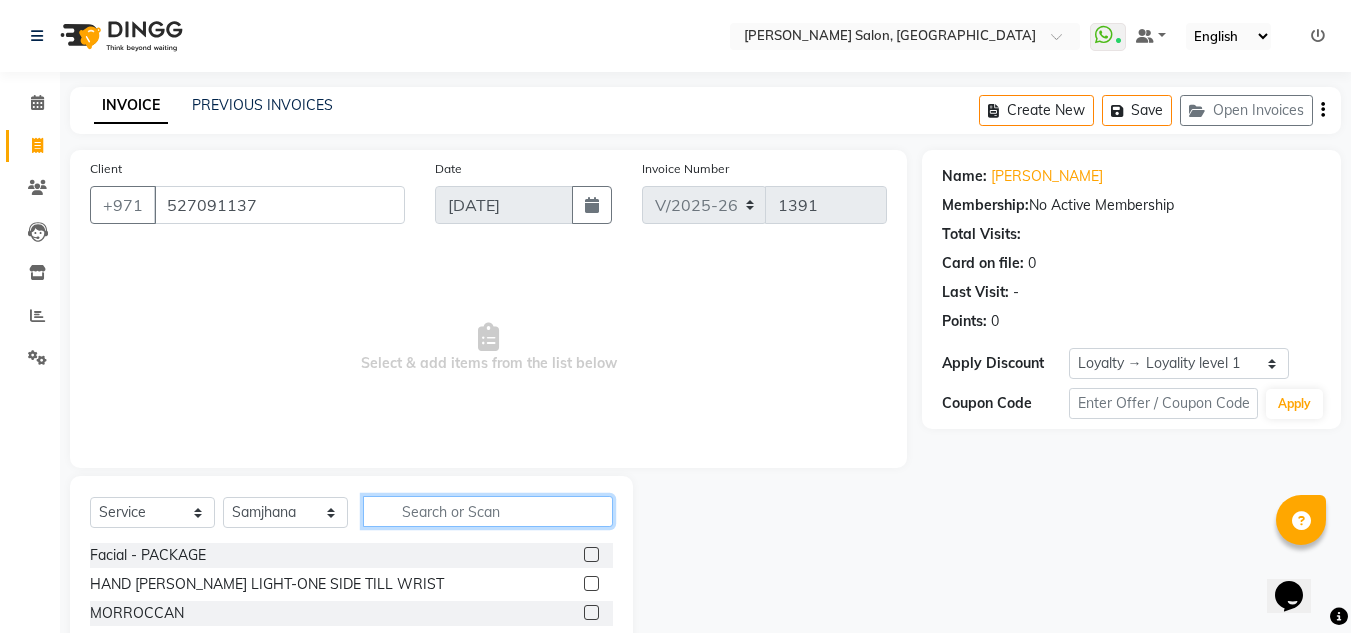 click 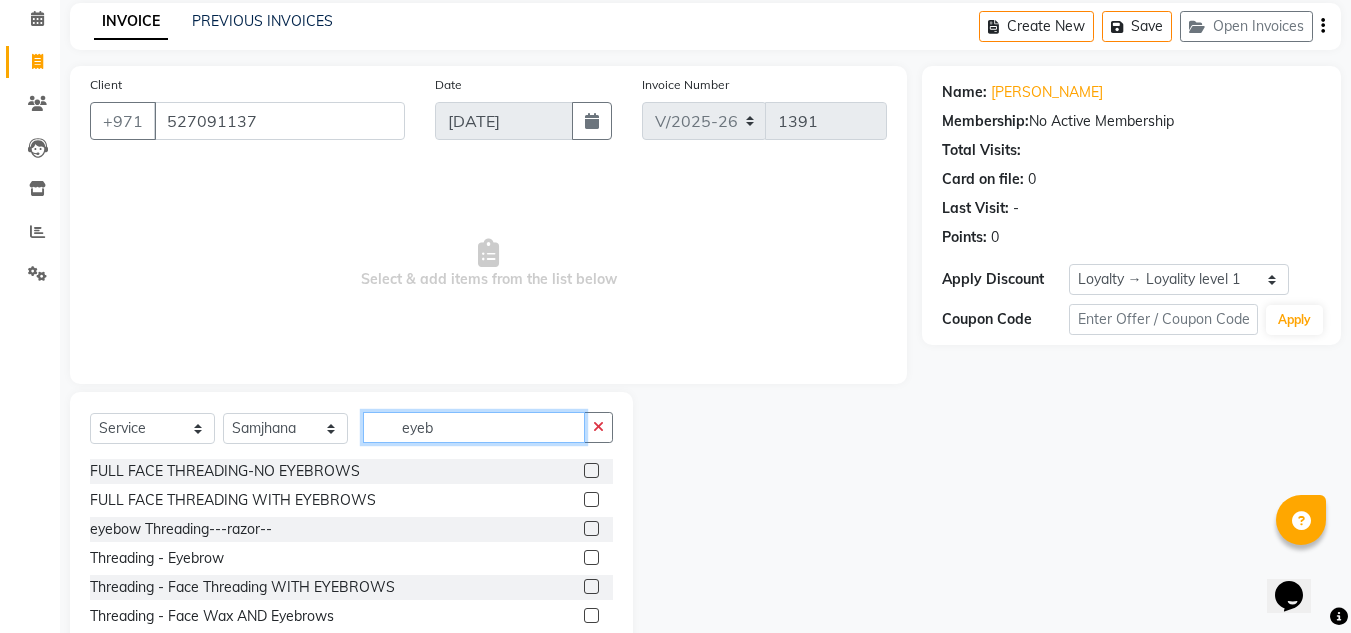 scroll, scrollTop: 168, scrollLeft: 0, axis: vertical 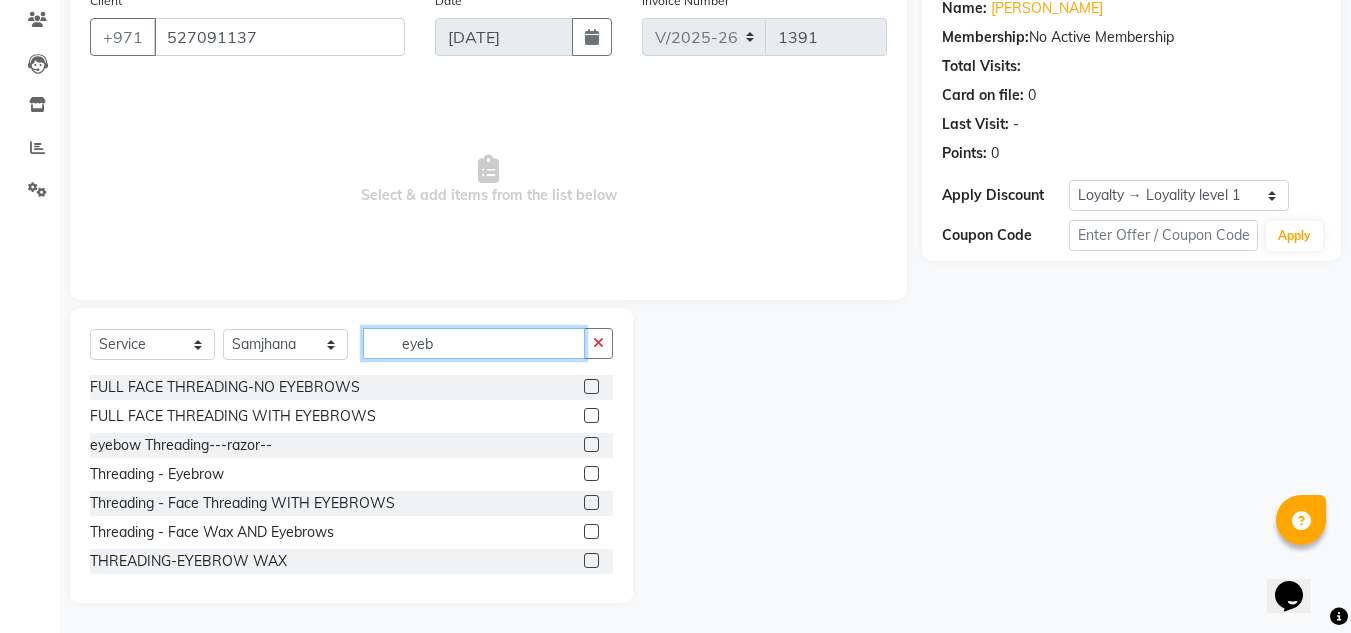 type on "eyeb" 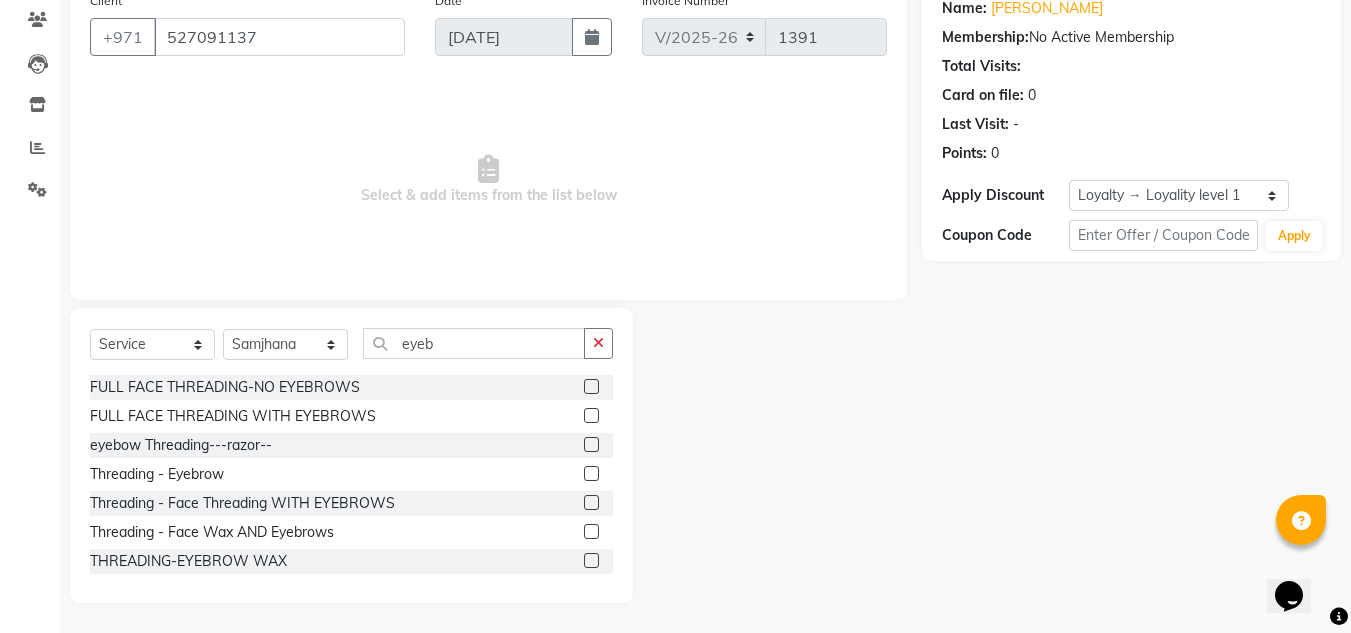 click 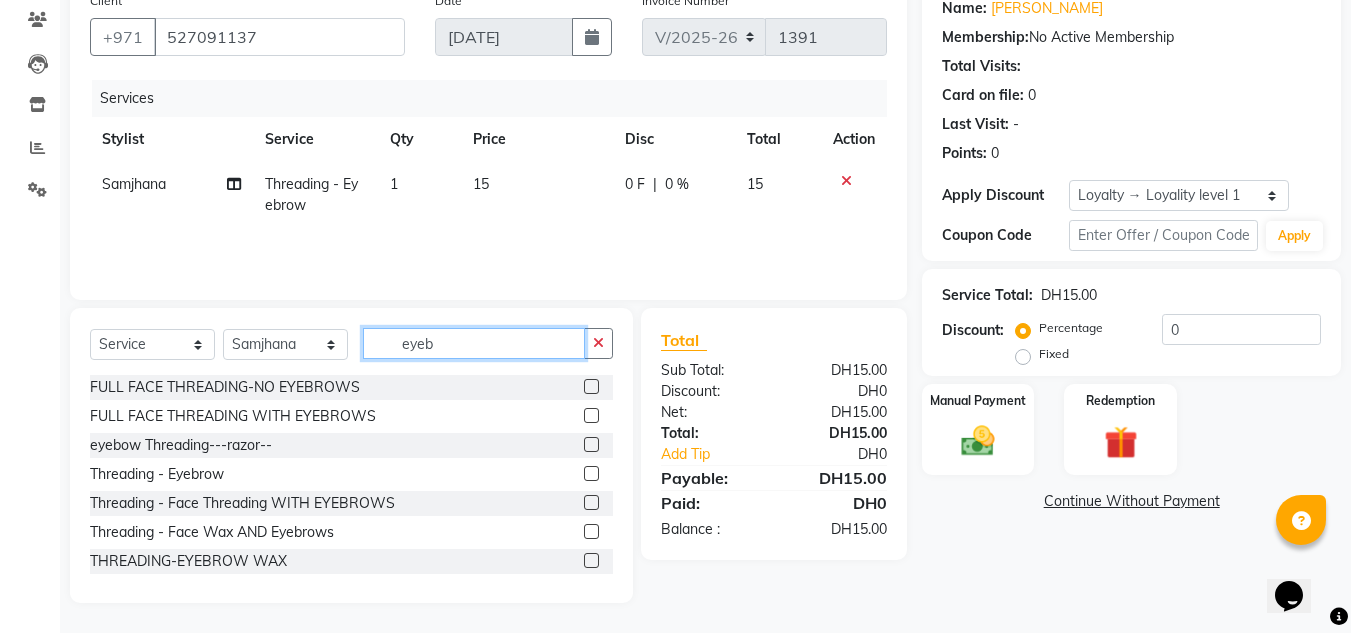 checkbox on "false" 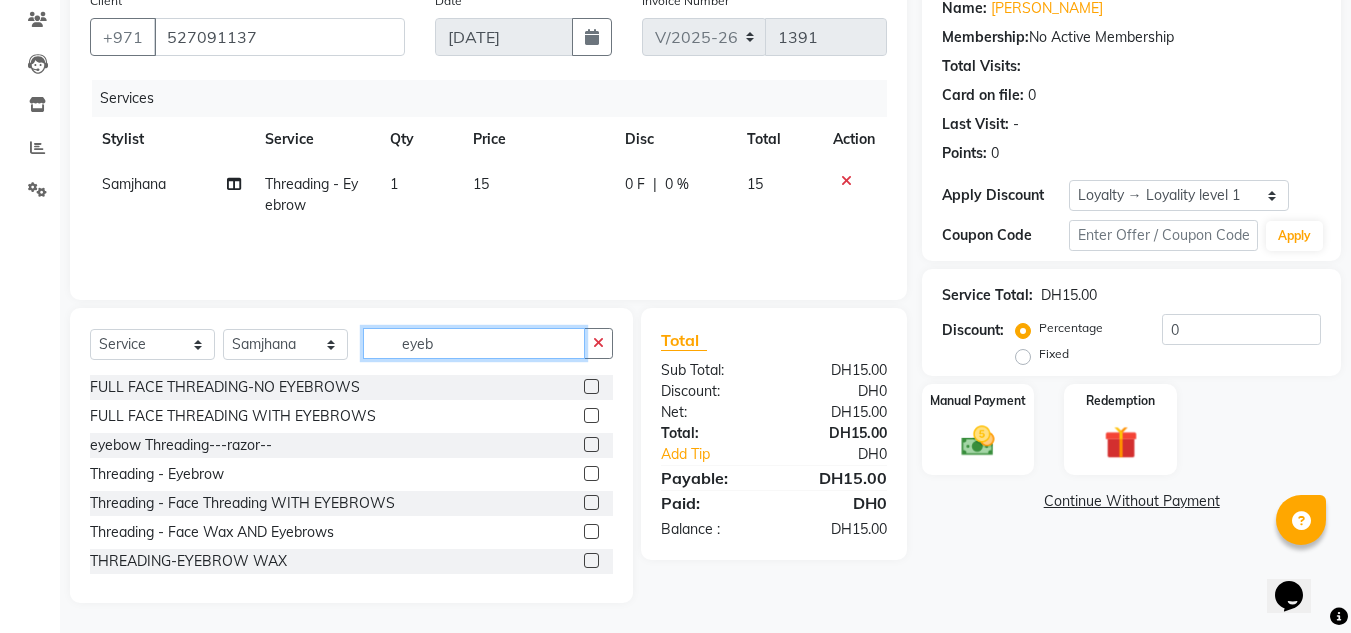 drag, startPoint x: 482, startPoint y: 333, endPoint x: 288, endPoint y: 330, distance: 194.0232 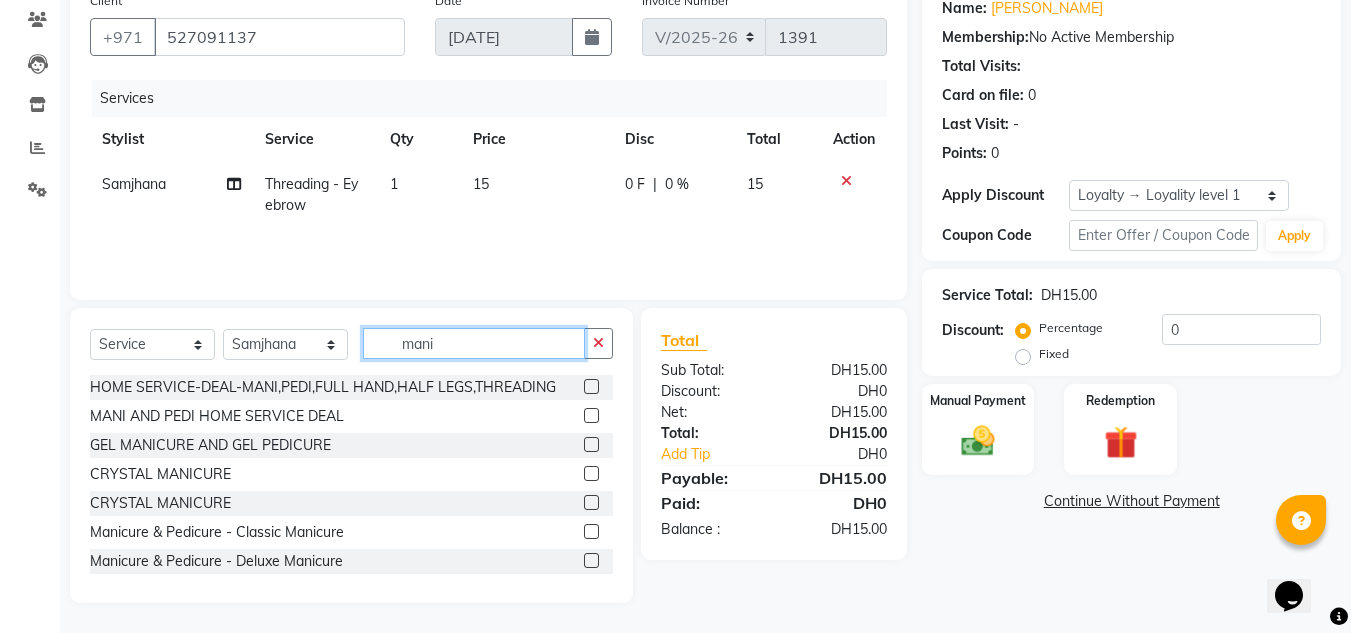 type on "mani" 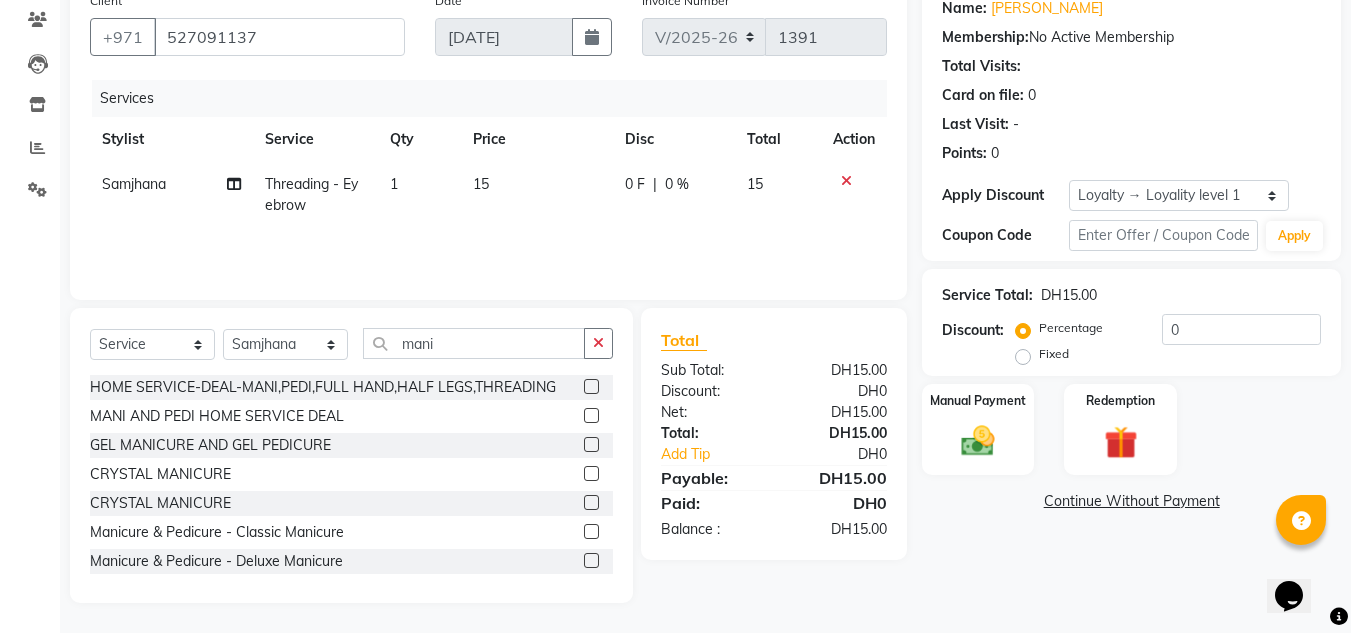 click 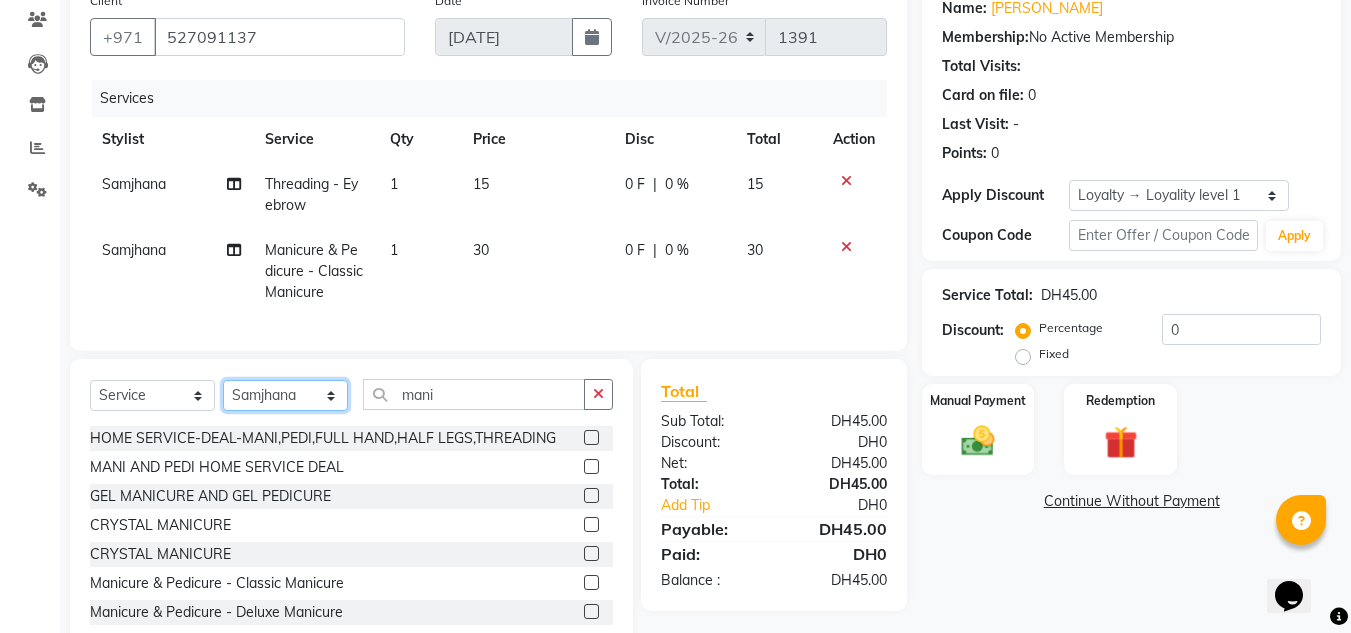 checkbox on "false" 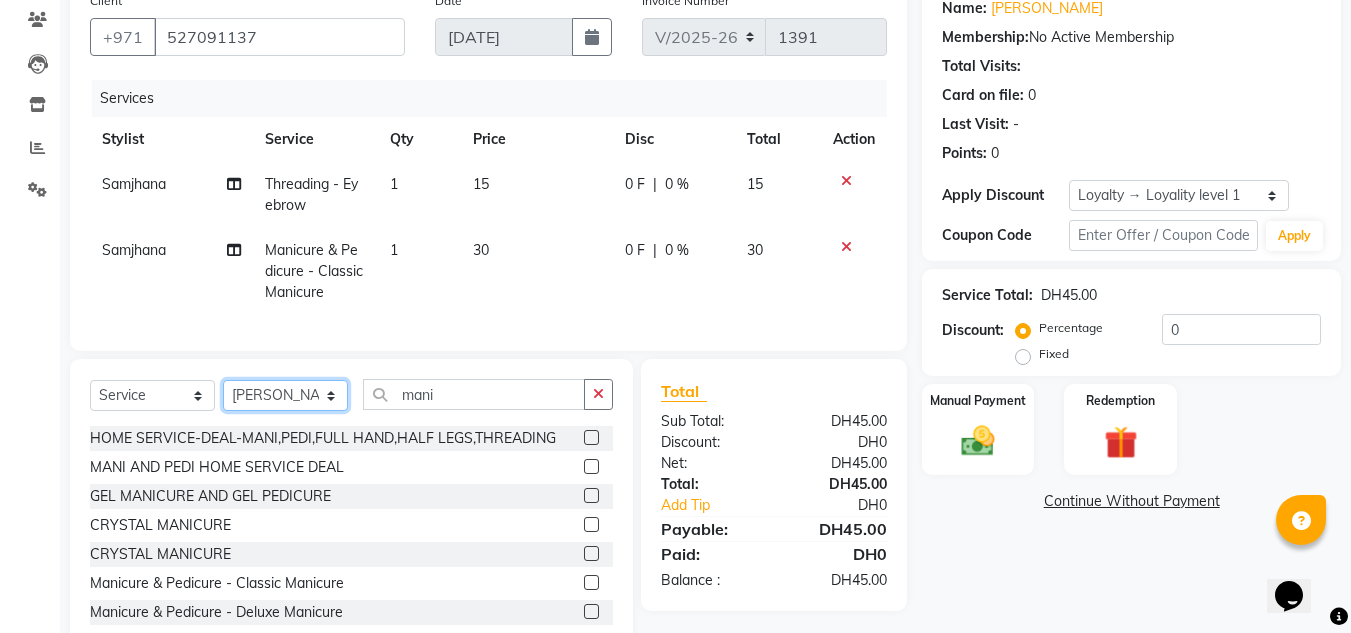 click on "Select Stylist ABUSHAGARA Kavita Laxmi Management [PERSON_NAME] RECEPTION-ALWAHDA [PERSON_NAME] SALON [PERSON_NAME] trial" 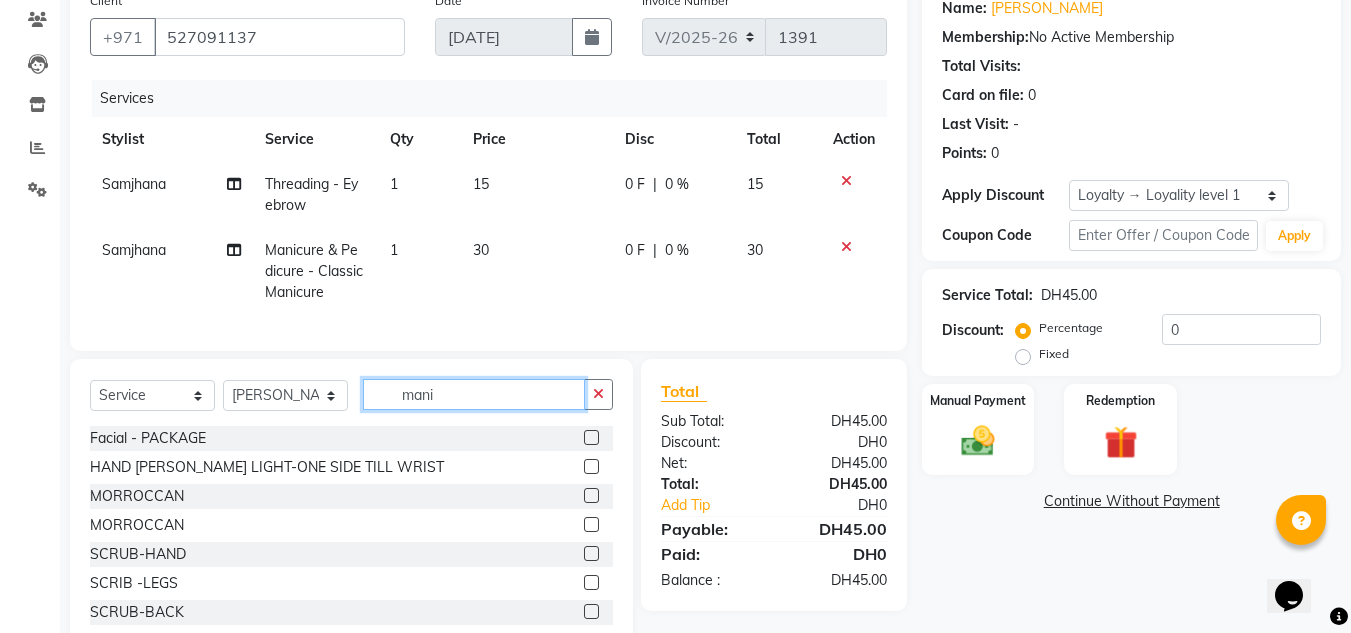 click on "mani" 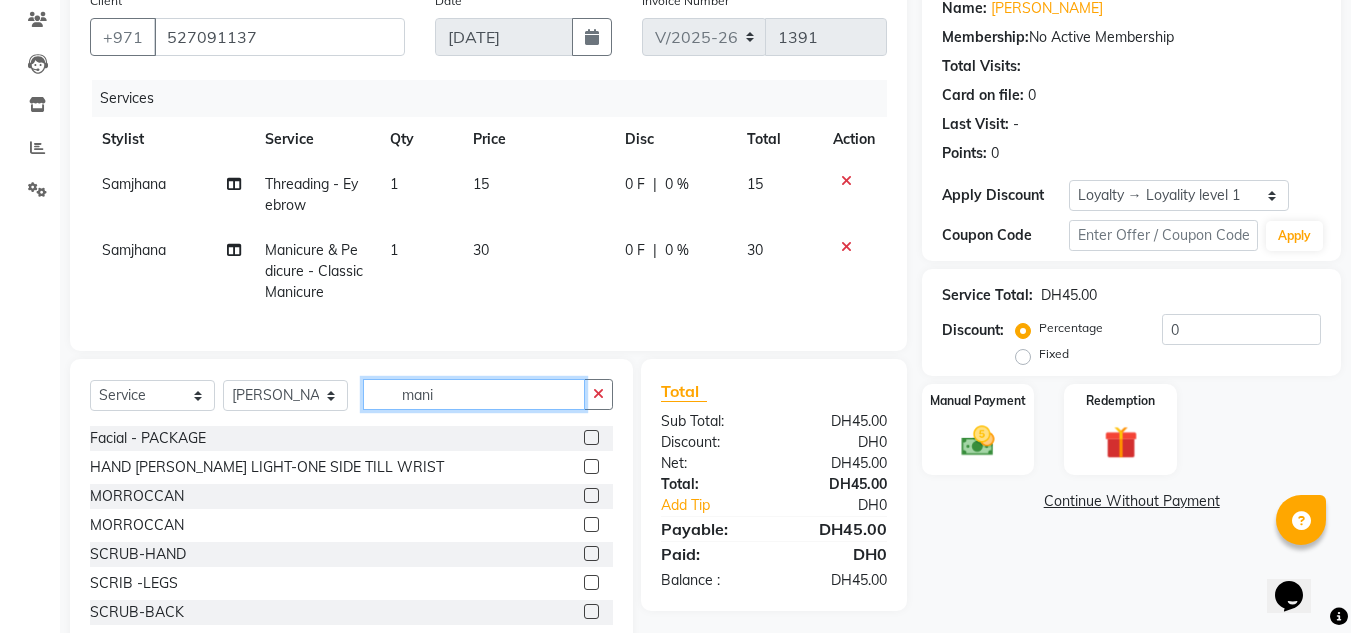drag, startPoint x: 476, startPoint y: 416, endPoint x: 328, endPoint y: 412, distance: 148.05405 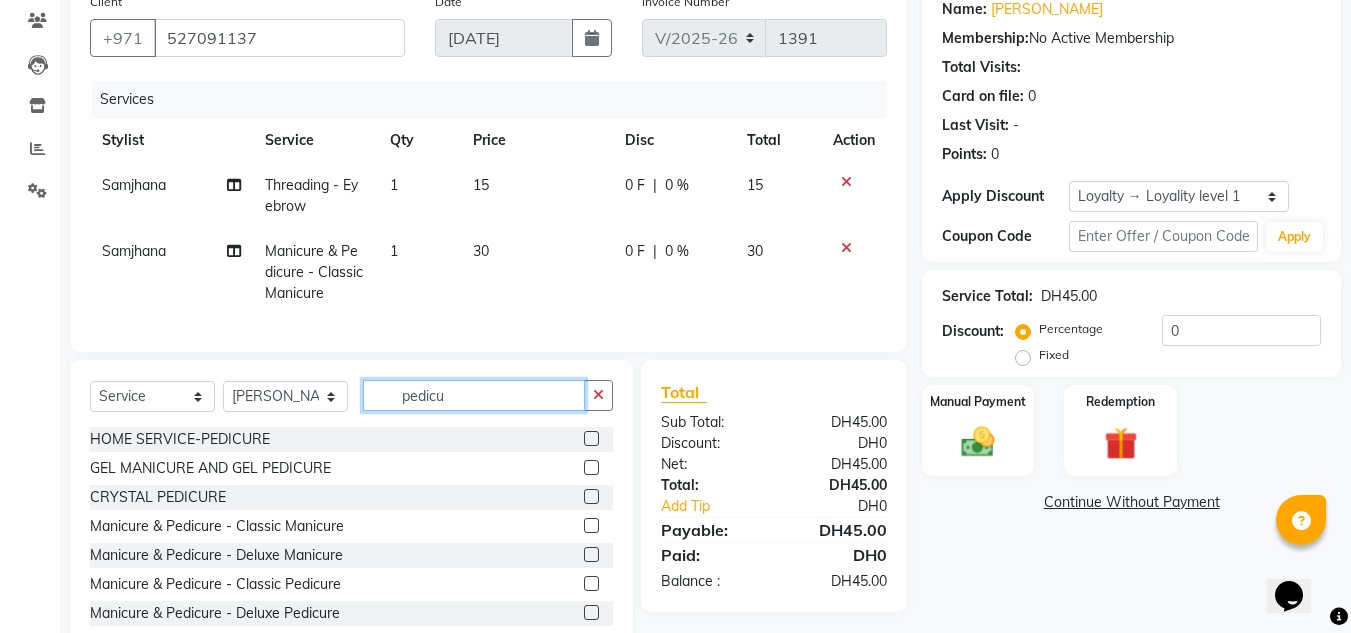 scroll, scrollTop: 168, scrollLeft: 0, axis: vertical 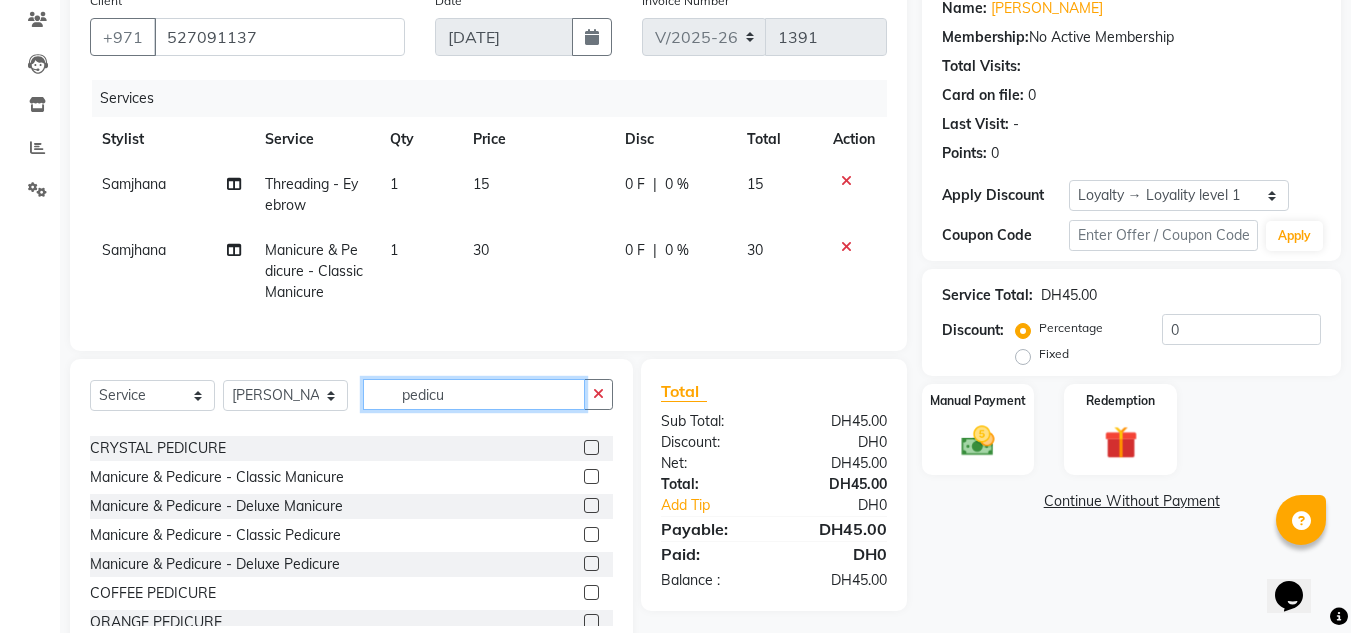 type on "pedicu" 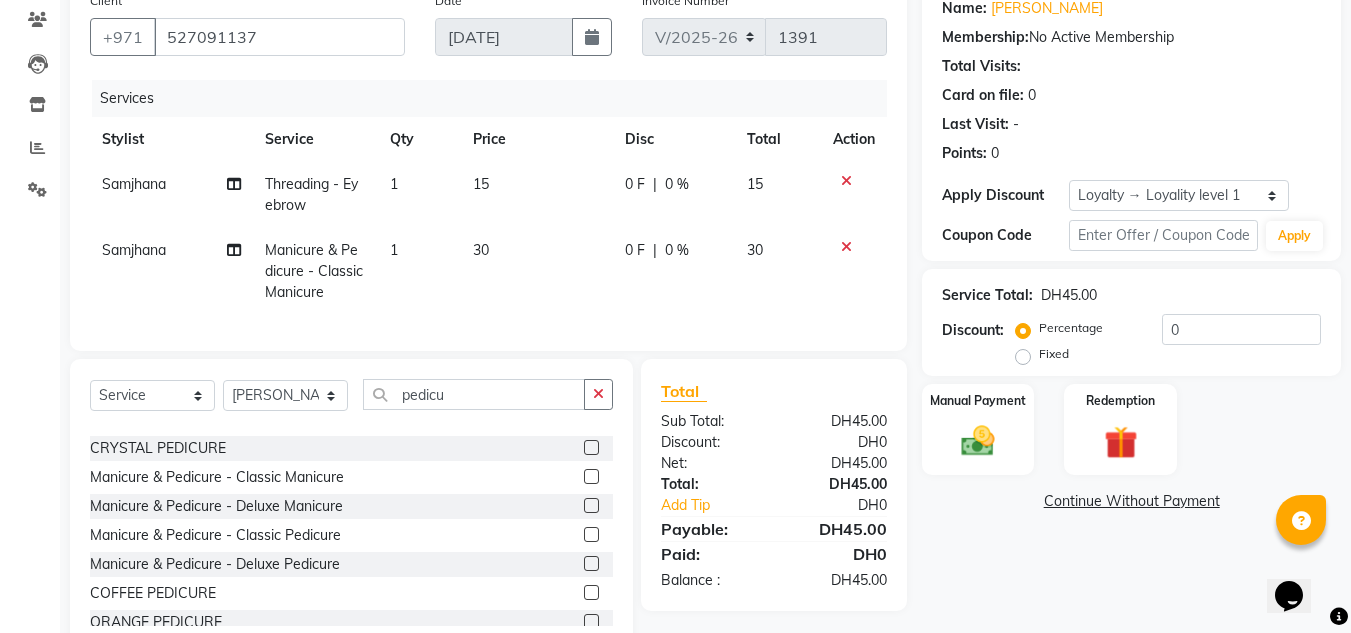 click on "Manicure & Pedicure - Classic Pedicure" 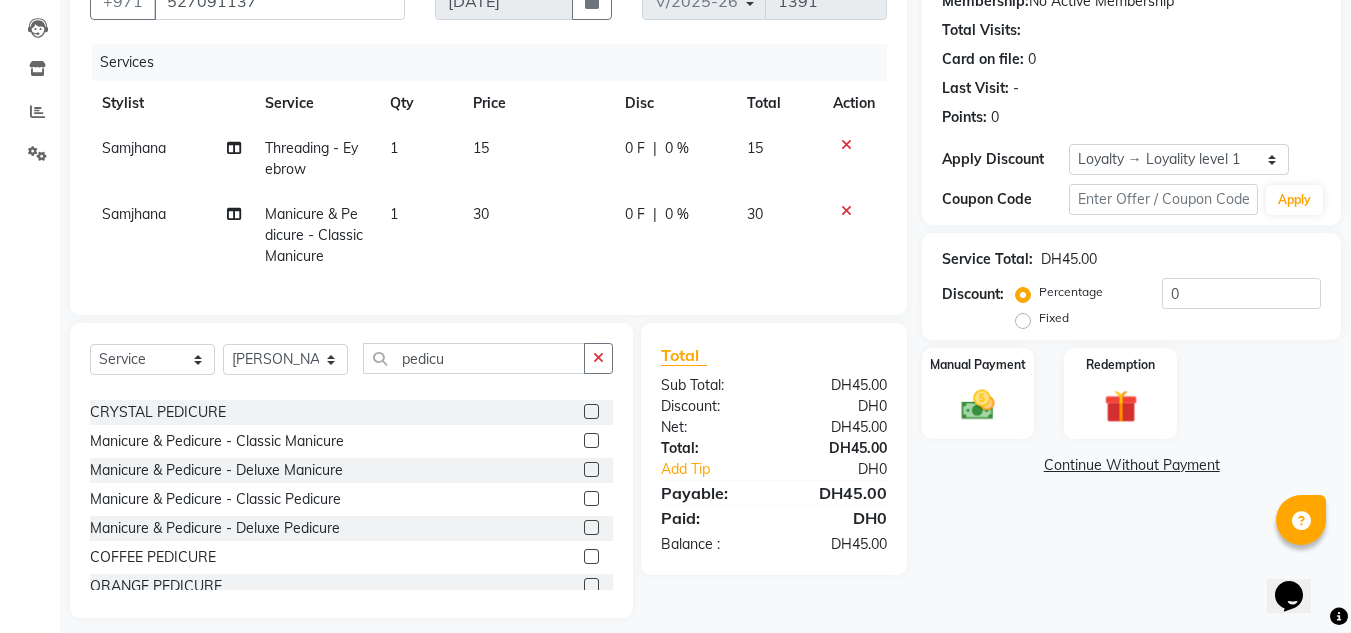 scroll, scrollTop: 234, scrollLeft: 0, axis: vertical 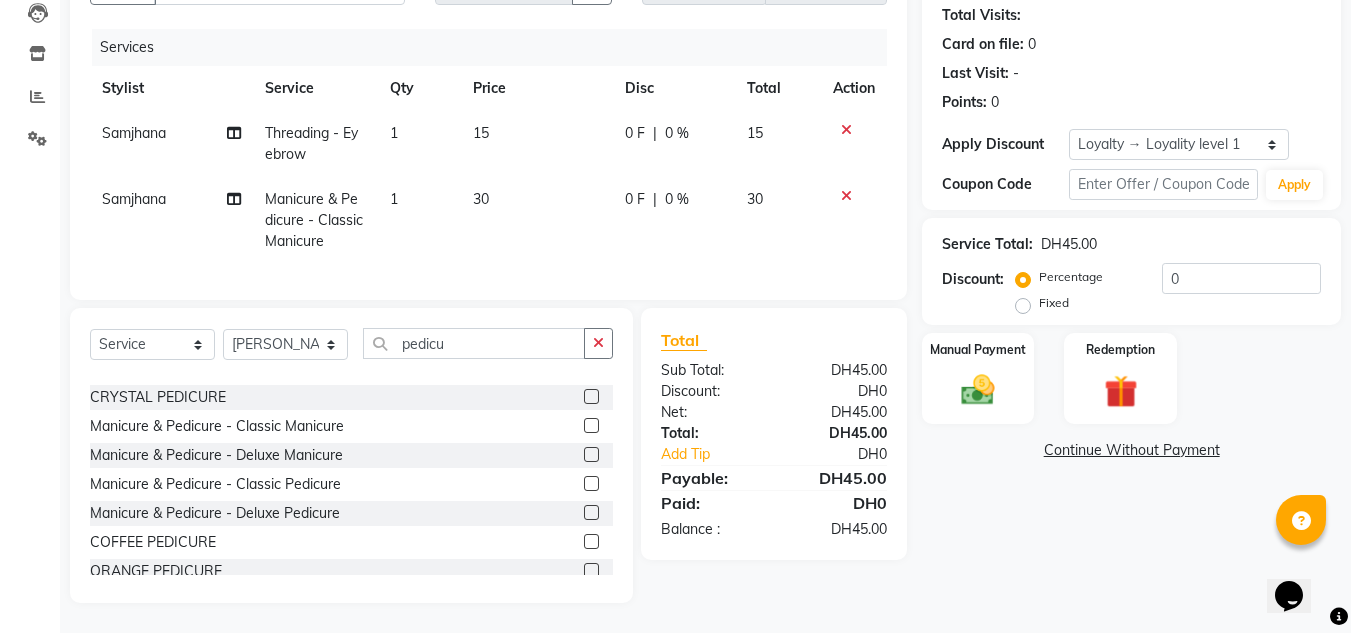 click 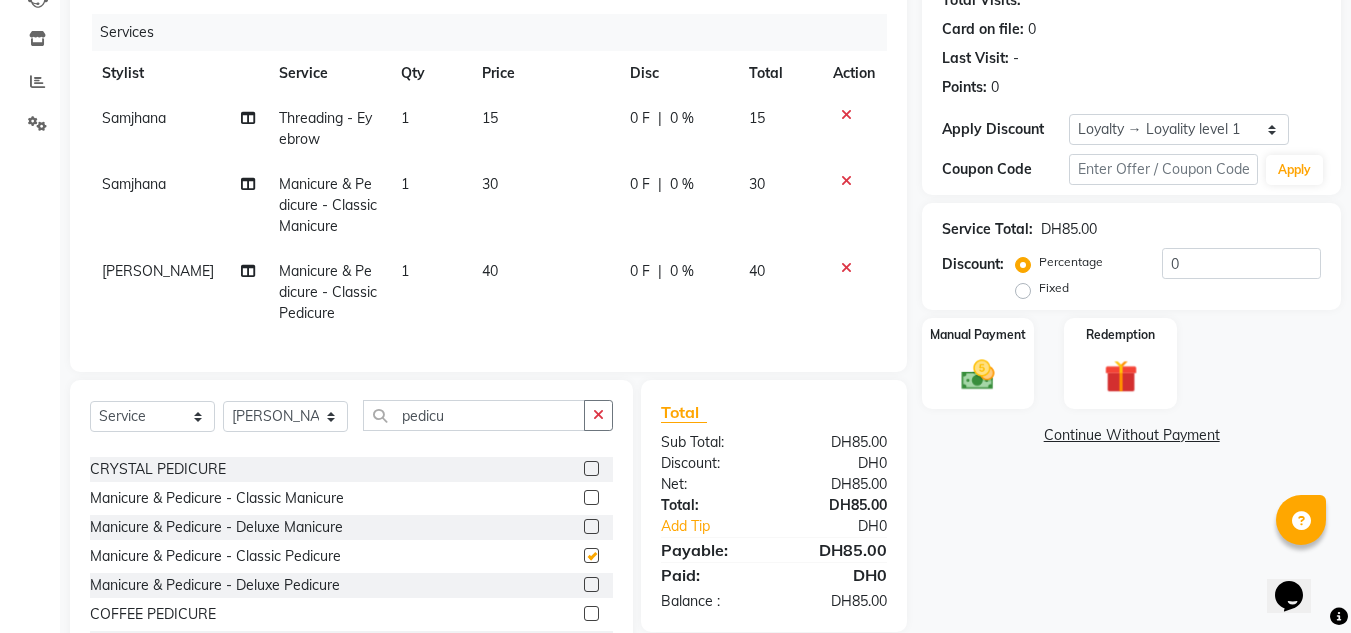 checkbox on "false" 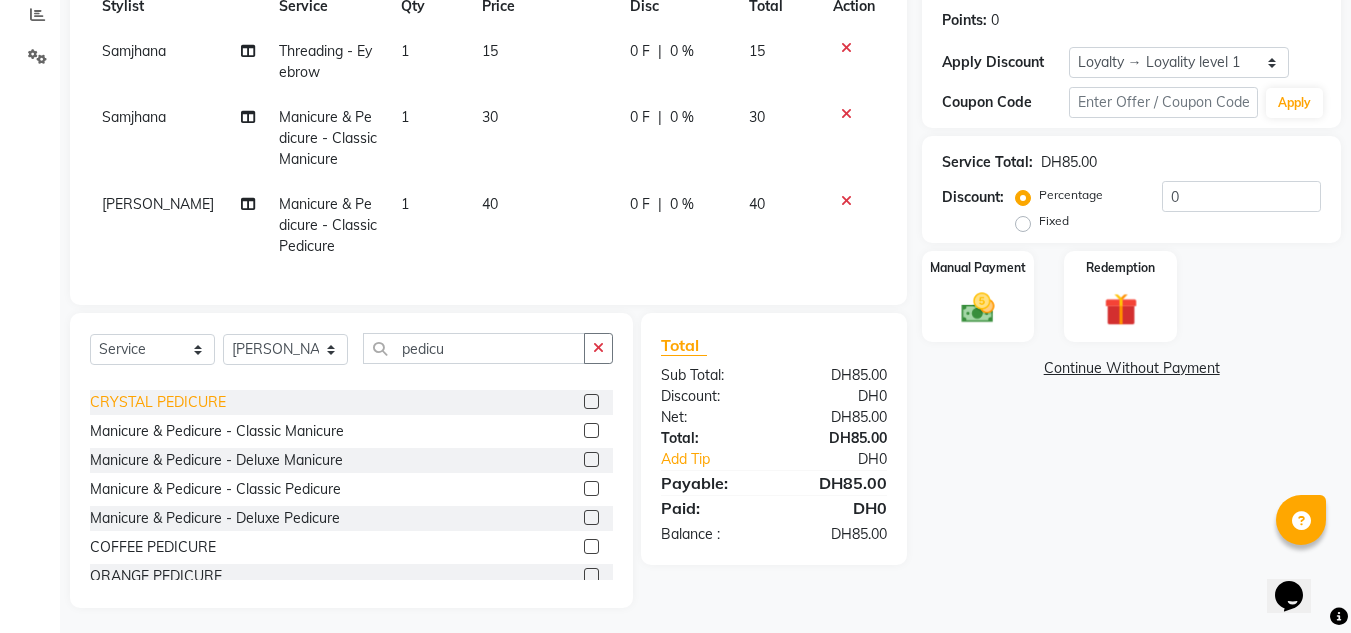scroll, scrollTop: 321, scrollLeft: 0, axis: vertical 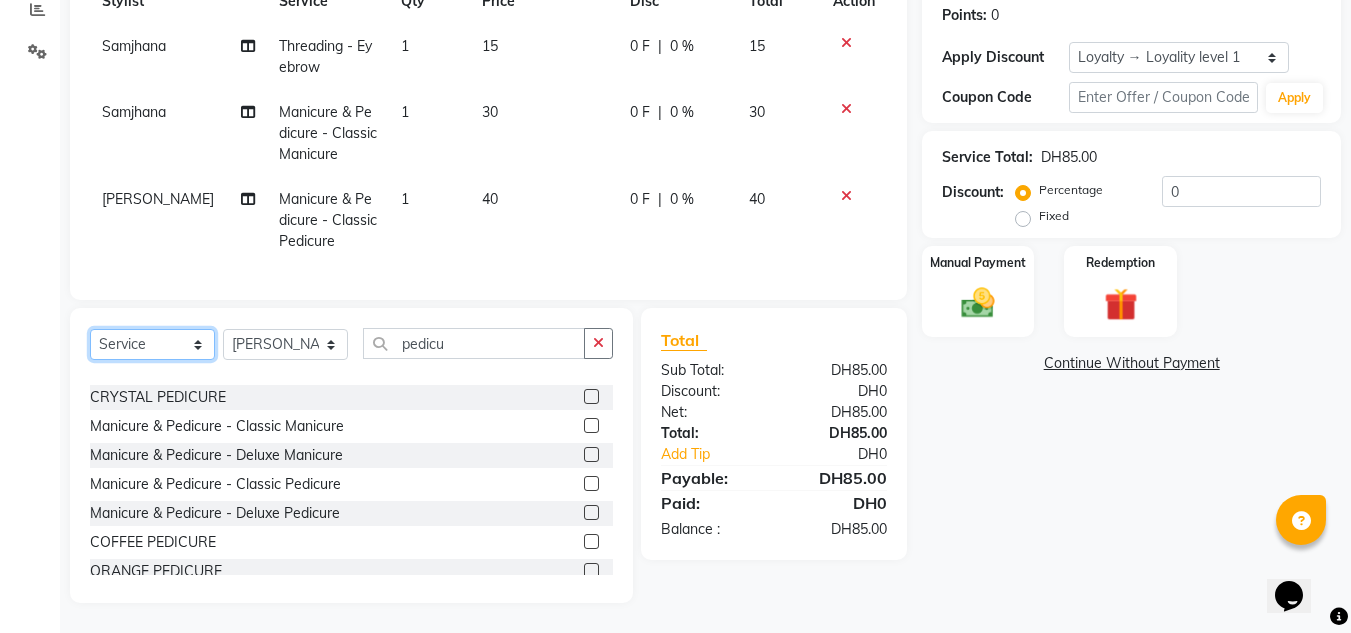 click on "Select  Service  Product  Membership  Package Voucher Prepaid Gift Card" 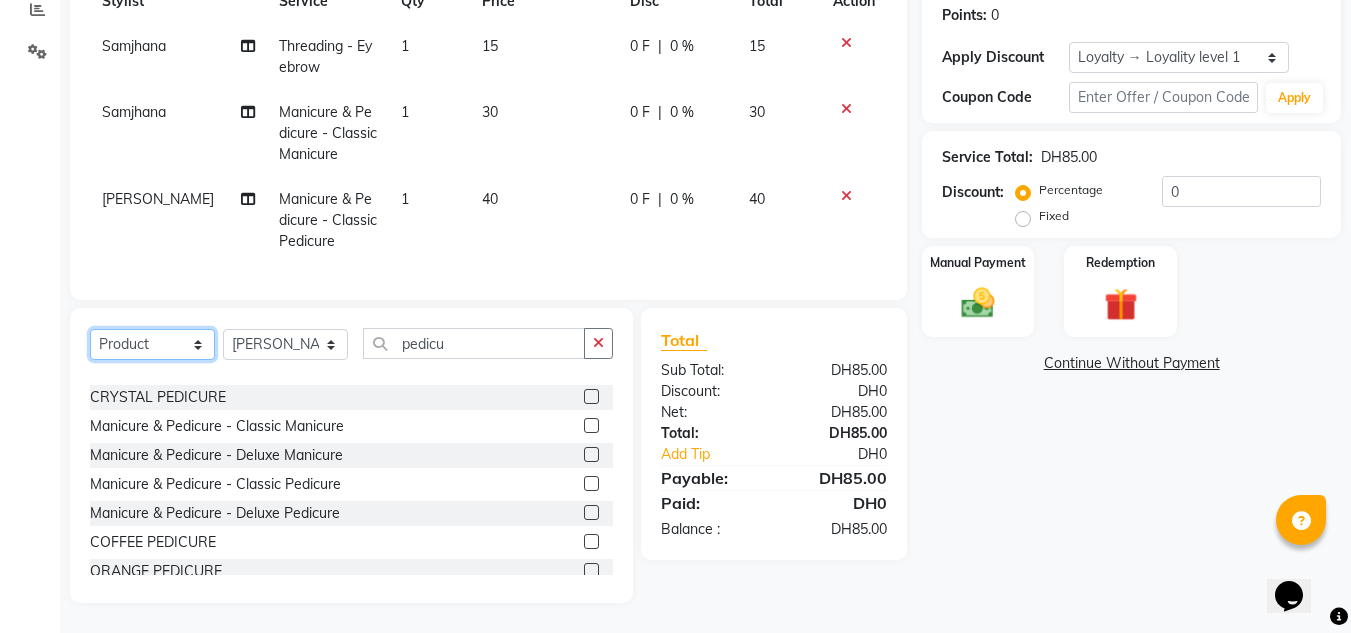 click on "Select  Service  Product  Membership  Package Voucher Prepaid Gift Card" 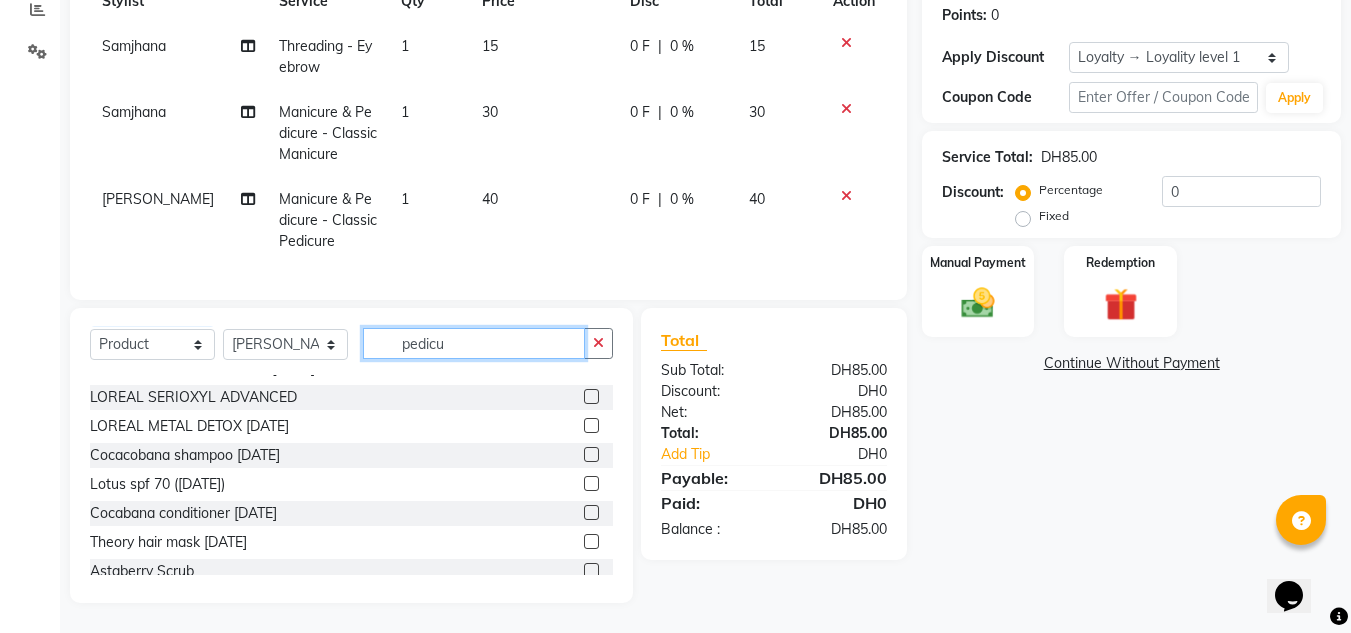 drag, startPoint x: 464, startPoint y: 341, endPoint x: 149, endPoint y: 355, distance: 315.31094 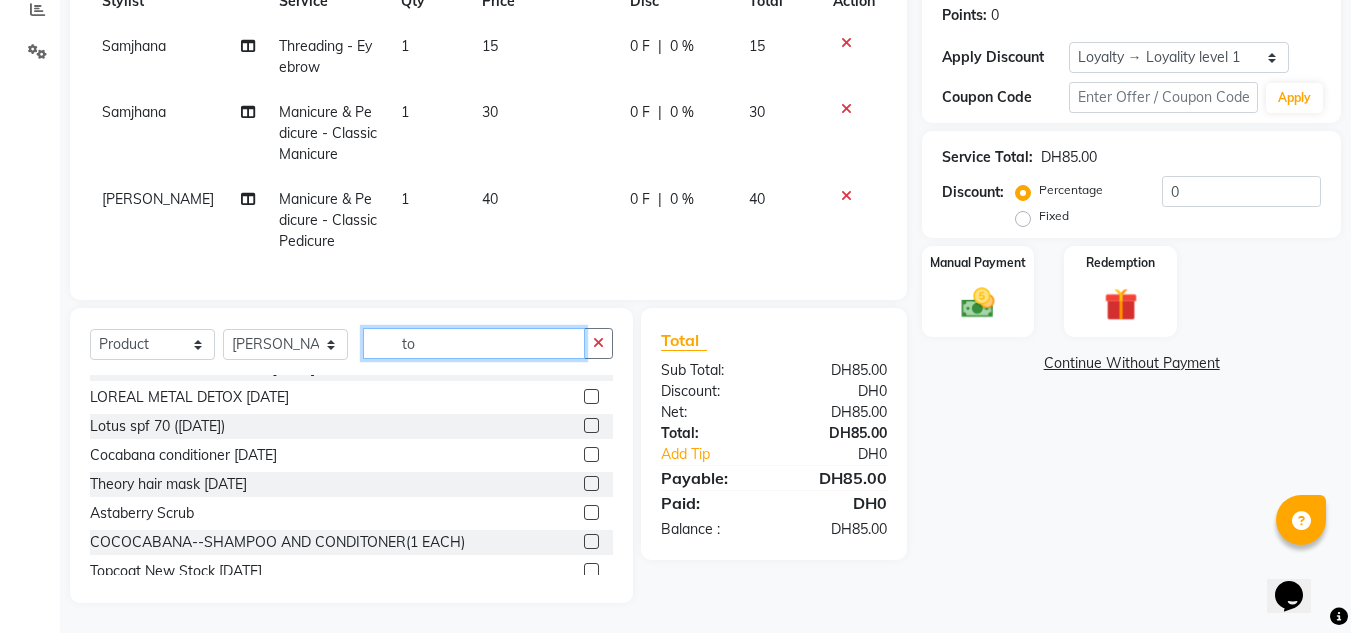 scroll, scrollTop: 0, scrollLeft: 0, axis: both 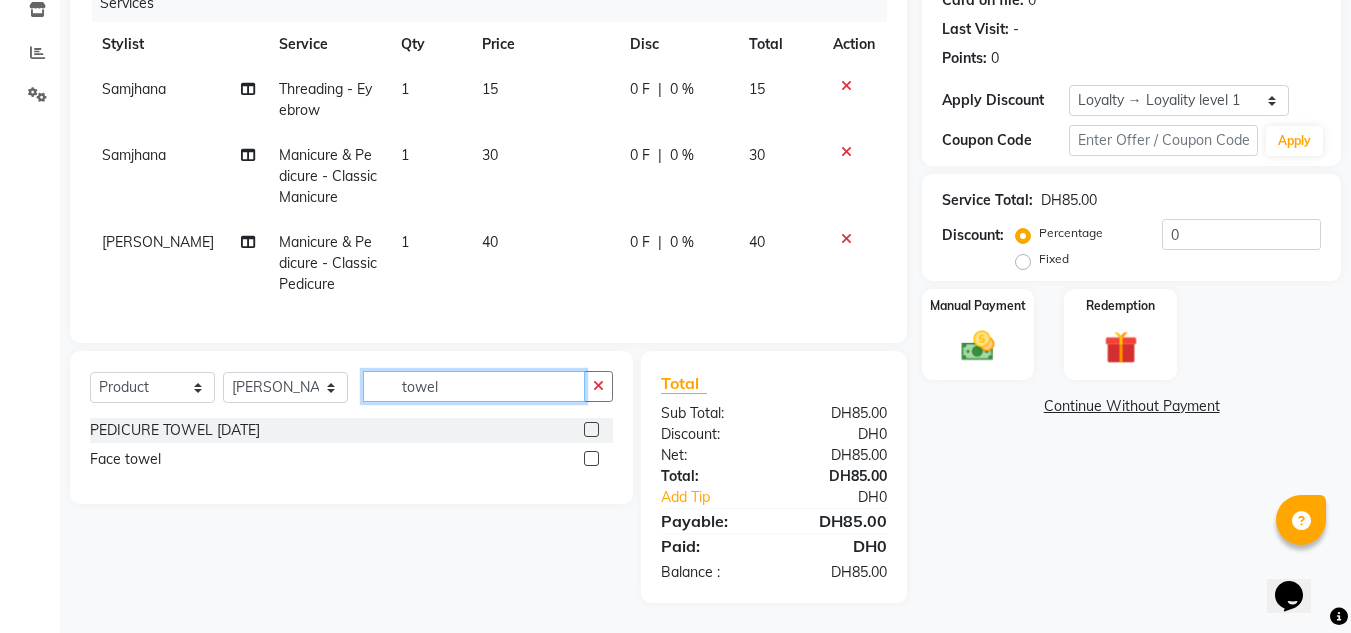 type on "towel" 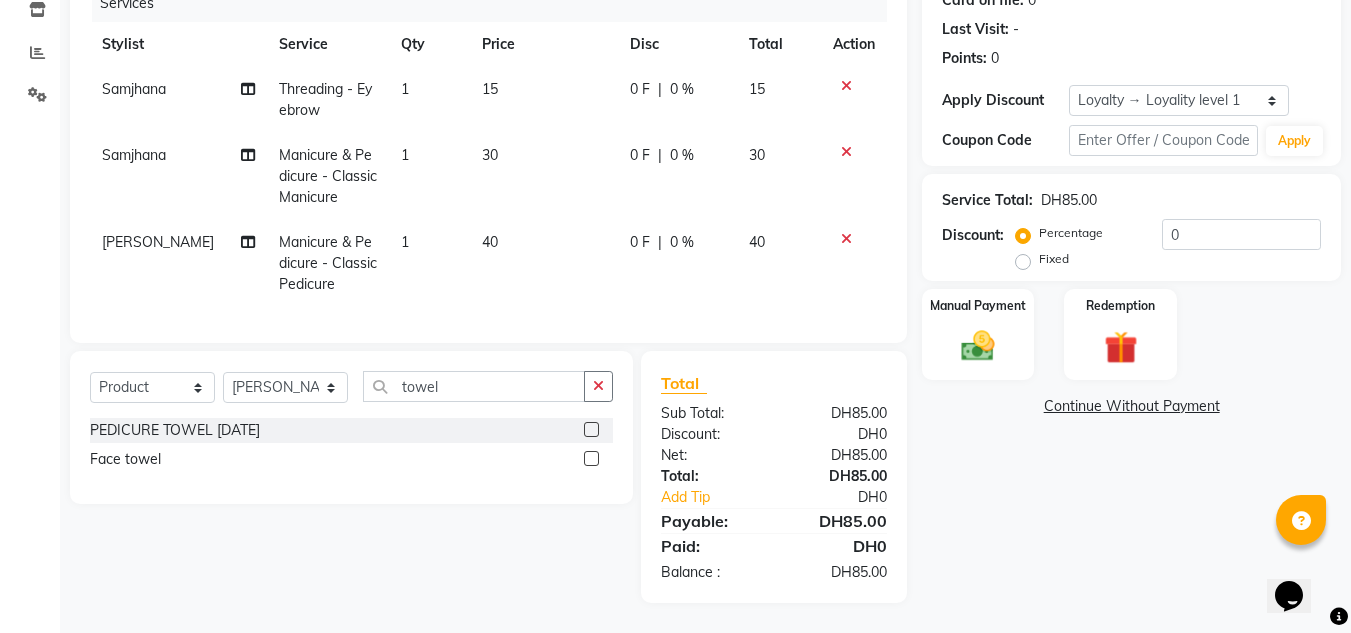 click 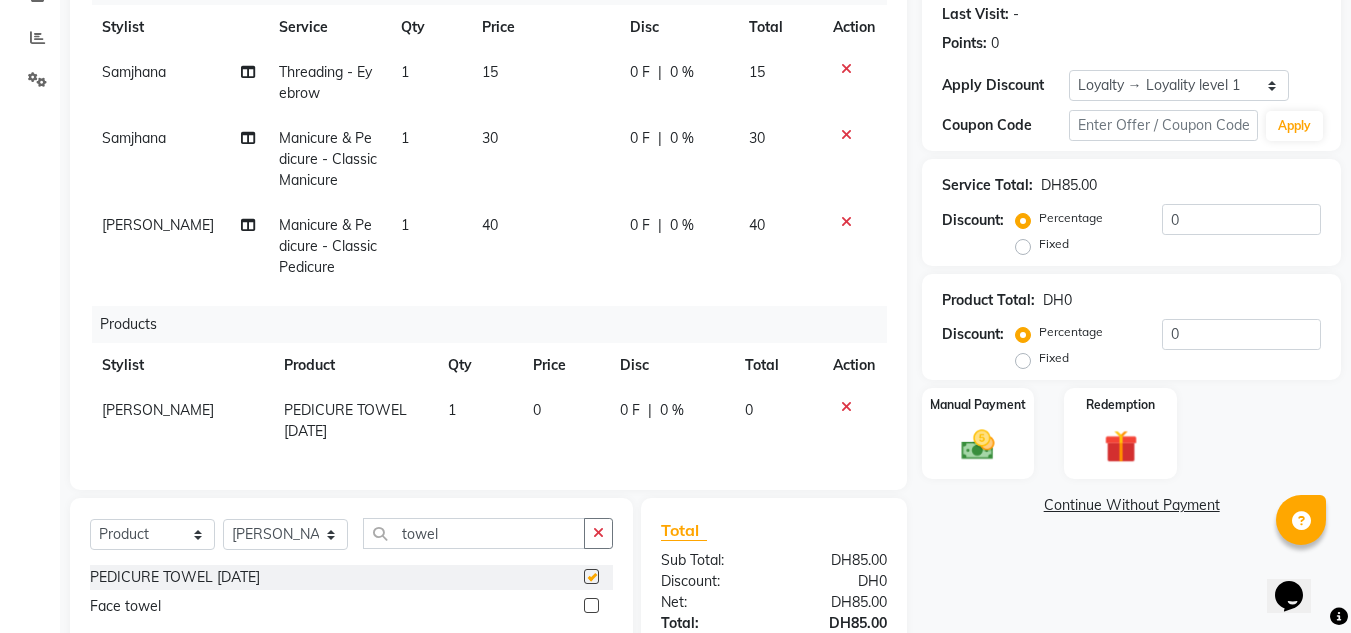 checkbox on "false" 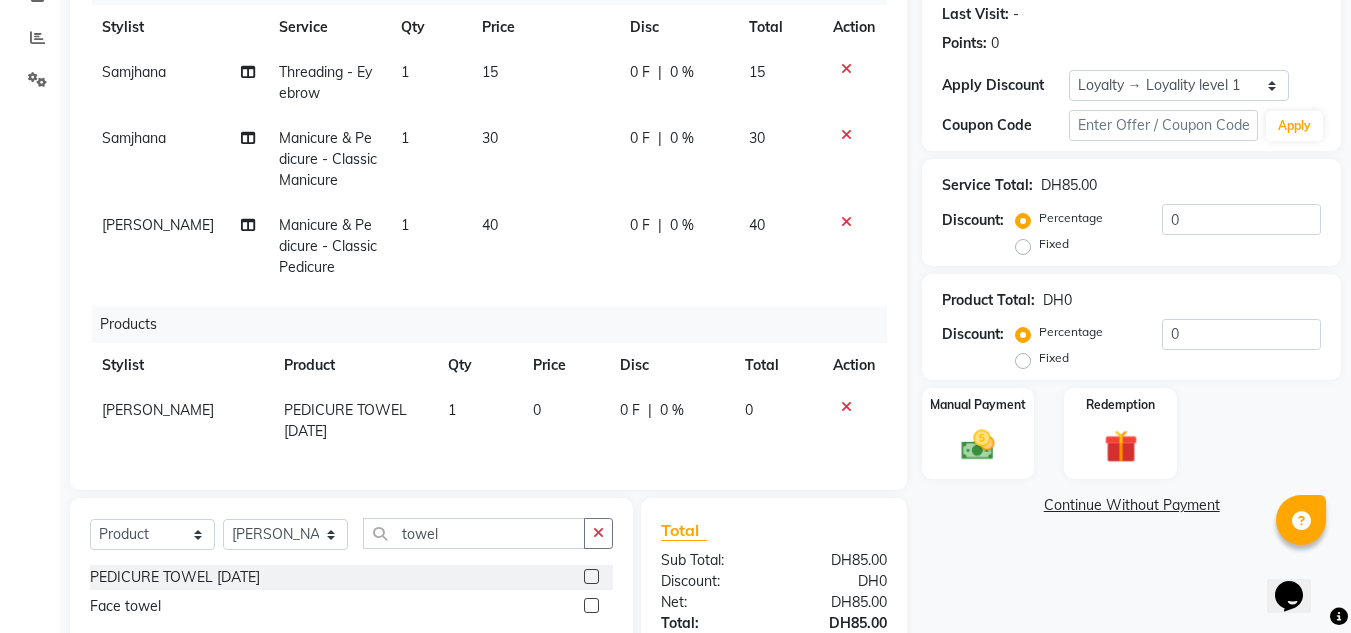 scroll, scrollTop: 17, scrollLeft: 0, axis: vertical 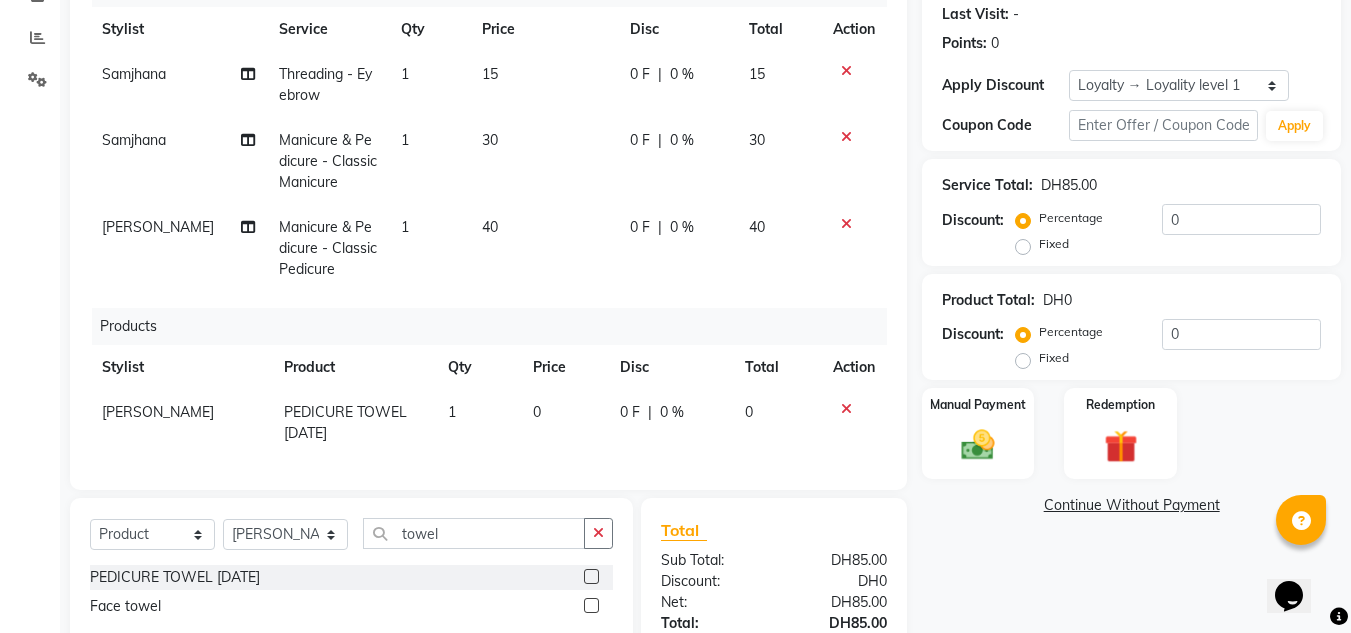 select on "36337" 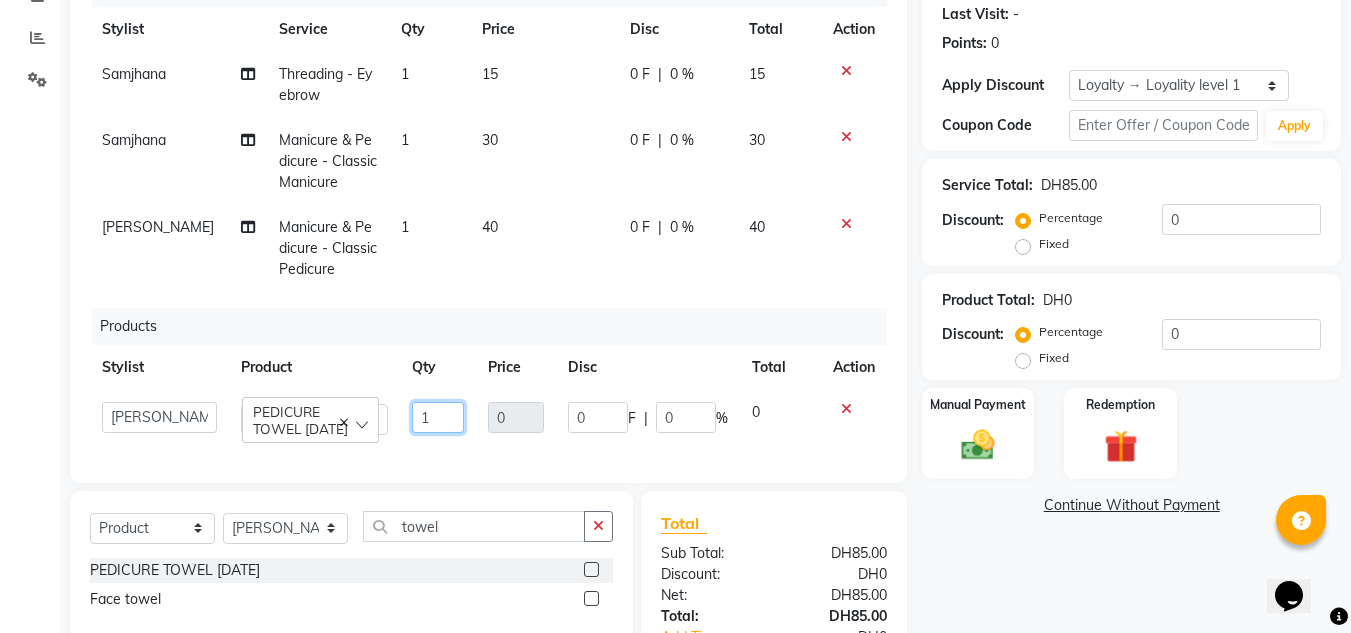 drag, startPoint x: 436, startPoint y: 410, endPoint x: 322, endPoint y: 423, distance: 114.73883 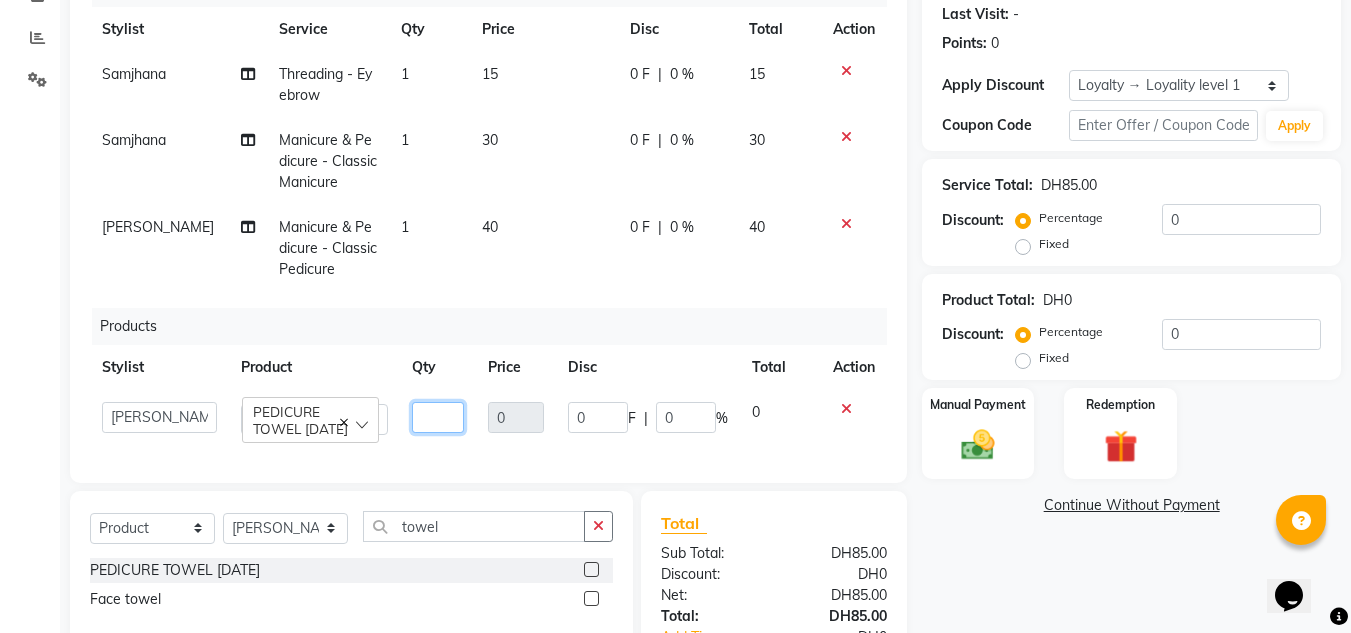 type on "2" 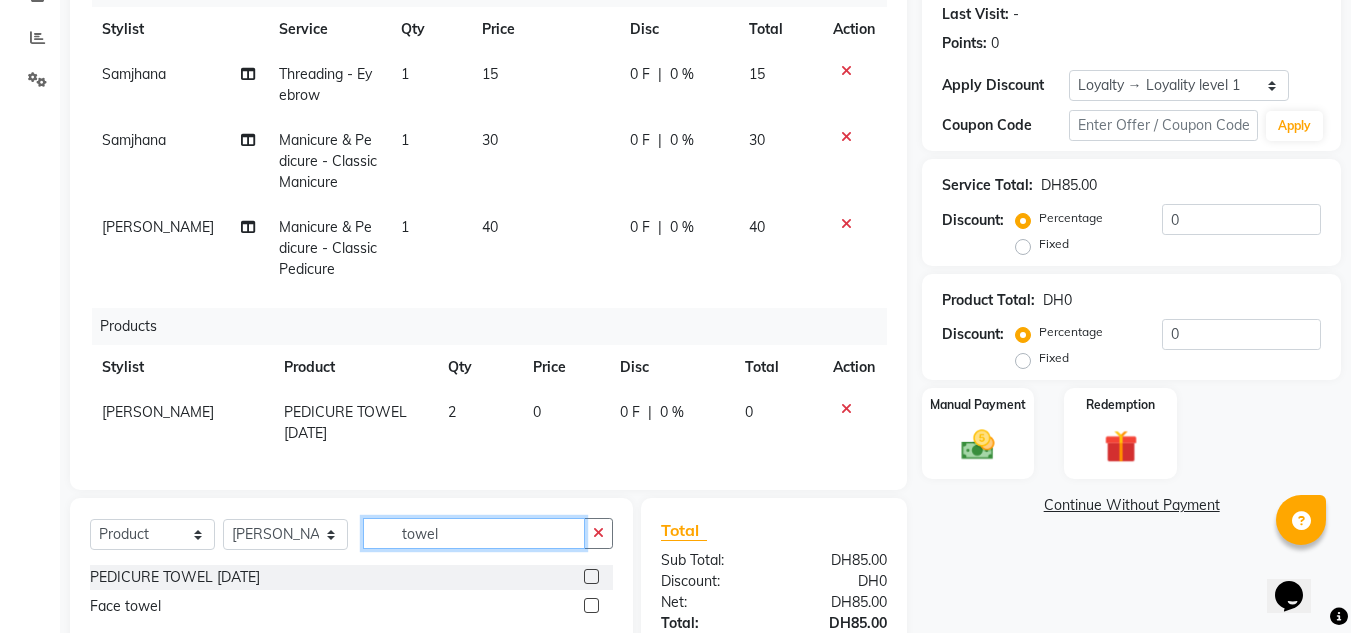 drag, startPoint x: 460, startPoint y: 529, endPoint x: 260, endPoint y: 529, distance: 200 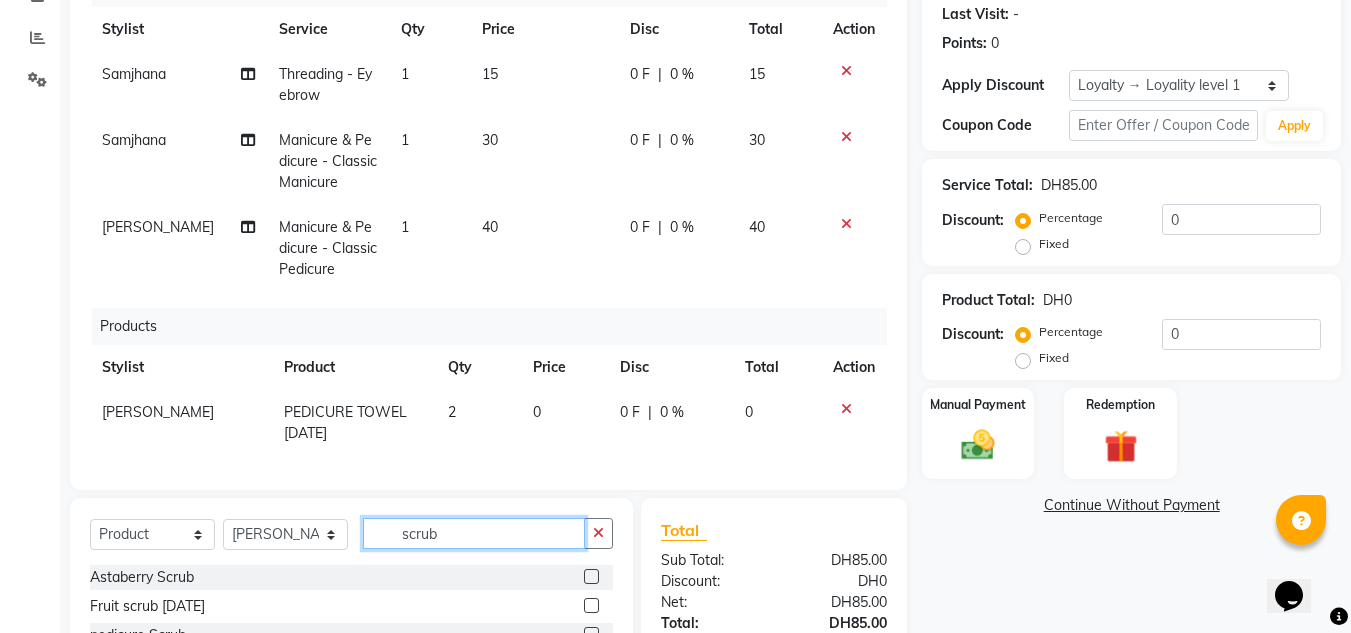 scroll, scrollTop: 17, scrollLeft: 0, axis: vertical 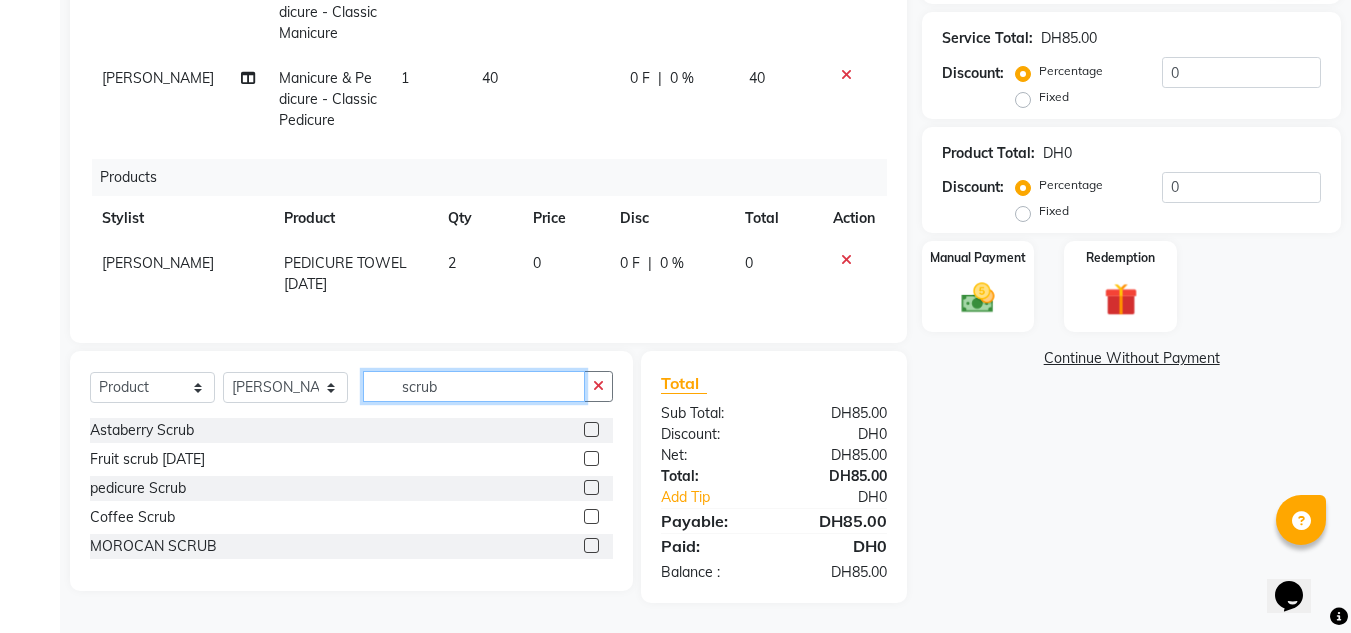 type on "scrub" 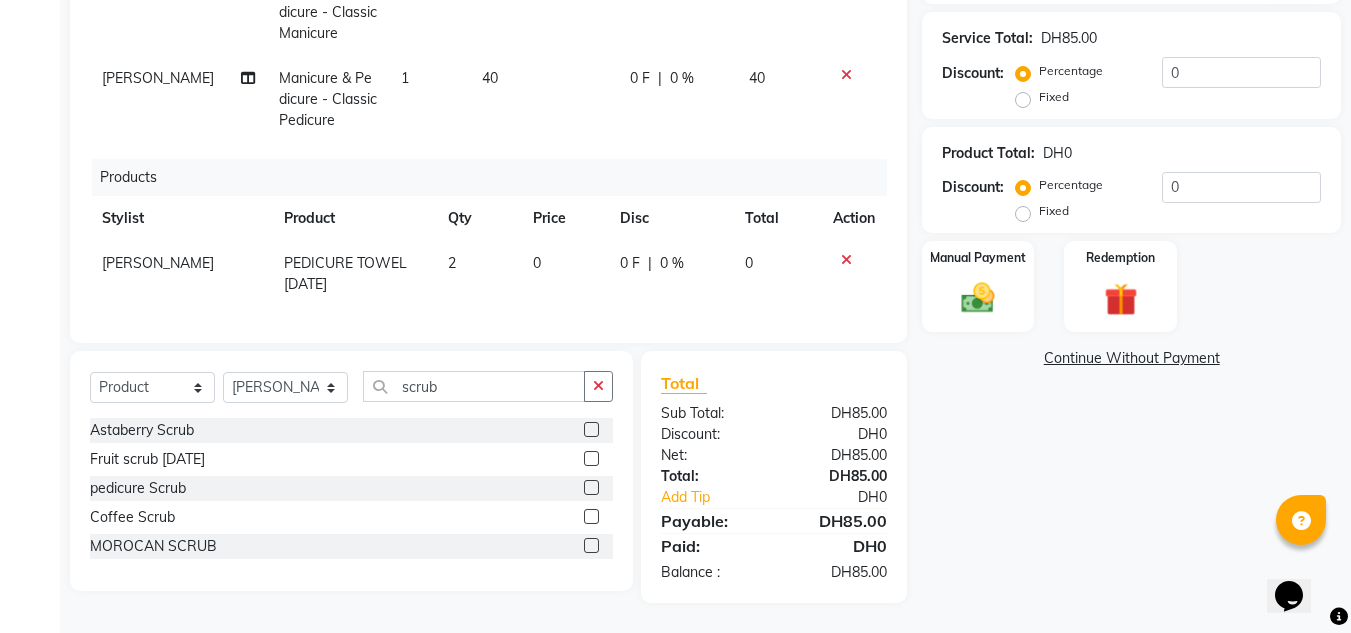 click 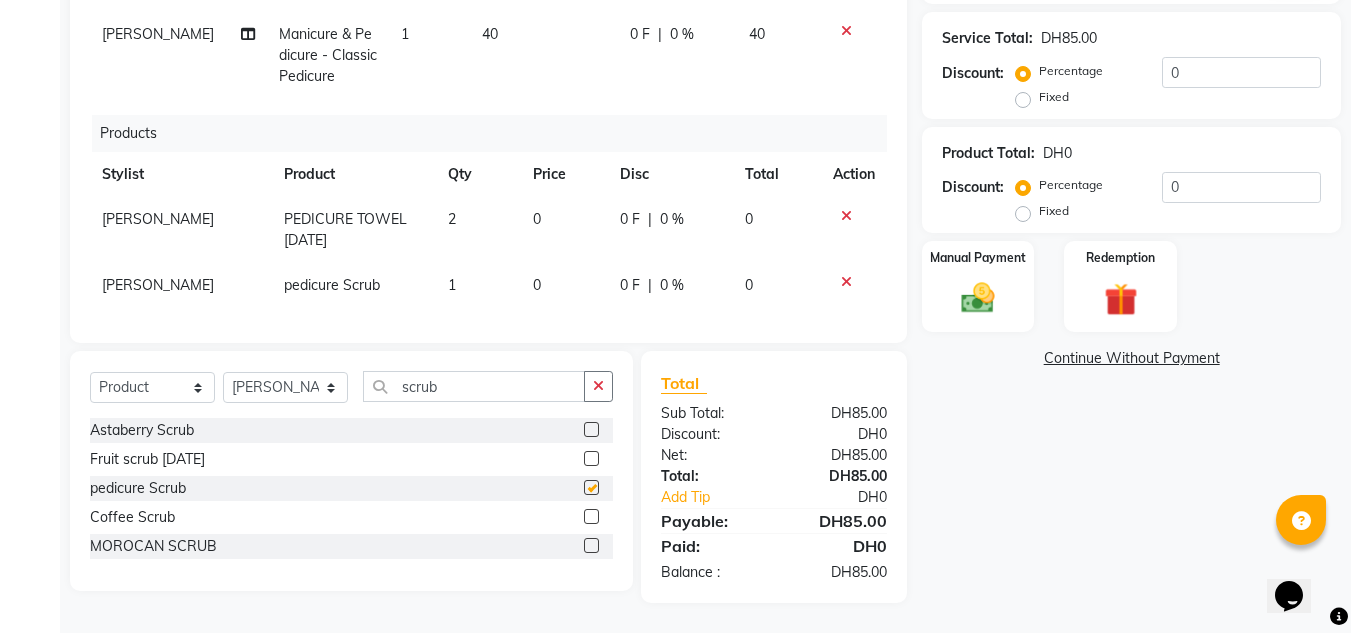scroll, scrollTop: 62, scrollLeft: 0, axis: vertical 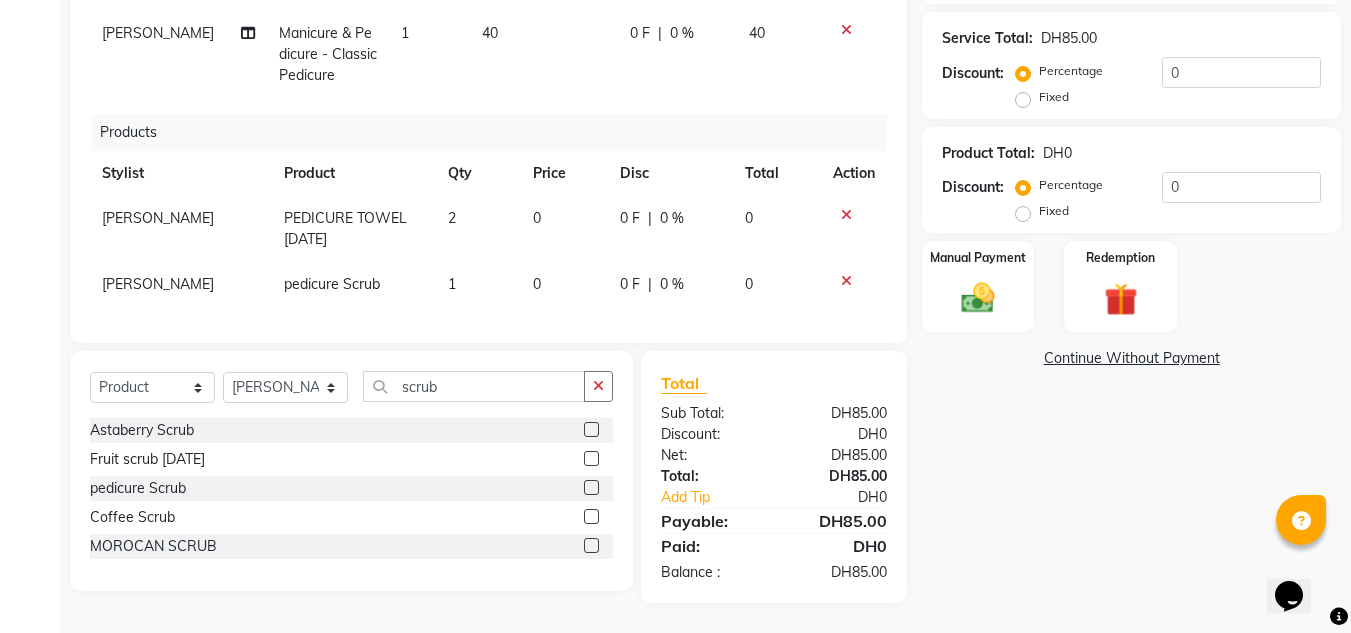 checkbox on "false" 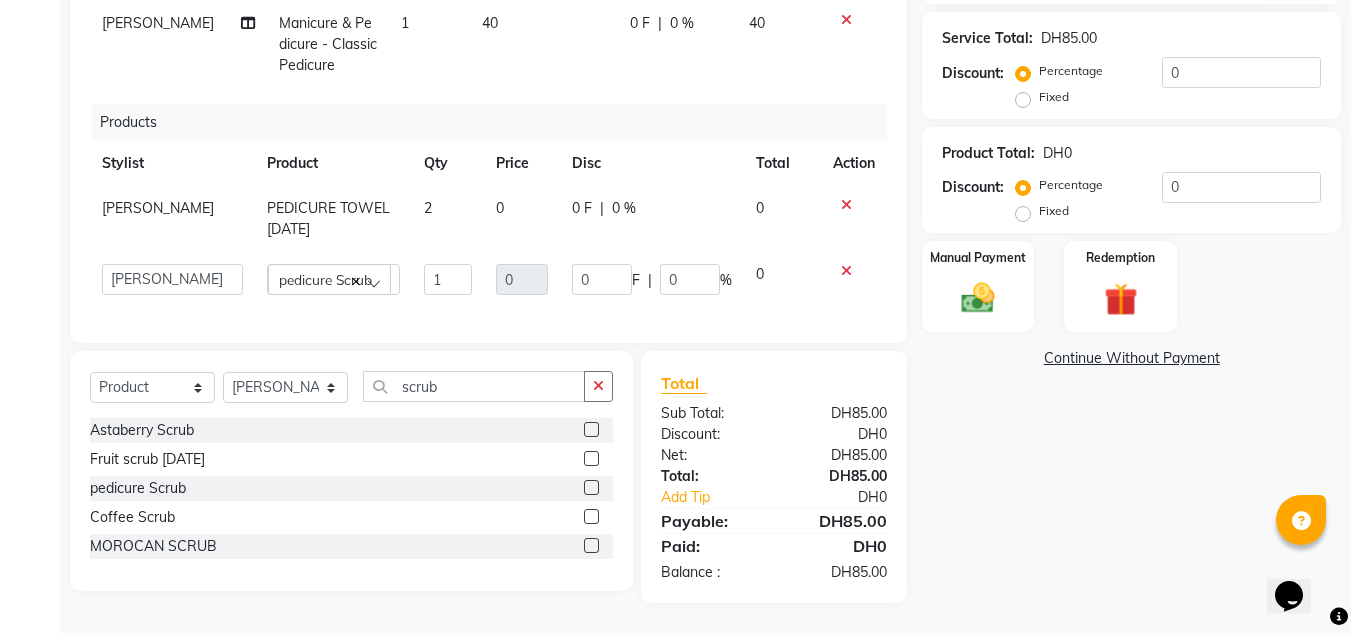 click on "1" 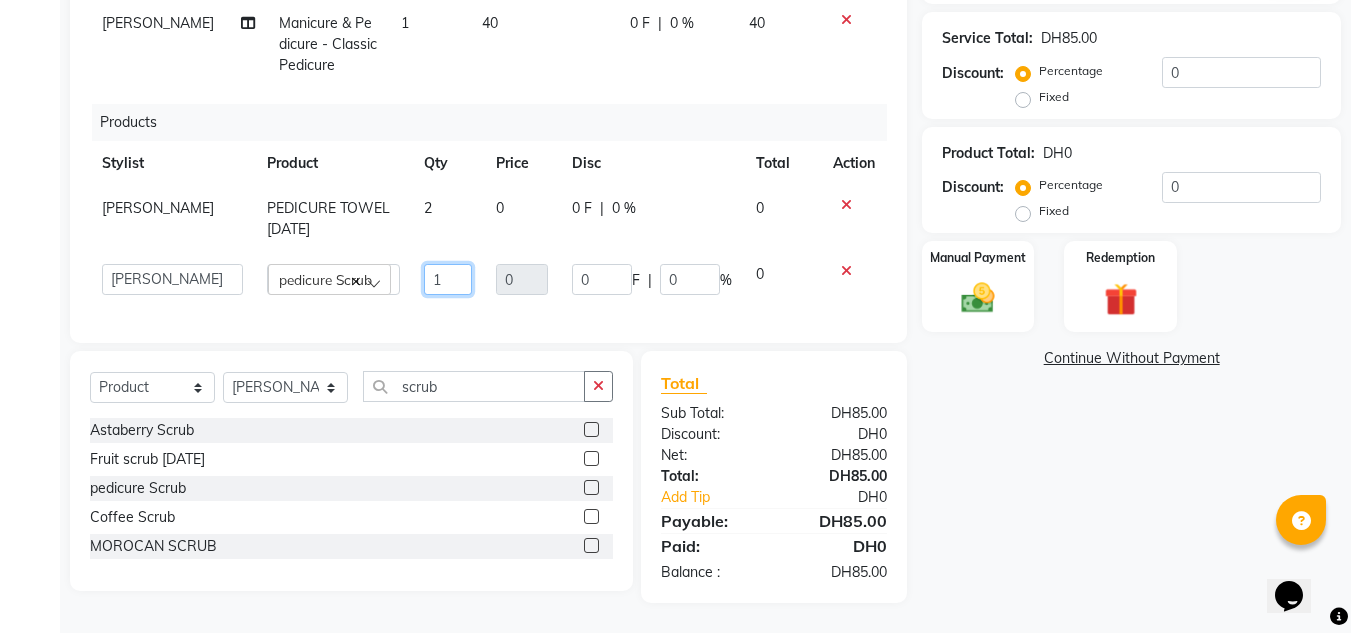 drag, startPoint x: 436, startPoint y: 273, endPoint x: 218, endPoint y: 286, distance: 218.38727 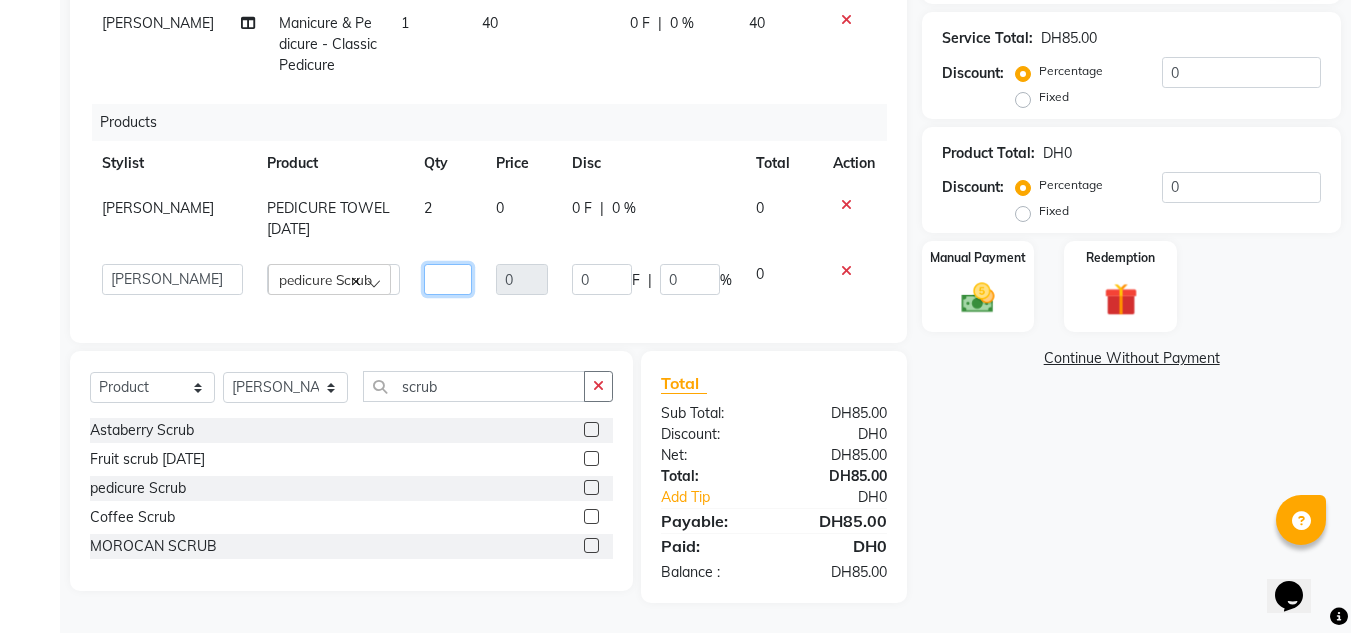 type on "2" 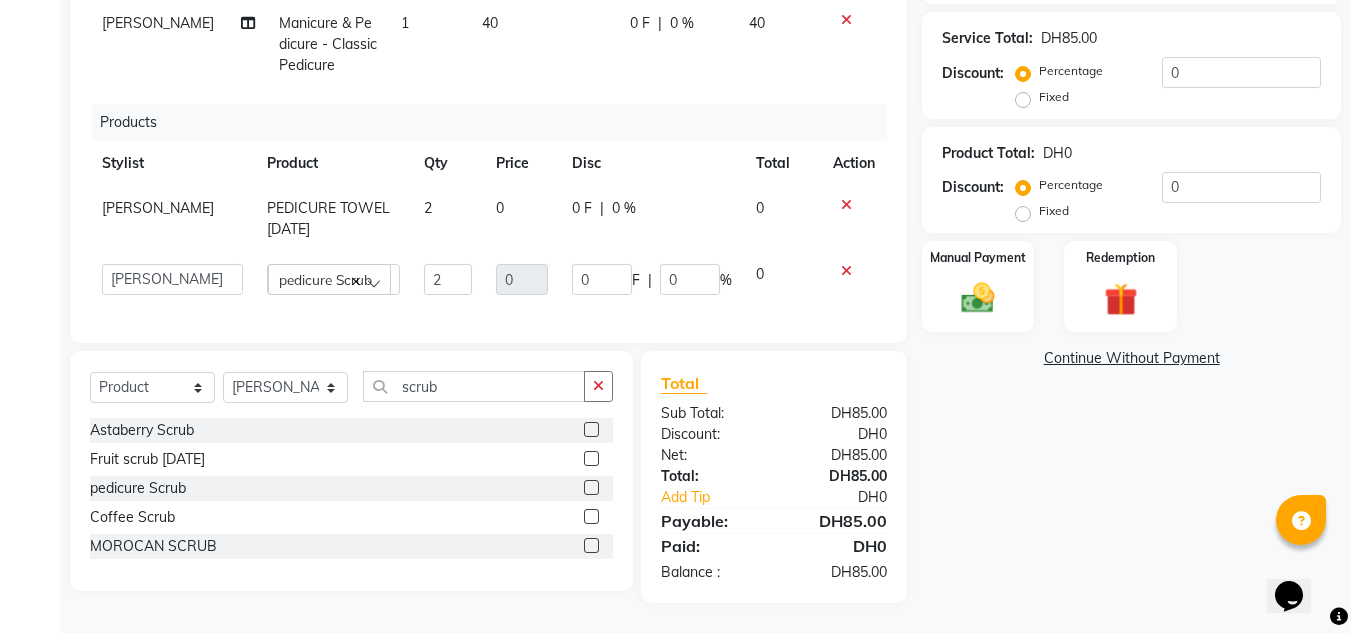 drag, startPoint x: 1185, startPoint y: 260, endPoint x: 1175, endPoint y: 276, distance: 18.867962 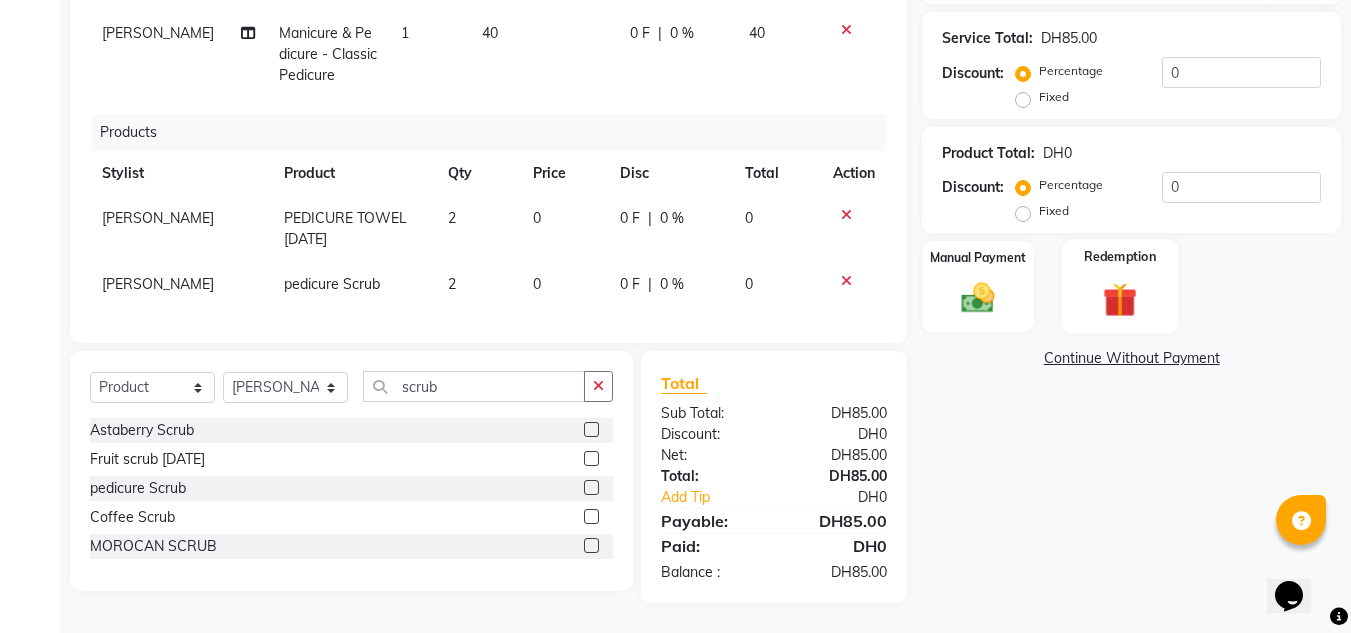 drag, startPoint x: 1163, startPoint y: 282, endPoint x: 1163, endPoint y: 319, distance: 37 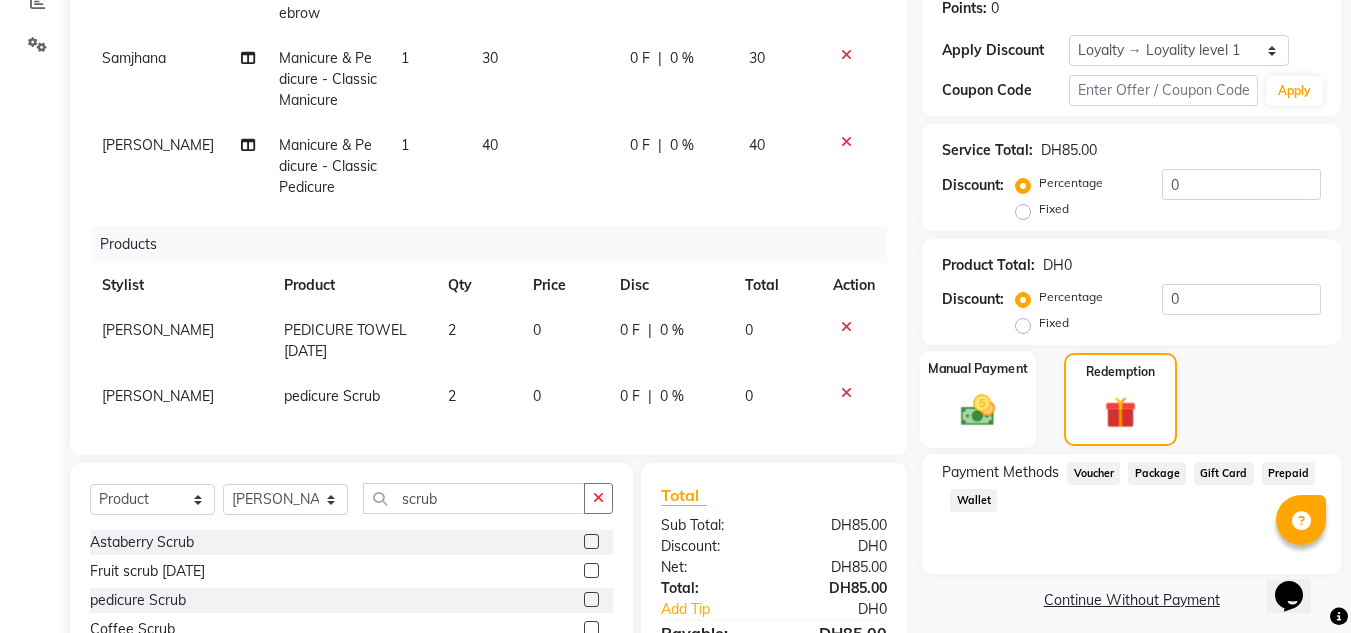 scroll, scrollTop: 425, scrollLeft: 0, axis: vertical 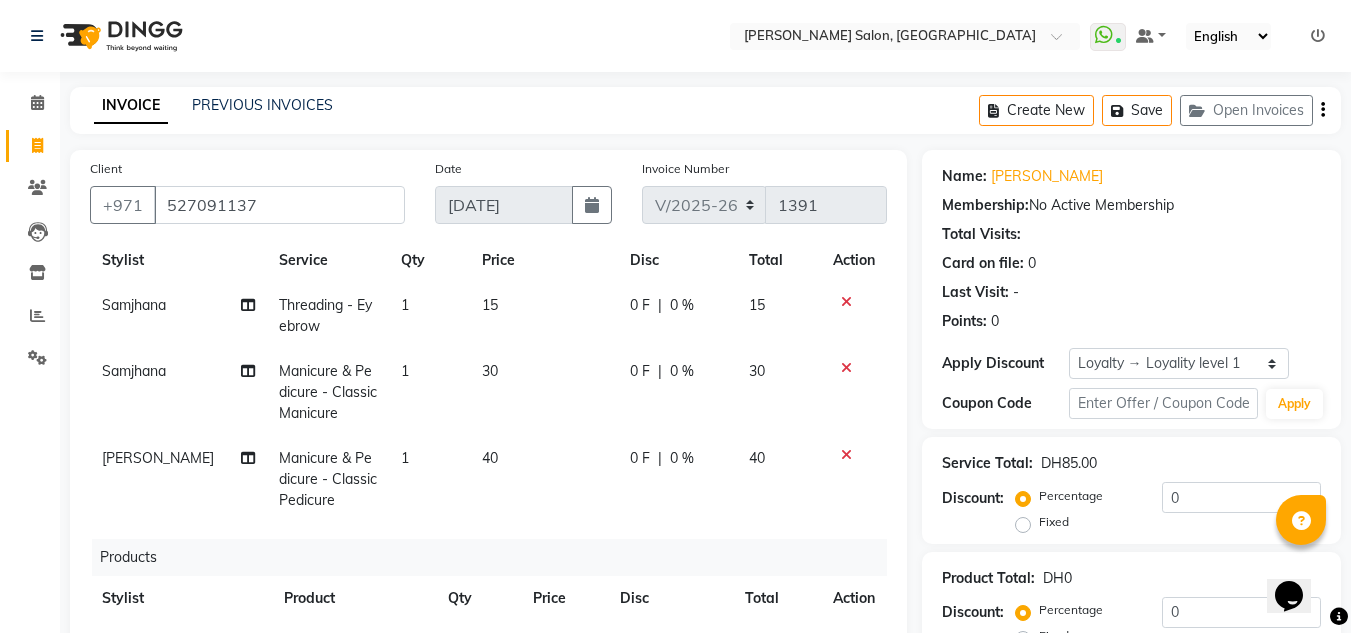 click 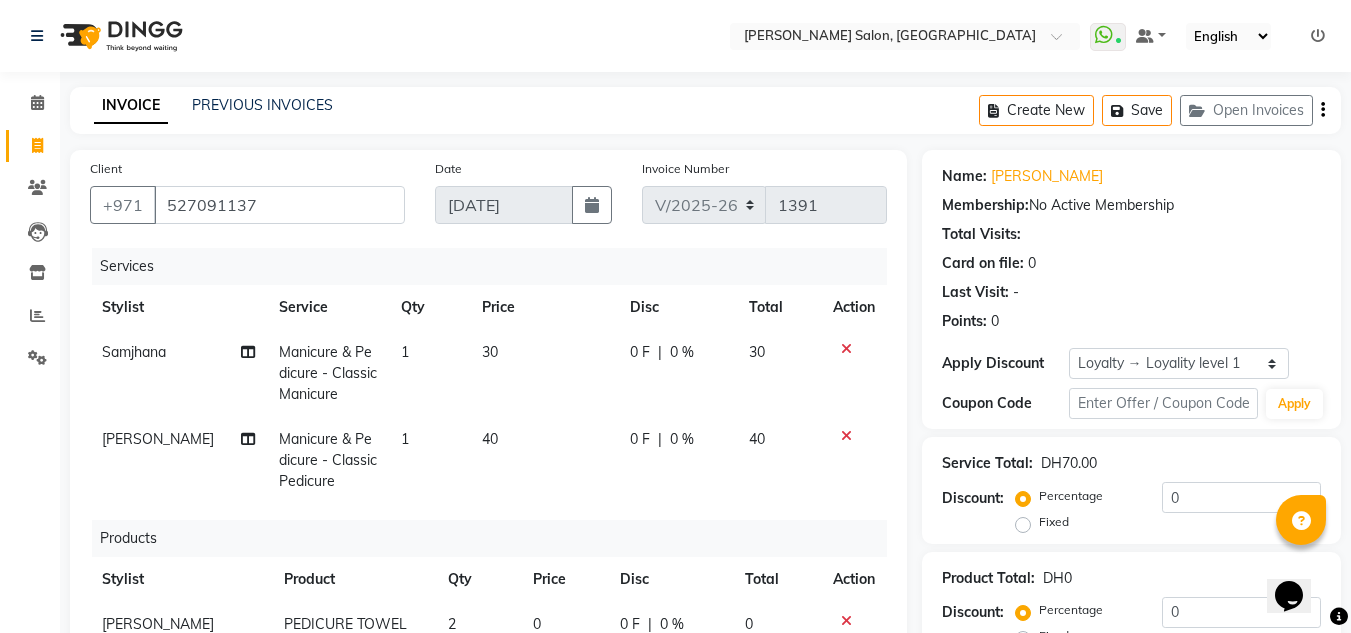 scroll, scrollTop: 0, scrollLeft: 0, axis: both 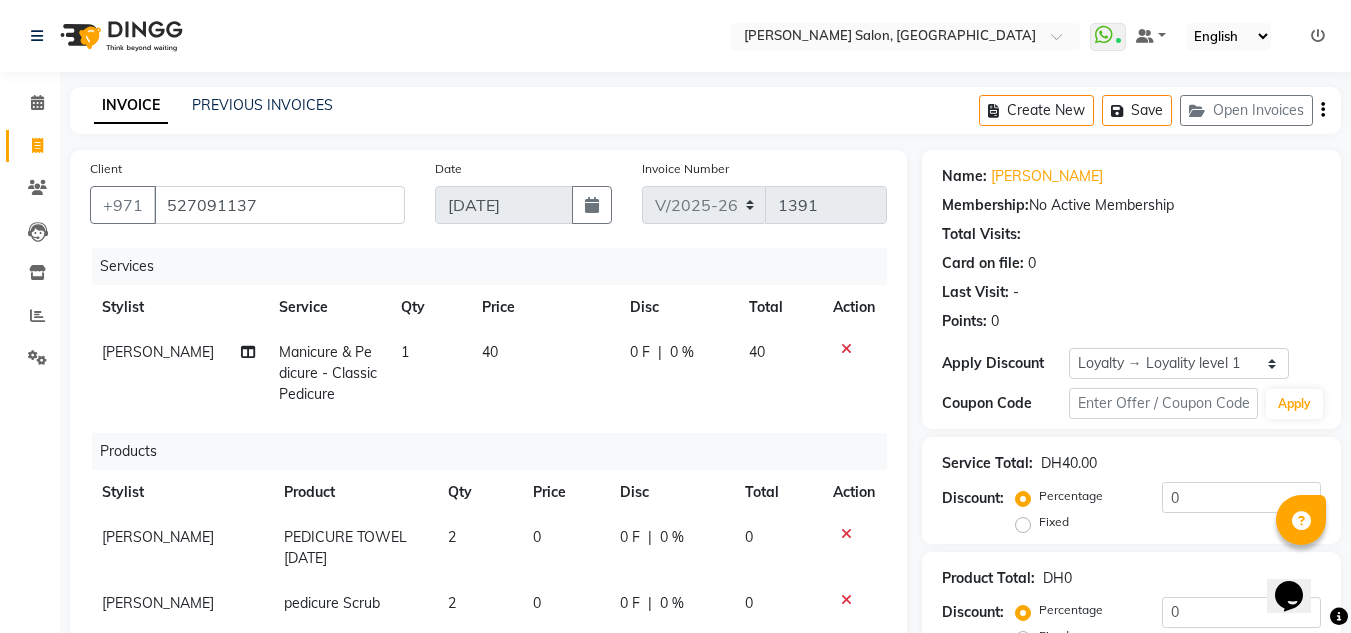 click 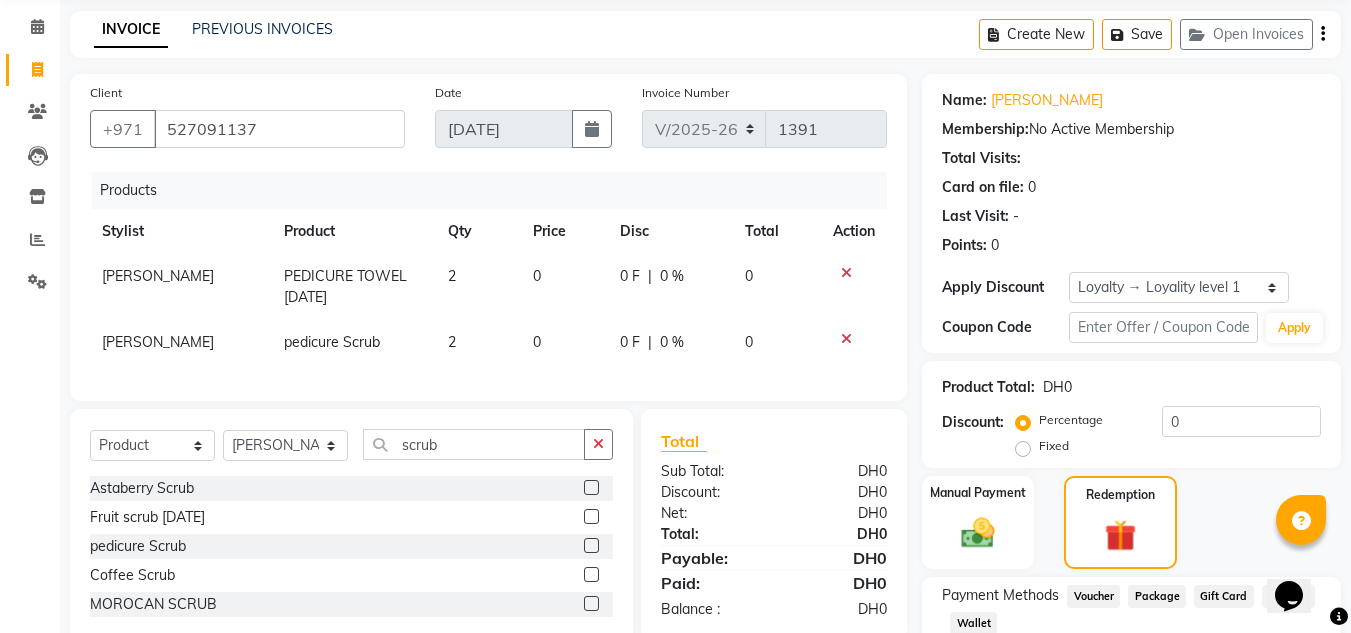 scroll, scrollTop: 211, scrollLeft: 0, axis: vertical 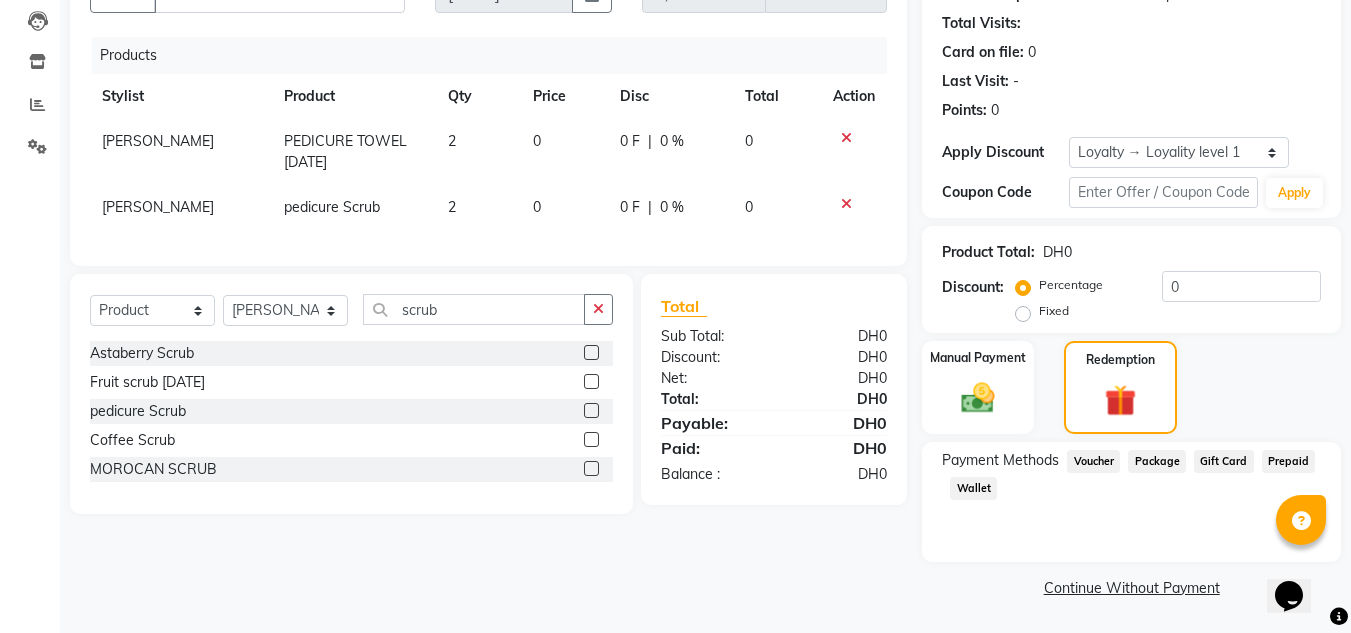 click 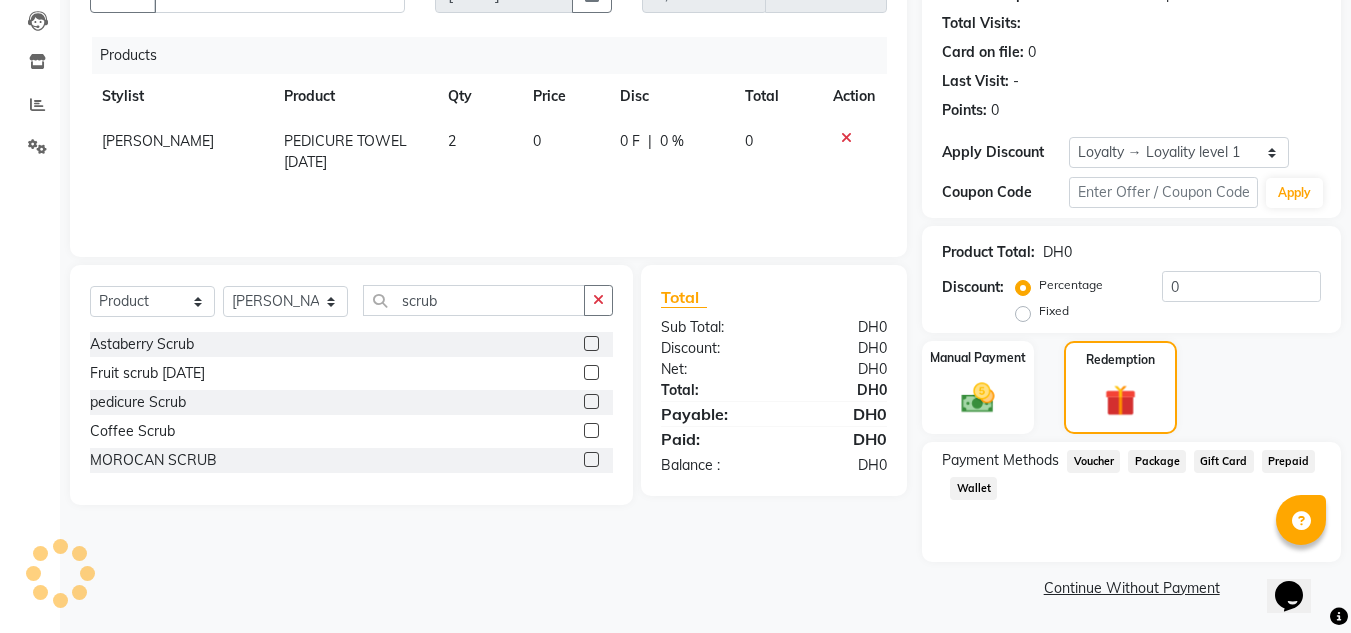 click 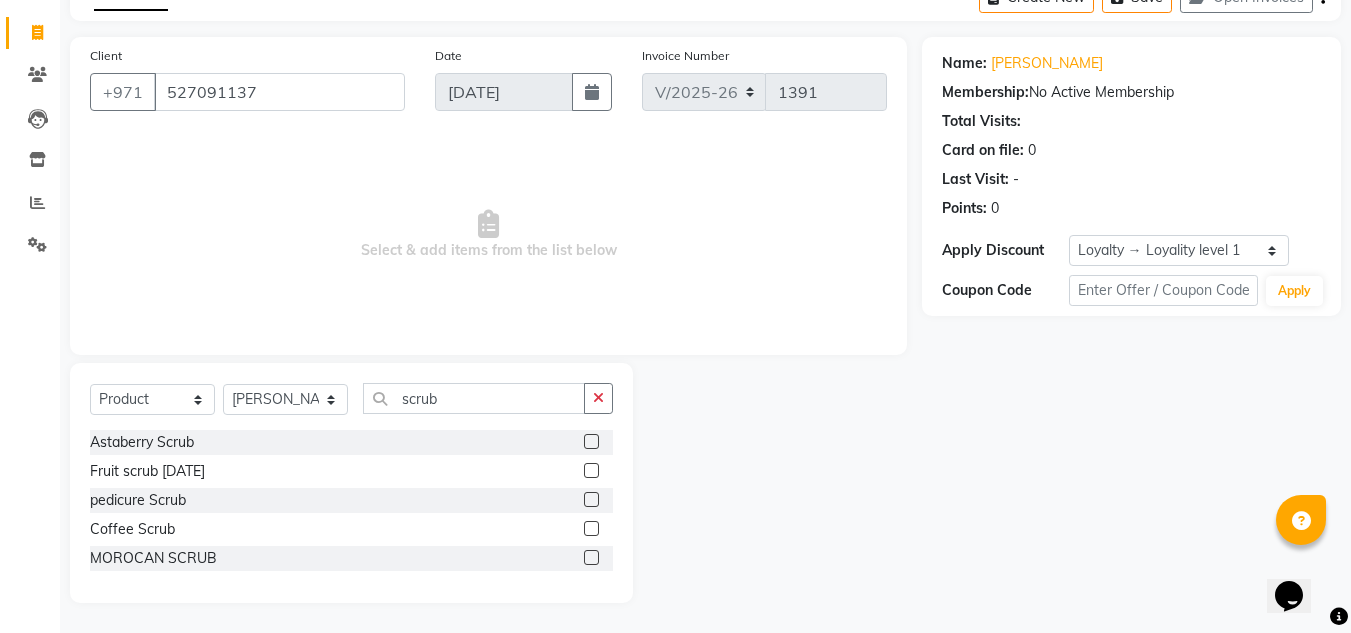 scroll, scrollTop: 113, scrollLeft: 0, axis: vertical 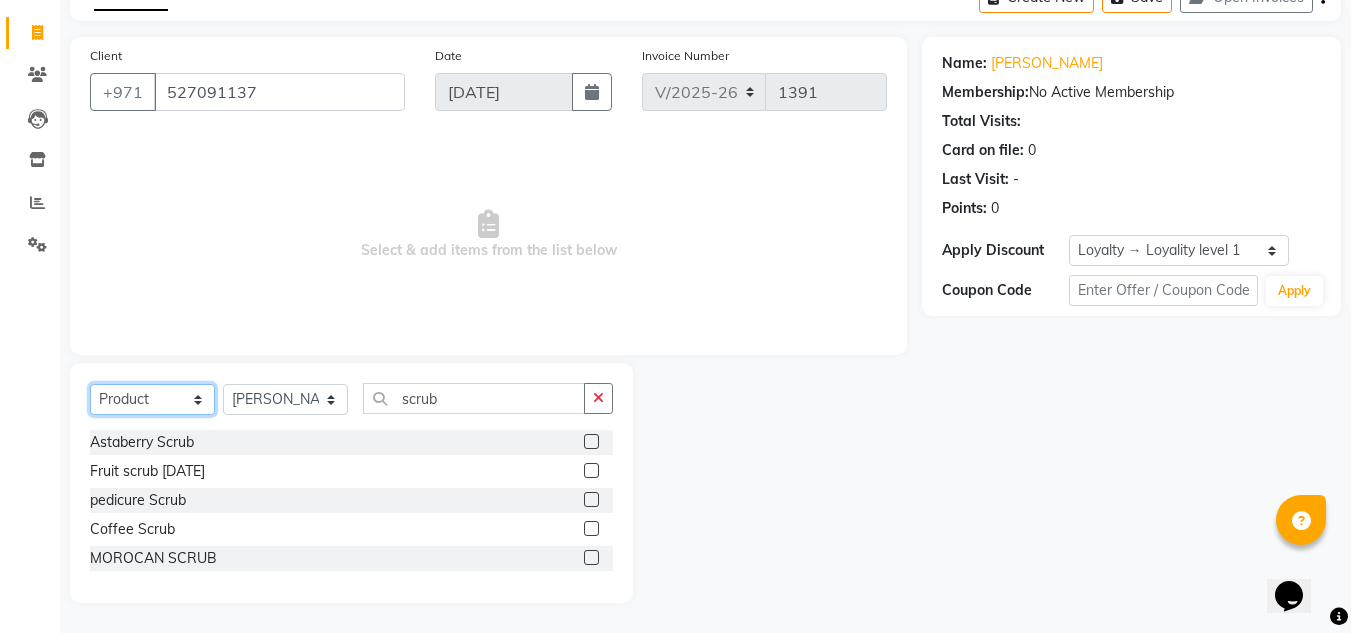 click on "Select  Service  Product  Membership  Package Voucher Prepaid Gift Card" 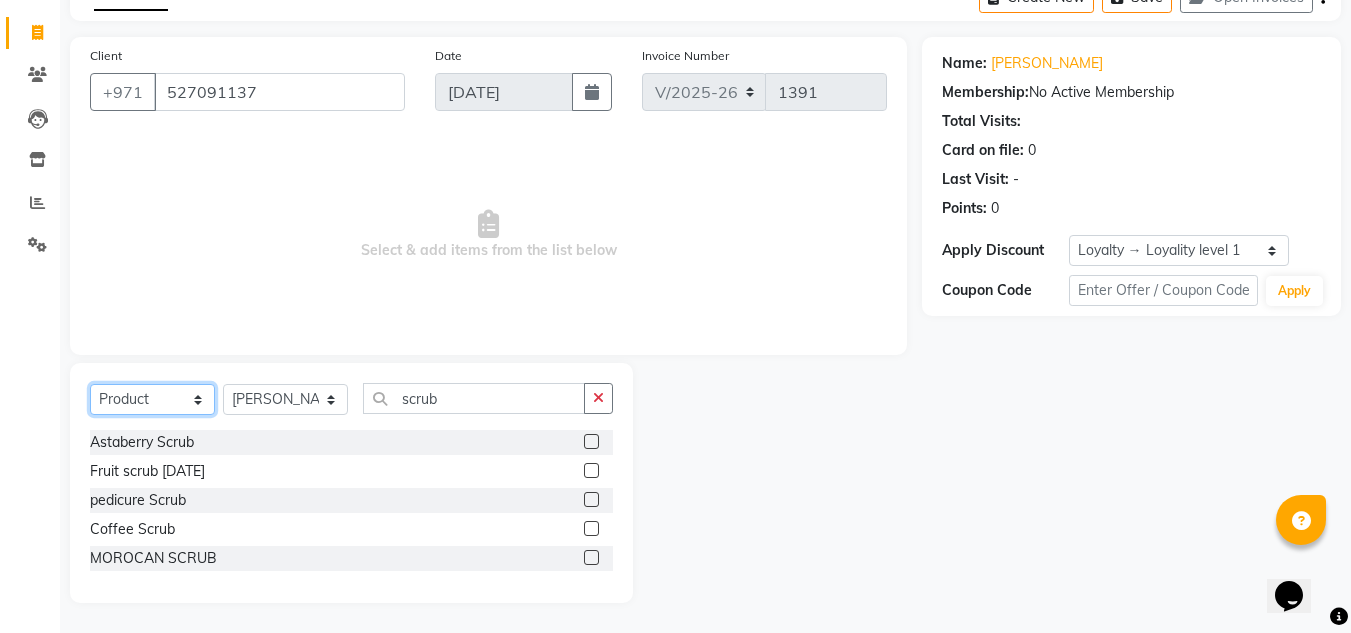select on "package" 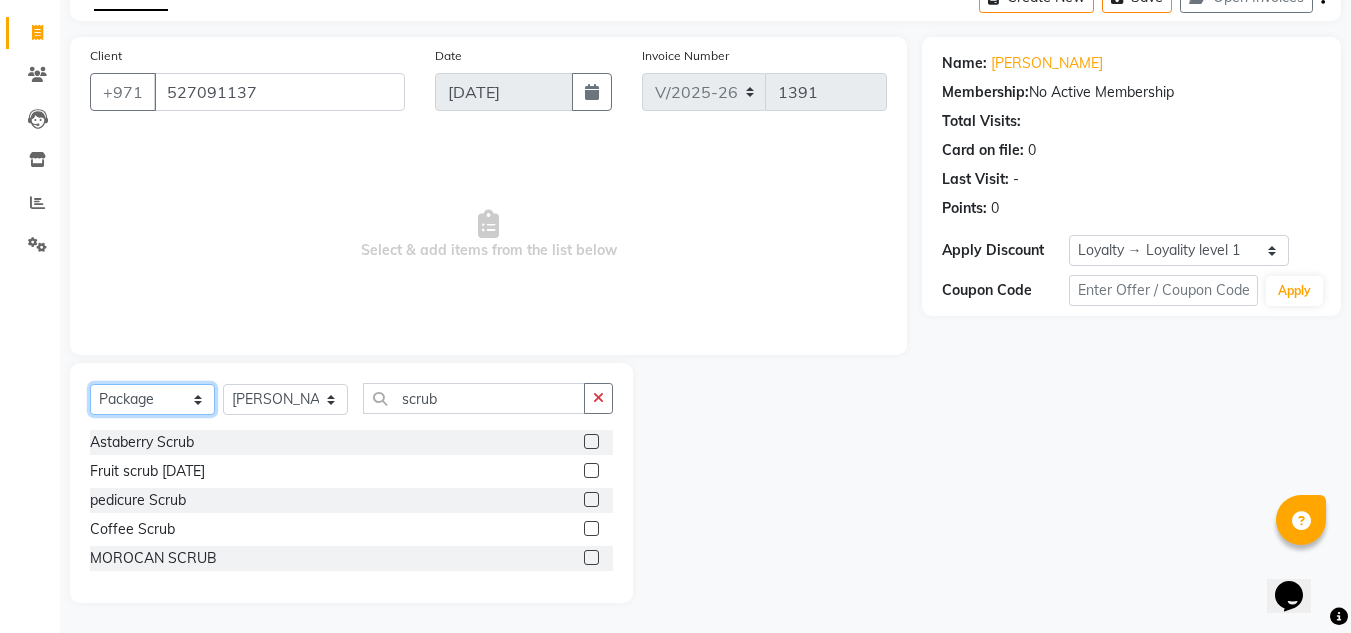 click on "Select  Service  Product  Membership  Package Voucher Prepaid Gift Card" 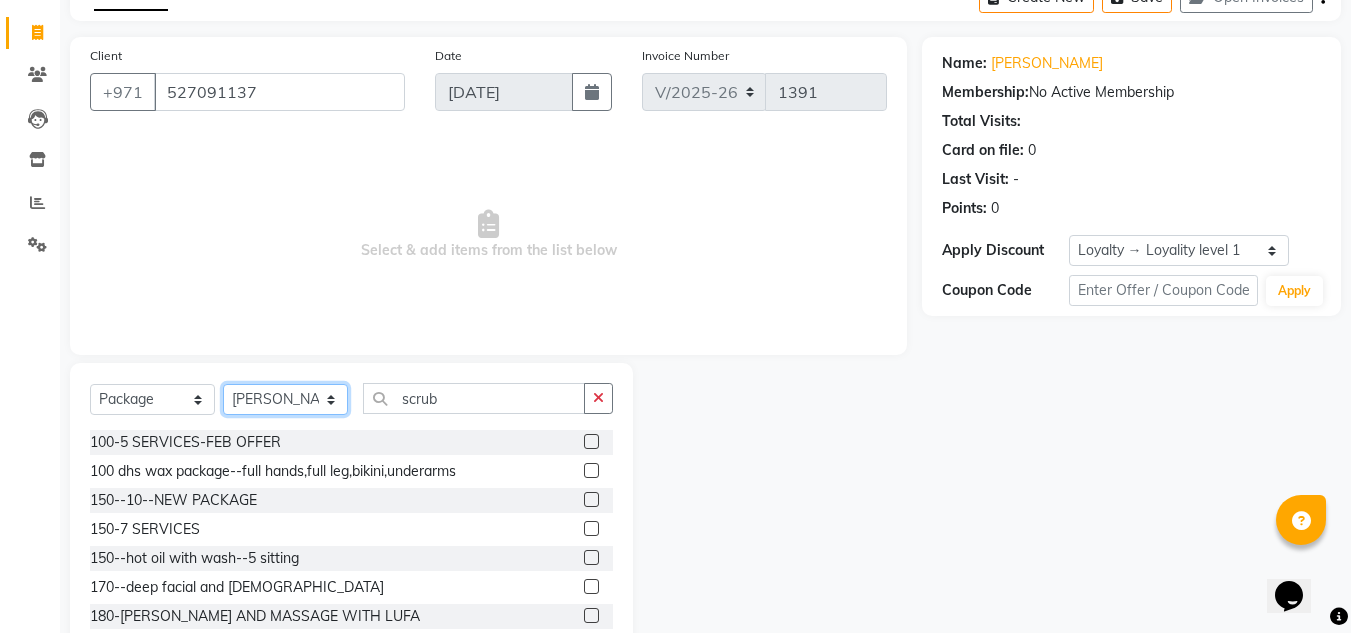 drag, startPoint x: 265, startPoint y: 398, endPoint x: 270, endPoint y: 387, distance: 12.083046 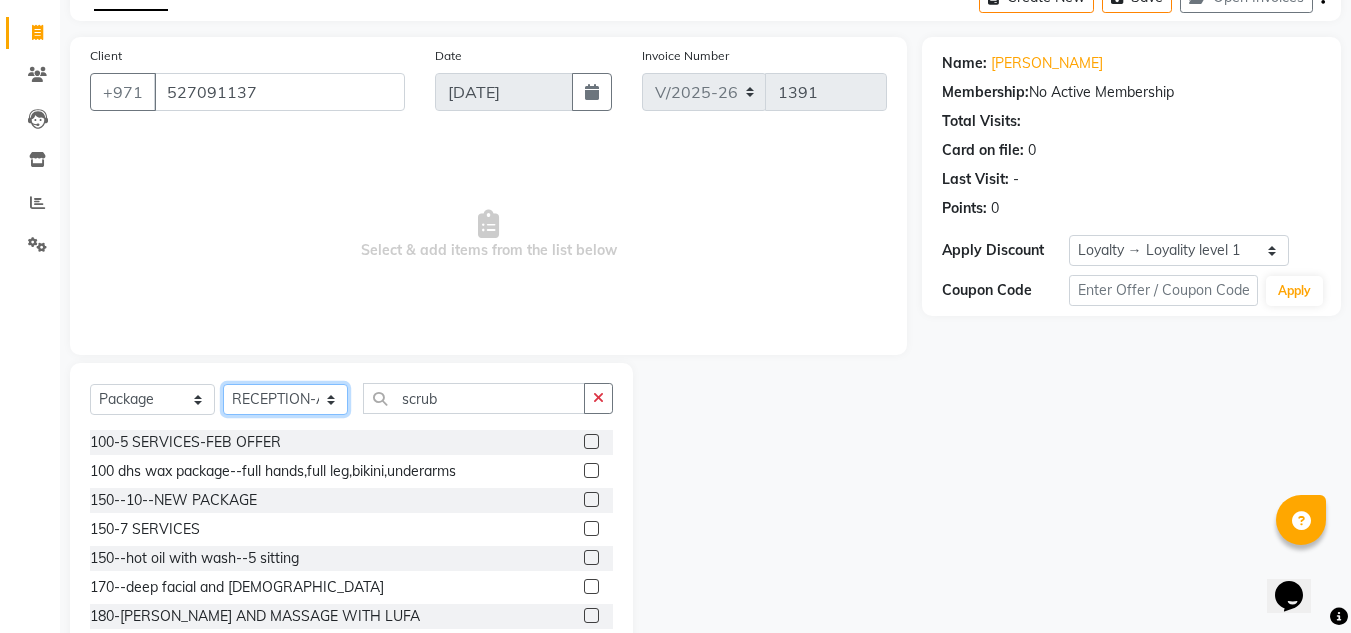 click on "Select Stylist ABUSHAGARA Kavita Laxmi Management [PERSON_NAME] RECEPTION-ALWAHDA [PERSON_NAME] SALON [PERSON_NAME] trial" 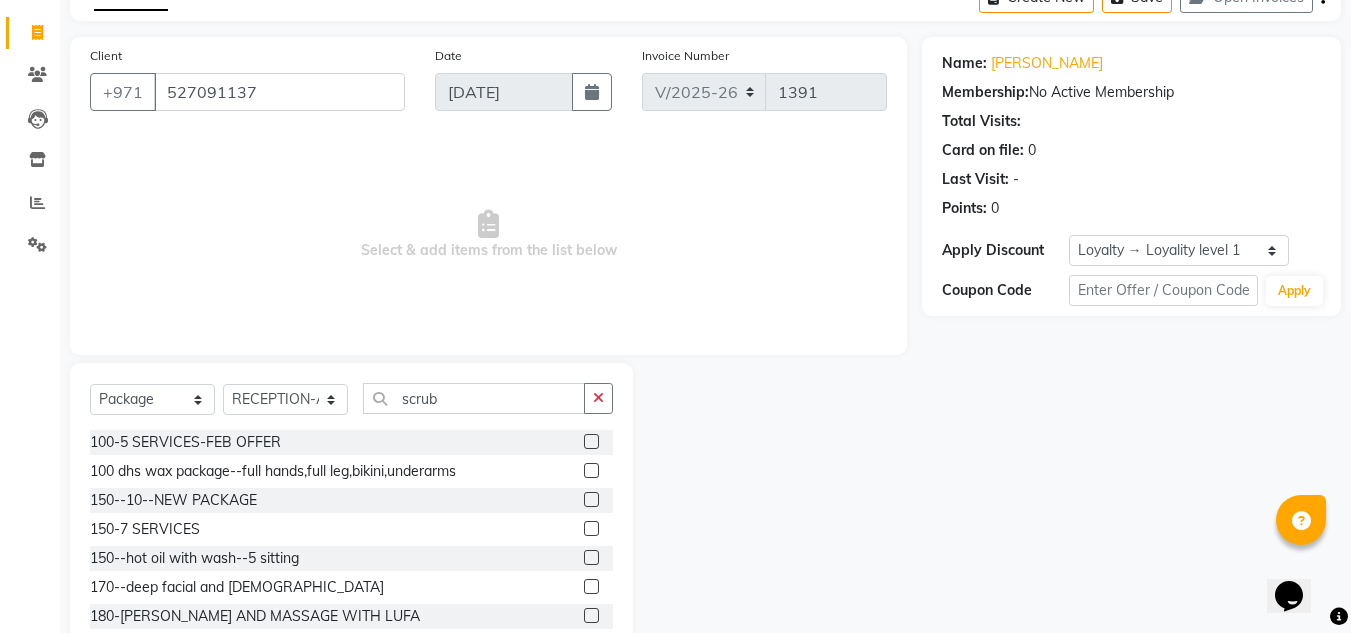 click 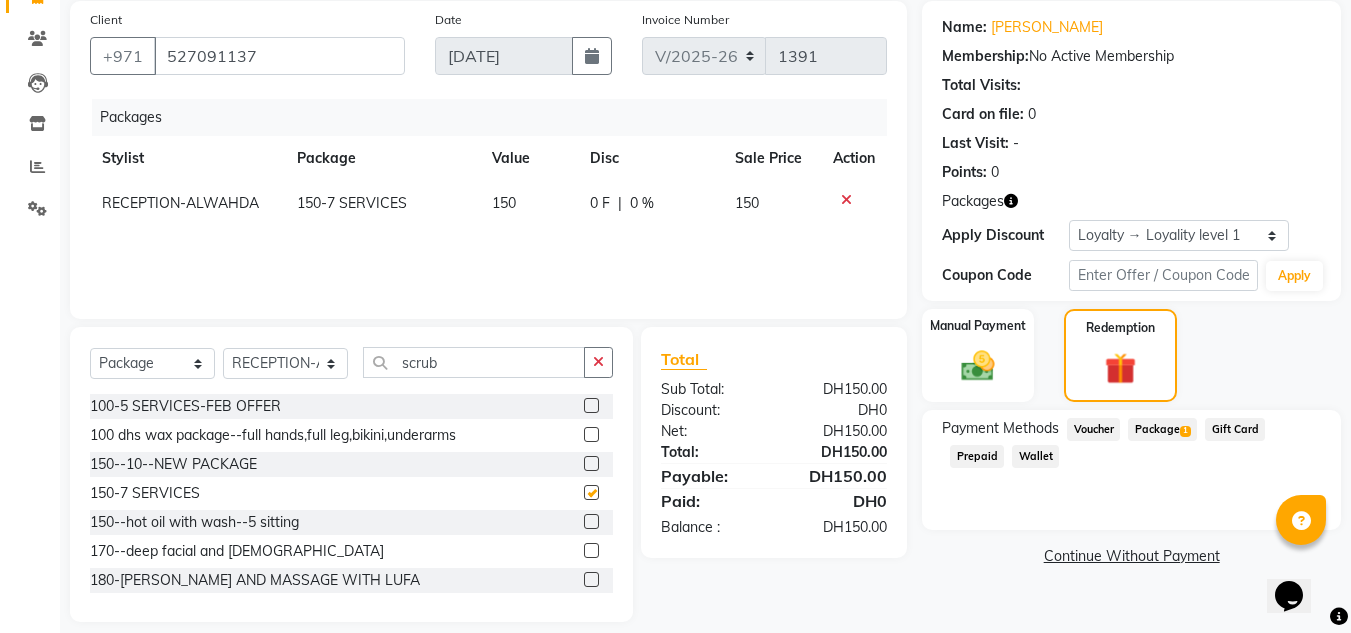 scroll, scrollTop: 168, scrollLeft: 0, axis: vertical 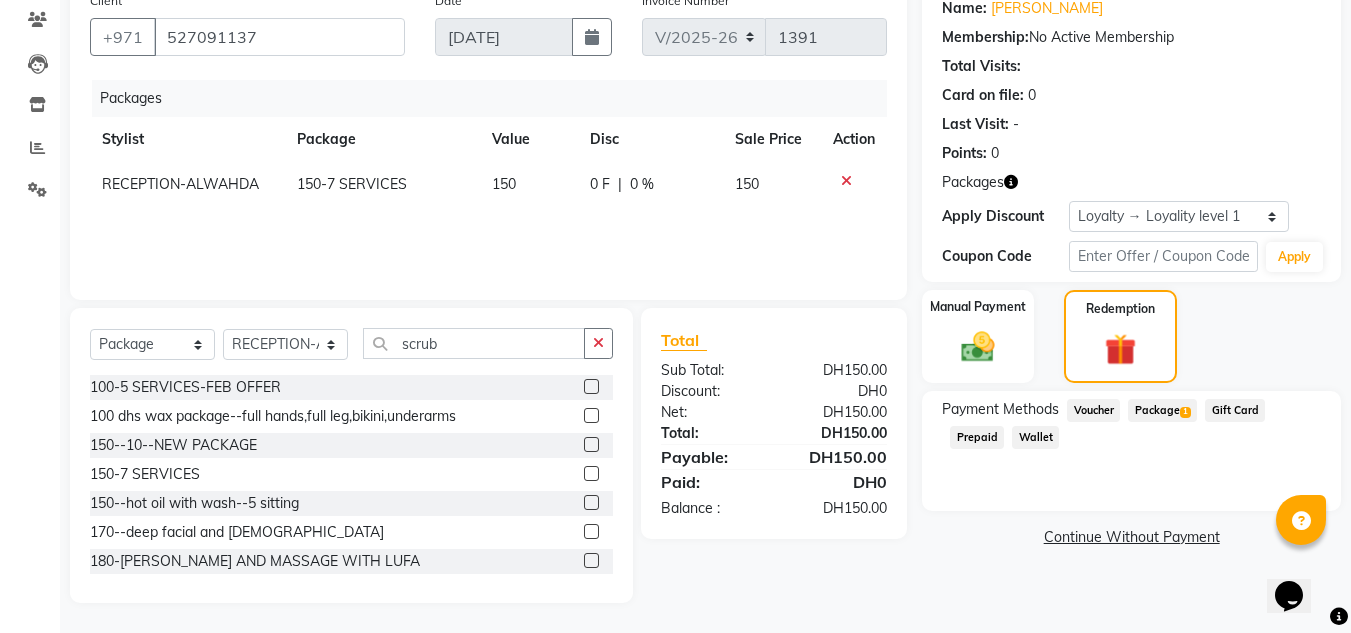 checkbox on "false" 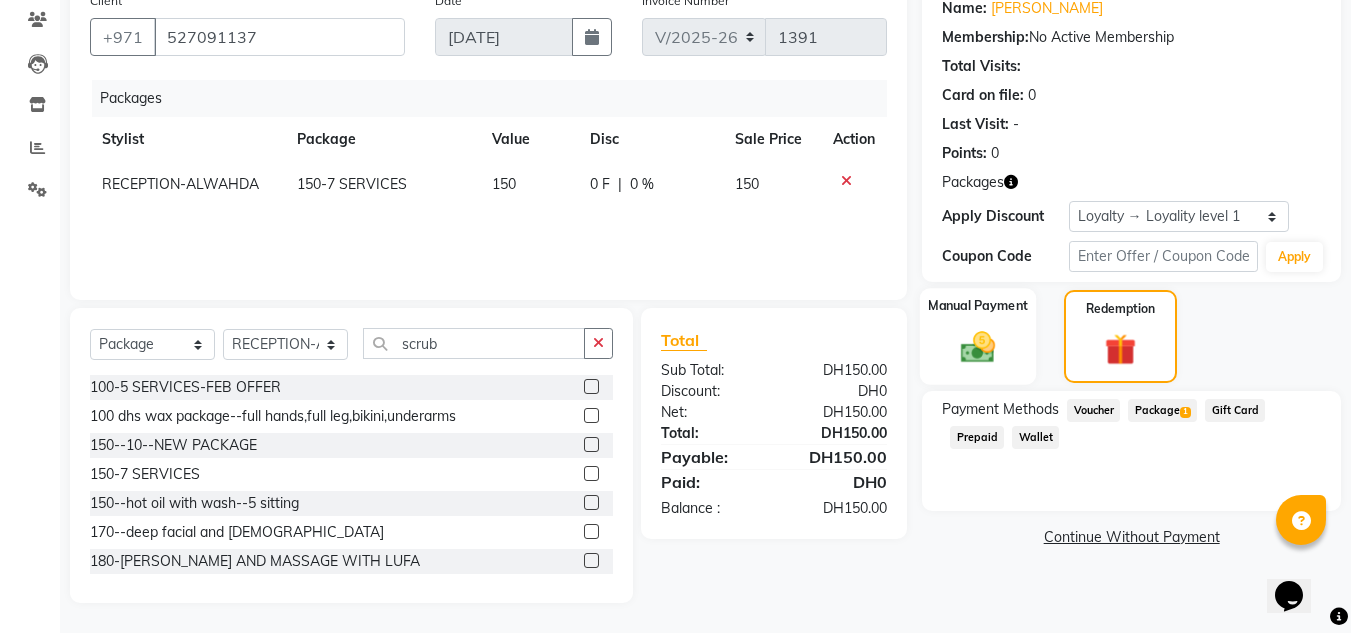 click on "Manual Payment" 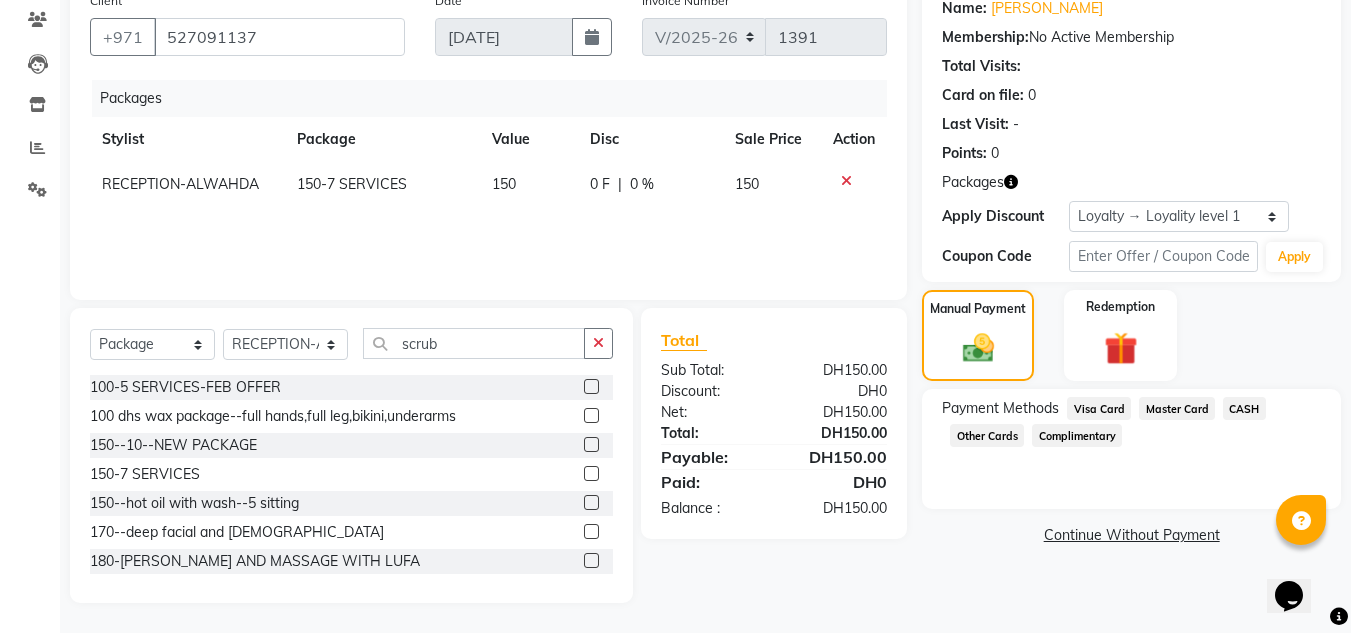 click on "CASH" 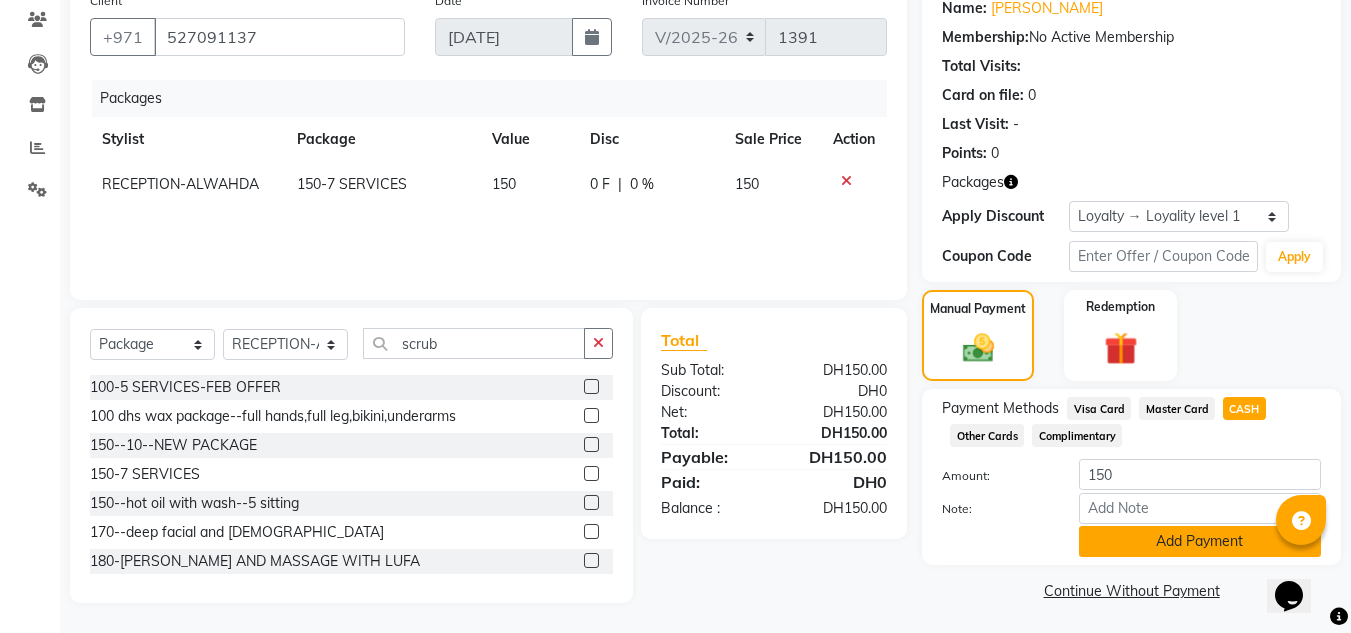 click on "Add Payment" 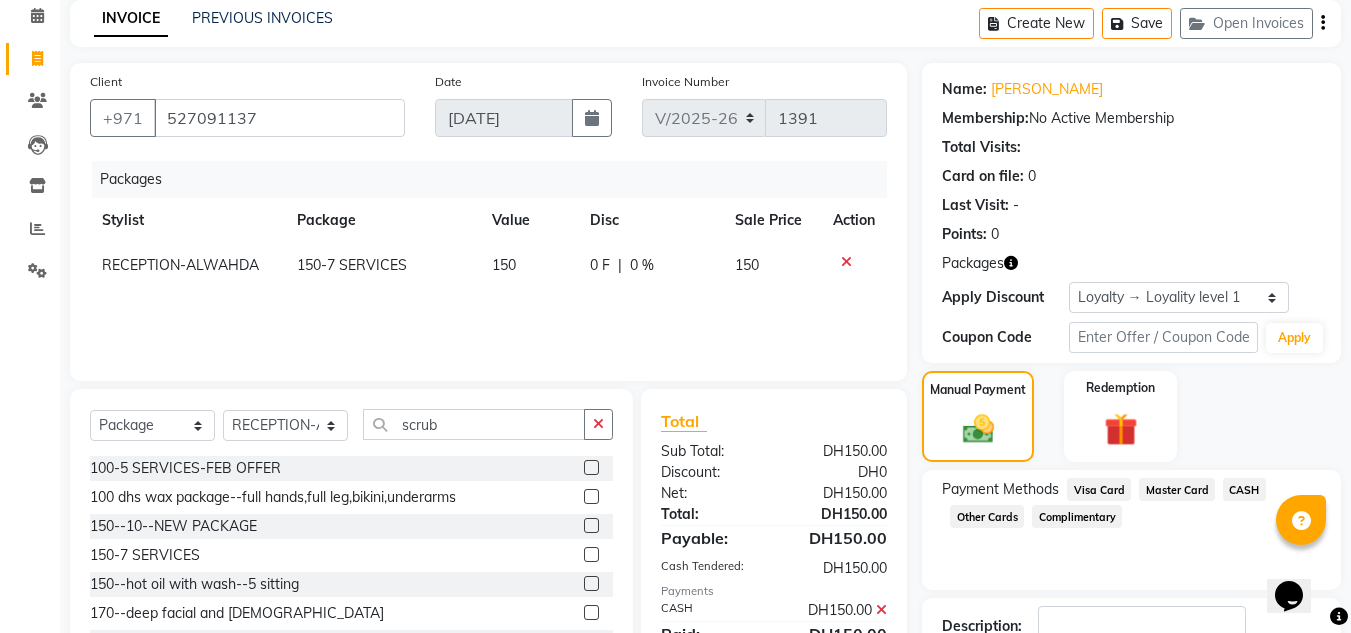 scroll, scrollTop: 274, scrollLeft: 0, axis: vertical 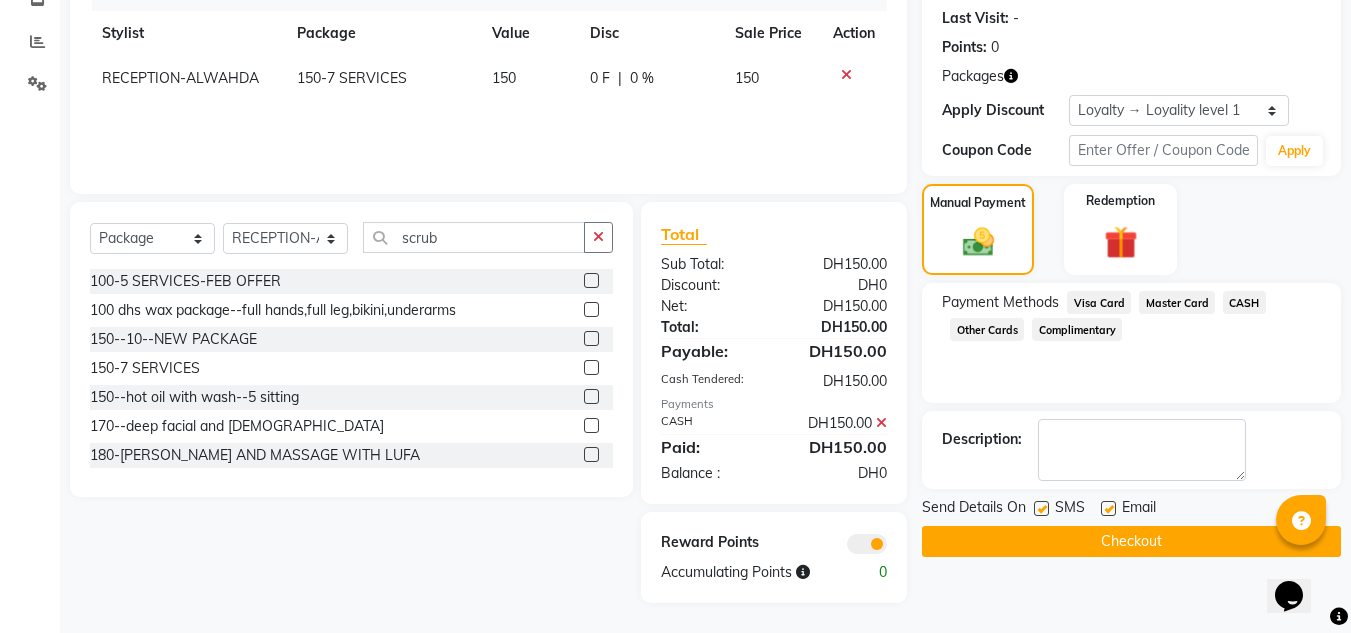 click on "Checkout" 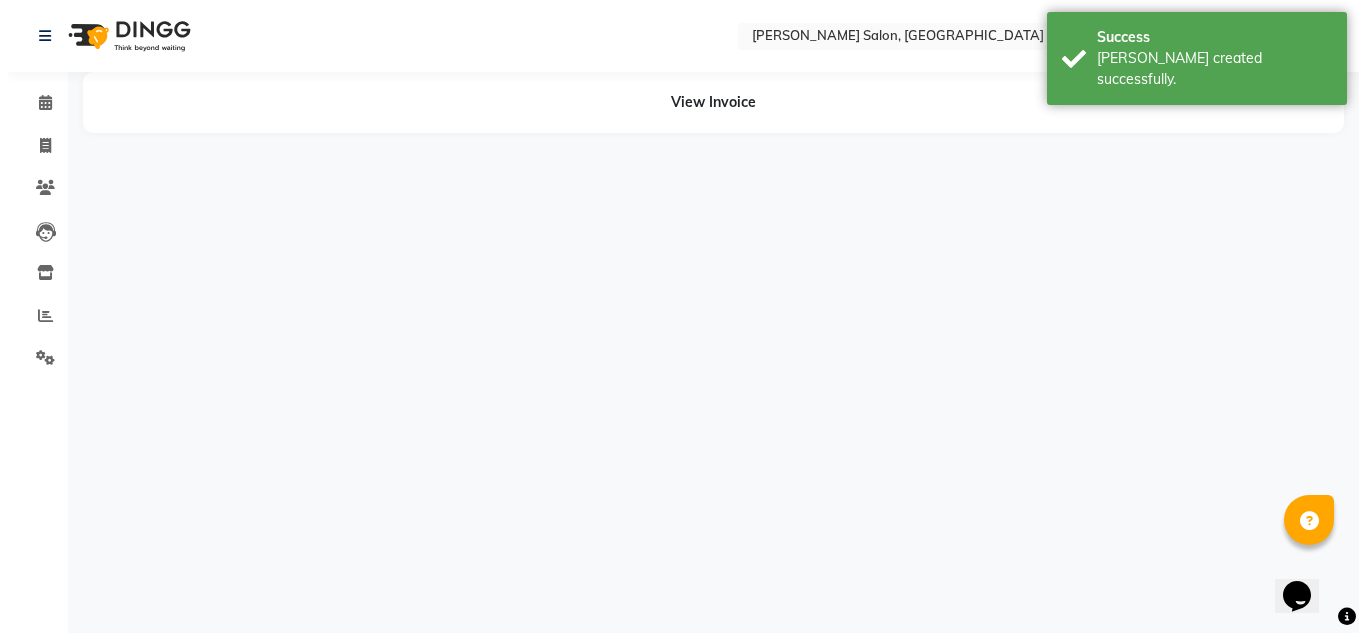 scroll, scrollTop: 0, scrollLeft: 0, axis: both 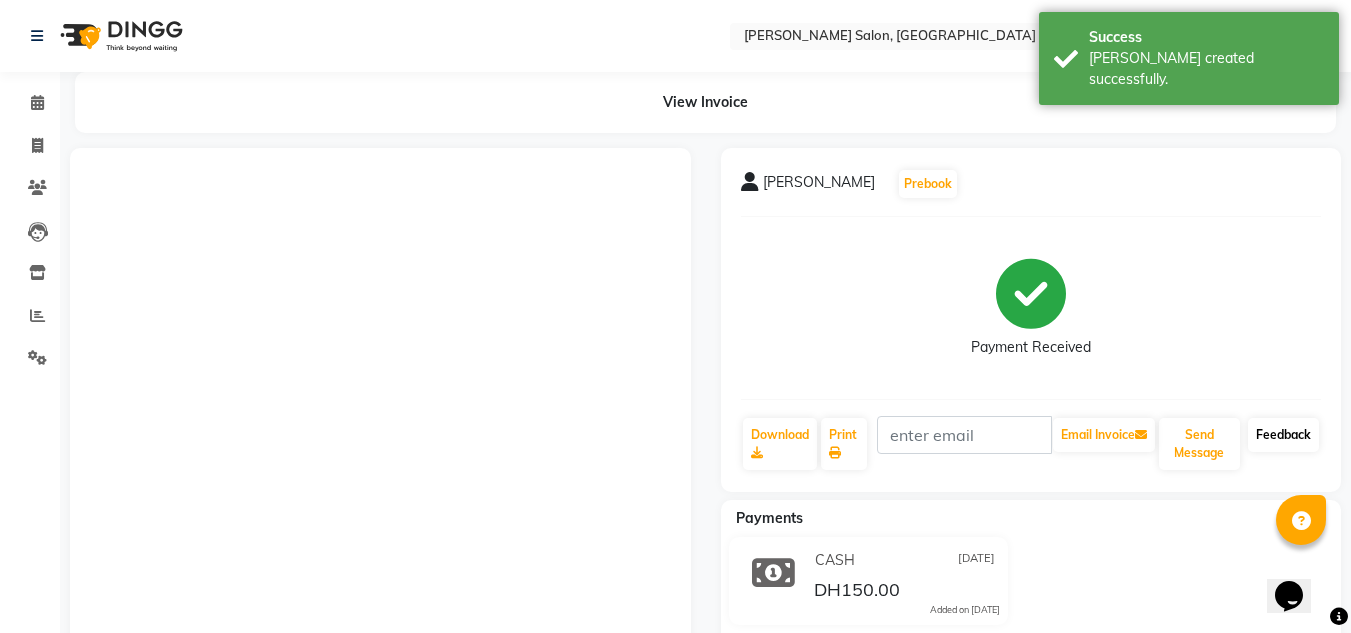 click on "Feedback" 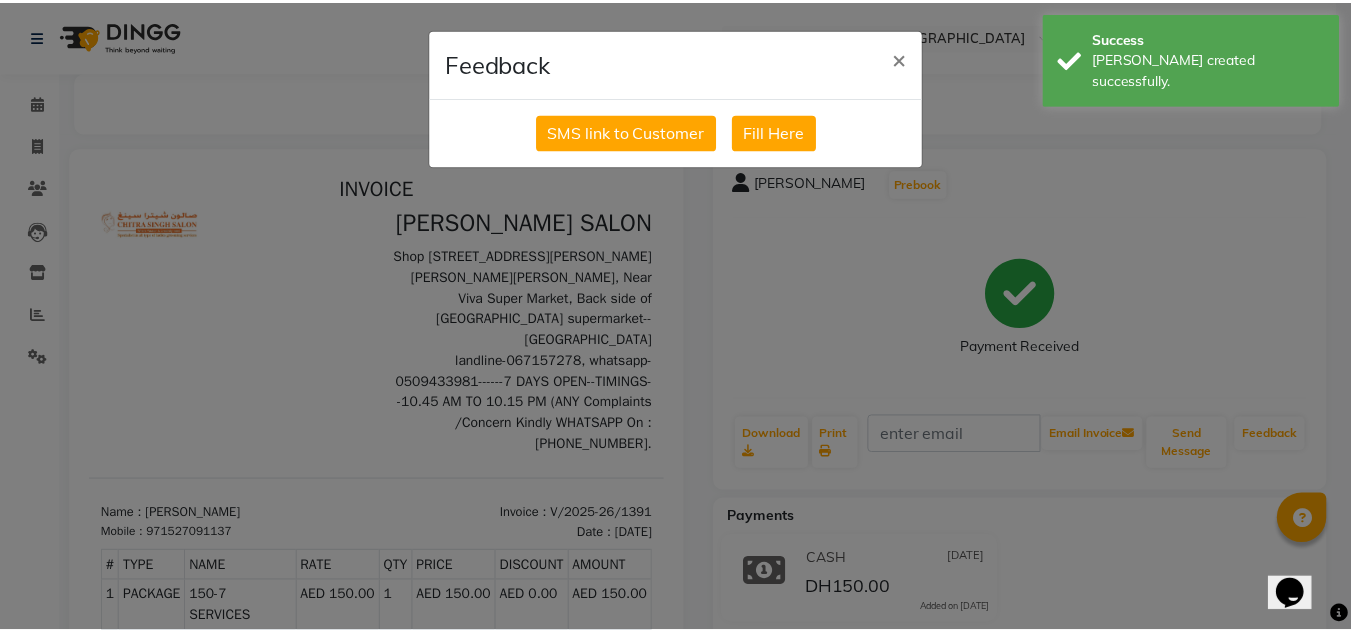 scroll, scrollTop: 0, scrollLeft: 0, axis: both 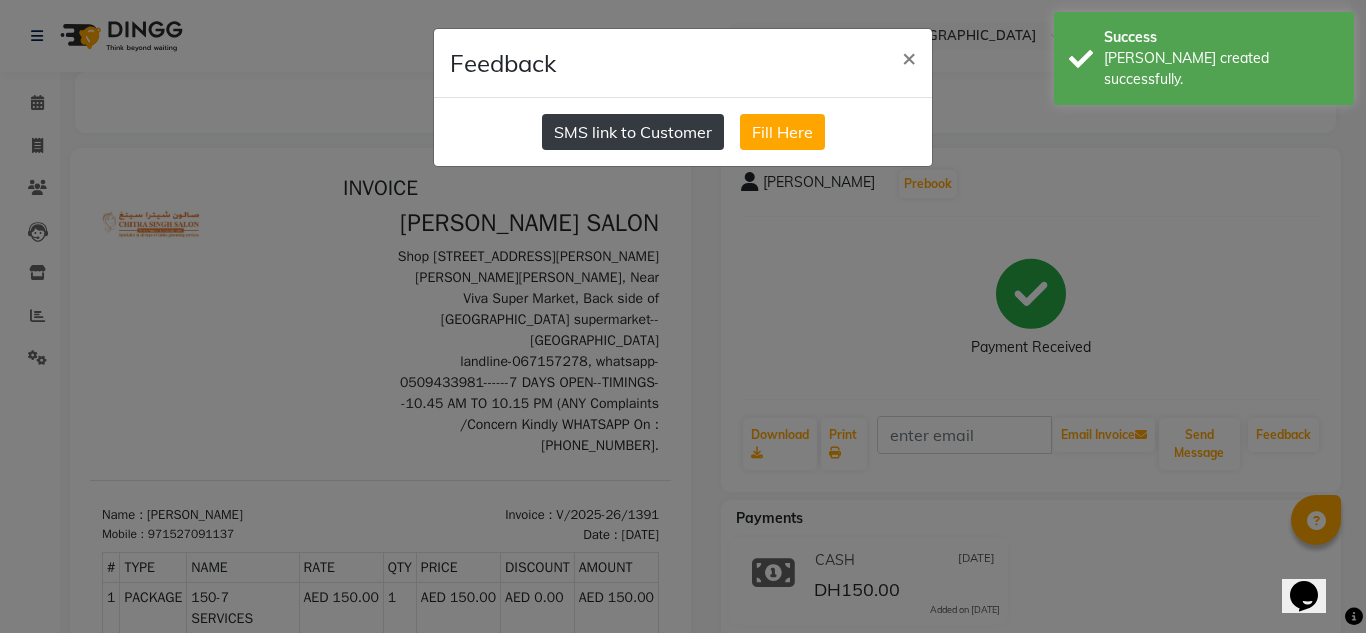 click on "SMS link to Customer" 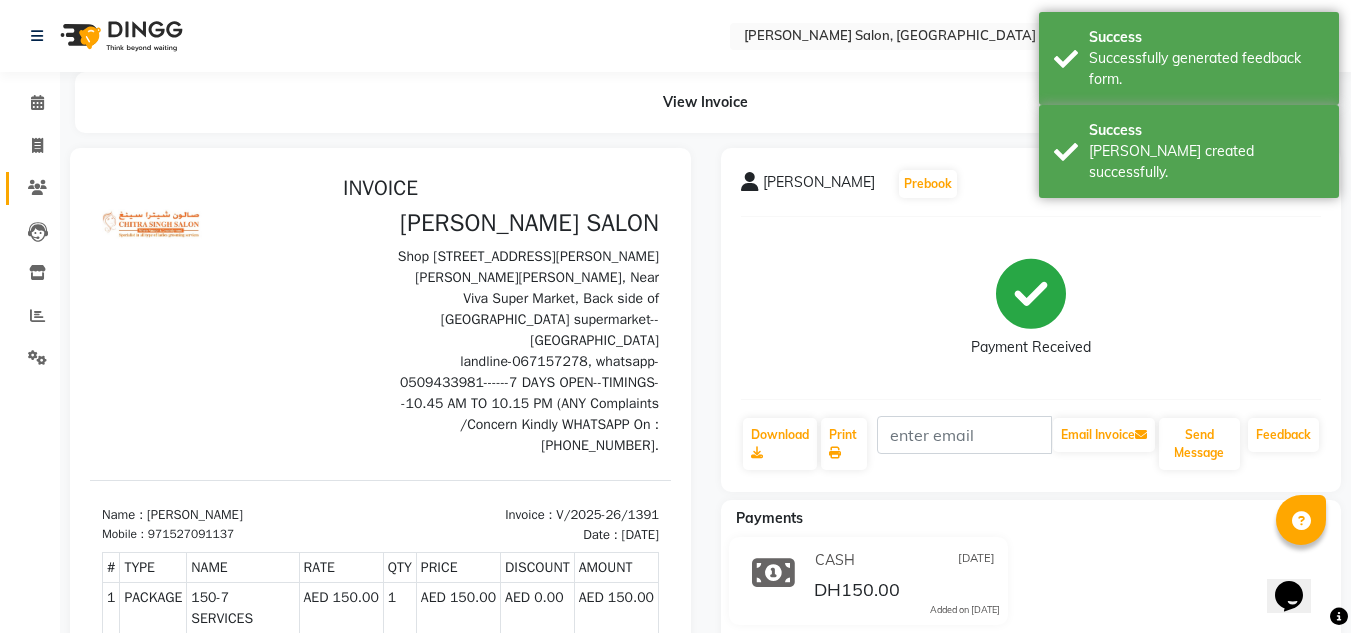 click 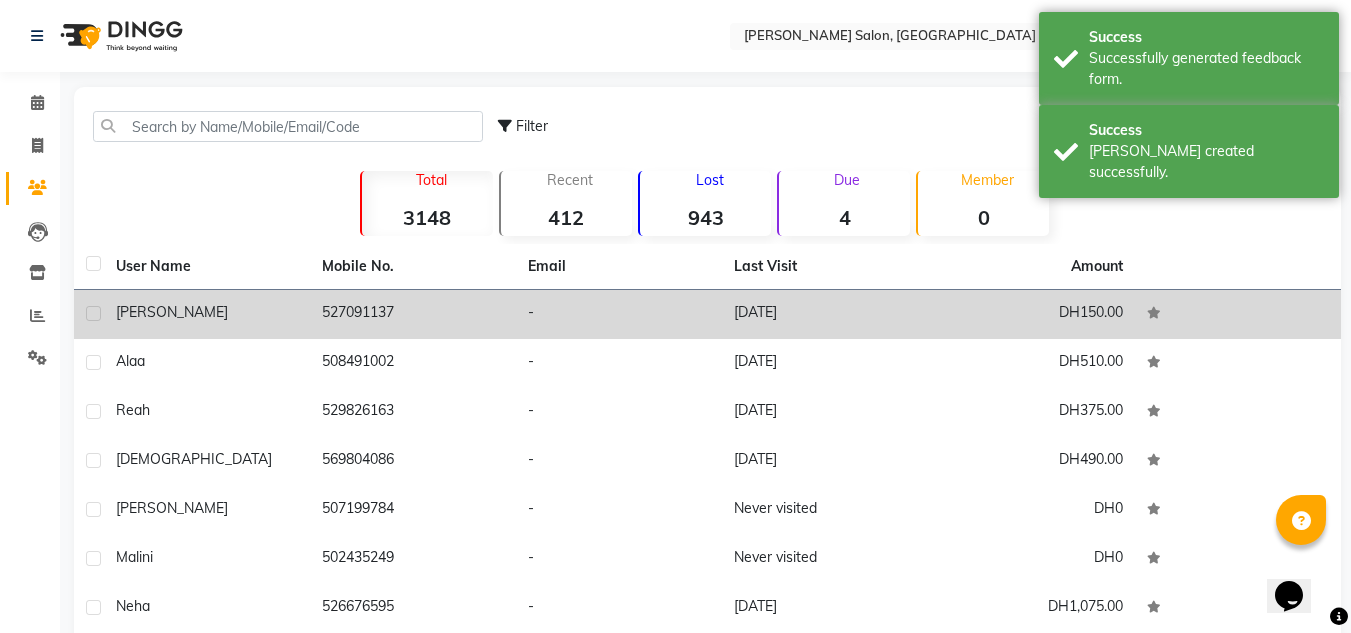 drag, startPoint x: 164, startPoint y: 305, endPoint x: 221, endPoint y: 315, distance: 57.870544 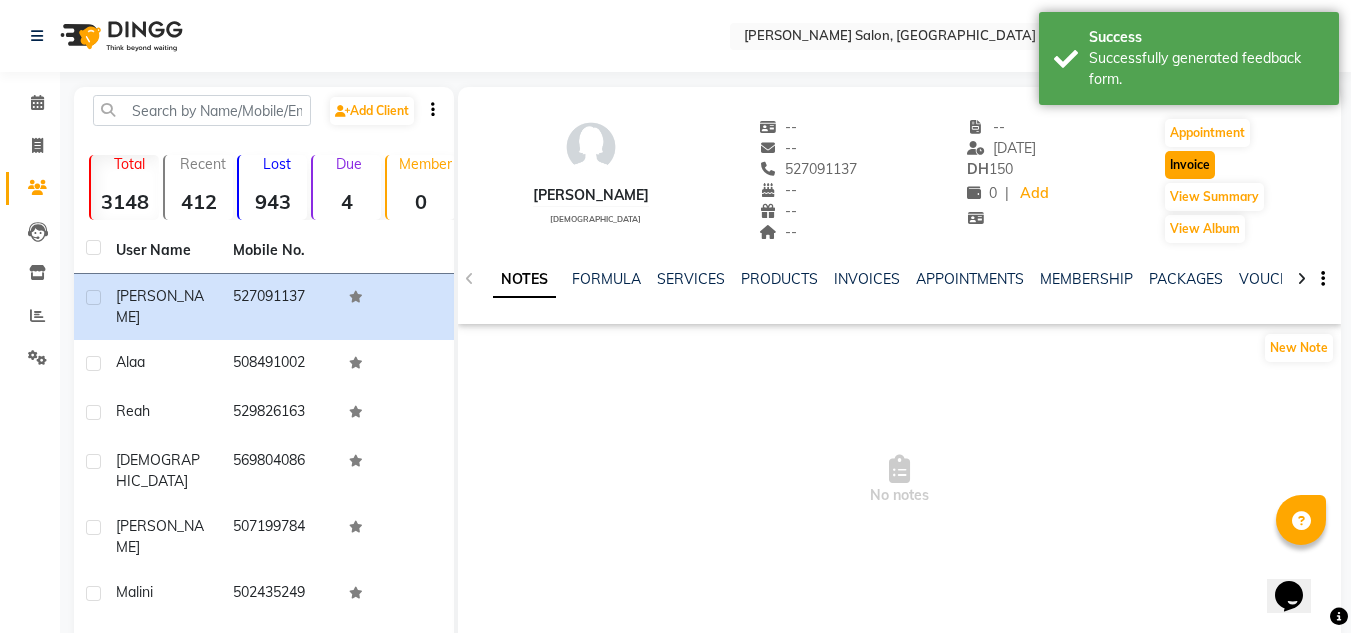 click on "Invoice" 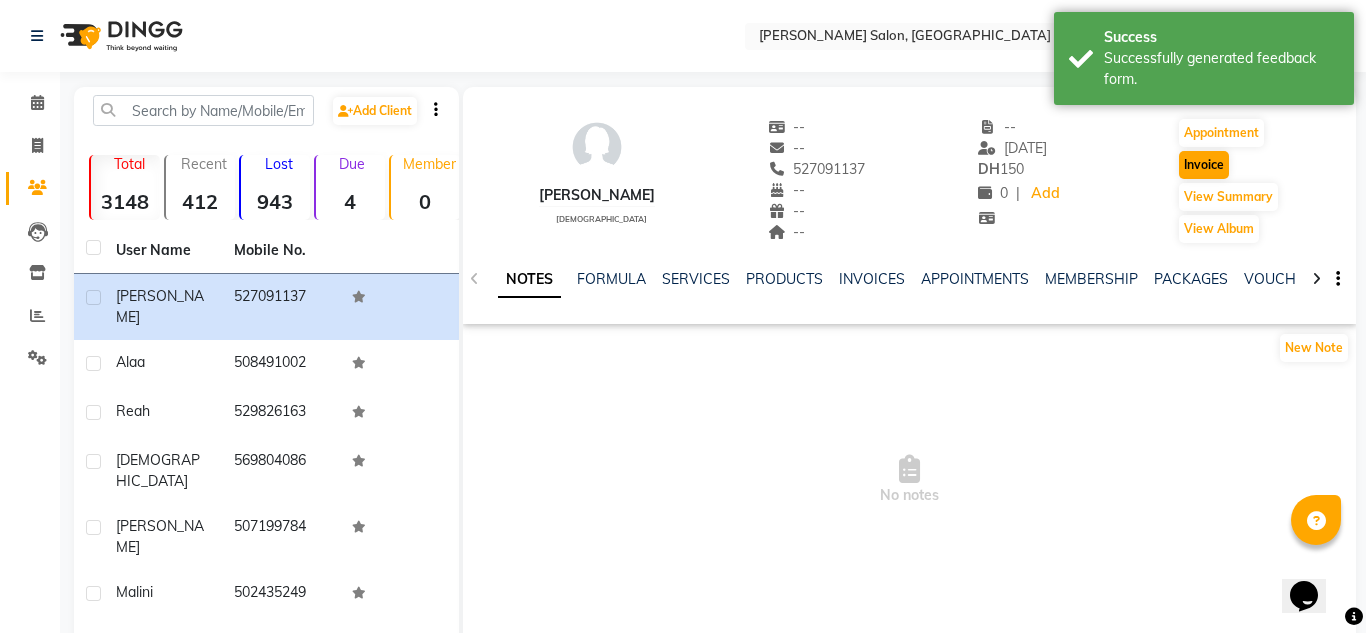 select on "service" 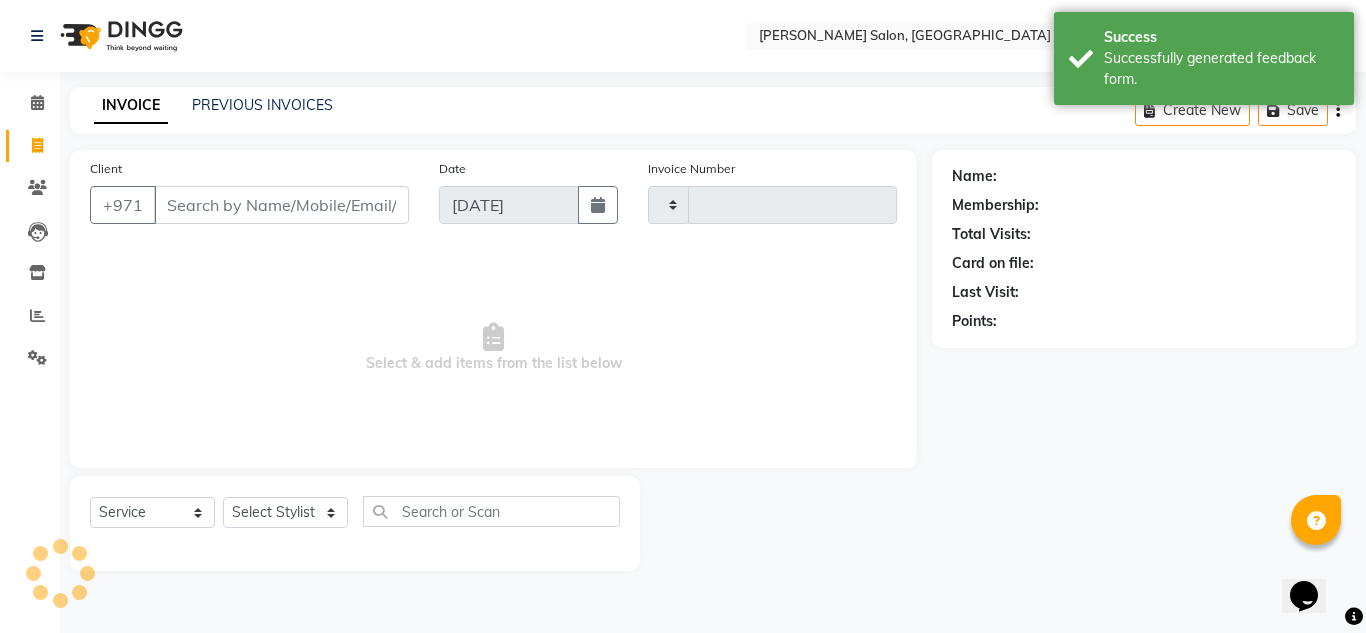type on "1392" 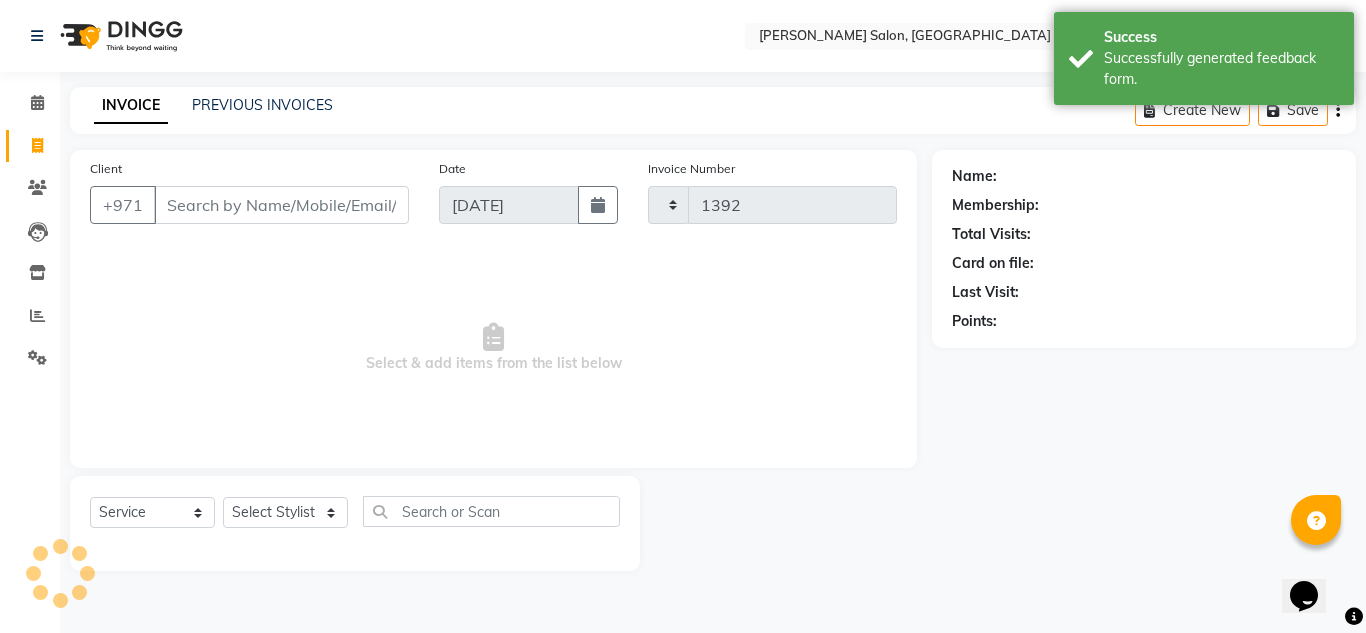 select on "4333" 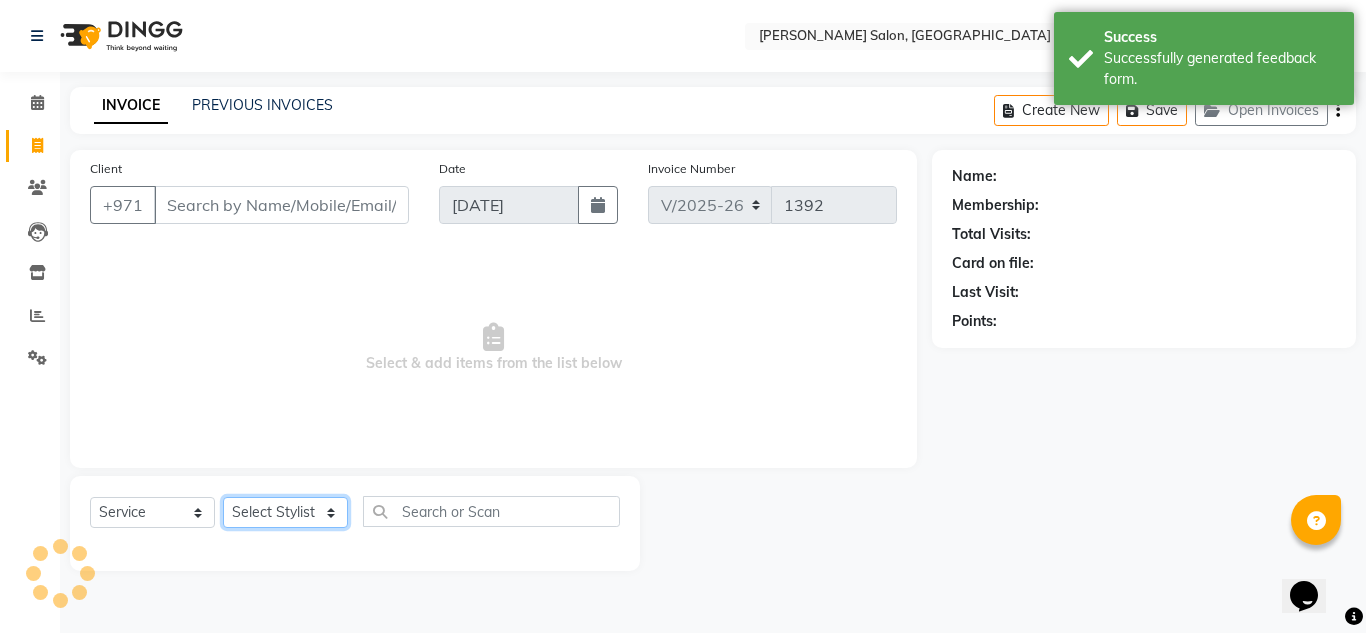 click on "Select Stylist" 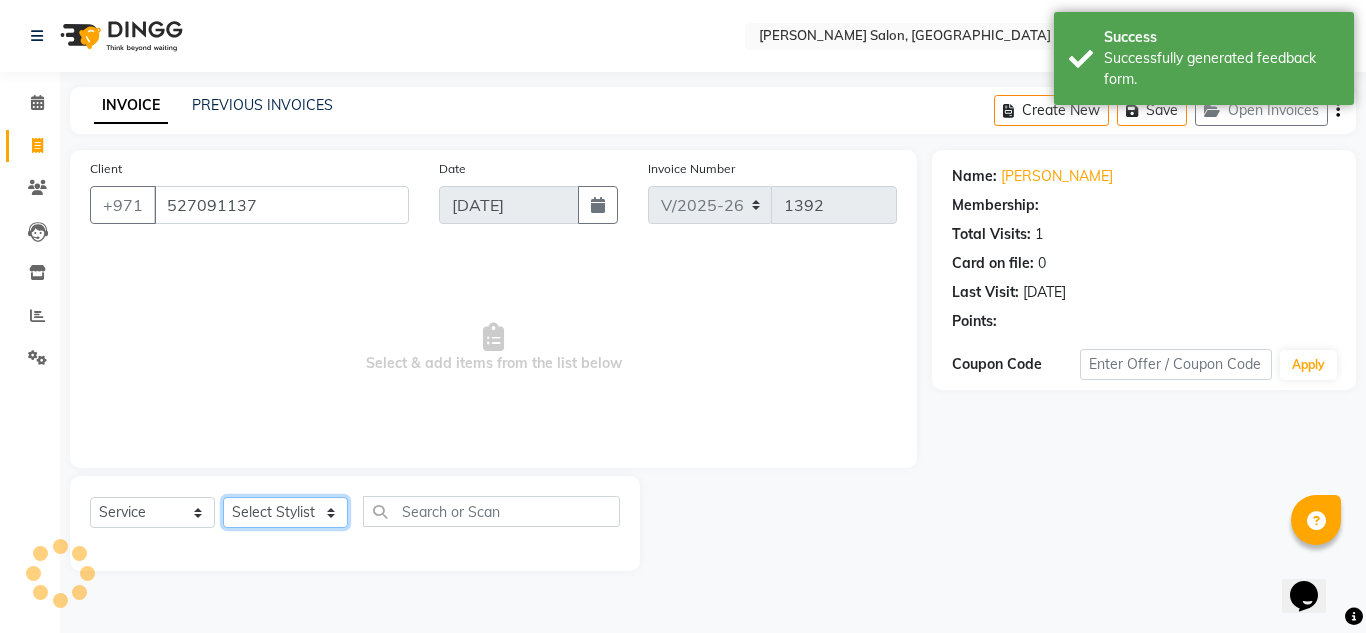 select on "1: Object" 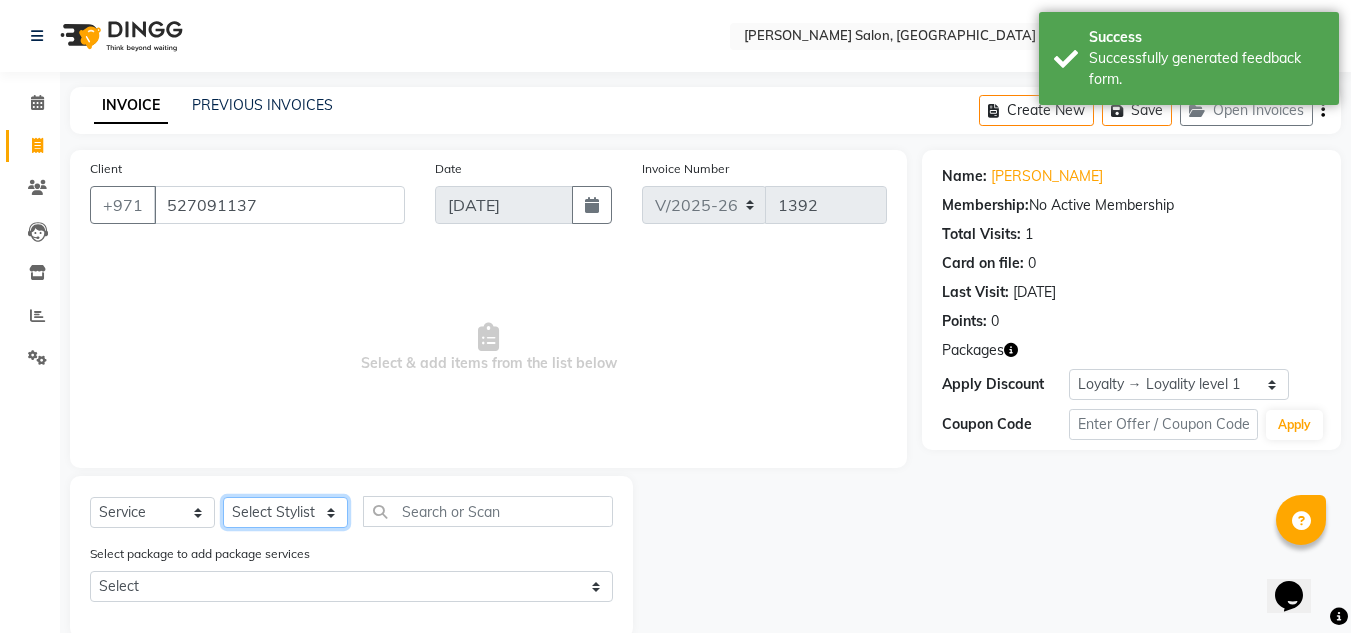 select on "36338" 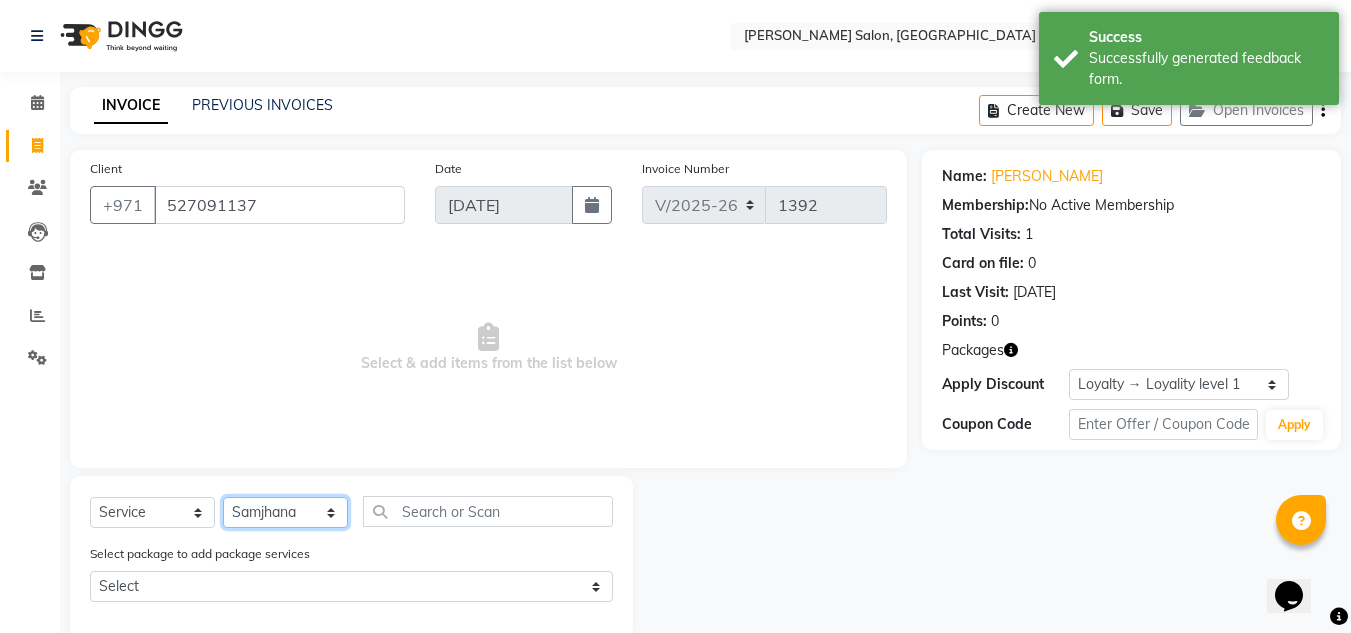 click on "Select Stylist ABUSHAGARA Kavita Laxmi Management [PERSON_NAME] RECEPTION-ALWAHDA [PERSON_NAME] SALON [PERSON_NAME] trial" 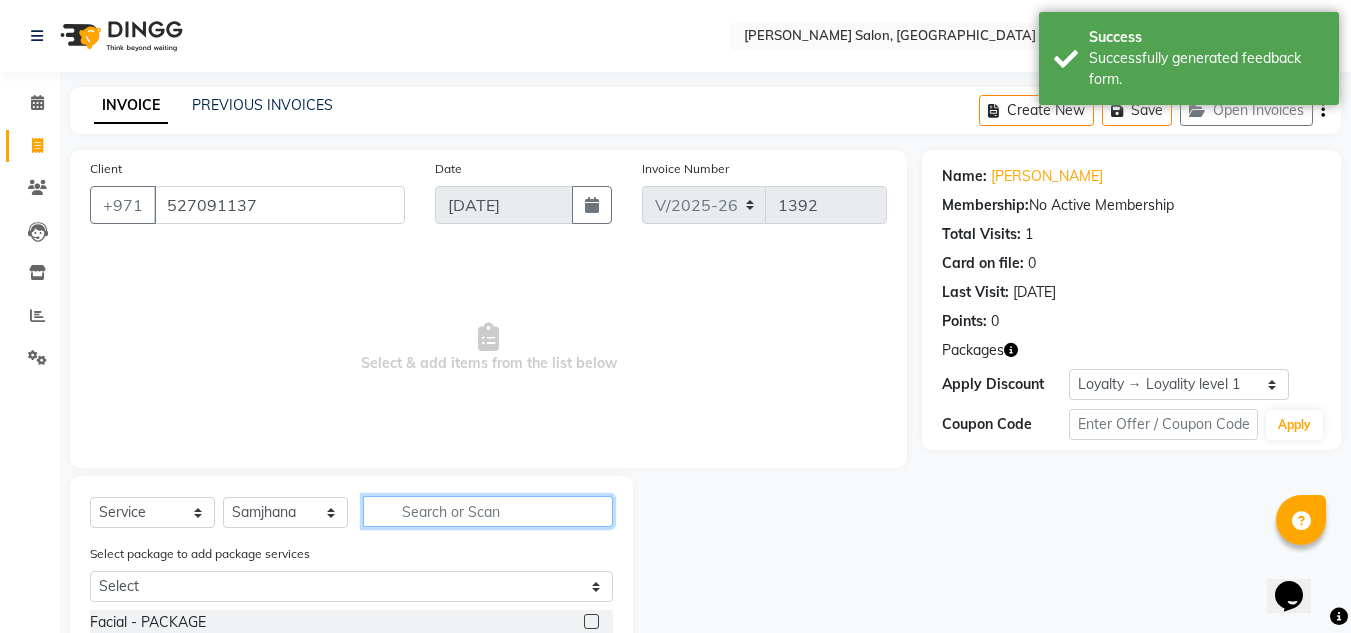 click 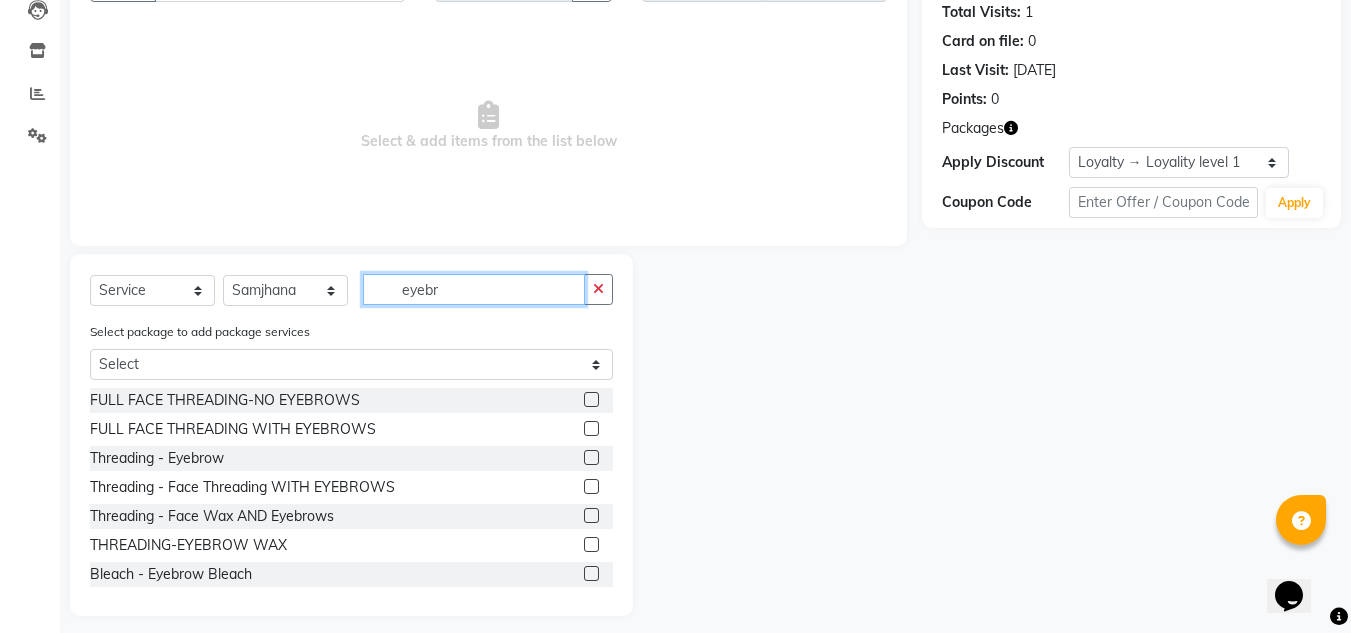scroll, scrollTop: 235, scrollLeft: 0, axis: vertical 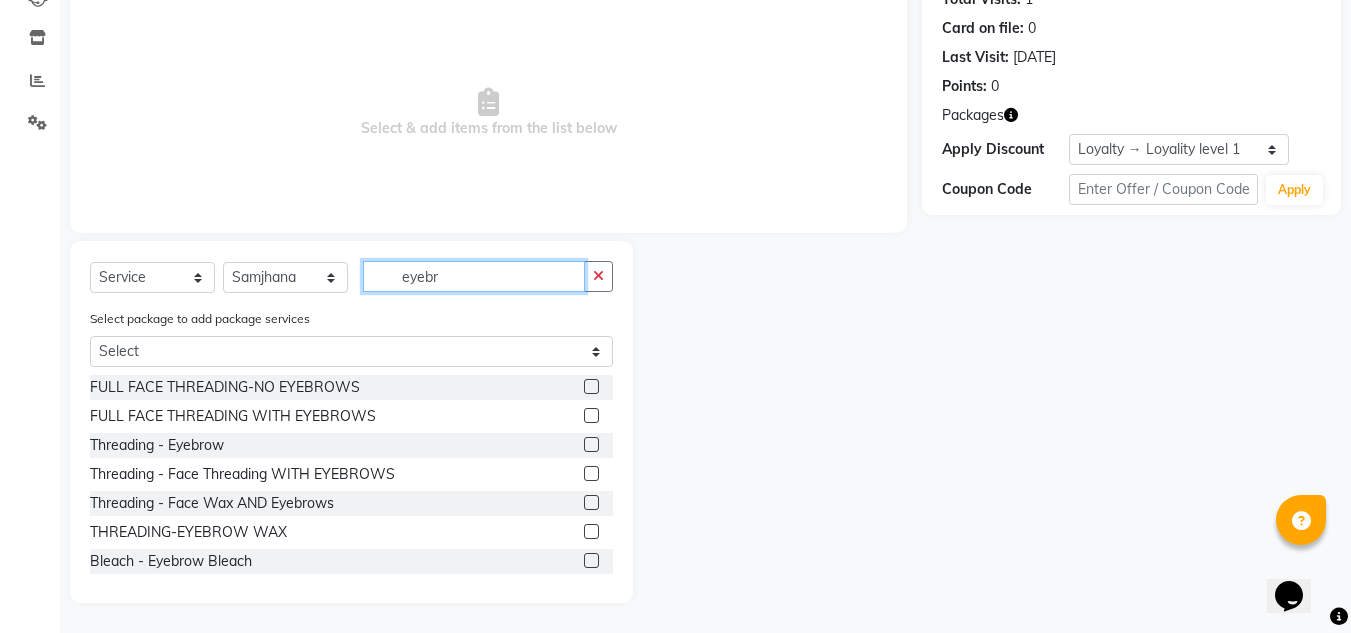 type on "eyebr" 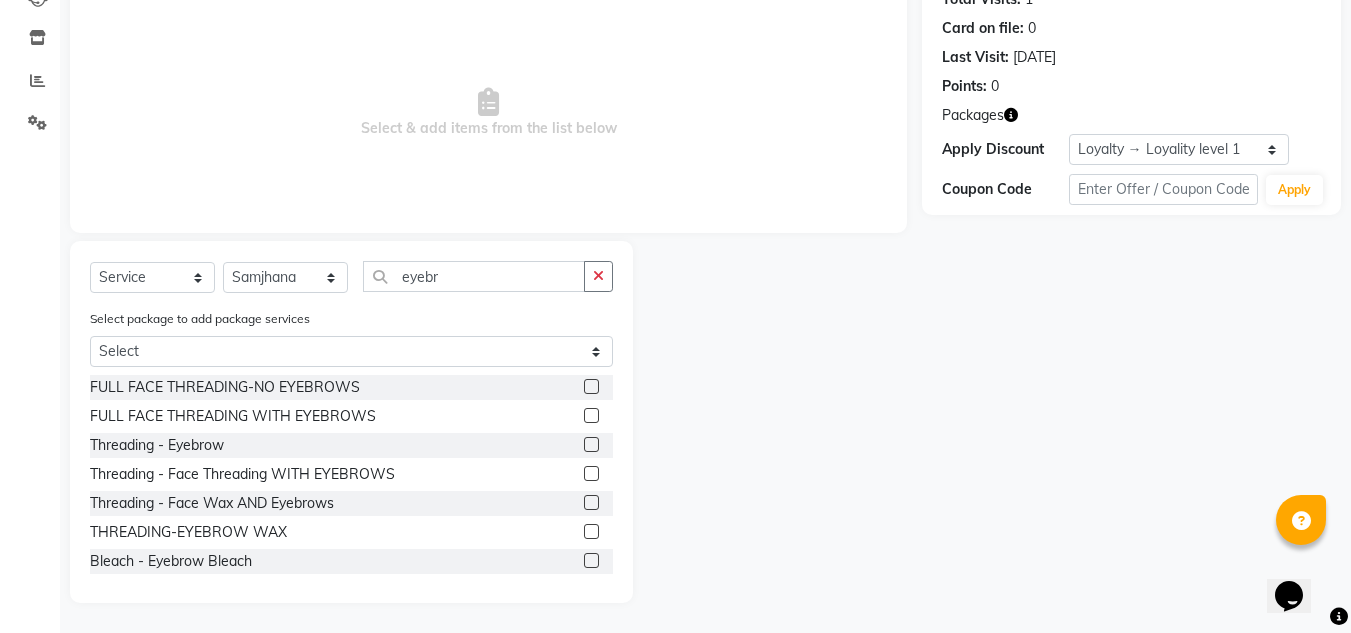 click 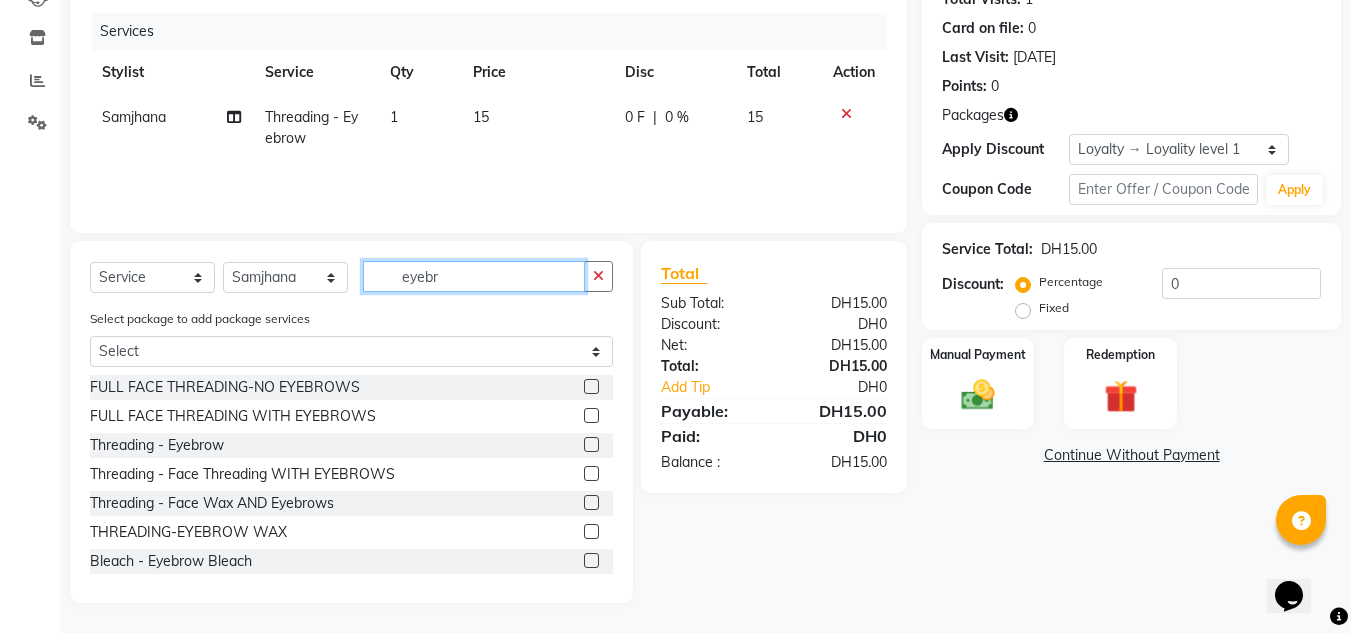 checkbox on "false" 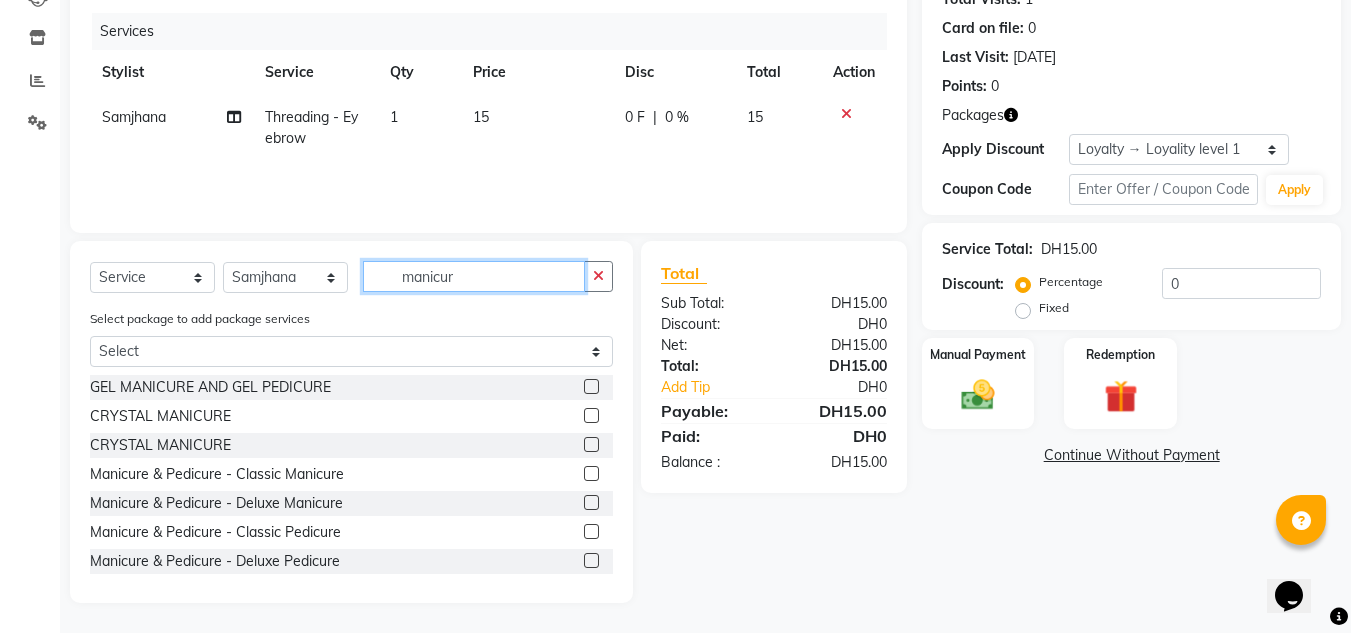 type on "manicur" 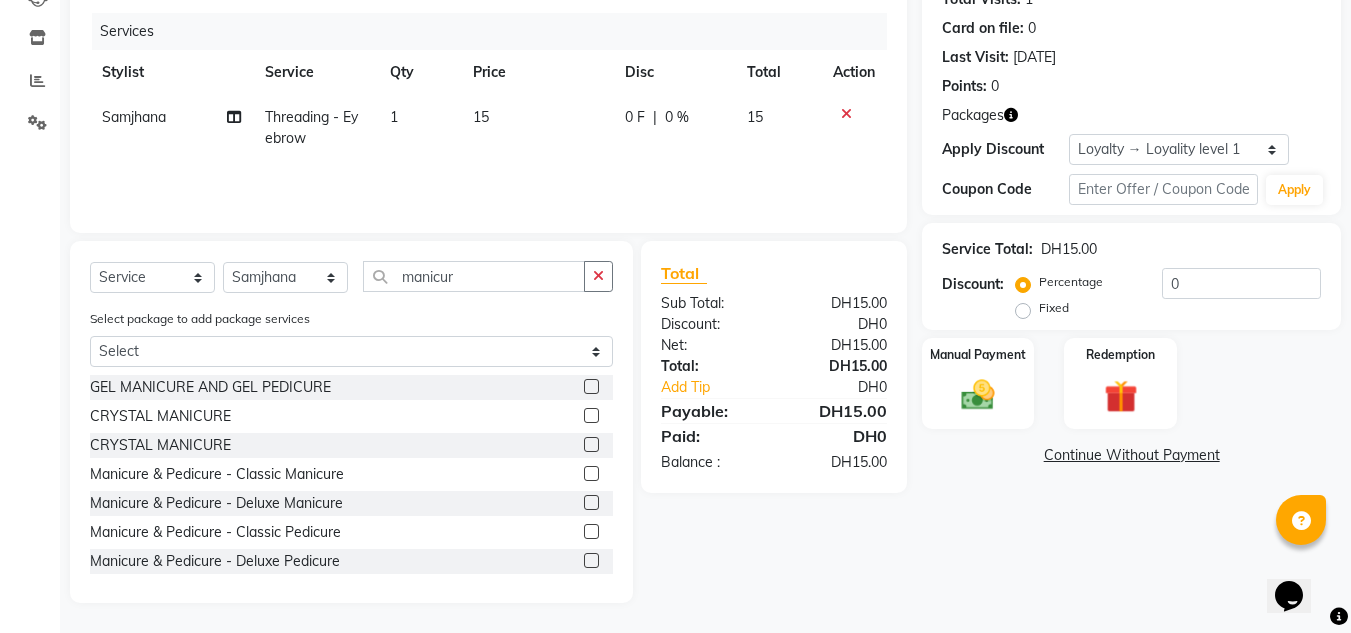 click 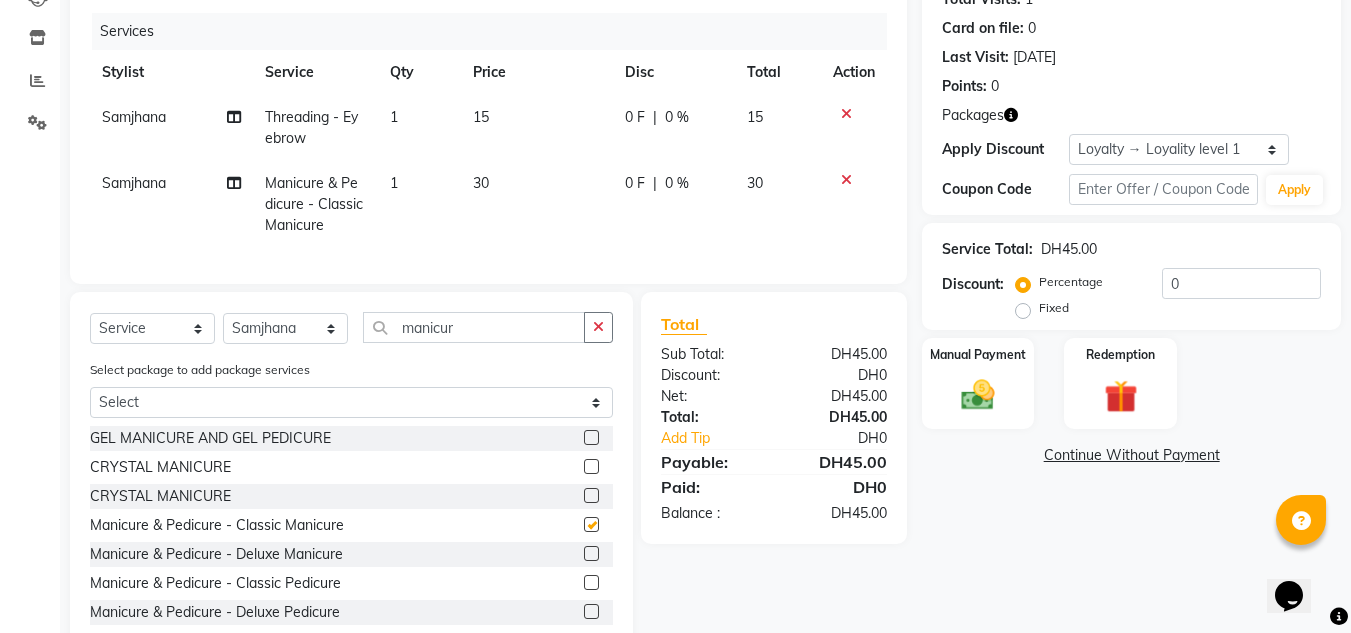 checkbox on "false" 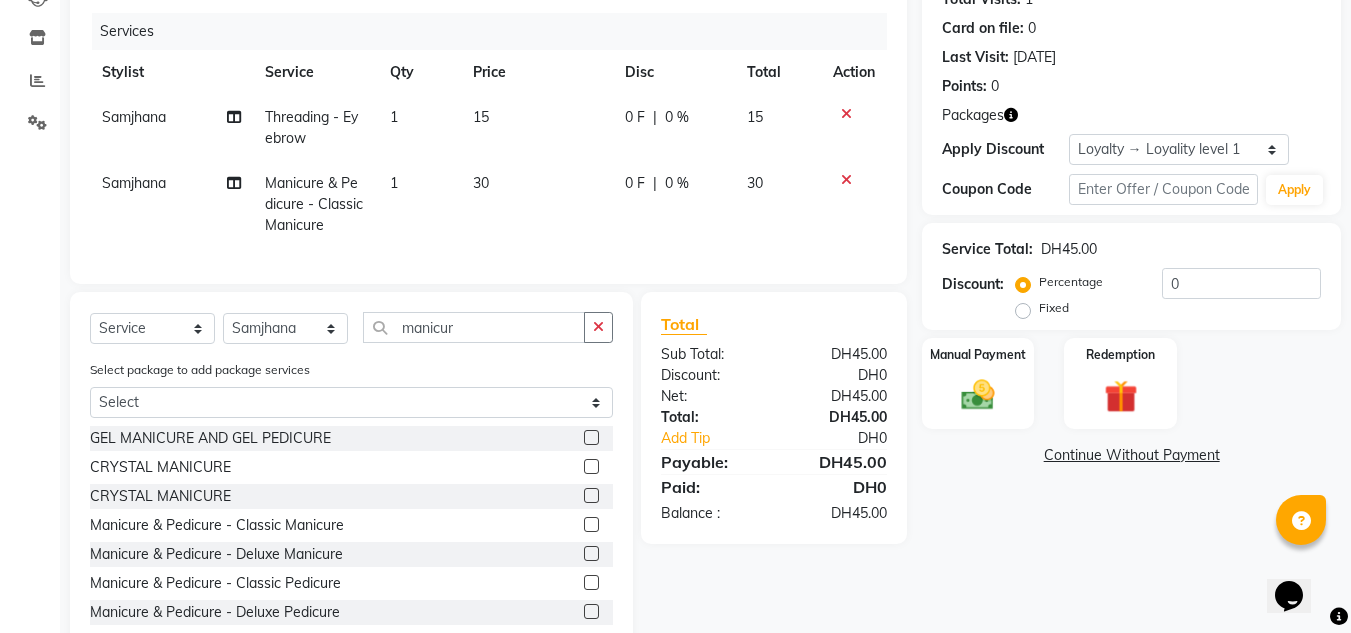 drag, startPoint x: 488, startPoint y: 333, endPoint x: 404, endPoint y: 348, distance: 85.32877 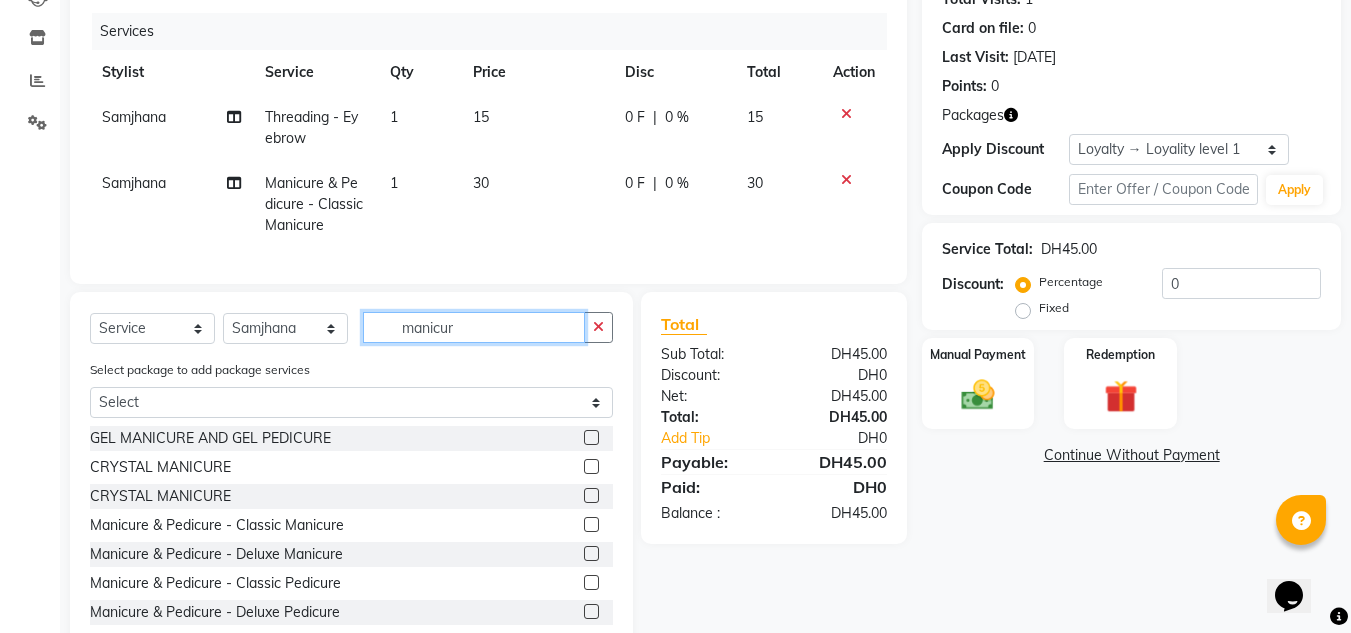 drag, startPoint x: 497, startPoint y: 339, endPoint x: 283, endPoint y: 369, distance: 216.09258 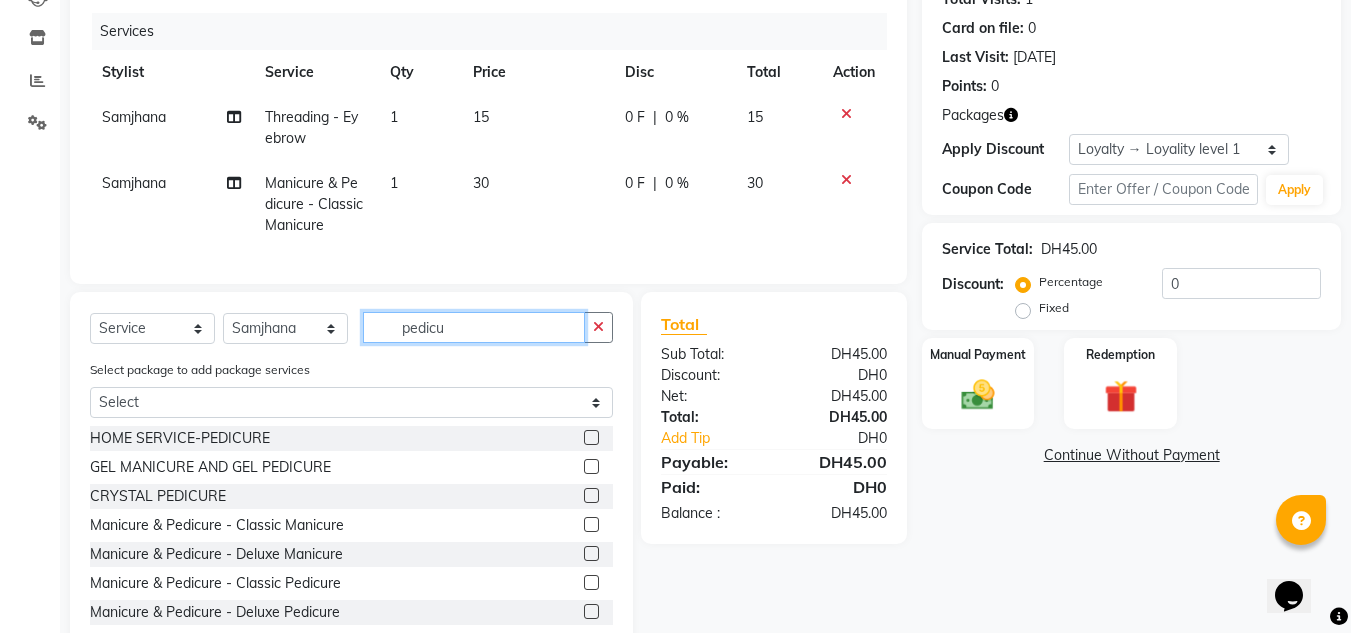 type on "pedicu" 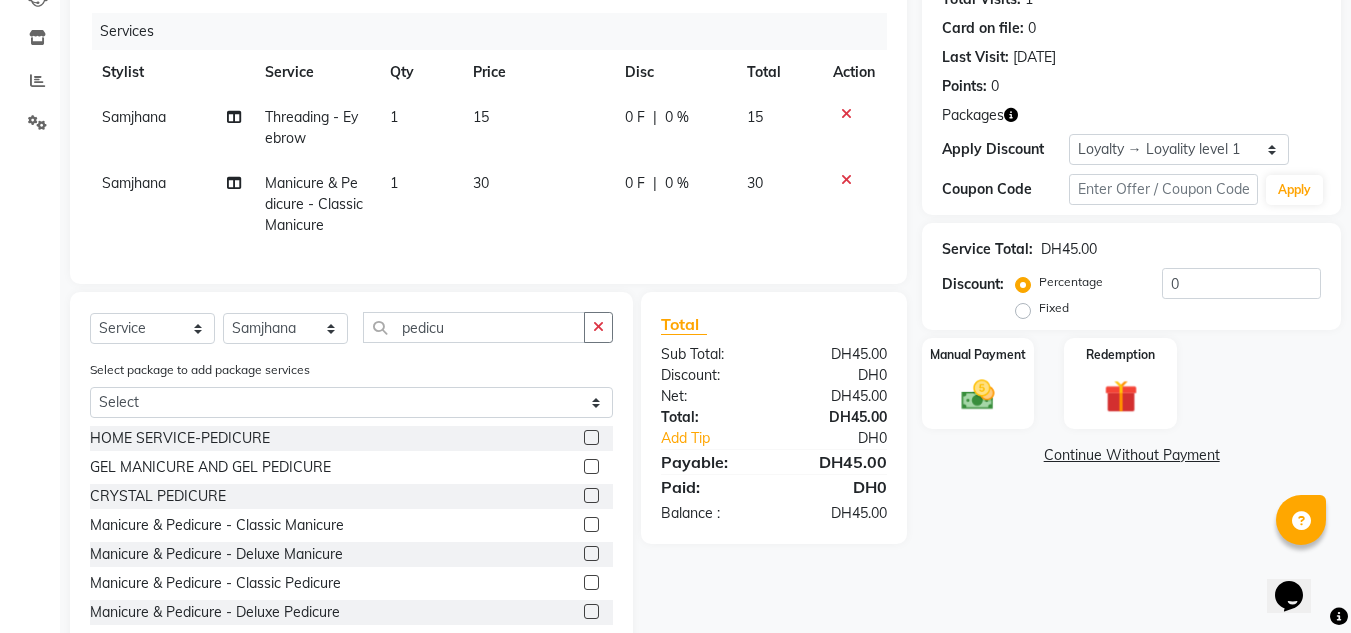 click 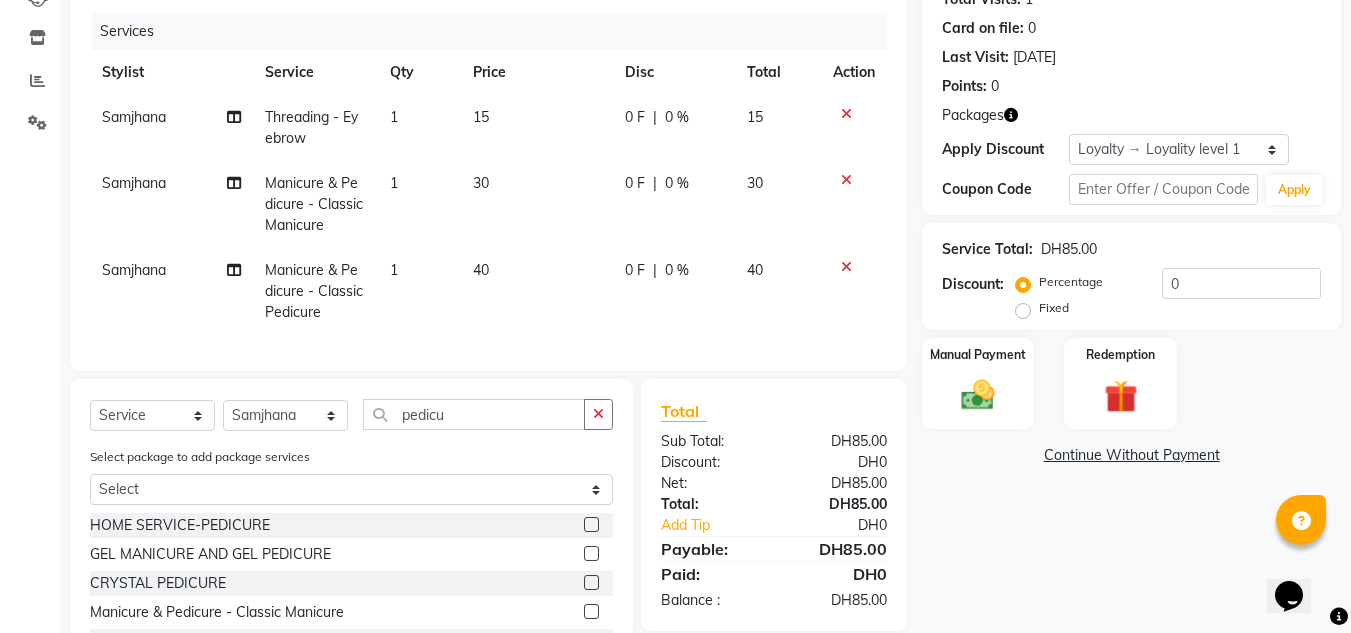 checkbox on "false" 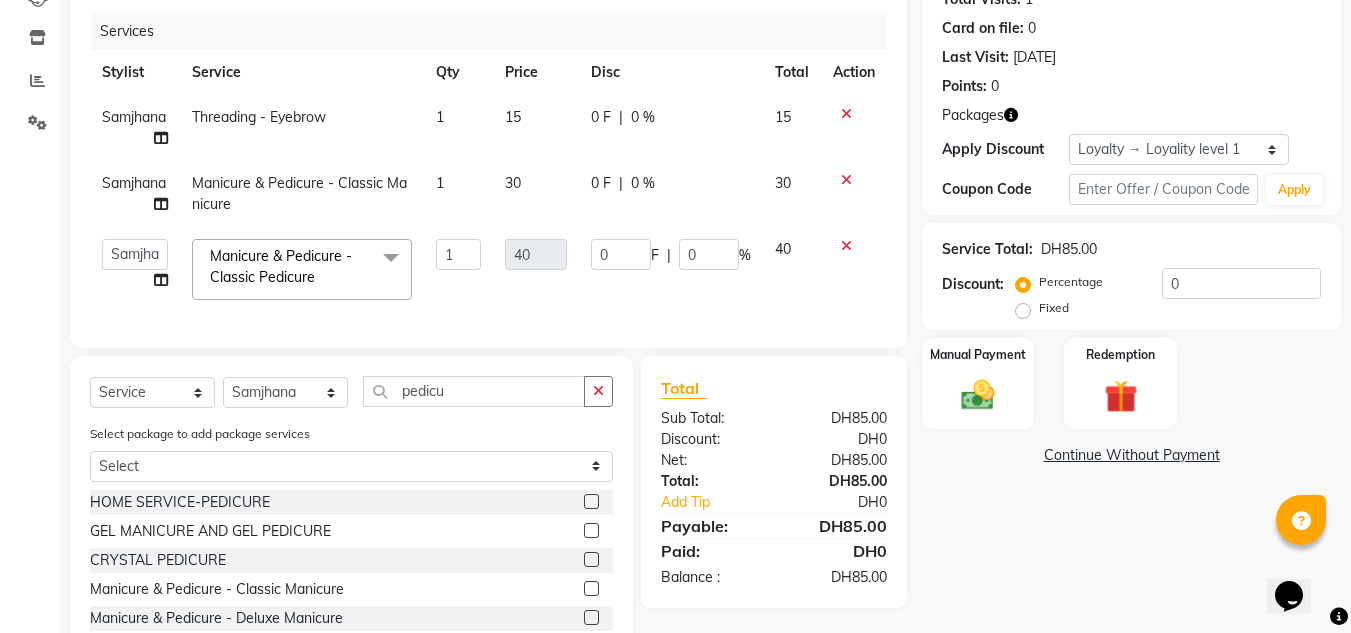 click on "ABUSHAGARA   [PERSON_NAME]   Management   [PERSON_NAME]   RECEPTION-ALWAHDA   [PERSON_NAME]   SALON   Samjhana   trial" 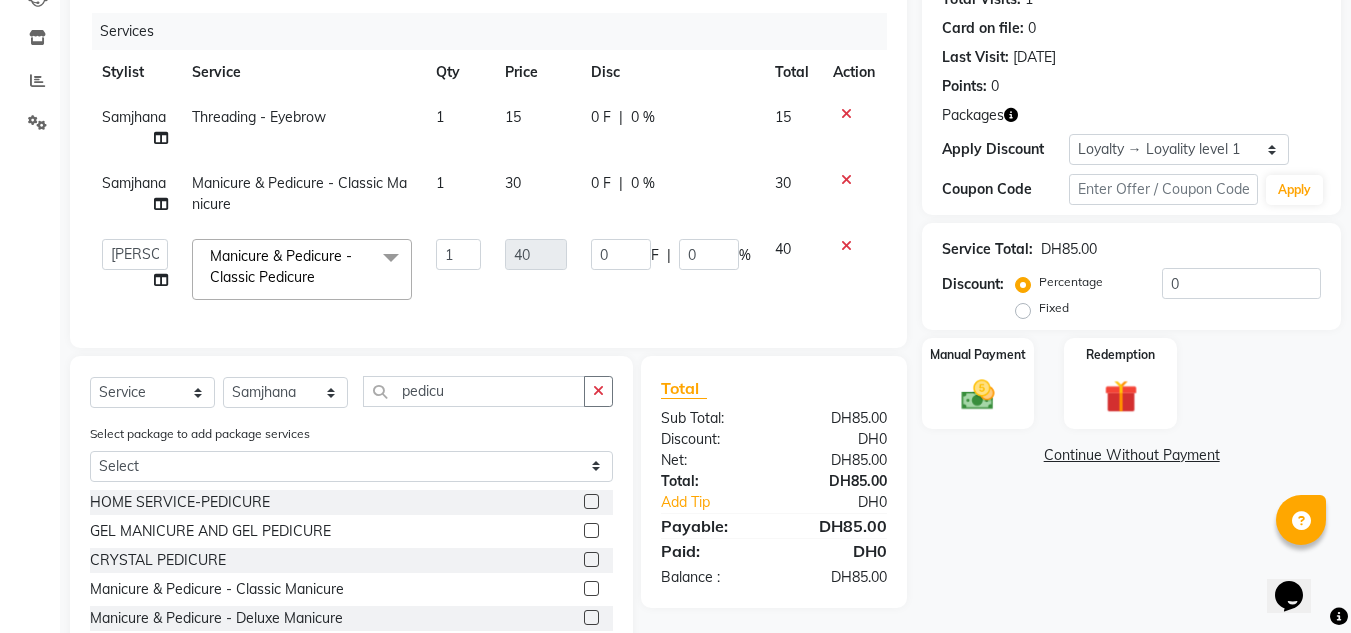 select on "36337" 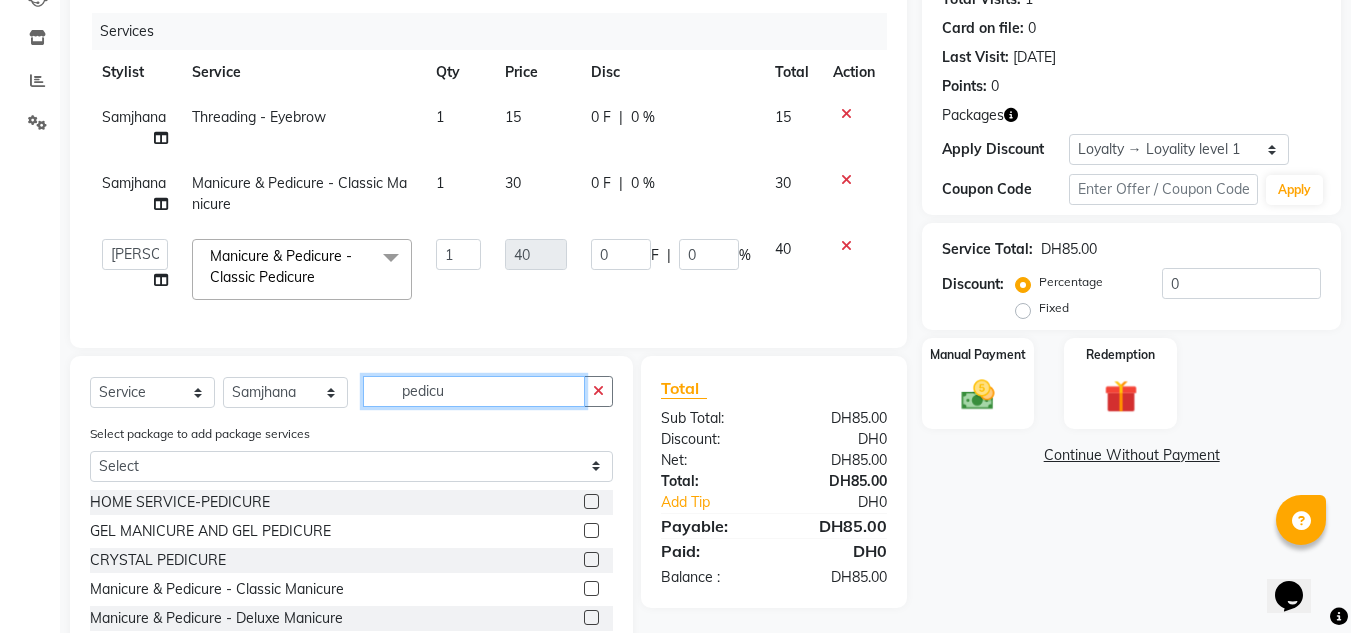 drag, startPoint x: 453, startPoint y: 414, endPoint x: 337, endPoint y: 412, distance: 116.01724 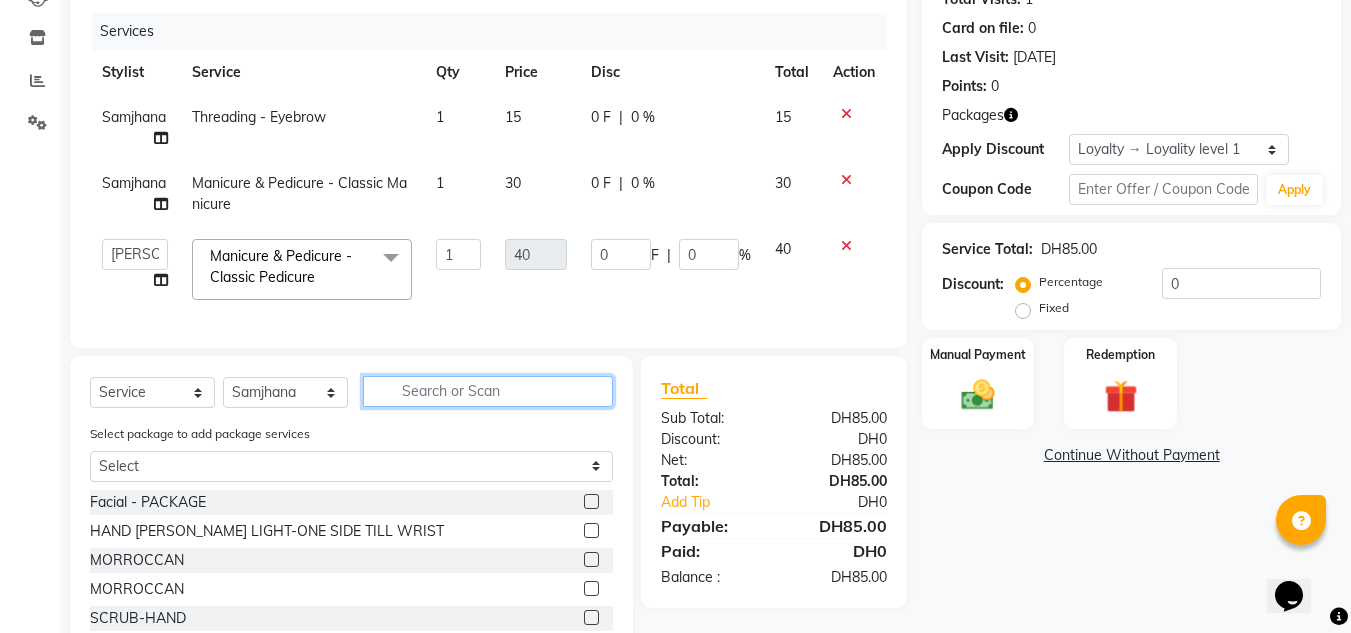 type 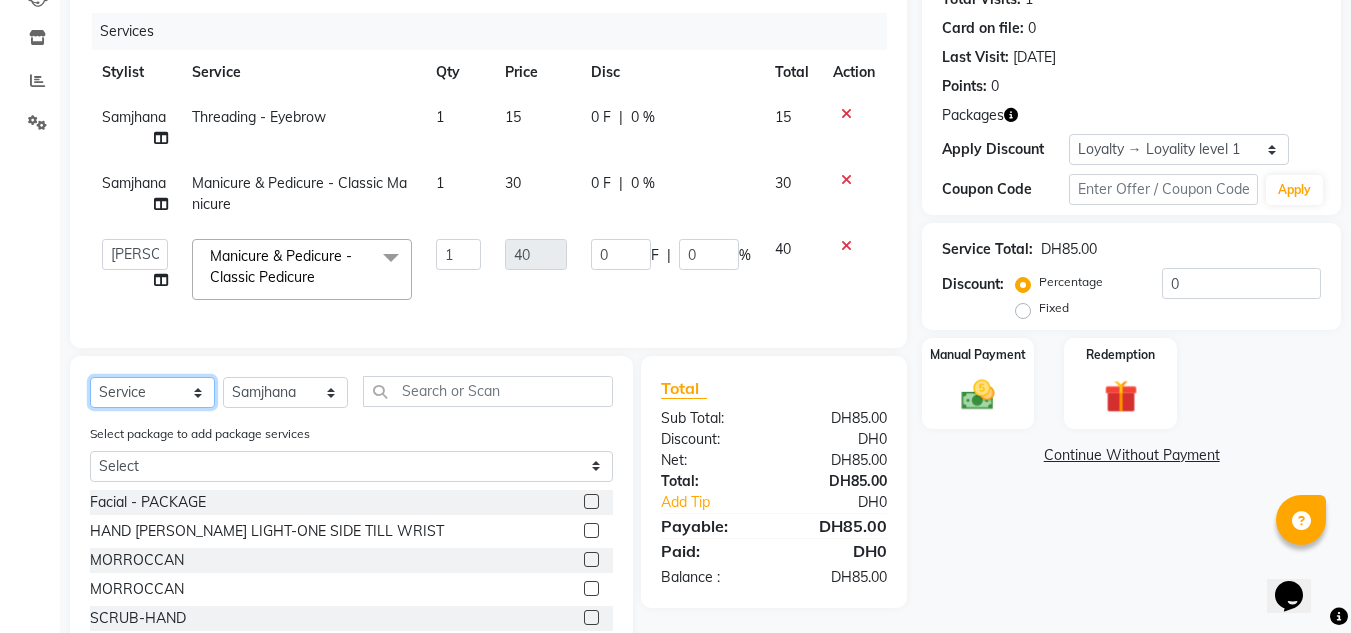 drag, startPoint x: 179, startPoint y: 396, endPoint x: 181, endPoint y: 421, distance: 25.079872 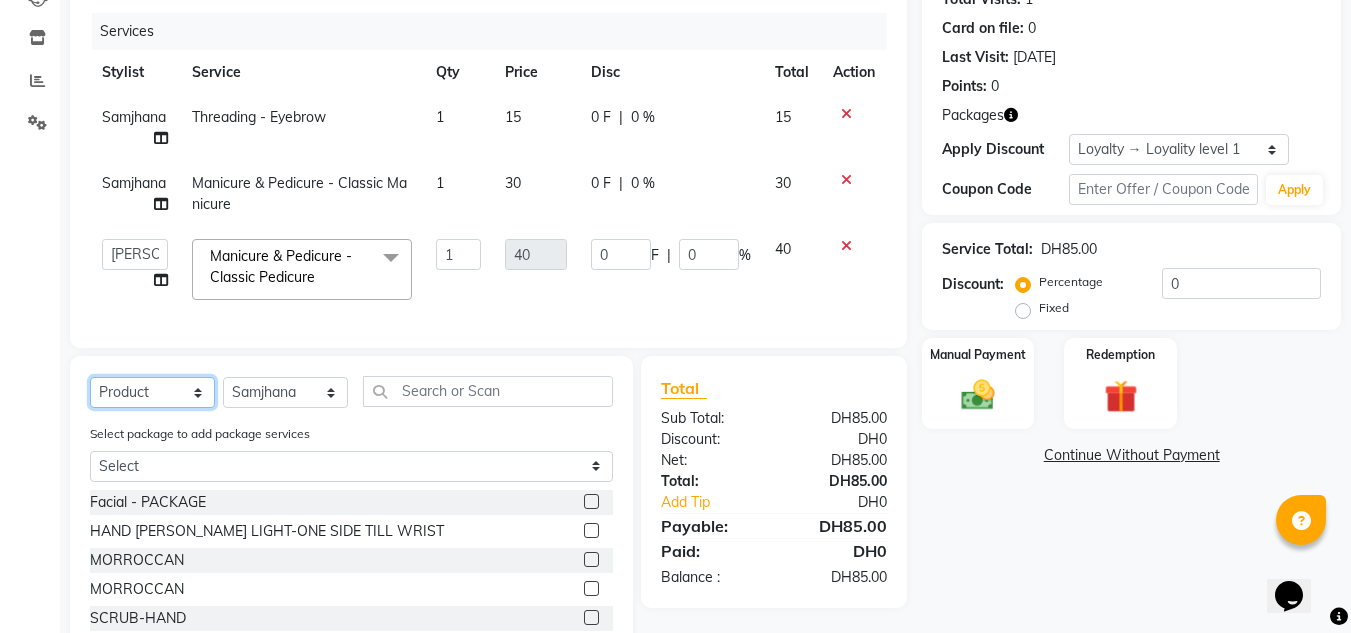 click on "Select  Service  Product  Membership  Package Voucher Prepaid Gift Card" 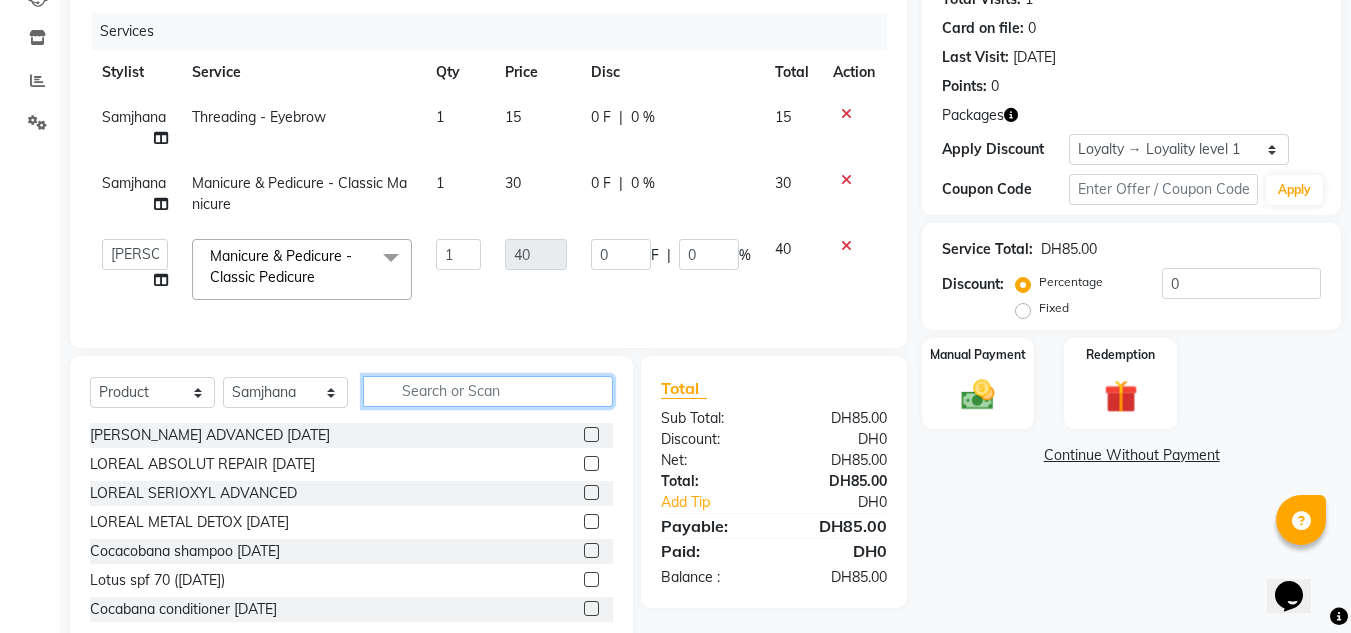drag, startPoint x: 418, startPoint y: 402, endPoint x: 403, endPoint y: 415, distance: 19.849434 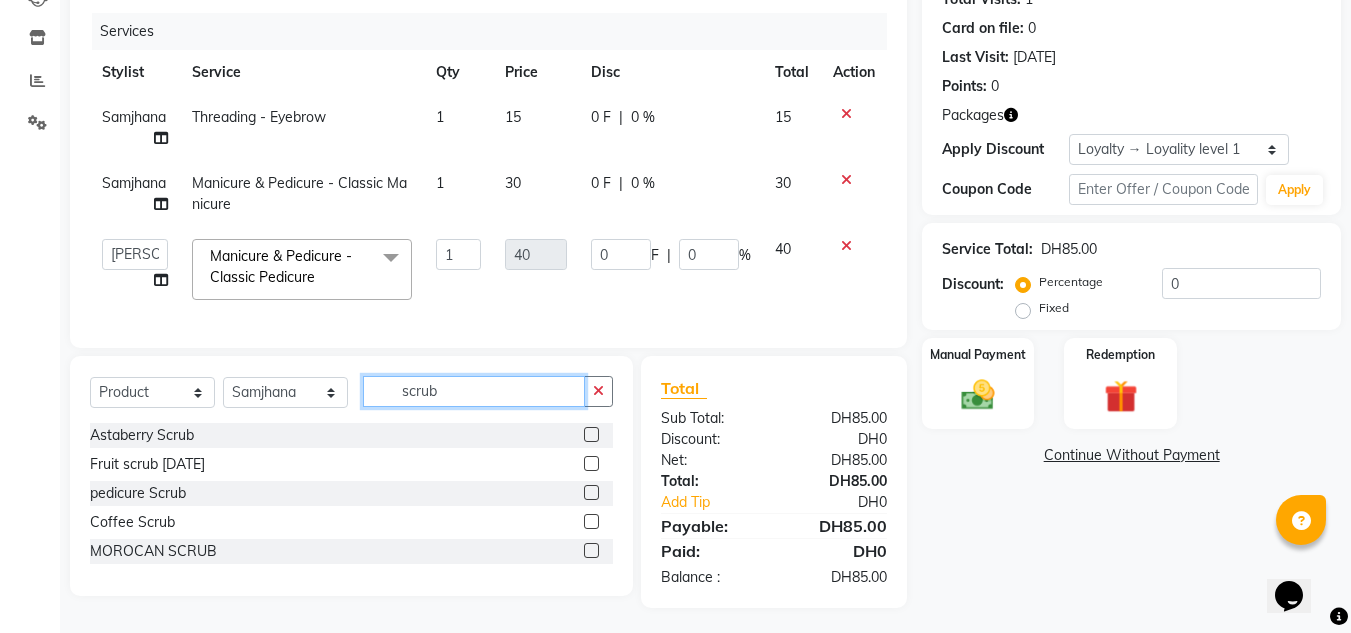 type on "scrub" 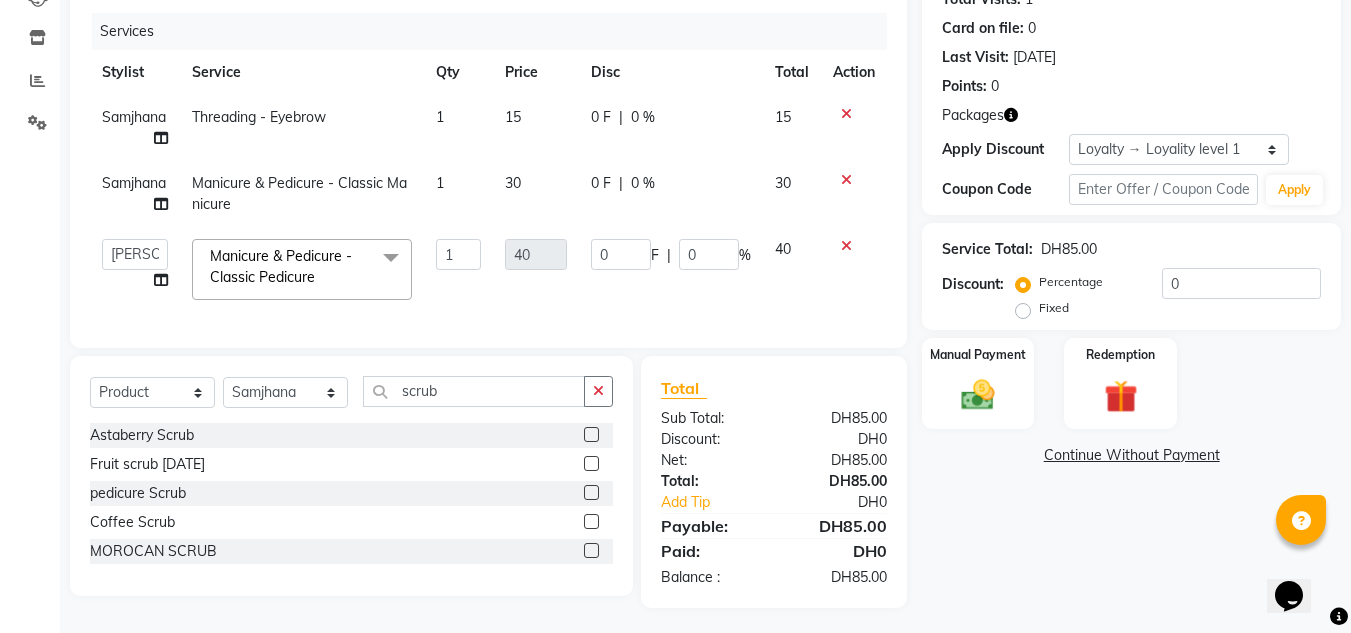 click 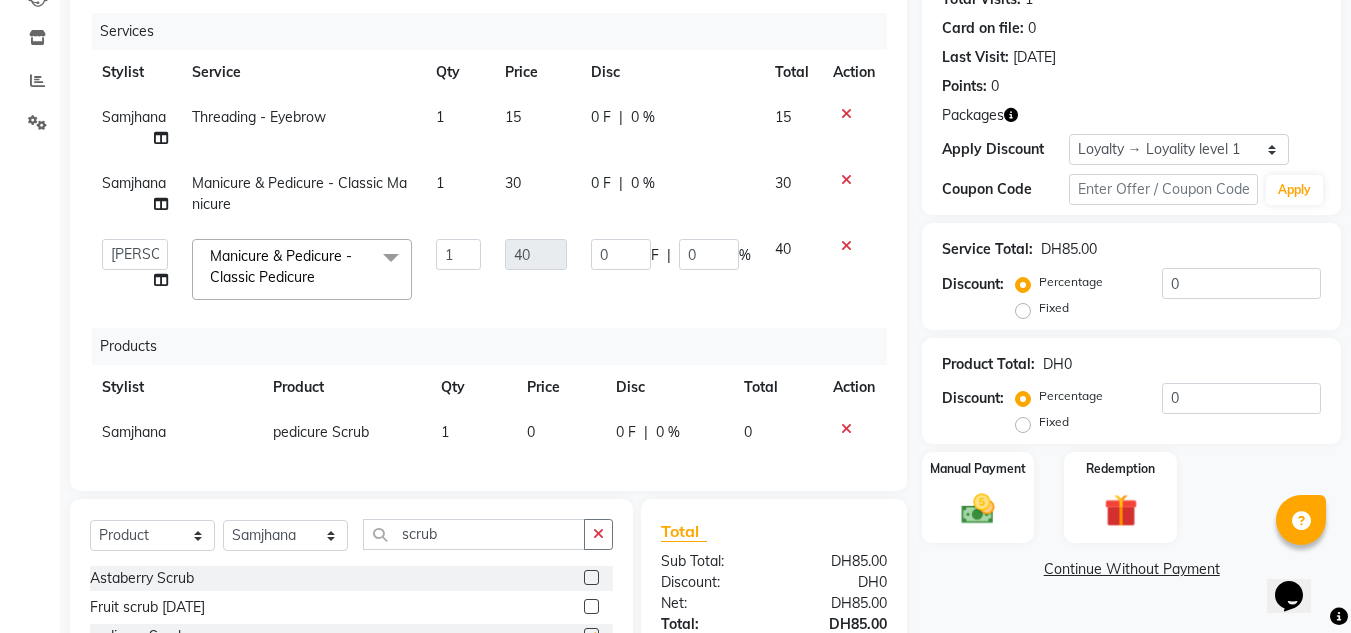 checkbox on "false" 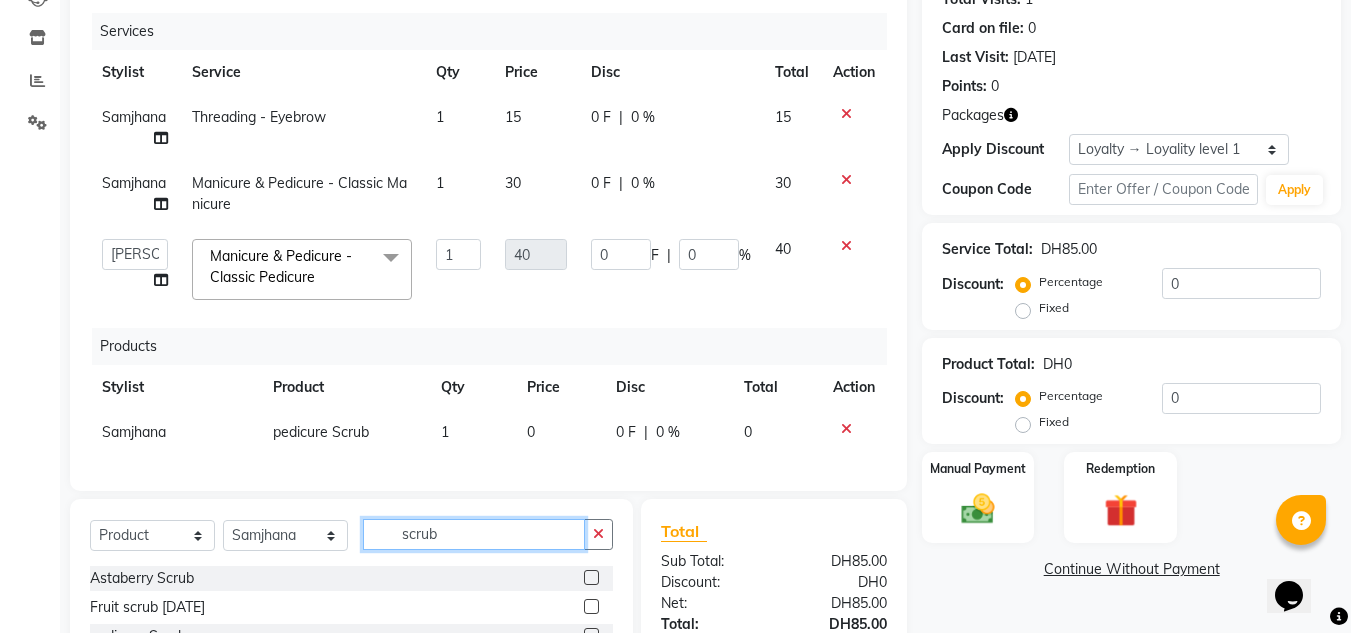 drag, startPoint x: 474, startPoint y: 545, endPoint x: 220, endPoint y: 556, distance: 254.23808 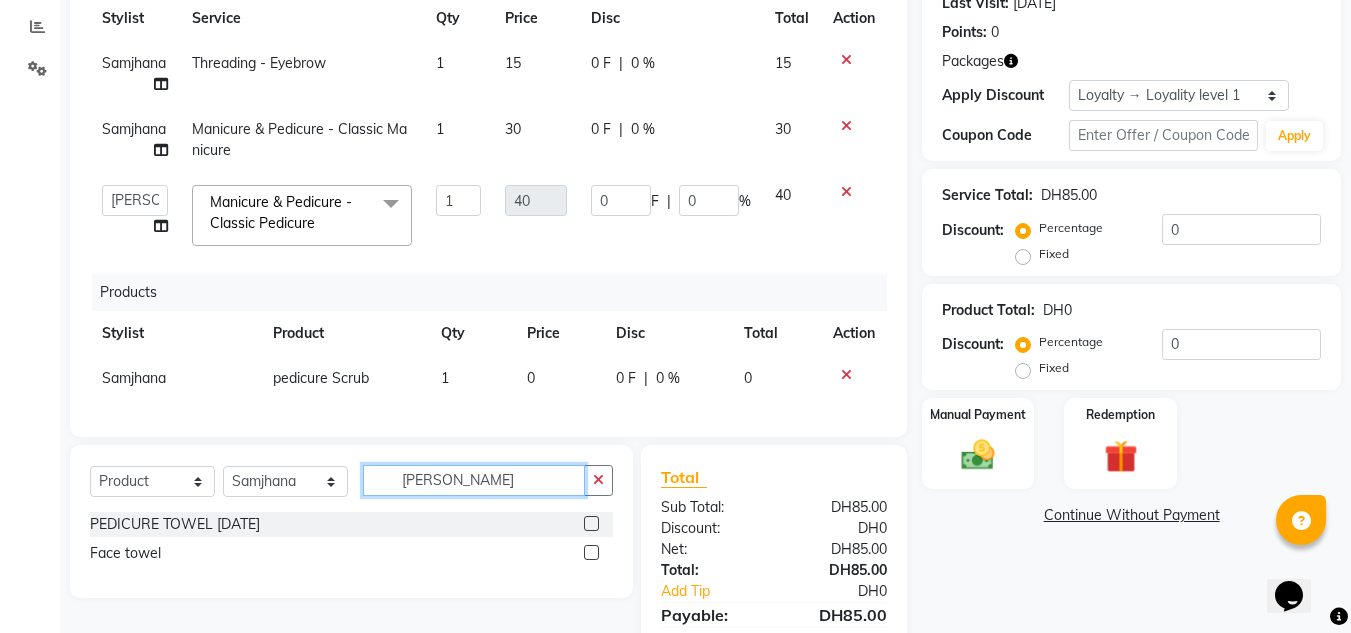 scroll, scrollTop: 335, scrollLeft: 0, axis: vertical 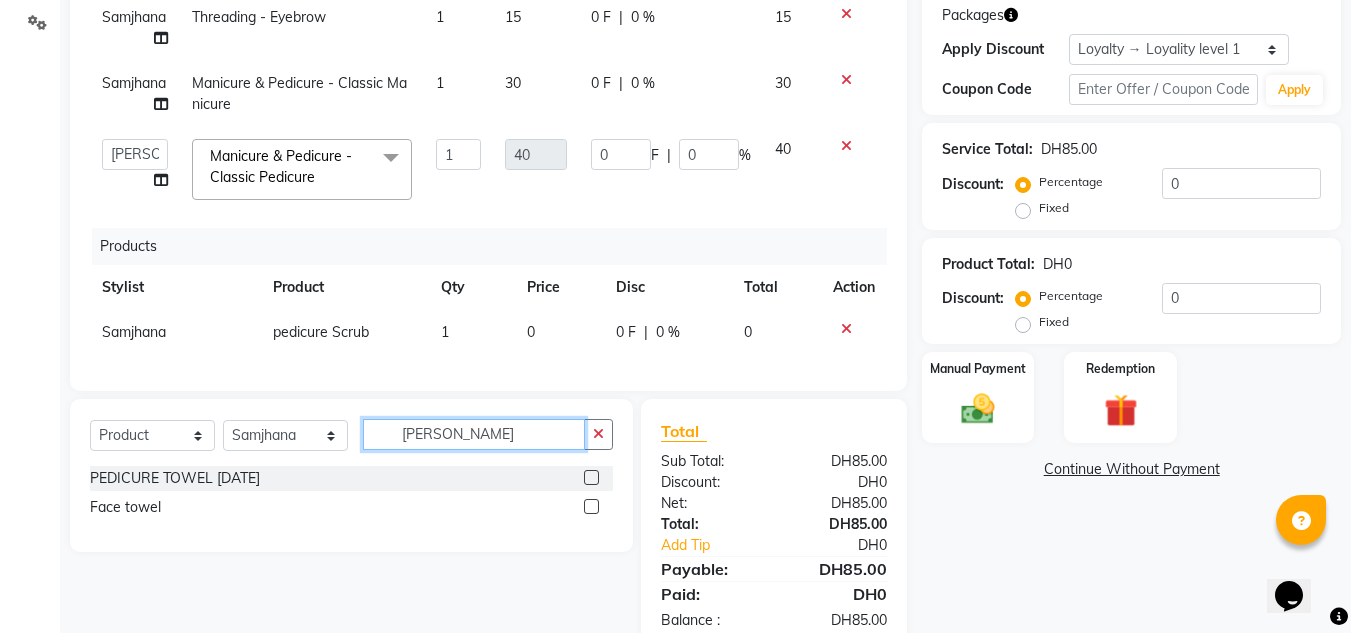 type on "[PERSON_NAME]" 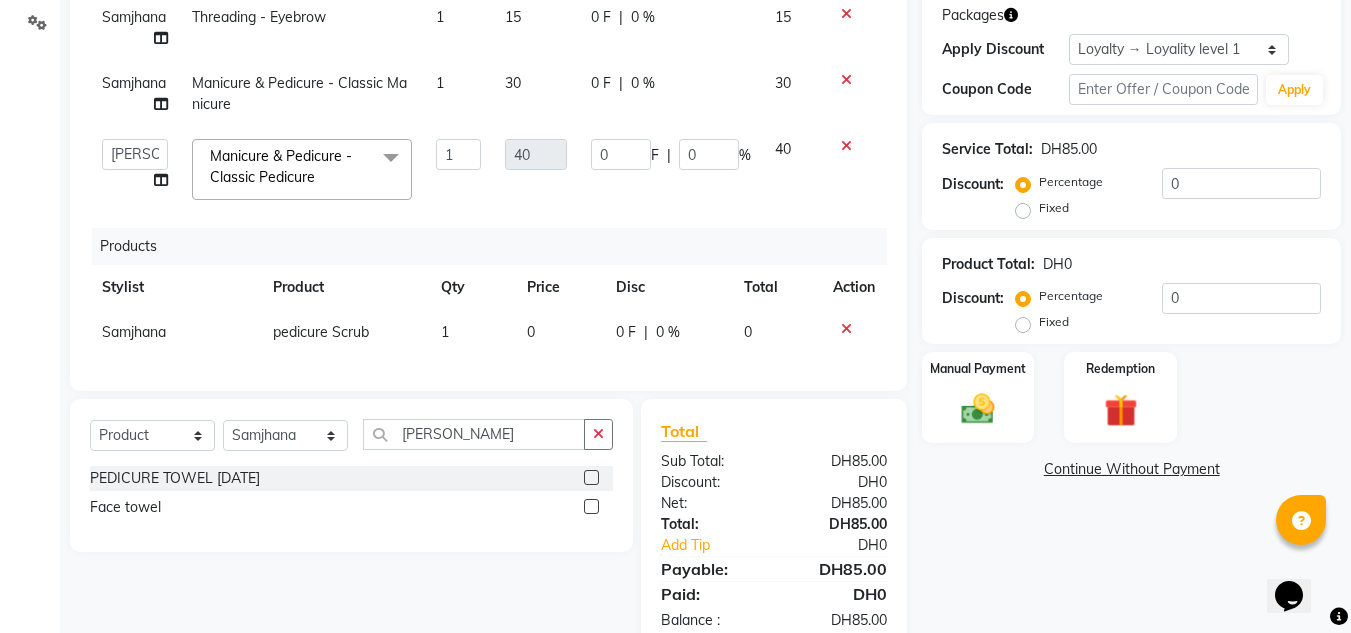click 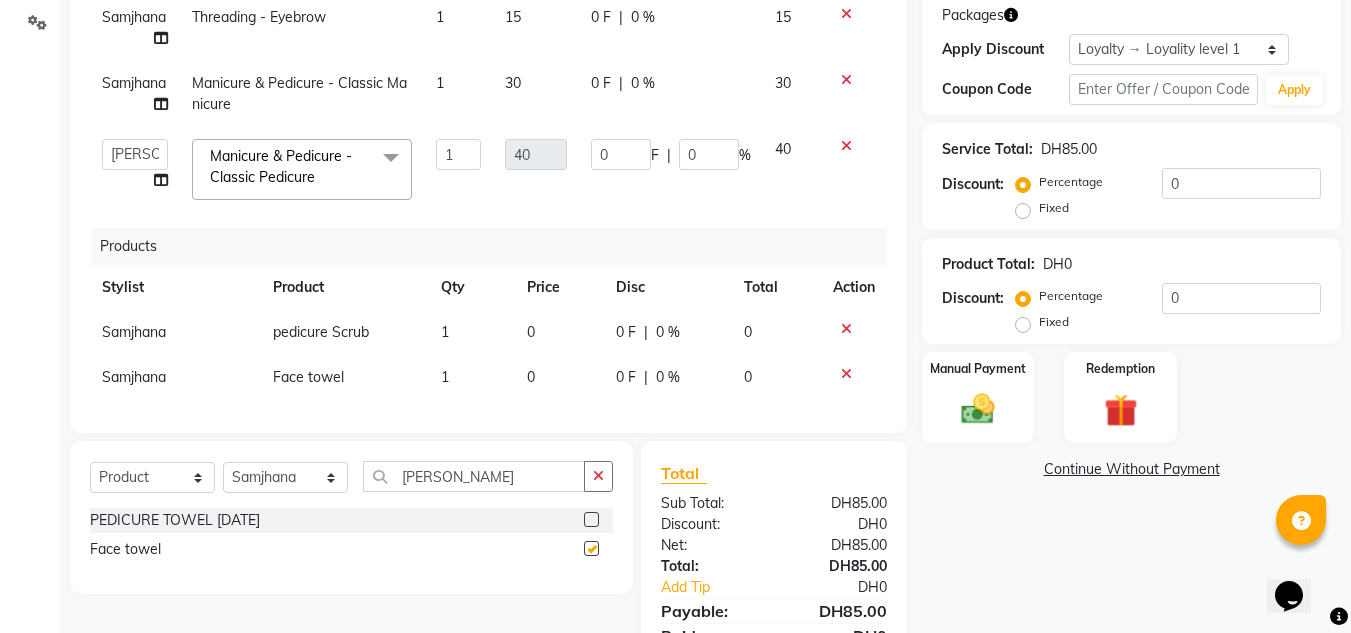 checkbox on "false" 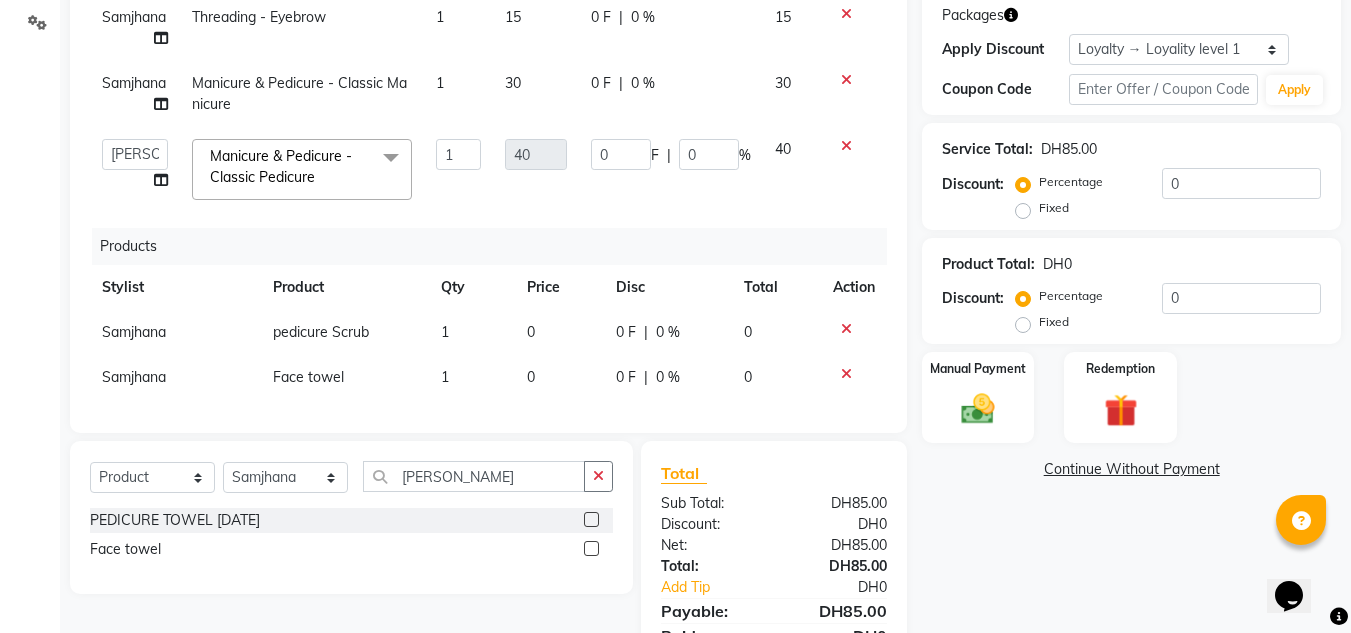 click on "1" 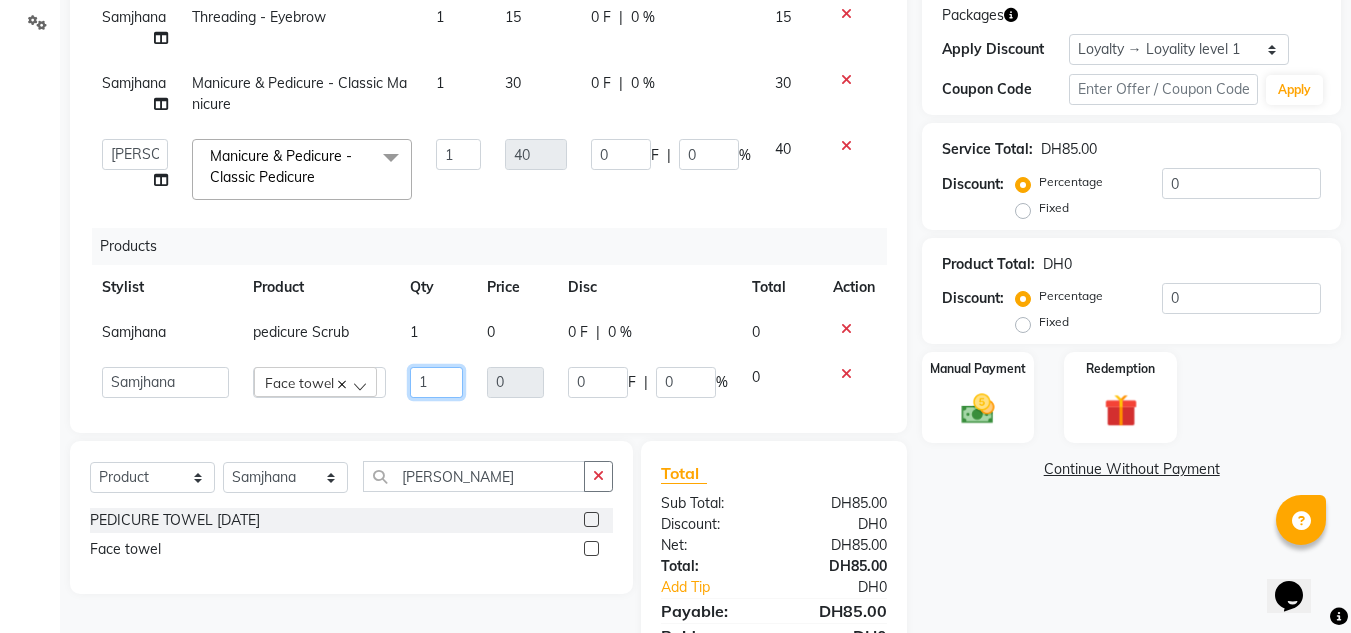 drag, startPoint x: 449, startPoint y: 377, endPoint x: 290, endPoint y: 391, distance: 159.61516 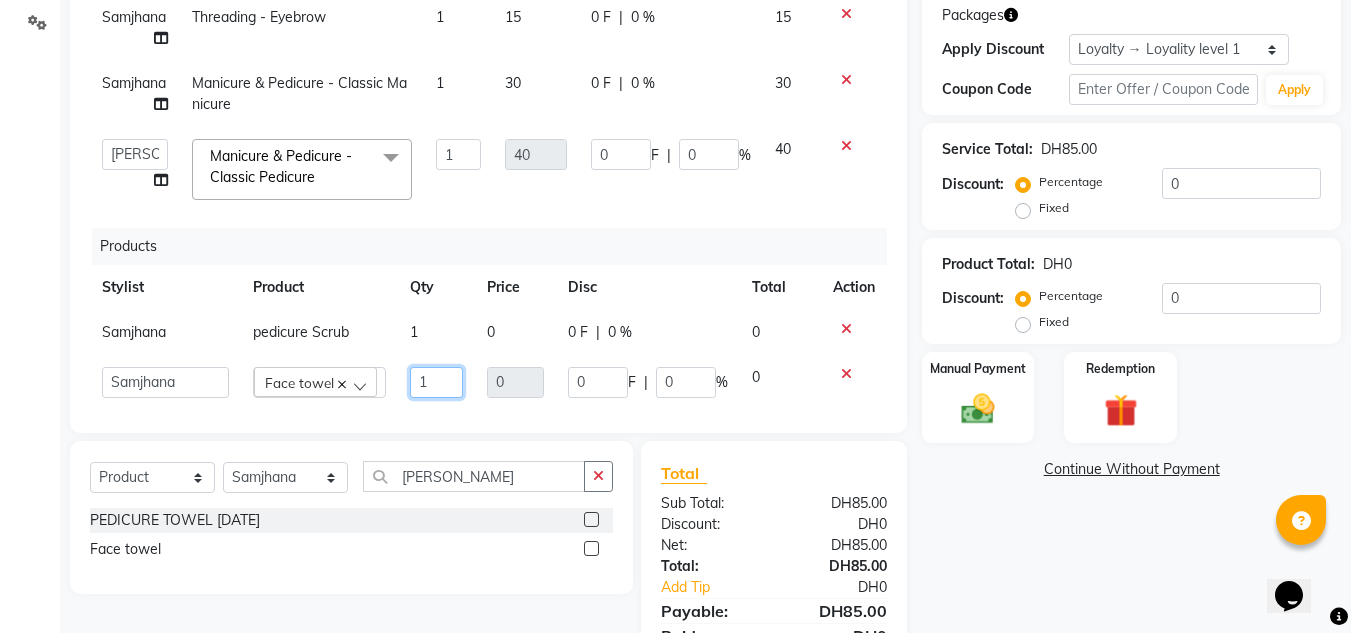 scroll, scrollTop: 2, scrollLeft: 0, axis: vertical 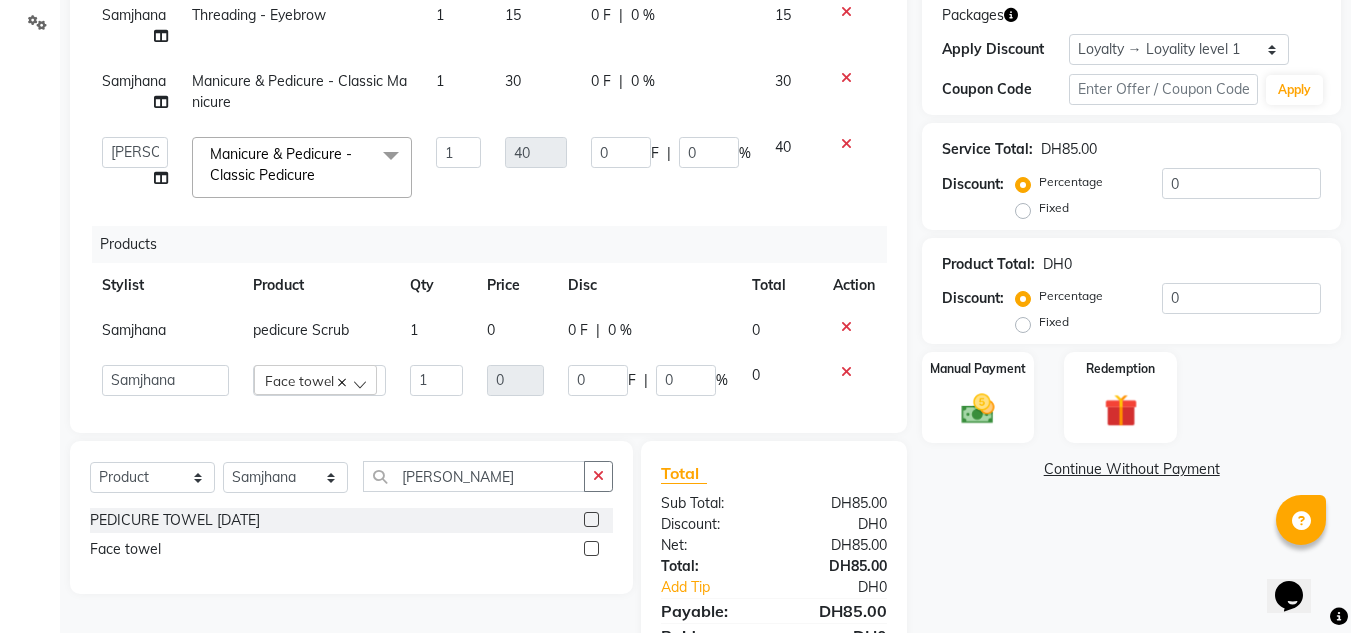 click 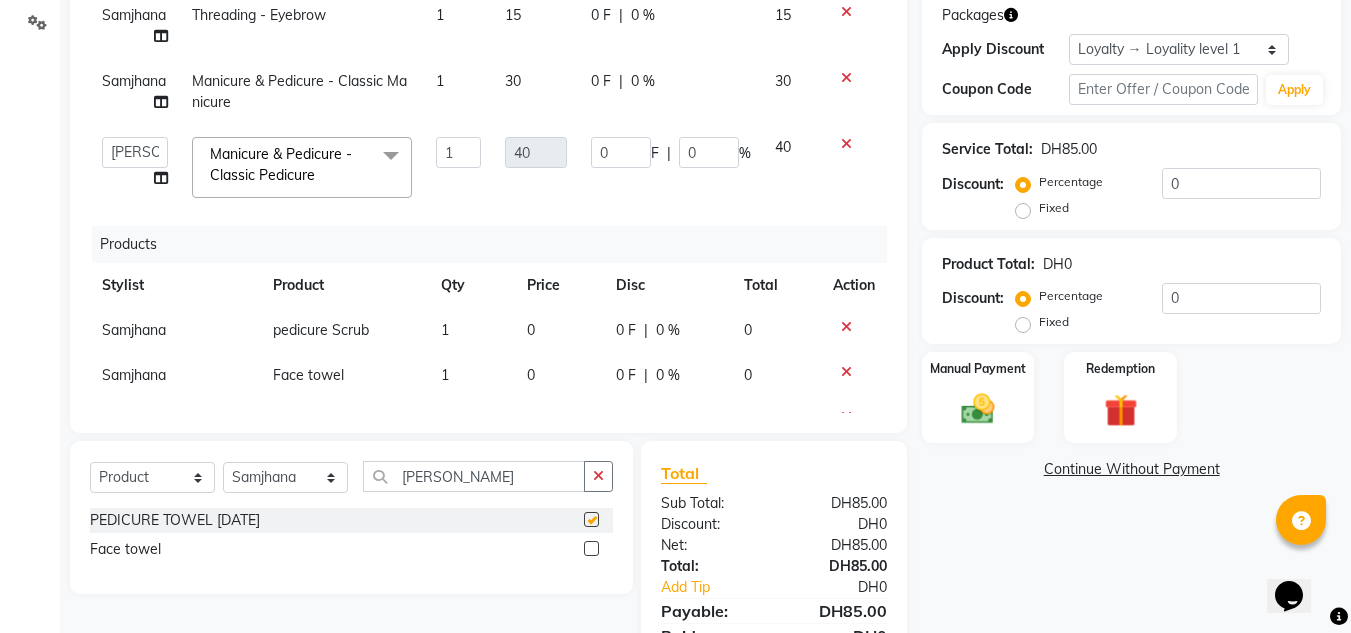 scroll, scrollTop: 425, scrollLeft: 0, axis: vertical 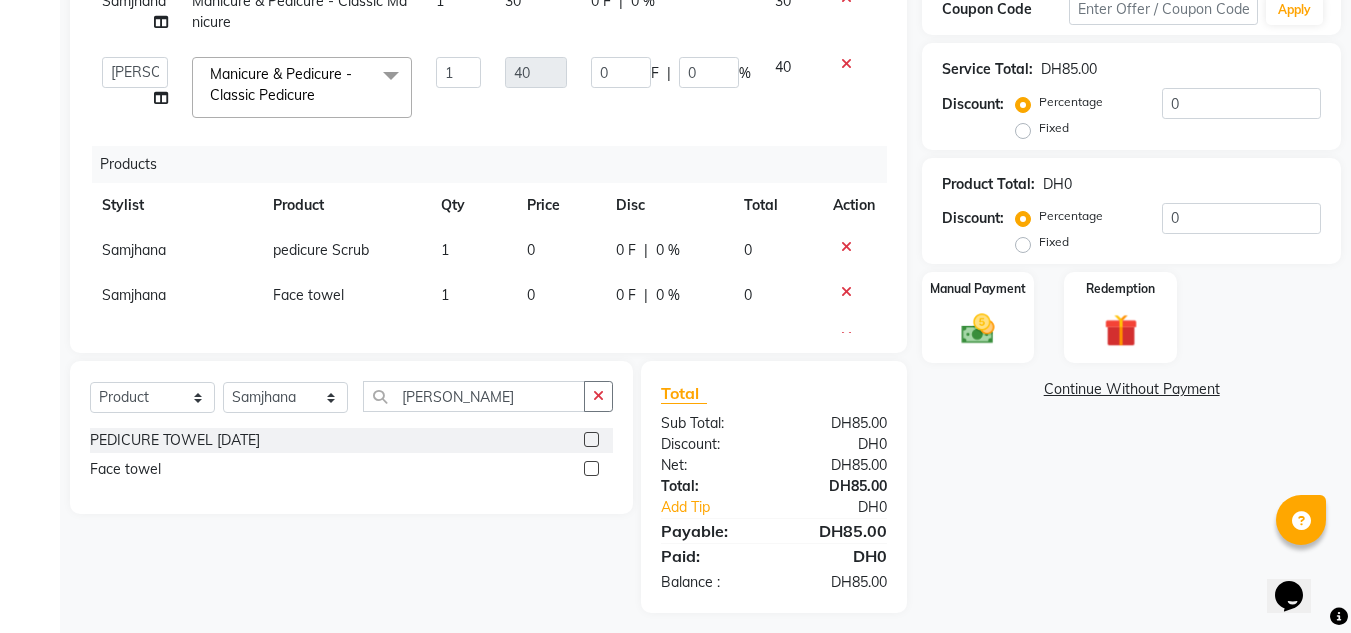 checkbox on "false" 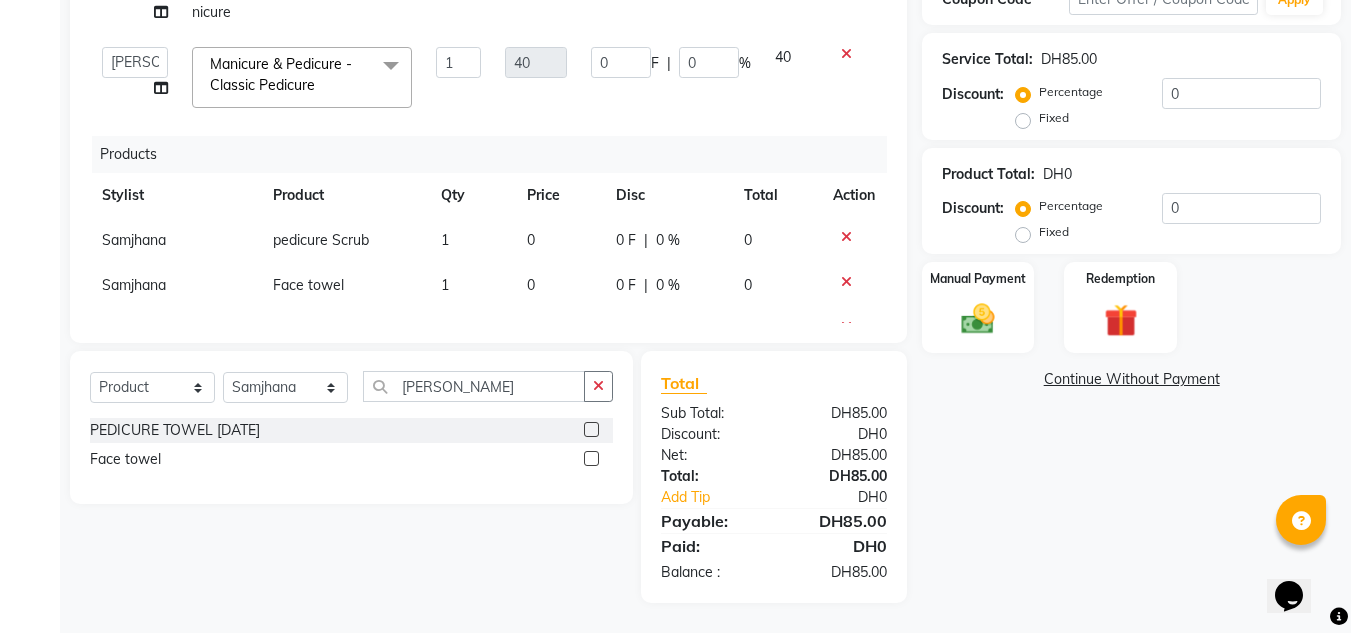 click 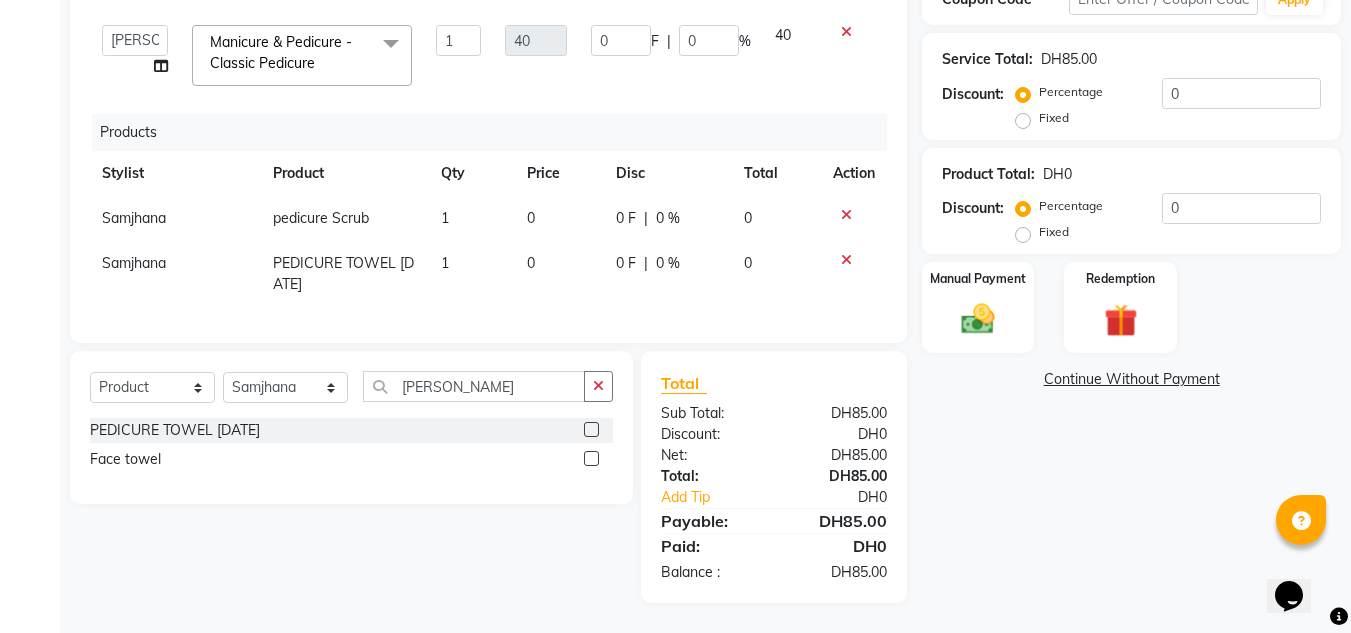 scroll, scrollTop: 39, scrollLeft: 0, axis: vertical 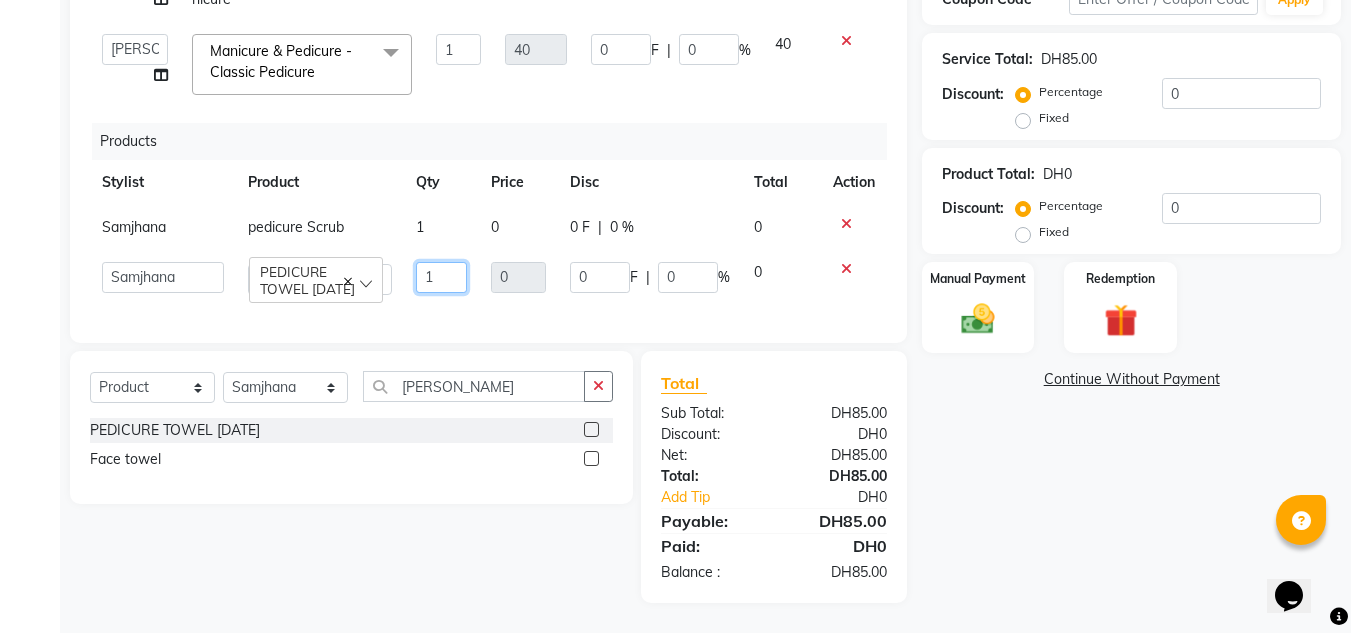 drag, startPoint x: 424, startPoint y: 256, endPoint x: 382, endPoint y: 261, distance: 42.296574 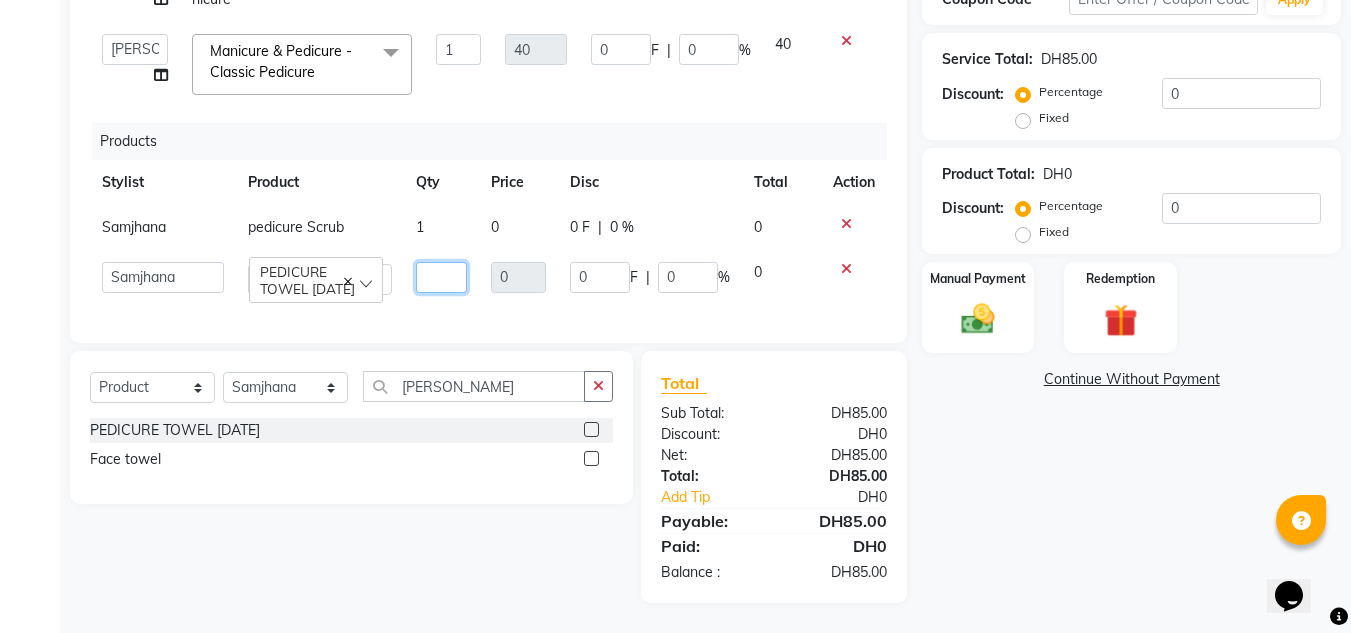 type on "2" 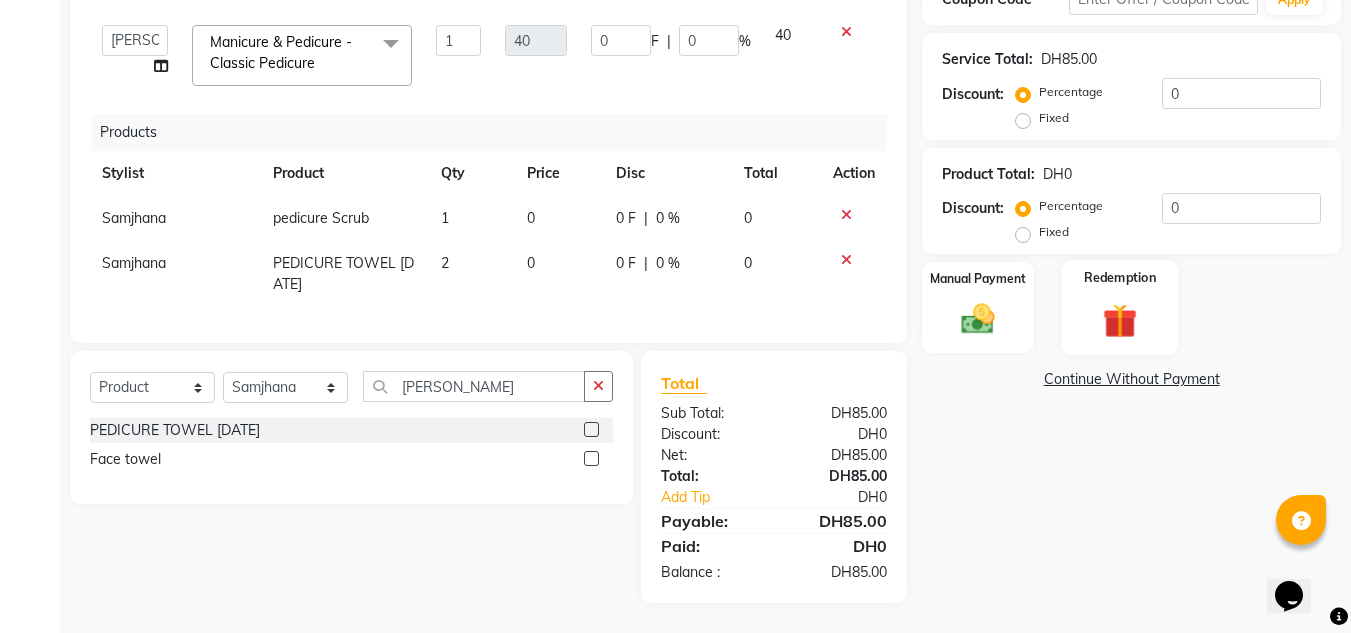 click 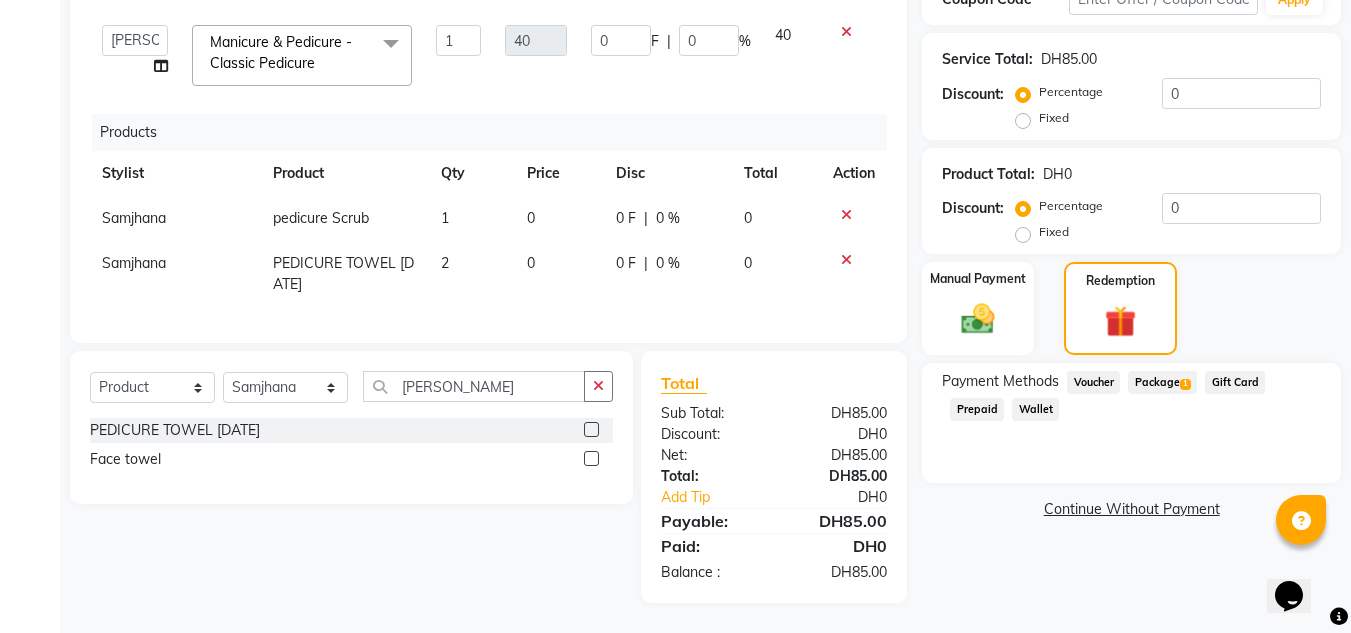 drag, startPoint x: 1195, startPoint y: 369, endPoint x: 1190, endPoint y: 385, distance: 16.763054 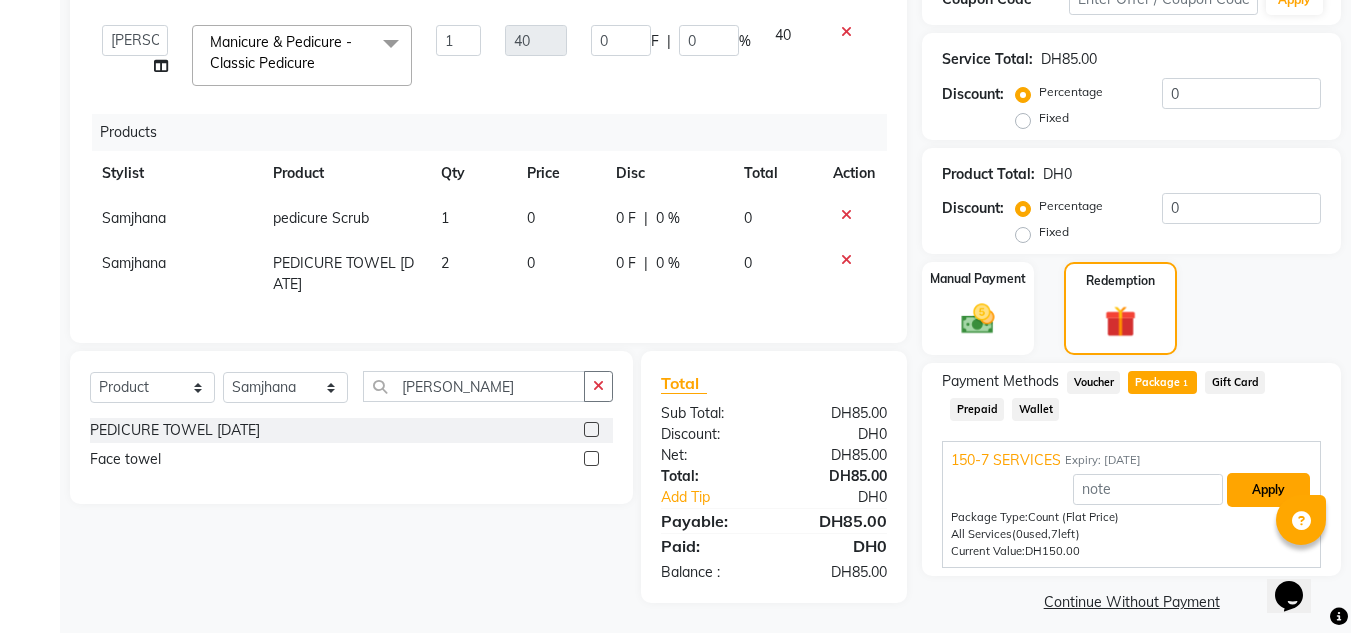 click on "Apply" at bounding box center [1268, 490] 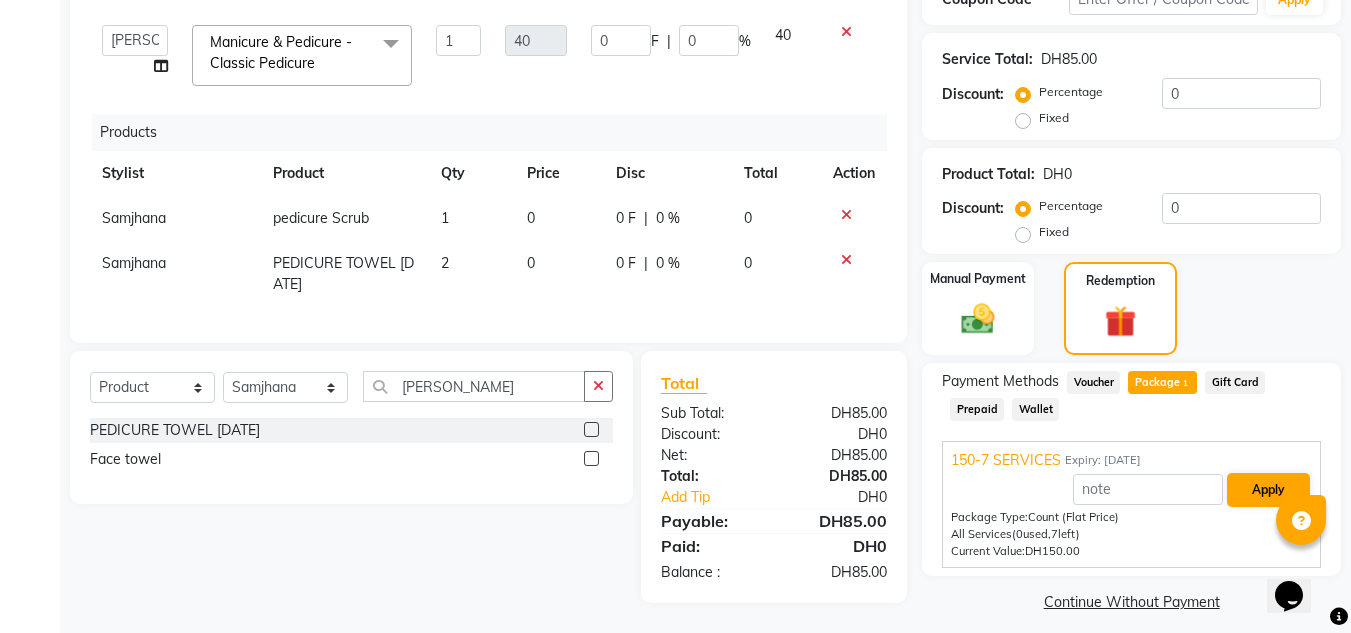 type on "18.57" 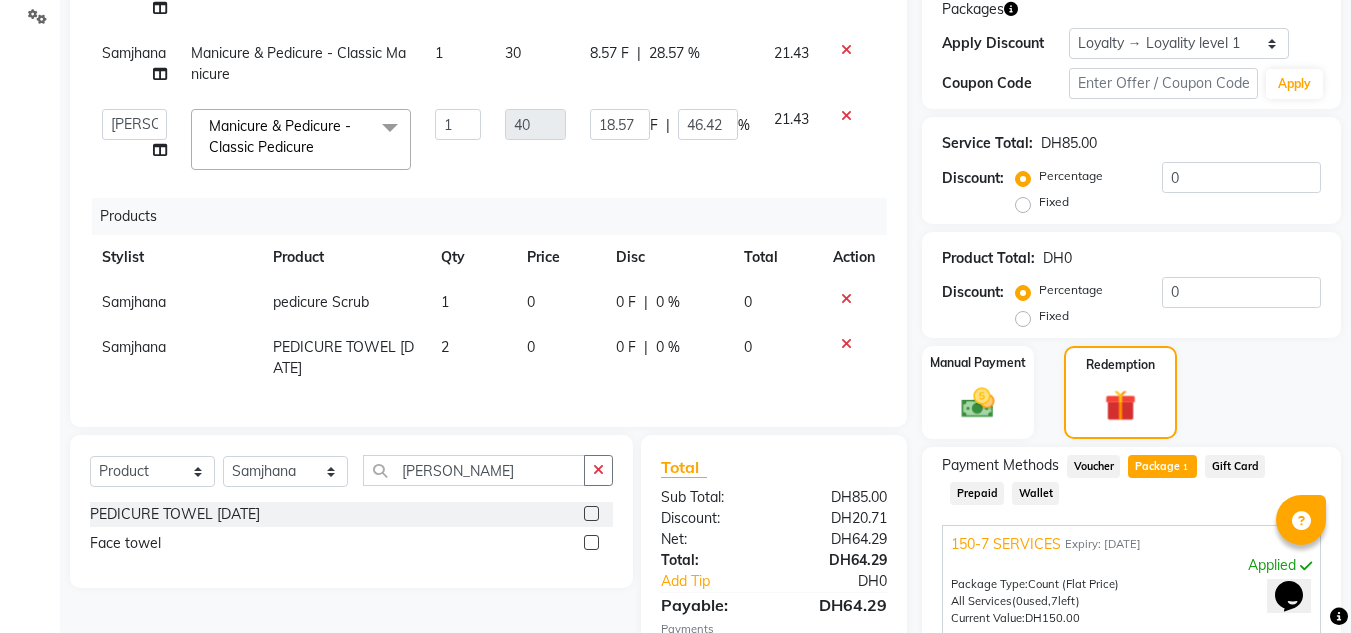scroll, scrollTop: 125, scrollLeft: 0, axis: vertical 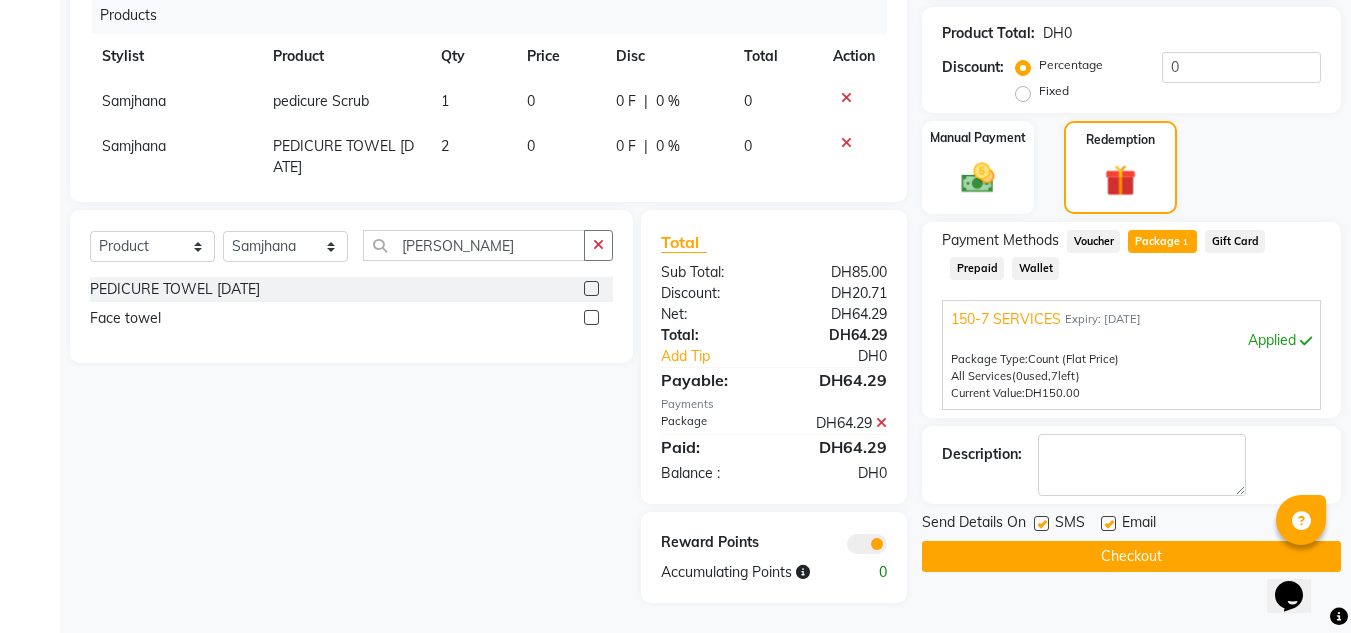 click on "Checkout" 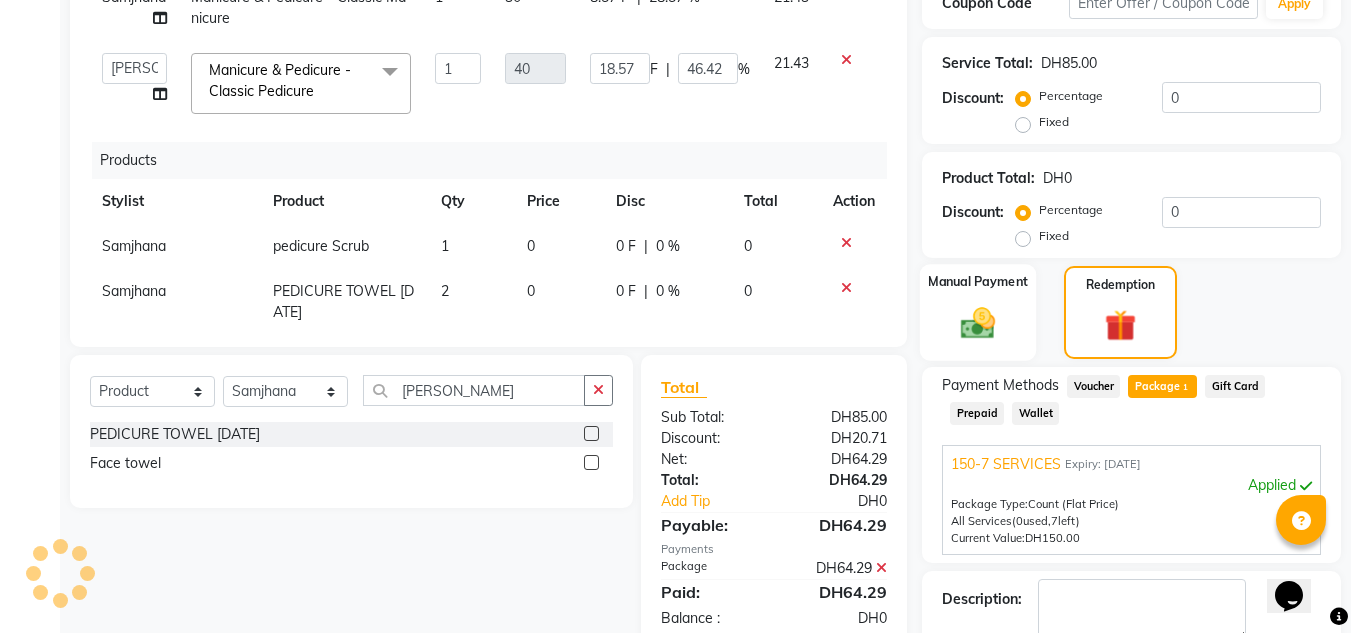 scroll, scrollTop: 266, scrollLeft: 0, axis: vertical 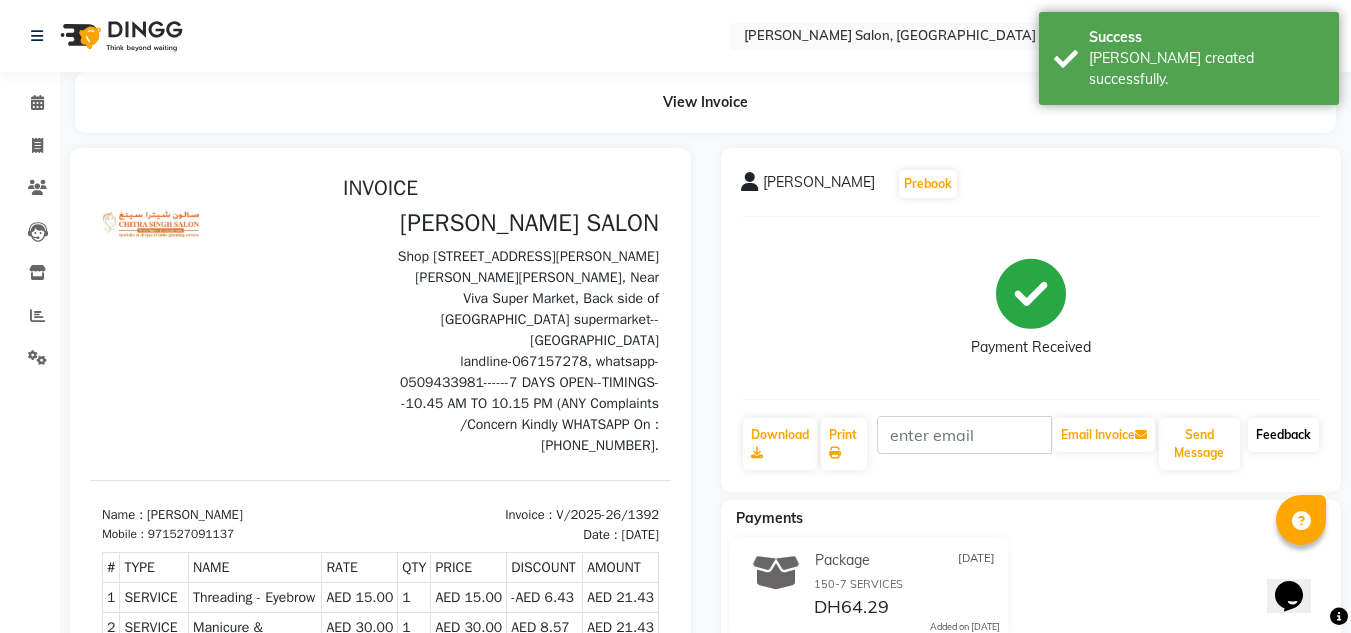 click on "Feedback" 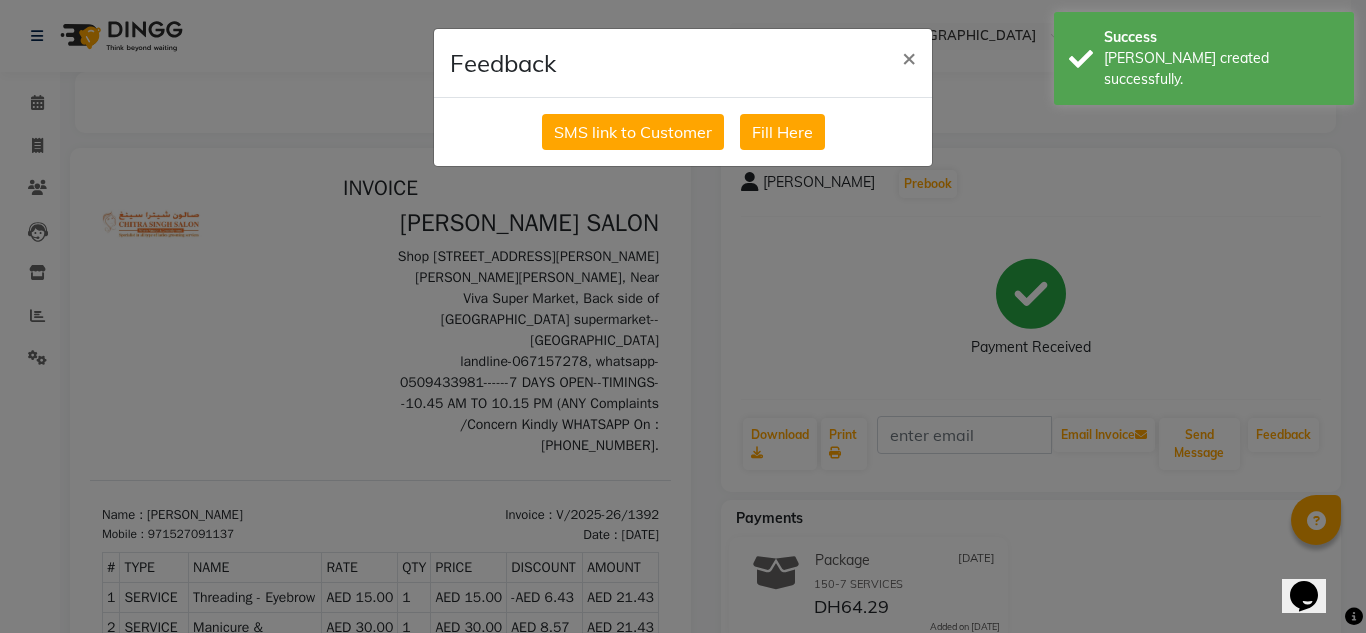 click on "SMS link to Customer   Fill Here" 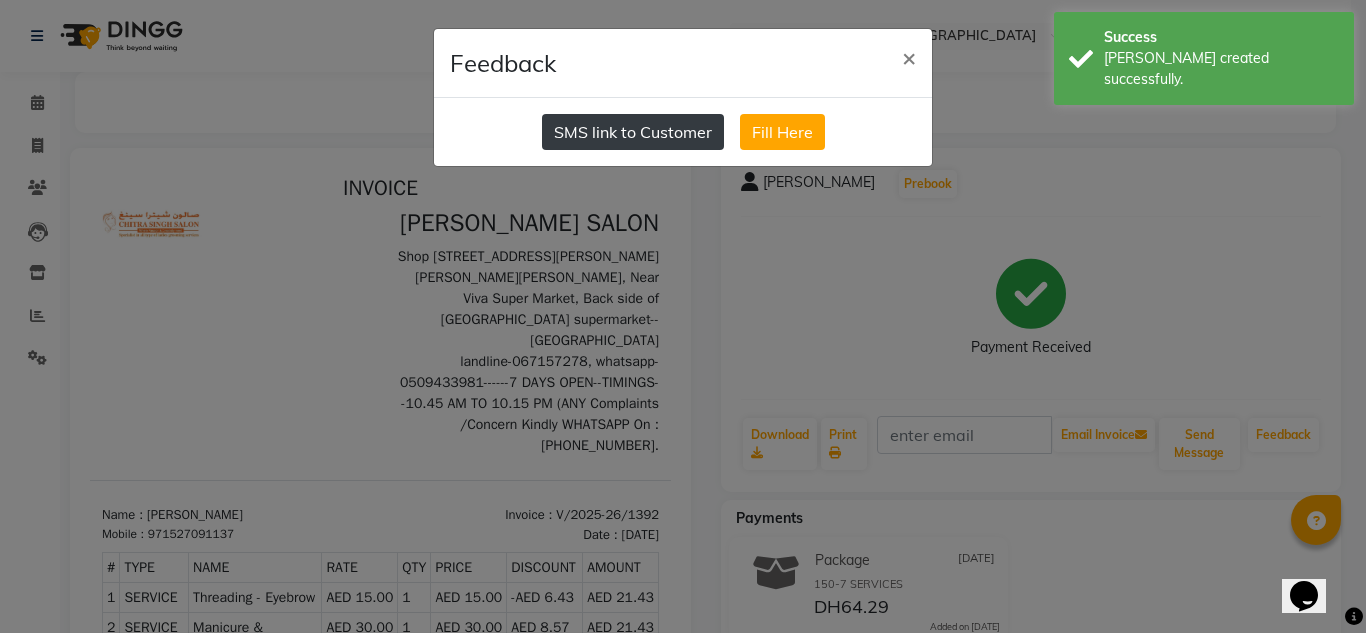 click on "SMS link to Customer" 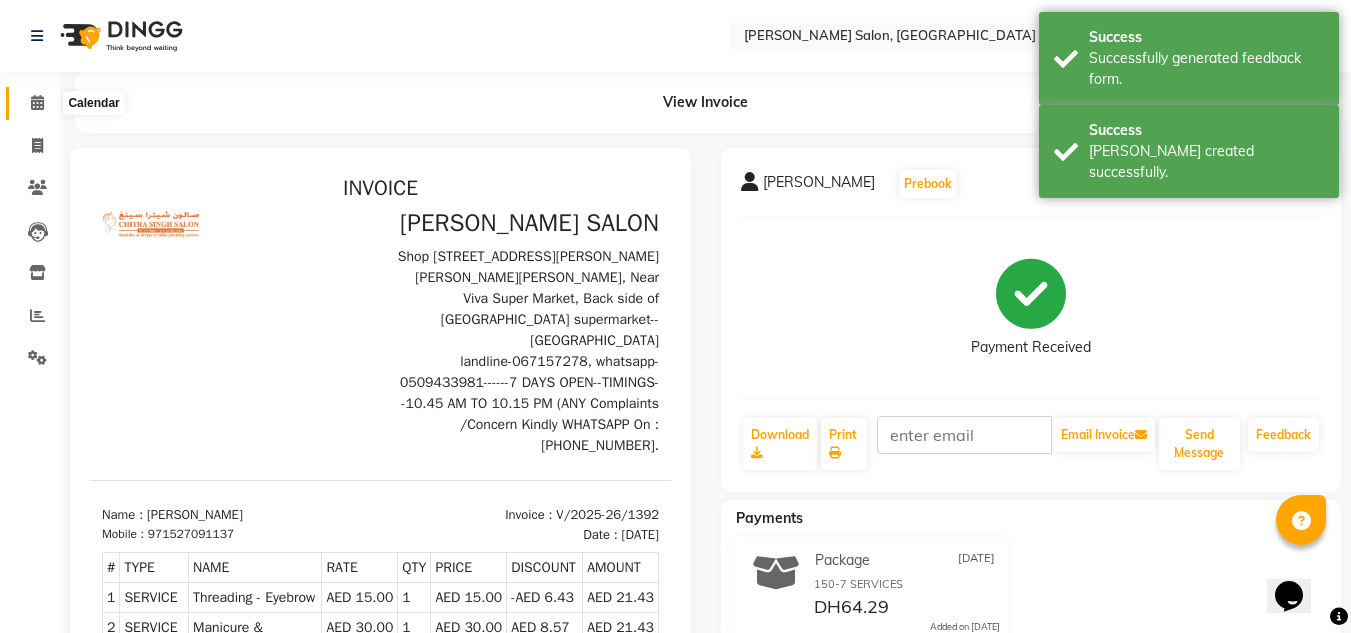 click 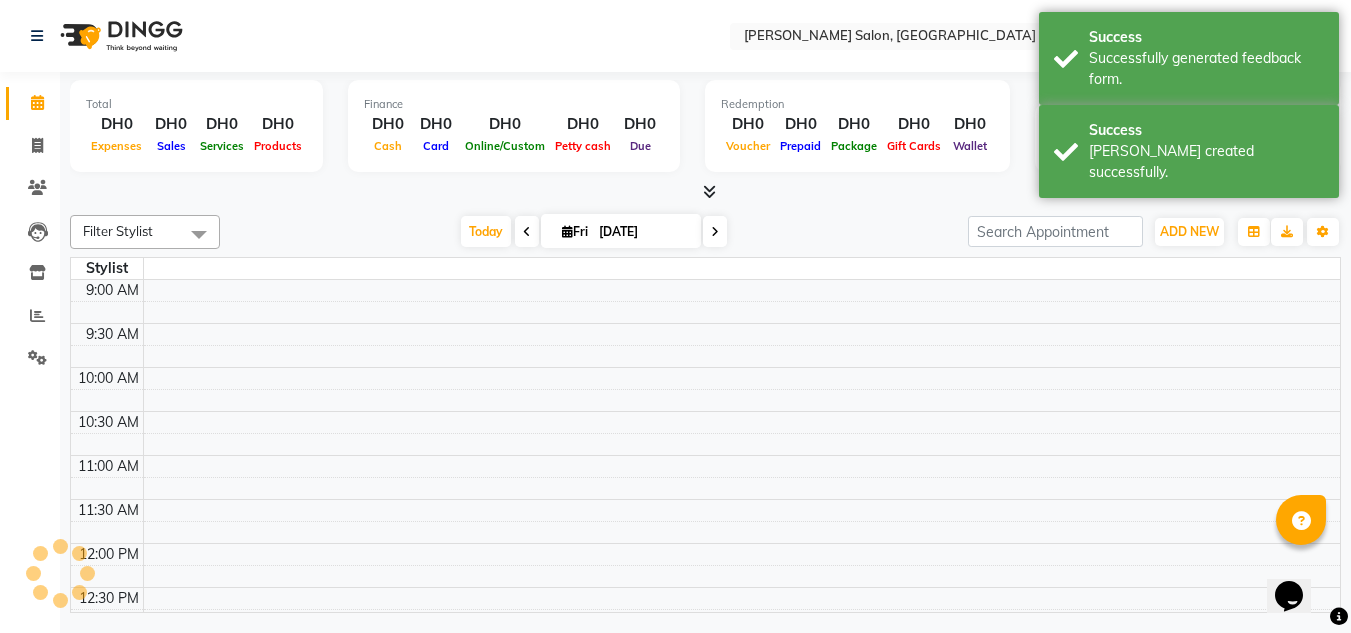 scroll, scrollTop: 924, scrollLeft: 0, axis: vertical 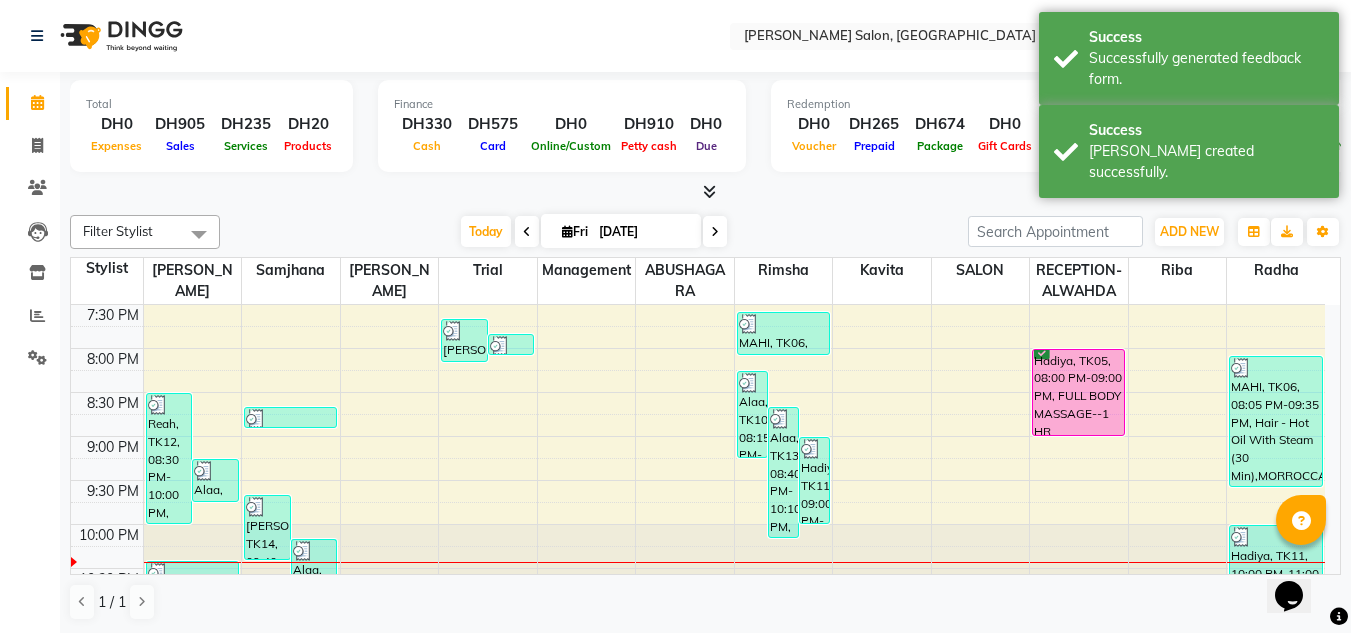 click at bounding box center [709, 191] 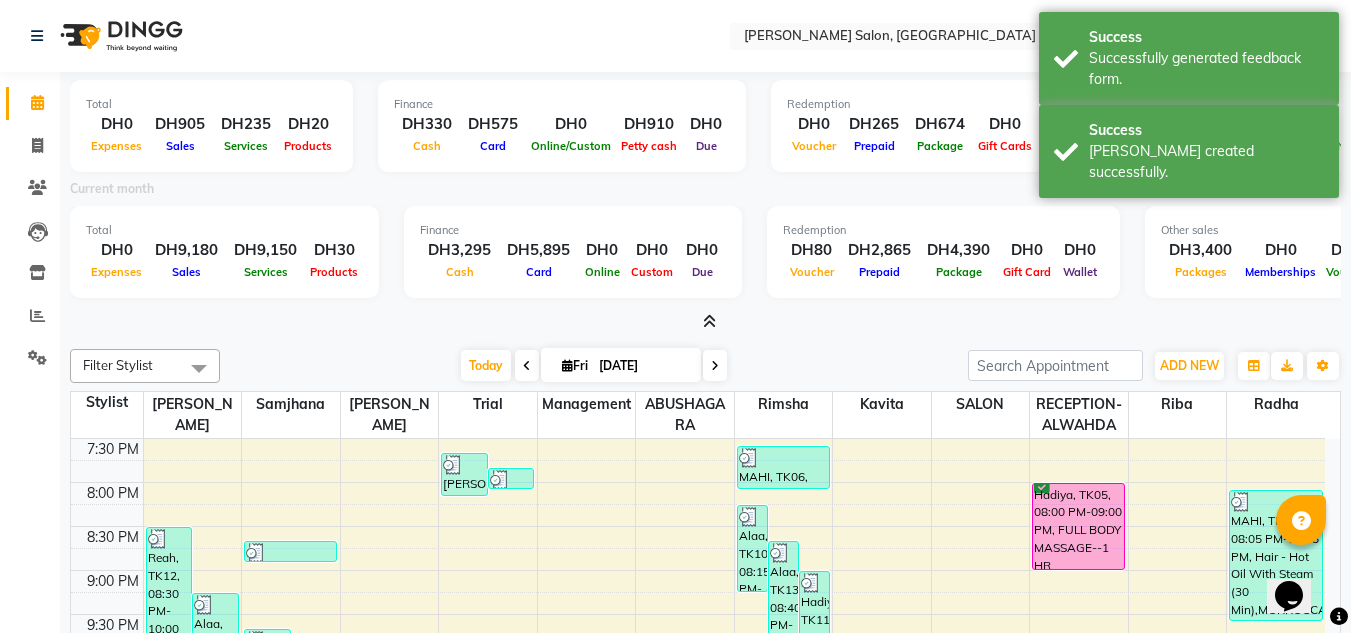 click at bounding box center (709, 321) 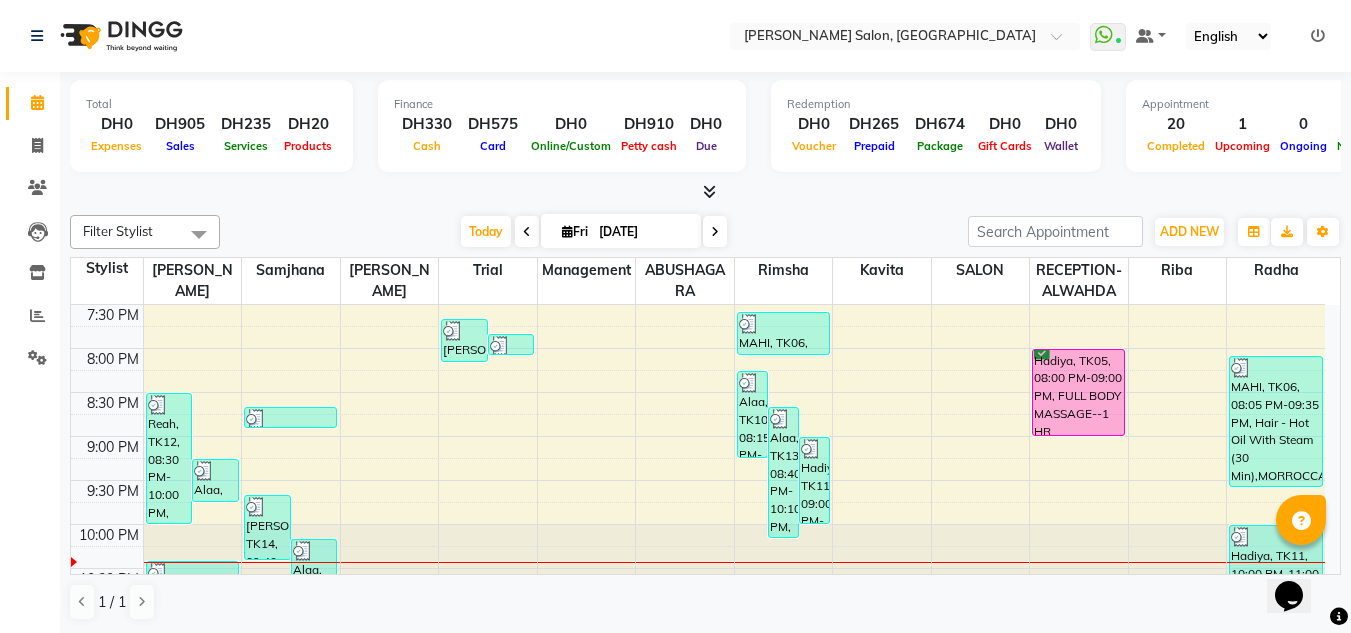 scroll, scrollTop: 962, scrollLeft: 0, axis: vertical 